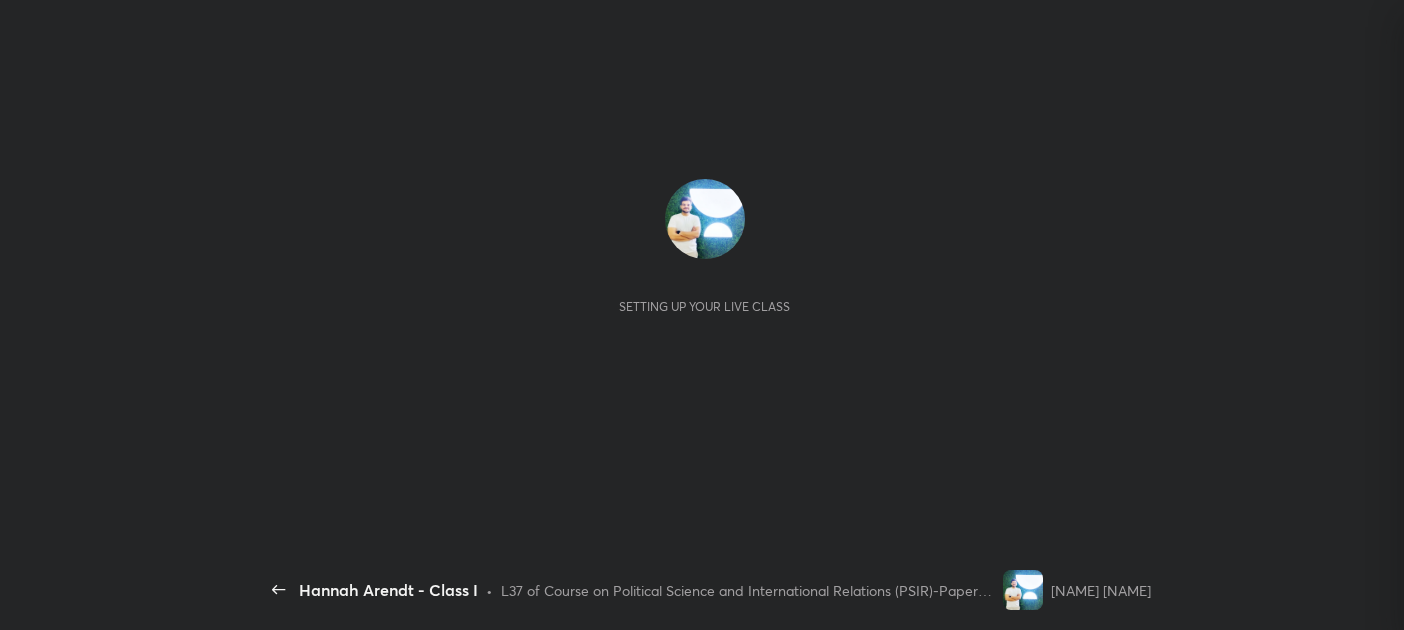 scroll, scrollTop: 0, scrollLeft: 0, axis: both 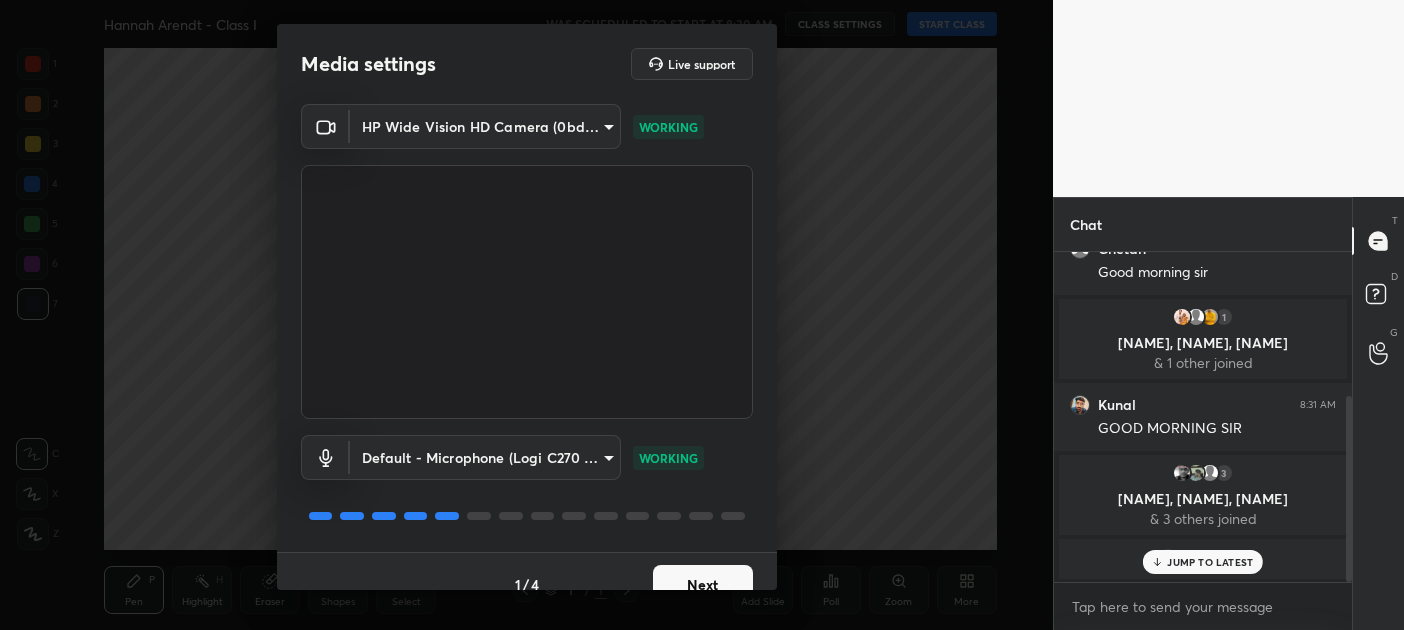 click on "1 2 3 4 5 6 7 C X Z C X Z E E Erase all   H H Hannah Arendt - Class I WAS SCHEDULED TO START AT  8:30 AM CLASS SETTINGS START CLASS Setting up your live class Back Hannah Arendt - Class I • L37 of Course on Political Science and International Relations (PSIR)-Paper I For 2026 Arvindsingh Rajpurohit Pen P Highlight H Eraser Shapes L Select S 1 / 1 Add Slide Poll Zoom More Chat 14 Chandra, RISHABH, Pranshu &  14 others  joined RISHABH 8:30 AM GOOD MORNING SIR JAI HIND Chetan, suchi  joined Chetan 8:30 AM Good morning sir 1 Atharv, Shreya, Ritvik &  1 other  joined Kunal 8:31 AM GOOD MORNING SIR 3 Pawan, Adarsh, ujjwal &  3 others  joined You  joined JUMP TO LATEST Enable hand raising Enable raise hand to speak to learners. Once enabled, chat will be turned off temporarily. Enable x   Doubts asked by learners will show up here Raise hand disabled You have disabled Raise hand currently. Enable it to invite learners to speak Enable Can't raise hand Got it T Messages (T) D Doubts (D) G Raise Hand (G) Buffering 1" at bounding box center (702, 315) 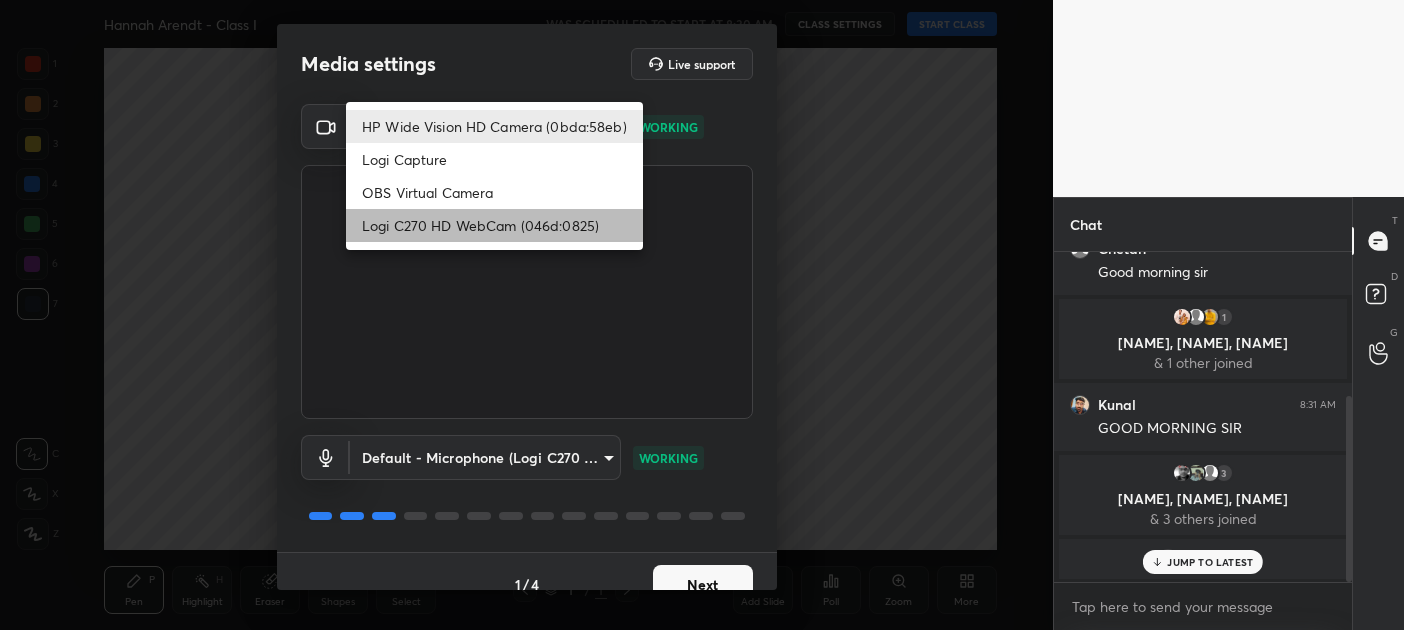 click on "Logi C270 HD WebCam (046d:0825)" at bounding box center (494, 225) 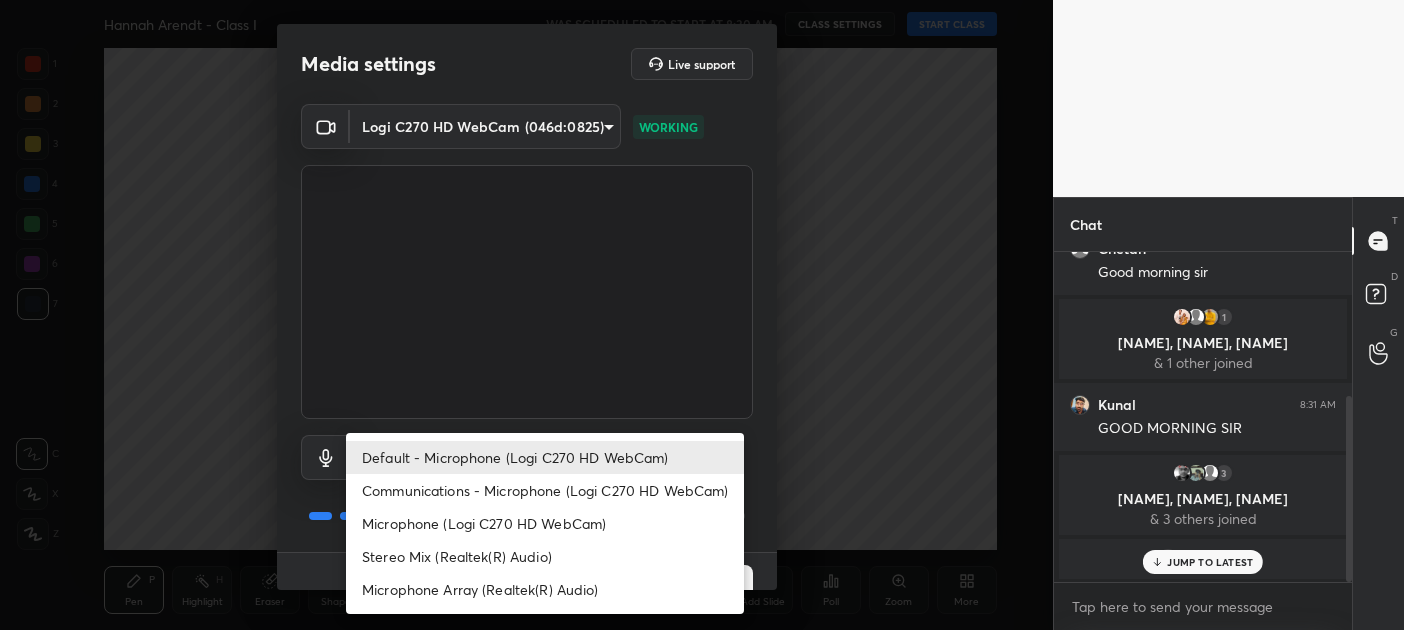 click on "1 2 3 4 5 6 7 C X Z C X Z E E Erase all   H H Hannah Arendt - Class I WAS SCHEDULED TO START AT  8:30 AM CLASS SETTINGS START CLASS Setting up your live class Back Hannah Arendt - Class I • L37 of Course on Political Science and International Relations (PSIR)-Paper I For 2026 Arvindsingh Rajpurohit Pen P Highlight H Eraser Shapes L Select S 1 / 1 Add Slide Poll Zoom More Chat 14 Chandra, RISHABH, Pranshu &  14 others  joined RISHABH 8:30 AM GOOD MORNING SIR JAI HIND Chetan, suchi  joined Chetan 8:30 AM Good morning sir 1 Atharv, Shreya, Ritvik &  1 other  joined Kunal 8:31 AM GOOD MORNING SIR 3 Pawan, Adarsh, ujjwal &  3 others  joined You  joined JUMP TO LATEST Enable hand raising Enable raise hand to speak to learners. Once enabled, chat will be turned off temporarily. Enable x   Doubts asked by learners will show up here Raise hand disabled You have disabled Raise hand currently. Enable it to invite learners to speak Enable Can't raise hand Got it T Messages (T) D Doubts (D) G Raise Hand (G) Buffering 1" at bounding box center (702, 315) 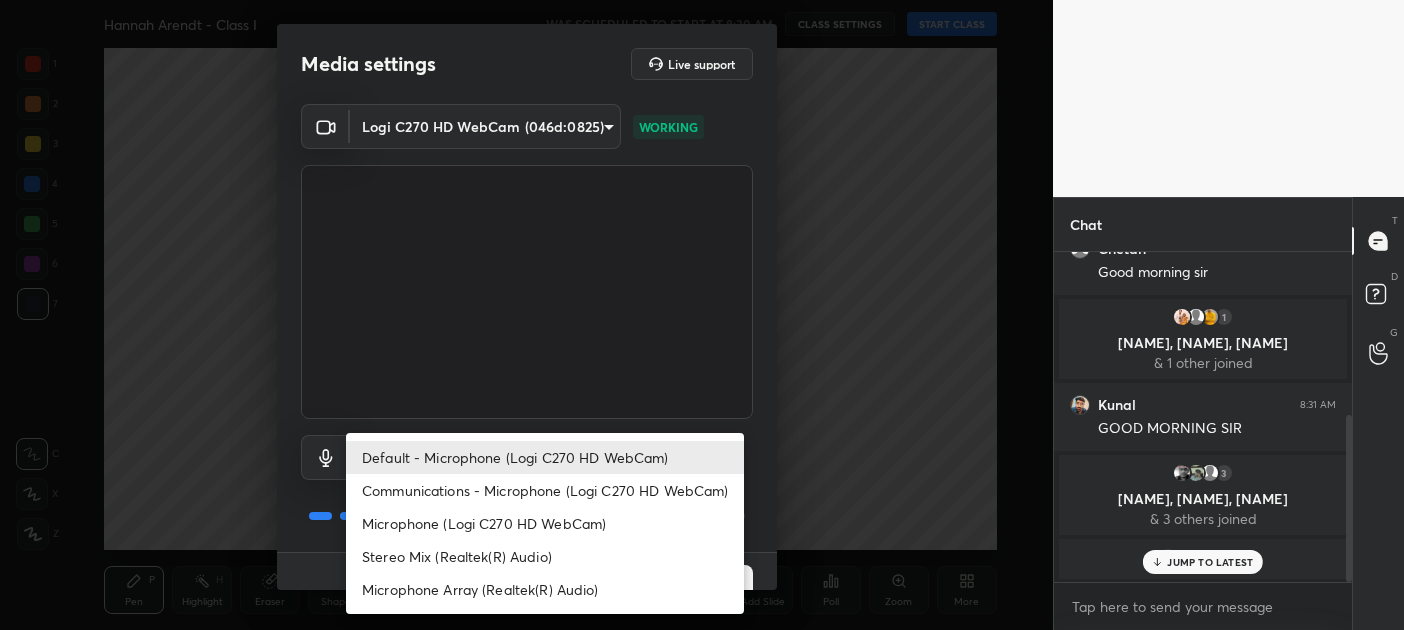 scroll, scrollTop: 321, scrollLeft: 0, axis: vertical 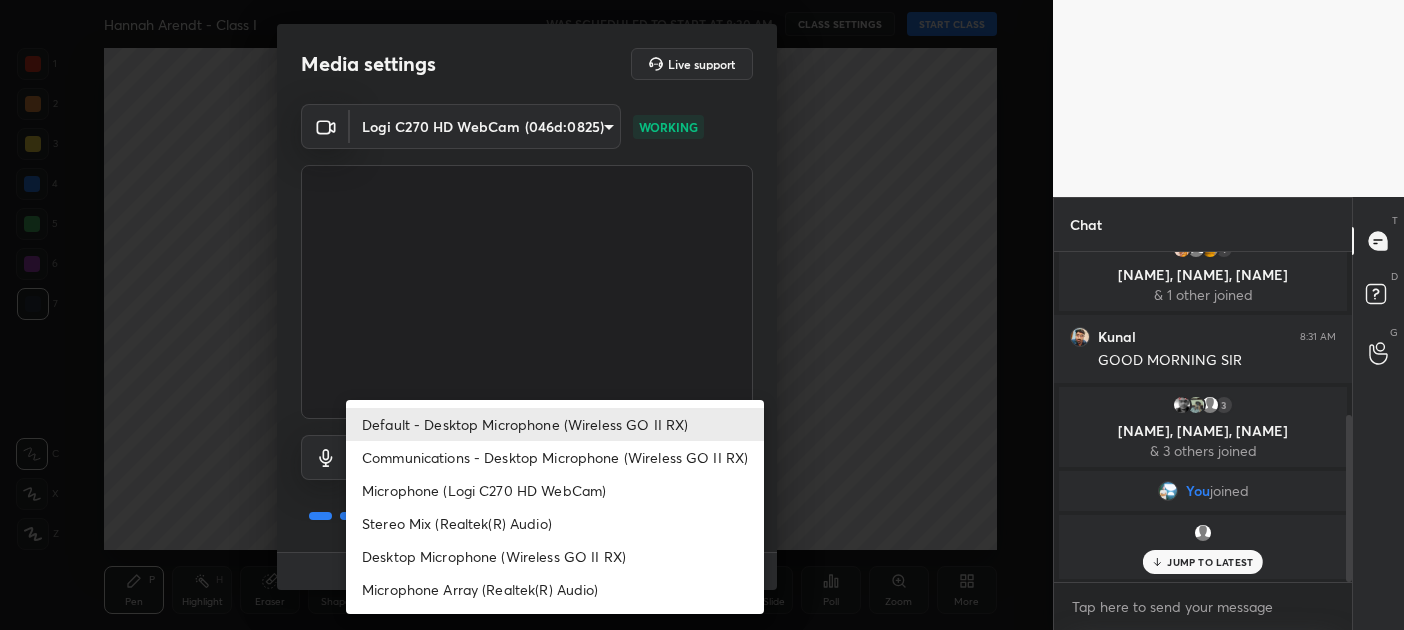 click at bounding box center [702, 315] 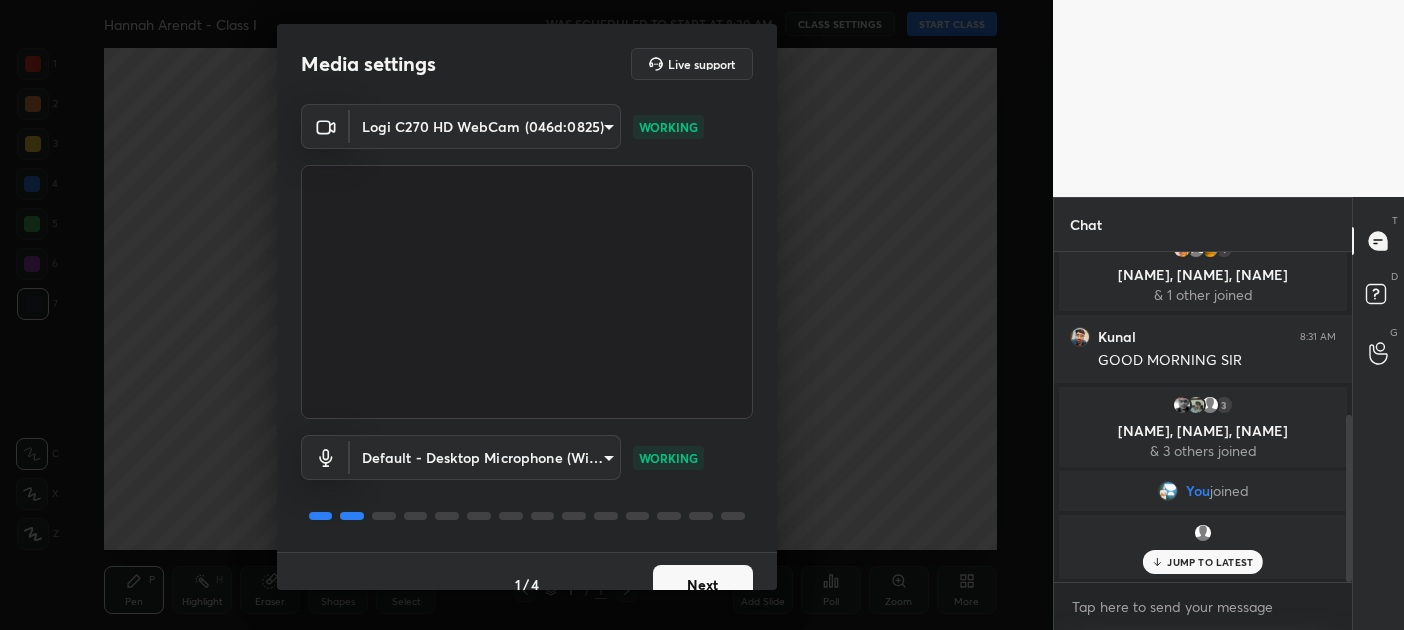scroll, scrollTop: 26, scrollLeft: 0, axis: vertical 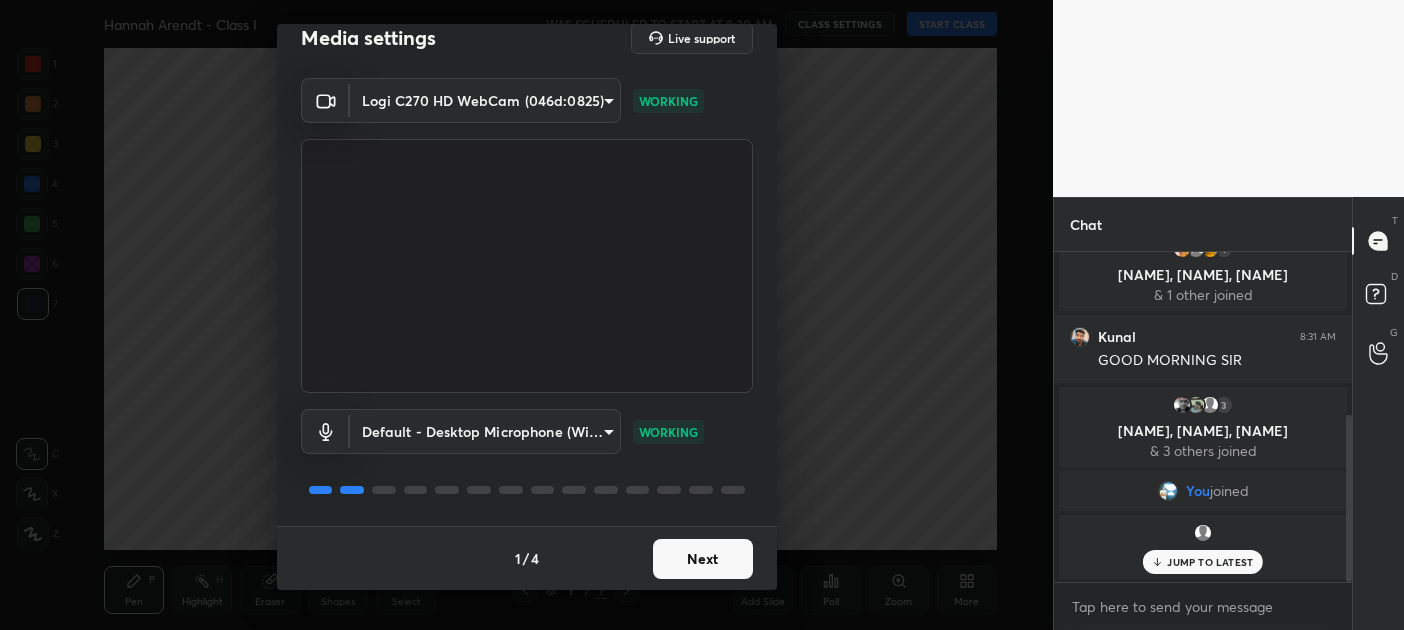 click on "Next" at bounding box center [703, 559] 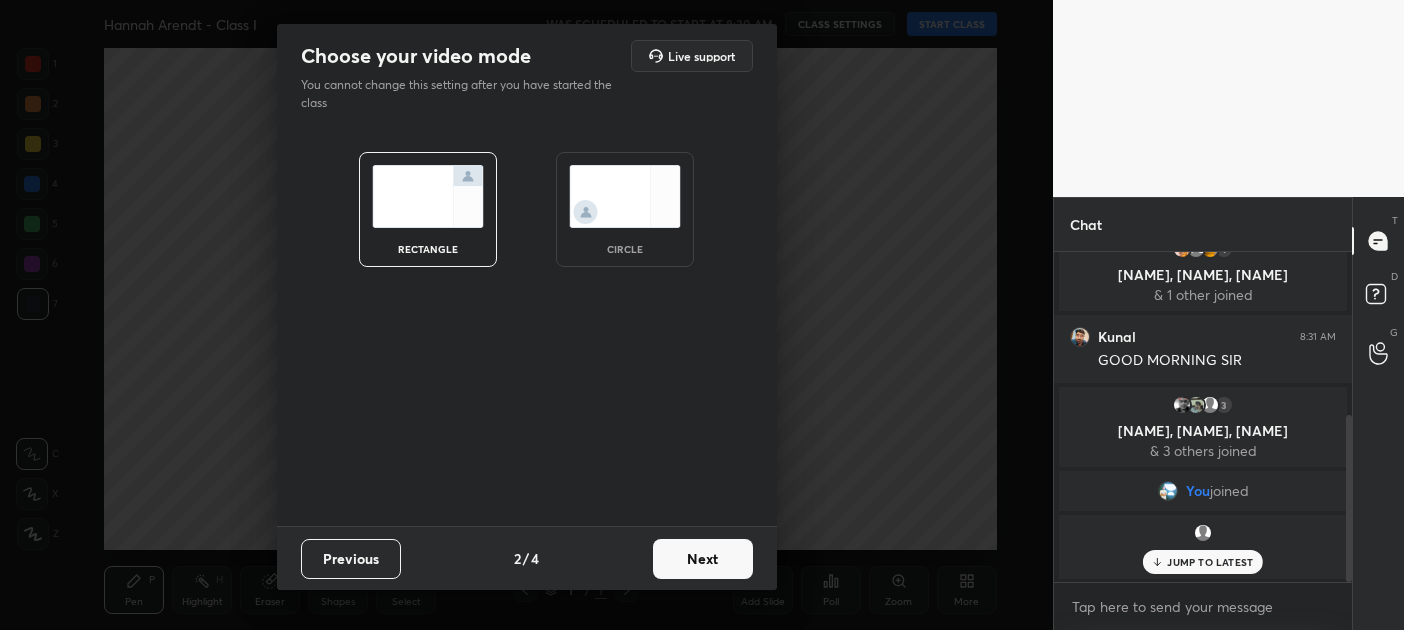 scroll, scrollTop: 0, scrollLeft: 0, axis: both 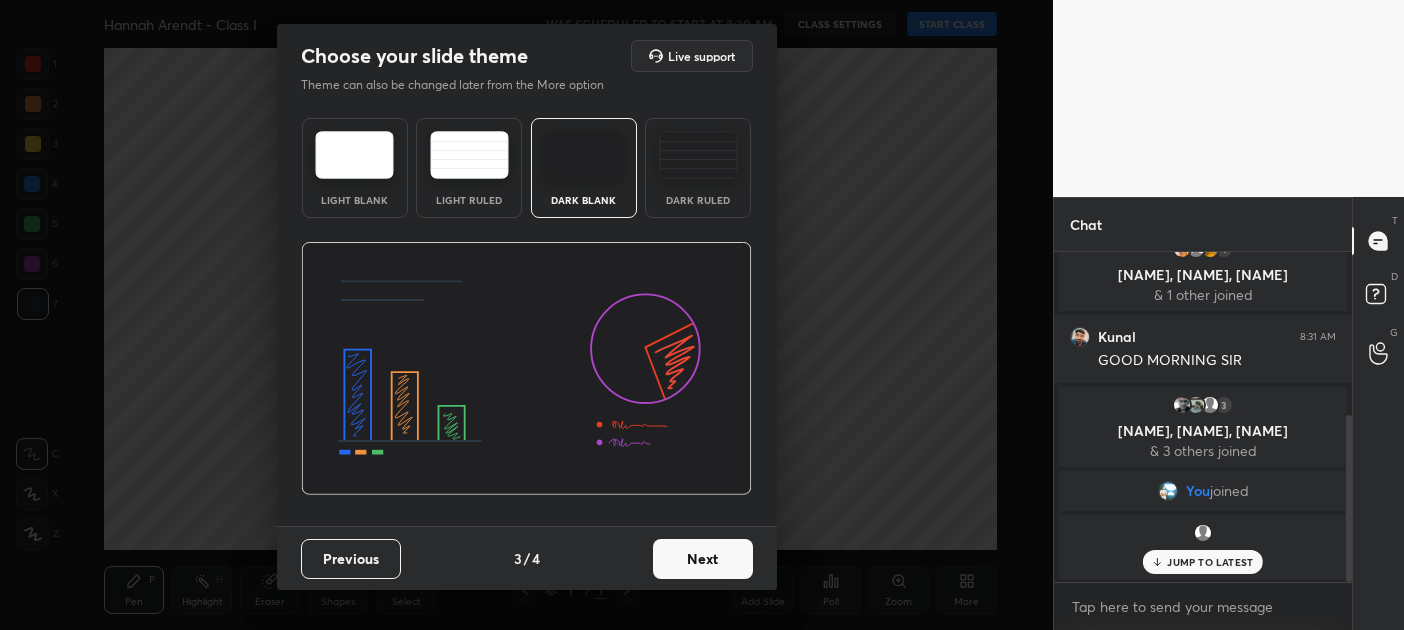 click on "Next" at bounding box center [703, 559] 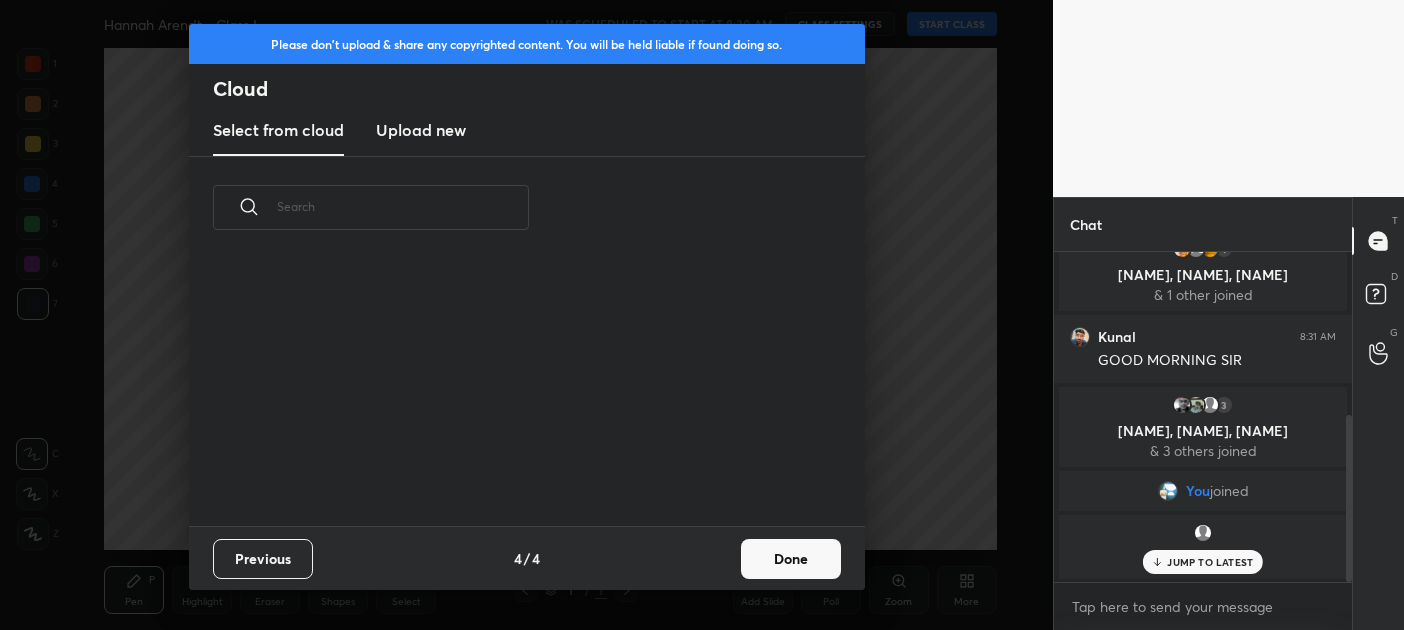 scroll, scrollTop: 7, scrollLeft: 10, axis: both 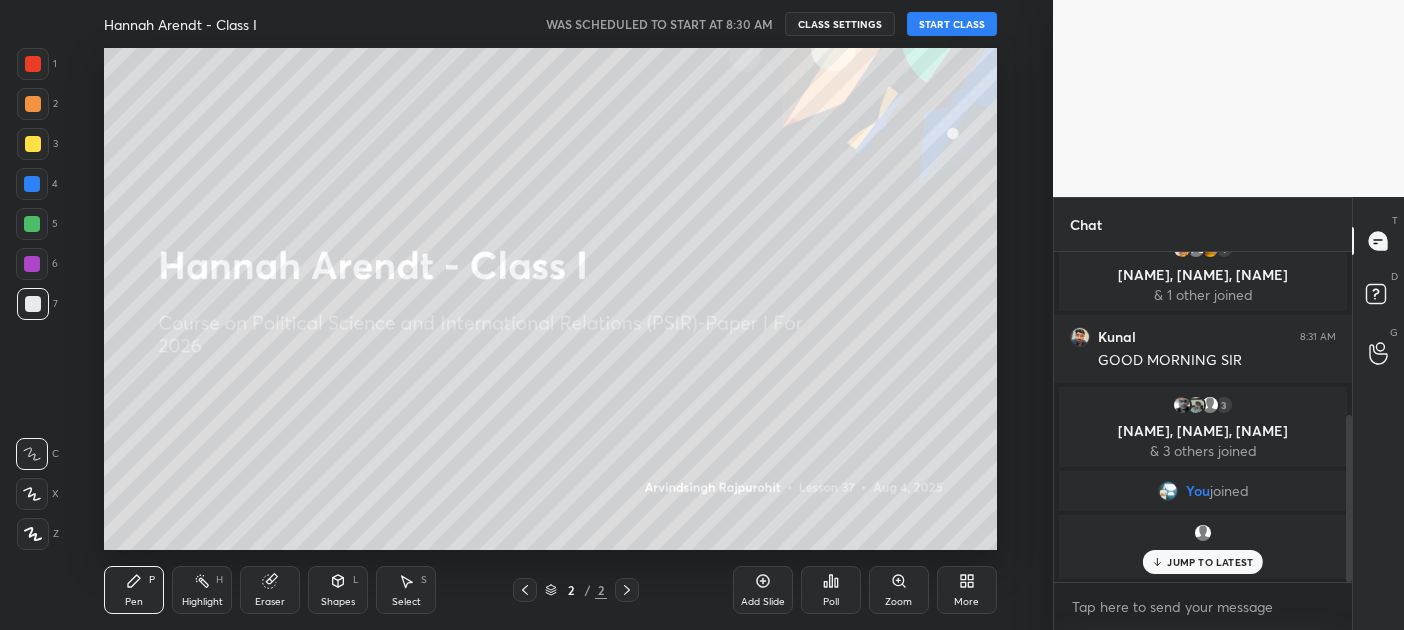 click on "JUMP TO LATEST" at bounding box center (1210, 562) 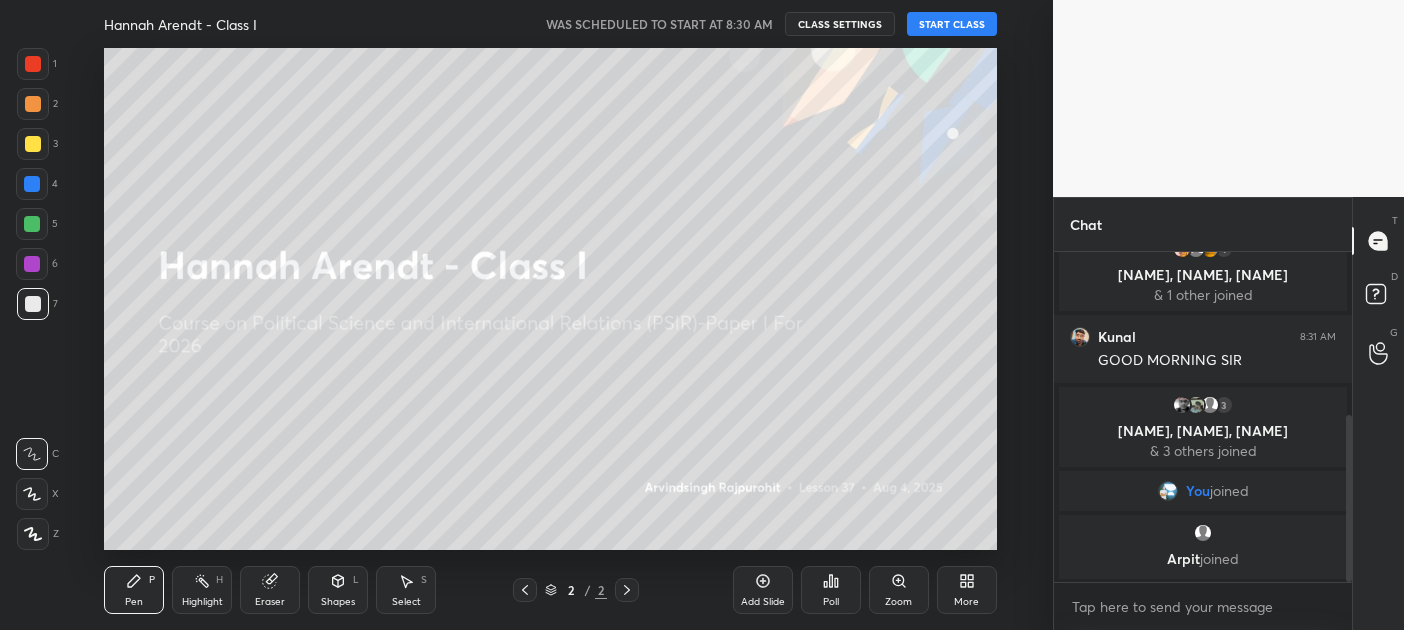 click on "CLASS SETTINGS" at bounding box center [840, 24] 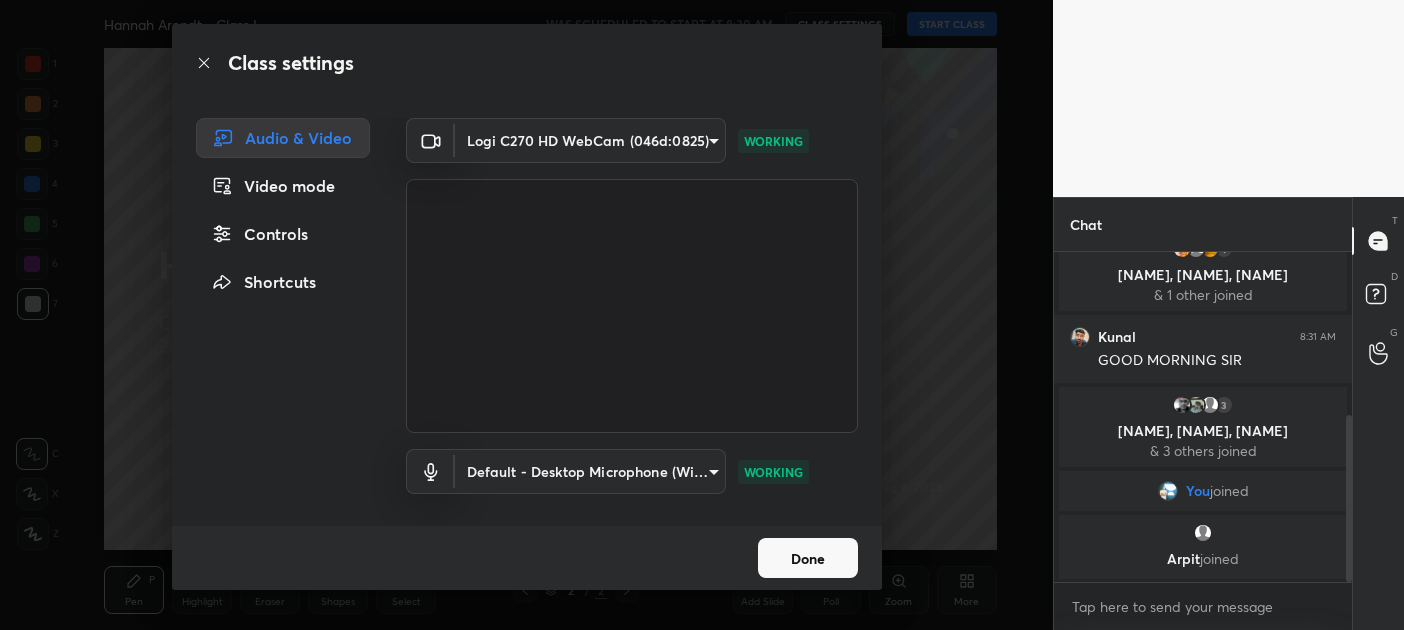 click on "1 2 3 4 5 6 7 C X Z C X Z E E Erase all   H H Hannah Arendt - Class I WAS SCHEDULED TO START AT  8:30 AM CLASS SETTINGS START CLASS Setting up your live class Back Hannah Arendt - Class I • L37 of Course on Political Science and International Relations (PSIR)-Paper I For 2026 Arvindsingh Rajpurohit Pen P Highlight H Eraser Shapes L Select S 2 / 2 Add Slide Poll Zoom More Chat Chetan 8:30 AM Good morning sir 1 Atharv, Shreya, Ritvik &  1 other  joined Kunal 8:31 AM GOOD MORNING SIR 3 Pawan, Adarsh, ujjwal &  3 others  joined You  joined Arpit  joined JUMP TO LATEST Enable hand raising Enable raise hand to speak to learners. Once enabled, chat will be turned off temporarily. Enable x   Doubts asked by learners will show up here Raise hand disabled You have disabled Raise hand currently. Enable it to invite learners to speak Enable Can't raise hand Looks like educator just invited you to speak. Please wait before you can raise your hand again. Got it T Messages (T) D Doubts (D) G Raise Hand (G) Report an issue" at bounding box center (702, 315) 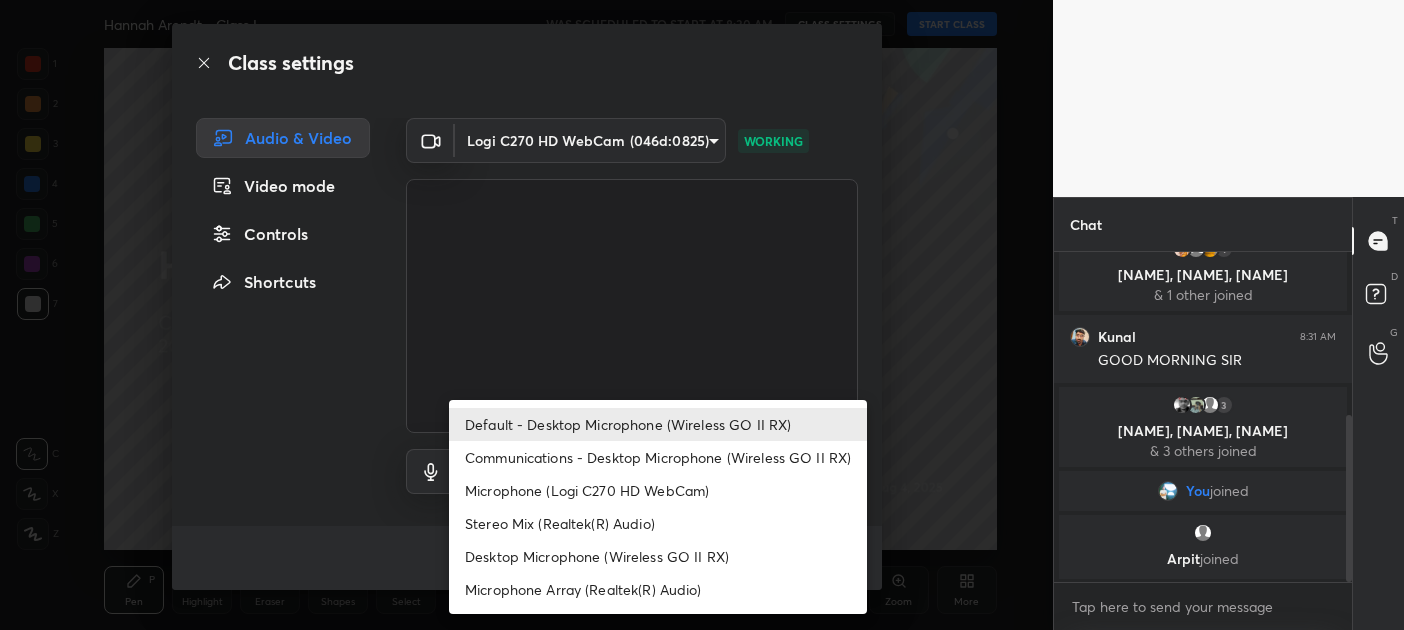 click on "Default - Desktop Microphone (Wireless GO II RX)" at bounding box center [658, 424] 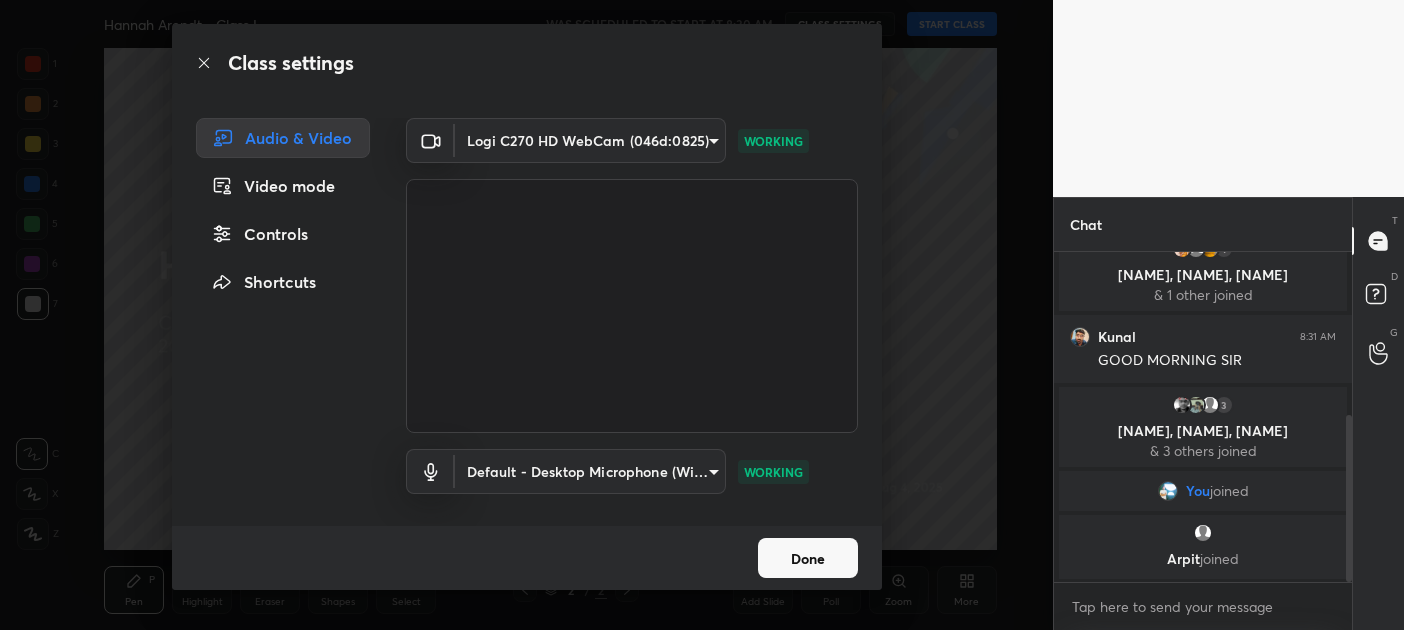 click on "Done" at bounding box center (808, 558) 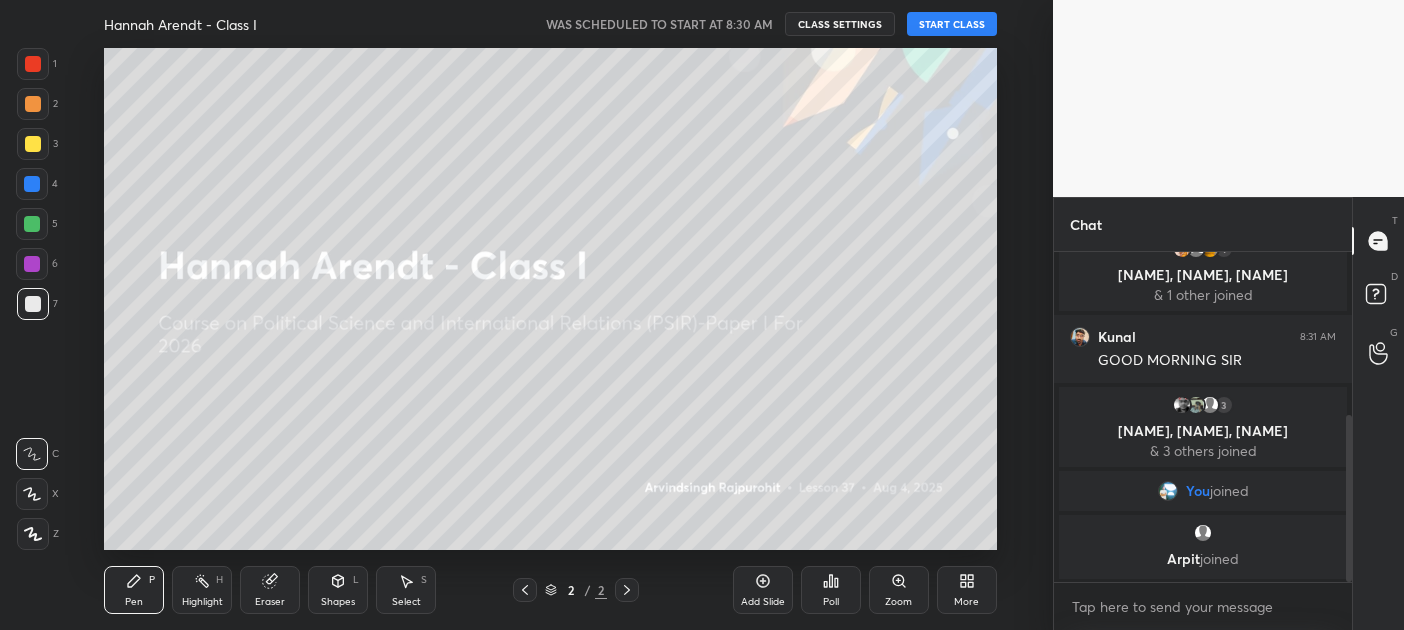 click on "START CLASS" at bounding box center (952, 24) 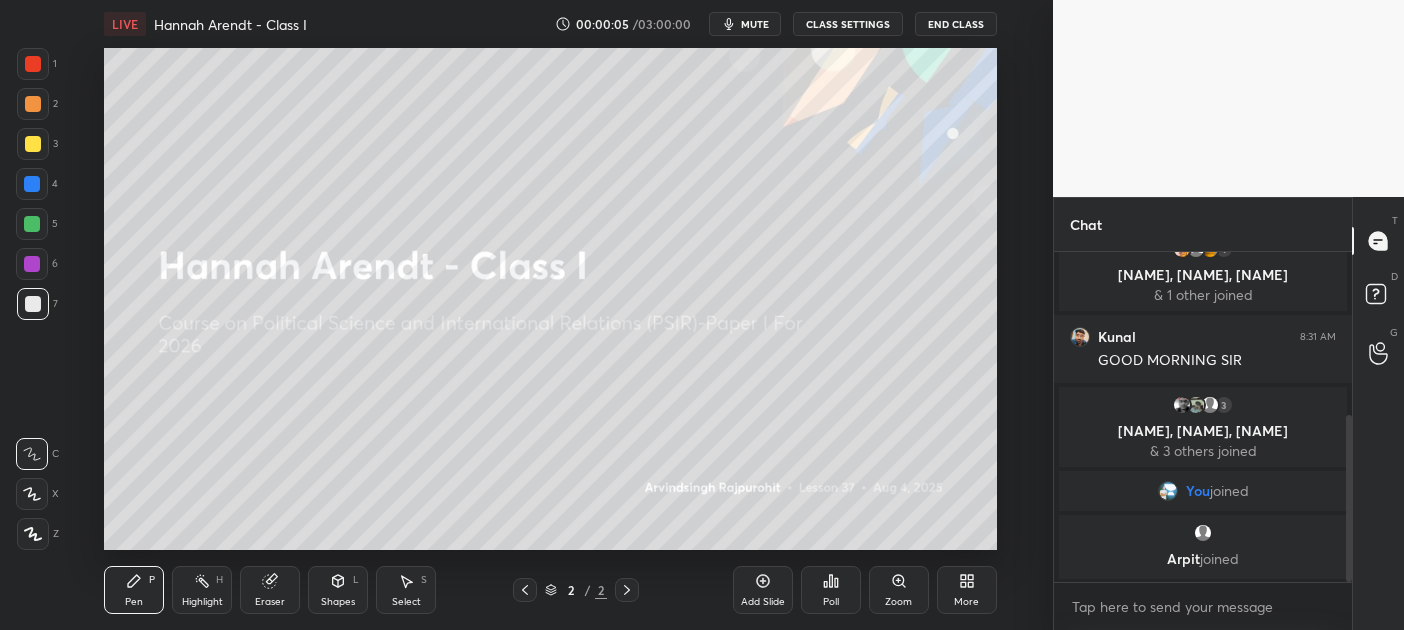 click on "mute" at bounding box center (755, 24) 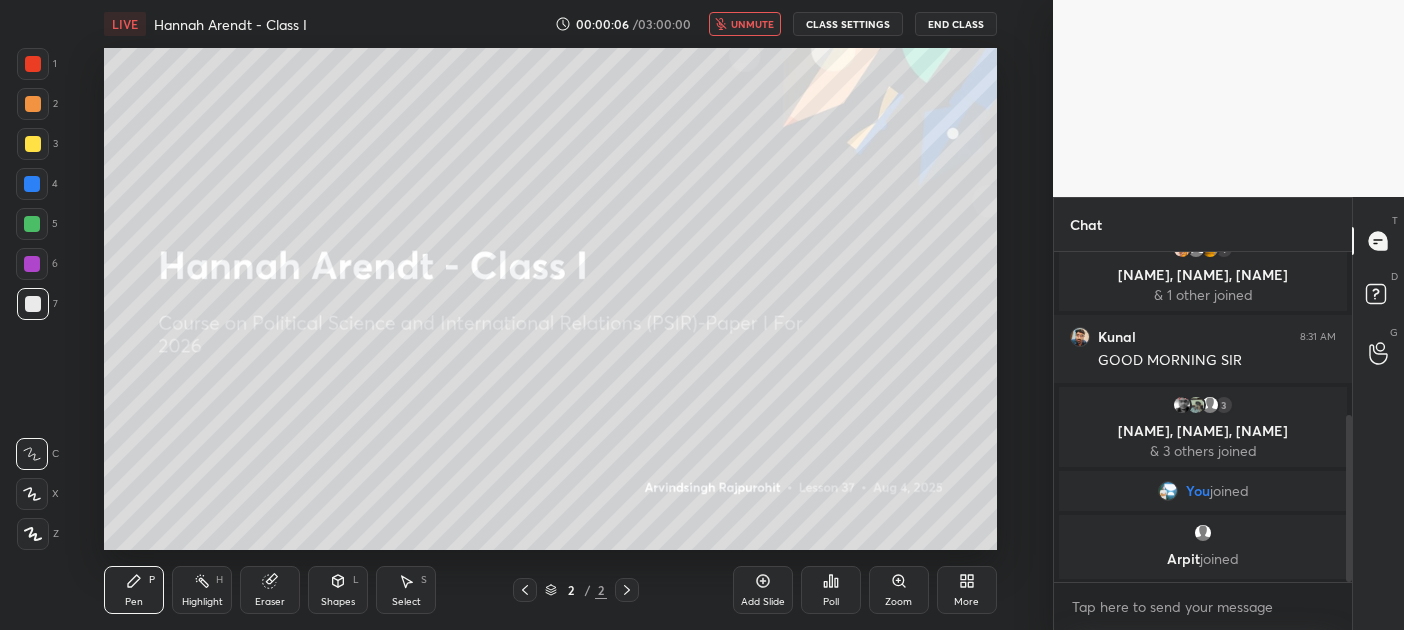 click on "End Class" at bounding box center (956, 24) 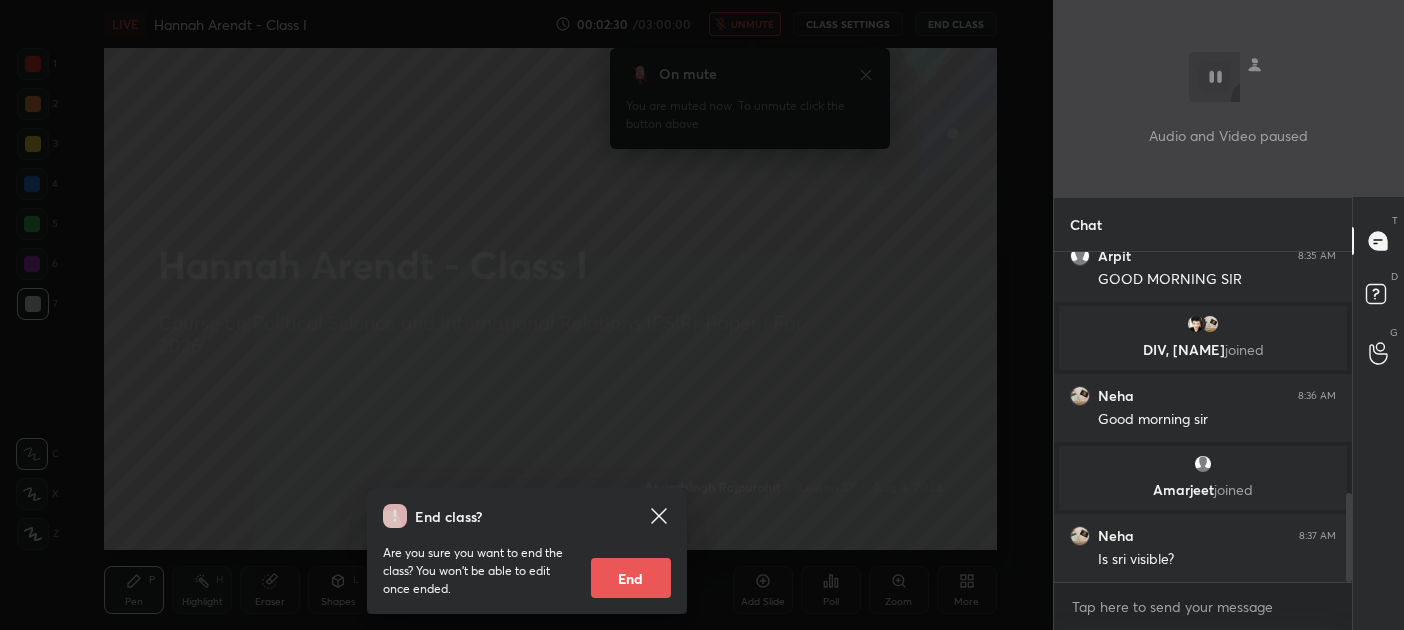 scroll, scrollTop: 894, scrollLeft: 0, axis: vertical 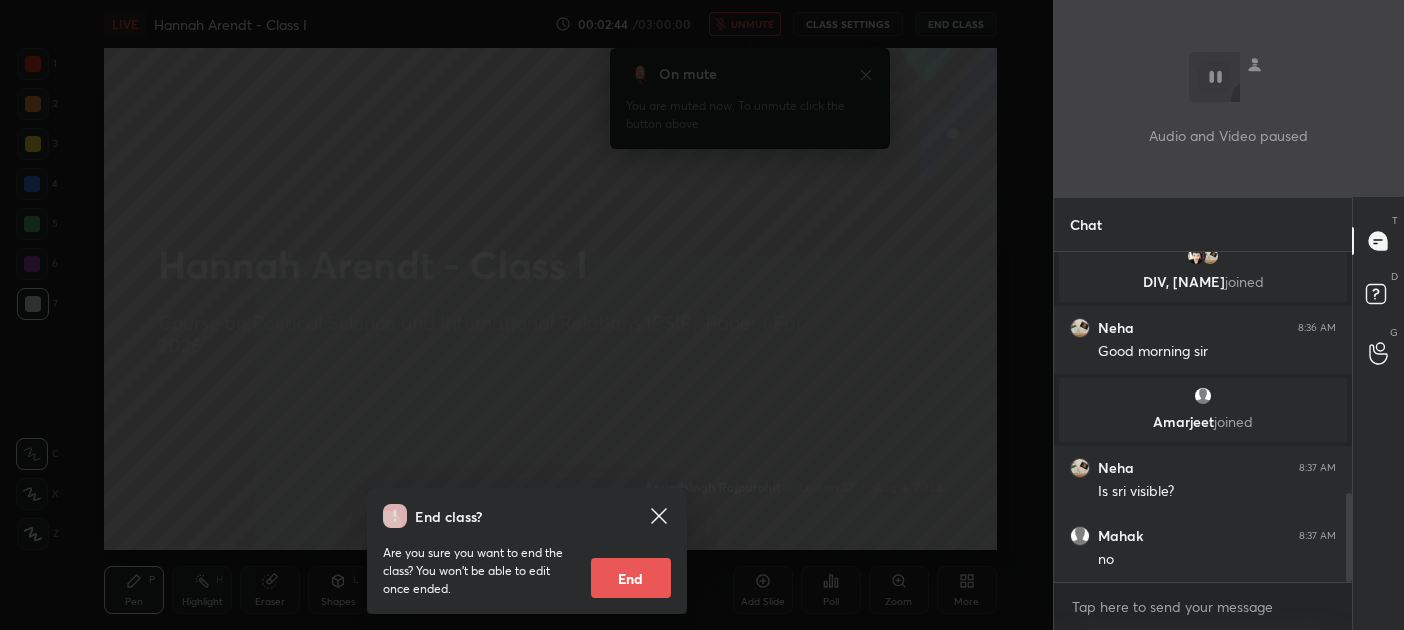 click on "End class? Are you sure you want to end the class? You won’t be able to edit once ended. End" at bounding box center (526, 315) 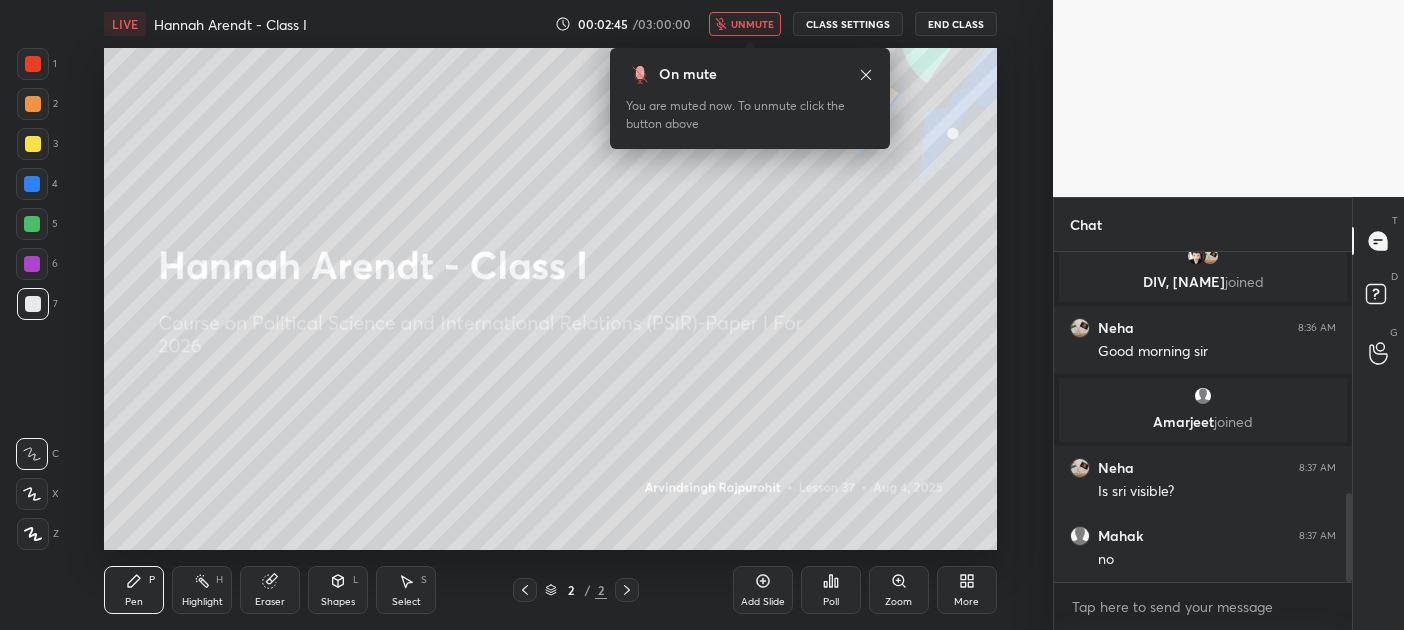click on "unmute" at bounding box center [752, 24] 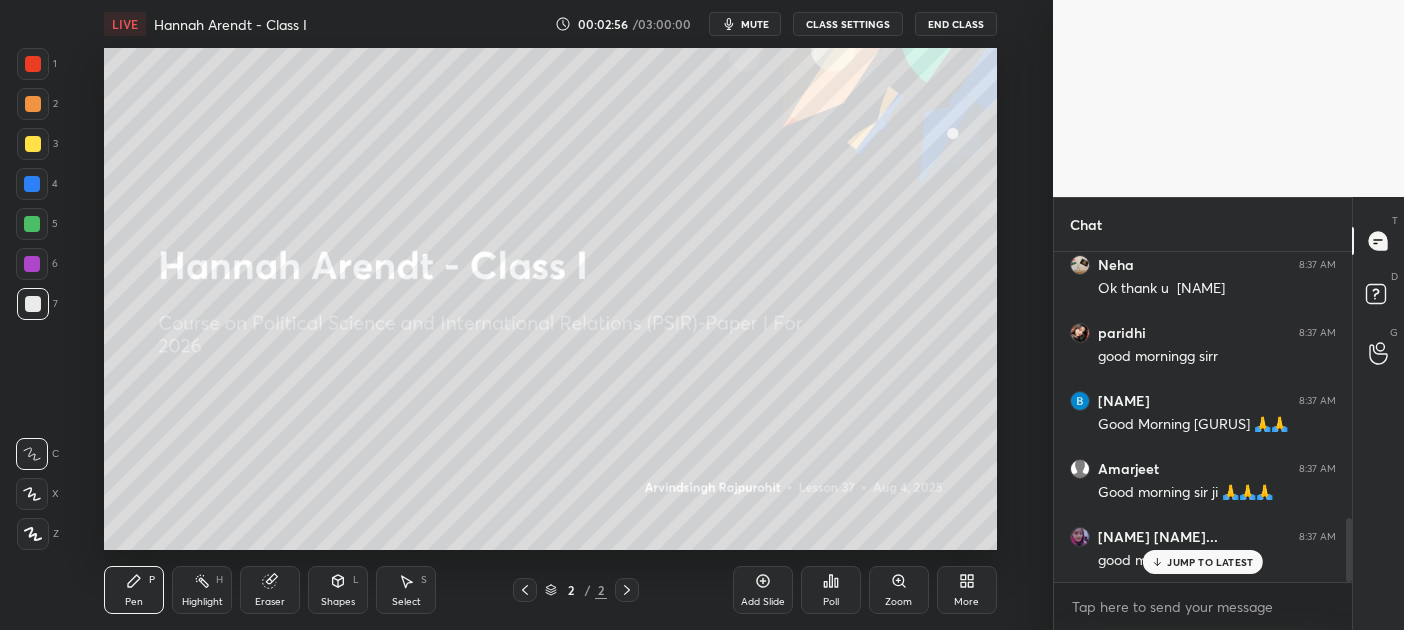 scroll, scrollTop: 1369, scrollLeft: 0, axis: vertical 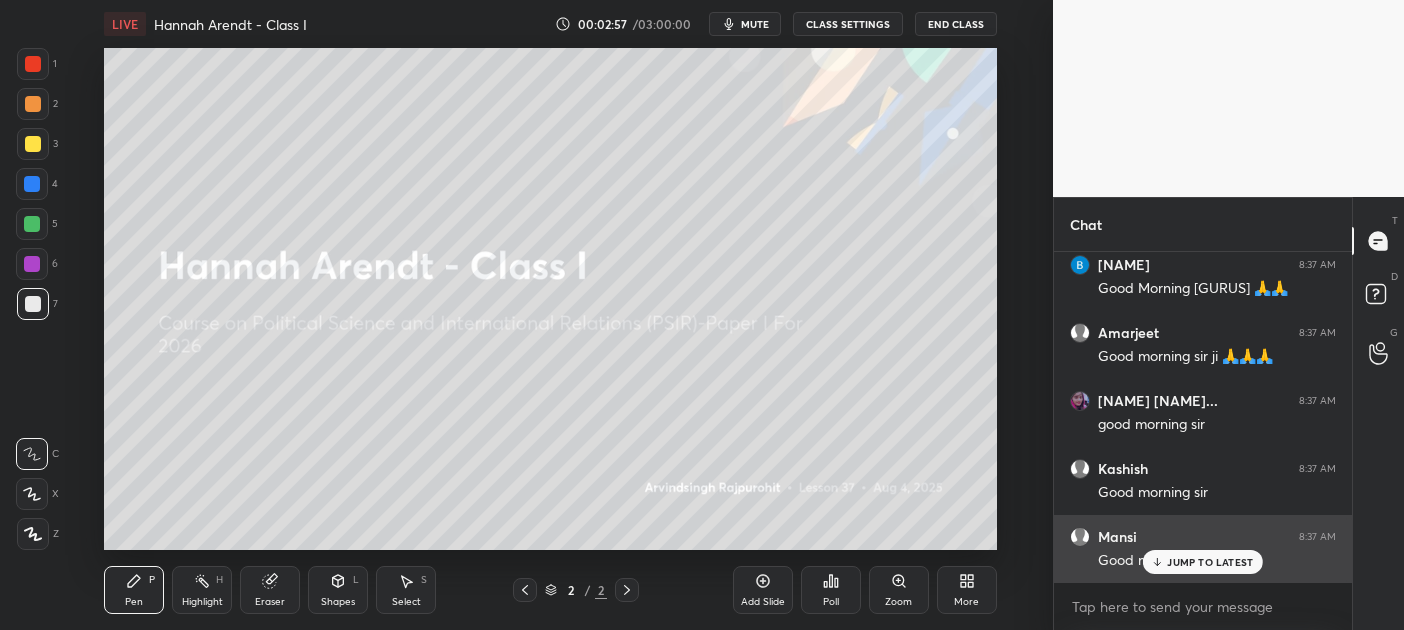 click on "JUMP TO LATEST" at bounding box center (1210, 562) 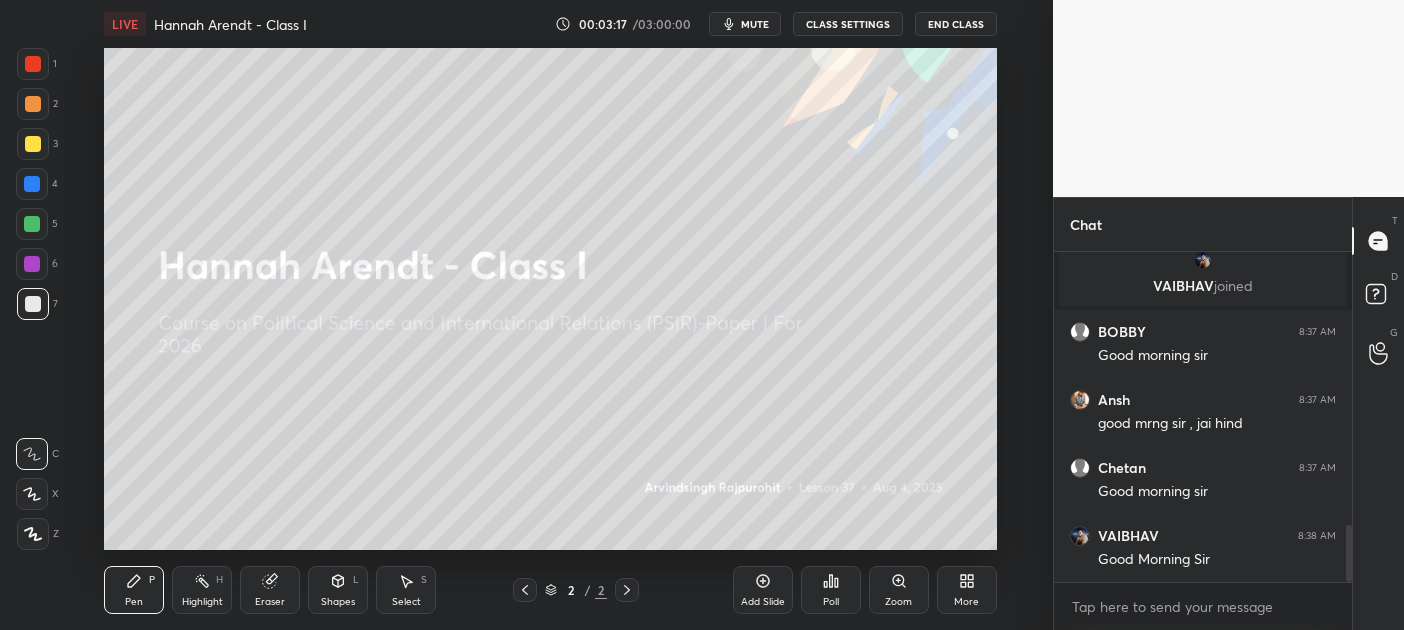 scroll, scrollTop: 1592, scrollLeft: 0, axis: vertical 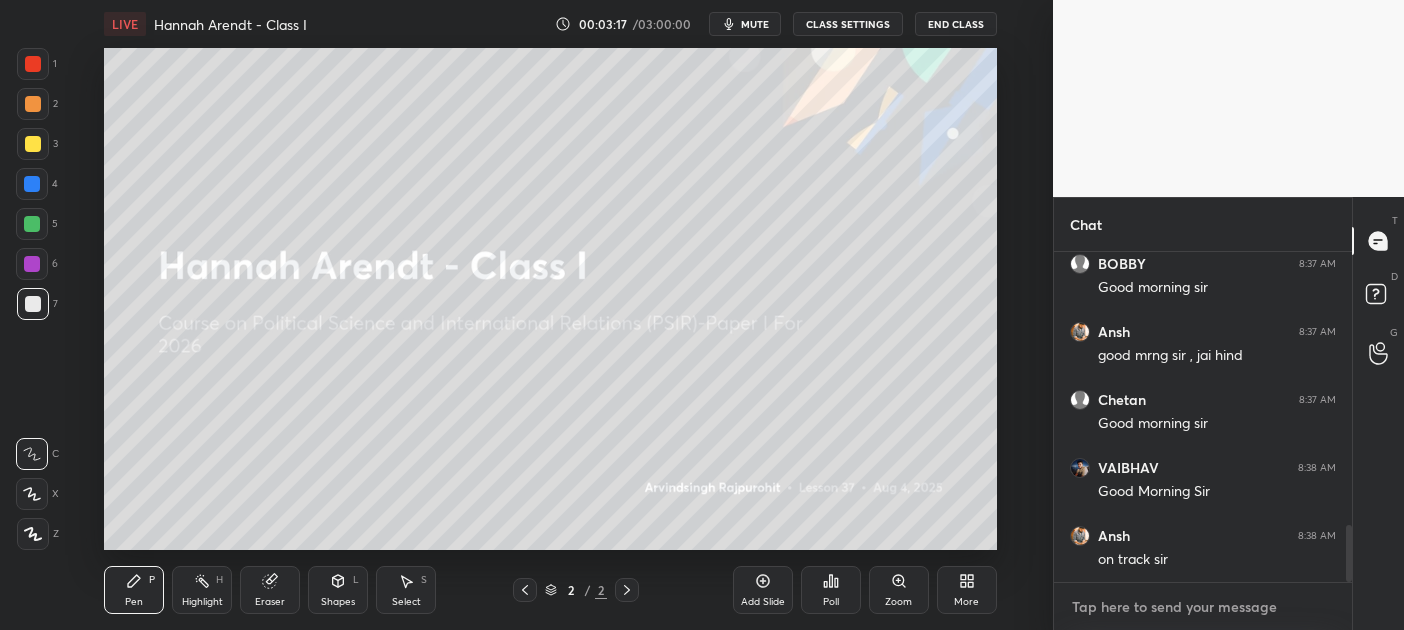 click at bounding box center [1203, 607] 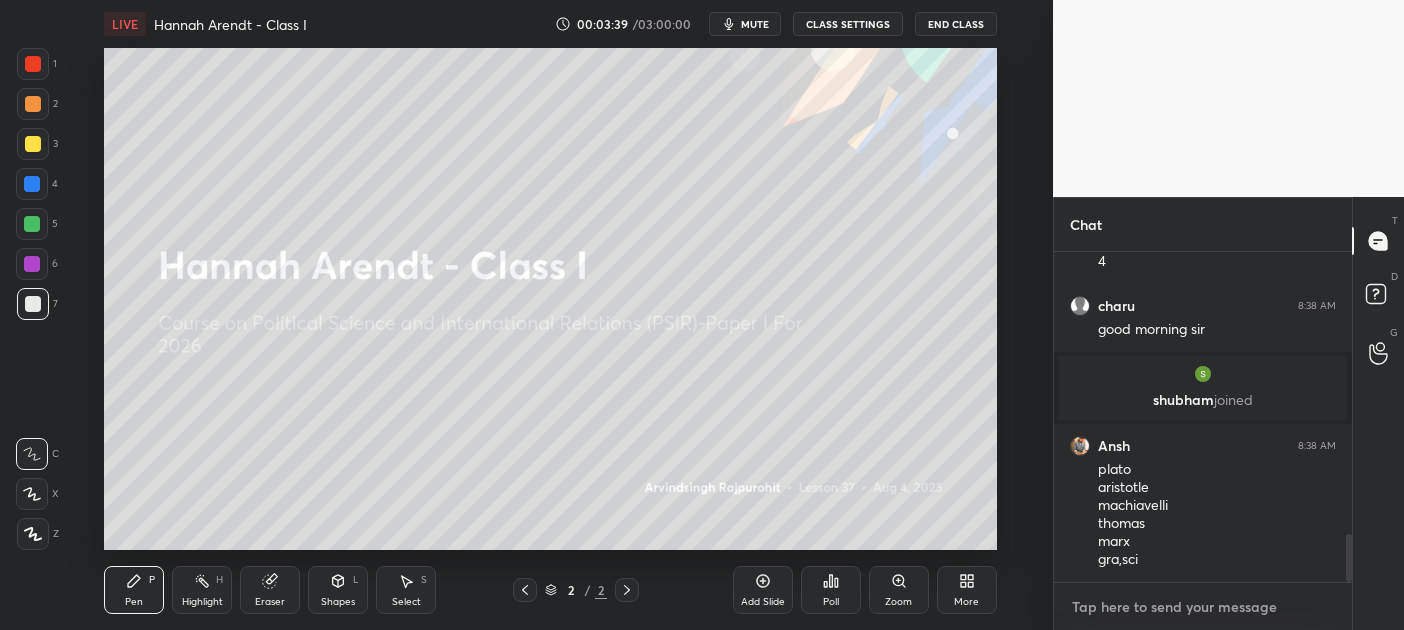 scroll, scrollTop: 1956, scrollLeft: 0, axis: vertical 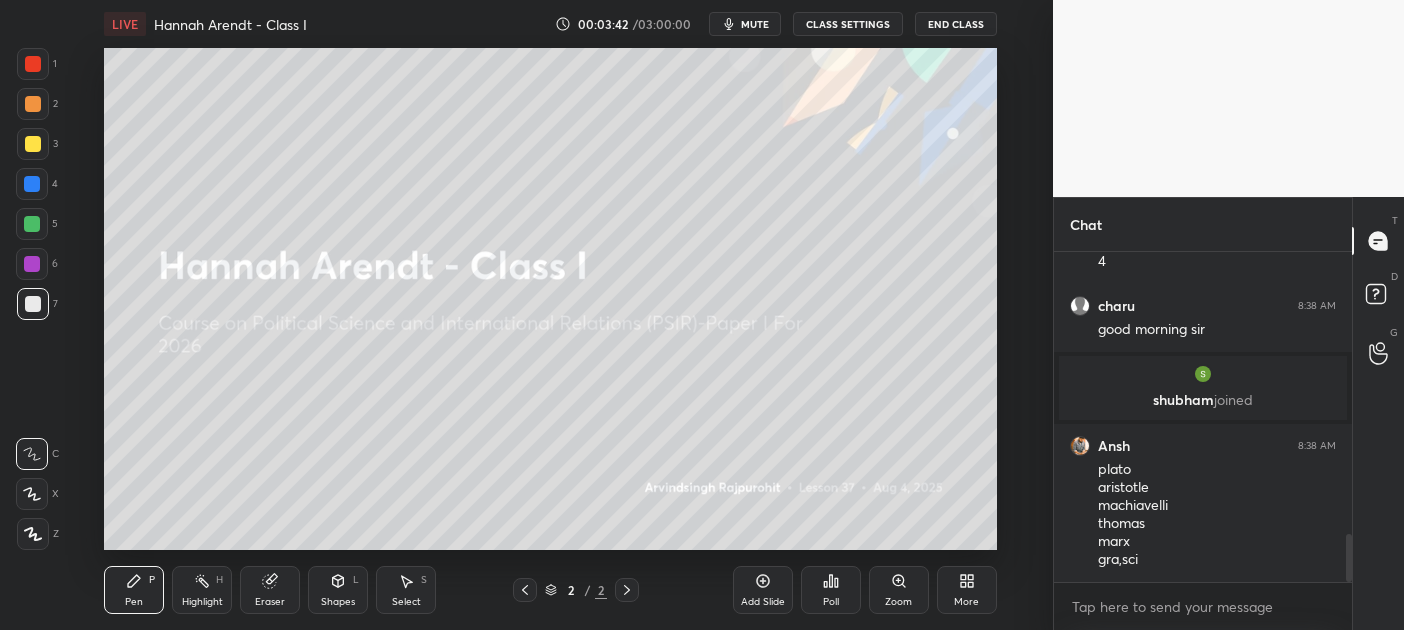 click on "Add Slide" at bounding box center [763, 602] 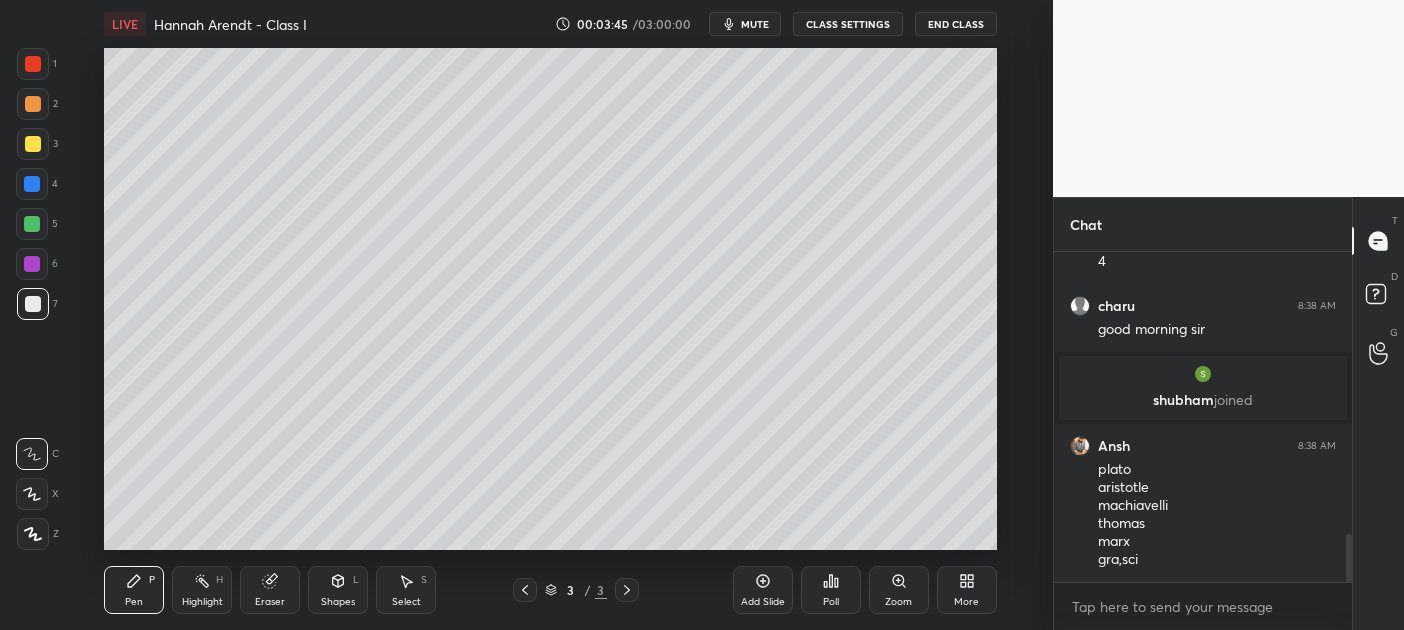 click at bounding box center (33, 144) 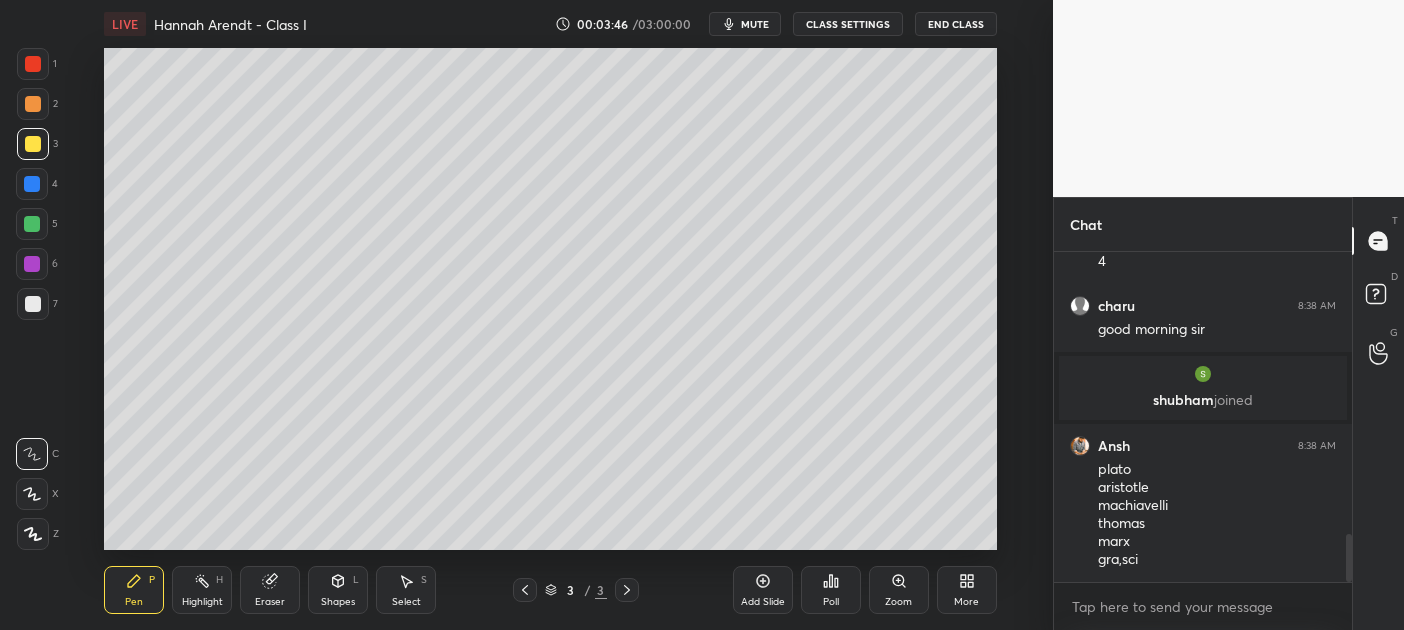 click at bounding box center (33, 144) 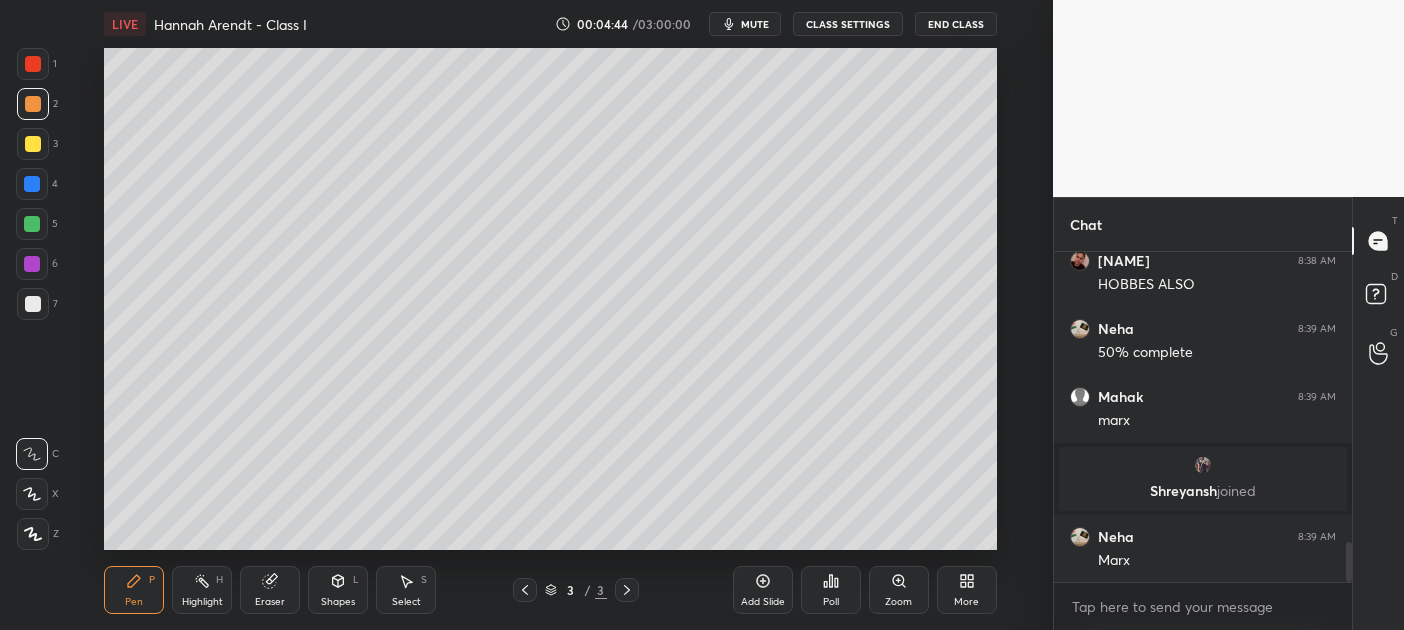 scroll, scrollTop: 2391, scrollLeft: 0, axis: vertical 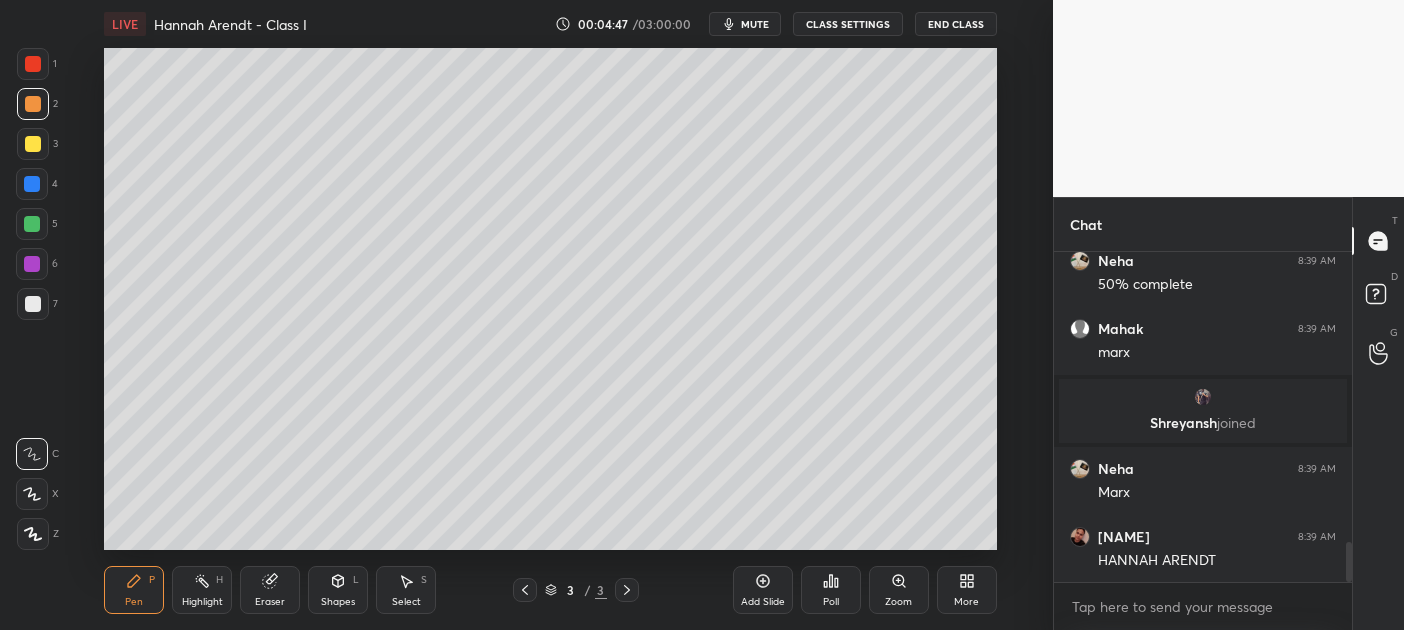 click at bounding box center [32, 184] 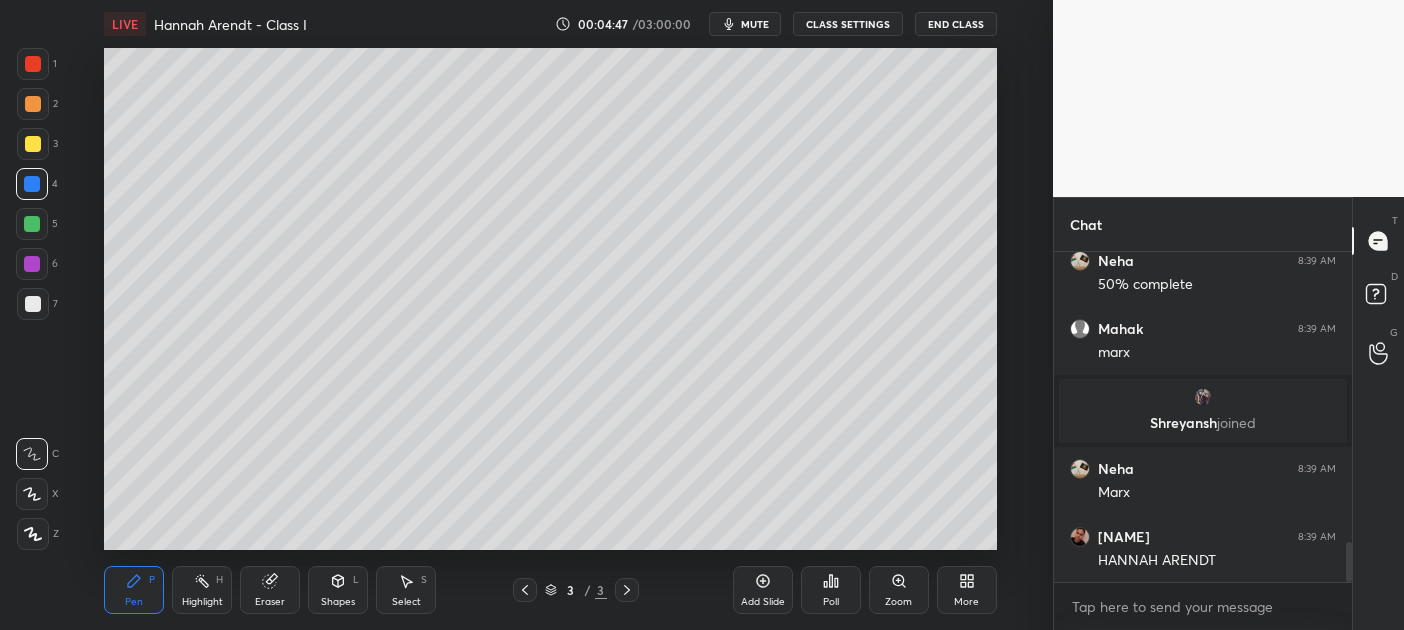 click at bounding box center [32, 184] 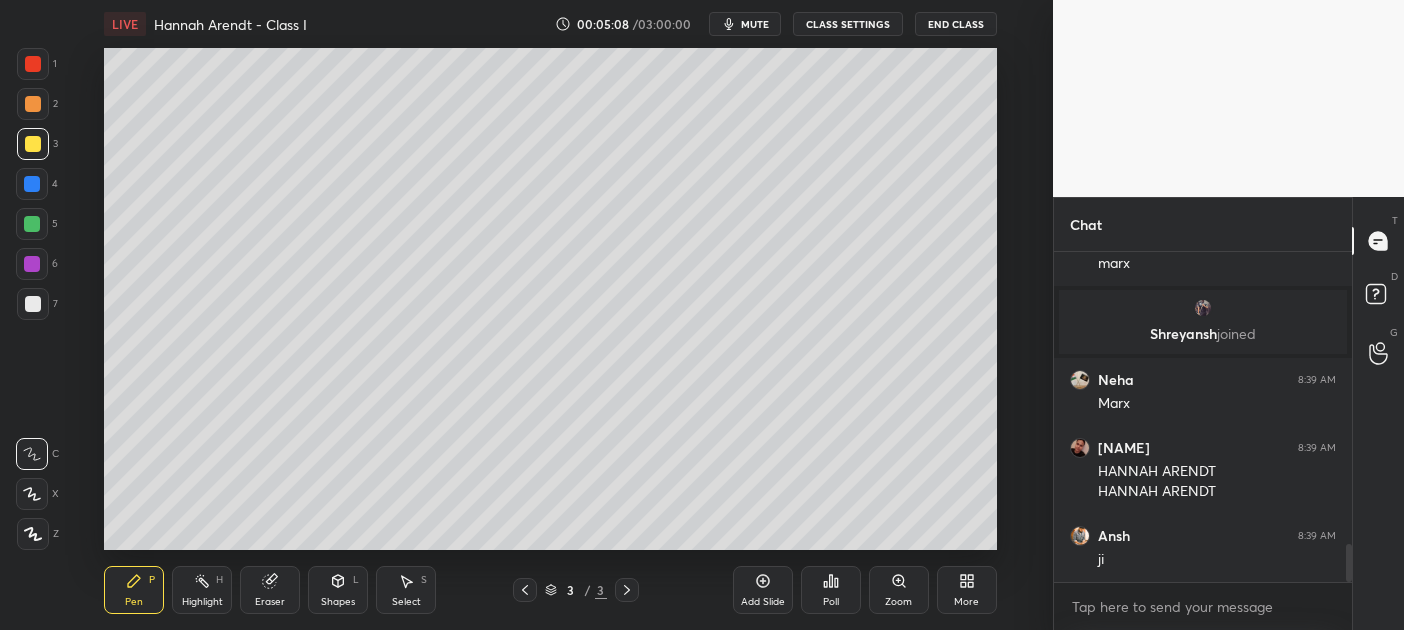 scroll, scrollTop: 2548, scrollLeft: 0, axis: vertical 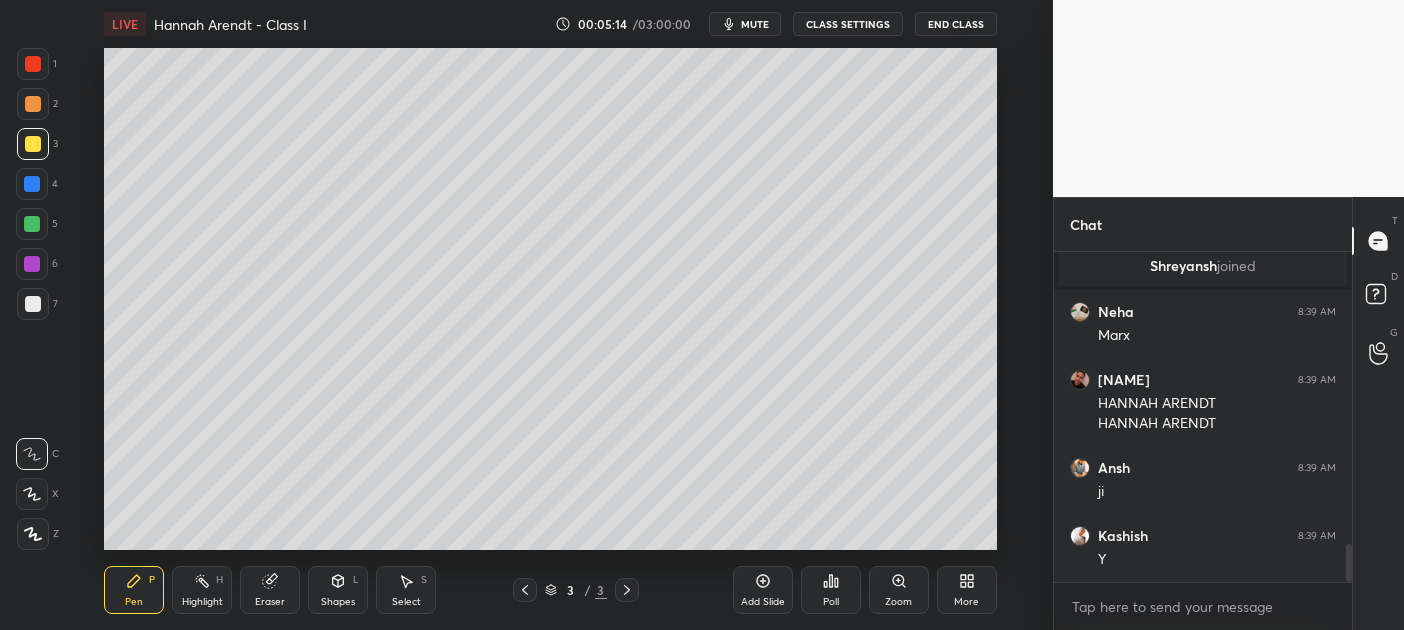 click at bounding box center (33, 104) 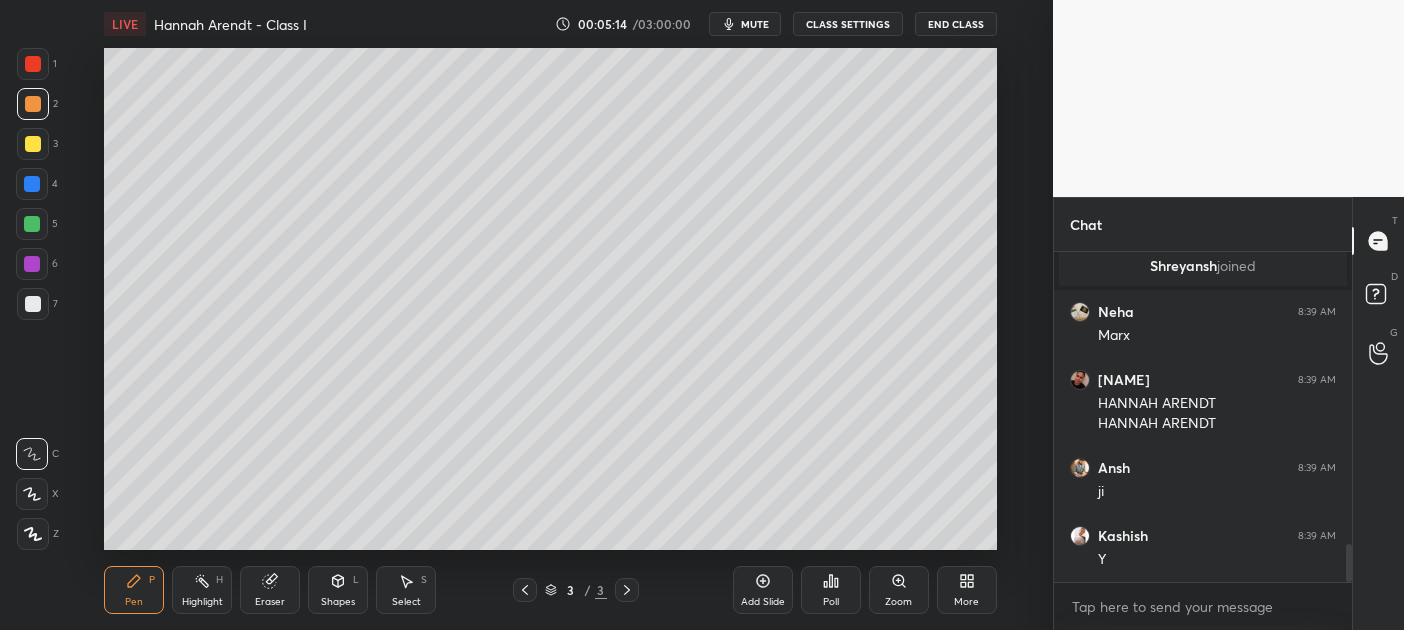 click at bounding box center [33, 104] 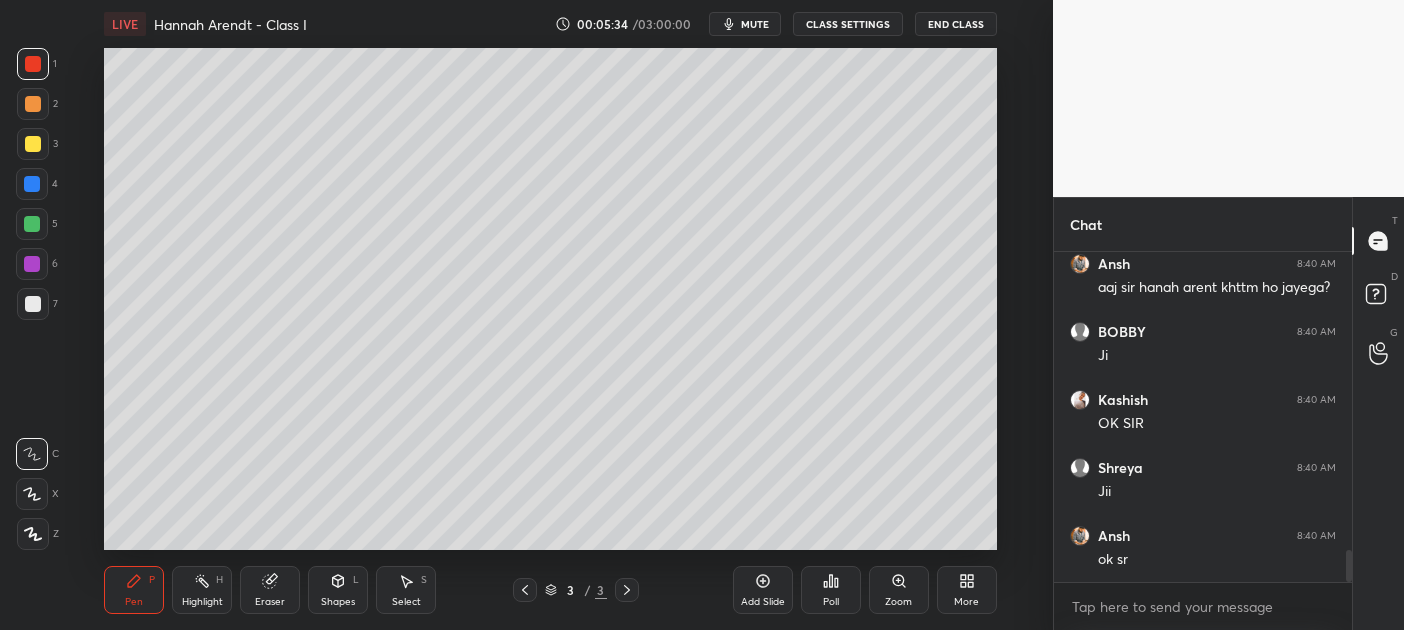 scroll, scrollTop: 3024, scrollLeft: 0, axis: vertical 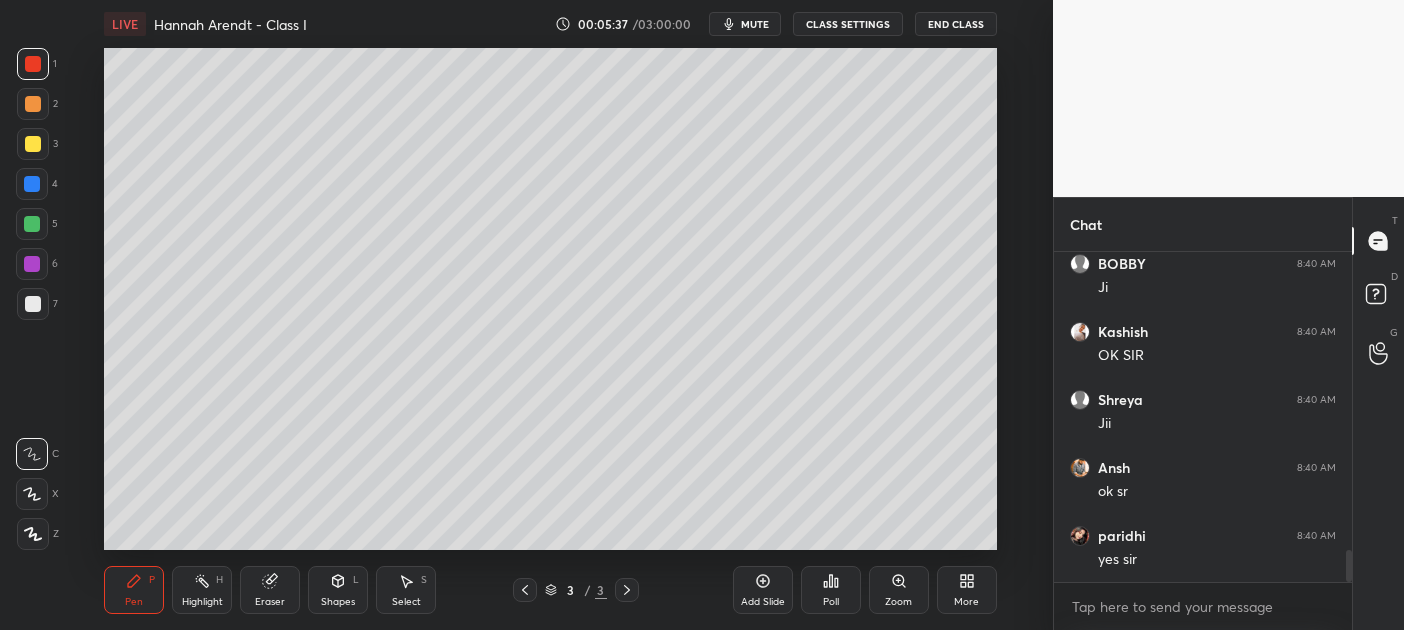 click at bounding box center [32, 224] 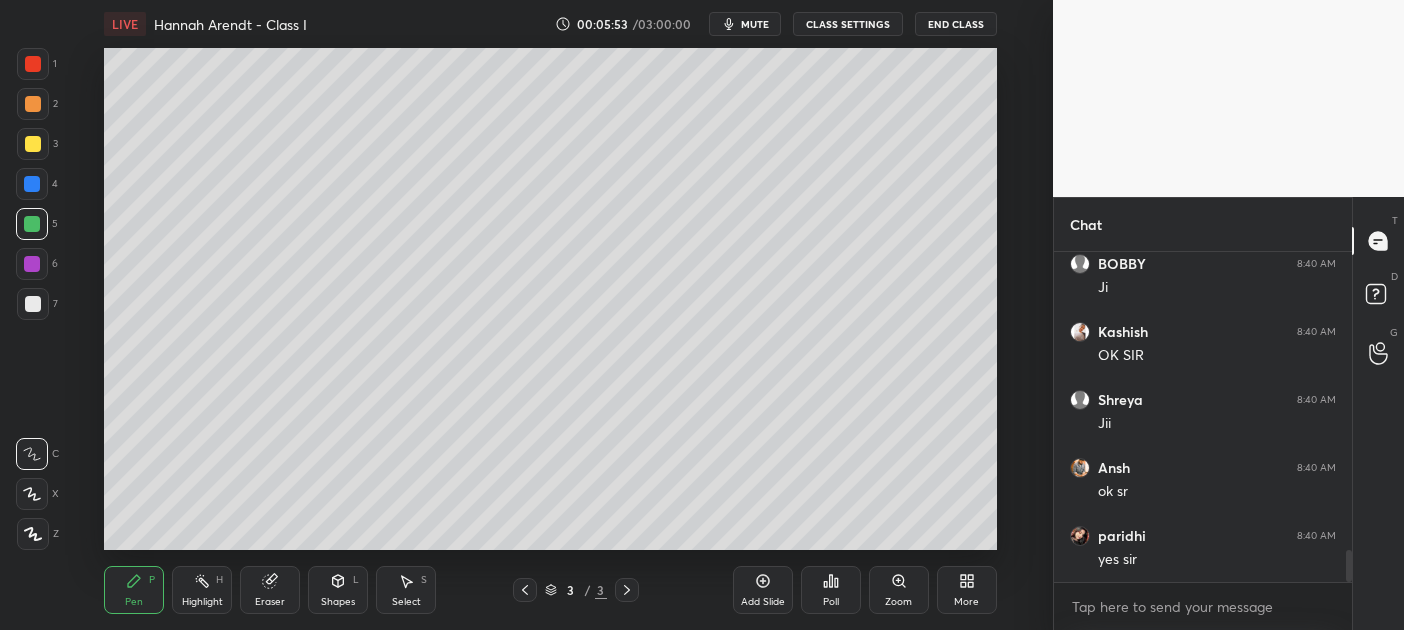 scroll, scrollTop: 3092, scrollLeft: 0, axis: vertical 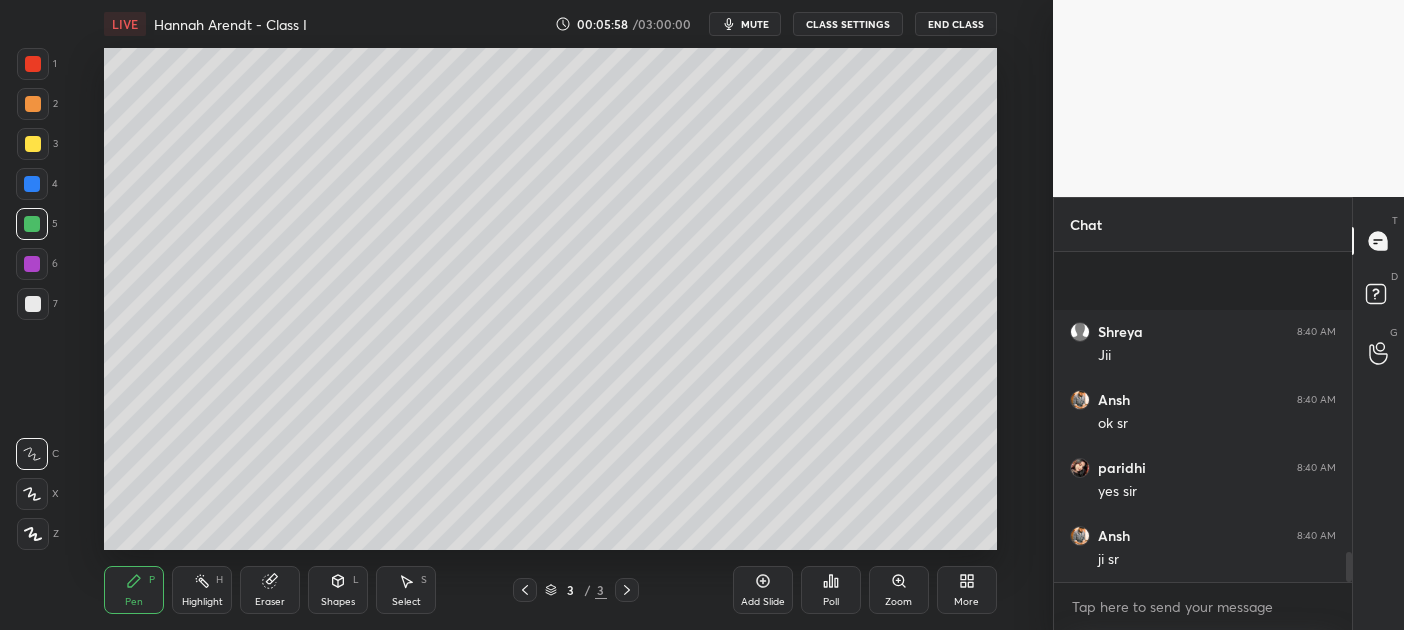 click on "Add Slide" at bounding box center [763, 590] 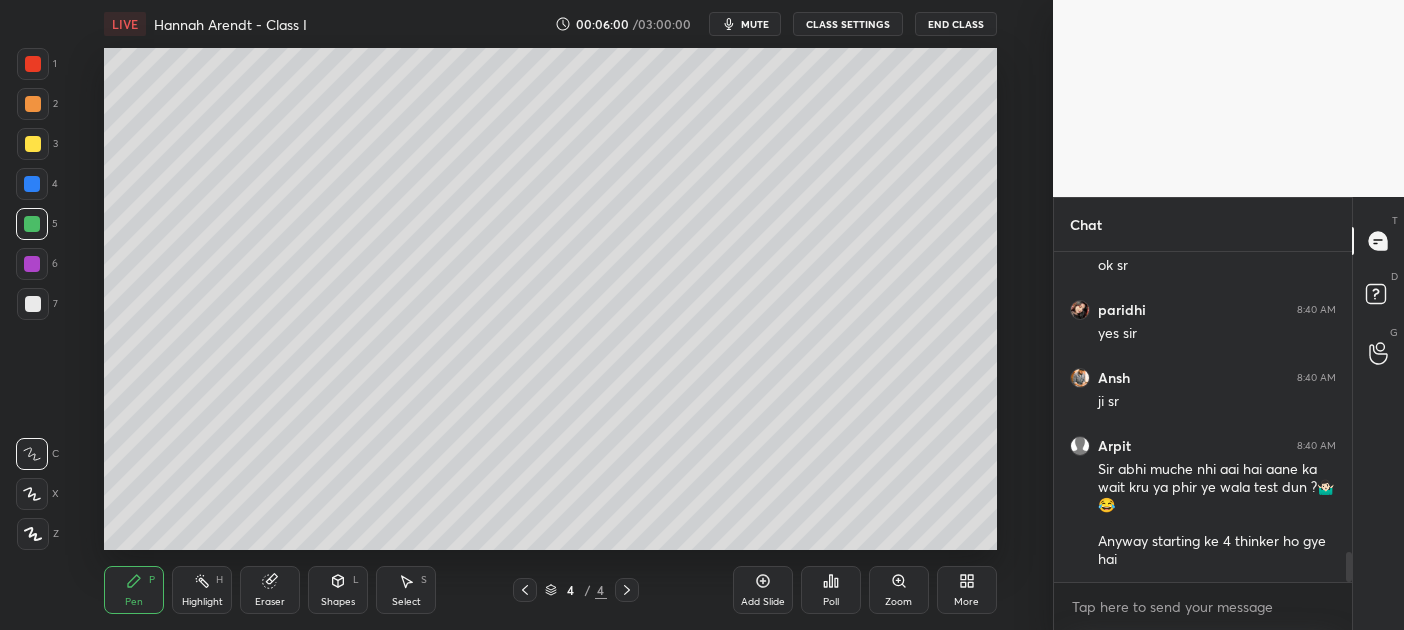 click at bounding box center [33, 144] 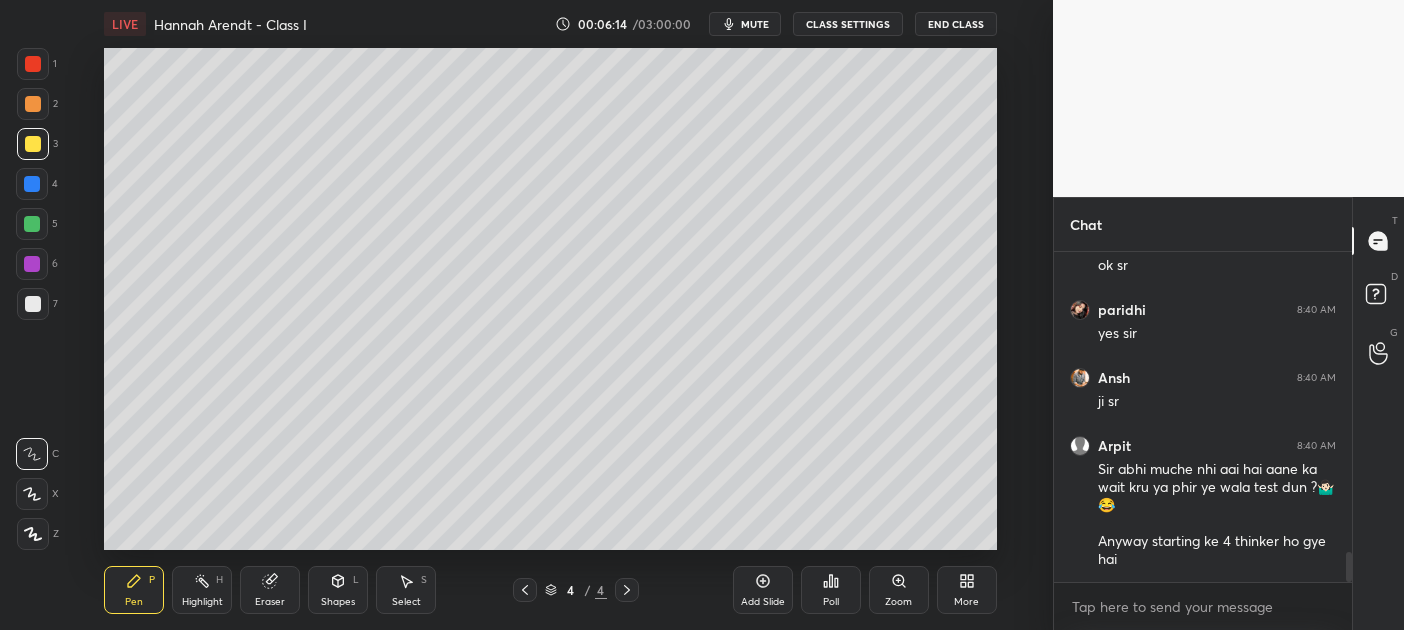 click at bounding box center (32, 224) 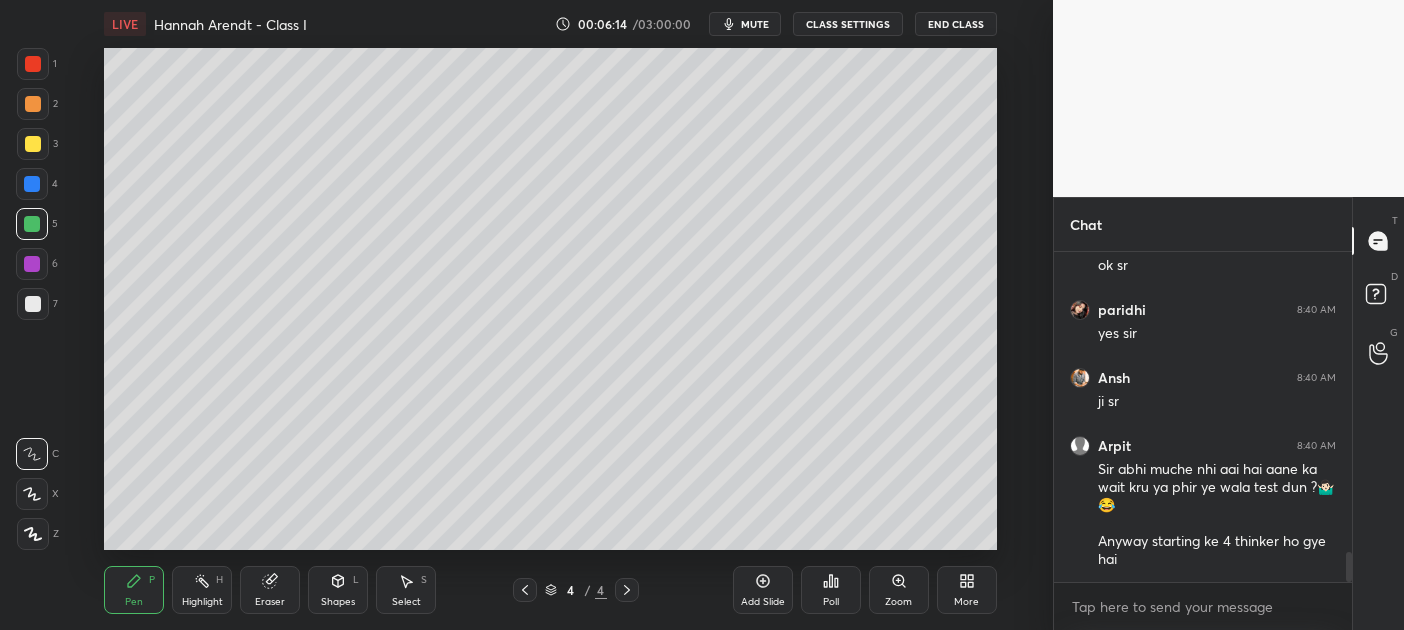 click at bounding box center (32, 224) 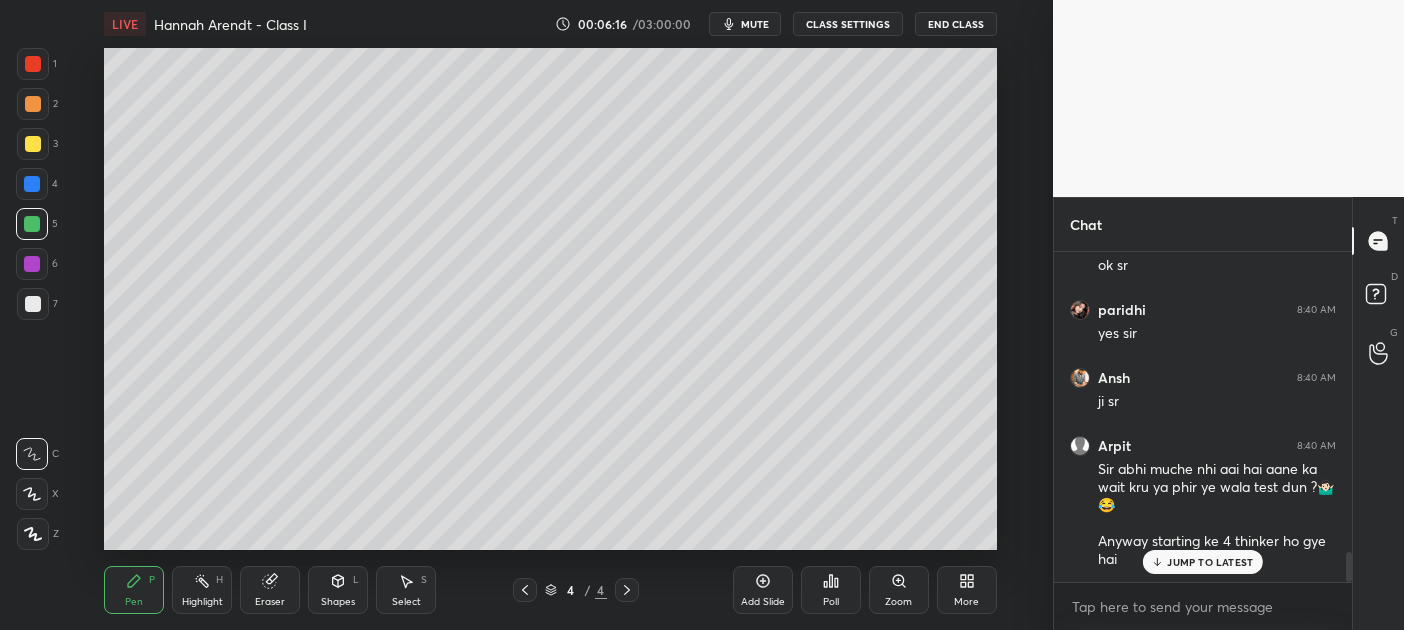 scroll, scrollTop: 3317, scrollLeft: 0, axis: vertical 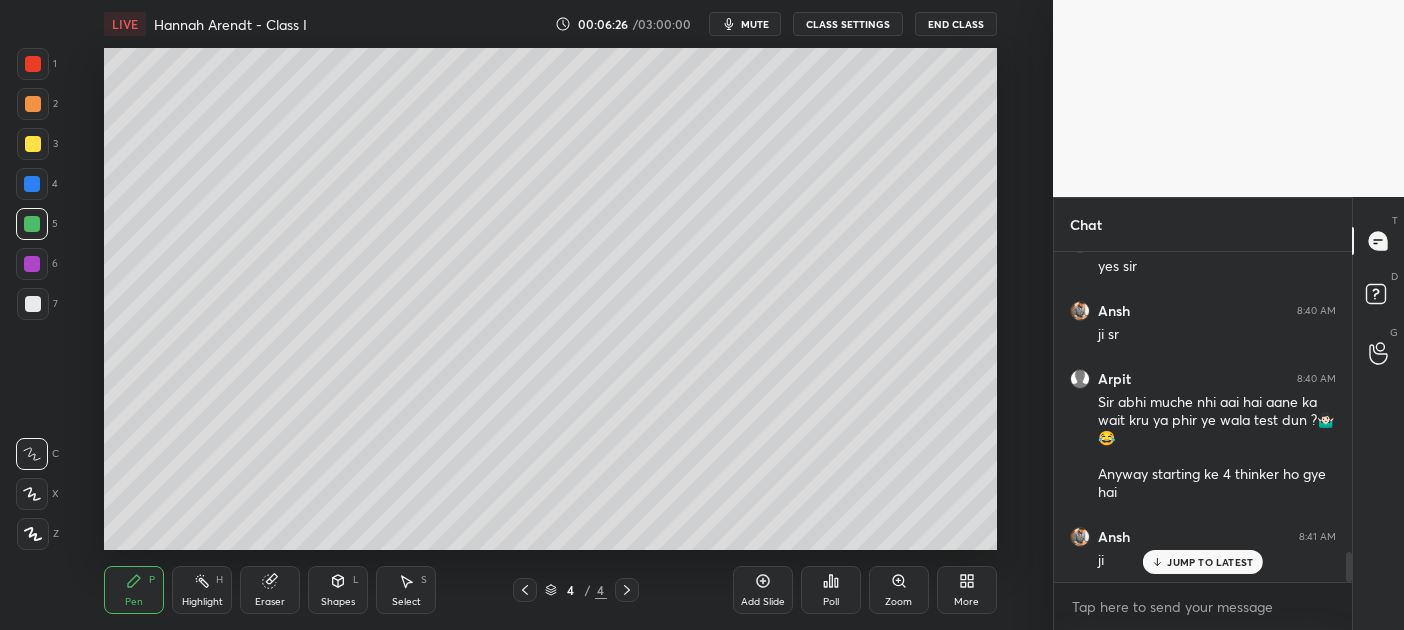 click at bounding box center [32, 184] 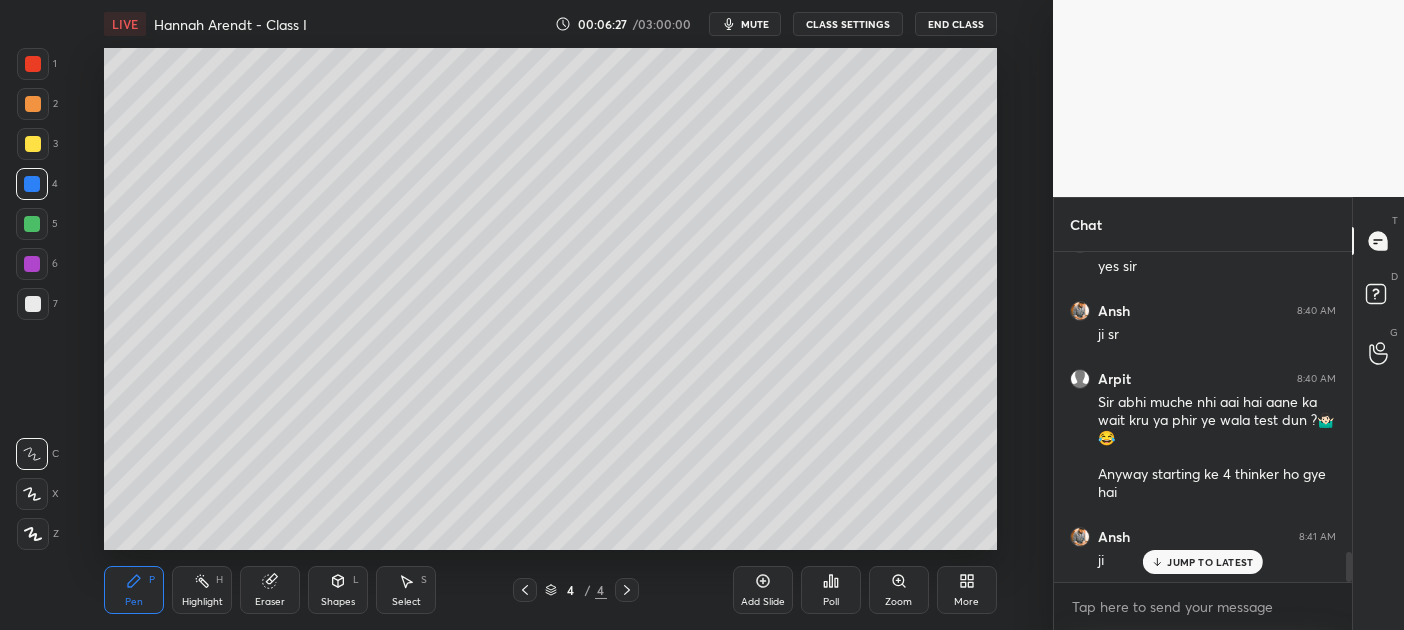 click on "3" at bounding box center (37, 148) 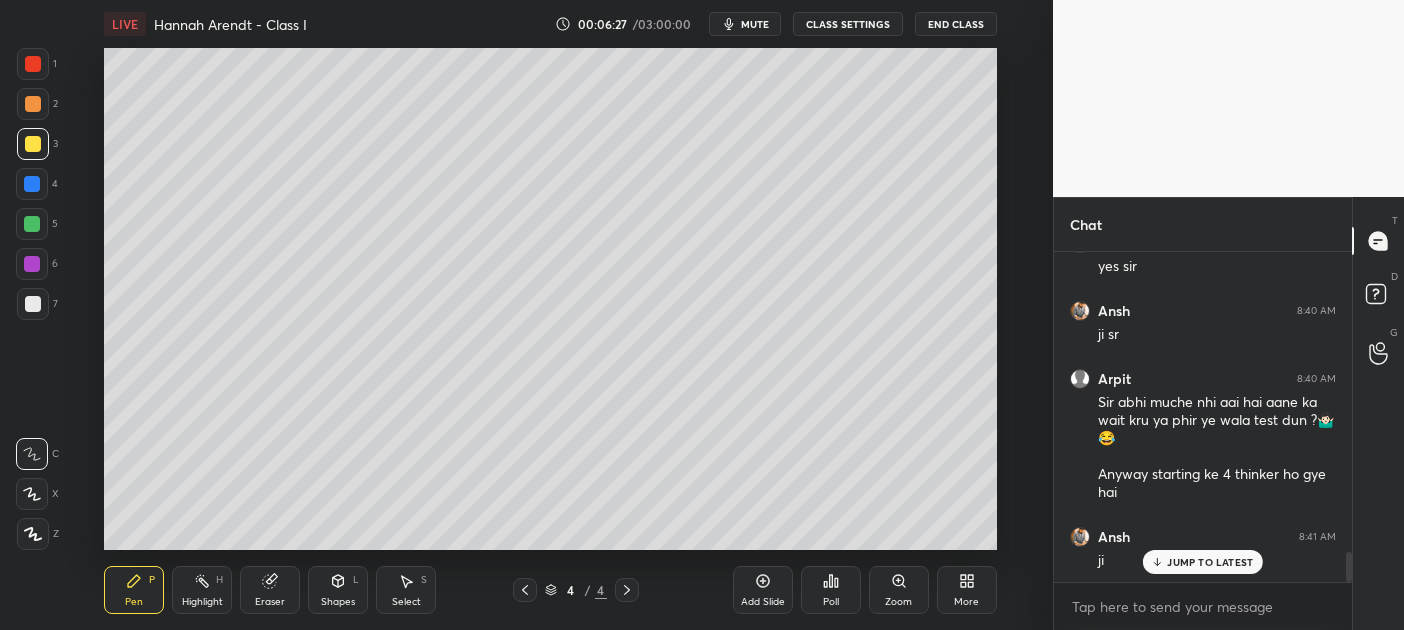 click on "3" at bounding box center [37, 148] 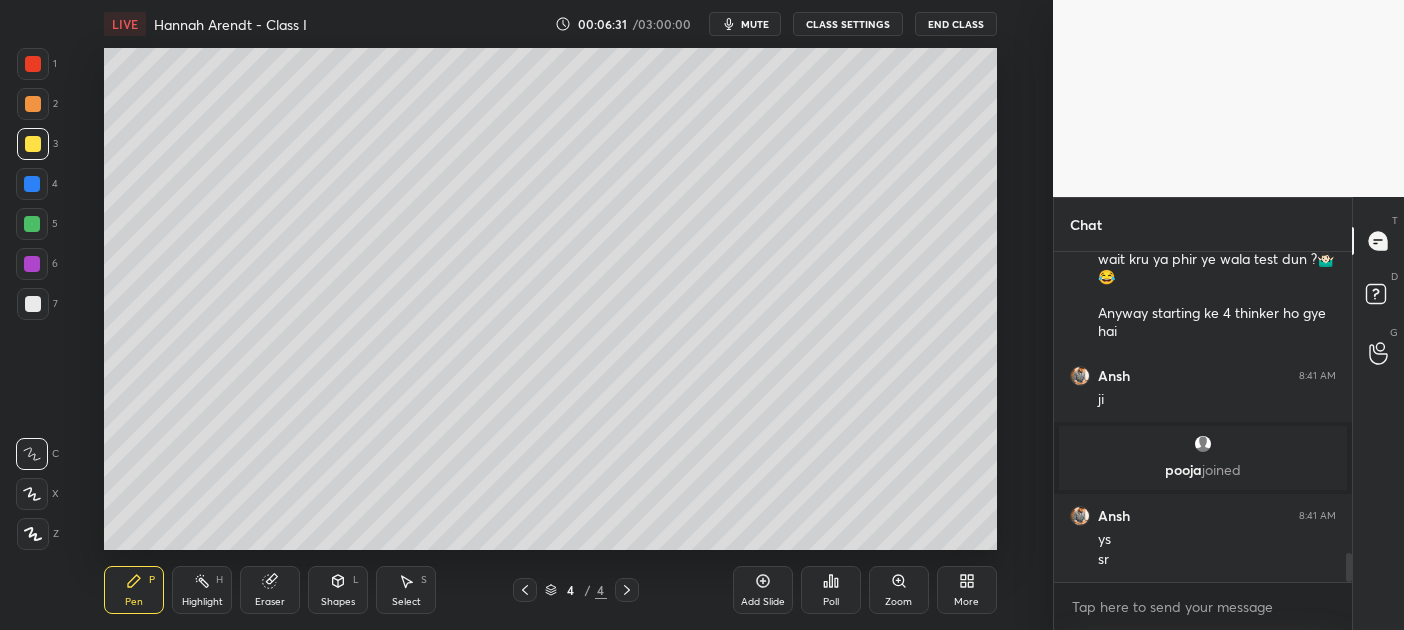 scroll, scrollTop: 3546, scrollLeft: 0, axis: vertical 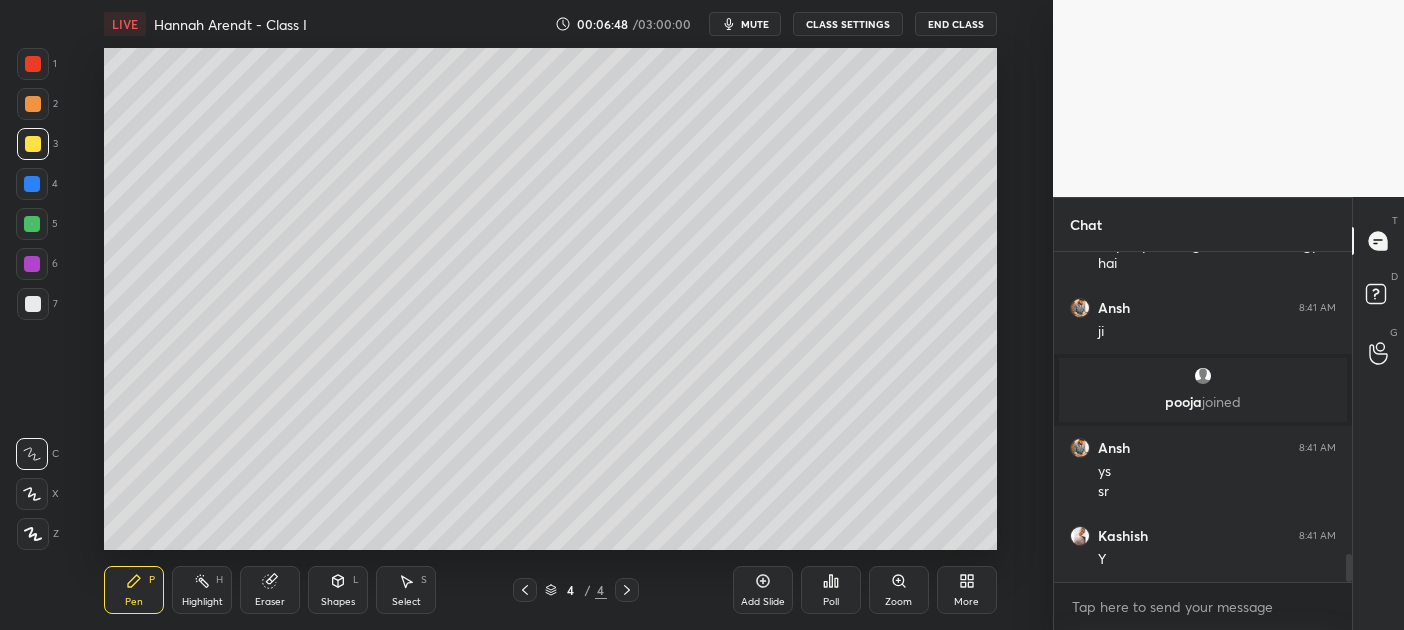 click at bounding box center (33, 64) 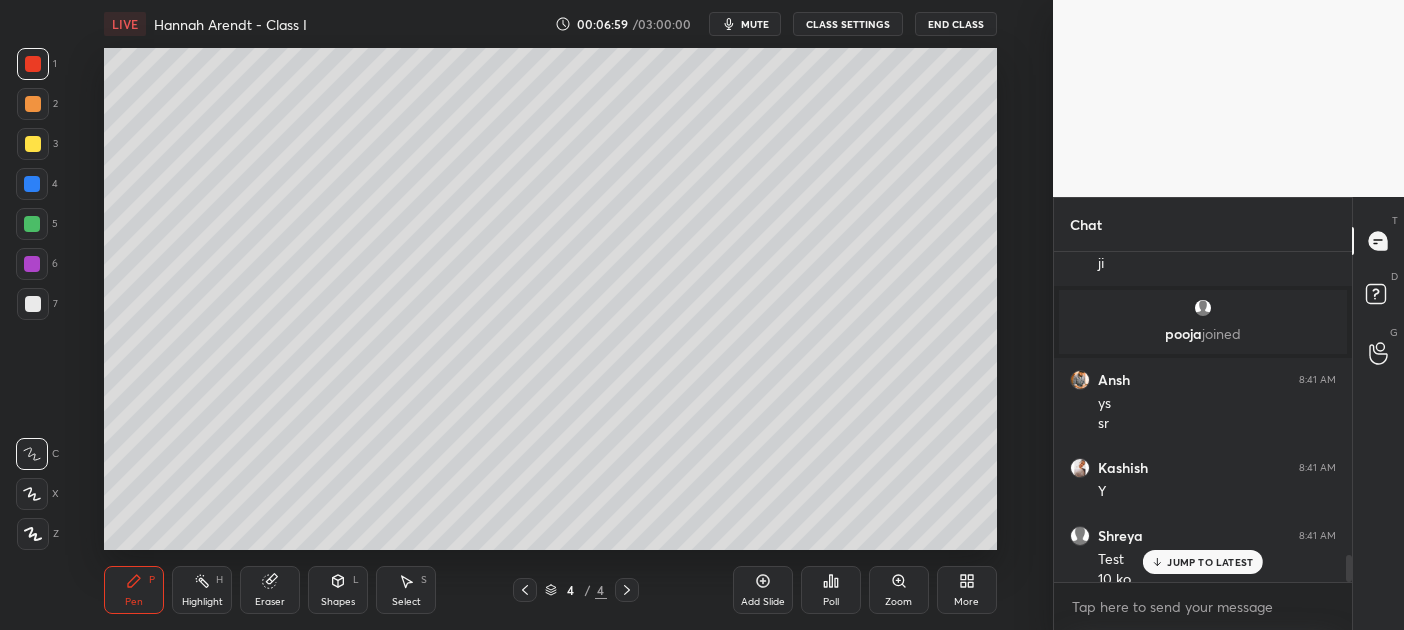 scroll, scrollTop: 3633, scrollLeft: 0, axis: vertical 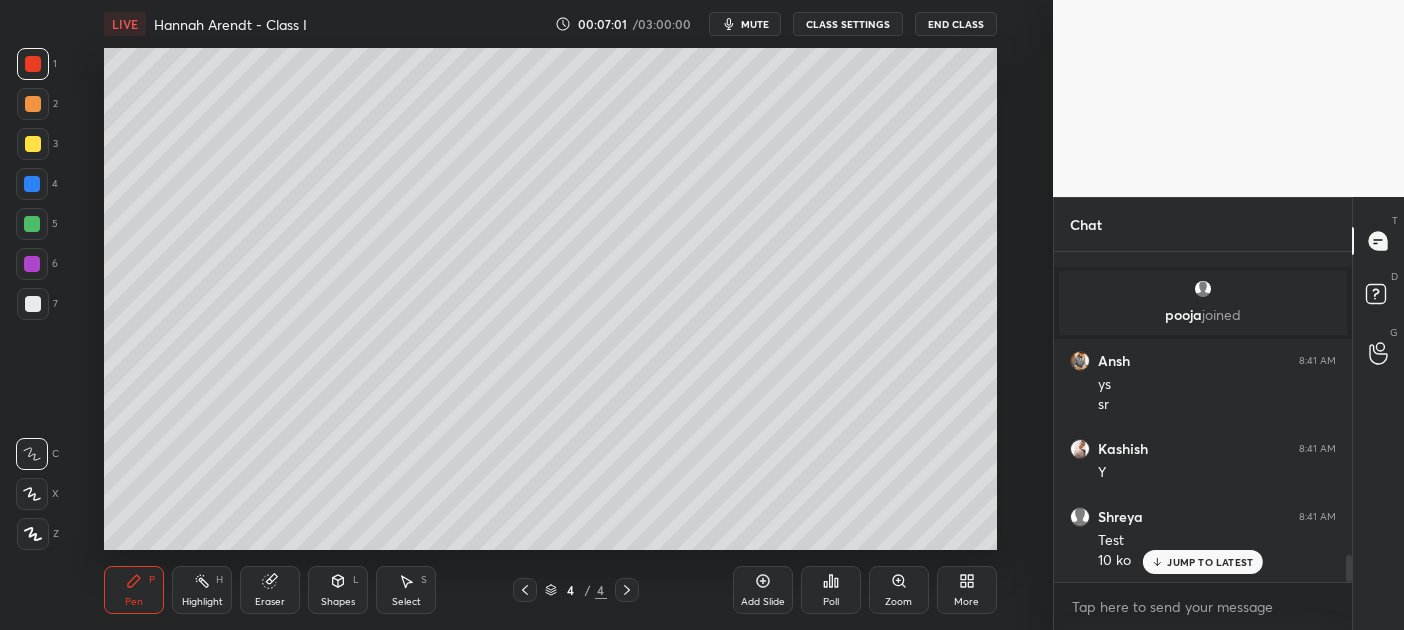 click on "2" at bounding box center [37, 104] 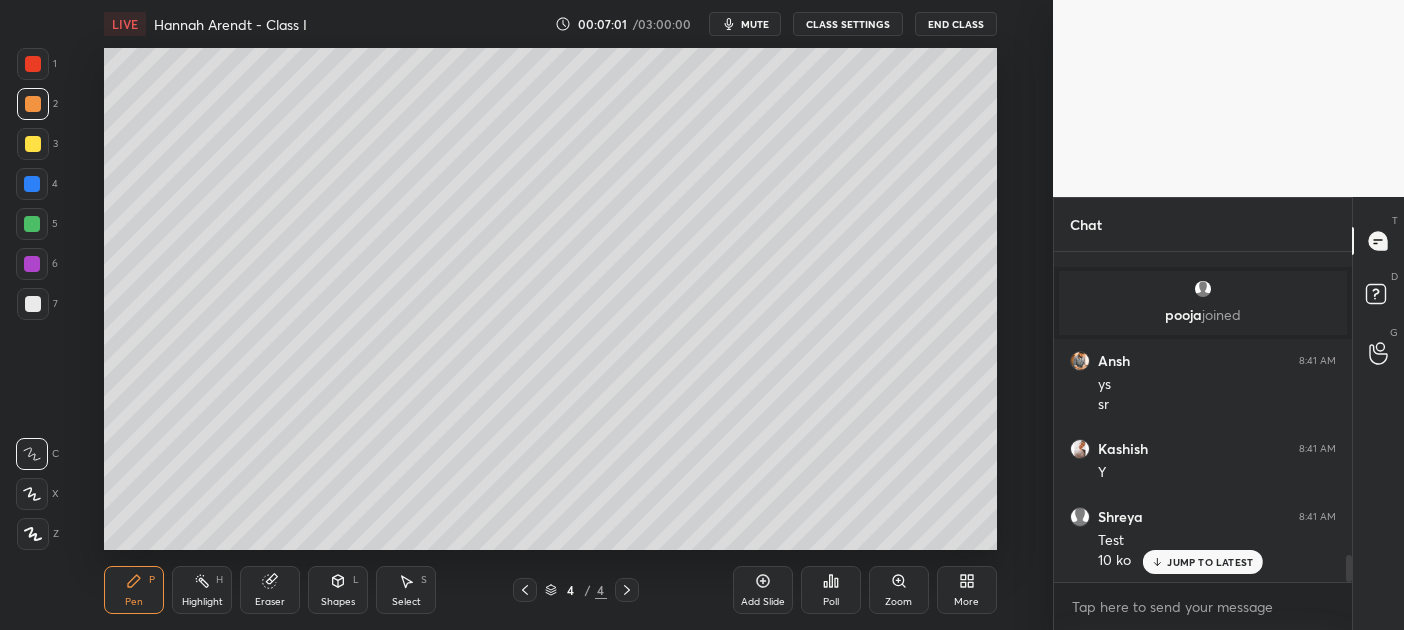 click at bounding box center [33, 104] 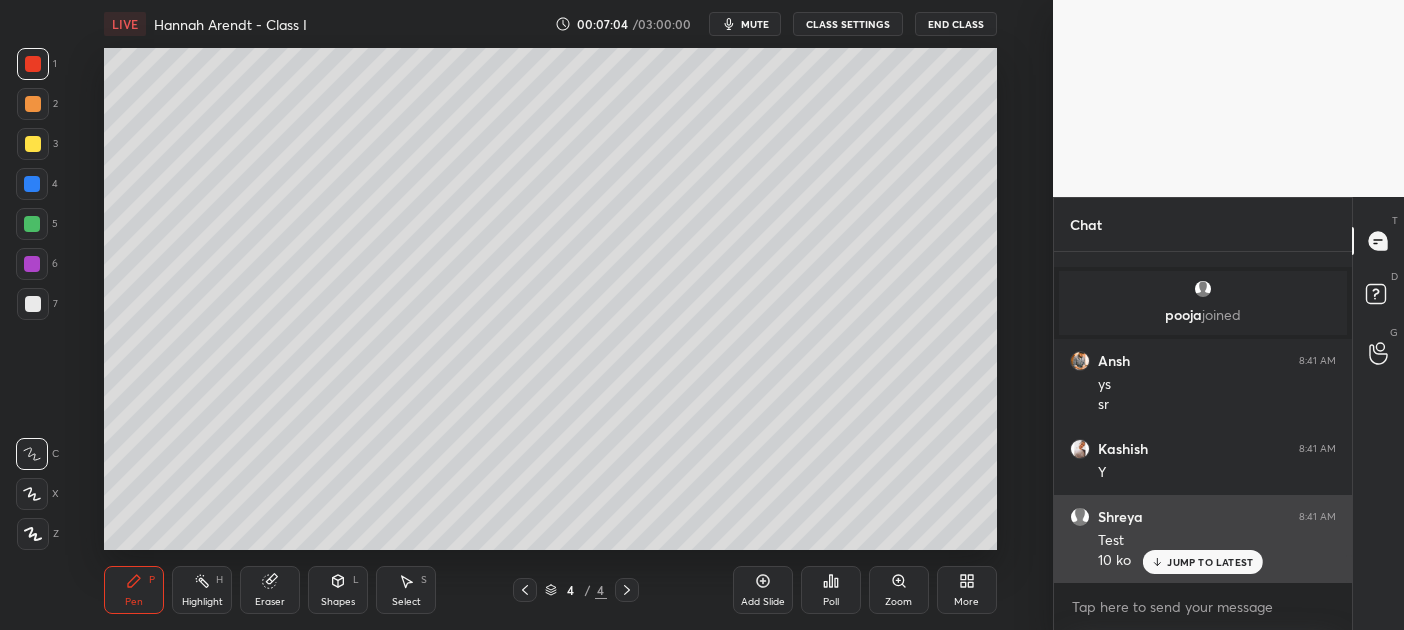 click on "JUMP TO LATEST" at bounding box center (1203, 562) 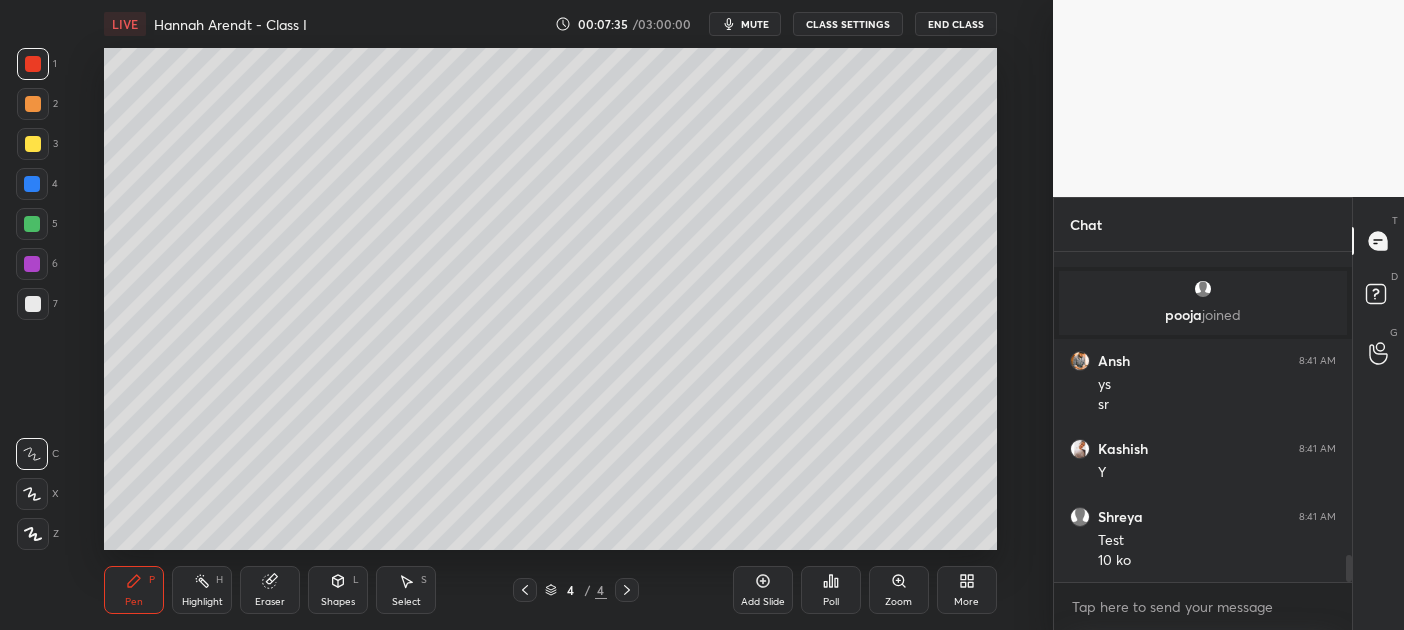click at bounding box center (33, 104) 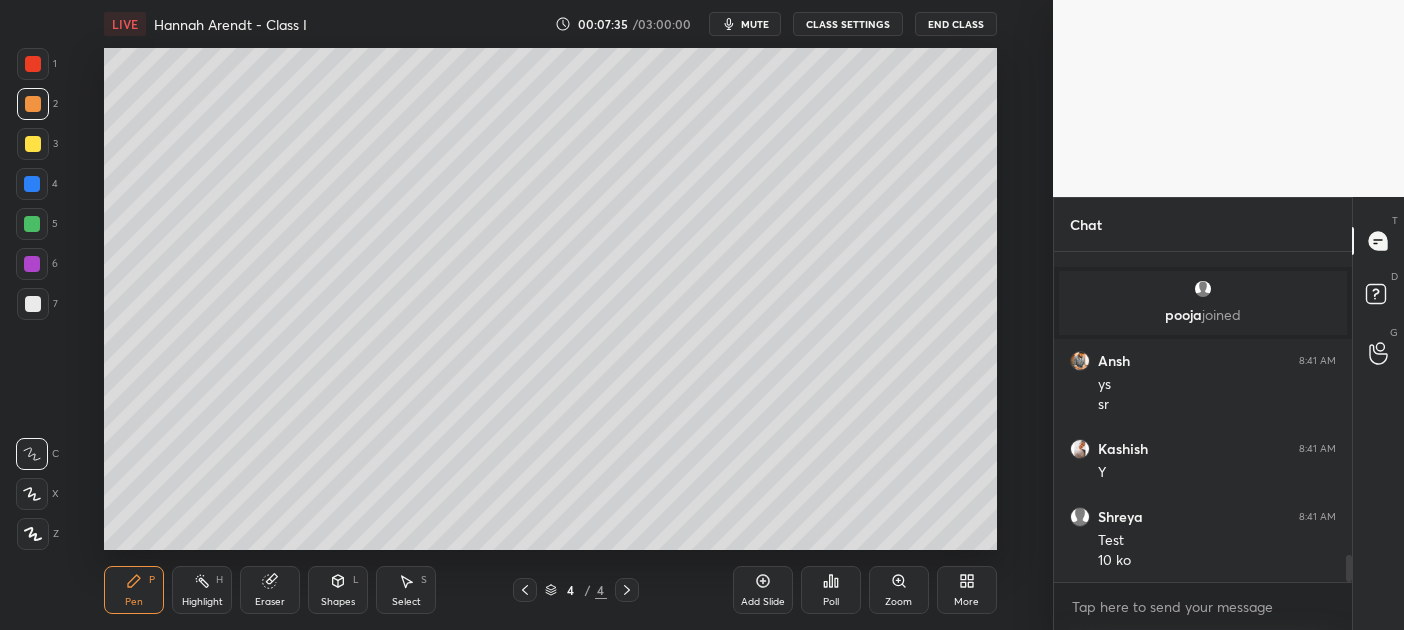 click at bounding box center (33, 104) 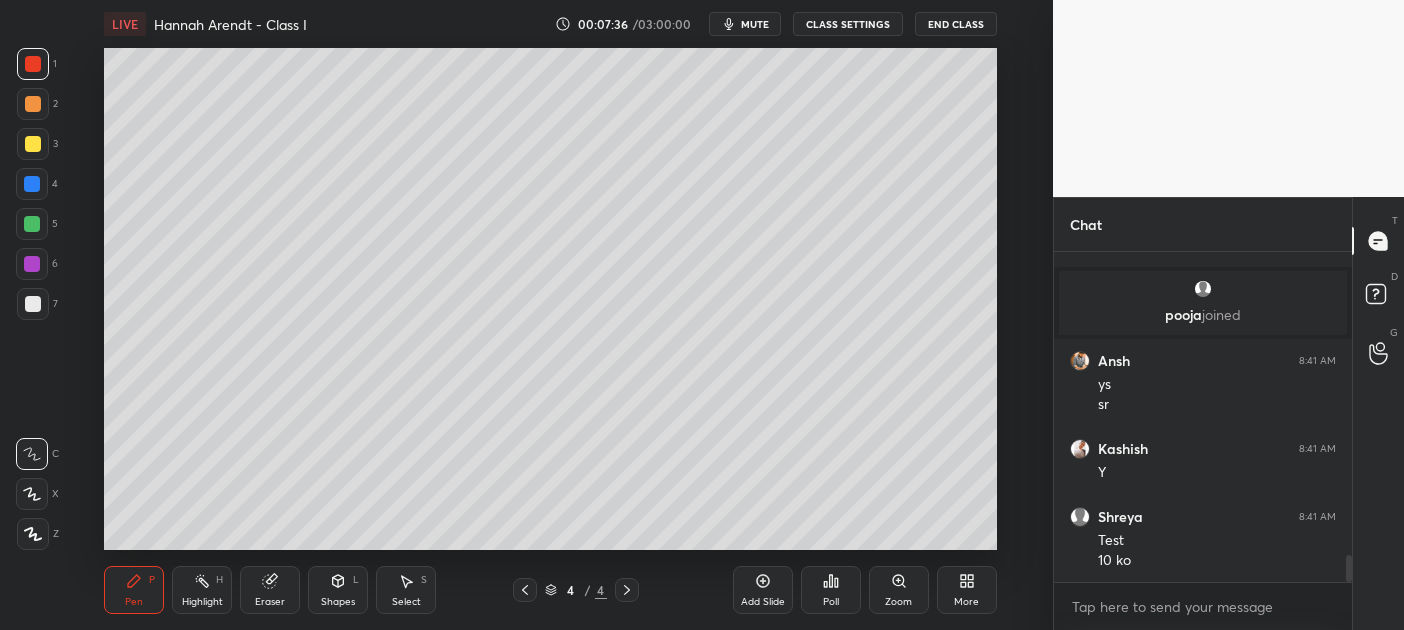 scroll, scrollTop: 3701, scrollLeft: 0, axis: vertical 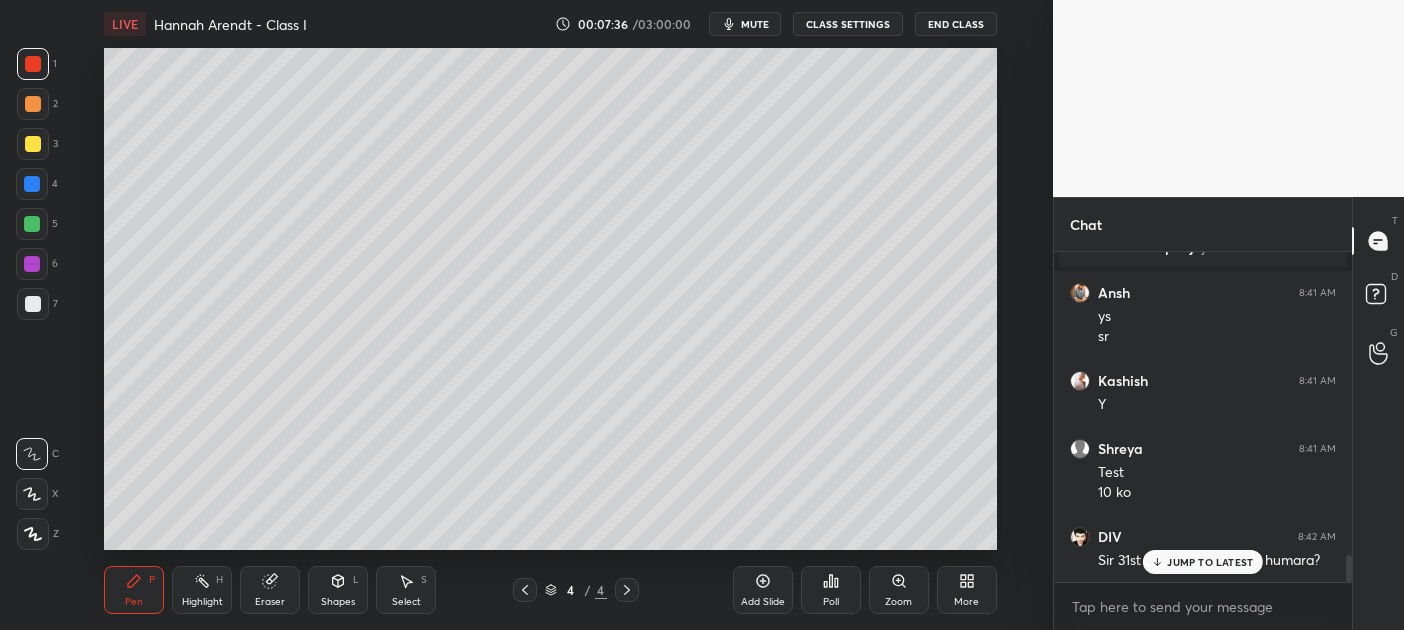 click 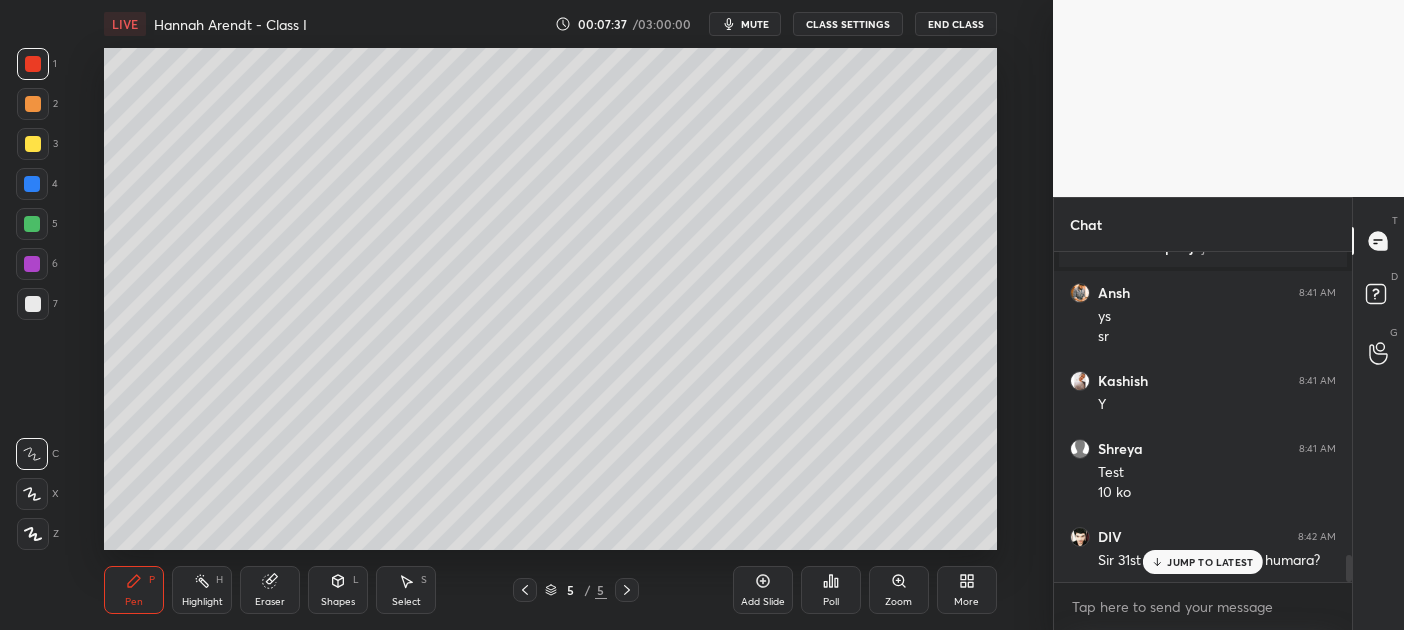 click on "JUMP TO LATEST" at bounding box center (1203, 562) 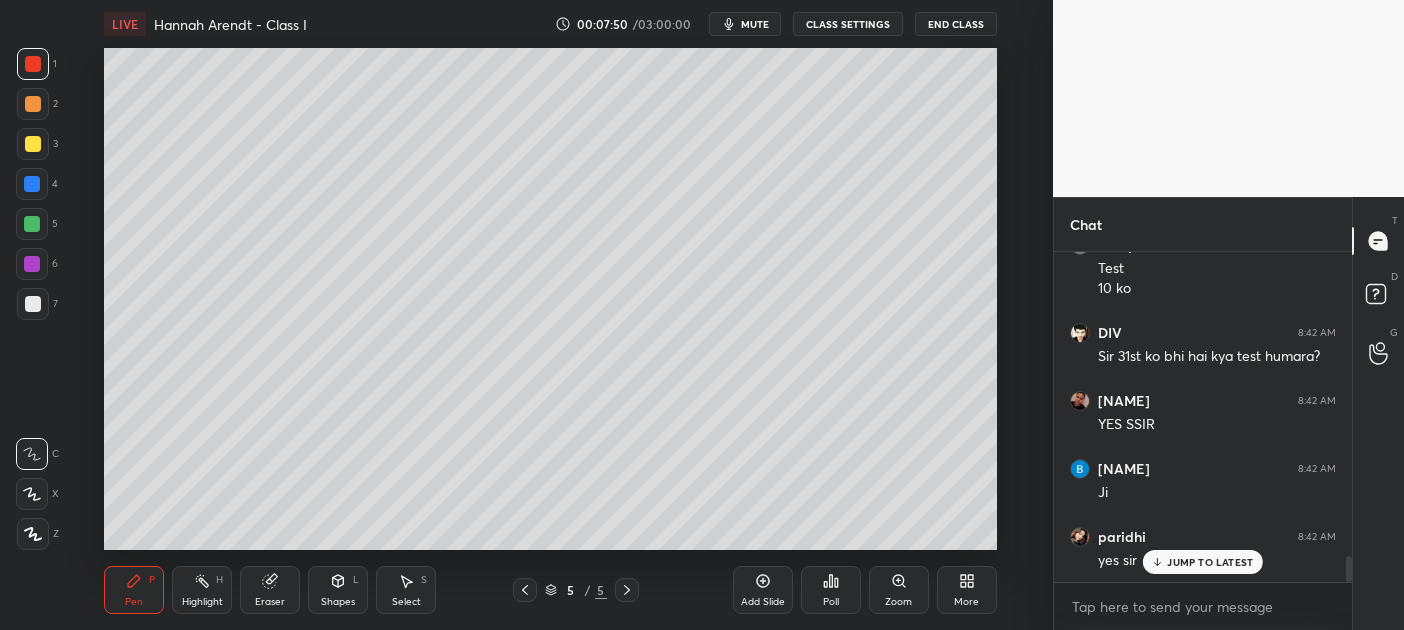 scroll, scrollTop: 3973, scrollLeft: 0, axis: vertical 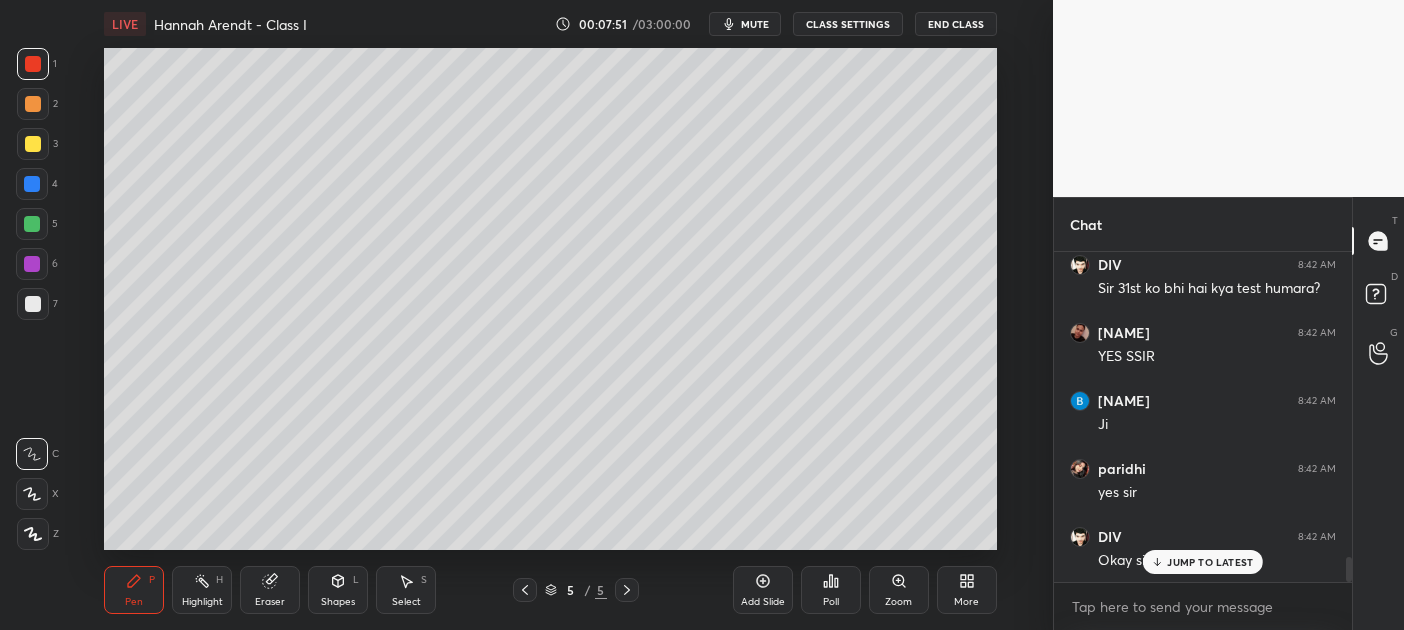 click at bounding box center [33, 104] 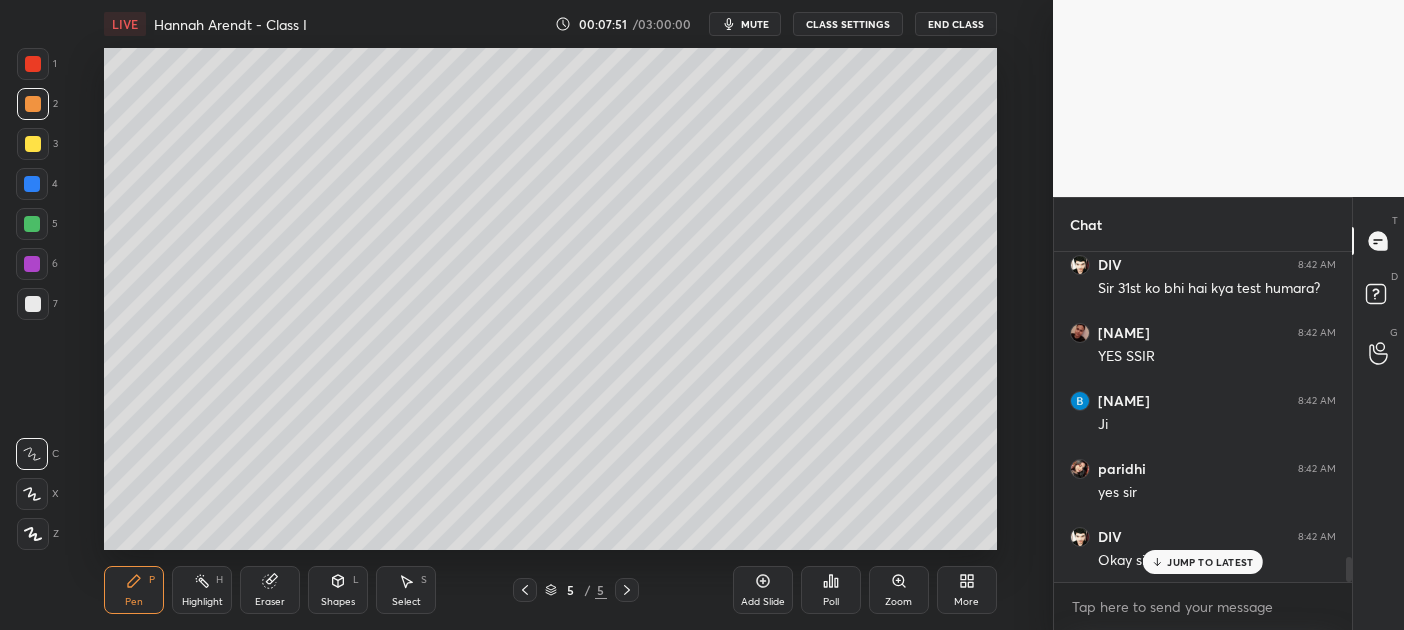 click on "1" at bounding box center [37, 68] 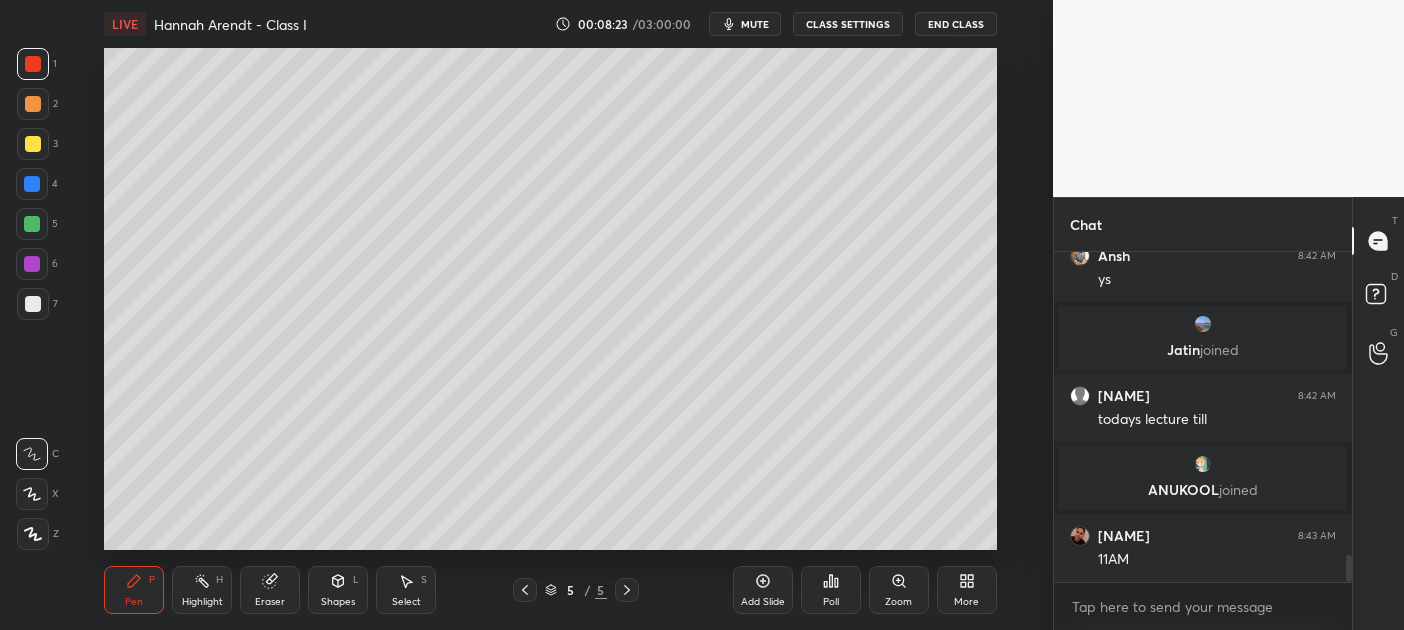 scroll, scrollTop: 3700, scrollLeft: 0, axis: vertical 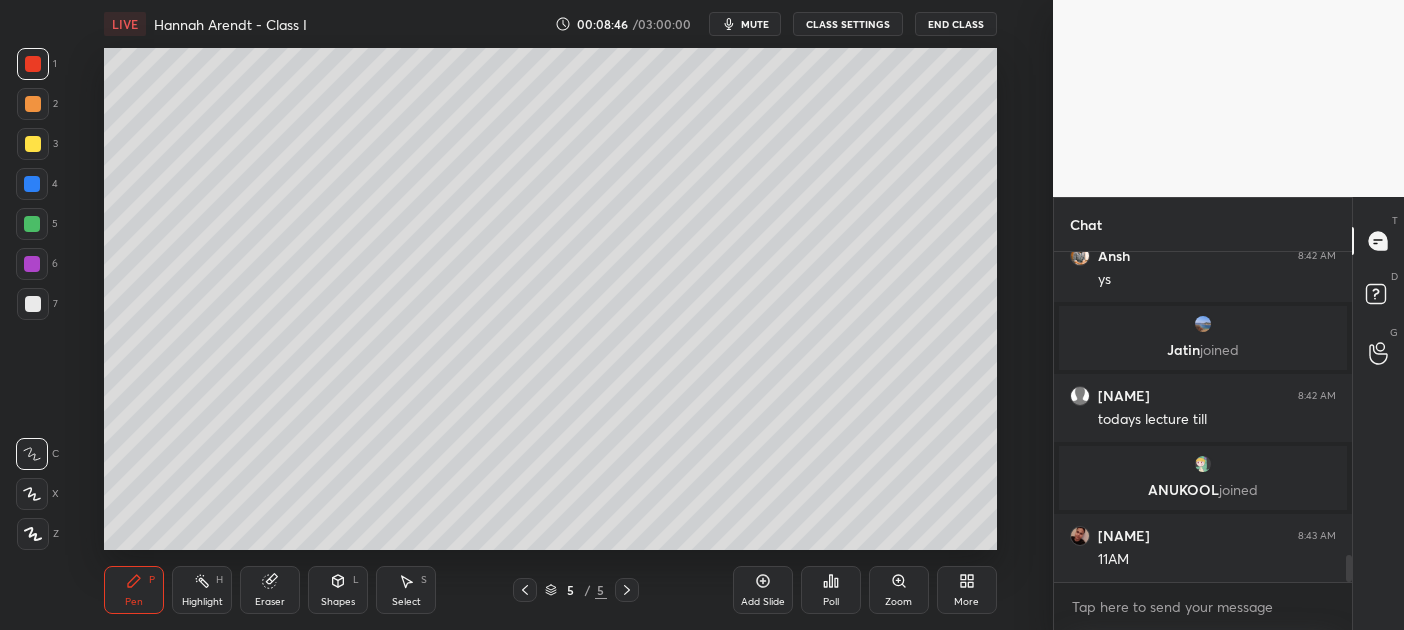 click on "1" at bounding box center (37, 68) 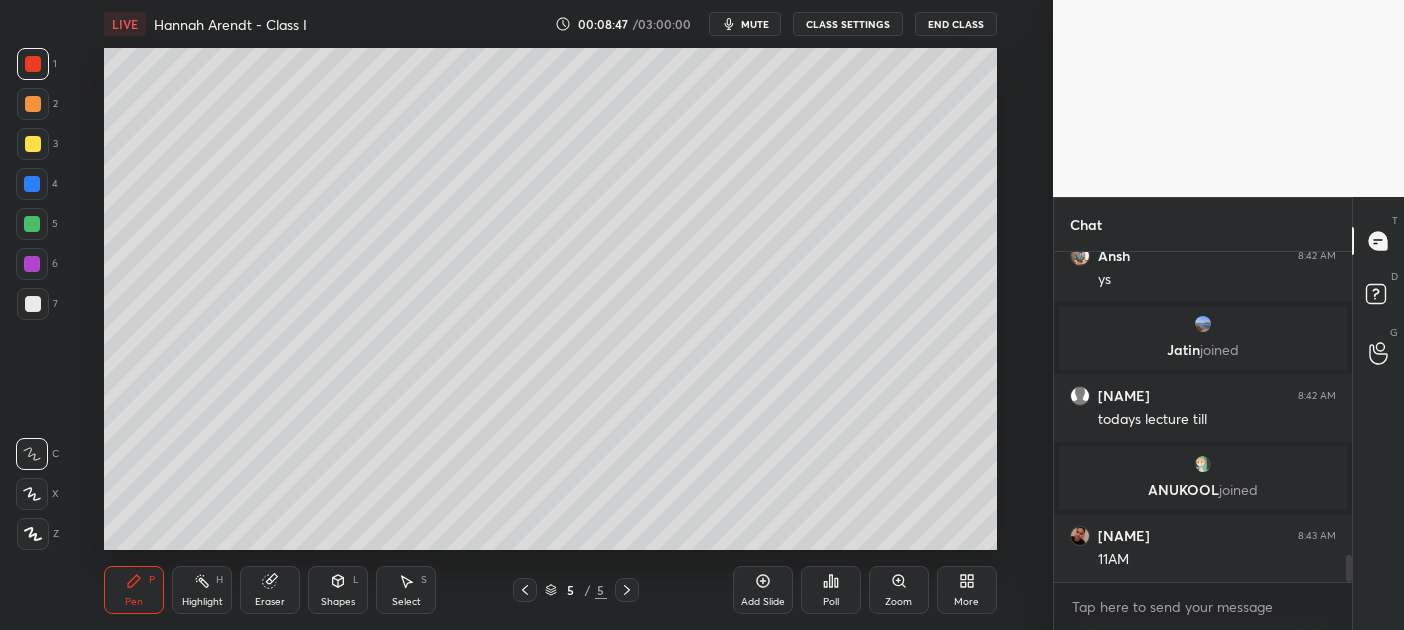 click at bounding box center [33, 104] 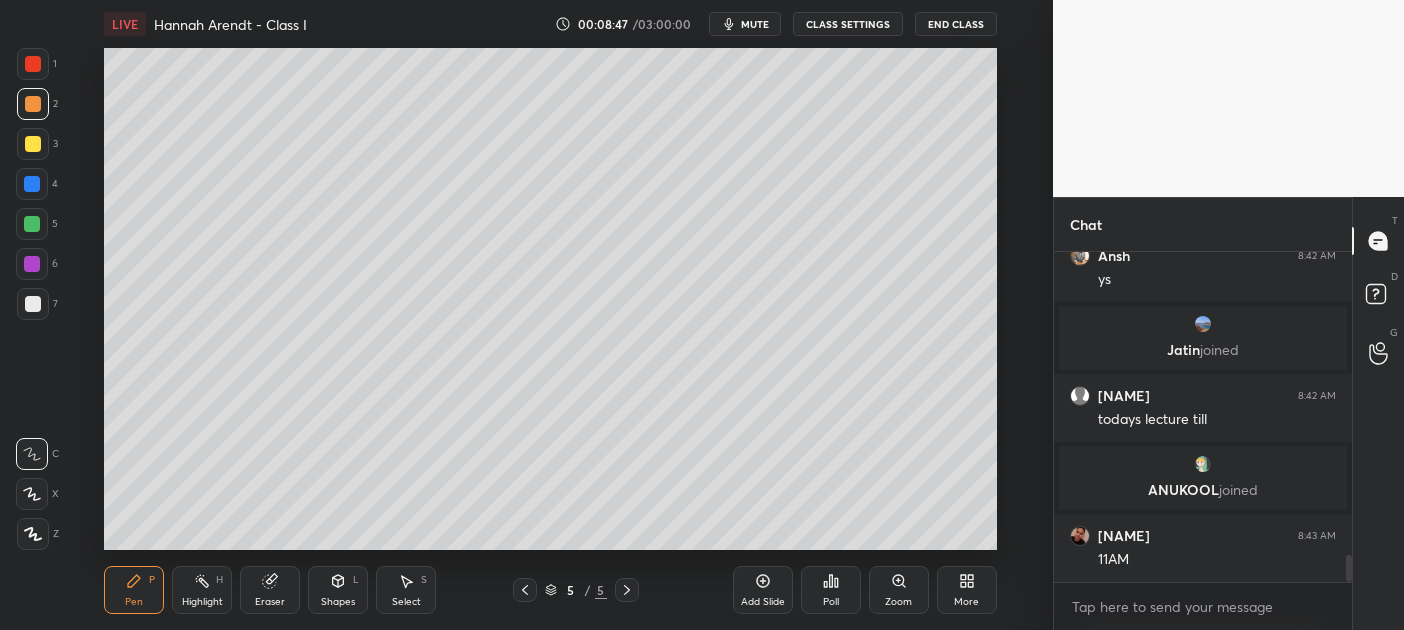 click on "1" at bounding box center [37, 68] 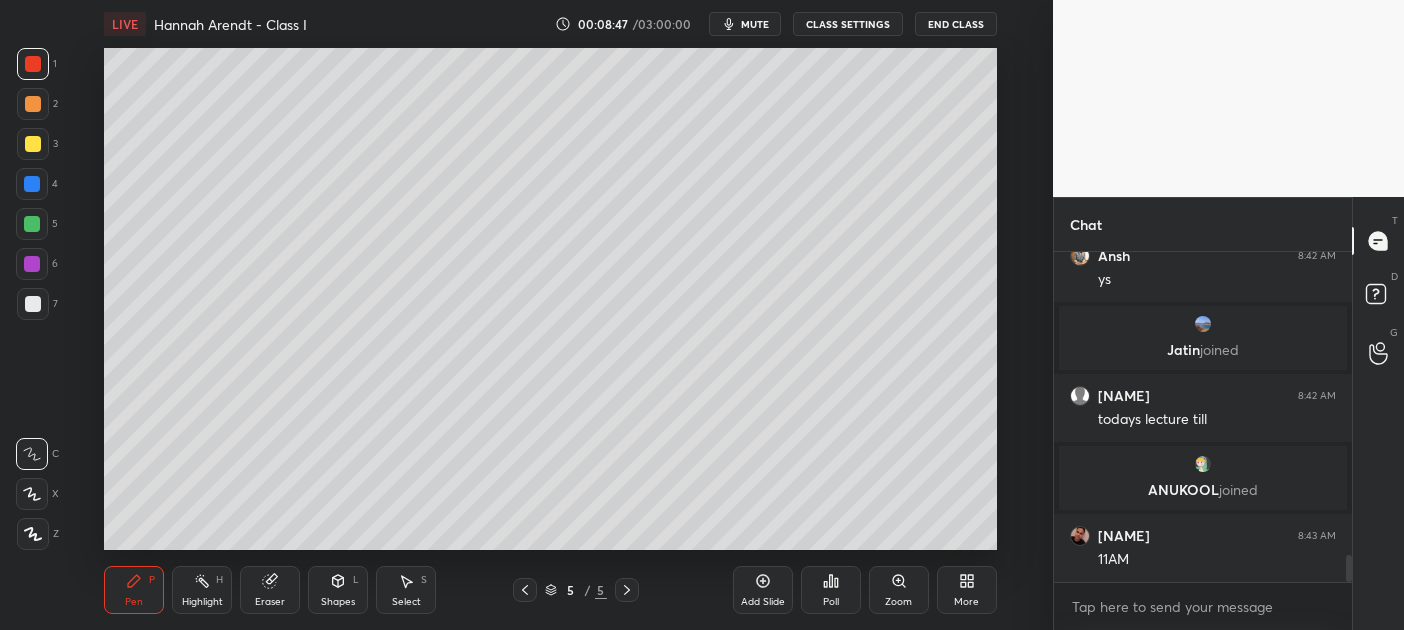 click at bounding box center (33, 64) 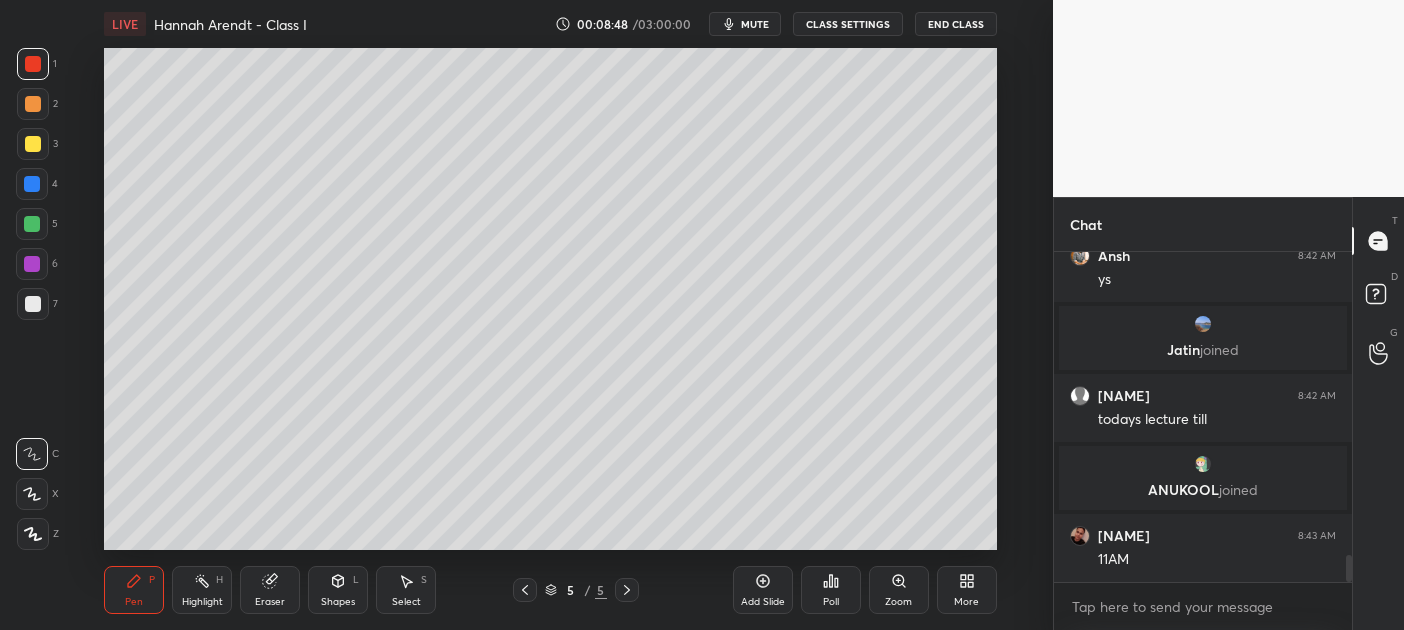 scroll, scrollTop: 3768, scrollLeft: 0, axis: vertical 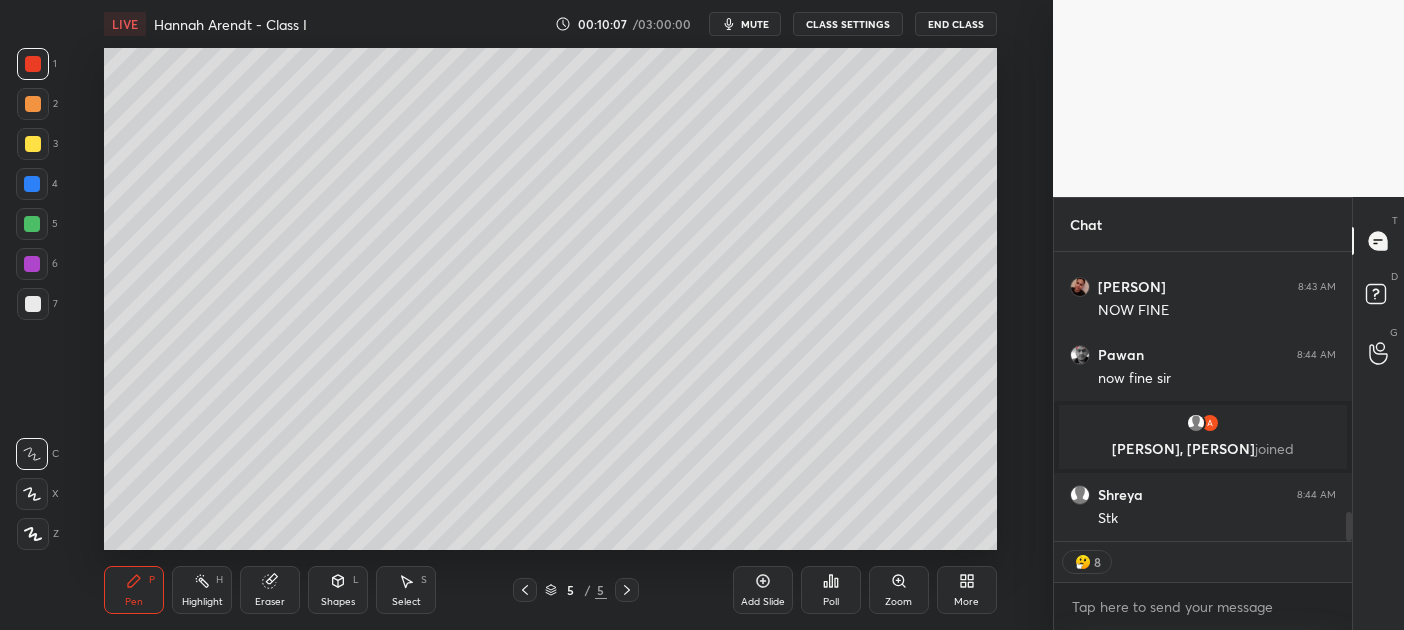 click on "More" at bounding box center [966, 602] 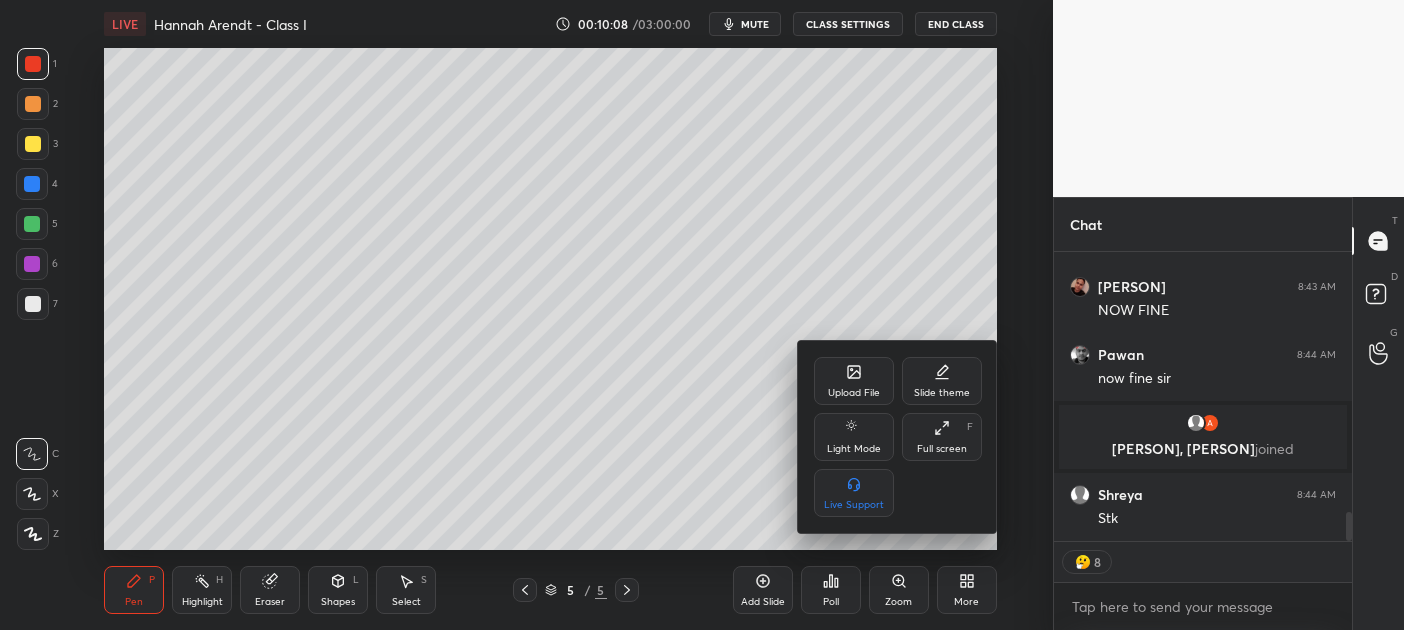 click on "Upload File" at bounding box center [854, 381] 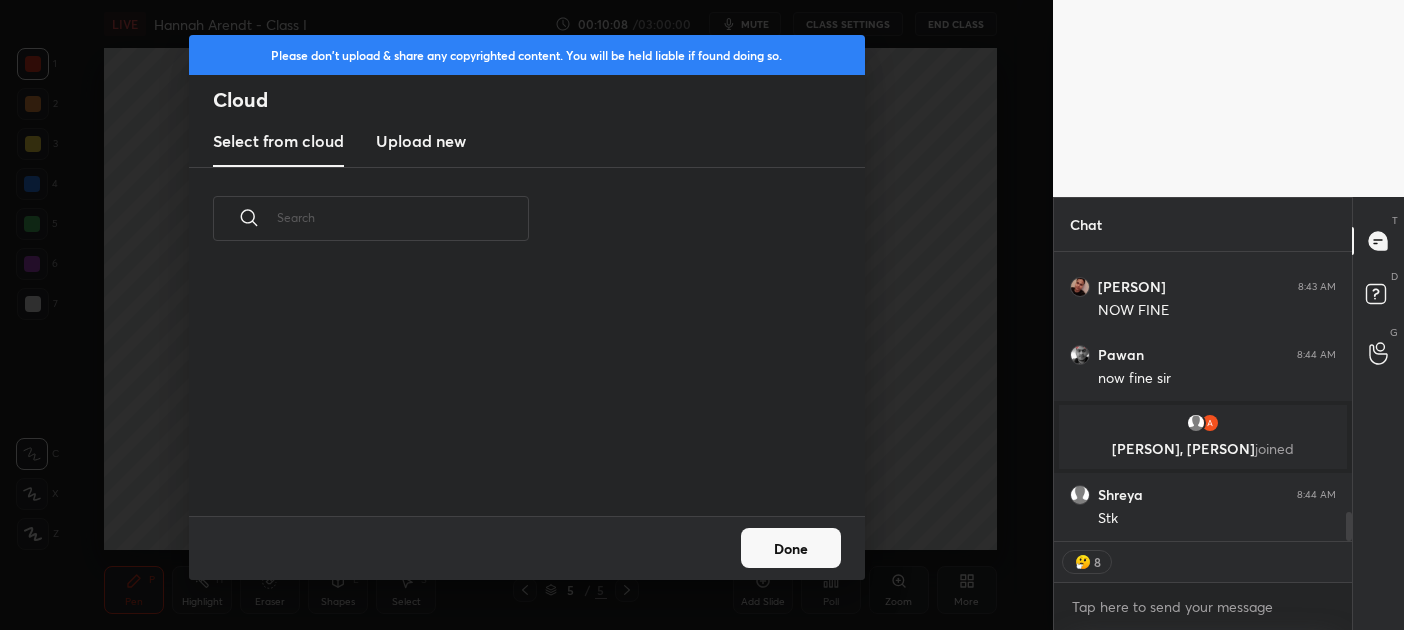 scroll, scrollTop: 6, scrollLeft: 10, axis: both 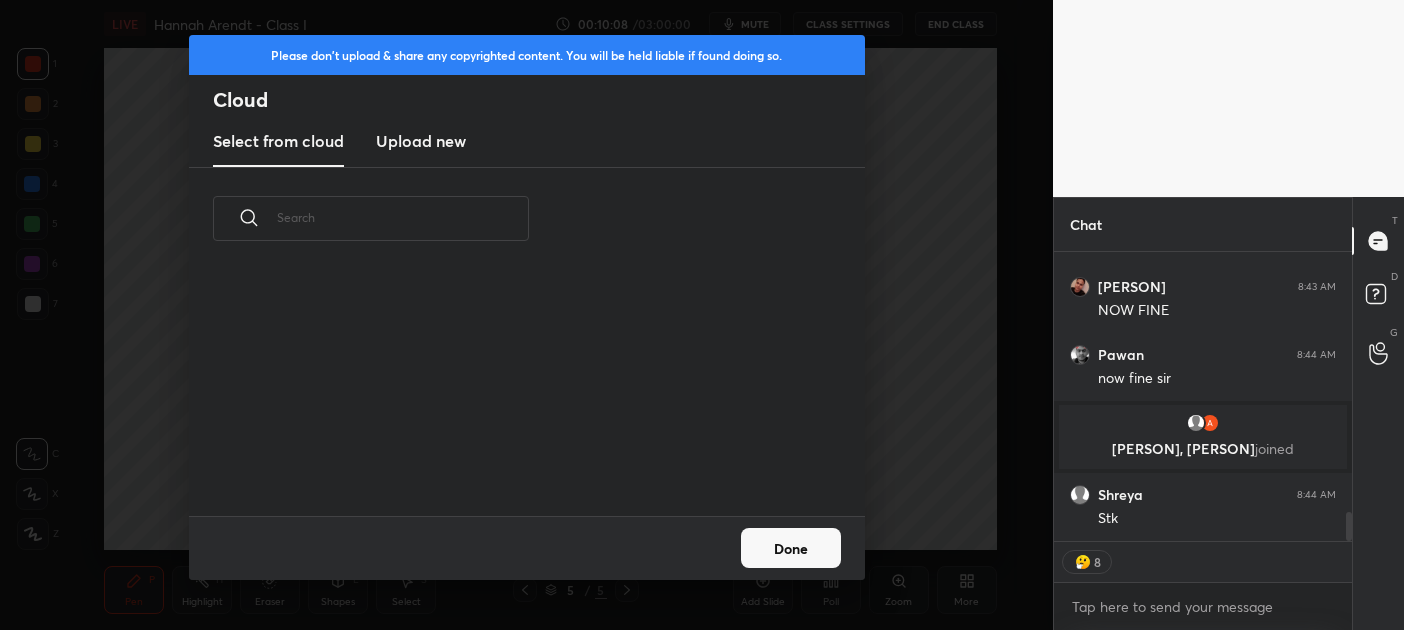 click on "Upload new" at bounding box center [421, 141] 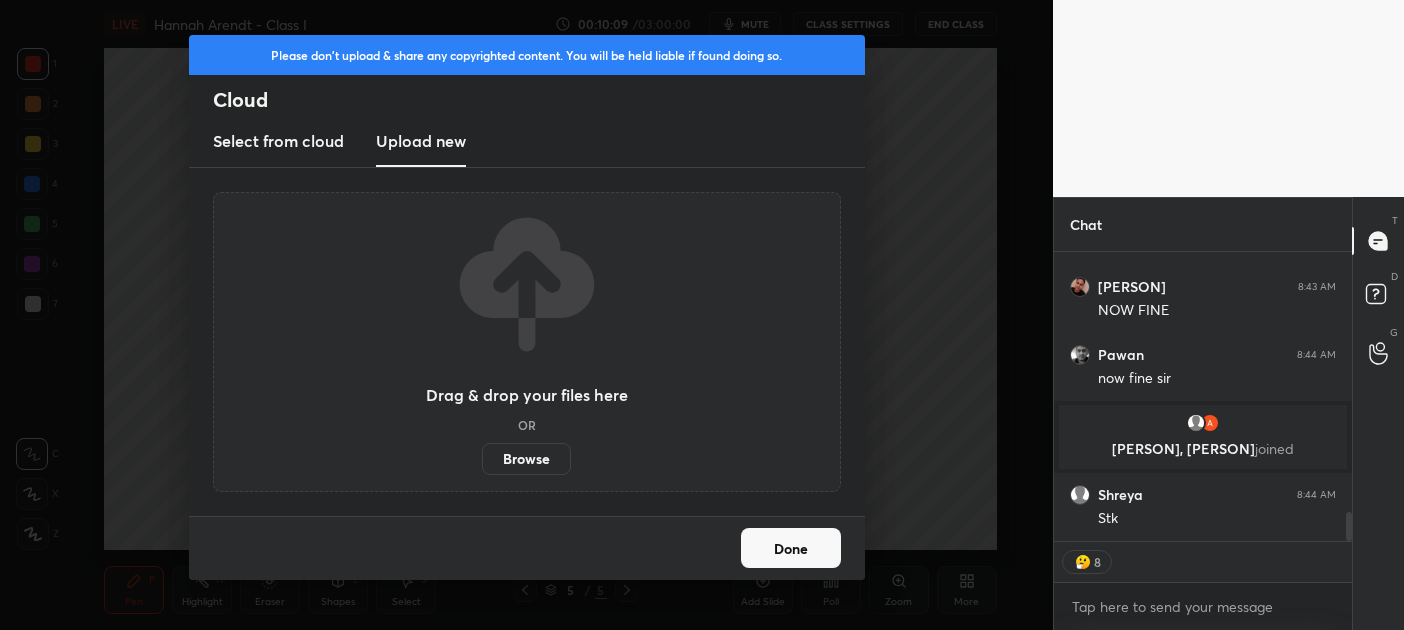 click on "Browse" at bounding box center [526, 459] 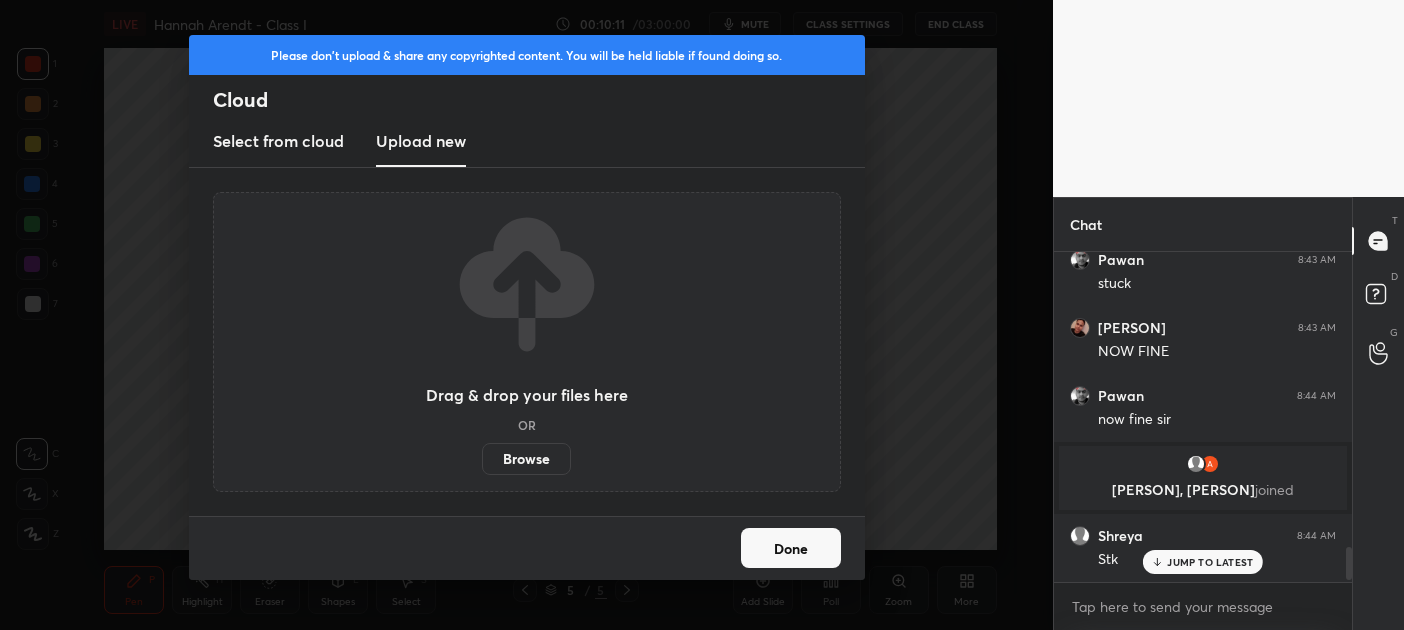 scroll, scrollTop: 7, scrollLeft: 6, axis: both 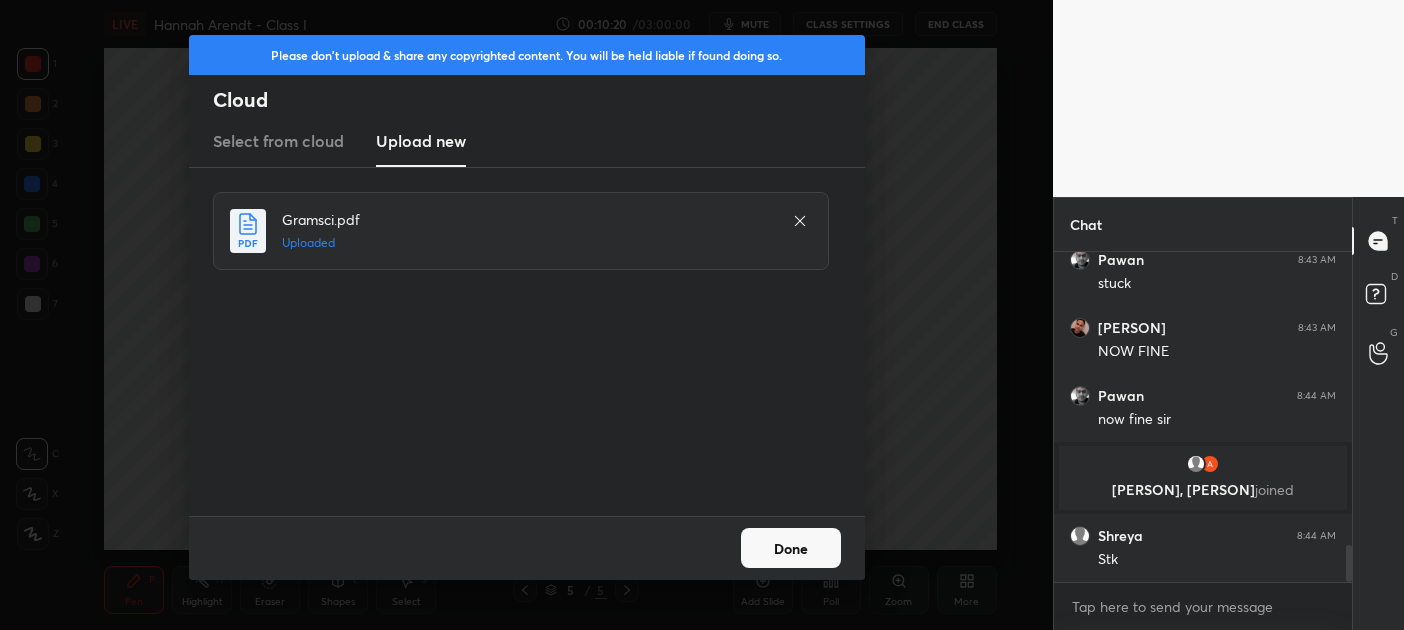click on "Done" at bounding box center [791, 548] 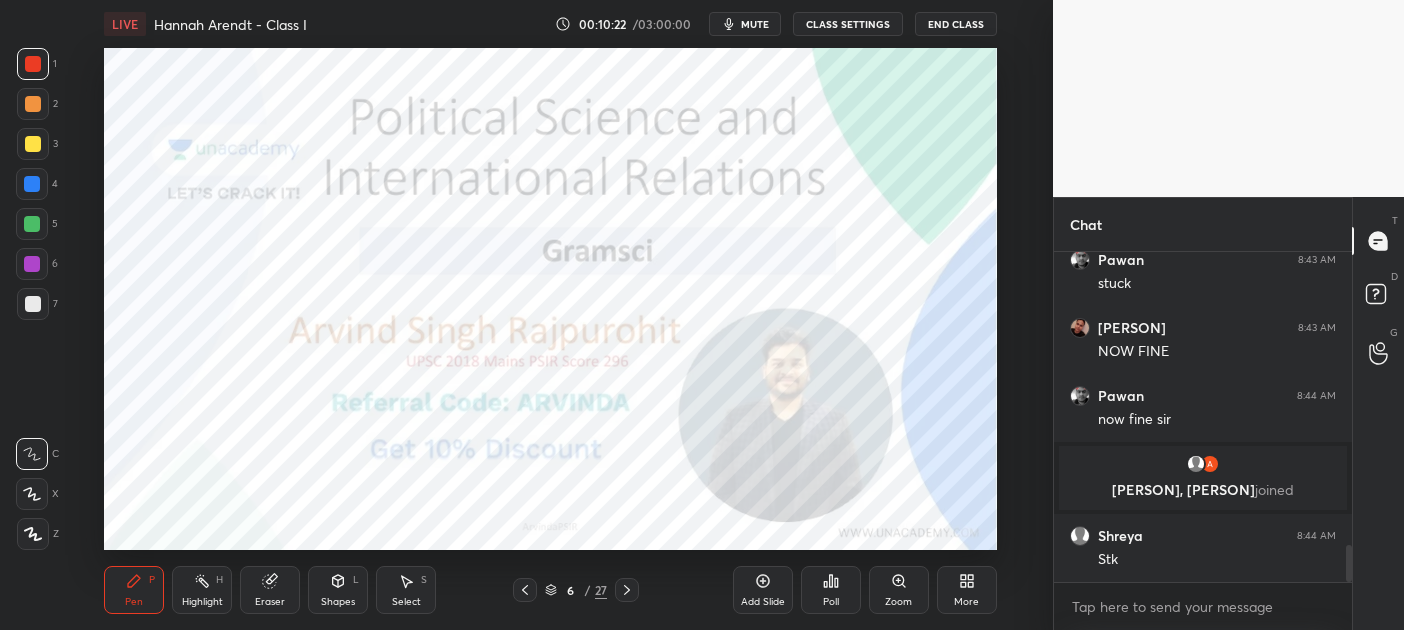click at bounding box center (525, 590) 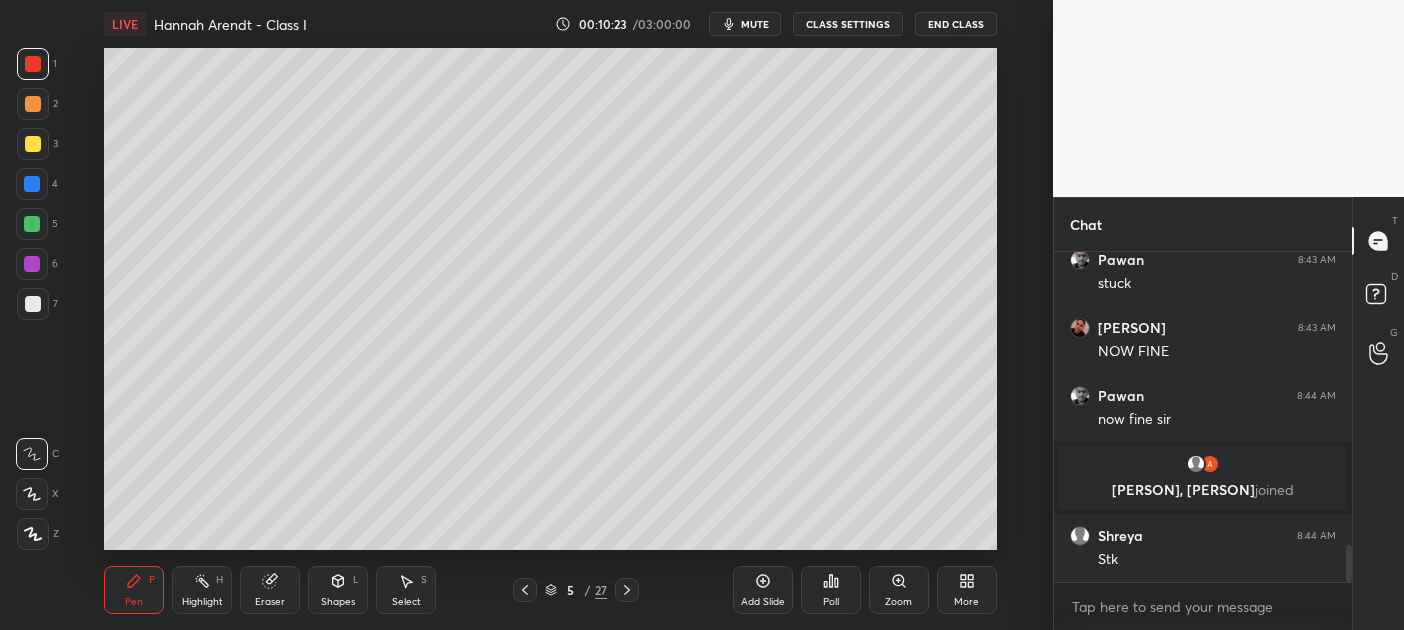 click on "More" at bounding box center (966, 602) 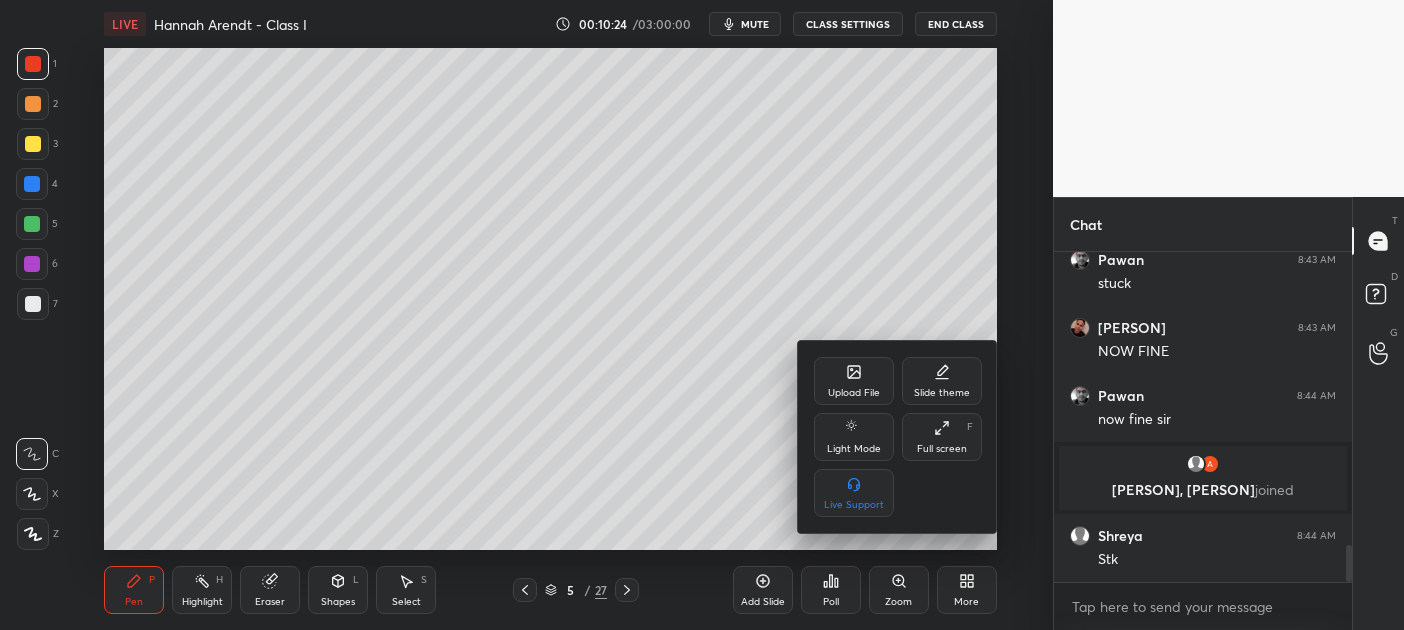 click 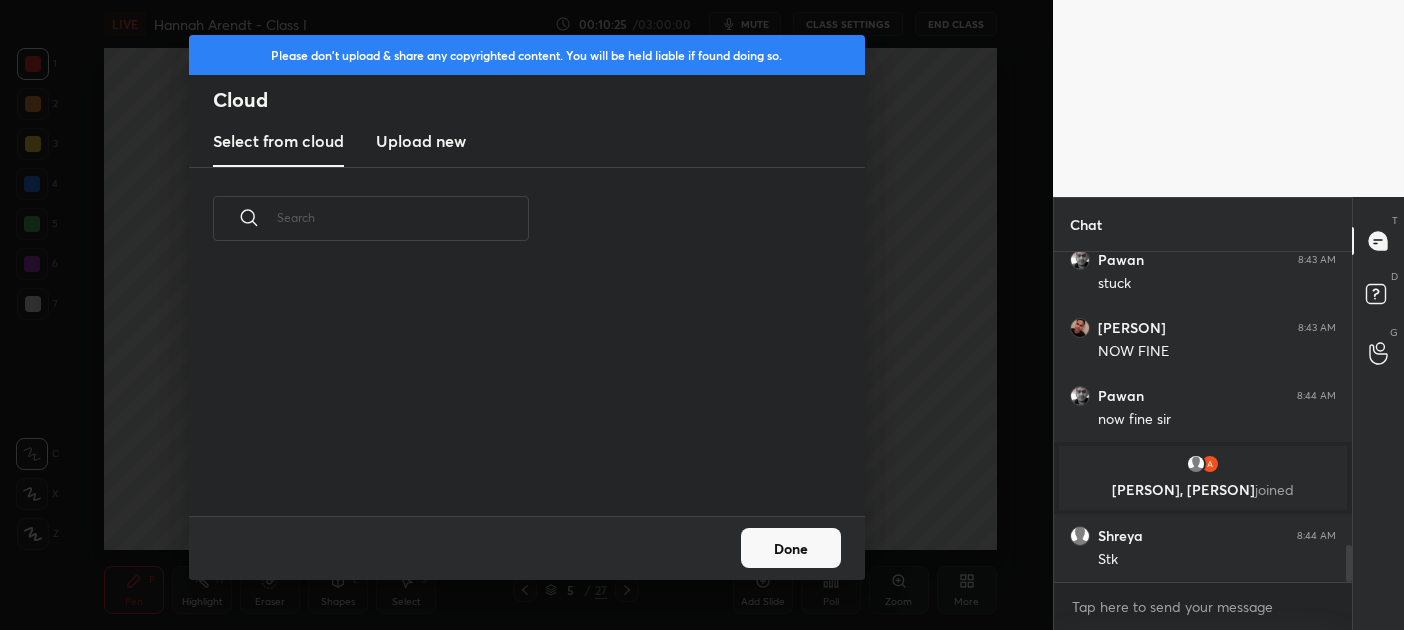 scroll, scrollTop: 6, scrollLeft: 10, axis: both 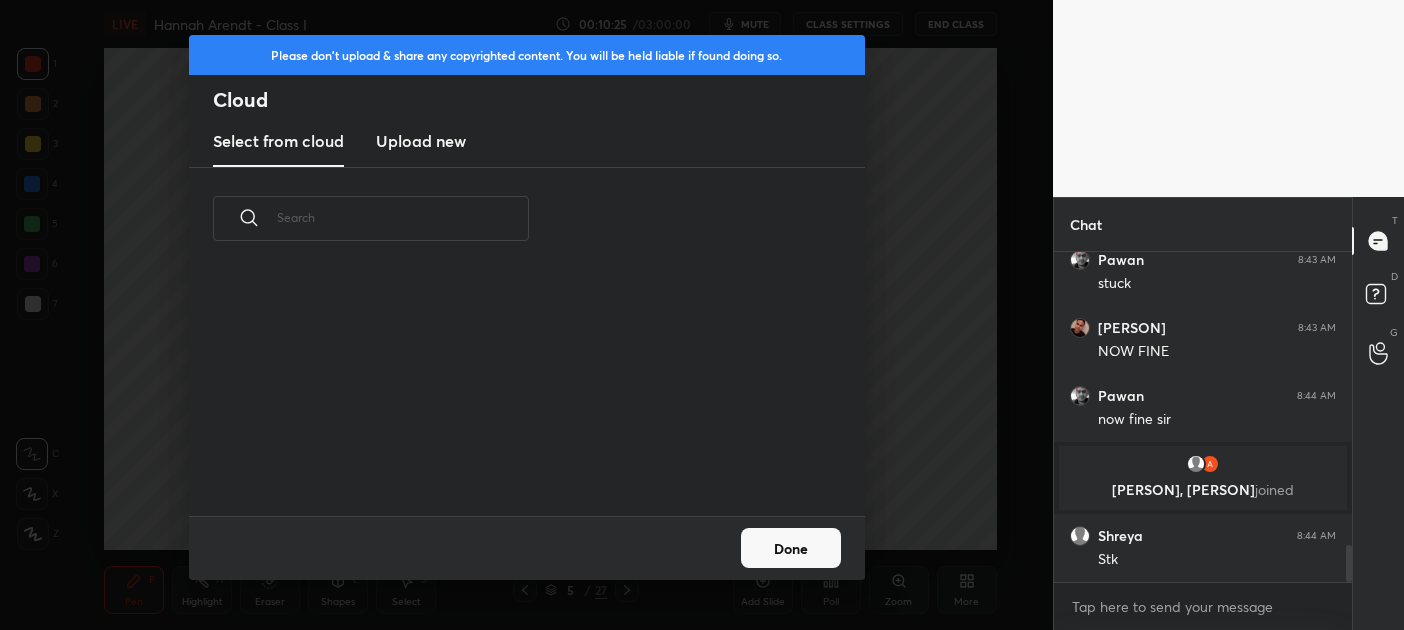 click on "Upload new" at bounding box center (421, 142) 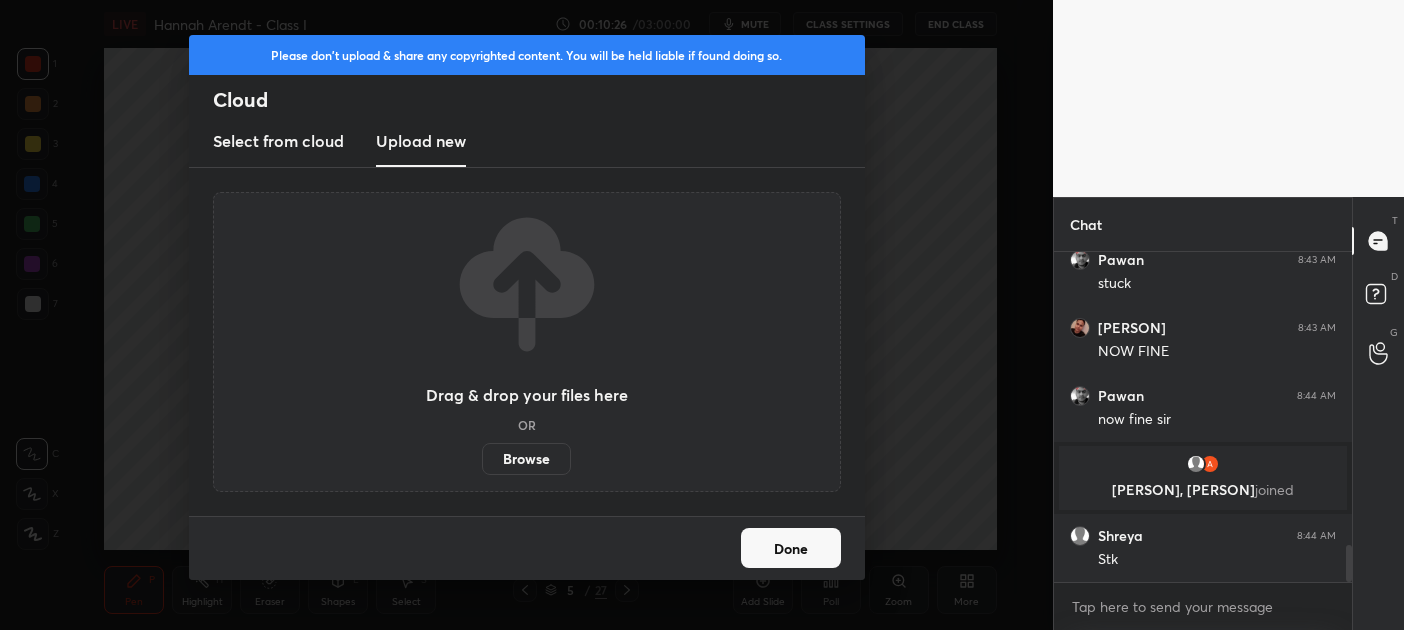 click on "Browse" at bounding box center [526, 459] 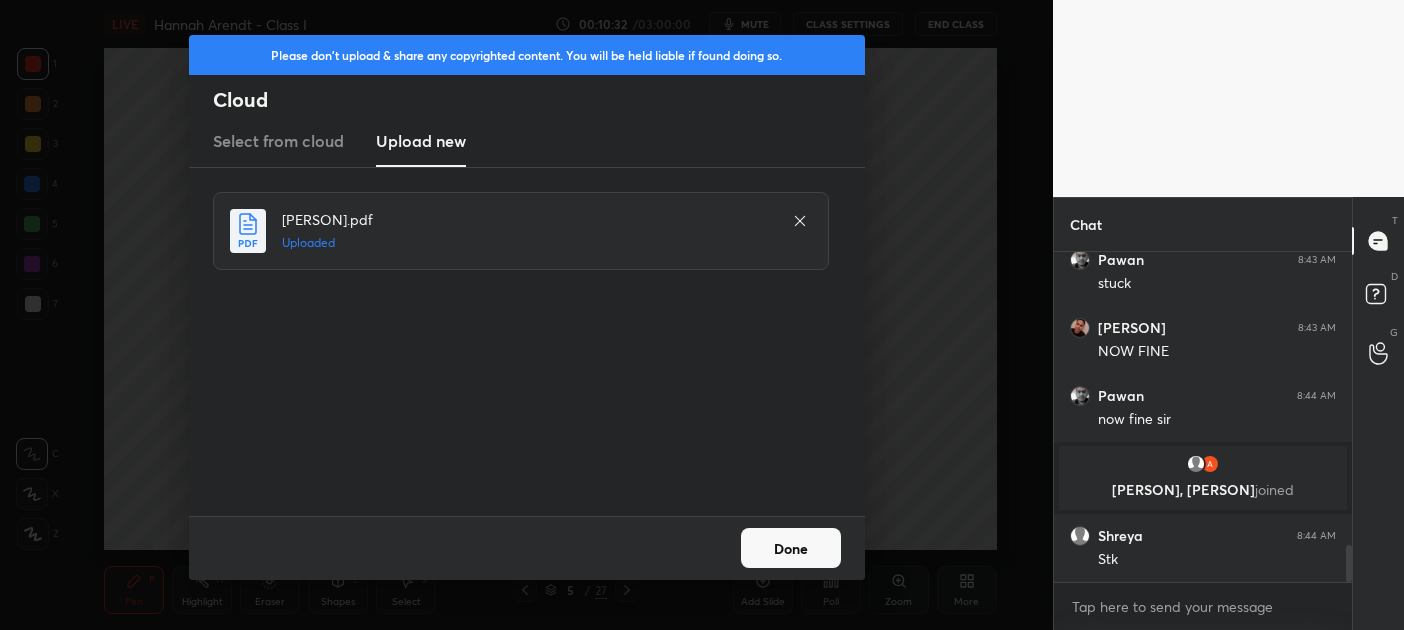 click on "Done" at bounding box center (791, 548) 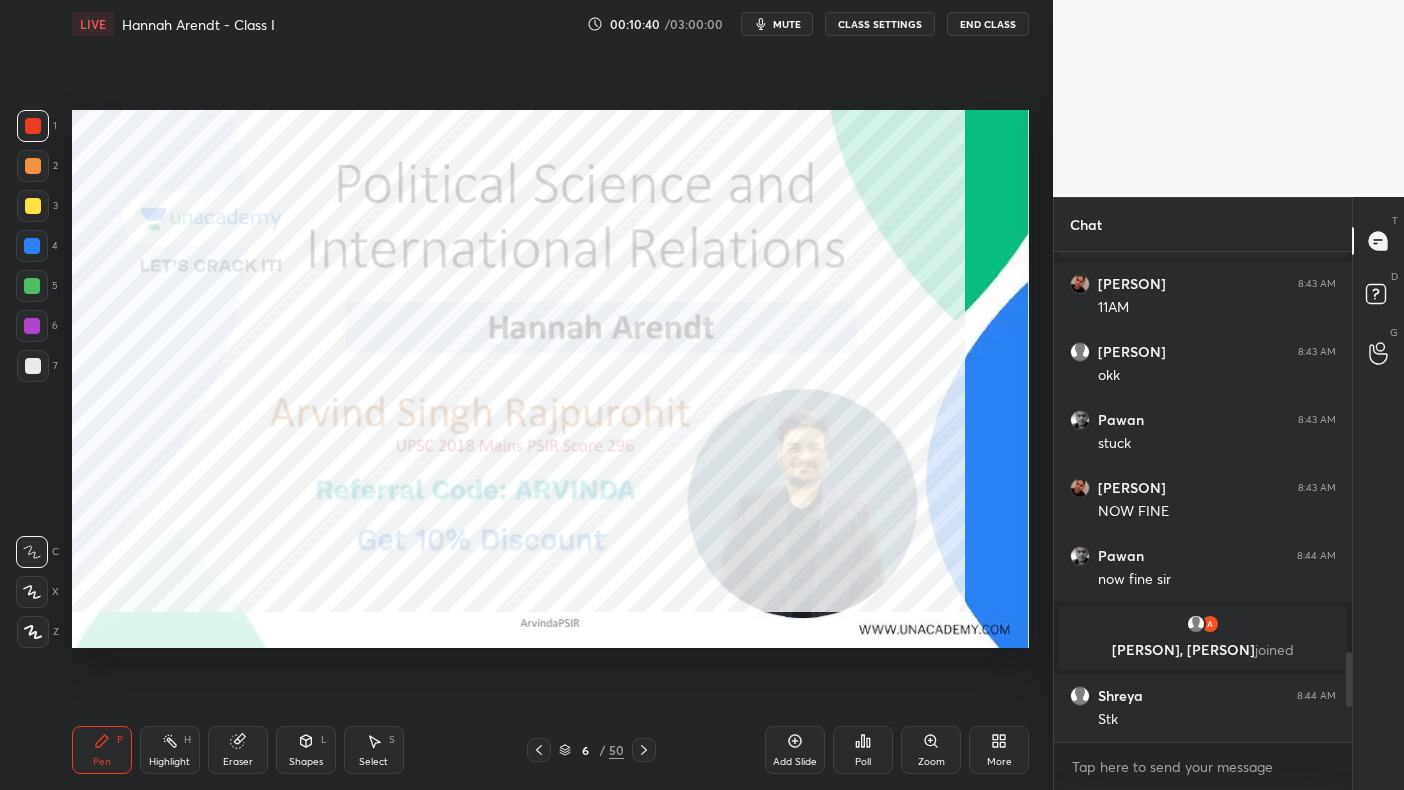 scroll, scrollTop: 99337, scrollLeft: 99027, axis: both 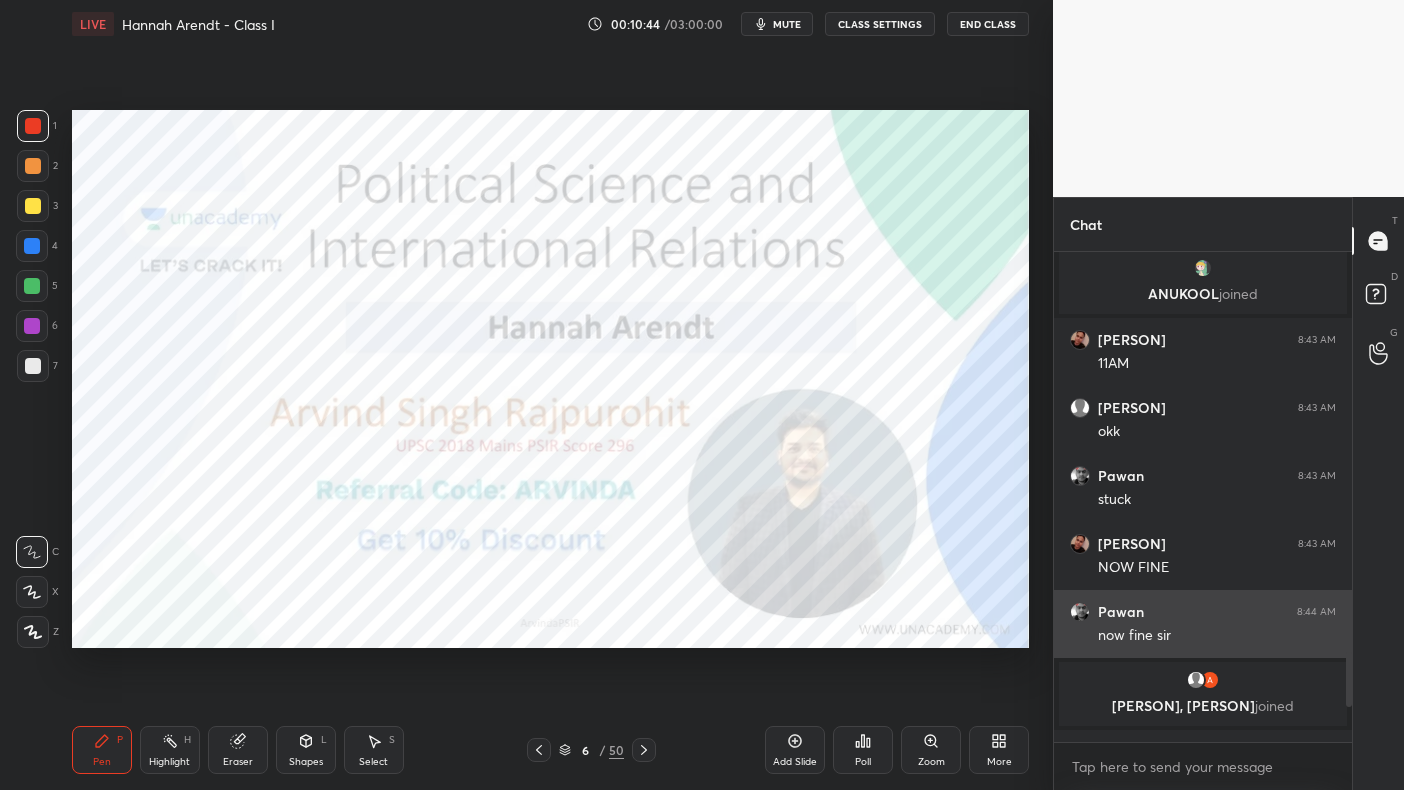 click 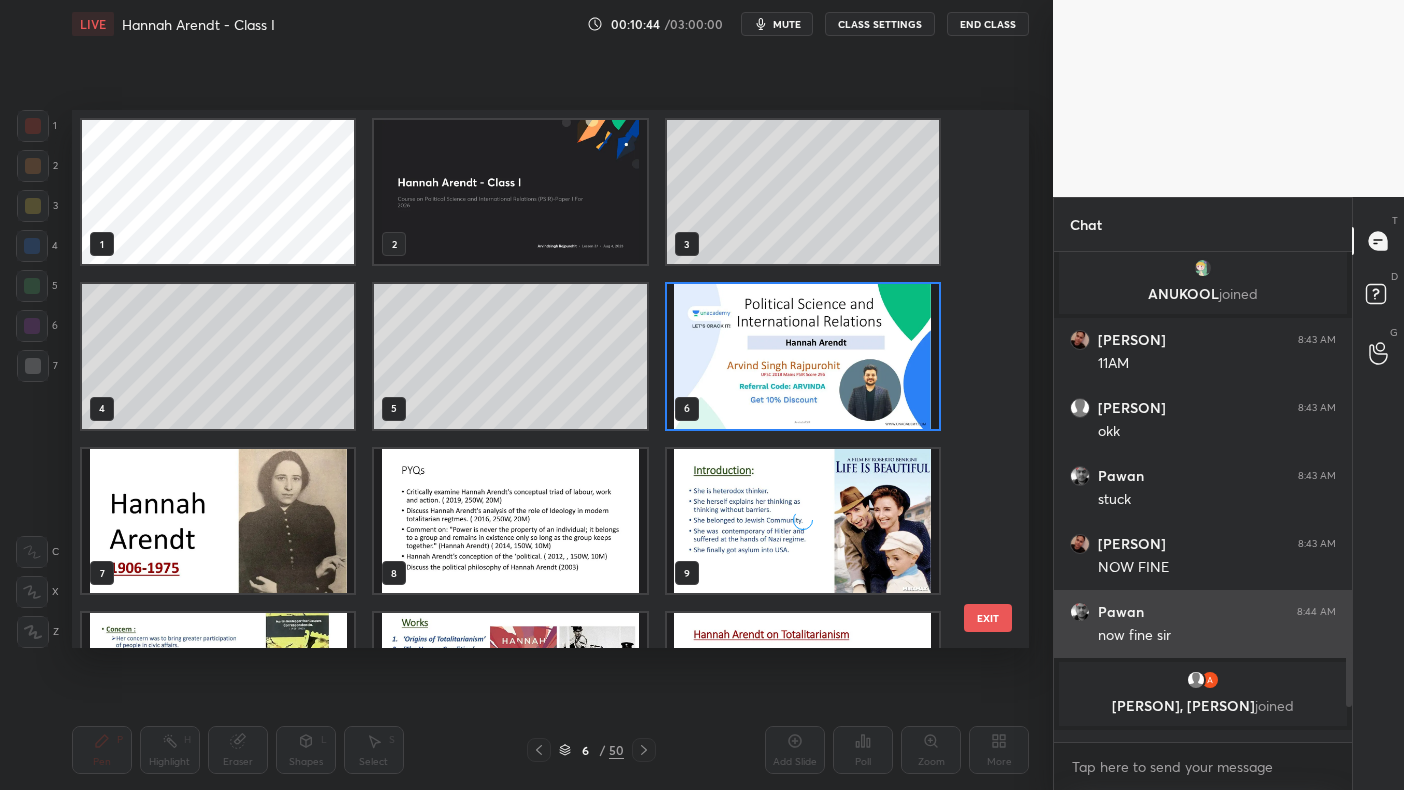 scroll, scrollTop: 5, scrollLeft: 10, axis: both 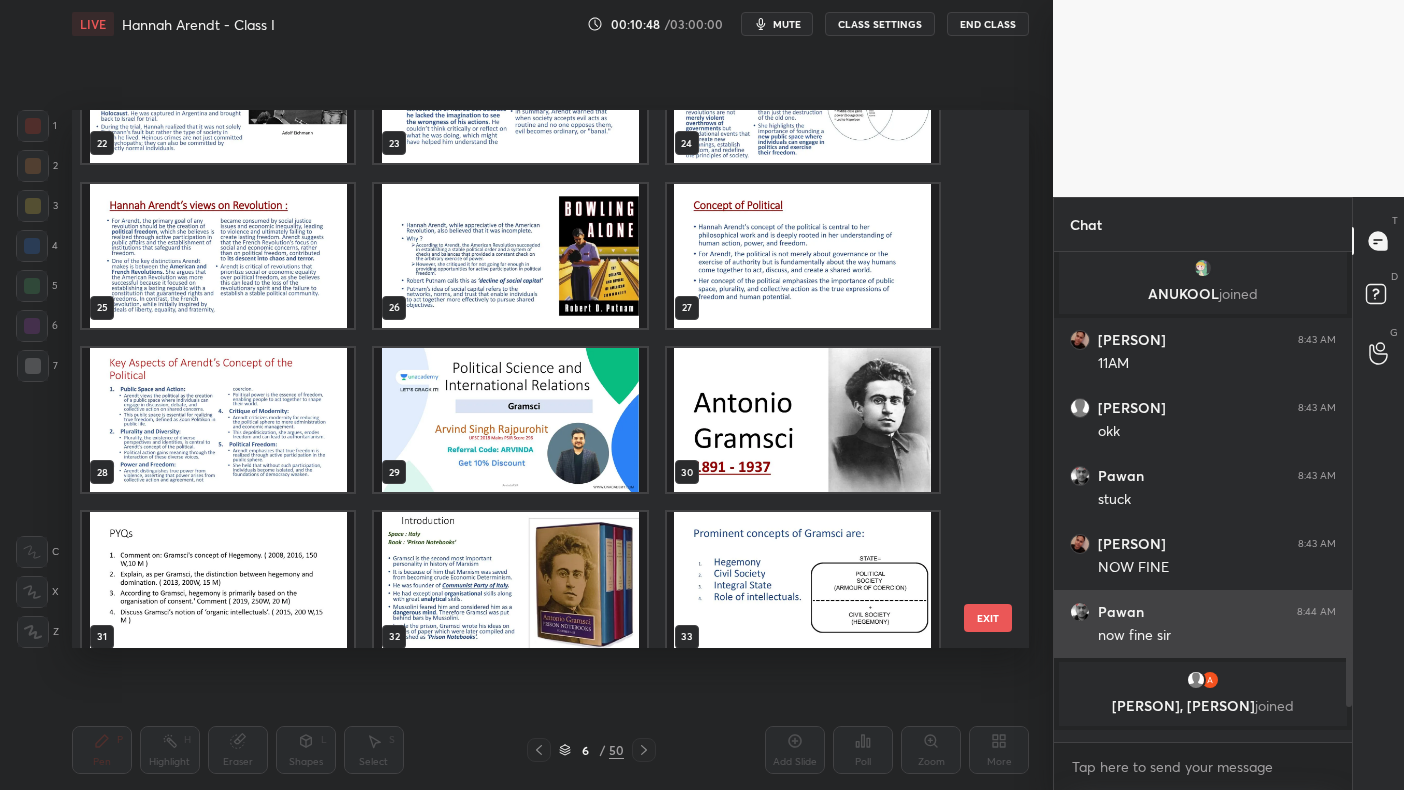 click at bounding box center (803, 420) 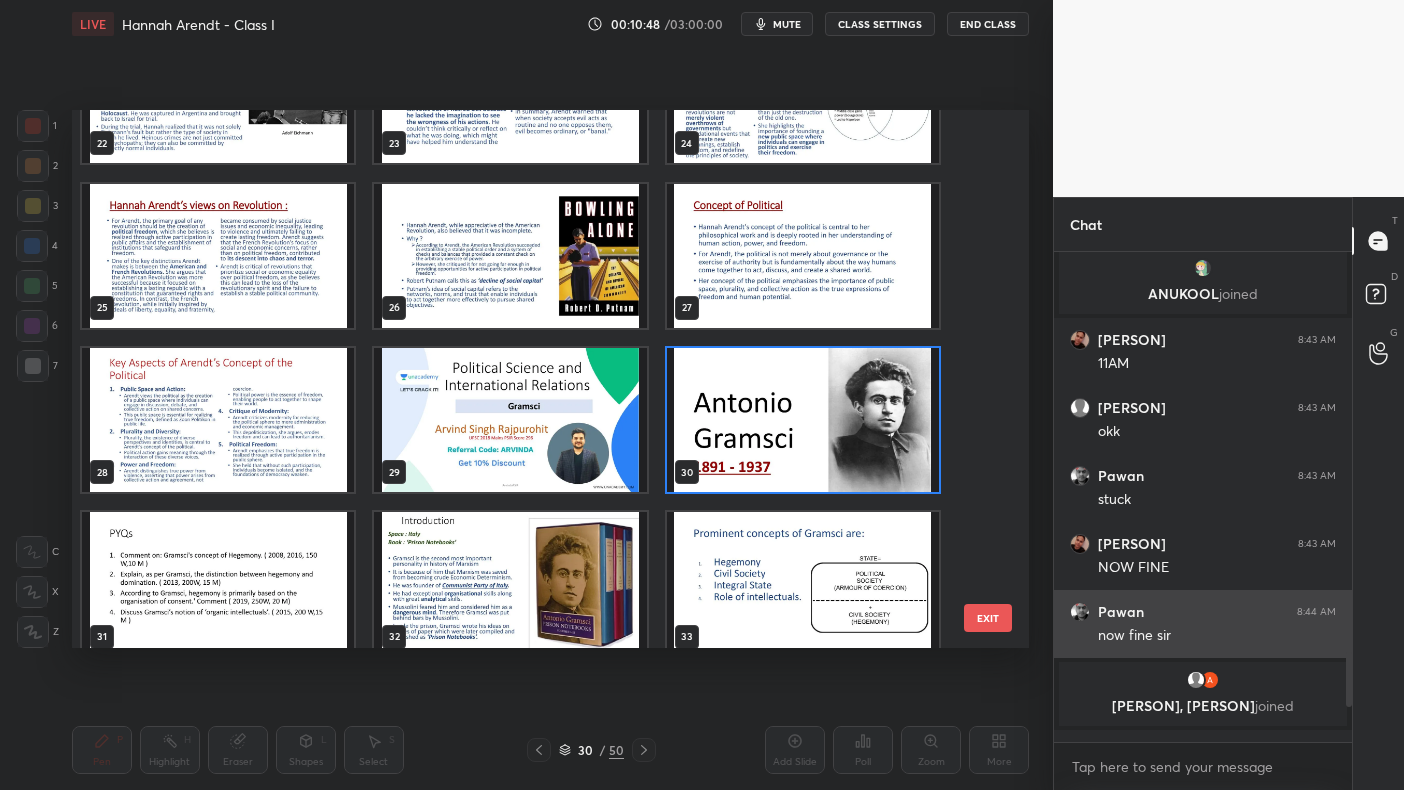 click at bounding box center [803, 420] 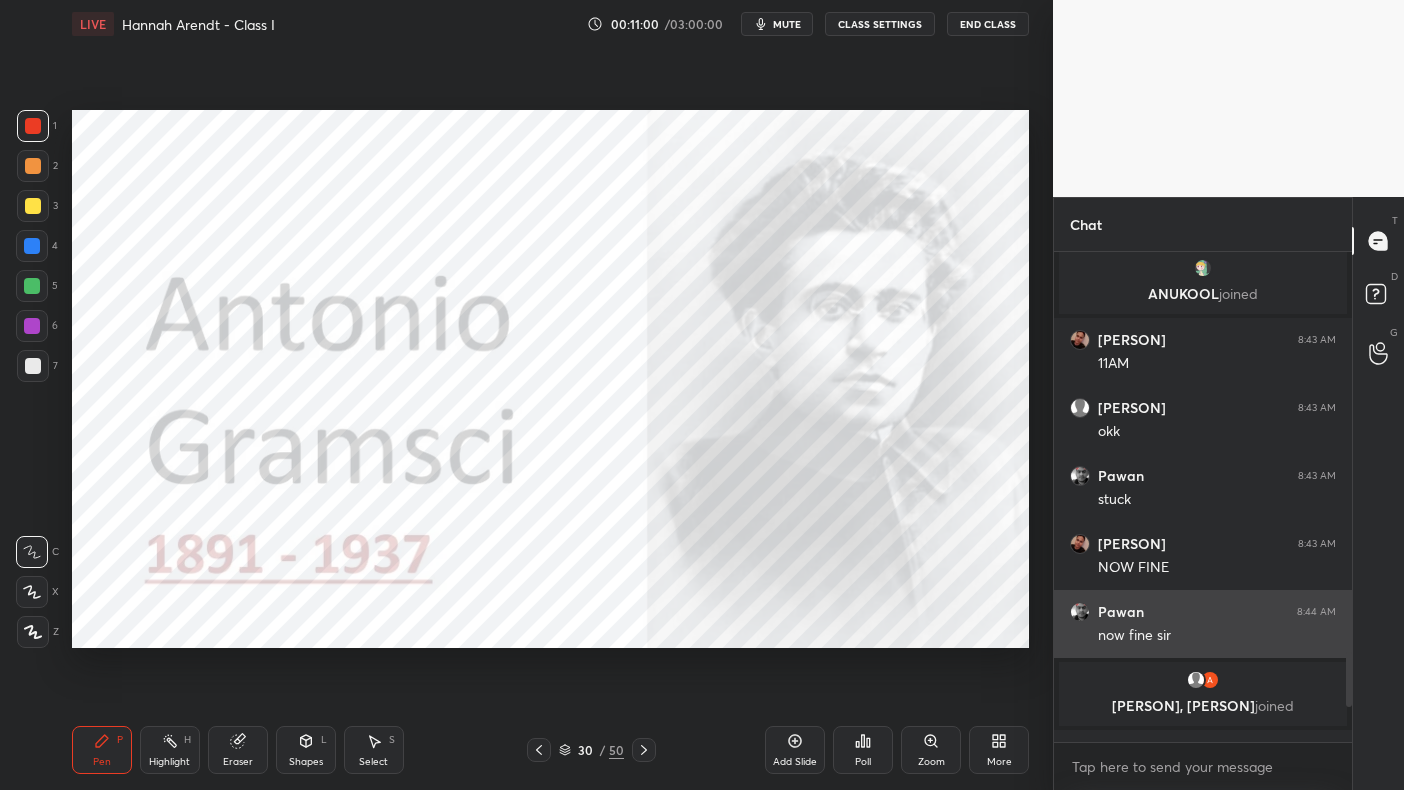 scroll, scrollTop: 2466, scrollLeft: 0, axis: vertical 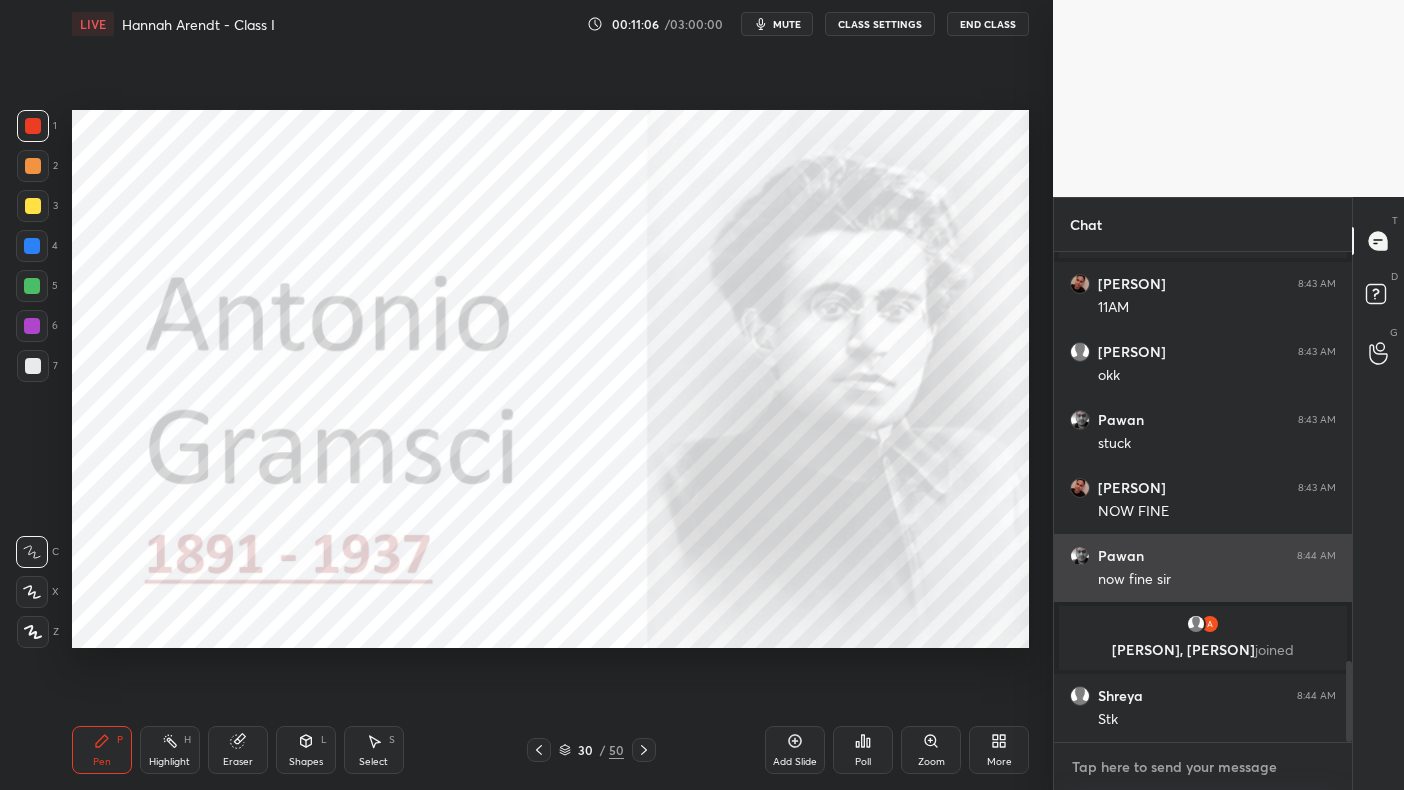 click at bounding box center (1203, 767) 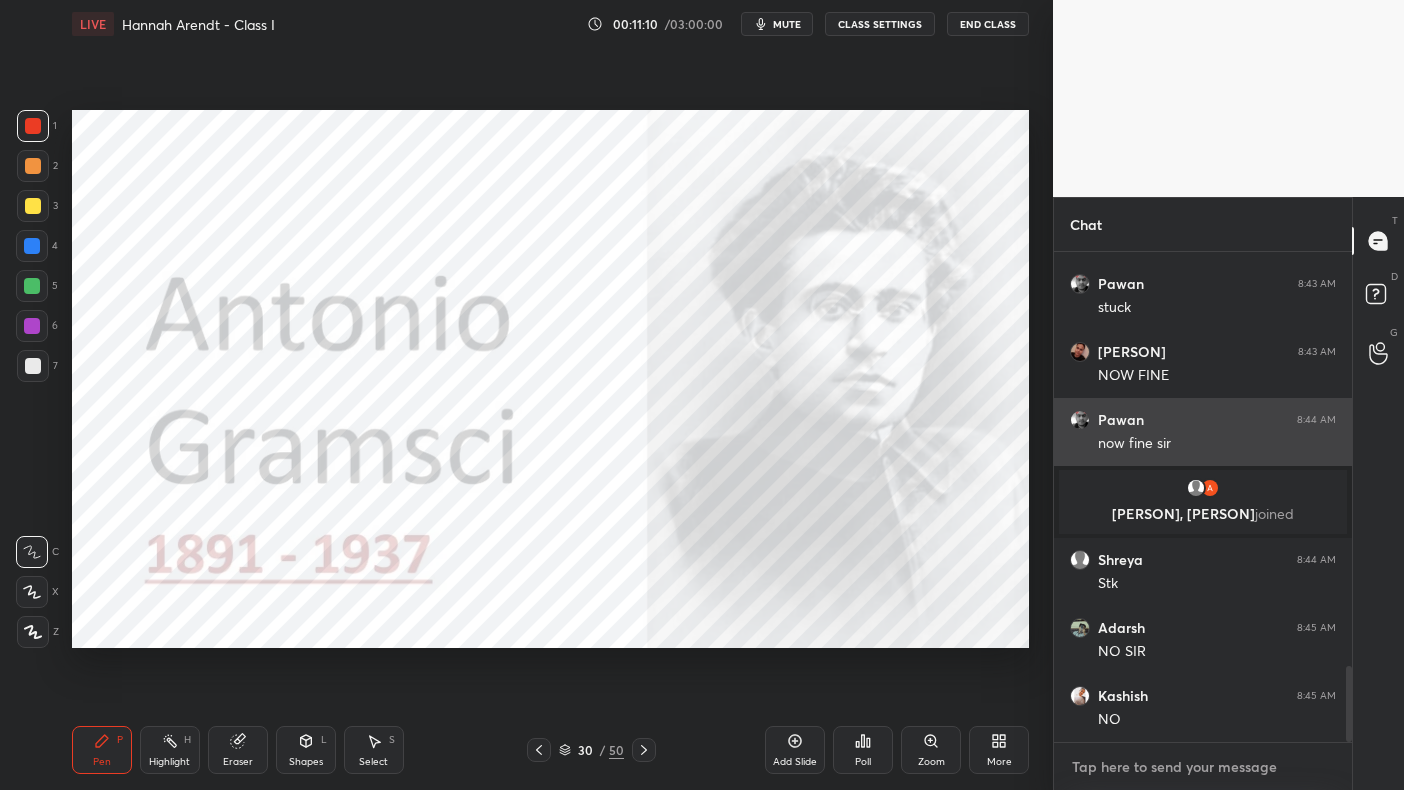 scroll, scrollTop: 2670, scrollLeft: 0, axis: vertical 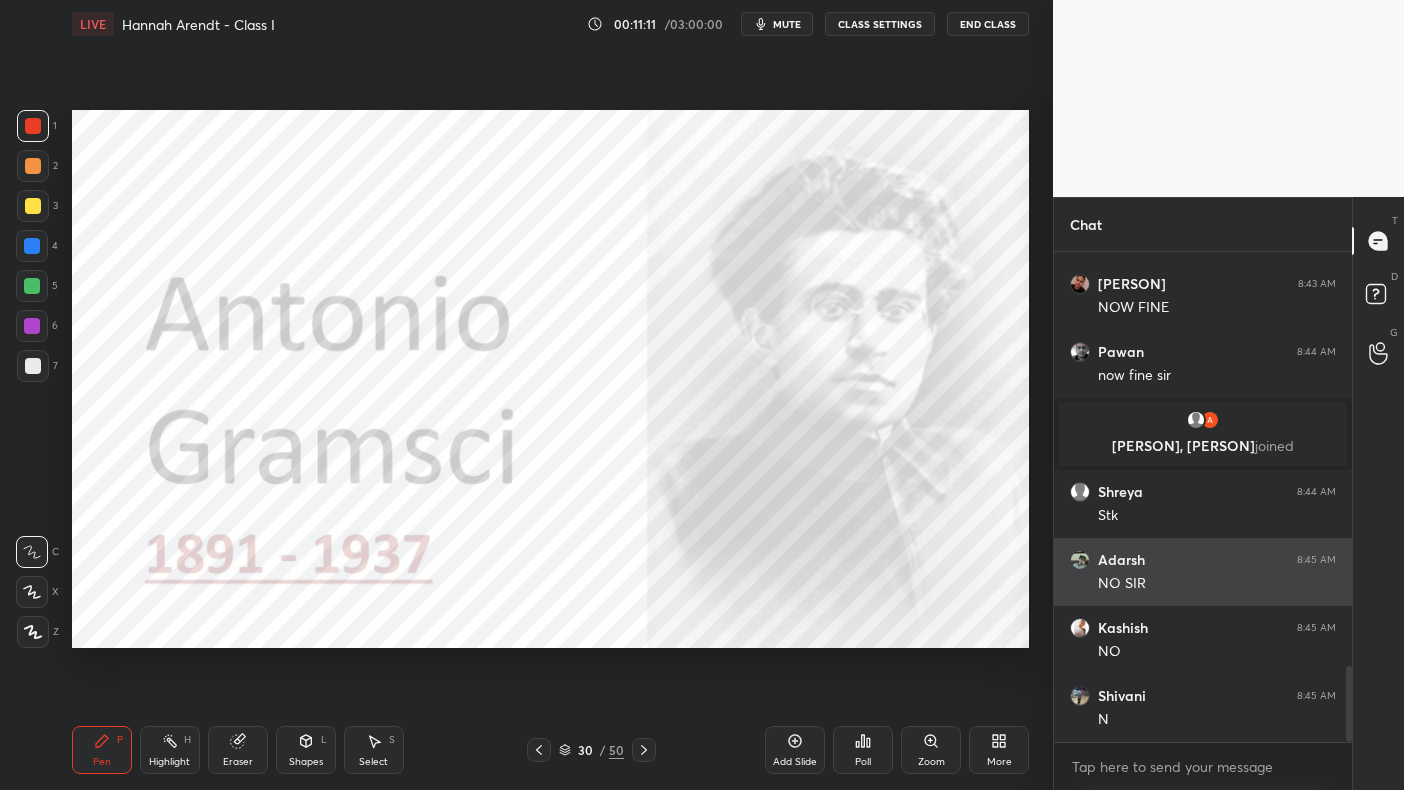 click at bounding box center (33, 126) 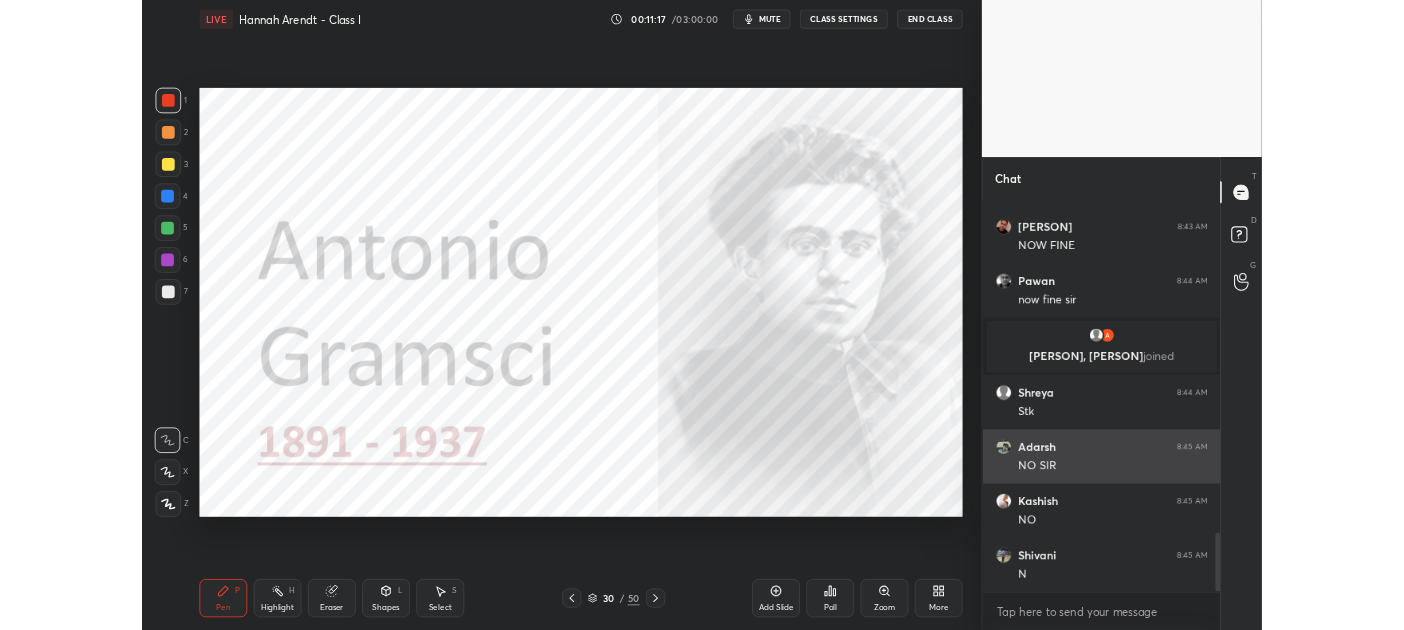 scroll, scrollTop: 2738, scrollLeft: 0, axis: vertical 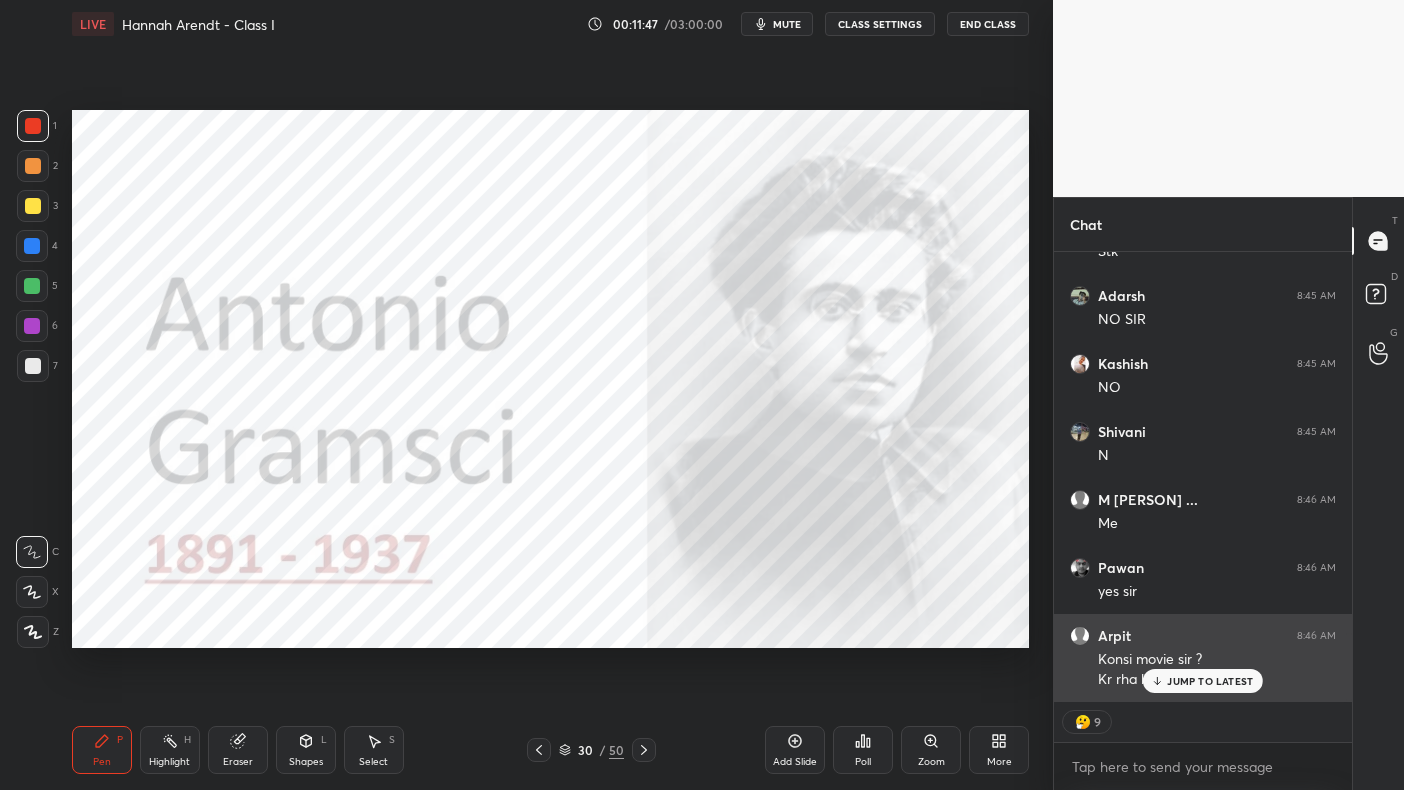 click on "JUMP TO LATEST" at bounding box center (1210, 681) 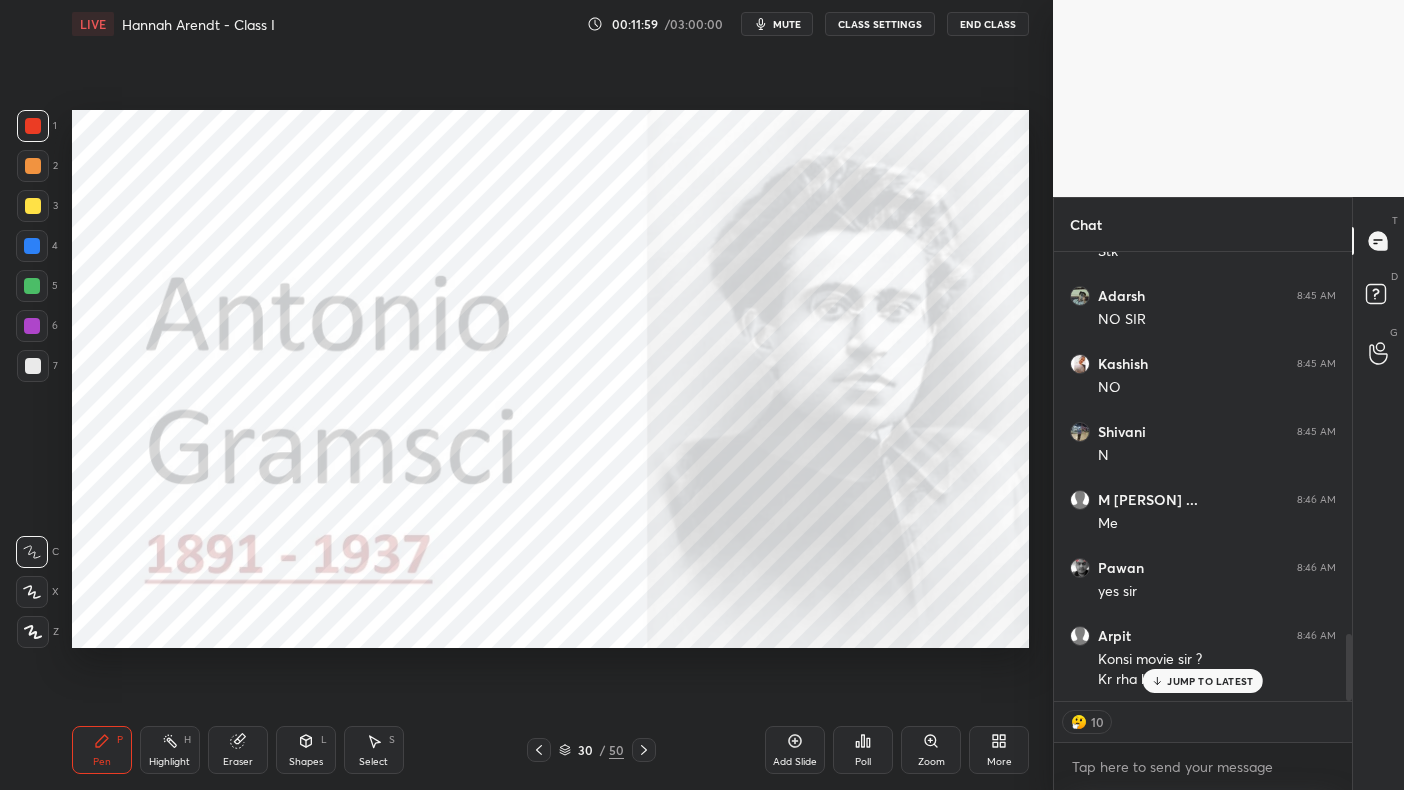 scroll, scrollTop: 2562, scrollLeft: 0, axis: vertical 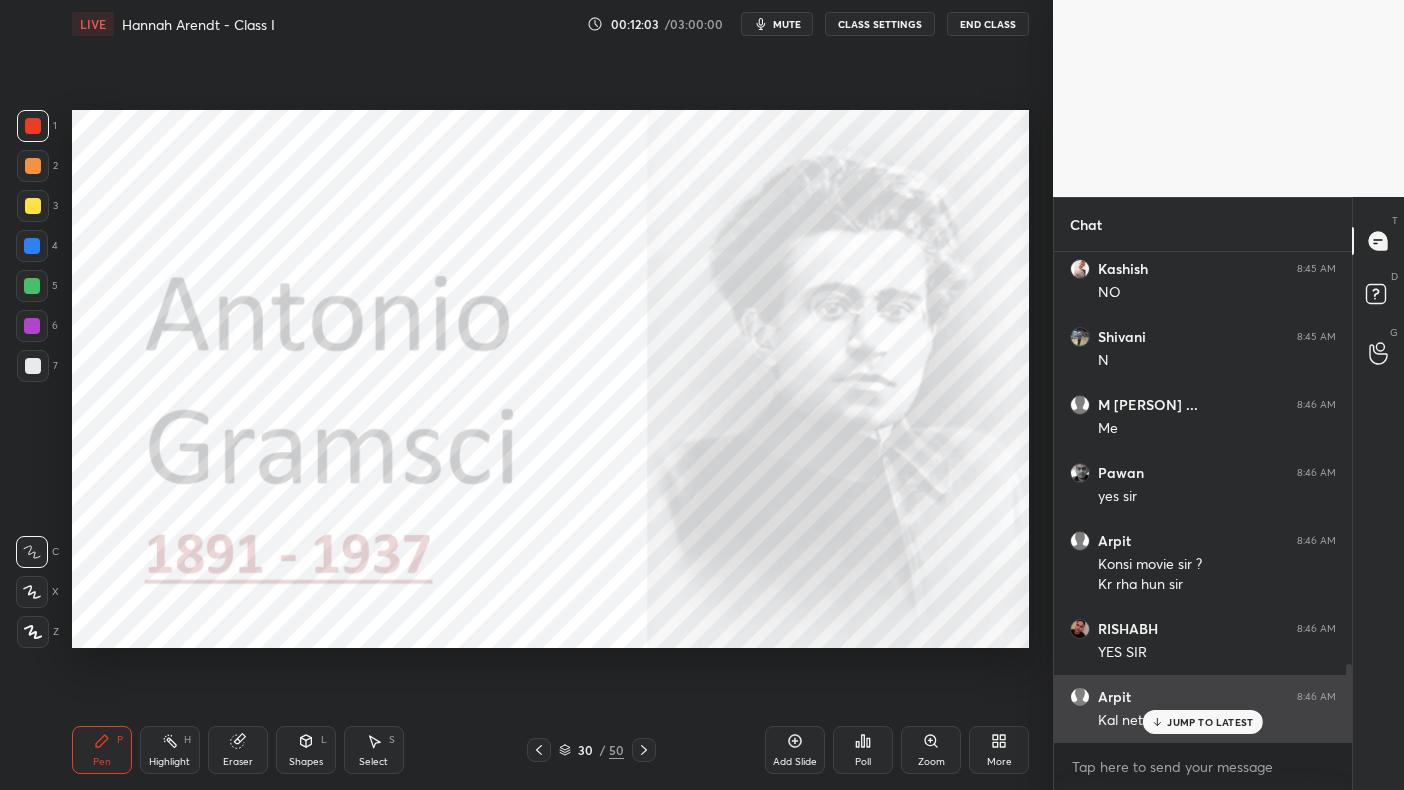 click on "JUMP TO LATEST" at bounding box center [1203, 722] 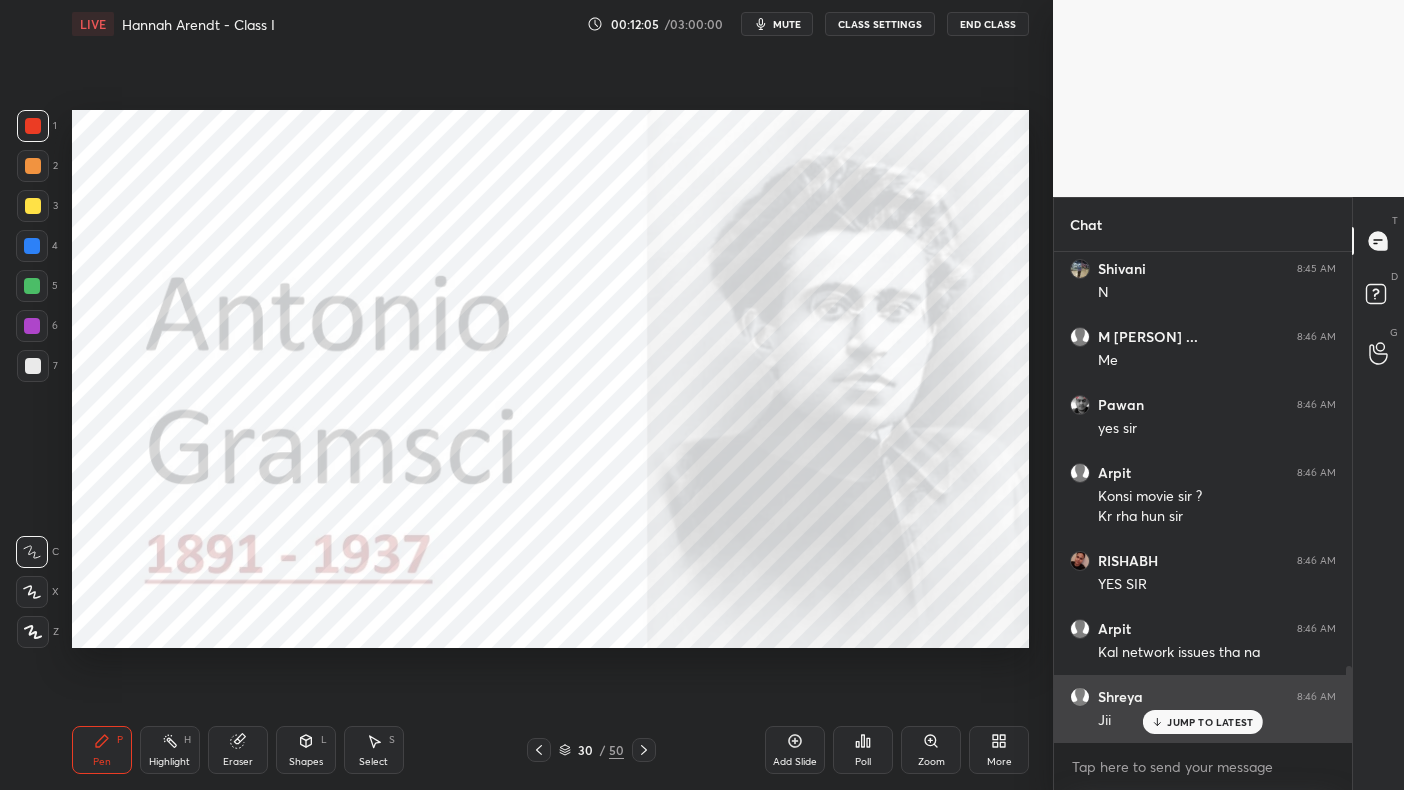 click on "JUMP TO LATEST" at bounding box center [1210, 722] 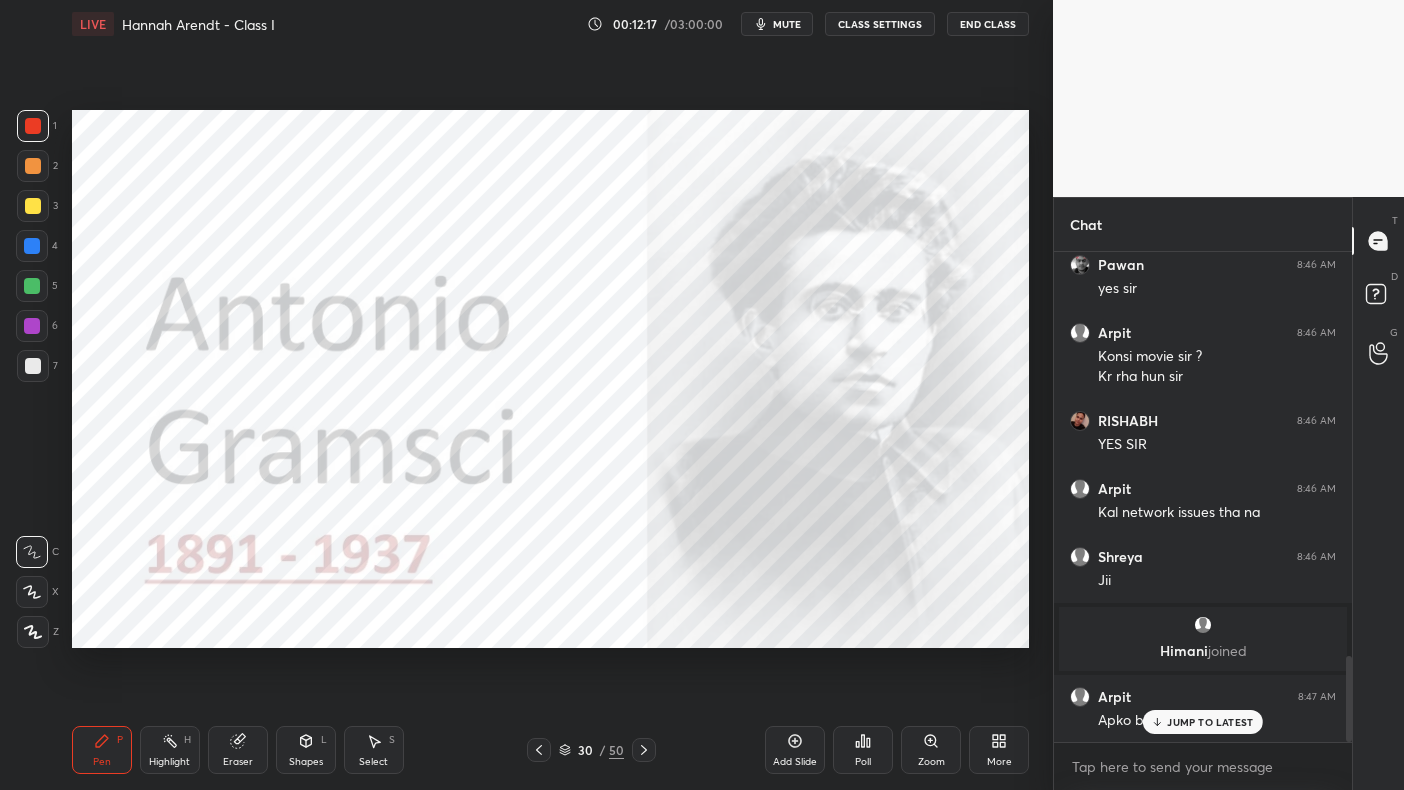 click on "JUMP TO LATEST" at bounding box center (1203, 722) 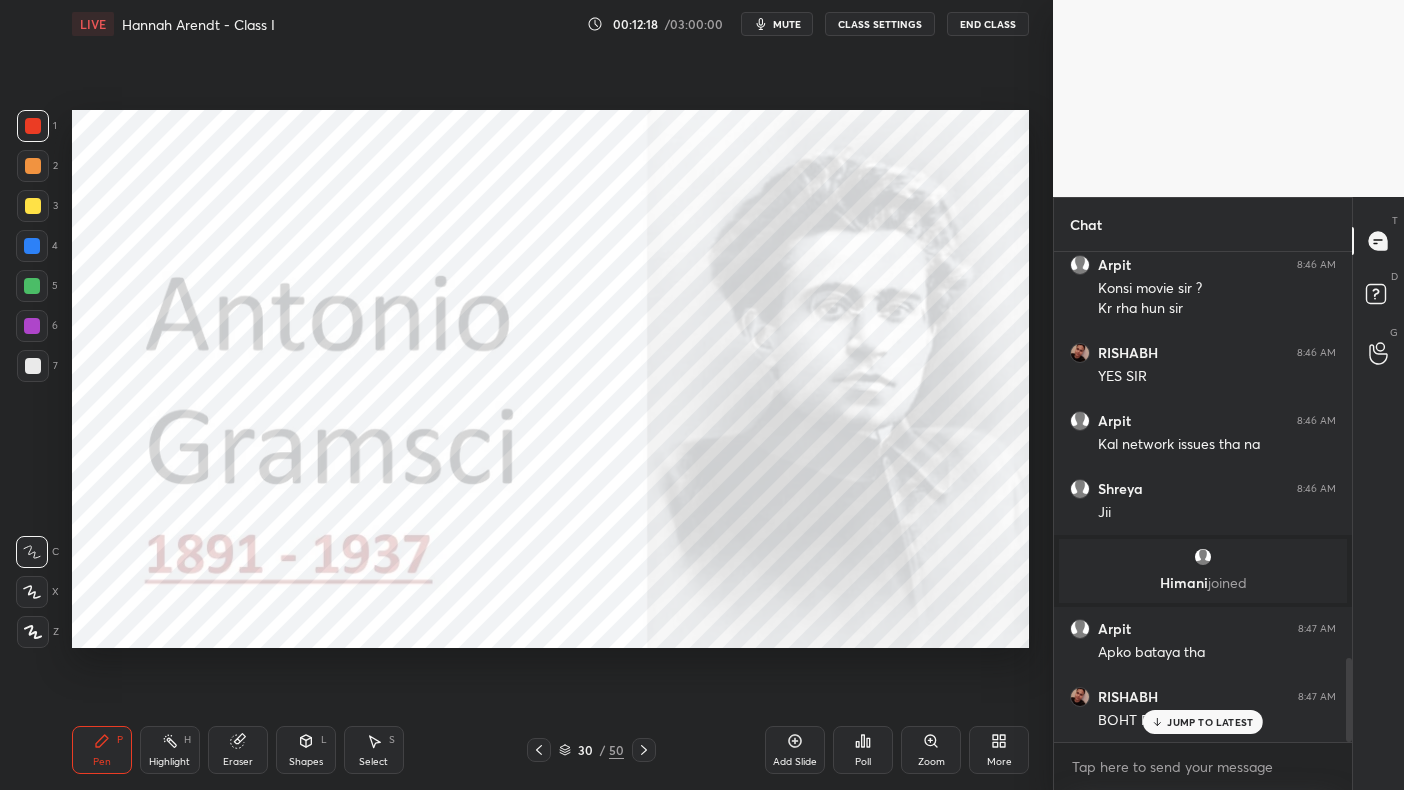 click on "[PERSON] 8:47 AM BOHT PEHLE HI JS MILL" at bounding box center (1203, 709) 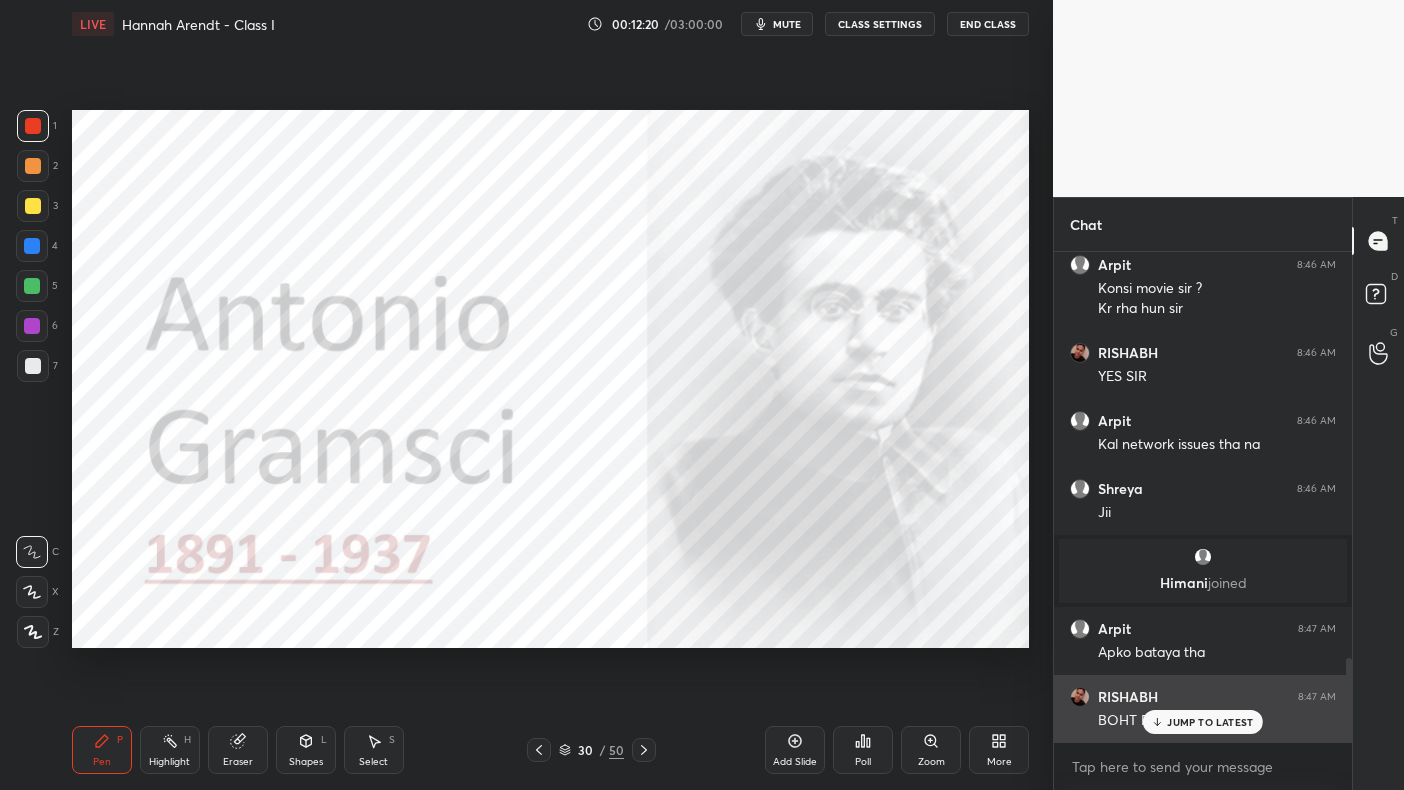 click on "JUMP TO LATEST" at bounding box center [1210, 722] 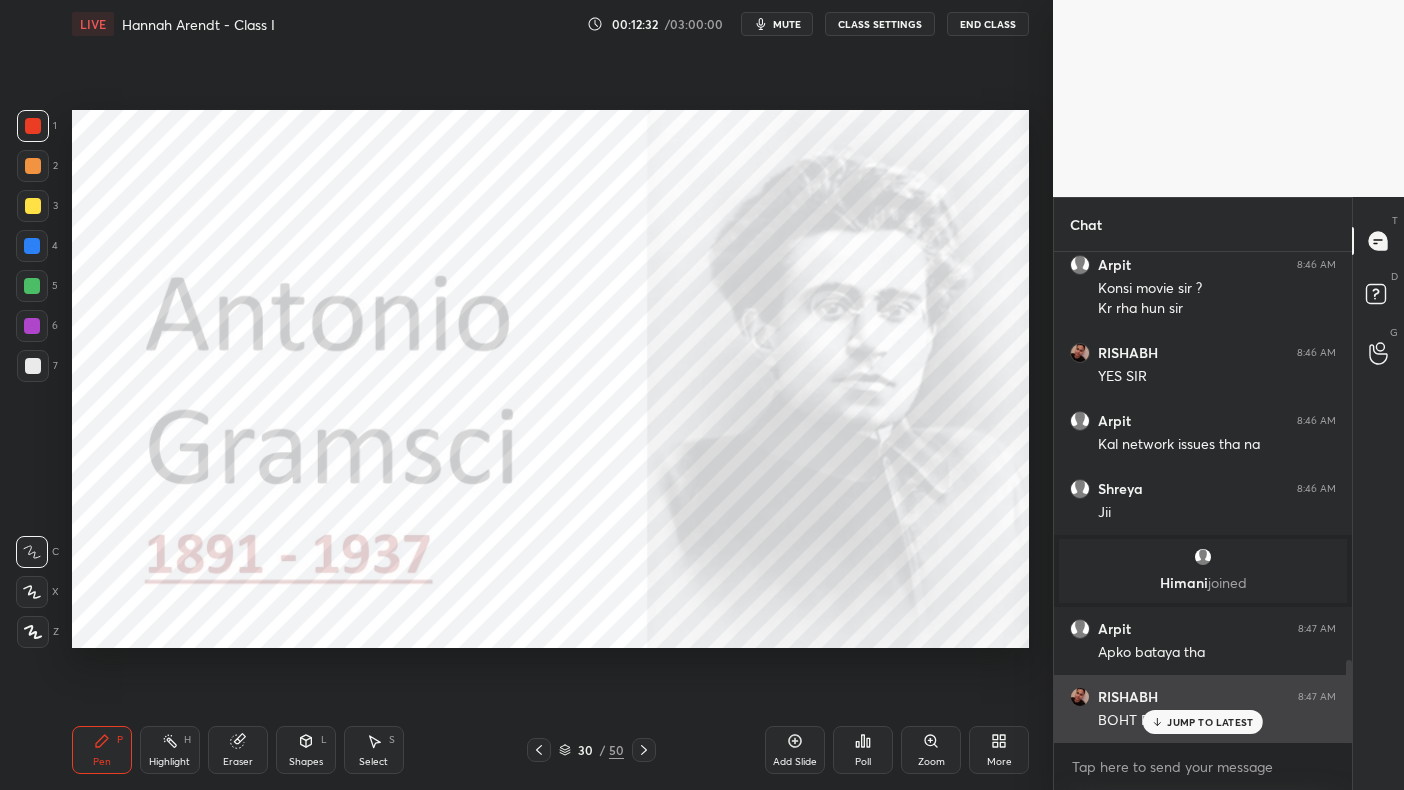 scroll, scrollTop: 2437, scrollLeft: 0, axis: vertical 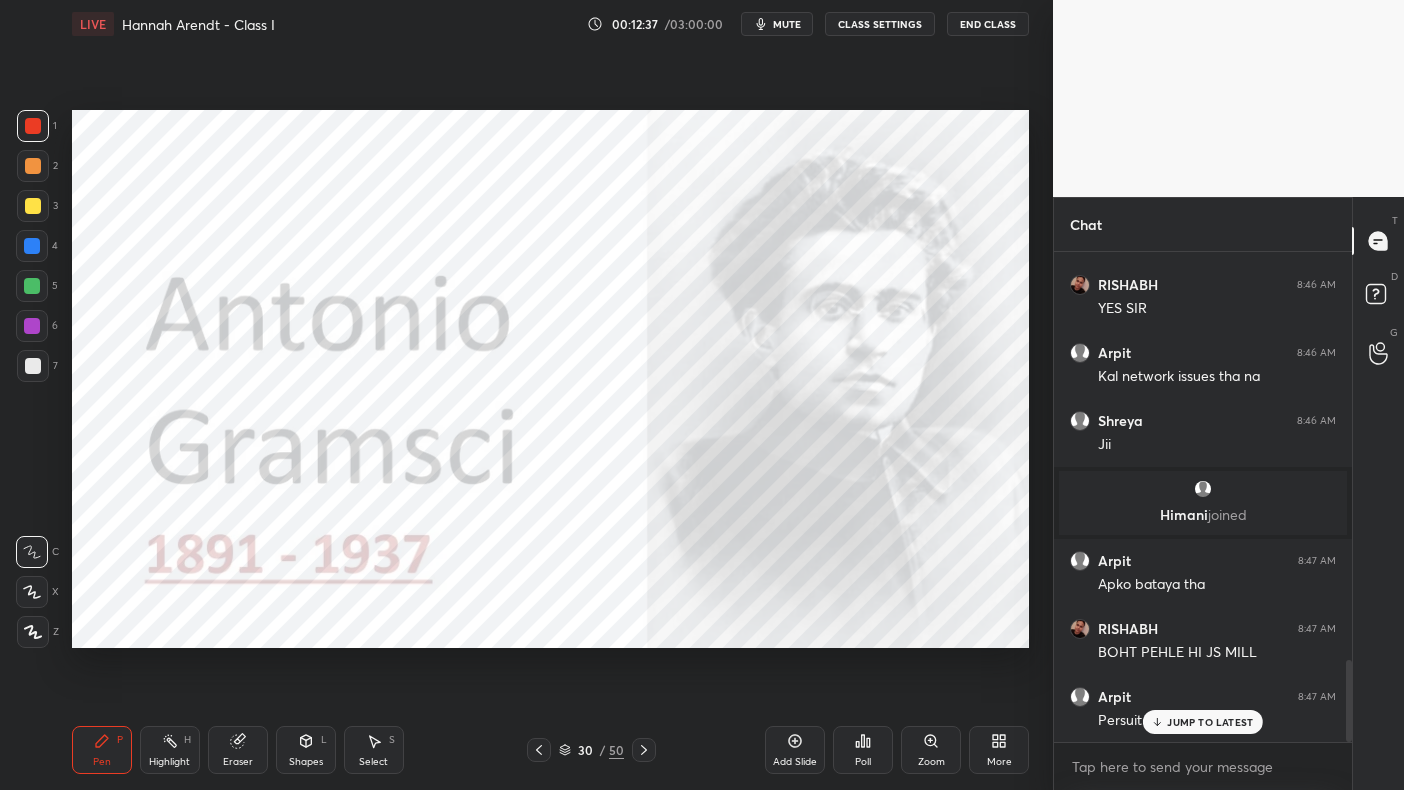 click on "JUMP TO LATEST" at bounding box center (1210, 722) 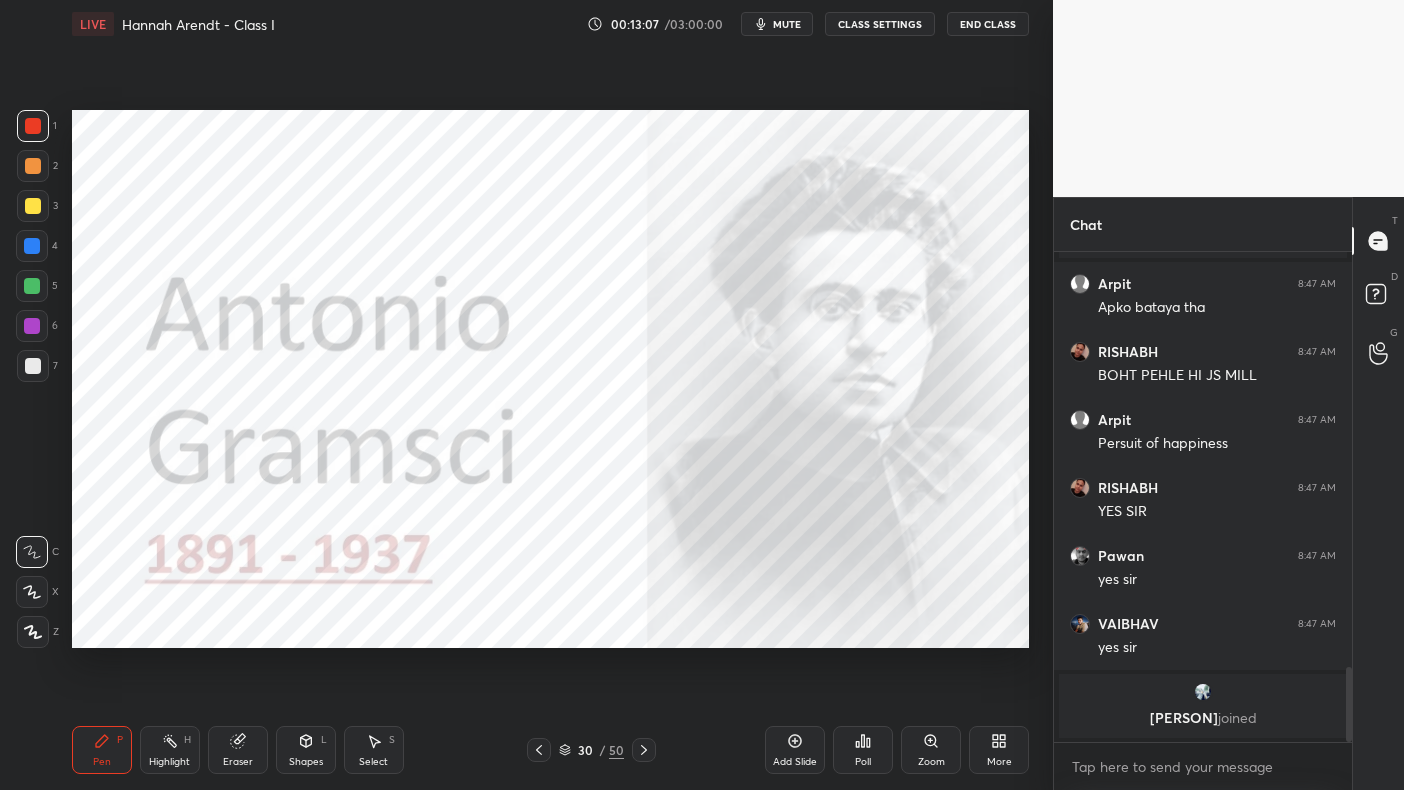 scroll, scrollTop: 2630, scrollLeft: 0, axis: vertical 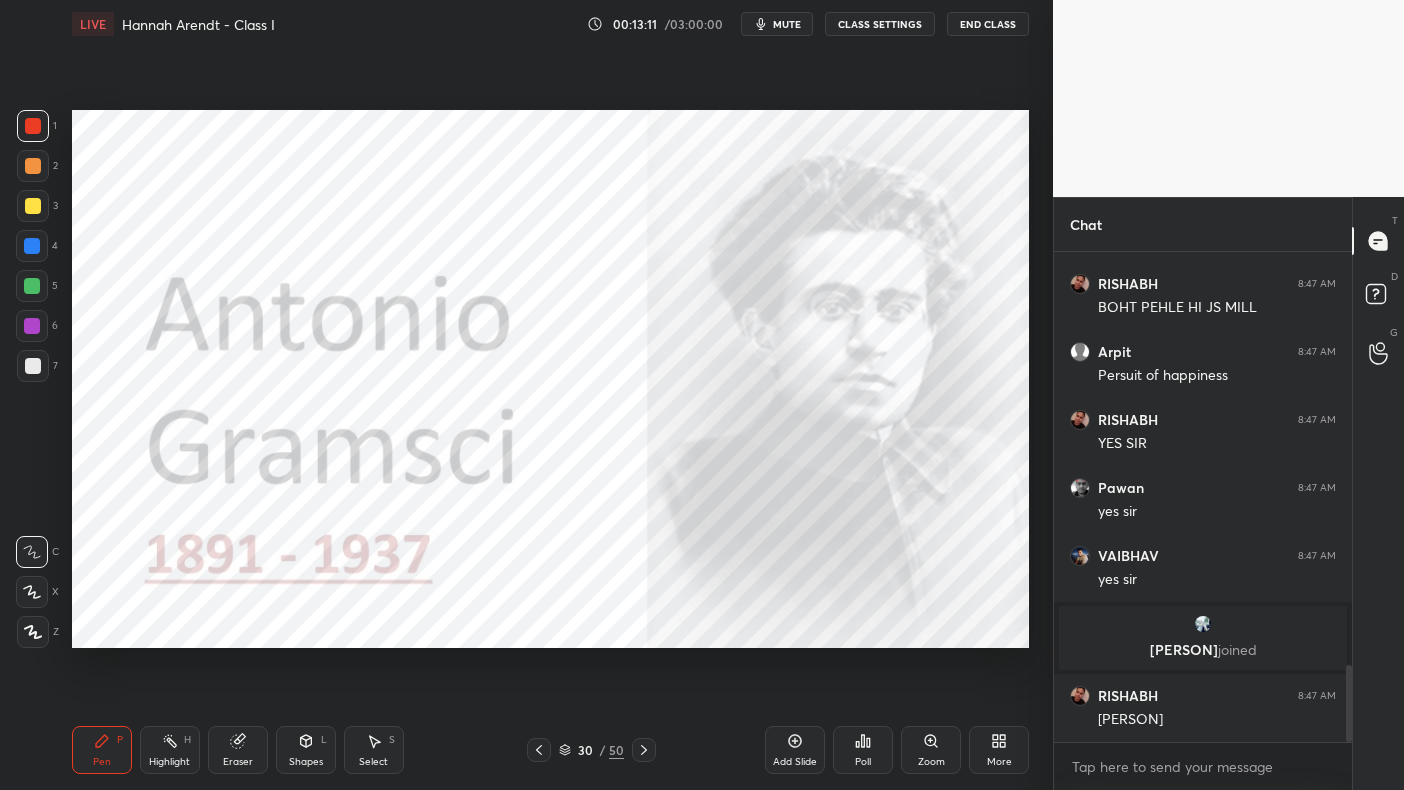 click on "Add Slide" at bounding box center (795, 750) 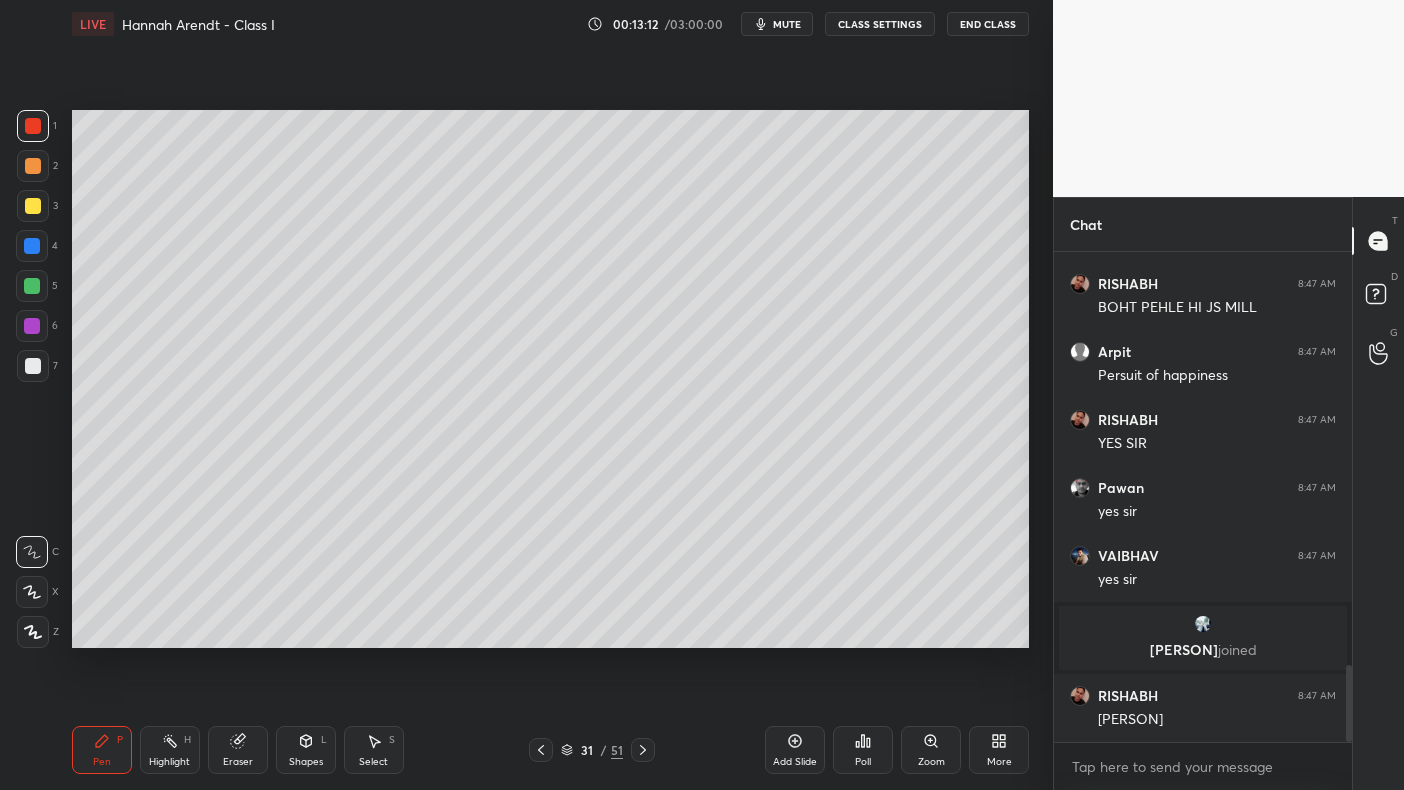 click at bounding box center [33, 366] 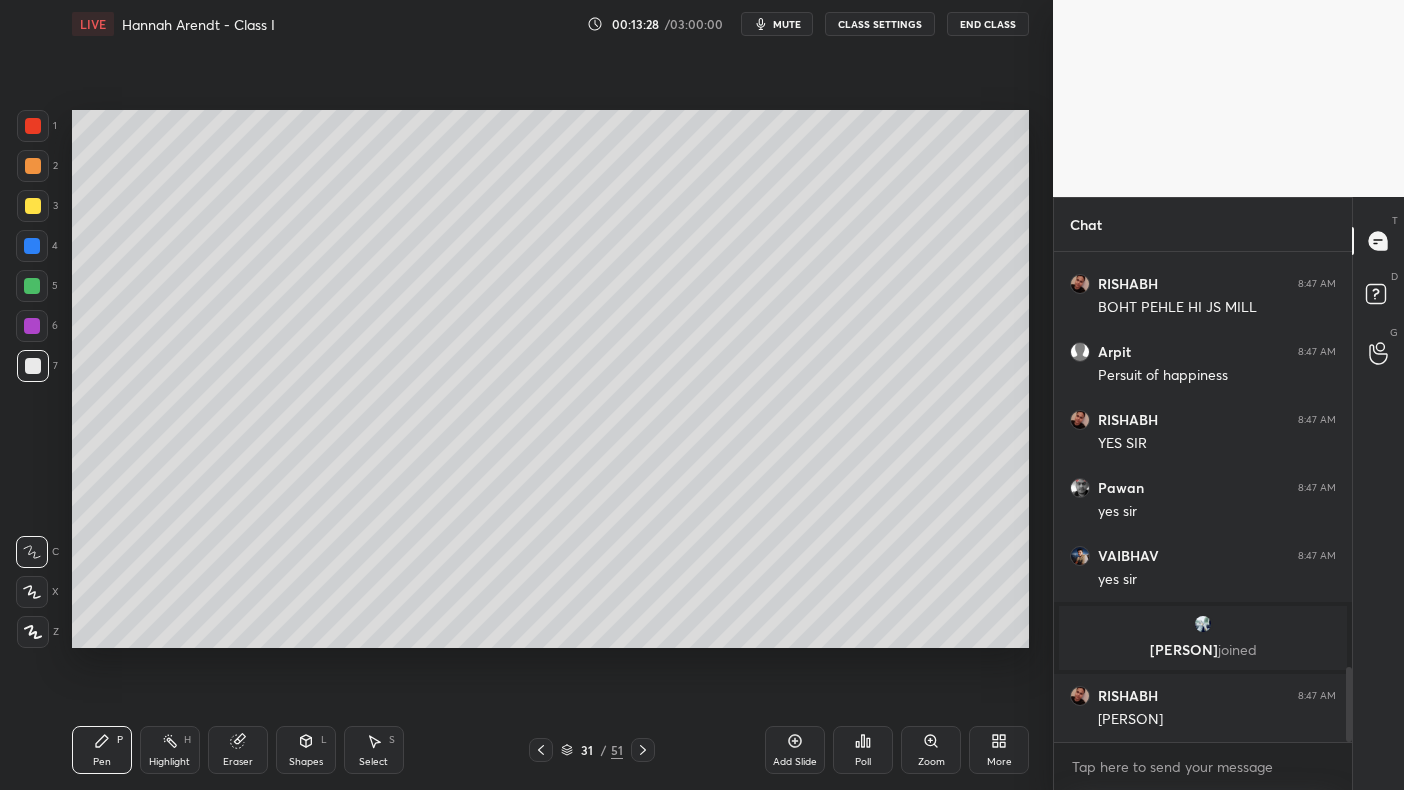 scroll, scrollTop: 2698, scrollLeft: 0, axis: vertical 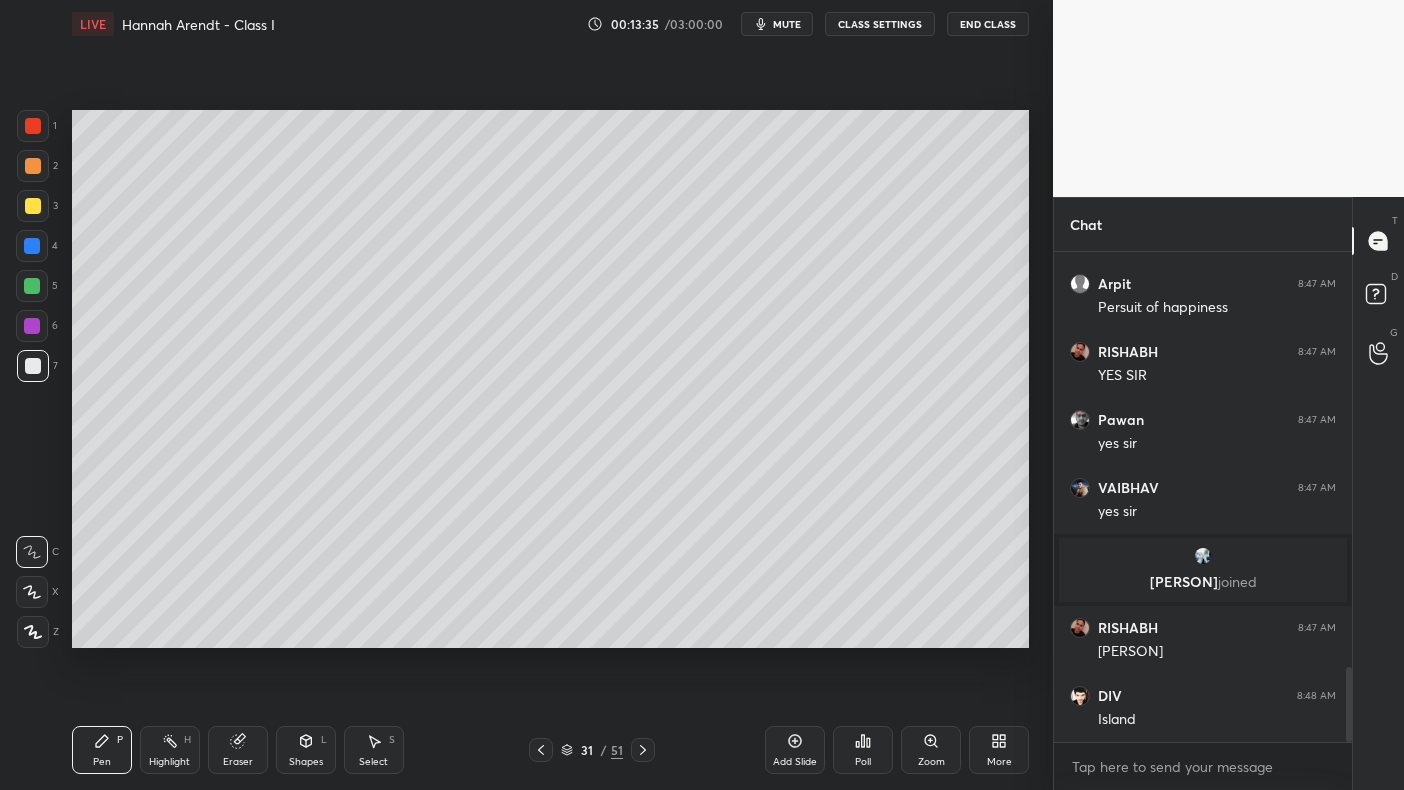 click at bounding box center [33, 206] 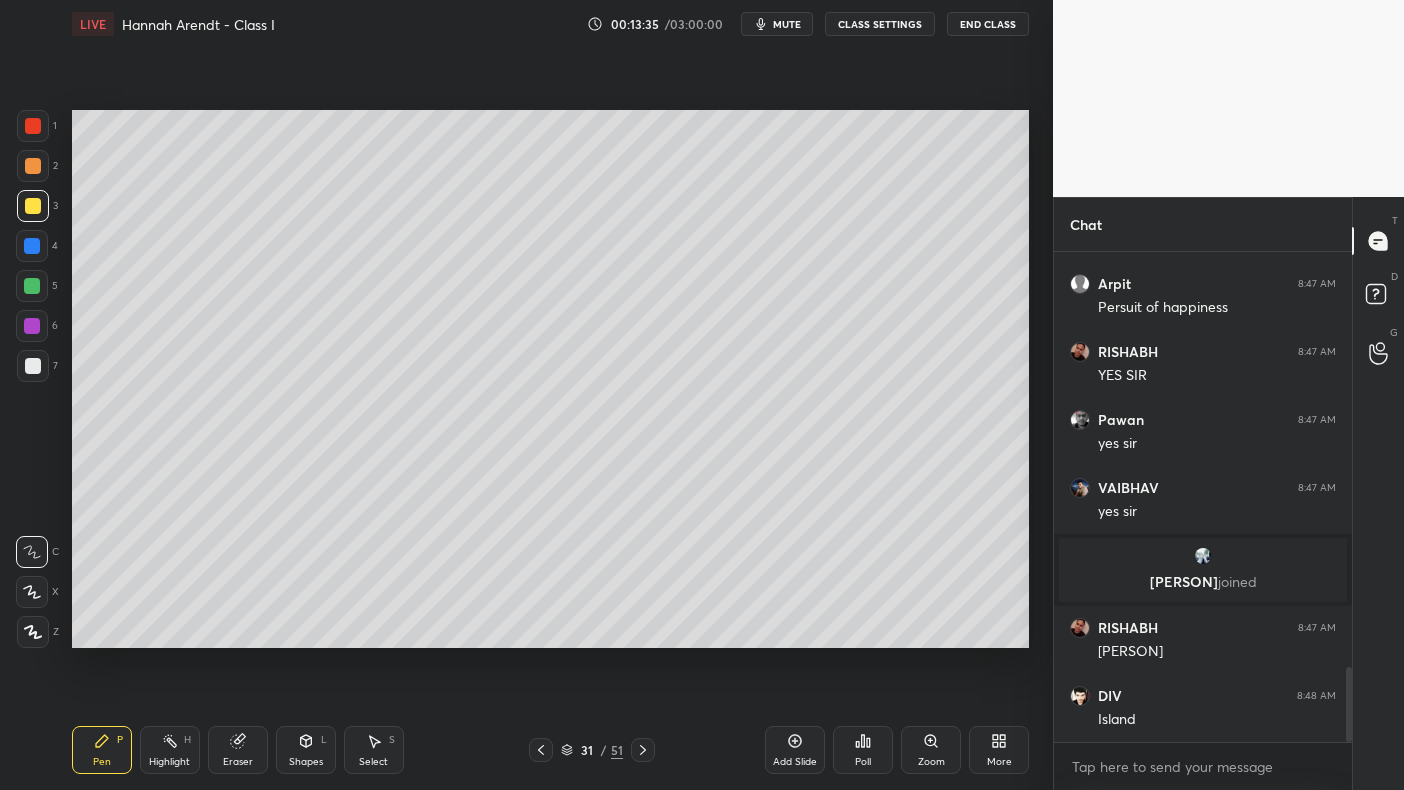 click at bounding box center [33, 206] 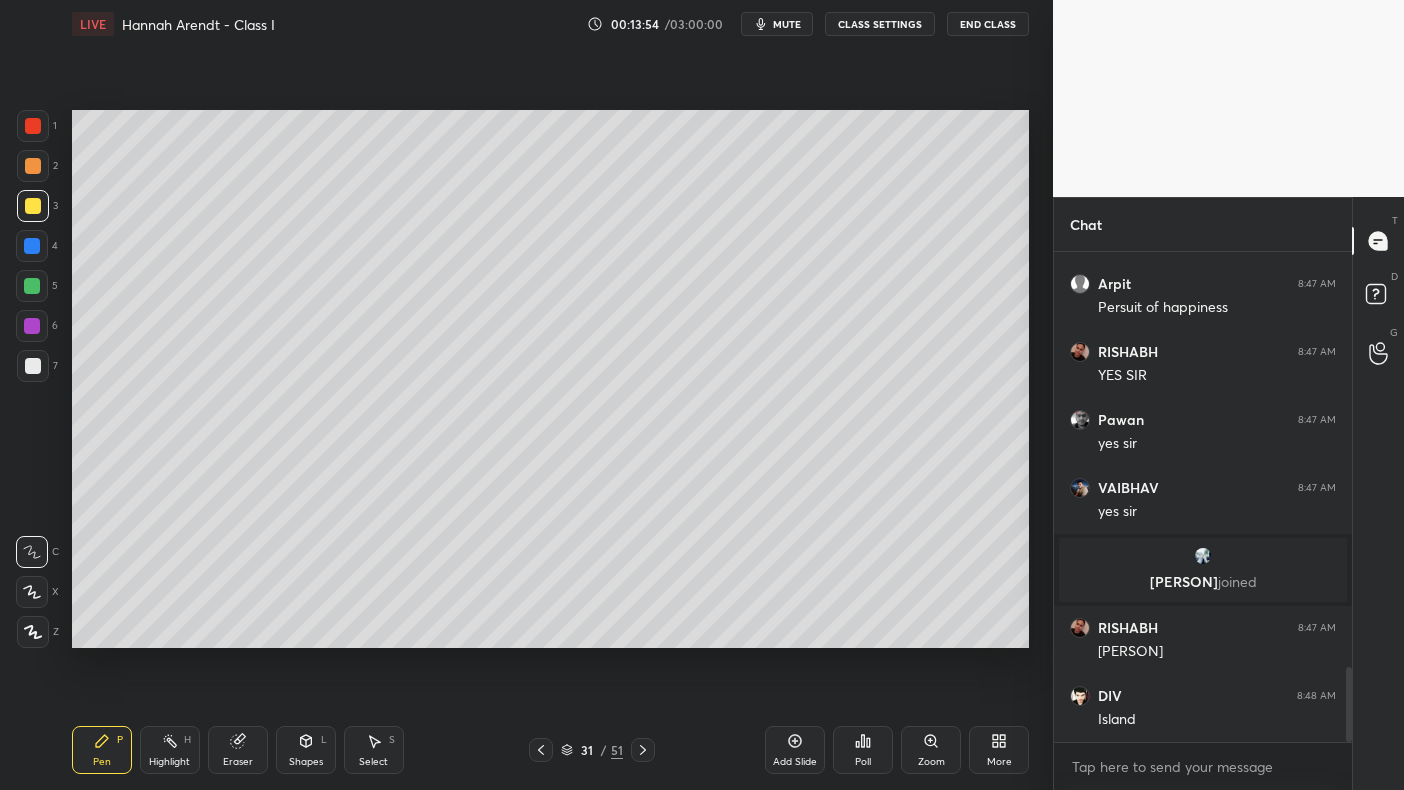 click at bounding box center (32, 246) 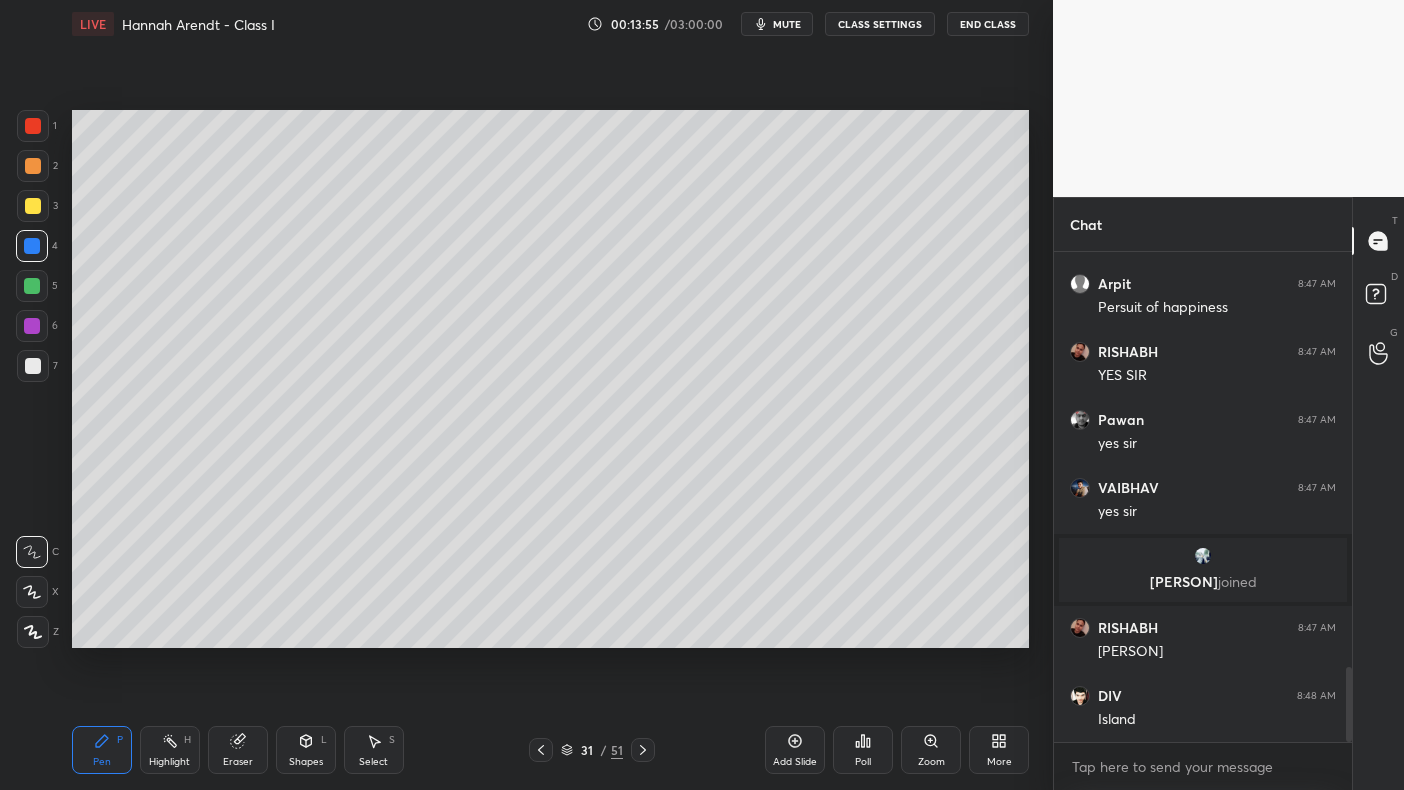 click at bounding box center [32, 246] 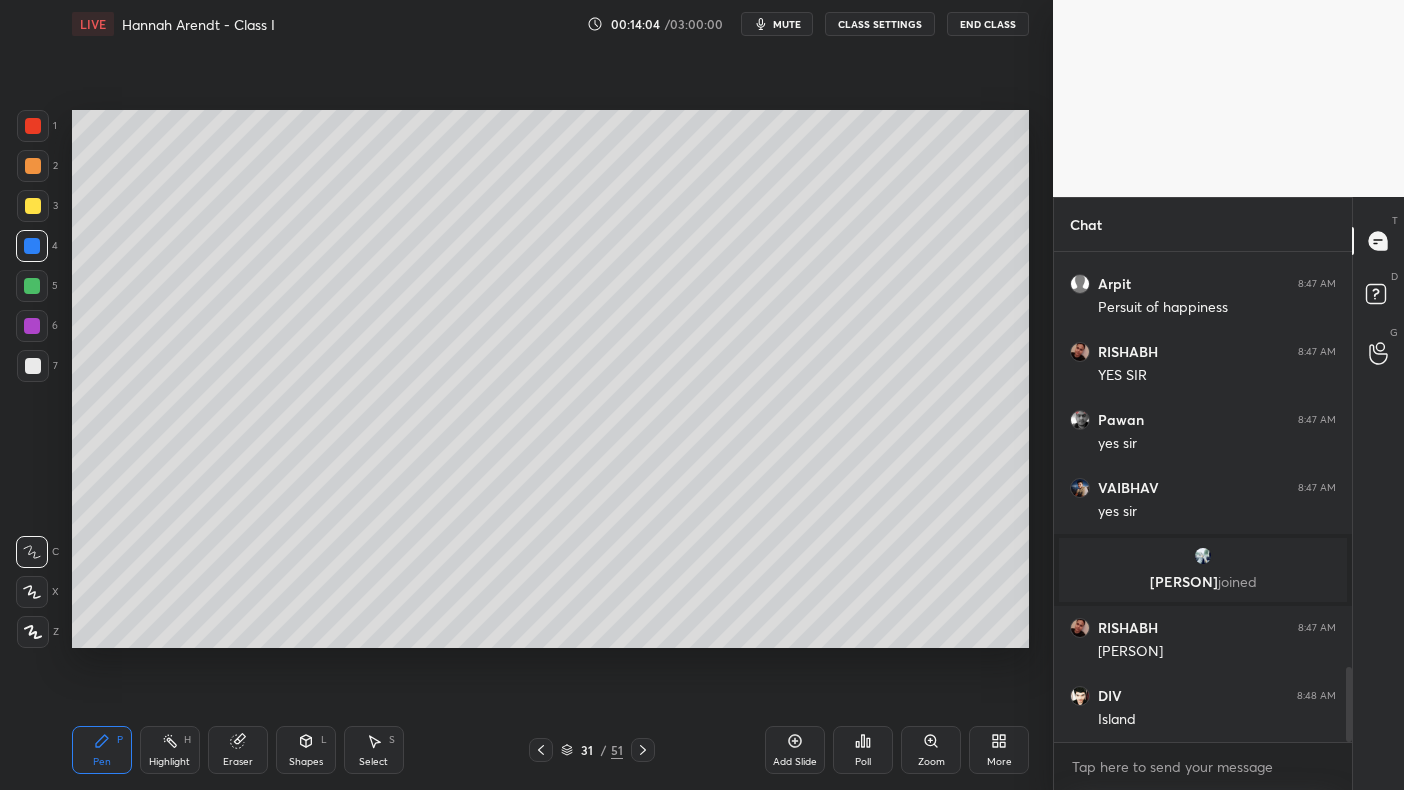 click at bounding box center (33, 366) 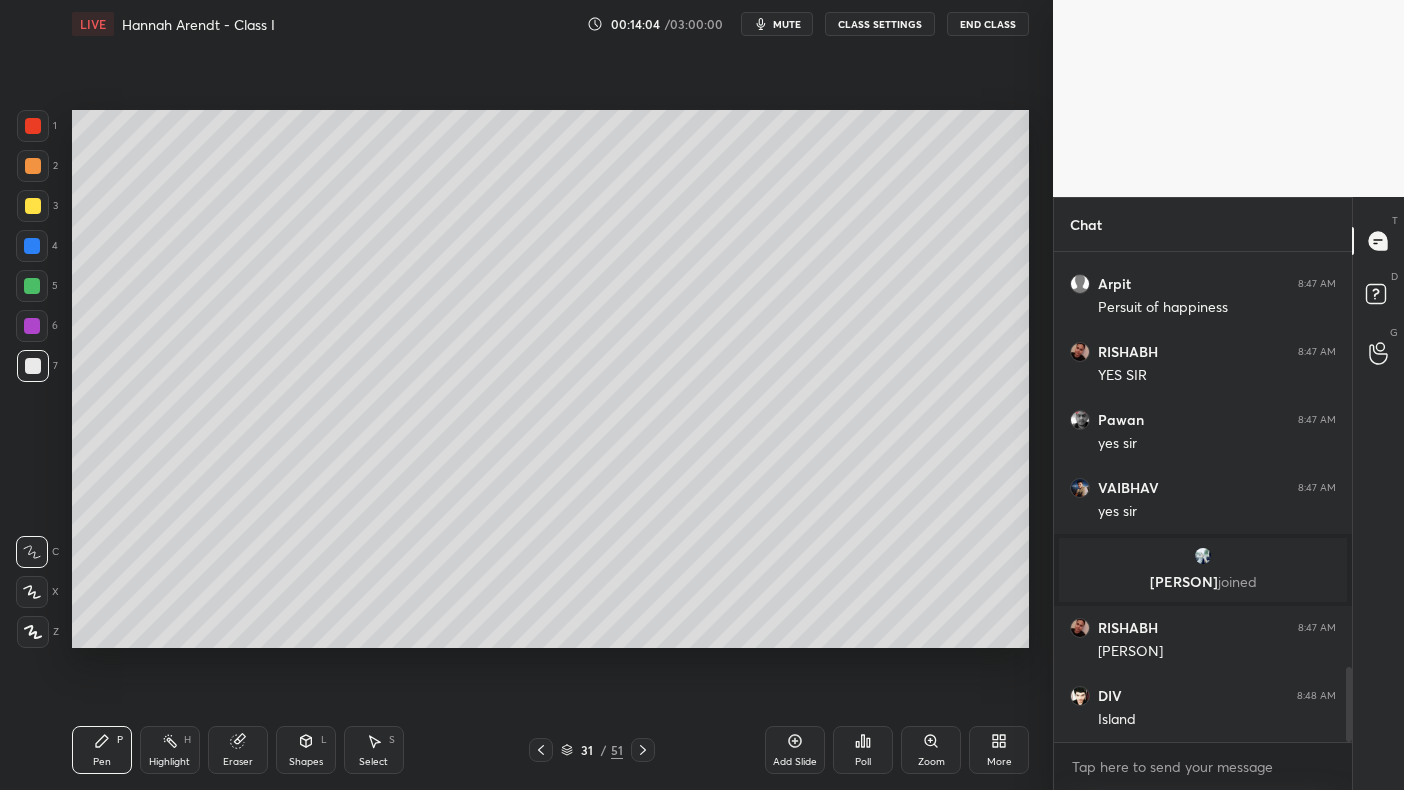 click at bounding box center (33, 366) 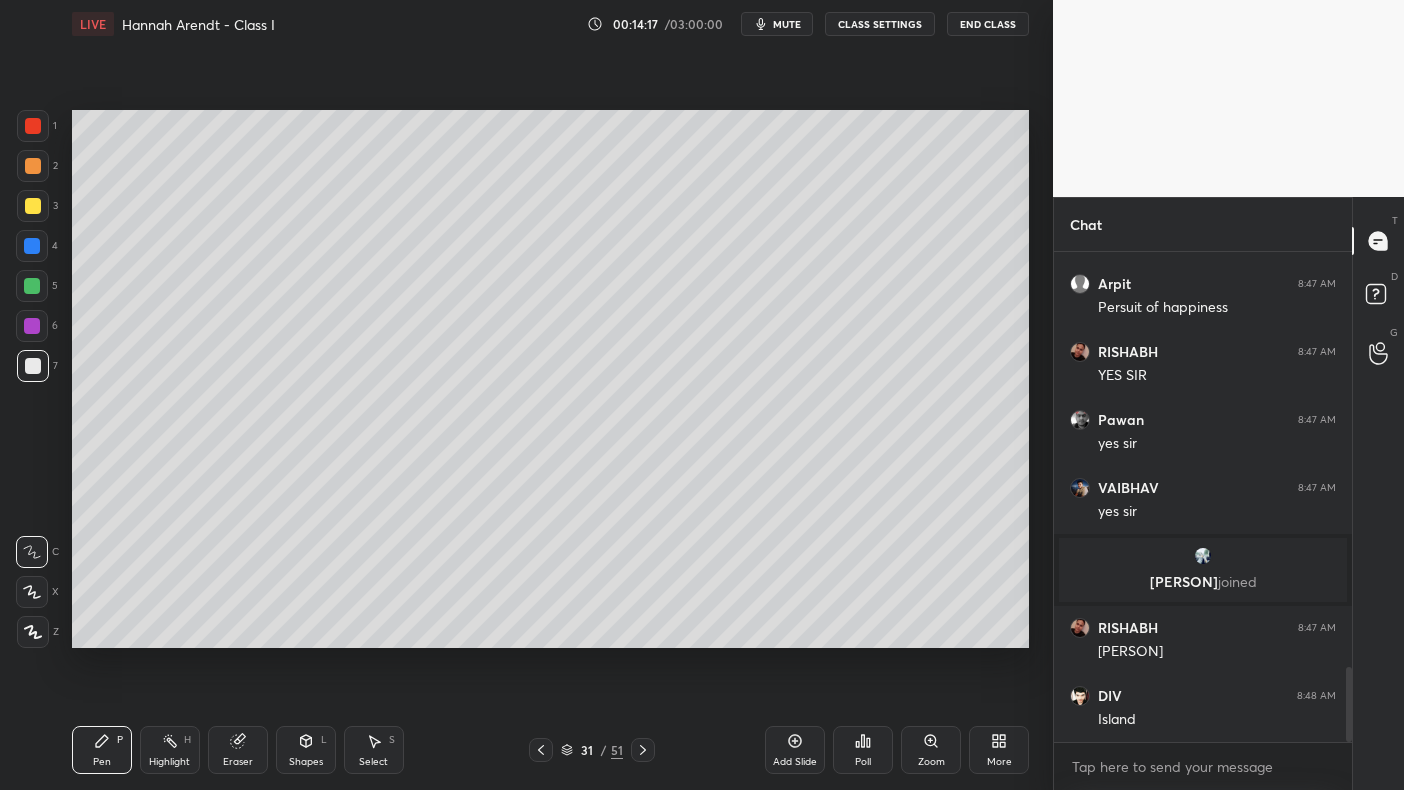click at bounding box center (33, 206) 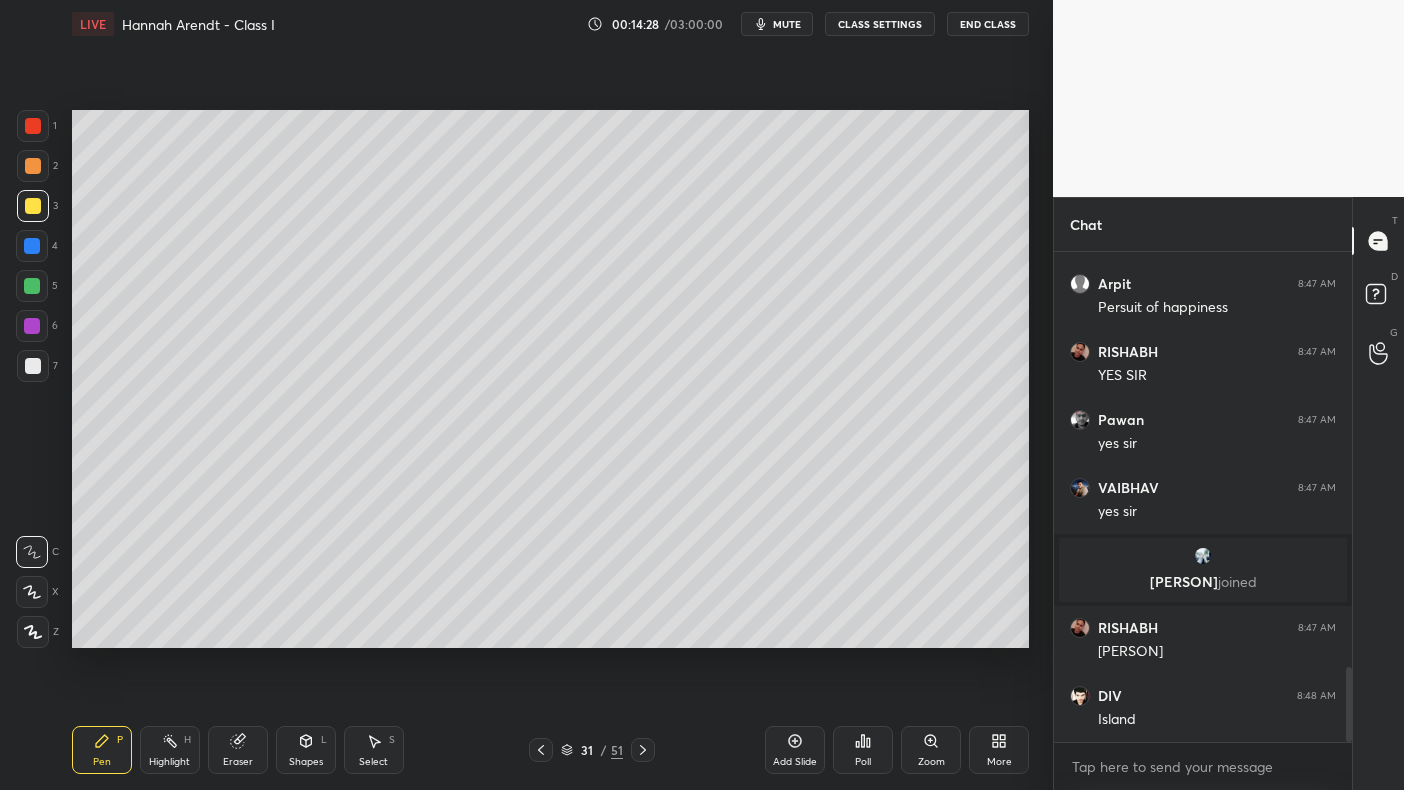 click at bounding box center [33, 206] 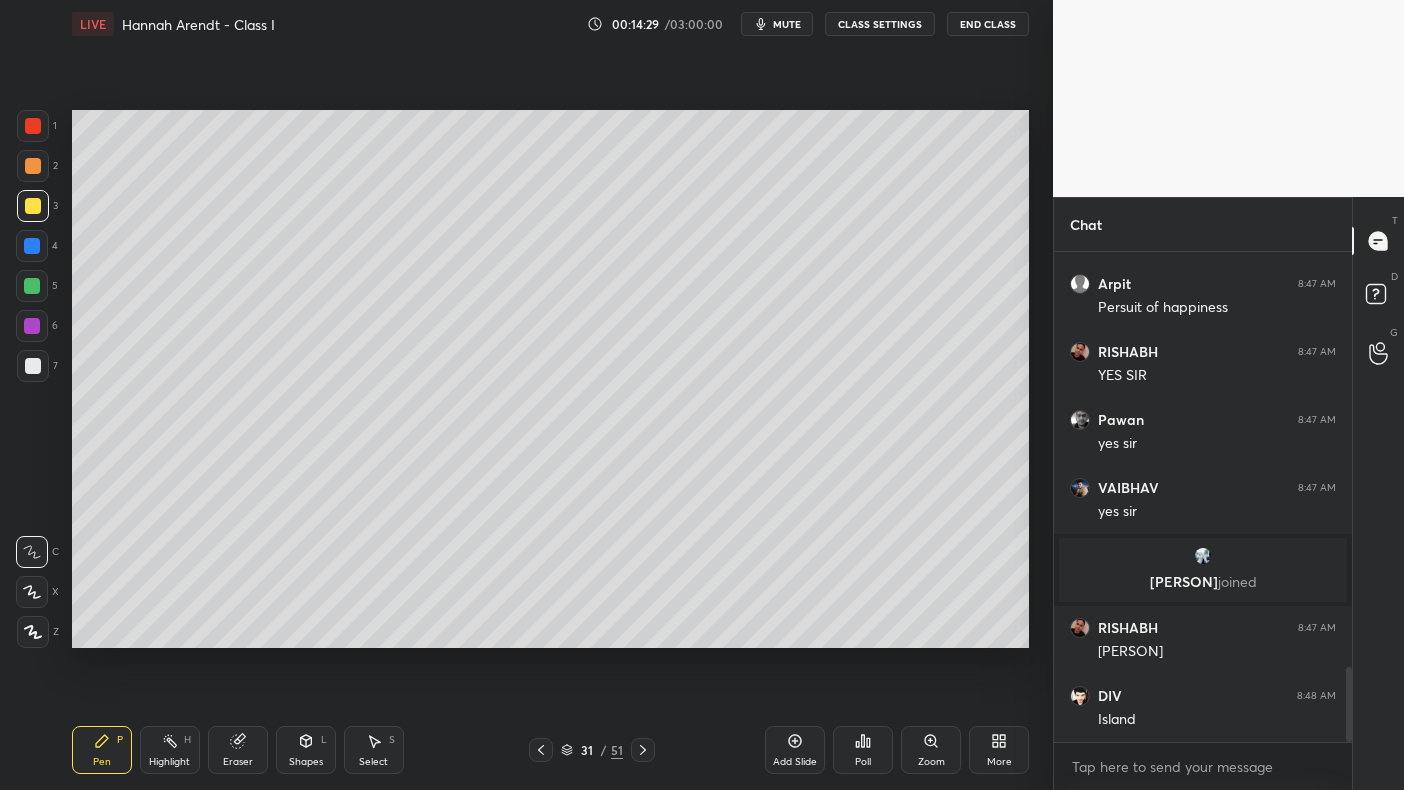 click at bounding box center [33, 166] 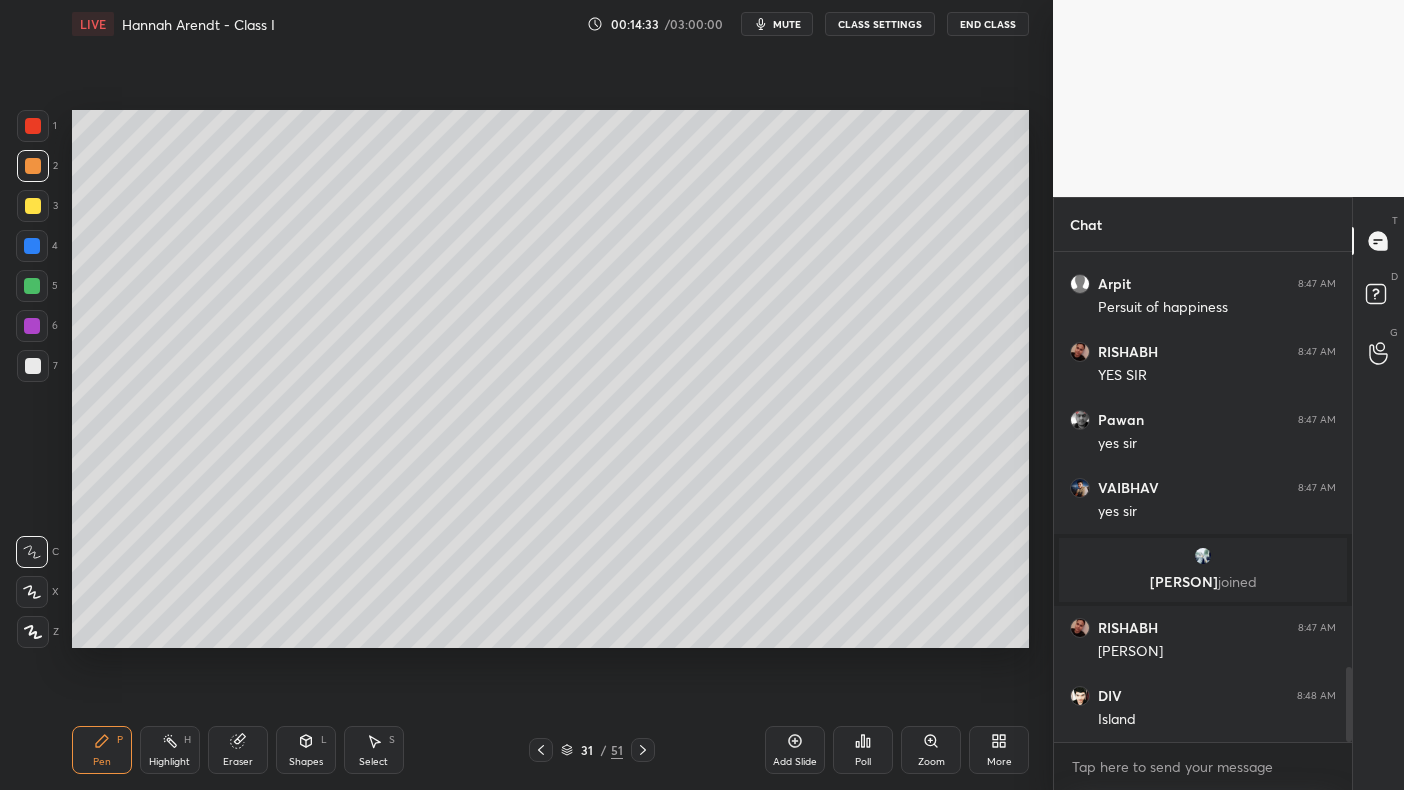 click at bounding box center [32, 246] 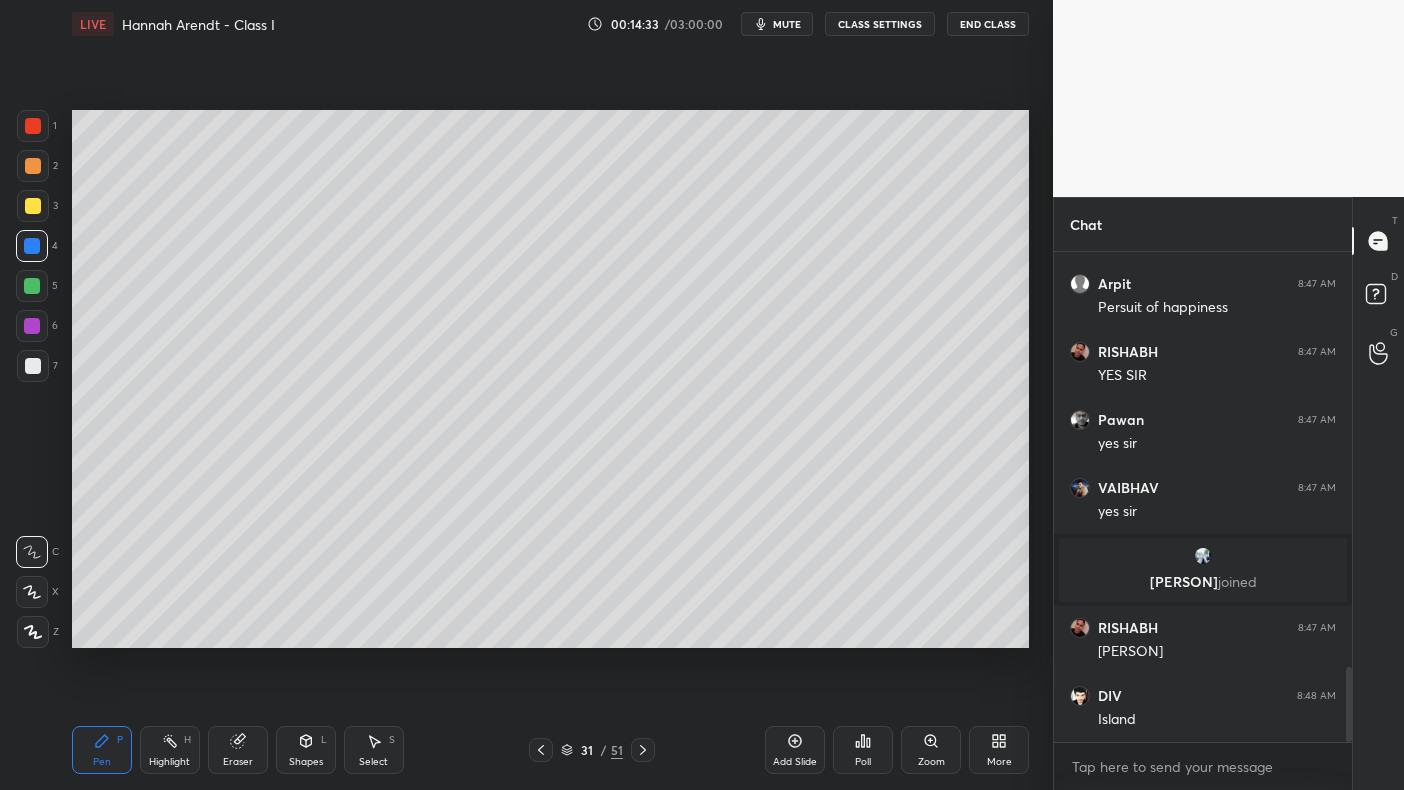 click at bounding box center (33, 206) 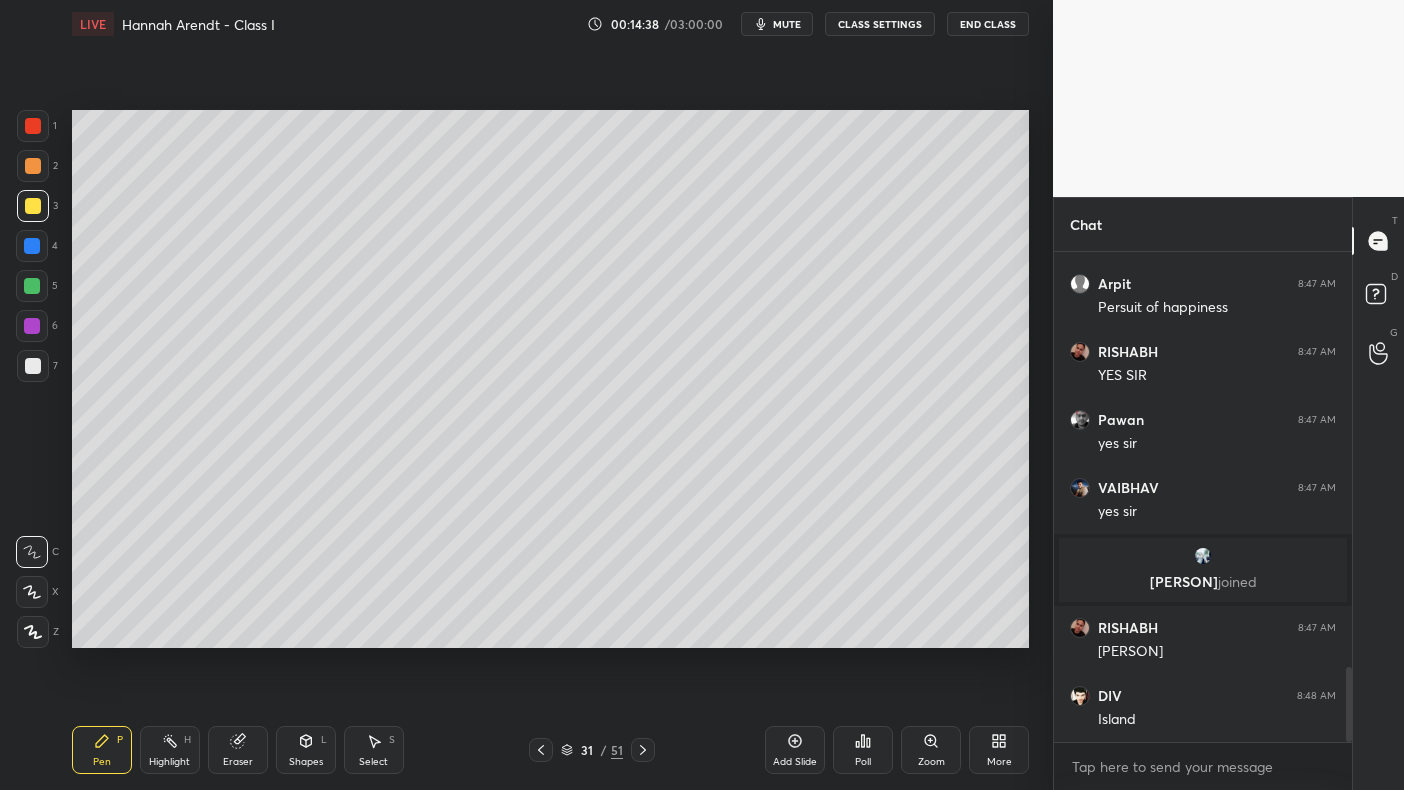 click at bounding box center [33, 166] 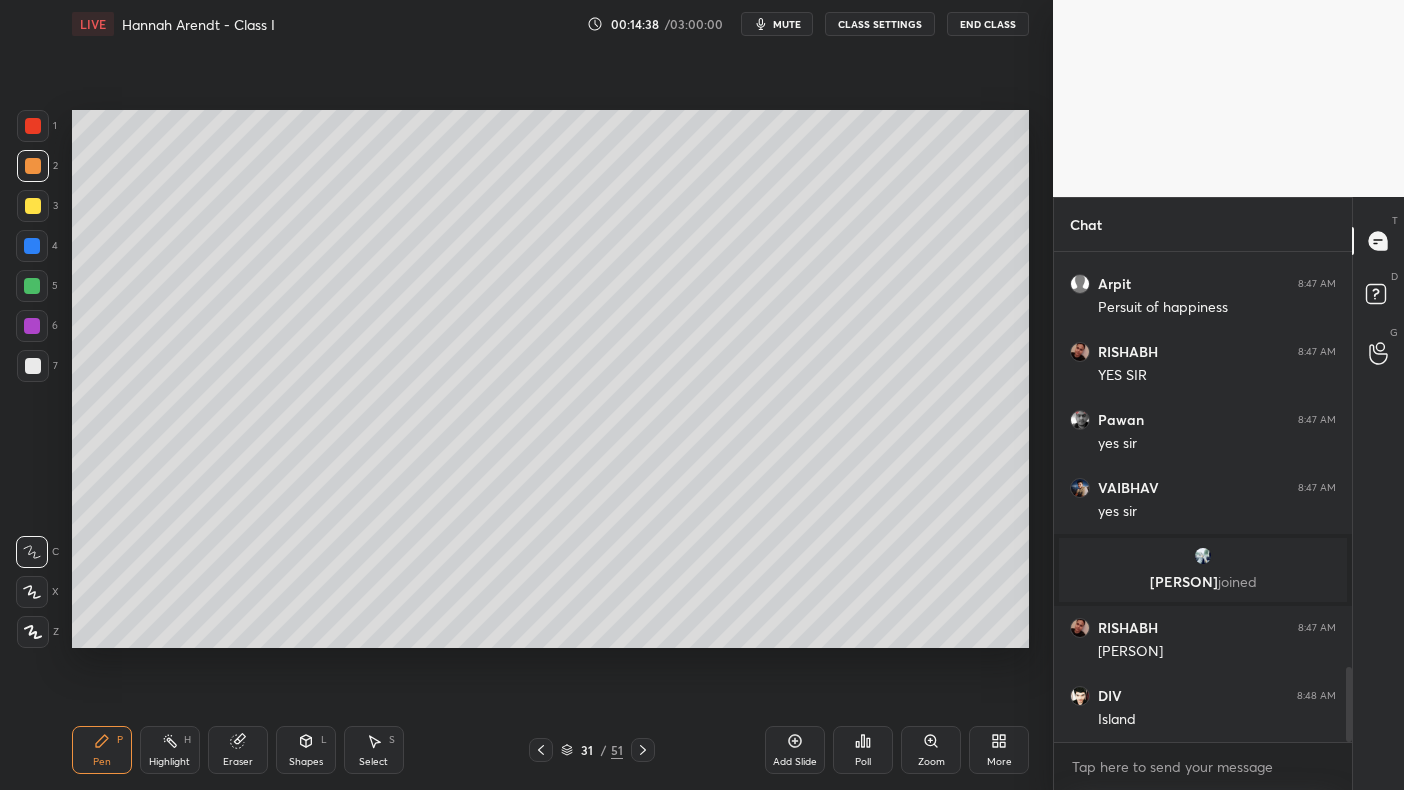 click at bounding box center [33, 166] 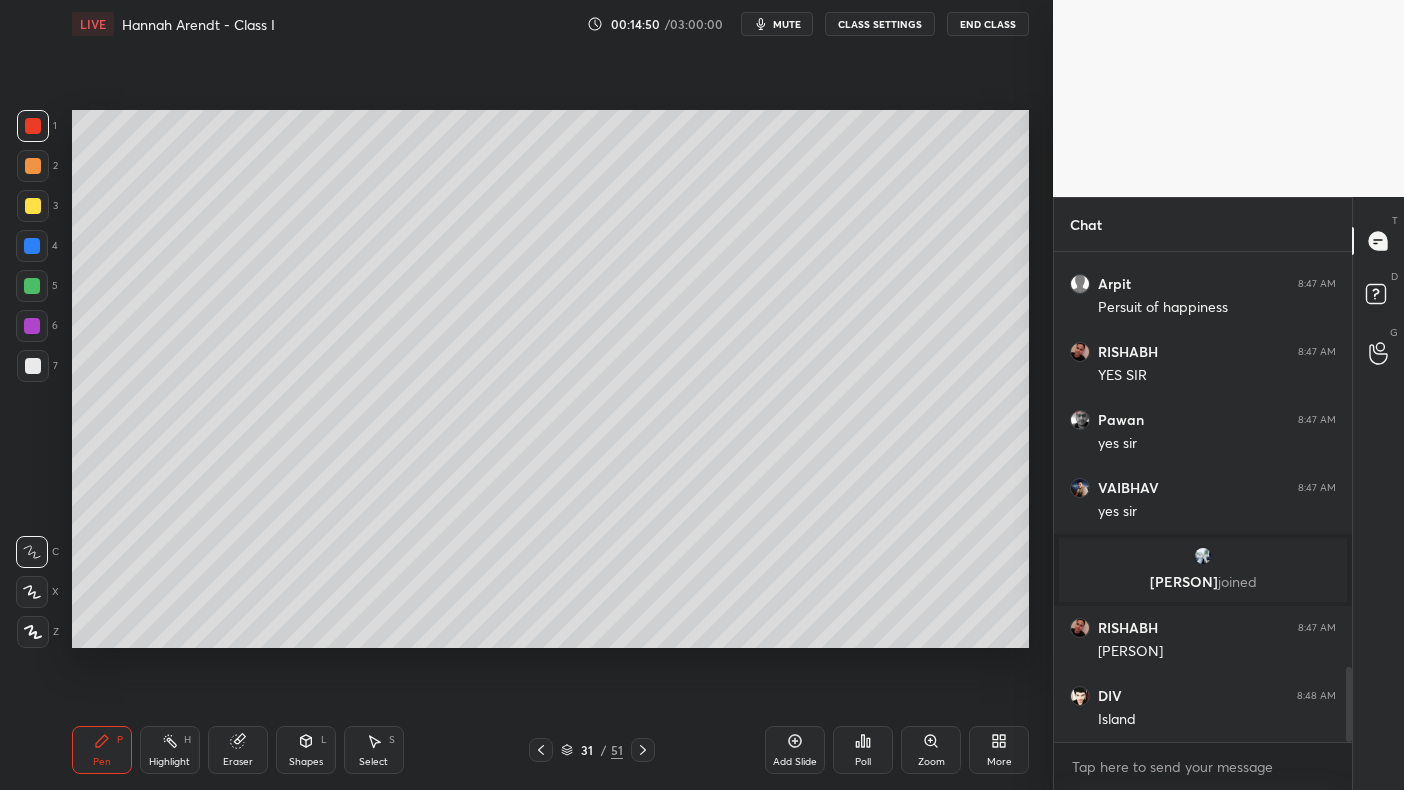 click on "3" at bounding box center (37, 210) 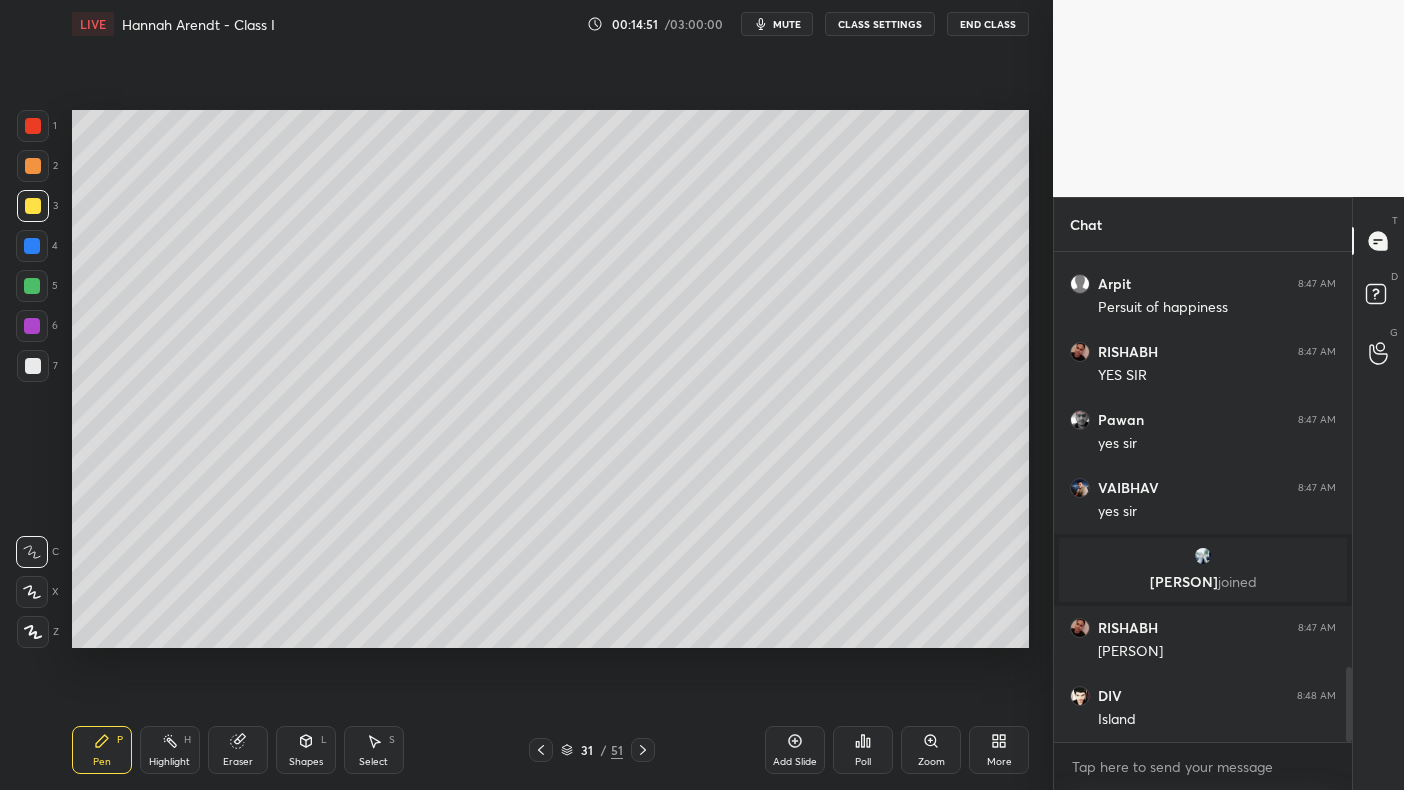 click at bounding box center [33, 206] 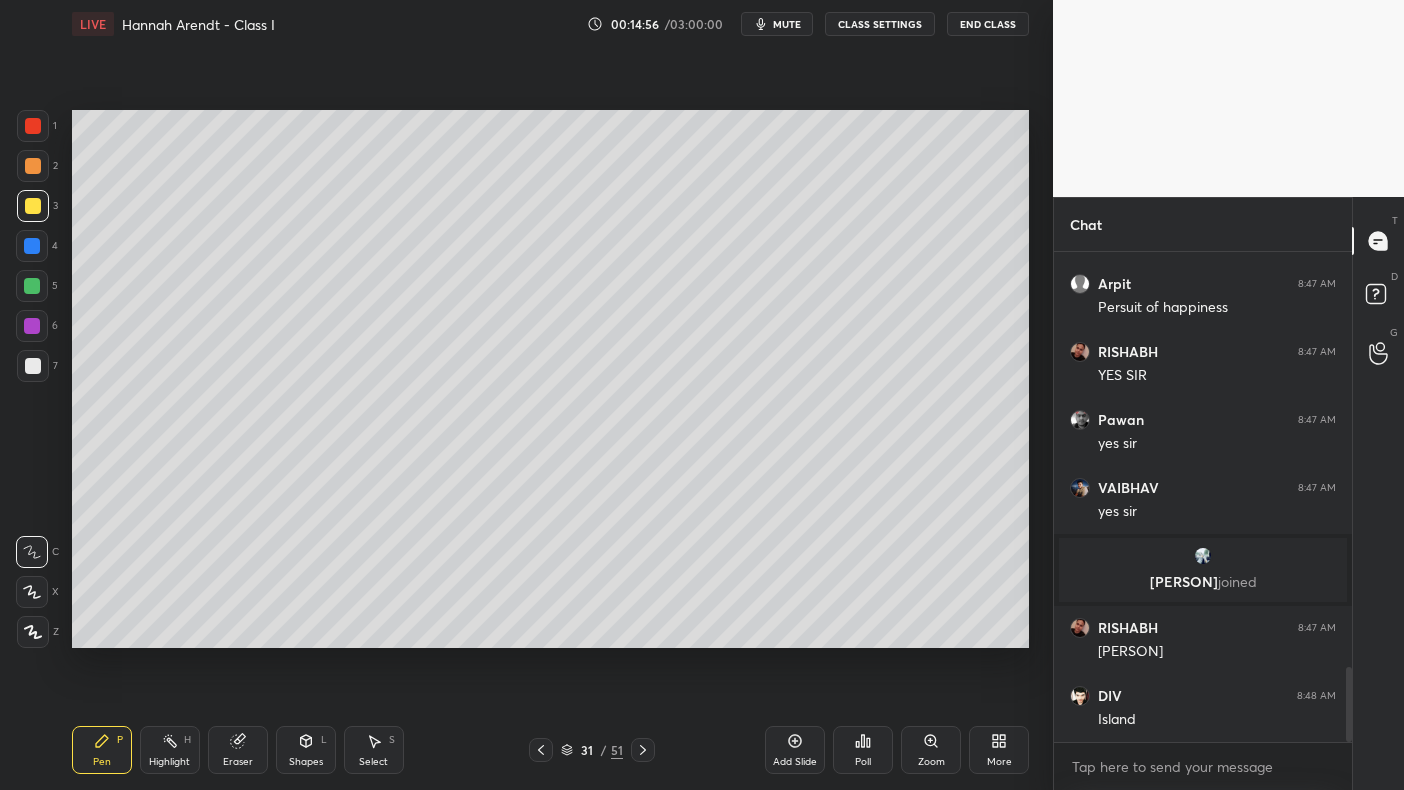 click at bounding box center (33, 126) 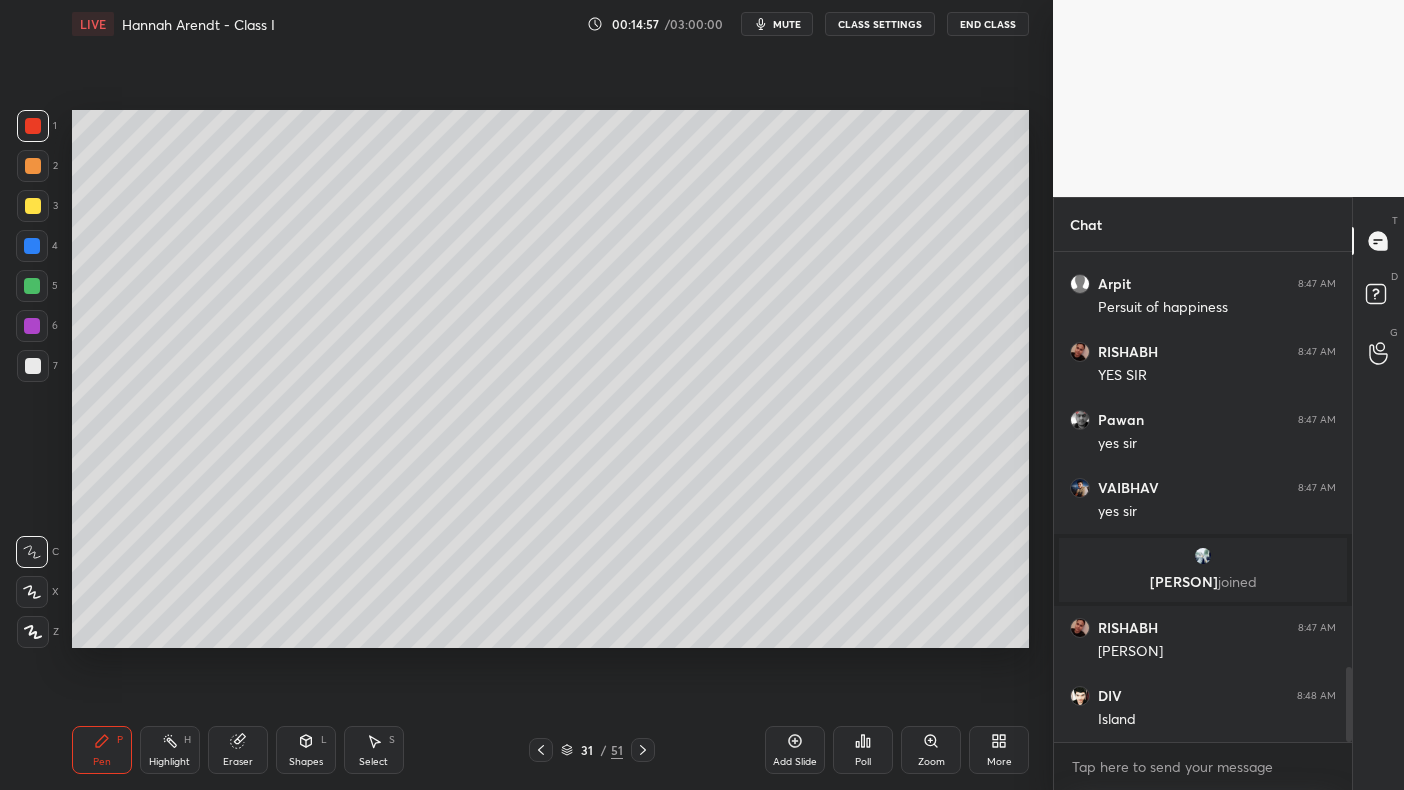 click at bounding box center (33, 126) 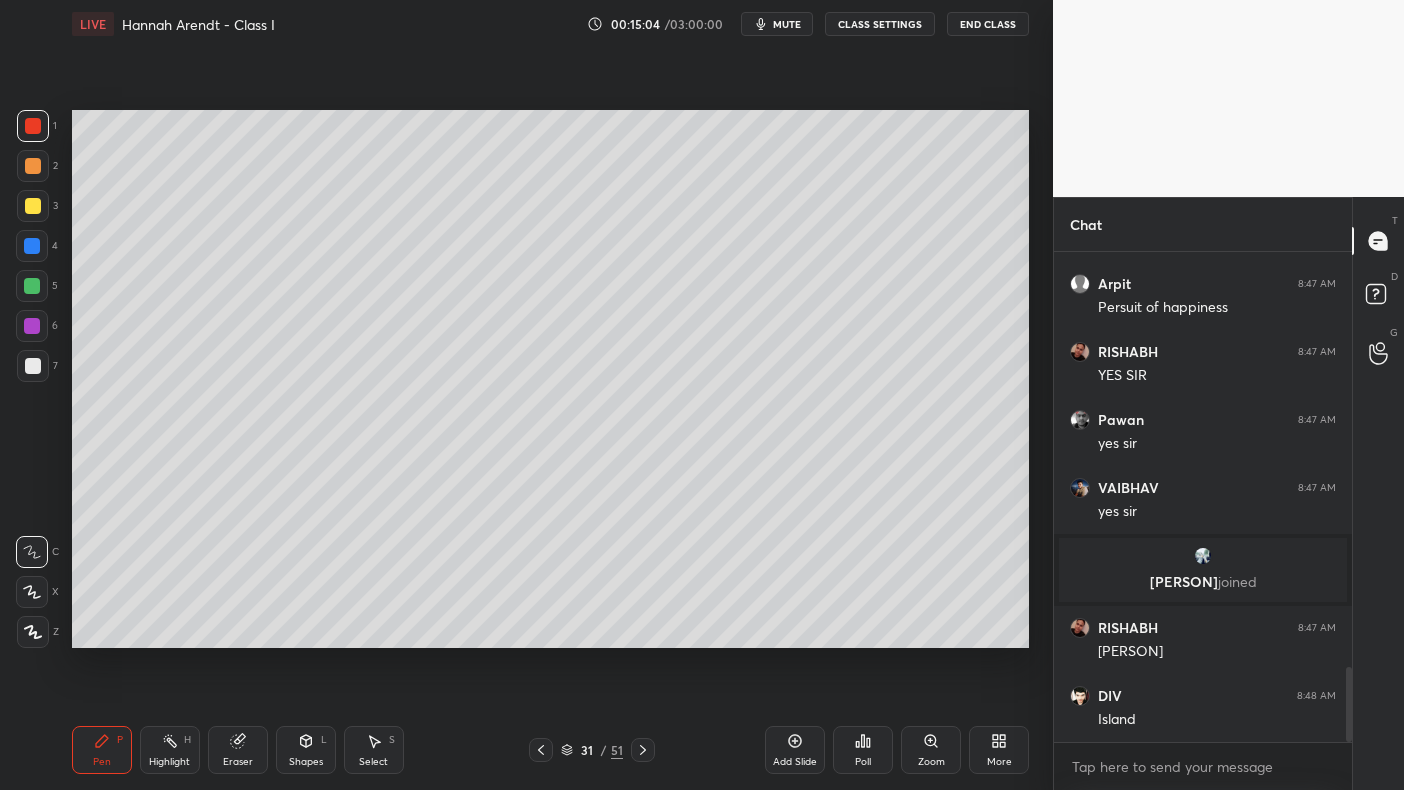 click at bounding box center [32, 286] 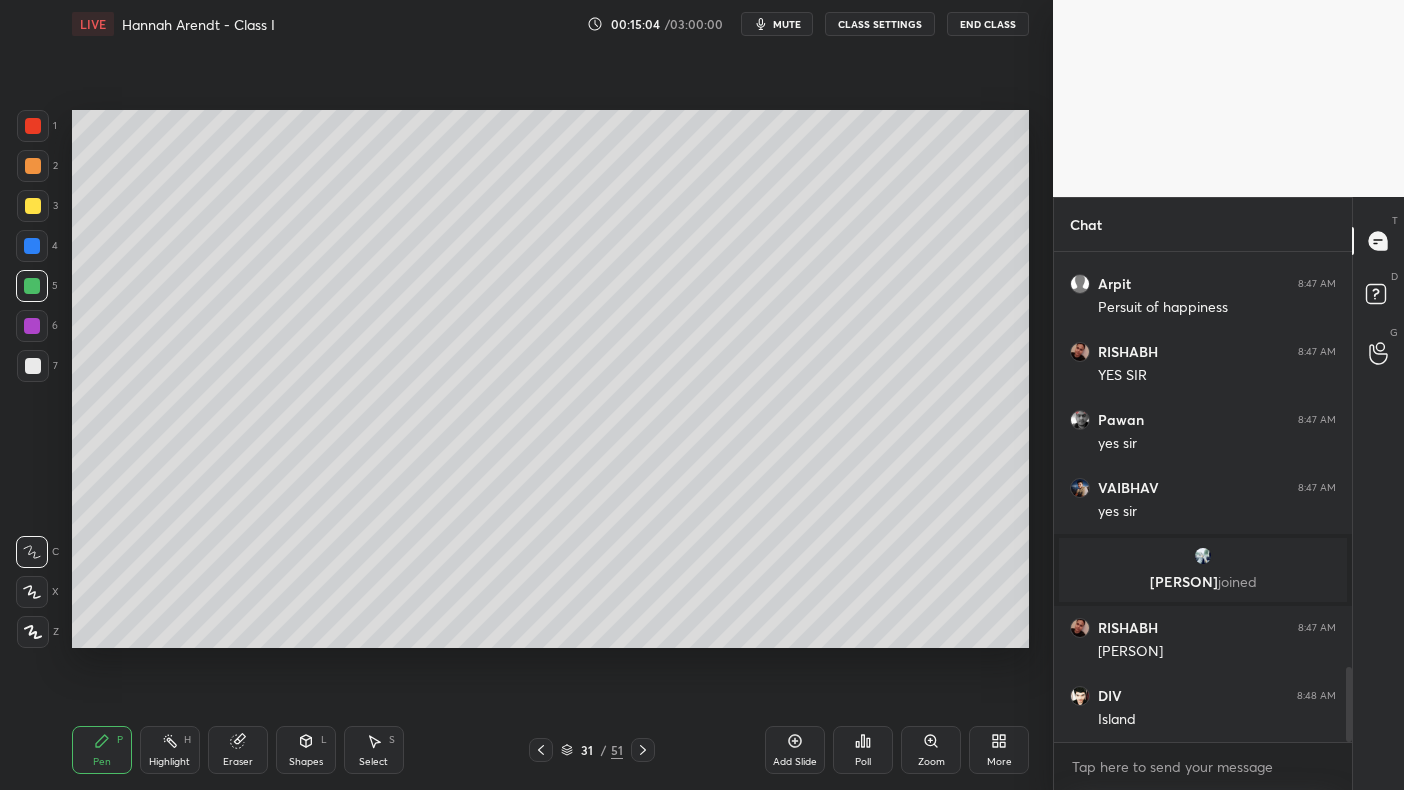 click at bounding box center [32, 286] 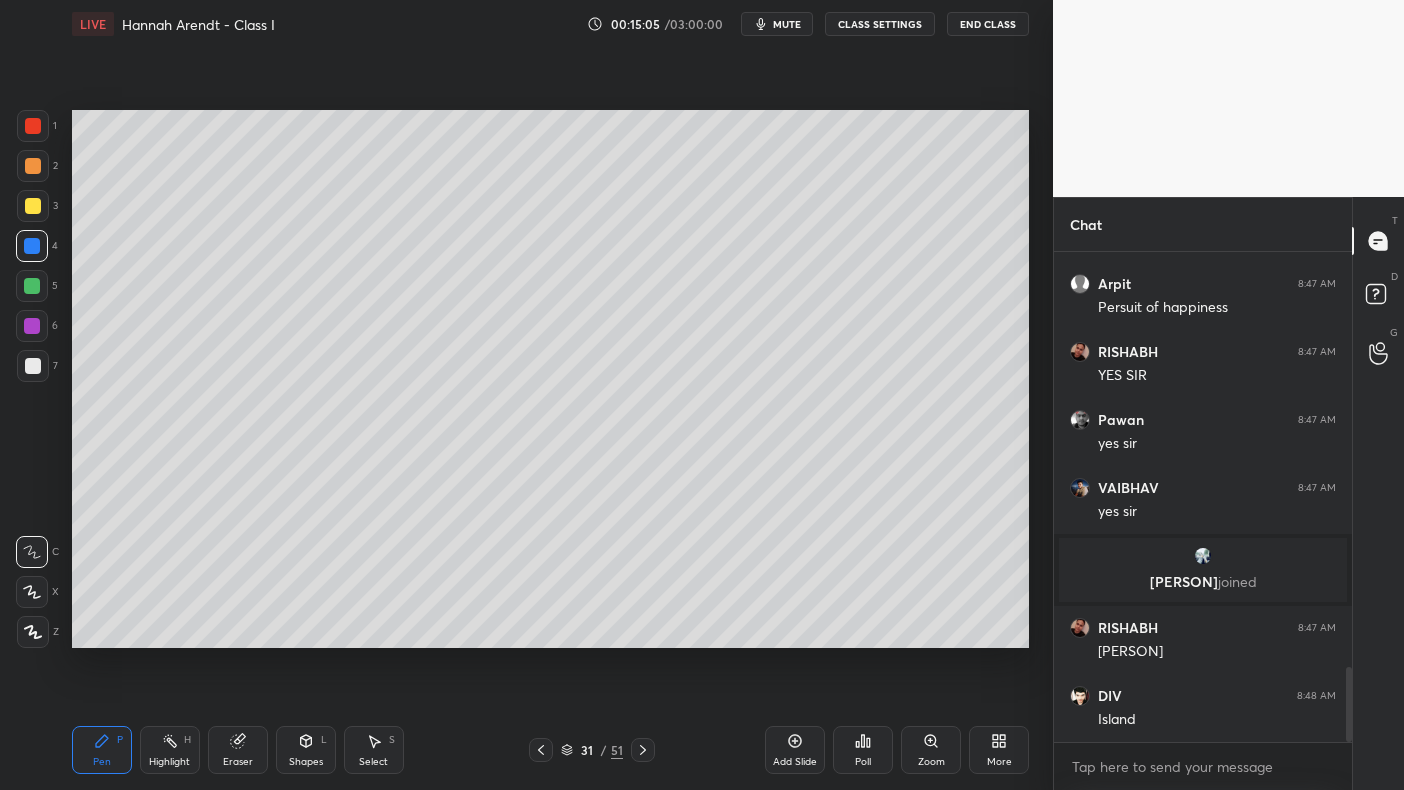 click at bounding box center (32, 246) 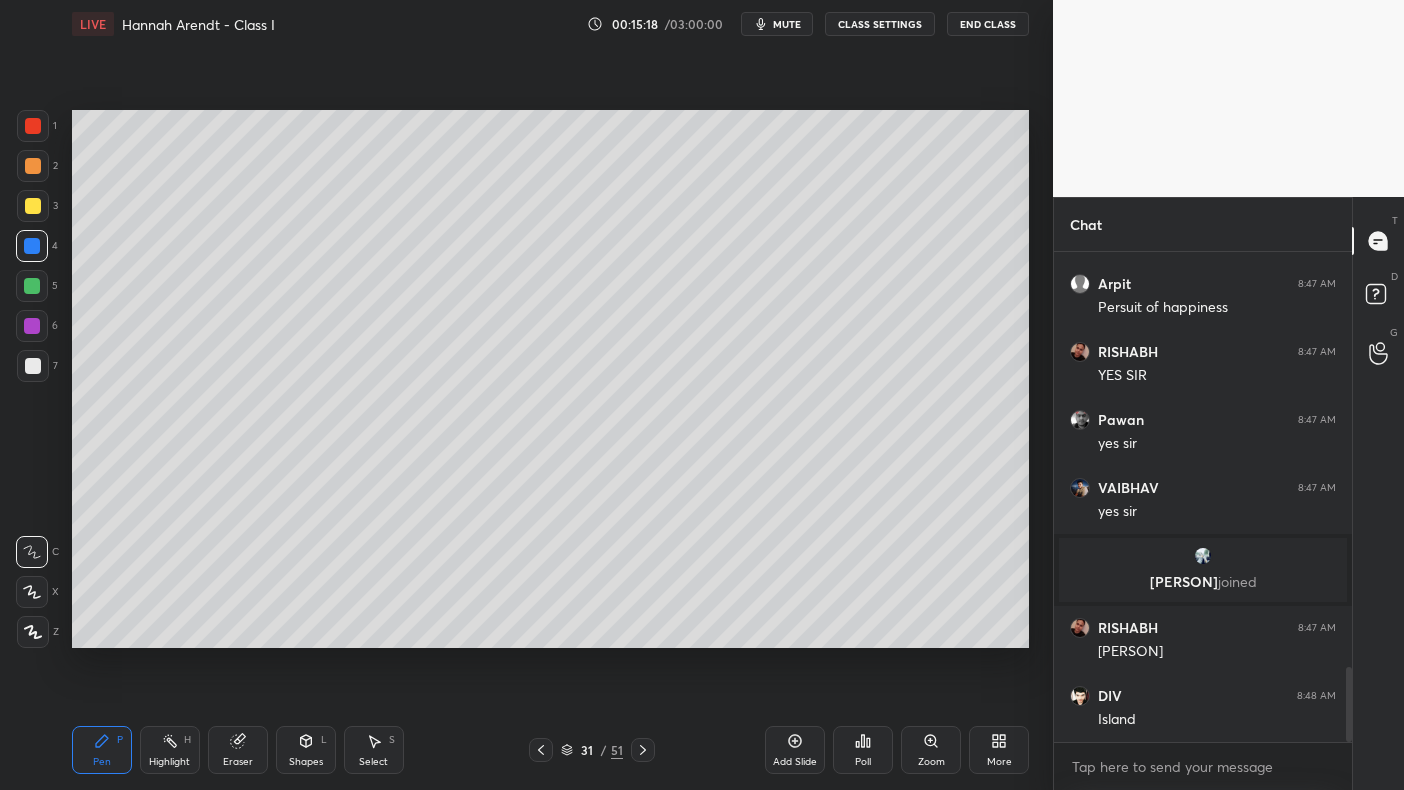 click at bounding box center [33, 126] 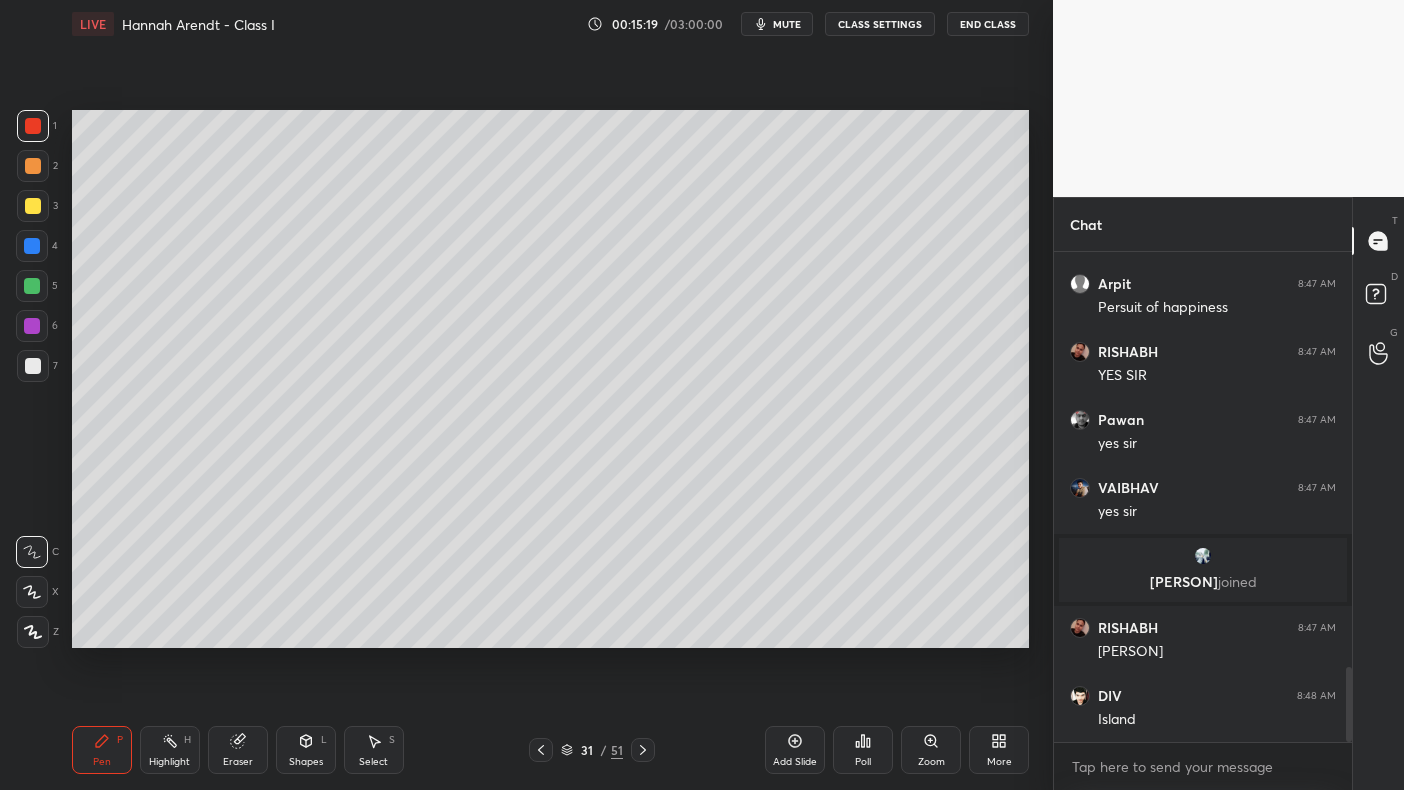 click 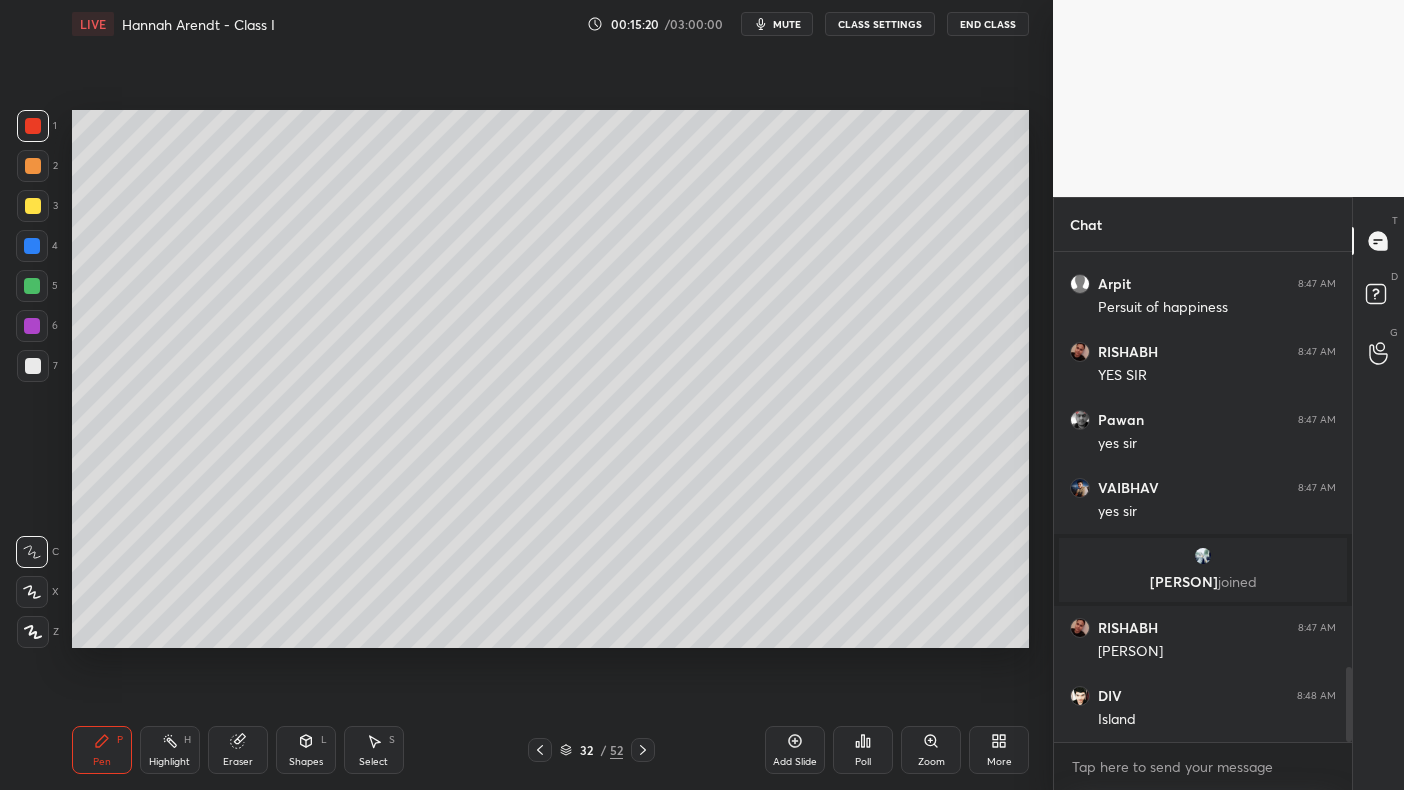 scroll, scrollTop: 443, scrollLeft: 292, axis: both 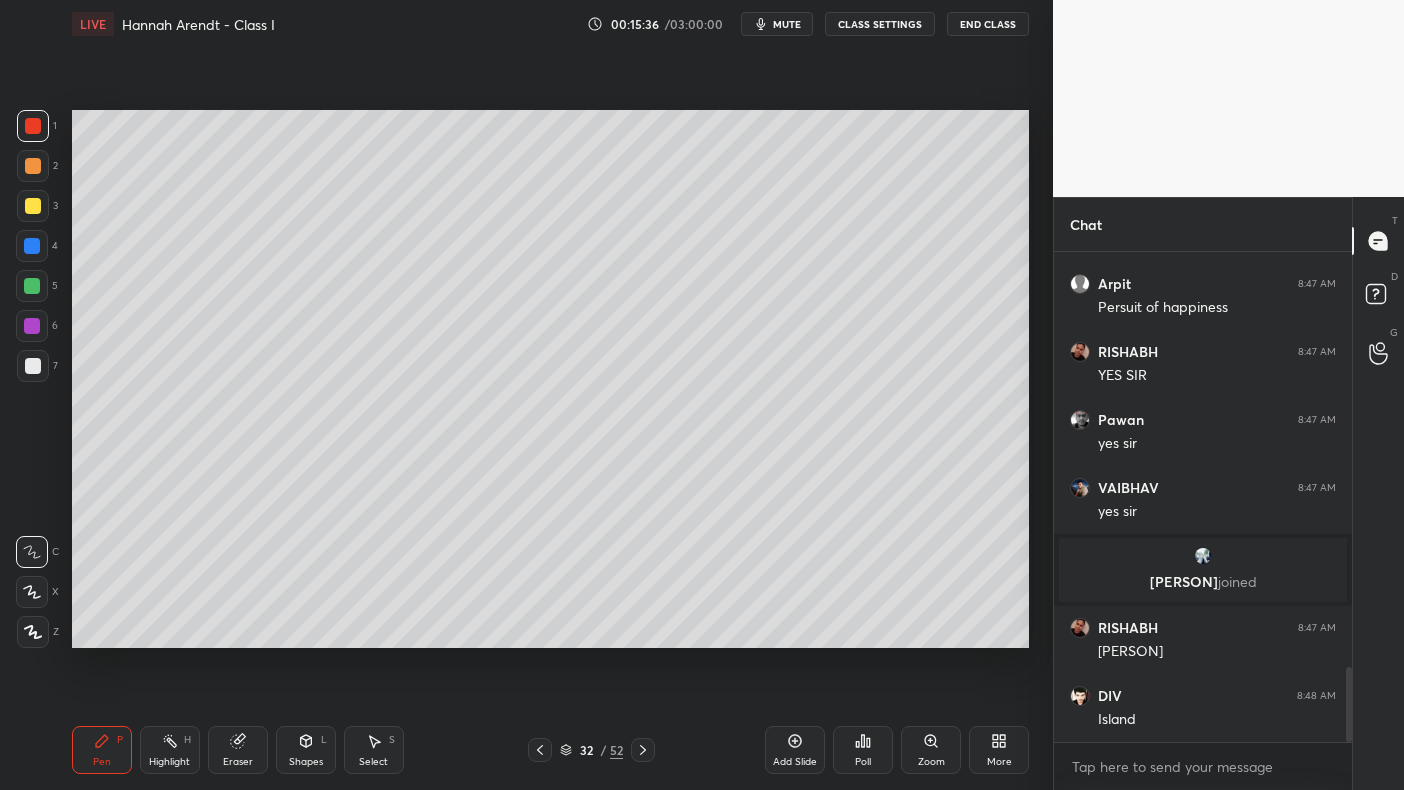 click at bounding box center (33, 206) 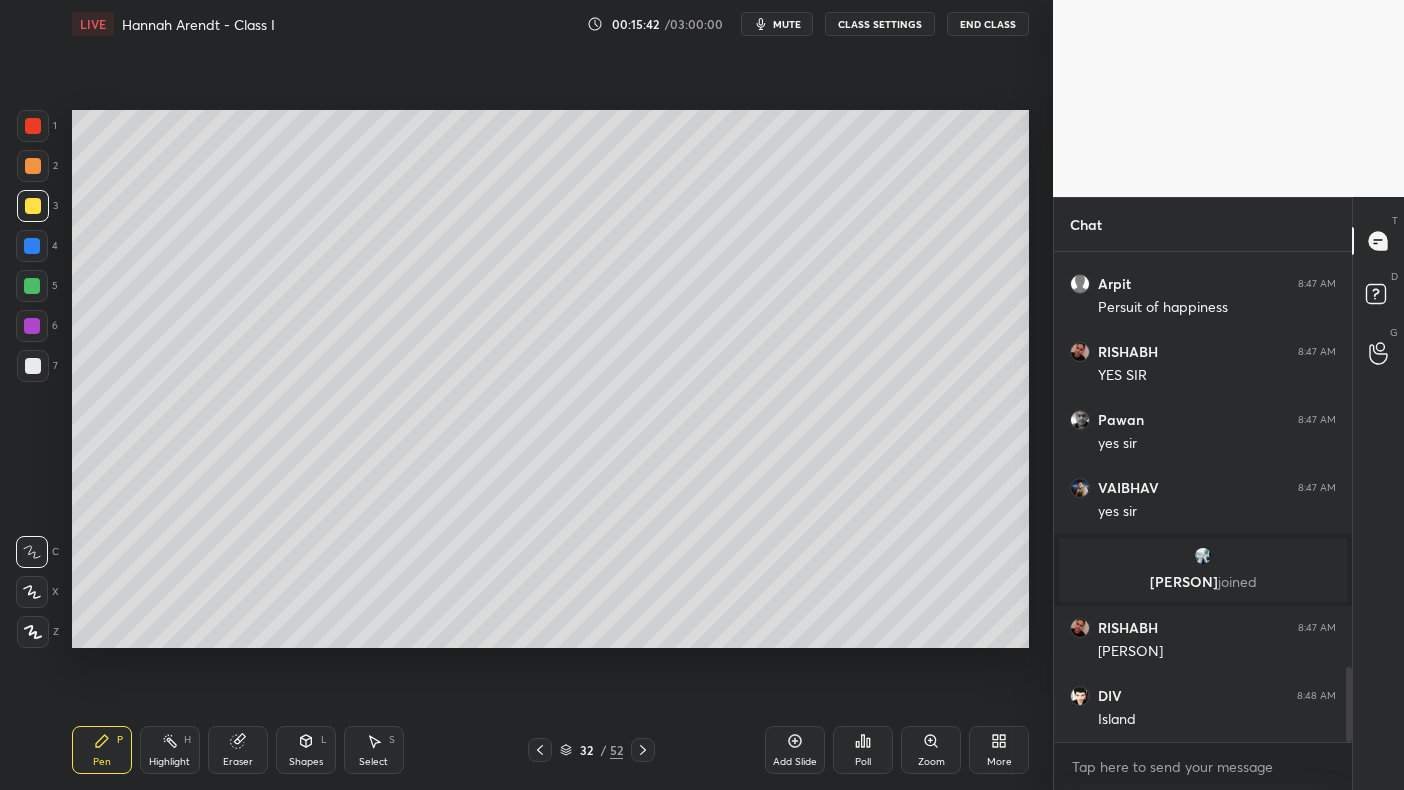 click at bounding box center [33, 166] 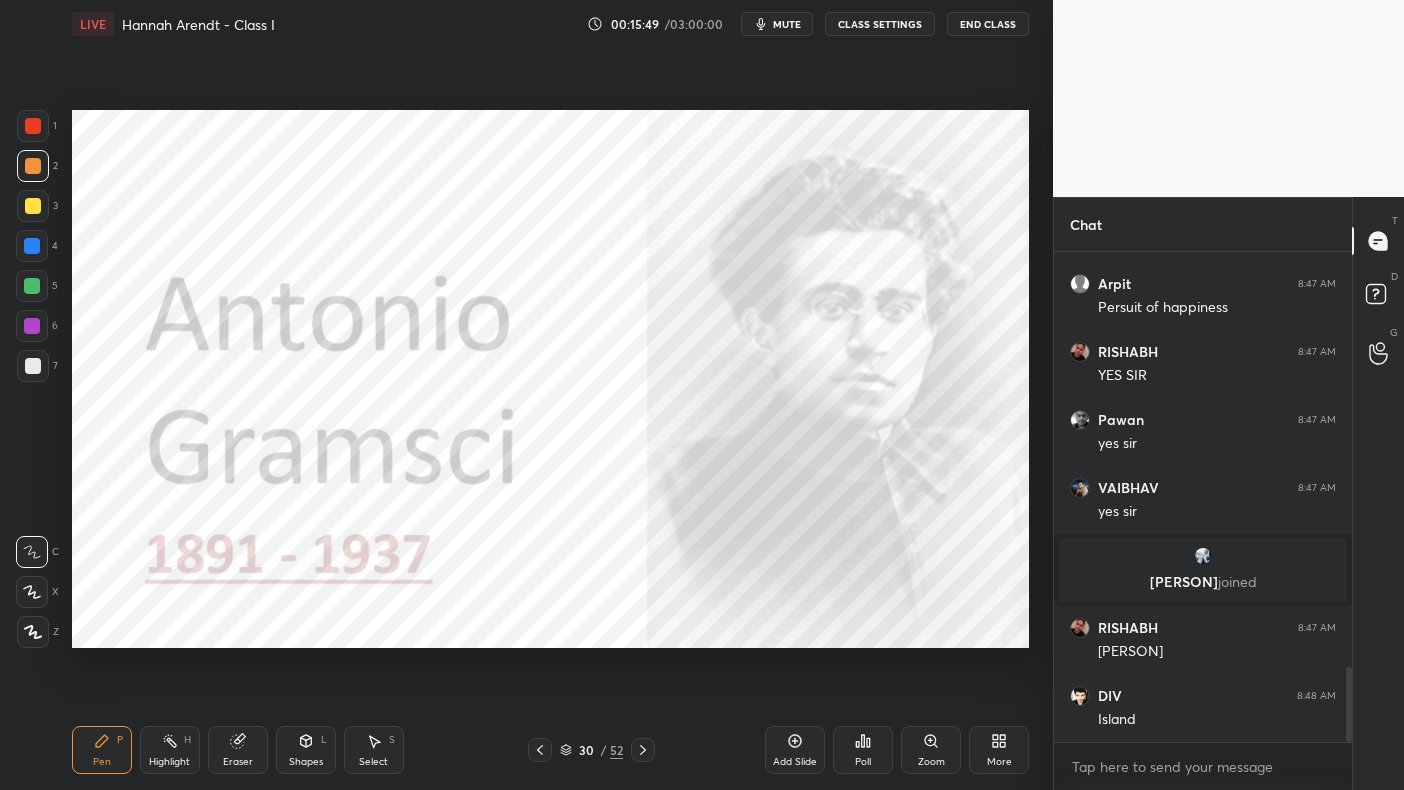 click on "1 2 3 4 5 6 7 C X Z C X Z E E Erase all   H H" at bounding box center (32, 379) 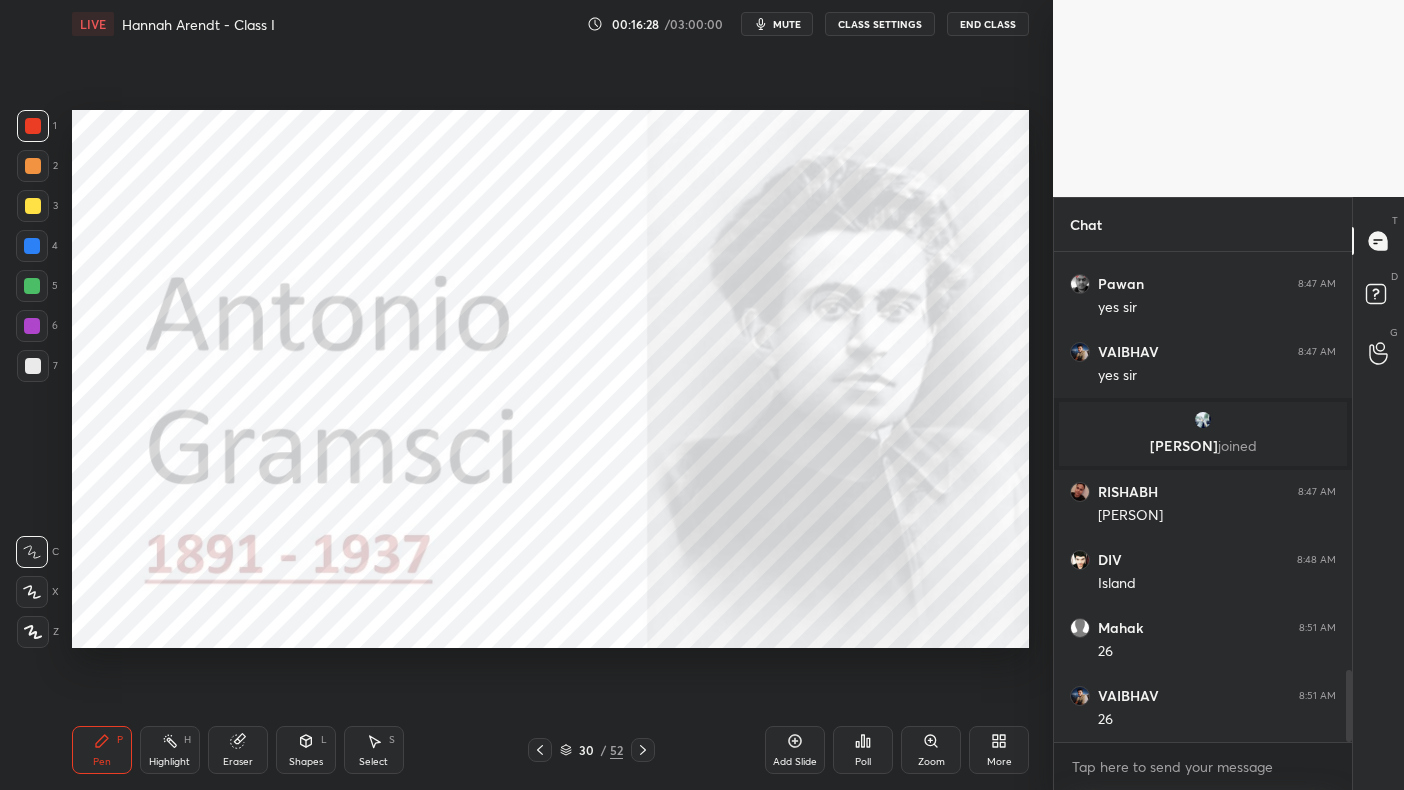 scroll, scrollTop: 2902, scrollLeft: 0, axis: vertical 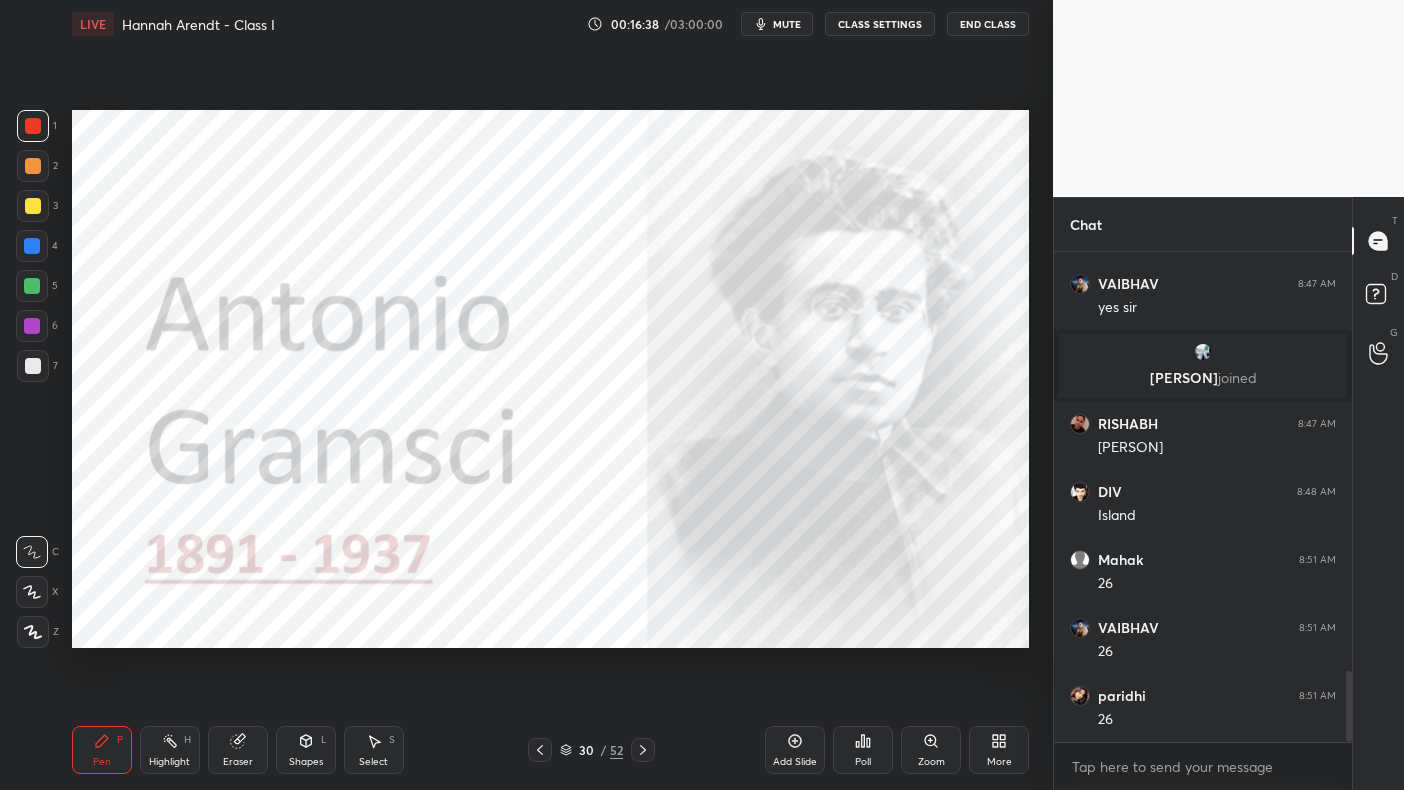 click 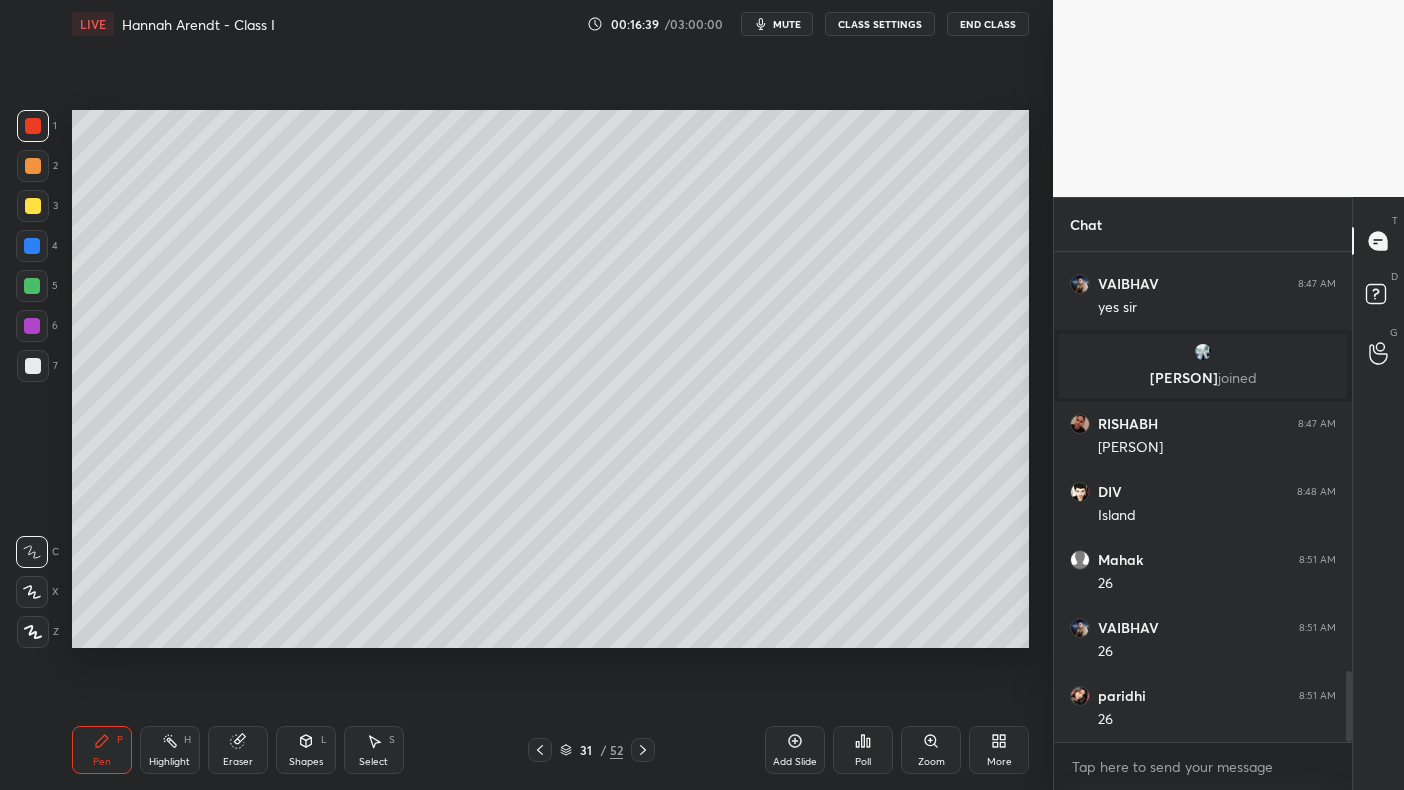 click 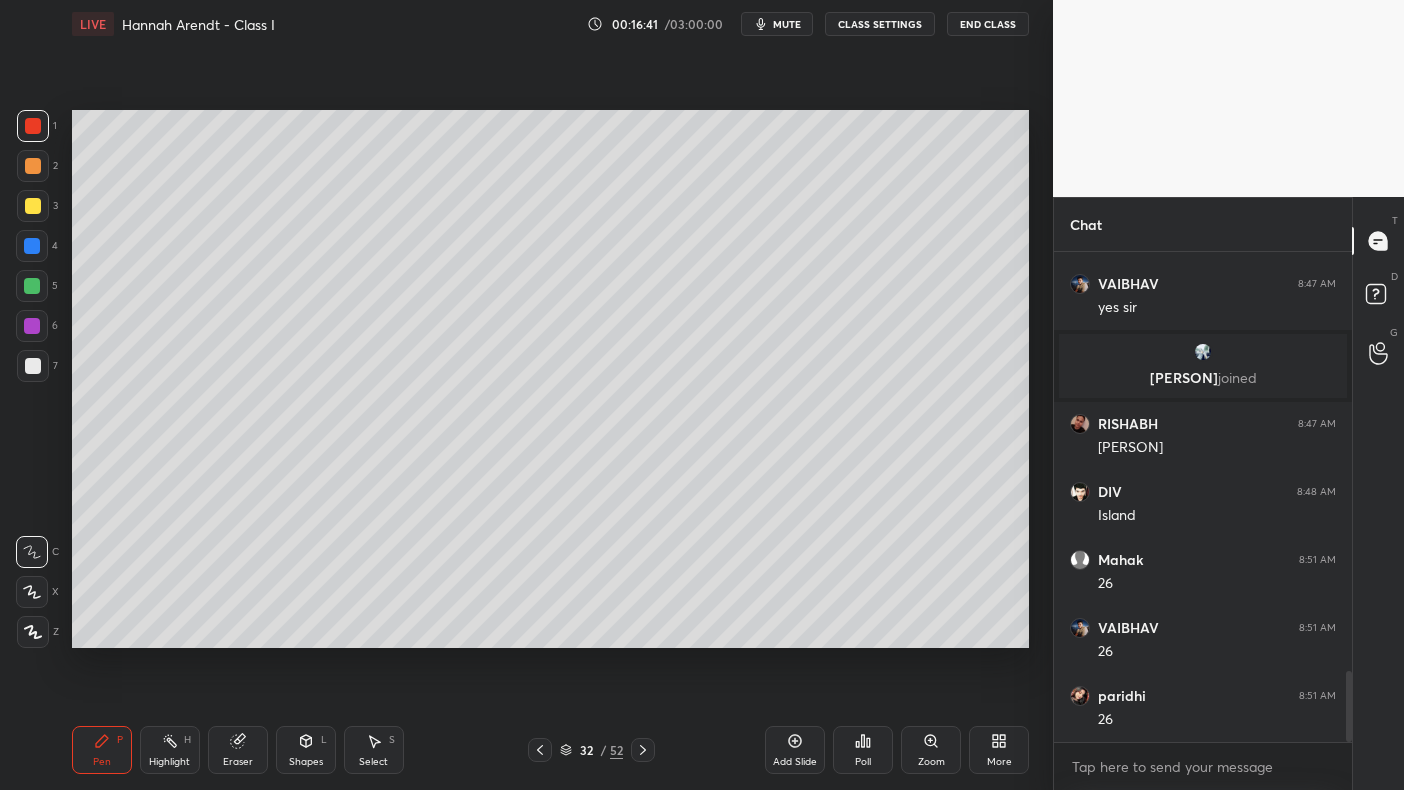 click at bounding box center (33, 206) 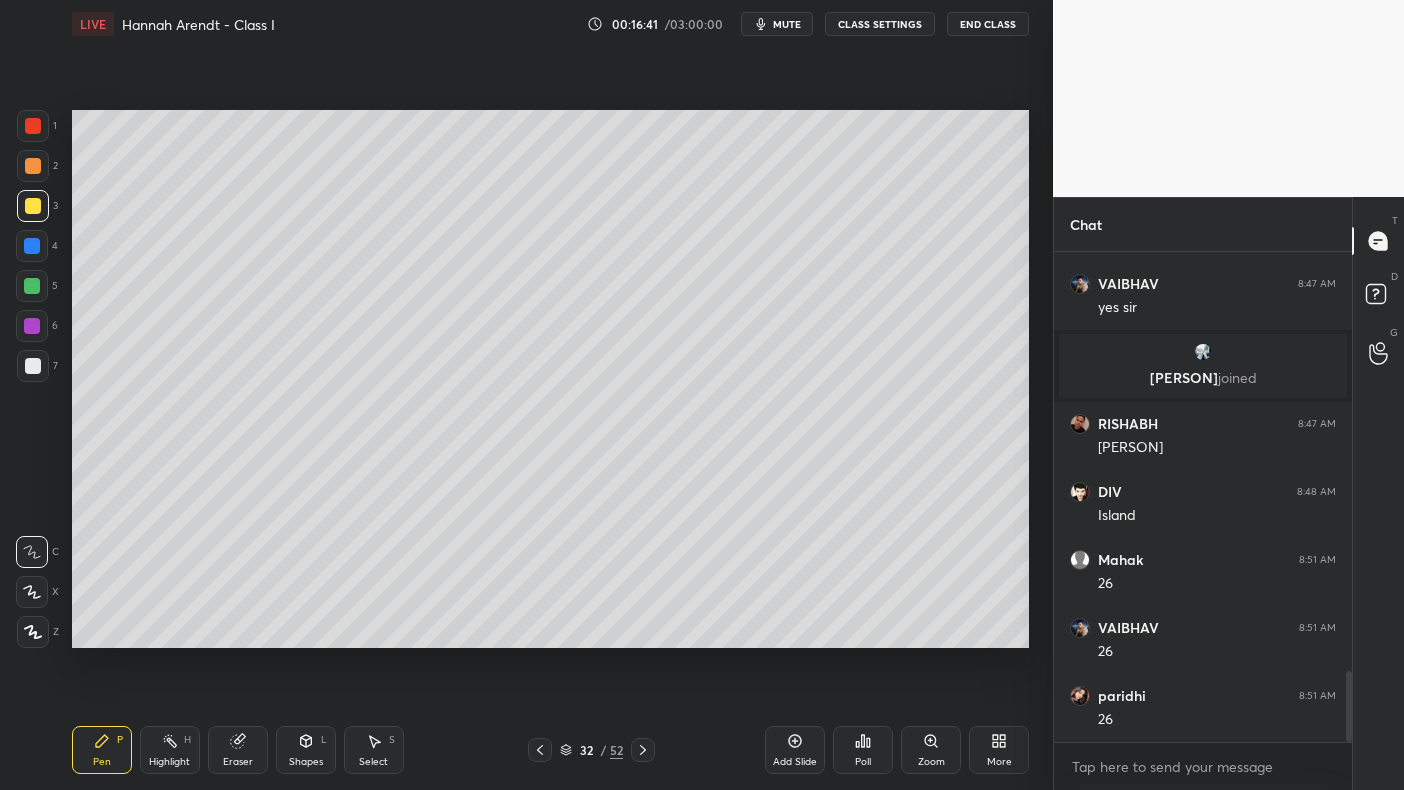 click at bounding box center [33, 166] 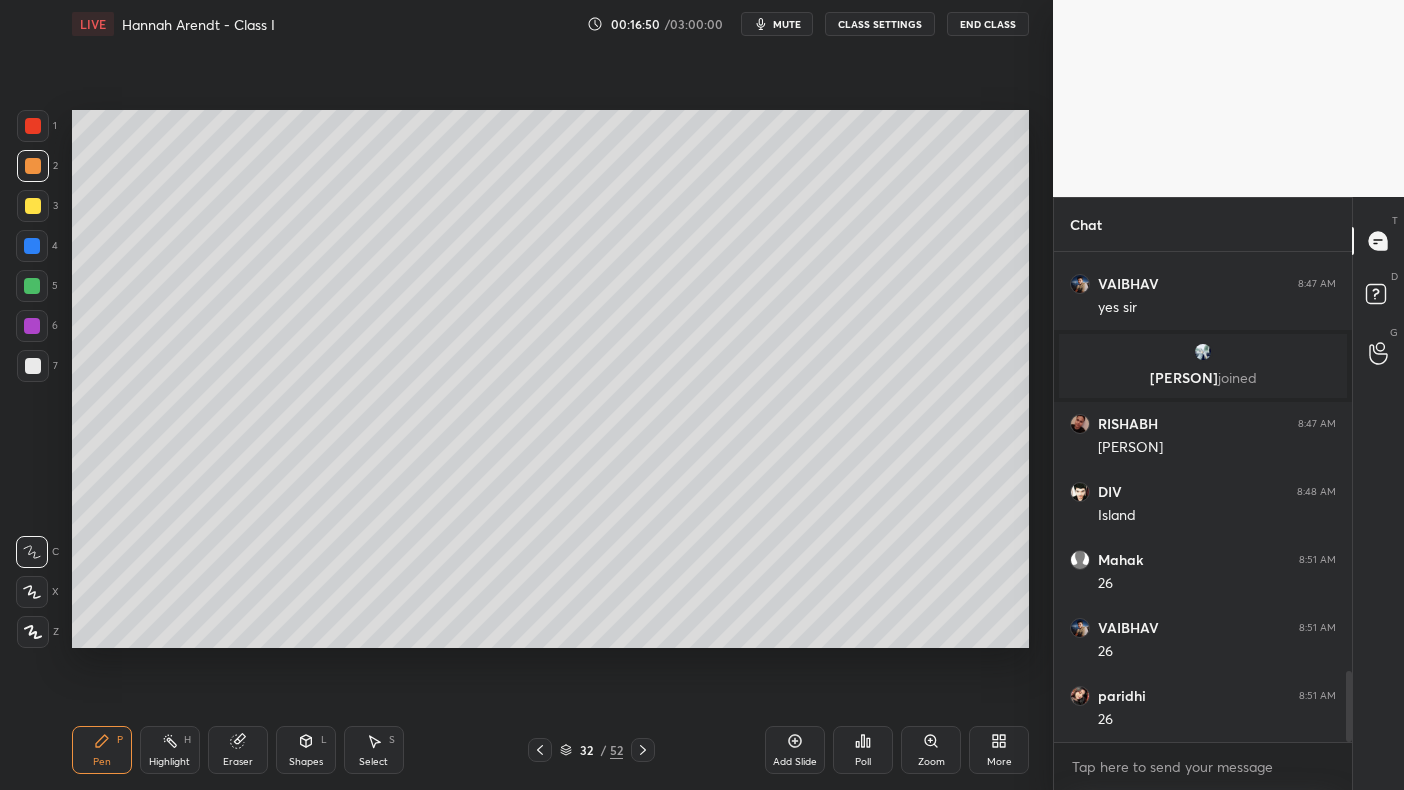 click at bounding box center [33, 366] 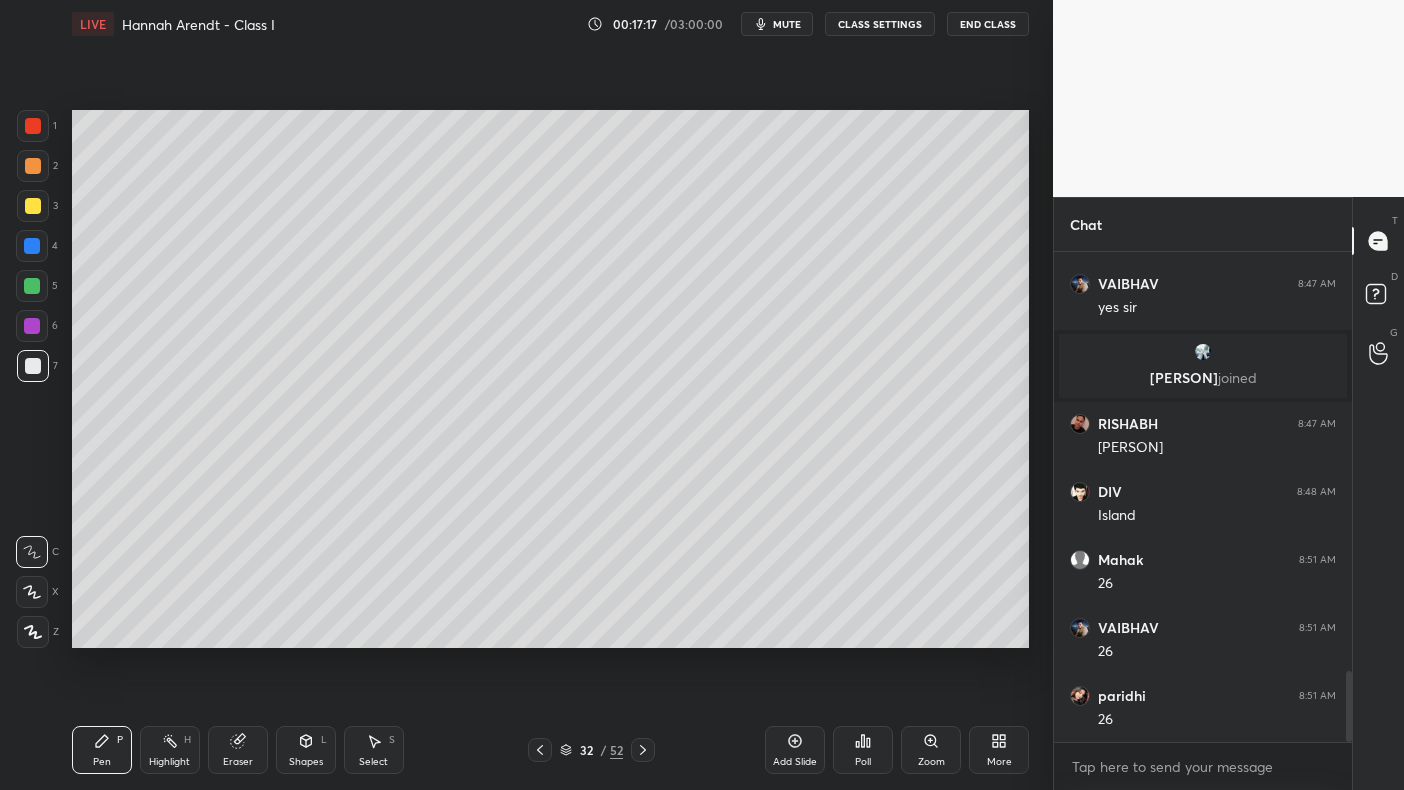 click at bounding box center [33, 206] 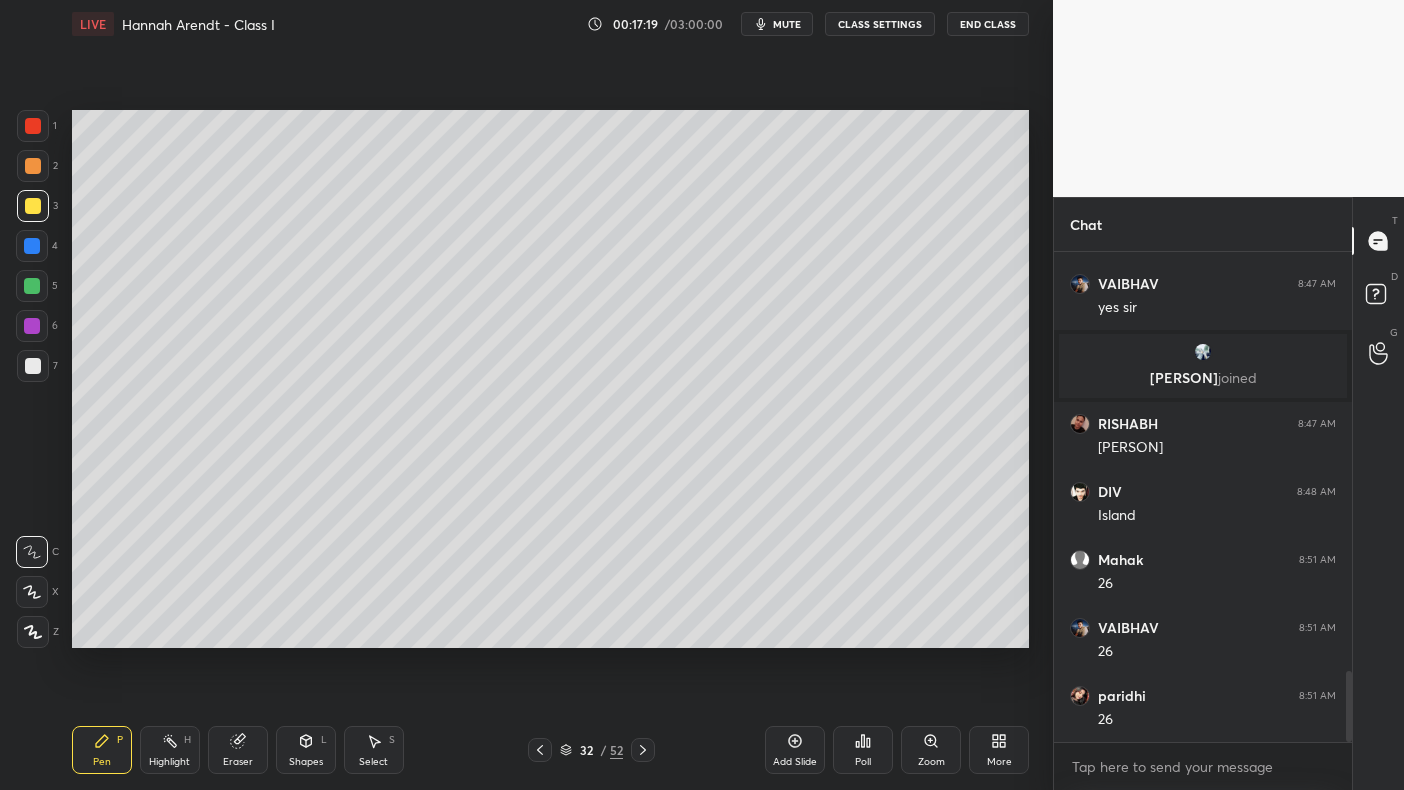 click at bounding box center (33, 206) 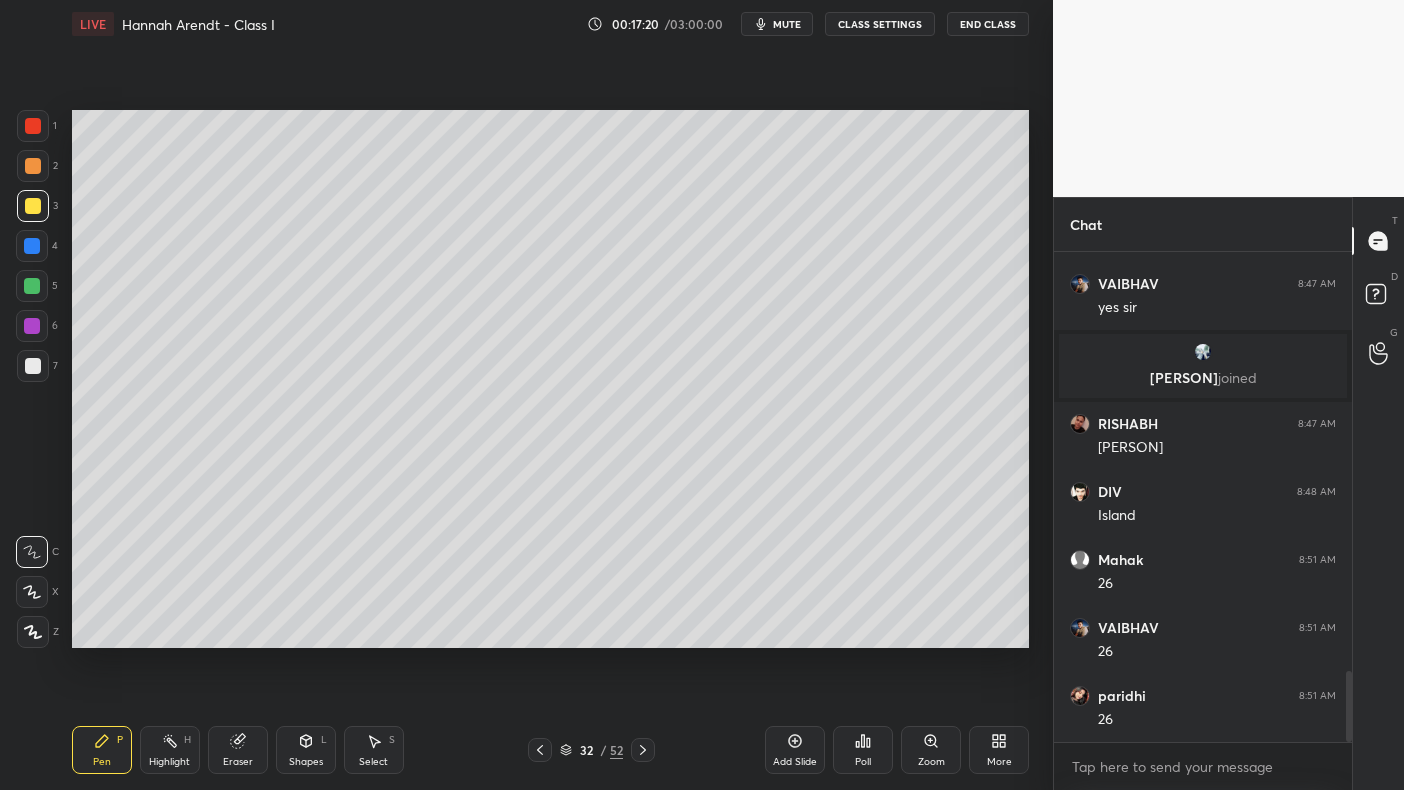 click at bounding box center [33, 166] 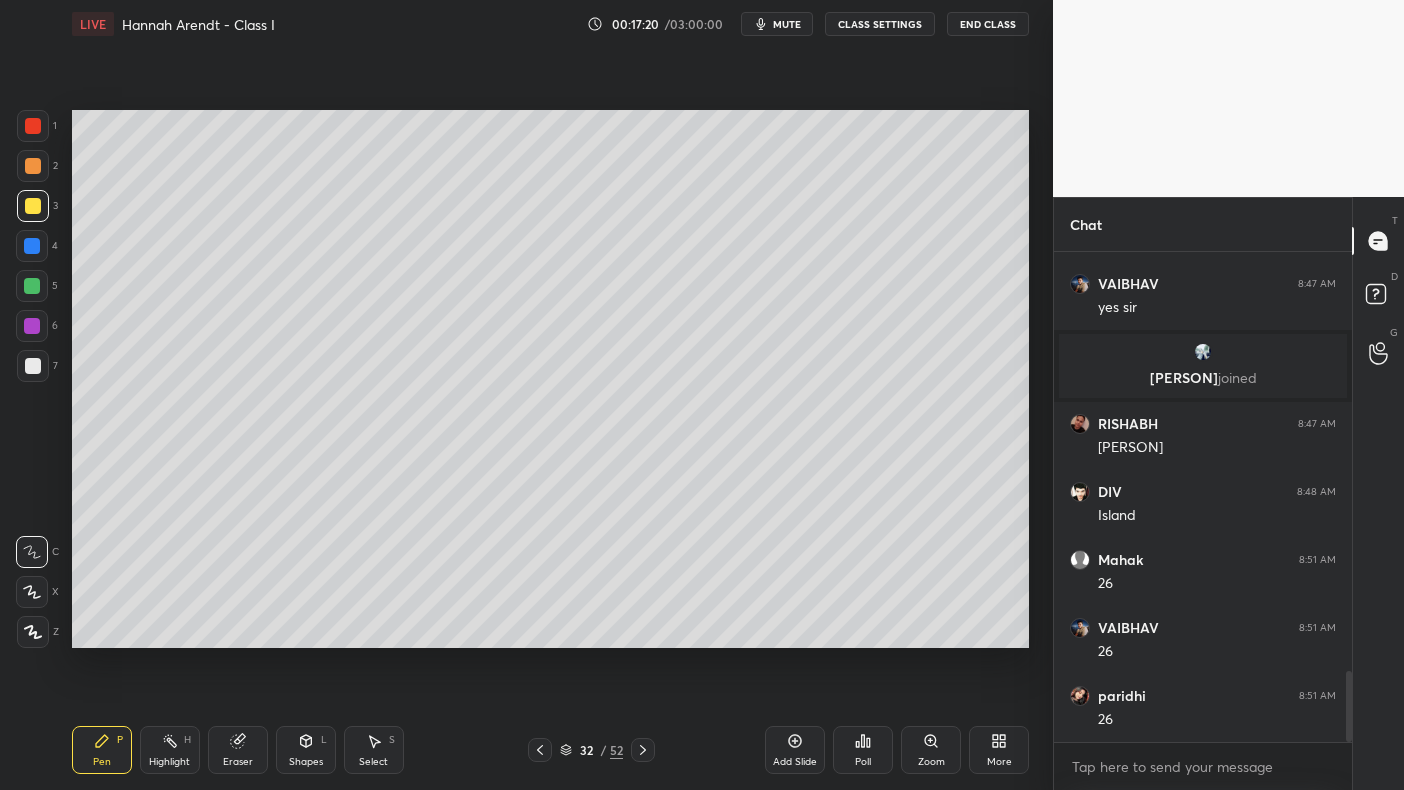 click at bounding box center (33, 166) 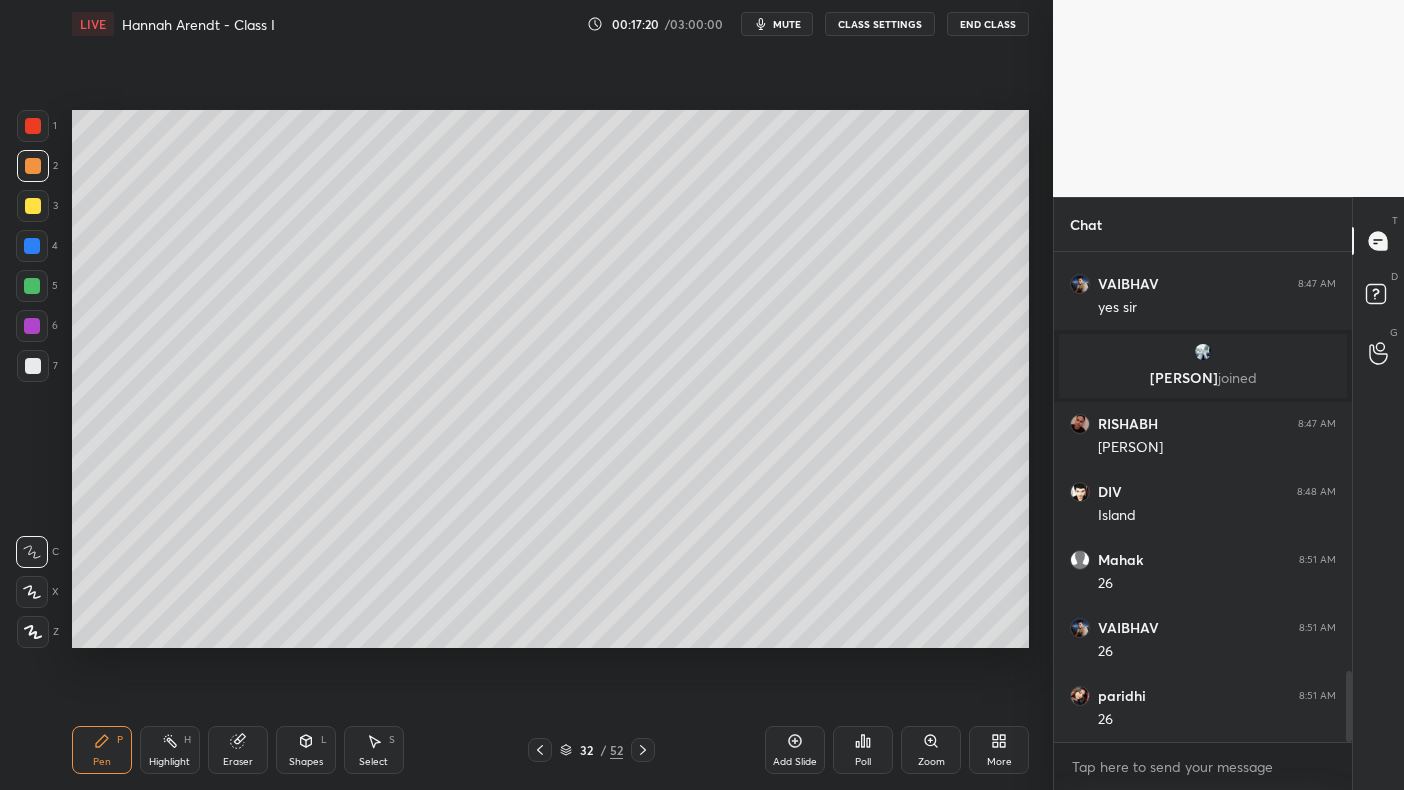 click on "1" at bounding box center [37, 130] 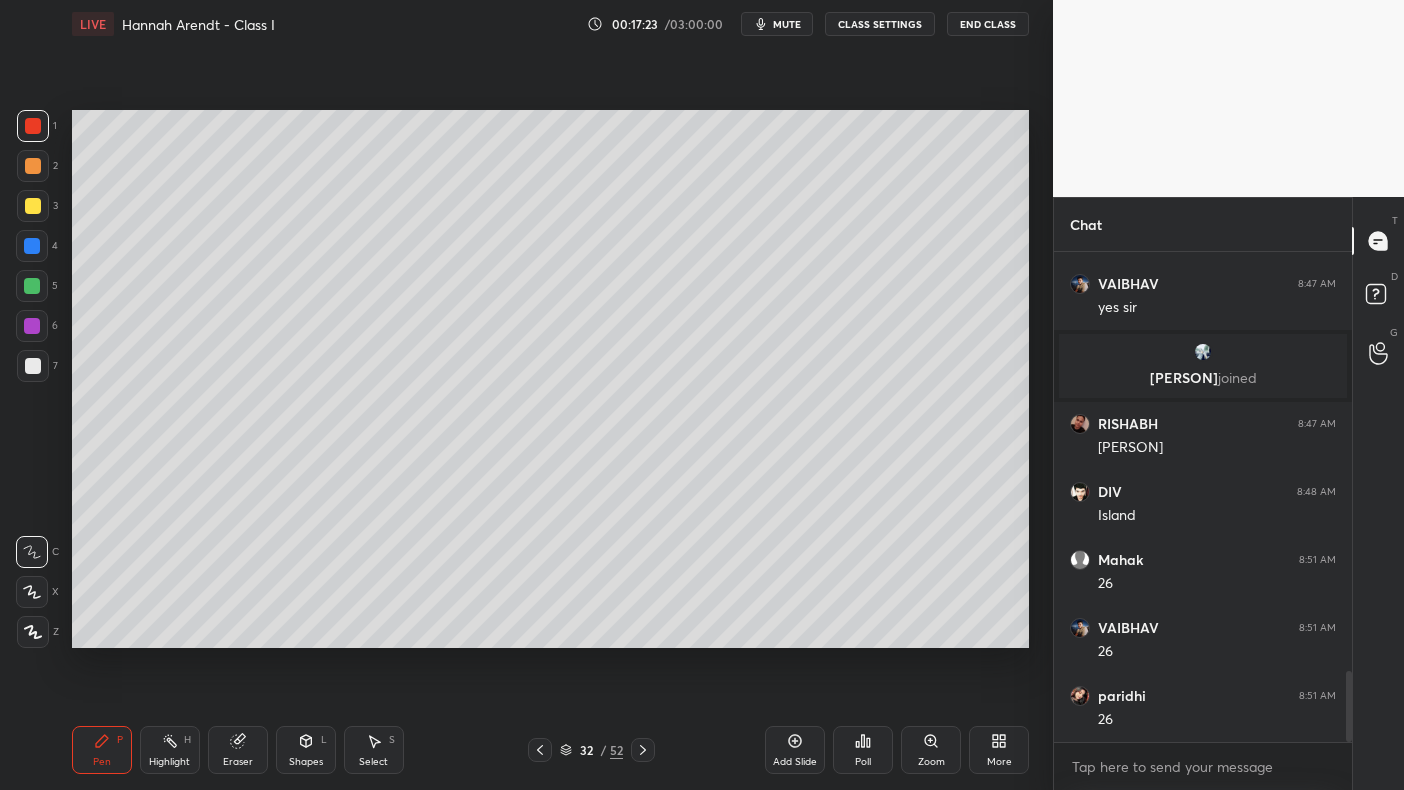click at bounding box center [33, 206] 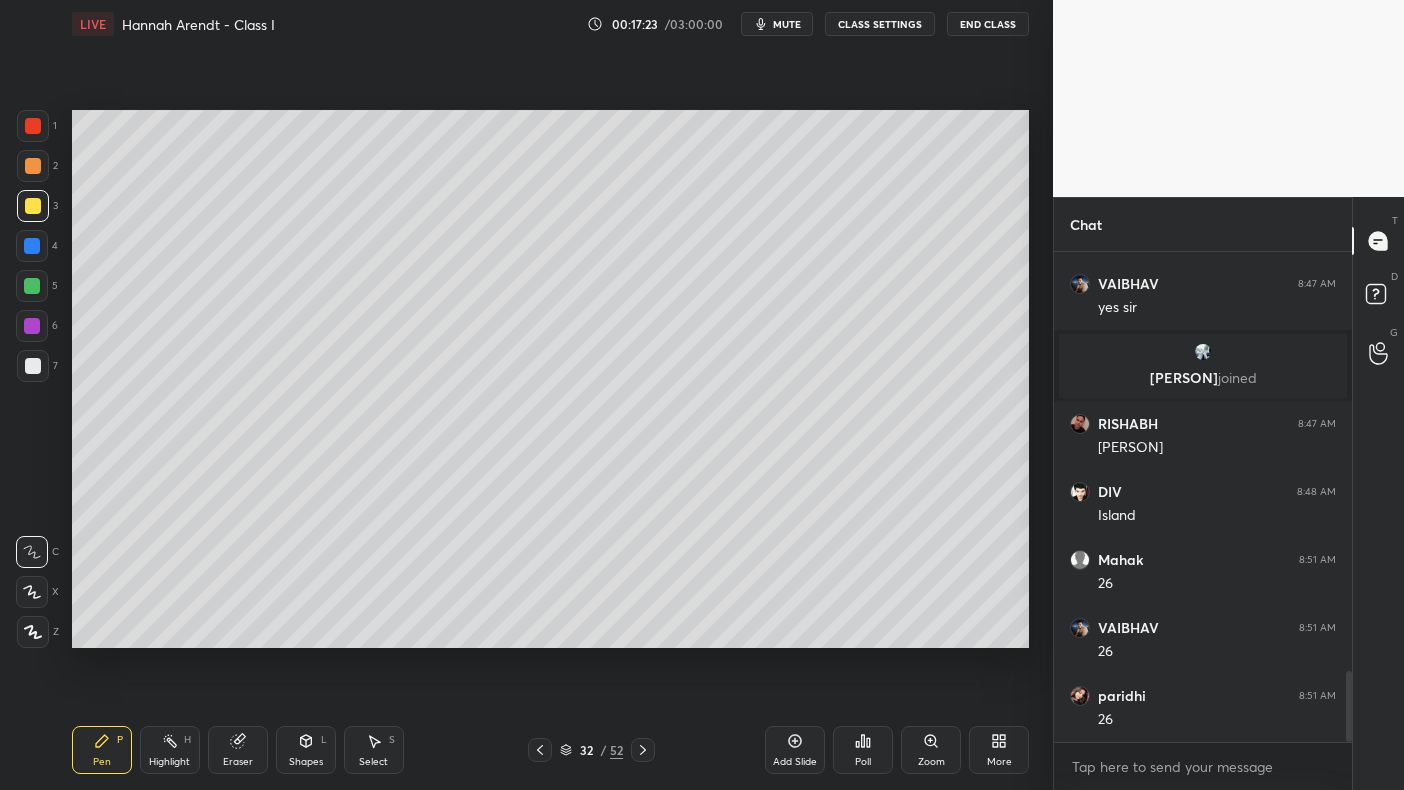 click at bounding box center [33, 206] 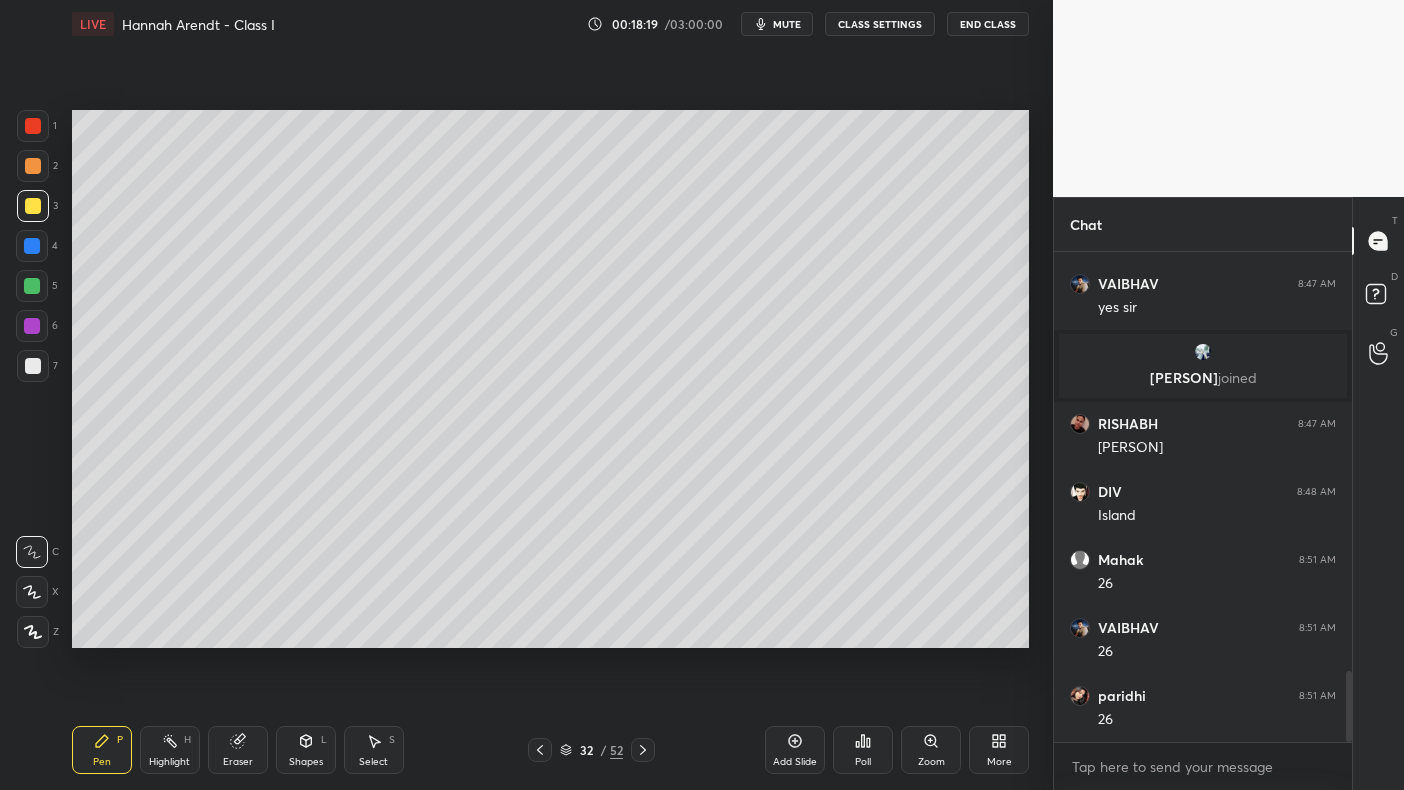 click at bounding box center [32, 246] 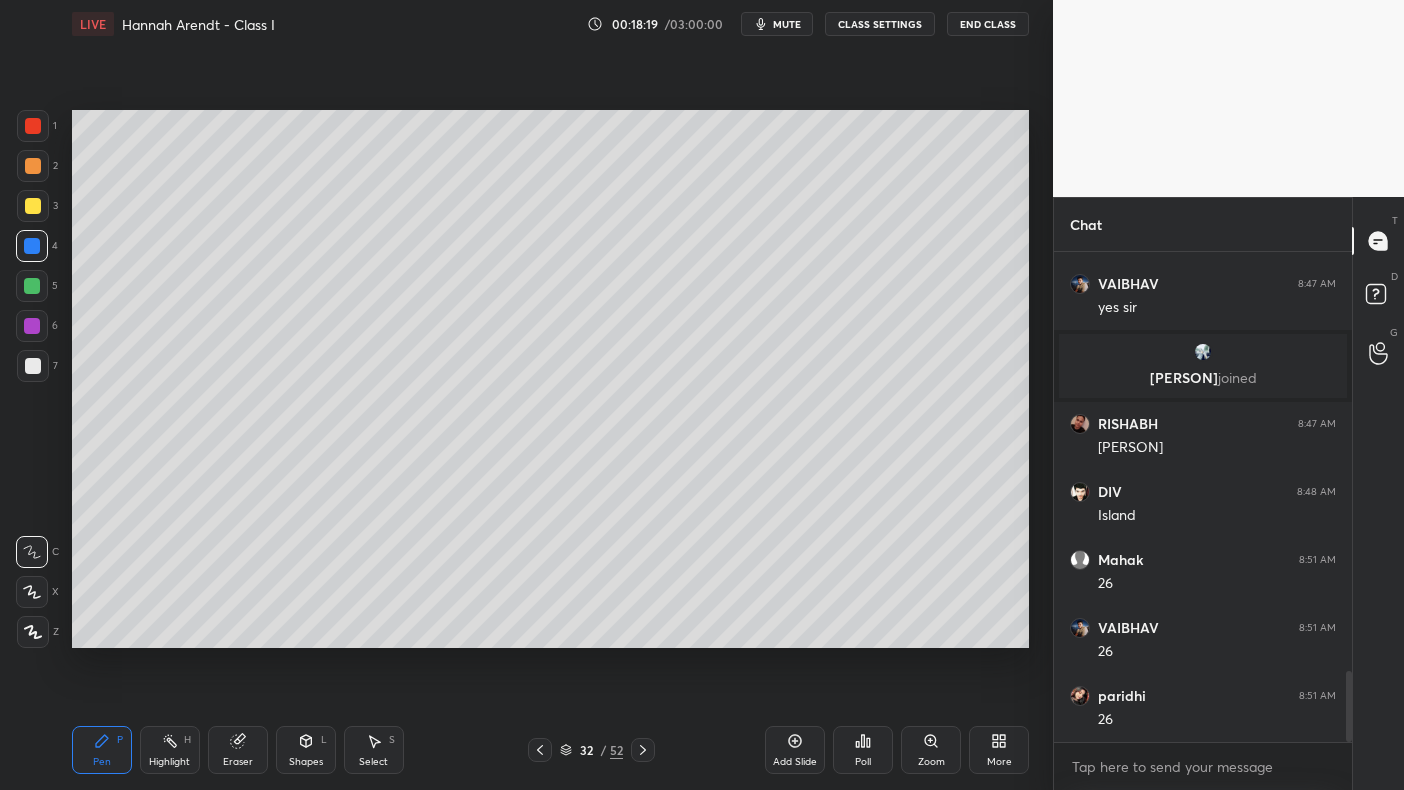 click at bounding box center (32, 246) 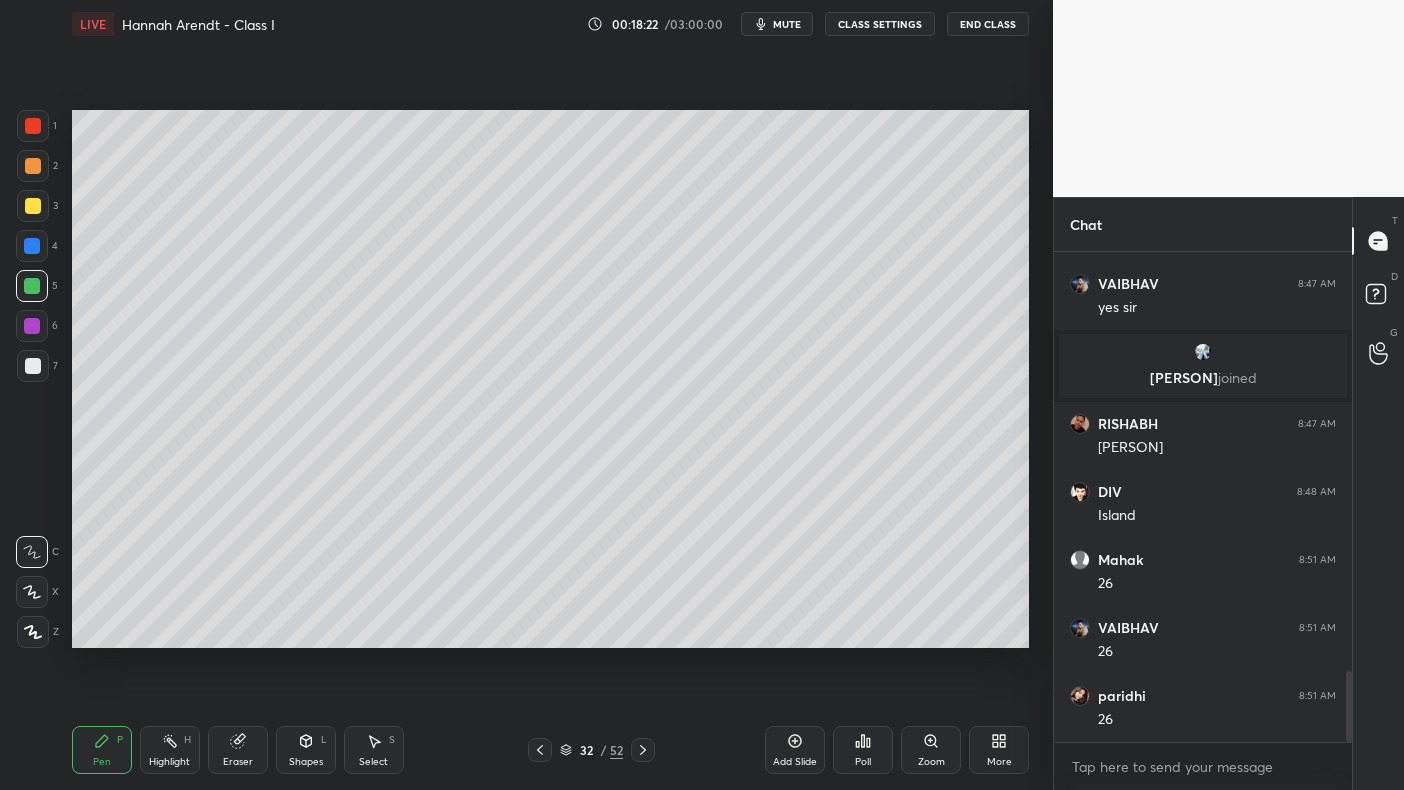 scroll, scrollTop: 2973, scrollLeft: 0, axis: vertical 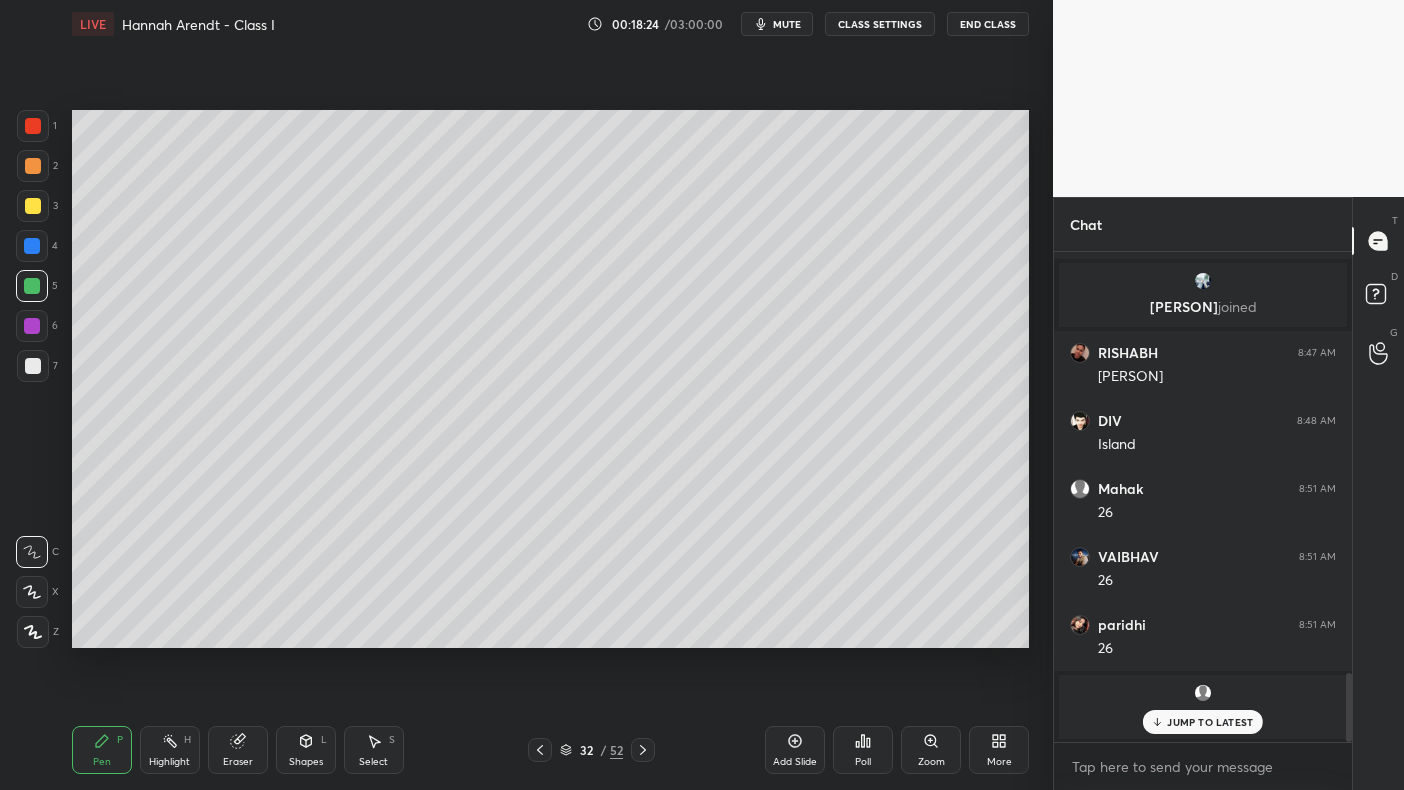 click on "1" at bounding box center [37, 130] 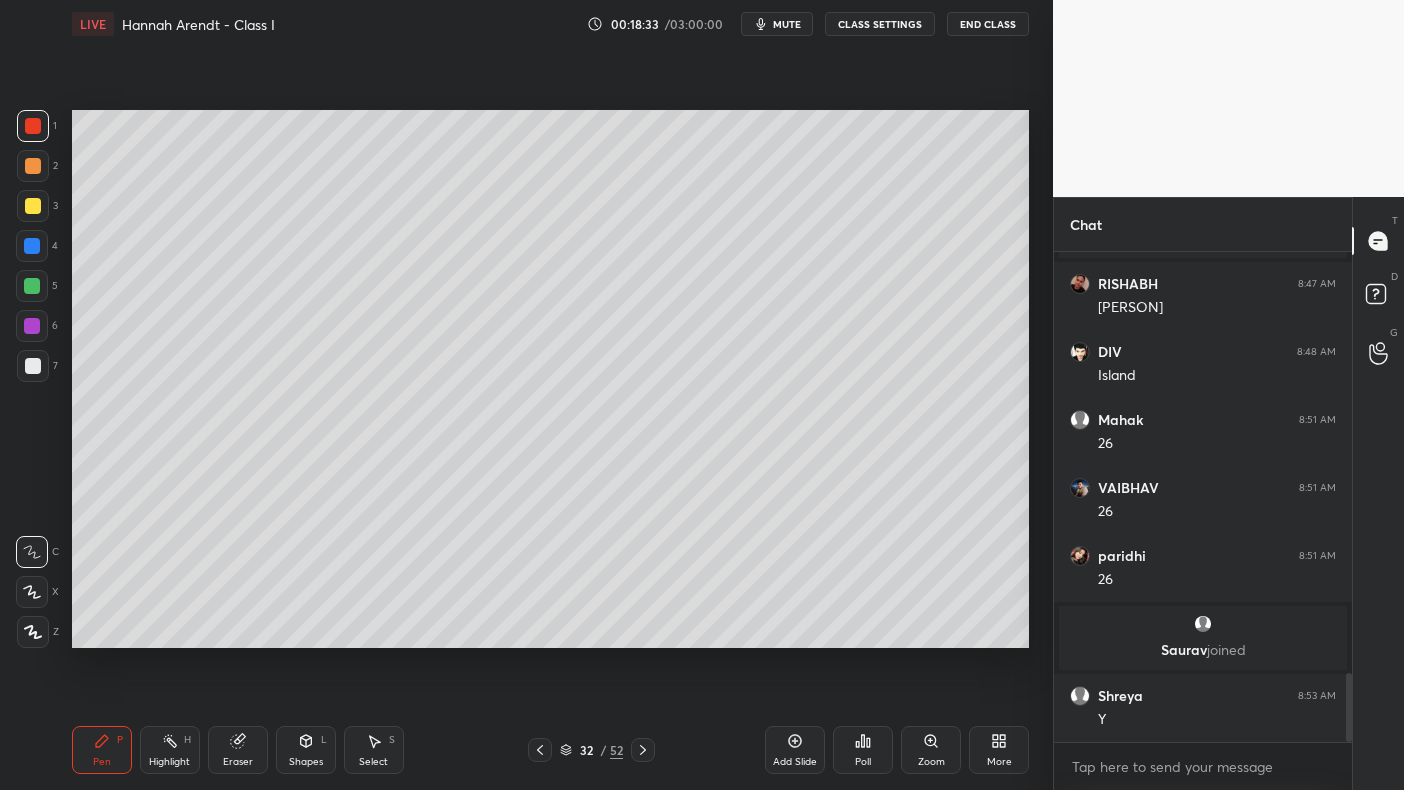 scroll, scrollTop: 3002, scrollLeft: 0, axis: vertical 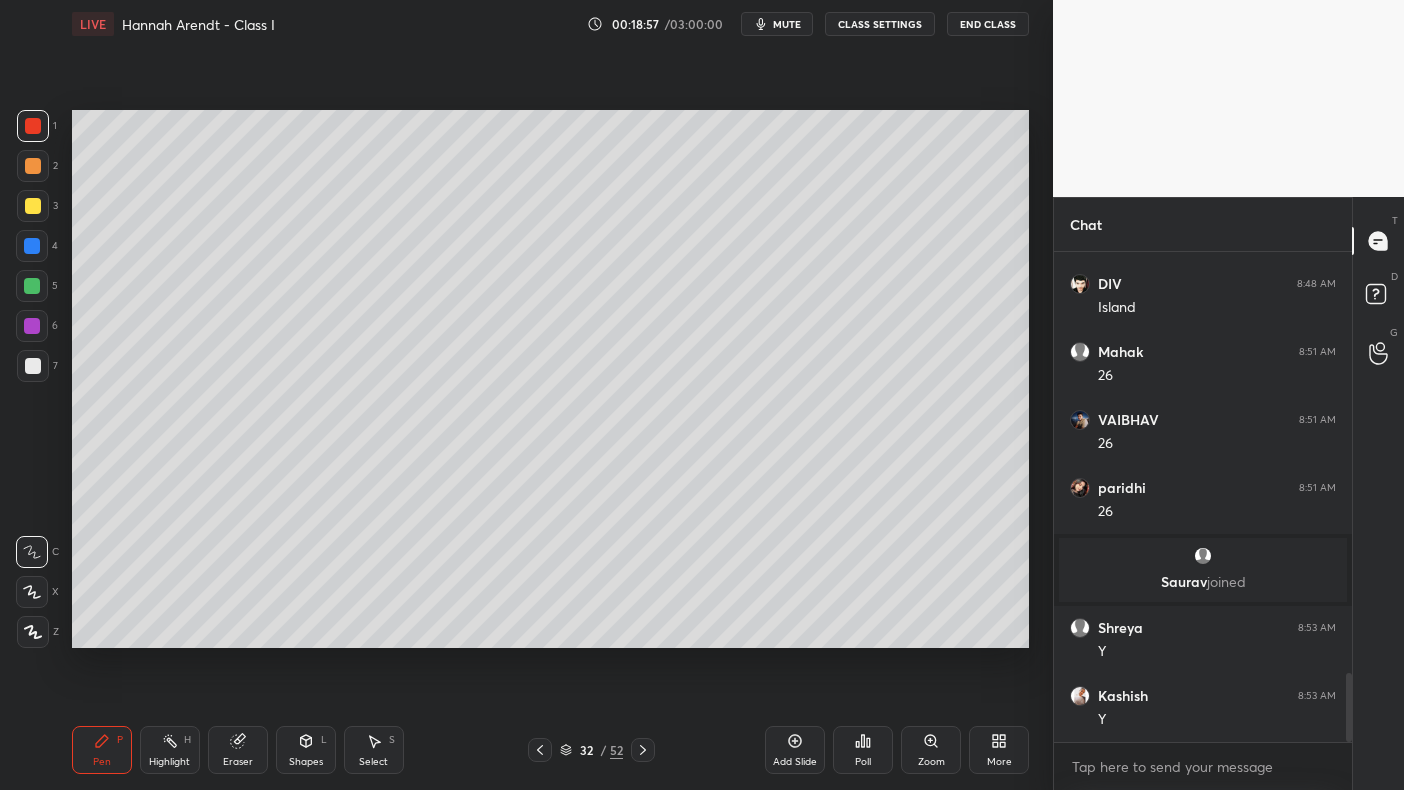 click at bounding box center (32, 286) 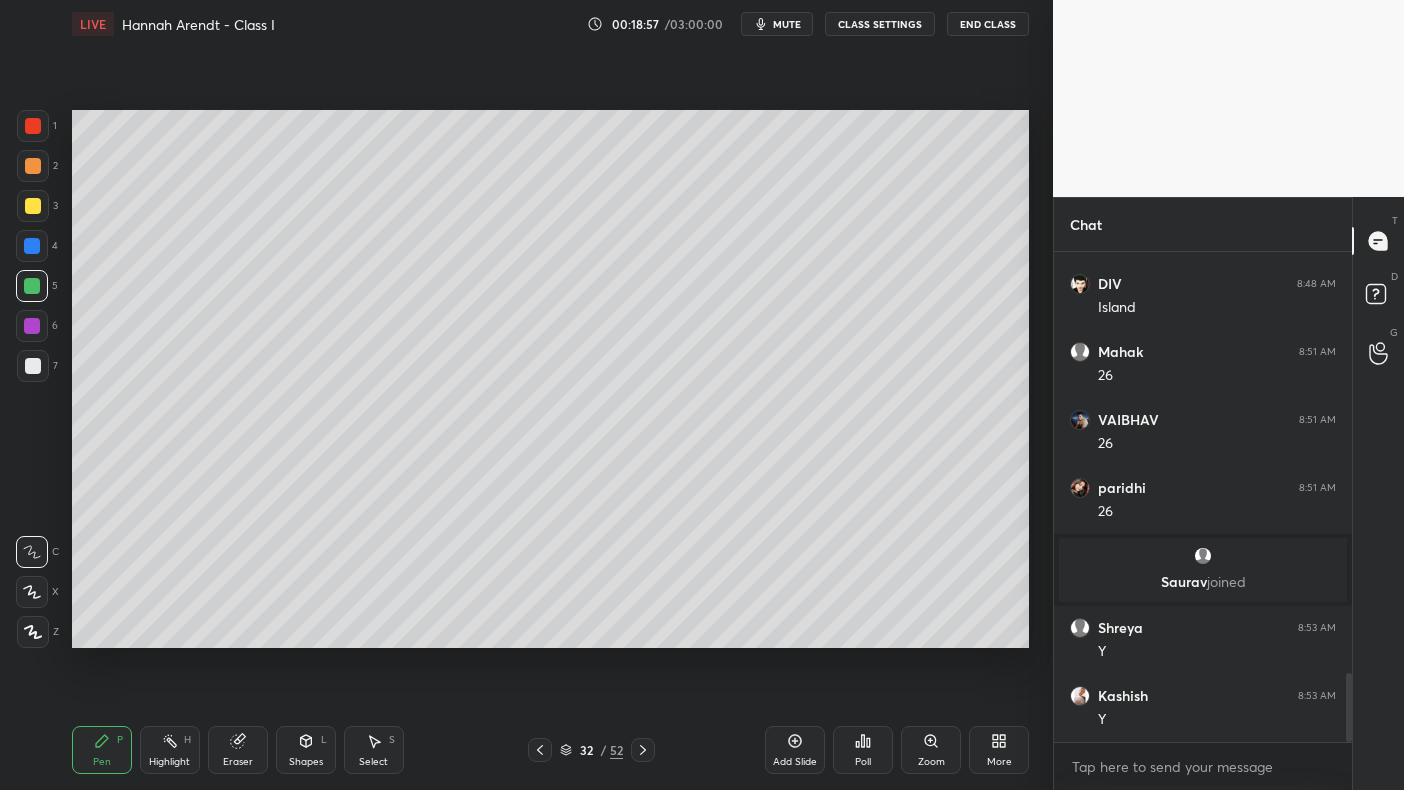 click on "5" at bounding box center [37, 290] 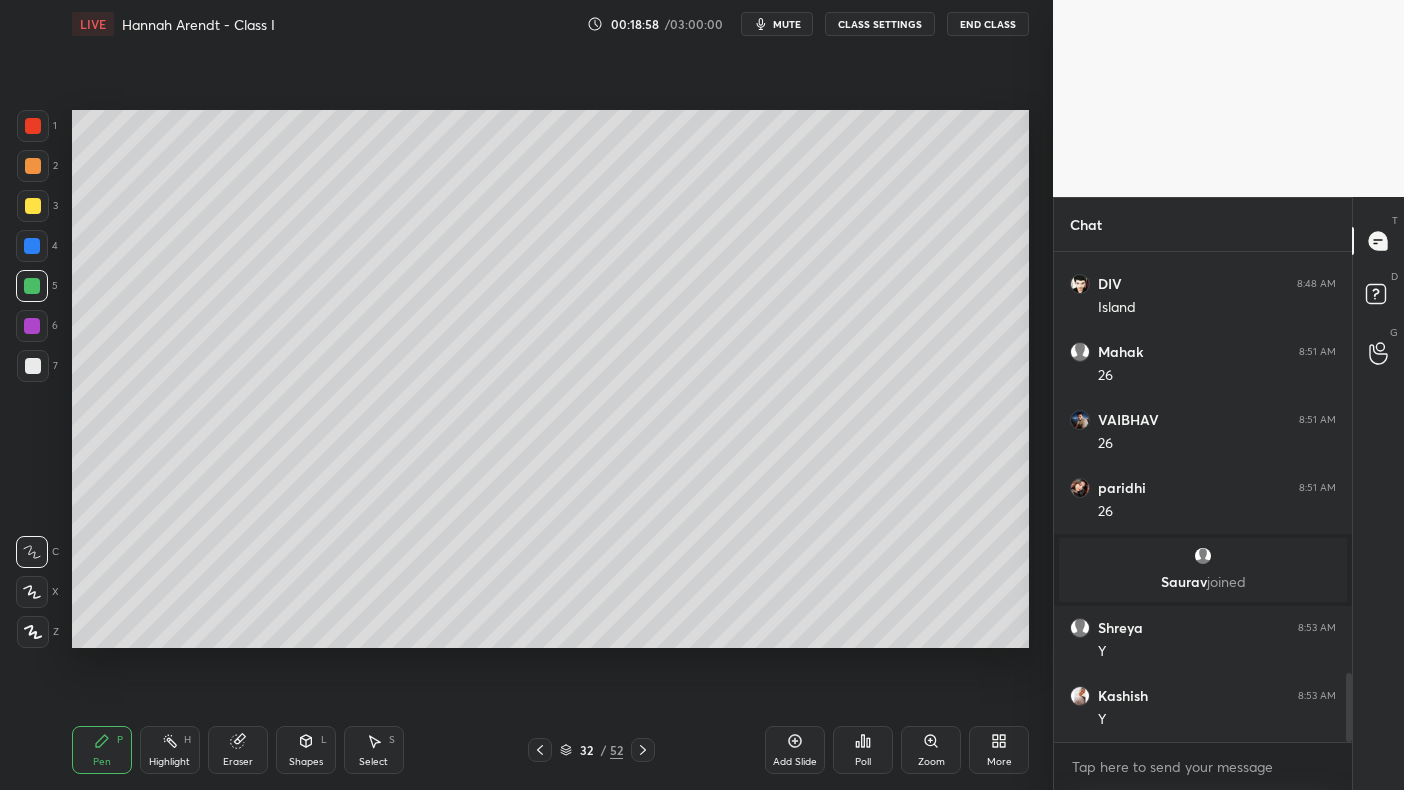 click on "Add Slide" at bounding box center [795, 750] 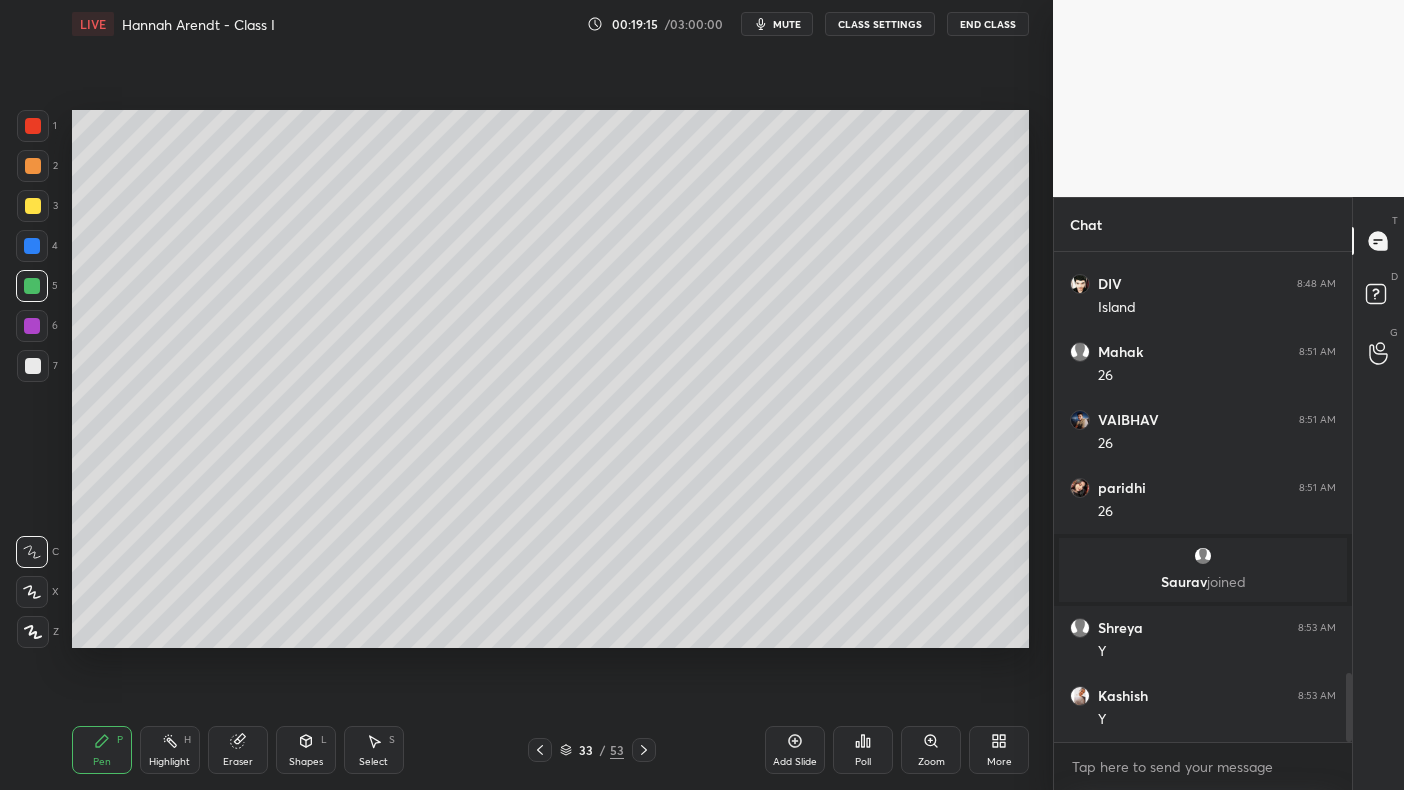 click at bounding box center (32, 246) 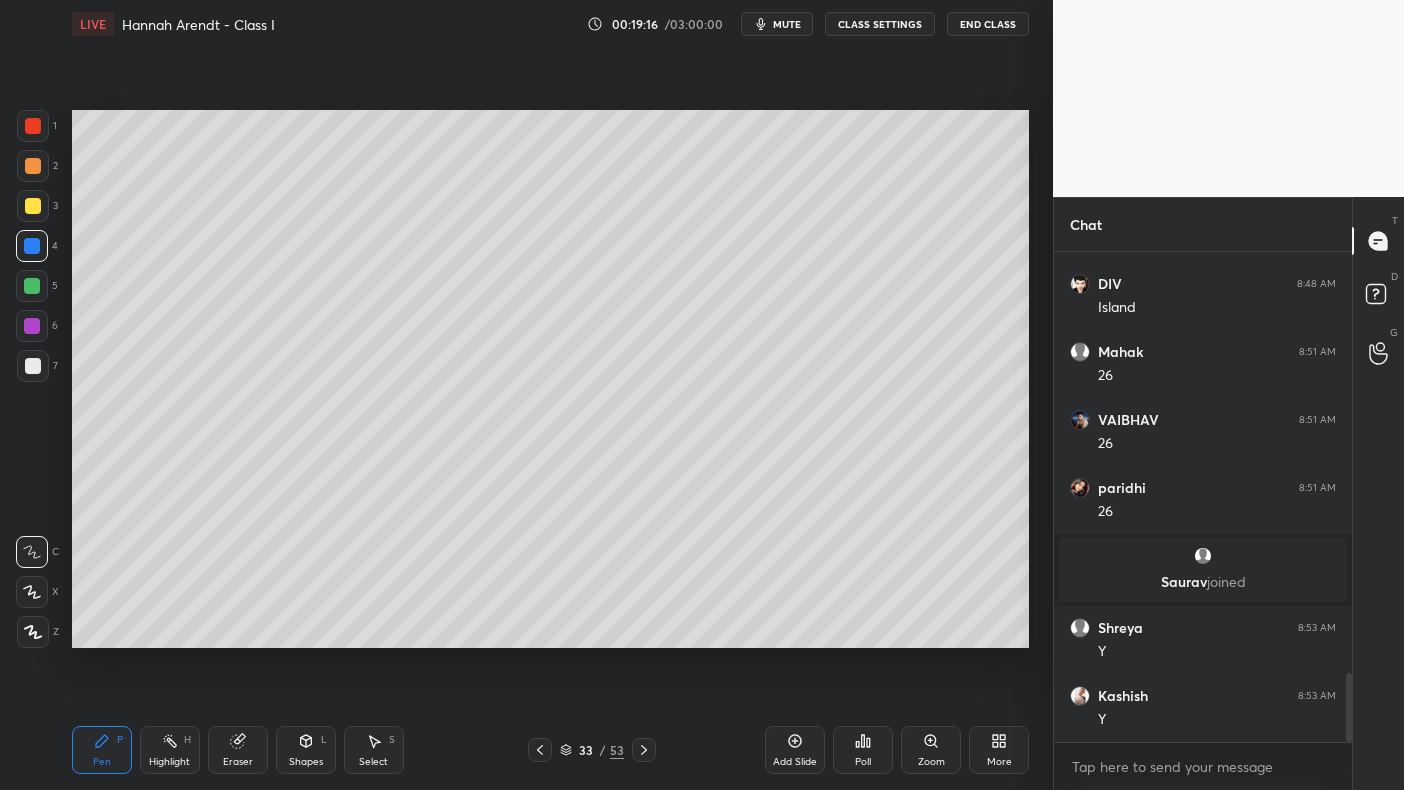 click at bounding box center [33, 206] 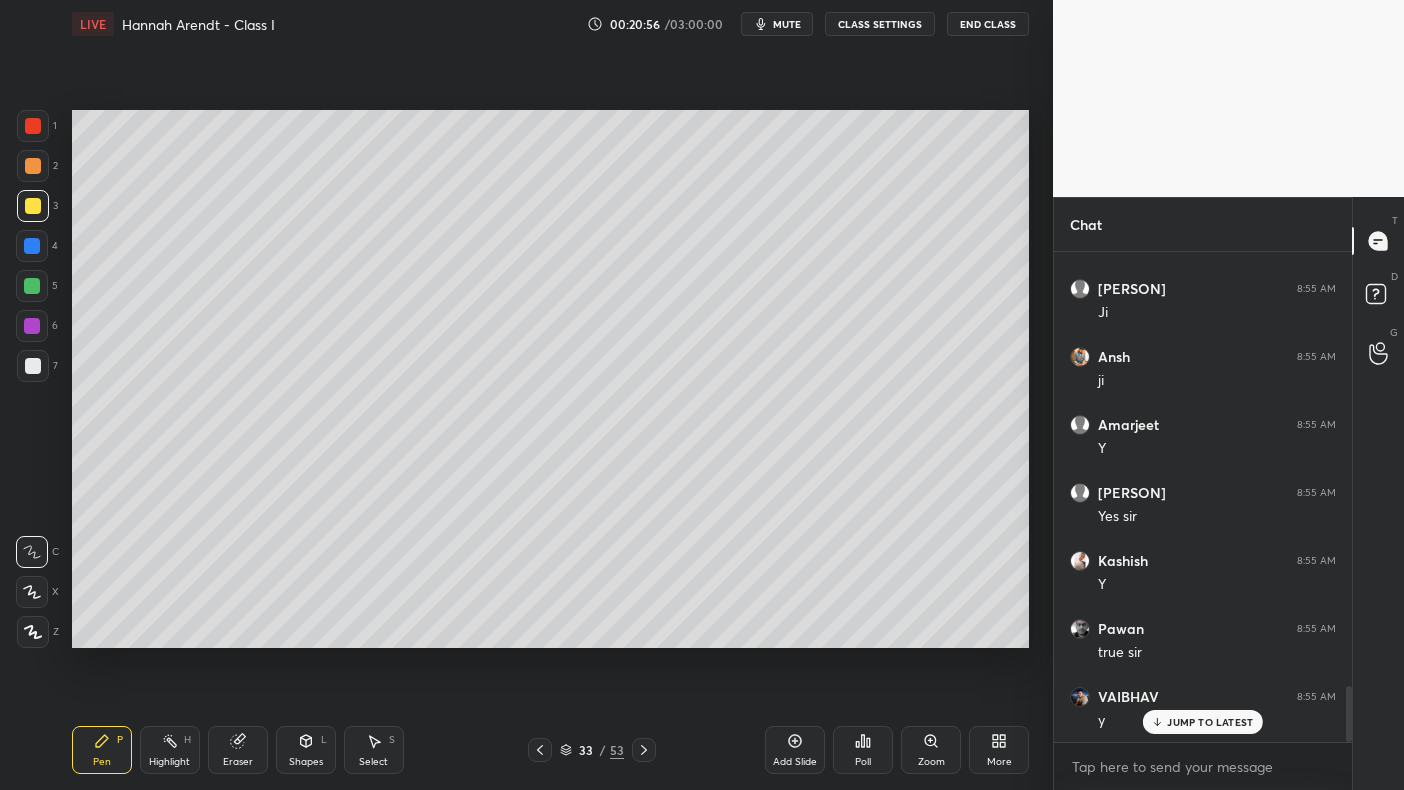 scroll, scrollTop: 3801, scrollLeft: 0, axis: vertical 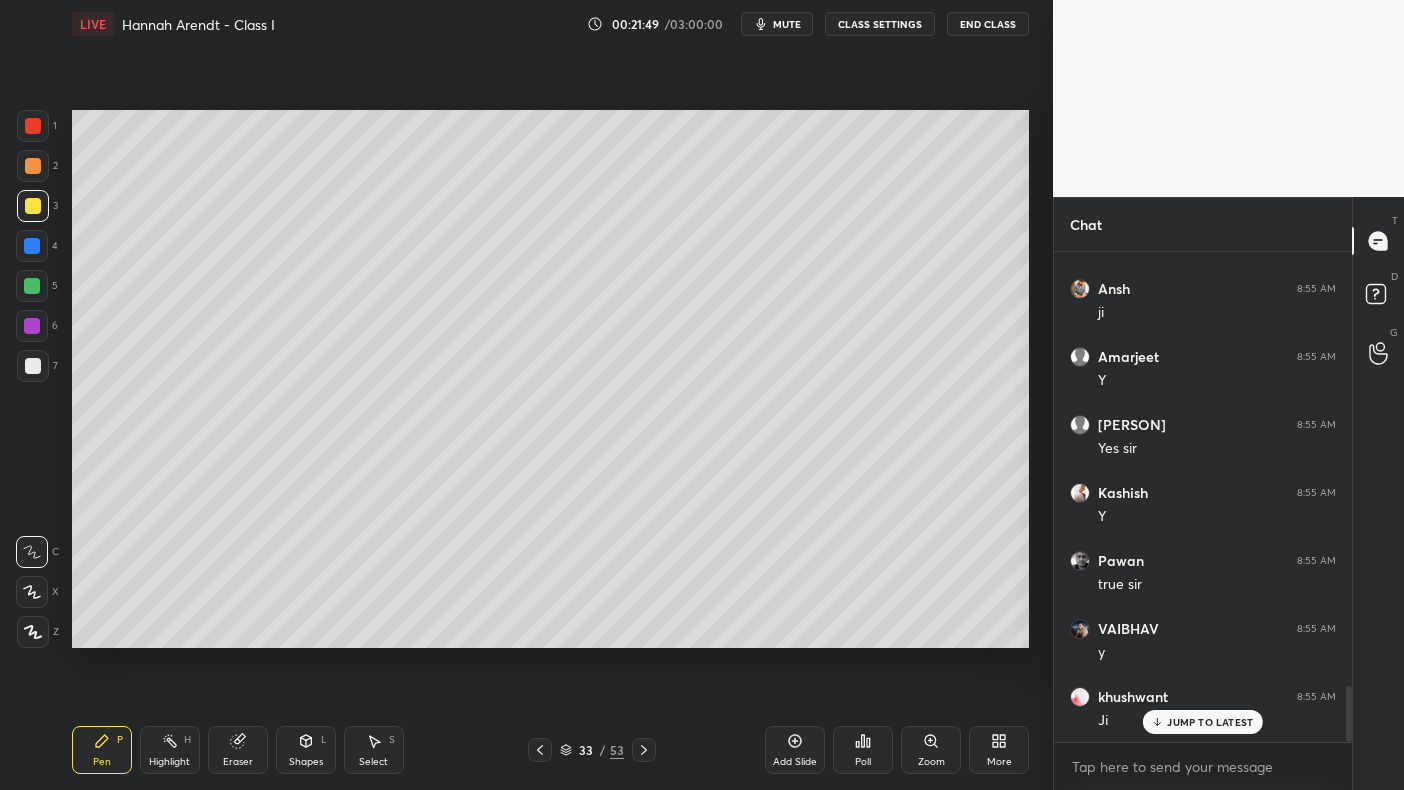 click at bounding box center [32, 286] 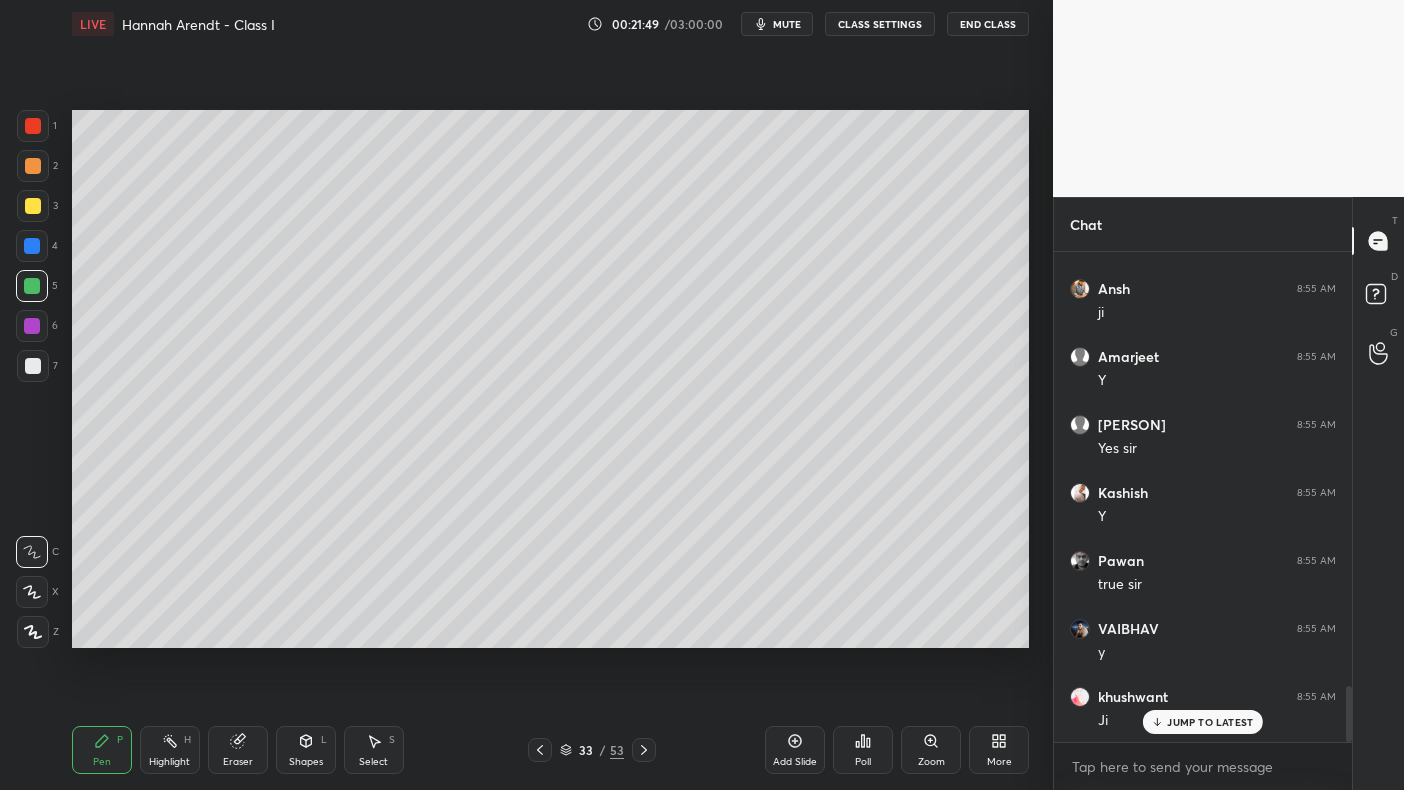 click at bounding box center [32, 286] 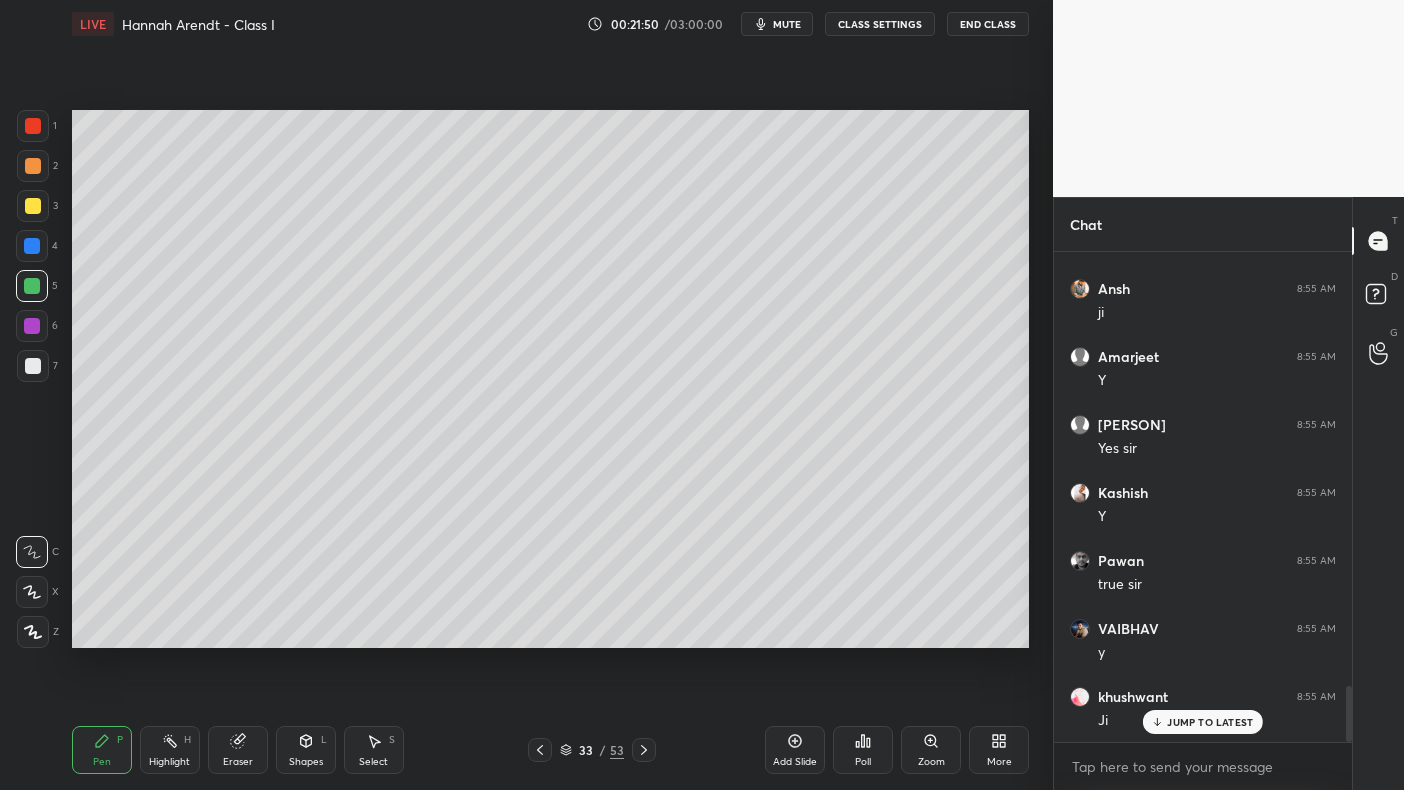 click at bounding box center (32, 326) 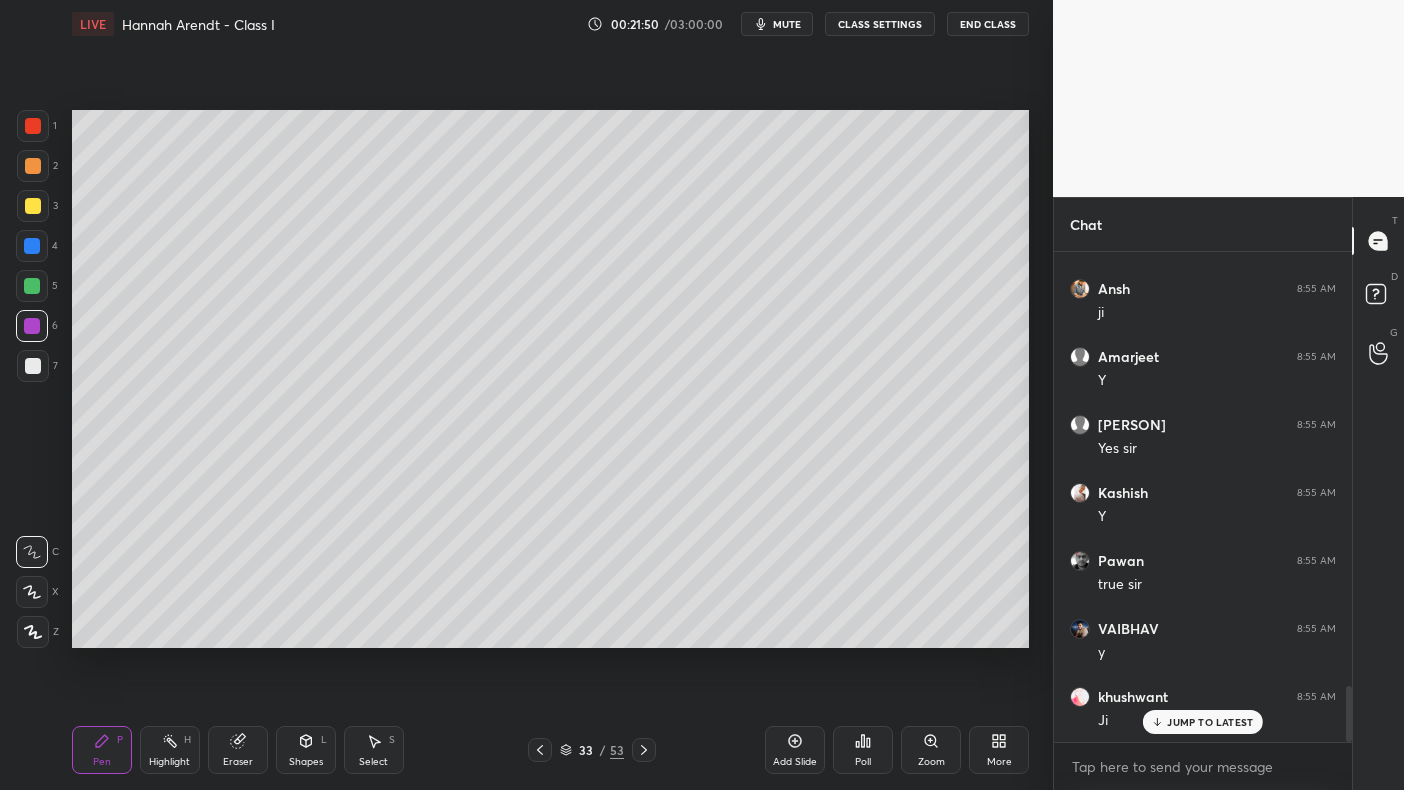 click at bounding box center [32, 326] 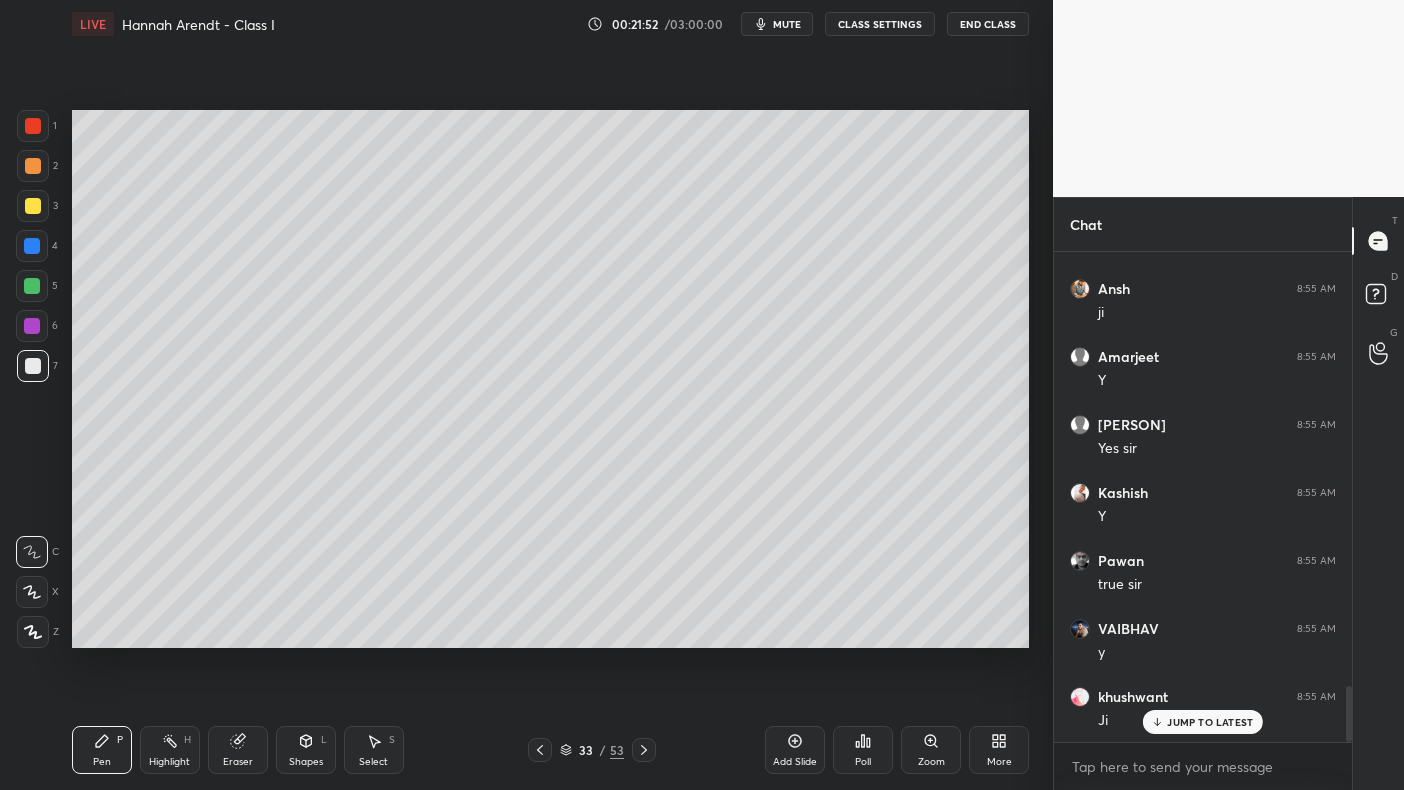 scroll, scrollTop: 3869, scrollLeft: 0, axis: vertical 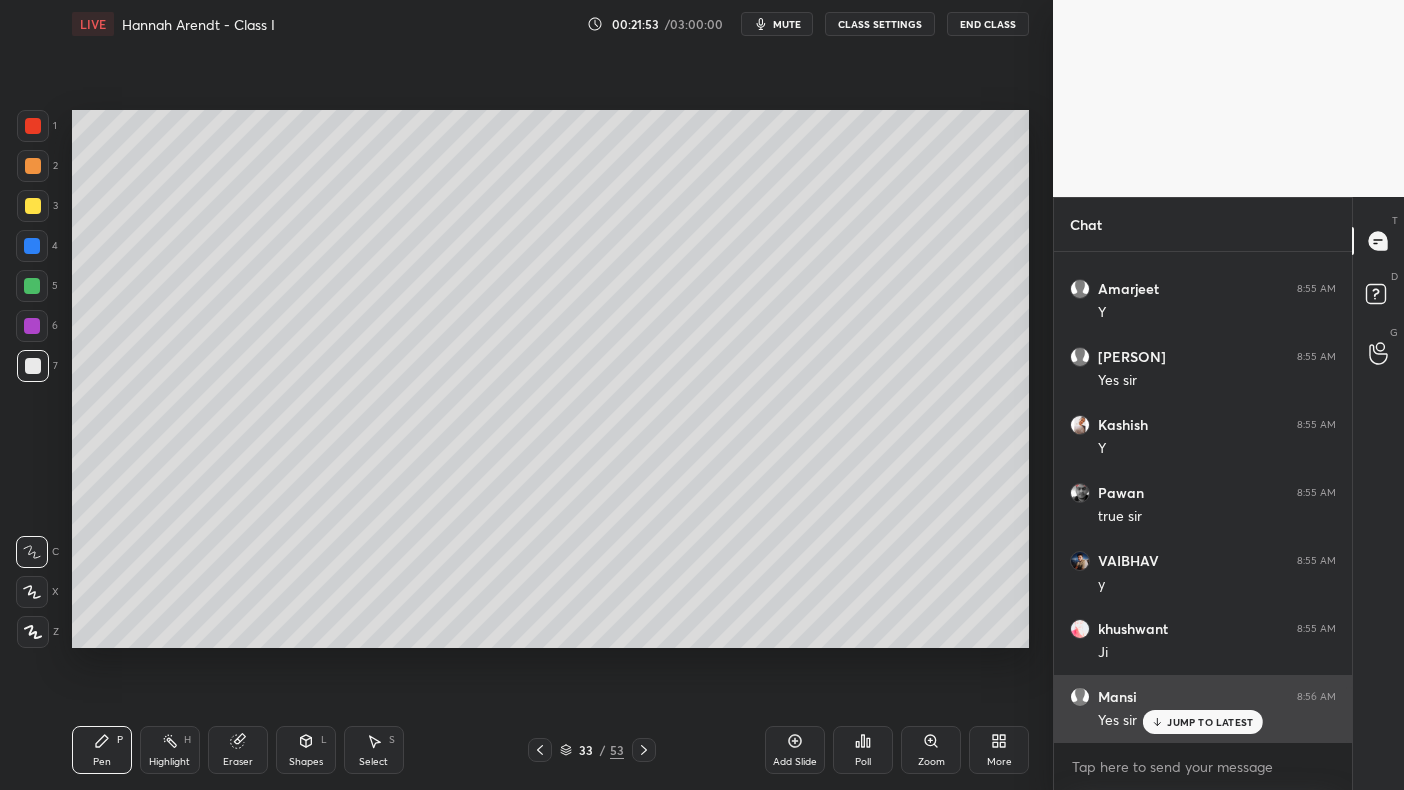 click on "JUMP TO LATEST" at bounding box center (1203, 722) 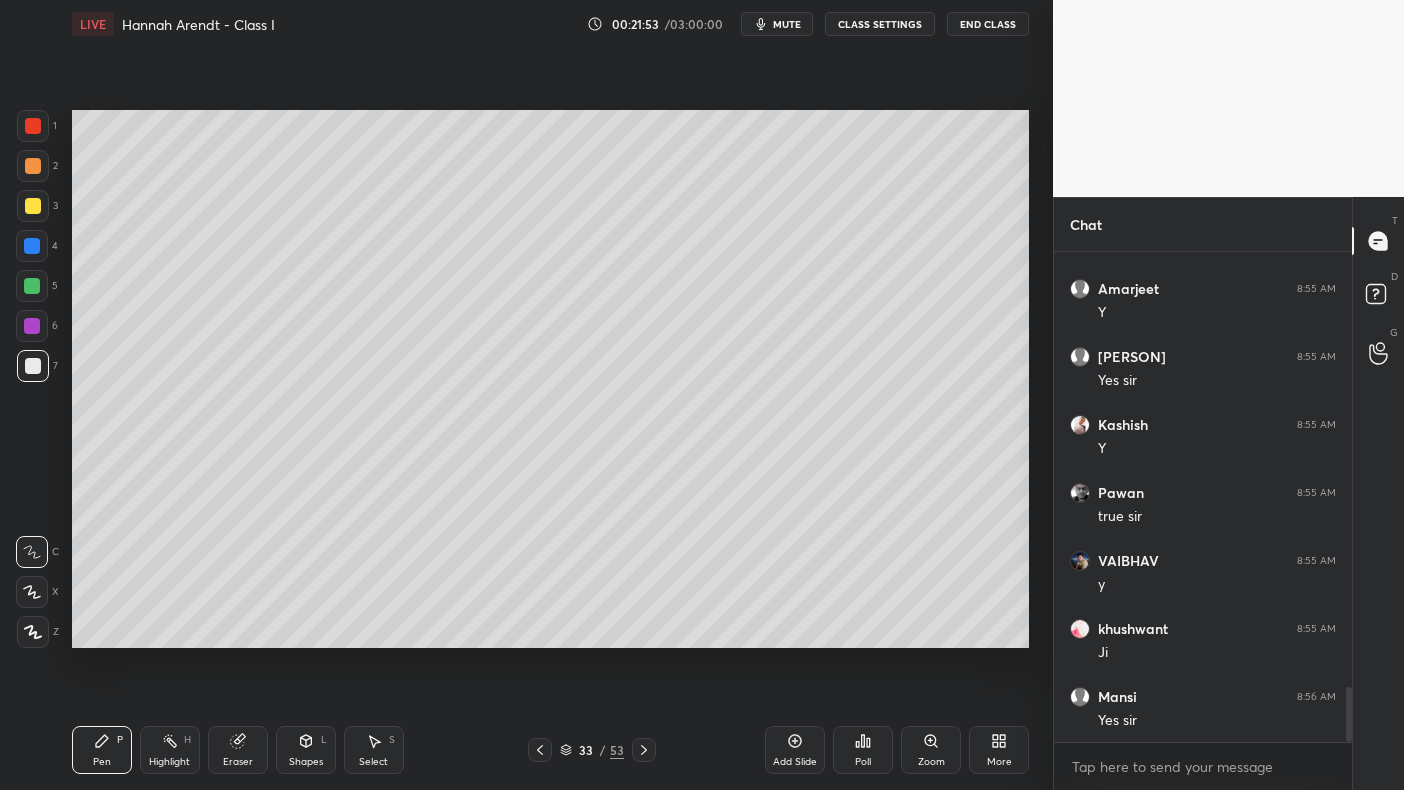 scroll, scrollTop: 3937, scrollLeft: 0, axis: vertical 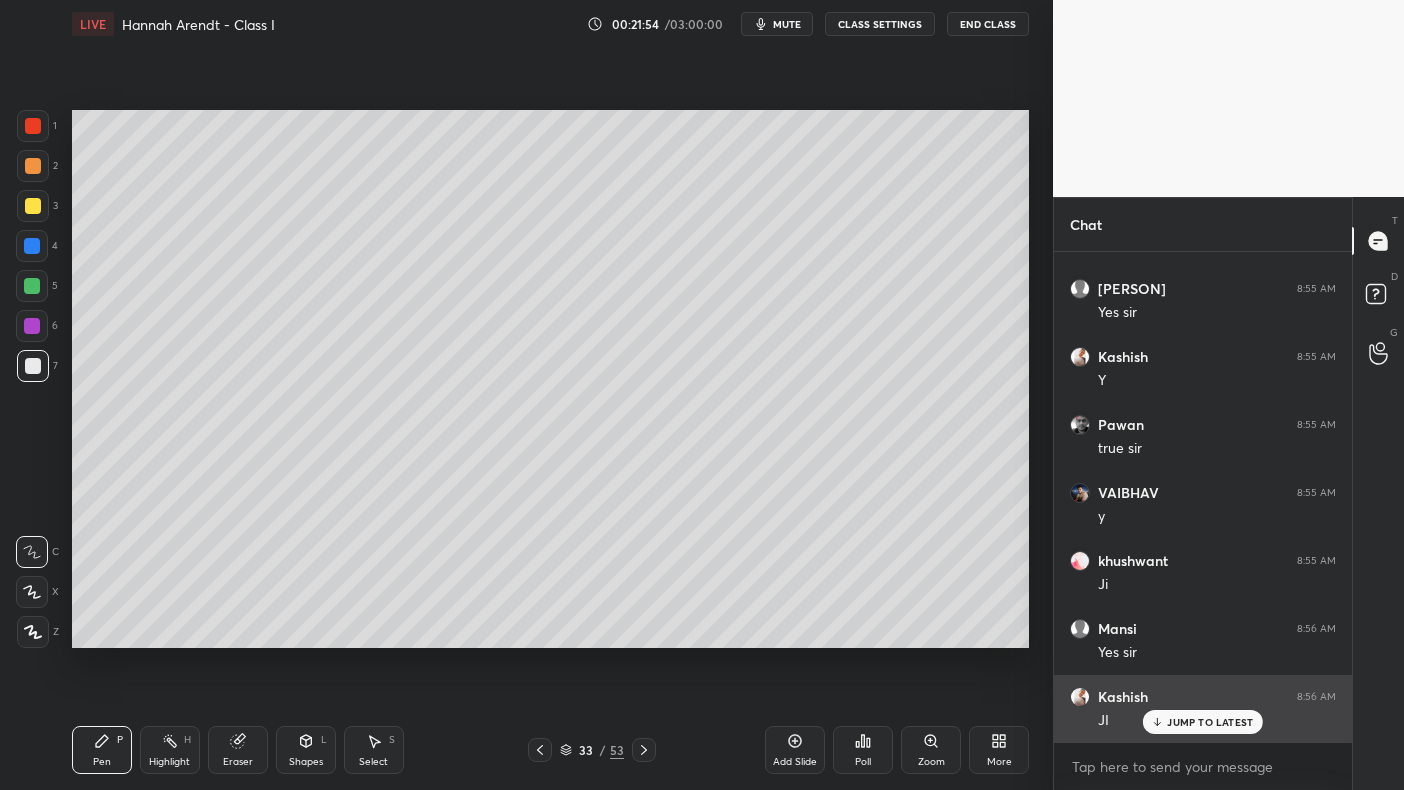 click on "JUMP TO LATEST" at bounding box center [1210, 722] 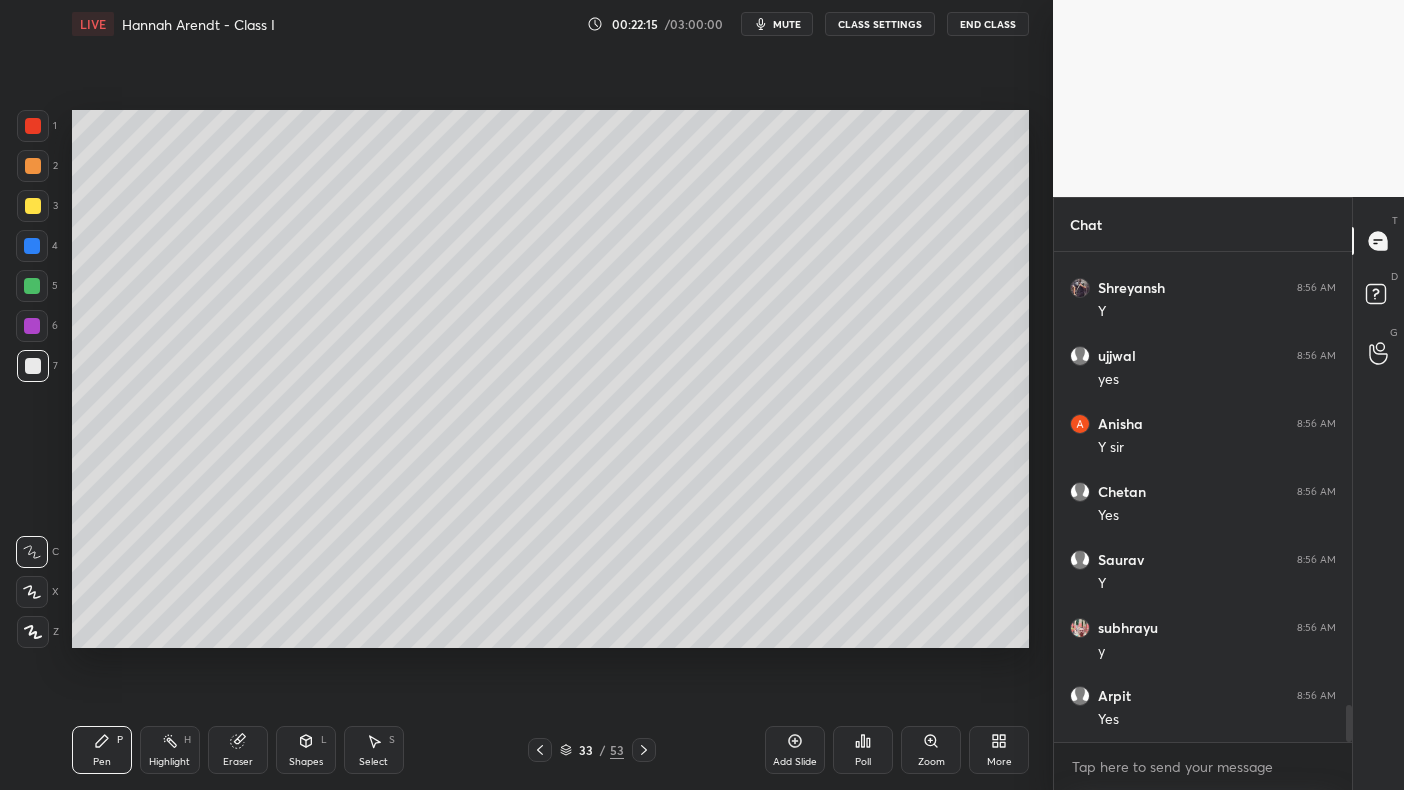 scroll, scrollTop: 5910, scrollLeft: 0, axis: vertical 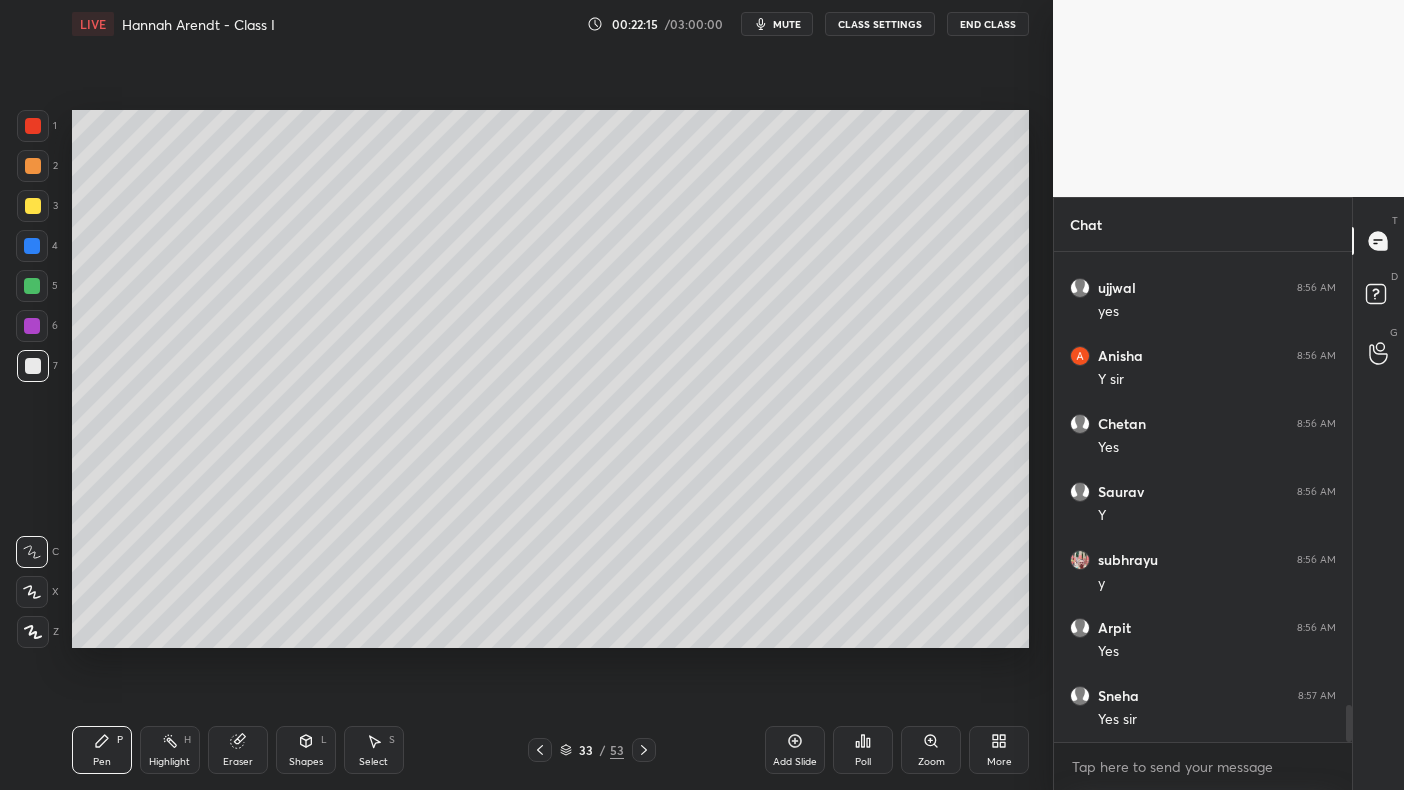 click on "Add Slide" at bounding box center (795, 750) 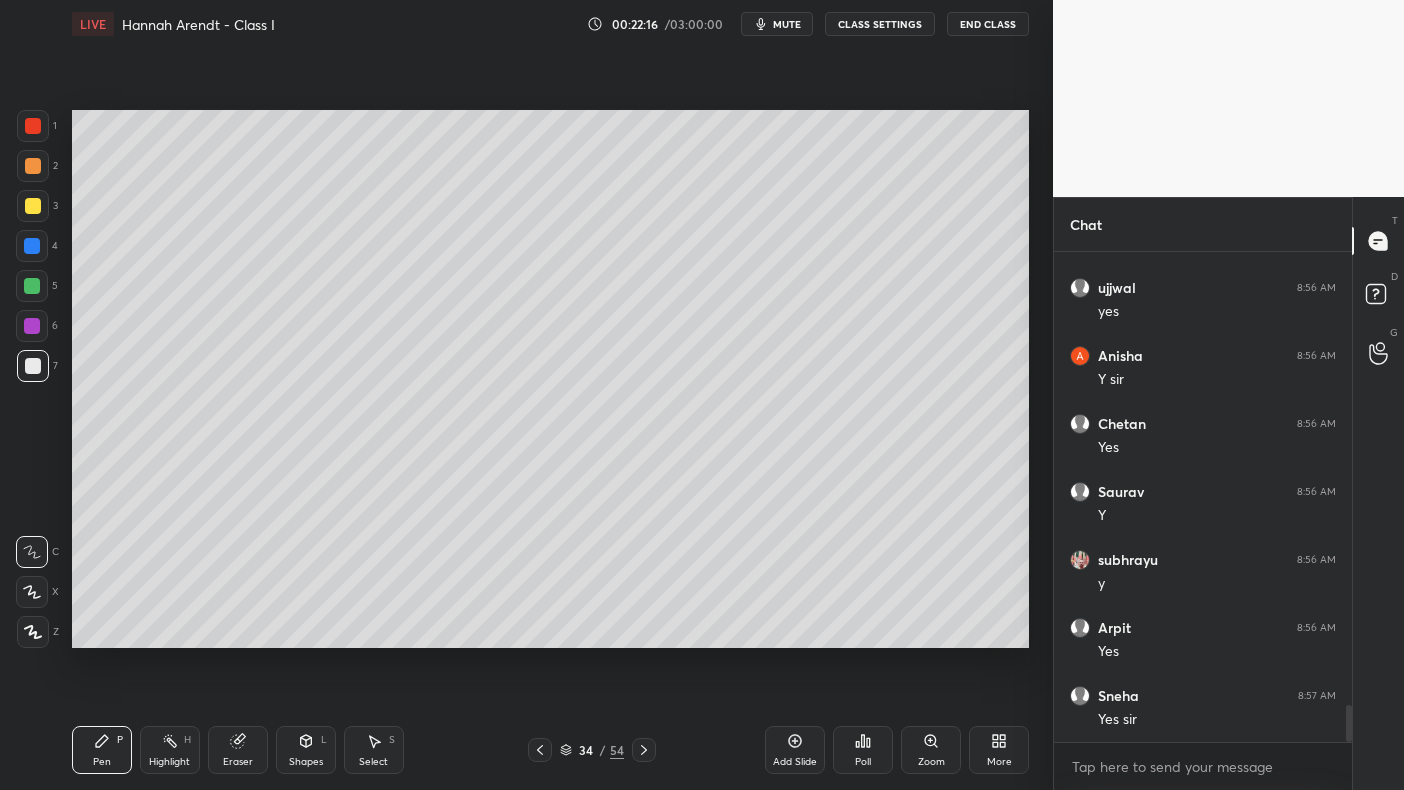 click at bounding box center (33, 206) 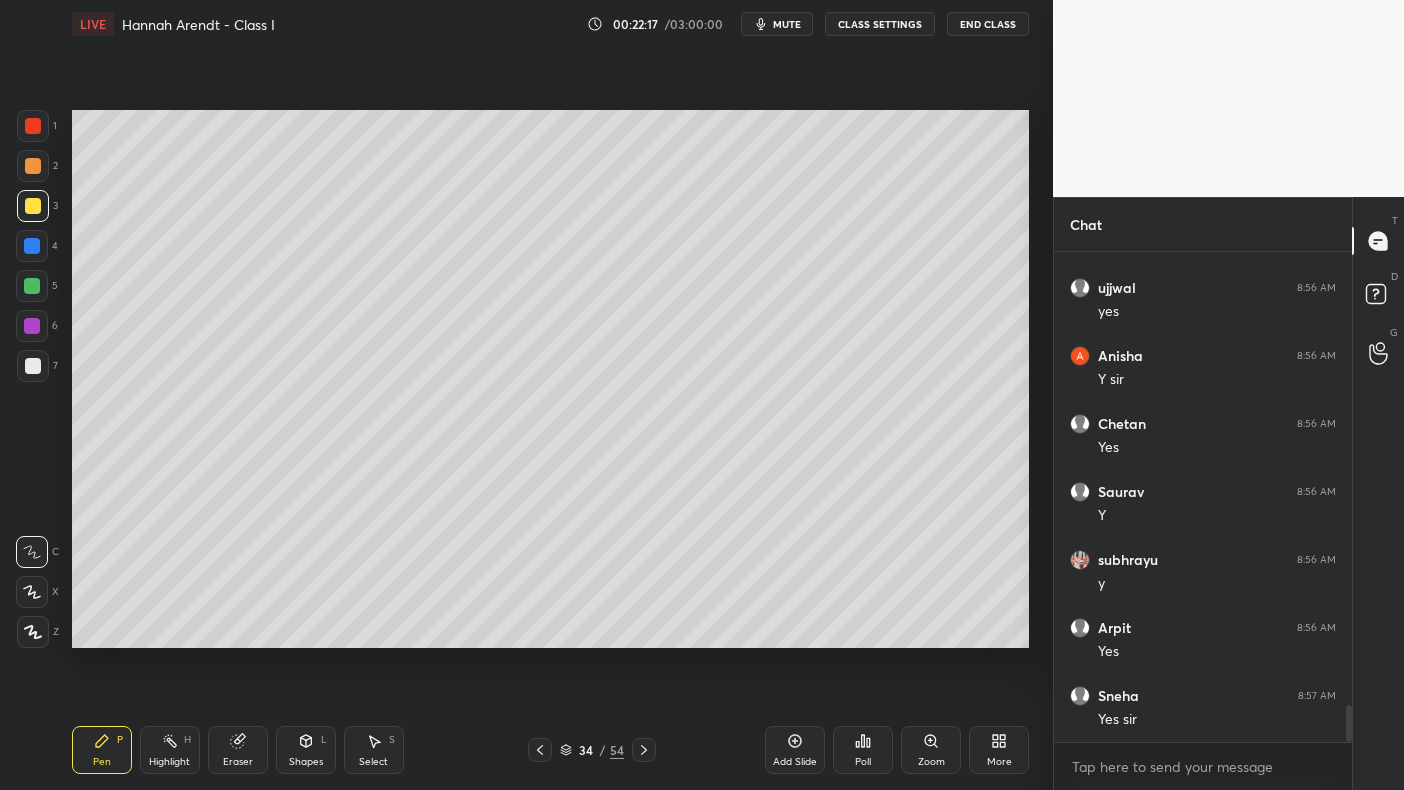 scroll, scrollTop: 5978, scrollLeft: 0, axis: vertical 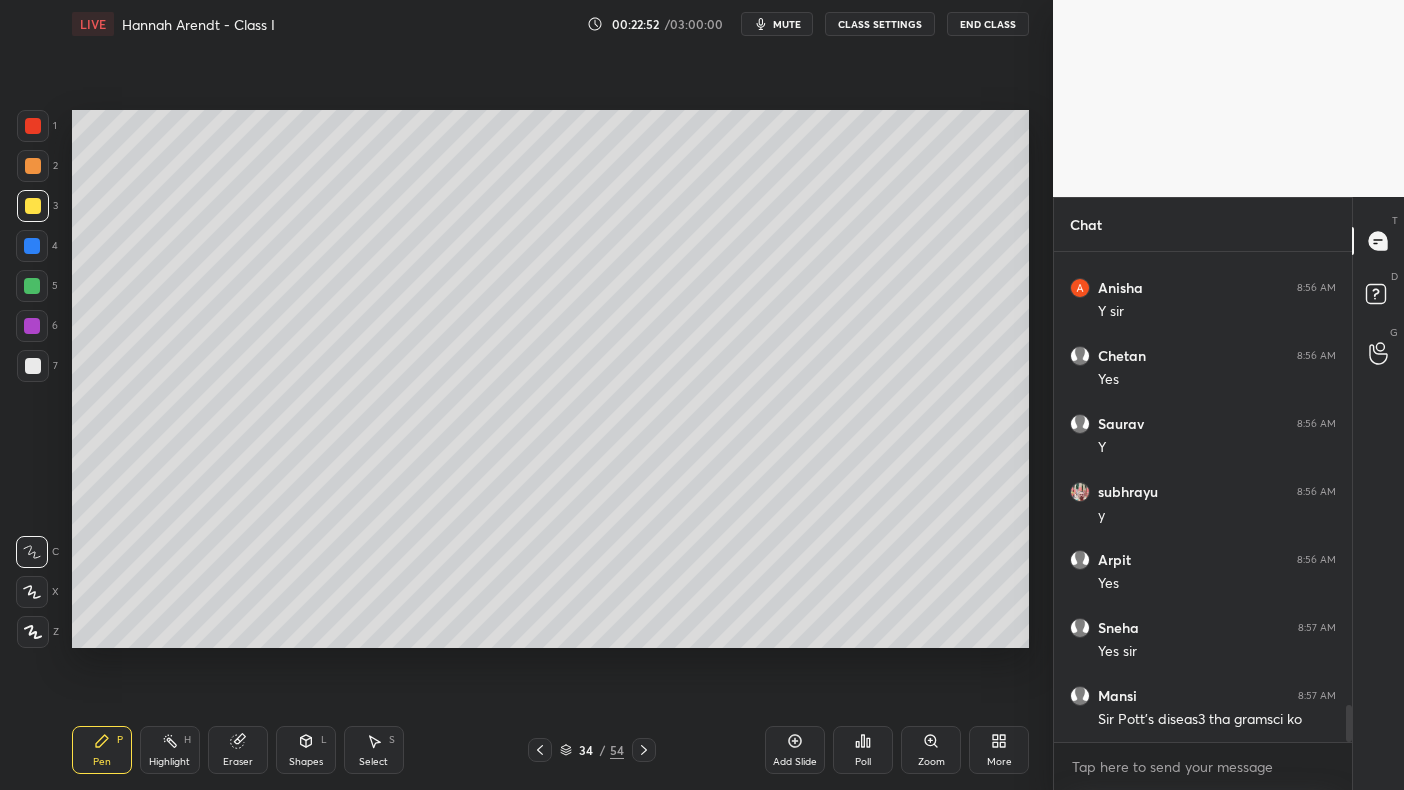 click at bounding box center [33, 166] 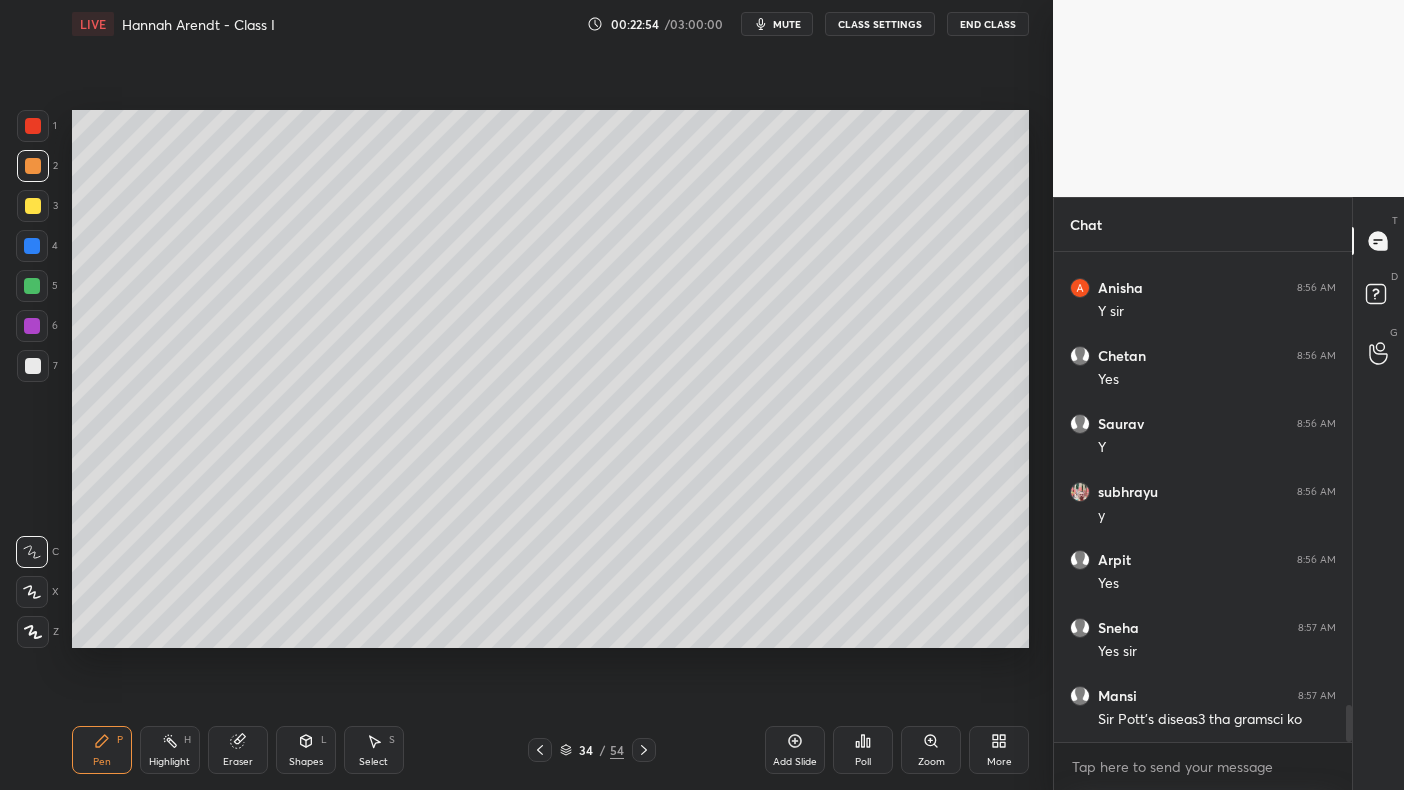 click on "1 2 3 4 5 6 7 C X Z C X Z E E Erase all   H H" at bounding box center [32, 379] 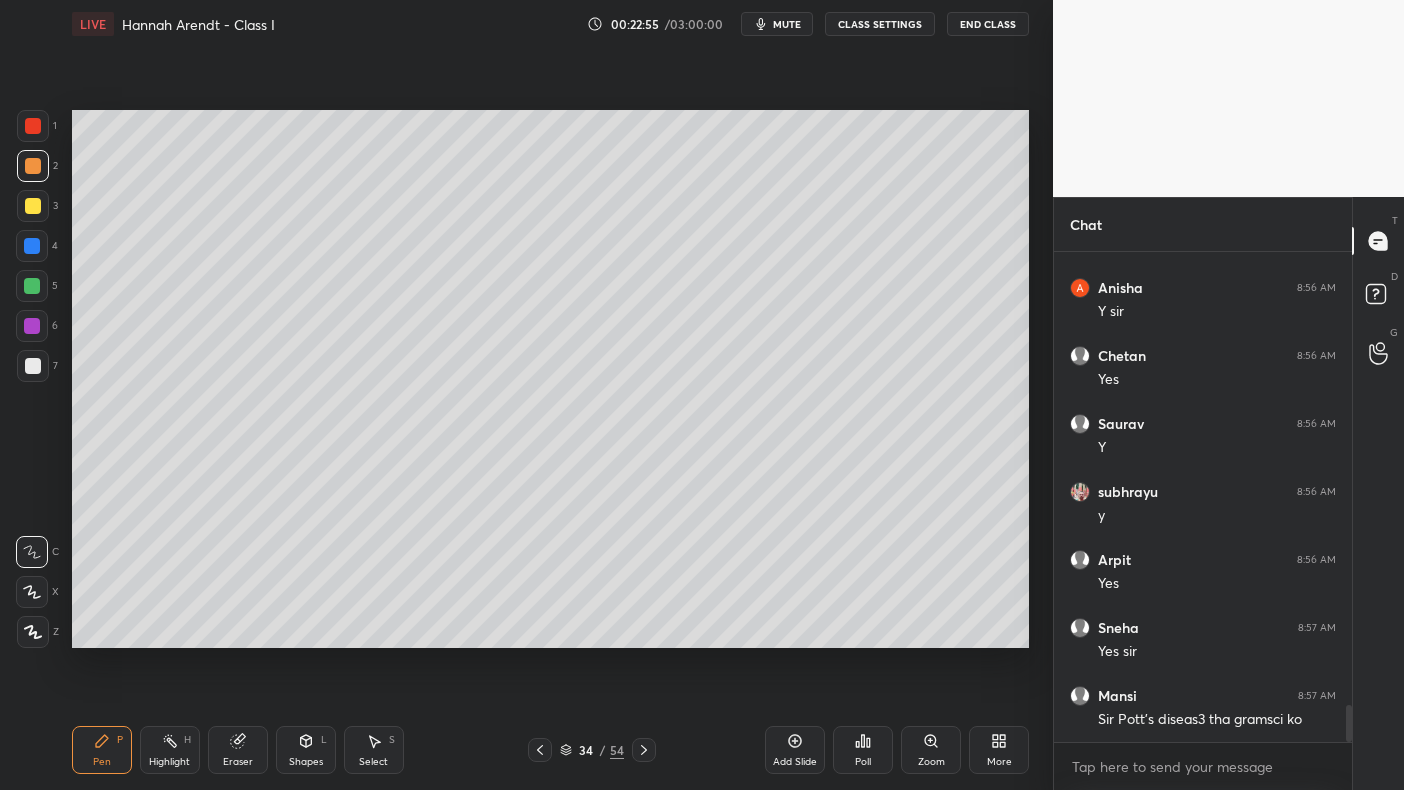 click at bounding box center (33, 126) 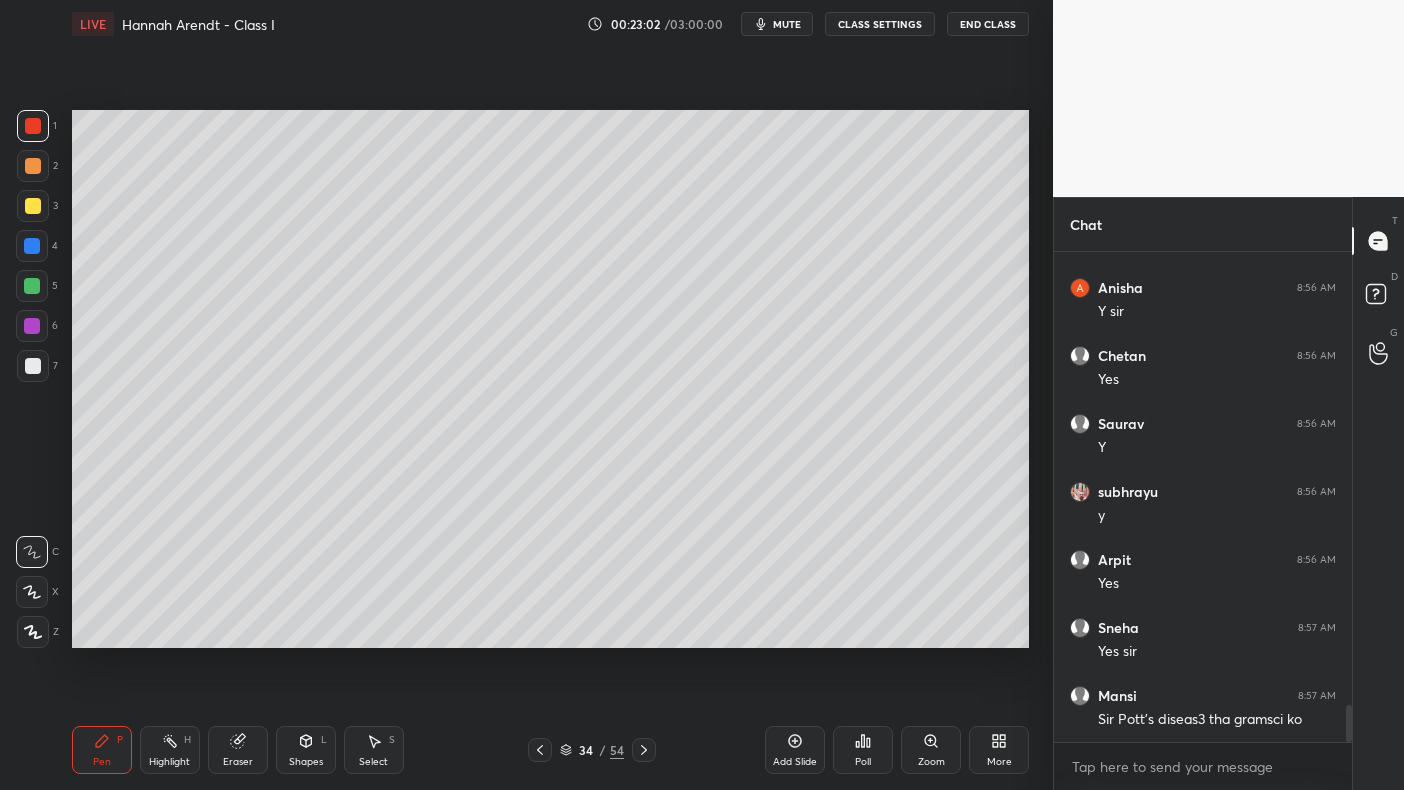 click at bounding box center [33, 166] 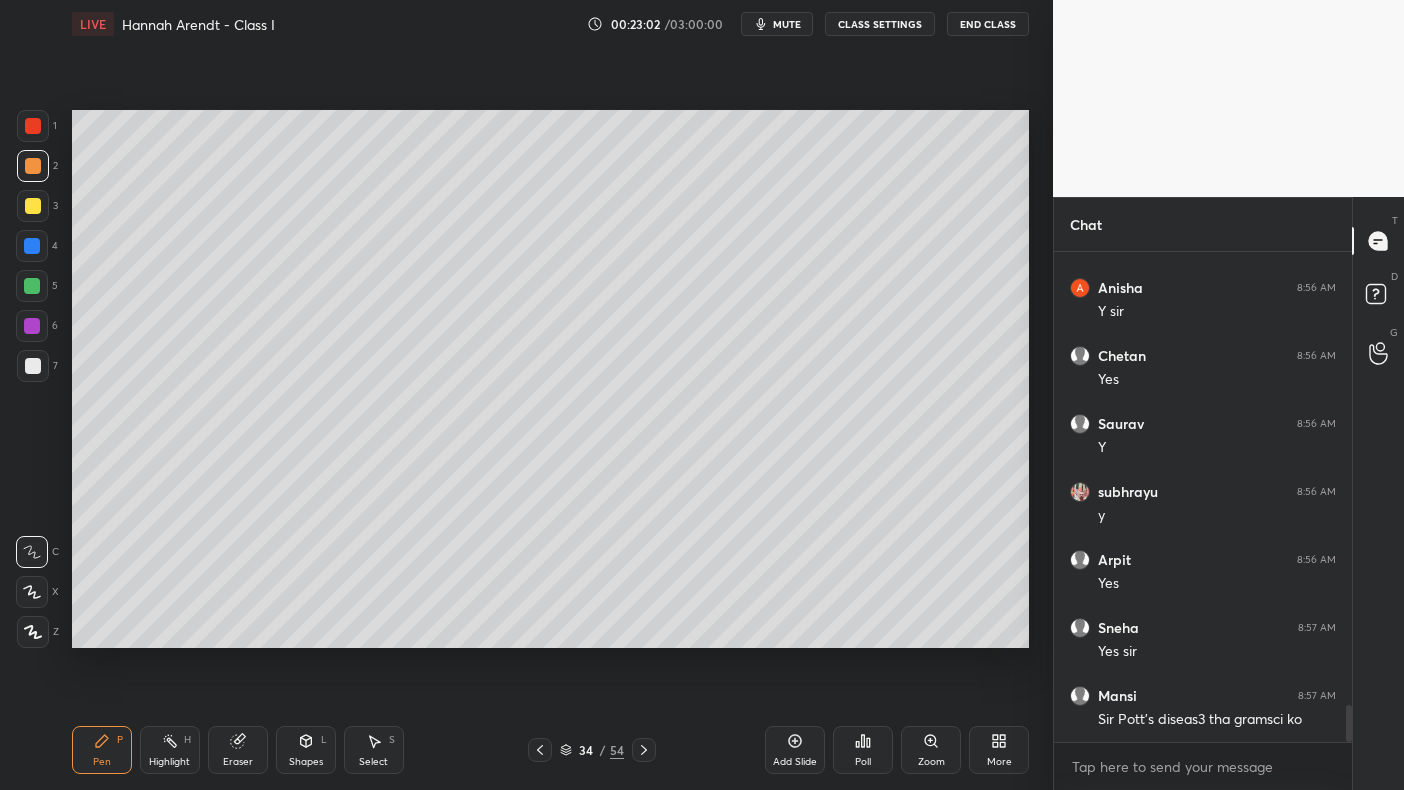 click at bounding box center [33, 166] 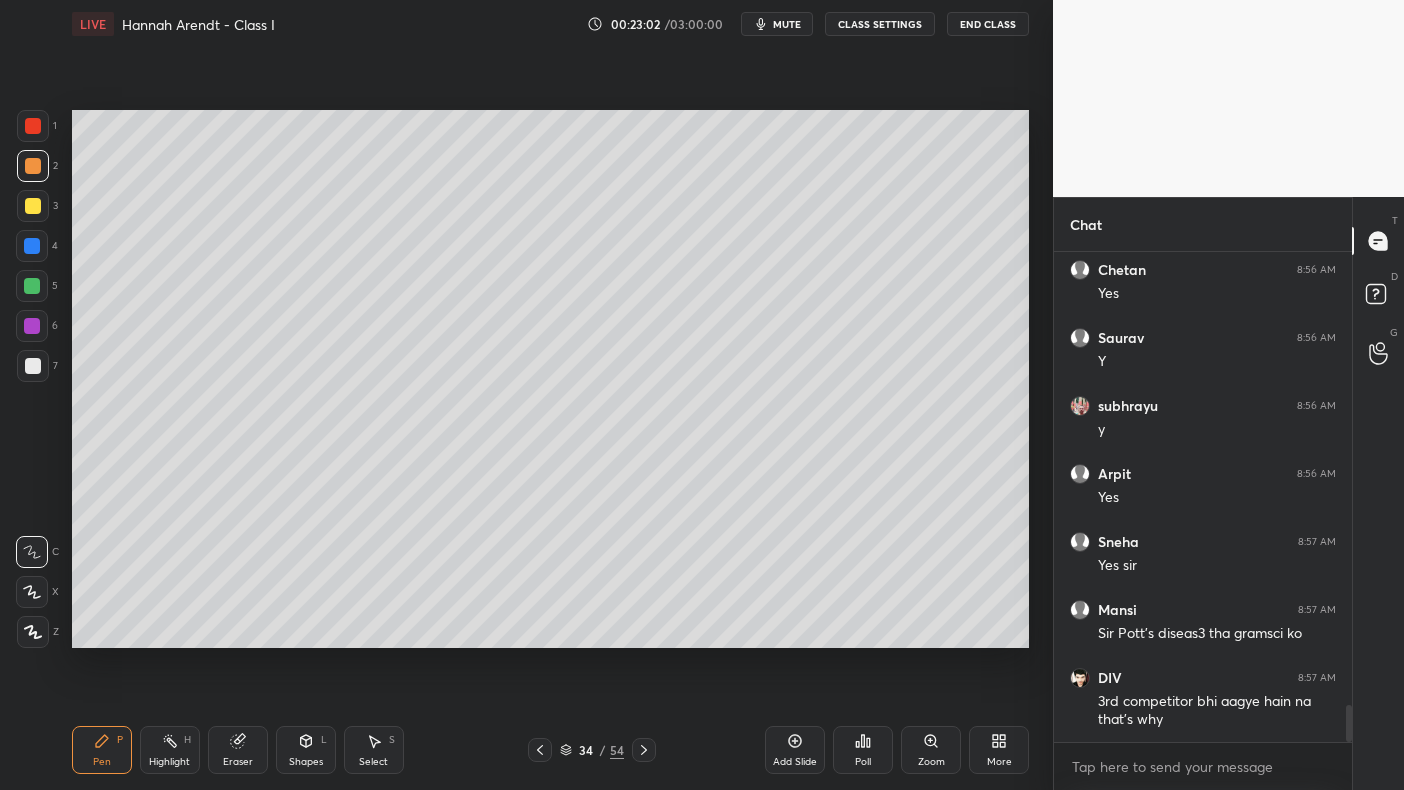 click at bounding box center [33, 126] 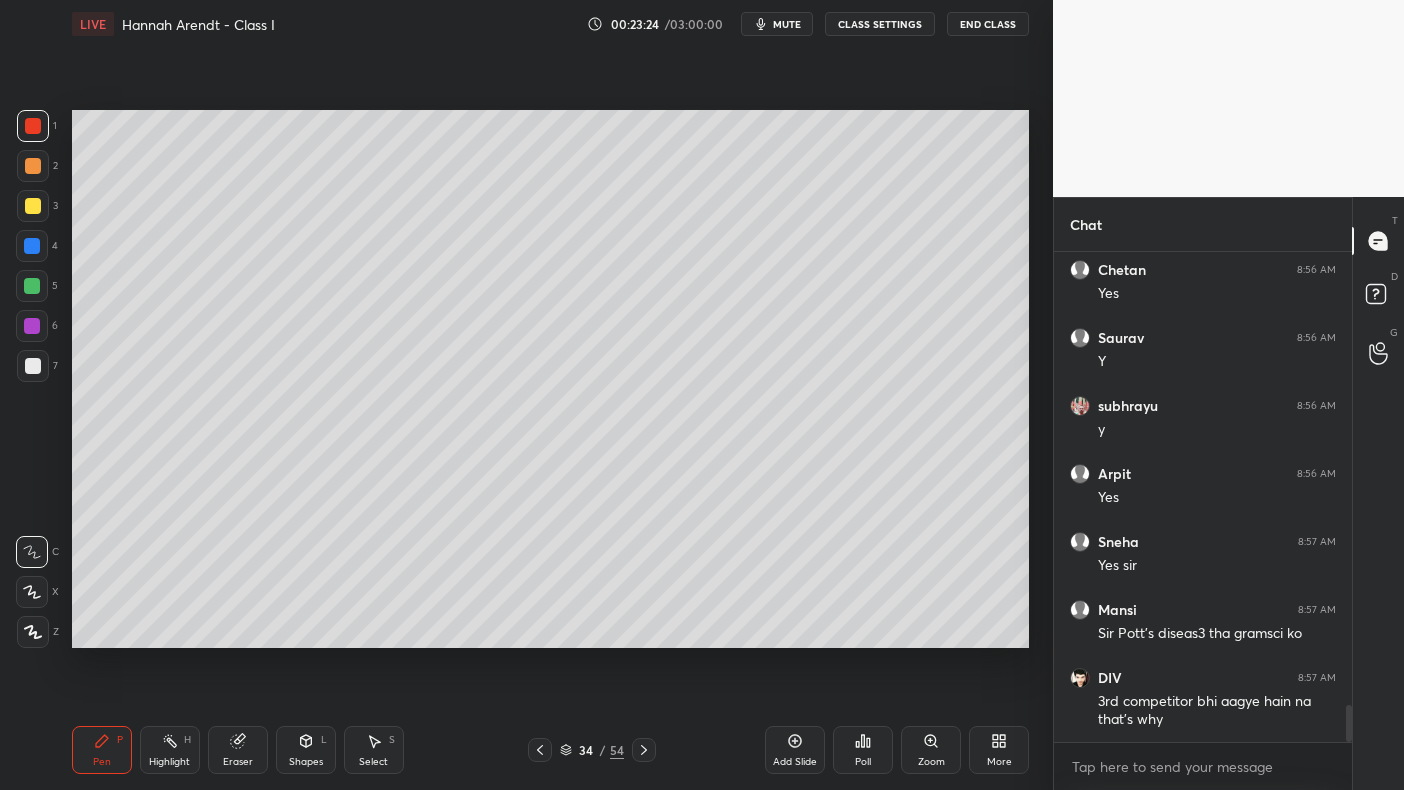click at bounding box center (33, 206) 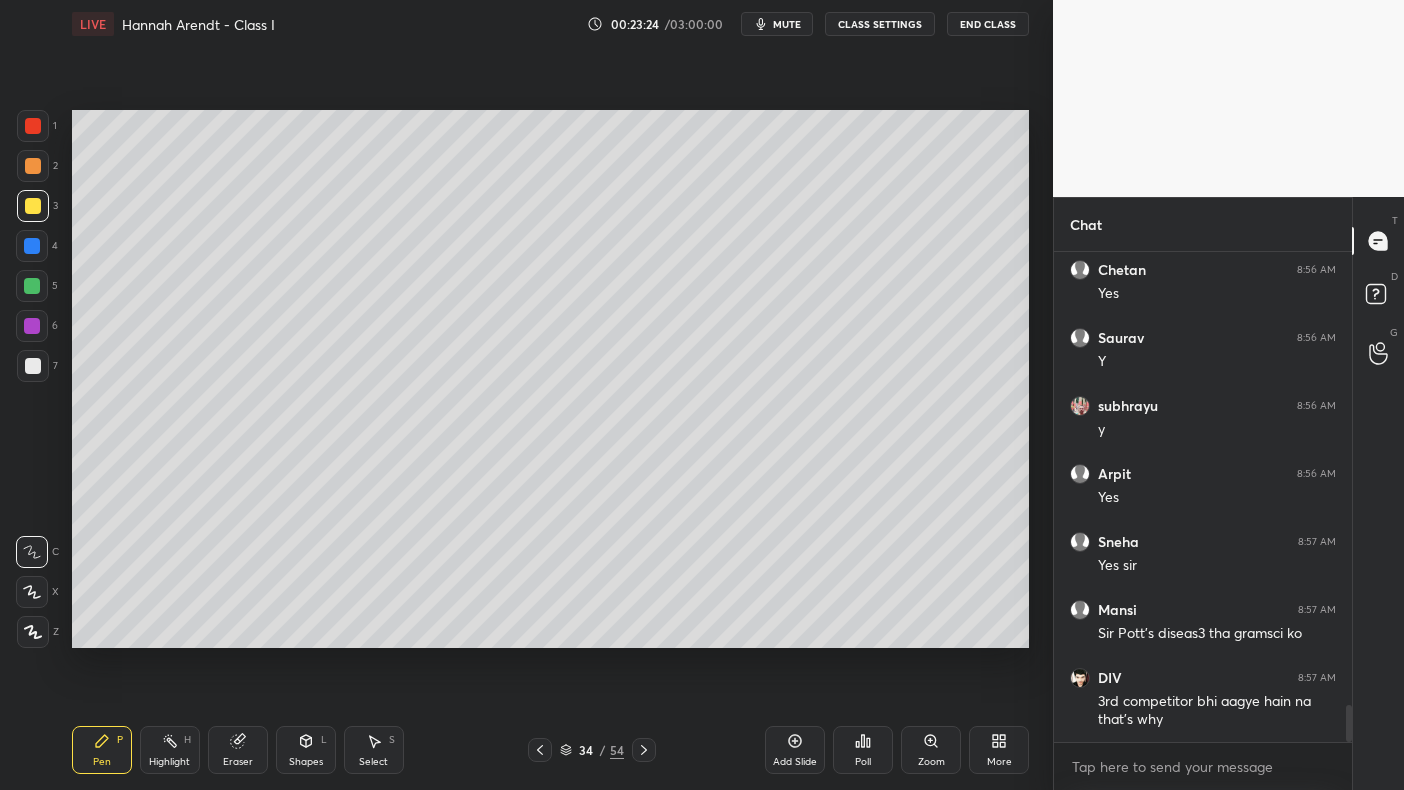 click at bounding box center [33, 206] 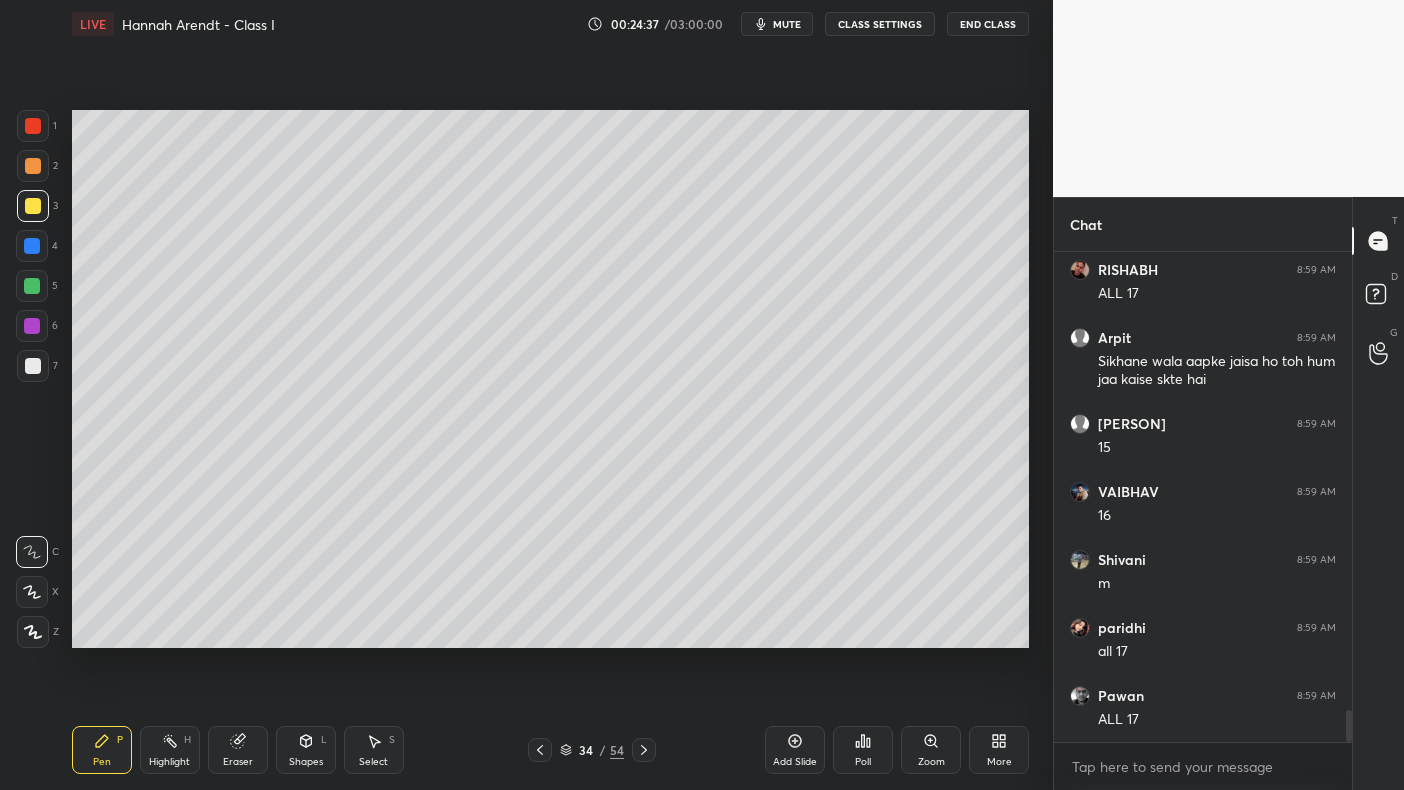 scroll, scrollTop: 7094, scrollLeft: 0, axis: vertical 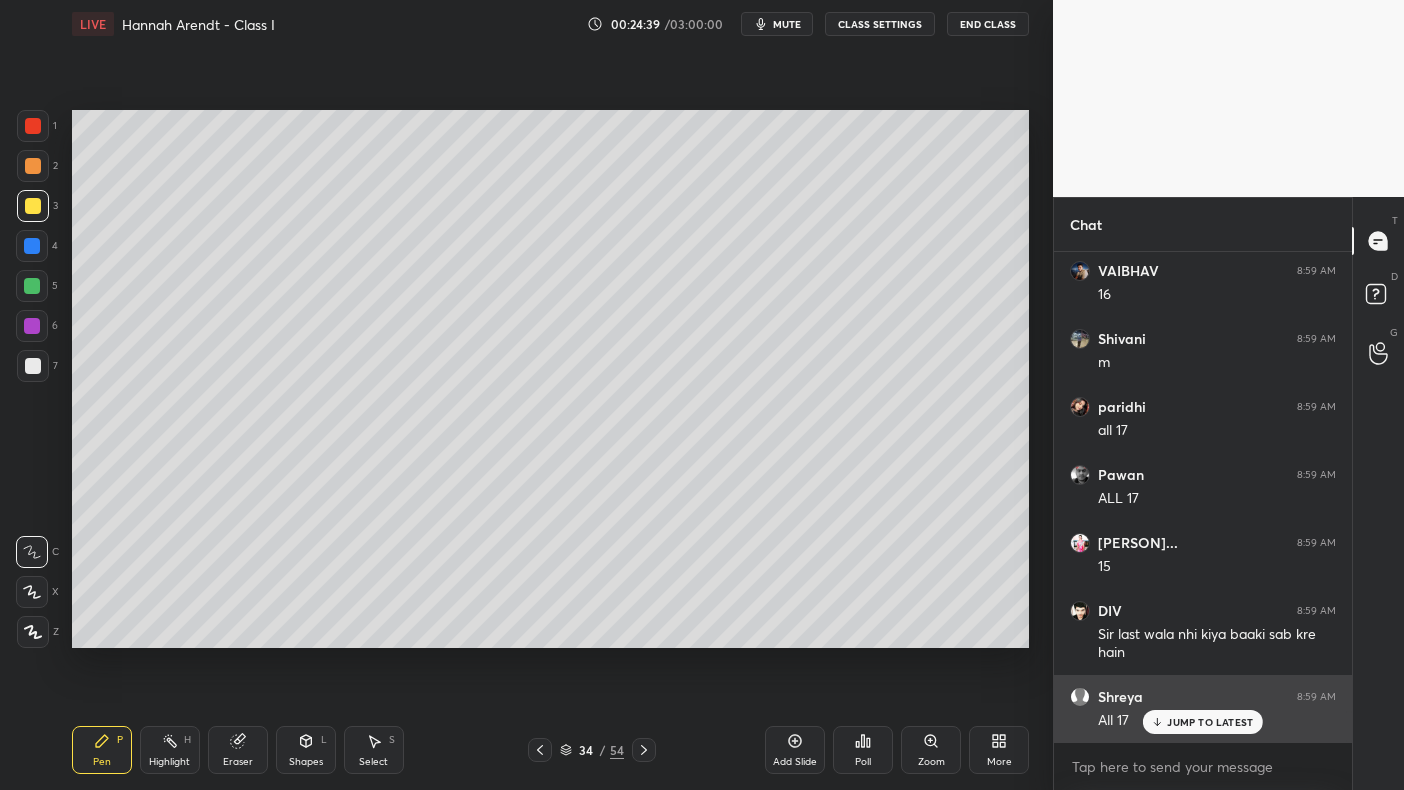 click on "JUMP TO LATEST" at bounding box center (1210, 722) 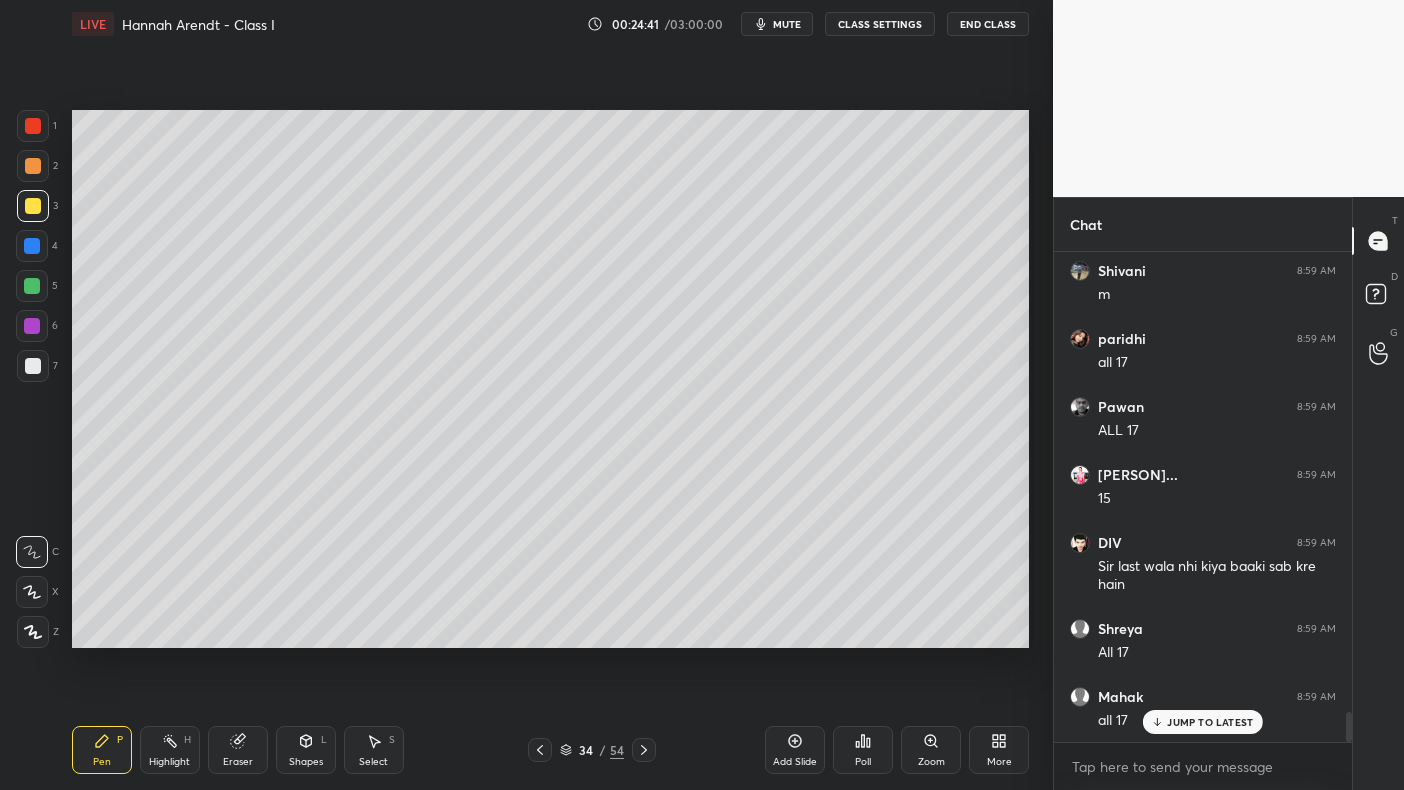 scroll, scrollTop: 7383, scrollLeft: 0, axis: vertical 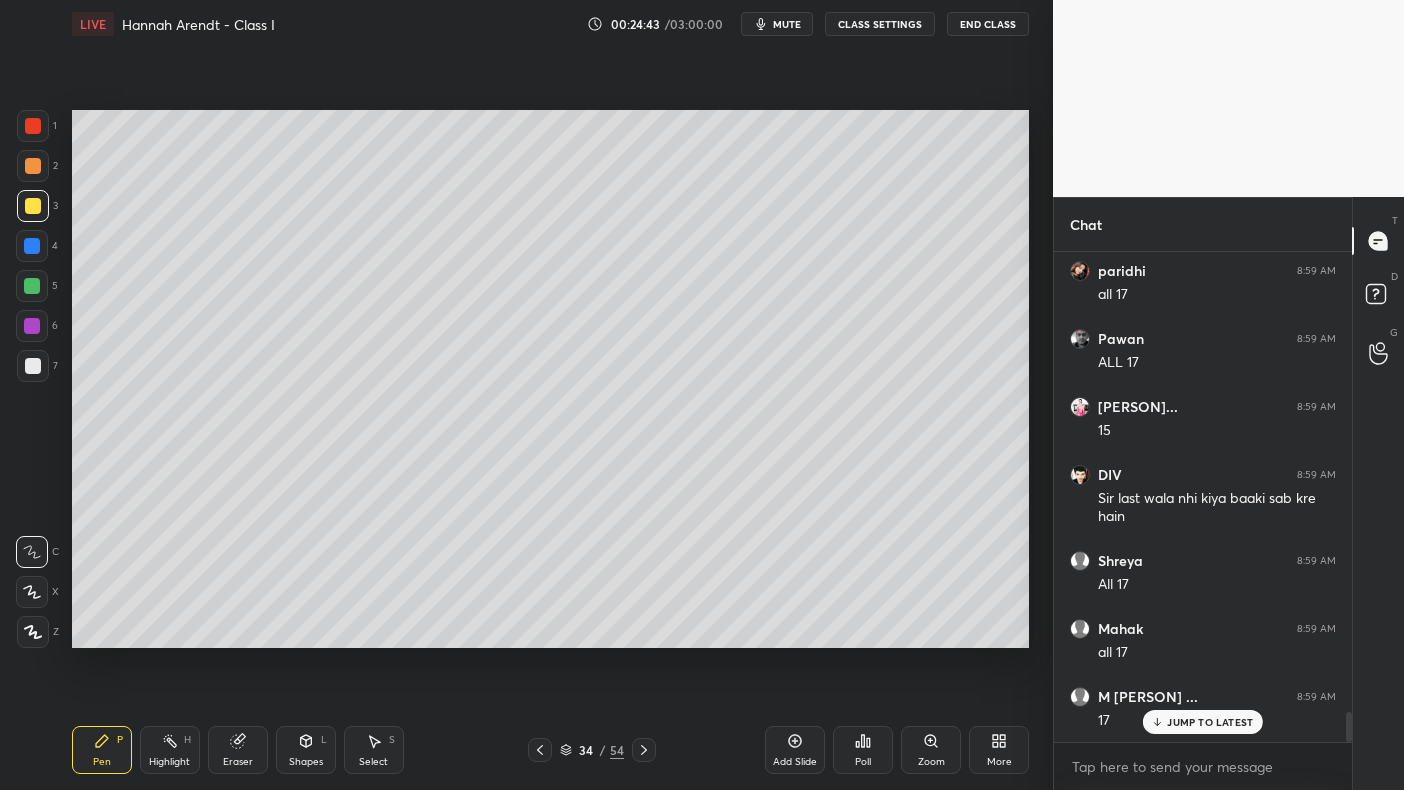 click on "JUMP TO LATEST" at bounding box center [1203, 722] 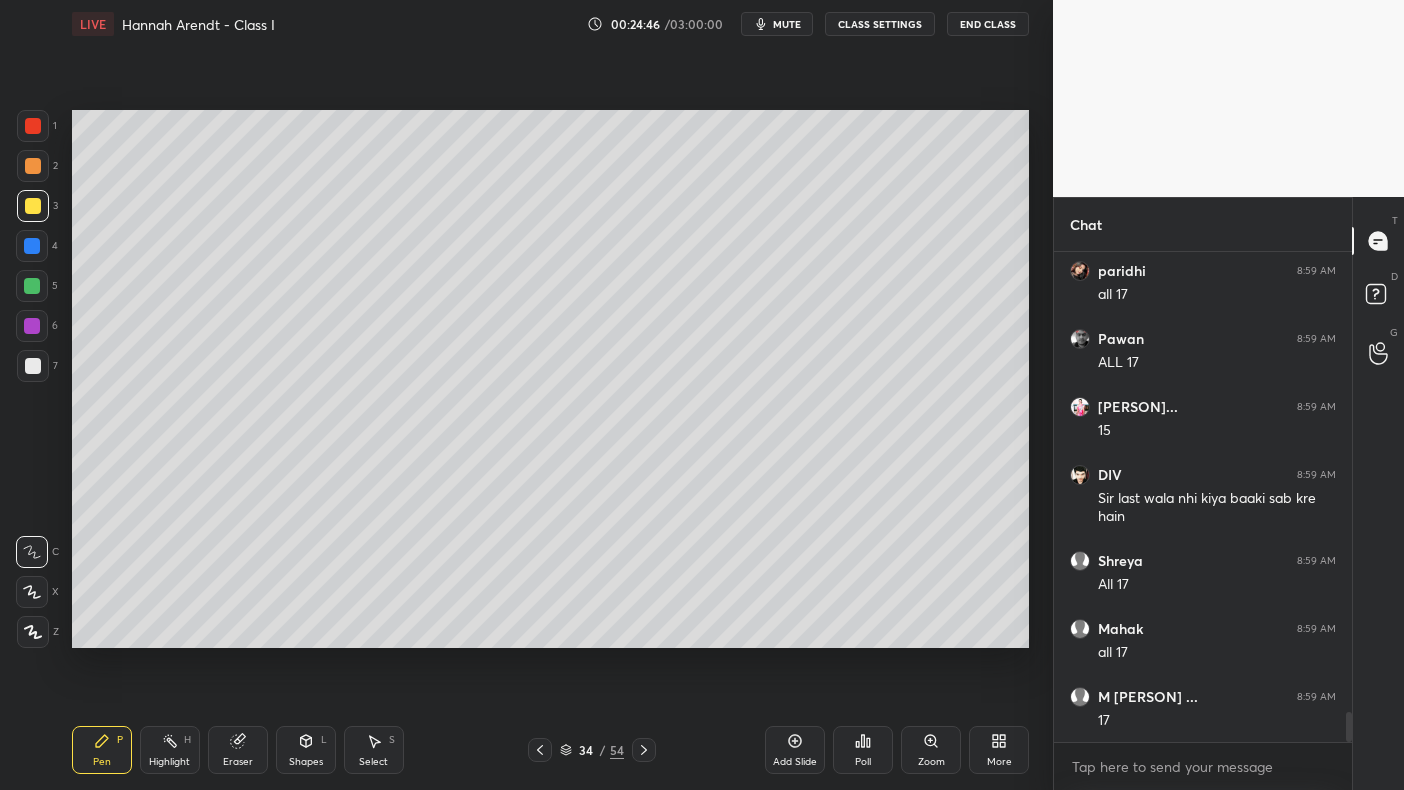 click at bounding box center (32, 286) 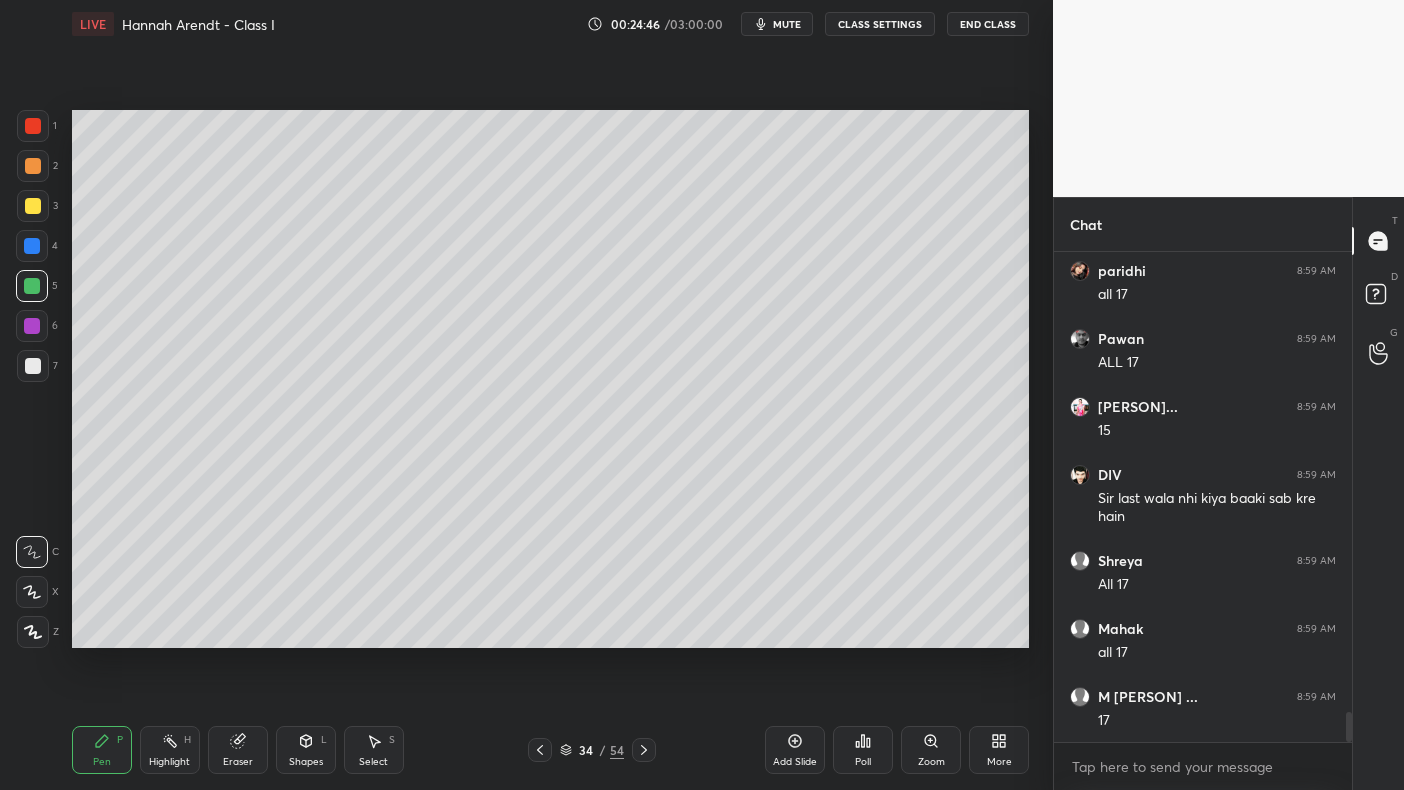 click at bounding box center (32, 286) 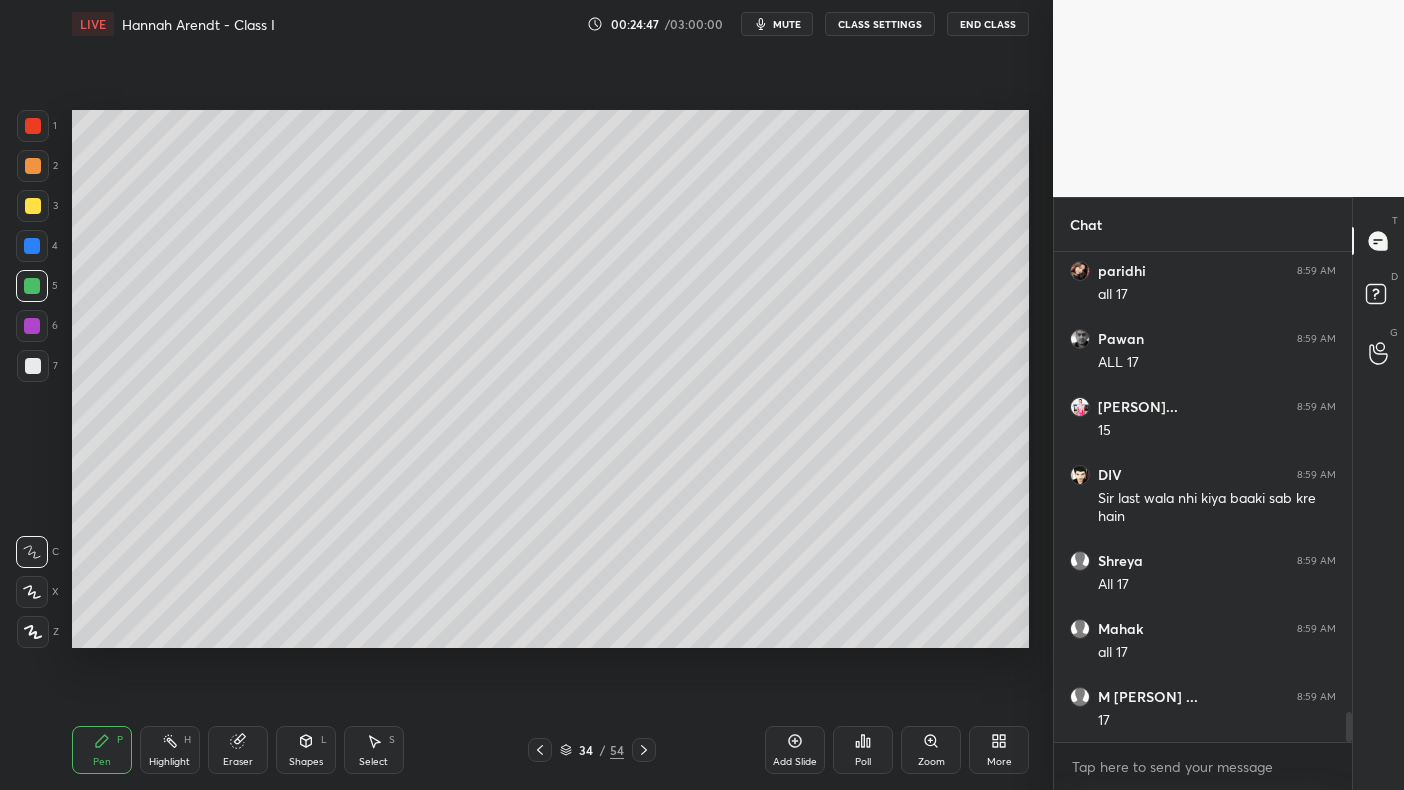 click at bounding box center [32, 246] 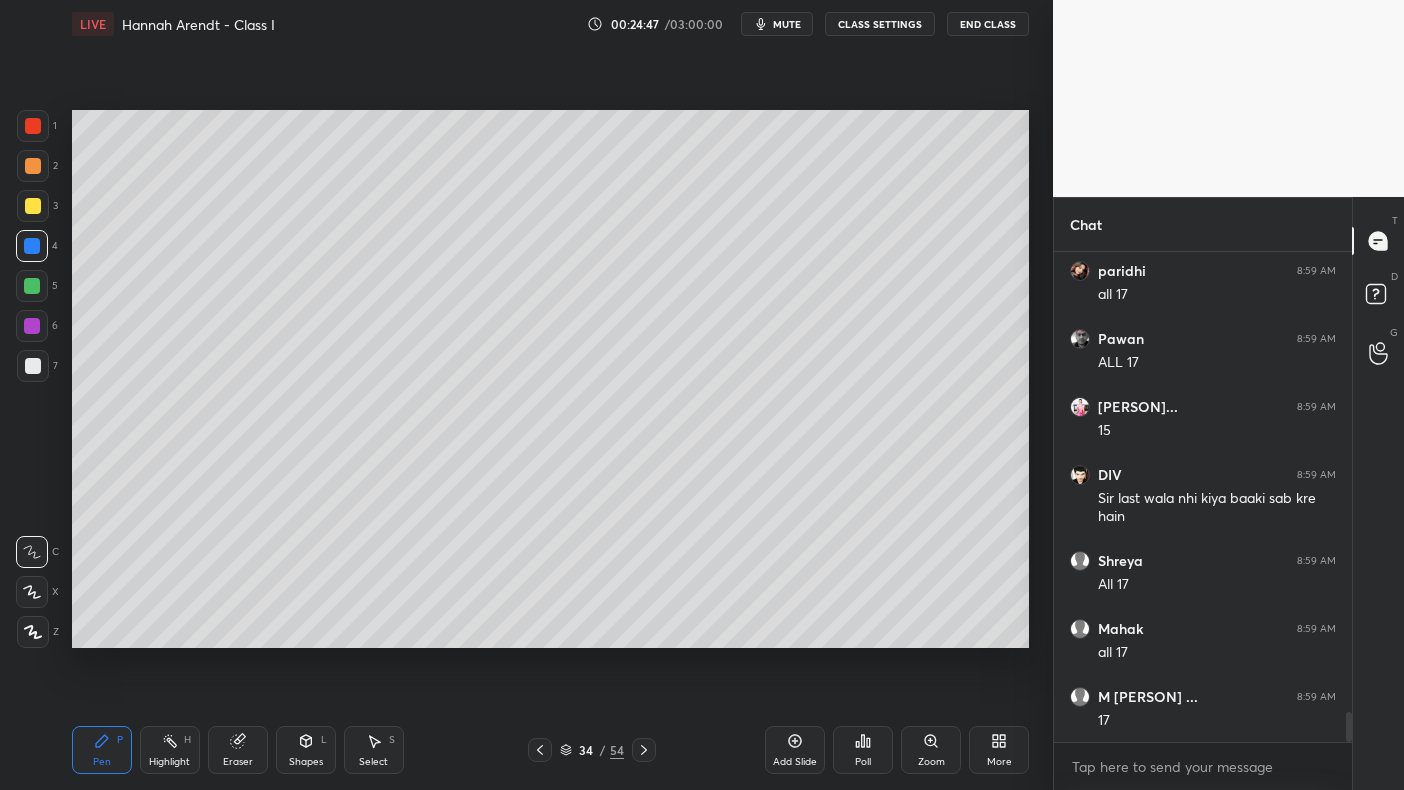 click at bounding box center [33, 206] 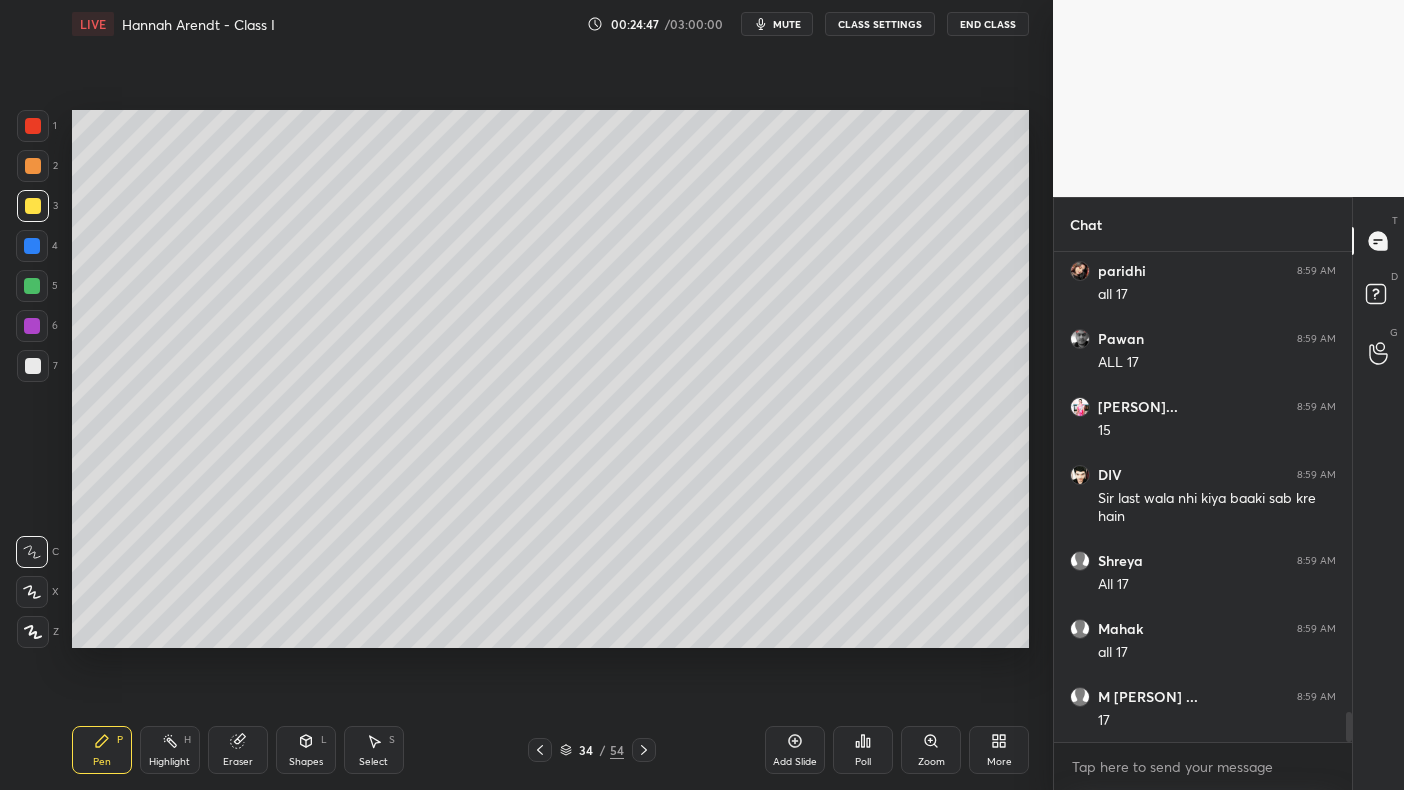 click at bounding box center (33, 206) 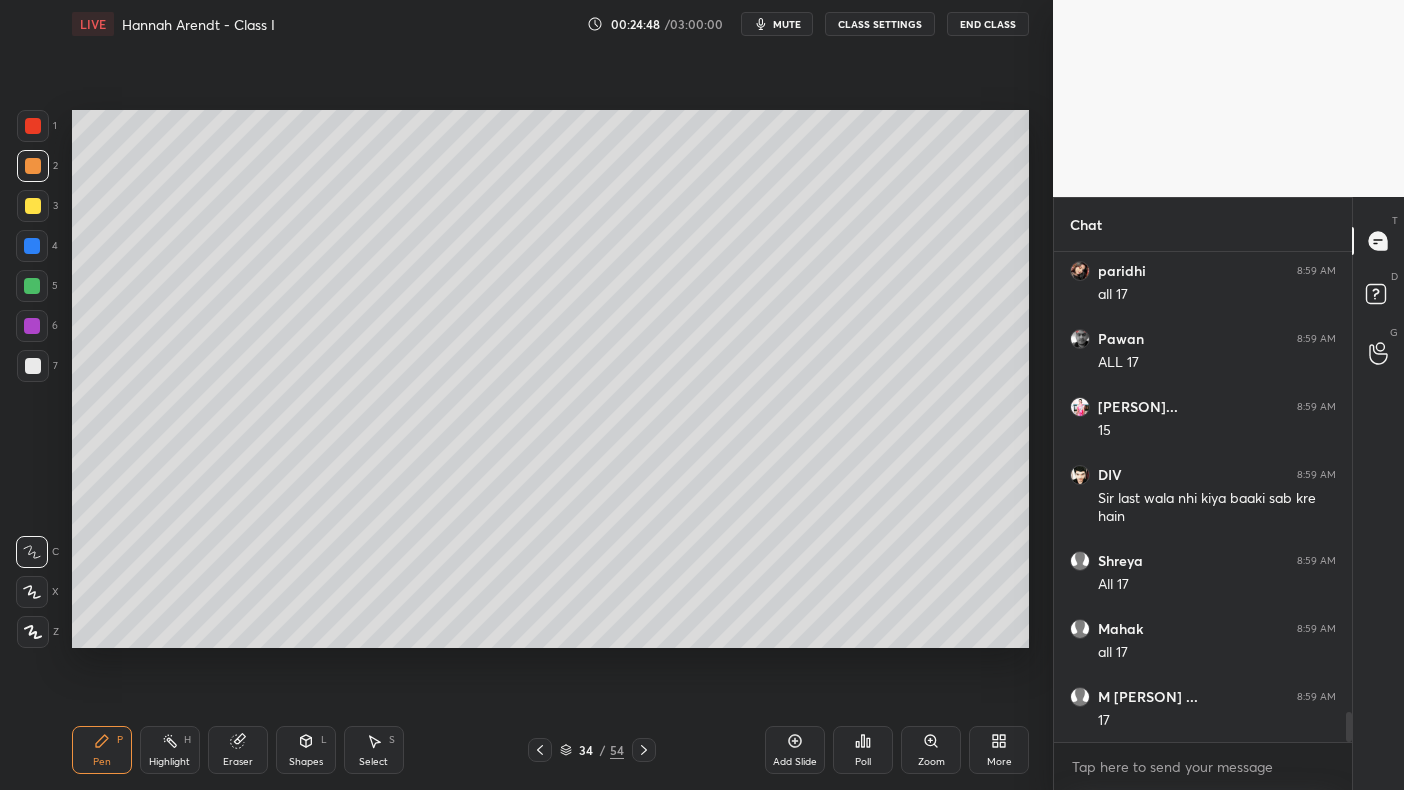 click at bounding box center [33, 166] 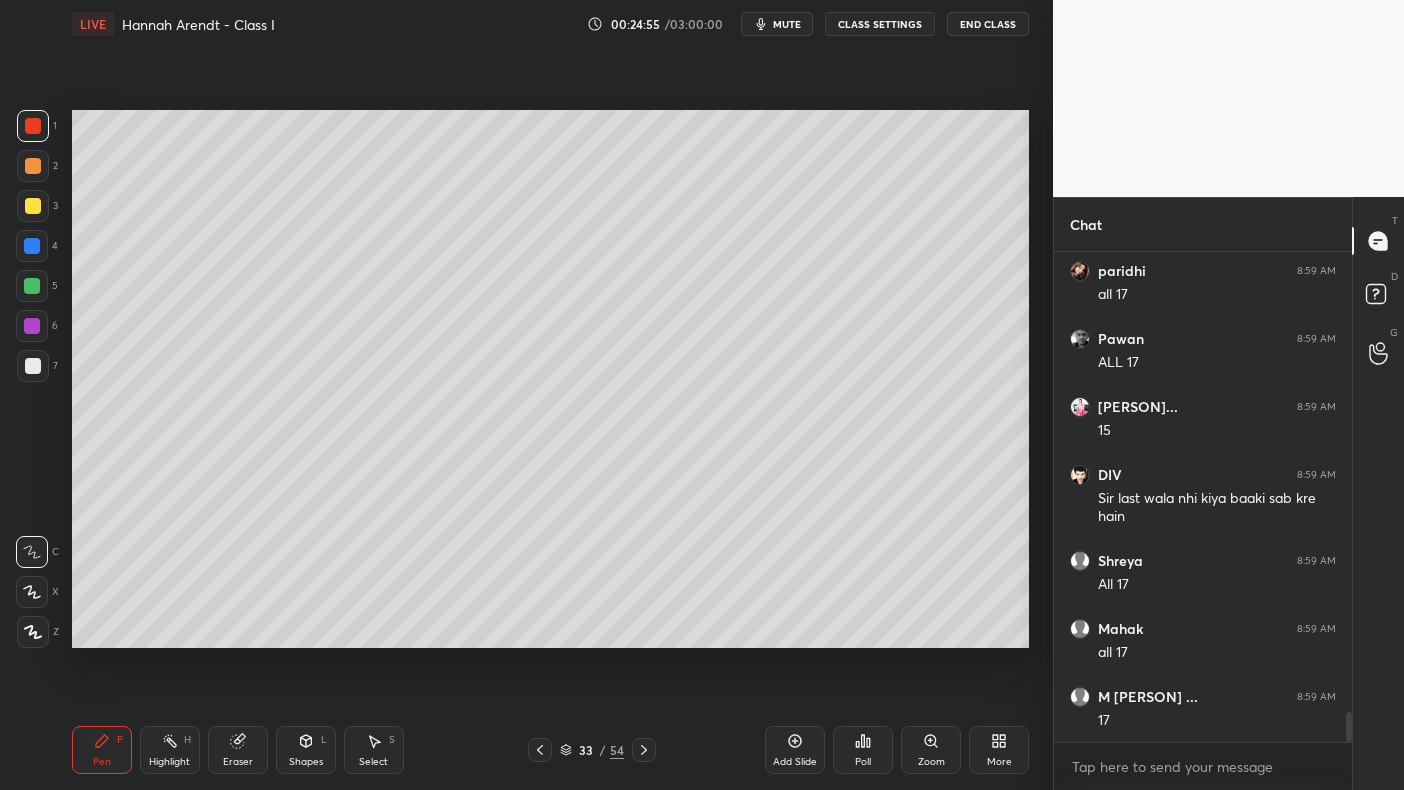 click at bounding box center (32, 286) 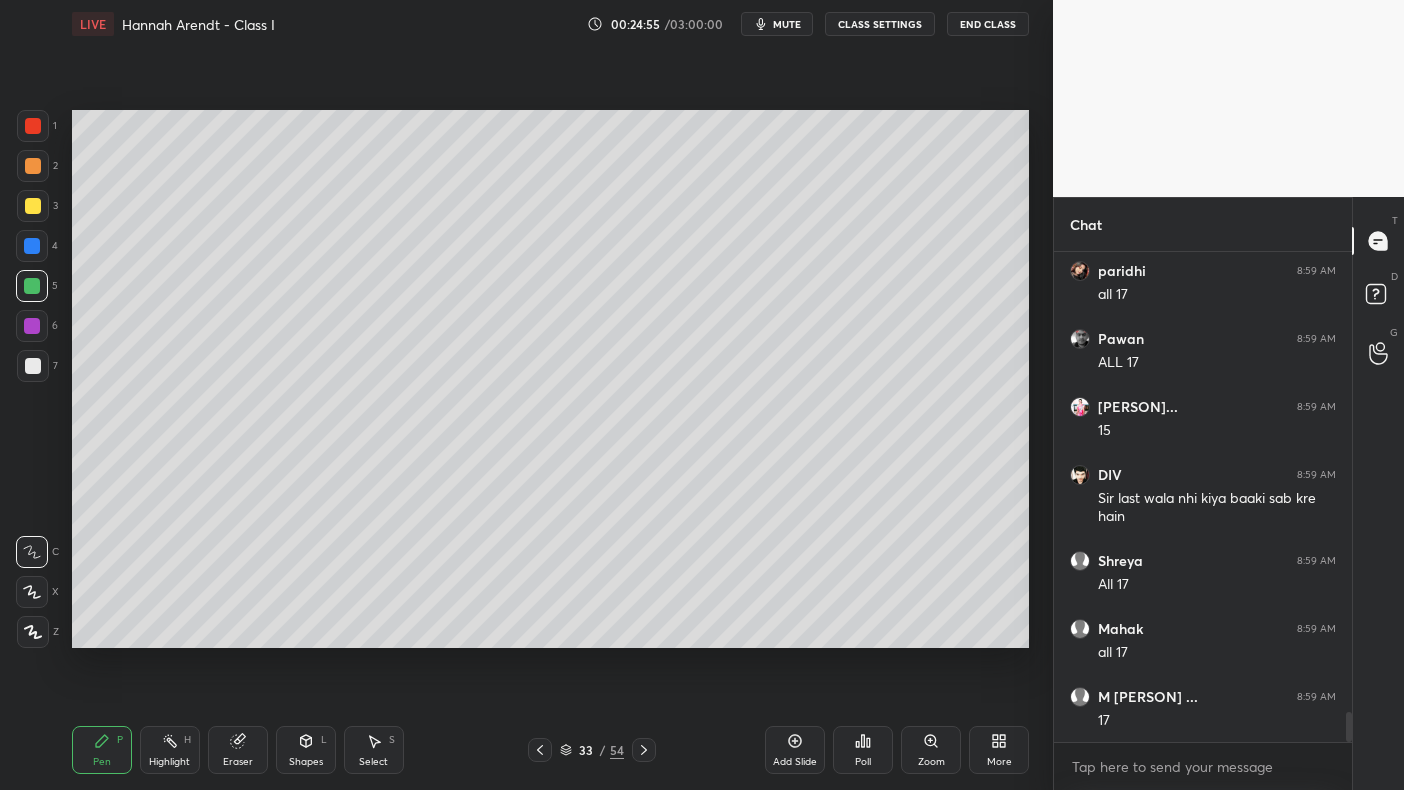 click at bounding box center [32, 286] 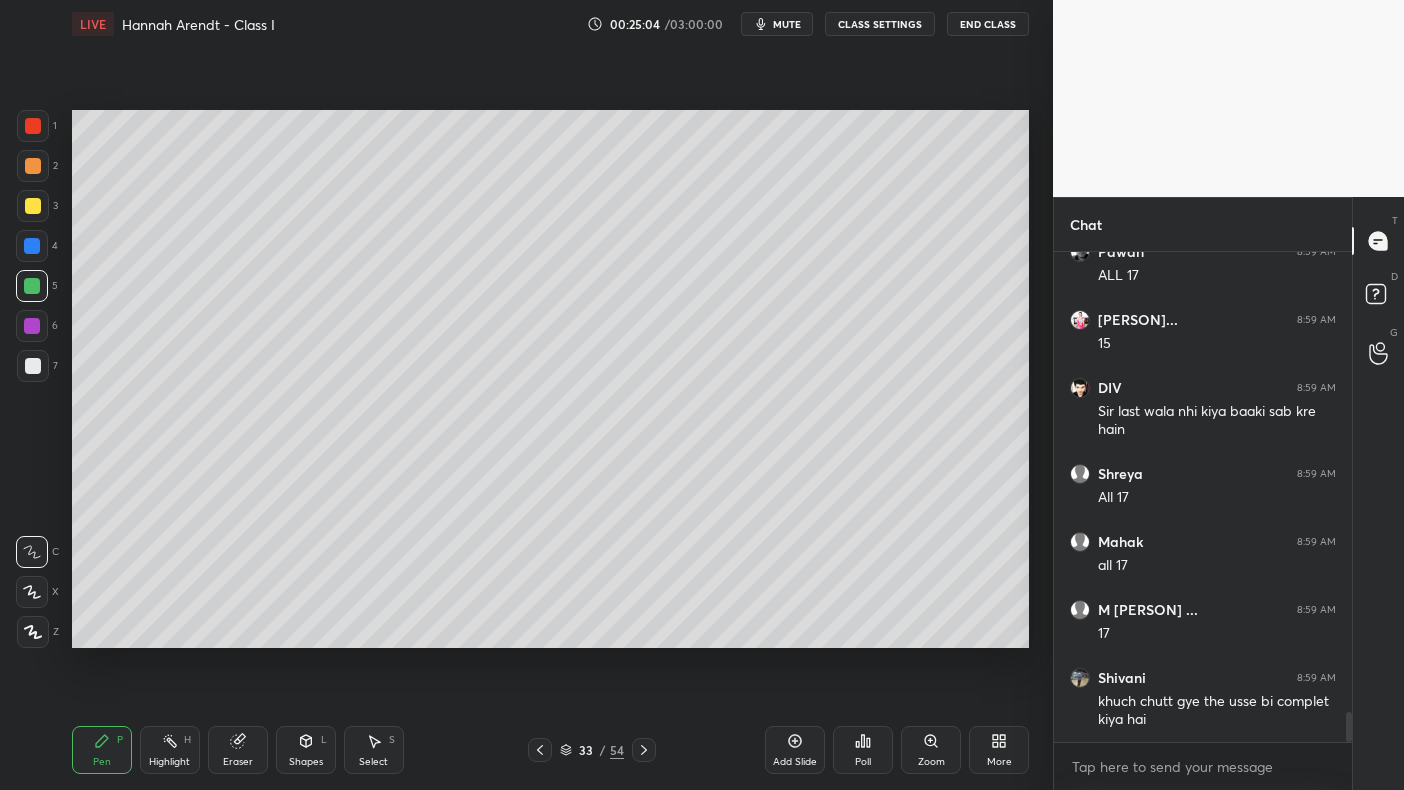 scroll, scrollTop: 7538, scrollLeft: 0, axis: vertical 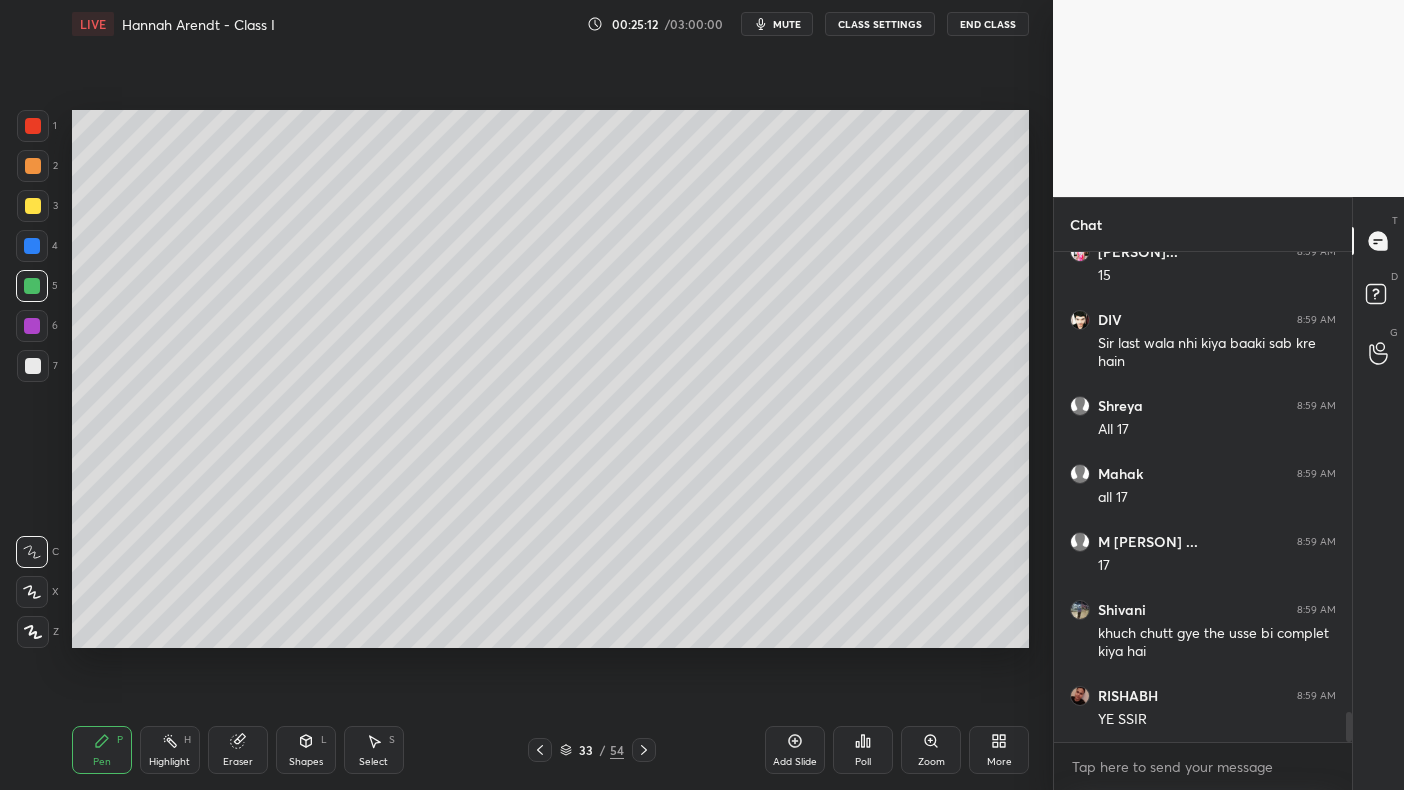 click at bounding box center (33, 126) 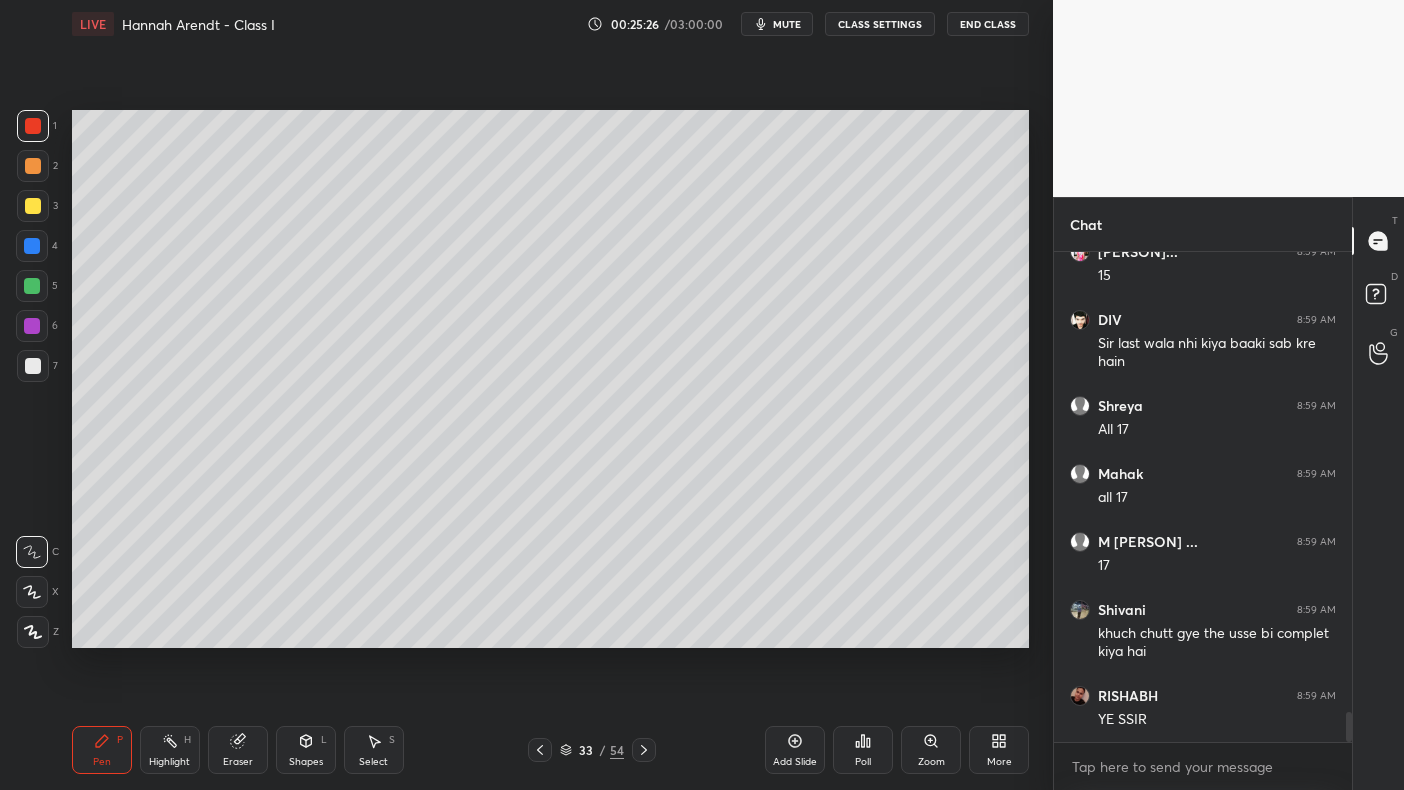 click on "Add Slide" at bounding box center (795, 750) 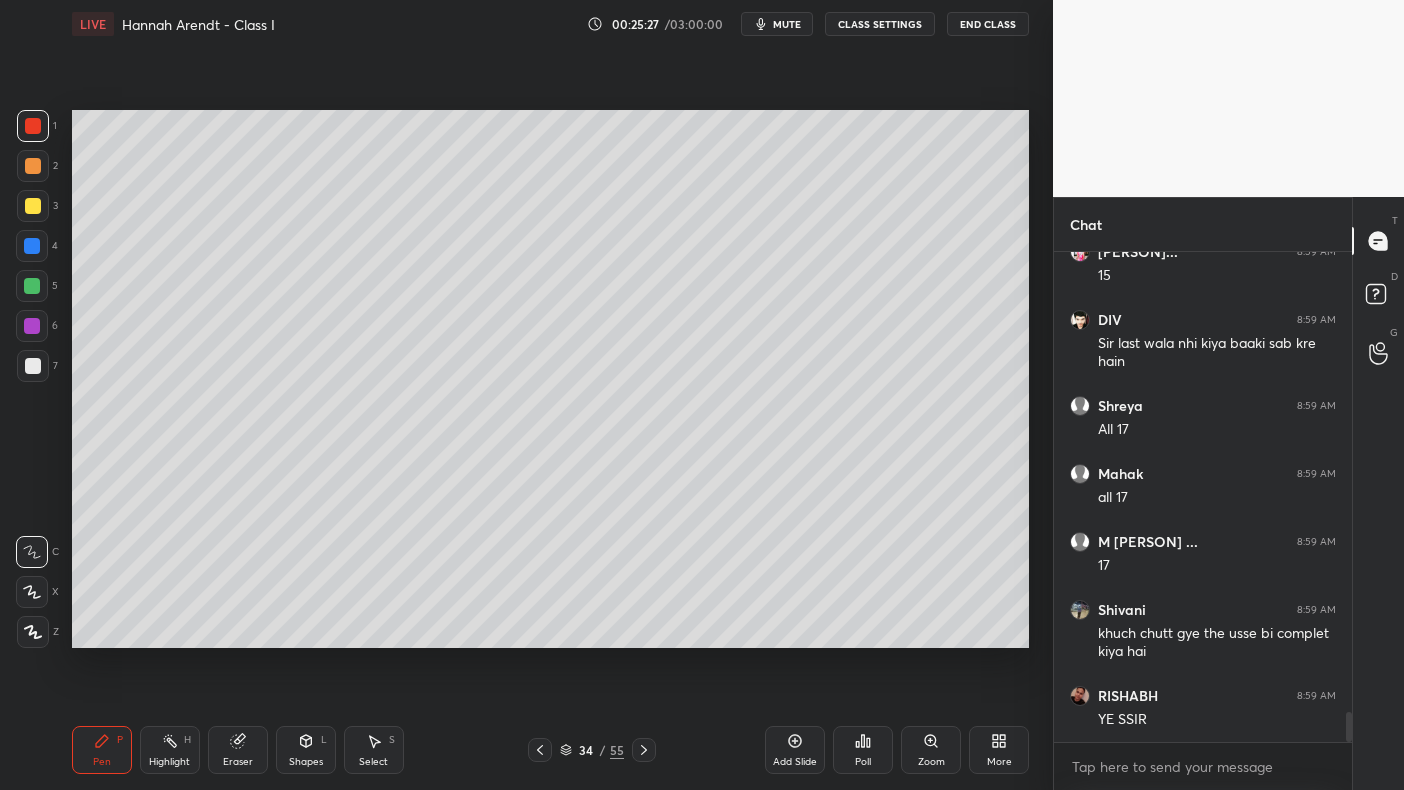 click at bounding box center (33, 206) 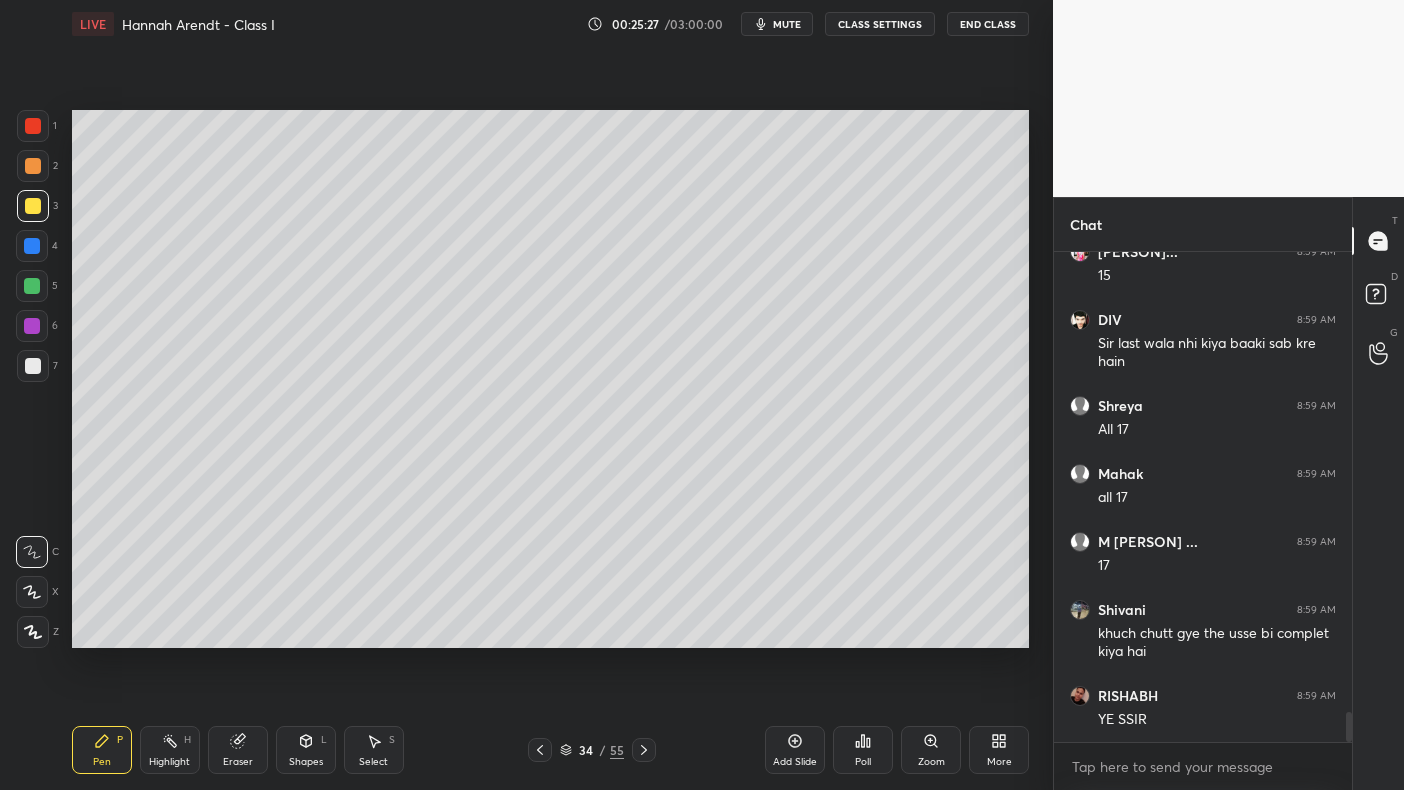 click at bounding box center [33, 206] 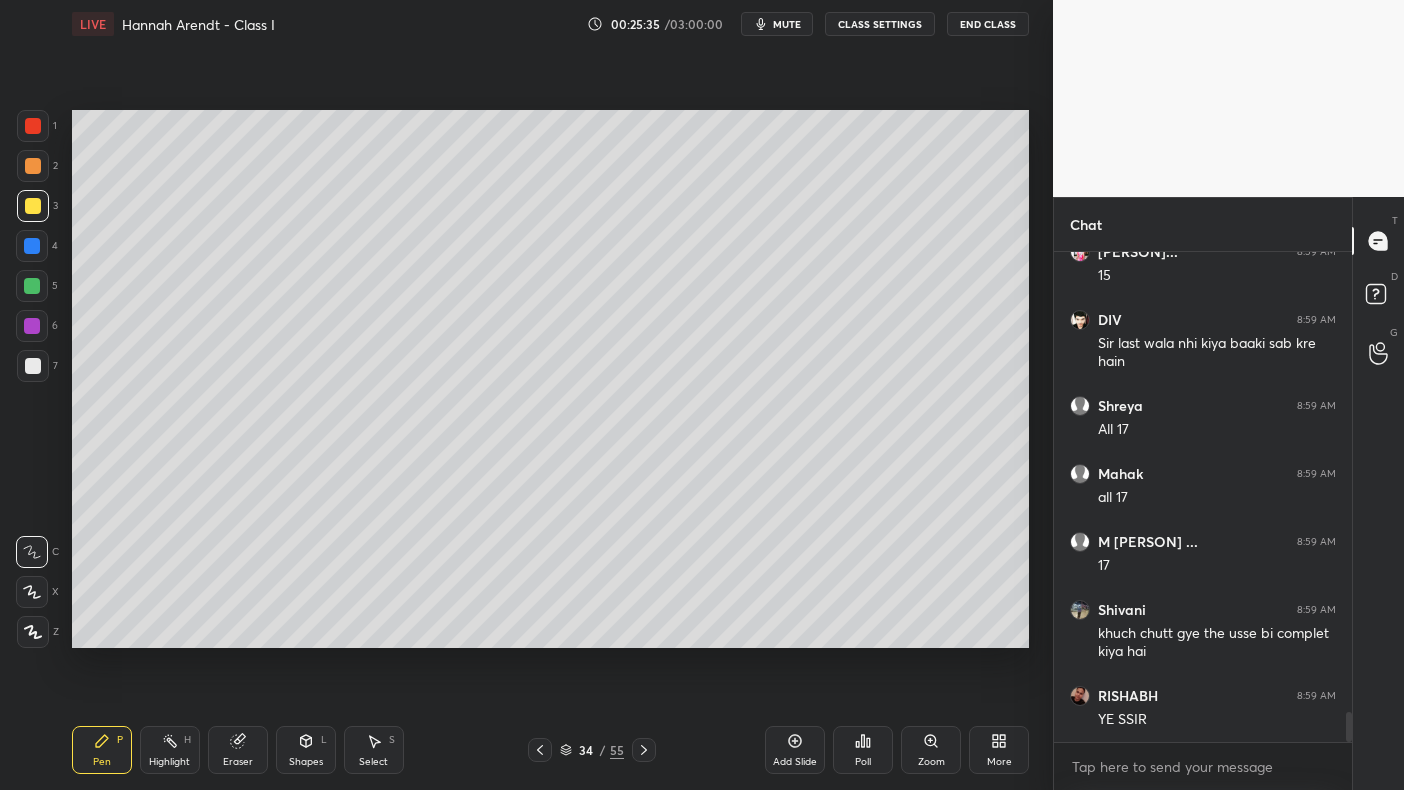 click at bounding box center [33, 166] 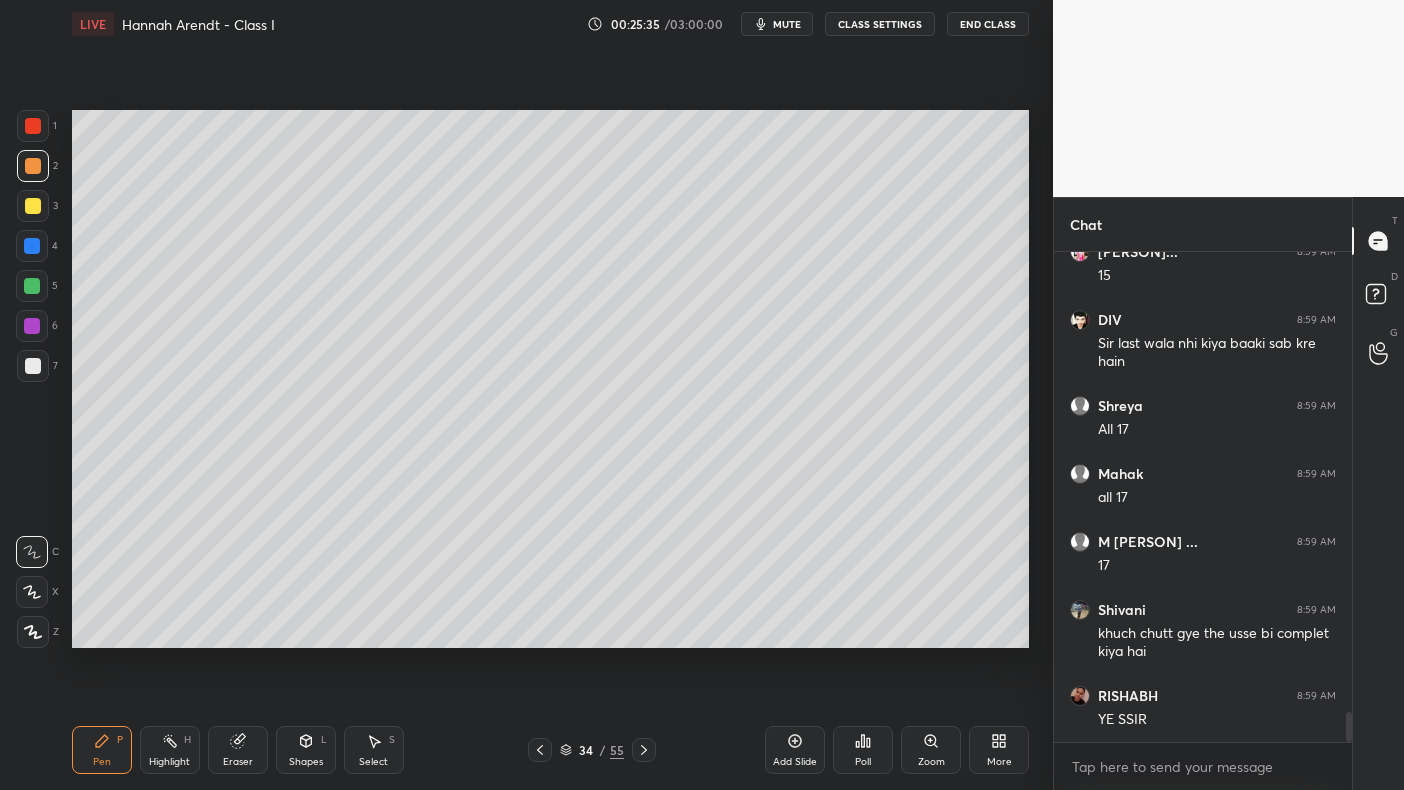 click at bounding box center [33, 126] 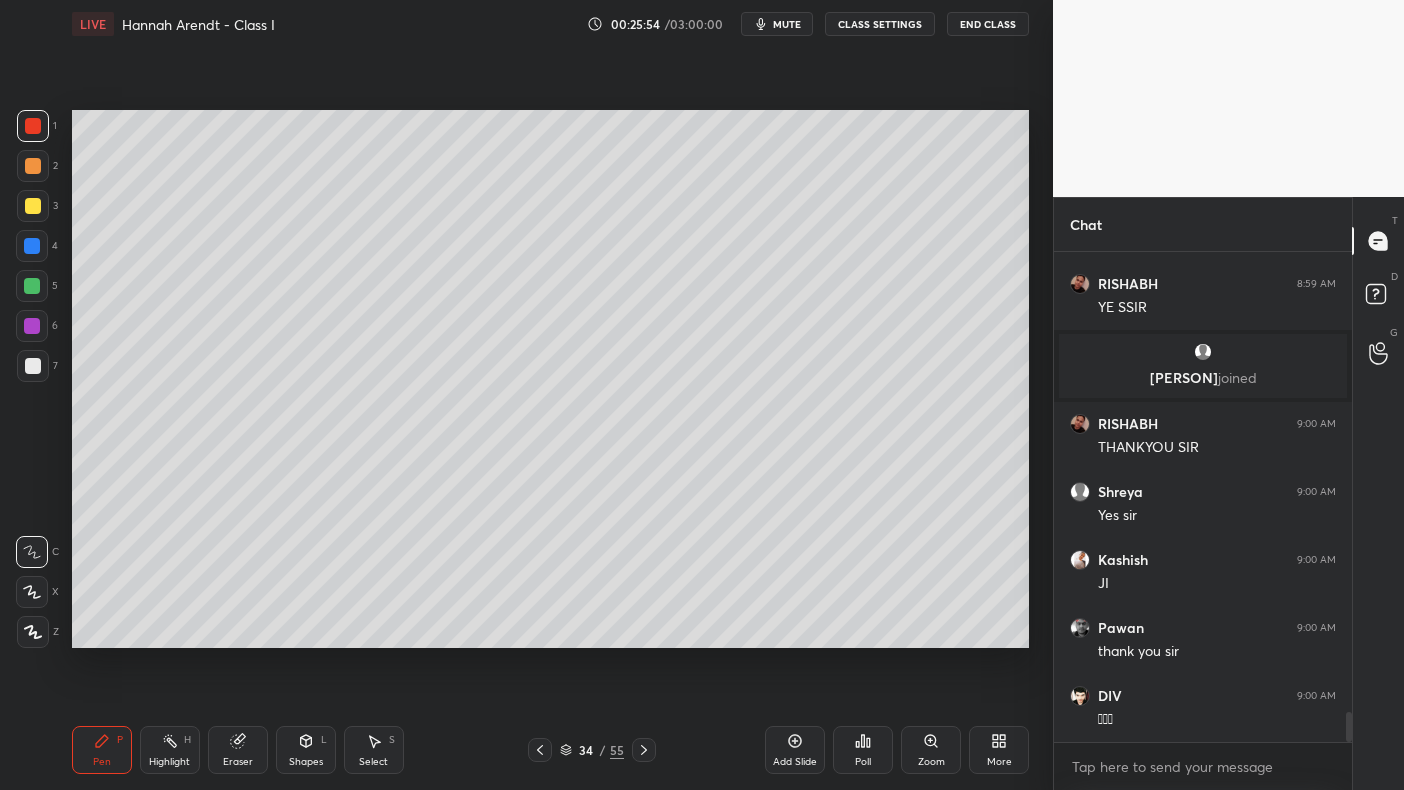 scroll, scrollTop: 7382, scrollLeft: 0, axis: vertical 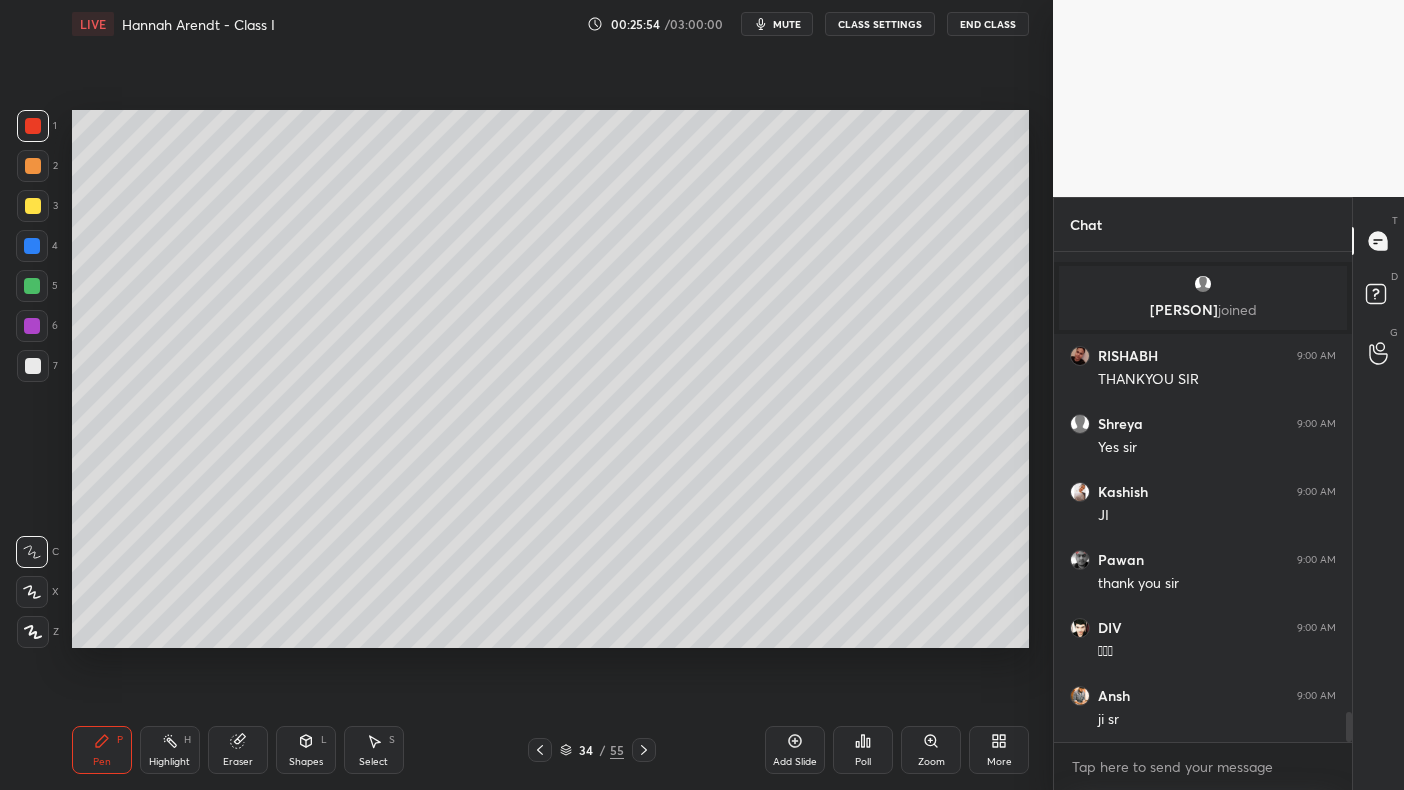 click at bounding box center (32, 246) 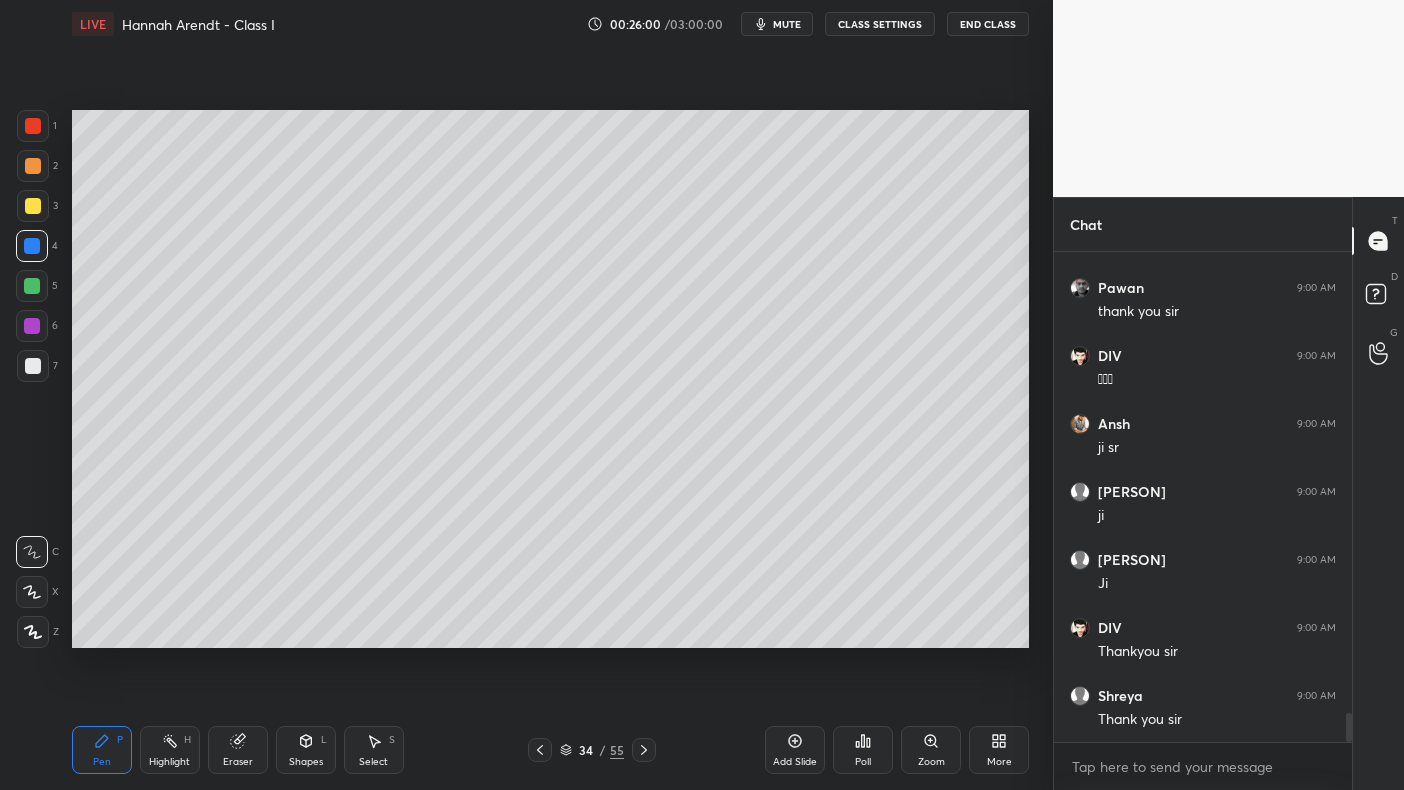 scroll, scrollTop: 7722, scrollLeft: 0, axis: vertical 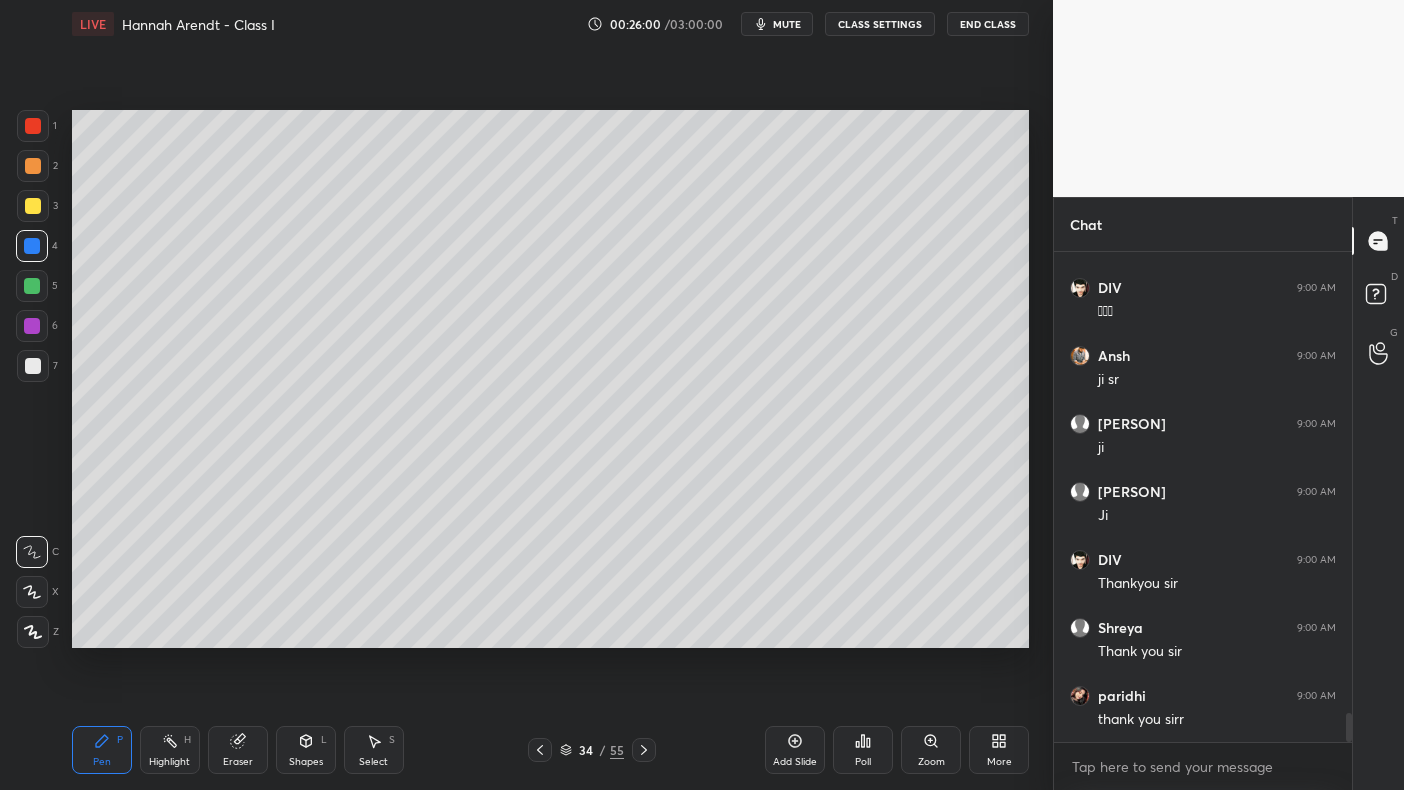 click at bounding box center (33, 126) 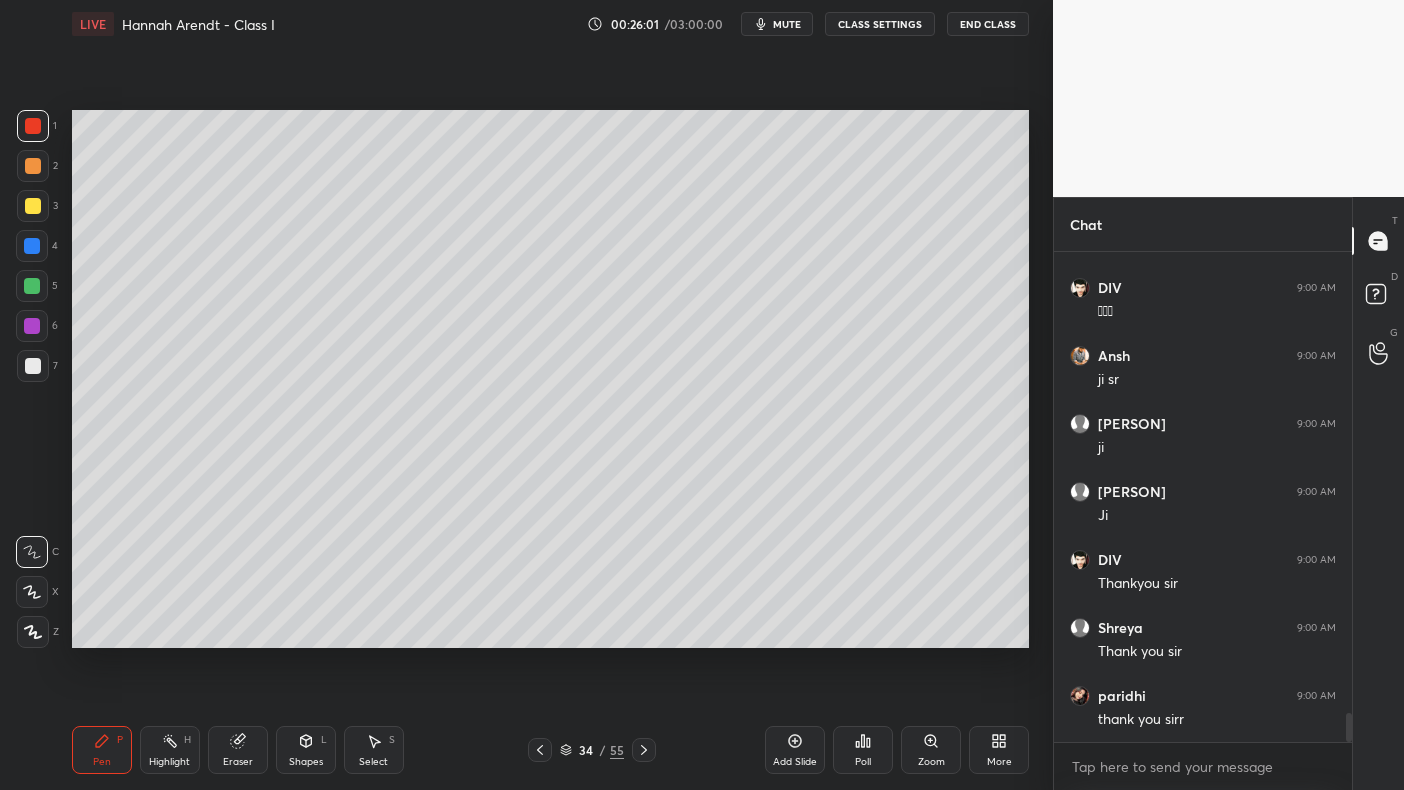 click at bounding box center [33, 126] 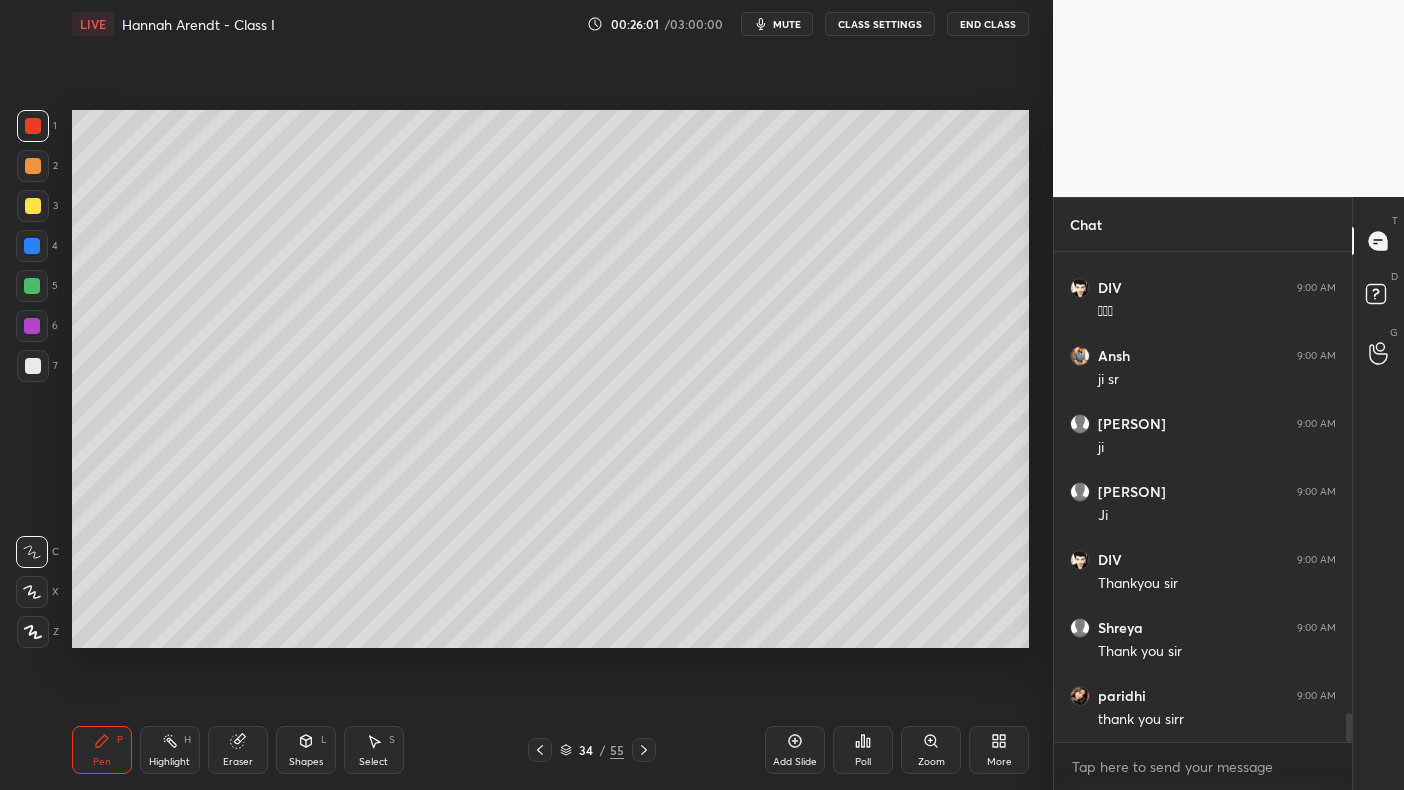 scroll, scrollTop: 7790, scrollLeft: 0, axis: vertical 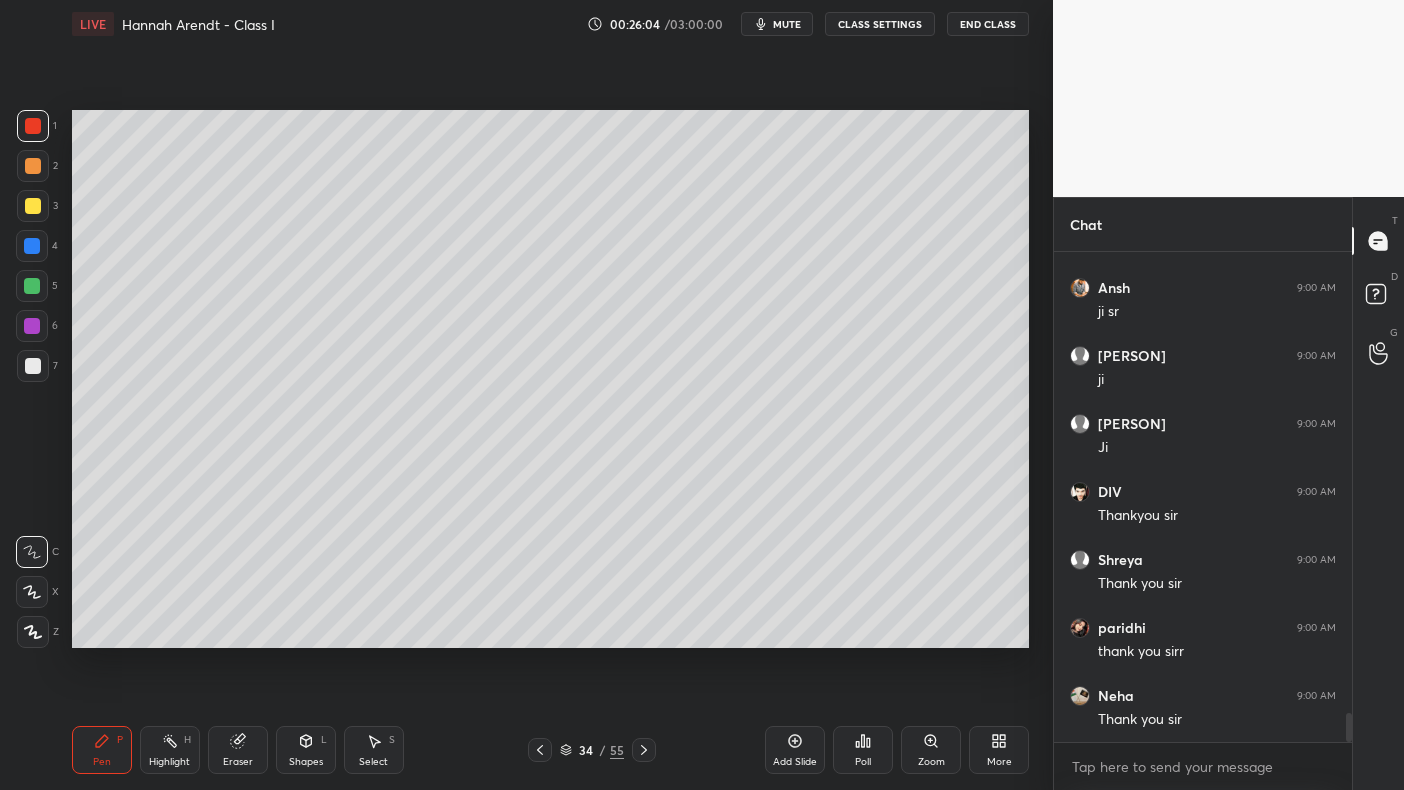 click at bounding box center (33, 206) 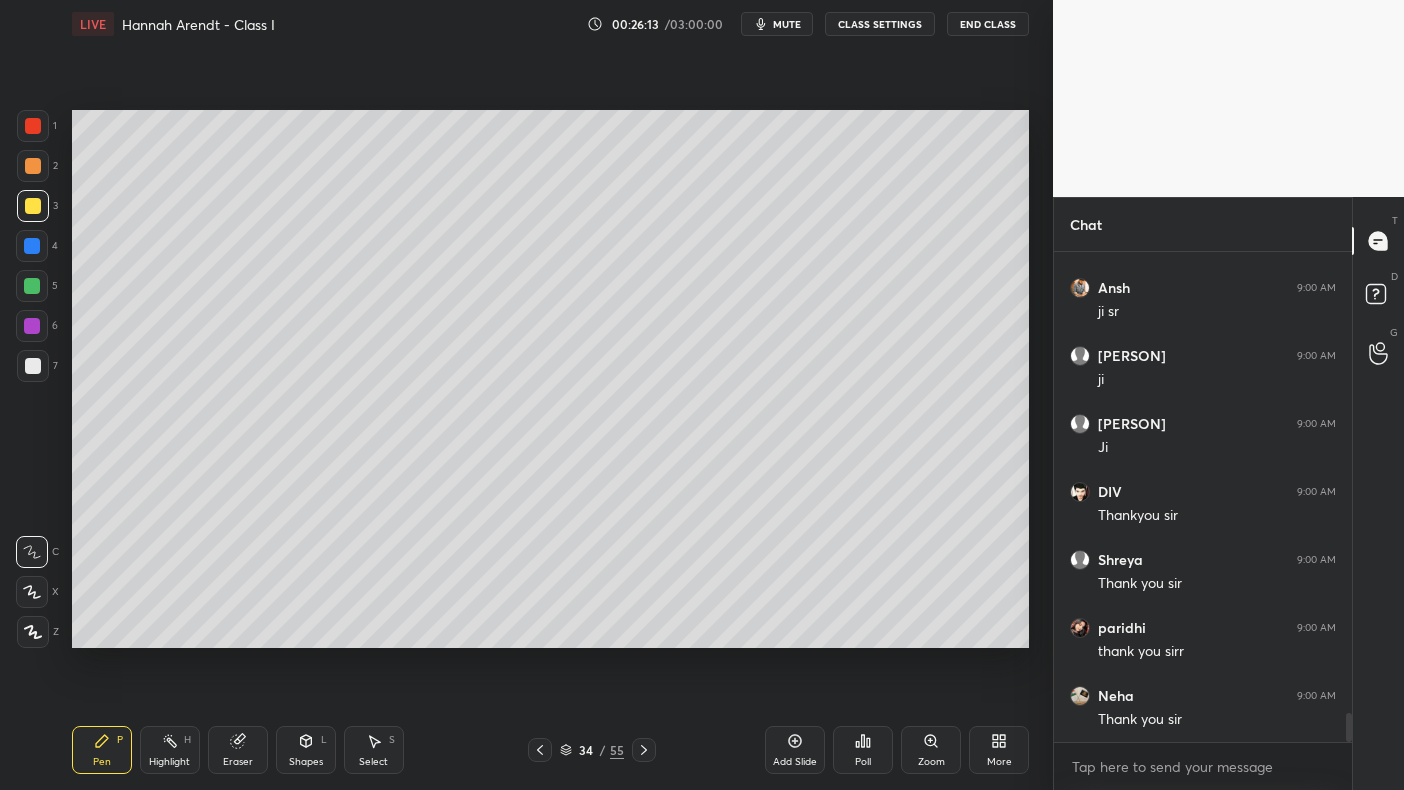 scroll, scrollTop: 7858, scrollLeft: 0, axis: vertical 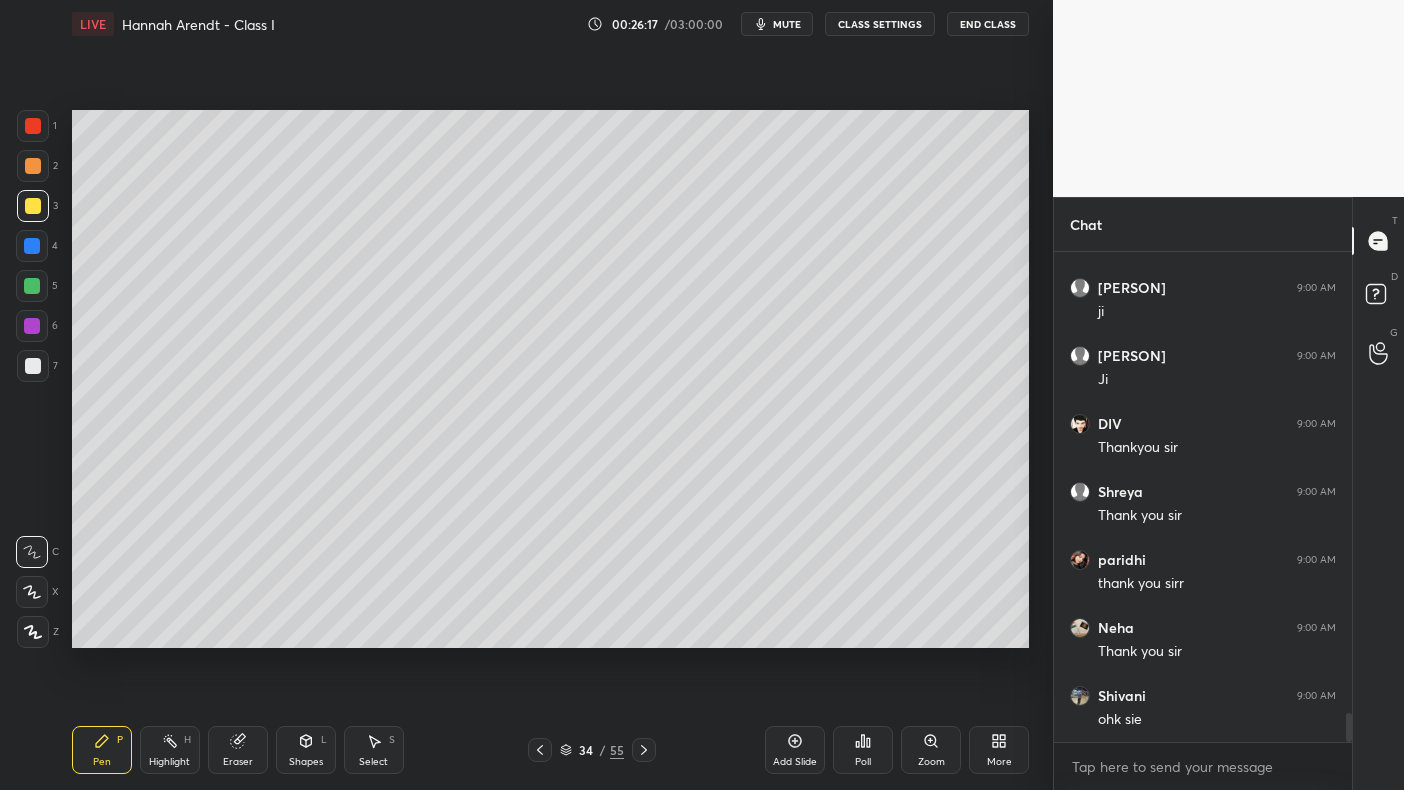 click at bounding box center (33, 206) 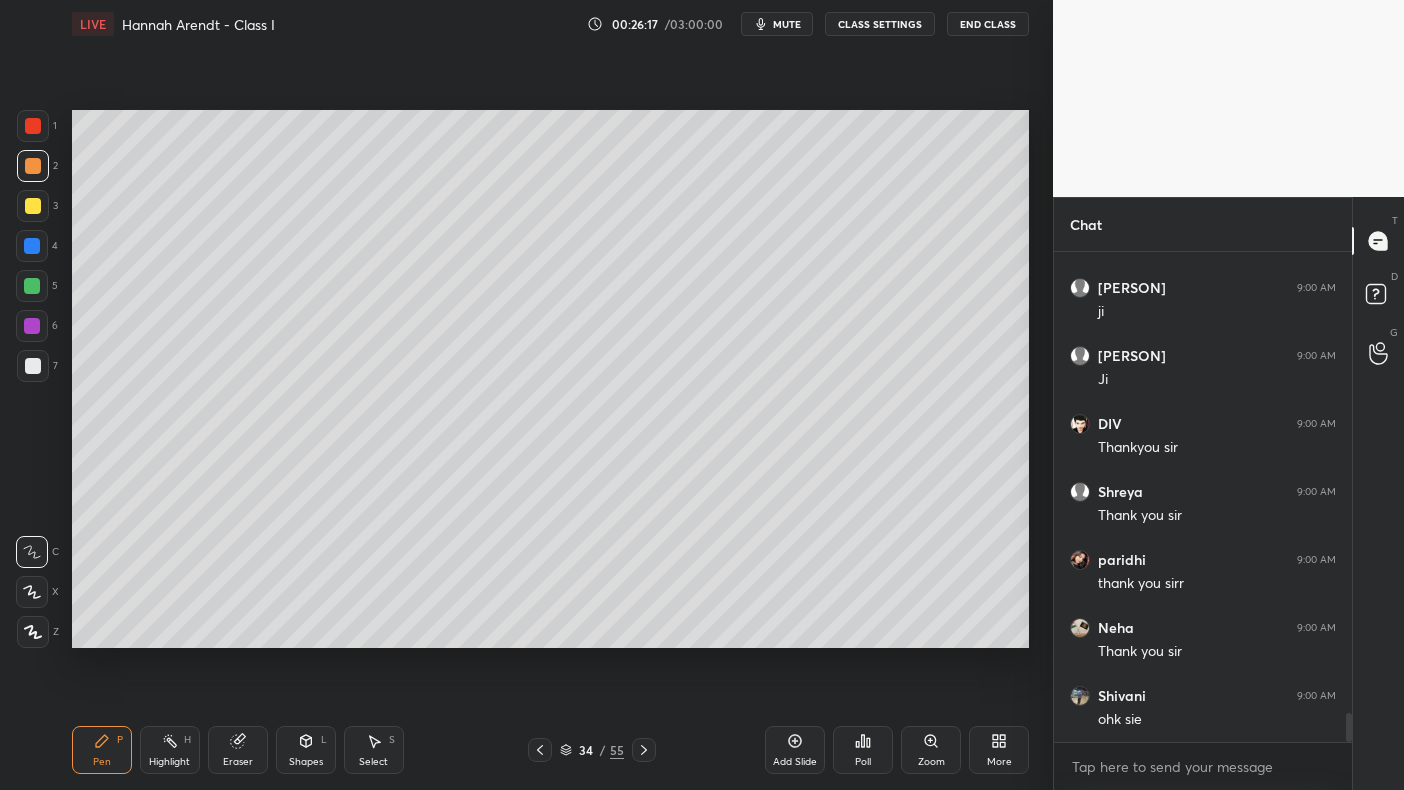 click at bounding box center (33, 166) 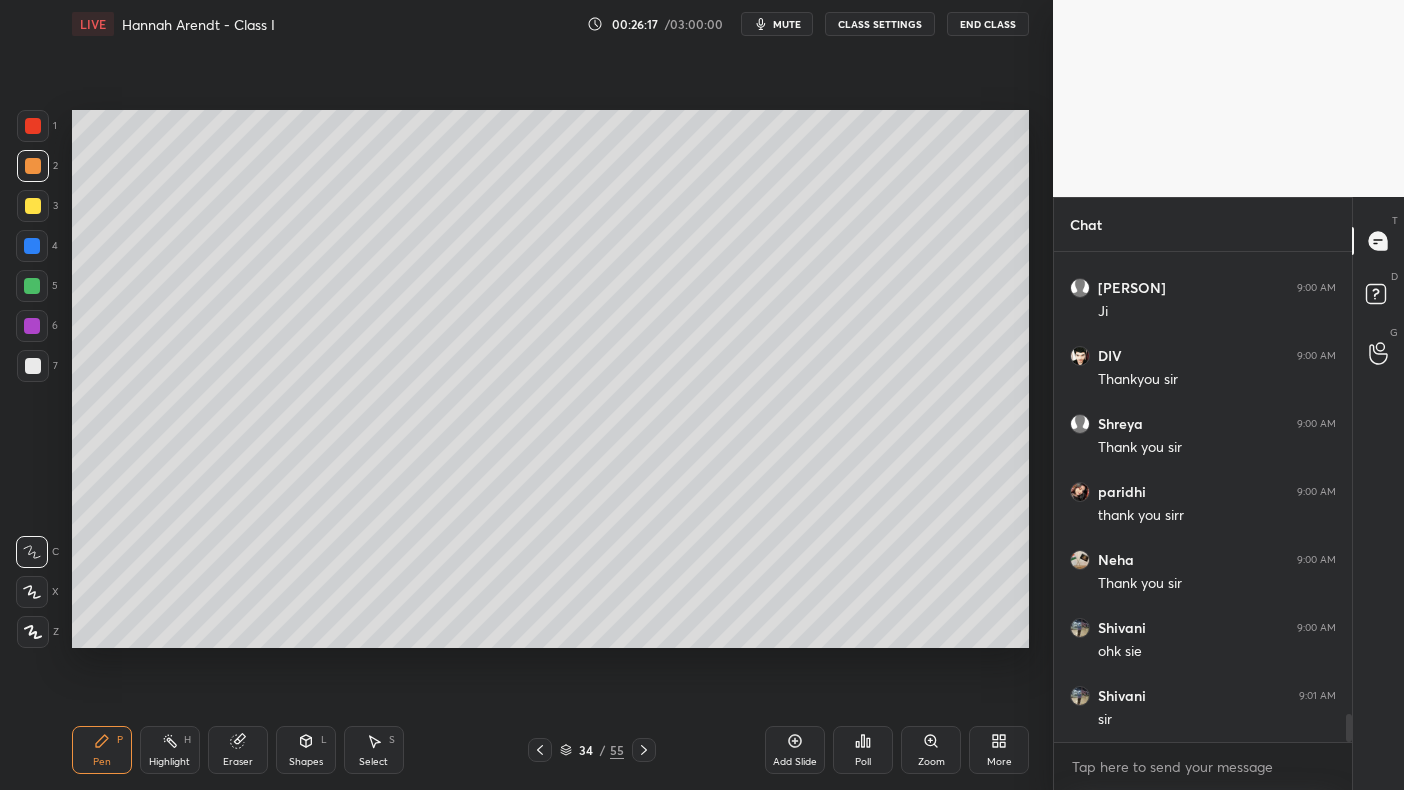 click at bounding box center [33, 126] 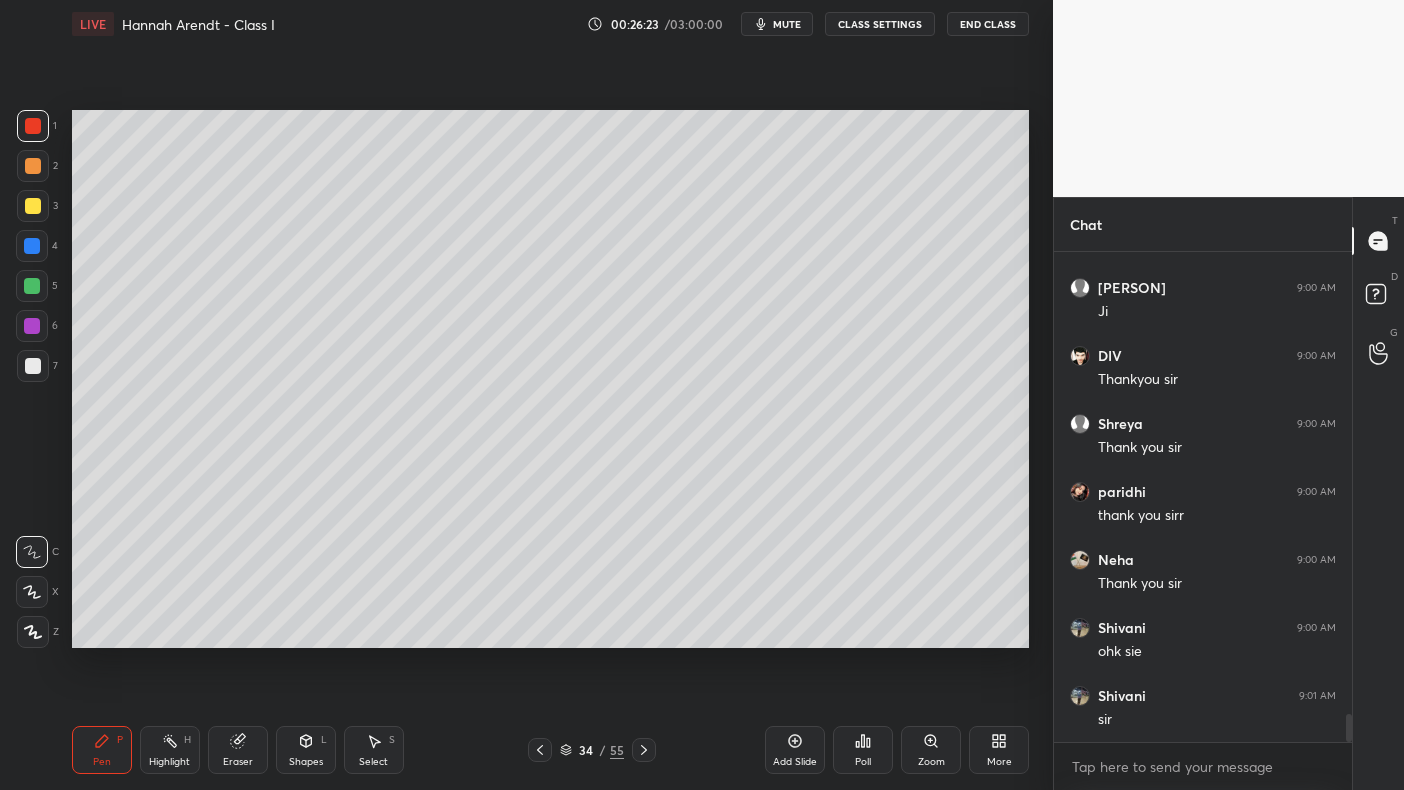 scroll, scrollTop: 7994, scrollLeft: 0, axis: vertical 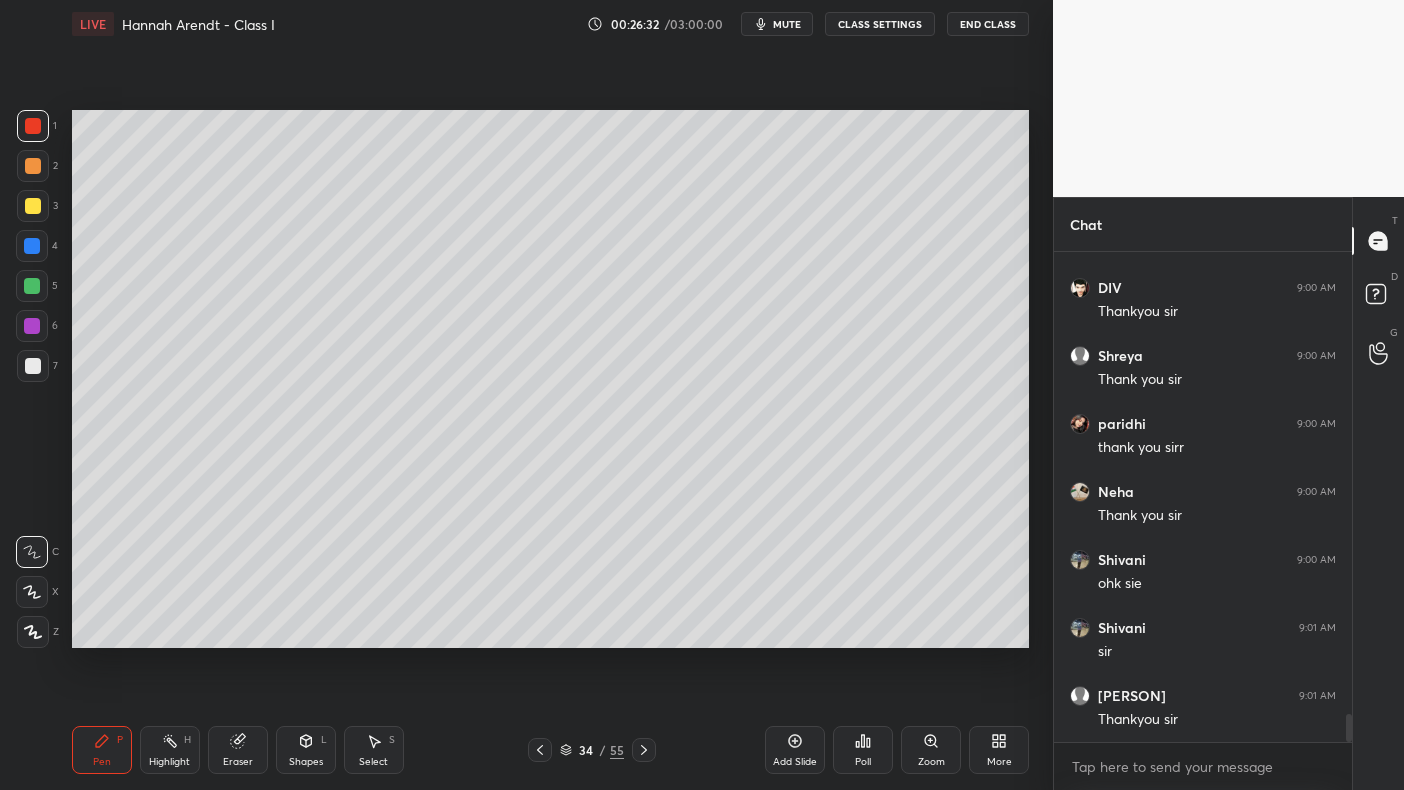 click 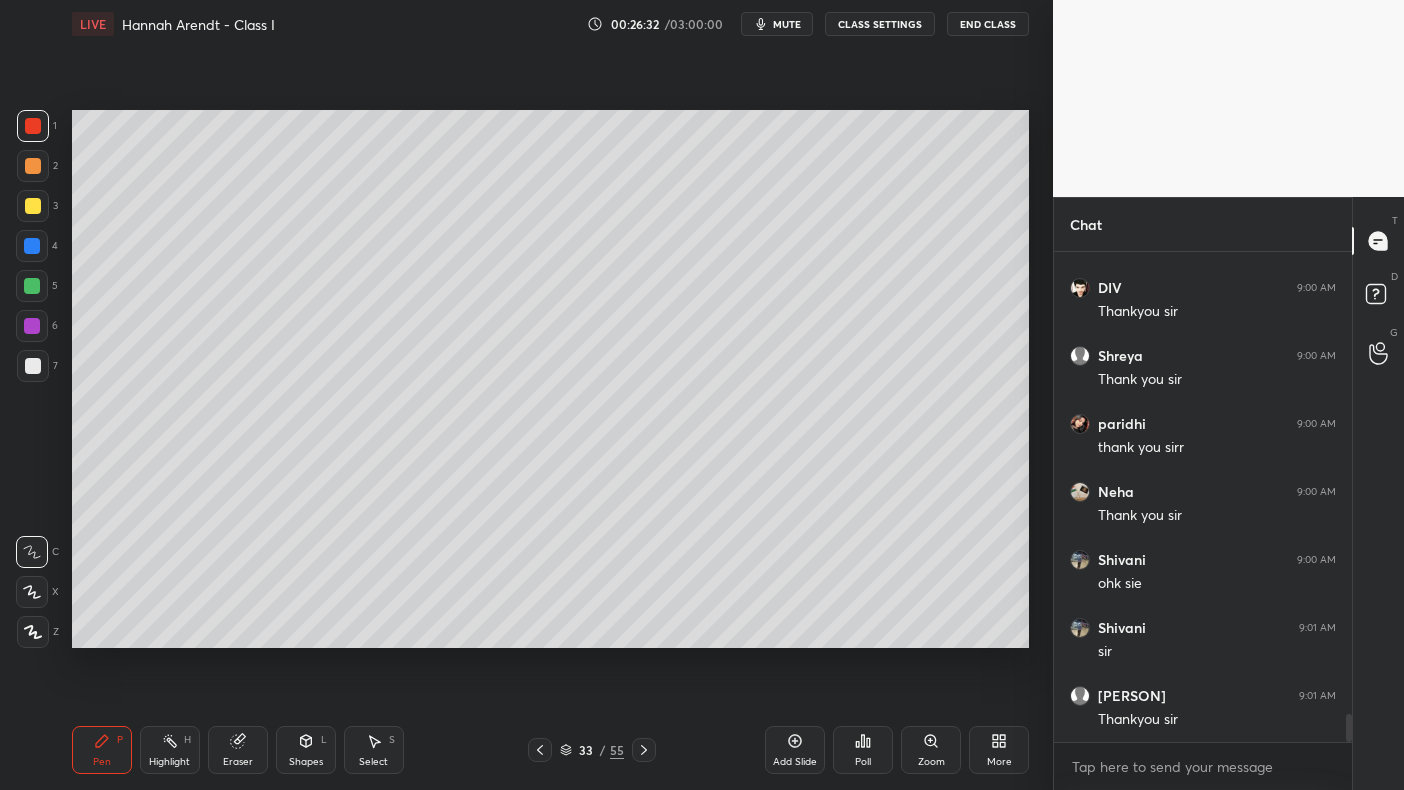 click 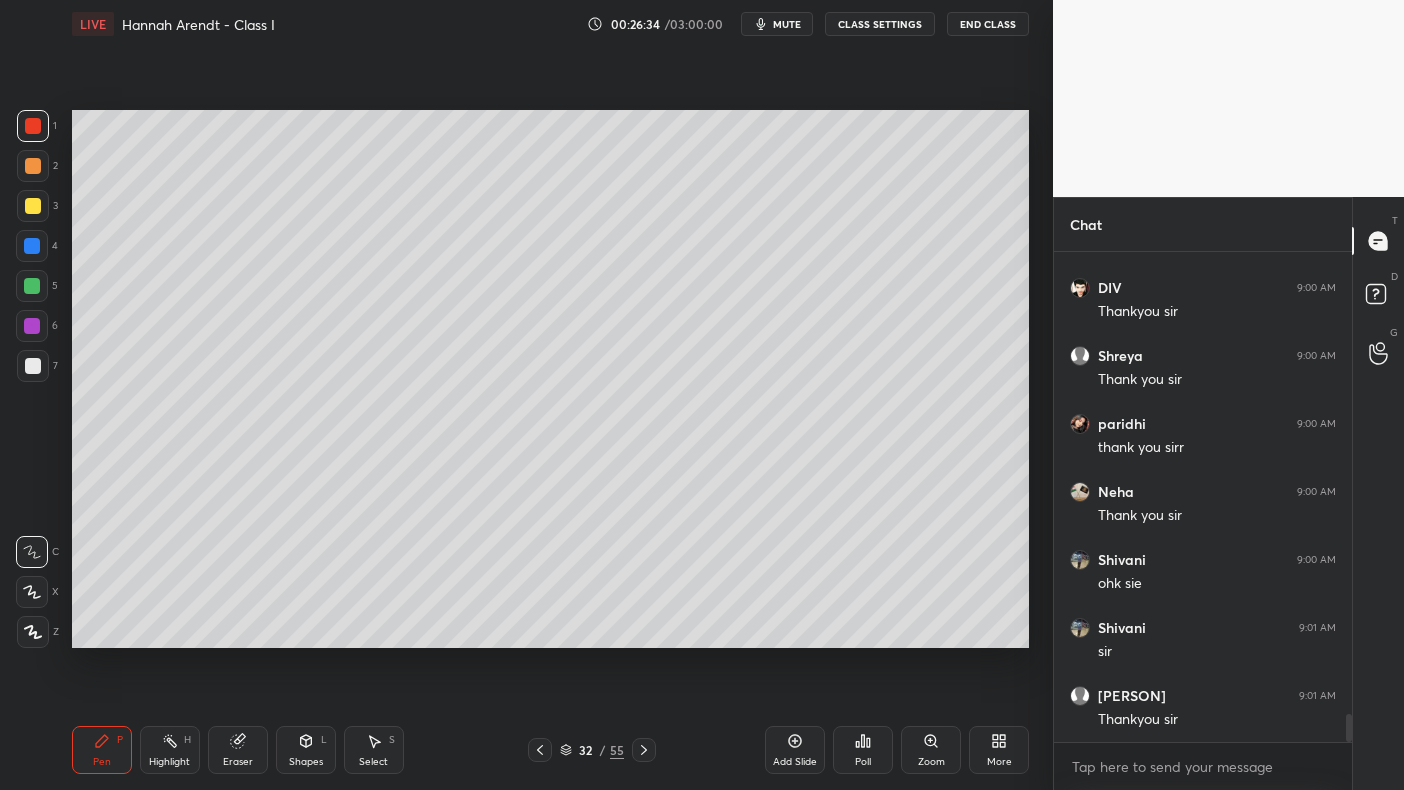 click 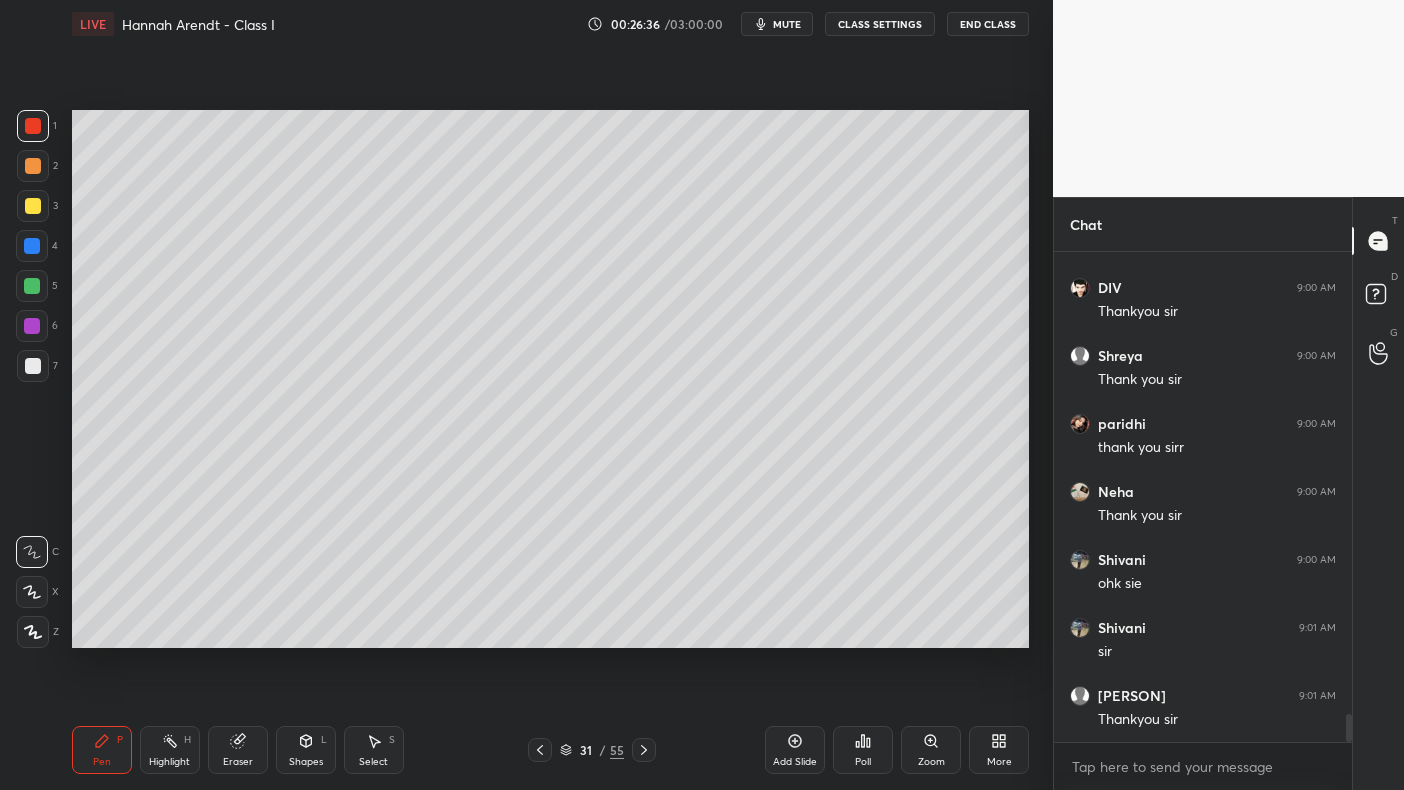 click at bounding box center [33, 126] 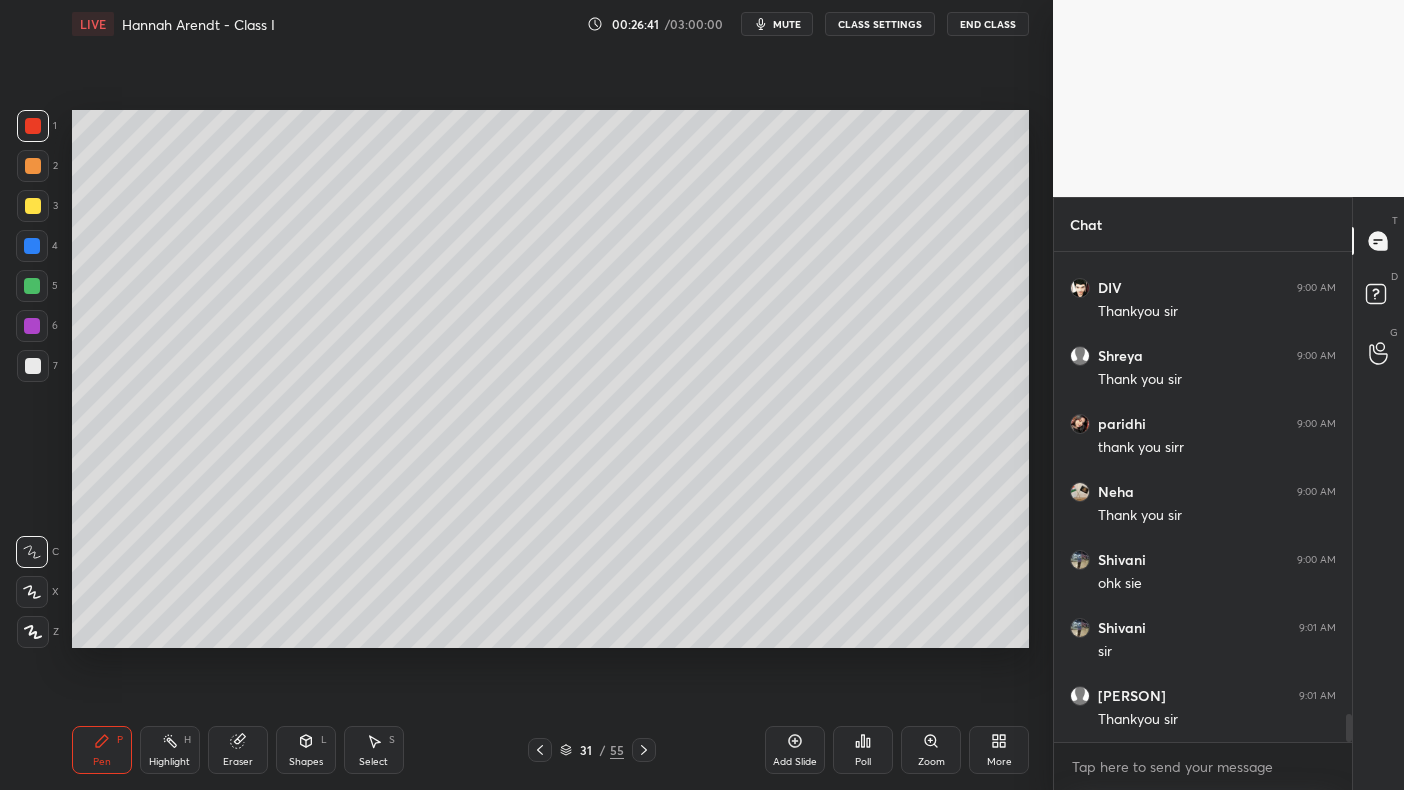 scroll, scrollTop: 8062, scrollLeft: 0, axis: vertical 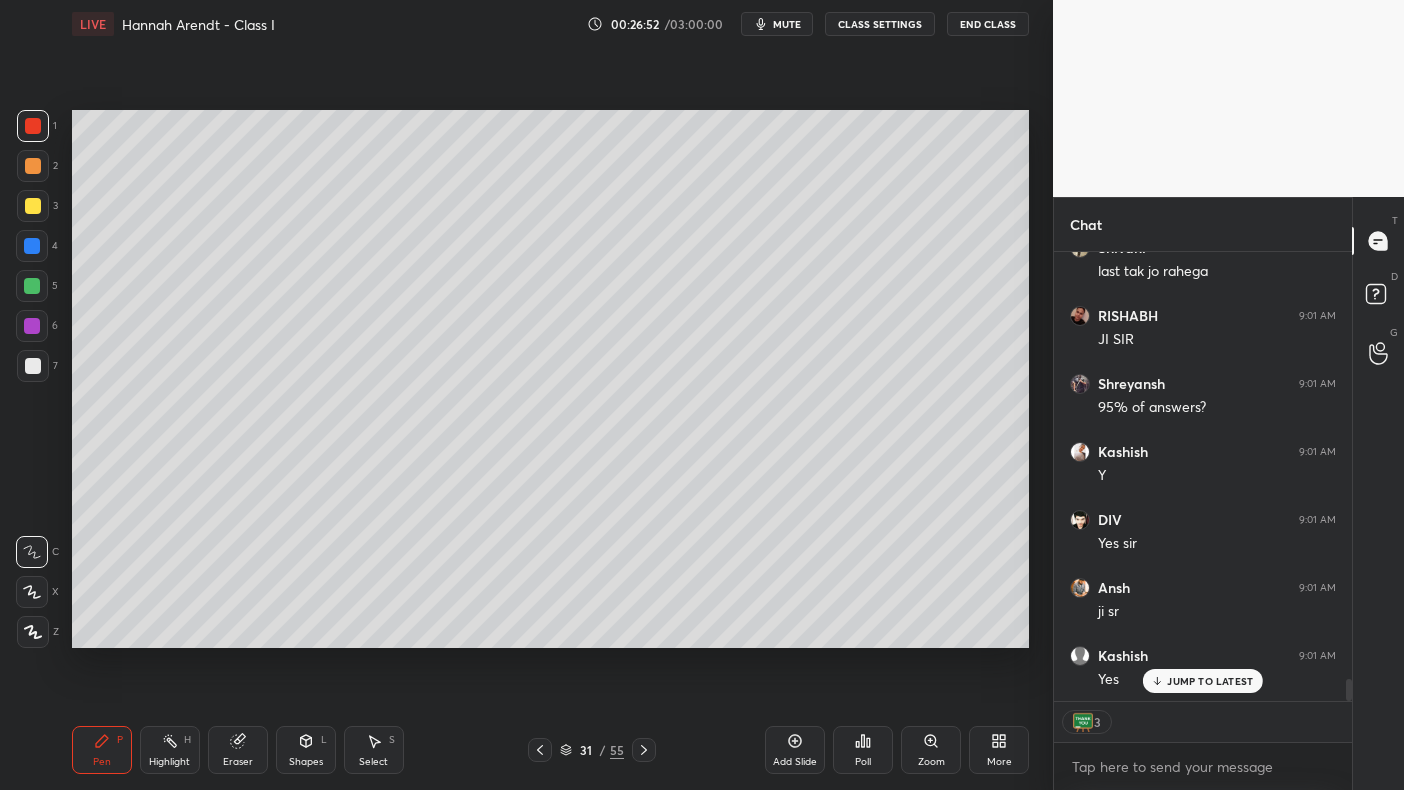 click at bounding box center (644, 750) 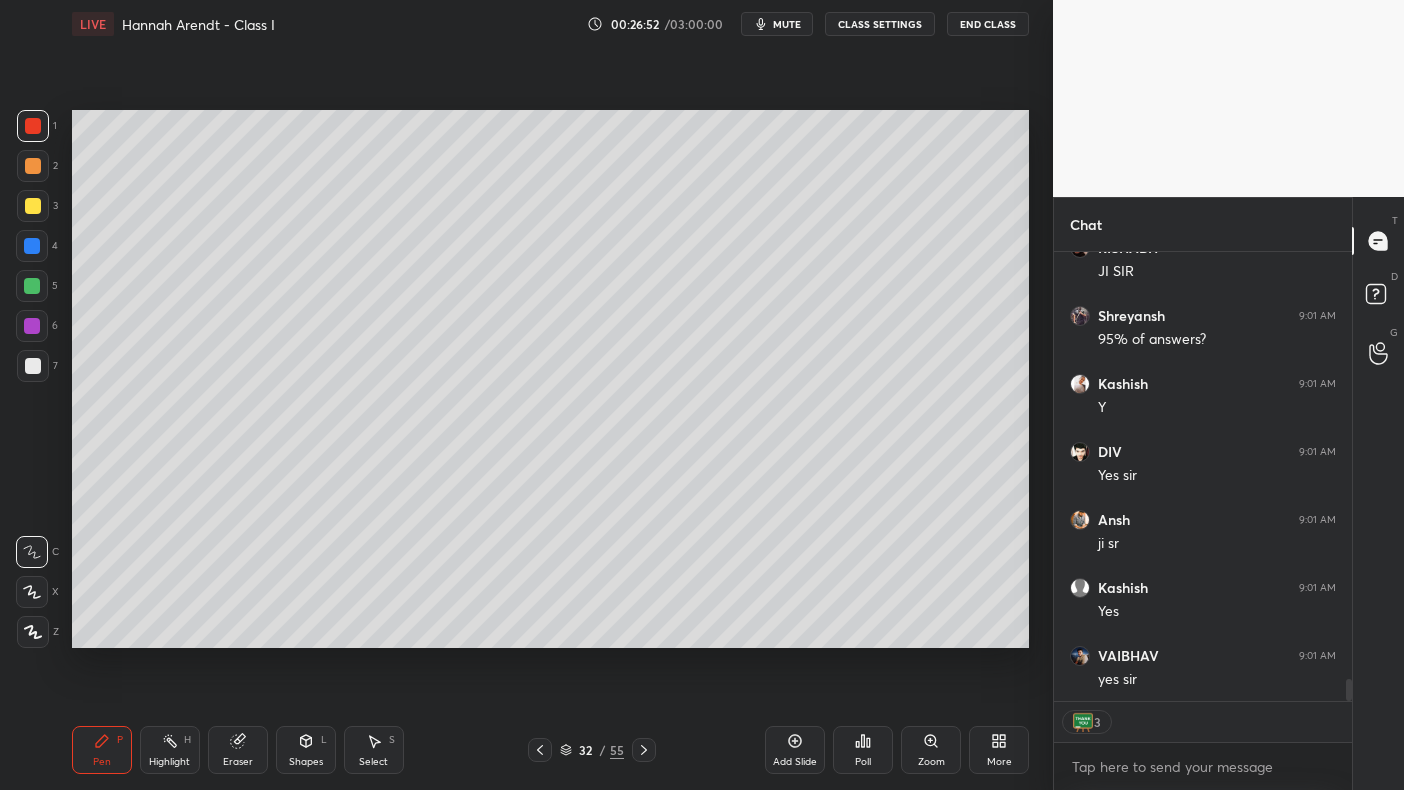 click 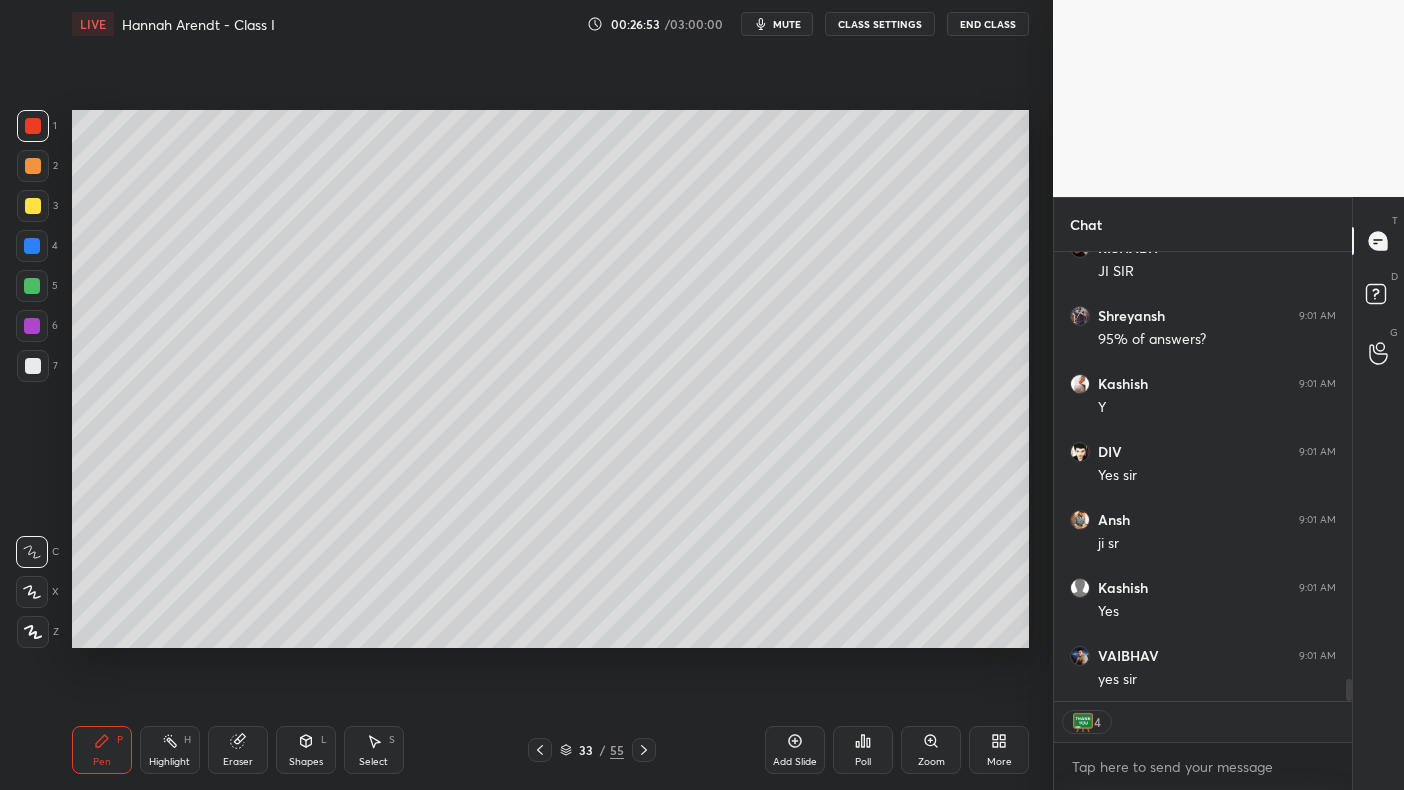 scroll, scrollTop: 8646, scrollLeft: 0, axis: vertical 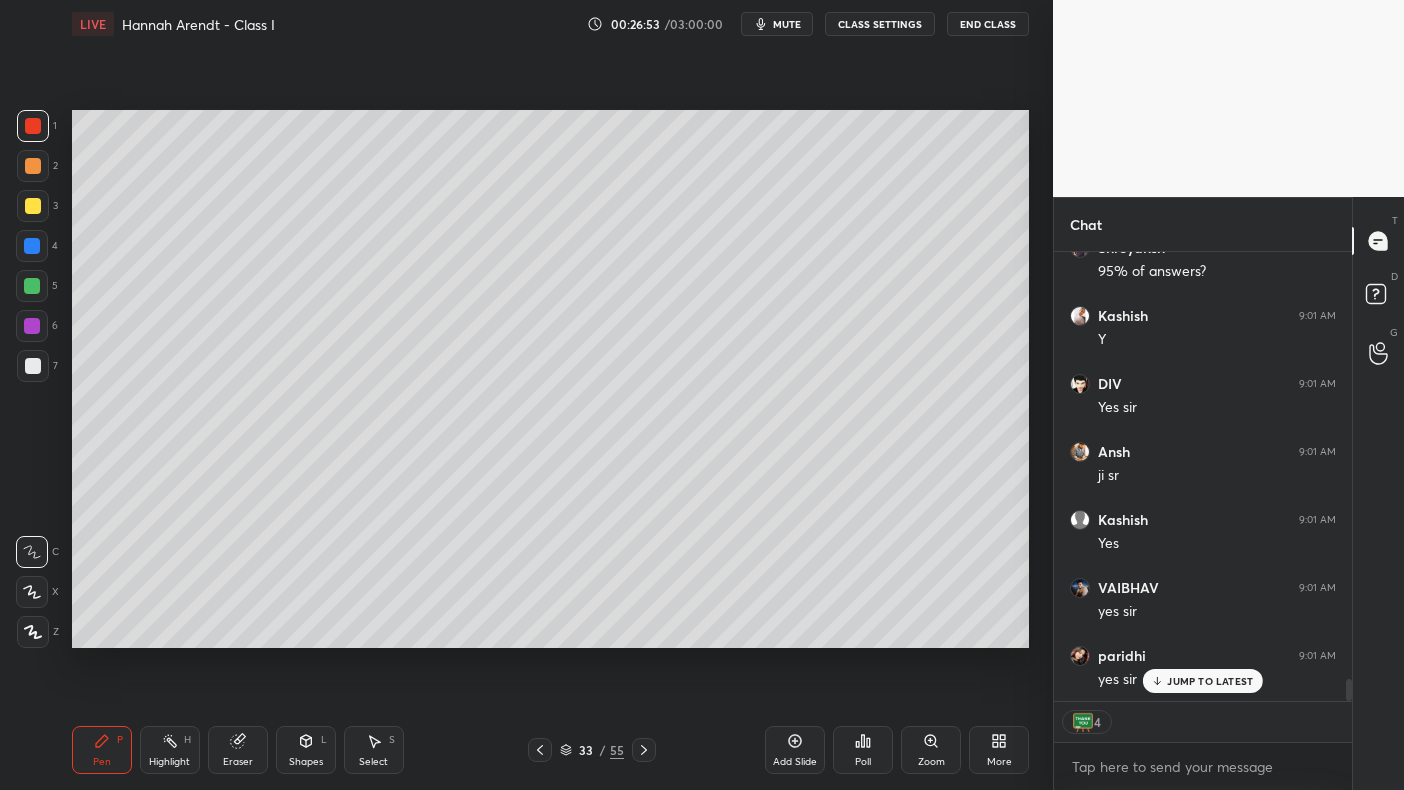 click 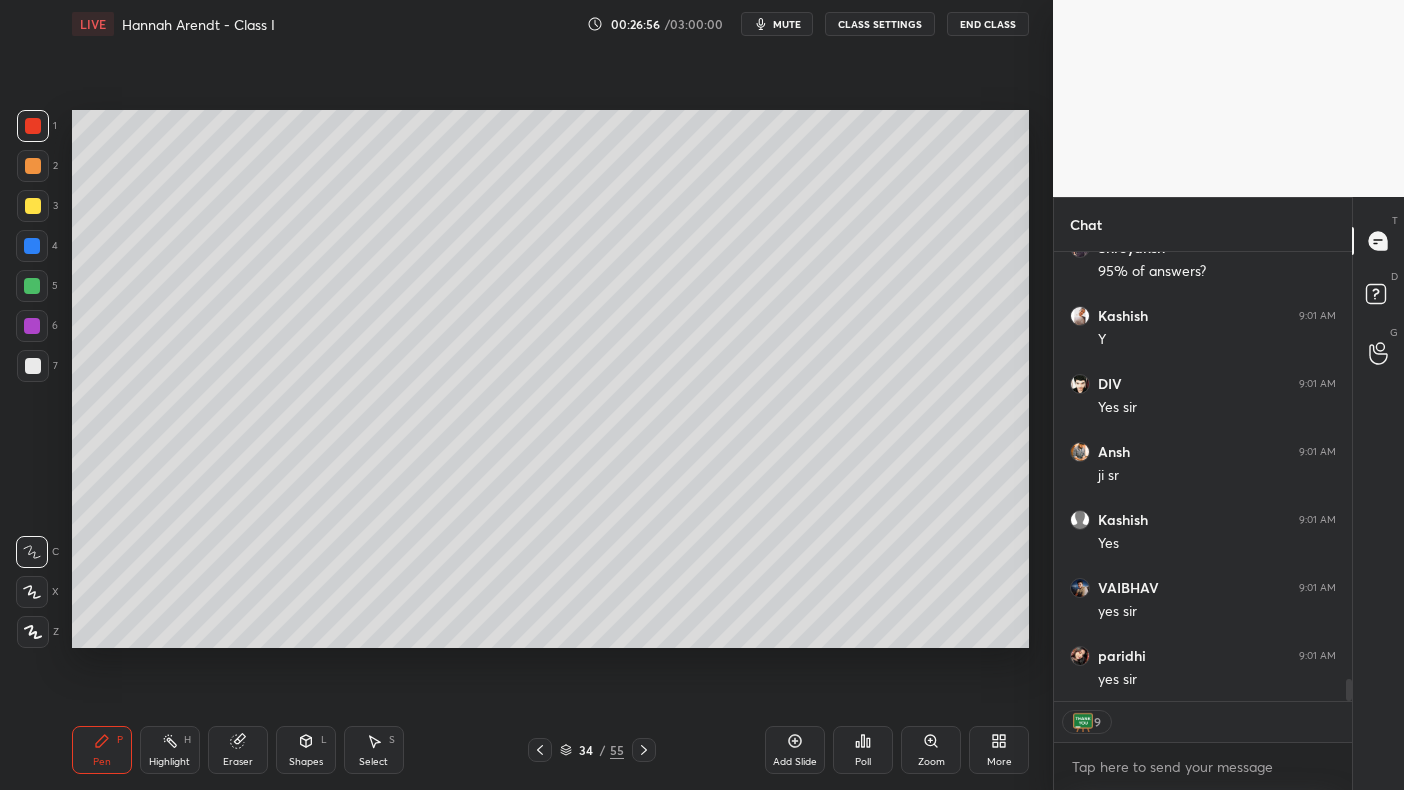 scroll, scrollTop: 8733, scrollLeft: 0, axis: vertical 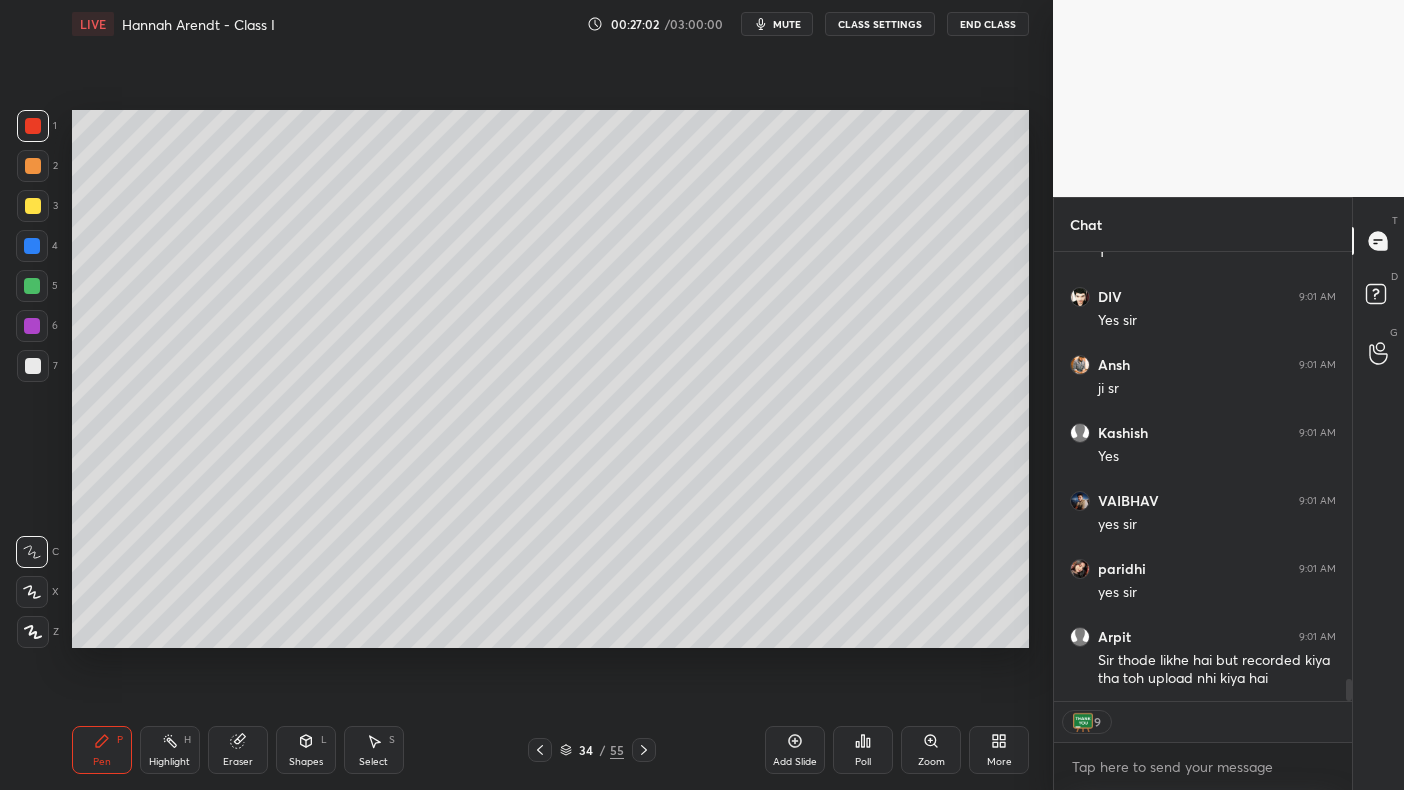 click at bounding box center [32, 326] 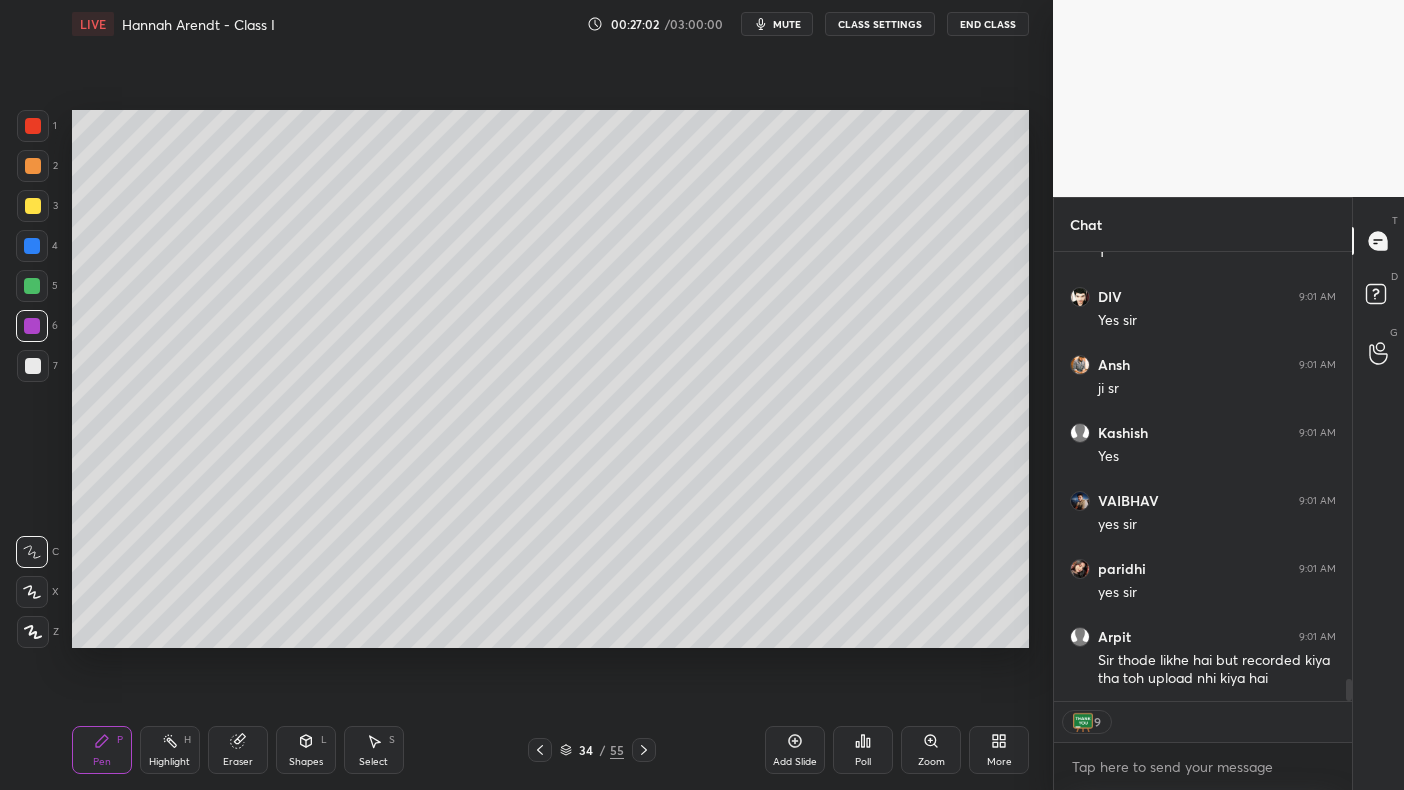 click at bounding box center [32, 326] 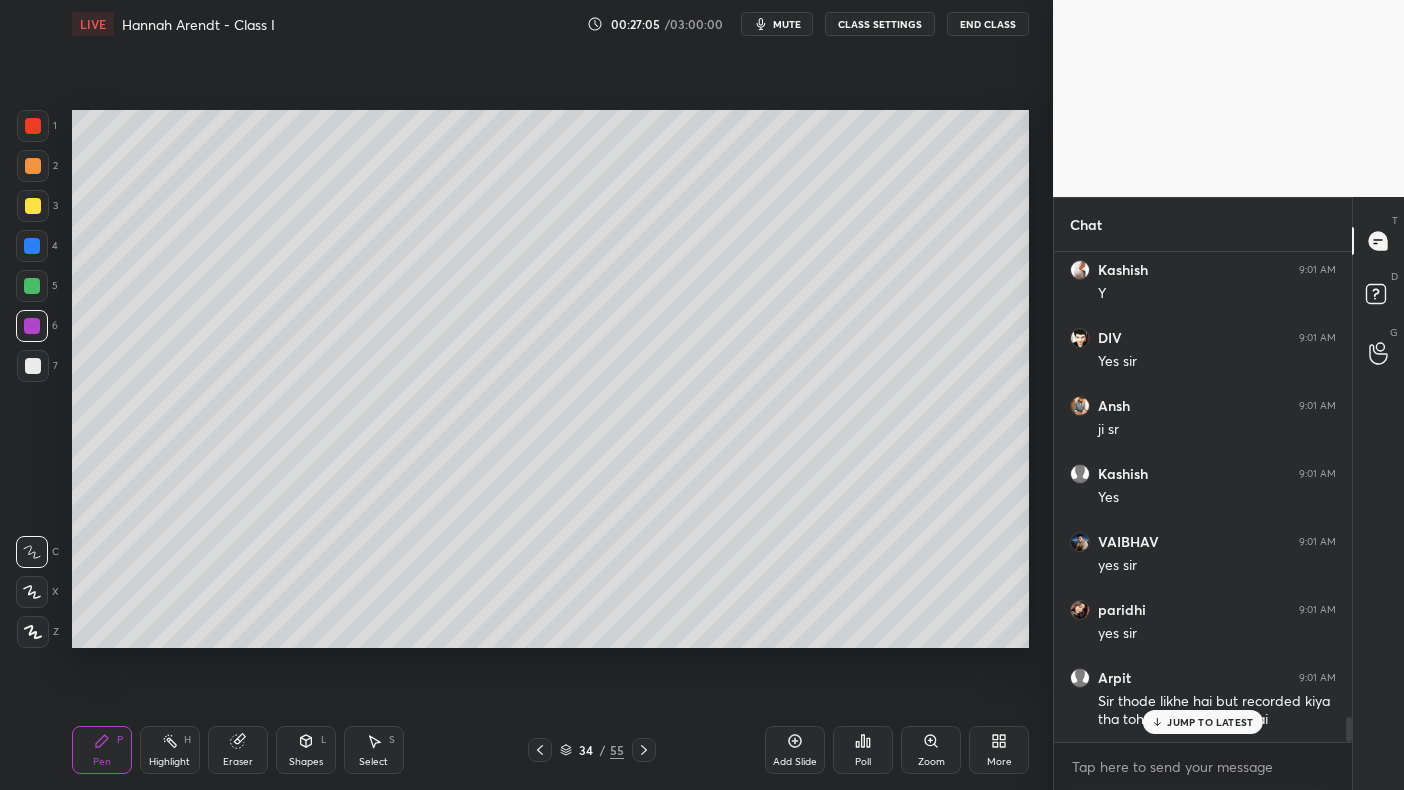 scroll, scrollTop: 7, scrollLeft: 6, axis: both 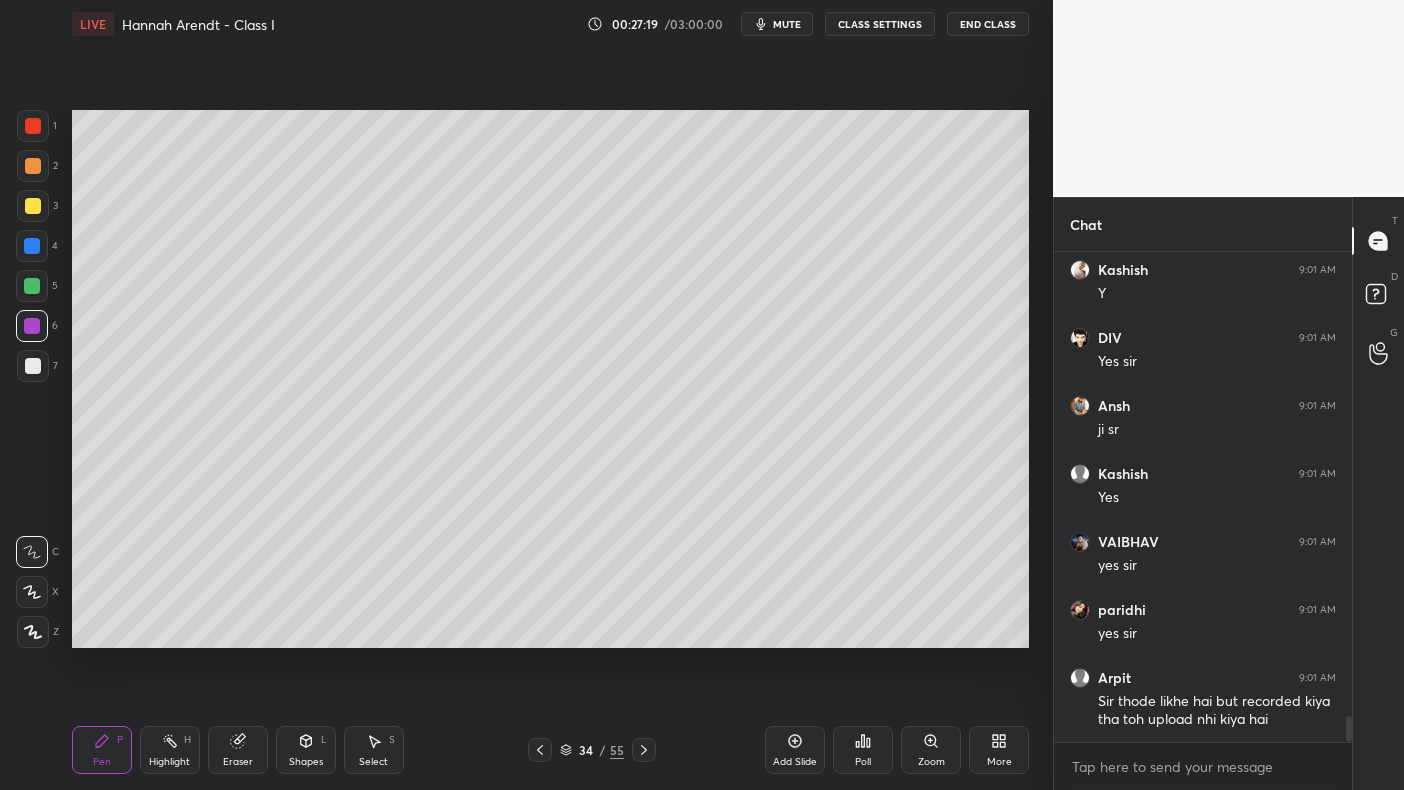 click at bounding box center [33, 206] 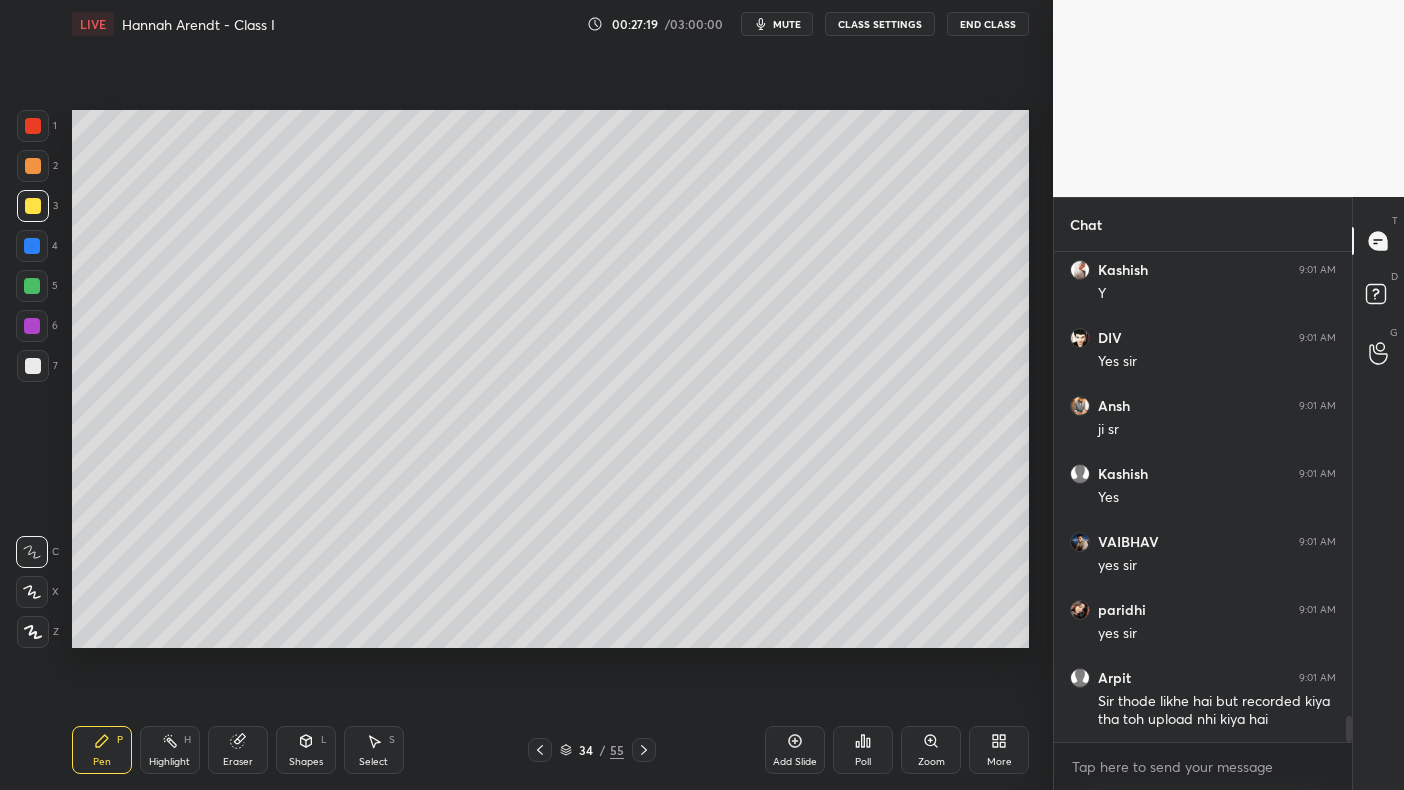 click on "2" at bounding box center (37, 170) 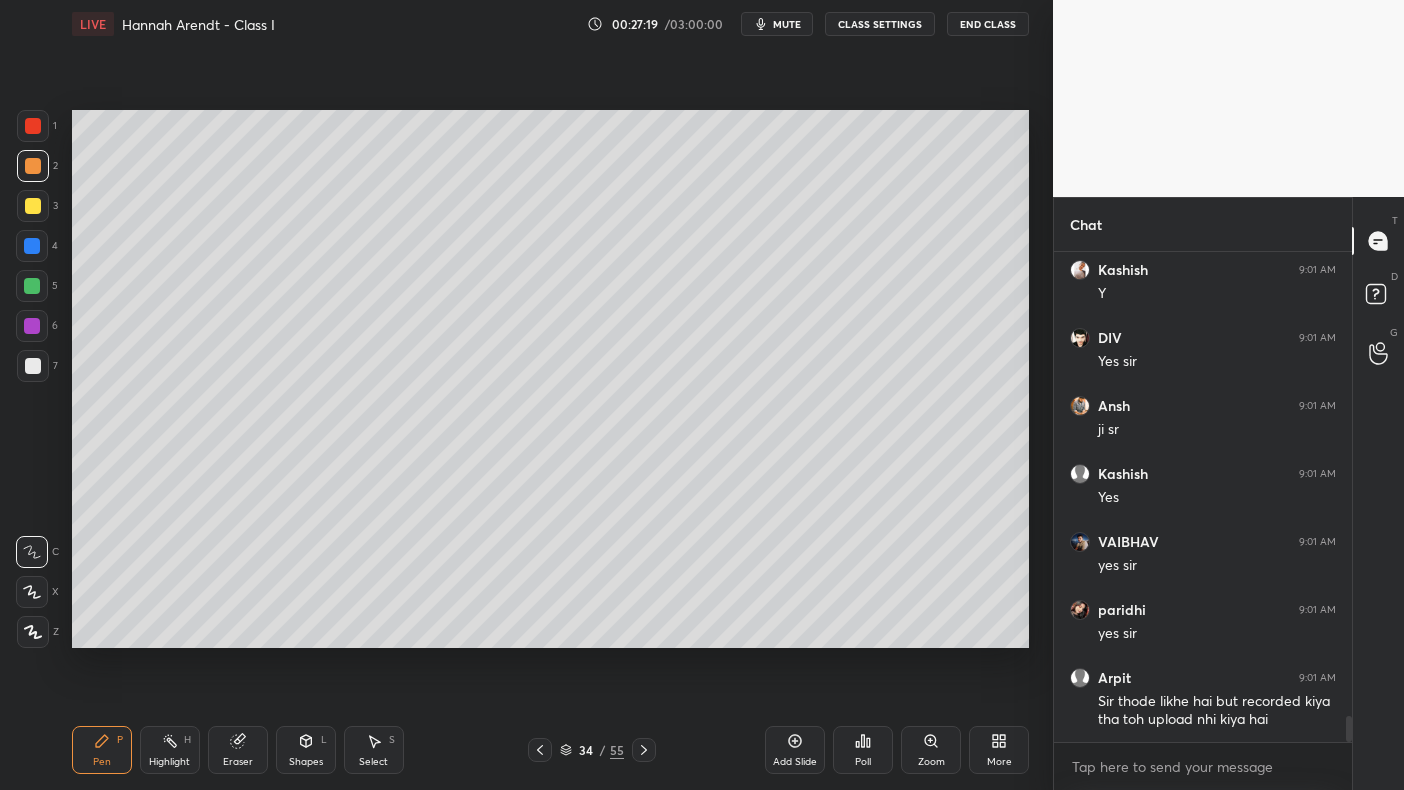 click at bounding box center (33, 166) 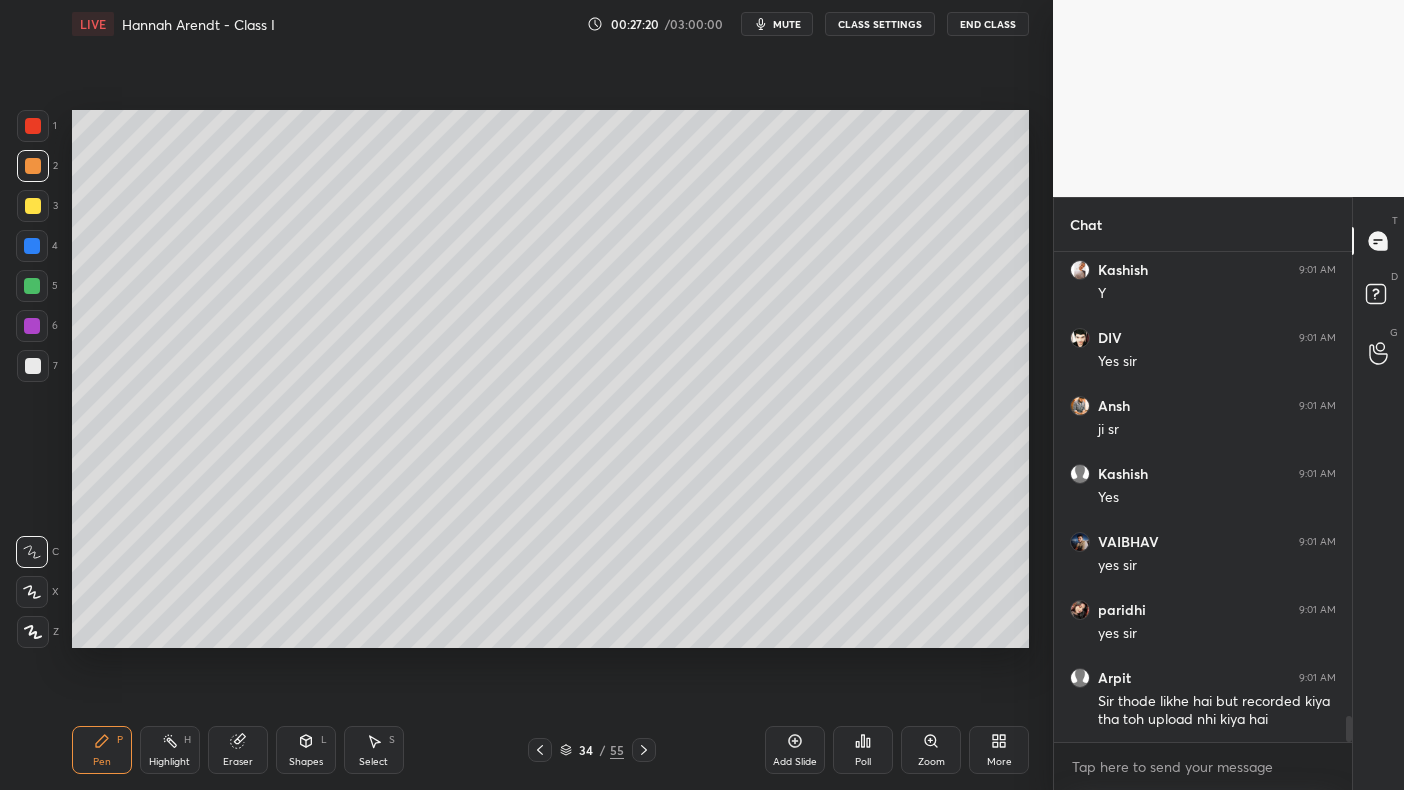 click at bounding box center (33, 166) 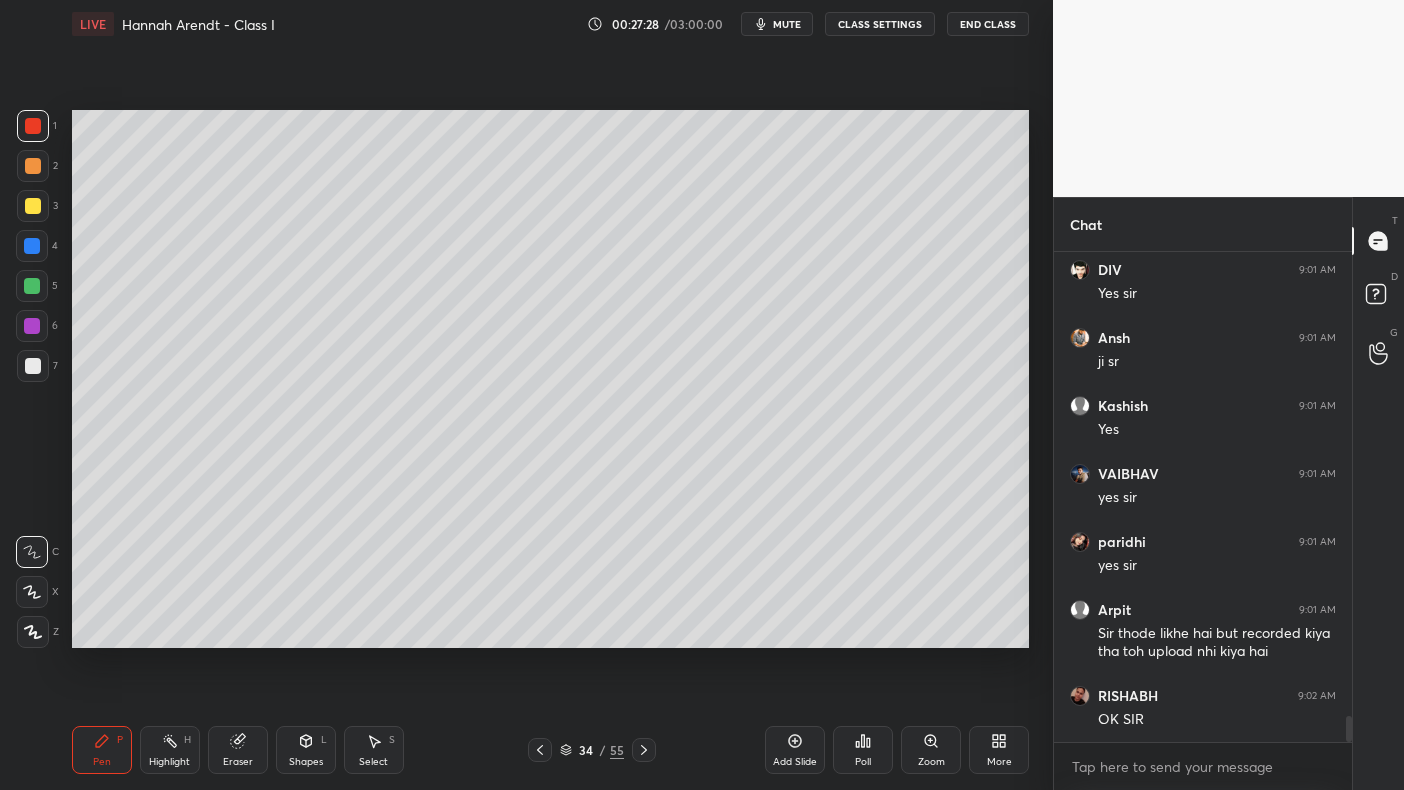 scroll, scrollTop: 8828, scrollLeft: 0, axis: vertical 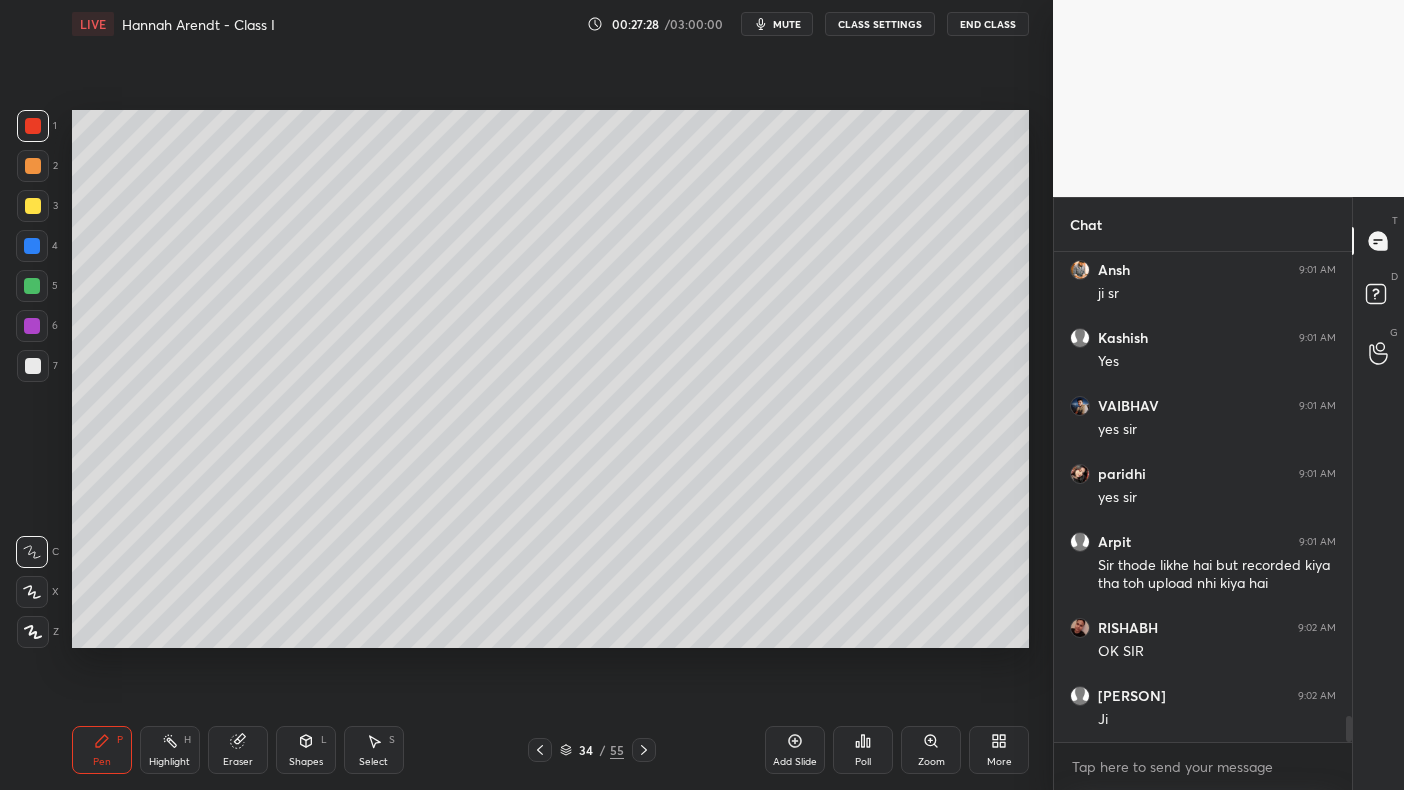 click at bounding box center (32, 286) 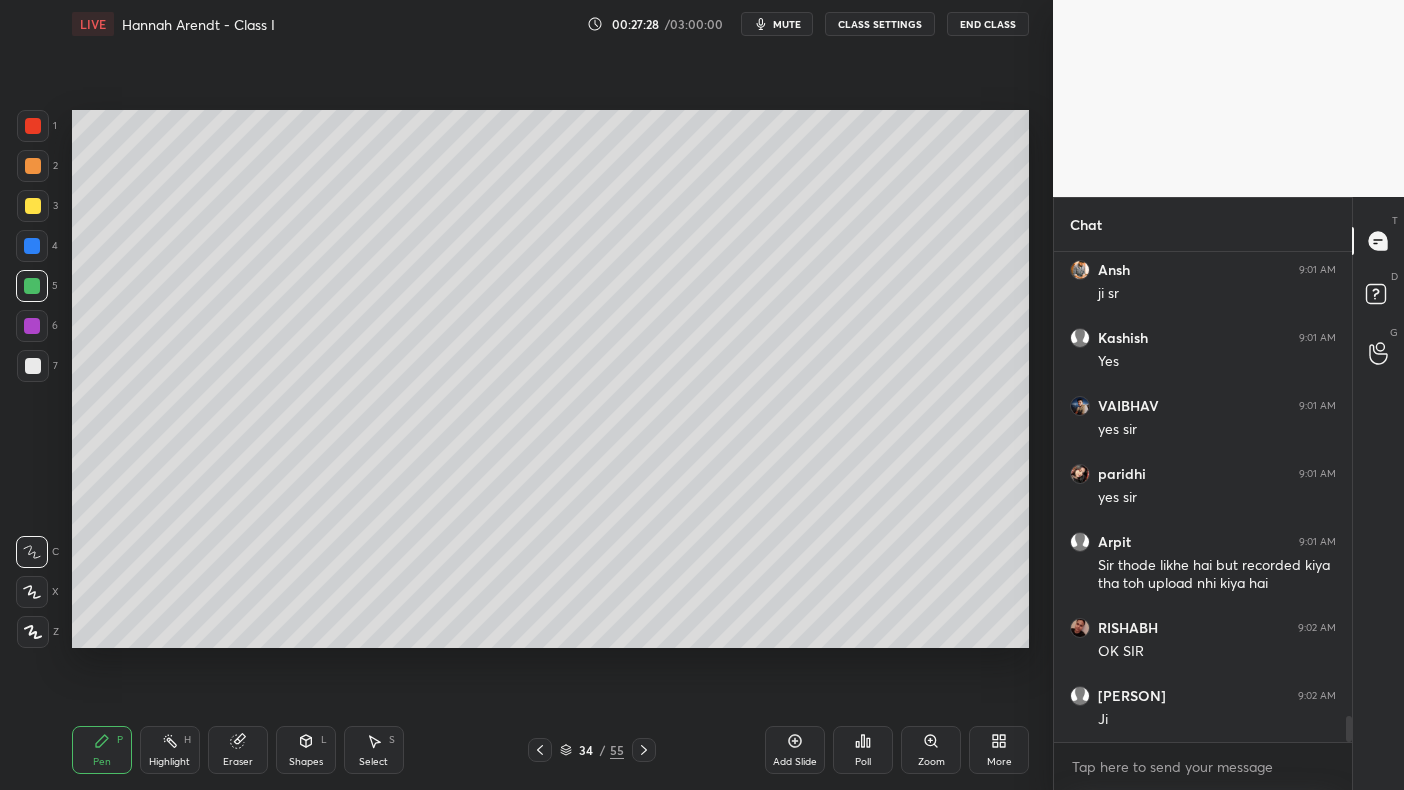 click at bounding box center [32, 286] 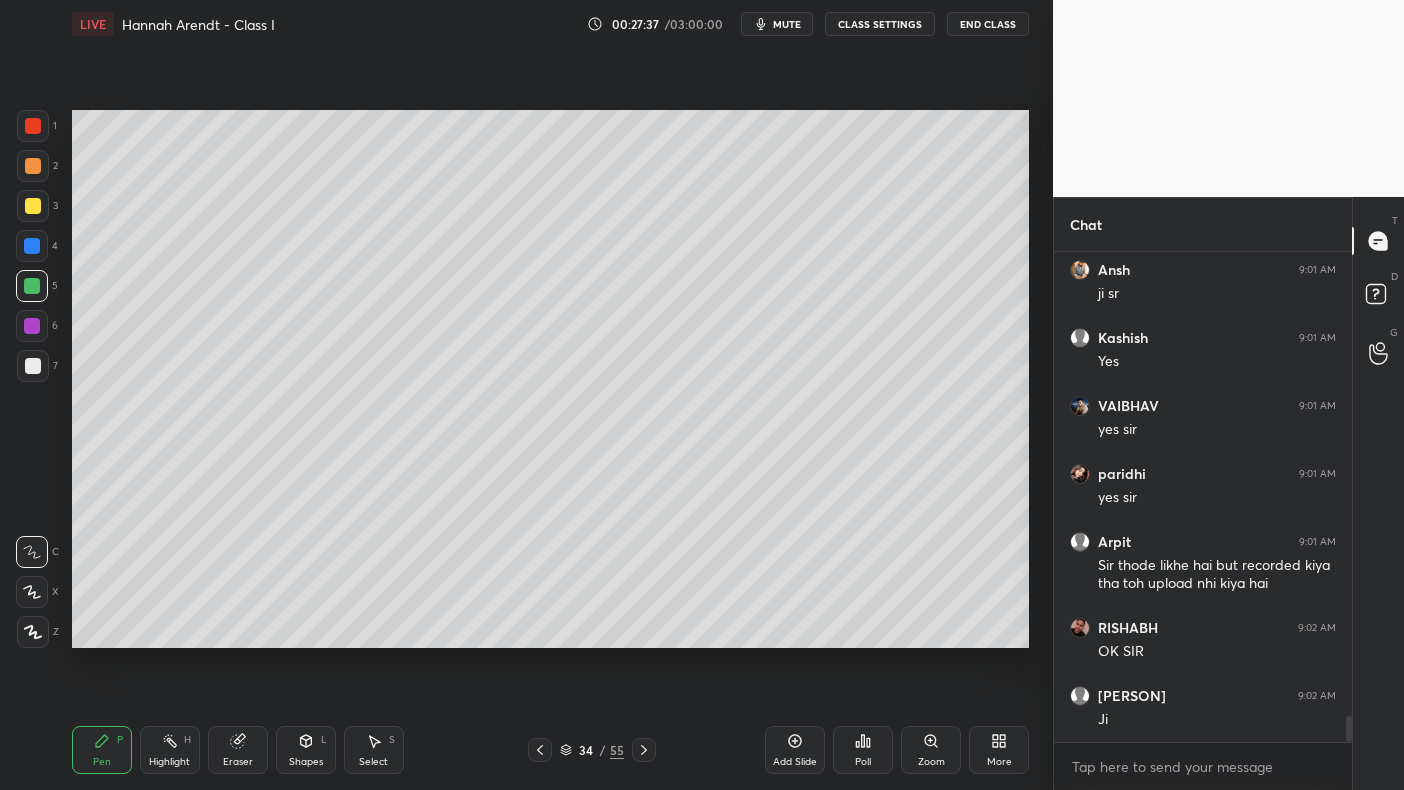 scroll, scrollTop: 8896, scrollLeft: 0, axis: vertical 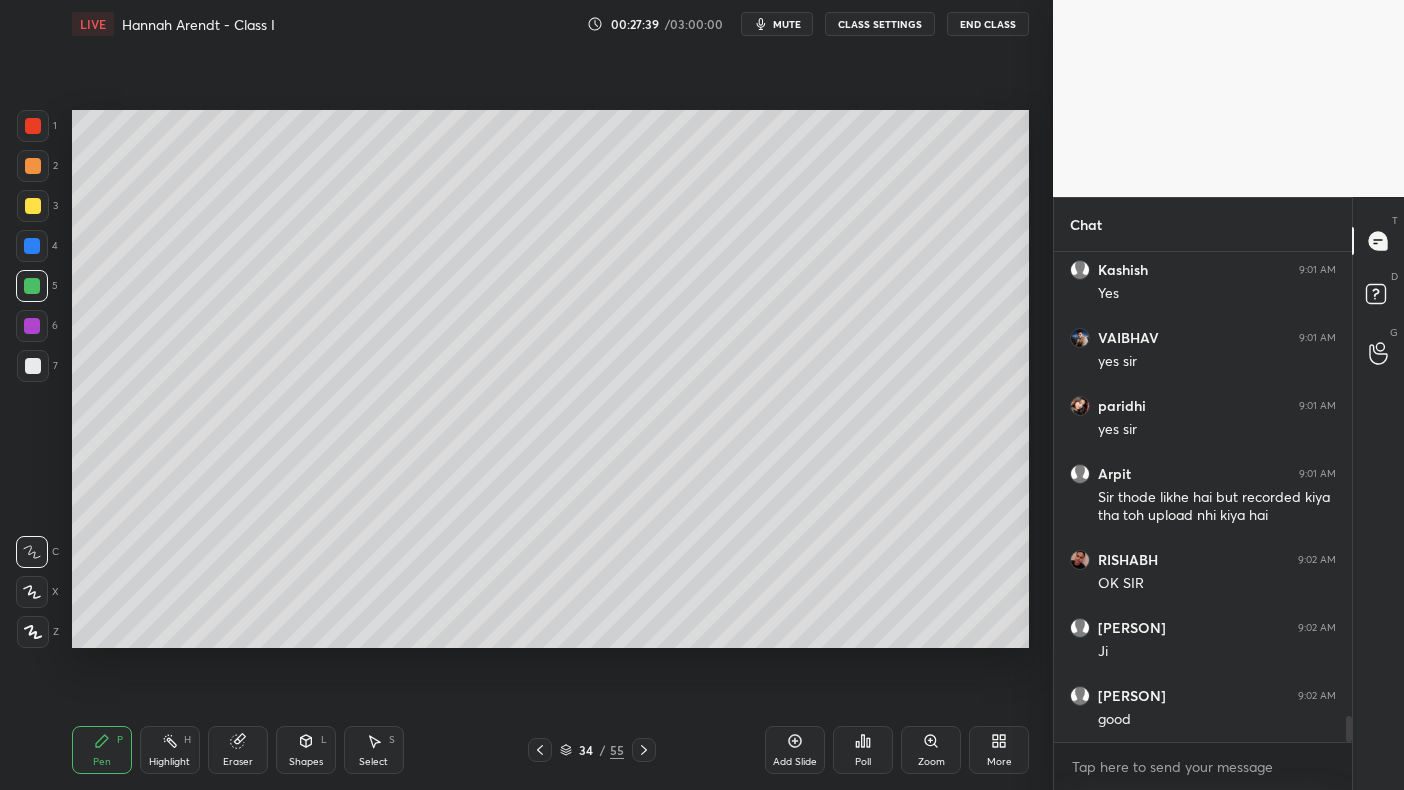 click 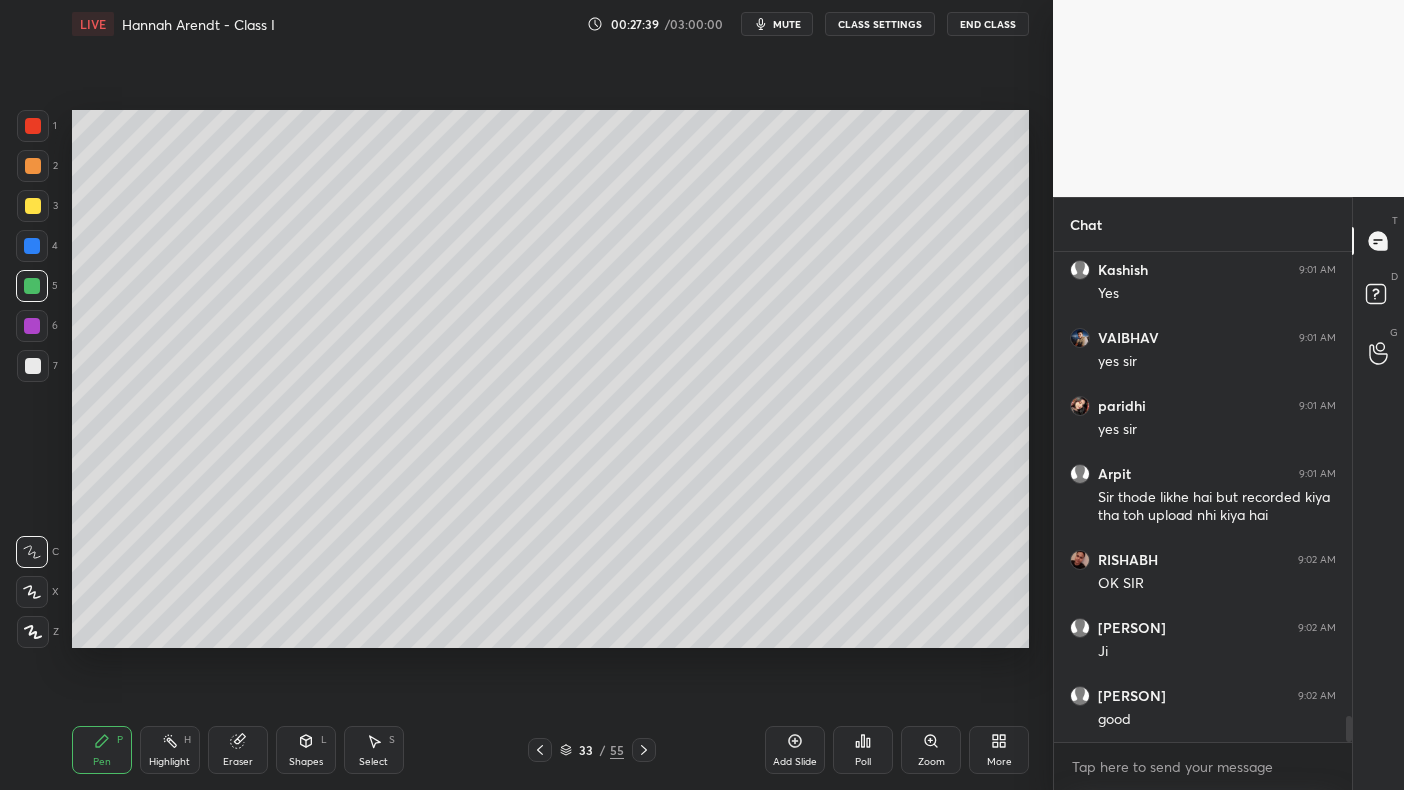 click 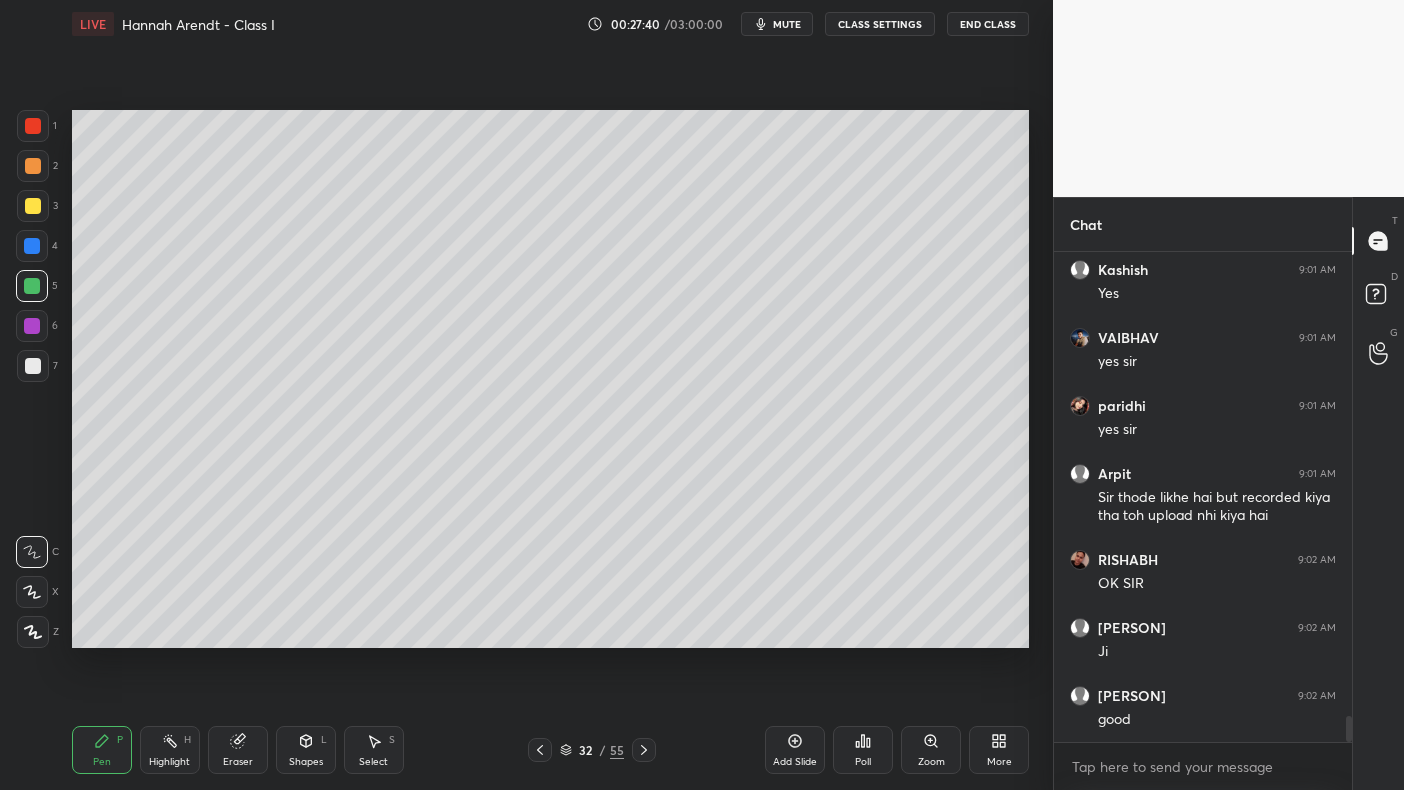 click 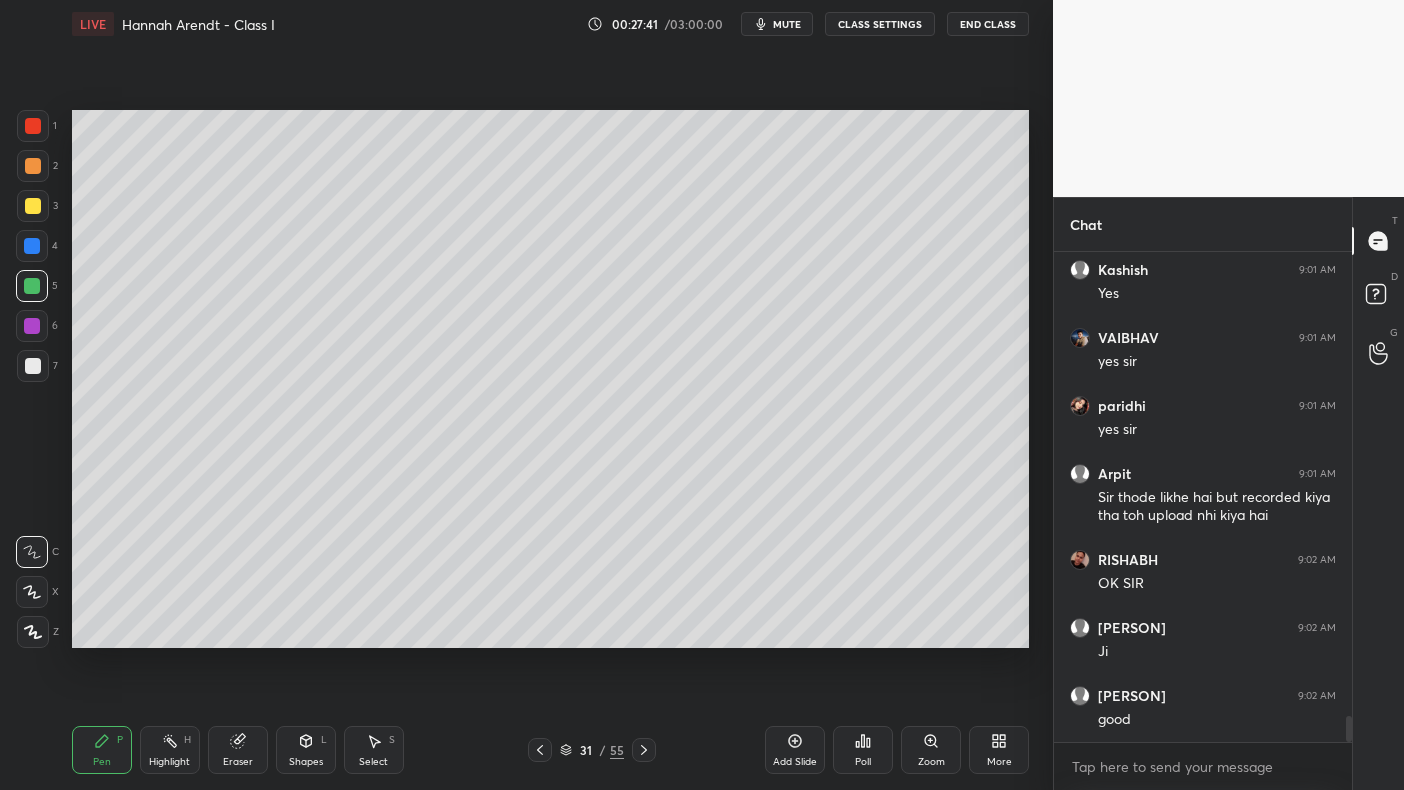 click 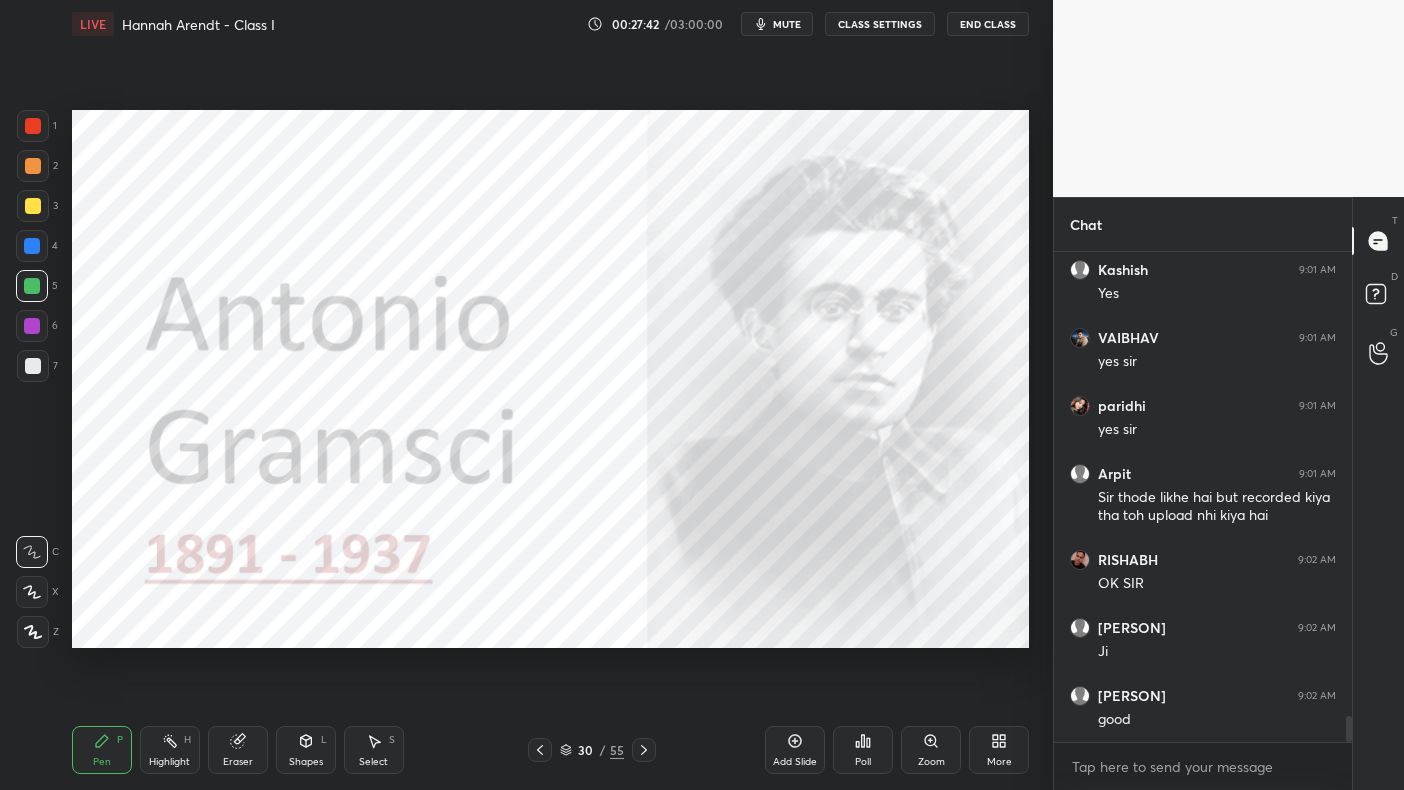 click 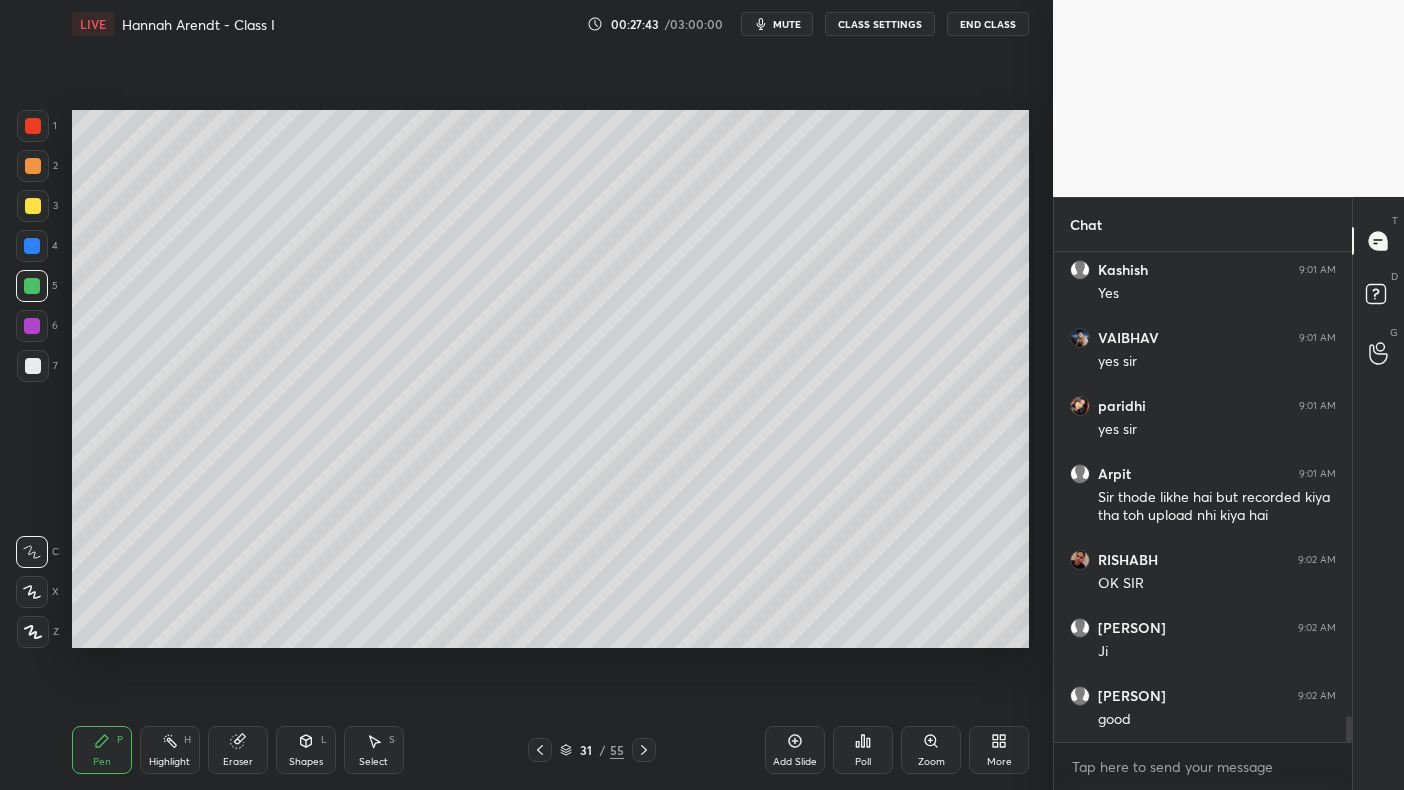click 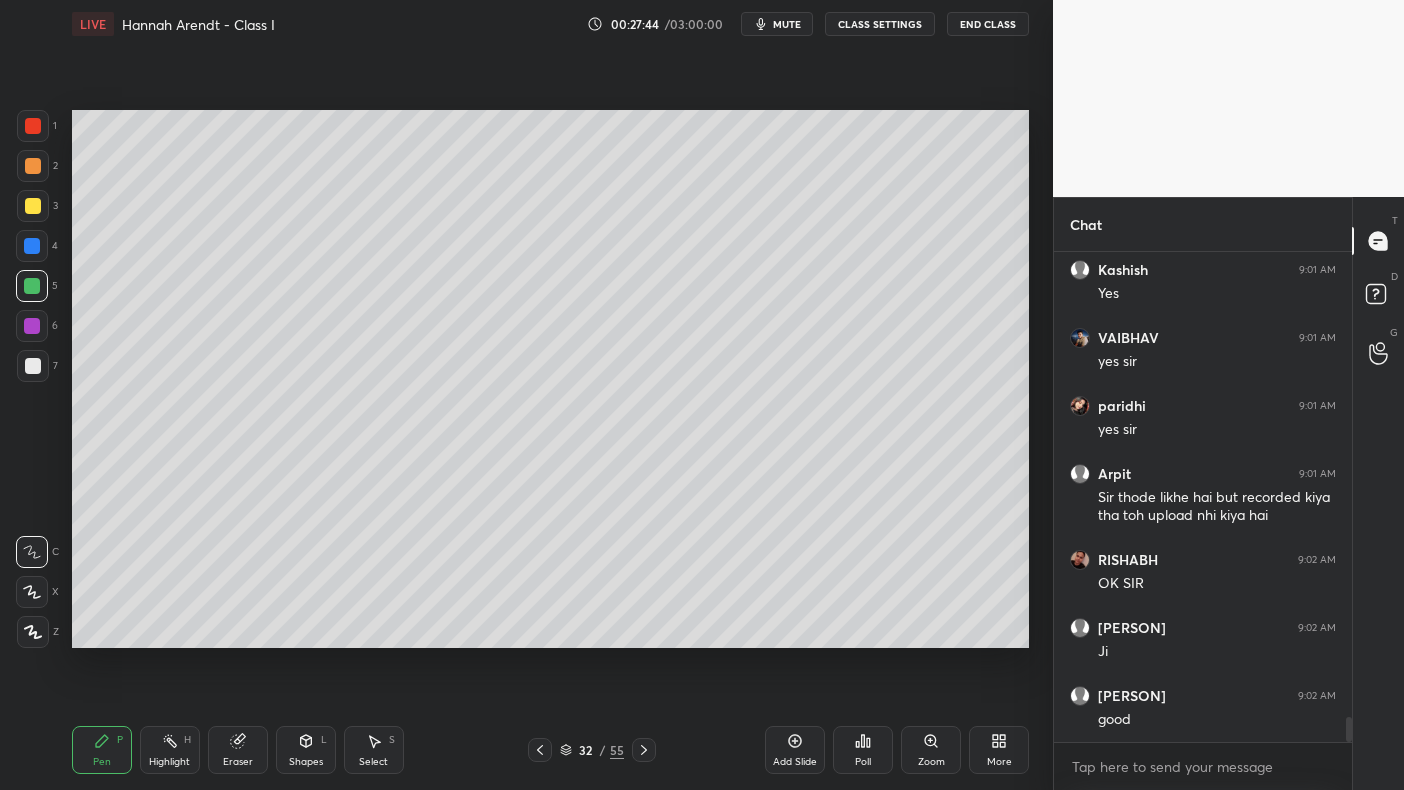 scroll, scrollTop: 8964, scrollLeft: 0, axis: vertical 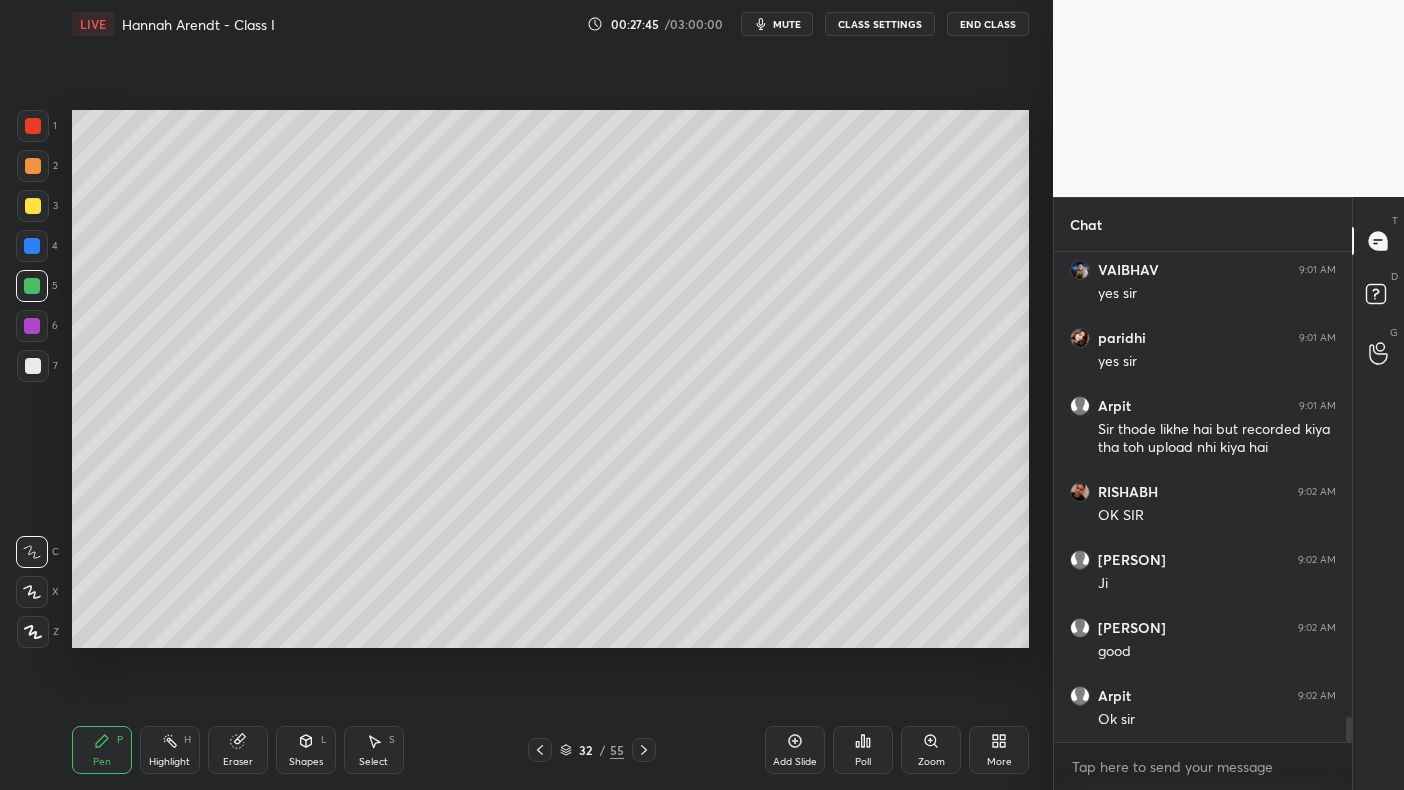 click on "Add Slide" at bounding box center (795, 750) 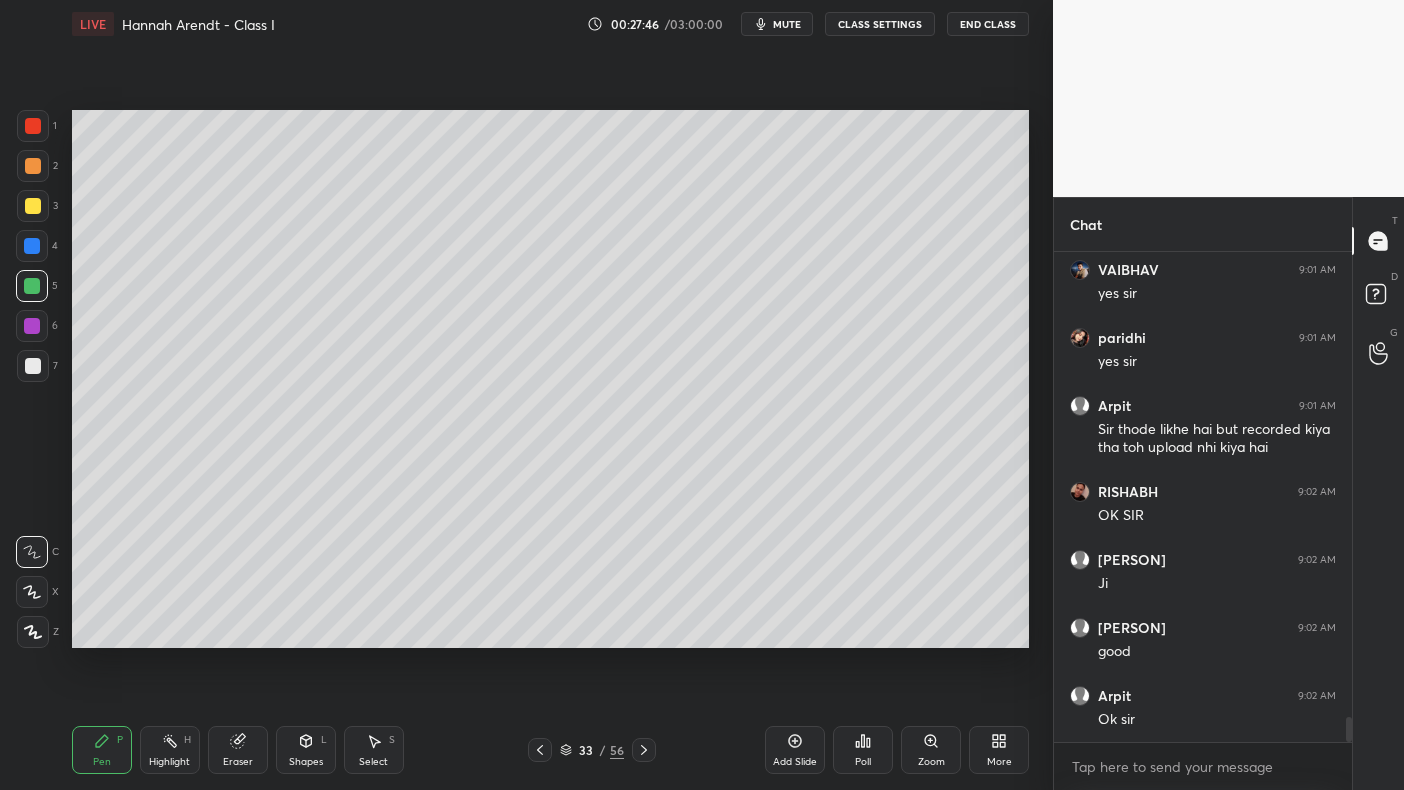 click on "7" at bounding box center (37, 370) 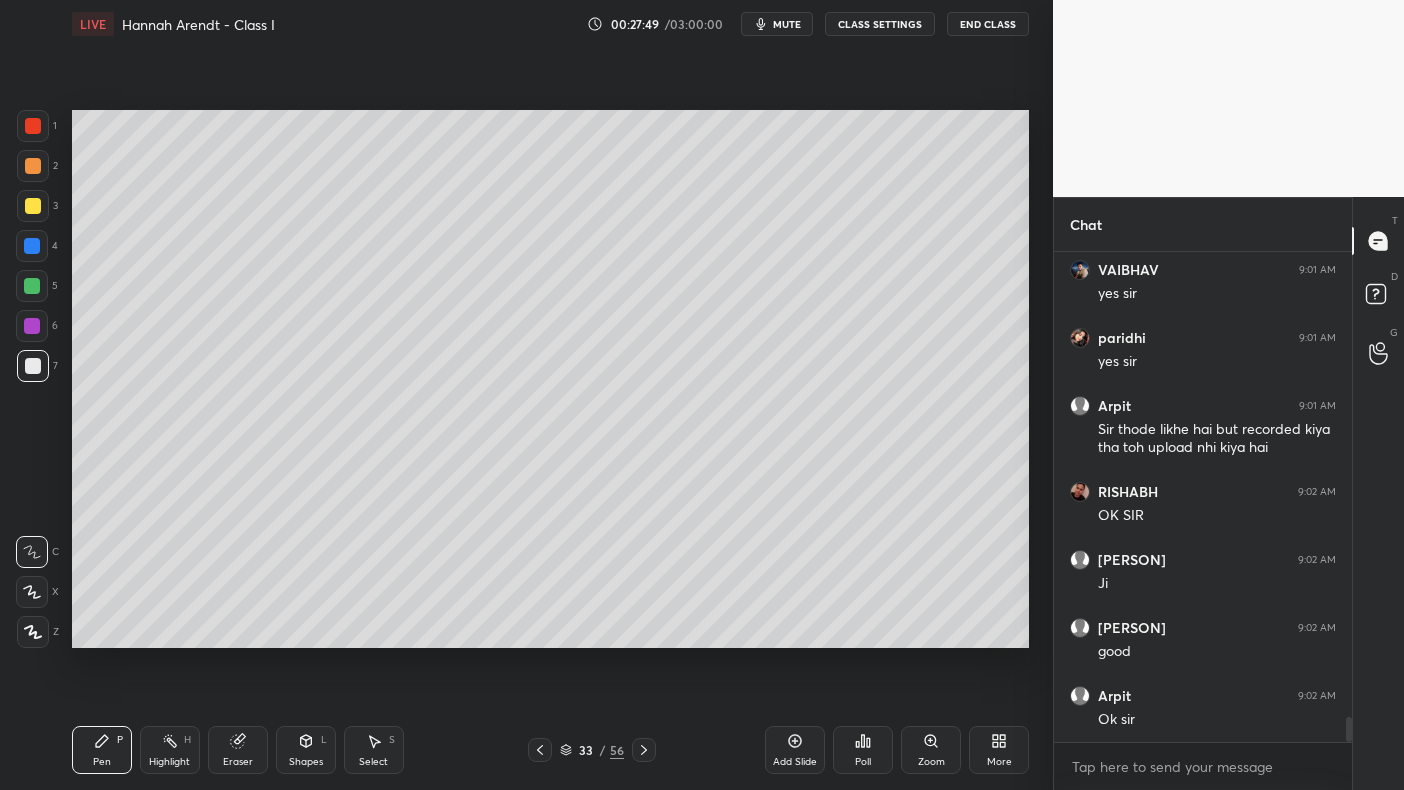 scroll, scrollTop: 9032, scrollLeft: 0, axis: vertical 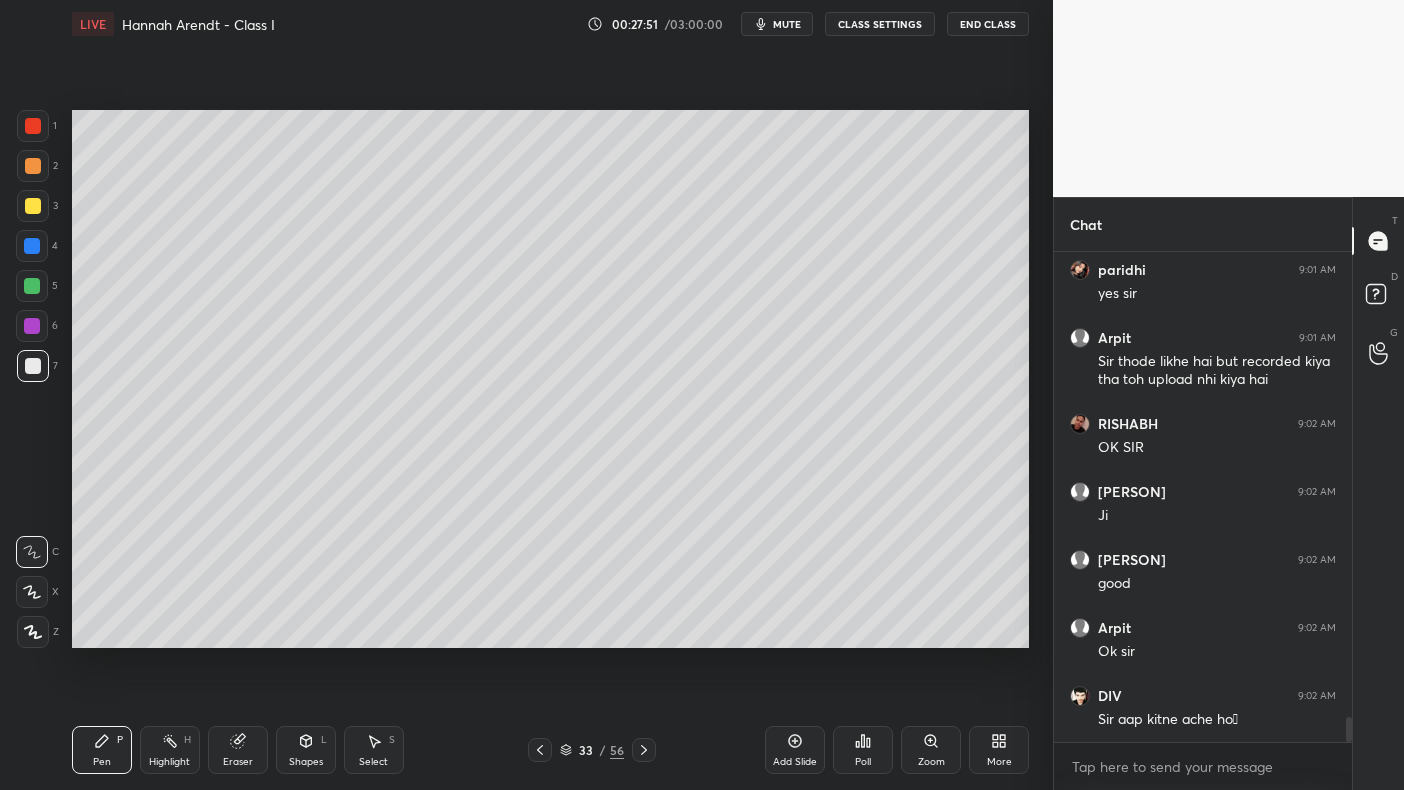 click at bounding box center [32, 286] 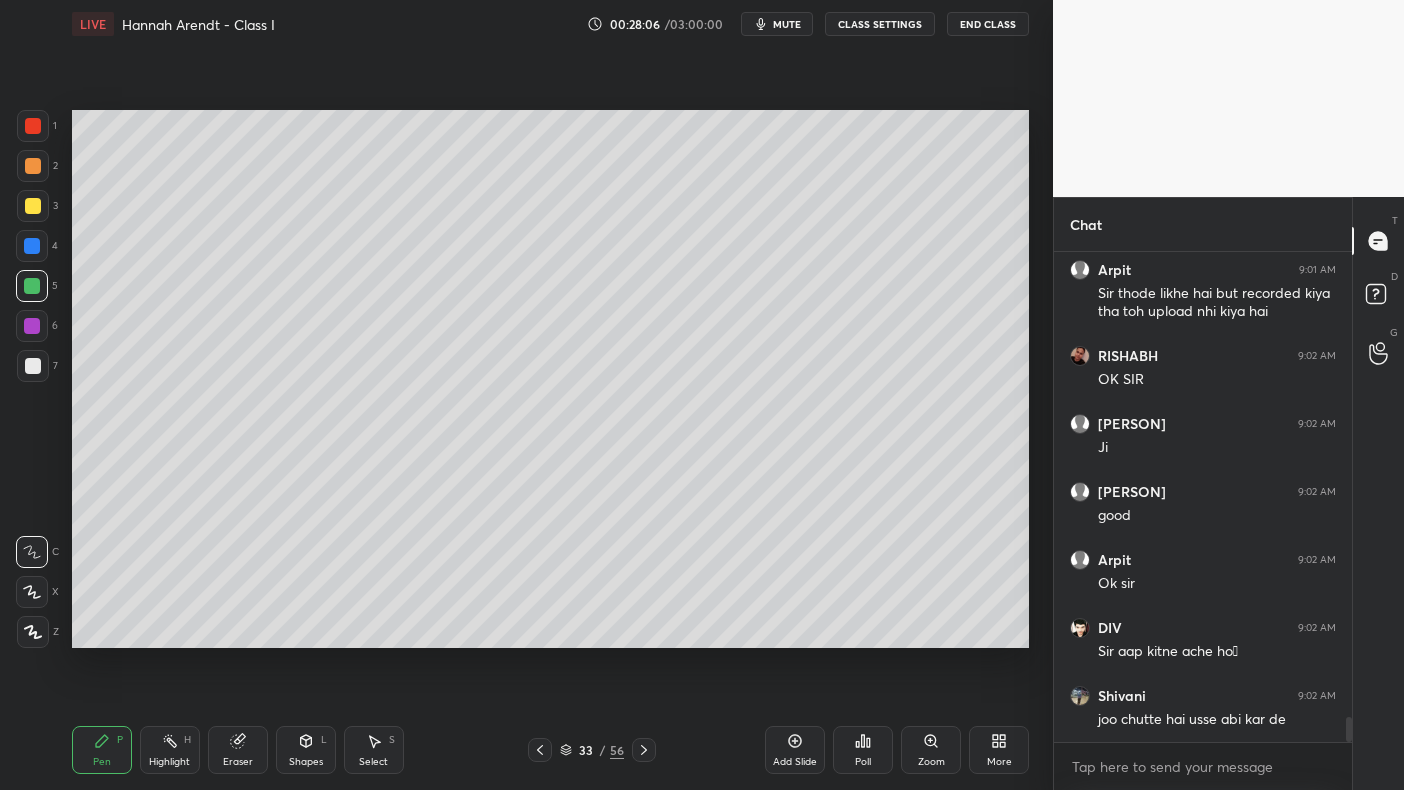 scroll, scrollTop: 9168, scrollLeft: 0, axis: vertical 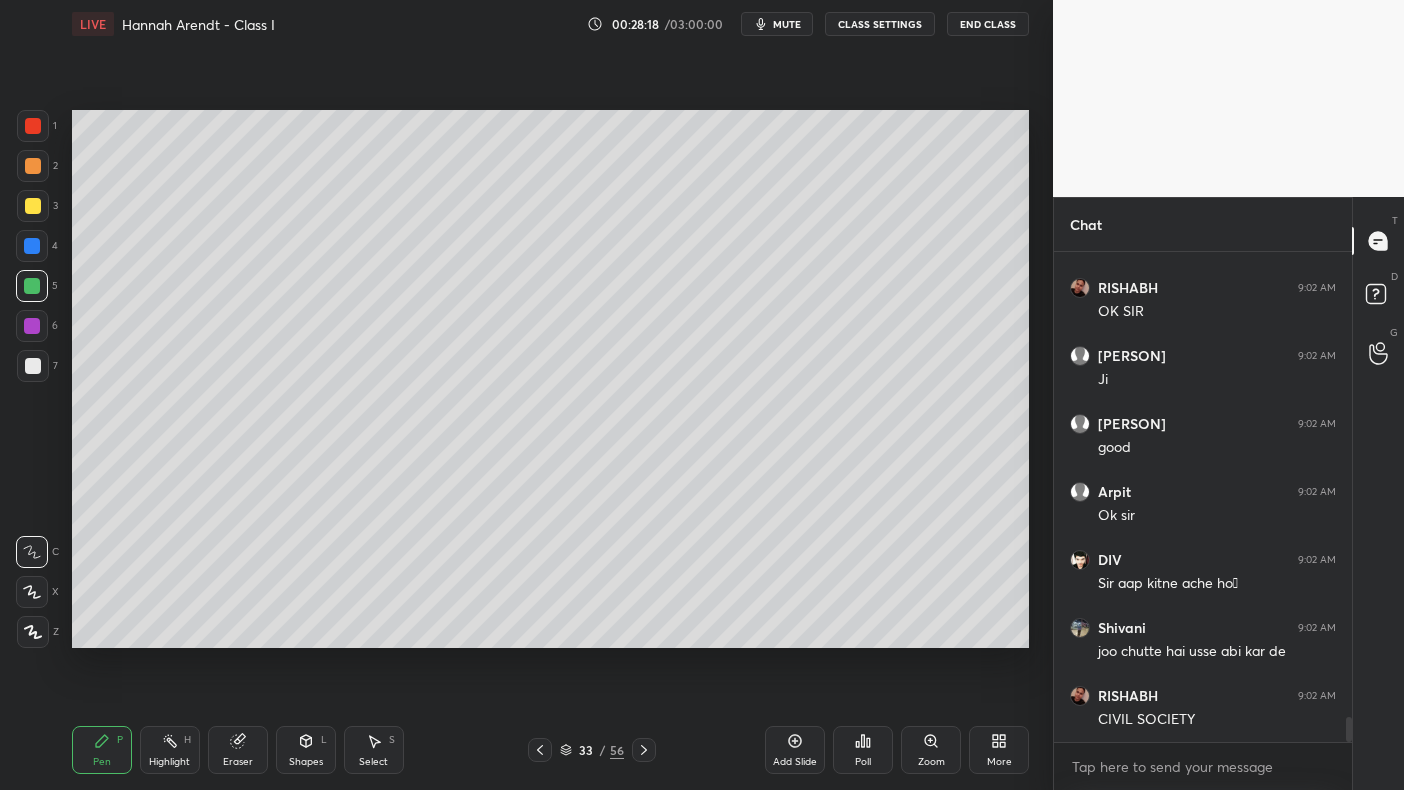 click on "2" at bounding box center [37, 170] 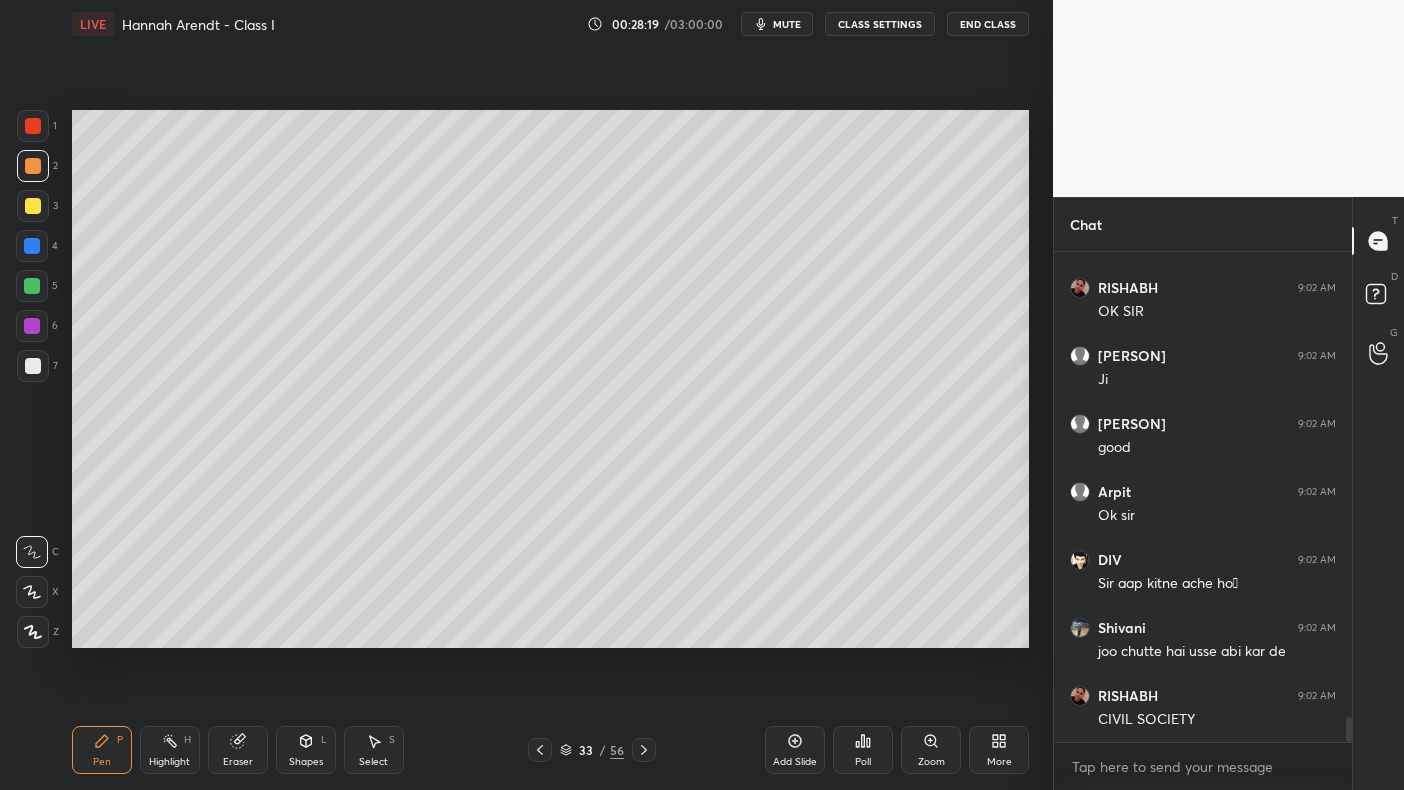click at bounding box center [33, 206] 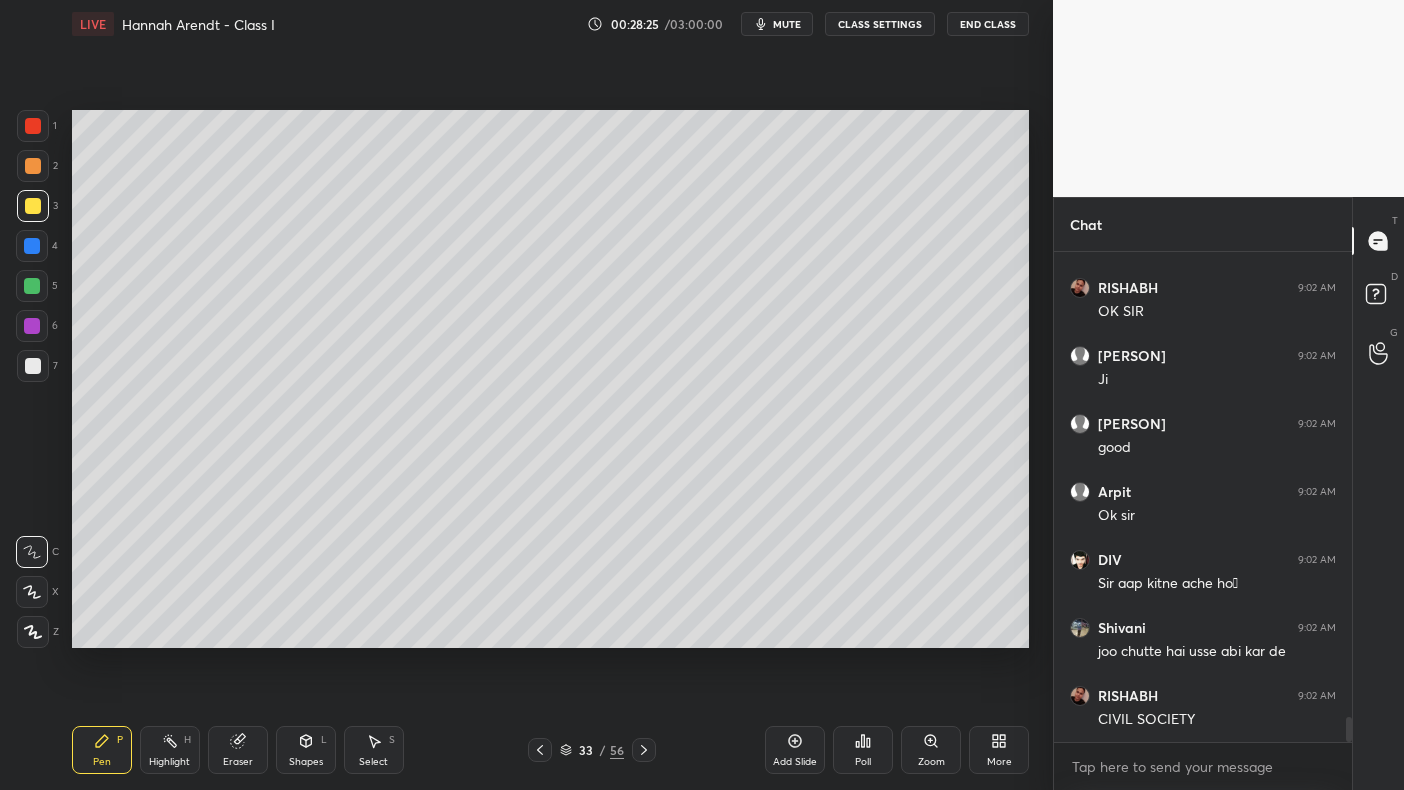 click at bounding box center (33, 166) 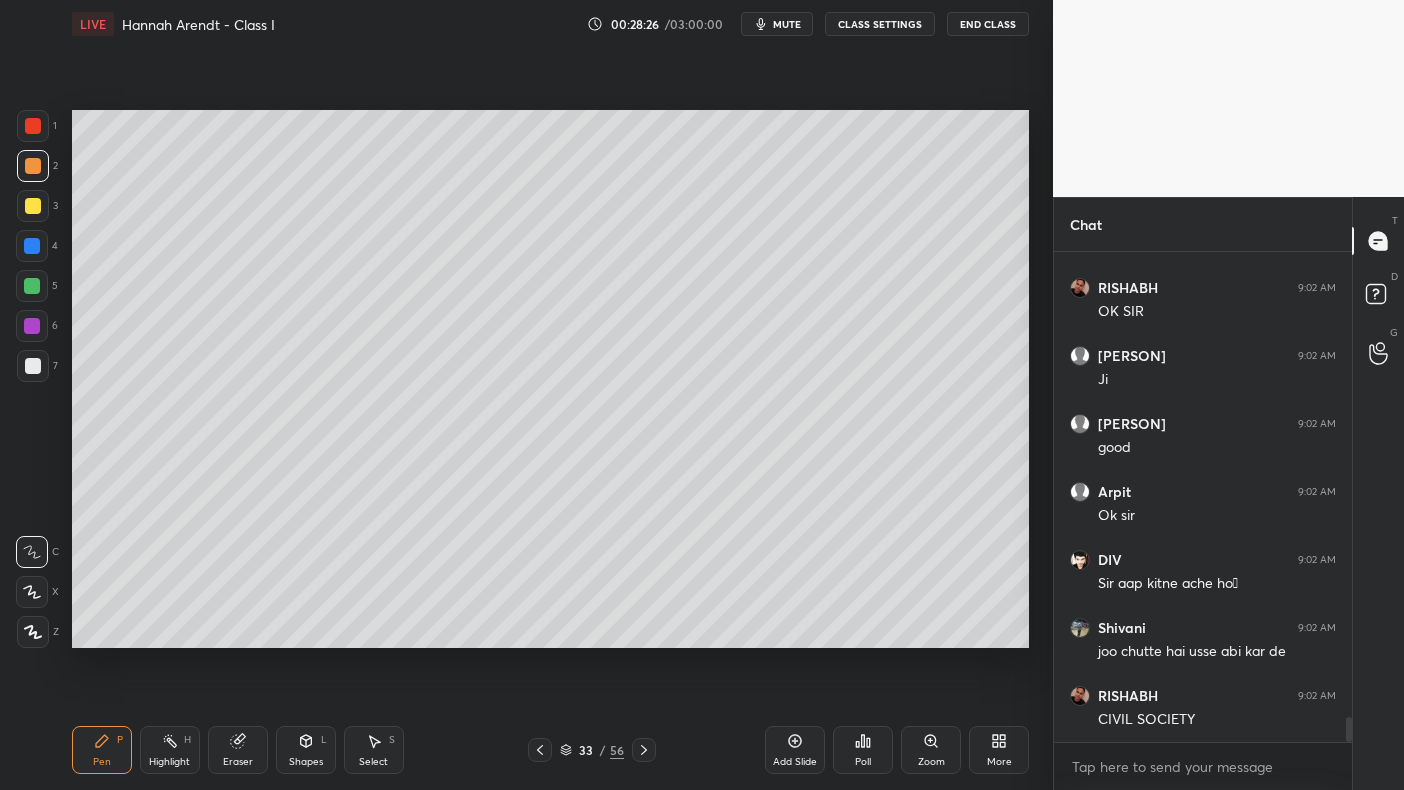 click at bounding box center [33, 126] 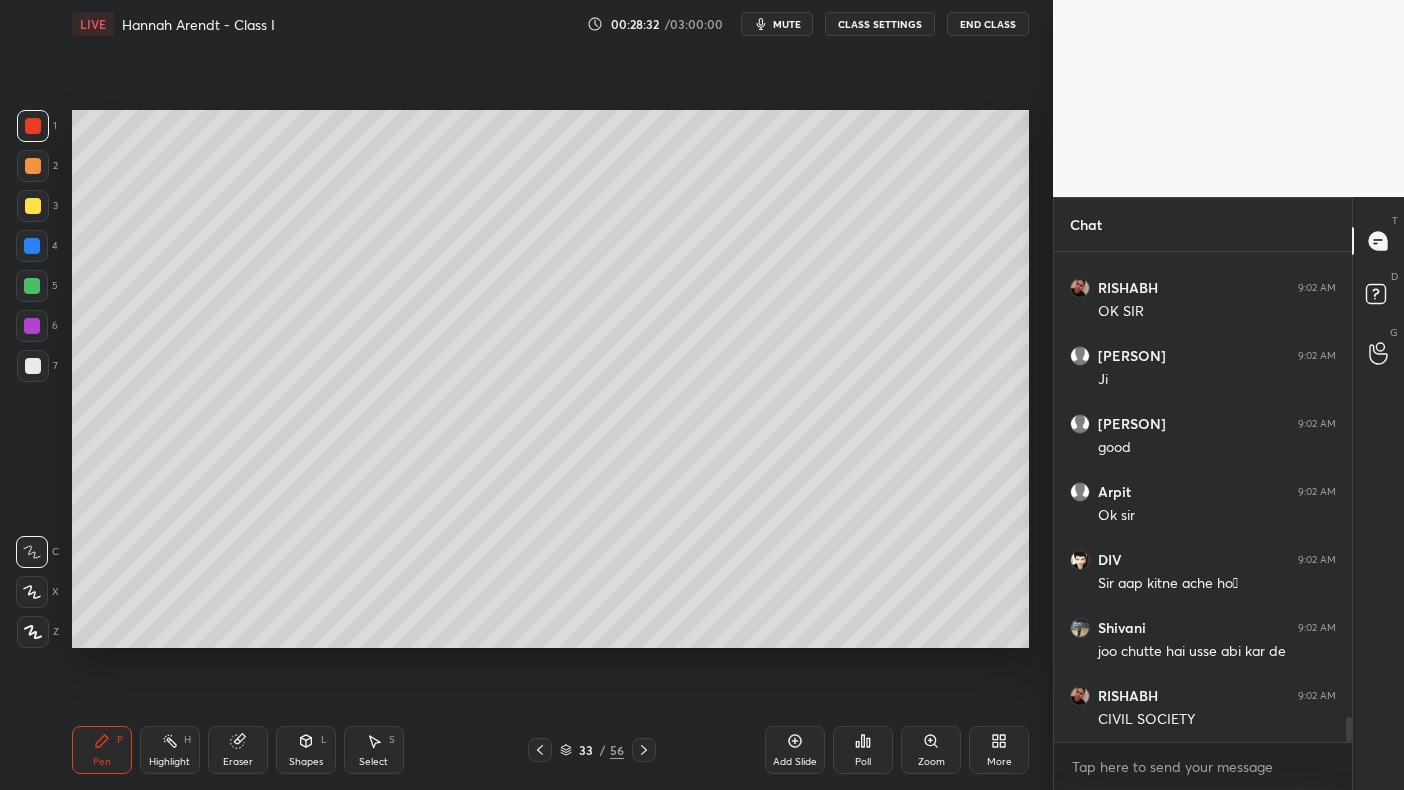 click on "4" at bounding box center (37, 246) 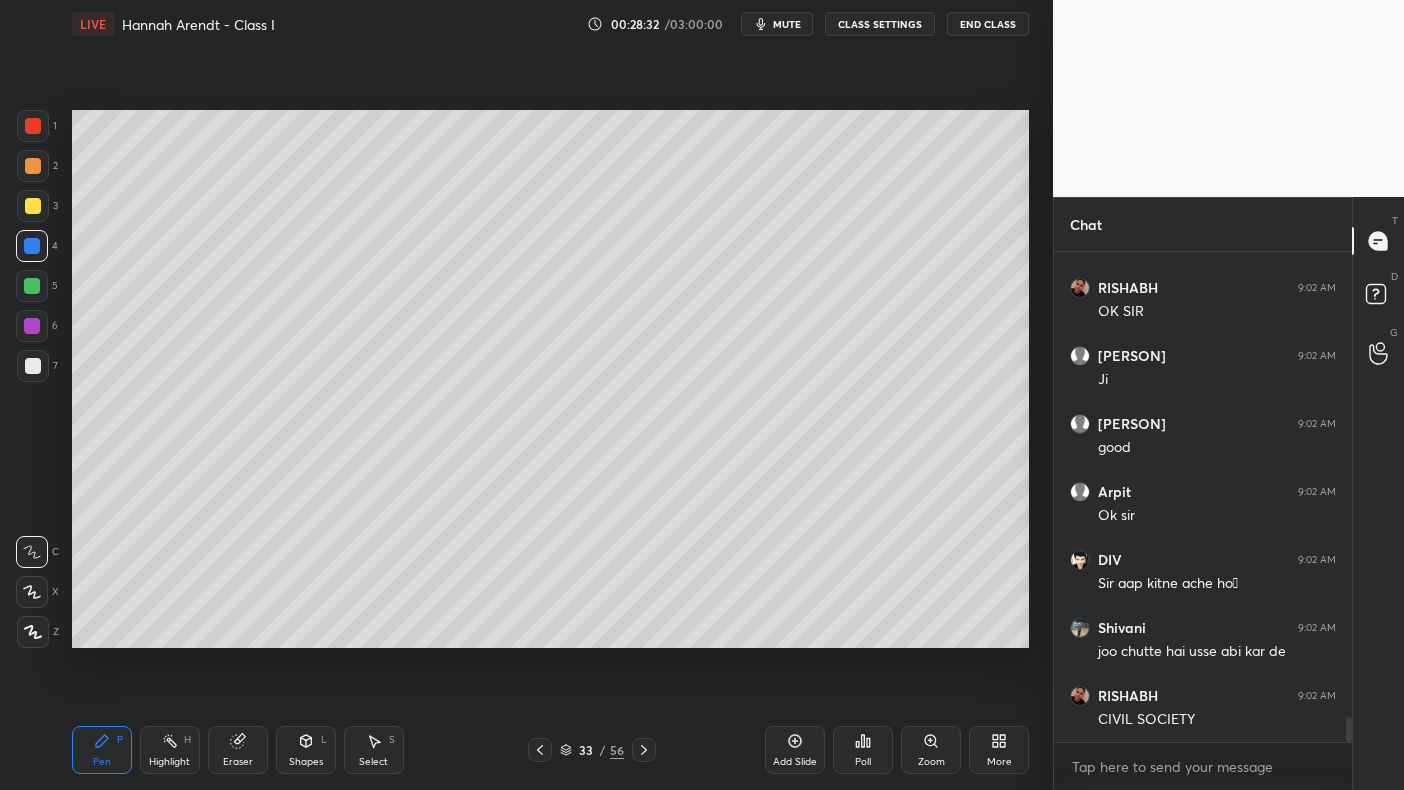 click at bounding box center (32, 246) 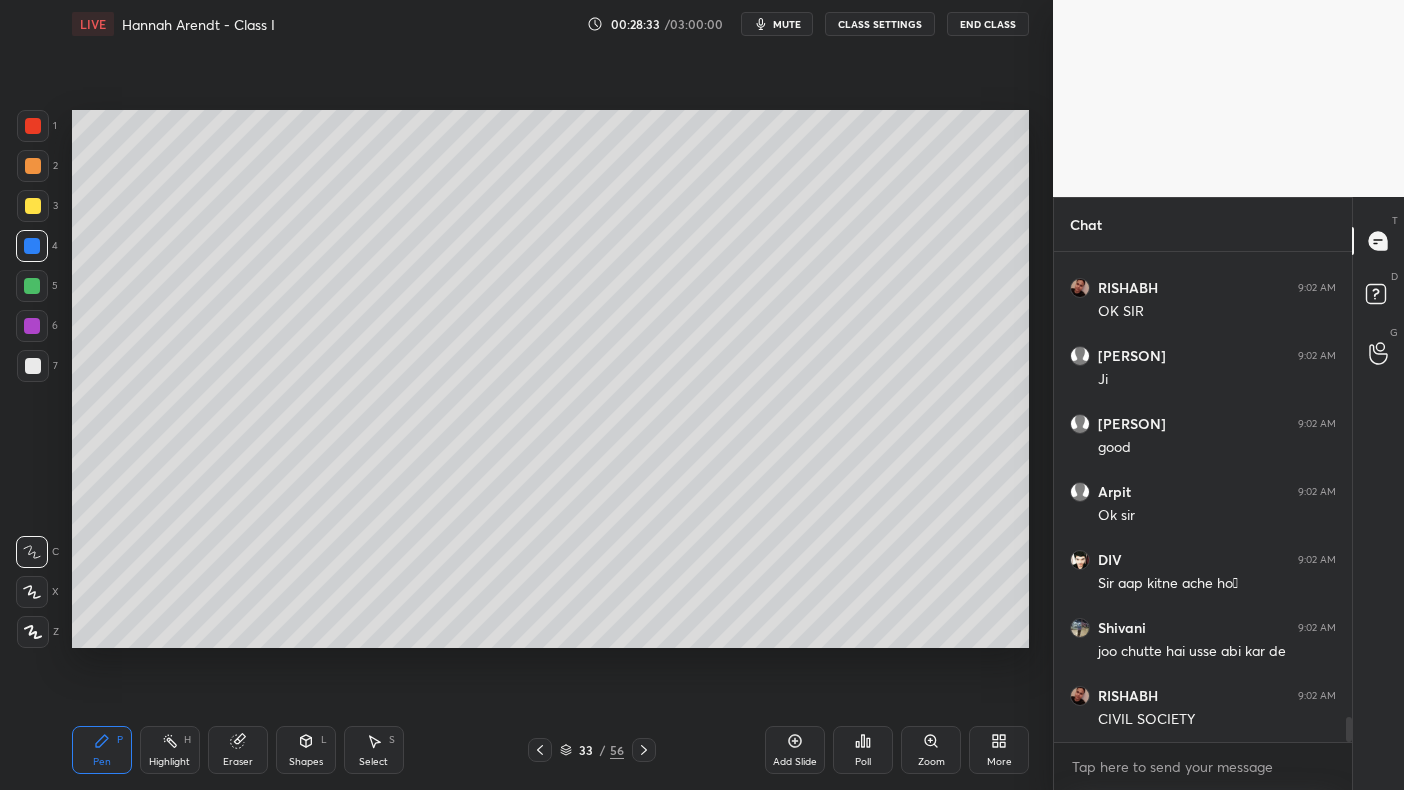 click at bounding box center (32, 286) 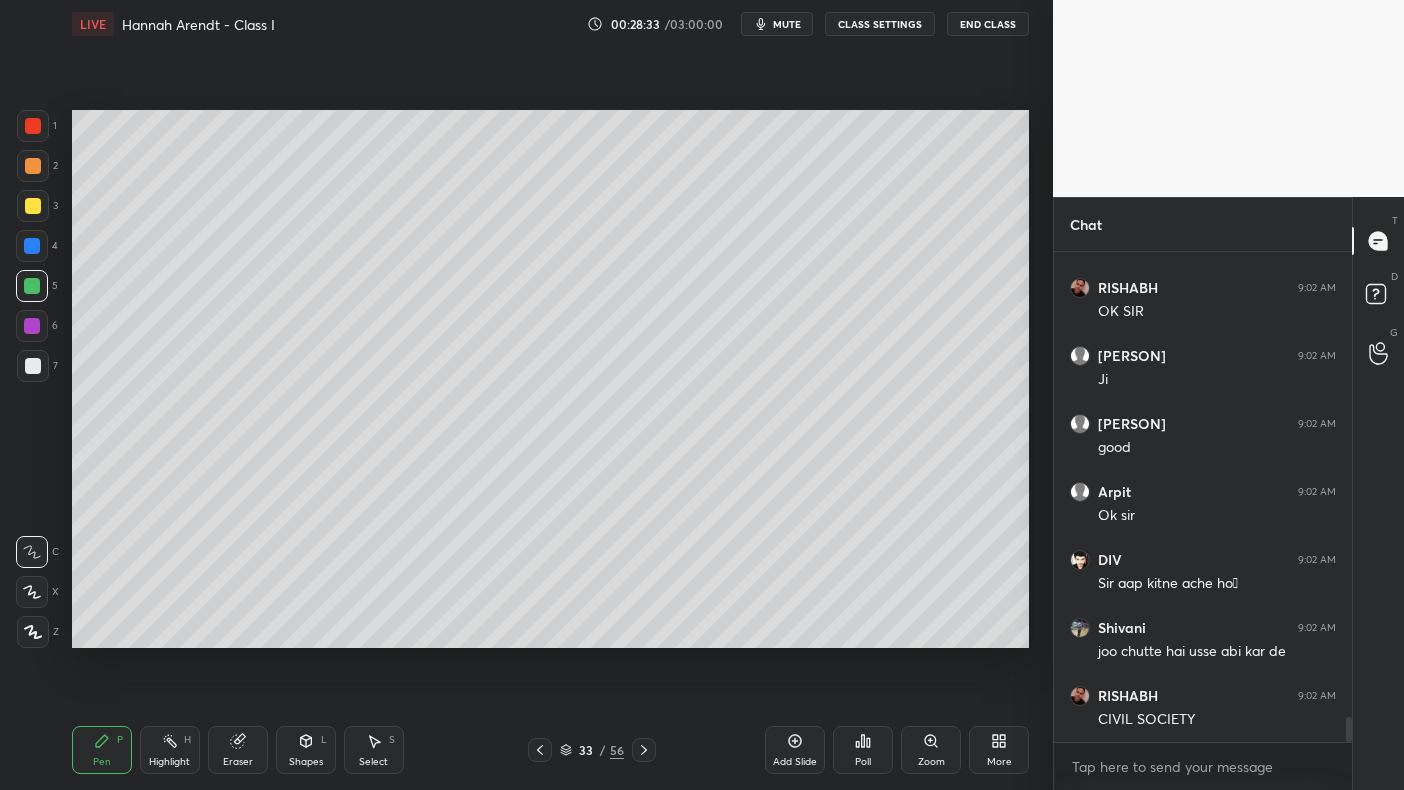 click at bounding box center (32, 286) 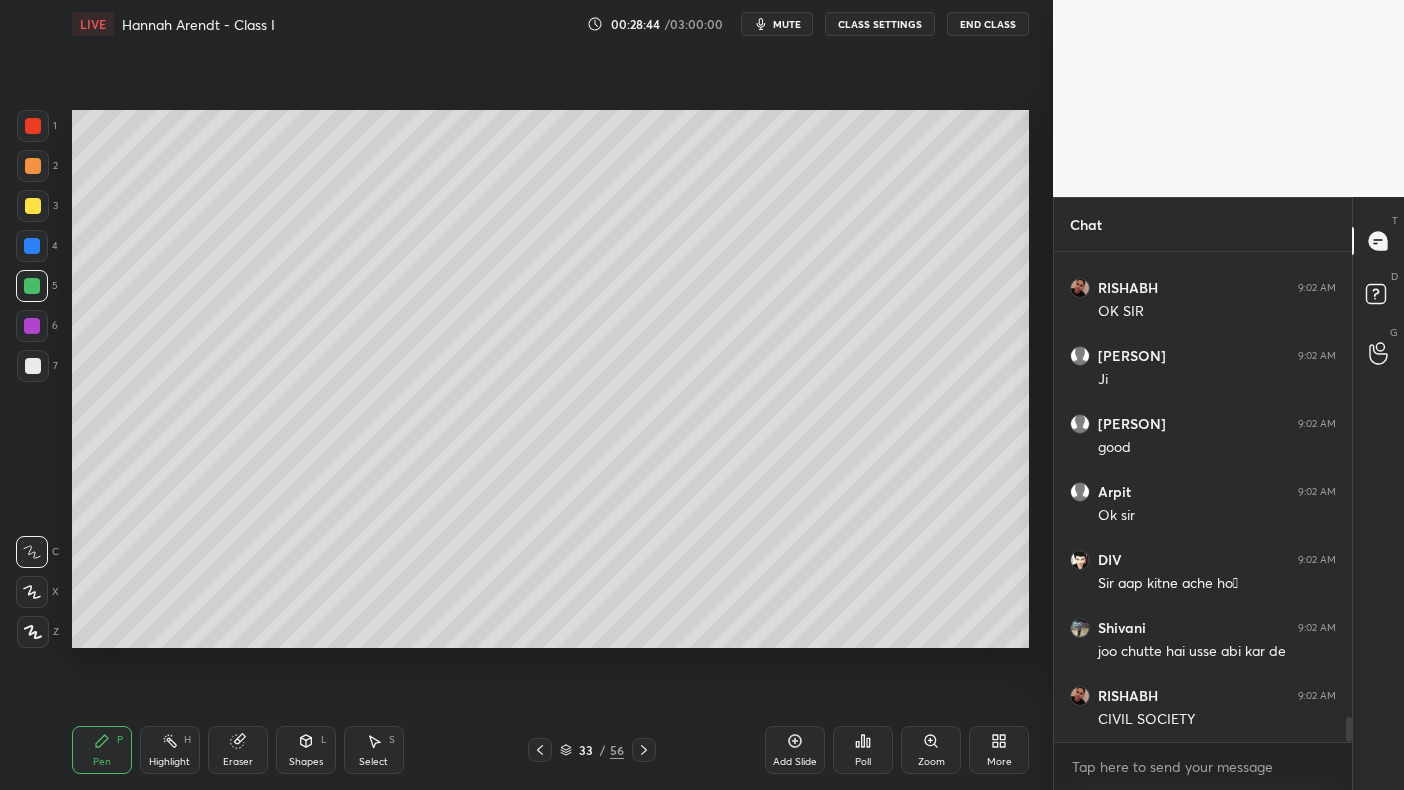 click at bounding box center (32, 326) 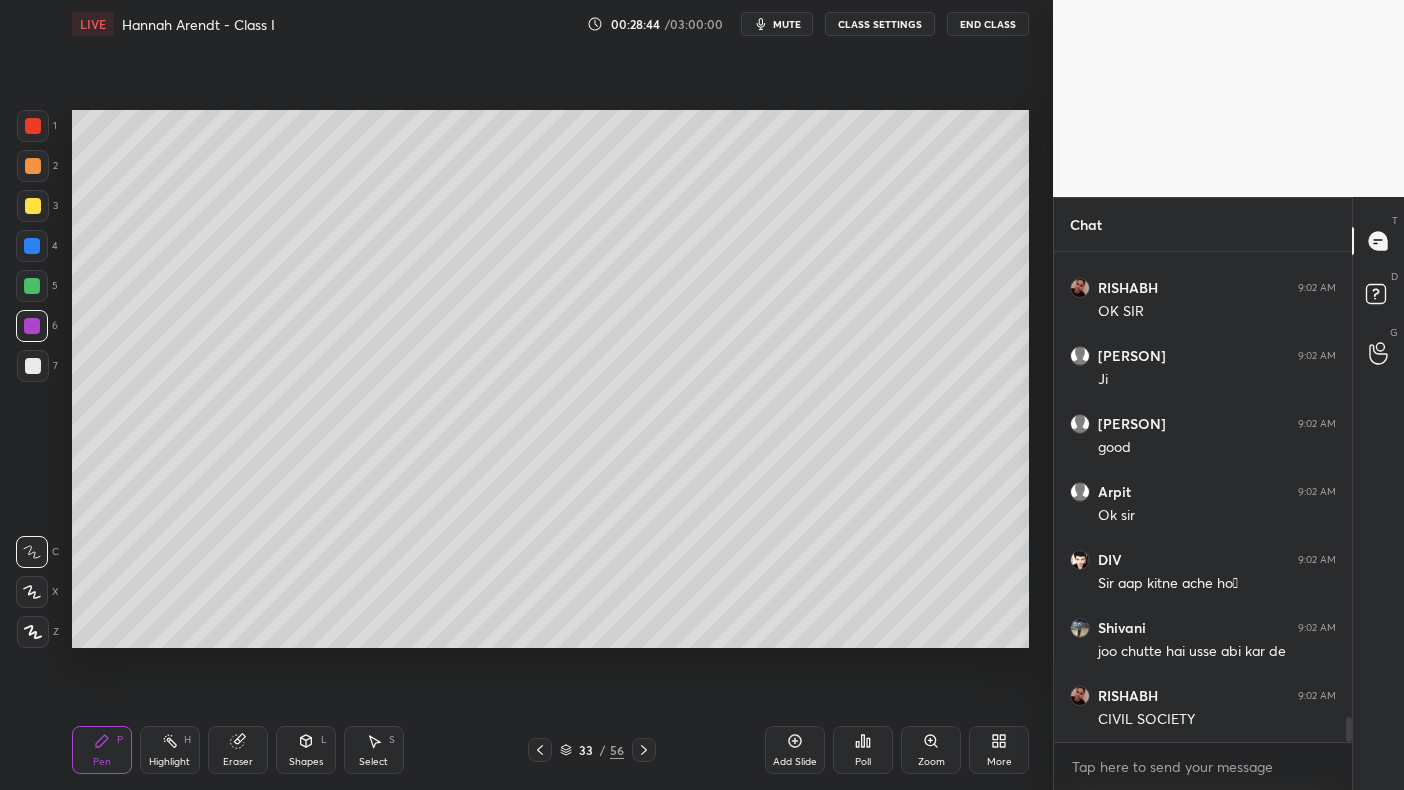 click on "6" at bounding box center (37, 330) 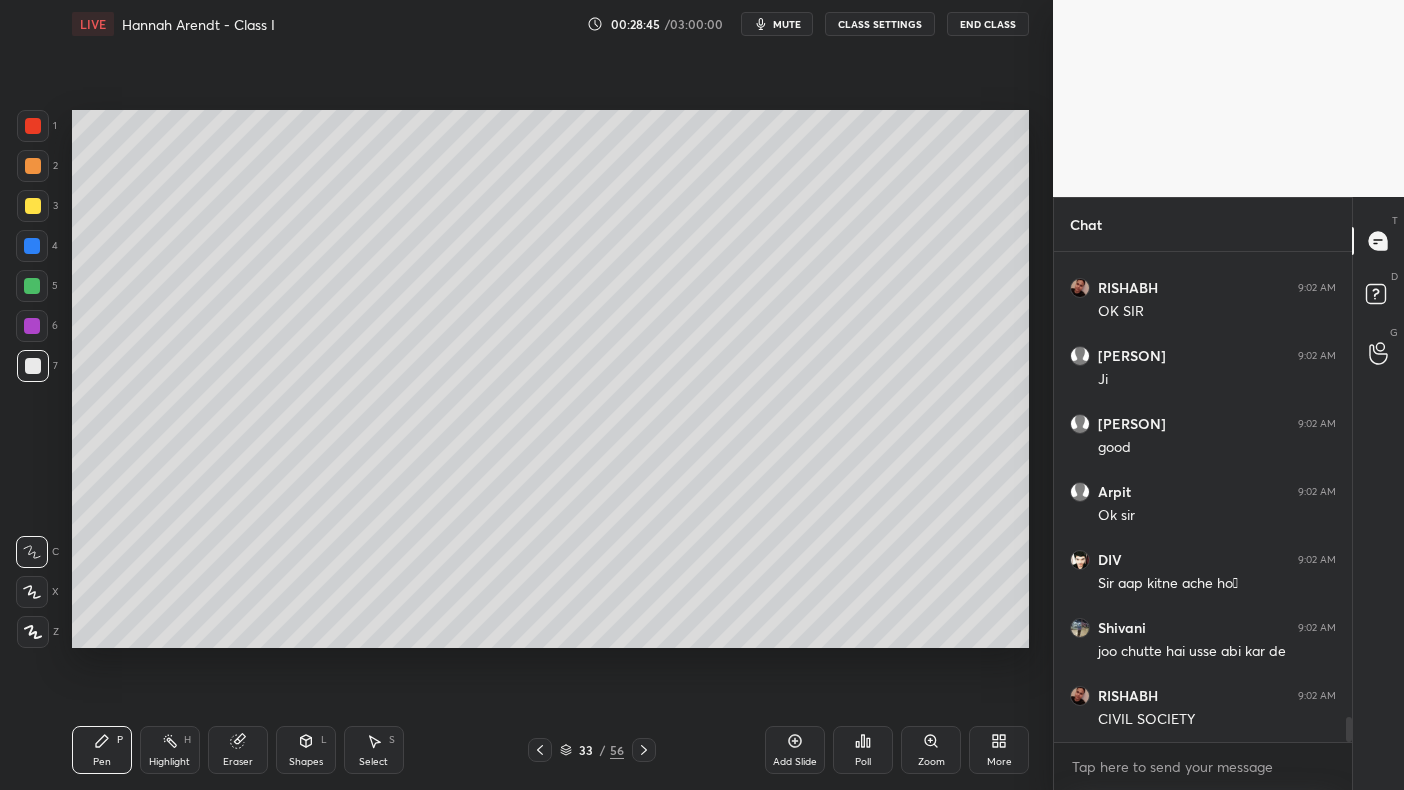 click on "Add Slide" at bounding box center [795, 750] 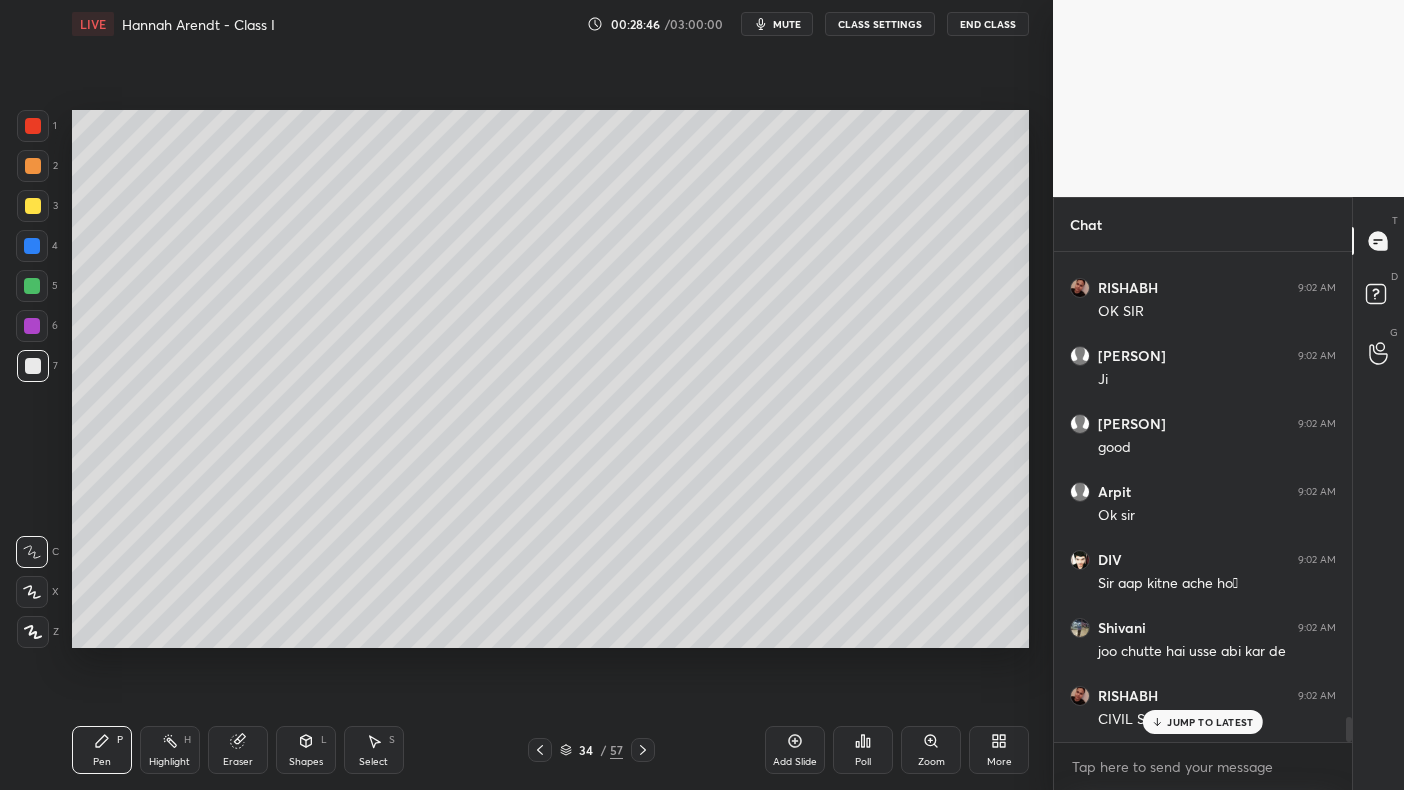 scroll, scrollTop: 9253, scrollLeft: 0, axis: vertical 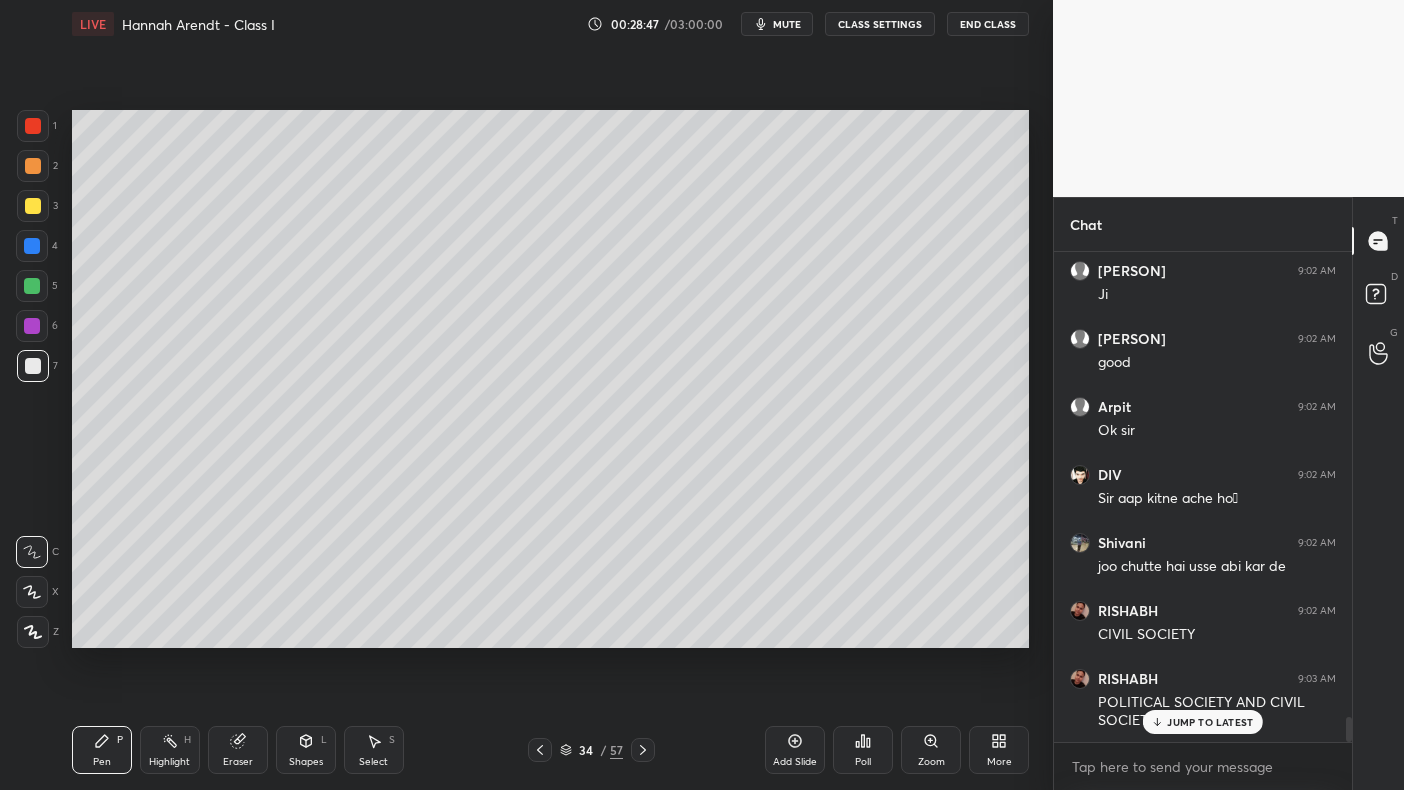 click at bounding box center (33, 206) 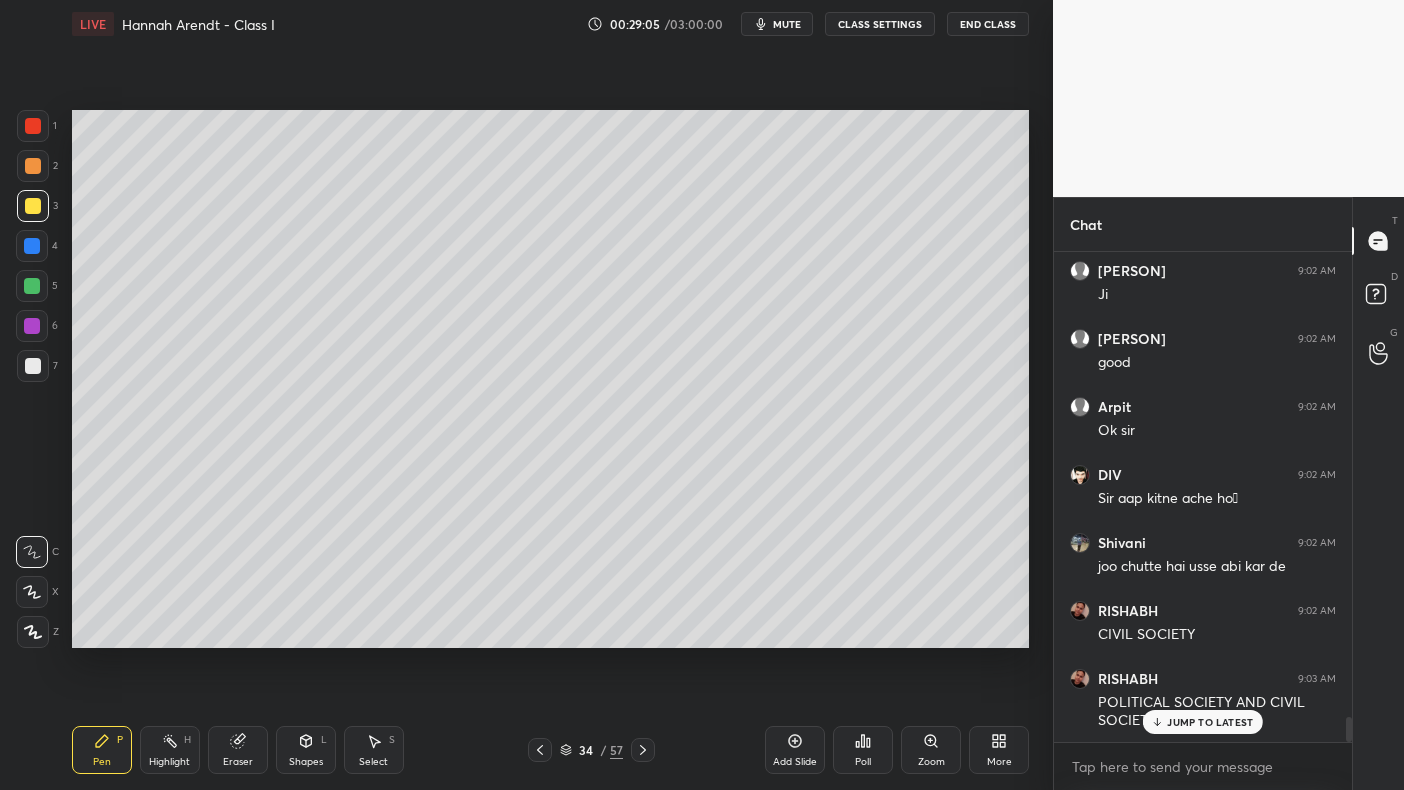click at bounding box center (33, 166) 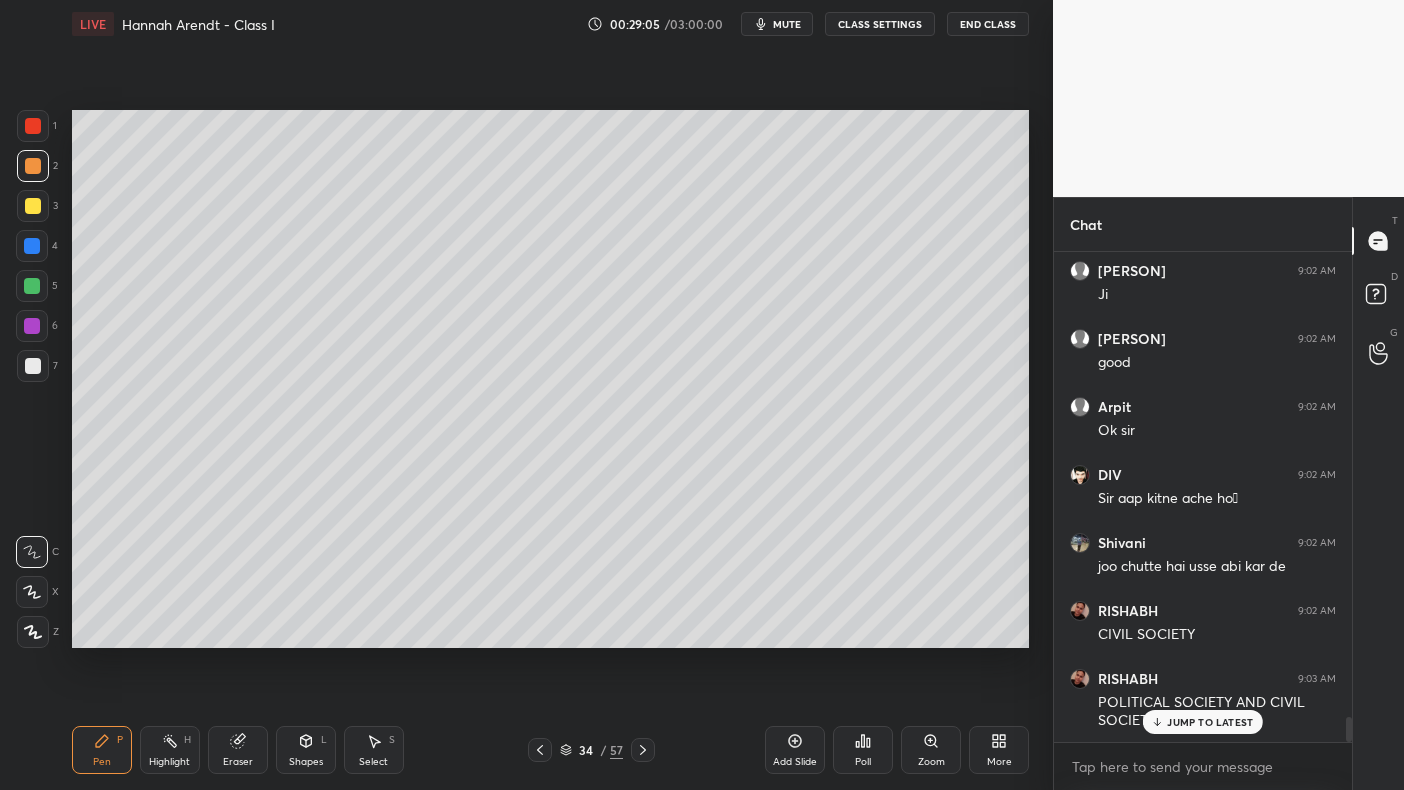 click at bounding box center (33, 166) 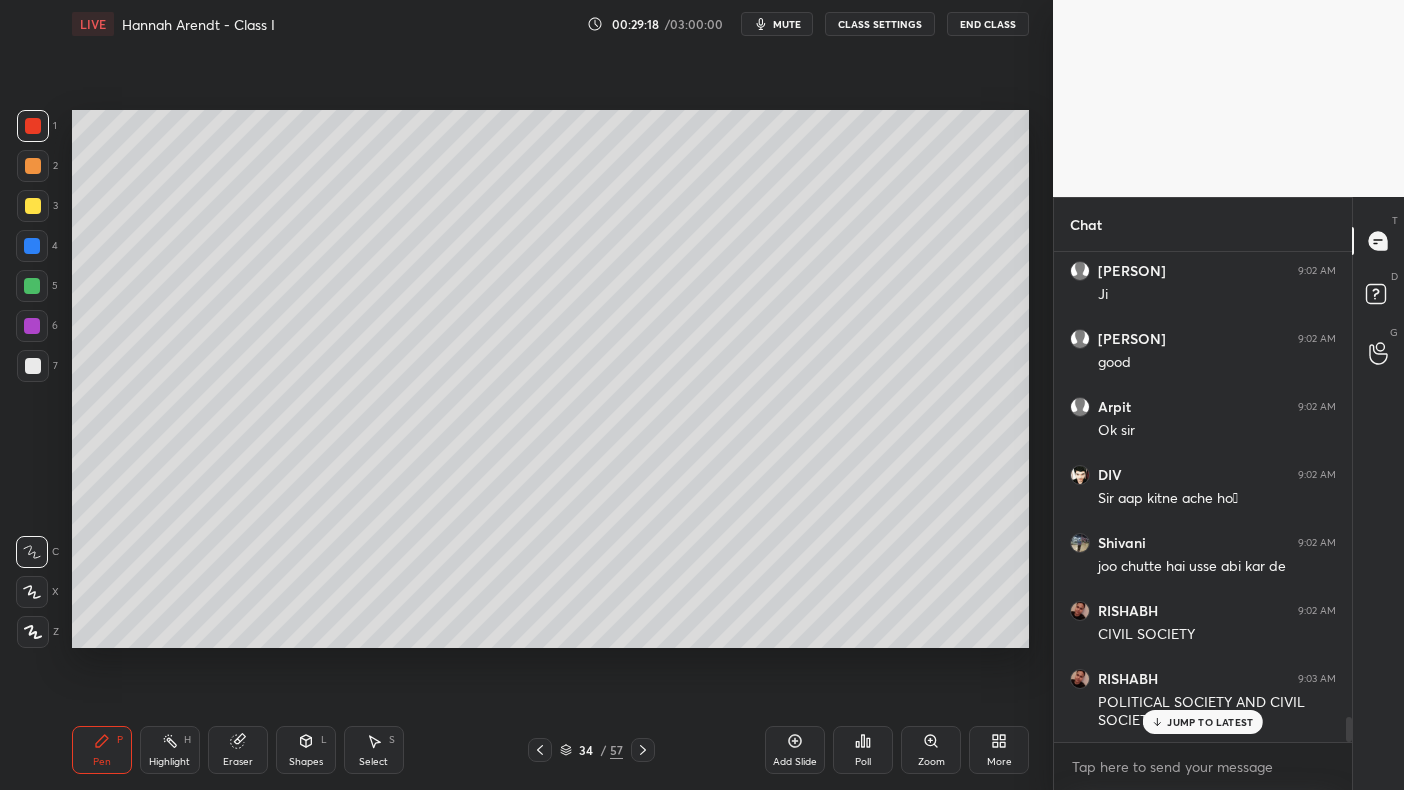 click at bounding box center (32, 286) 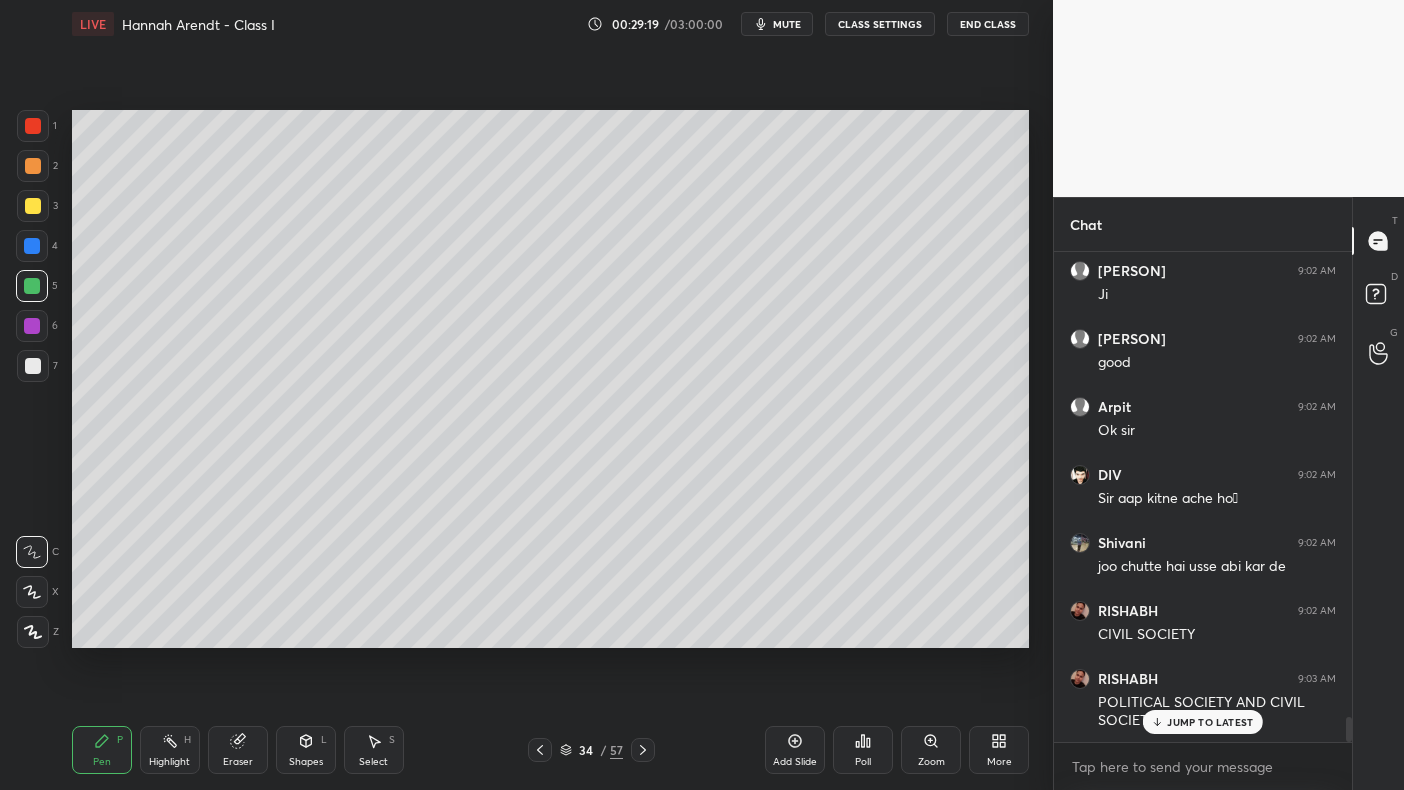 click at bounding box center (32, 286) 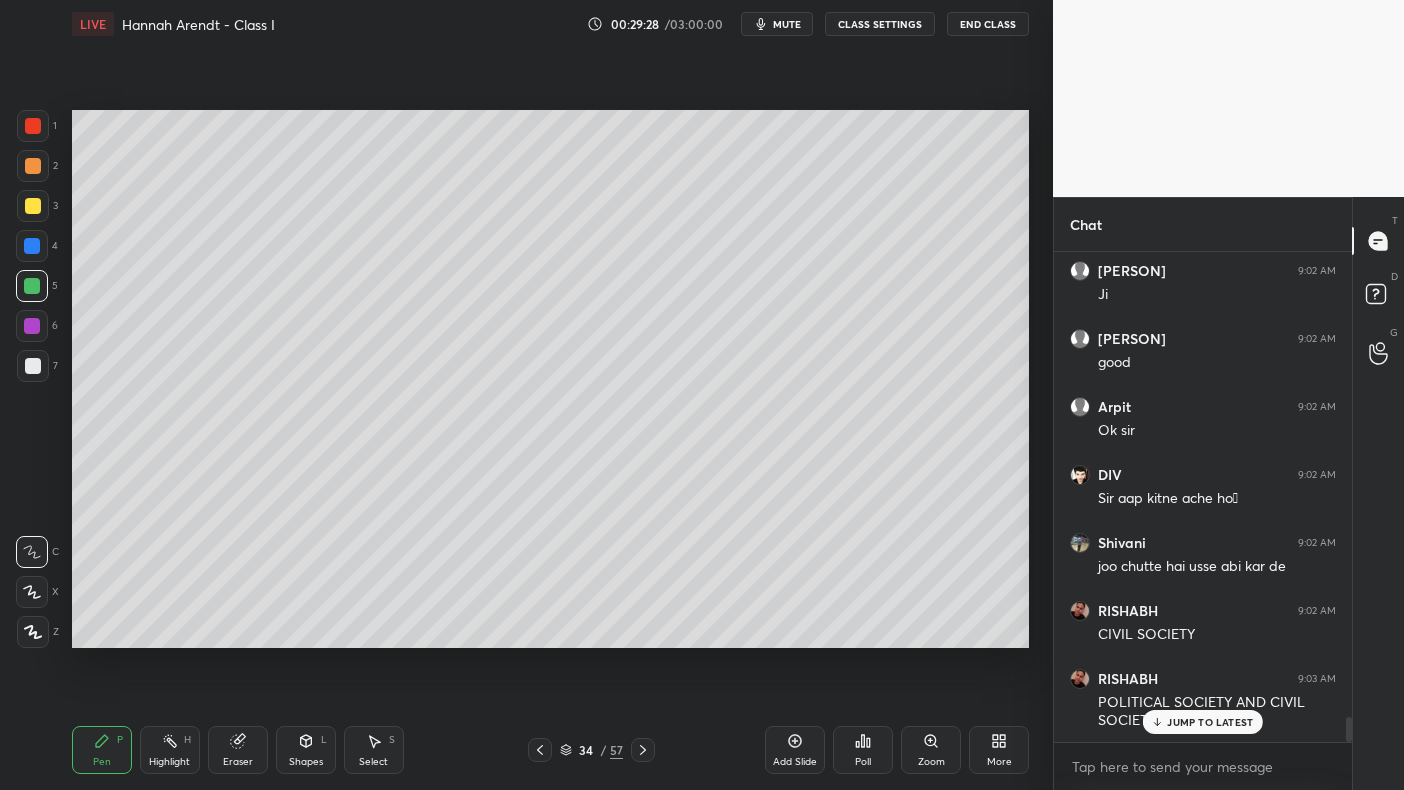 click on "1" at bounding box center [37, 130] 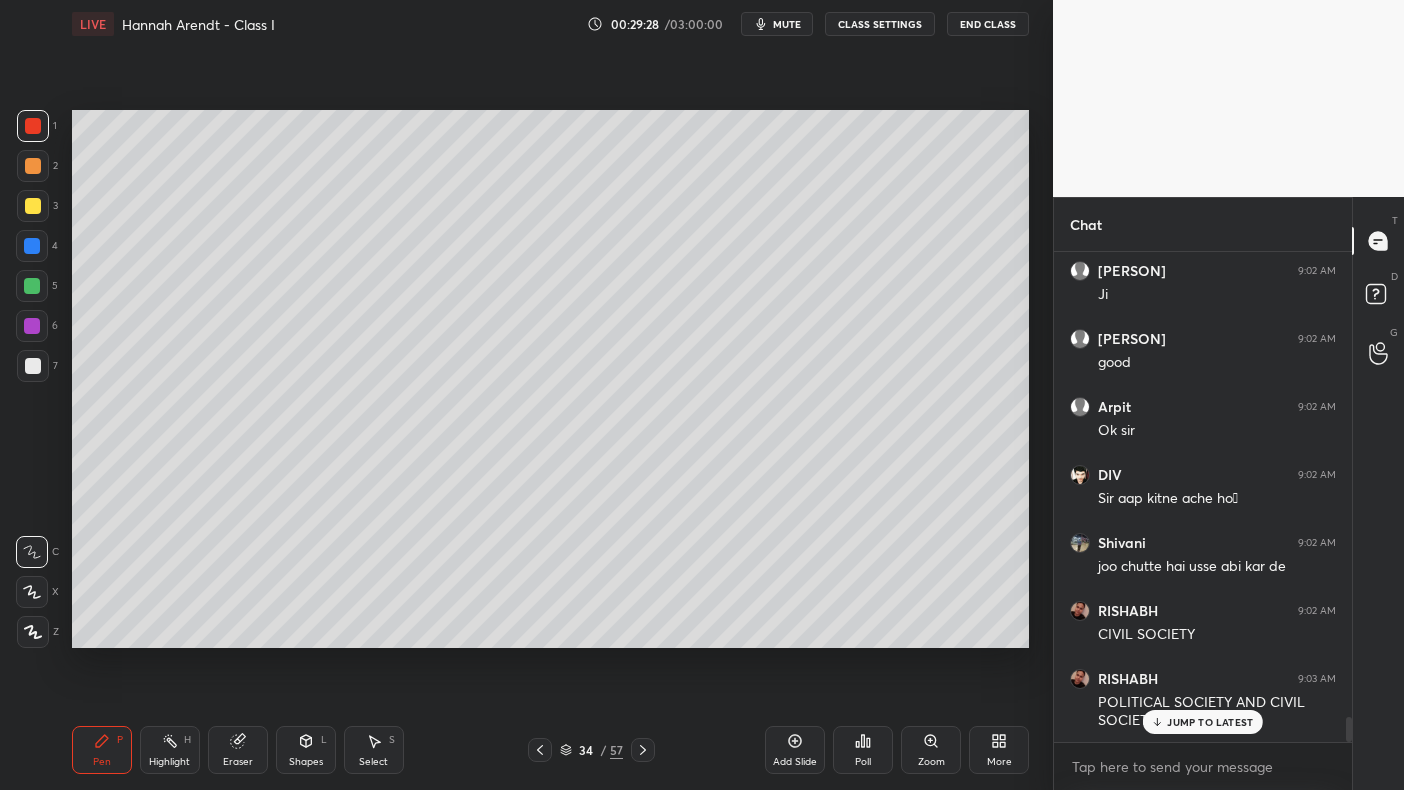 click on "1" at bounding box center [37, 130] 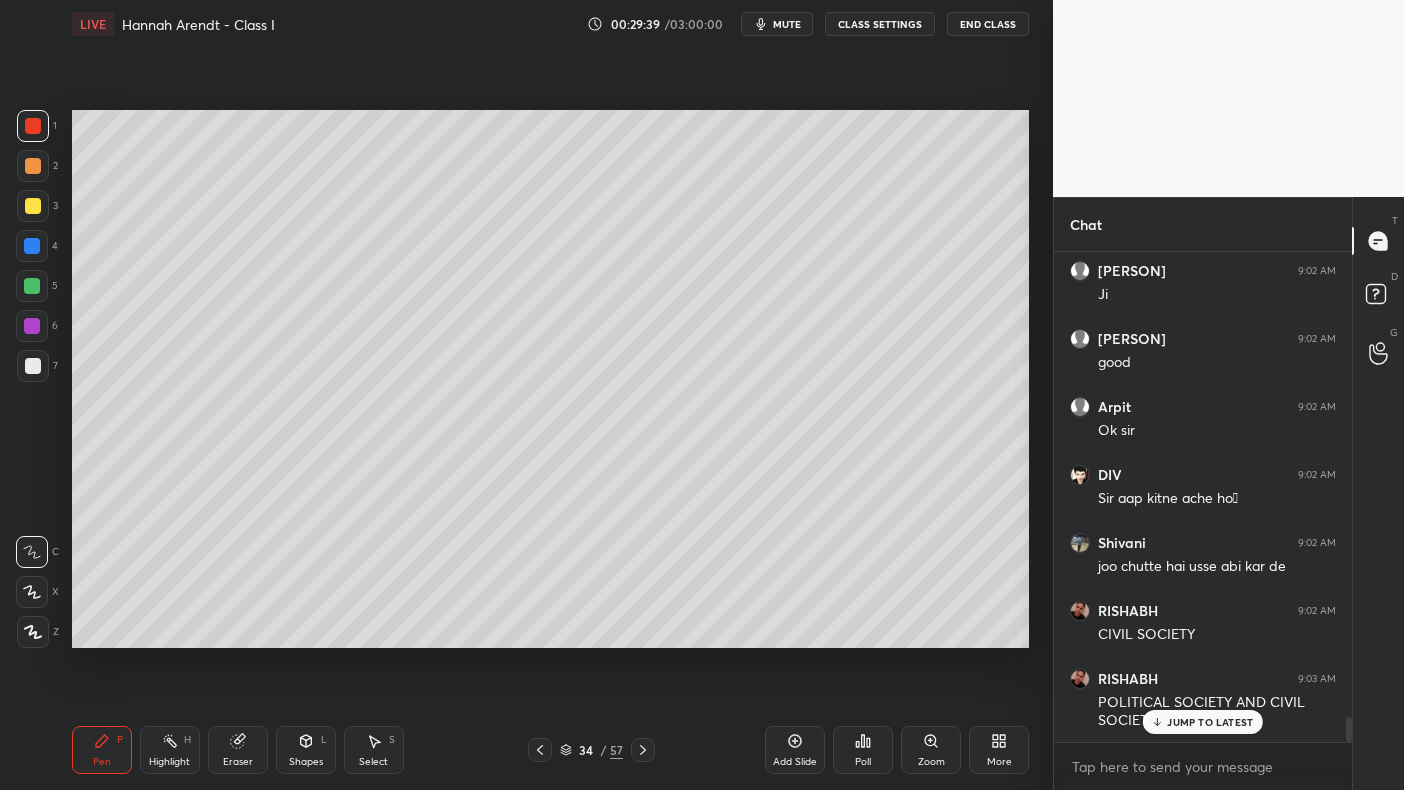 click at bounding box center [33, 206] 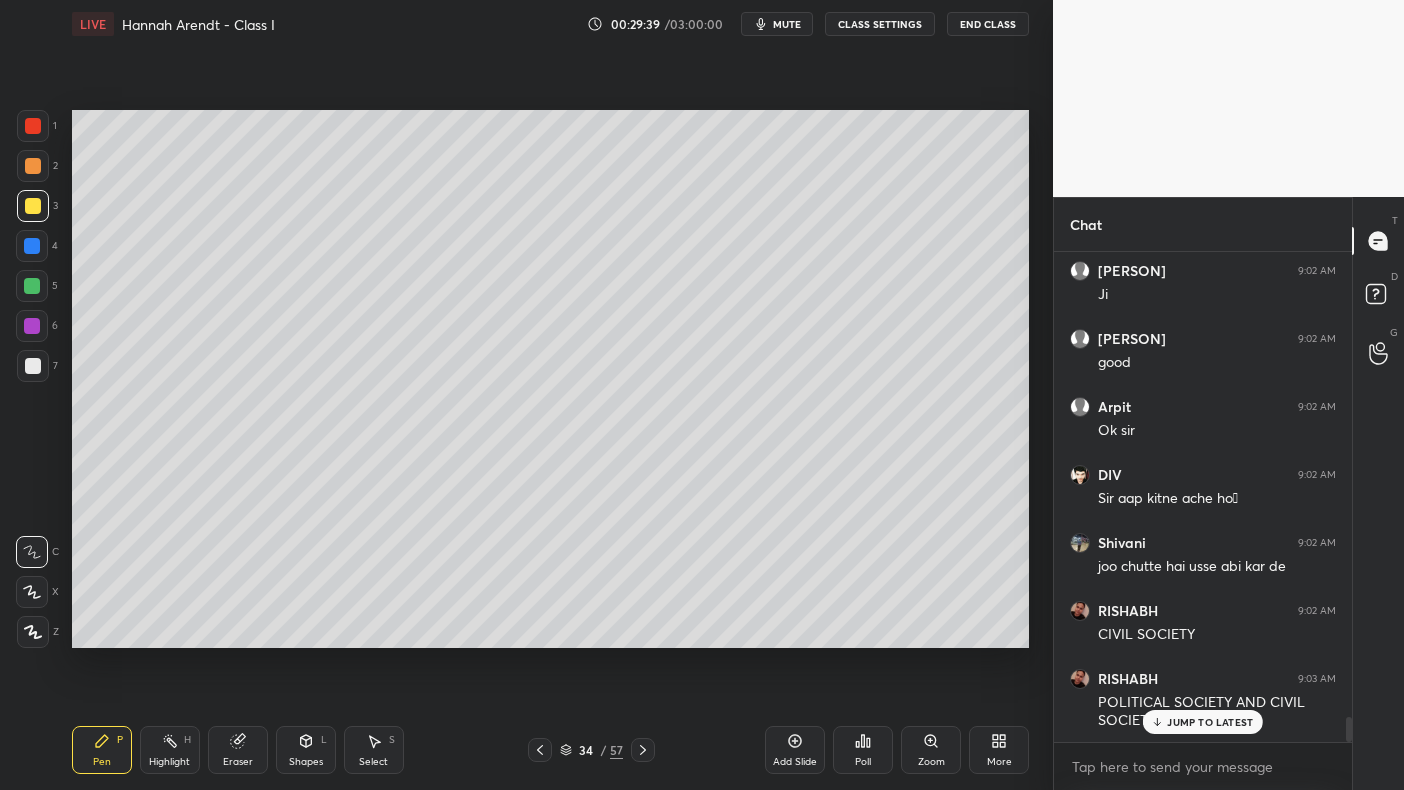 click at bounding box center (33, 206) 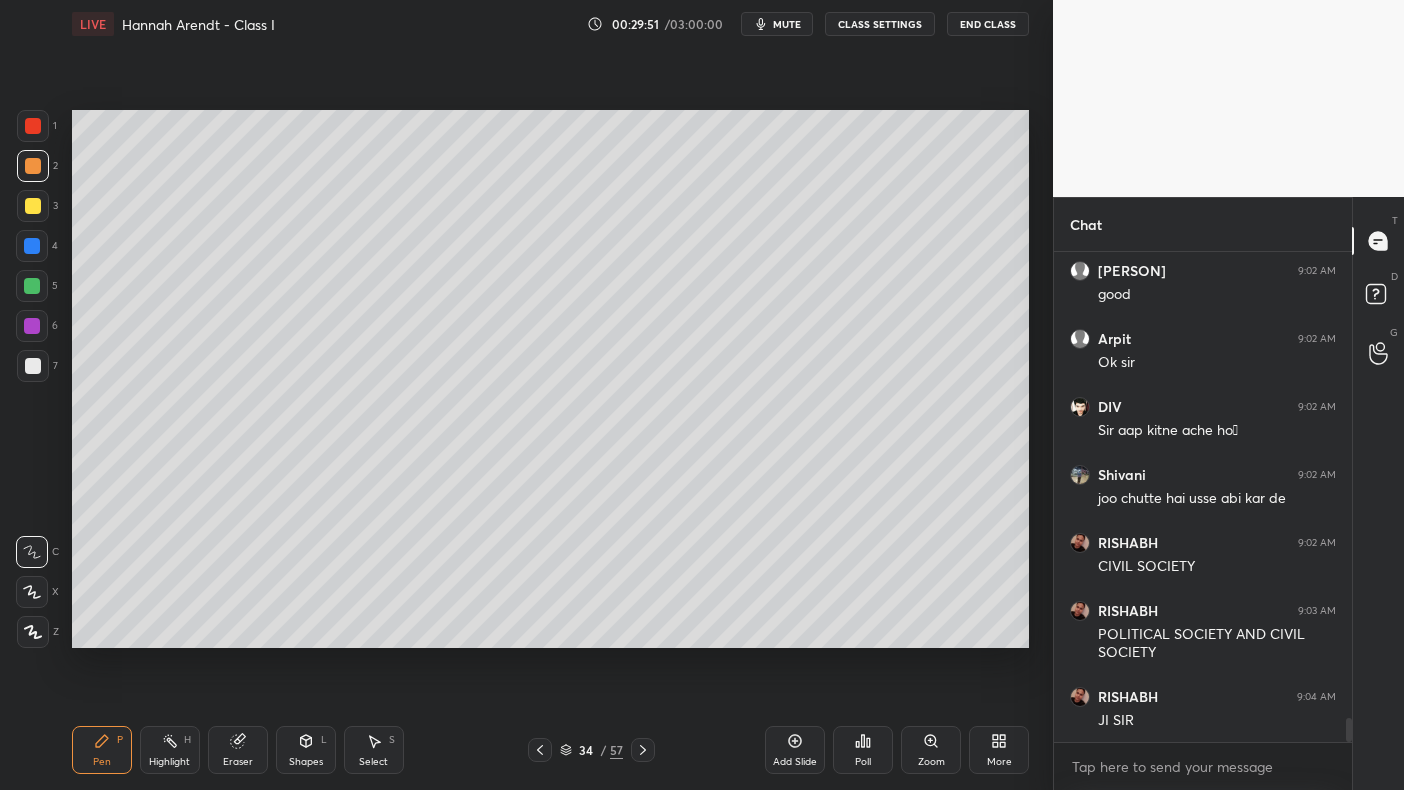 click at bounding box center (32, 246) 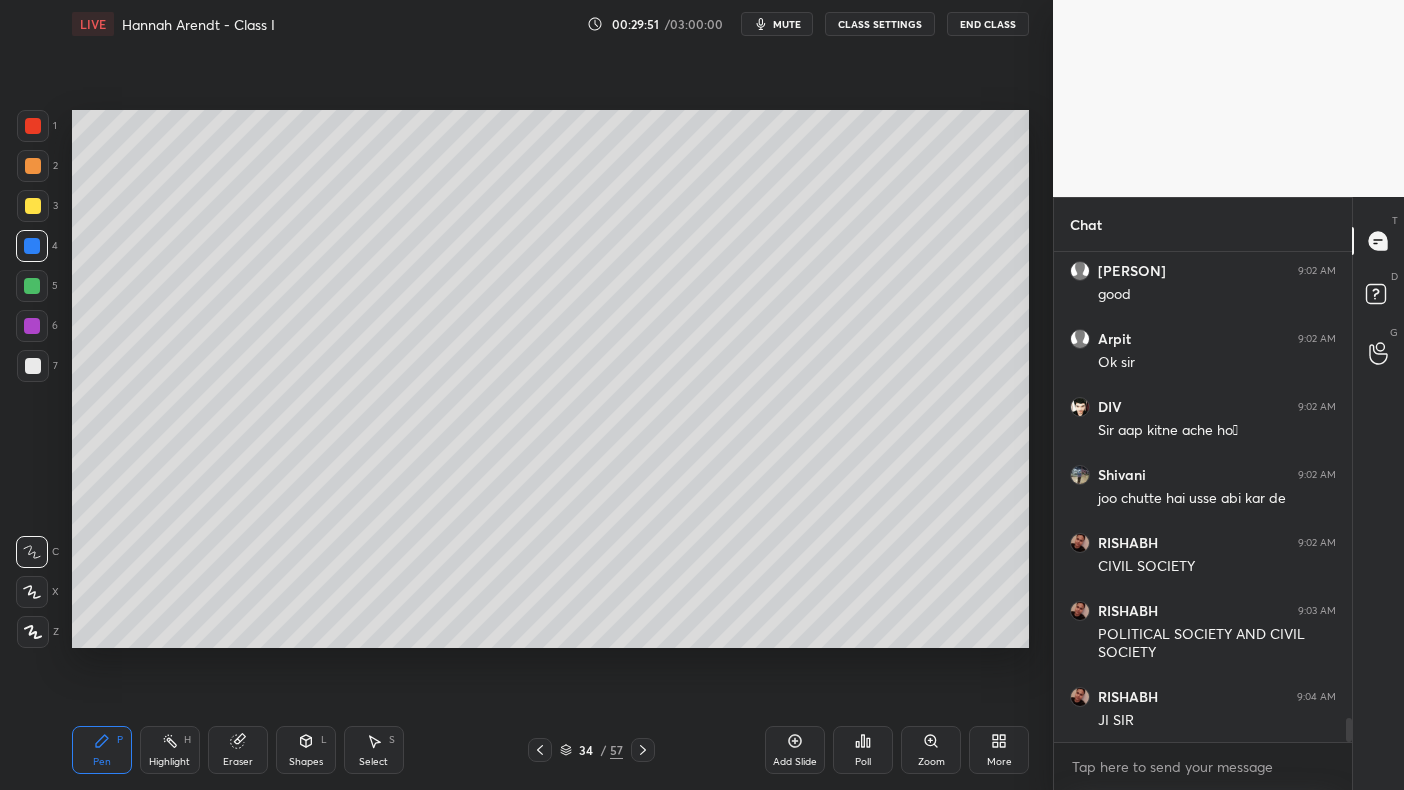 click at bounding box center [33, 206] 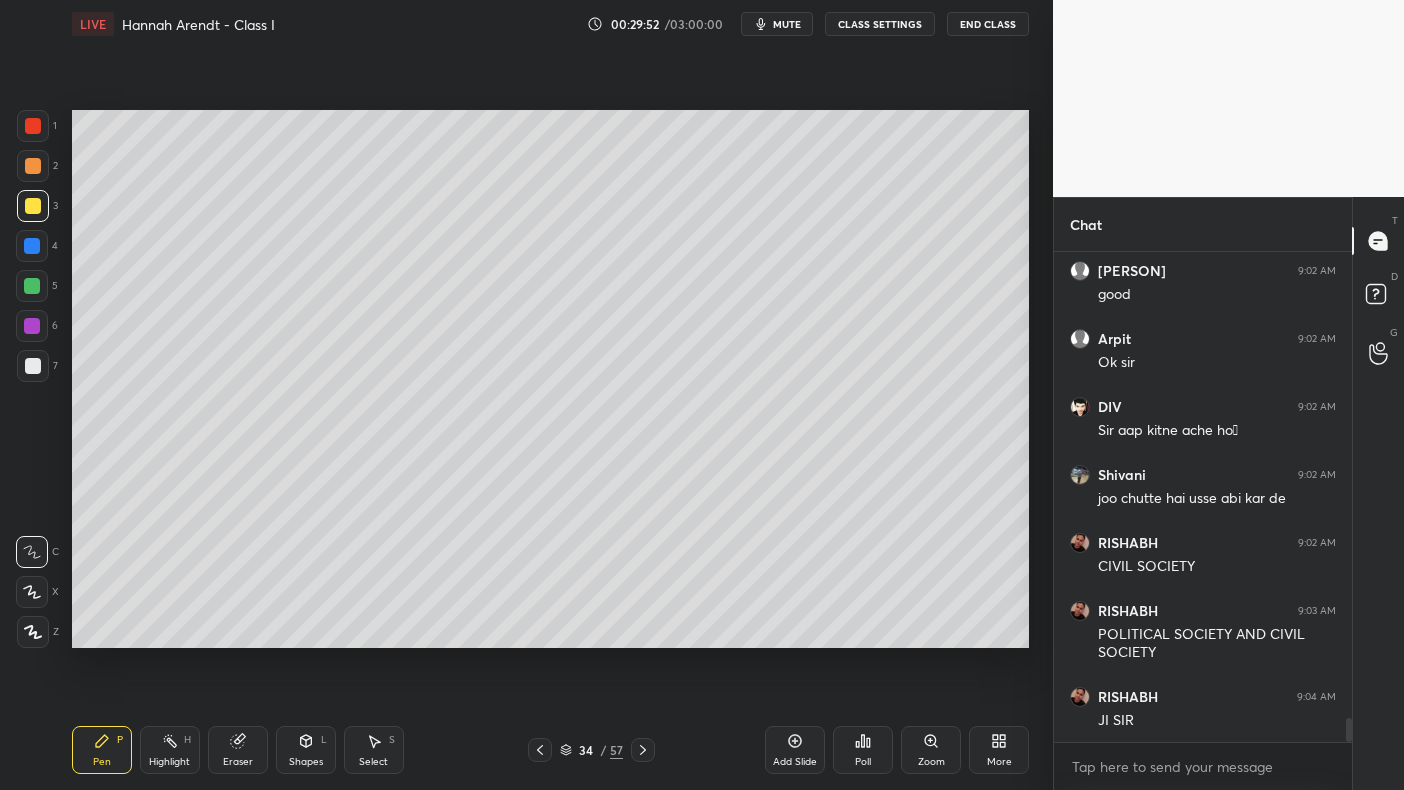 click at bounding box center (33, 206) 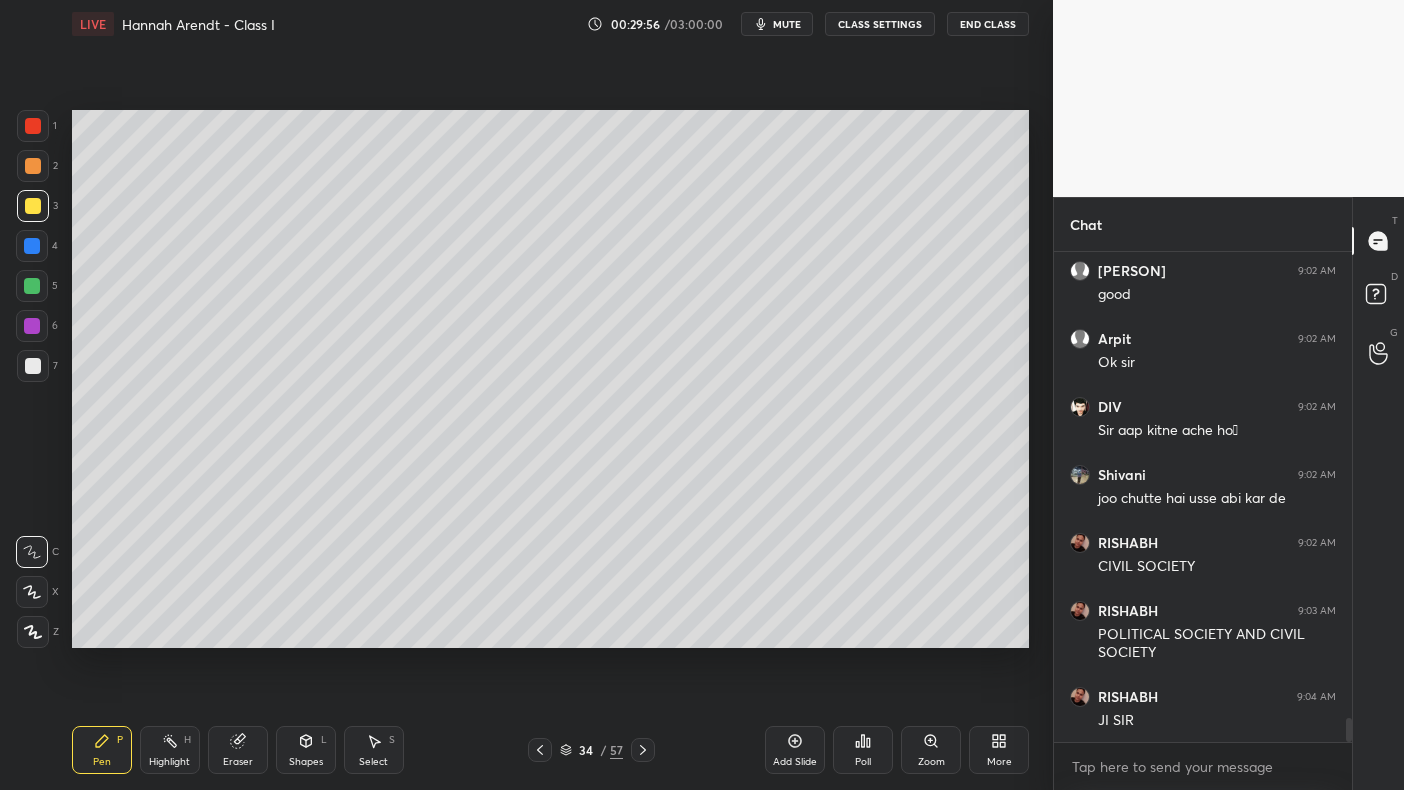 click on "1" at bounding box center (37, 126) 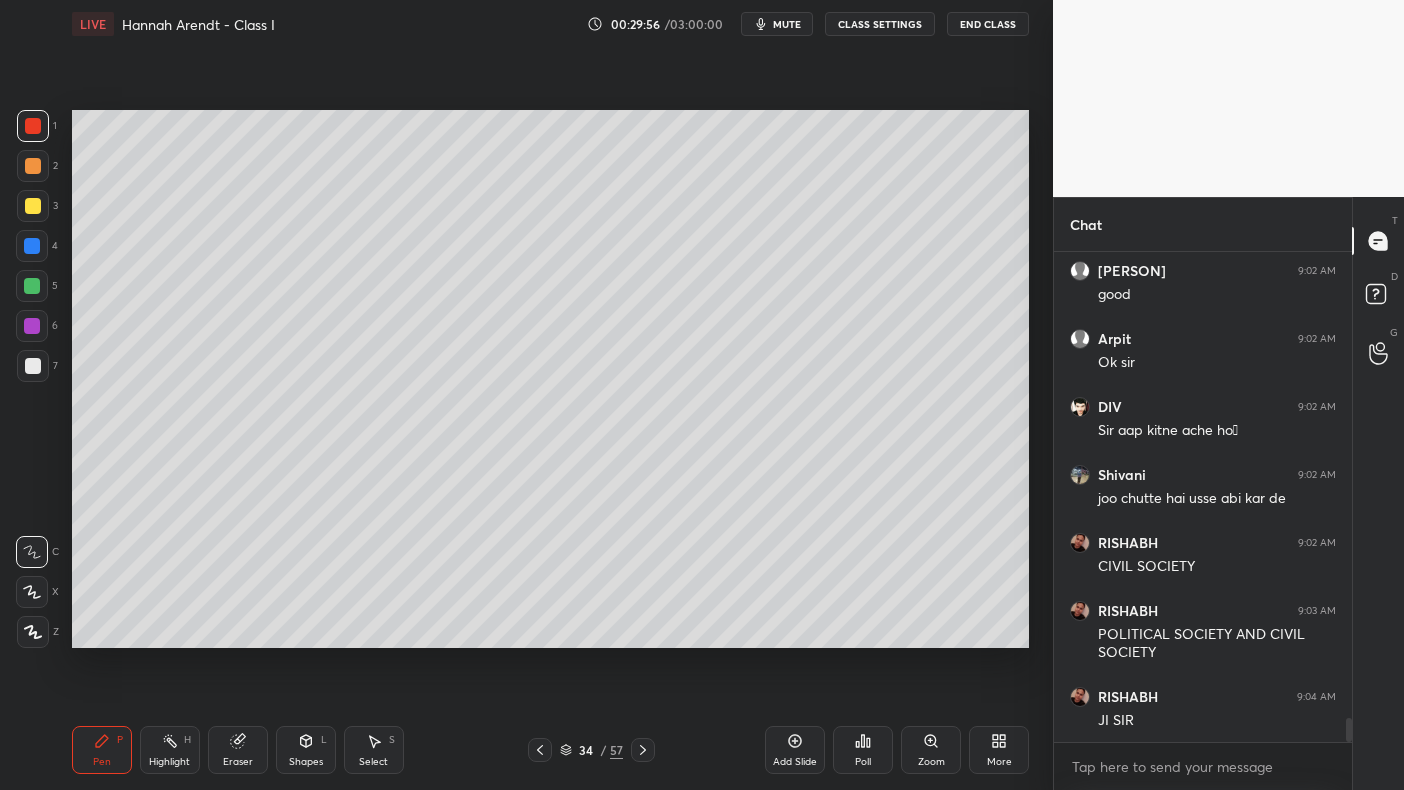 click at bounding box center (33, 126) 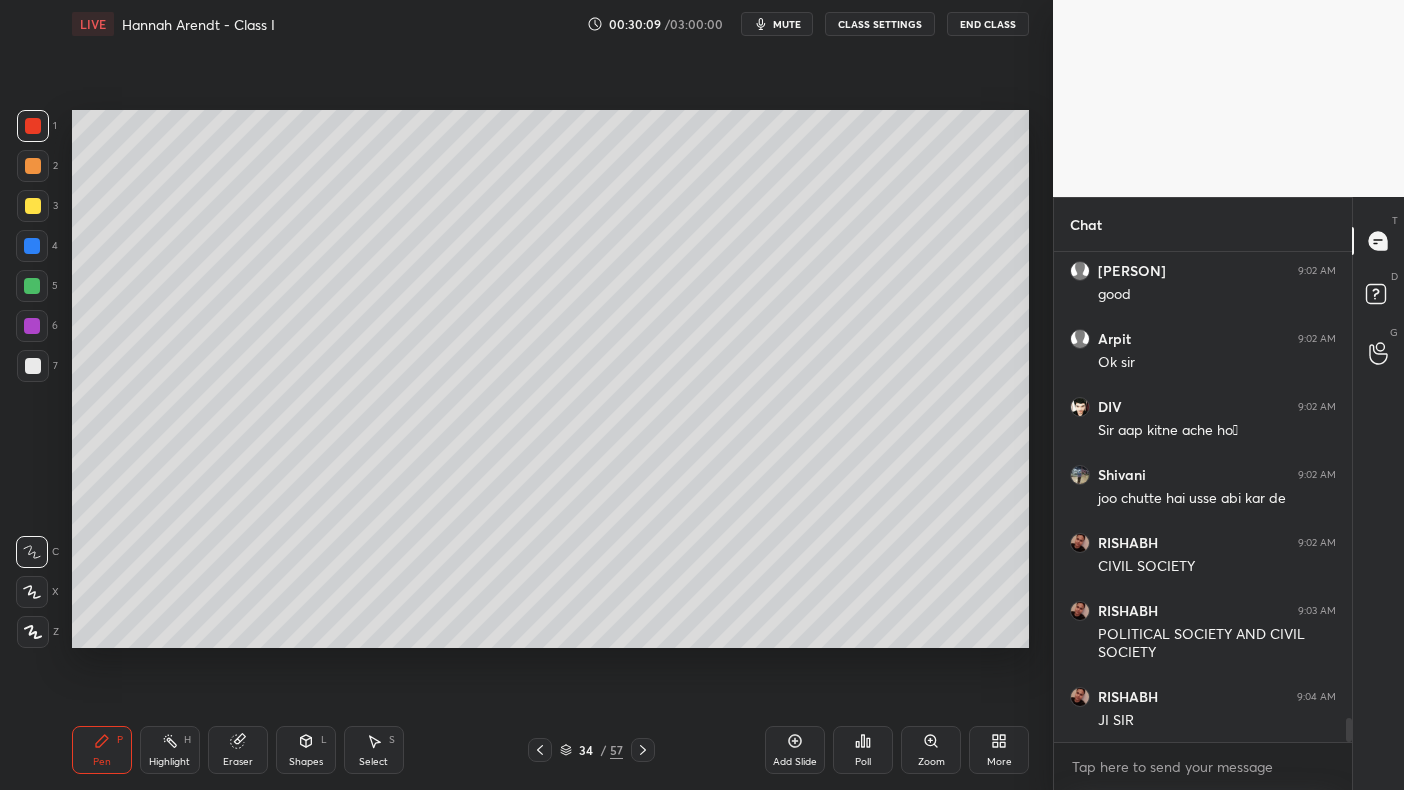 scroll, scrollTop: 9342, scrollLeft: 0, axis: vertical 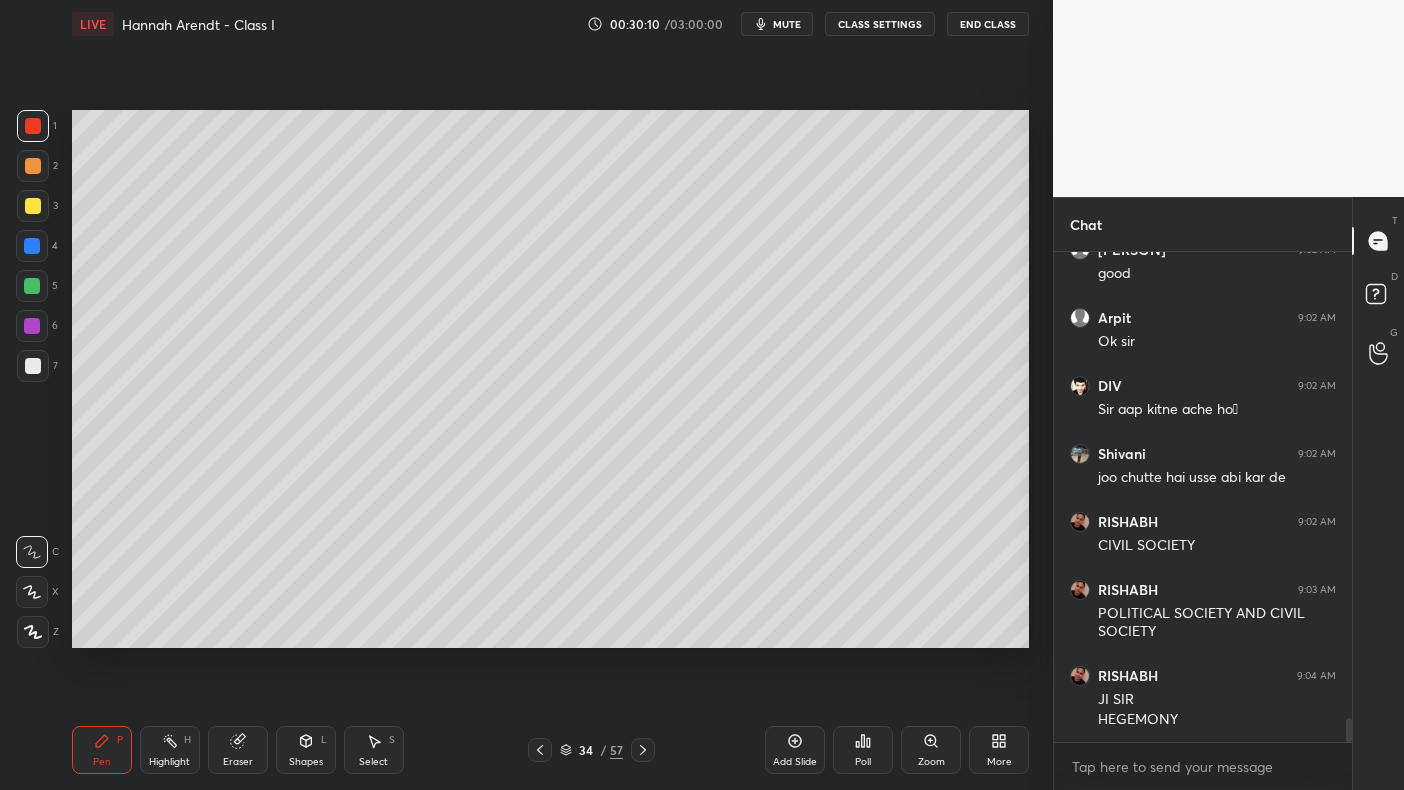 click on "1 2 3 4 5 6 7 C X Z C X Z E E Erase all   H H" at bounding box center [32, 379] 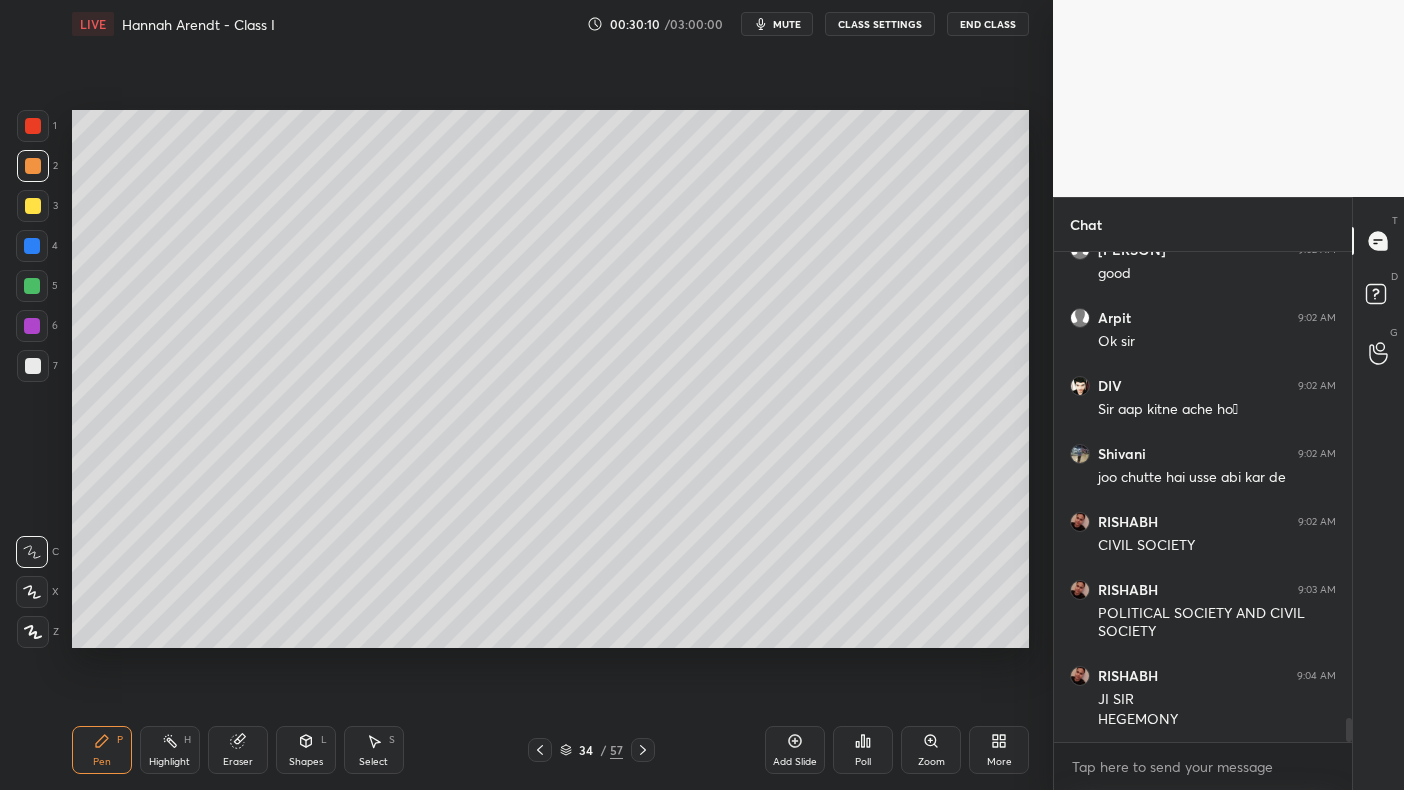 click at bounding box center [33, 166] 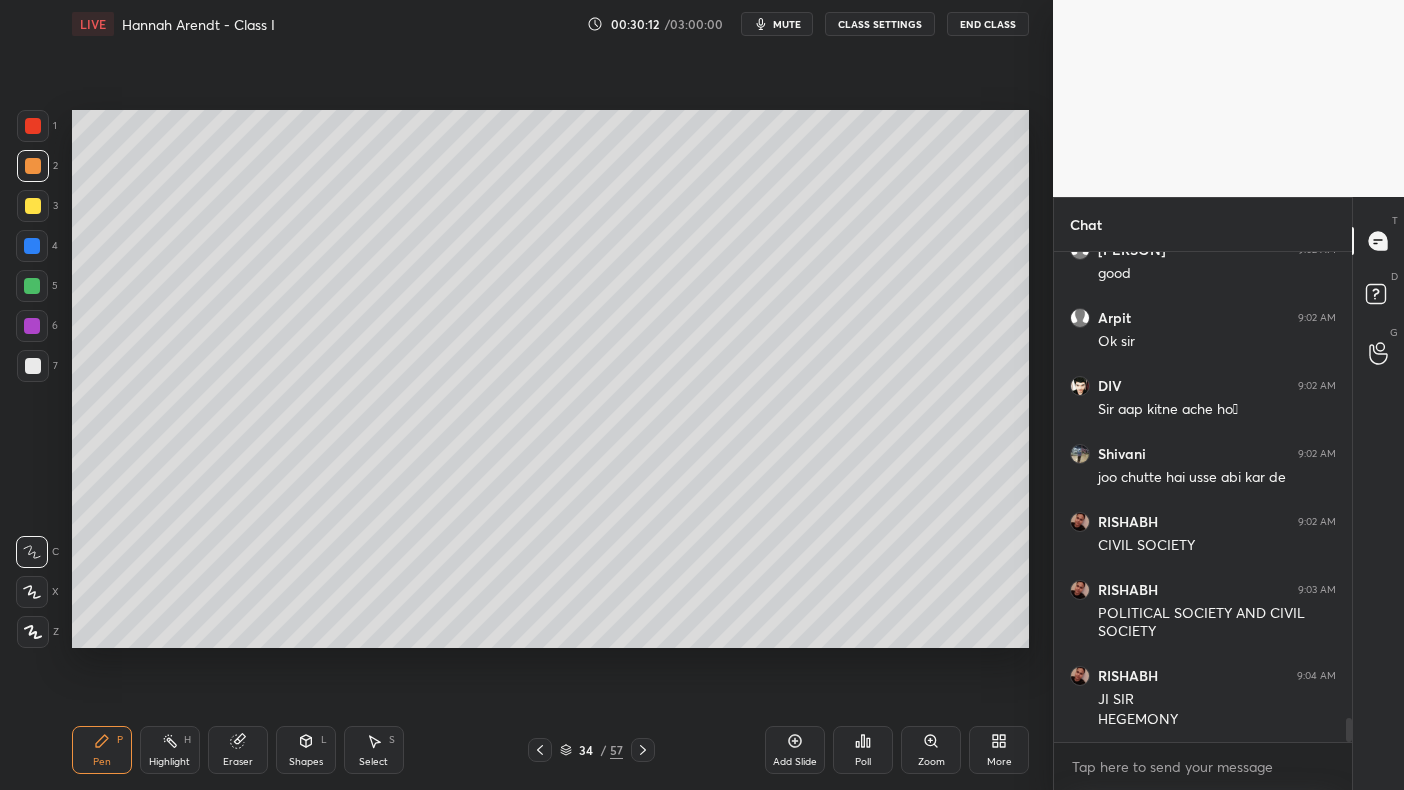 click on "Add Slide" at bounding box center [795, 750] 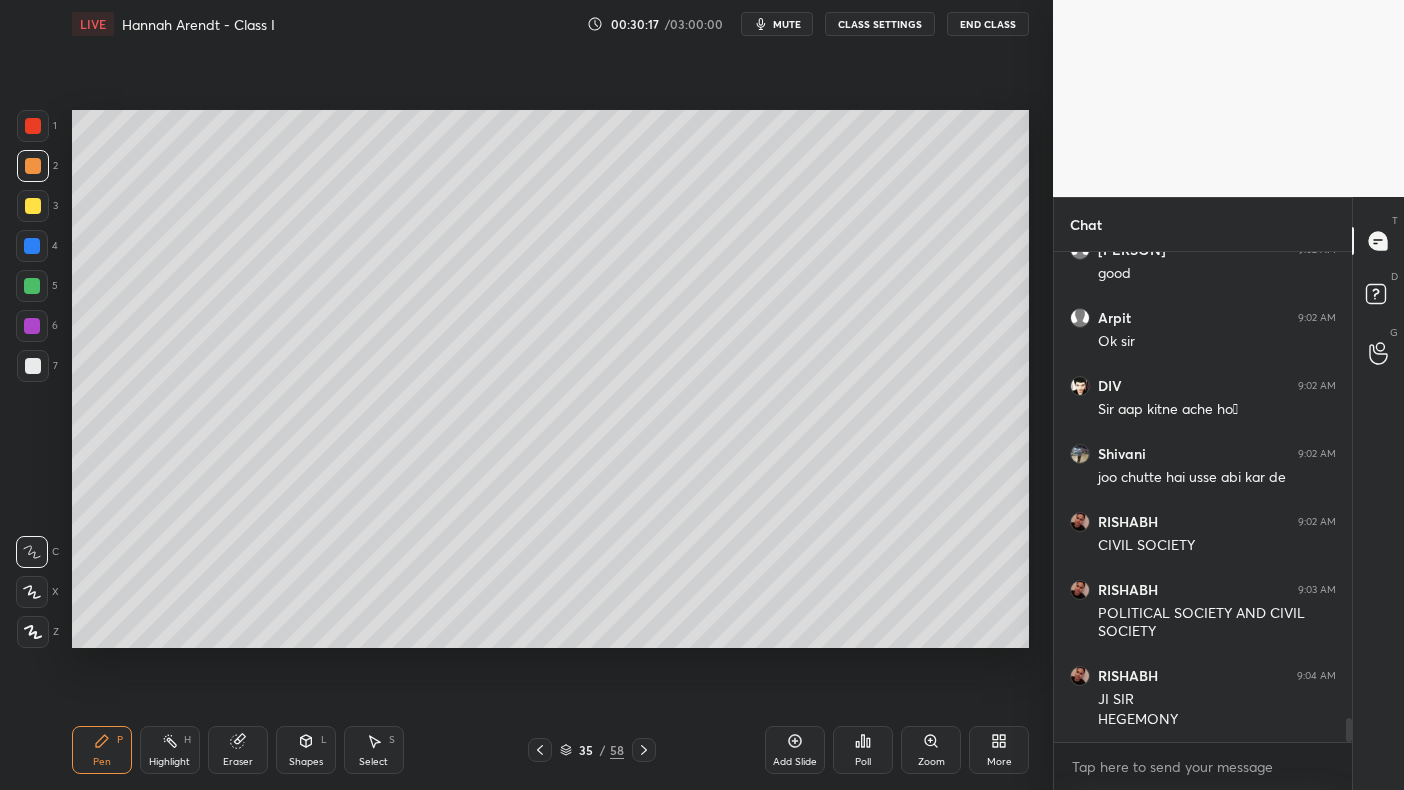 click at bounding box center (33, 366) 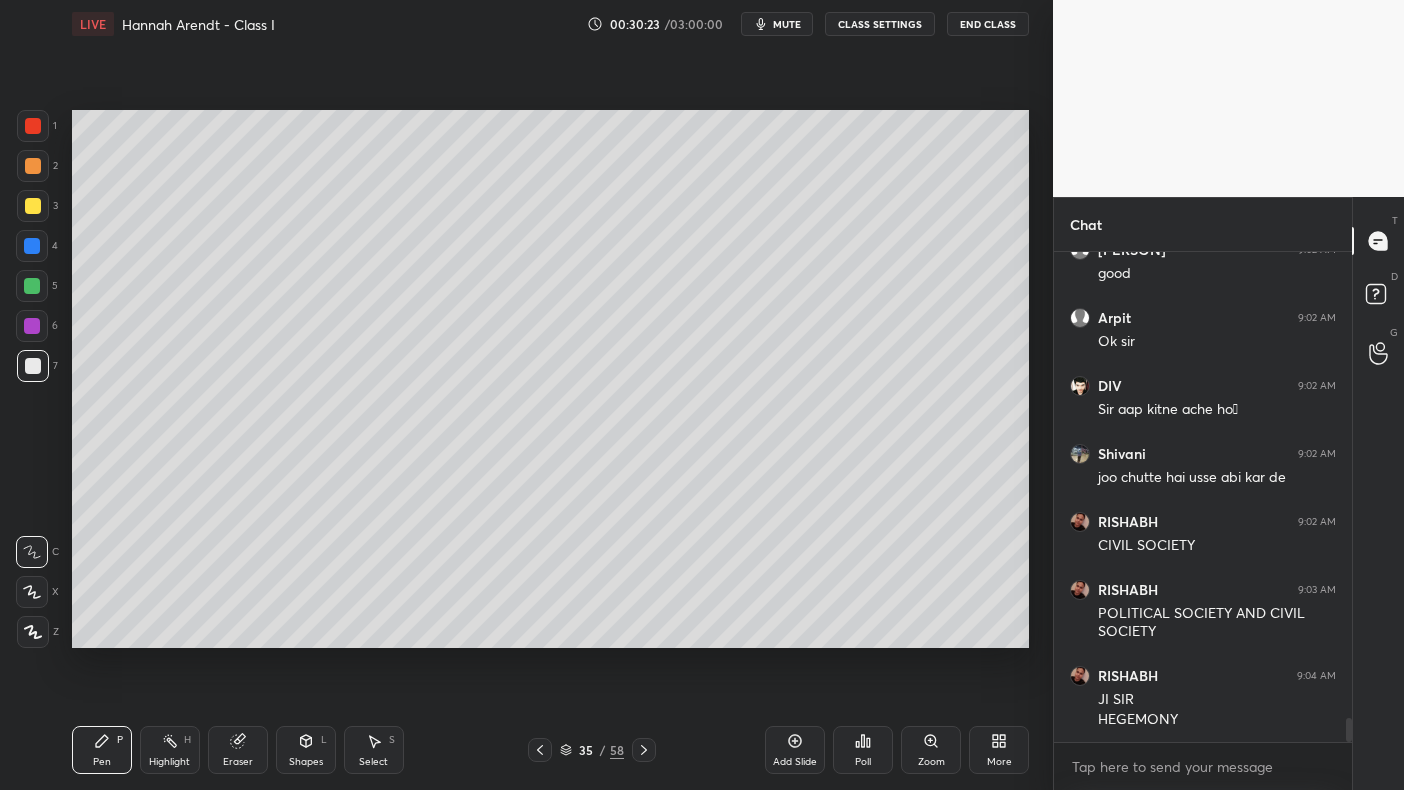 scroll, scrollTop: 9410, scrollLeft: 0, axis: vertical 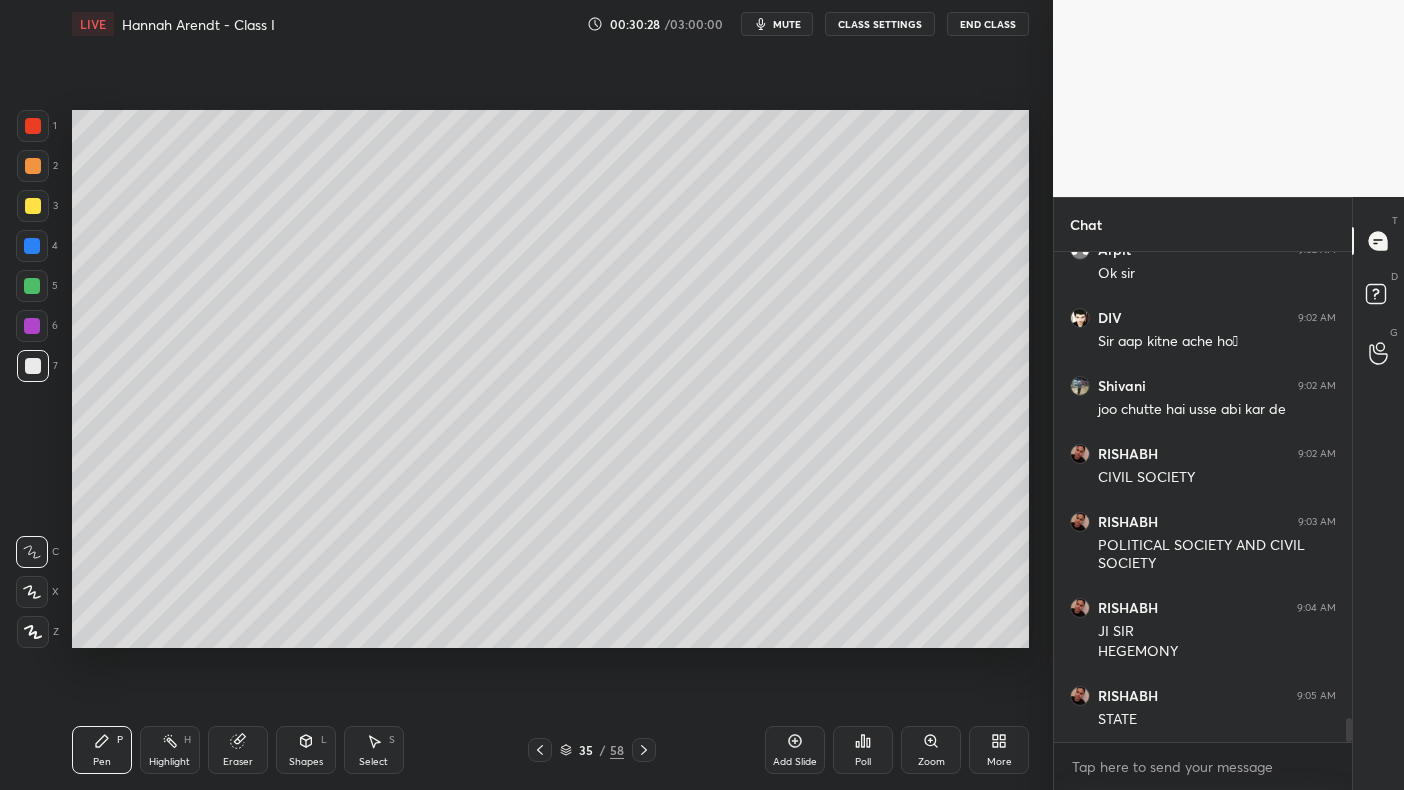 click on "3" at bounding box center [37, 206] 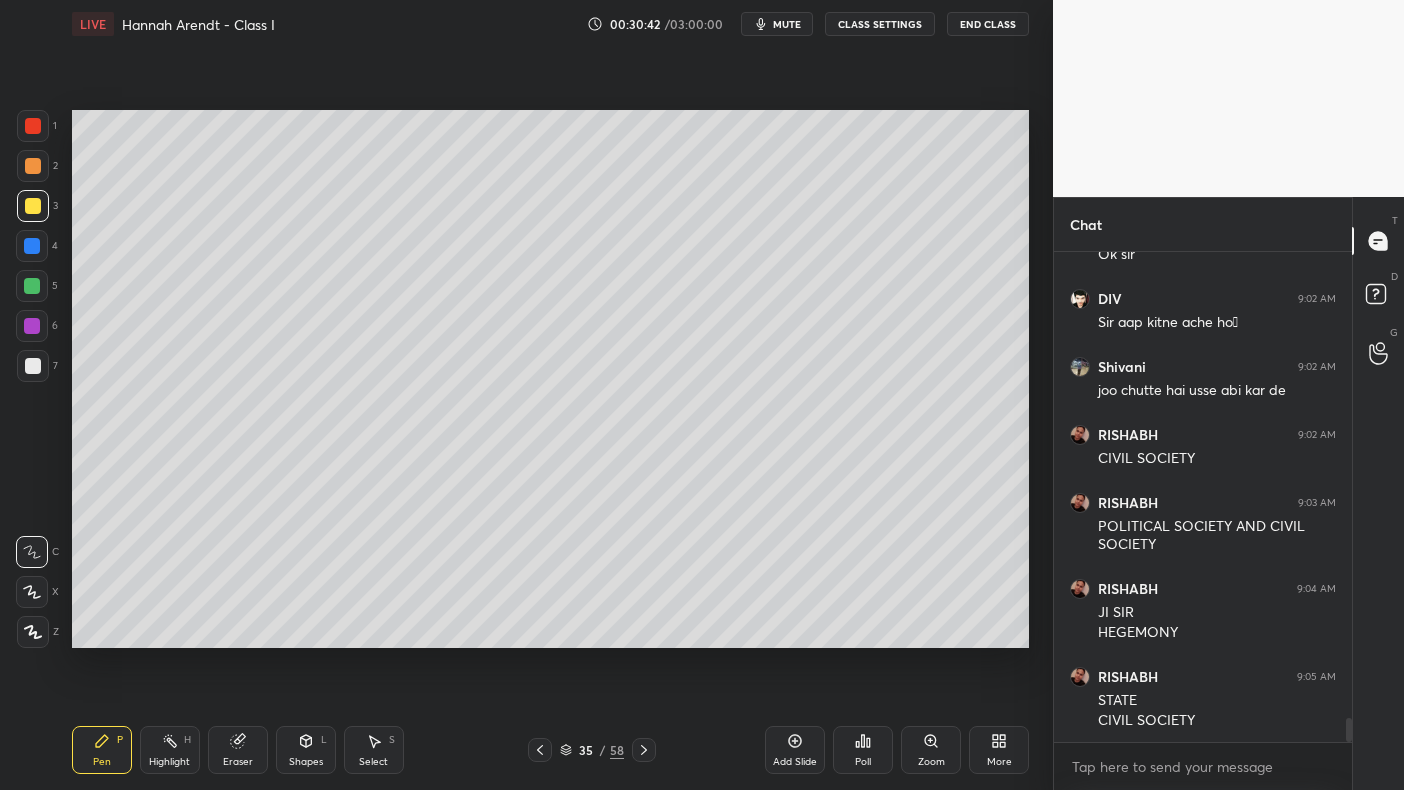 scroll, scrollTop: 9497, scrollLeft: 0, axis: vertical 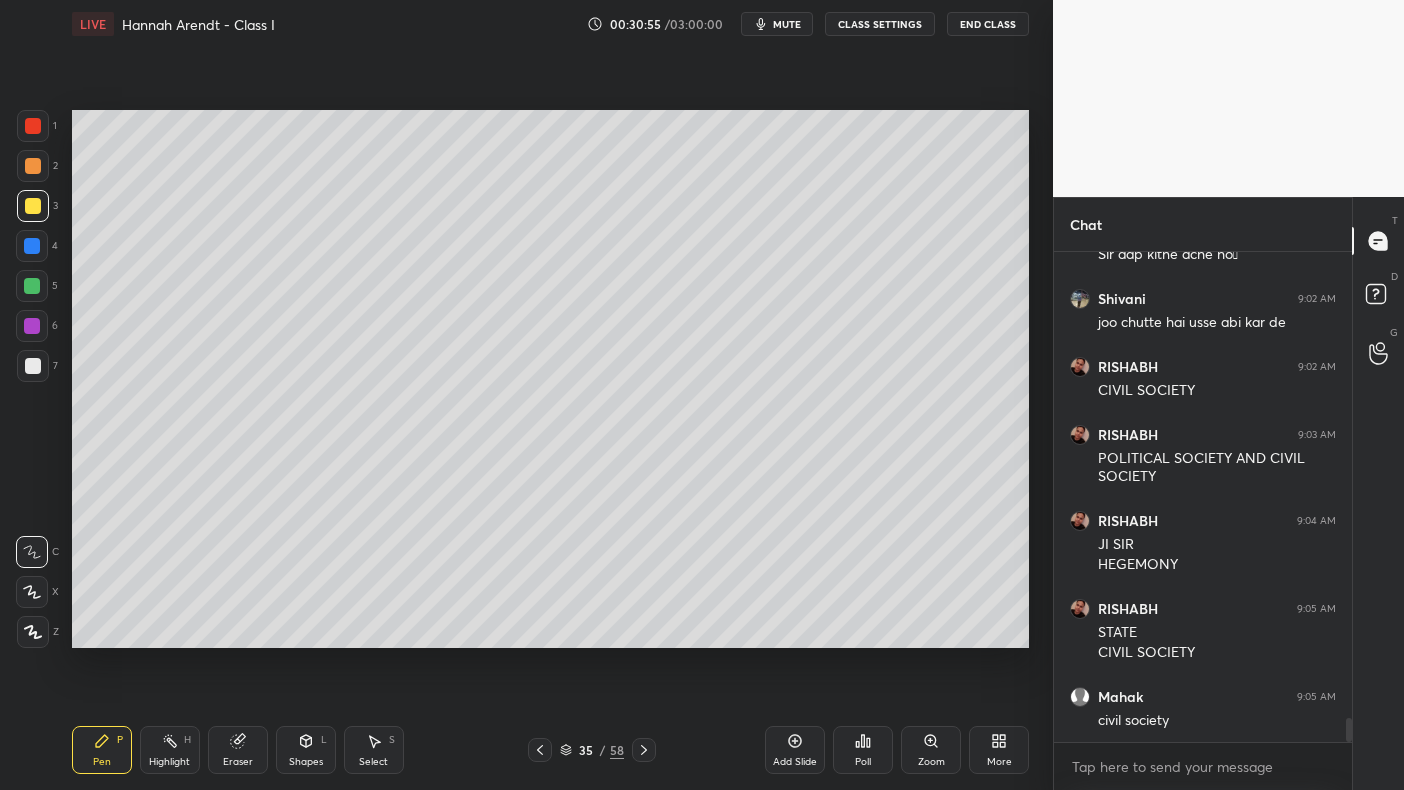 click at bounding box center (32, 246) 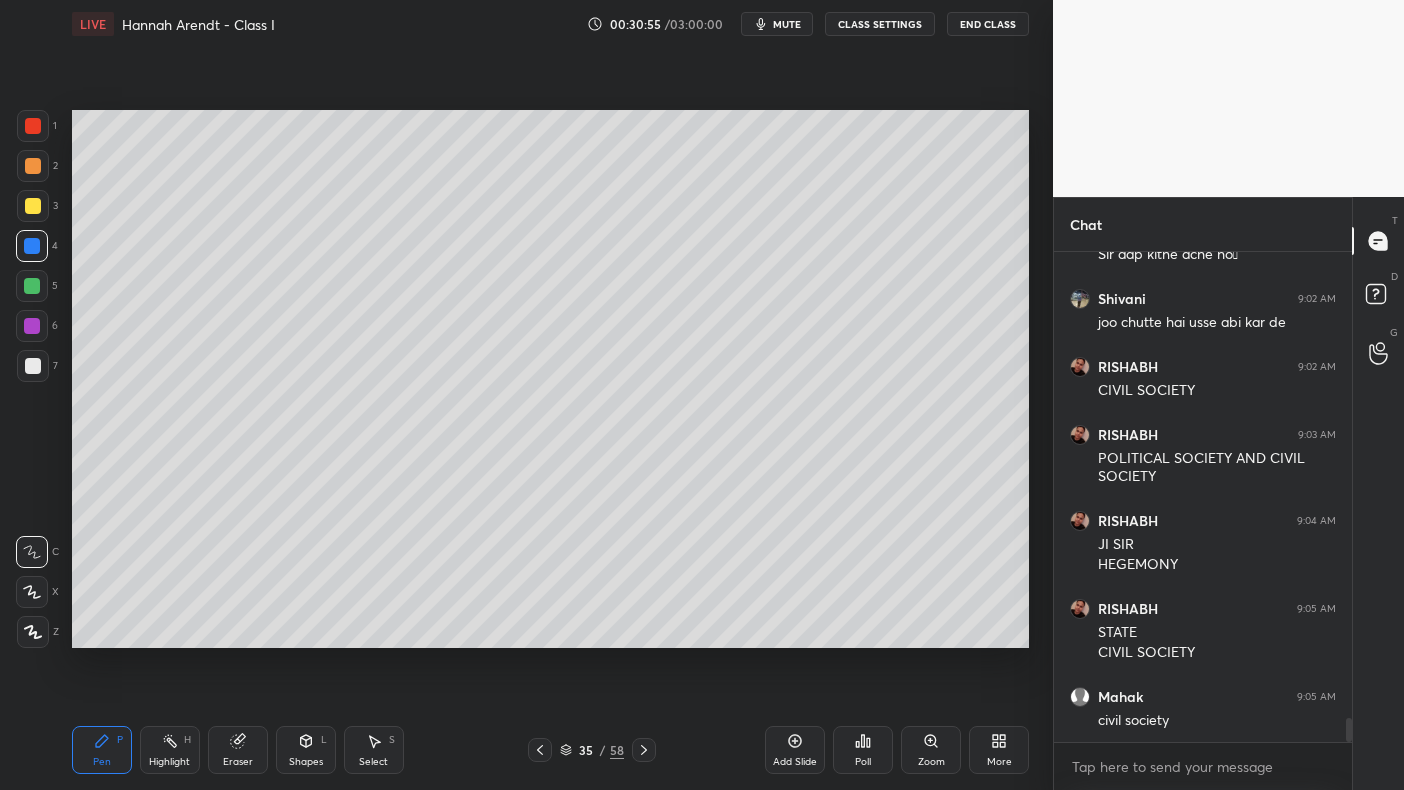 click at bounding box center [32, 286] 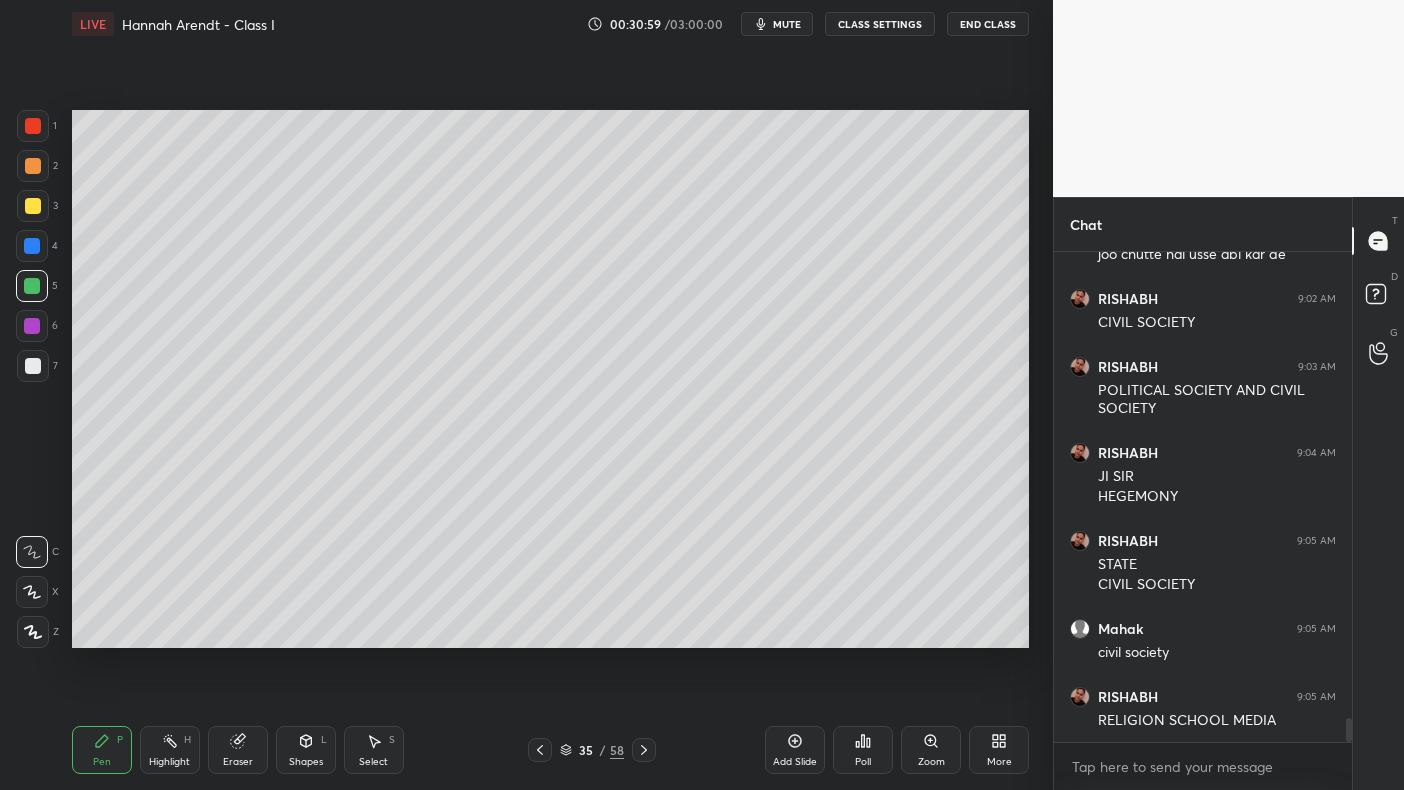 click at bounding box center [33, 206] 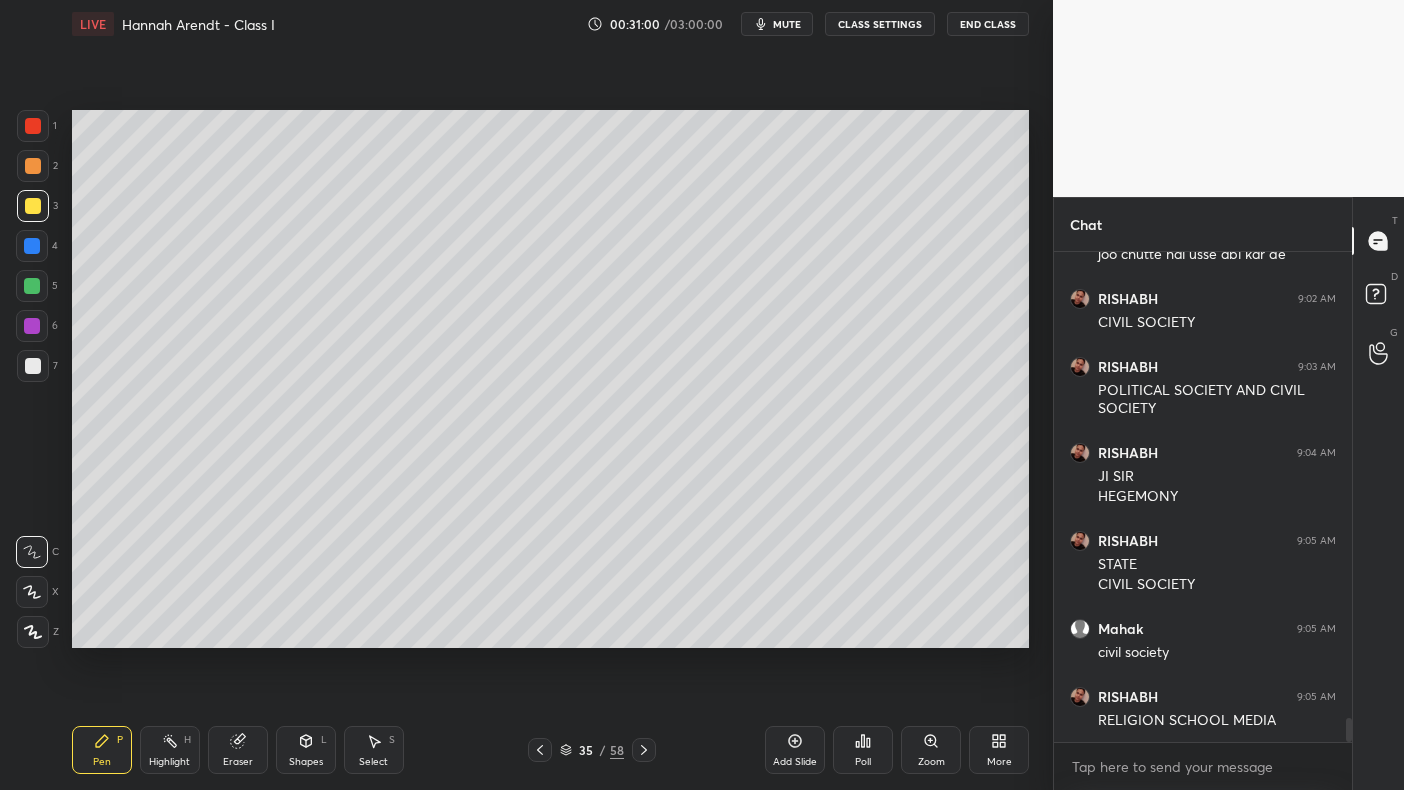 click at bounding box center (33, 206) 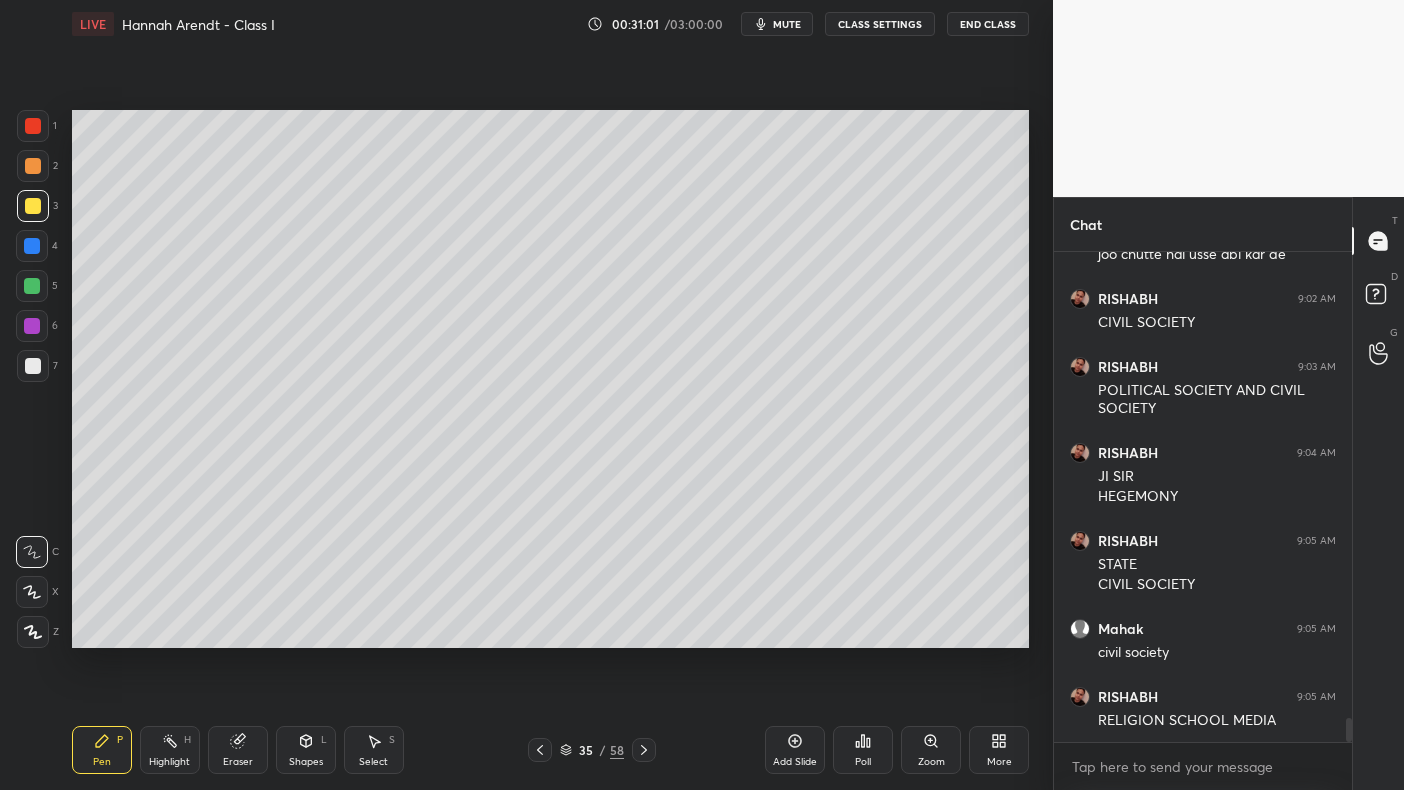click at bounding box center (33, 206) 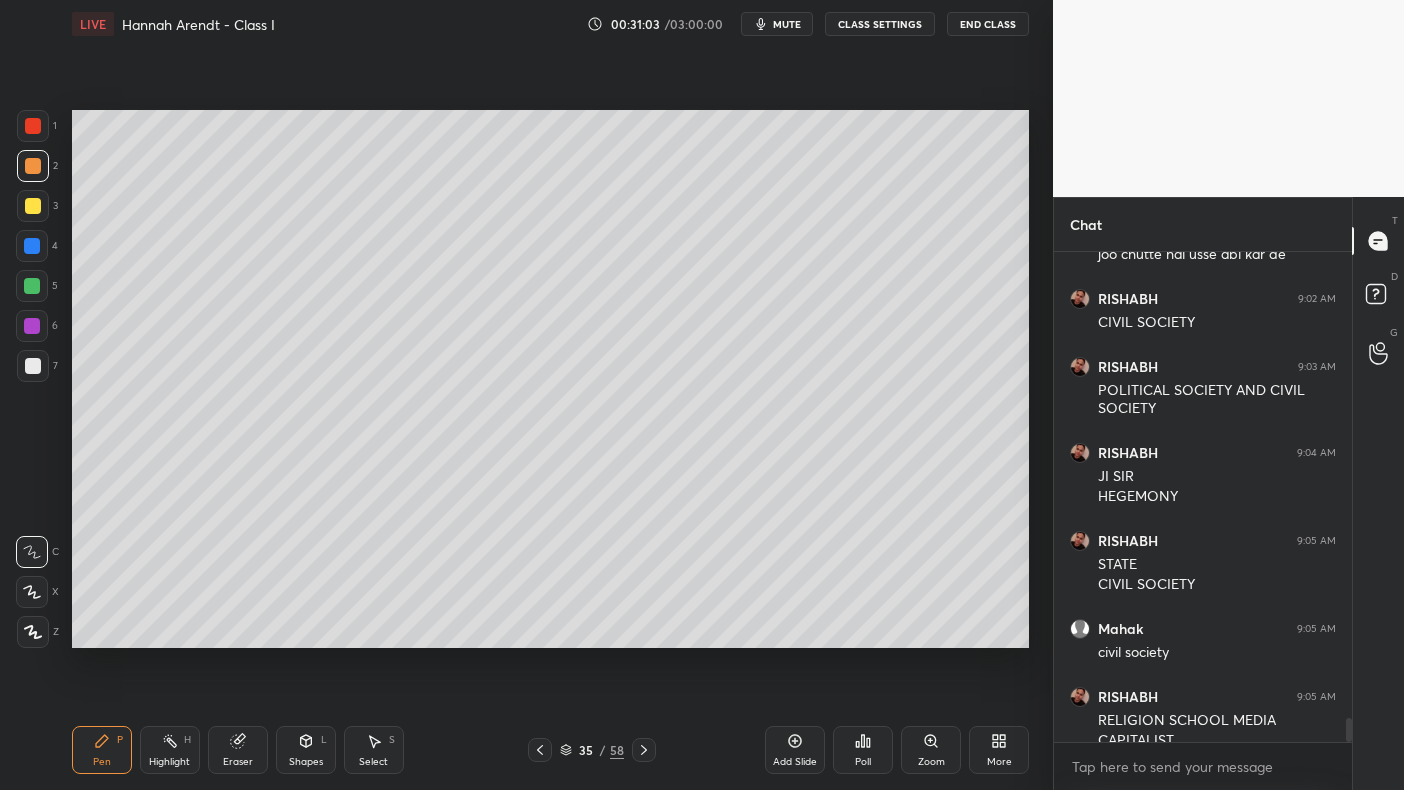 scroll, scrollTop: 9586, scrollLeft: 0, axis: vertical 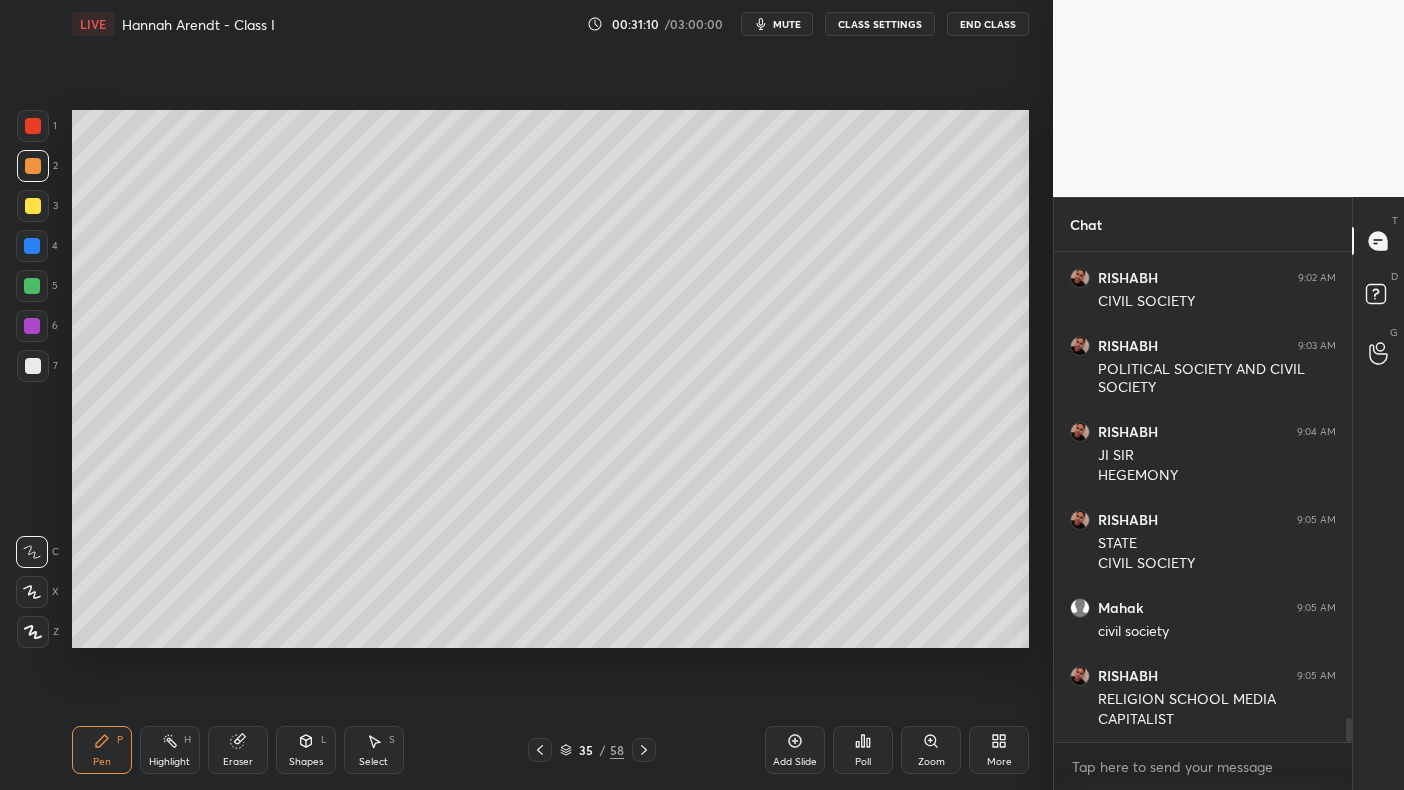 click at bounding box center (33, 206) 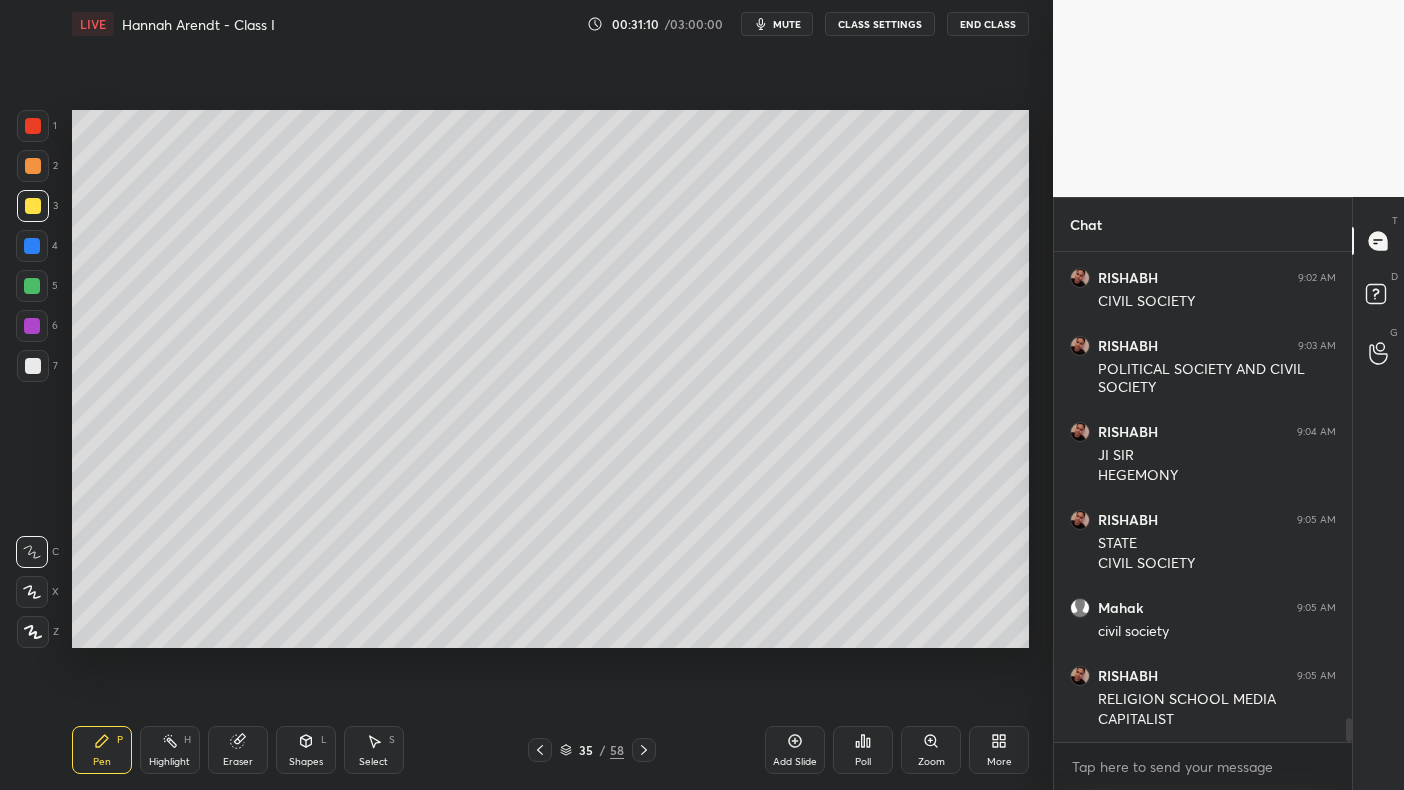 click at bounding box center (32, 246) 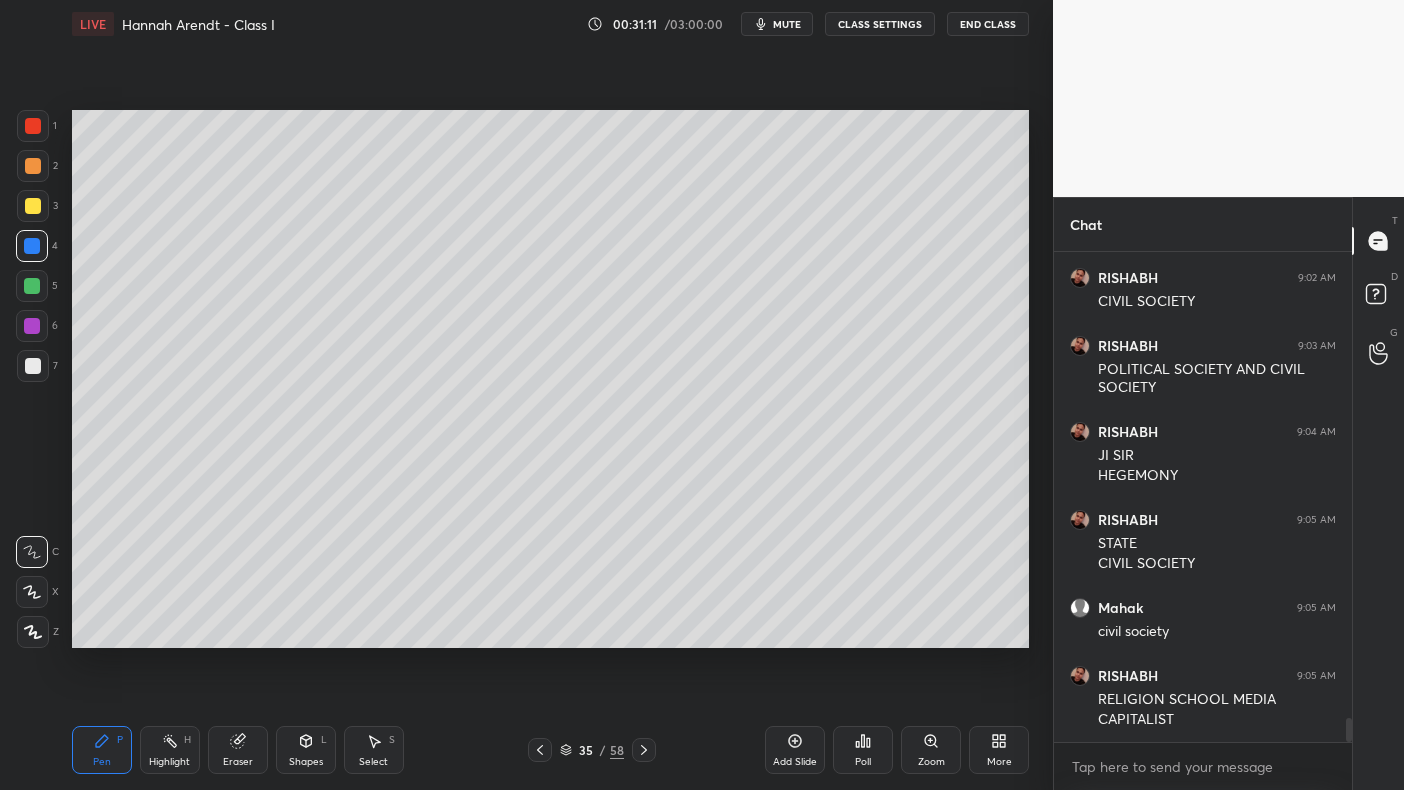 click at bounding box center (32, 246) 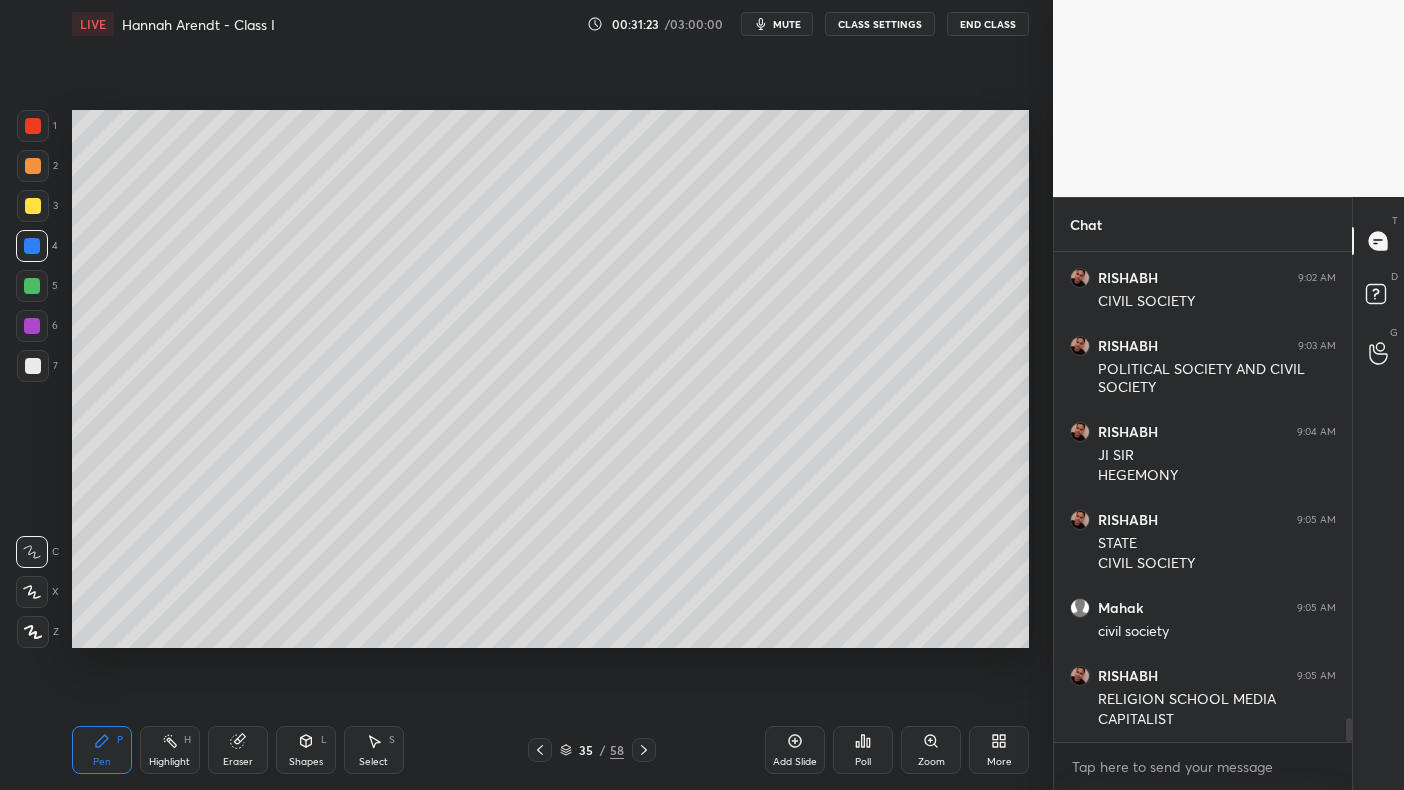 scroll, scrollTop: 9654, scrollLeft: 0, axis: vertical 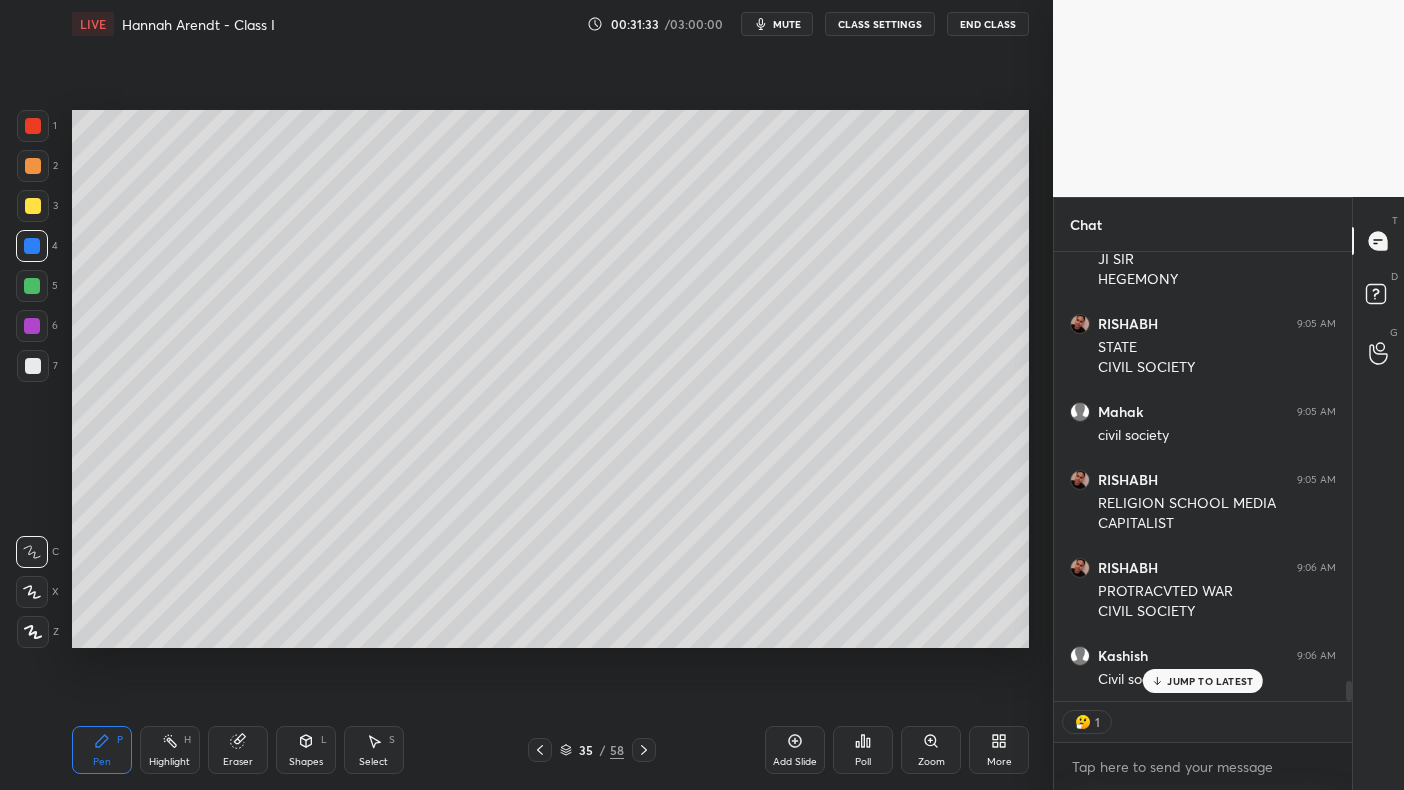 click at bounding box center [32, 286] 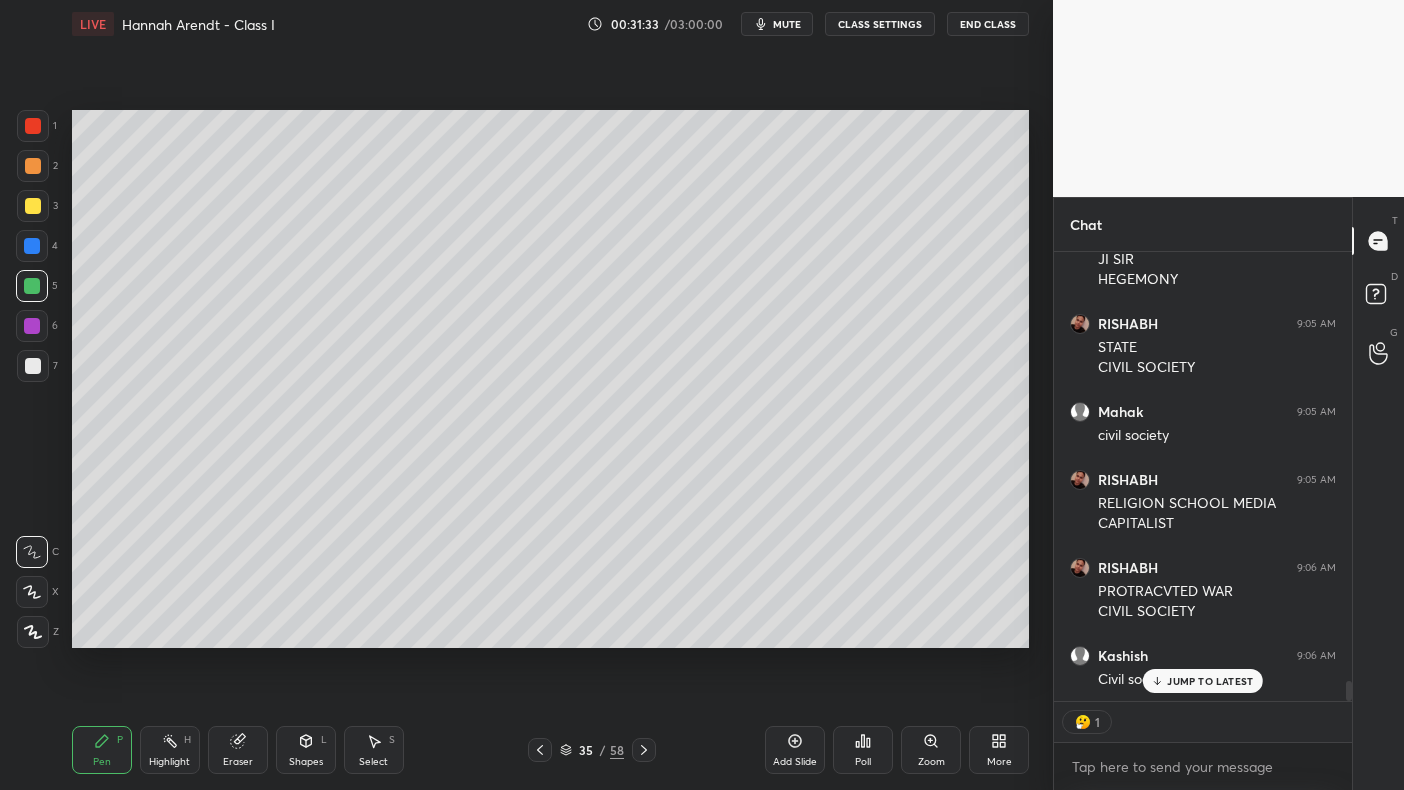 click at bounding box center [32, 326] 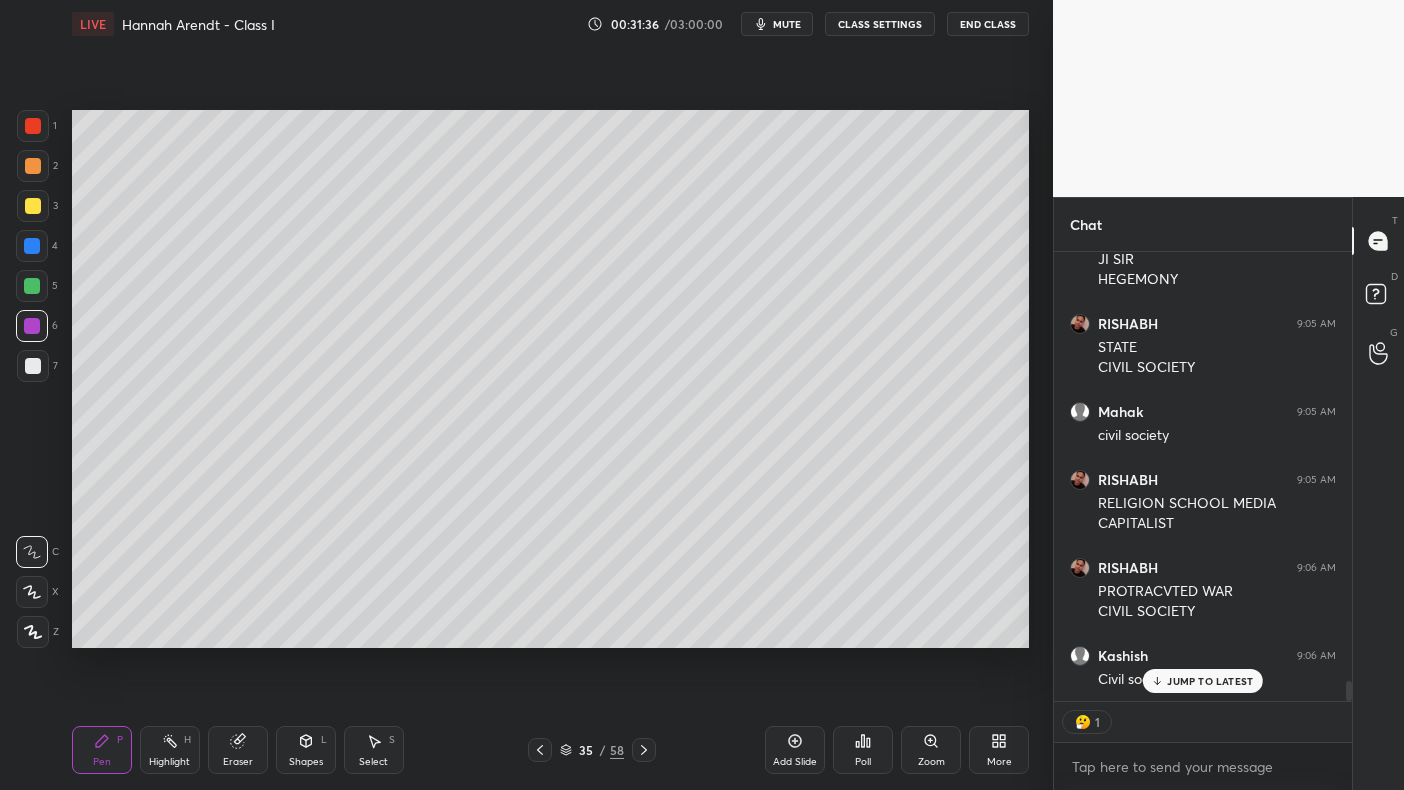 scroll, scrollTop: 9850, scrollLeft: 0, axis: vertical 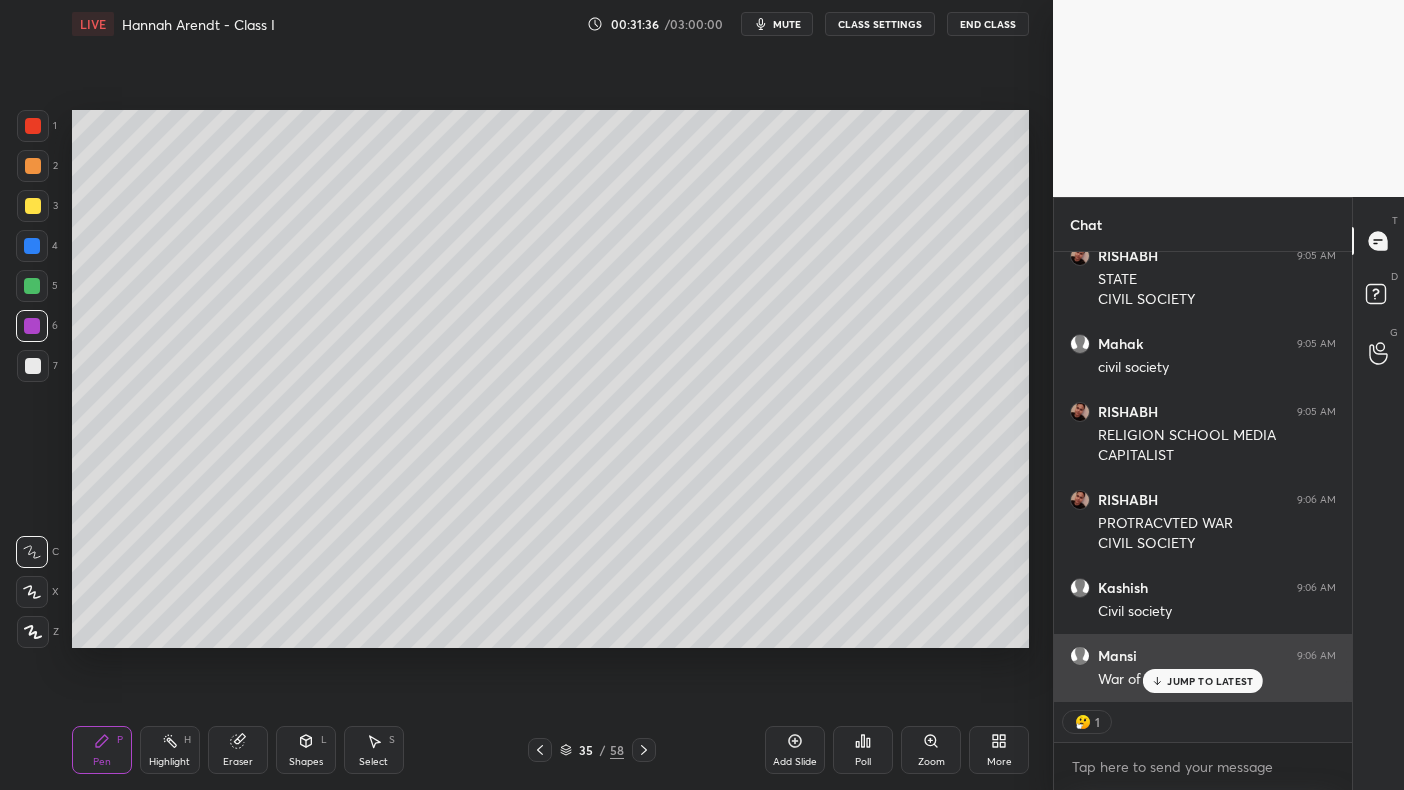 click on "JUMP TO LATEST" at bounding box center [1203, 681] 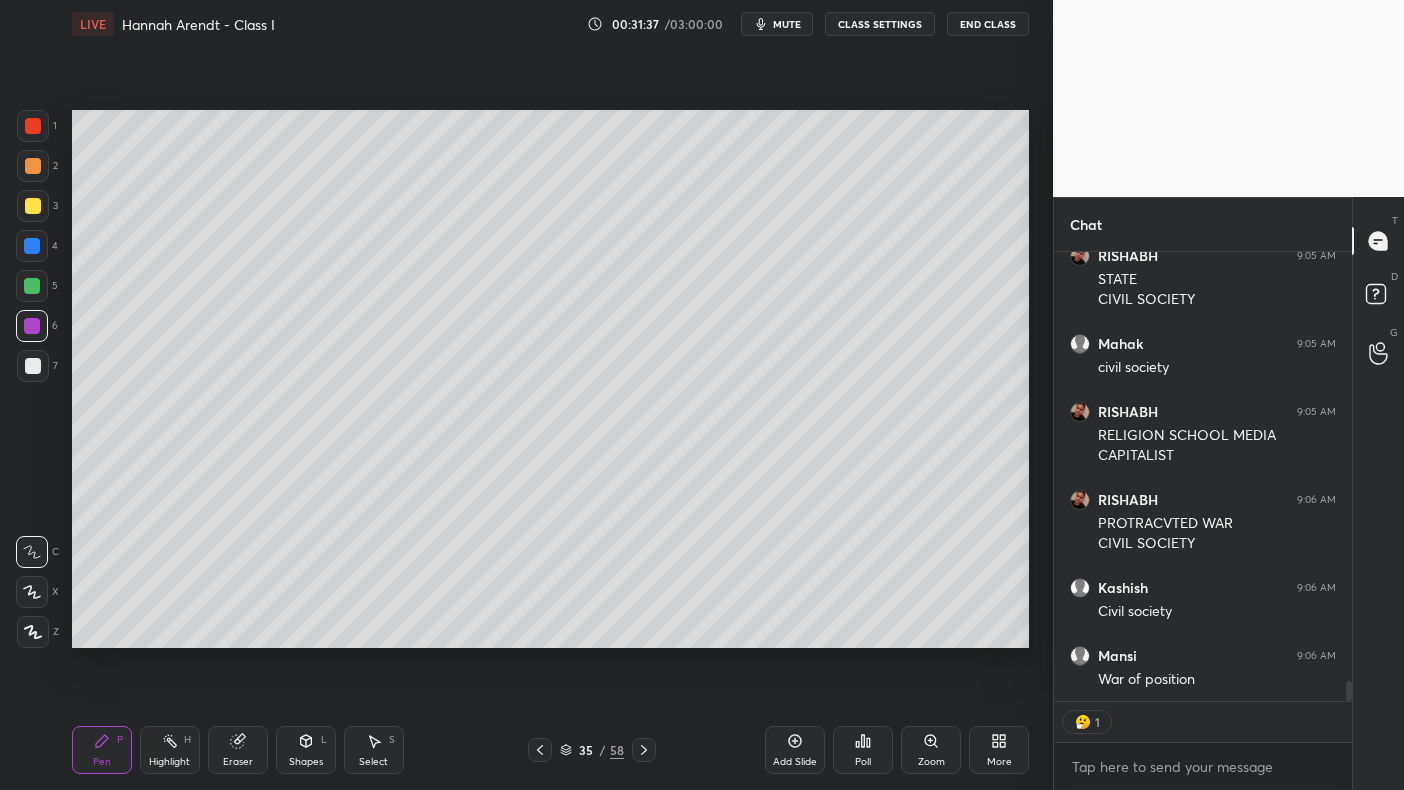 scroll, scrollTop: 7, scrollLeft: 6, axis: both 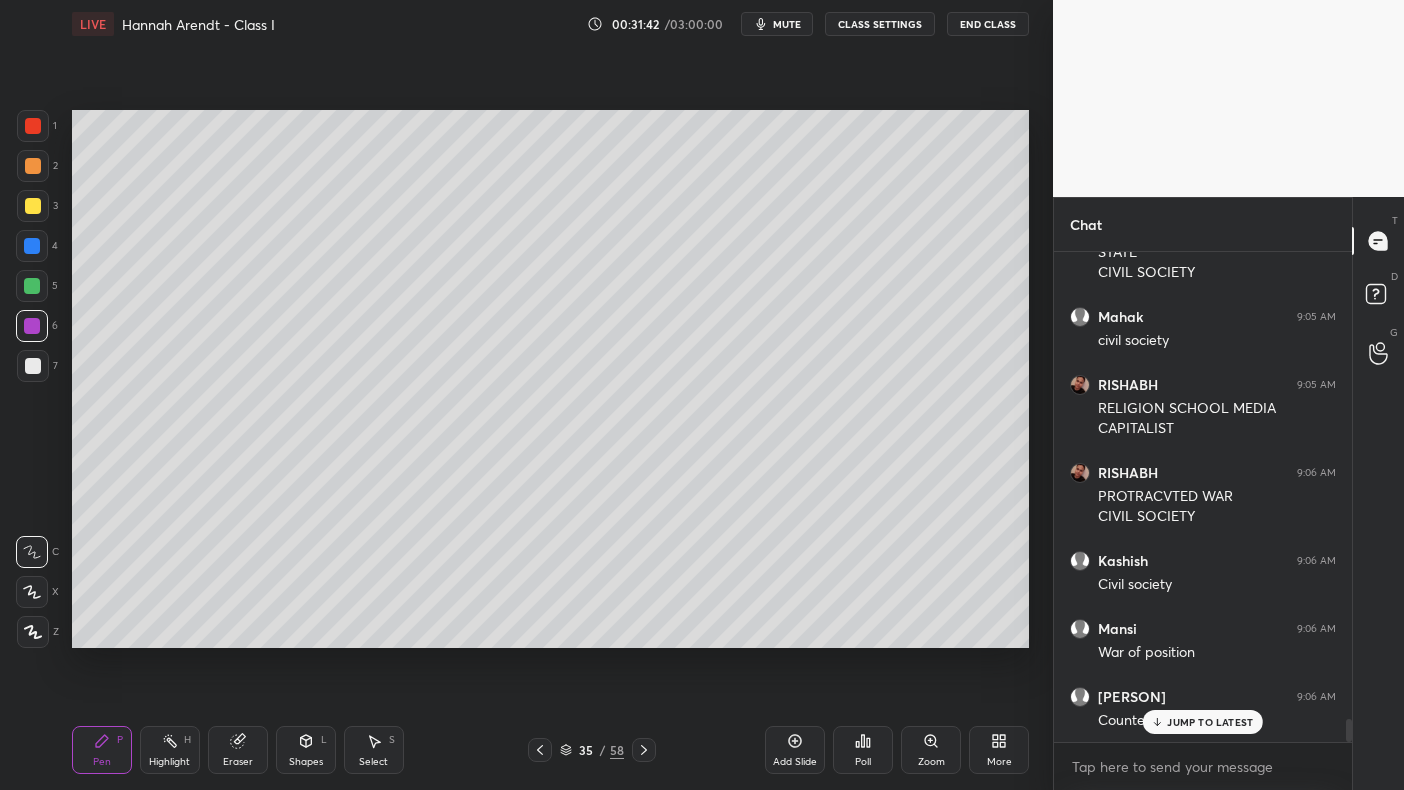 click at bounding box center [32, 286] 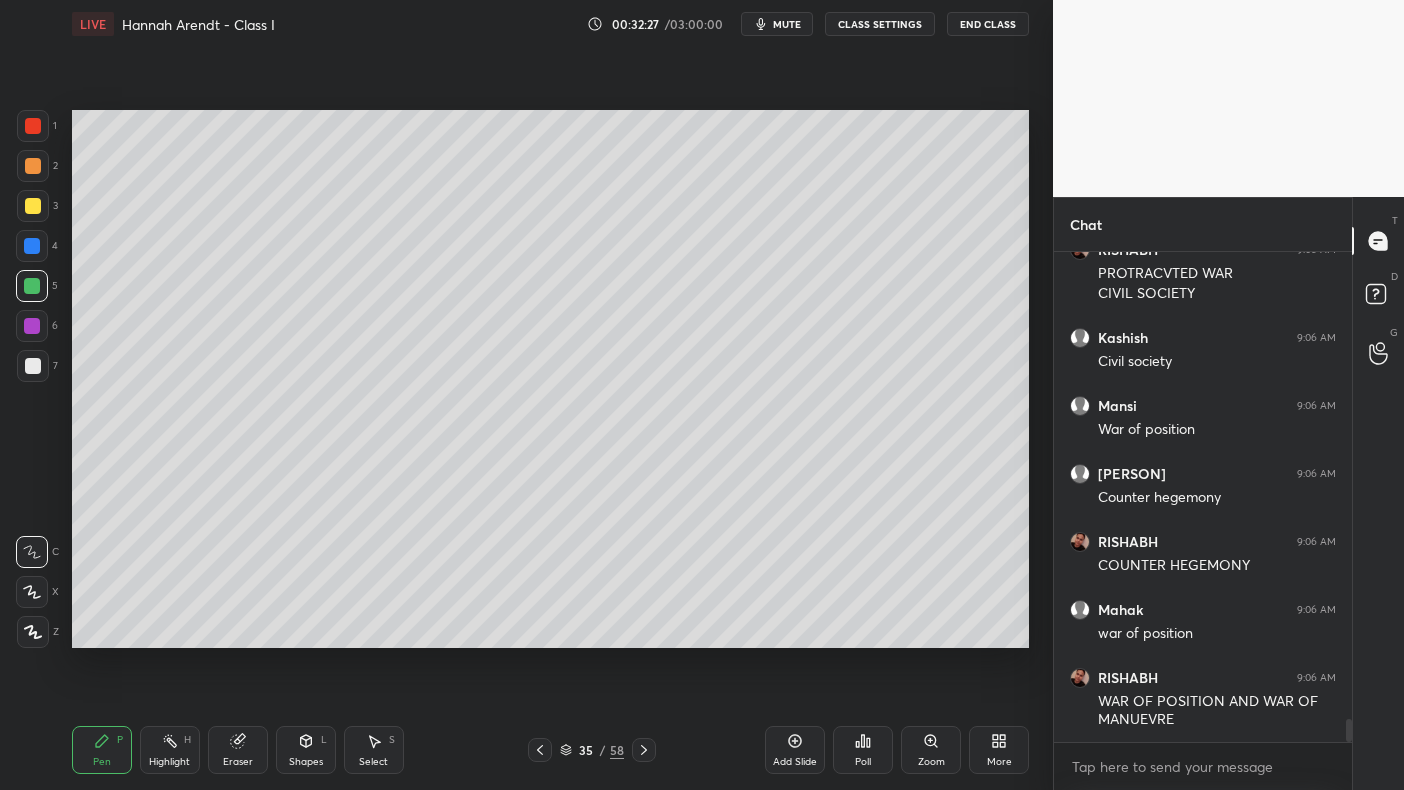 scroll, scrollTop: 10168, scrollLeft: 0, axis: vertical 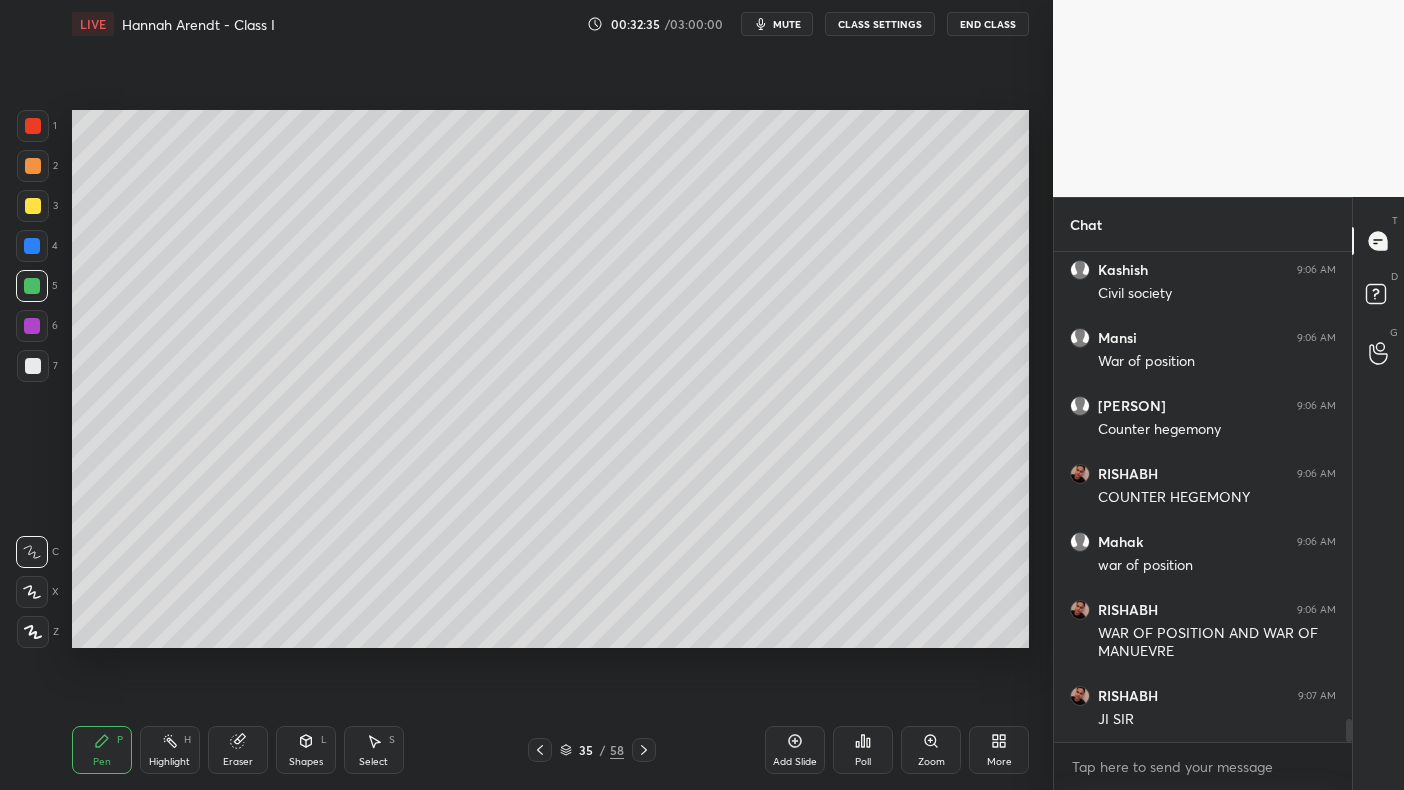 click at bounding box center (32, 246) 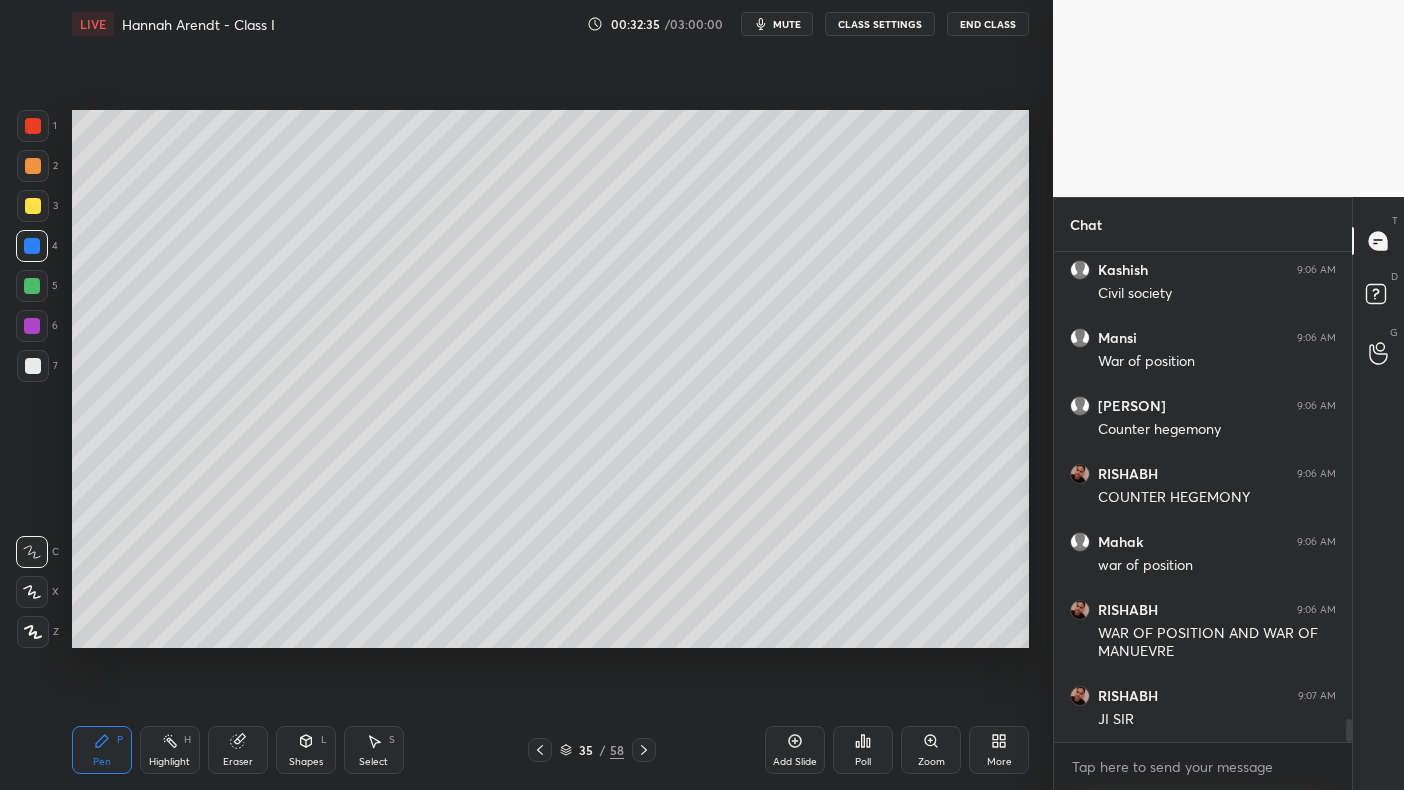 click at bounding box center (33, 206) 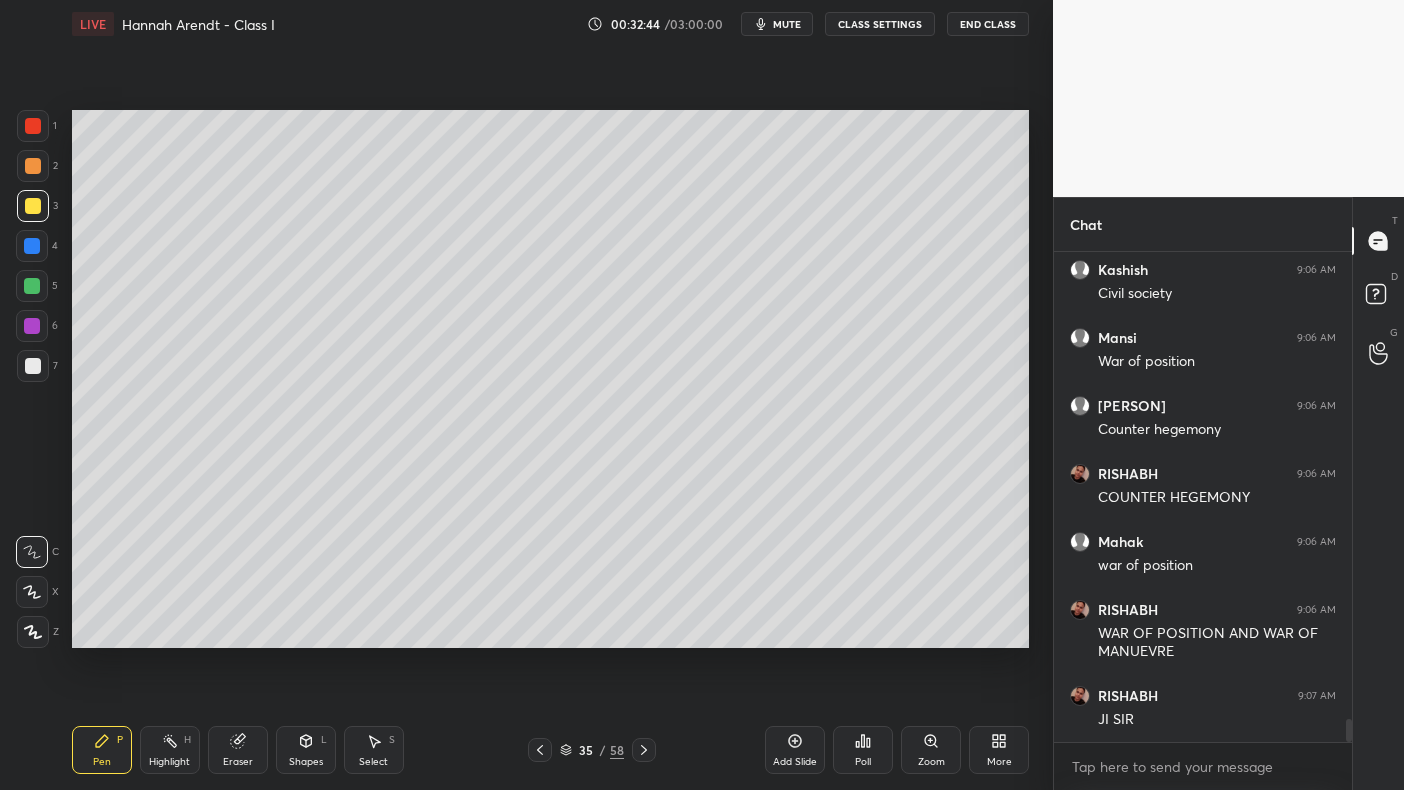 click at bounding box center [33, 366] 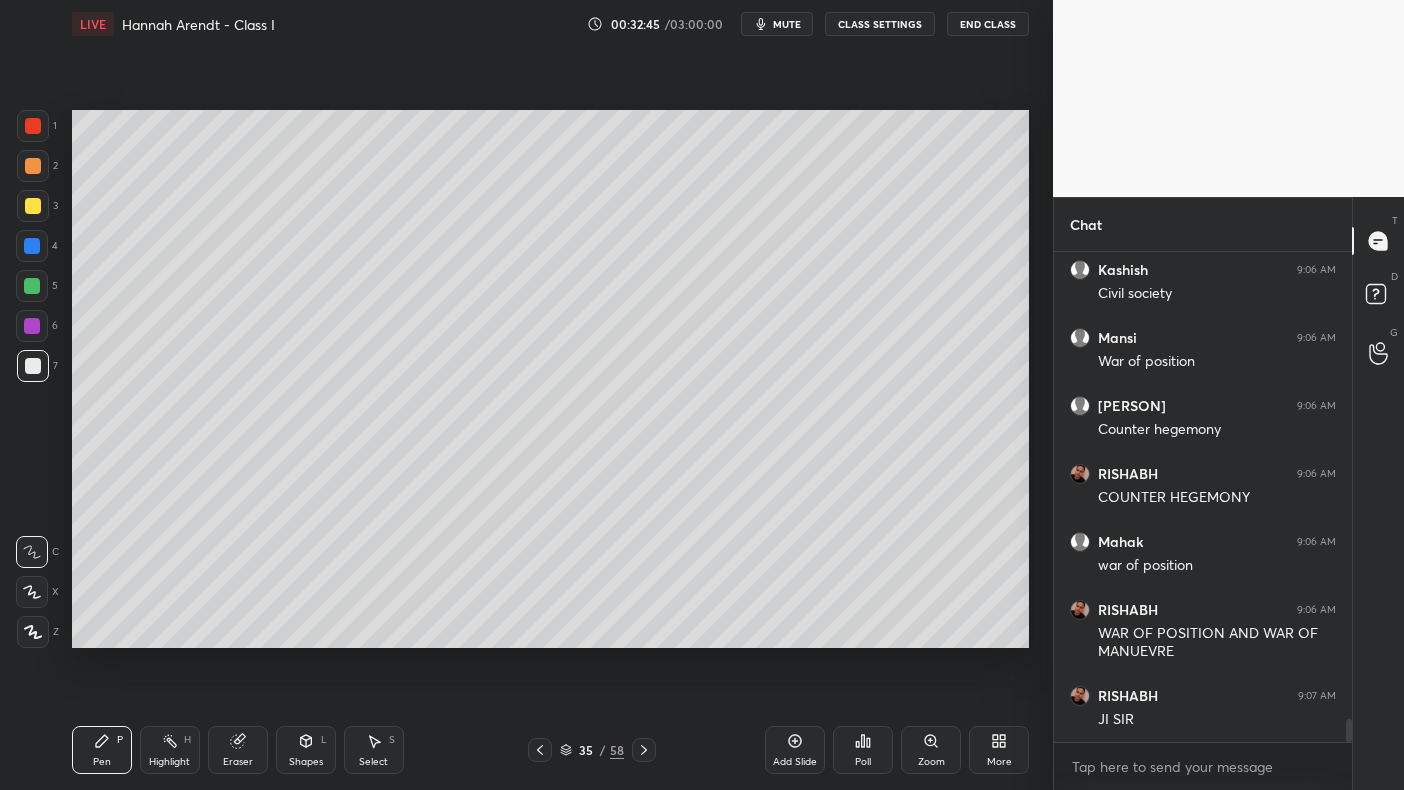 click at bounding box center (33, 366) 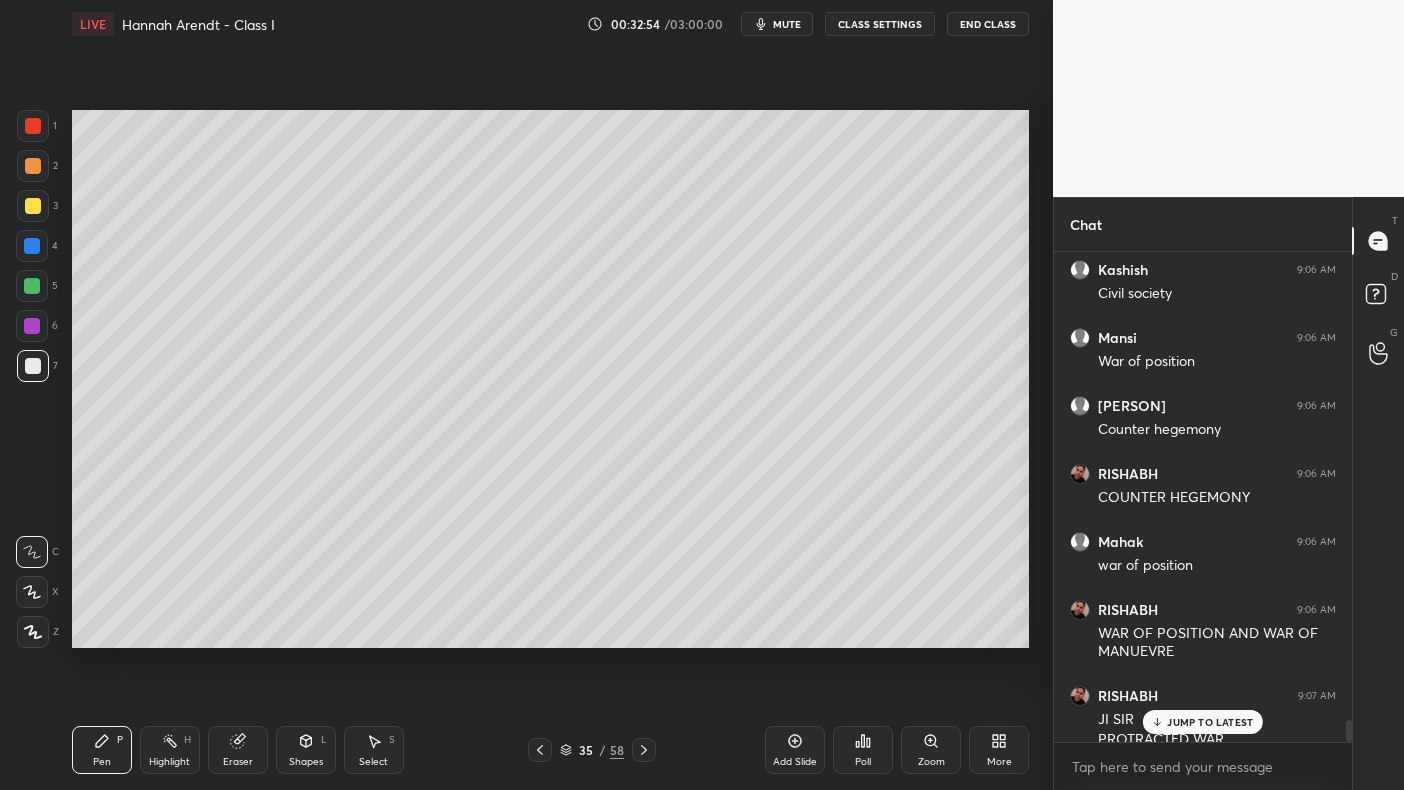scroll, scrollTop: 10187, scrollLeft: 0, axis: vertical 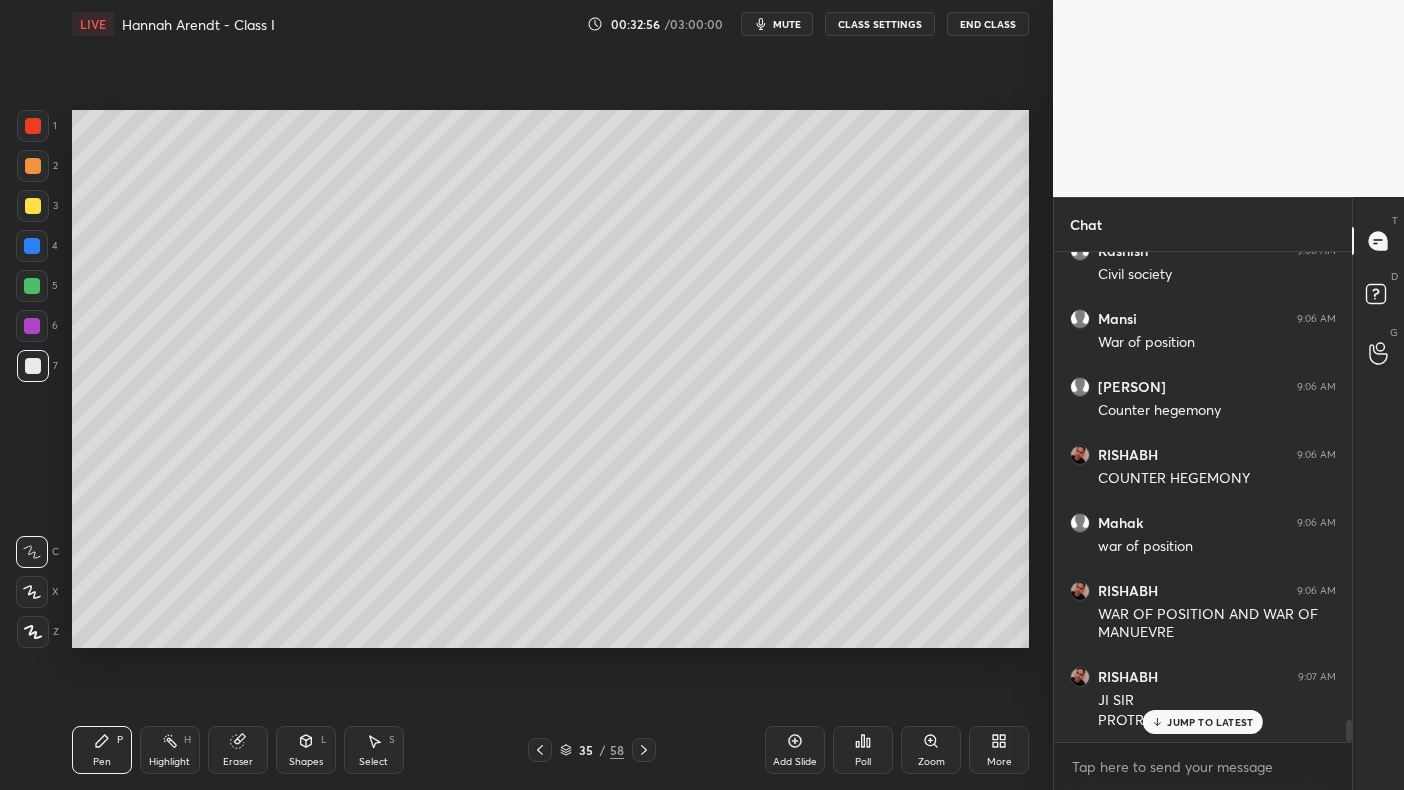 click at bounding box center (33, 206) 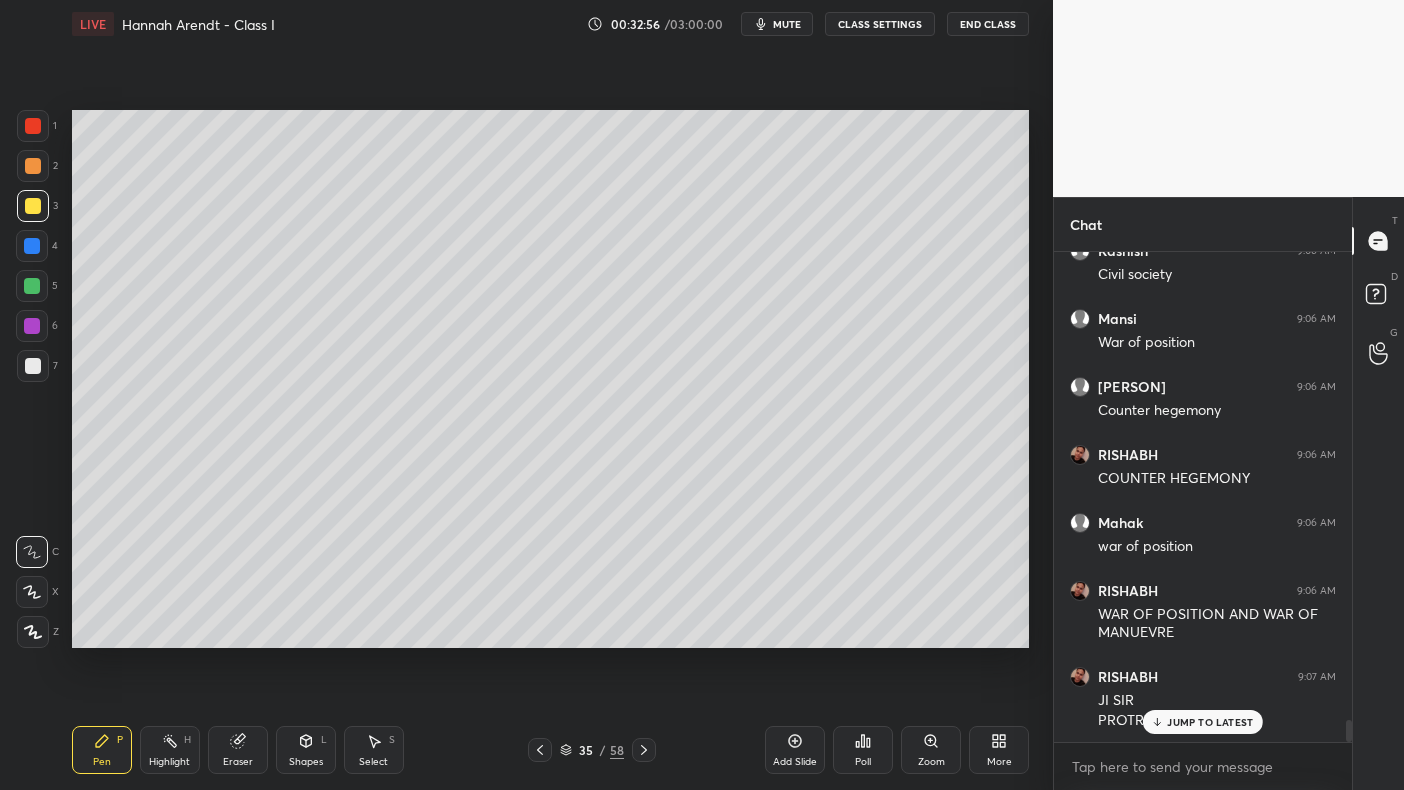 click at bounding box center [33, 206] 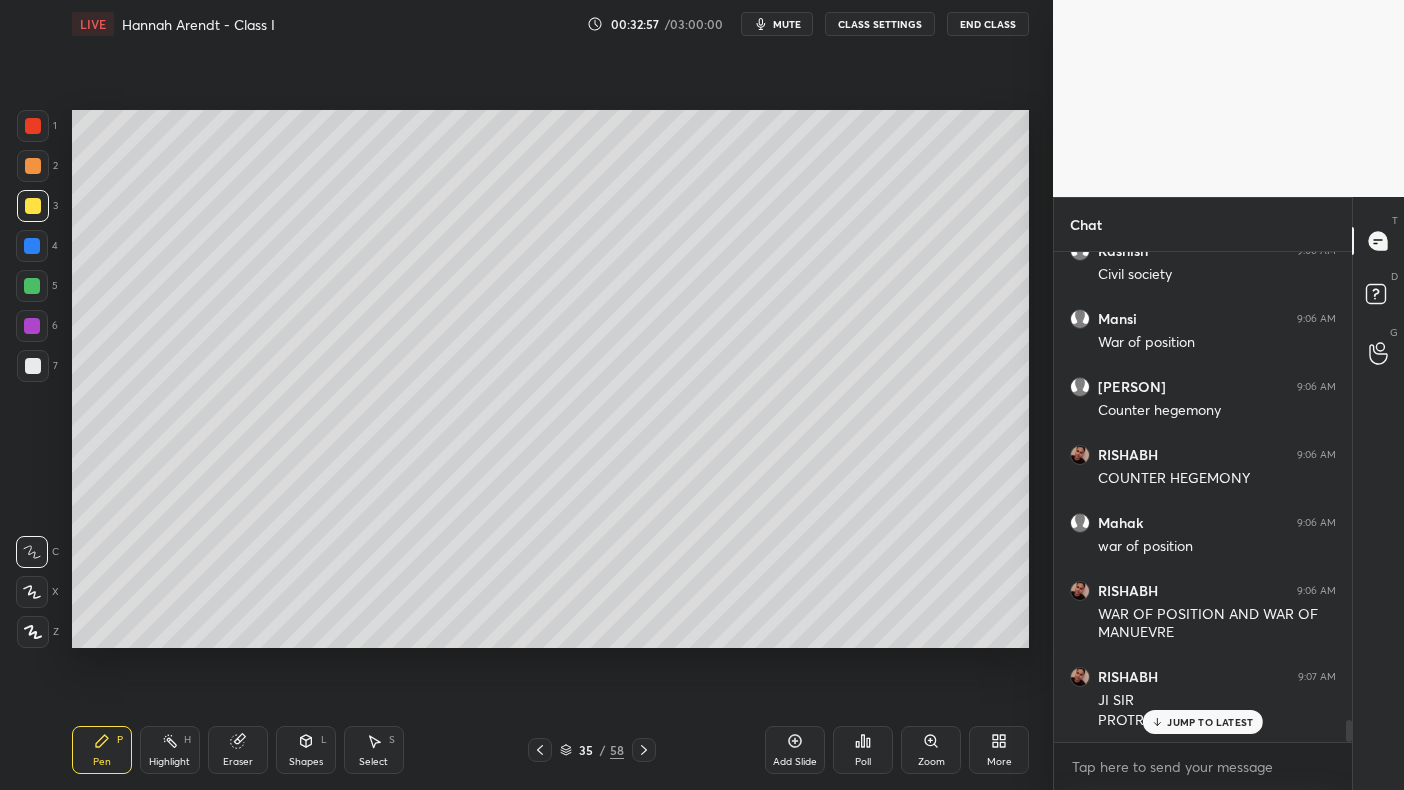 click at bounding box center (33, 166) 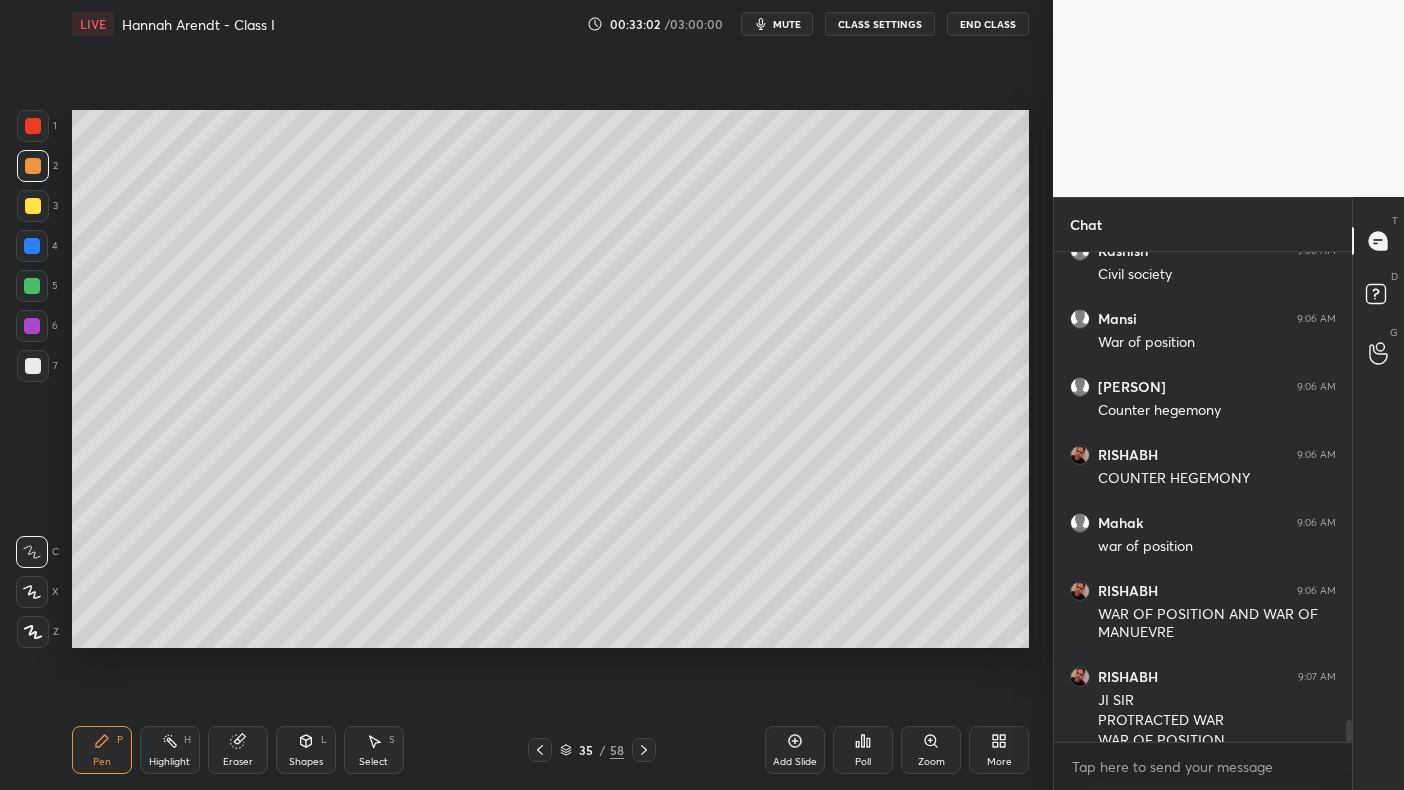 scroll, scrollTop: 10208, scrollLeft: 0, axis: vertical 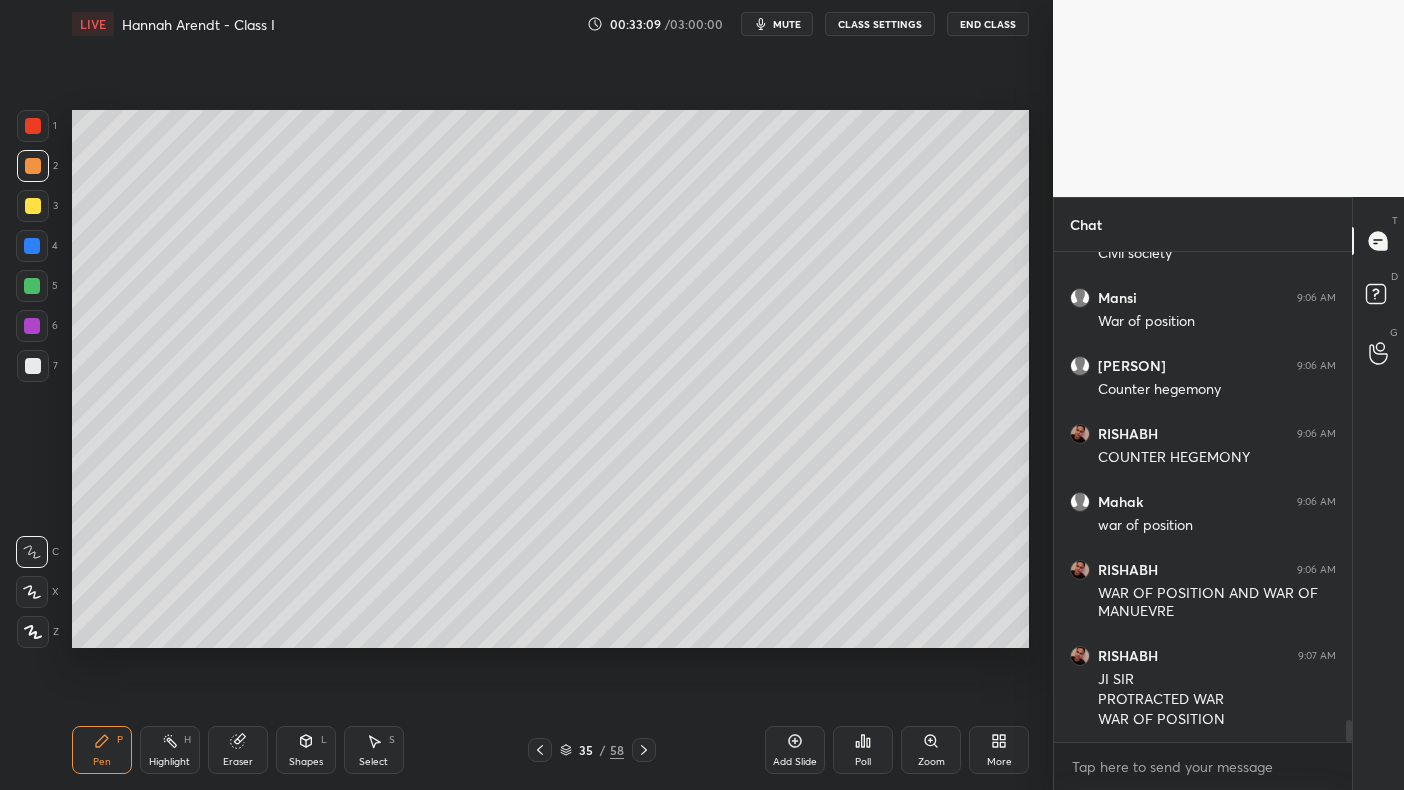 click on "4" at bounding box center [37, 250] 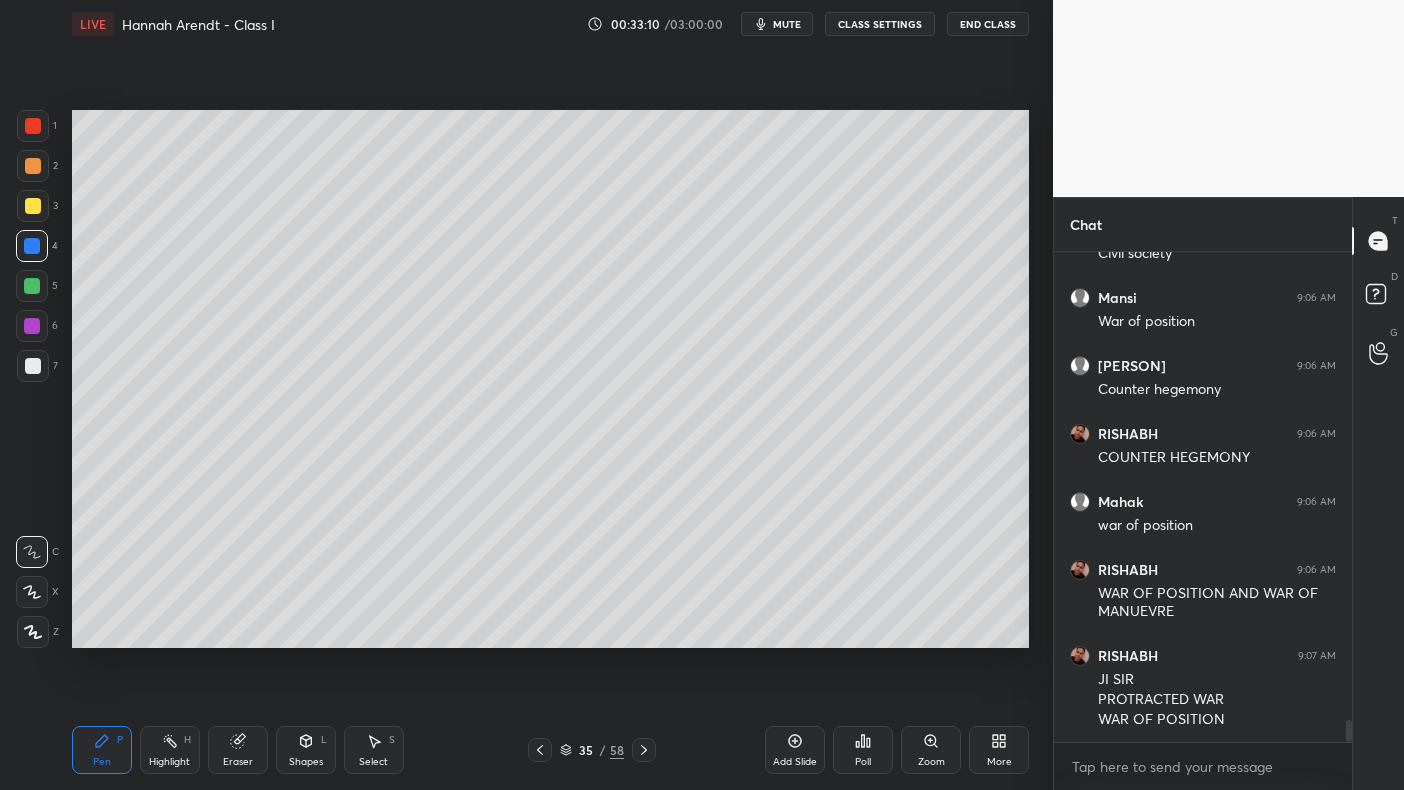 click on "4" at bounding box center [37, 250] 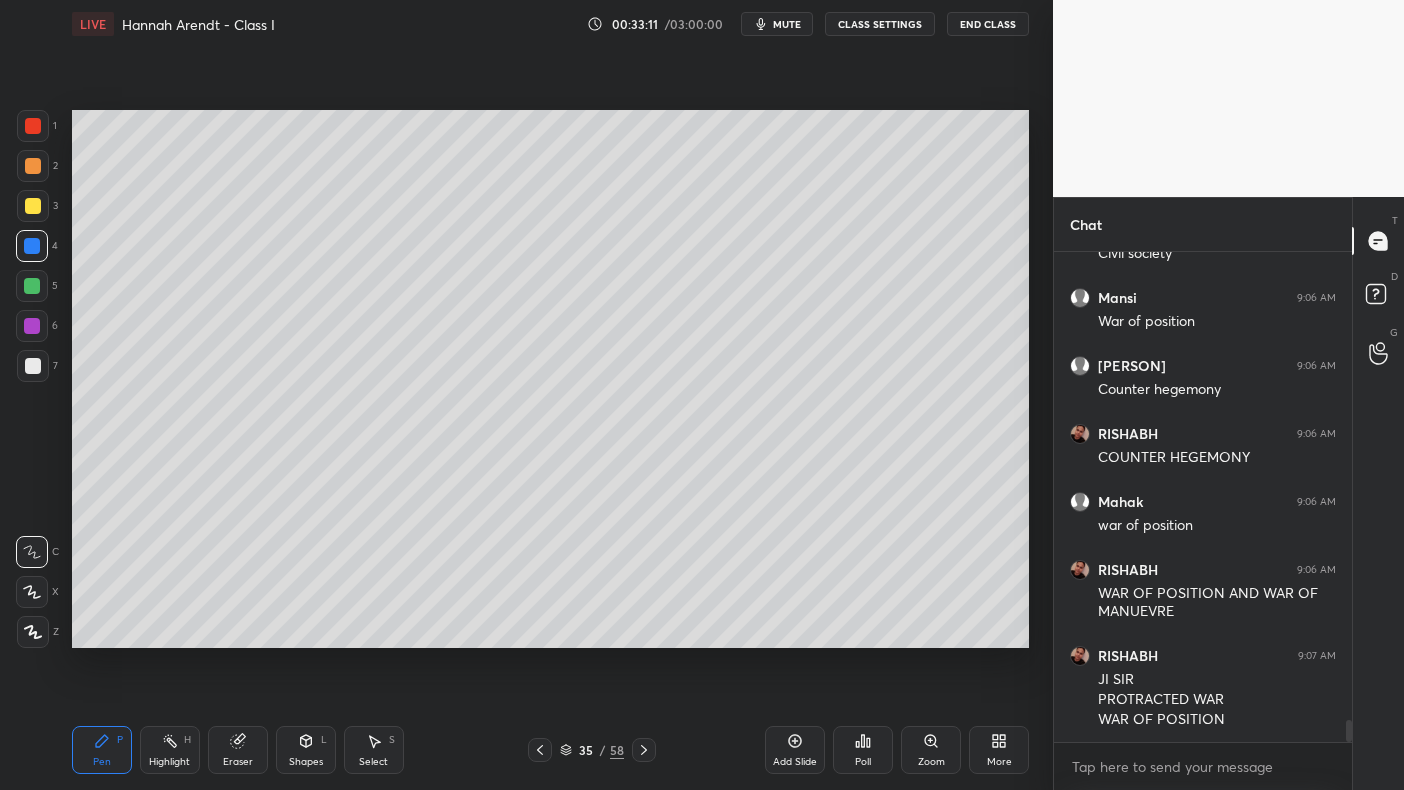 click on "Add Slide" at bounding box center [795, 750] 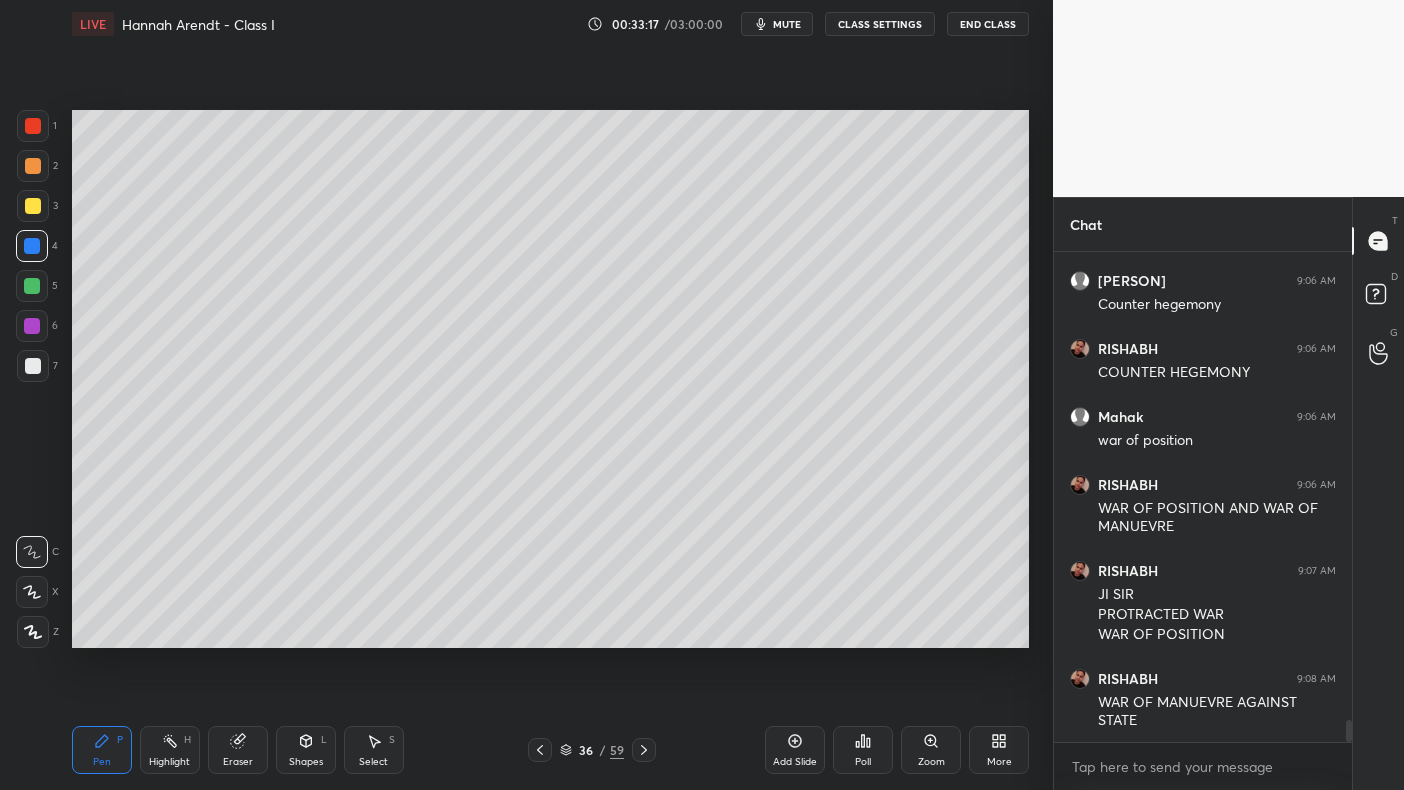 scroll, scrollTop: 10361, scrollLeft: 0, axis: vertical 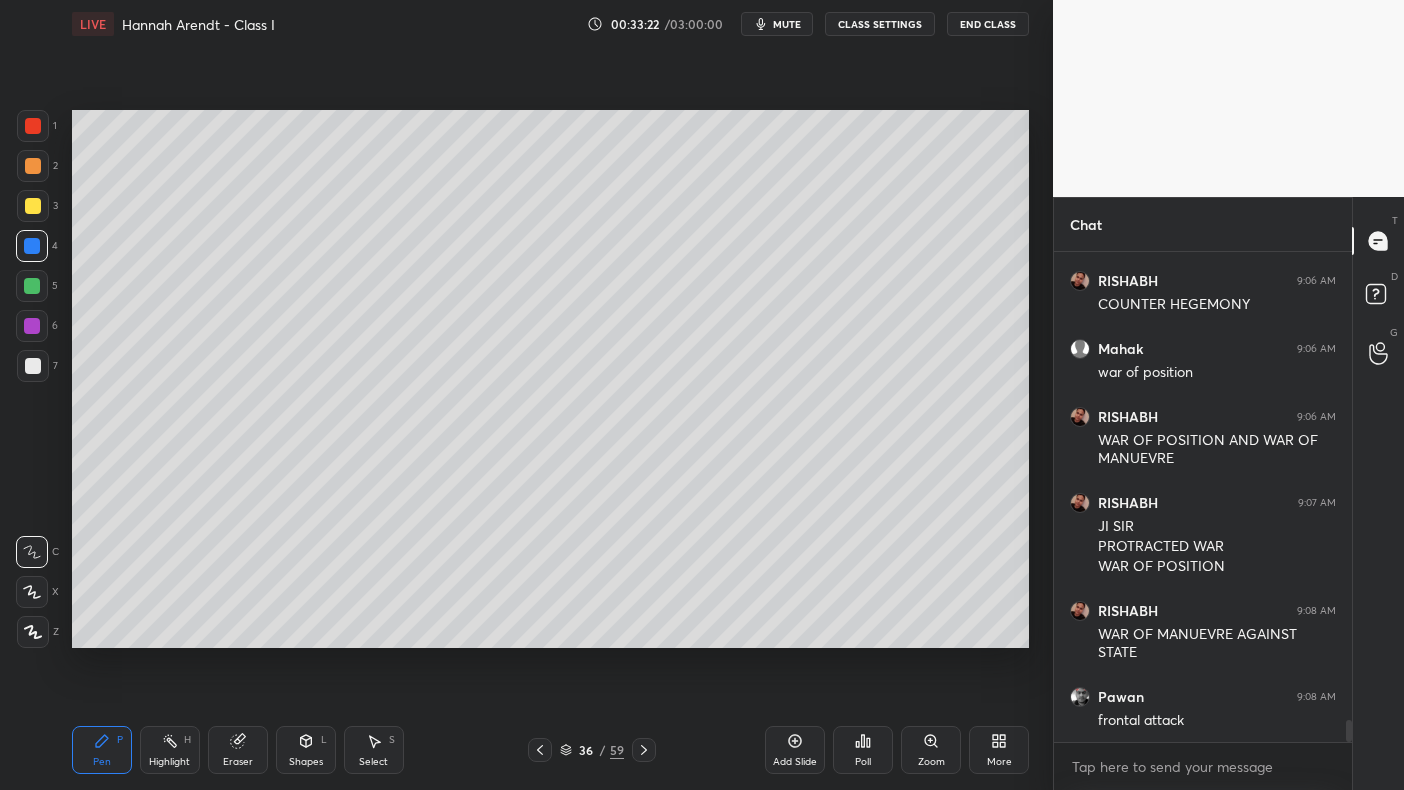 click at bounding box center (33, 206) 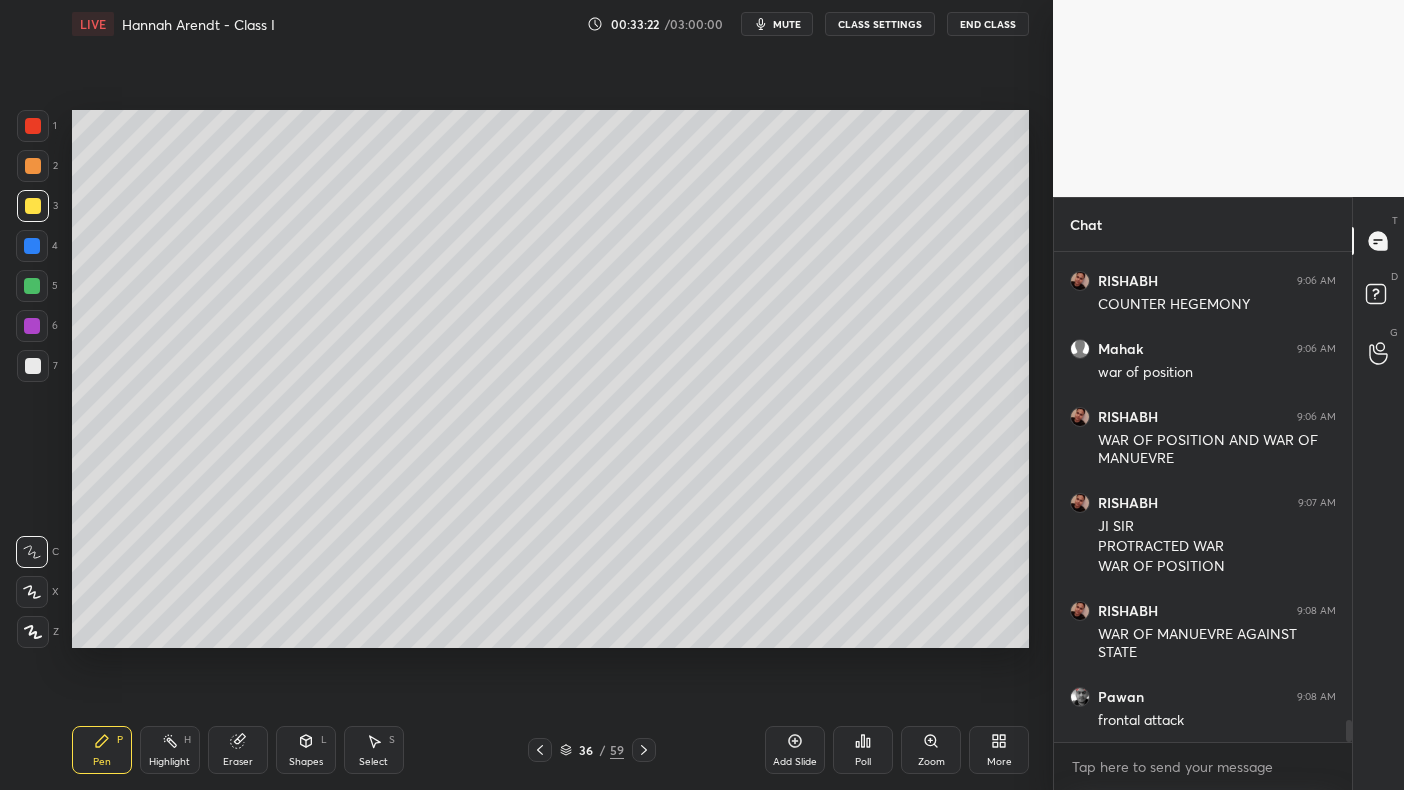click at bounding box center (33, 206) 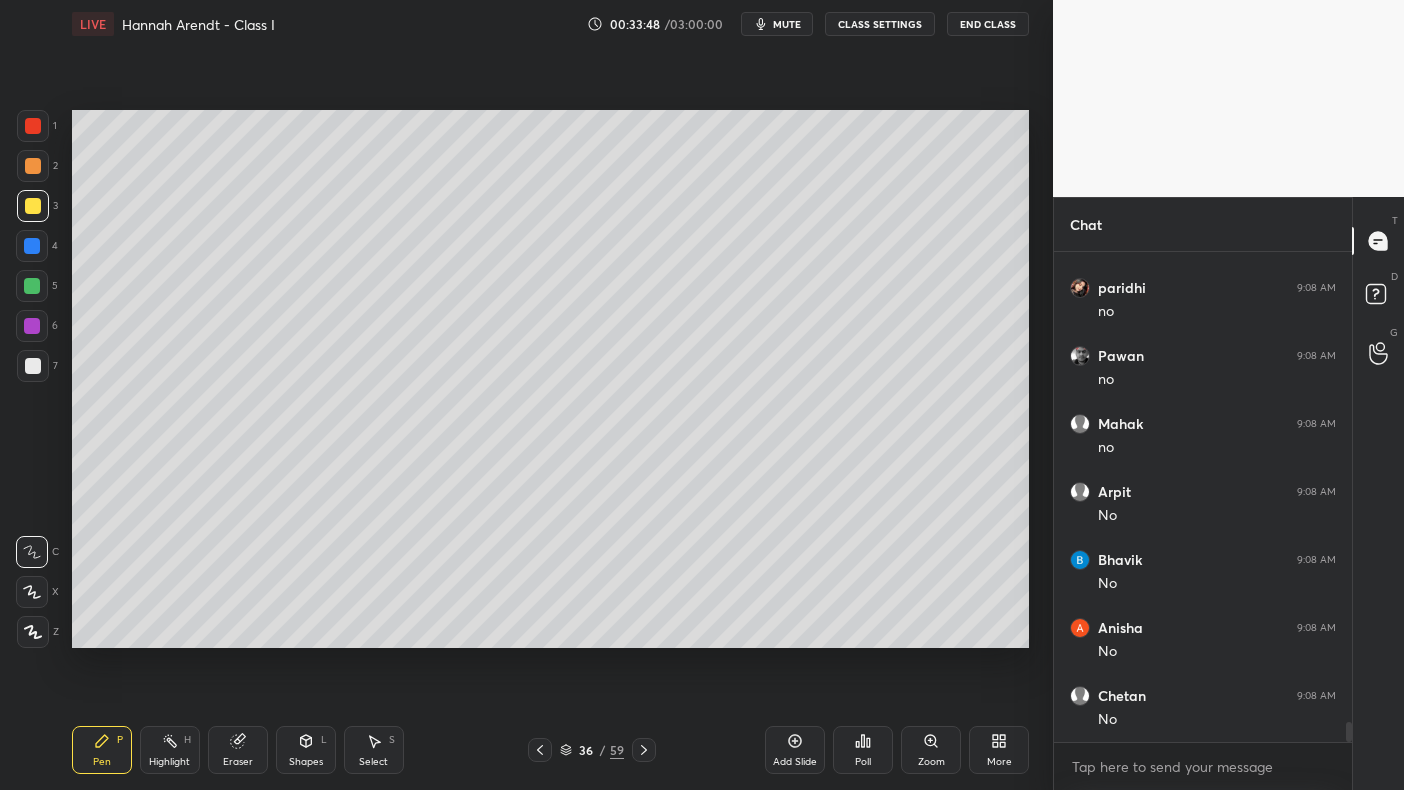scroll, scrollTop: 11266, scrollLeft: 0, axis: vertical 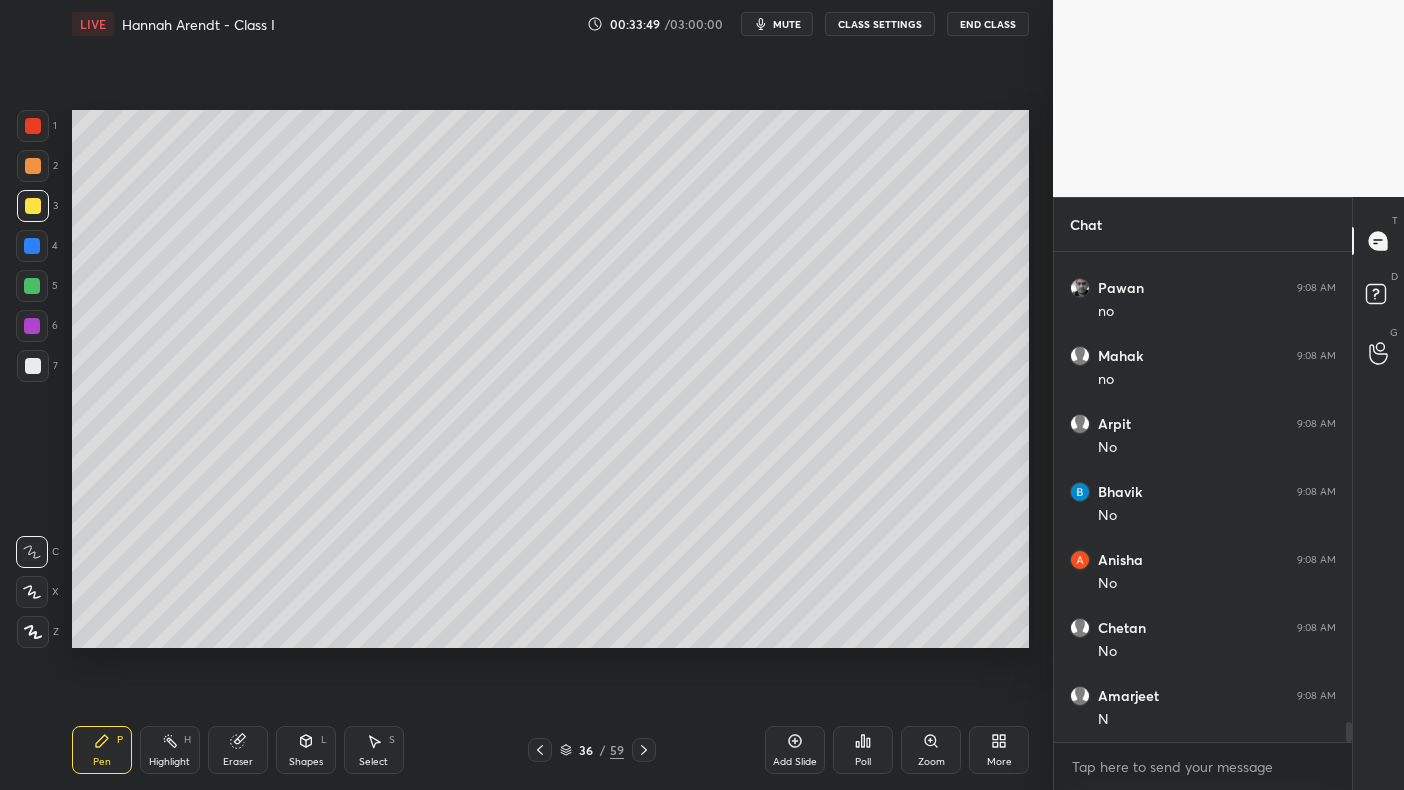 click on "Setting up your live class Poll for   secs No correct answer Start poll" at bounding box center (550, 379) 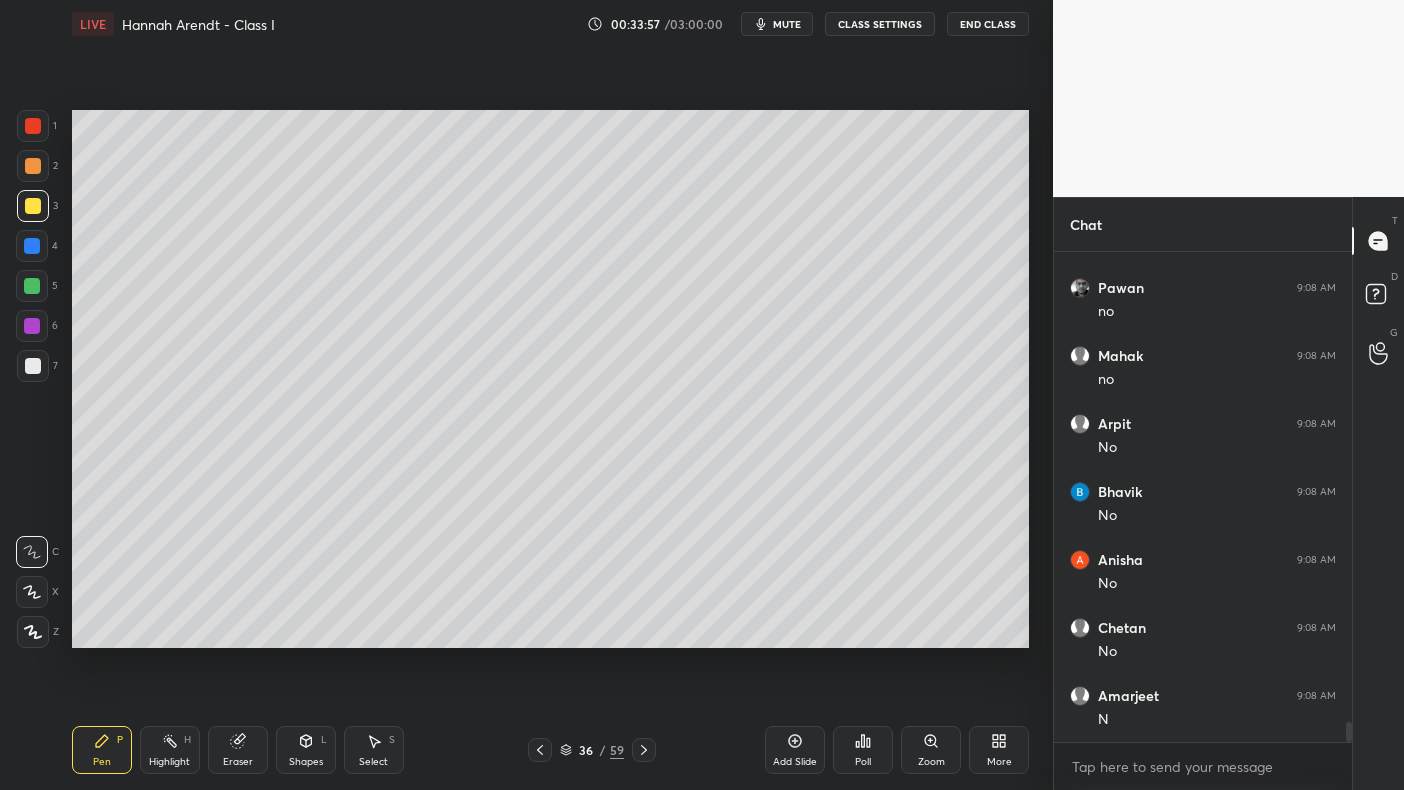 click at bounding box center (33, 366) 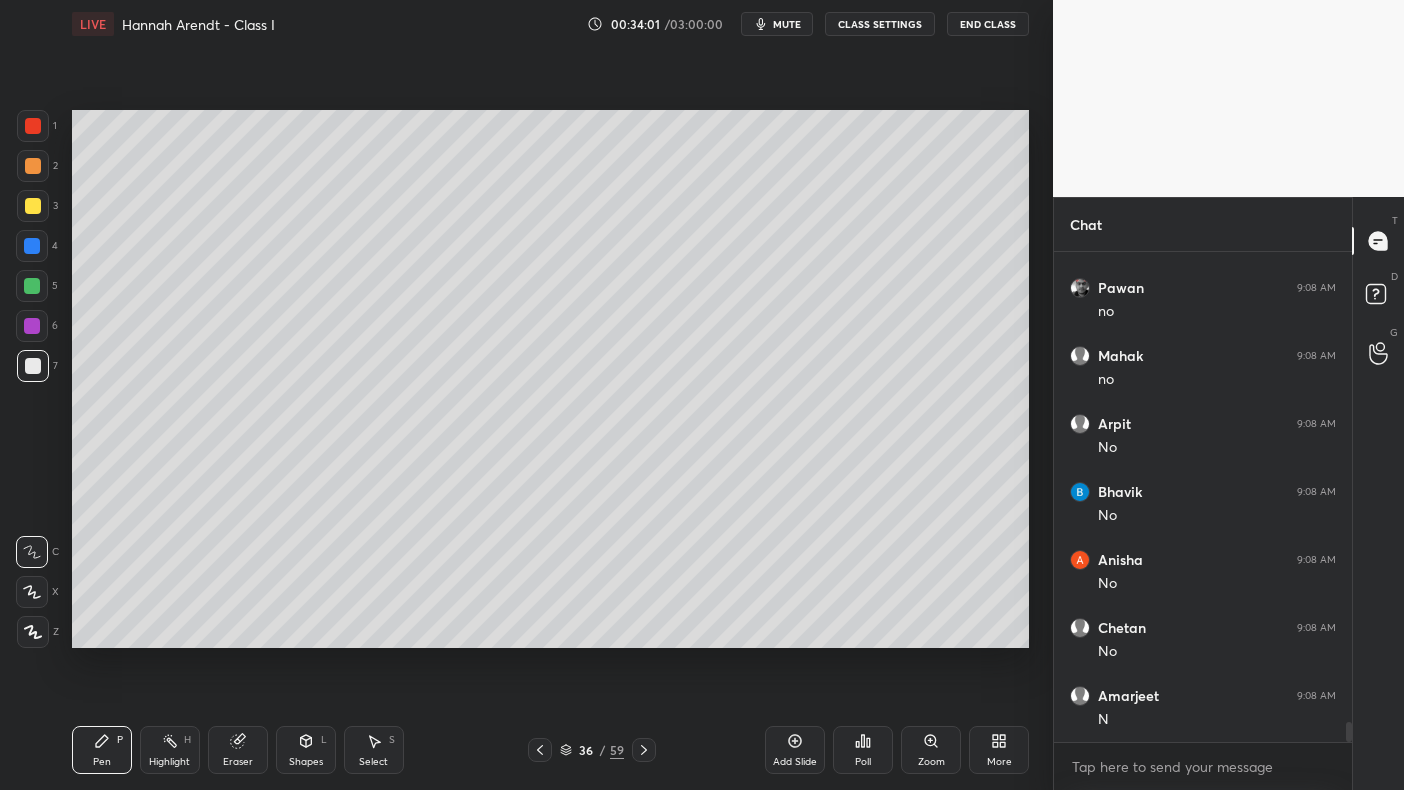 click at bounding box center [32, 286] 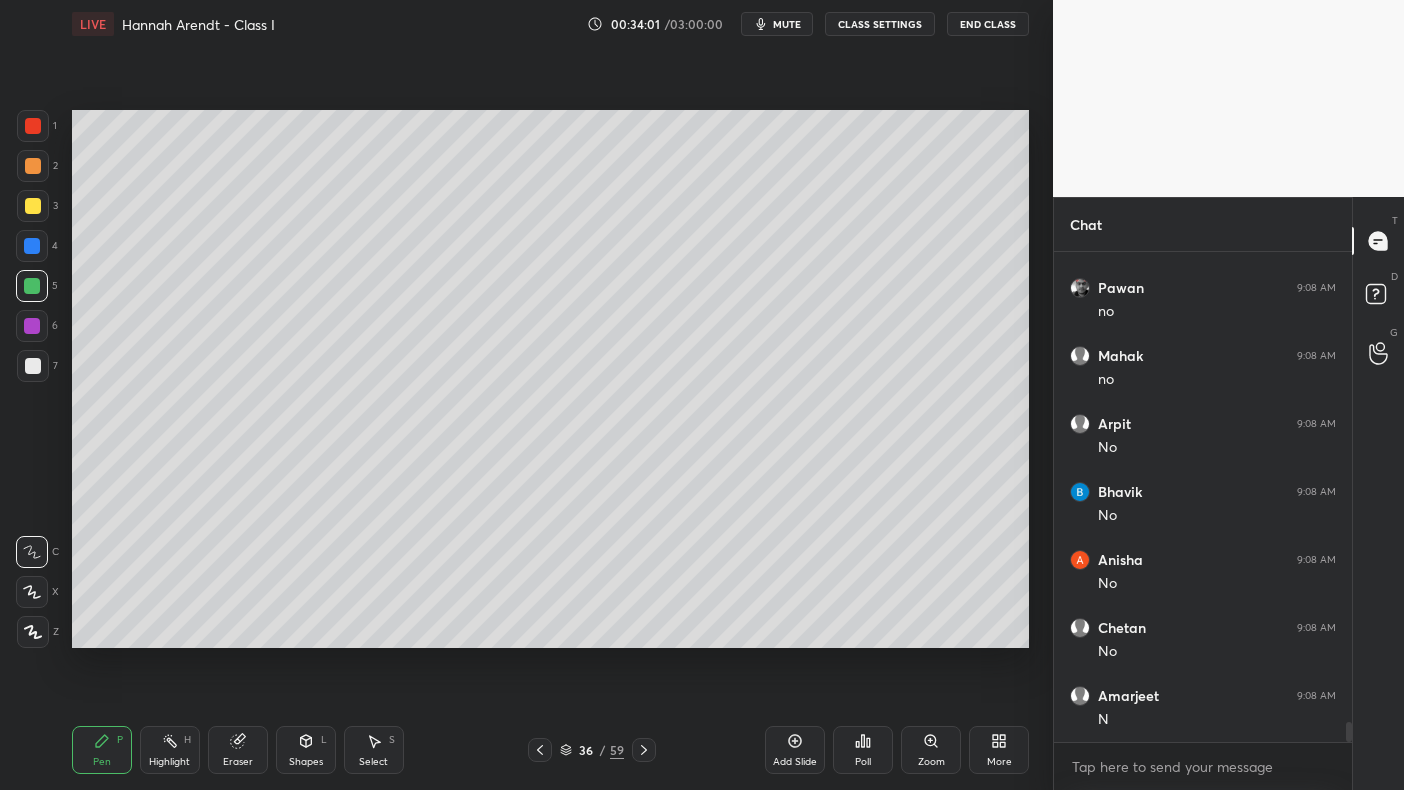 click at bounding box center (32, 286) 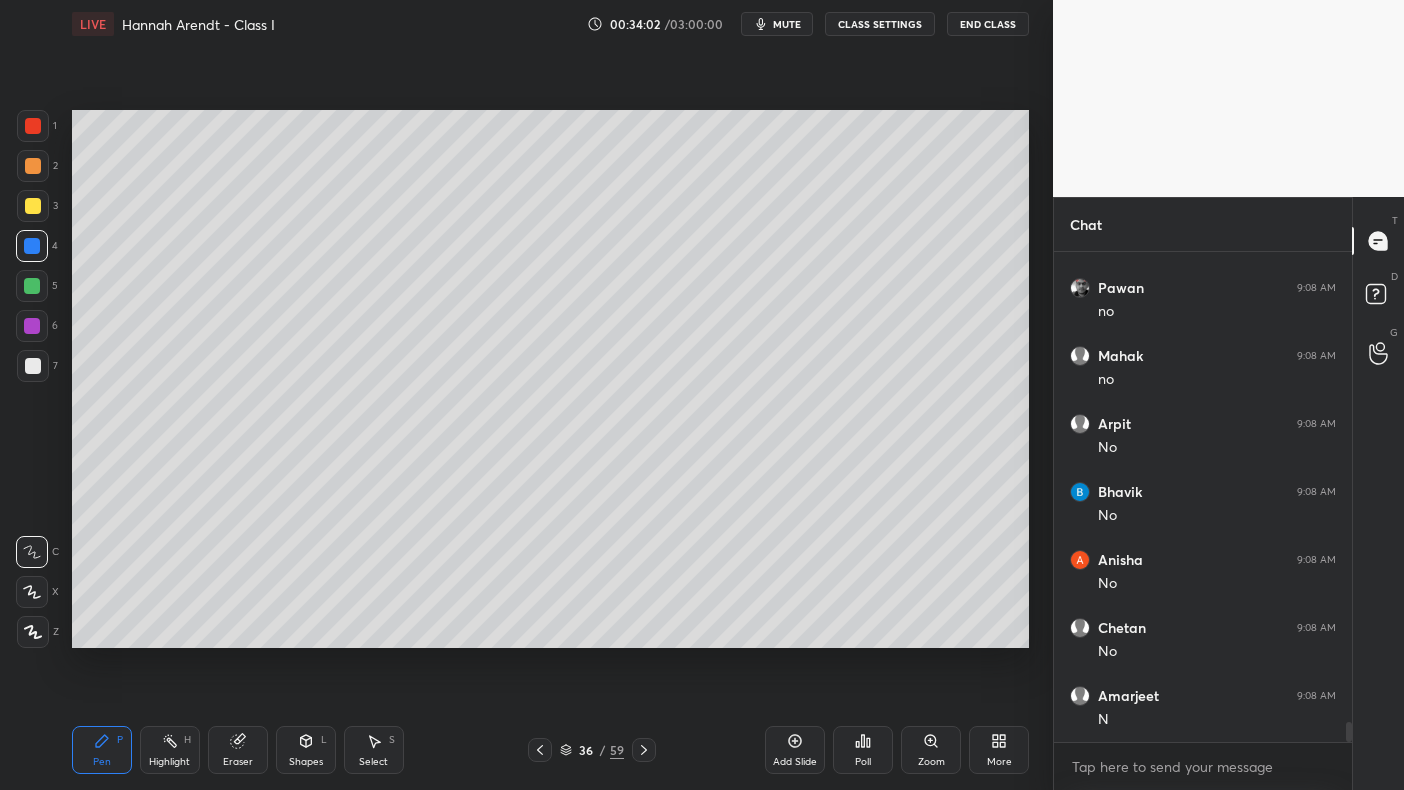 click at bounding box center (32, 246) 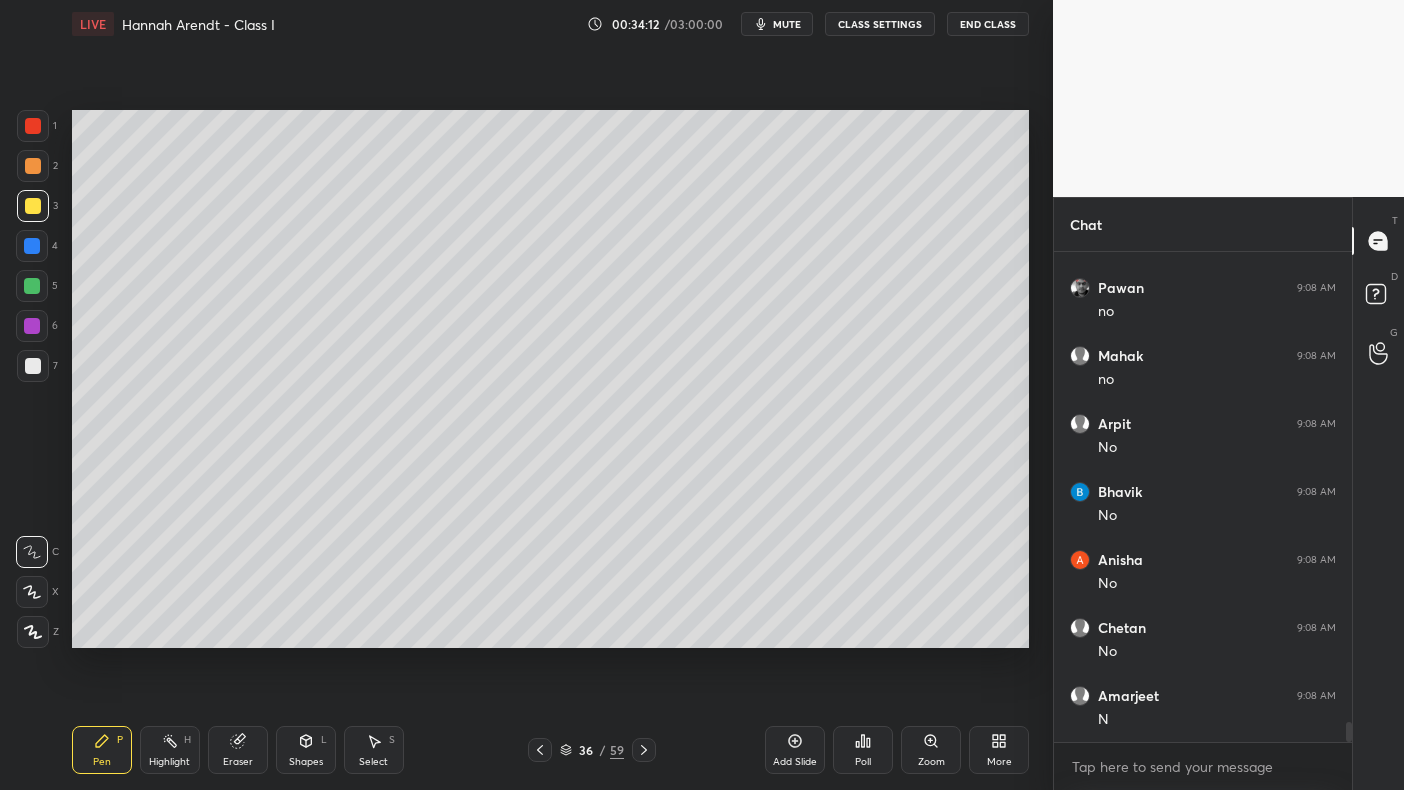 click at bounding box center [33, 166] 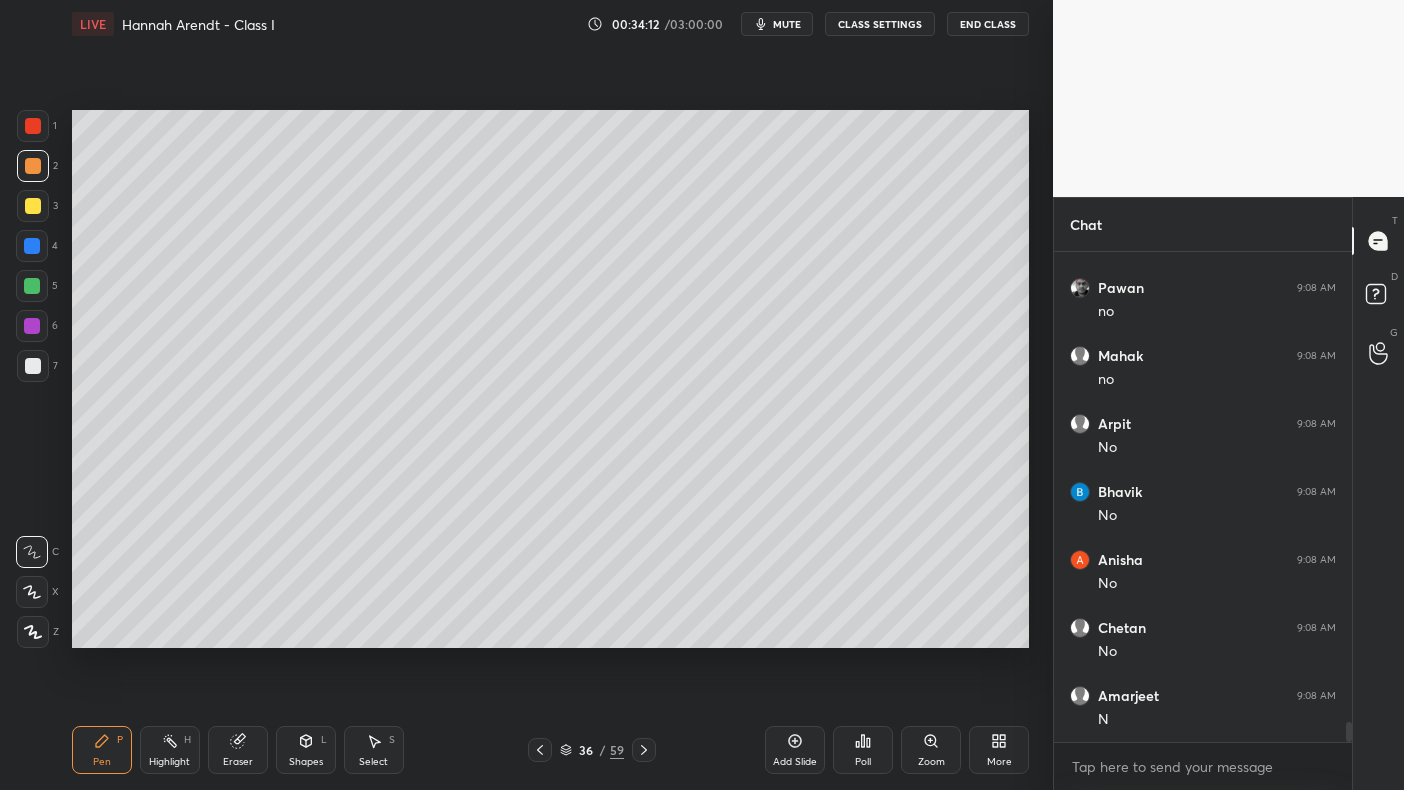 click at bounding box center [33, 166] 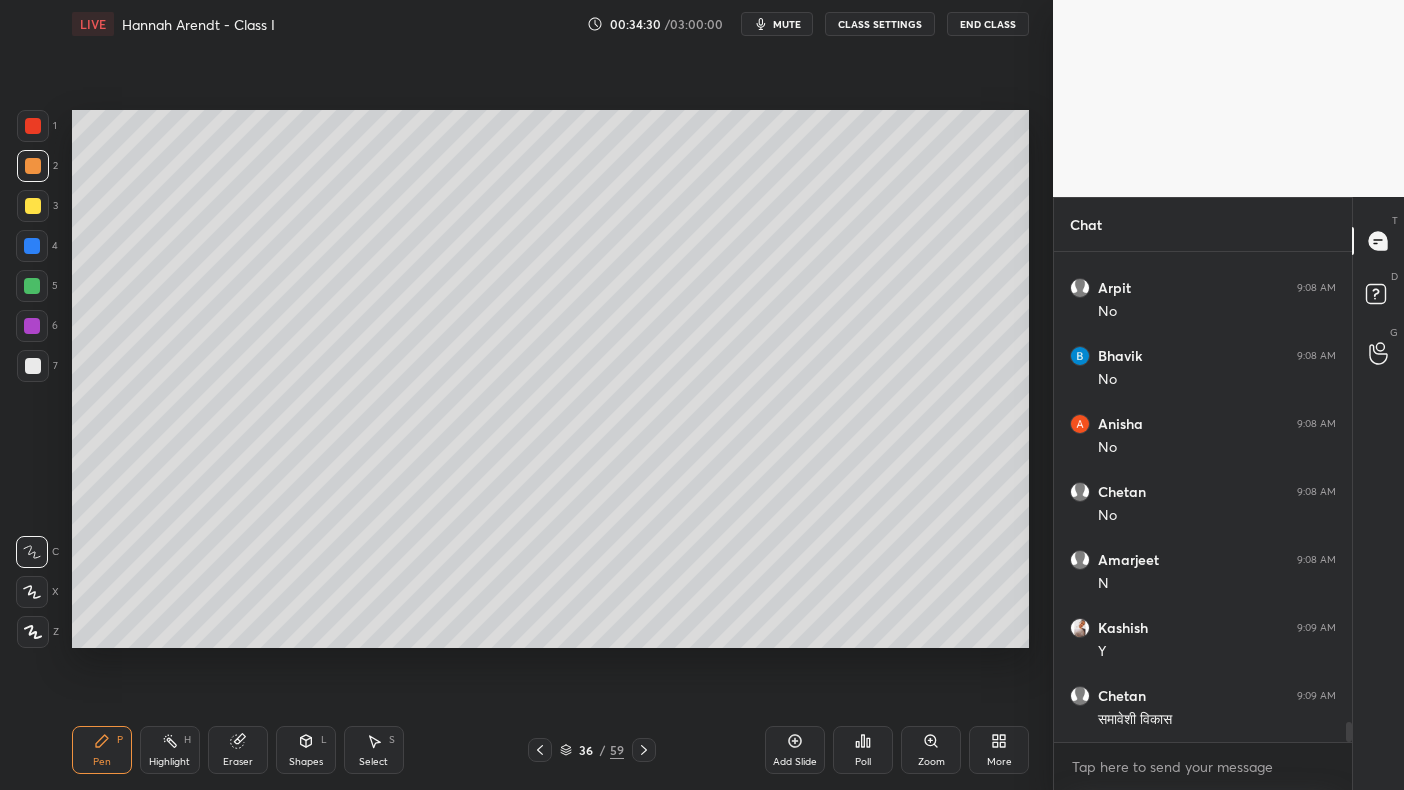 scroll, scrollTop: 11470, scrollLeft: 0, axis: vertical 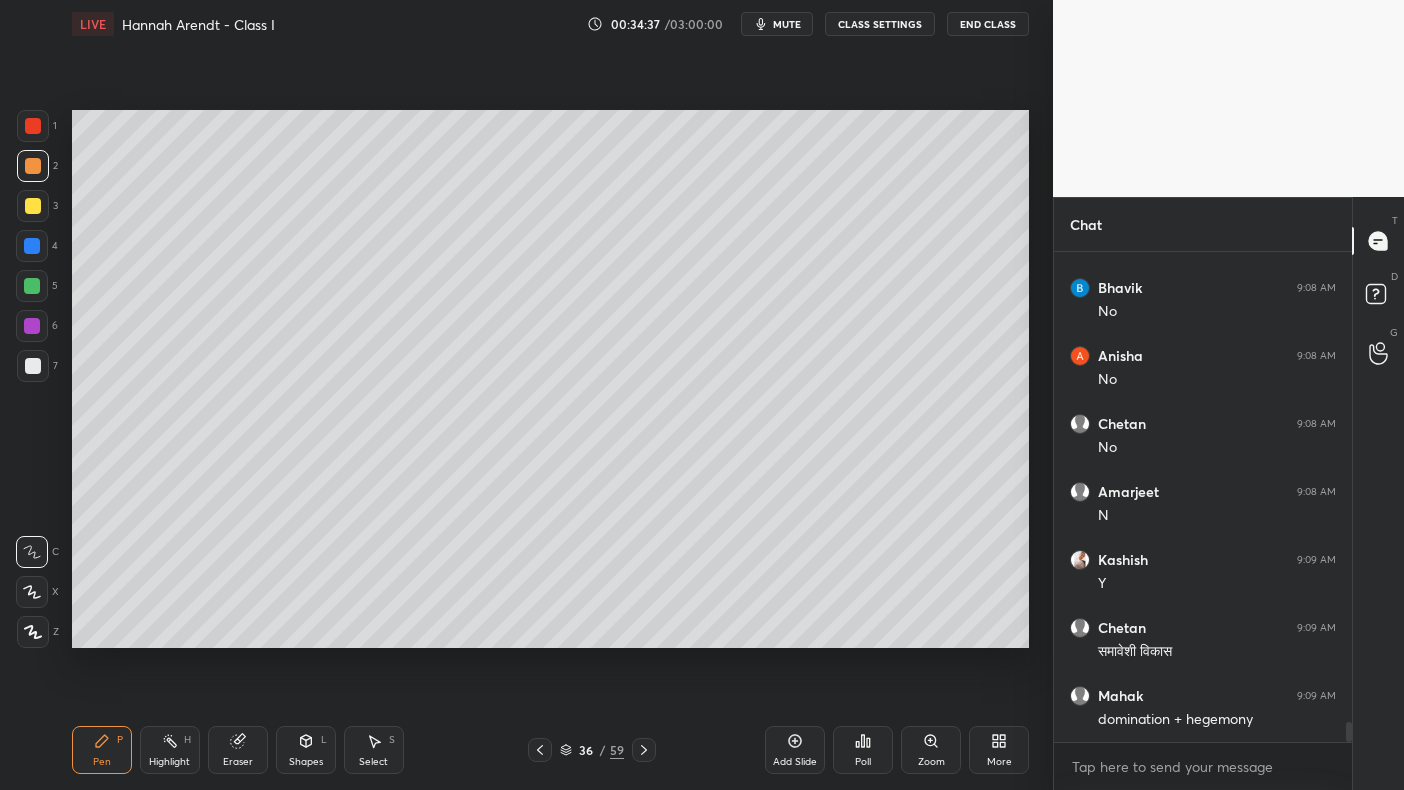 click at bounding box center [33, 206] 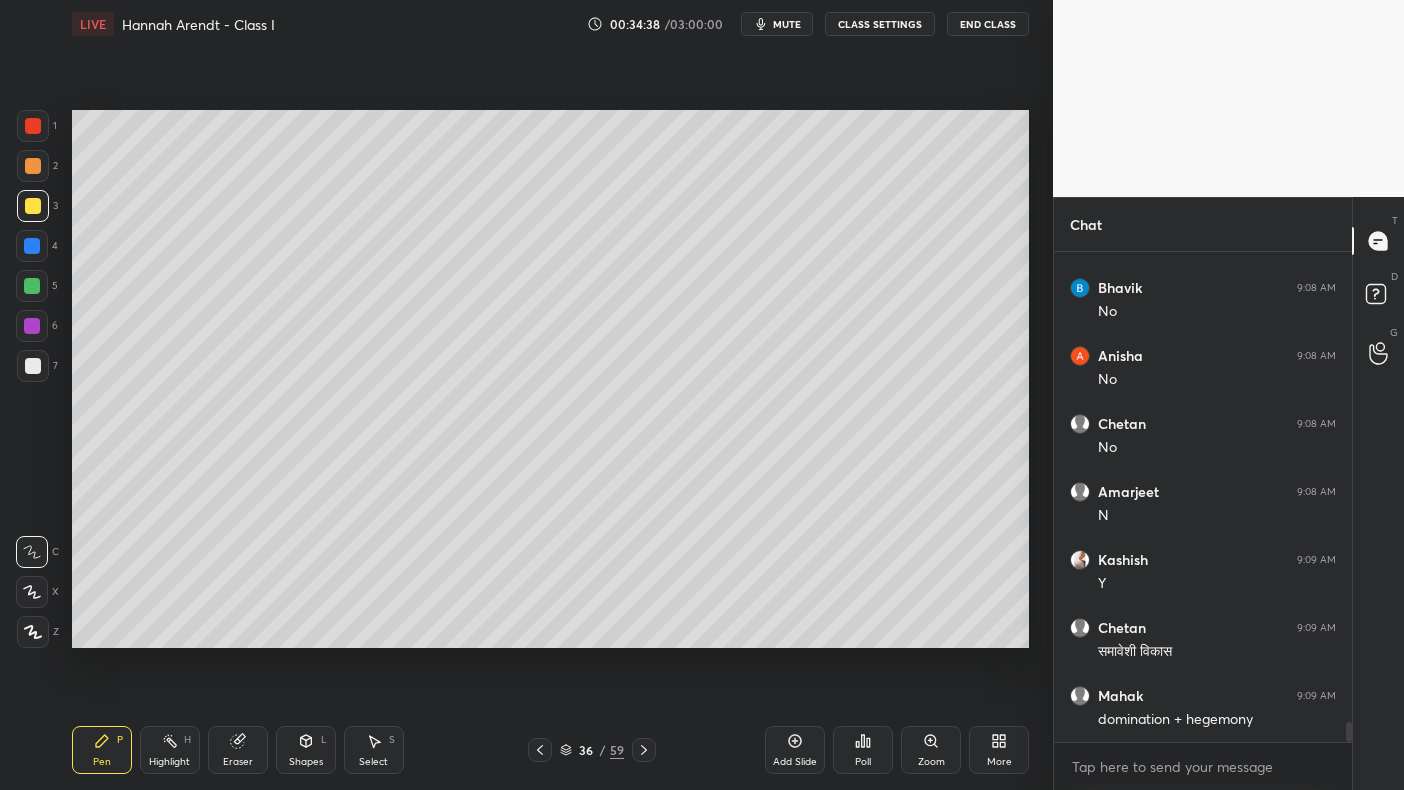 scroll, scrollTop: 11538, scrollLeft: 0, axis: vertical 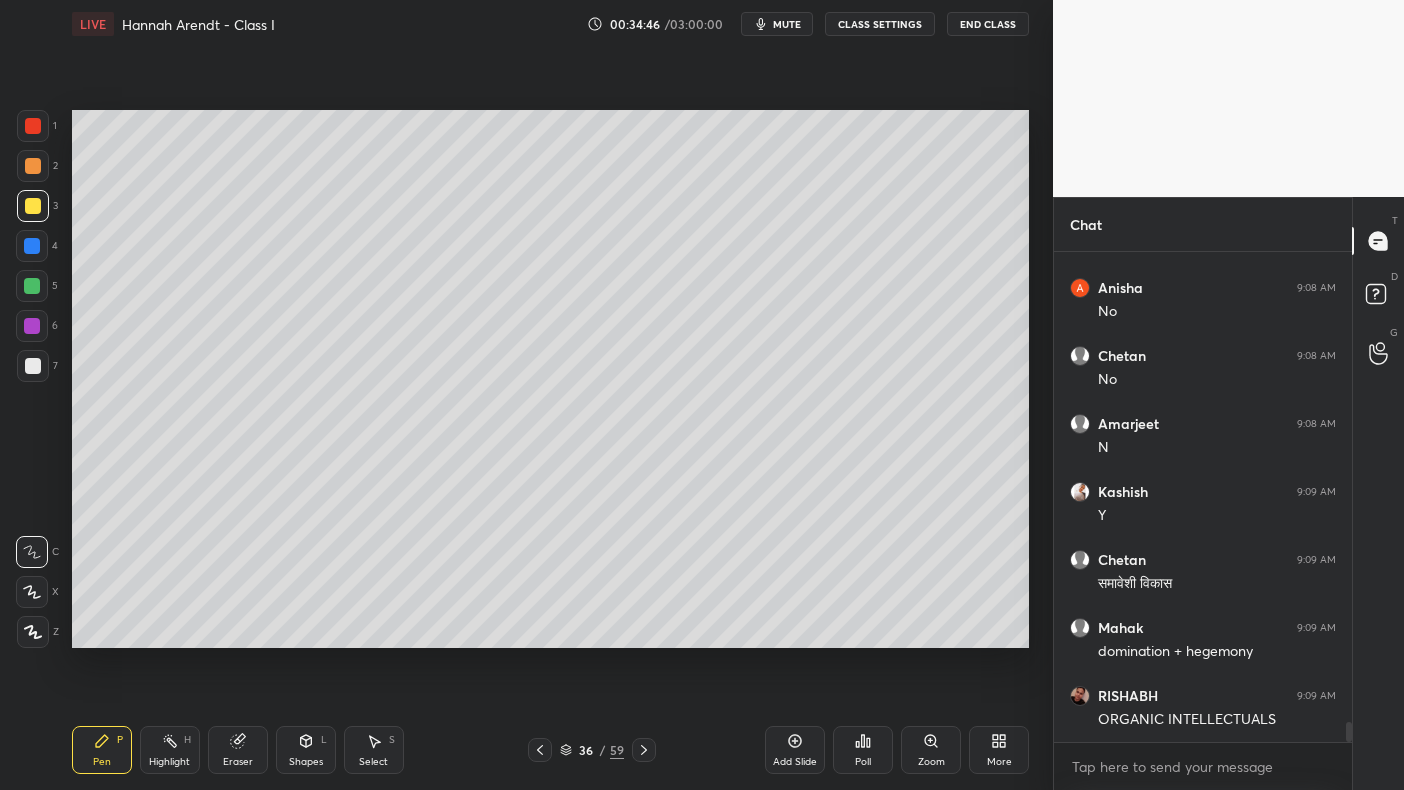 click on "2" at bounding box center (37, 170) 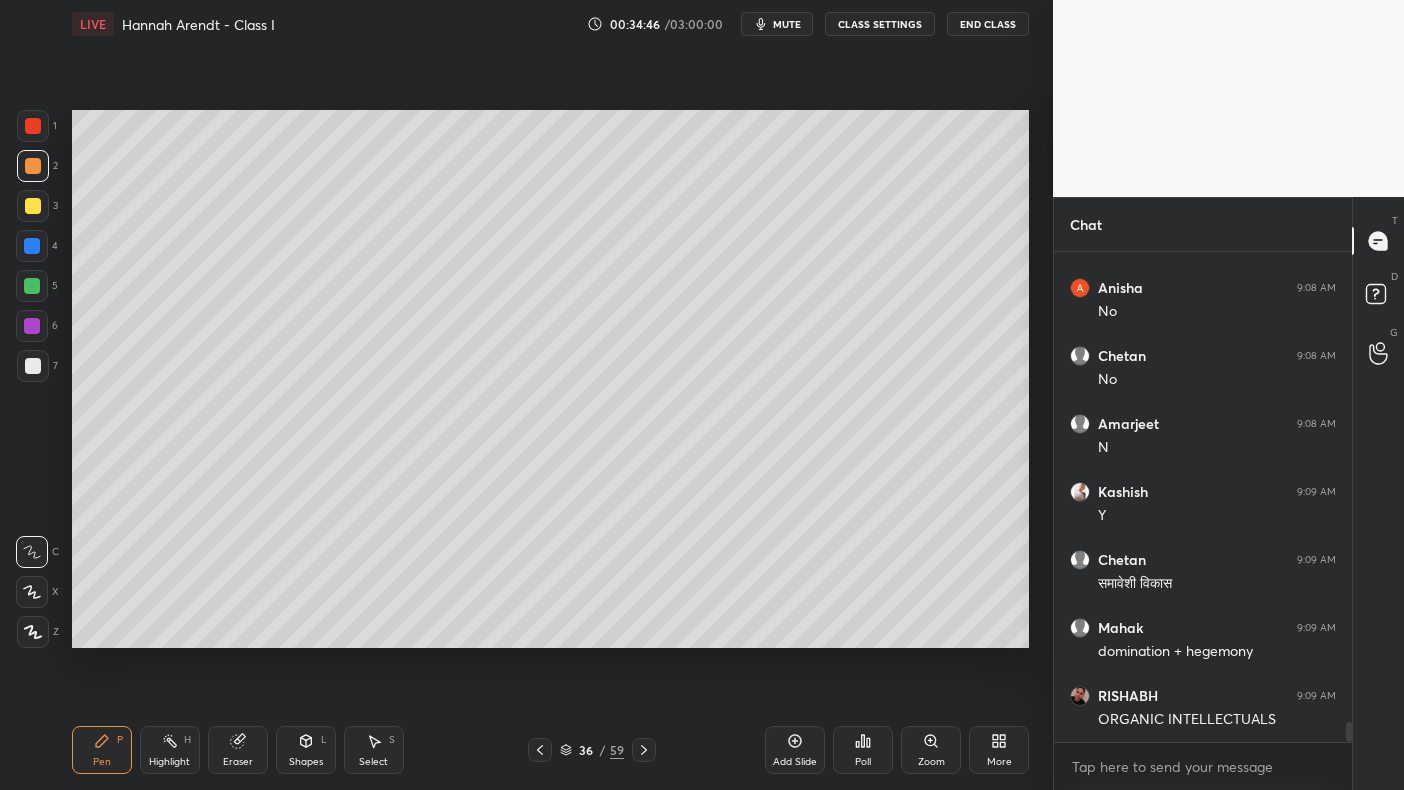 click at bounding box center (33, 166) 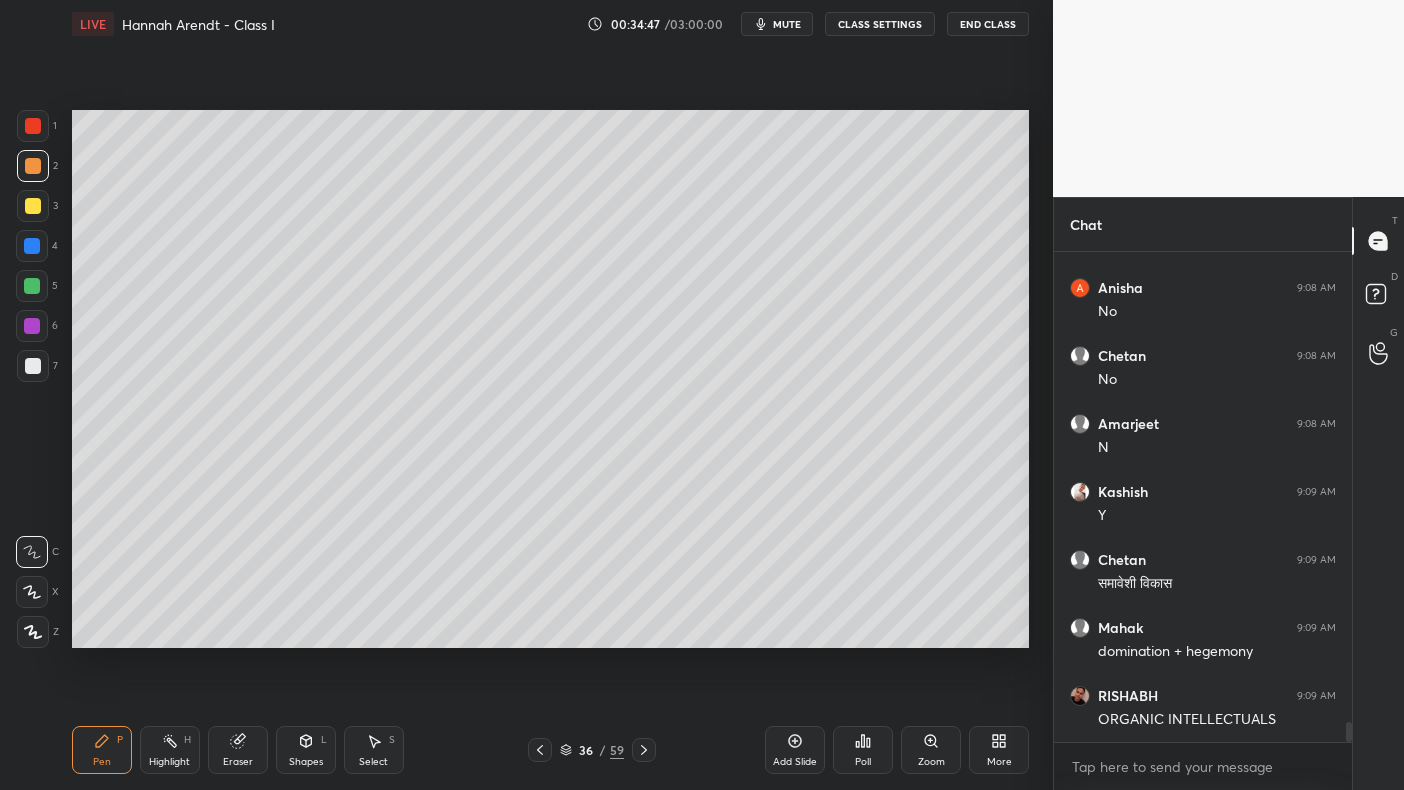 click at bounding box center [33, 166] 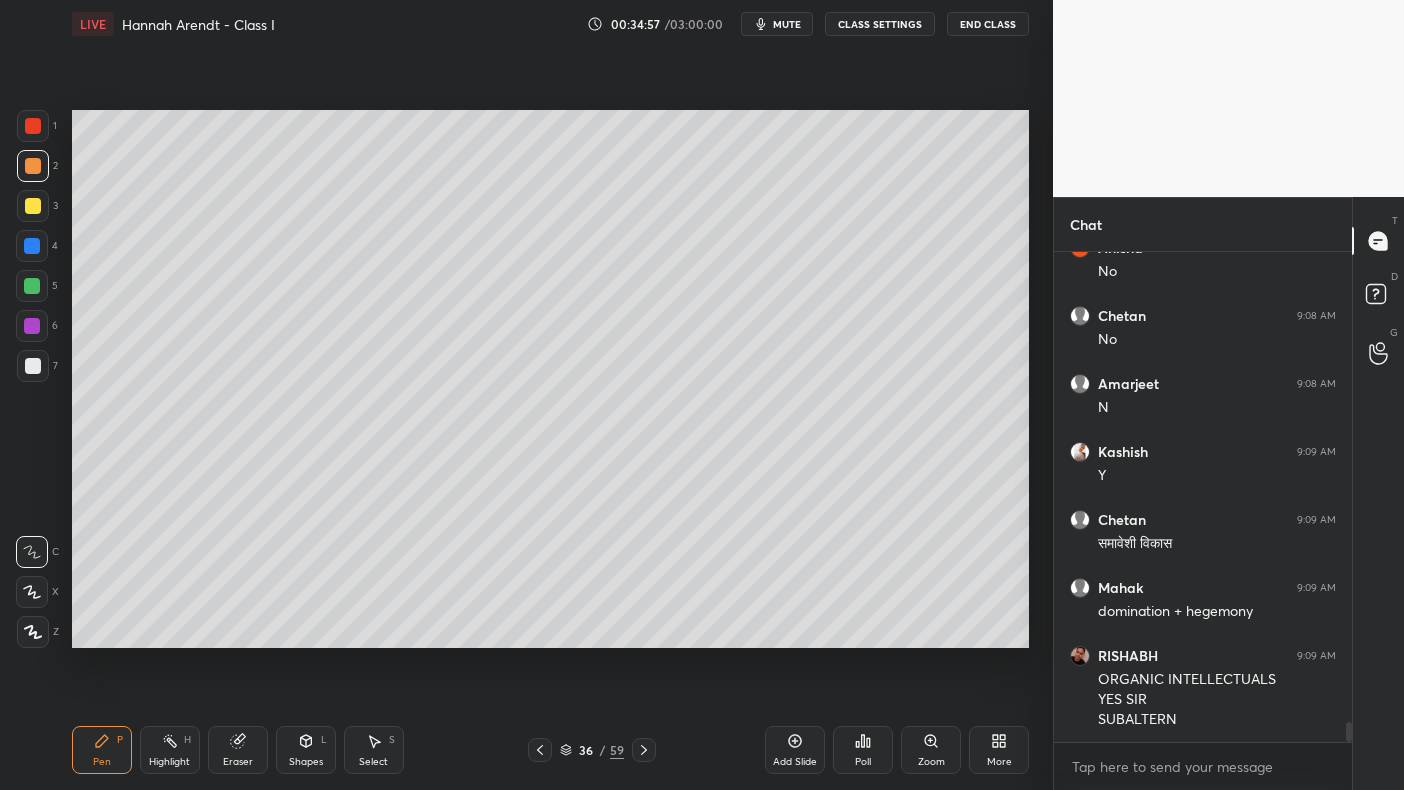 scroll, scrollTop: 11646, scrollLeft: 0, axis: vertical 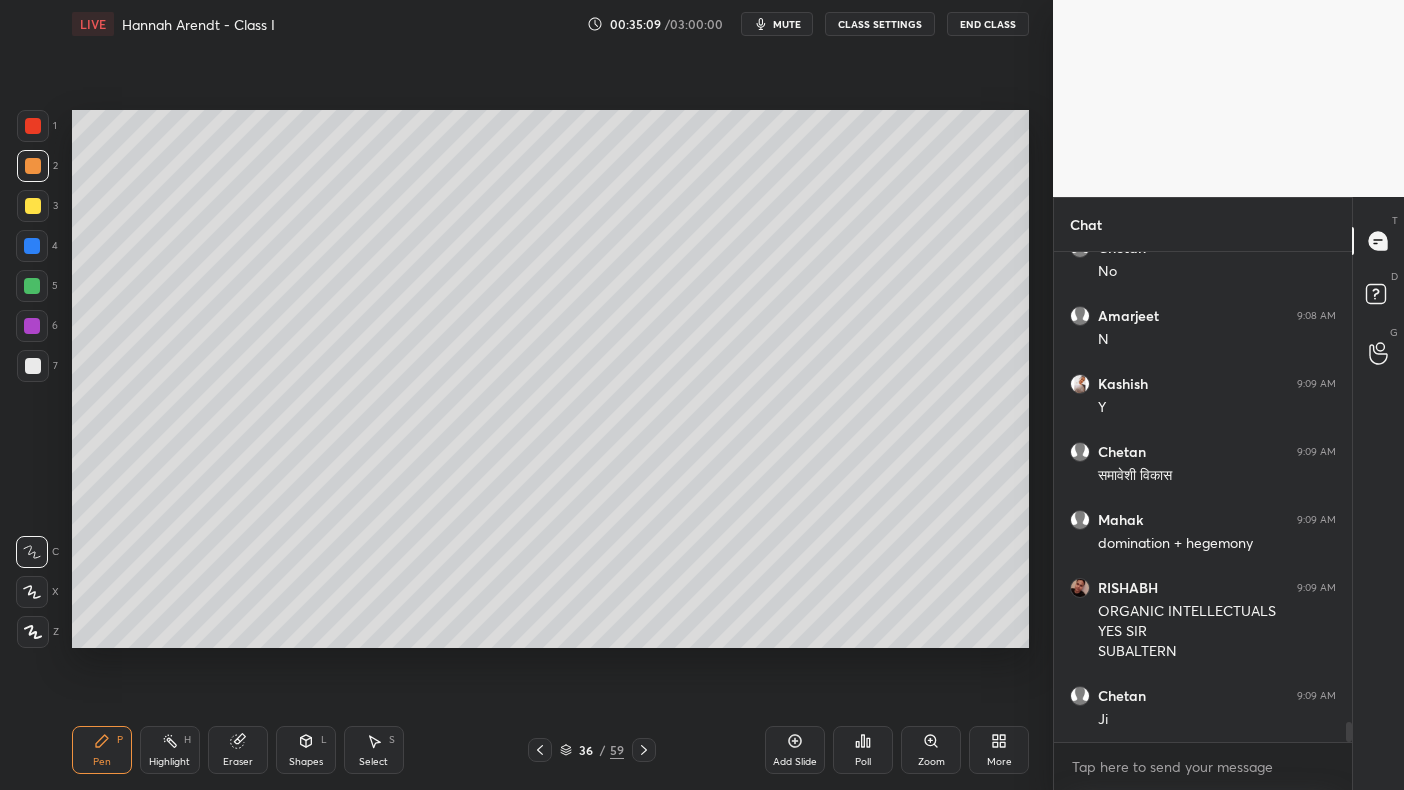 click at bounding box center [33, 126] 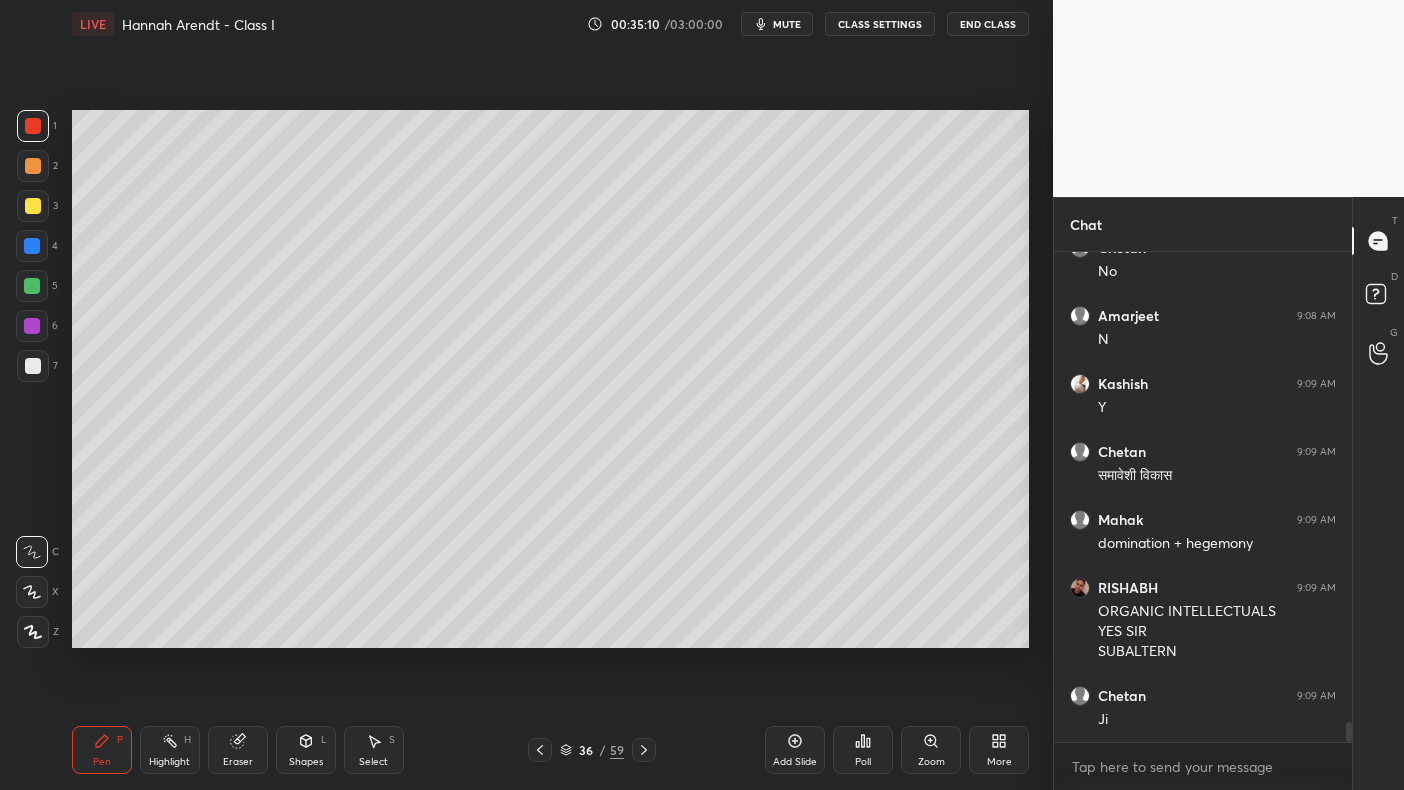 click 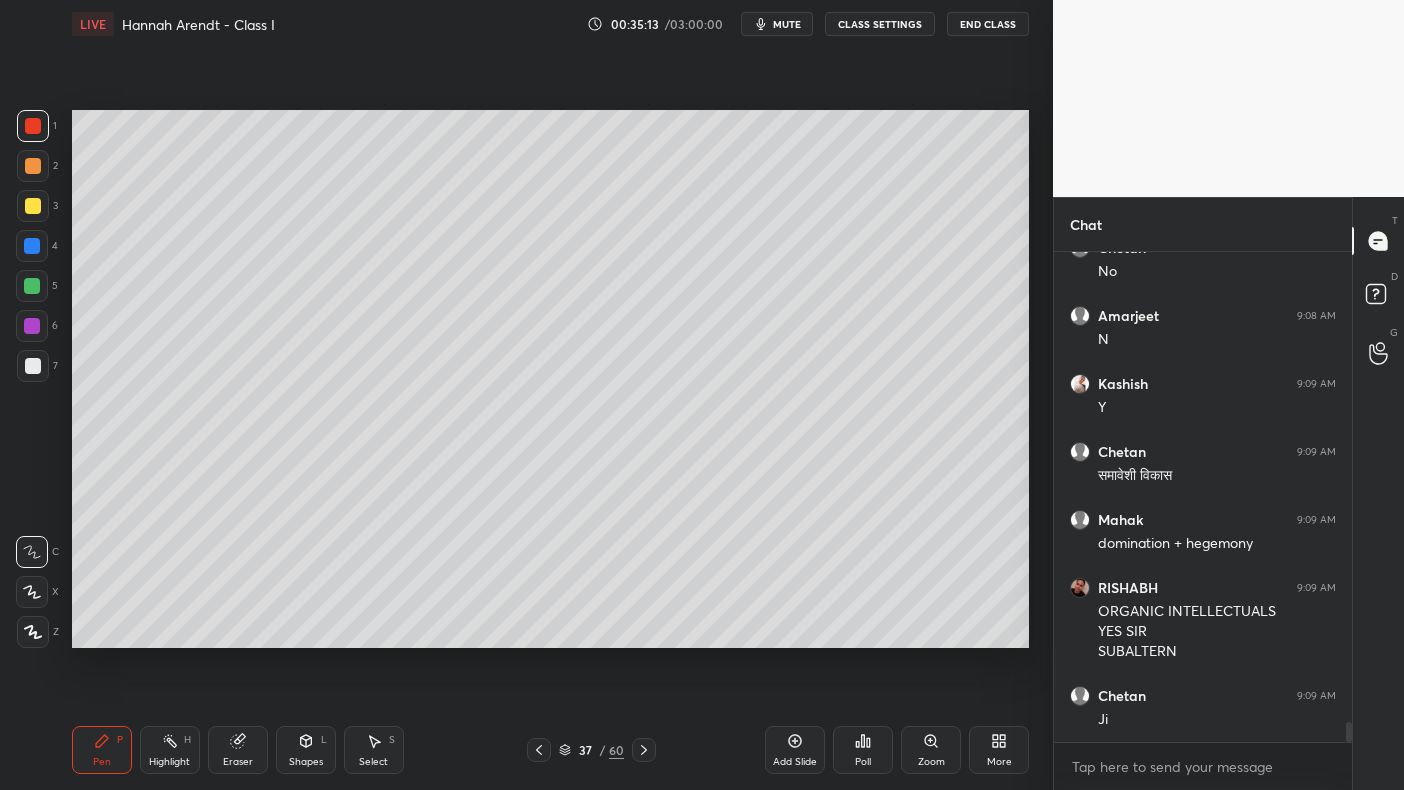 scroll, scrollTop: 11714, scrollLeft: 0, axis: vertical 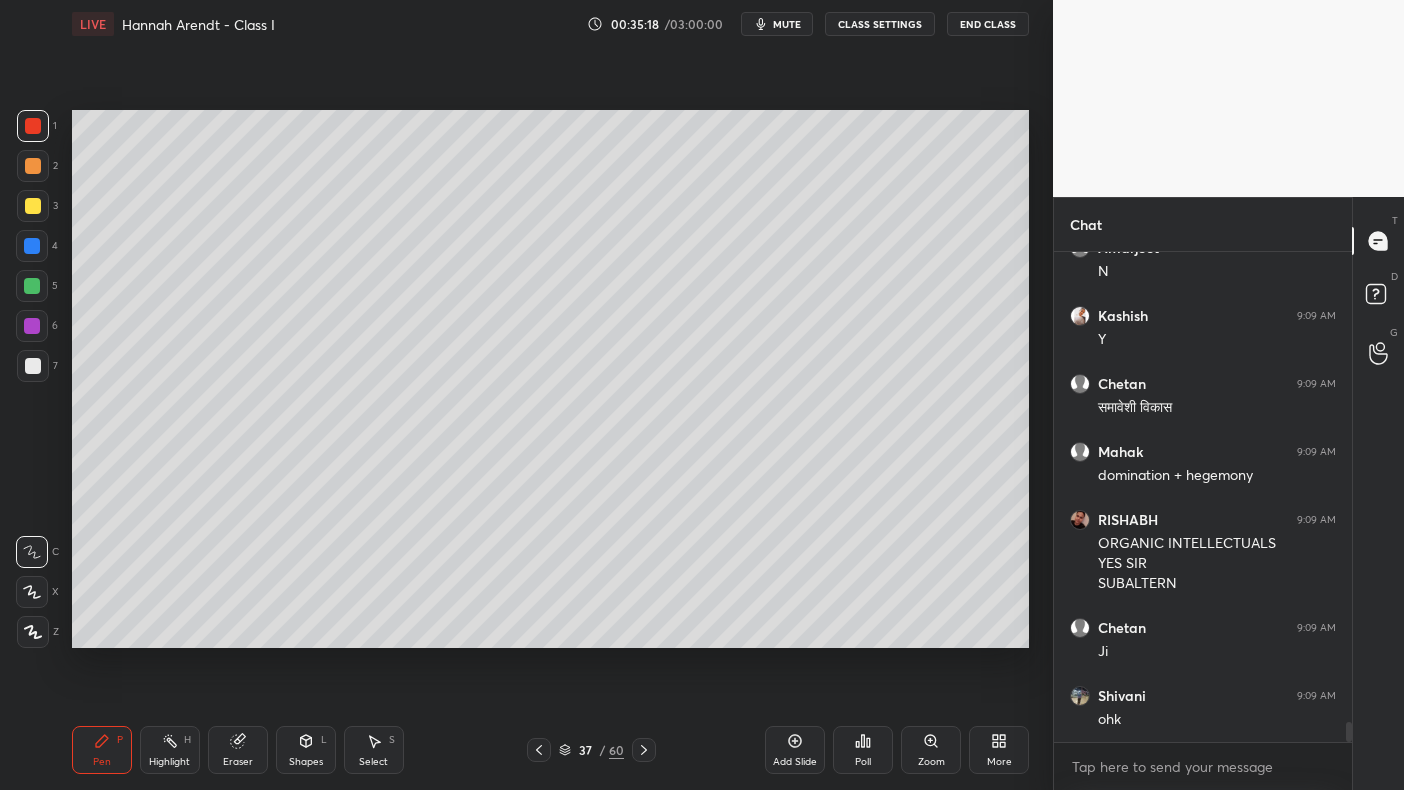 click at bounding box center (32, 246) 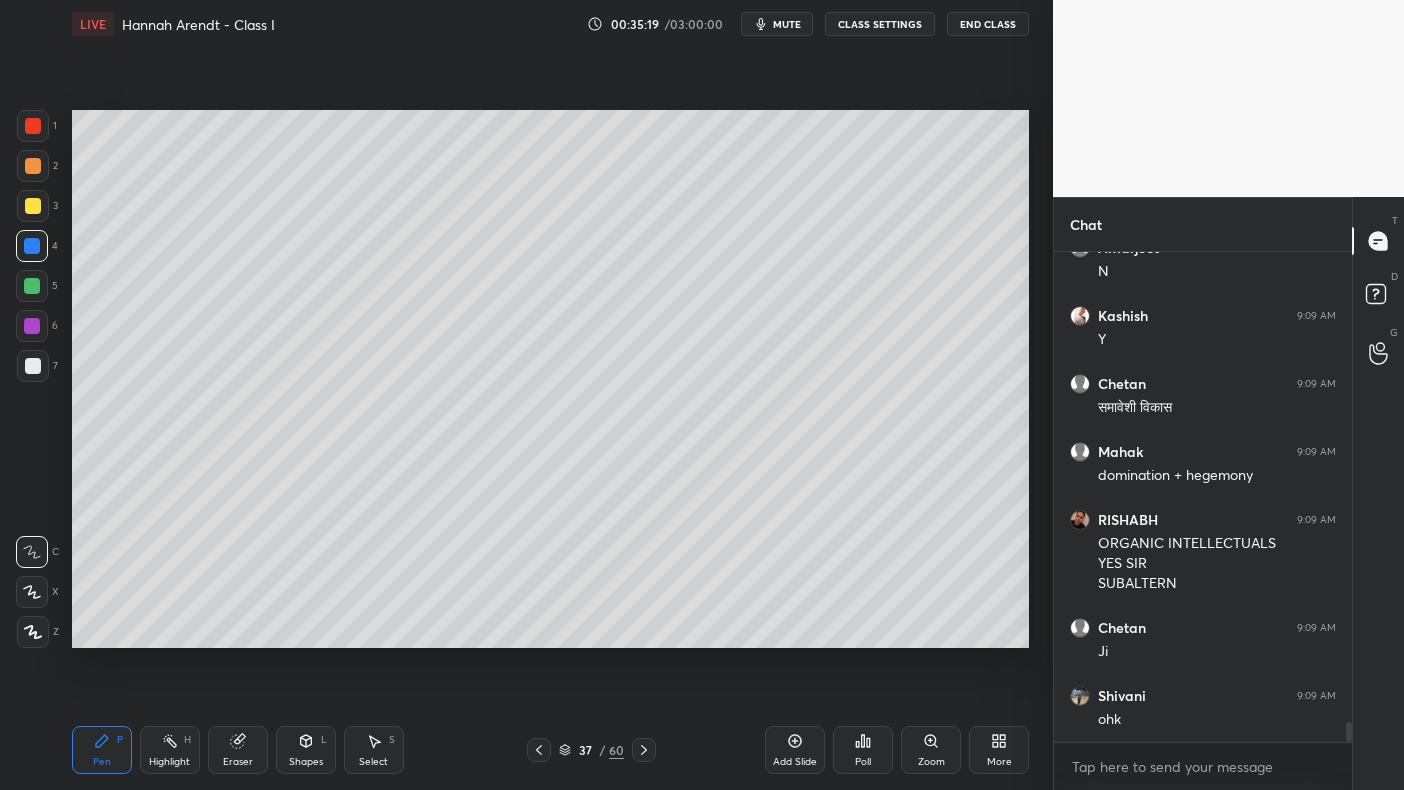 click at bounding box center [32, 246] 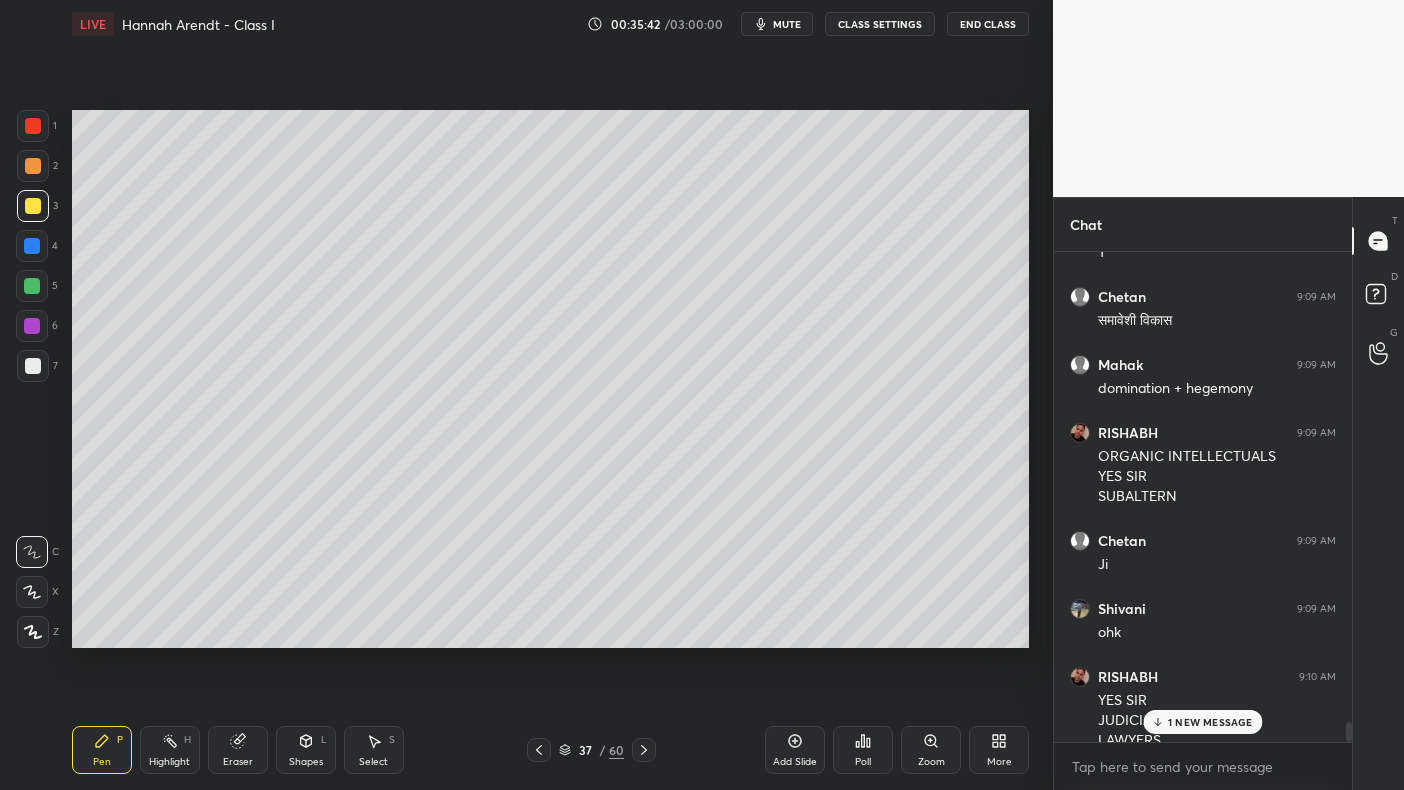 scroll, scrollTop: 11821, scrollLeft: 0, axis: vertical 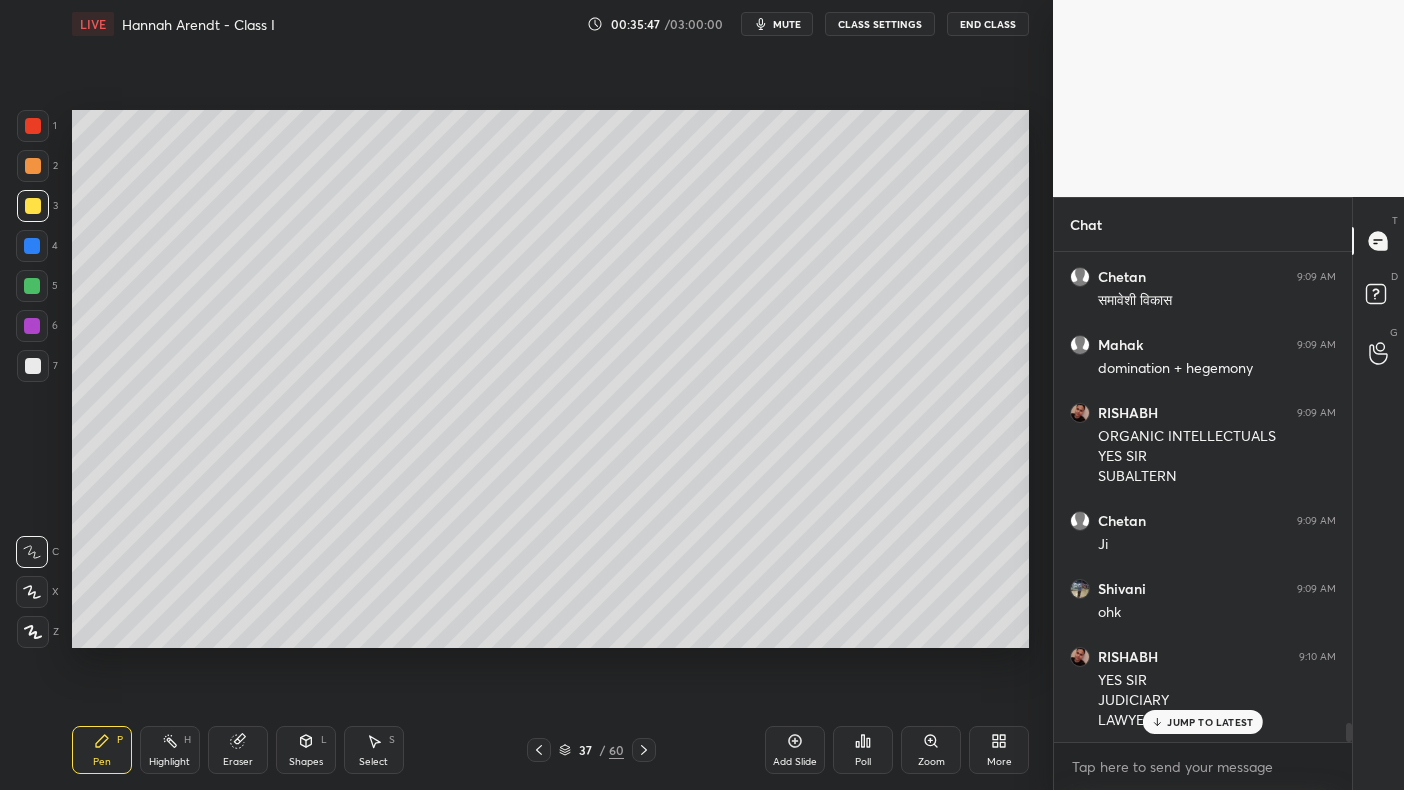 click on "1 2 3 4 5 6 7 C X Z C X Z E E Erase all   H H" at bounding box center [32, 379] 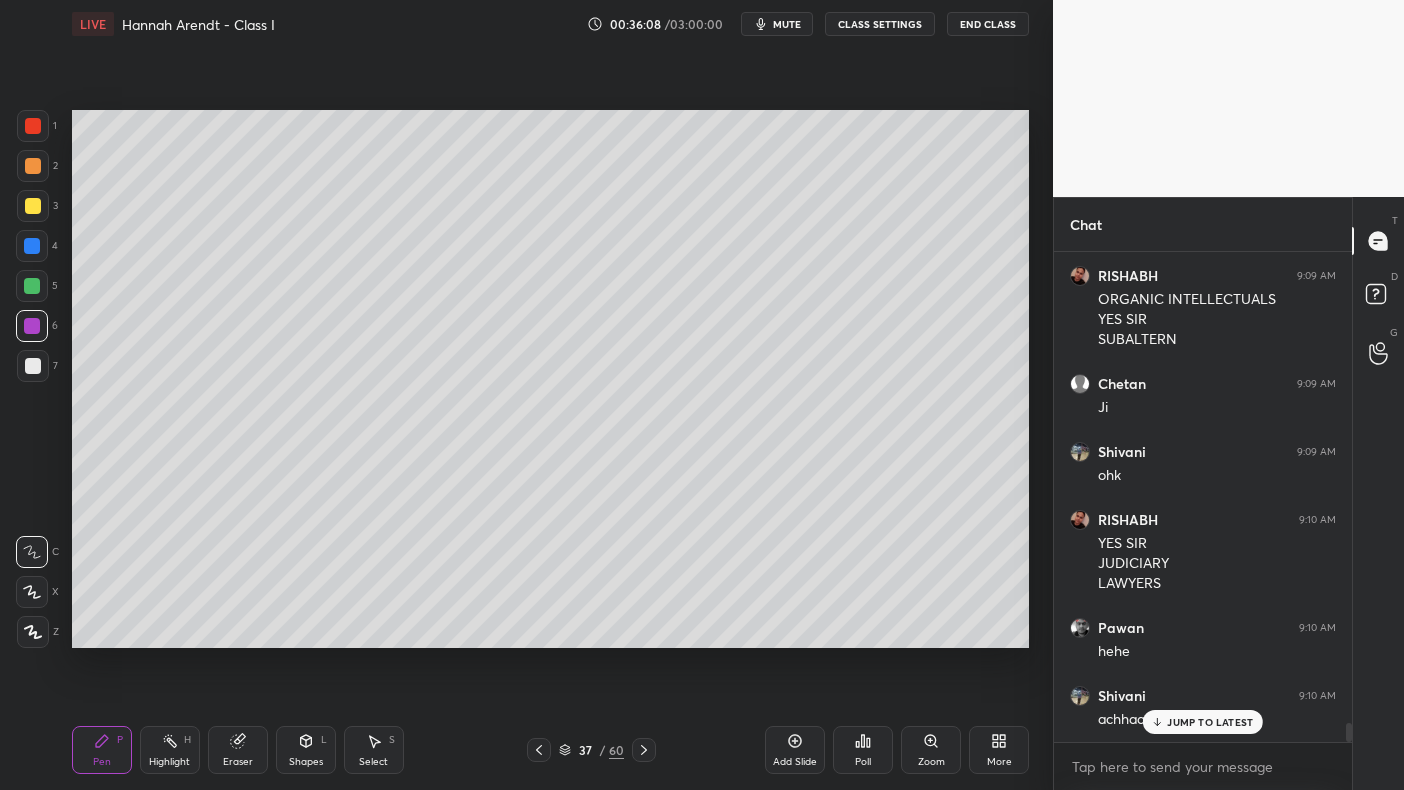 scroll, scrollTop: 12029, scrollLeft: 0, axis: vertical 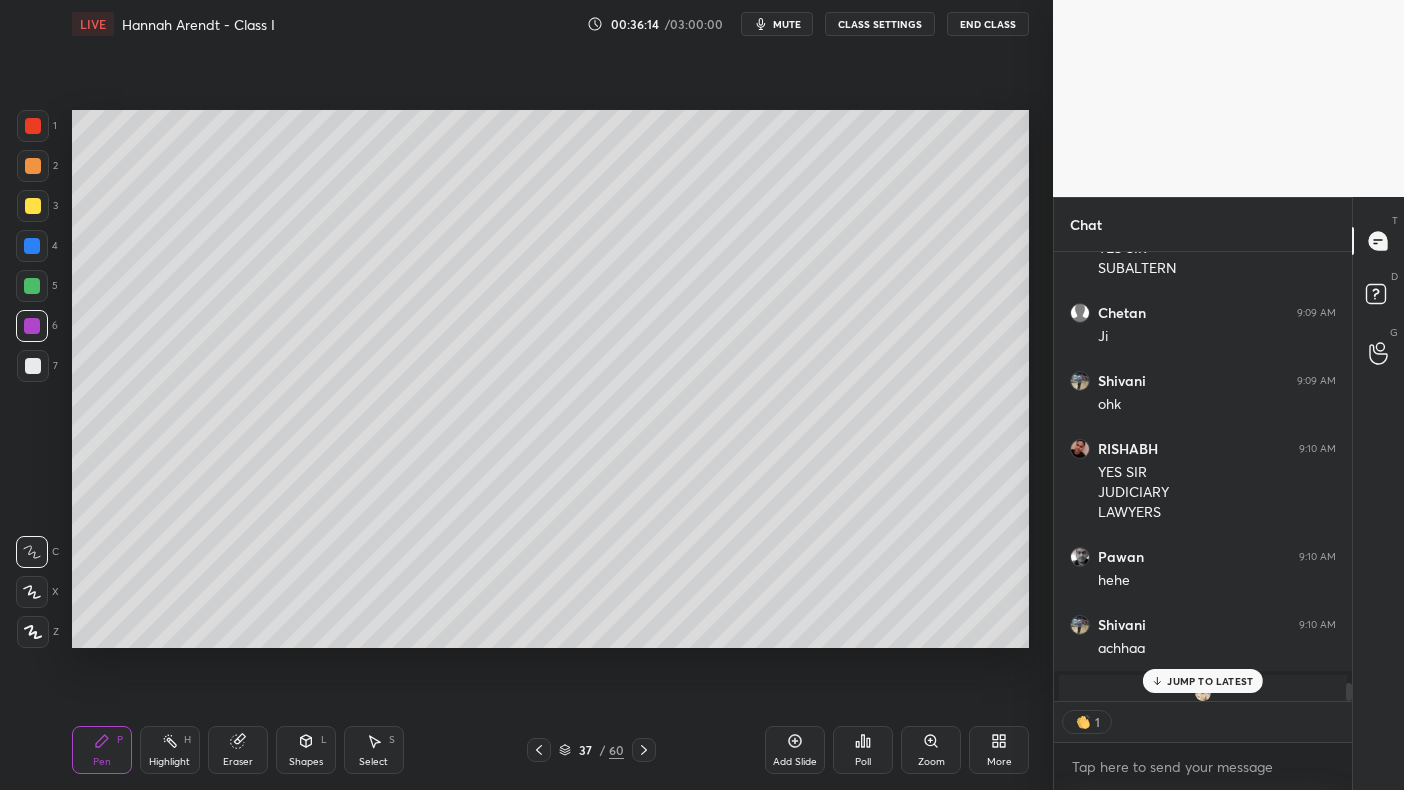 click at bounding box center (1203, 693) 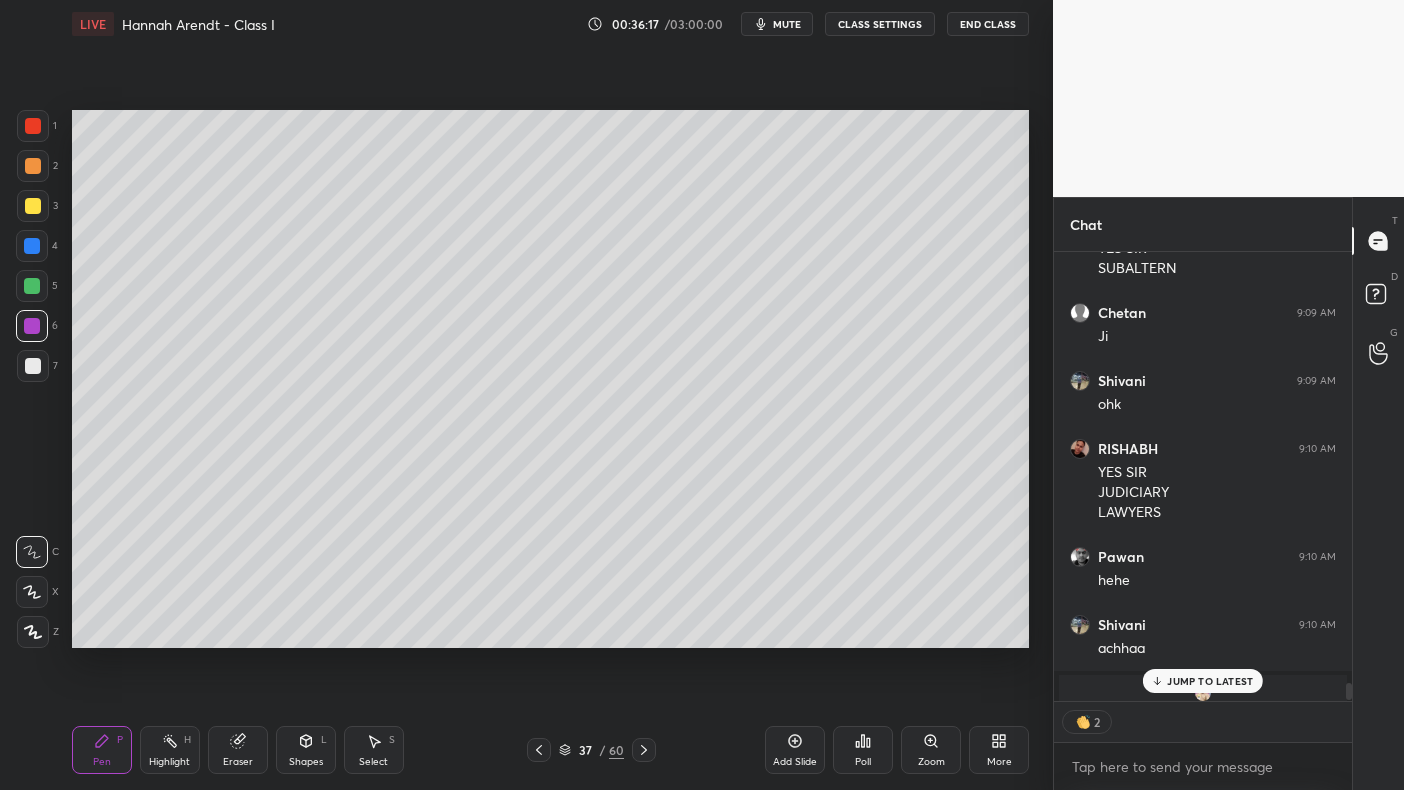 click on "JUMP TO LATEST" at bounding box center (1210, 681) 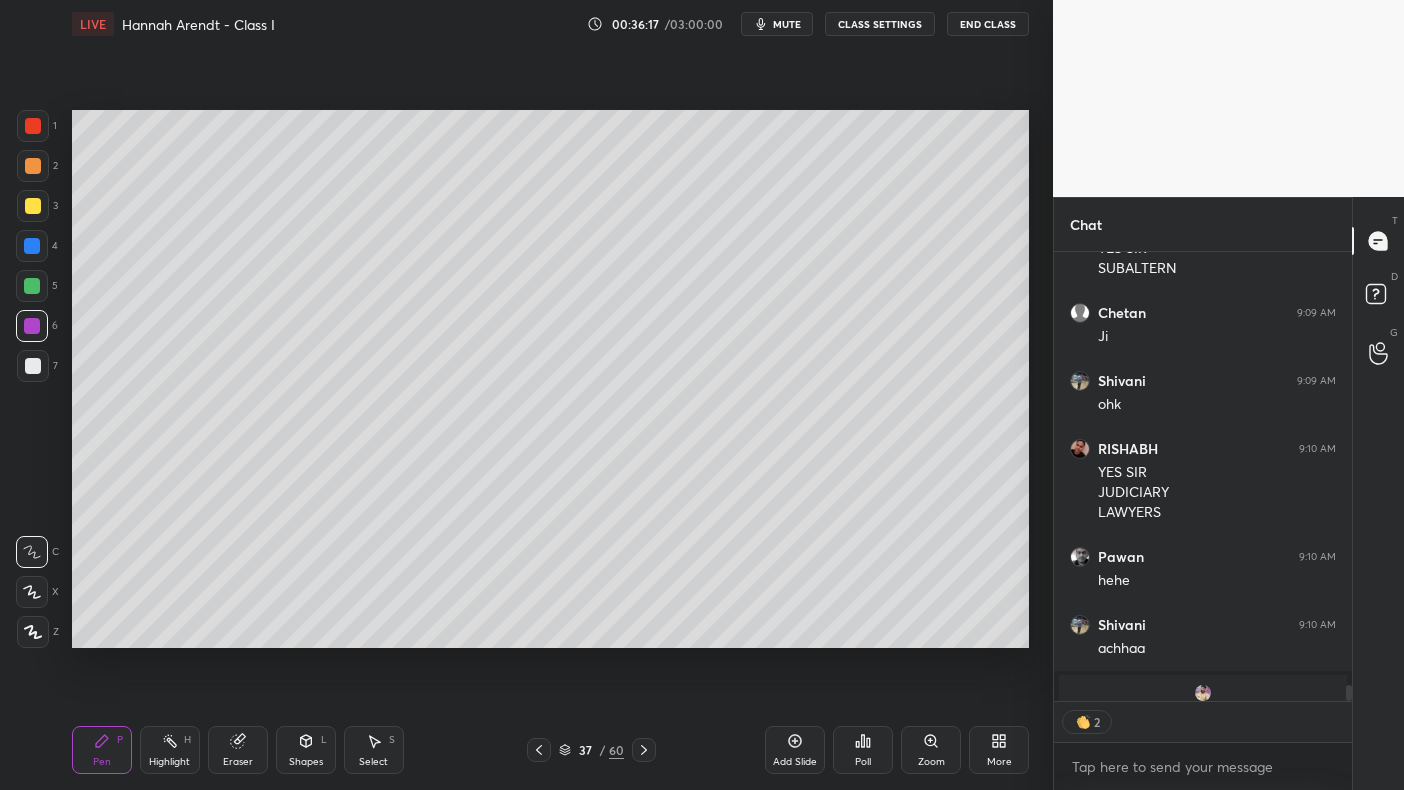 scroll, scrollTop: 12070, scrollLeft: 0, axis: vertical 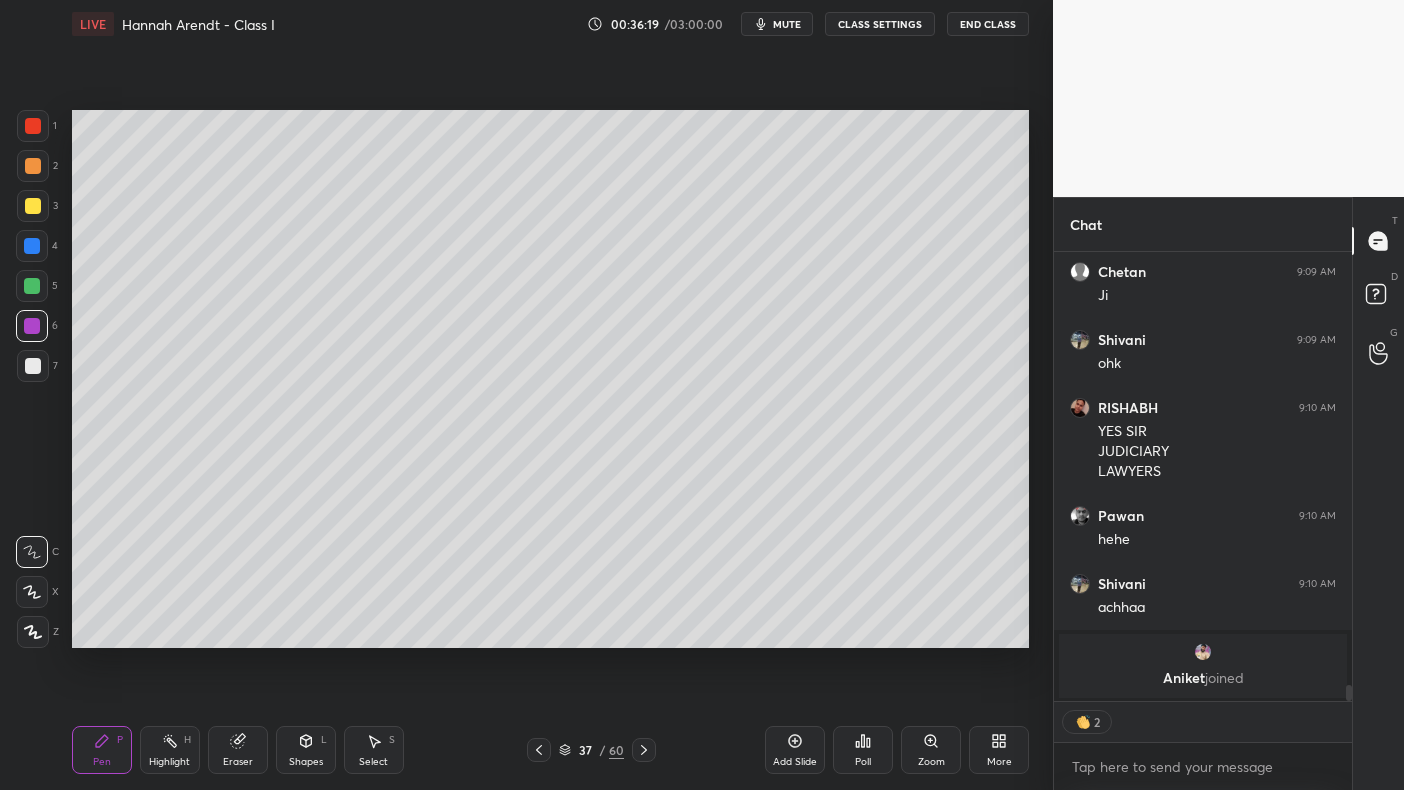 click at bounding box center [33, 206] 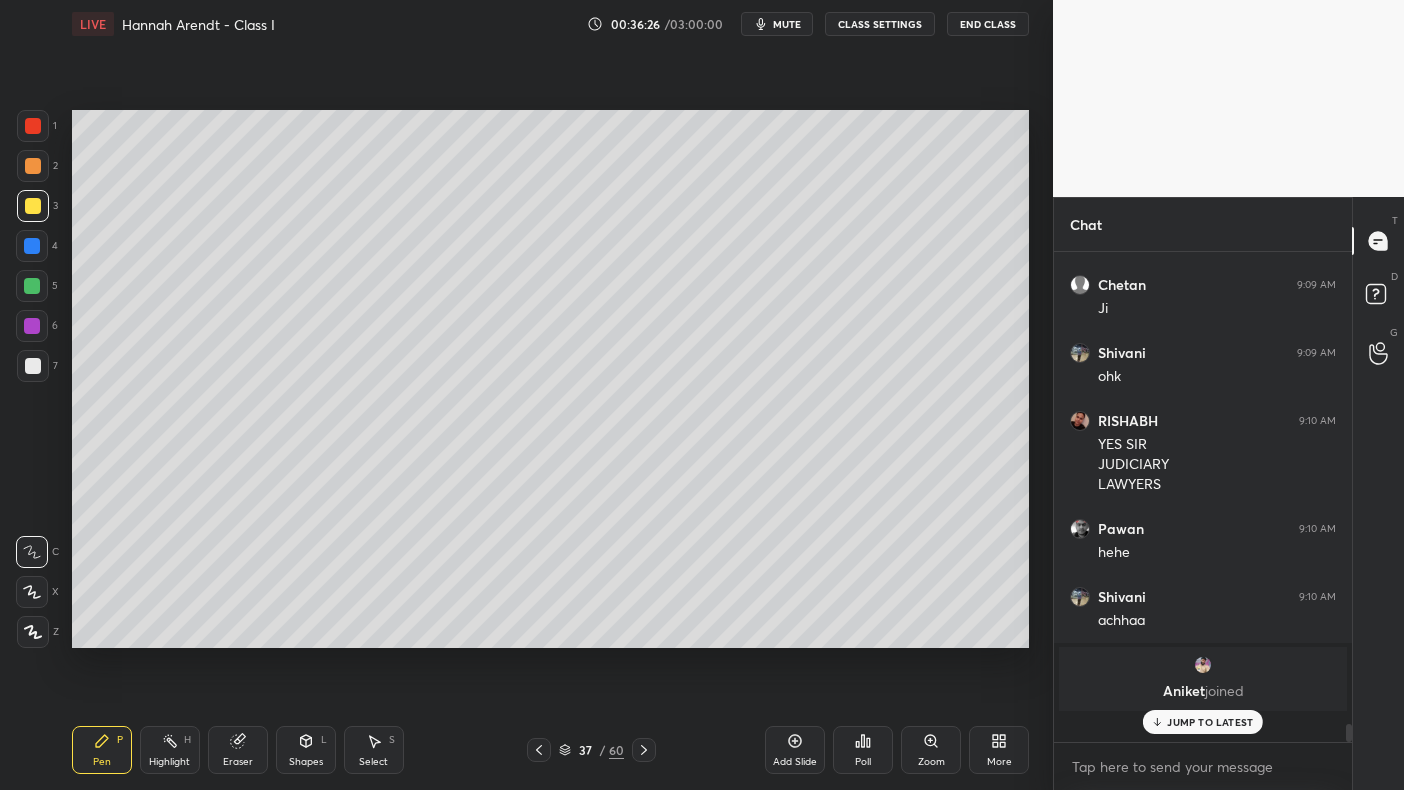 scroll, scrollTop: 7, scrollLeft: 6, axis: both 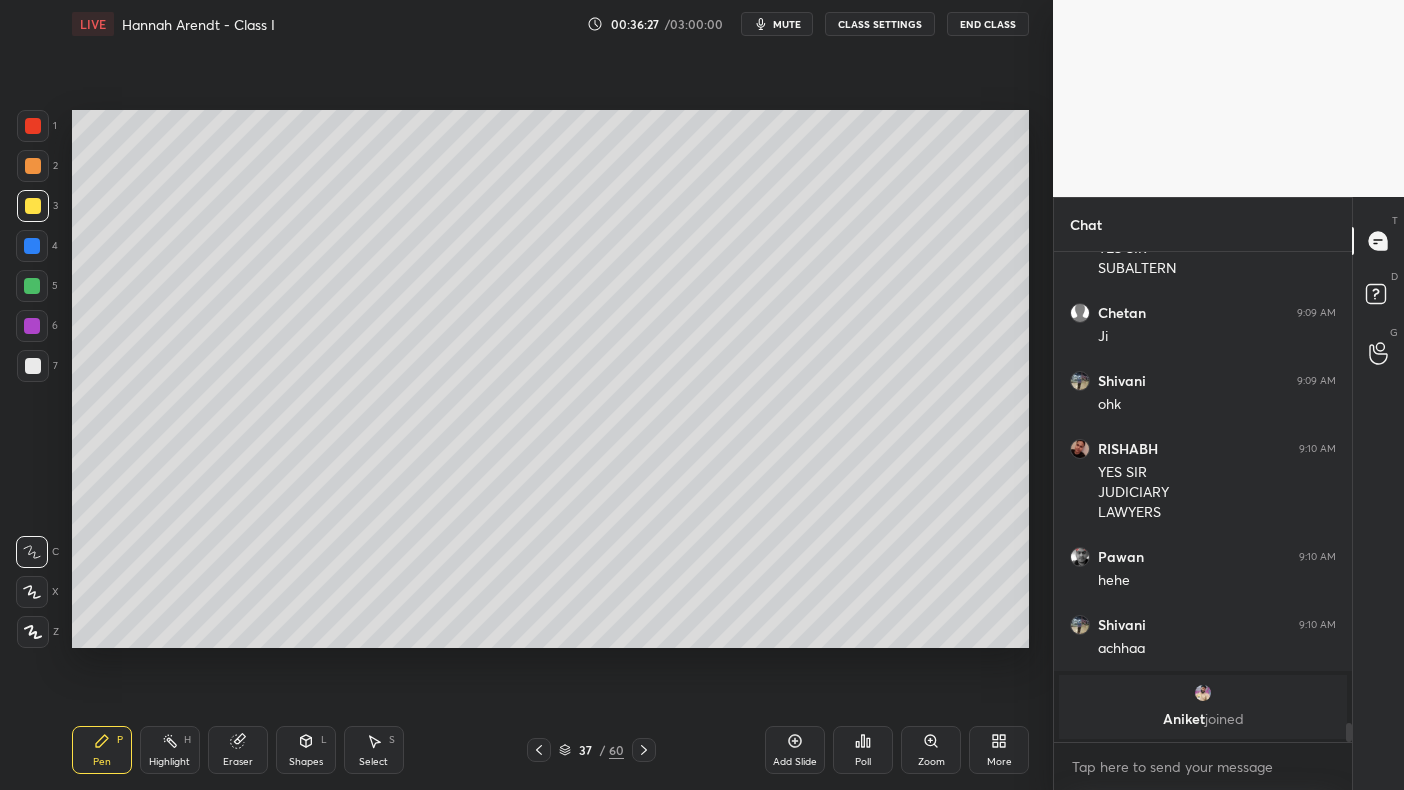 click at bounding box center [33, 126] 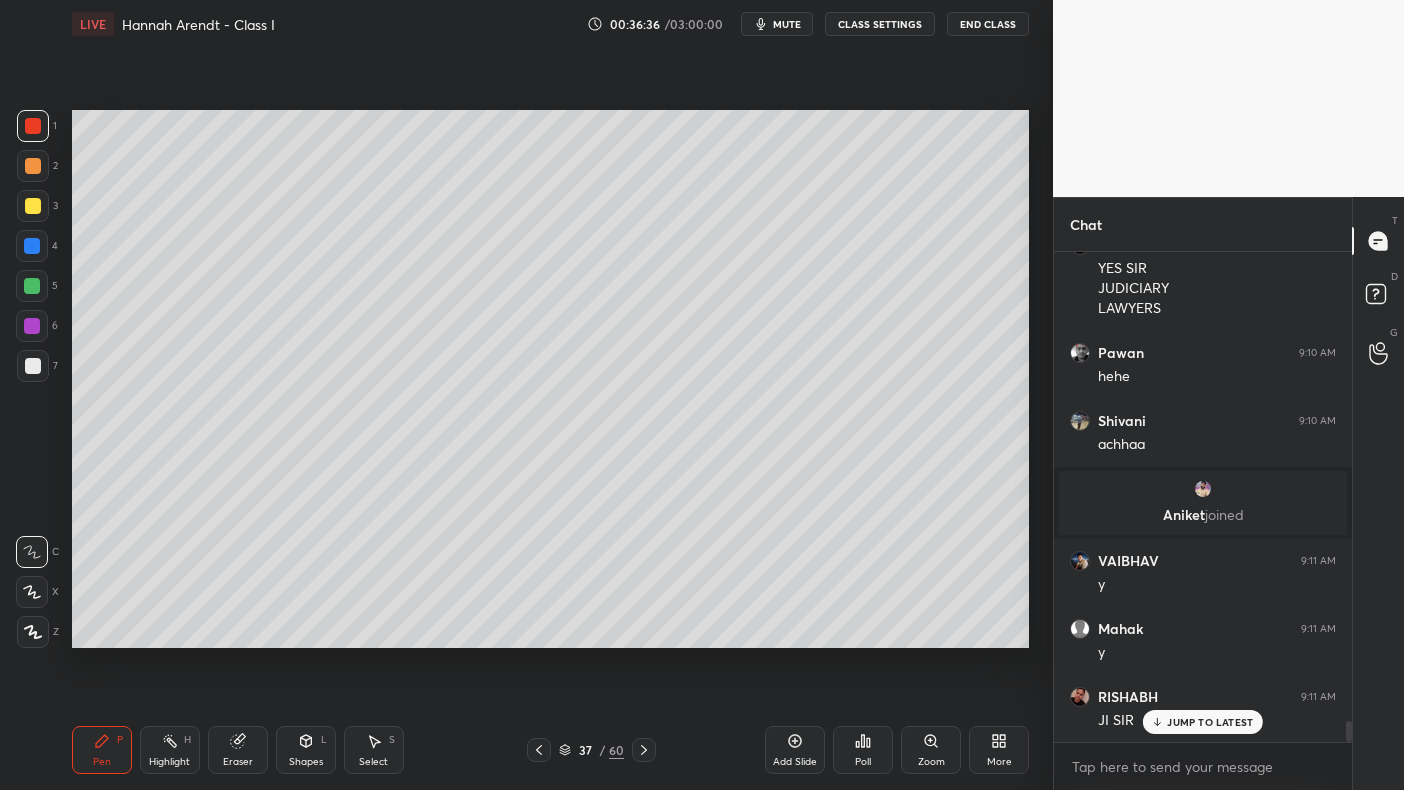 scroll, scrollTop: 10771, scrollLeft: 0, axis: vertical 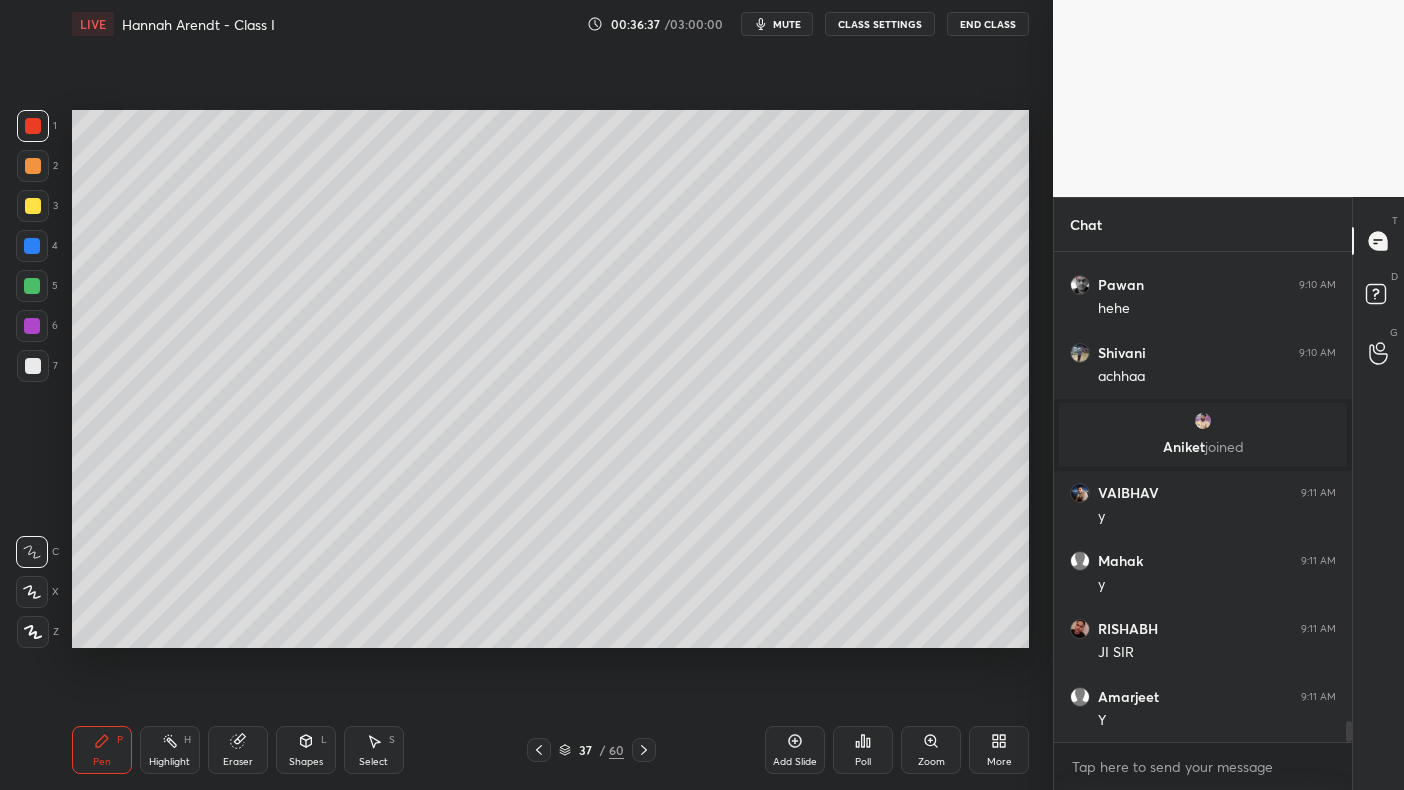 click at bounding box center [32, 246] 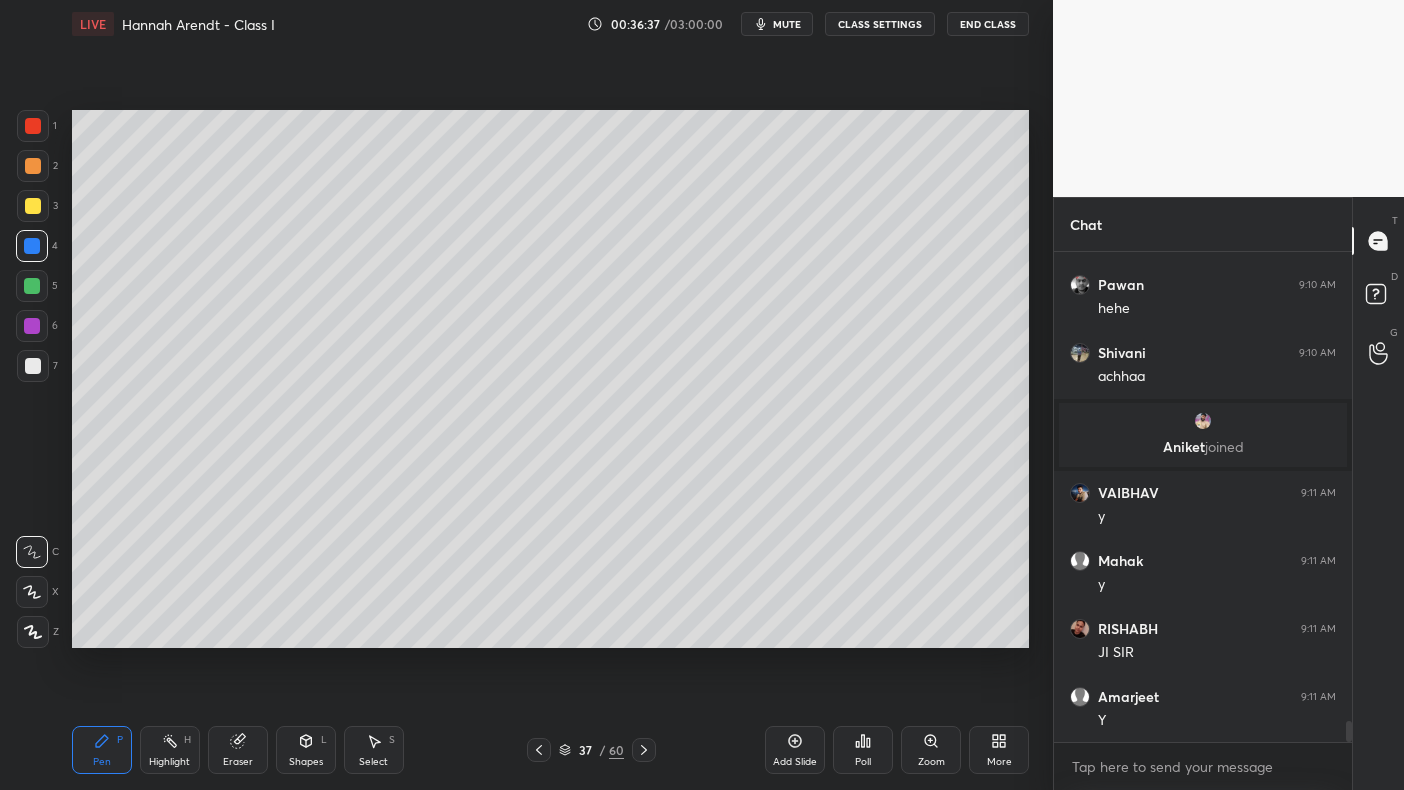 click at bounding box center (32, 246) 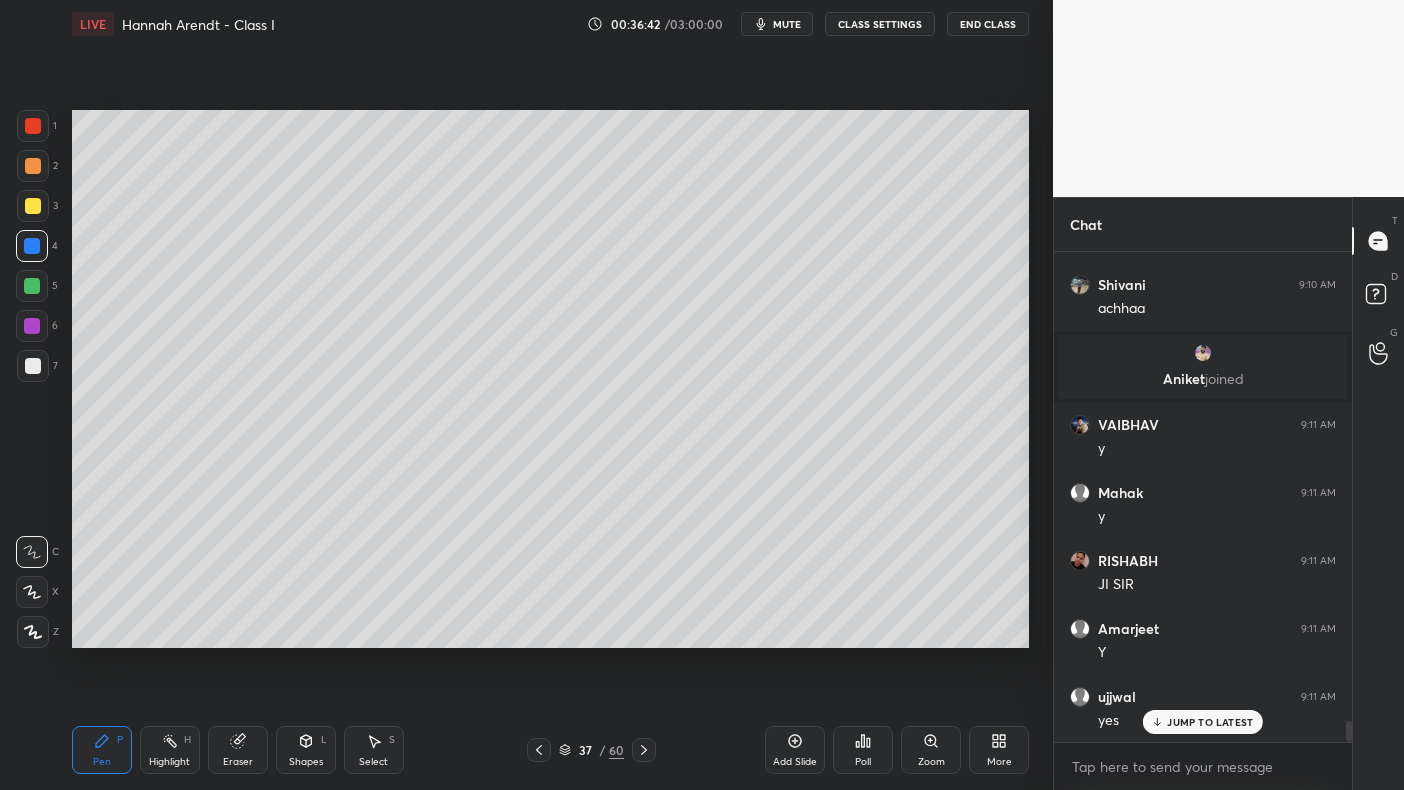 scroll, scrollTop: 10907, scrollLeft: 0, axis: vertical 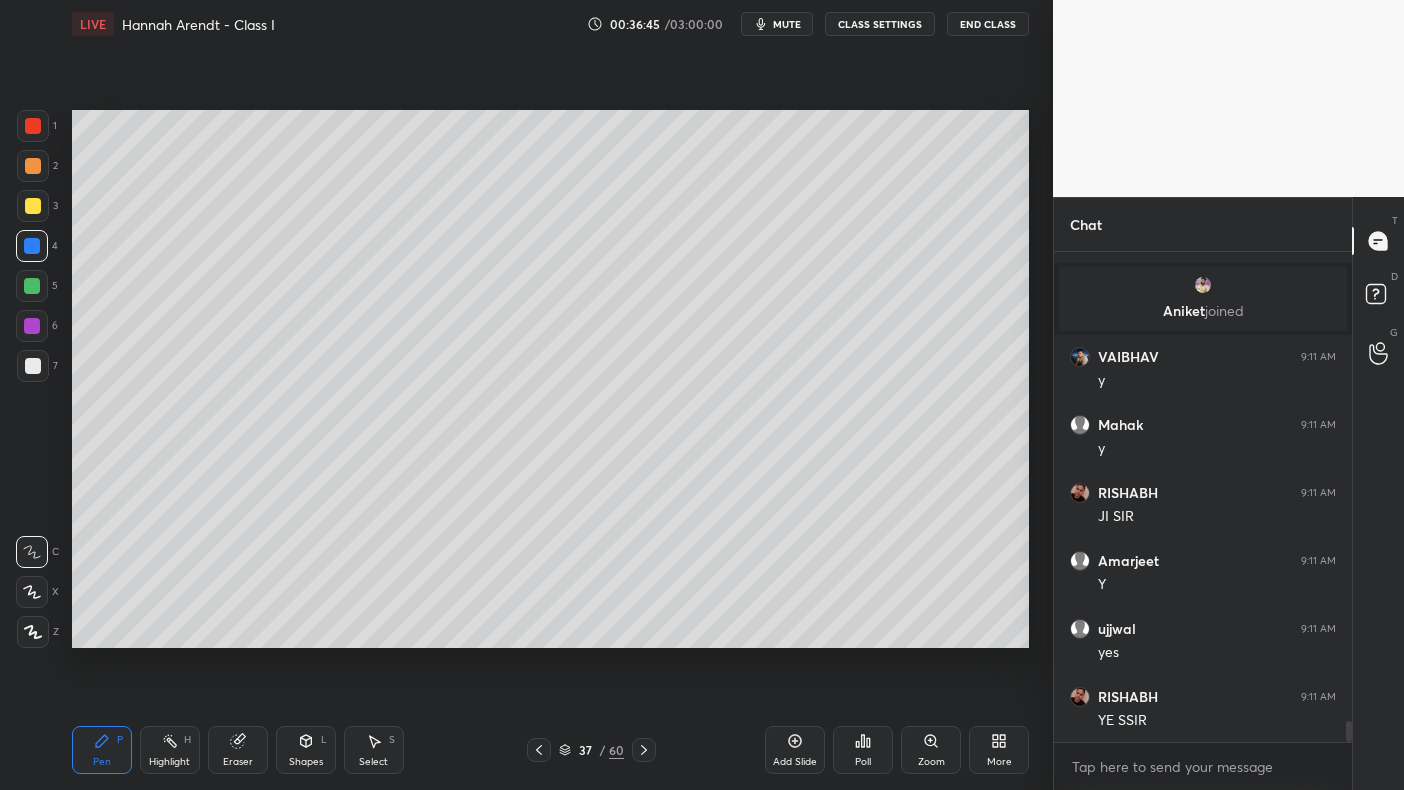 click at bounding box center (33, 366) 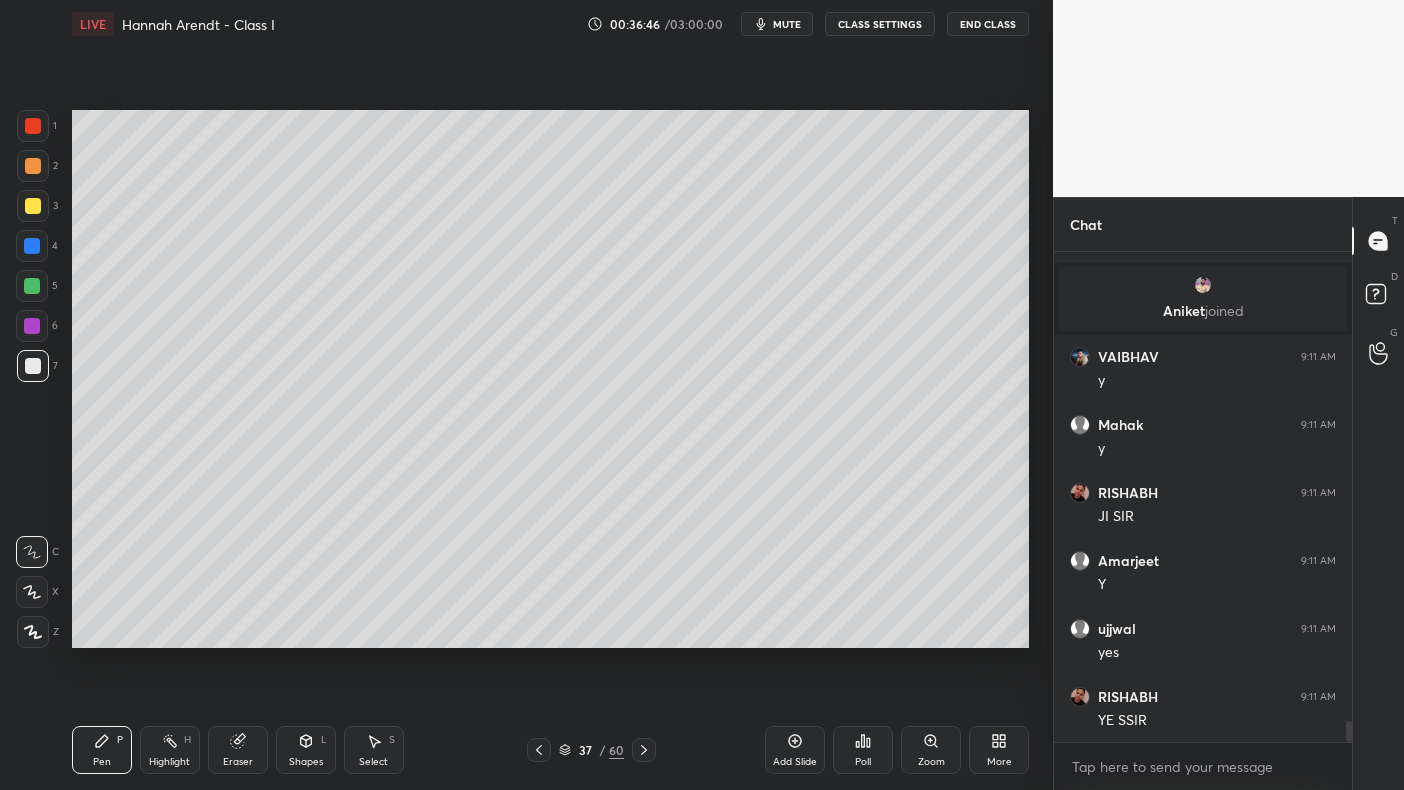 click at bounding box center [33, 366] 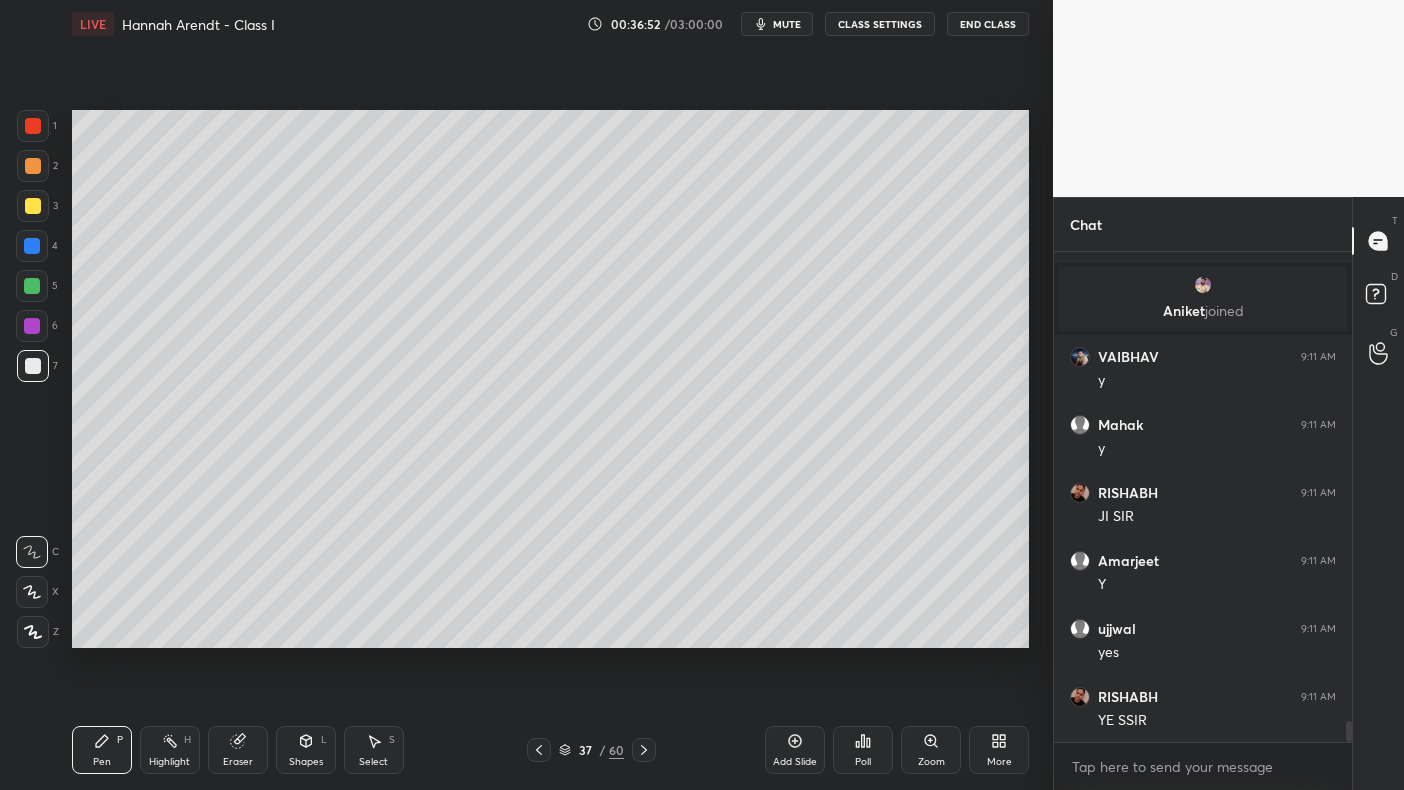 click on "Add Slide" at bounding box center (795, 750) 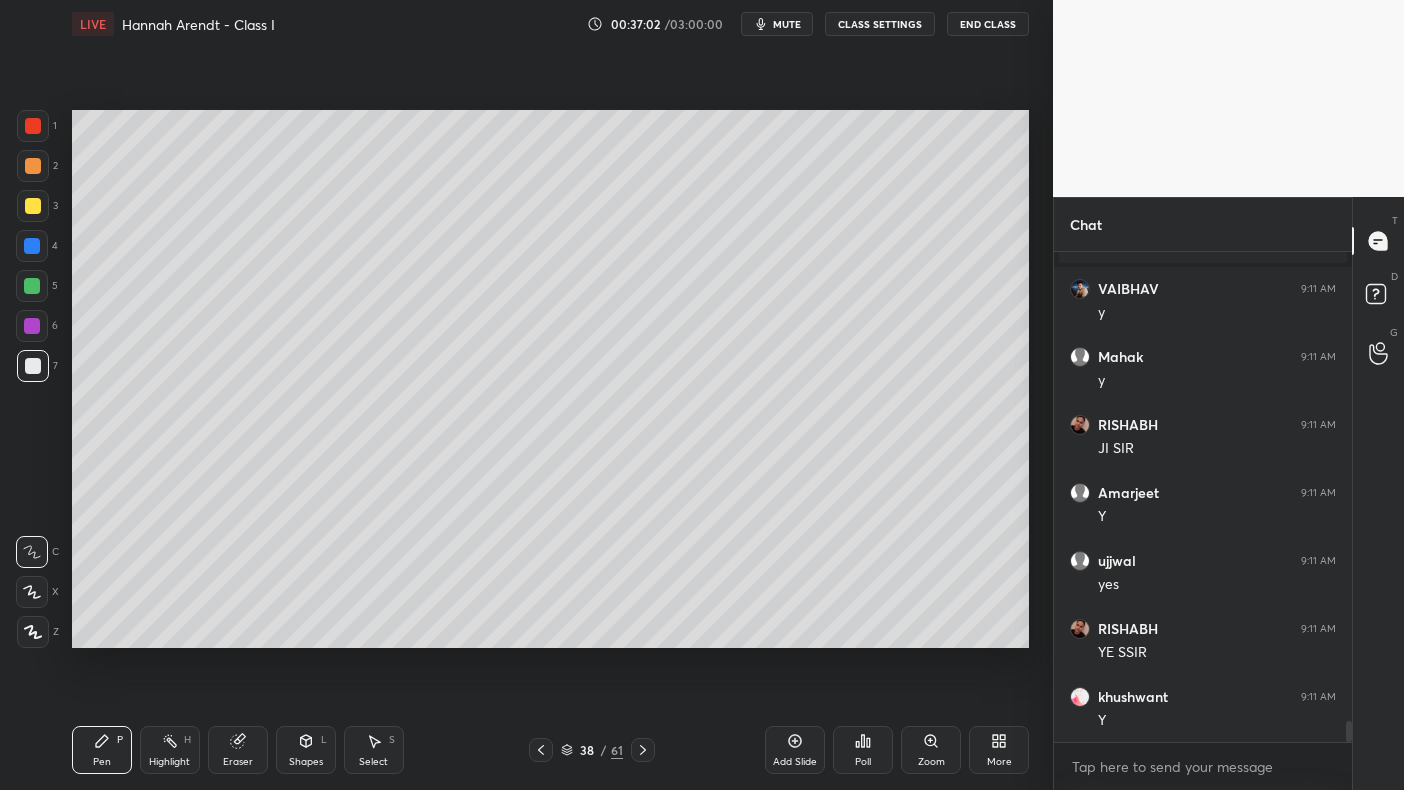 scroll, scrollTop: 11043, scrollLeft: 0, axis: vertical 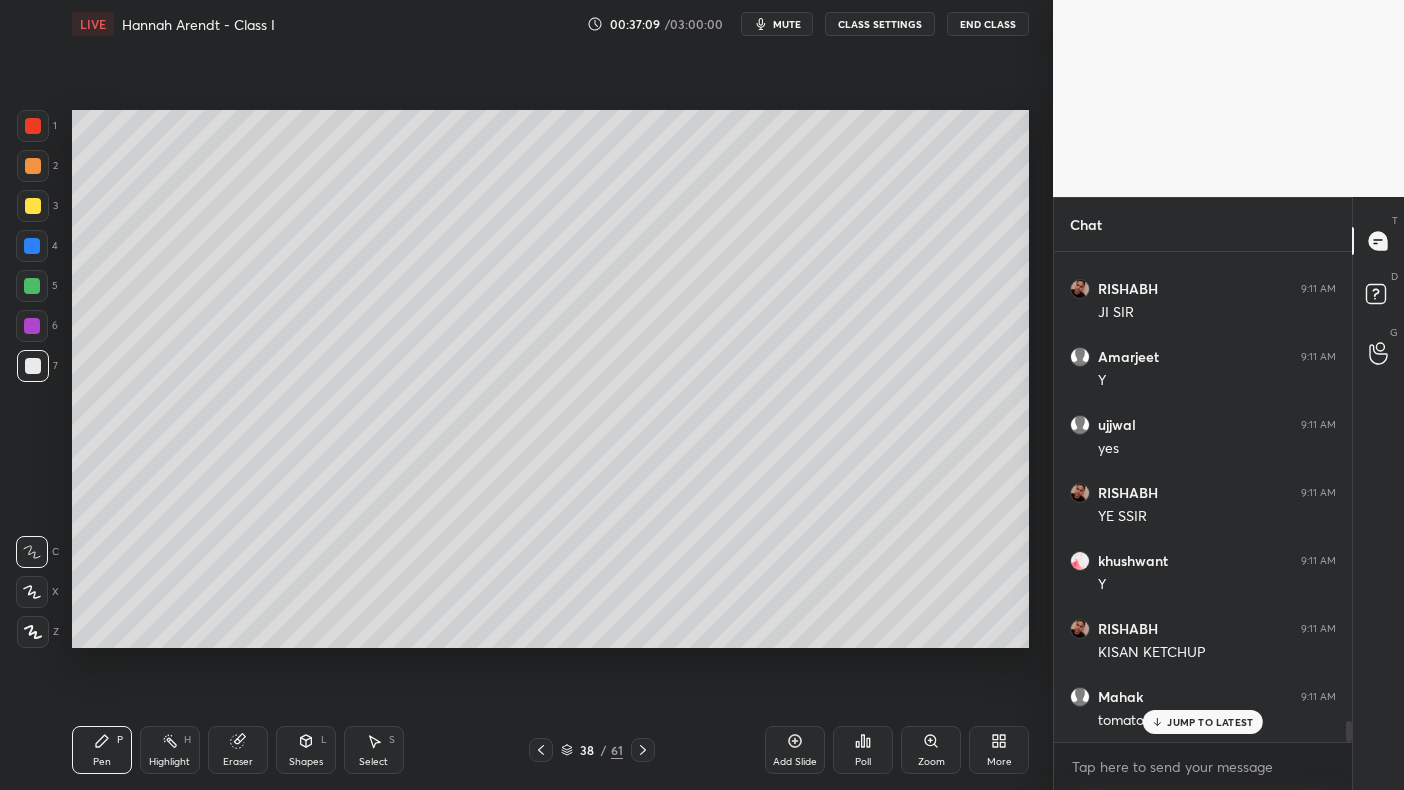 click on "3" at bounding box center (37, 210) 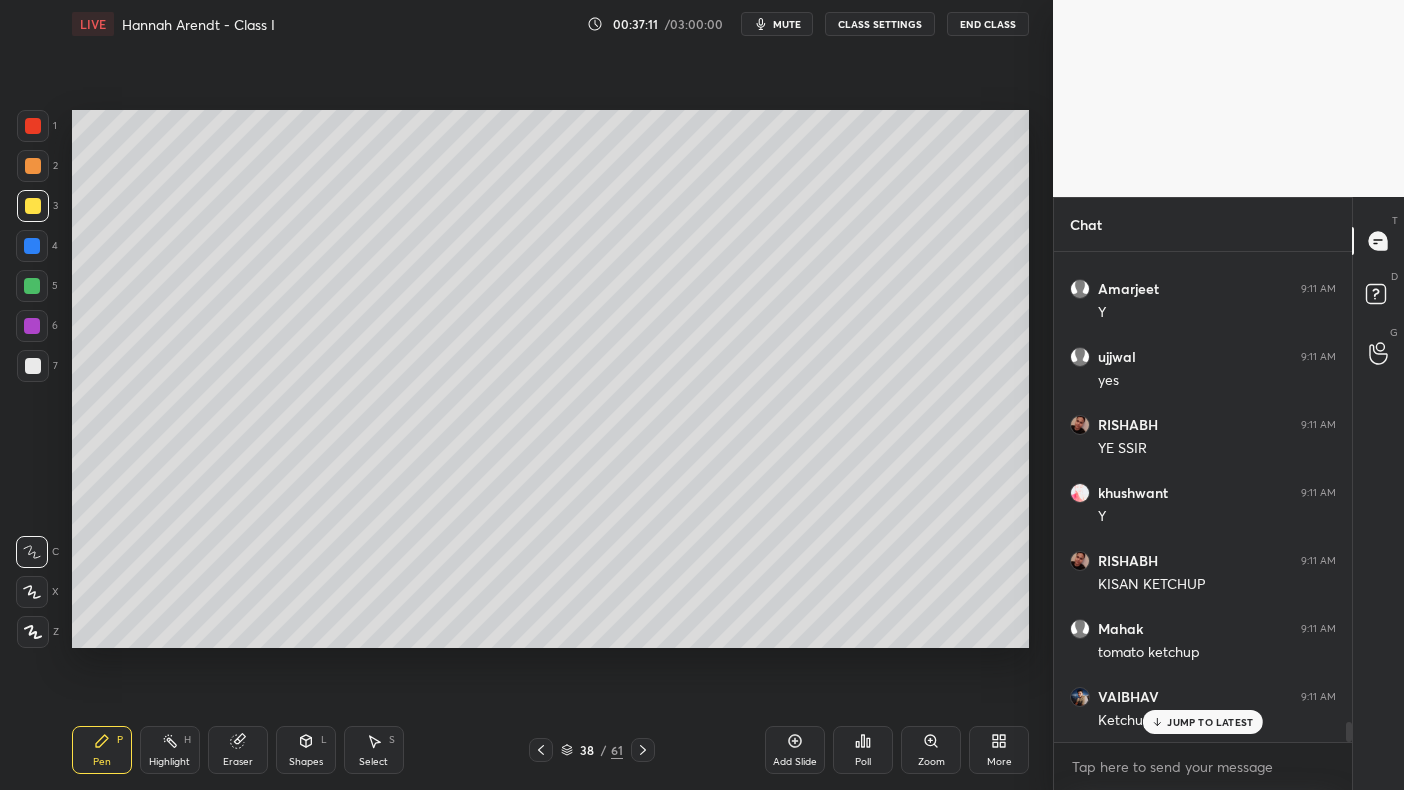 scroll, scrollTop: 11247, scrollLeft: 0, axis: vertical 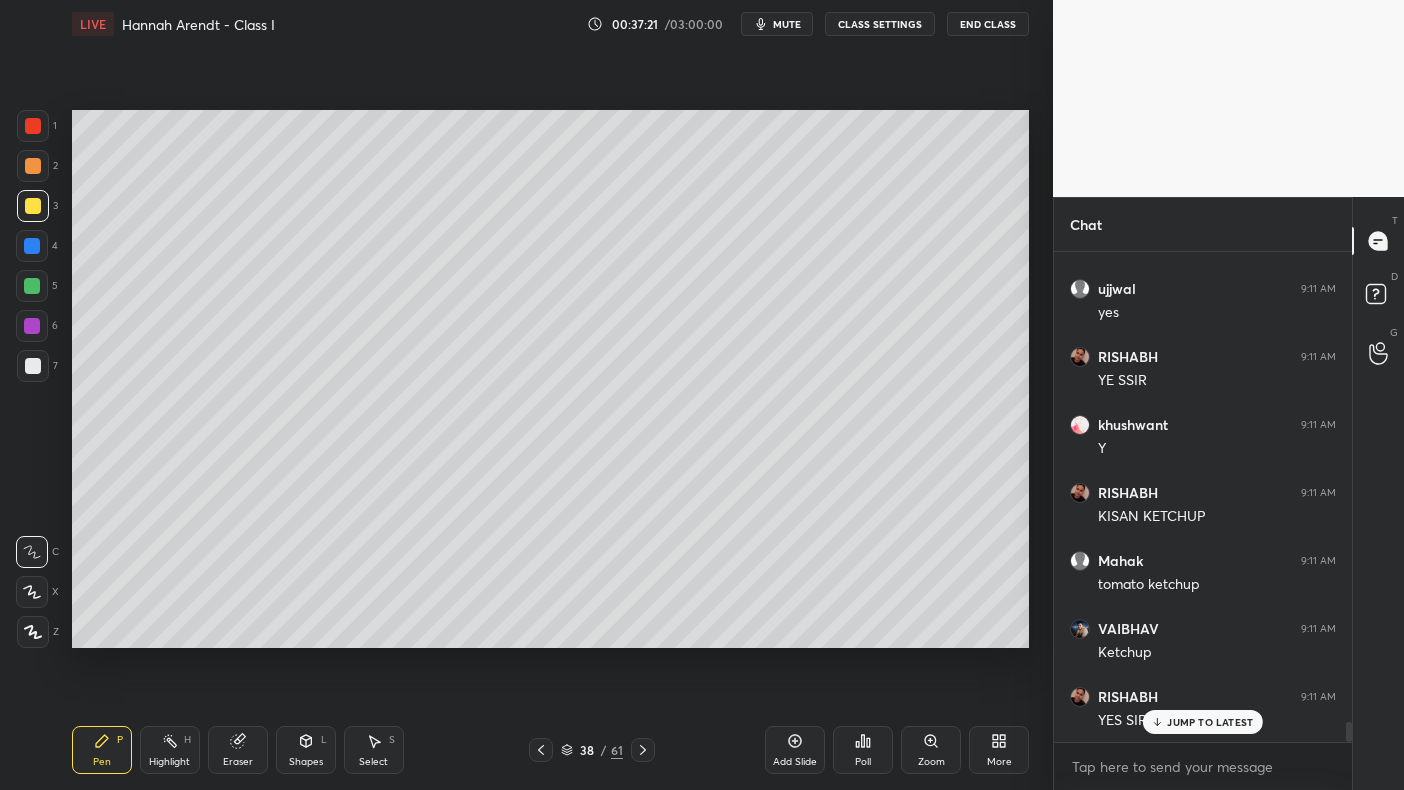 click at bounding box center (33, 166) 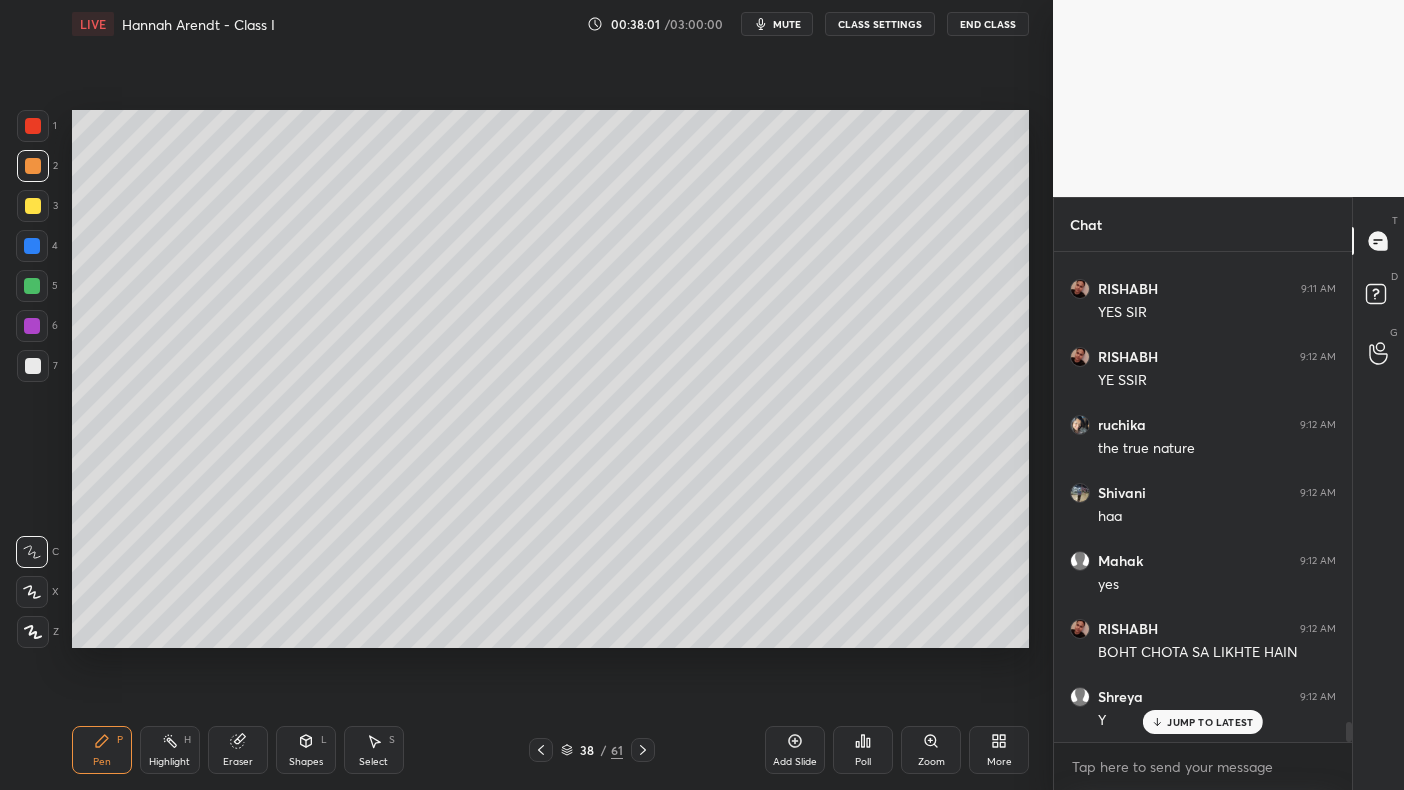 scroll, scrollTop: 11723, scrollLeft: 0, axis: vertical 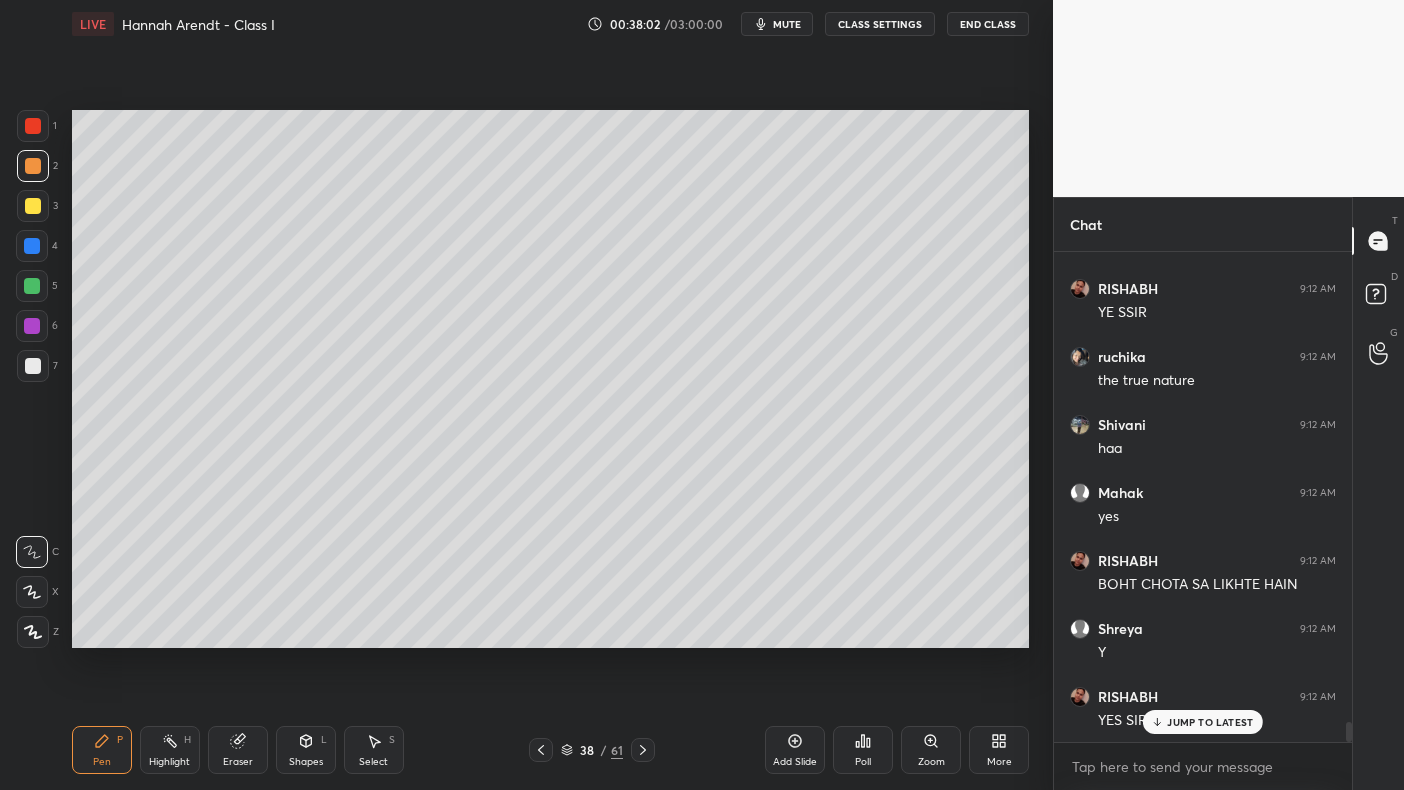 click at bounding box center (33, 126) 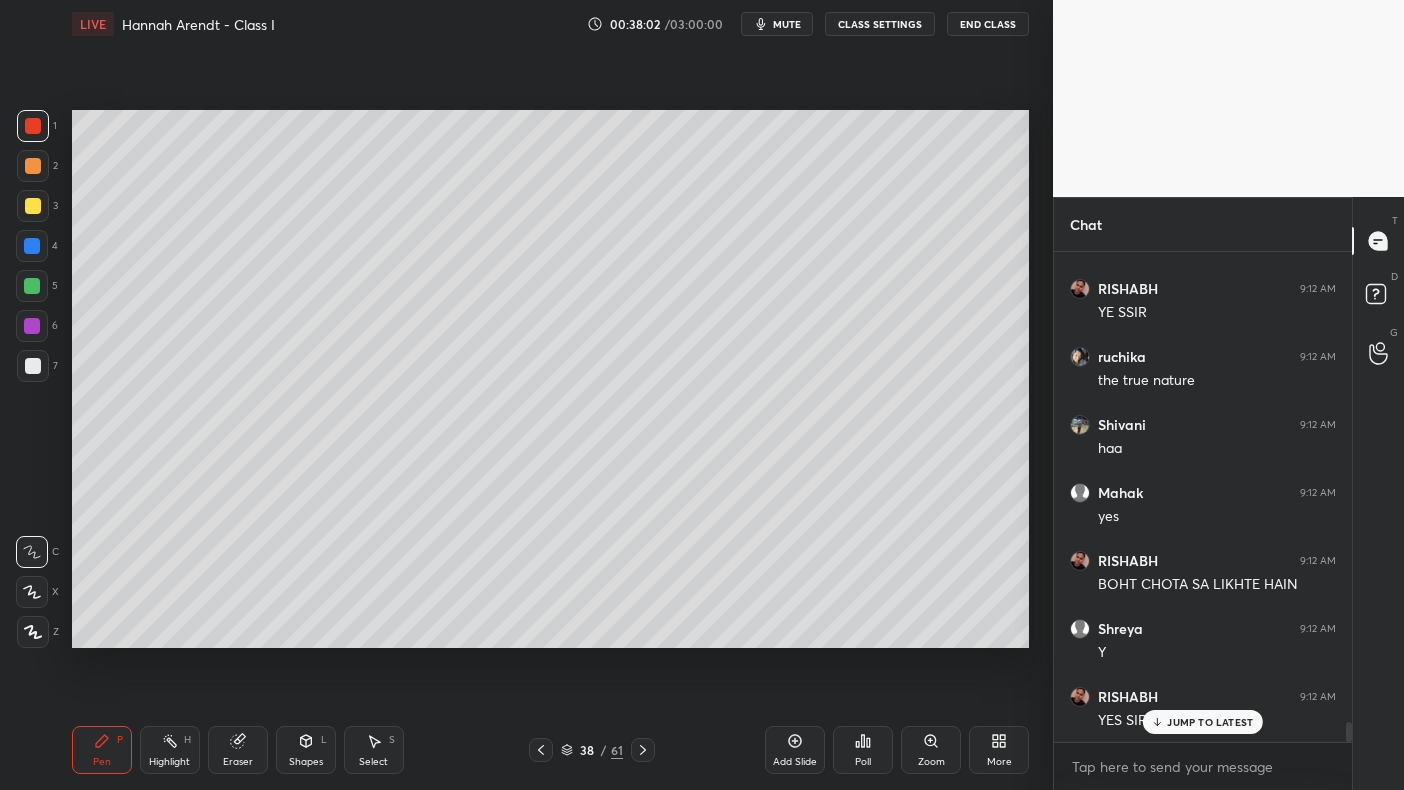 click at bounding box center (33, 126) 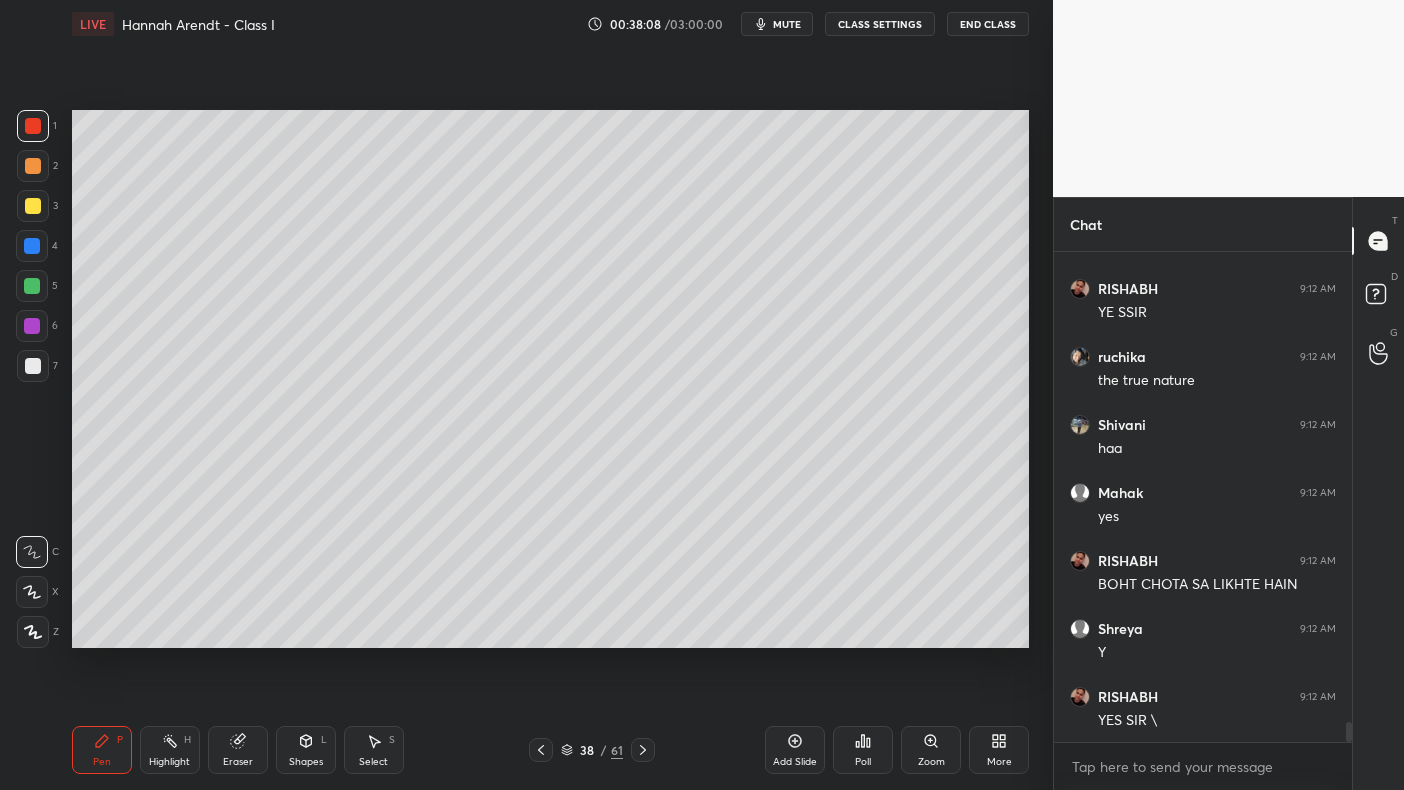 scroll, scrollTop: 11791, scrollLeft: 0, axis: vertical 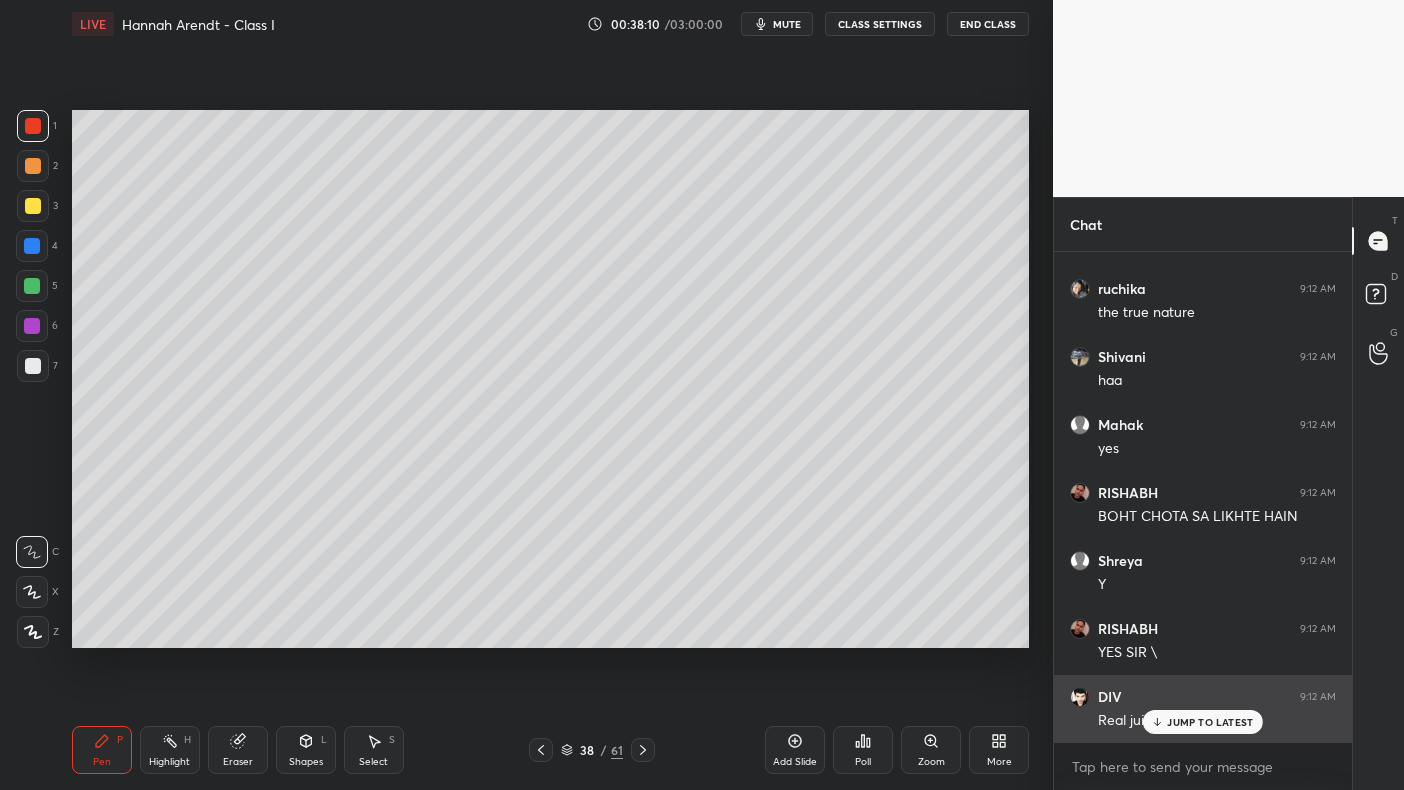 click on "JUMP TO LATEST" at bounding box center (1210, 722) 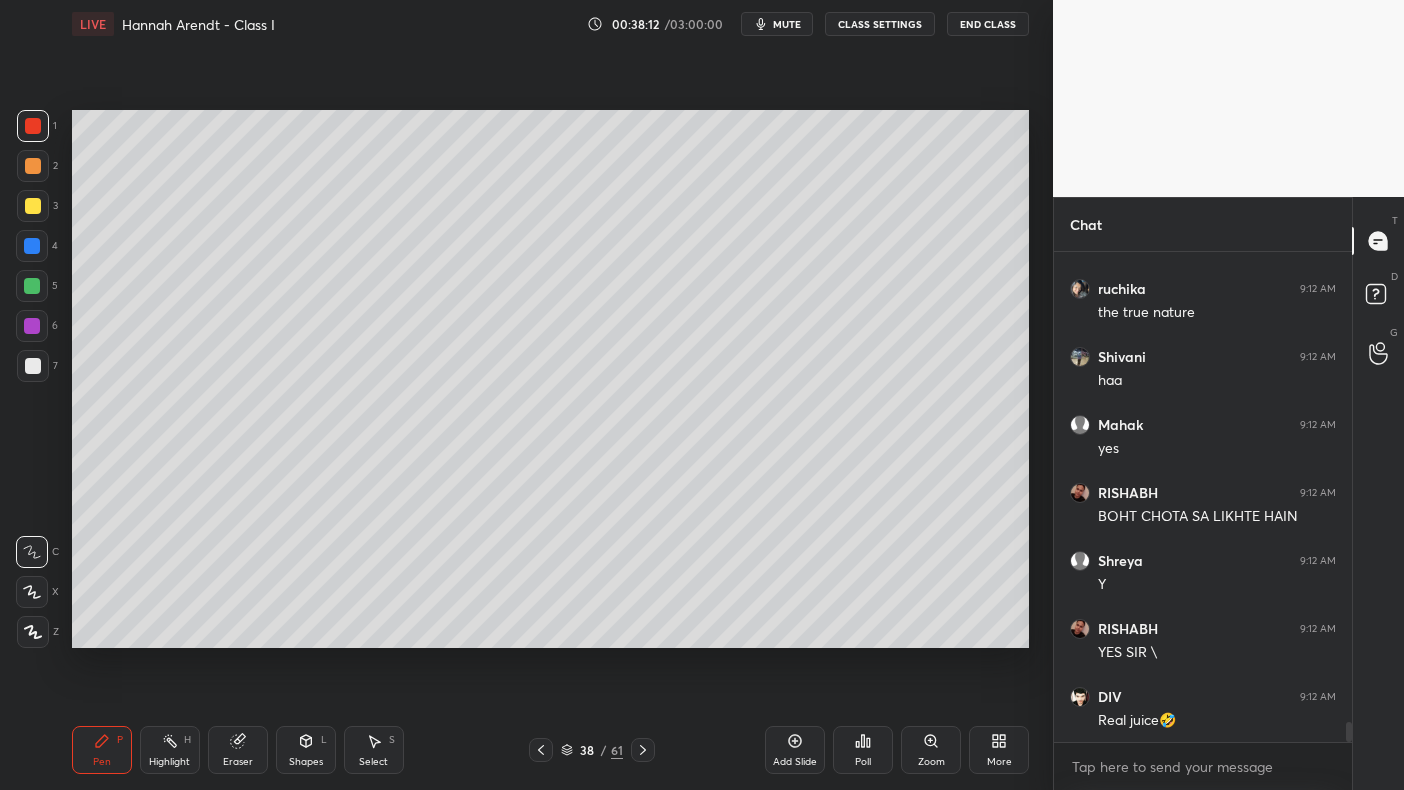 click 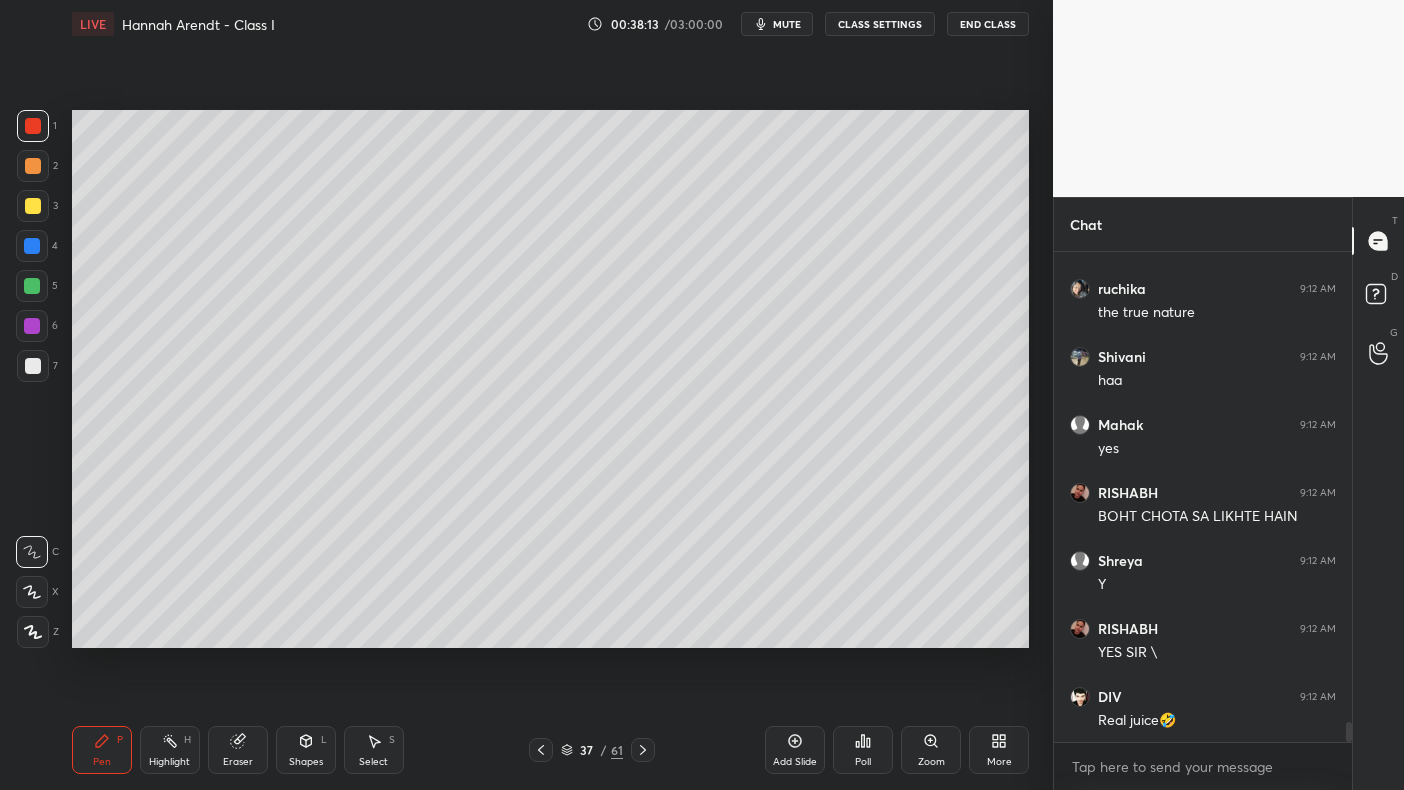 scroll, scrollTop: 11877, scrollLeft: 0, axis: vertical 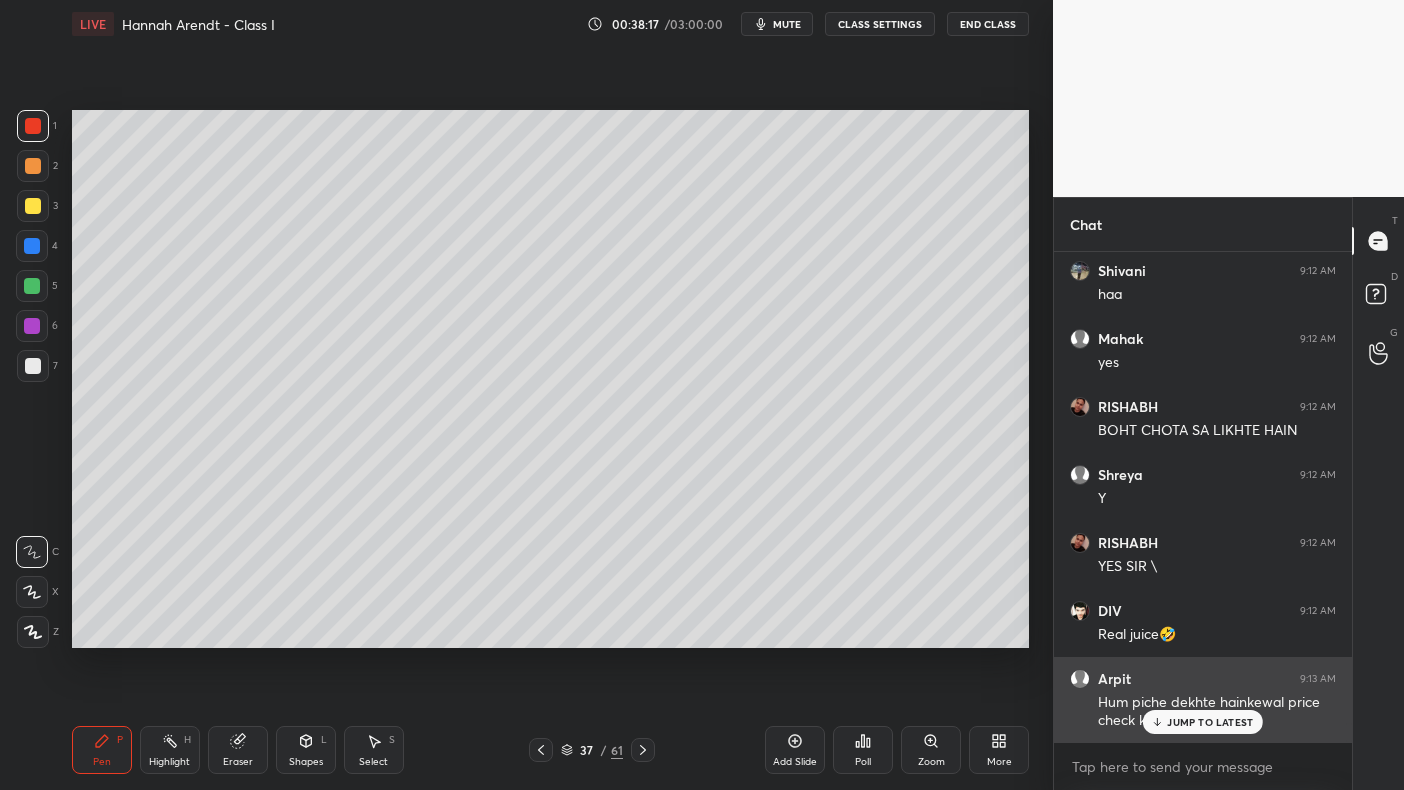 click on "JUMP TO LATEST" at bounding box center (1210, 722) 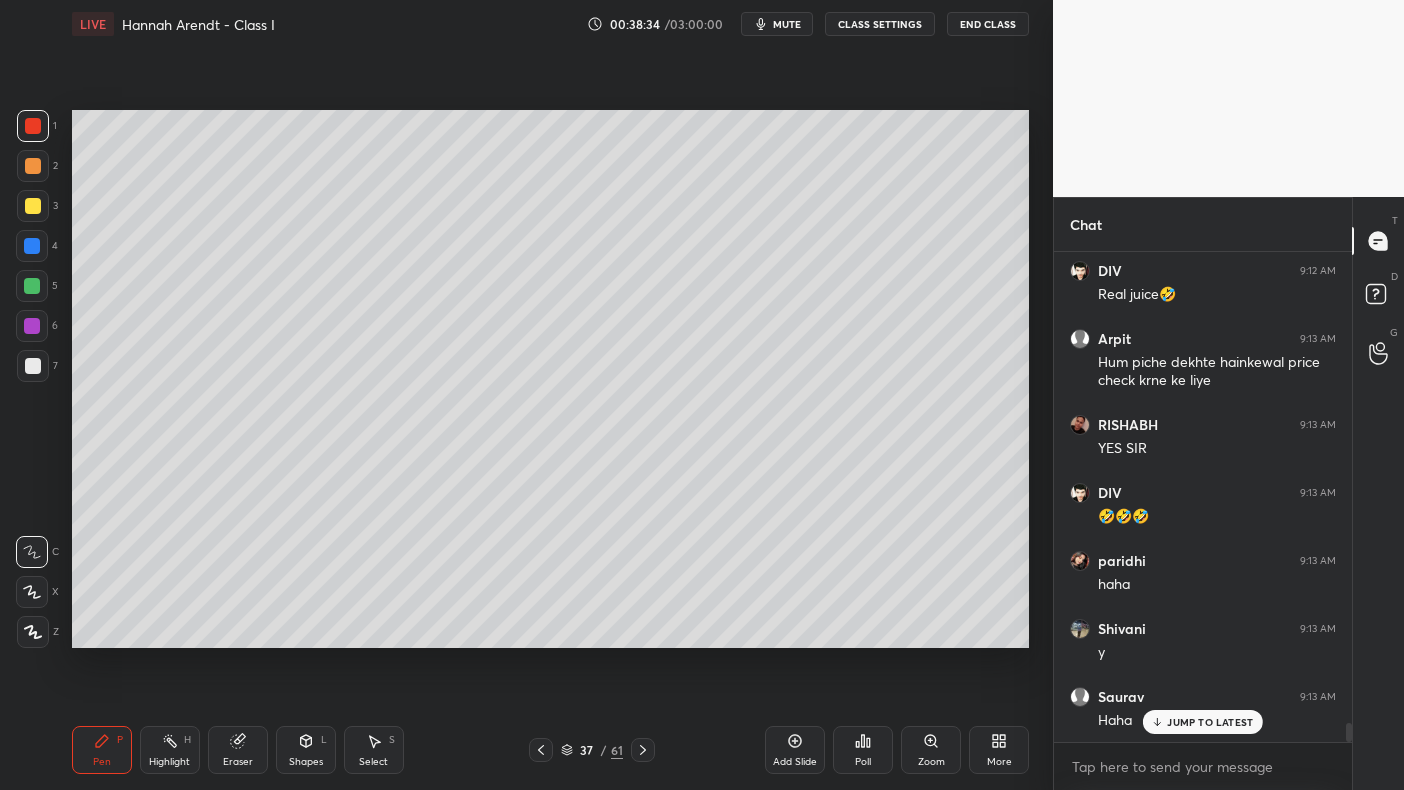 scroll, scrollTop: 12285, scrollLeft: 0, axis: vertical 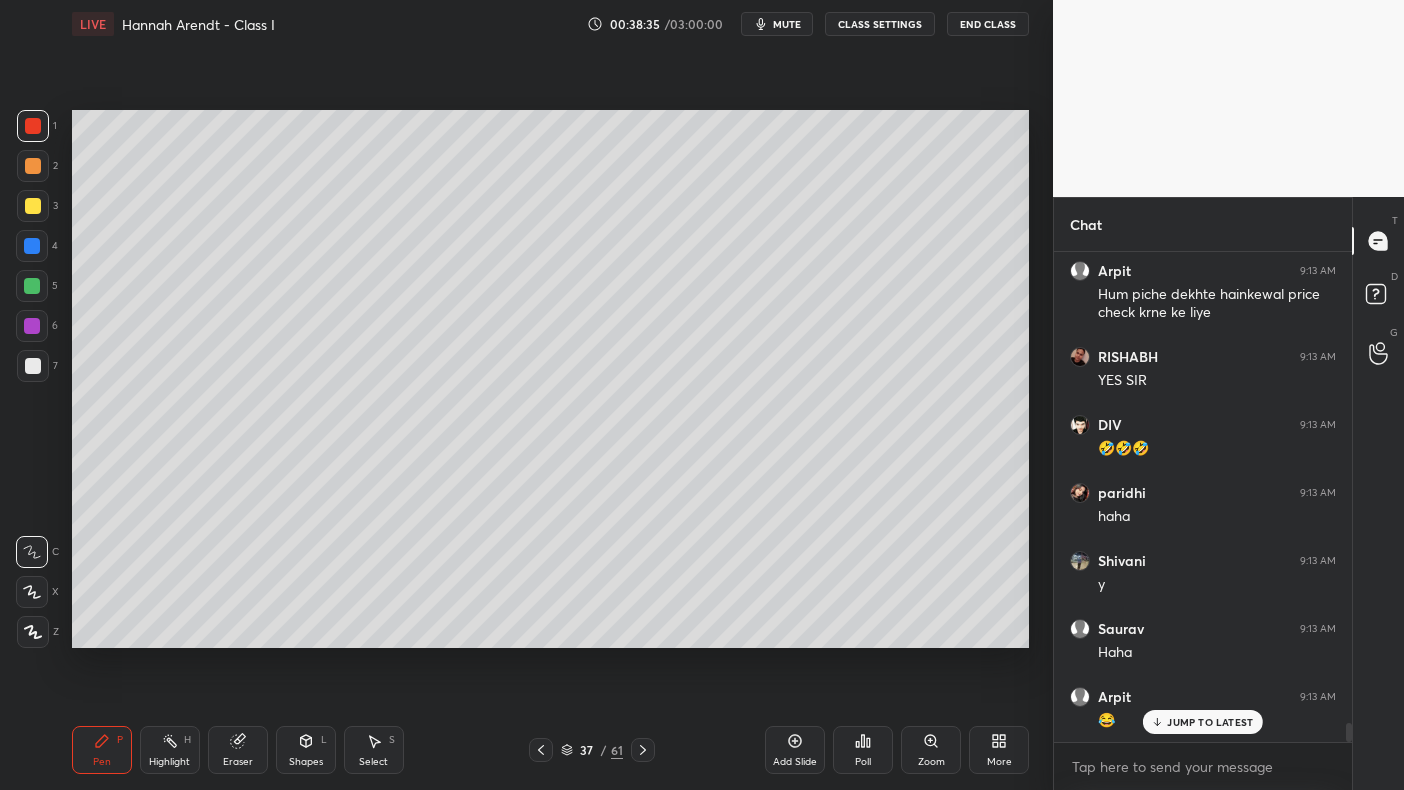 click at bounding box center [32, 246] 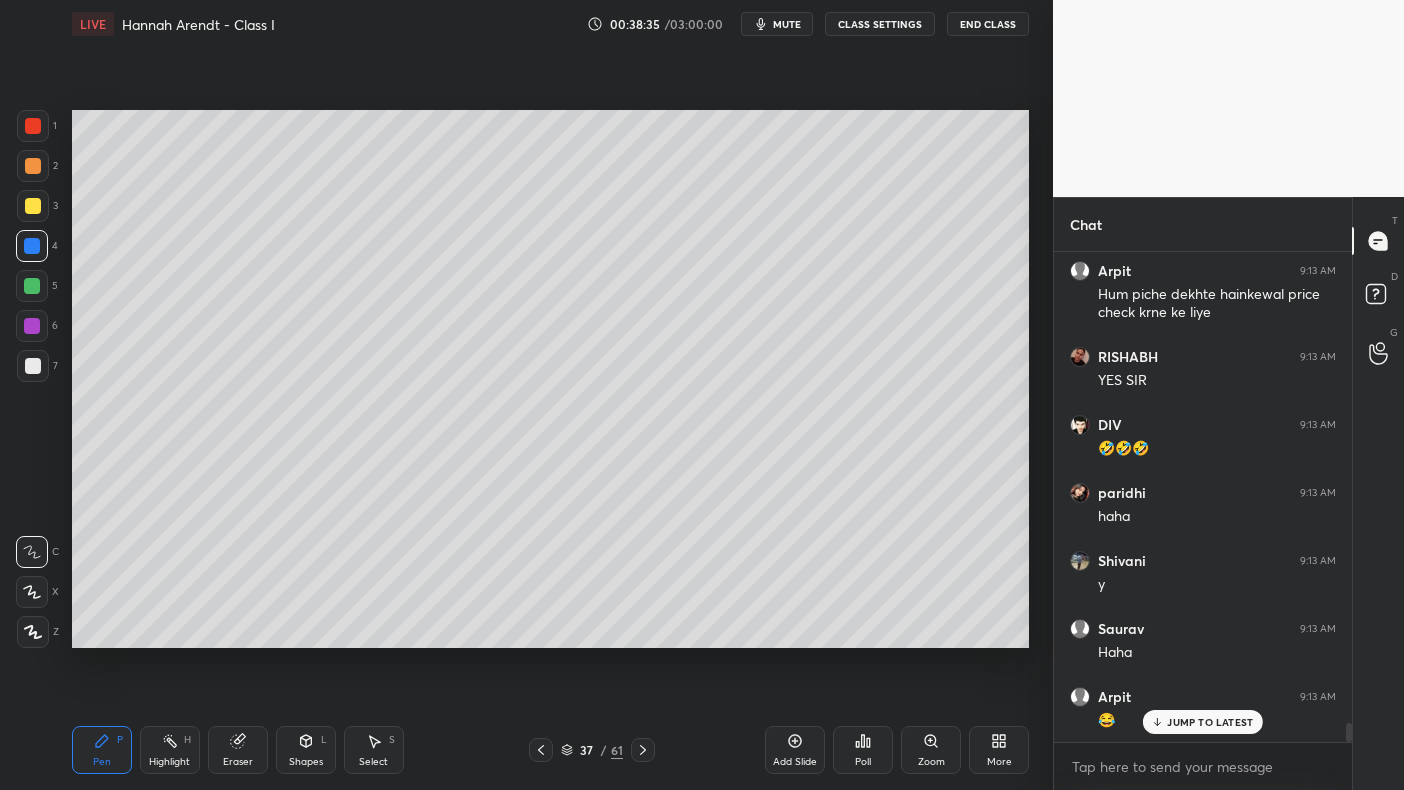 click at bounding box center [32, 246] 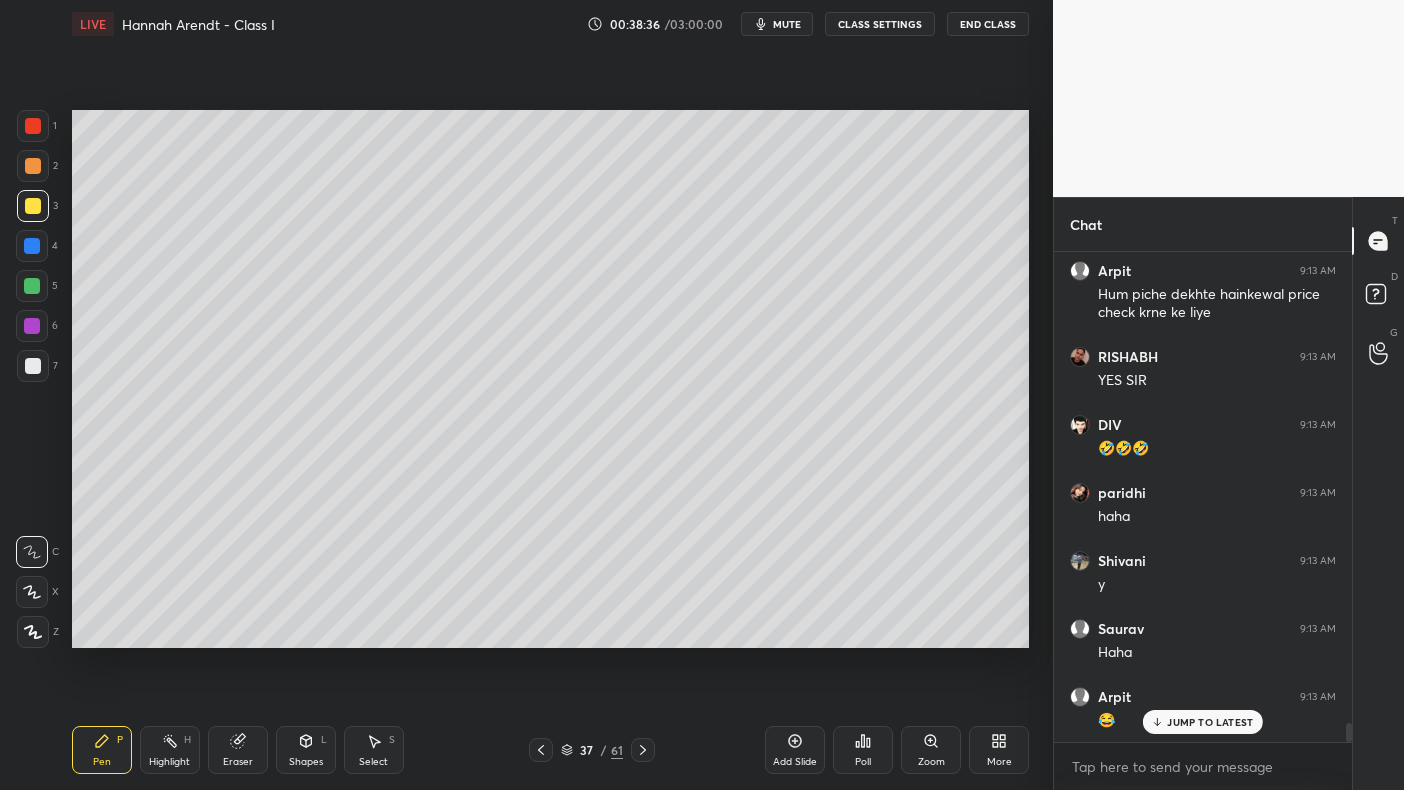 click at bounding box center (33, 206) 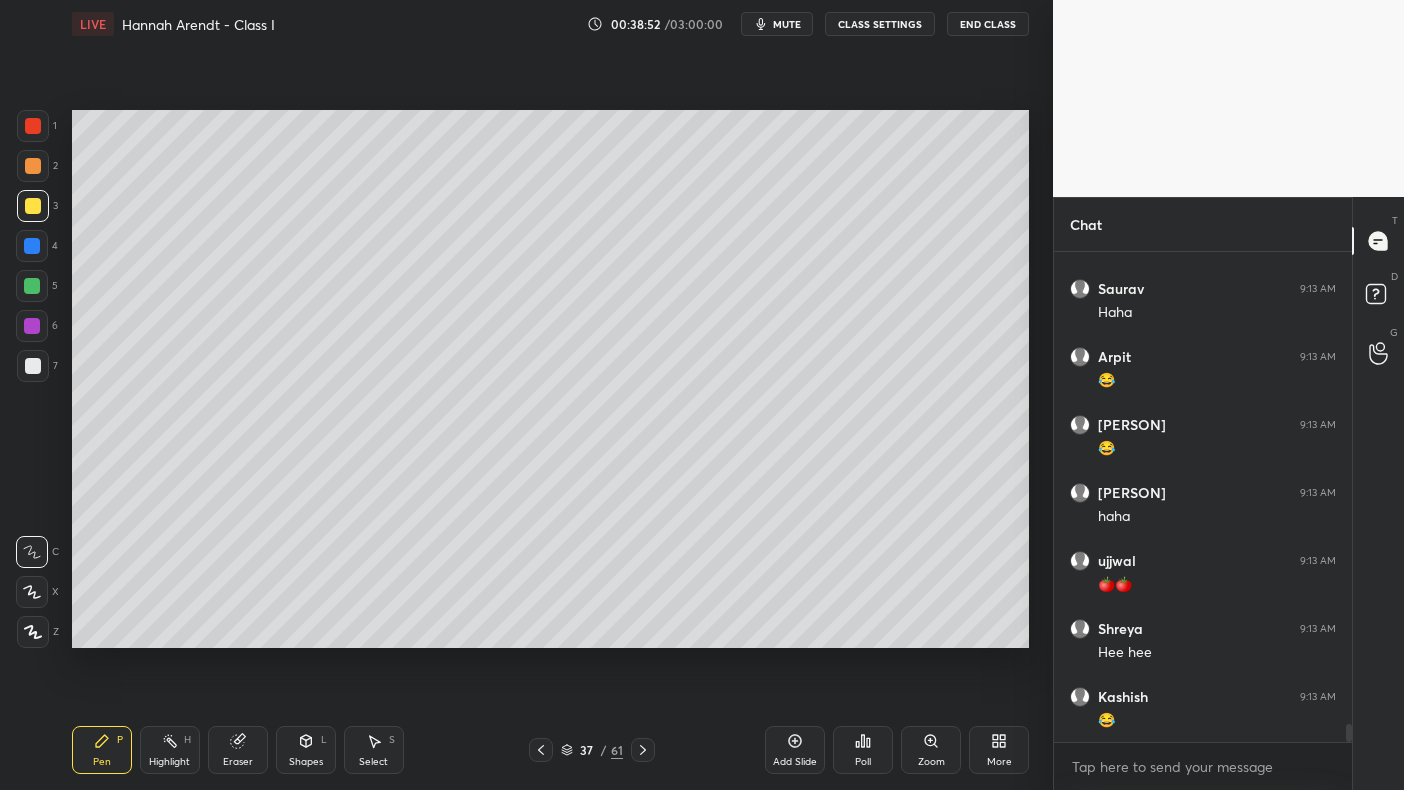 scroll, scrollTop: 12693, scrollLeft: 0, axis: vertical 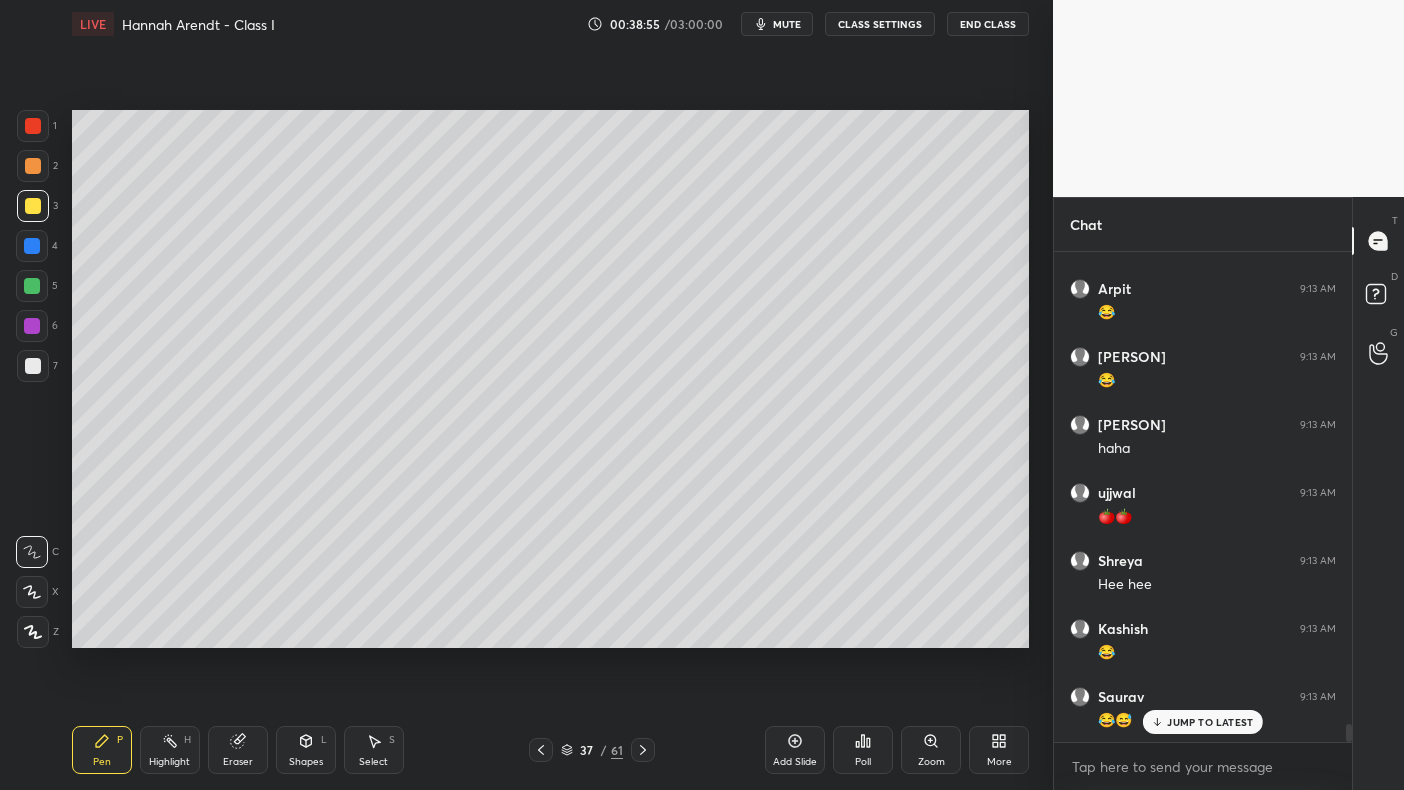 click at bounding box center (32, 246) 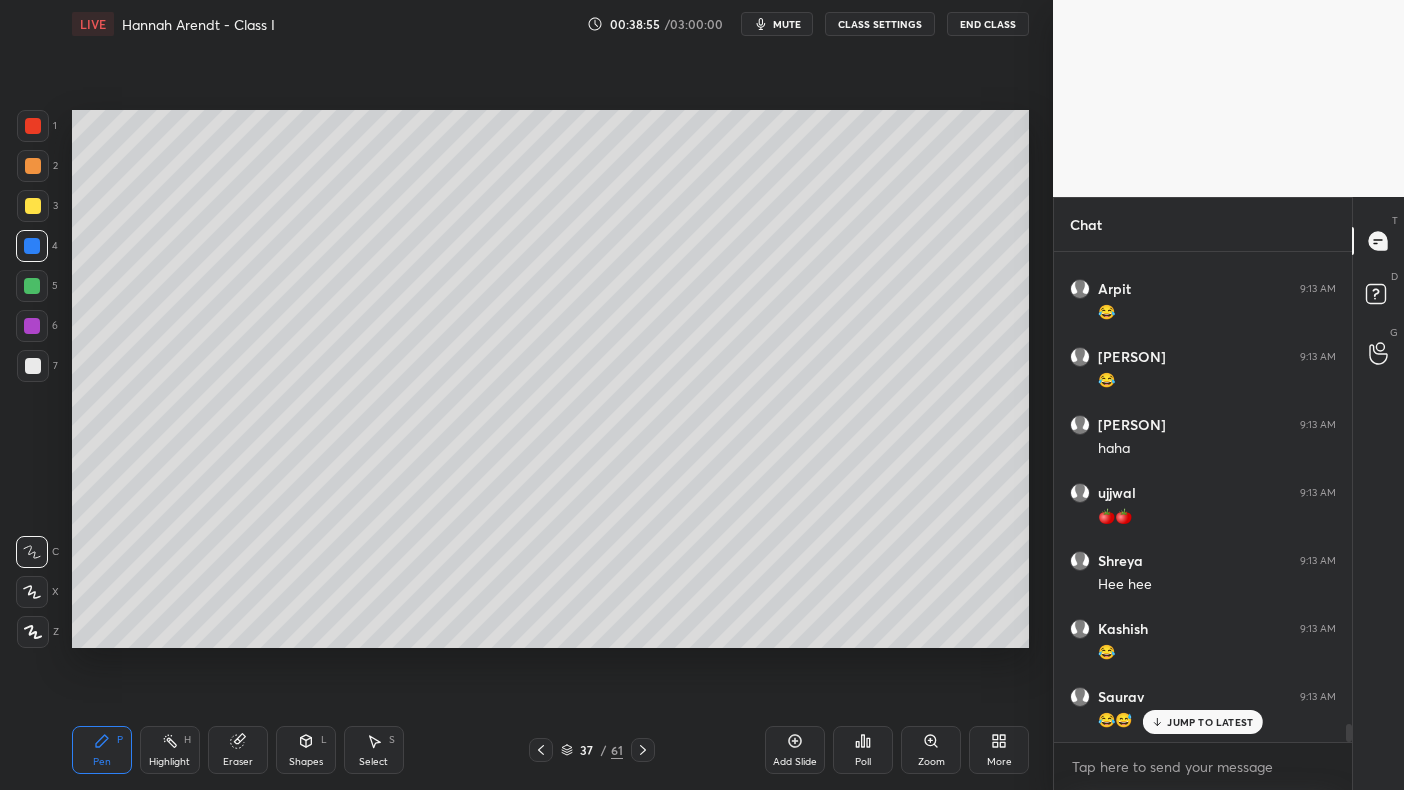 click at bounding box center (32, 286) 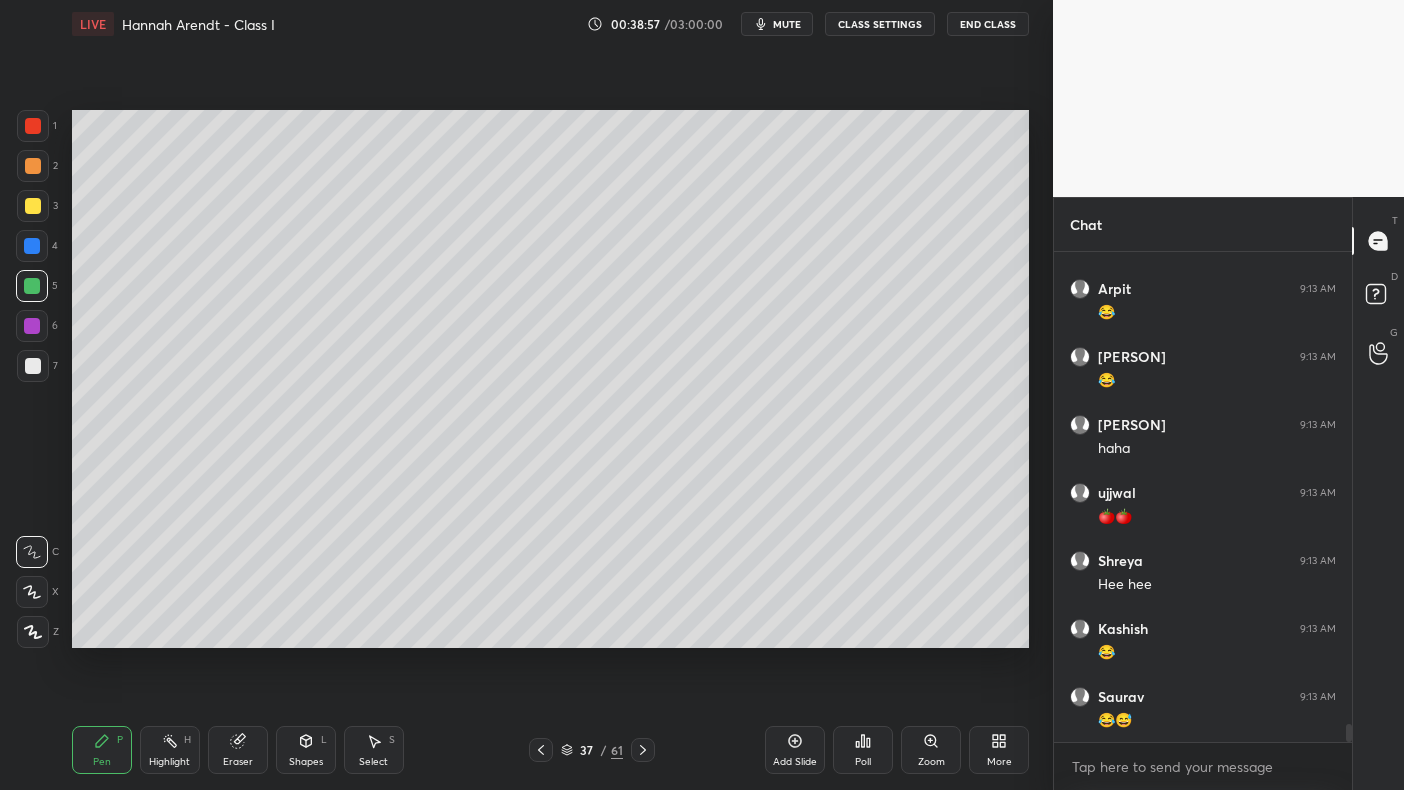 scroll, scrollTop: 12761, scrollLeft: 0, axis: vertical 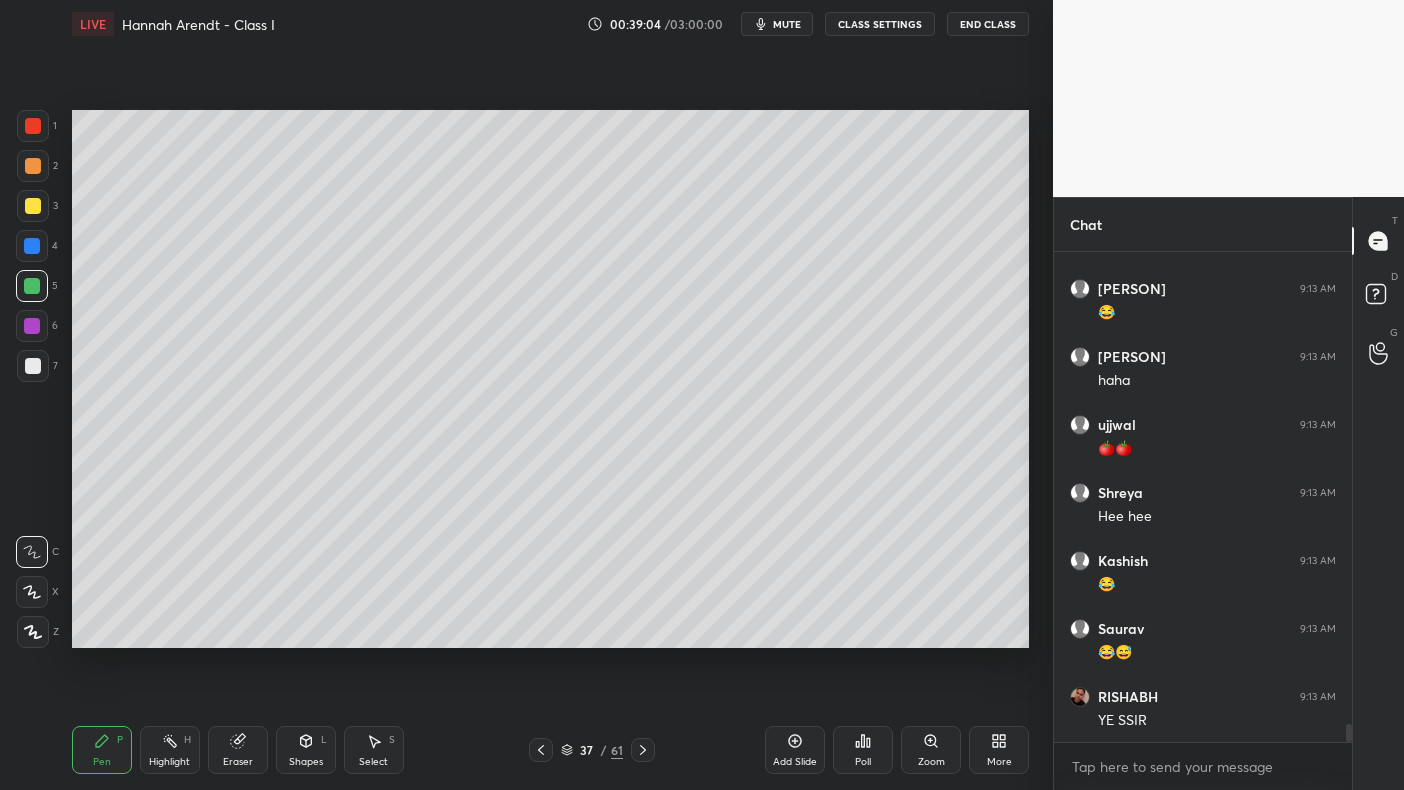 click at bounding box center [33, 206] 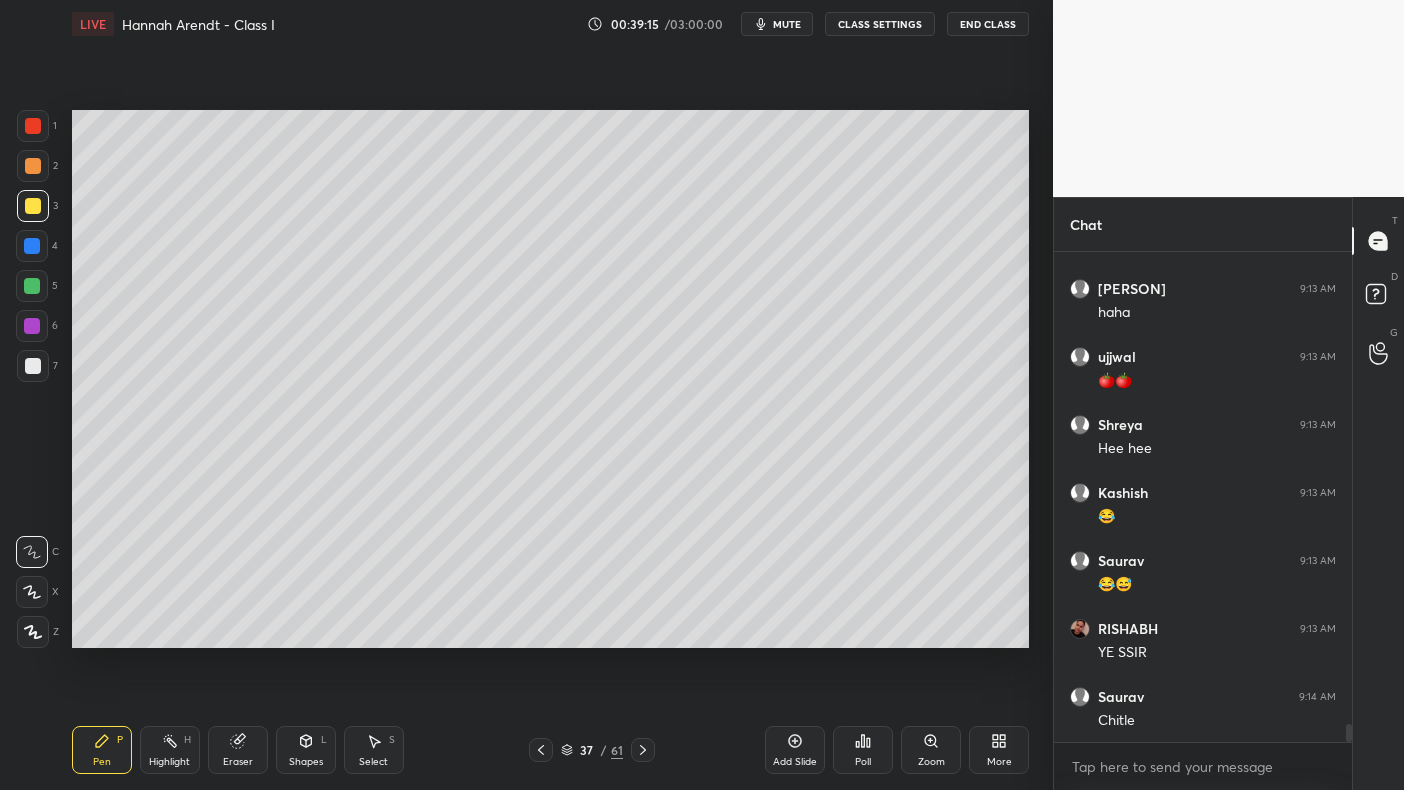 scroll, scrollTop: 12897, scrollLeft: 0, axis: vertical 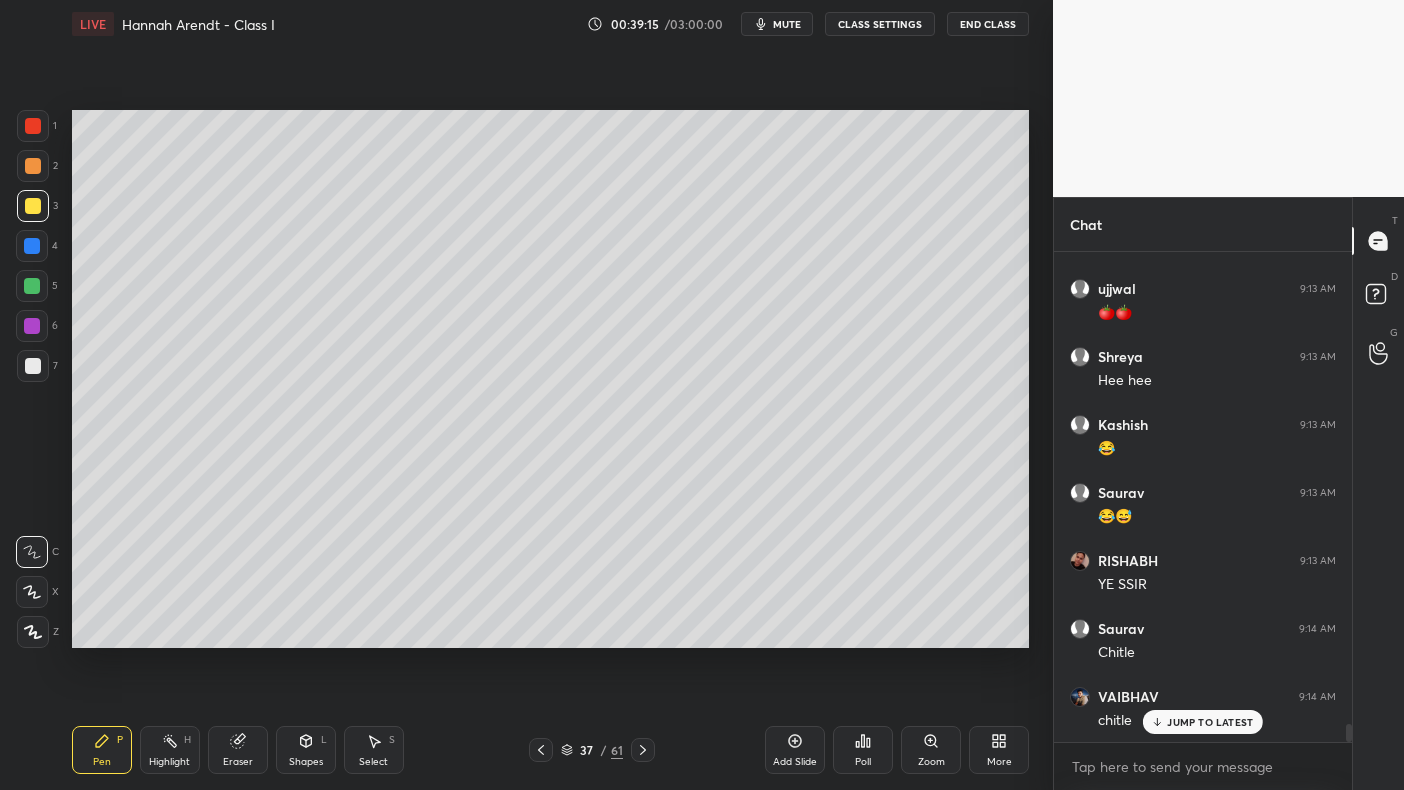 click at bounding box center [32, 246] 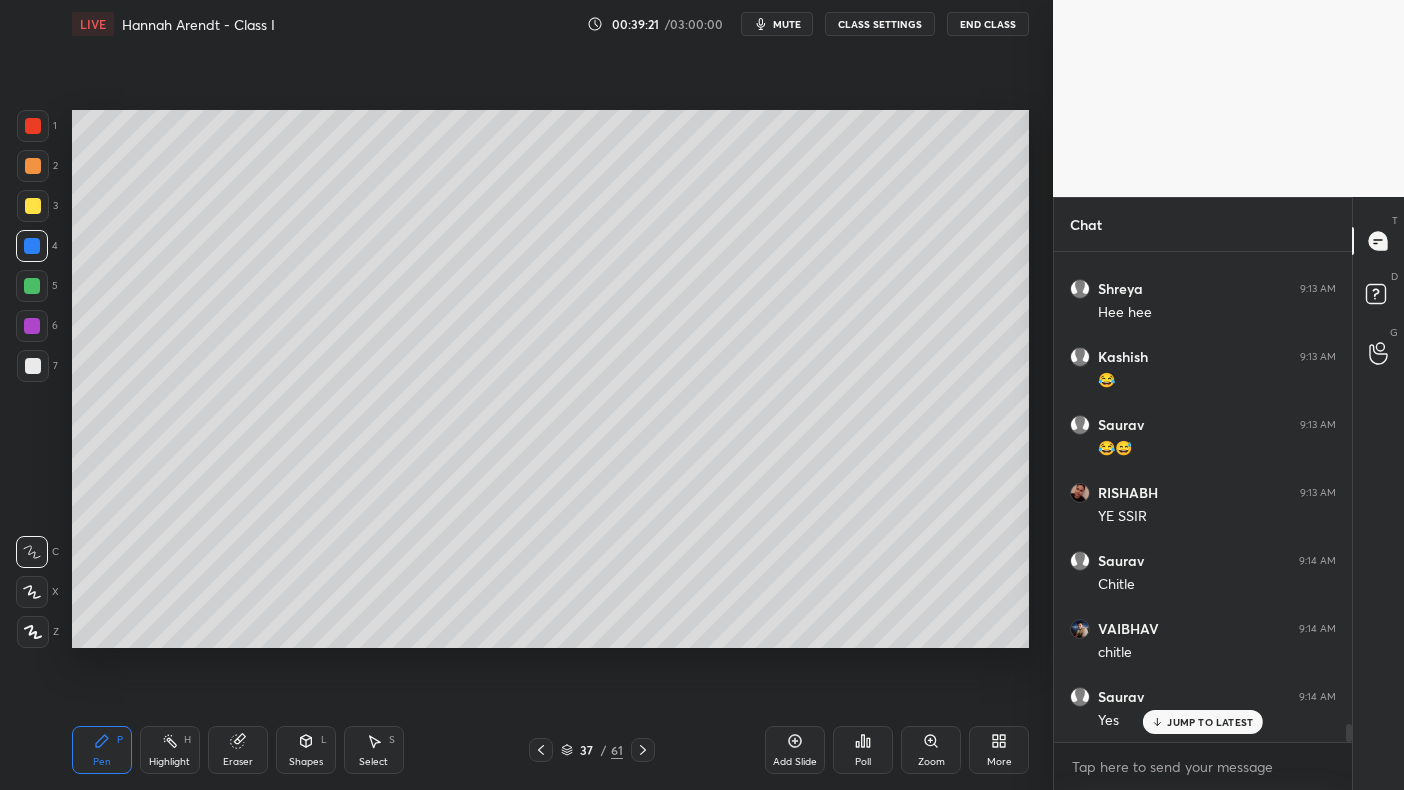 scroll, scrollTop: 13034, scrollLeft: 0, axis: vertical 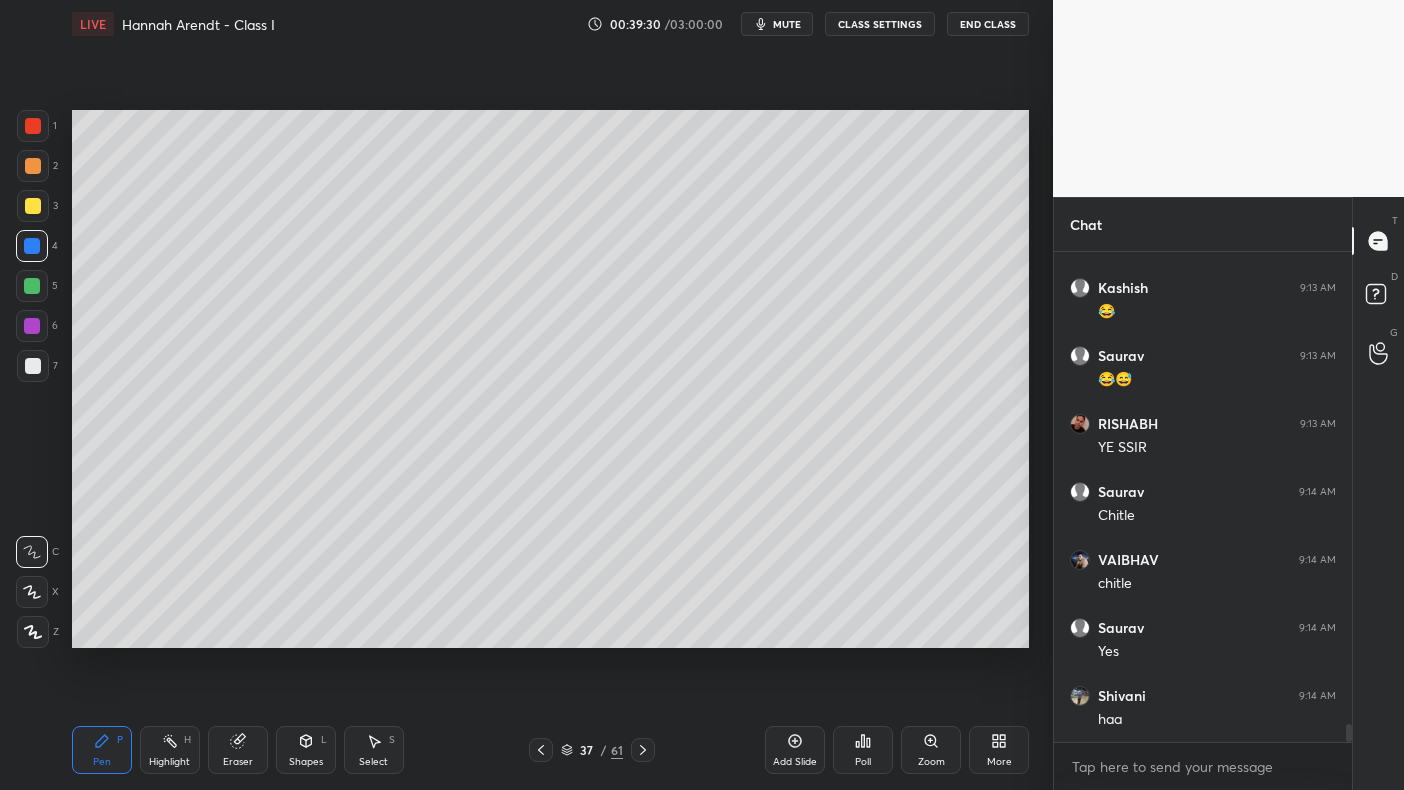 click on "6" at bounding box center [37, 330] 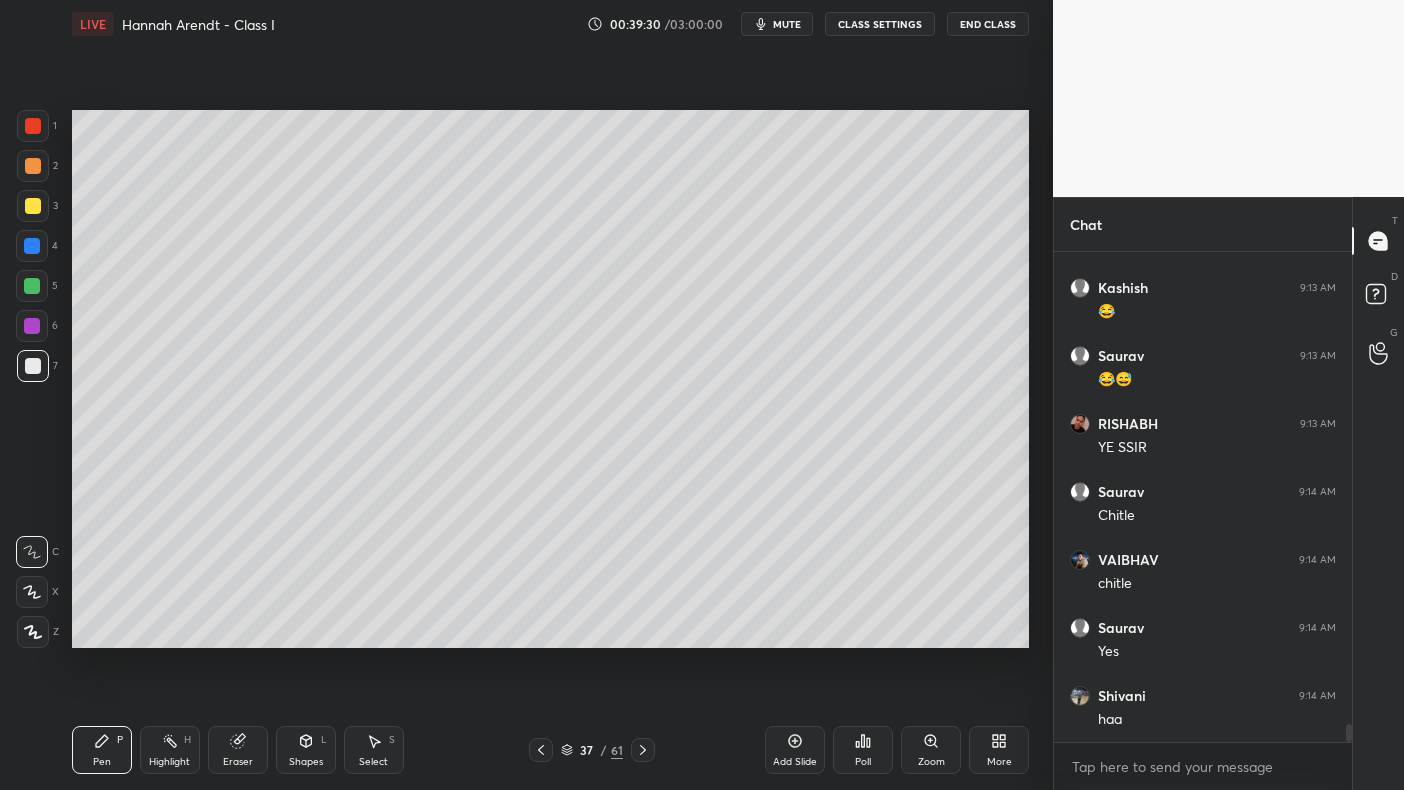 click on "6" at bounding box center [37, 330] 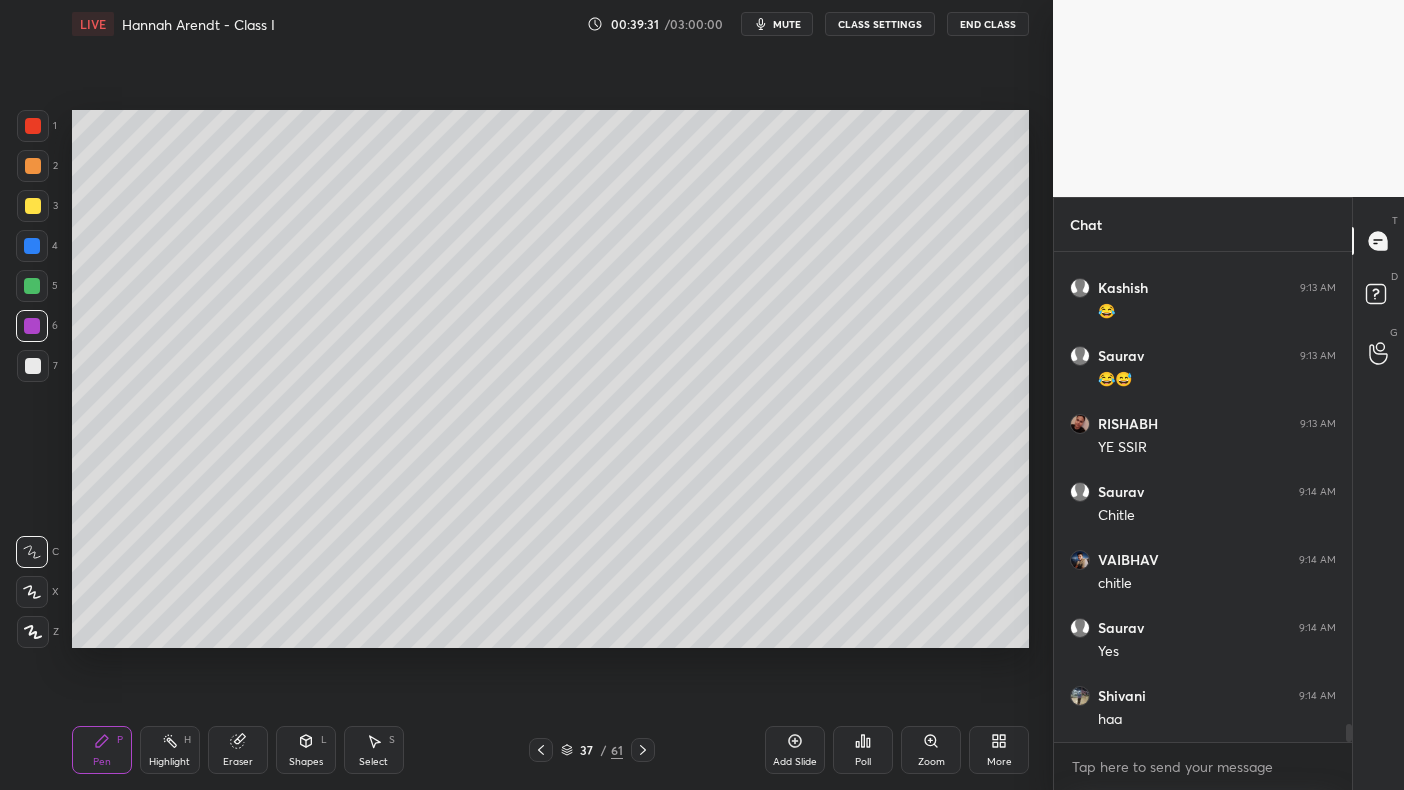 scroll, scrollTop: 13102, scrollLeft: 0, axis: vertical 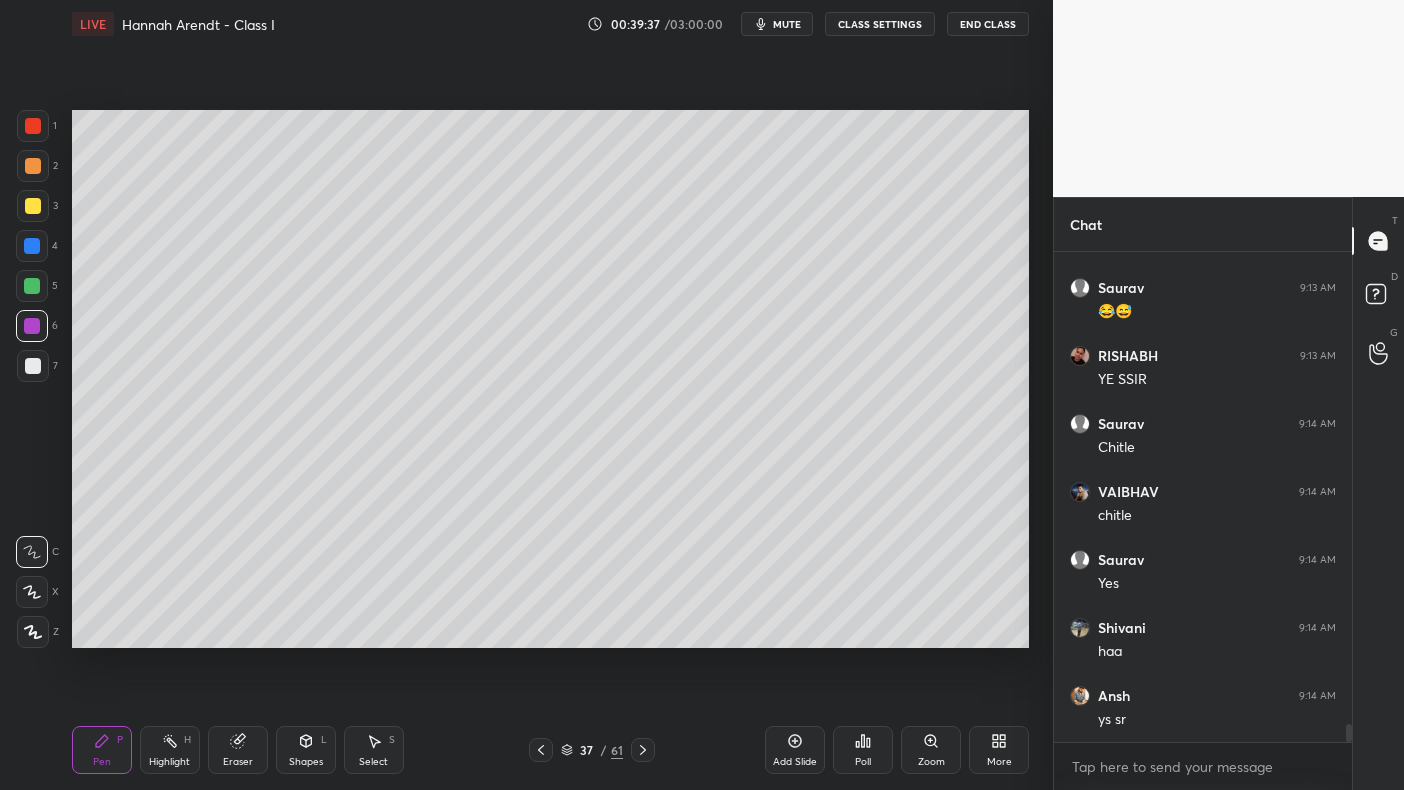 click at bounding box center (33, 206) 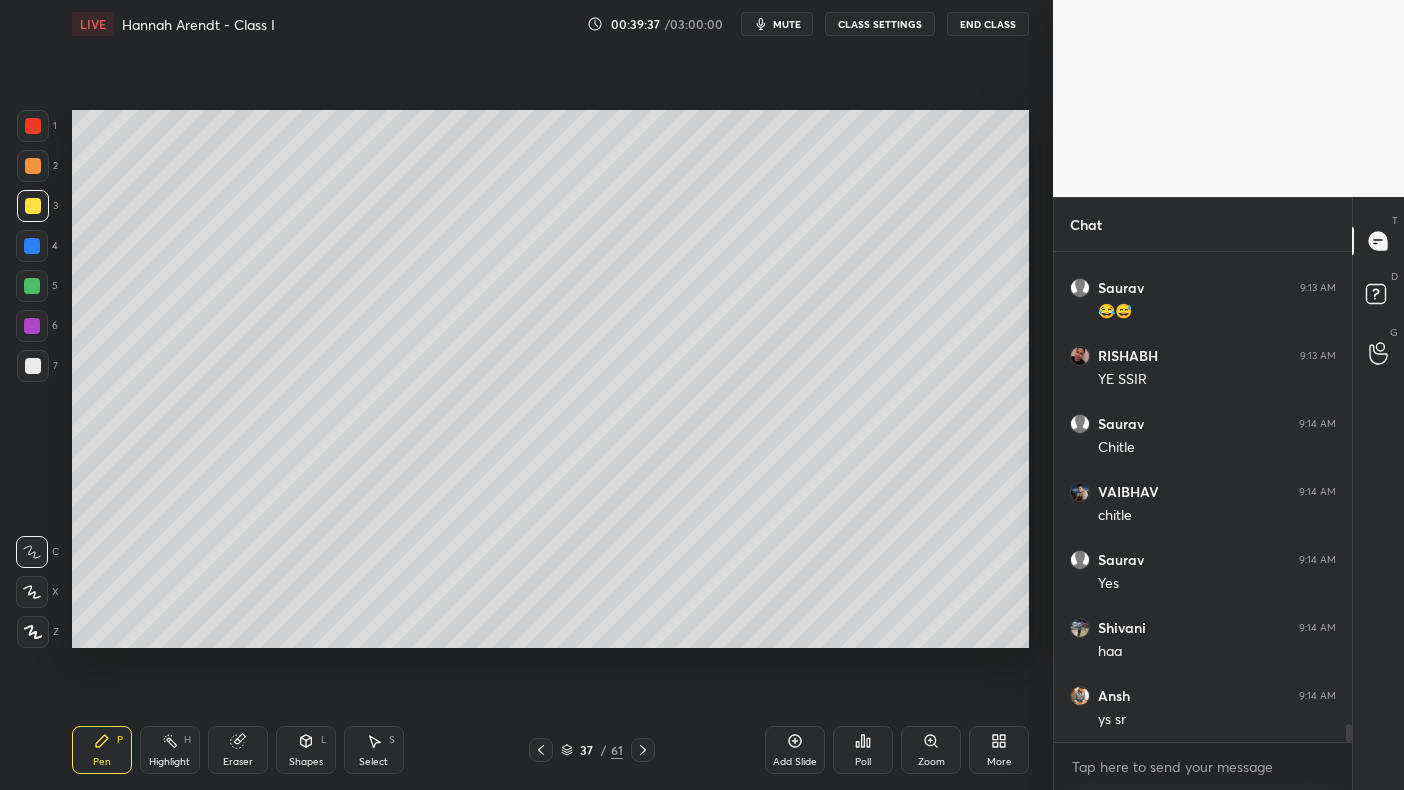 click at bounding box center [33, 166] 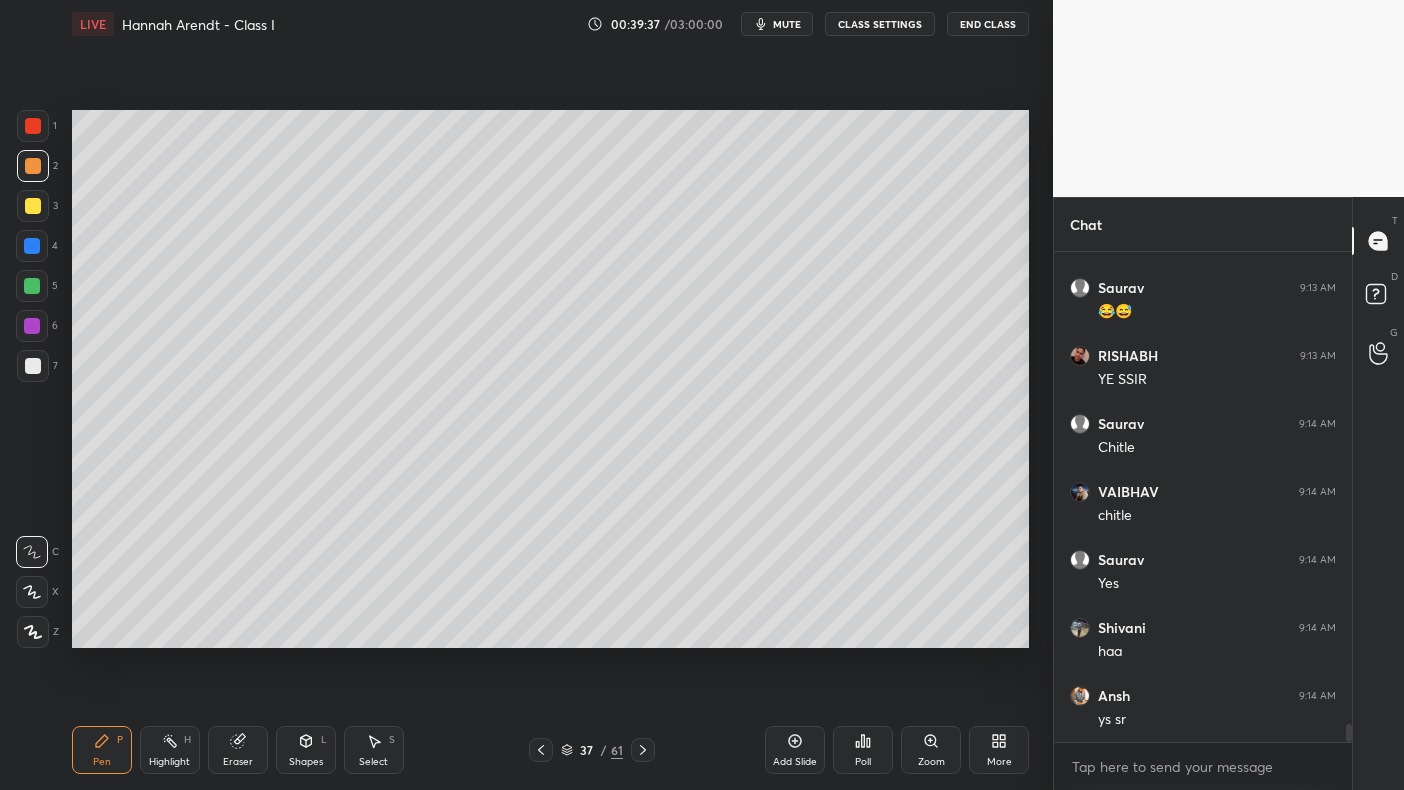 click at bounding box center [33, 166] 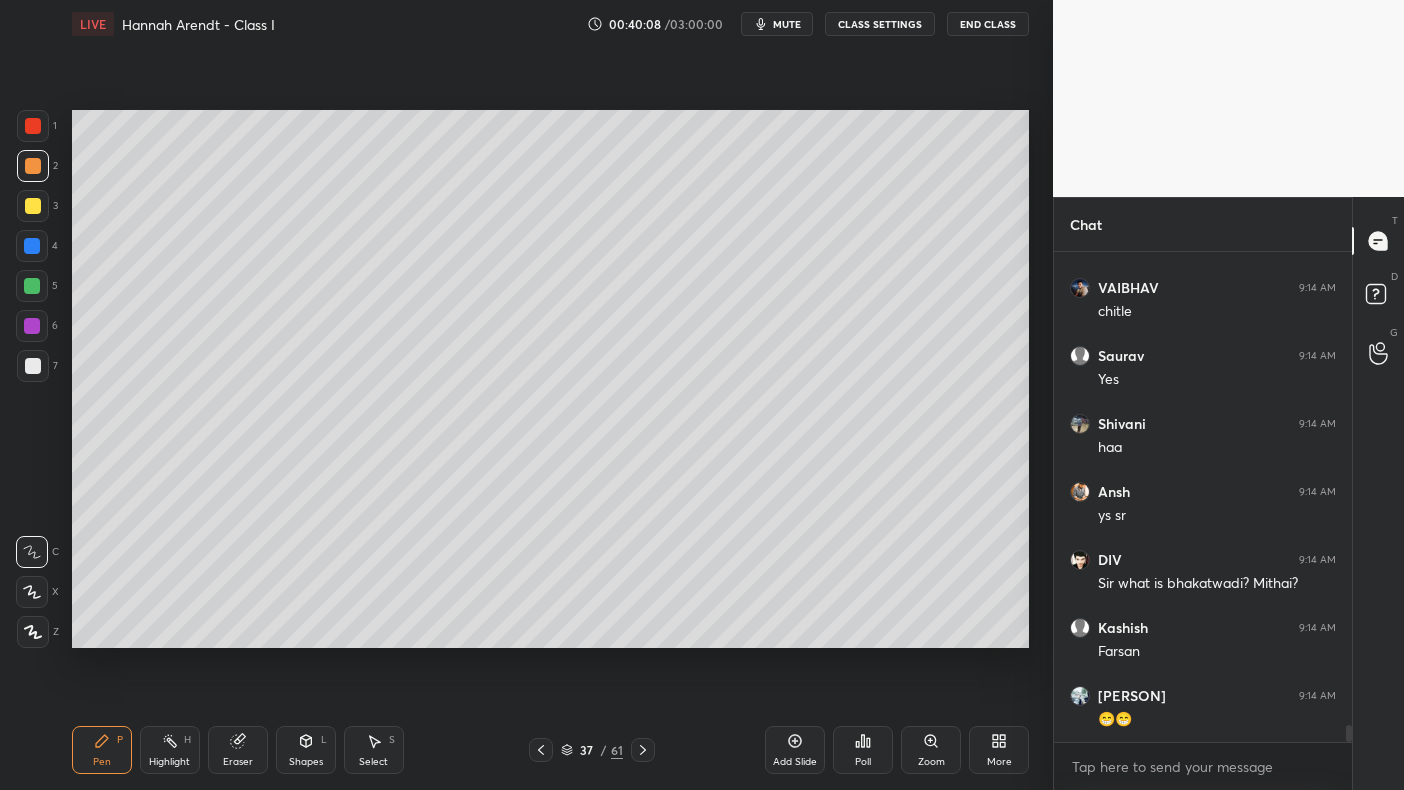 scroll, scrollTop: 13374, scrollLeft: 0, axis: vertical 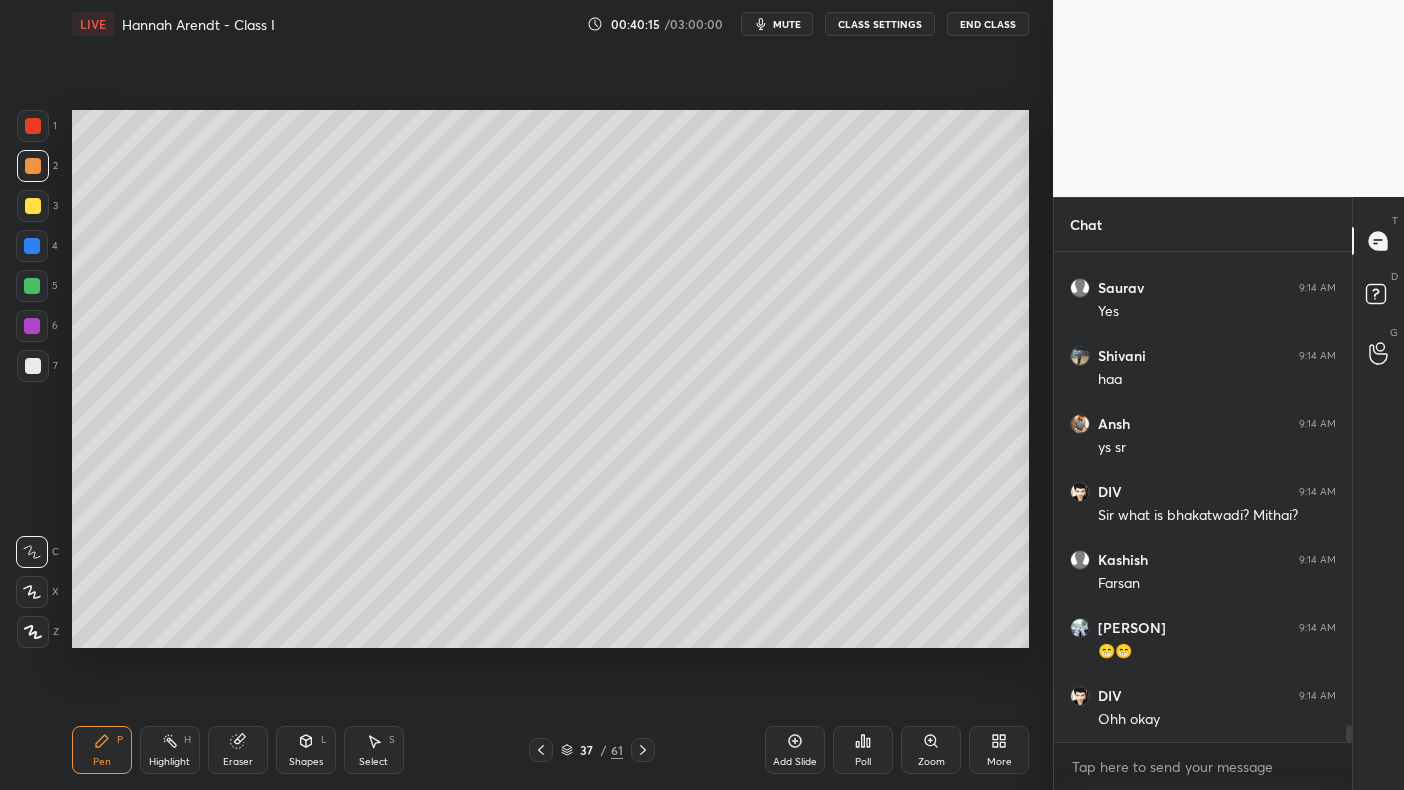 click at bounding box center [33, 206] 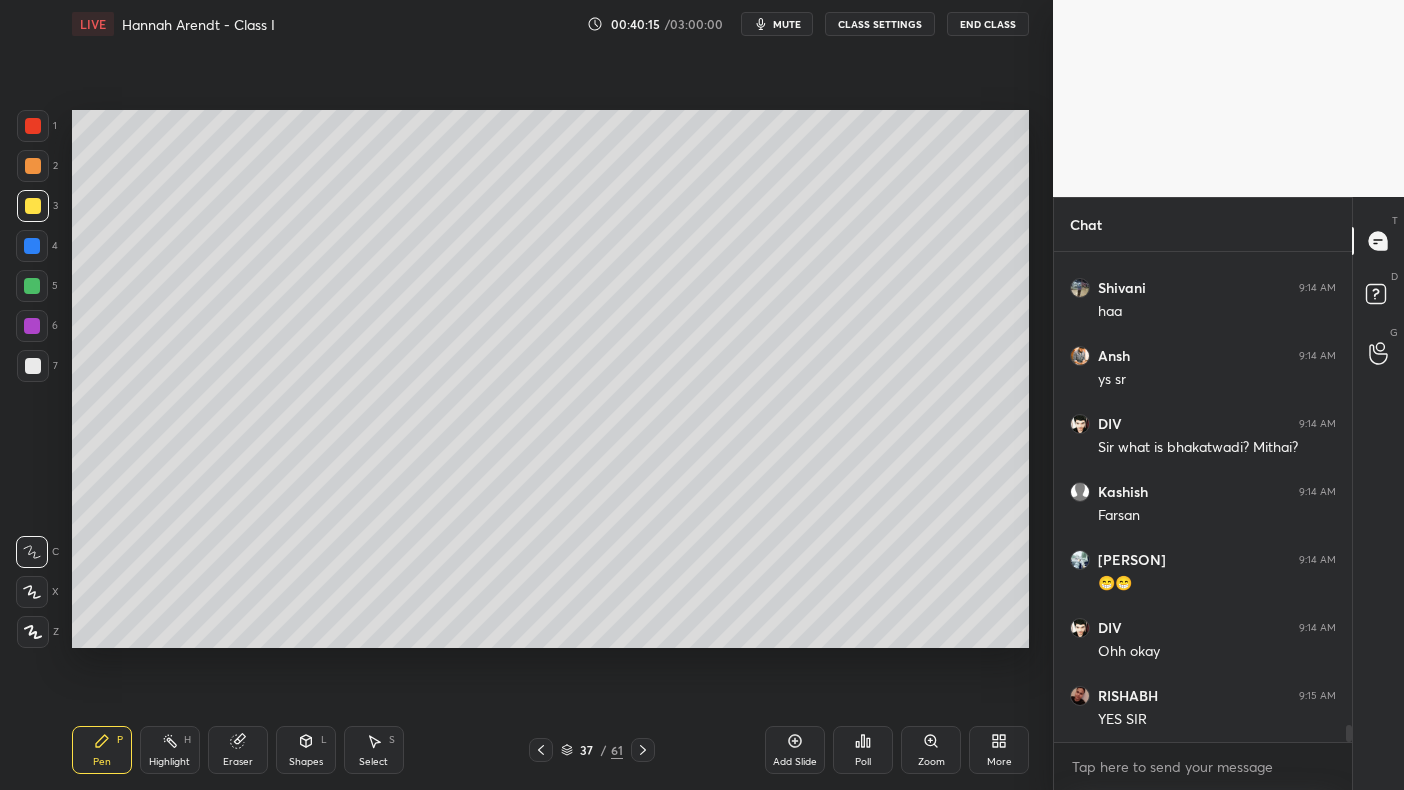 click on "3" at bounding box center (37, 206) 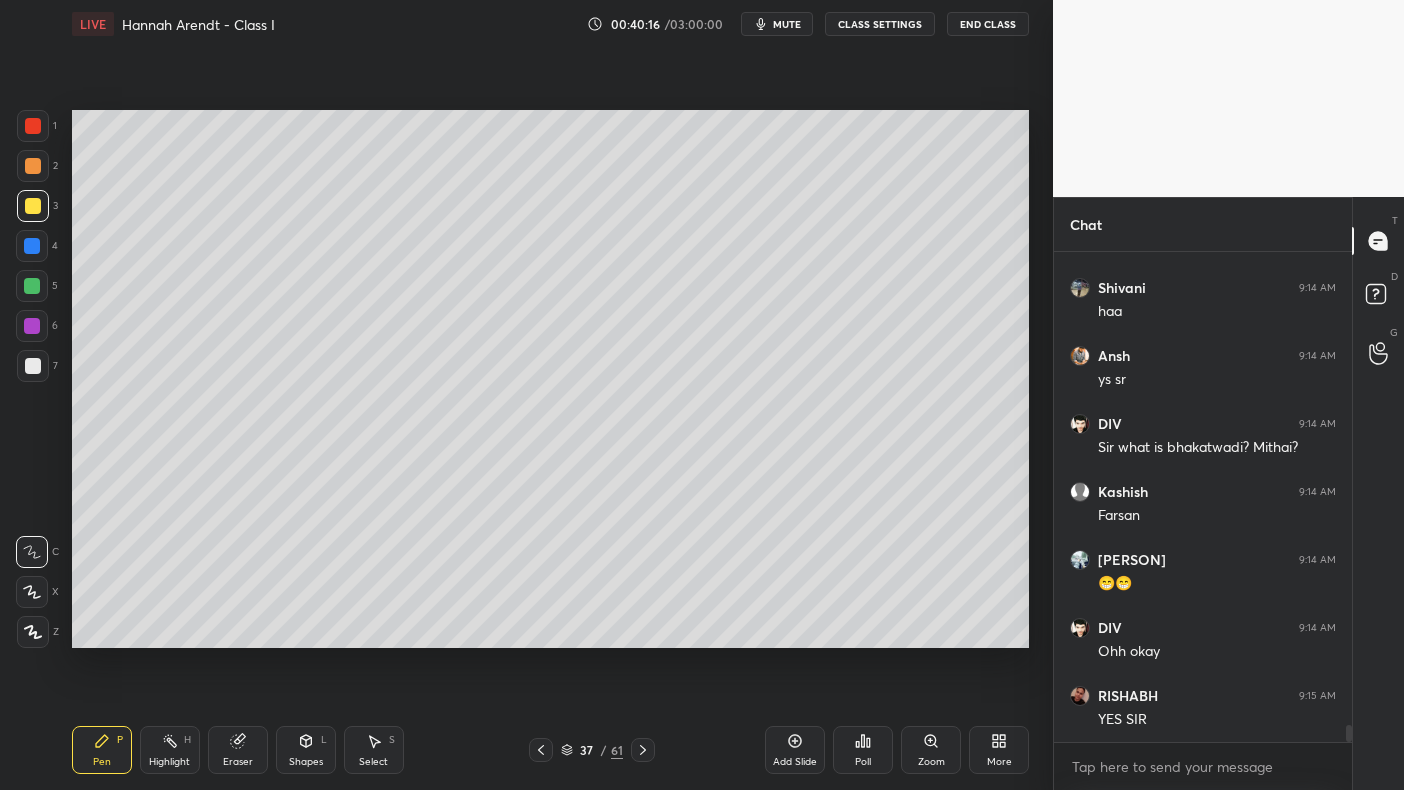scroll, scrollTop: 13510, scrollLeft: 0, axis: vertical 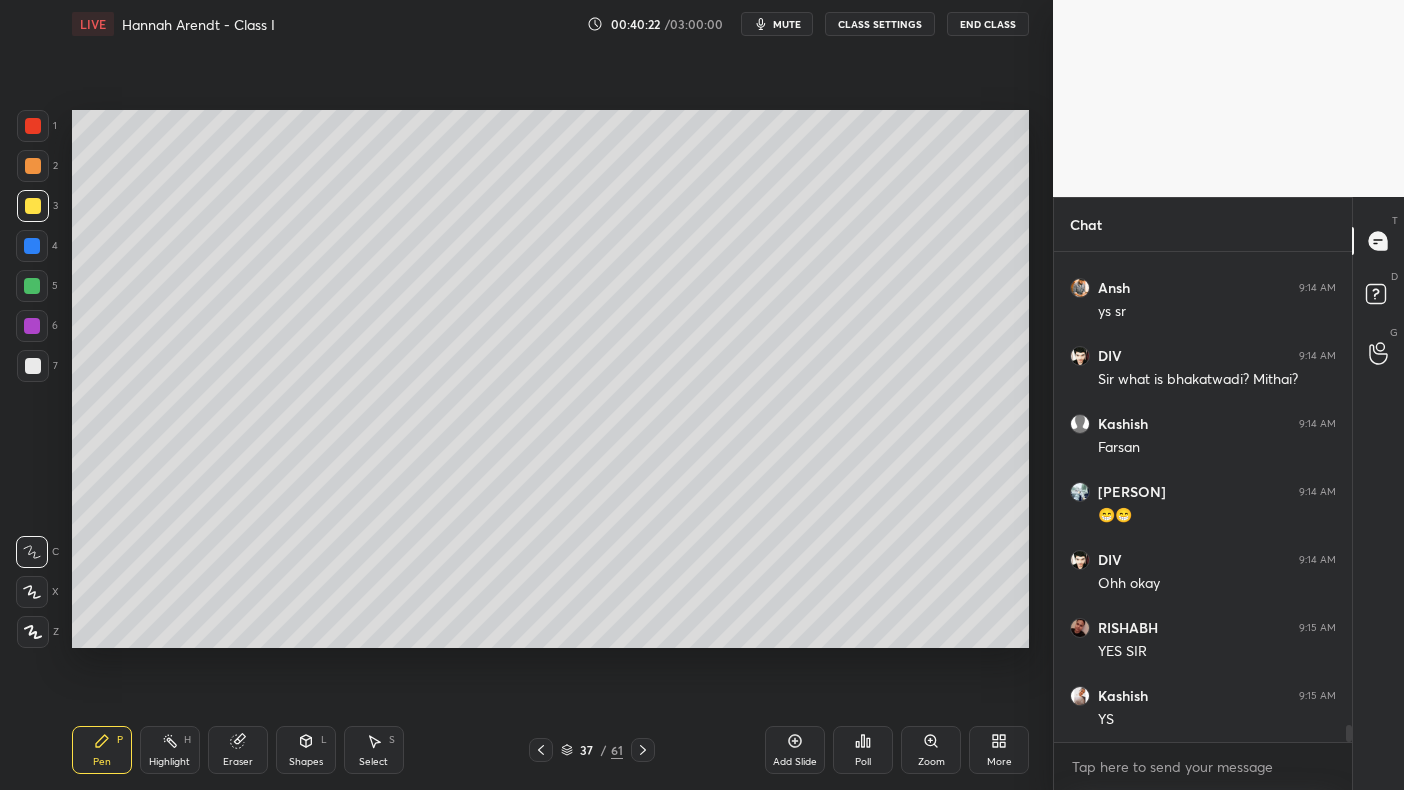 click on "5" at bounding box center [37, 290] 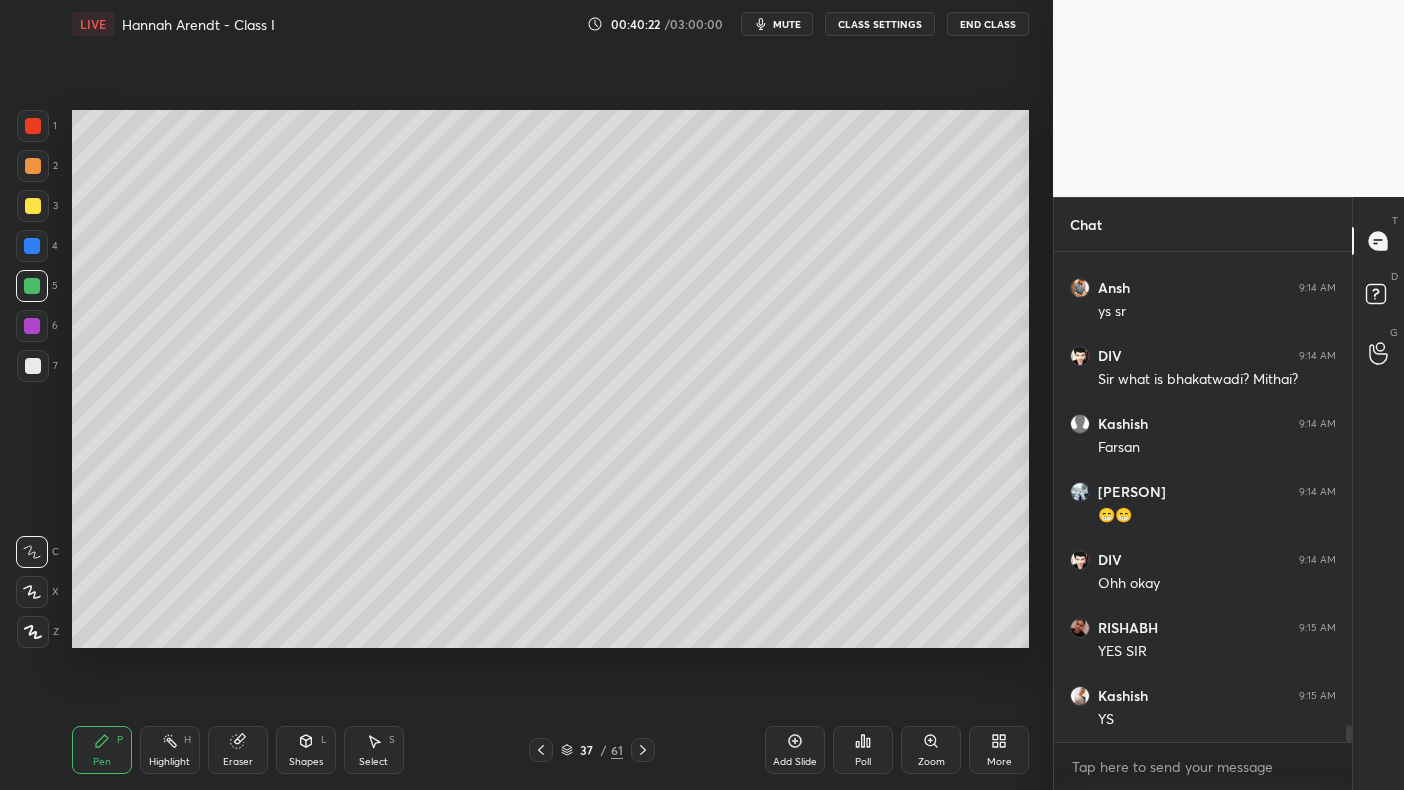 click at bounding box center (32, 286) 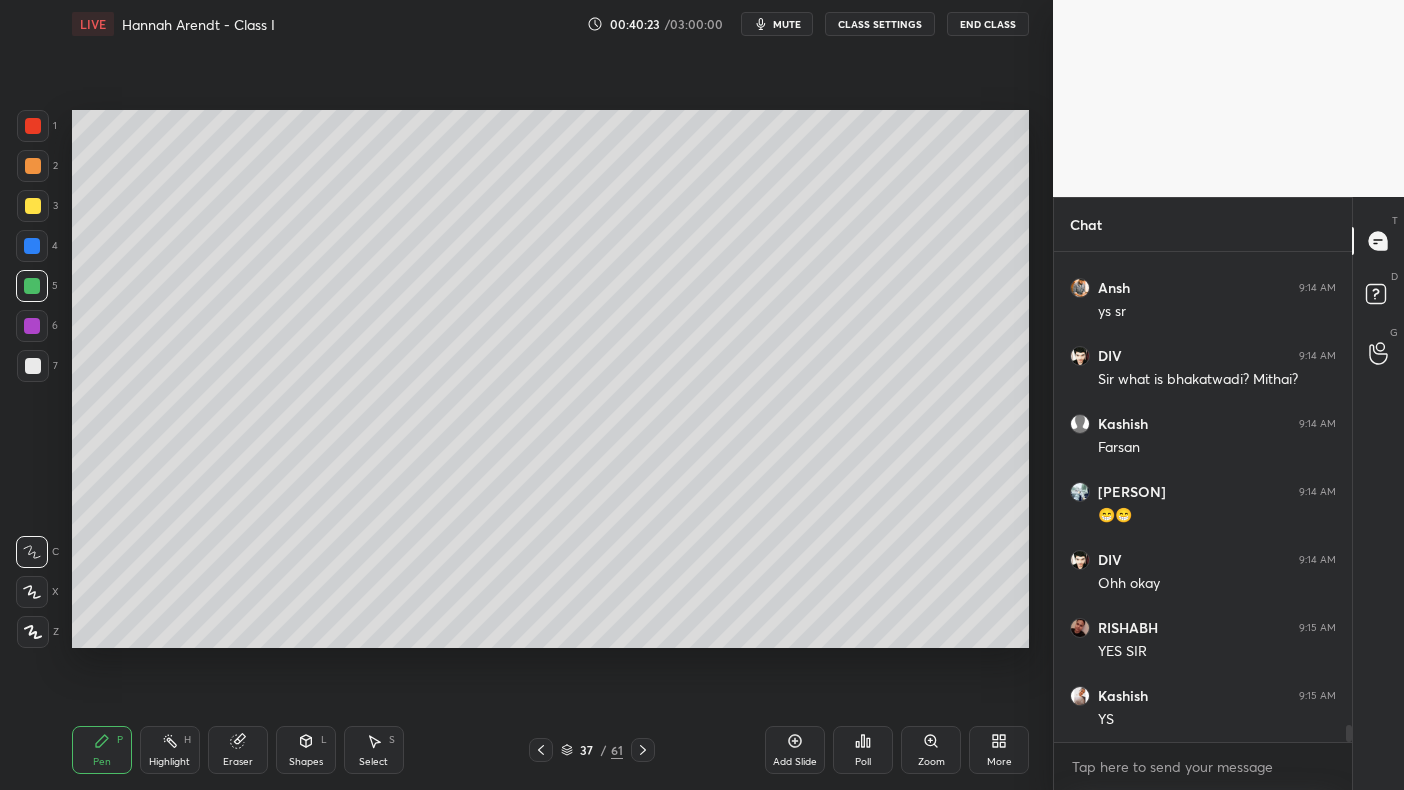 click at bounding box center [32, 246] 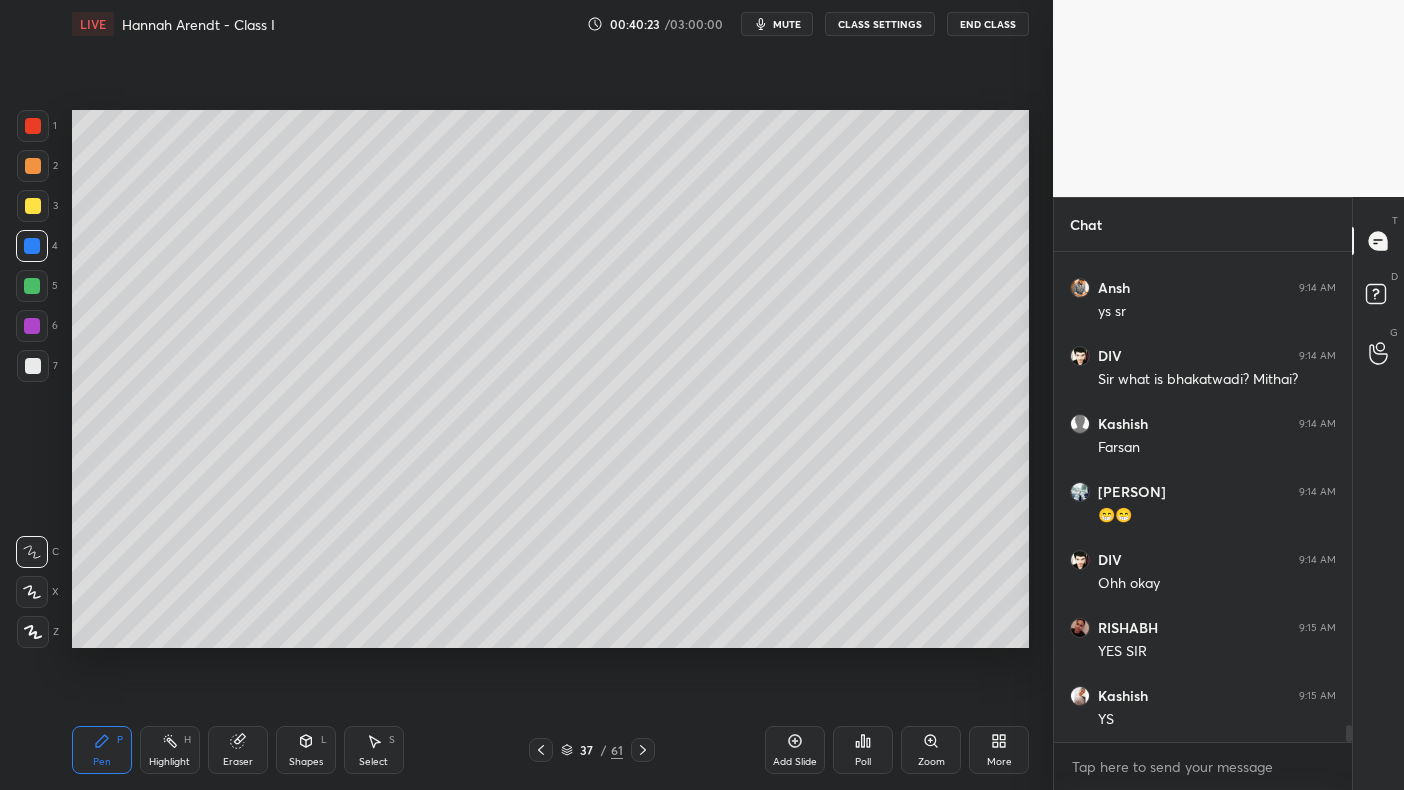 click at bounding box center (32, 246) 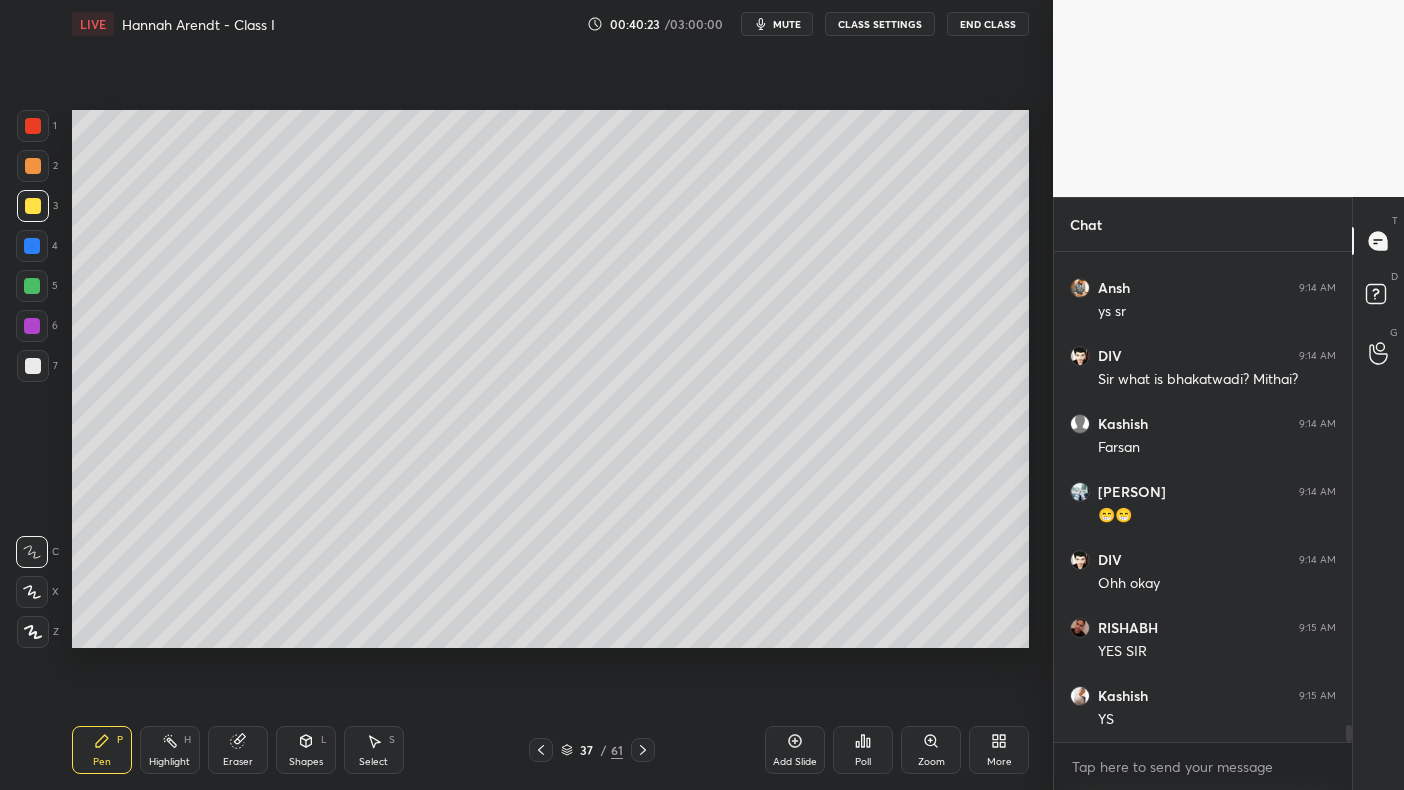 click at bounding box center (33, 166) 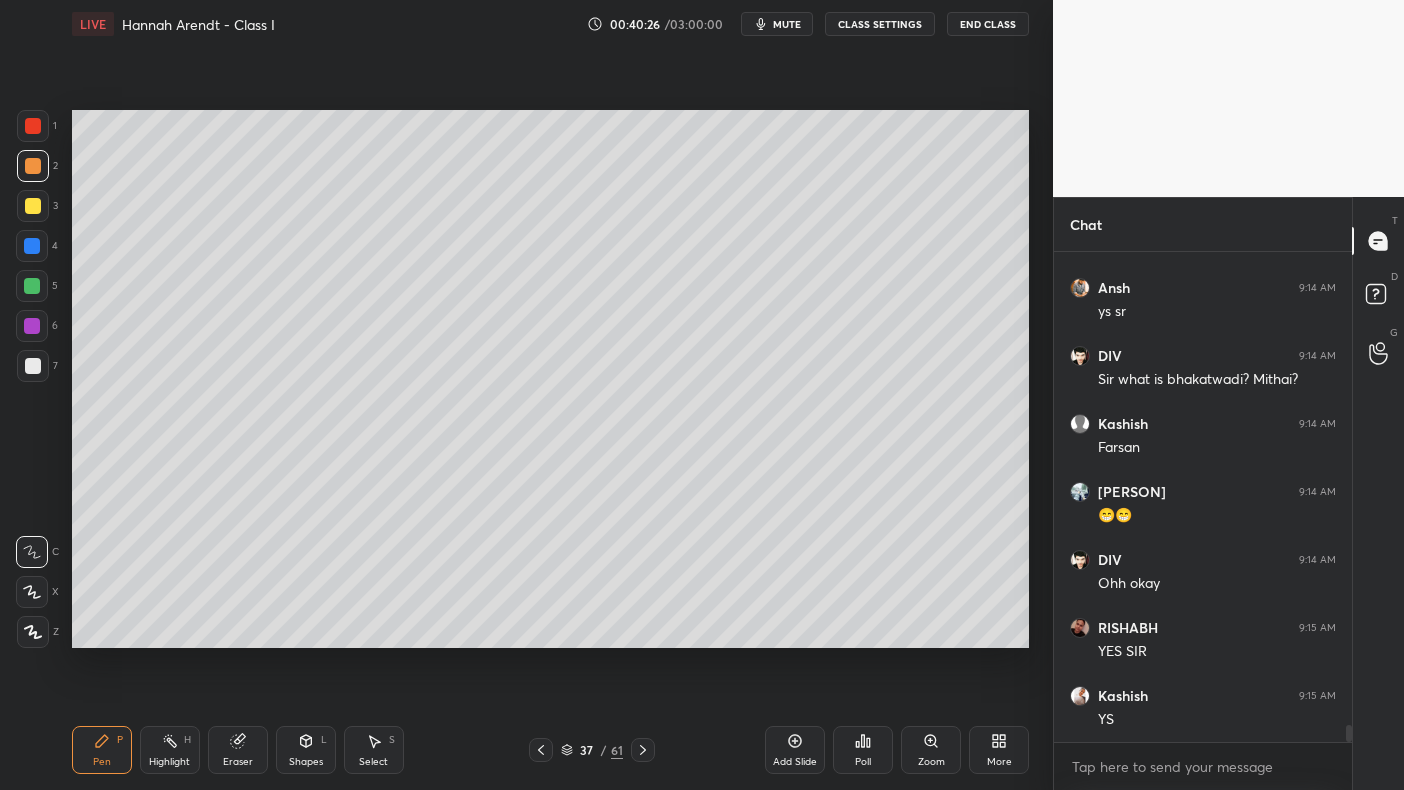 click at bounding box center [32, 286] 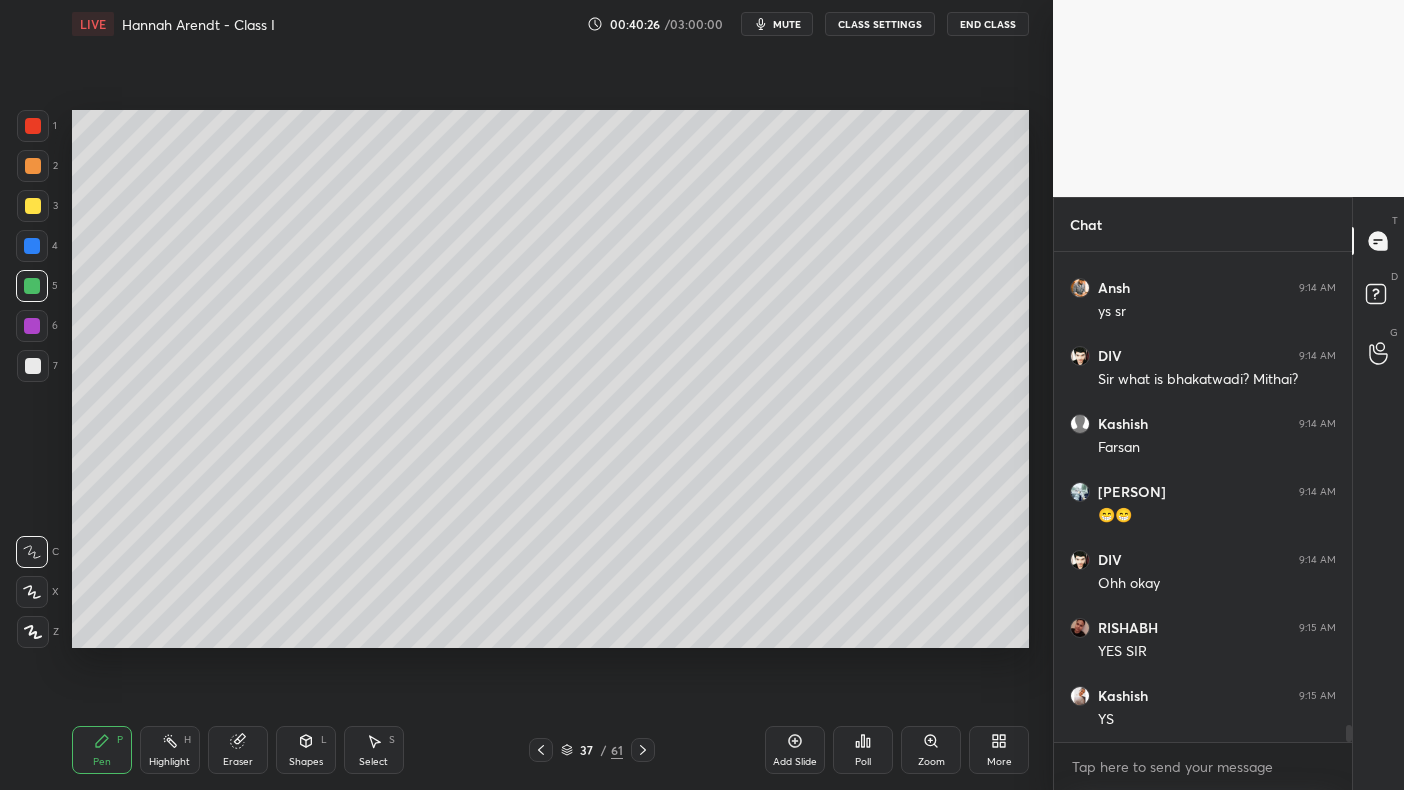 click at bounding box center (32, 286) 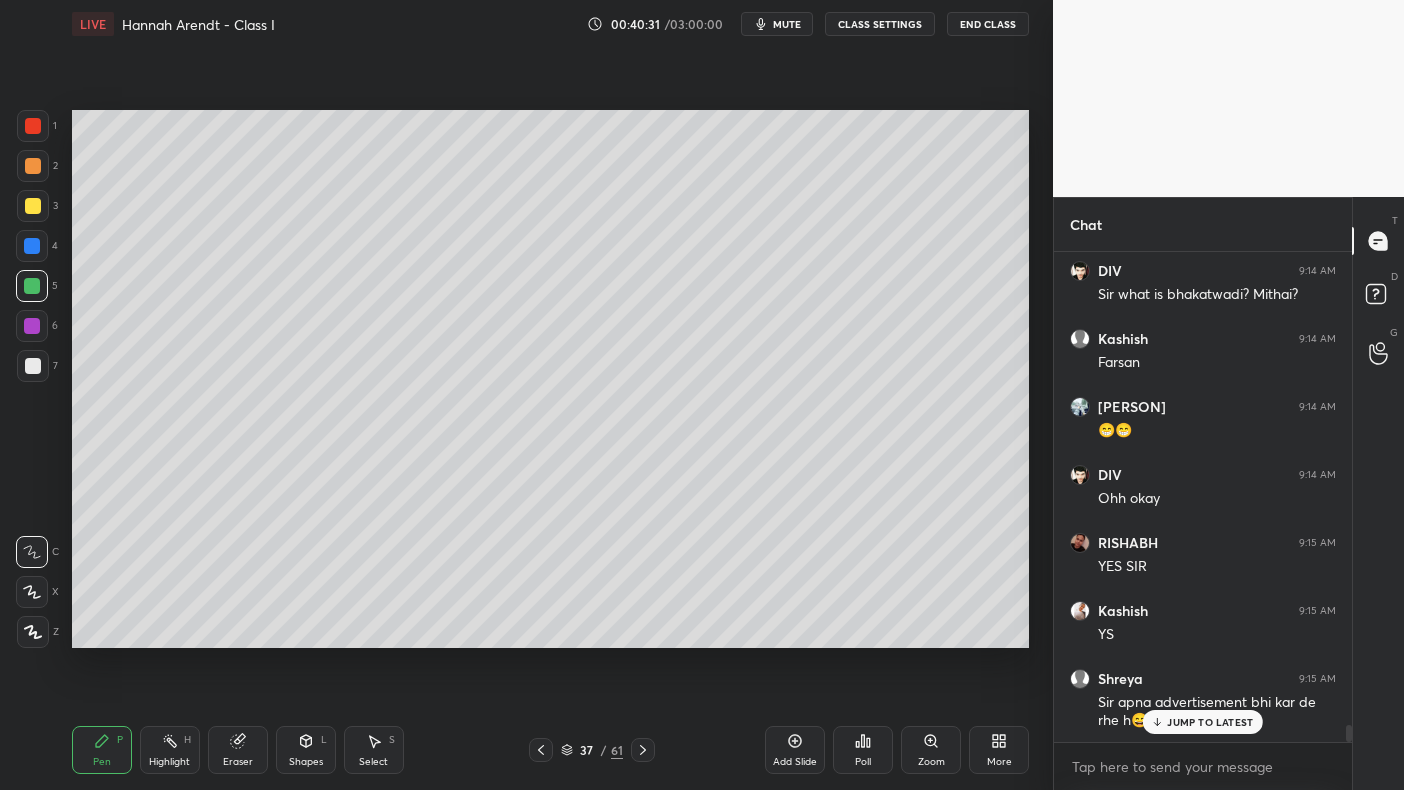scroll, scrollTop: 13663, scrollLeft: 0, axis: vertical 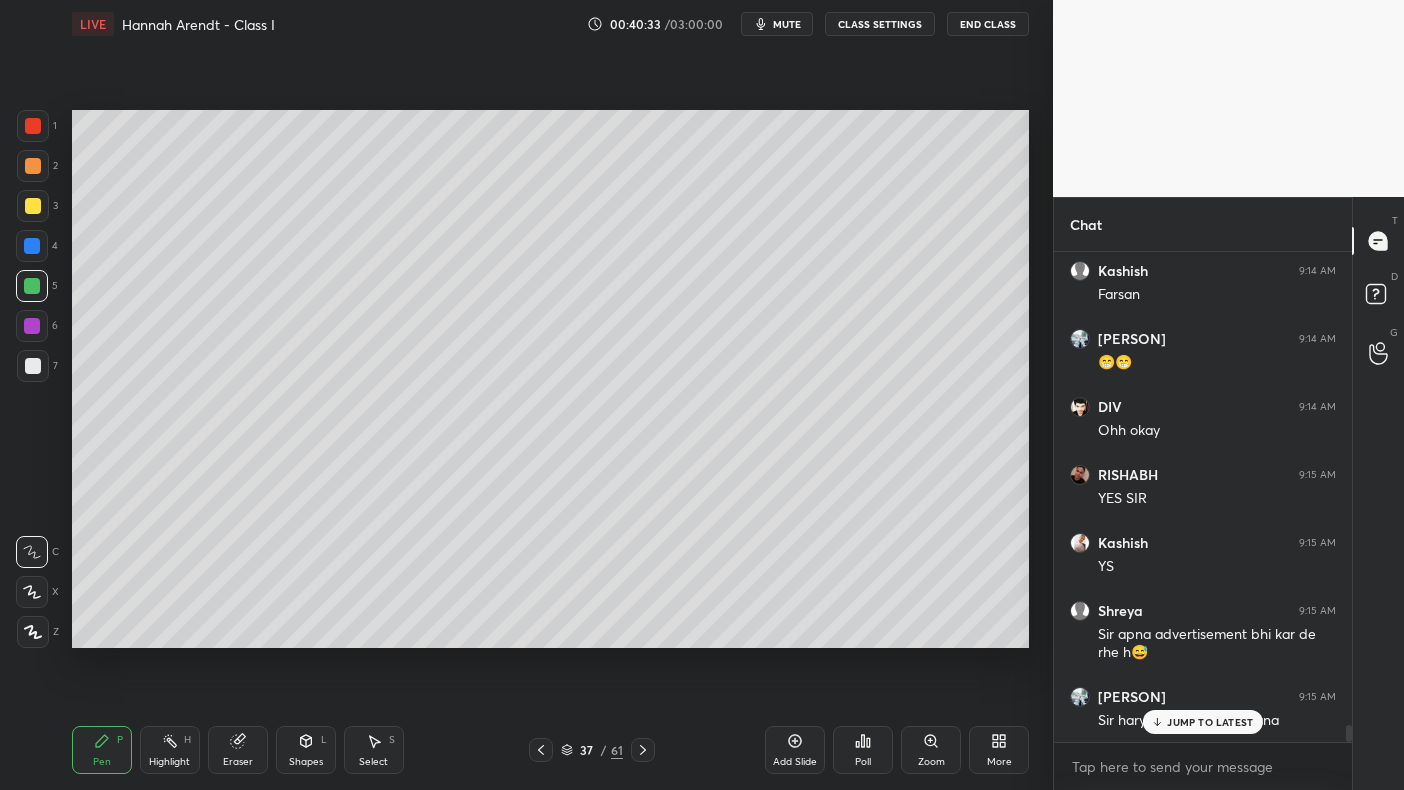 click on "JUMP TO LATEST" at bounding box center [1210, 722] 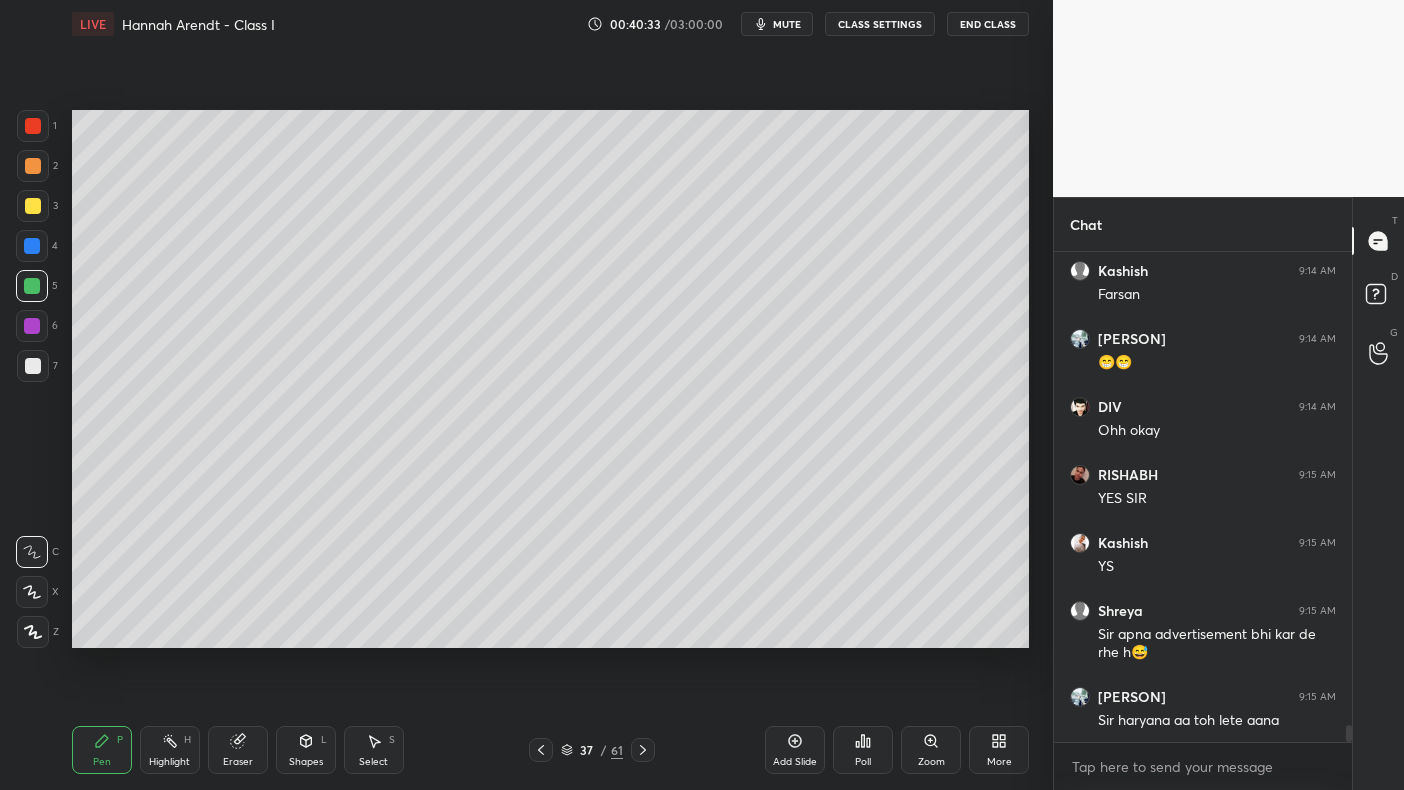 scroll, scrollTop: 13731, scrollLeft: 0, axis: vertical 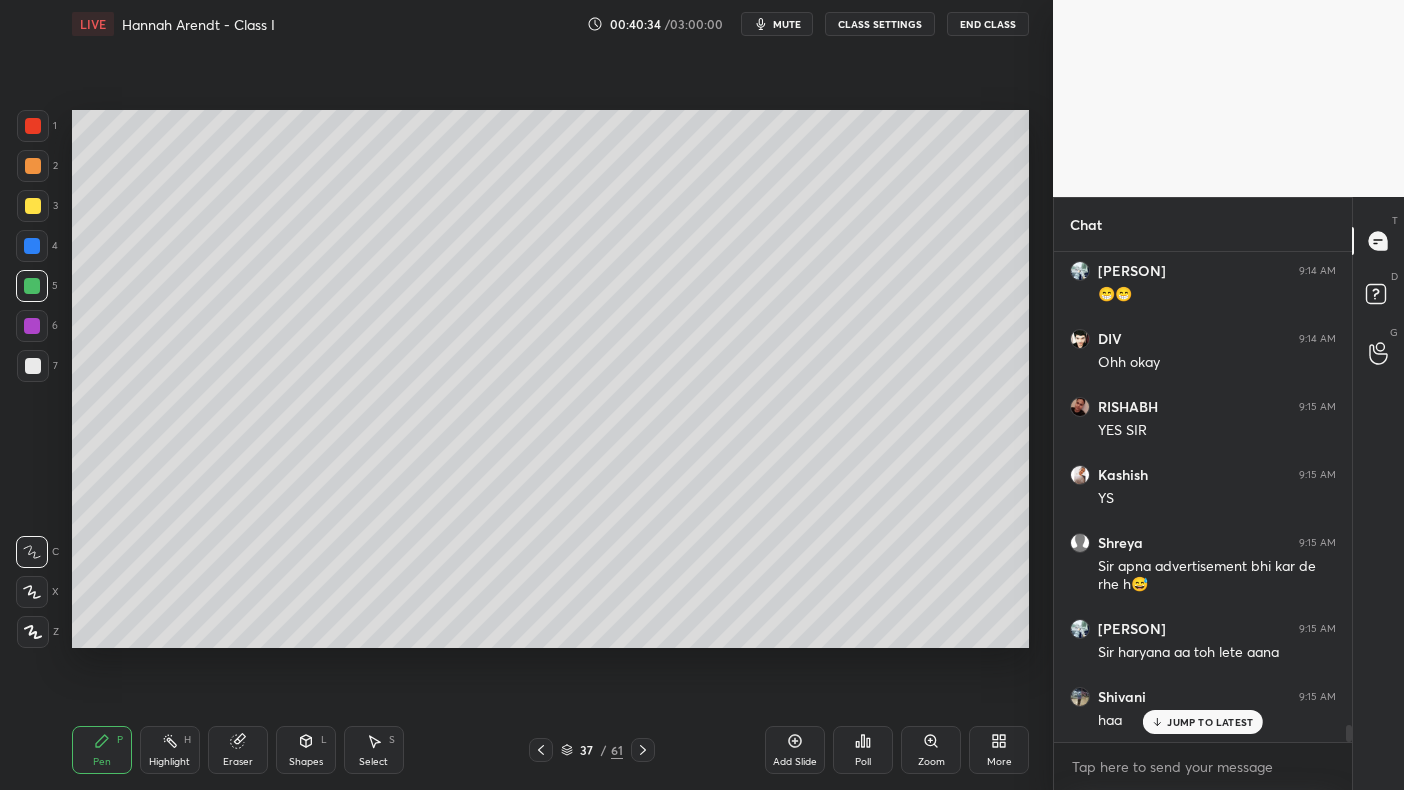 click on "JUMP TO LATEST" at bounding box center (1210, 722) 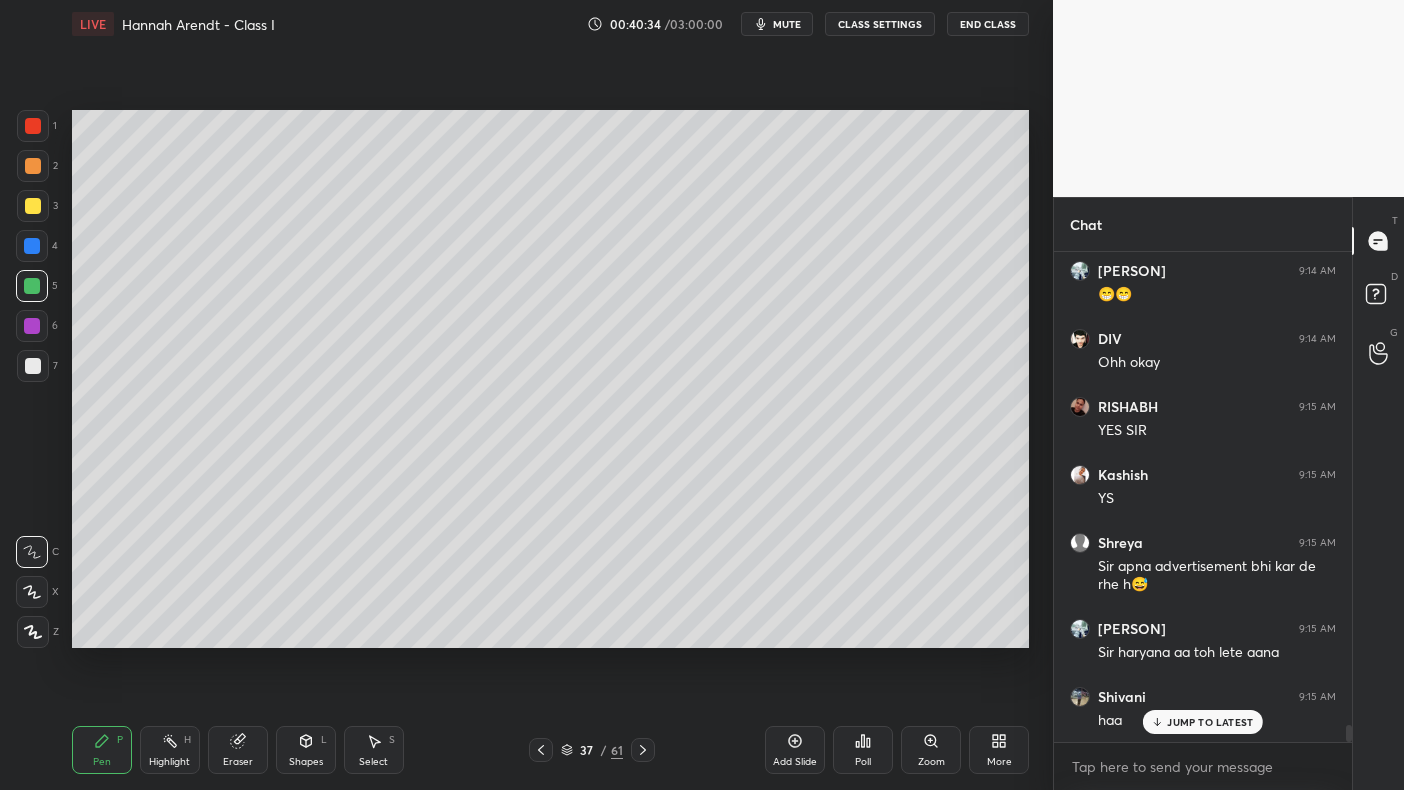 scroll, scrollTop: 13817, scrollLeft: 0, axis: vertical 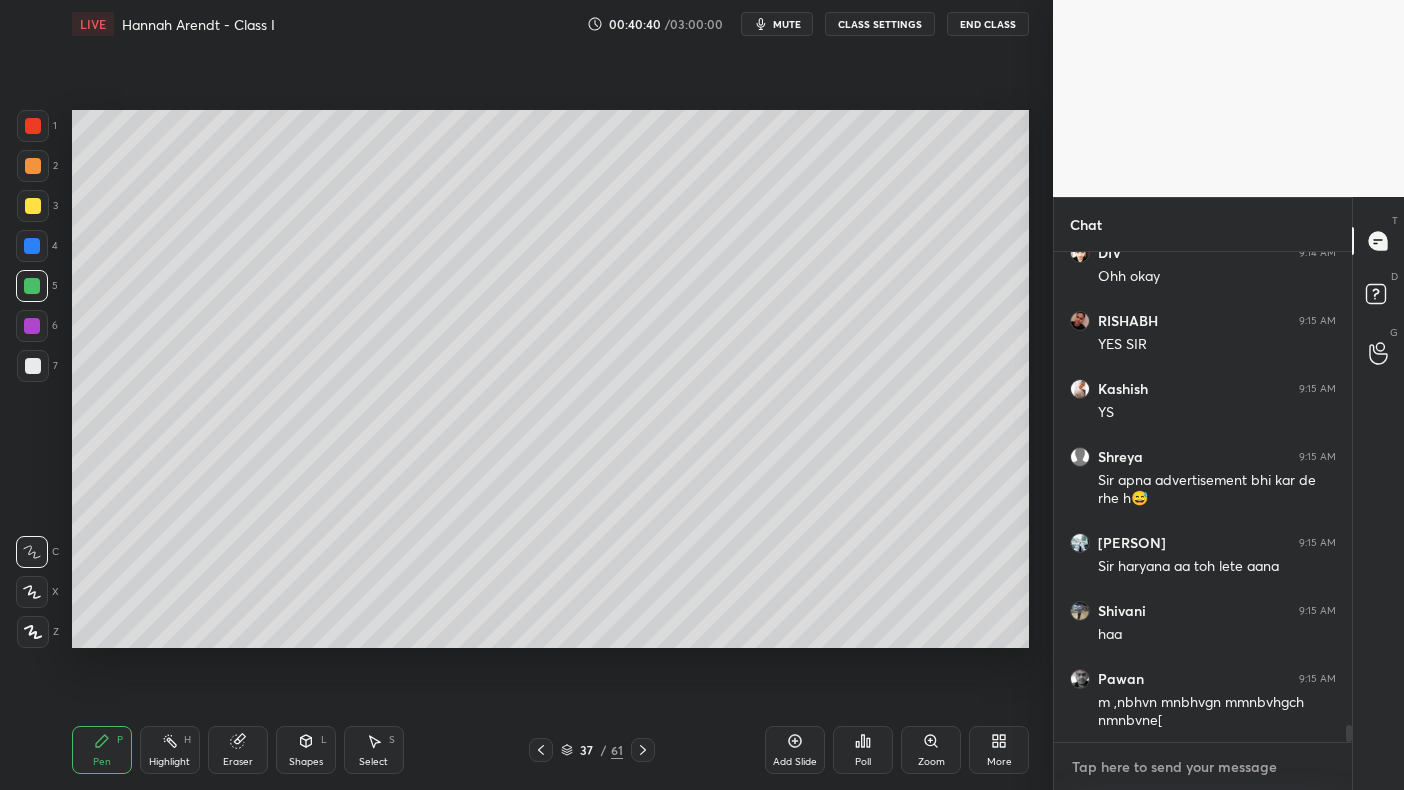 click at bounding box center [1203, 767] 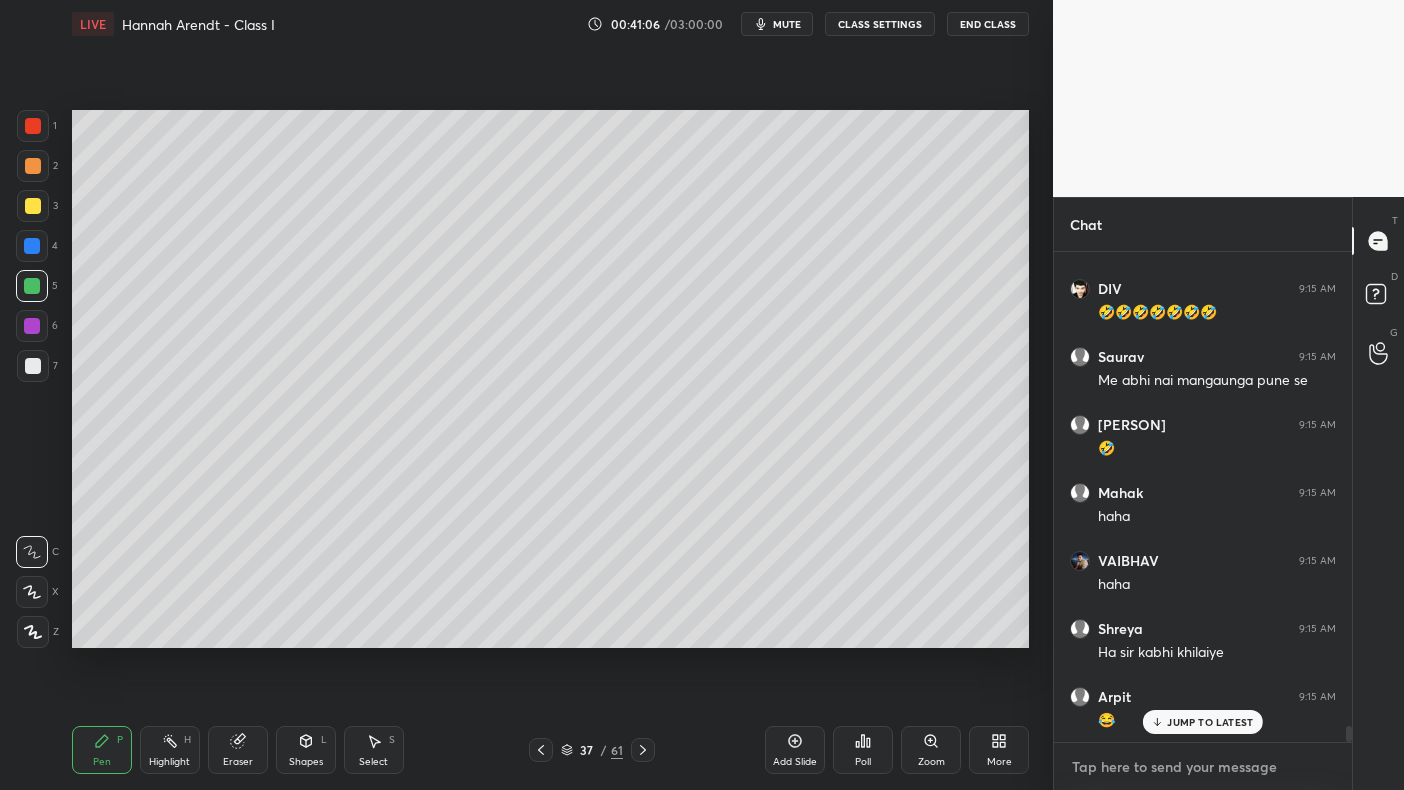 scroll, scrollTop: 14497, scrollLeft: 0, axis: vertical 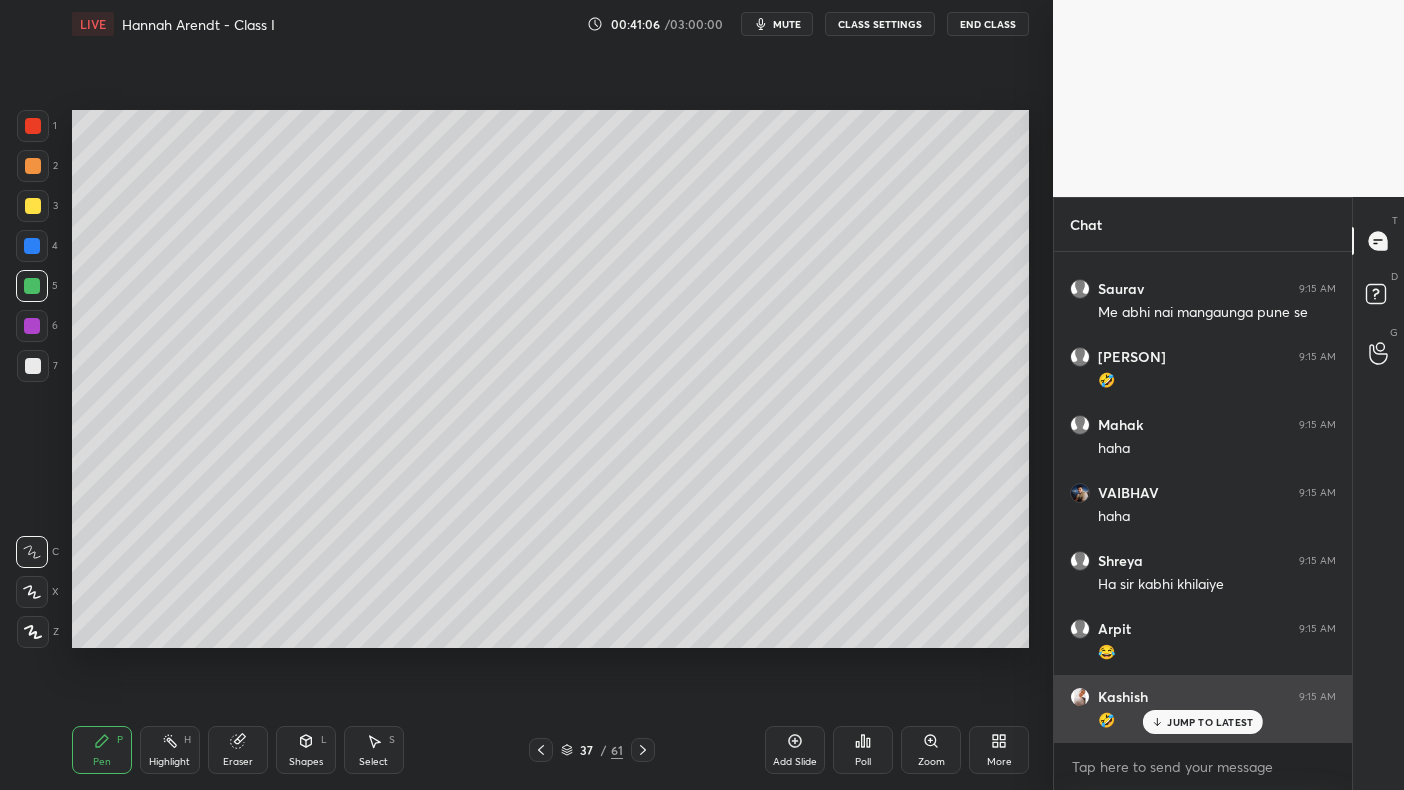 click on "JUMP TO LATEST" at bounding box center (1203, 722) 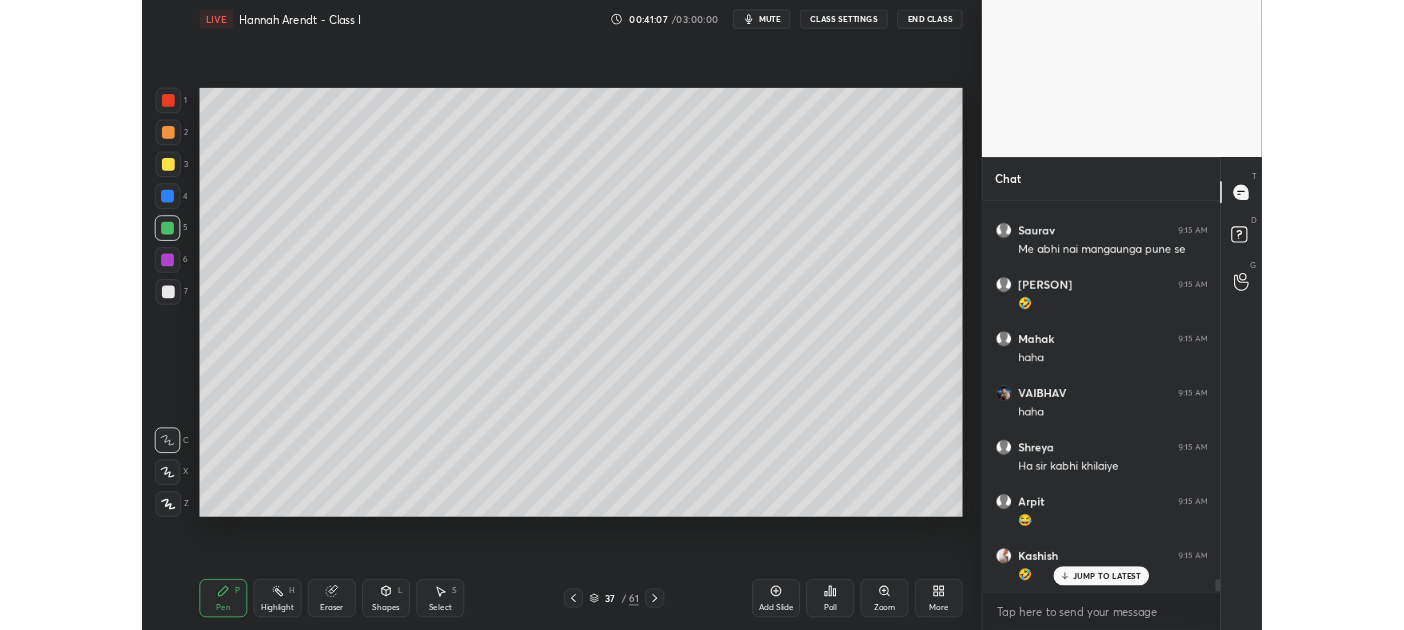 scroll, scrollTop: 14565, scrollLeft: 0, axis: vertical 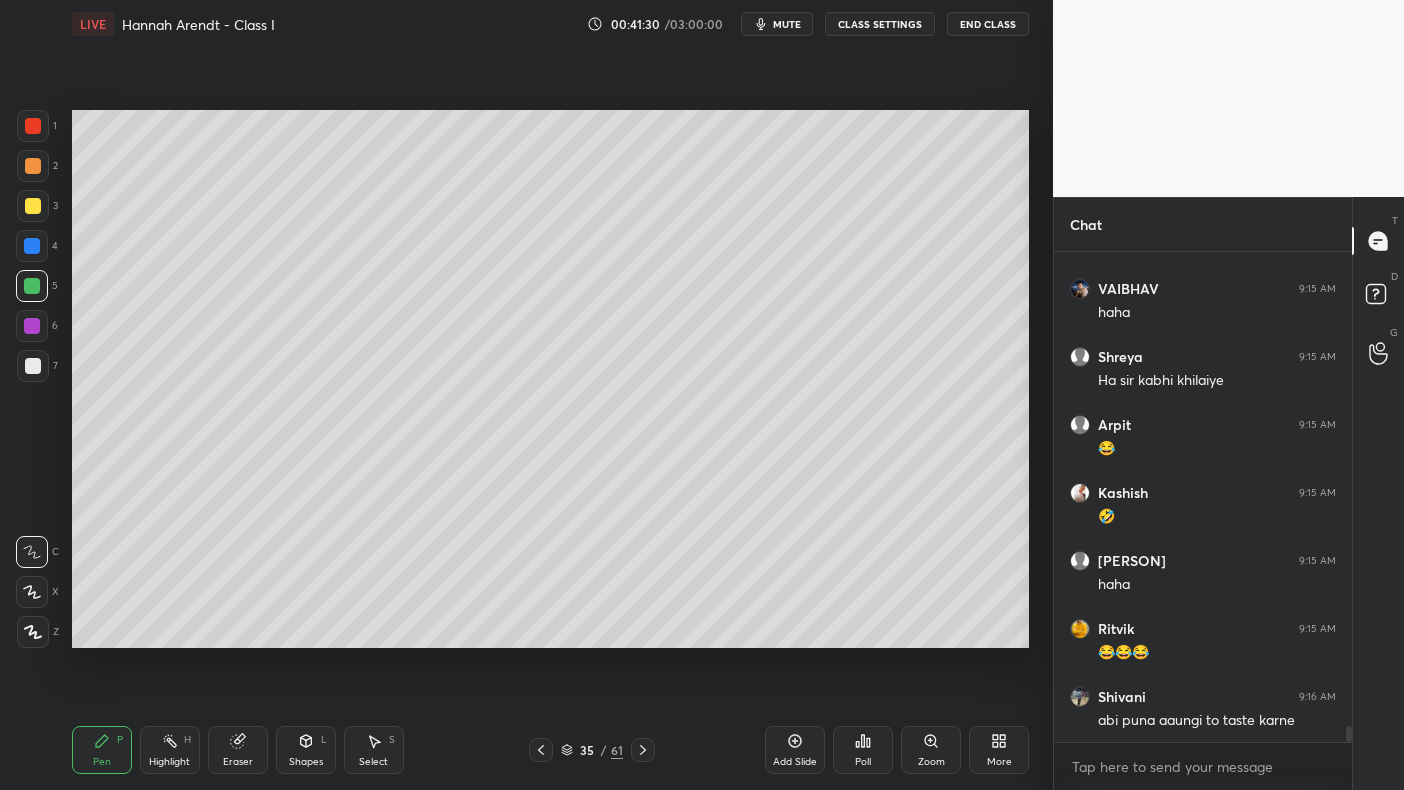 click at bounding box center (33, 126) 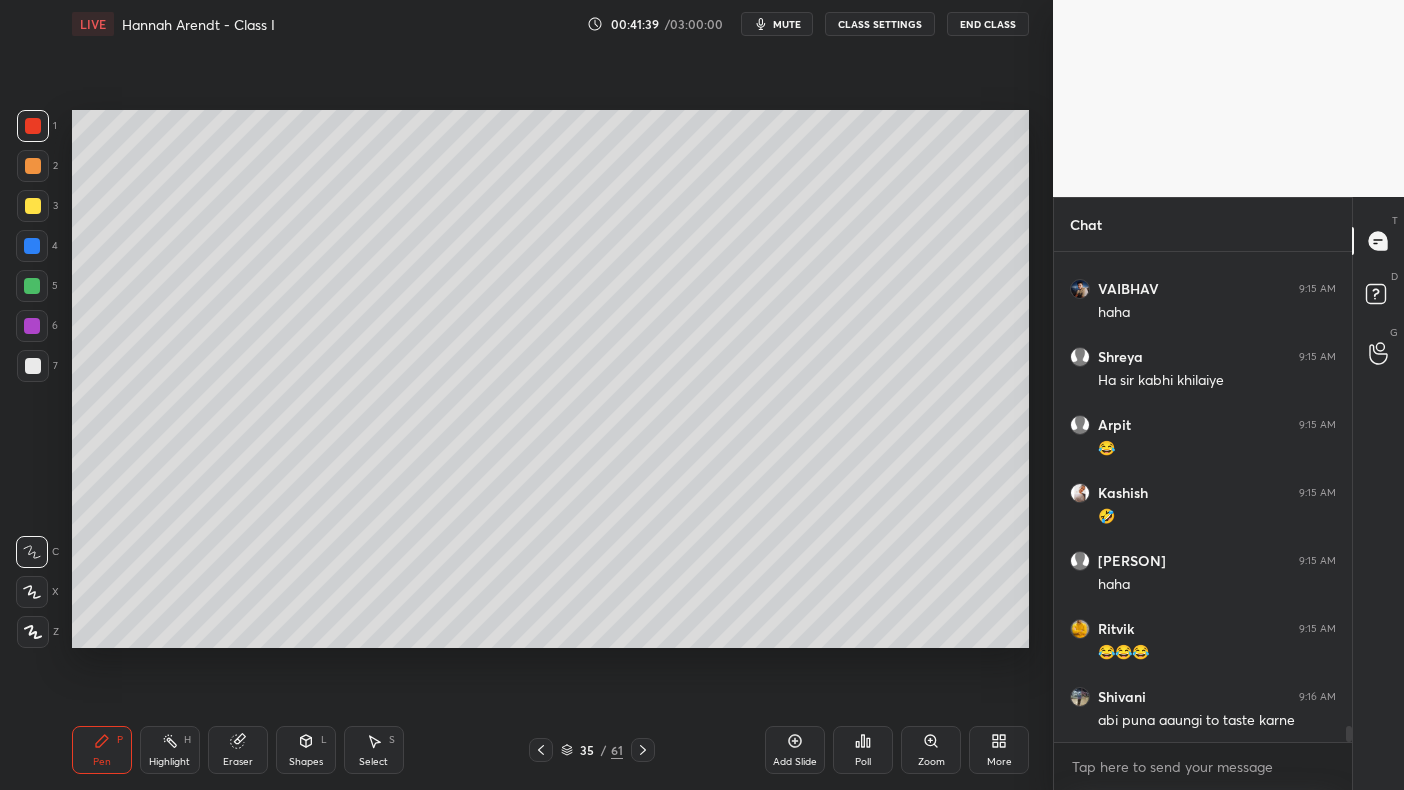 scroll, scrollTop: 14769, scrollLeft: 0, axis: vertical 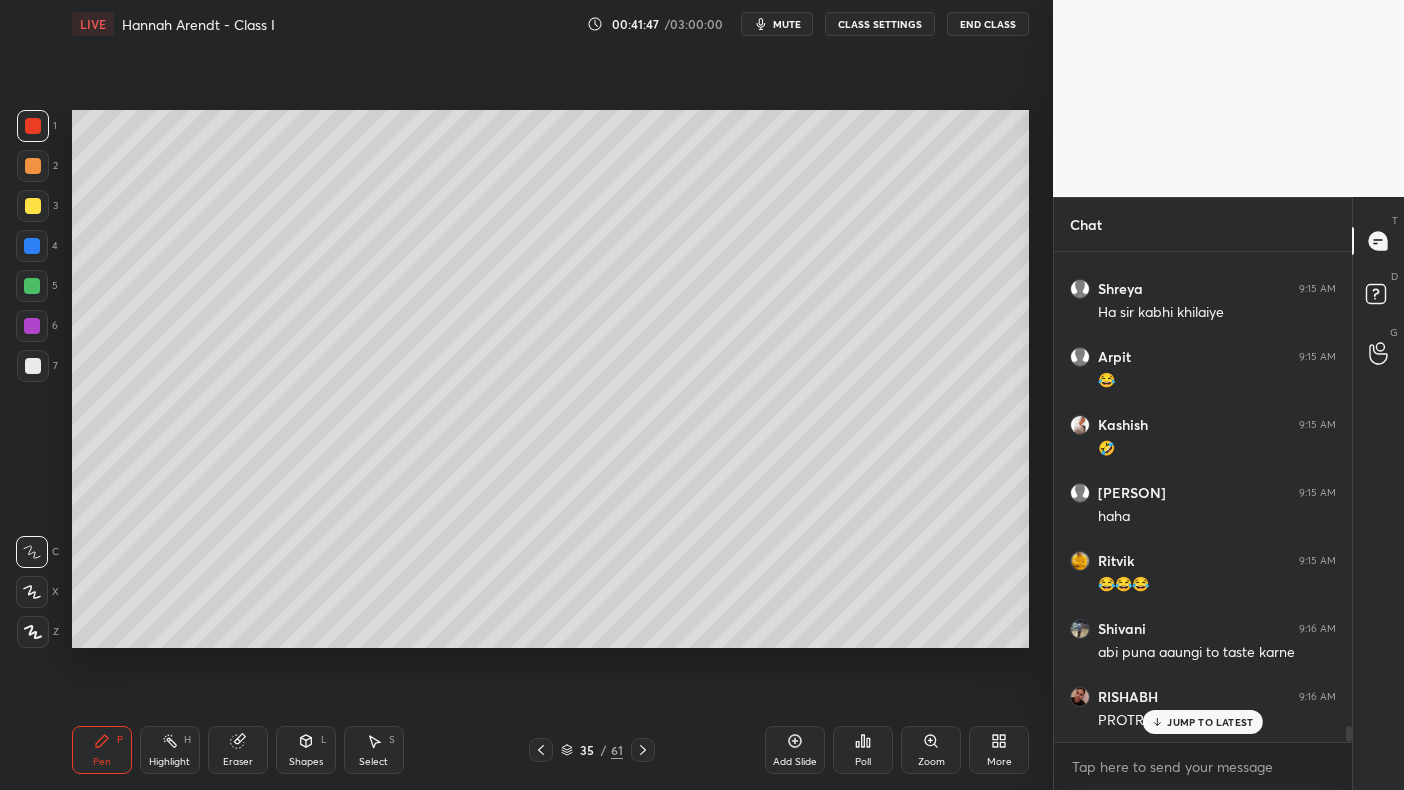 click on "1 2 3 4 5 6 7 C X Z C X Z E E Erase all   H H" at bounding box center (32, 379) 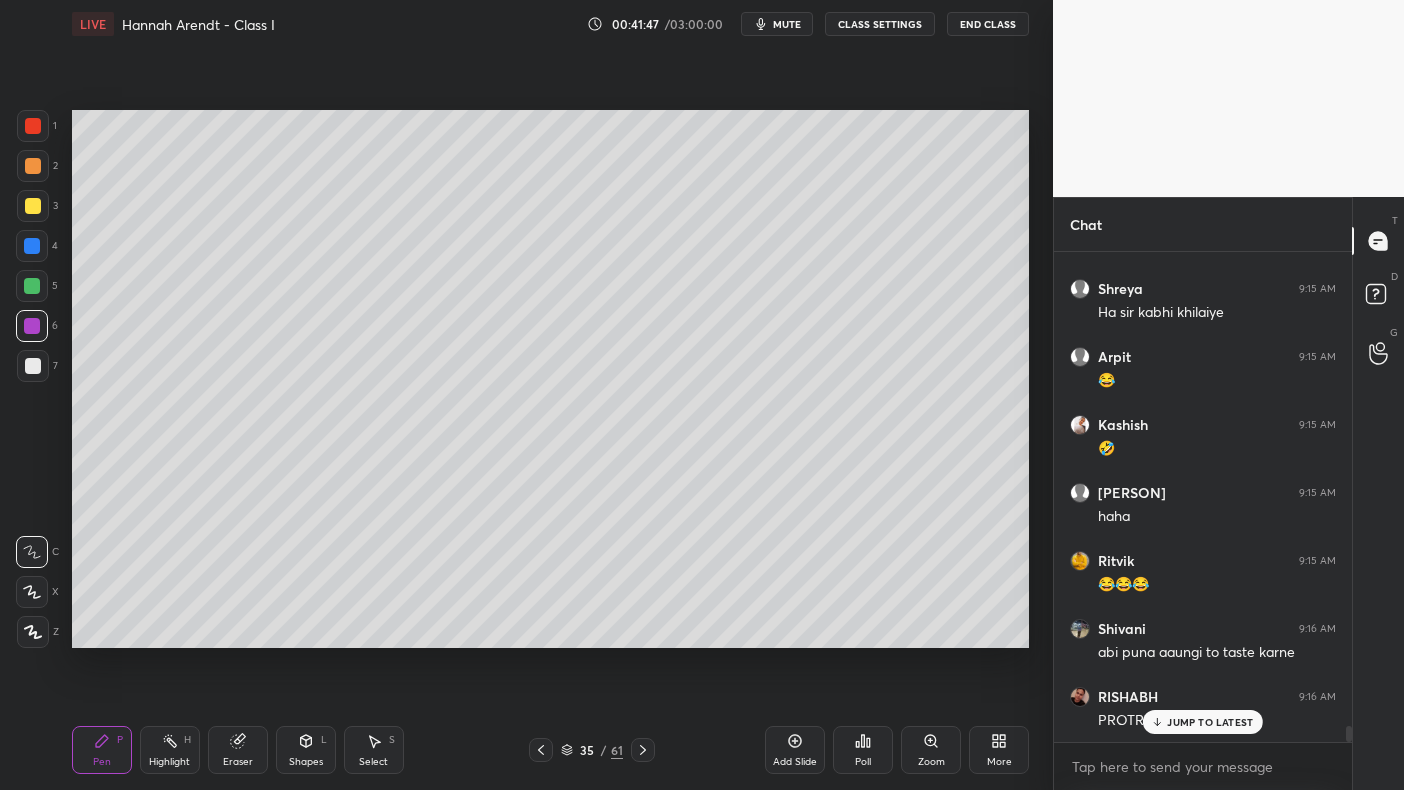 click at bounding box center (32, 326) 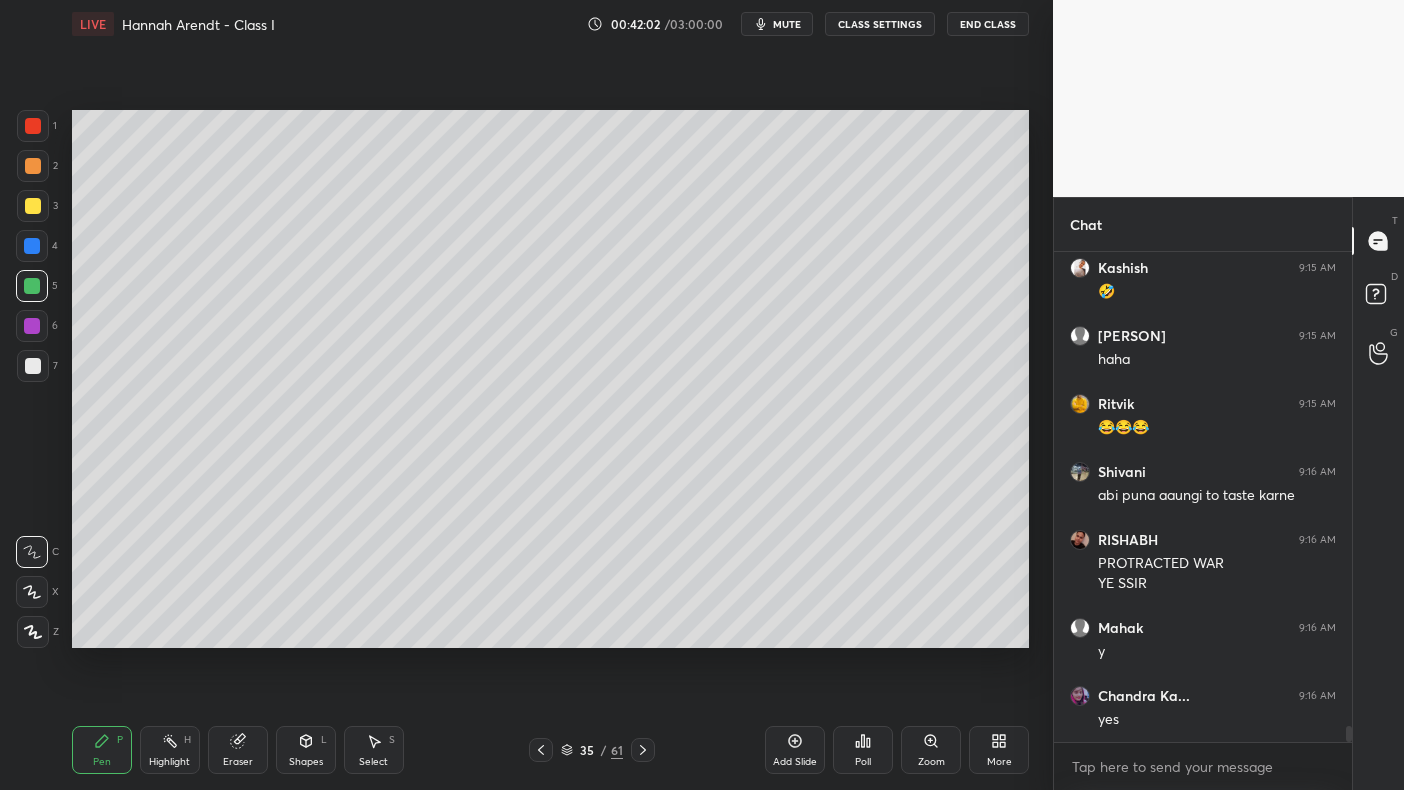 scroll, scrollTop: 14994, scrollLeft: 0, axis: vertical 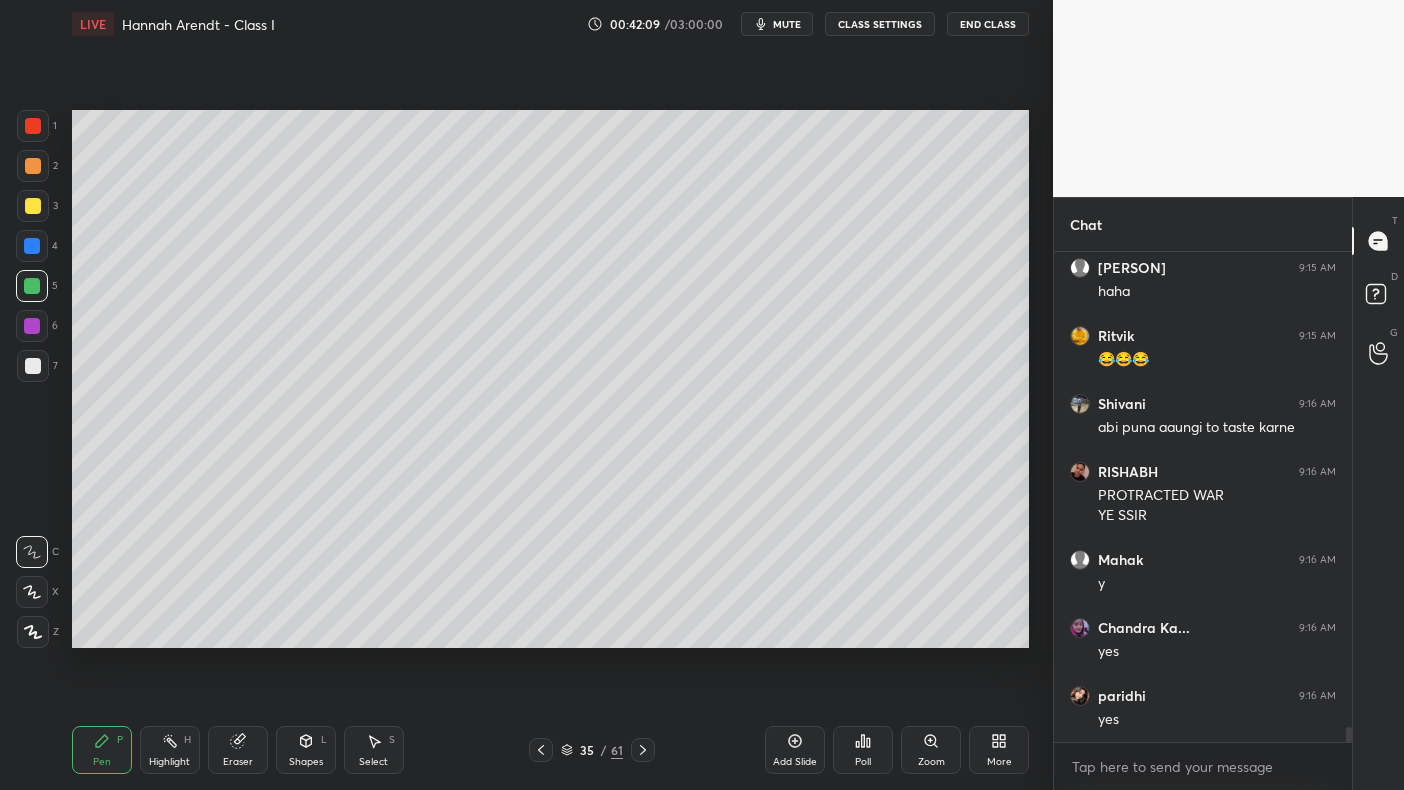 click 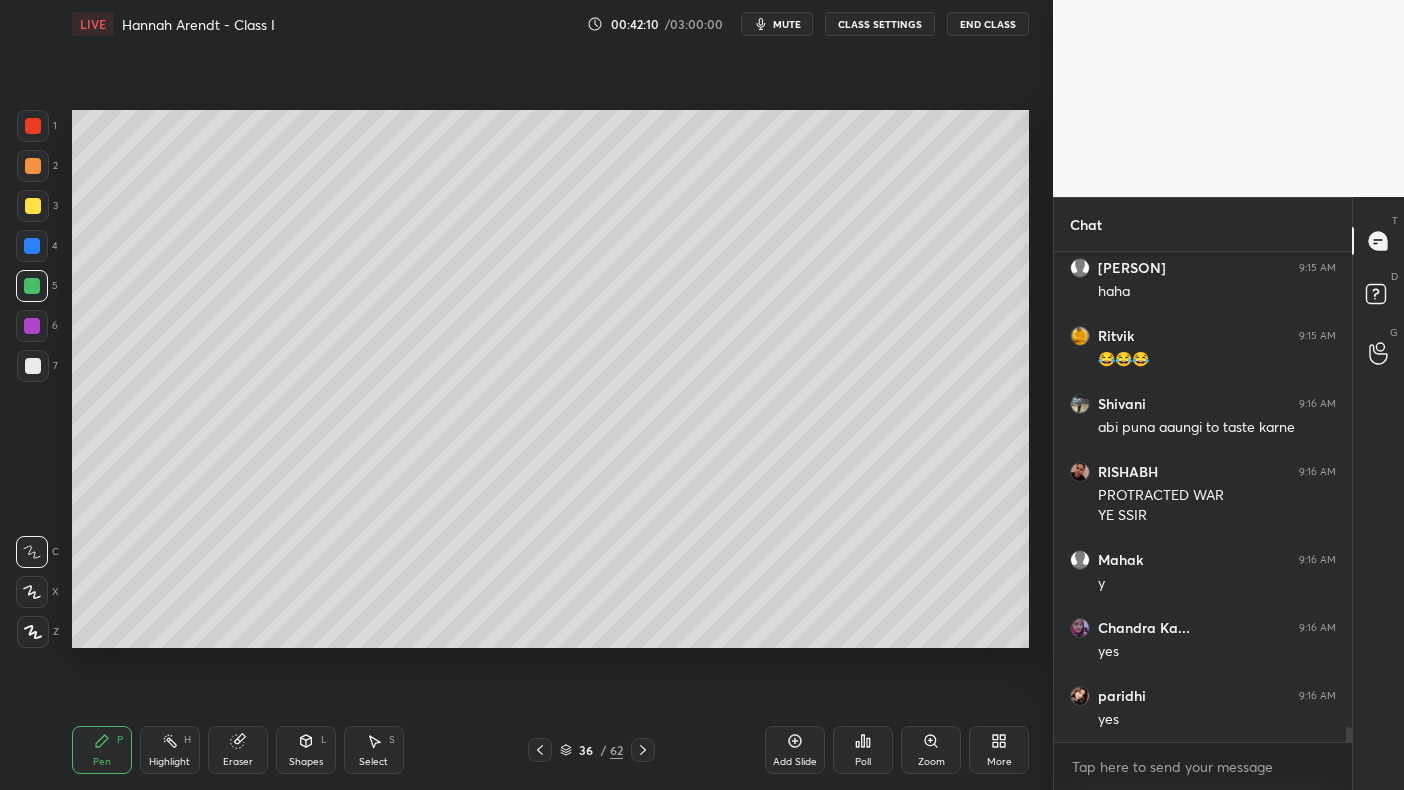 click on "3" at bounding box center [37, 210] 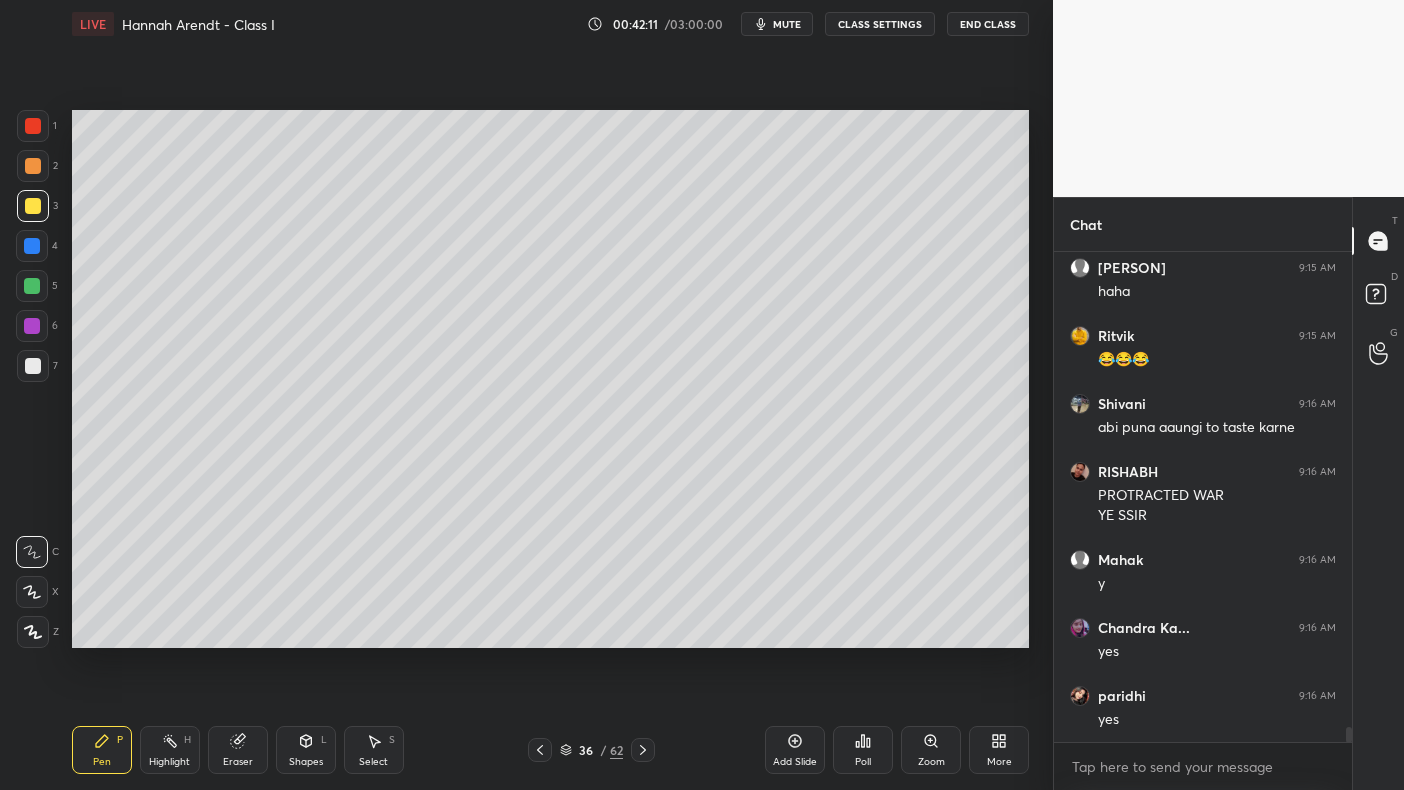 click at bounding box center (33, 206) 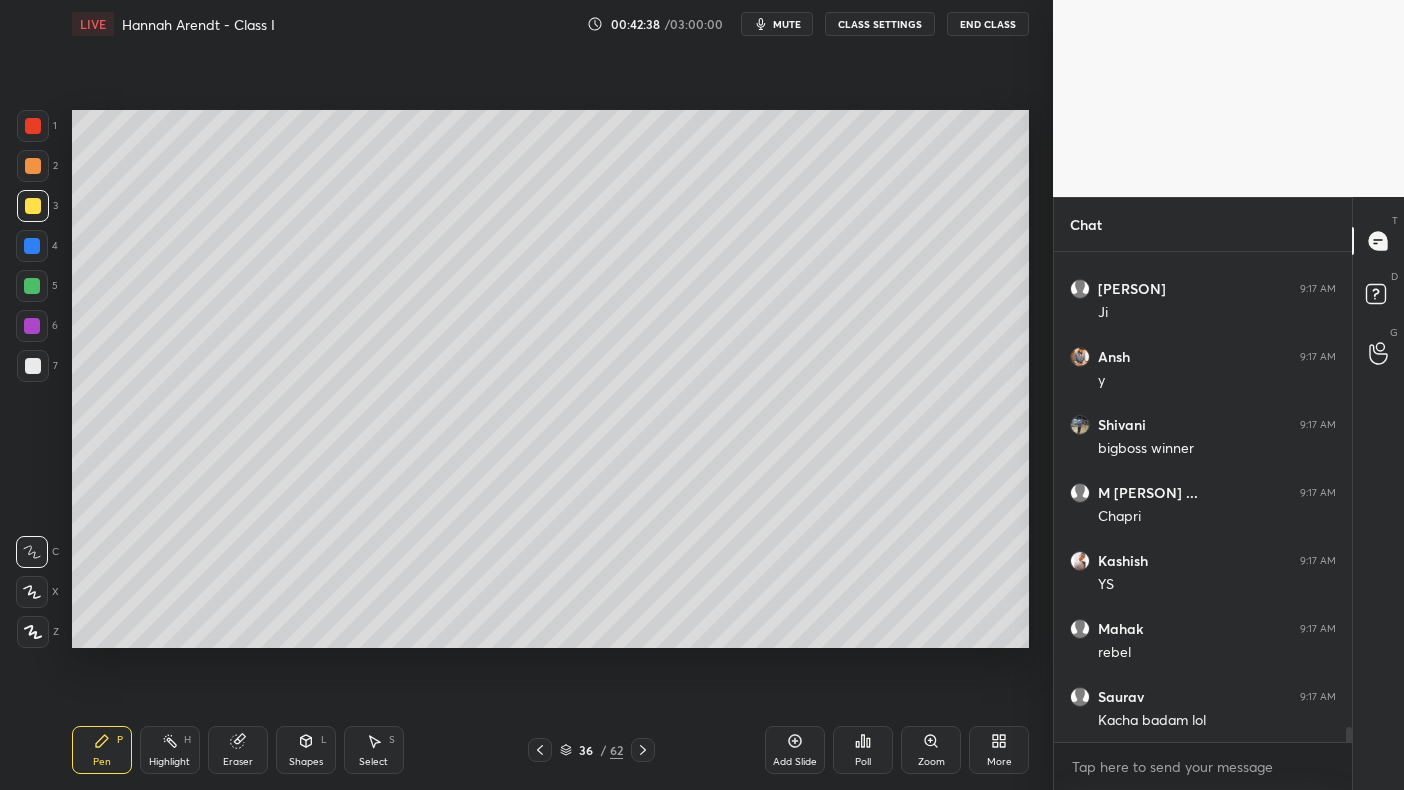 scroll, scrollTop: 15896, scrollLeft: 0, axis: vertical 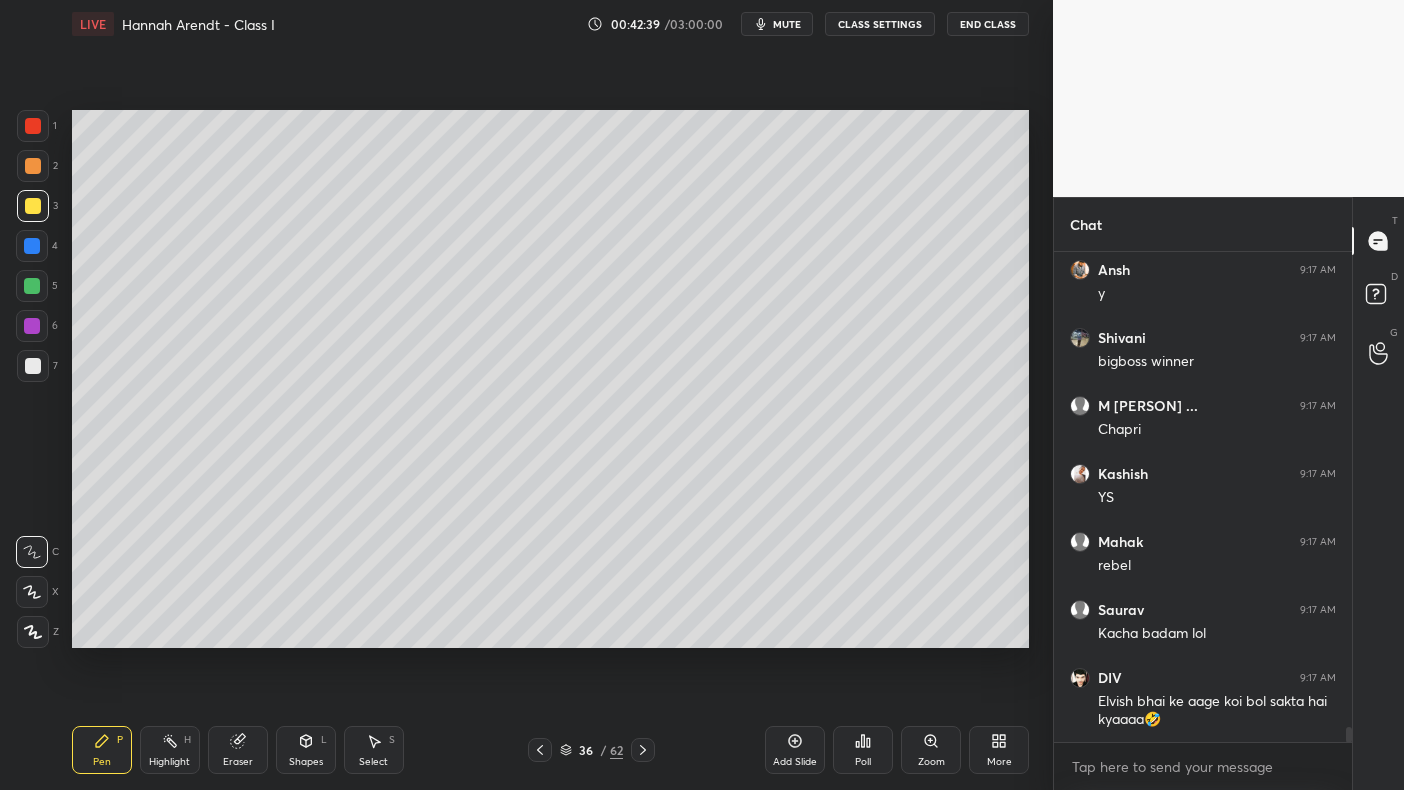 click on "Setting up your live class Poll for   secs No correct answer Start poll" at bounding box center [550, 379] 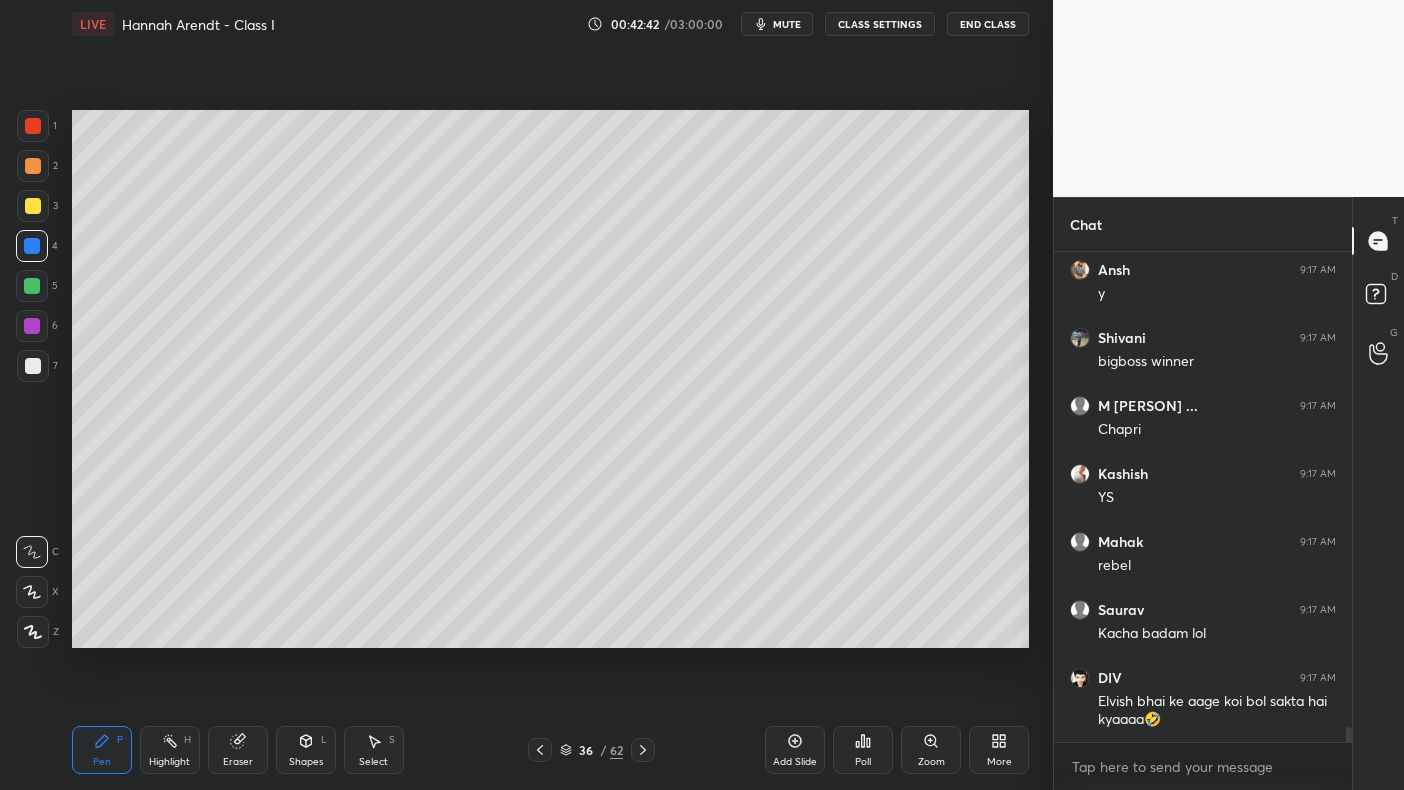 click on "3" at bounding box center [37, 206] 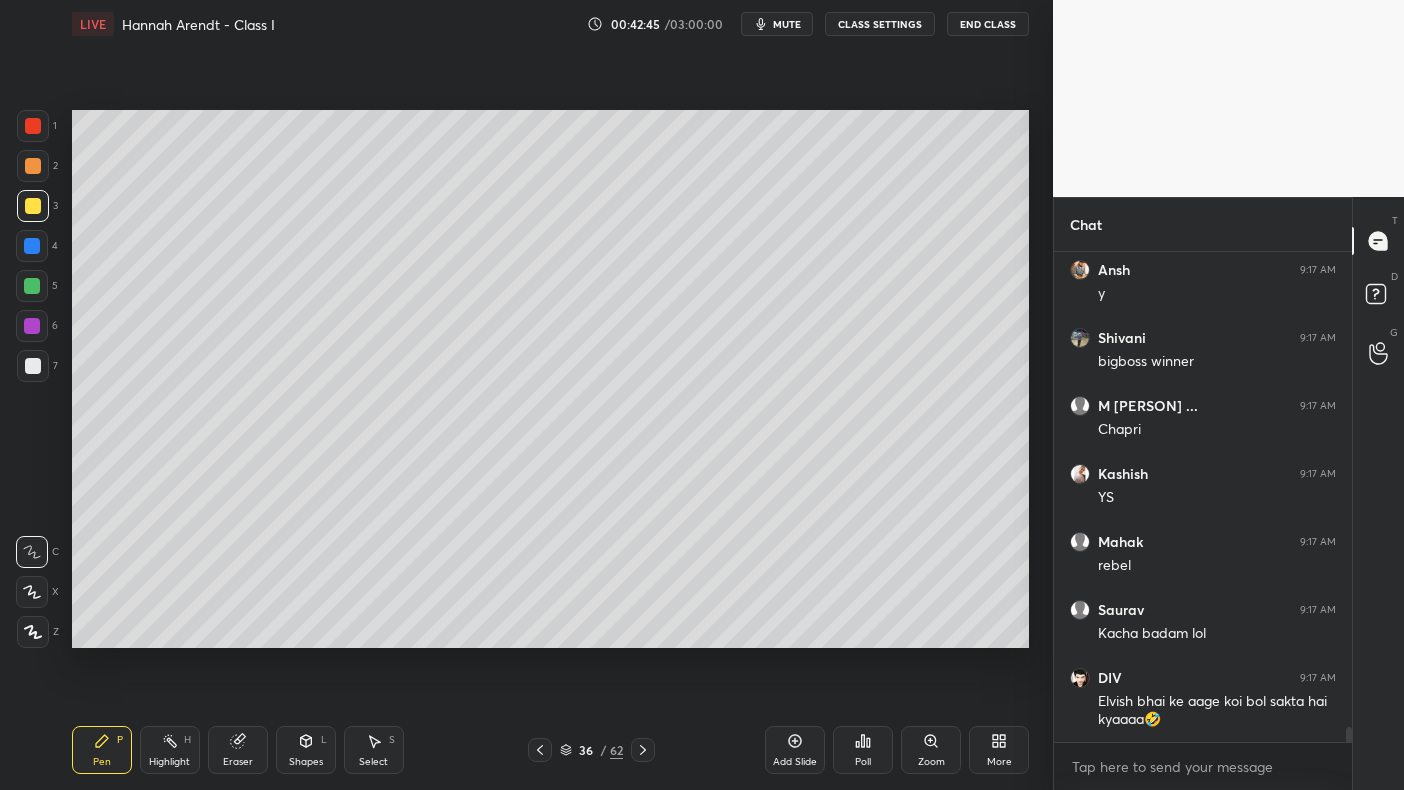 click at bounding box center [32, 286] 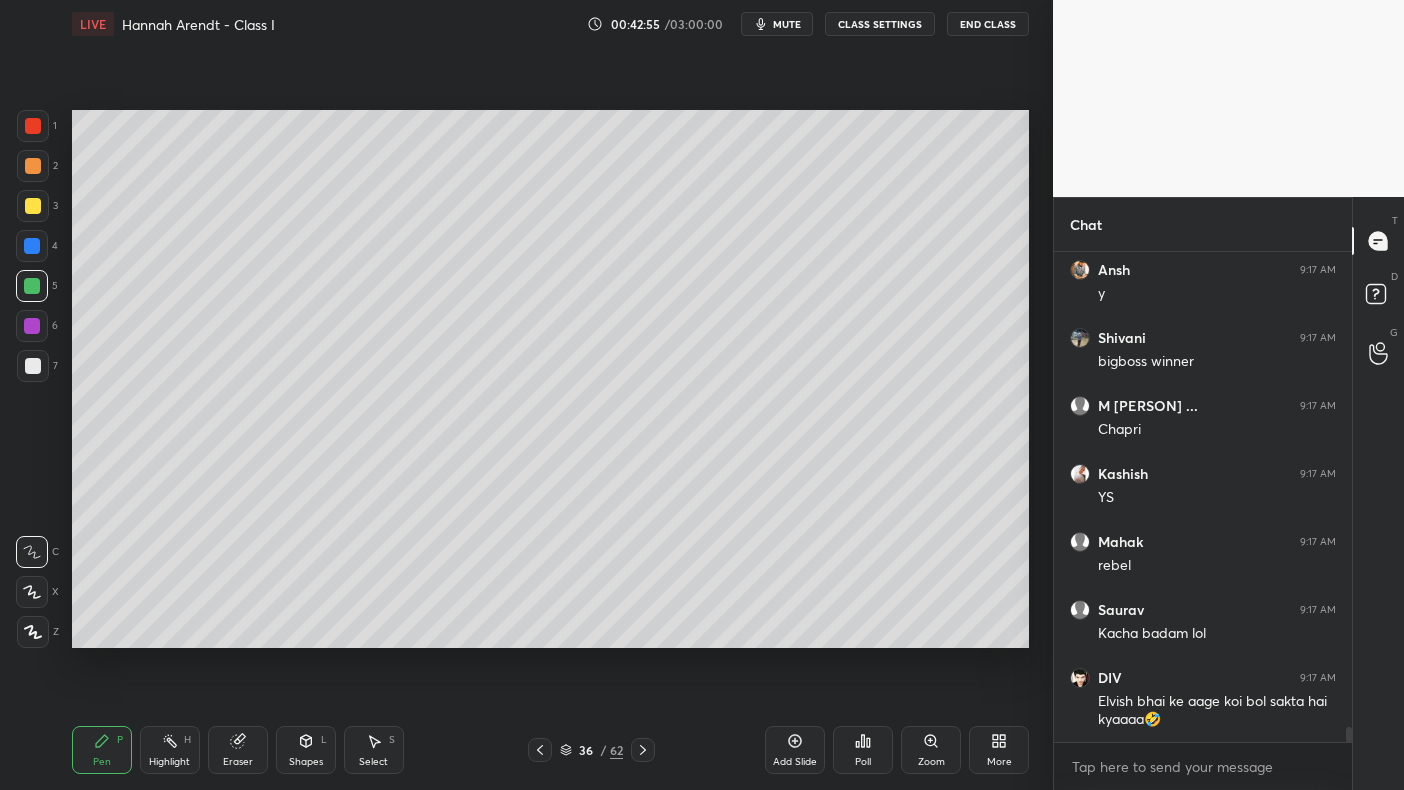 click on "3" at bounding box center (37, 210) 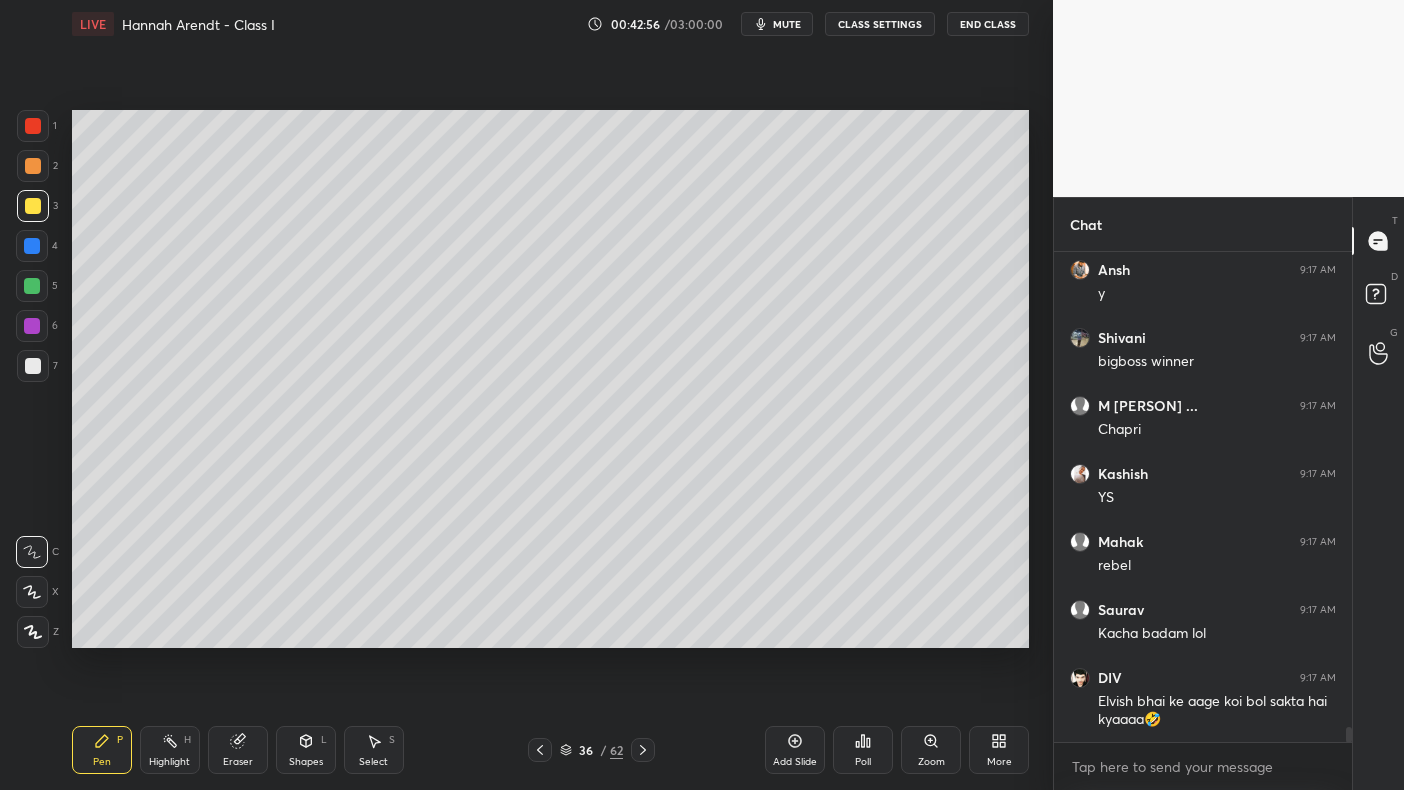 click at bounding box center [33, 206] 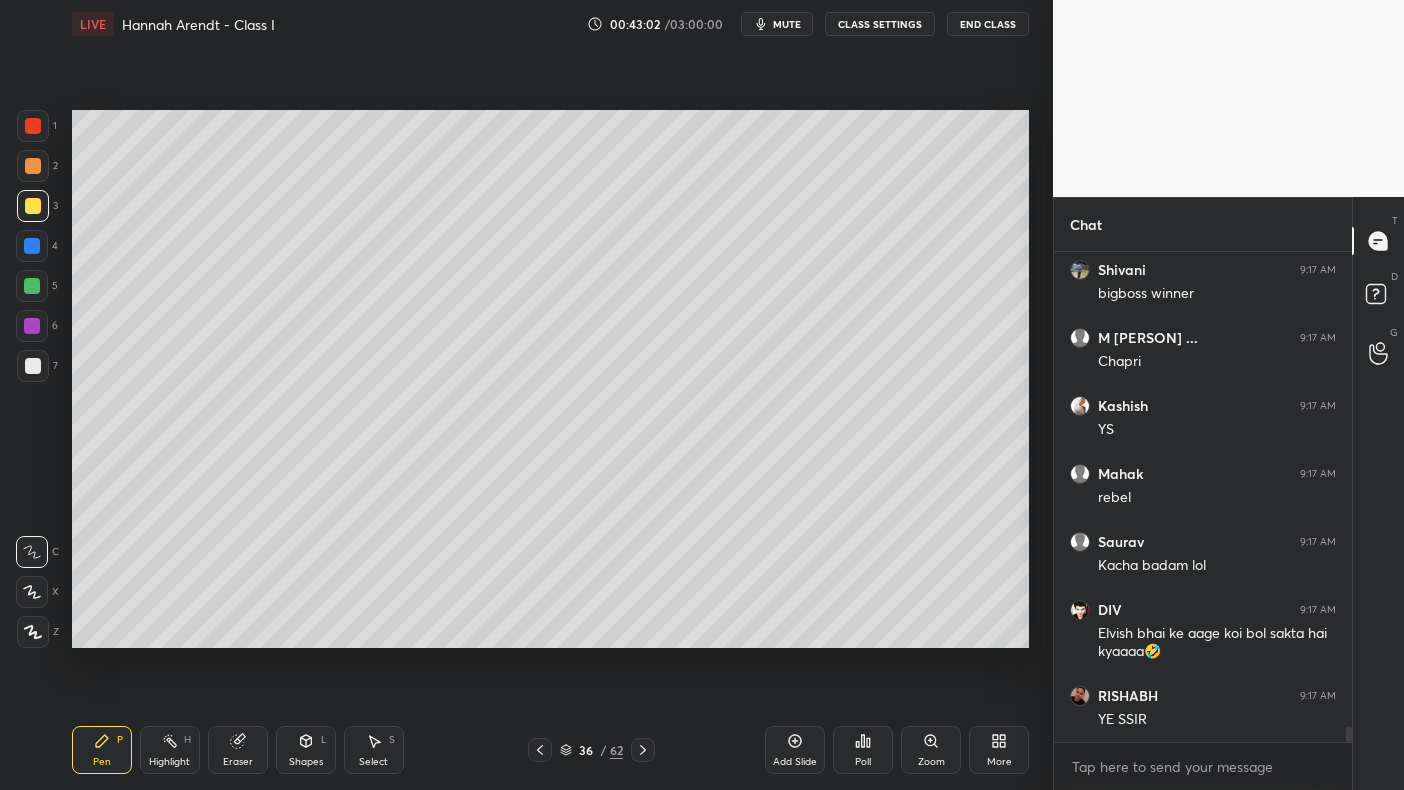 scroll, scrollTop: 16032, scrollLeft: 0, axis: vertical 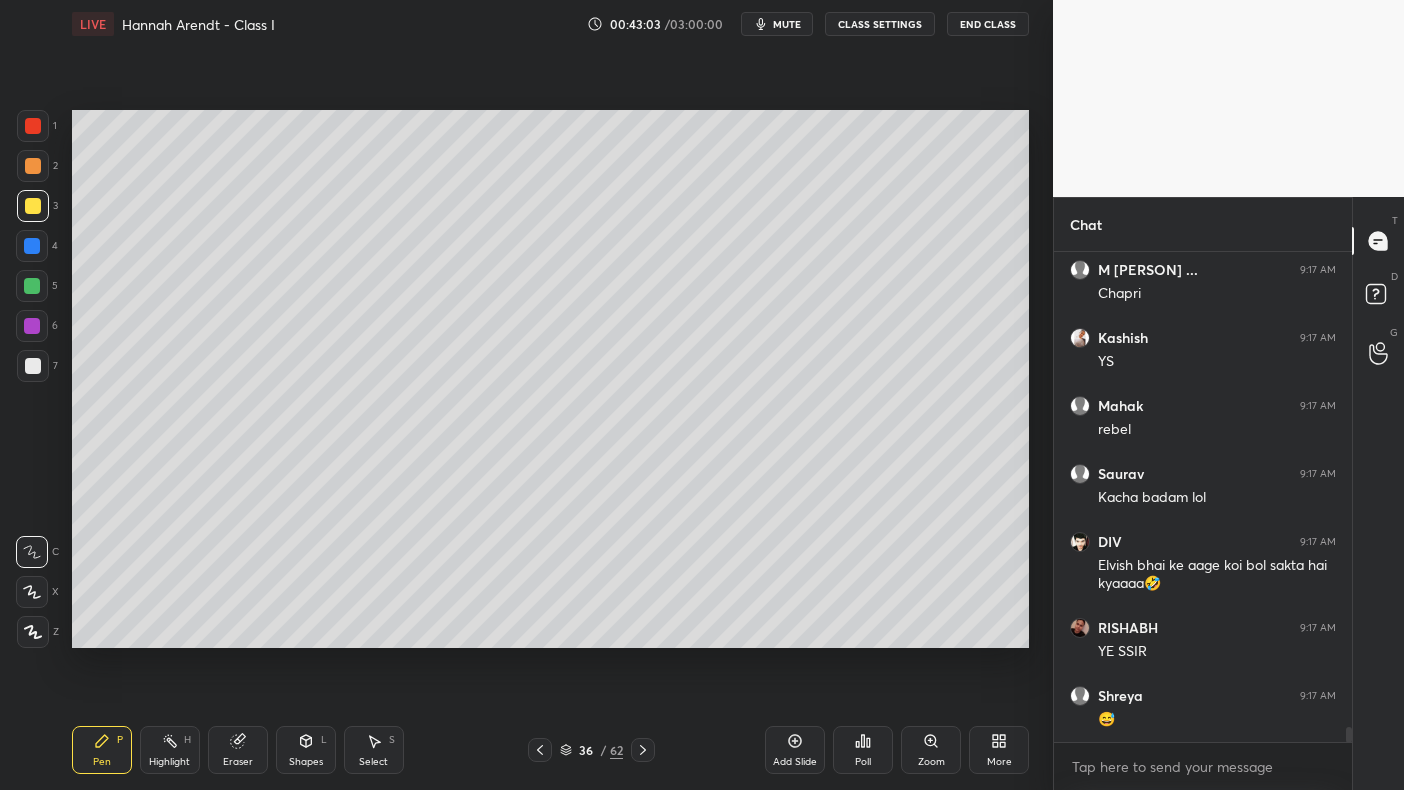 click at bounding box center [32, 286] 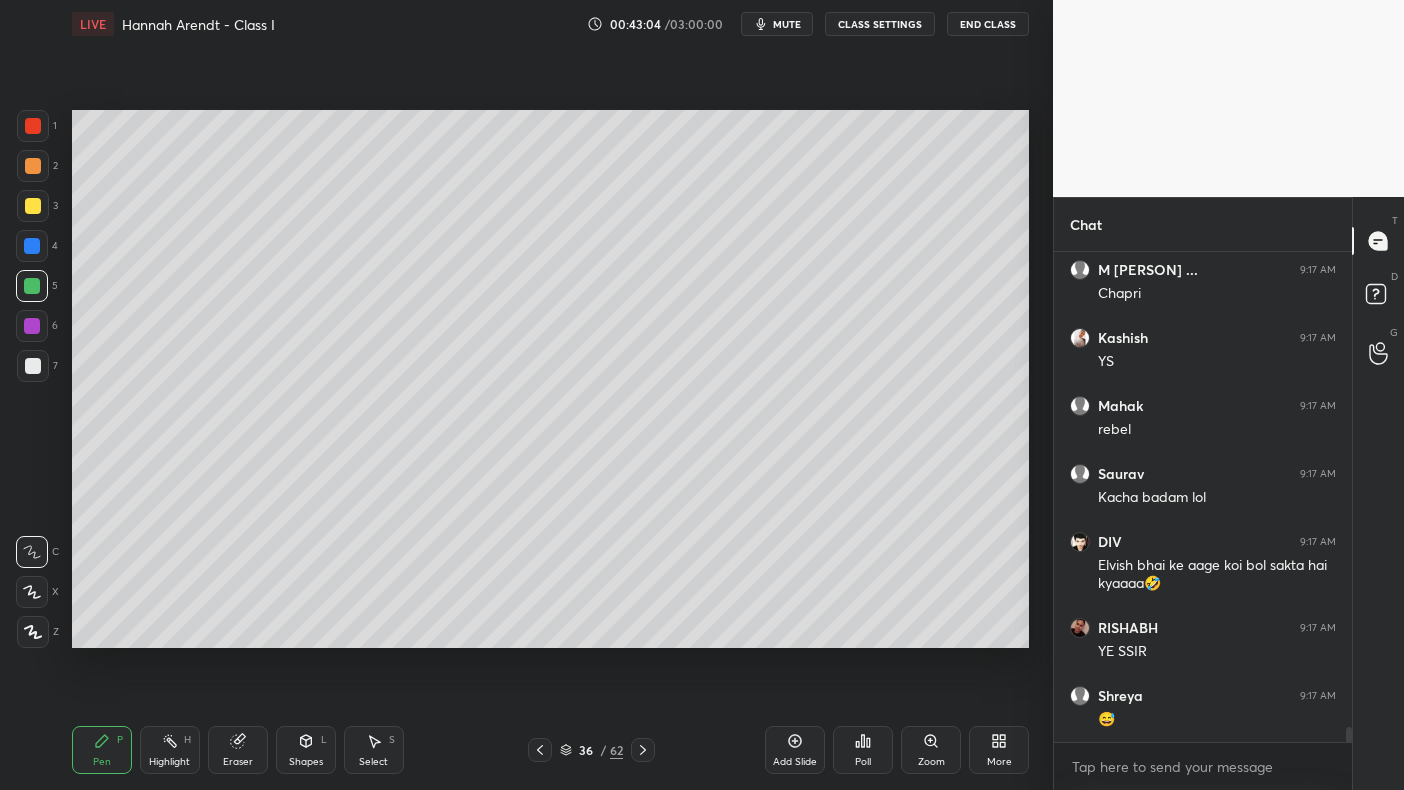 click at bounding box center [32, 286] 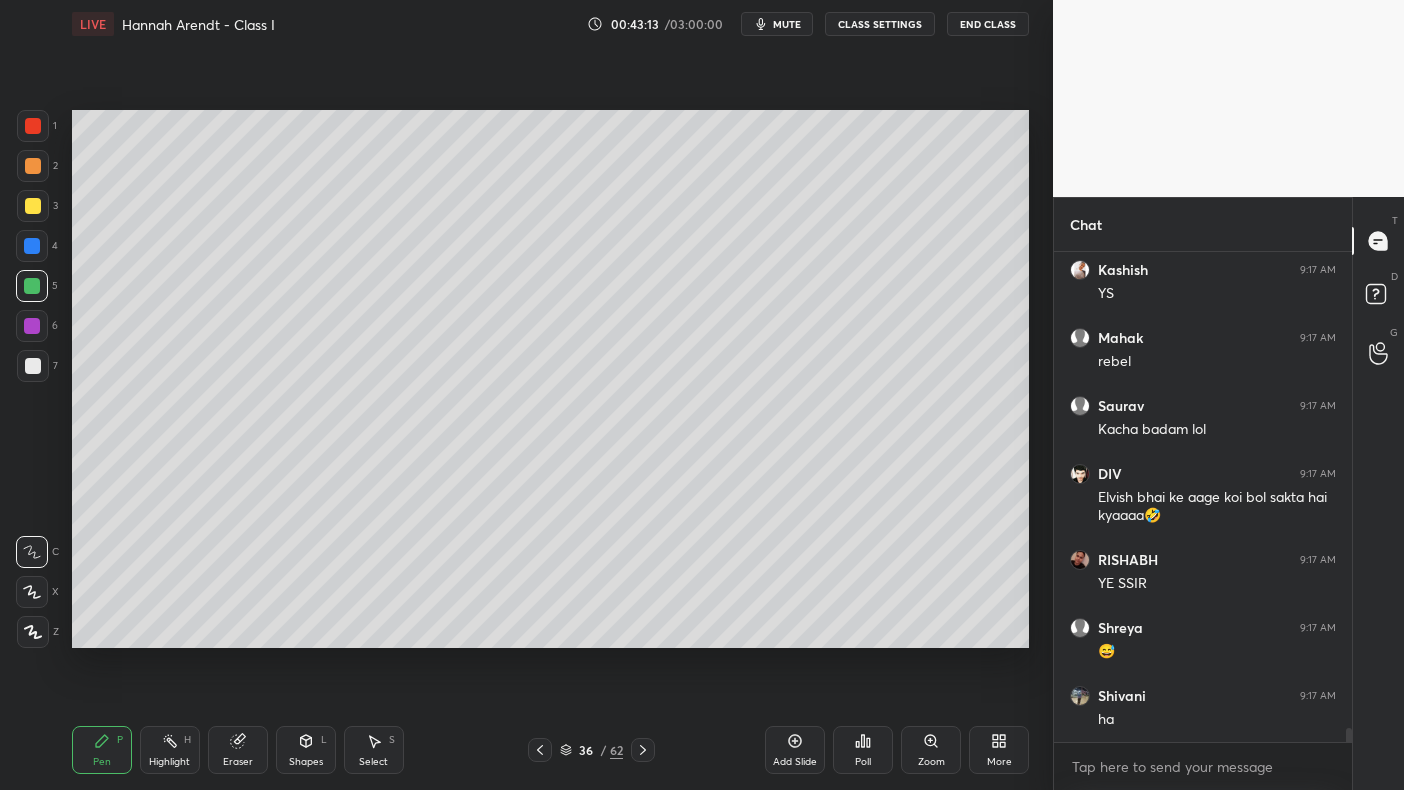 scroll, scrollTop: 16168, scrollLeft: 0, axis: vertical 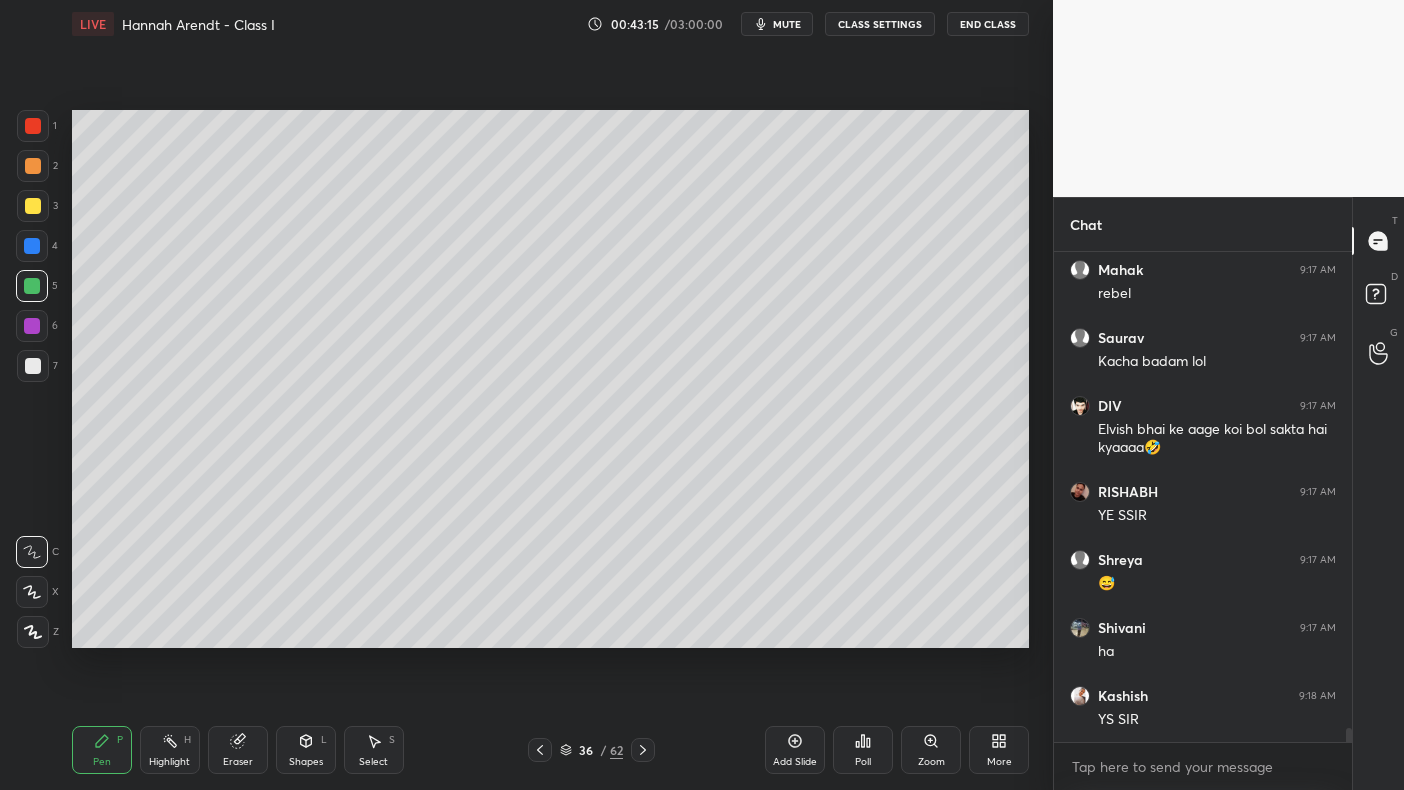 click at bounding box center (32, 326) 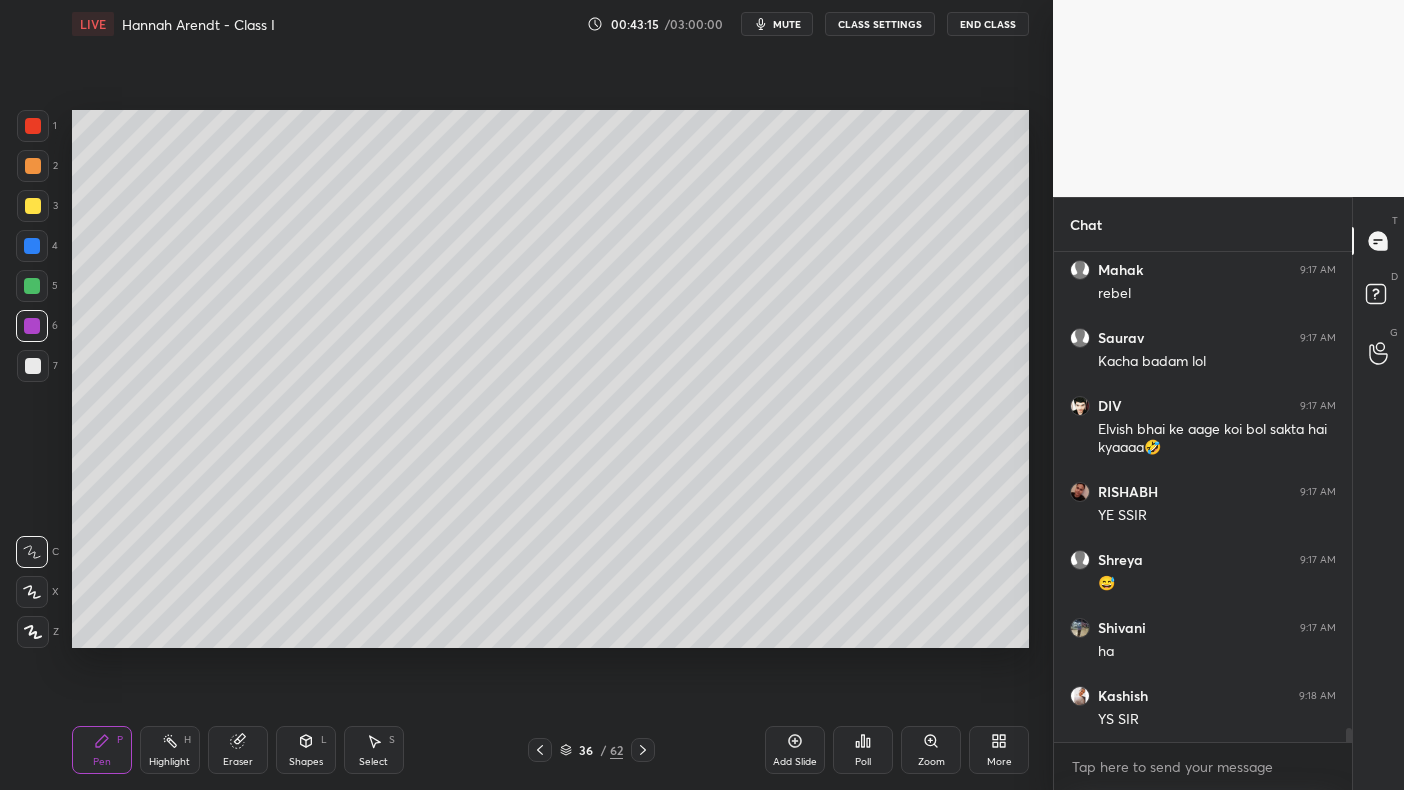 click on "6" at bounding box center (37, 330) 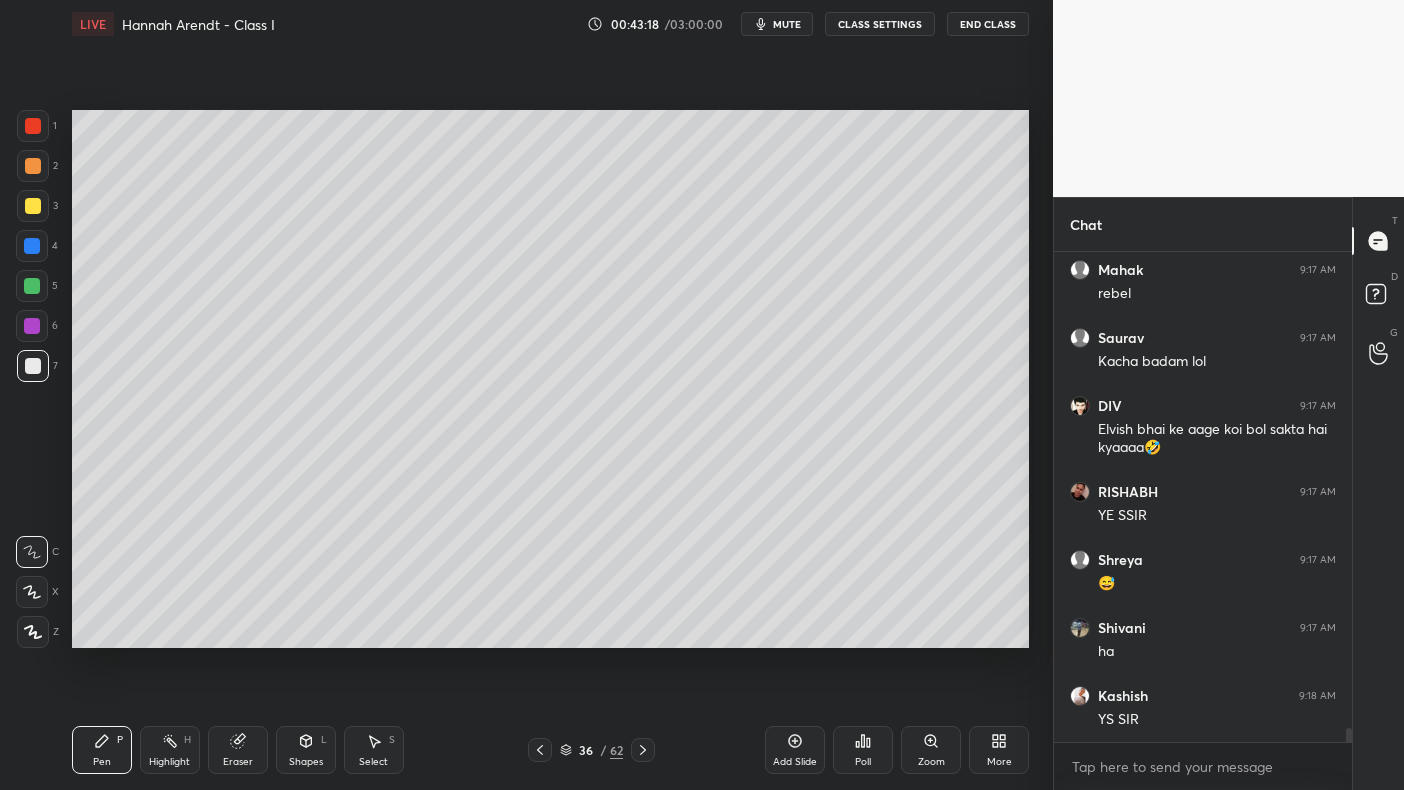 scroll, scrollTop: 16236, scrollLeft: 0, axis: vertical 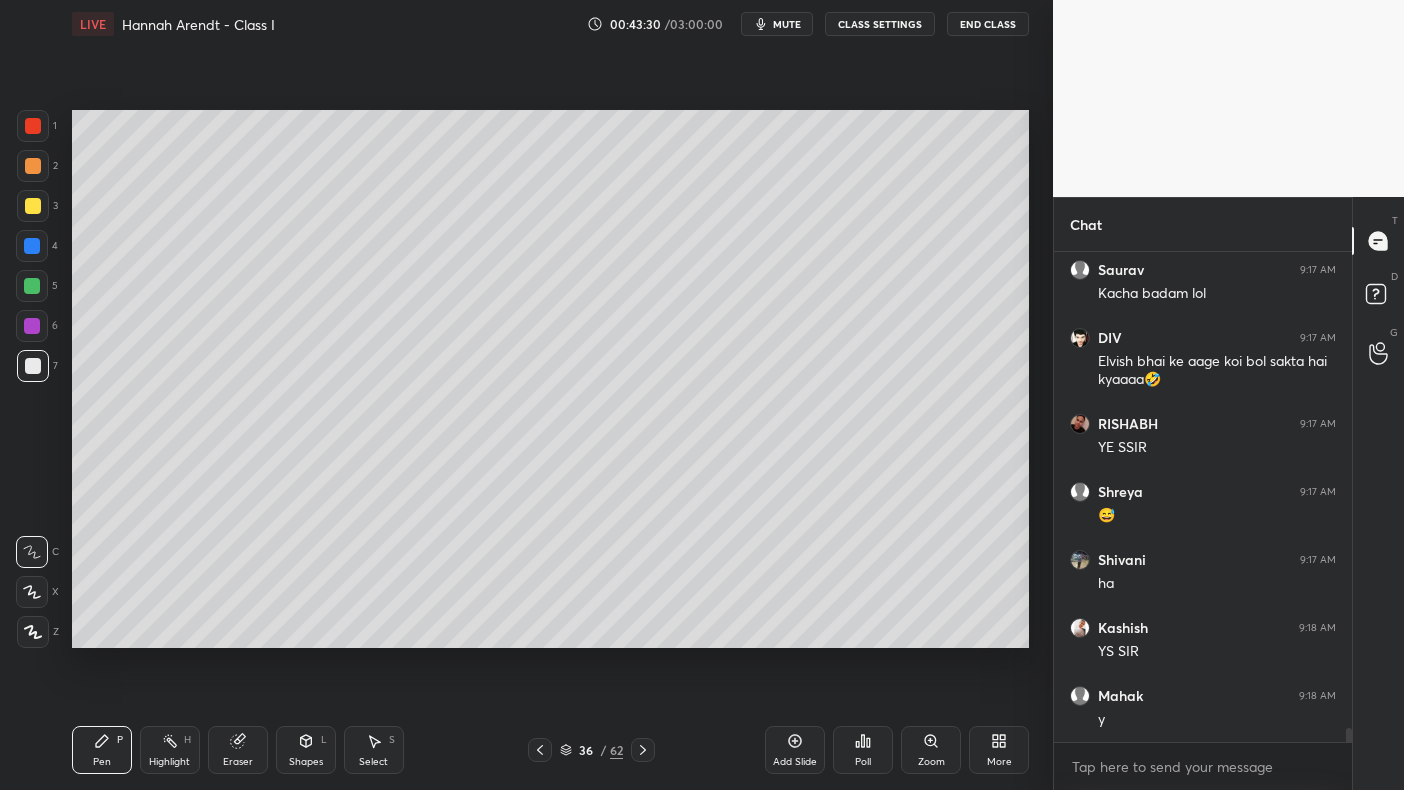 click at bounding box center (32, 246) 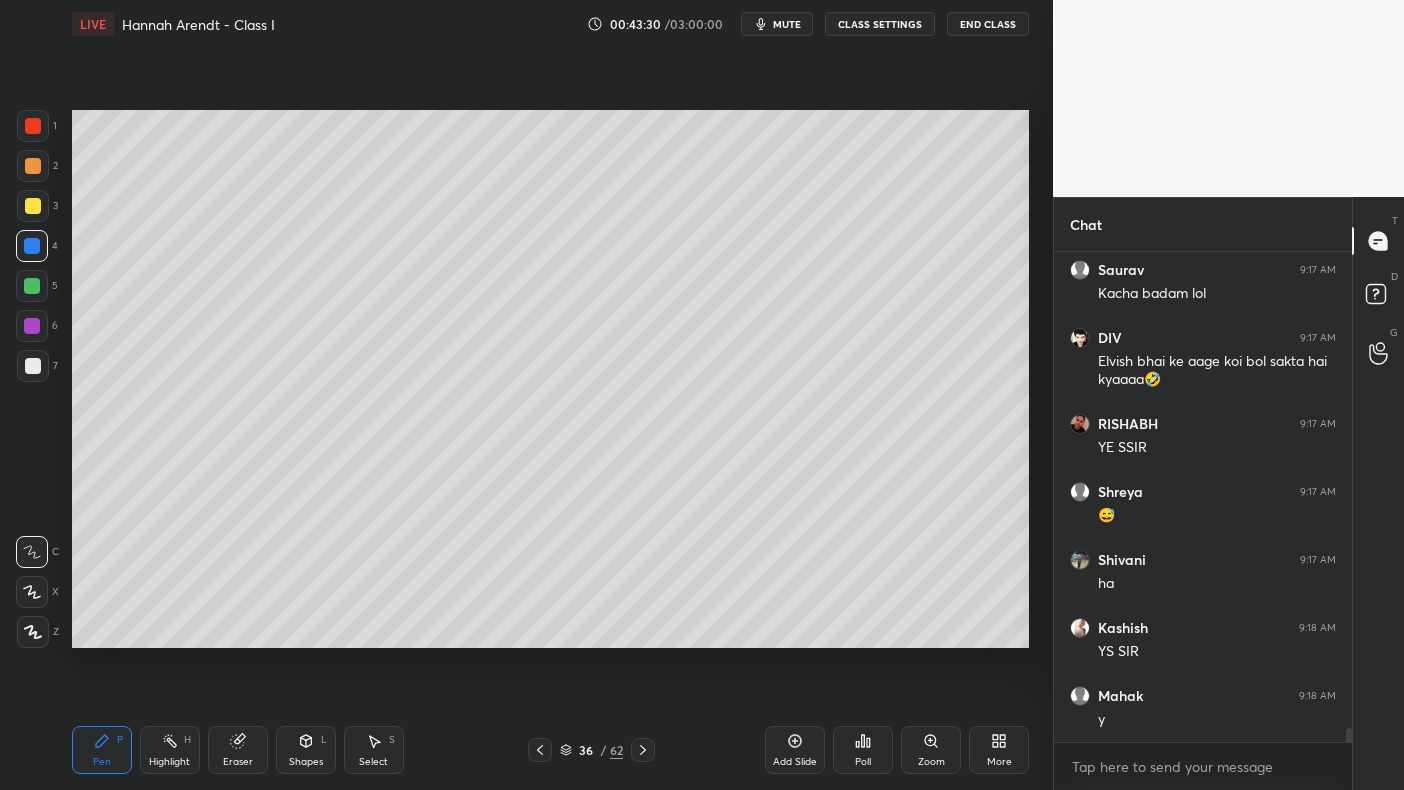 click at bounding box center [32, 246] 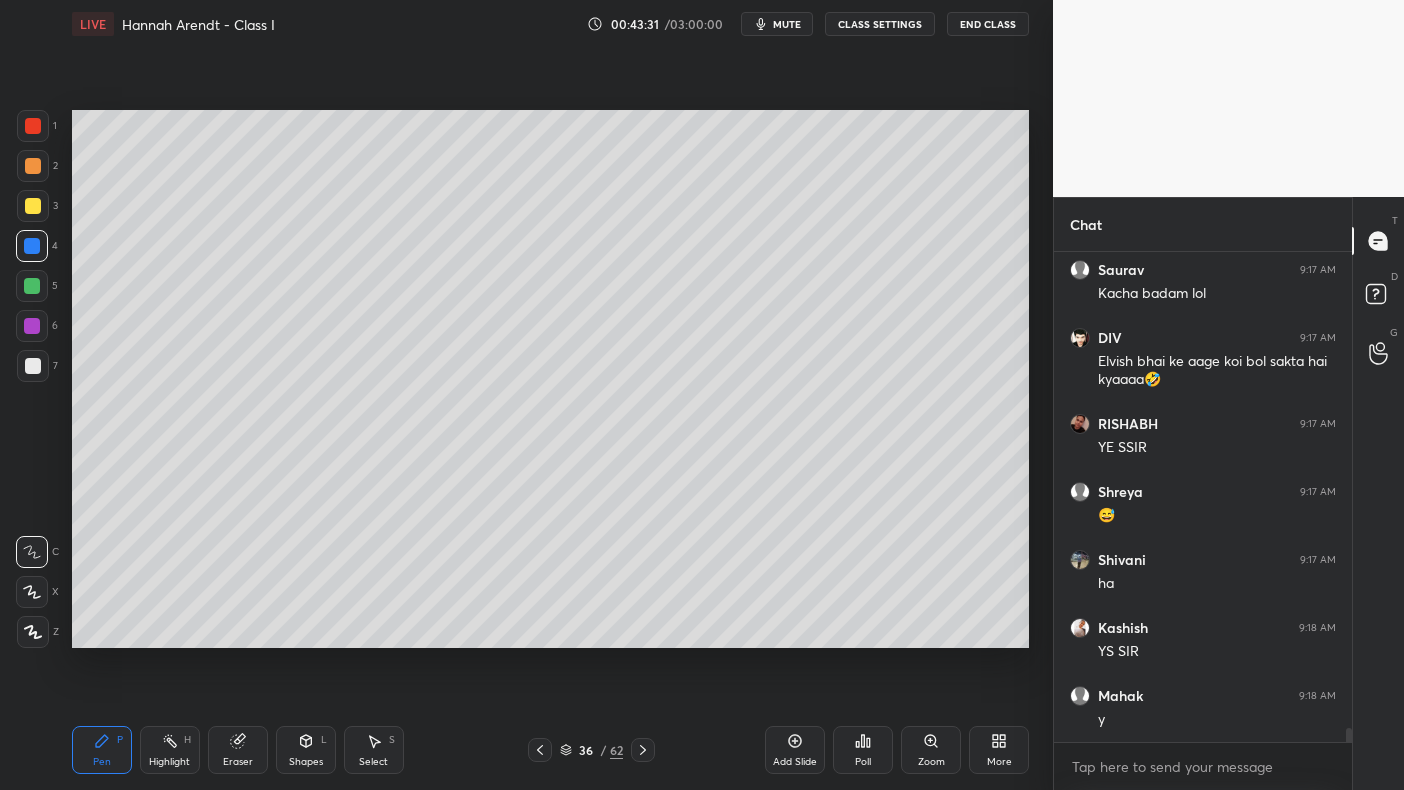 click at bounding box center (32, 286) 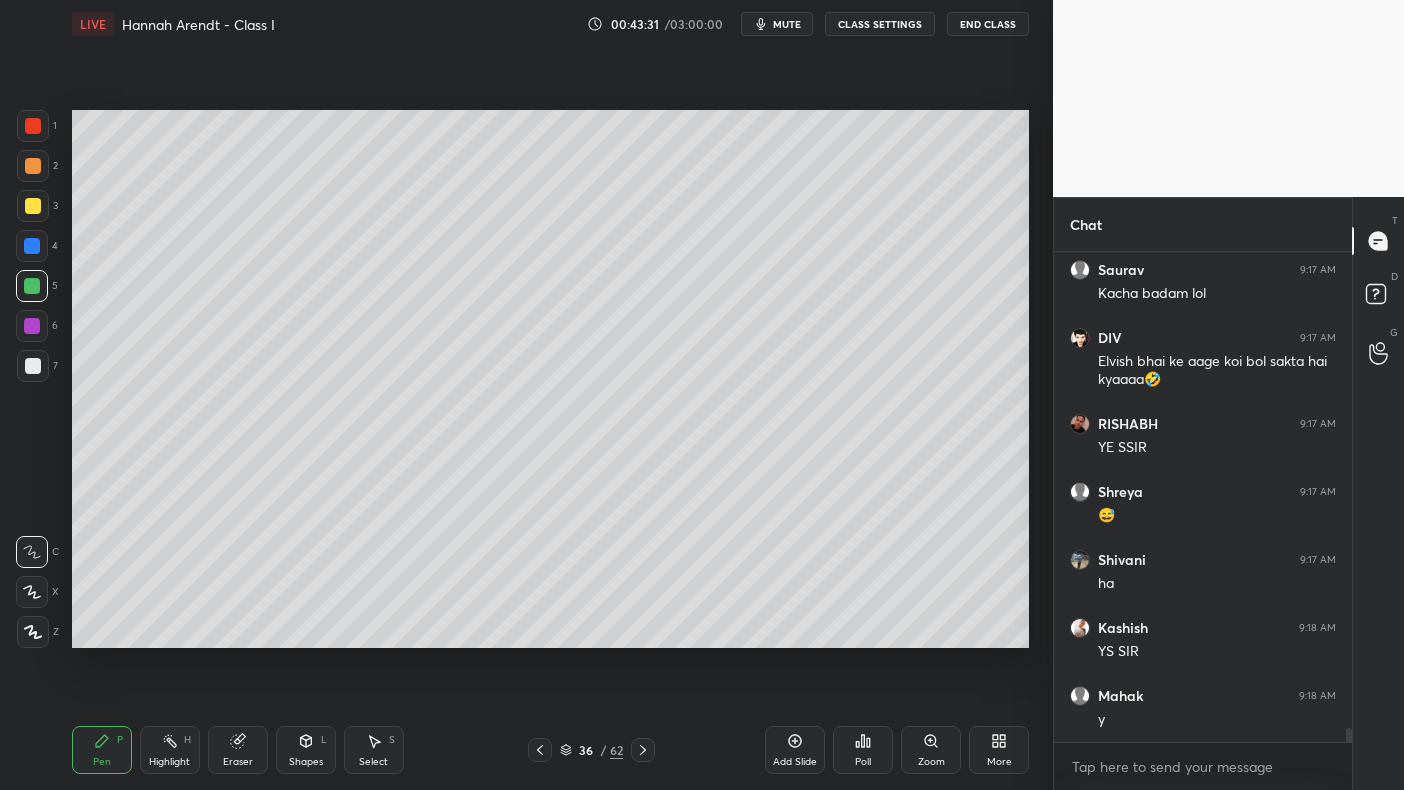 scroll, scrollTop: 16304, scrollLeft: 0, axis: vertical 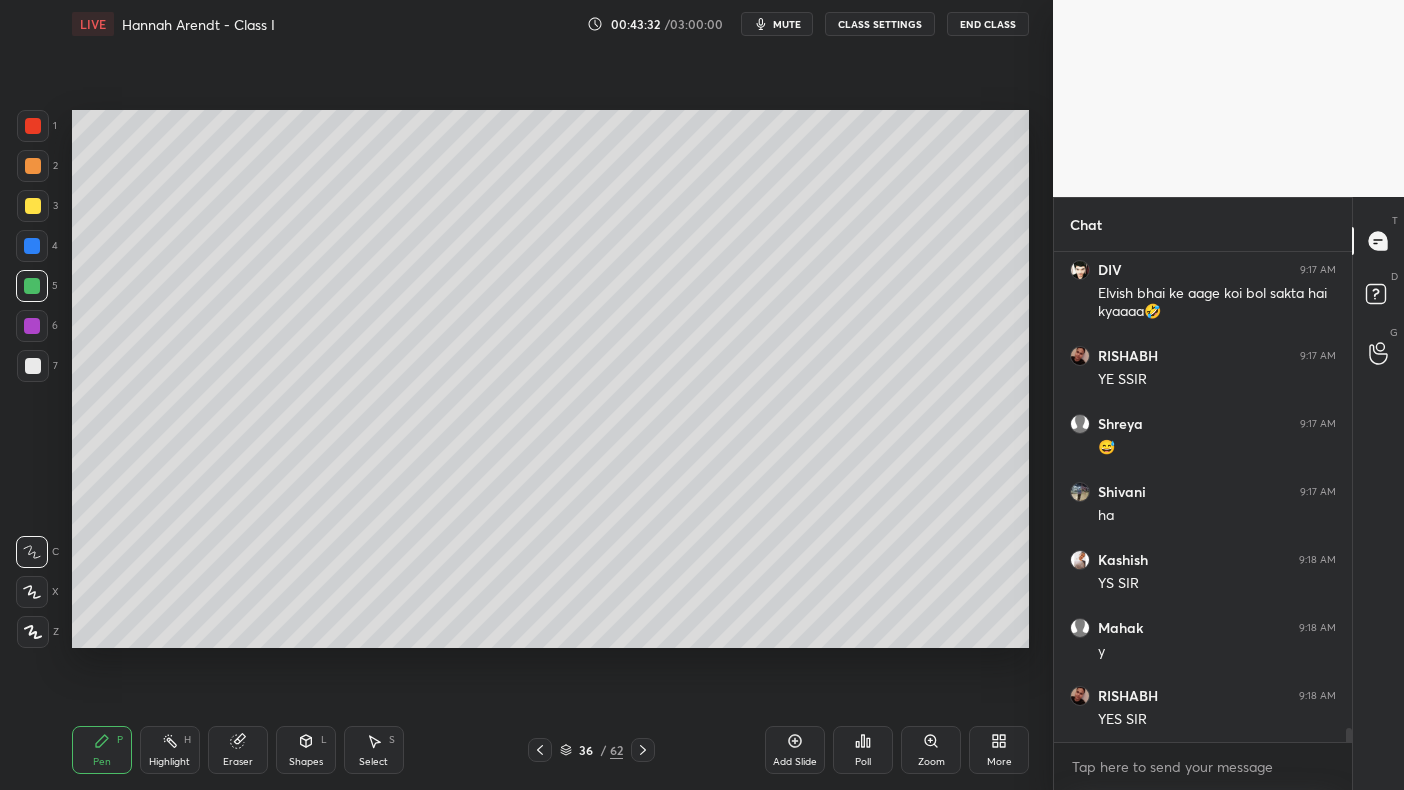 click at bounding box center [33, 206] 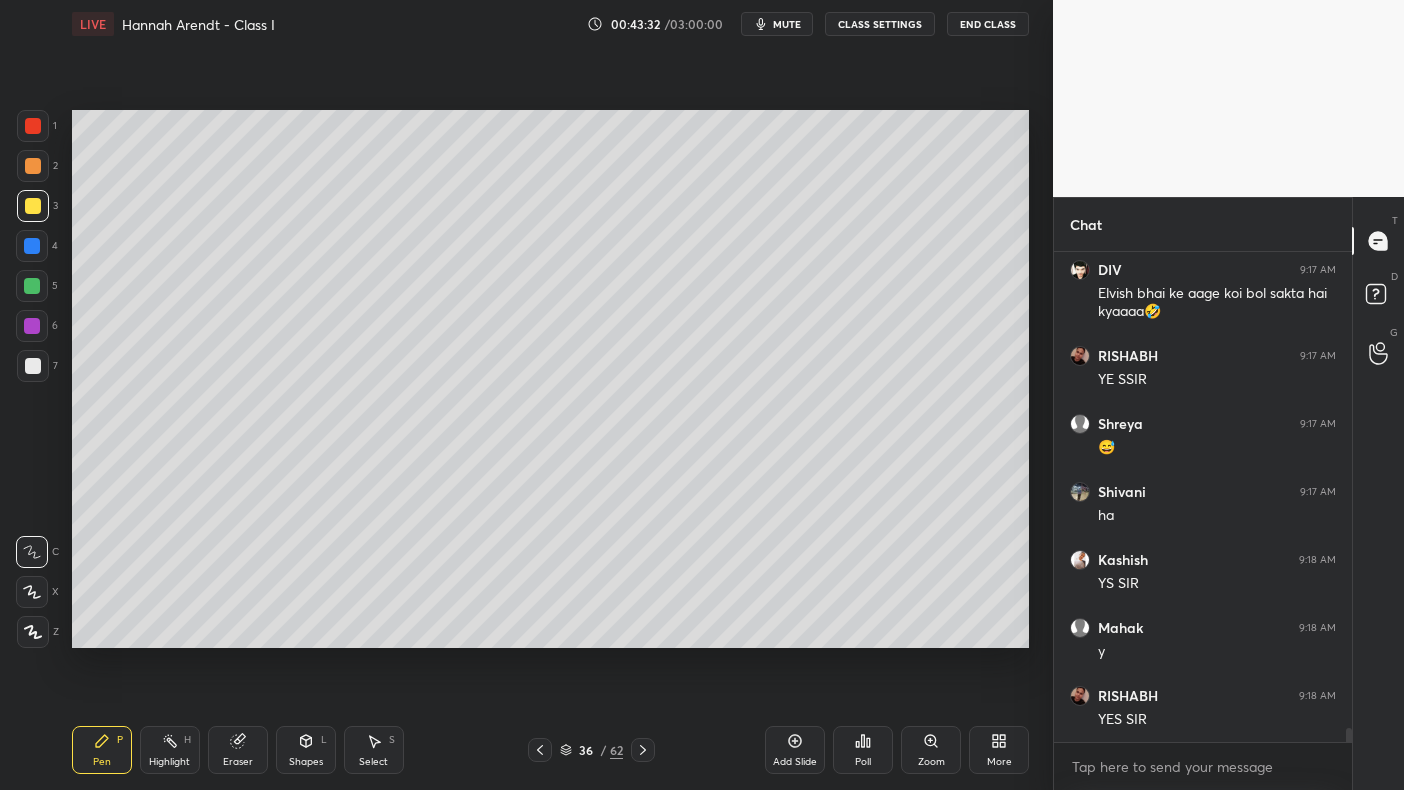 click on "2" at bounding box center (37, 170) 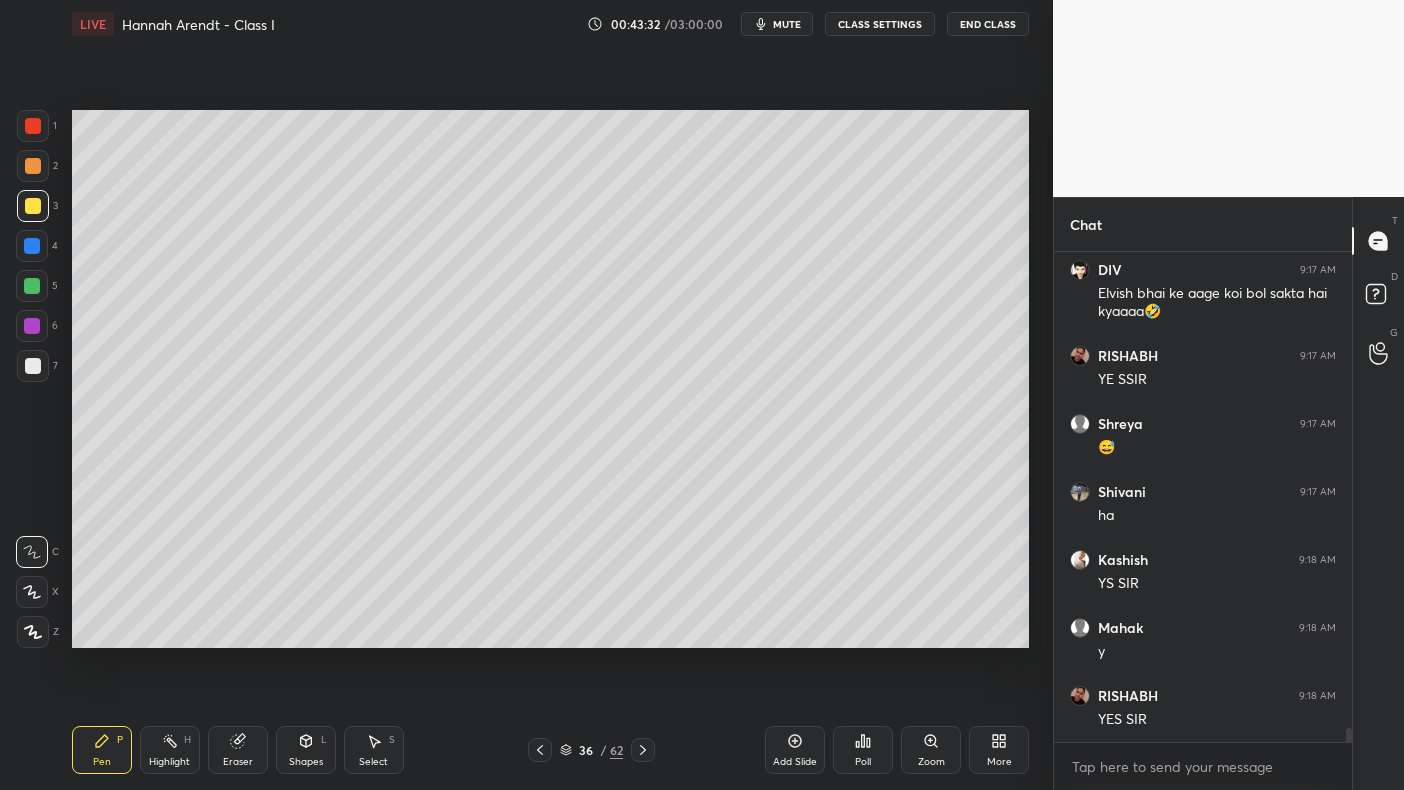 click at bounding box center [33, 166] 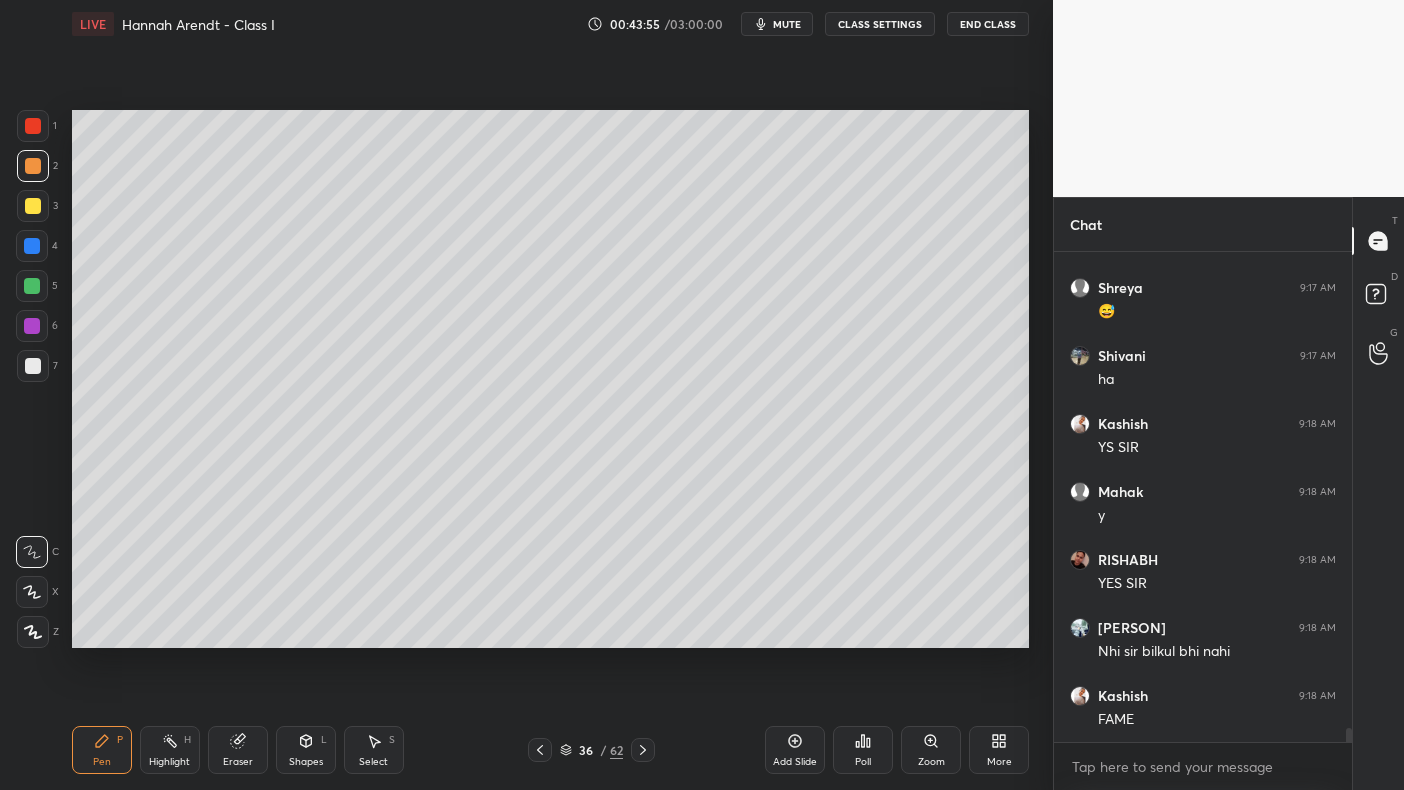 scroll, scrollTop: 16508, scrollLeft: 0, axis: vertical 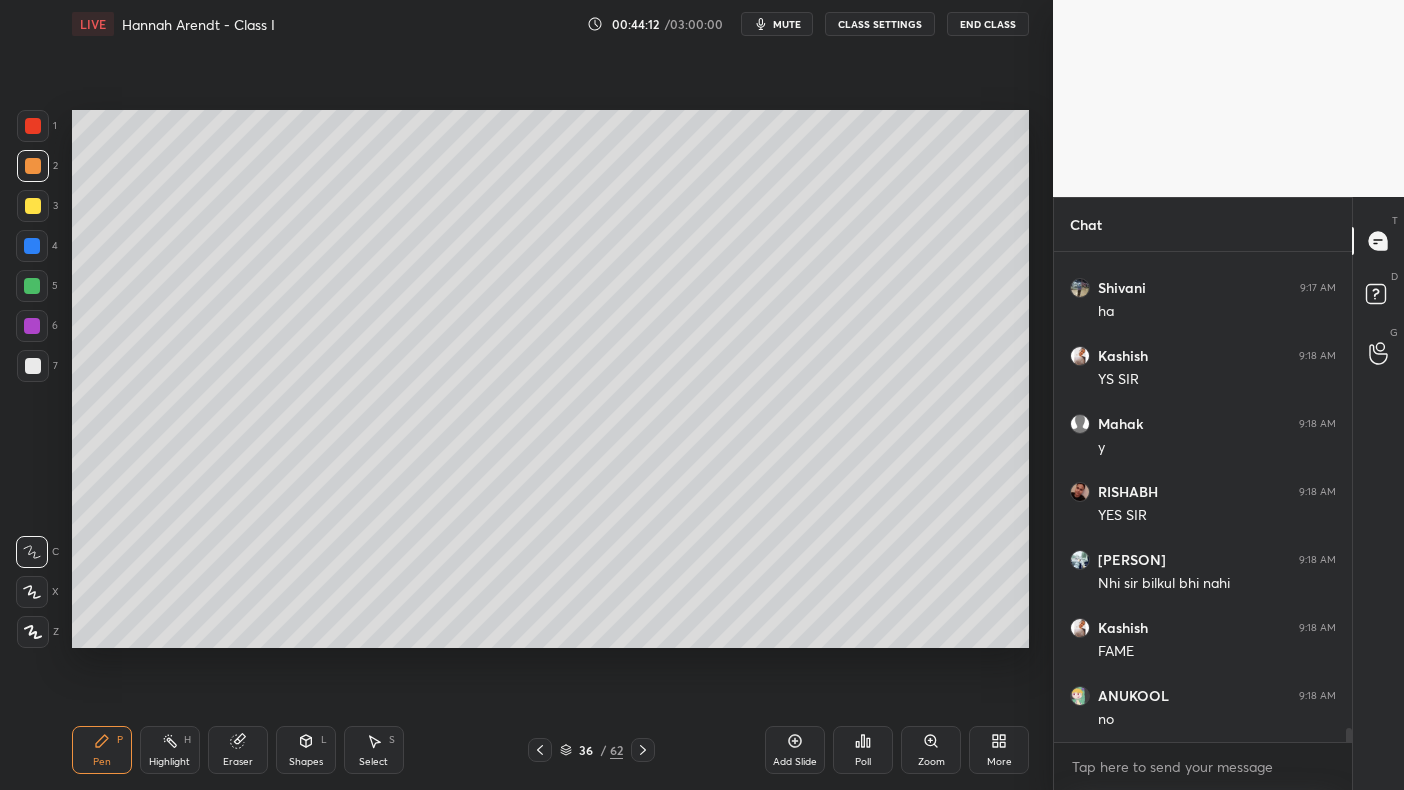 click 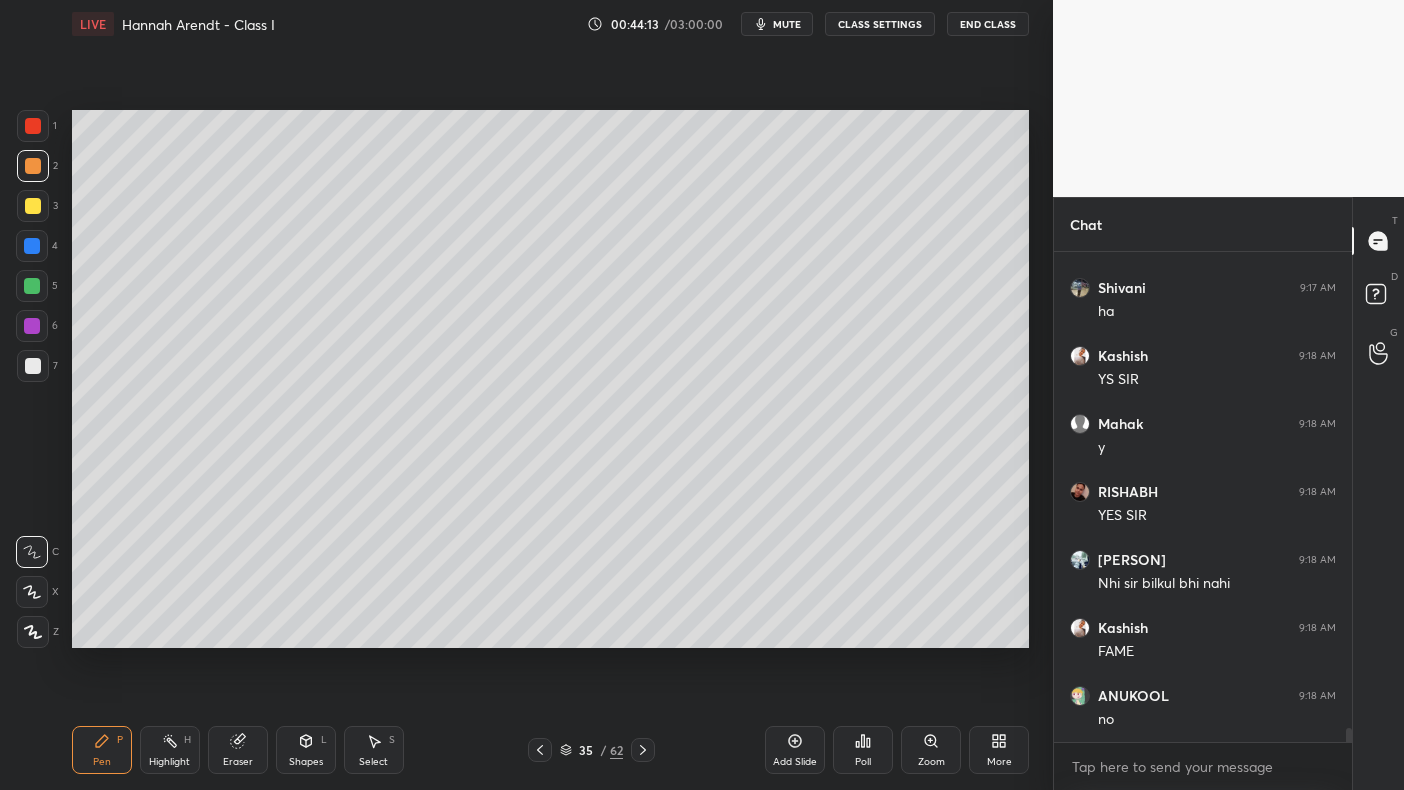 click on "2" at bounding box center (37, 170) 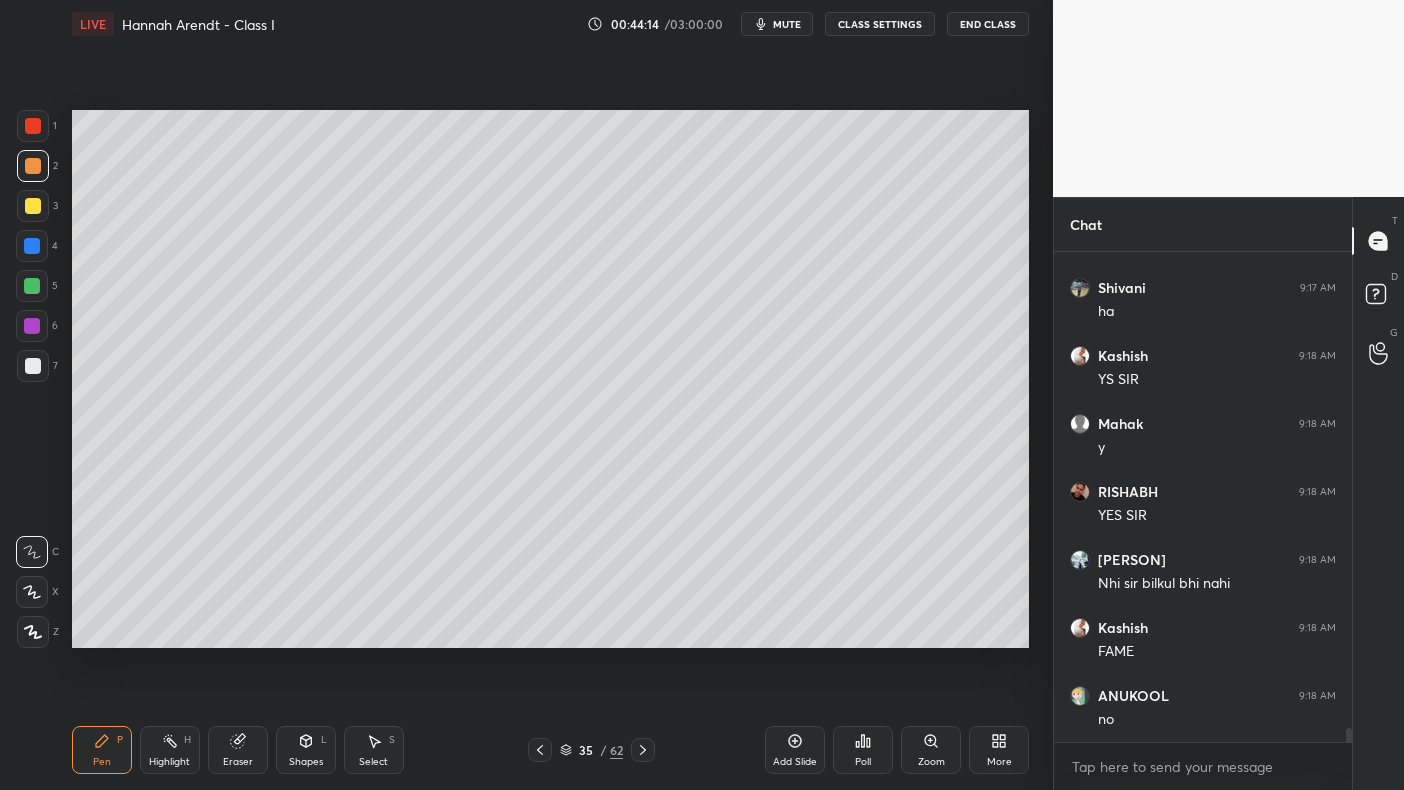 click on "2" at bounding box center (37, 170) 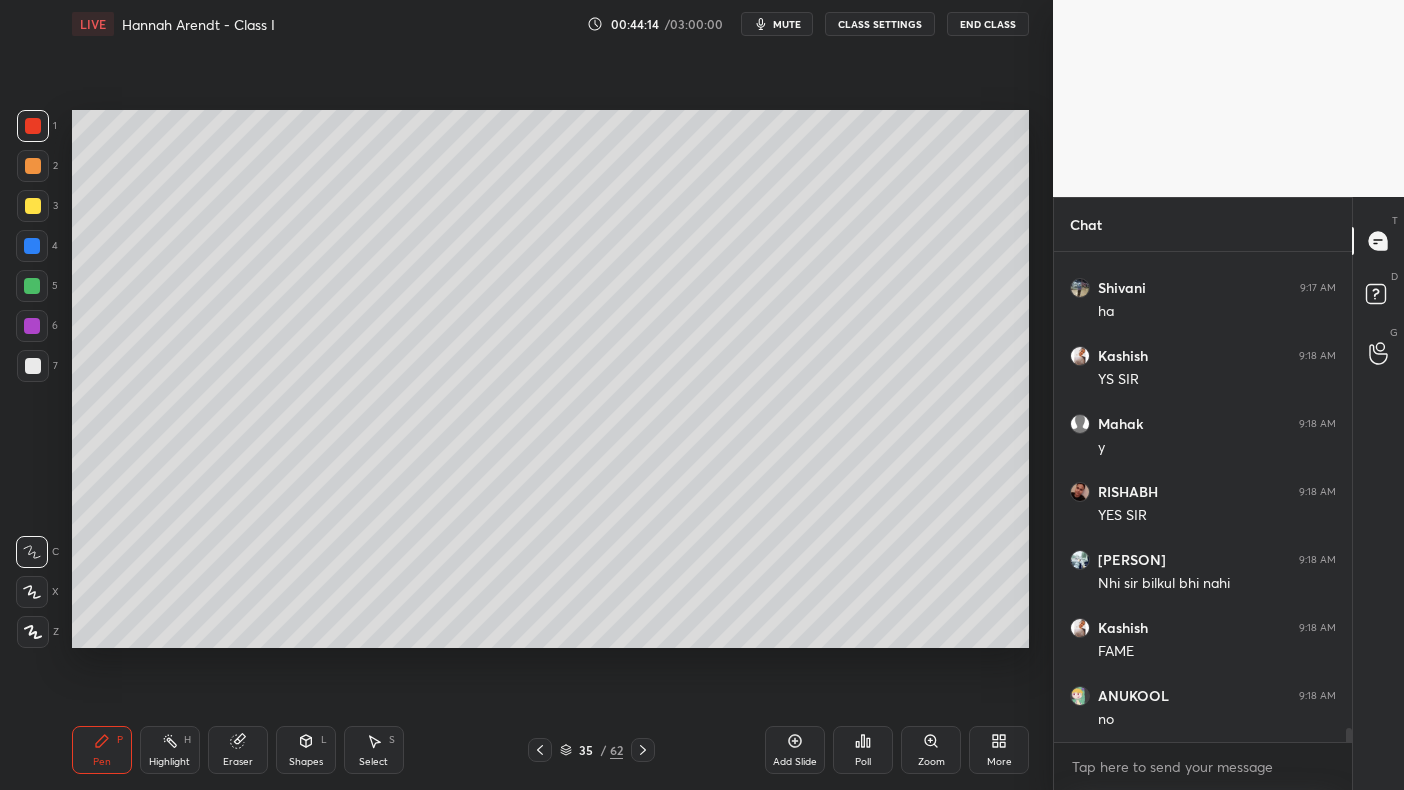 click at bounding box center [33, 126] 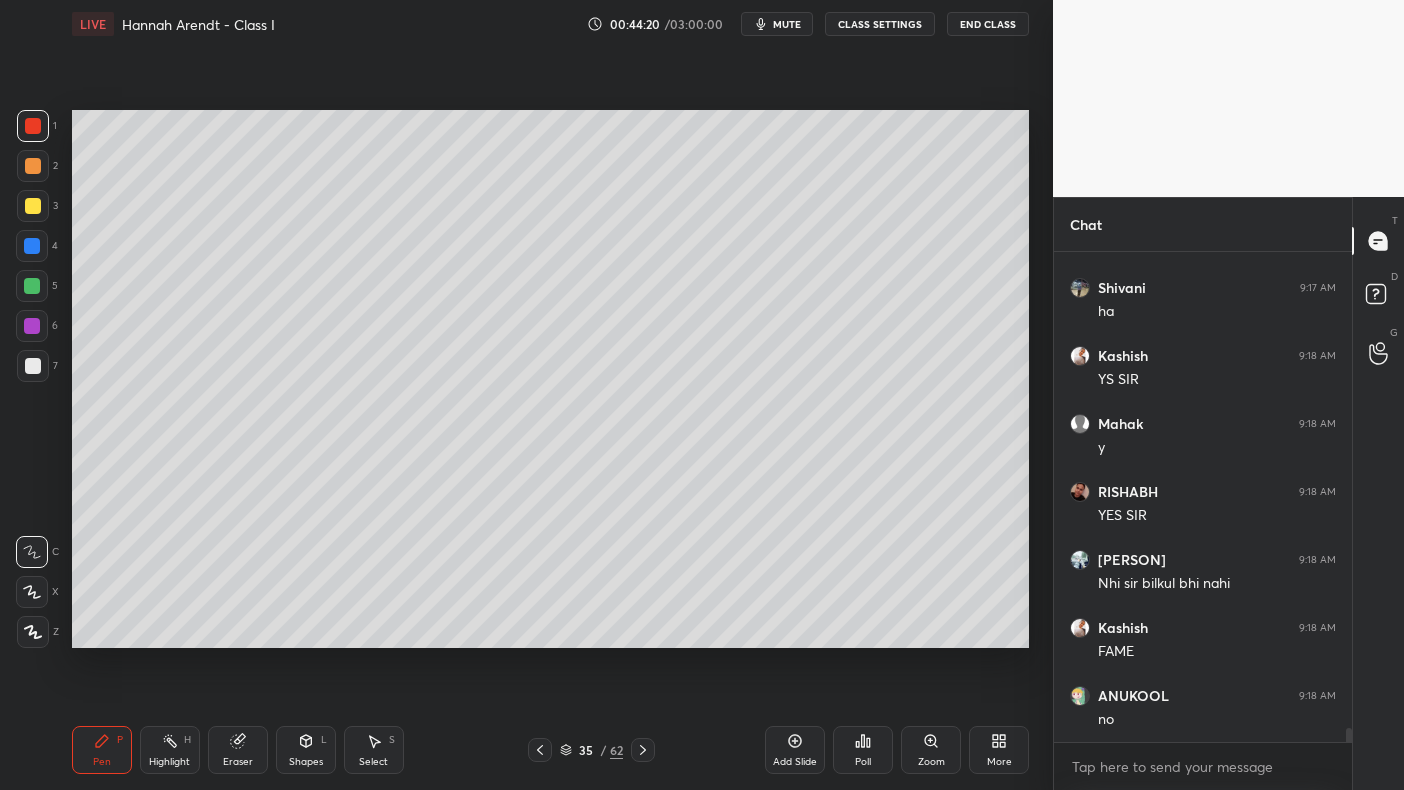scroll, scrollTop: 16579, scrollLeft: 0, axis: vertical 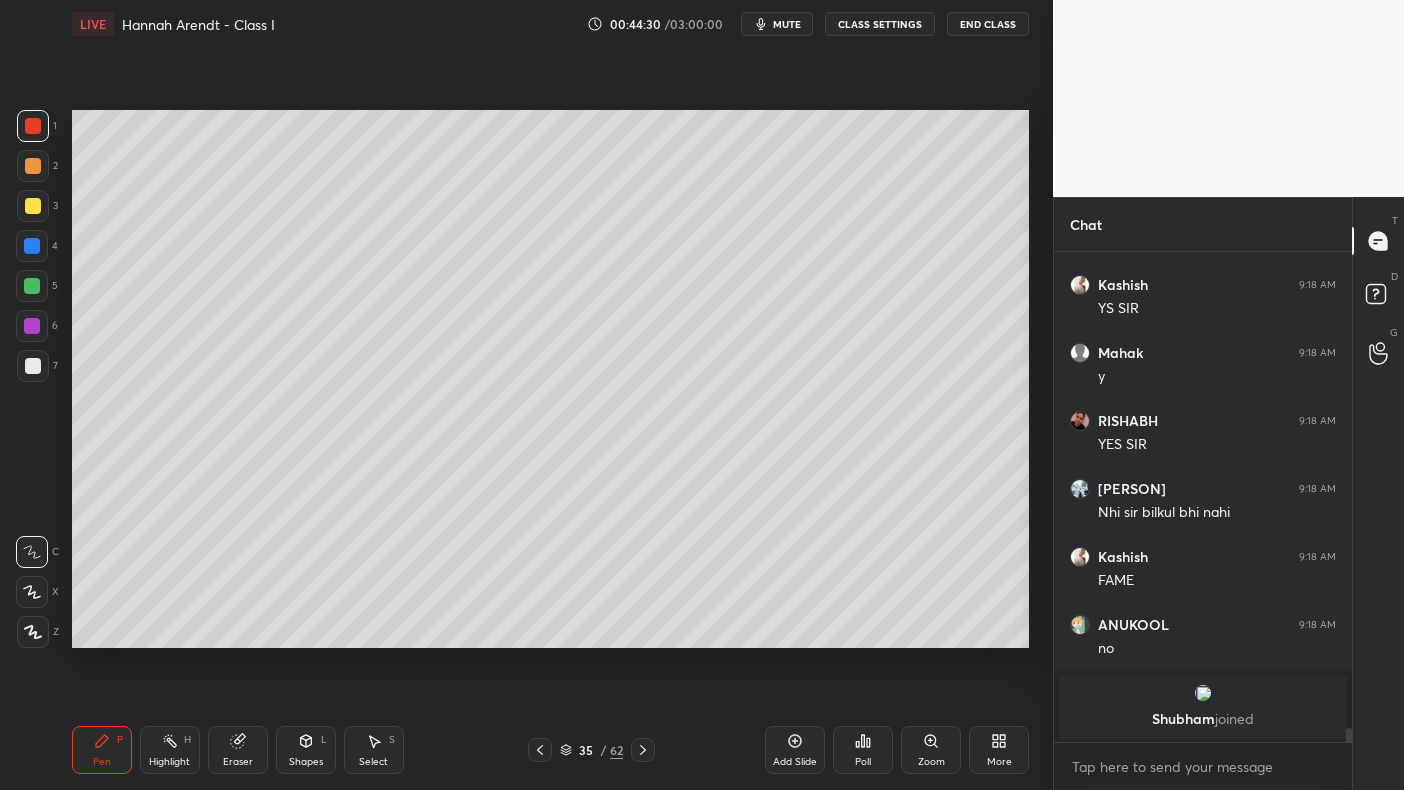 click 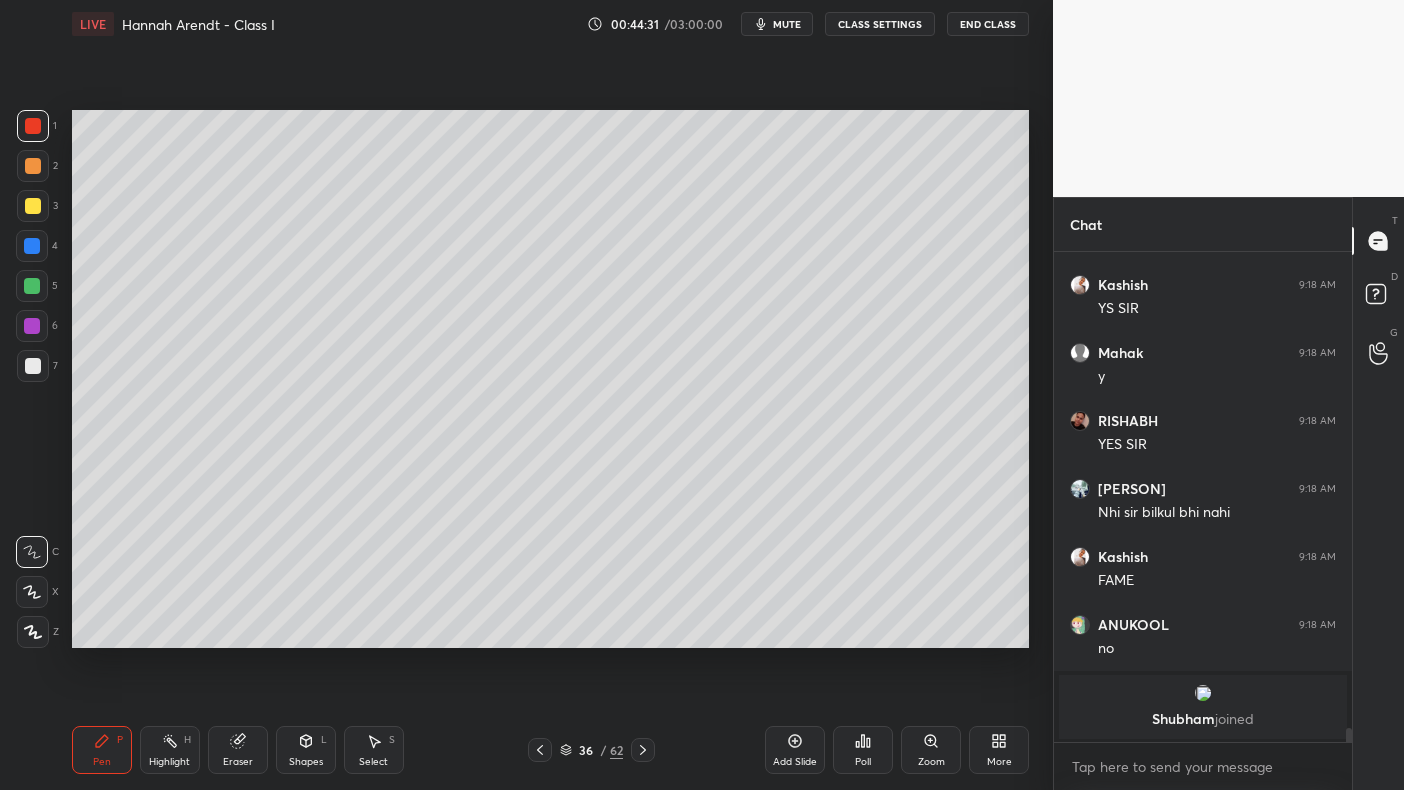 click 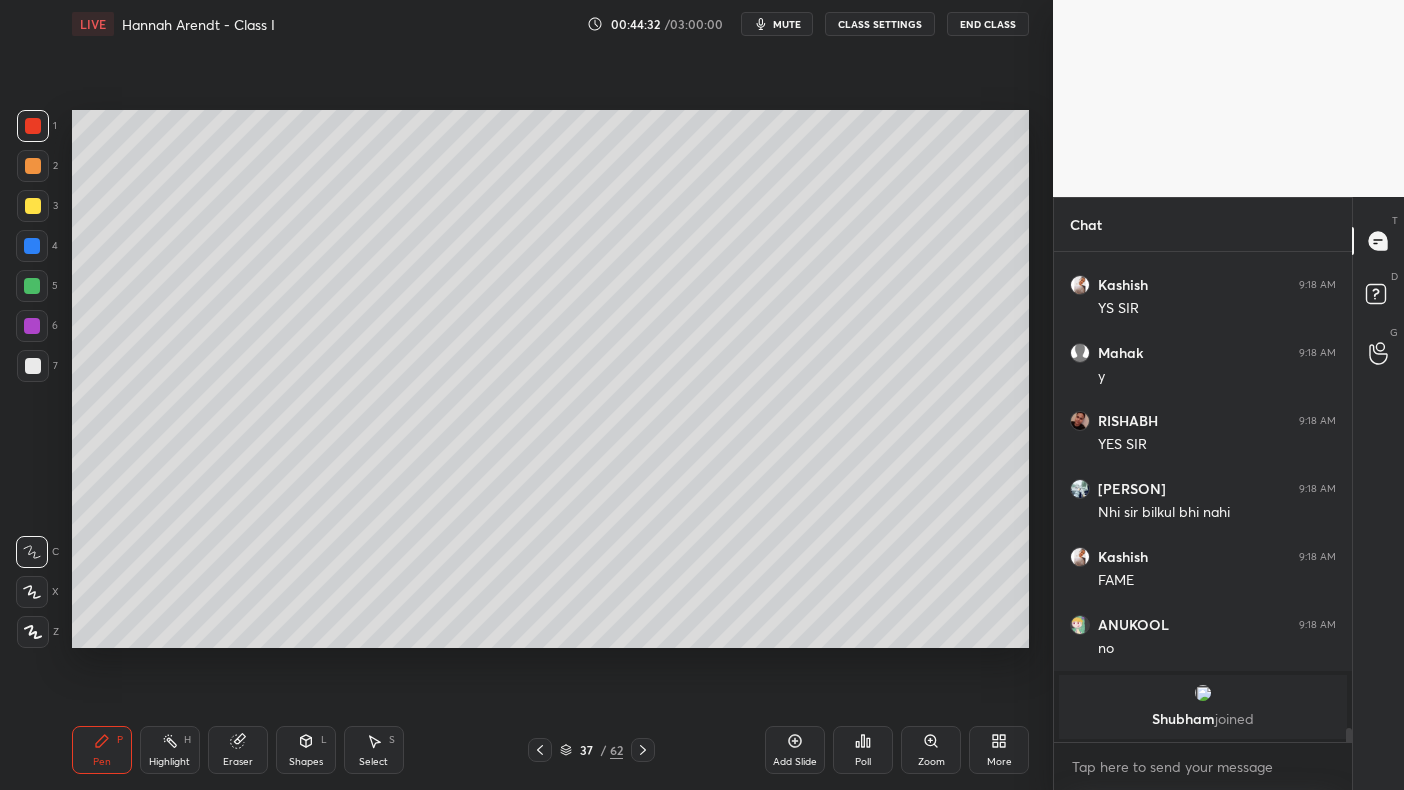 click 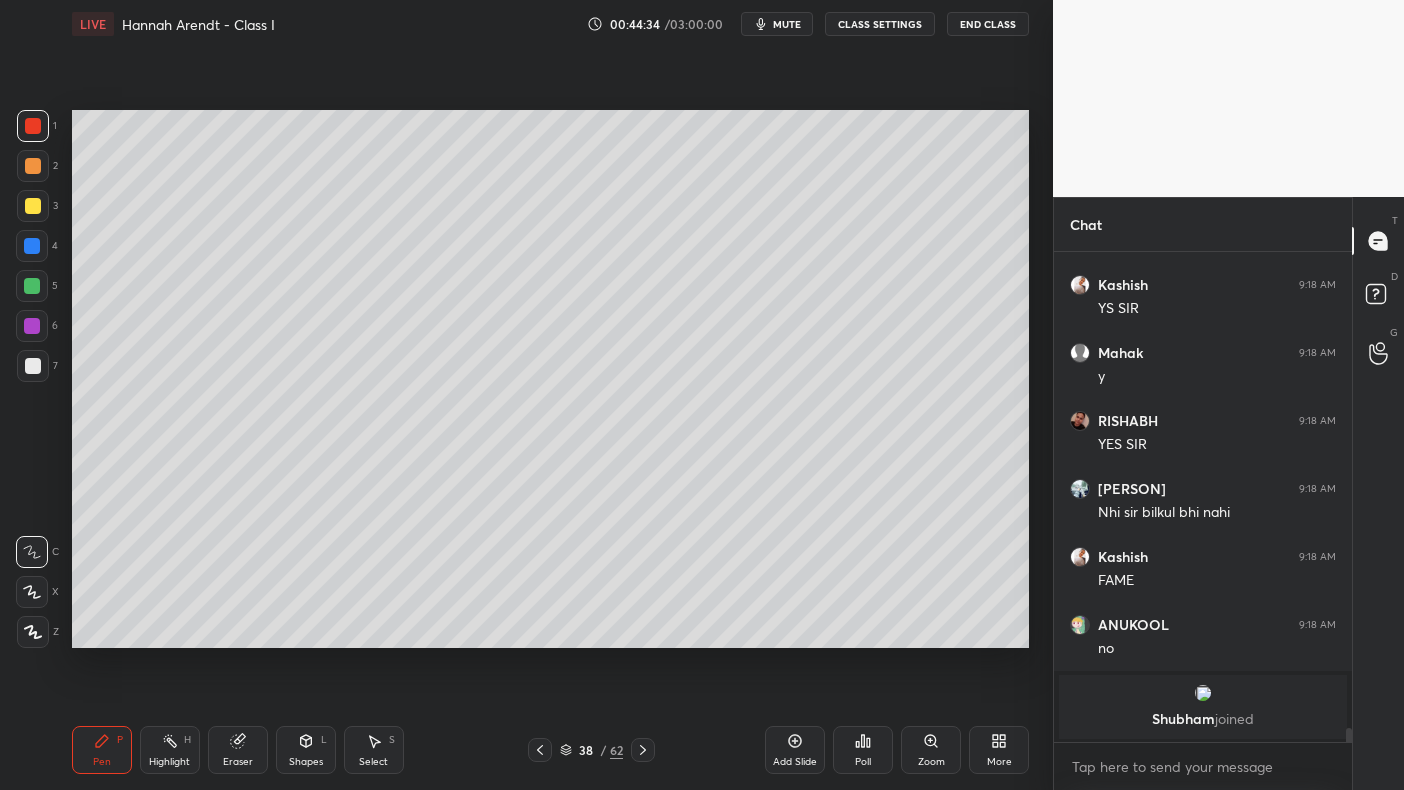 click 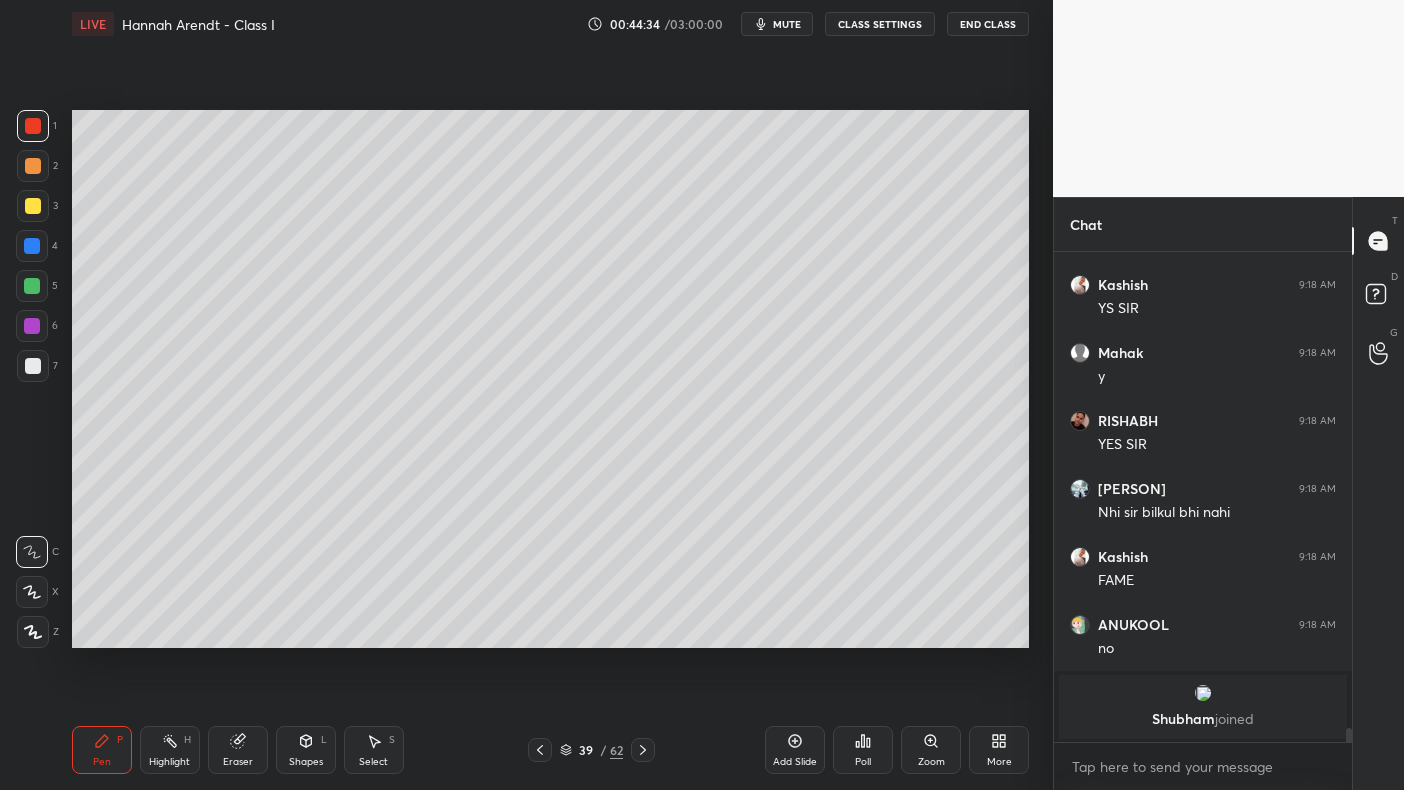 click 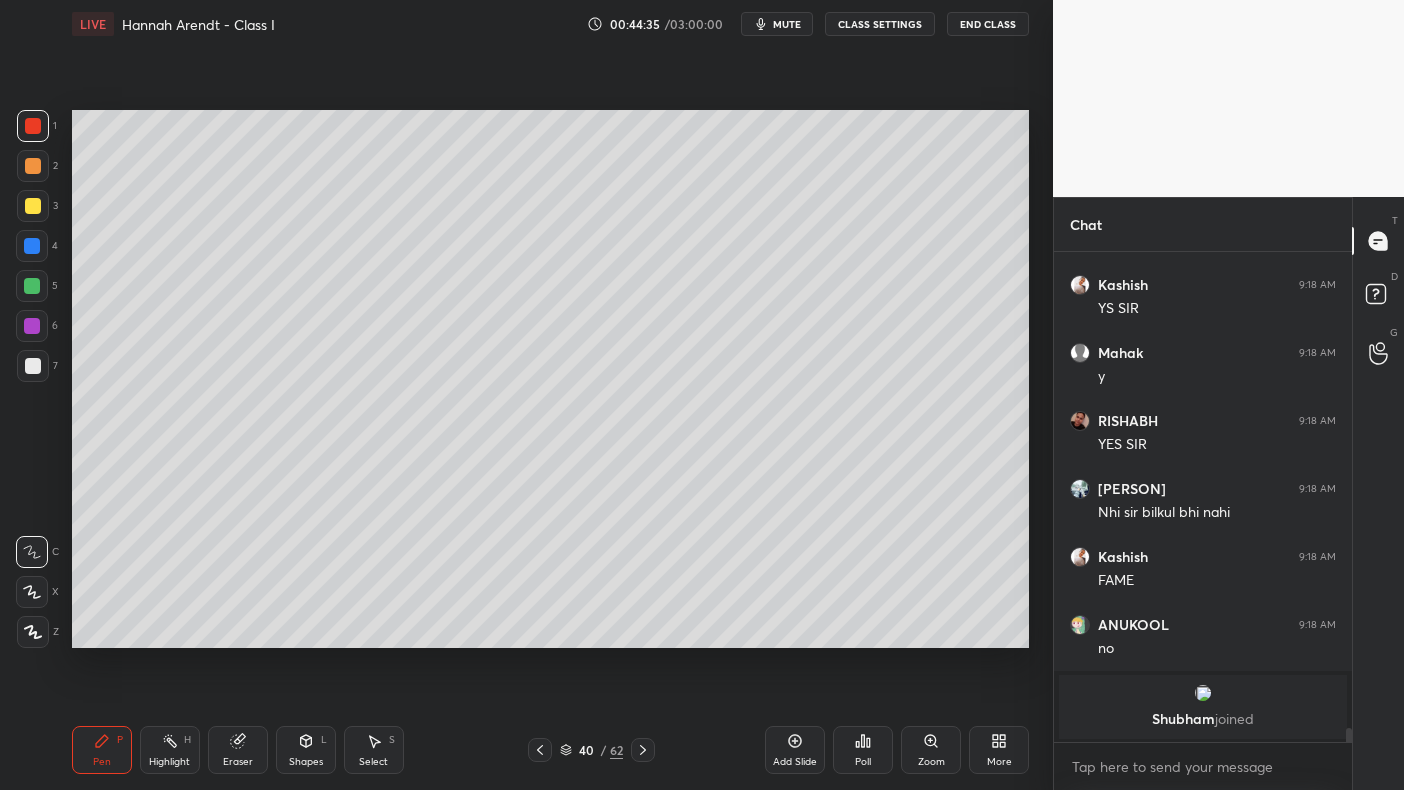 click 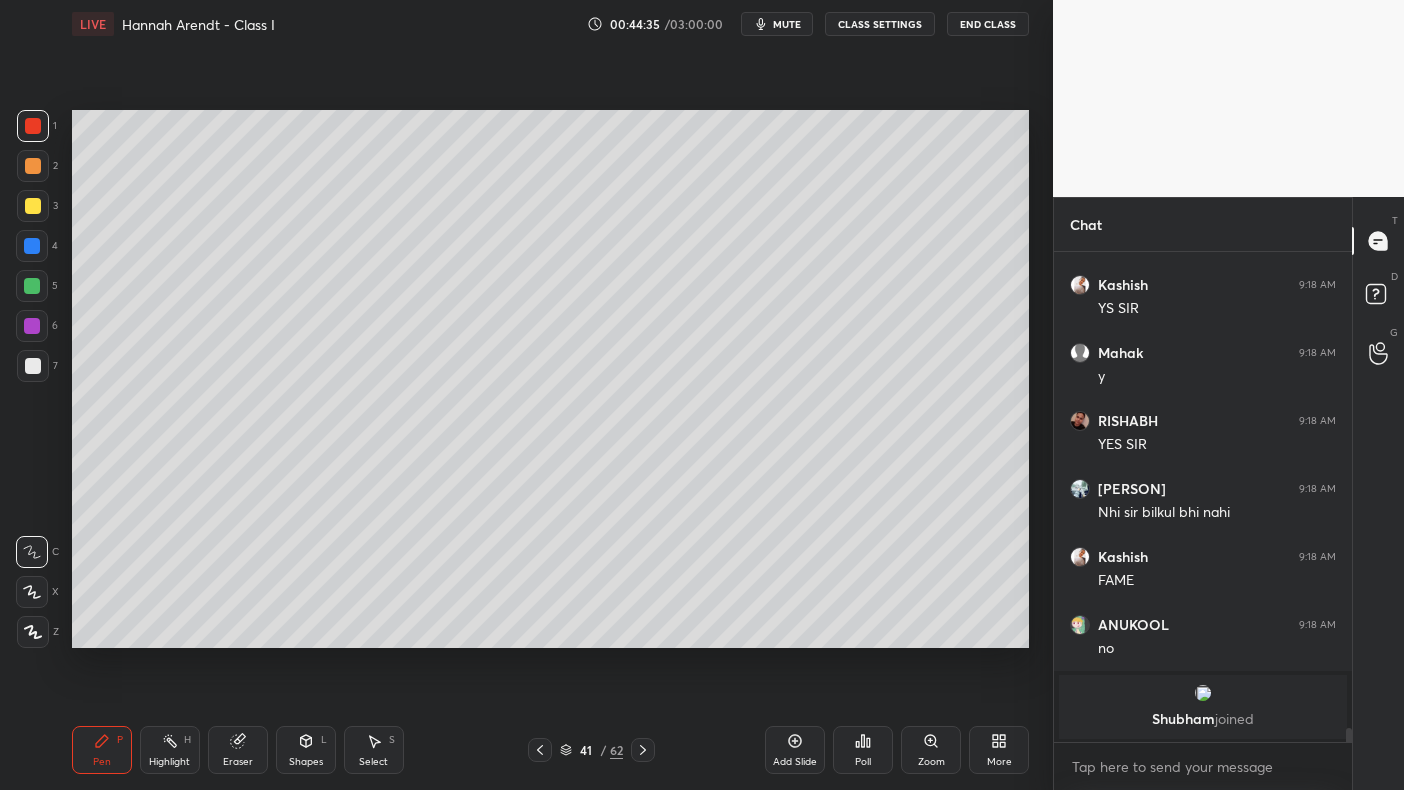 click 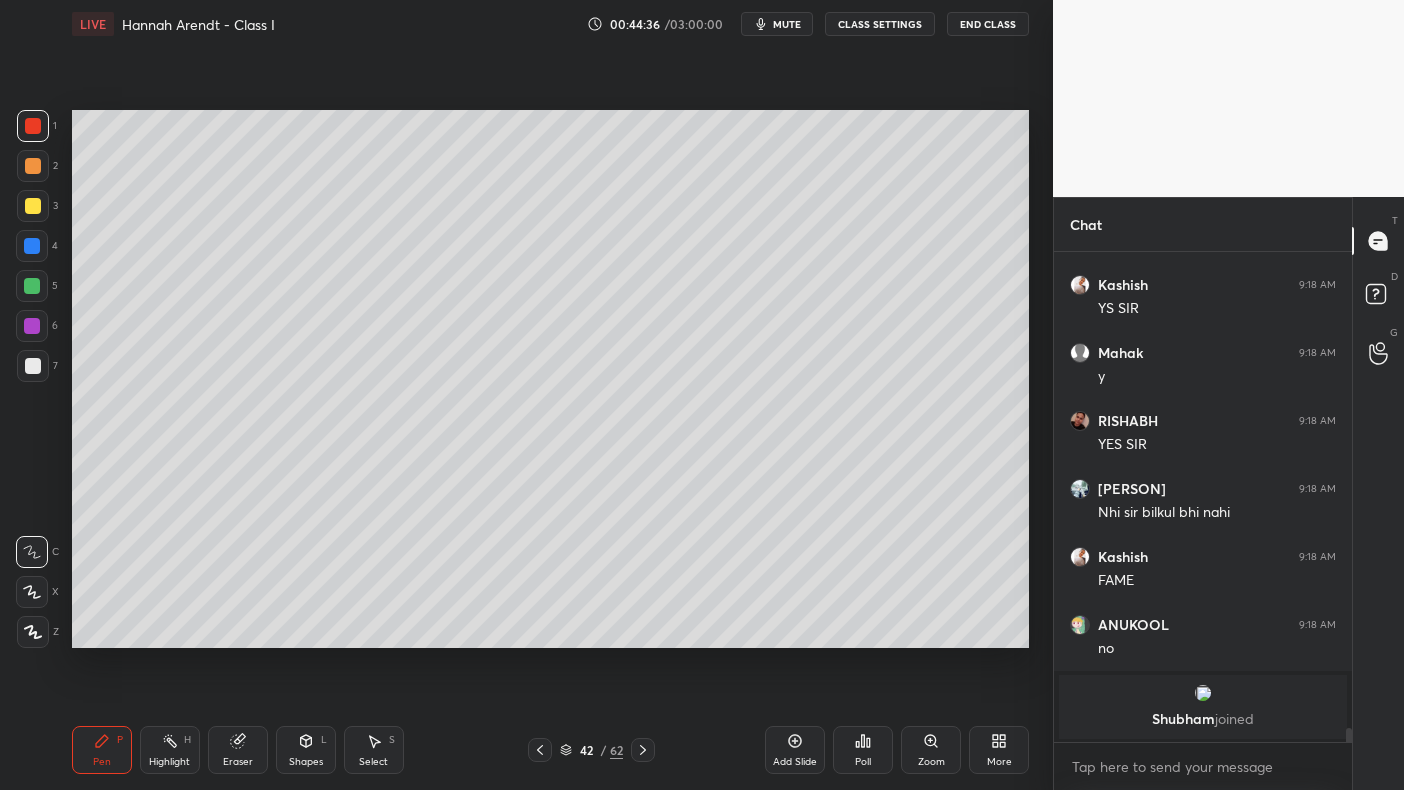 click 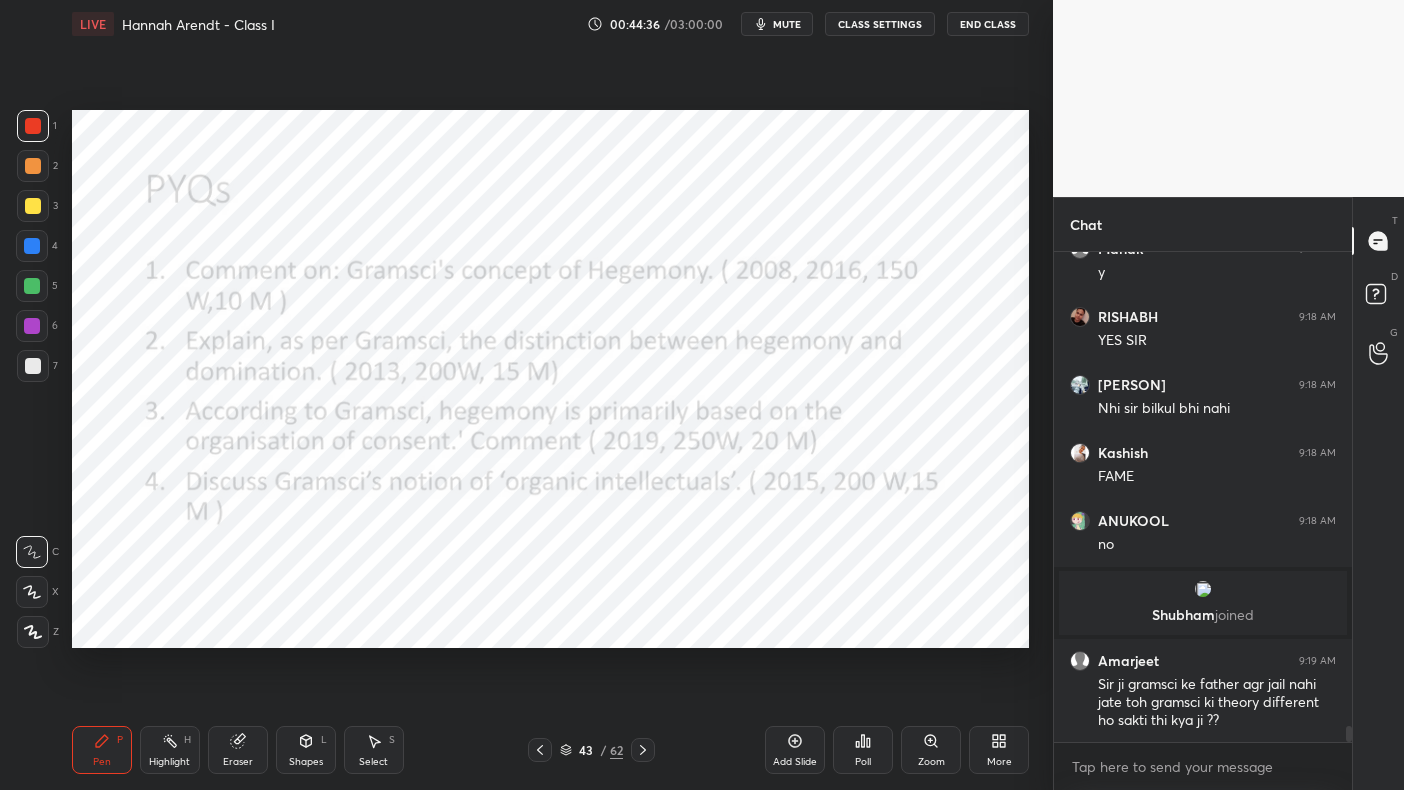 click 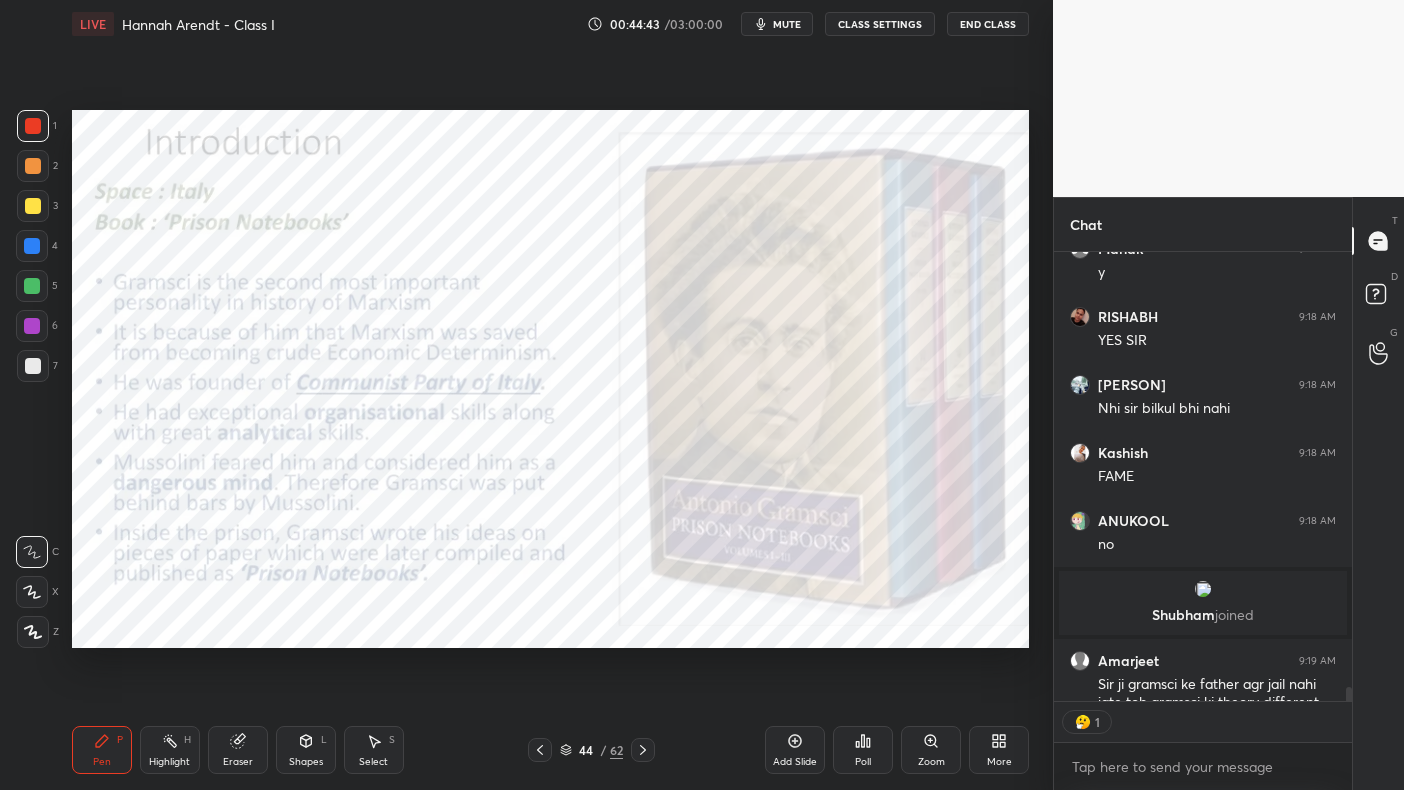 scroll, scrollTop: 443, scrollLeft: 292, axis: both 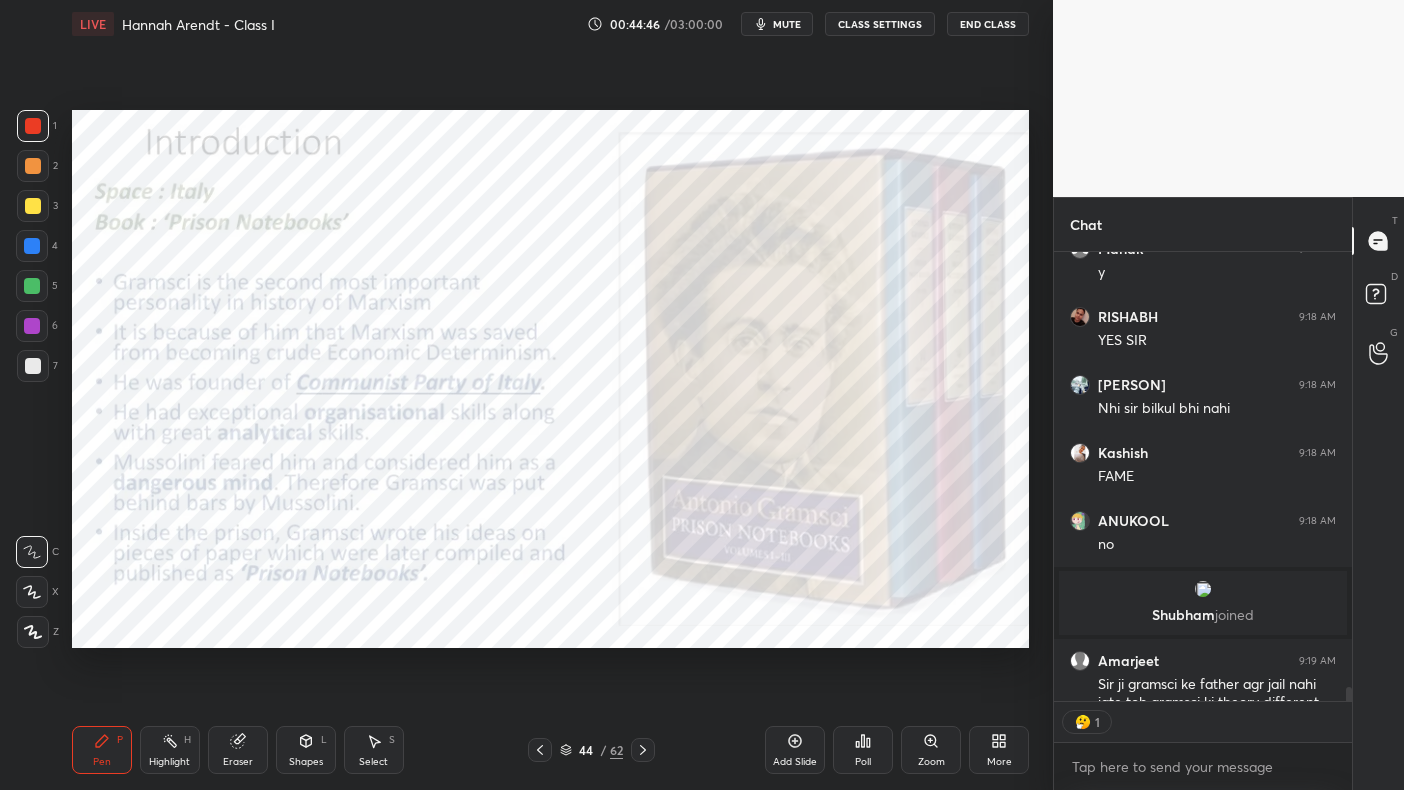 click 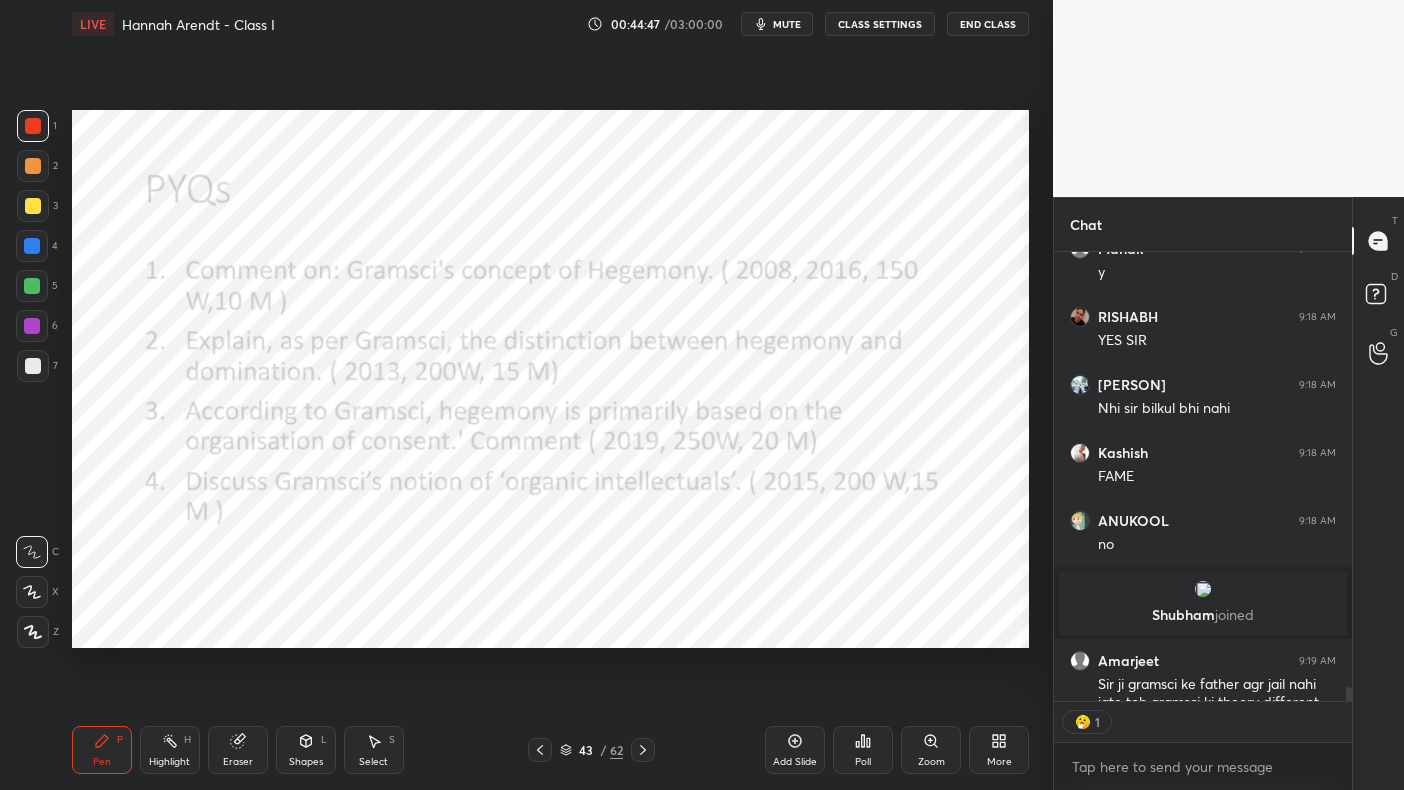 click on "Add Slide" at bounding box center [795, 750] 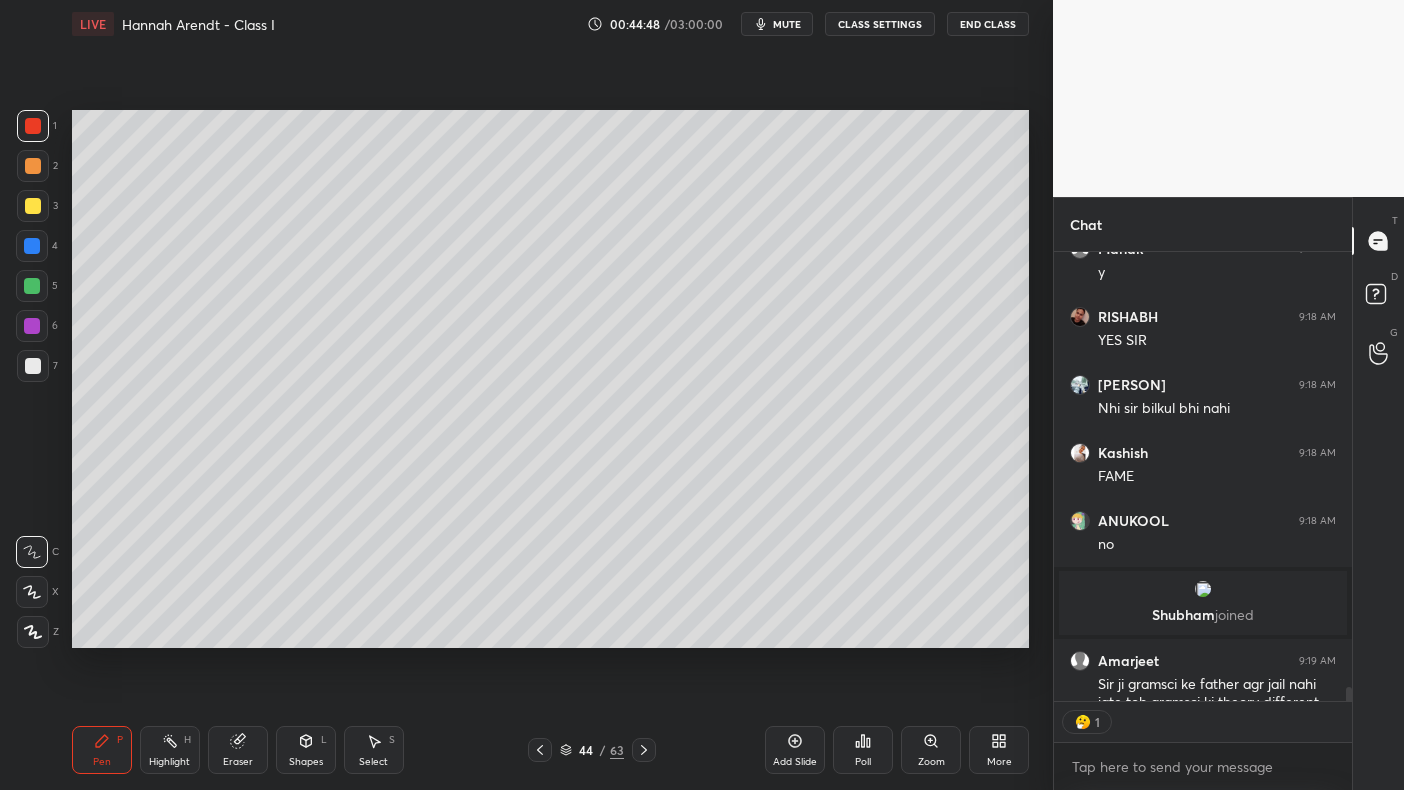 click at bounding box center [33, 206] 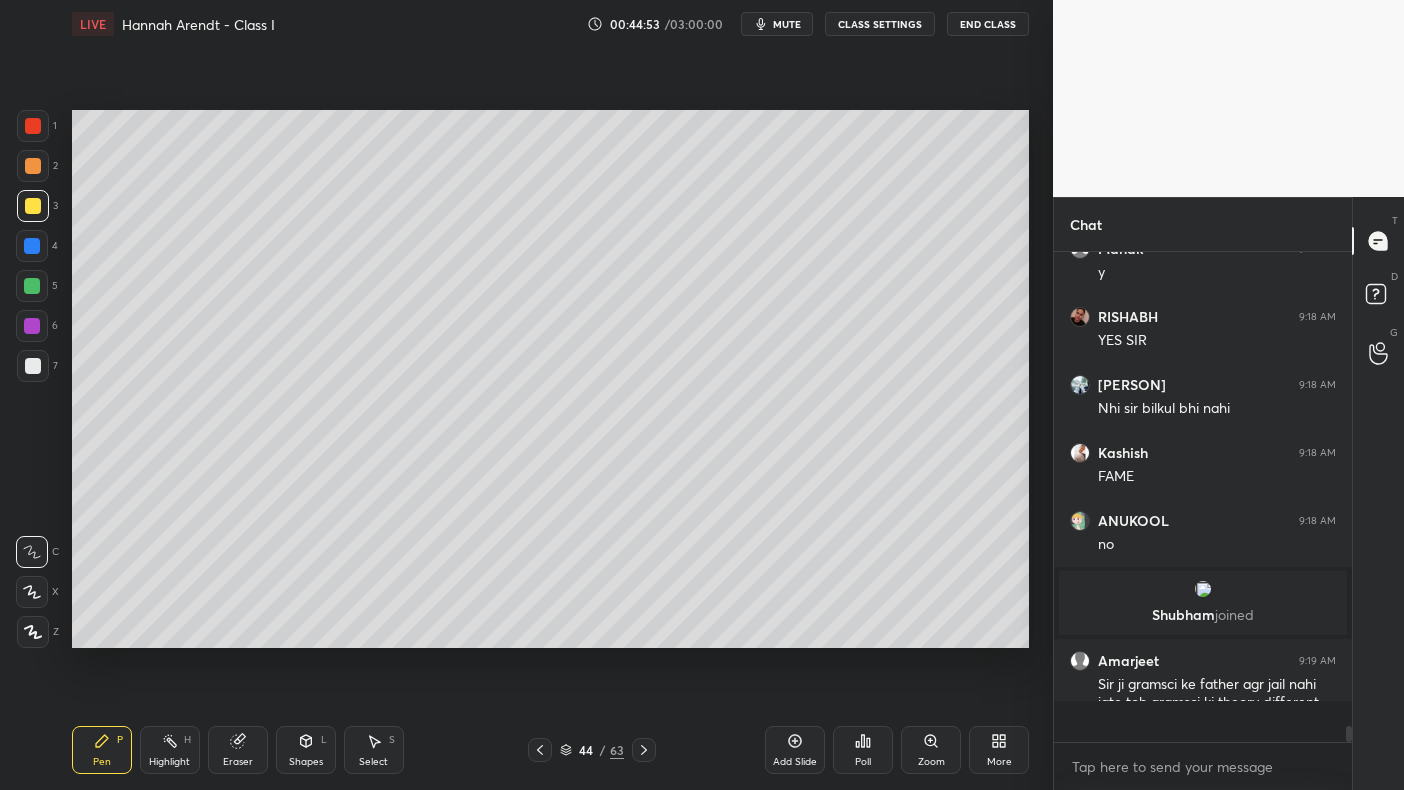 scroll, scrollTop: 7, scrollLeft: 6, axis: both 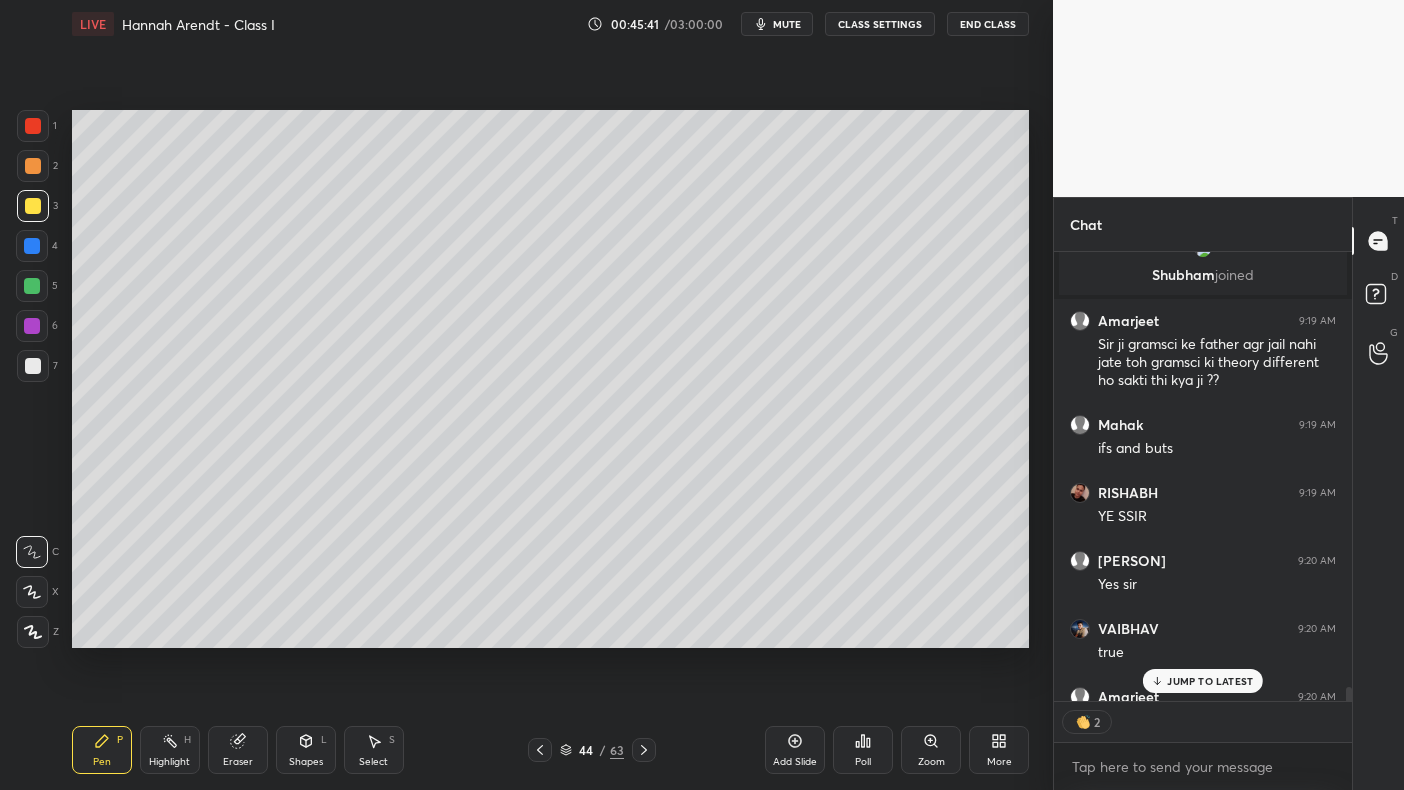 click on "JUMP TO LATEST" at bounding box center (1210, 681) 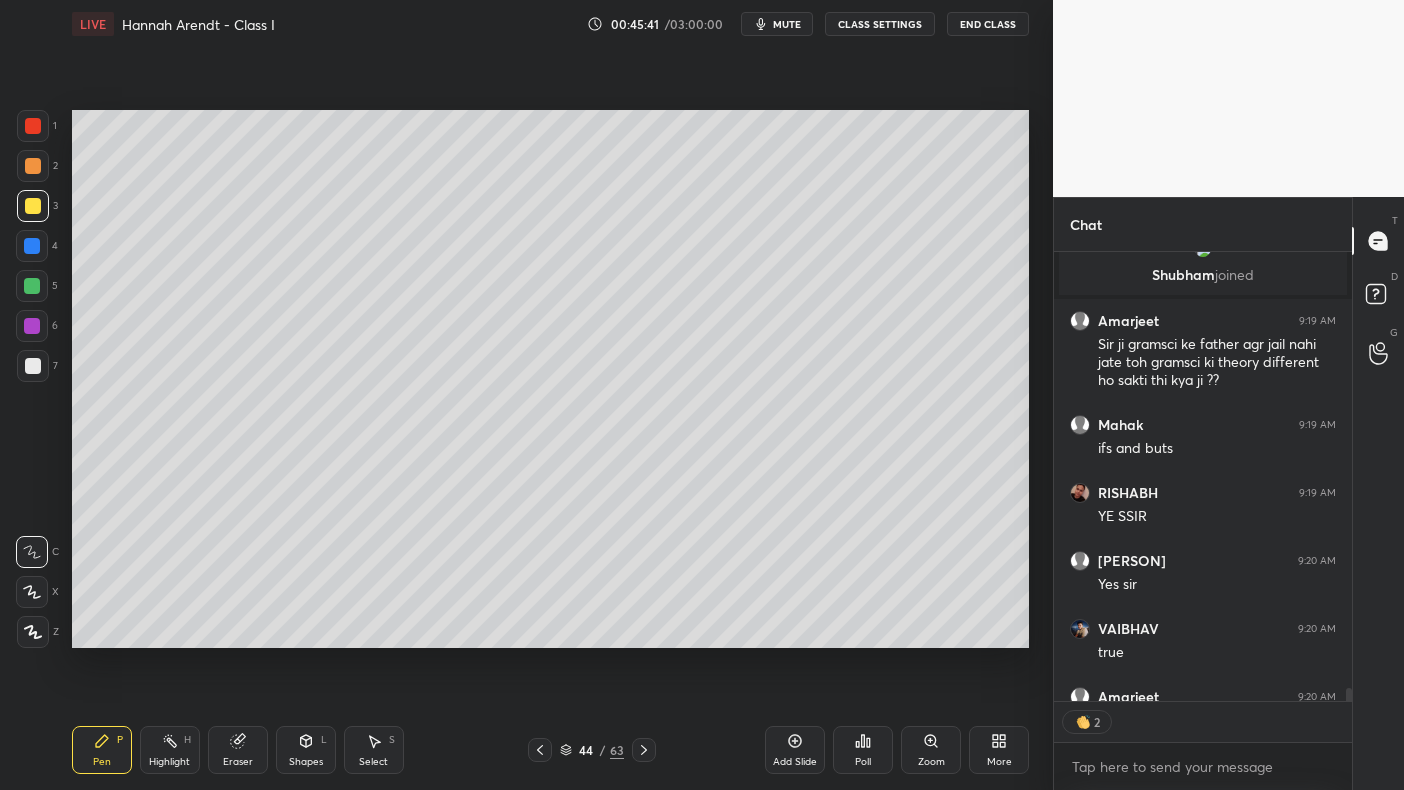 scroll, scrollTop: 15340, scrollLeft: 0, axis: vertical 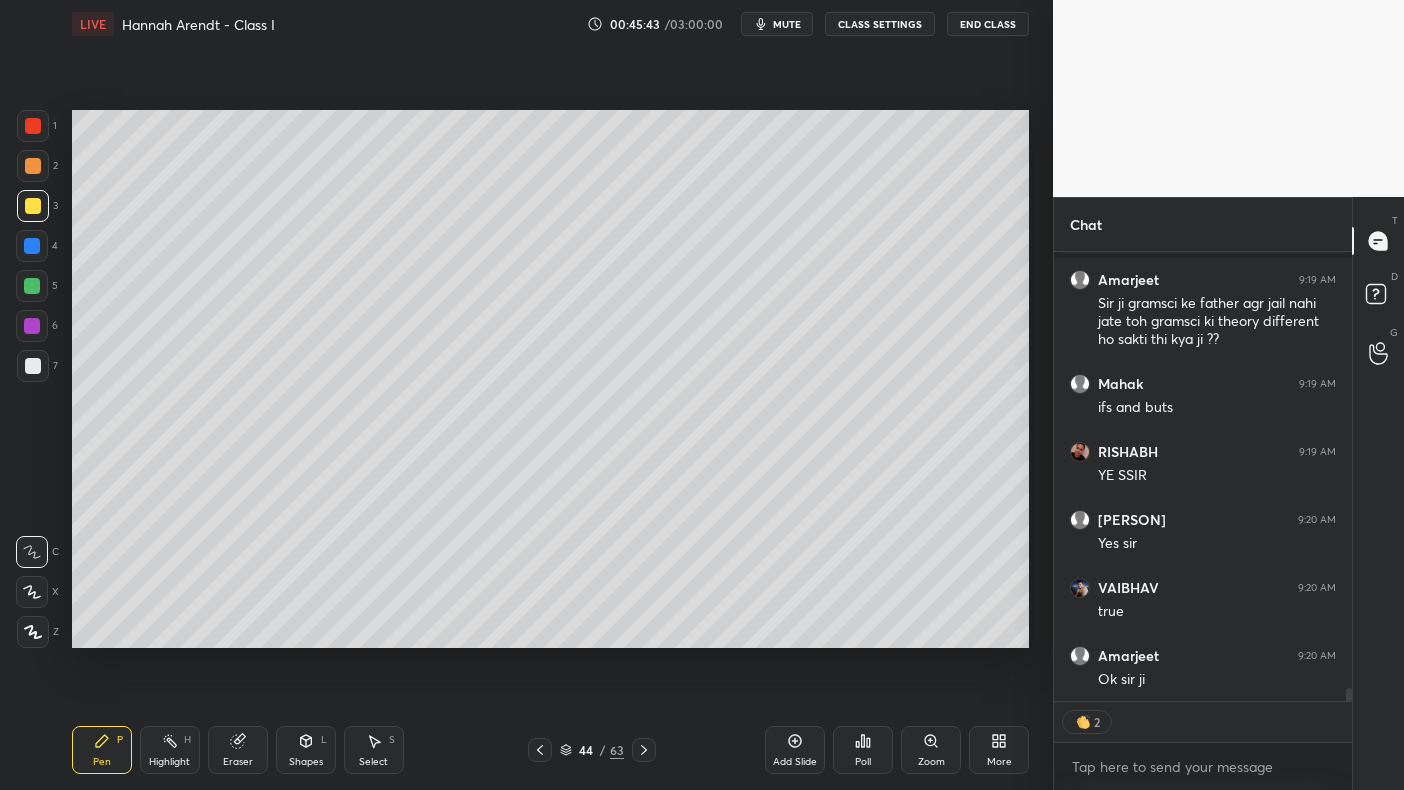click 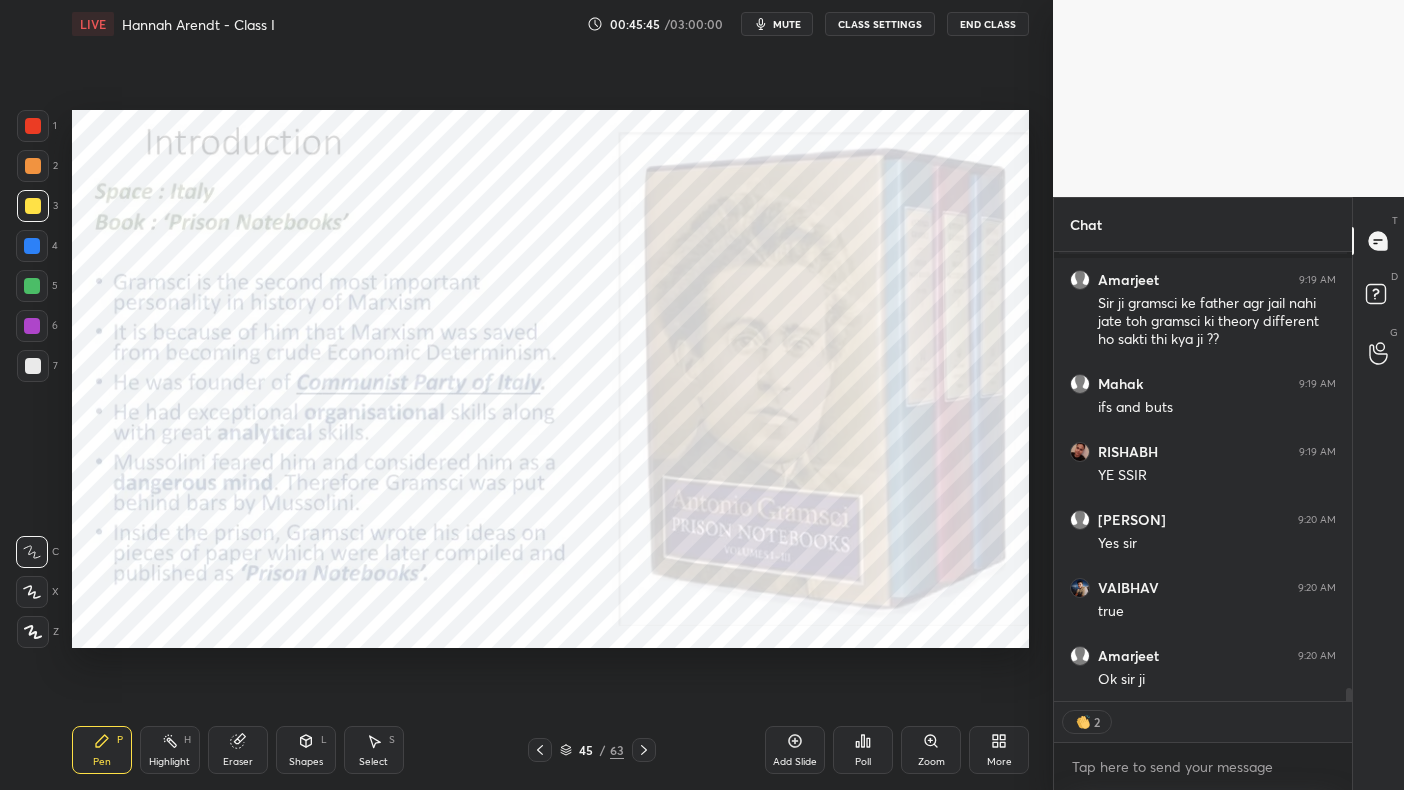 click at bounding box center (33, 126) 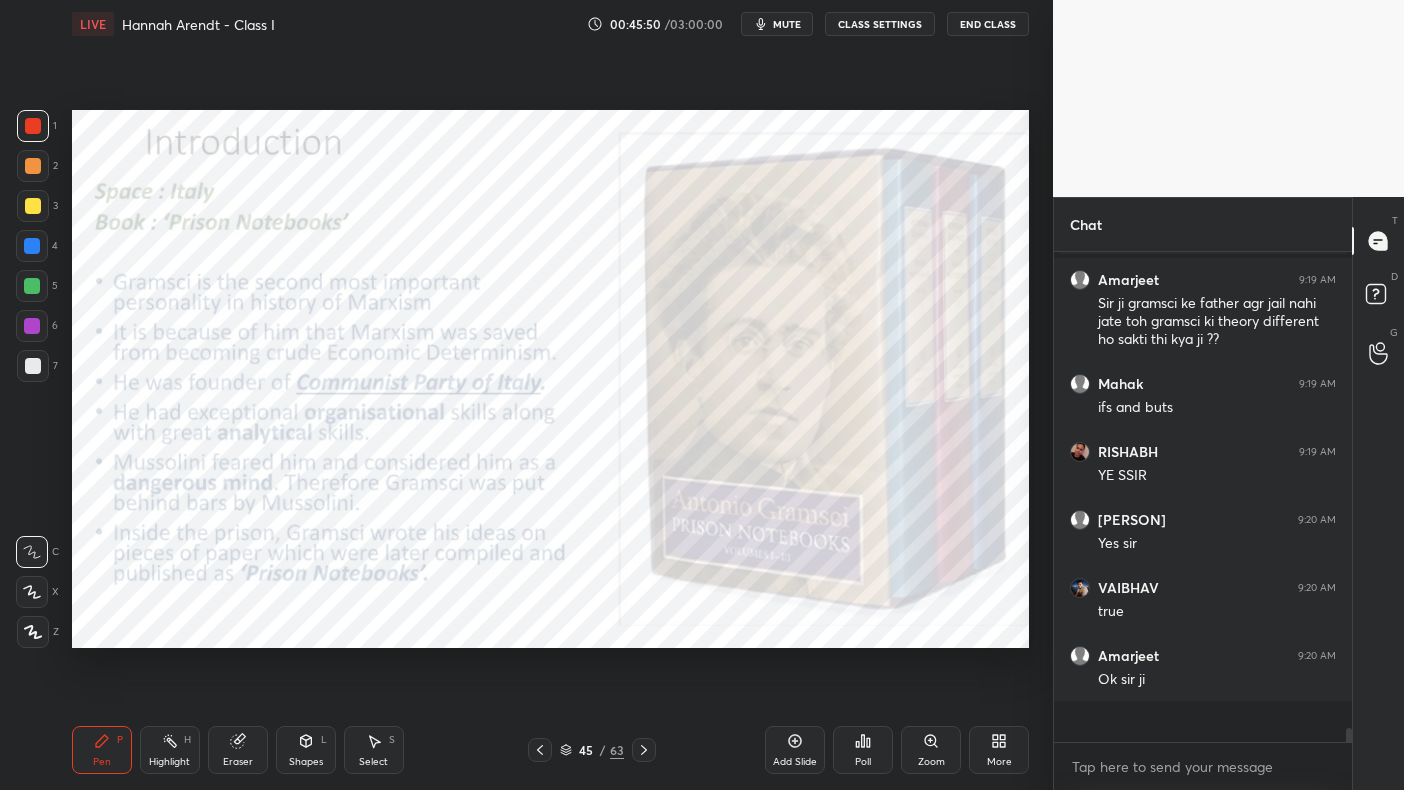 scroll, scrollTop: 7, scrollLeft: 6, axis: both 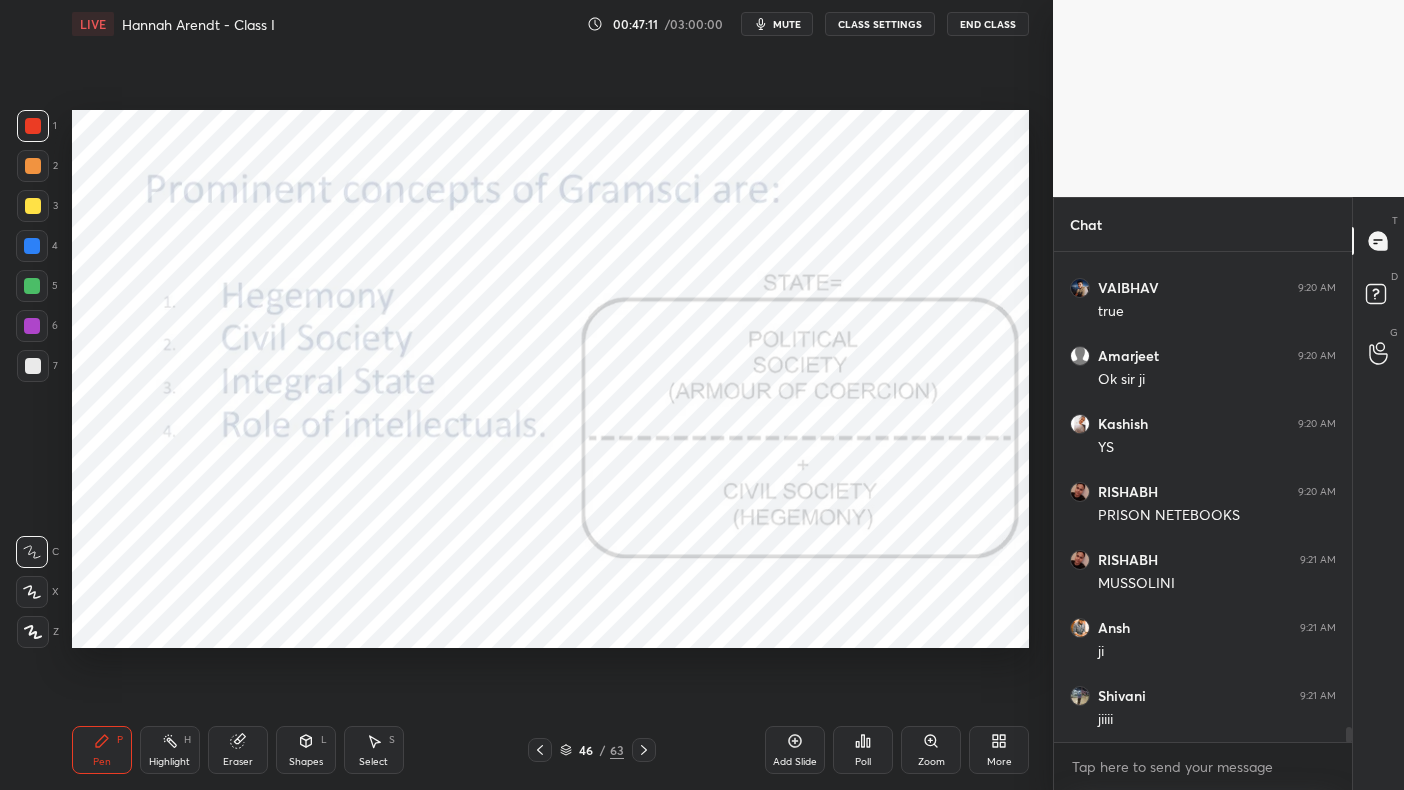 click on "Add Slide" at bounding box center [795, 750] 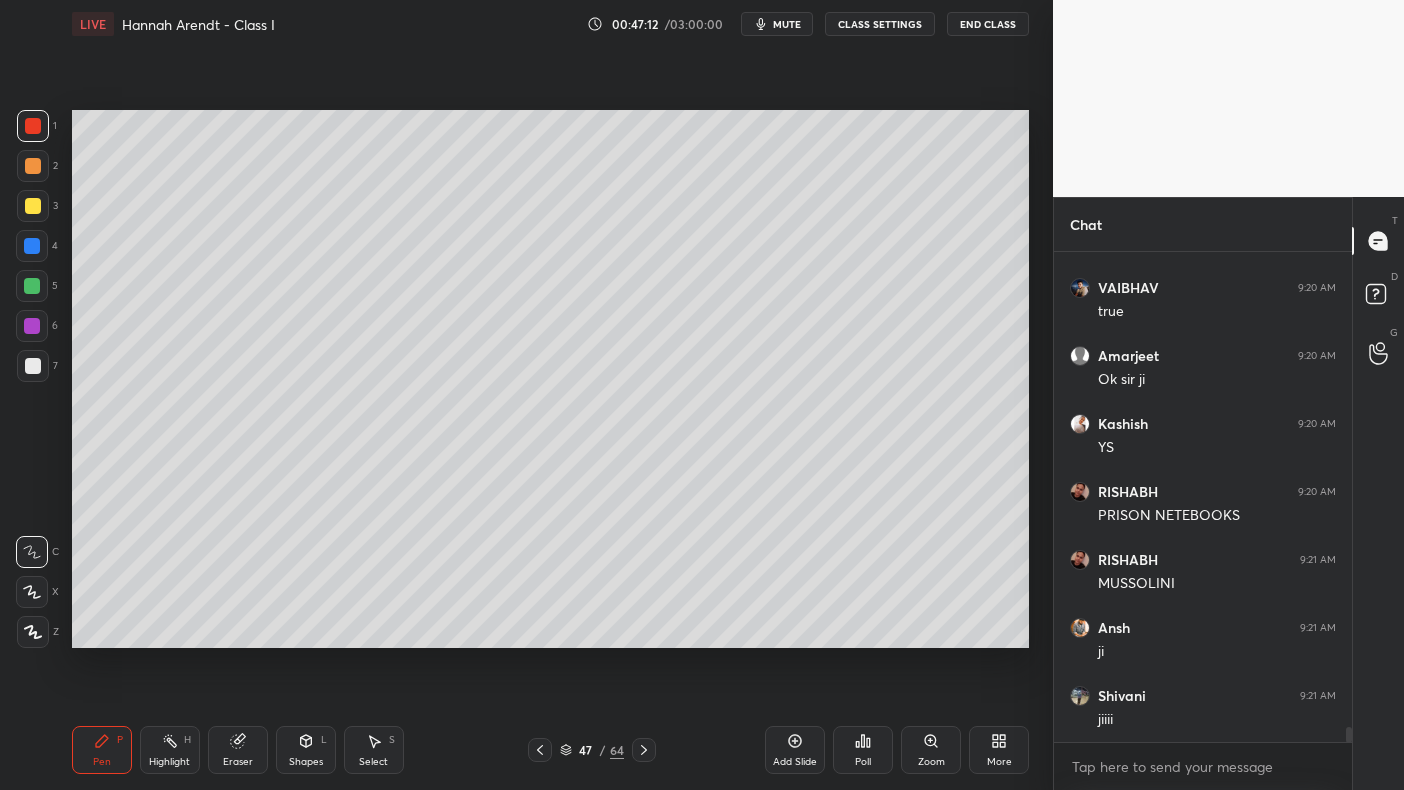click at bounding box center (33, 206) 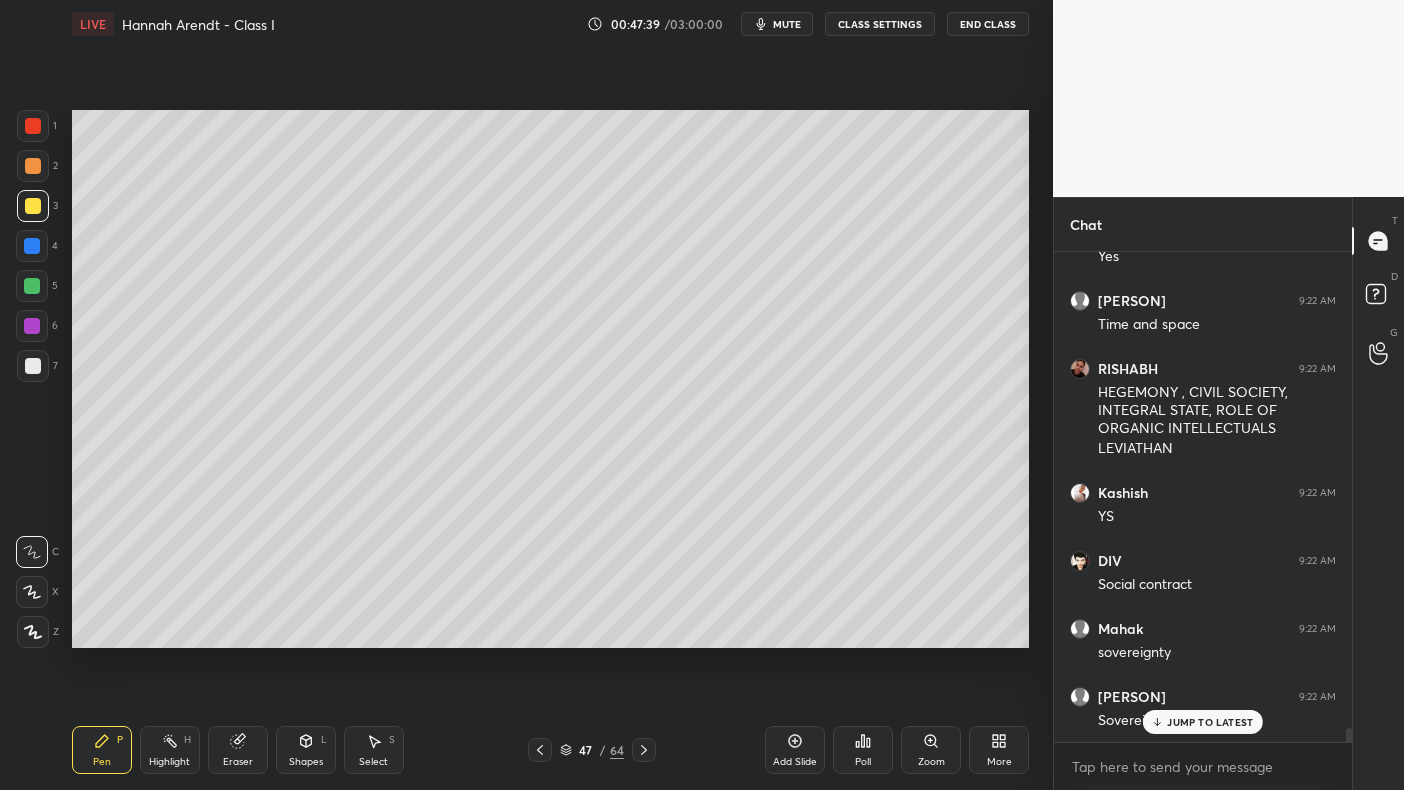 scroll, scrollTop: 16239, scrollLeft: 0, axis: vertical 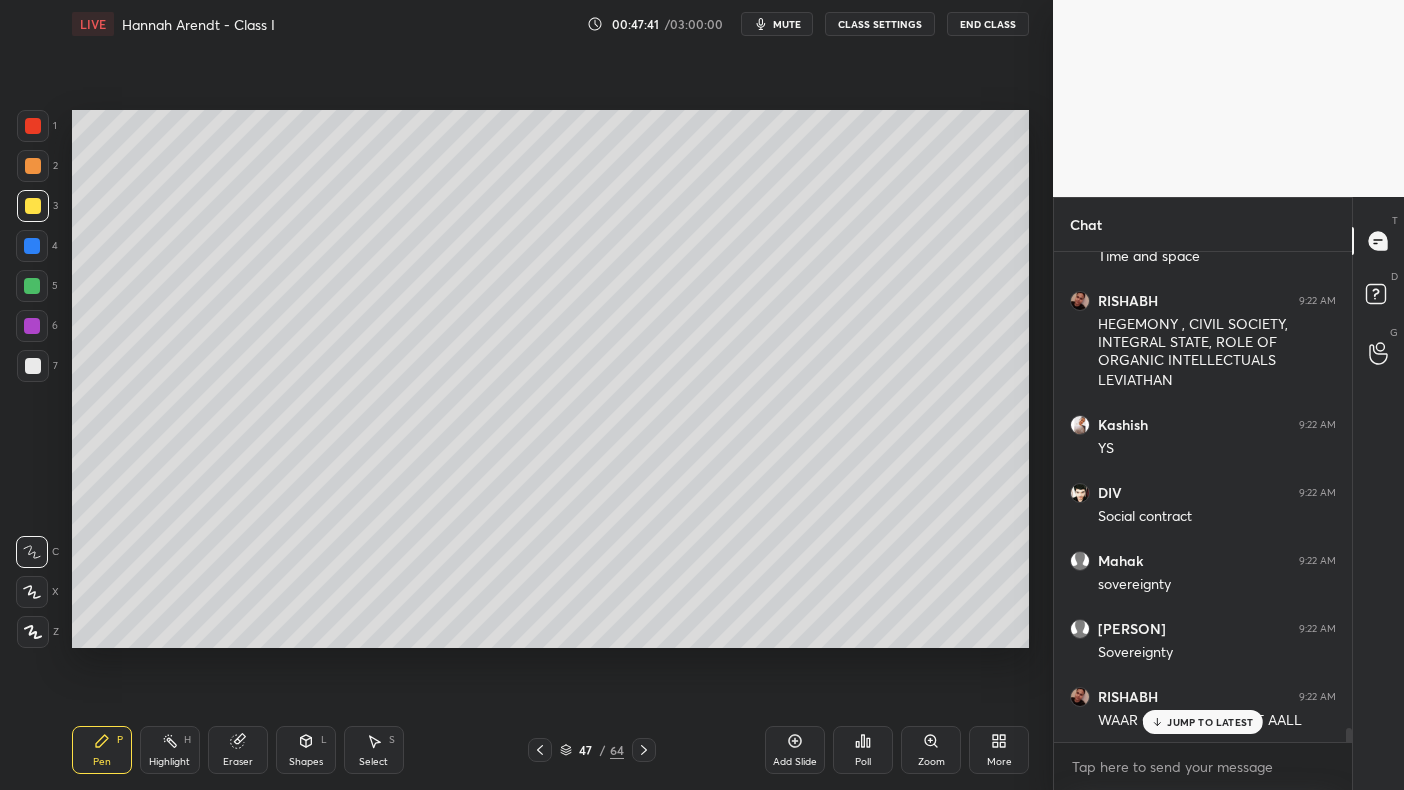 click at bounding box center (33, 366) 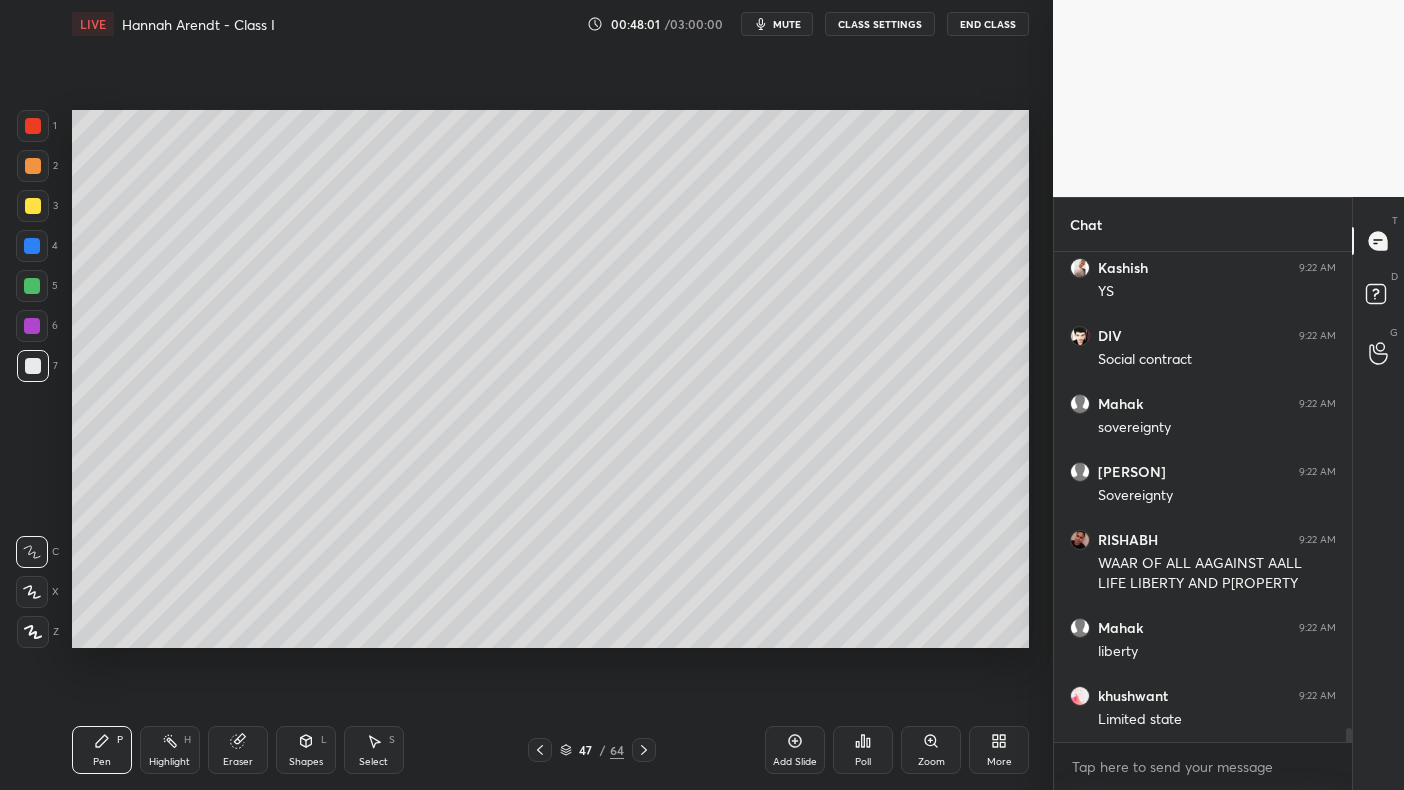 scroll, scrollTop: 16464, scrollLeft: 0, axis: vertical 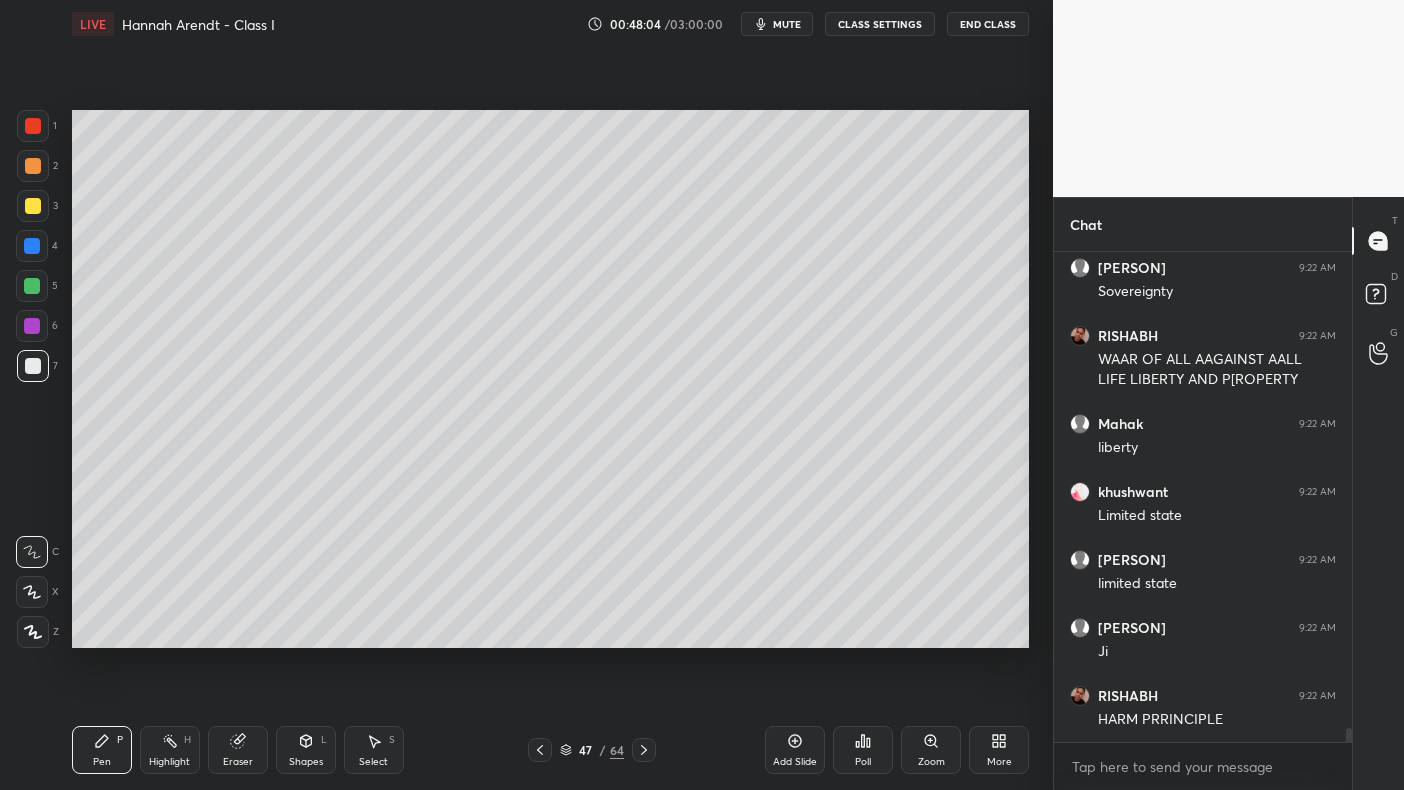 click on "Add Slide" at bounding box center (795, 750) 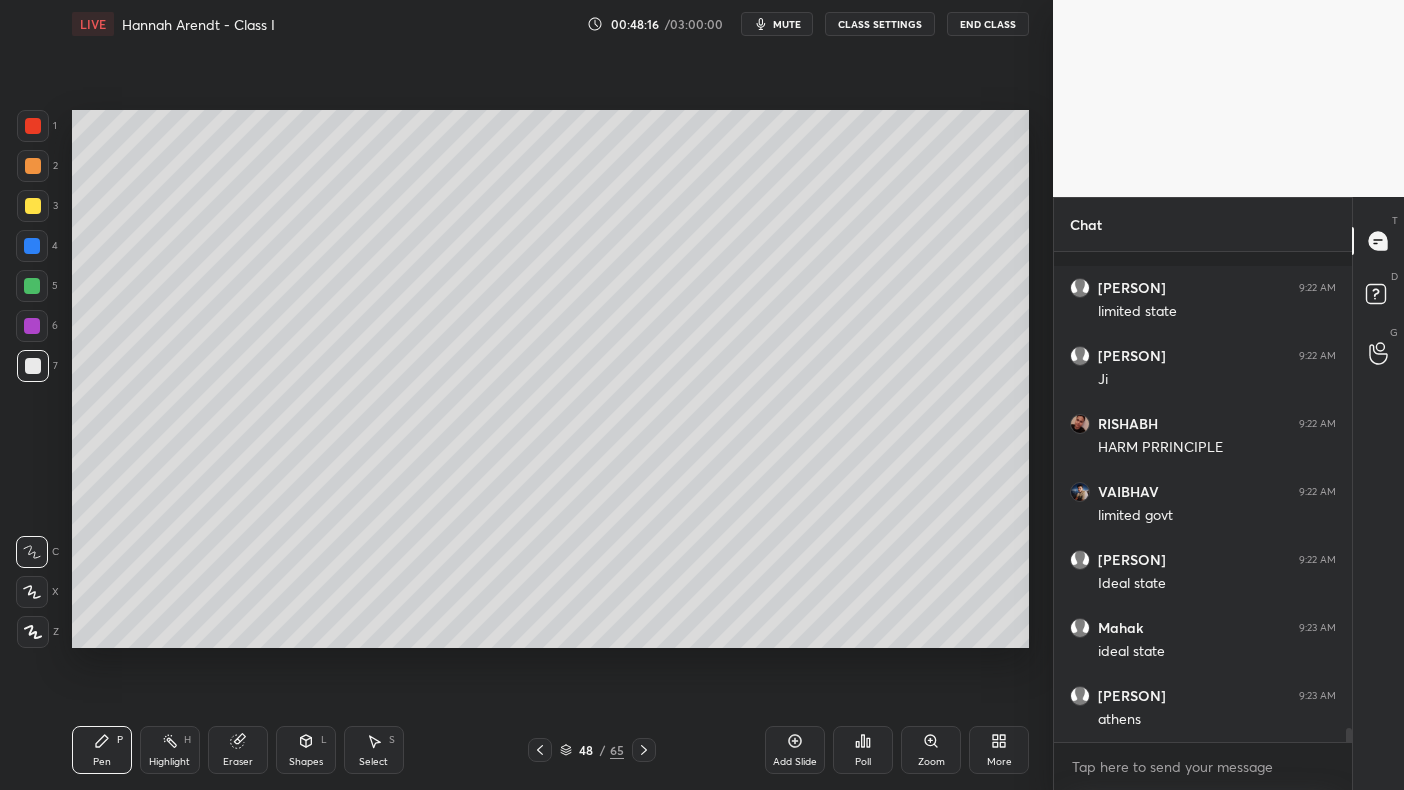 scroll, scrollTop: 17008, scrollLeft: 0, axis: vertical 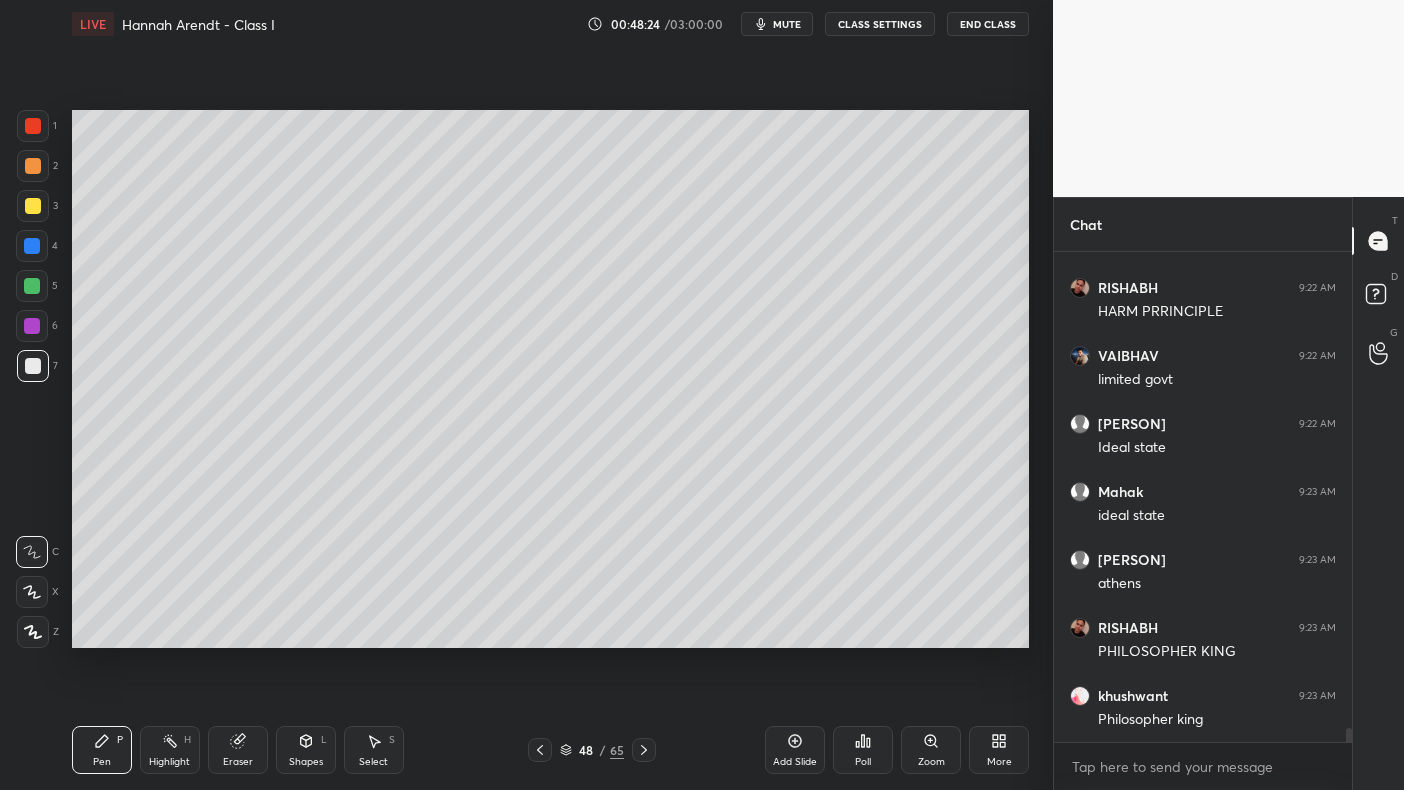 click at bounding box center (32, 286) 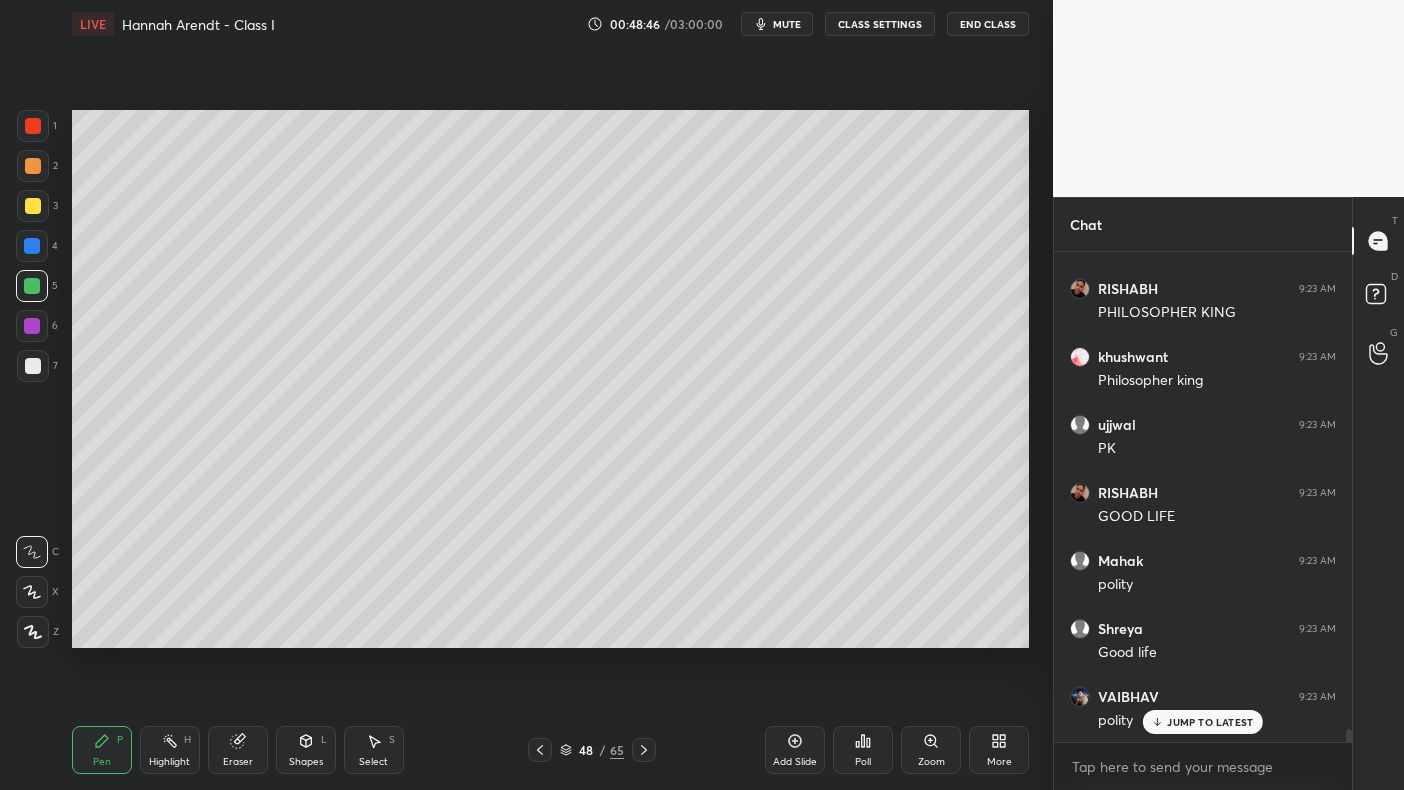 scroll, scrollTop: 17415, scrollLeft: 0, axis: vertical 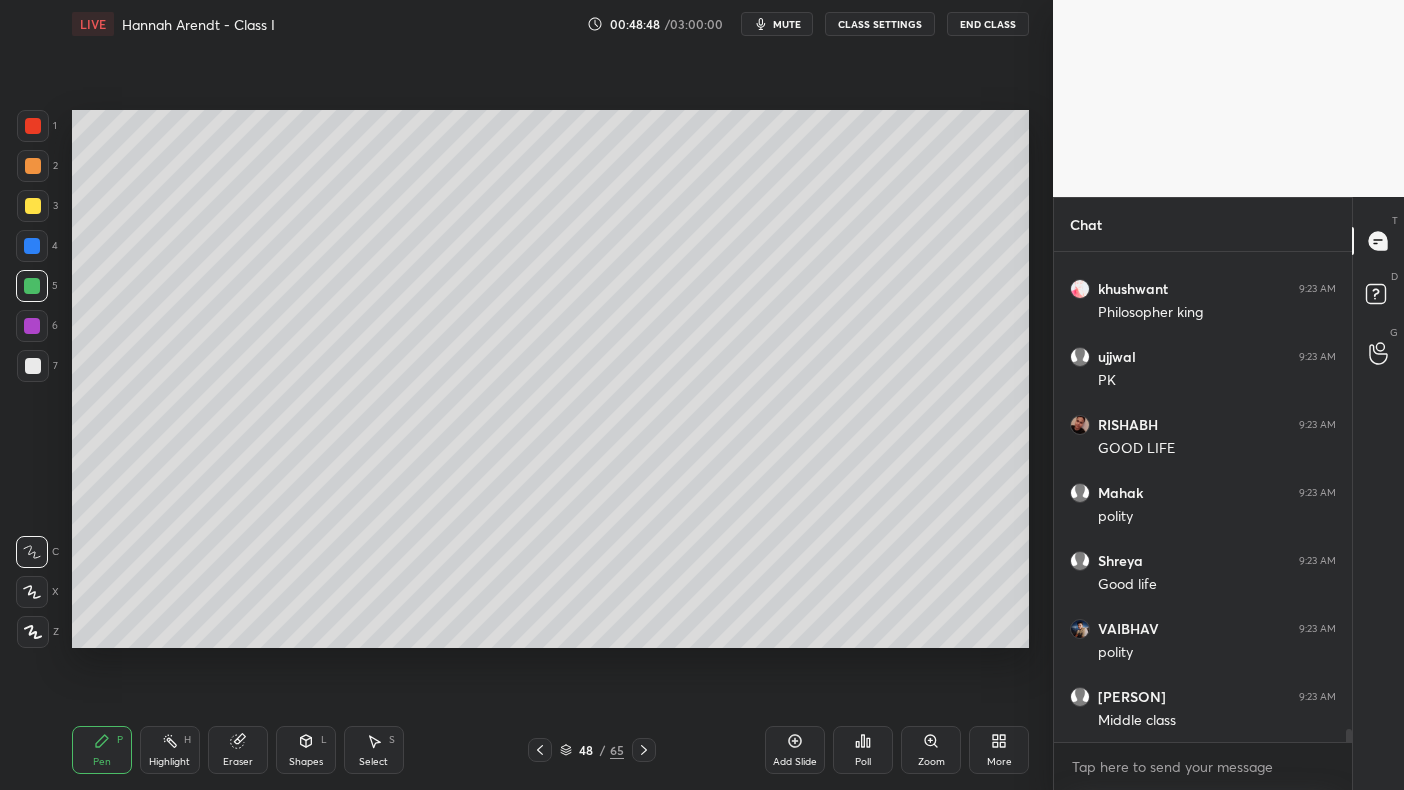 click at bounding box center [32, 326] 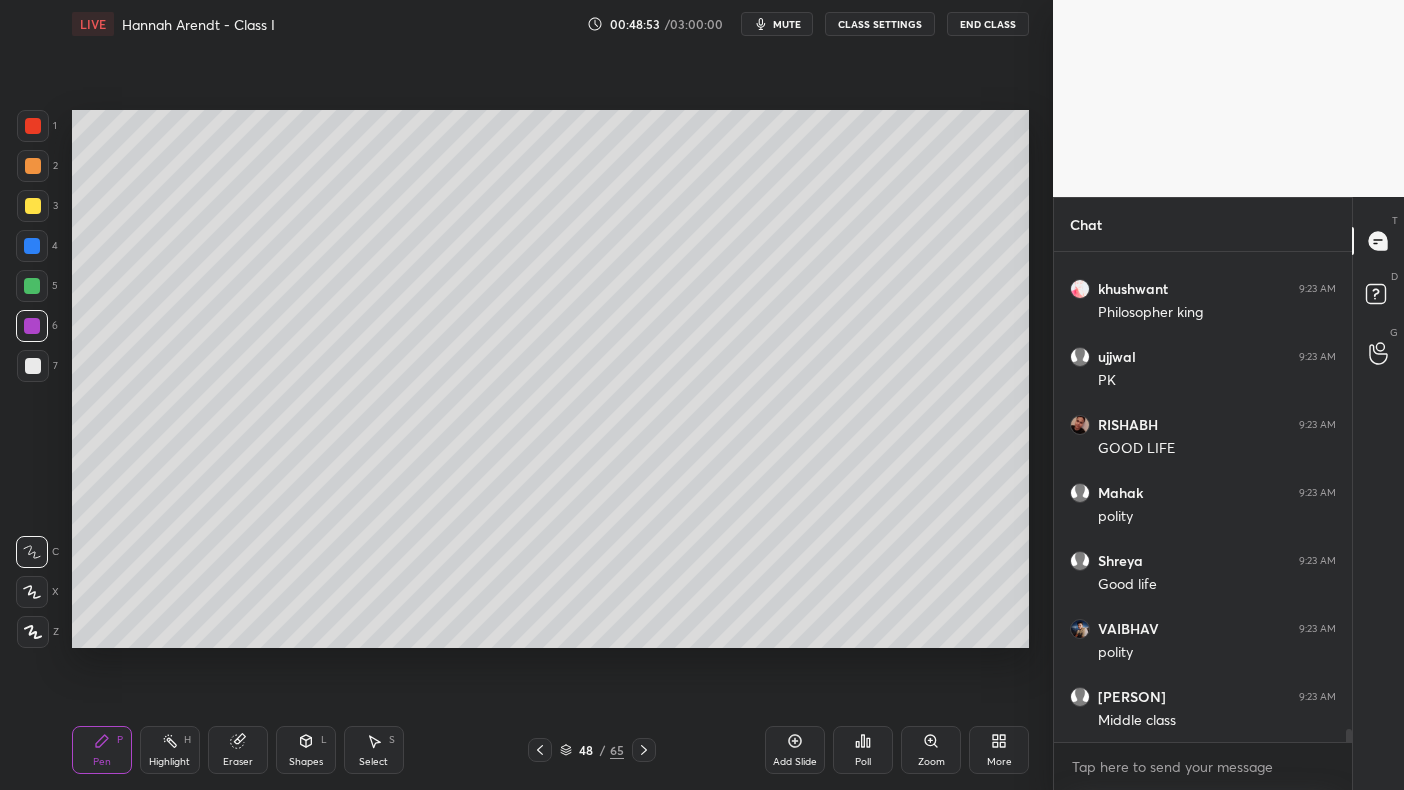scroll, scrollTop: 17483, scrollLeft: 0, axis: vertical 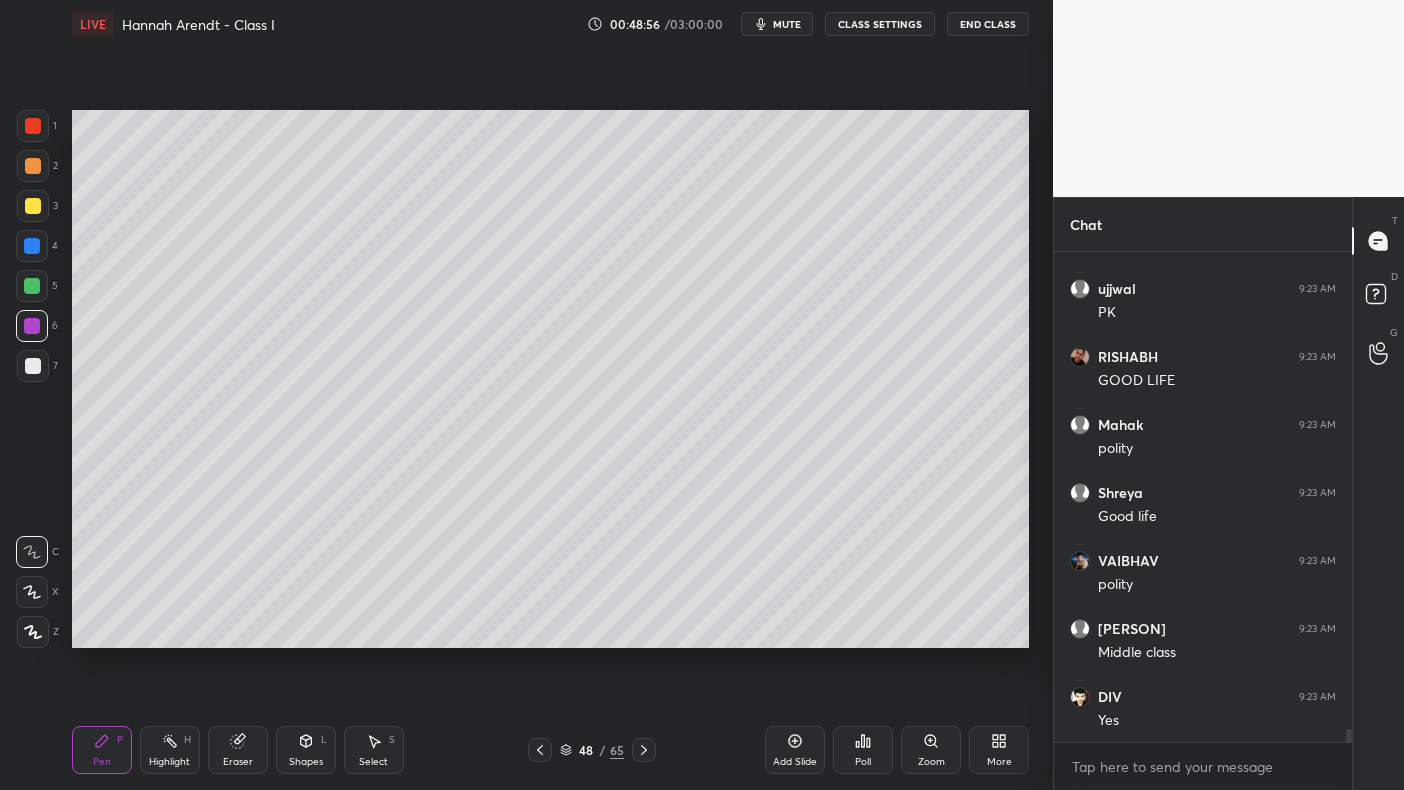 click 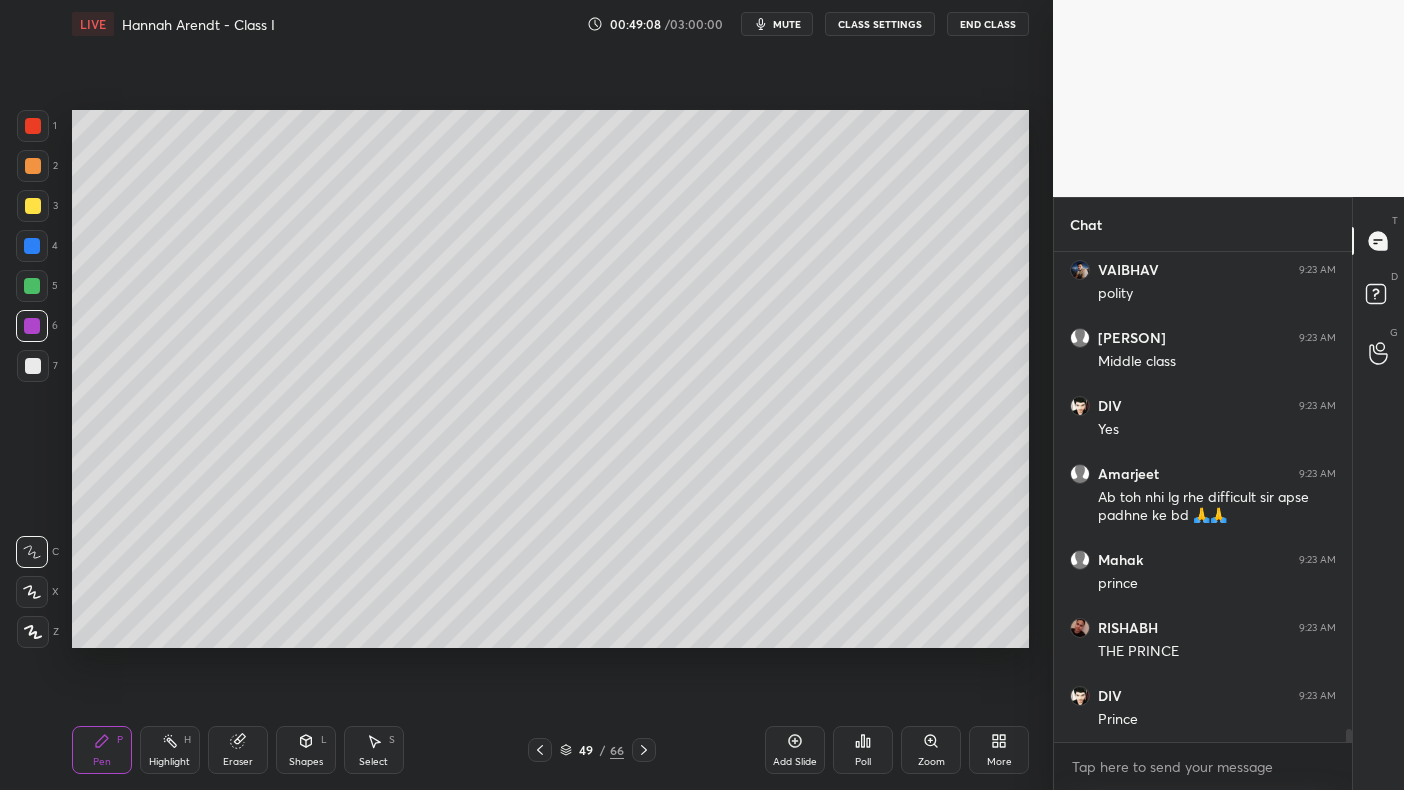 scroll, scrollTop: 17842, scrollLeft: 0, axis: vertical 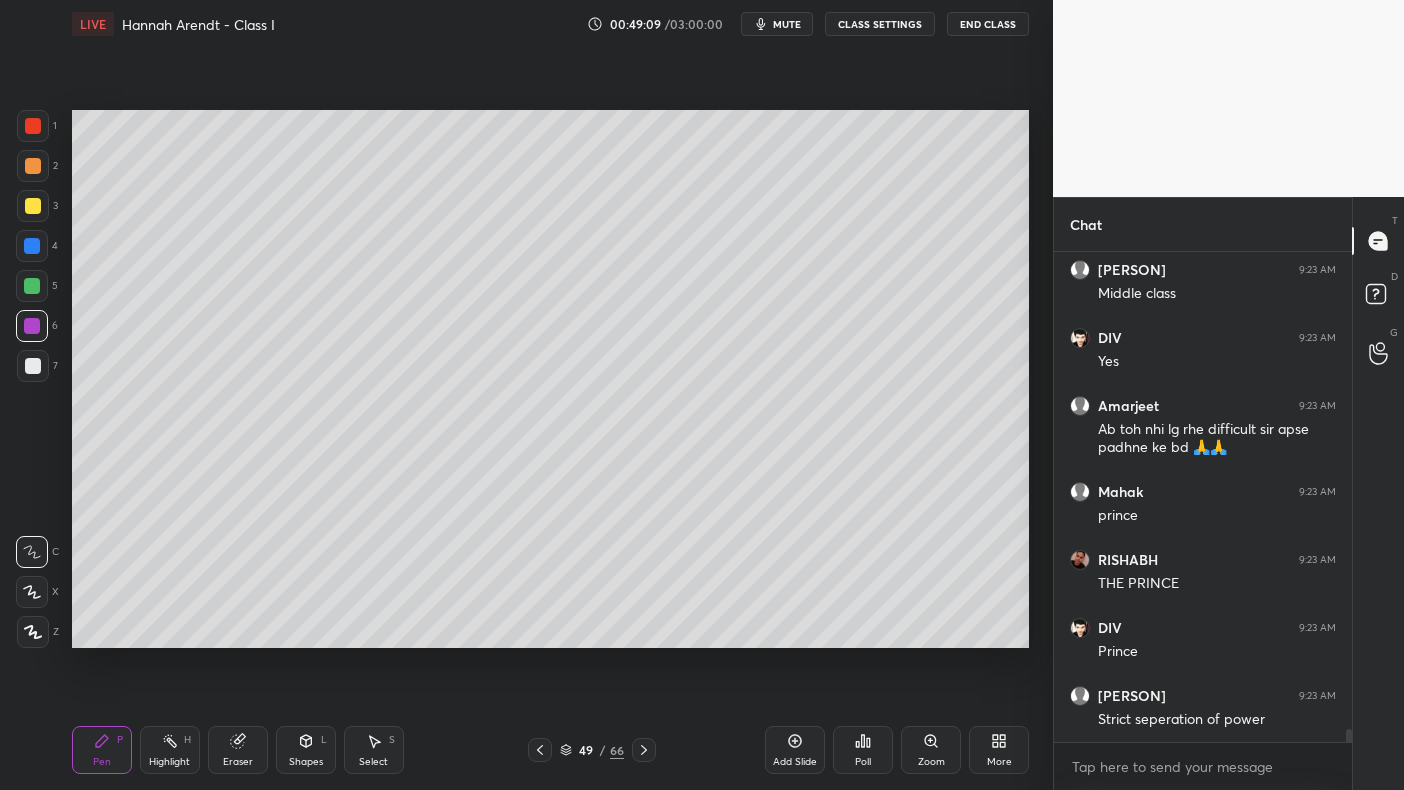 click at bounding box center (33, 206) 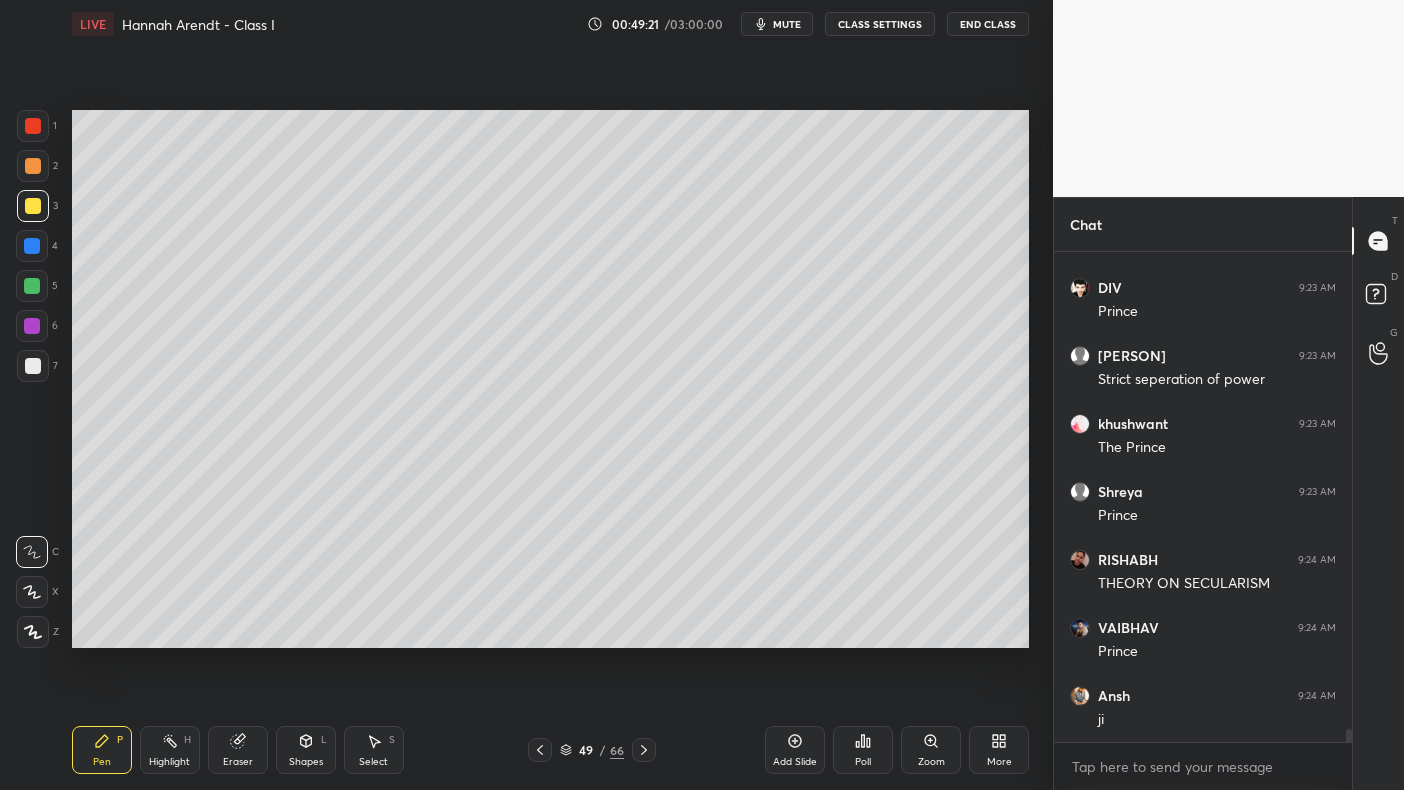 scroll, scrollTop: 18250, scrollLeft: 0, axis: vertical 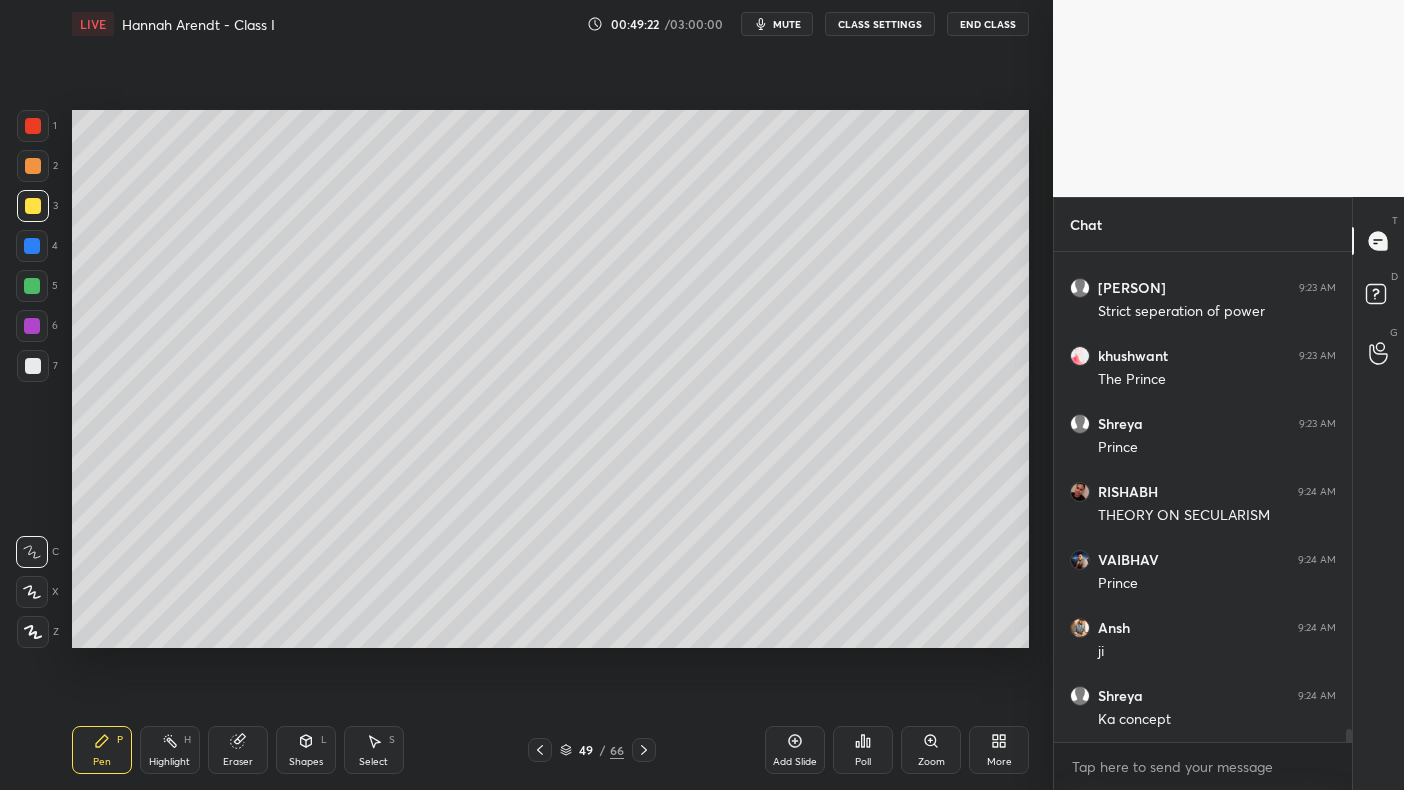 click at bounding box center (32, 246) 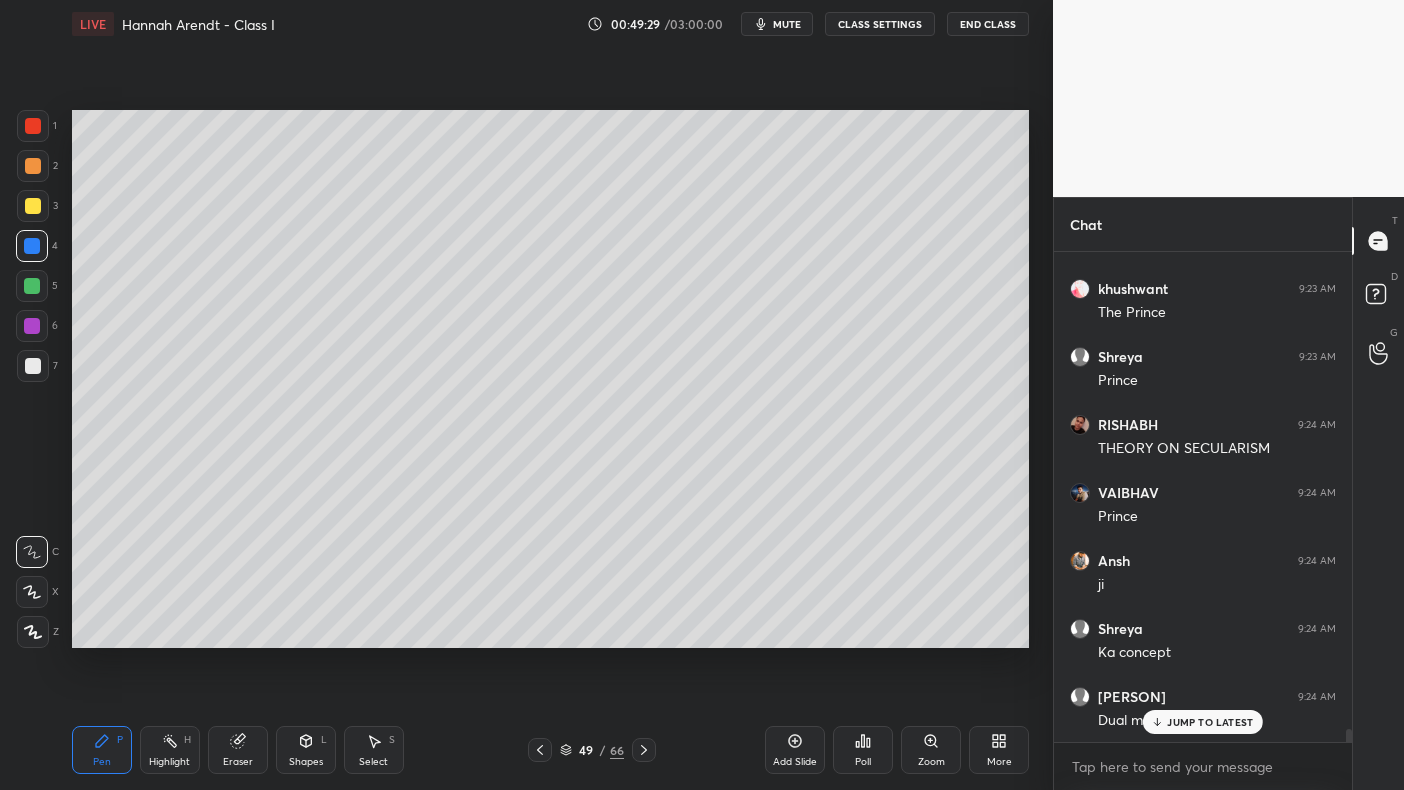 scroll, scrollTop: 18385, scrollLeft: 0, axis: vertical 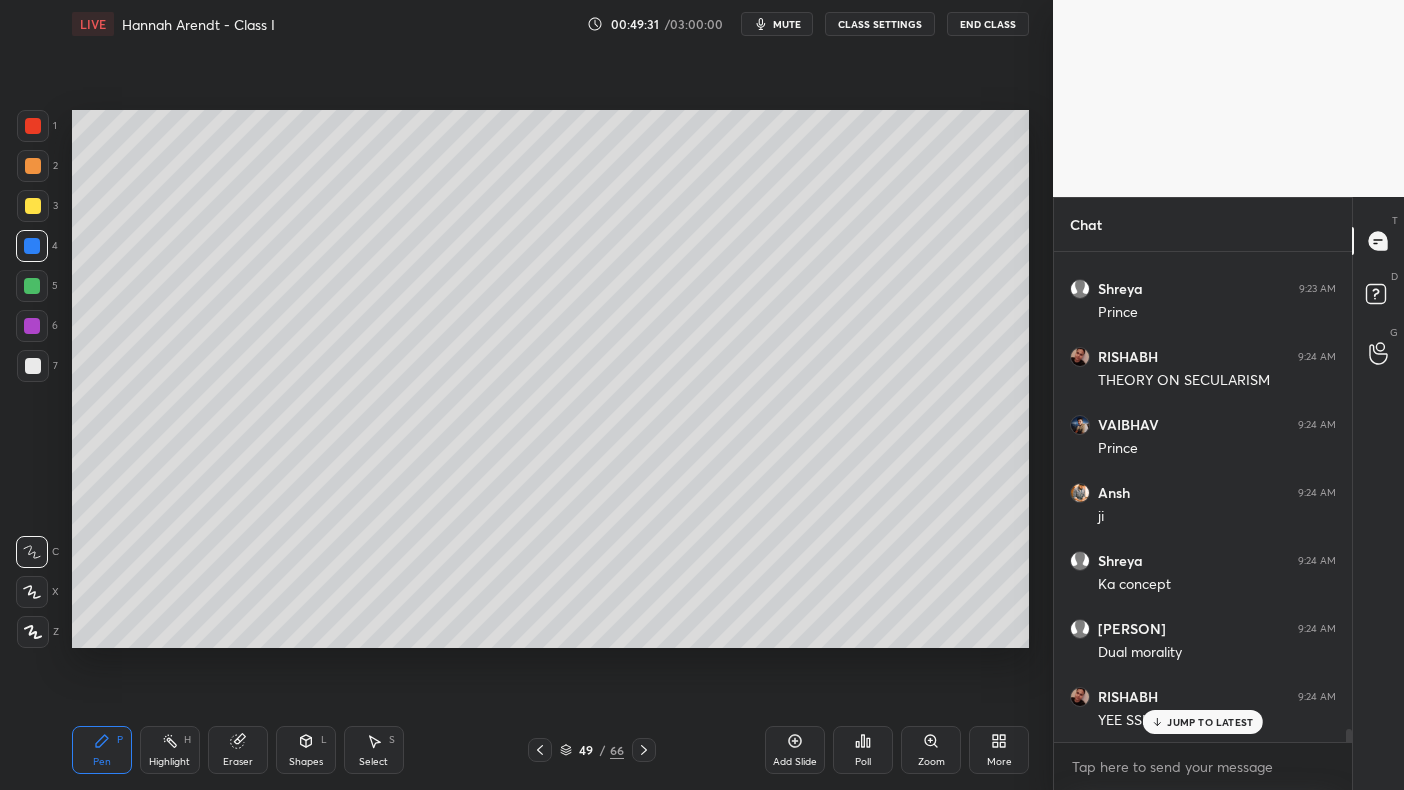 click 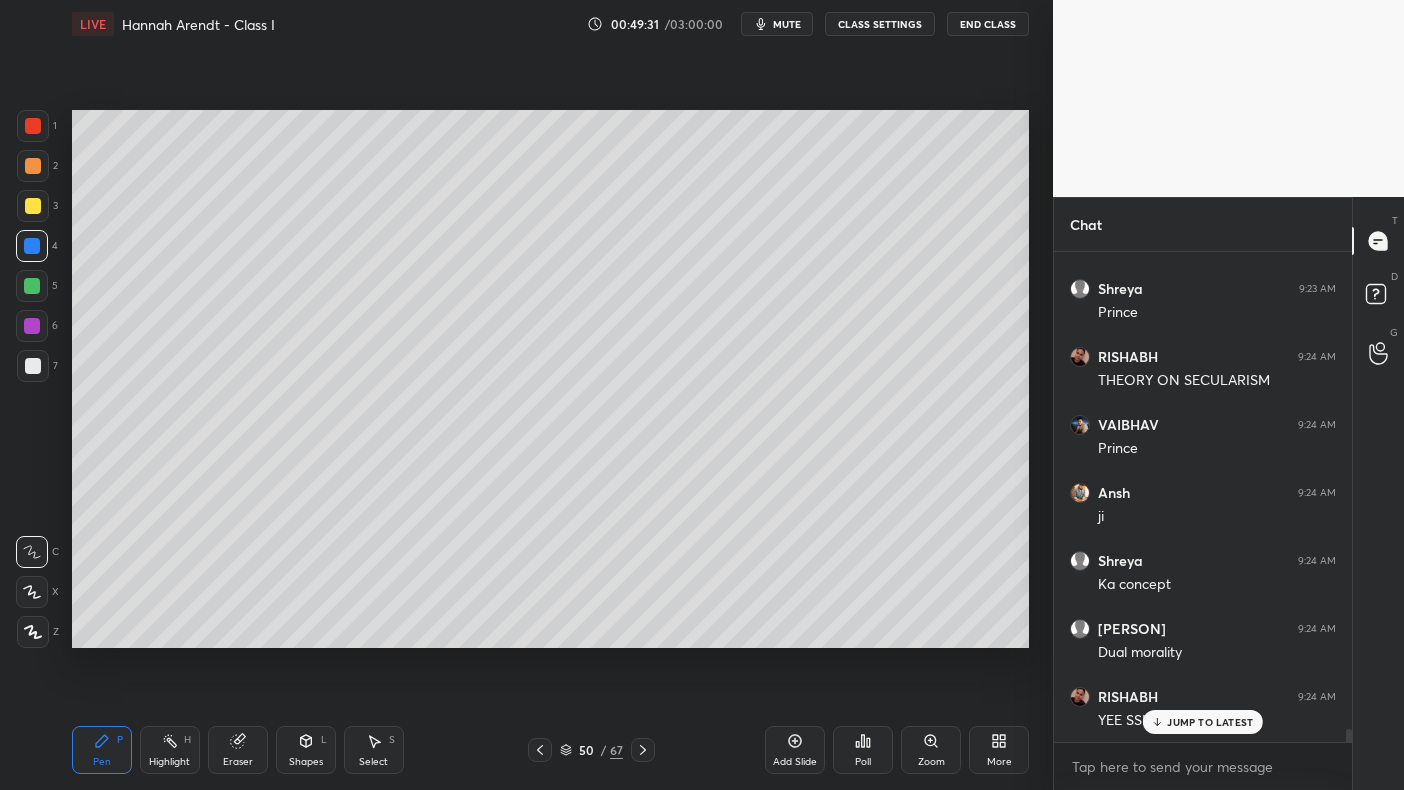 scroll, scrollTop: 18453, scrollLeft: 0, axis: vertical 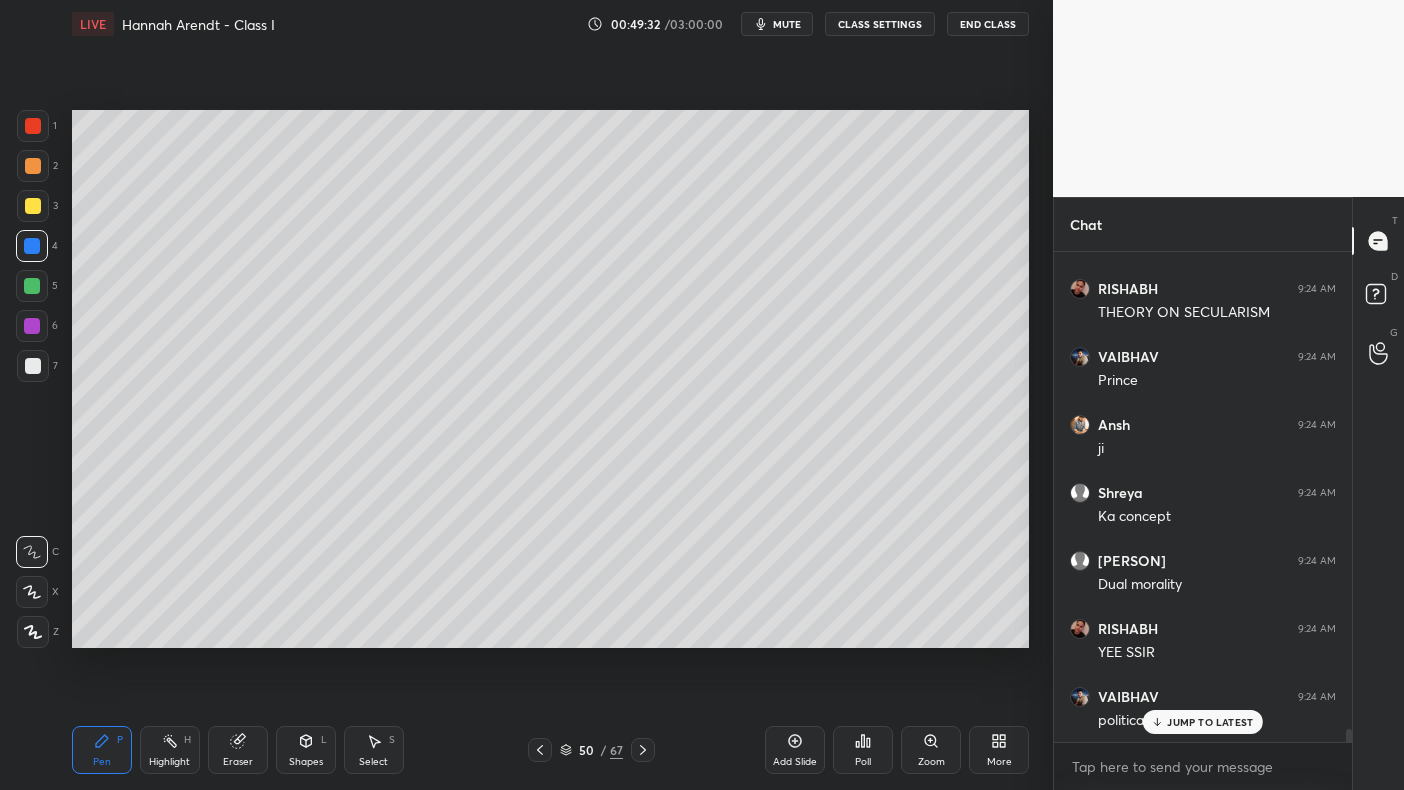 click on "1 2 3 4 5 6 7 C X Z C X Z E E Erase all   H H" at bounding box center (32, 379) 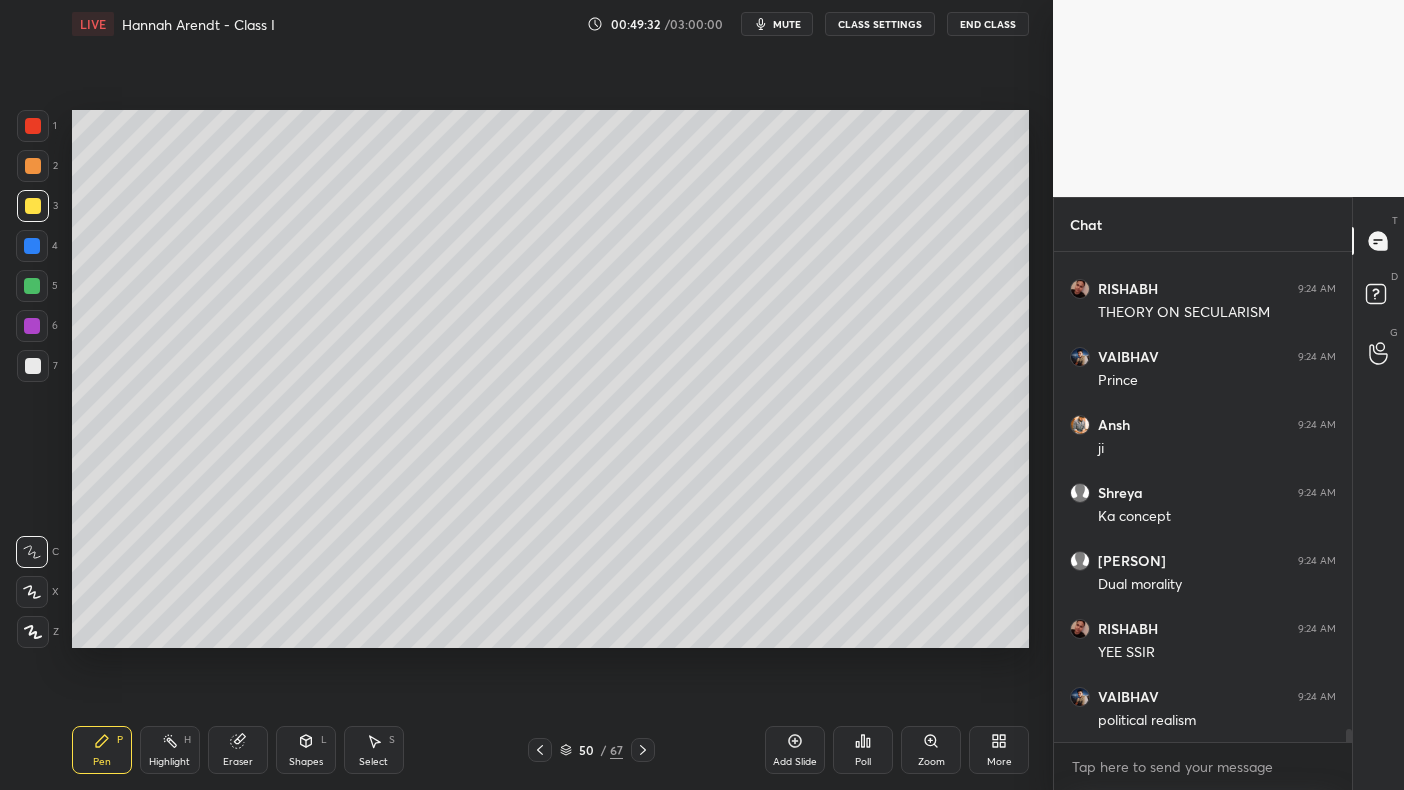 scroll, scrollTop: 18521, scrollLeft: 0, axis: vertical 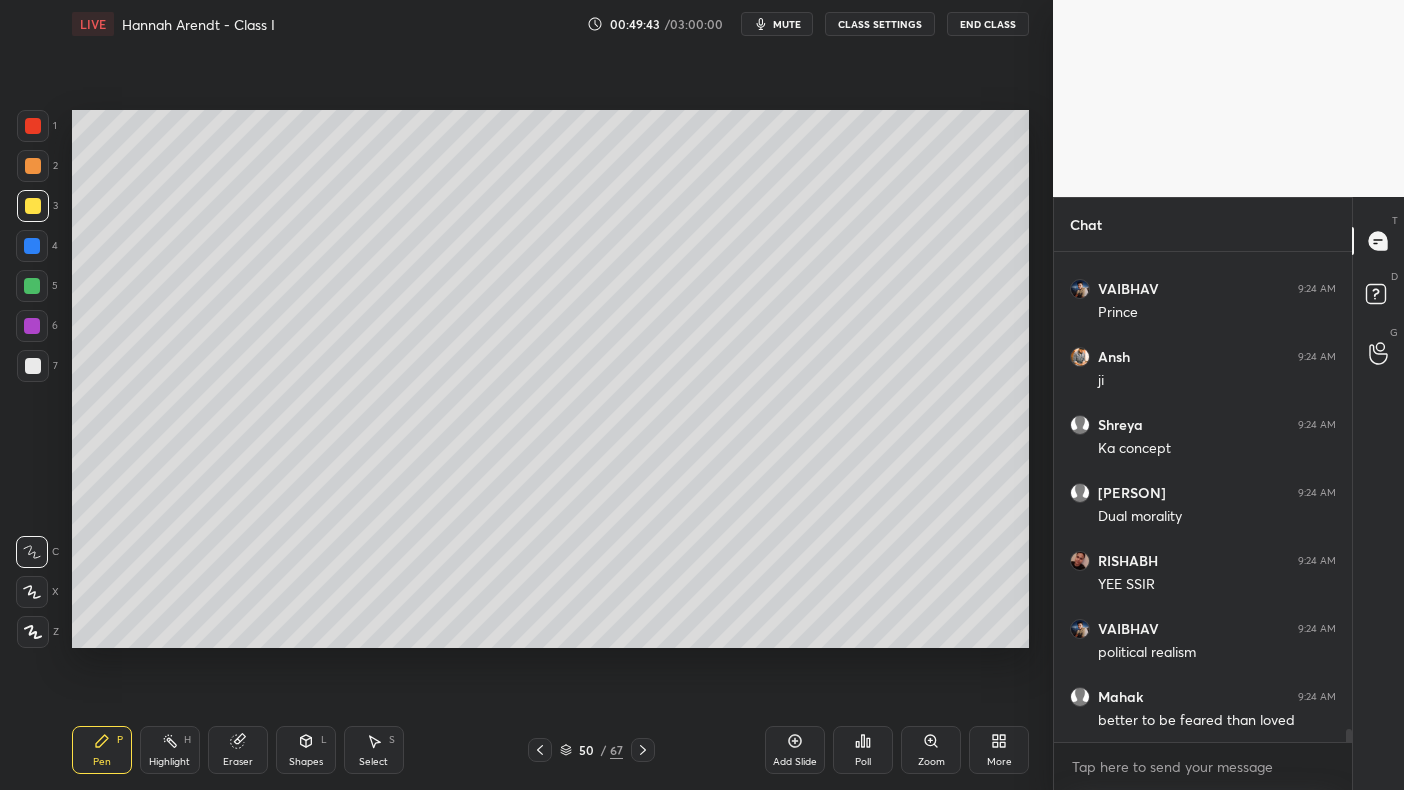 click at bounding box center (32, 246) 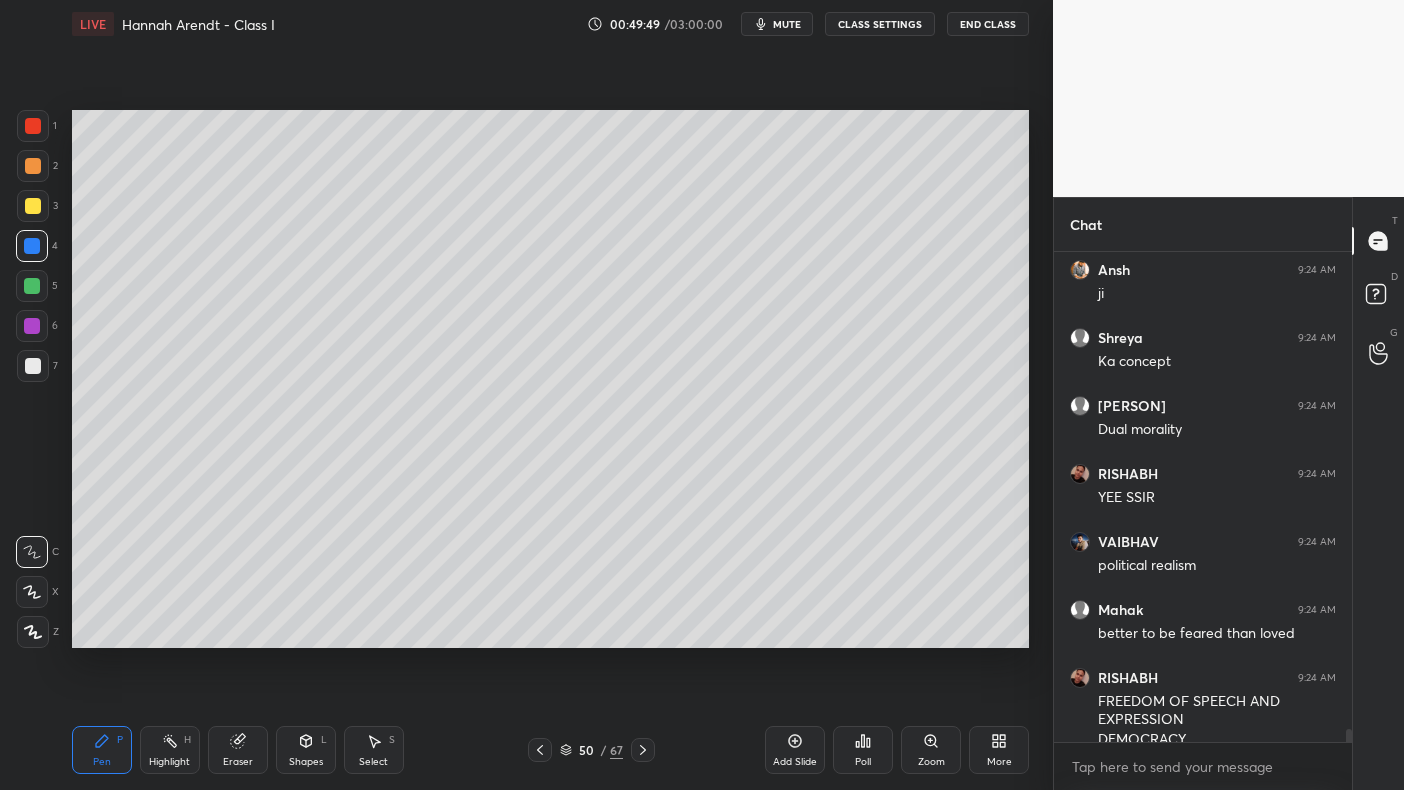 scroll, scrollTop: 18627, scrollLeft: 0, axis: vertical 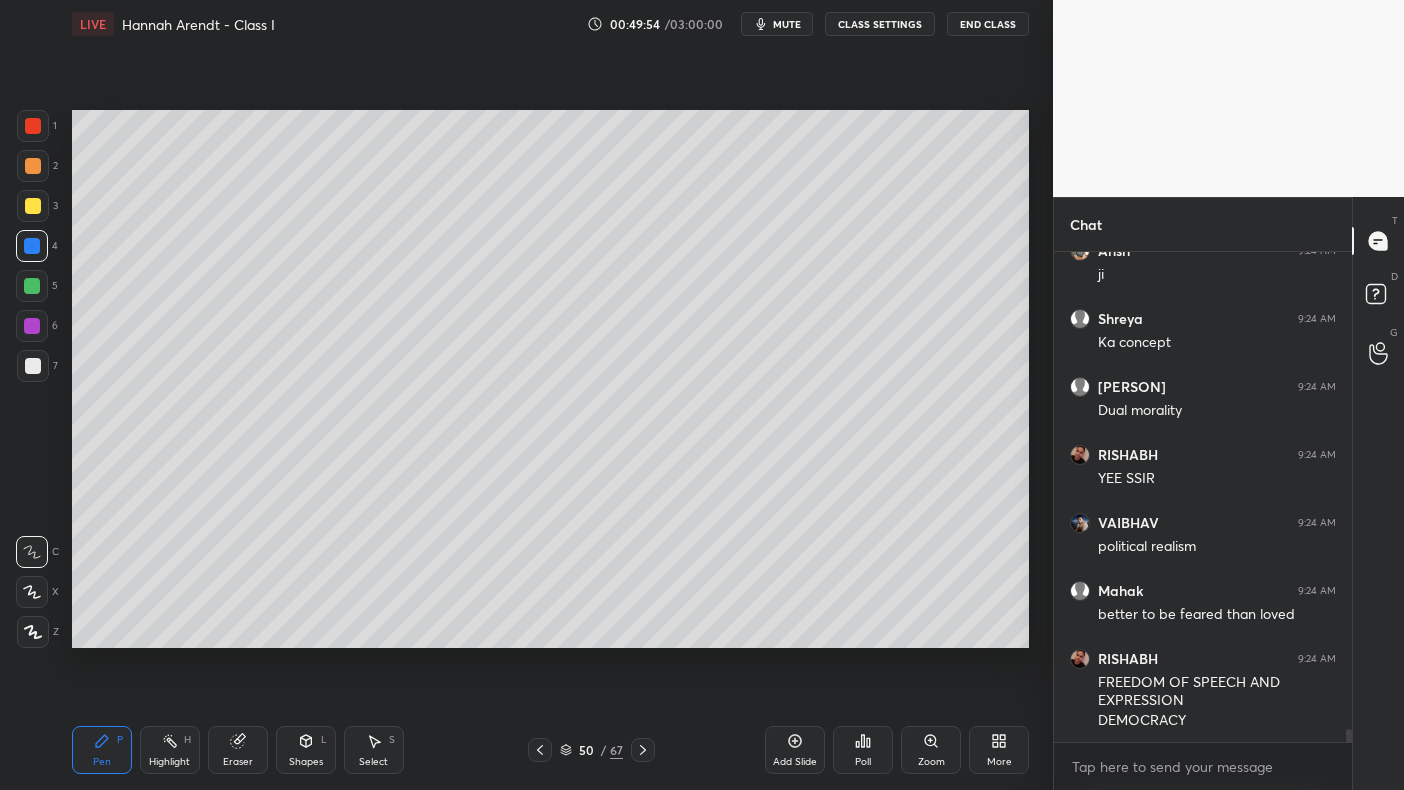 click at bounding box center (32, 286) 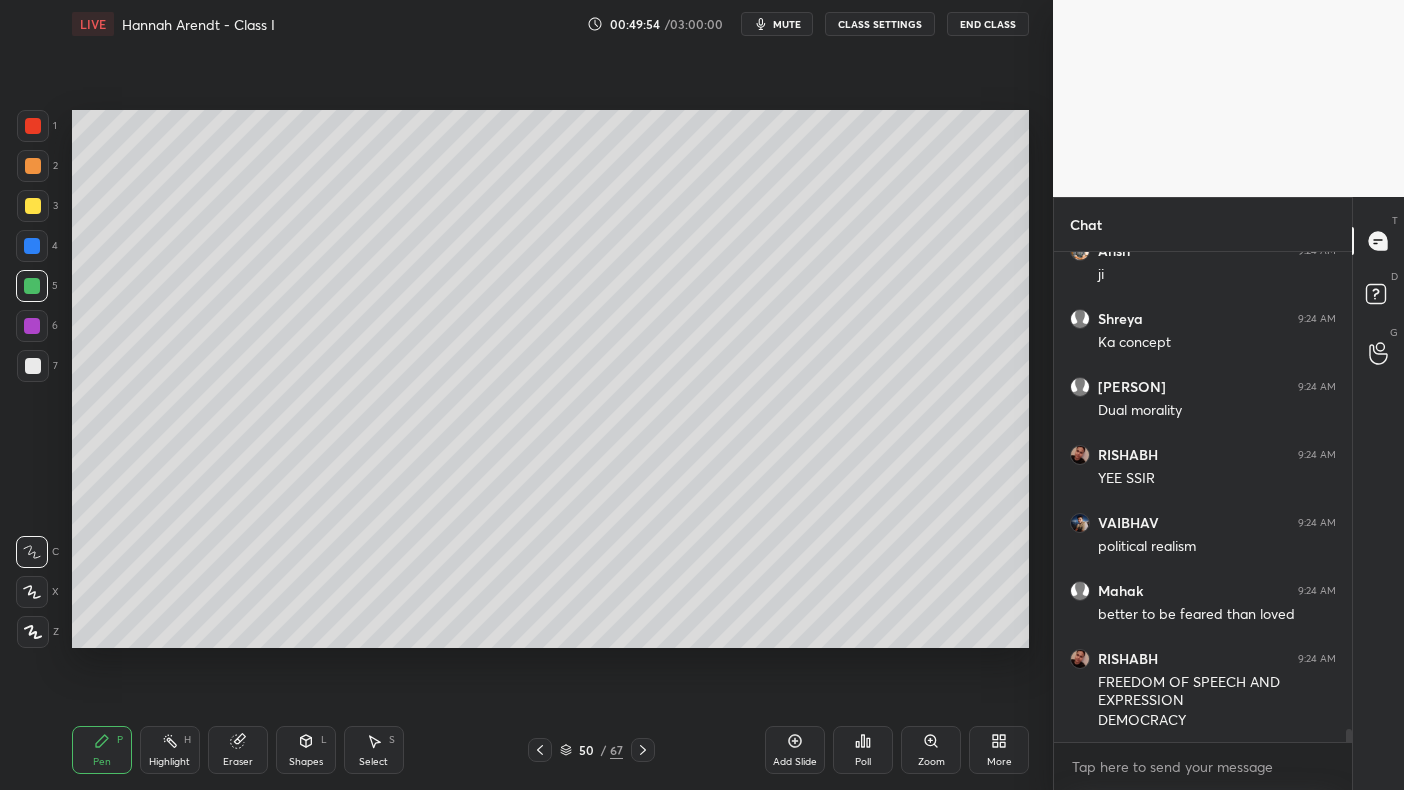 click at bounding box center [32, 286] 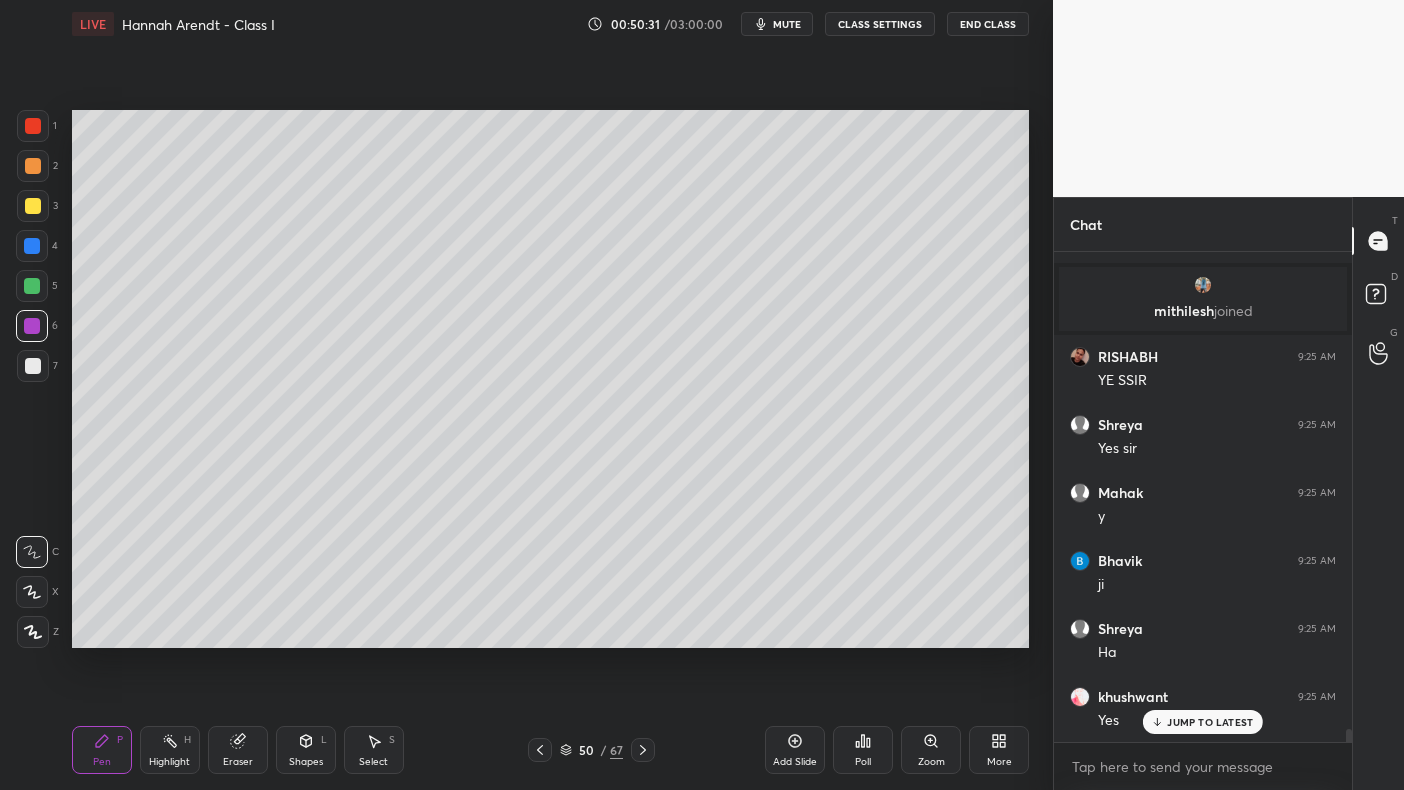 scroll, scrollTop: 18133, scrollLeft: 0, axis: vertical 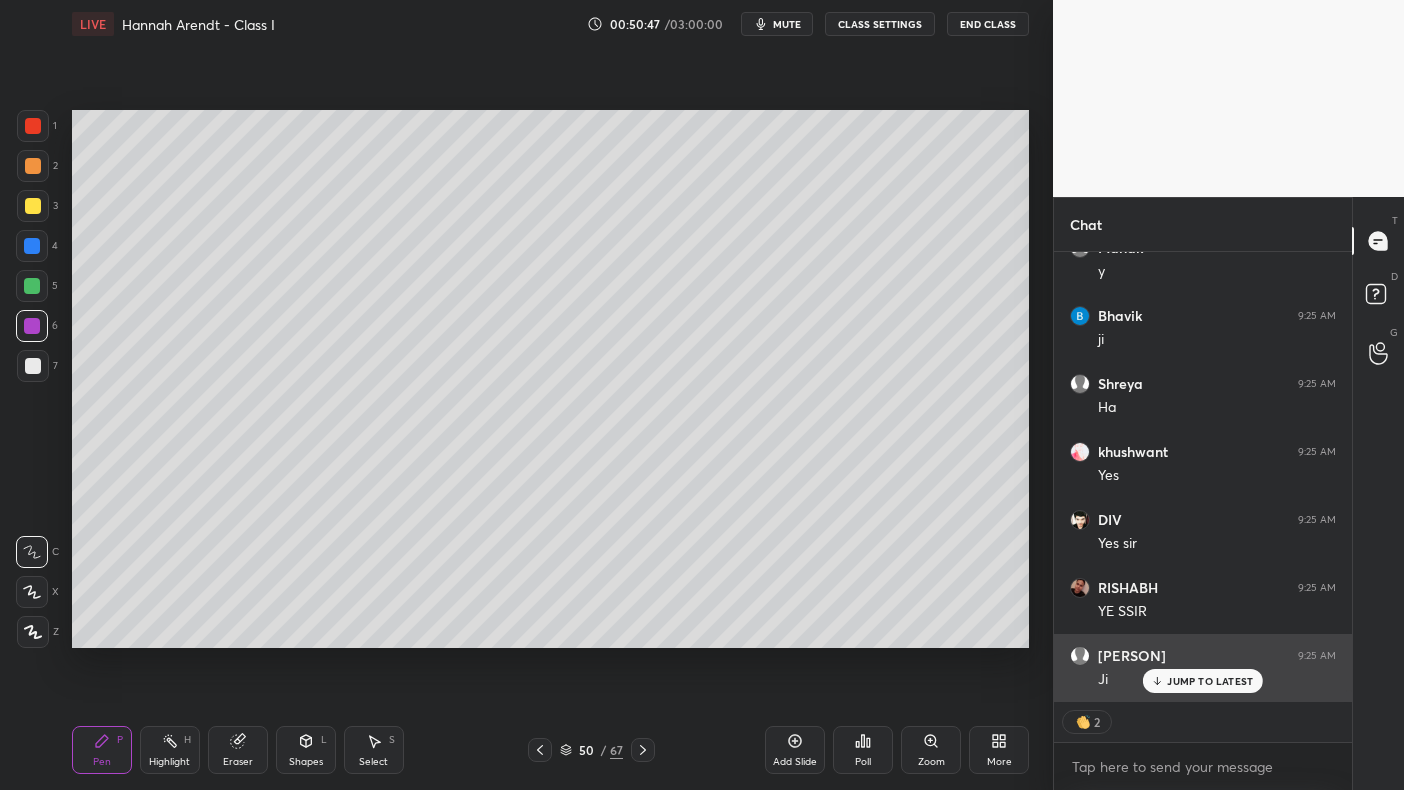 click on "JUMP TO LATEST" at bounding box center (1203, 681) 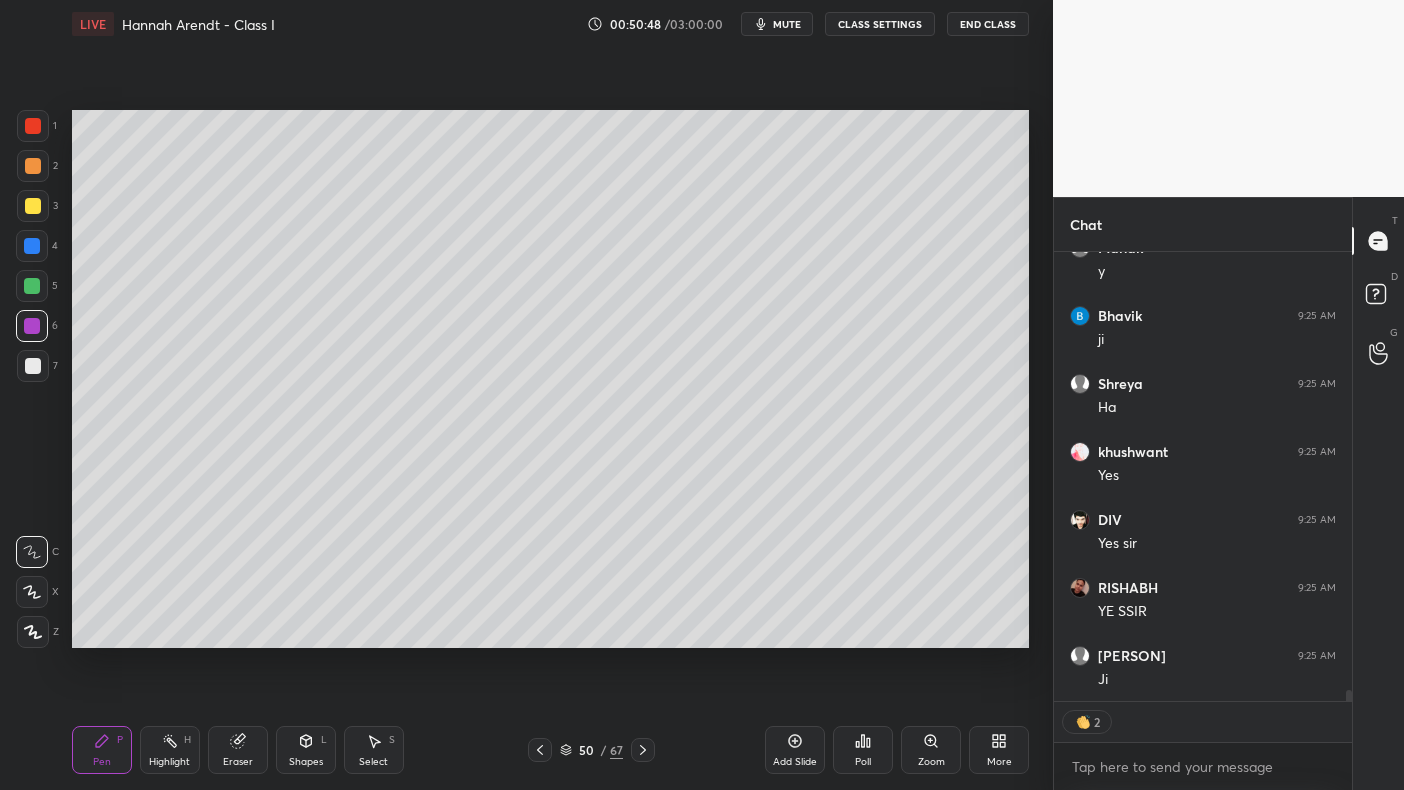 scroll, scrollTop: 7, scrollLeft: 6, axis: both 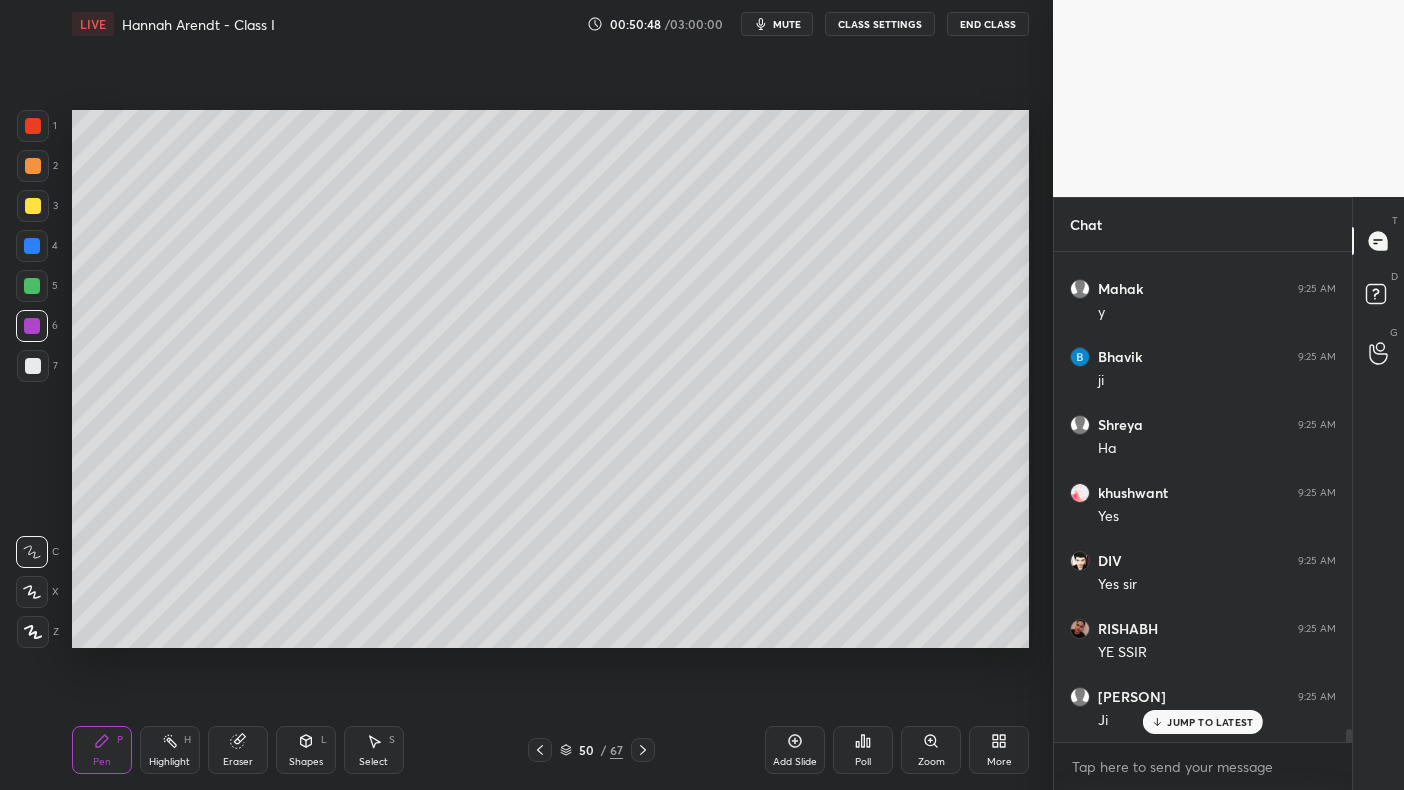 click 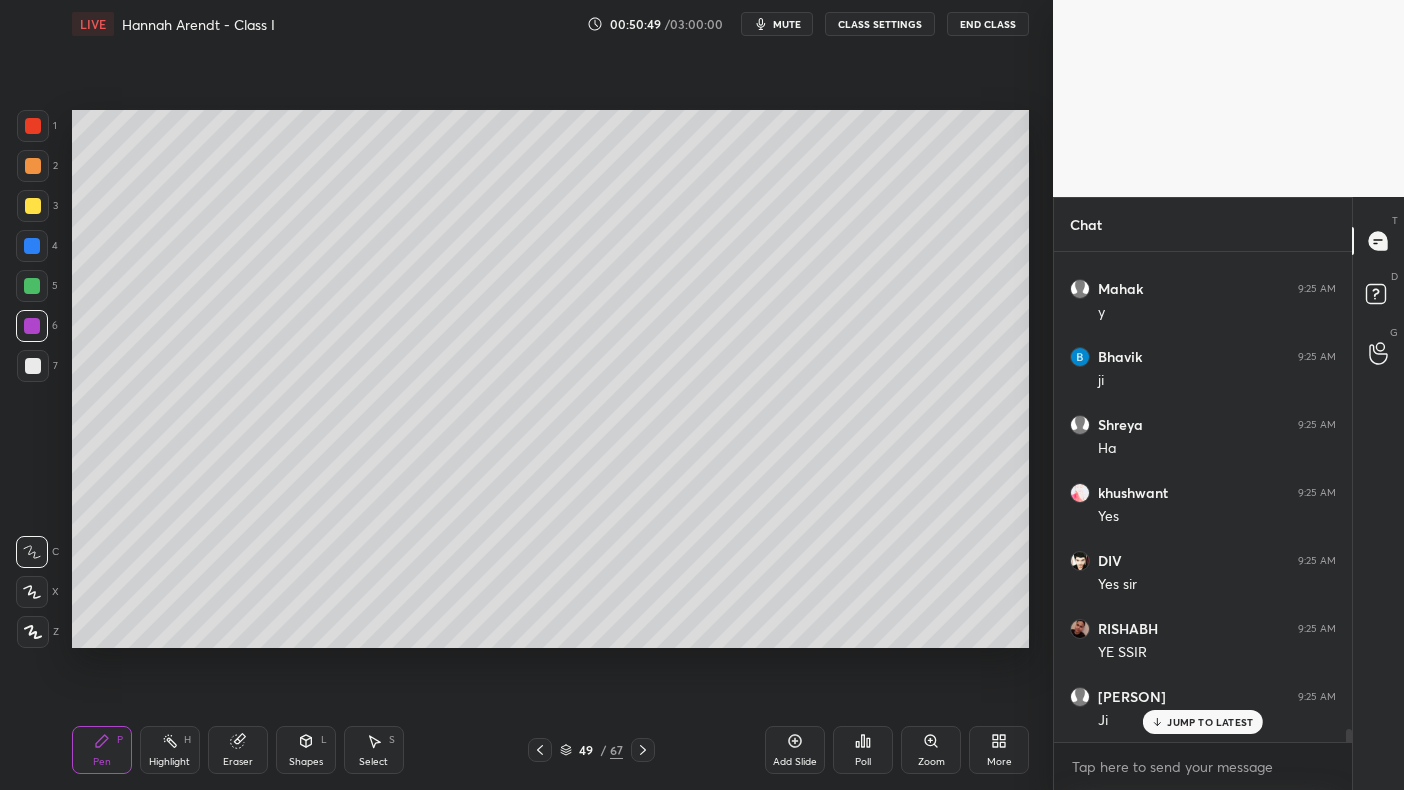 click 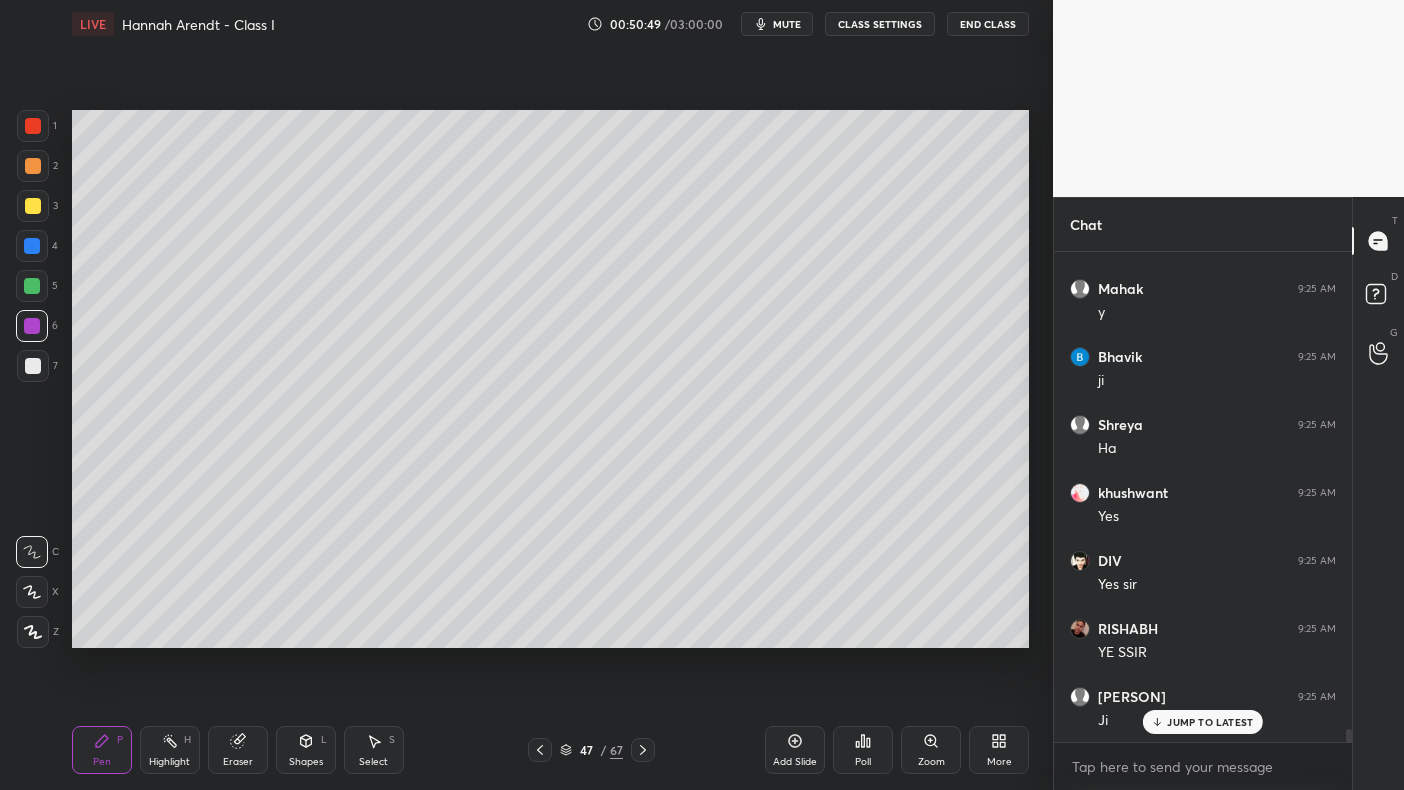 click 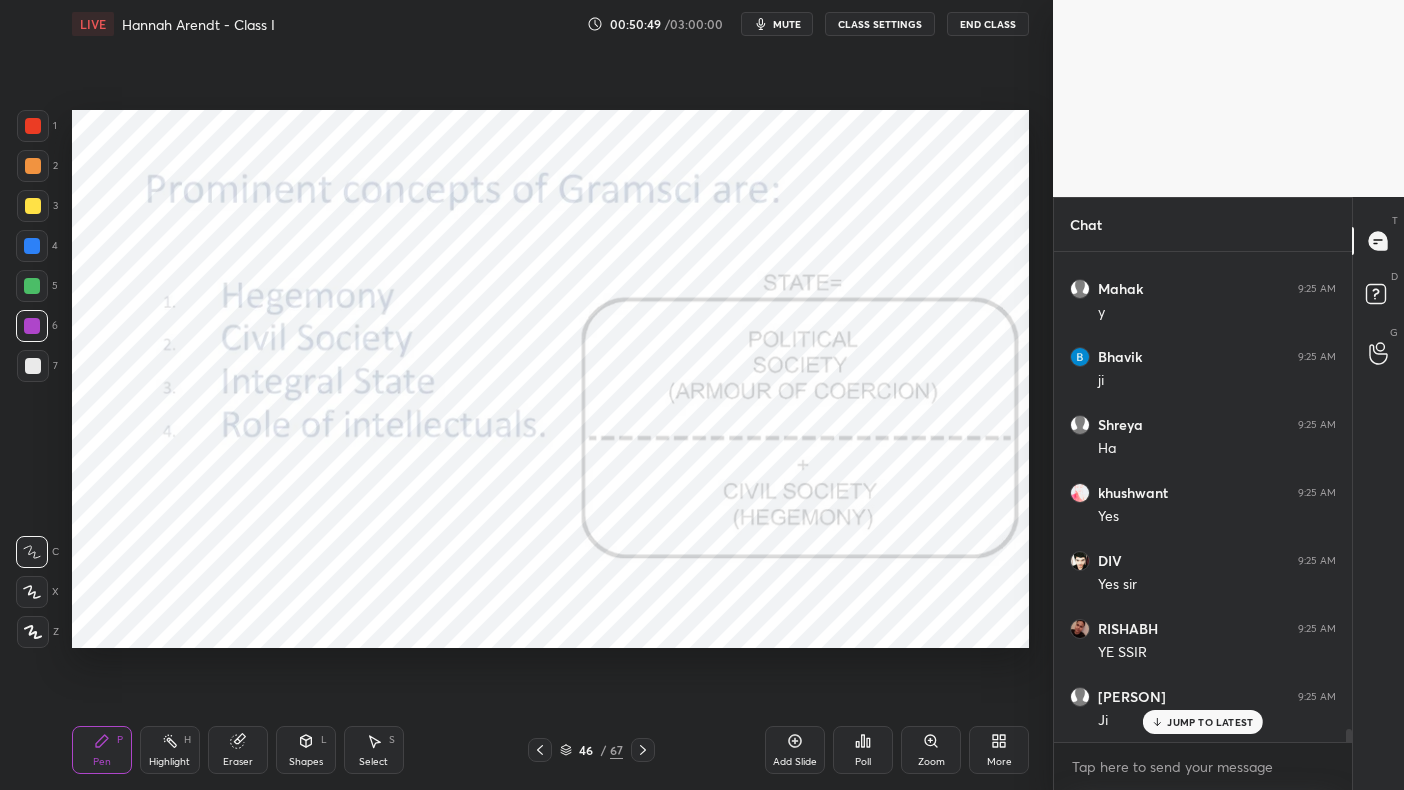 click 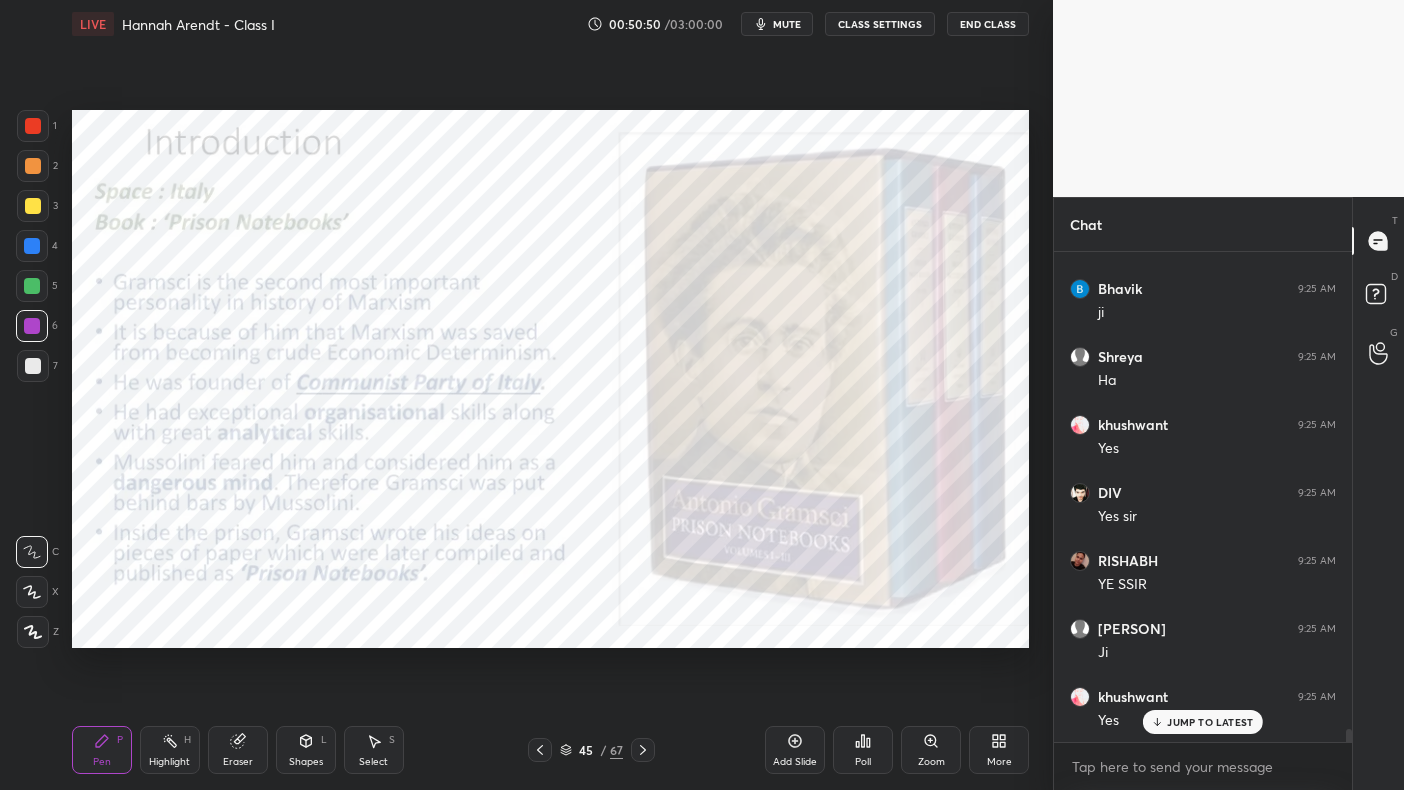 click 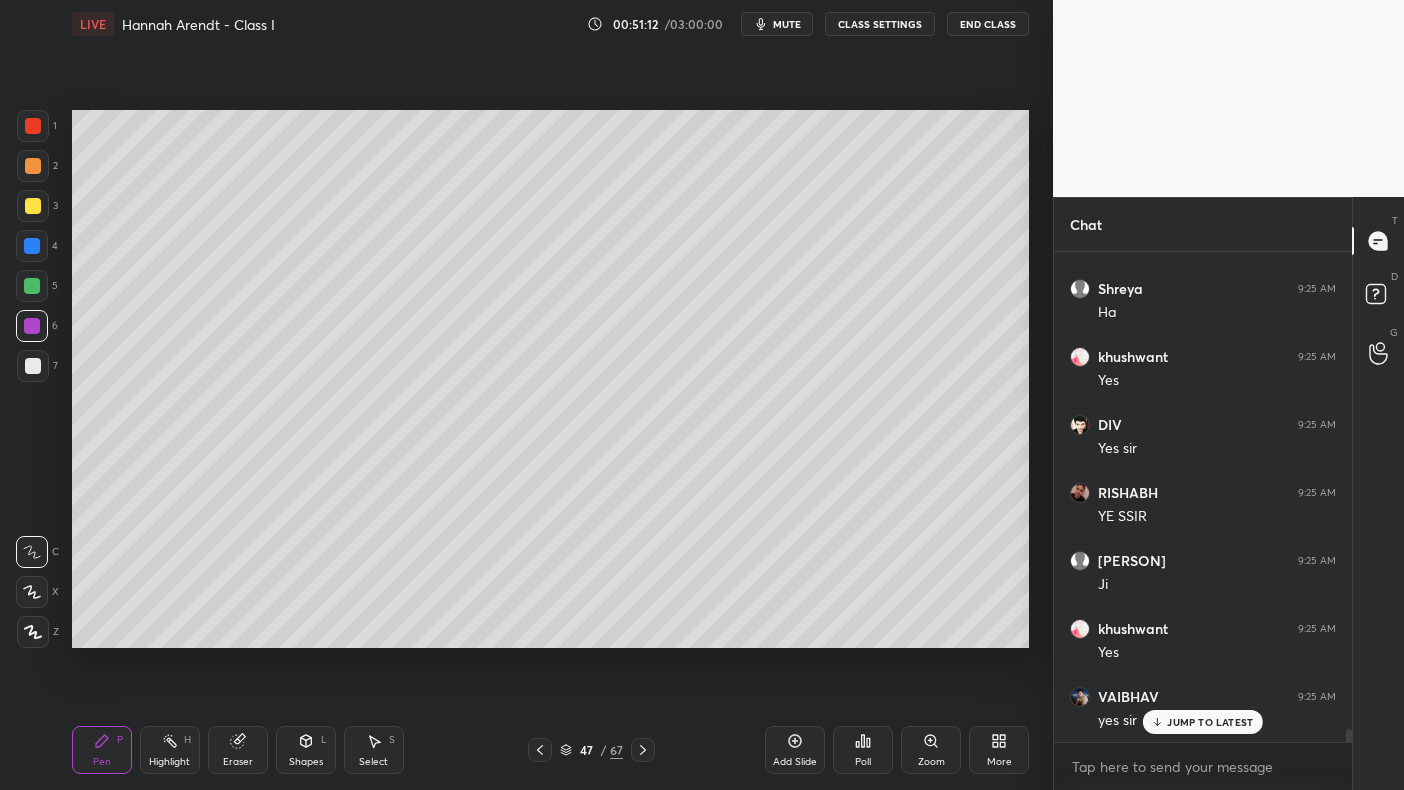 scroll, scrollTop: 18473, scrollLeft: 0, axis: vertical 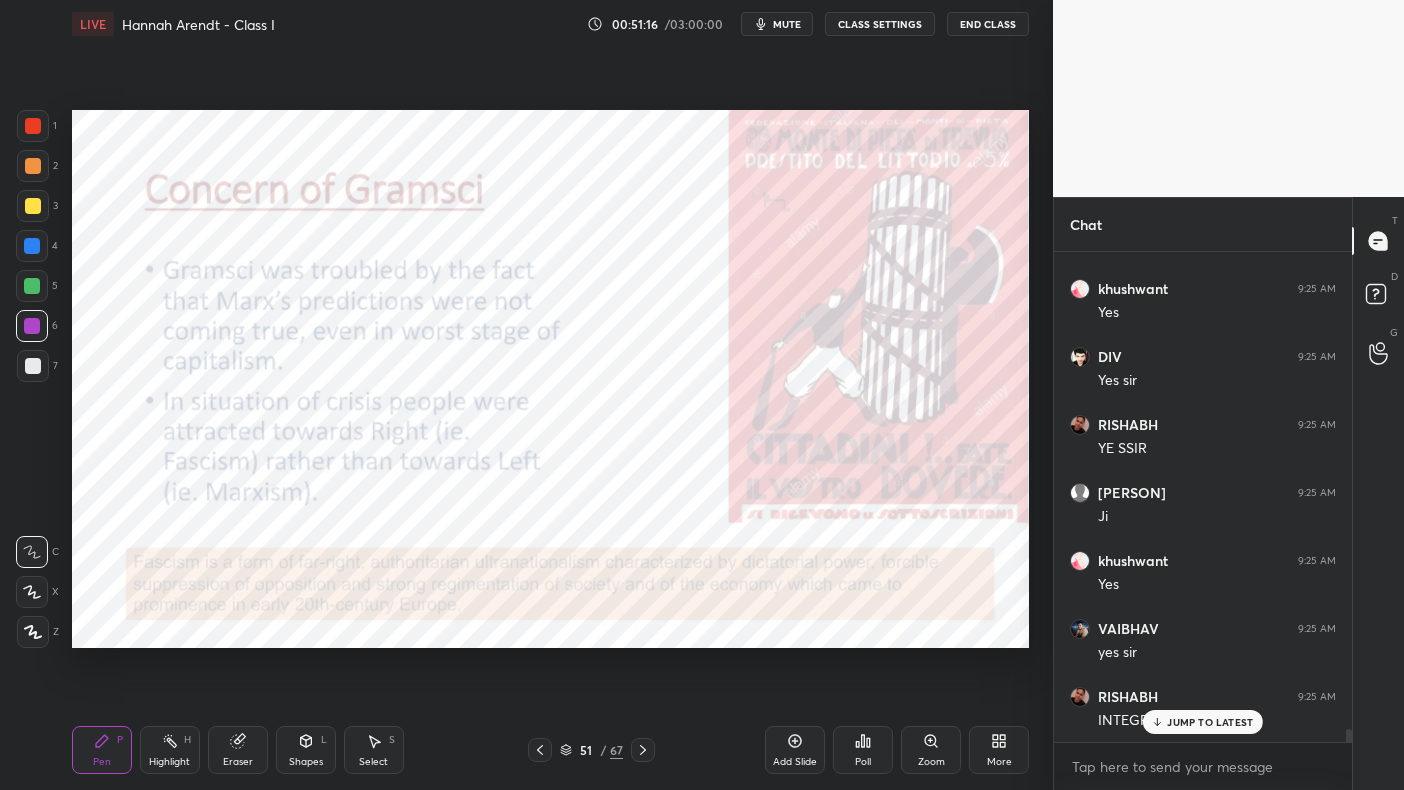 click at bounding box center (33, 126) 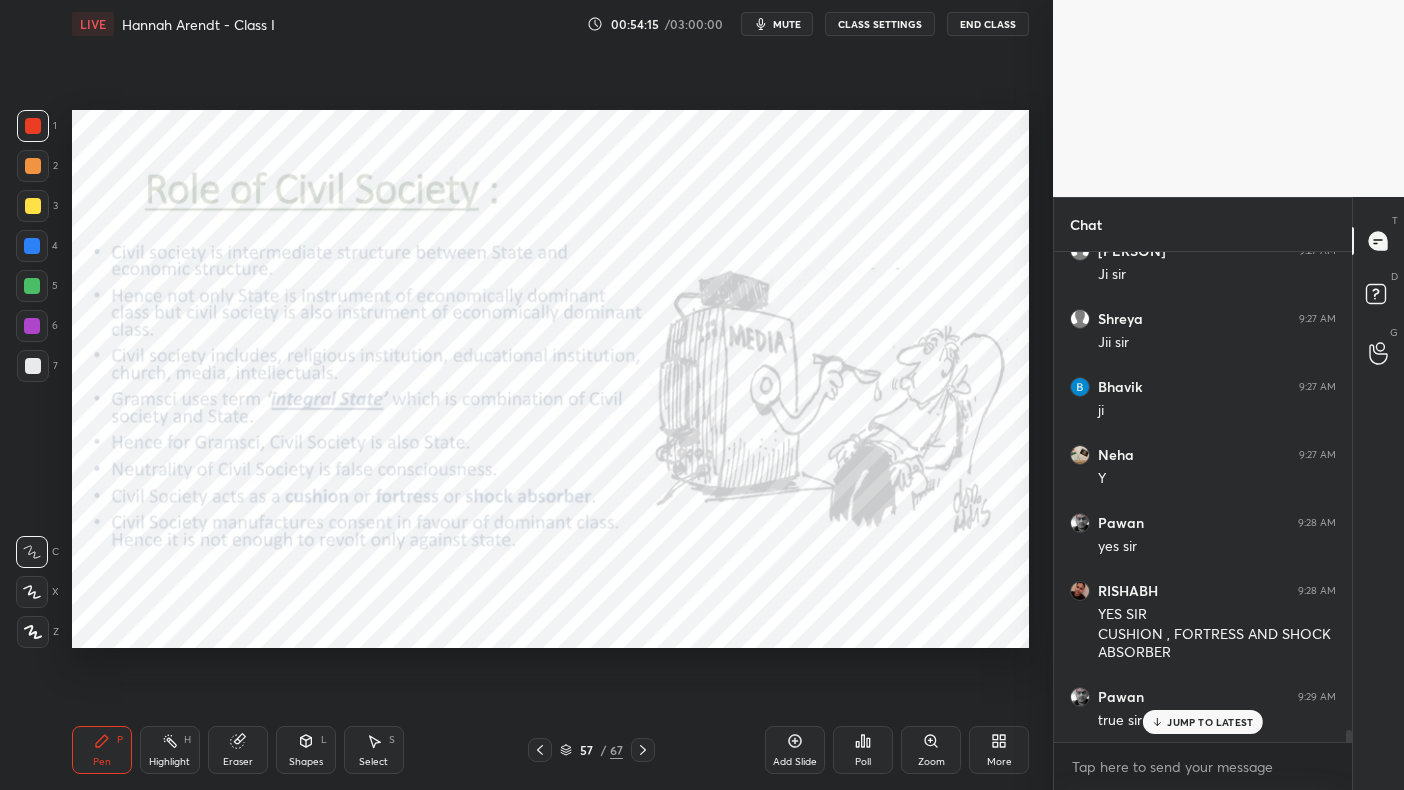 scroll, scrollTop: 19337, scrollLeft: 0, axis: vertical 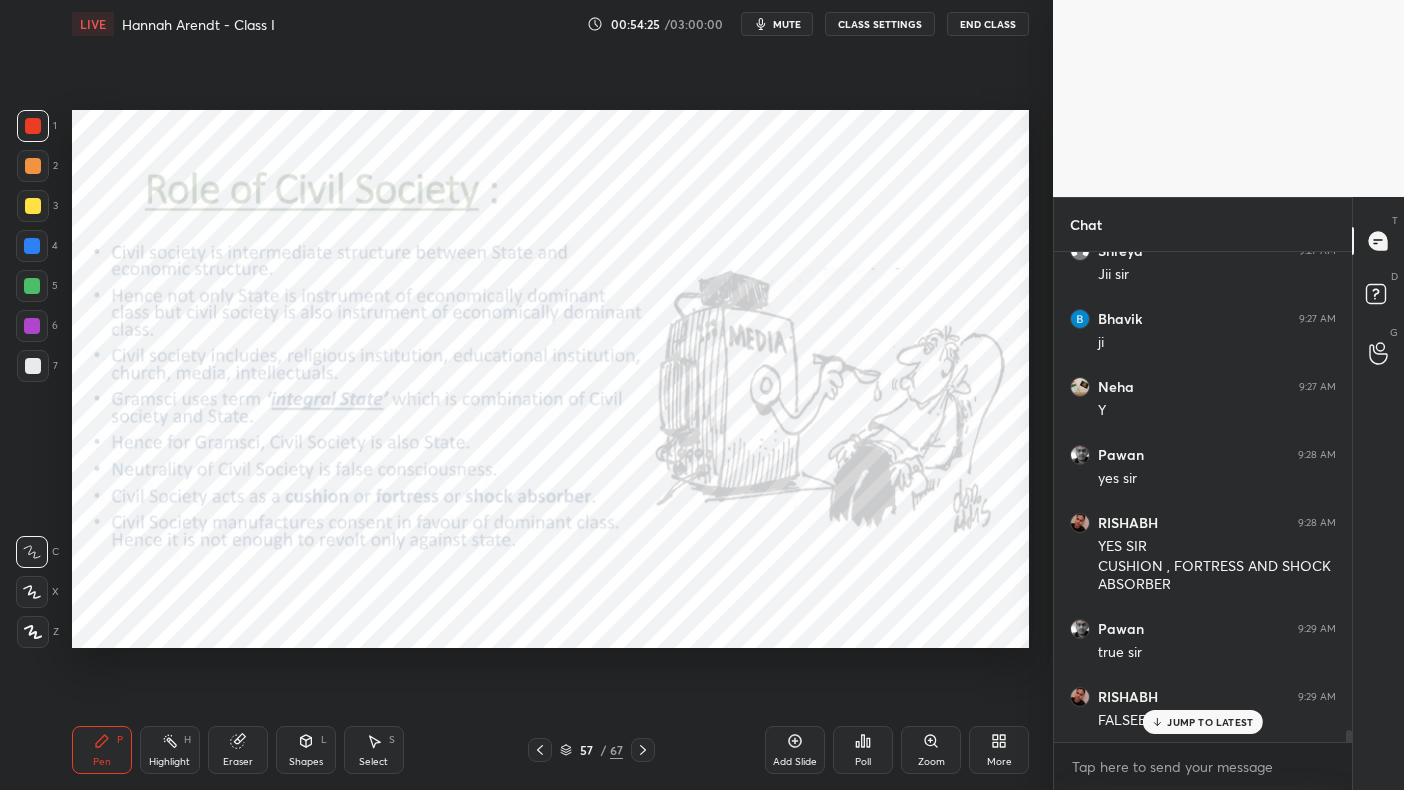 click on "Add Slide" at bounding box center (795, 750) 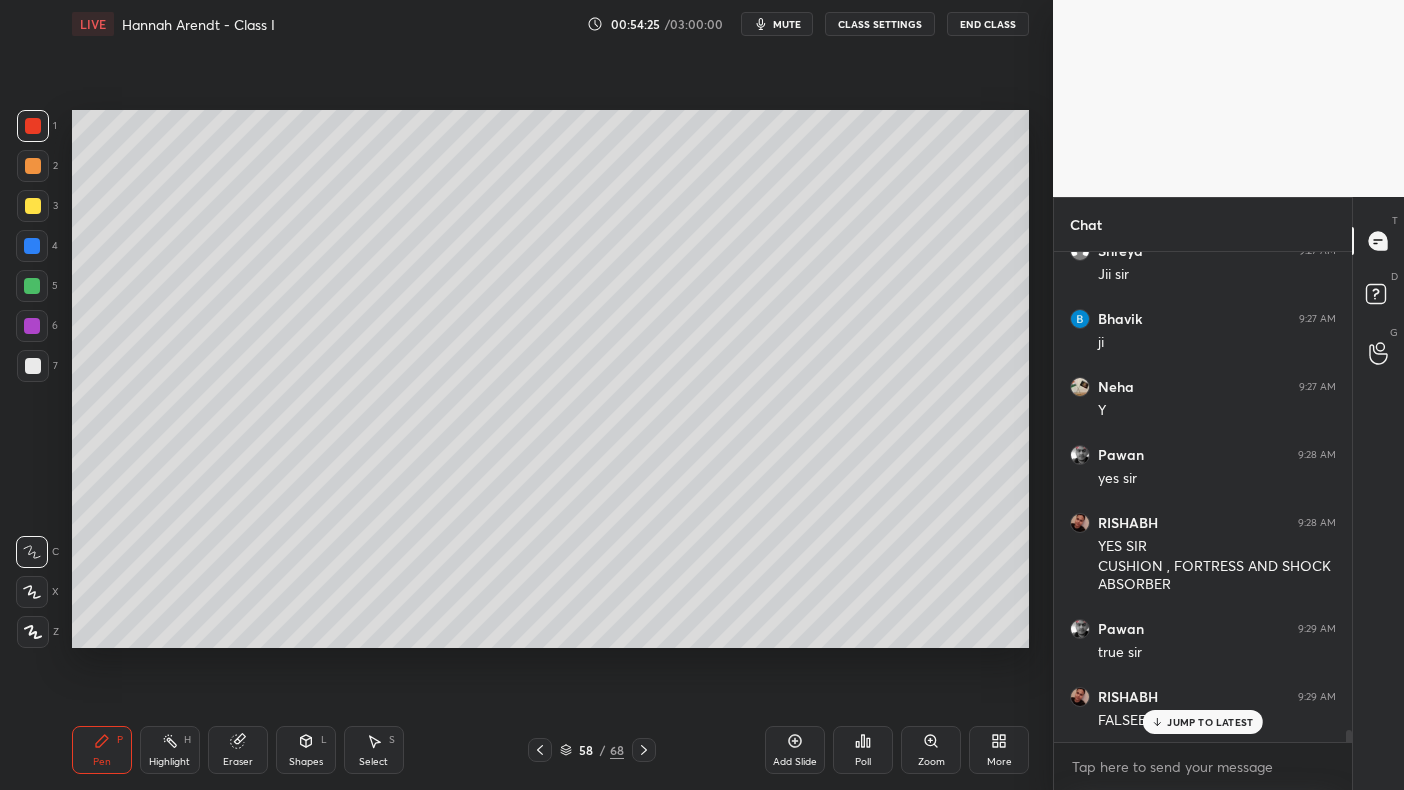 scroll, scrollTop: 19405, scrollLeft: 0, axis: vertical 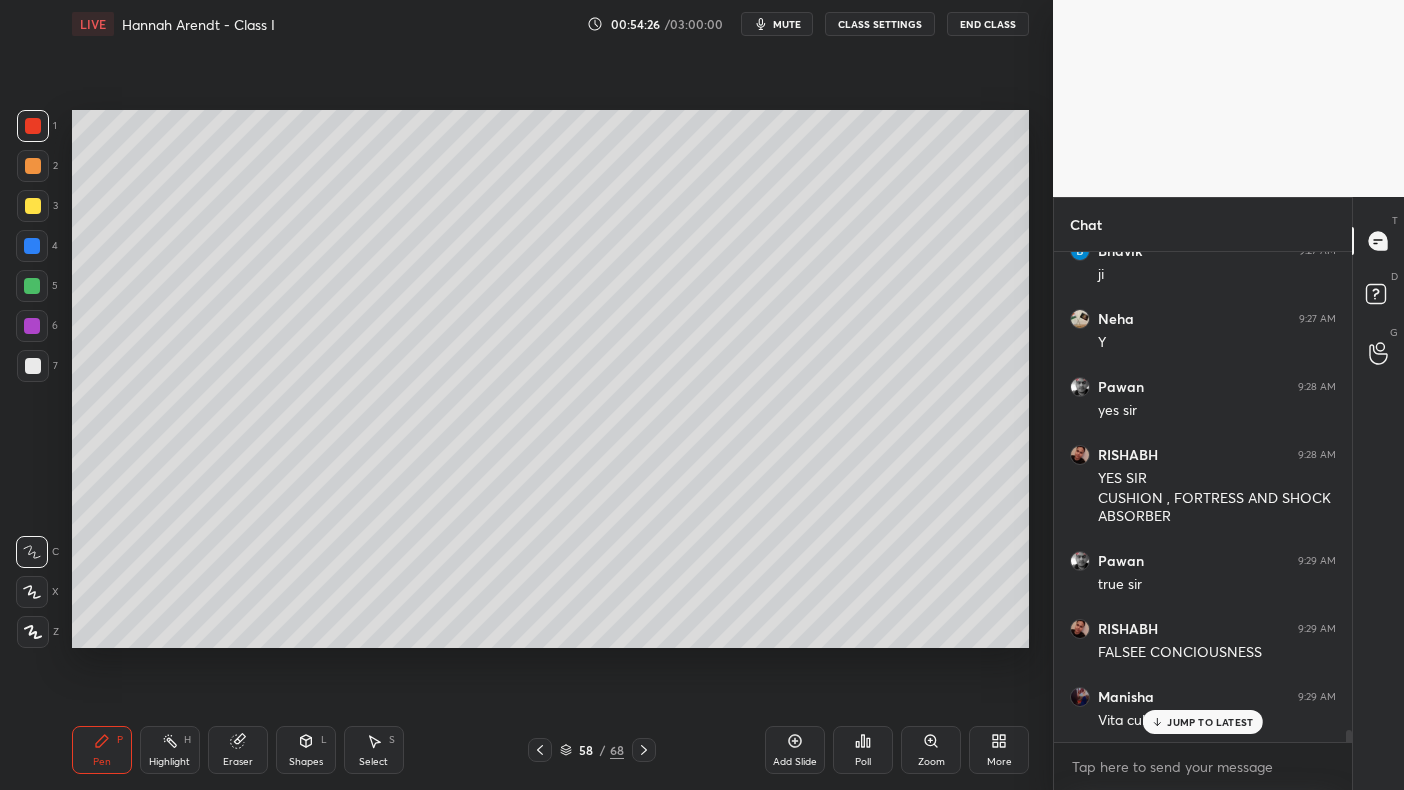 click at bounding box center [33, 206] 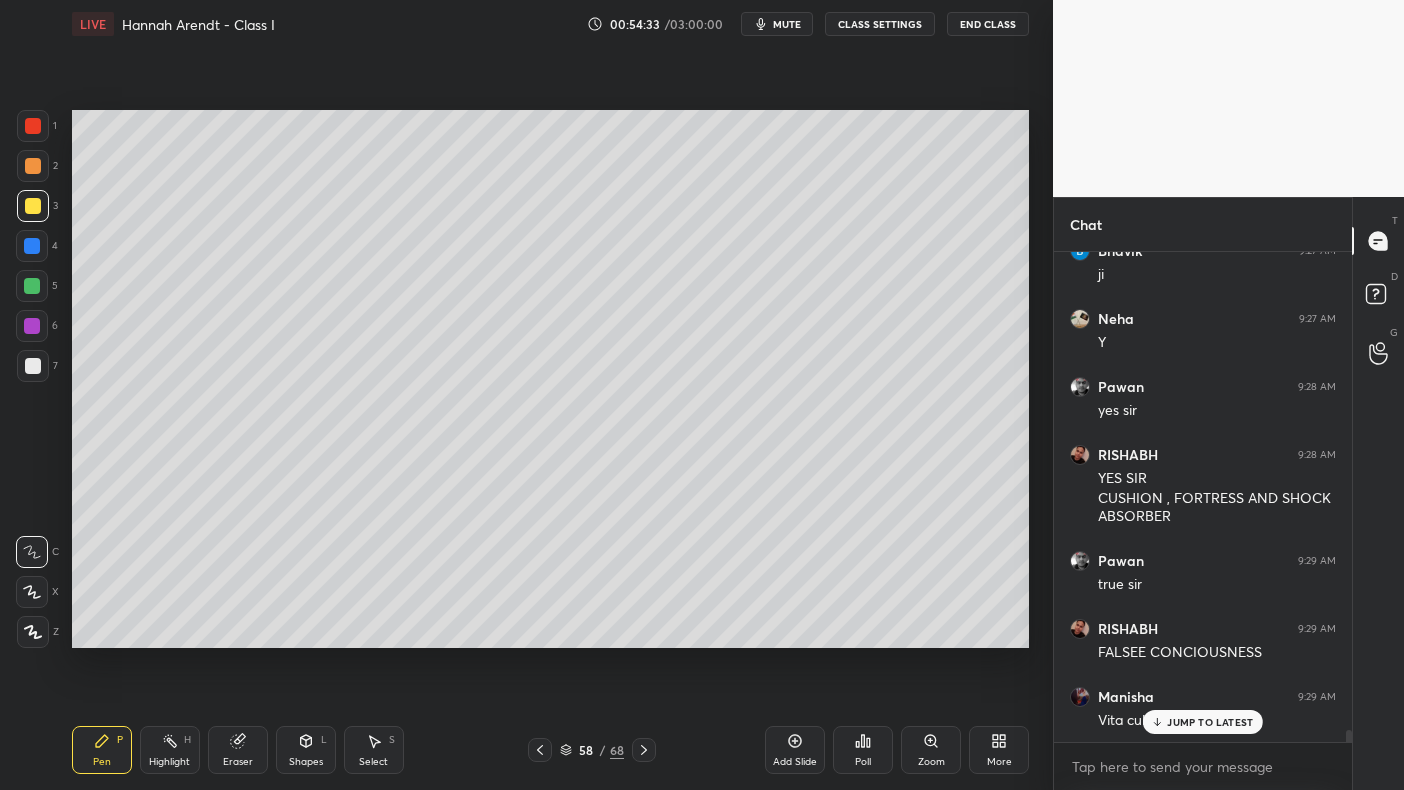 click on "3" at bounding box center (37, 210) 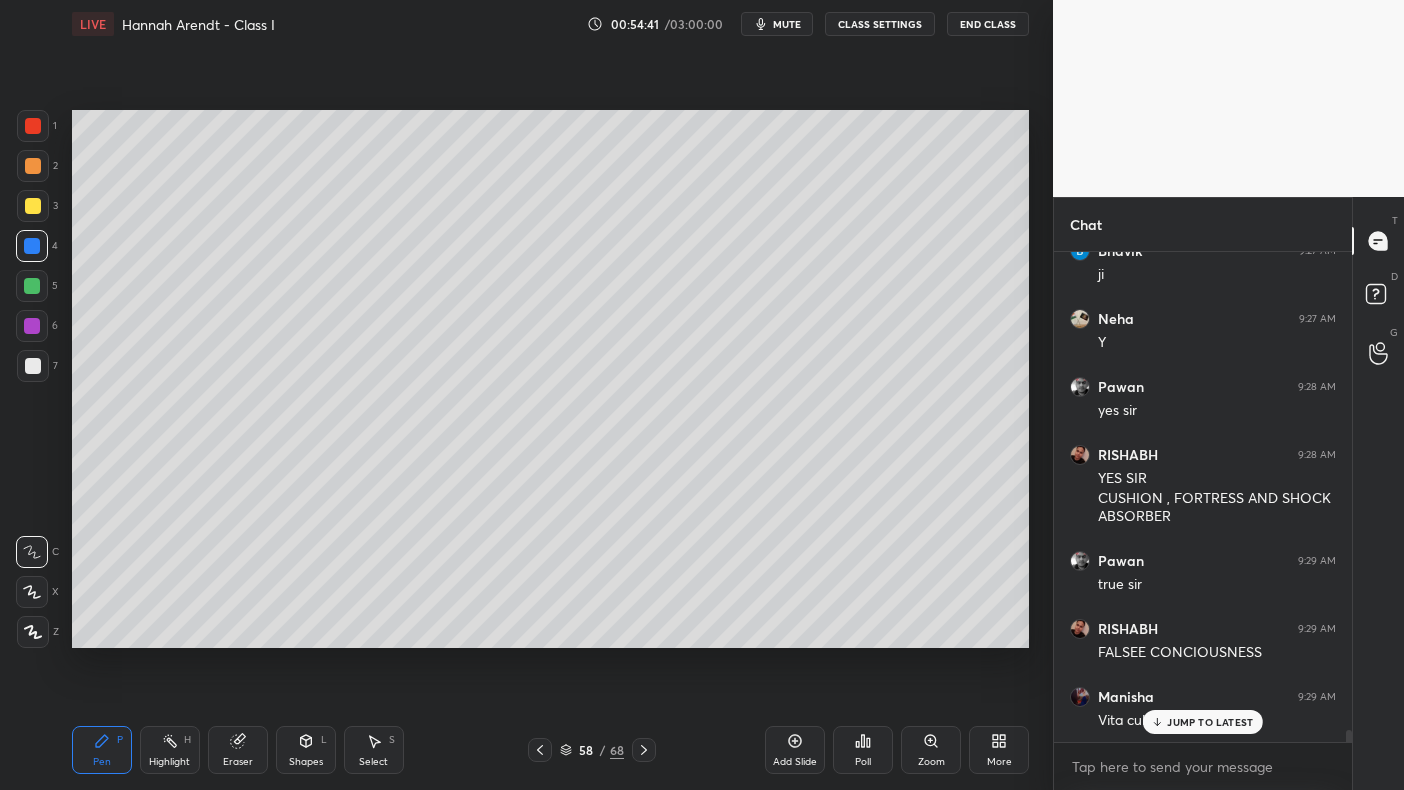 click at bounding box center (33, 206) 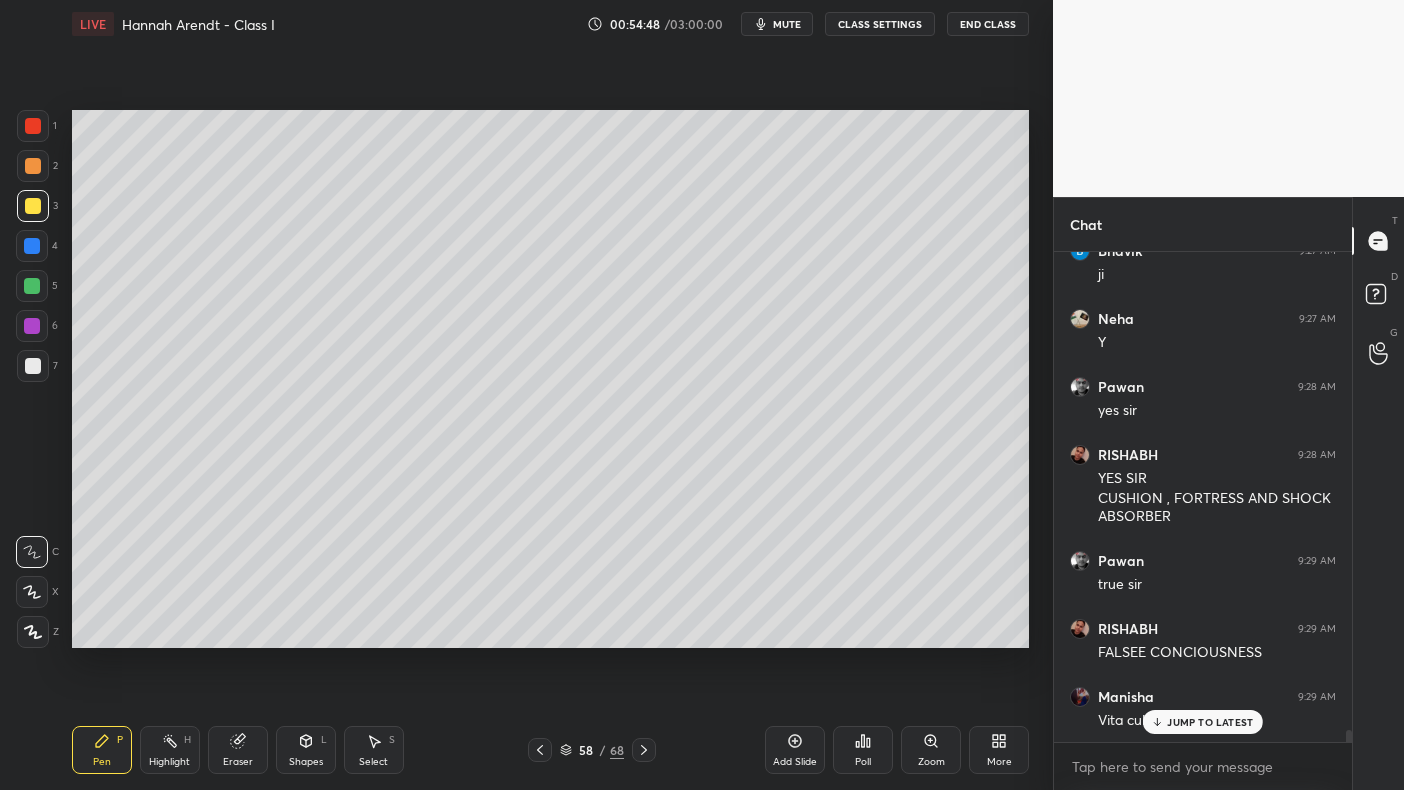 click at bounding box center (32, 286) 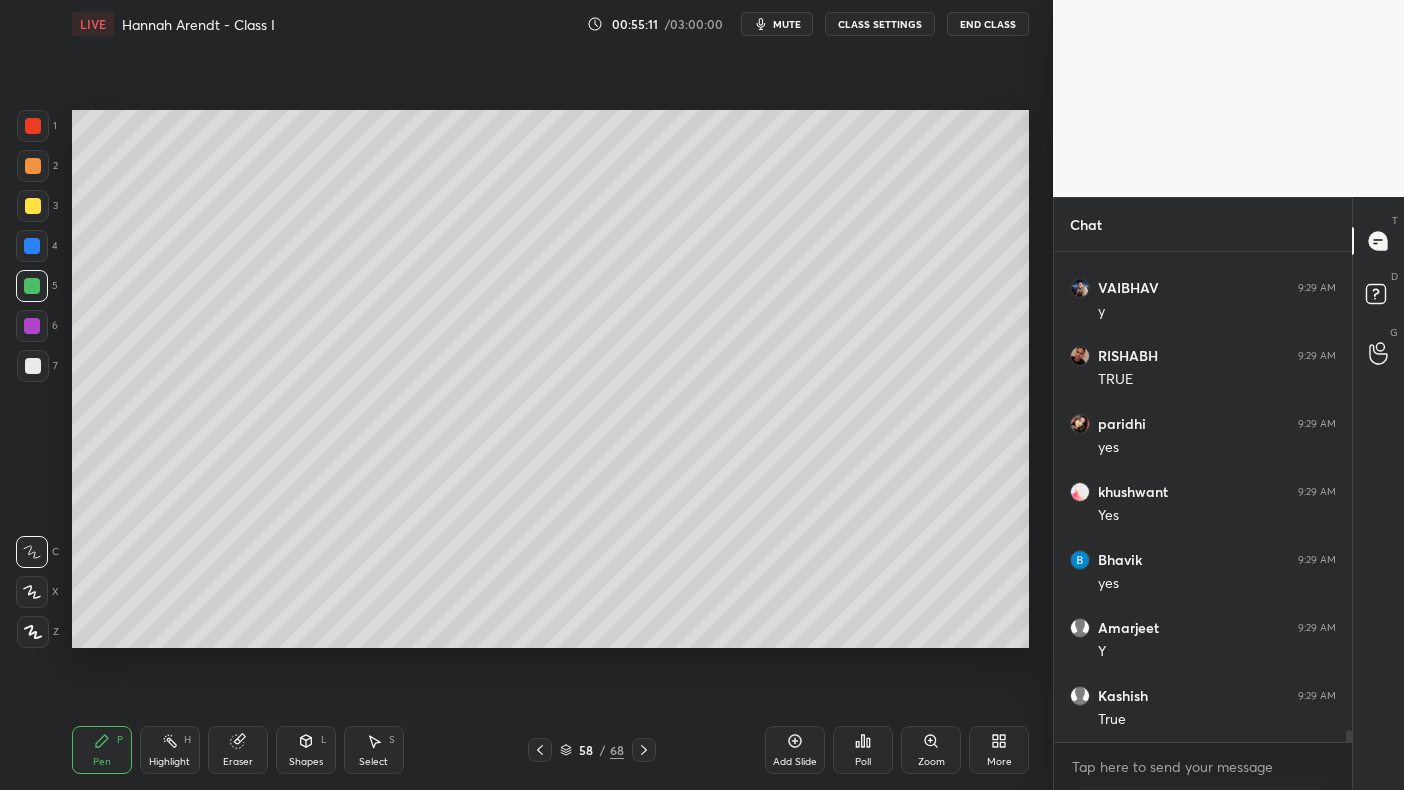 scroll, scrollTop: 20290, scrollLeft: 0, axis: vertical 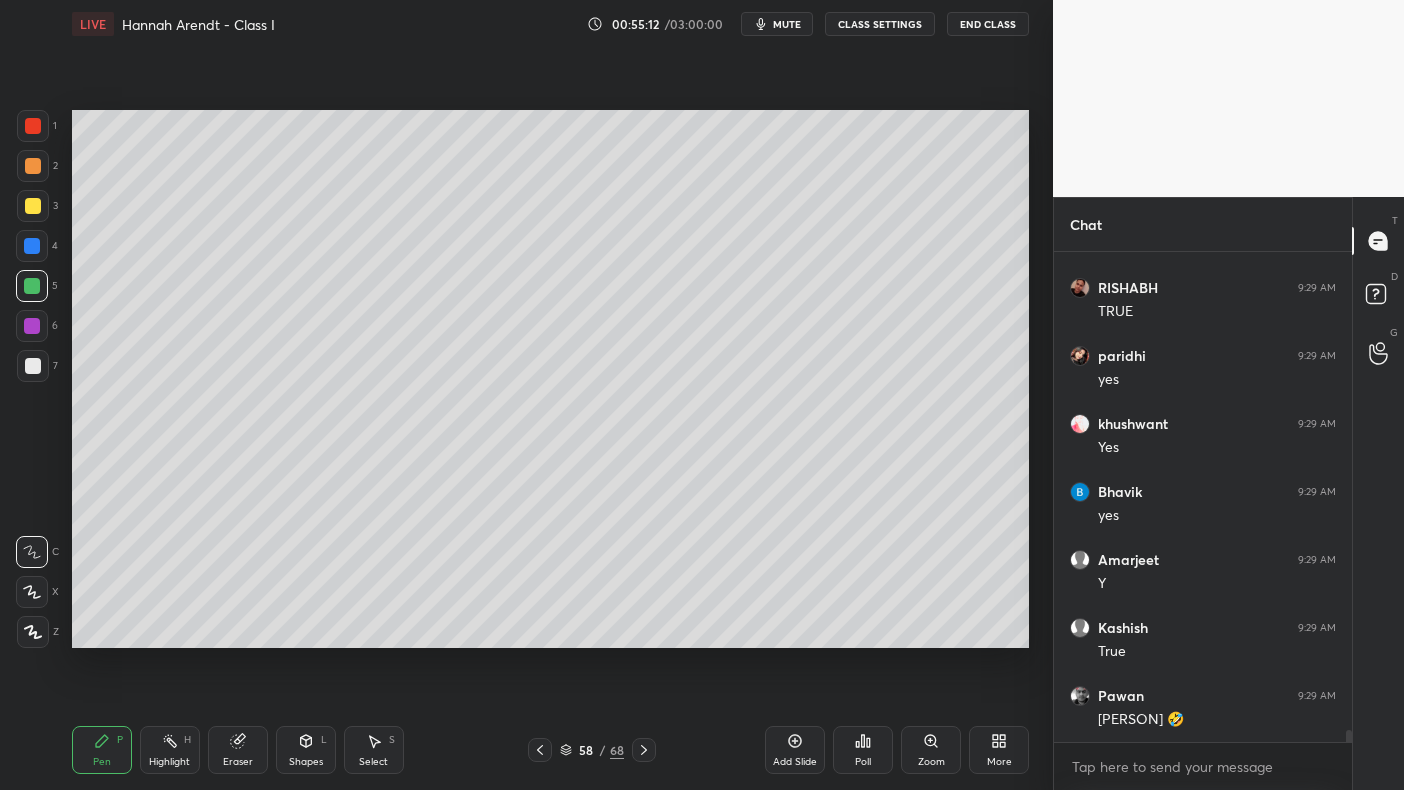 click at bounding box center (33, 206) 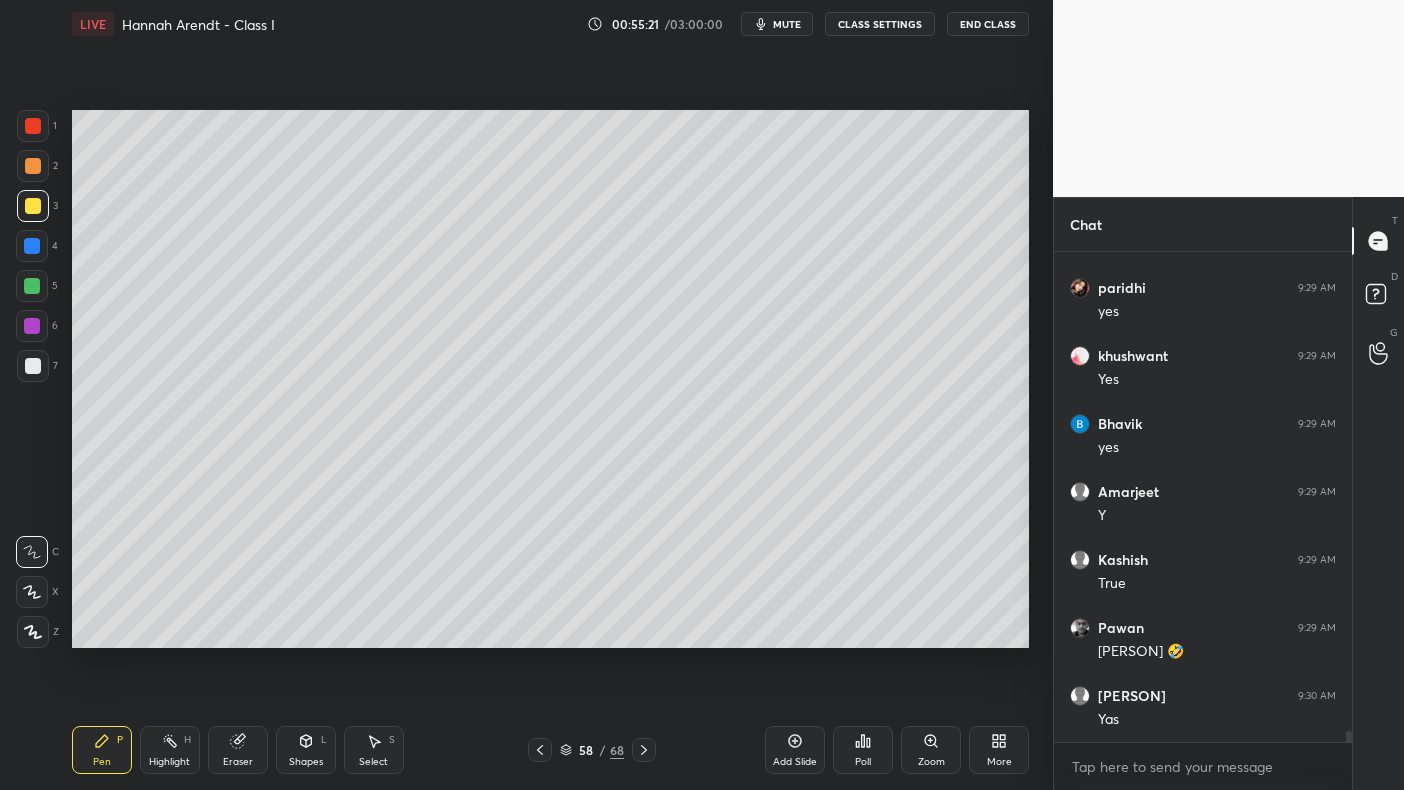 scroll, scrollTop: 20426, scrollLeft: 0, axis: vertical 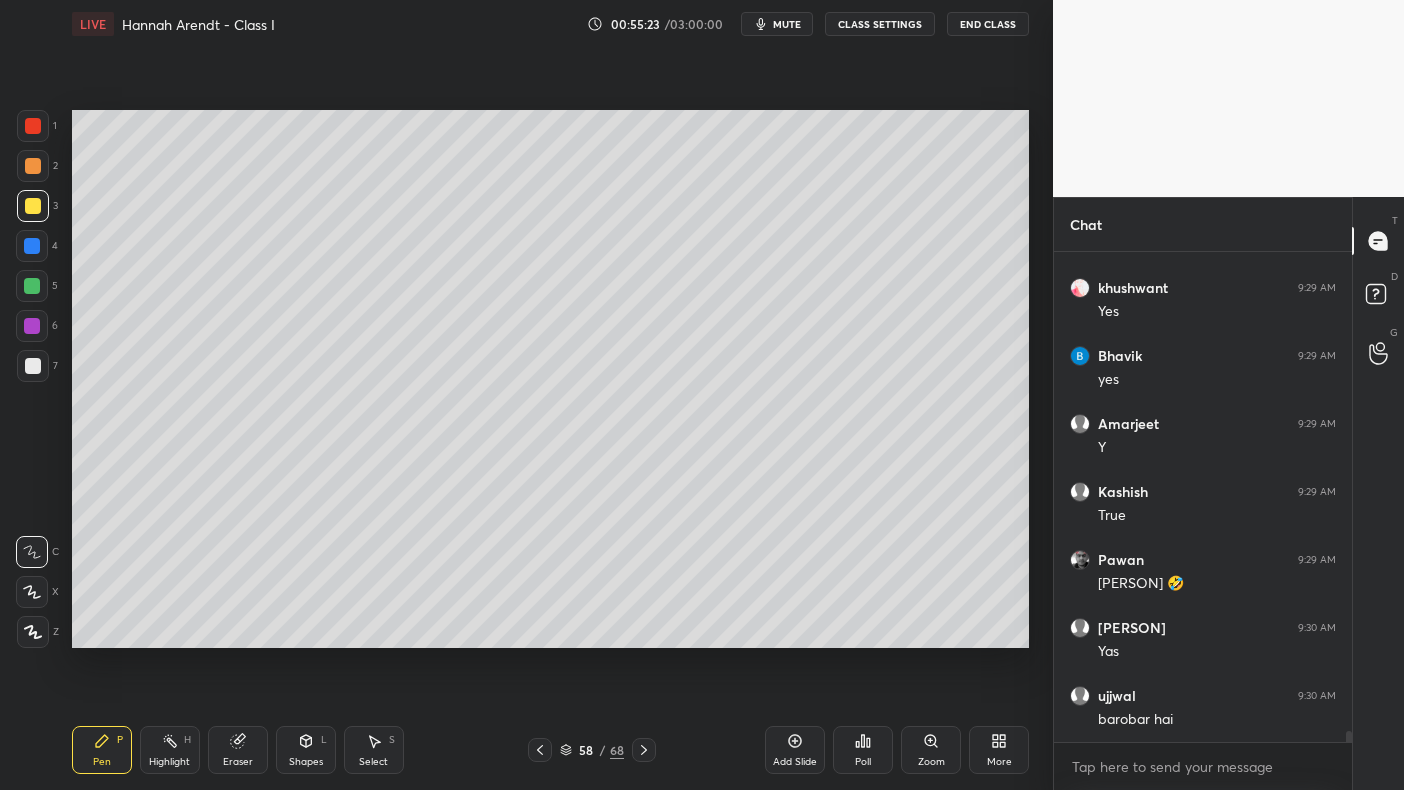 click at bounding box center [33, 366] 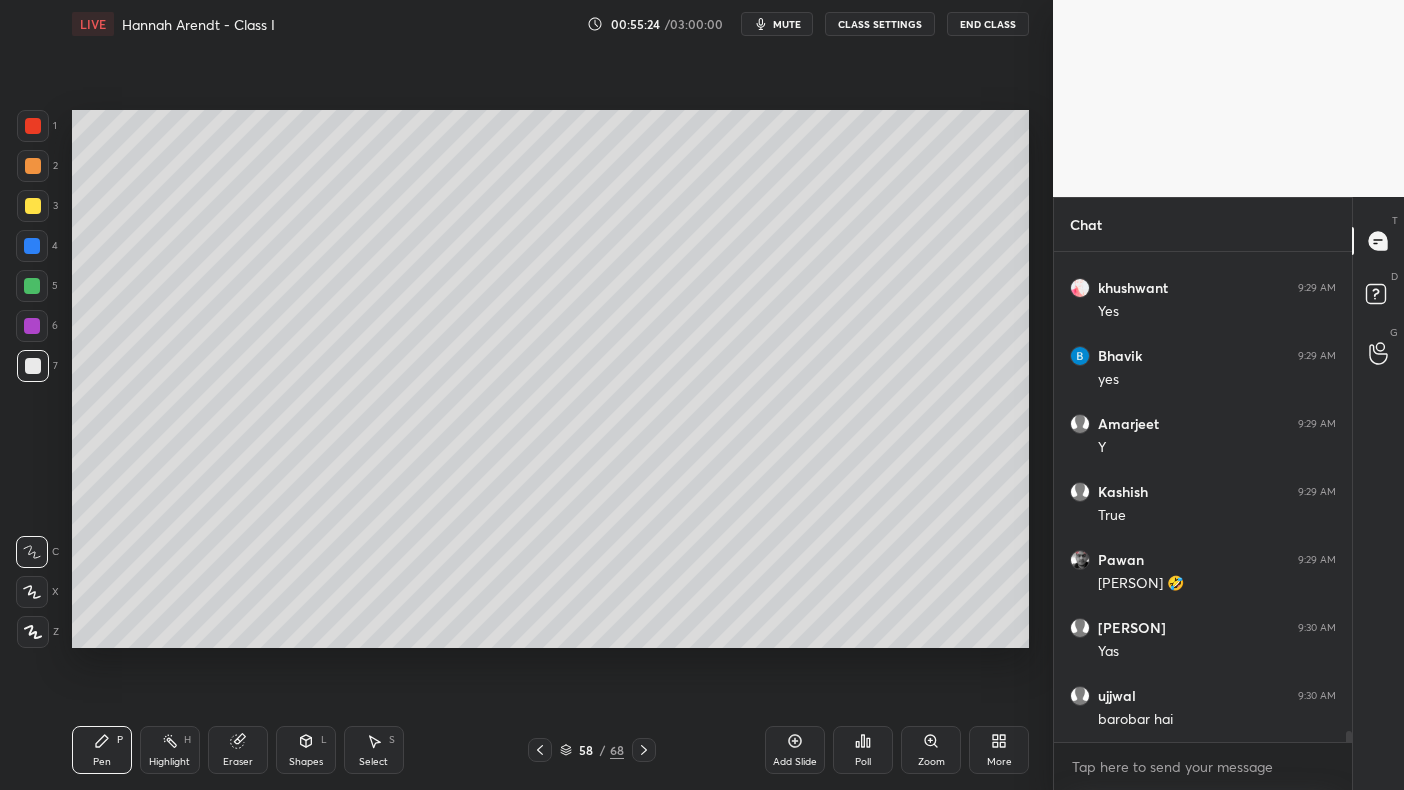 click at bounding box center [33, 366] 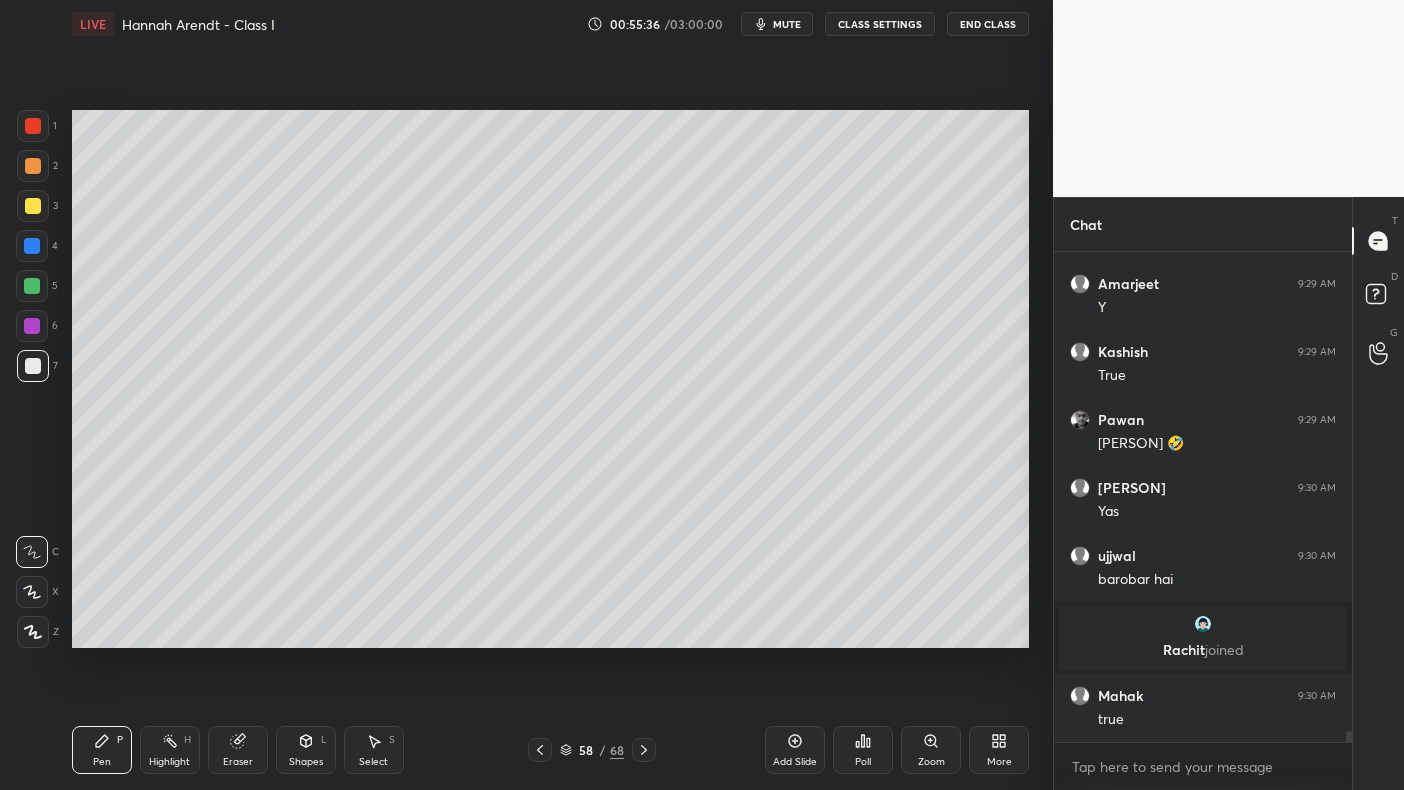 scroll, scrollTop: 19706, scrollLeft: 0, axis: vertical 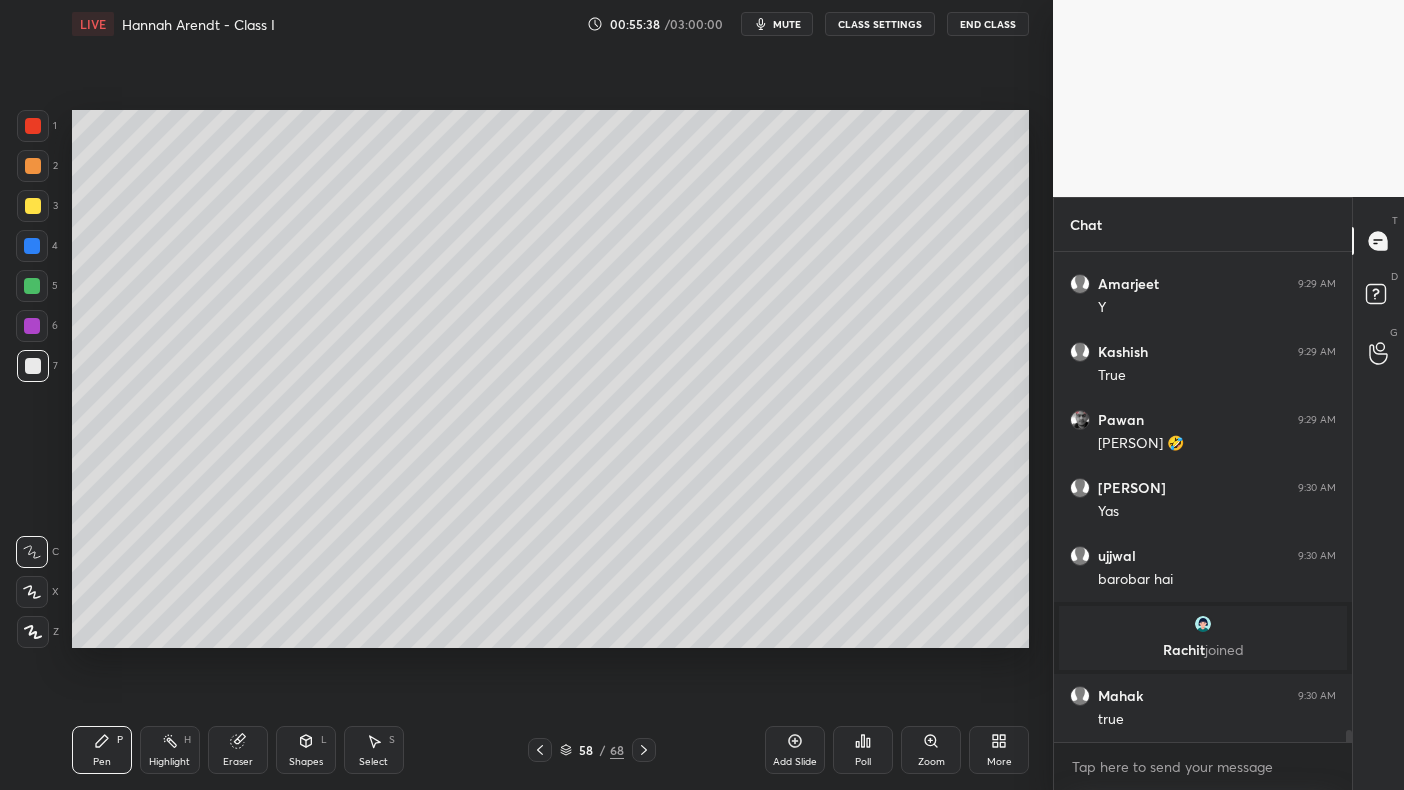 click on "2" at bounding box center (37, 166) 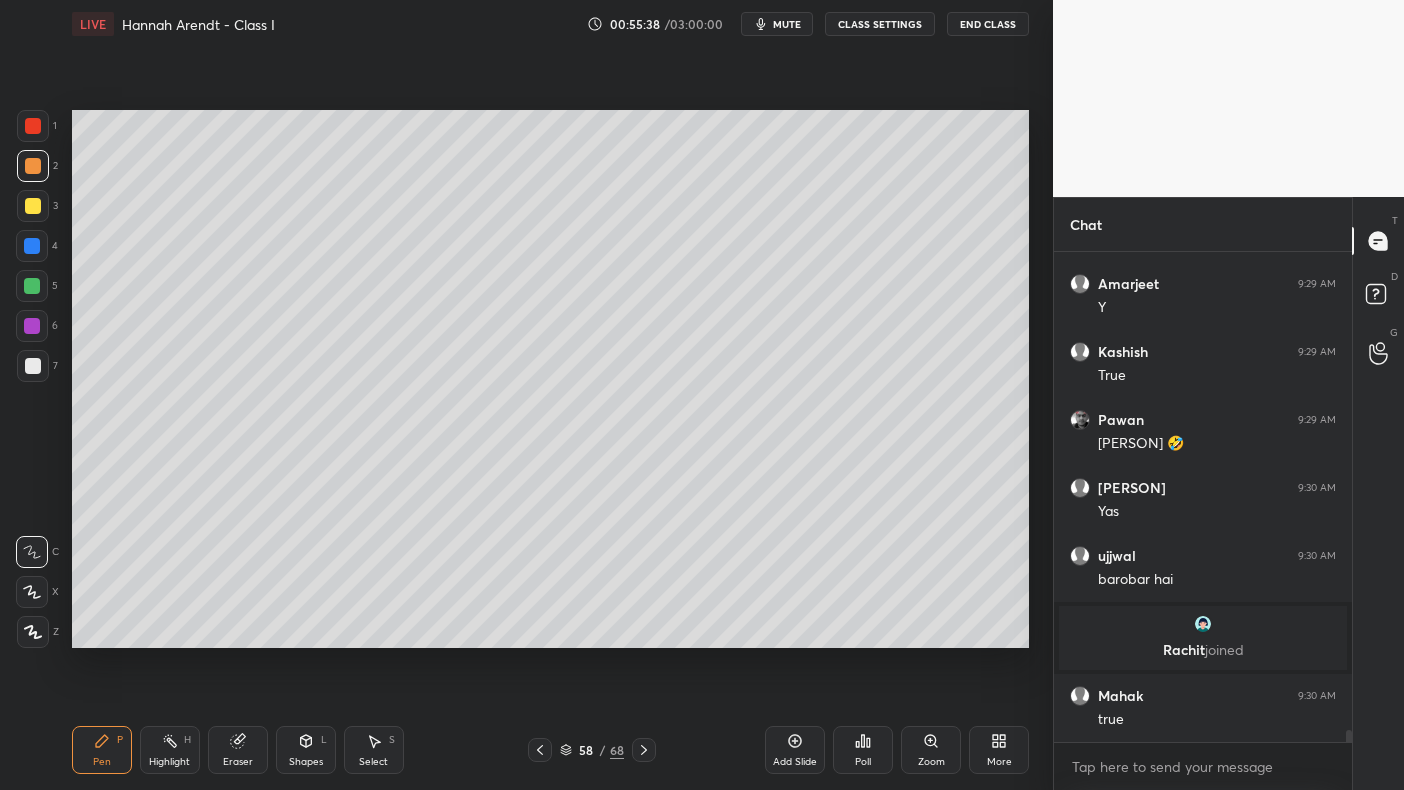 scroll, scrollTop: 19774, scrollLeft: 0, axis: vertical 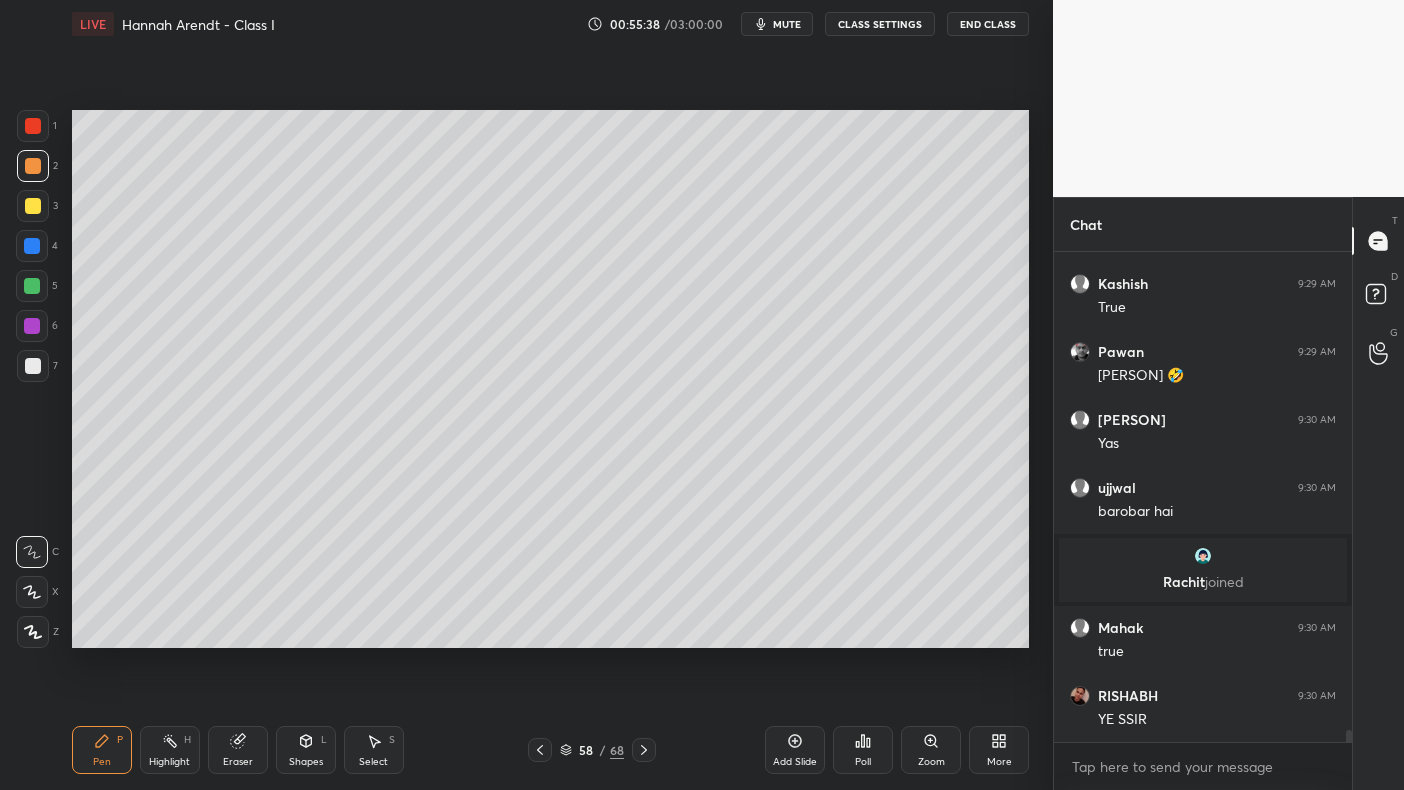 click at bounding box center [33, 126] 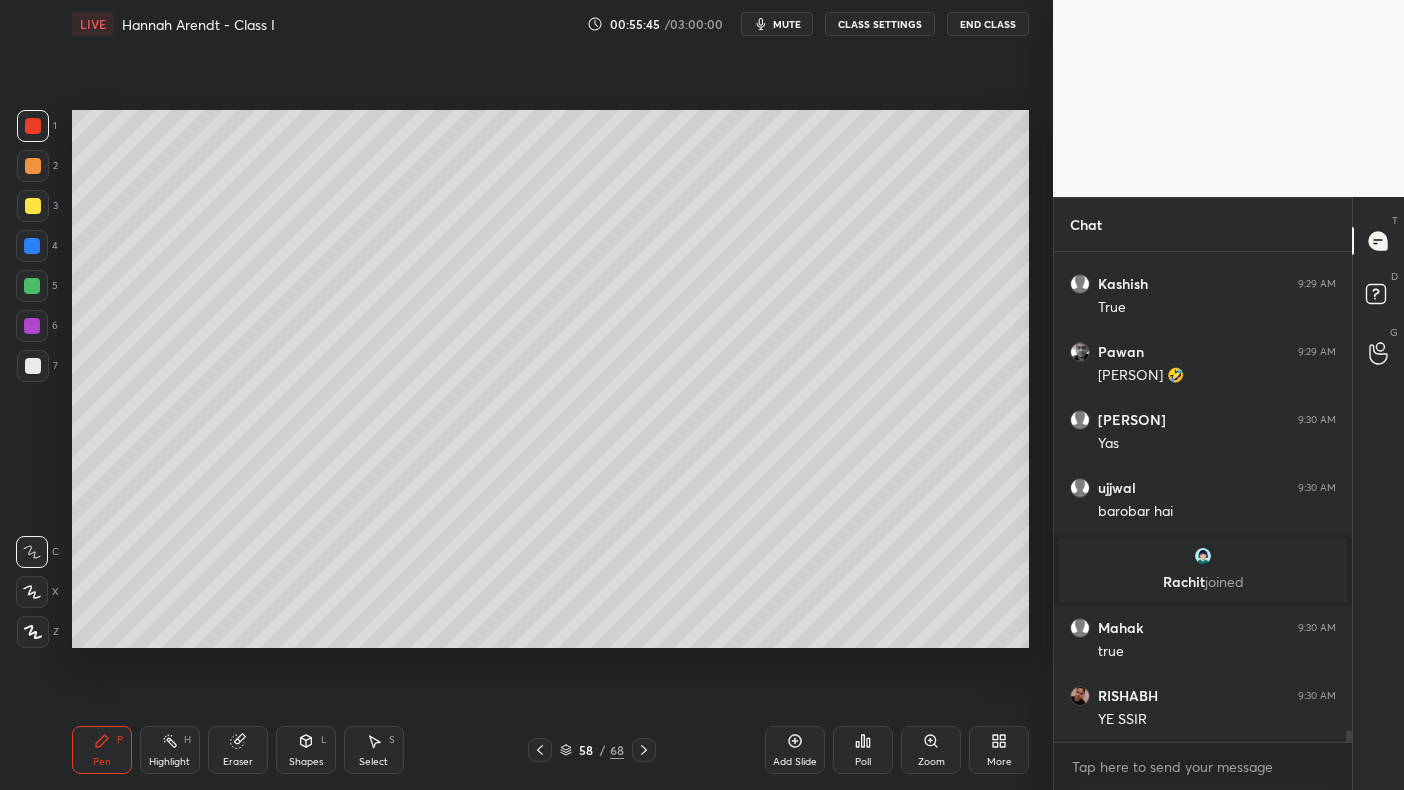 click on "4" at bounding box center (37, 250) 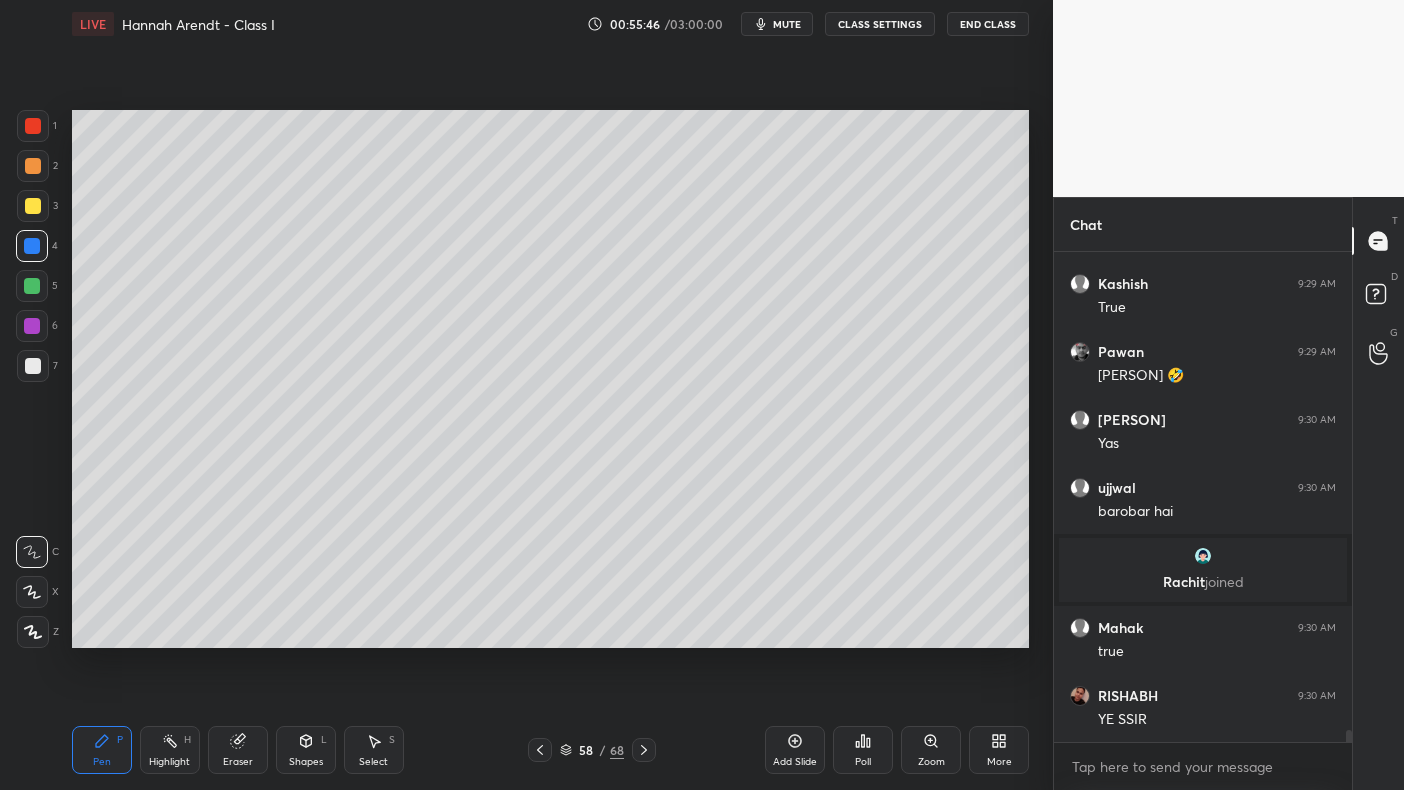 click on "4" at bounding box center [37, 250] 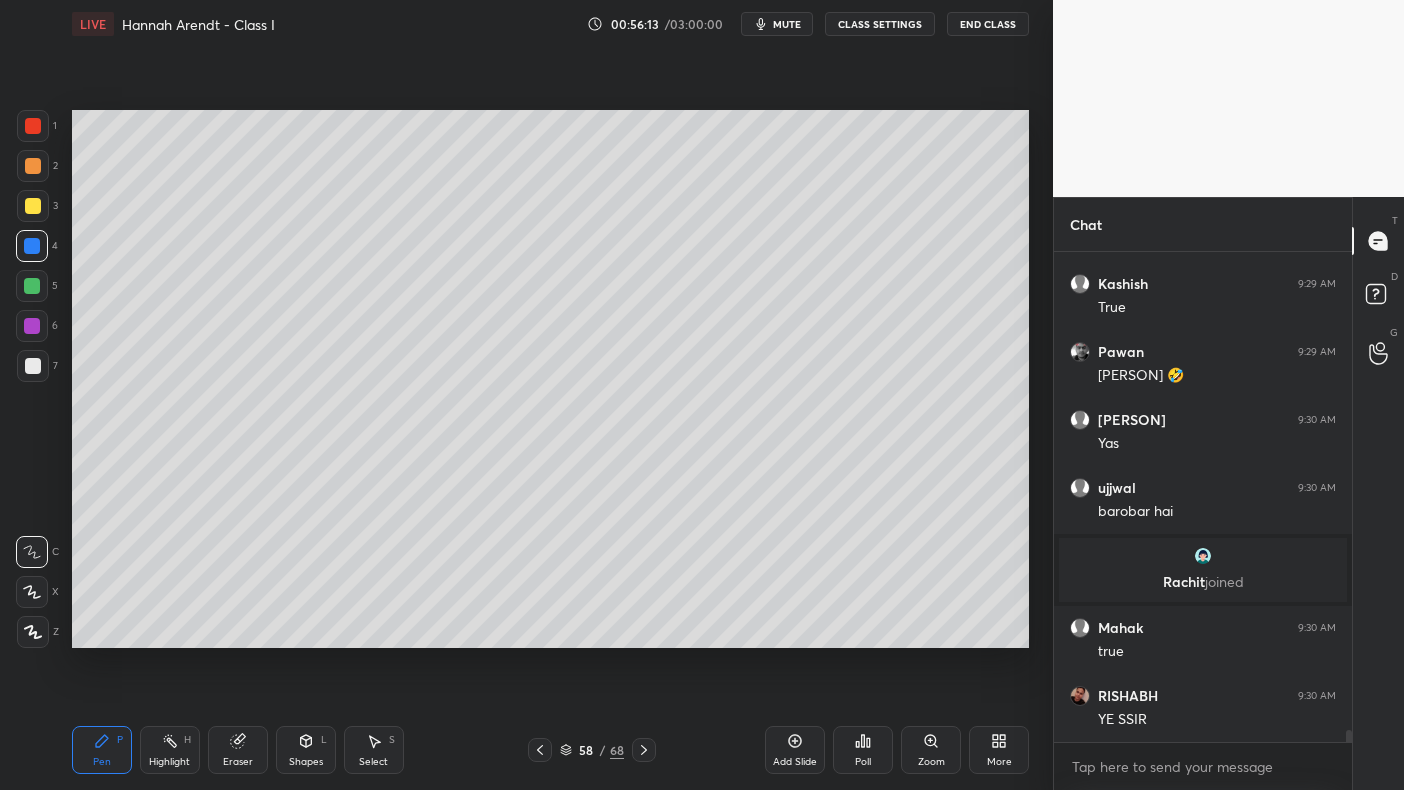 scroll, scrollTop: 19842, scrollLeft: 0, axis: vertical 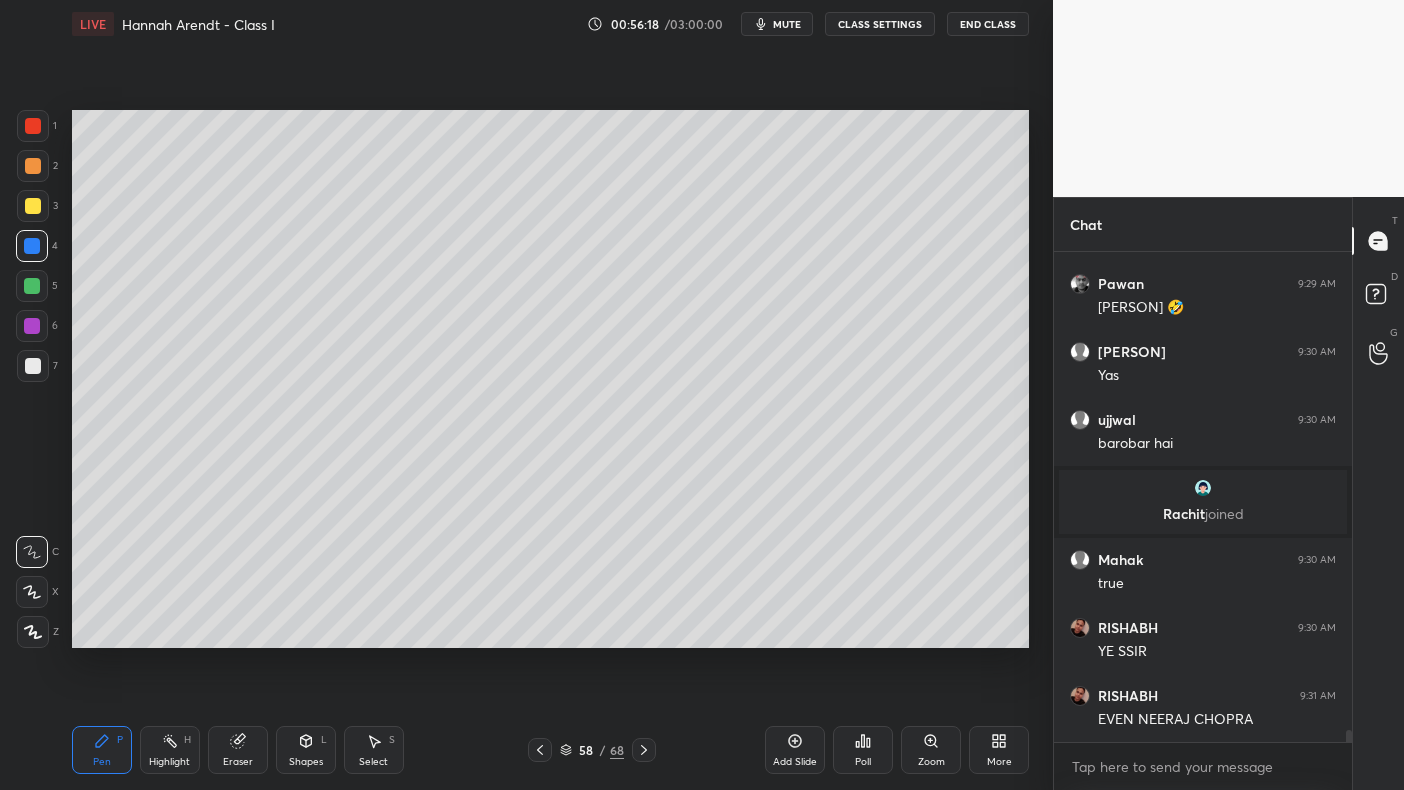 click 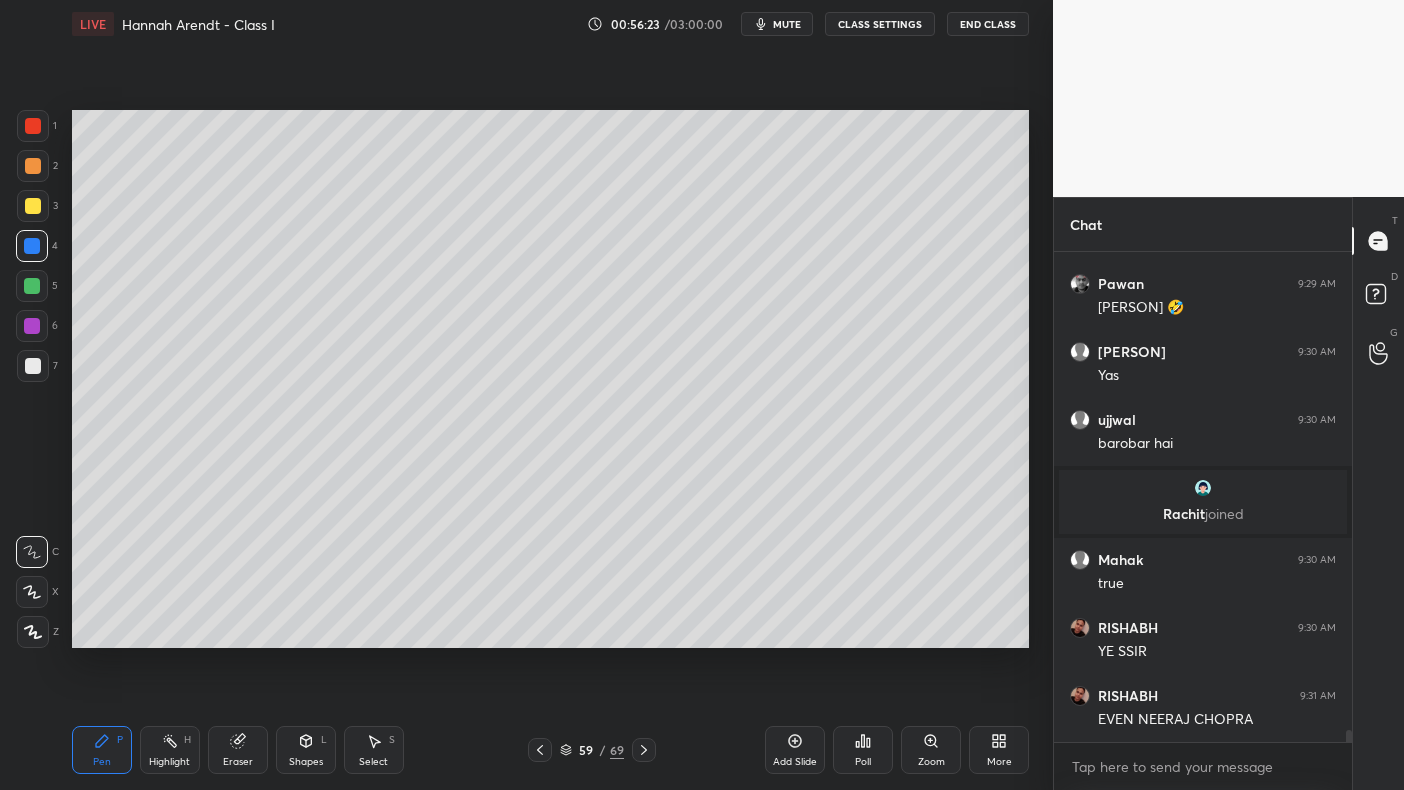 scroll, scrollTop: 19910, scrollLeft: 0, axis: vertical 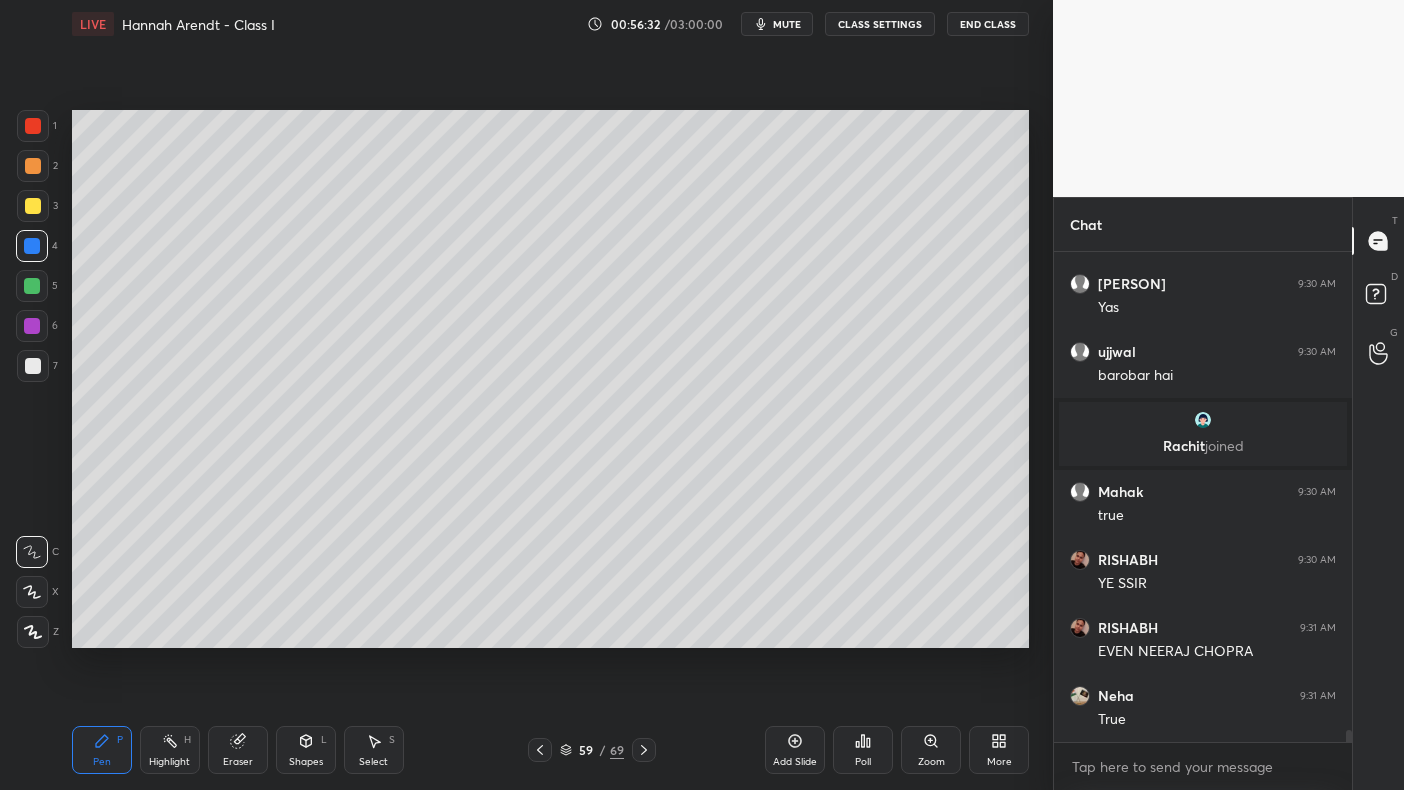 click at bounding box center (32, 286) 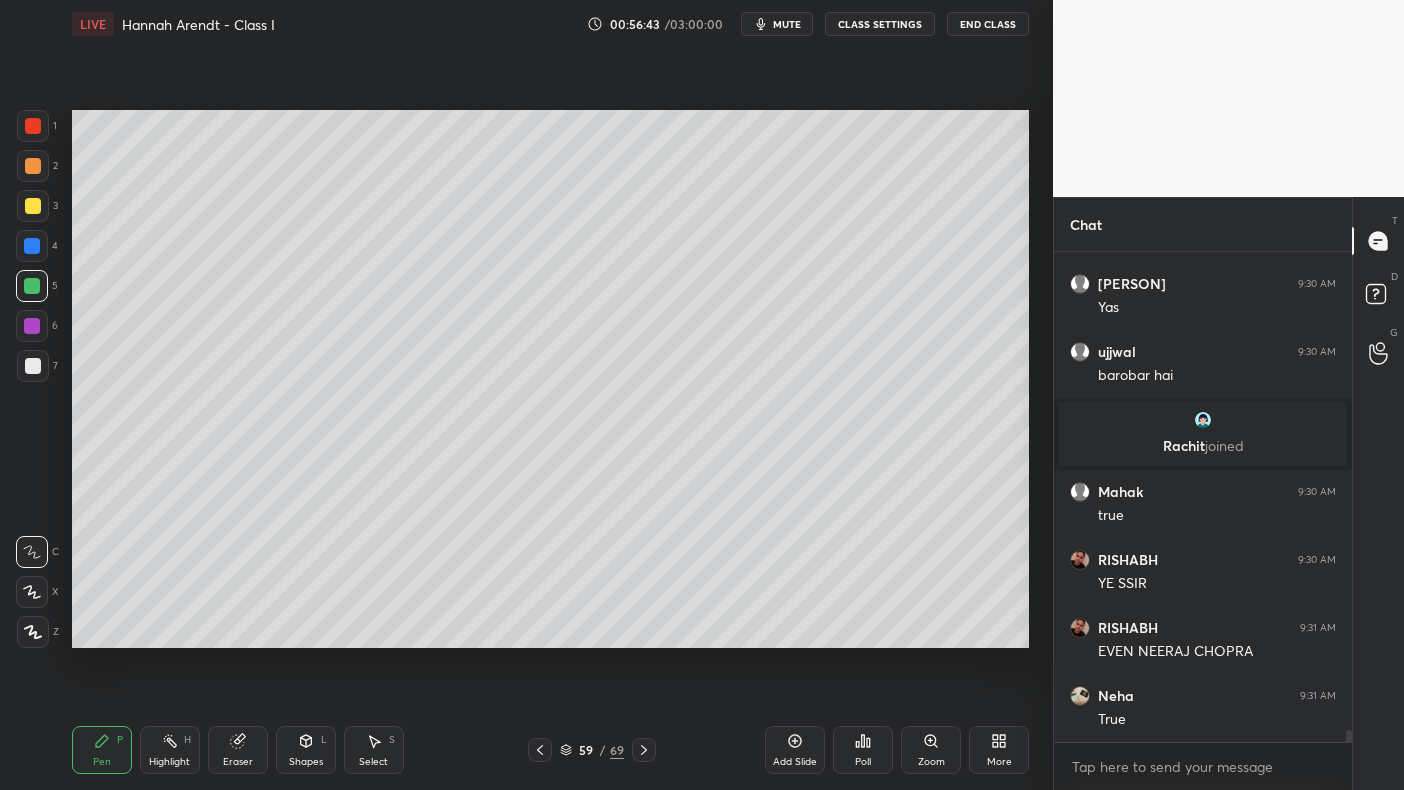 scroll, scrollTop: 19978, scrollLeft: 0, axis: vertical 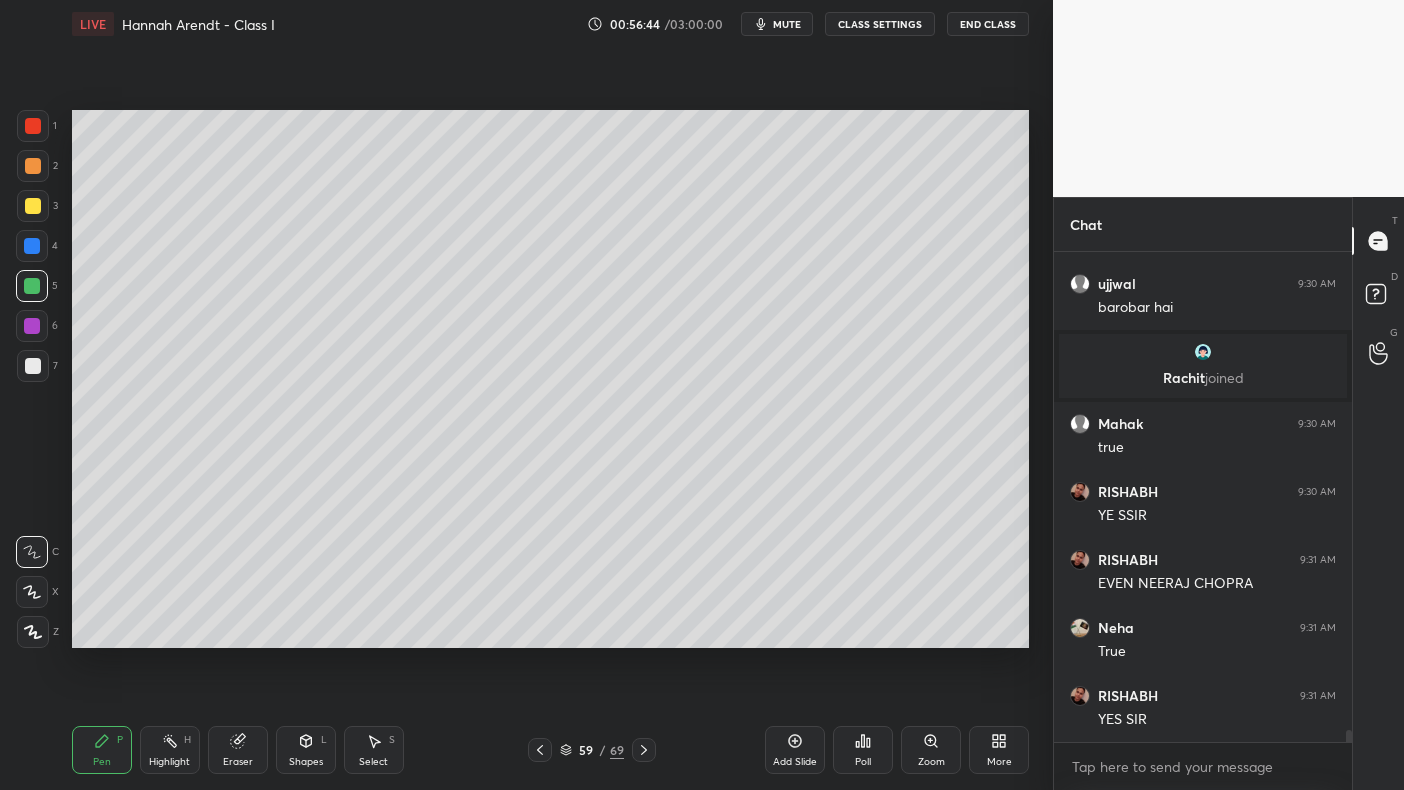 click at bounding box center [32, 286] 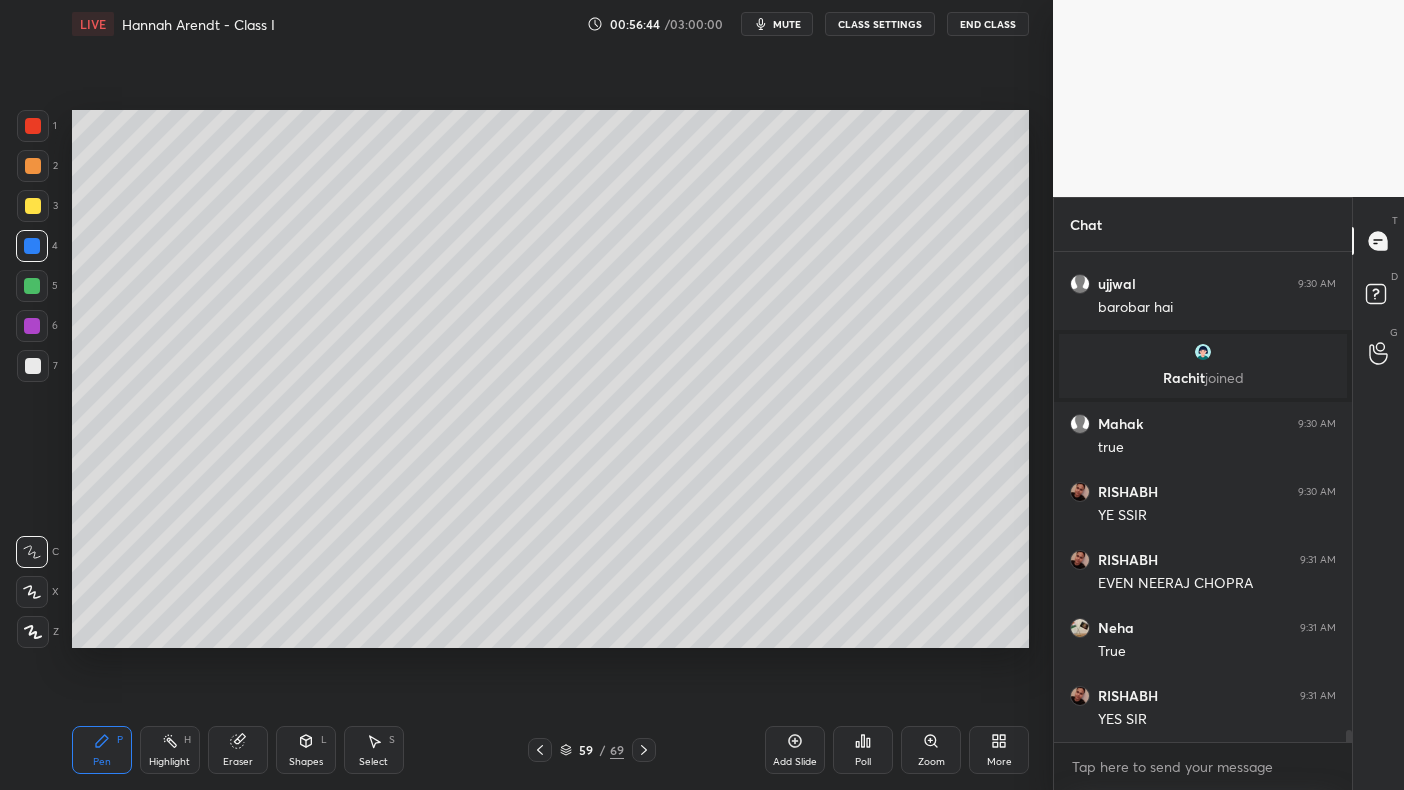click on "3" at bounding box center [37, 210] 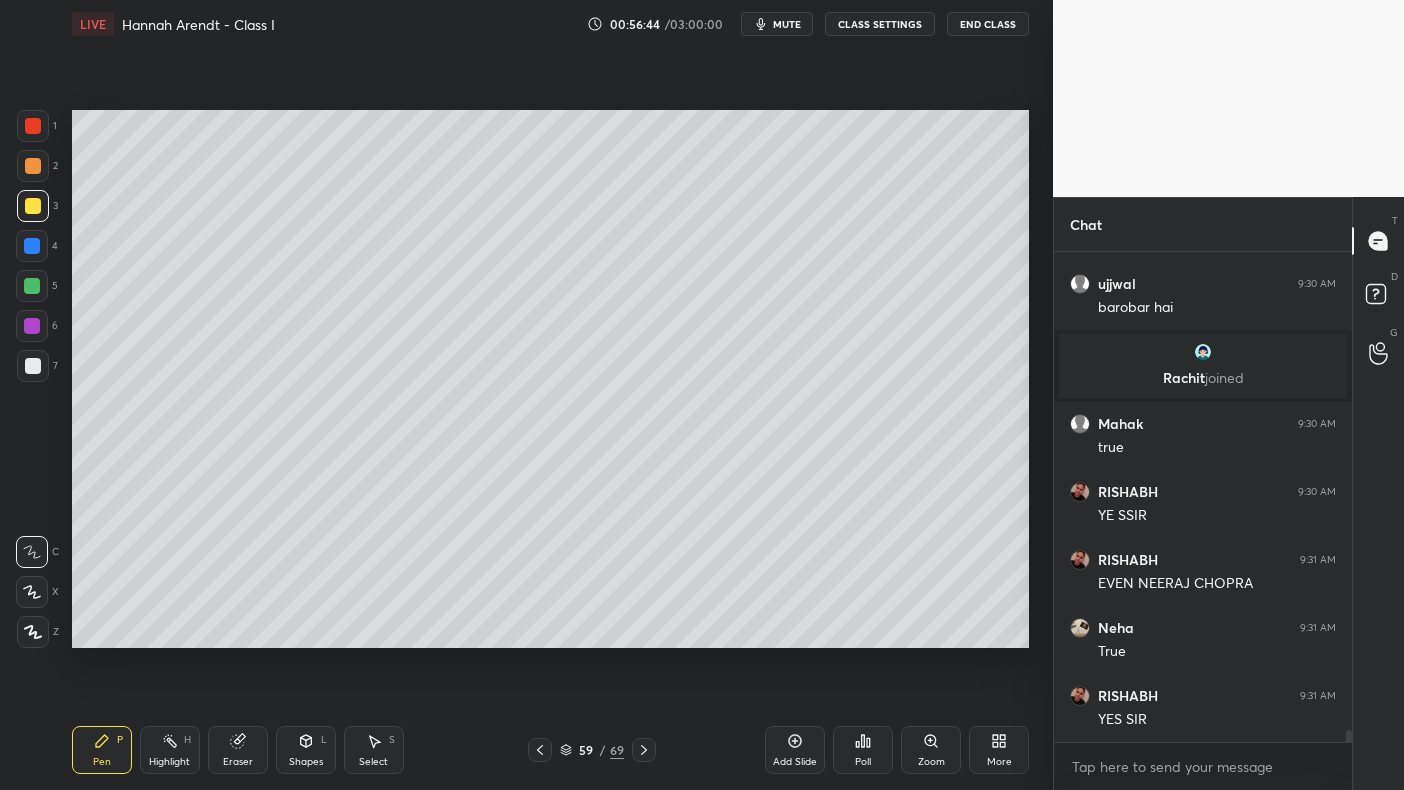 click at bounding box center [33, 206] 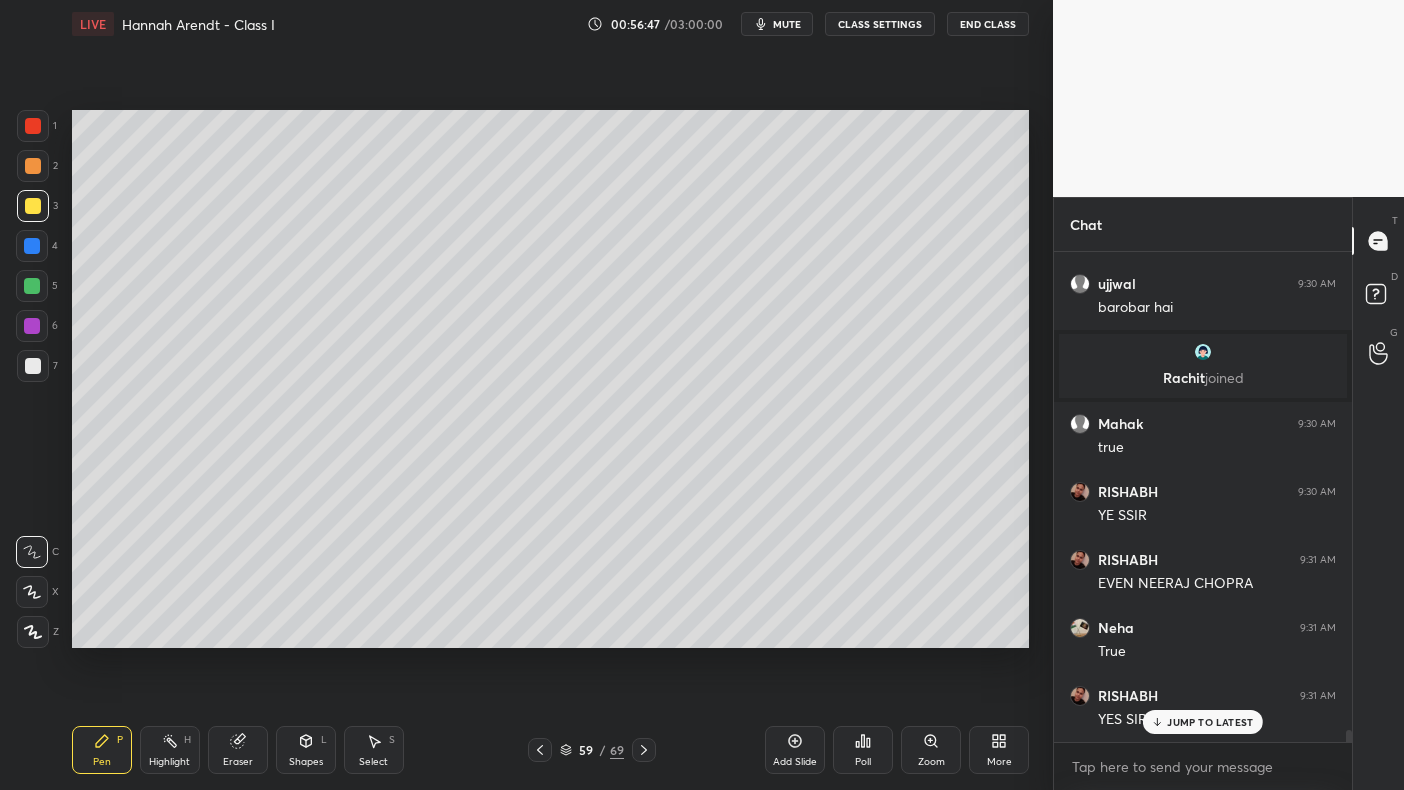 scroll, scrollTop: 20081, scrollLeft: 0, axis: vertical 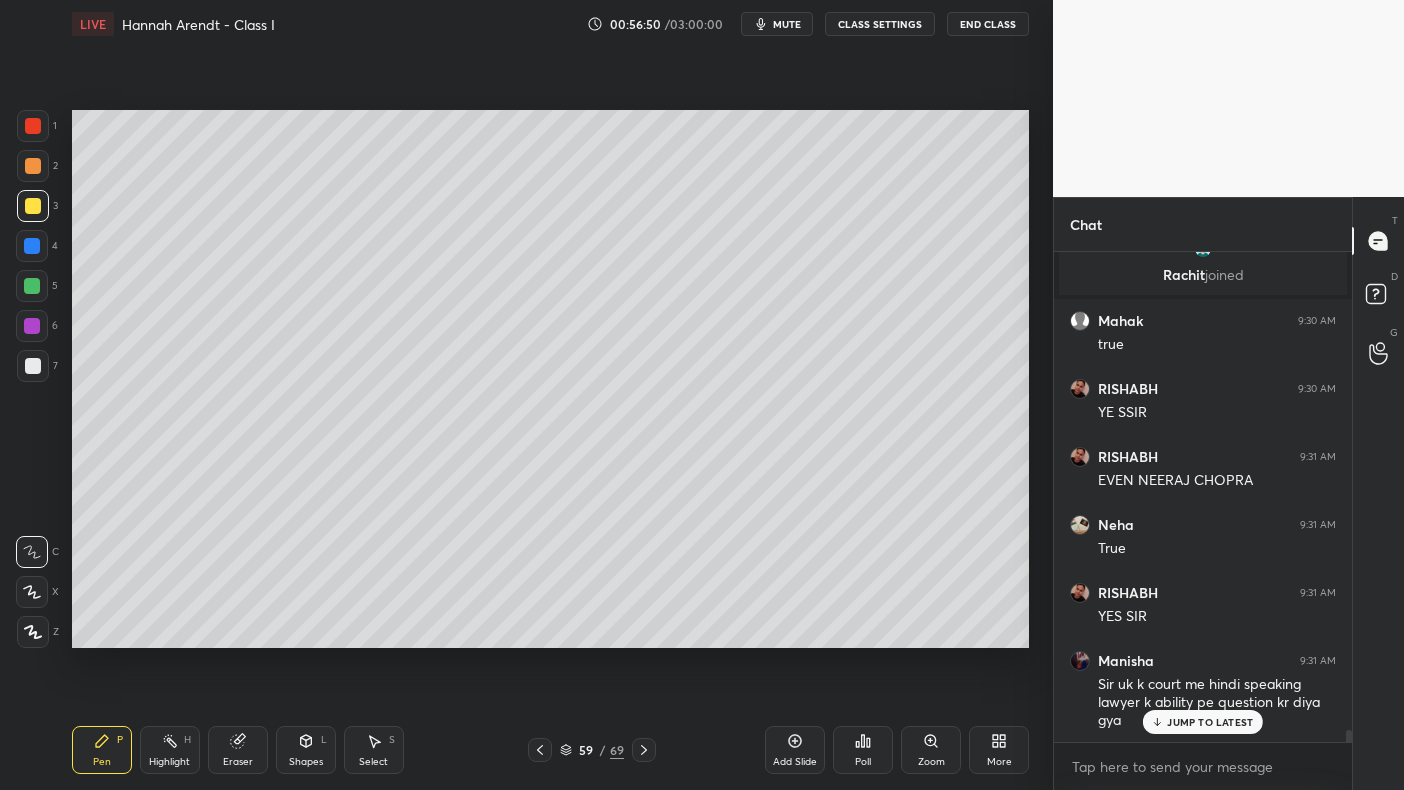 click at bounding box center [32, 246] 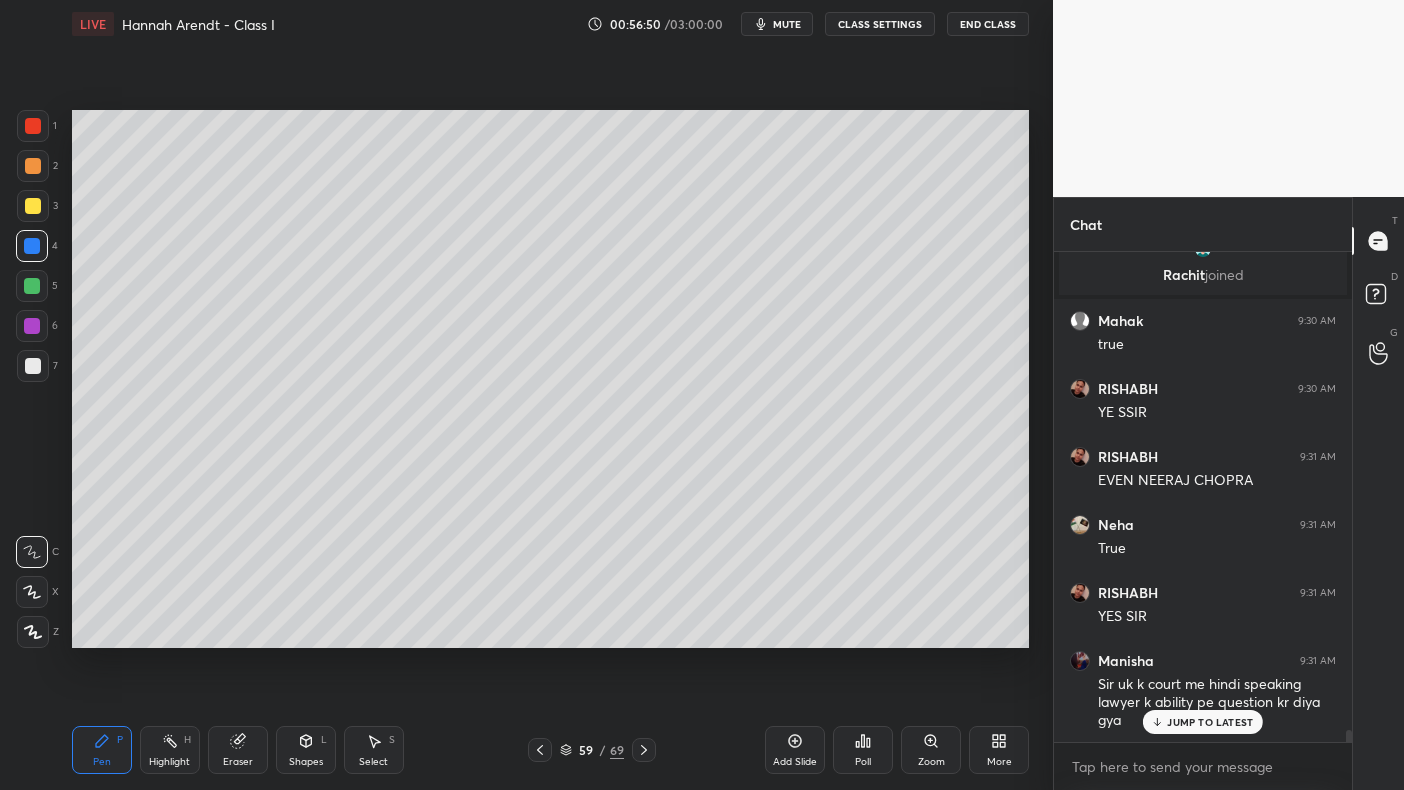 click at bounding box center [32, 286] 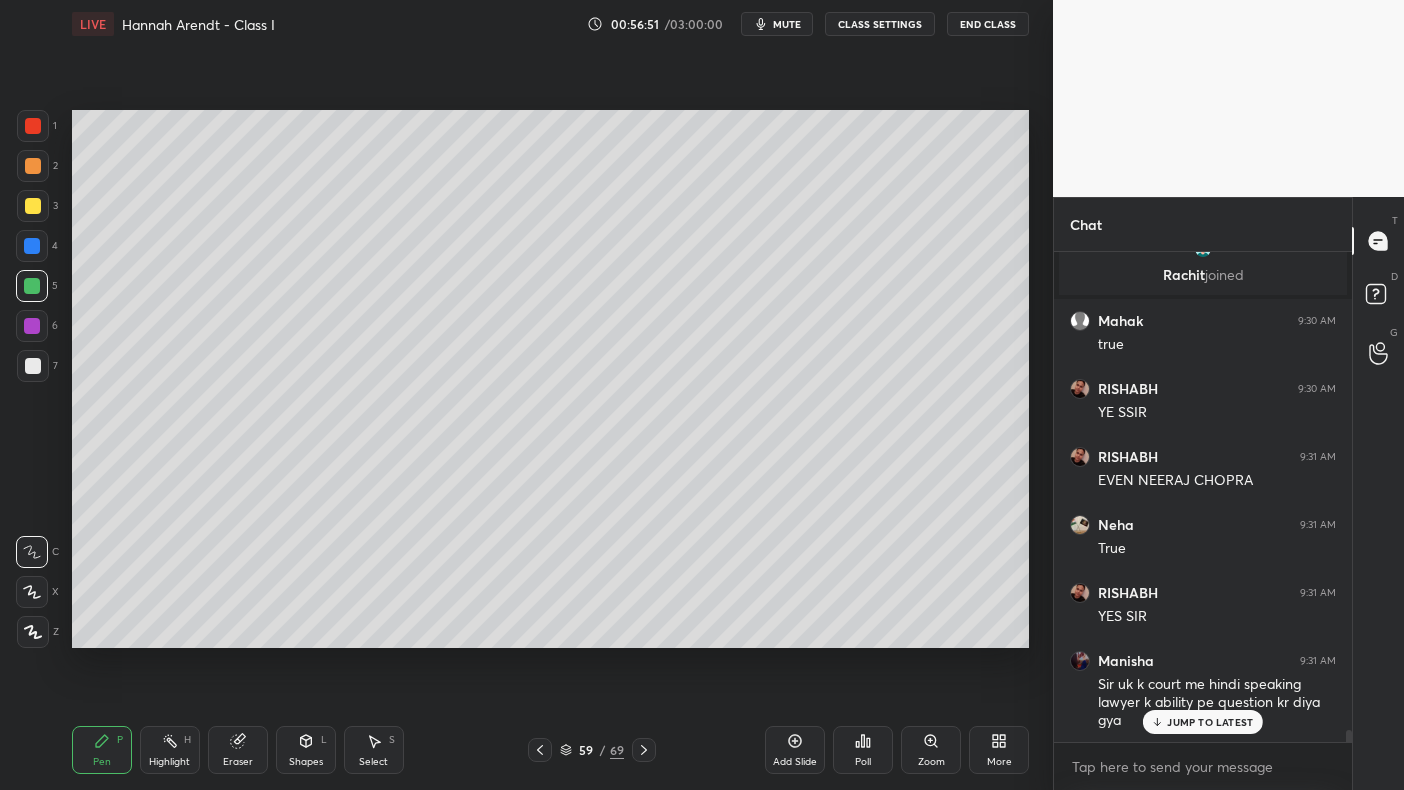 click at bounding box center (32, 286) 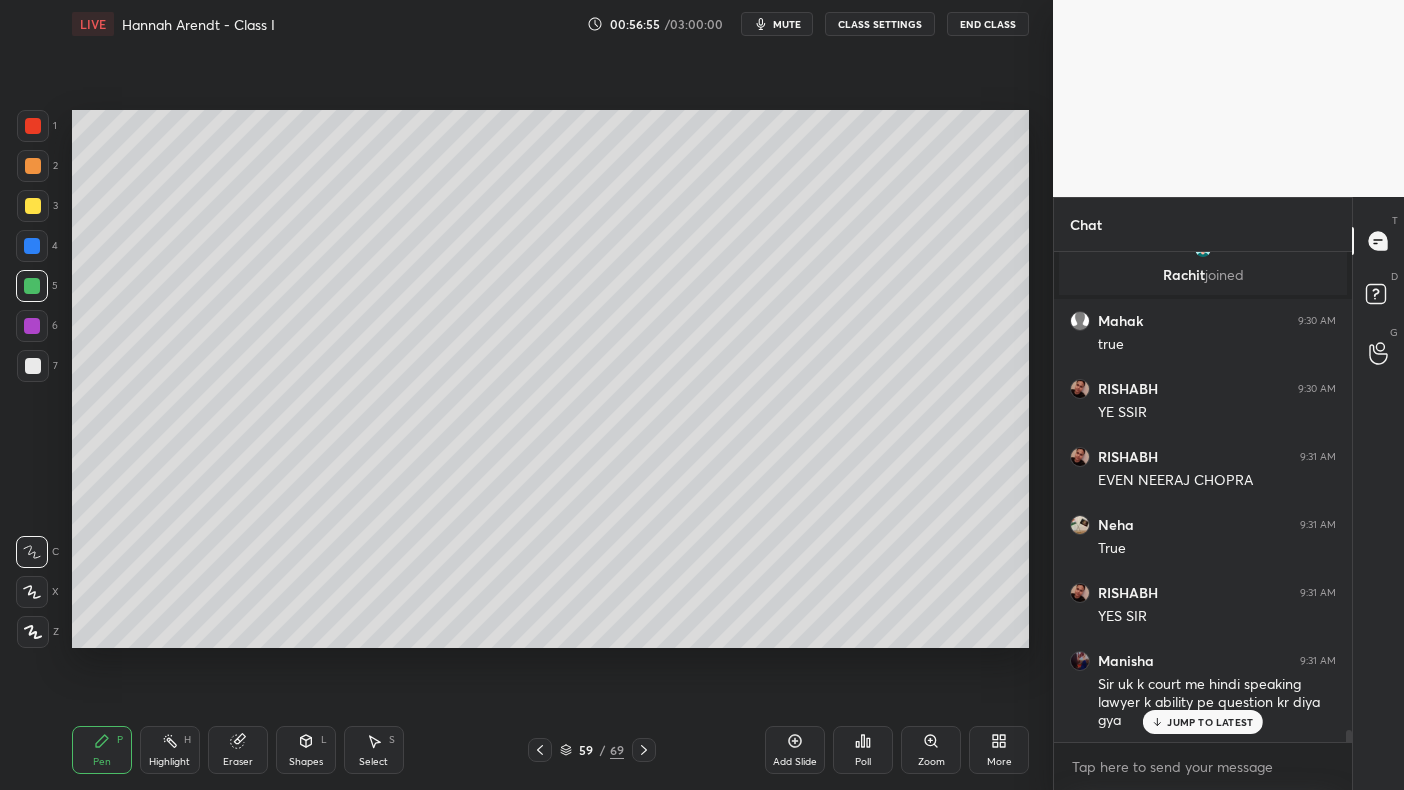 click on "1 2 3 4 5 6 7 C X Z C X Z E E Erase all   H H" at bounding box center [32, 379] 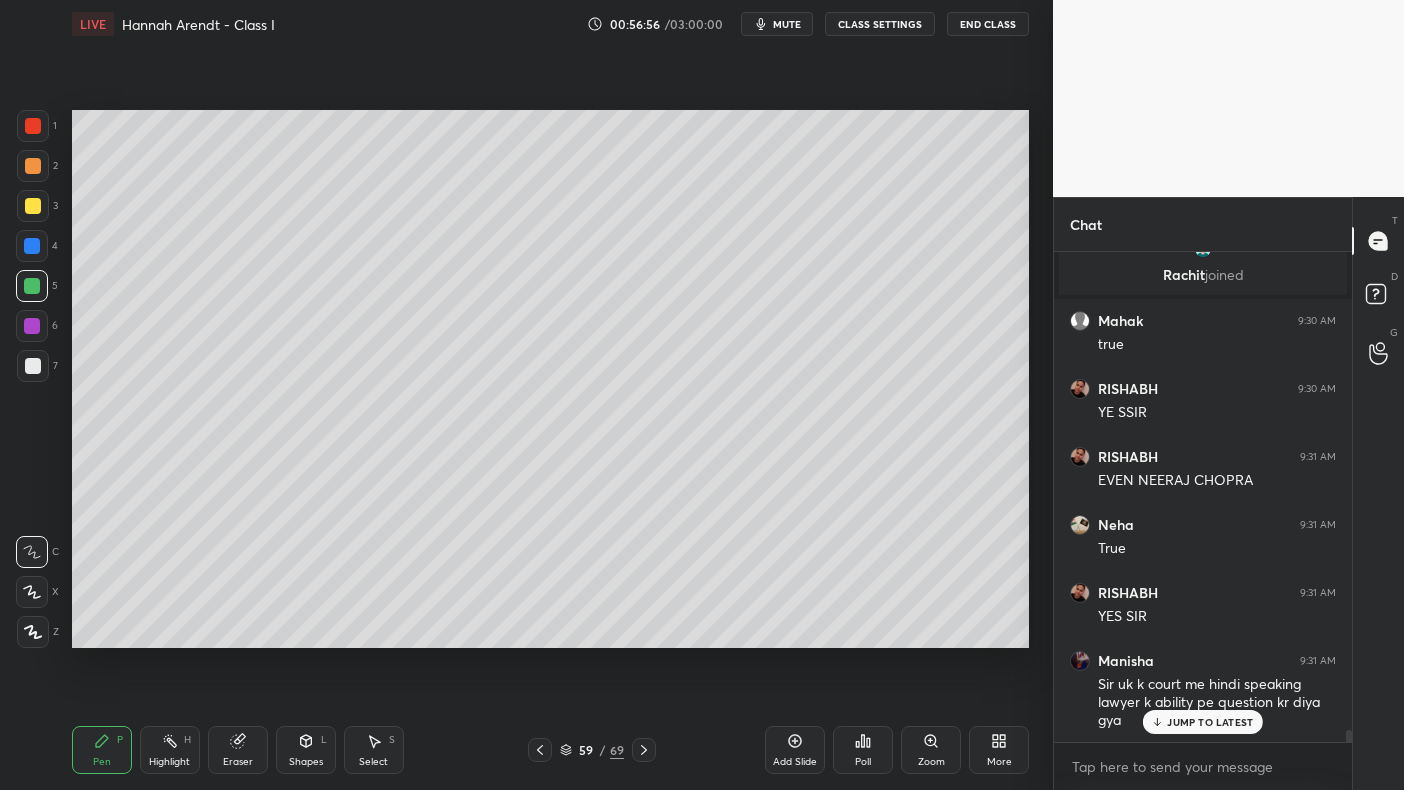 click on "2" at bounding box center [37, 170] 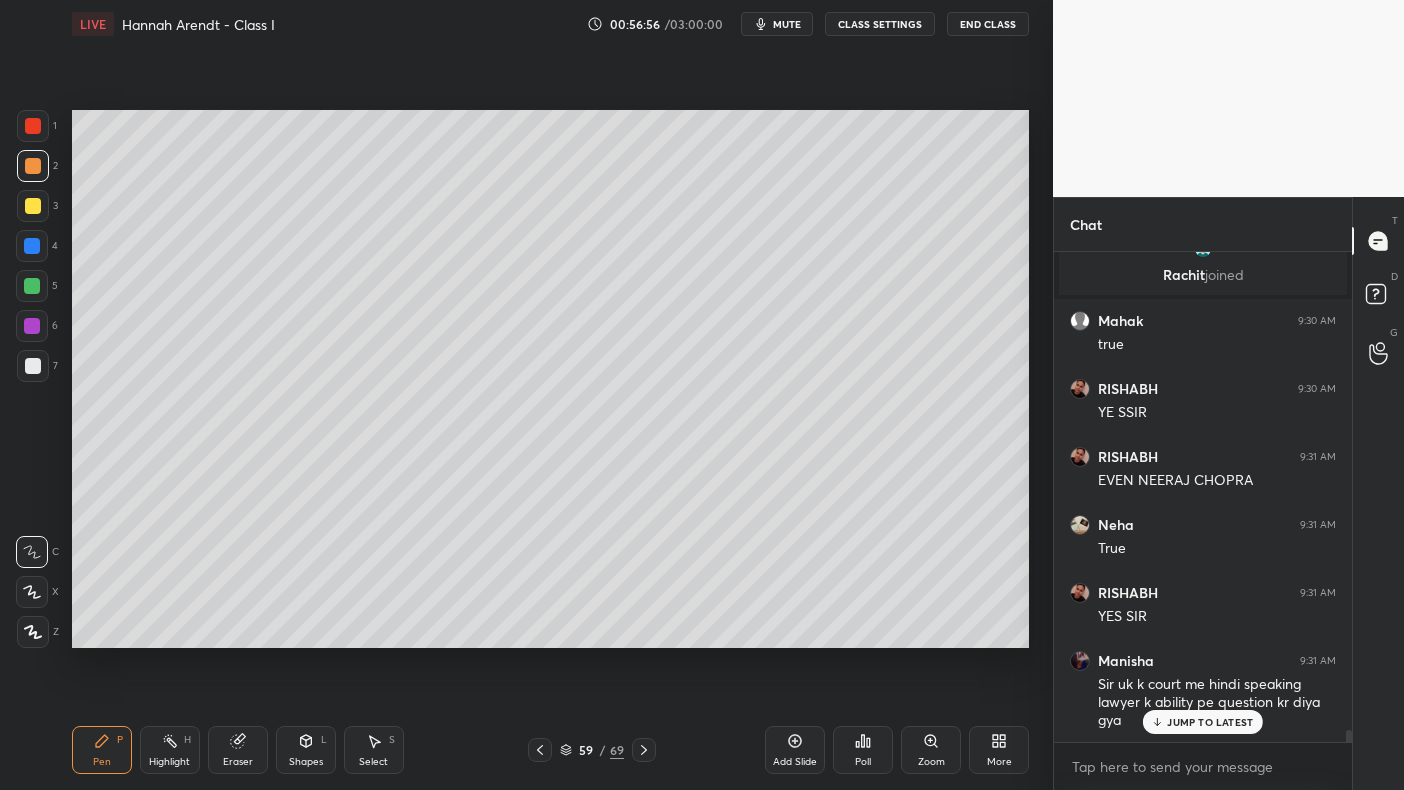 click at bounding box center [33, 206] 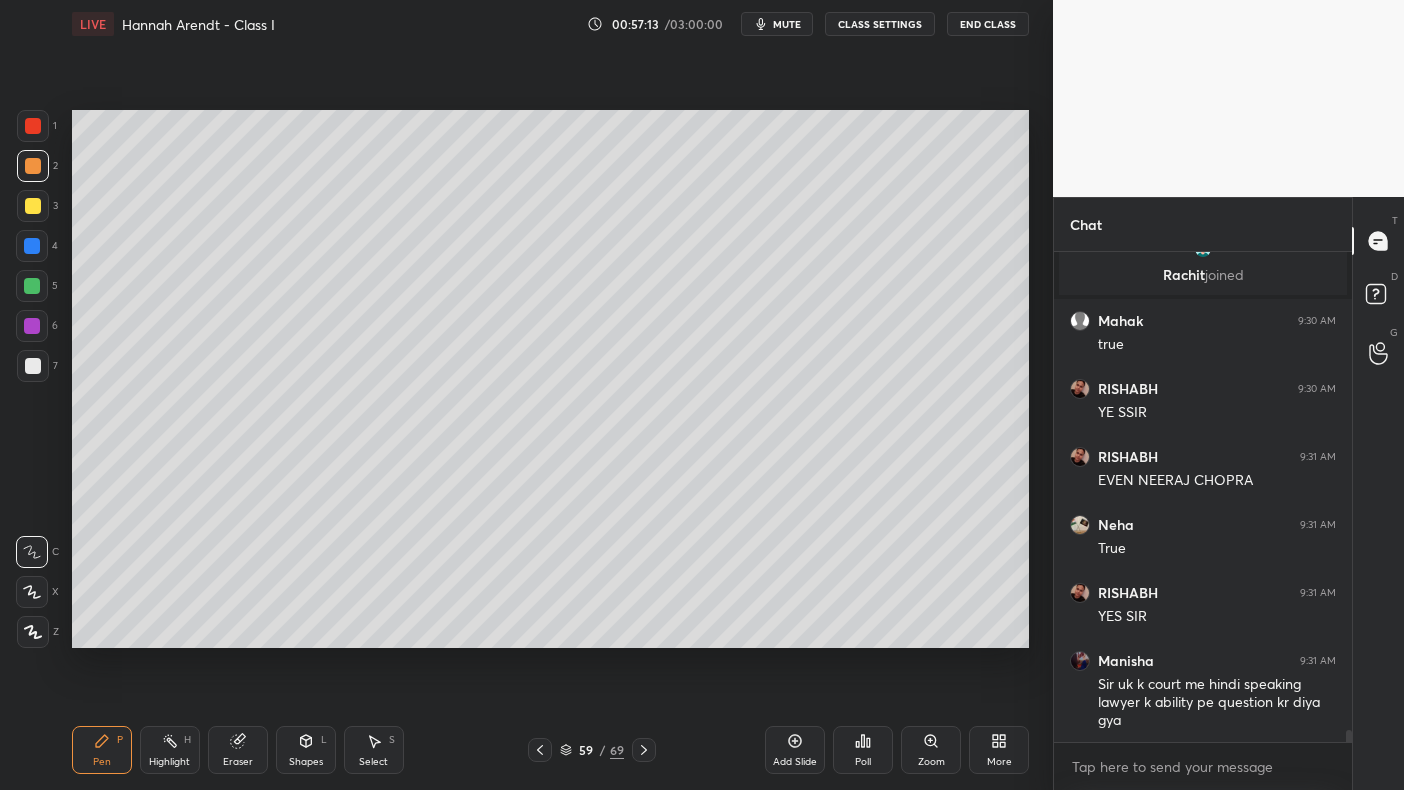 scroll, scrollTop: 20149, scrollLeft: 0, axis: vertical 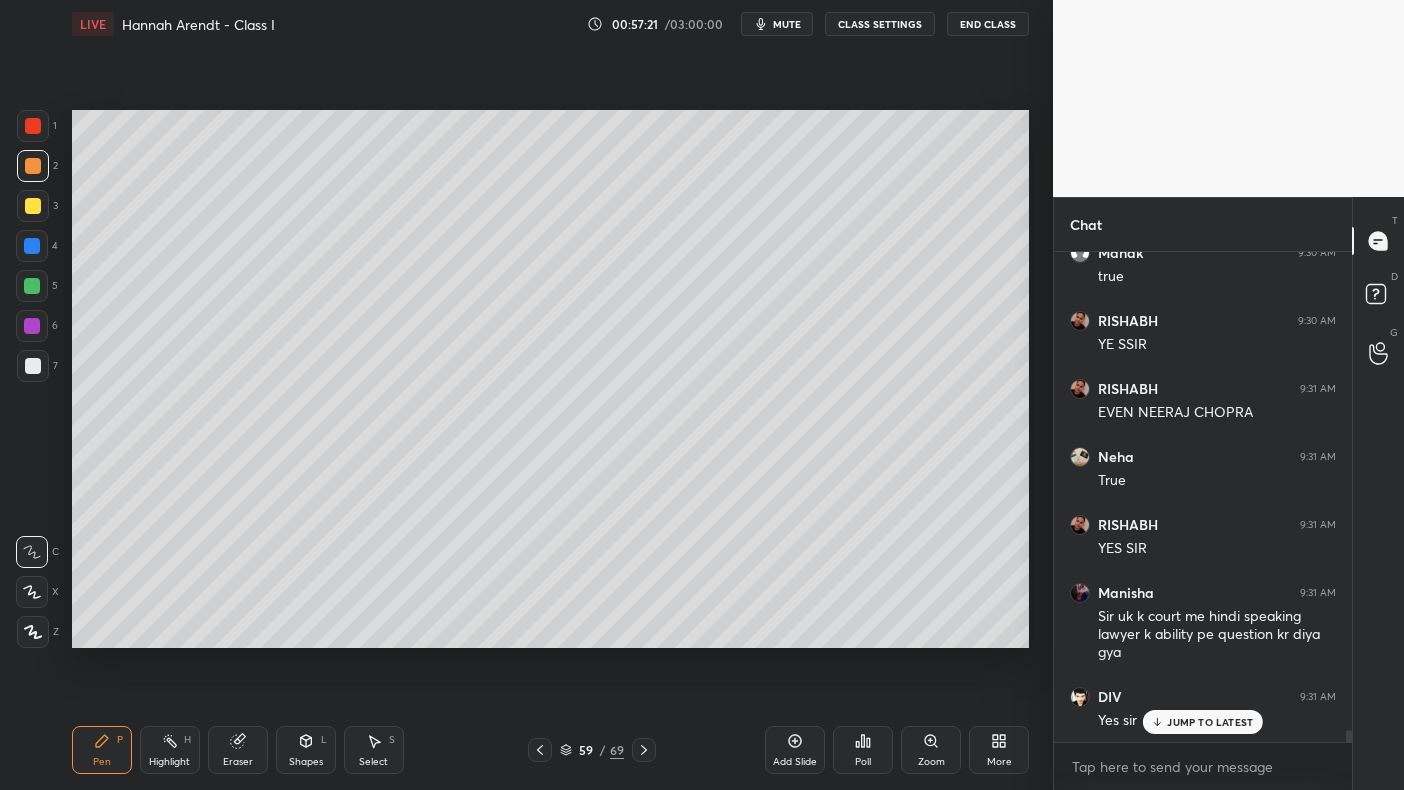 click at bounding box center (32, 286) 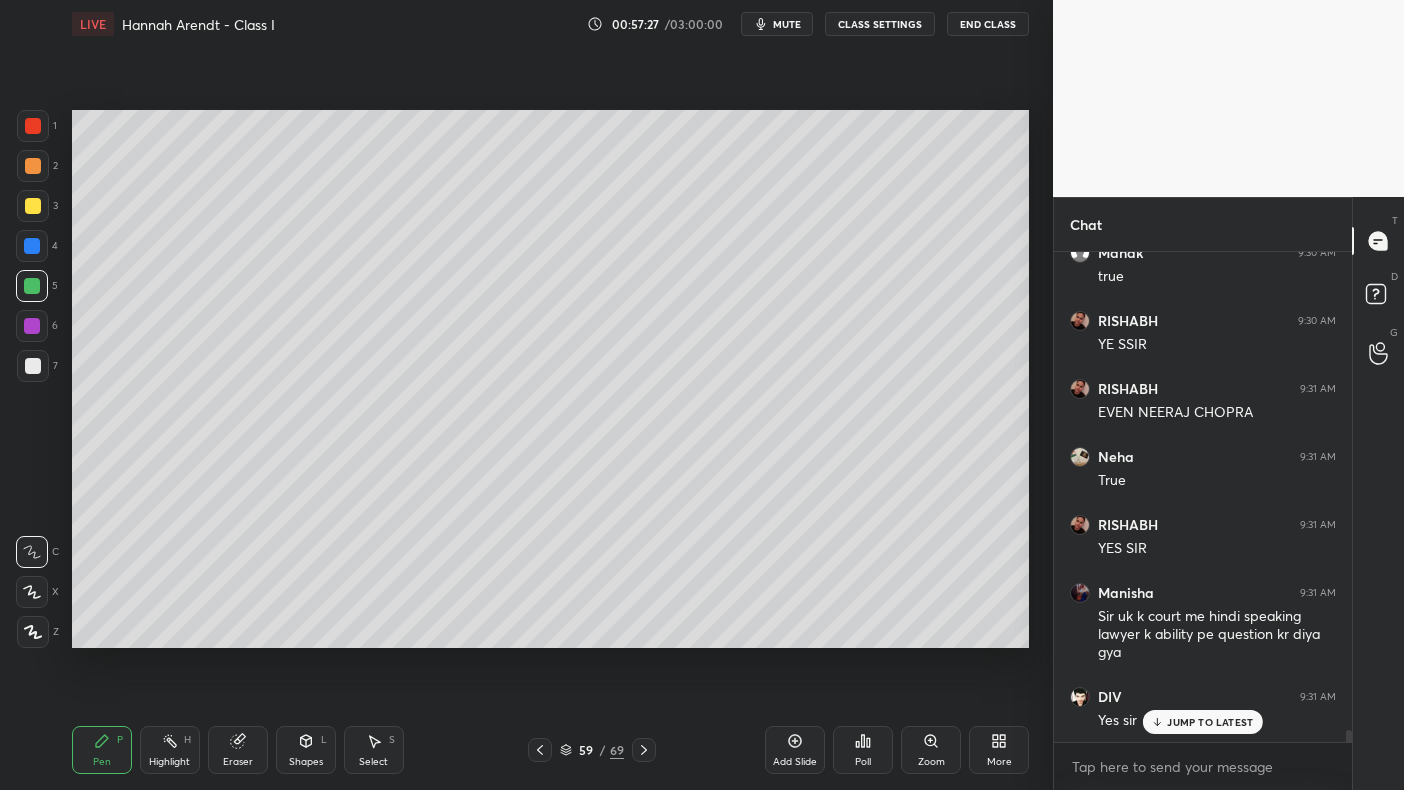 click on "Add Slide" at bounding box center (795, 750) 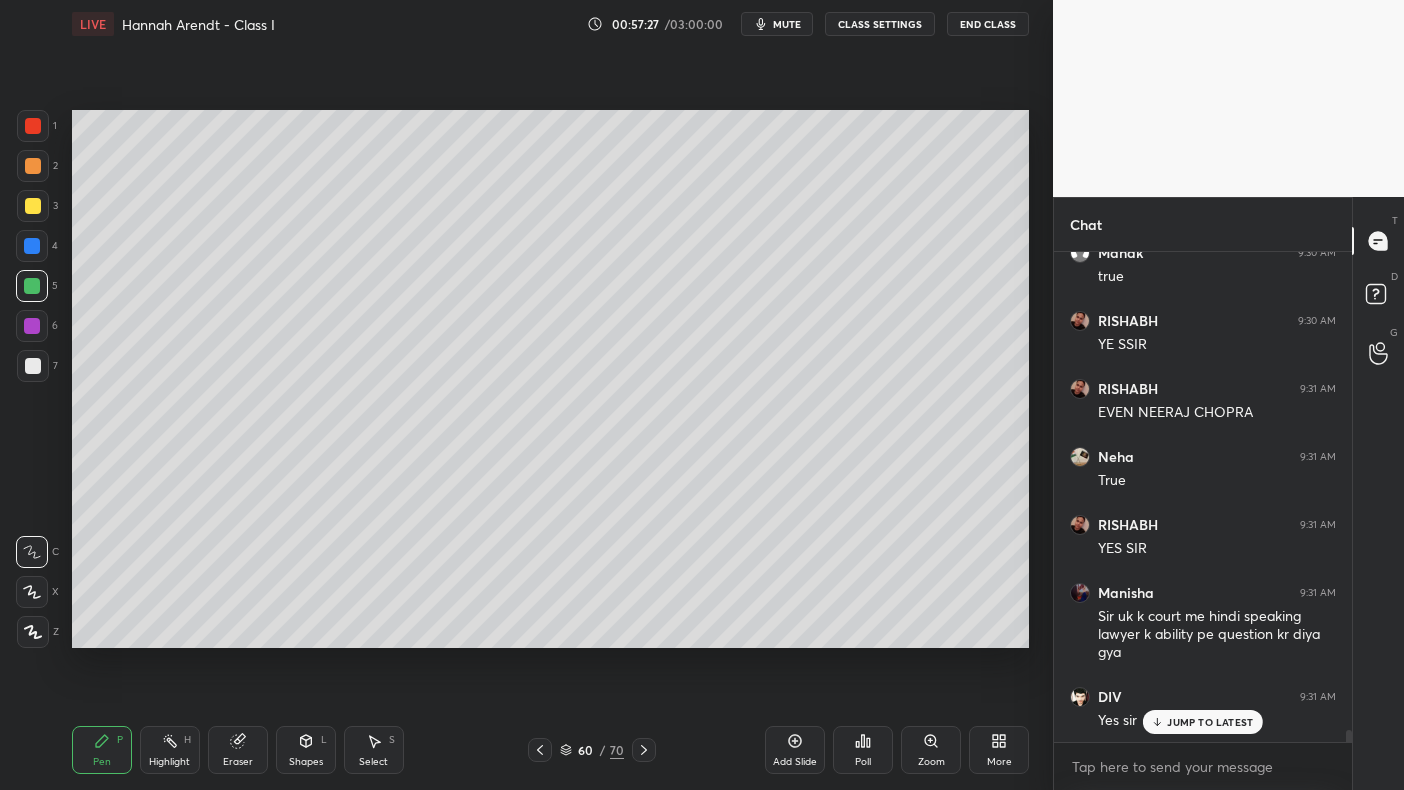 scroll, scrollTop: 20217, scrollLeft: 0, axis: vertical 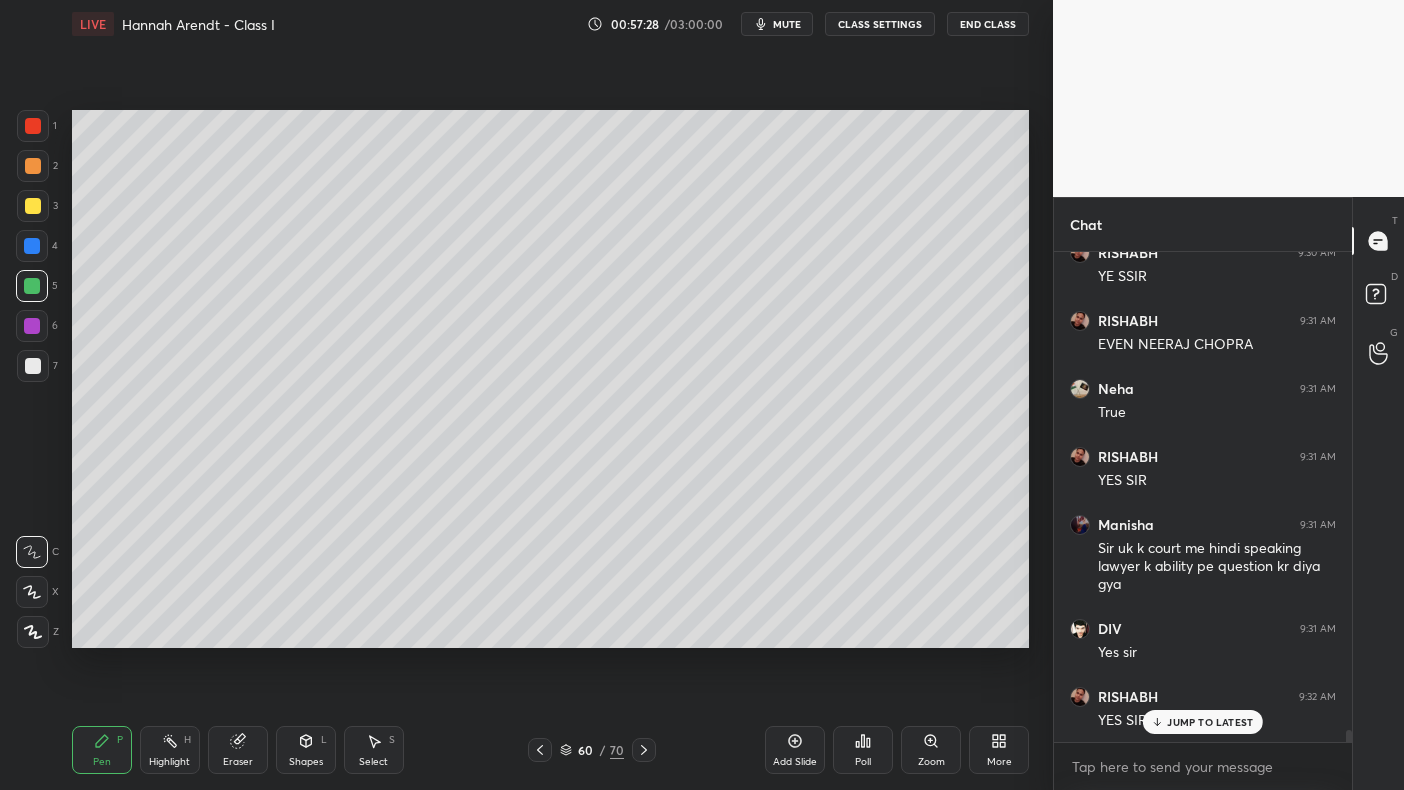 click at bounding box center (33, 206) 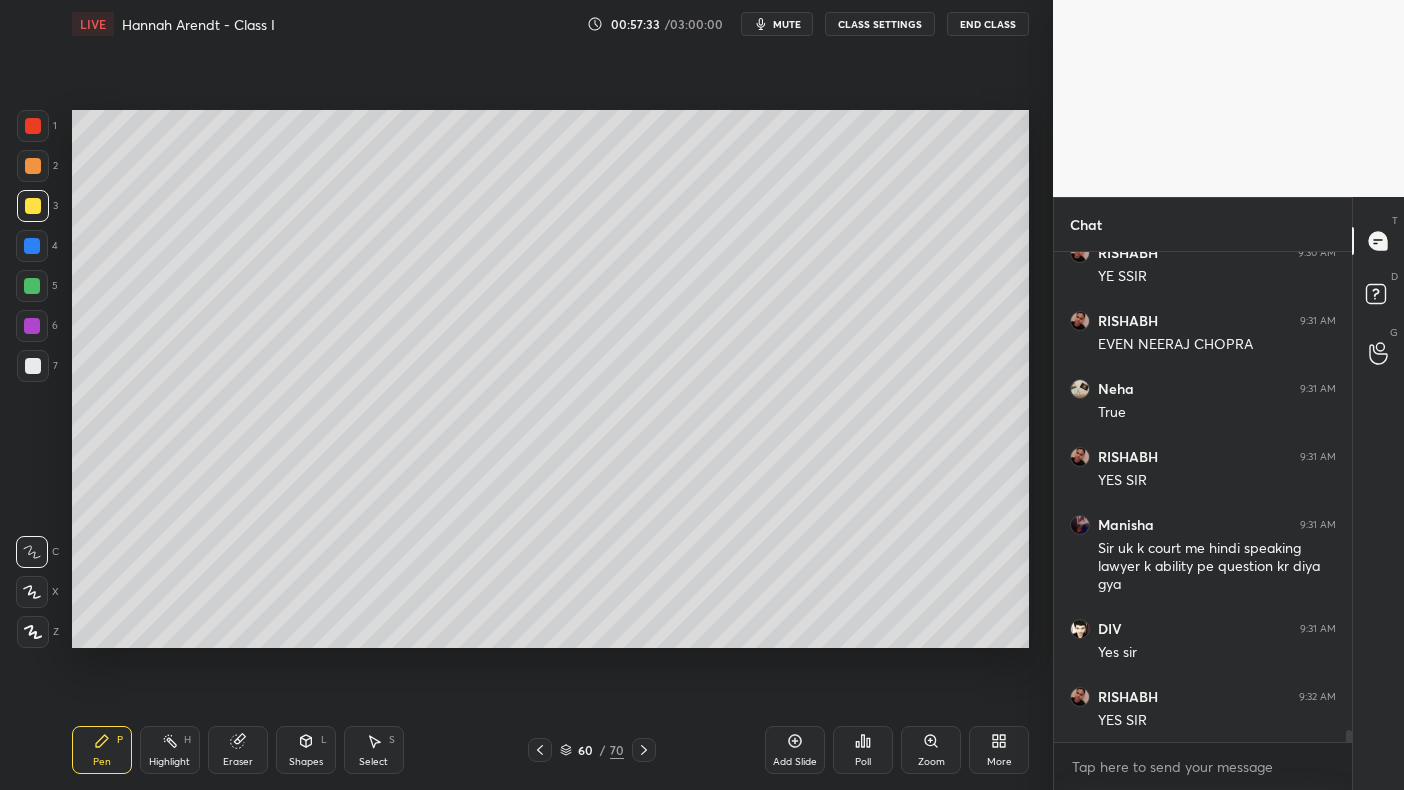 scroll, scrollTop: 20285, scrollLeft: 0, axis: vertical 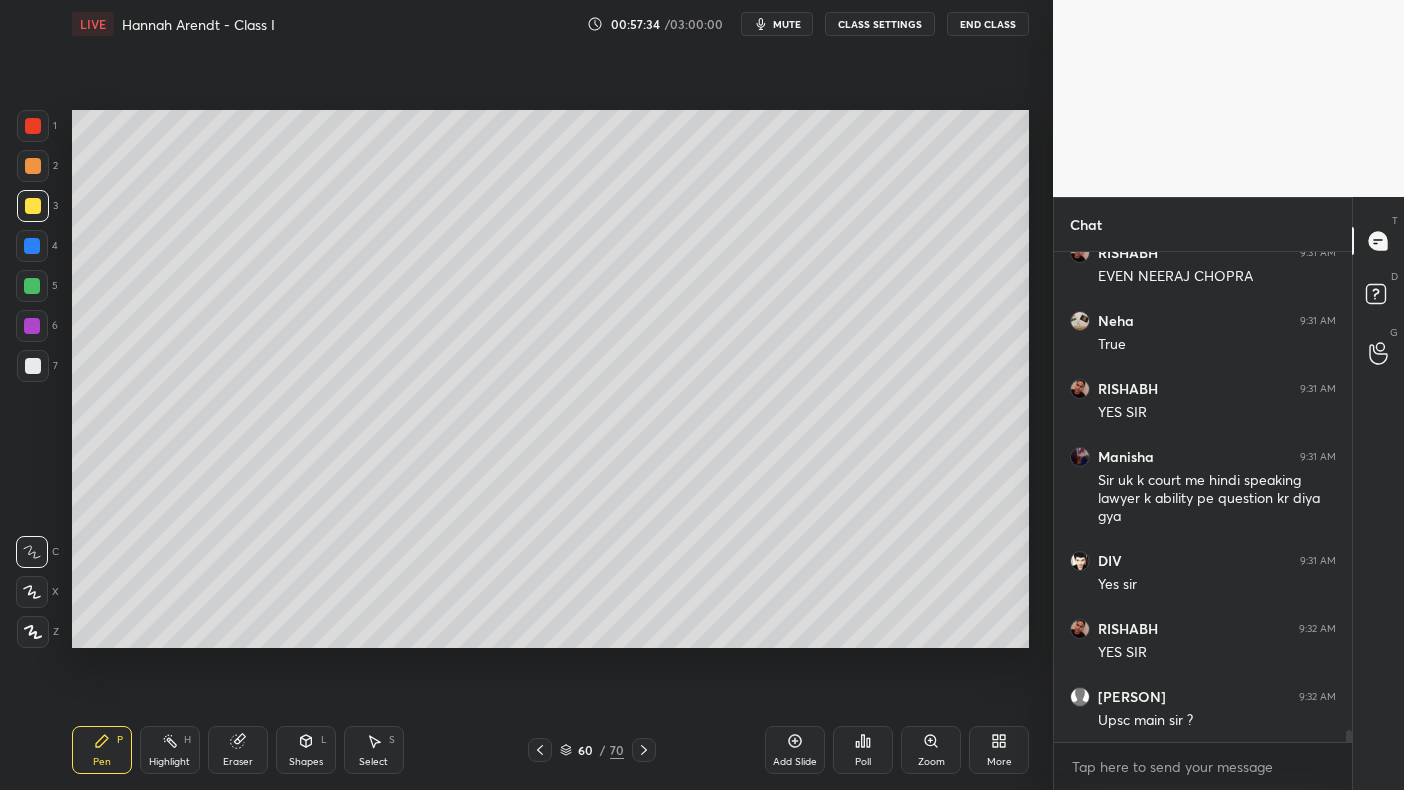 click at bounding box center [32, 246] 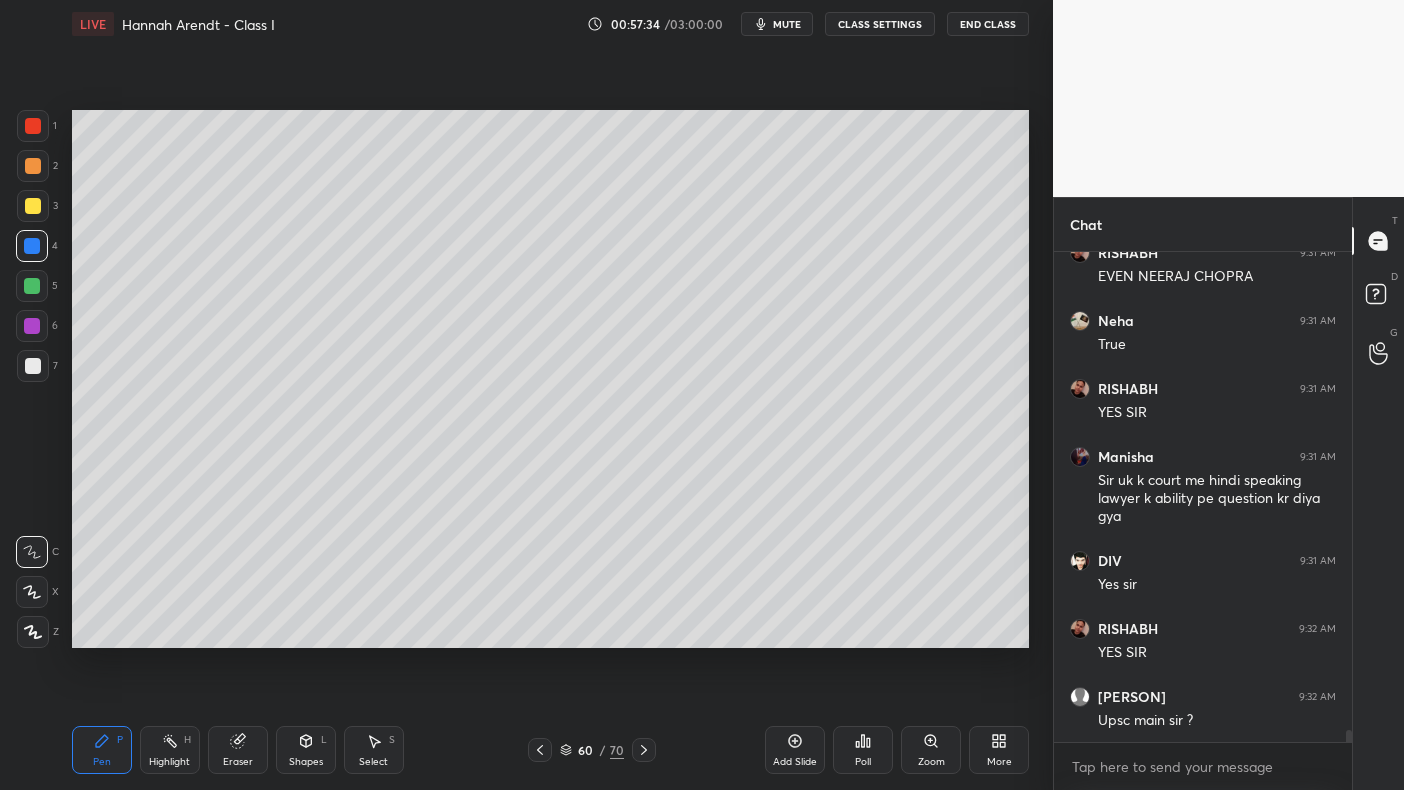 click at bounding box center (32, 246) 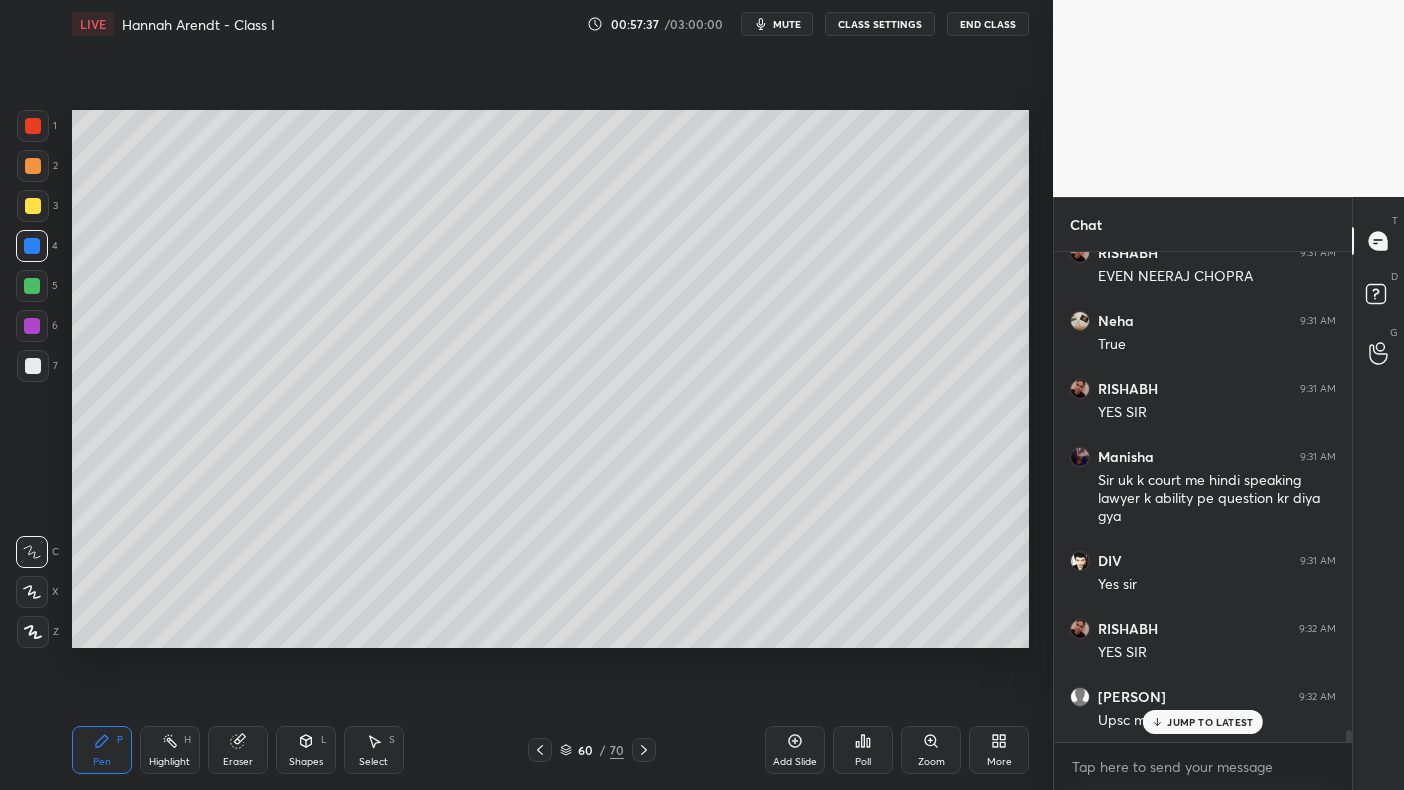 scroll, scrollTop: 20353, scrollLeft: 0, axis: vertical 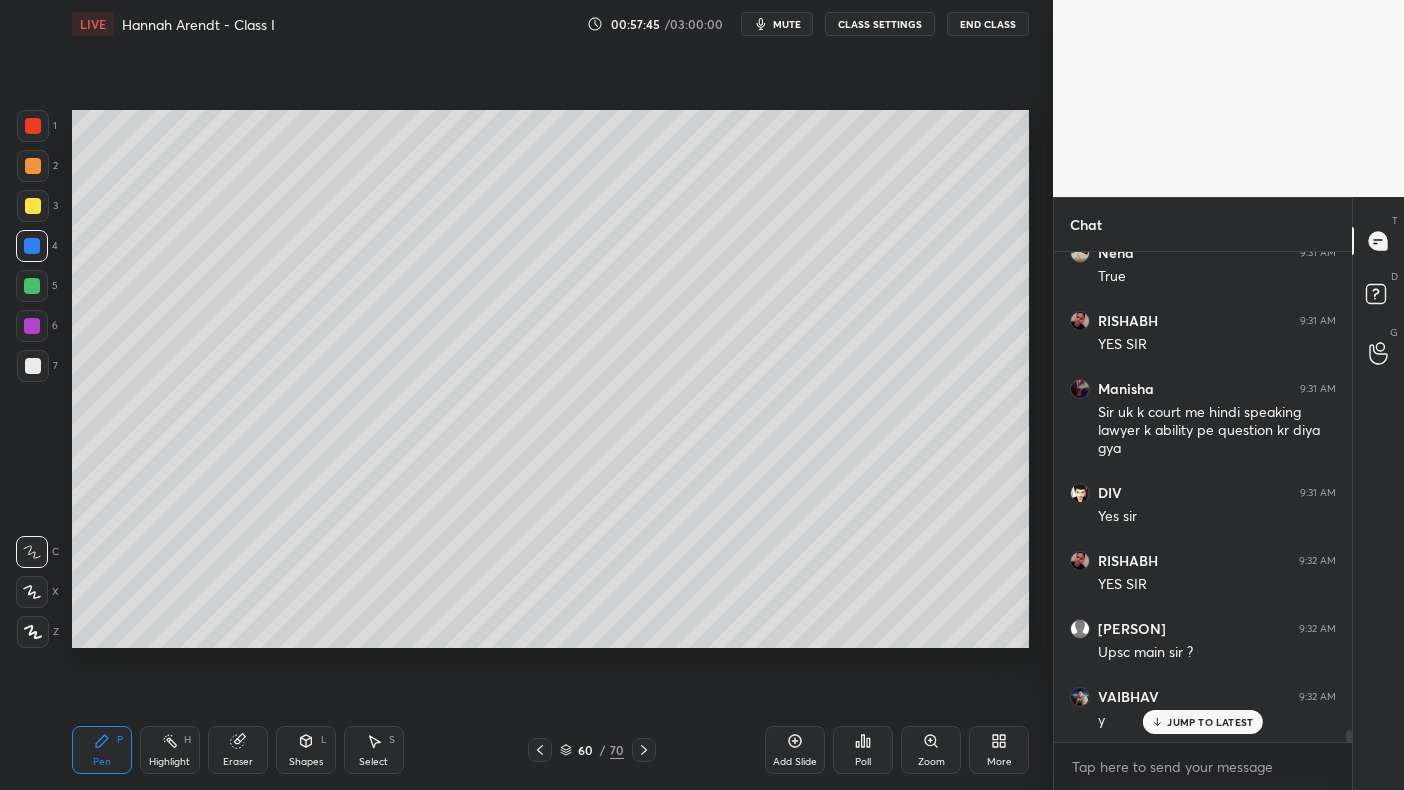 click at bounding box center [32, 326] 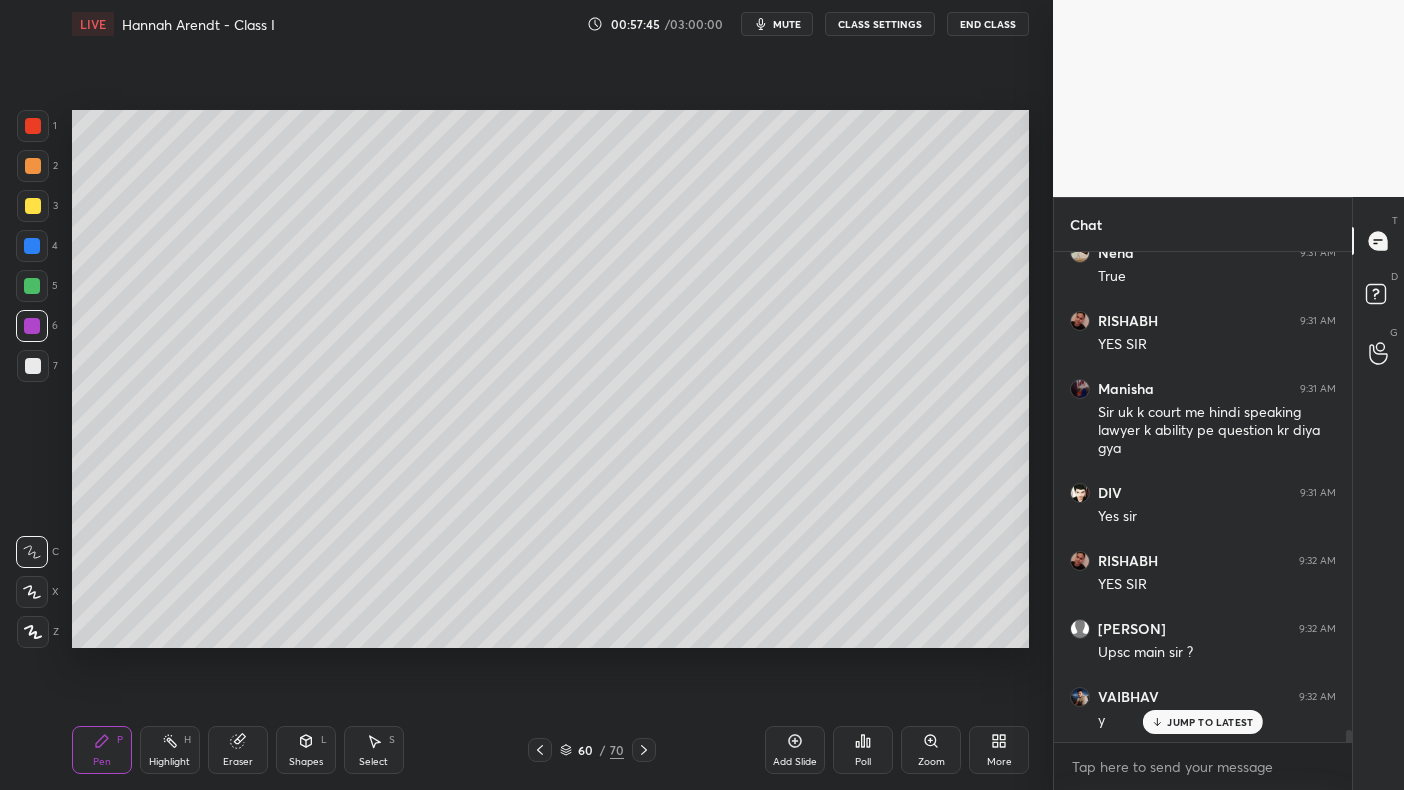 click at bounding box center [32, 326] 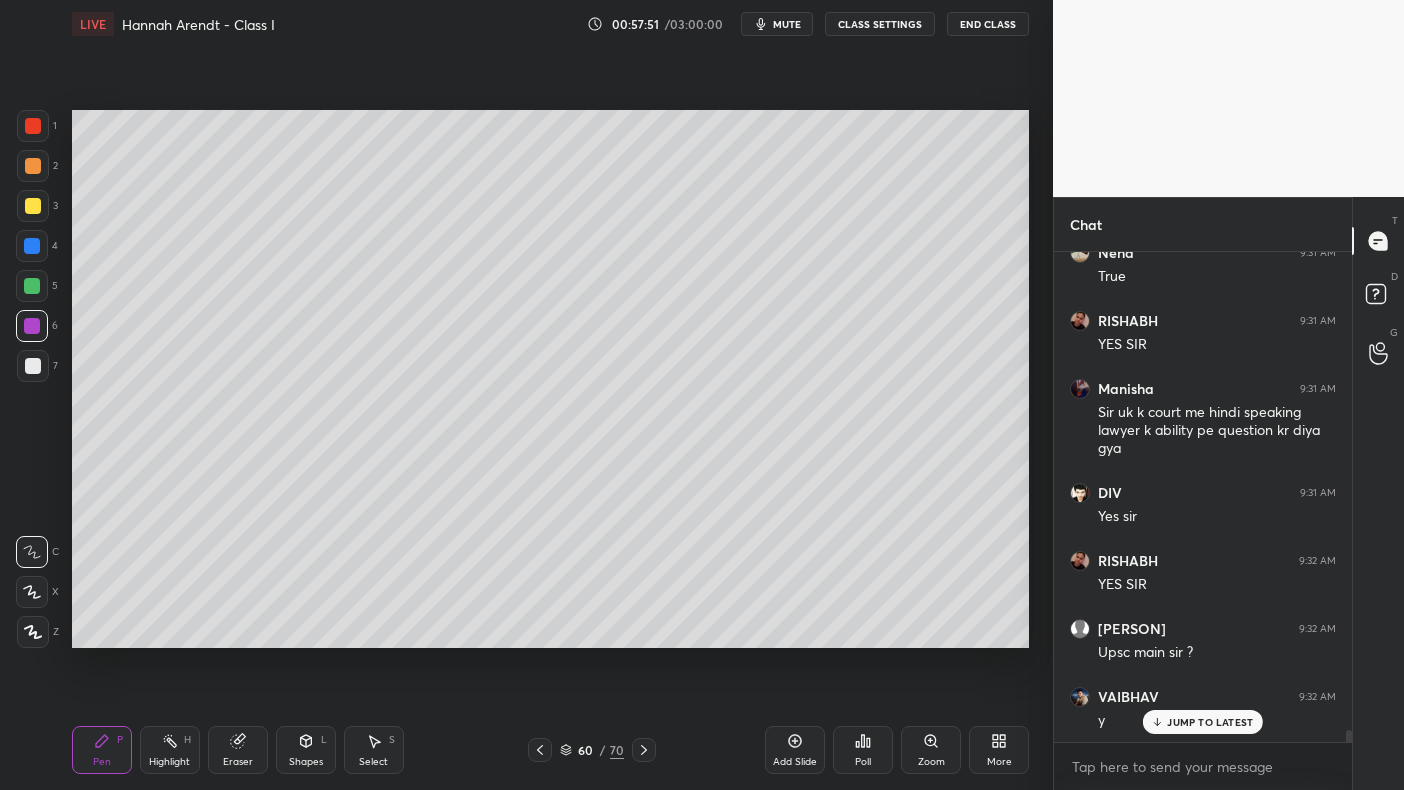 click at bounding box center [32, 286] 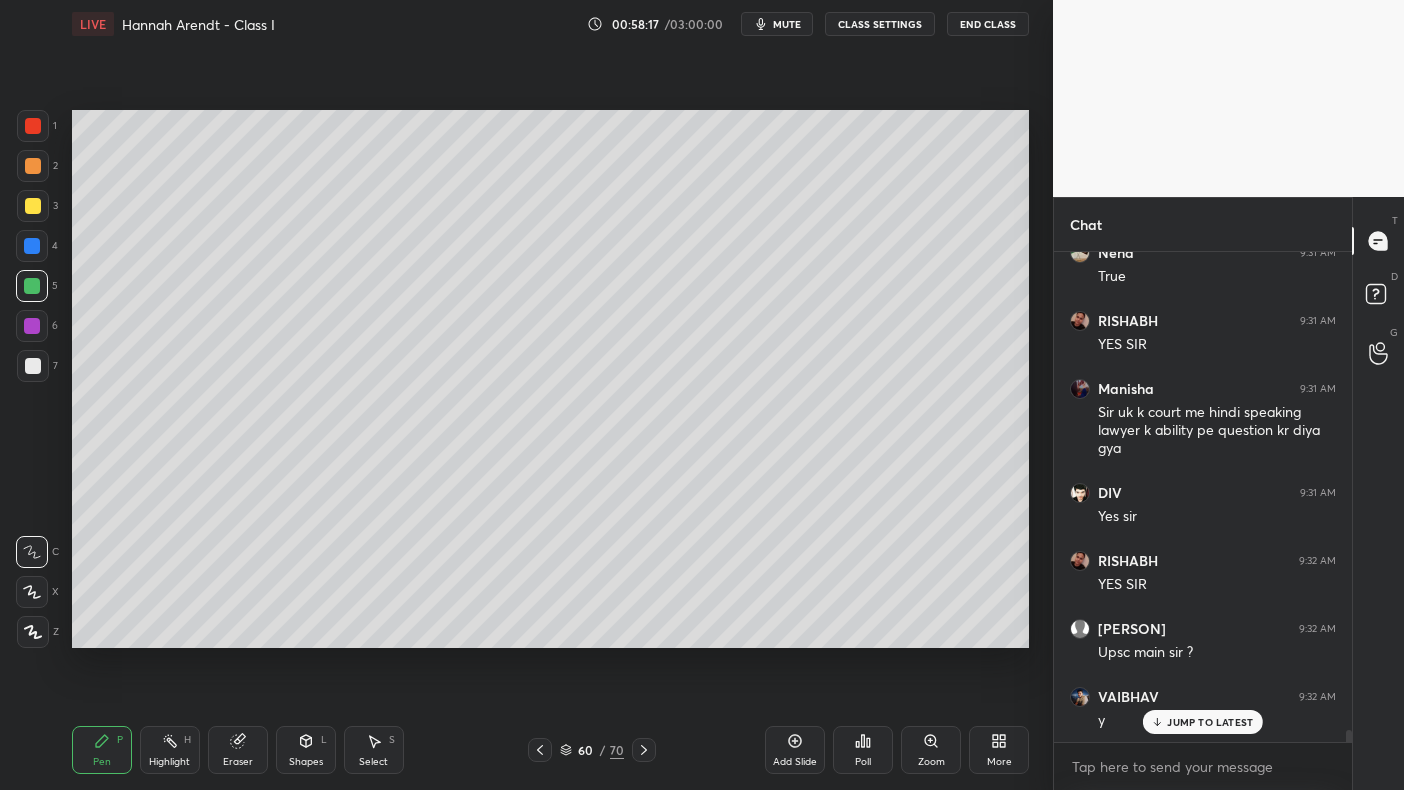 click at bounding box center (33, 206) 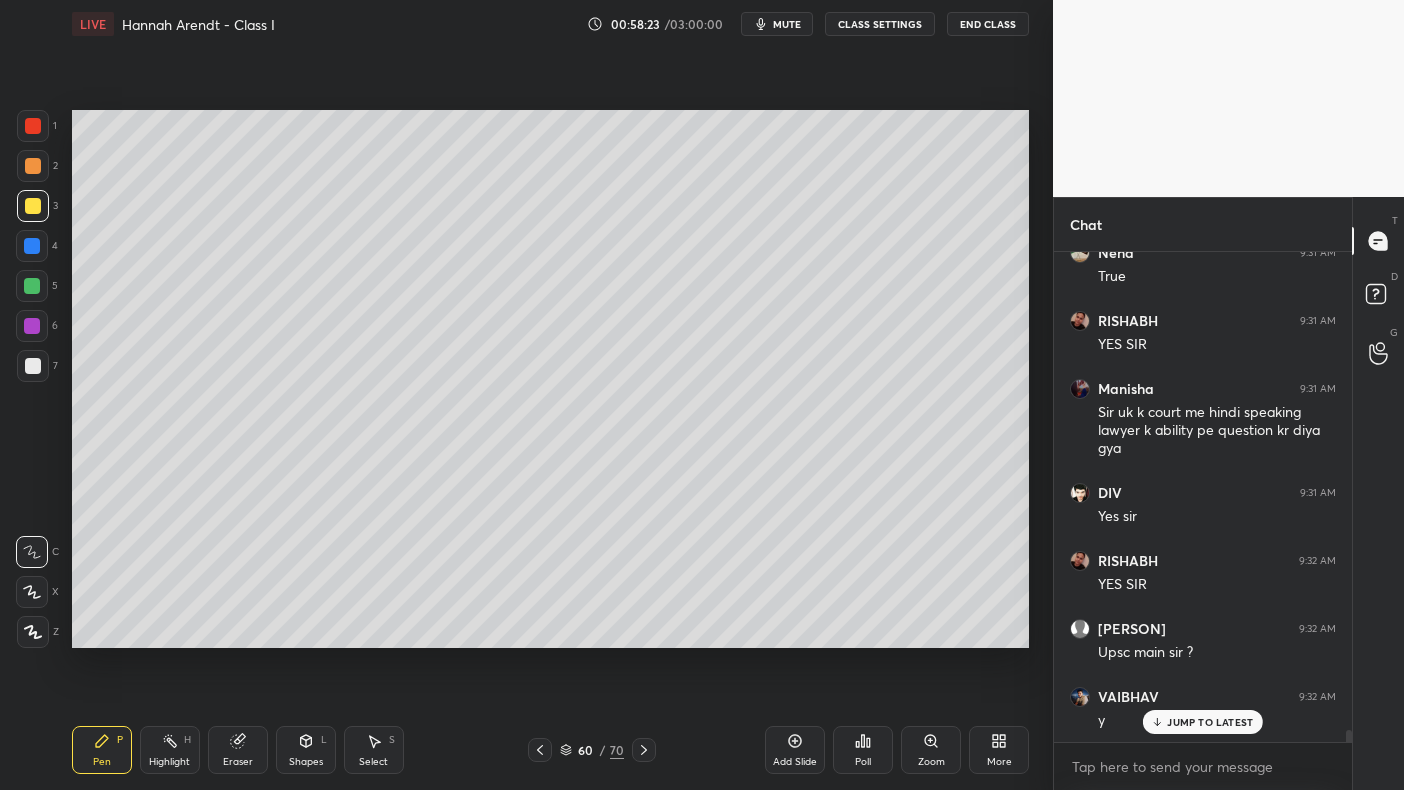 click on "4" at bounding box center (37, 246) 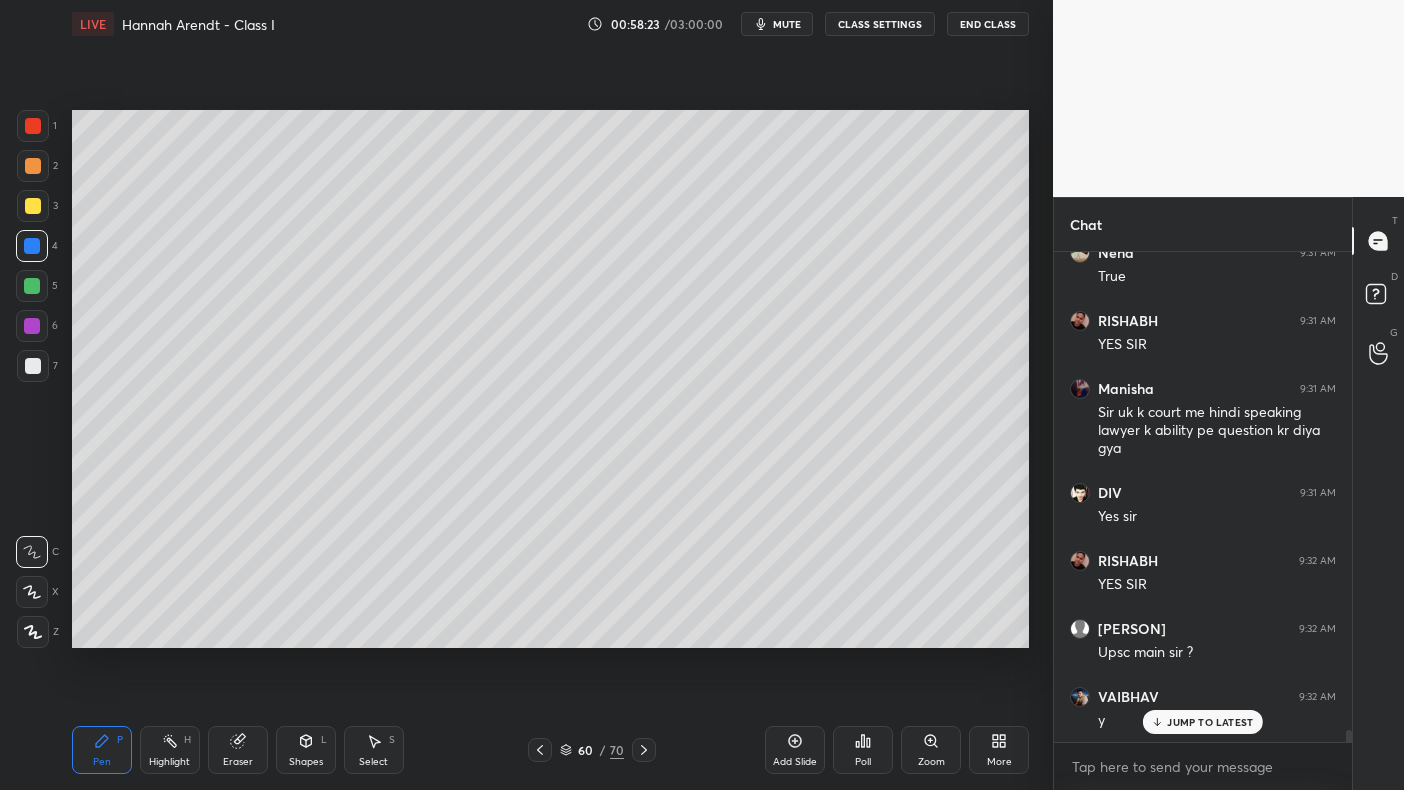 click at bounding box center (32, 246) 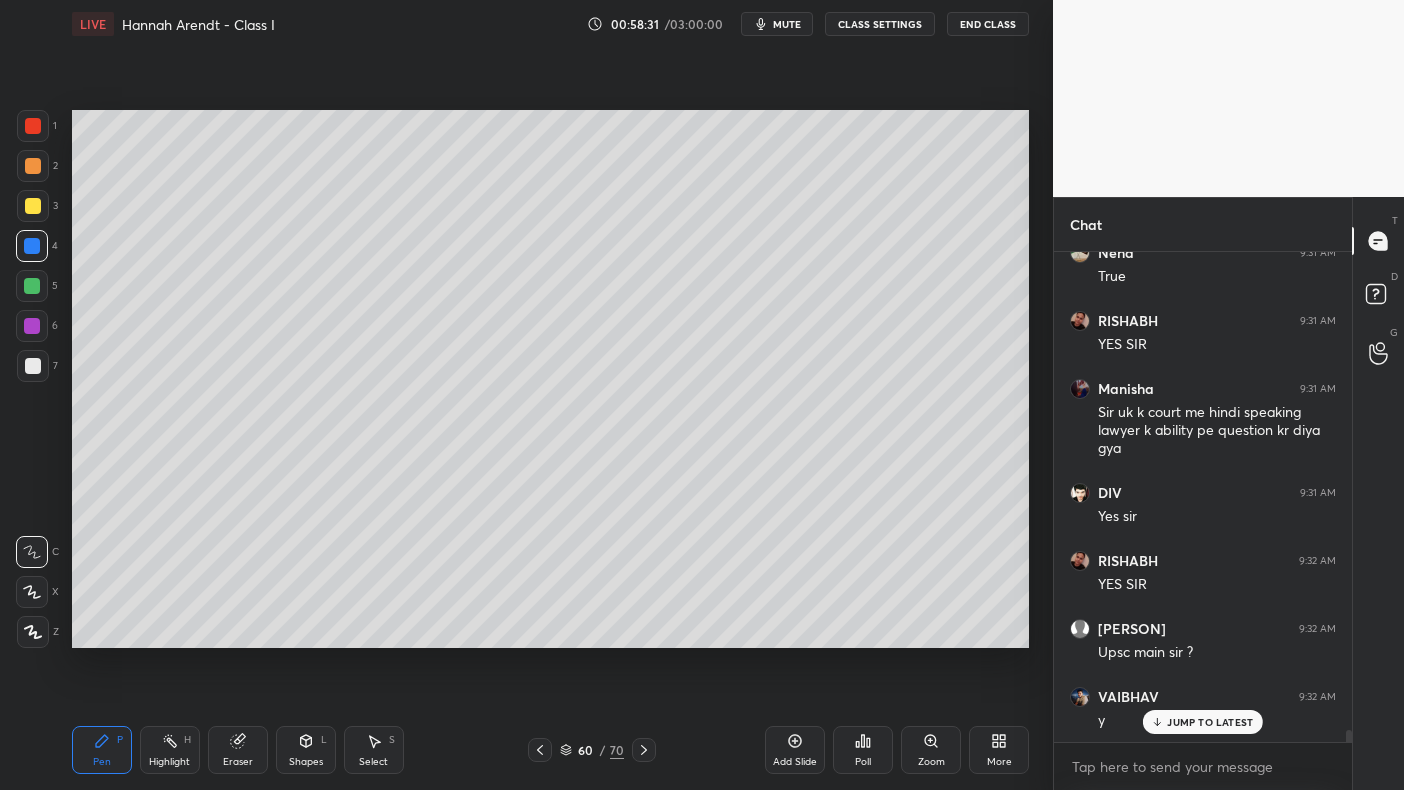 click on "6" at bounding box center (37, 330) 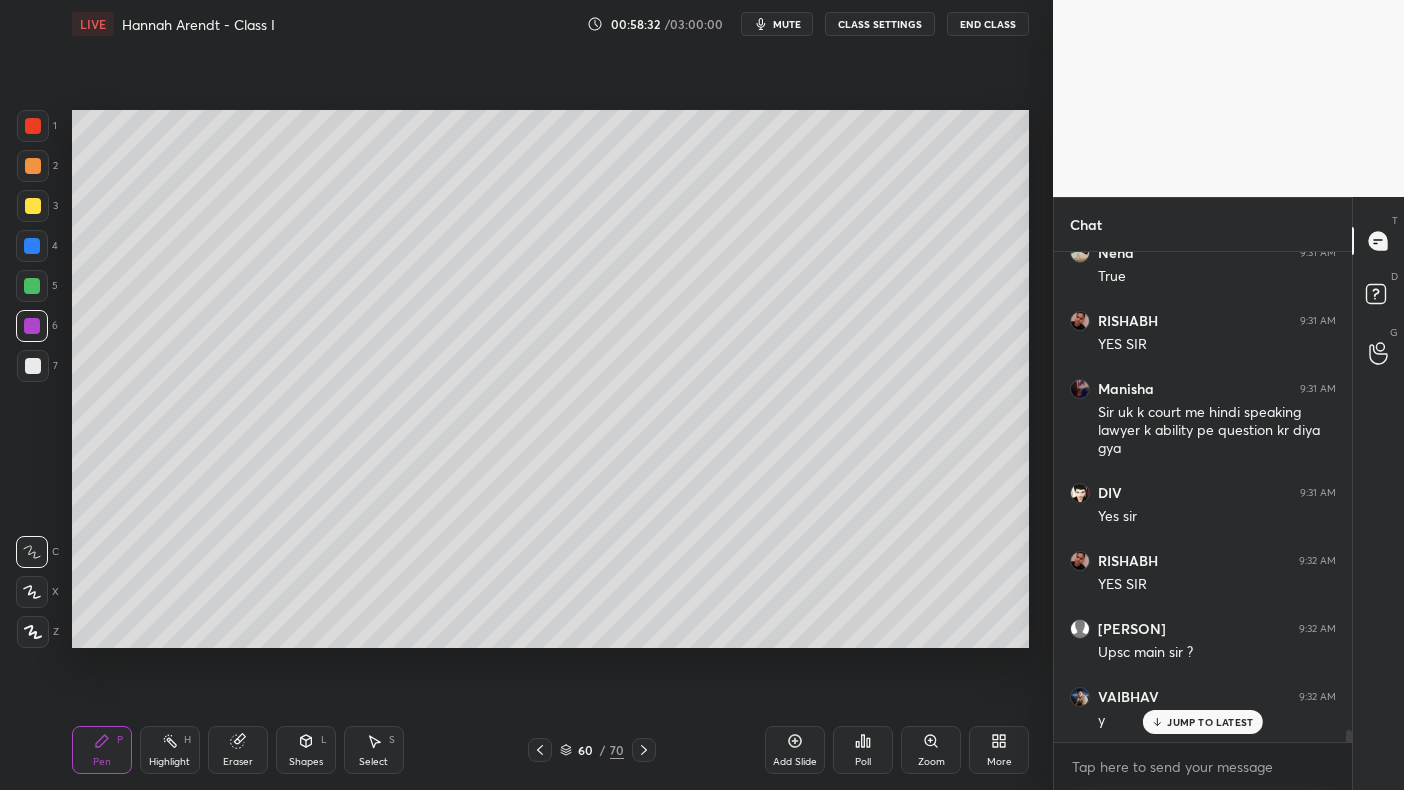 click on "6" at bounding box center [37, 330] 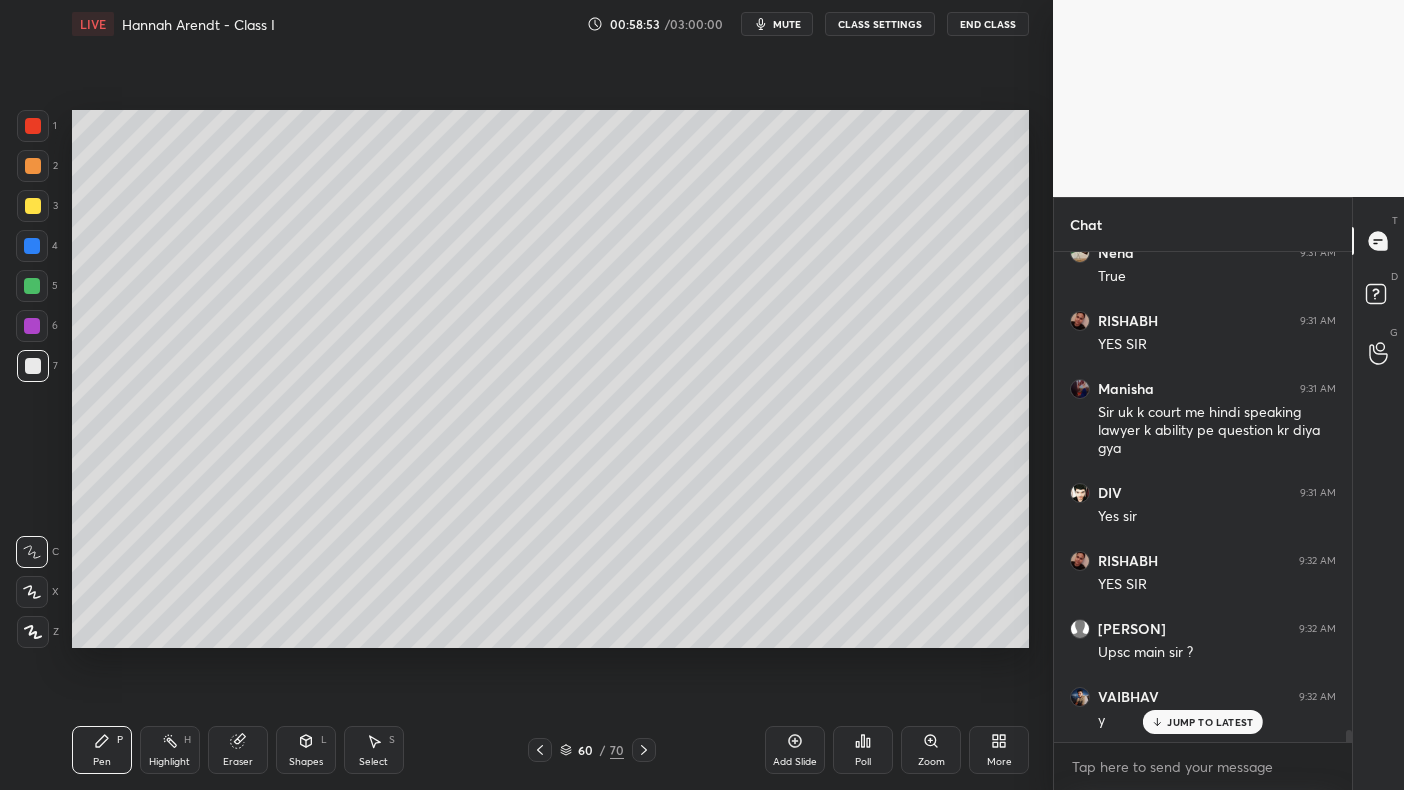 click on "Add Slide" at bounding box center (795, 750) 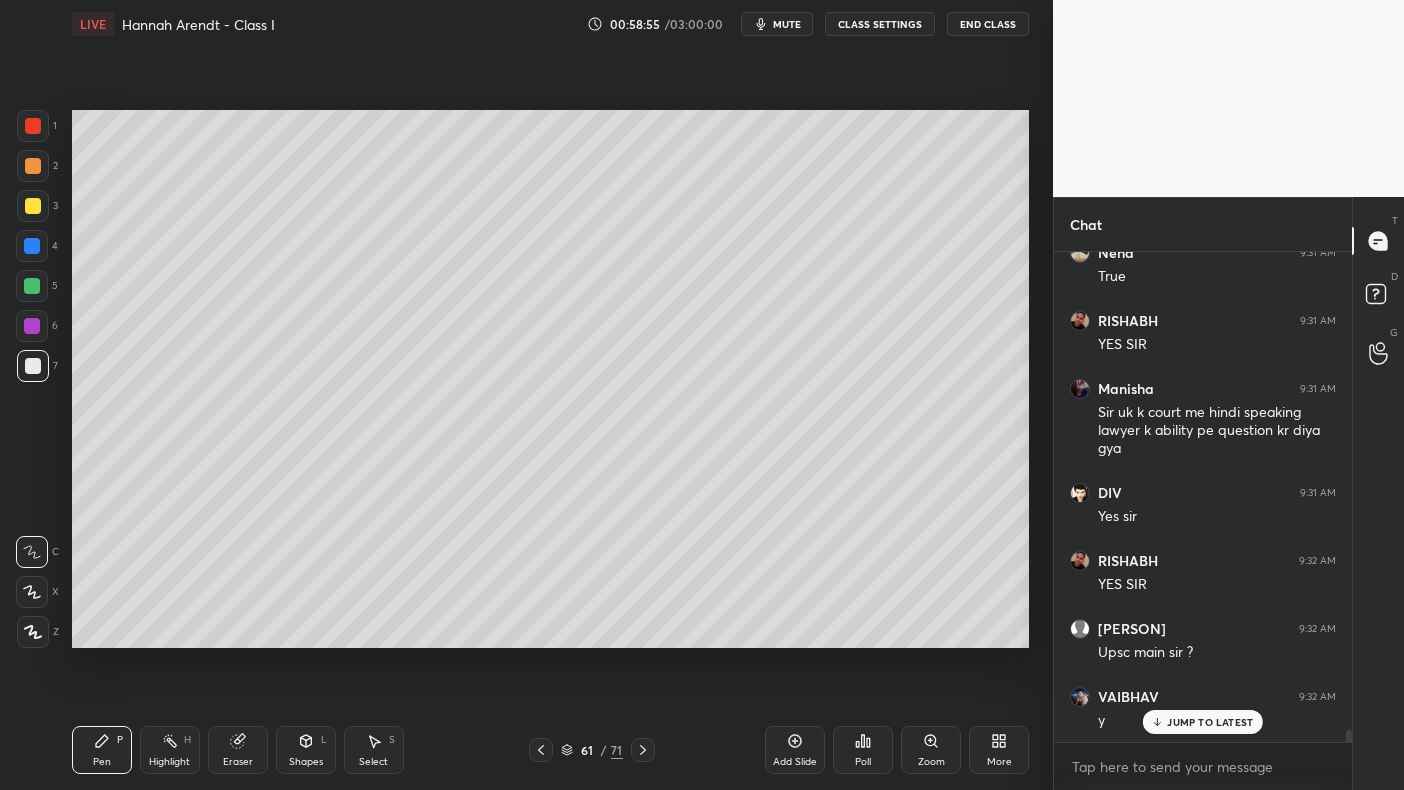 click at bounding box center (33, 166) 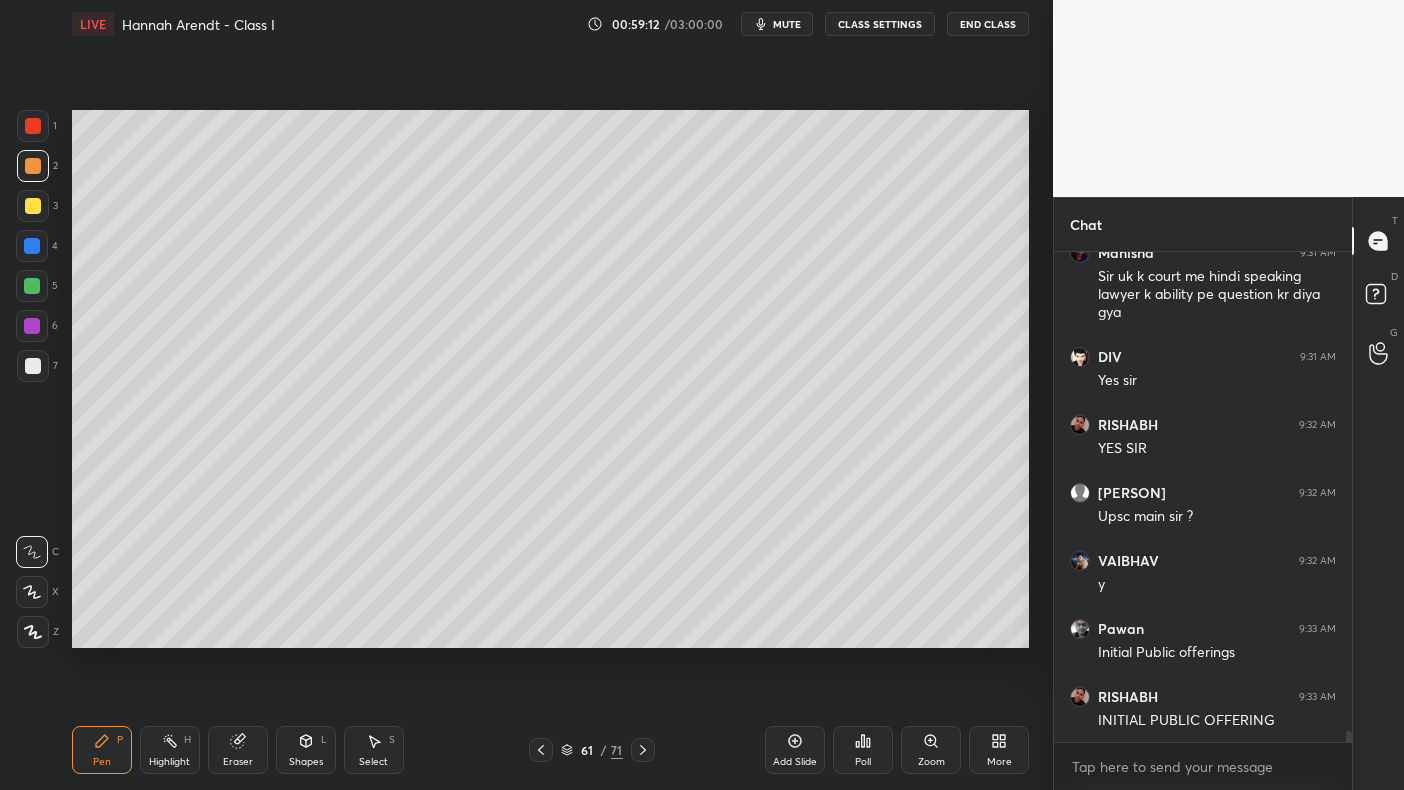 scroll, scrollTop: 20557, scrollLeft: 0, axis: vertical 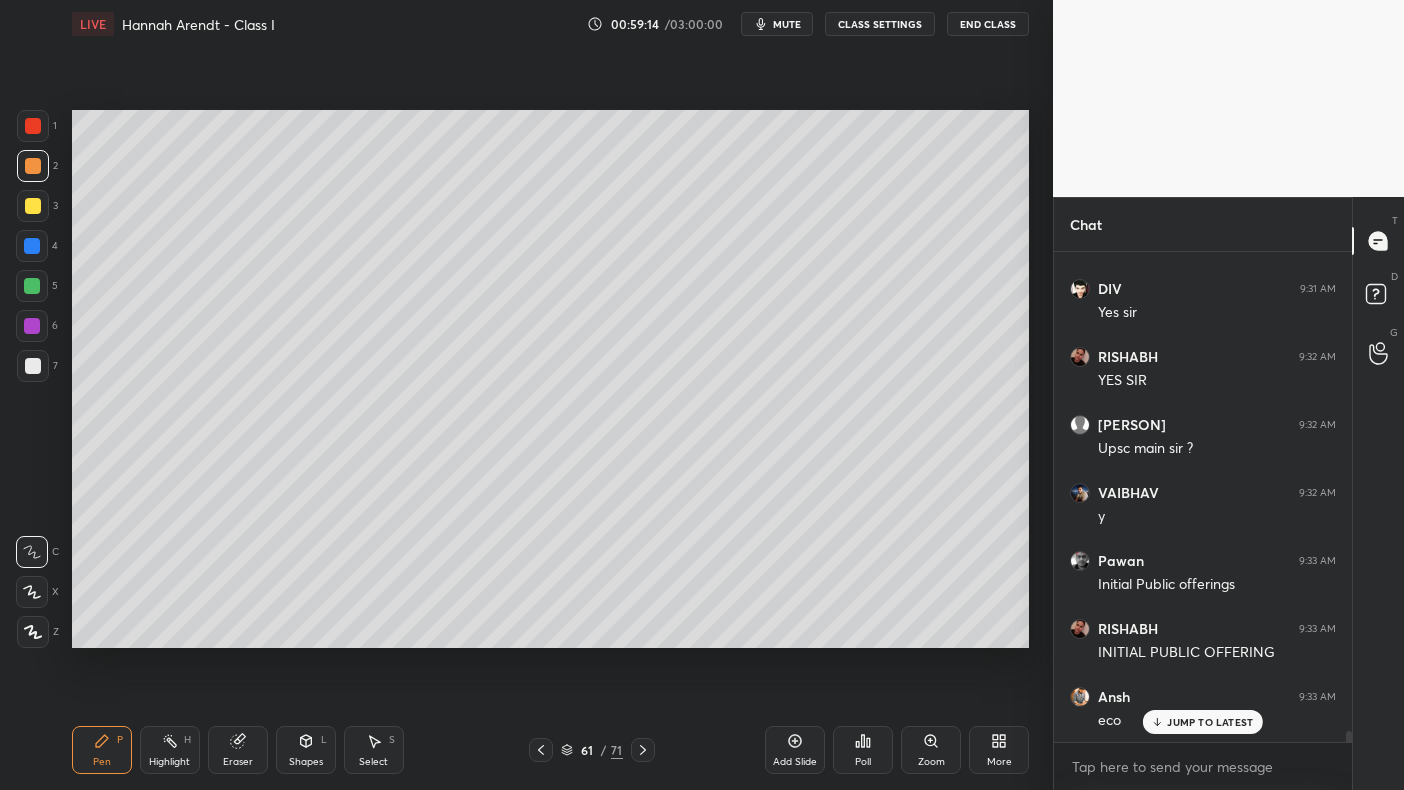 click on "3" at bounding box center (37, 210) 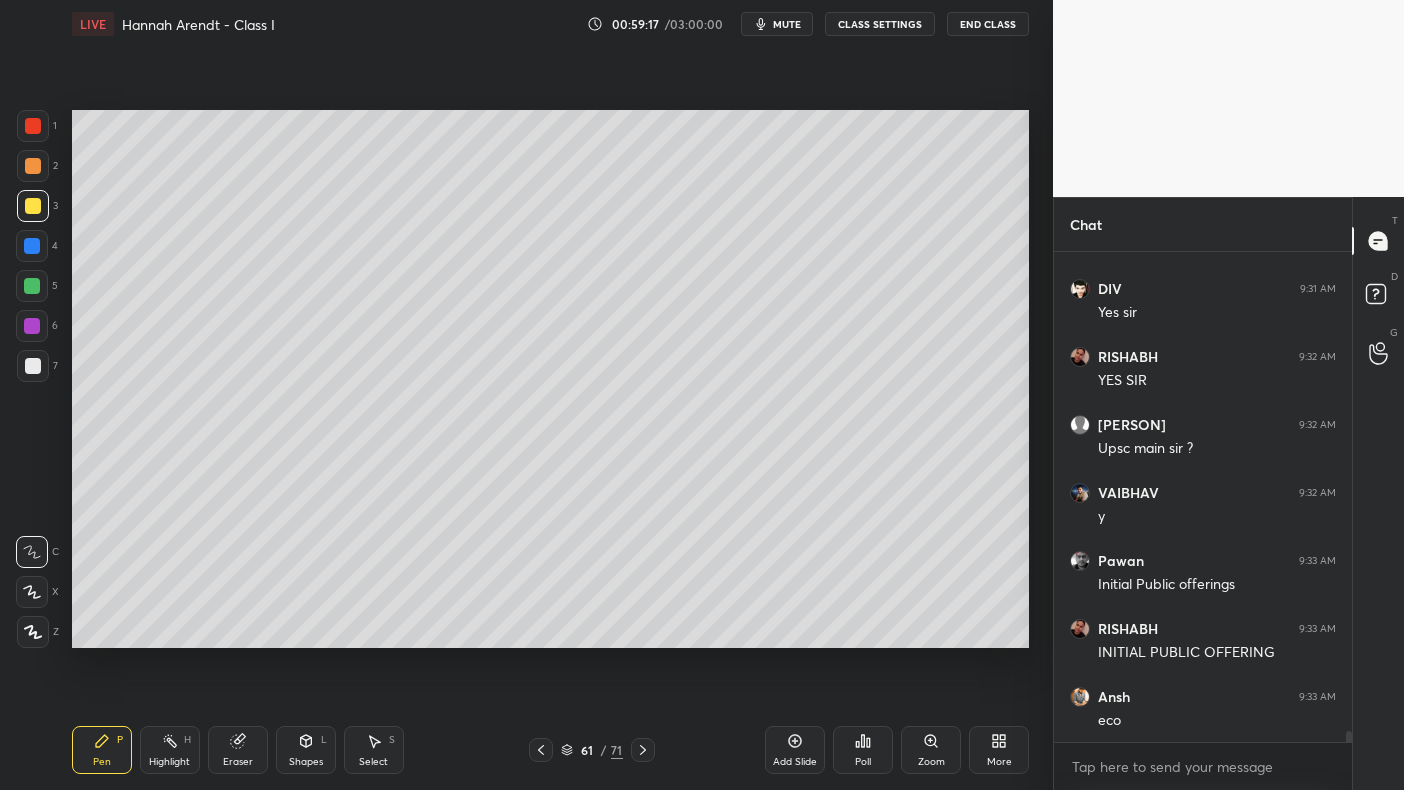 scroll, scrollTop: 20625, scrollLeft: 0, axis: vertical 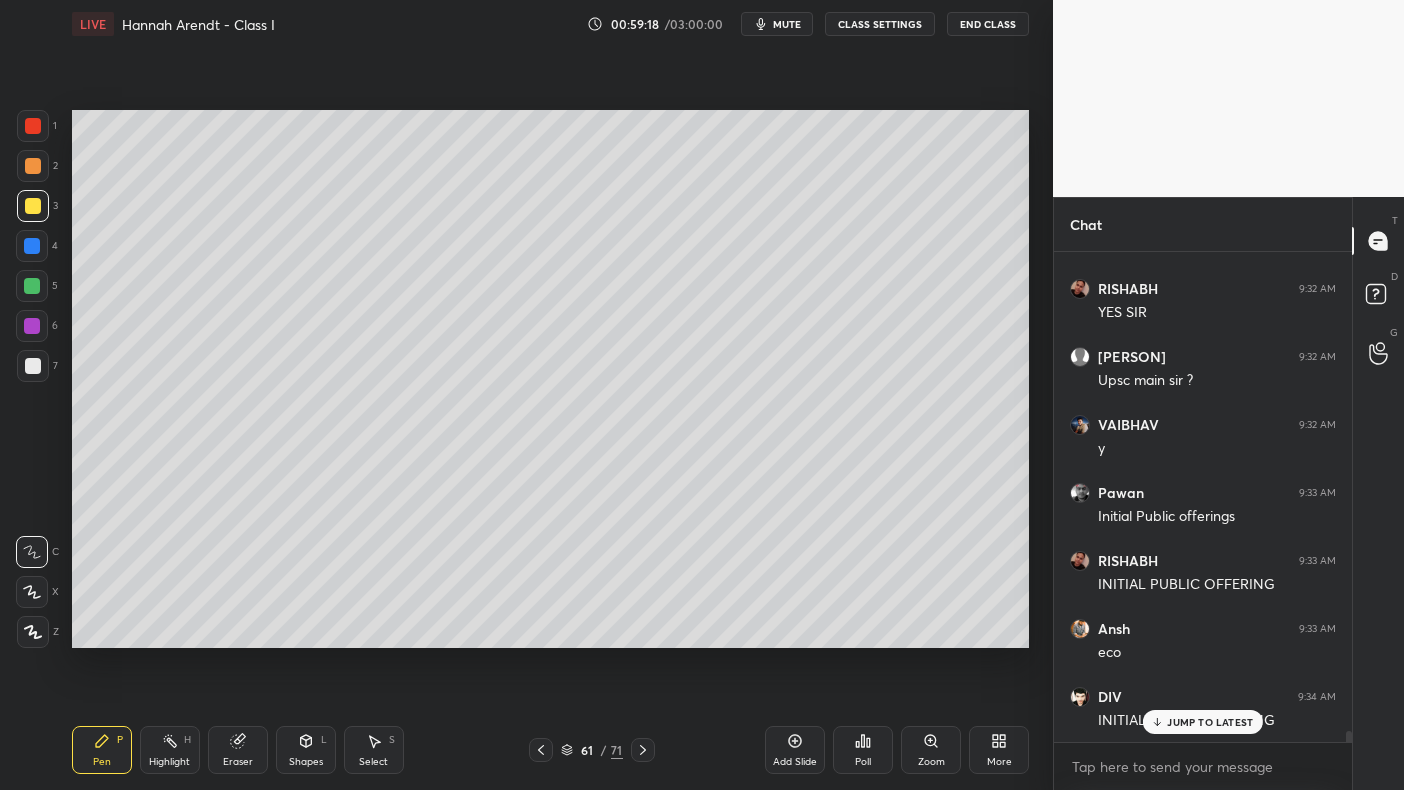 click at bounding box center (33, 166) 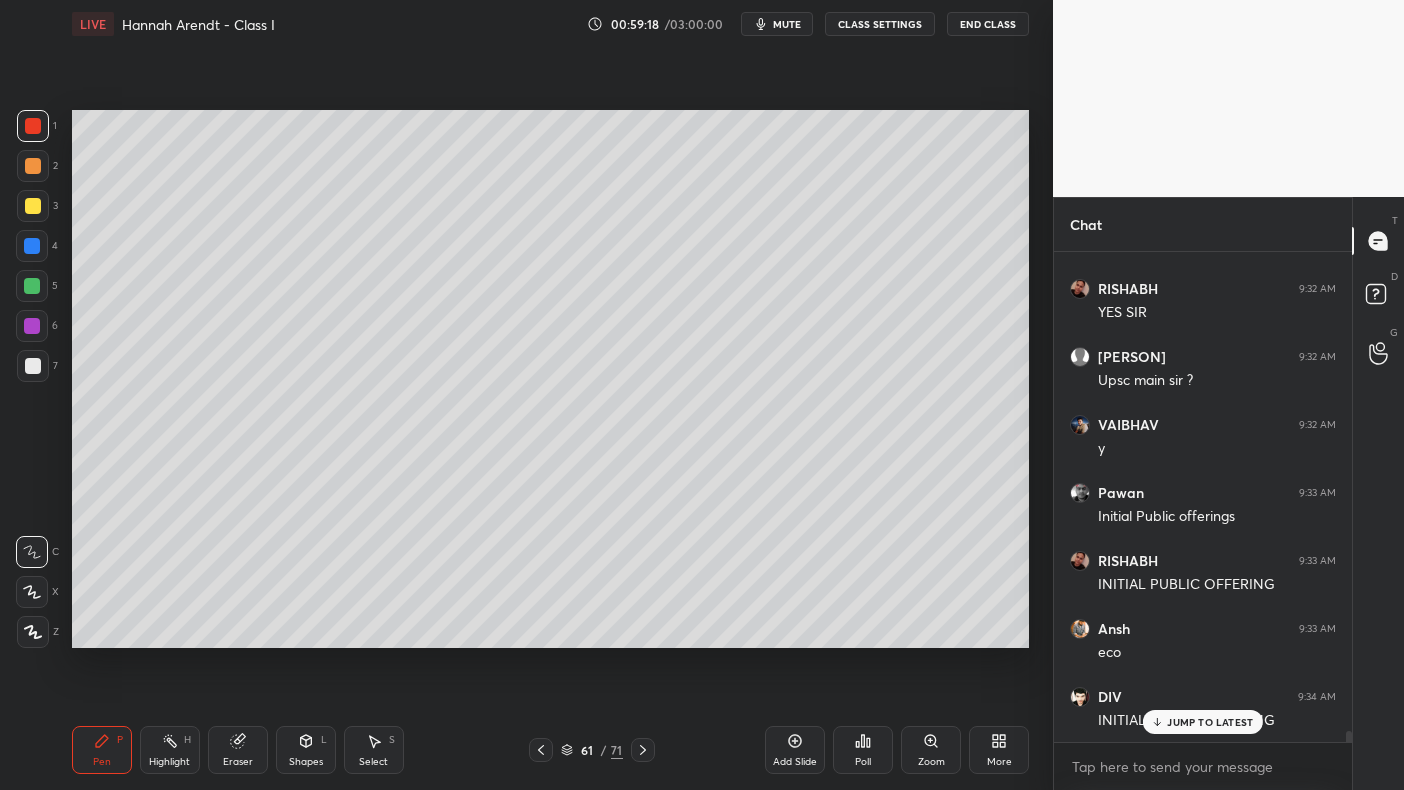 click at bounding box center [33, 126] 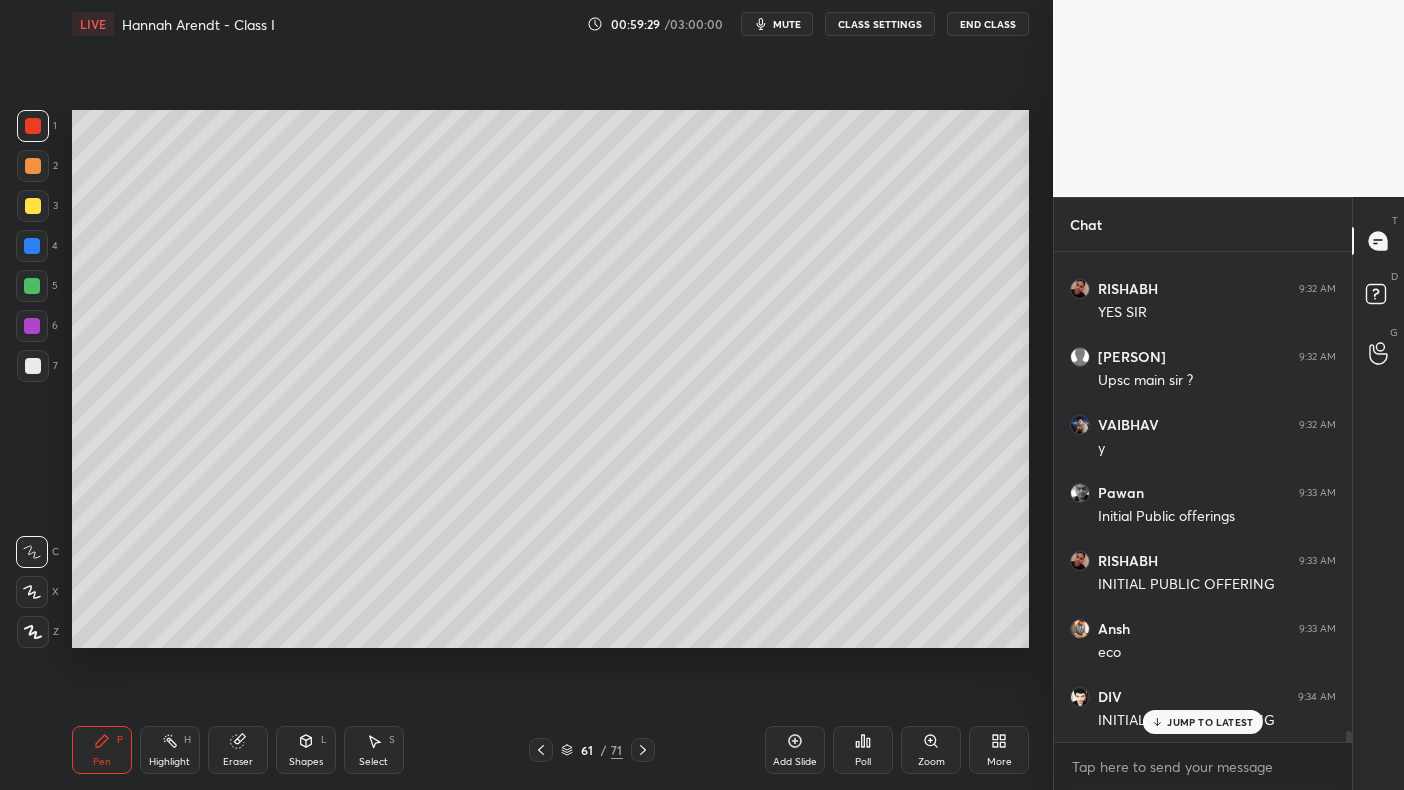 click at bounding box center (32, 246) 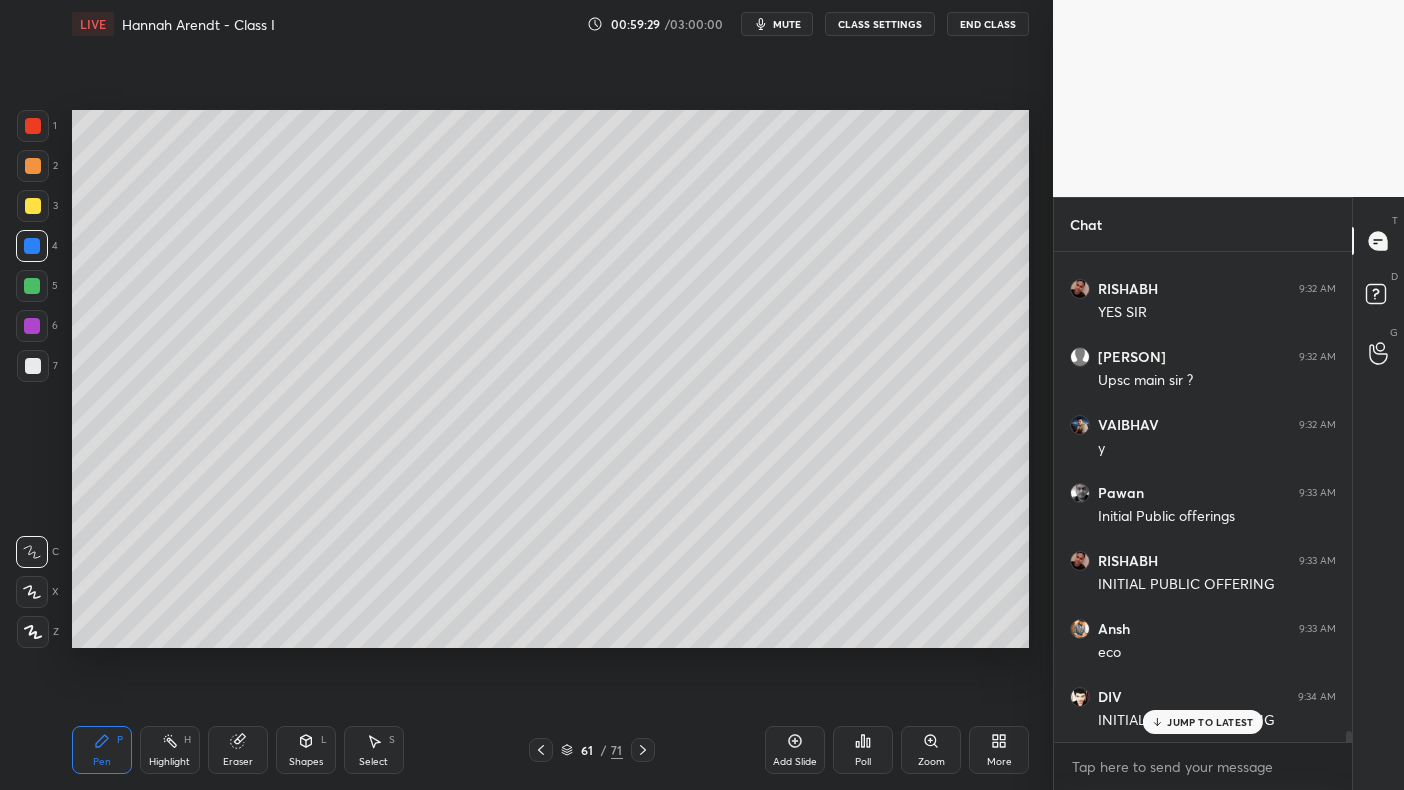 click at bounding box center [32, 246] 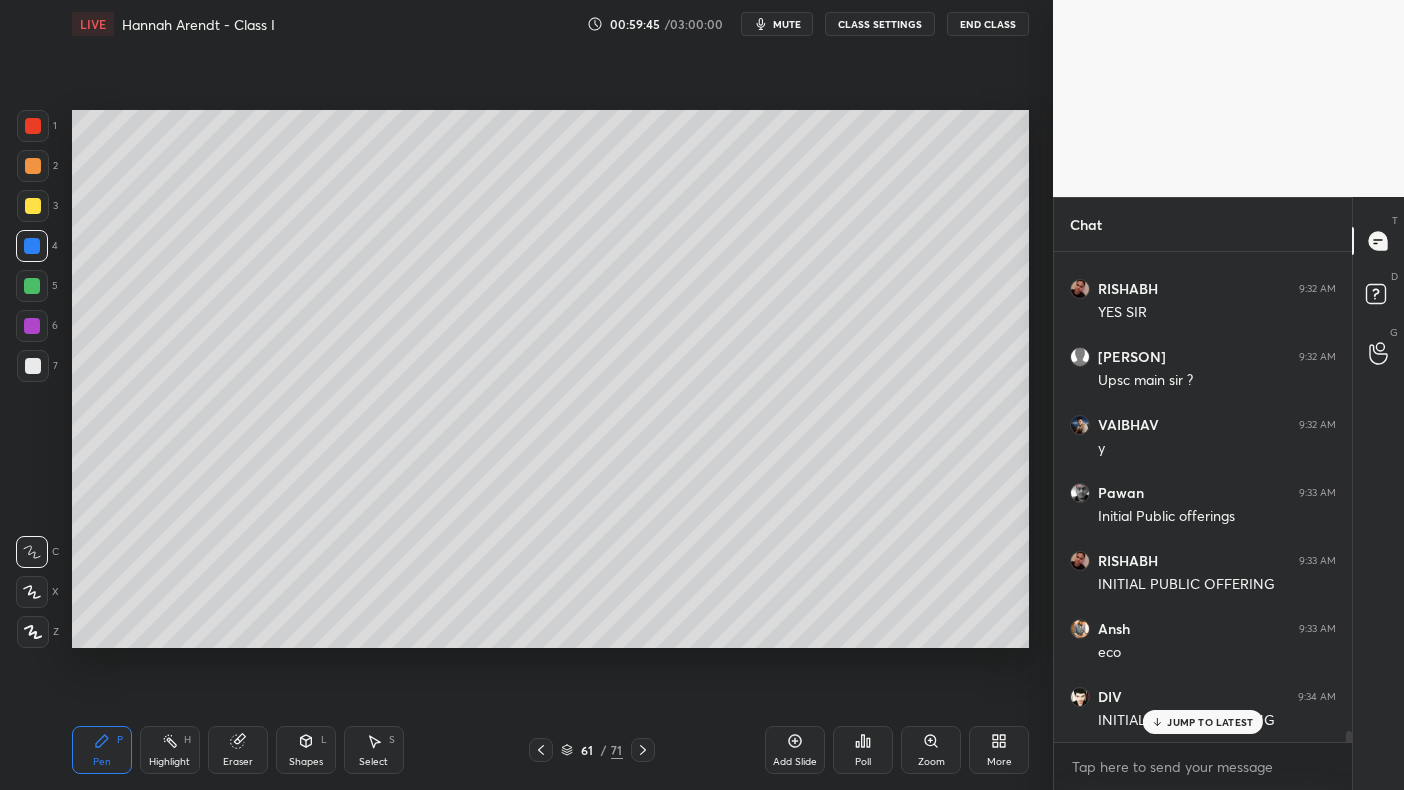 click at bounding box center [32, 286] 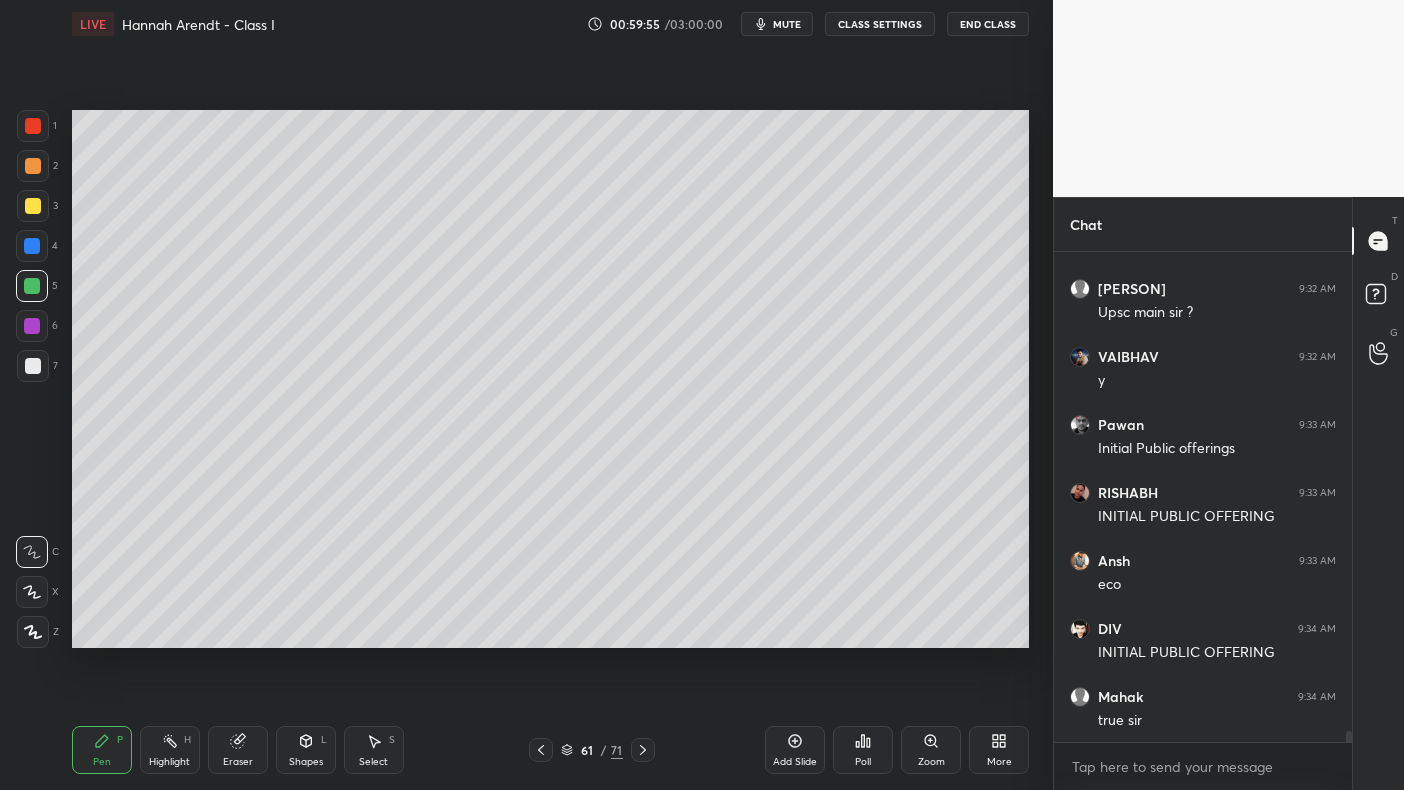 scroll, scrollTop: 20761, scrollLeft: 0, axis: vertical 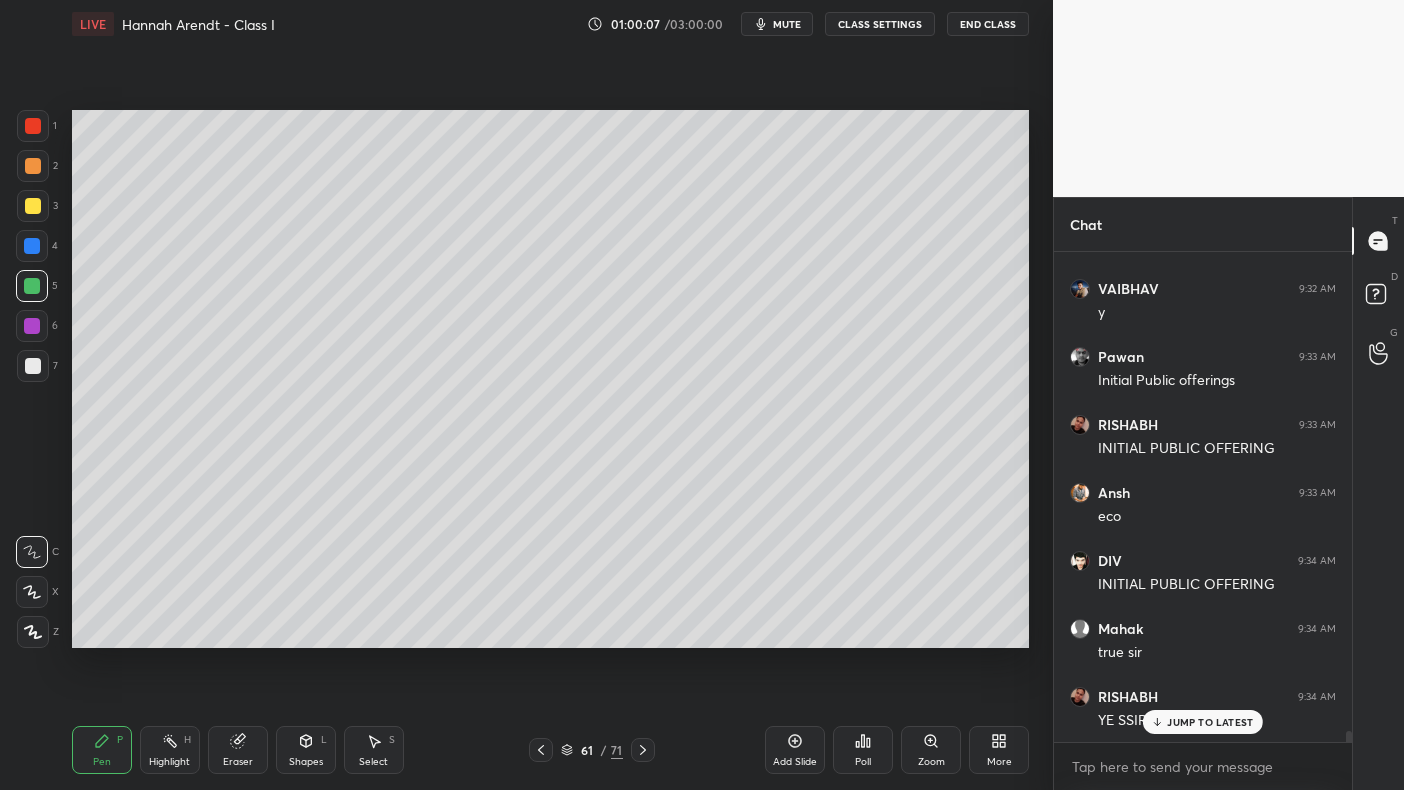 click on "3" at bounding box center [37, 210] 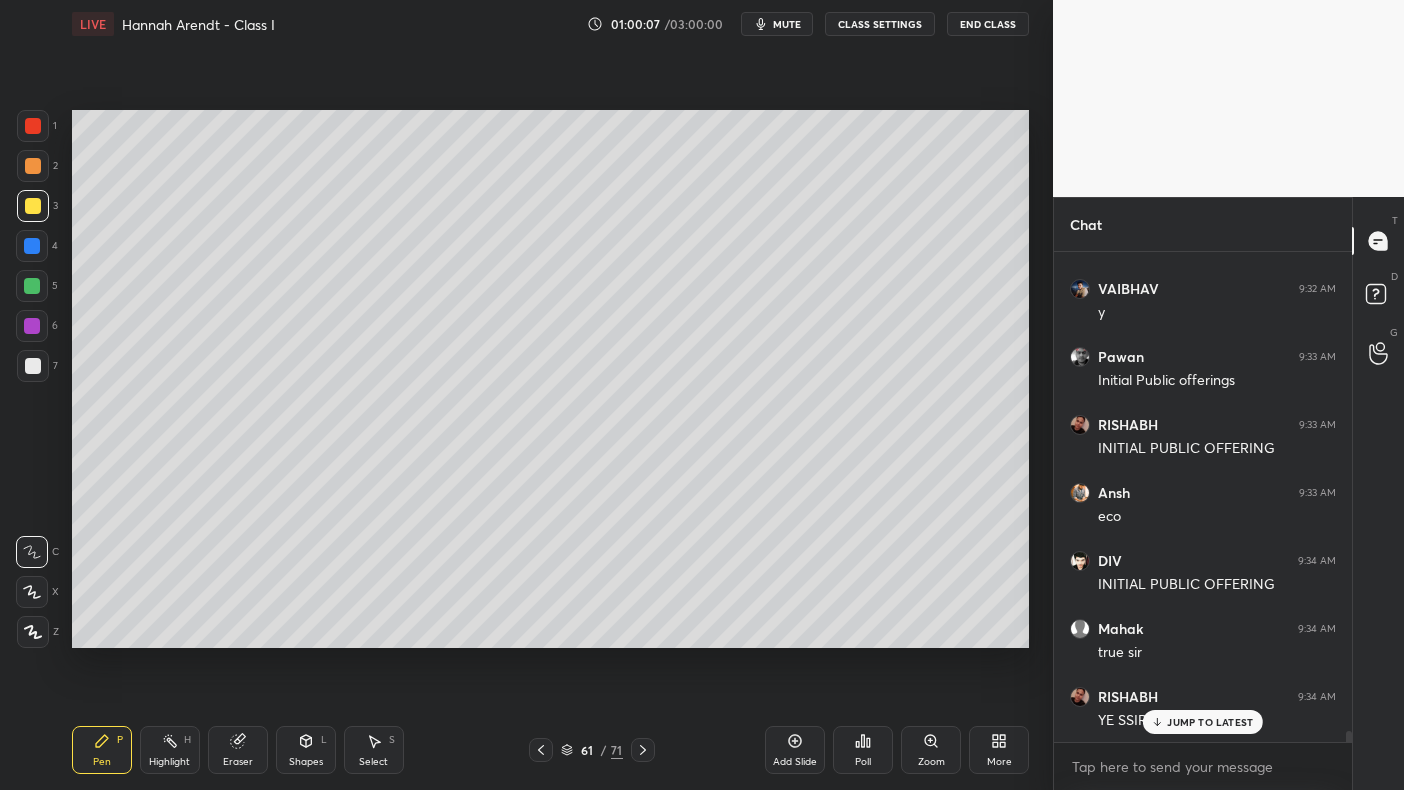 click at bounding box center (33, 206) 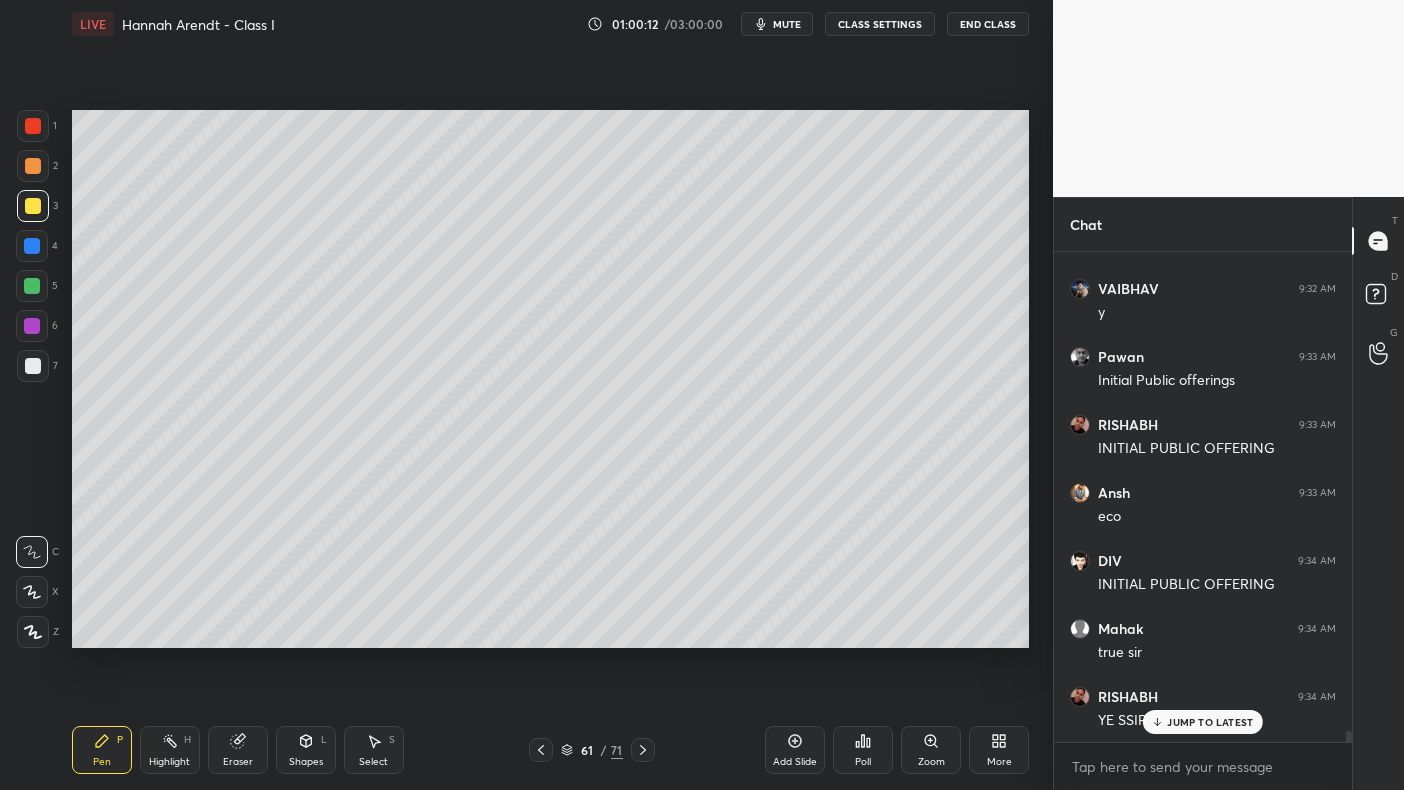 click on "5" at bounding box center [37, 286] 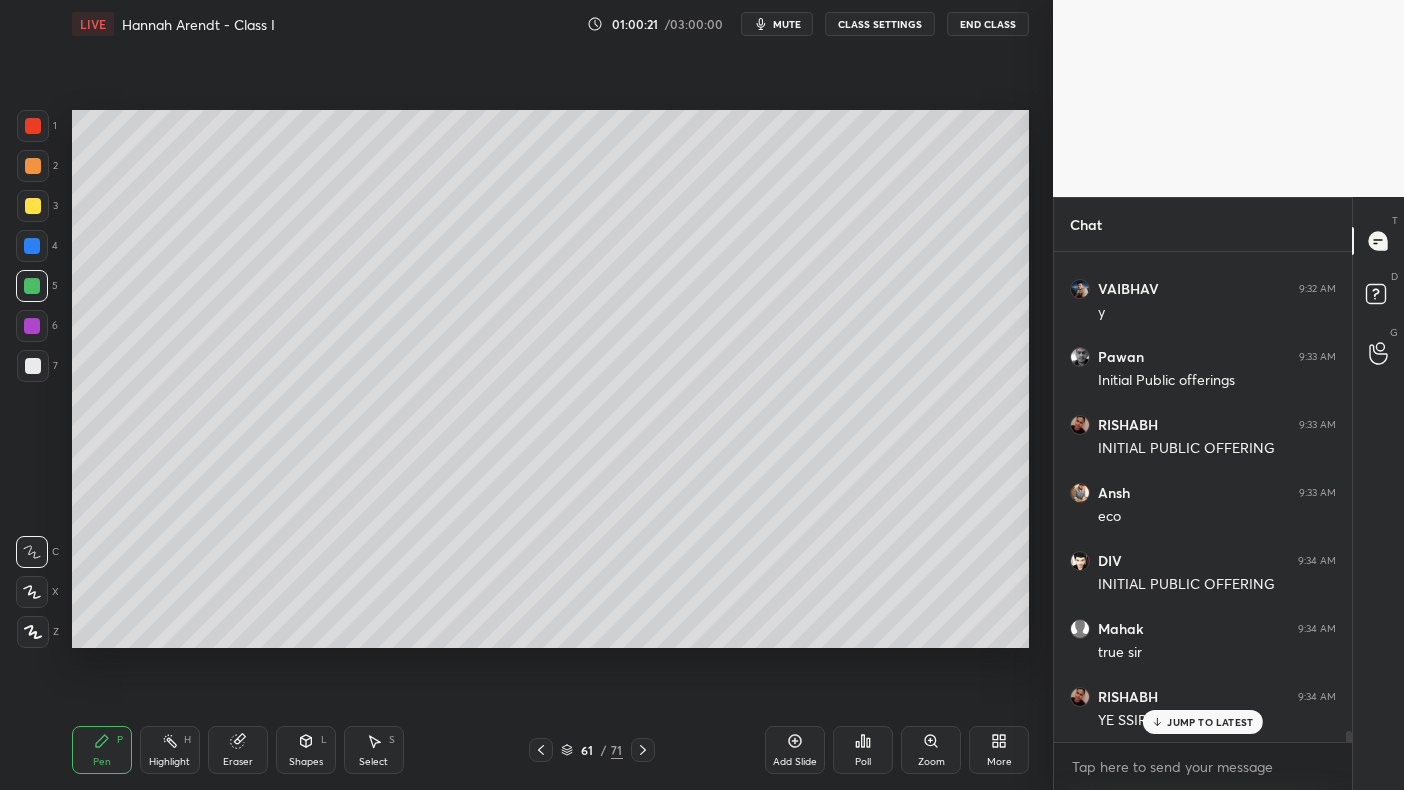 click on "5" at bounding box center [37, 286] 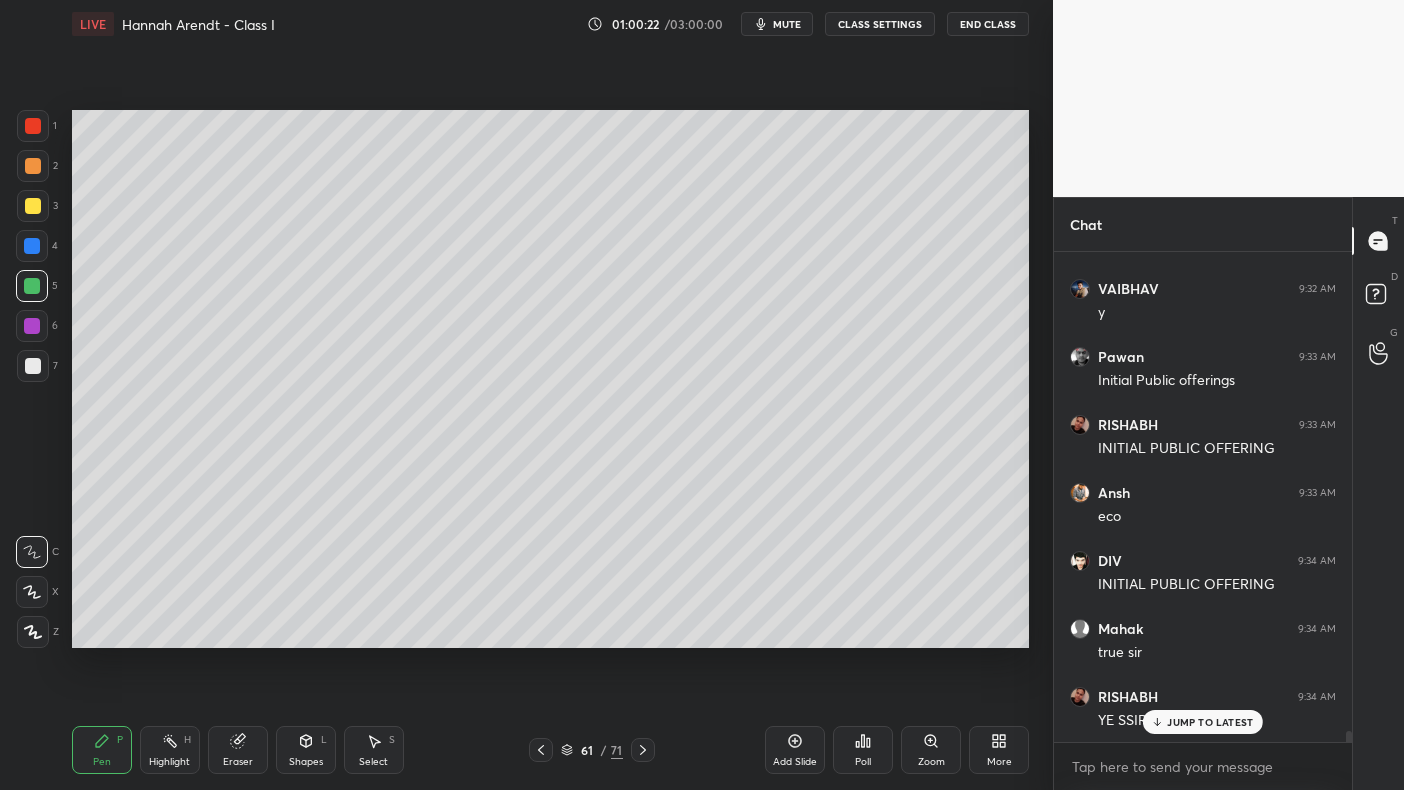 click at bounding box center (32, 246) 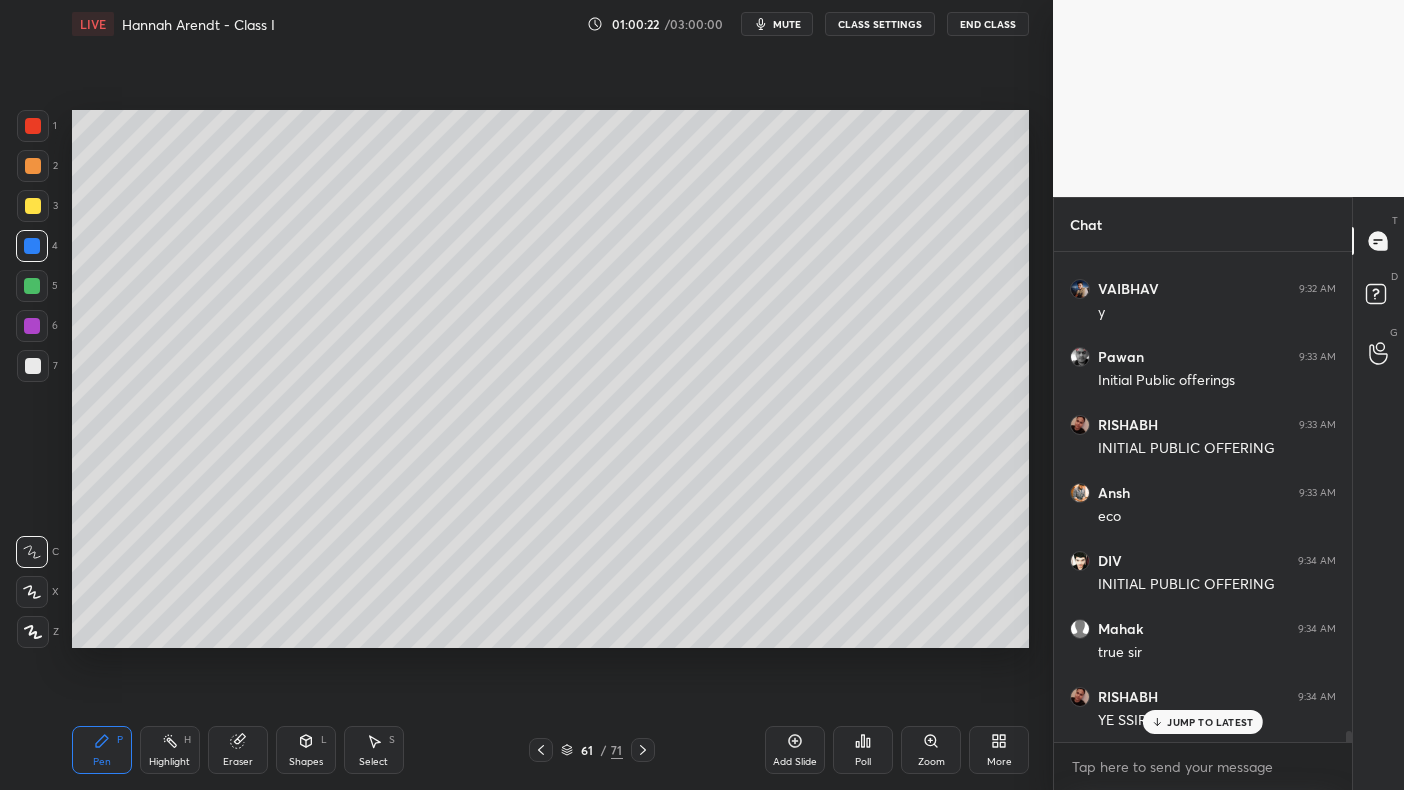 click on "4" at bounding box center (37, 246) 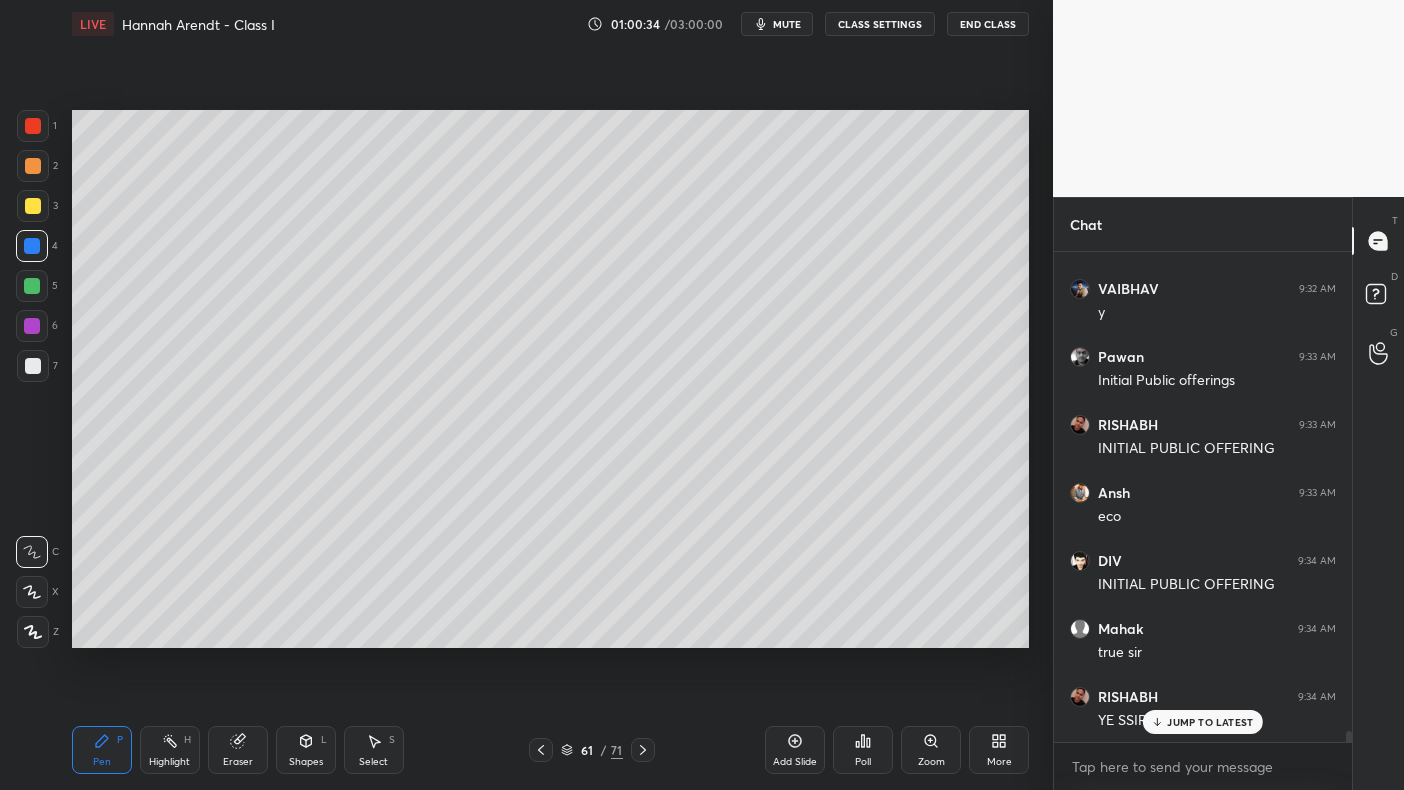 click at bounding box center (32, 286) 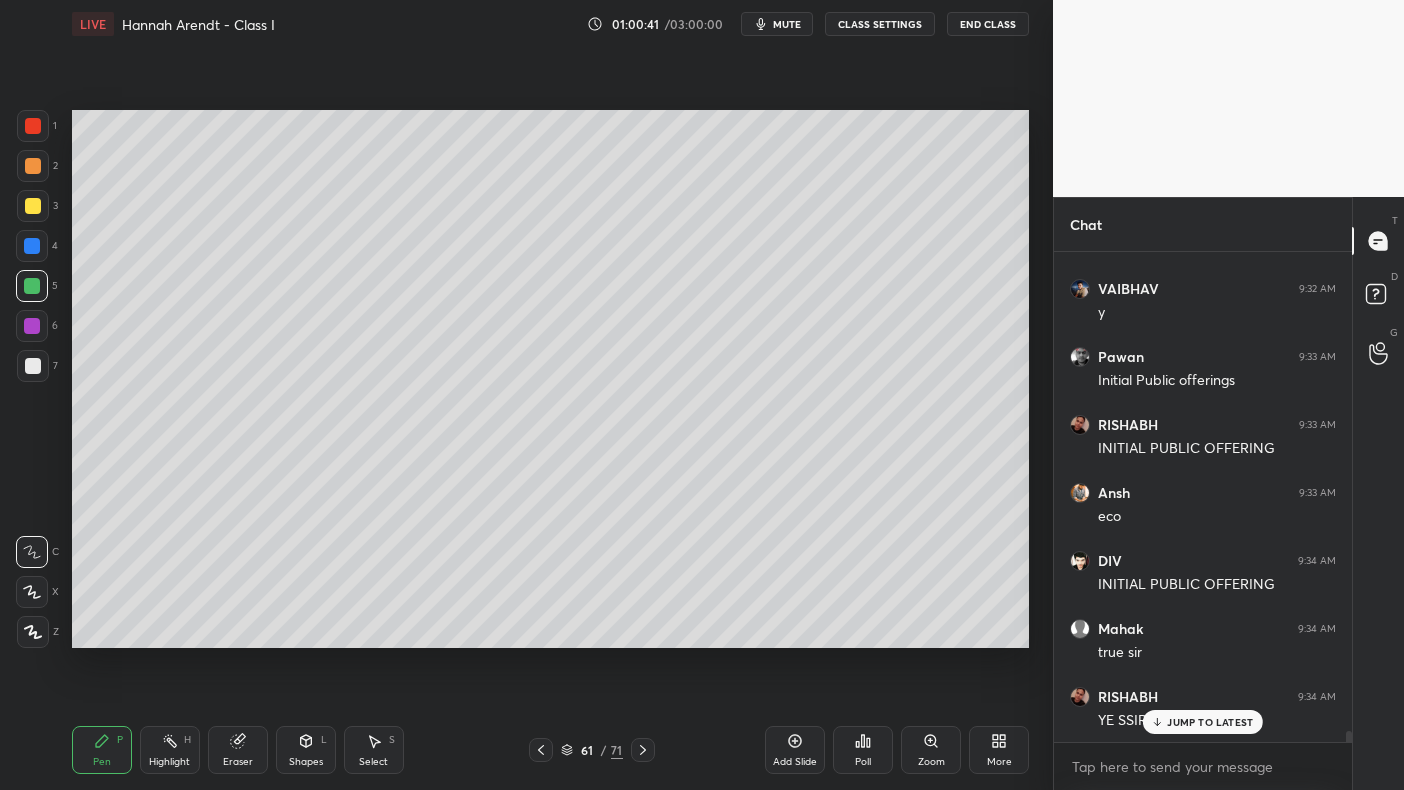 click at bounding box center [32, 326] 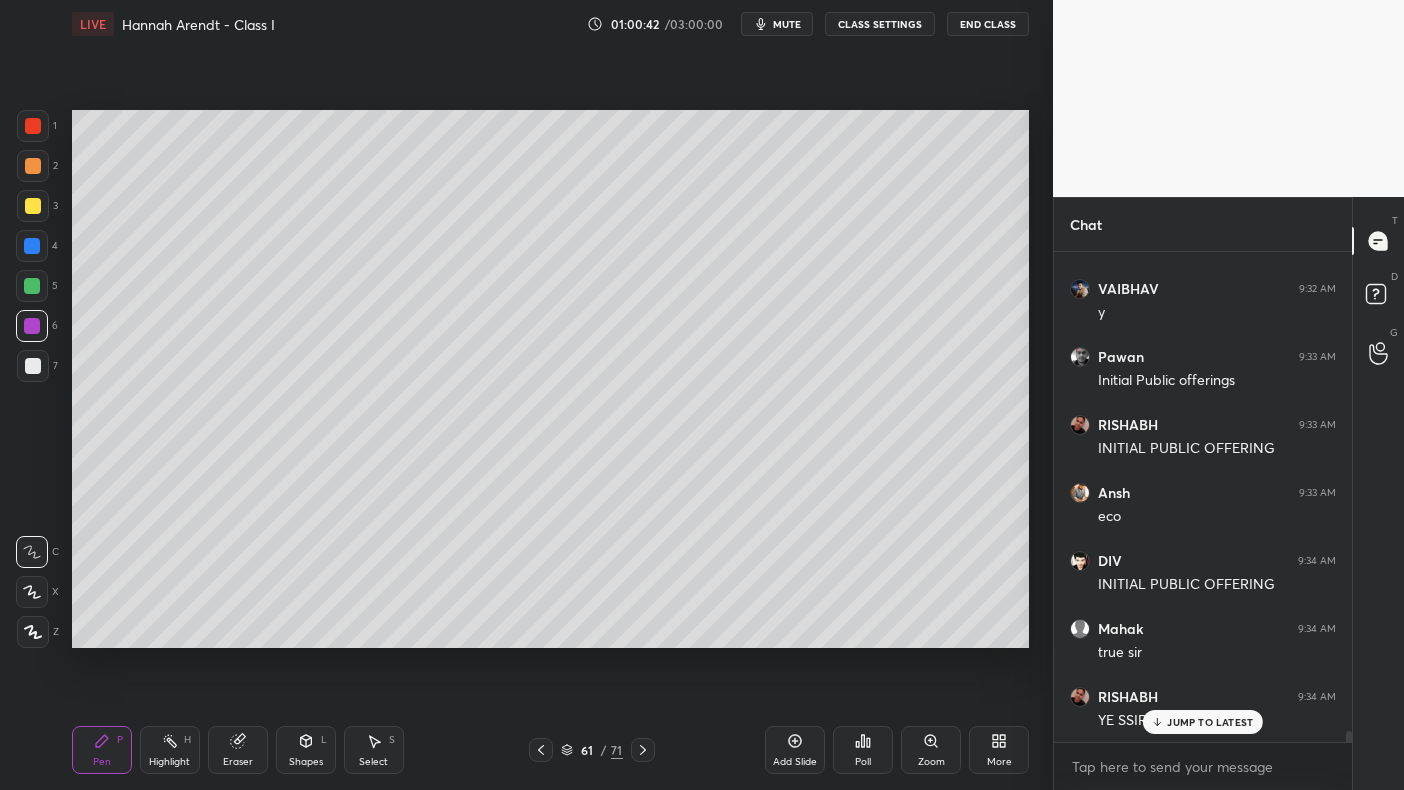 click at bounding box center (32, 326) 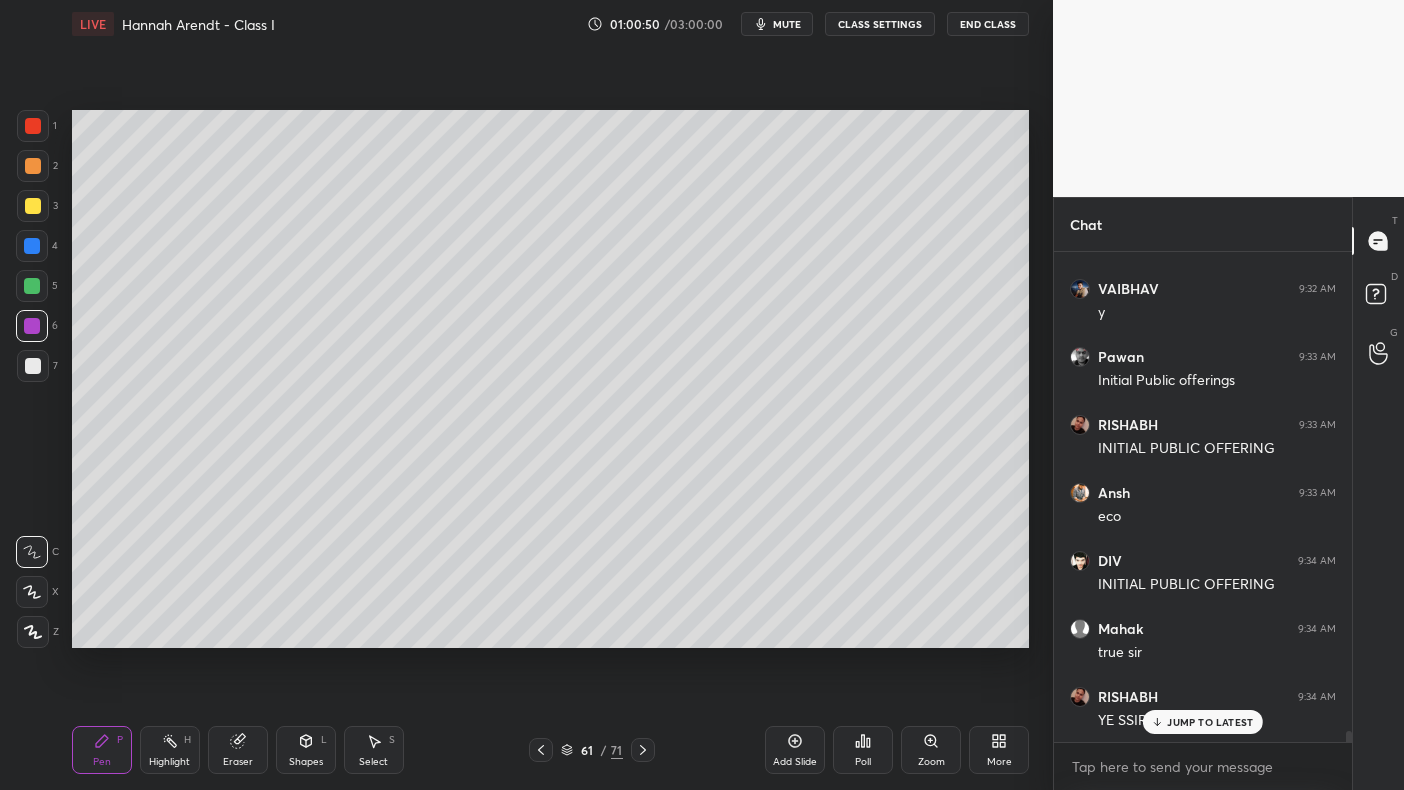 click at bounding box center [32, 286] 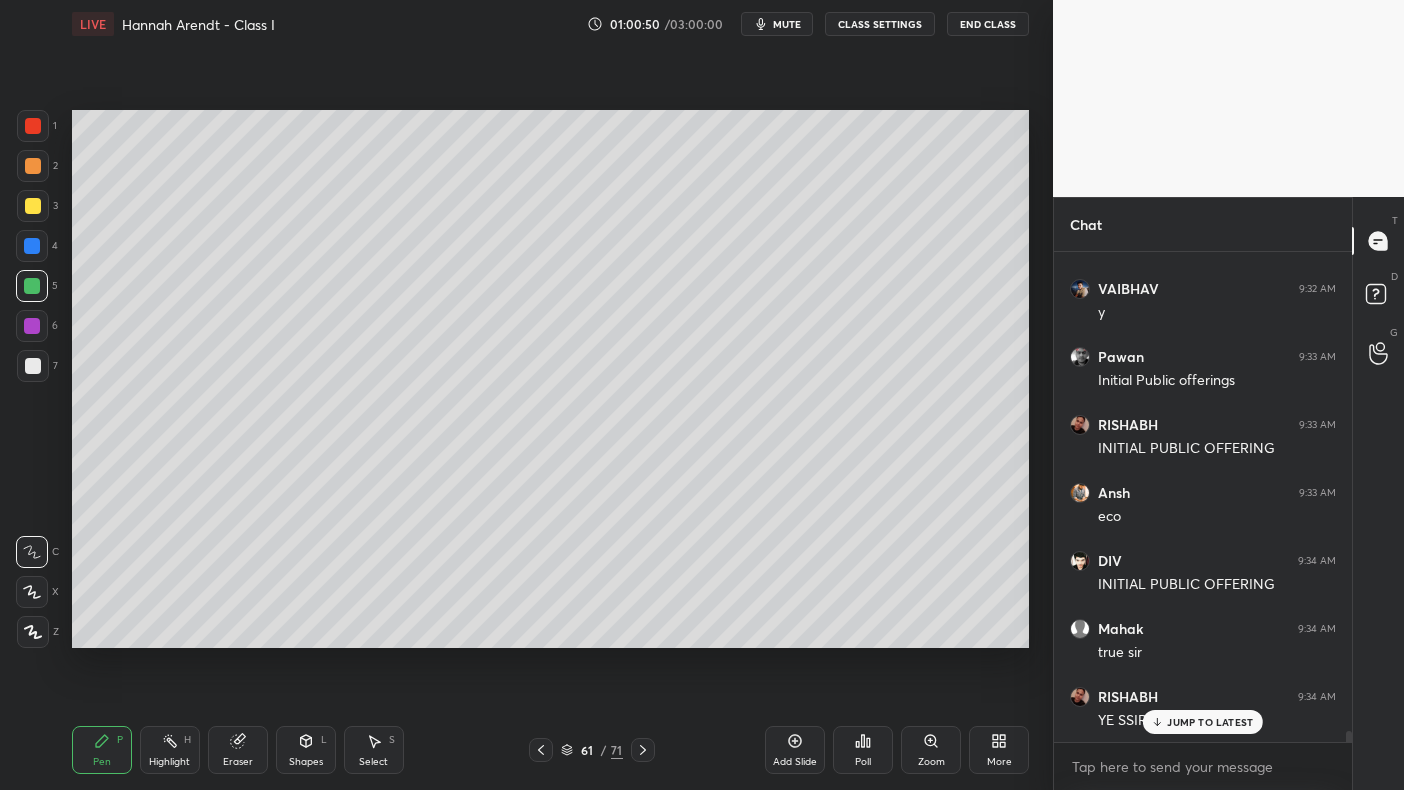 click at bounding box center [32, 286] 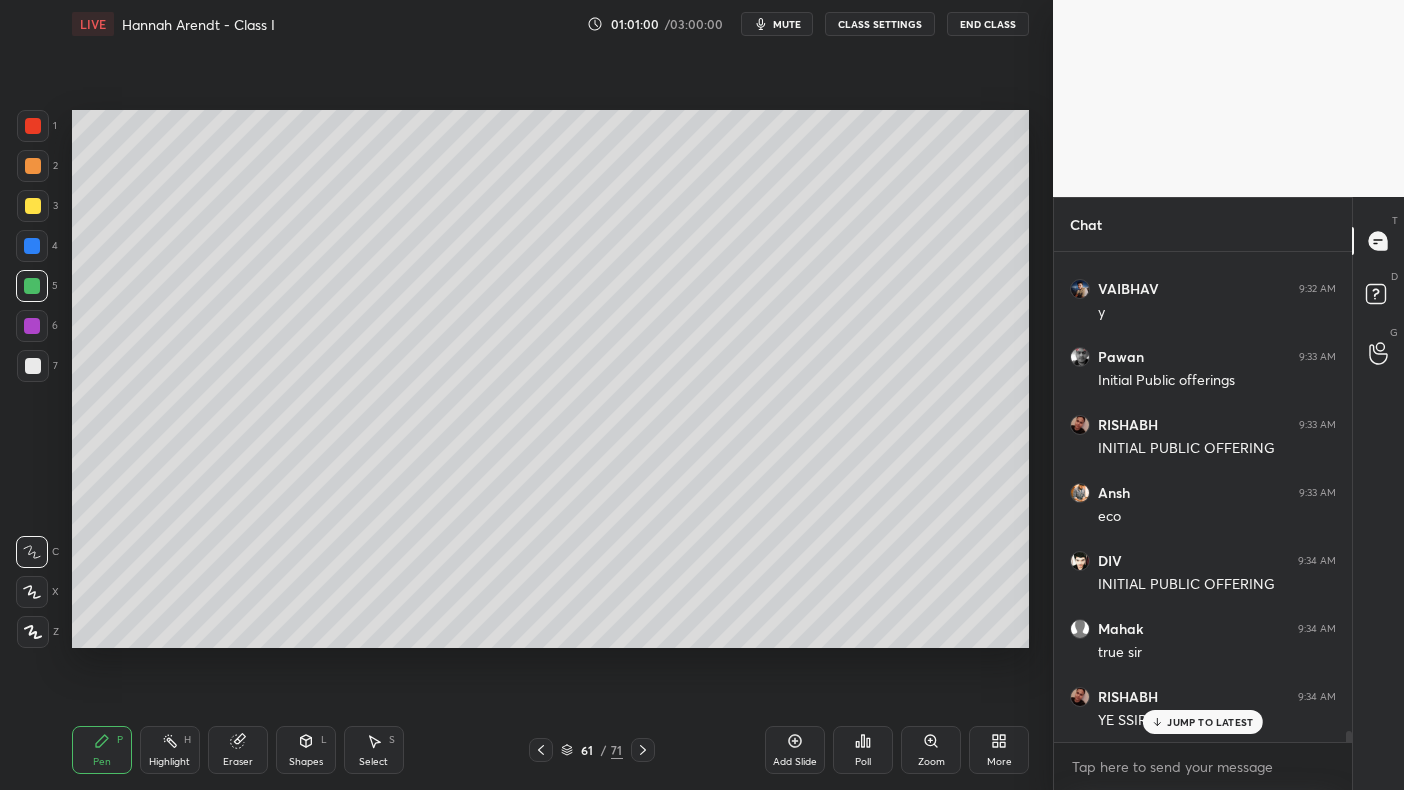 click at bounding box center [32, 246] 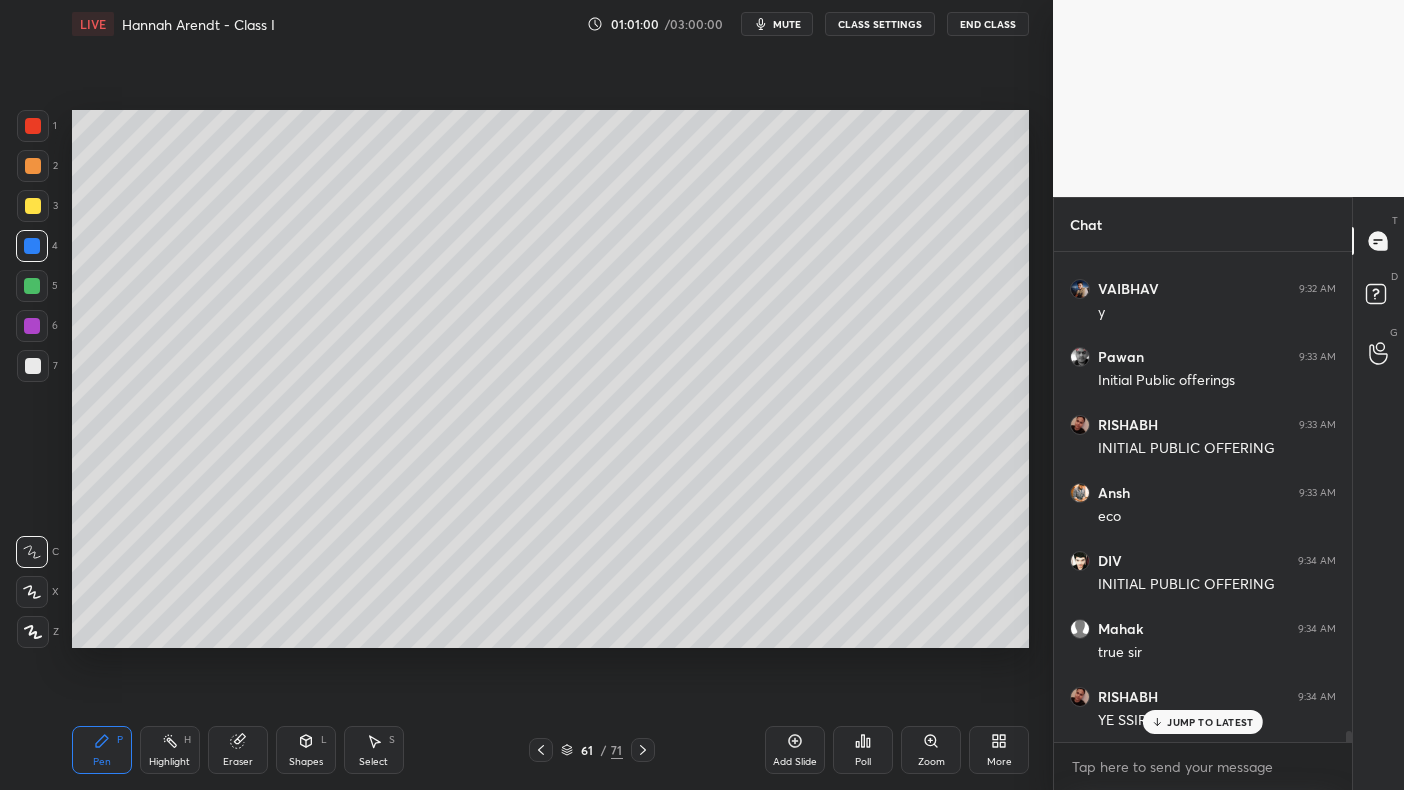 click at bounding box center (32, 246) 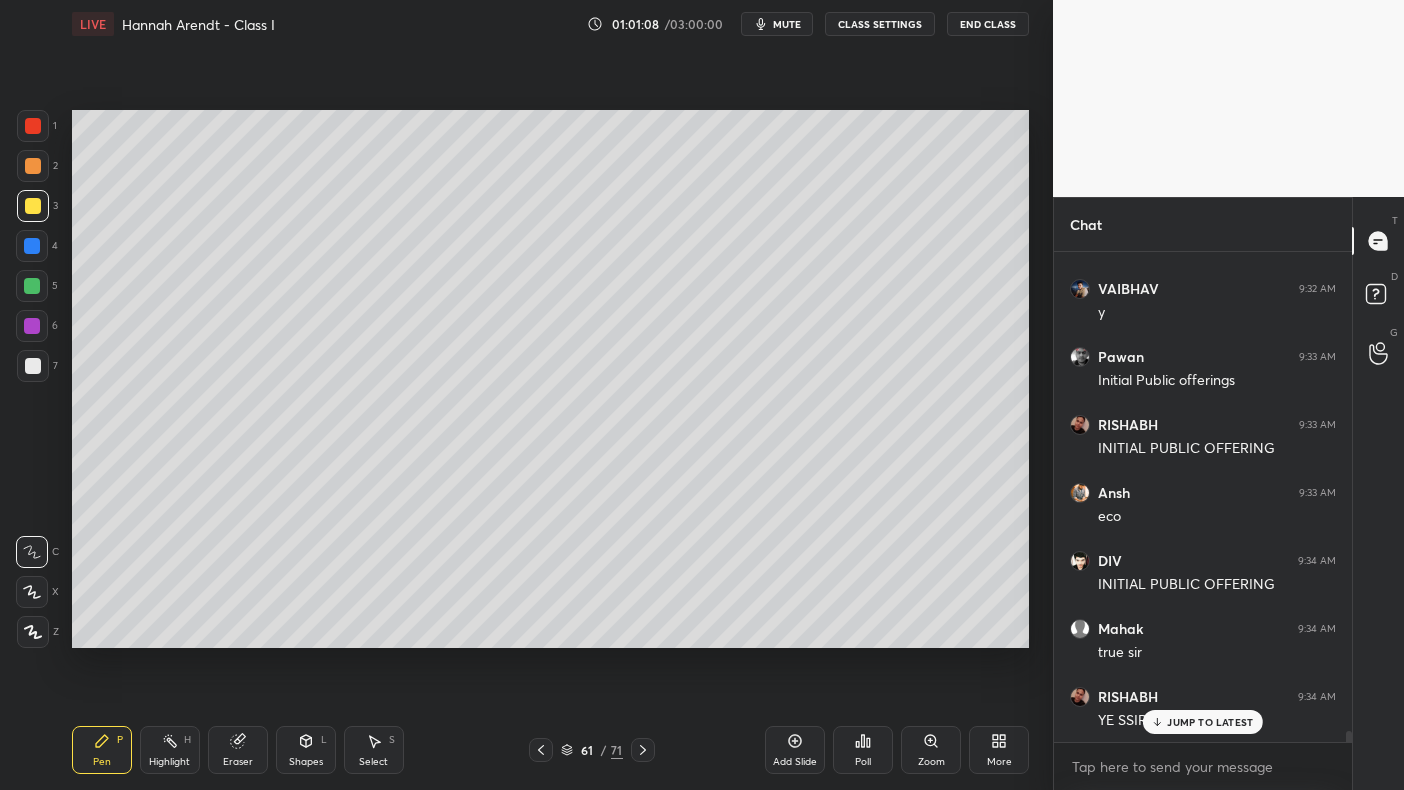 click on "4" at bounding box center (37, 250) 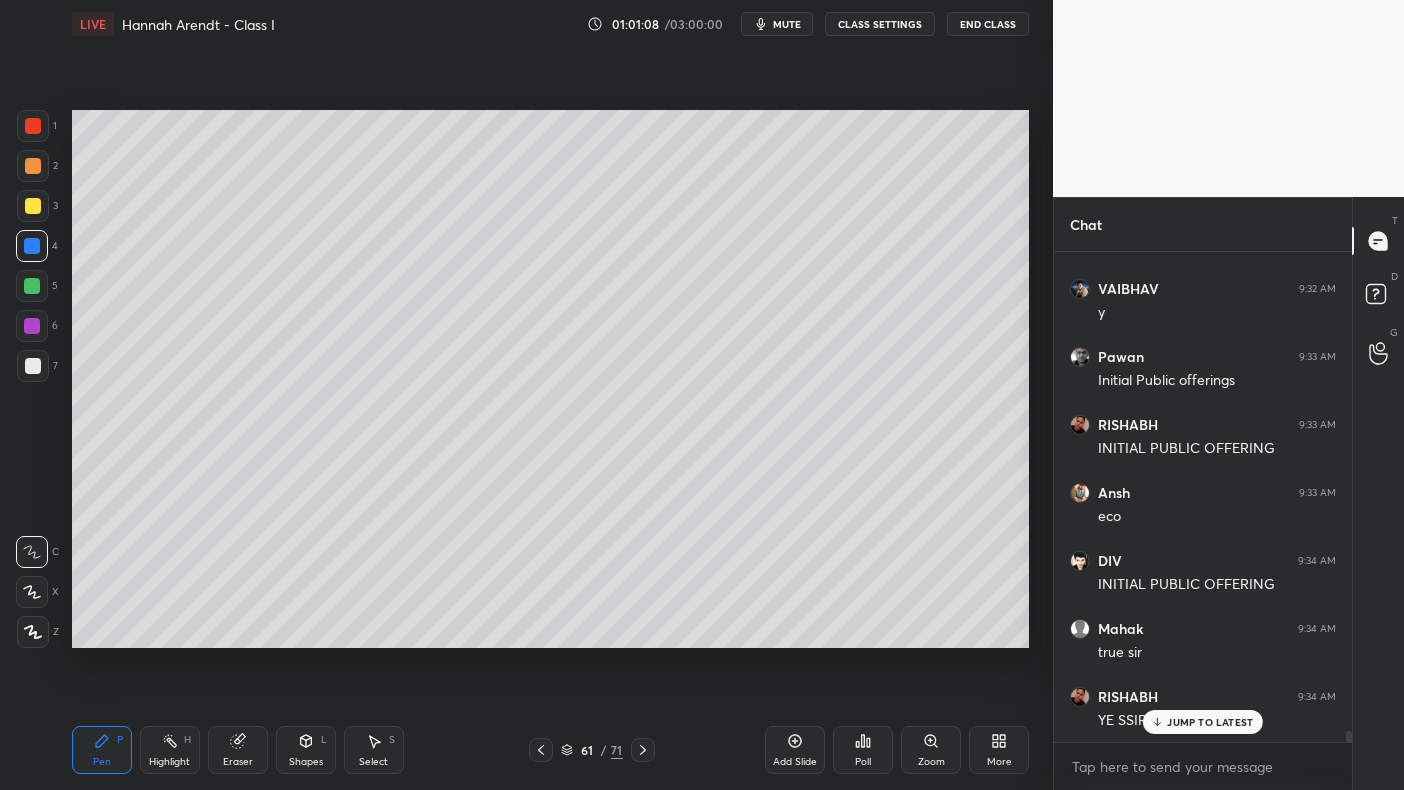 click at bounding box center (32, 286) 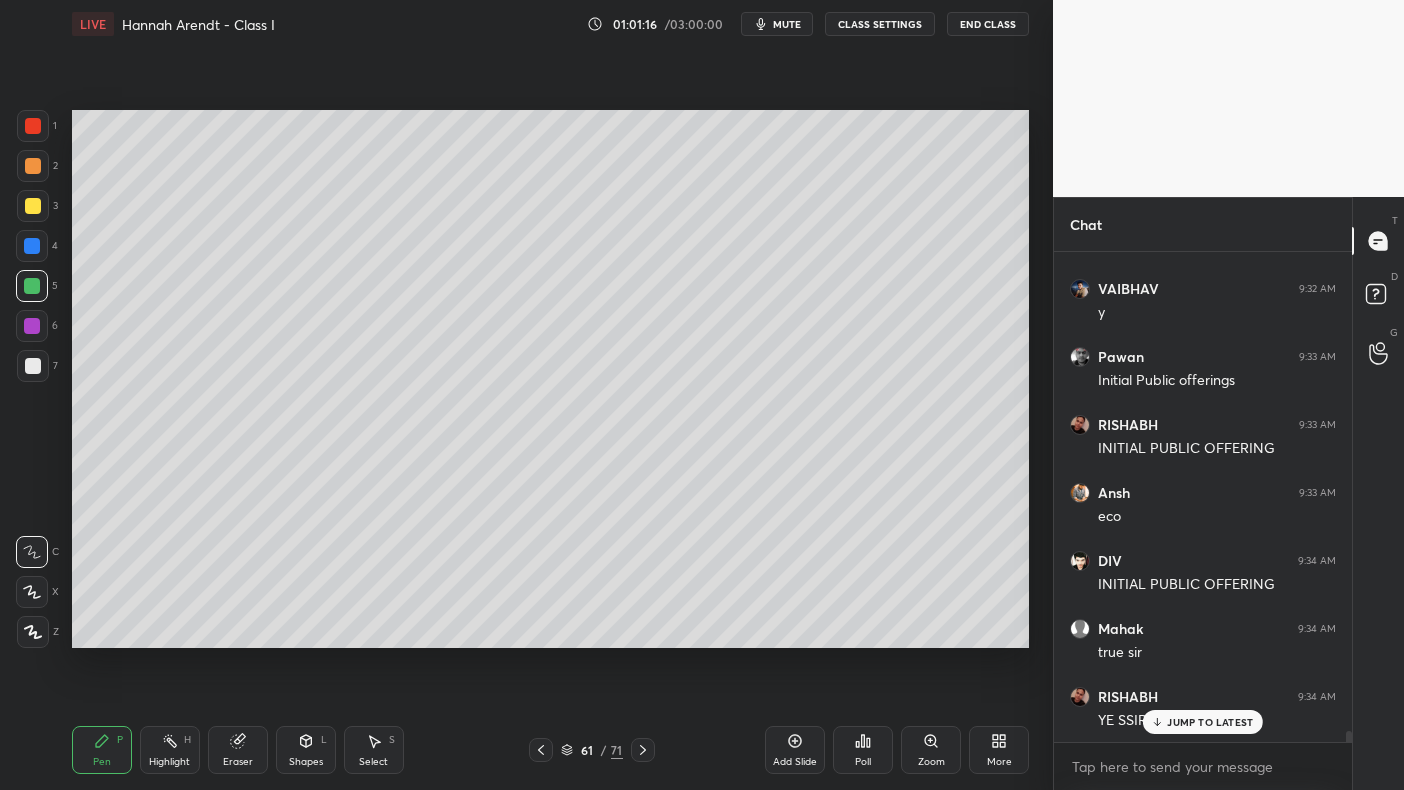 click on "Add Slide" at bounding box center [795, 750] 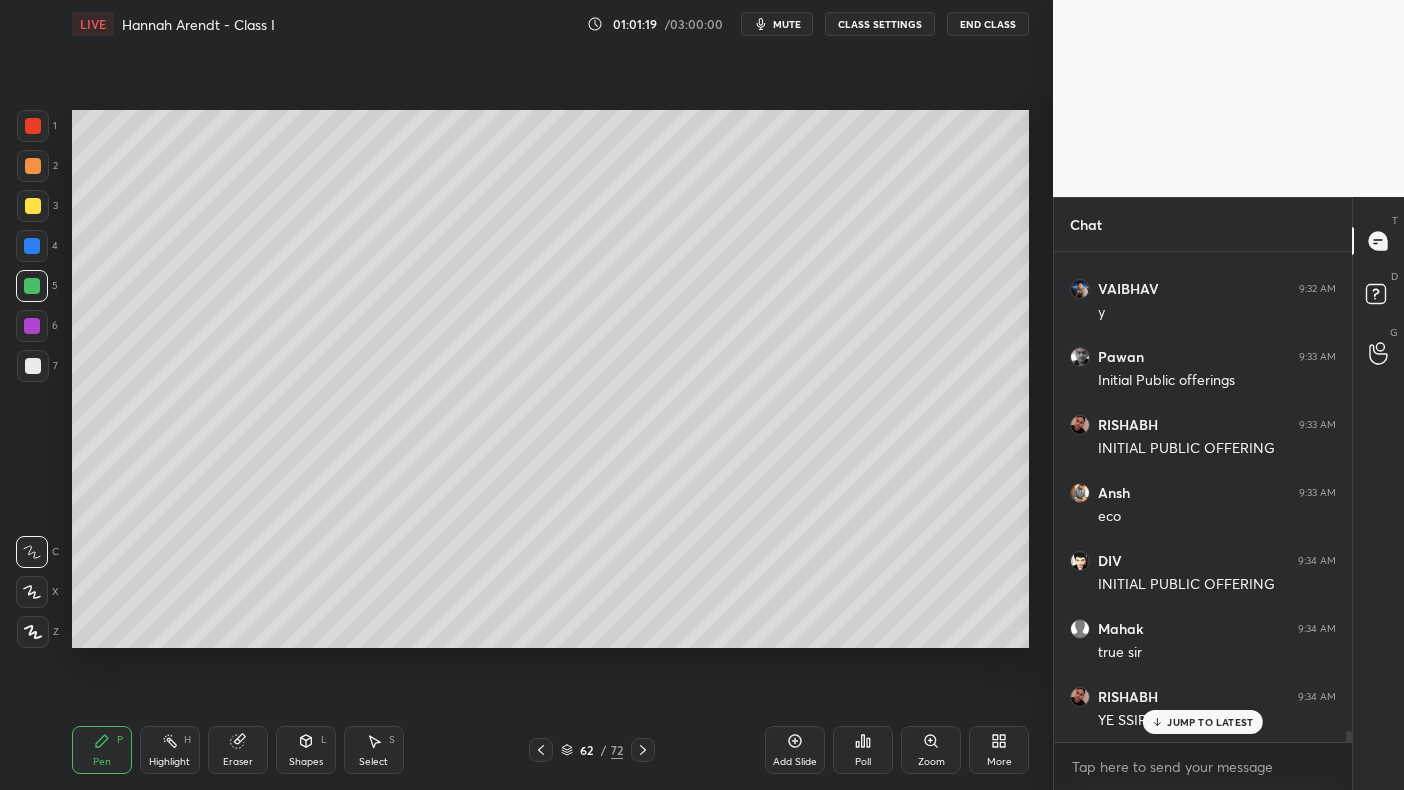 click at bounding box center (33, 166) 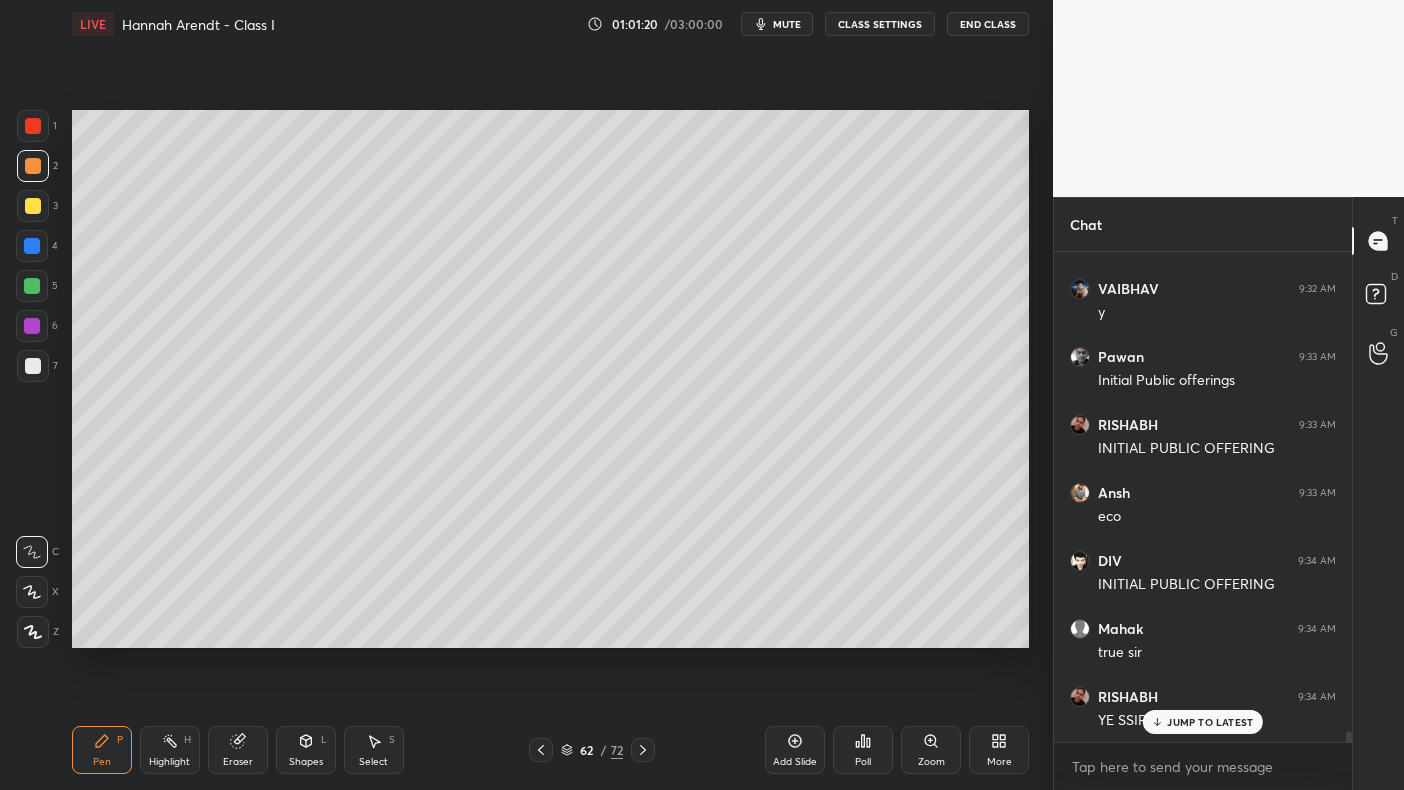 click at bounding box center [33, 166] 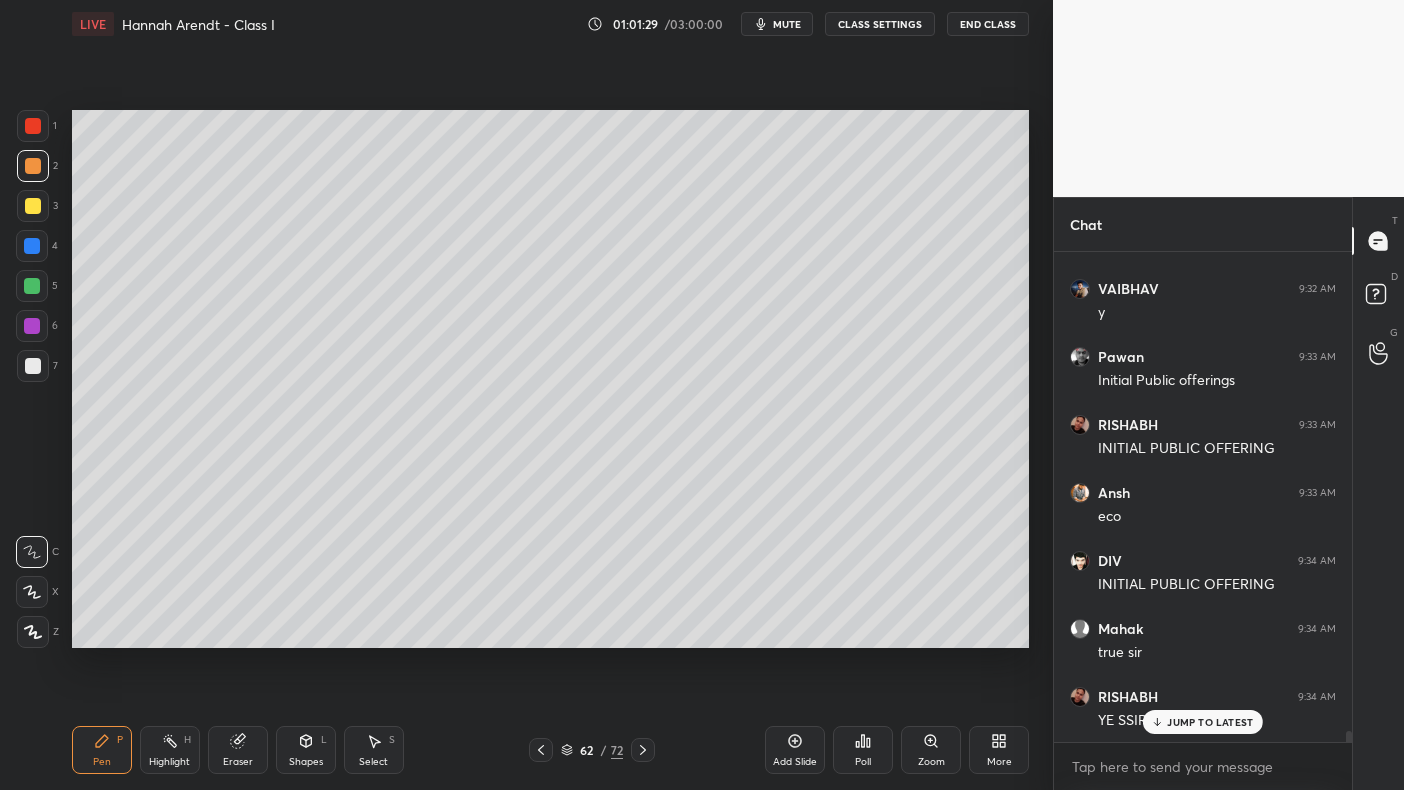click on "4" at bounding box center (37, 250) 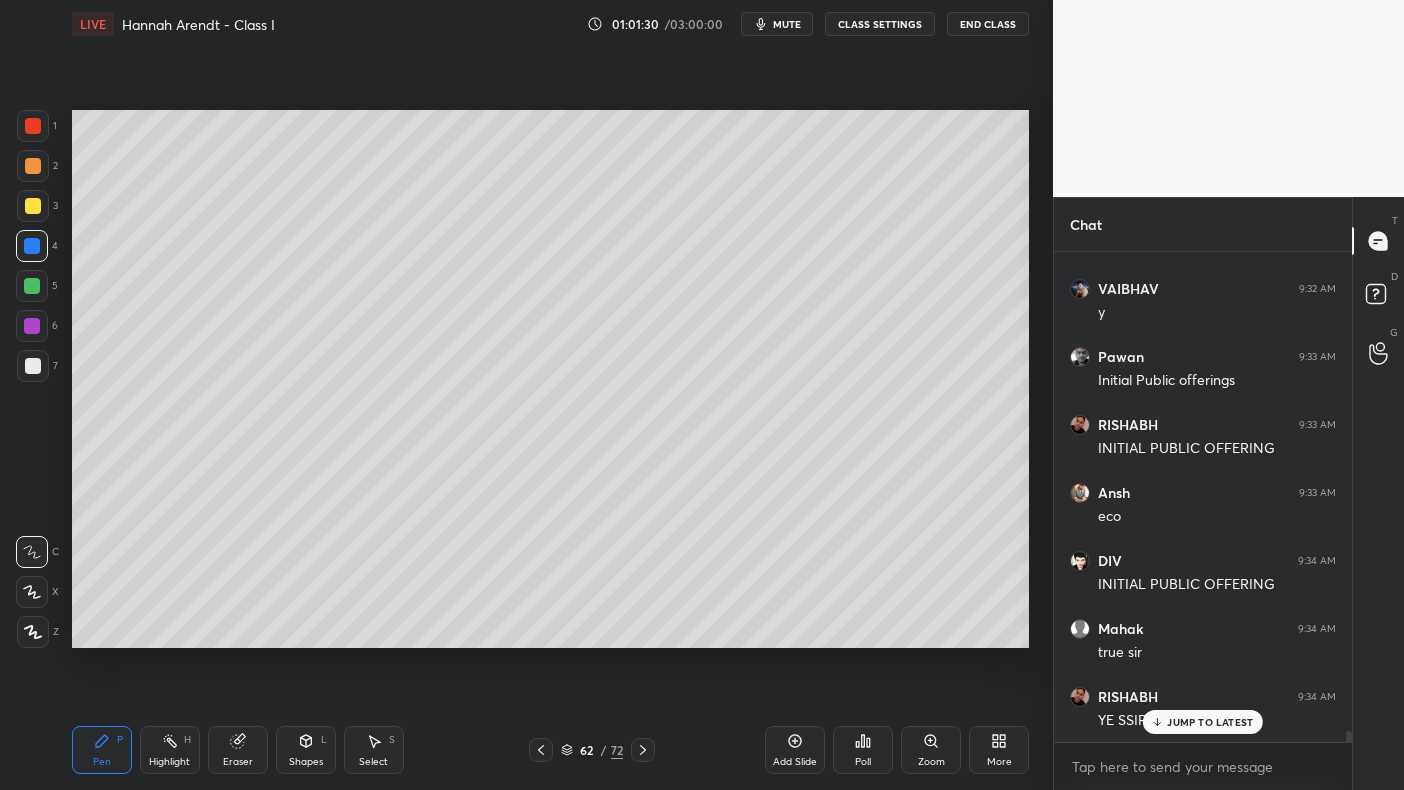 click at bounding box center [32, 286] 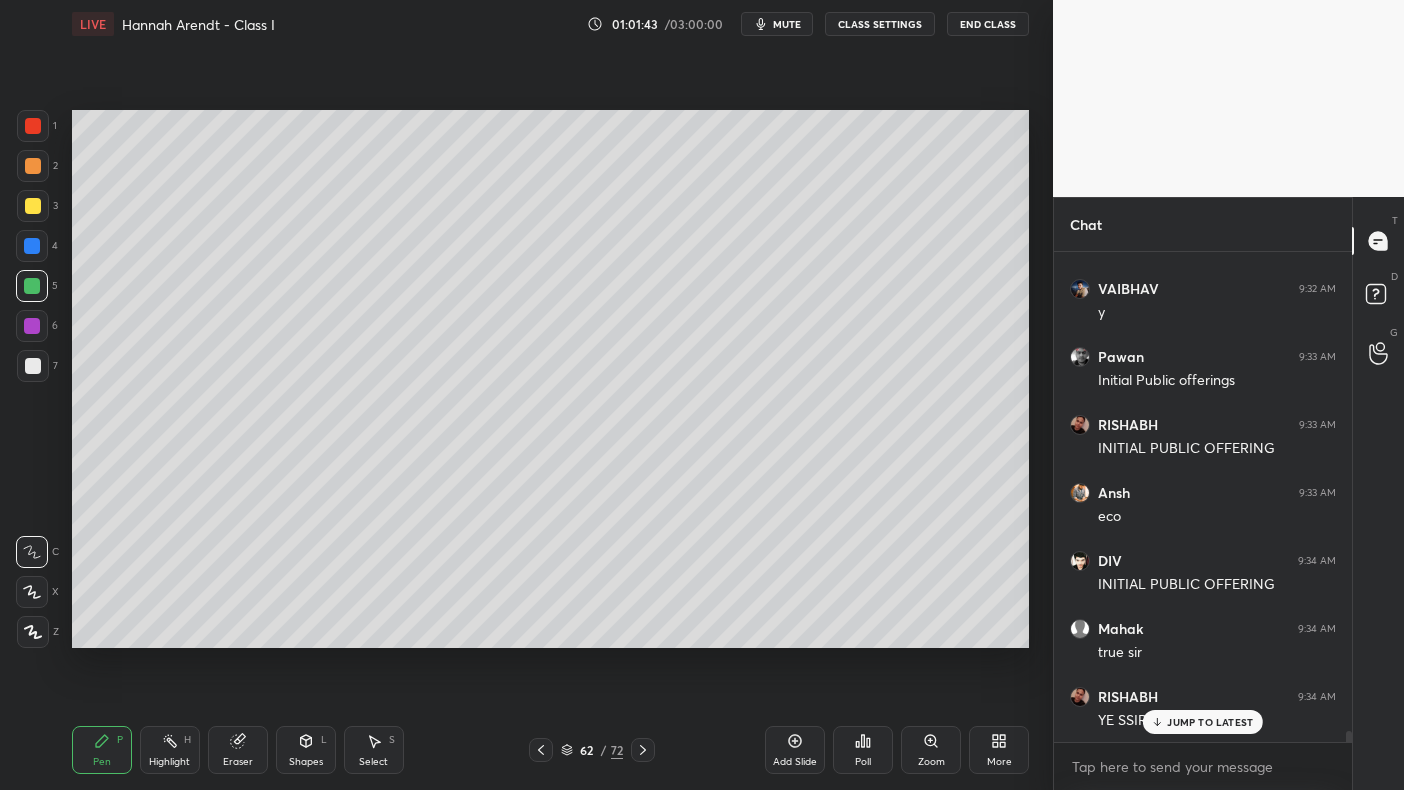 click at bounding box center (33, 206) 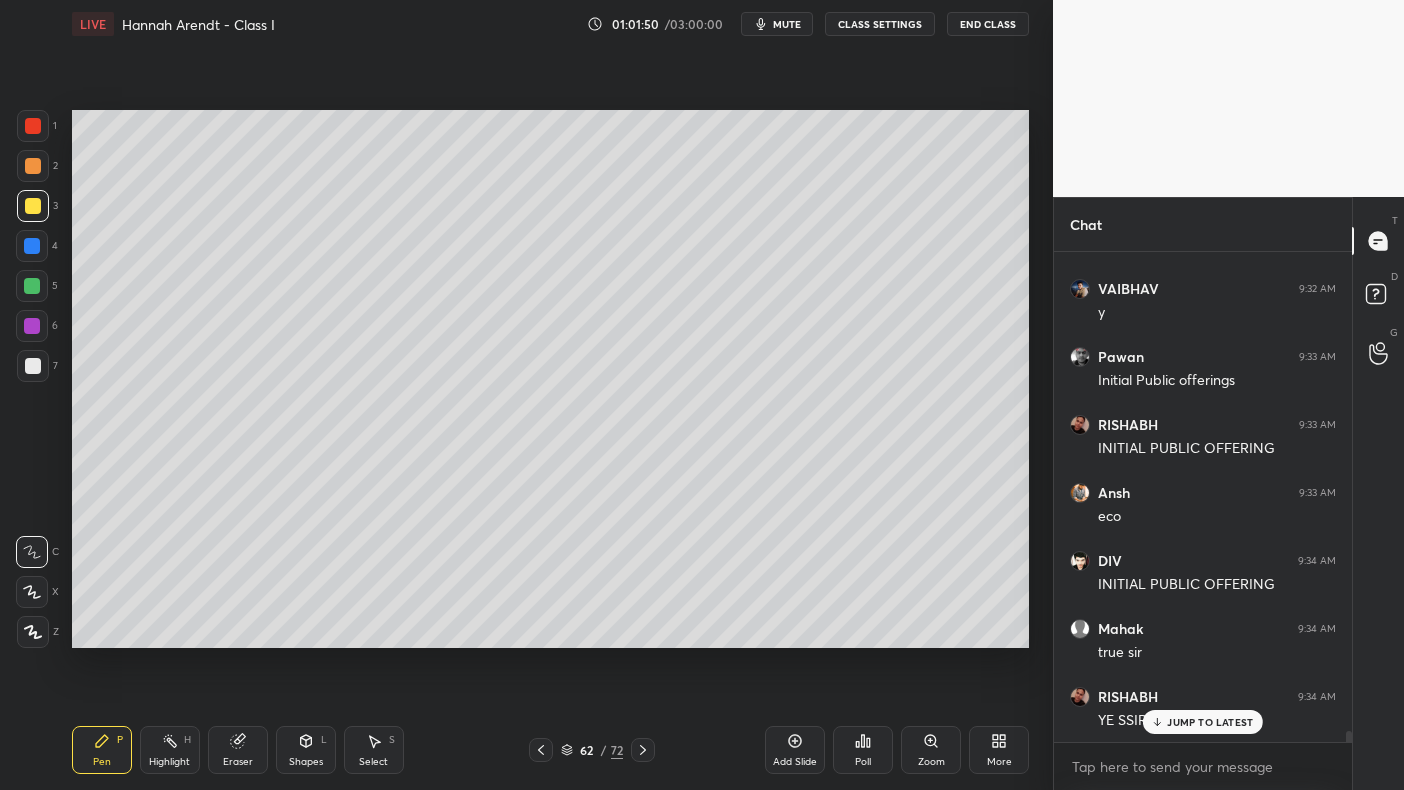 click at bounding box center (32, 326) 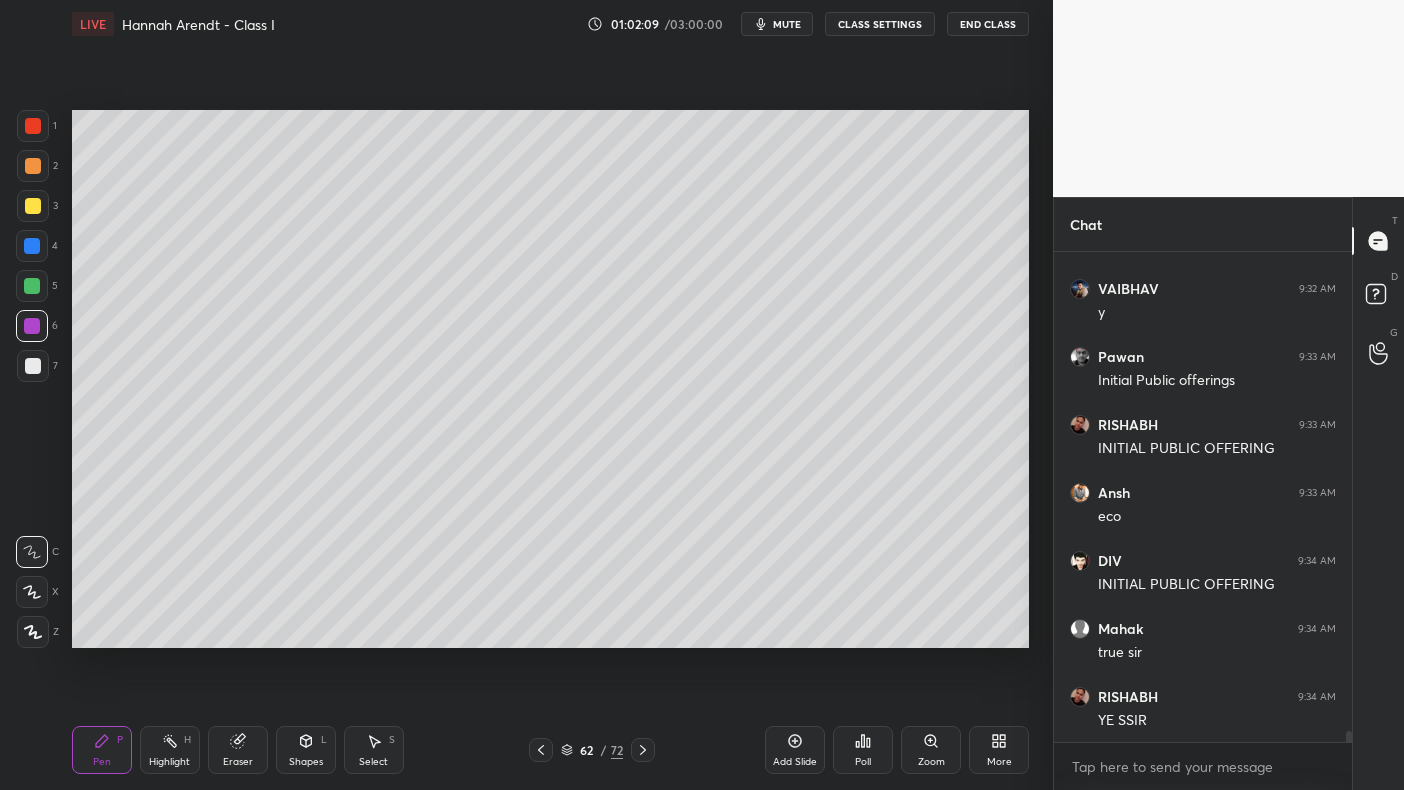 scroll, scrollTop: 20829, scrollLeft: 0, axis: vertical 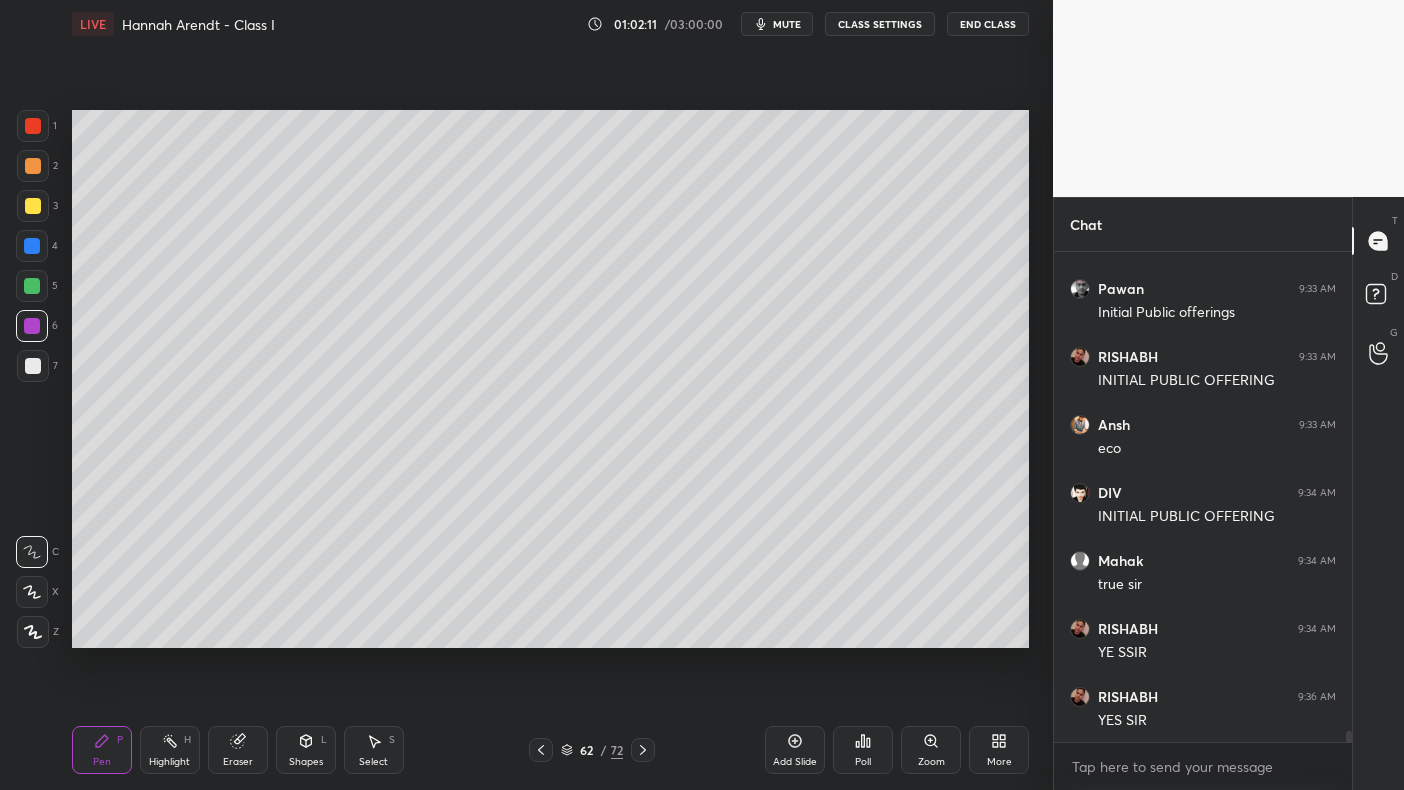 click on "2" at bounding box center [37, 170] 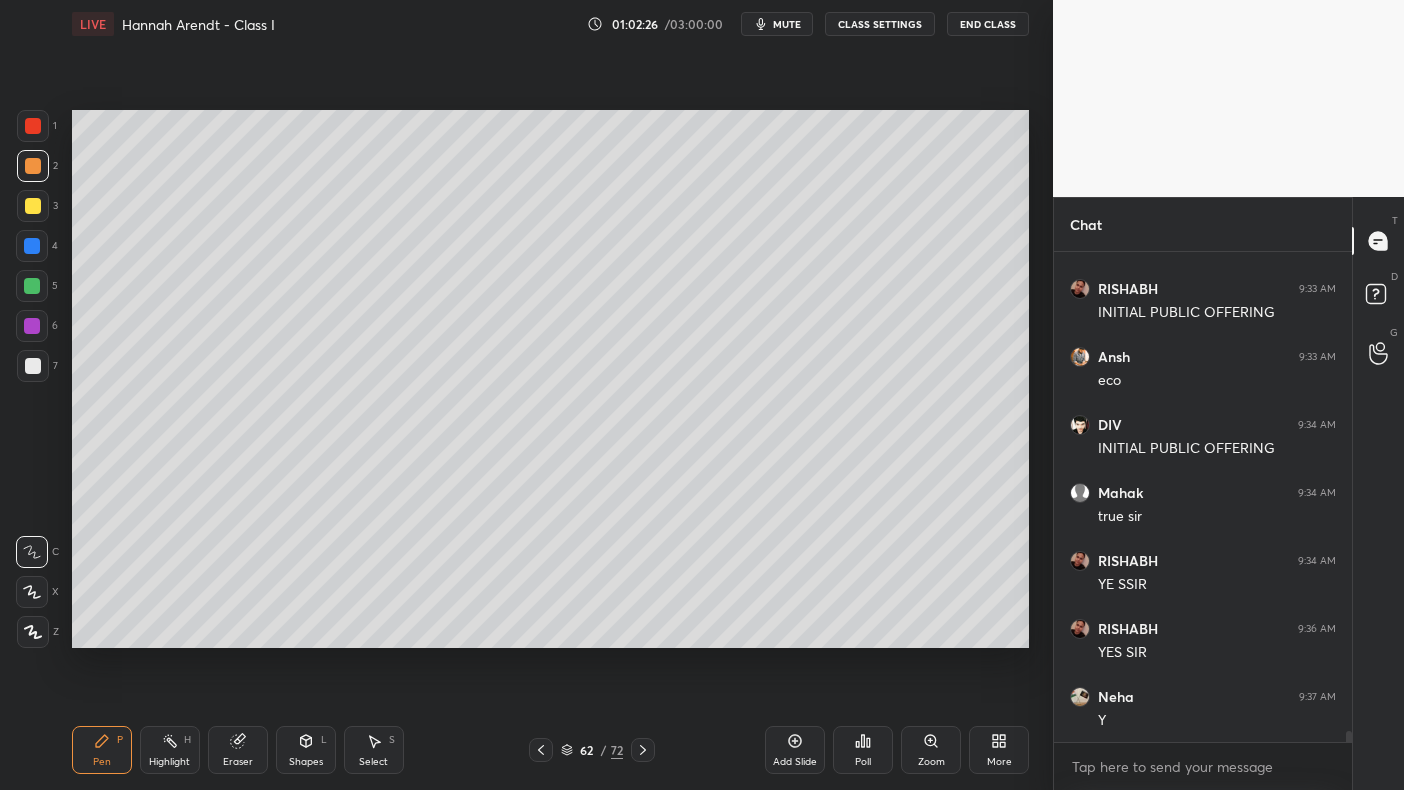 scroll, scrollTop: 20970, scrollLeft: 0, axis: vertical 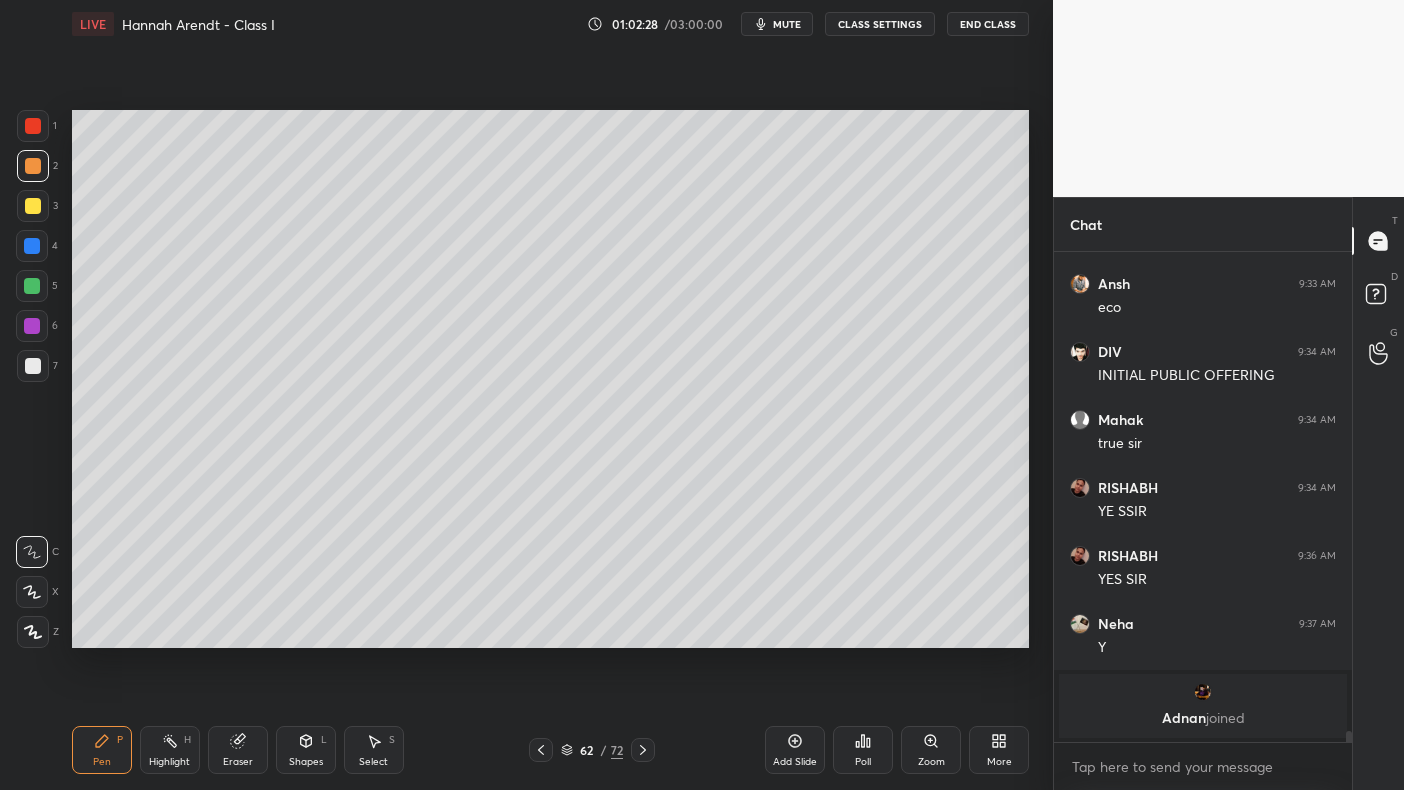 click on "4" at bounding box center (37, 250) 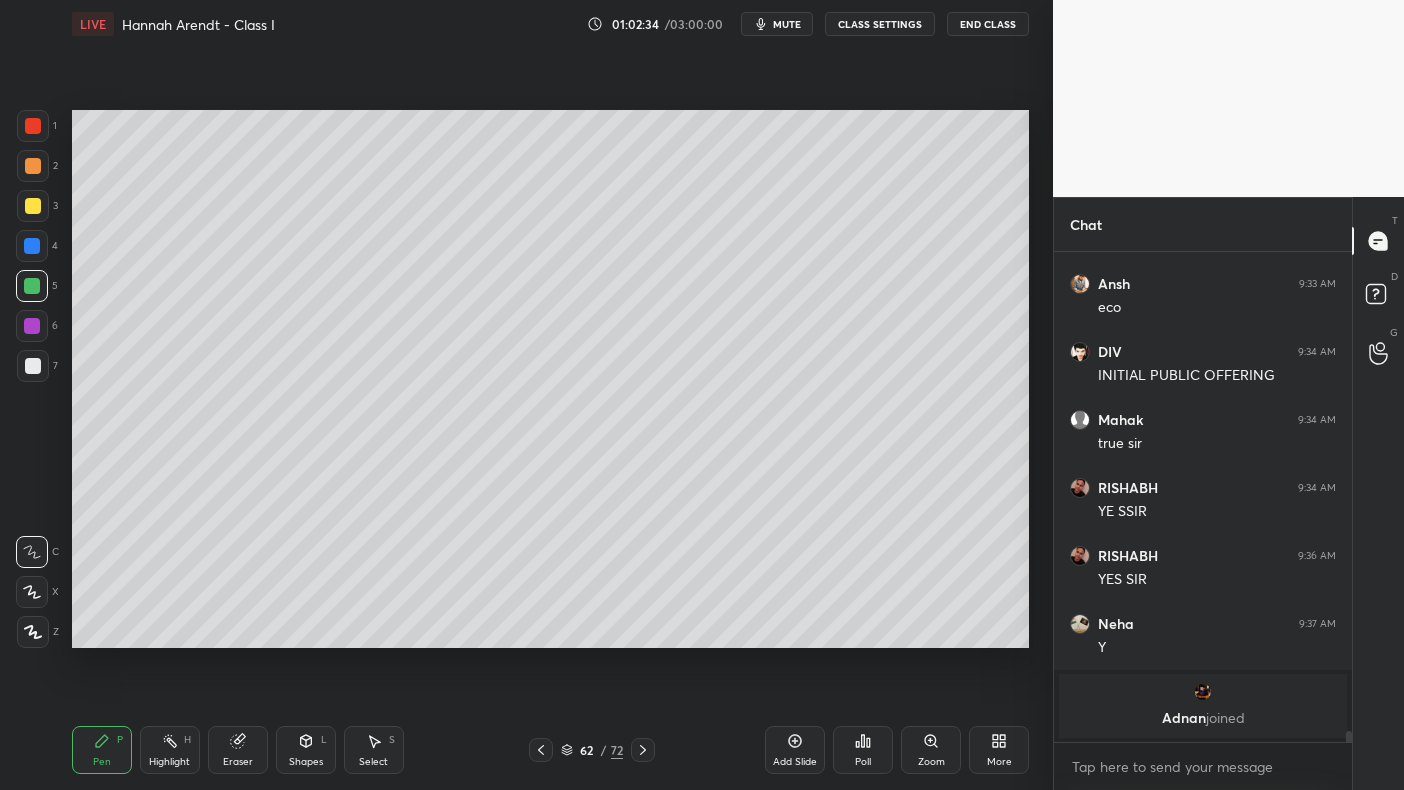 click on "3" at bounding box center (37, 210) 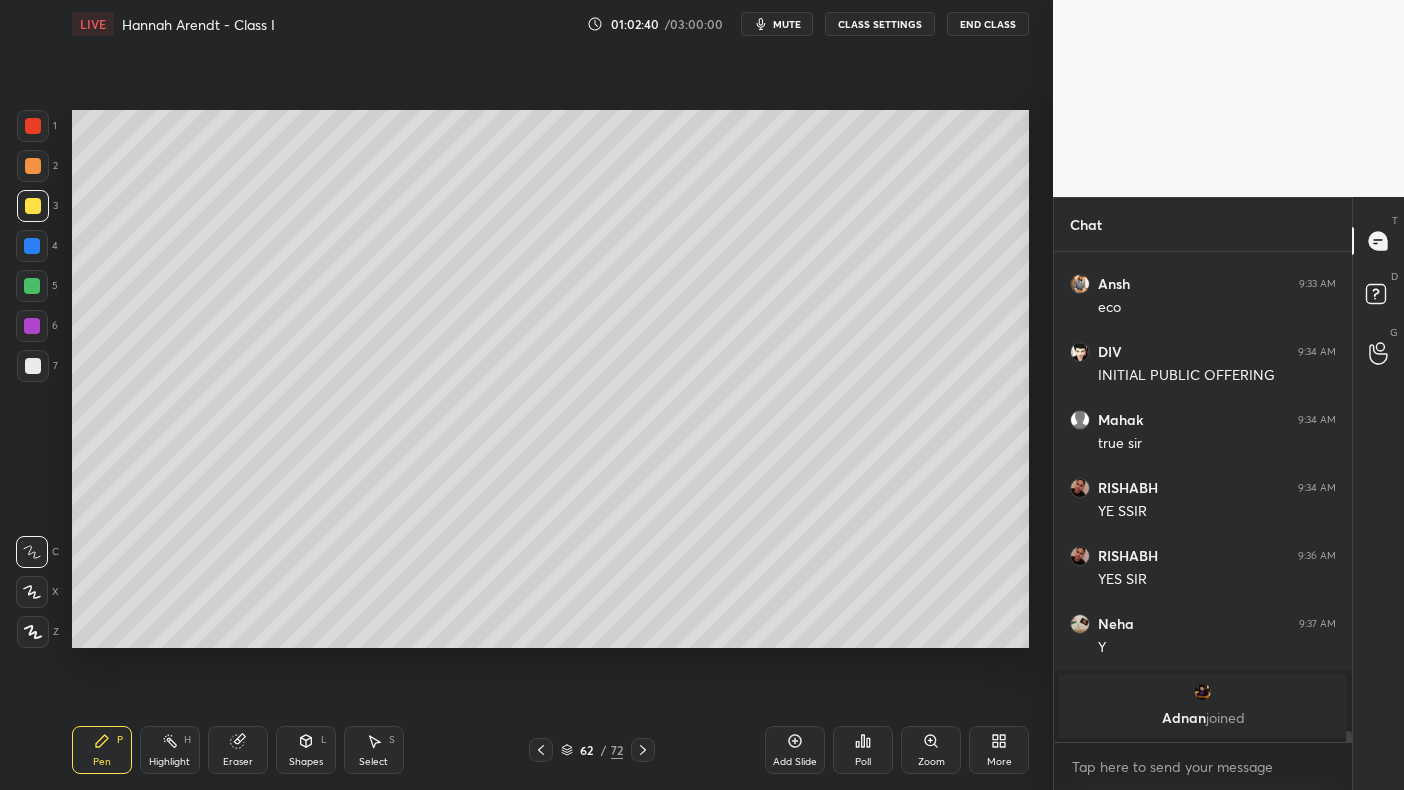 click at bounding box center [32, 286] 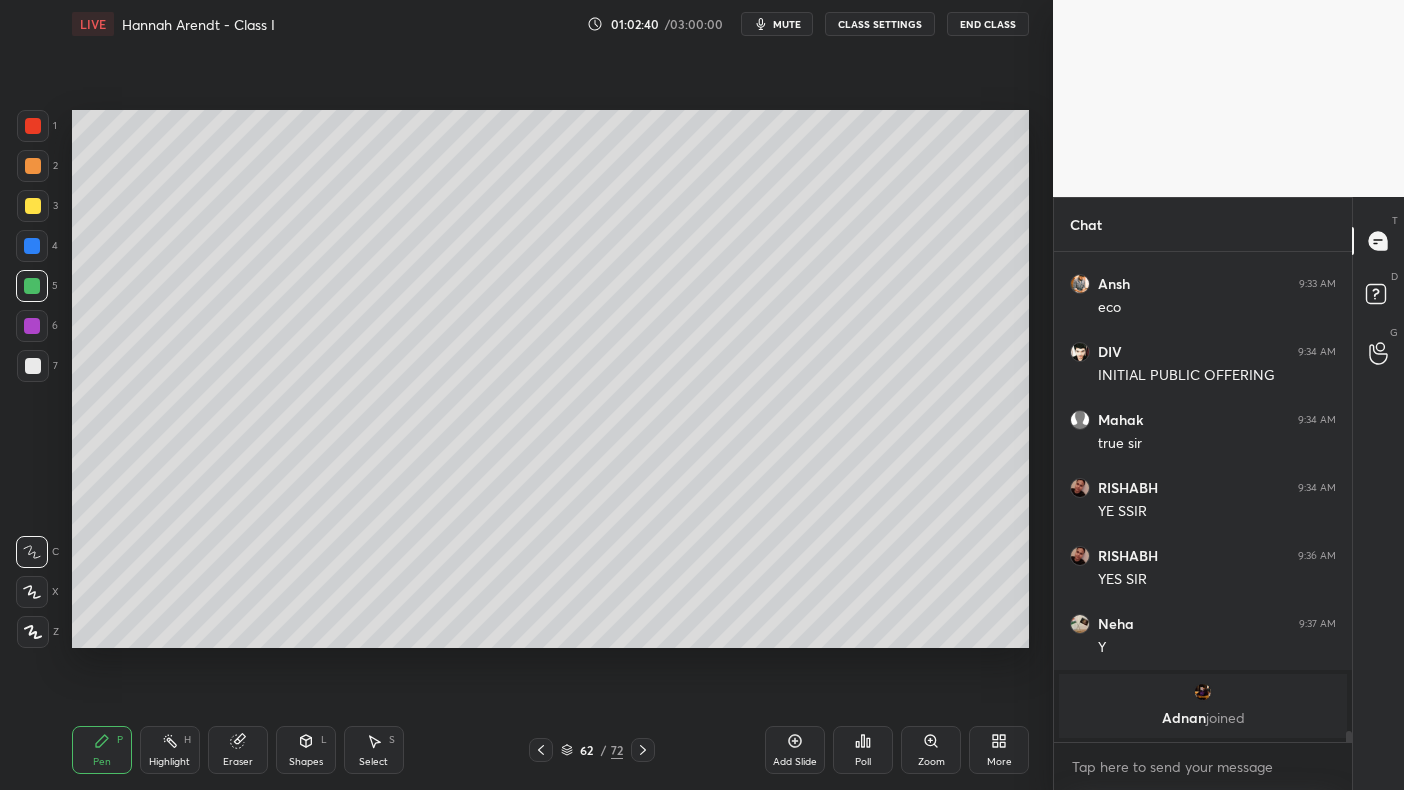 click at bounding box center (32, 286) 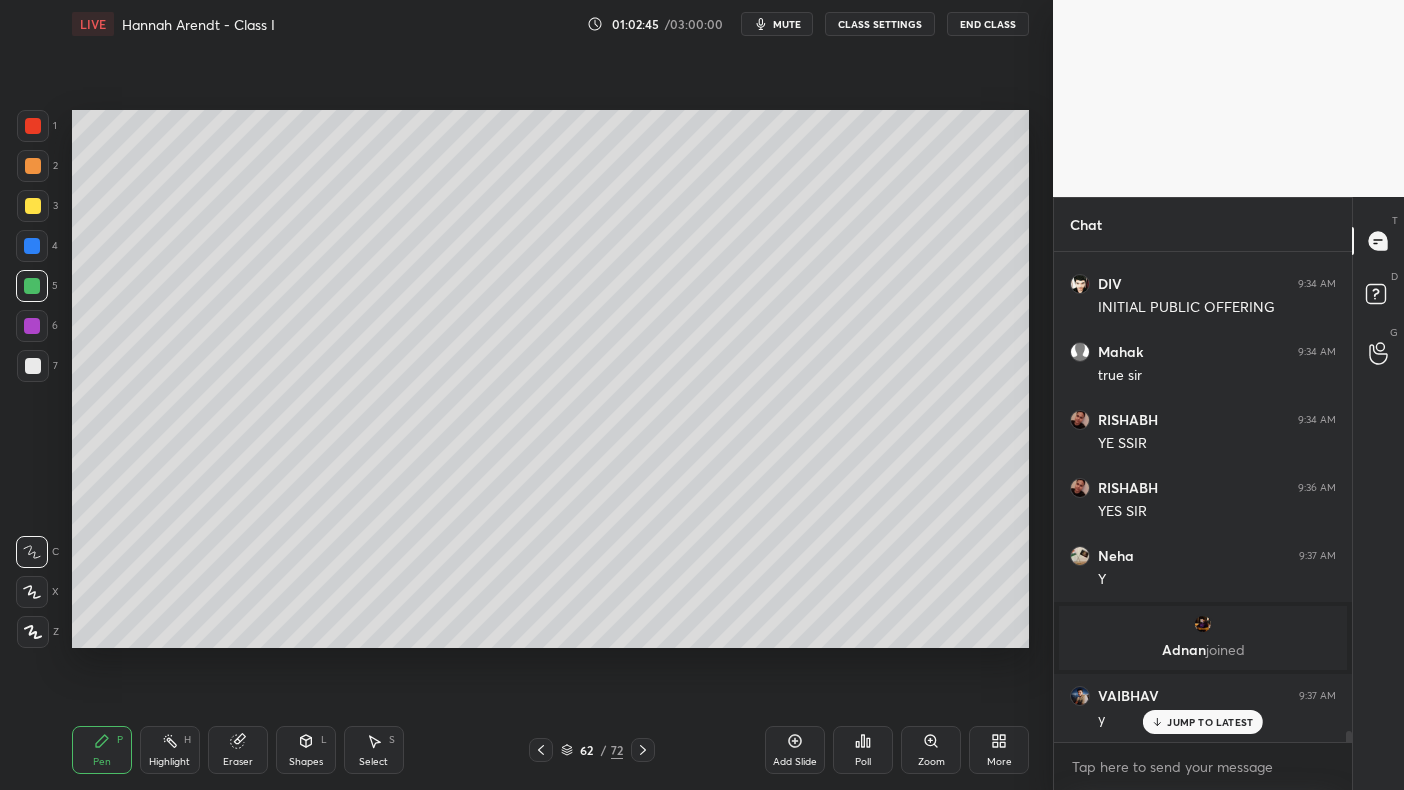scroll, scrollTop: 21105, scrollLeft: 0, axis: vertical 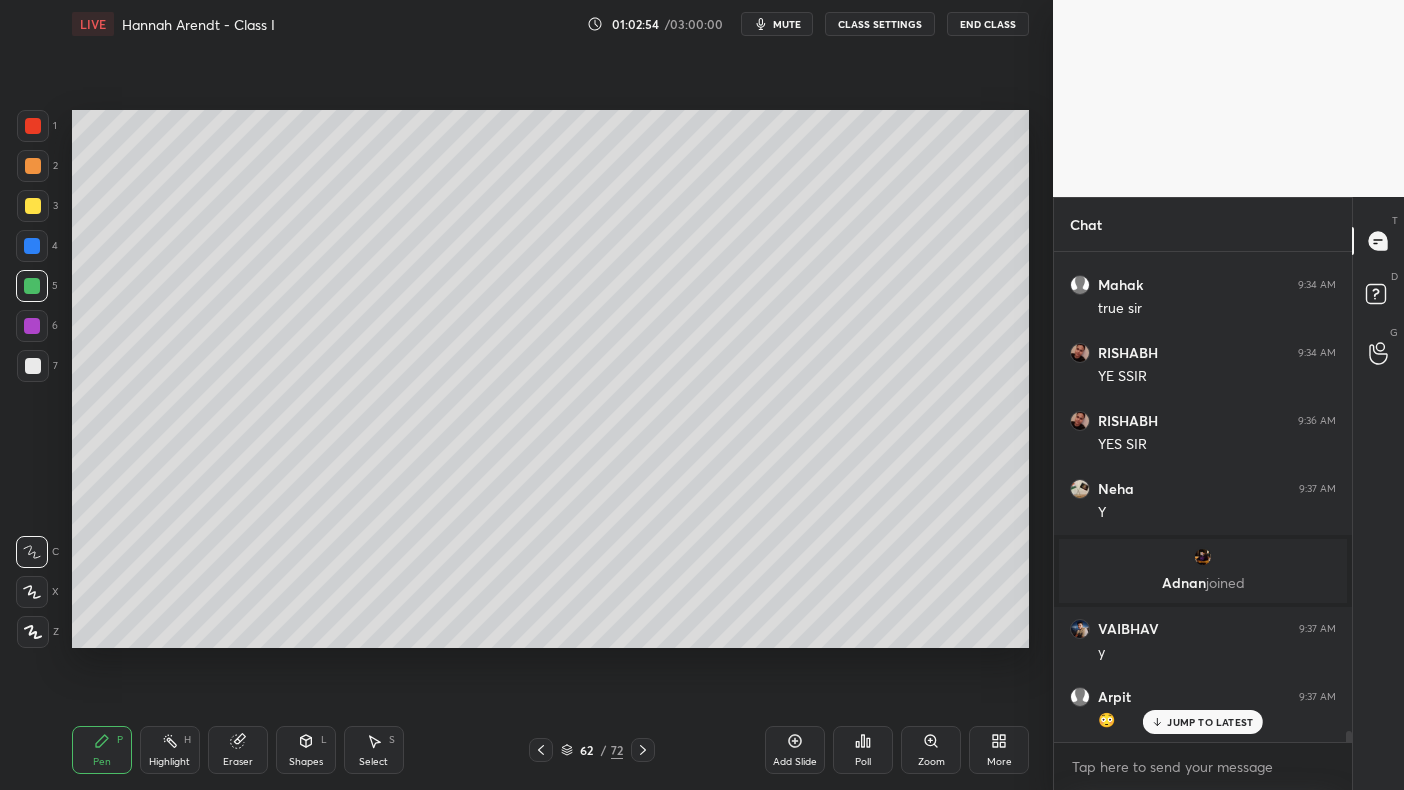 click on "5" at bounding box center (37, 290) 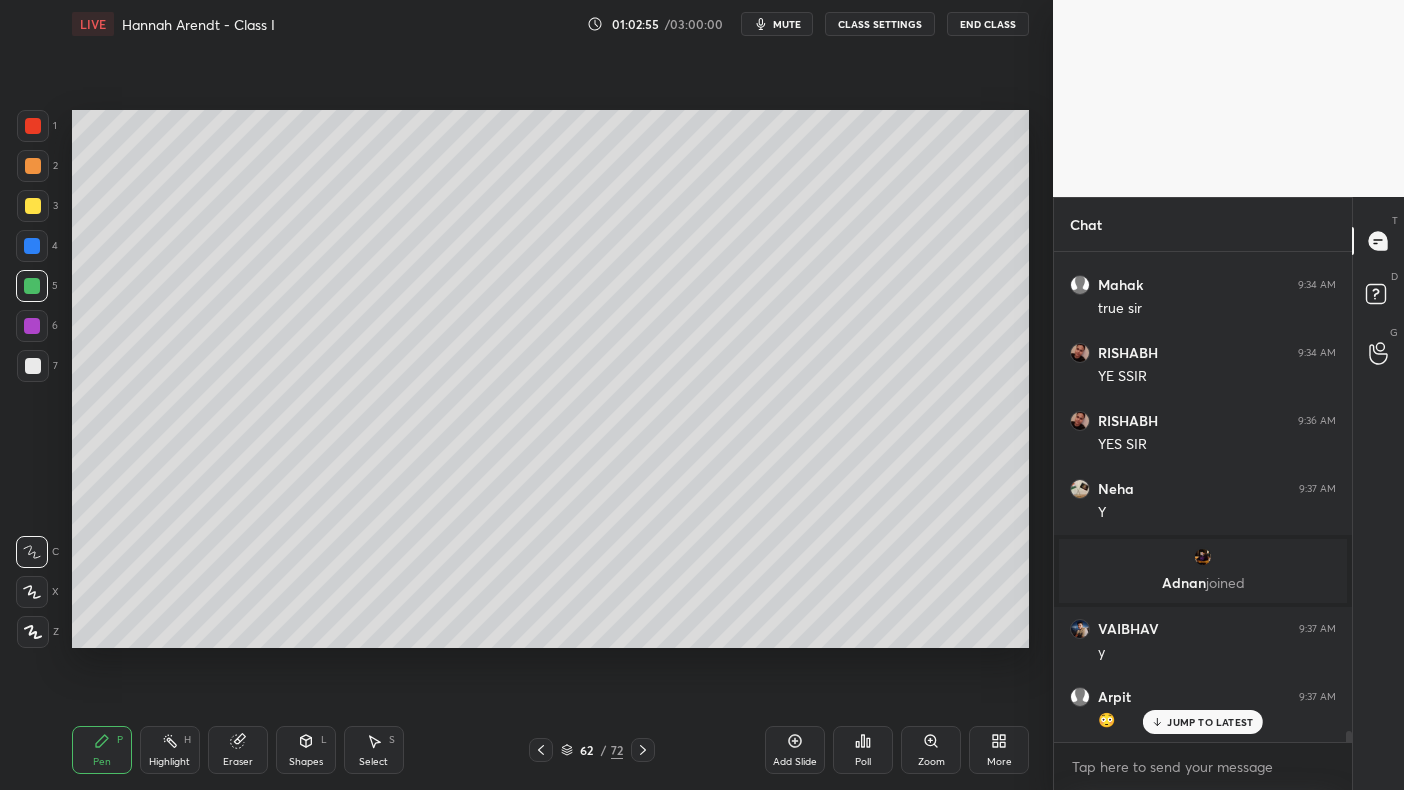 click at bounding box center (32, 326) 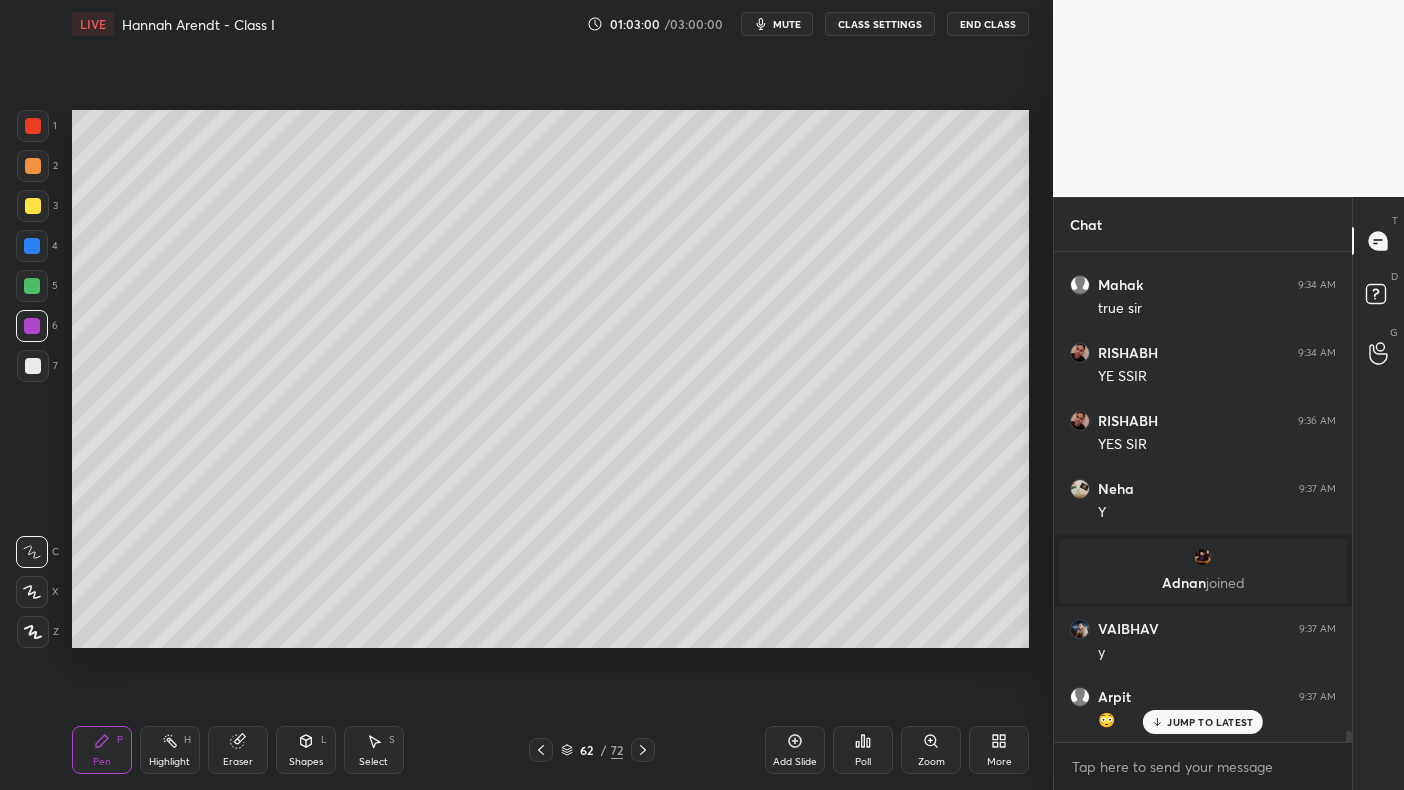 scroll, scrollTop: 21173, scrollLeft: 0, axis: vertical 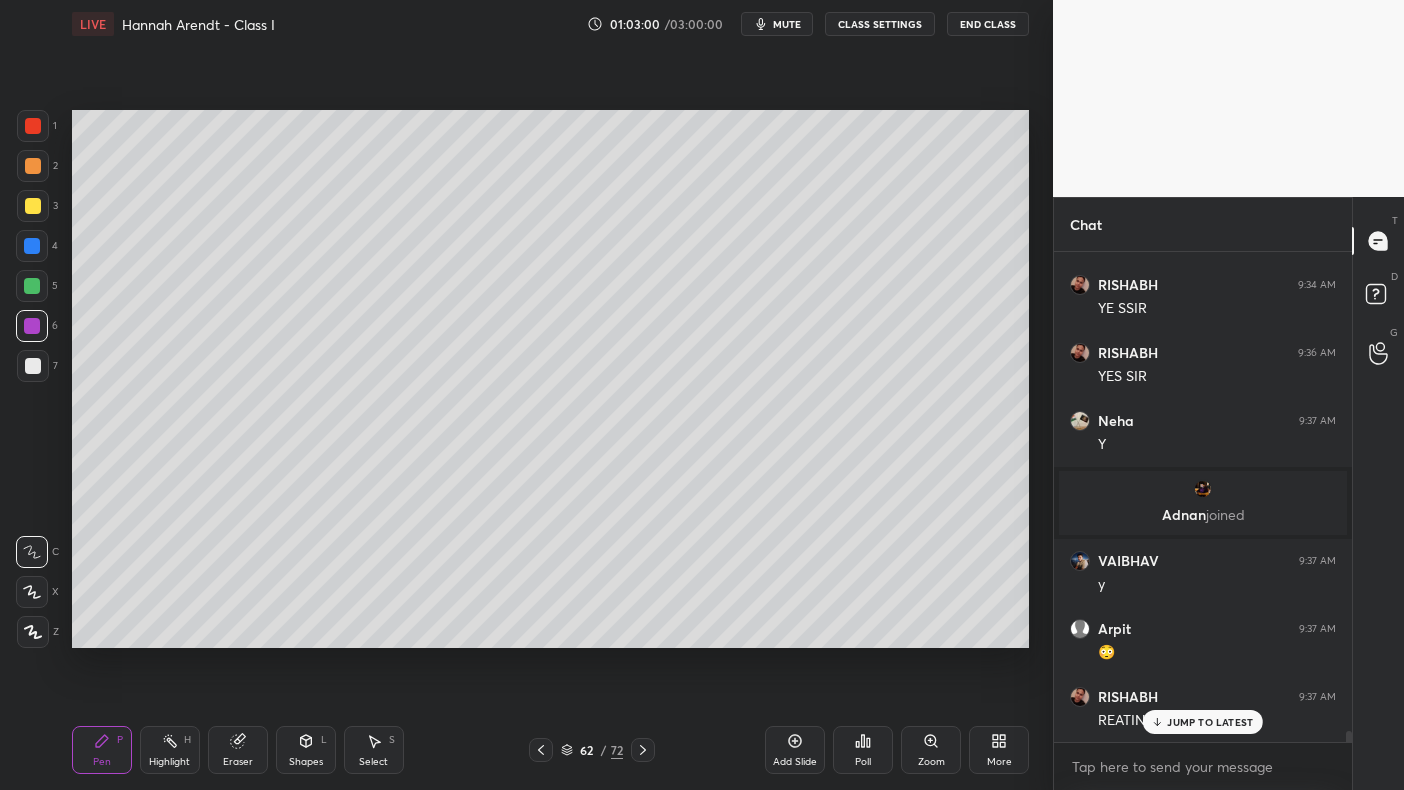 click at bounding box center [33, 206] 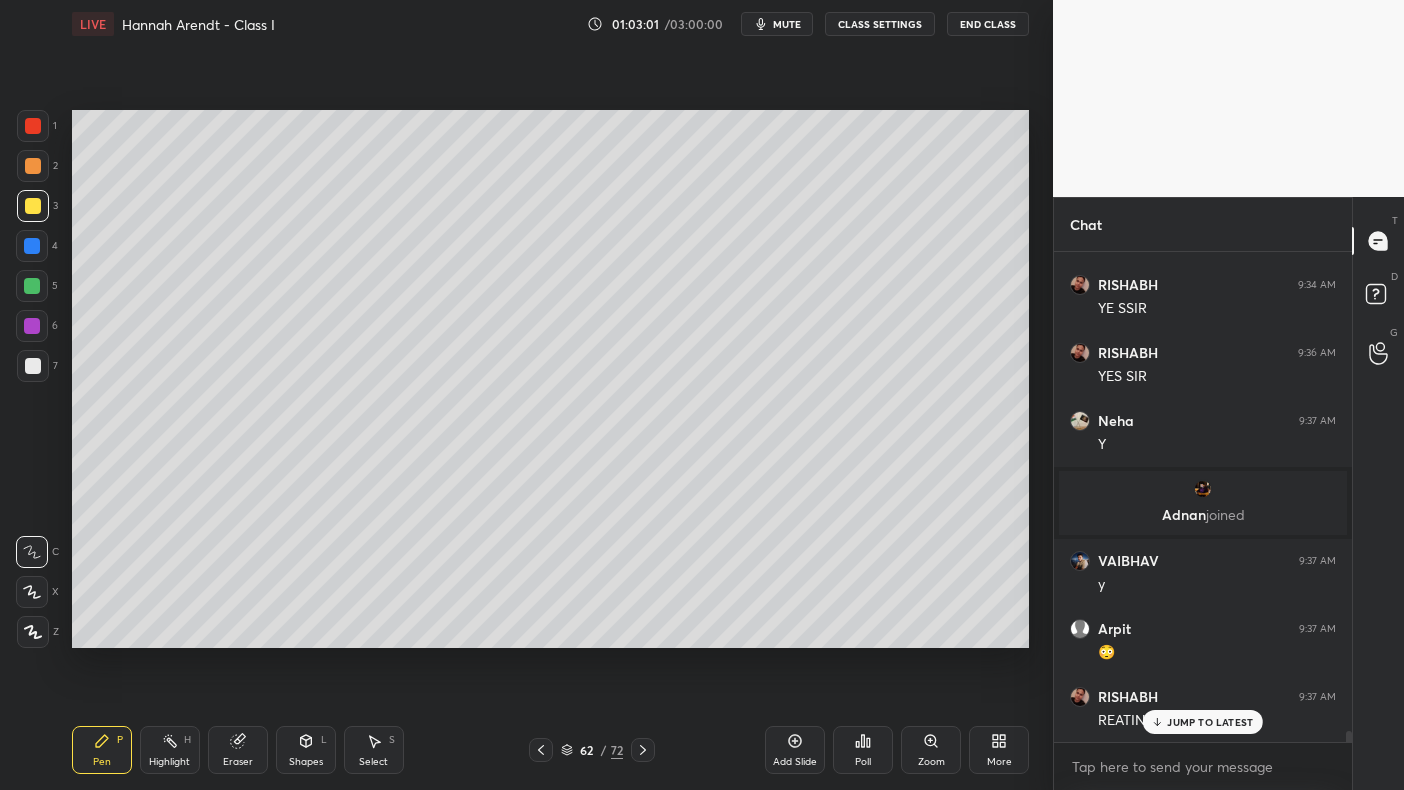 click at bounding box center (33, 166) 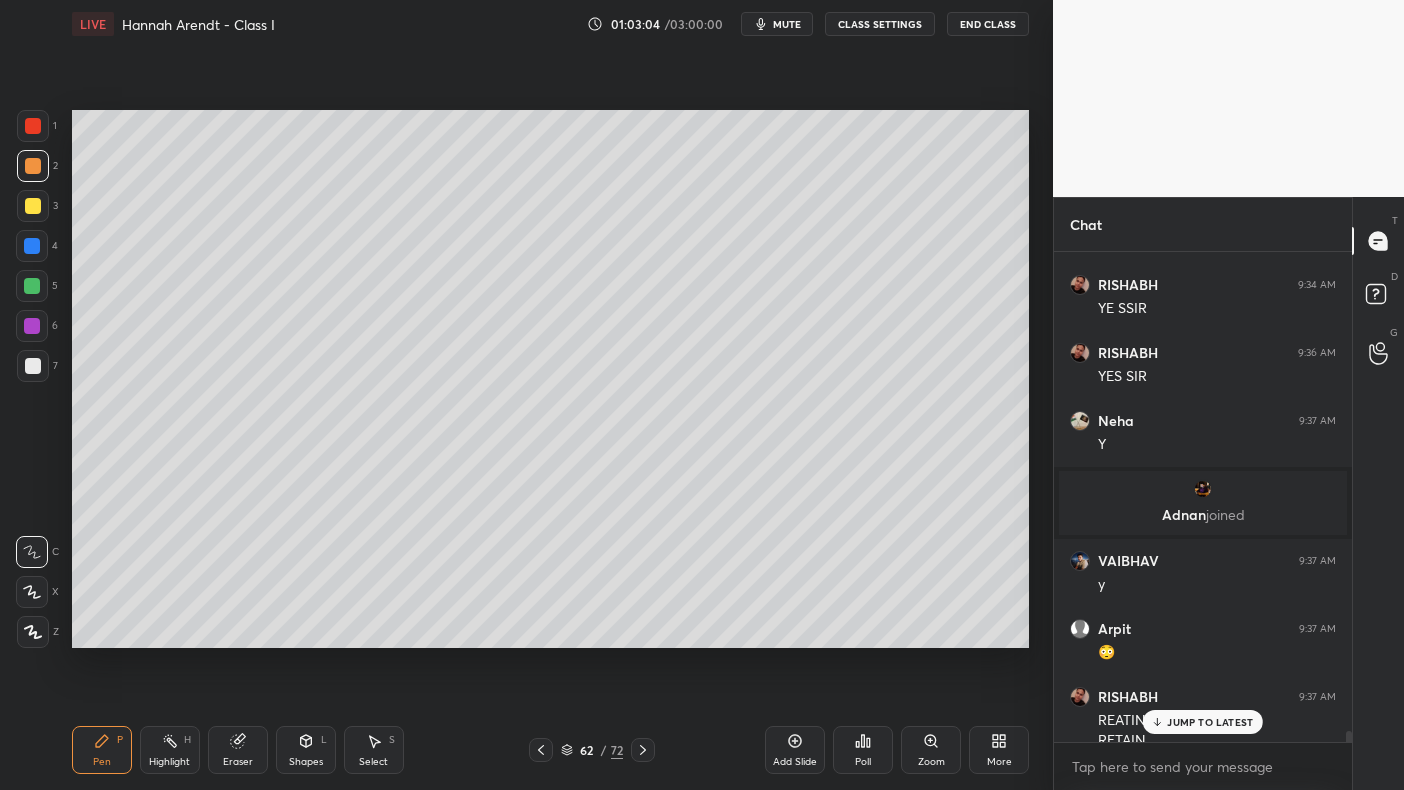 scroll, scrollTop: 21193, scrollLeft: 0, axis: vertical 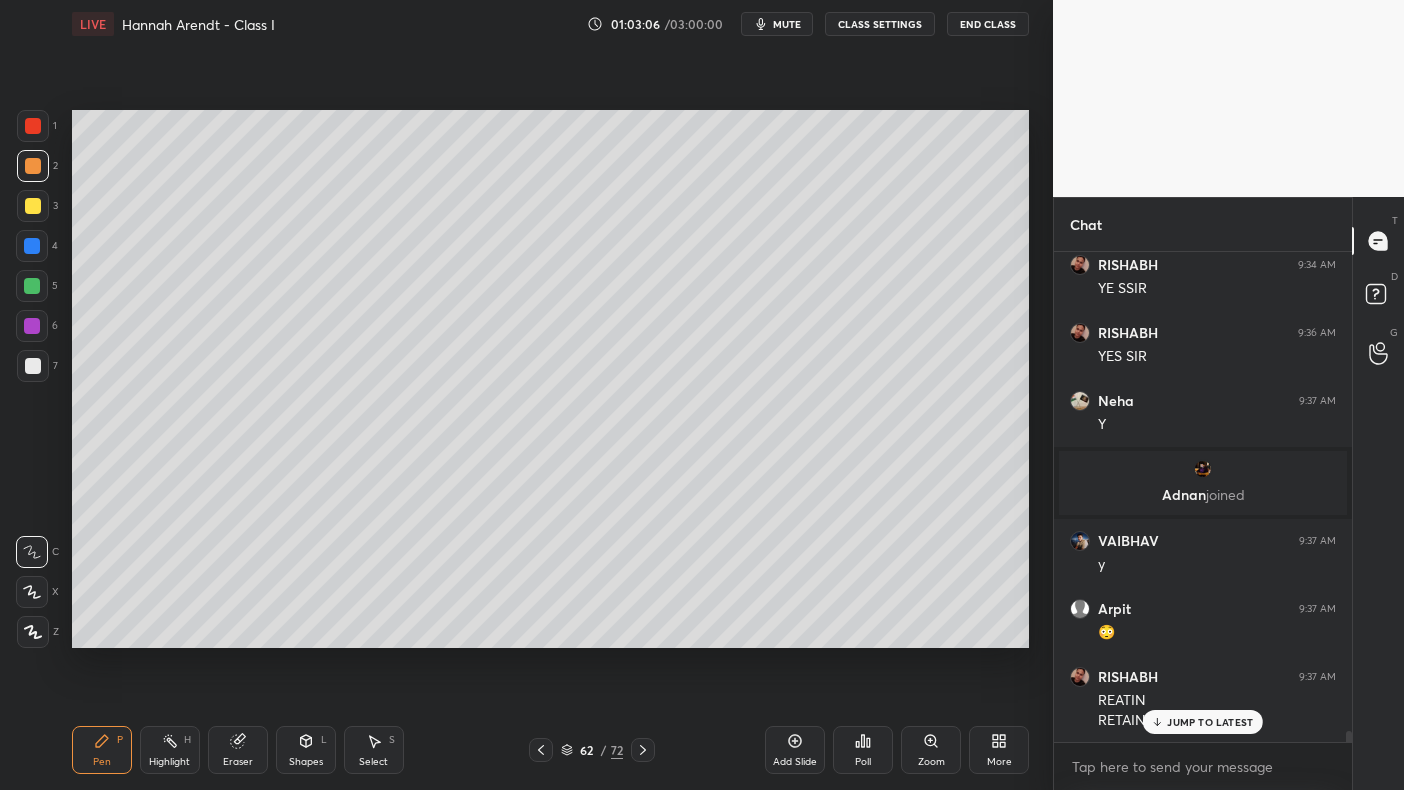 click at bounding box center [32, 246] 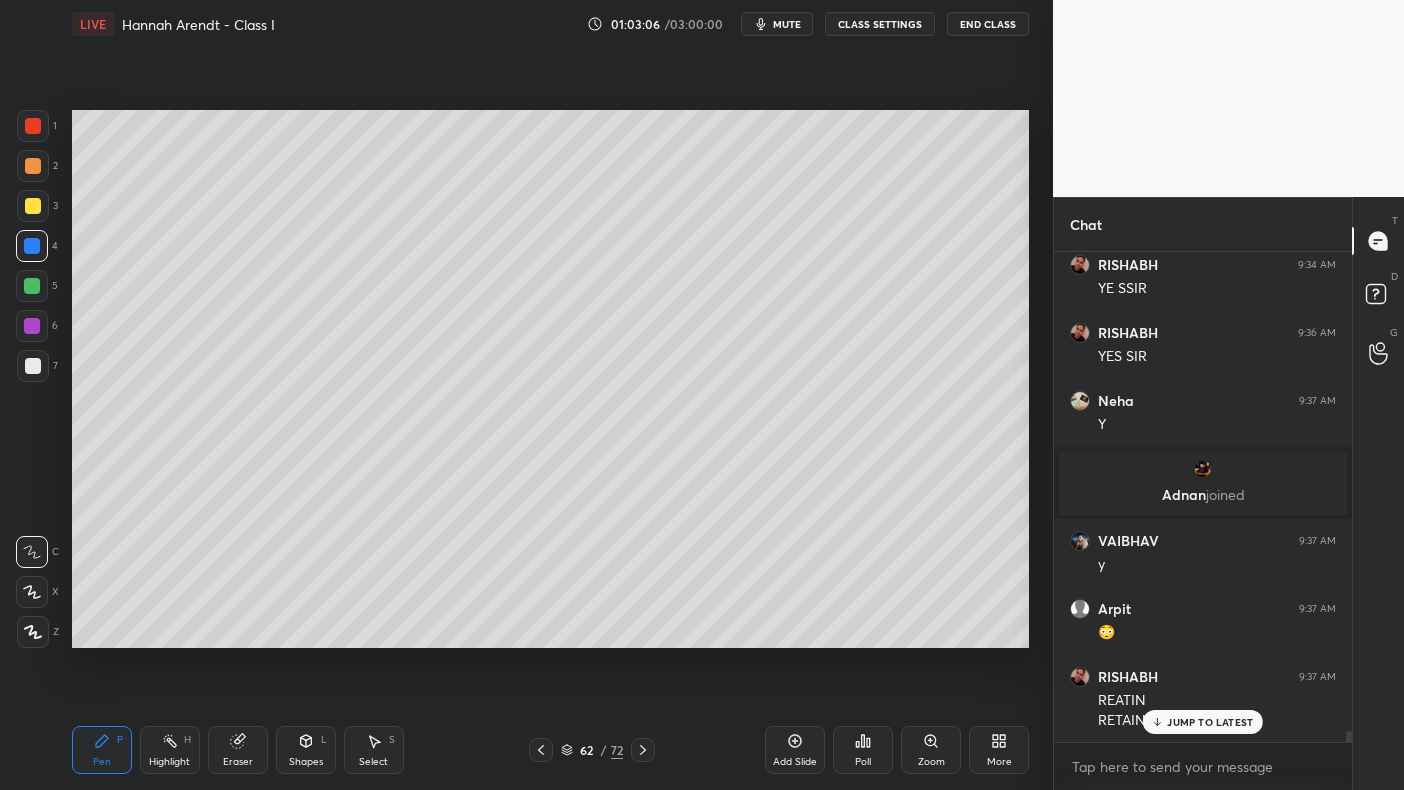 click at bounding box center (32, 246) 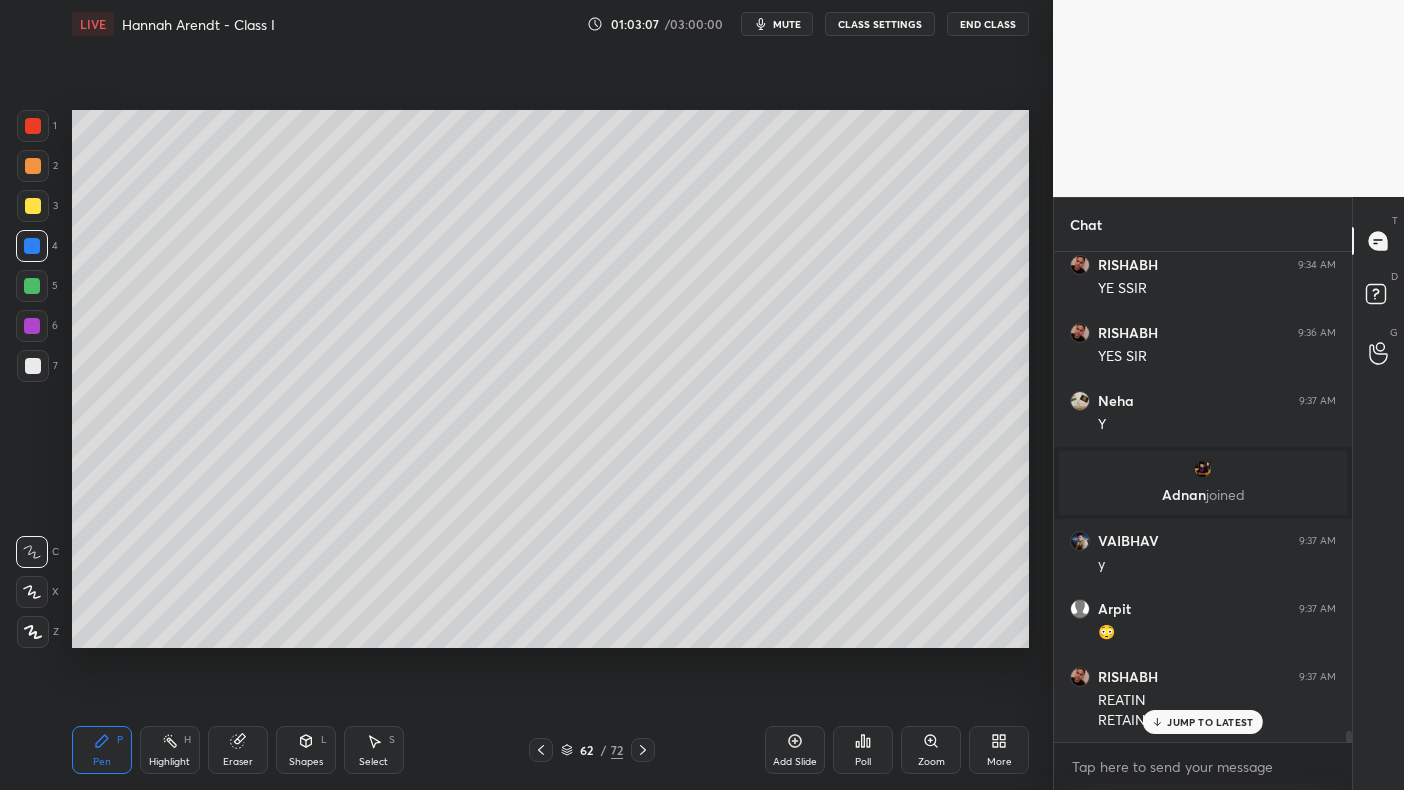 click at bounding box center (32, 246) 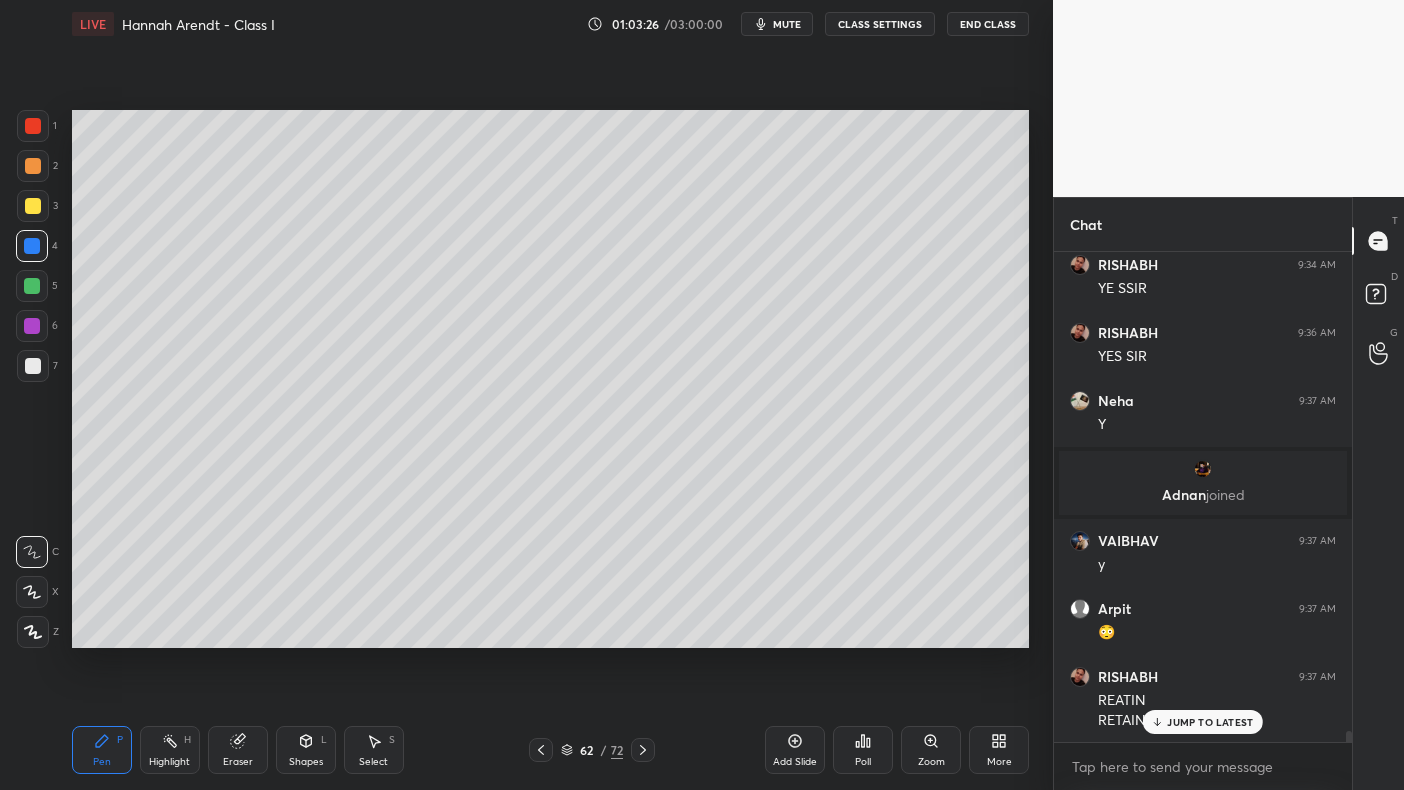 click at bounding box center [33, 166] 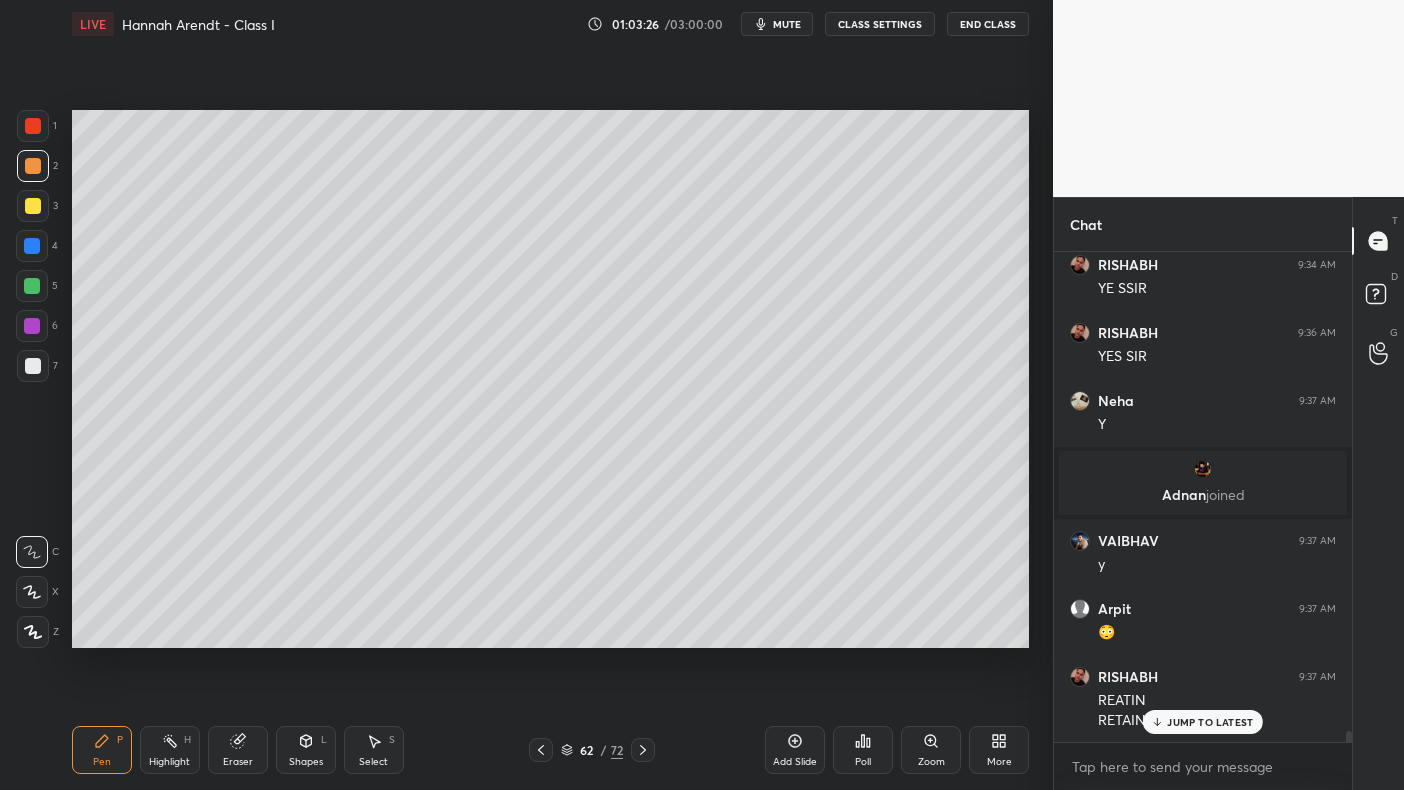 click on "1" at bounding box center [37, 130] 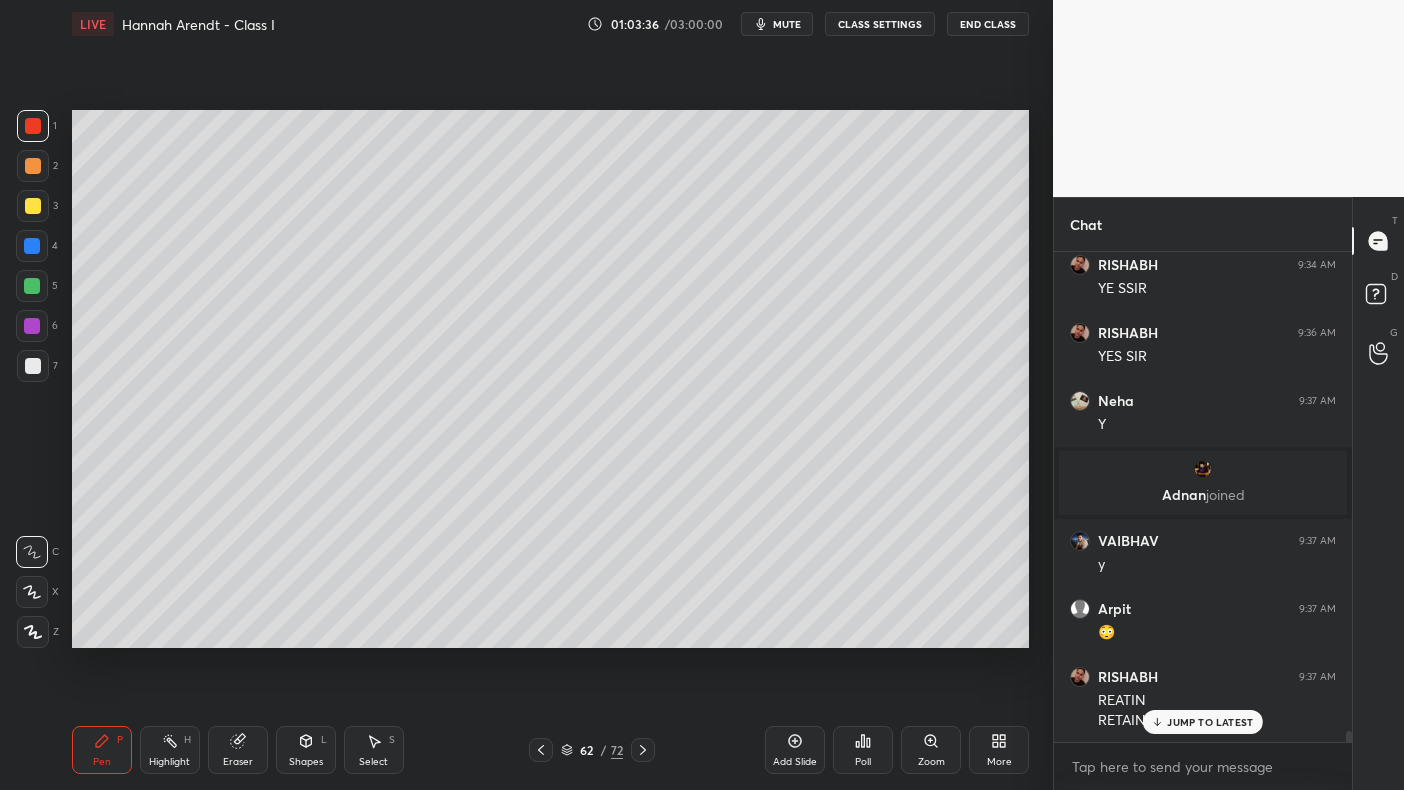 click on "Setting up your live class Poll for   secs No correct answer Start poll" at bounding box center (550, 379) 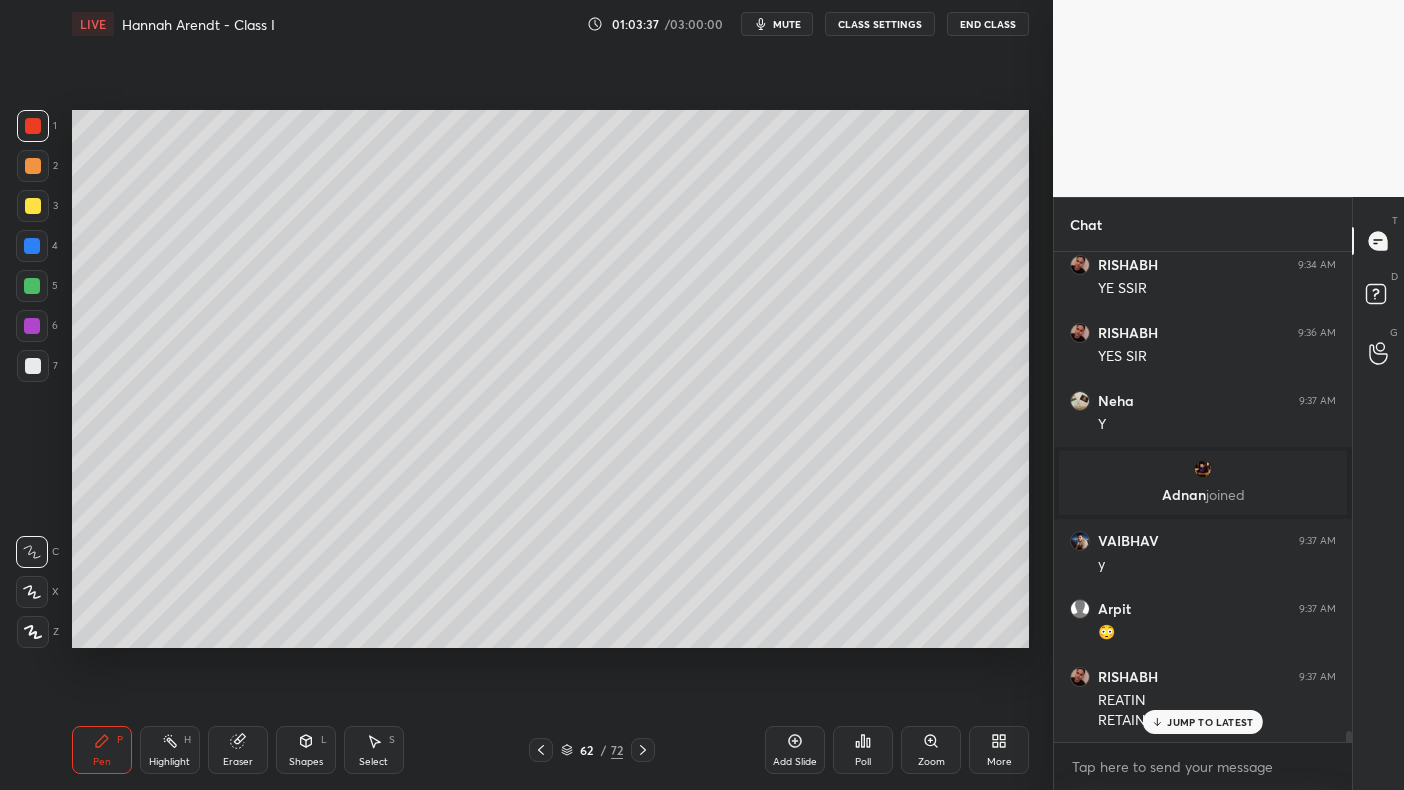 click on "1 2 3 4 5 6 7 C X Z C X Z E E Erase all   H H" at bounding box center (32, 379) 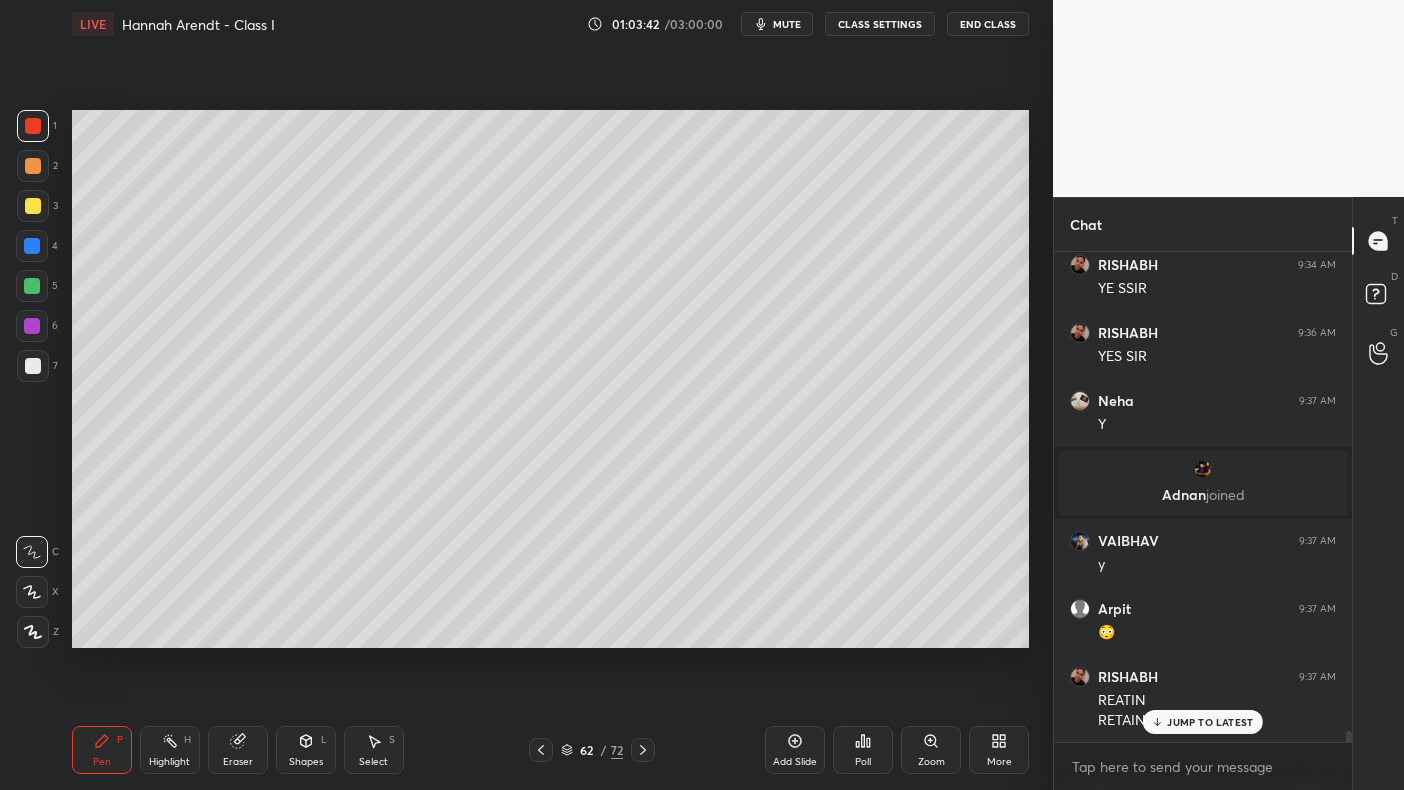 click at bounding box center [33, 126] 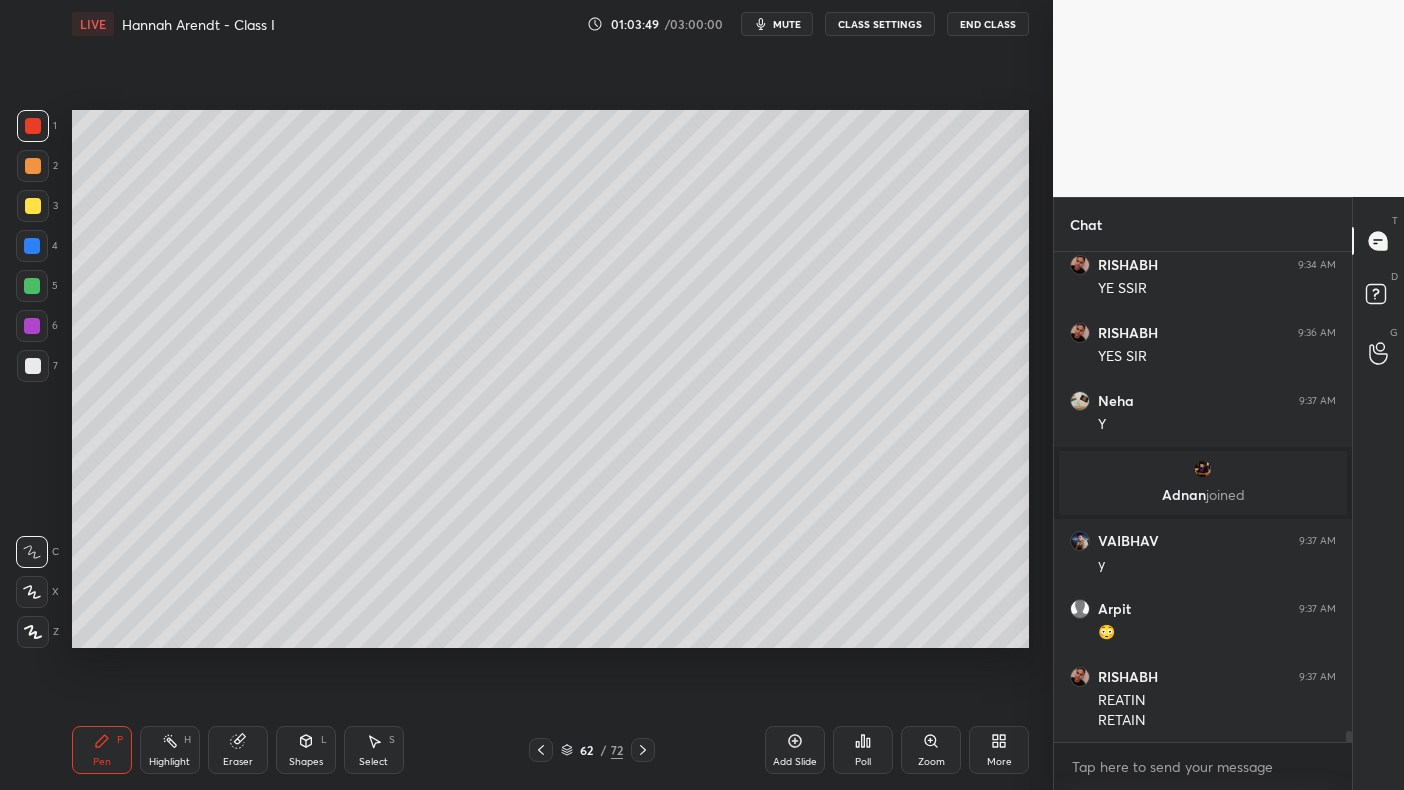 scroll, scrollTop: 21261, scrollLeft: 0, axis: vertical 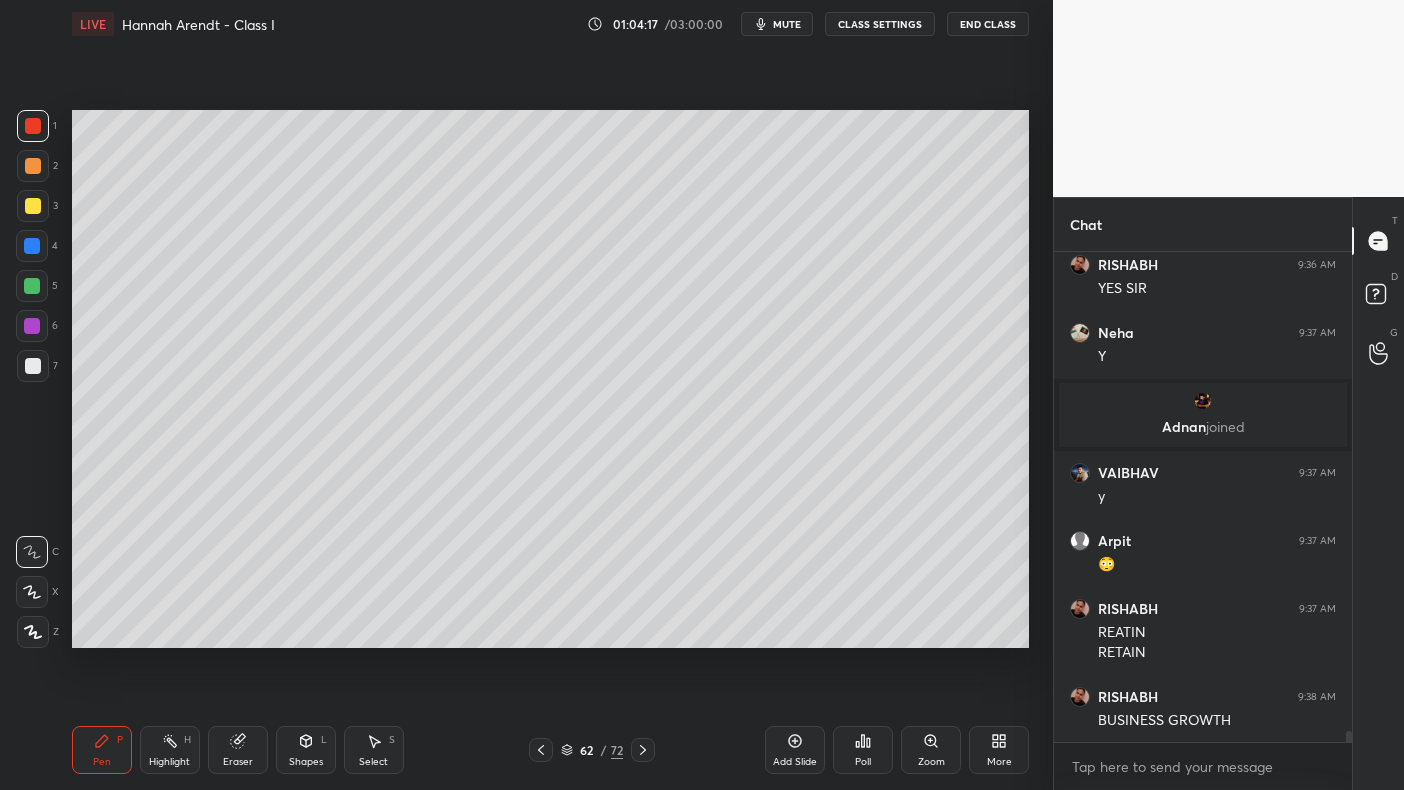 click on "Pen P Highlight H Eraser Shapes L Select S 62 / 72 Add Slide Poll Zoom More" at bounding box center [550, 750] 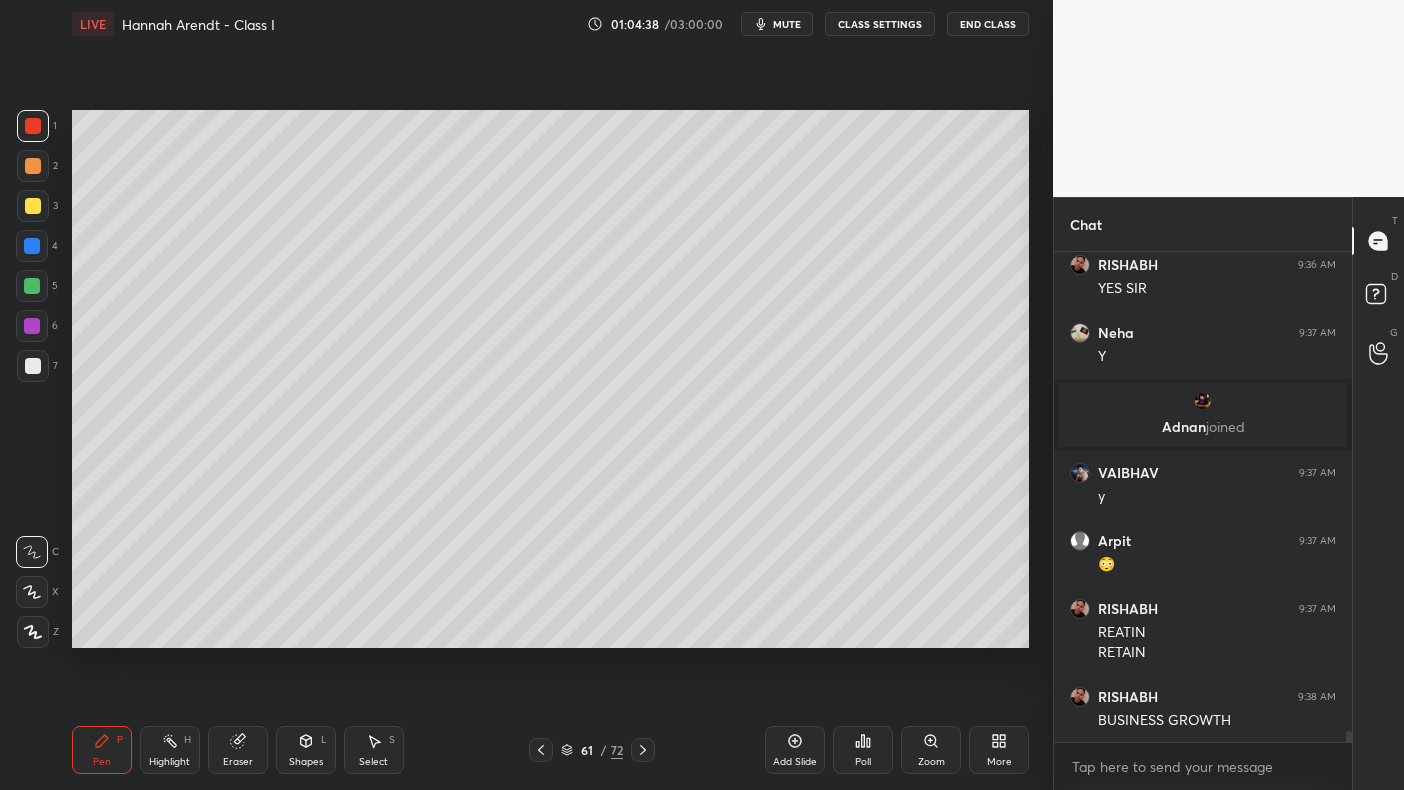 click on "Add Slide" at bounding box center (795, 750) 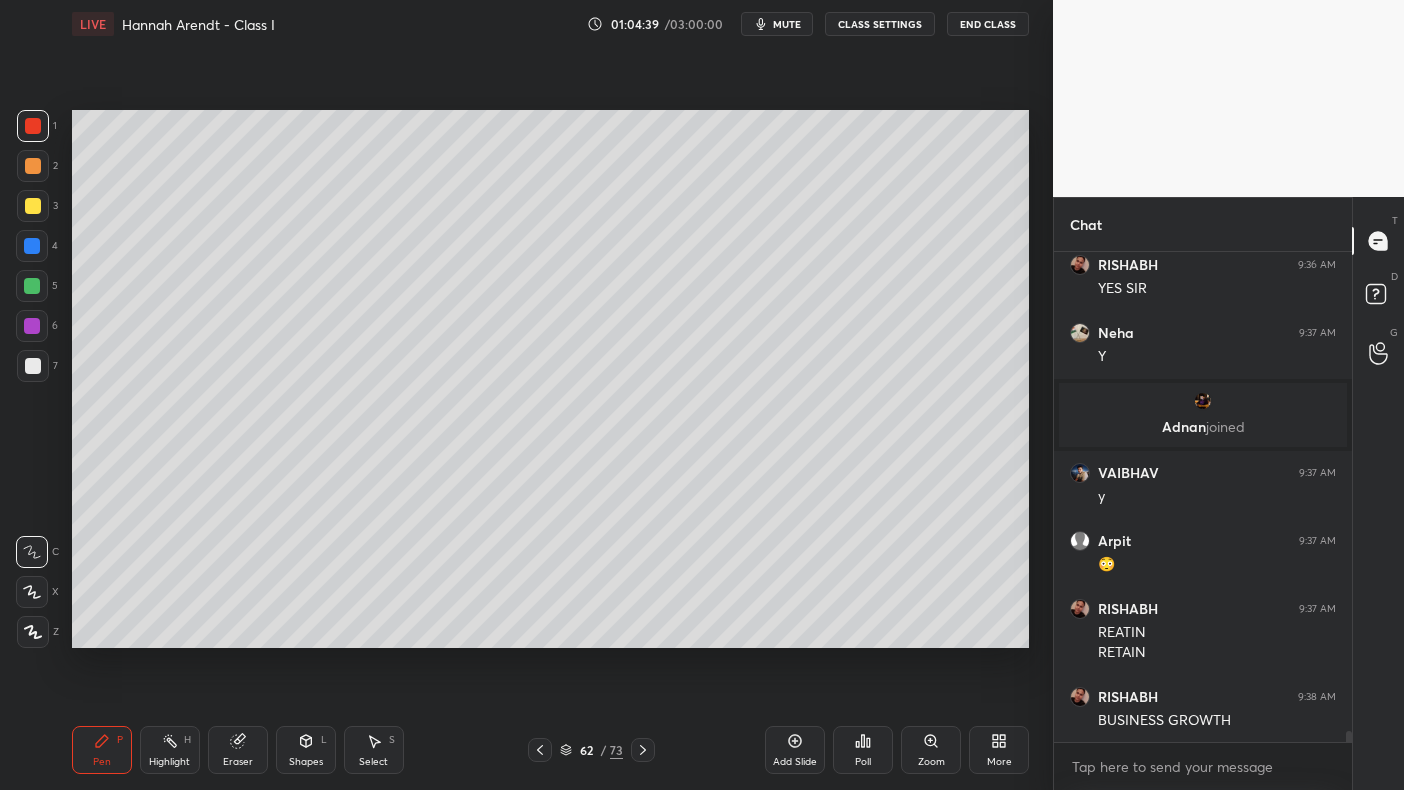 click at bounding box center [33, 206] 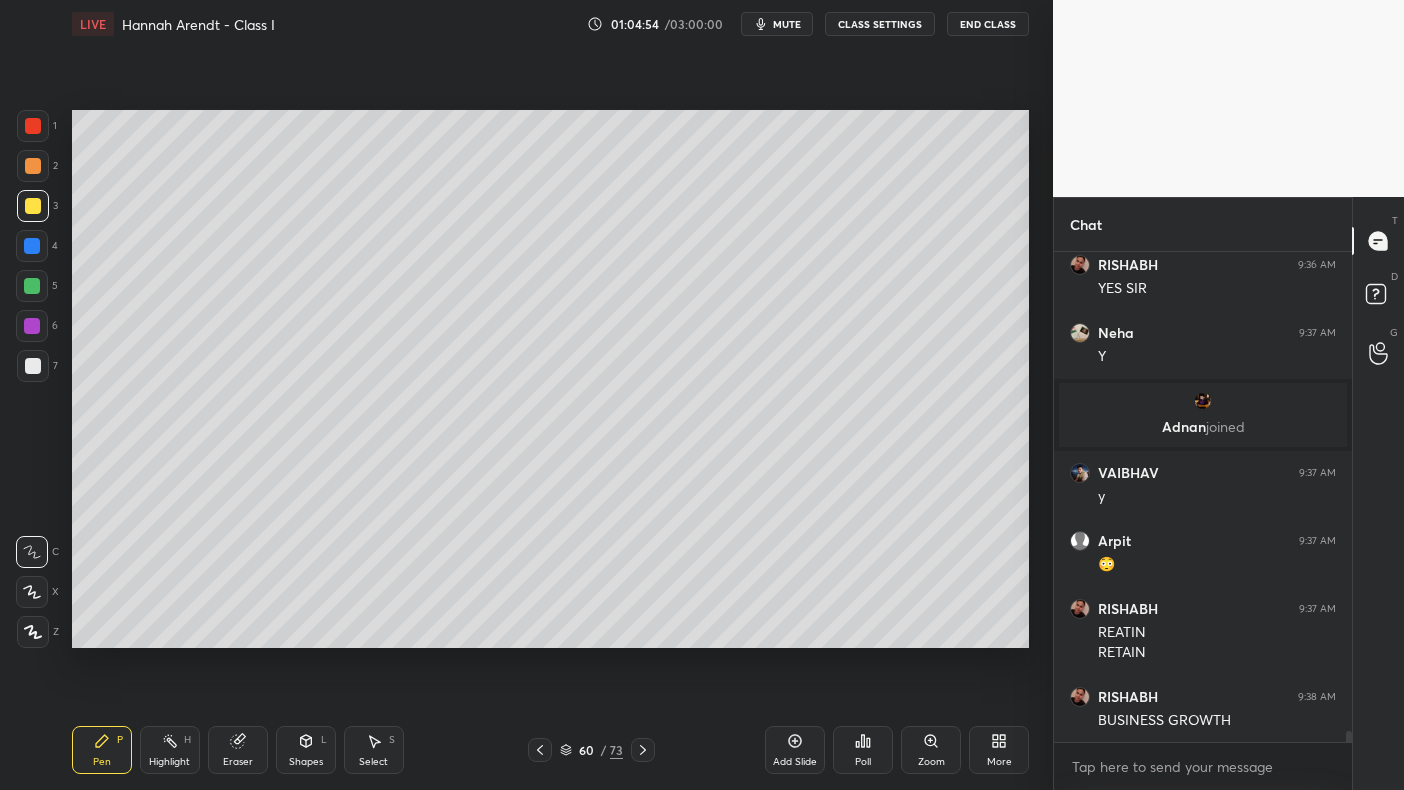 scroll, scrollTop: 21329, scrollLeft: 0, axis: vertical 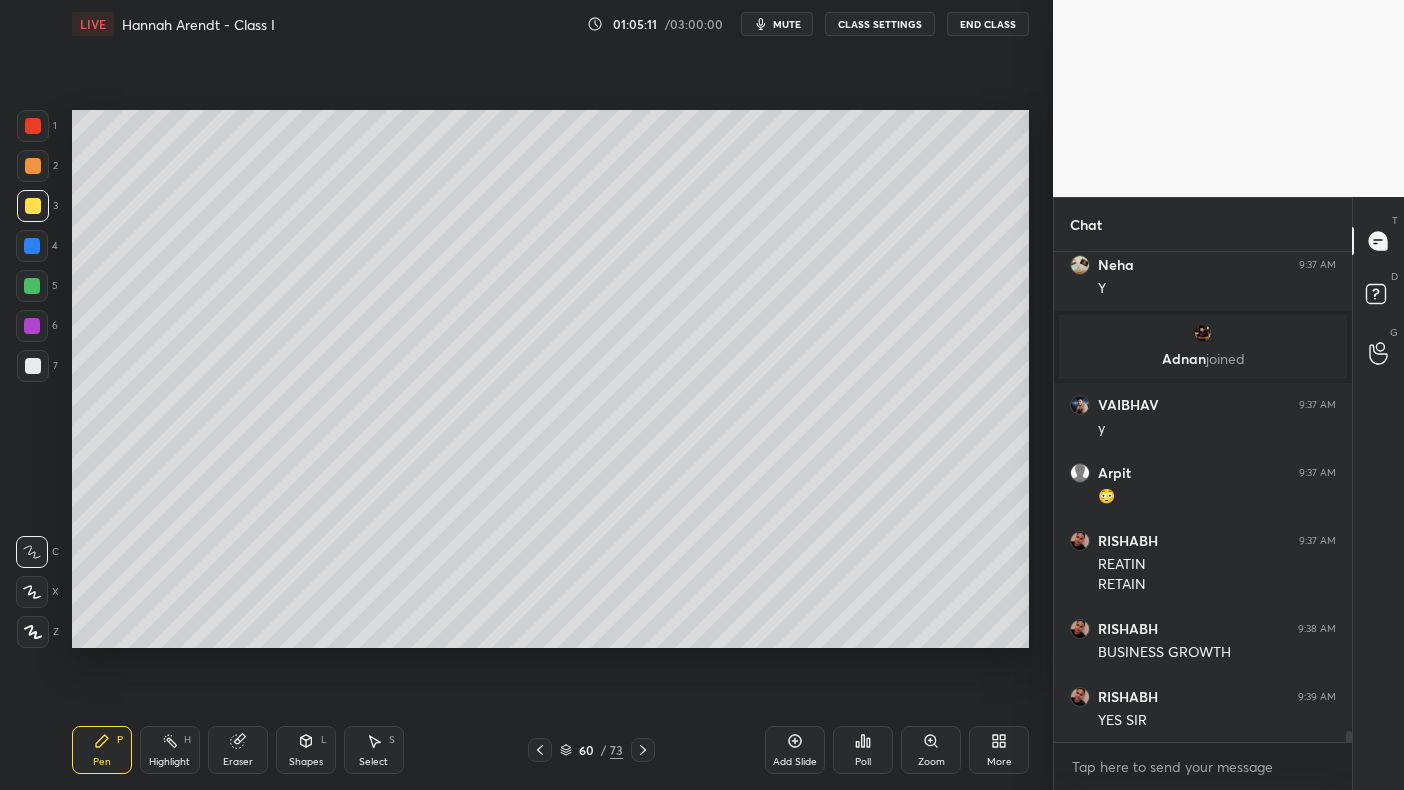 click at bounding box center [33, 166] 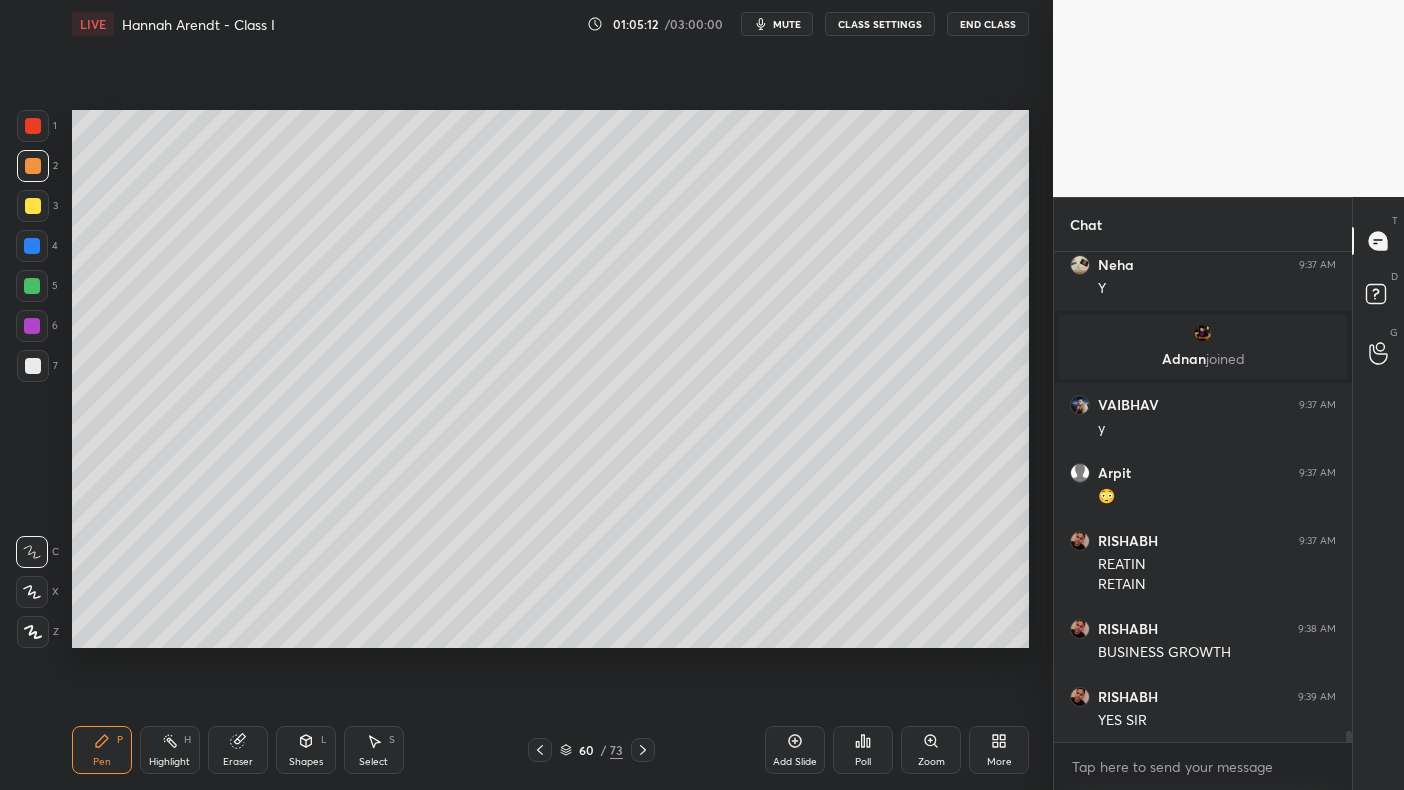 click at bounding box center [33, 166] 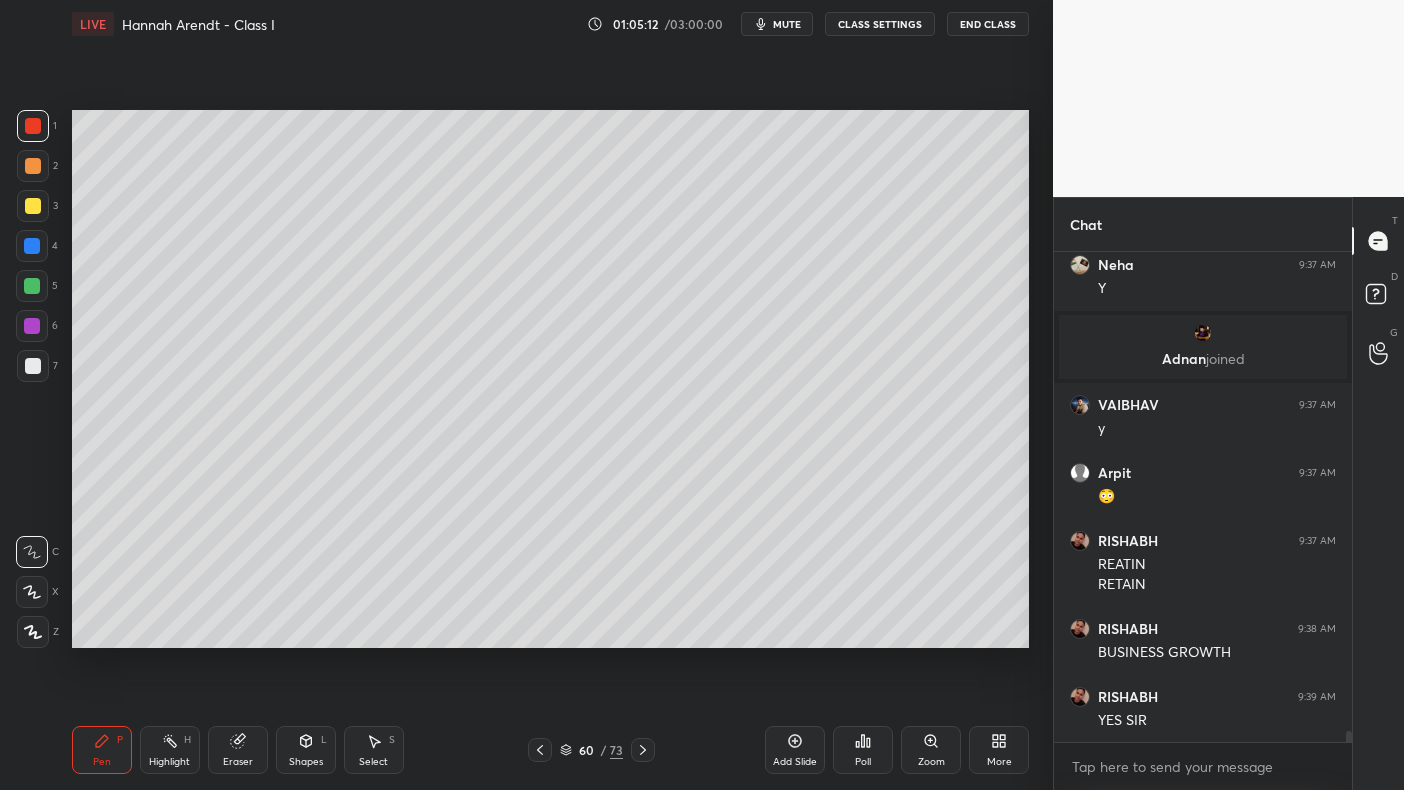 click on "3" at bounding box center (37, 210) 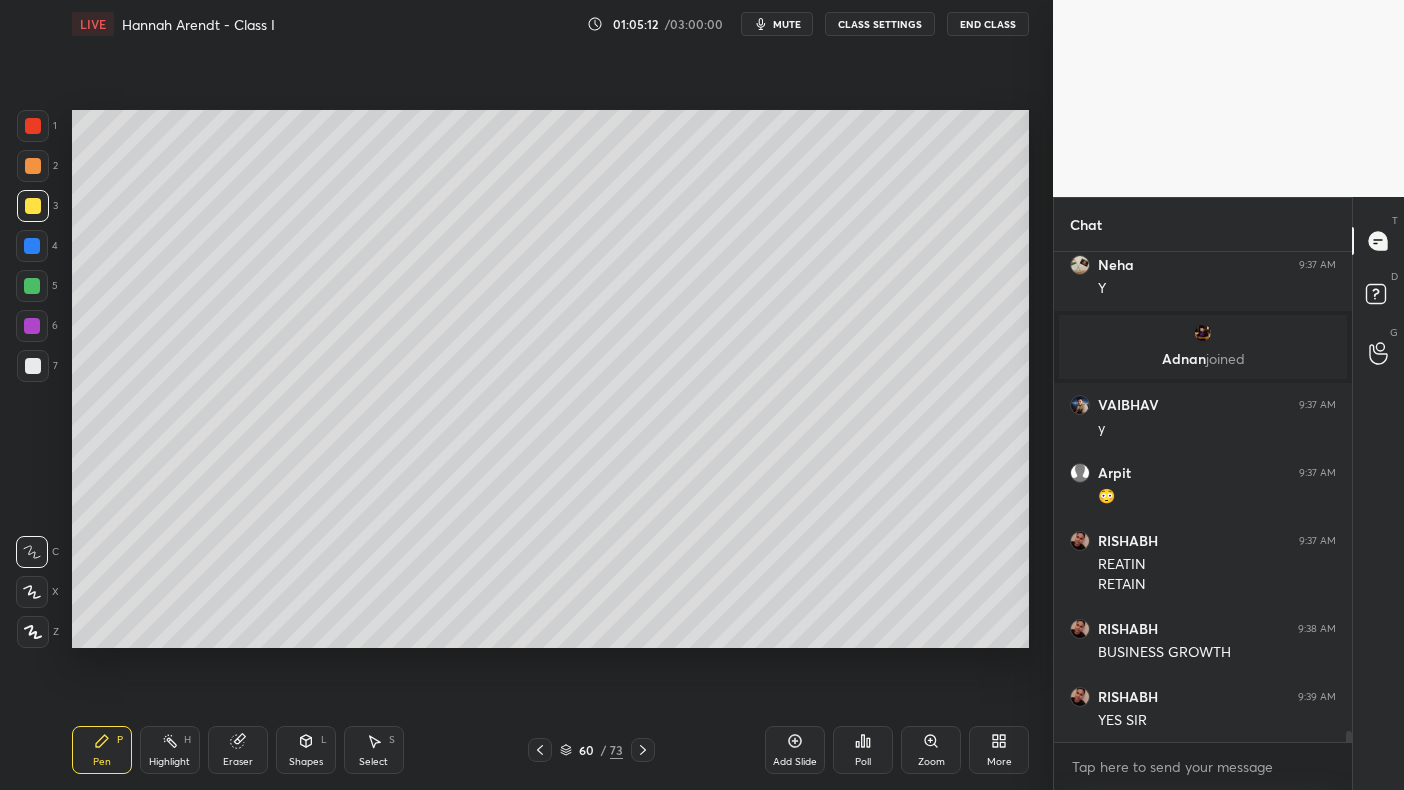 click at bounding box center (32, 246) 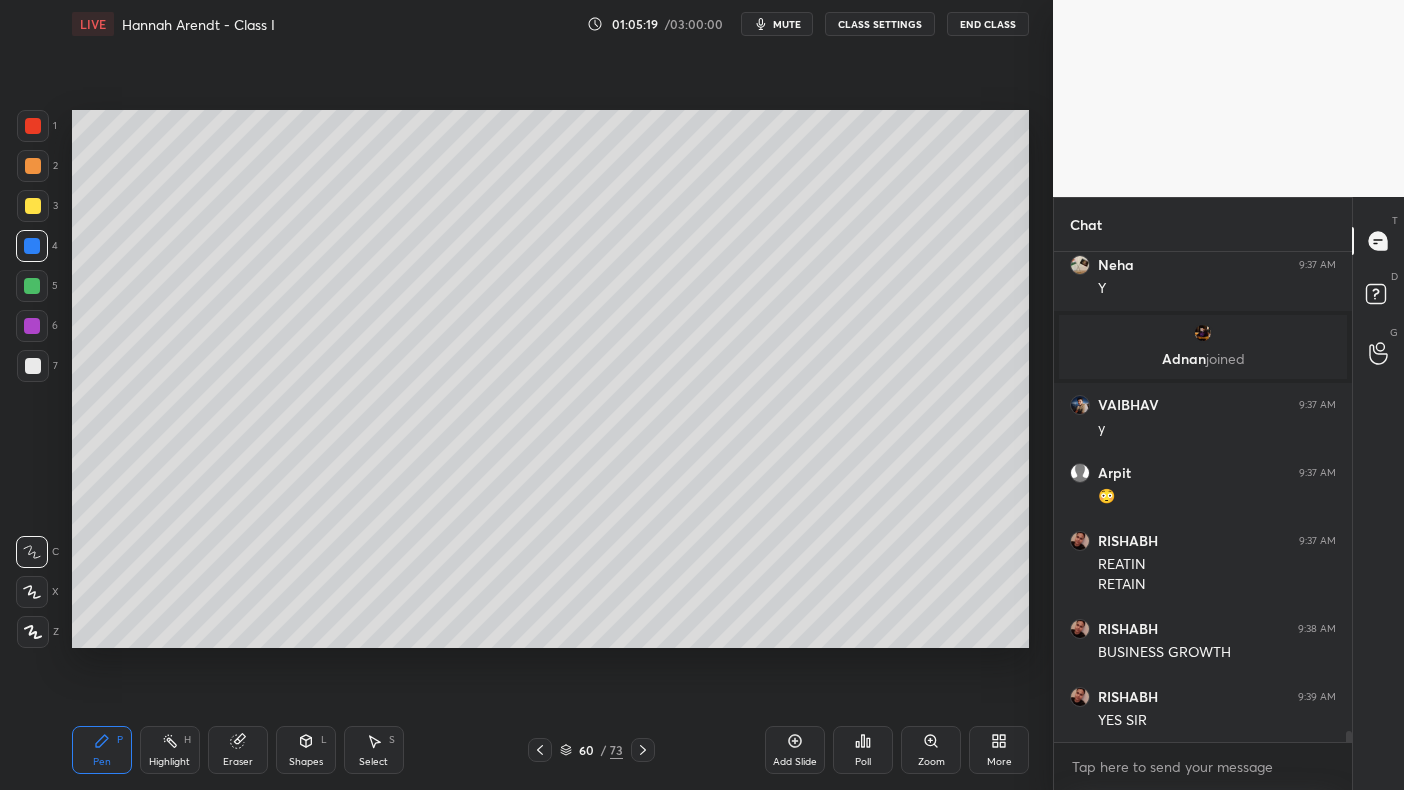 click at bounding box center [32, 246] 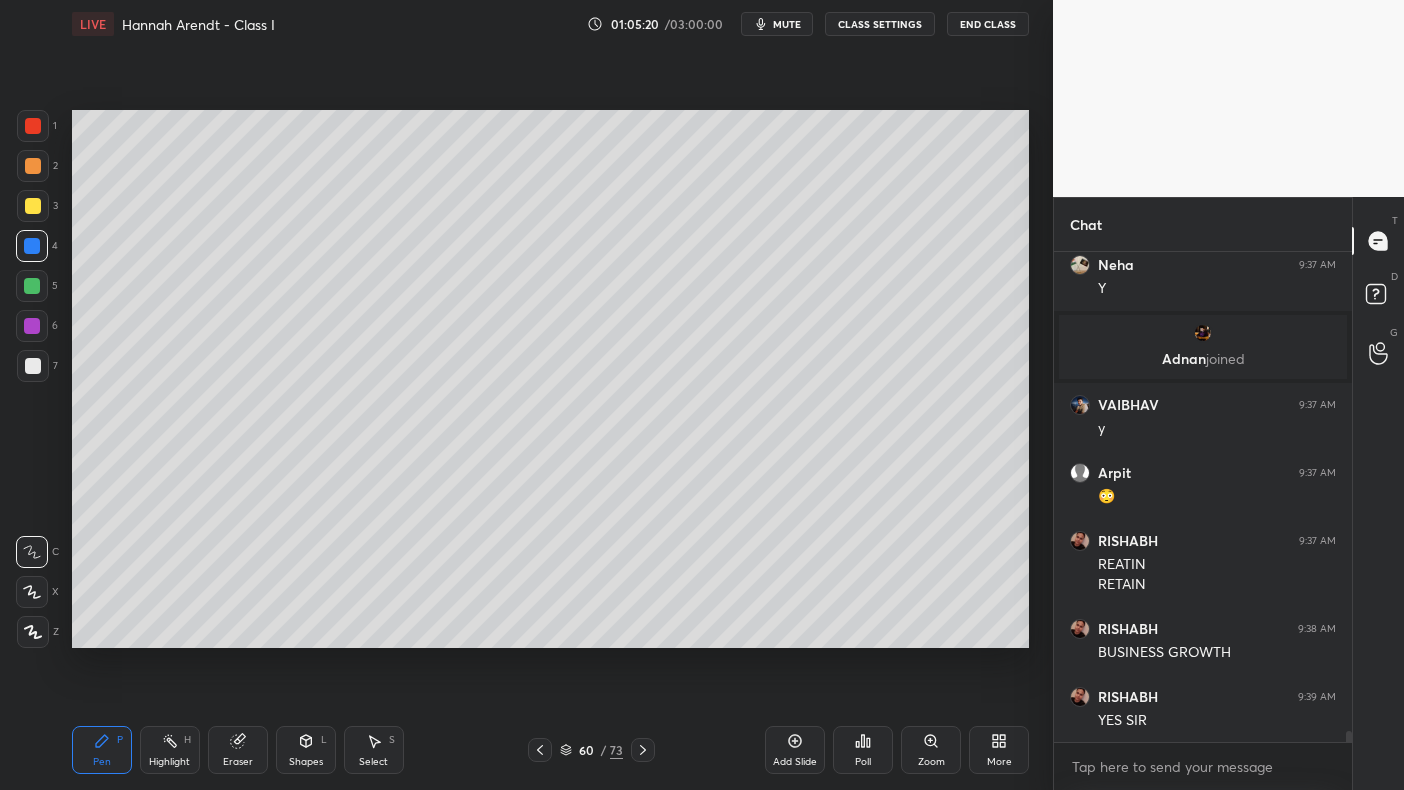 click at bounding box center [33, 206] 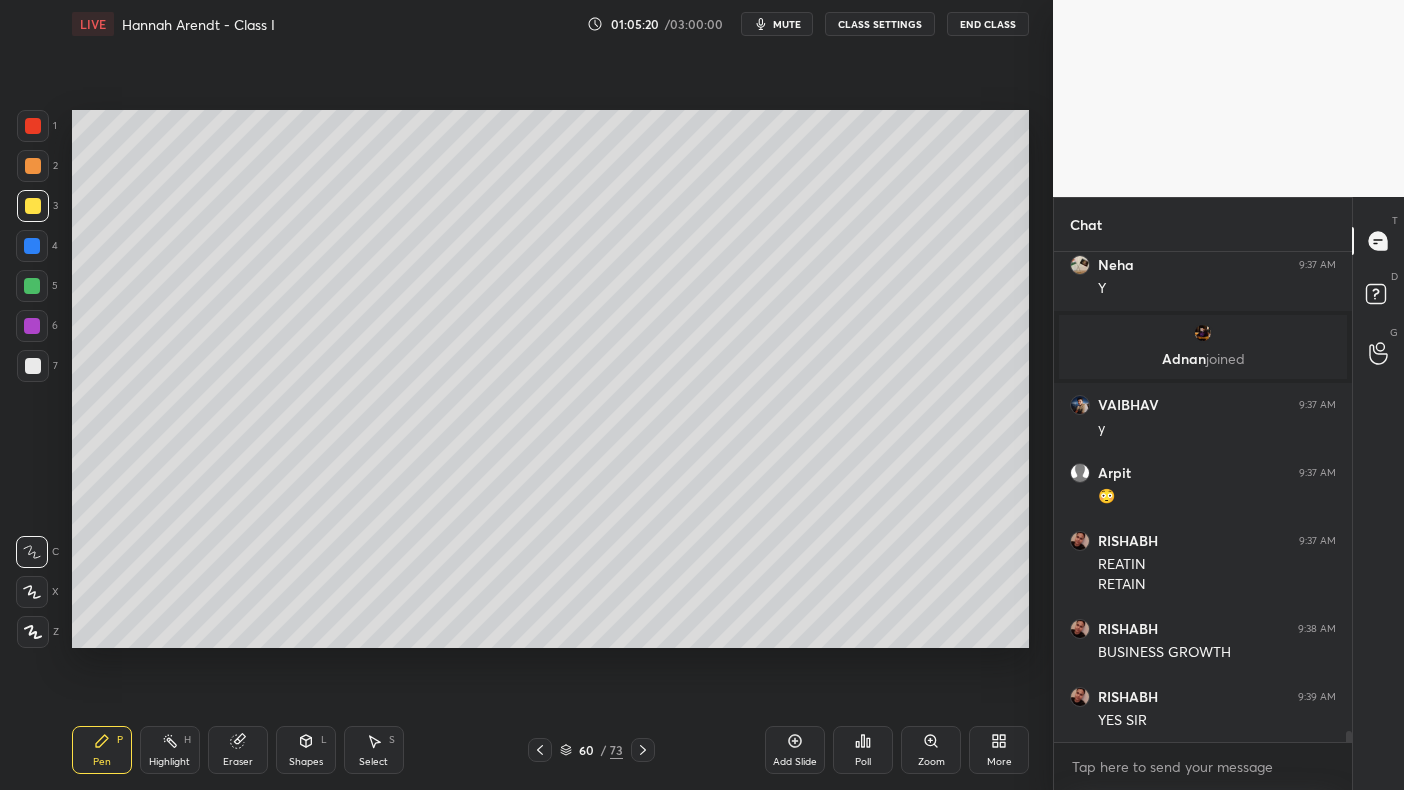 click on "2" at bounding box center [37, 170] 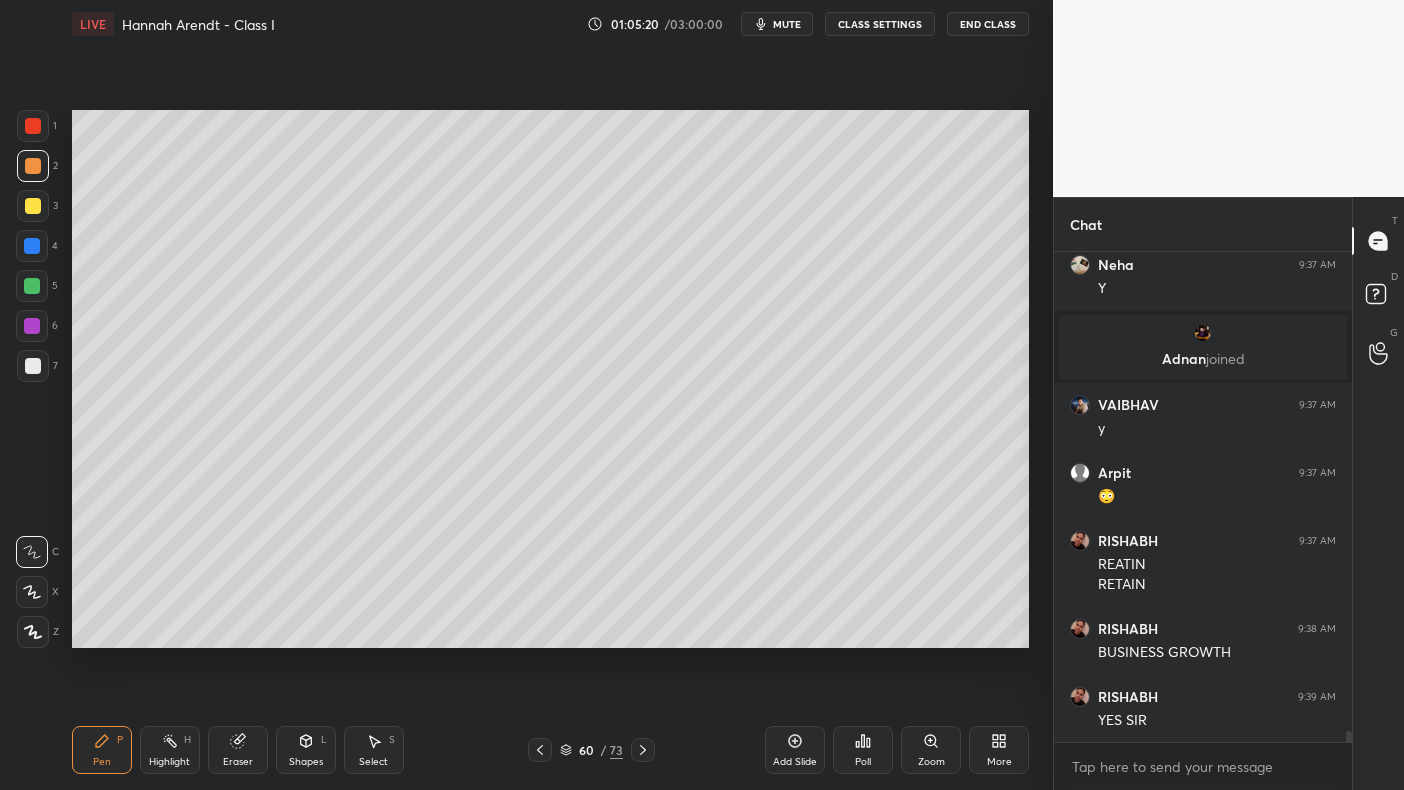 click at bounding box center (33, 166) 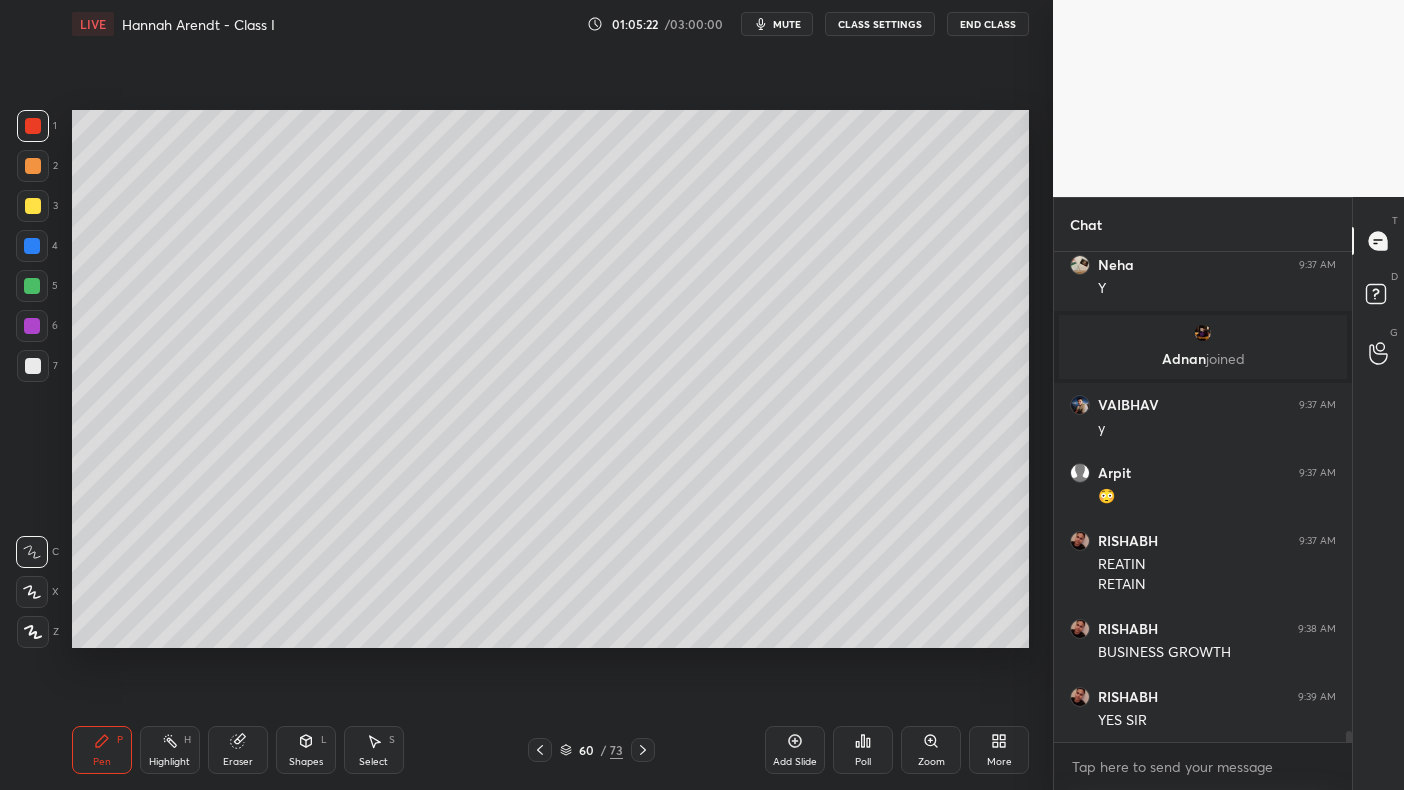 scroll, scrollTop: 21397, scrollLeft: 0, axis: vertical 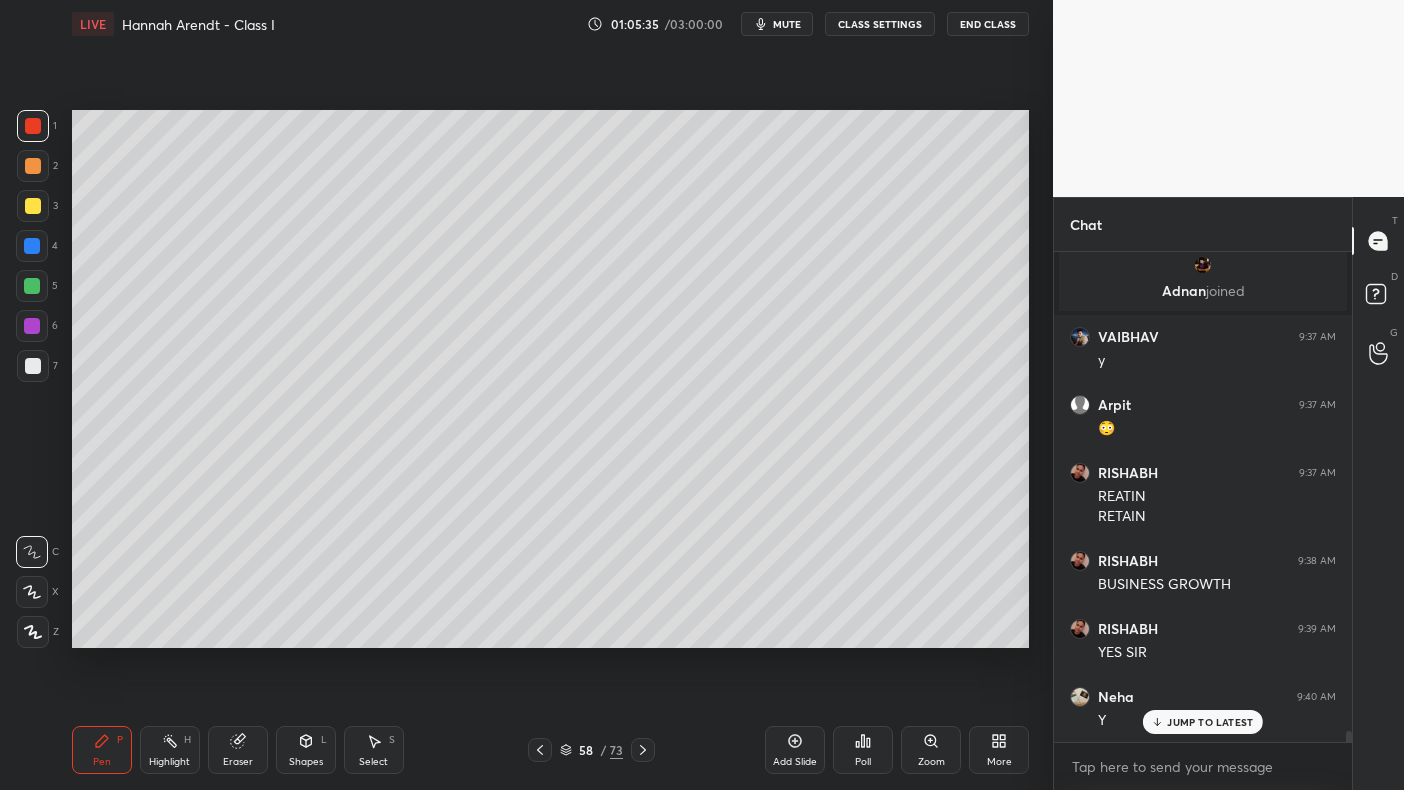 click at bounding box center (32, 246) 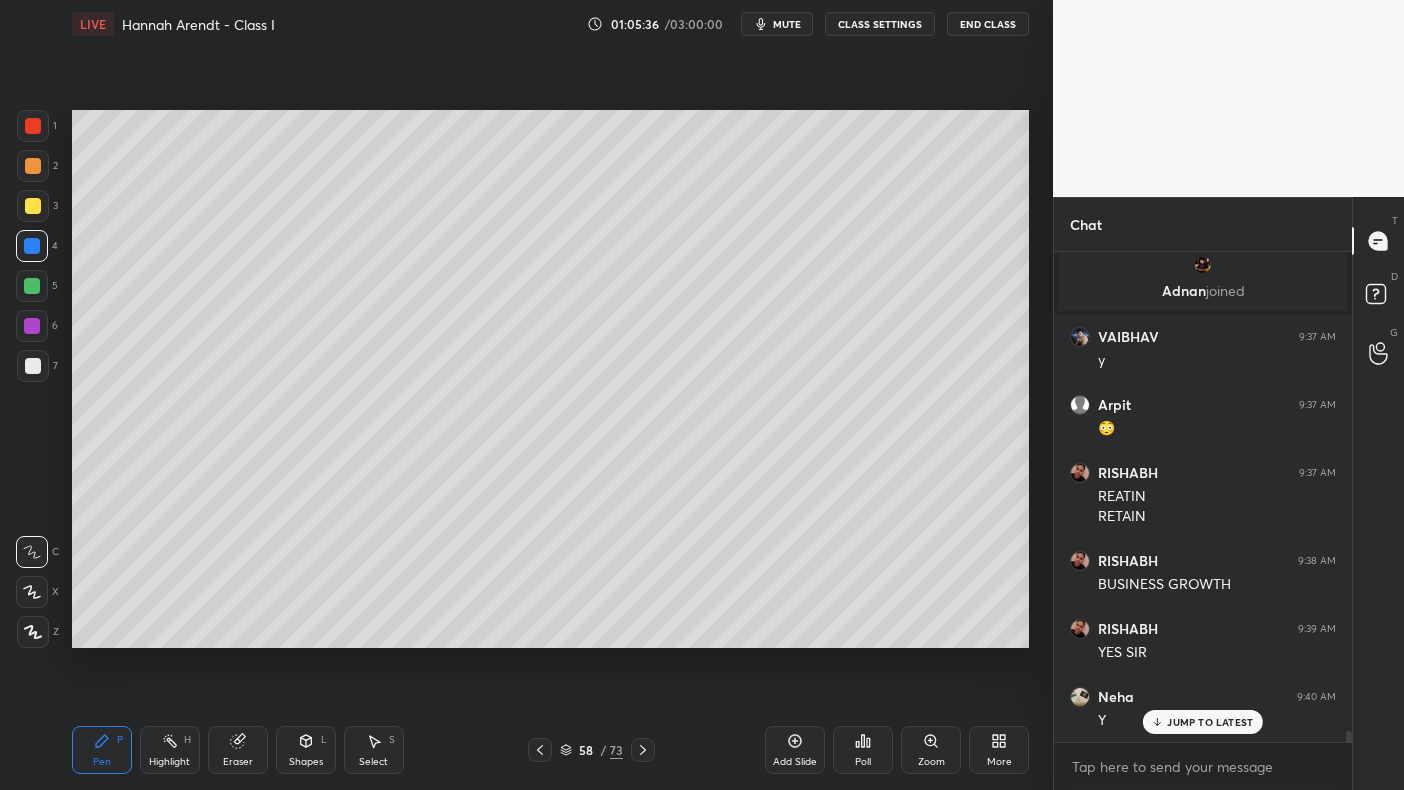 click at bounding box center (32, 246) 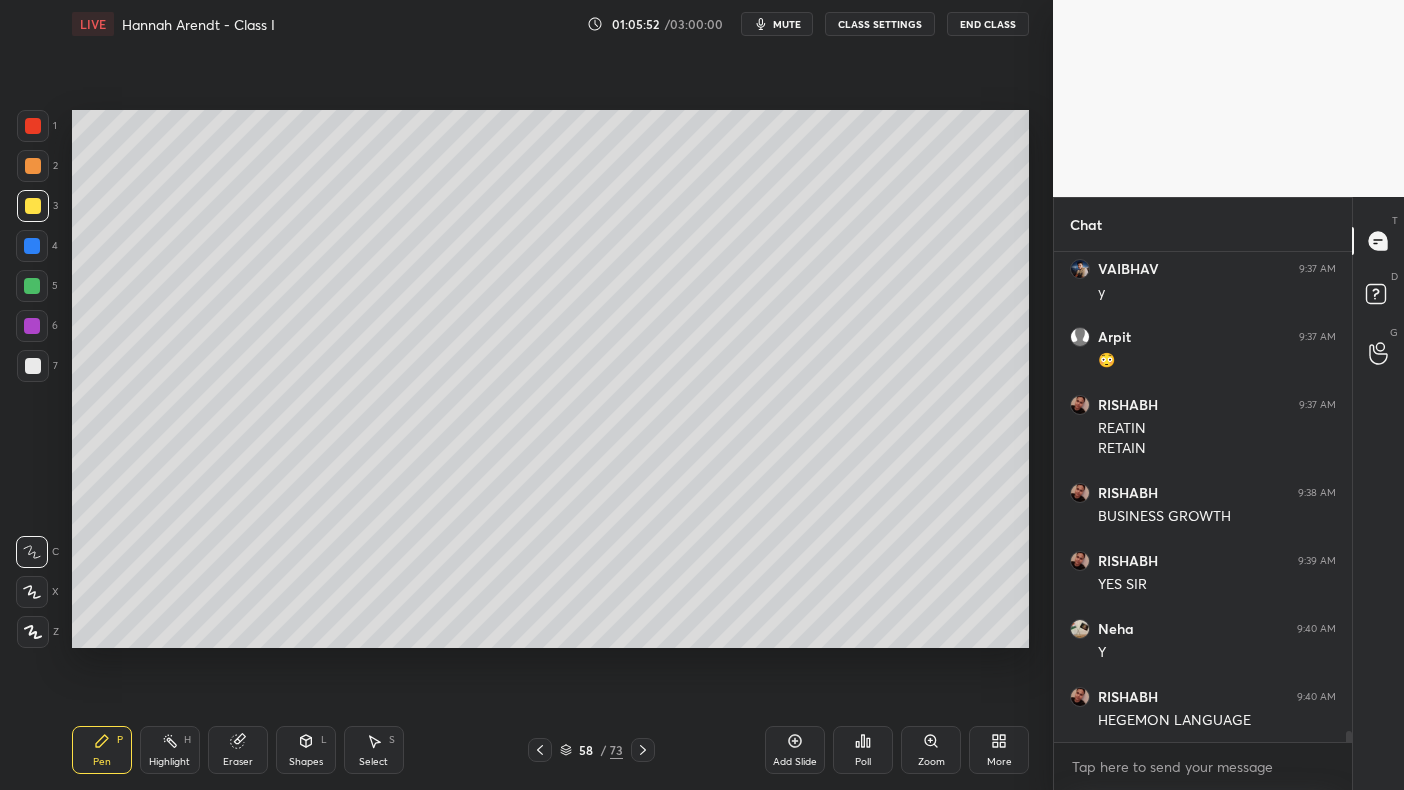 scroll, scrollTop: 21534, scrollLeft: 0, axis: vertical 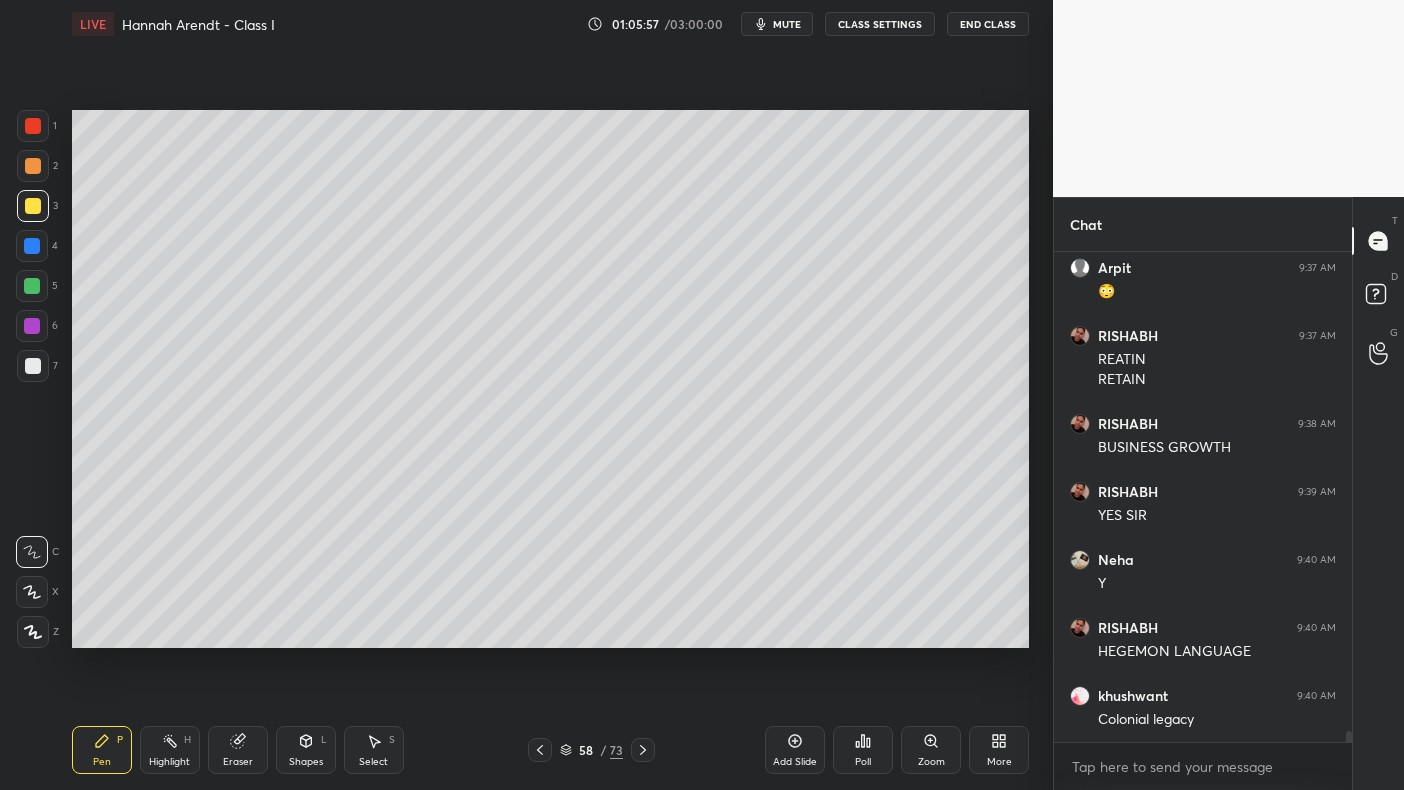 click at bounding box center [33, 166] 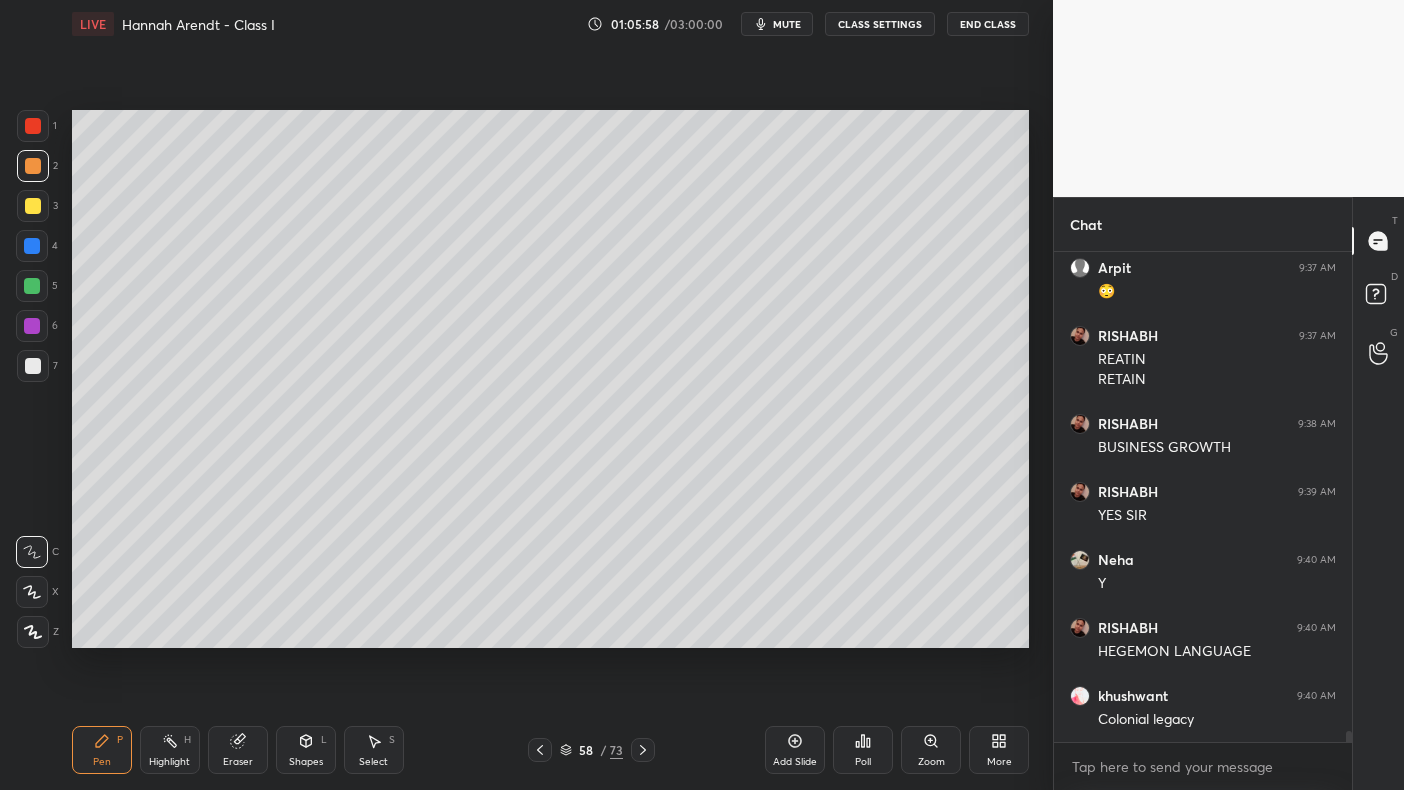 click on "1 2 3 4 5 6 7 C X Z C X Z E E Erase all   H H" at bounding box center (32, 379) 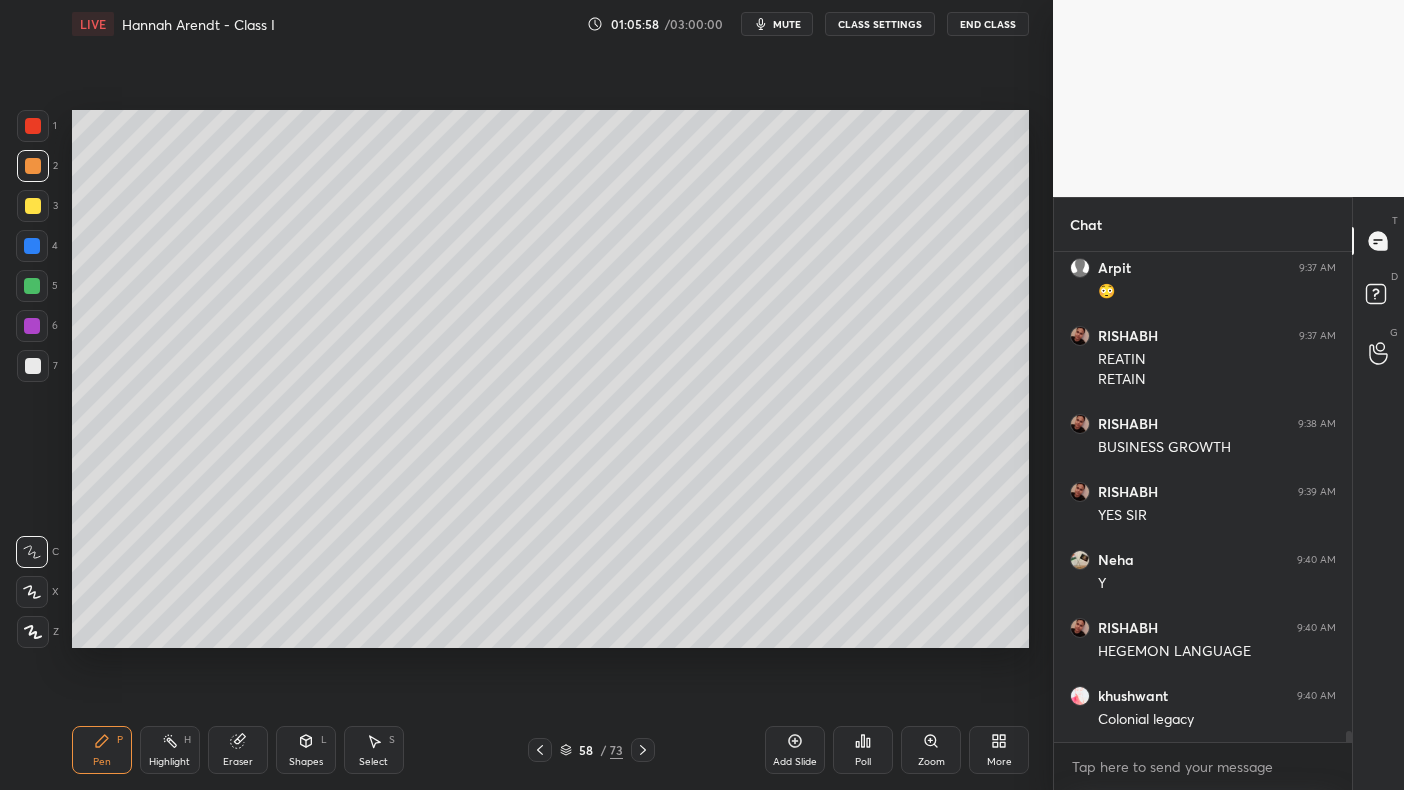click on "1 2 3 4 5 6 7 C X Z C X Z E E Erase all   H H" at bounding box center [32, 379] 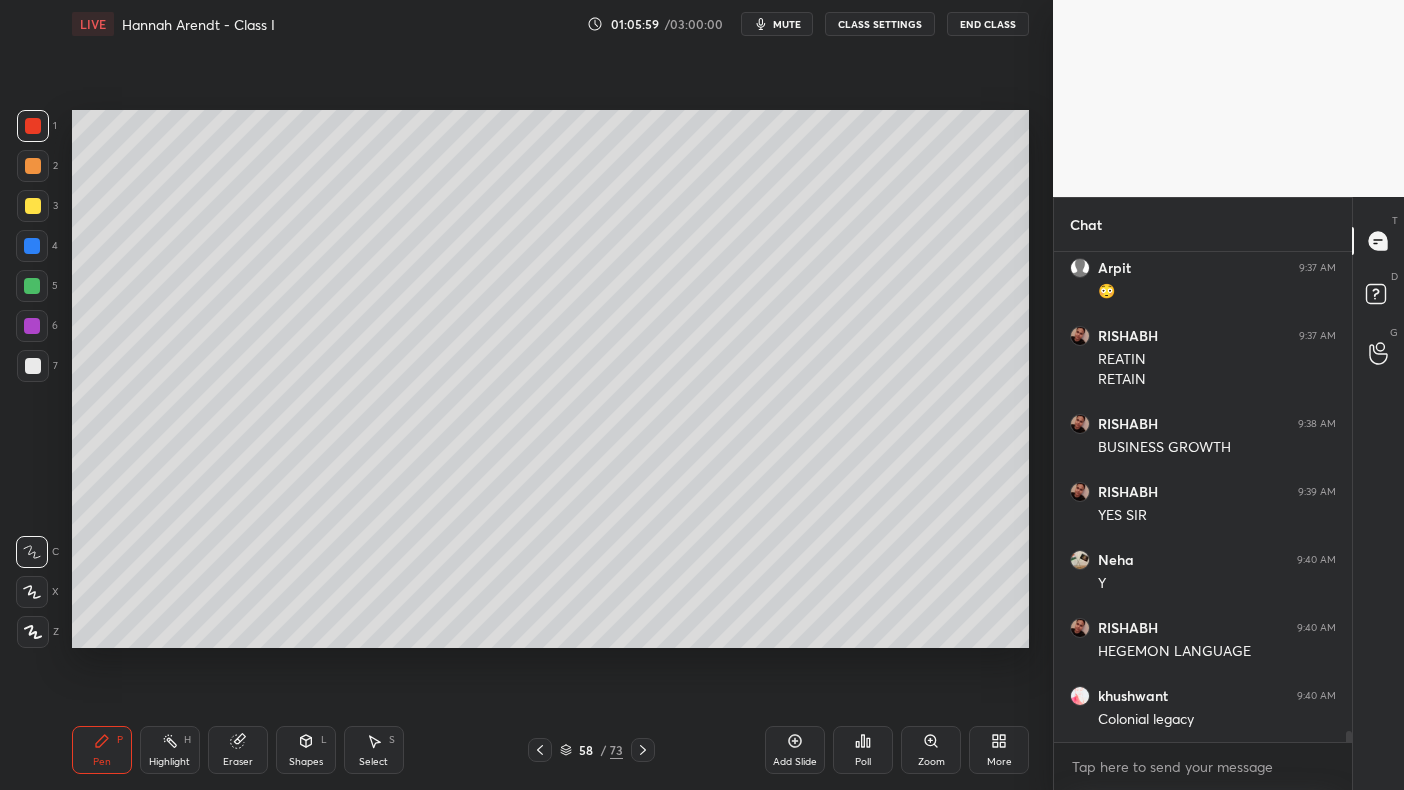 click at bounding box center [33, 126] 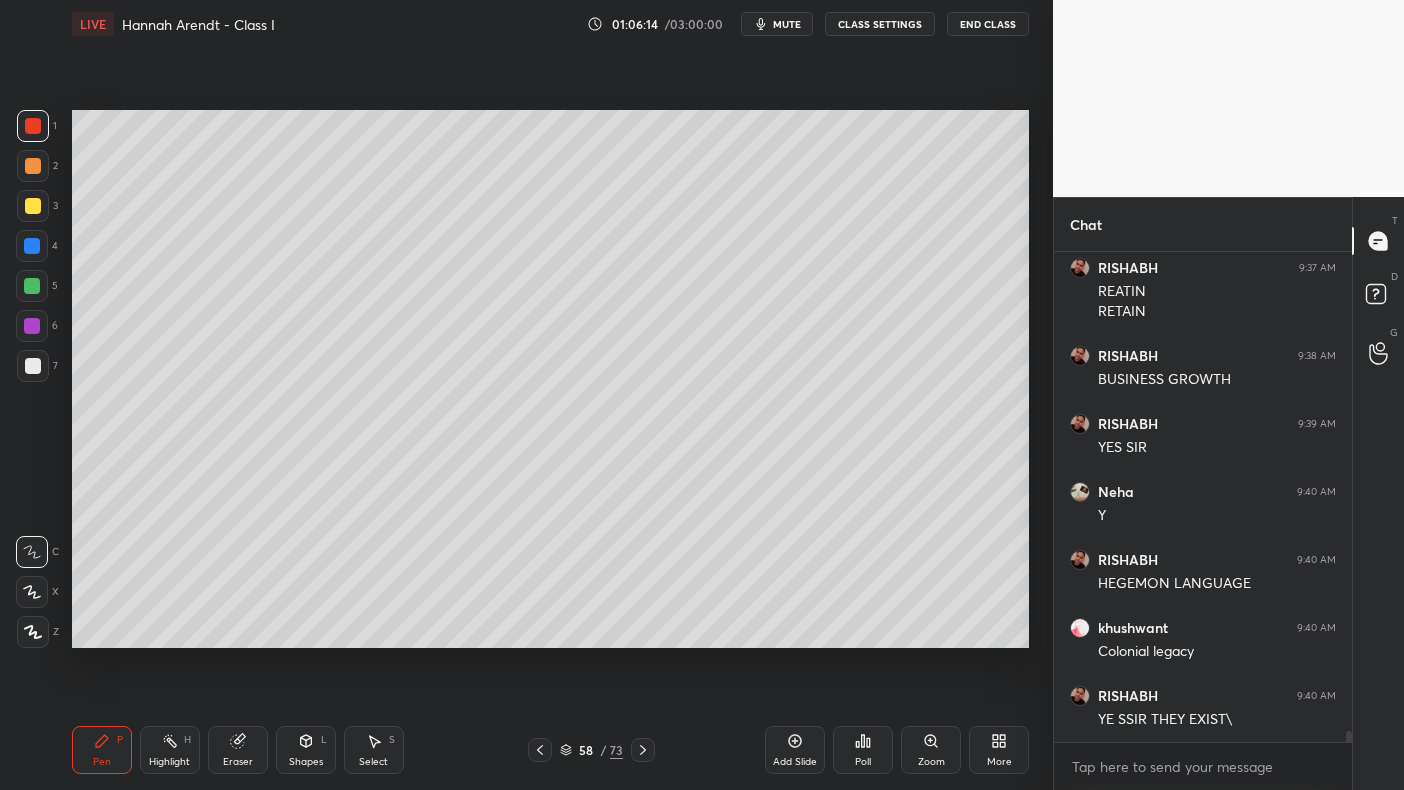 scroll, scrollTop: 21670, scrollLeft: 0, axis: vertical 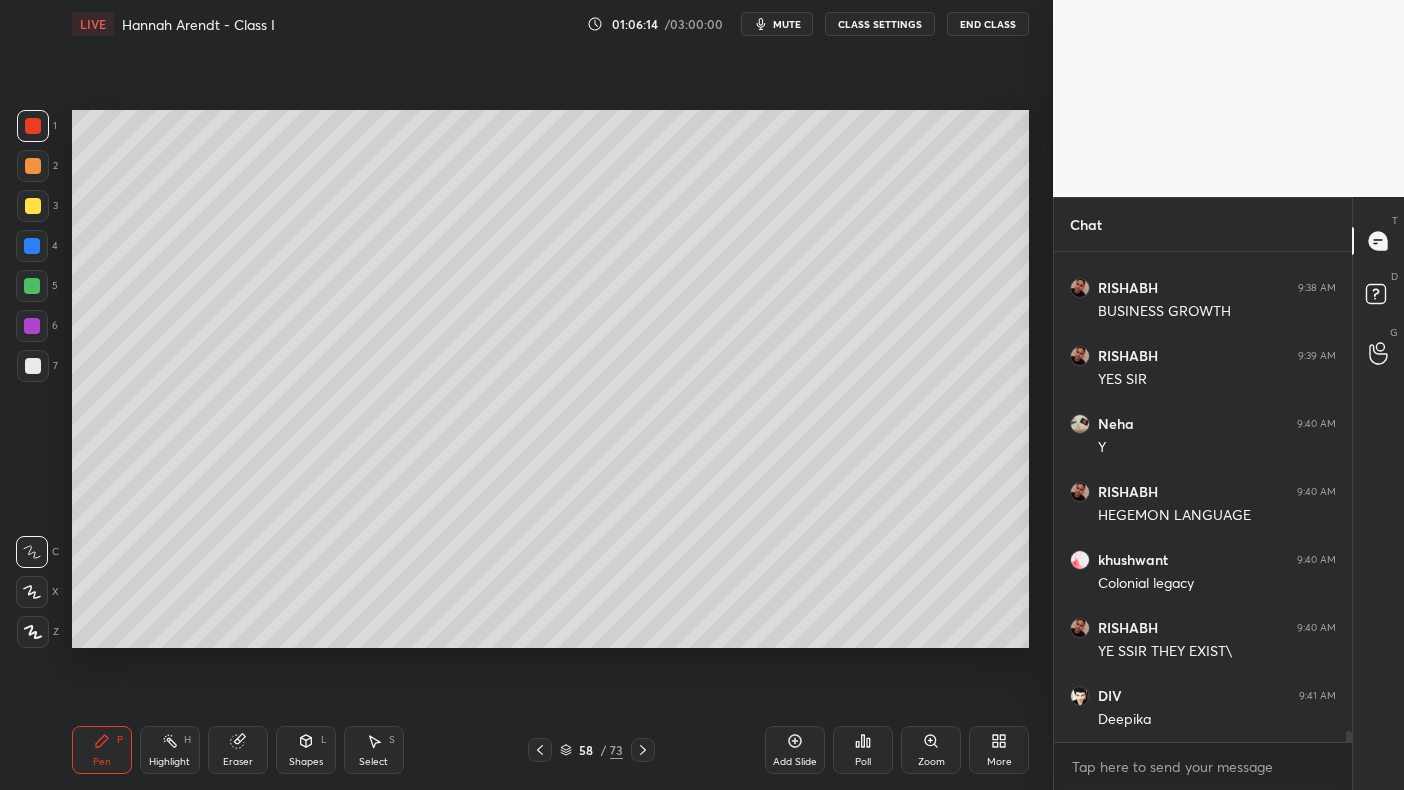 click at bounding box center [33, 206] 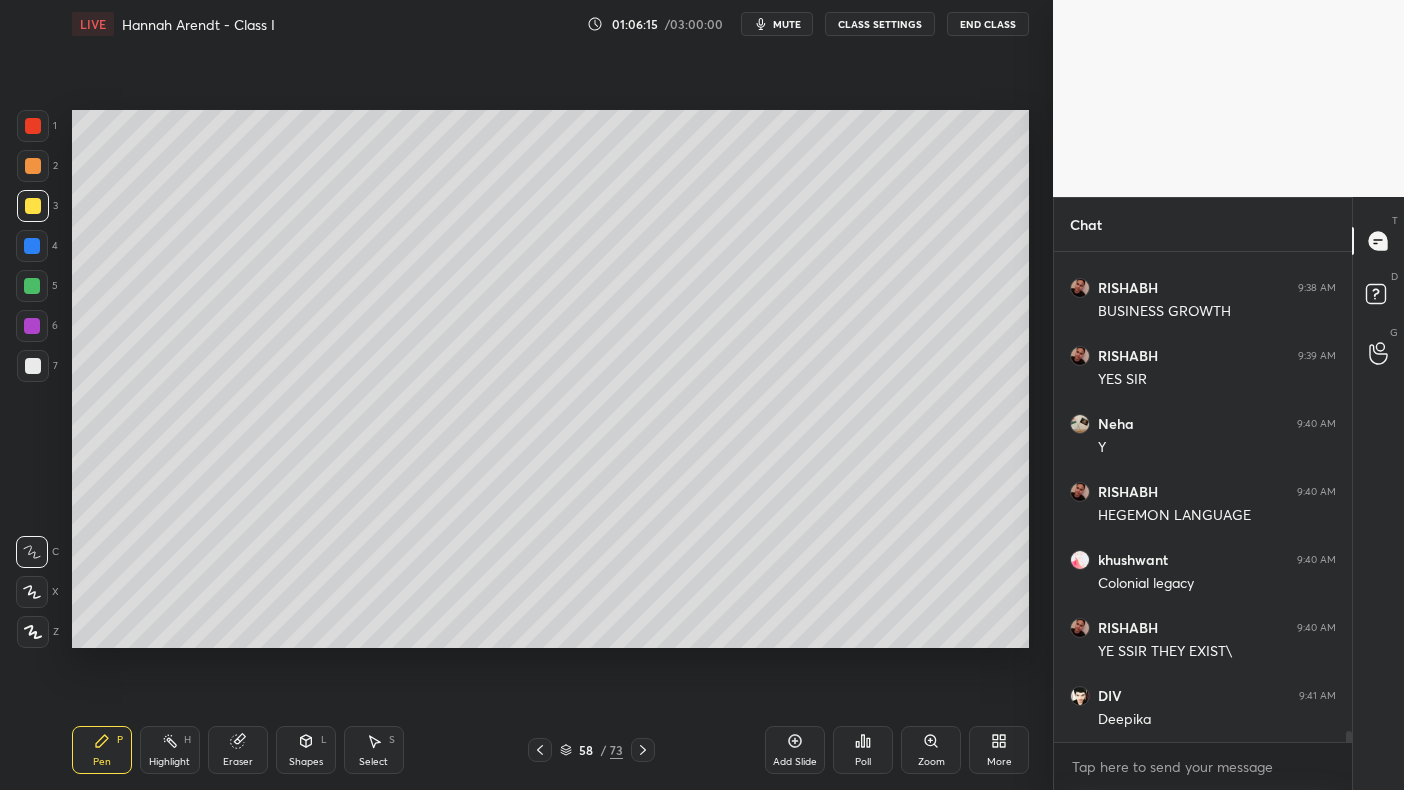 click on "3" at bounding box center [37, 206] 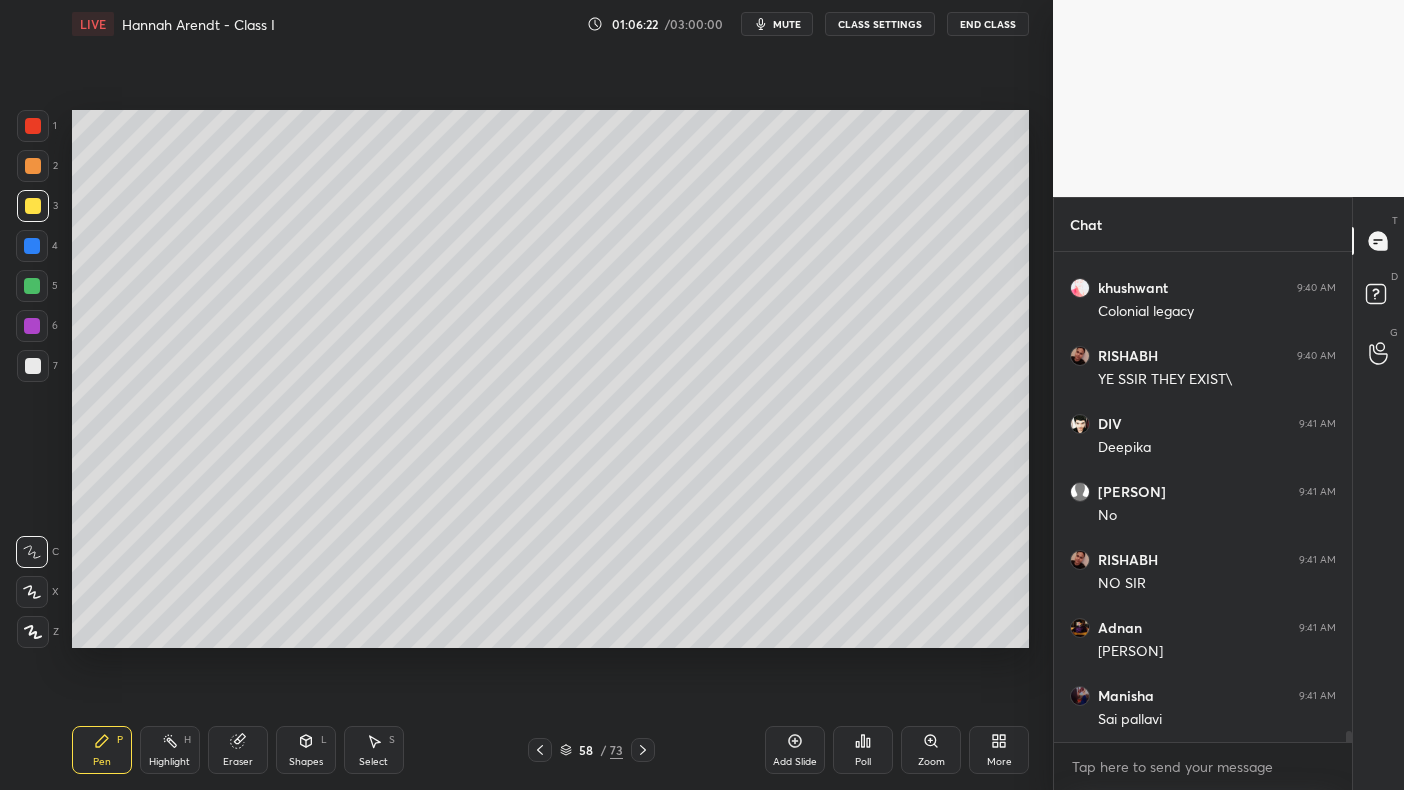 scroll, scrollTop: 22010, scrollLeft: 0, axis: vertical 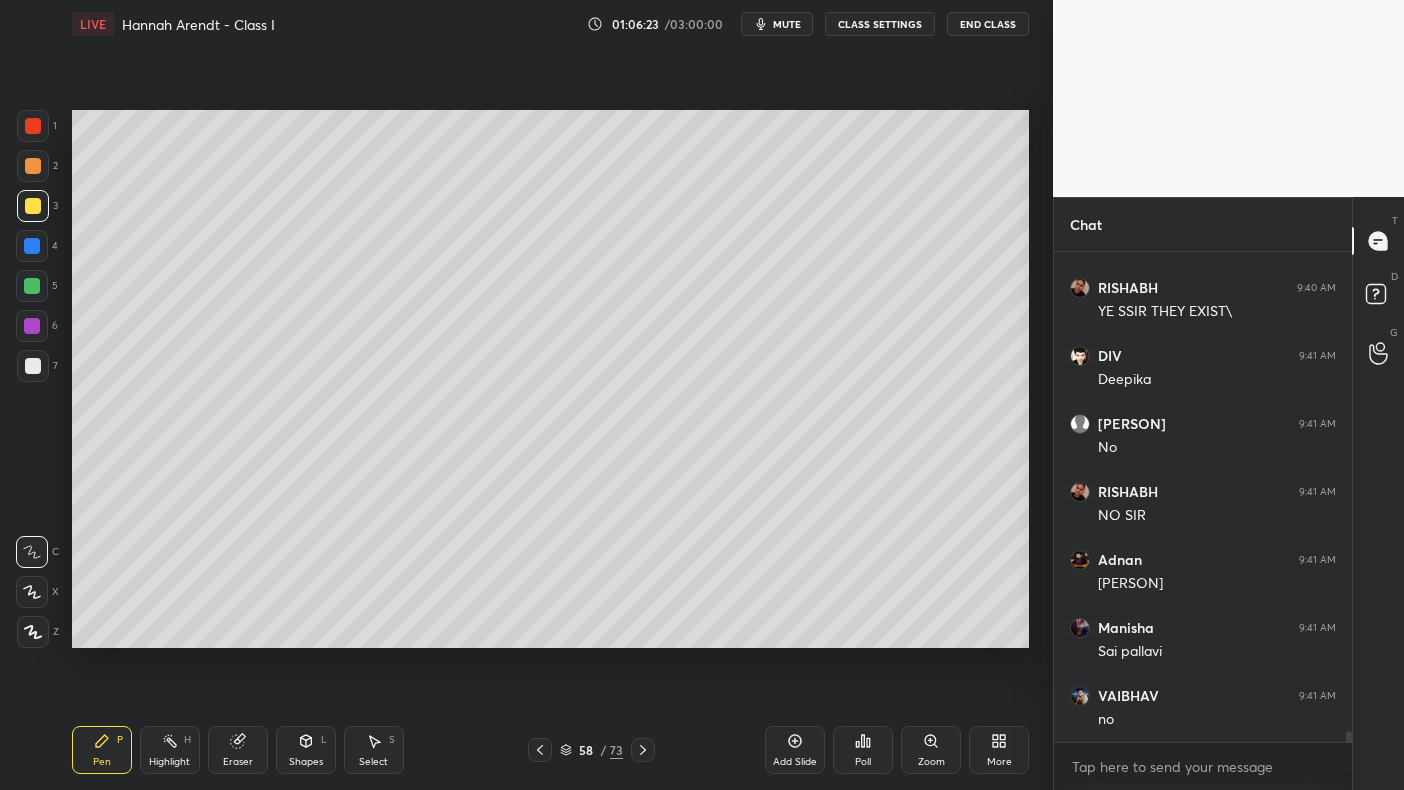 click at bounding box center [33, 206] 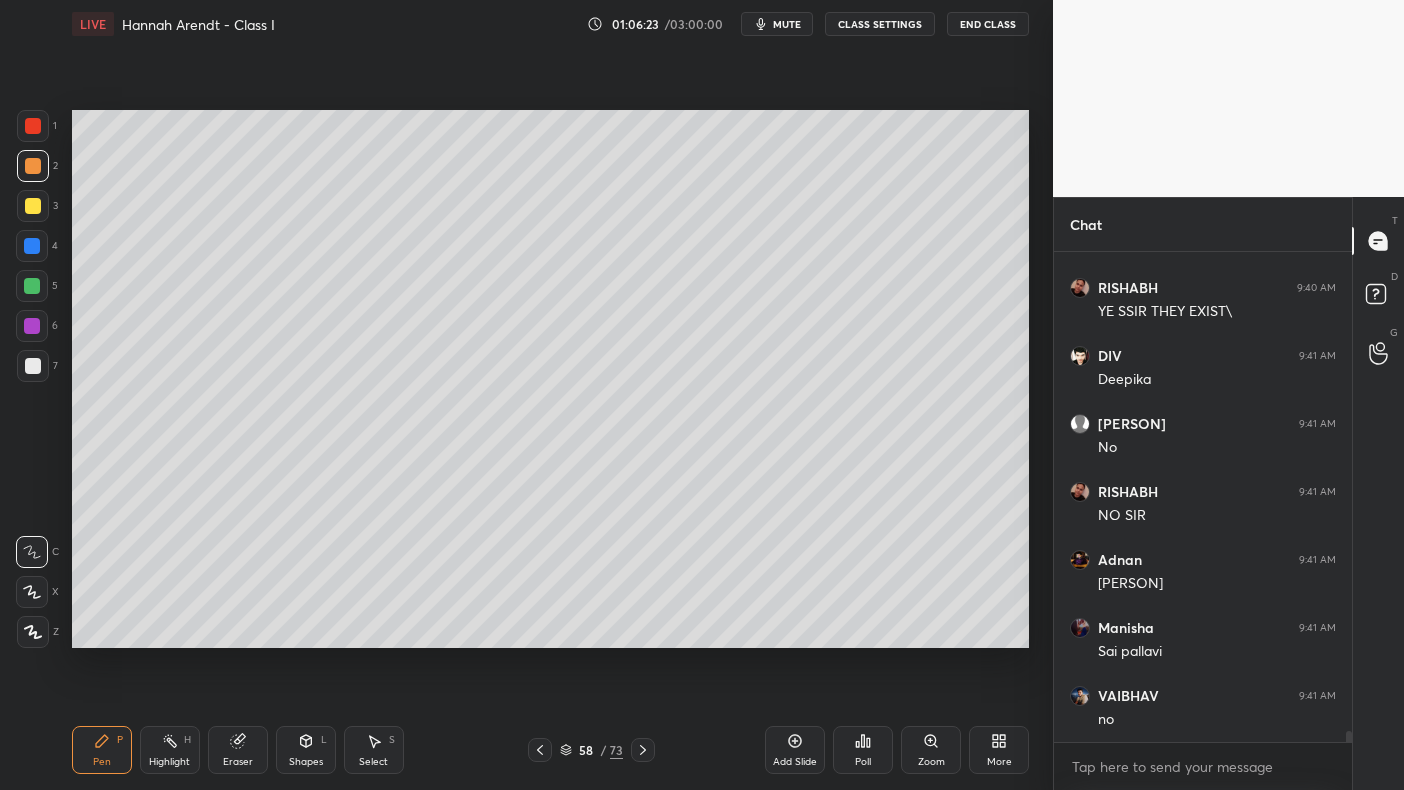 click at bounding box center [33, 166] 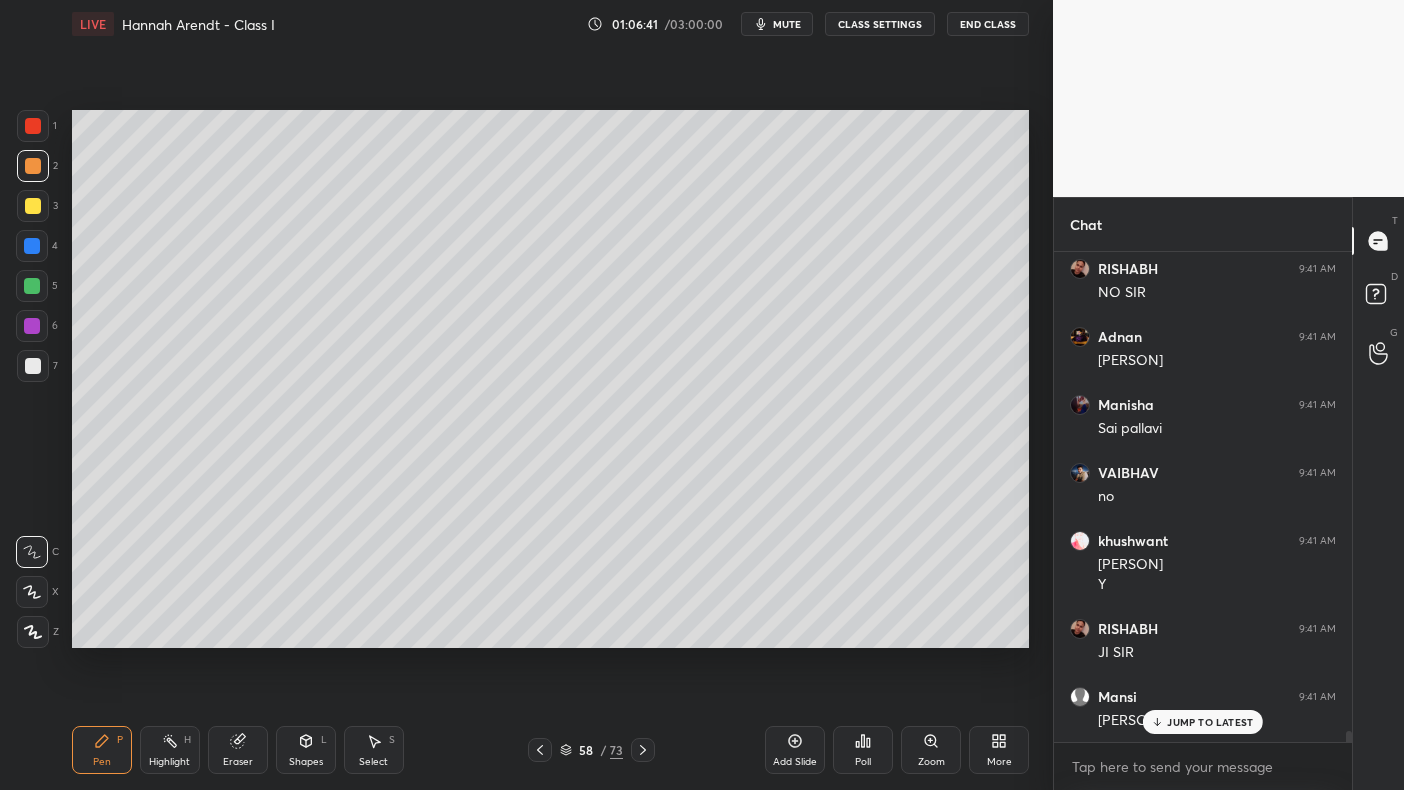 scroll, scrollTop: 22301, scrollLeft: 0, axis: vertical 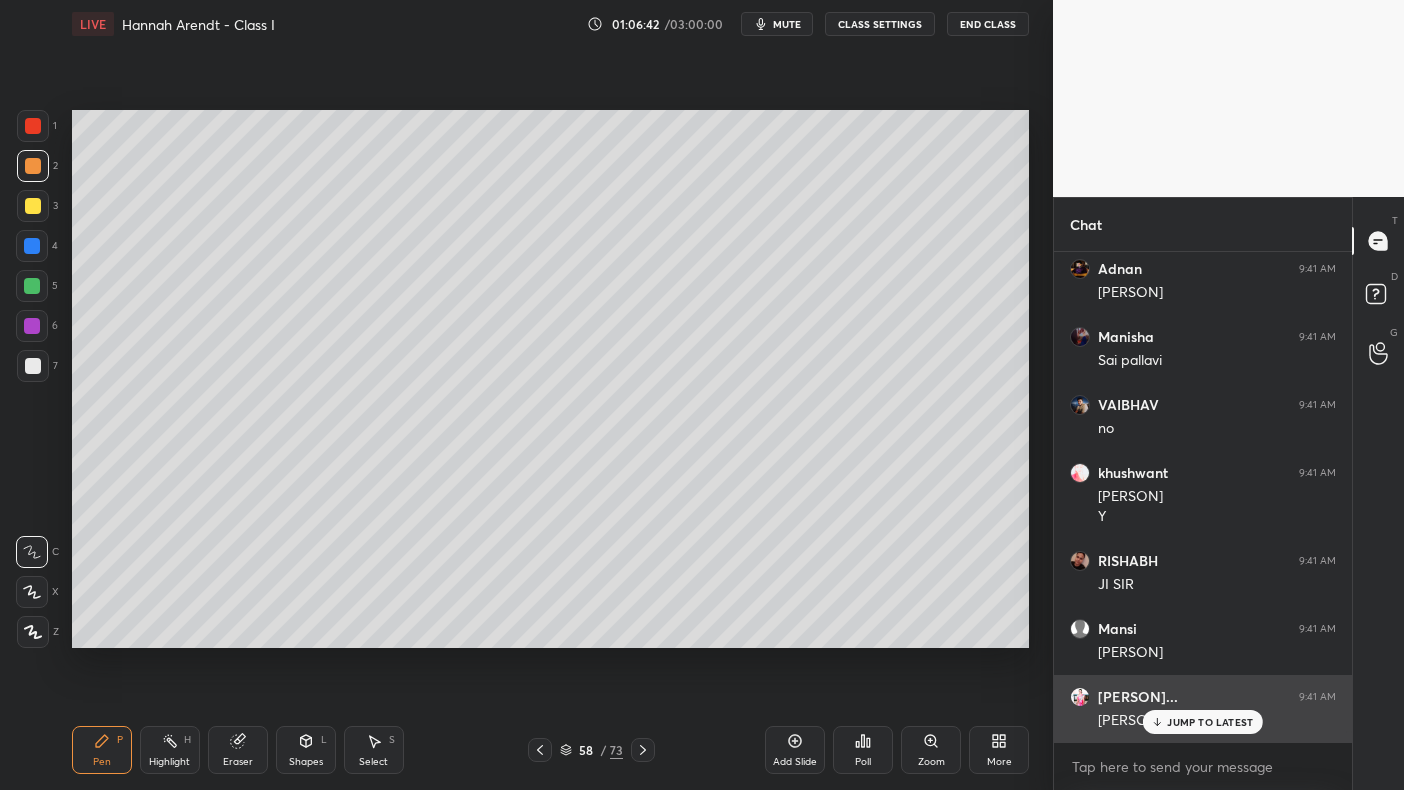 click on "JUMP TO LATEST" at bounding box center (1210, 722) 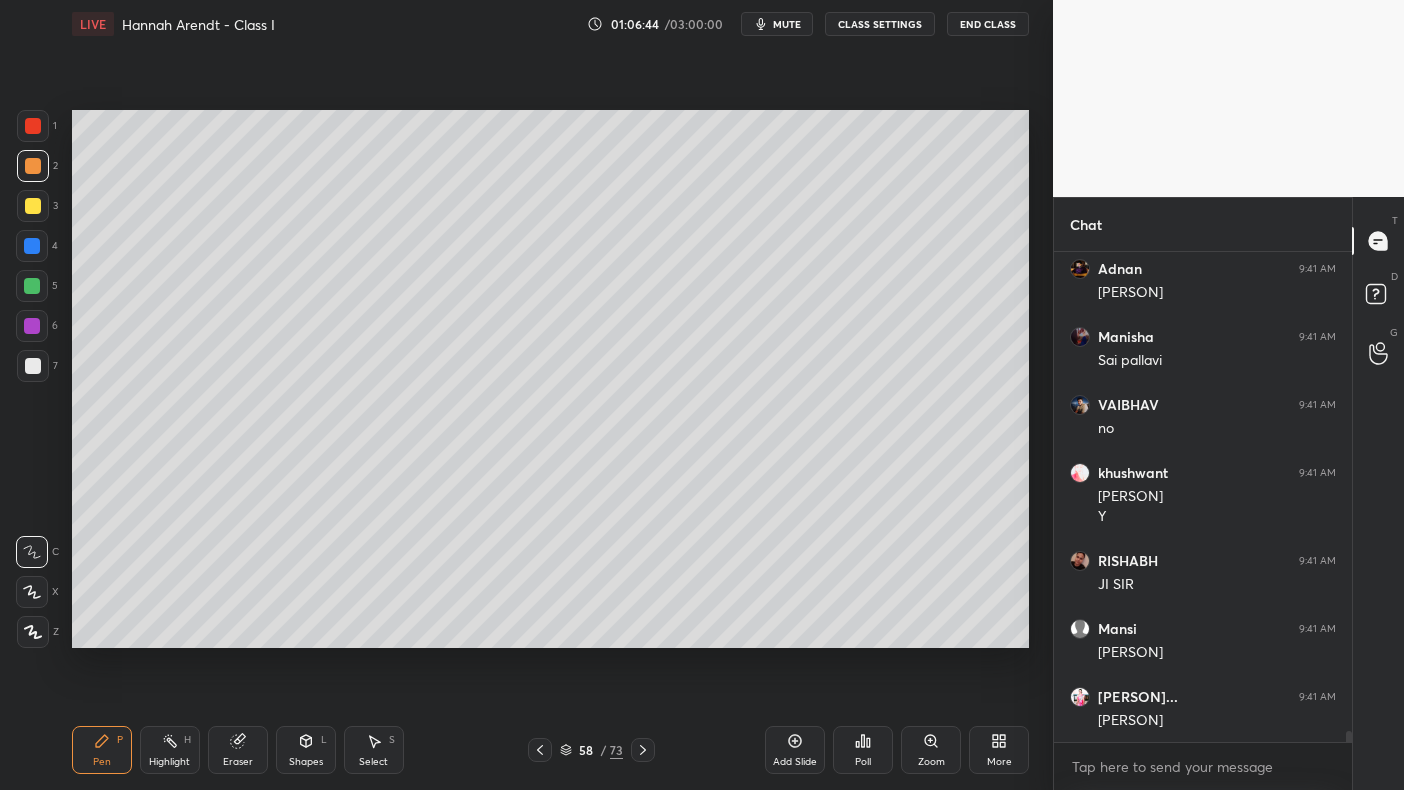 click at bounding box center [32, 246] 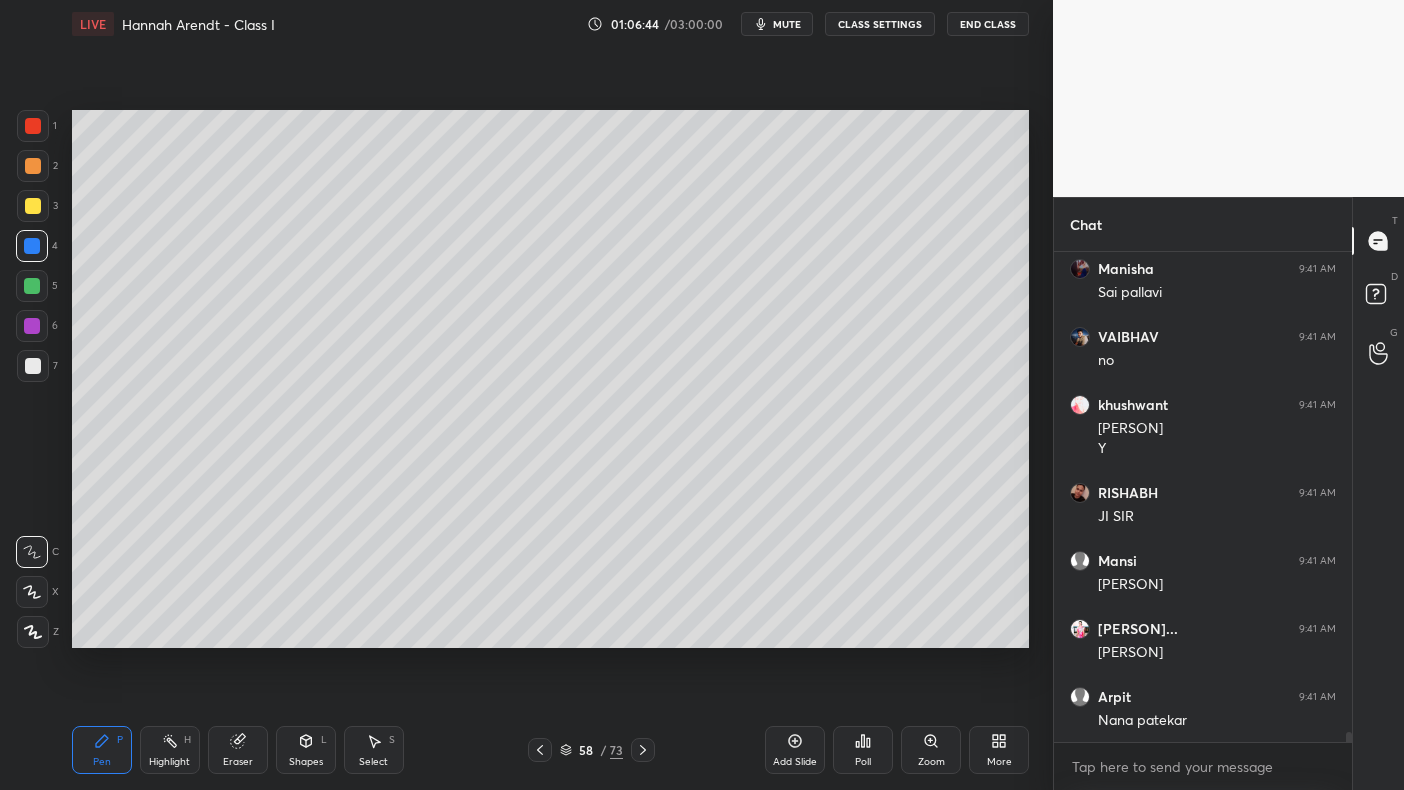 click at bounding box center (32, 246) 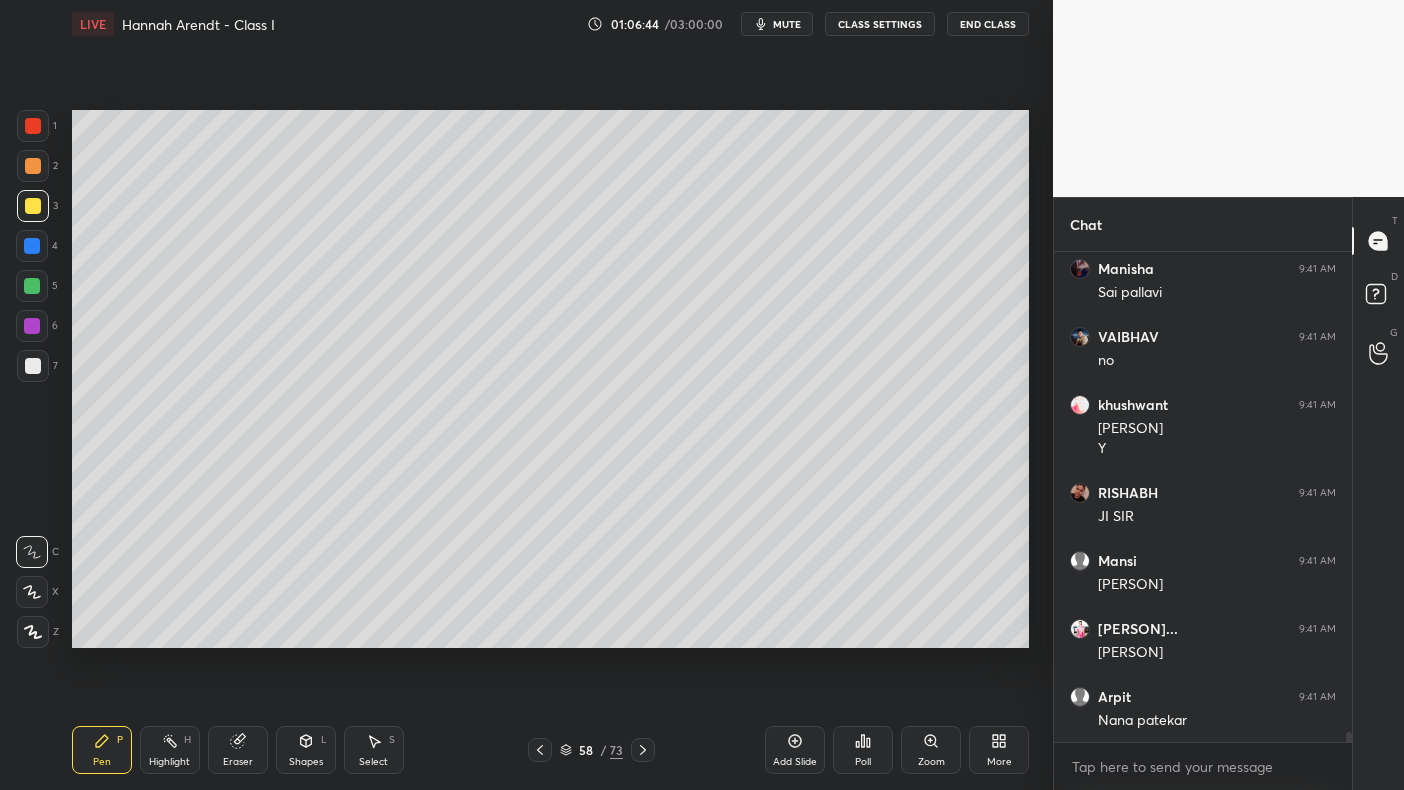 click at bounding box center (33, 206) 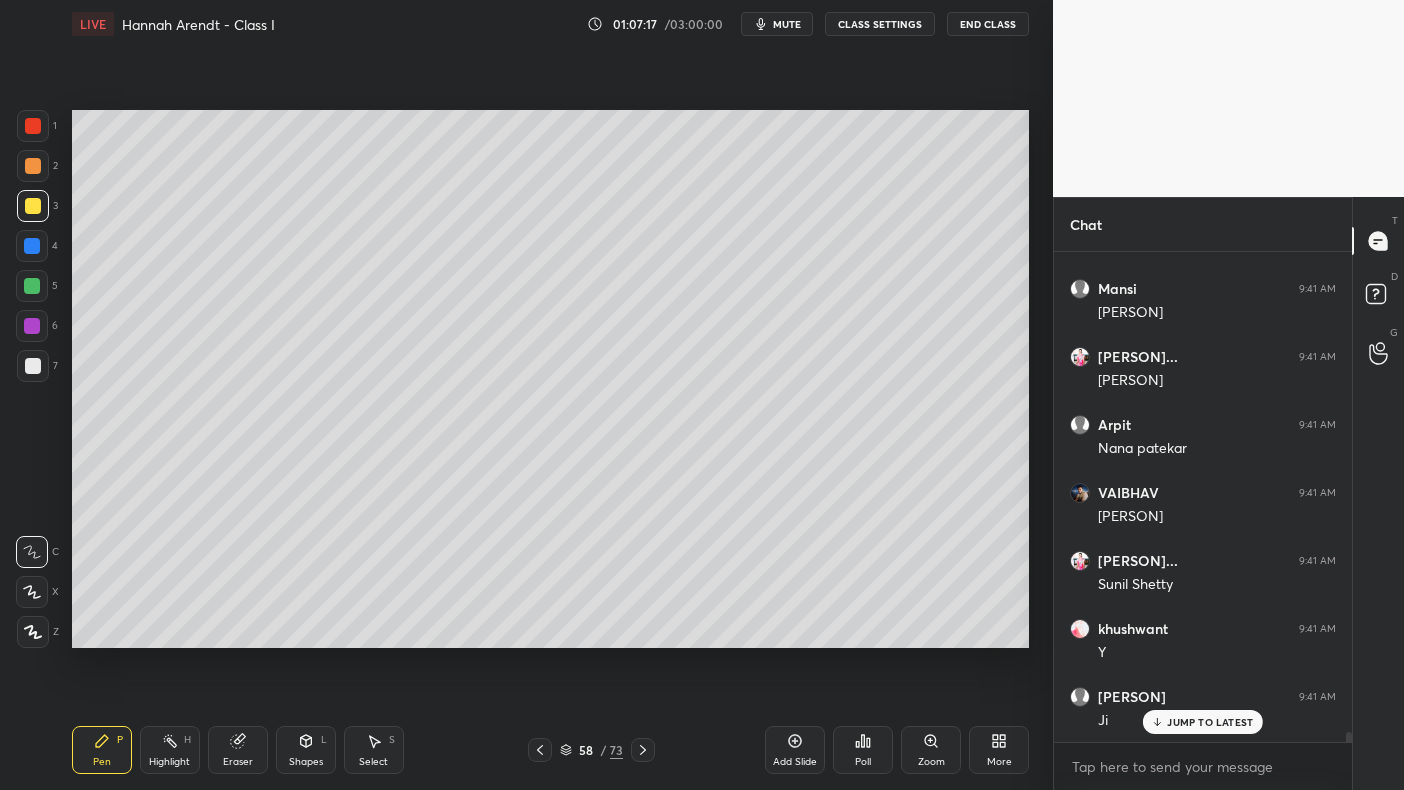 scroll, scrollTop: 22709, scrollLeft: 0, axis: vertical 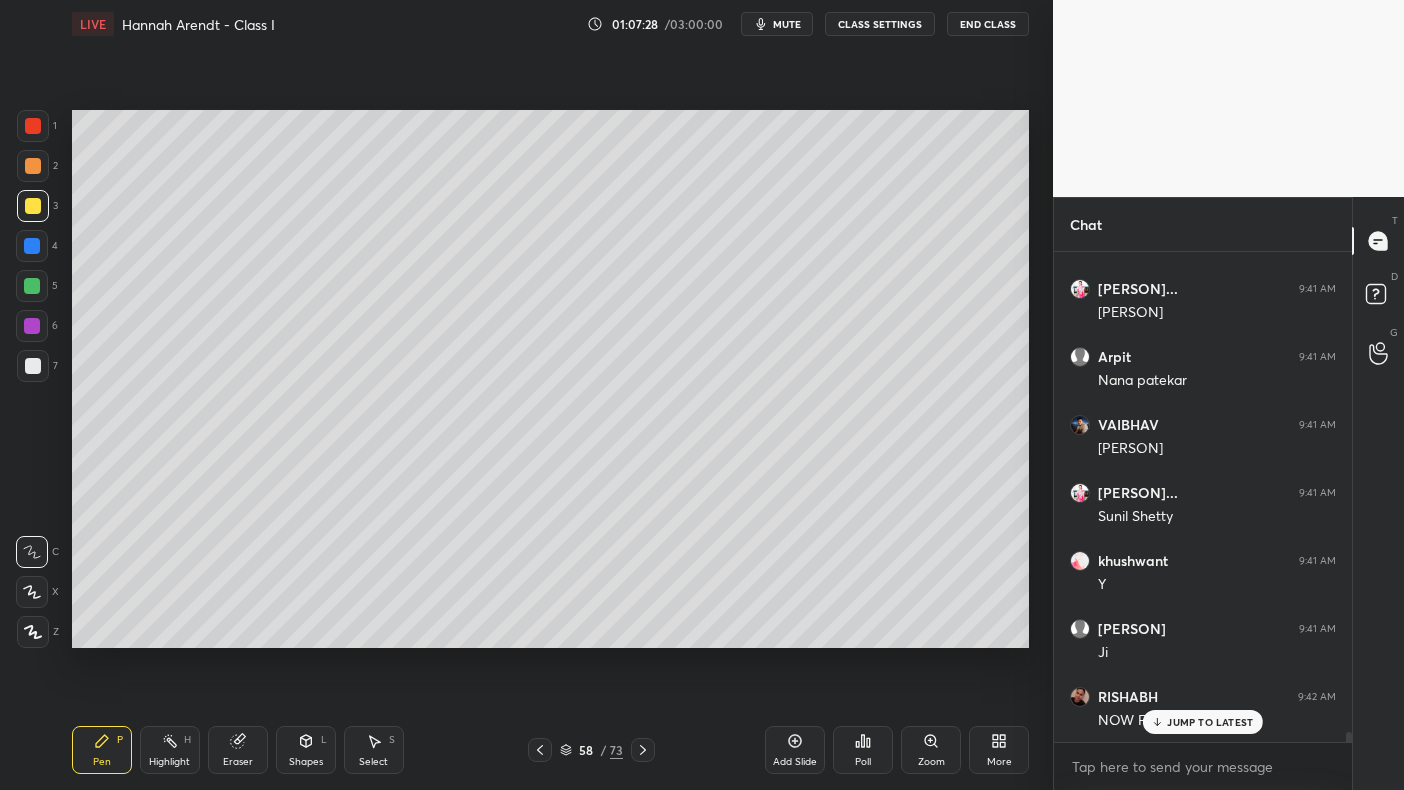 click at bounding box center (33, 126) 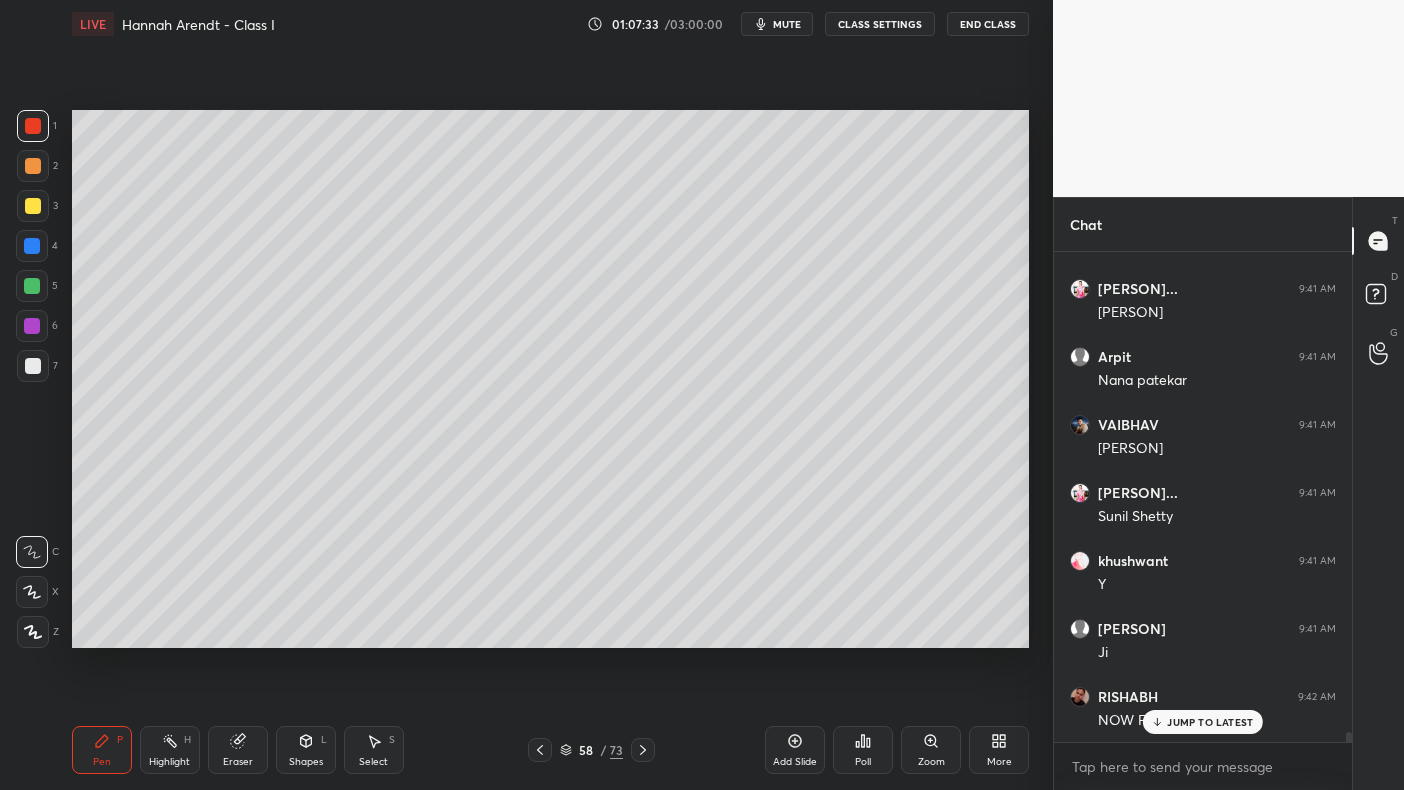scroll, scrollTop: 22777, scrollLeft: 0, axis: vertical 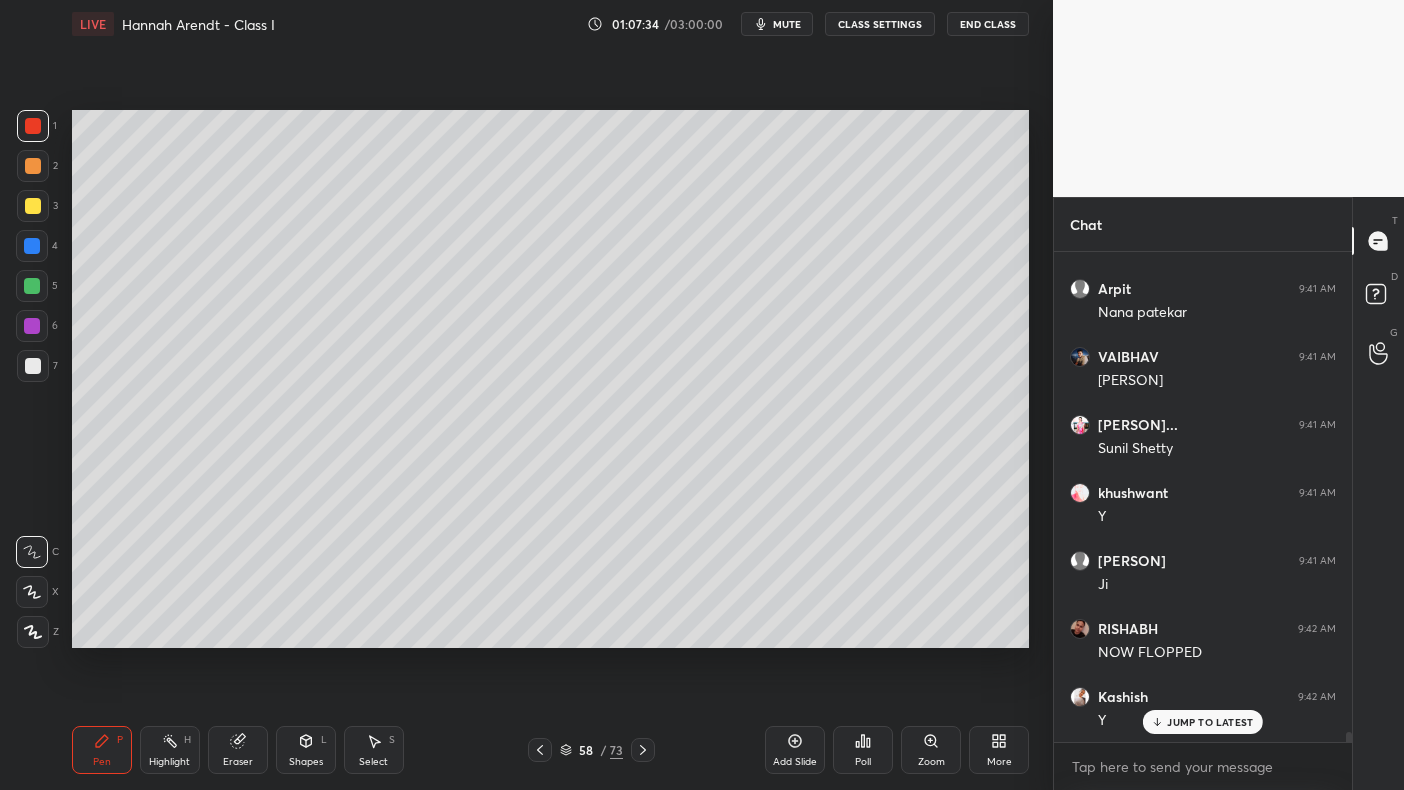 click 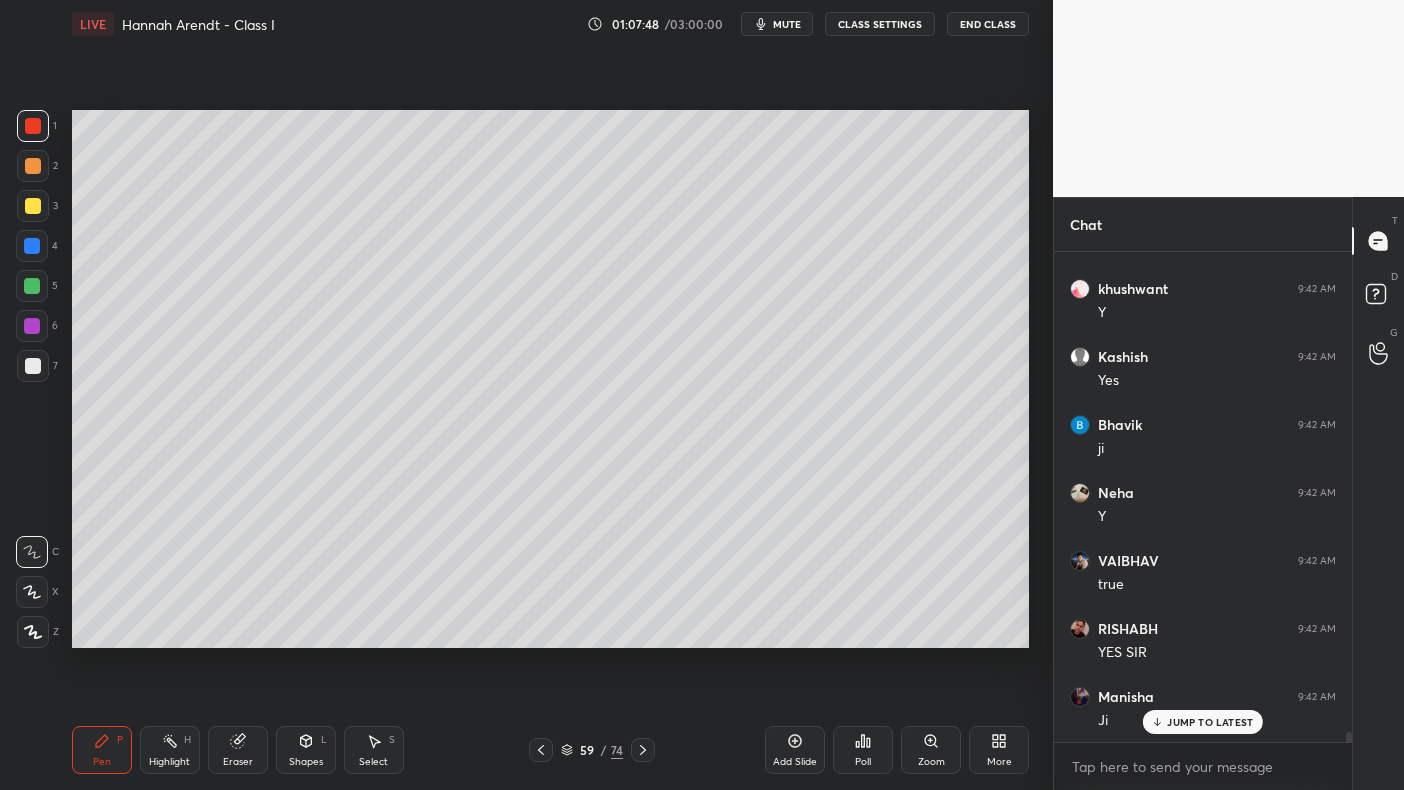 scroll, scrollTop: 23321, scrollLeft: 0, axis: vertical 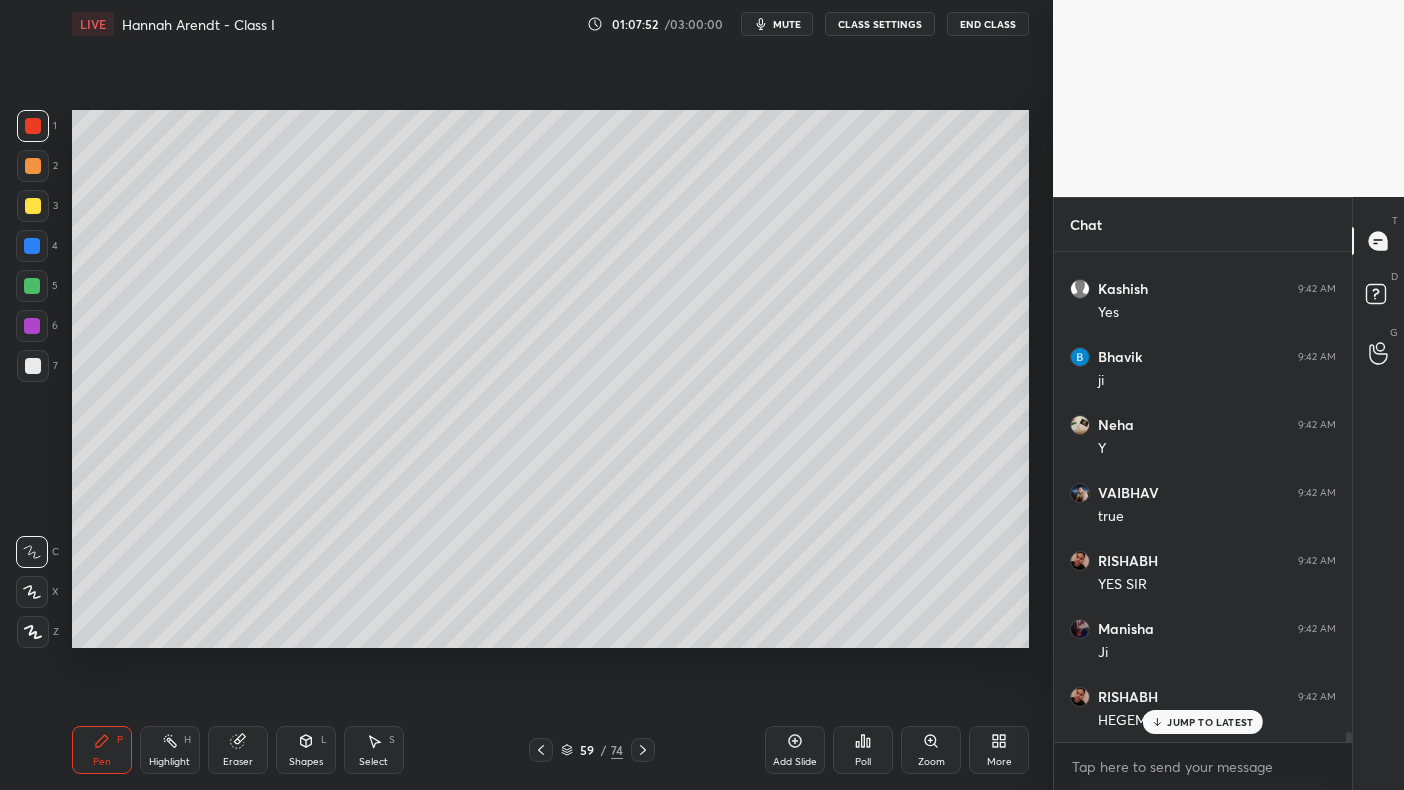 click at bounding box center [33, 166] 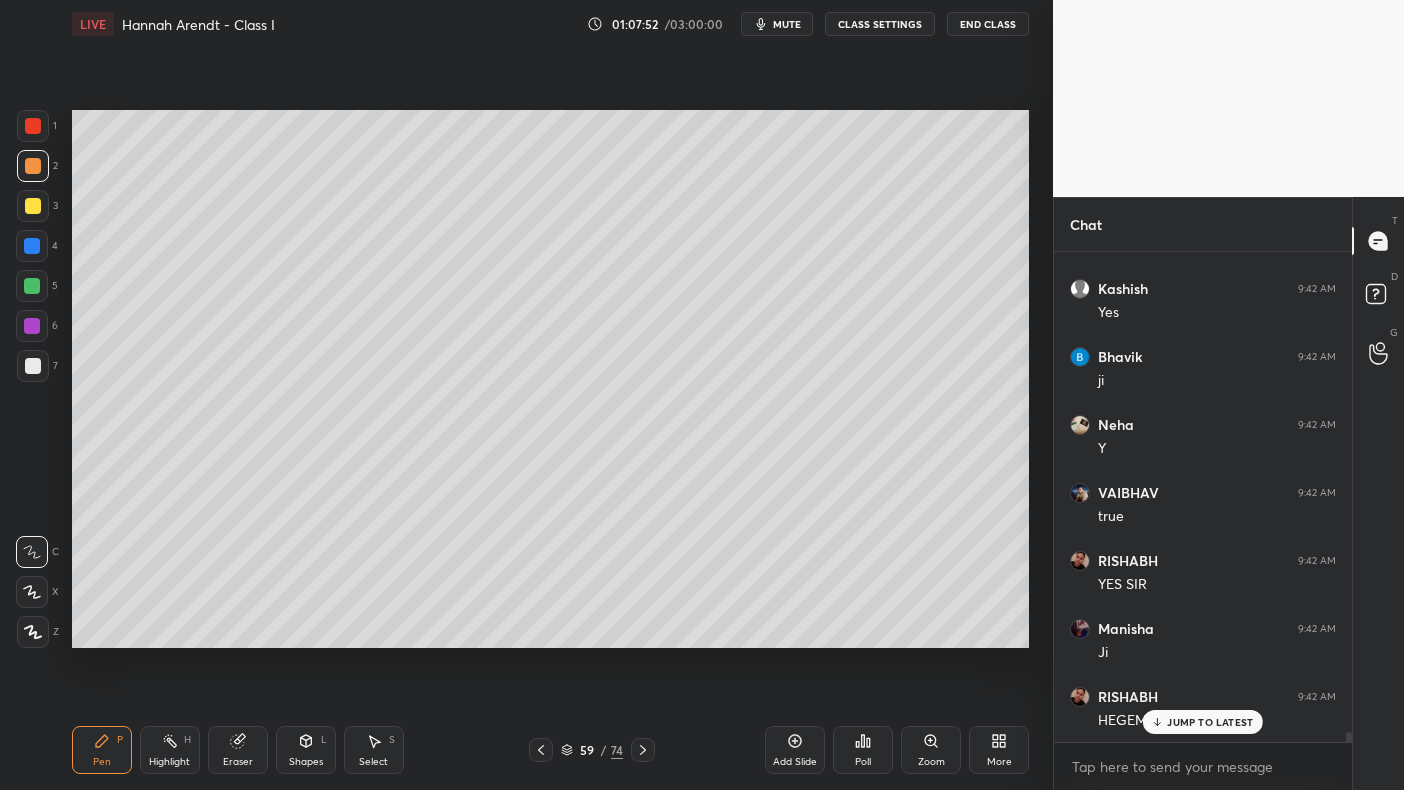 click at bounding box center (33, 166) 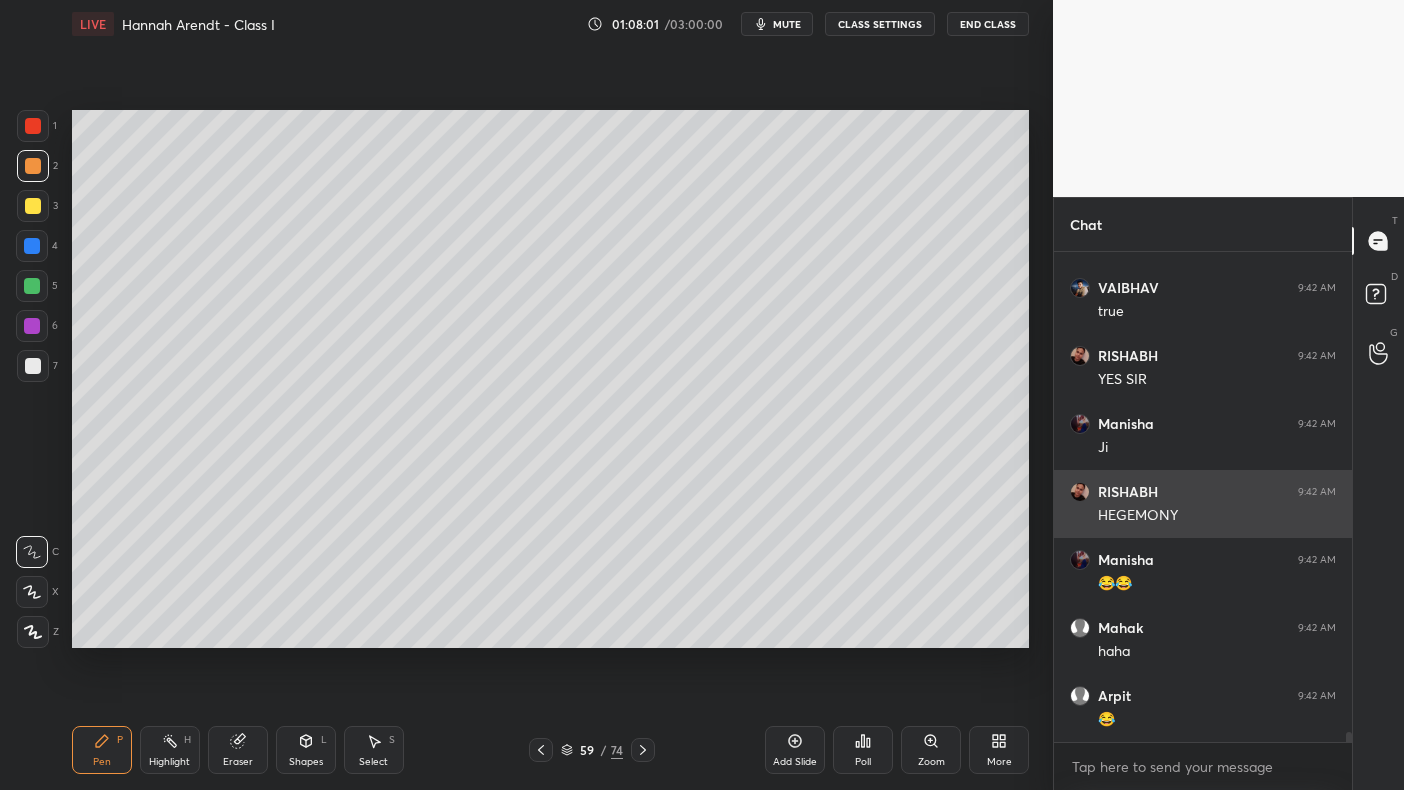scroll, scrollTop: 23594, scrollLeft: 0, axis: vertical 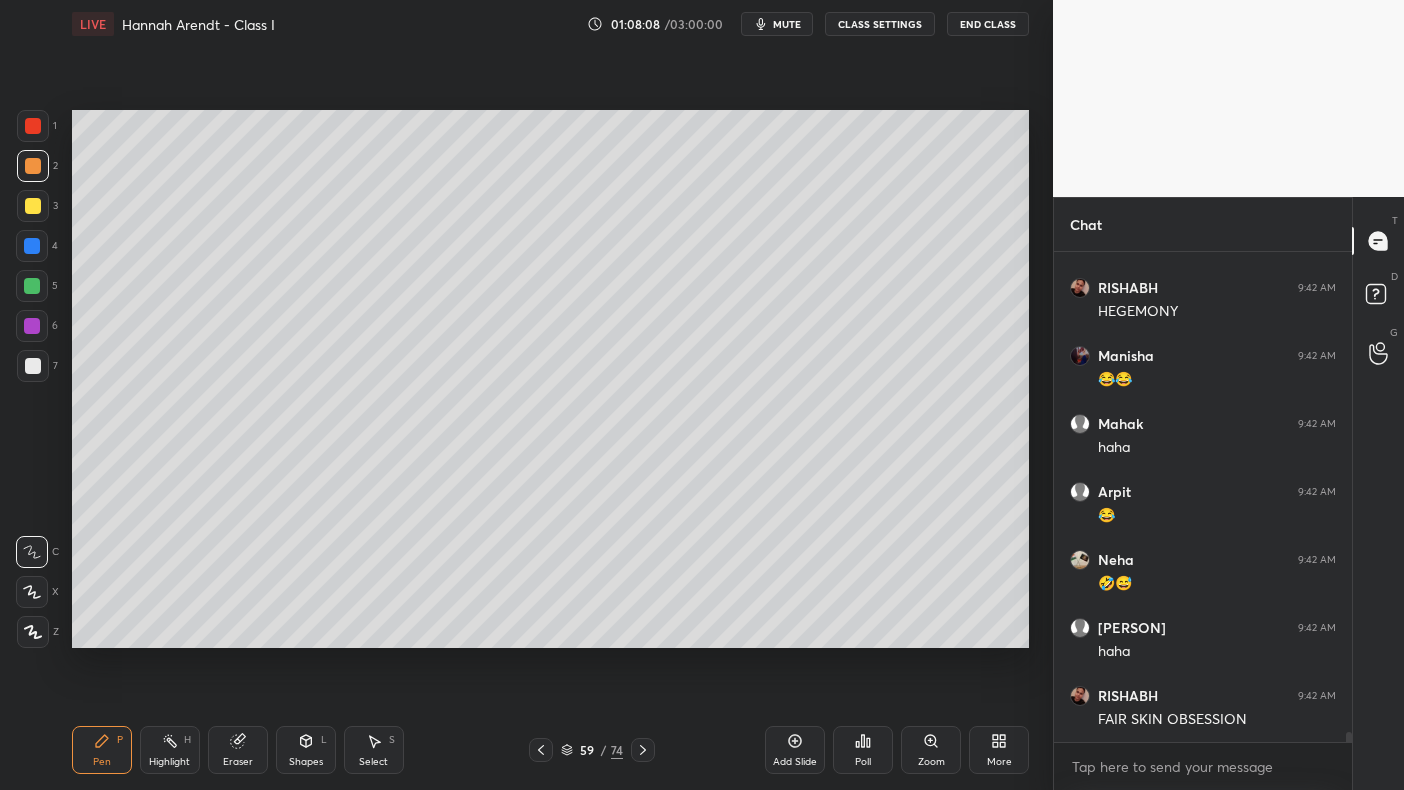 click at bounding box center [32, 246] 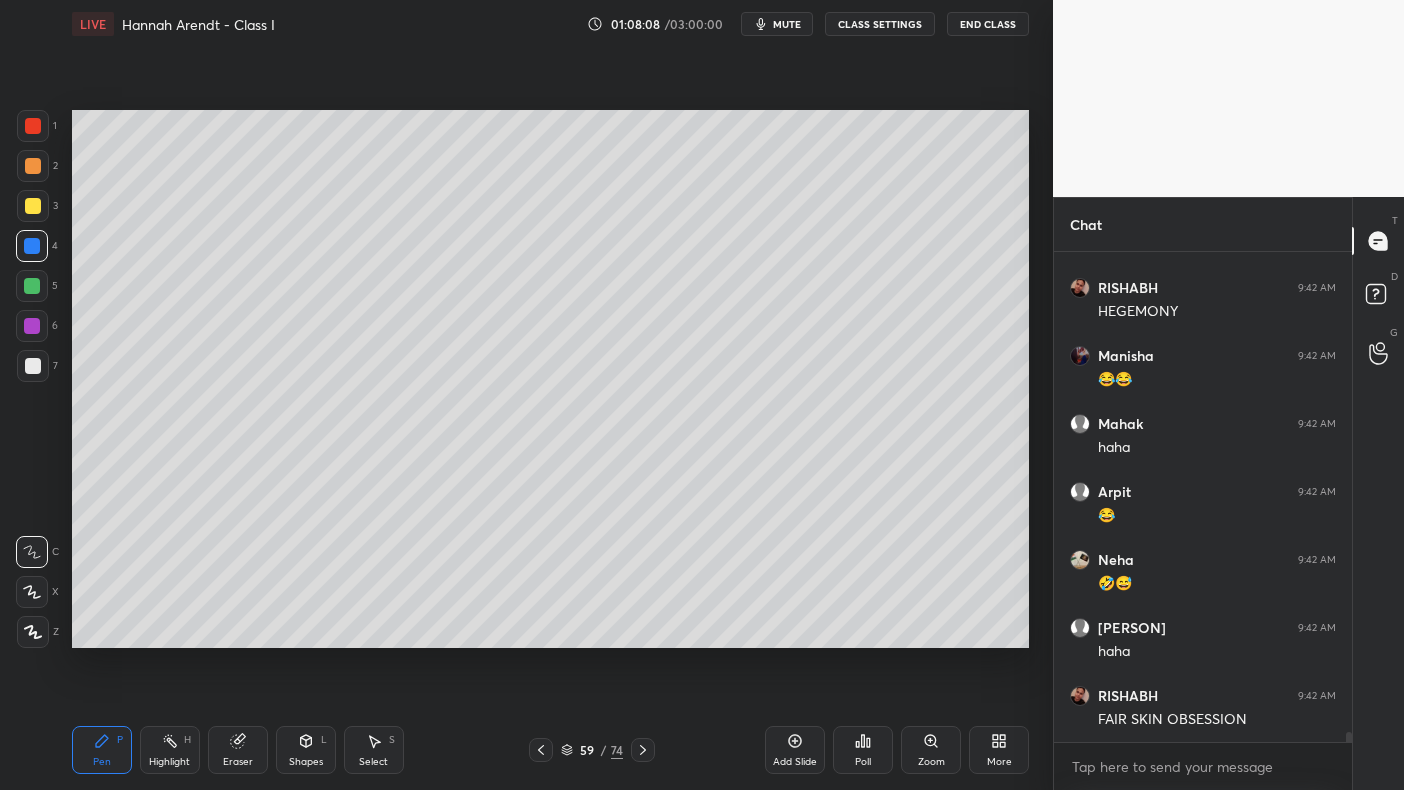 click at bounding box center [32, 246] 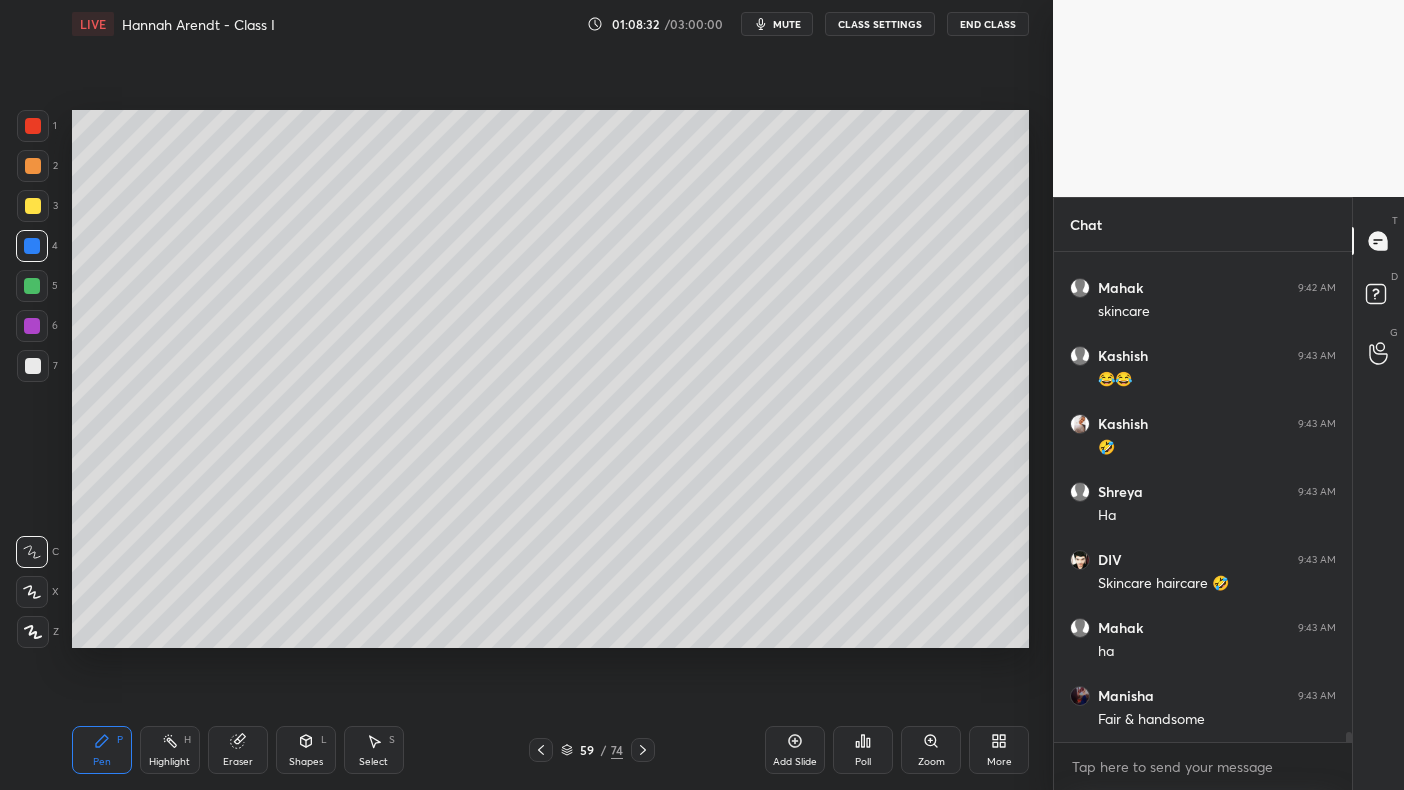 scroll, scrollTop: 24410, scrollLeft: 0, axis: vertical 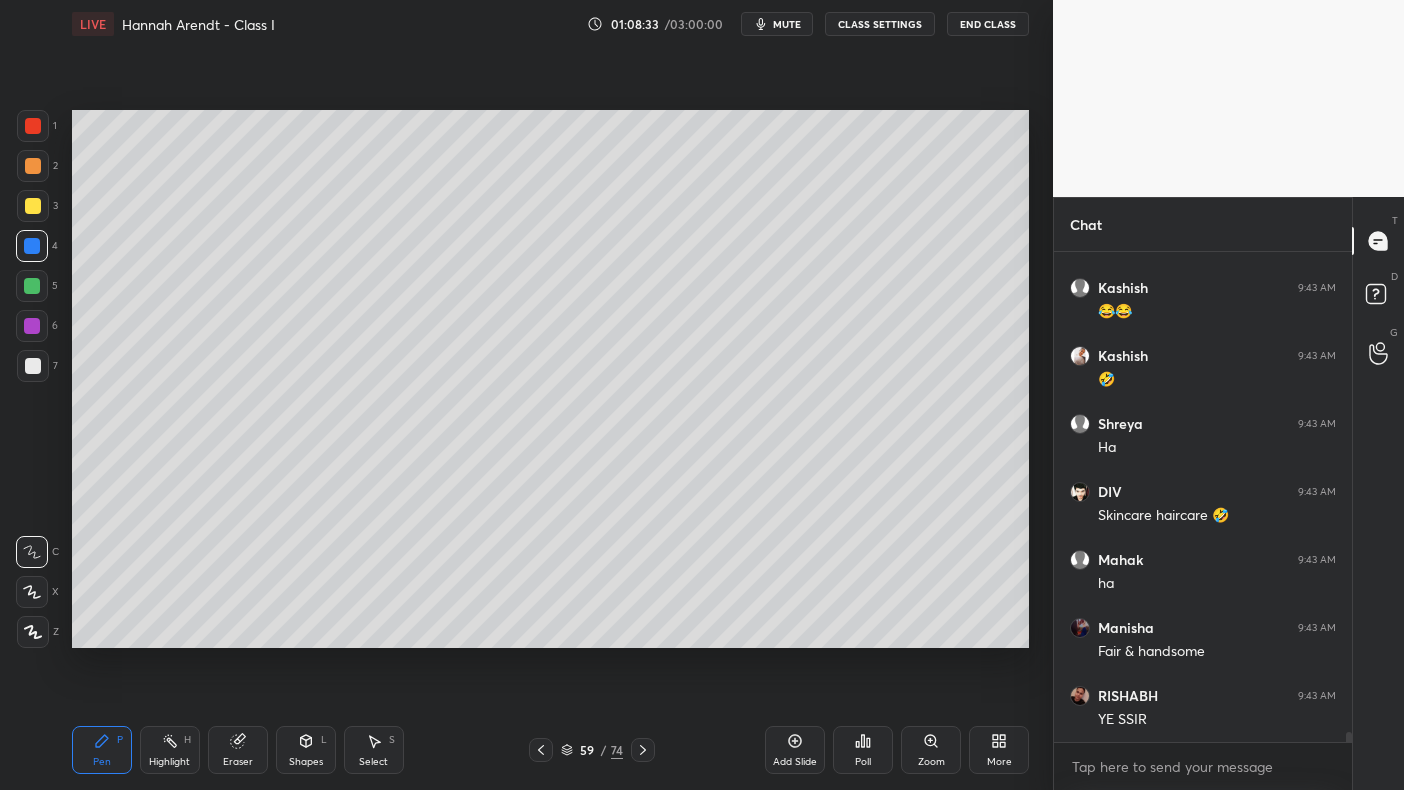 click at bounding box center (33, 366) 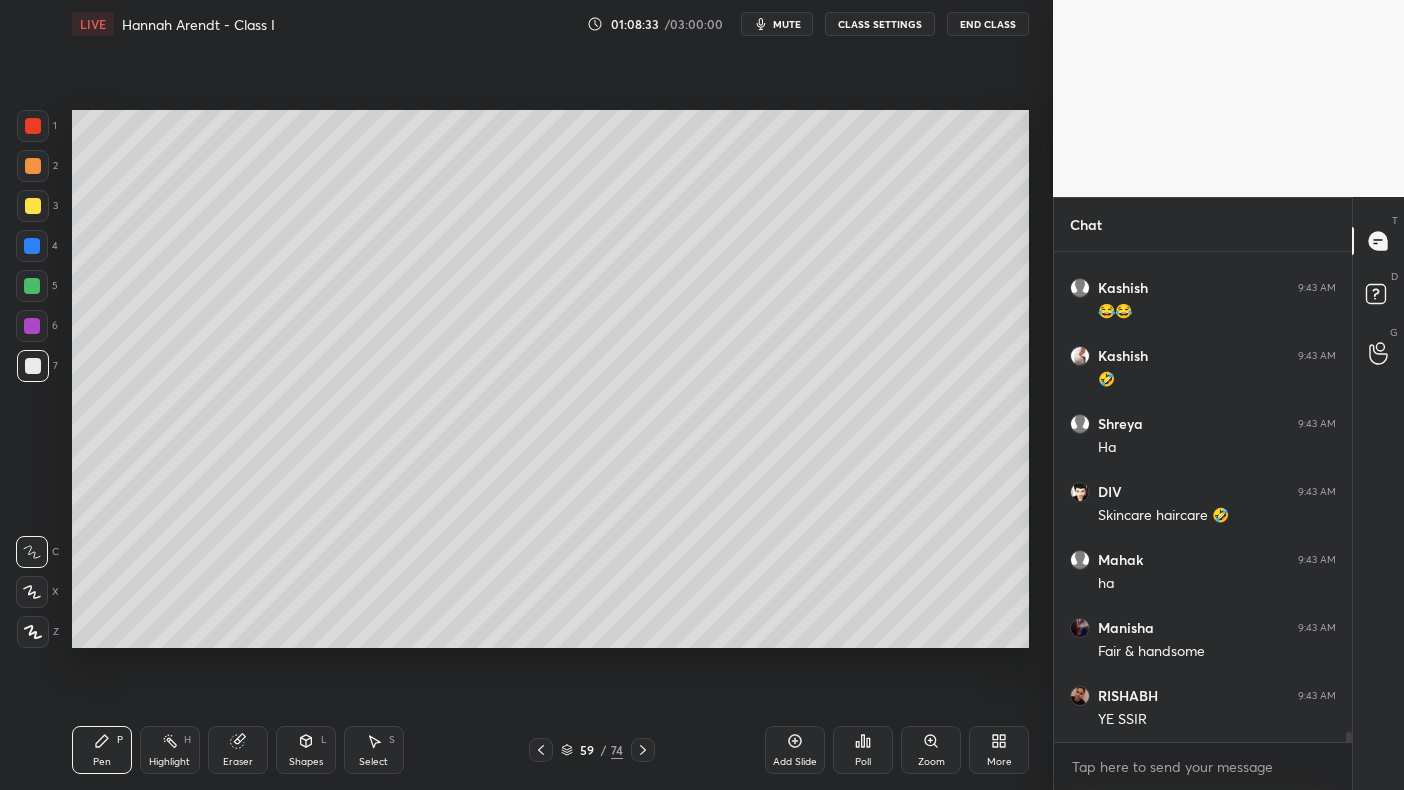 click at bounding box center (33, 366) 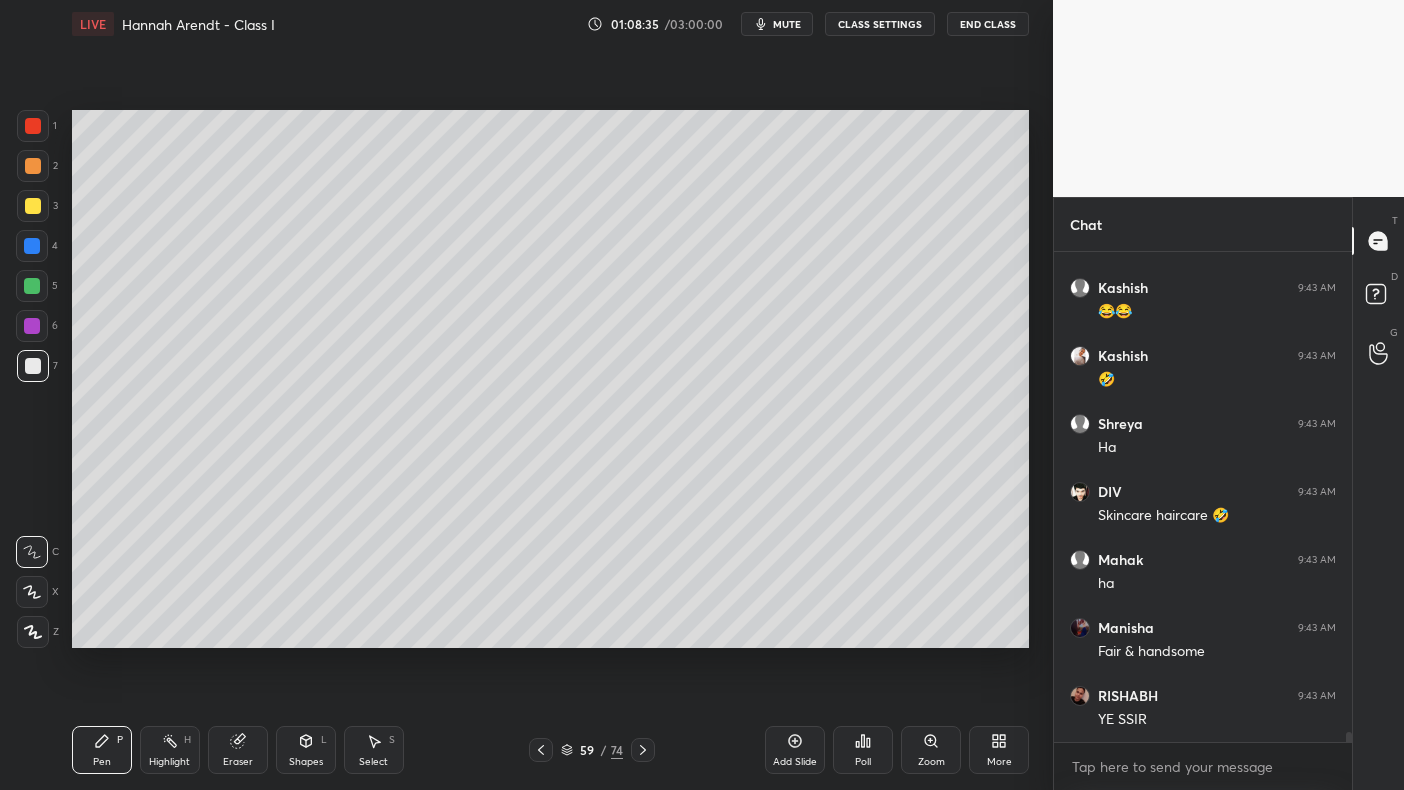 scroll, scrollTop: 24478, scrollLeft: 0, axis: vertical 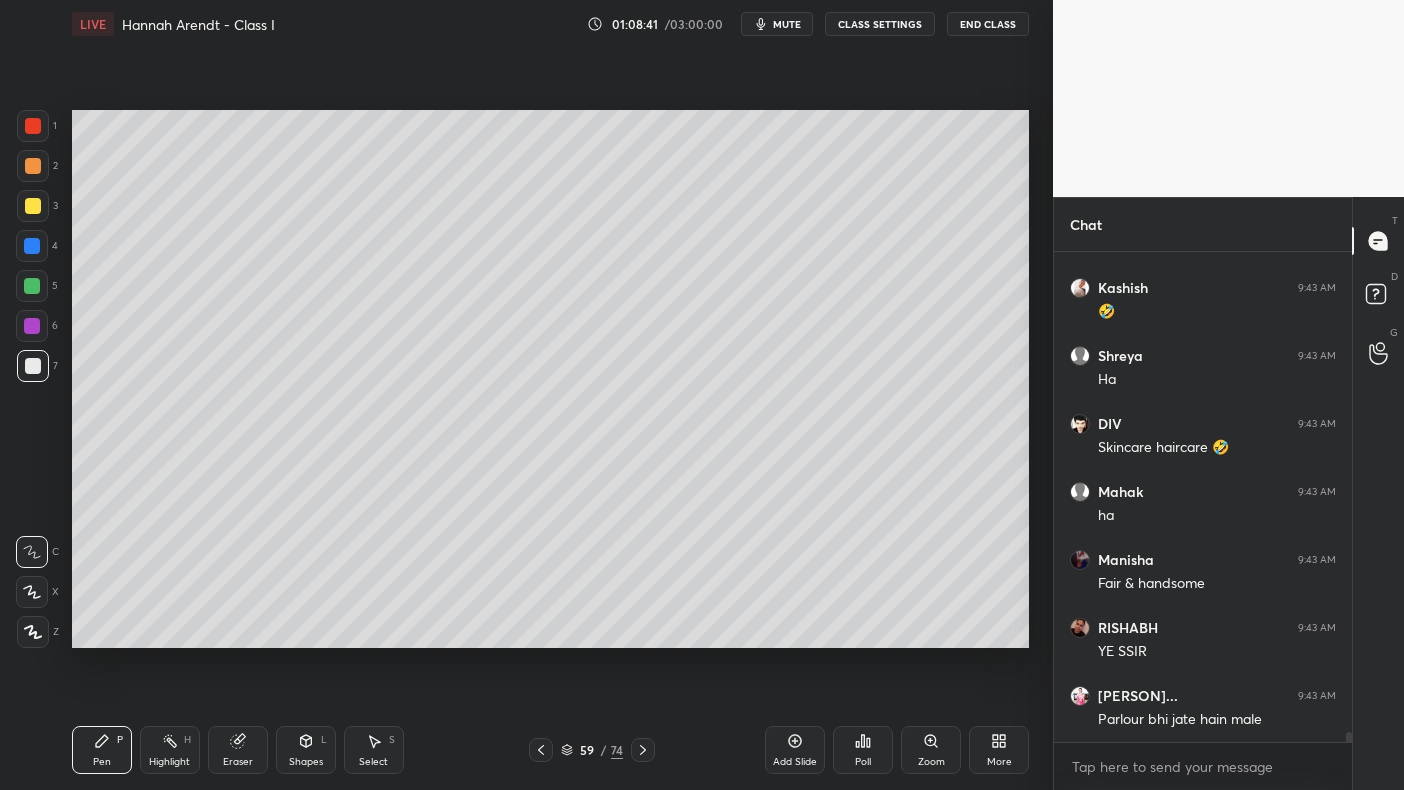 click 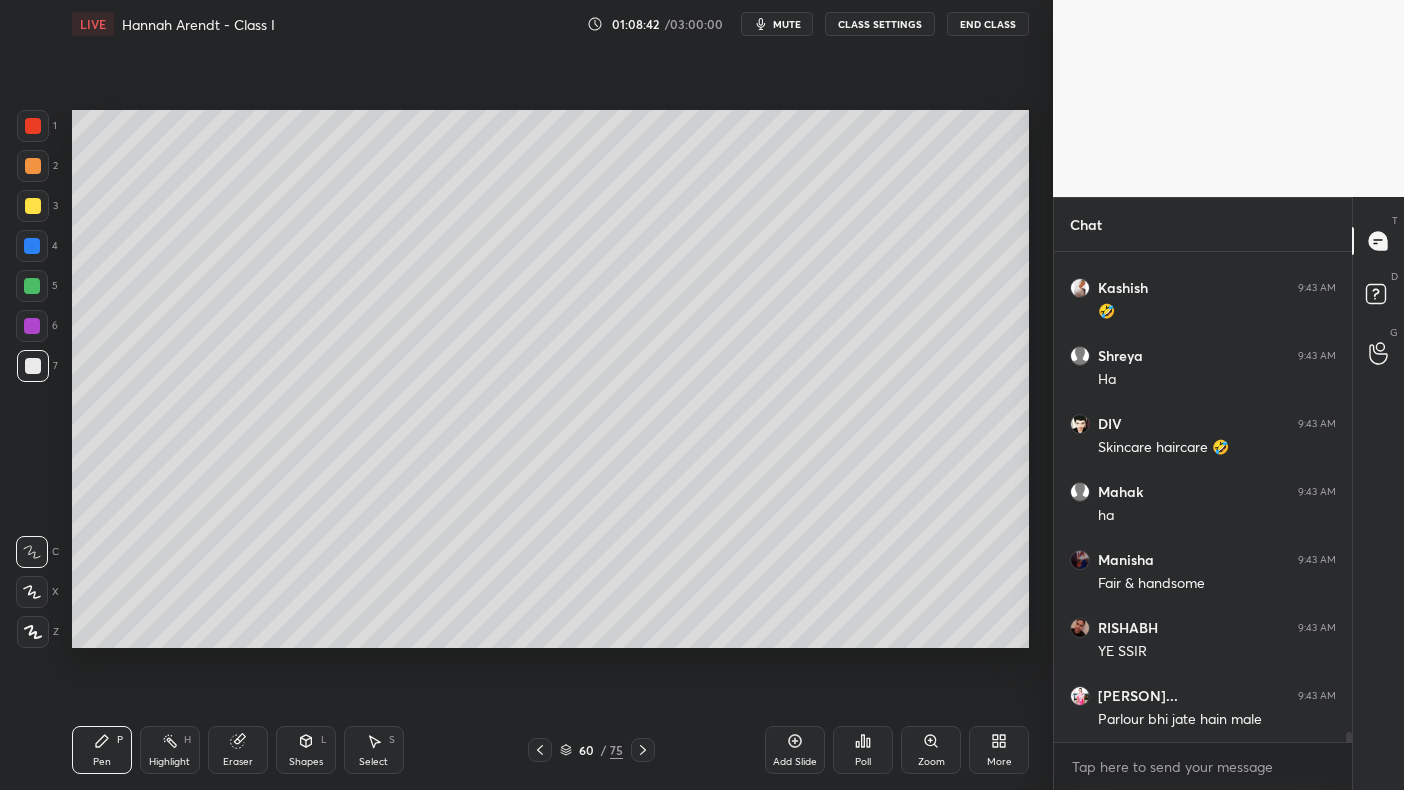 click at bounding box center (32, 286) 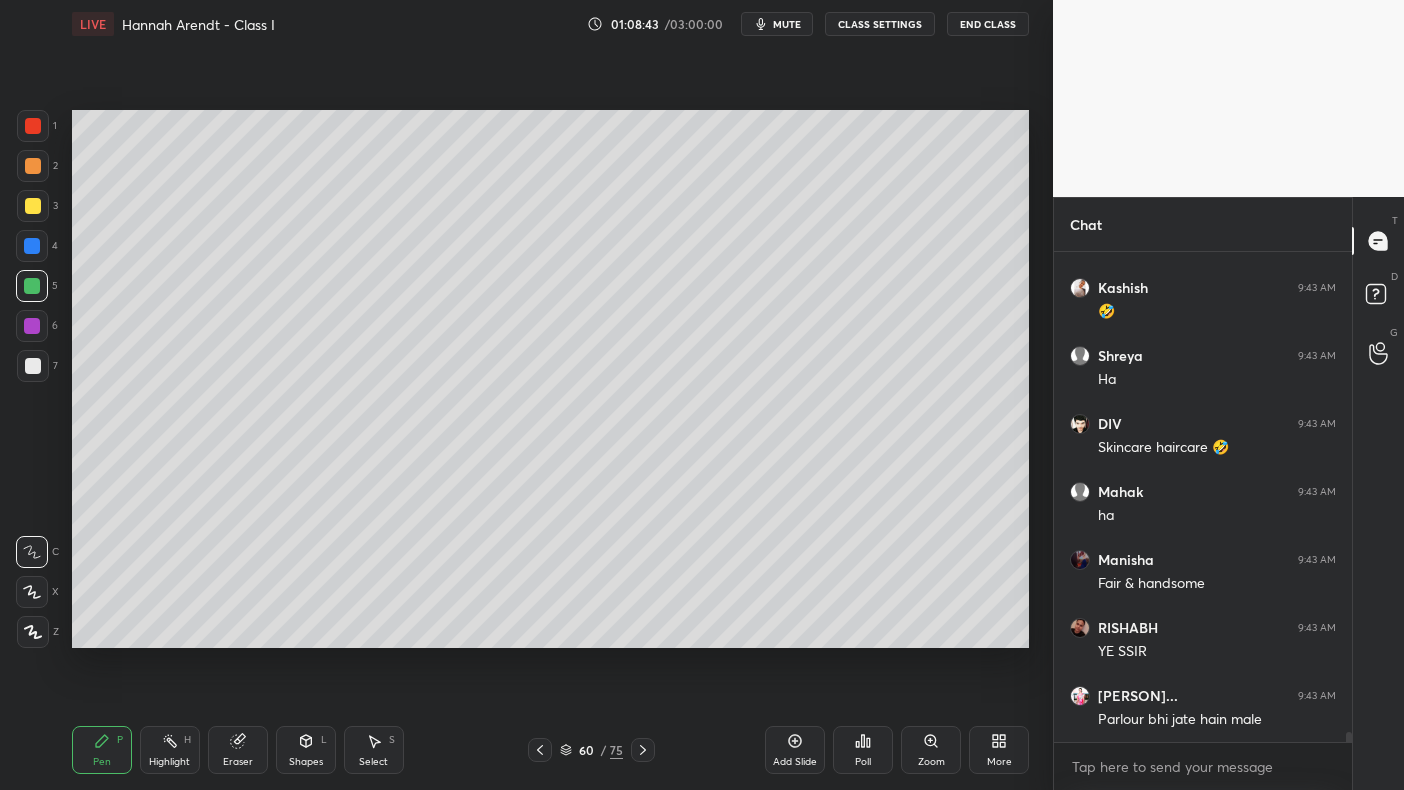 click at bounding box center (32, 286) 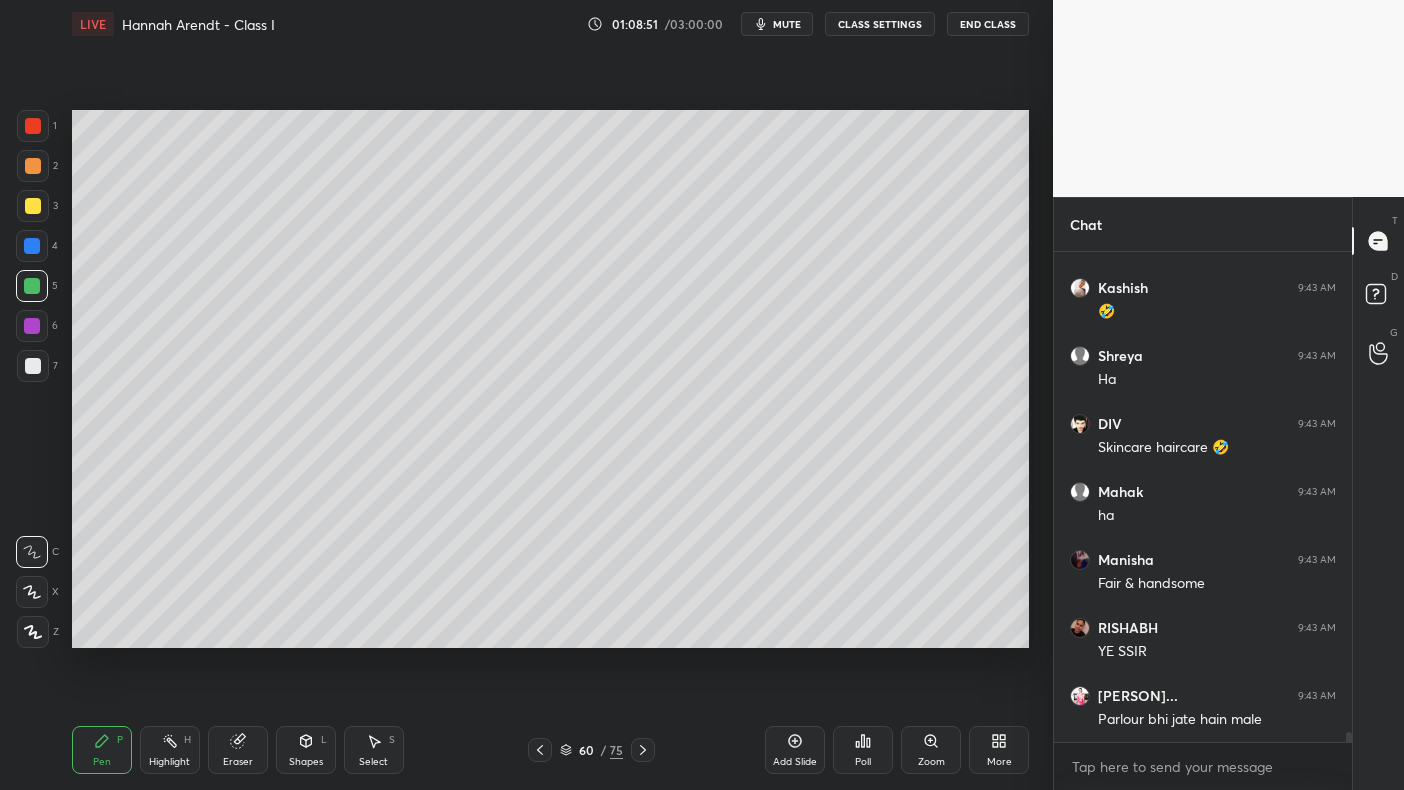 scroll, scrollTop: 24564, scrollLeft: 0, axis: vertical 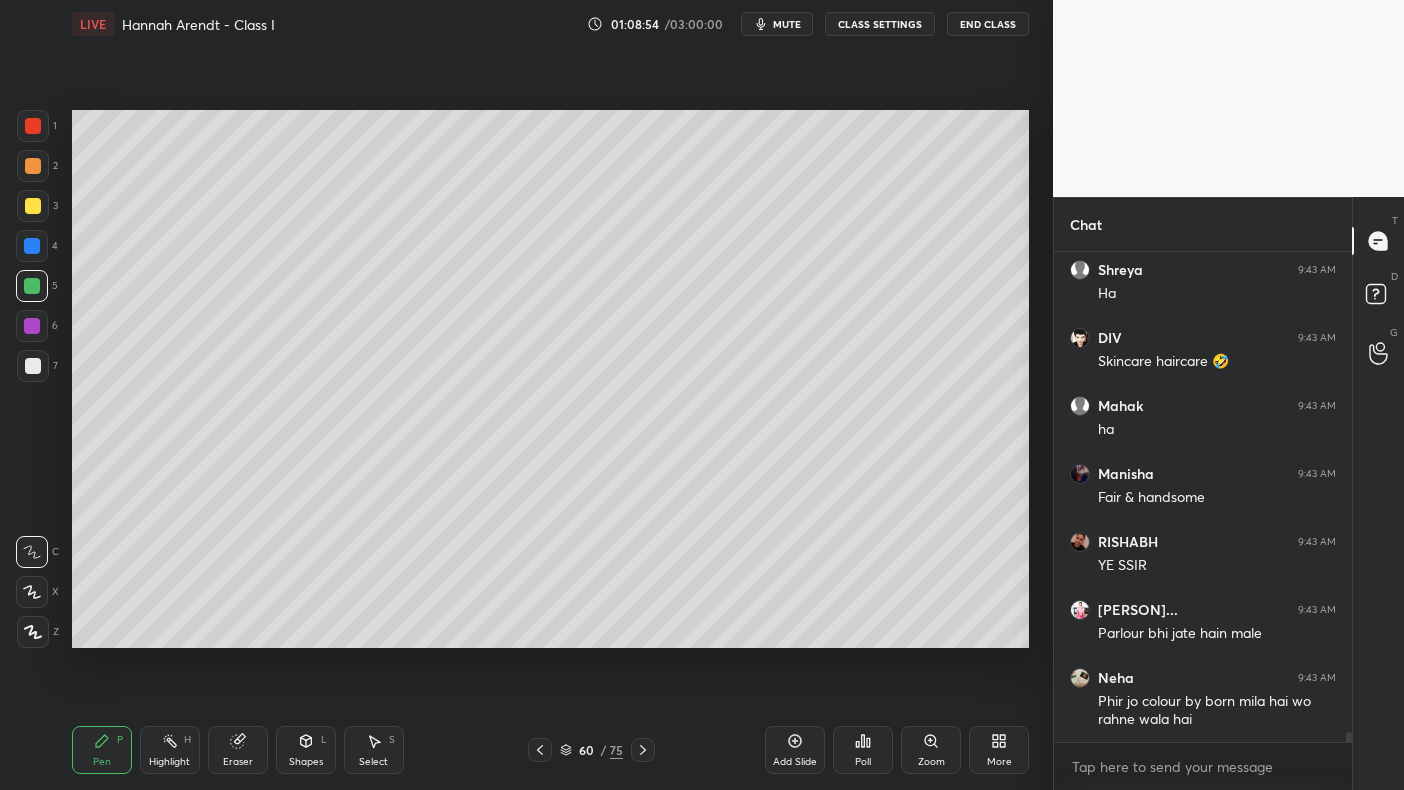 click at bounding box center (33, 206) 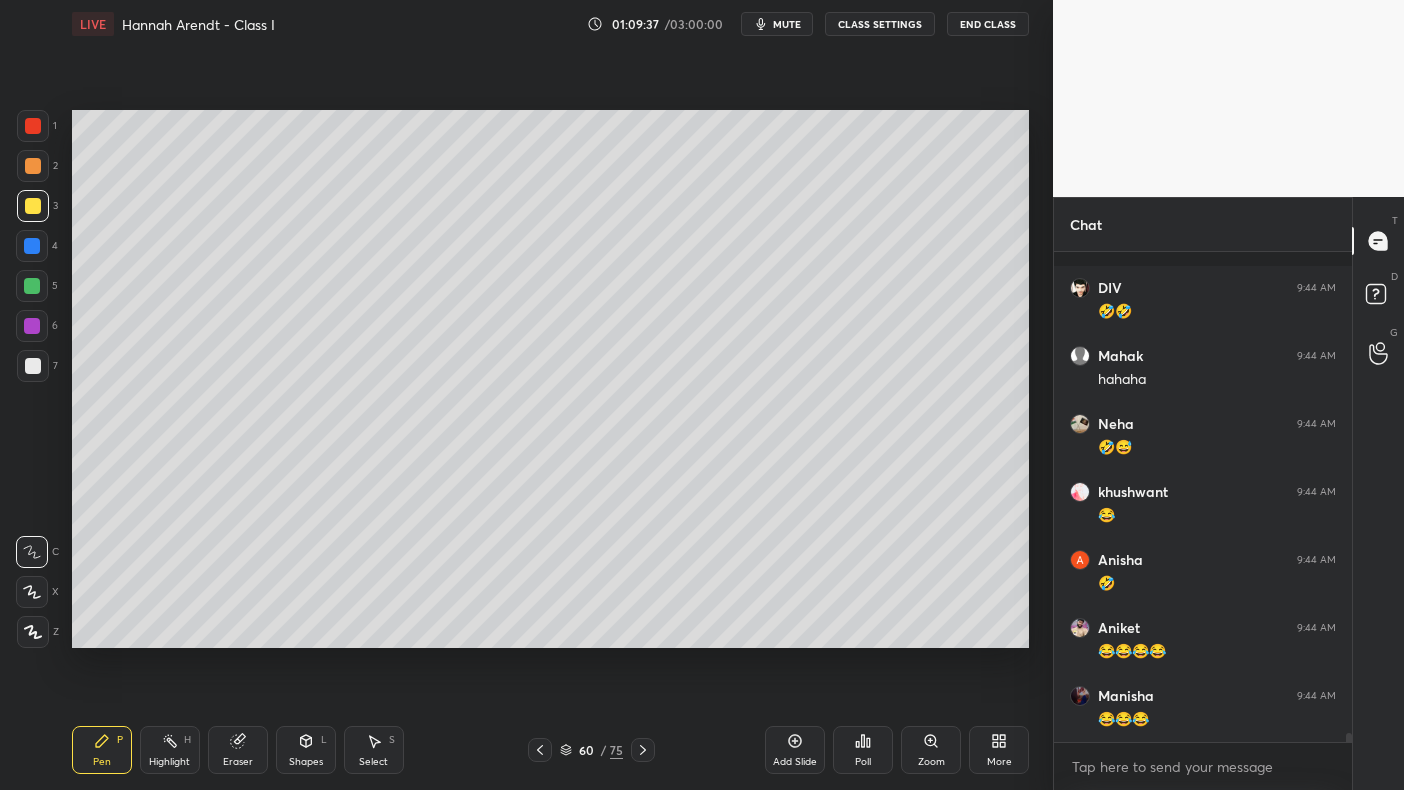 scroll, scrollTop: 25619, scrollLeft: 0, axis: vertical 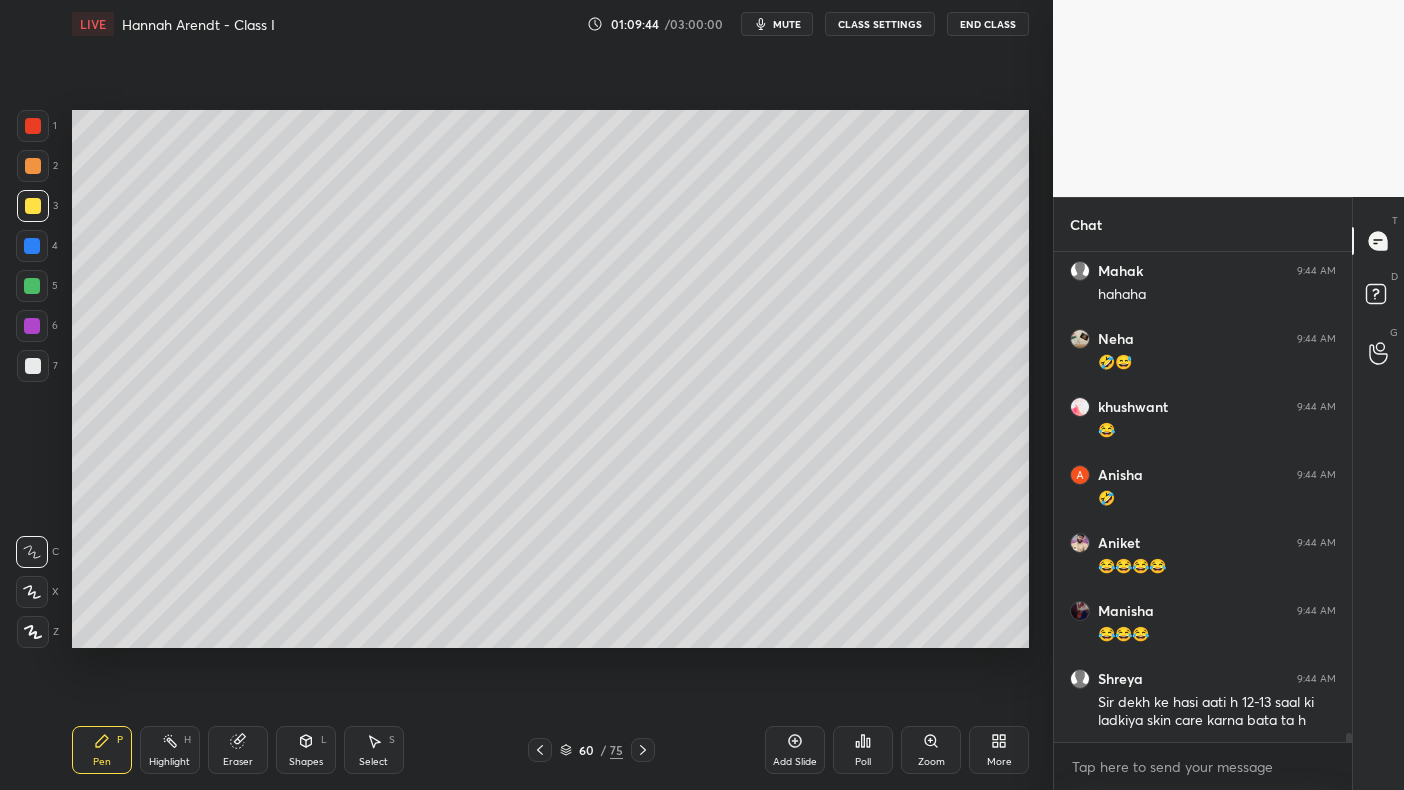 click at bounding box center [32, 246] 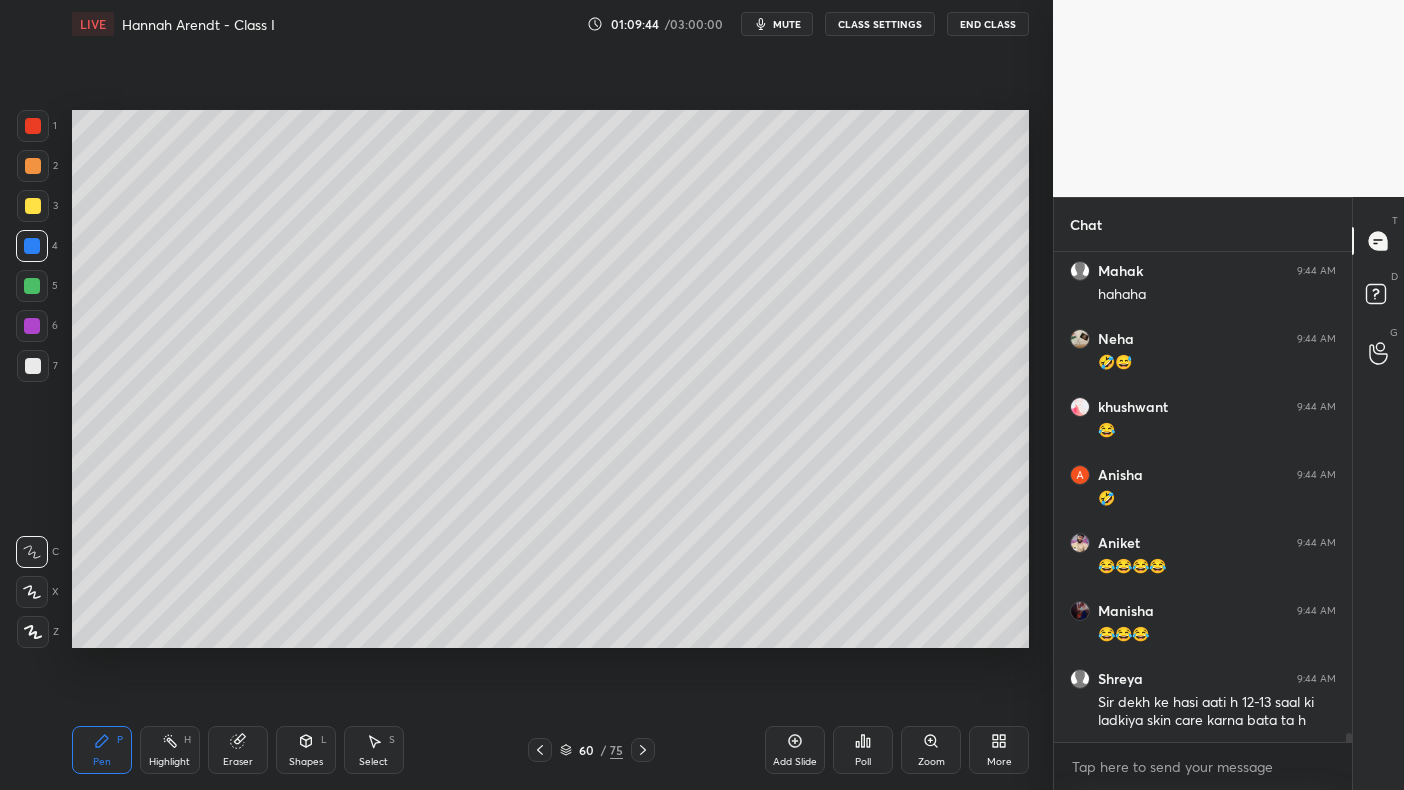 click at bounding box center (32, 246) 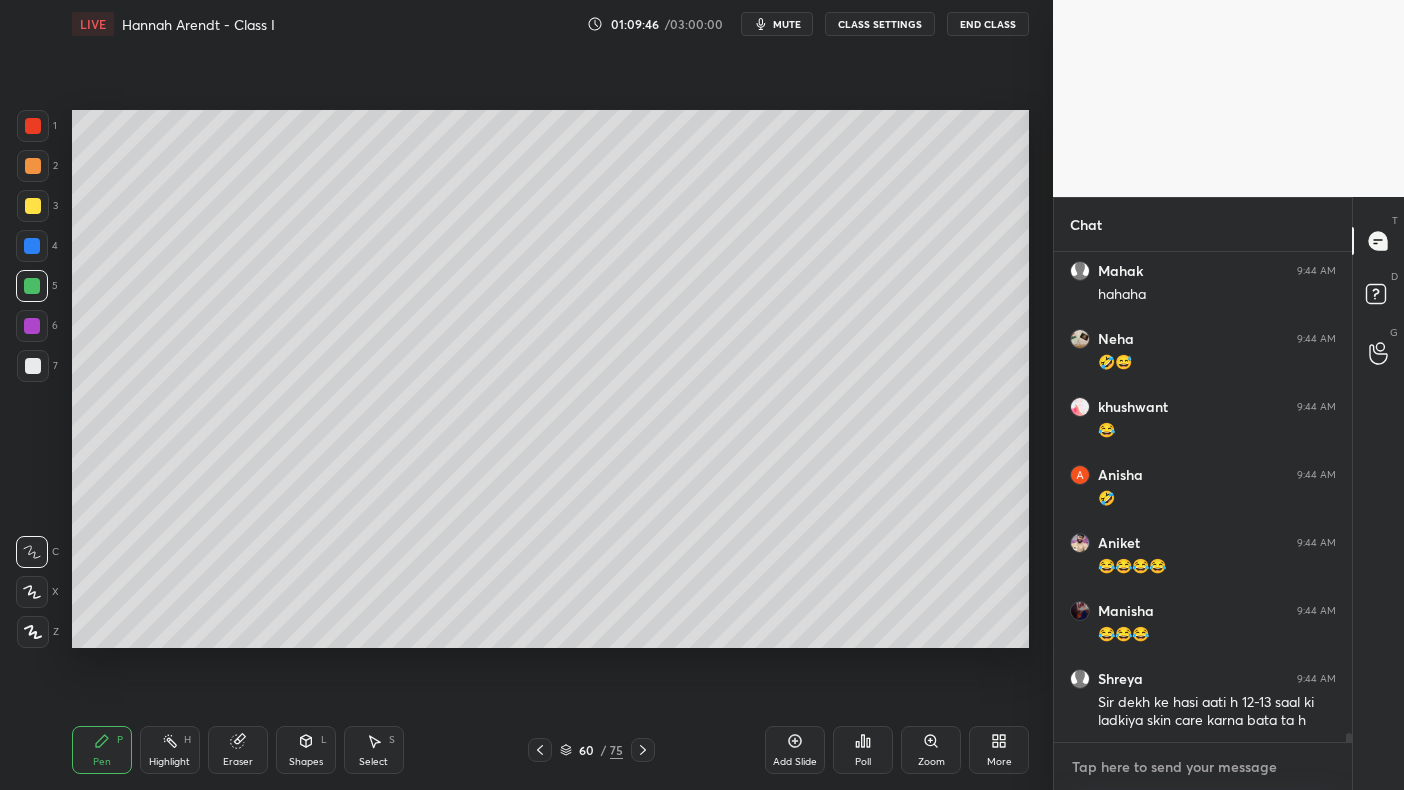 click at bounding box center (1203, 767) 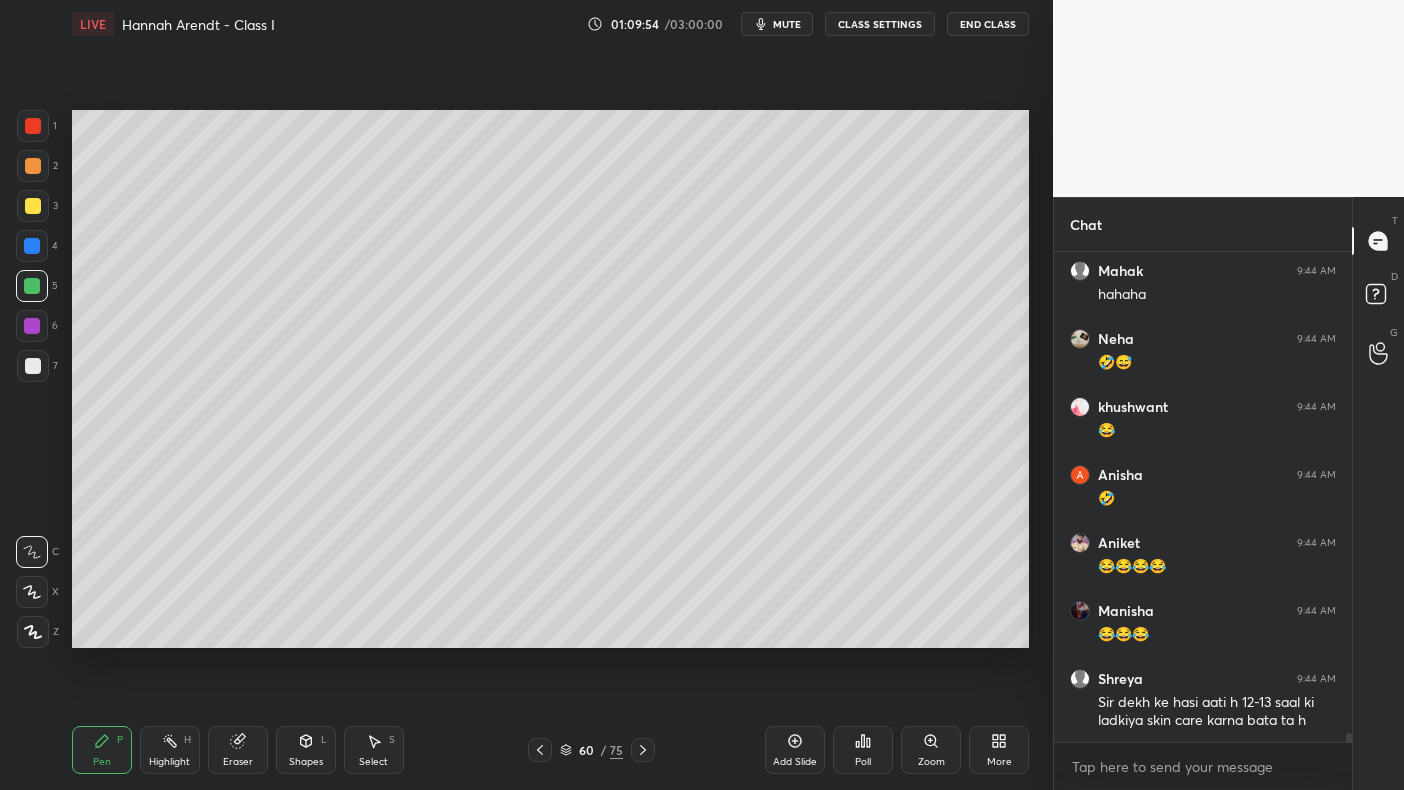 click at bounding box center (32, 286) 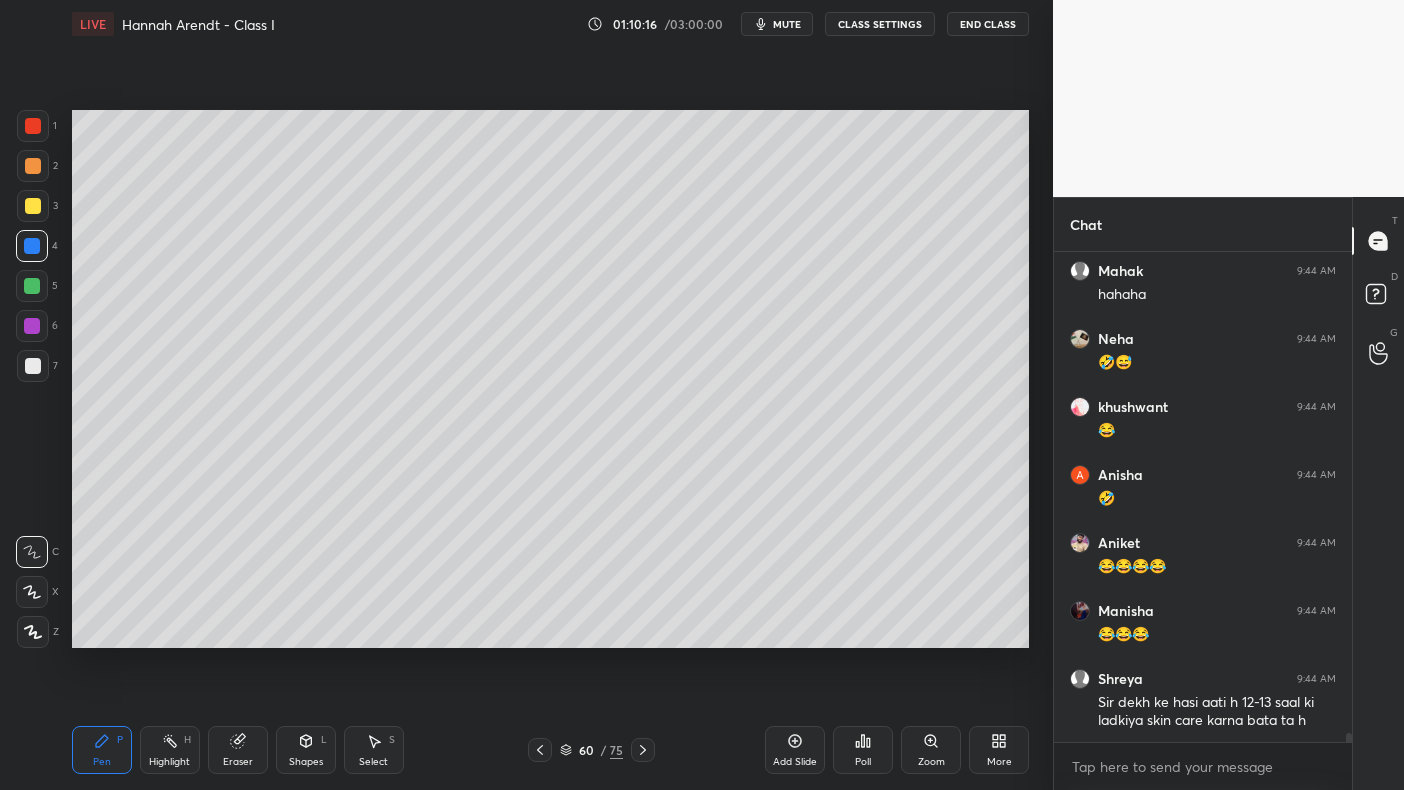 click at bounding box center [32, 286] 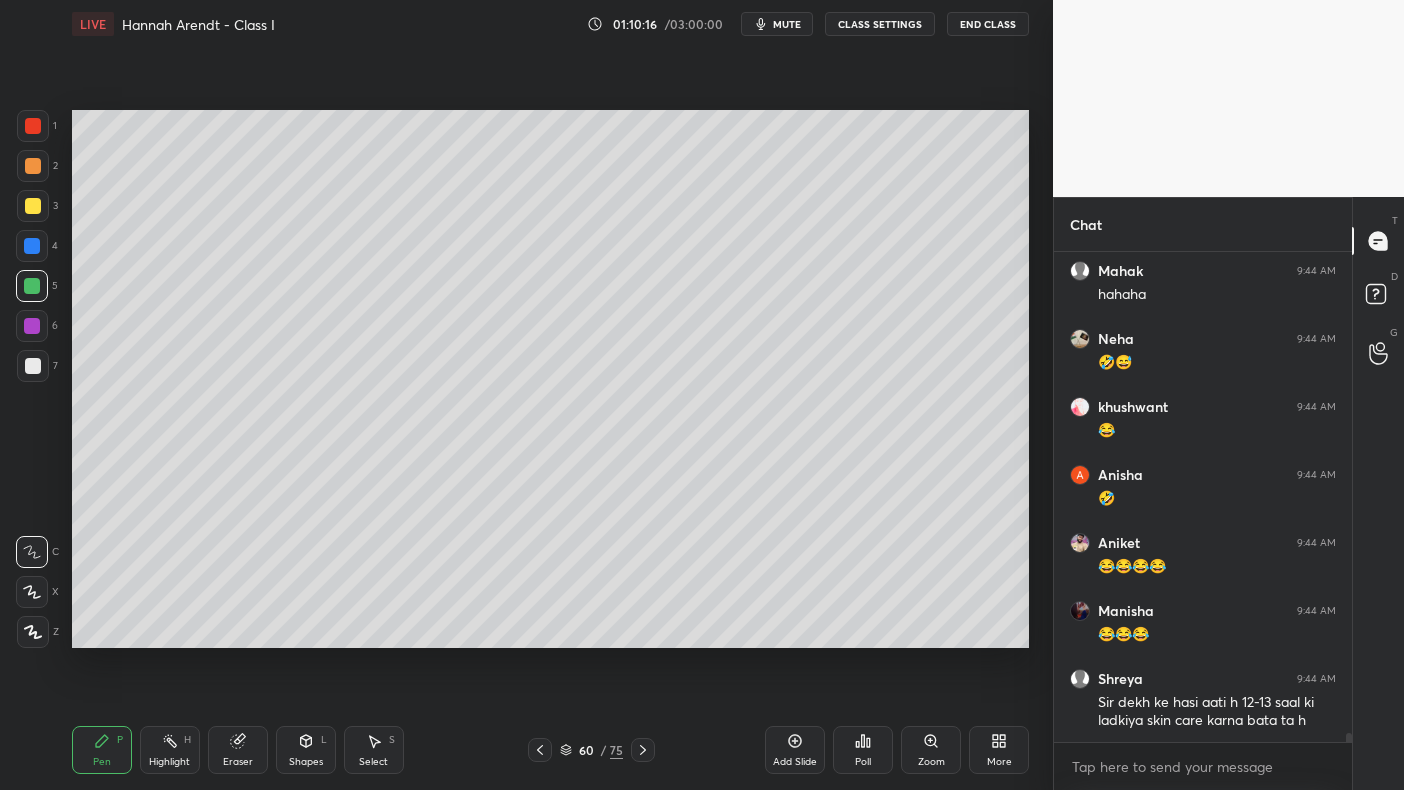click at bounding box center [32, 286] 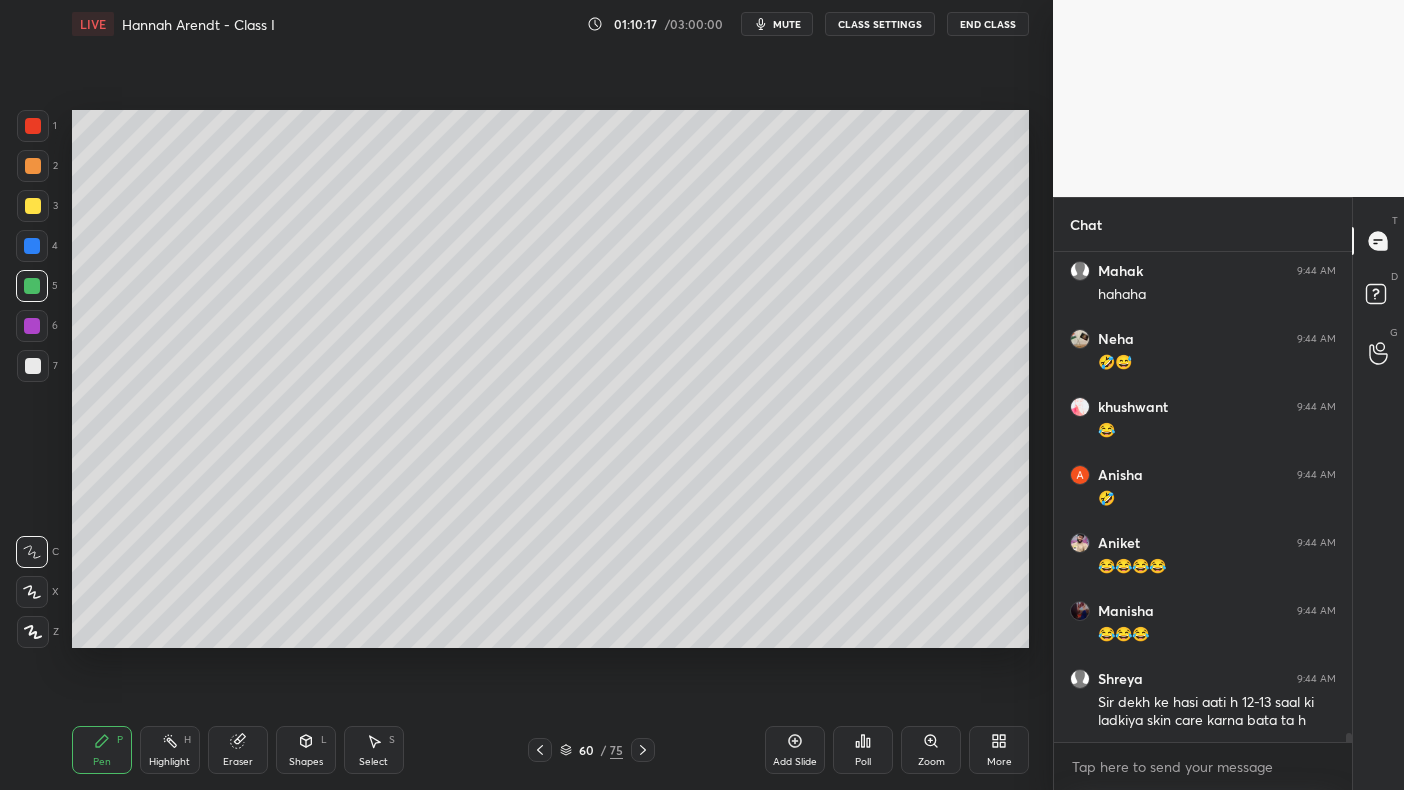 click on "6" at bounding box center (37, 330) 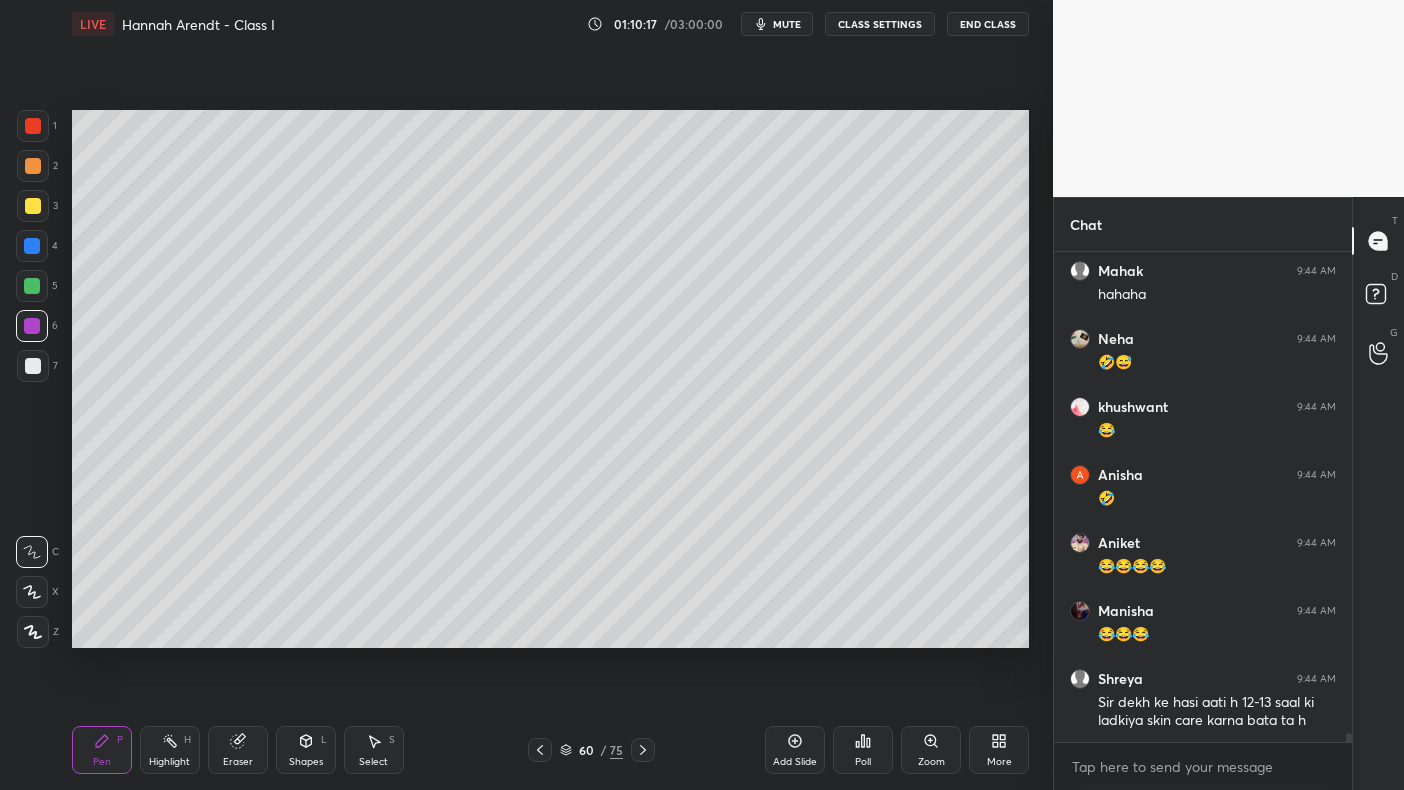 click at bounding box center [32, 326] 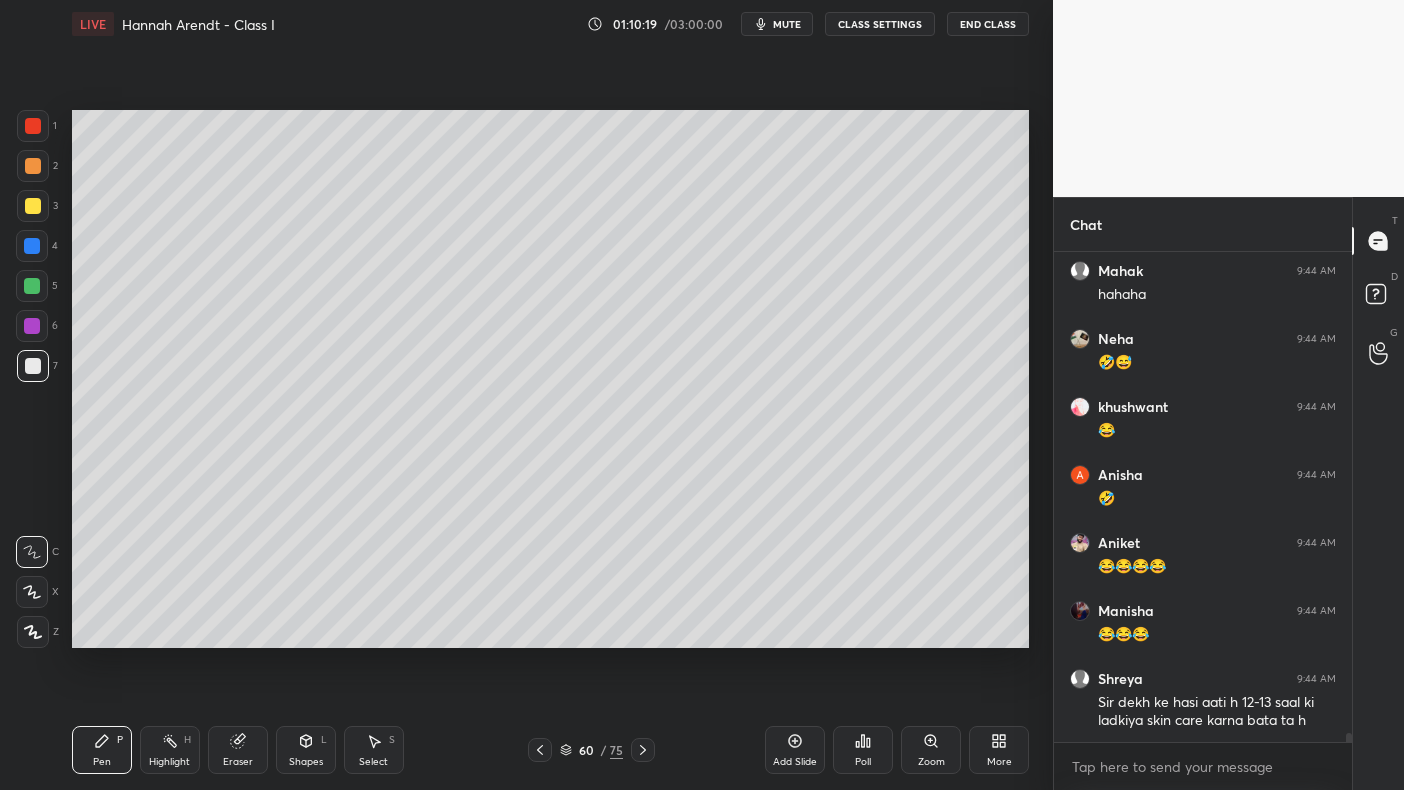 scroll, scrollTop: 25687, scrollLeft: 0, axis: vertical 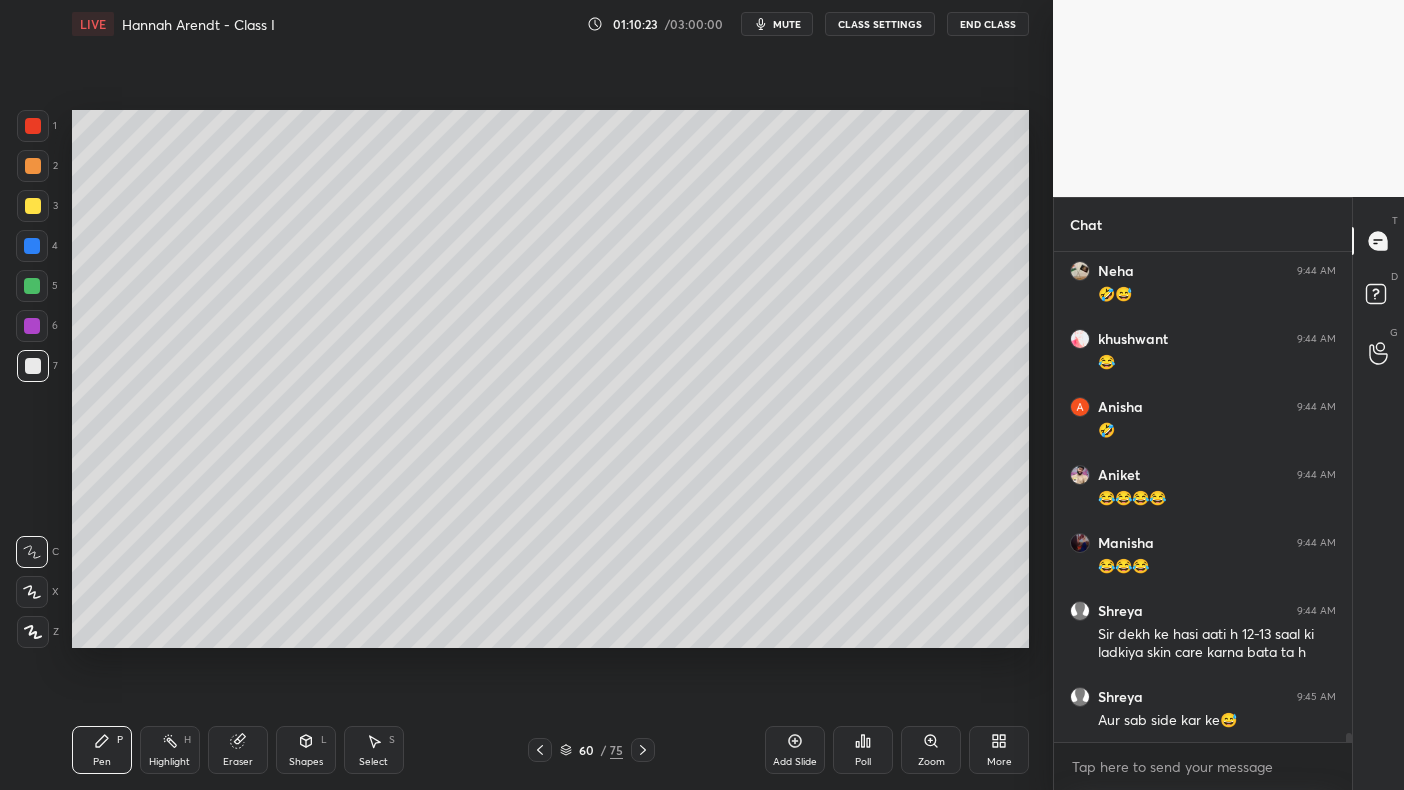 click 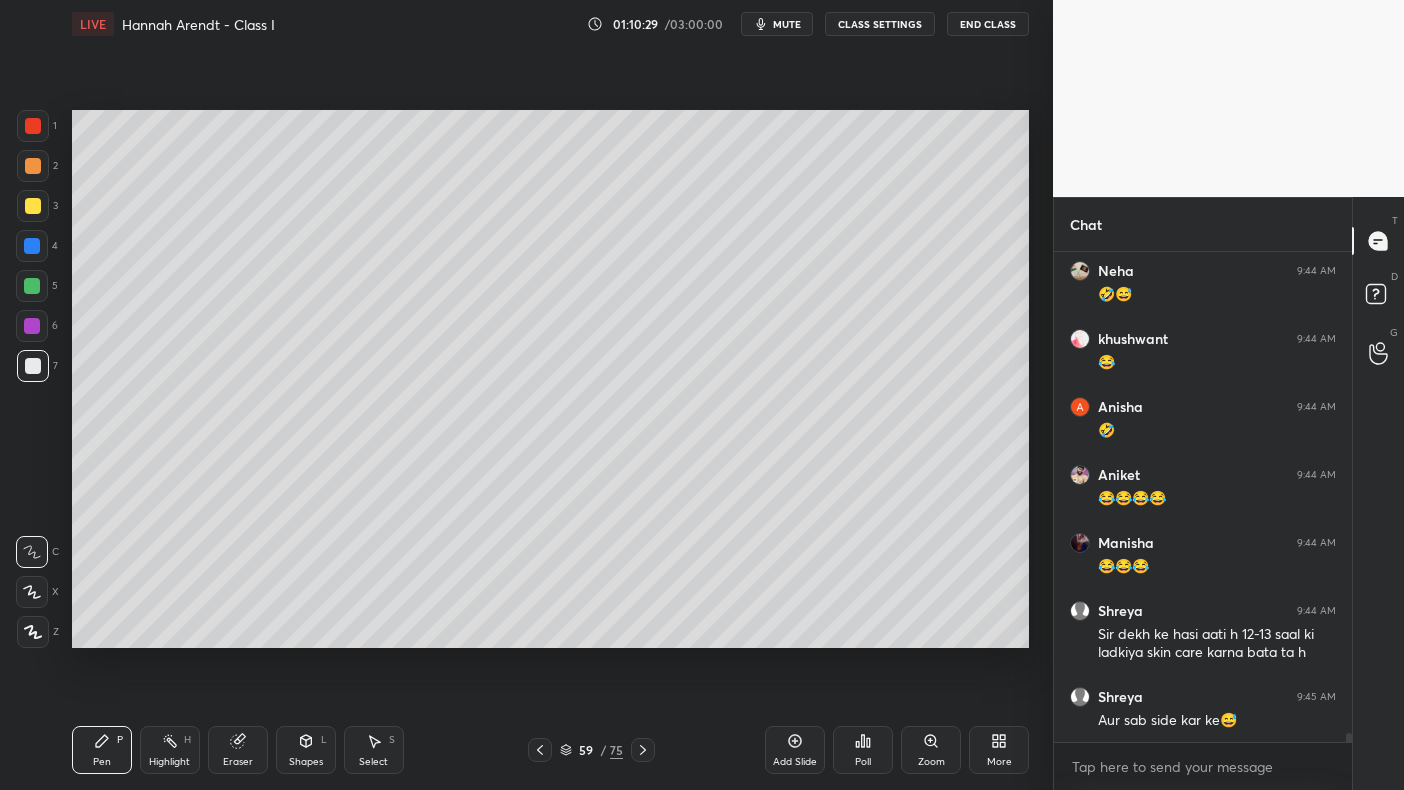 click on "3" at bounding box center [37, 210] 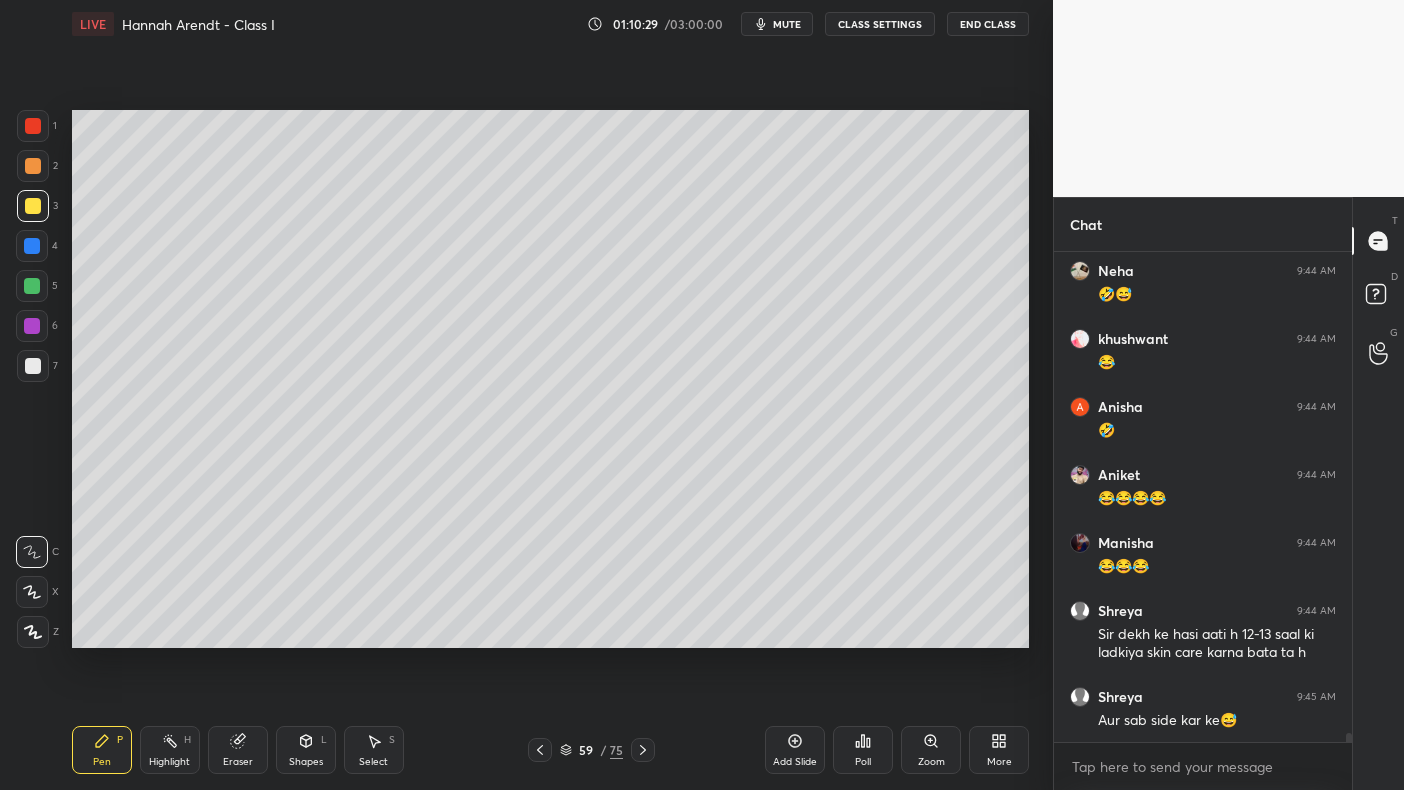 click at bounding box center (32, 246) 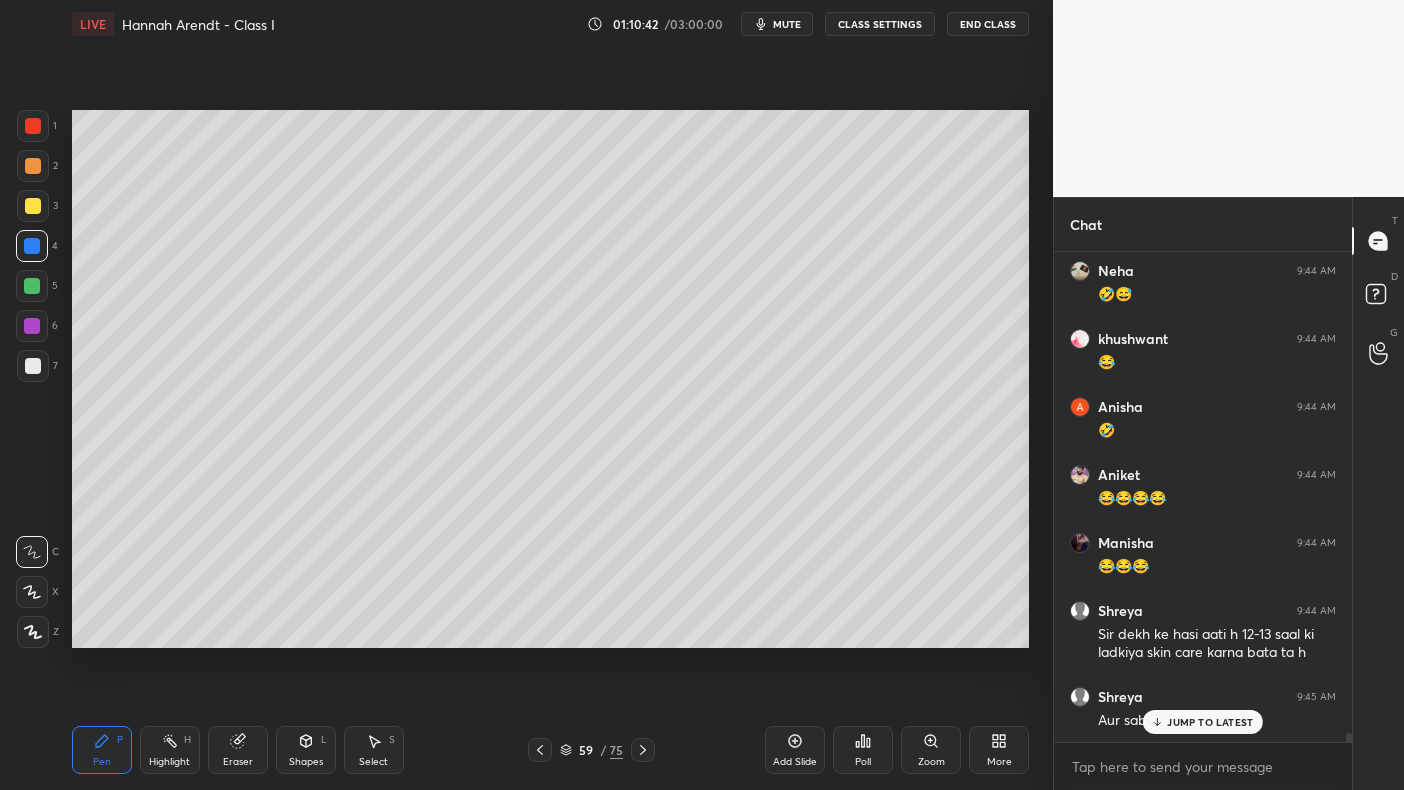 scroll, scrollTop: 25755, scrollLeft: 0, axis: vertical 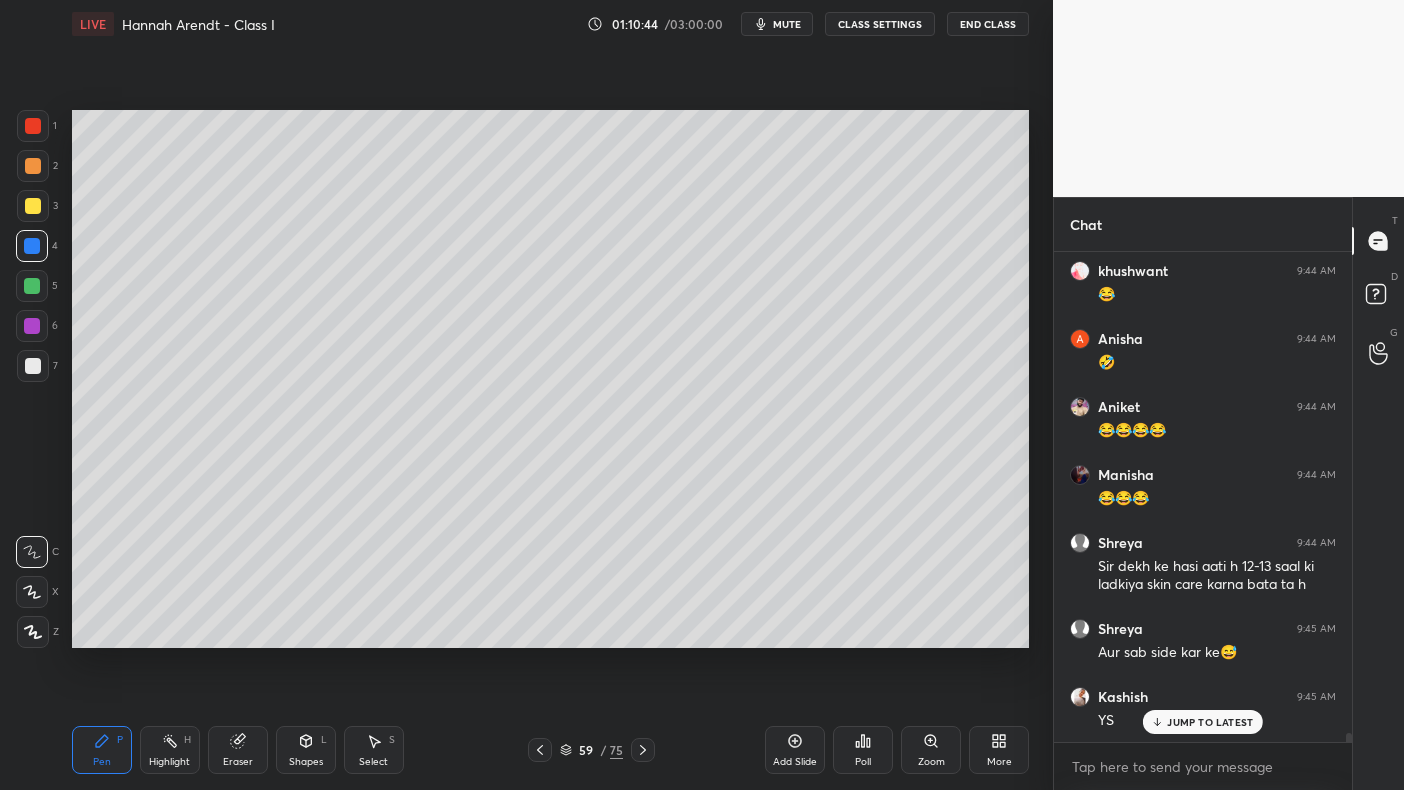 click on "5" at bounding box center (37, 290) 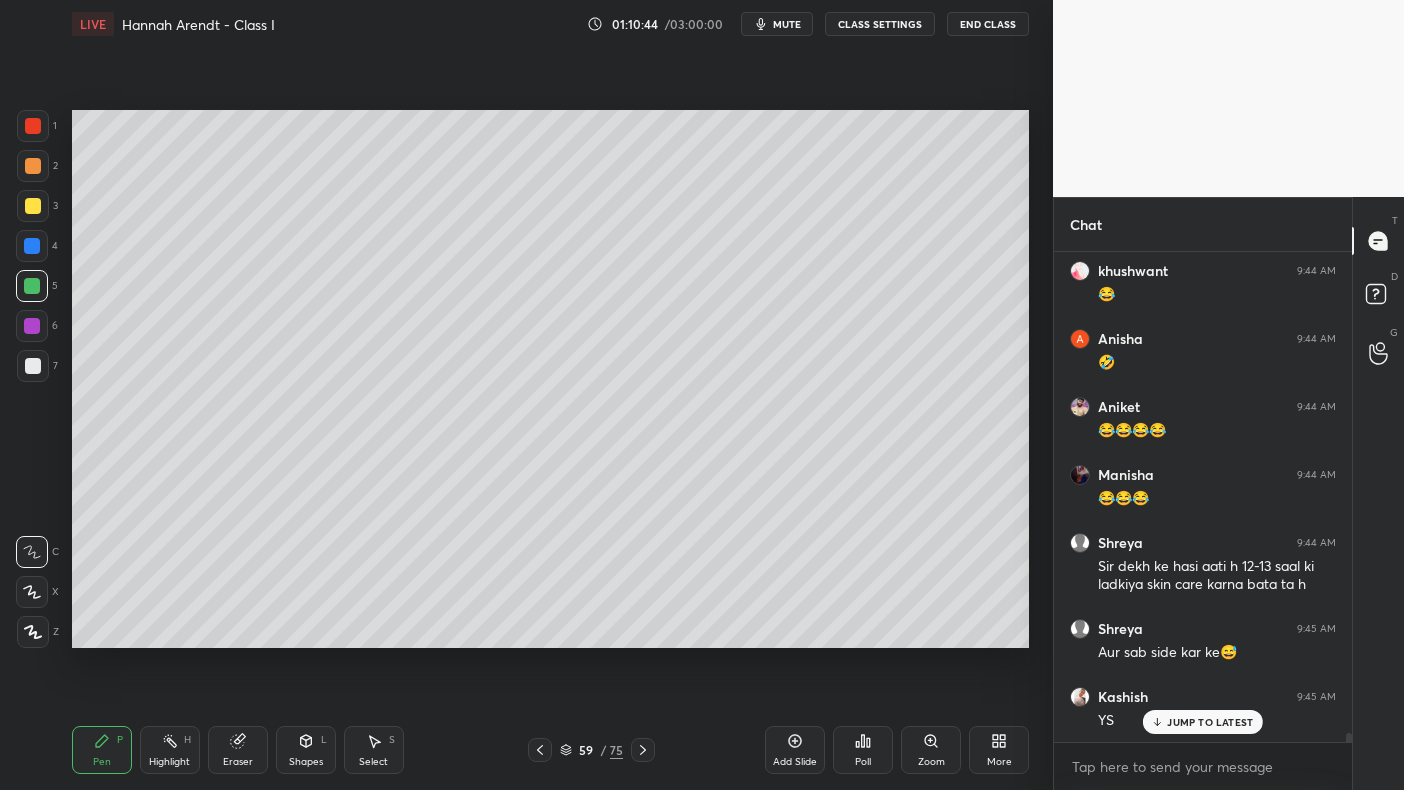 click at bounding box center [32, 326] 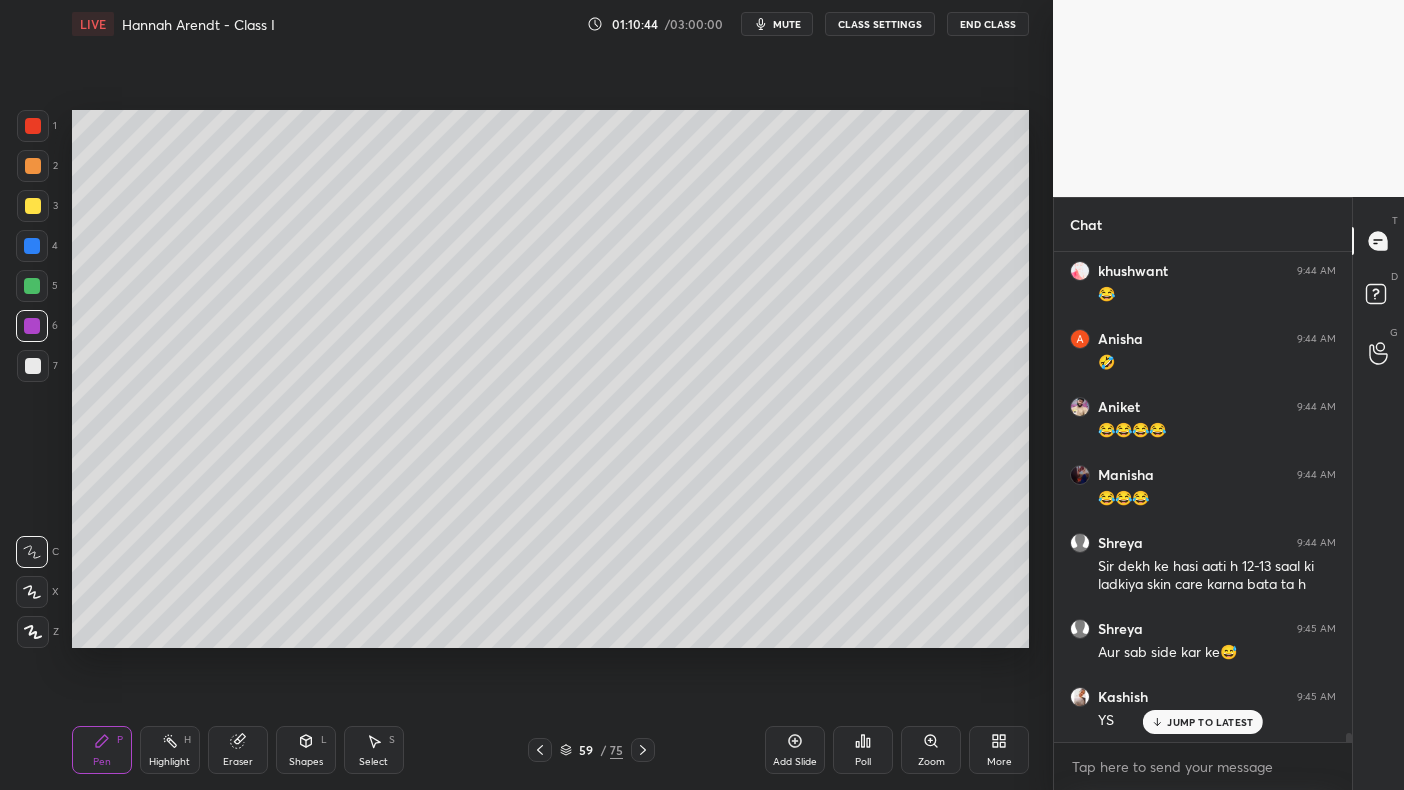click at bounding box center (32, 326) 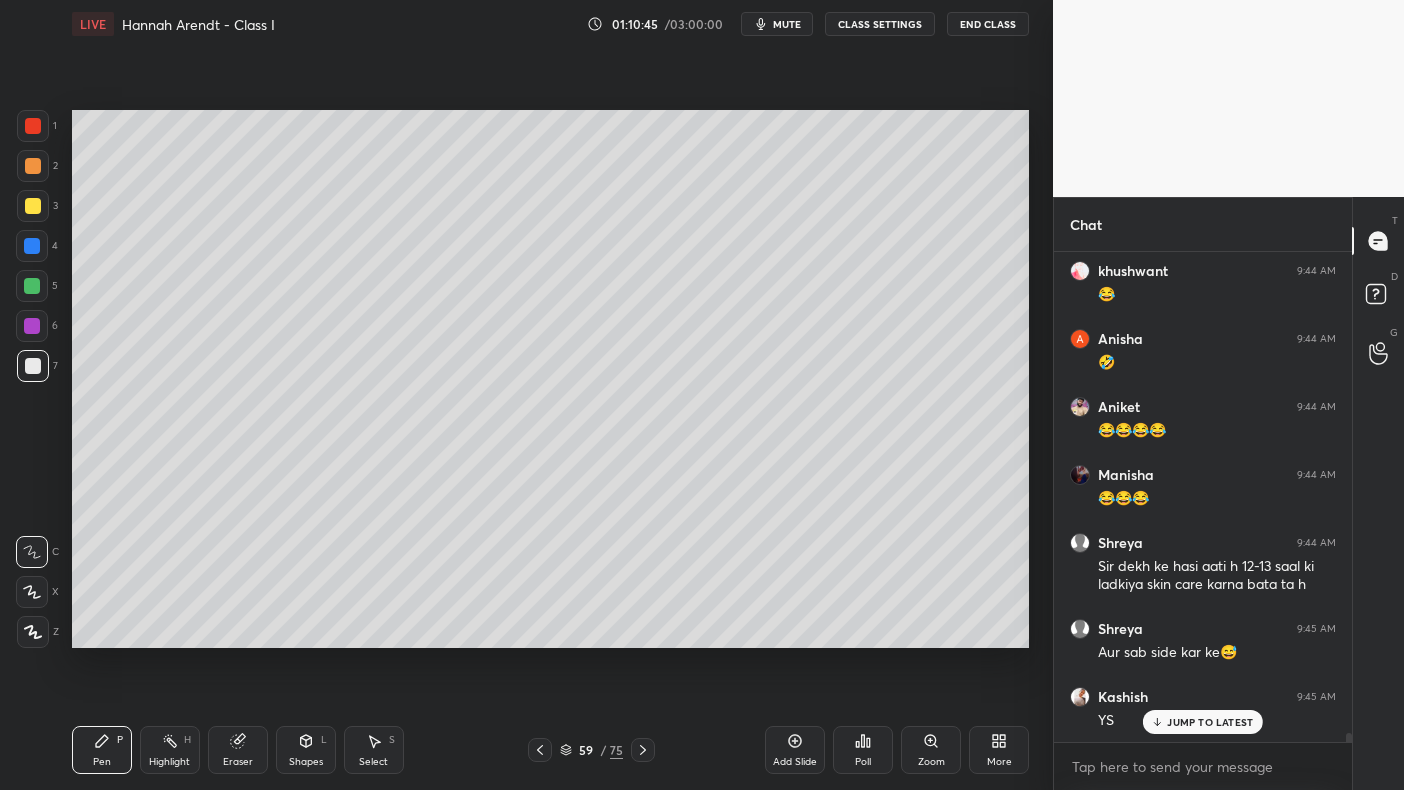 click at bounding box center (33, 366) 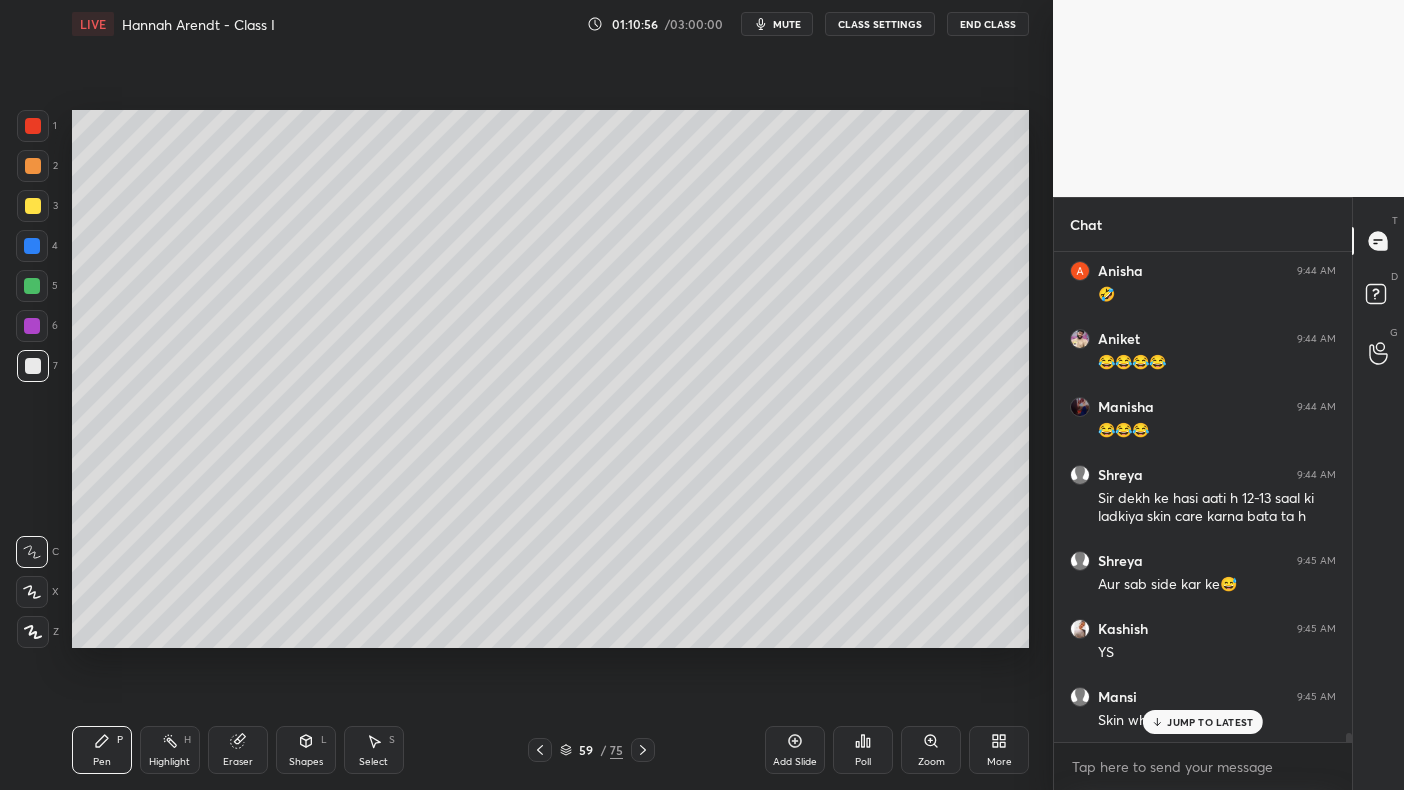 scroll, scrollTop: 25891, scrollLeft: 0, axis: vertical 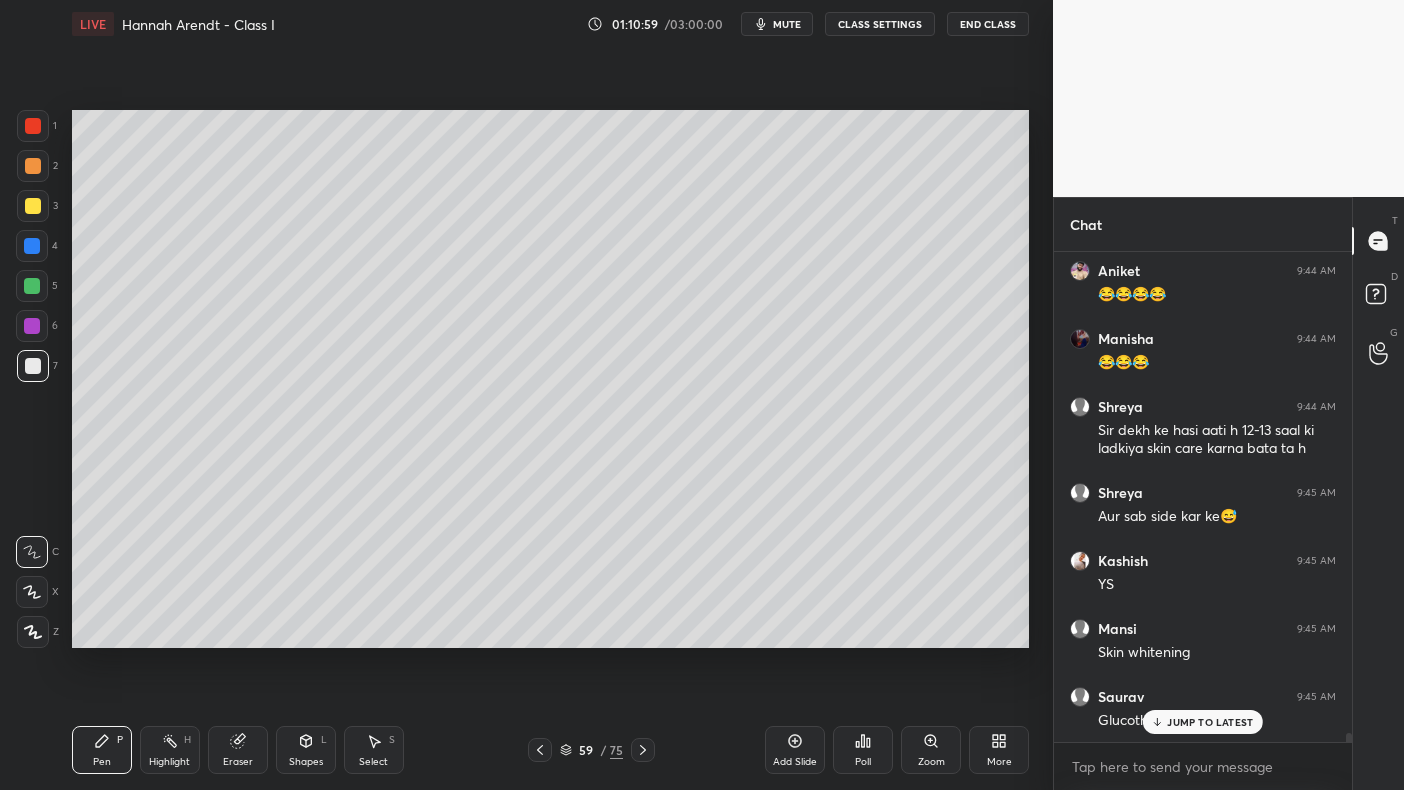 click on "[PERSON] 9:45 AM Glucothiotone" at bounding box center [1203, 709] 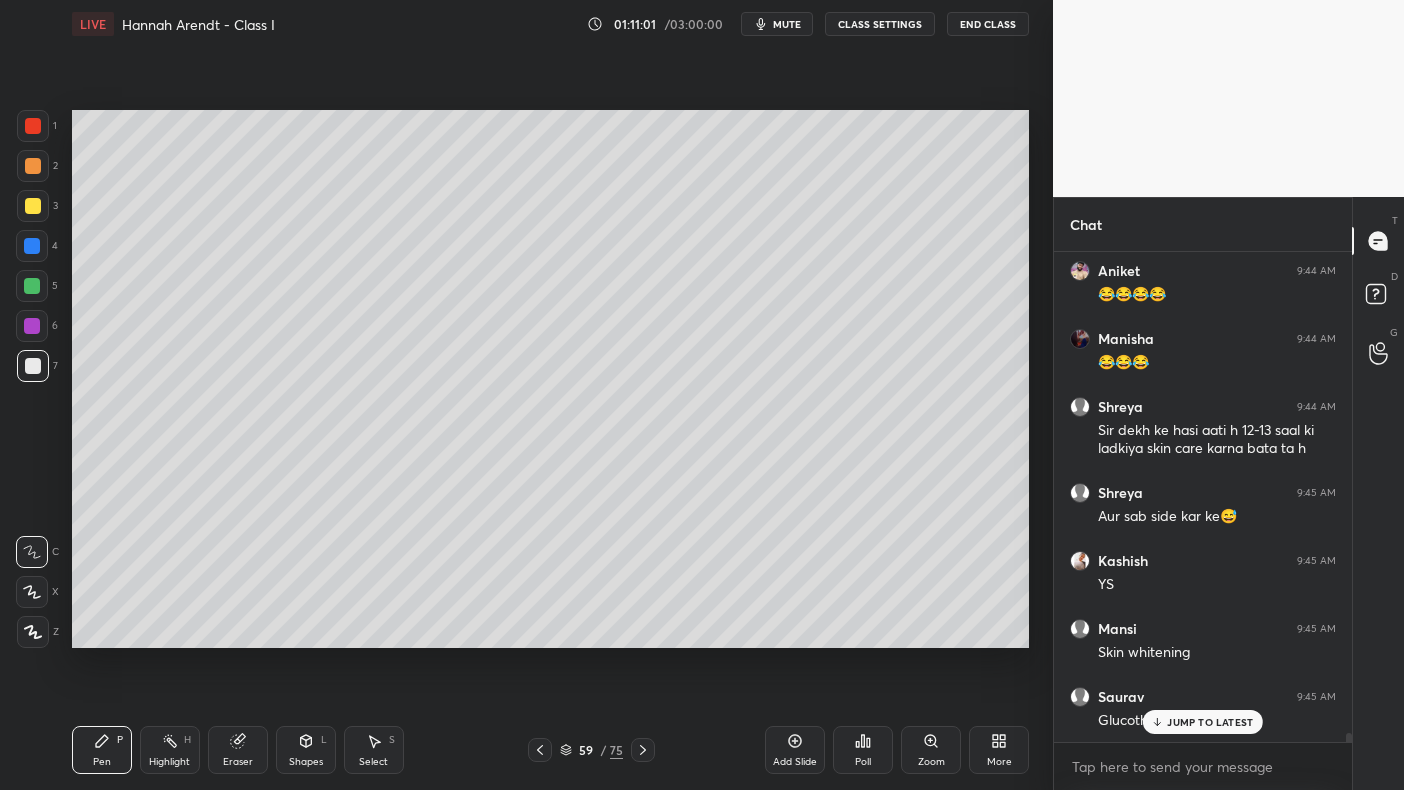 click on "[PERSON] 9:45 AM Glucothiotone" at bounding box center (1203, 709) 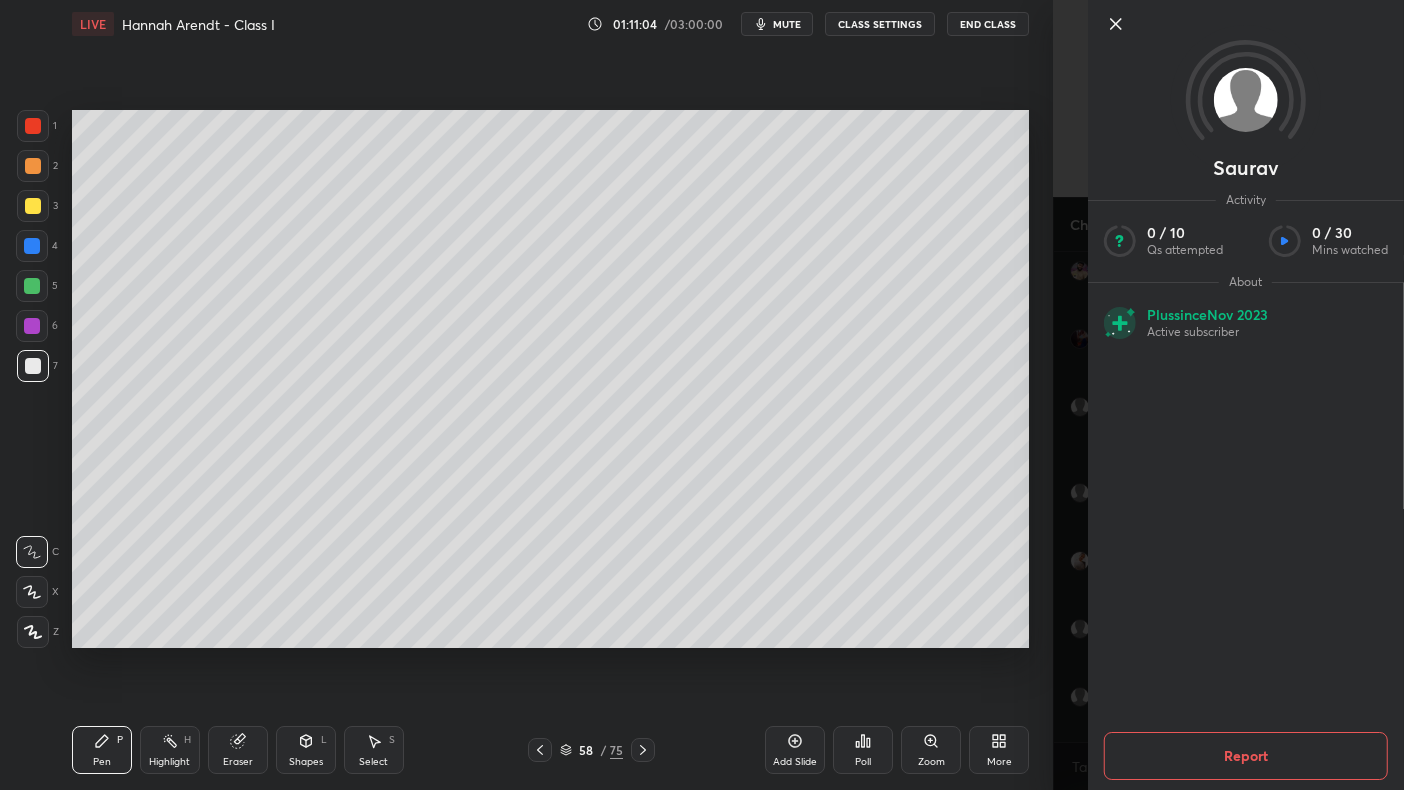 scroll, scrollTop: 25959, scrollLeft: 0, axis: vertical 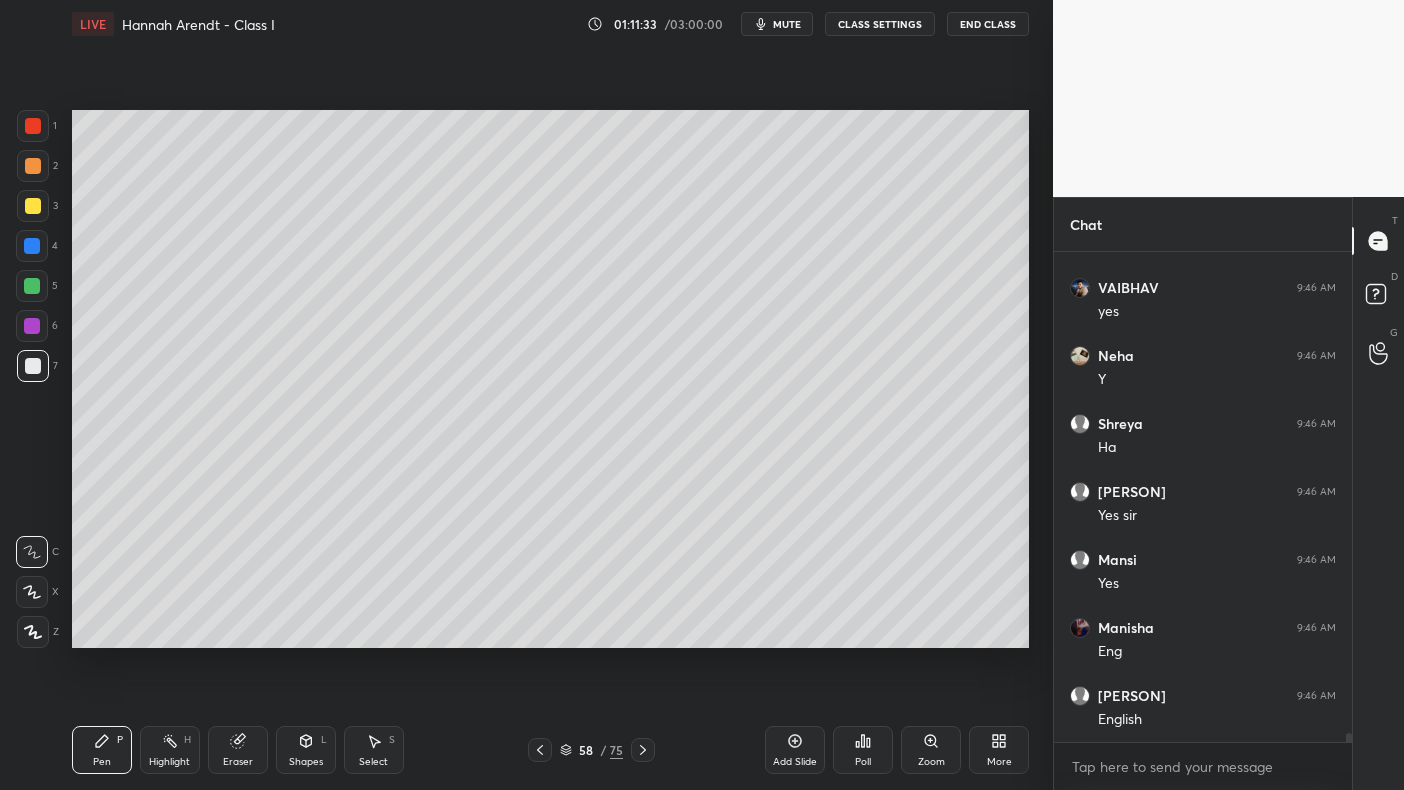 click at bounding box center [33, 206] 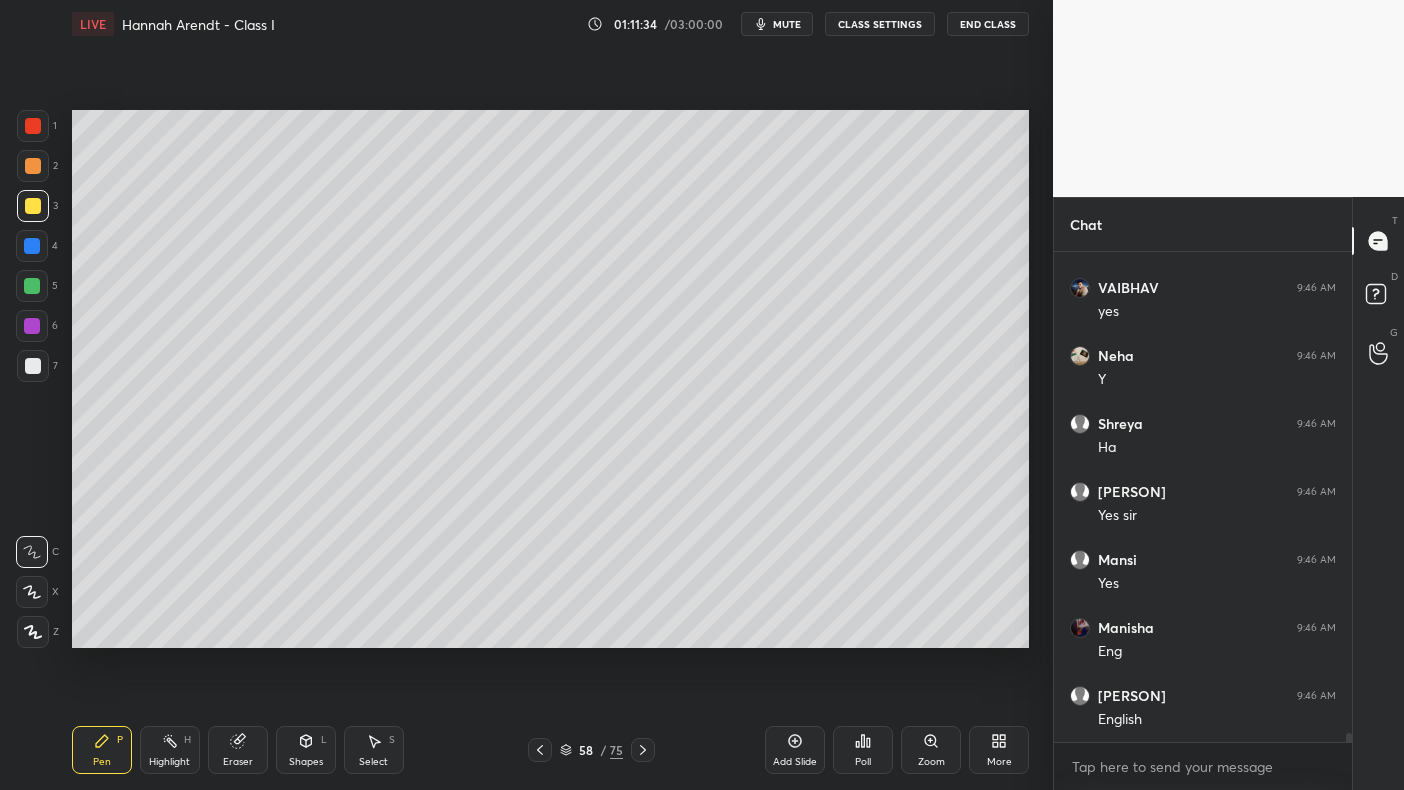 scroll, scrollTop: 26980, scrollLeft: 0, axis: vertical 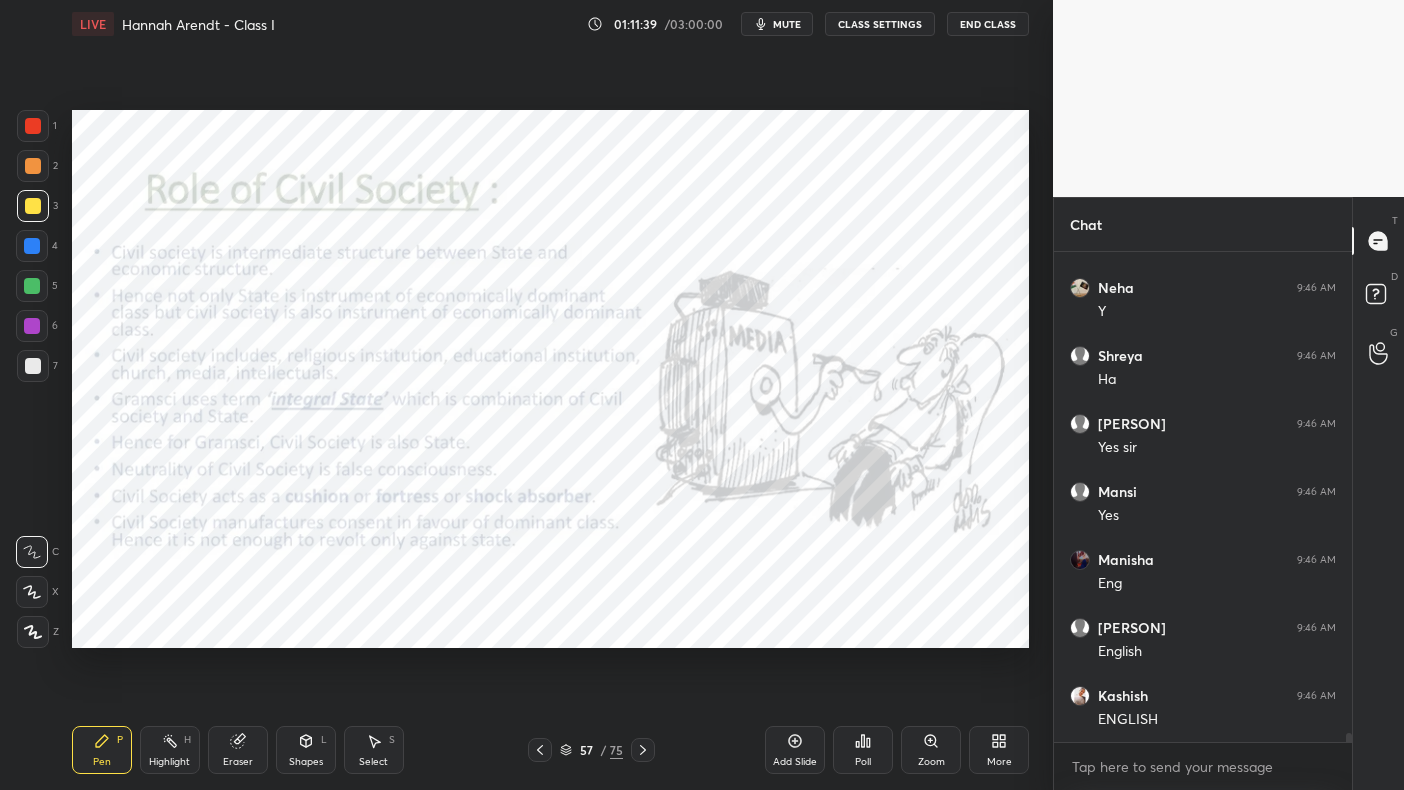 click at bounding box center (33, 126) 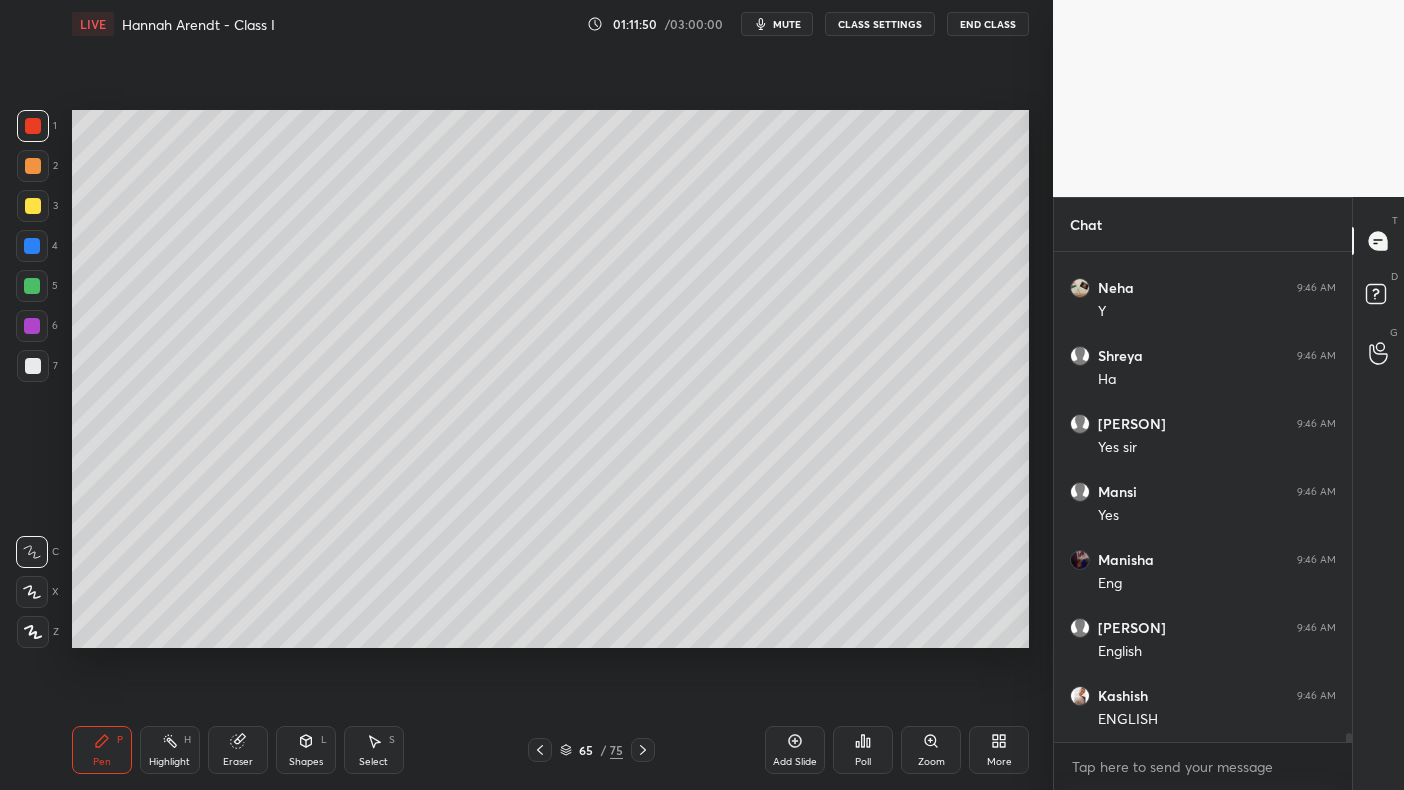 click on "Add Slide" at bounding box center (795, 750) 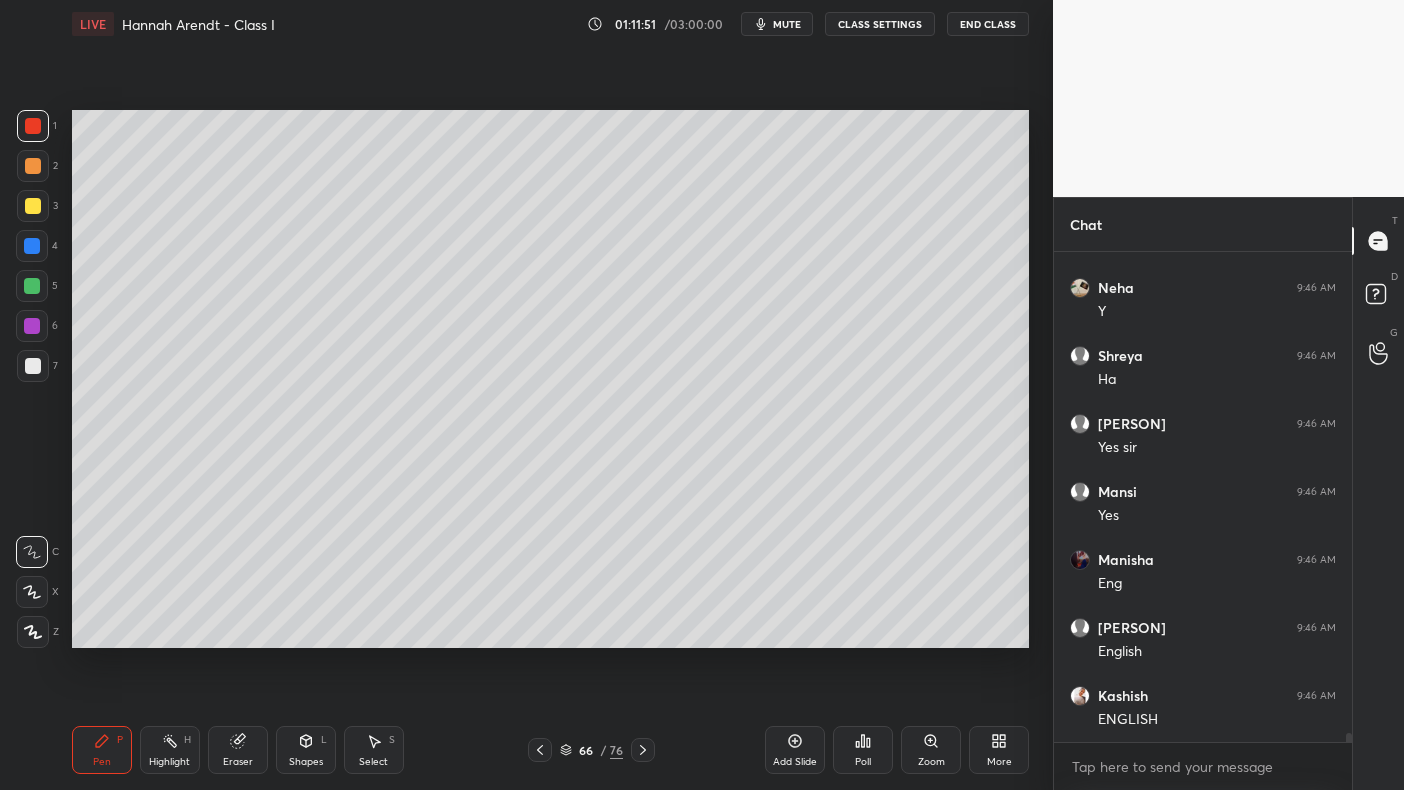 click at bounding box center (33, 206) 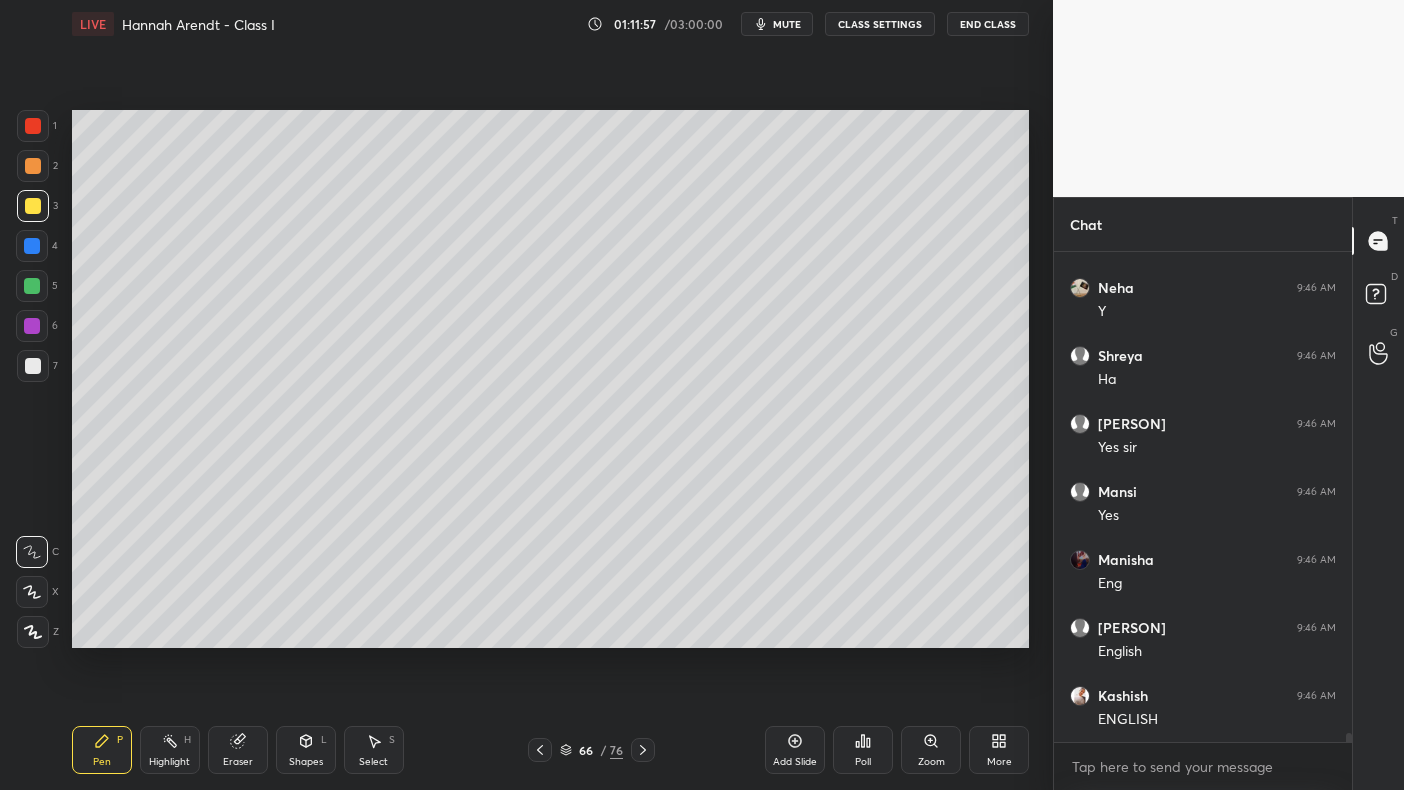 click at bounding box center [32, 246] 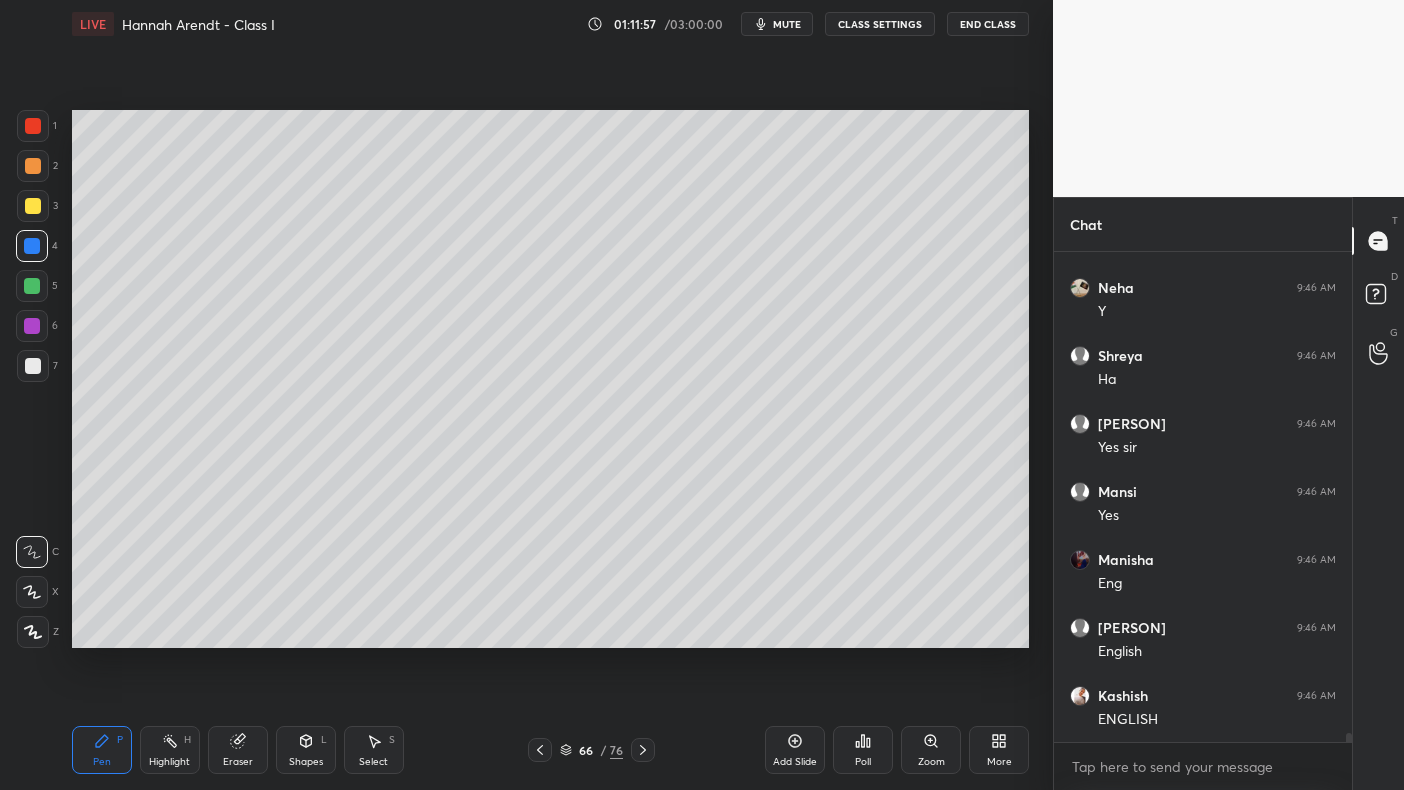 click at bounding box center [32, 246] 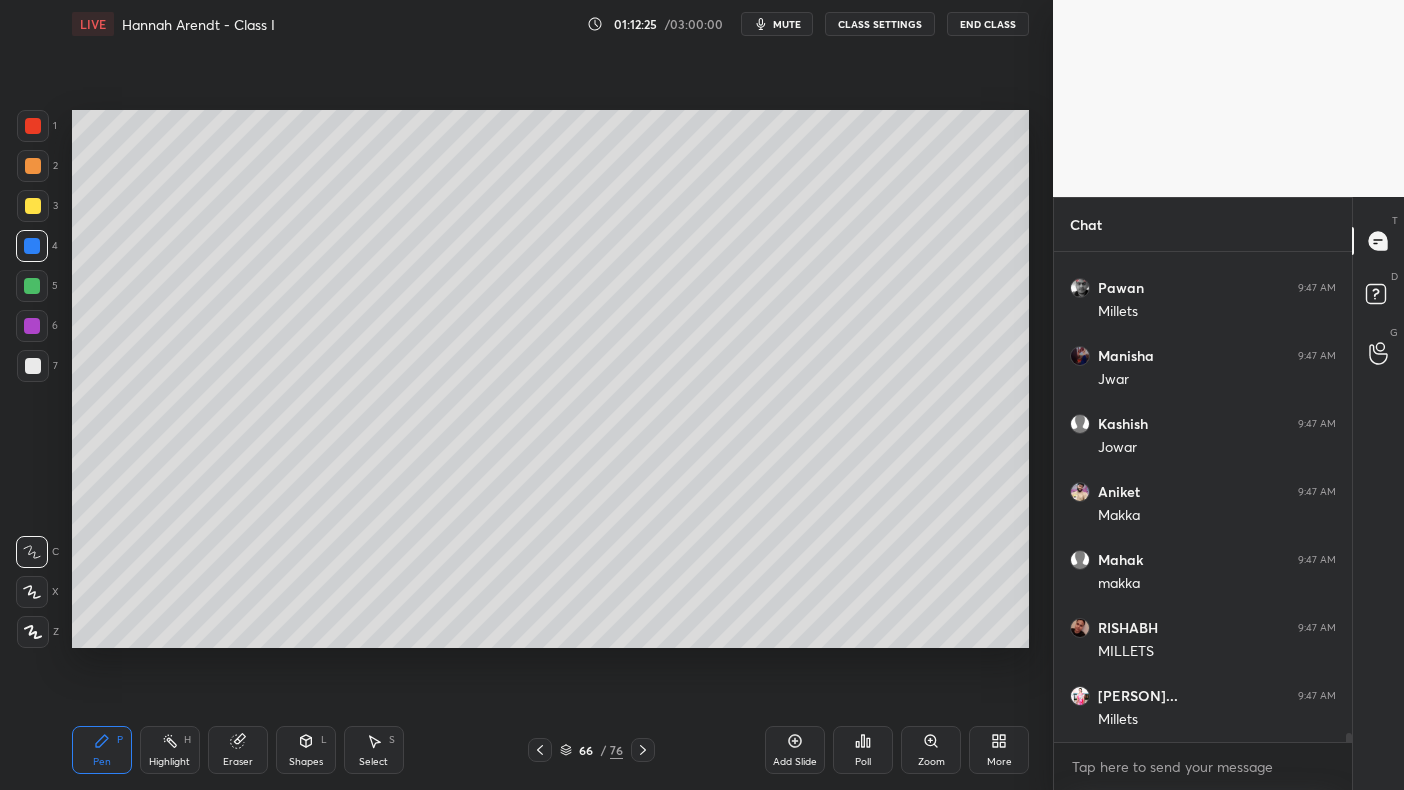 scroll, scrollTop: 27660, scrollLeft: 0, axis: vertical 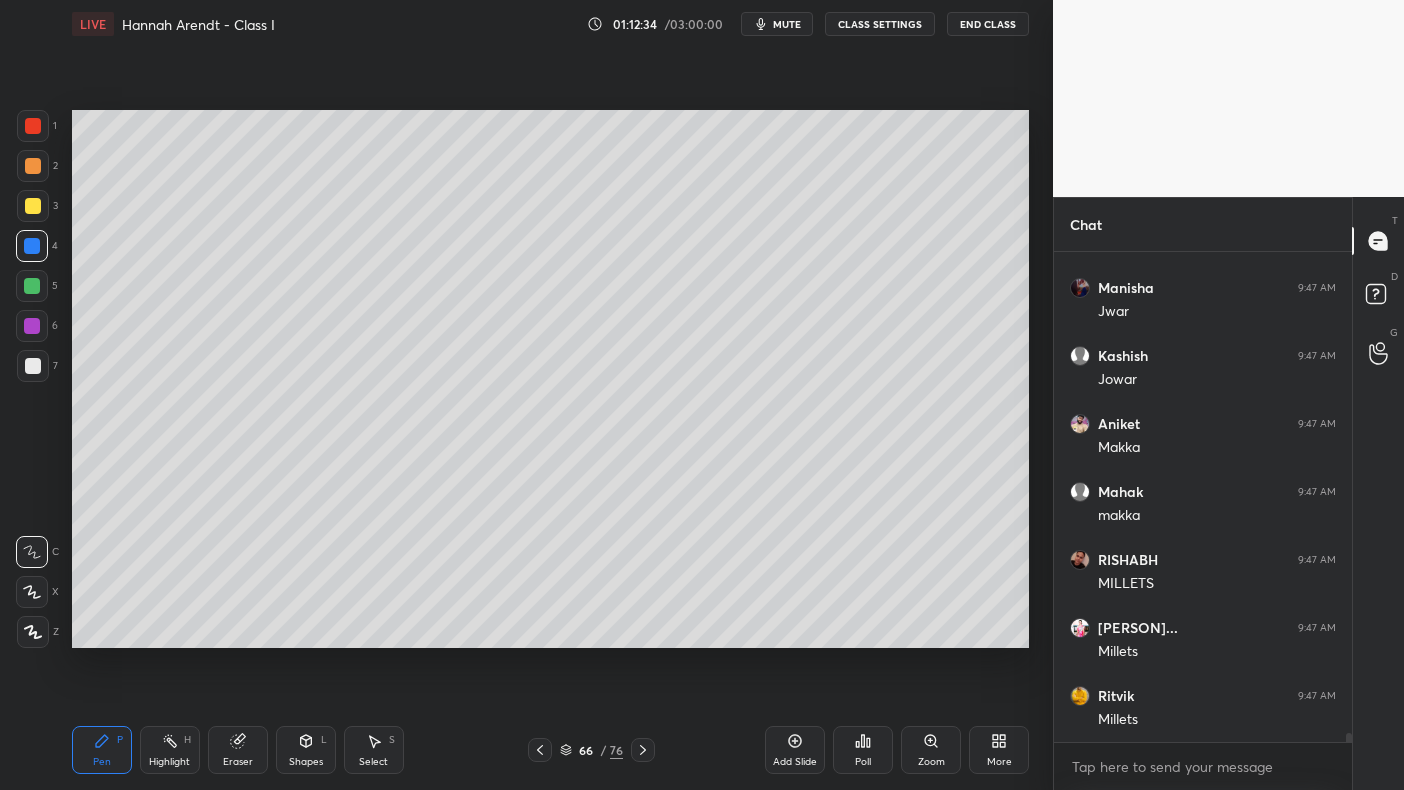 click at bounding box center (33, 366) 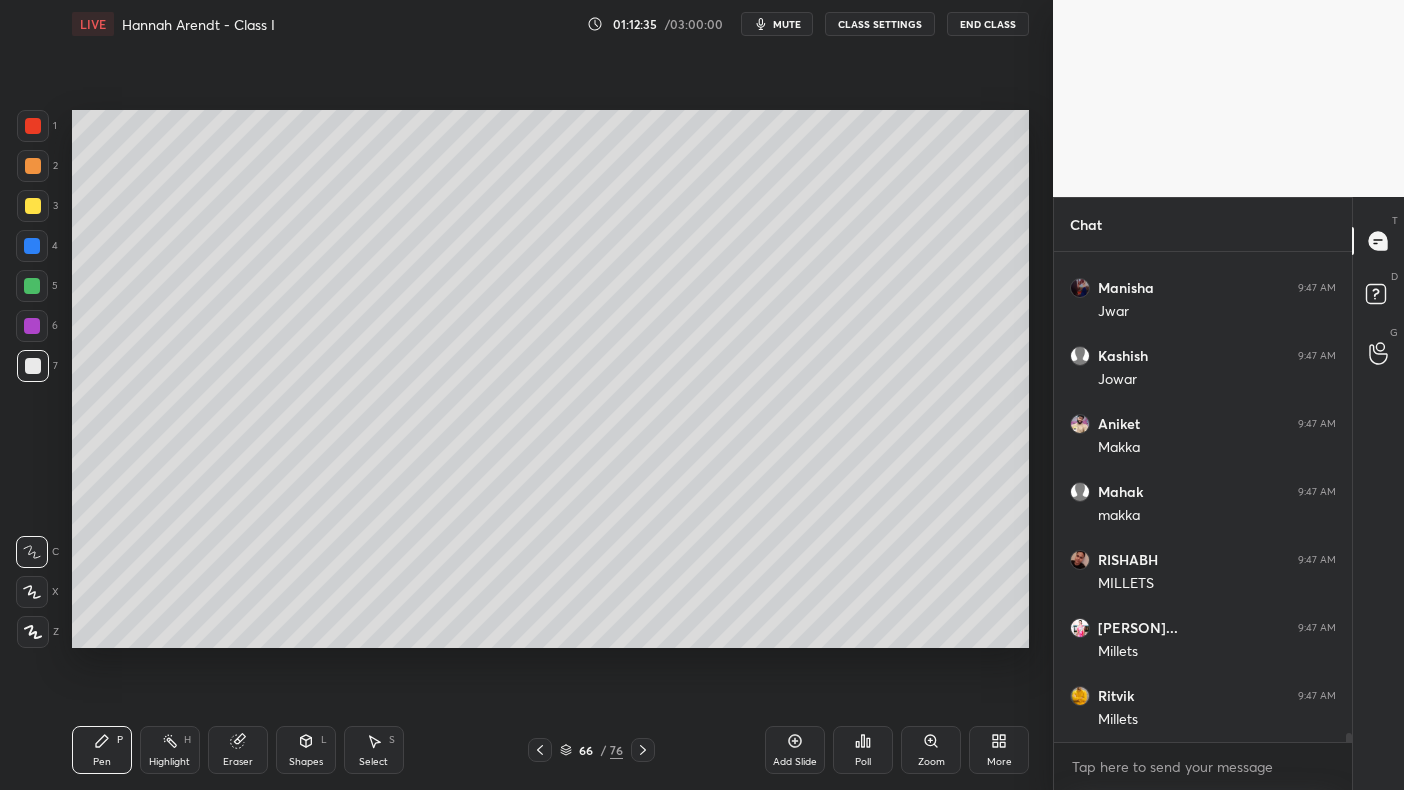 click at bounding box center [33, 366] 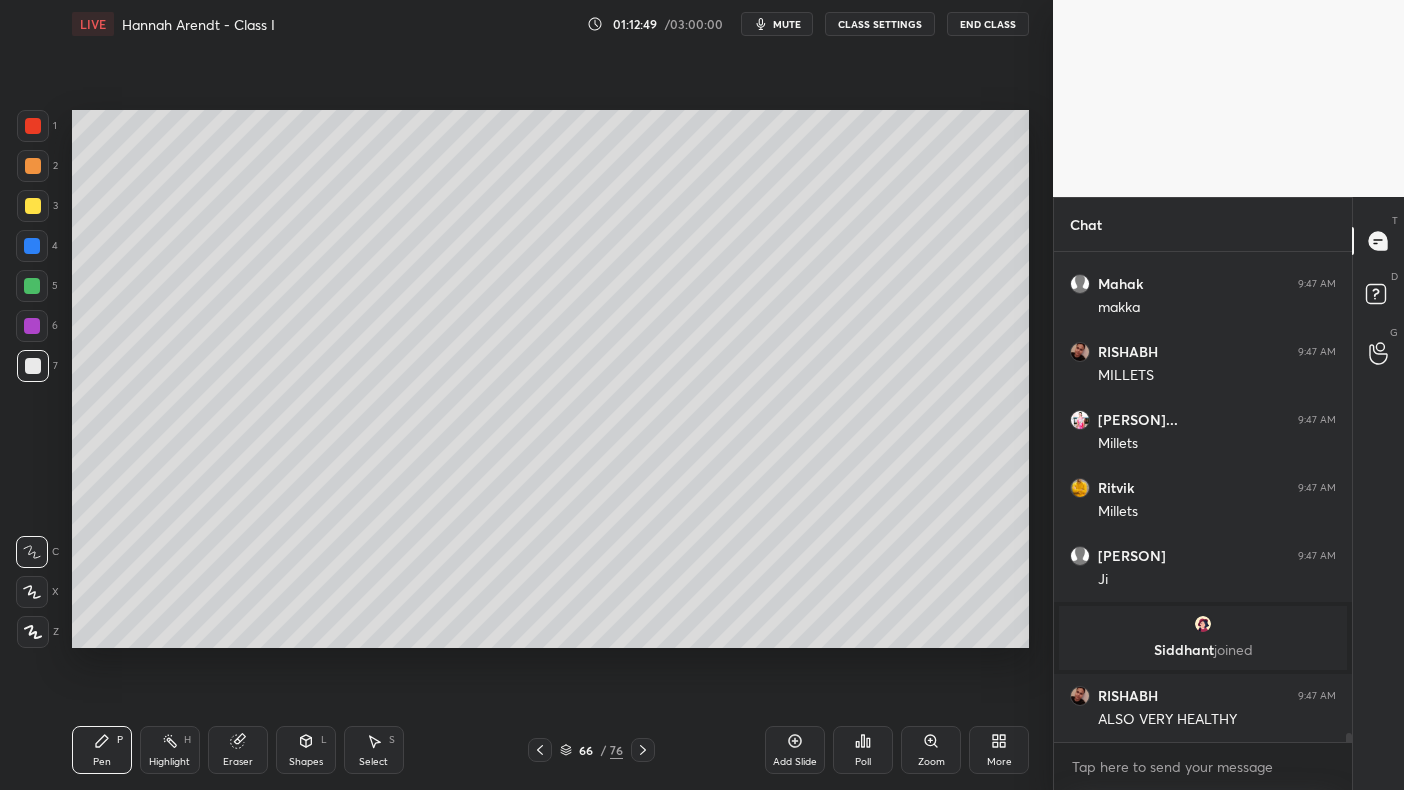 scroll, scrollTop: 25624, scrollLeft: 0, axis: vertical 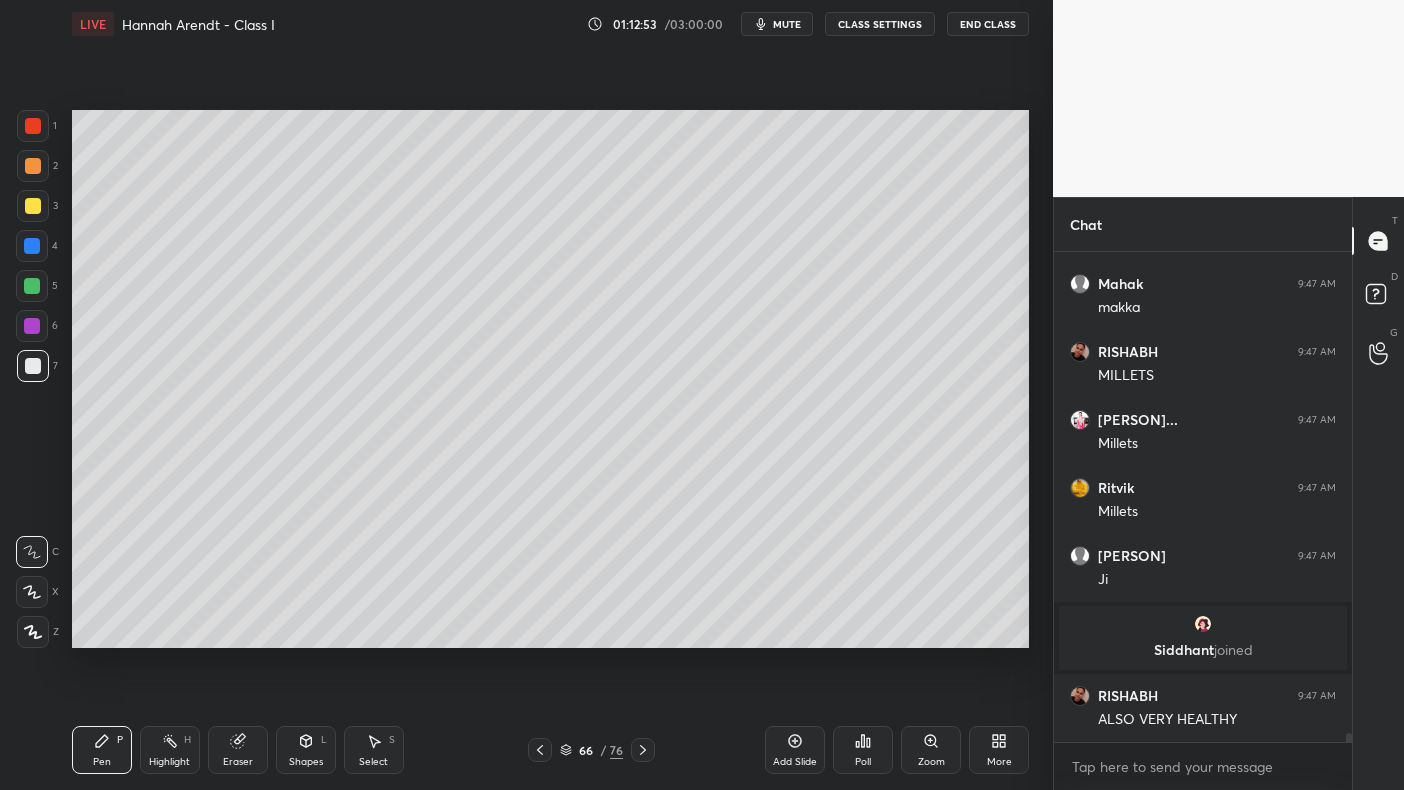 click at bounding box center (32, 246) 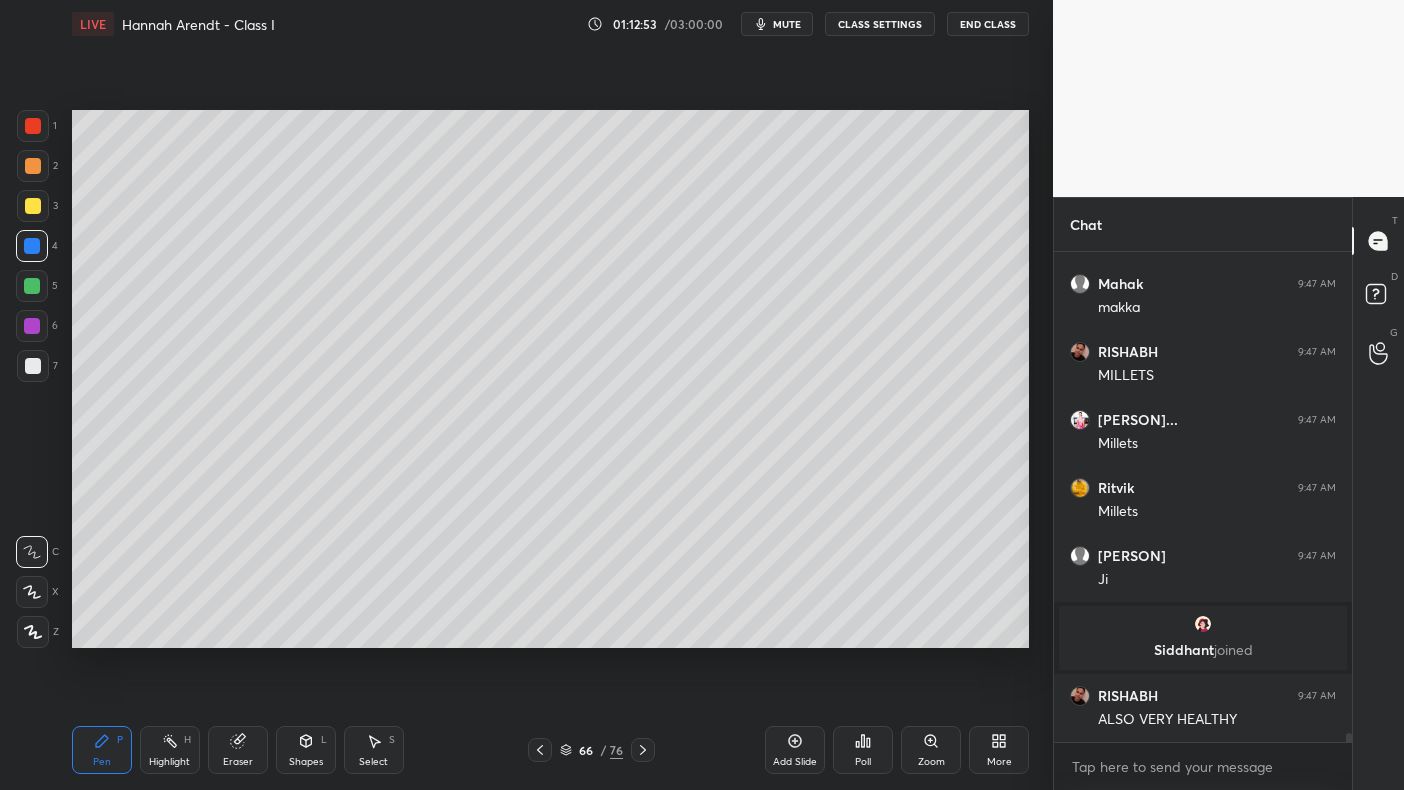 click on "3" at bounding box center [37, 210] 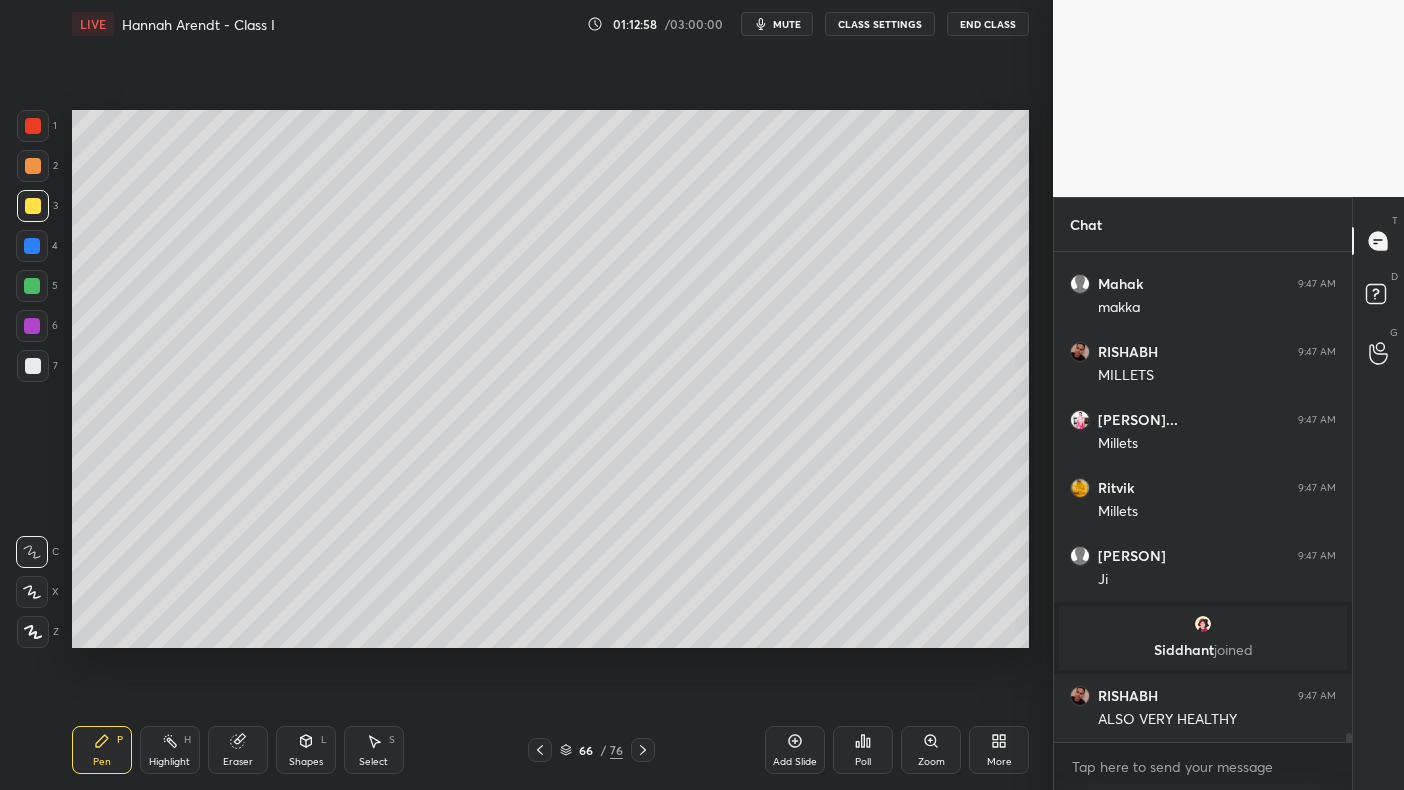 click on "2" at bounding box center [37, 170] 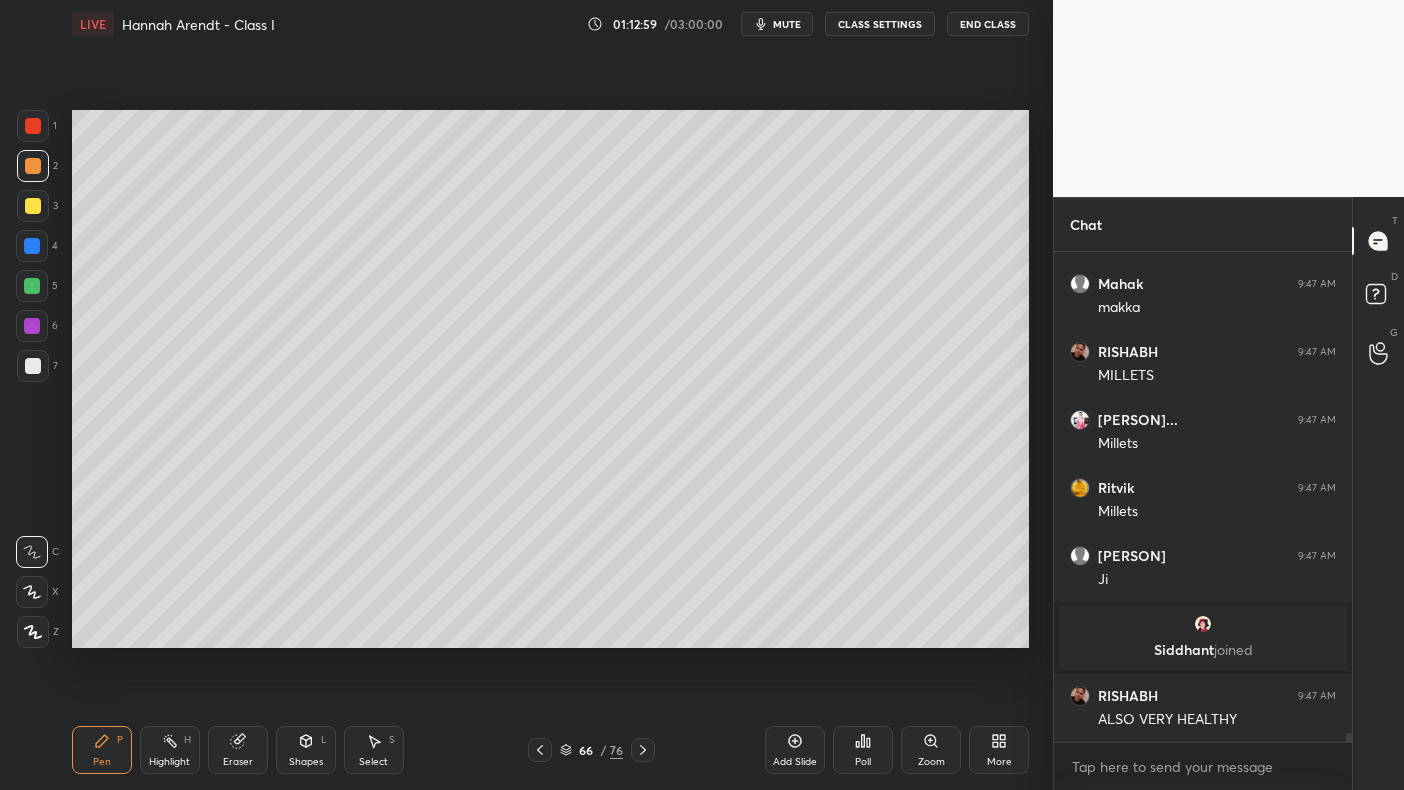 click at bounding box center (33, 166) 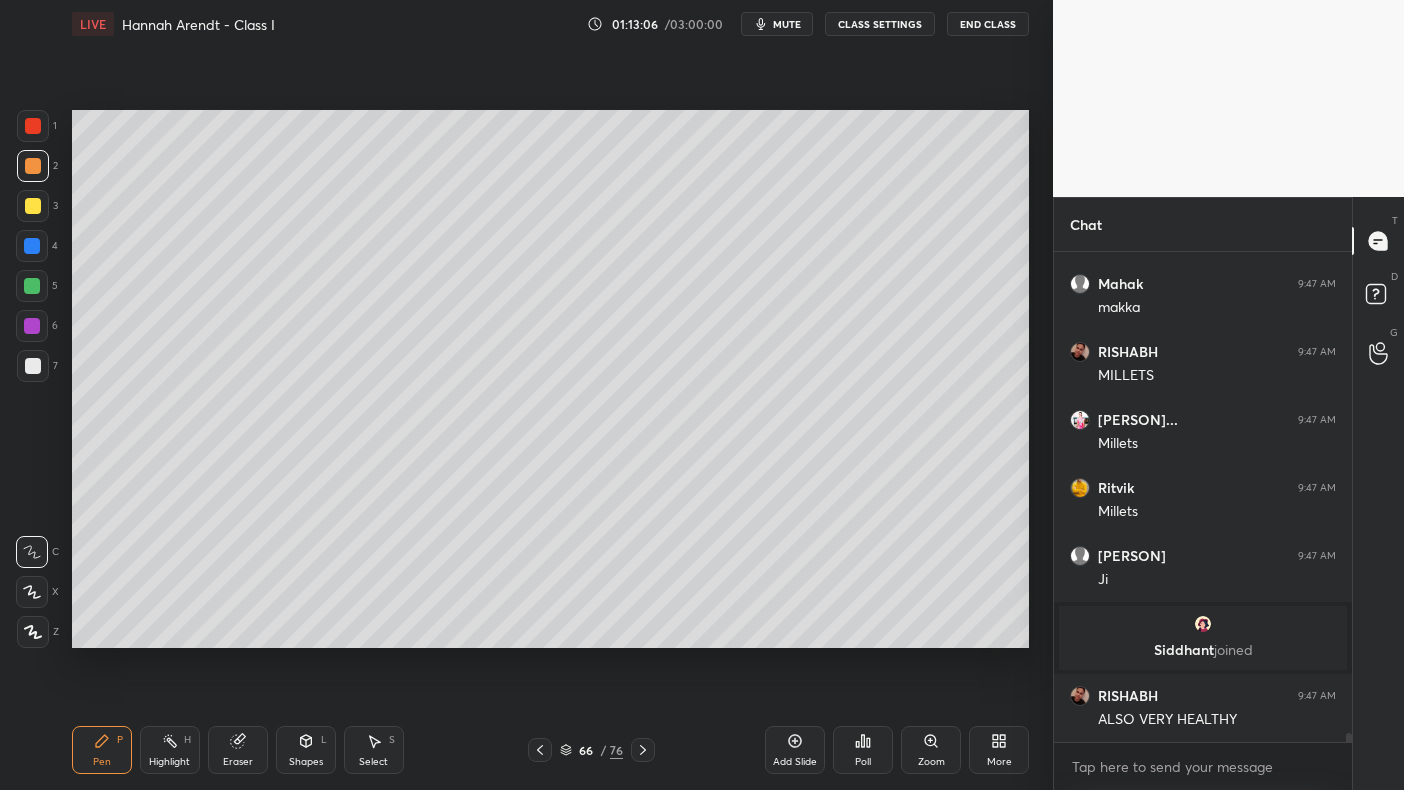click on "3" at bounding box center [37, 210] 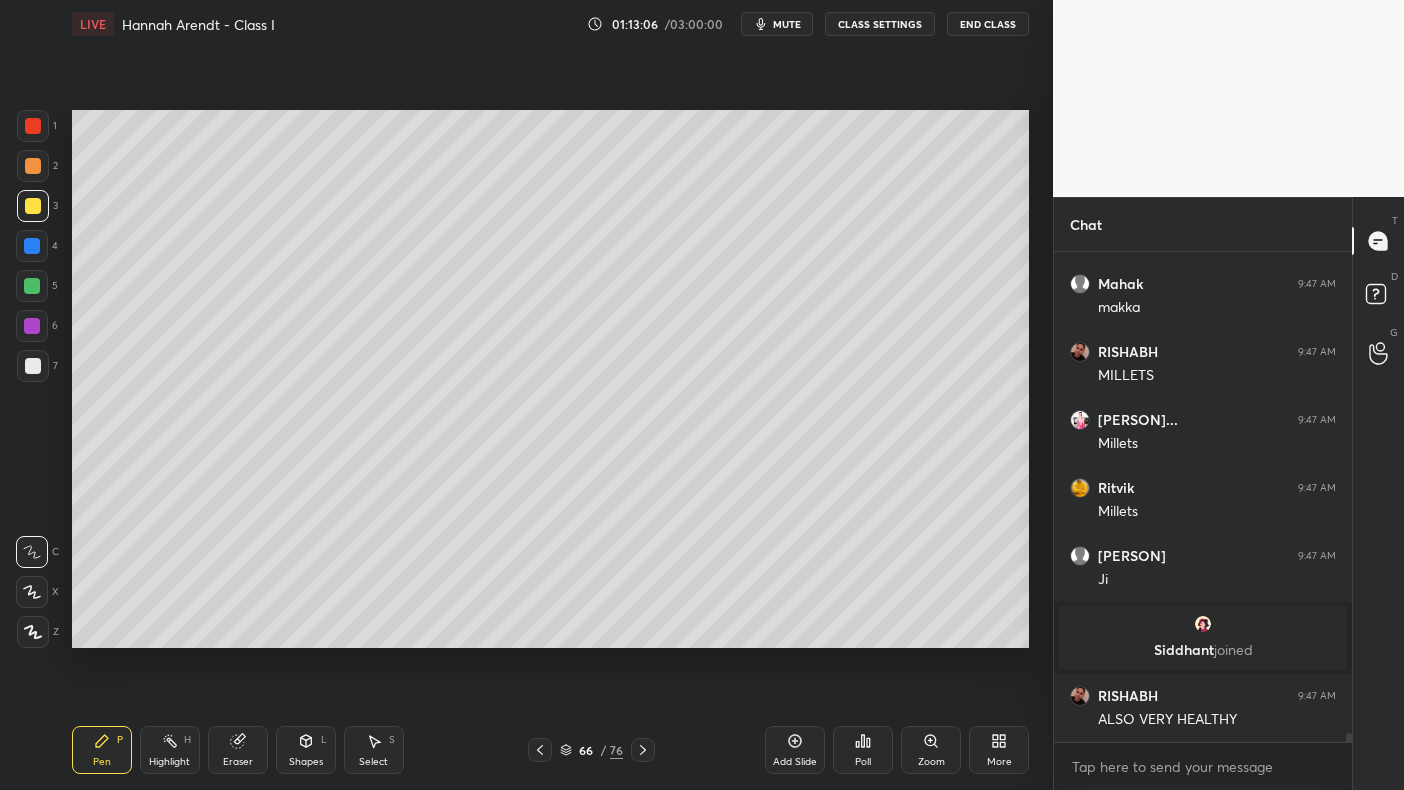 click at bounding box center (32, 246) 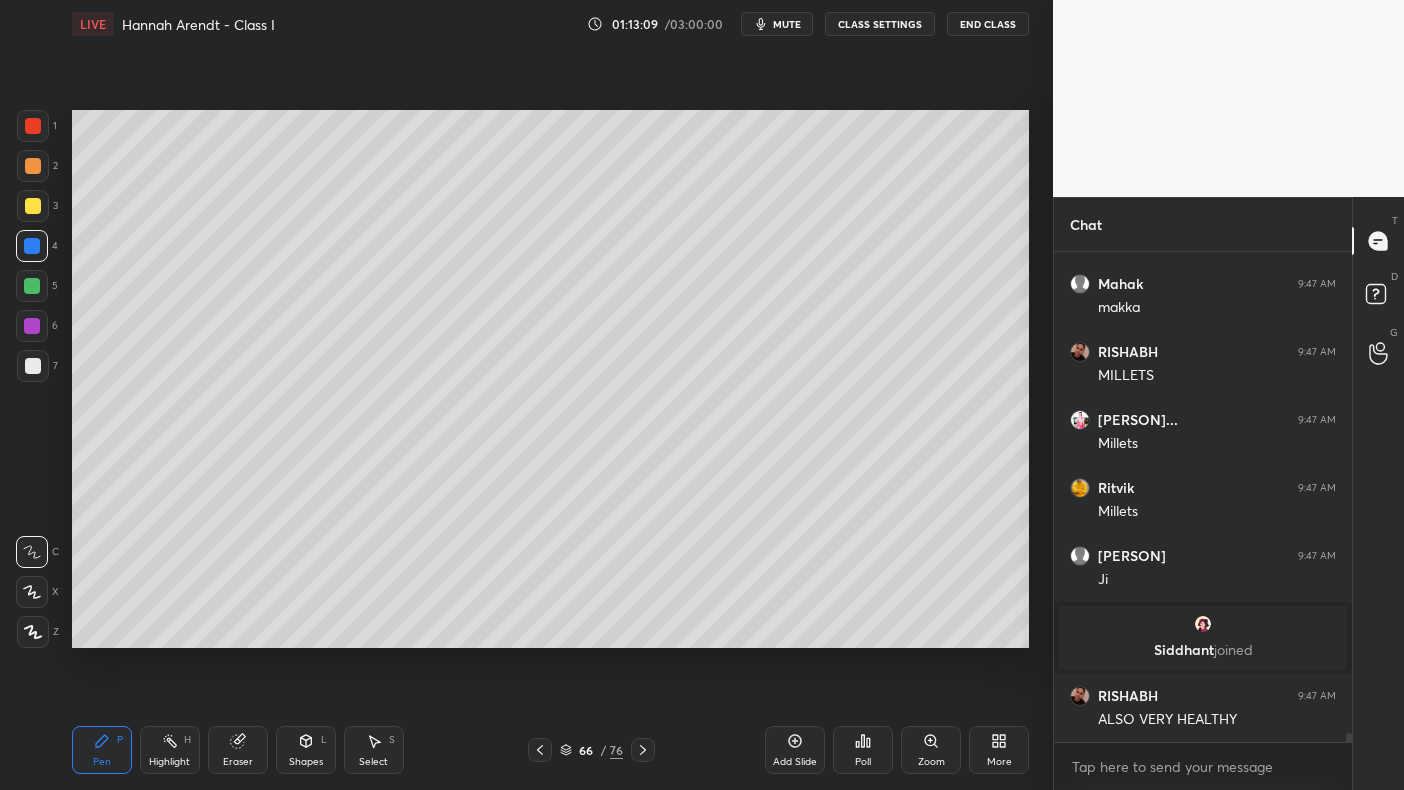 click on "1" at bounding box center [37, 130] 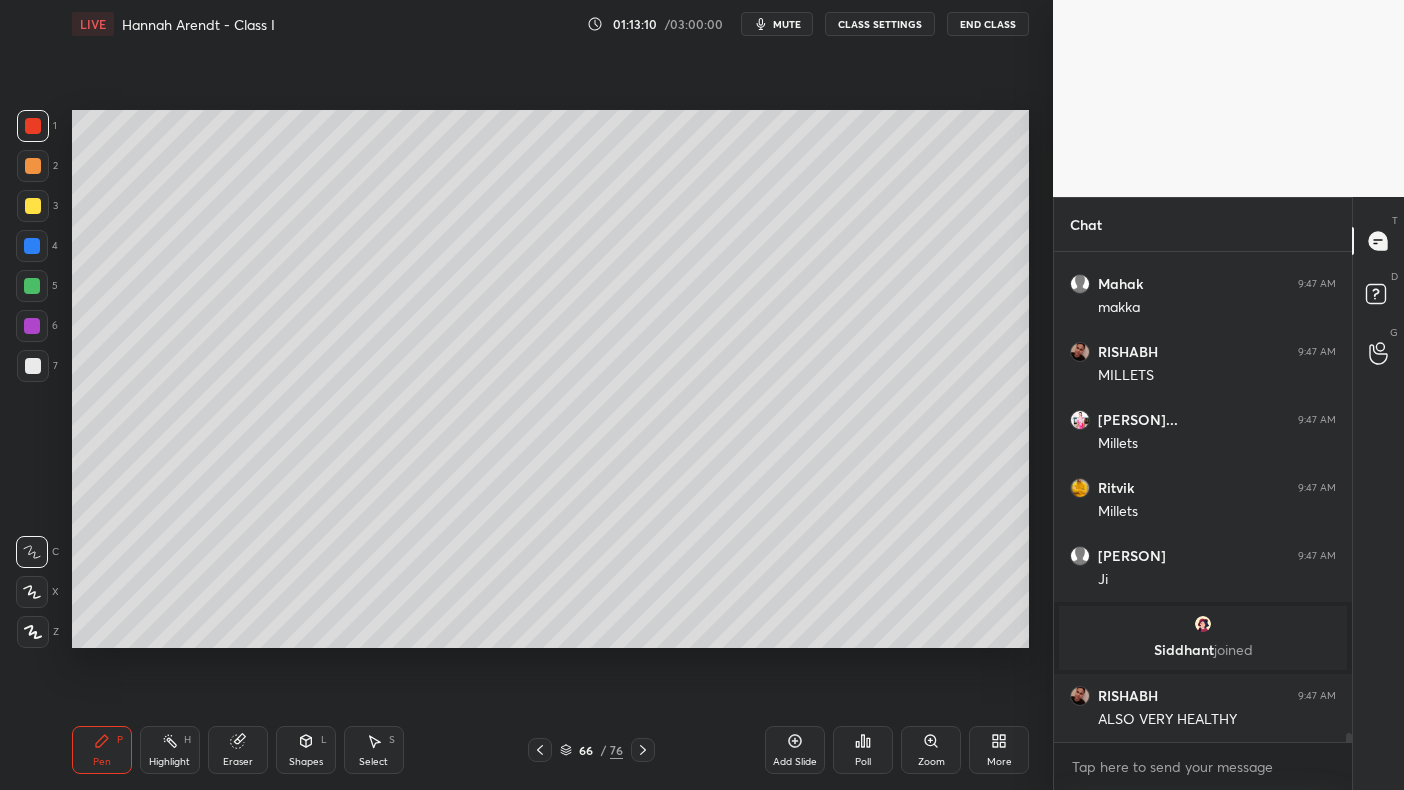 click at bounding box center [33, 126] 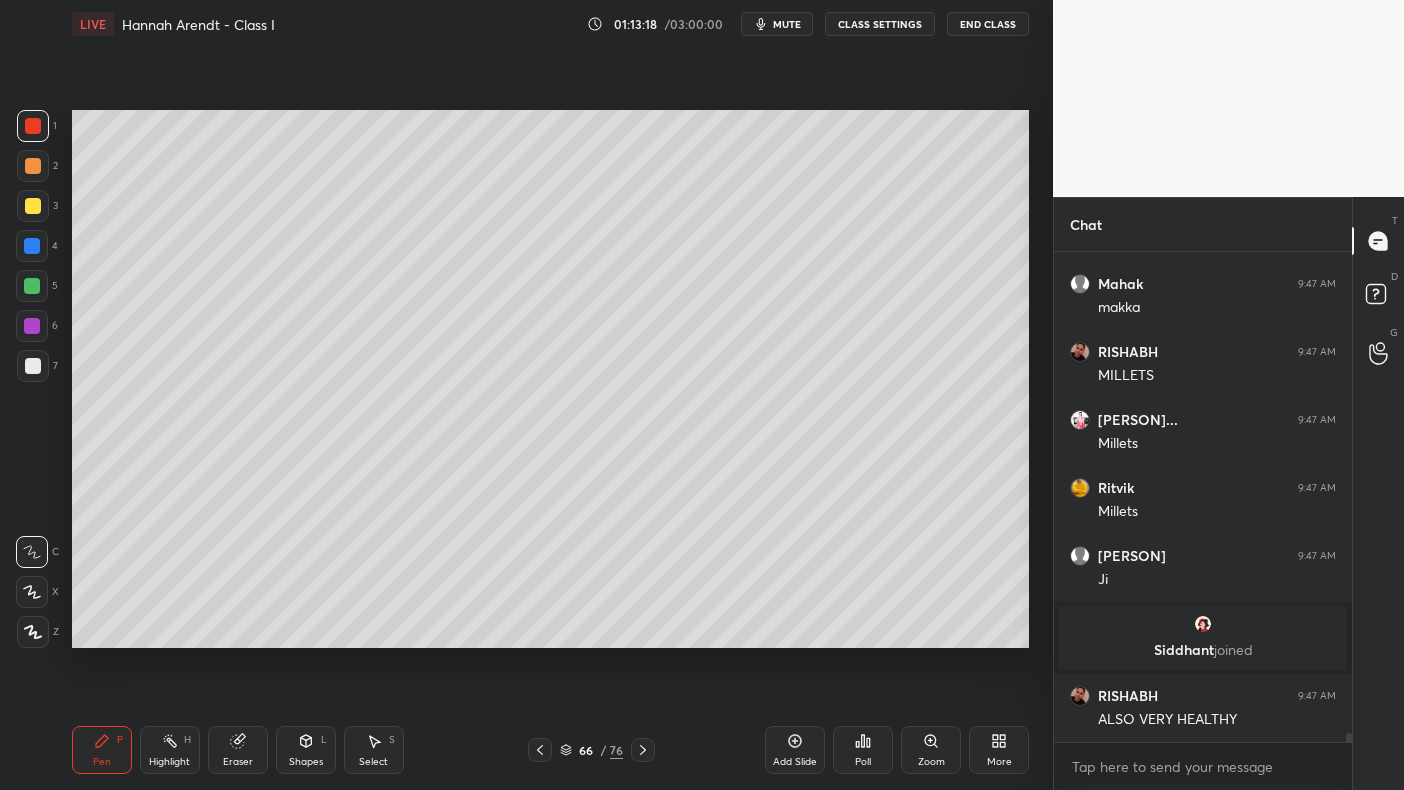 click at bounding box center [32, 246] 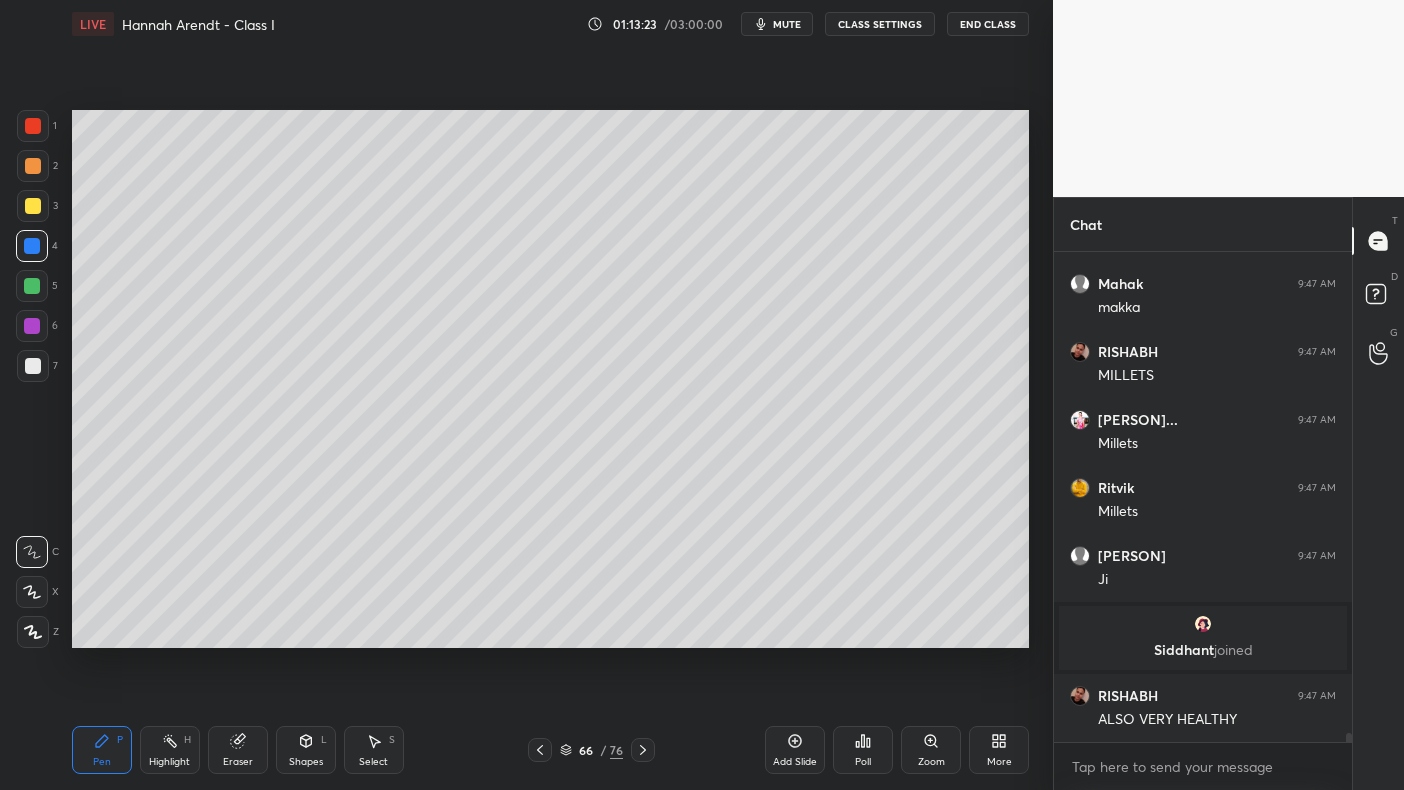 click at bounding box center [33, 206] 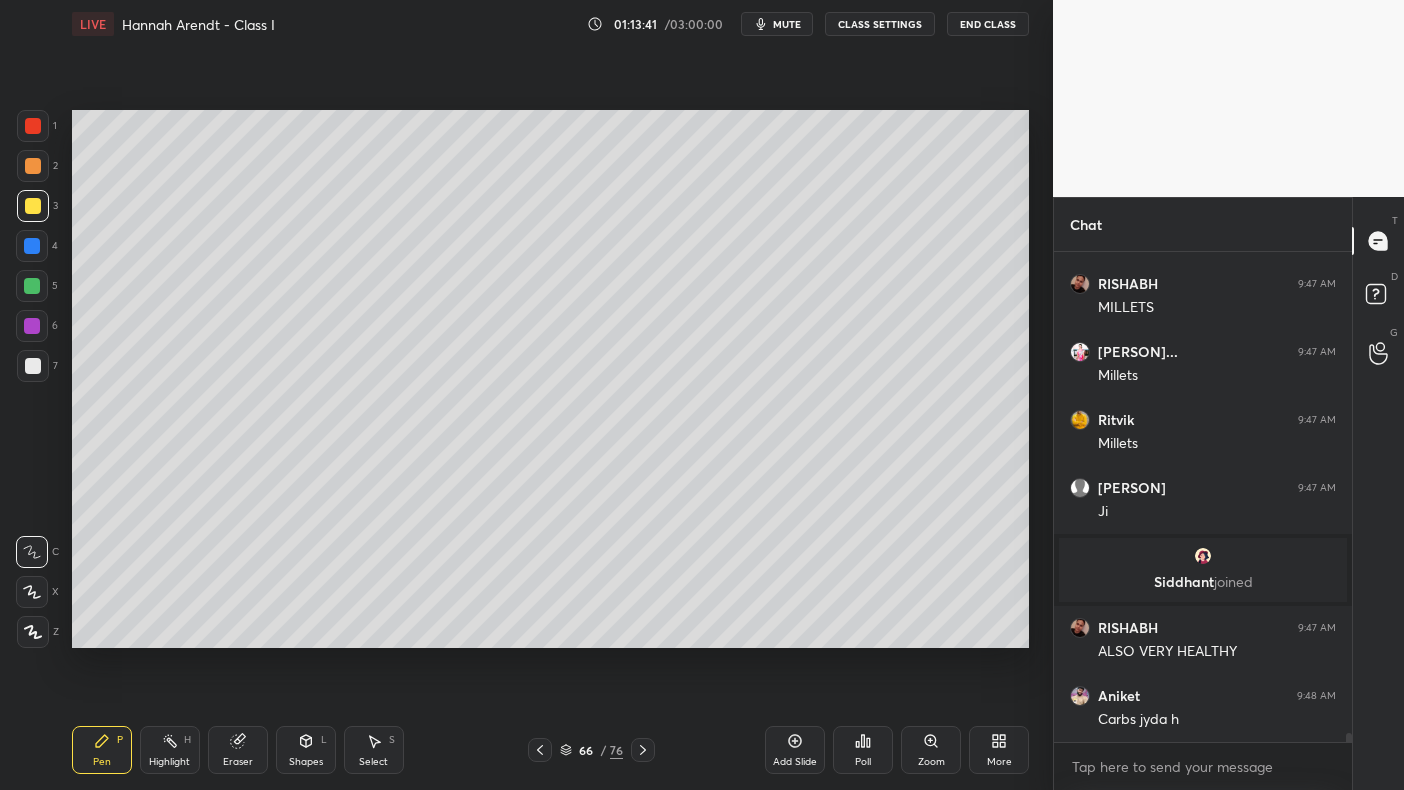 scroll, scrollTop: 25760, scrollLeft: 0, axis: vertical 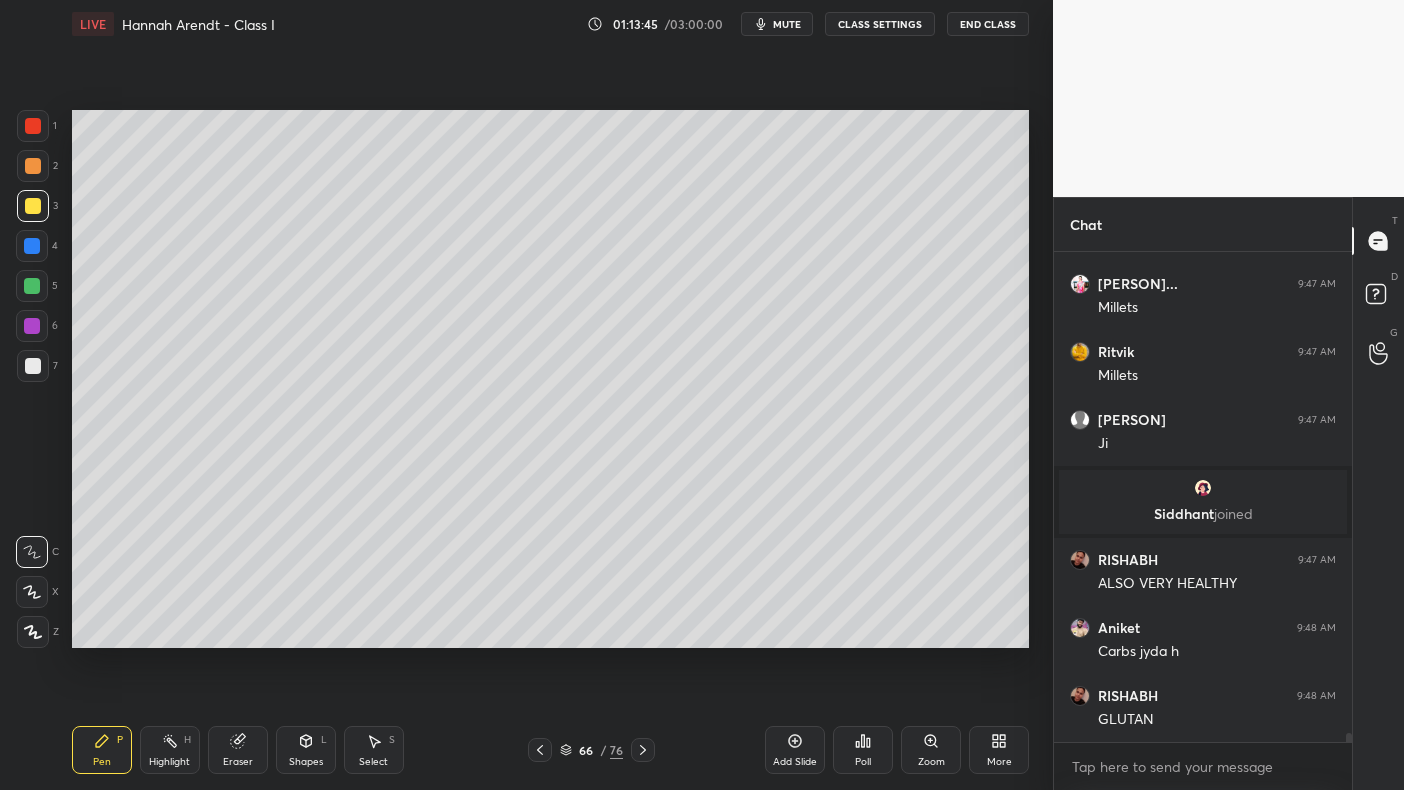 click at bounding box center (33, 166) 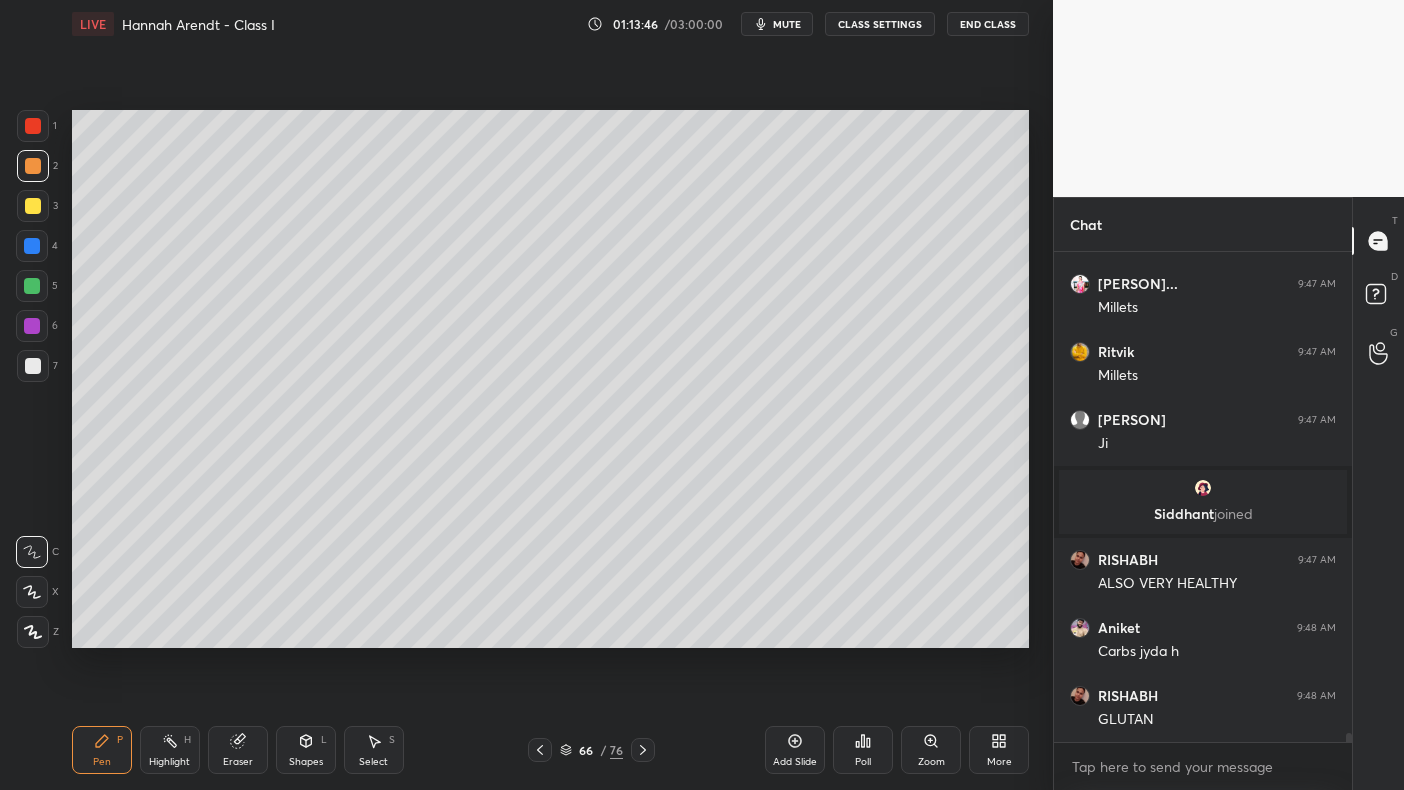 click at bounding box center (33, 166) 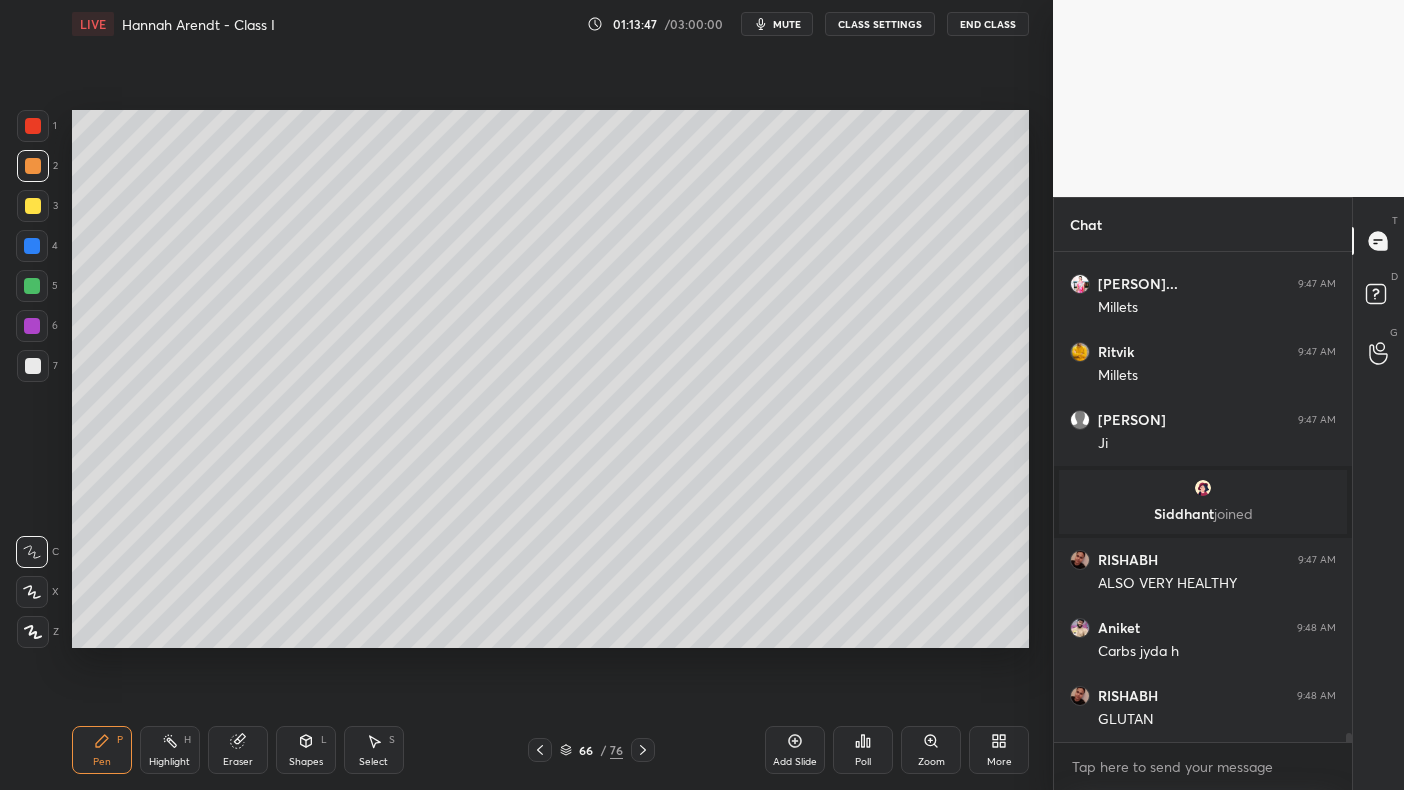 click at bounding box center [33, 126] 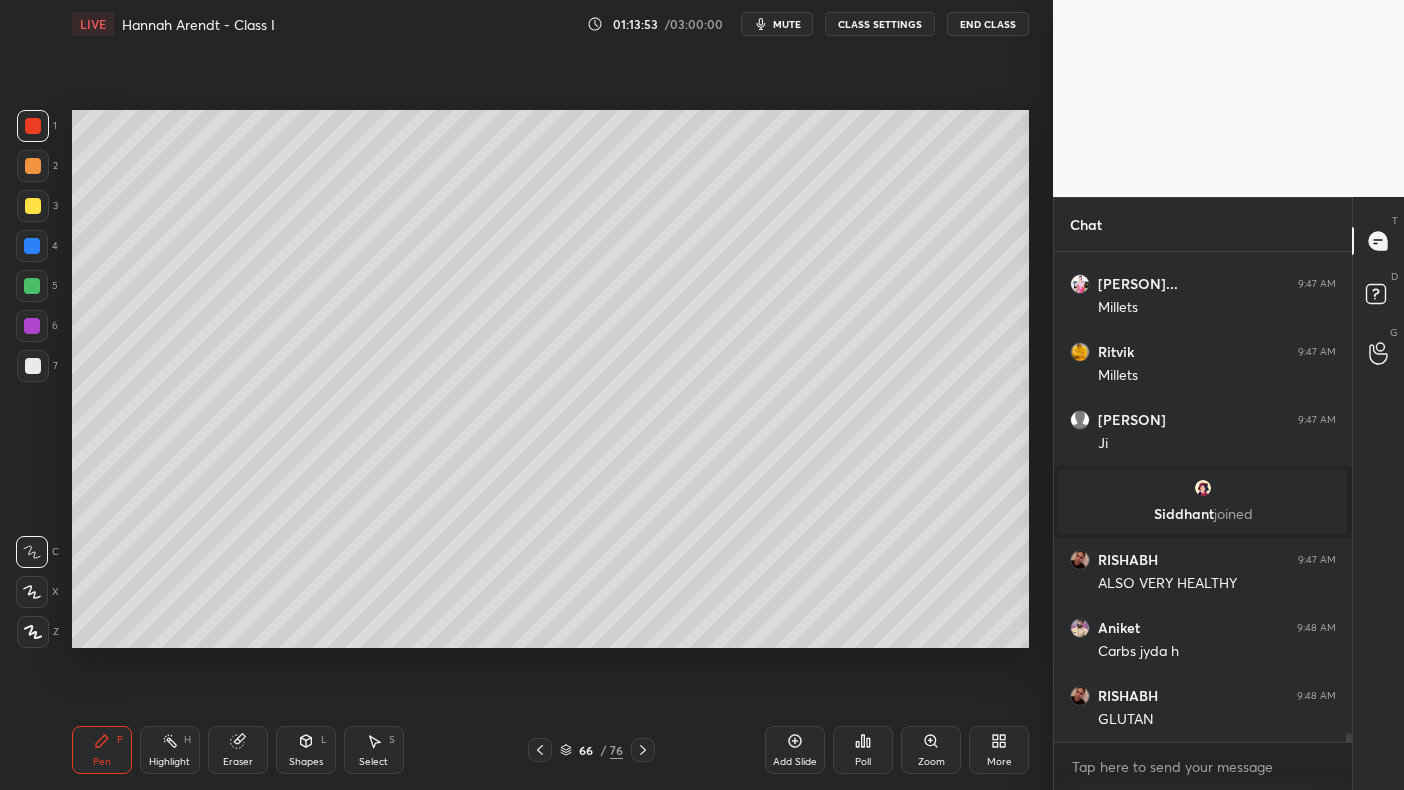 click at bounding box center [33, 206] 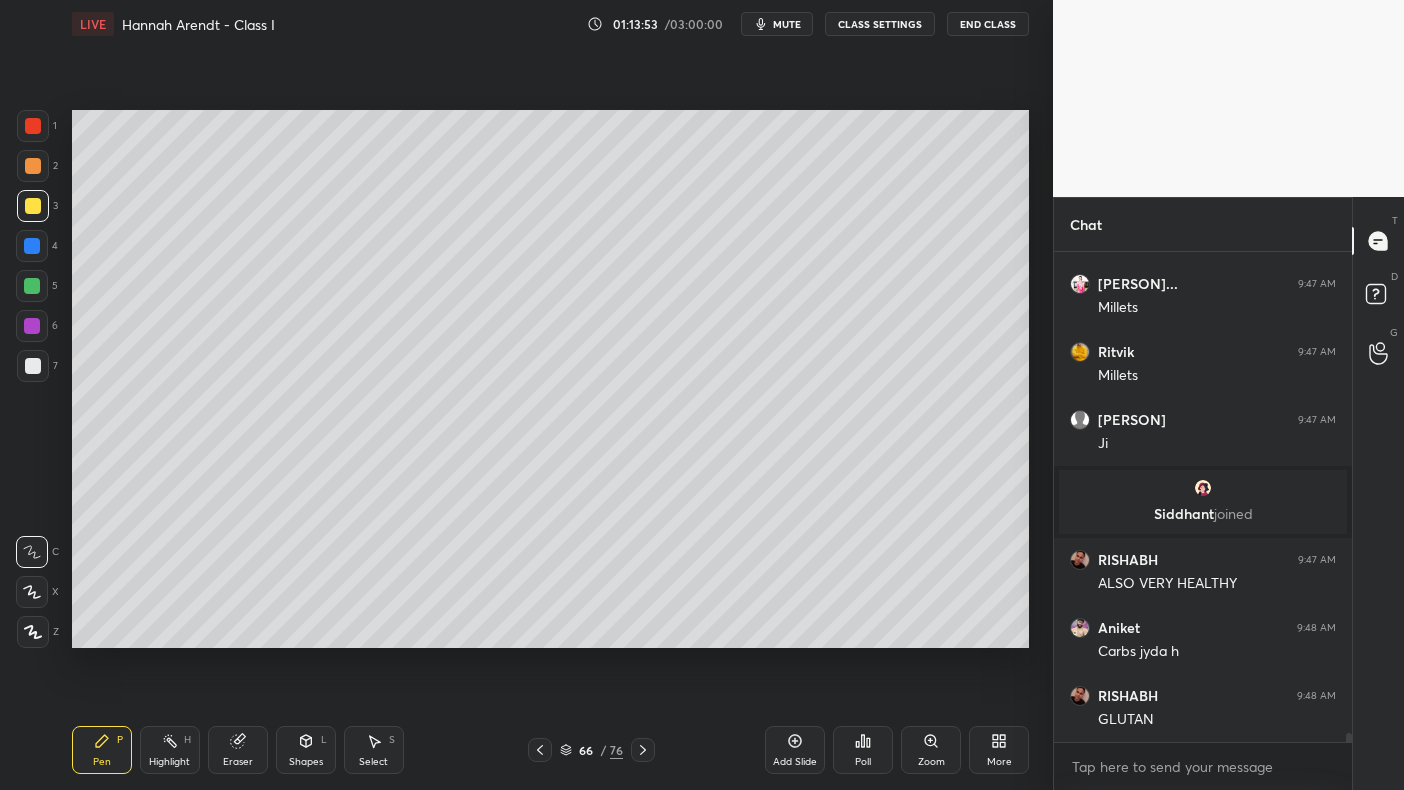 click at bounding box center [33, 206] 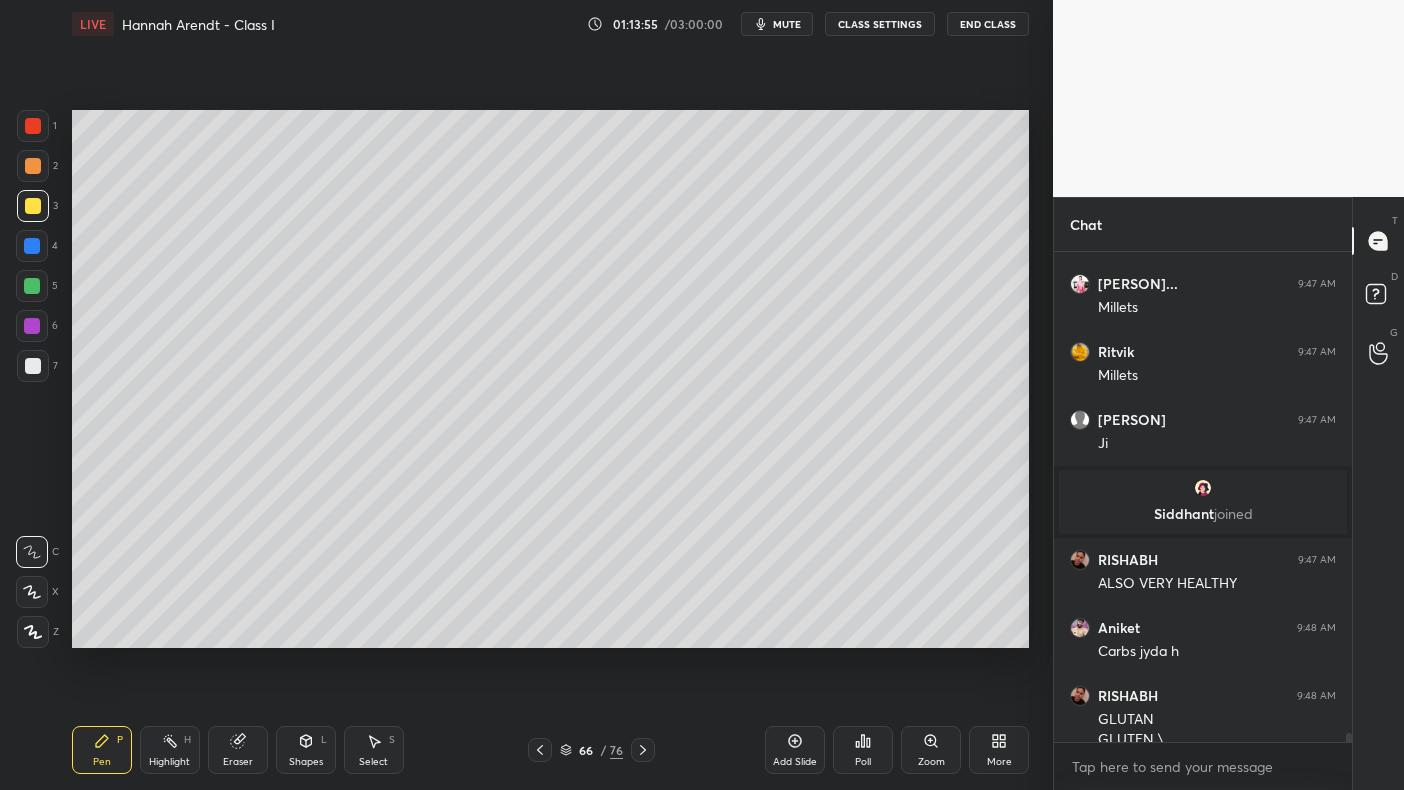 scroll, scrollTop: 25779, scrollLeft: 0, axis: vertical 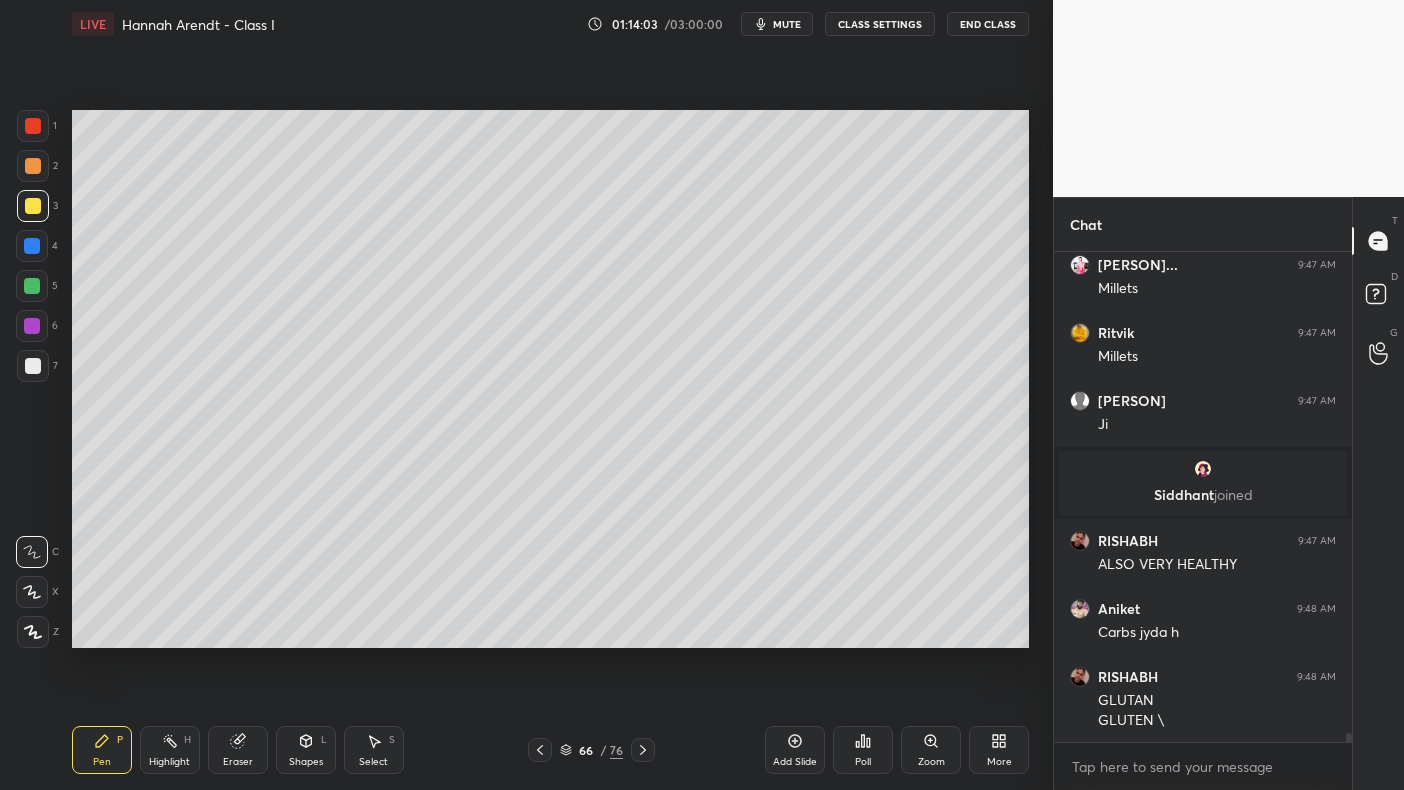 click at bounding box center [32, 286] 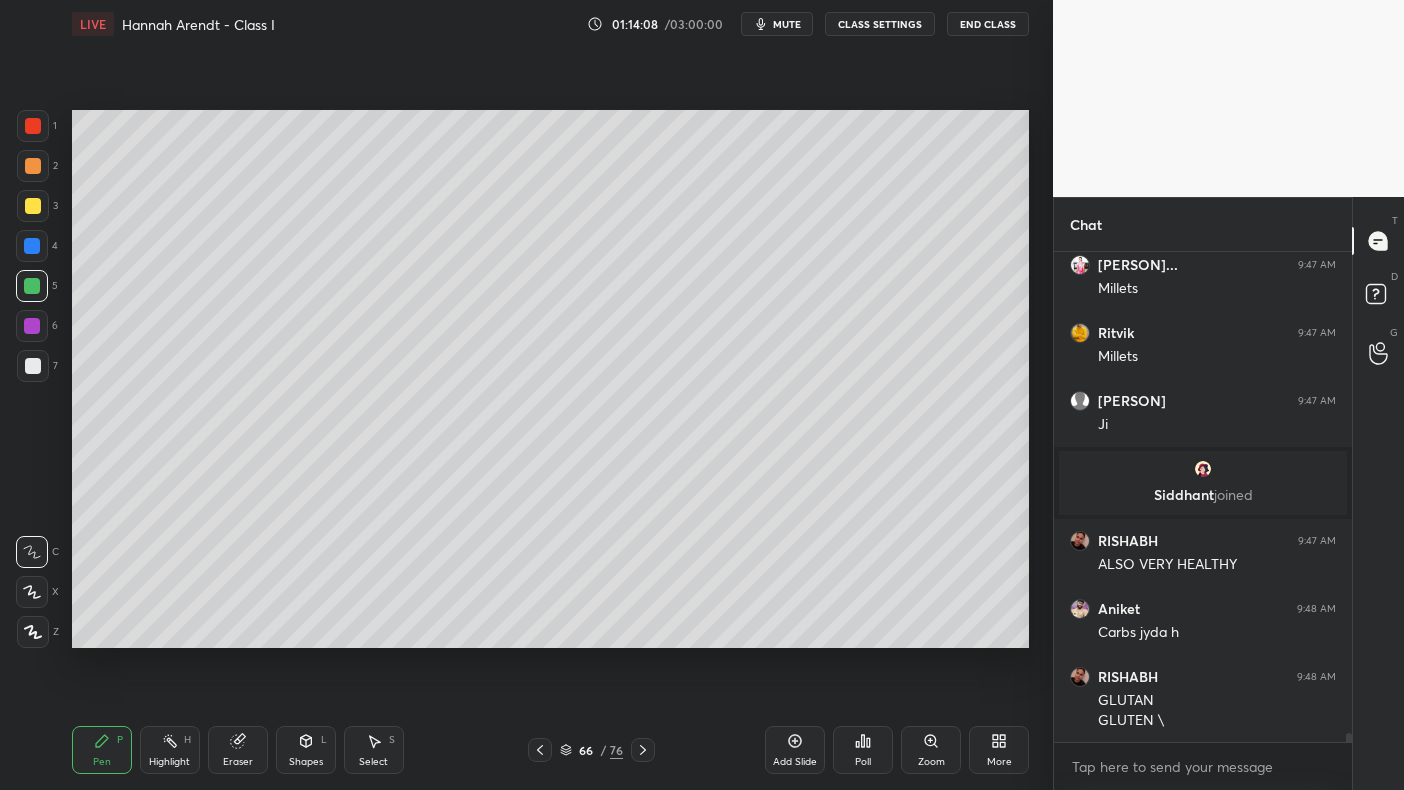 click at bounding box center [33, 206] 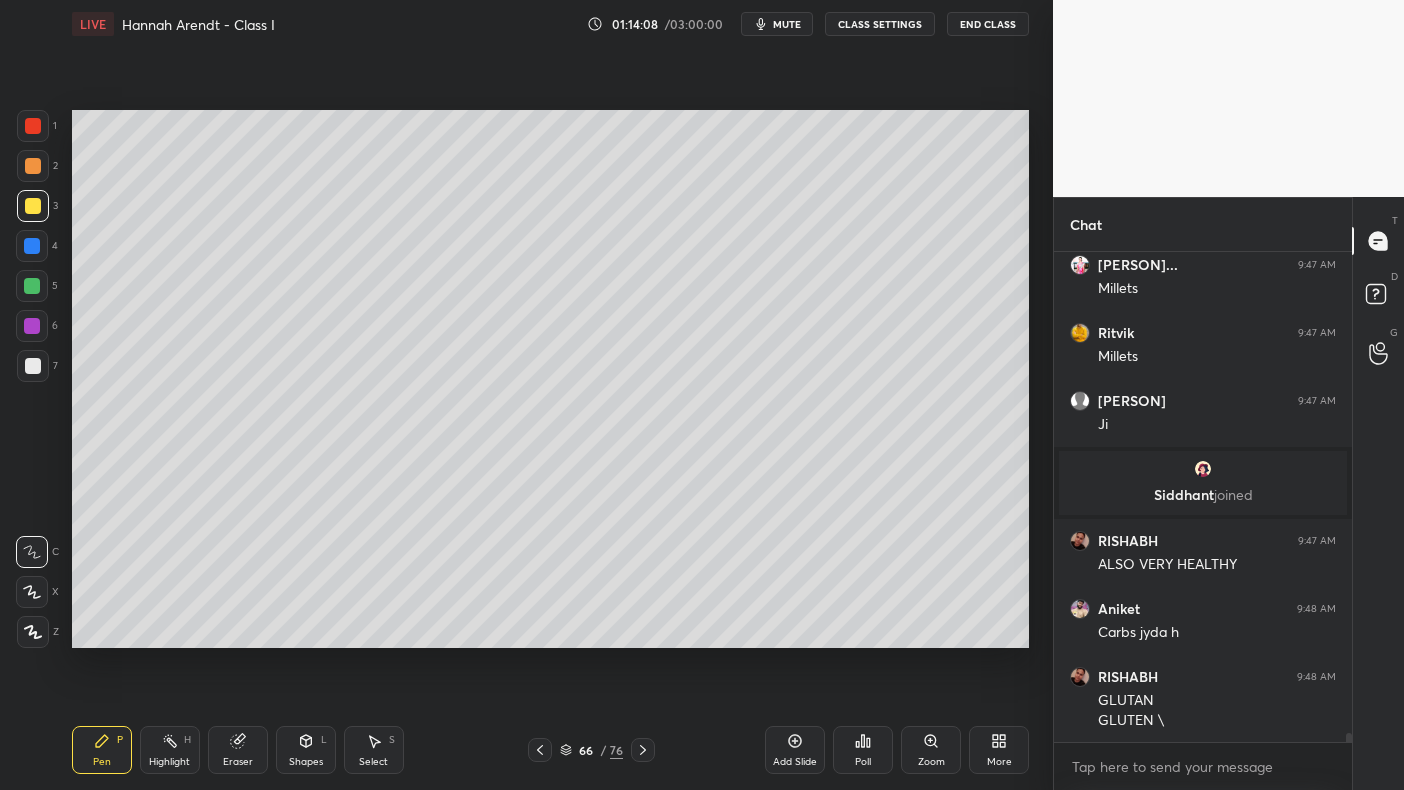 click at bounding box center [33, 206] 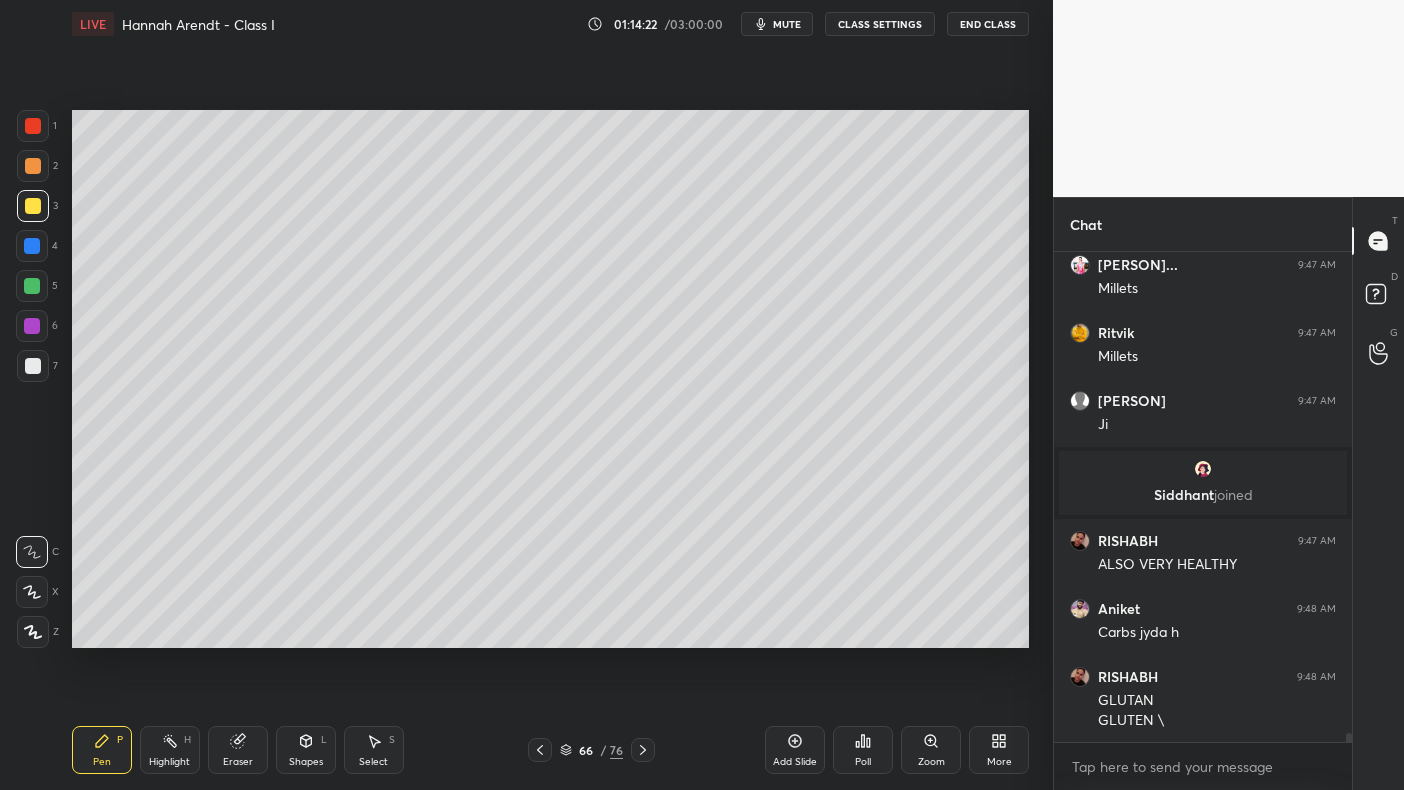 click at bounding box center [33, 126] 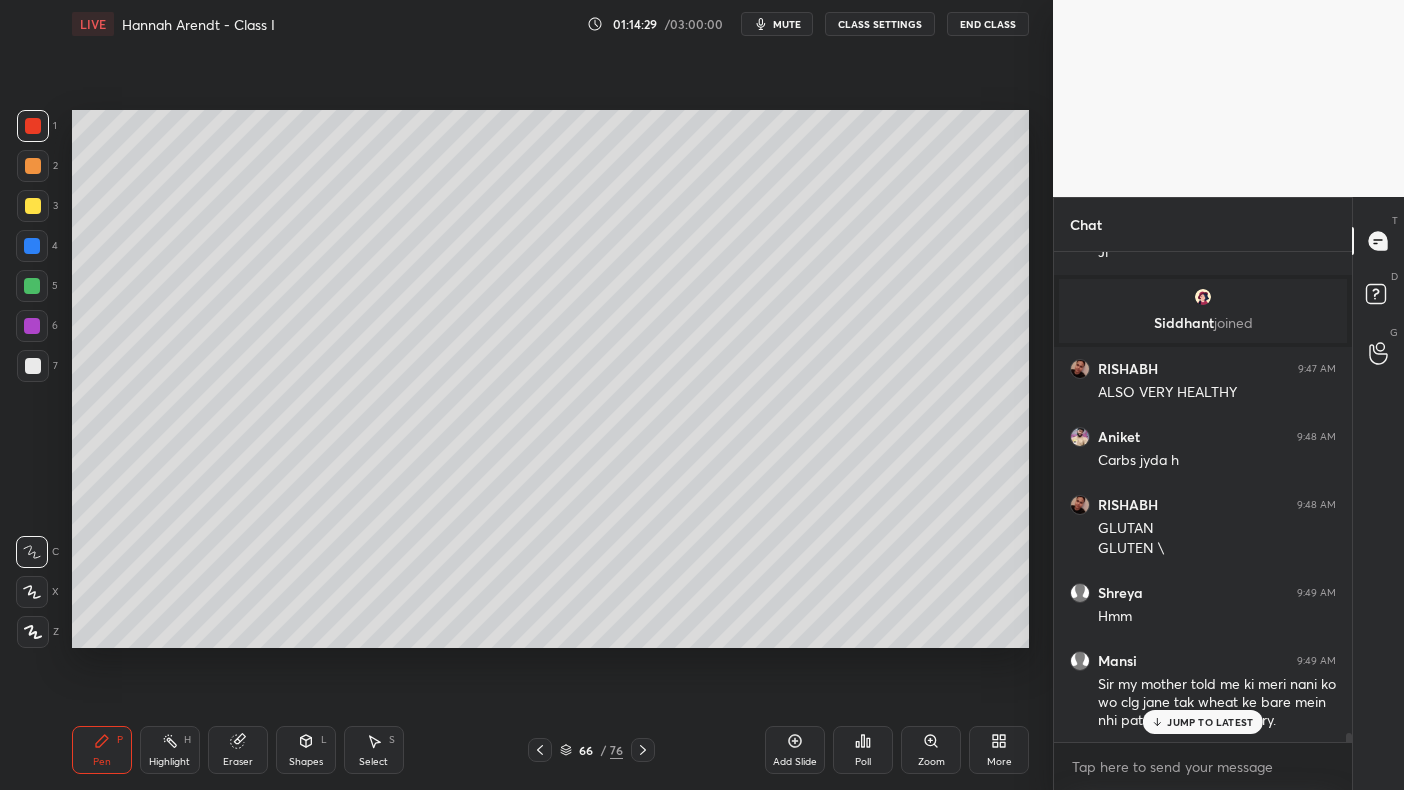 scroll, scrollTop: 26019, scrollLeft: 0, axis: vertical 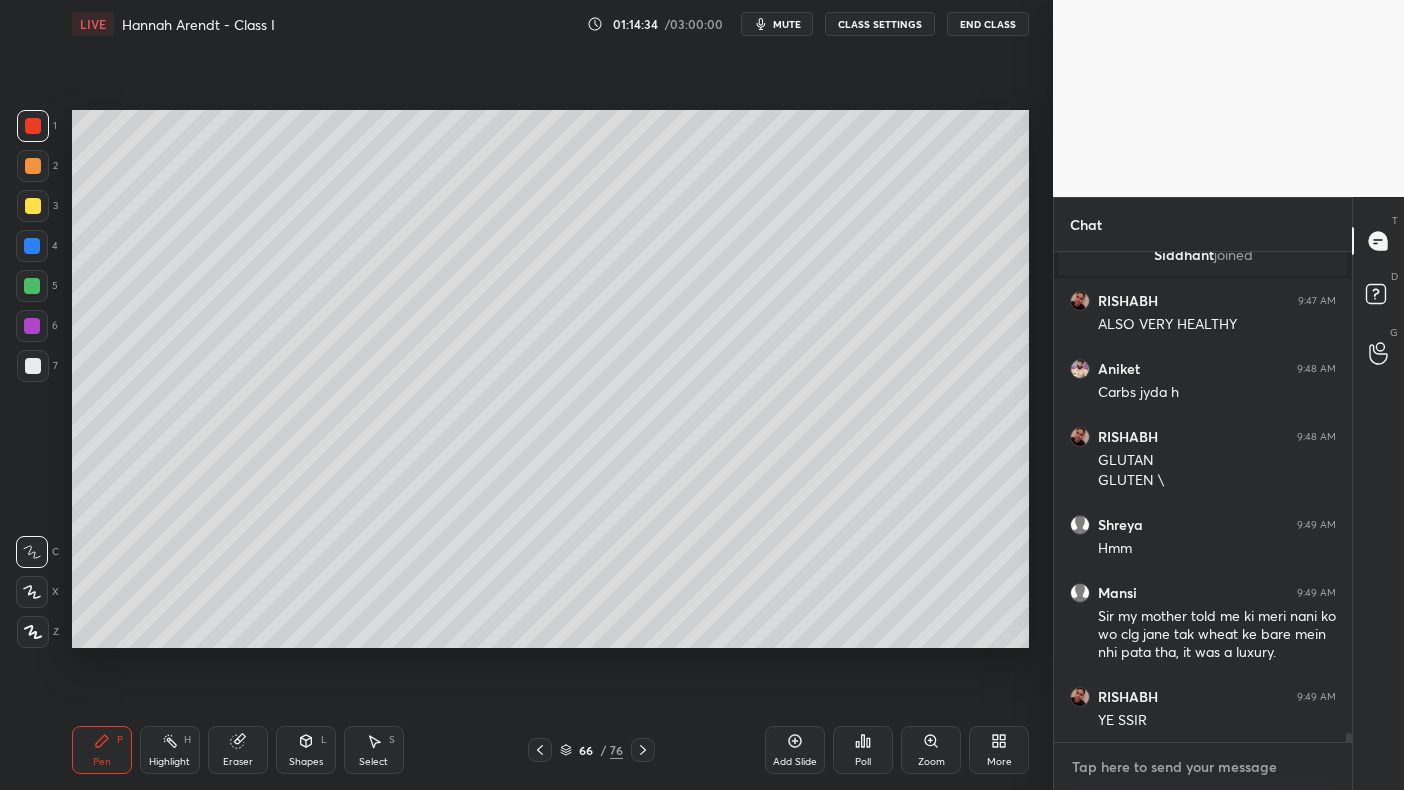 click at bounding box center [1203, 767] 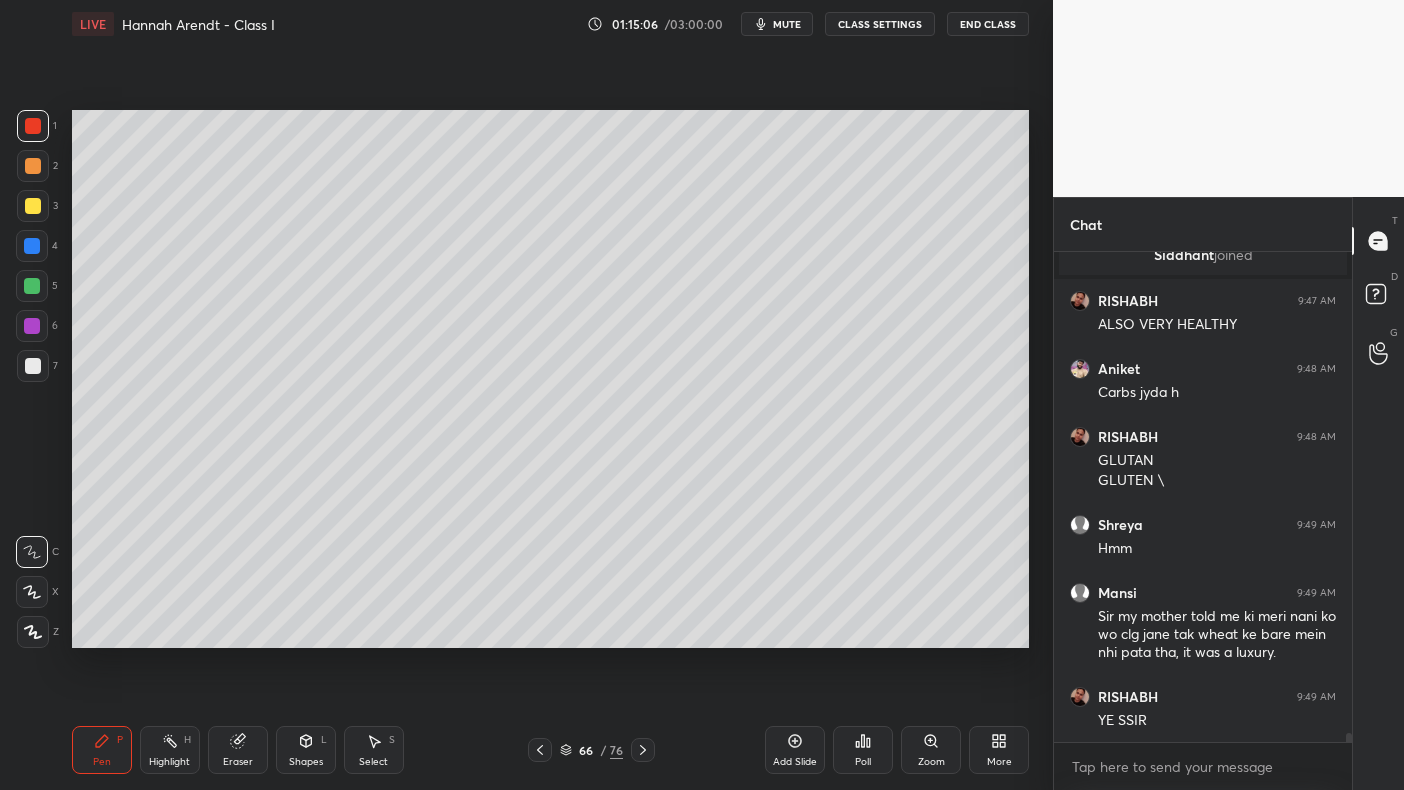 click 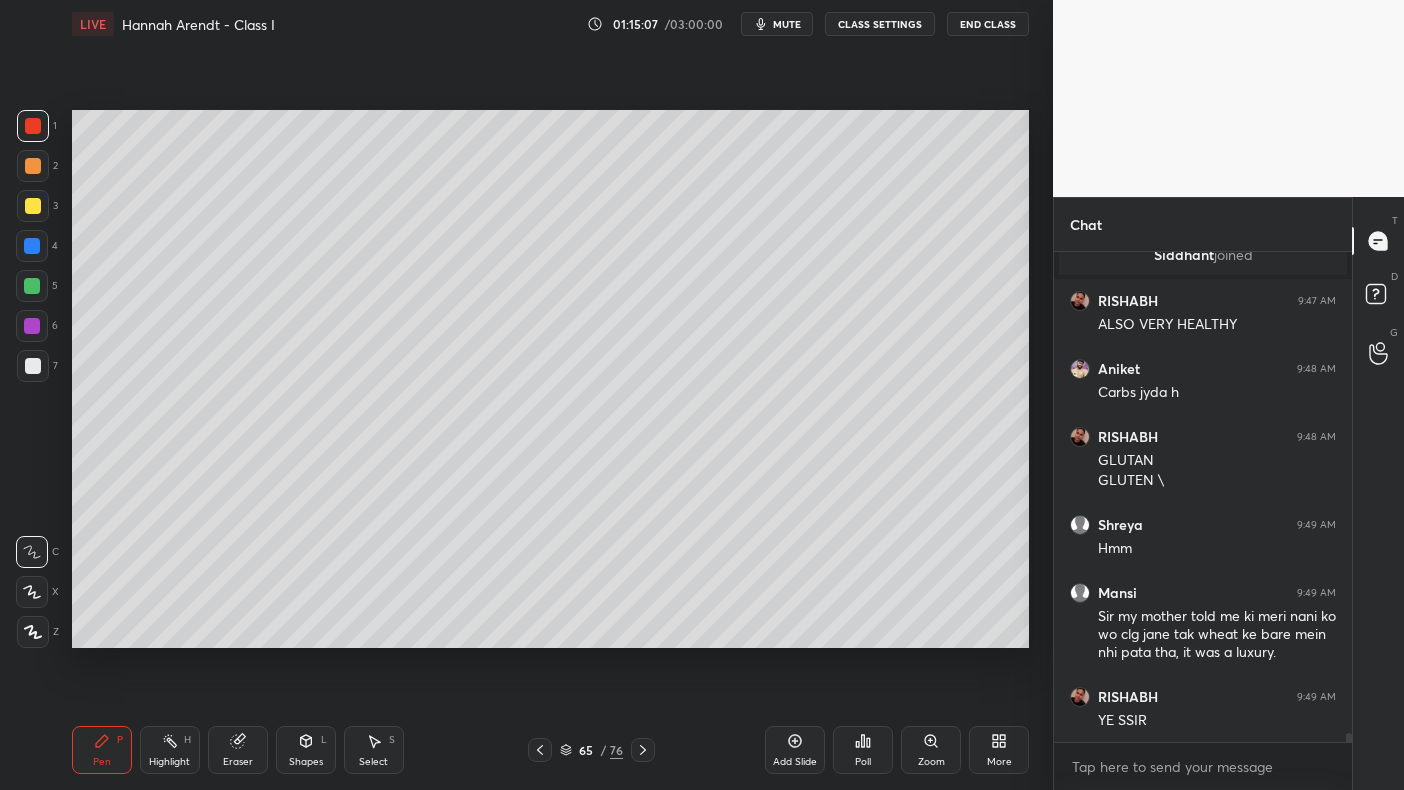 click 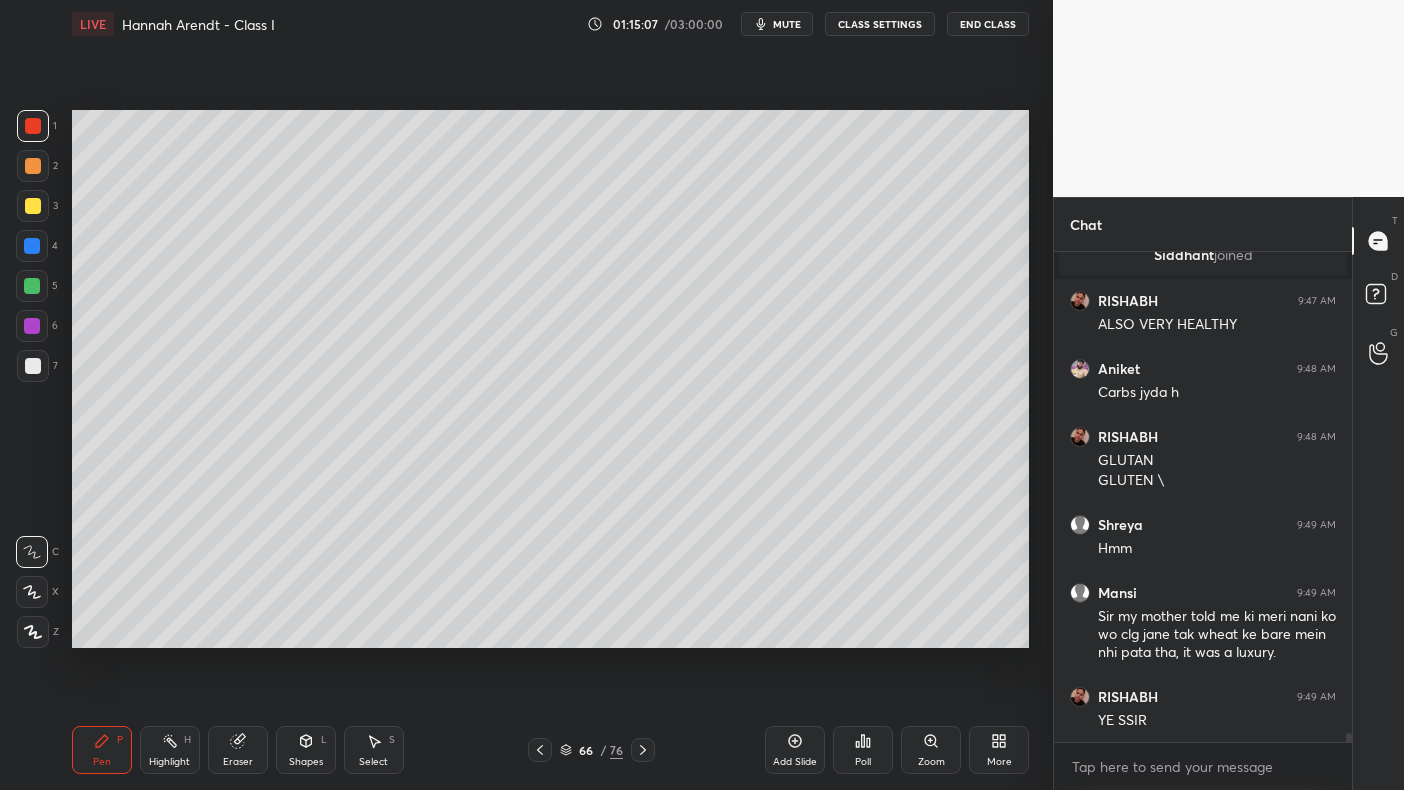 click 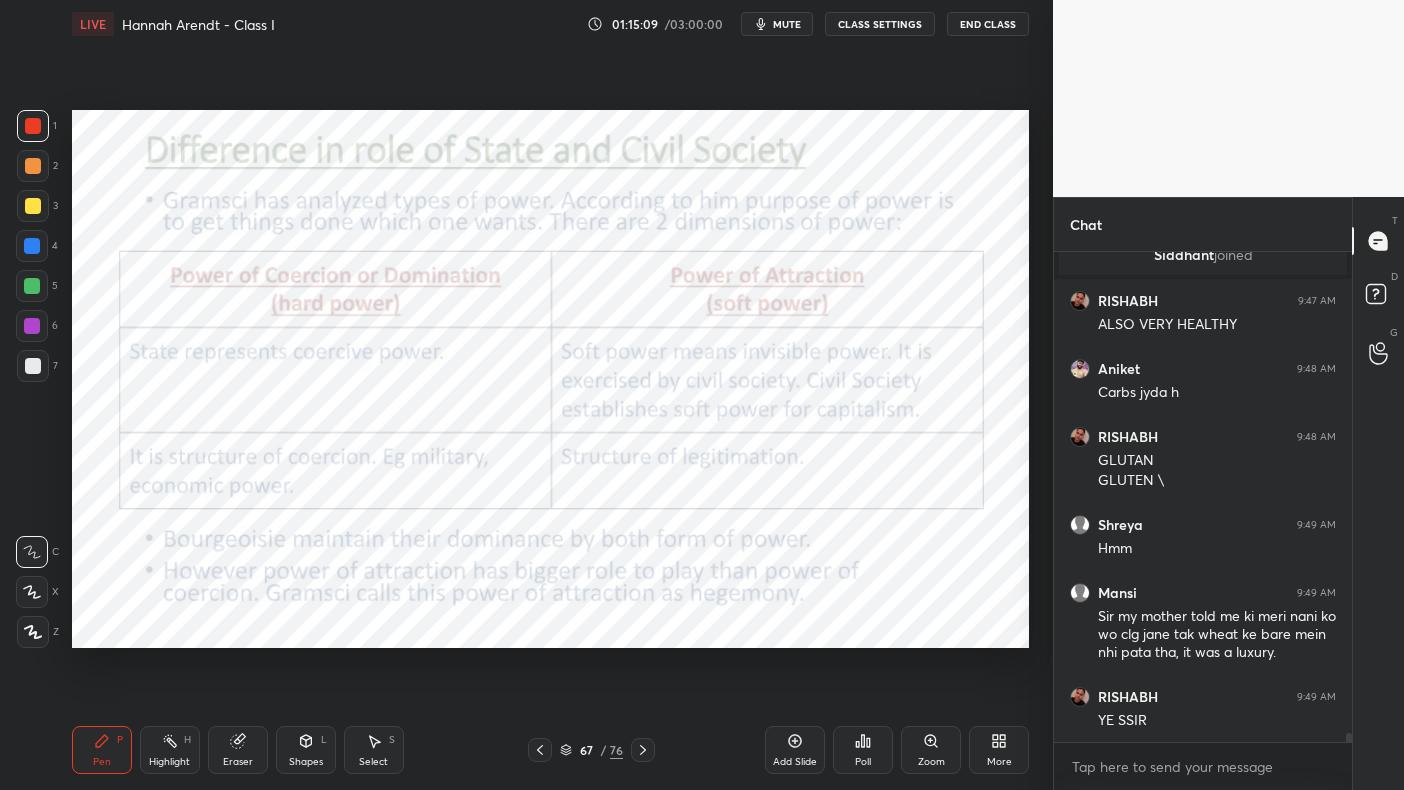 click at bounding box center [33, 126] 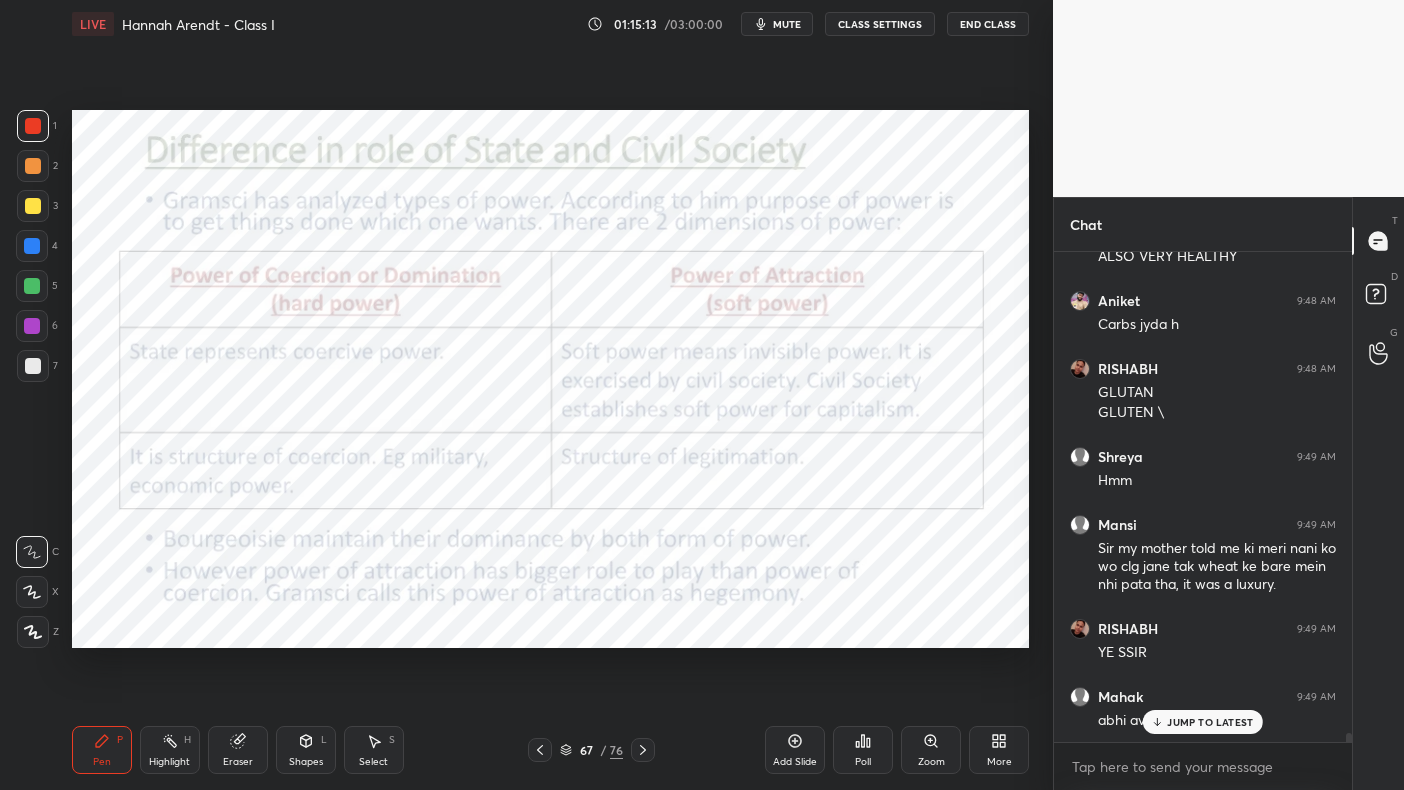 click on "Add Slide" at bounding box center (795, 750) 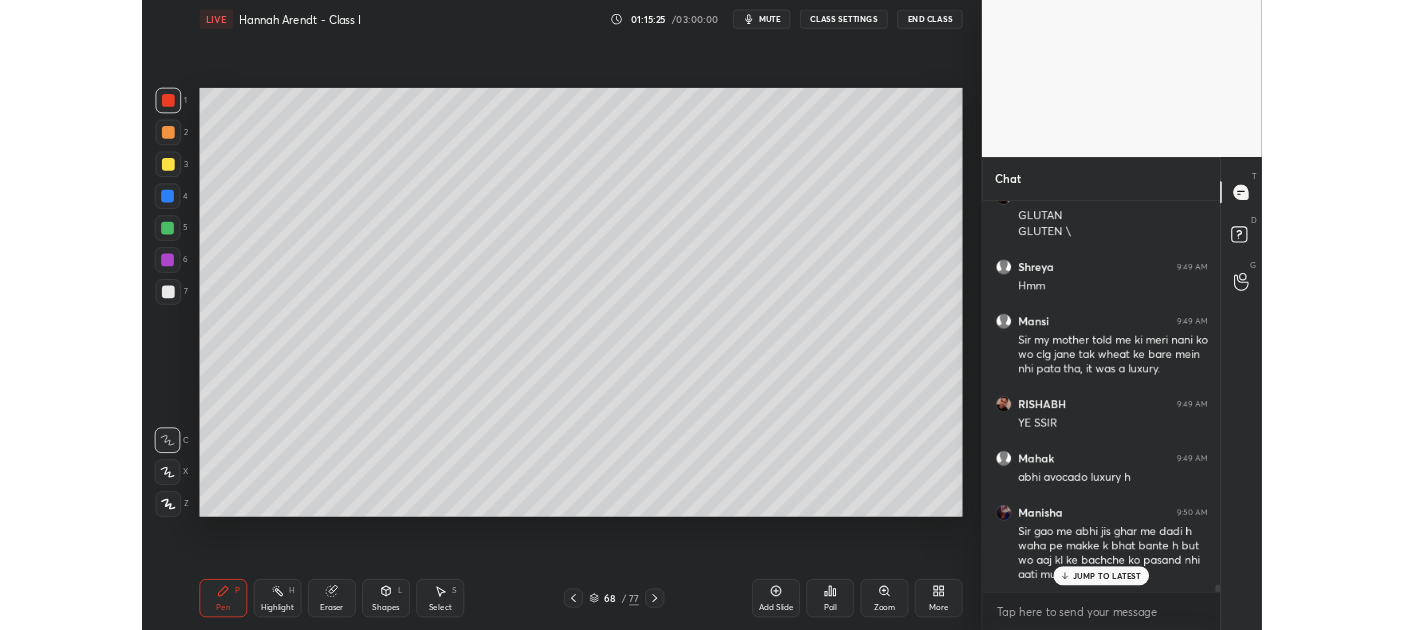 scroll, scrollTop: 26277, scrollLeft: 0, axis: vertical 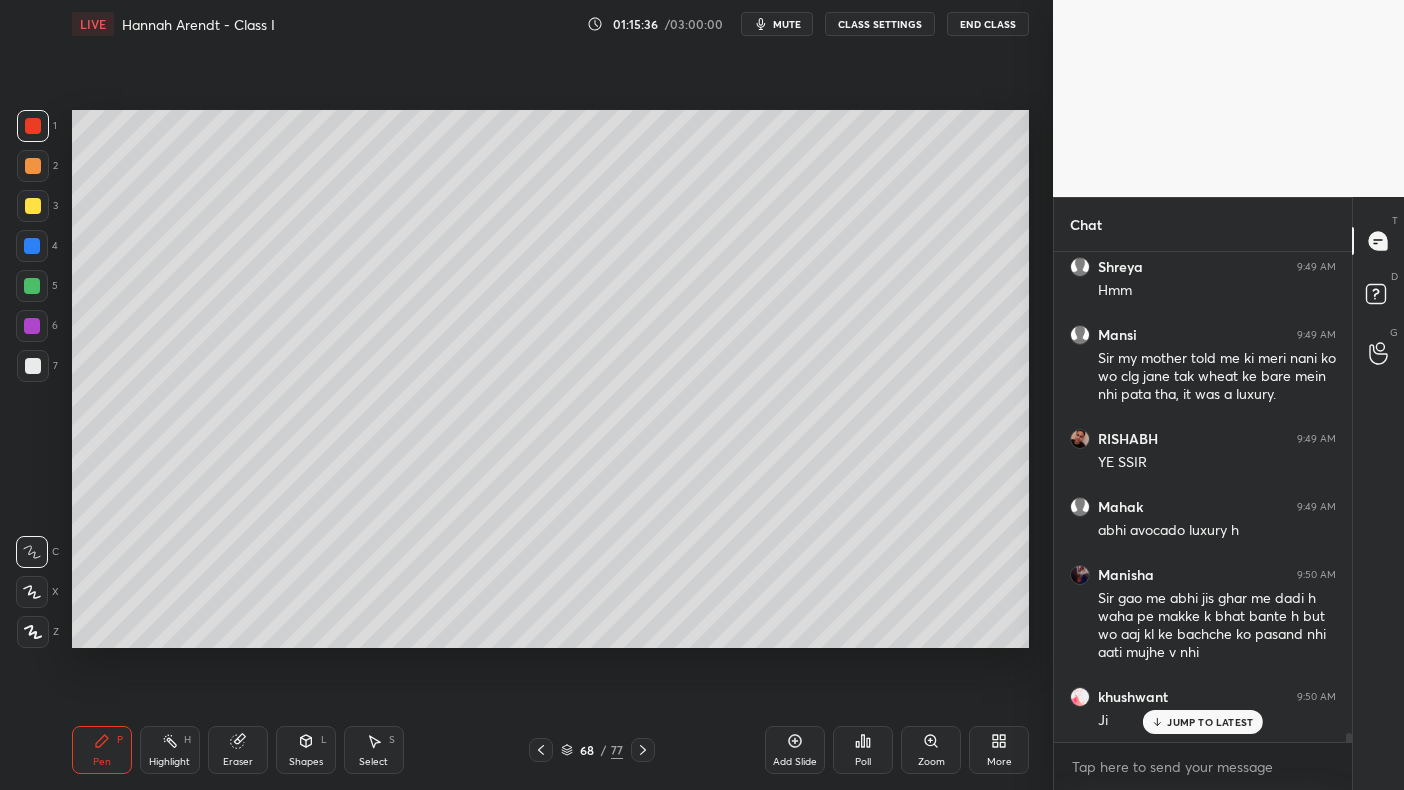 click on "End Class" at bounding box center [988, 24] 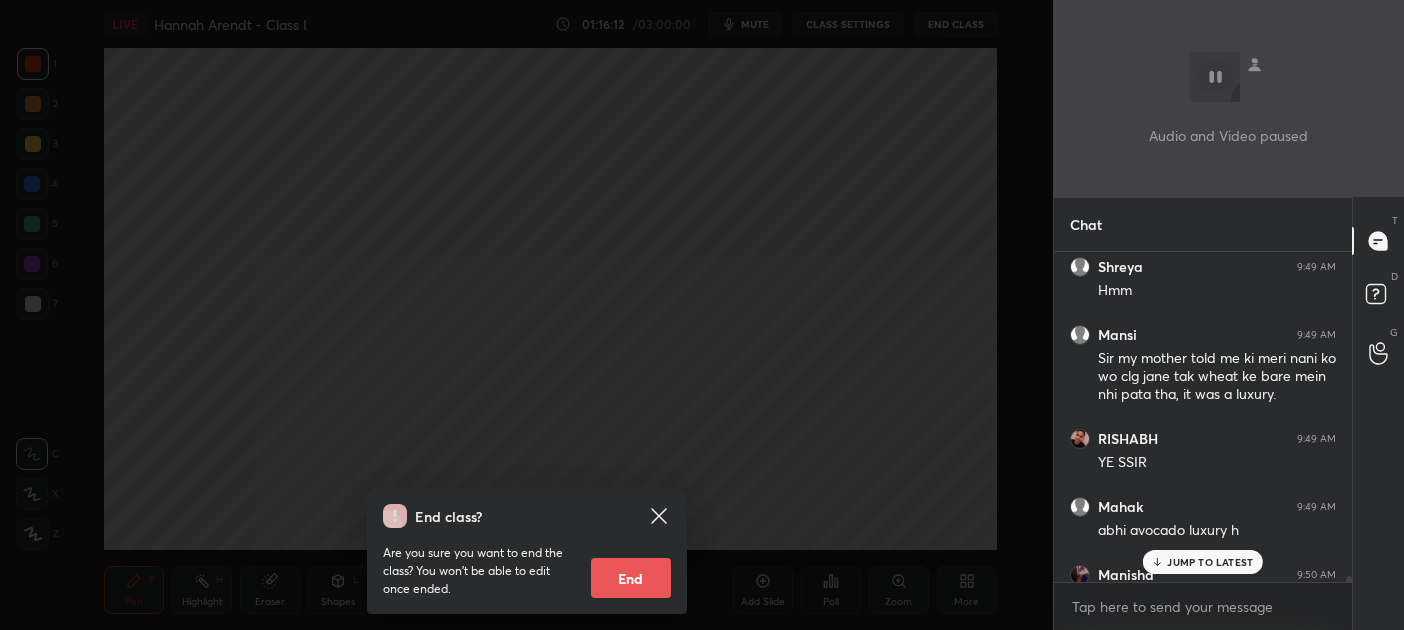 scroll, scrollTop: 502, scrollLeft: 973, axis: both 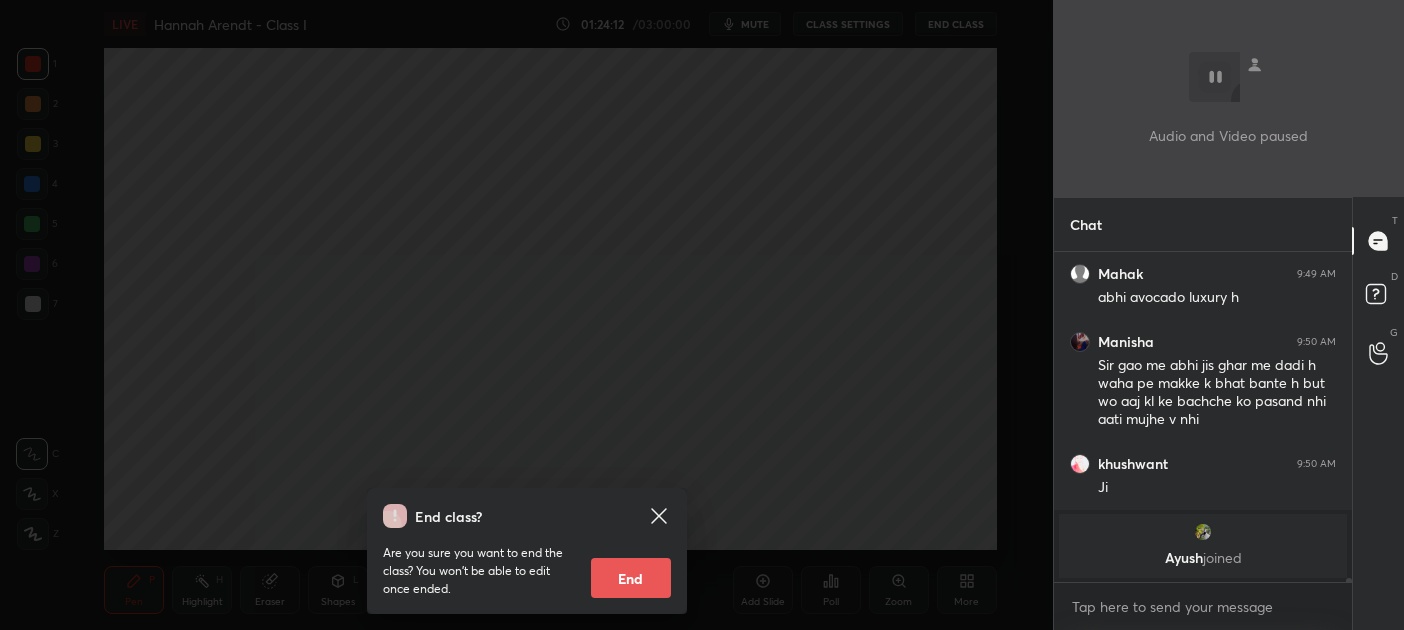 click on "End class? Are you sure you want to end the class? You won’t be able to edit once ended. End" at bounding box center [526, 315] 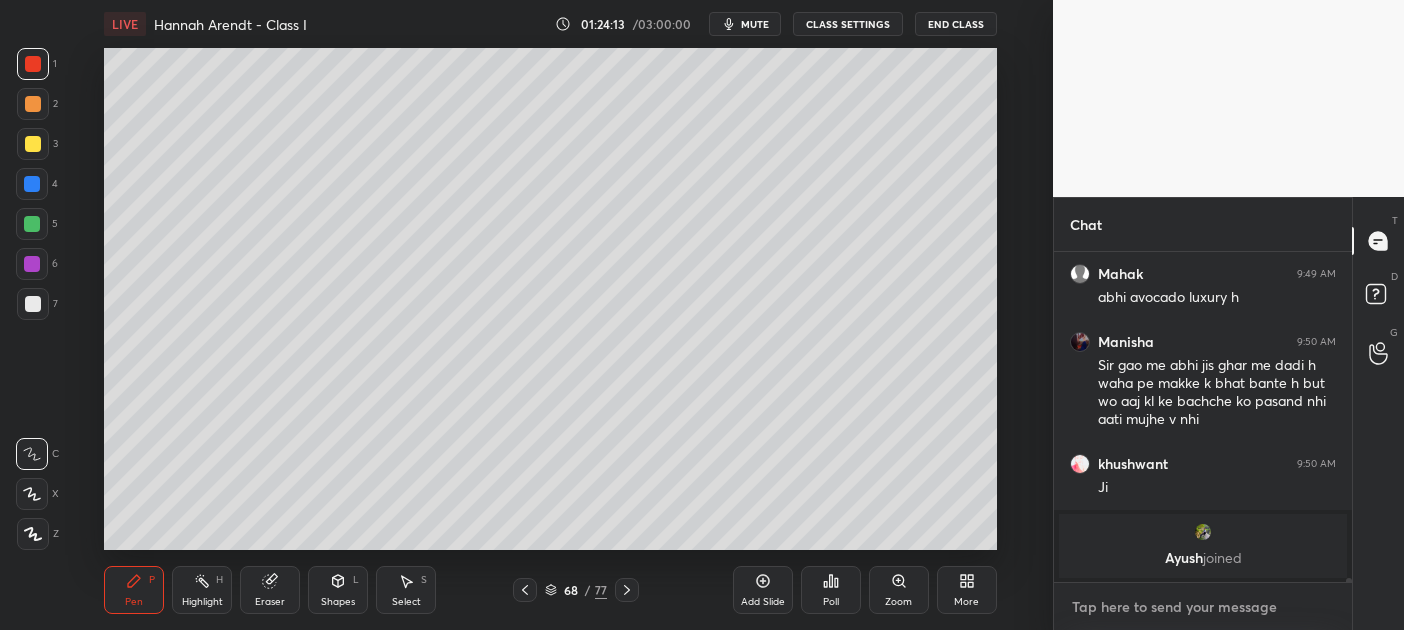 click at bounding box center [1203, 607] 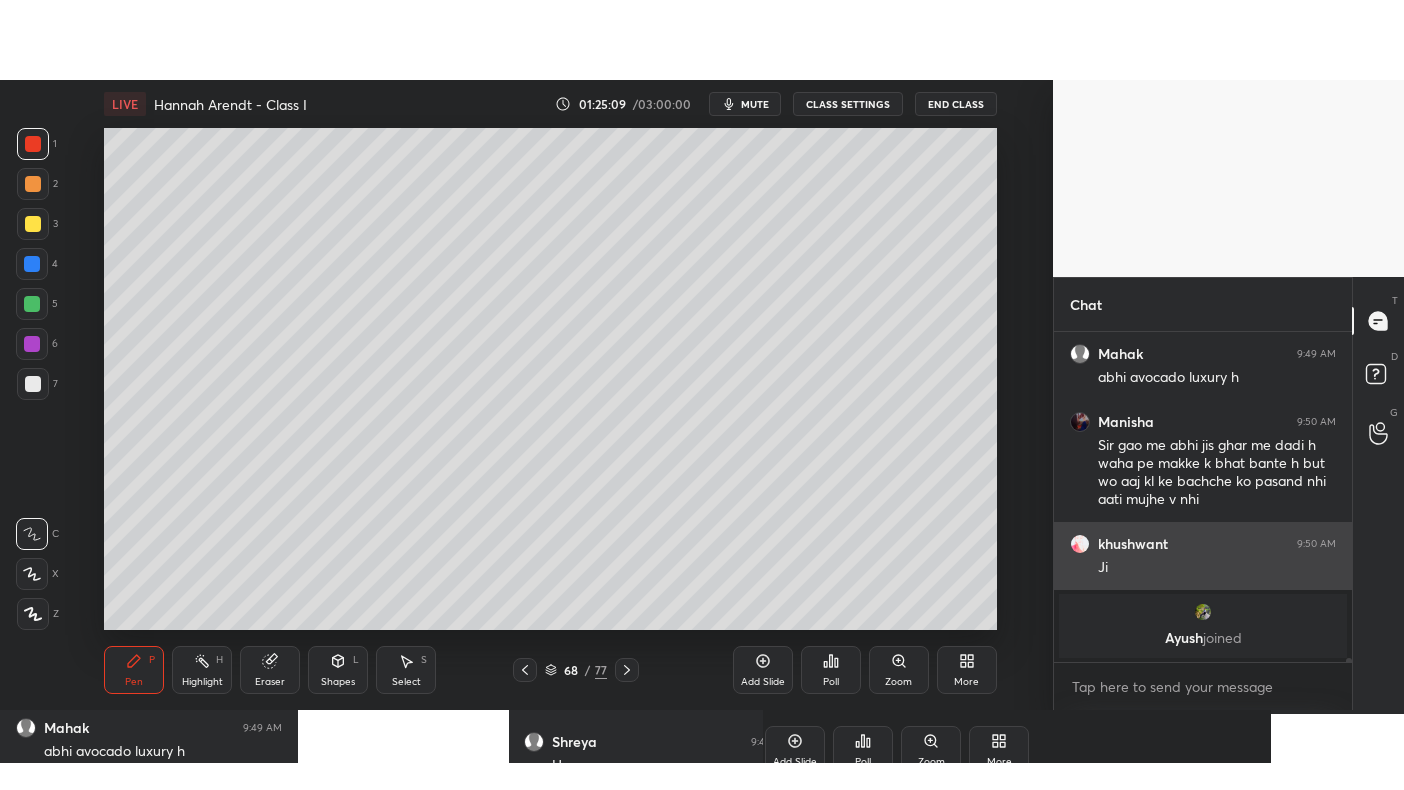 scroll, scrollTop: 99337, scrollLeft: 99027, axis: both 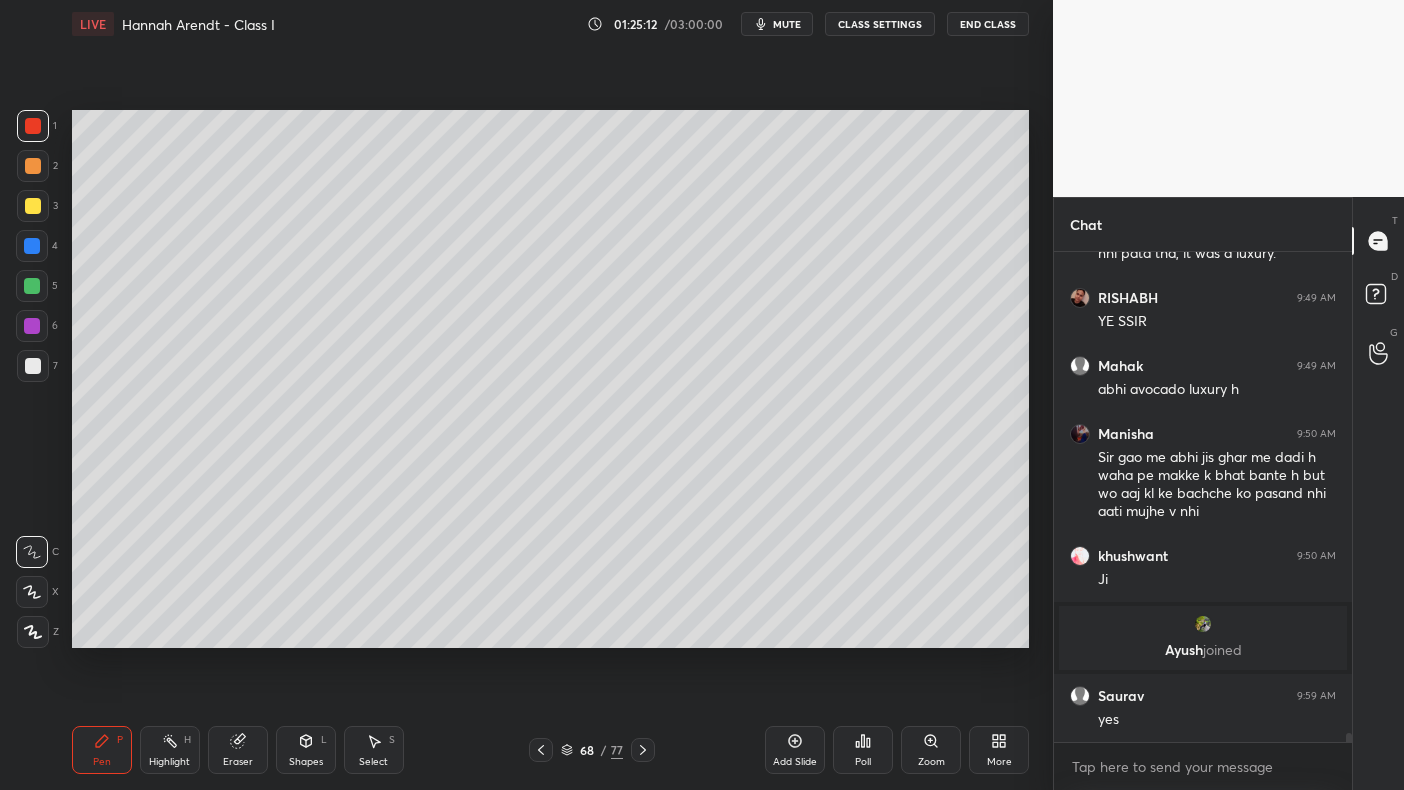 click on "x" at bounding box center (1203, 766) 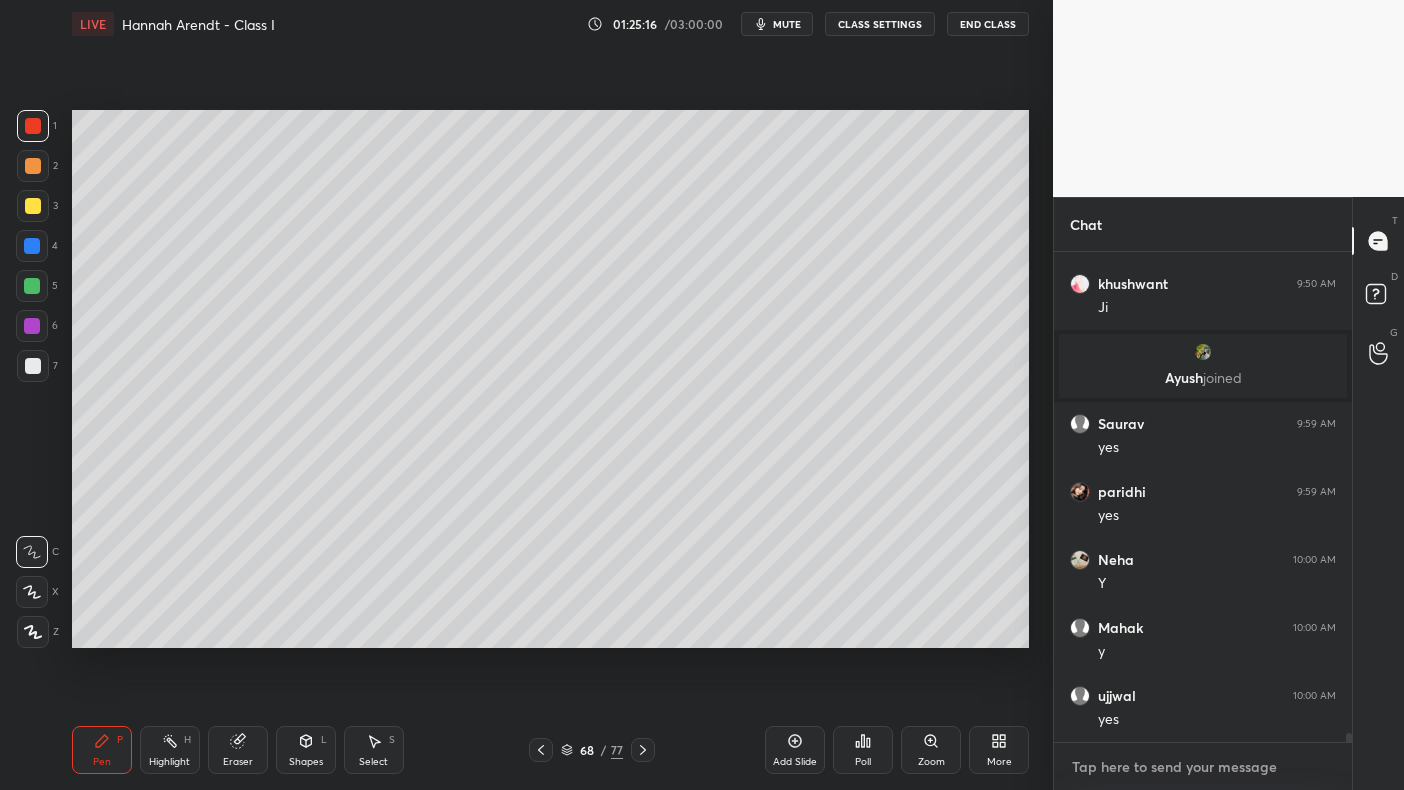 scroll, scrollTop: 26758, scrollLeft: 0, axis: vertical 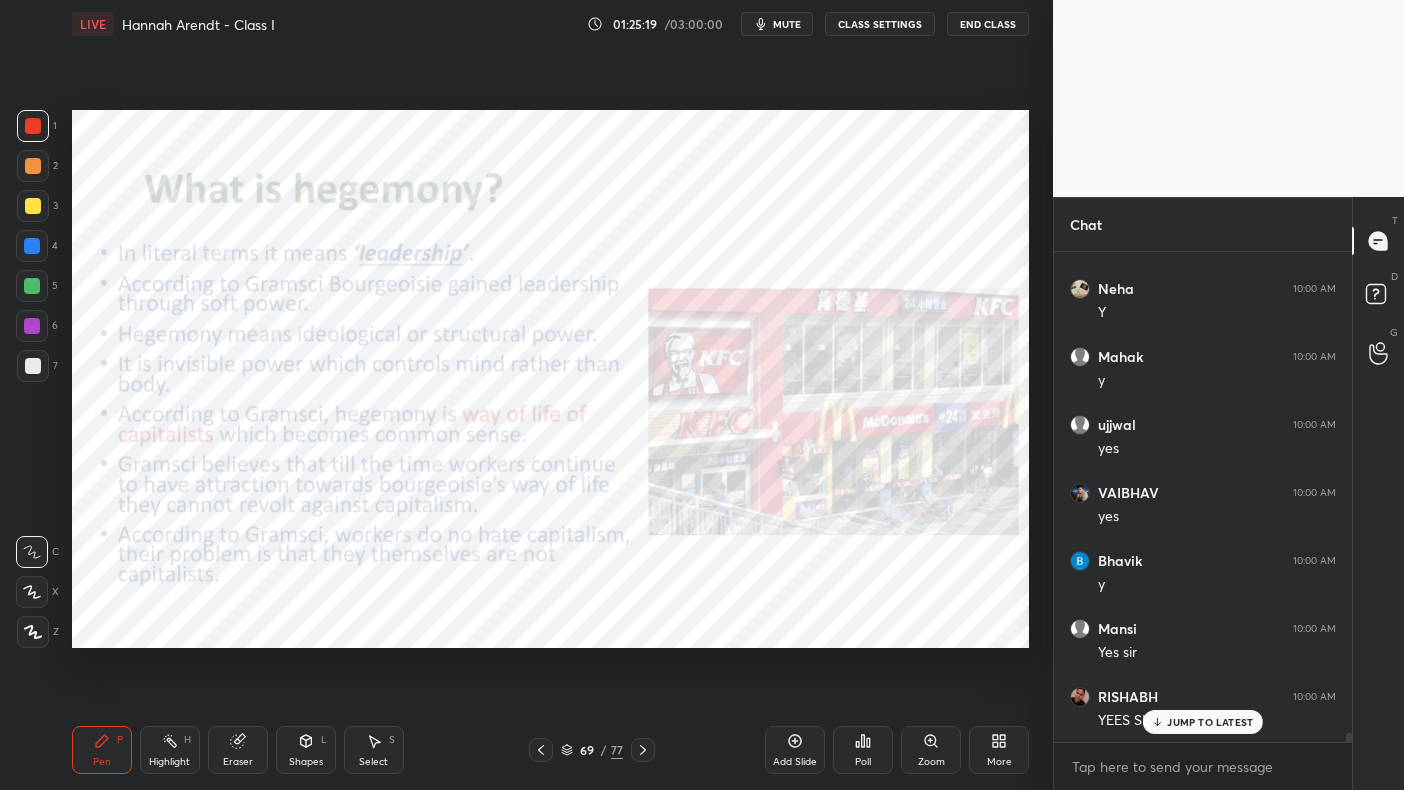 click at bounding box center (33, 126) 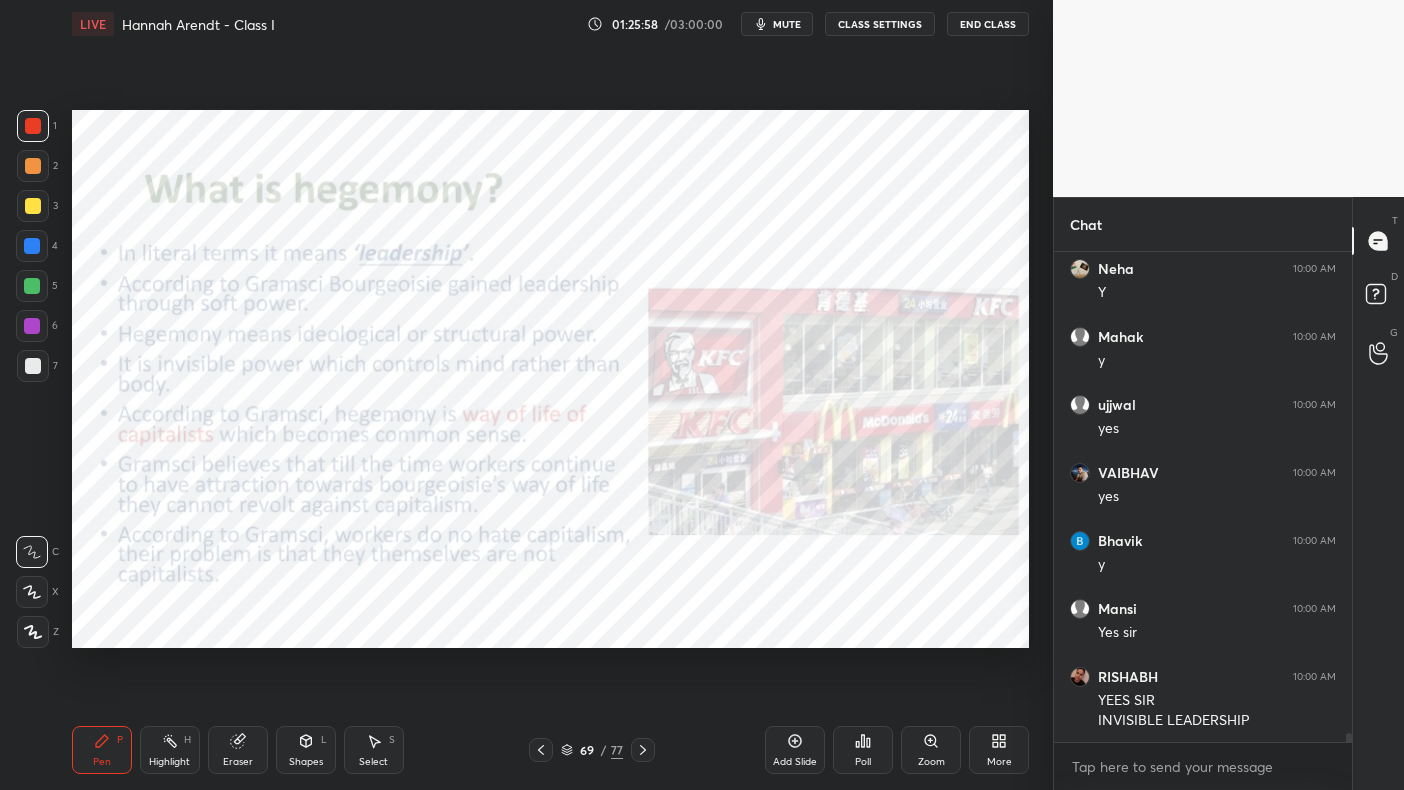 scroll, scrollTop: 27054, scrollLeft: 0, axis: vertical 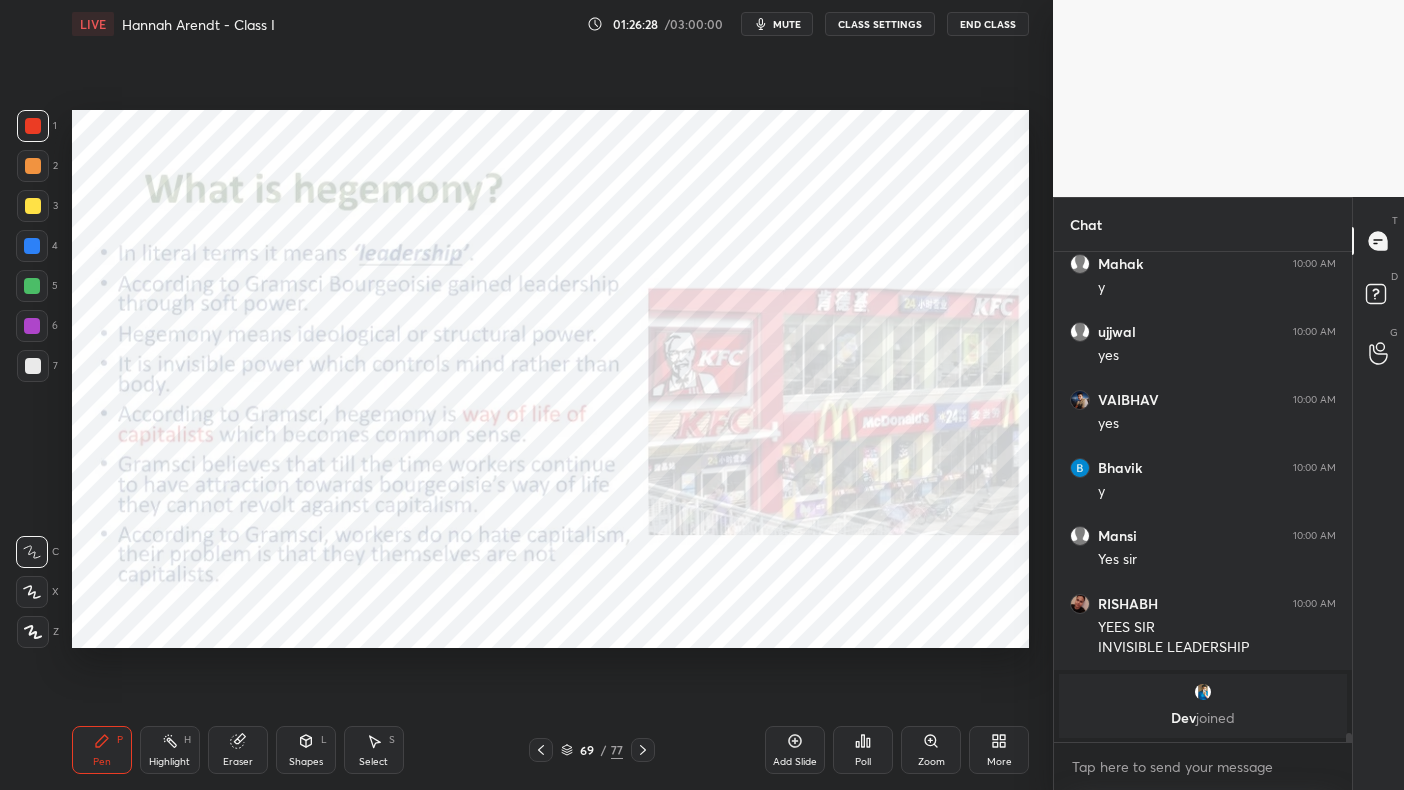 click on "Add Slide" at bounding box center [795, 750] 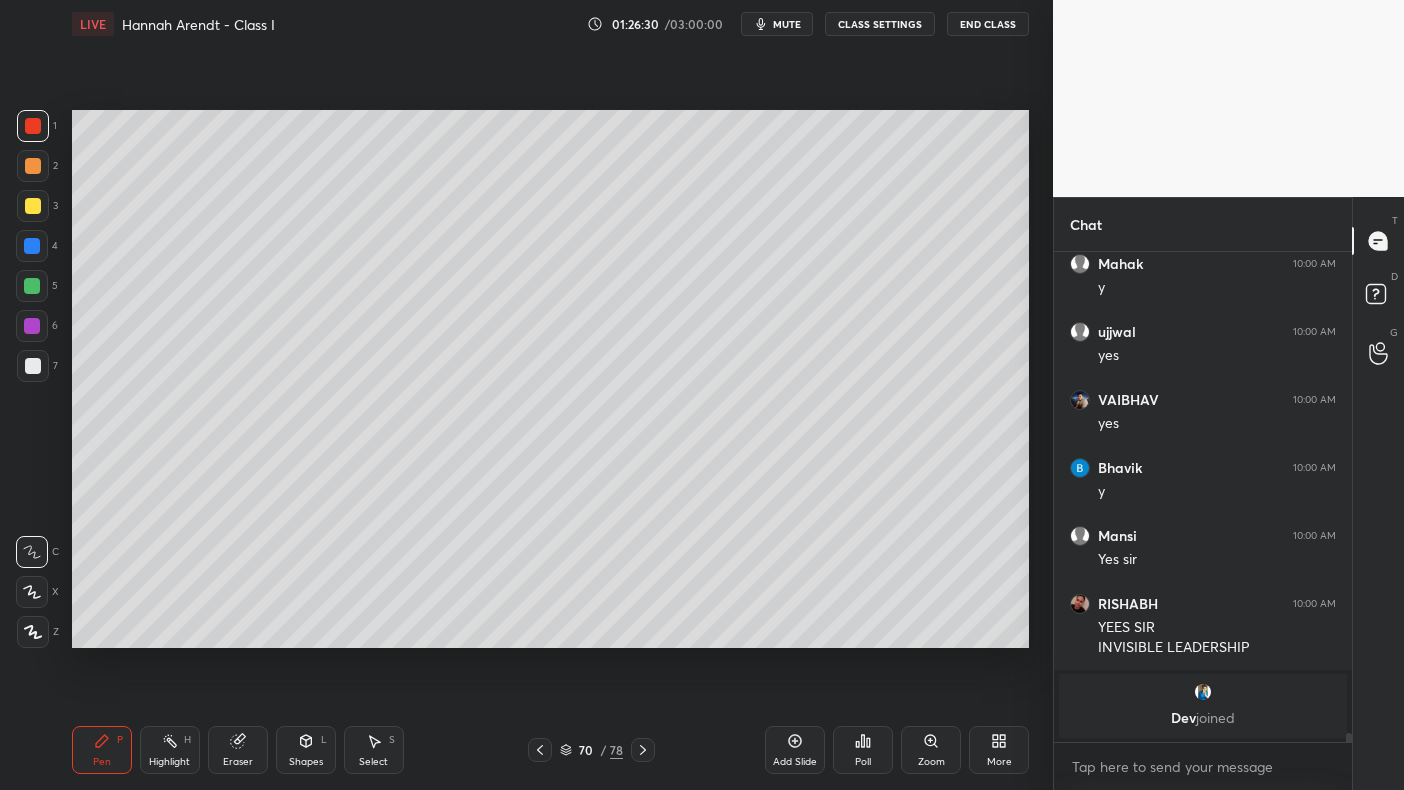 click at bounding box center [33, 206] 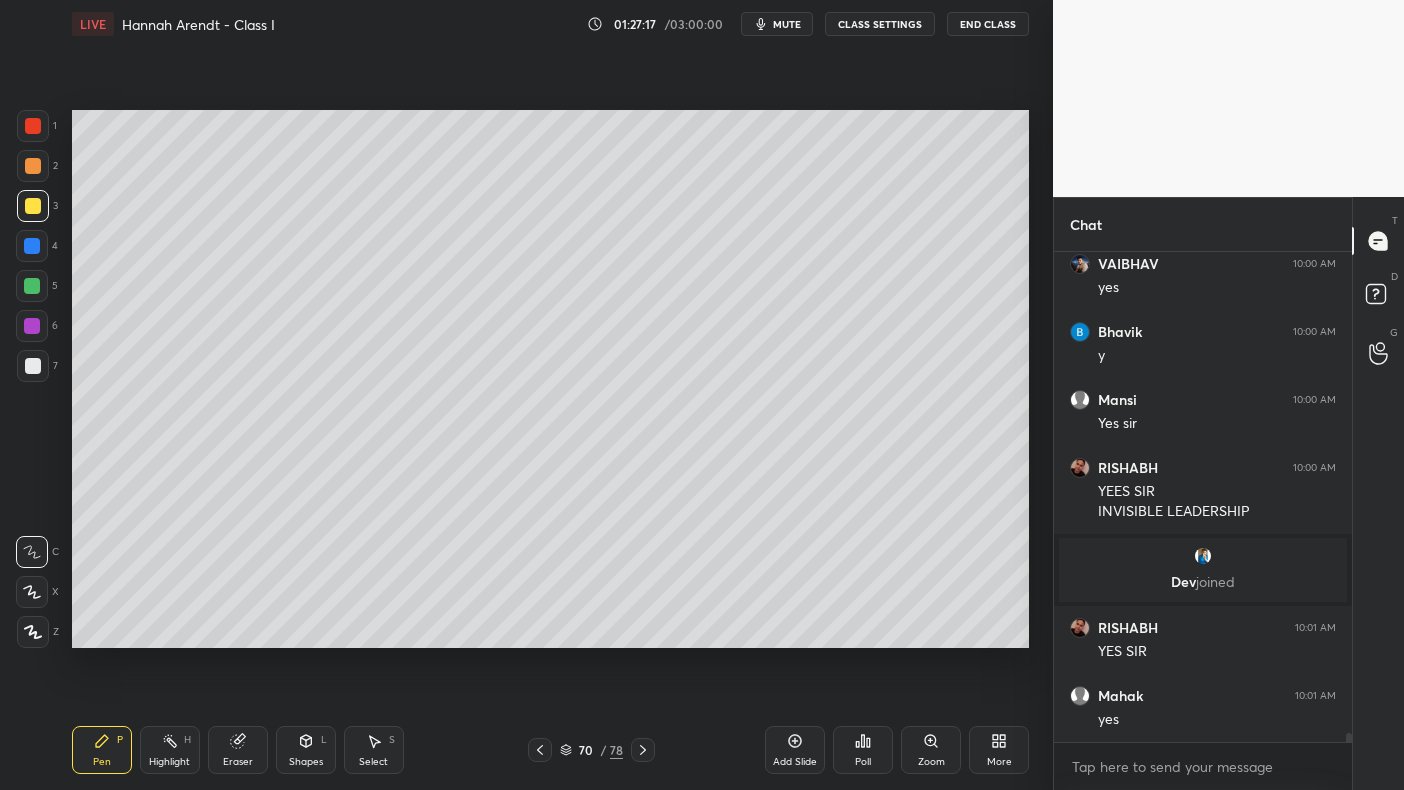 scroll, scrollTop: 27258, scrollLeft: 0, axis: vertical 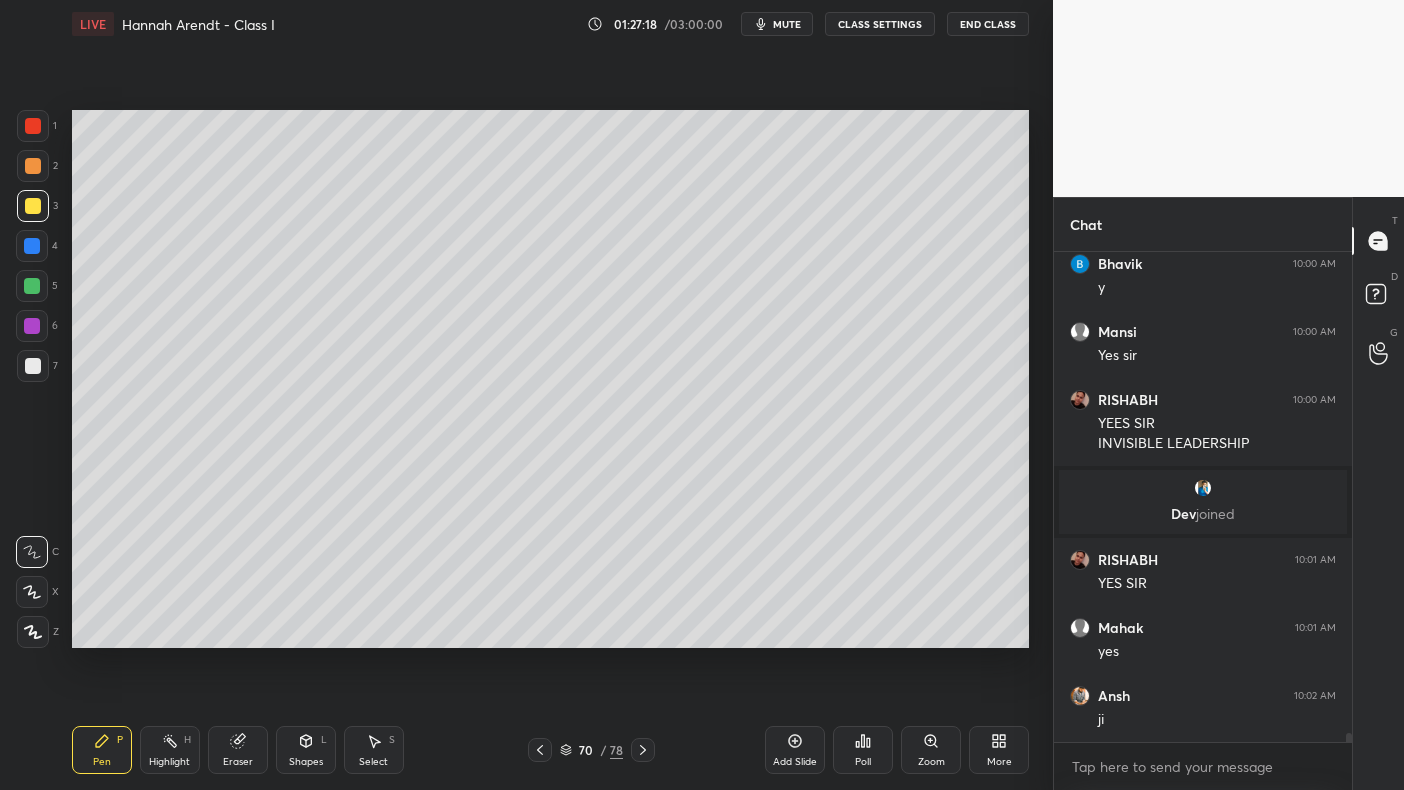 click on "1 2 3 4 5 6 7 C X Z C X Z E E Erase all   H H" at bounding box center [32, 379] 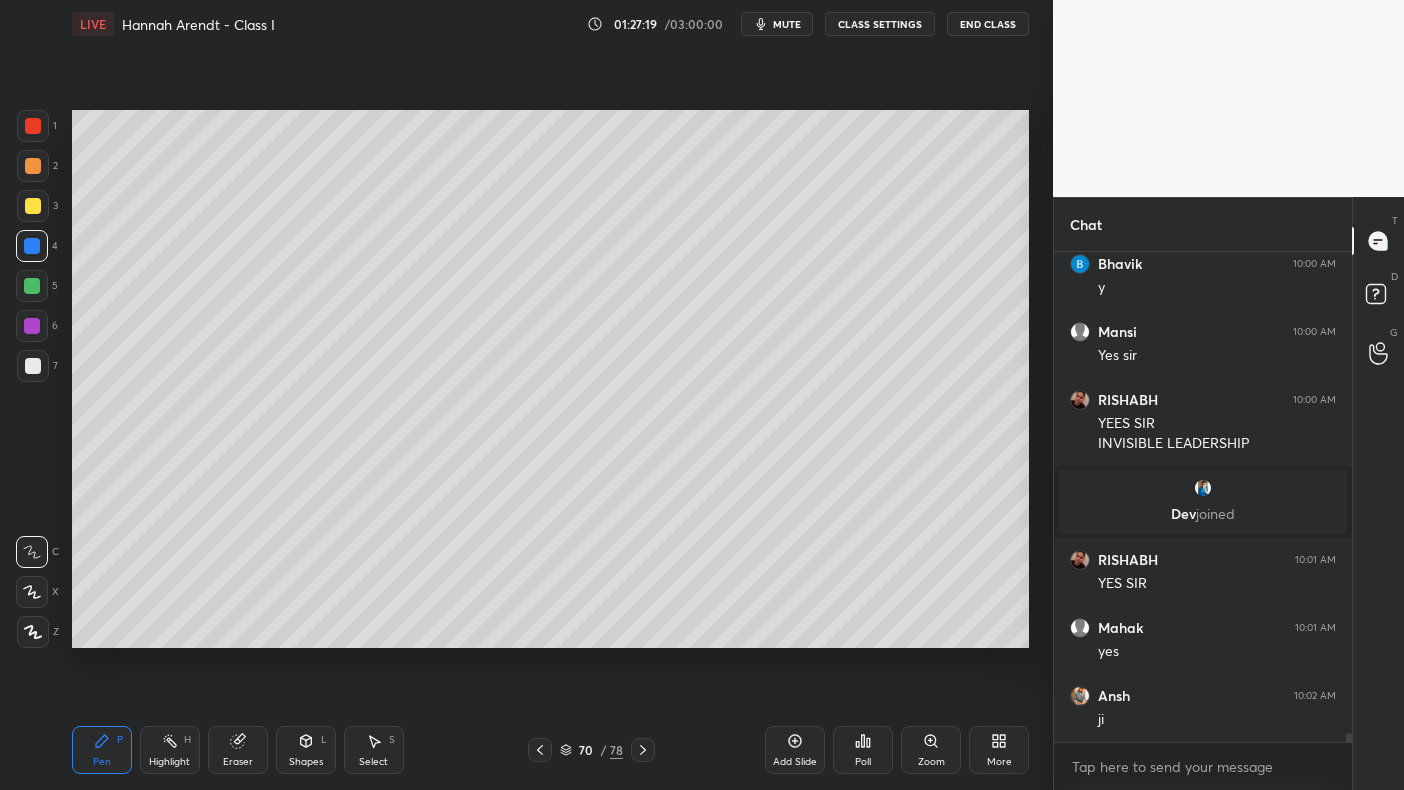 scroll, scrollTop: 27326, scrollLeft: 0, axis: vertical 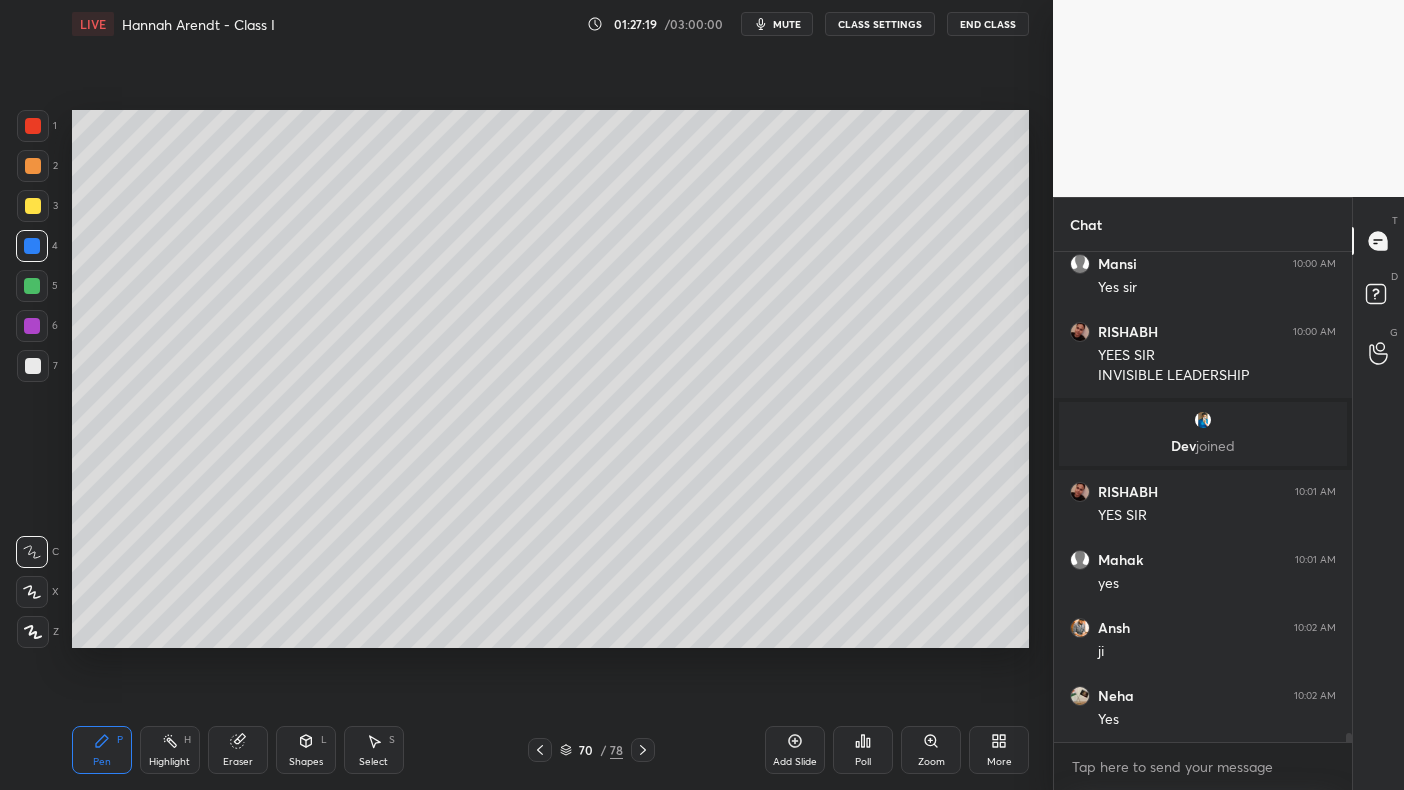 click at bounding box center [32, 286] 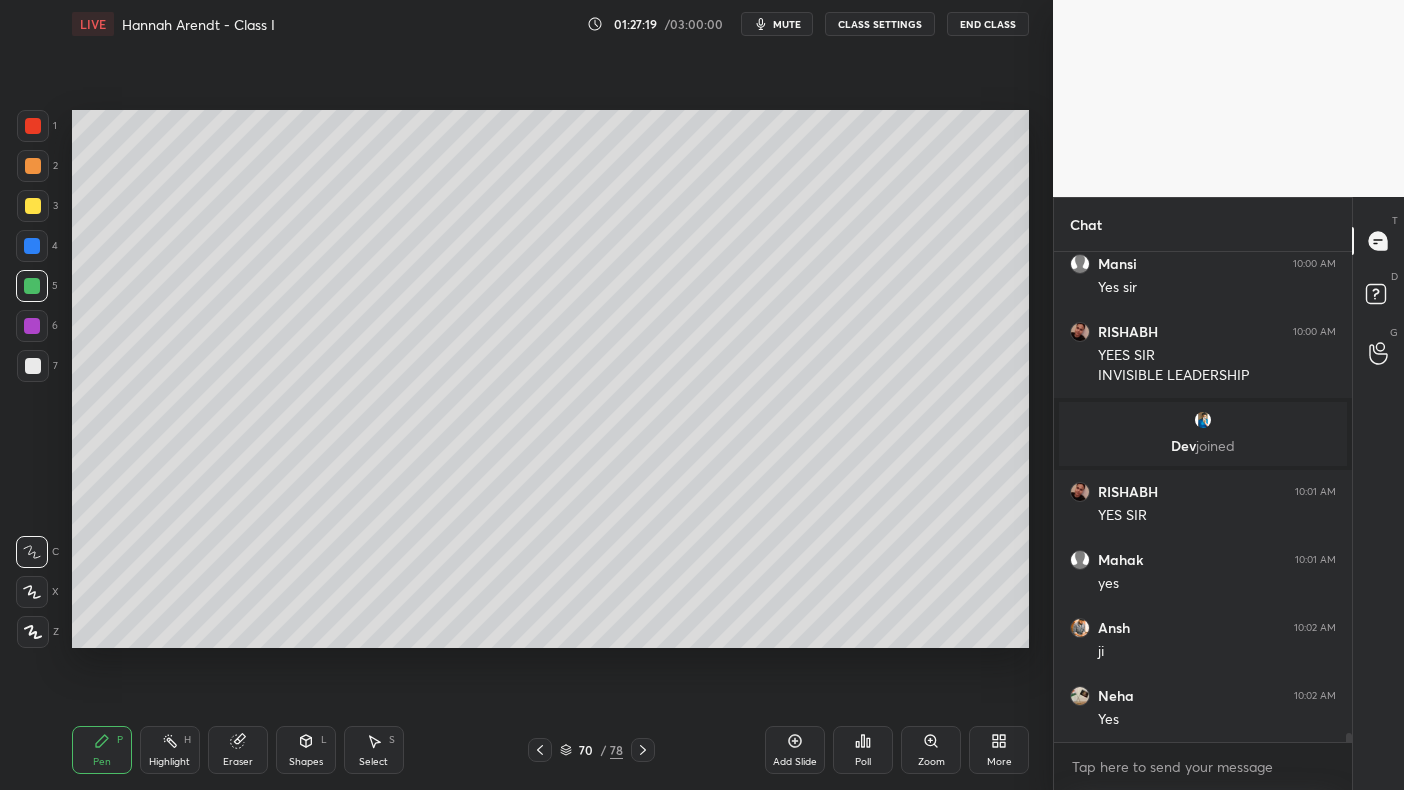 click at bounding box center (32, 286) 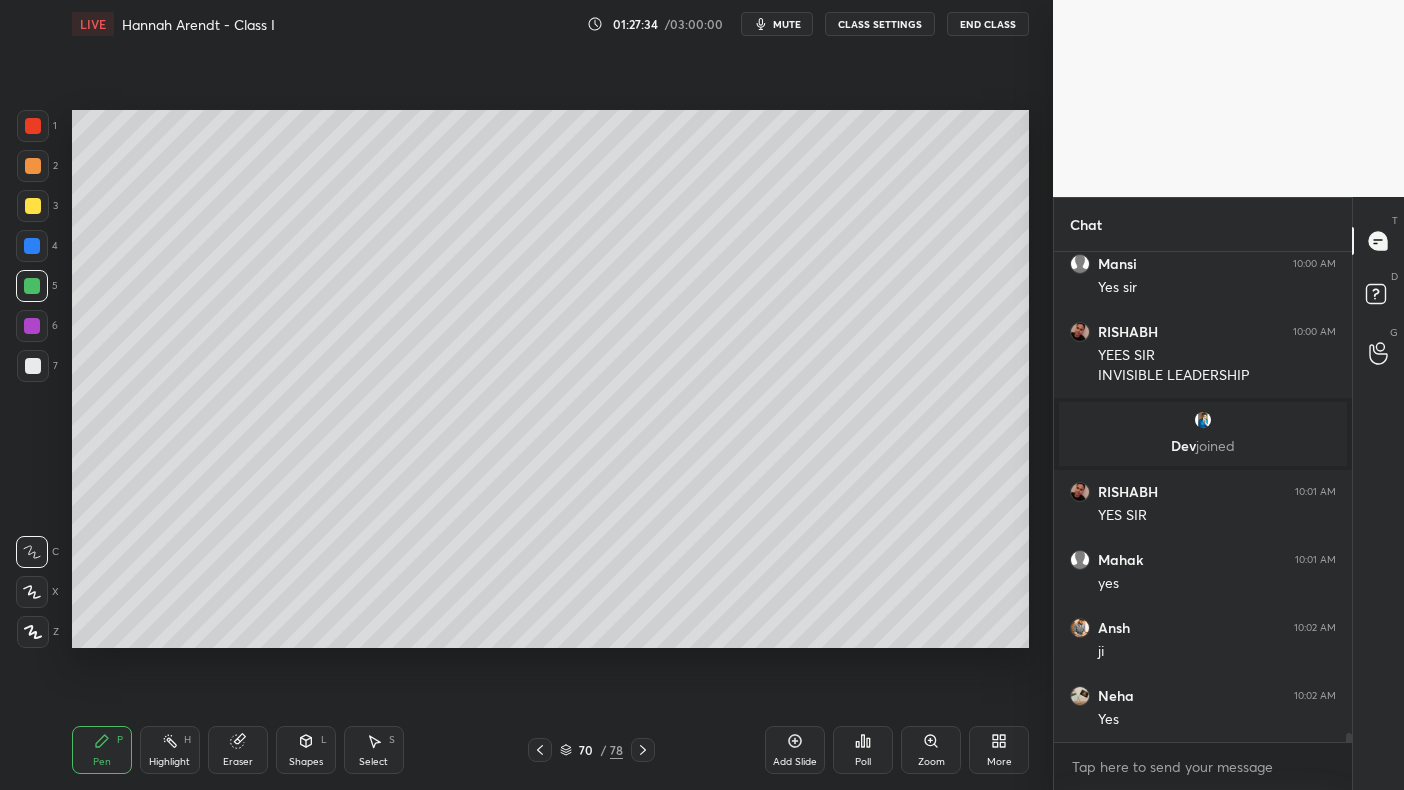 click 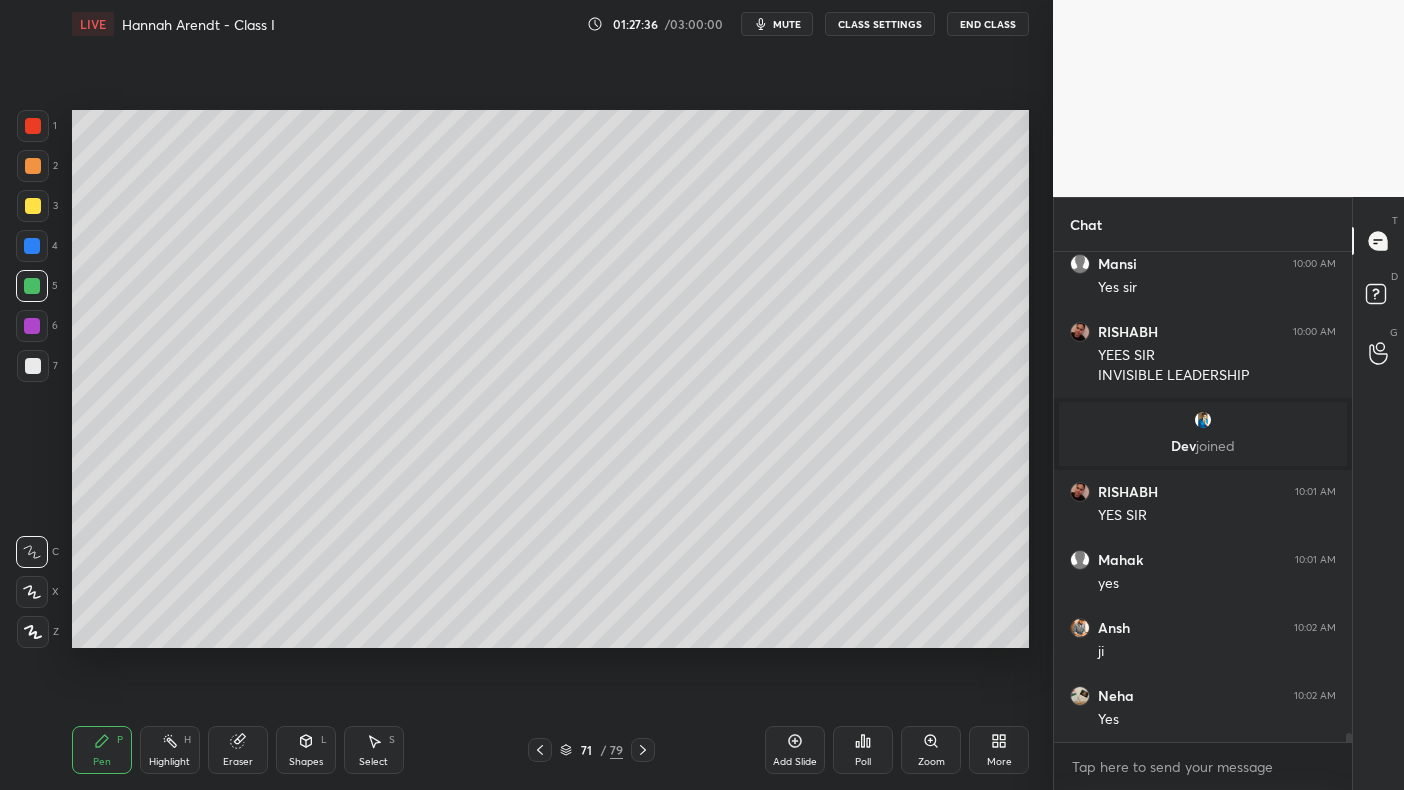 click at bounding box center [33, 166] 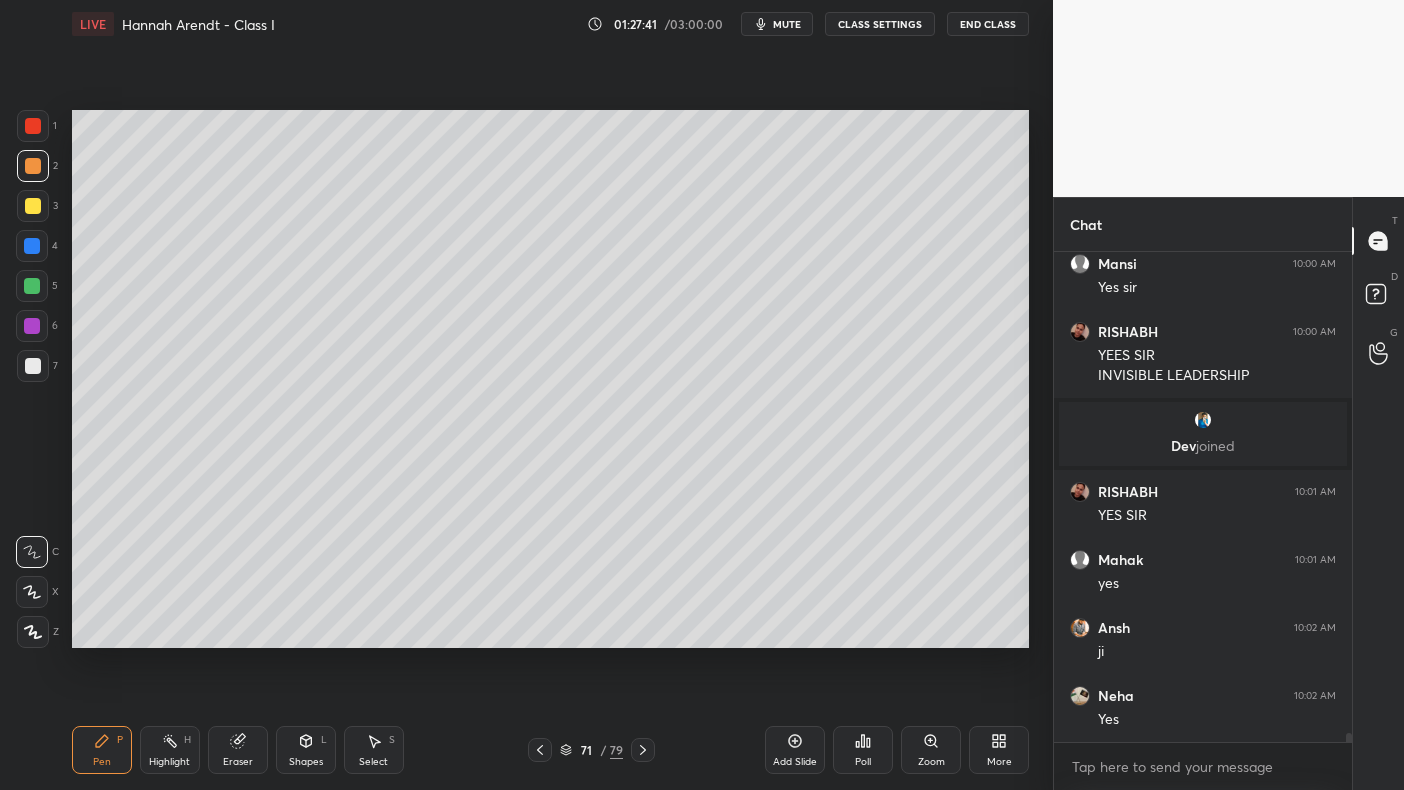 click at bounding box center [33, 206] 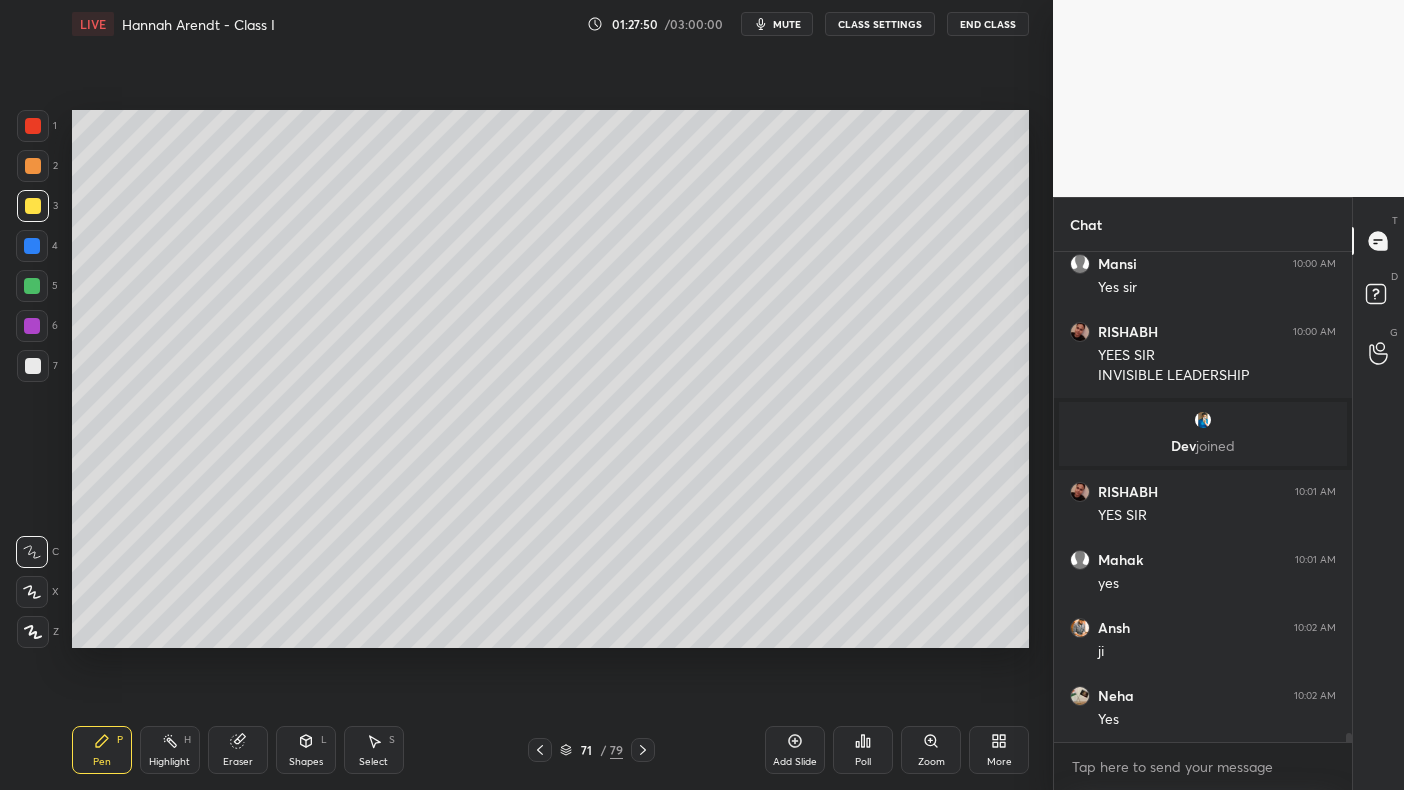 click at bounding box center [32, 246] 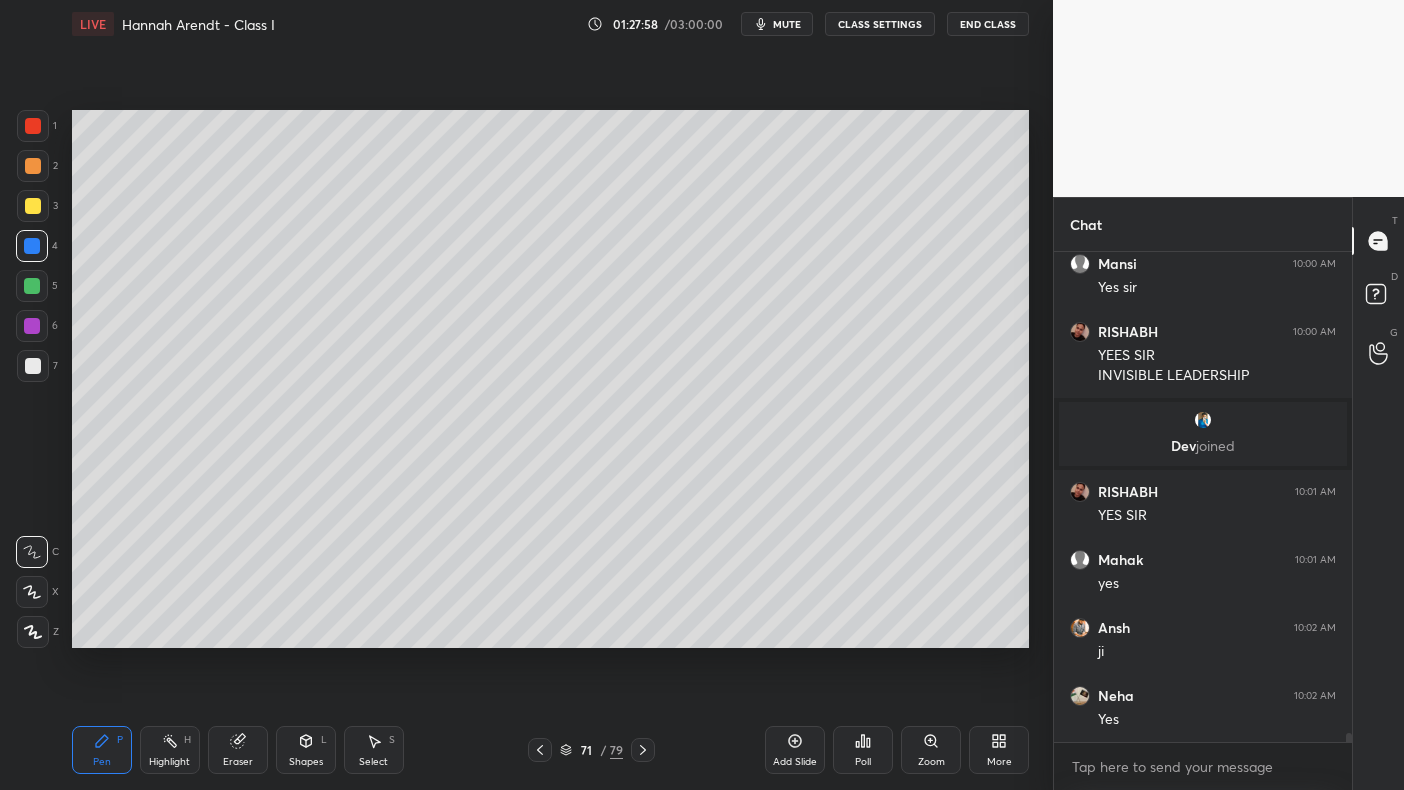 click at bounding box center (33, 206) 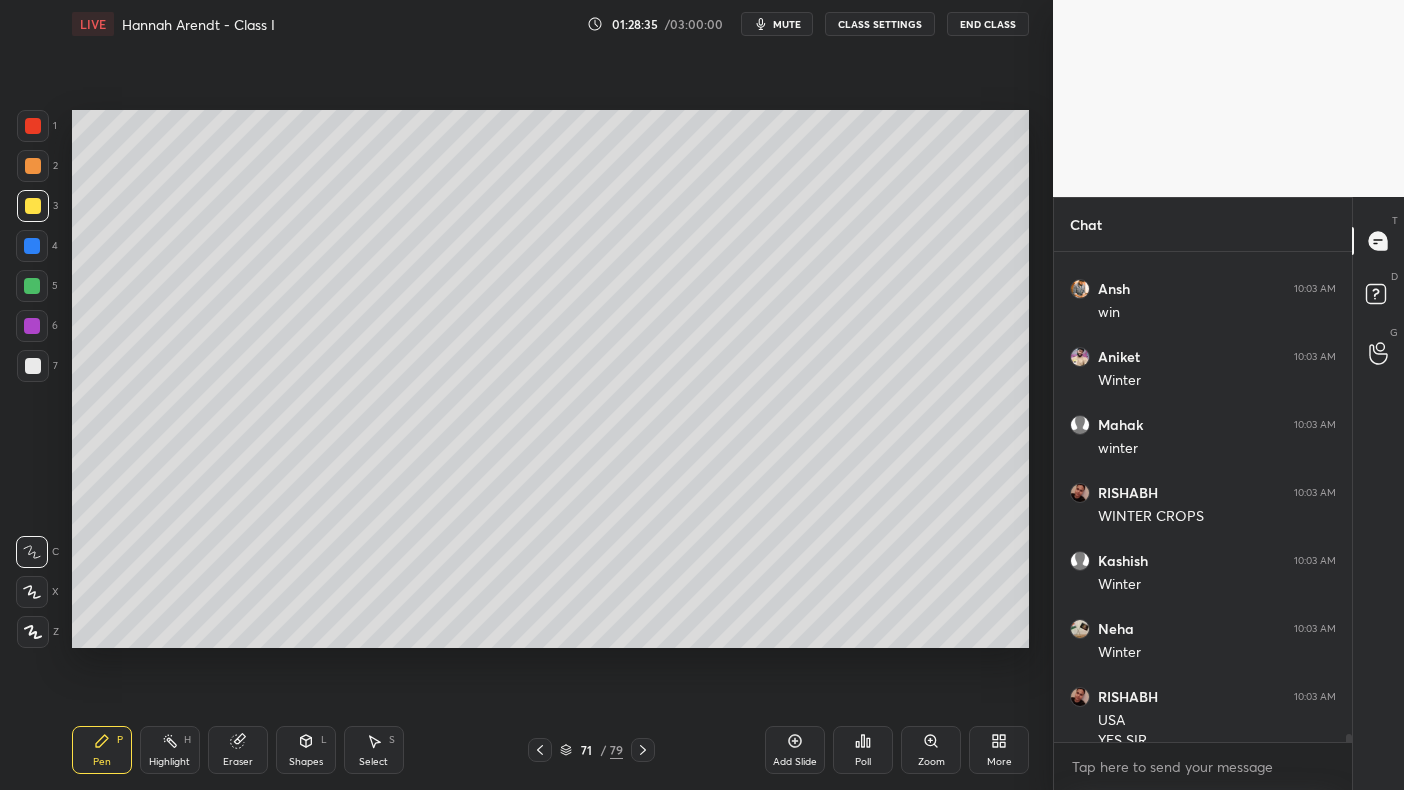 scroll, scrollTop: 28502, scrollLeft: 0, axis: vertical 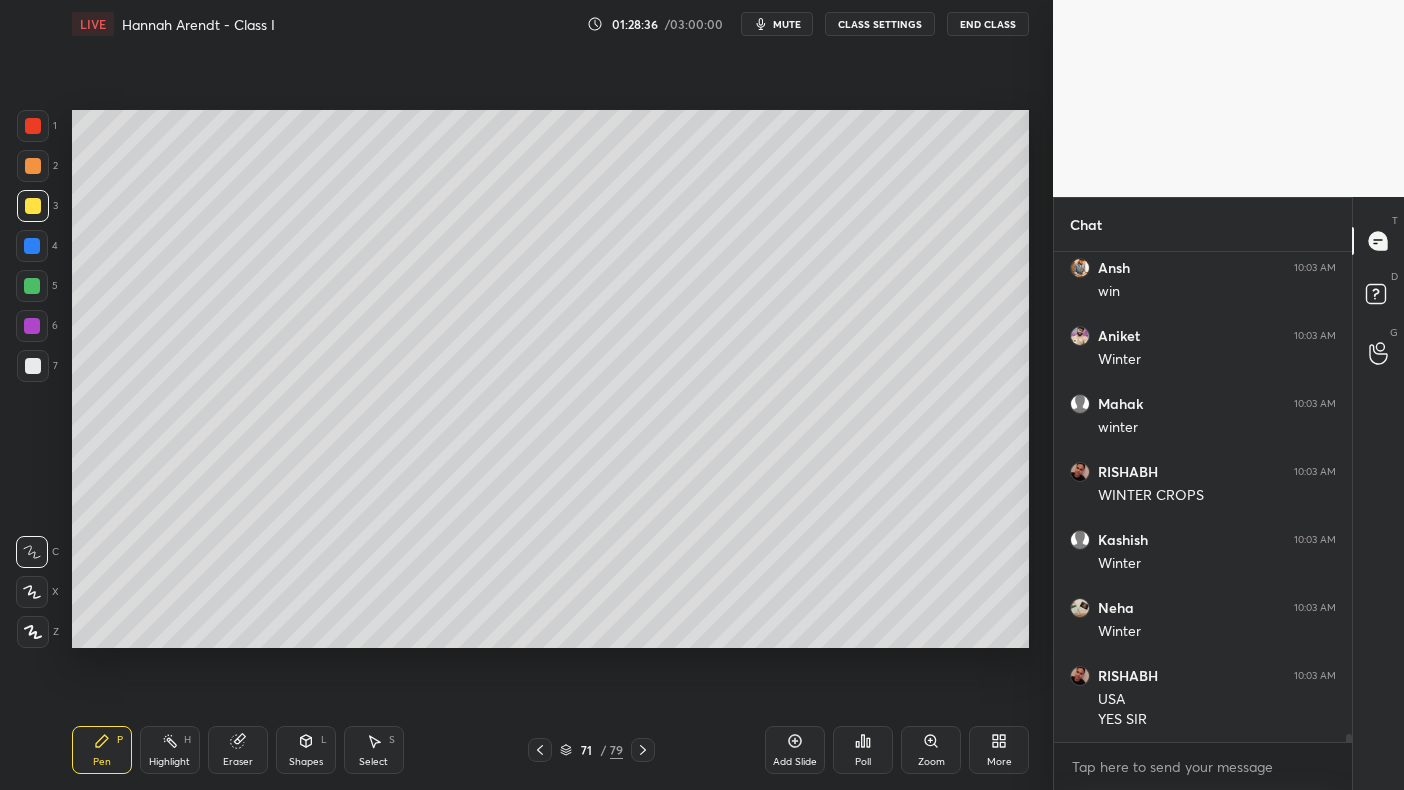 click at bounding box center [32, 246] 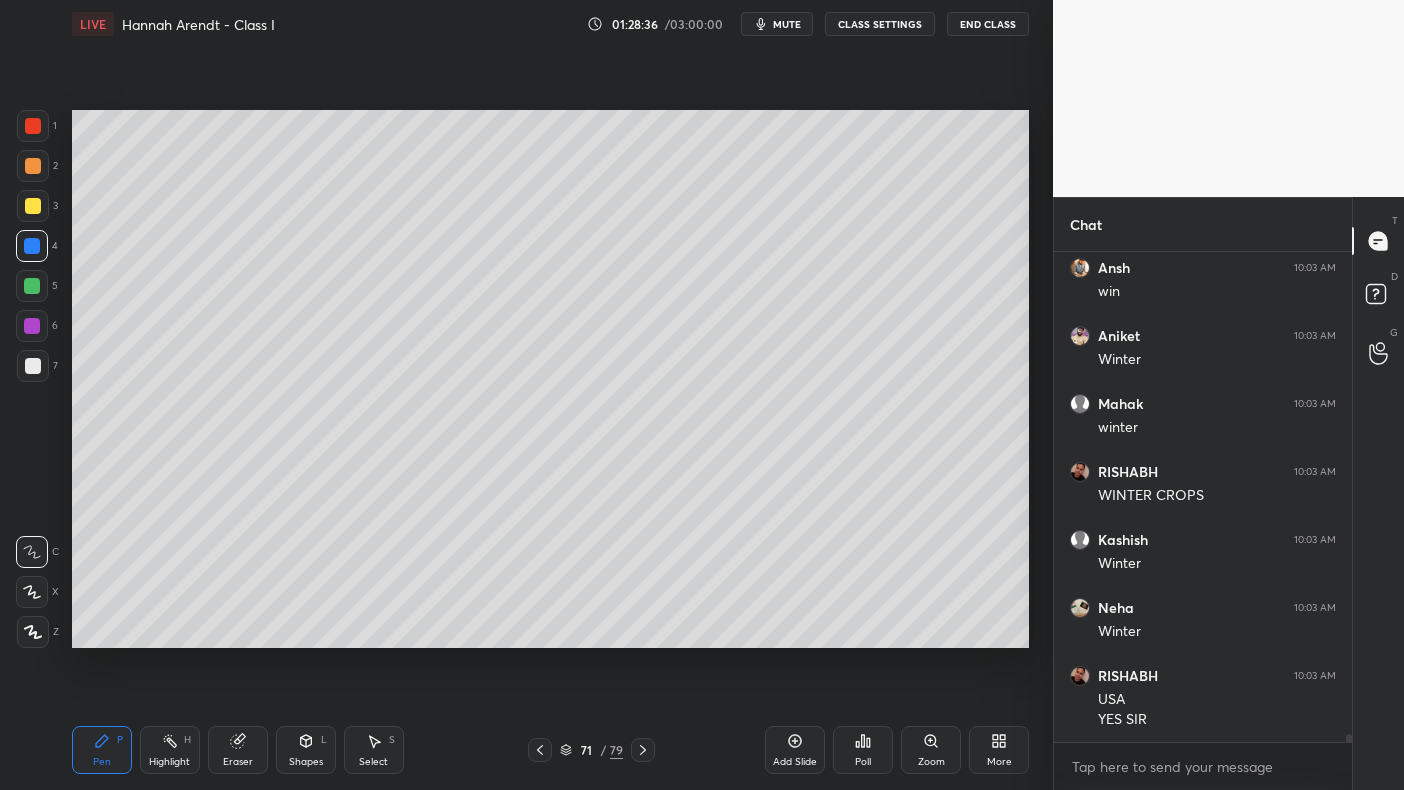 click at bounding box center [32, 246] 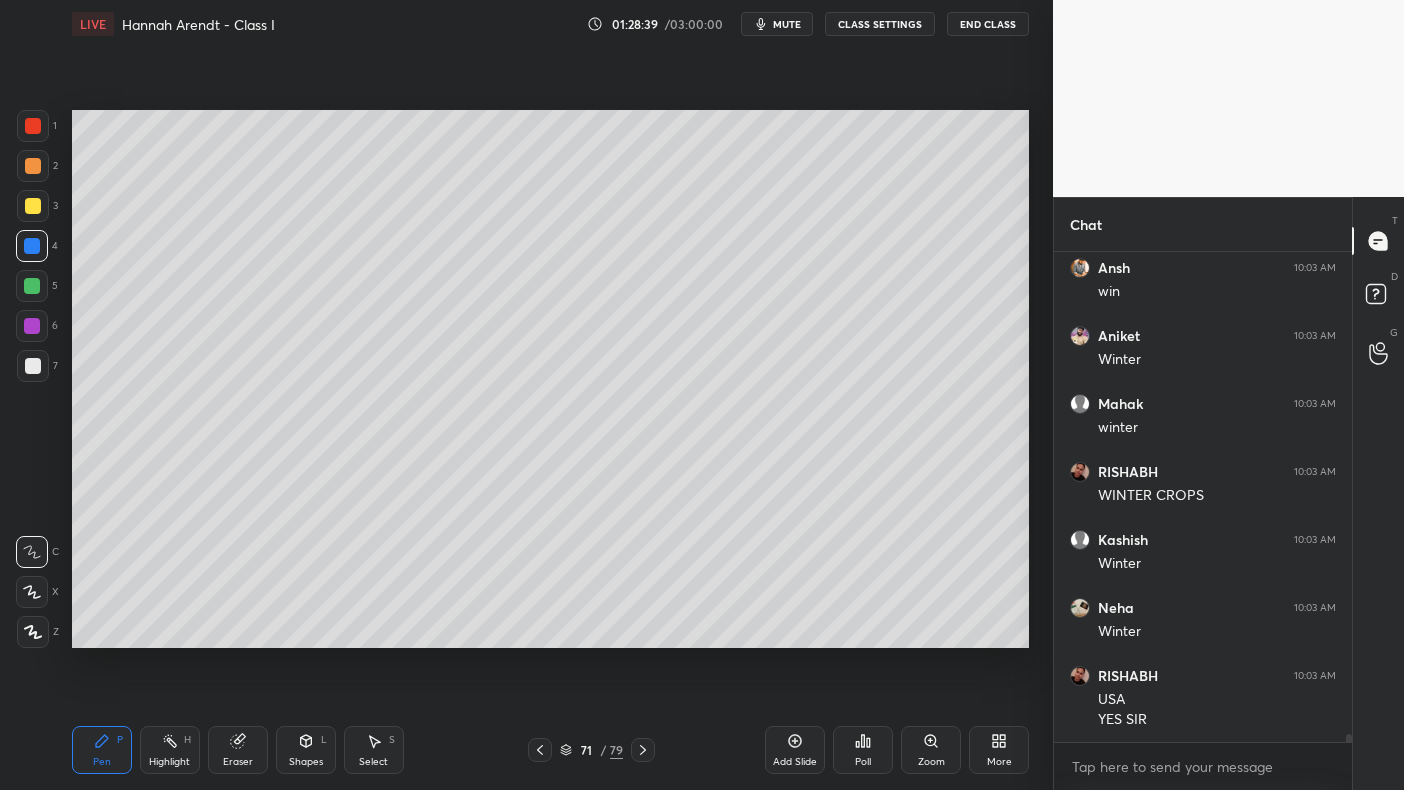 scroll, scrollTop: 28570, scrollLeft: 0, axis: vertical 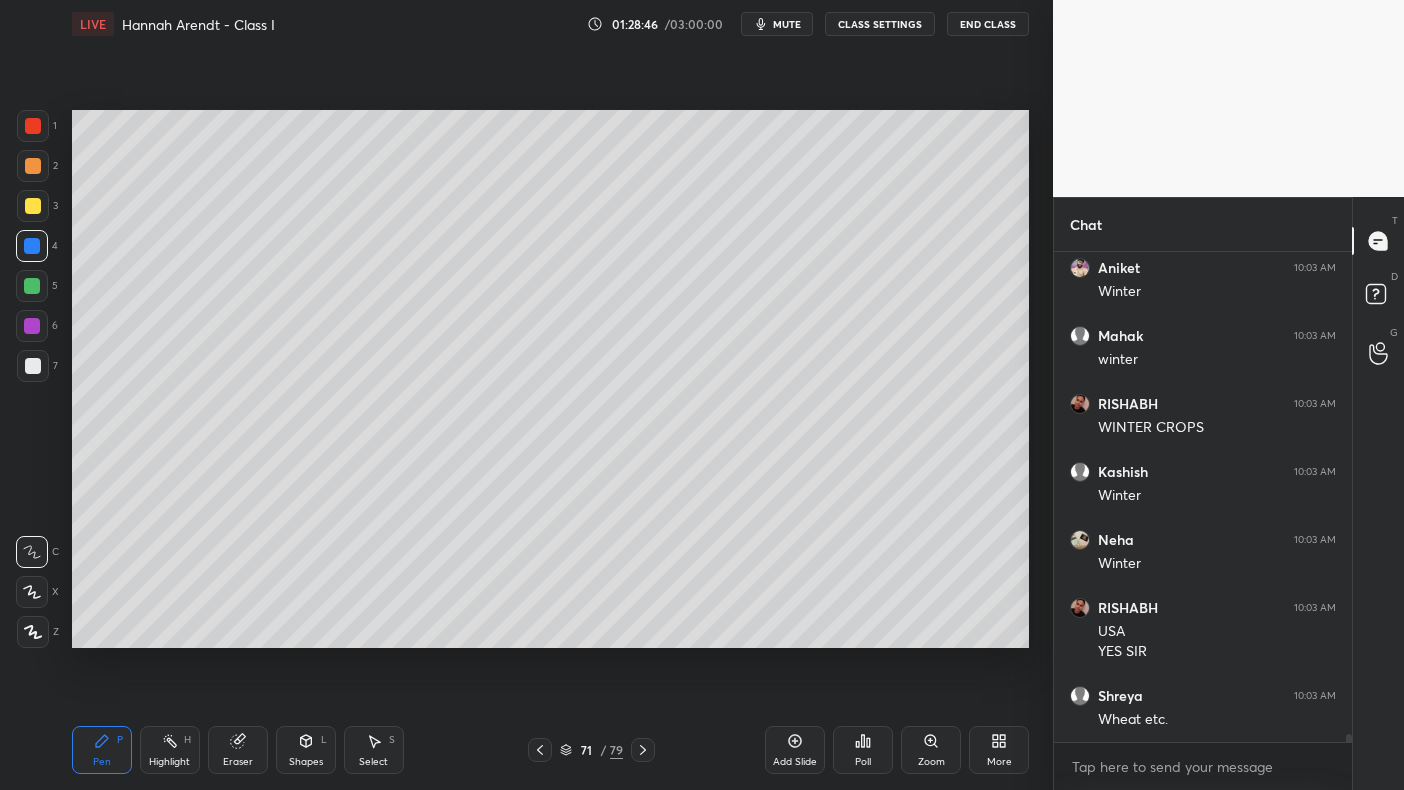 click at bounding box center [33, 206] 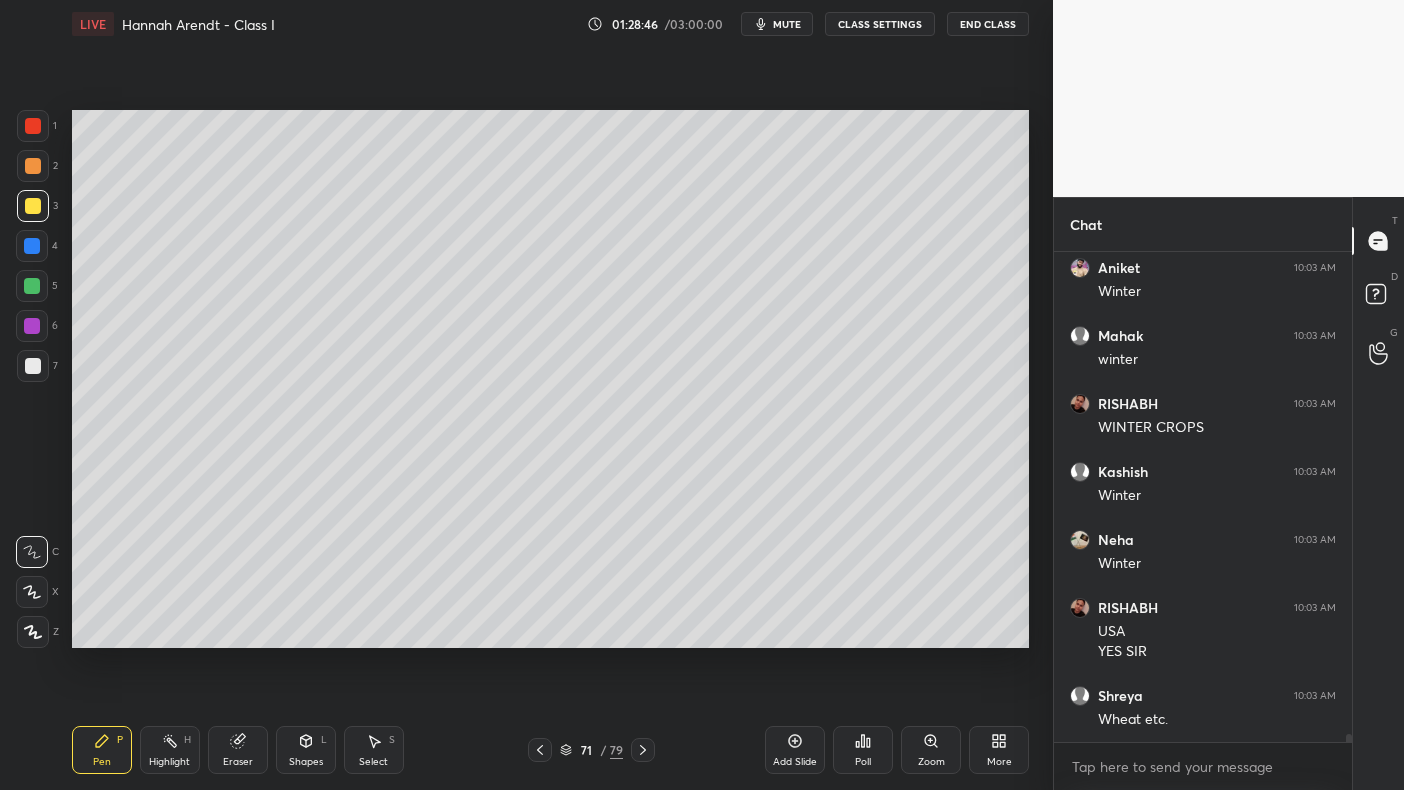 click at bounding box center [33, 166] 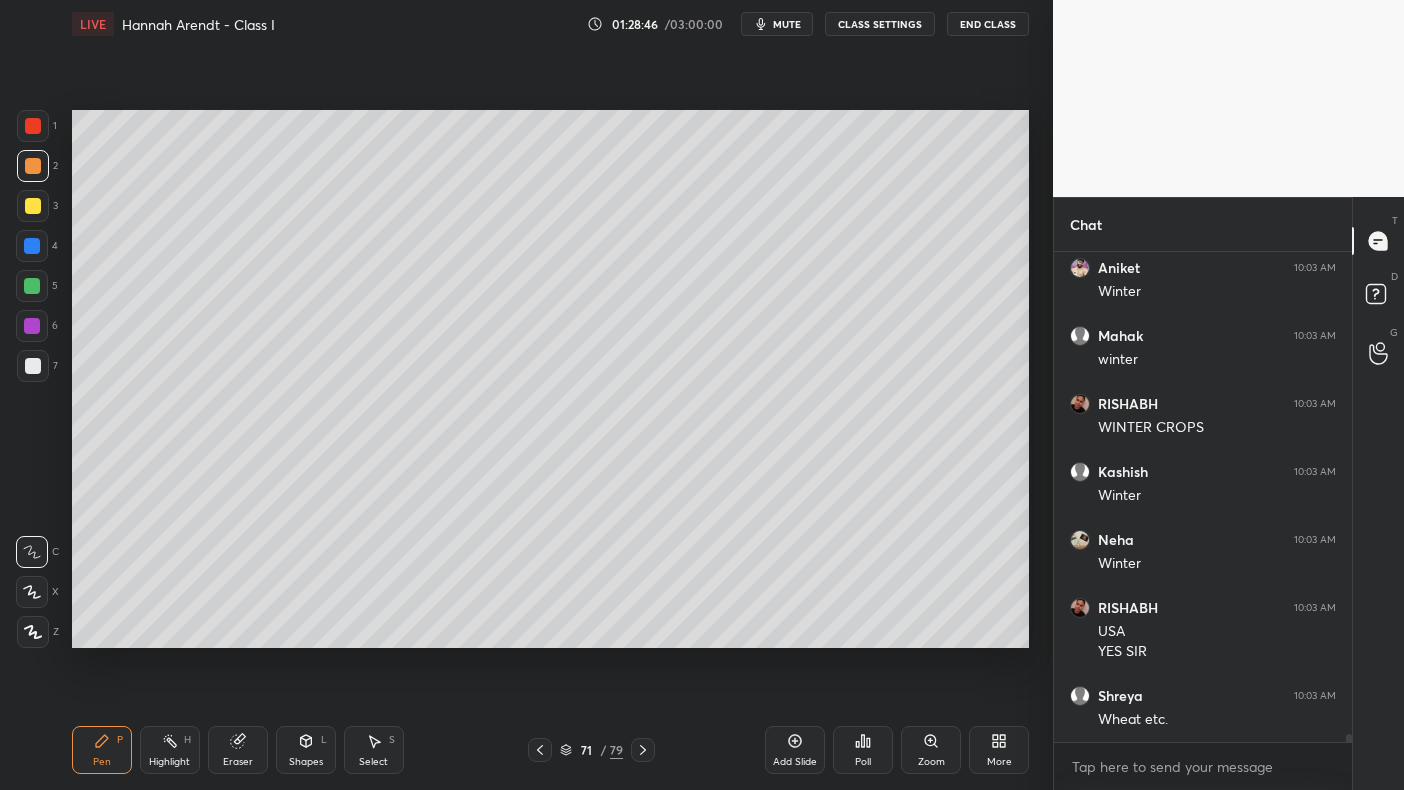 click at bounding box center [33, 166] 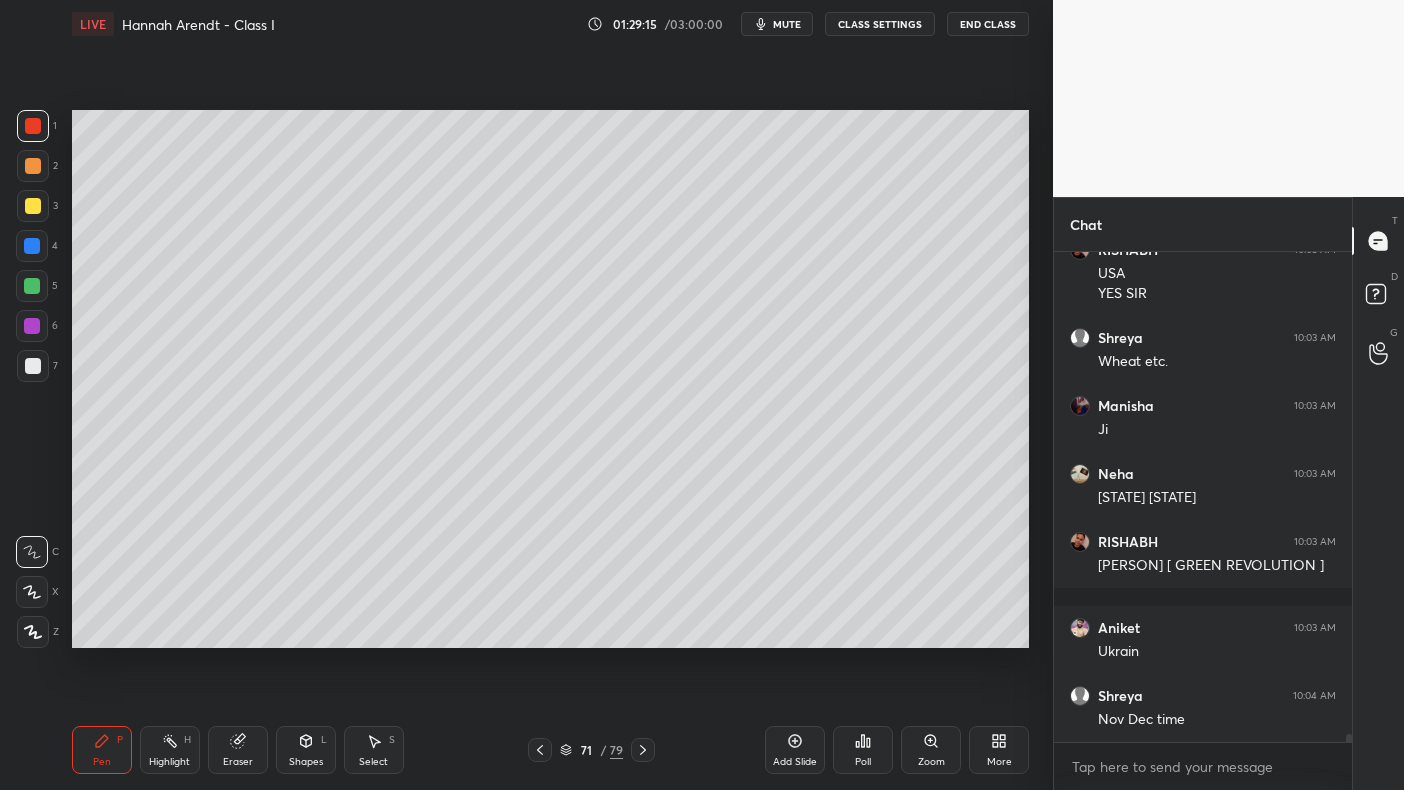 scroll, scrollTop: 28996, scrollLeft: 0, axis: vertical 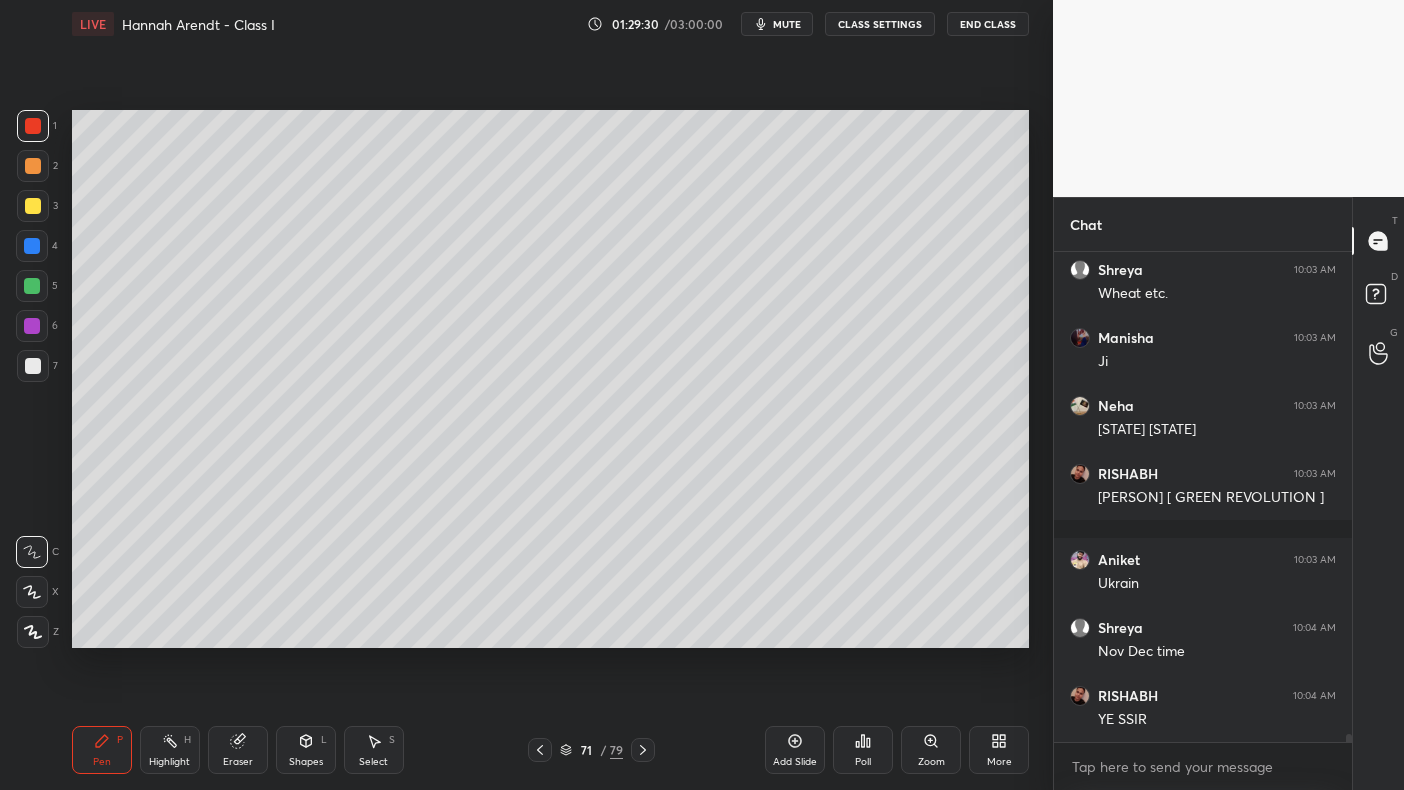 click at bounding box center (33, 206) 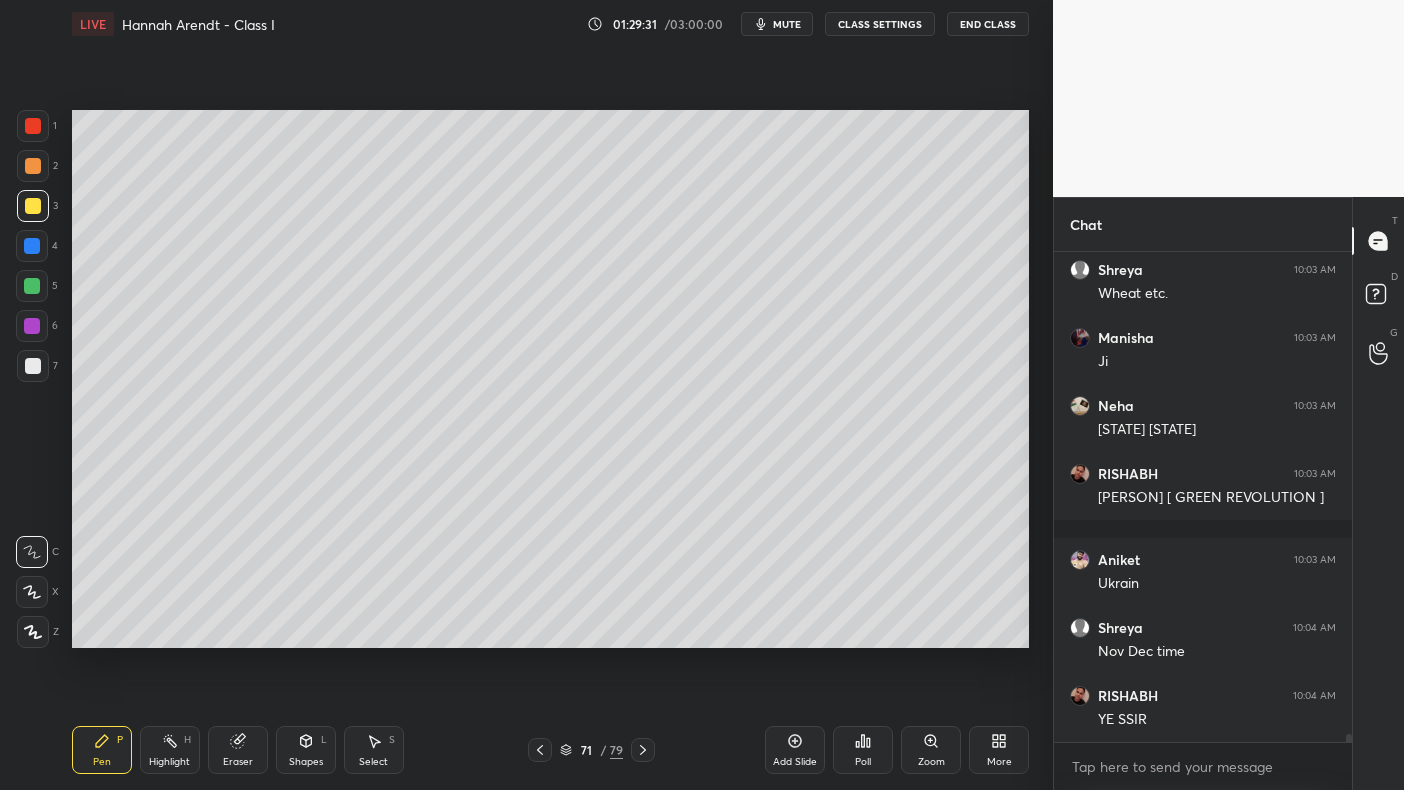 click at bounding box center [32, 286] 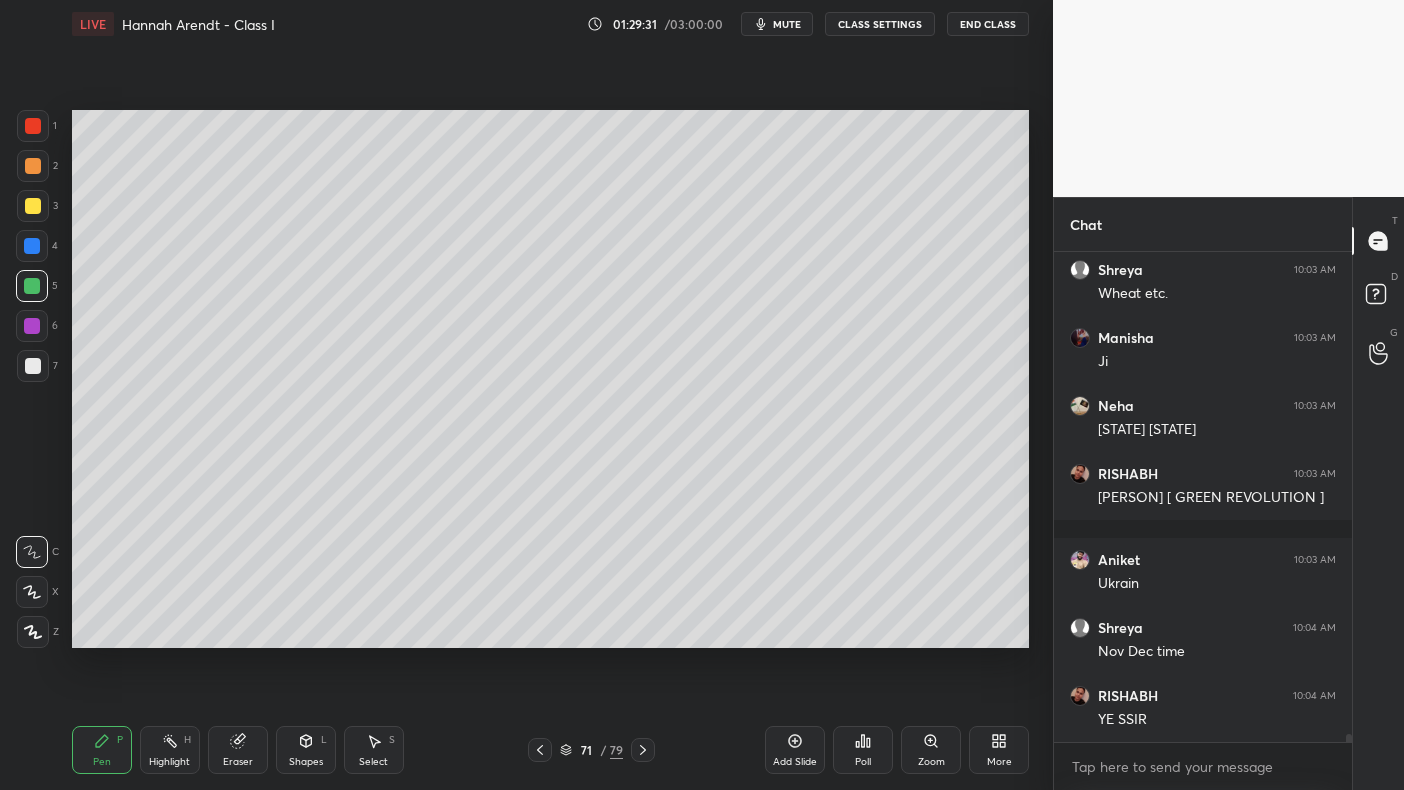 click on "5" at bounding box center (37, 290) 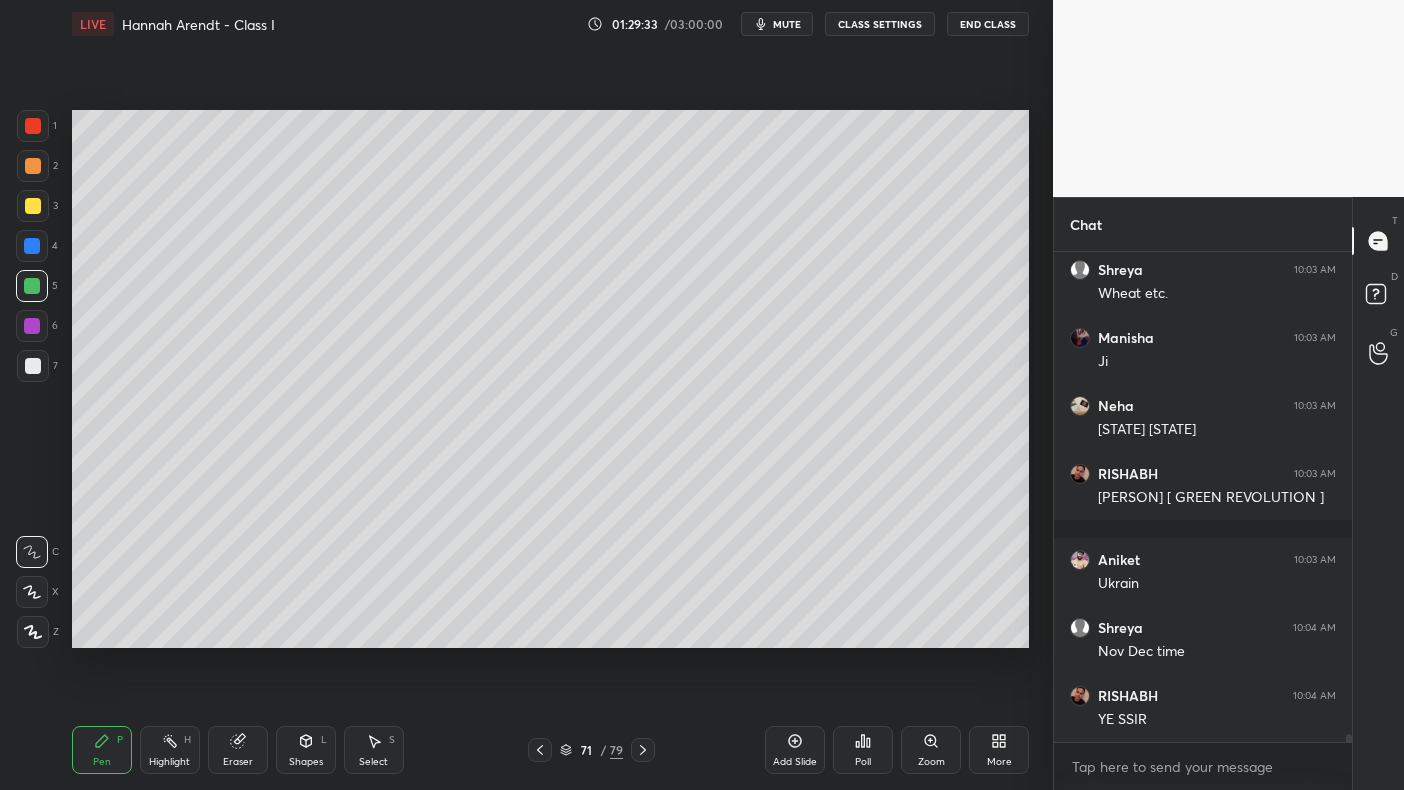 click on "Add Slide" at bounding box center (795, 762) 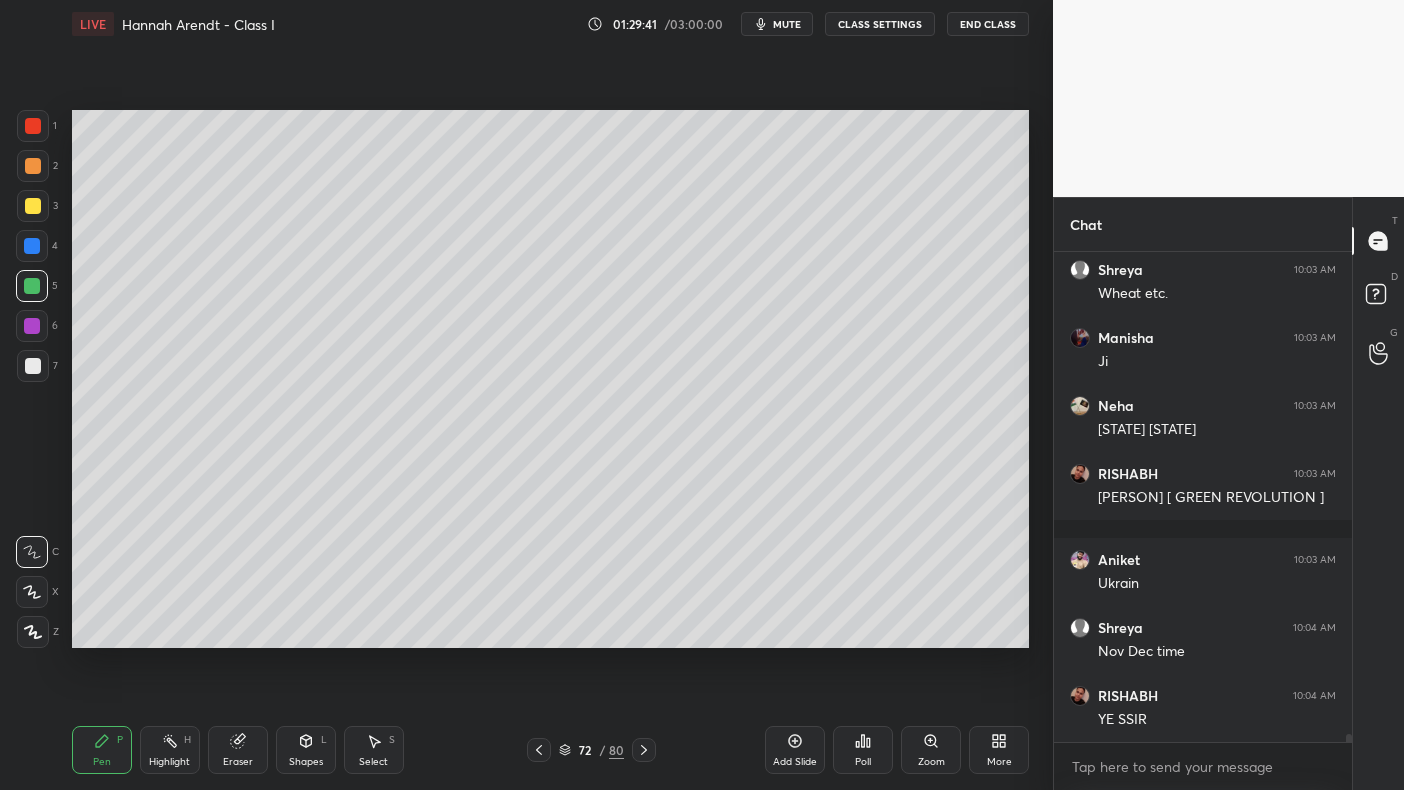 click at bounding box center (32, 326) 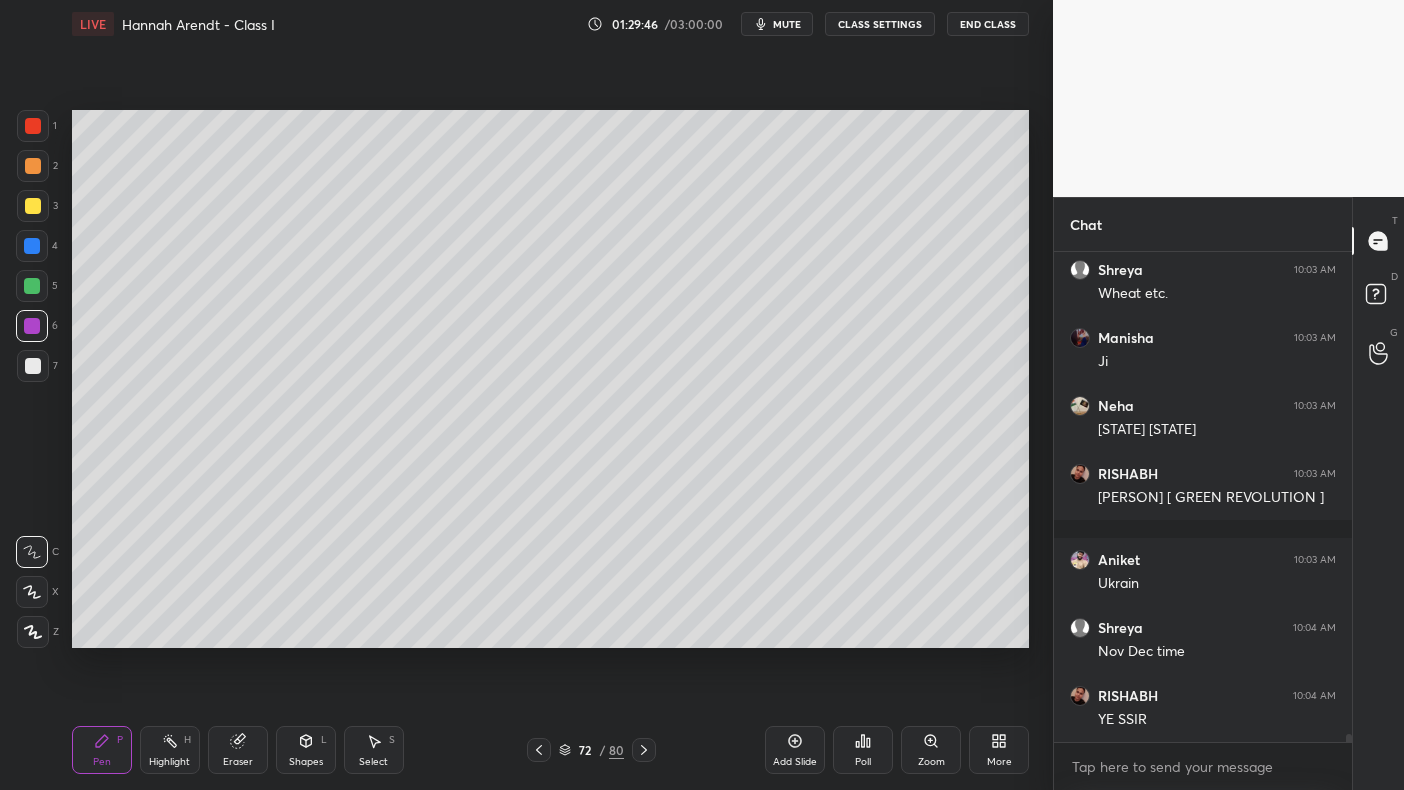 scroll, scrollTop: 29064, scrollLeft: 0, axis: vertical 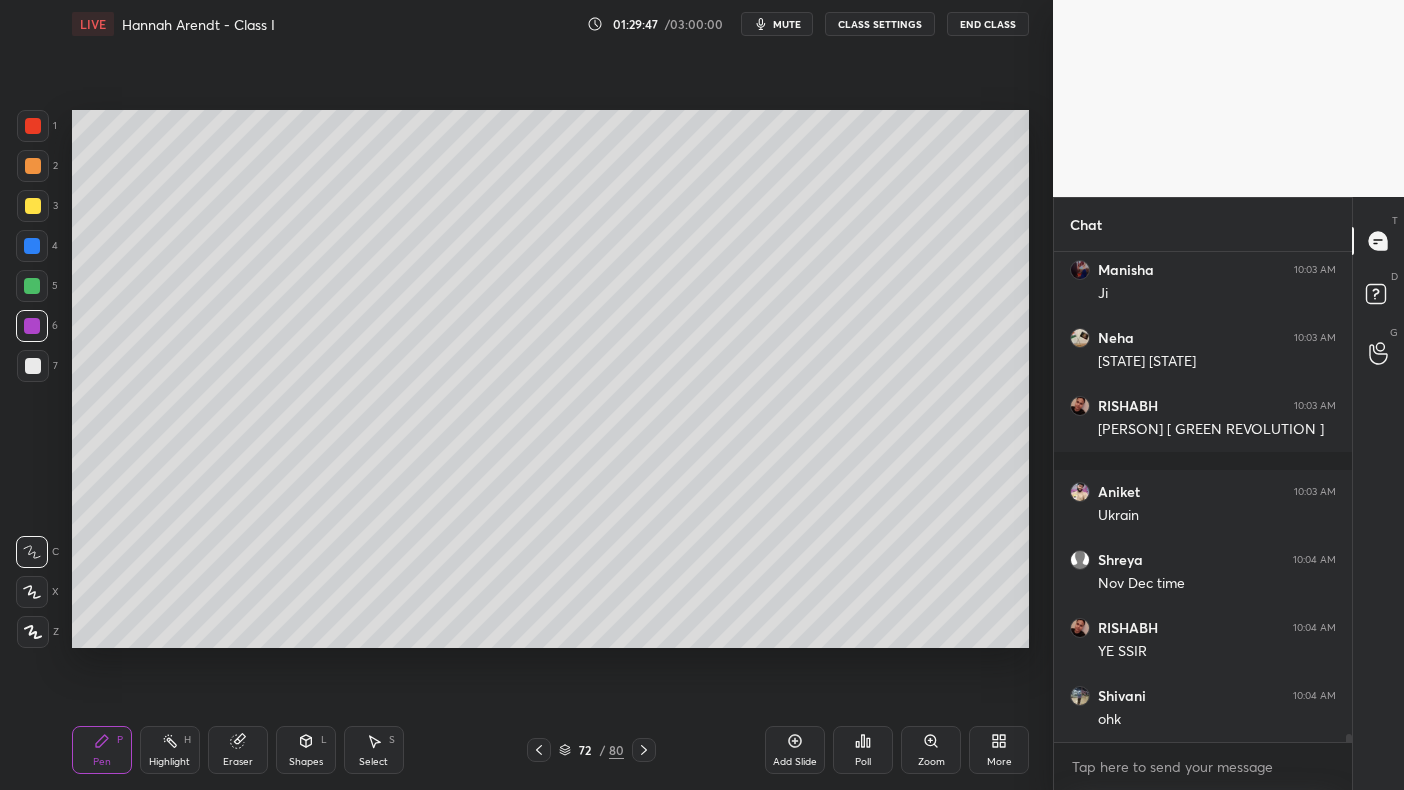 click at bounding box center [32, 246] 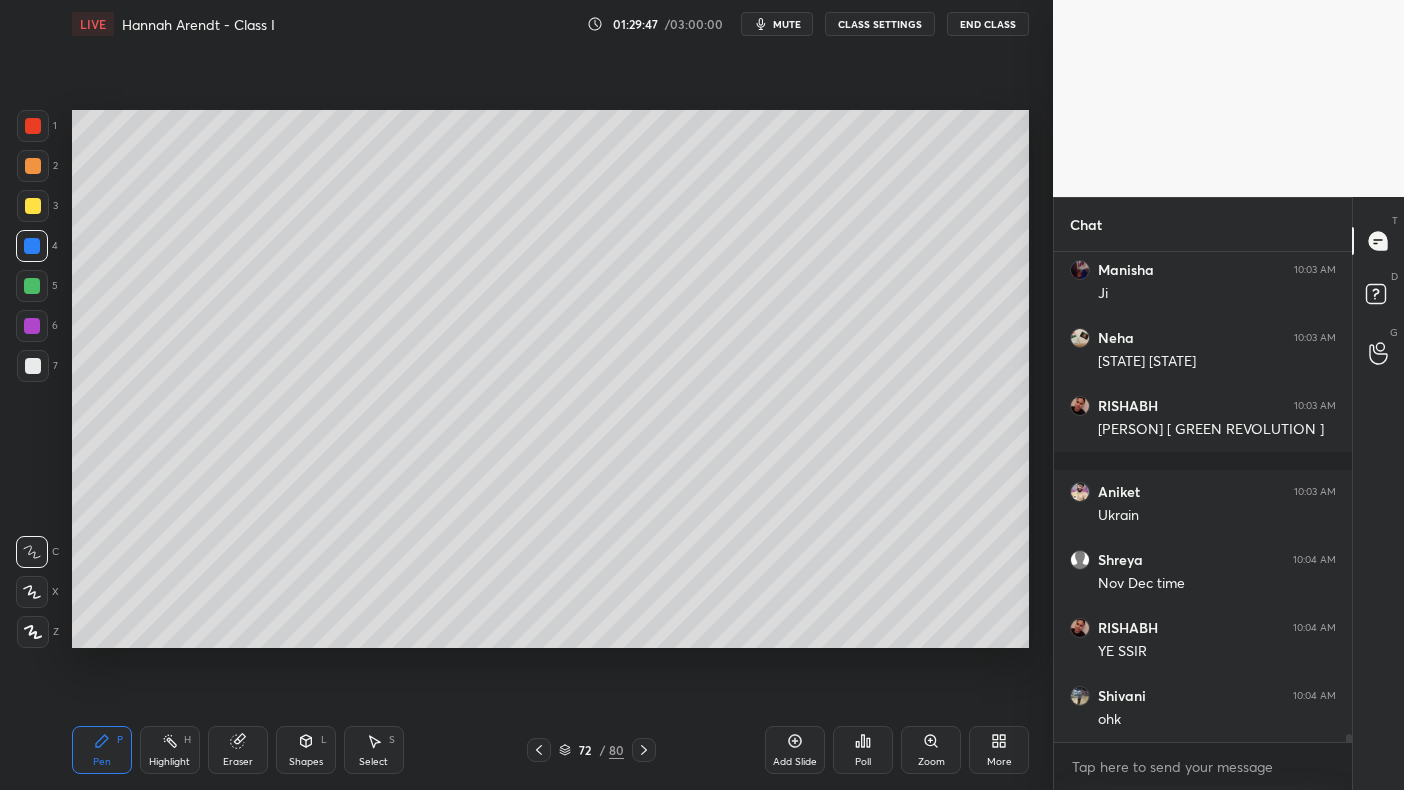 click at bounding box center (32, 246) 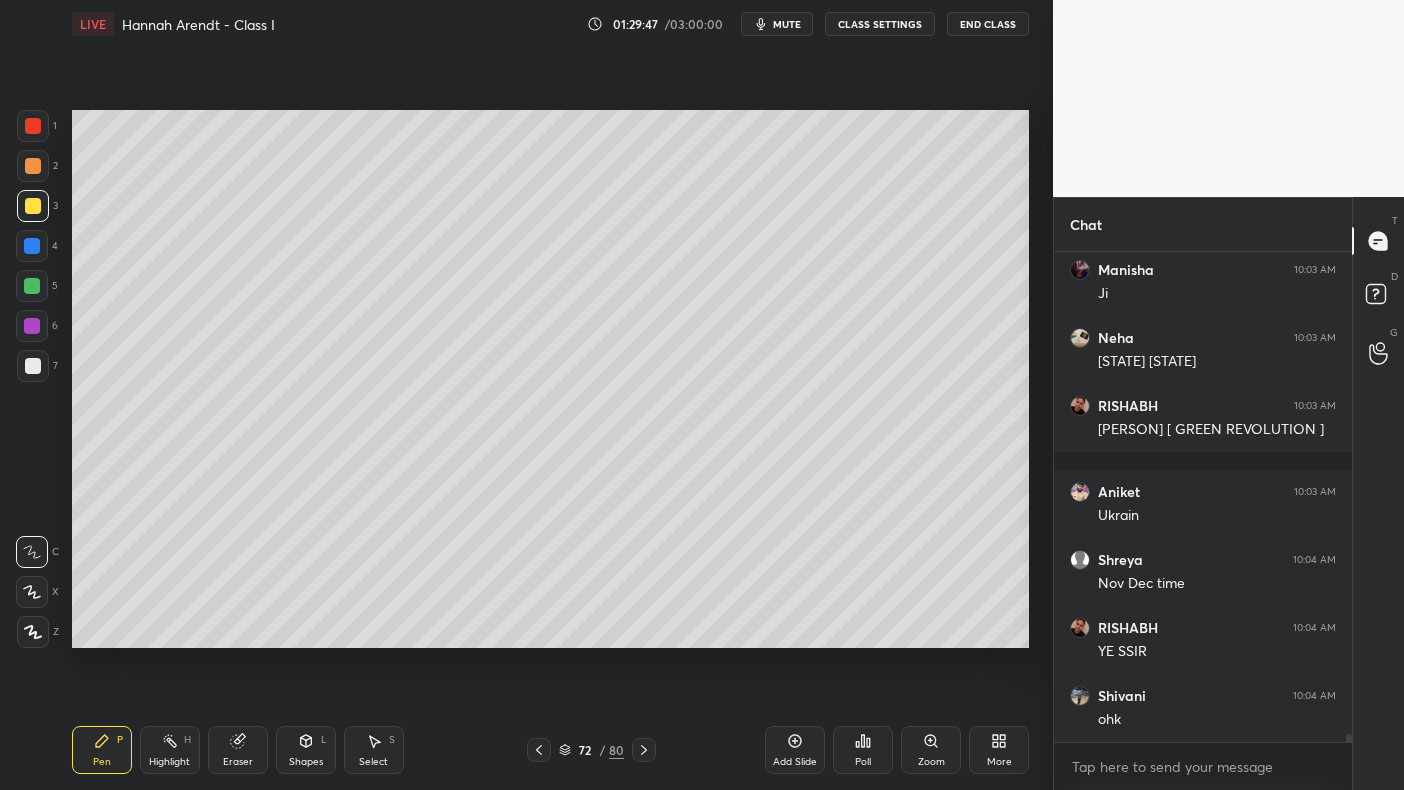 click at bounding box center [33, 166] 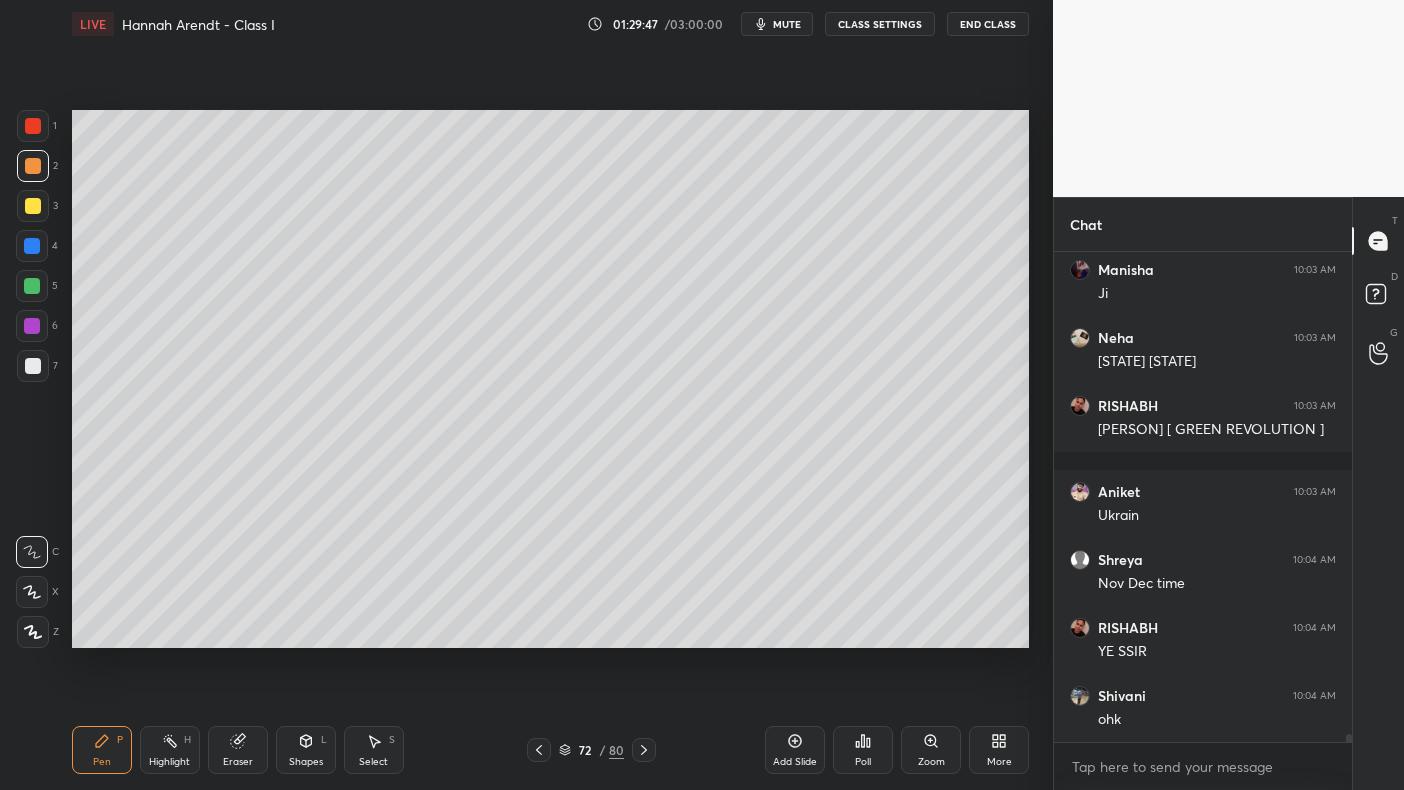 click on "1" at bounding box center (37, 130) 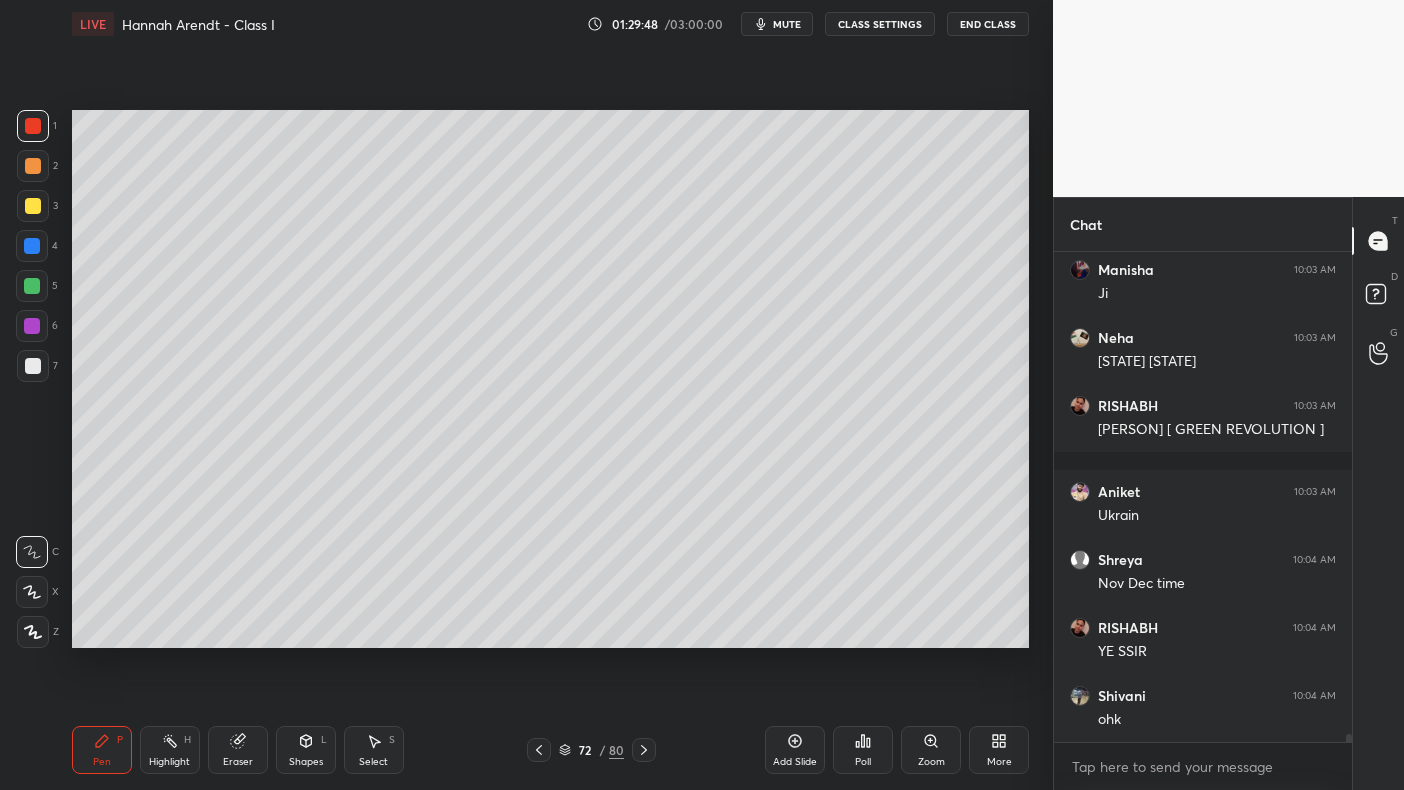 click at bounding box center (33, 126) 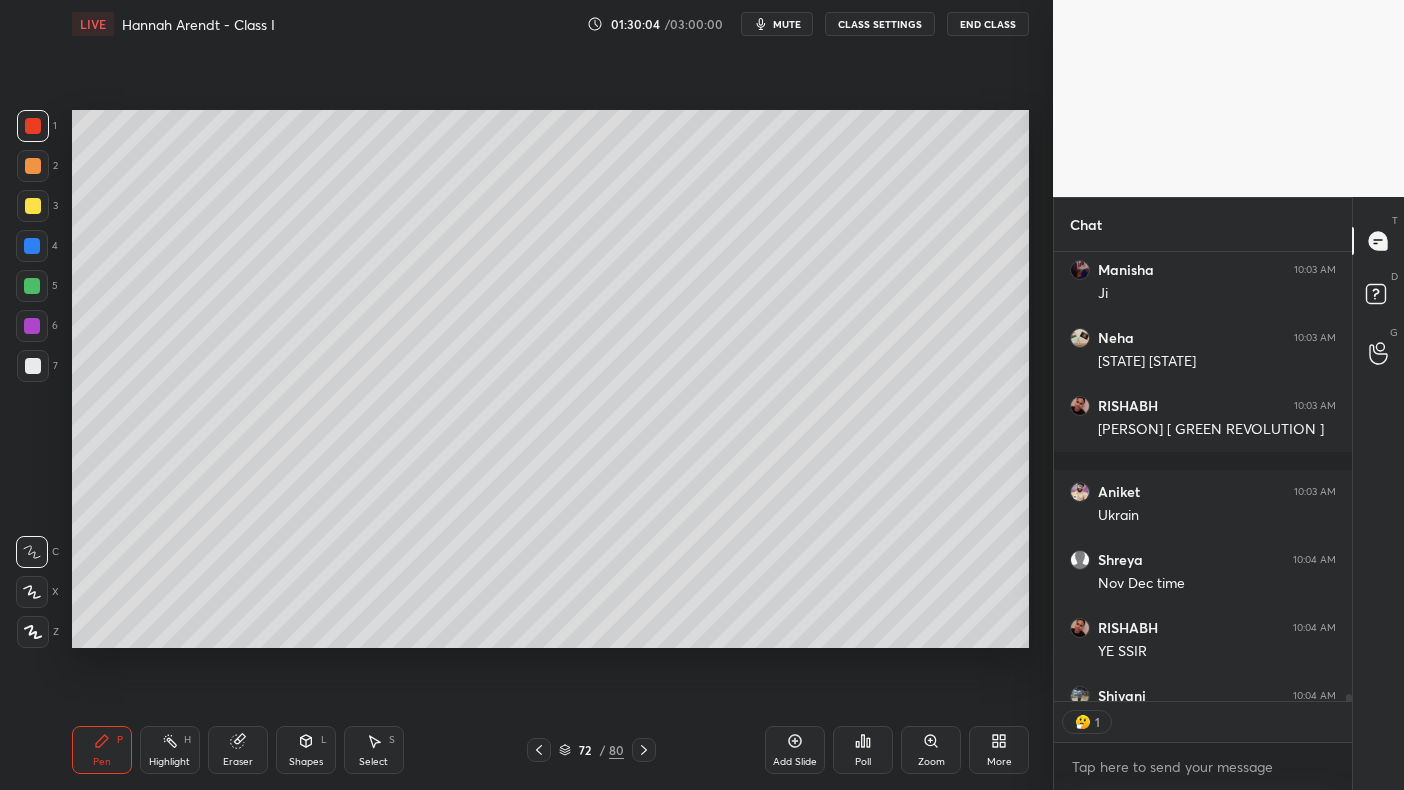scroll, scrollTop: 443, scrollLeft: 292, axis: both 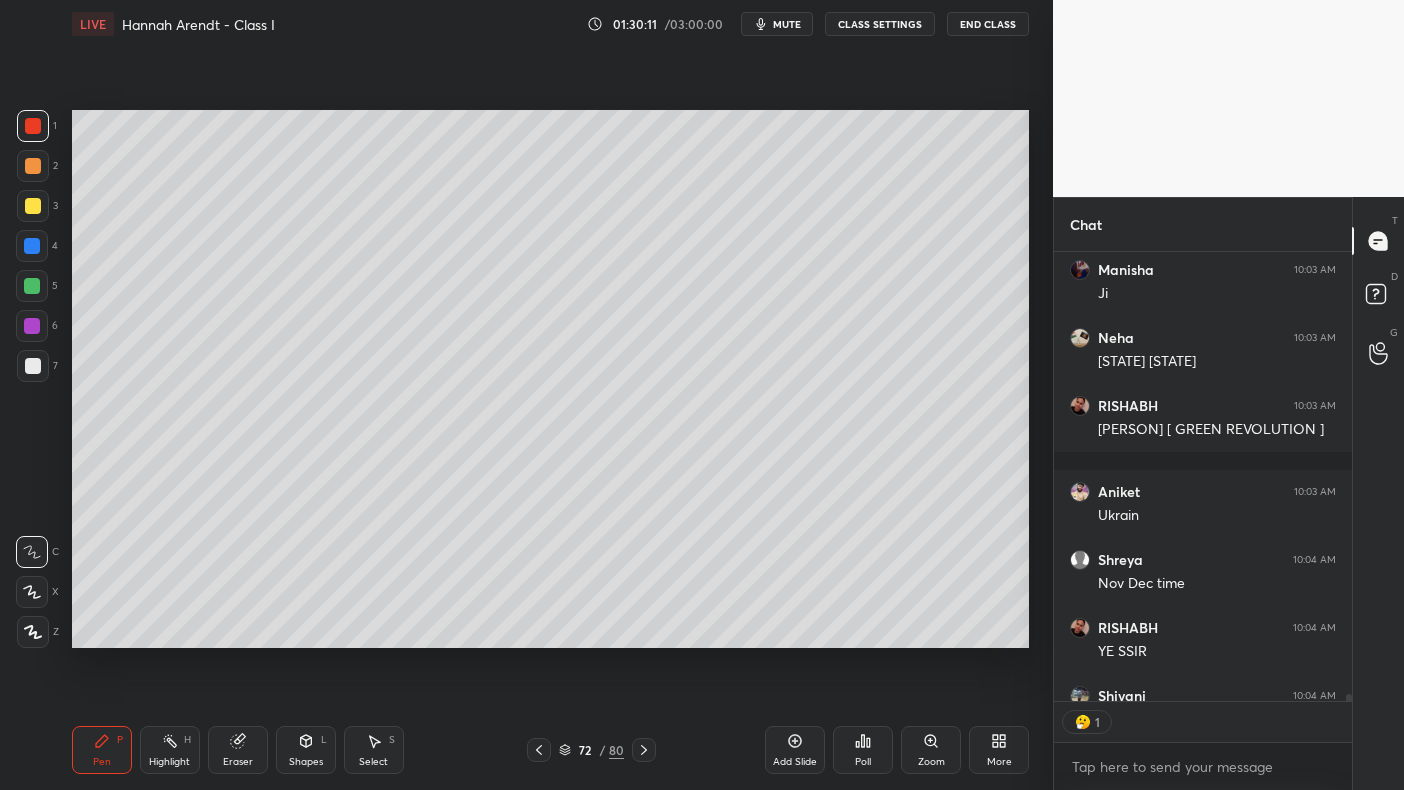 click at bounding box center [33, 206] 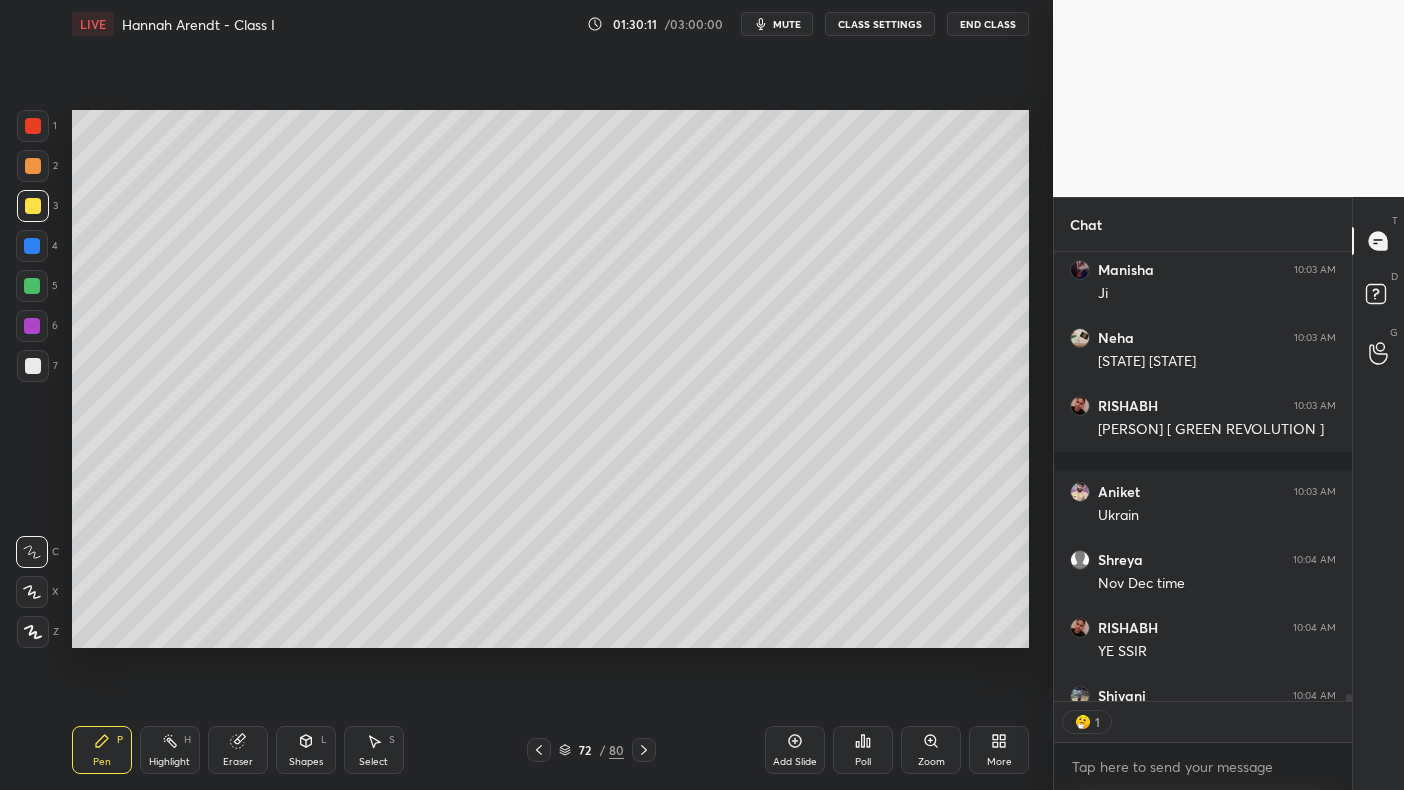 scroll, scrollTop: 29173, scrollLeft: 0, axis: vertical 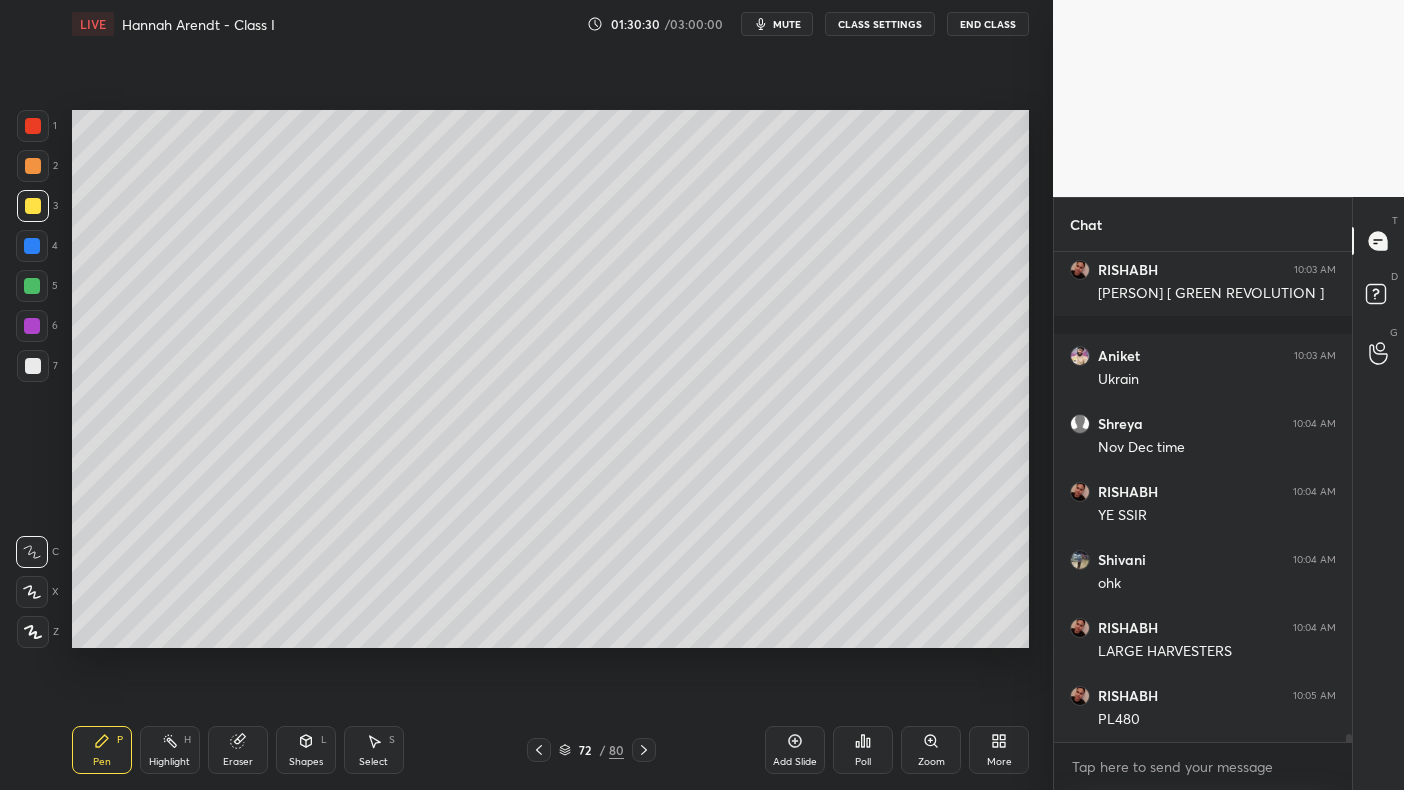 click at bounding box center (32, 246) 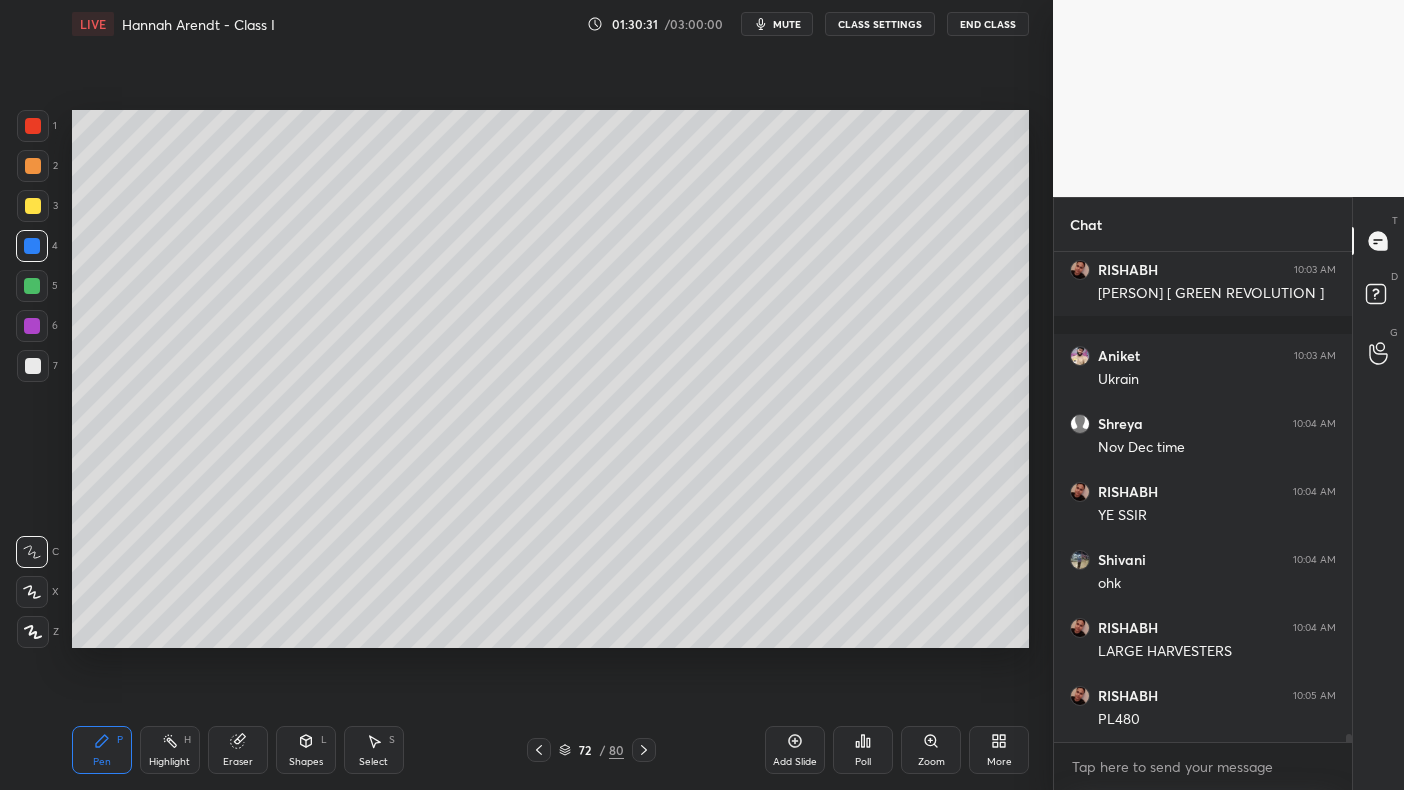 click at bounding box center (32, 246) 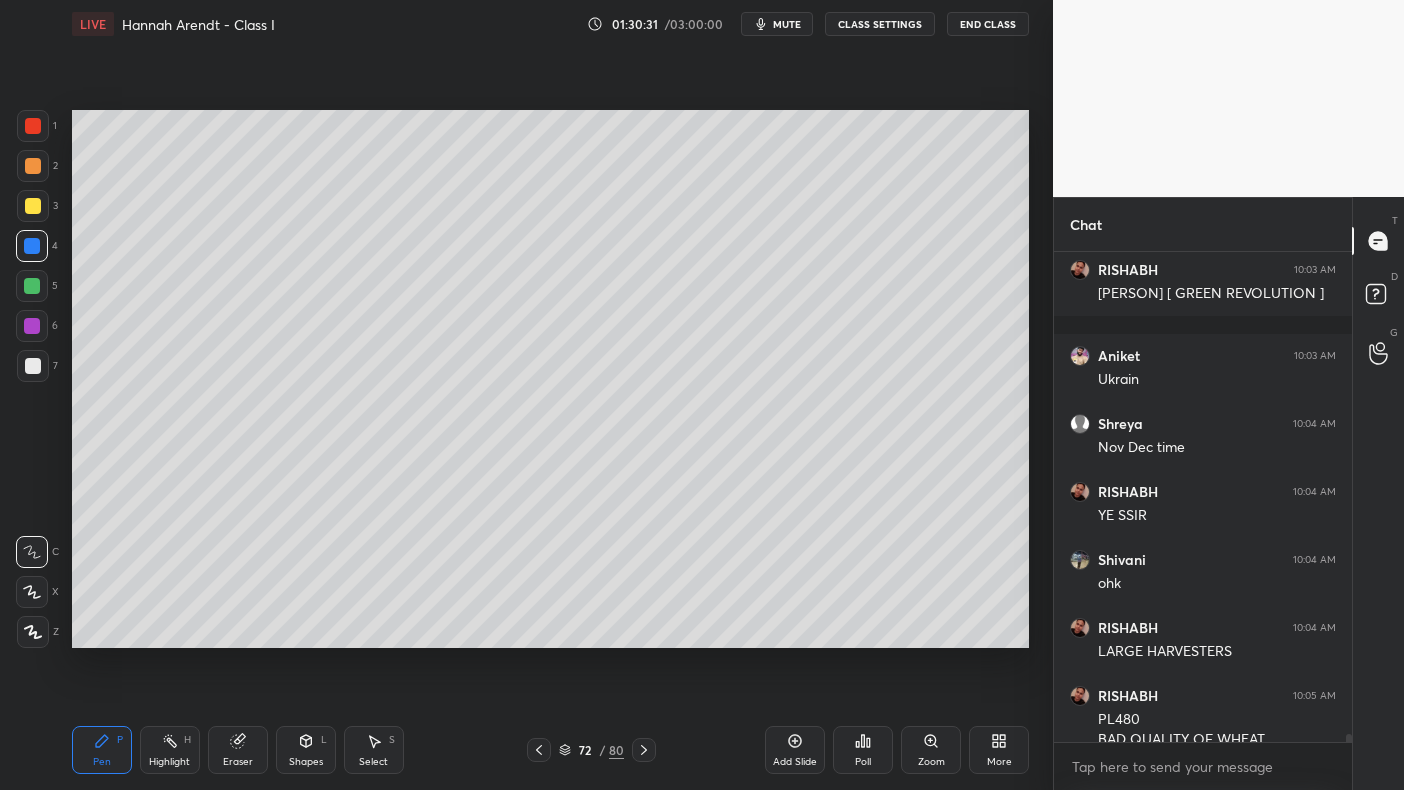 click at bounding box center [32, 286] 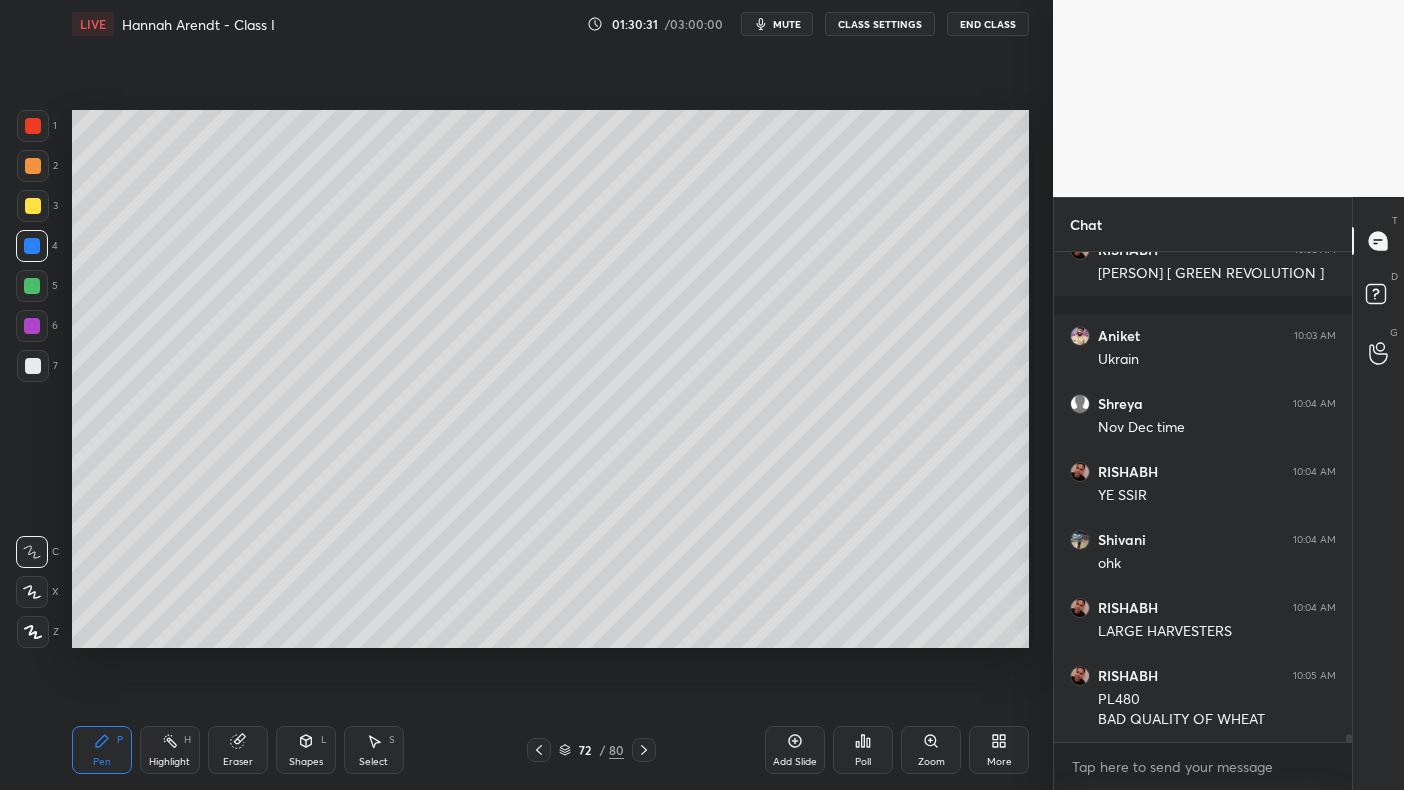 click at bounding box center [32, 286] 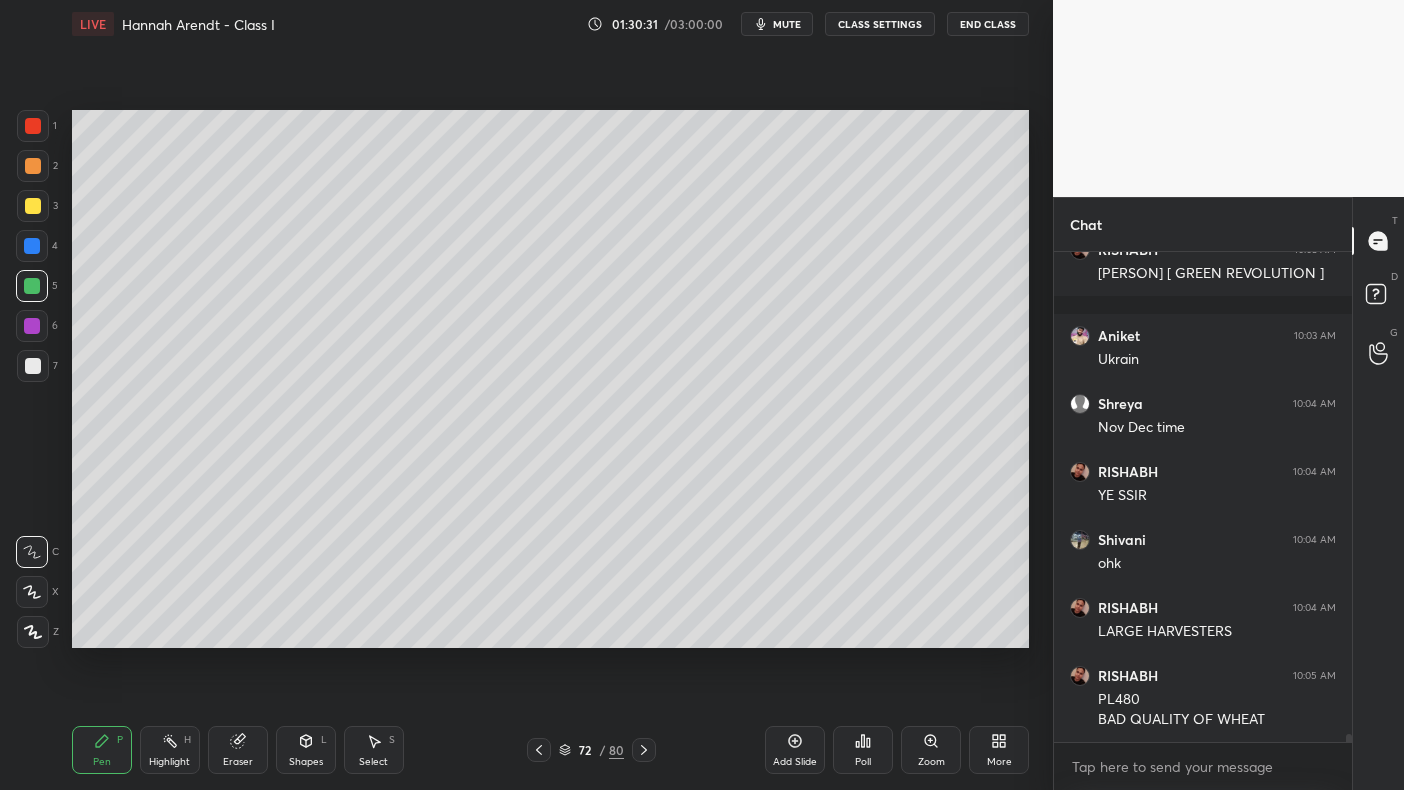 click at bounding box center (32, 326) 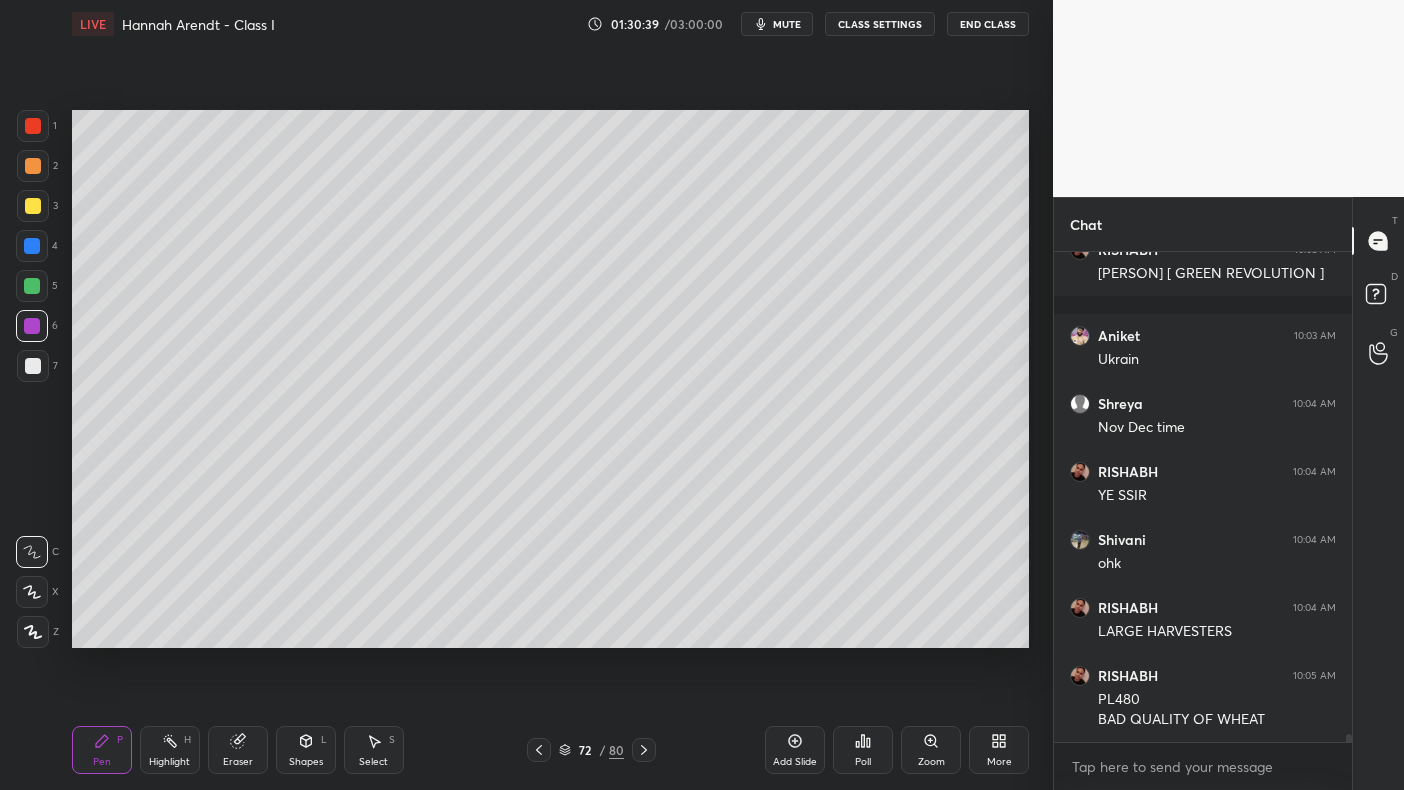 click at bounding box center (33, 366) 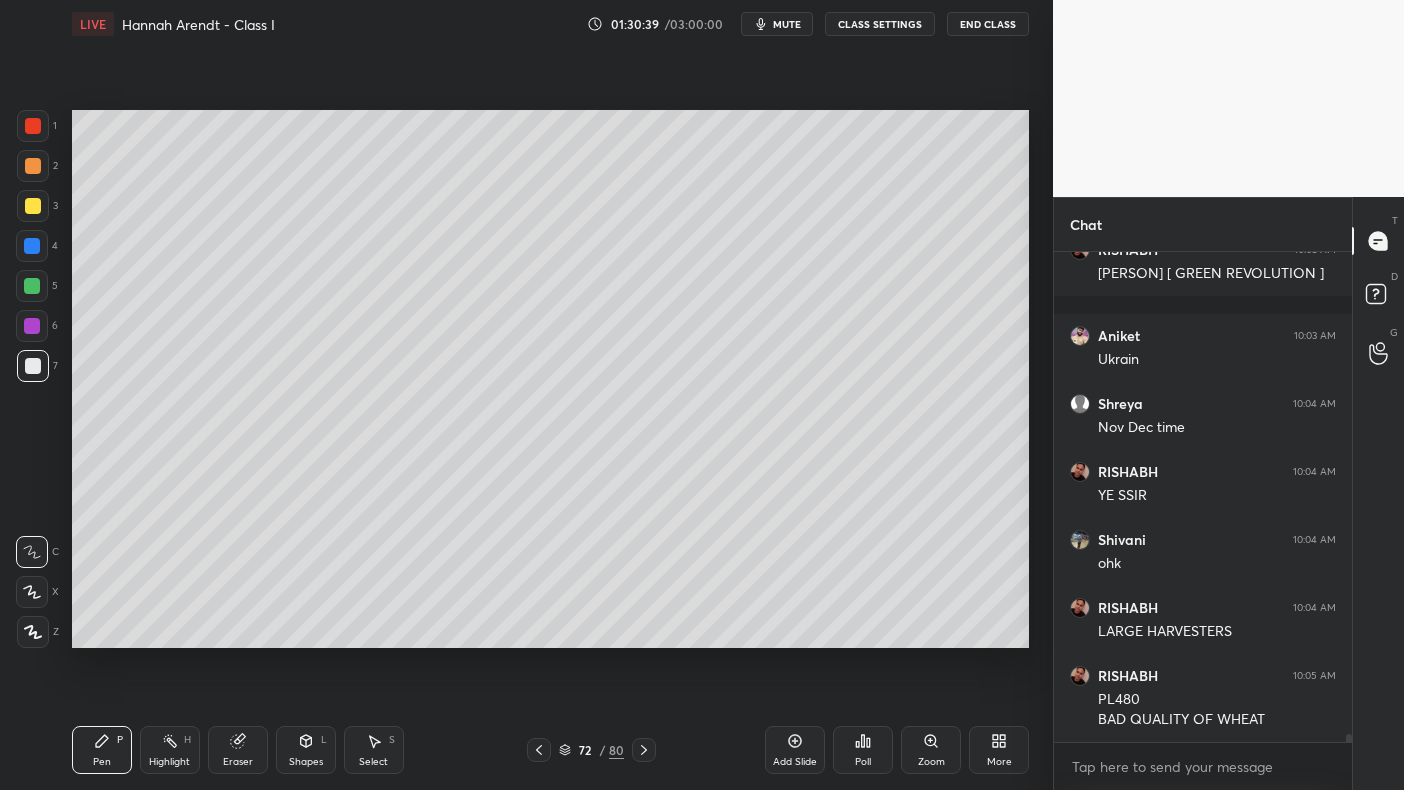 click at bounding box center (33, 366) 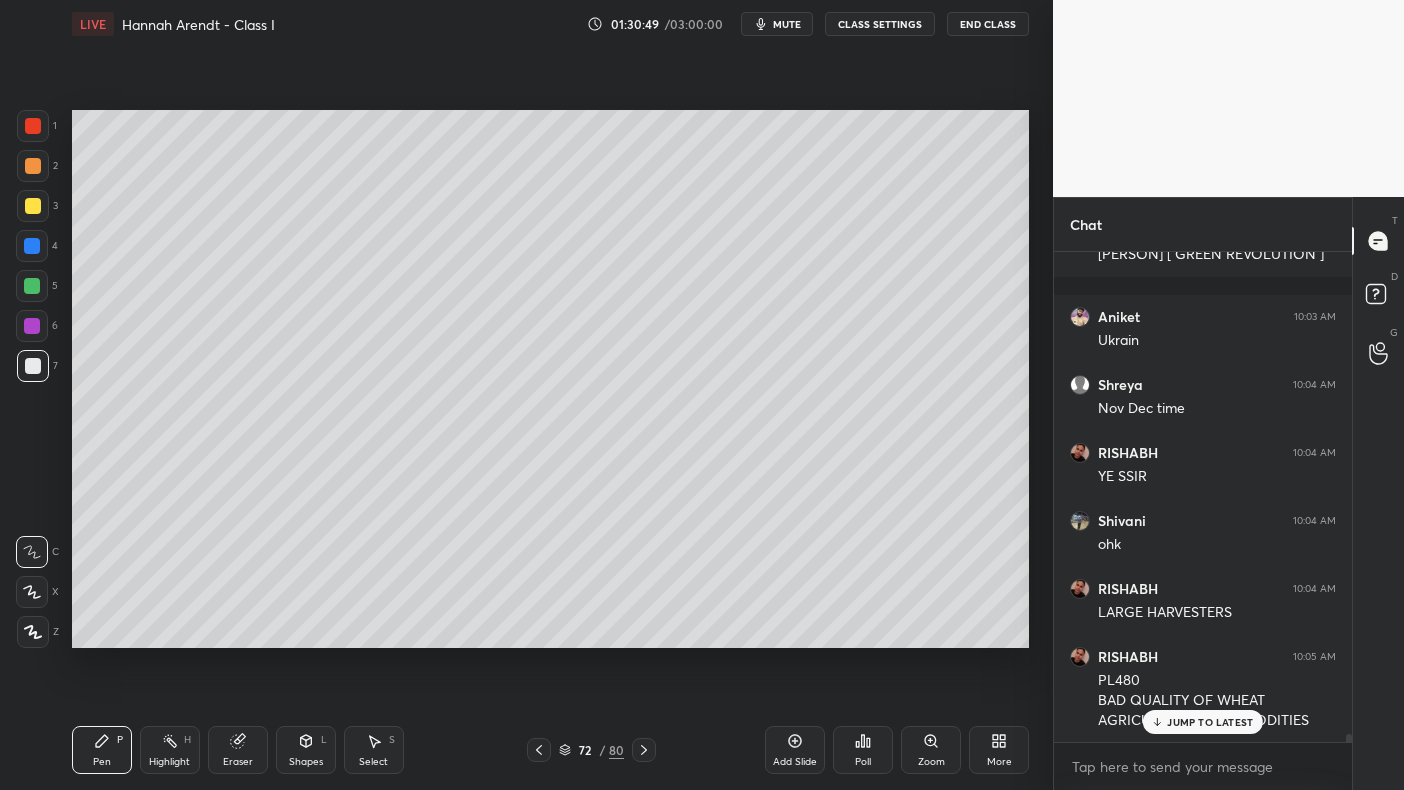 scroll, scrollTop: 29307, scrollLeft: 0, axis: vertical 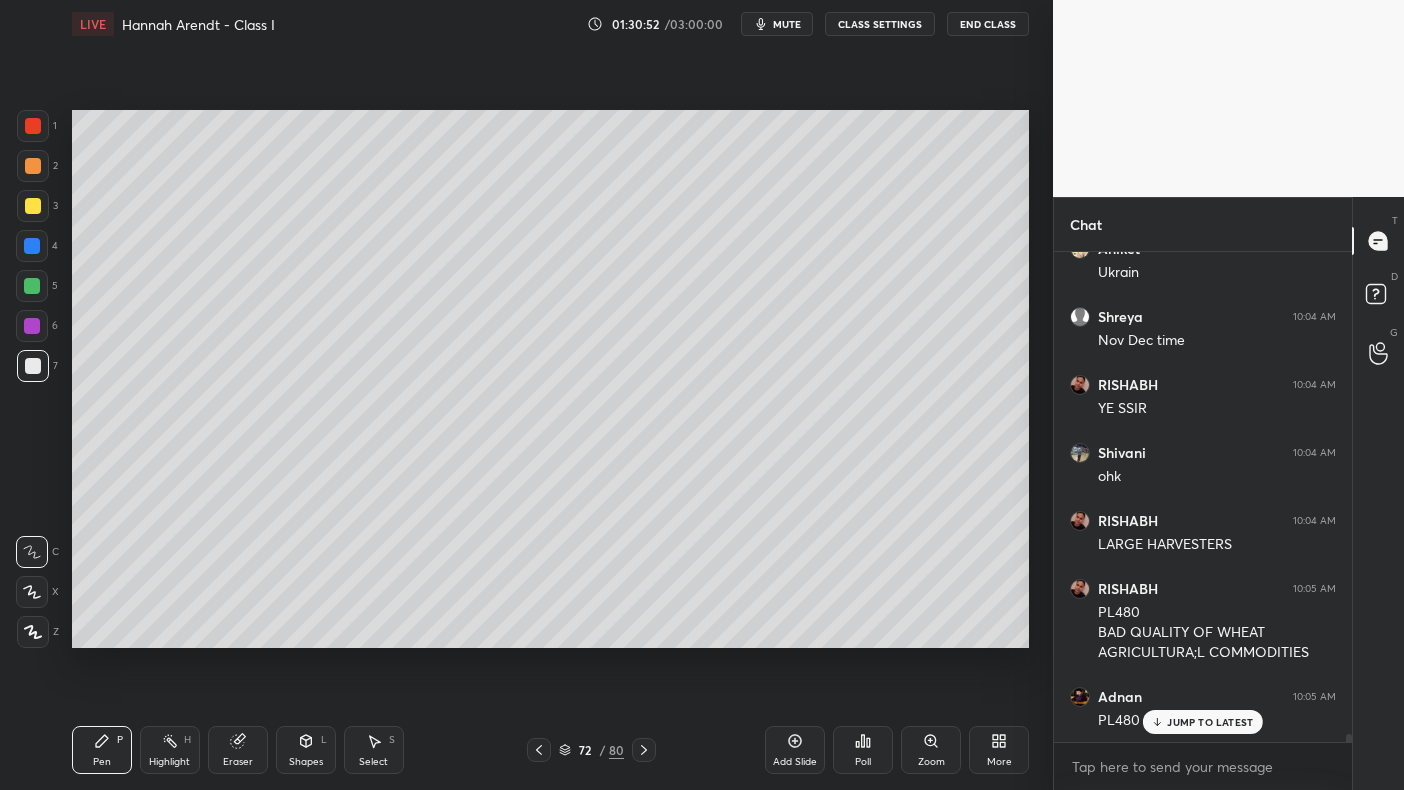 click on "3" at bounding box center (37, 206) 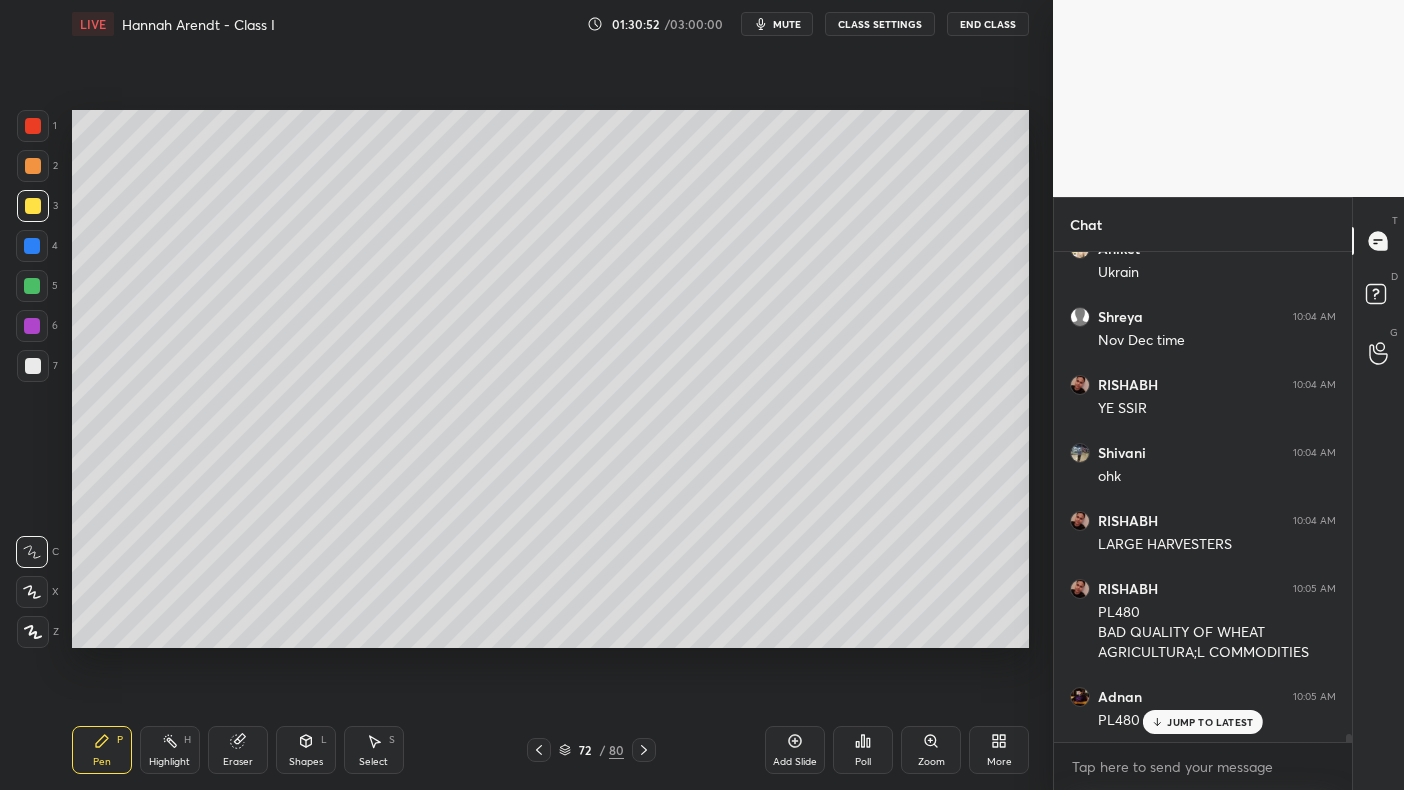 click at bounding box center (33, 206) 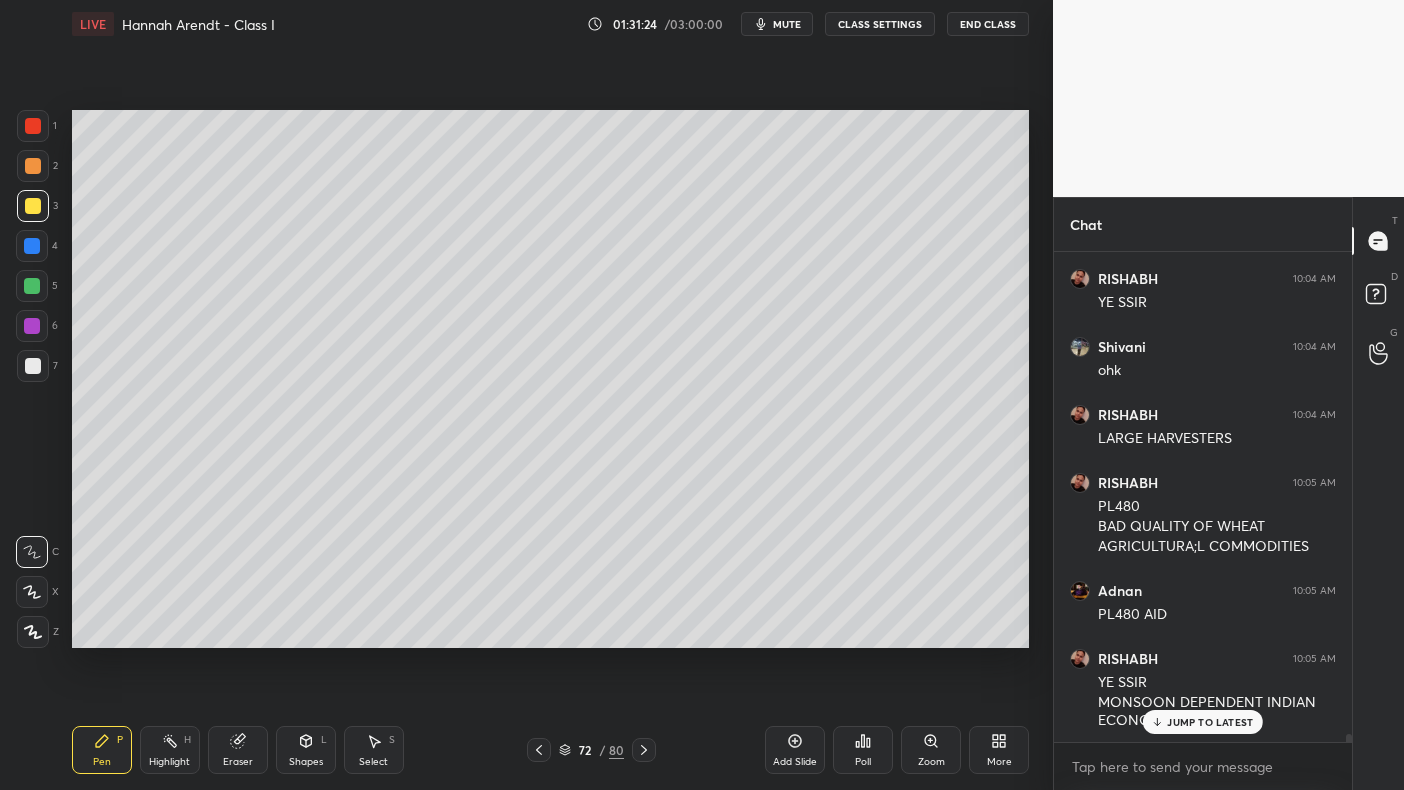 scroll, scrollTop: 29481, scrollLeft: 0, axis: vertical 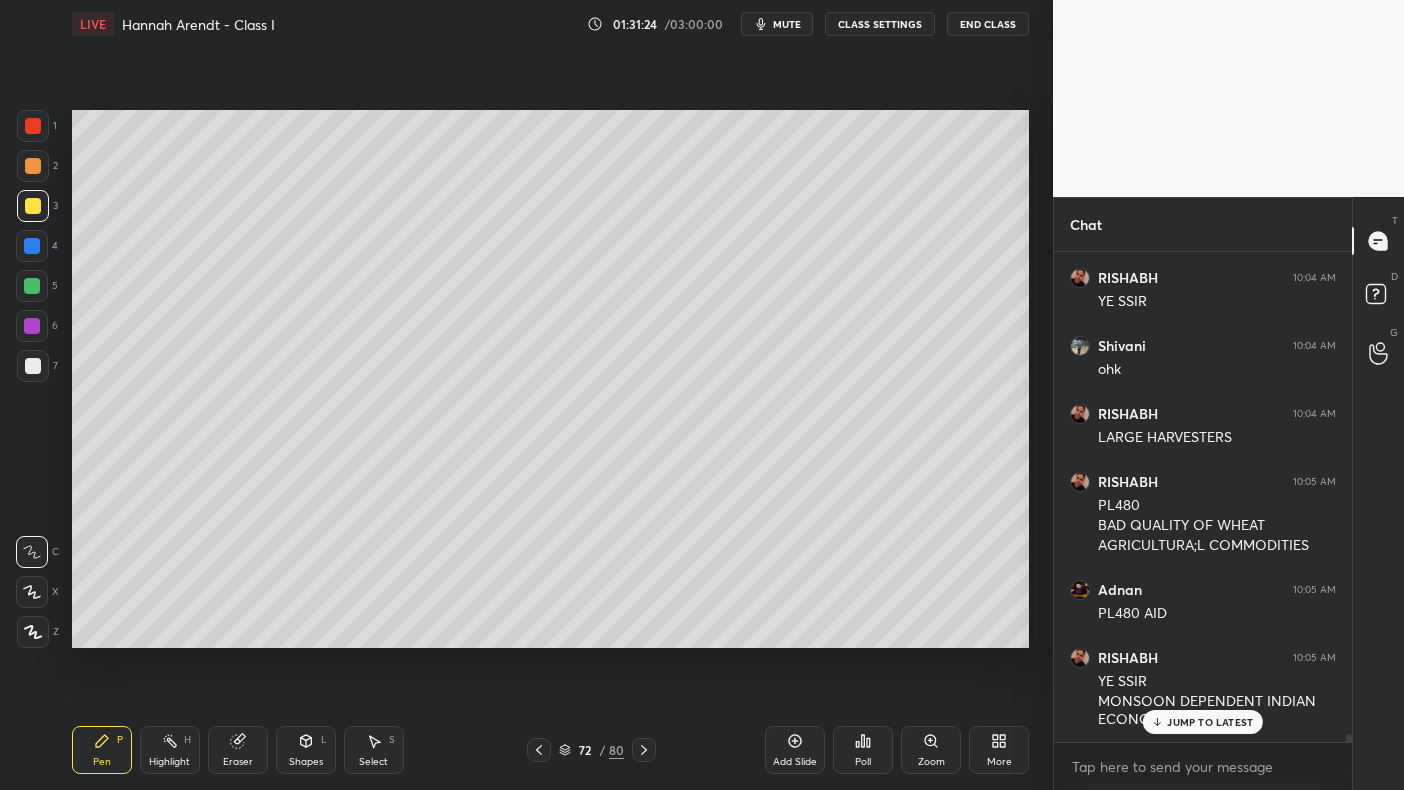 click at bounding box center (32, 246) 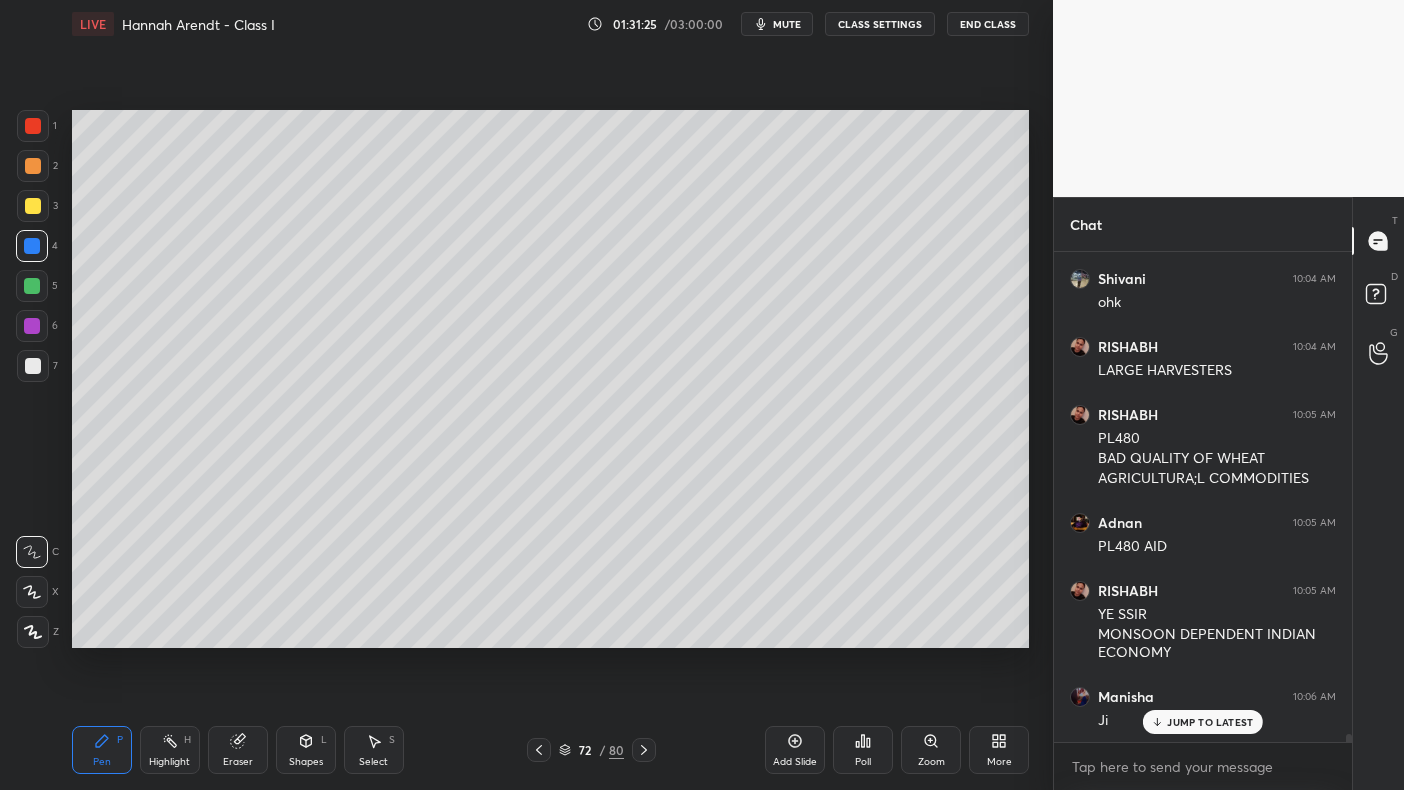 click at bounding box center [32, 246] 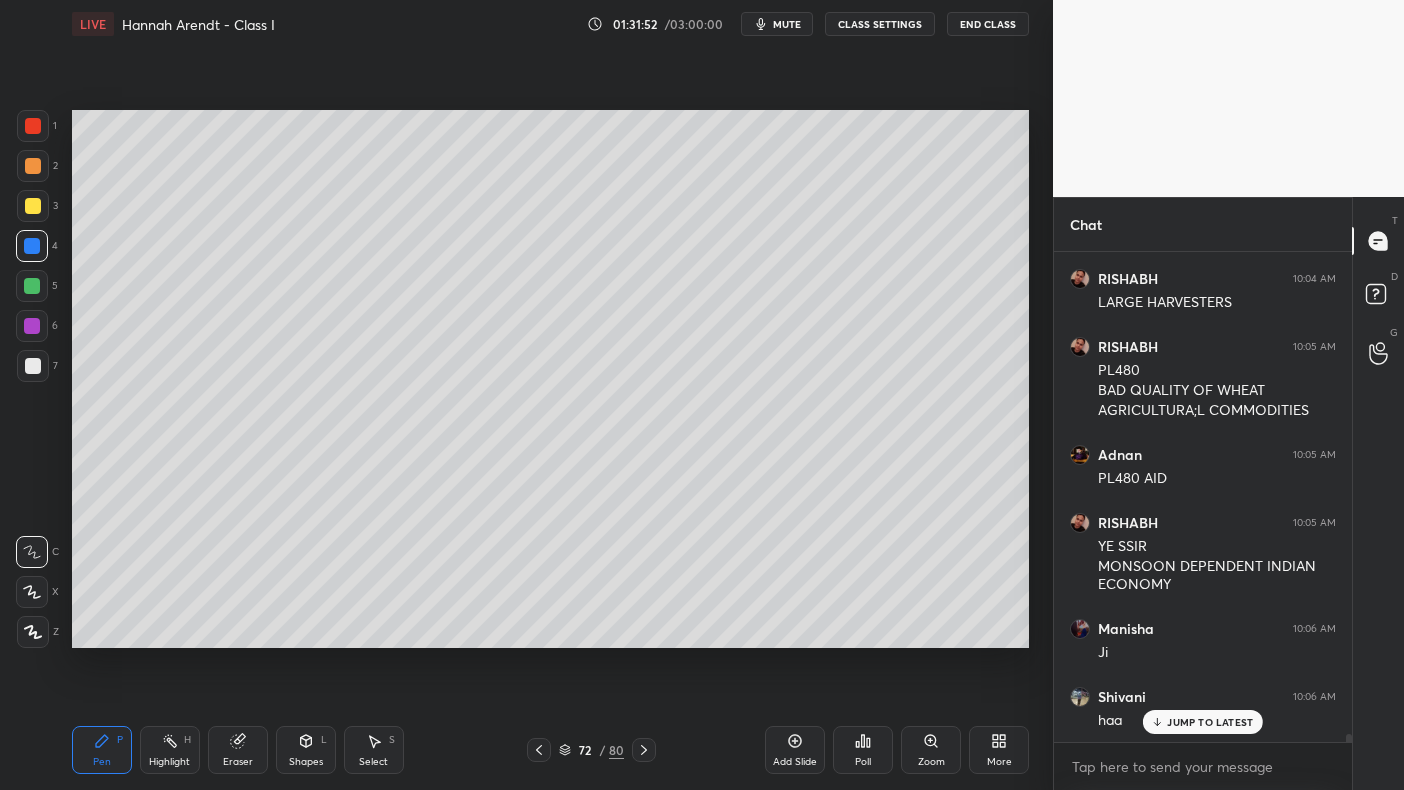 click on "Add Slide" at bounding box center [795, 750] 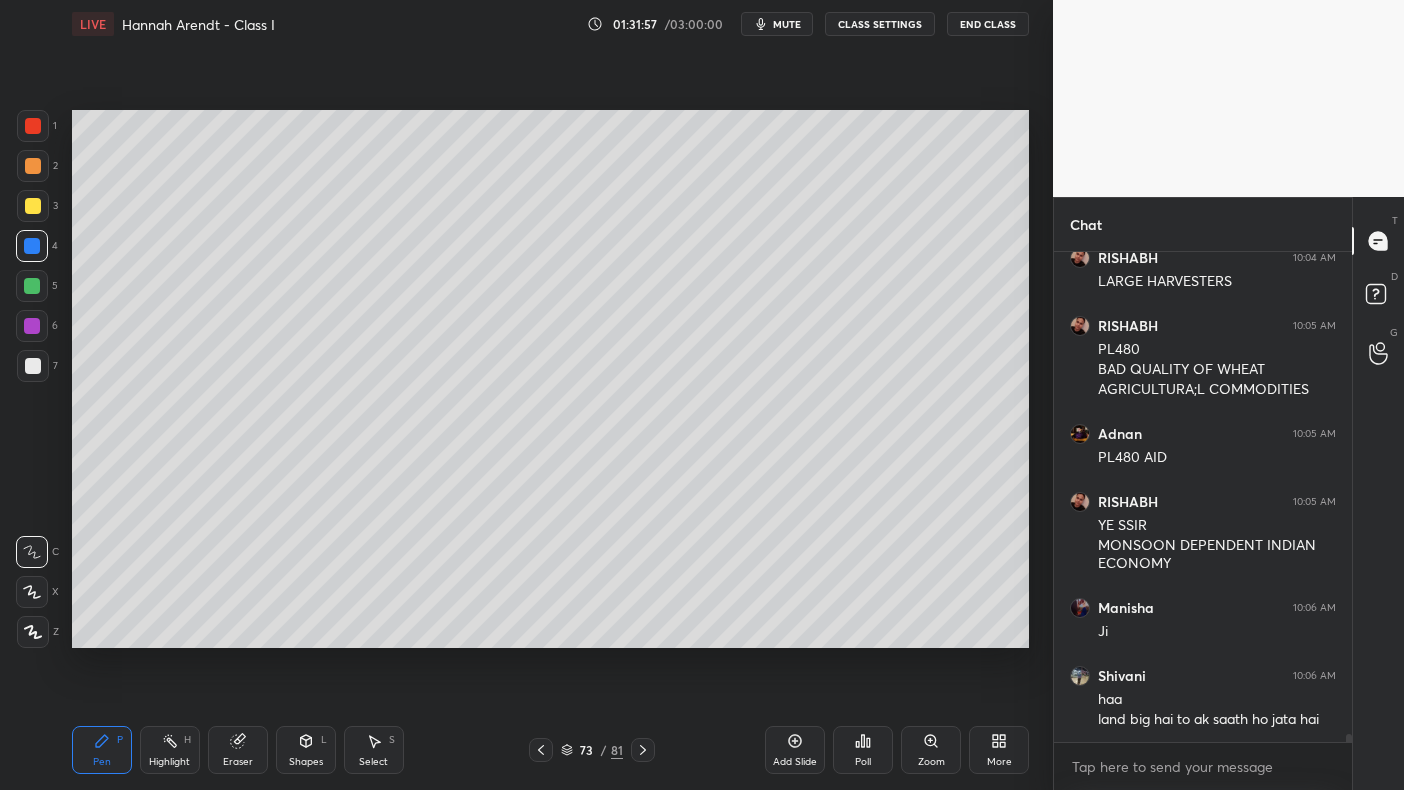 scroll, scrollTop: 29638, scrollLeft: 0, axis: vertical 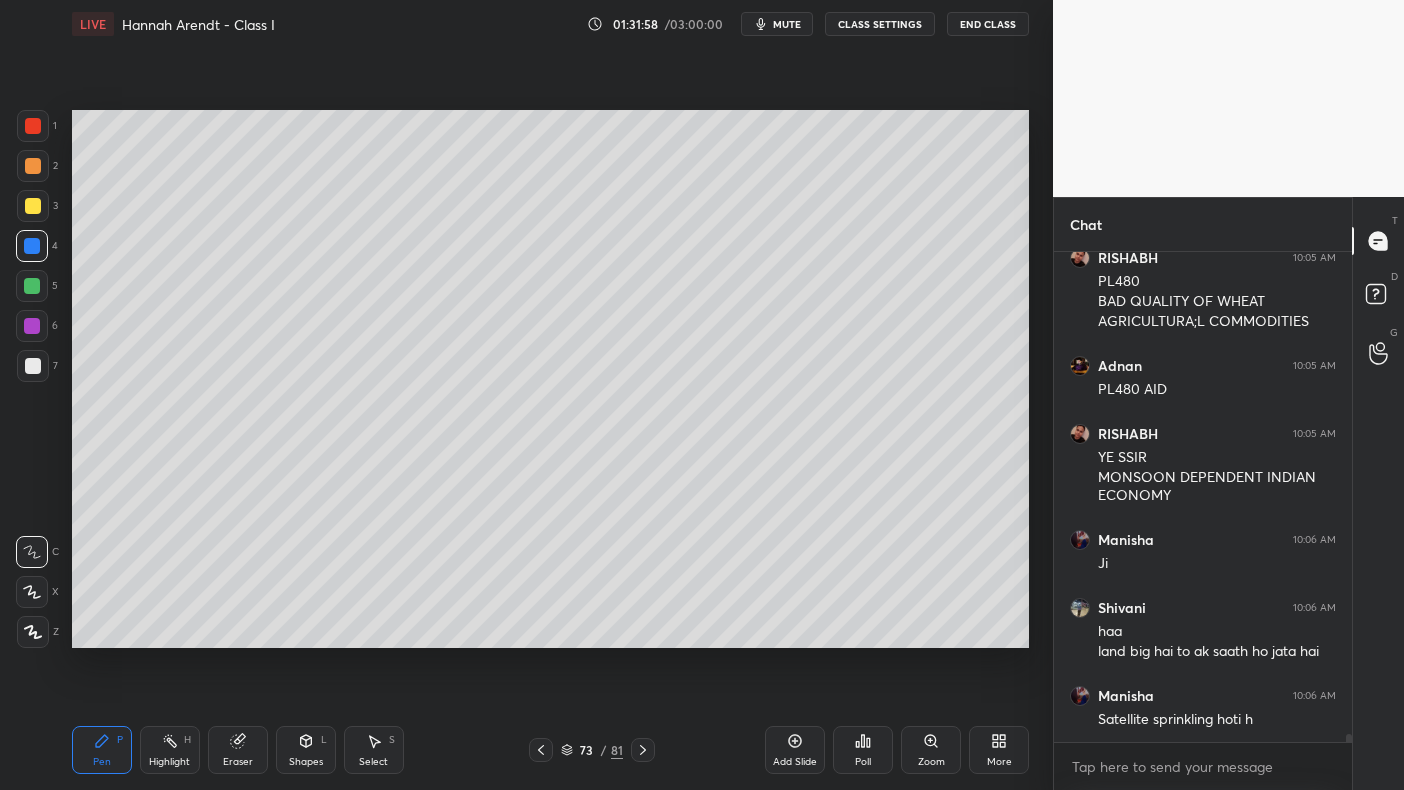 click at bounding box center [33, 126] 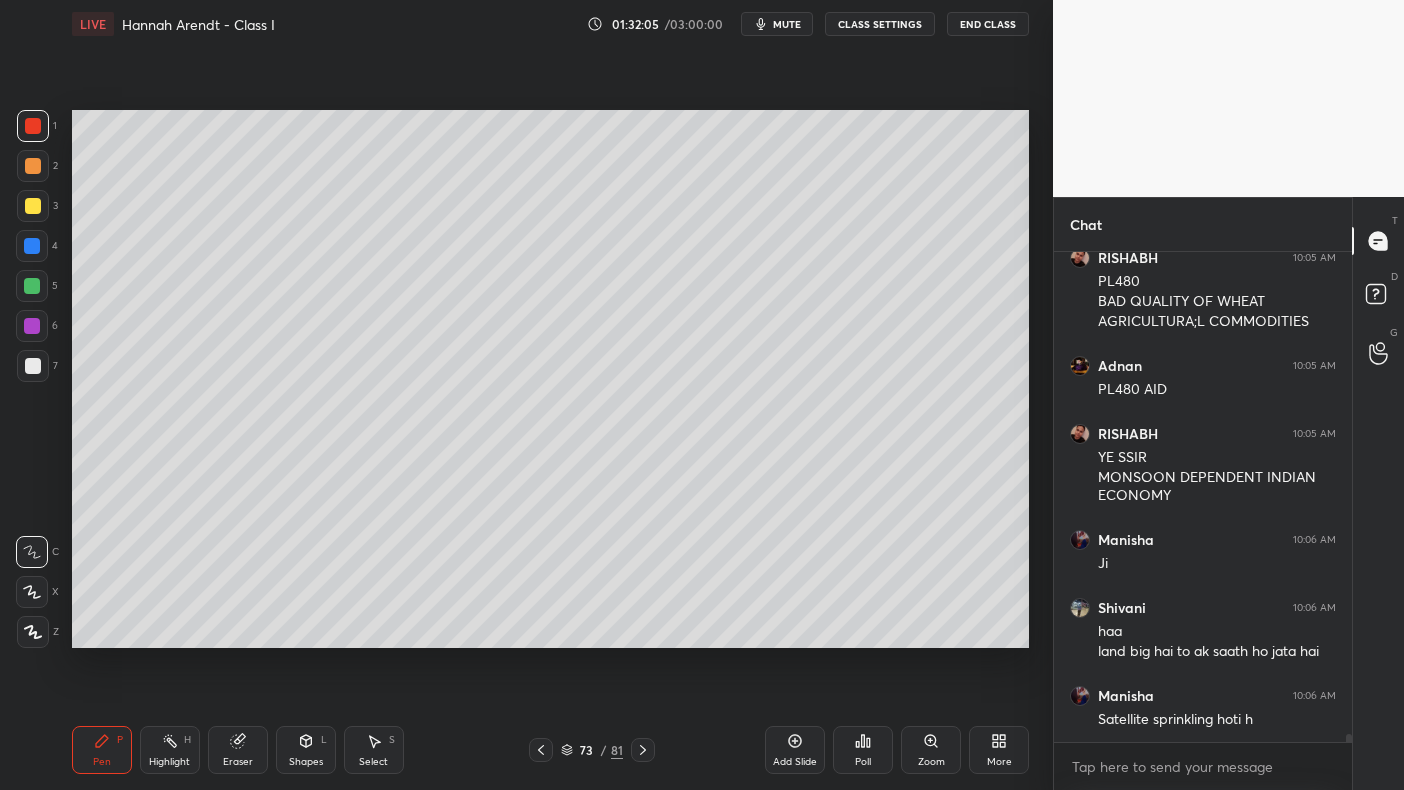 scroll, scrollTop: 29706, scrollLeft: 0, axis: vertical 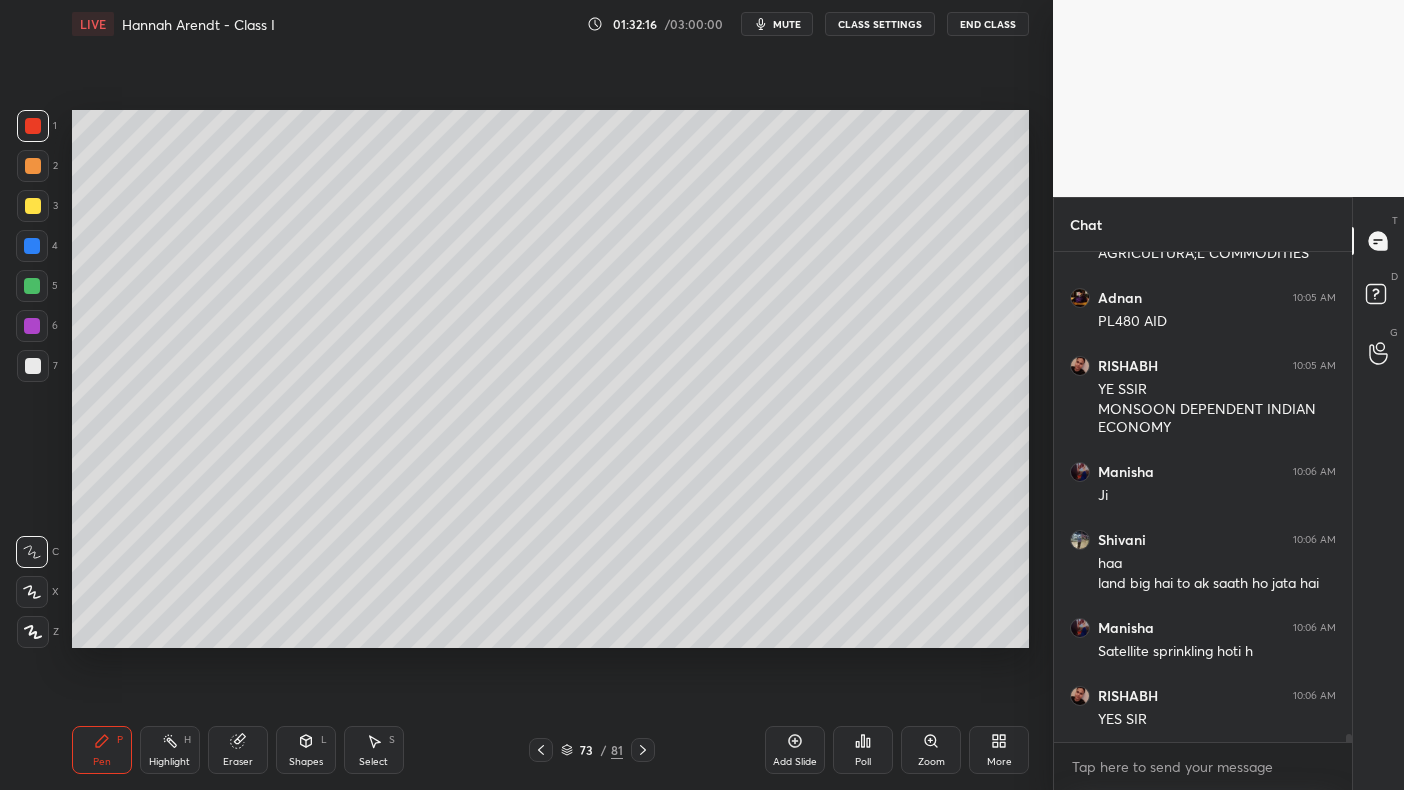 click at bounding box center [33, 366] 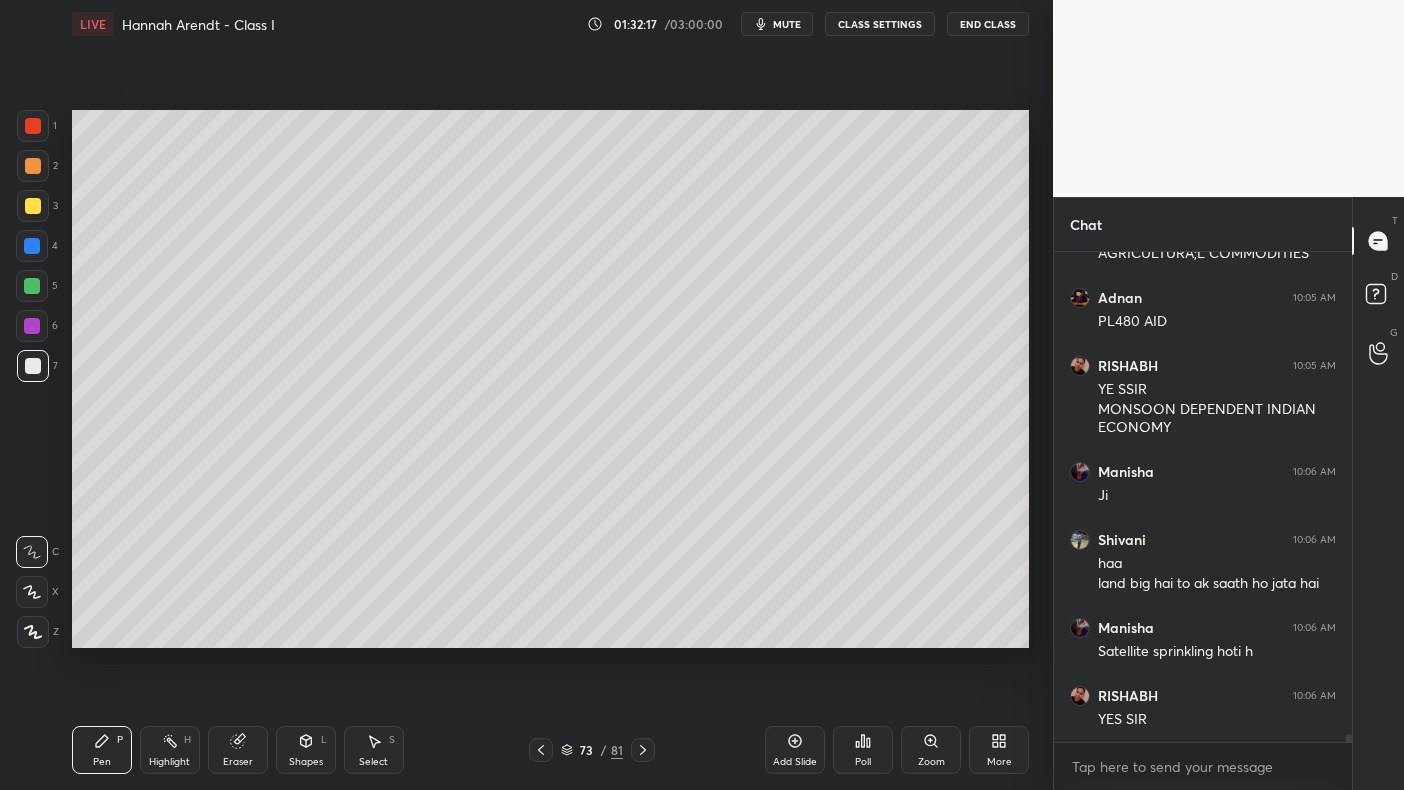 click at bounding box center (33, 366) 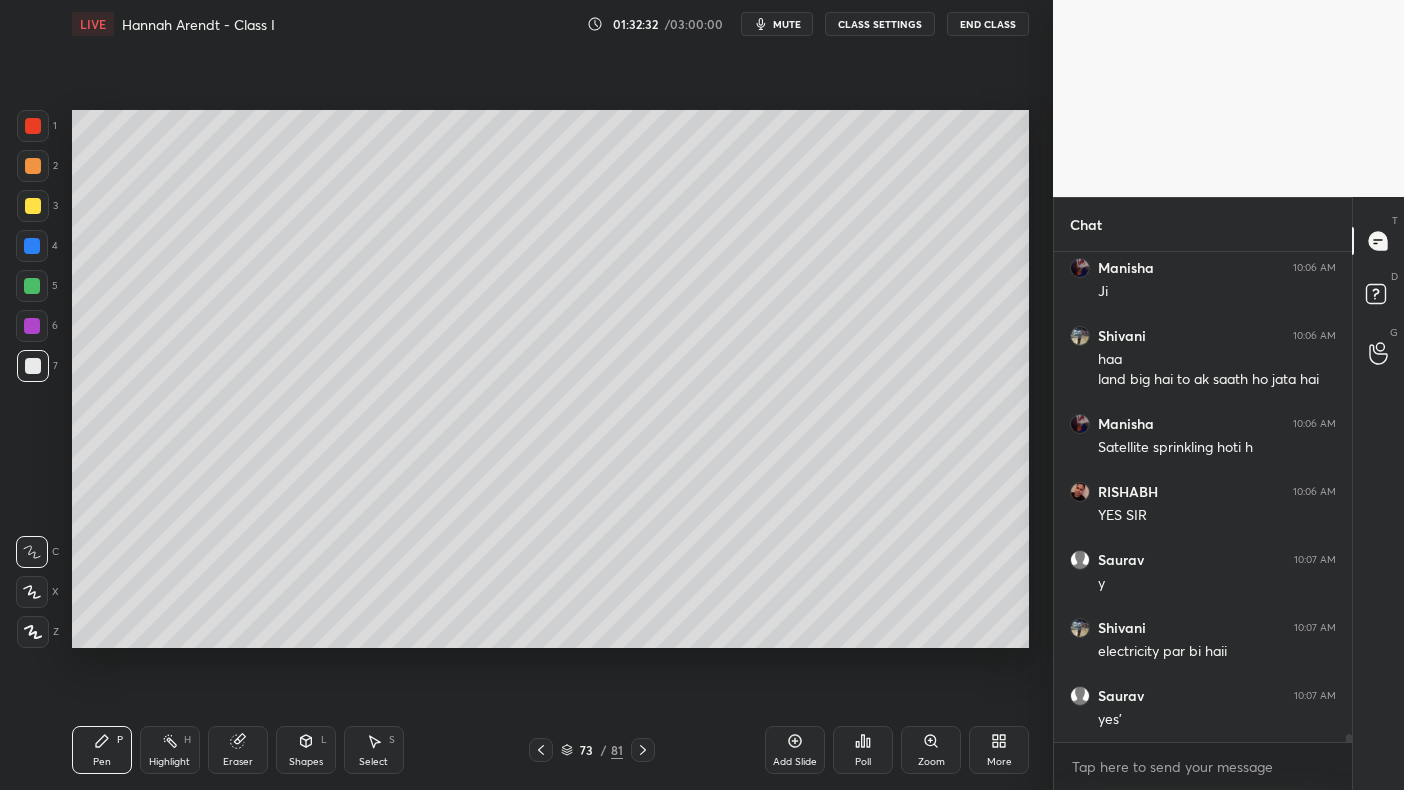 scroll, scrollTop: 29978, scrollLeft: 0, axis: vertical 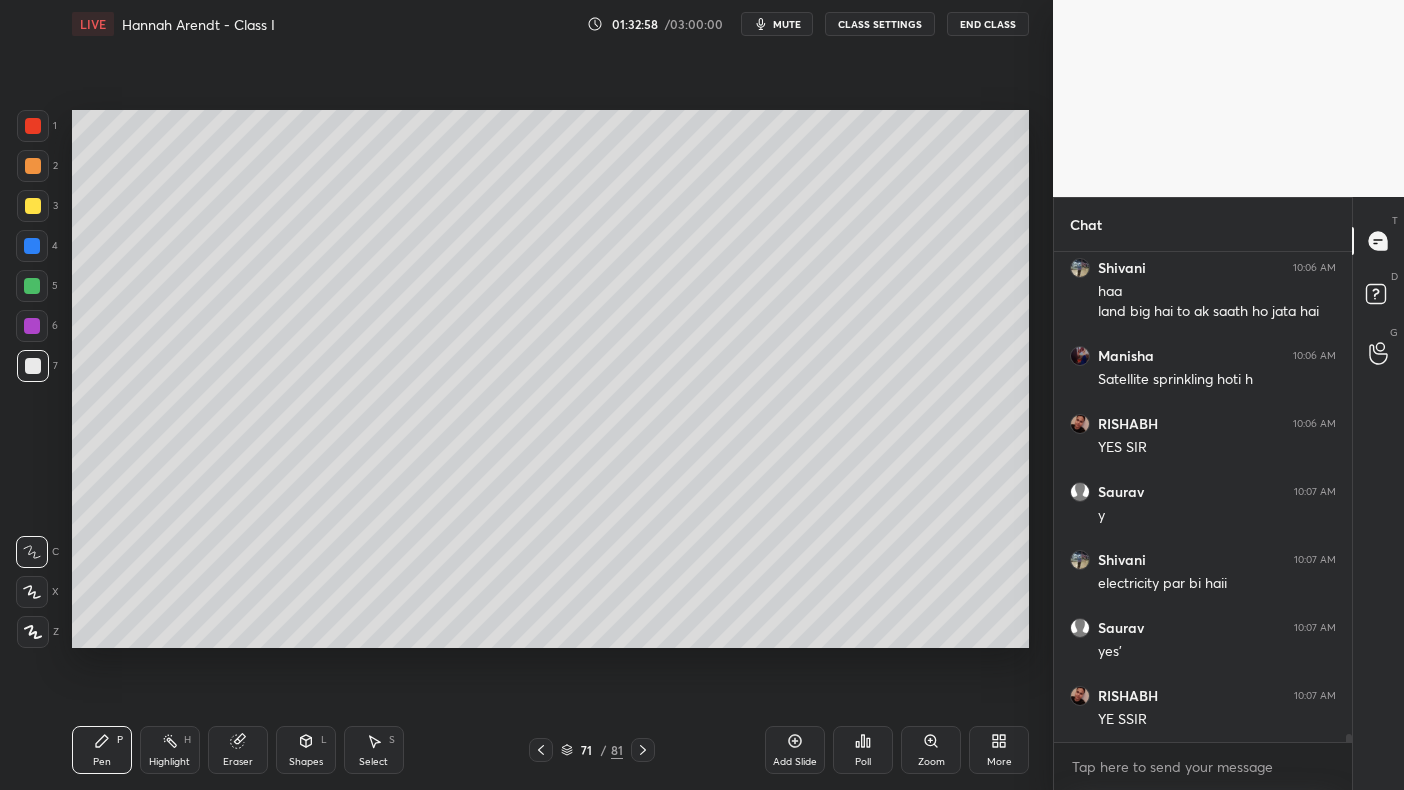 click at bounding box center (33, 126) 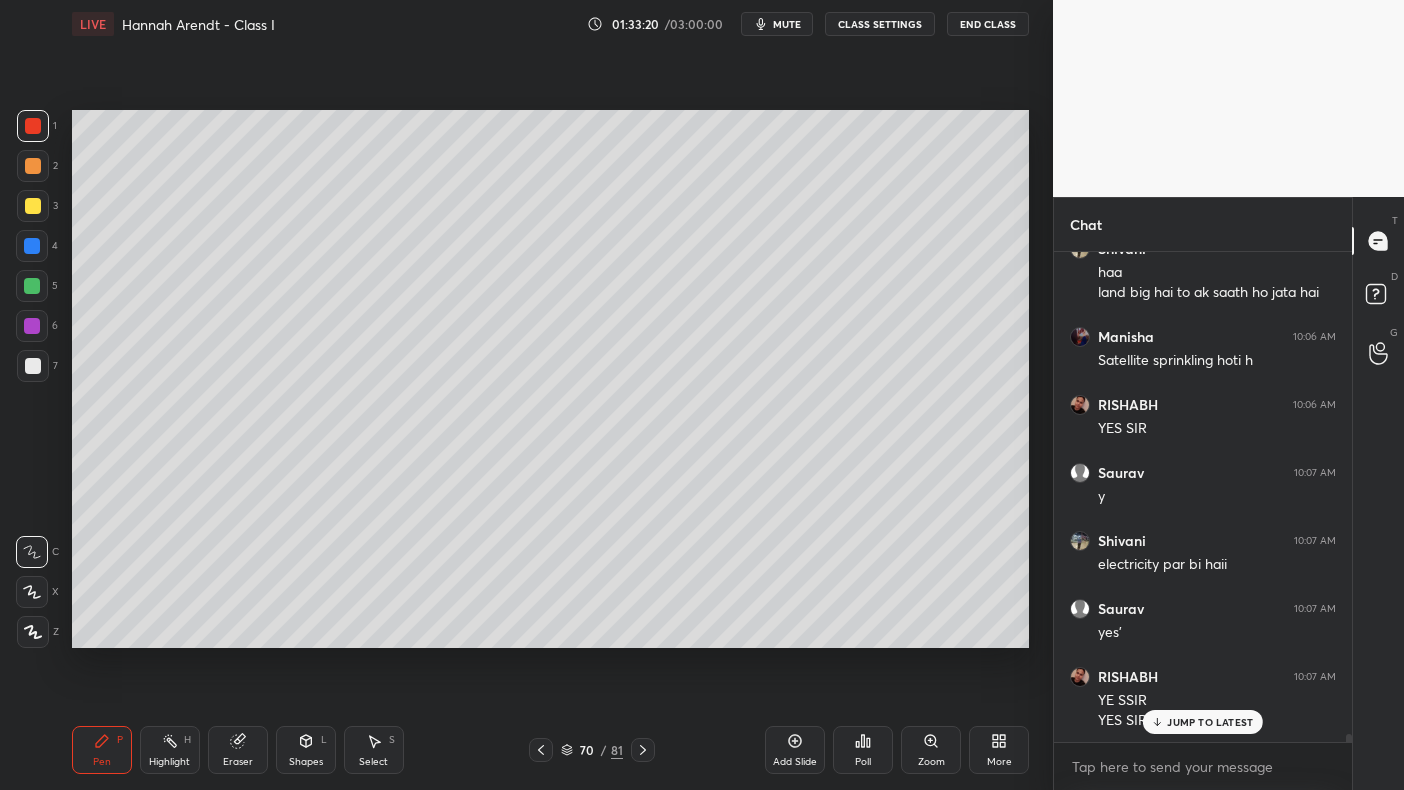 scroll, scrollTop: 30065, scrollLeft: 0, axis: vertical 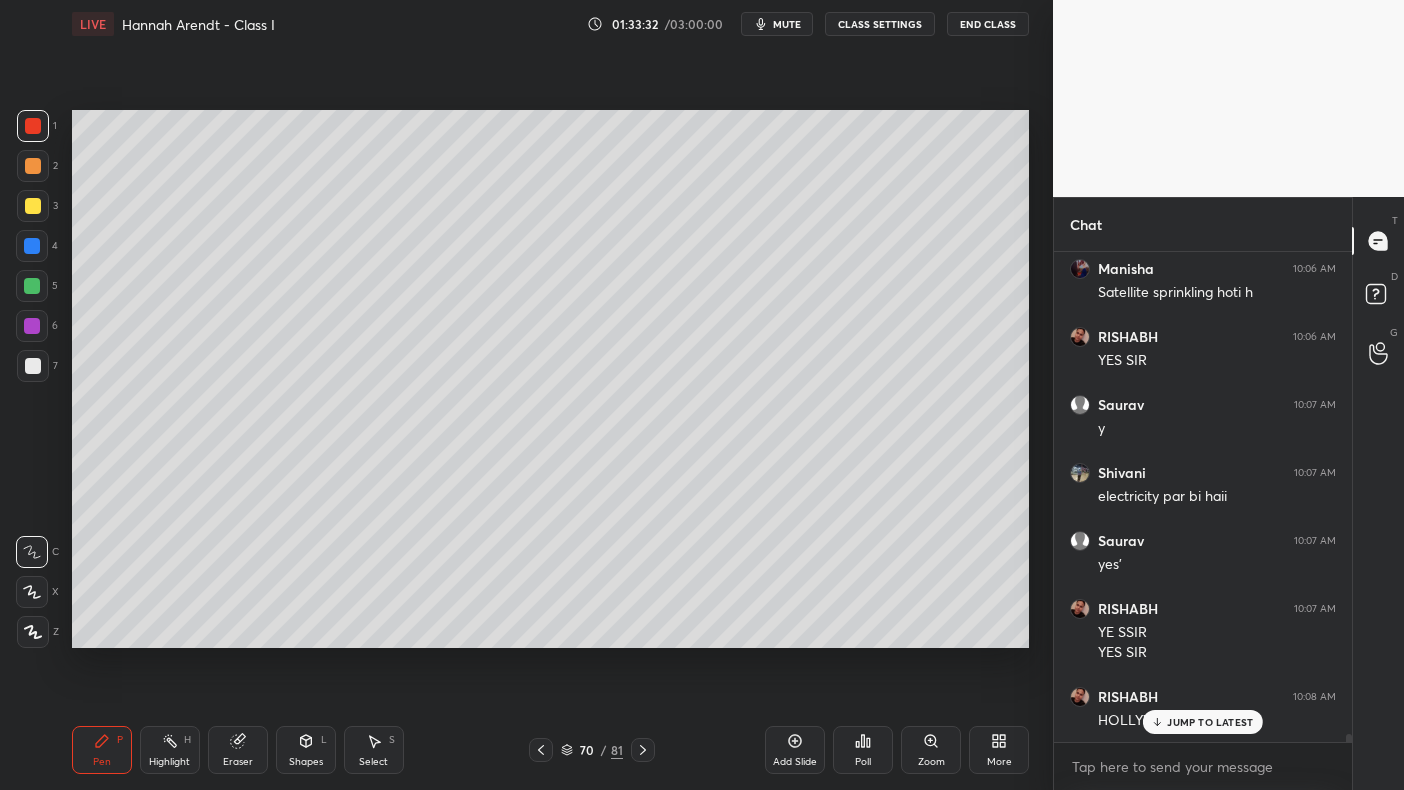 click at bounding box center (32, 326) 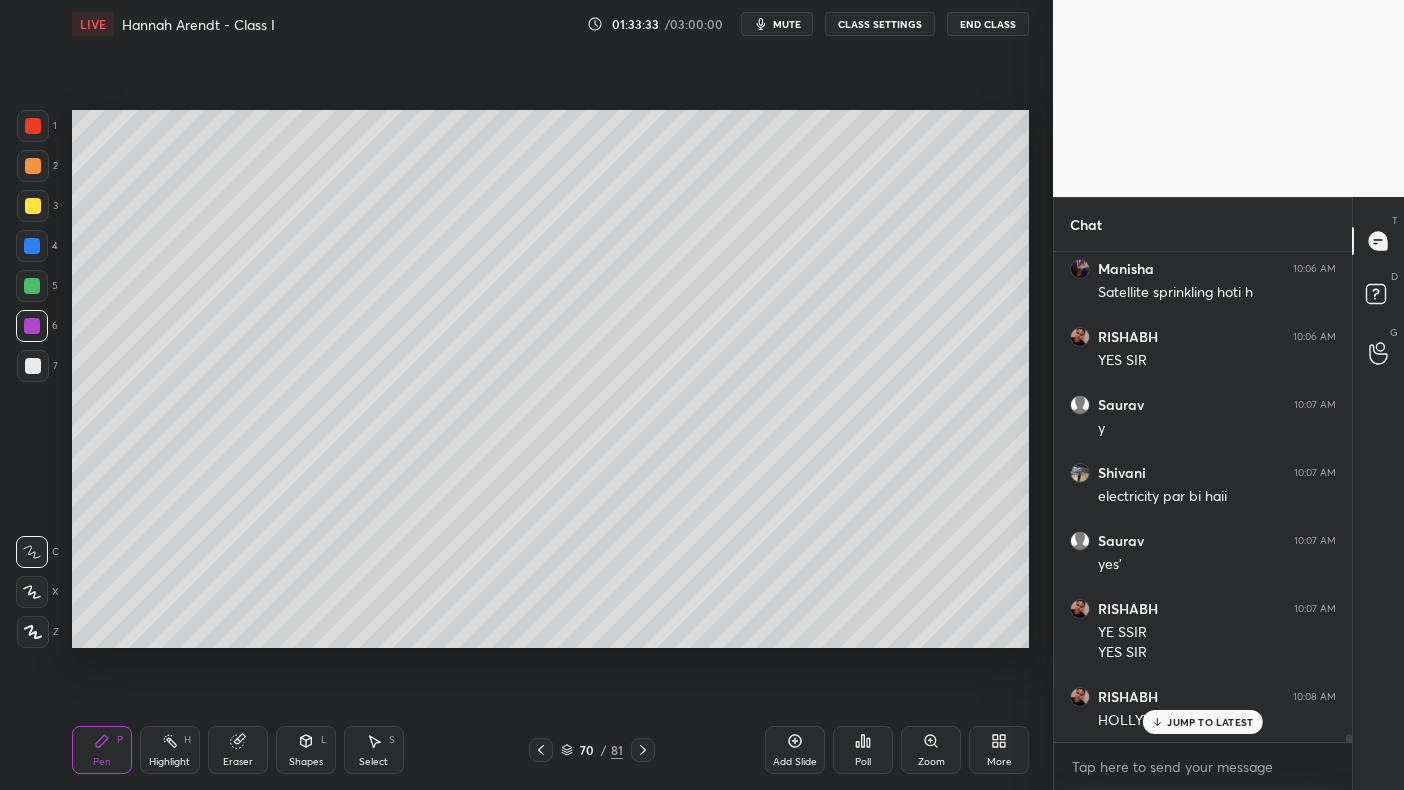 scroll, scrollTop: 30086, scrollLeft: 0, axis: vertical 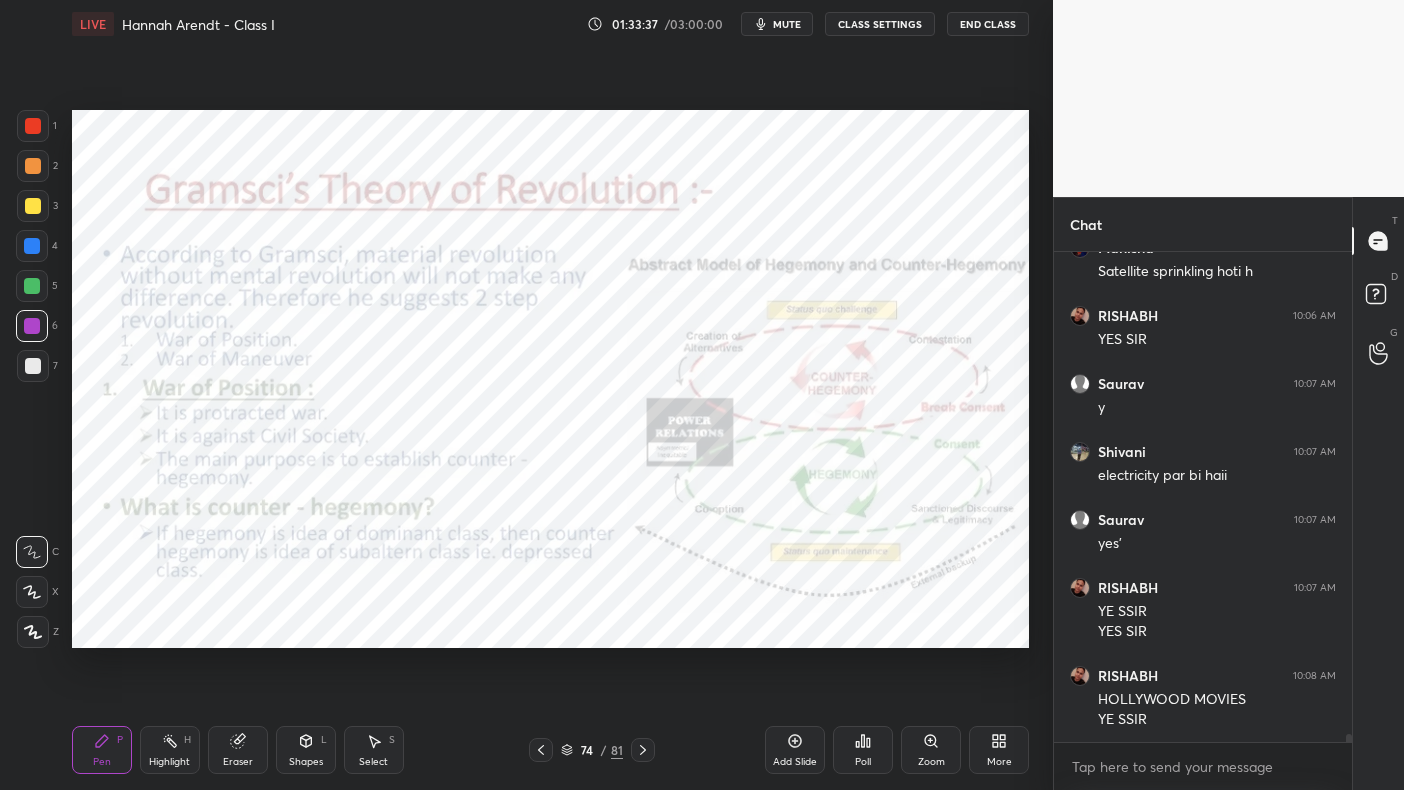 click at bounding box center (33, 126) 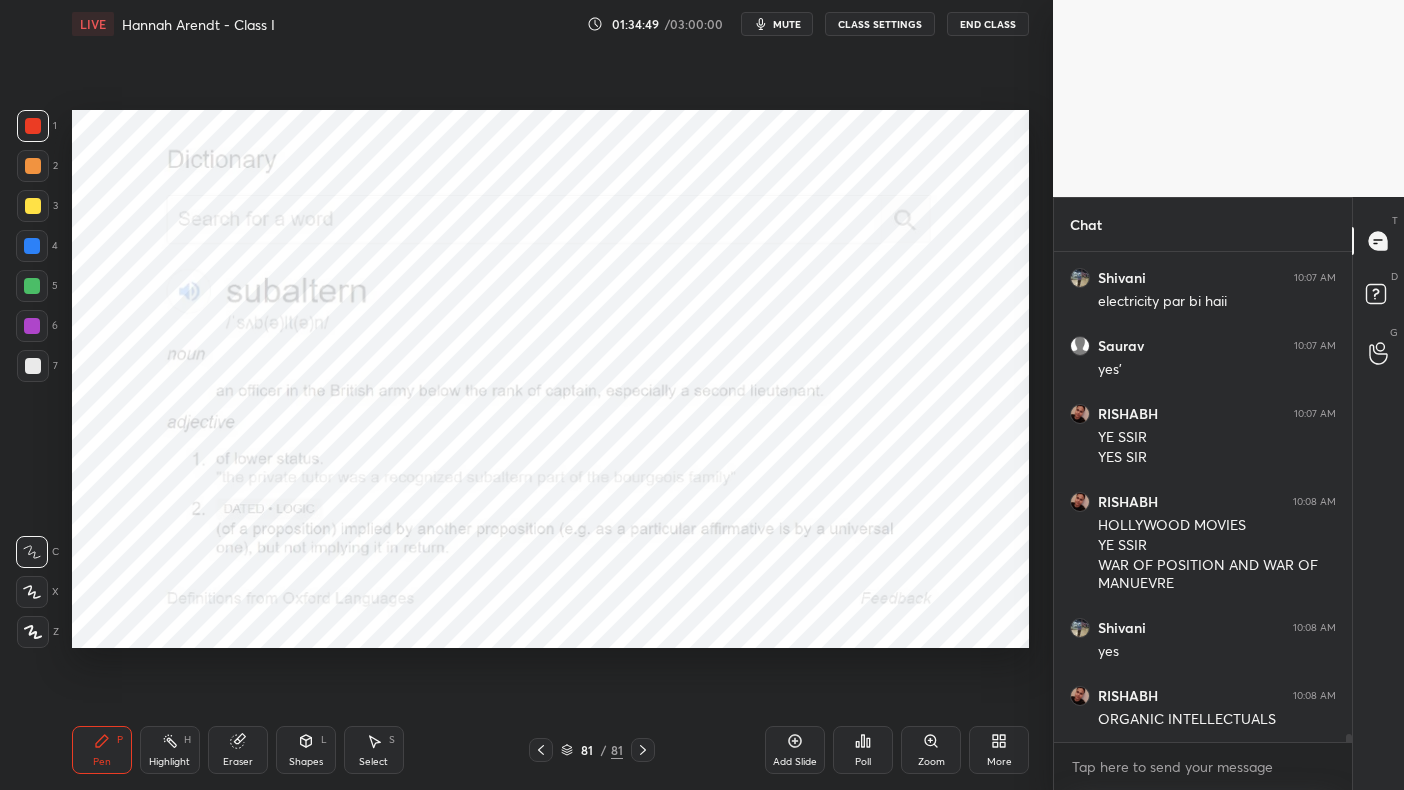 scroll, scrollTop: 30328, scrollLeft: 0, axis: vertical 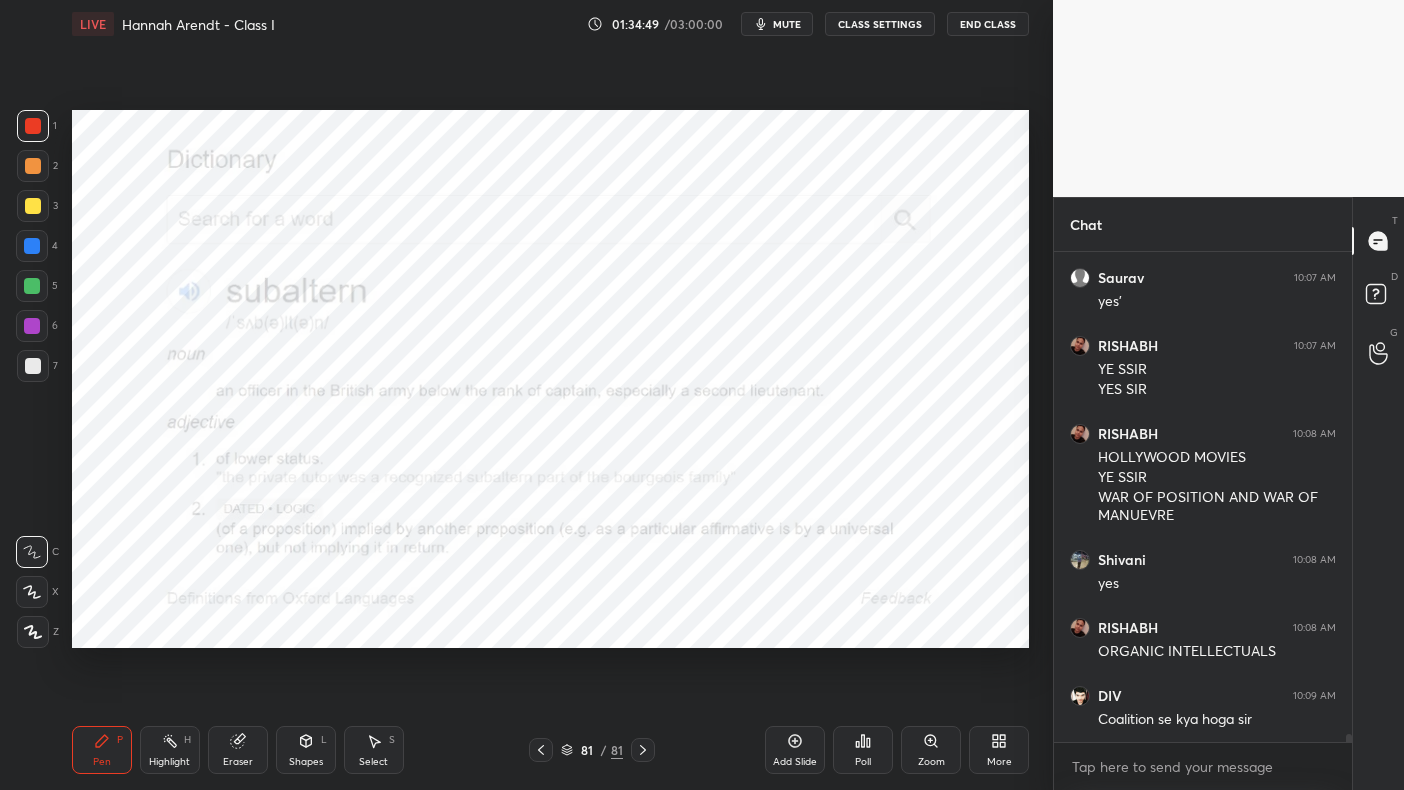 click 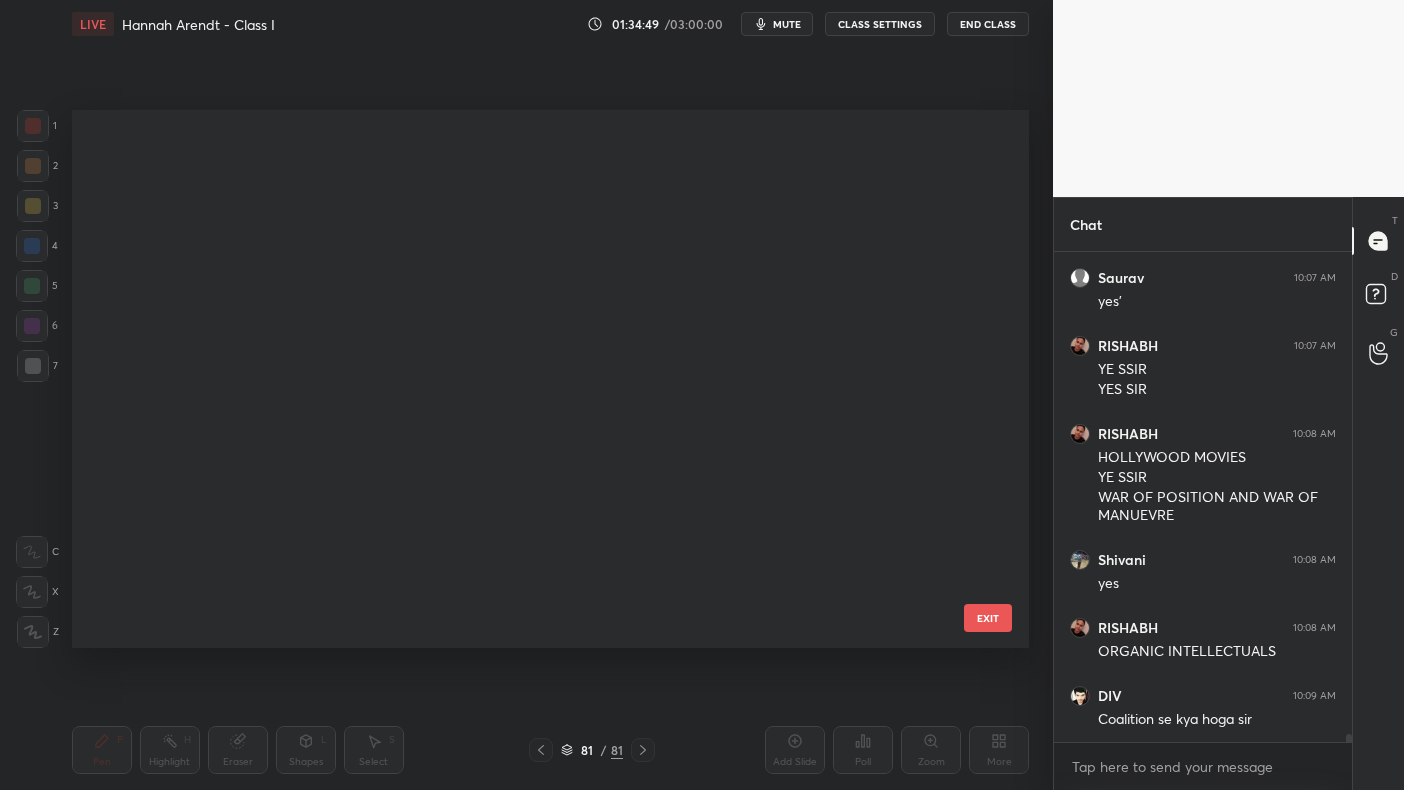 scroll, scrollTop: 3902, scrollLeft: 0, axis: vertical 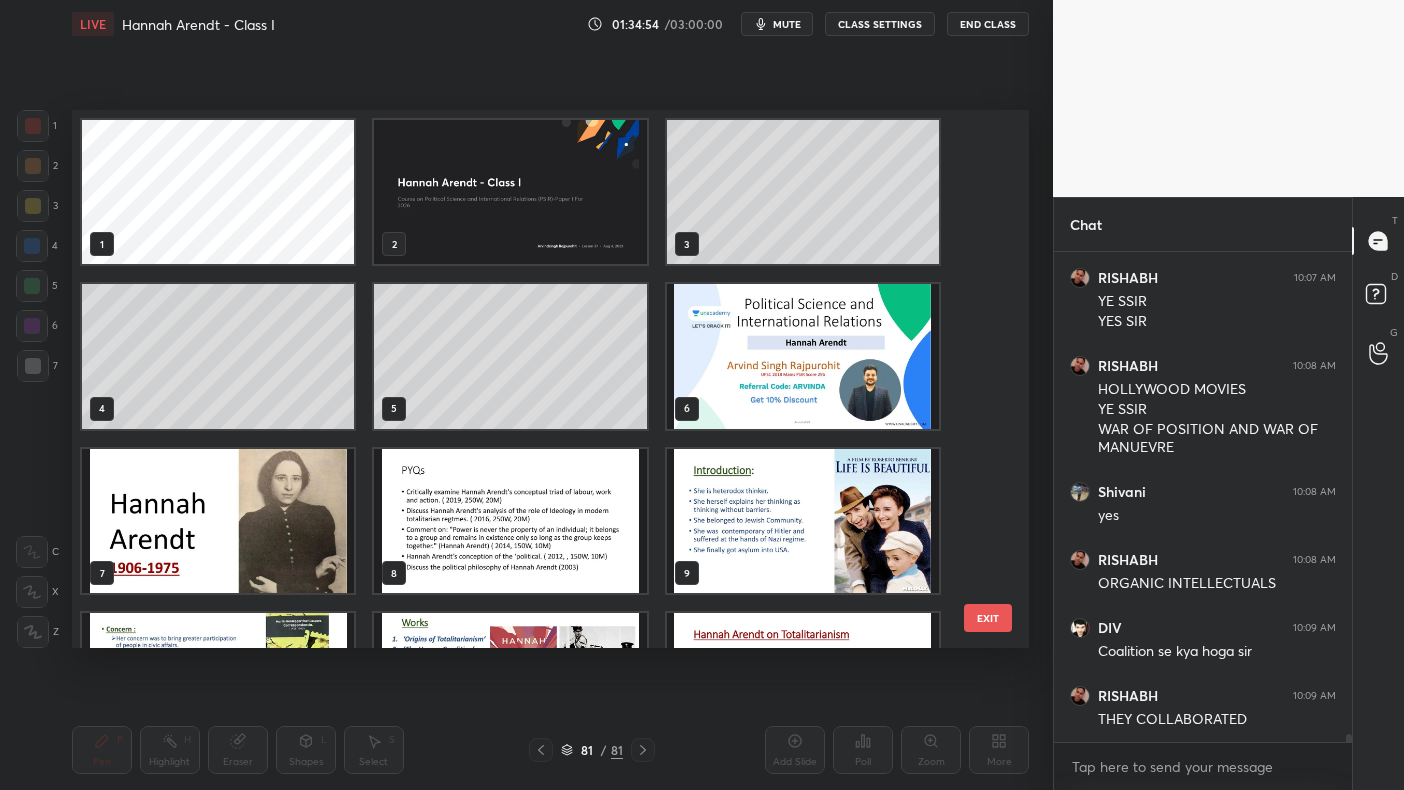 click at bounding box center [803, 356] 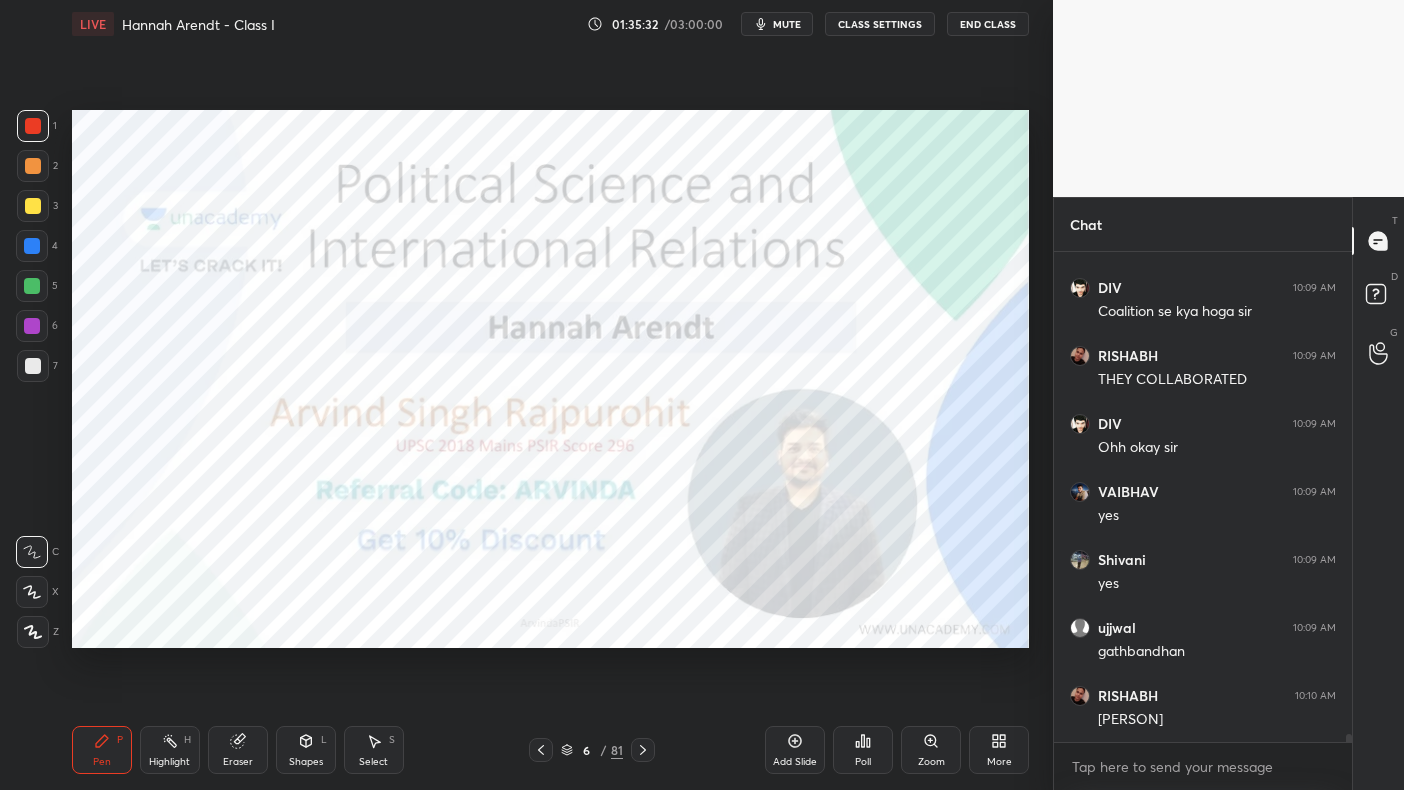 scroll, scrollTop: 30804, scrollLeft: 0, axis: vertical 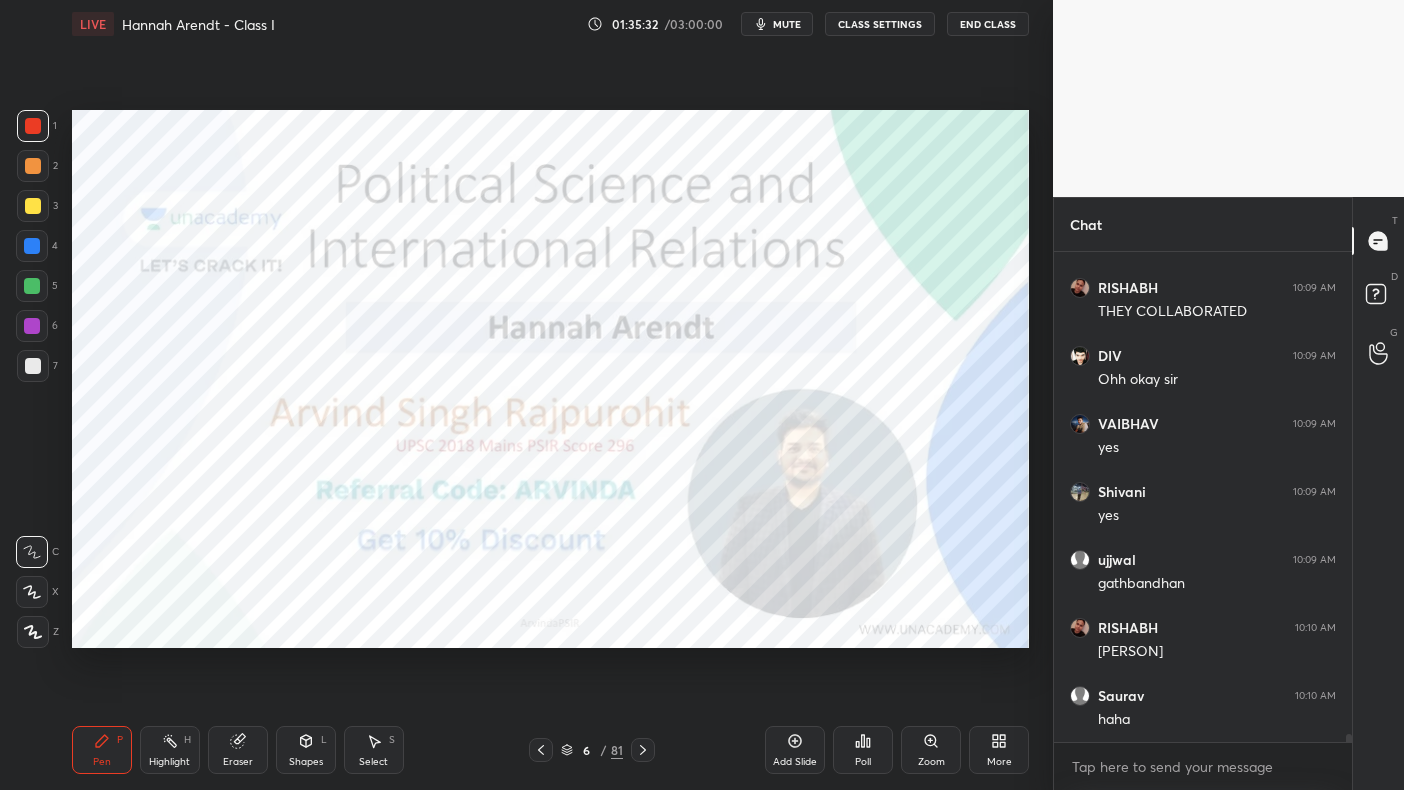 click on "Add Slide" at bounding box center [795, 750] 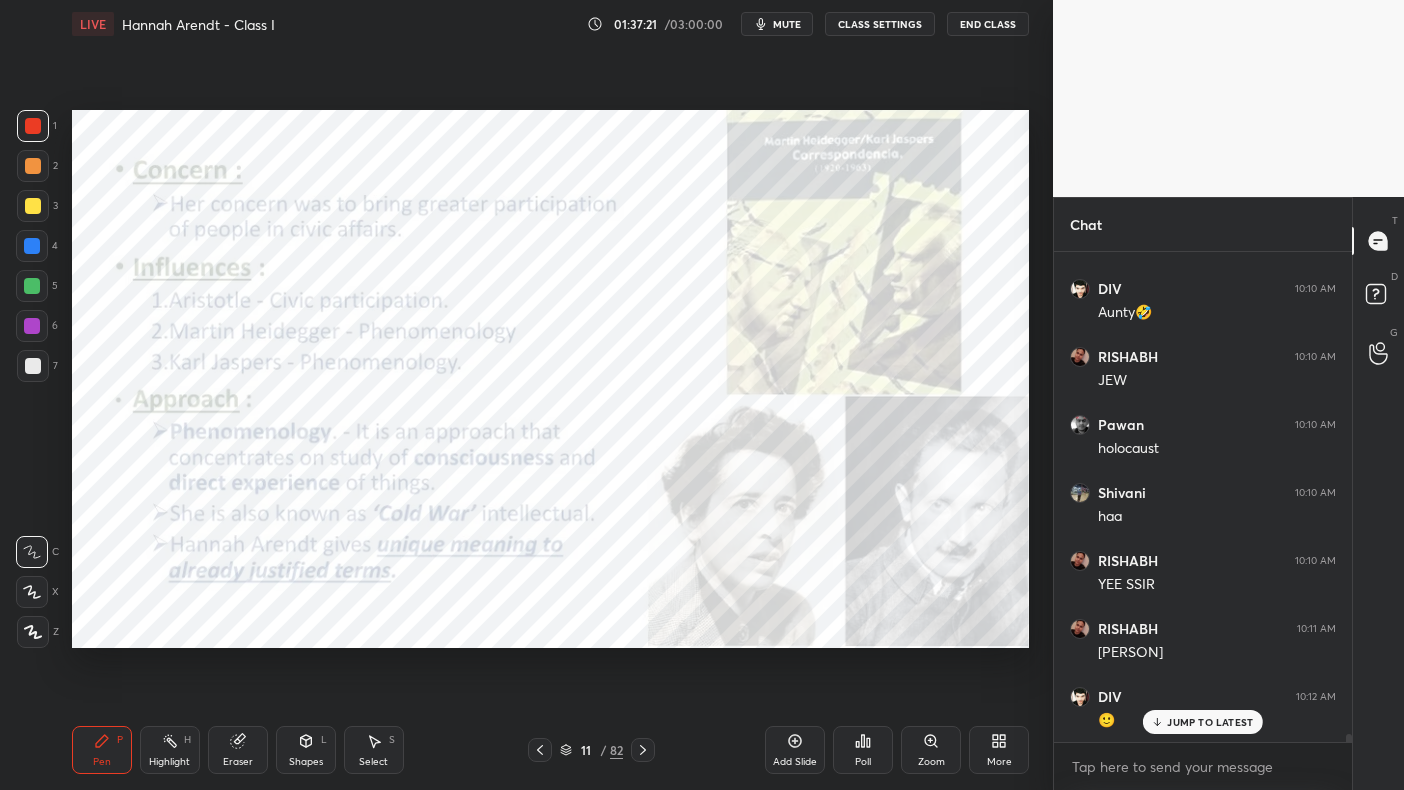 scroll, scrollTop: 31347, scrollLeft: 0, axis: vertical 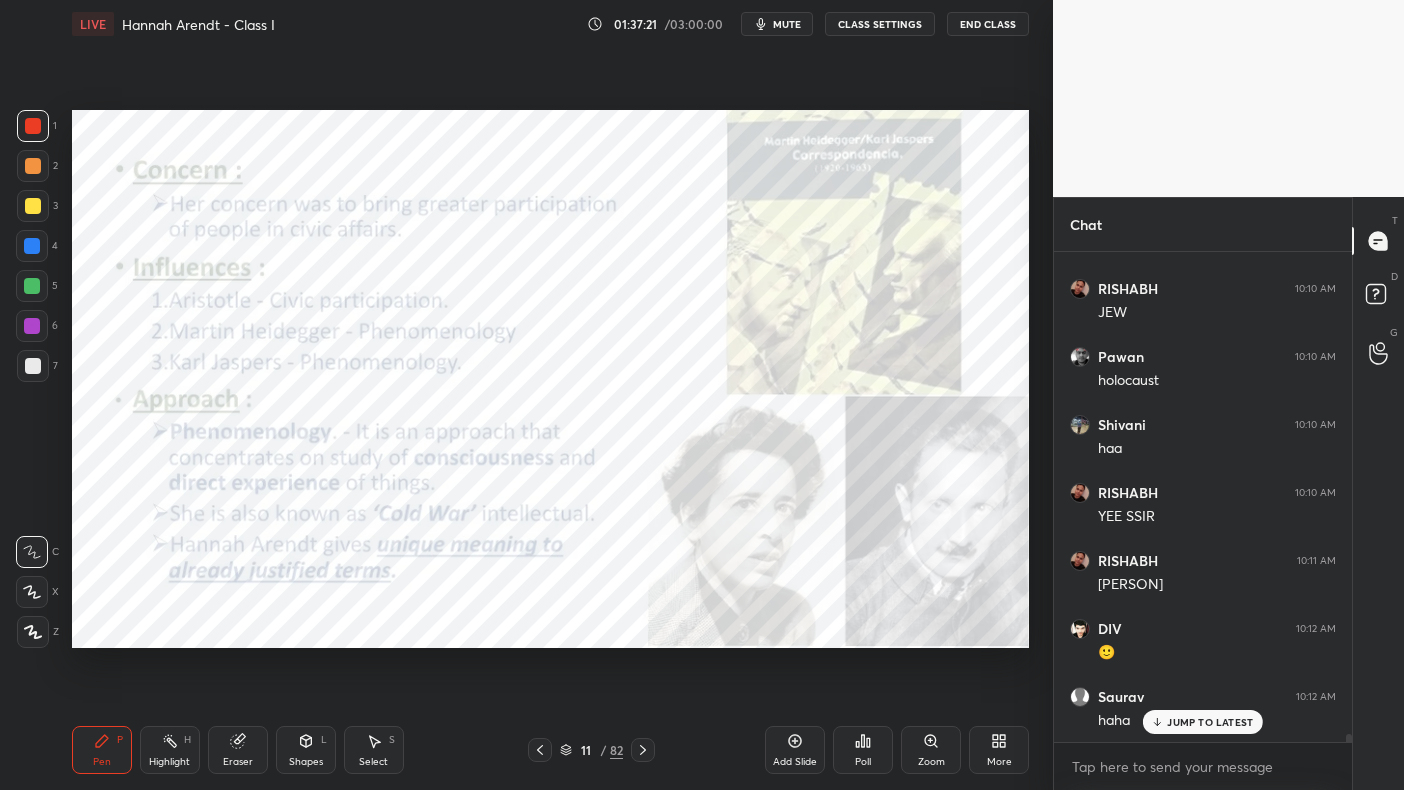 click on "Select S" at bounding box center [374, 750] 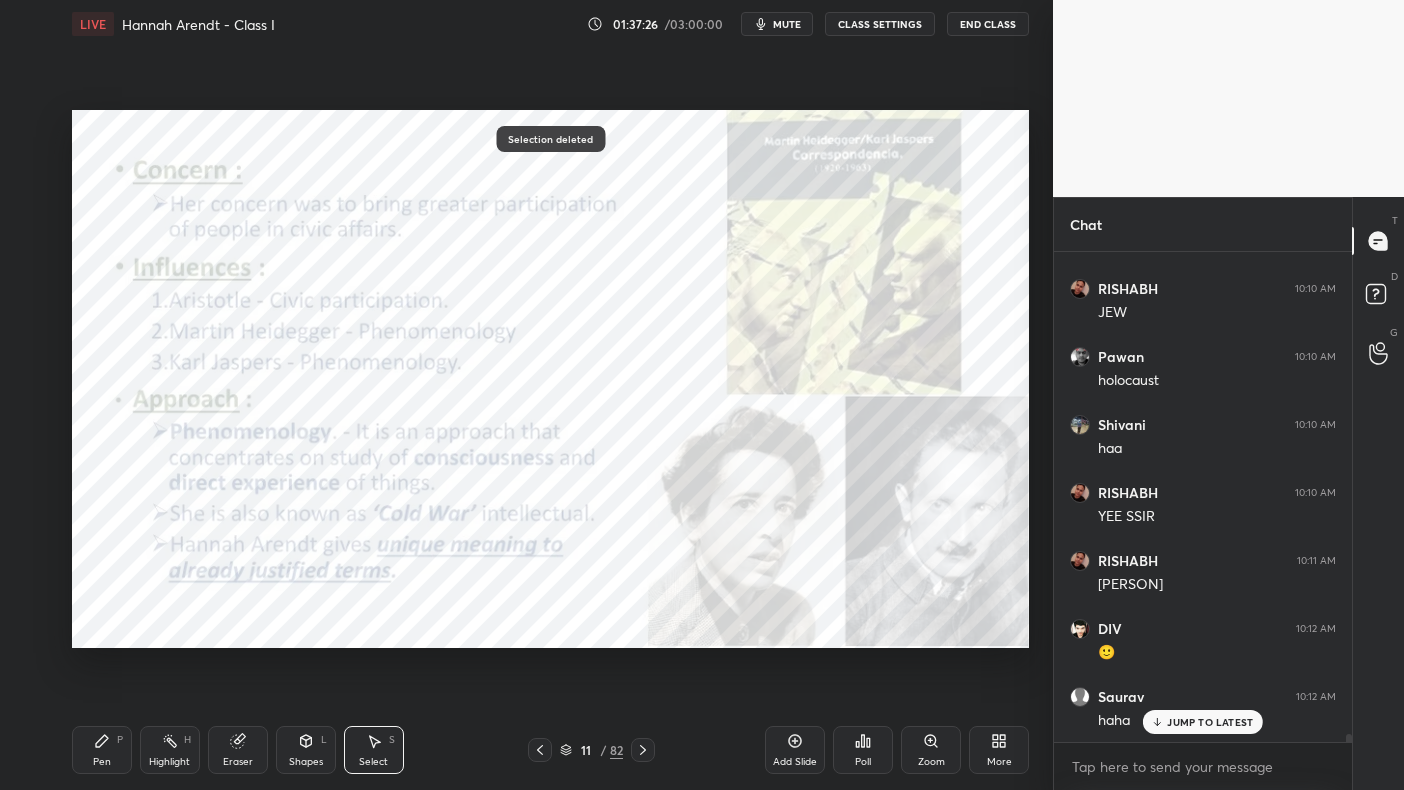 click on "Pen" at bounding box center (102, 762) 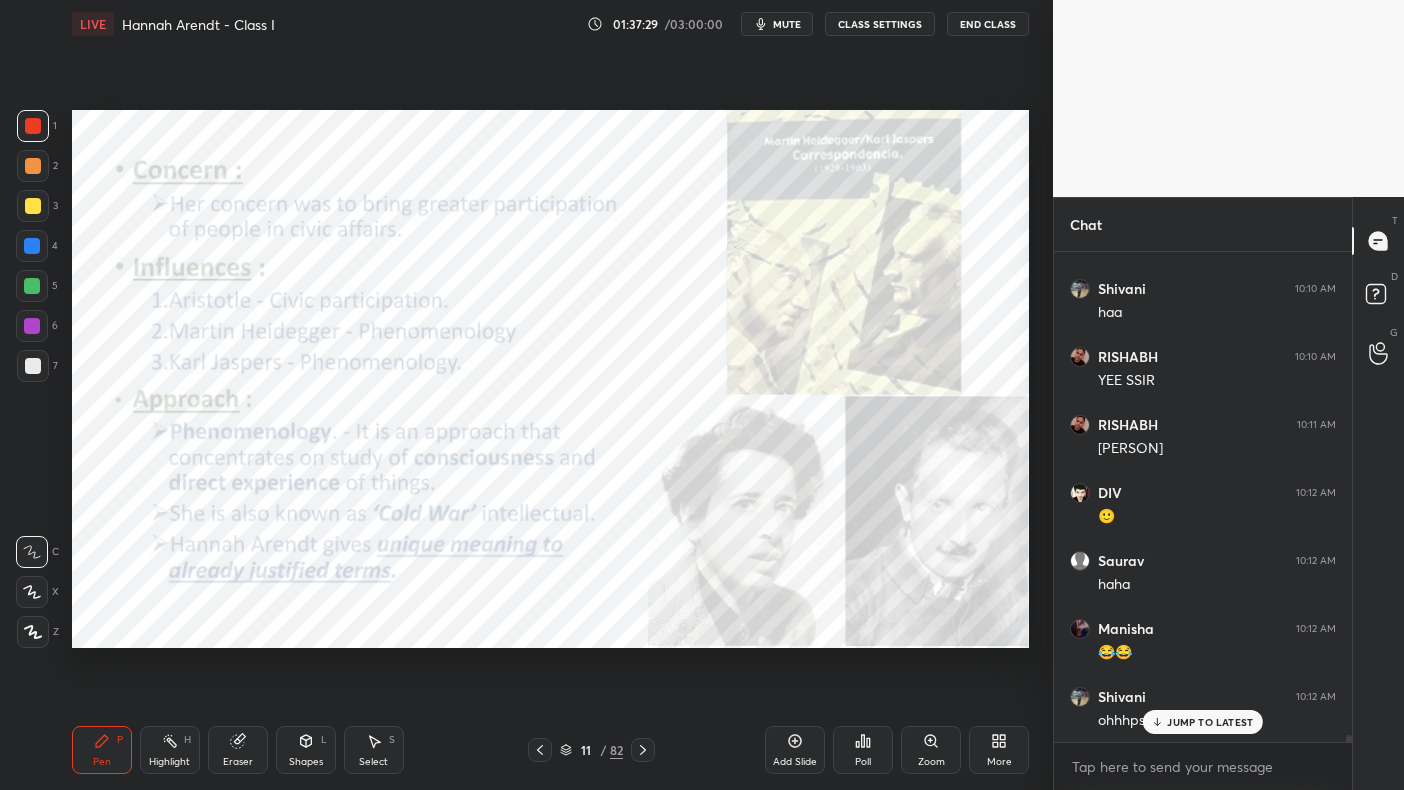 scroll, scrollTop: 31551, scrollLeft: 0, axis: vertical 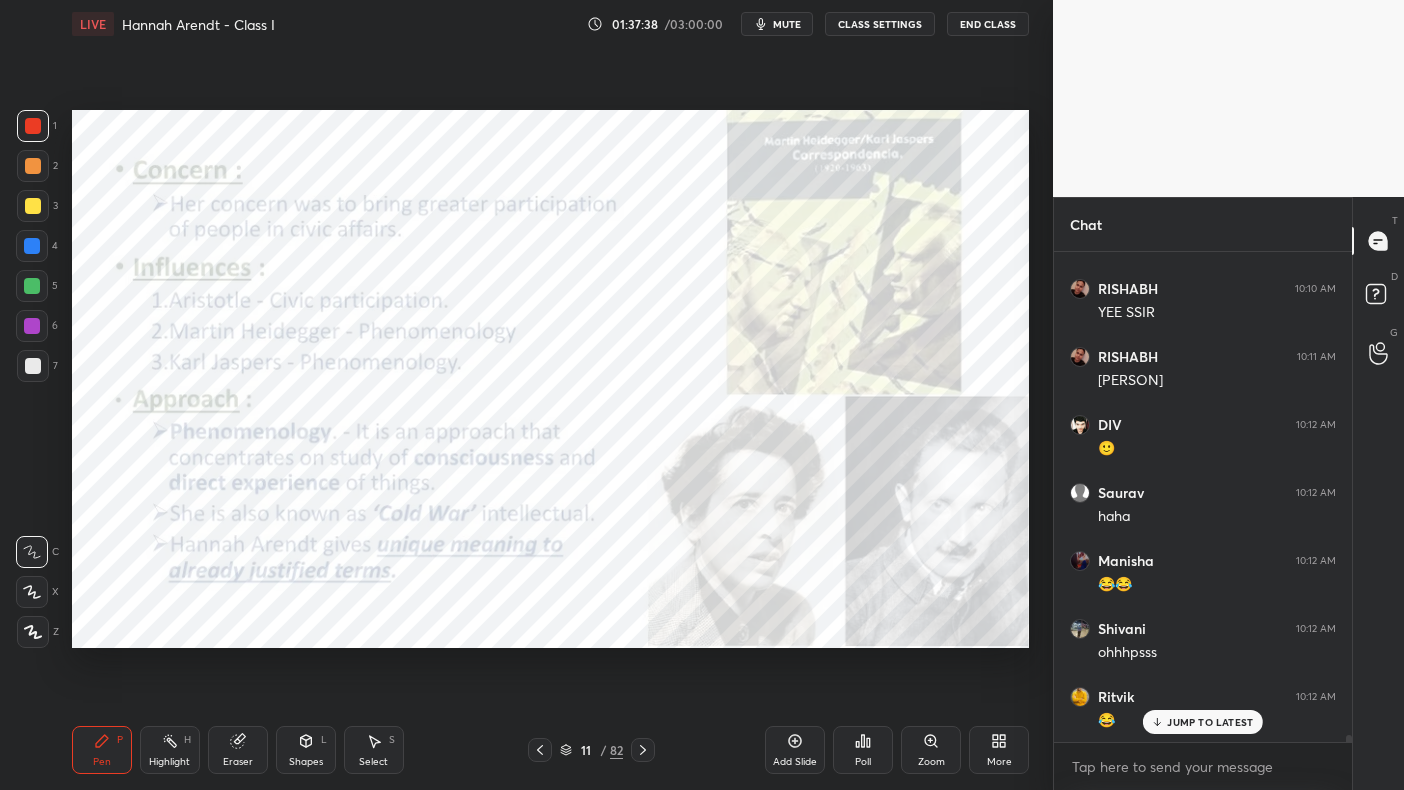 click 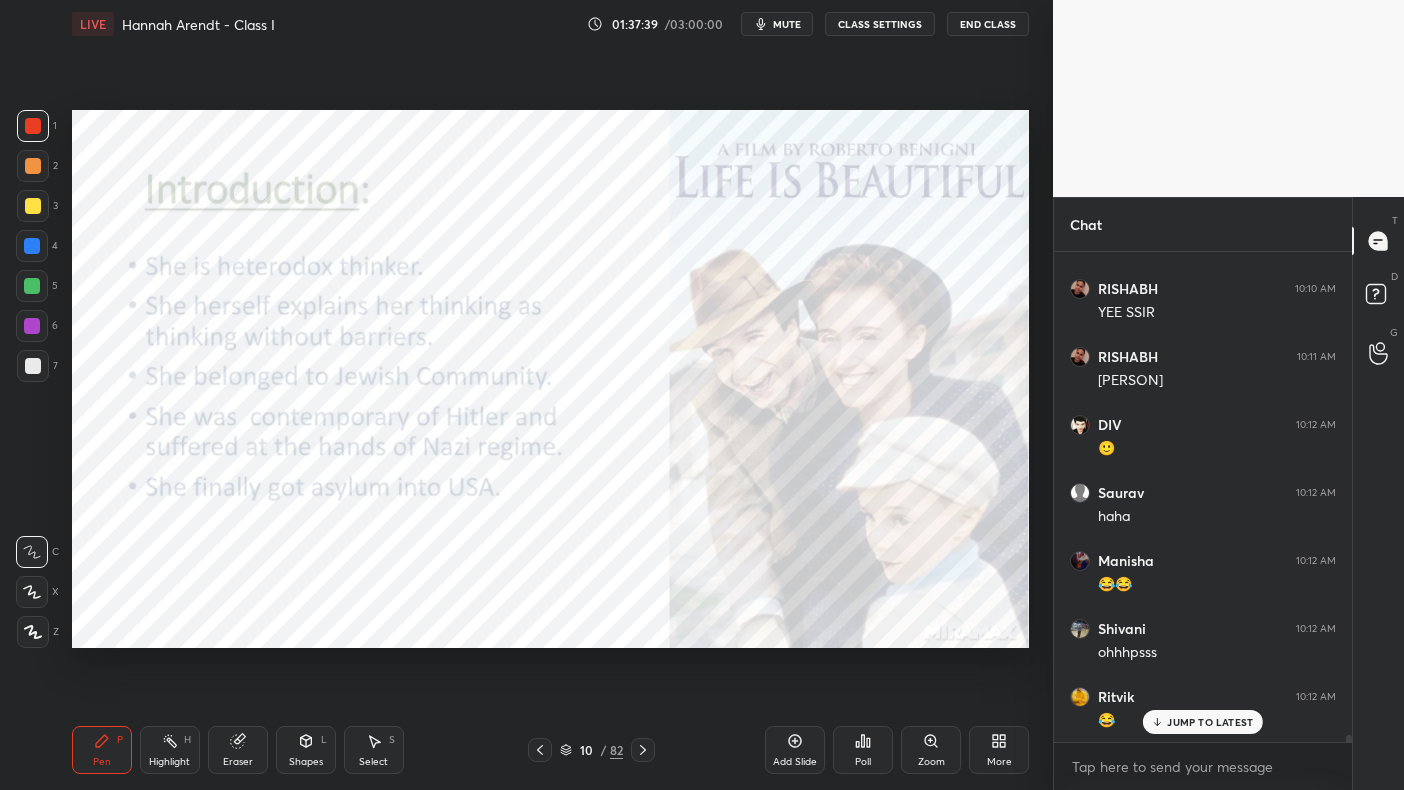 click 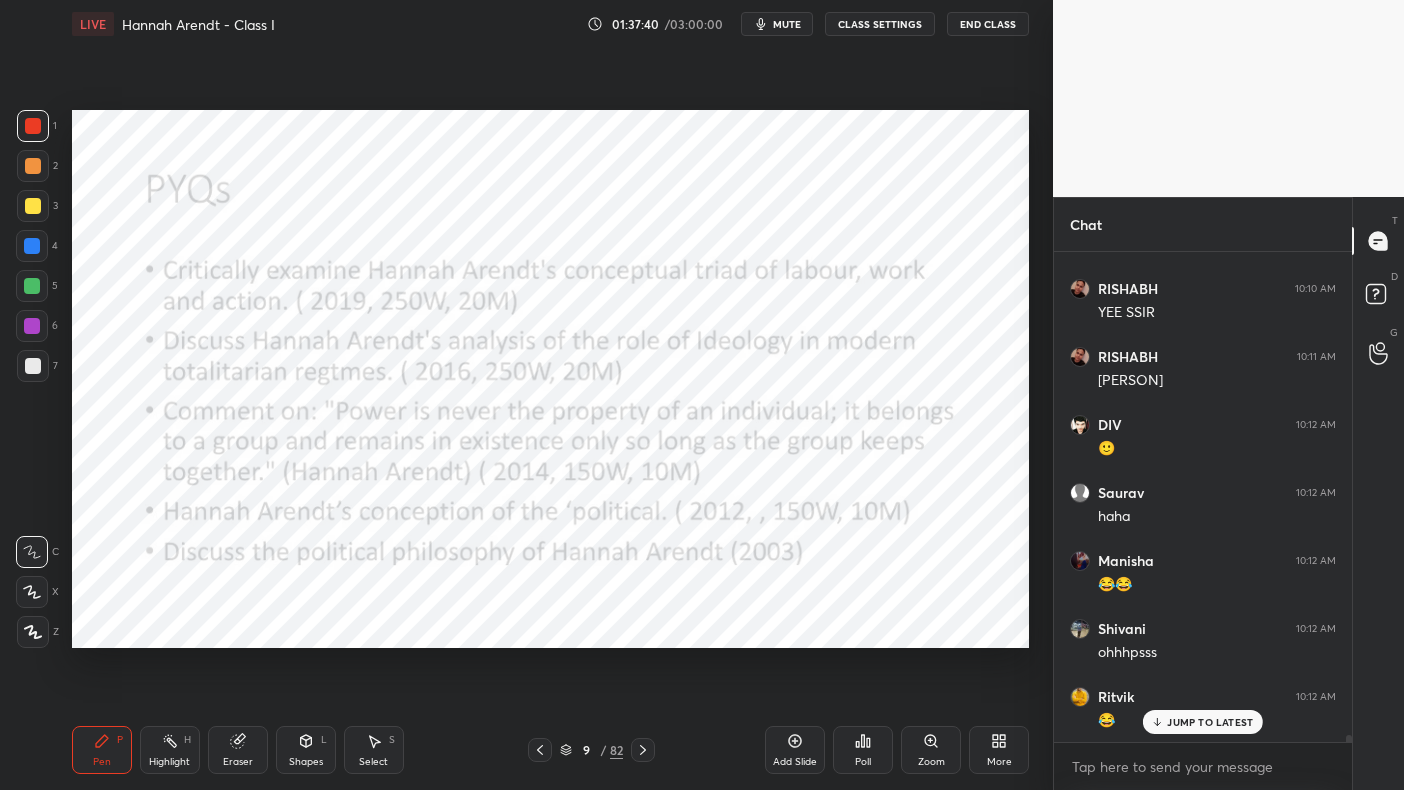 click 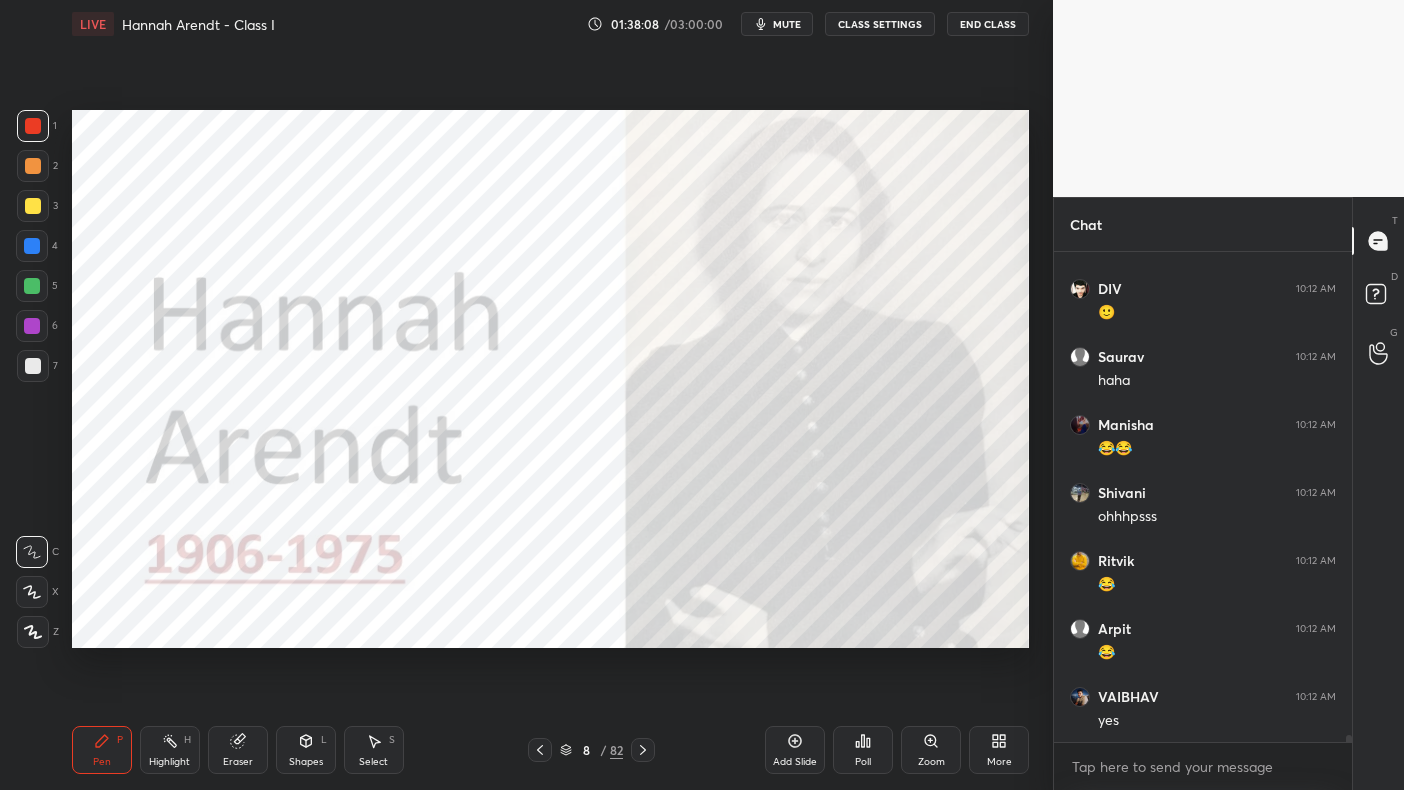 scroll, scrollTop: 31755, scrollLeft: 0, axis: vertical 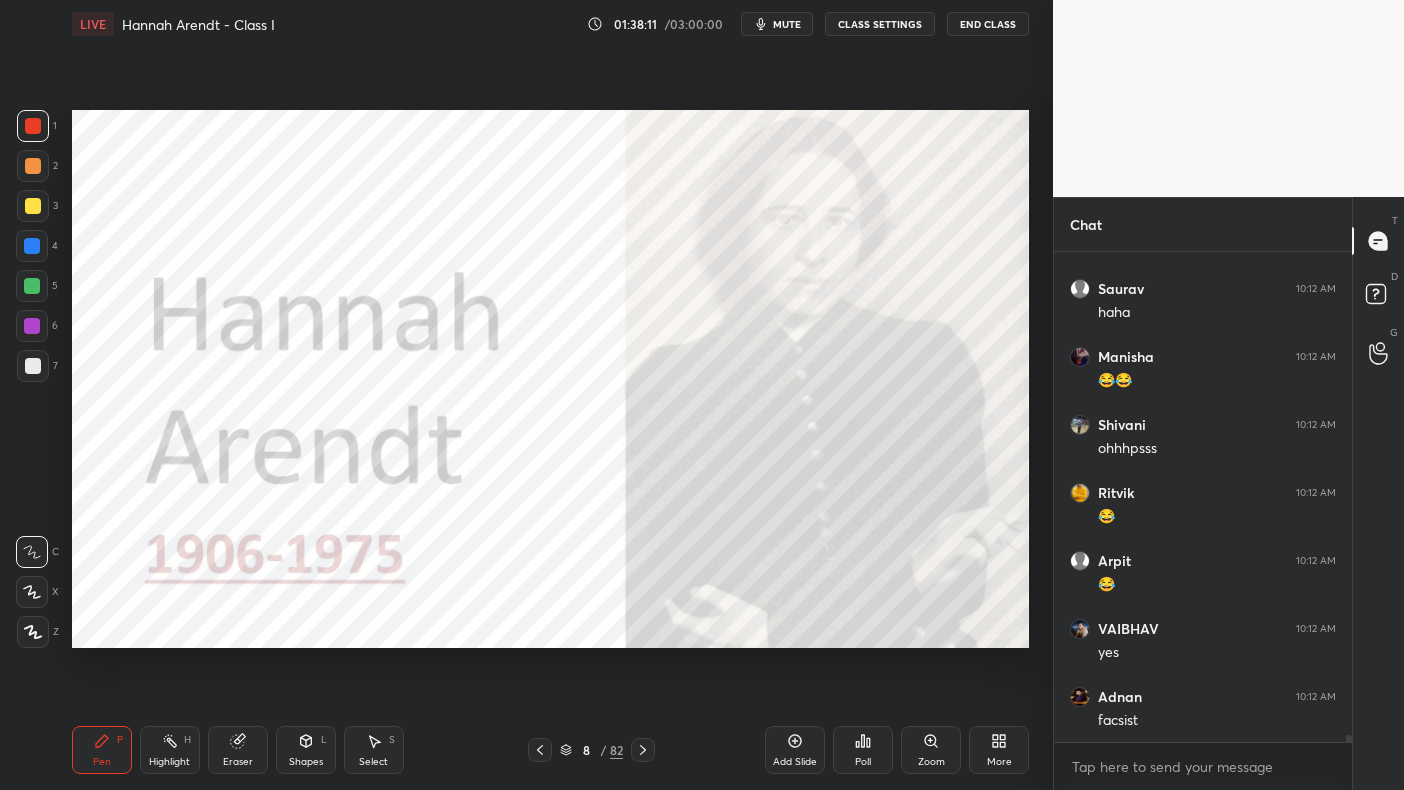 click 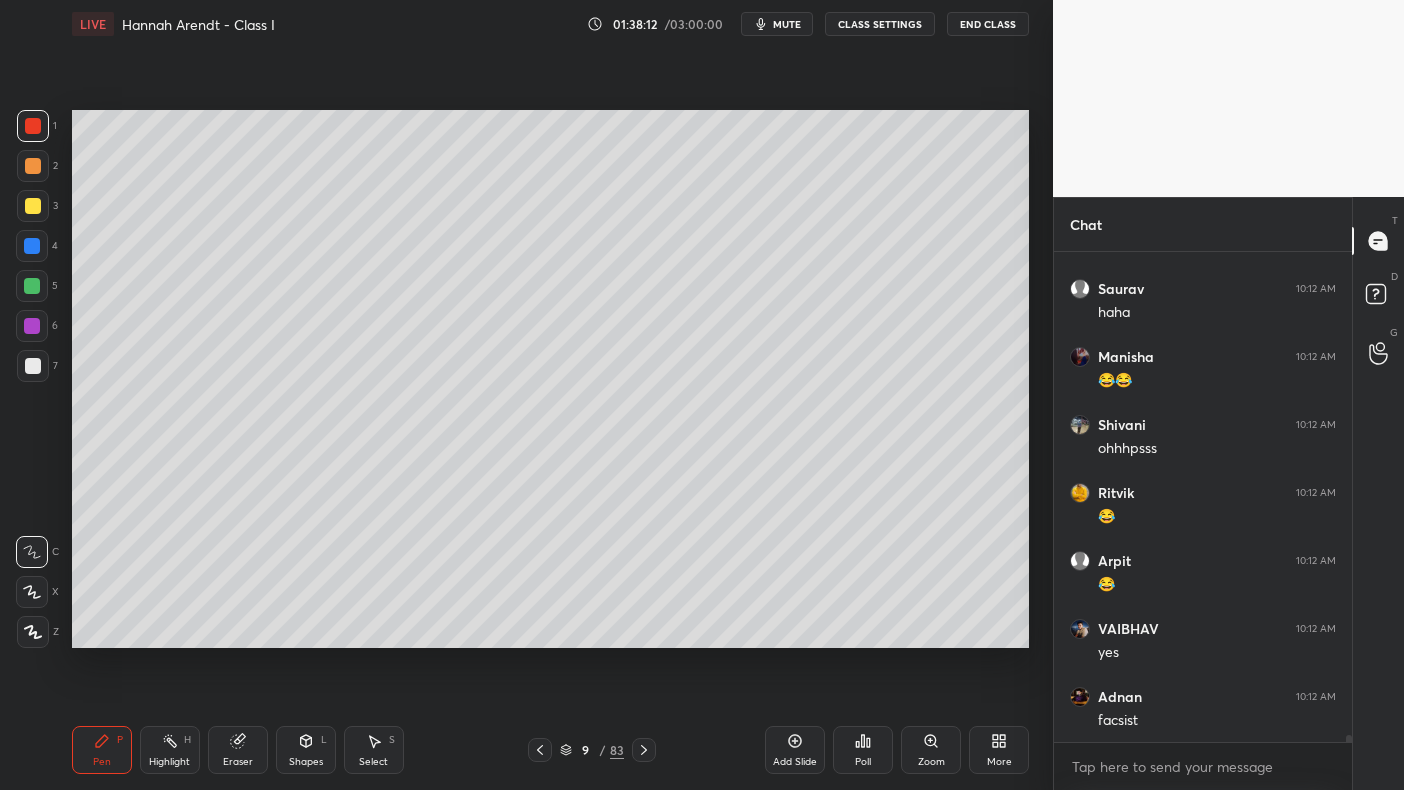 click at bounding box center (33, 206) 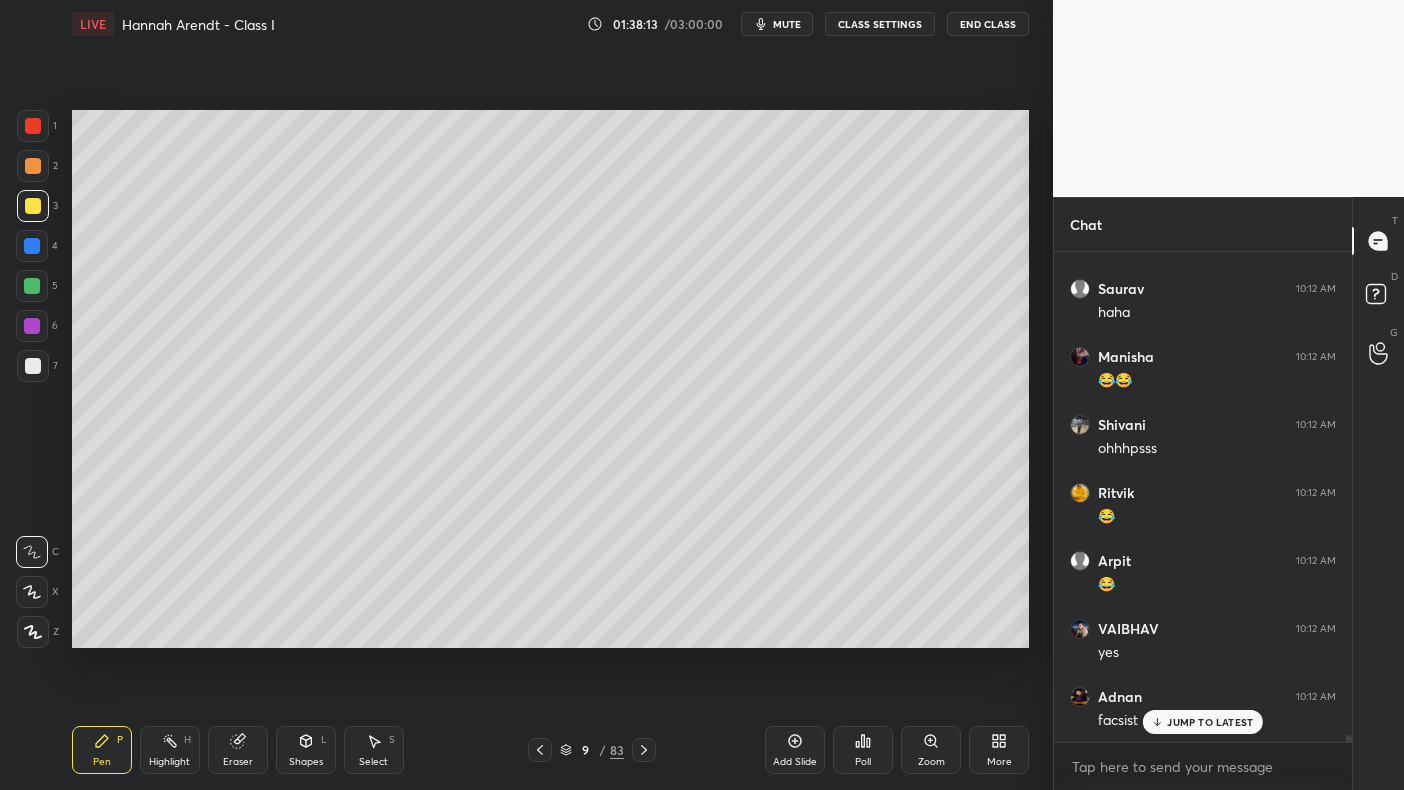 scroll, scrollTop: 31823, scrollLeft: 0, axis: vertical 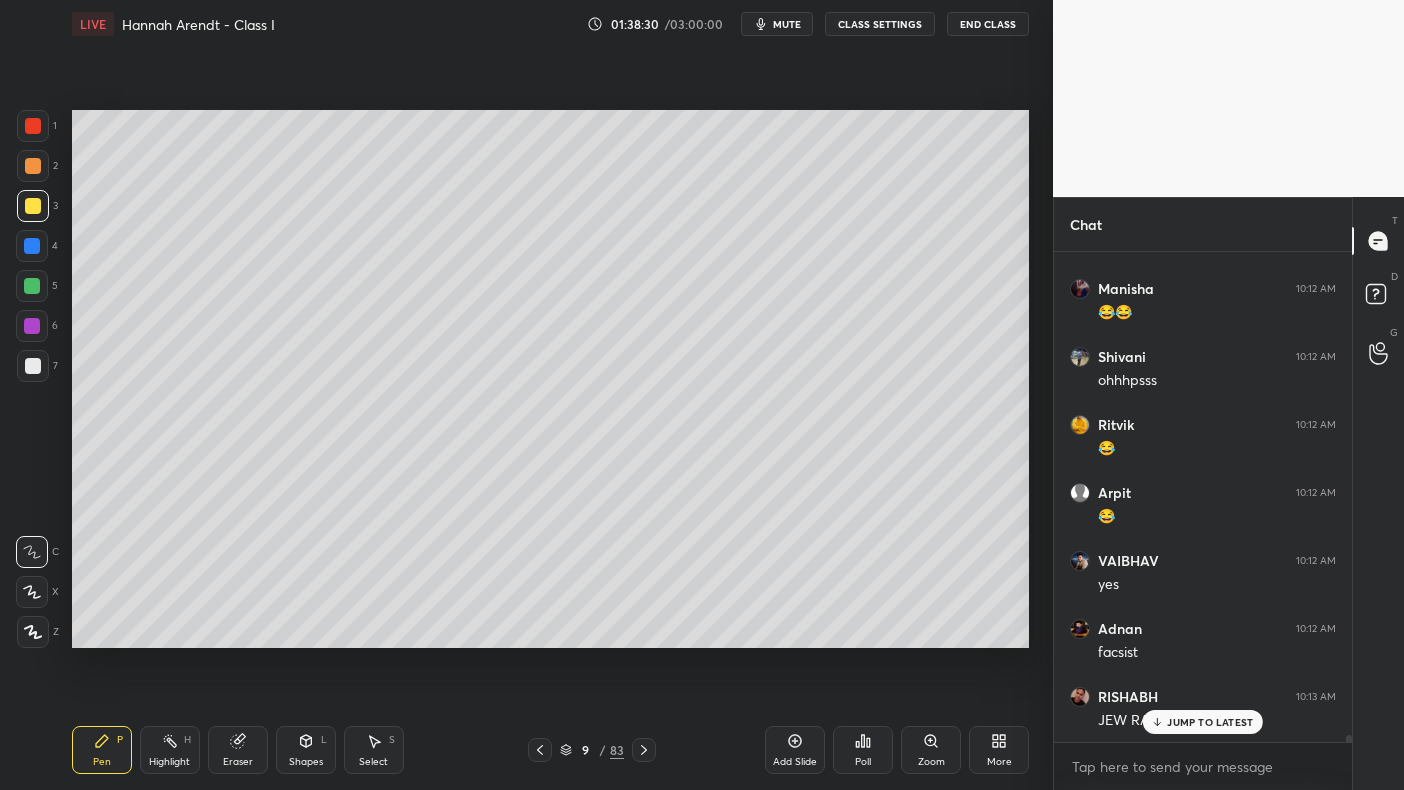 click at bounding box center (32, 286) 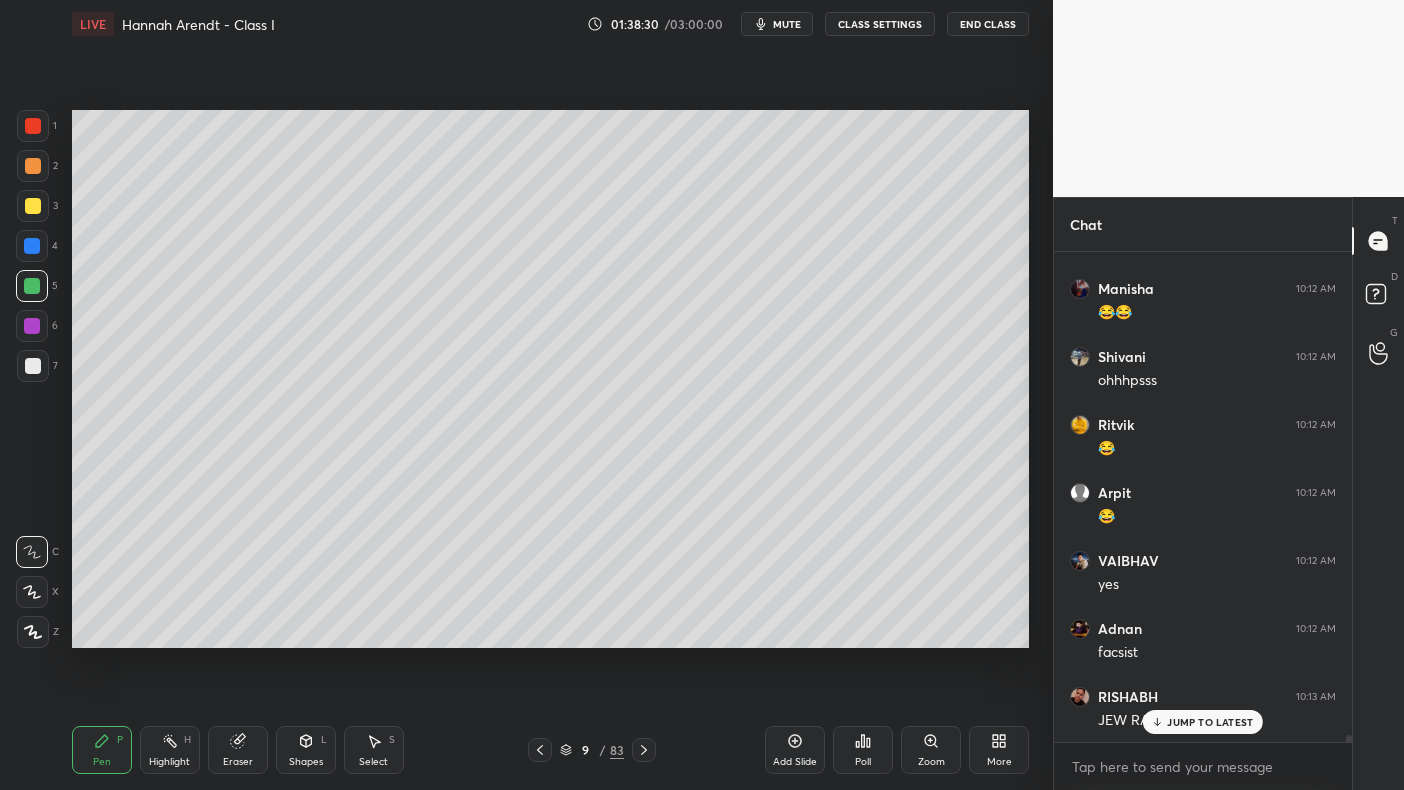 click at bounding box center (32, 286) 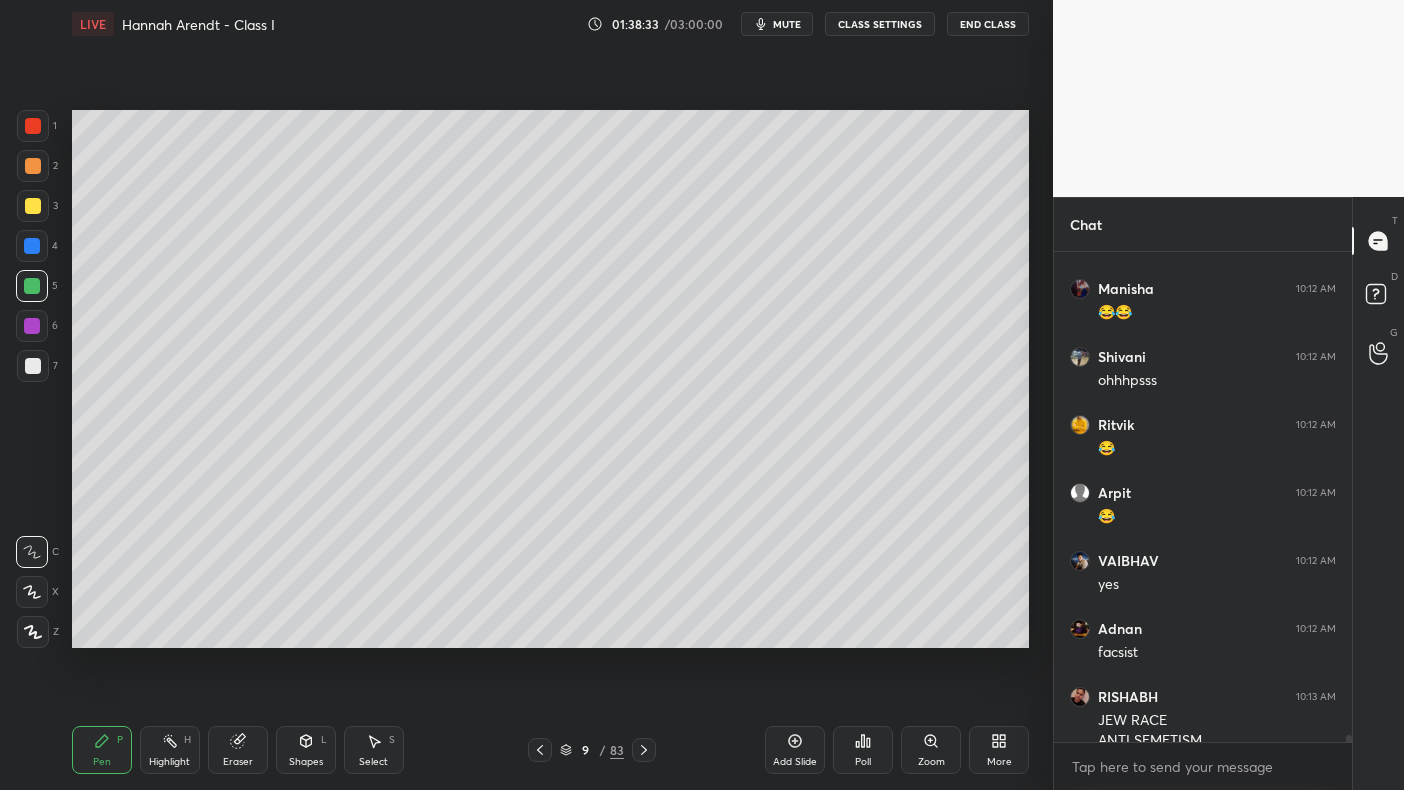 scroll, scrollTop: 31844, scrollLeft: 0, axis: vertical 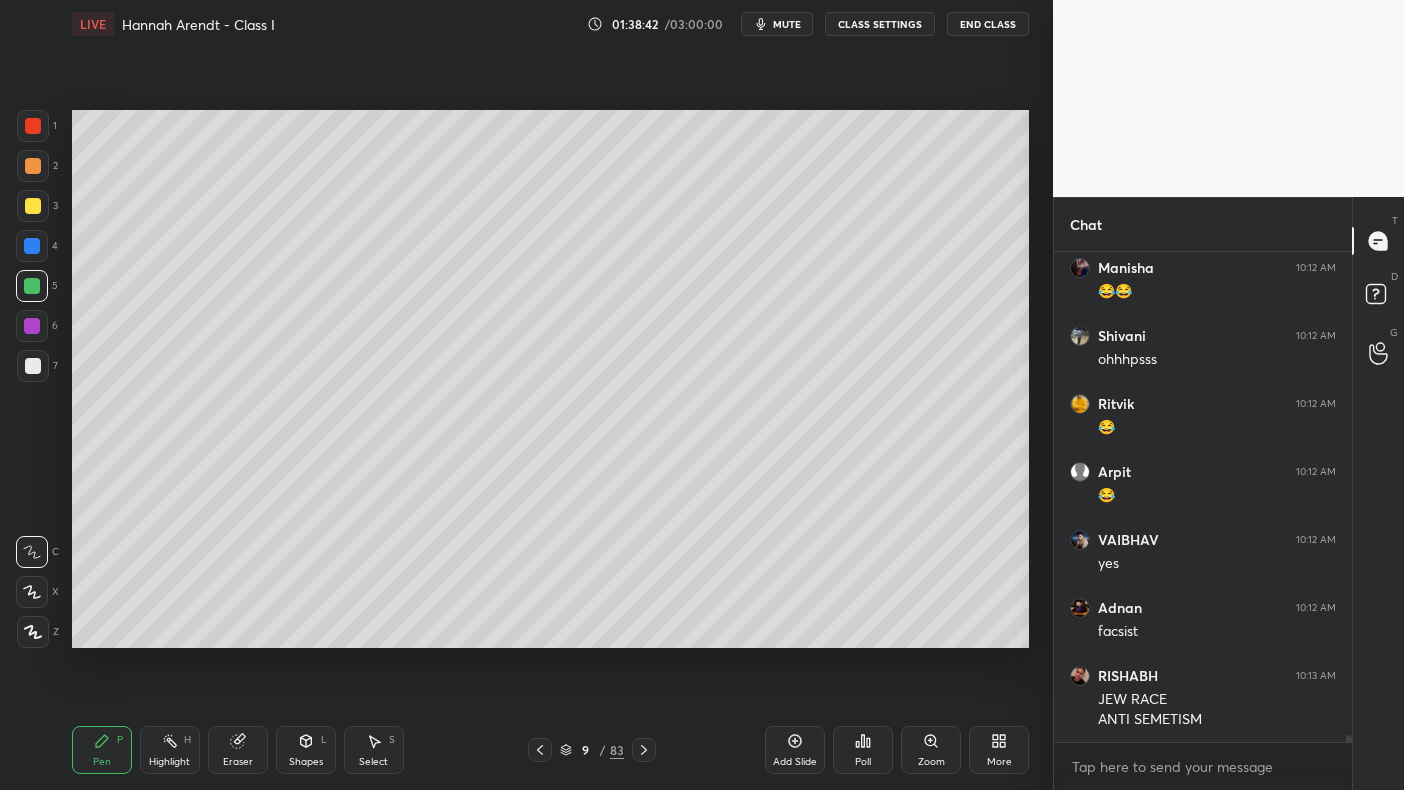 click at bounding box center [32, 246] 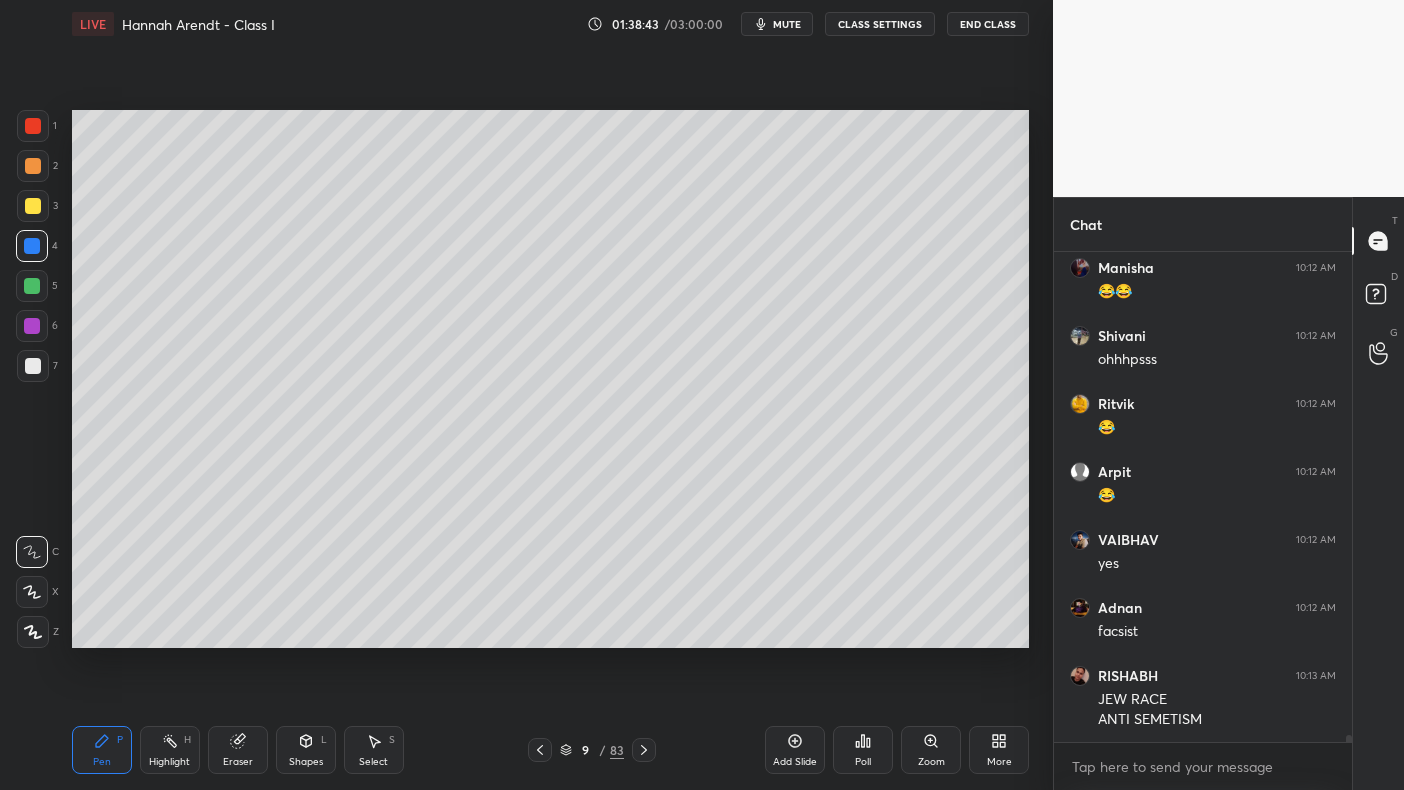 click at bounding box center (33, 206) 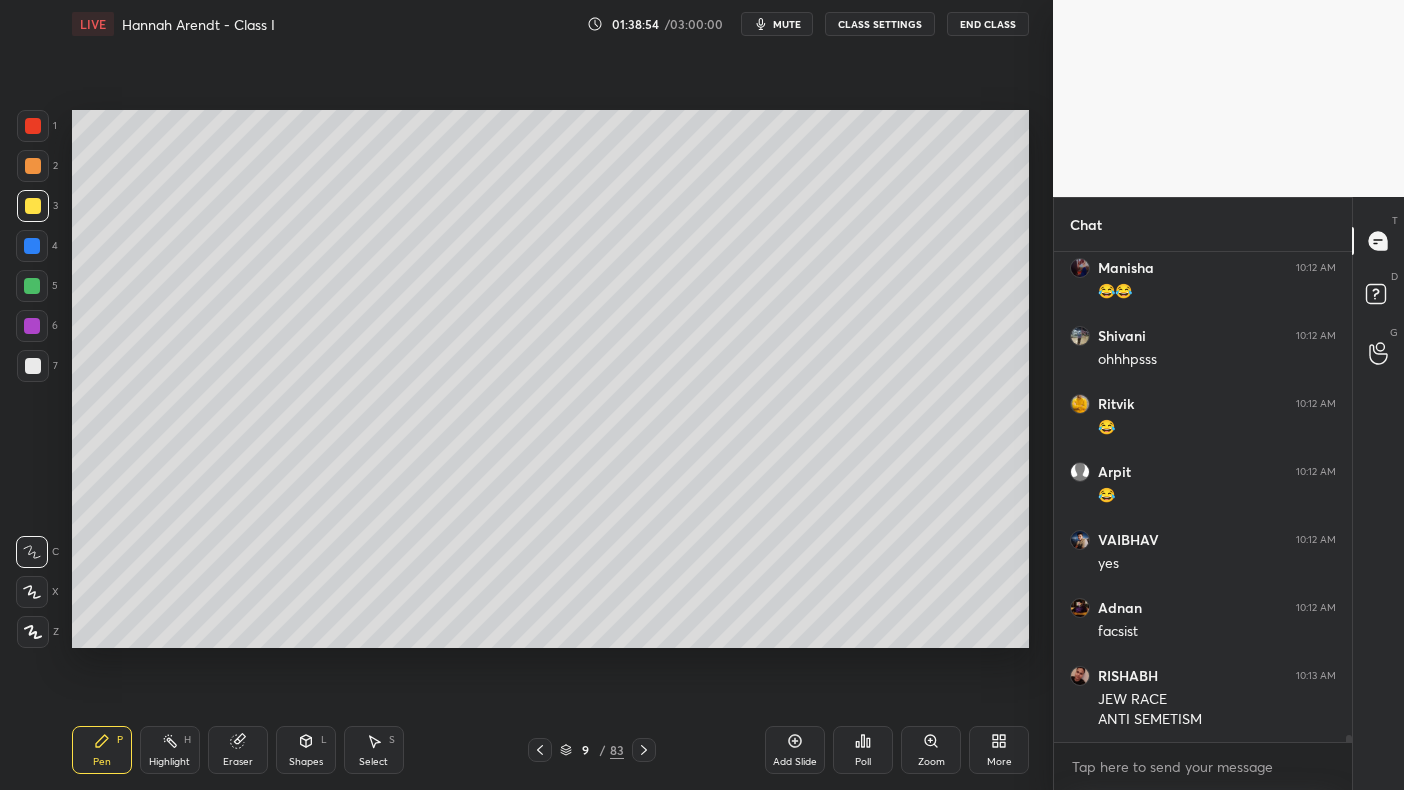 click on "6" at bounding box center [37, 326] 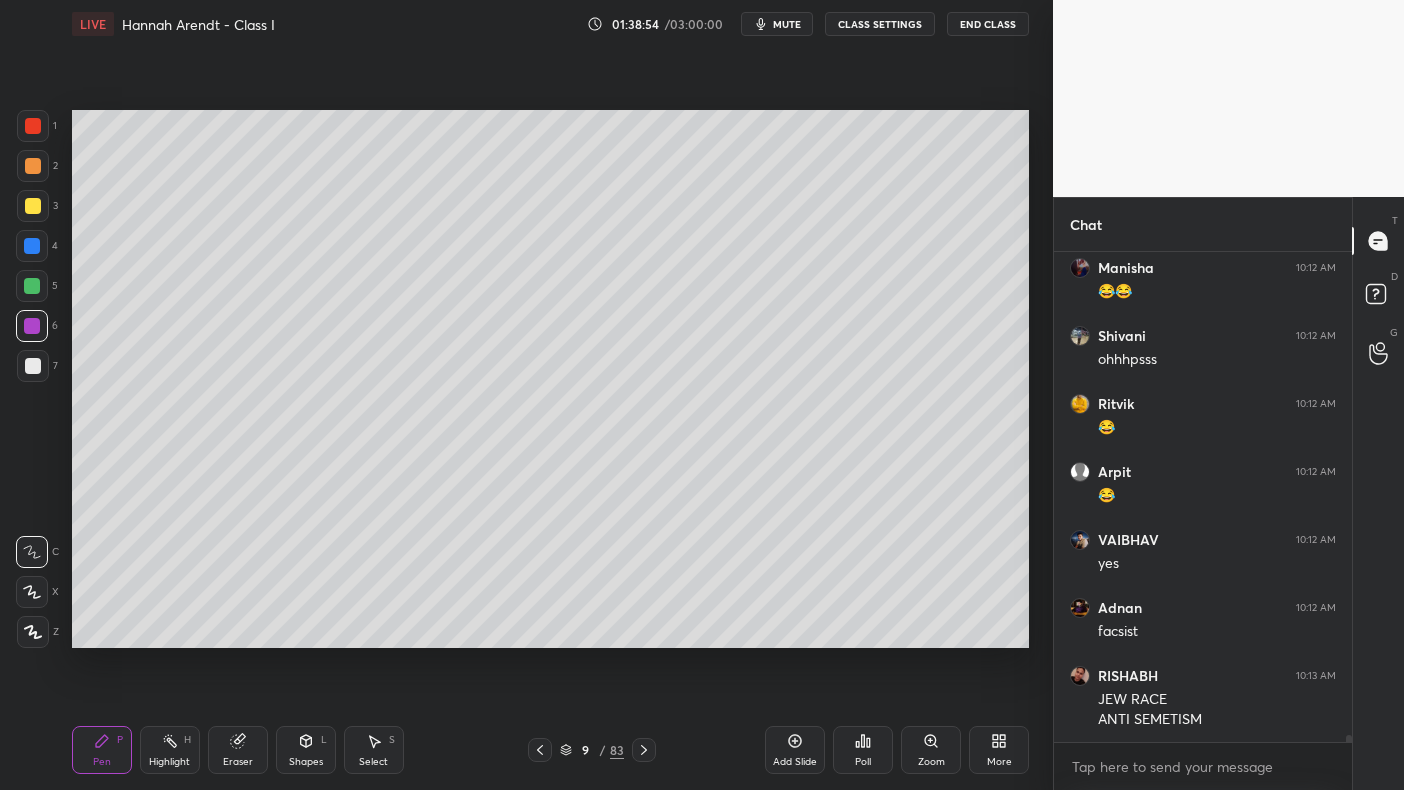 click at bounding box center [32, 286] 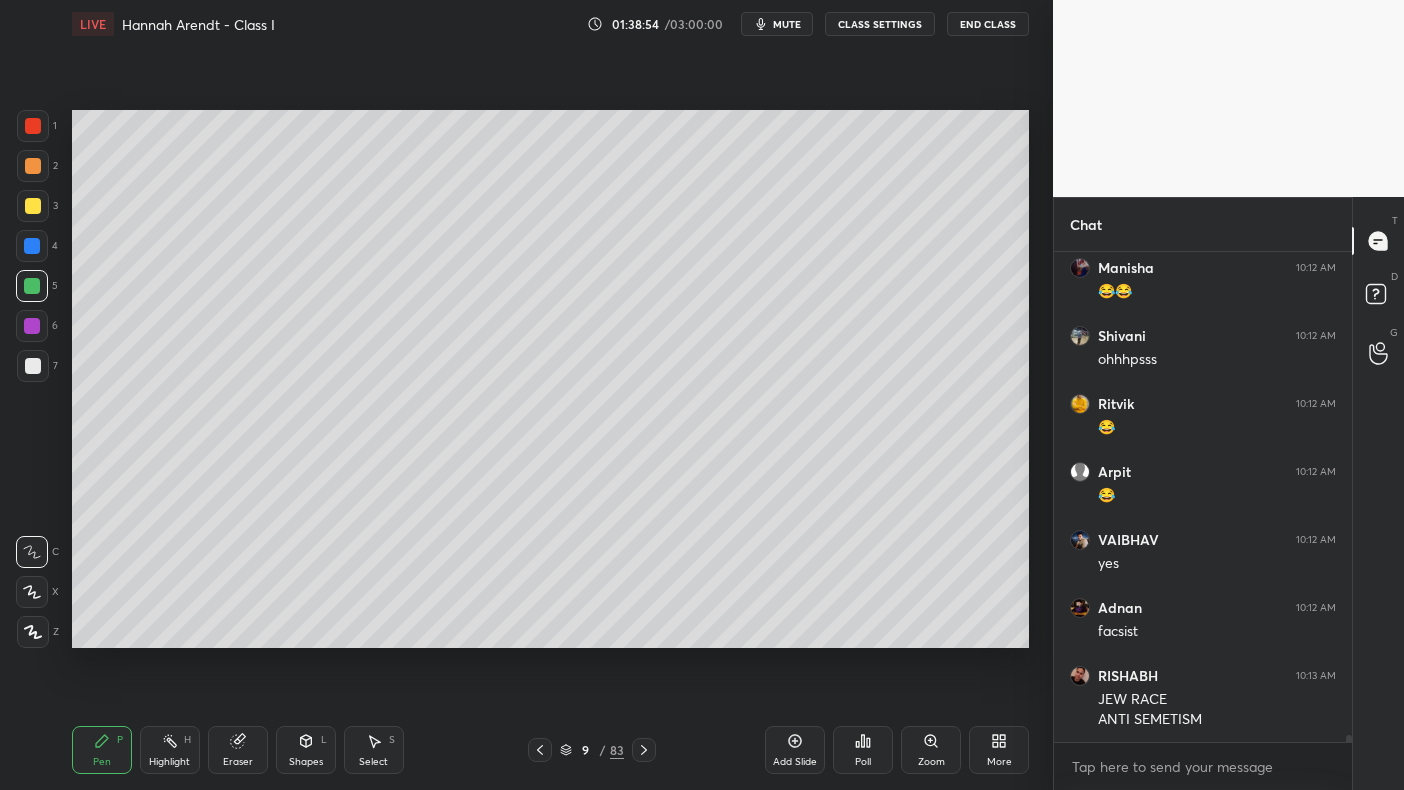 click at bounding box center (32, 286) 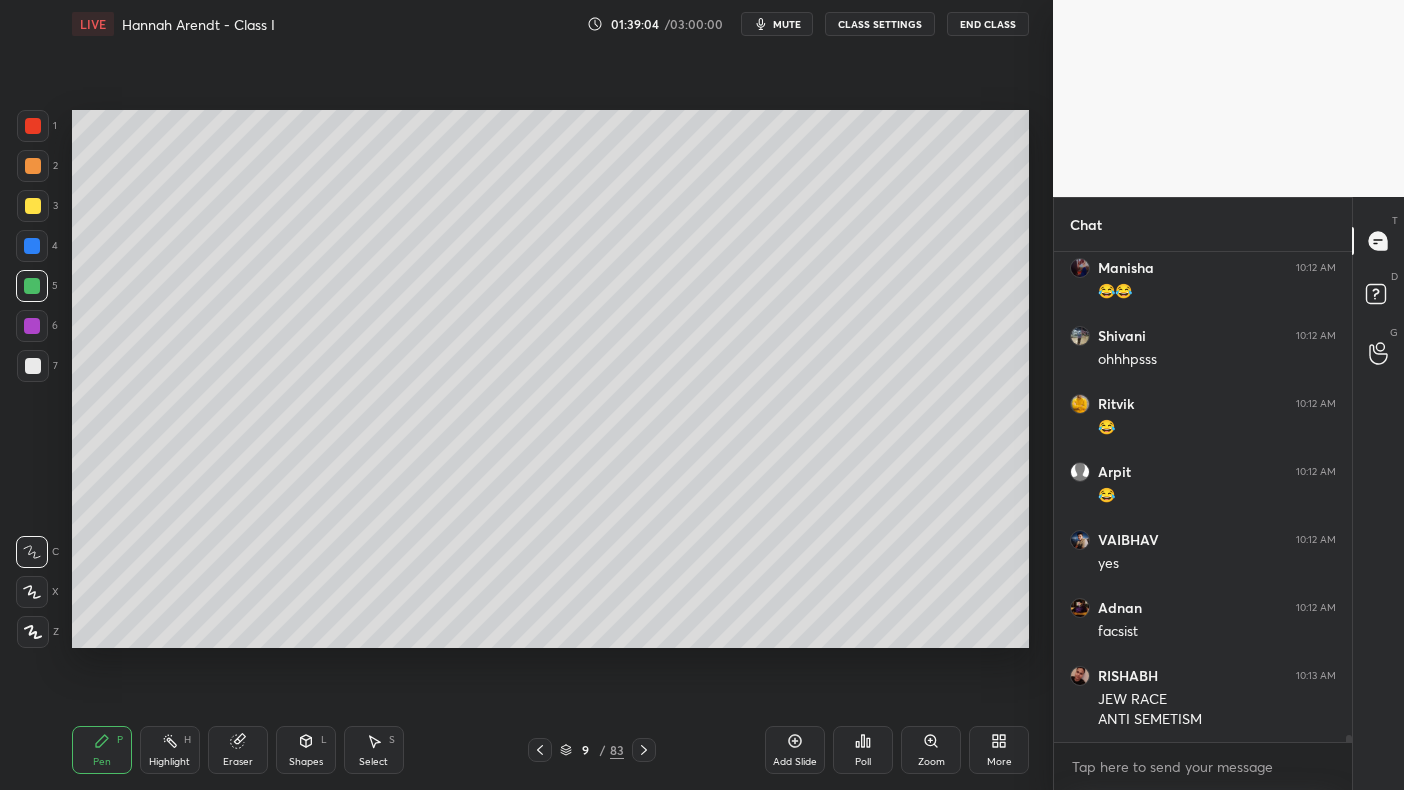 click at bounding box center [32, 246] 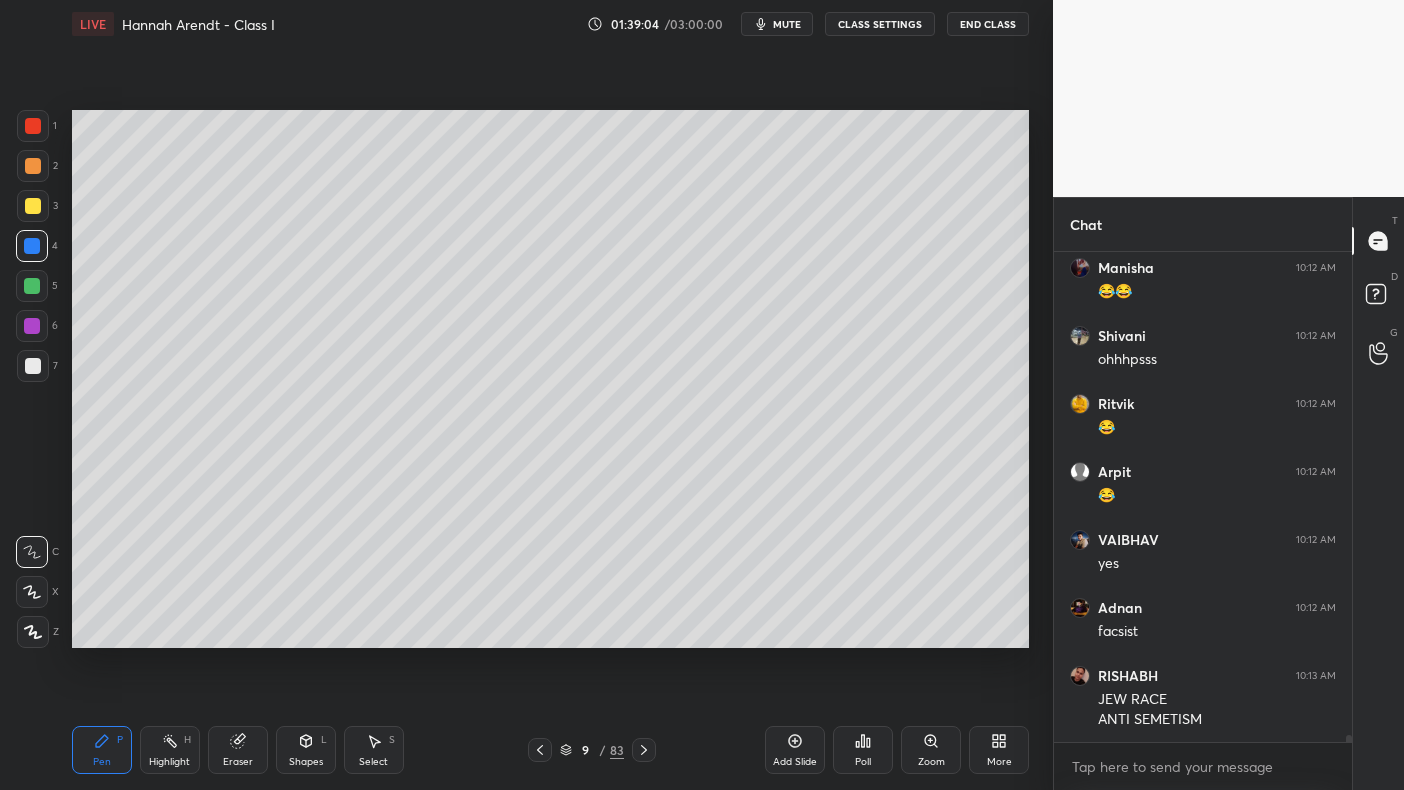 click at bounding box center (32, 246) 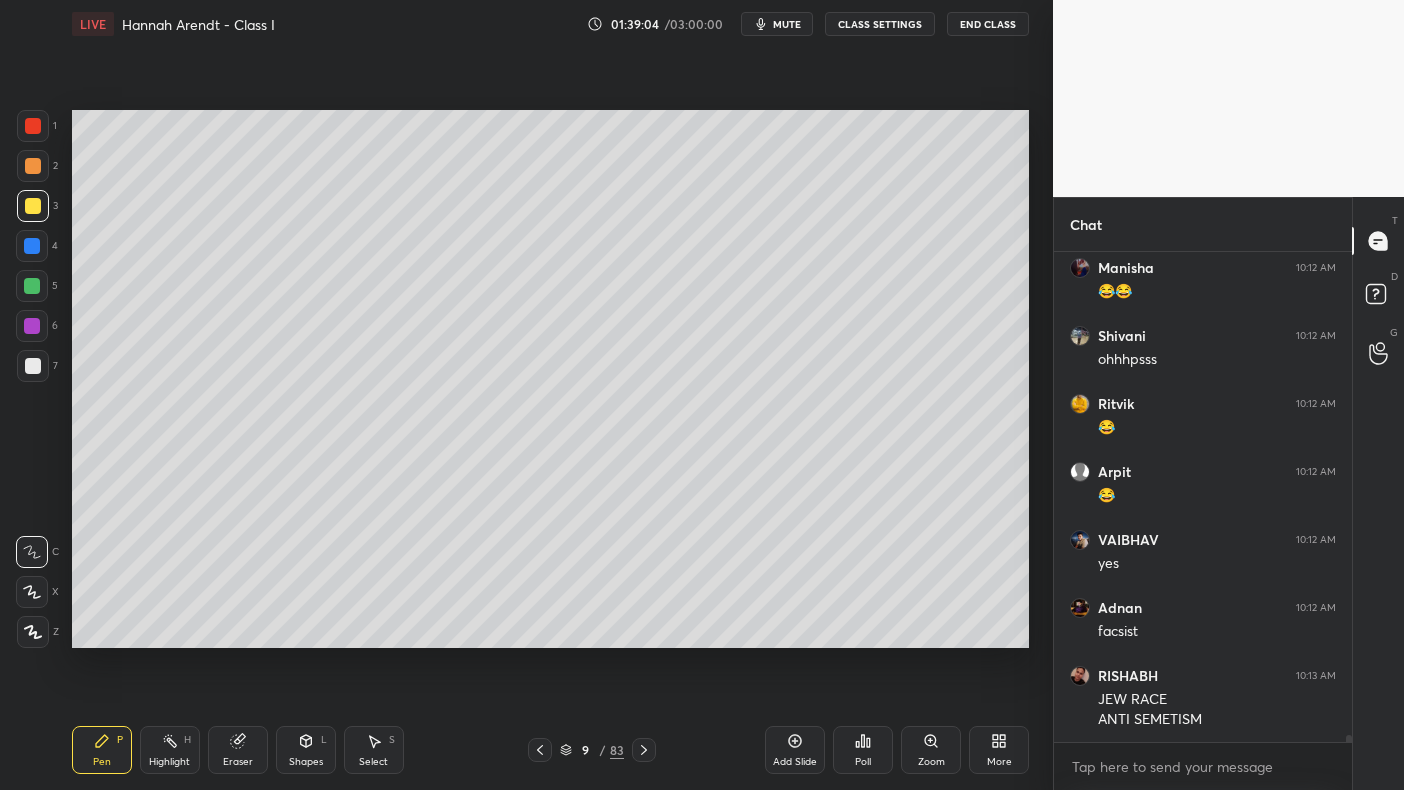 click at bounding box center (33, 206) 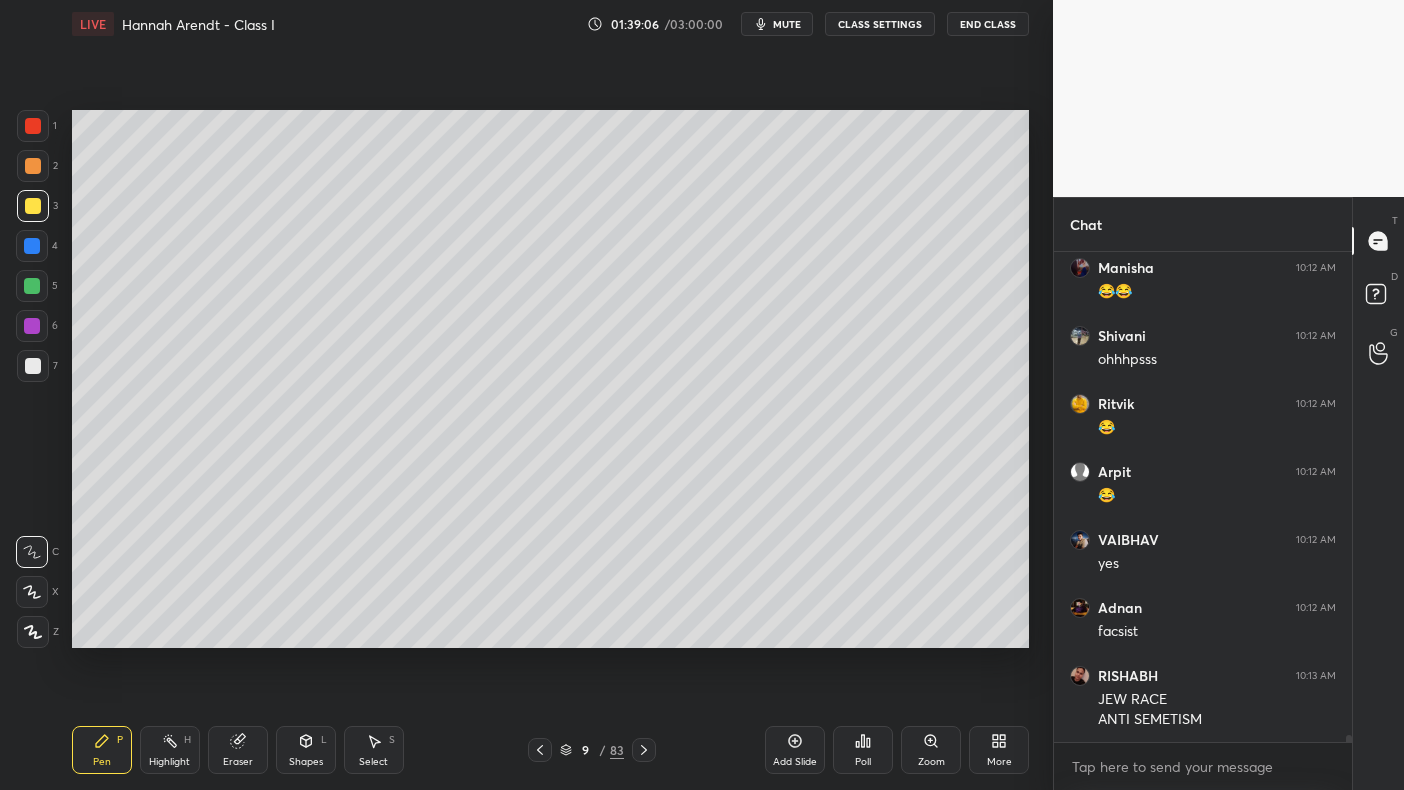 click 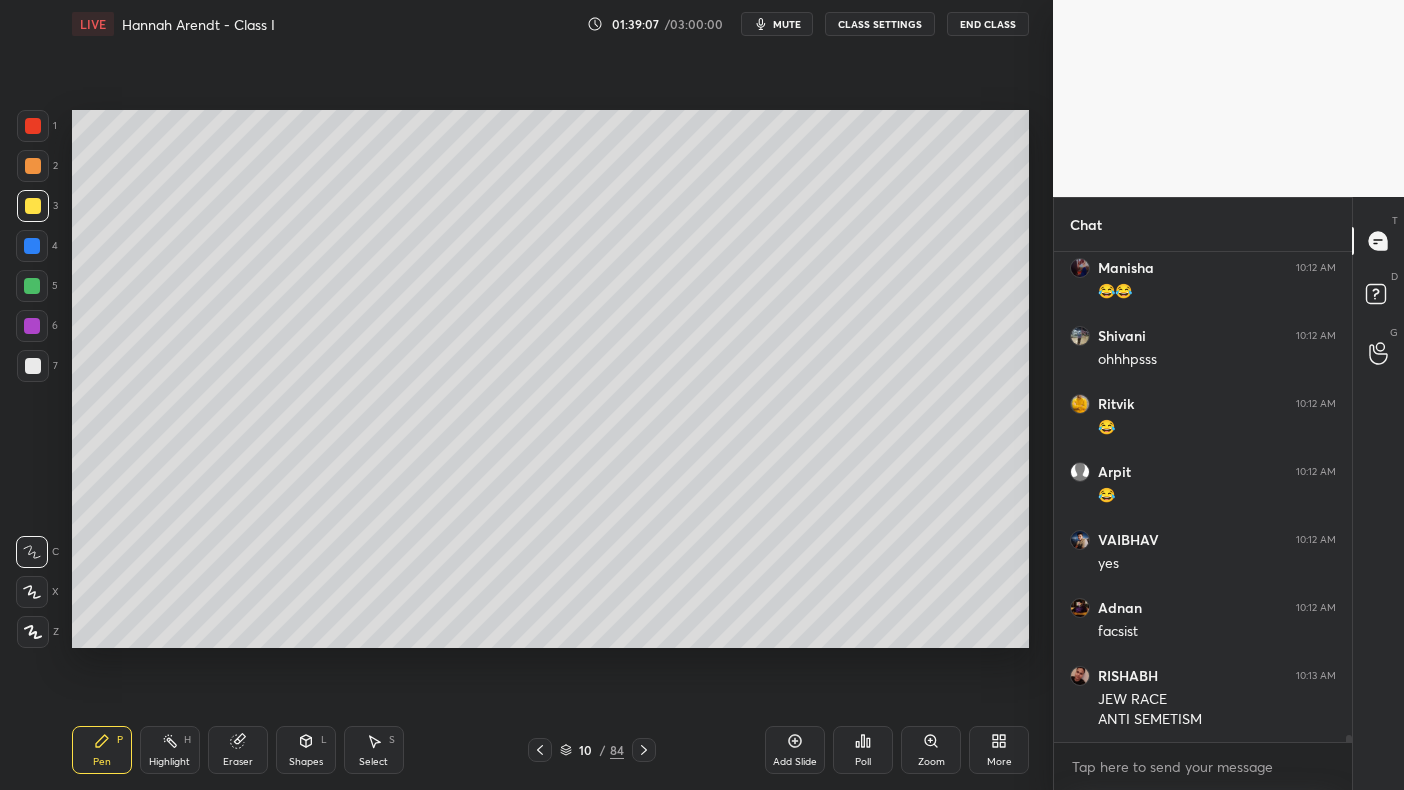 click at bounding box center (33, 166) 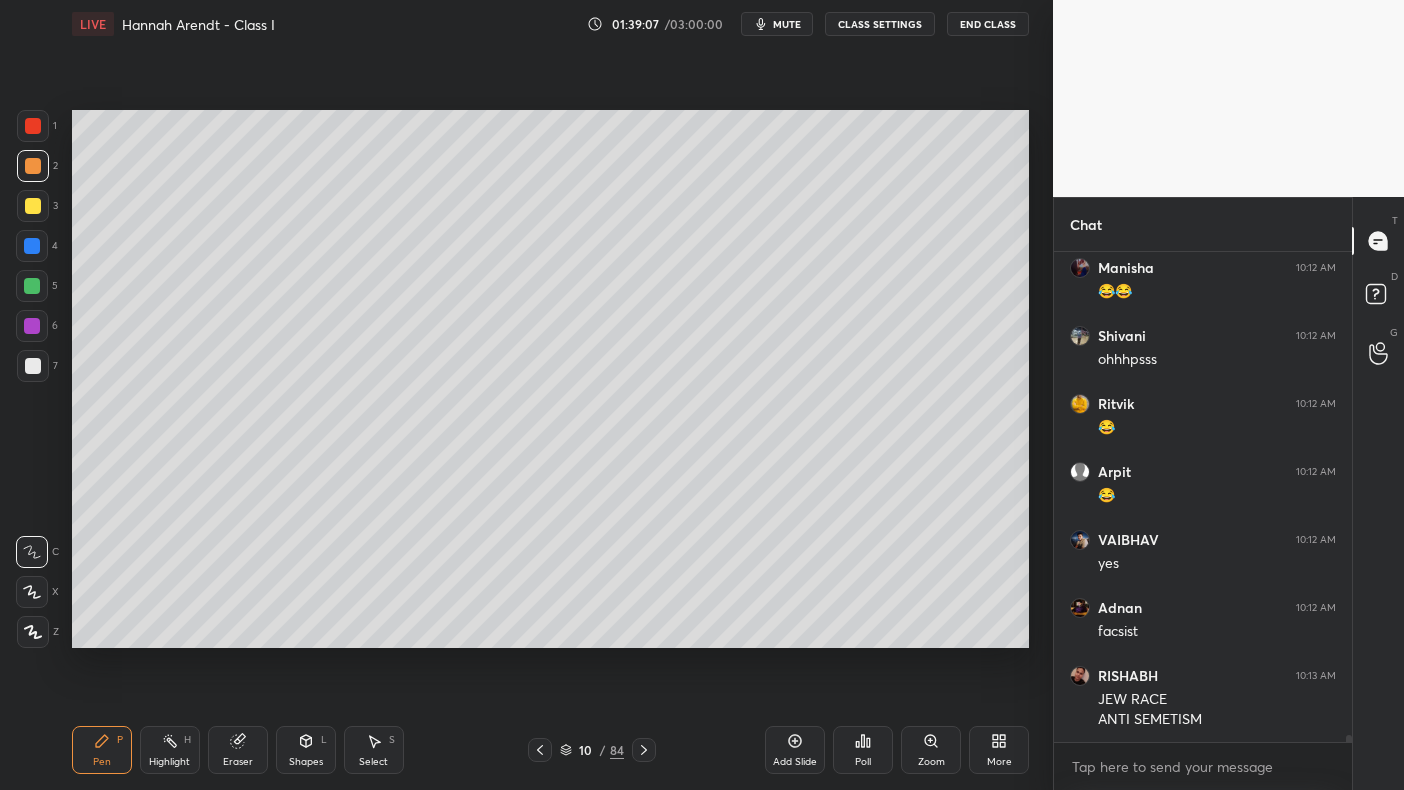 click at bounding box center (33, 166) 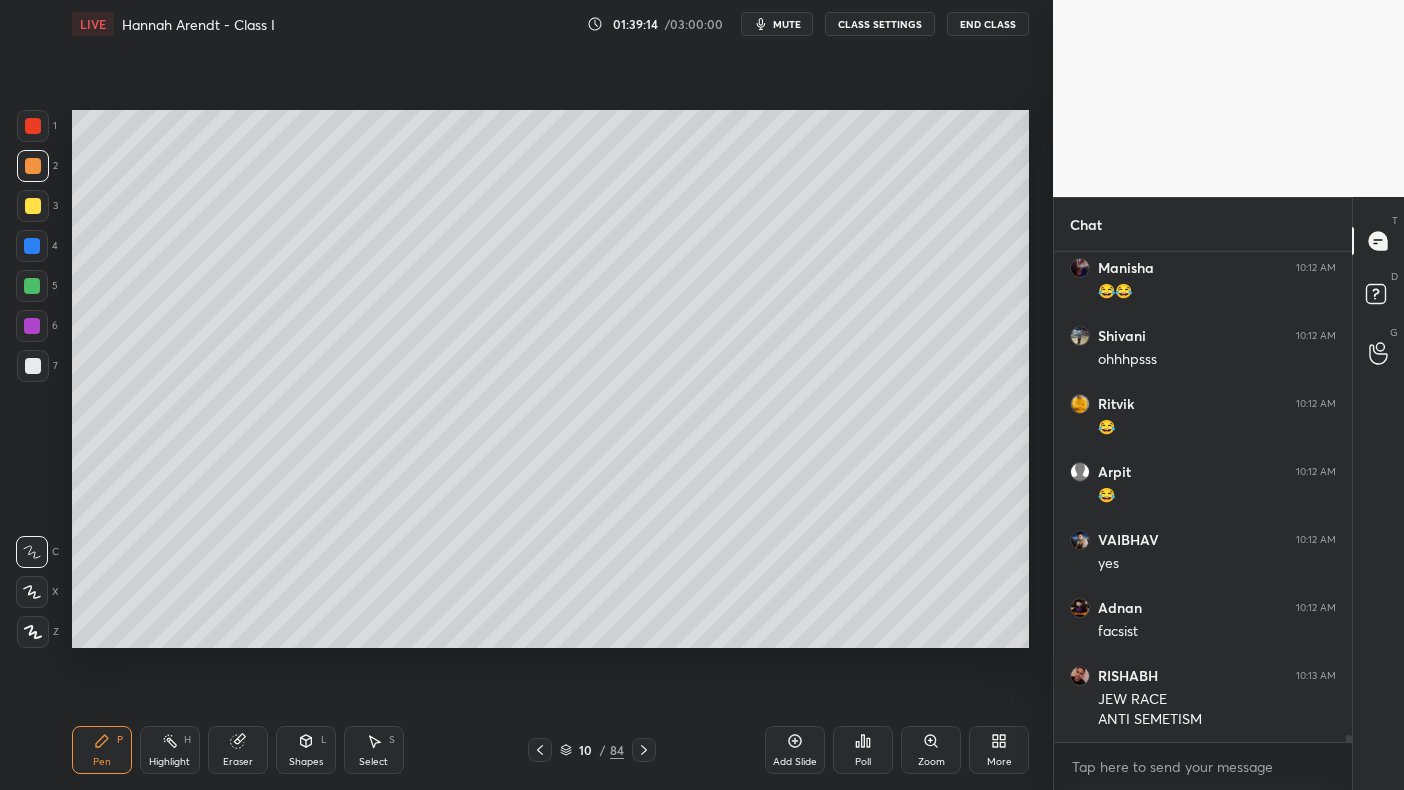 click at bounding box center (33, 206) 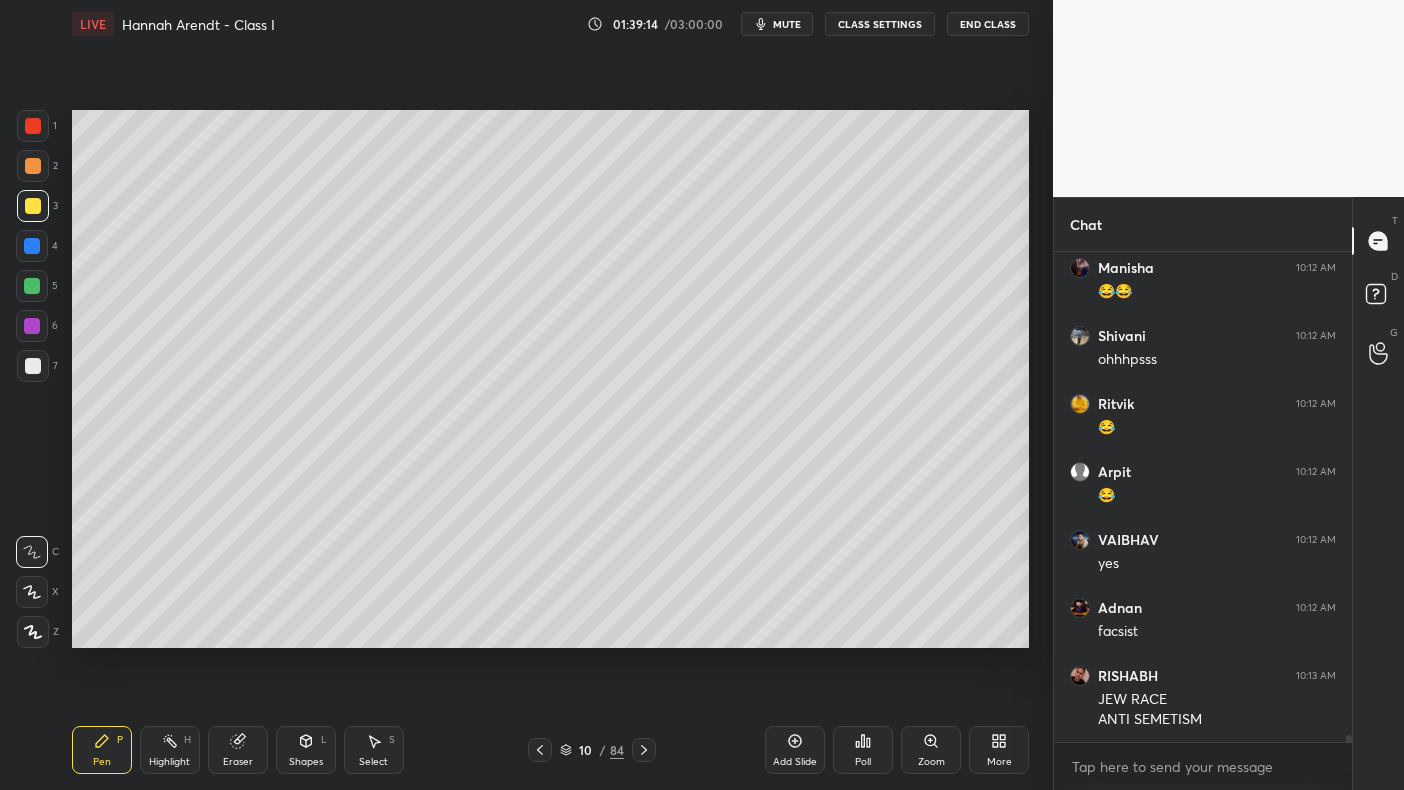 click on "3" at bounding box center [37, 206] 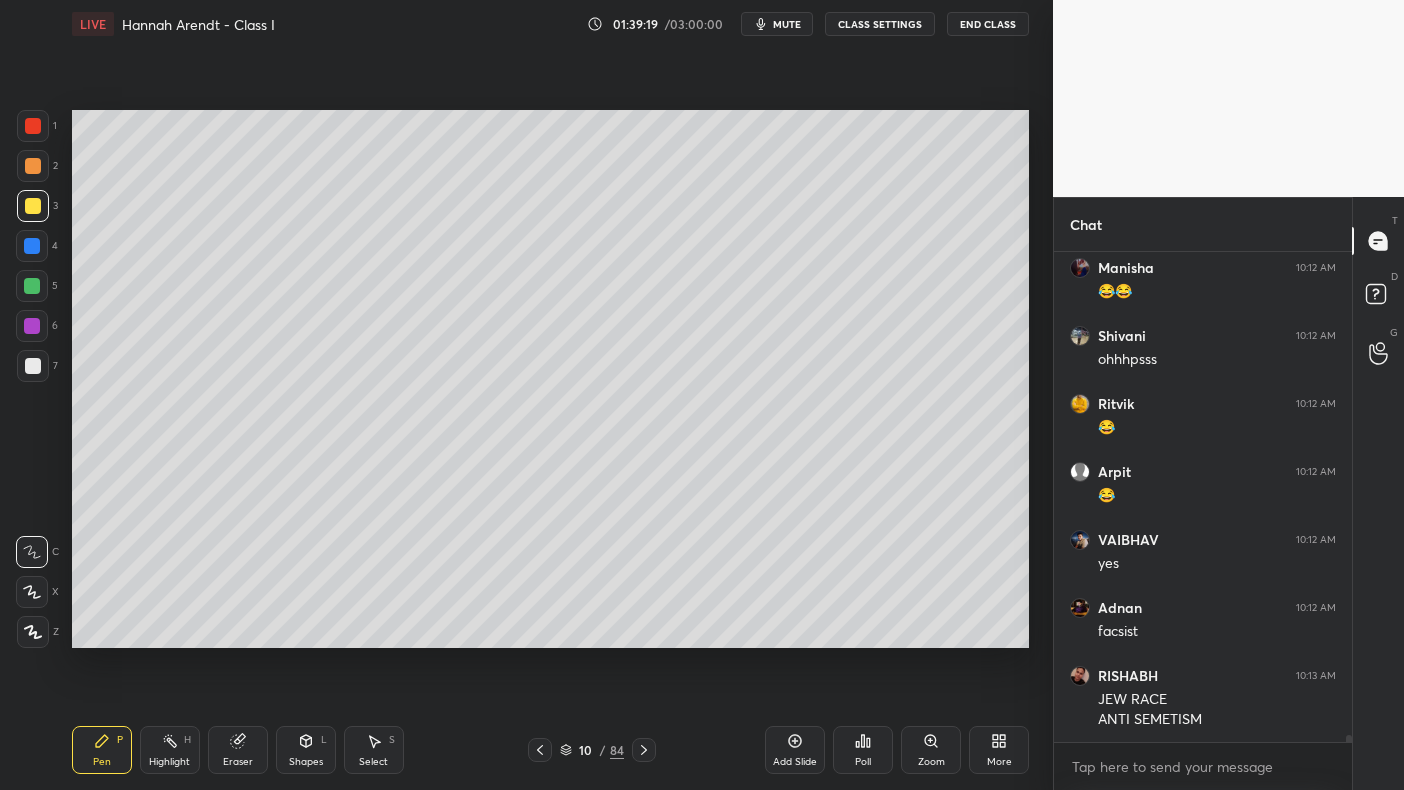 click at bounding box center [32, 326] 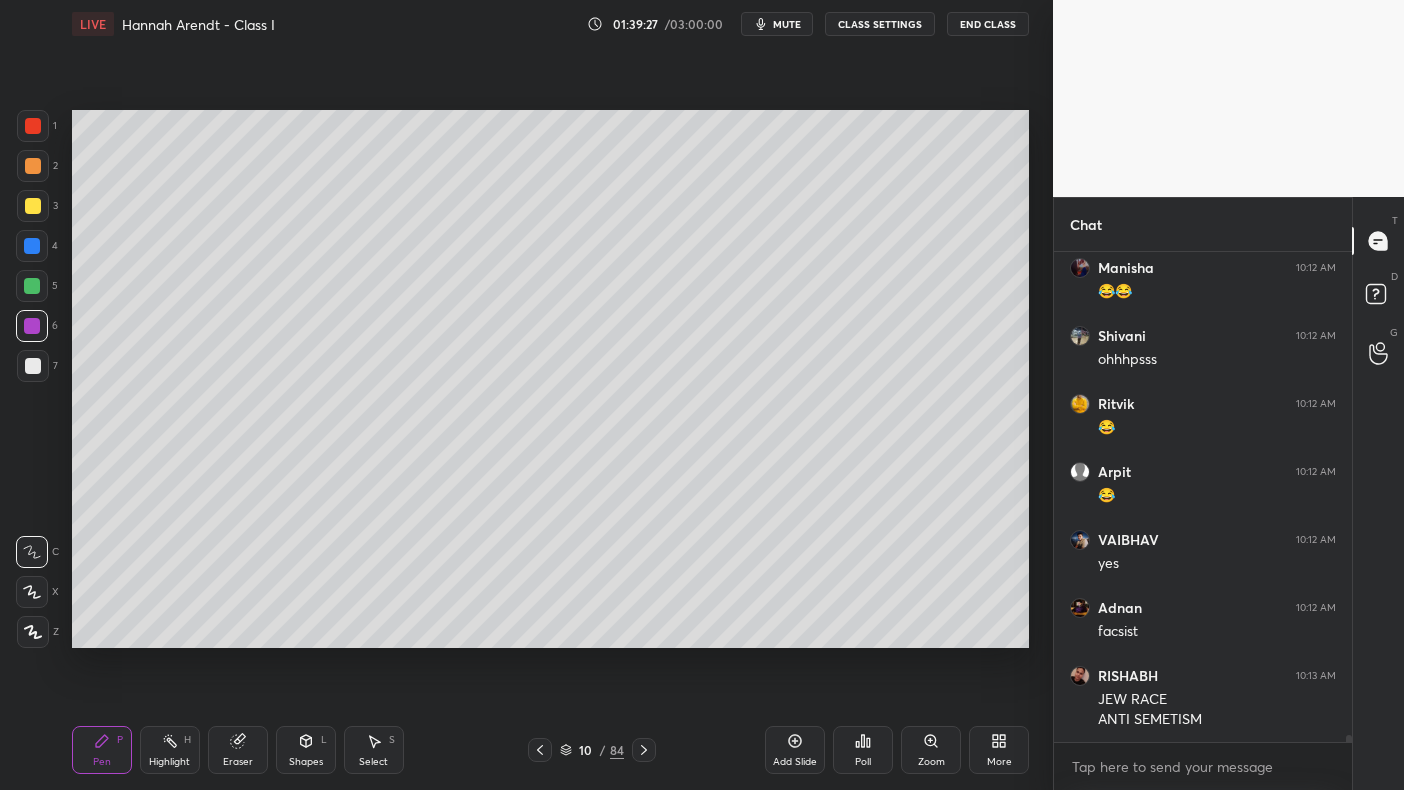click on "4" at bounding box center [37, 250] 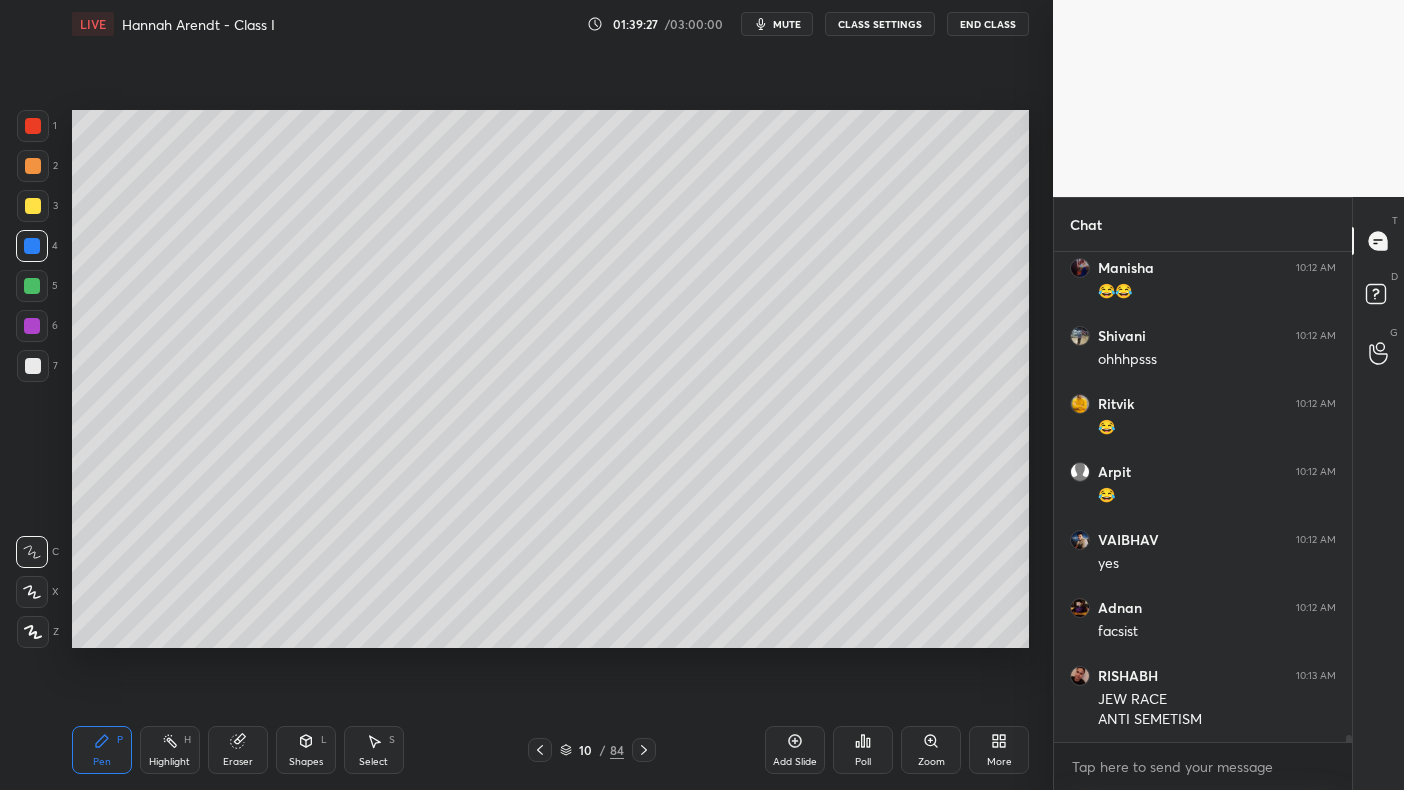 click on "4" at bounding box center [37, 246] 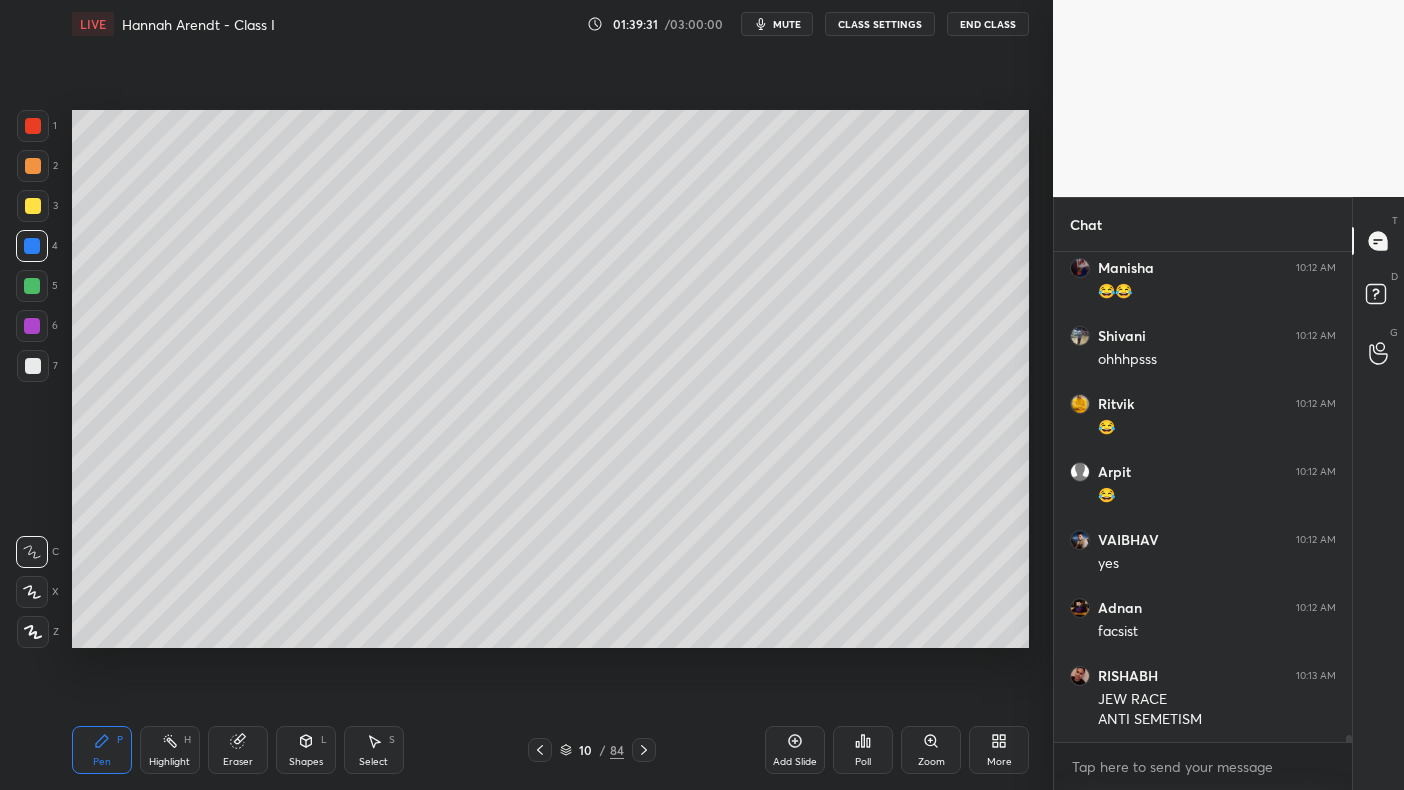 click at bounding box center (33, 206) 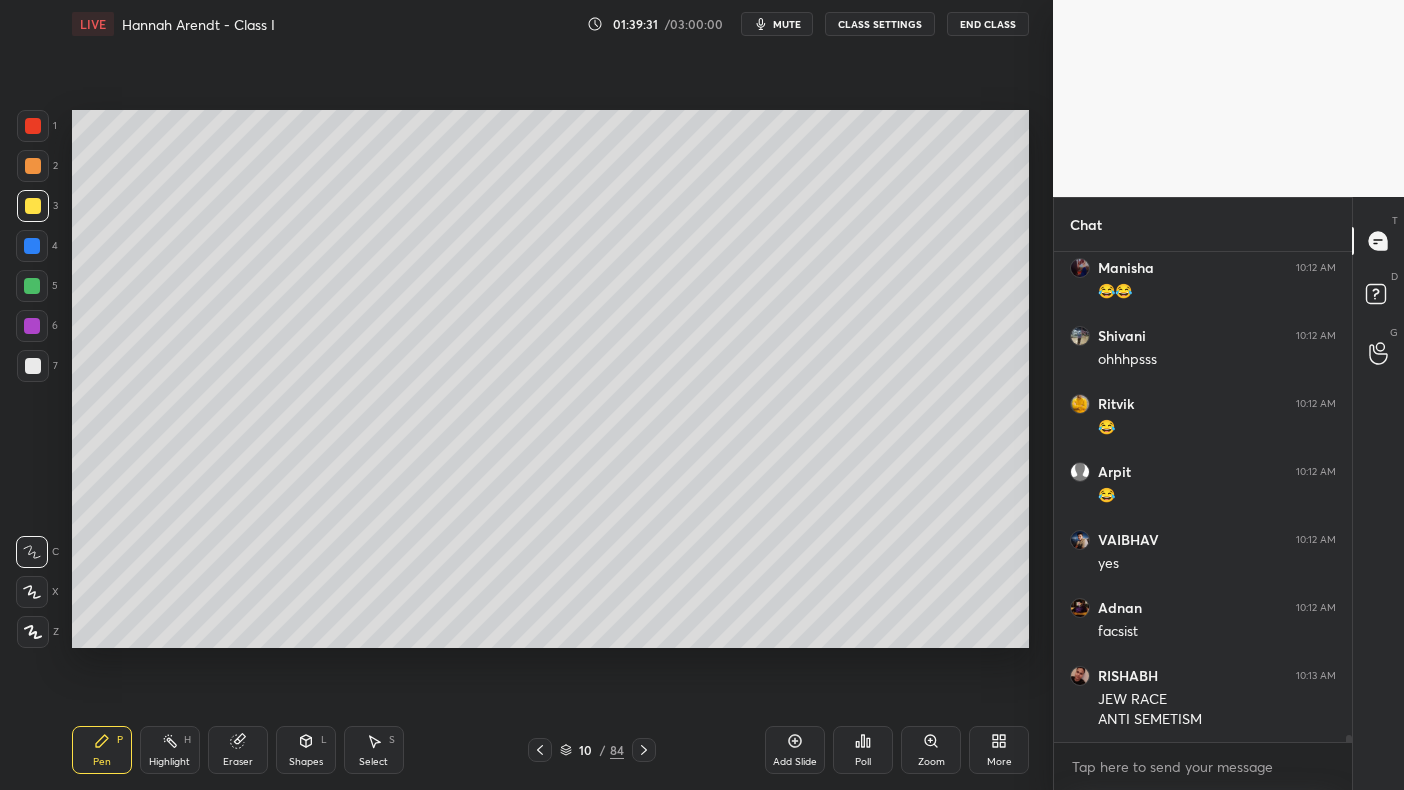 click at bounding box center (33, 206) 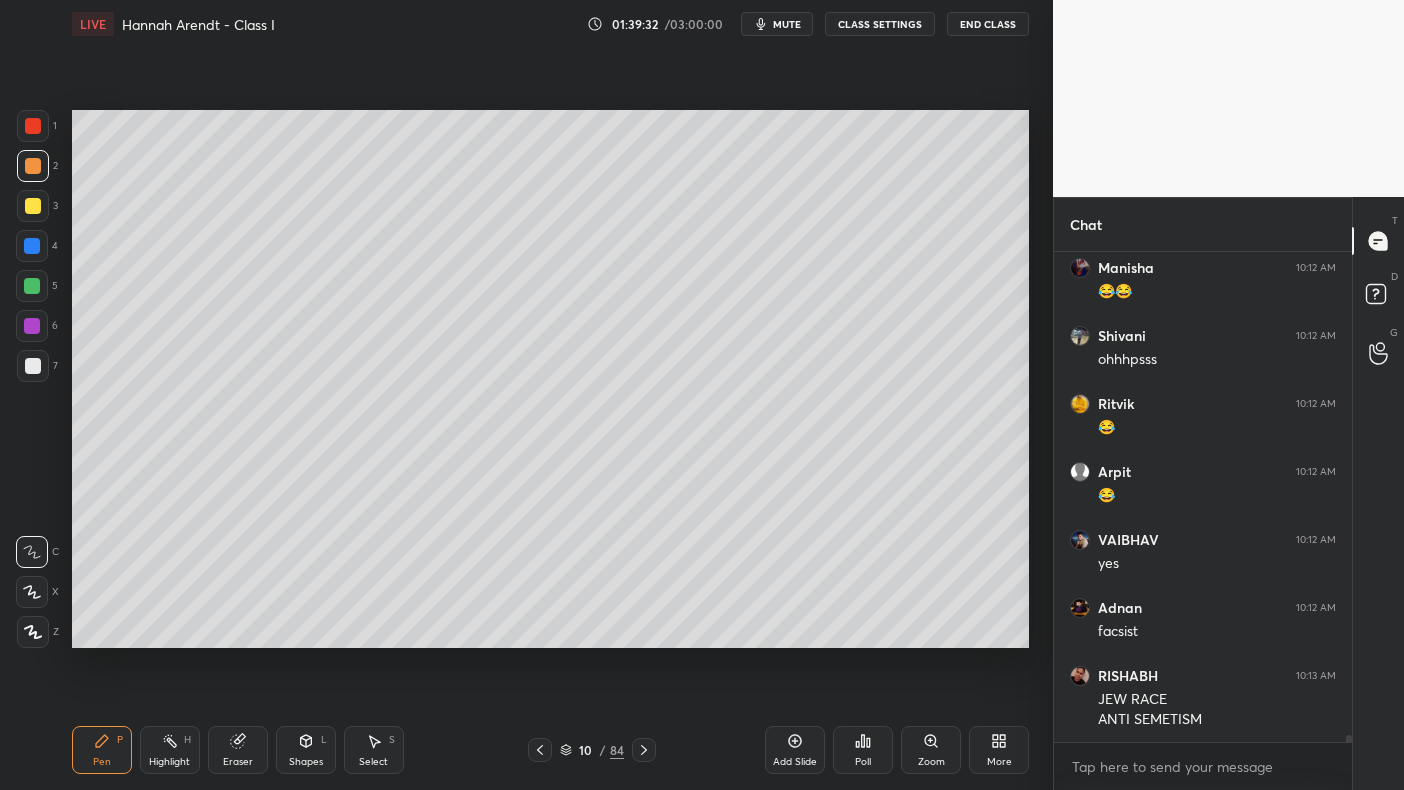 click on "2" at bounding box center [37, 166] 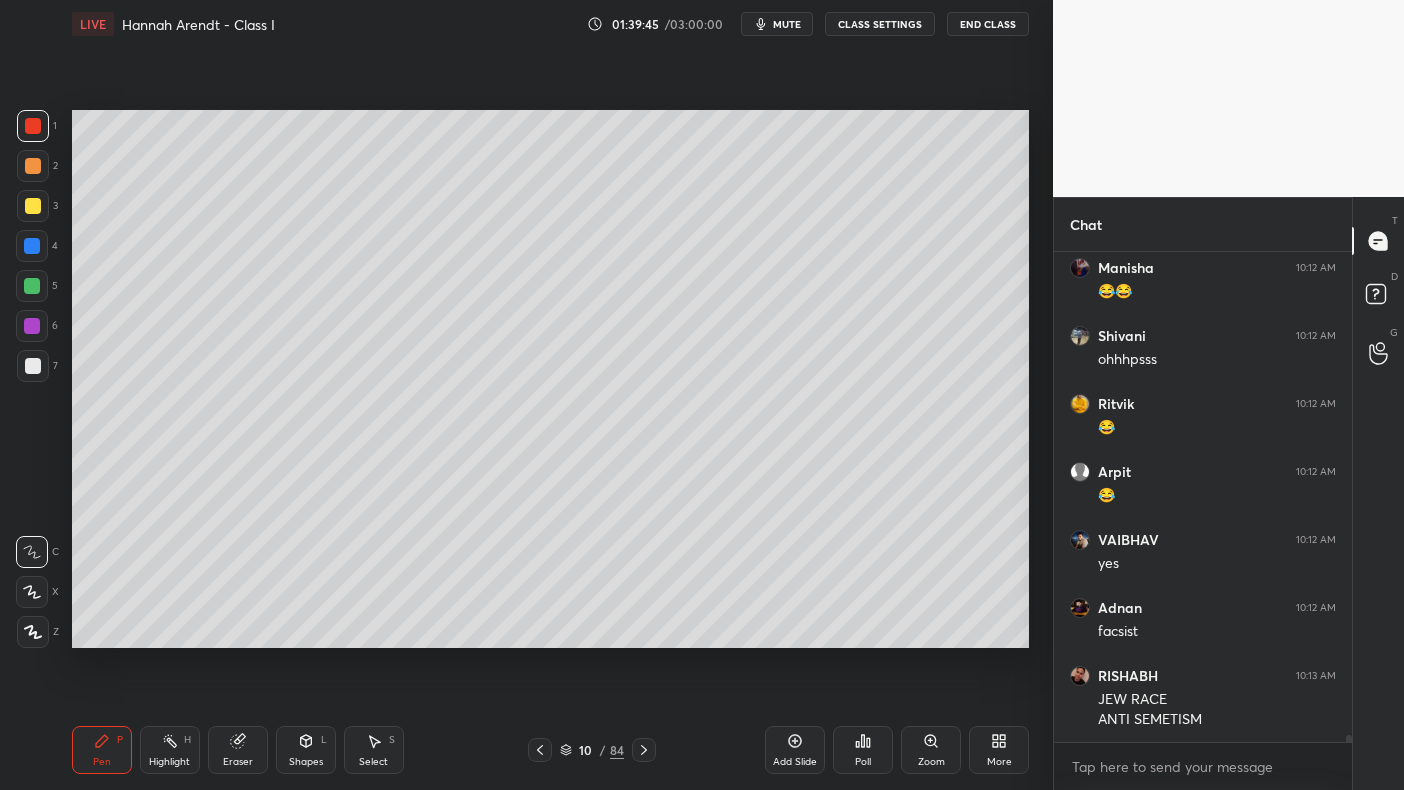 scroll, scrollTop: 31912, scrollLeft: 0, axis: vertical 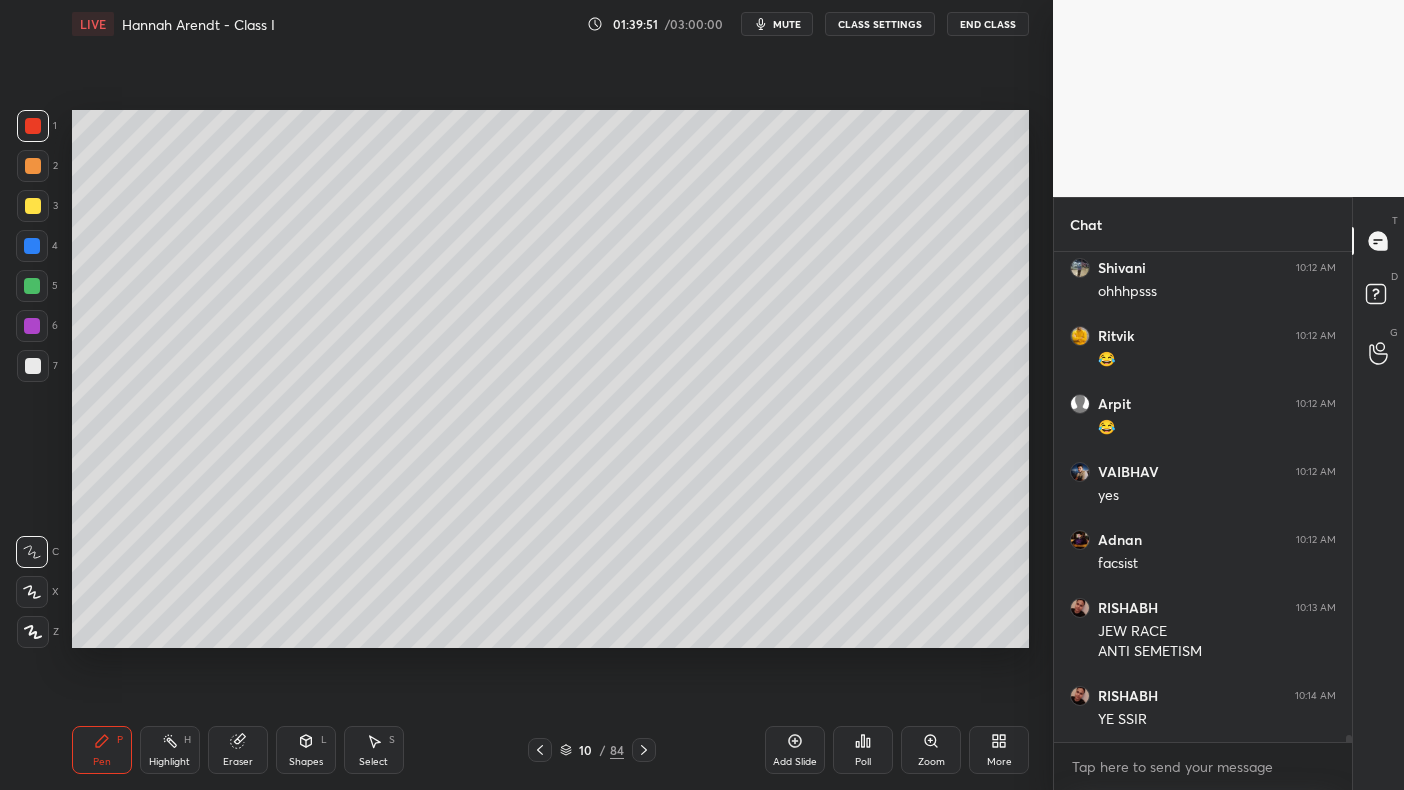 click on "7" at bounding box center (37, 370) 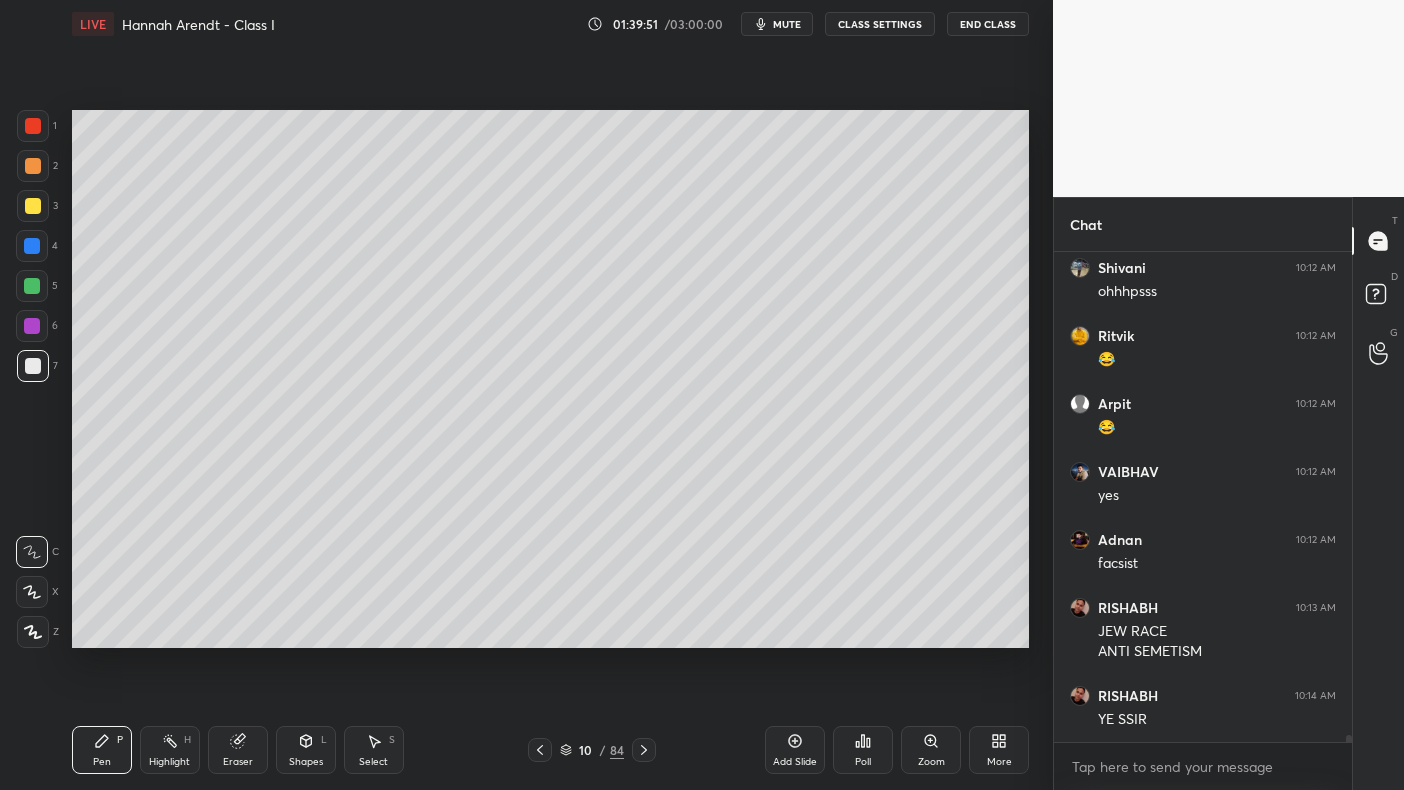 click at bounding box center (33, 366) 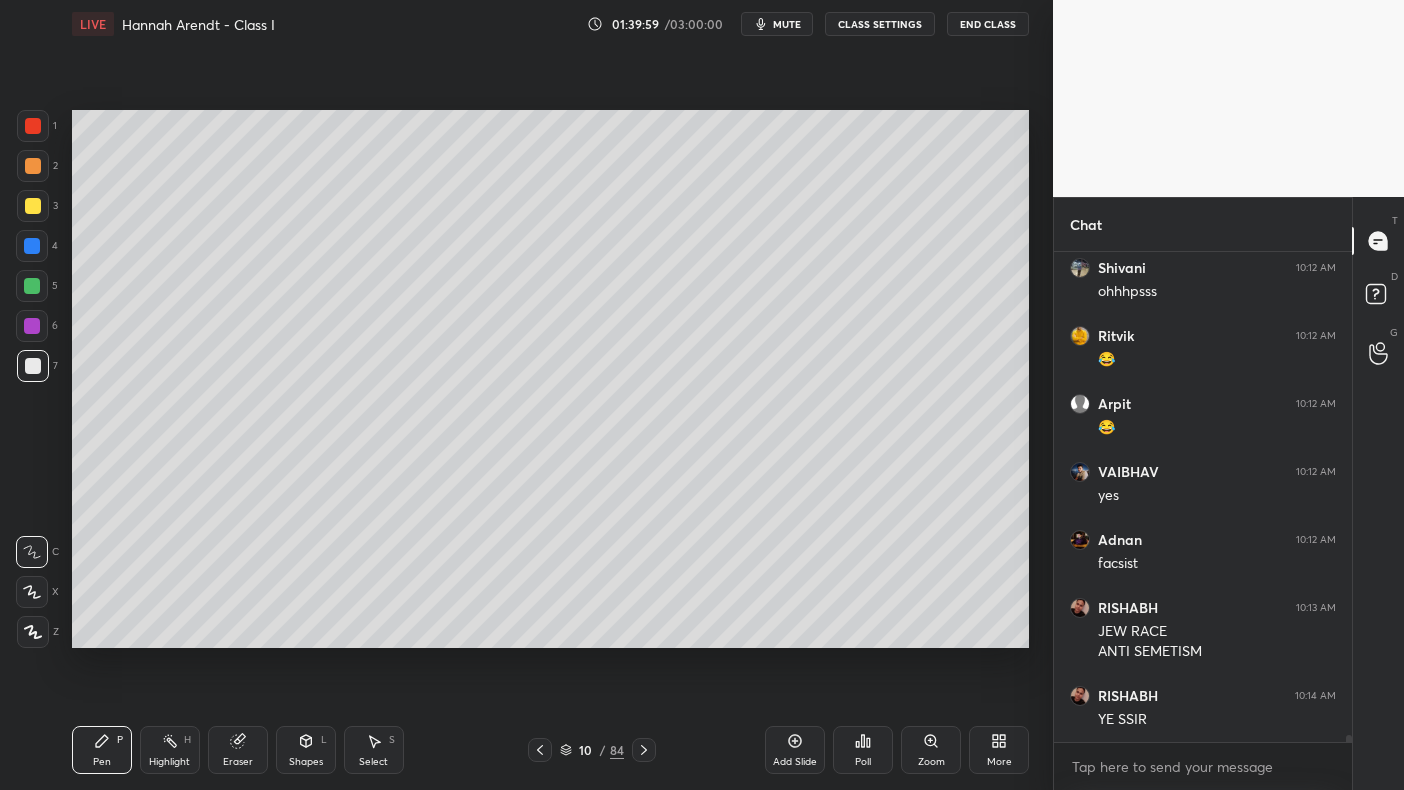 click at bounding box center (32, 246) 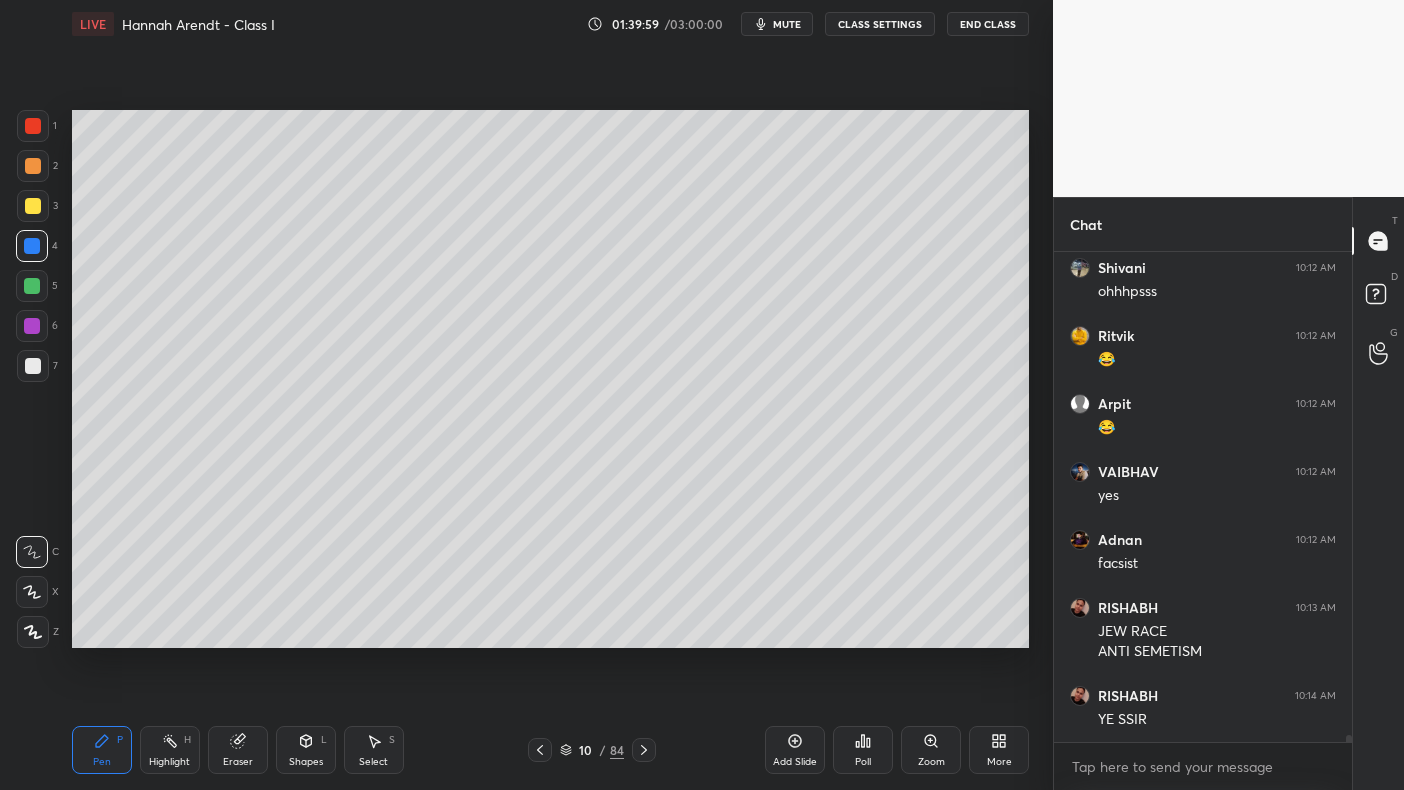 click at bounding box center (33, 206) 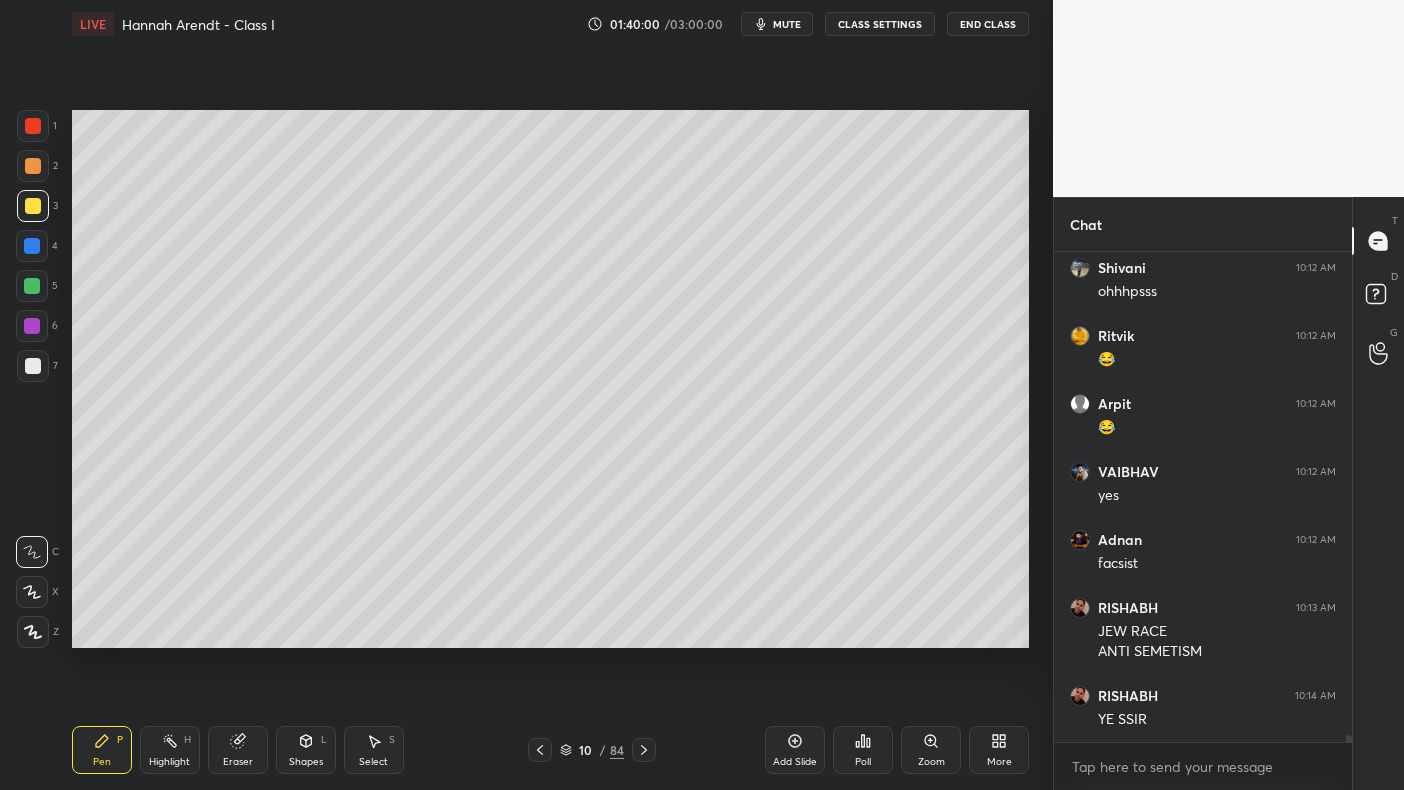 click on "3" at bounding box center [37, 206] 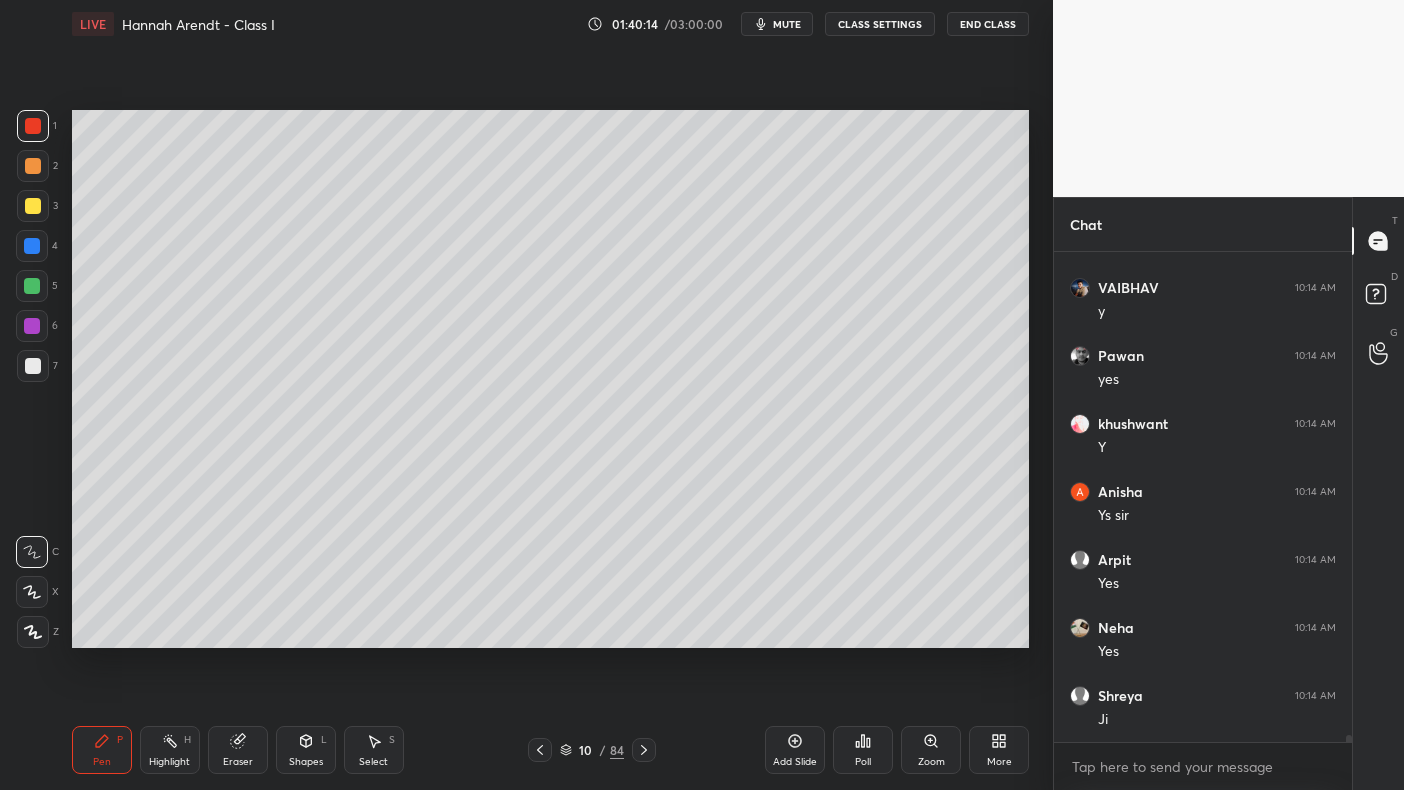 scroll, scrollTop: 32728, scrollLeft: 0, axis: vertical 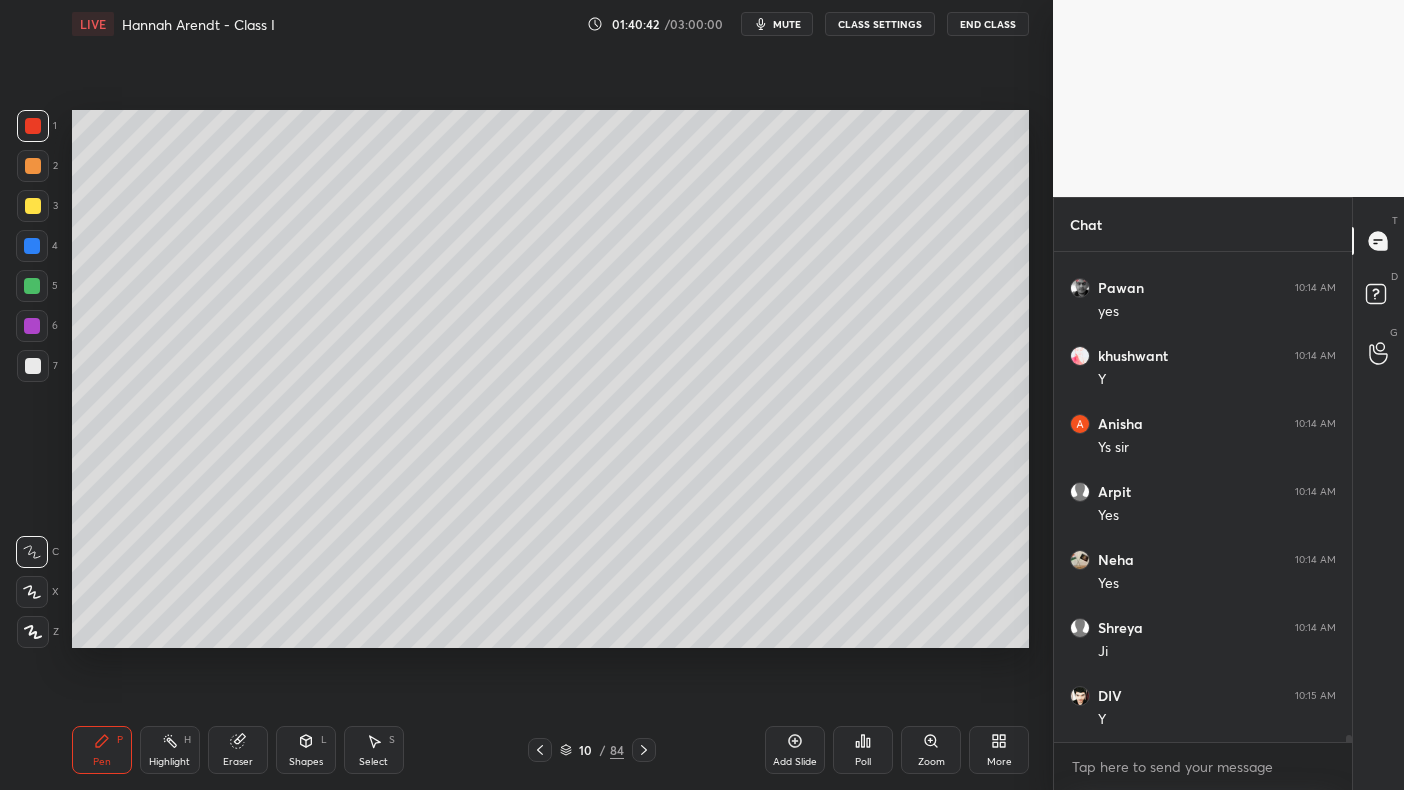 click at bounding box center [32, 286] 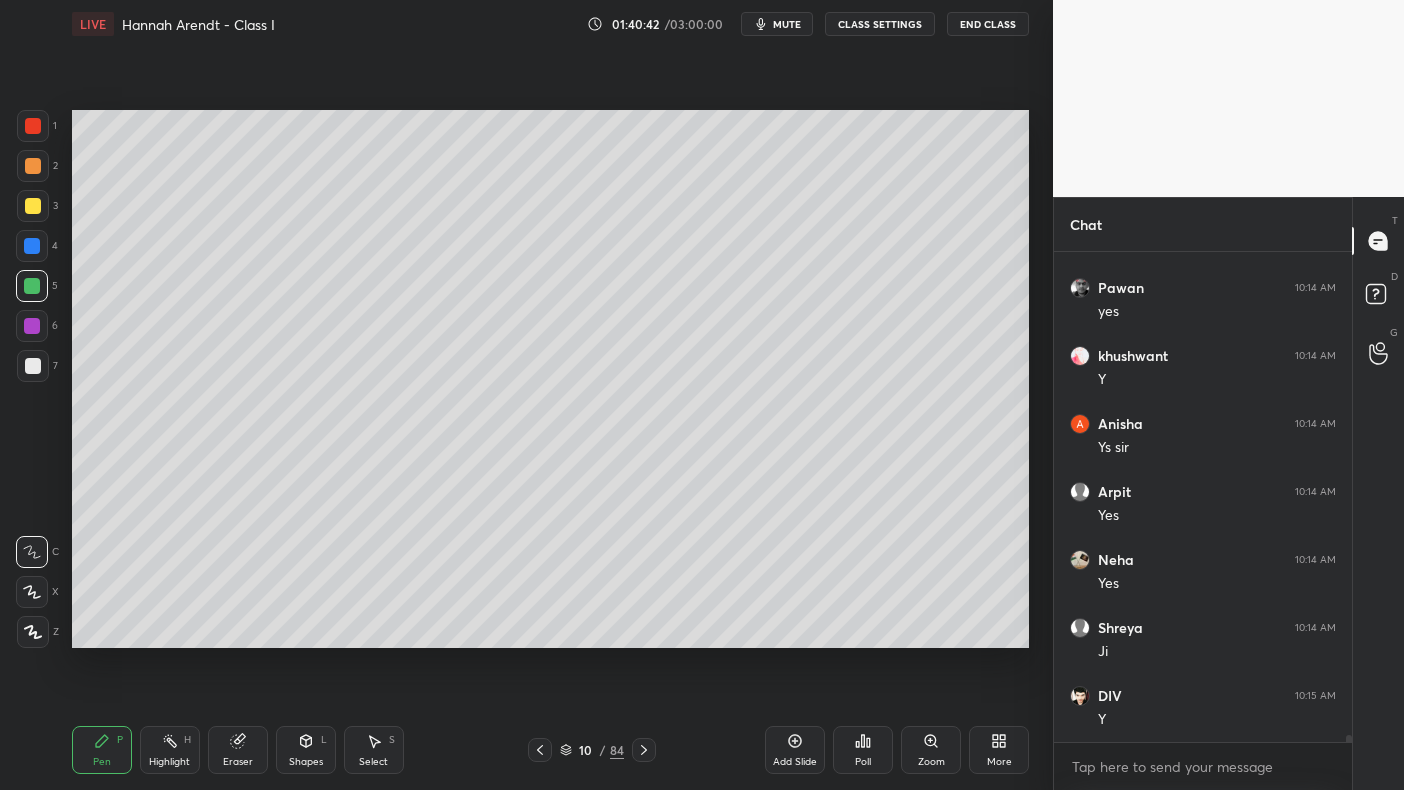 click at bounding box center [32, 246] 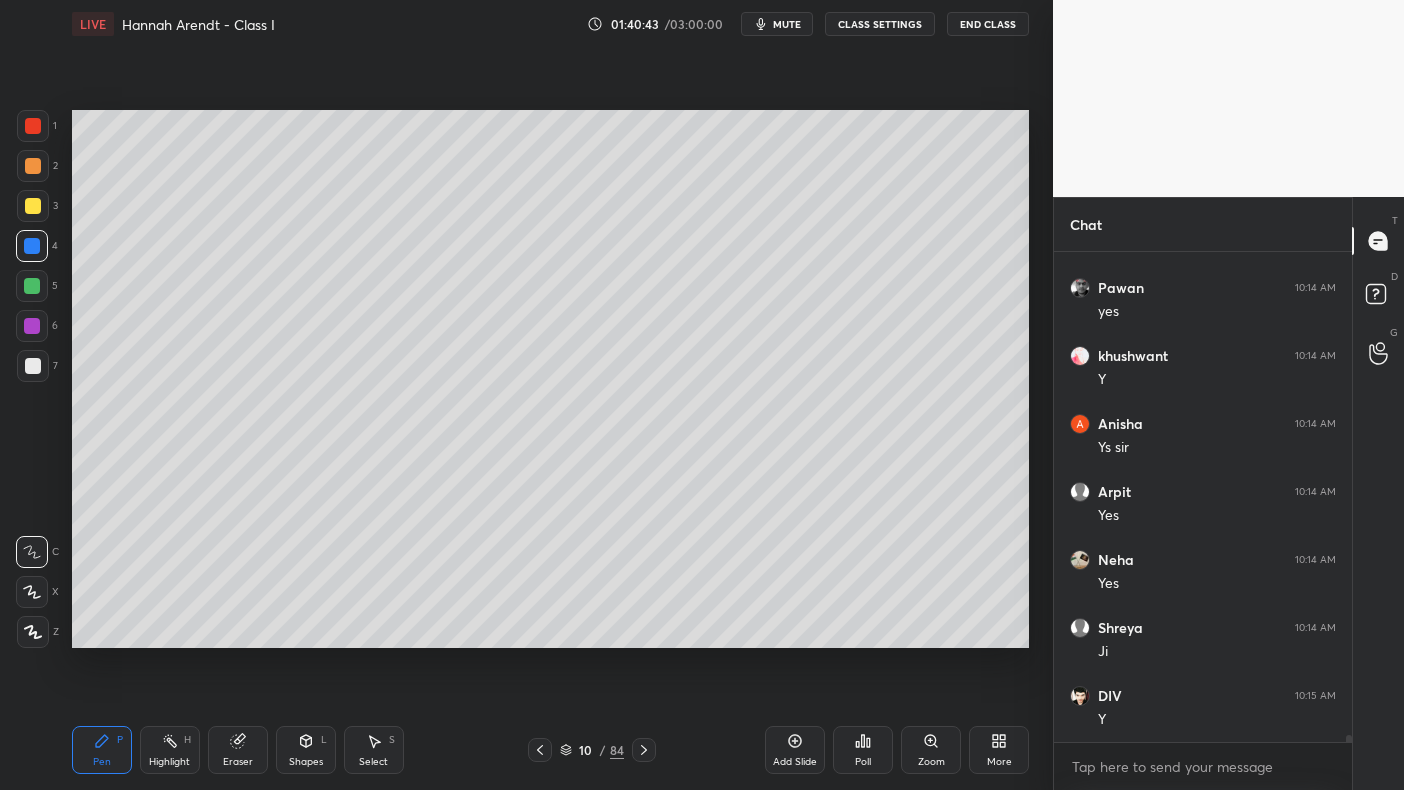click on "3" at bounding box center (37, 210) 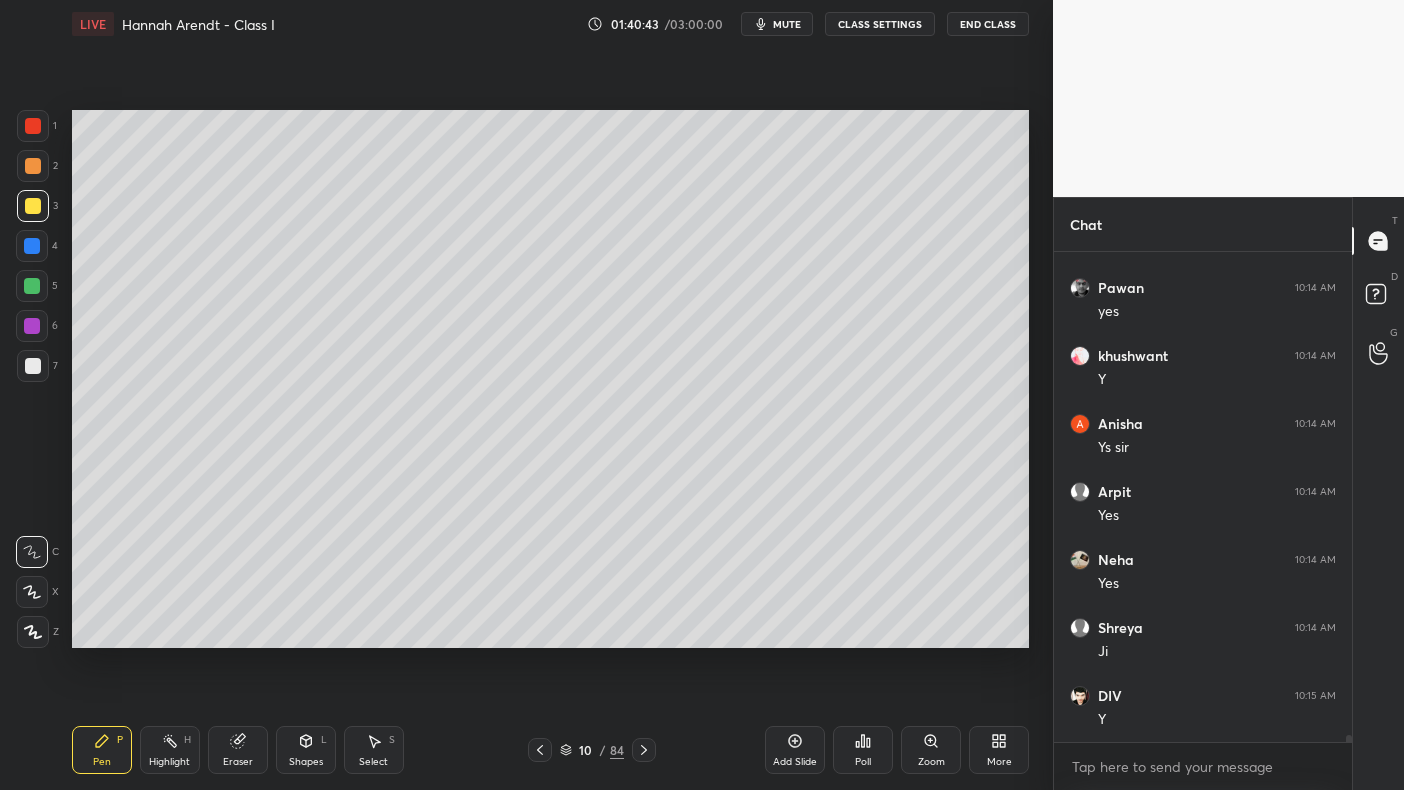 click on "2" at bounding box center [37, 170] 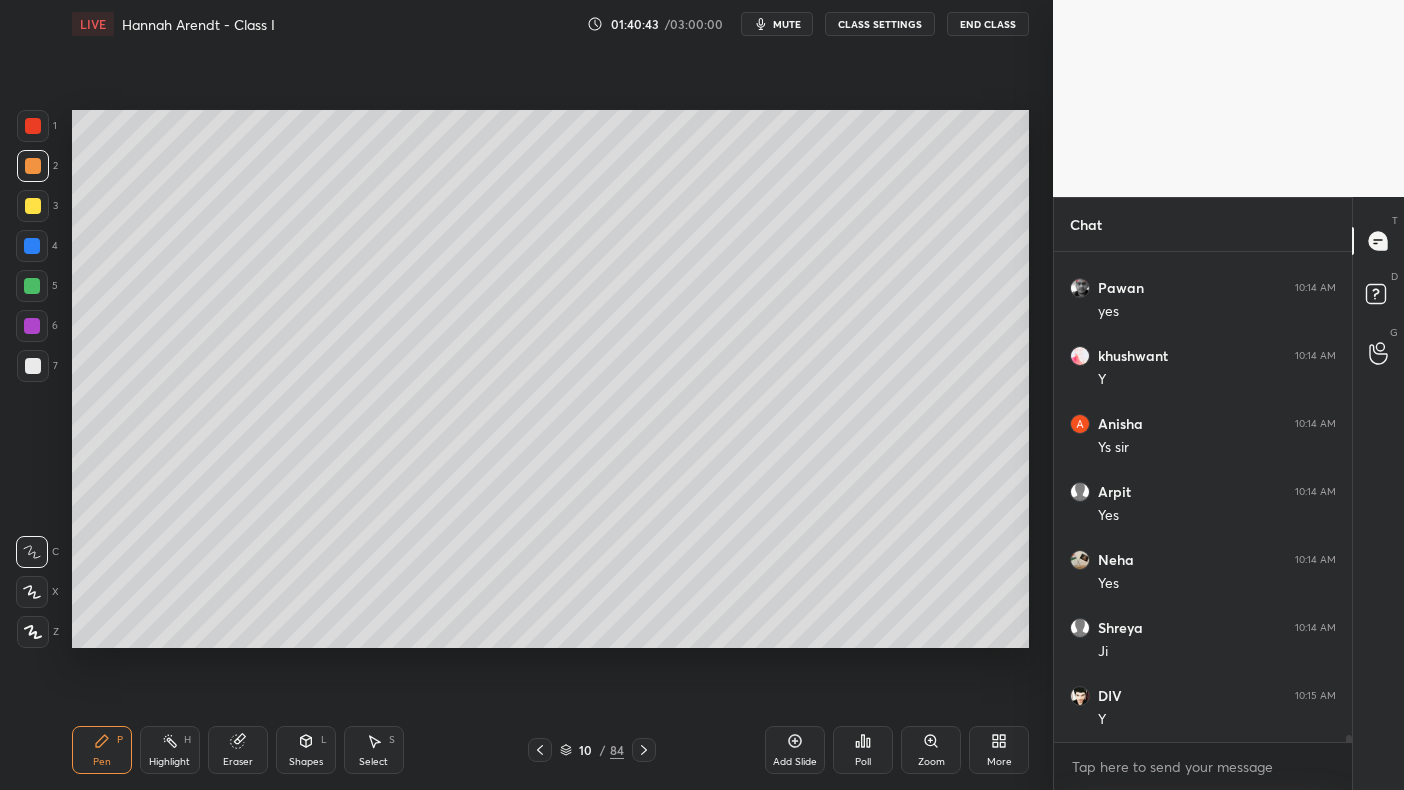 click on "1" at bounding box center [37, 130] 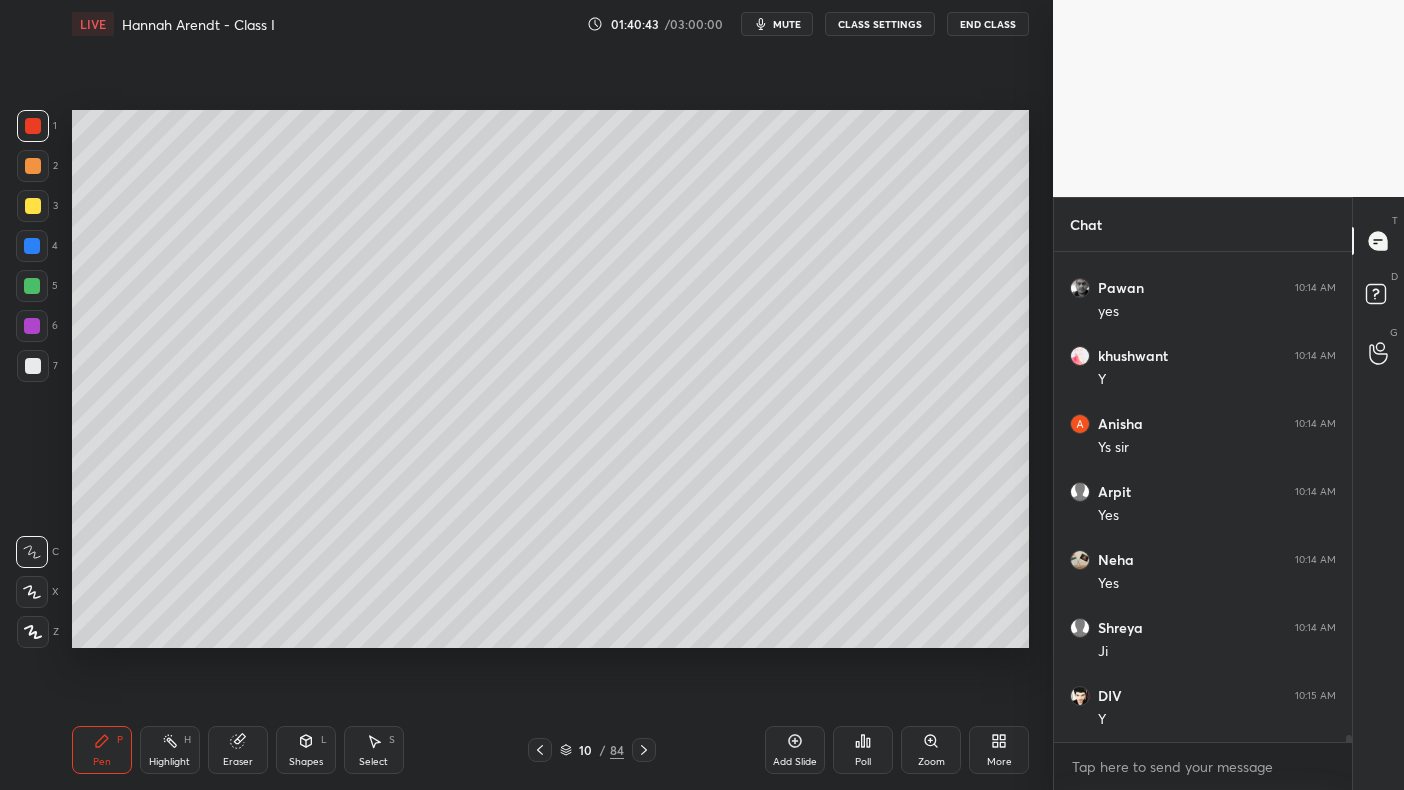 click at bounding box center [33, 126] 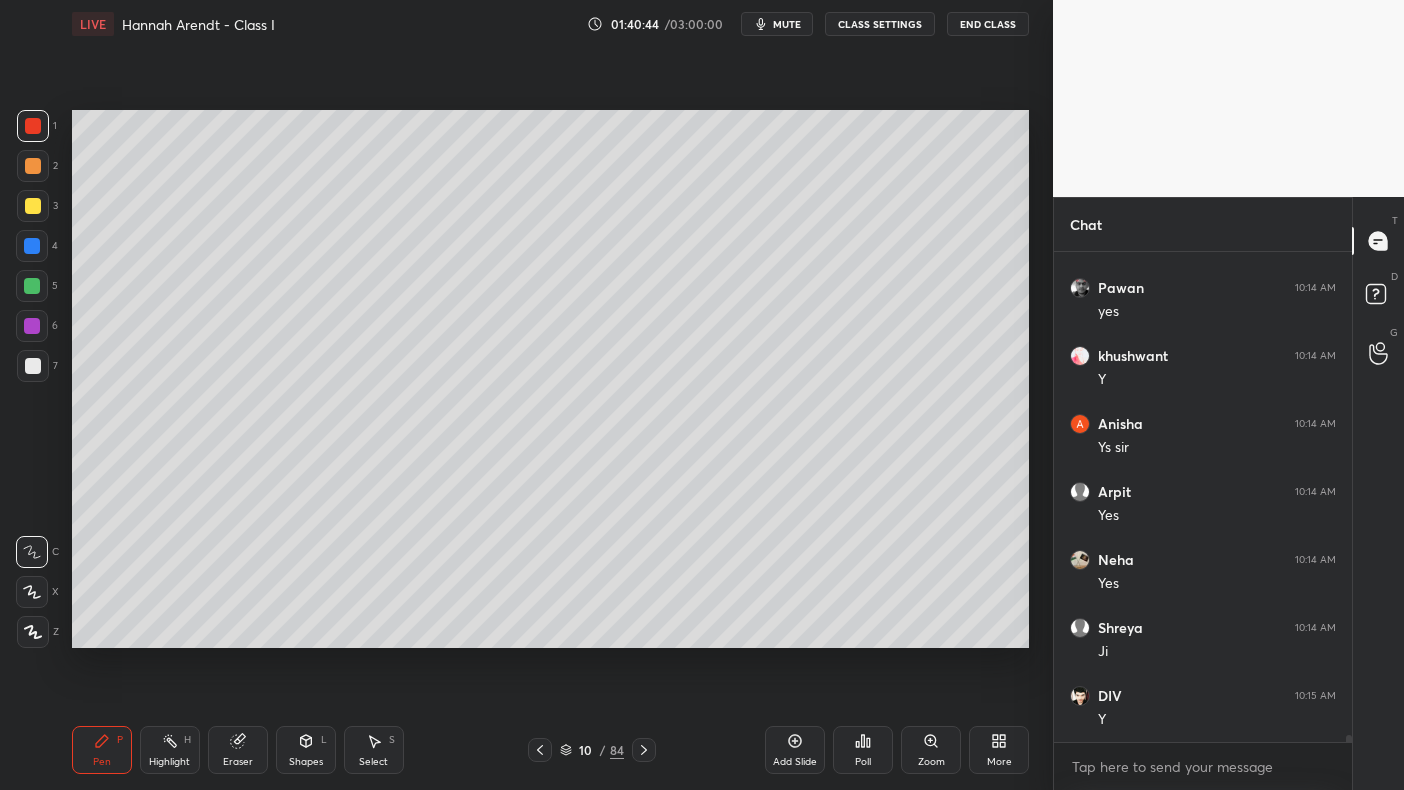 click 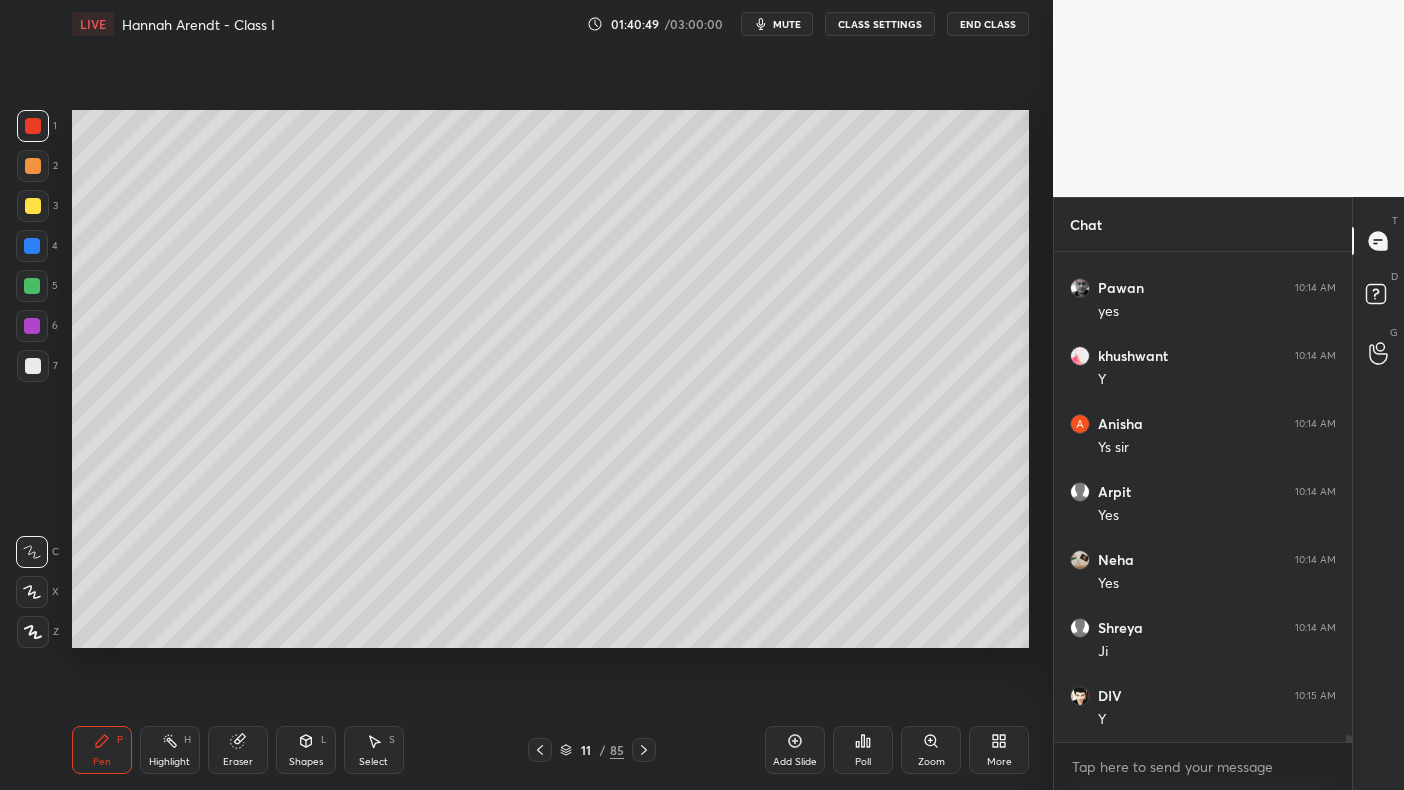 click at bounding box center [32, 246] 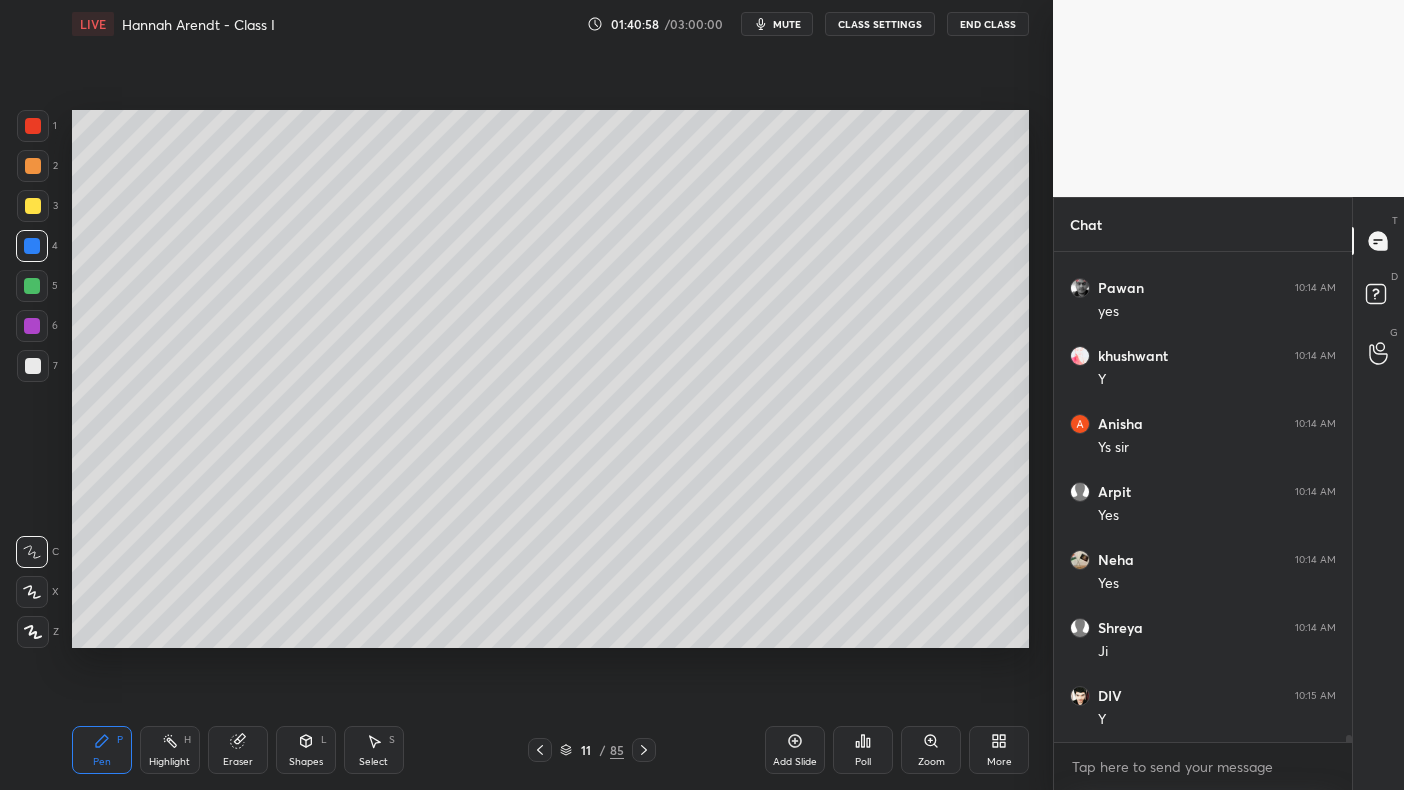 scroll, scrollTop: 32796, scrollLeft: 0, axis: vertical 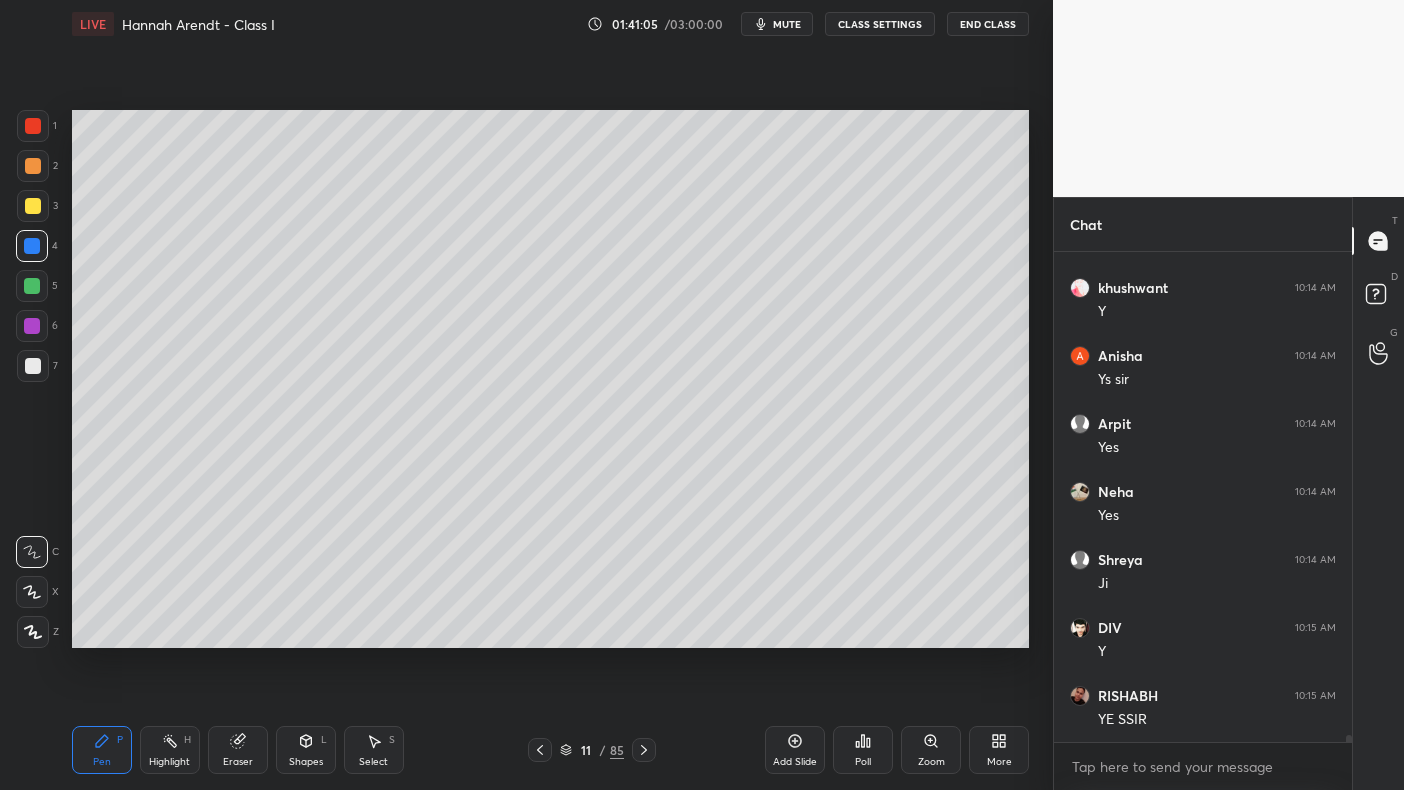 click at bounding box center [32, 326] 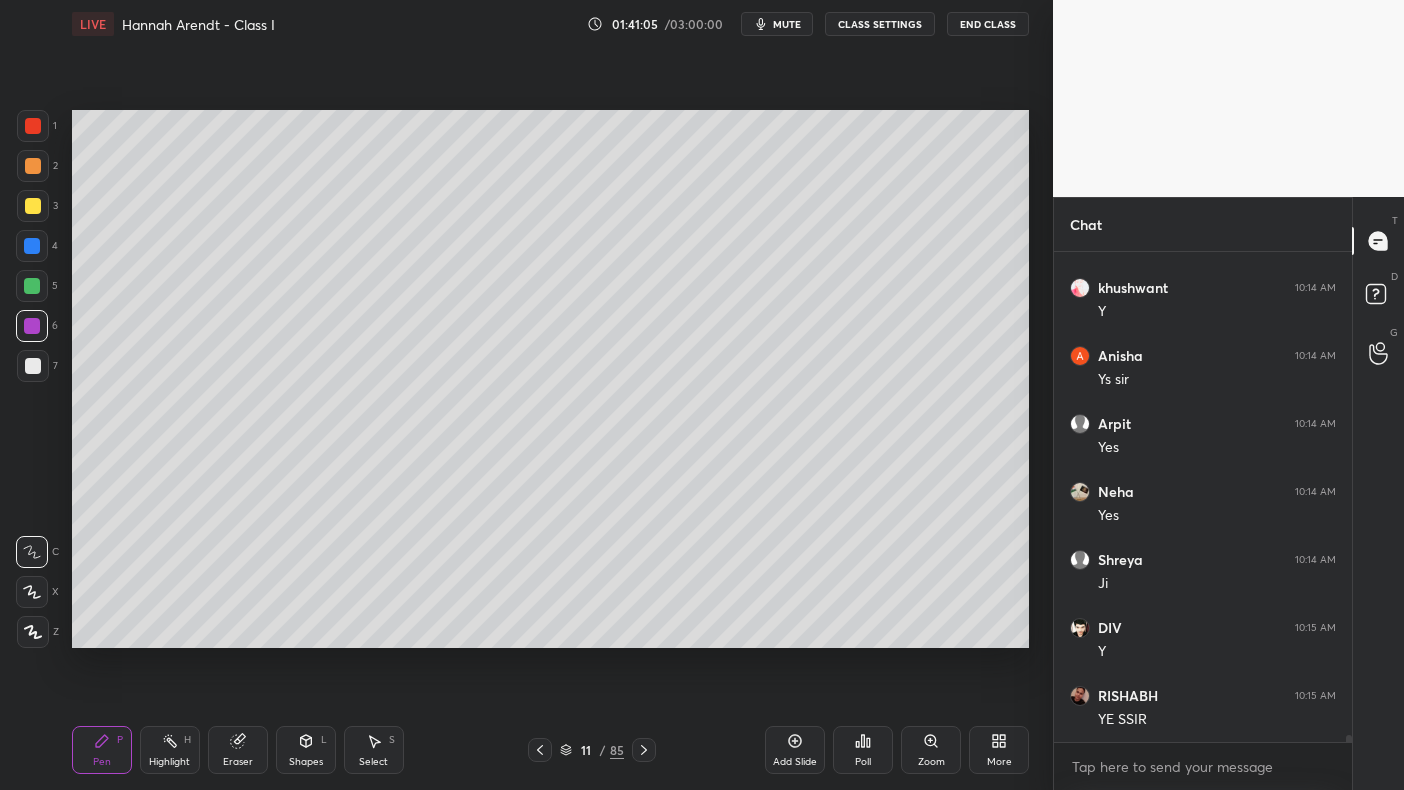 click at bounding box center (33, 366) 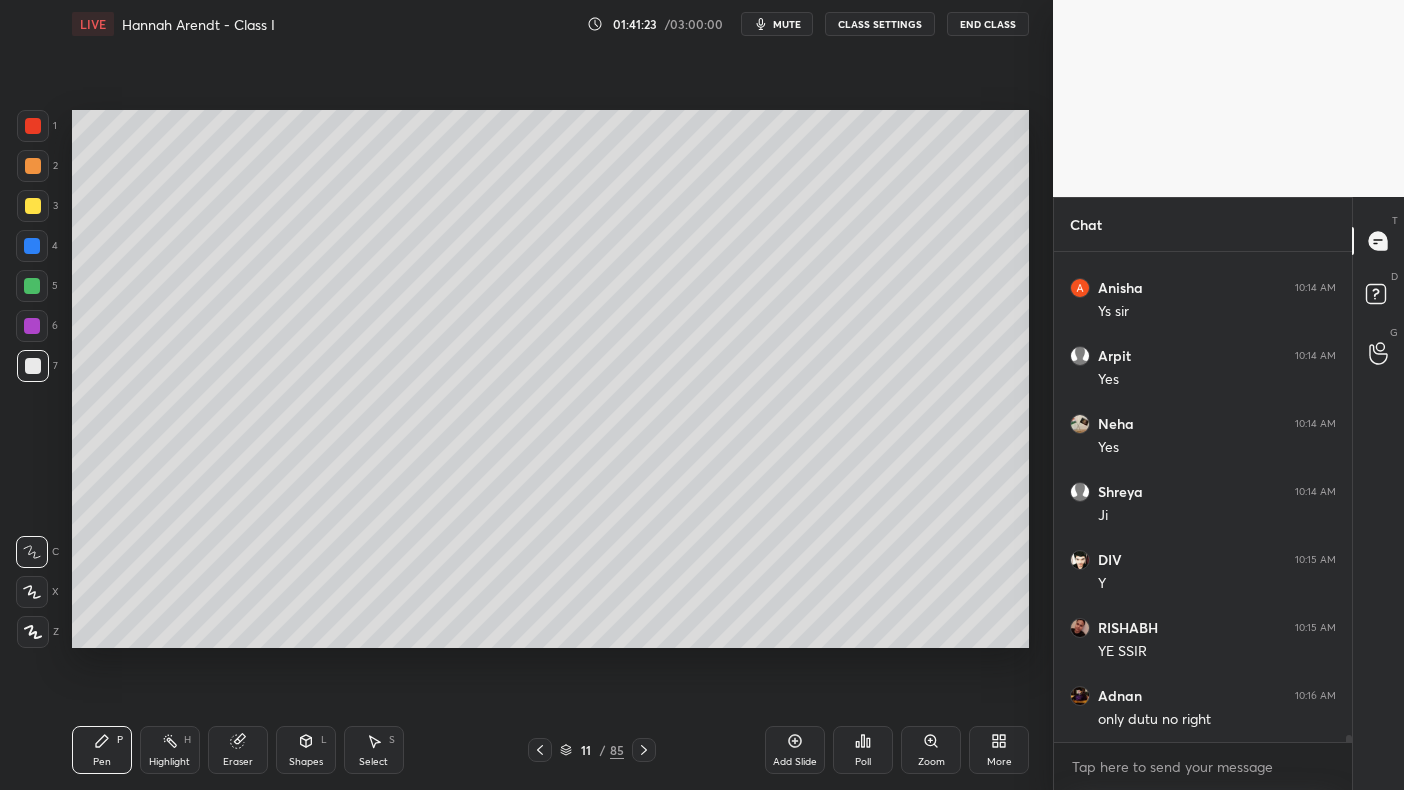 scroll, scrollTop: 32932, scrollLeft: 0, axis: vertical 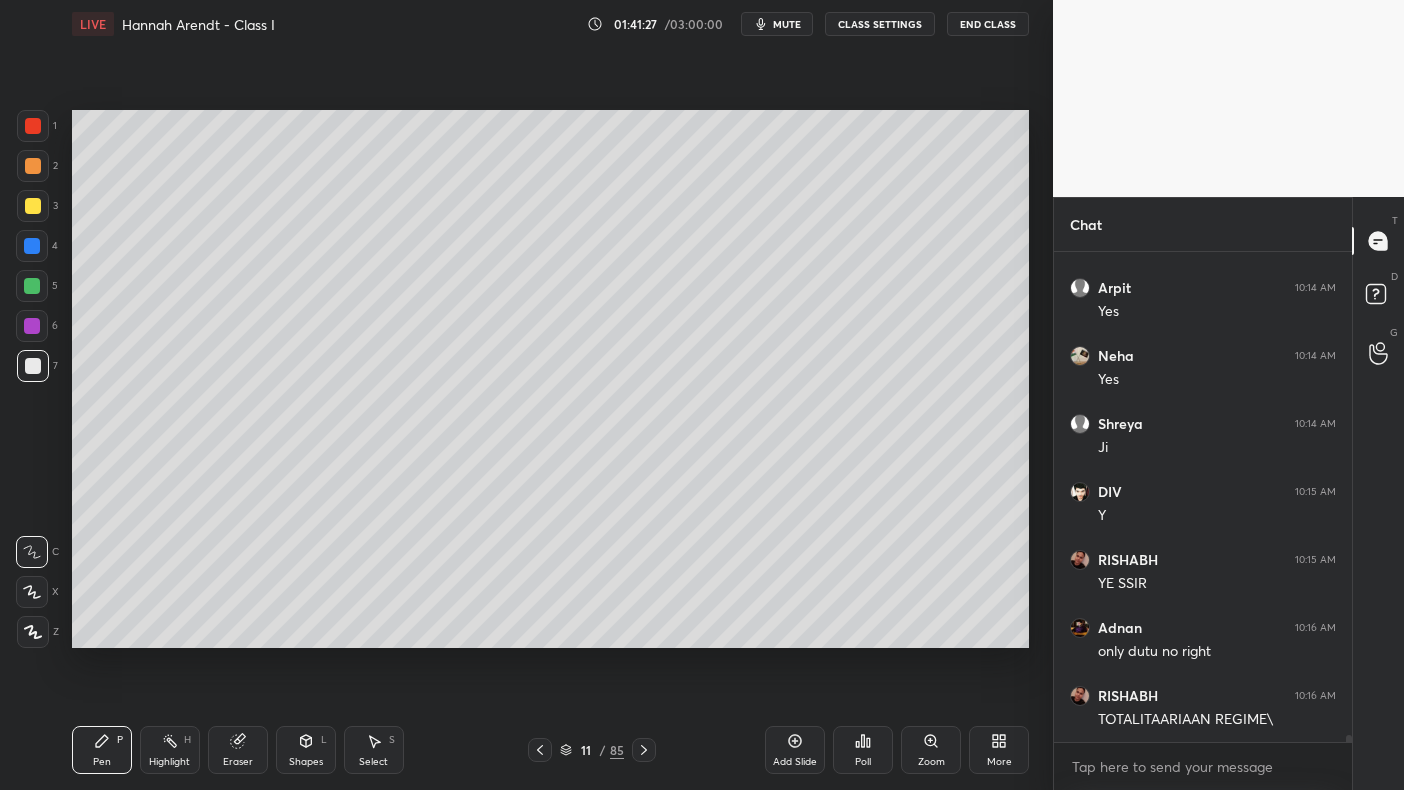 click at bounding box center (33, 206) 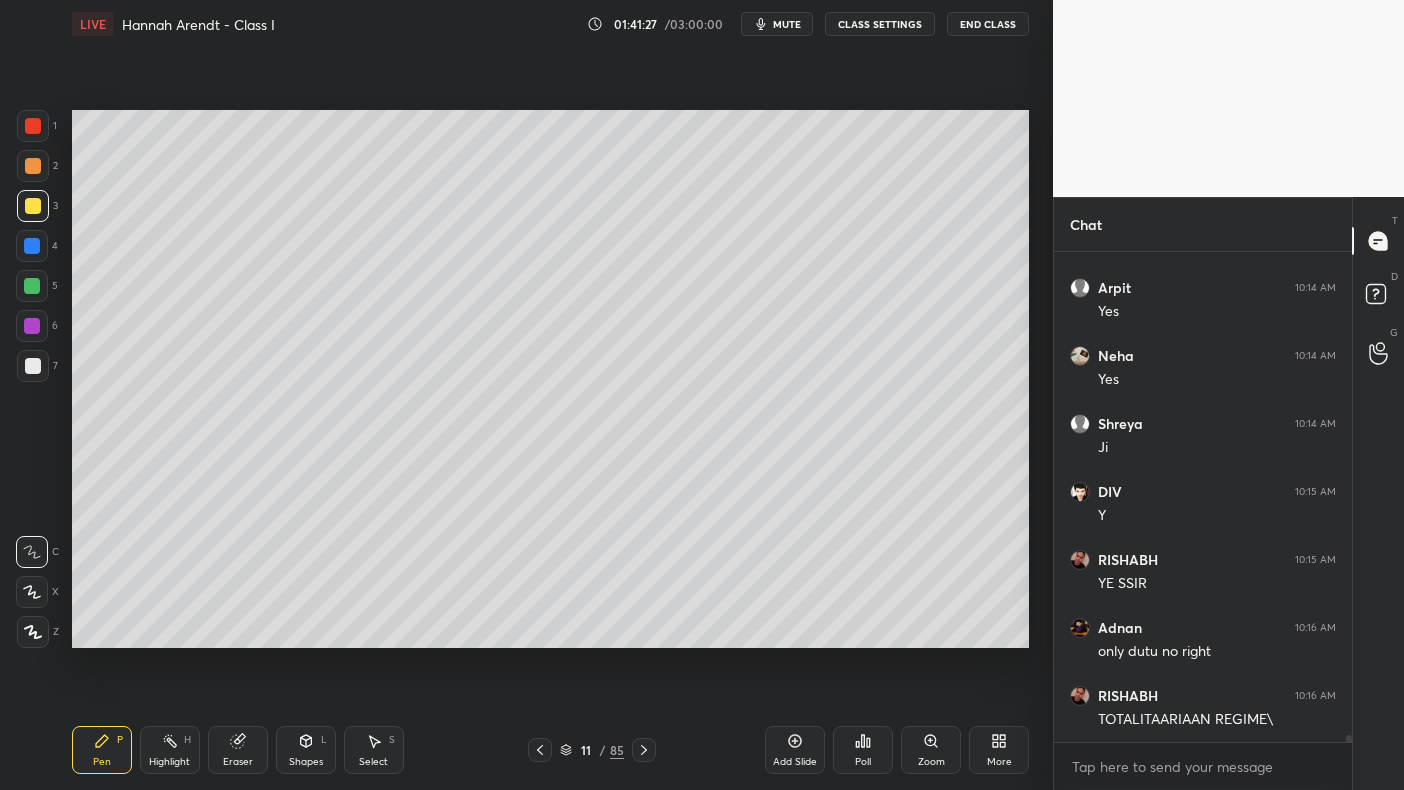 click at bounding box center [33, 206] 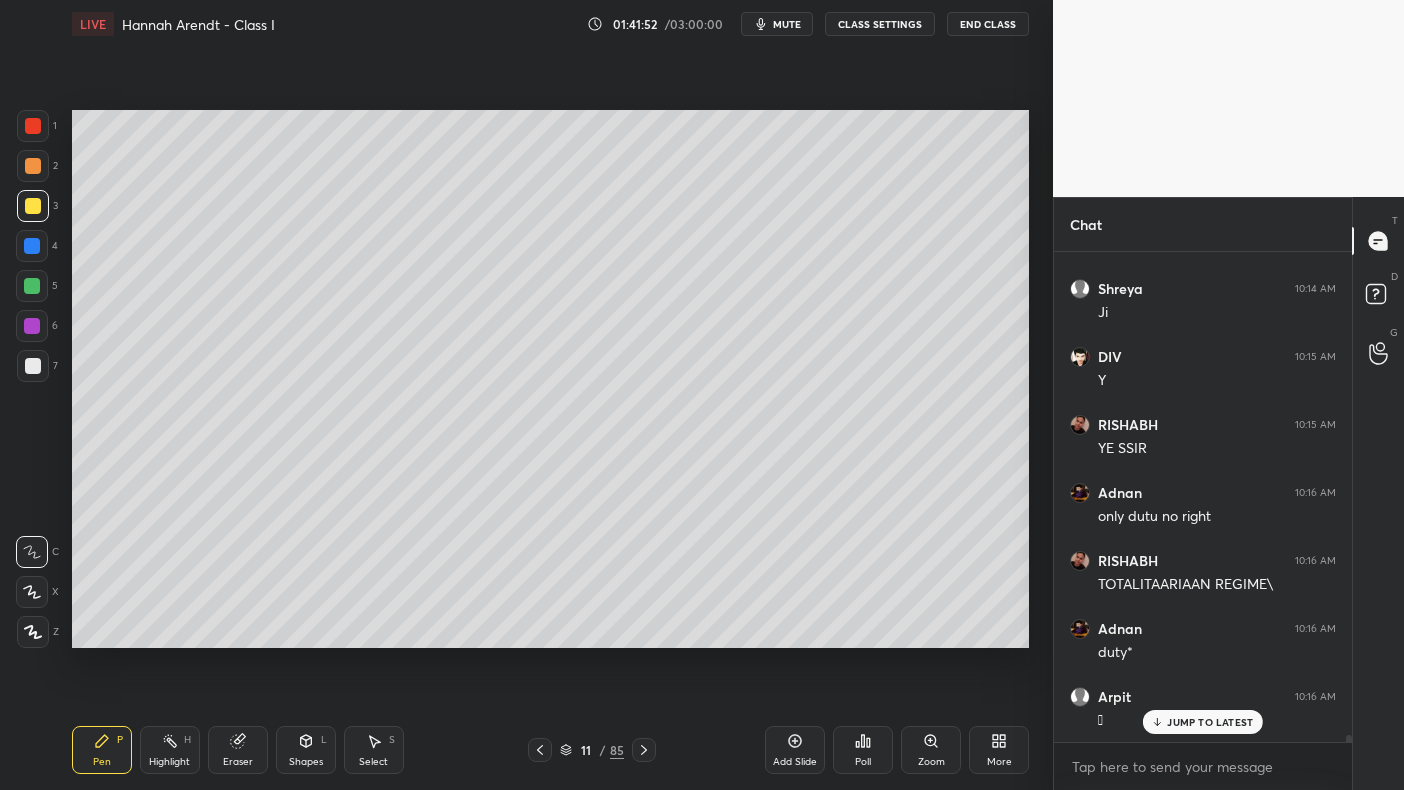 scroll, scrollTop: 33135, scrollLeft: 0, axis: vertical 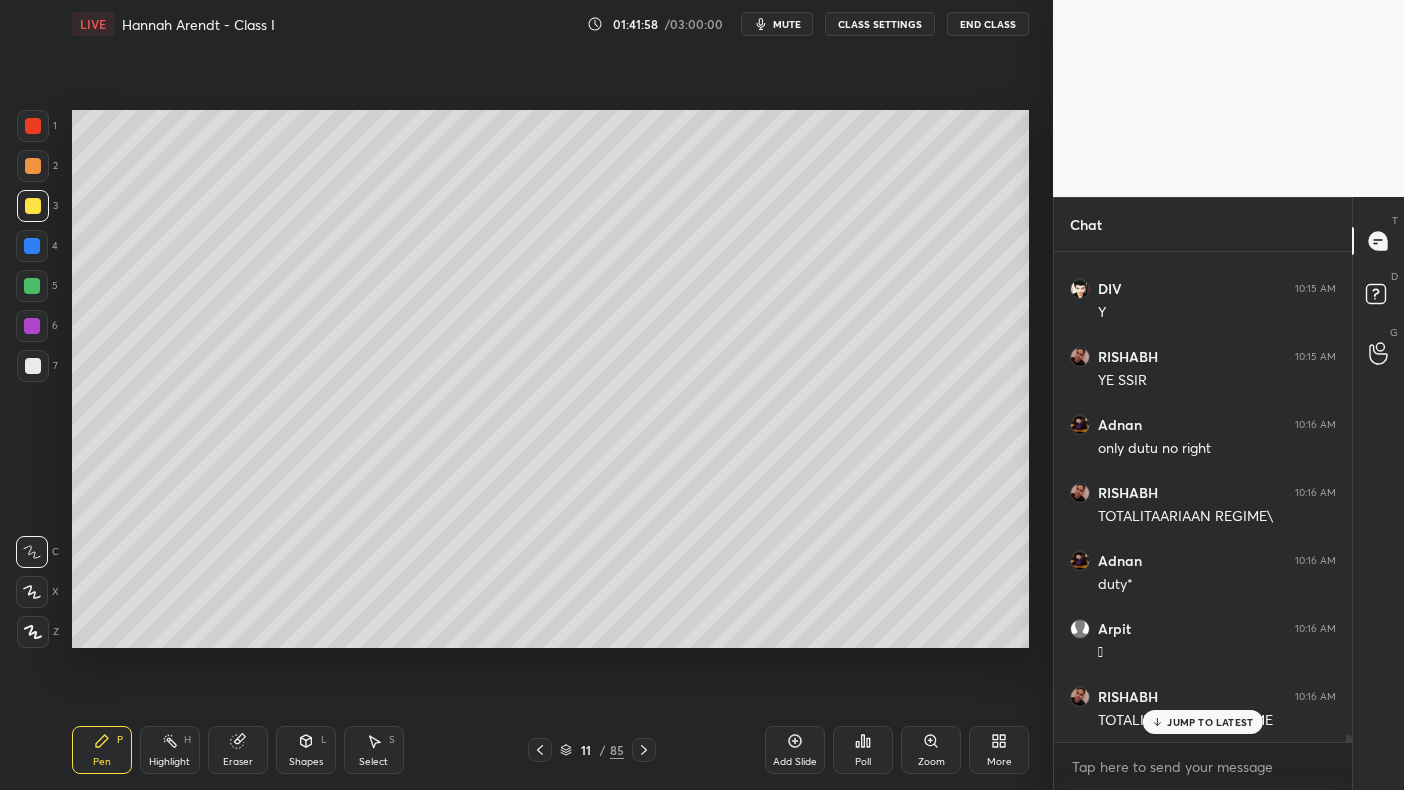 click on "4" at bounding box center [37, 250] 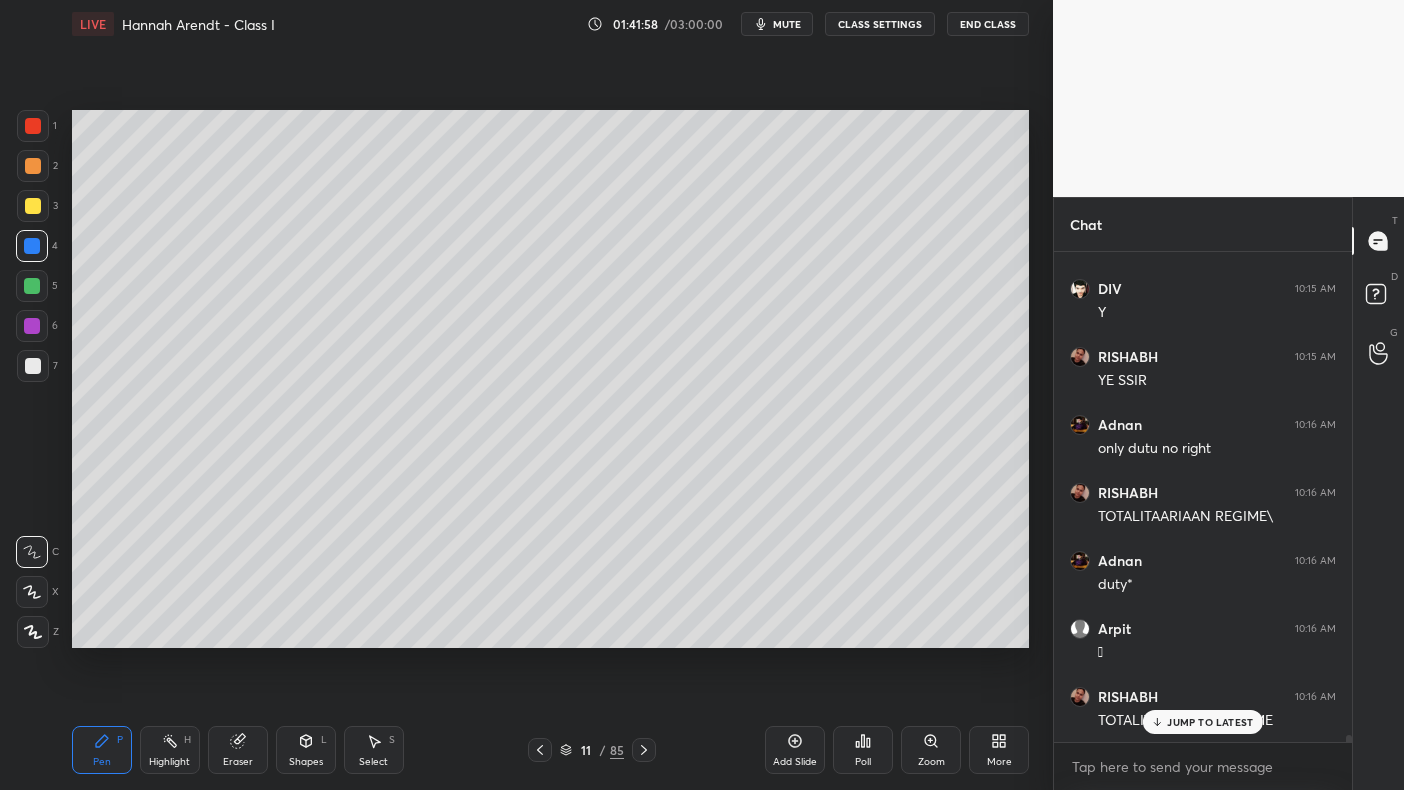 click on "4" at bounding box center [37, 250] 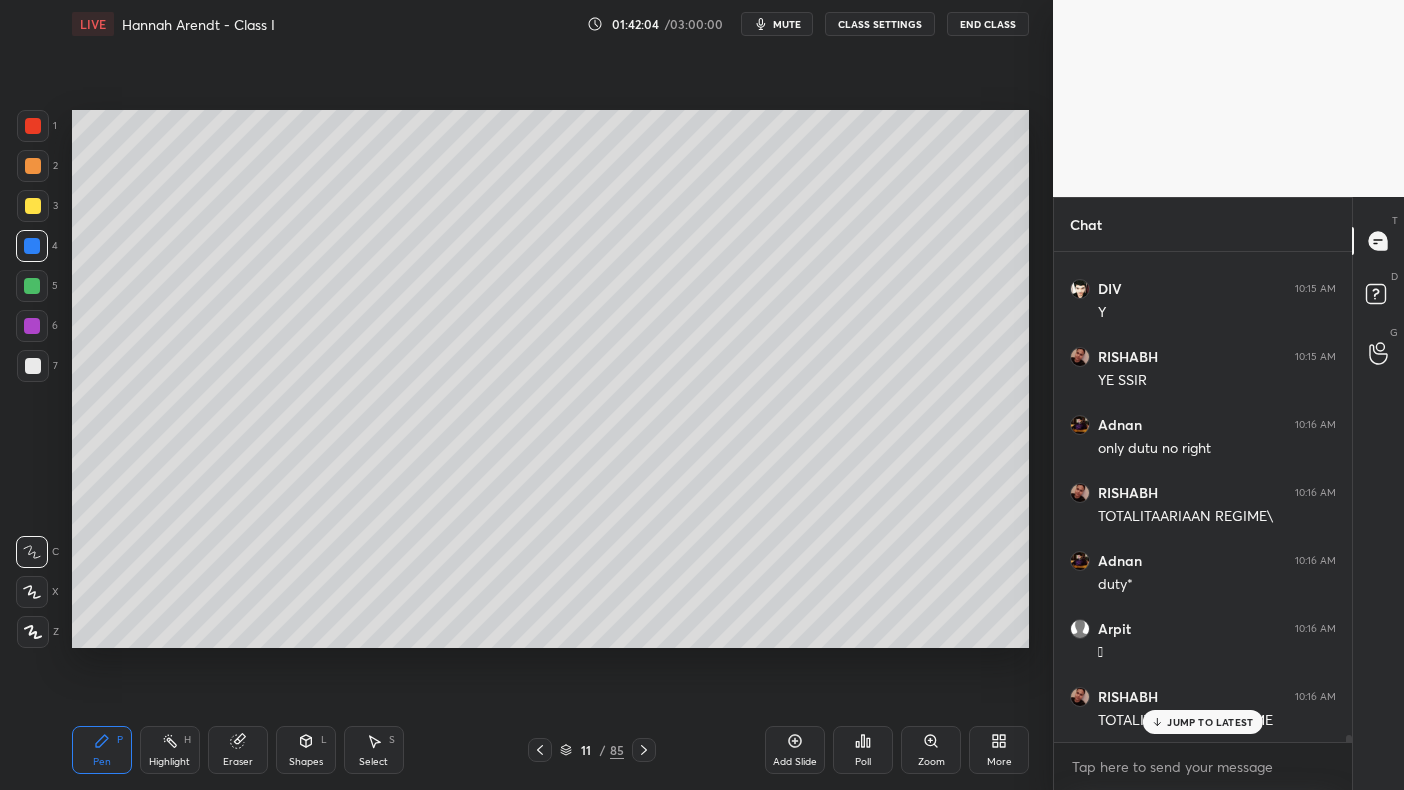 click at bounding box center [32, 326] 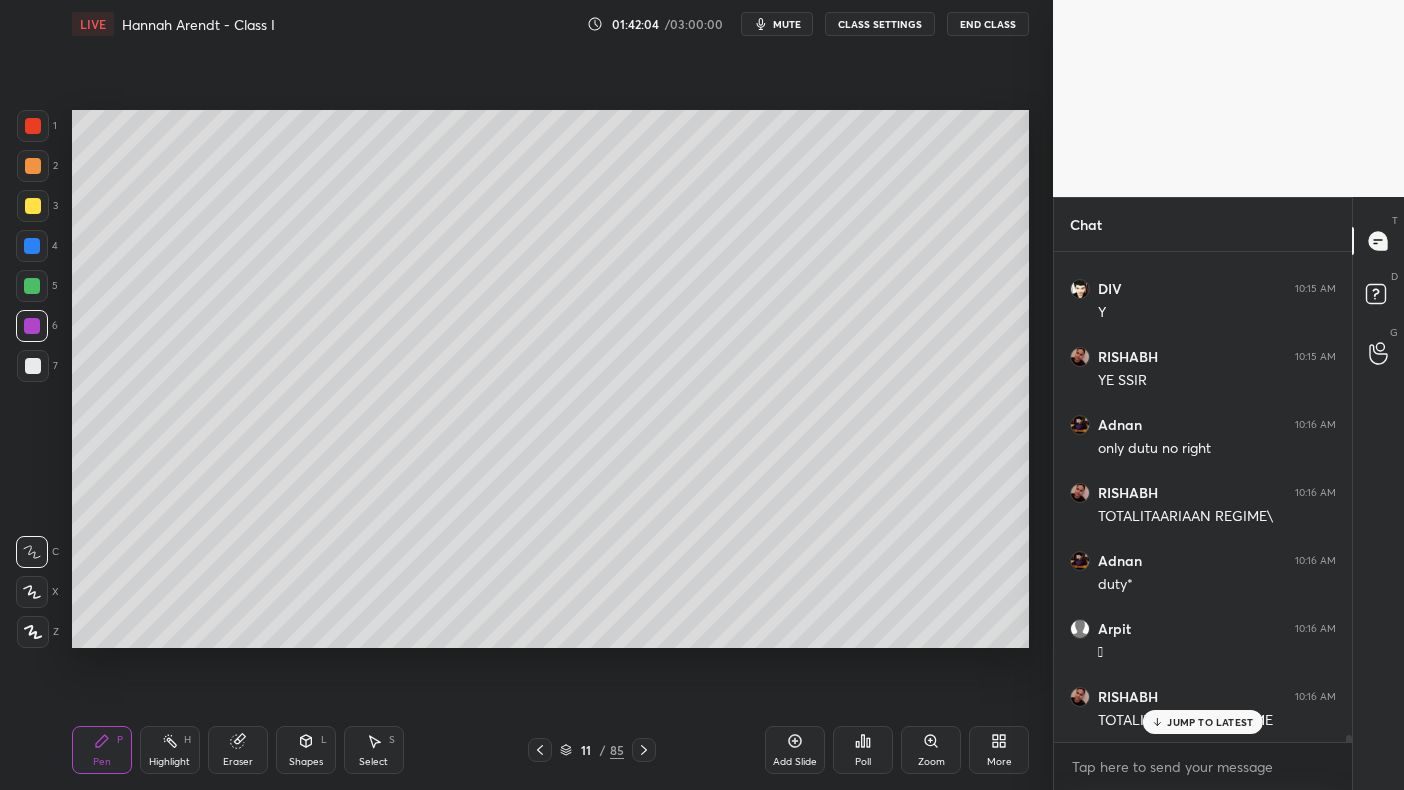 click at bounding box center (32, 286) 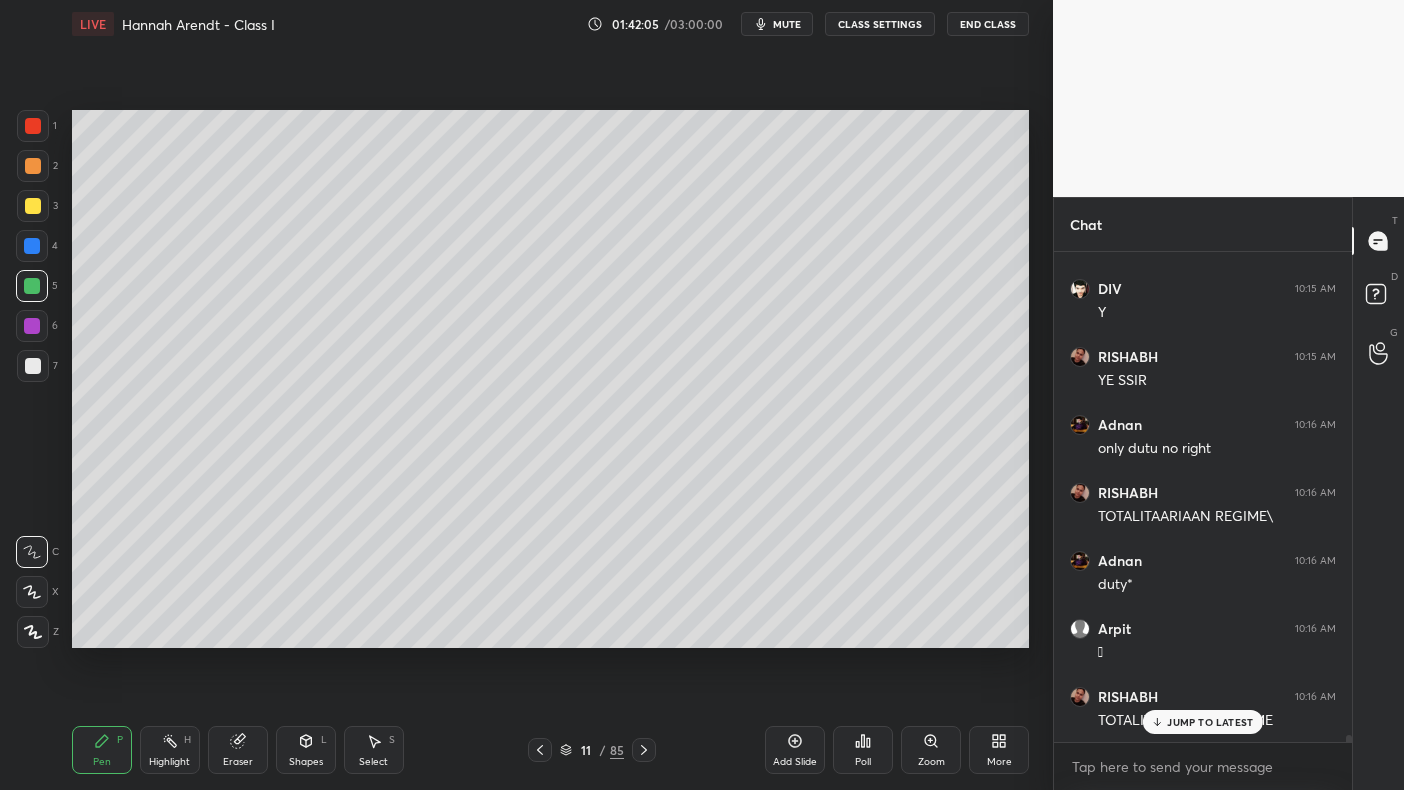click 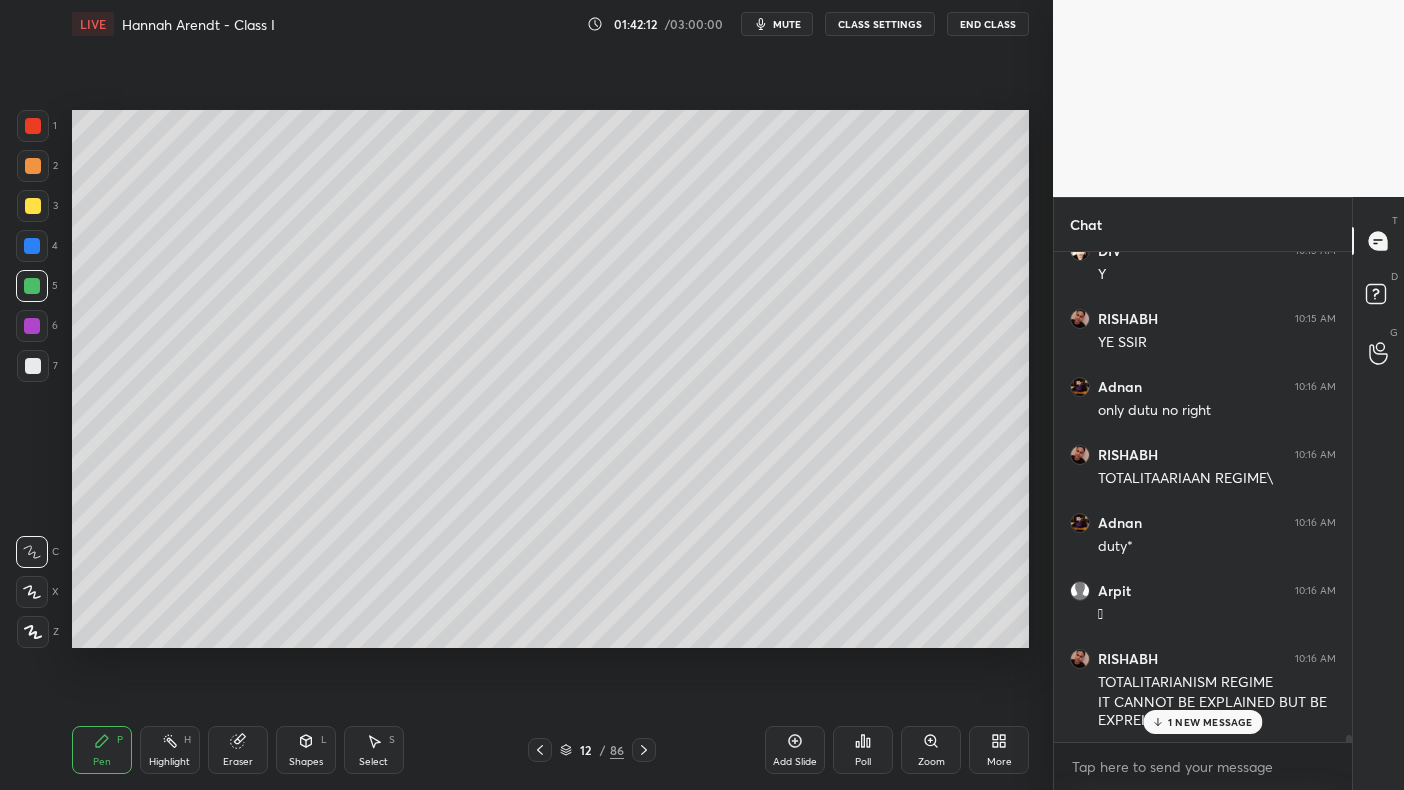 scroll, scrollTop: 33241, scrollLeft: 0, axis: vertical 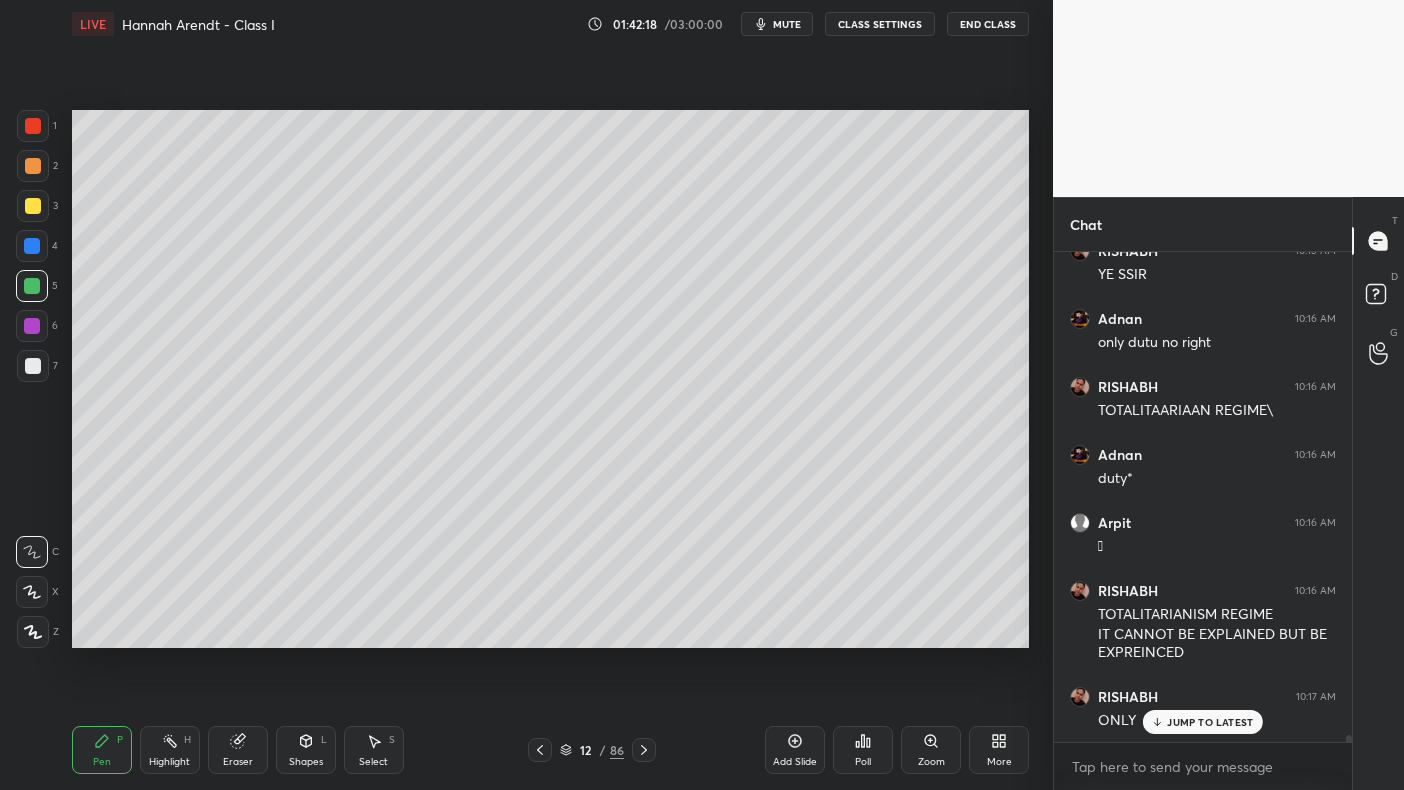 click at bounding box center [32, 246] 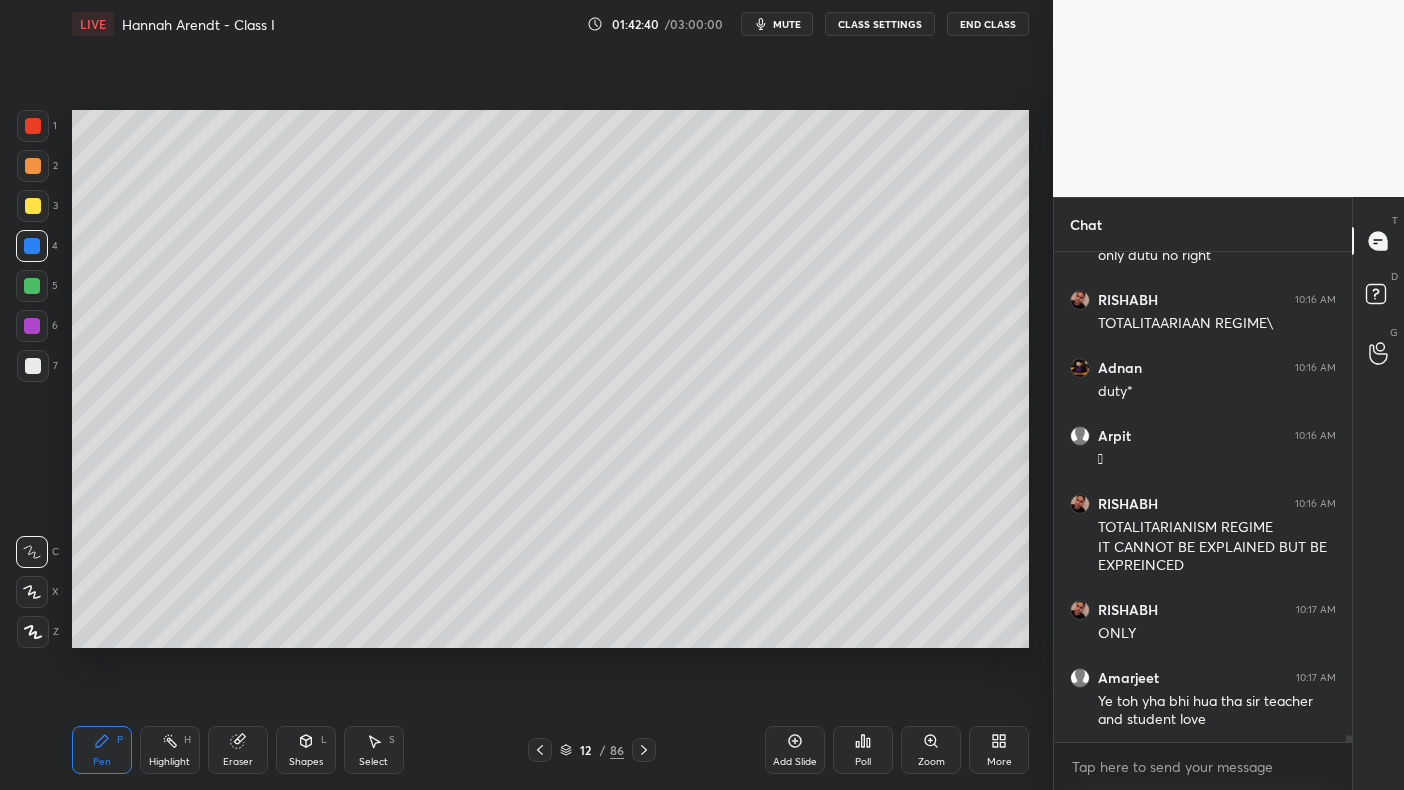 scroll, scrollTop: 33347, scrollLeft: 0, axis: vertical 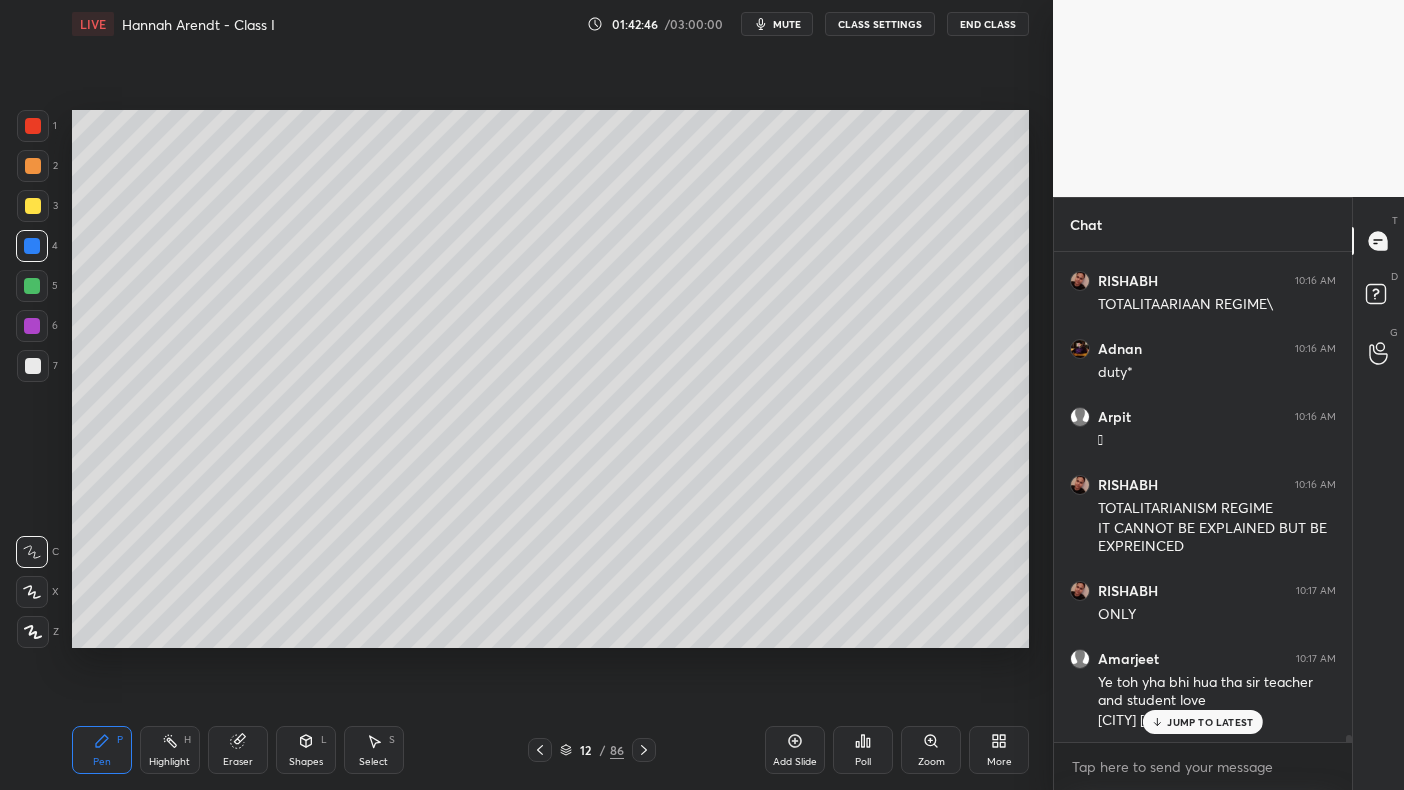 click on "2" at bounding box center (37, 170) 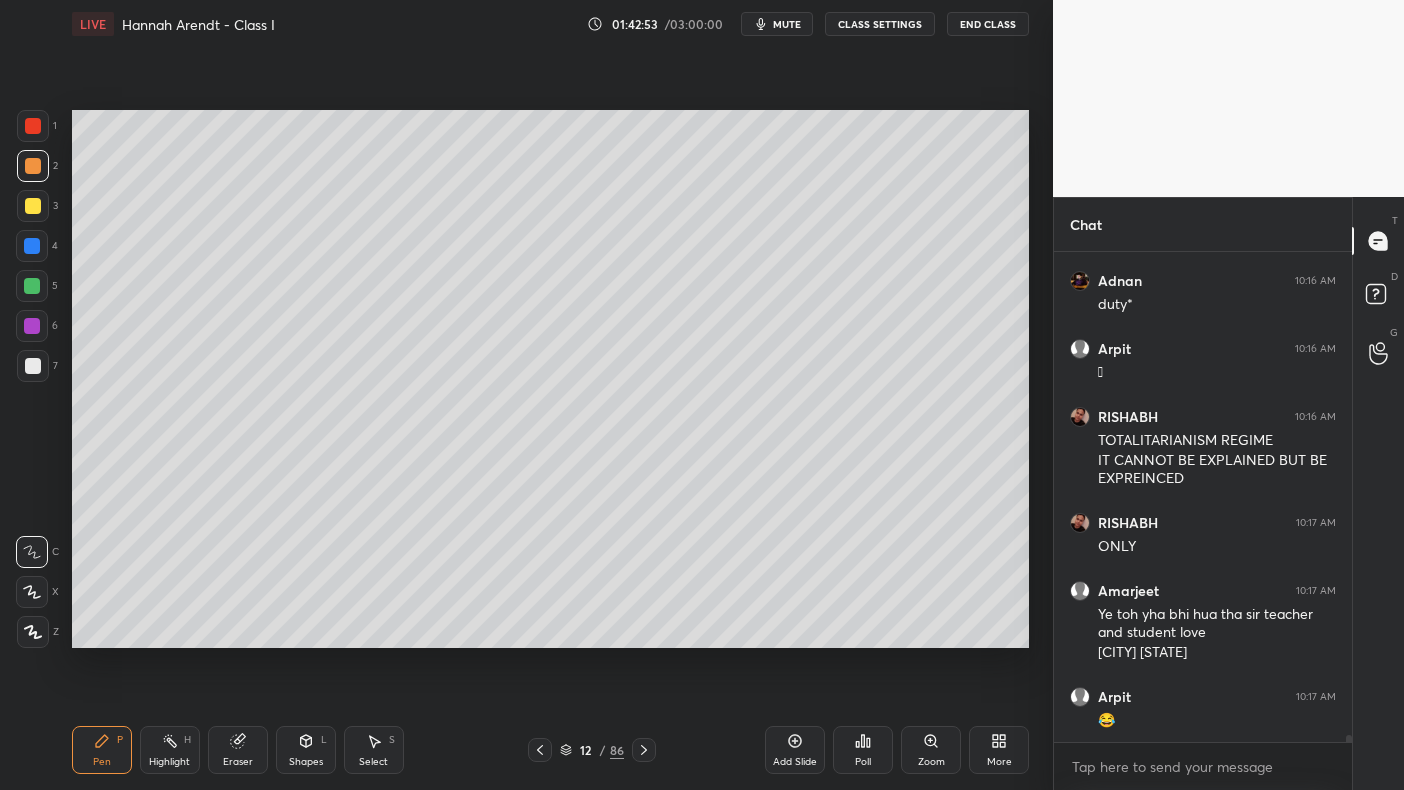 scroll, scrollTop: 33483, scrollLeft: 0, axis: vertical 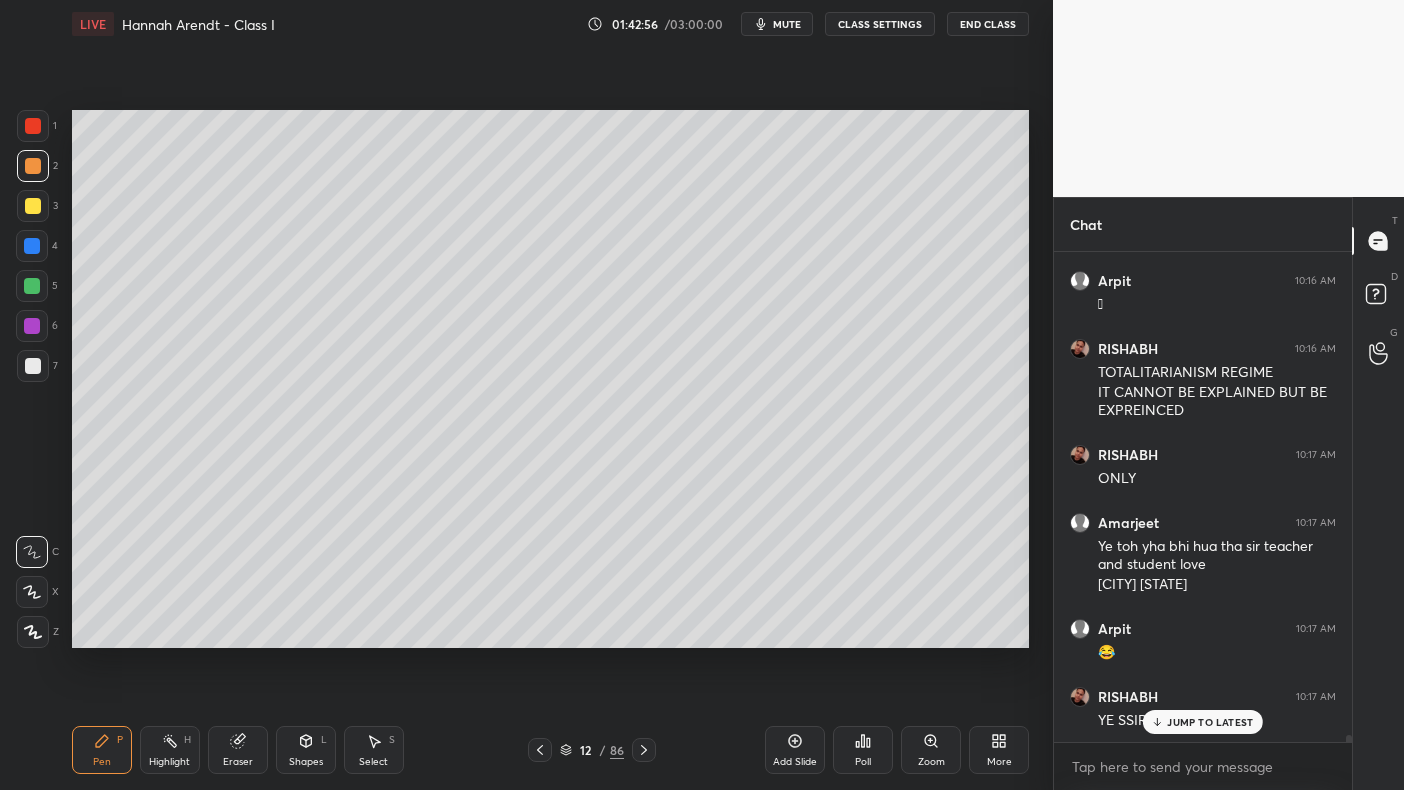 click on "7" at bounding box center (37, 370) 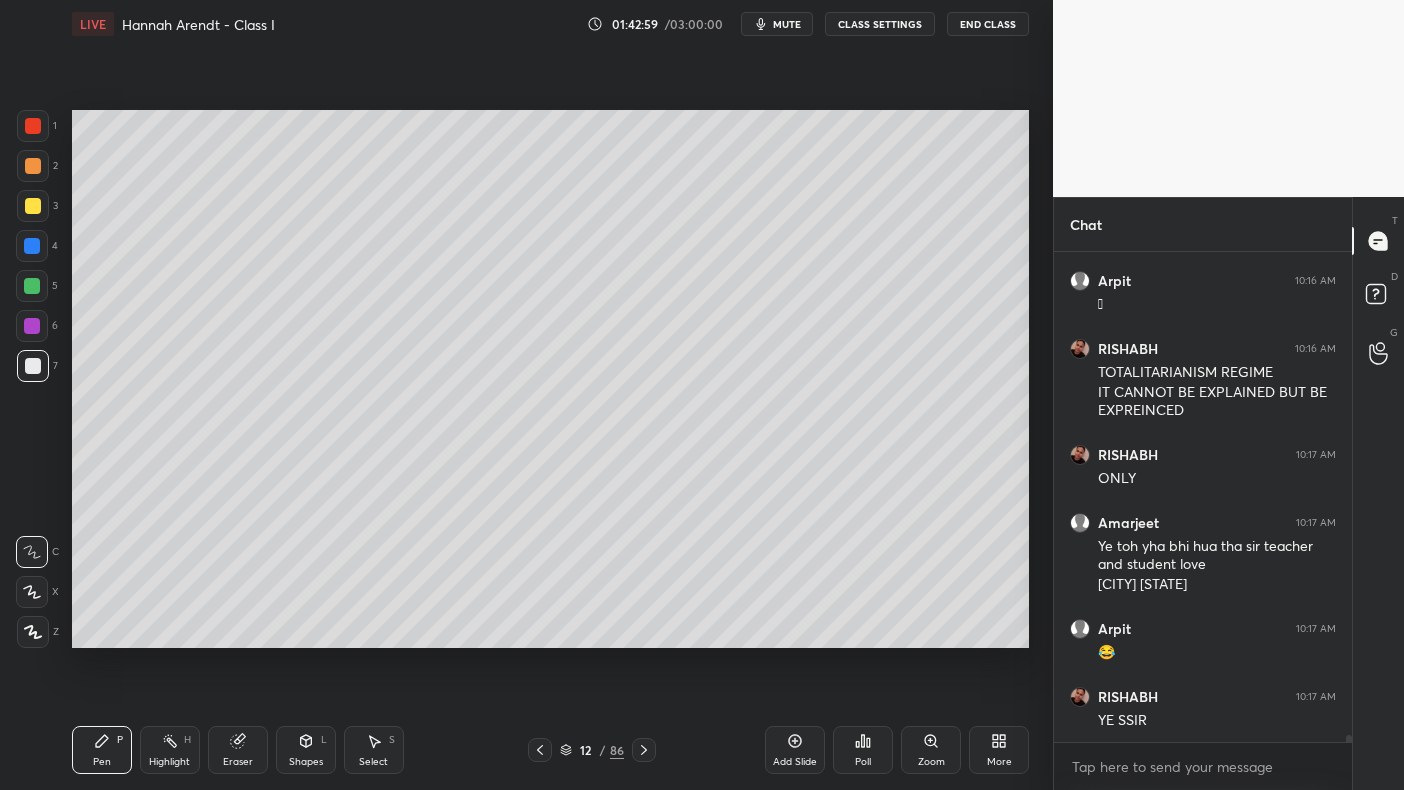 scroll, scrollTop: 33551, scrollLeft: 0, axis: vertical 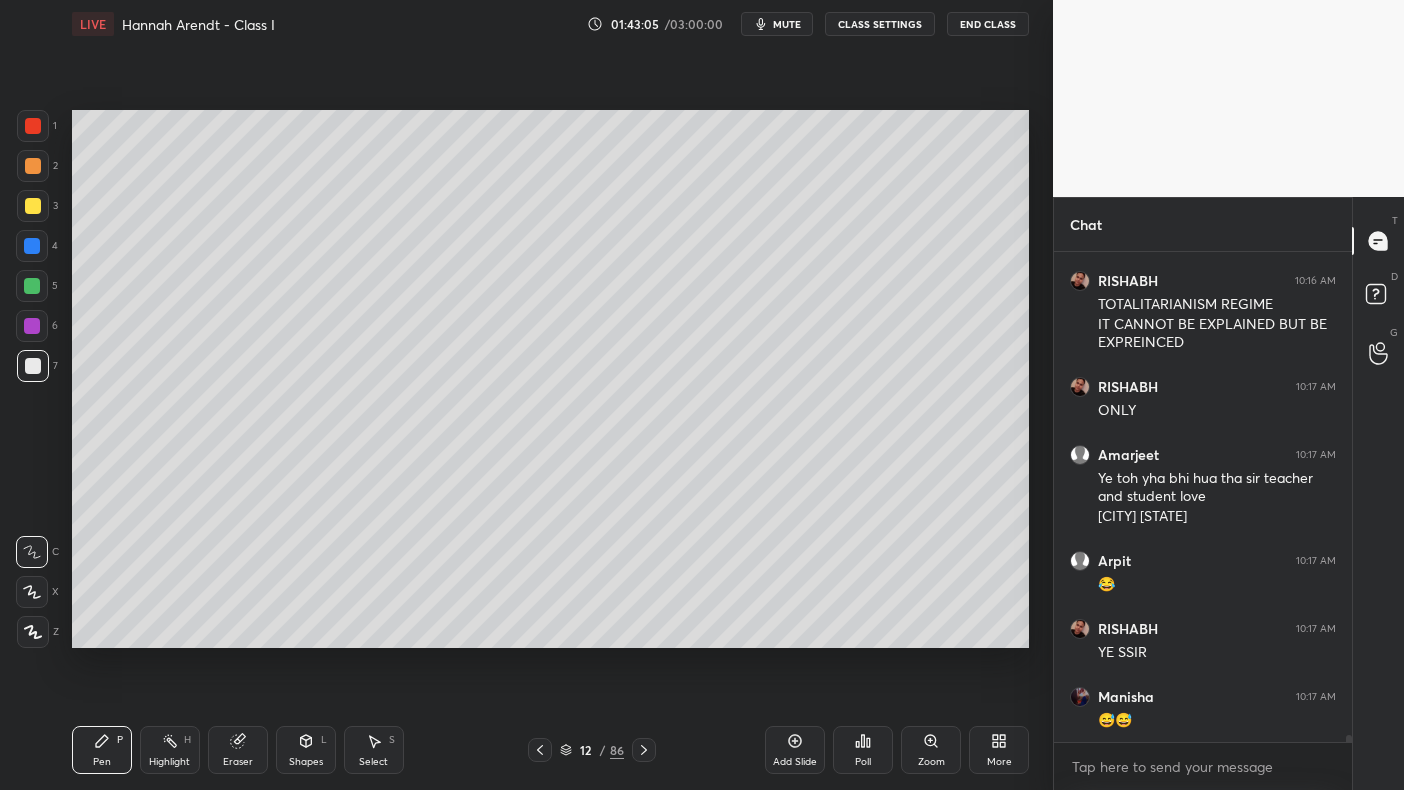 click at bounding box center [32, 286] 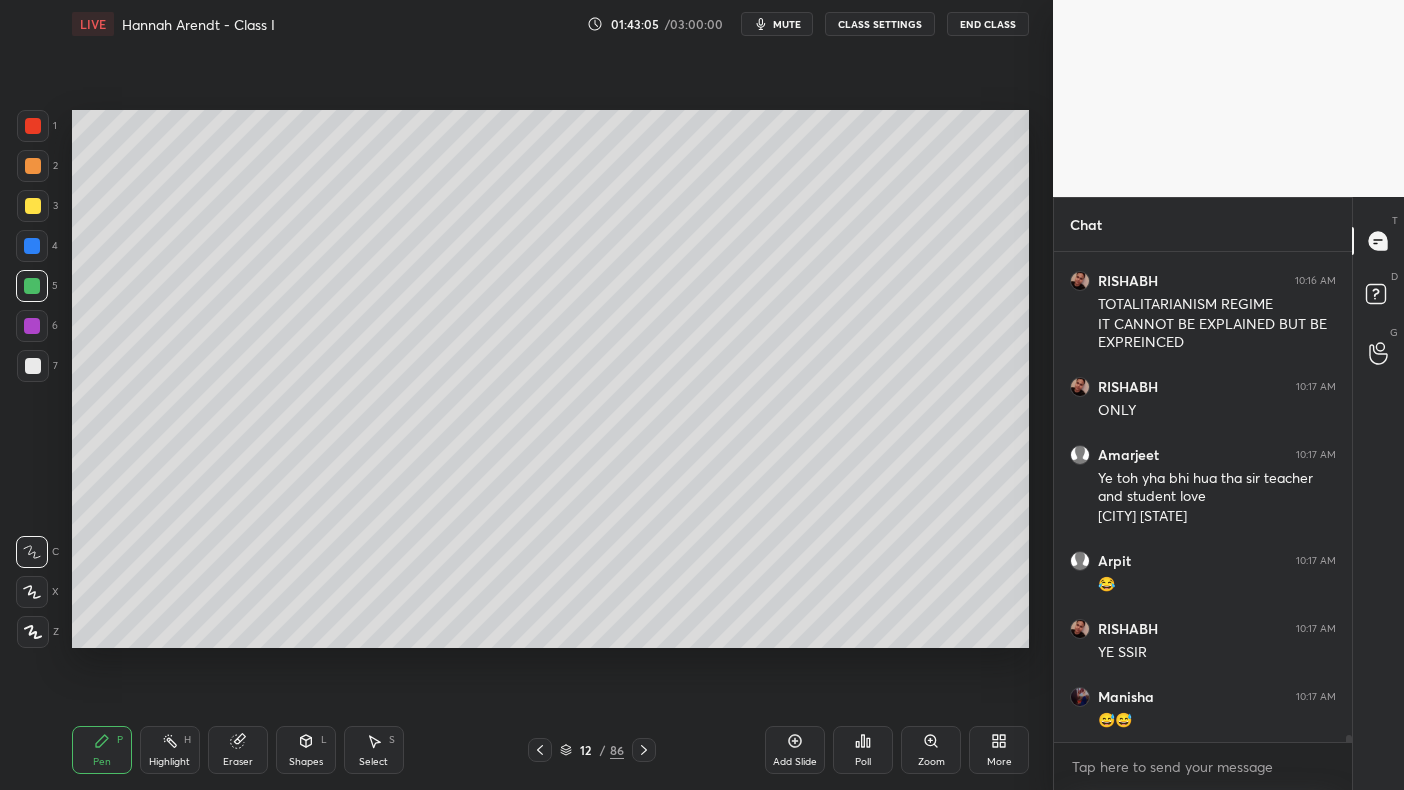 click at bounding box center (32, 286) 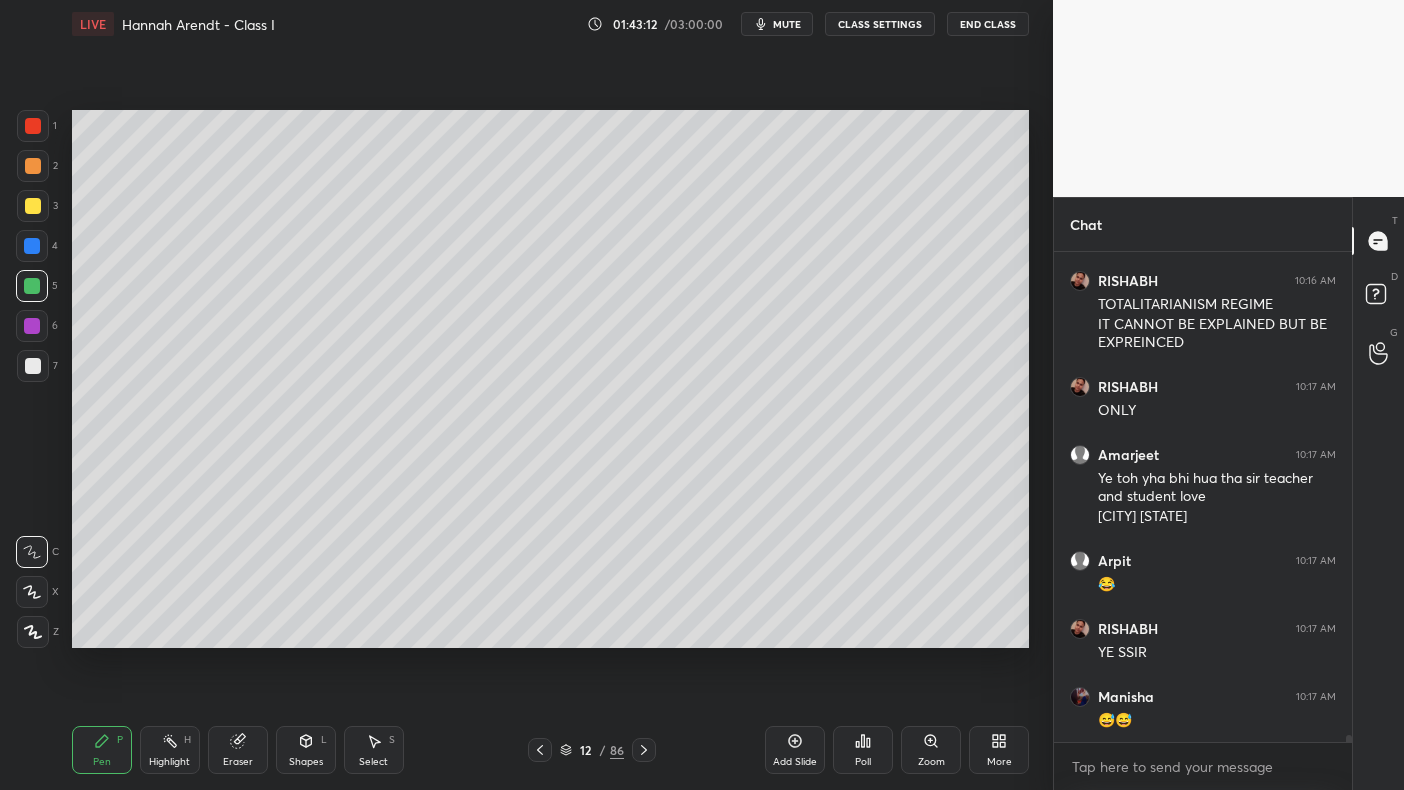 click at bounding box center [32, 286] 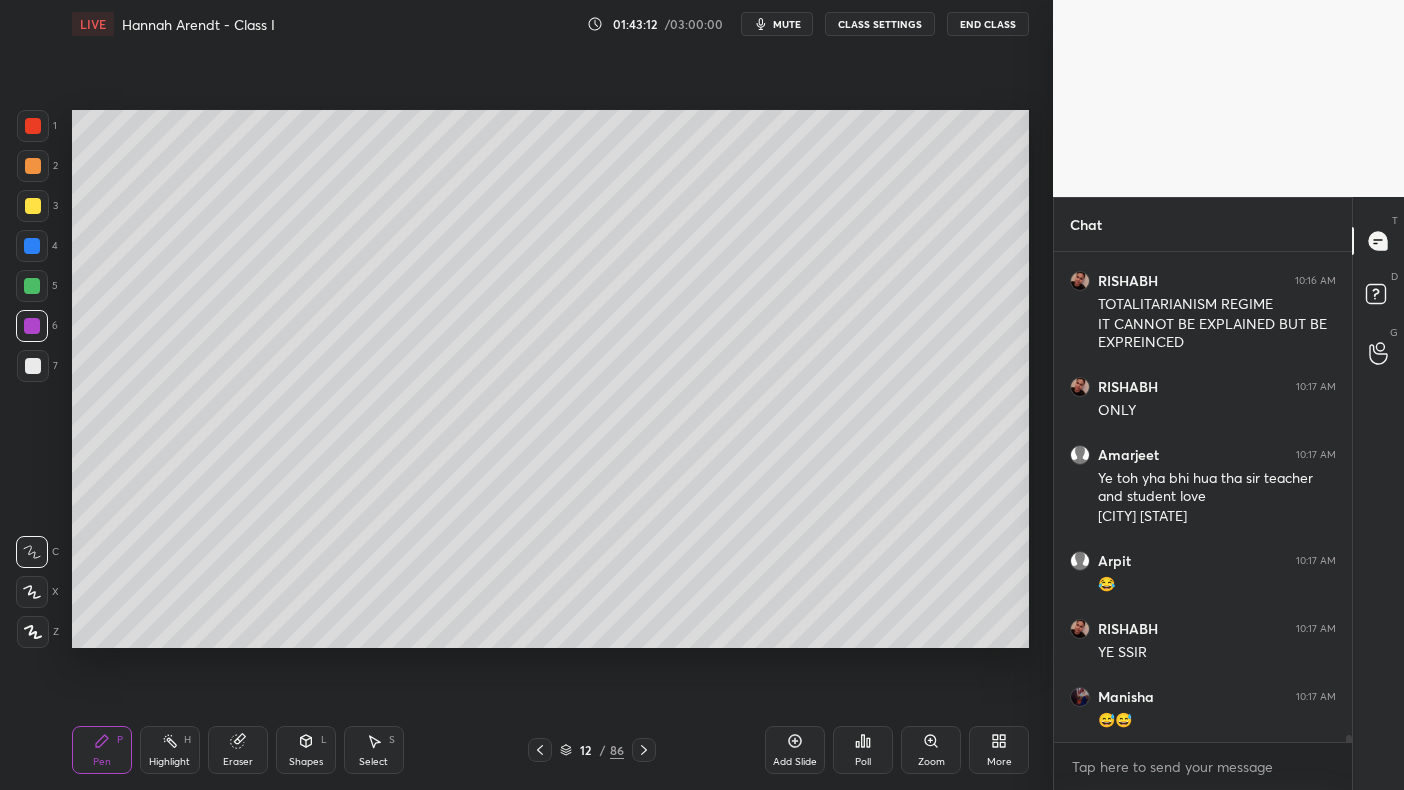 click at bounding box center [32, 326] 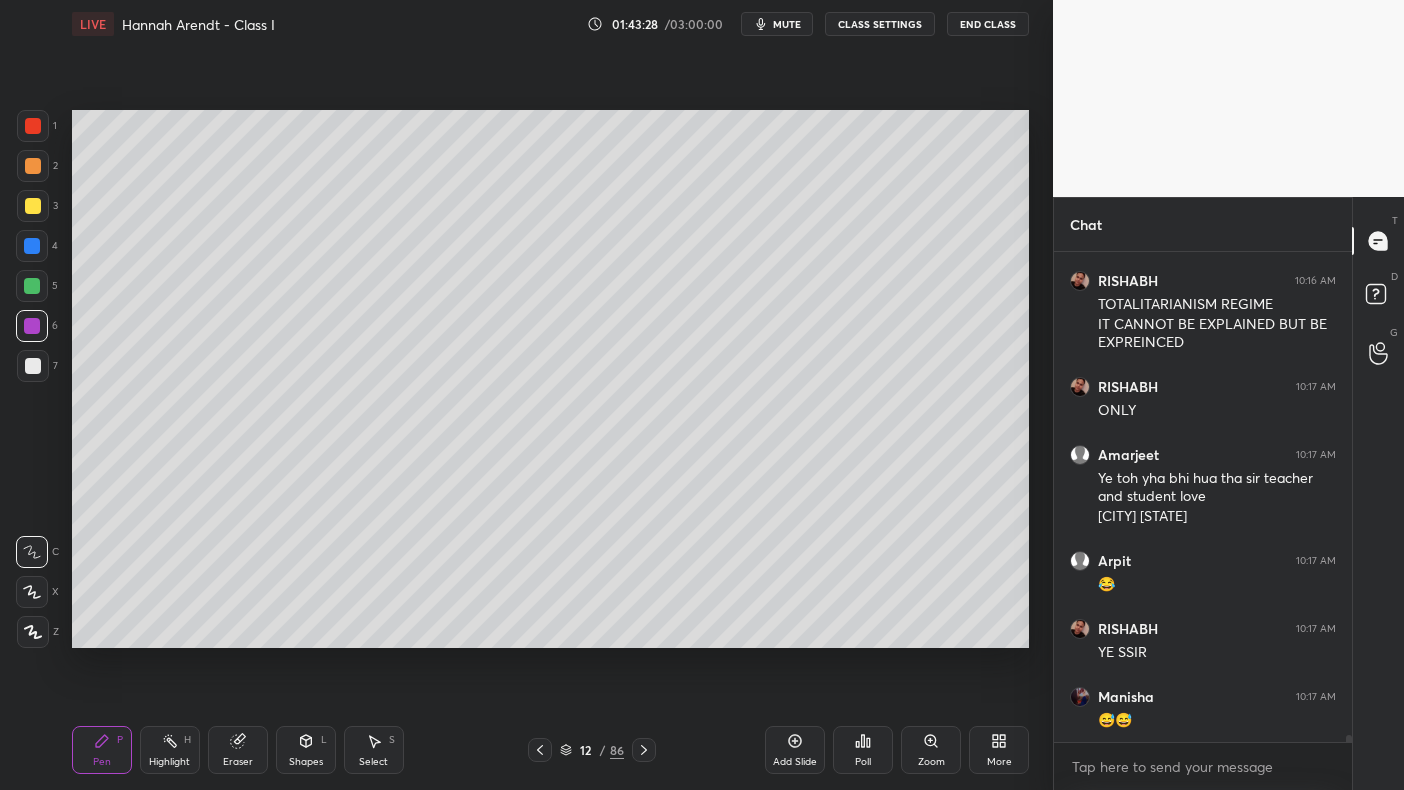 click on "4" at bounding box center [37, 250] 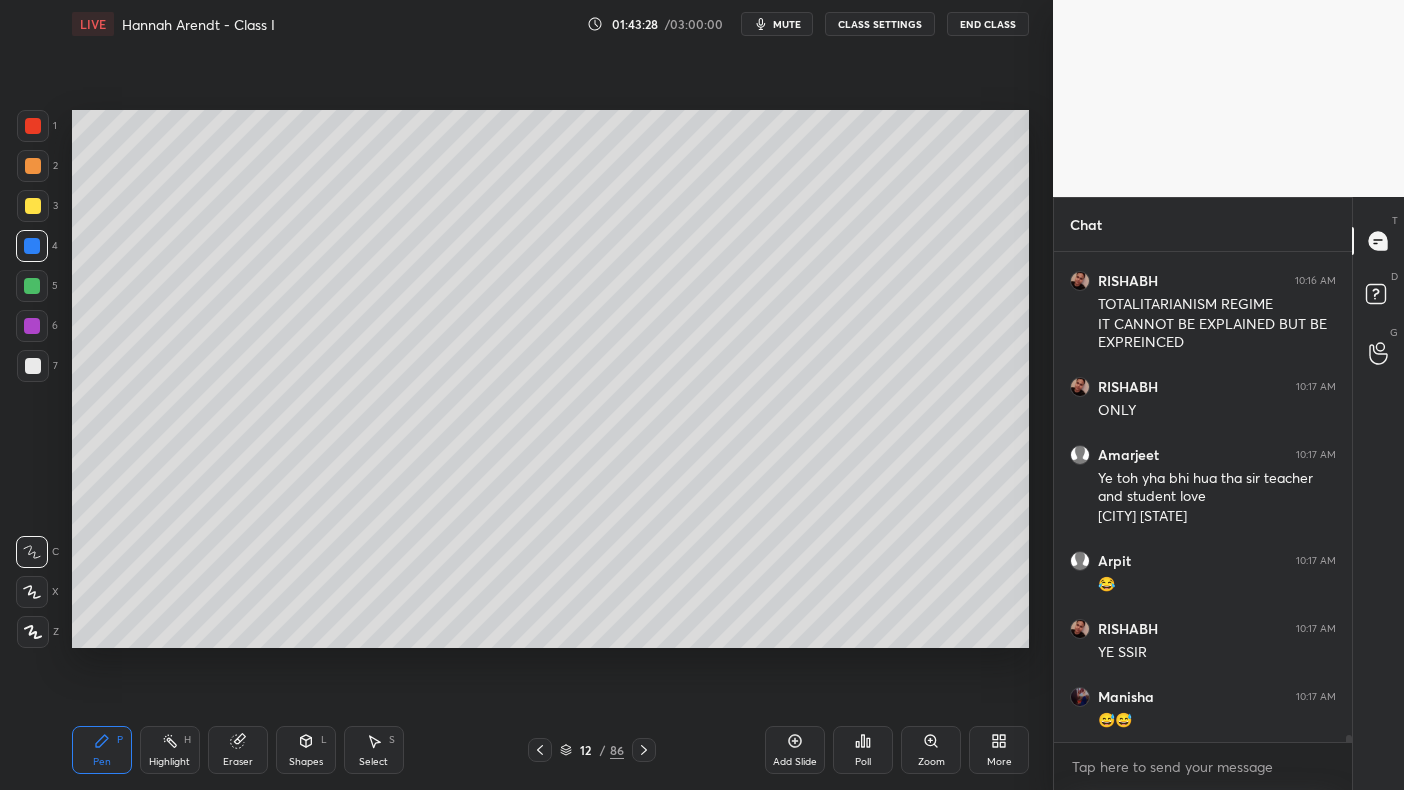 click at bounding box center [32, 246] 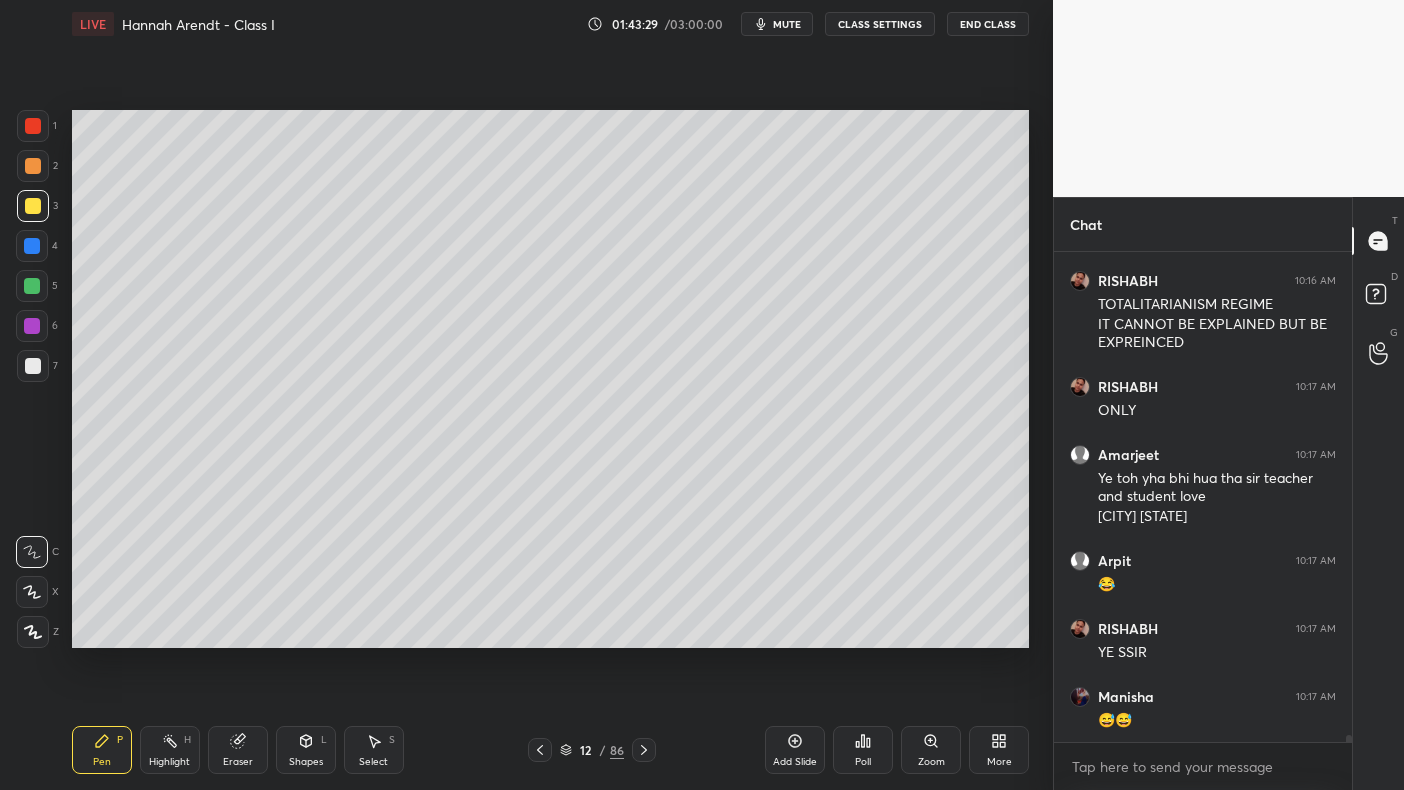 click at bounding box center (33, 206) 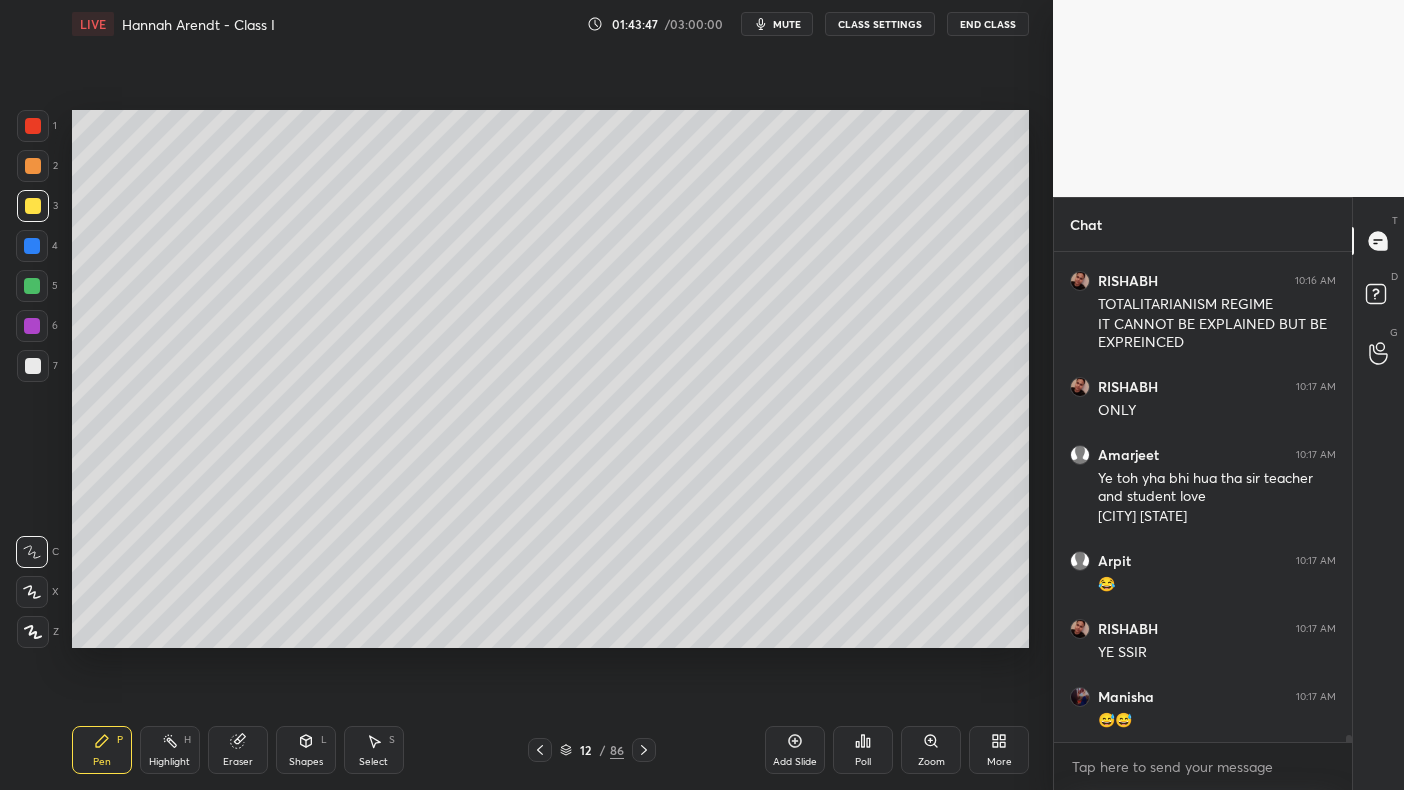 scroll, scrollTop: 33619, scrollLeft: 0, axis: vertical 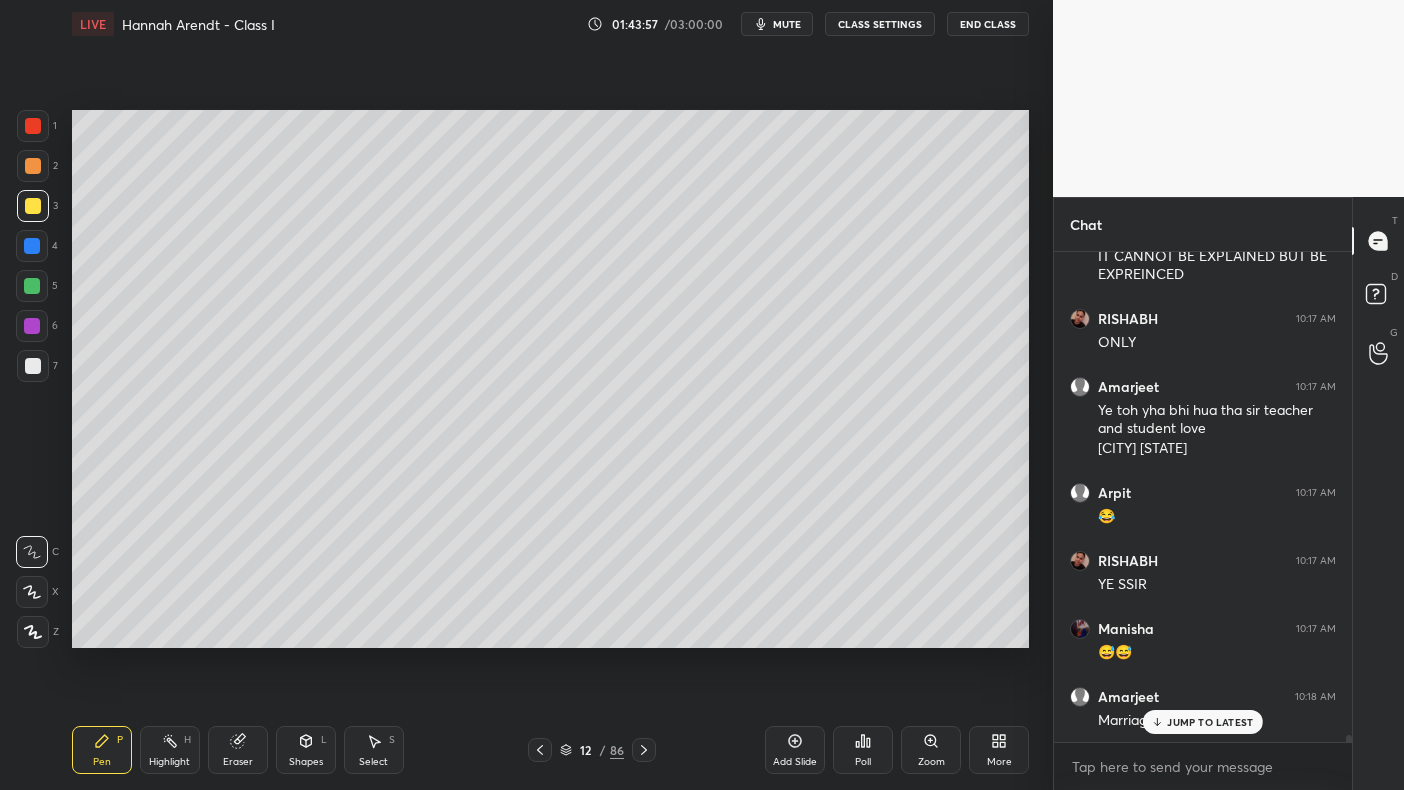 click at bounding box center [32, 286] 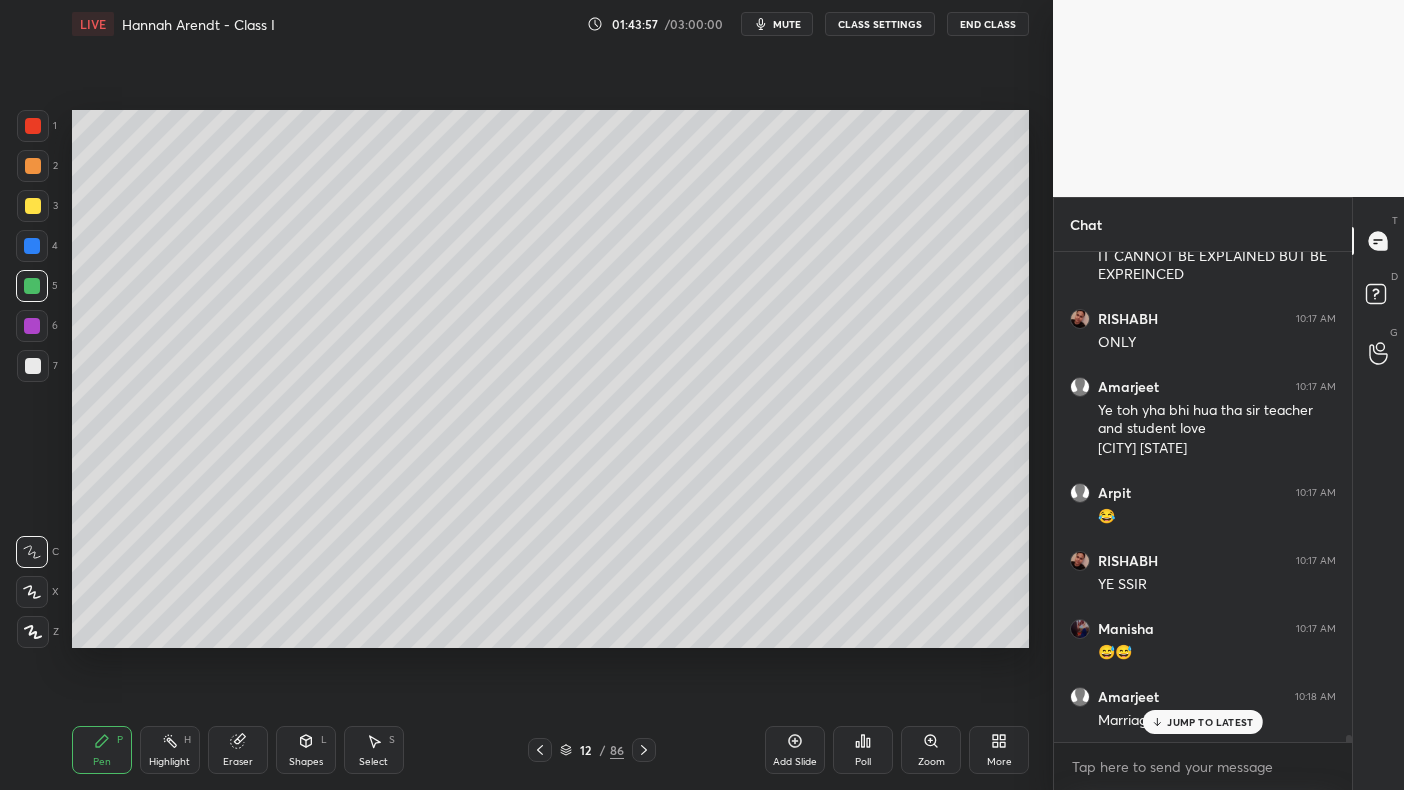 click at bounding box center [32, 286] 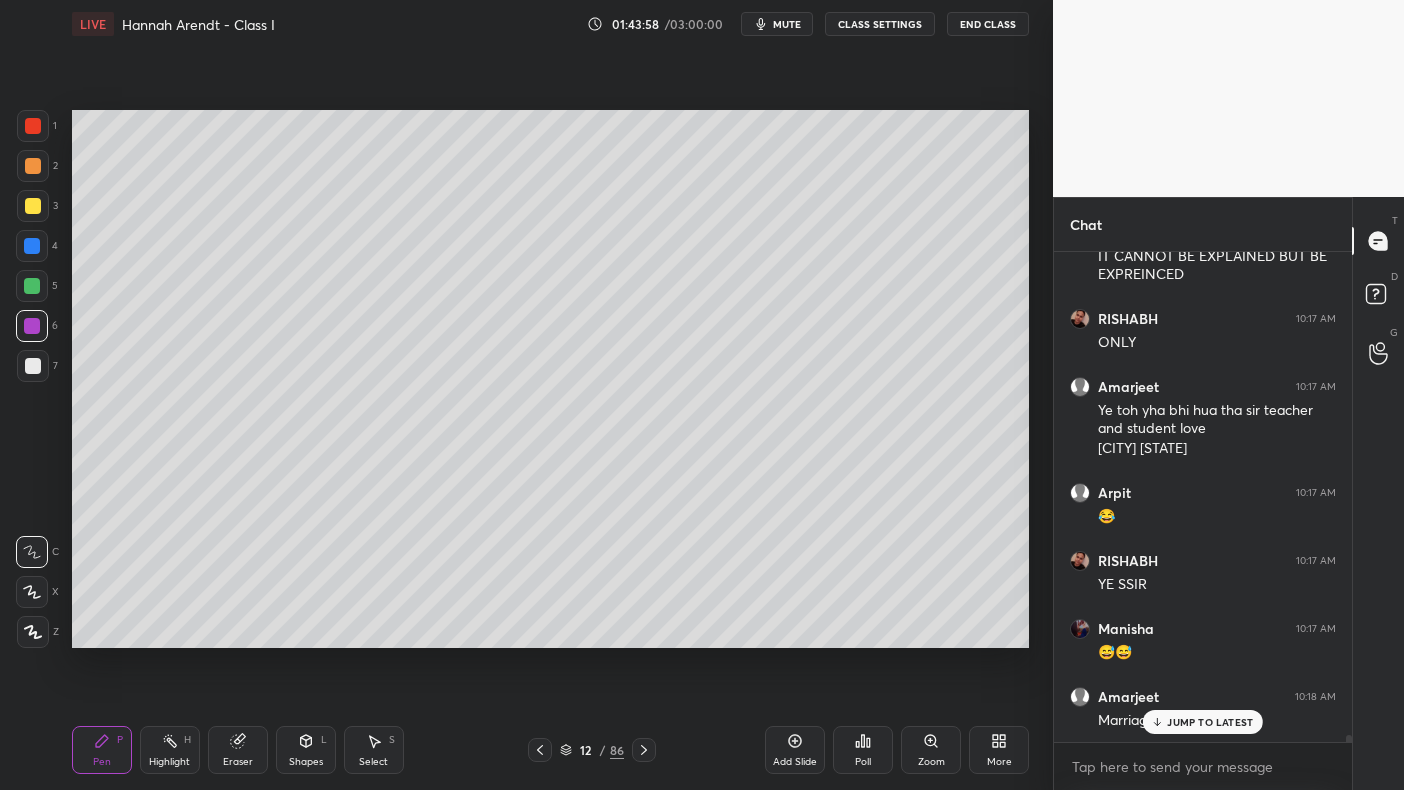 click at bounding box center (33, 366) 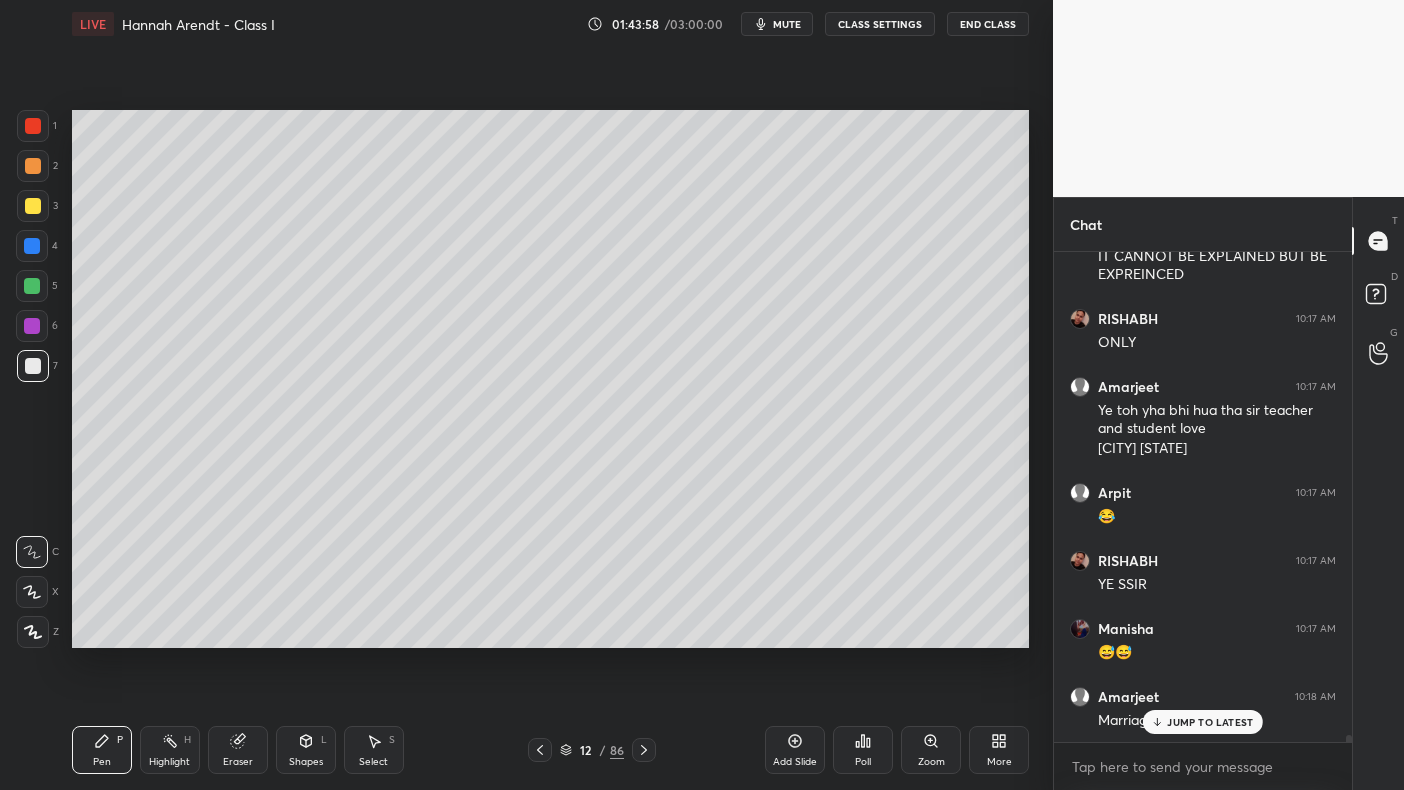 click at bounding box center (32, 286) 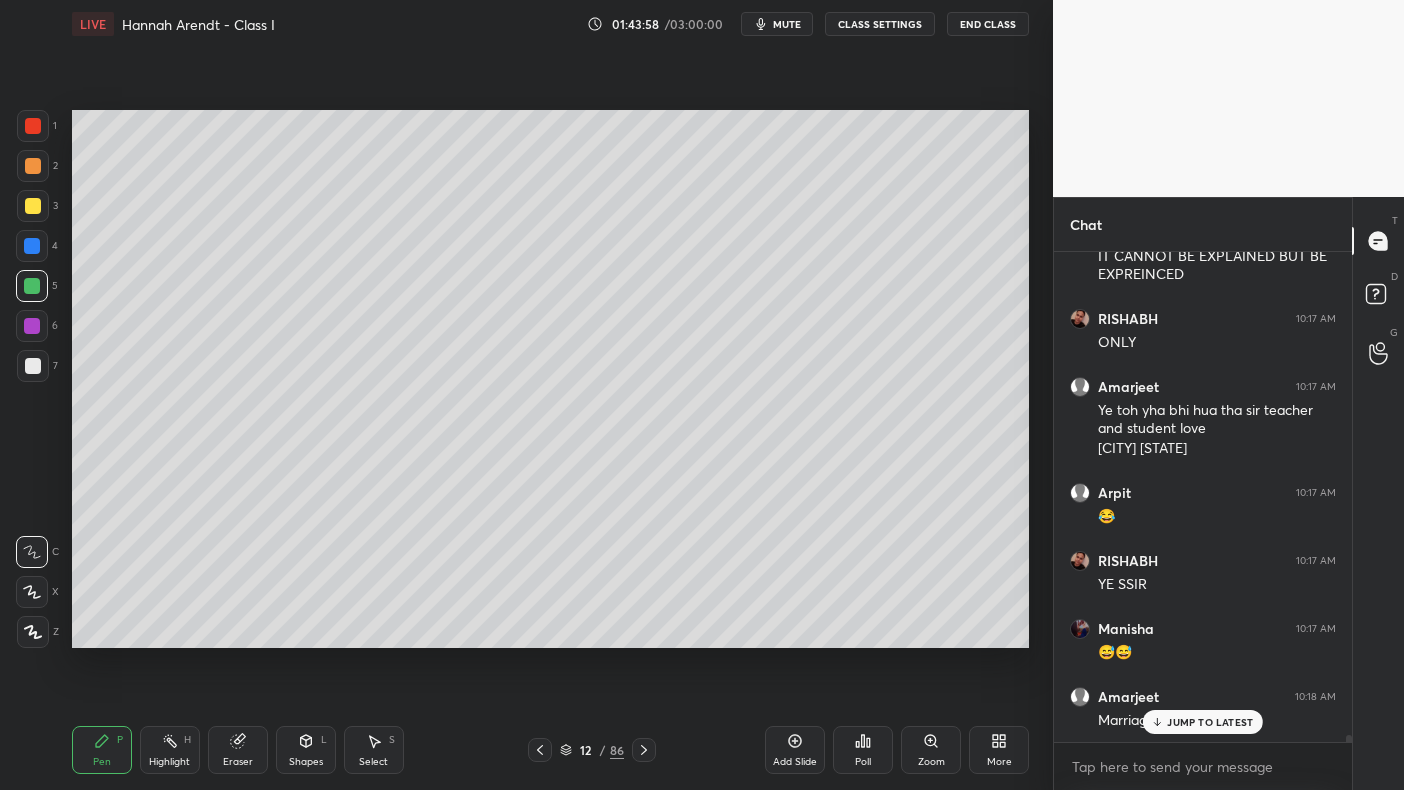 click at bounding box center [32, 246] 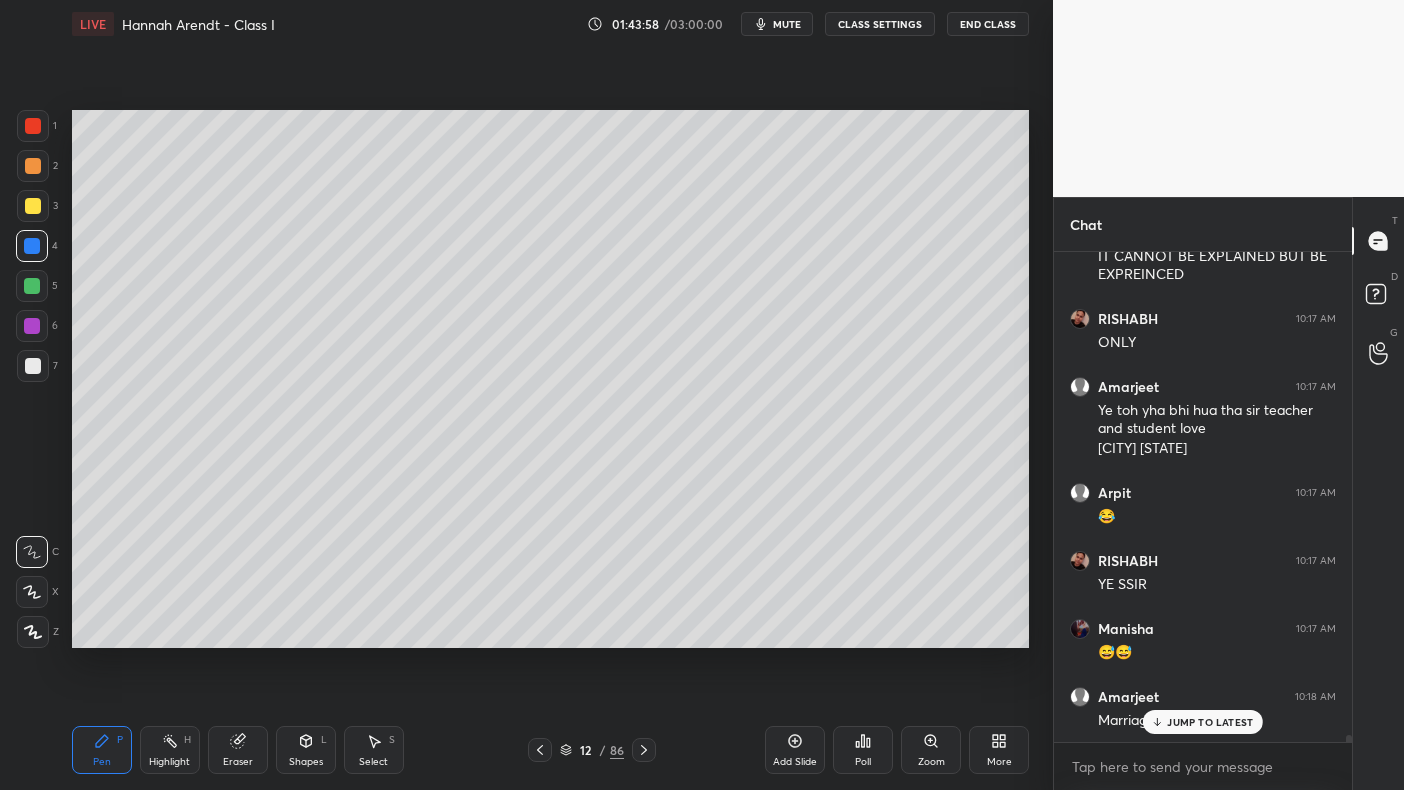 click at bounding box center [33, 206] 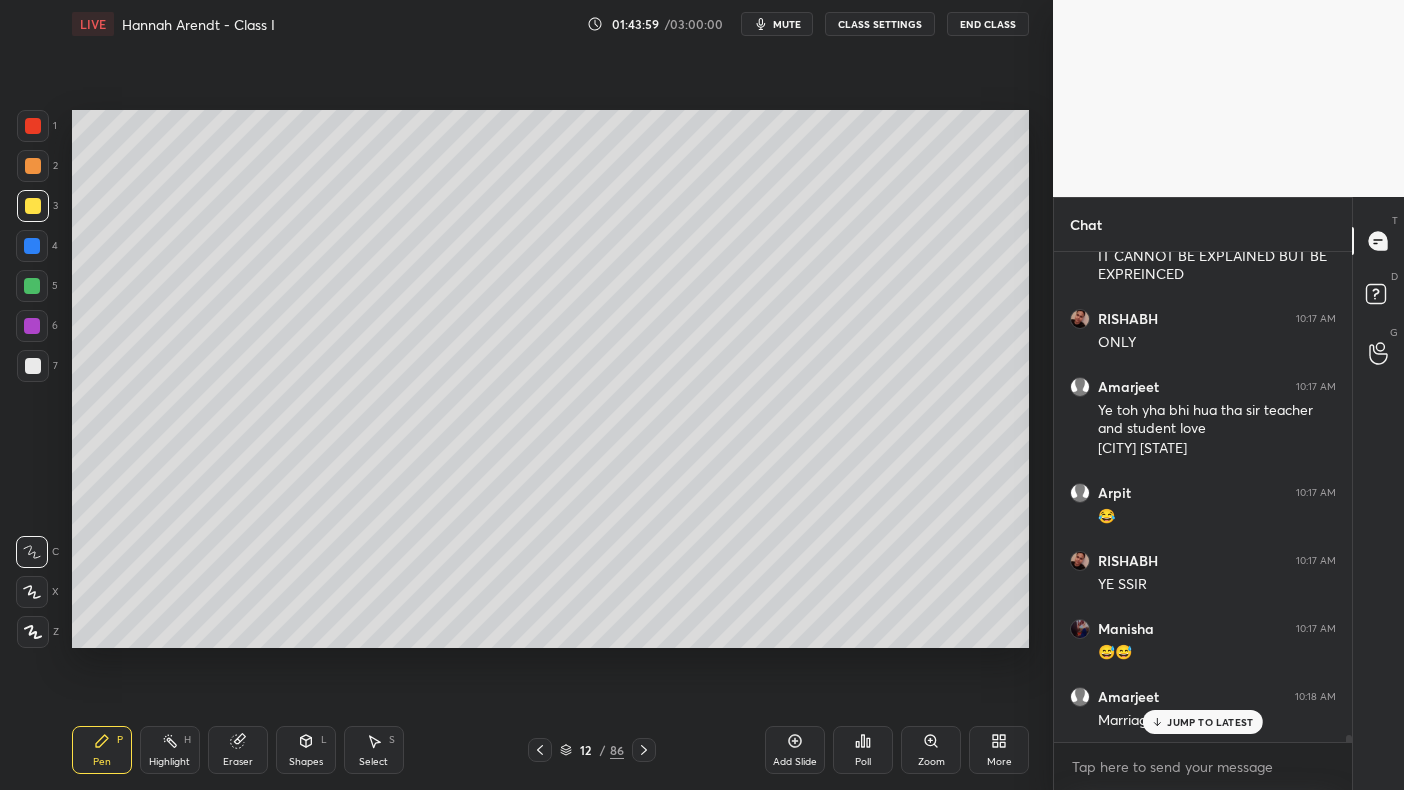click at bounding box center [33, 206] 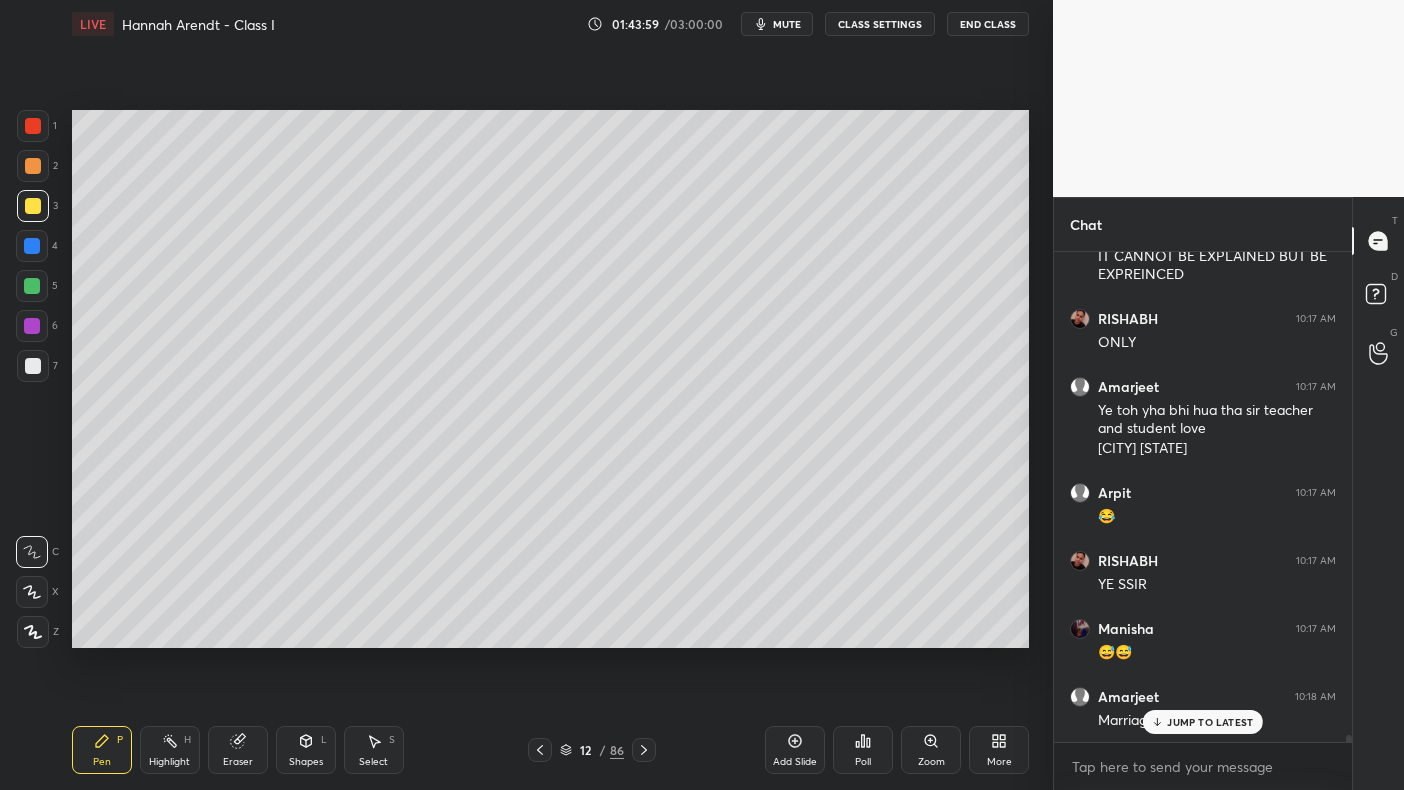 click at bounding box center [33, 166] 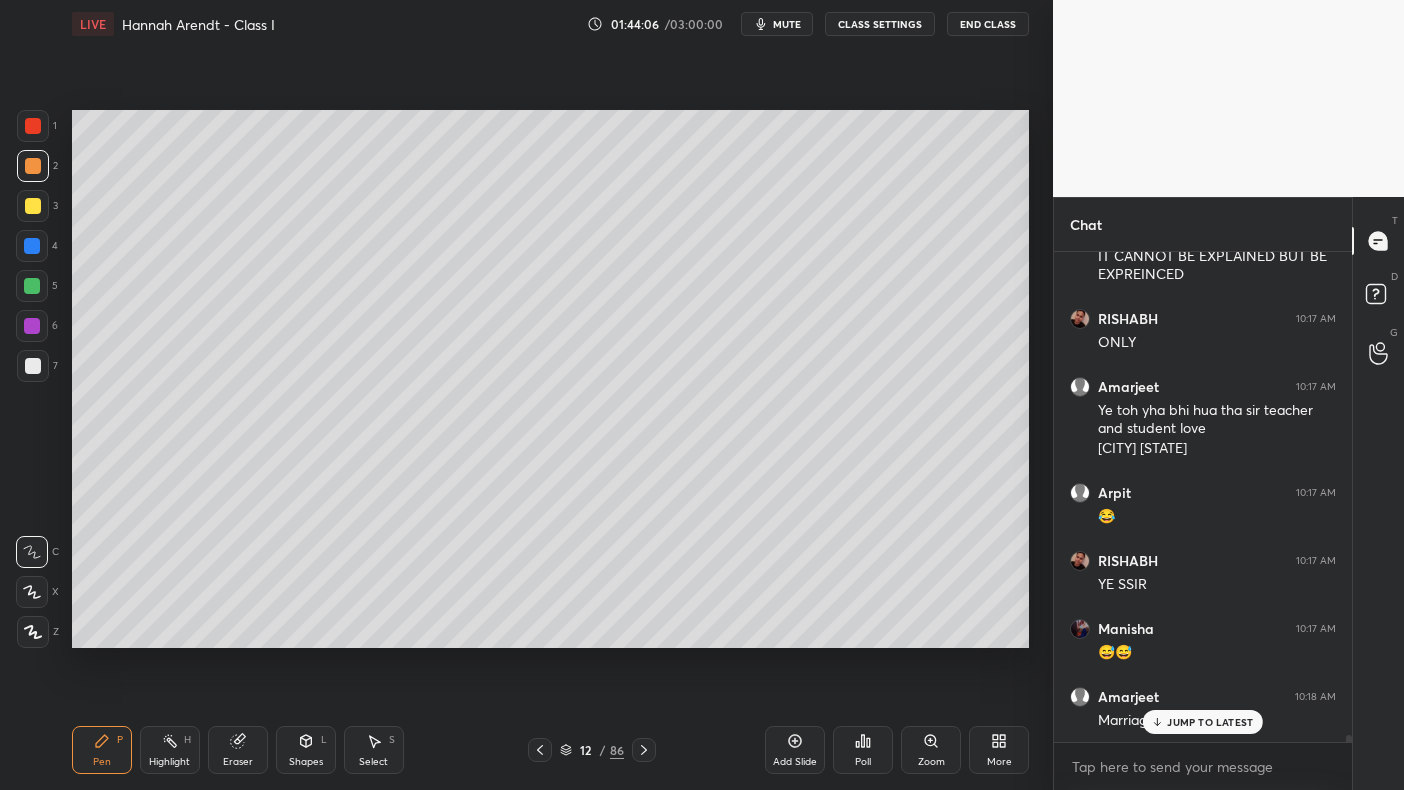 click at bounding box center [33, 206] 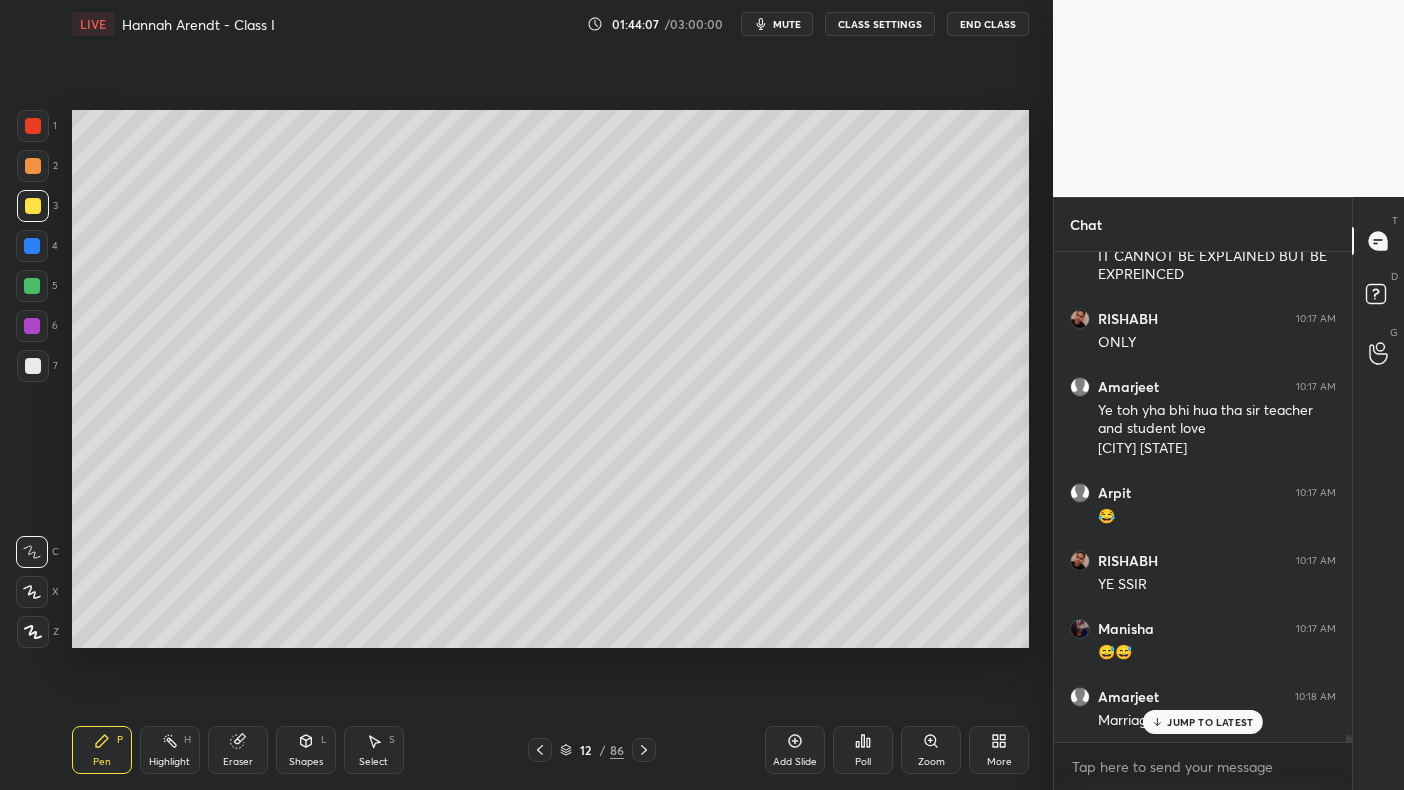 click at bounding box center [33, 166] 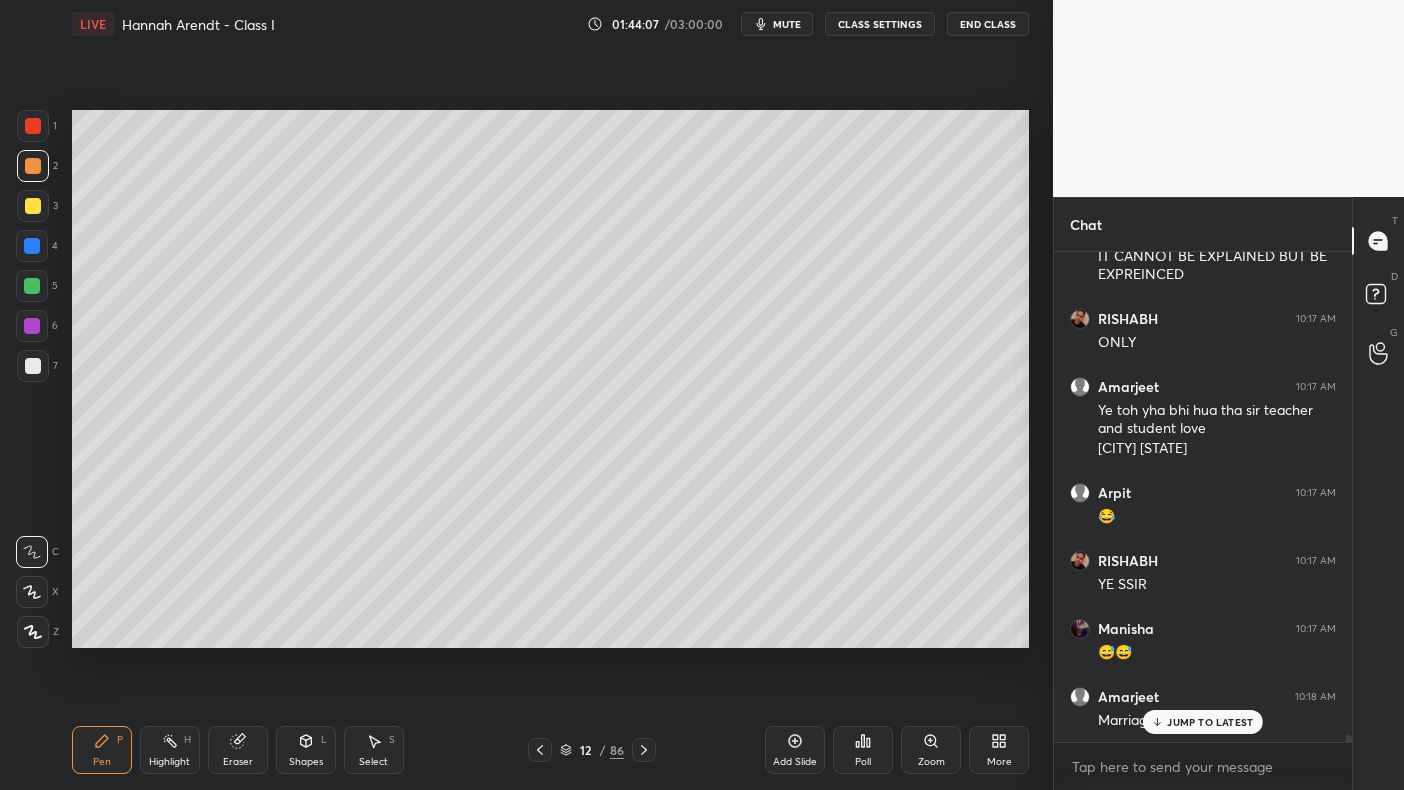 click on "1" at bounding box center [37, 130] 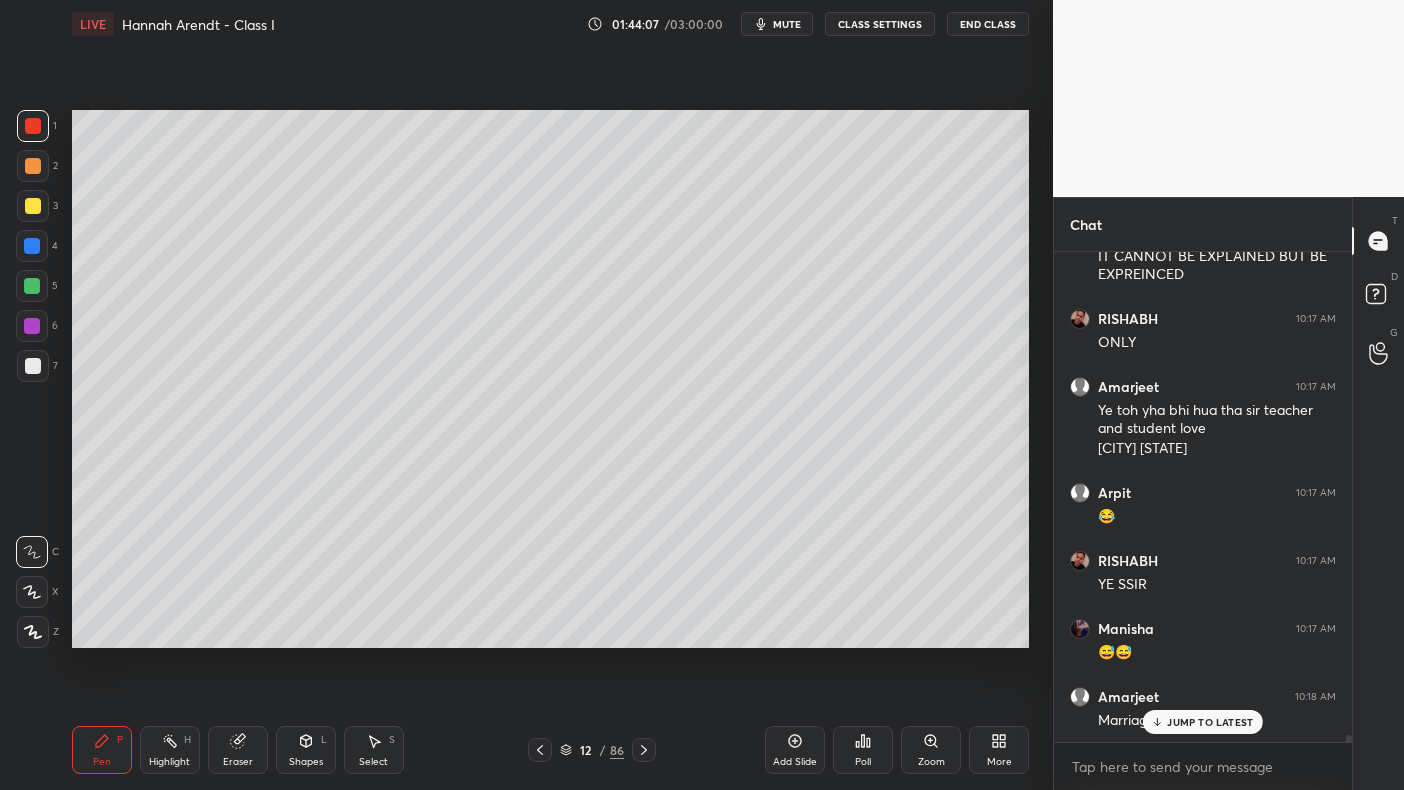 click at bounding box center (33, 126) 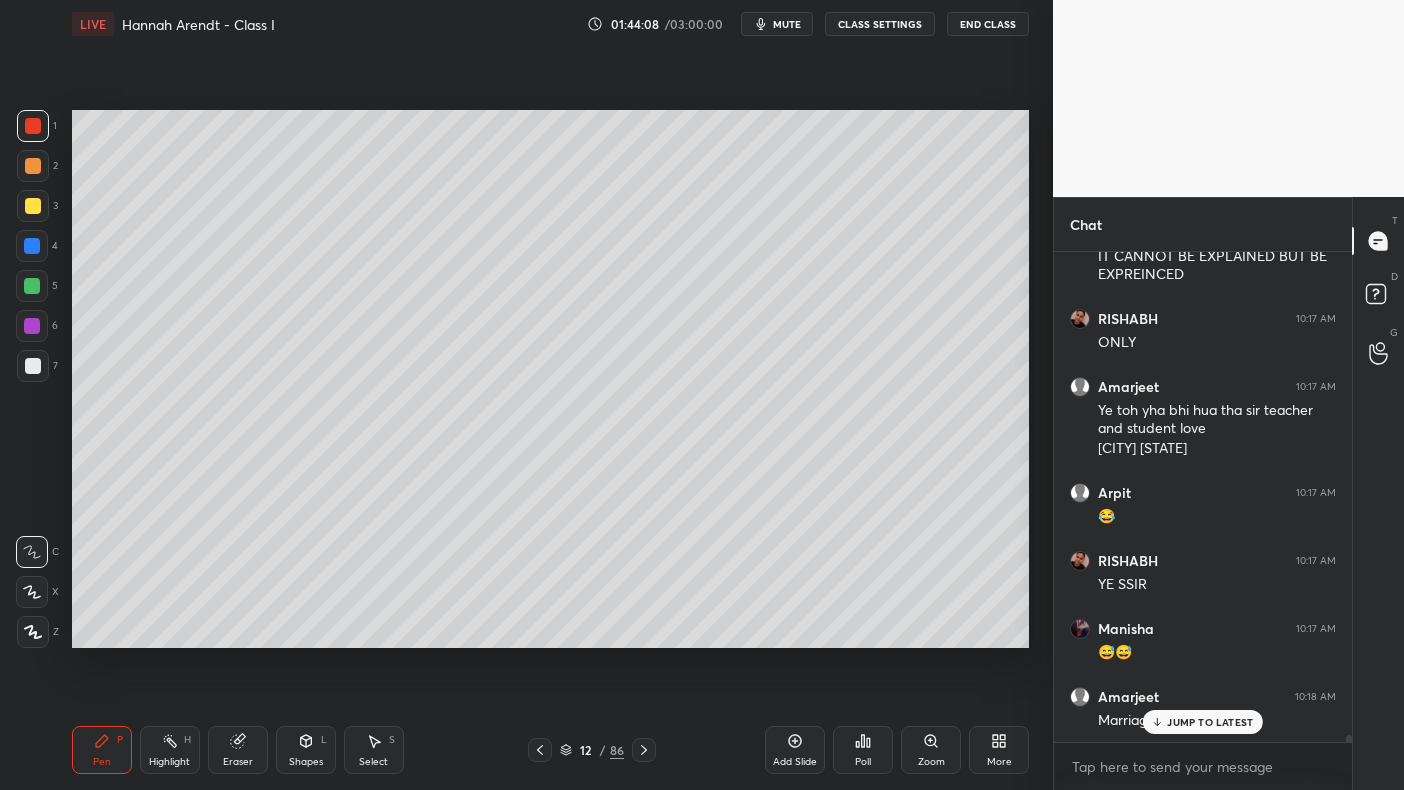 click at bounding box center [32, 246] 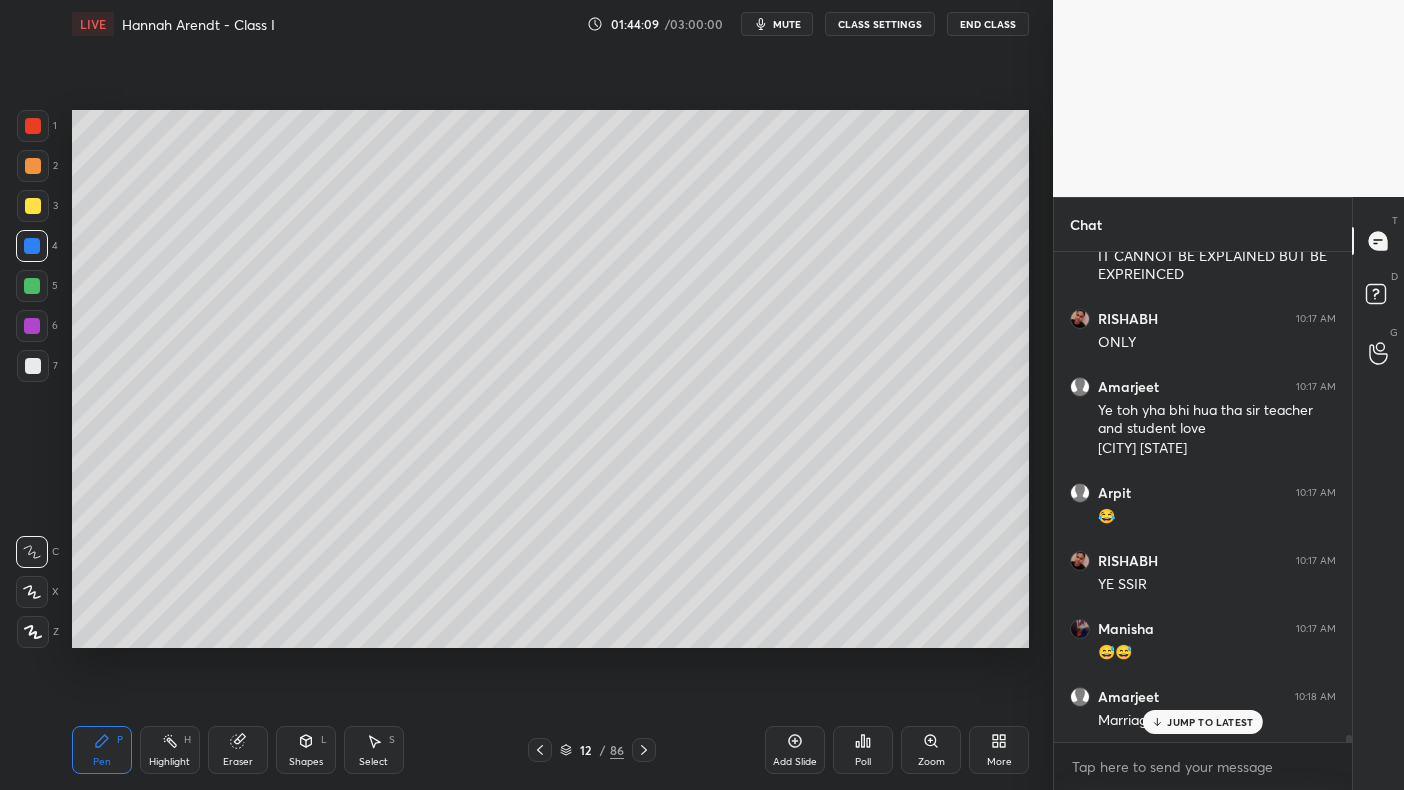 click at bounding box center (32, 286) 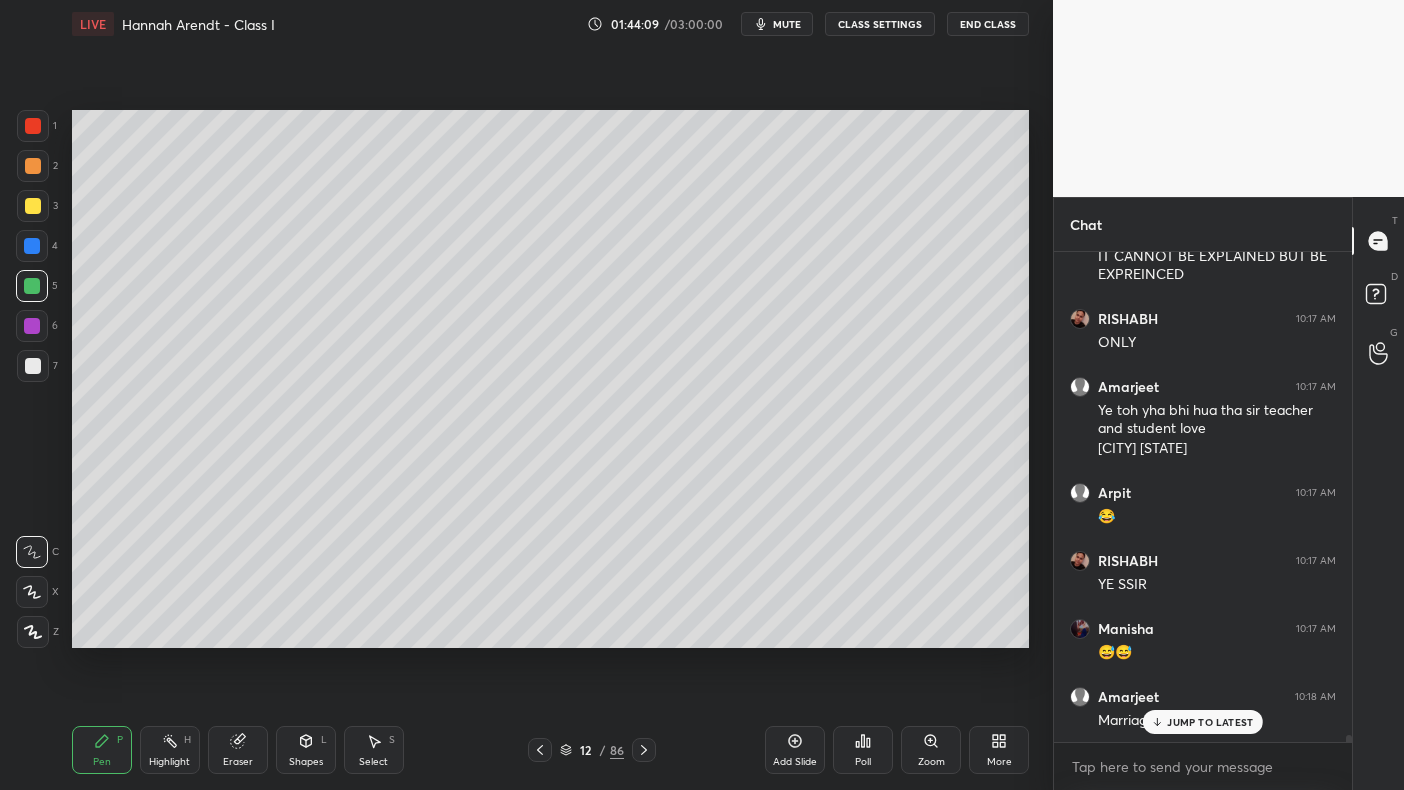click at bounding box center (32, 286) 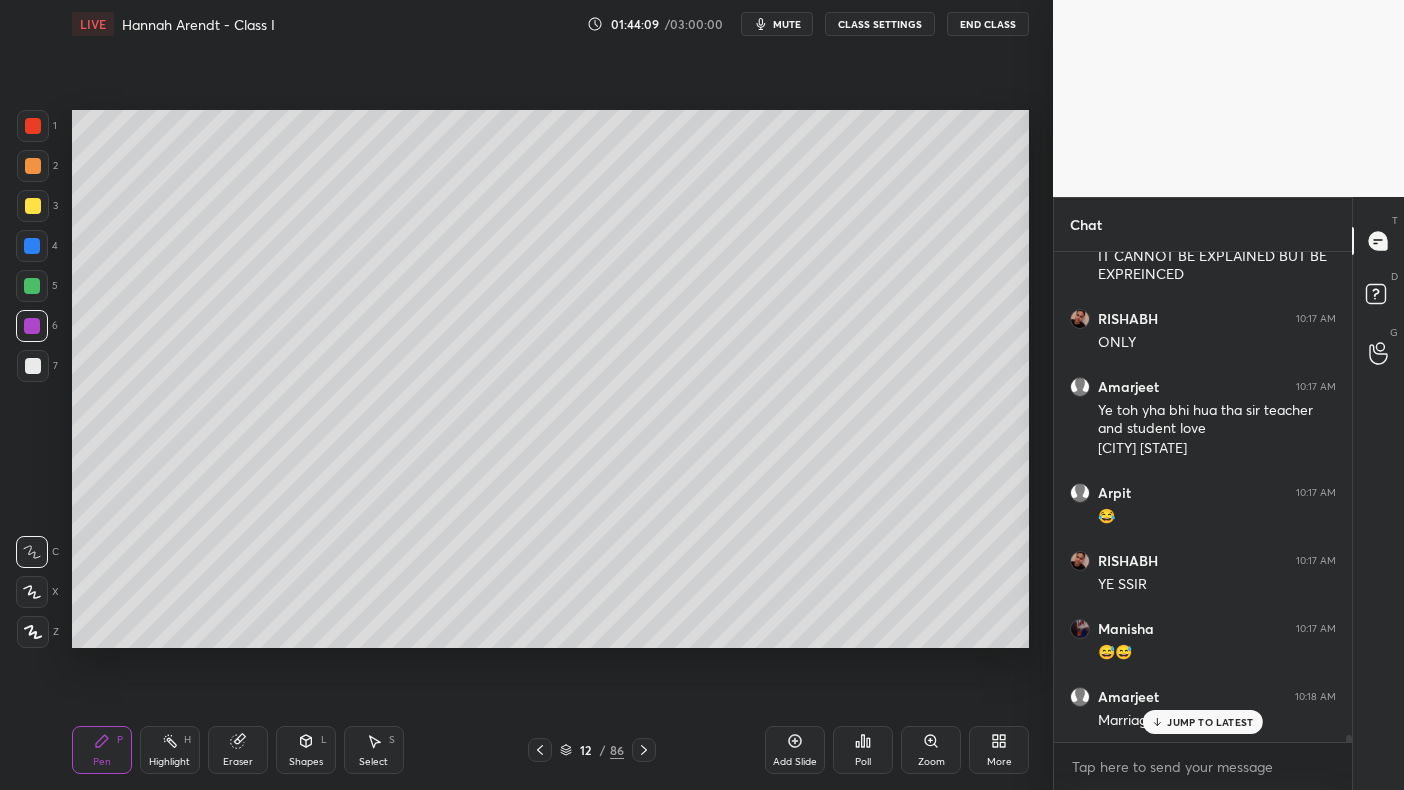 scroll, scrollTop: 33687, scrollLeft: 0, axis: vertical 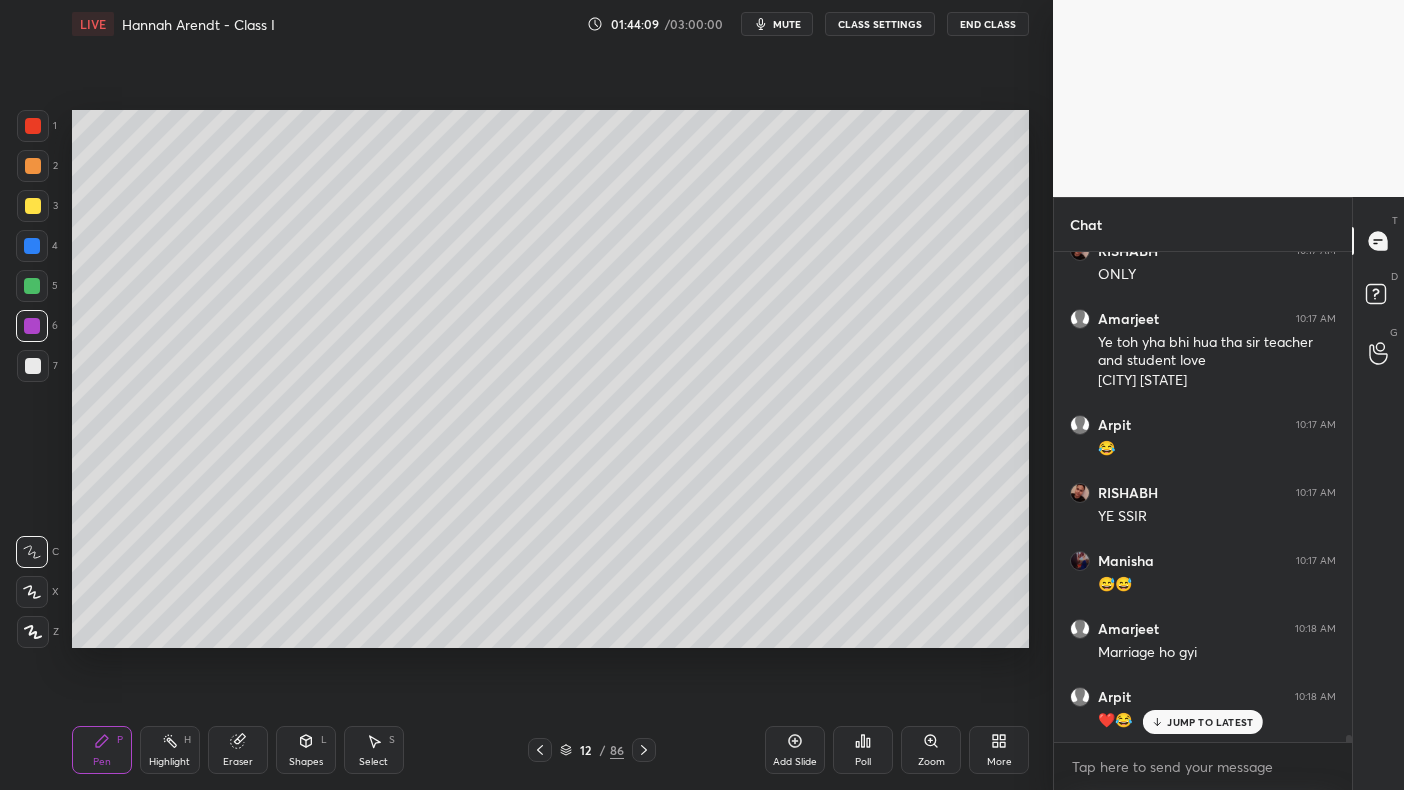click at bounding box center (33, 366) 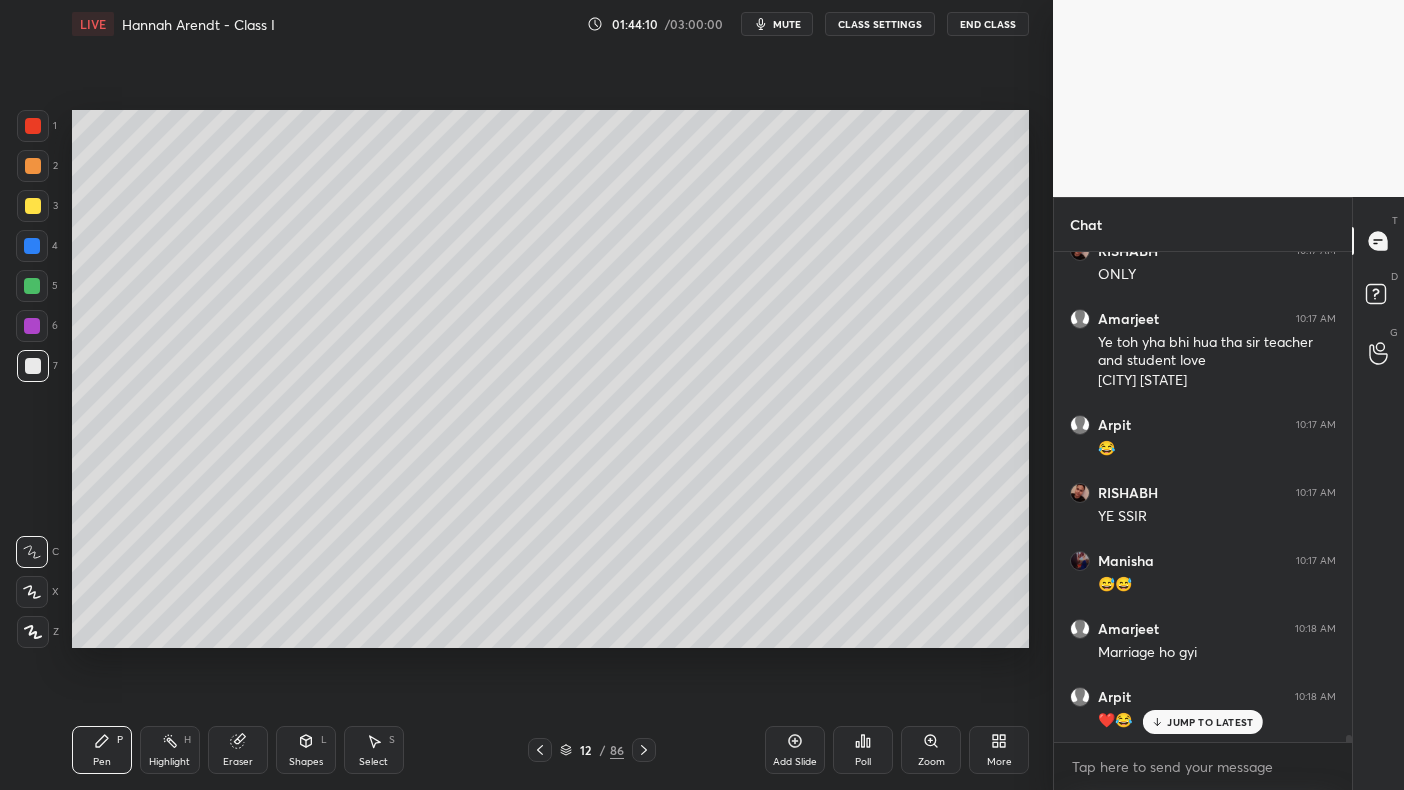 click at bounding box center (33, 366) 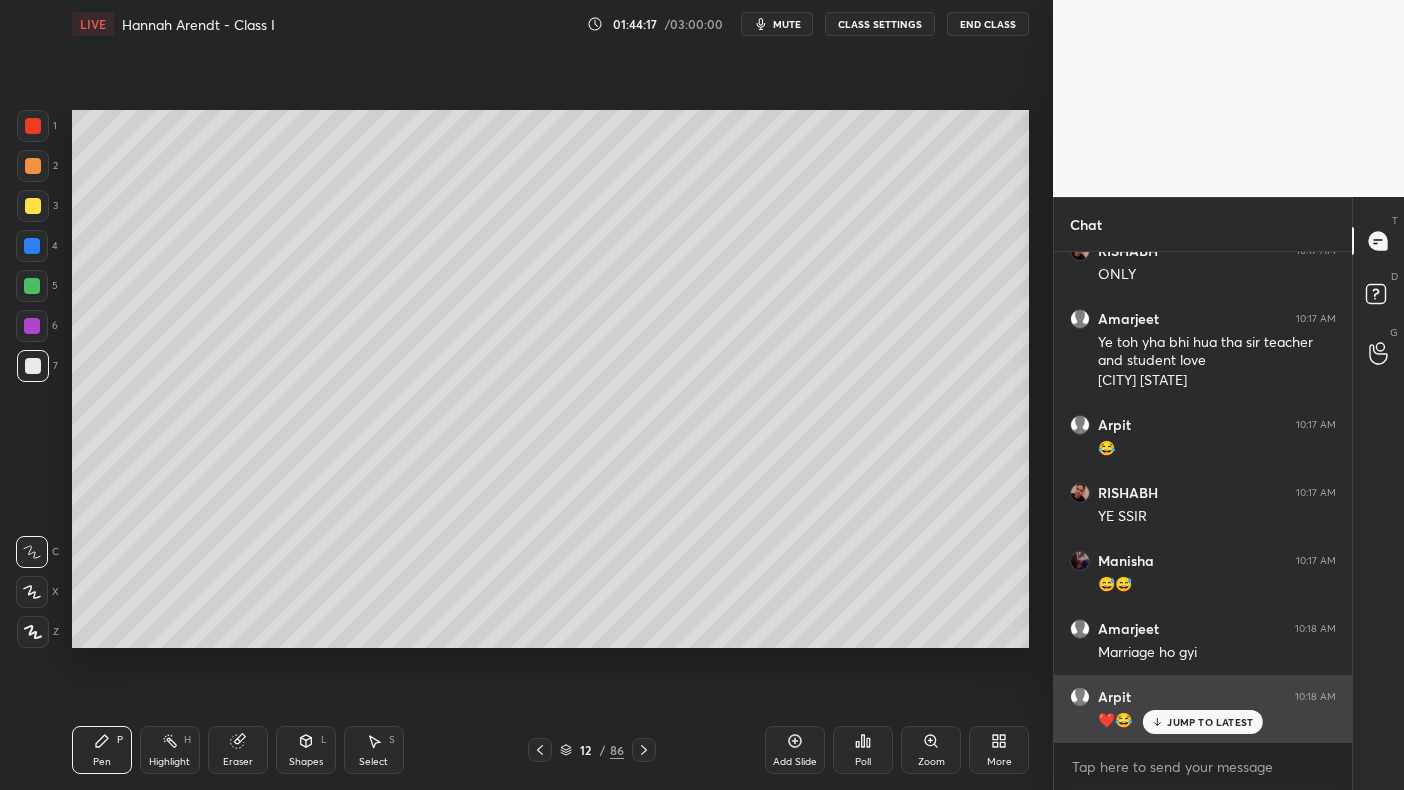 click on "JUMP TO LATEST" at bounding box center (1210, 722) 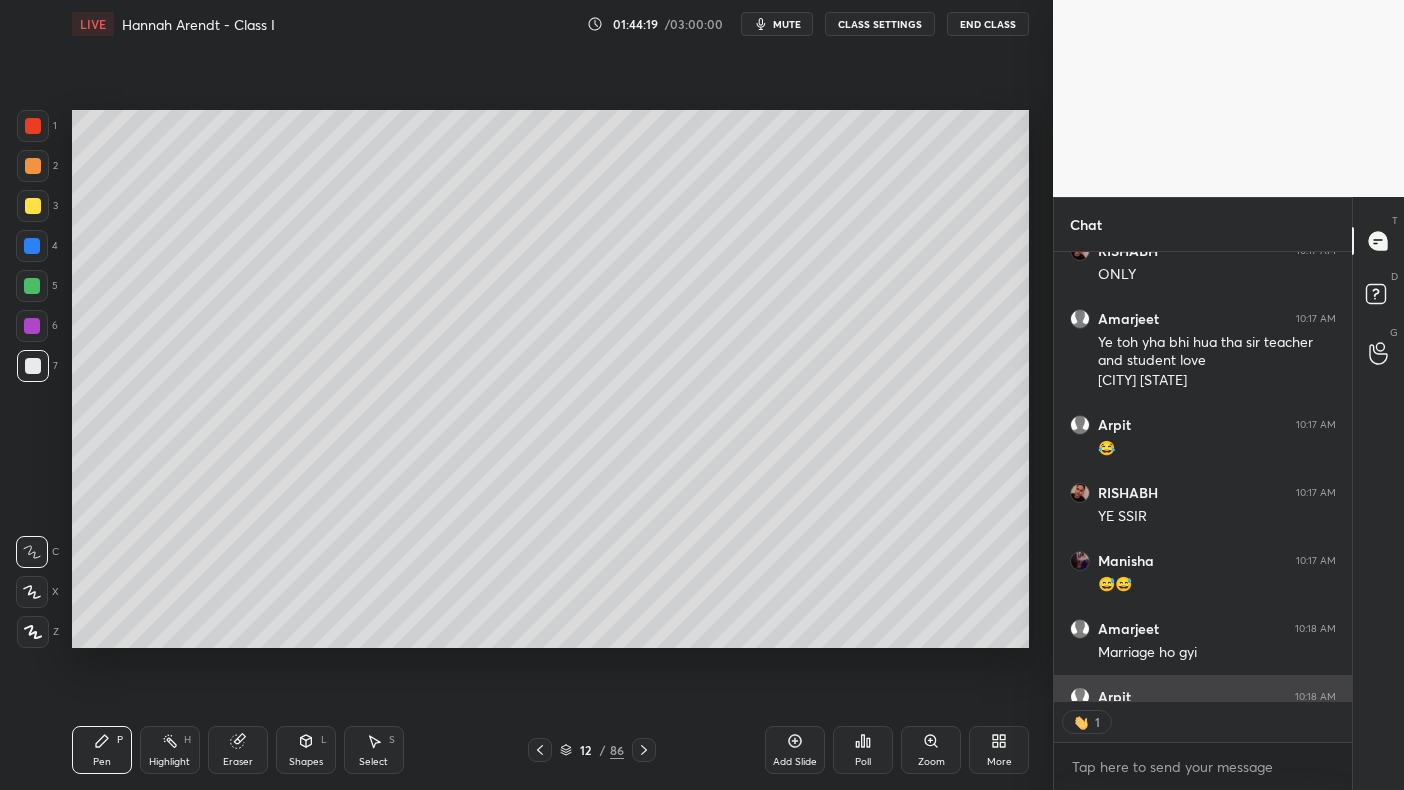 scroll, scrollTop: 443, scrollLeft: 292, axis: both 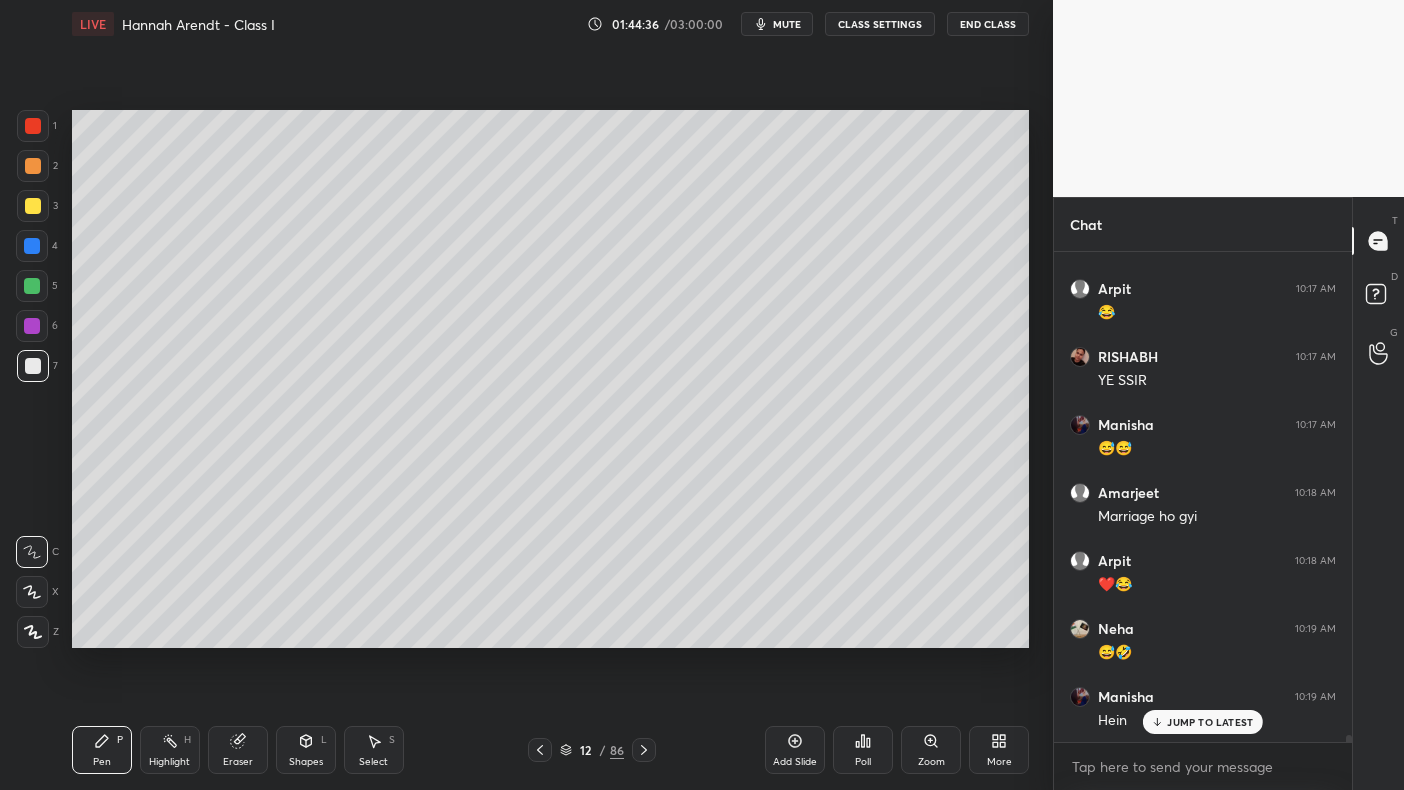click 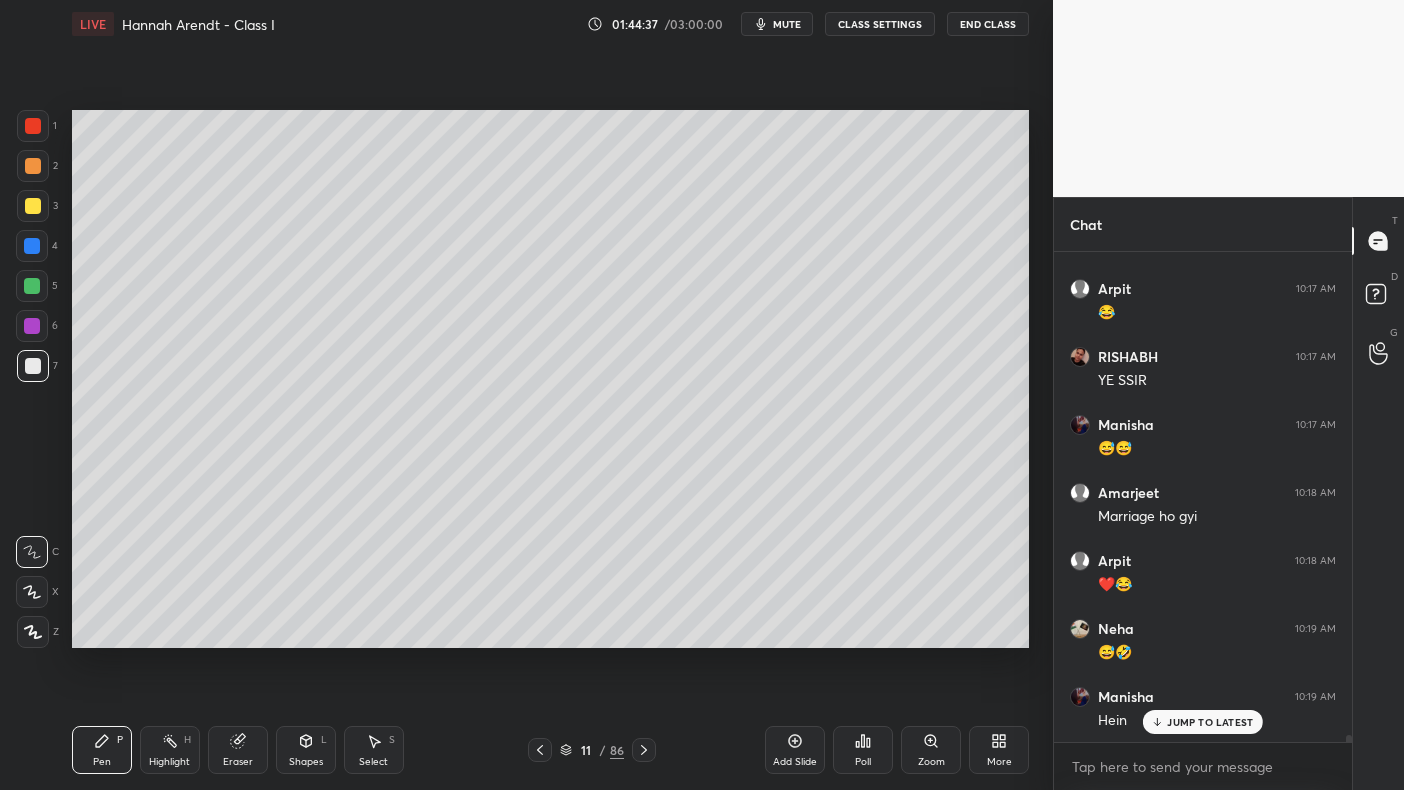 click at bounding box center (33, 126) 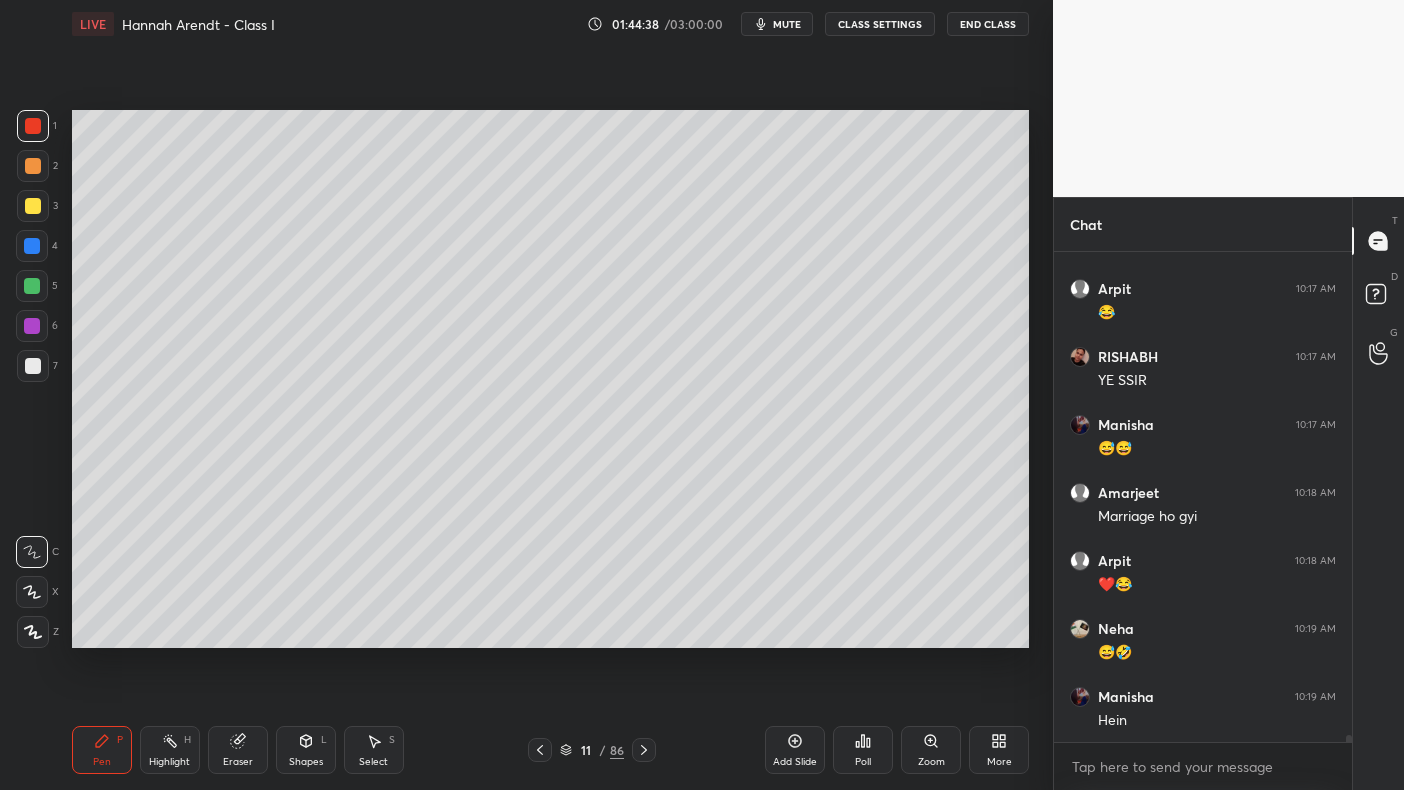 scroll, scrollTop: 33891, scrollLeft: 0, axis: vertical 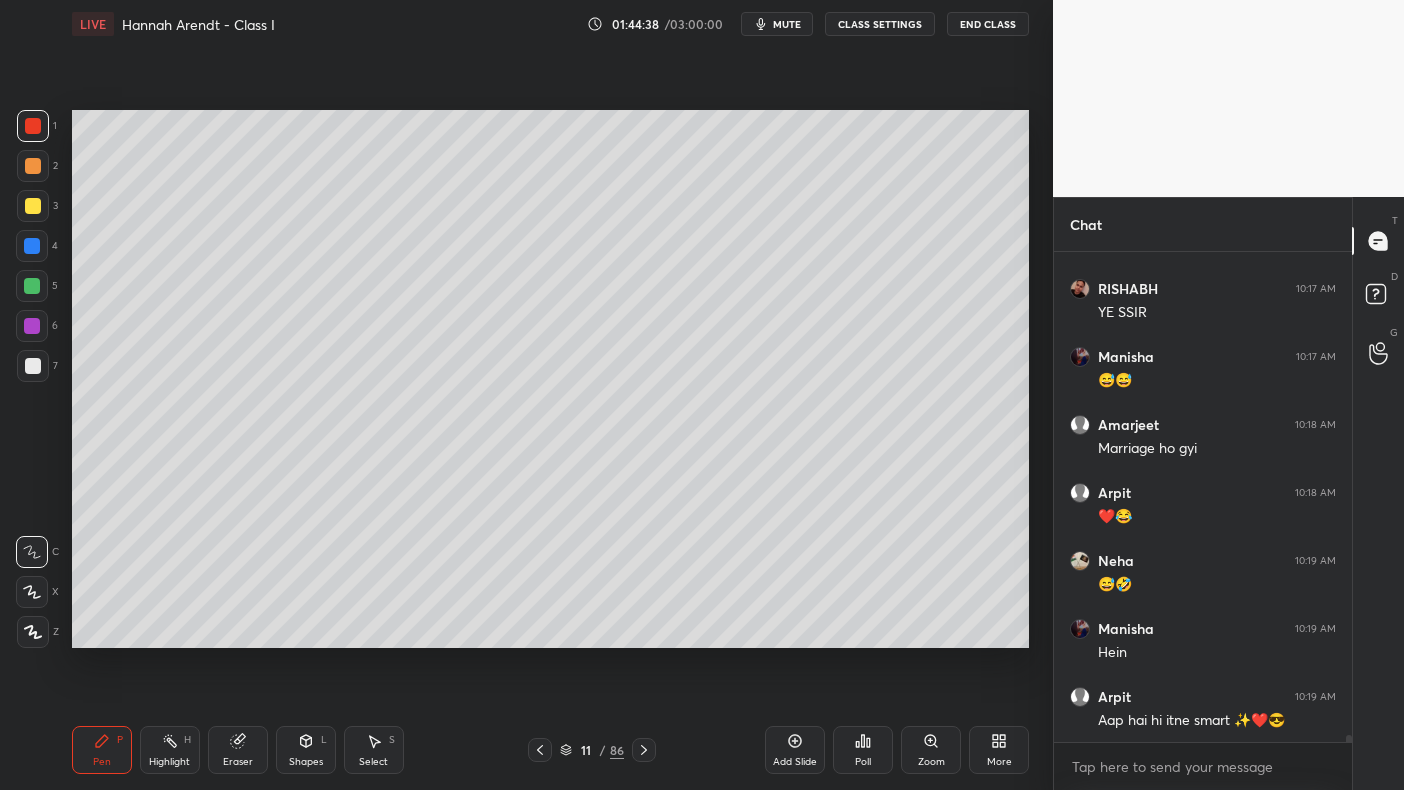 click at bounding box center (33, 126) 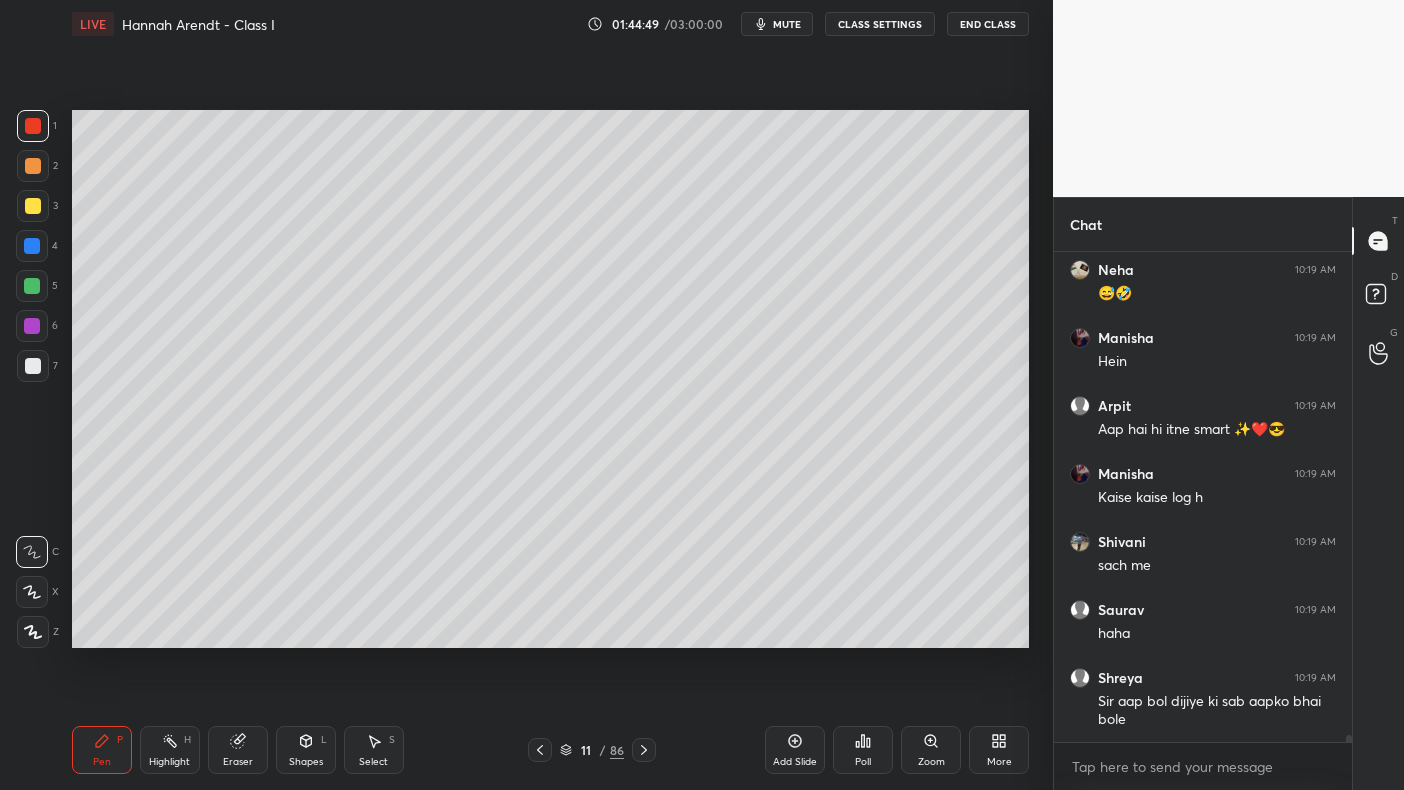 scroll, scrollTop: 34250, scrollLeft: 0, axis: vertical 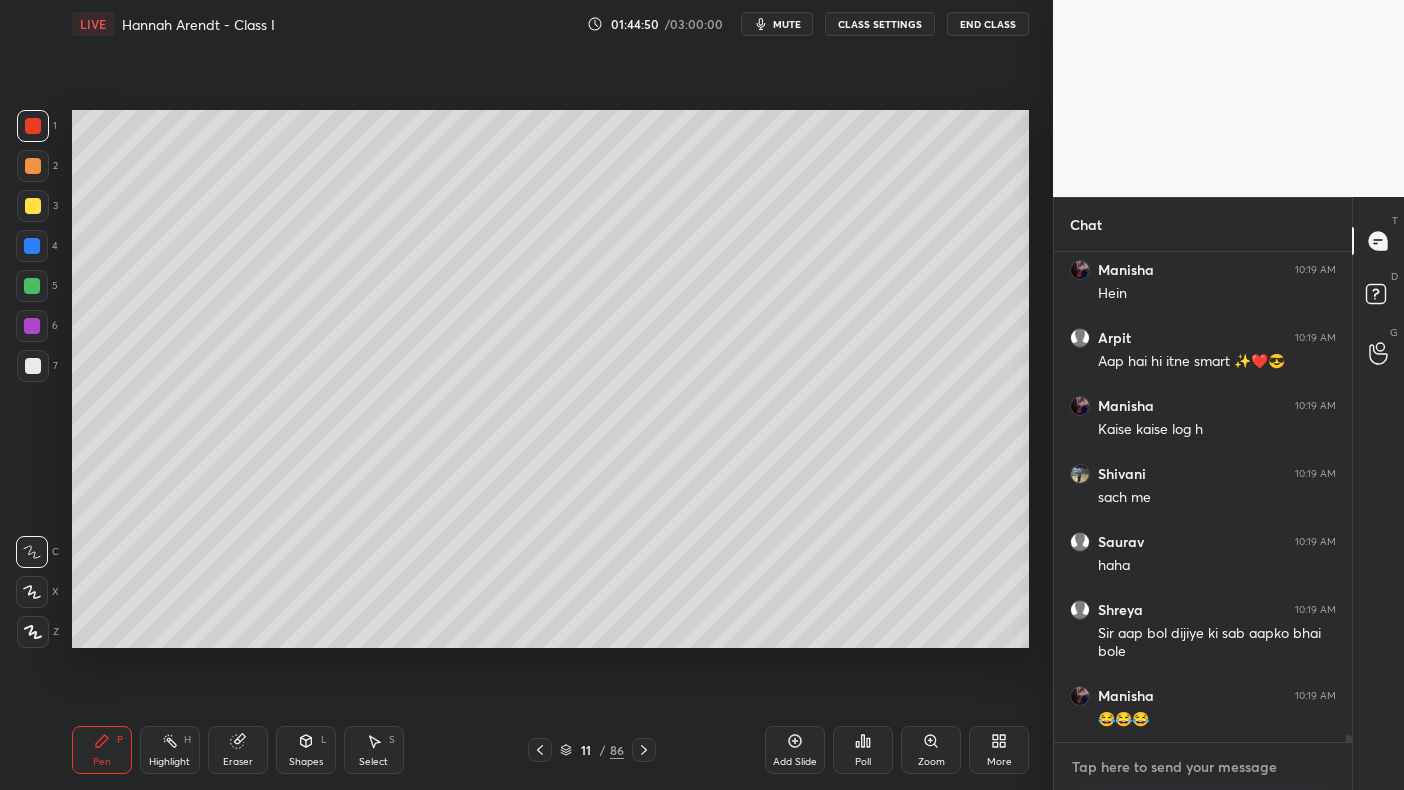 click at bounding box center (1203, 767) 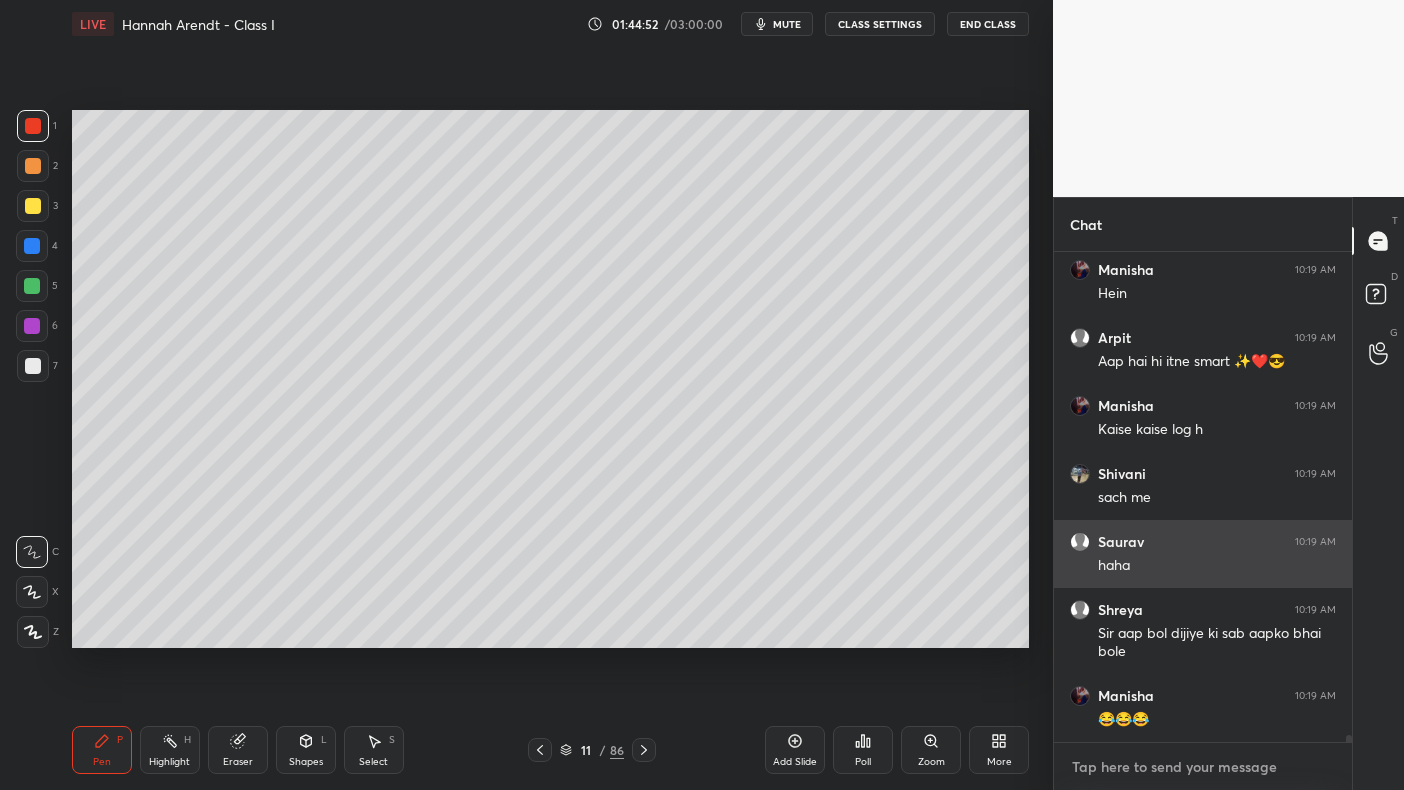 scroll, scrollTop: 34317, scrollLeft: 0, axis: vertical 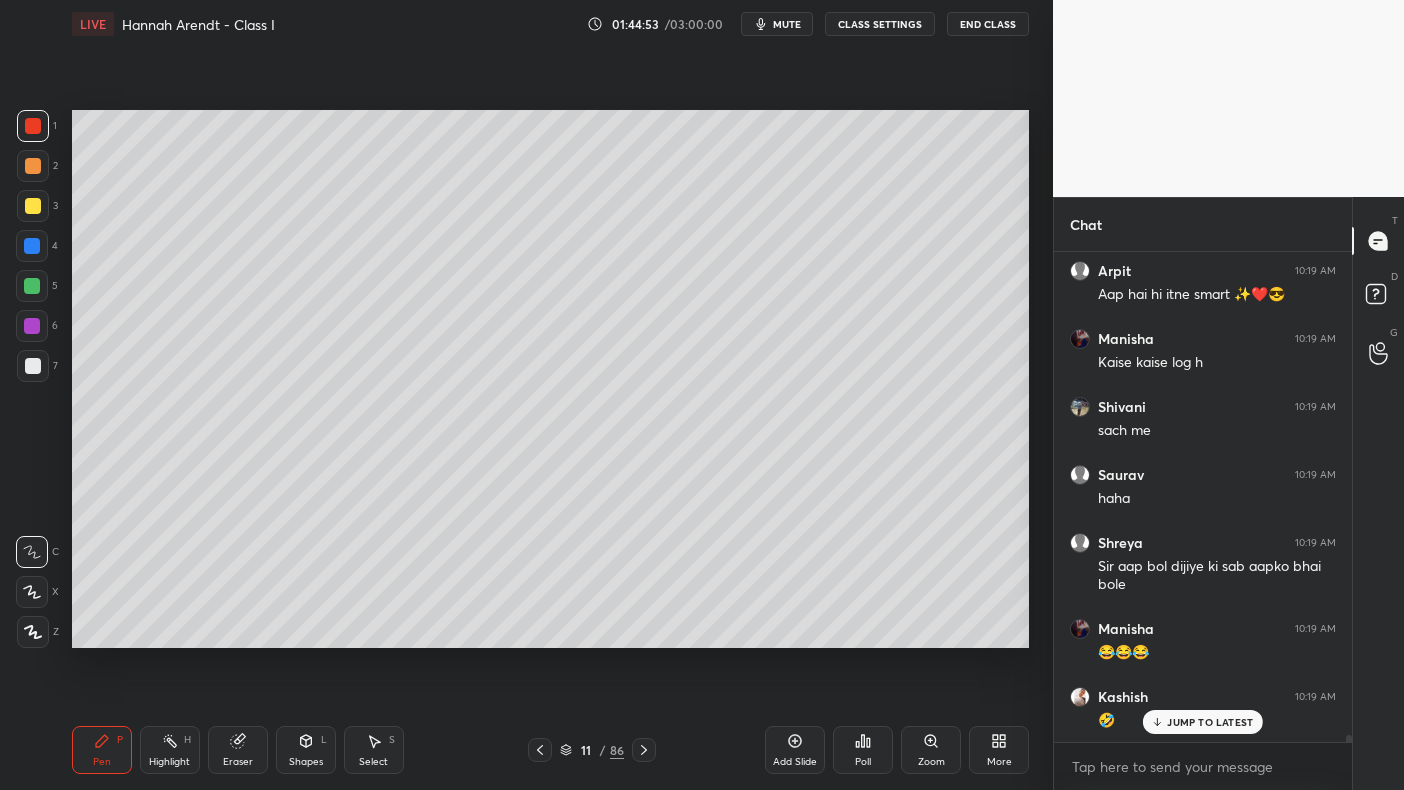 click 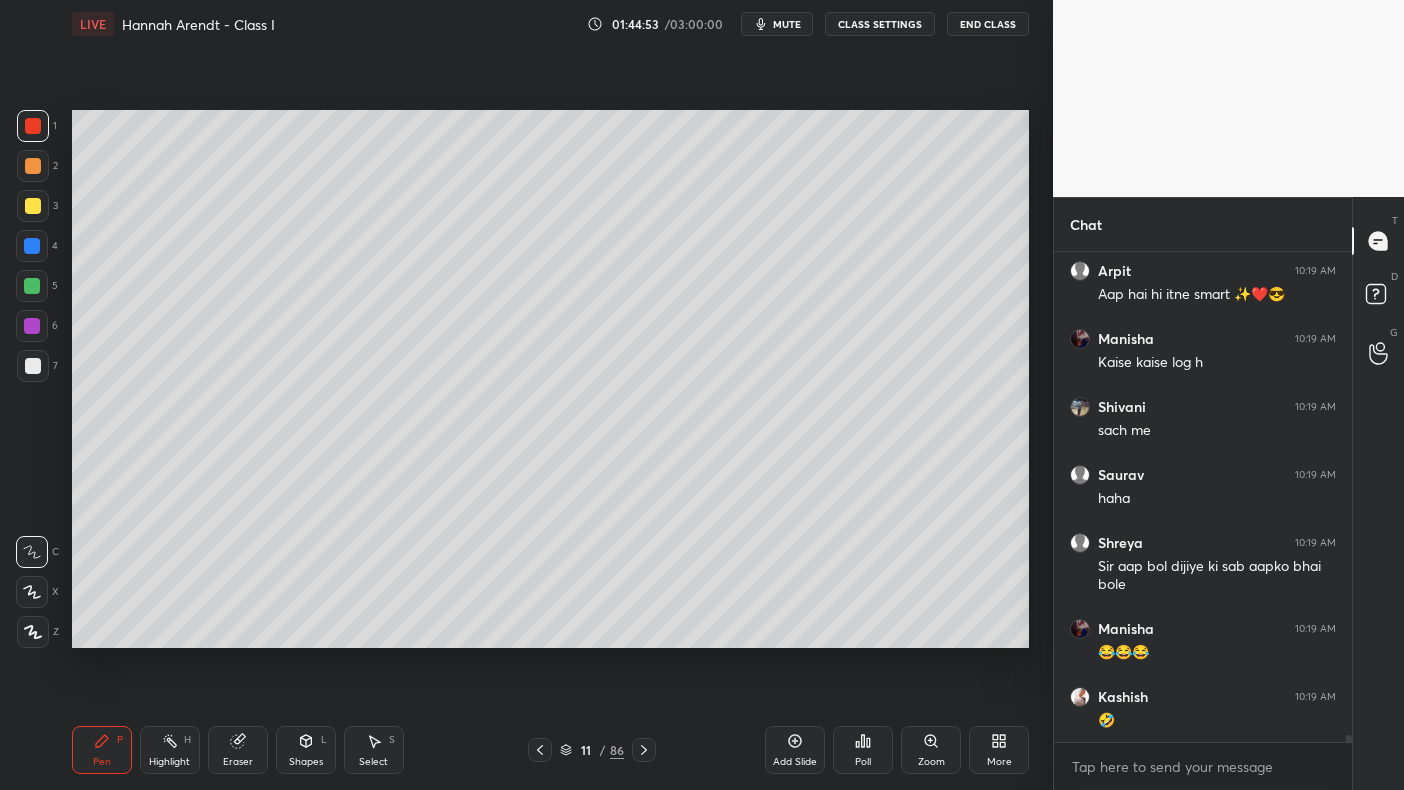scroll, scrollTop: 34385, scrollLeft: 0, axis: vertical 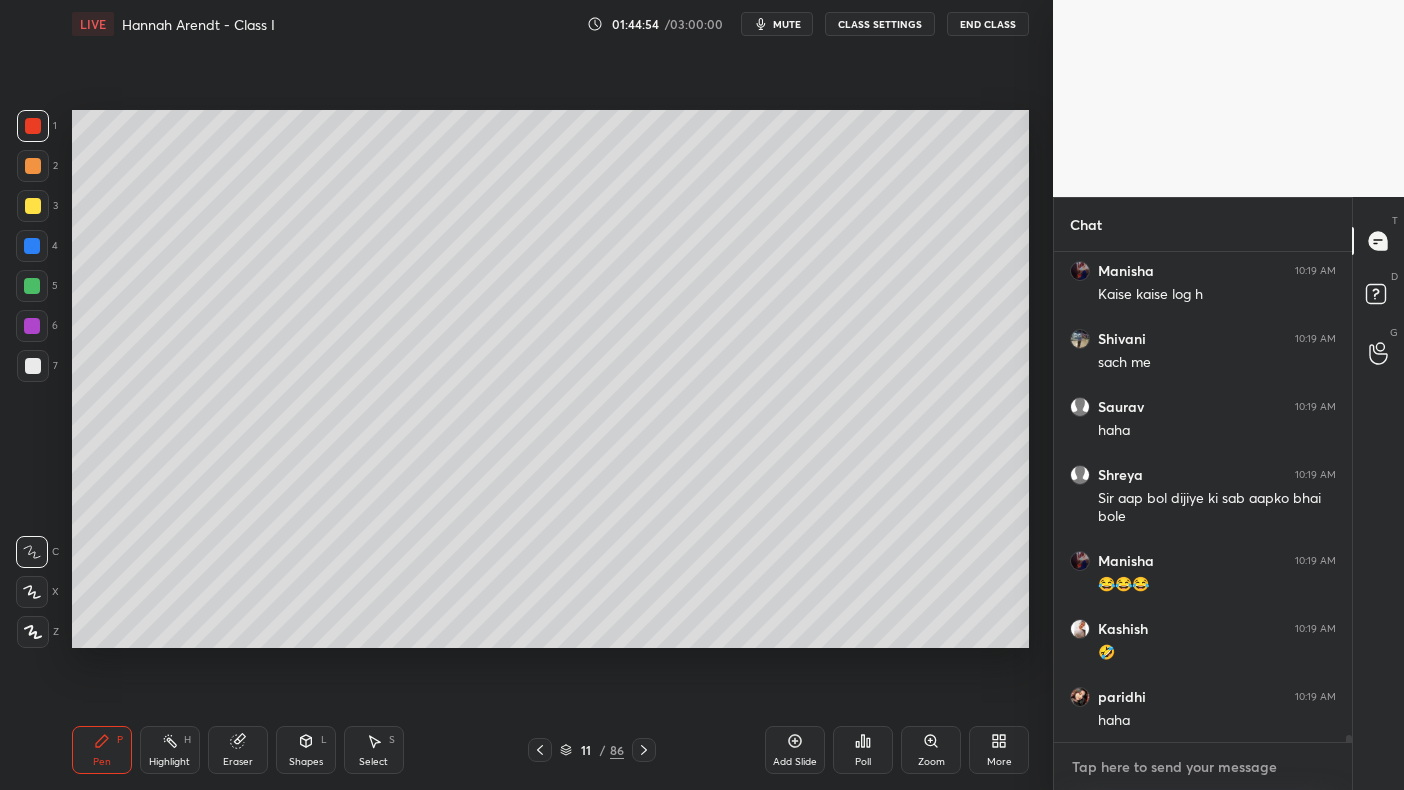 click at bounding box center [1203, 767] 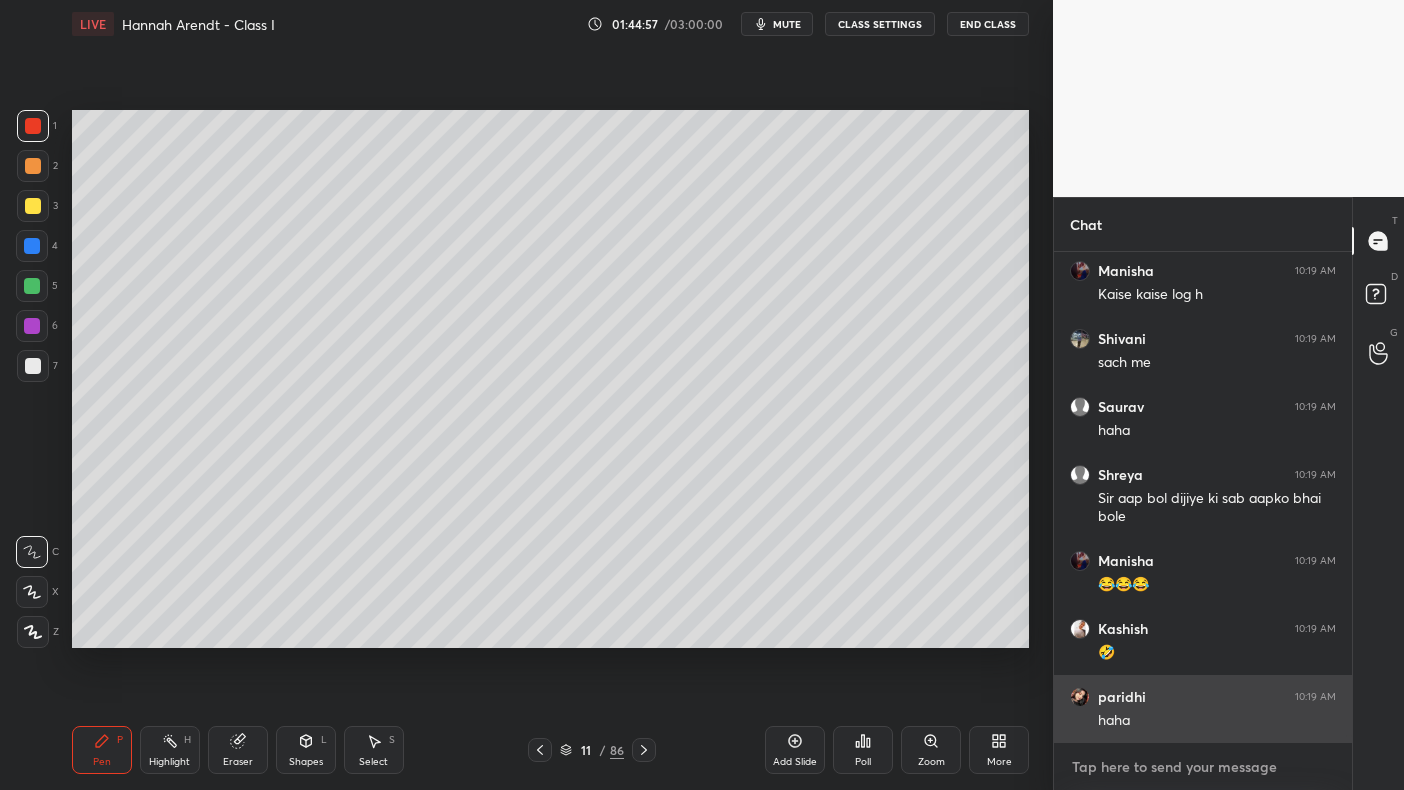 scroll, scrollTop: 34453, scrollLeft: 0, axis: vertical 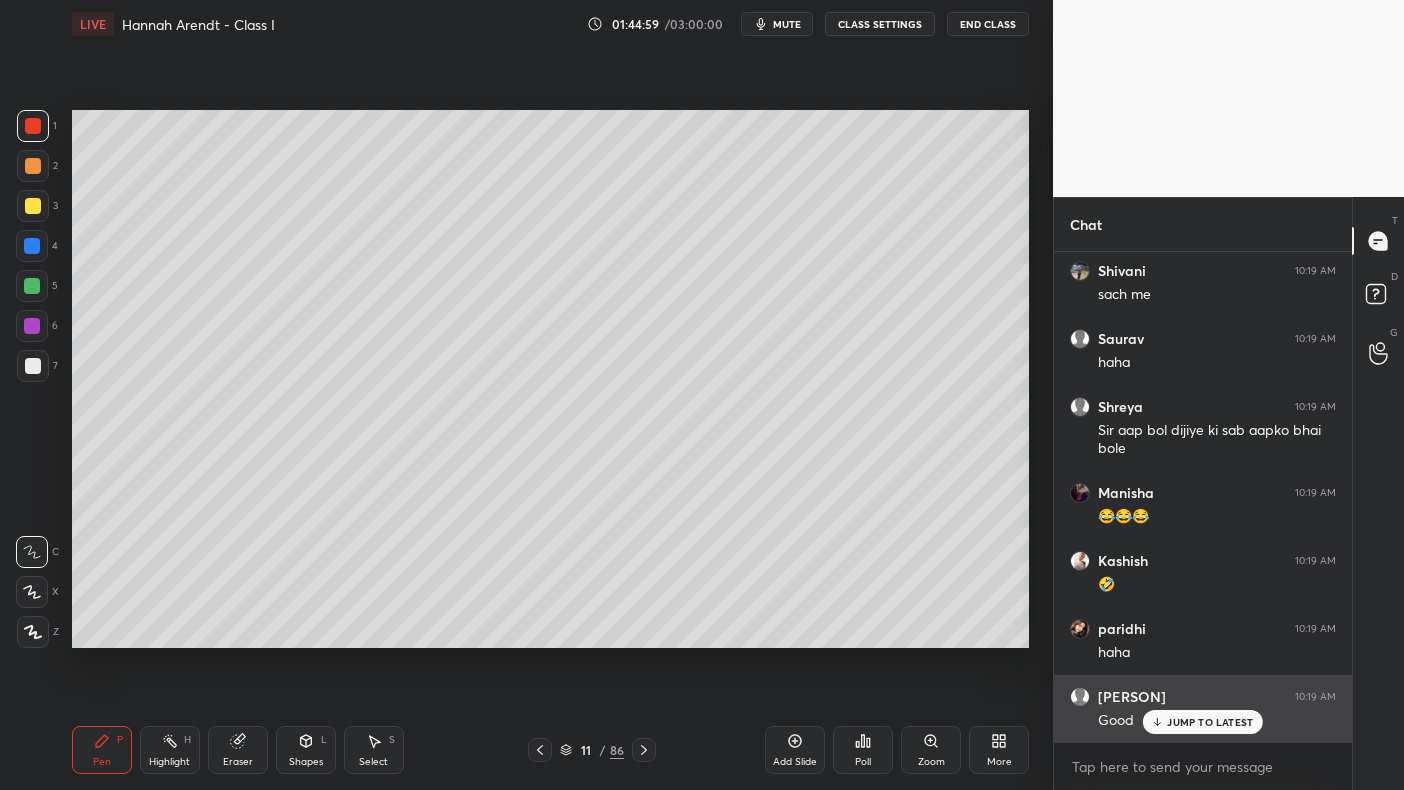 click on "JUMP TO LATEST" at bounding box center [1210, 722] 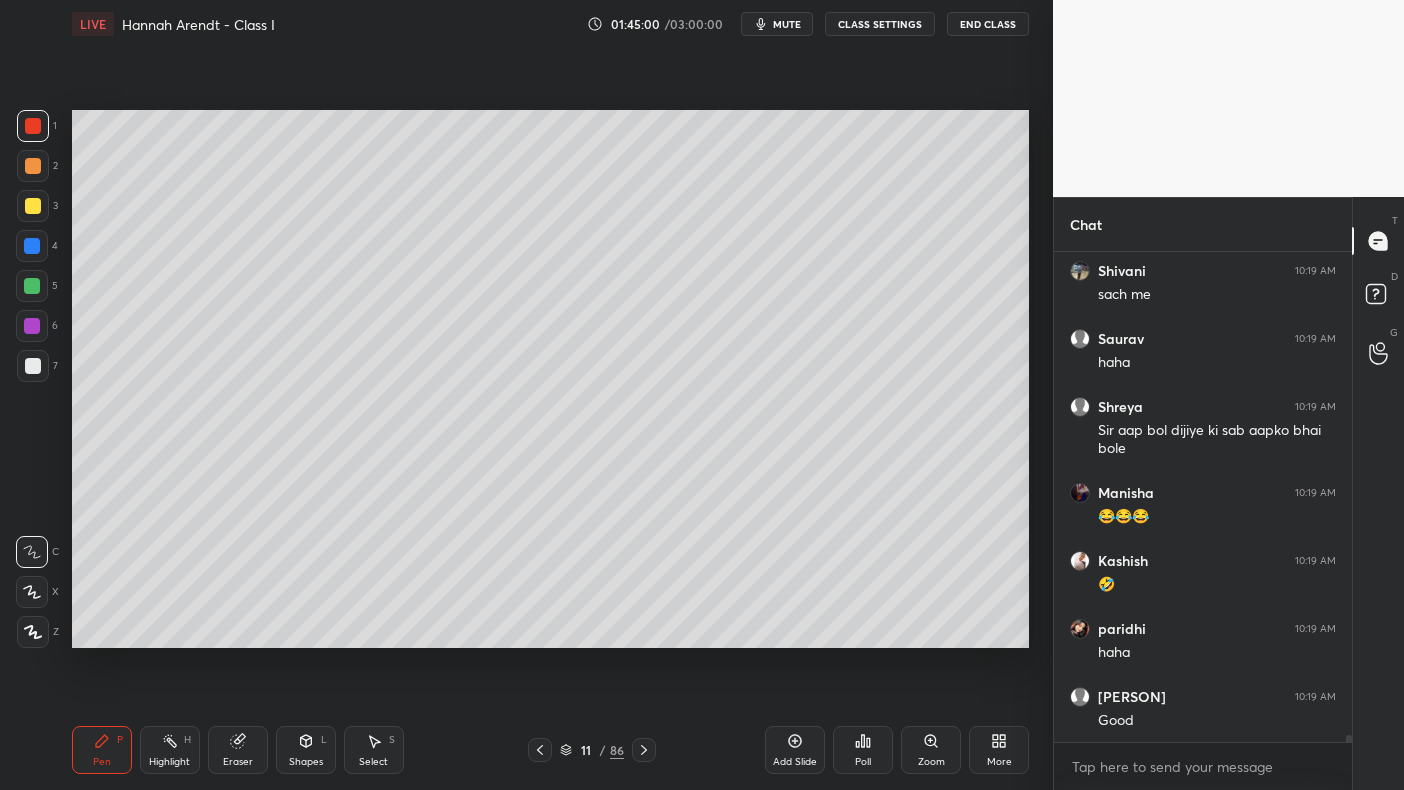 click 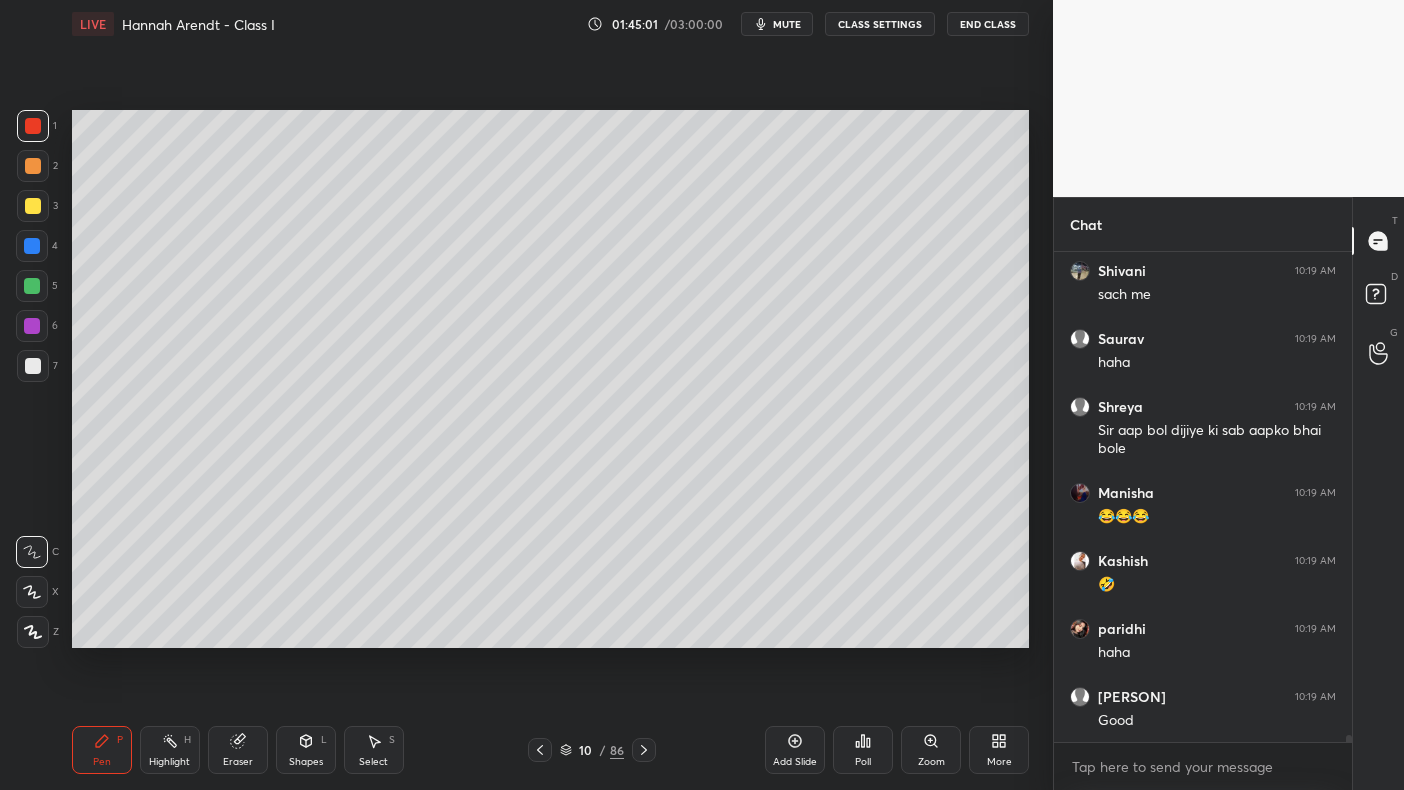 click on "1" at bounding box center [37, 126] 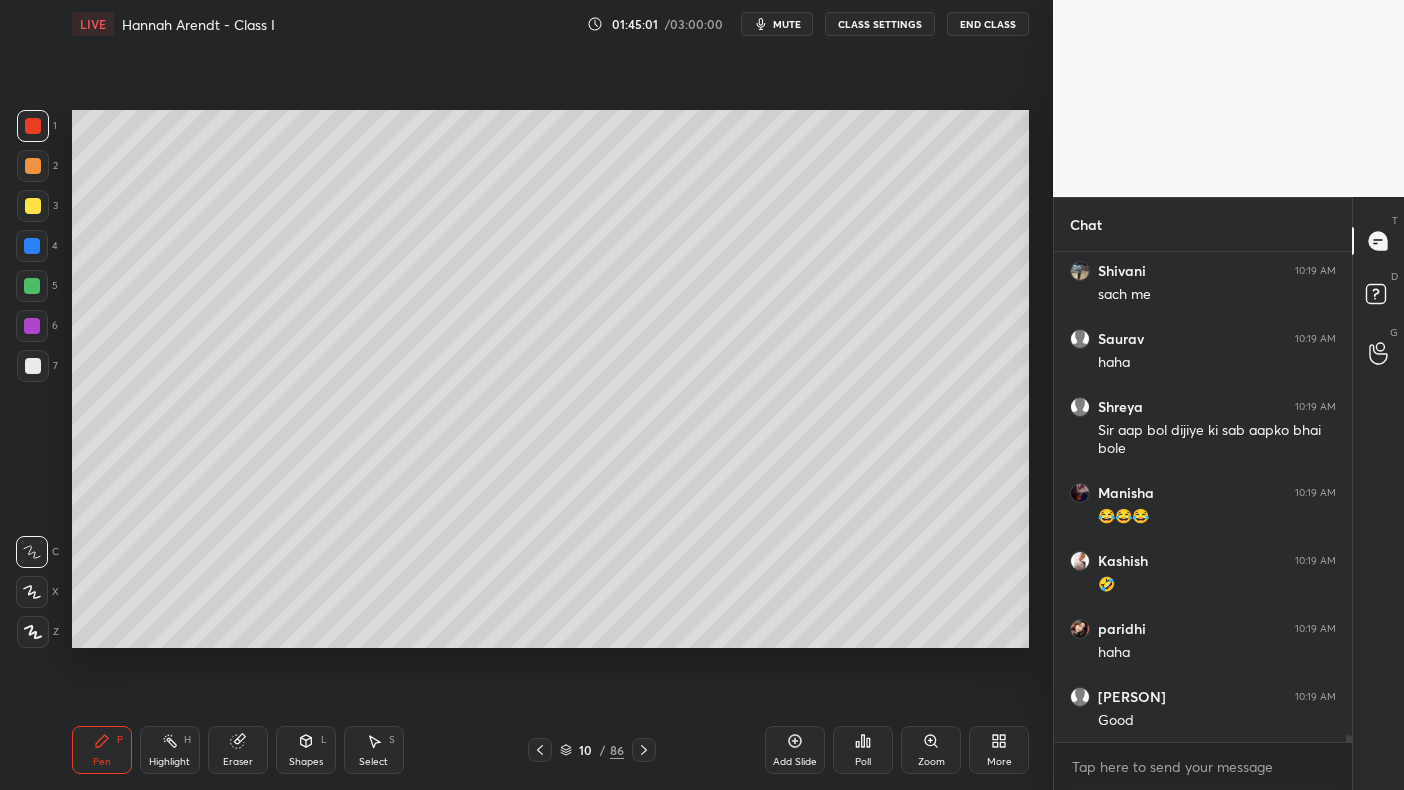 click at bounding box center [33, 126] 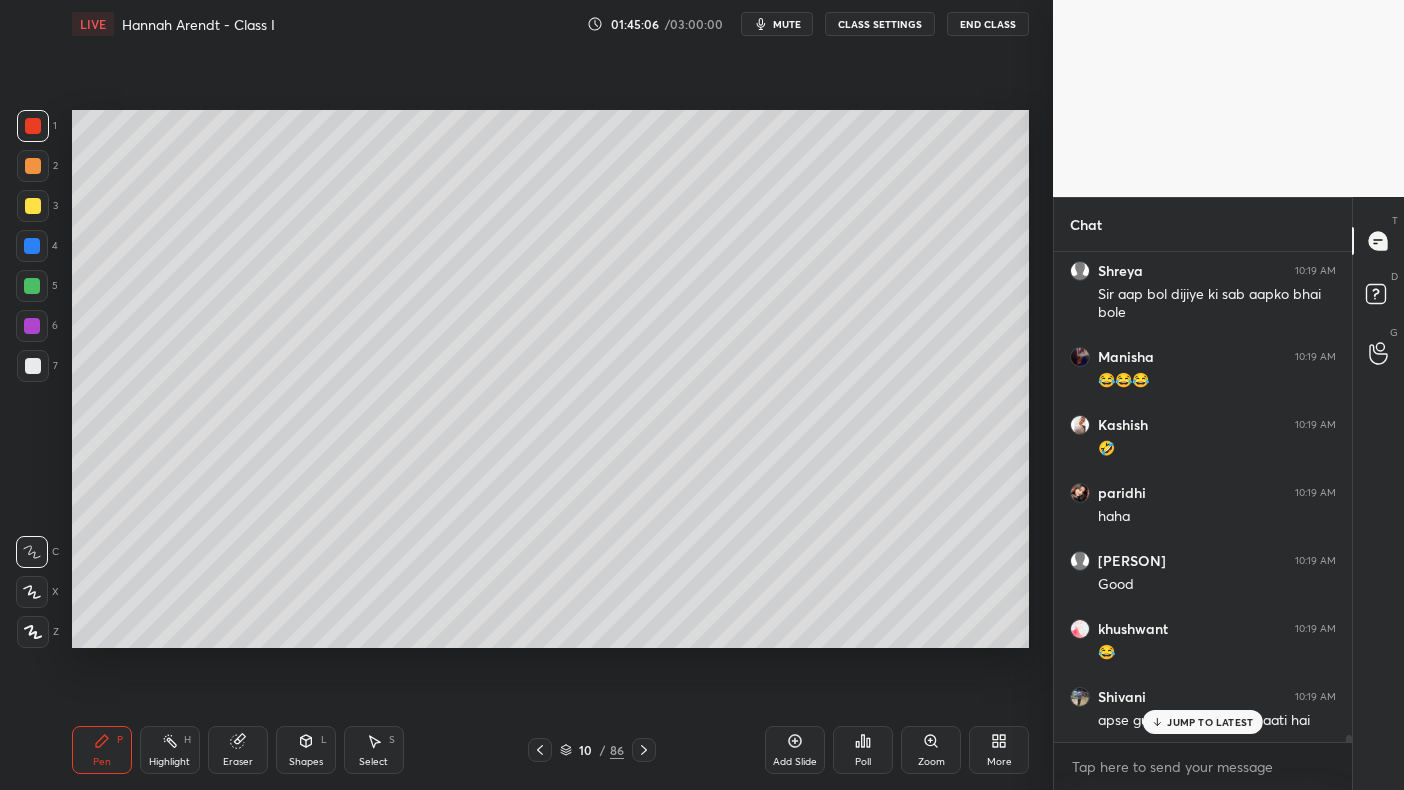scroll, scrollTop: 34657, scrollLeft: 0, axis: vertical 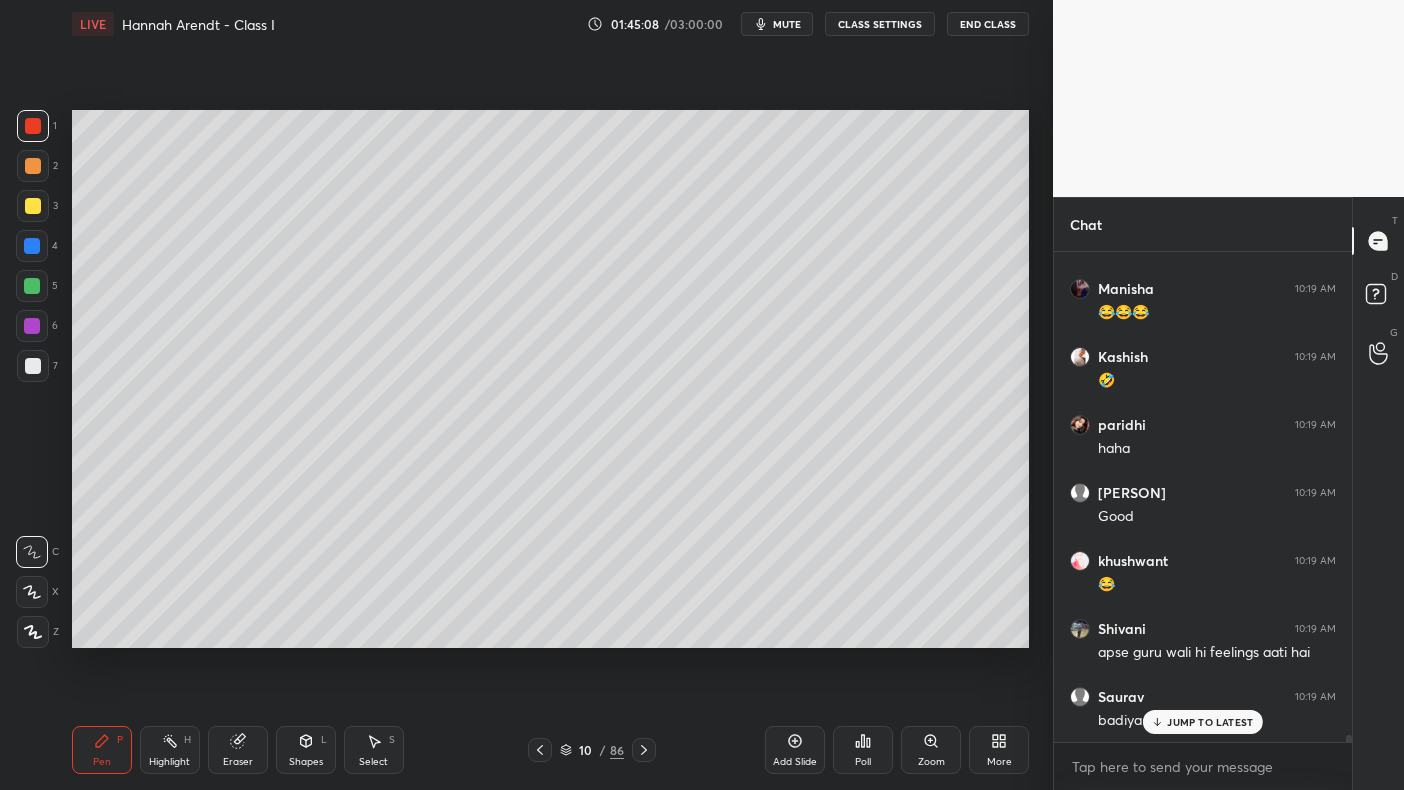 click on "Add Slide" at bounding box center (795, 750) 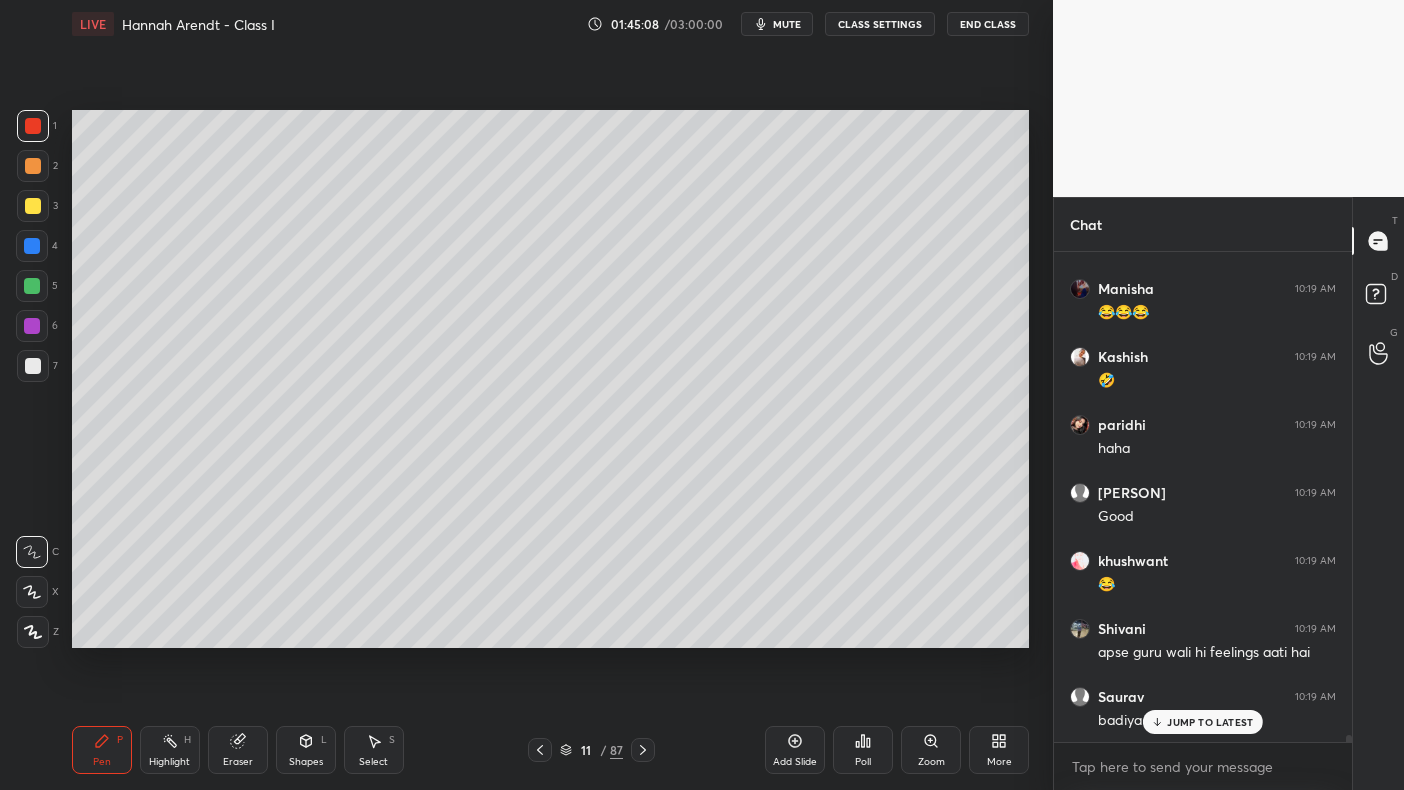 click at bounding box center [33, 206] 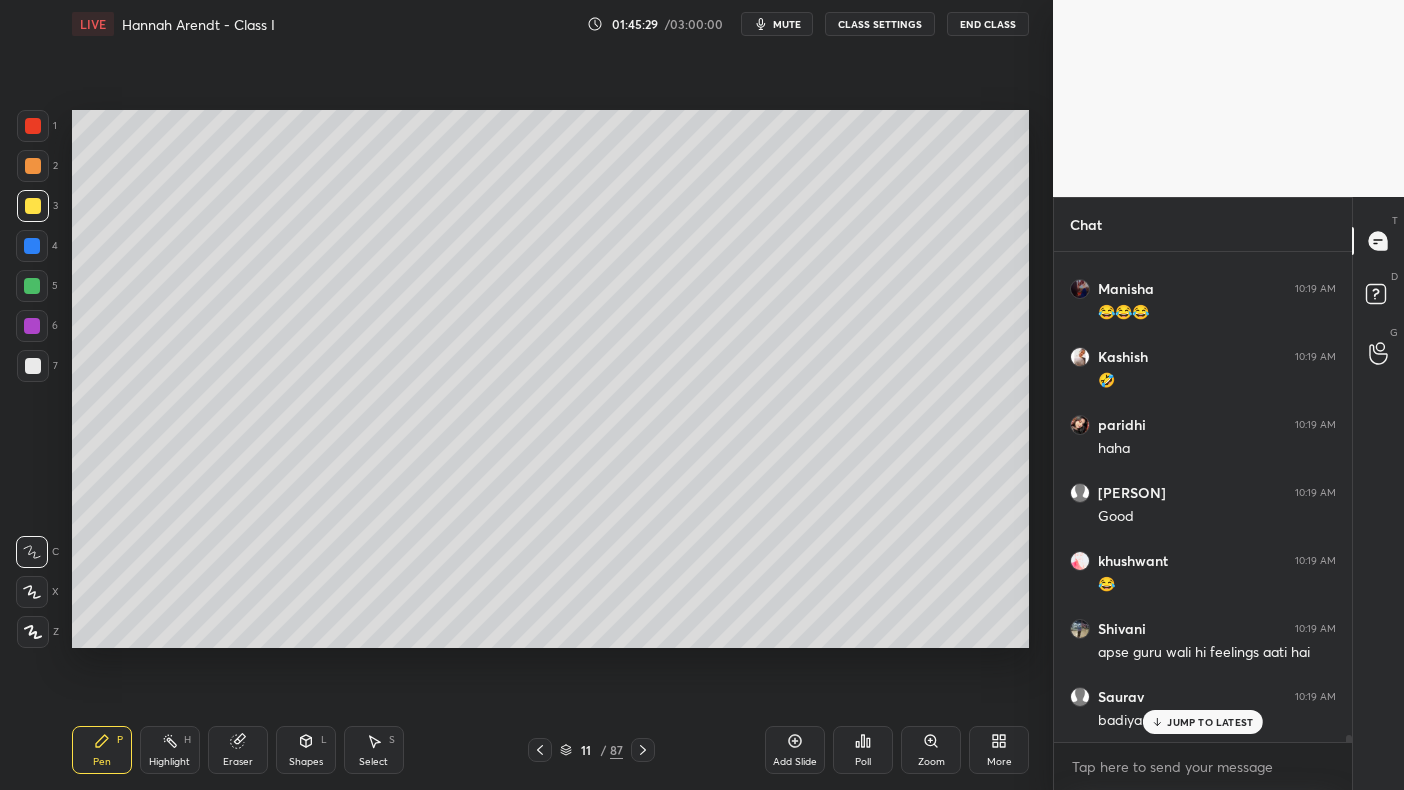 scroll, scrollTop: 34725, scrollLeft: 0, axis: vertical 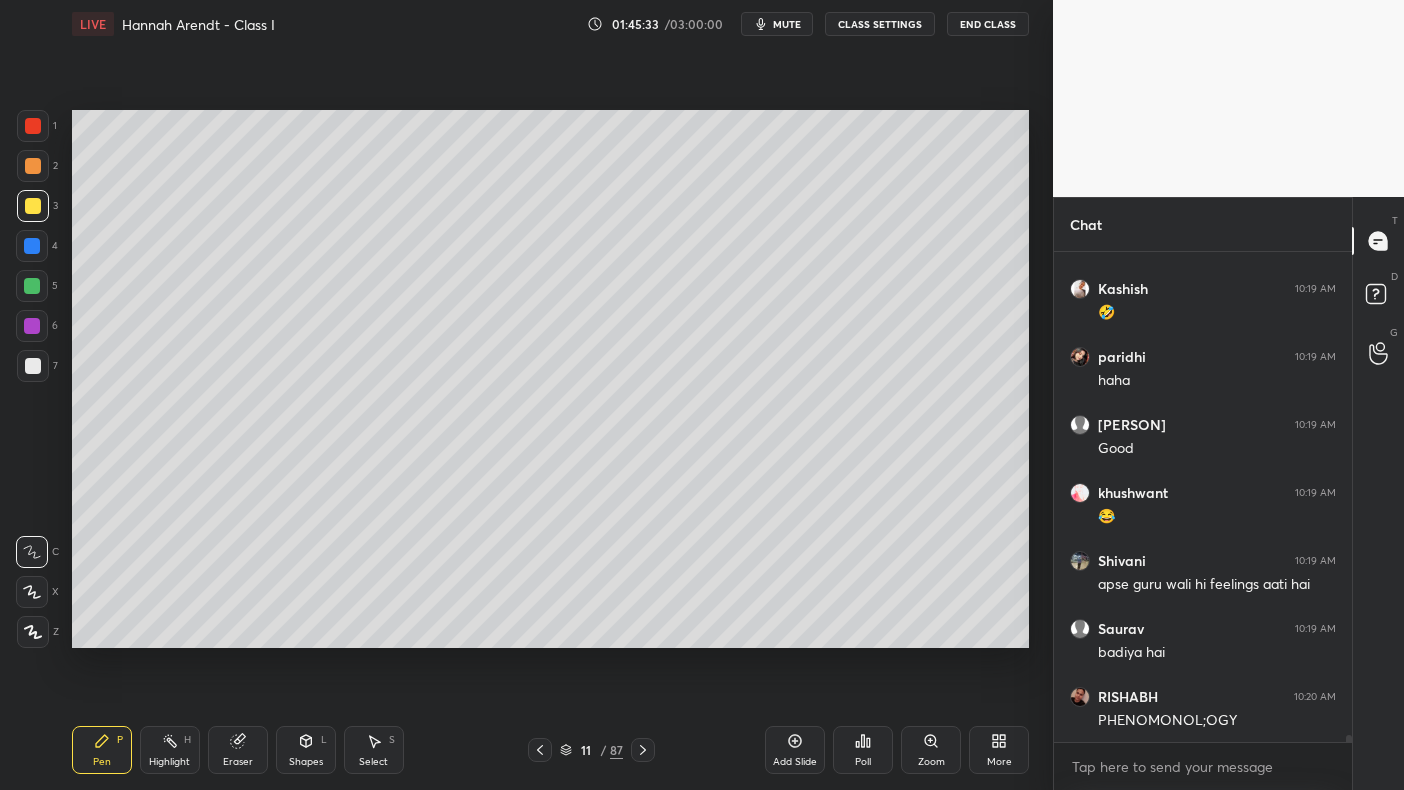 click at bounding box center [32, 286] 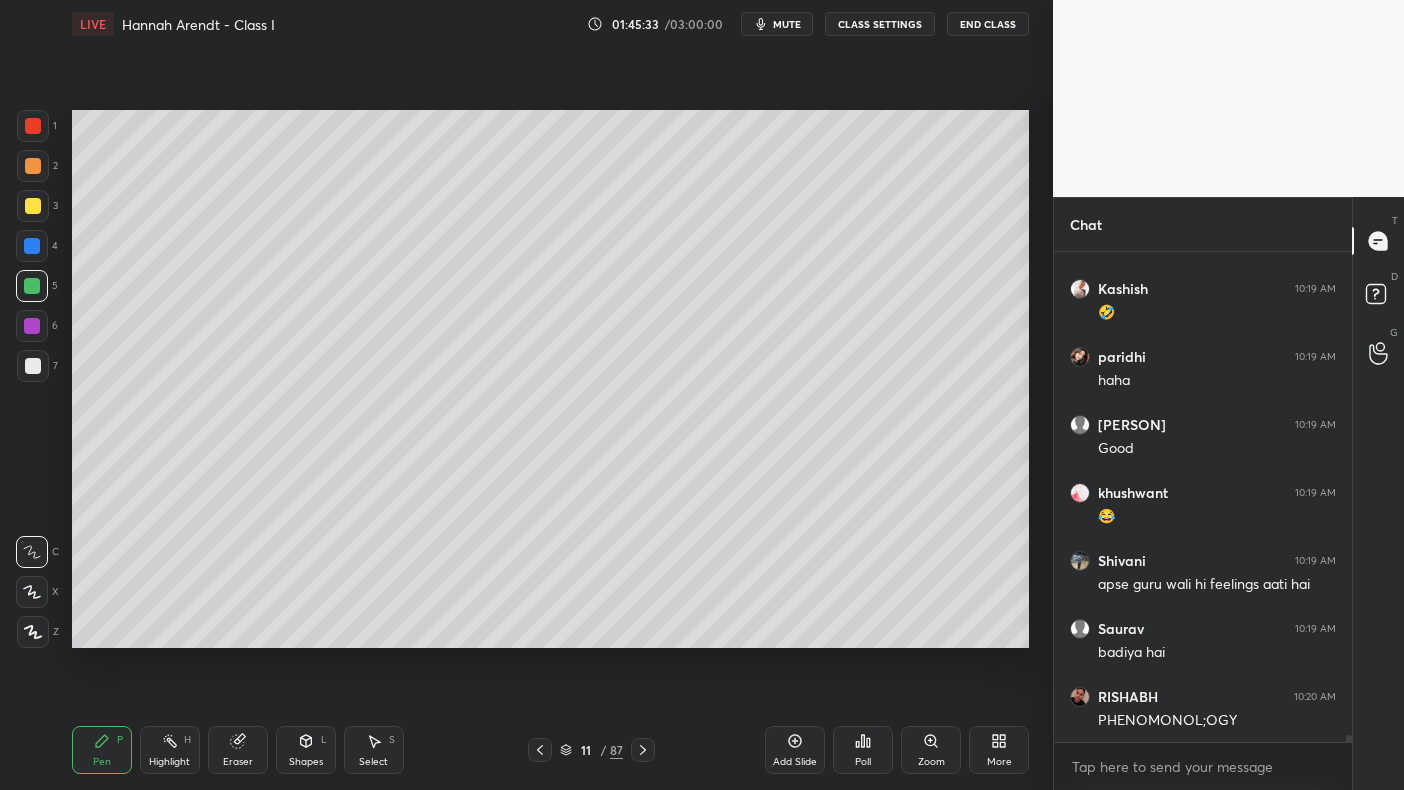 click on "5" at bounding box center (37, 290) 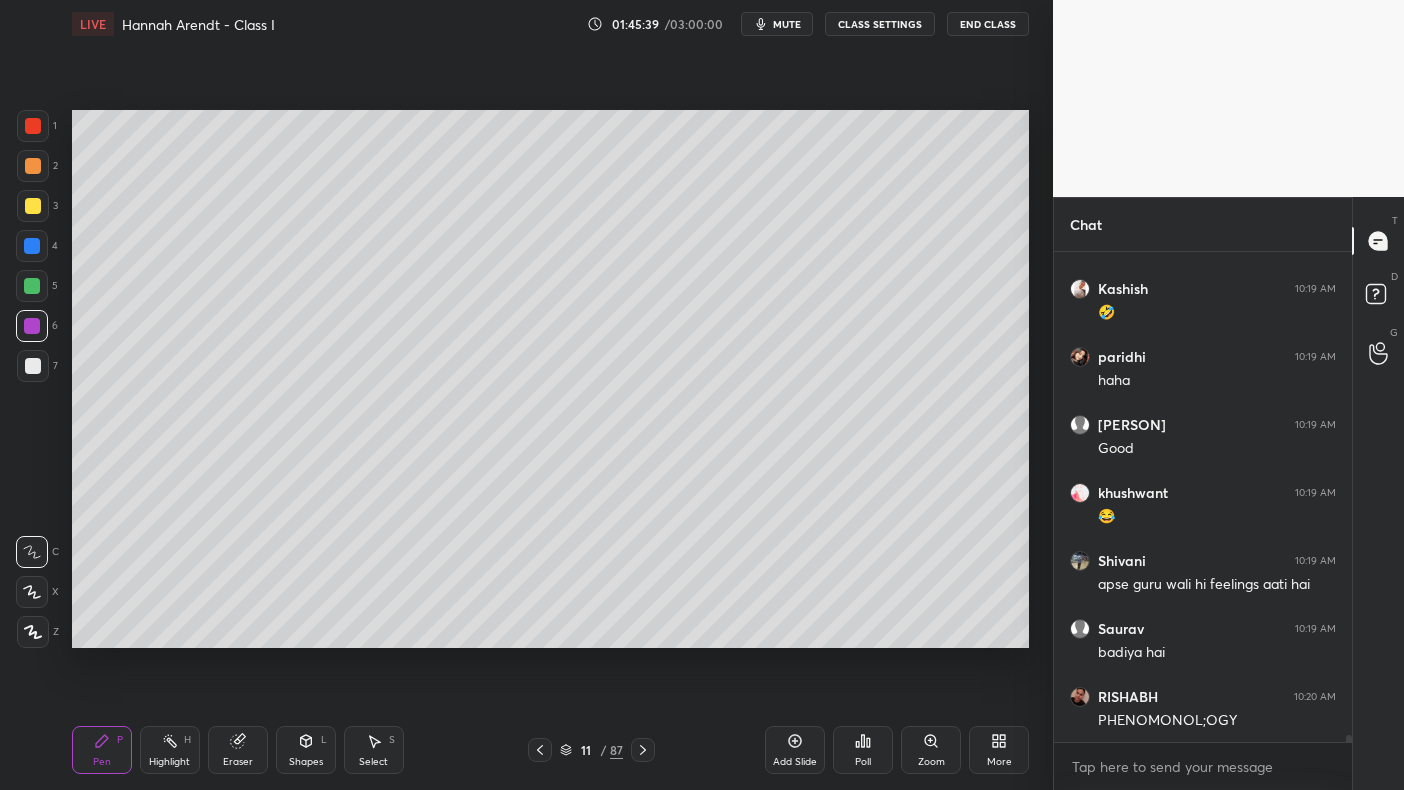 scroll, scrollTop: 34812, scrollLeft: 0, axis: vertical 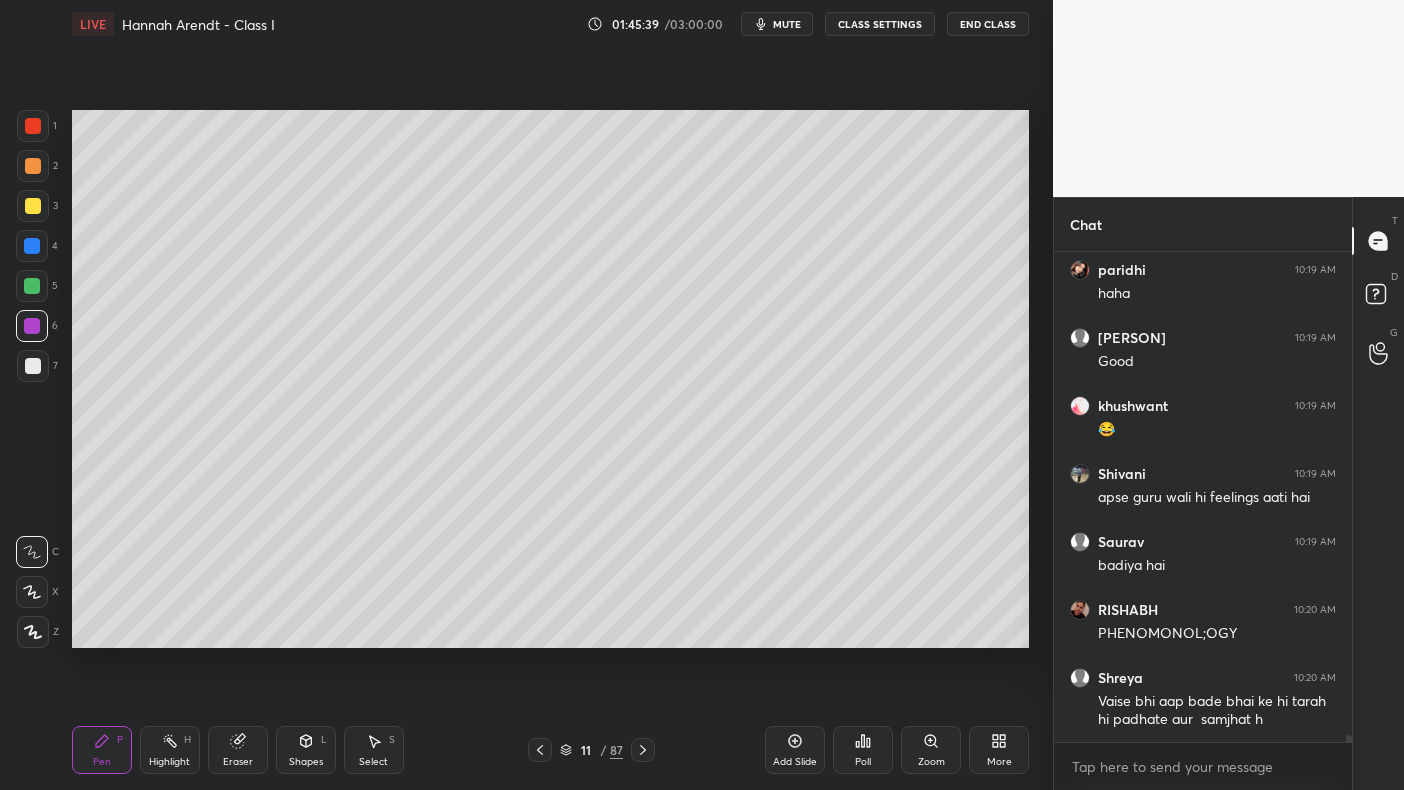 click at bounding box center [32, 326] 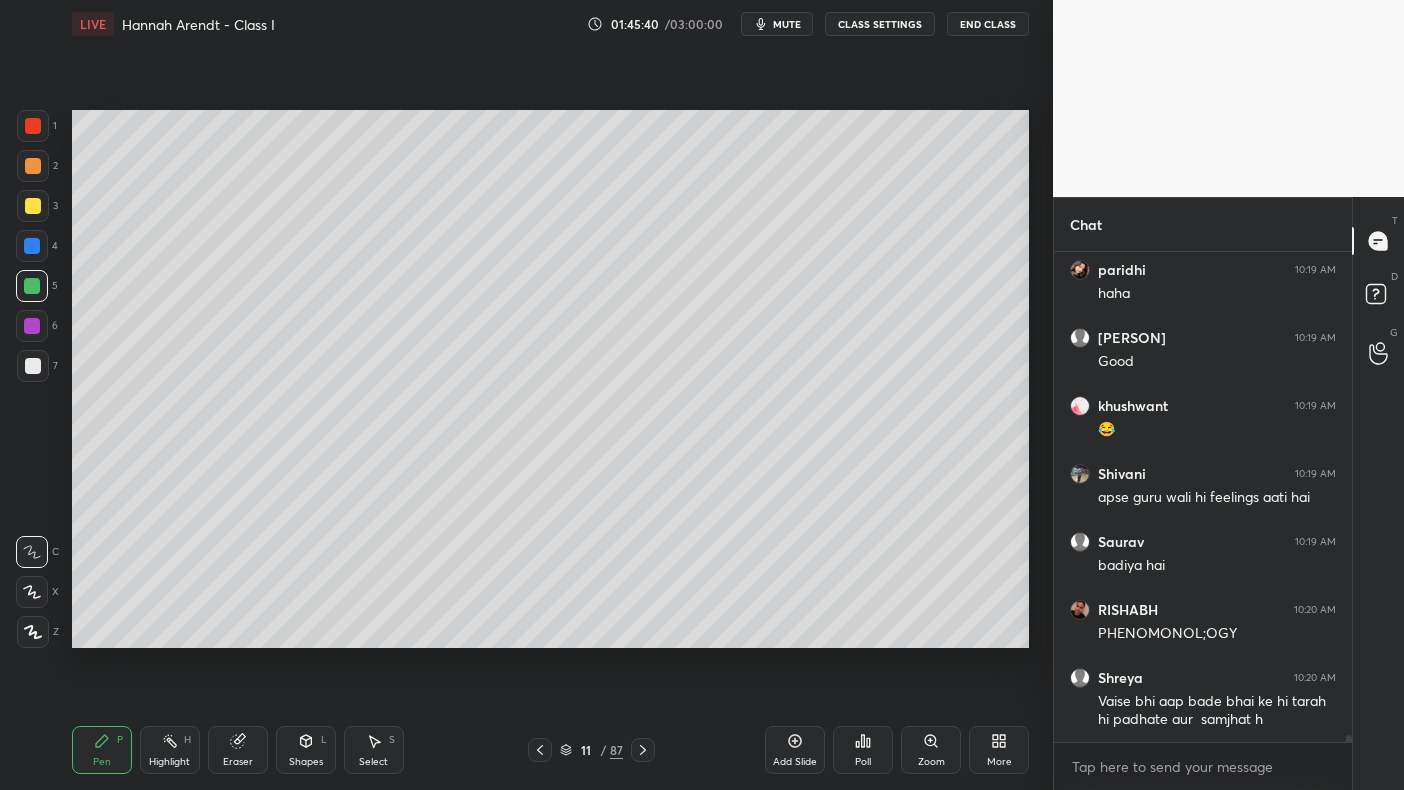 click at bounding box center (32, 246) 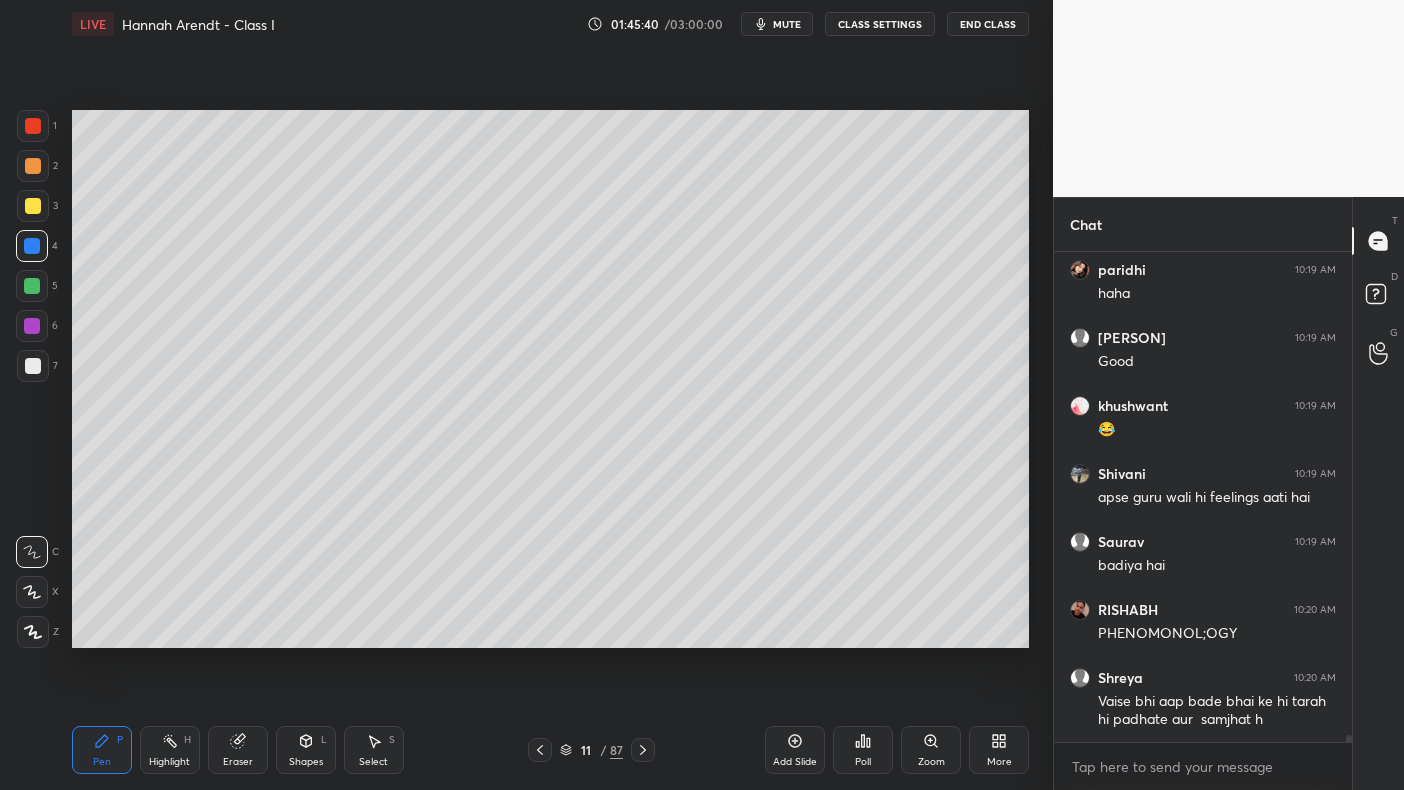 scroll, scrollTop: 34897, scrollLeft: 0, axis: vertical 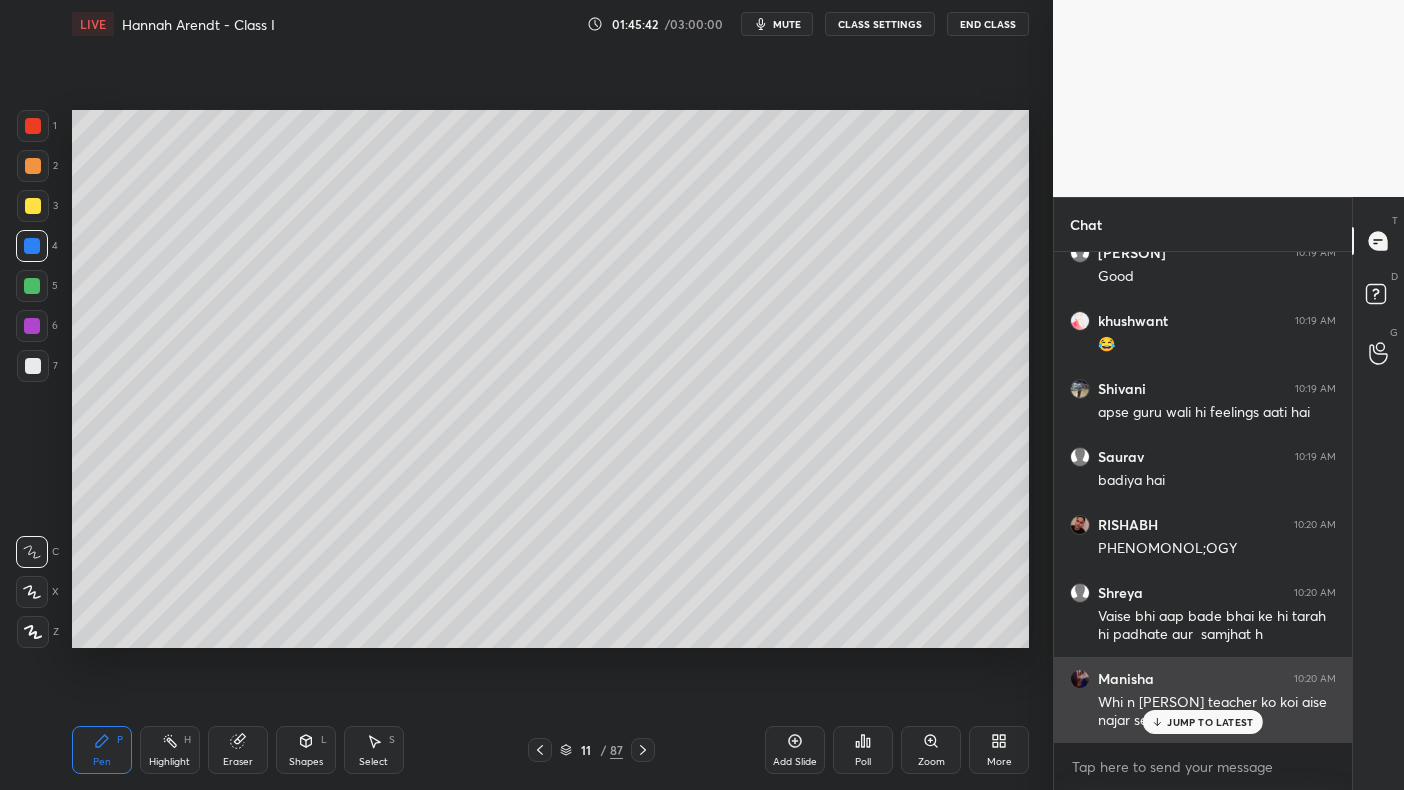 click on "JUMP TO LATEST" at bounding box center (1210, 722) 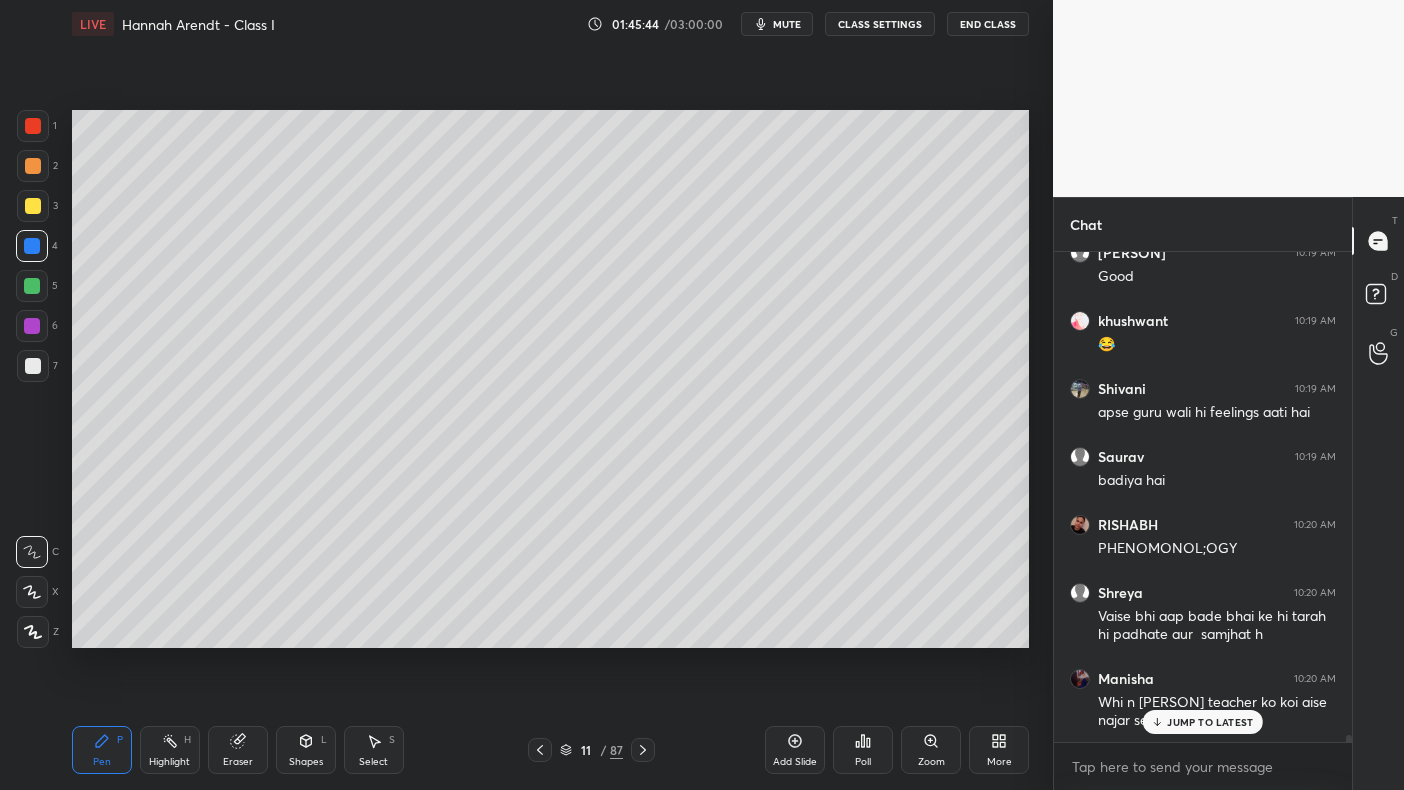 scroll, scrollTop: 34965, scrollLeft: 0, axis: vertical 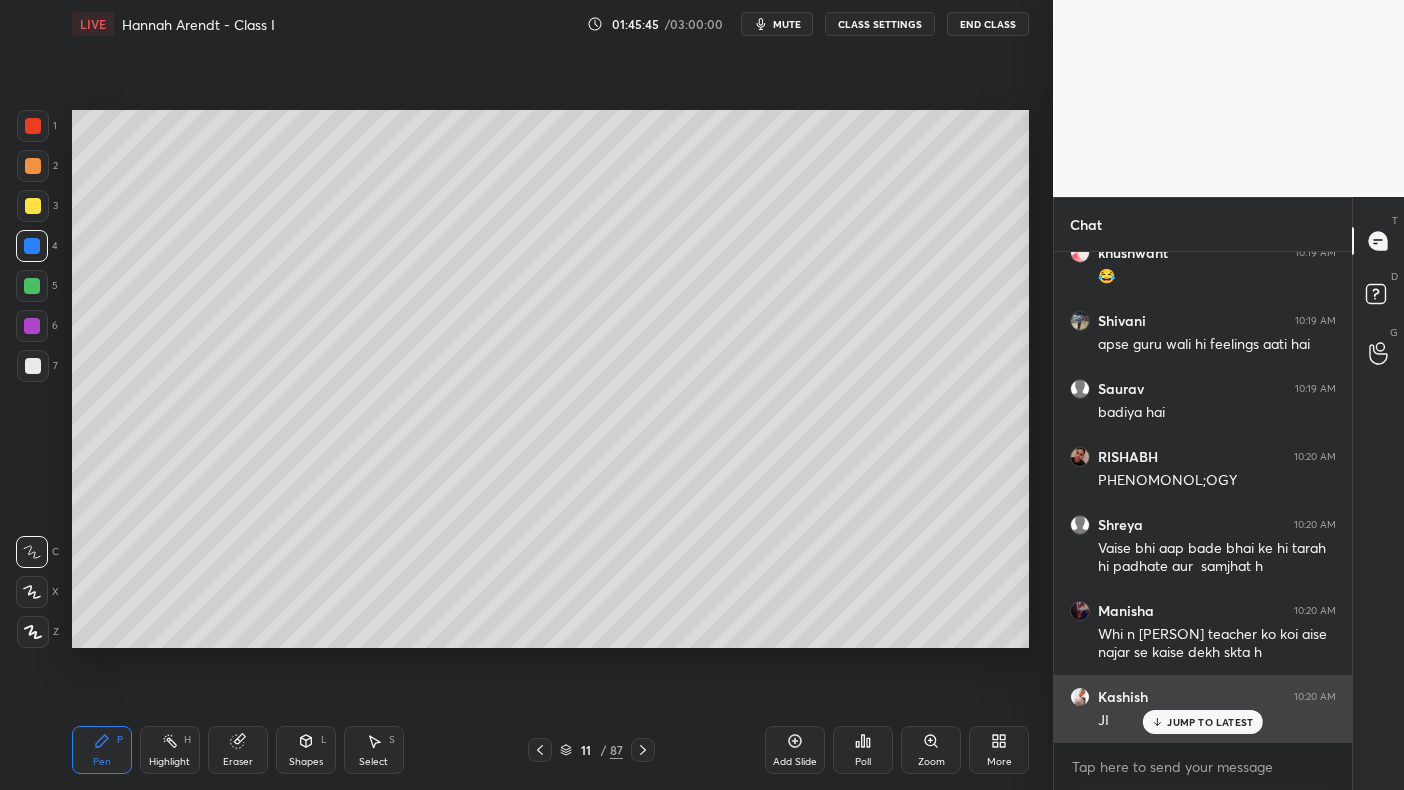 click 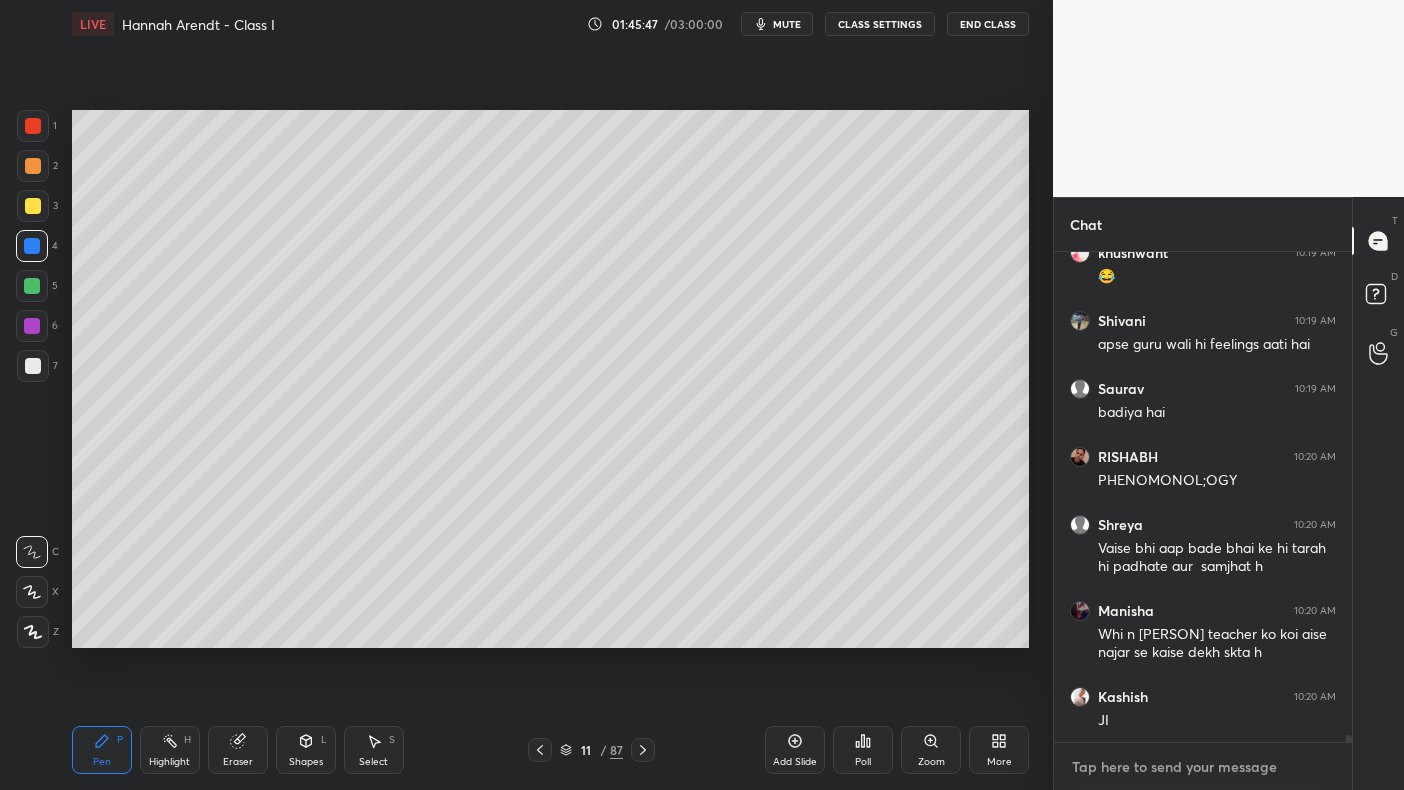 click at bounding box center [1203, 767] 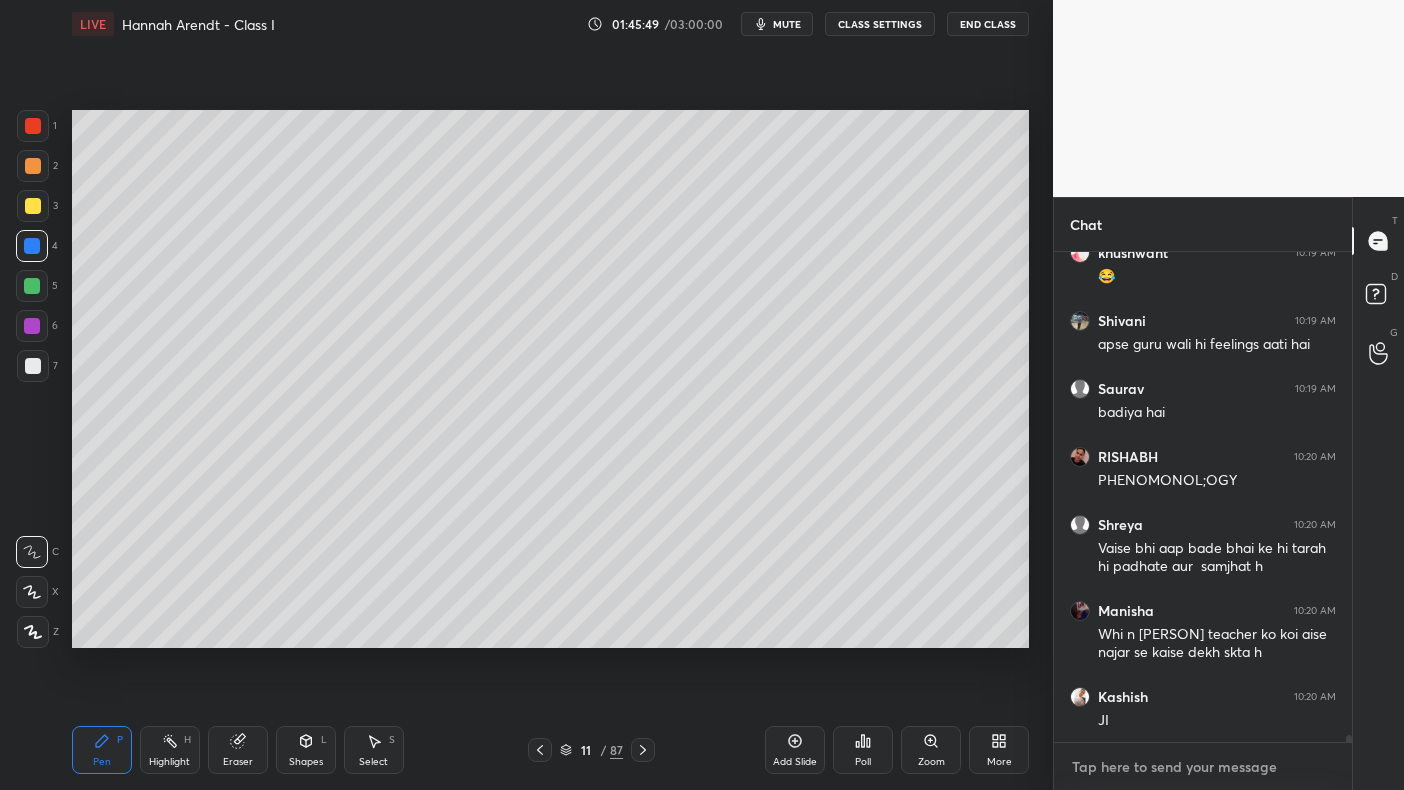 click at bounding box center [1203, 767] 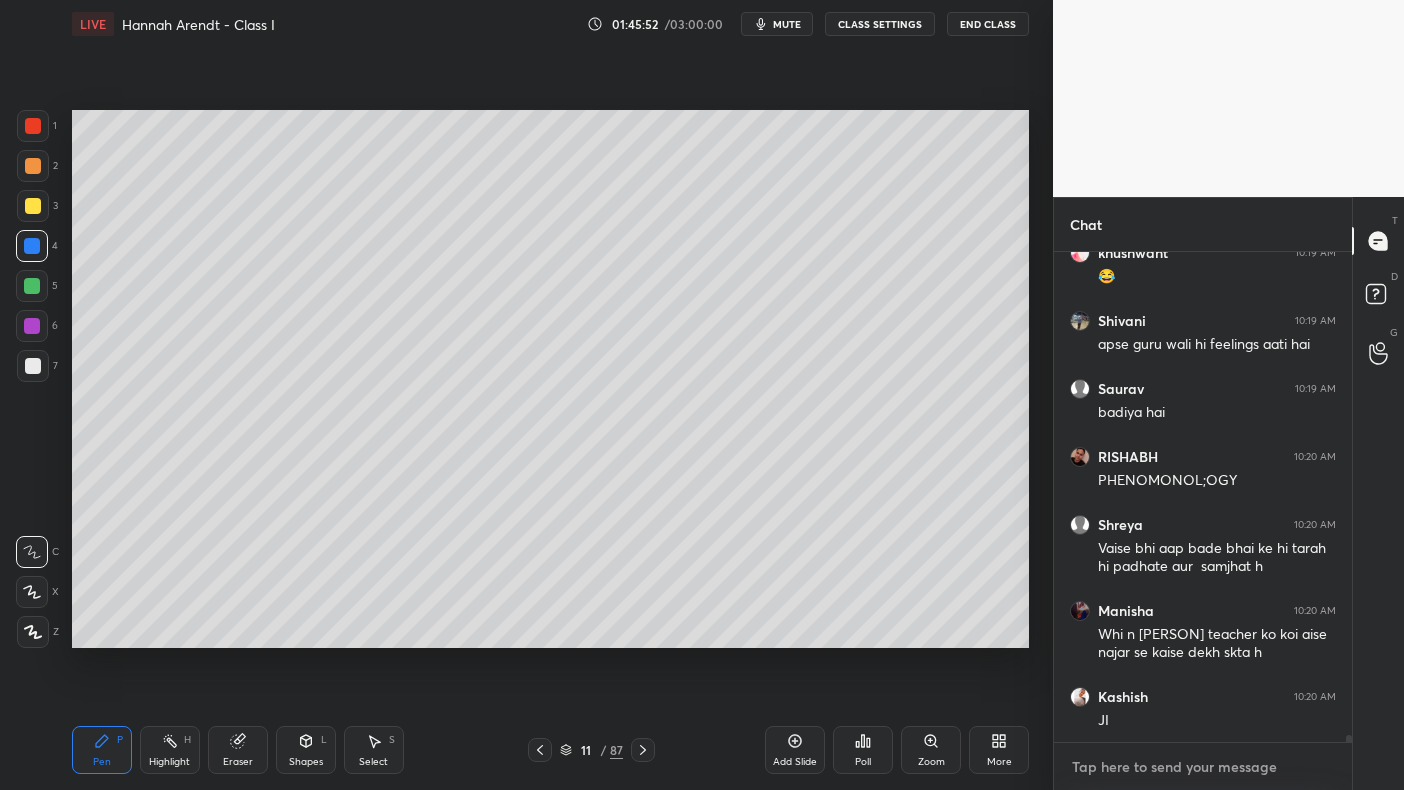 click at bounding box center [1203, 767] 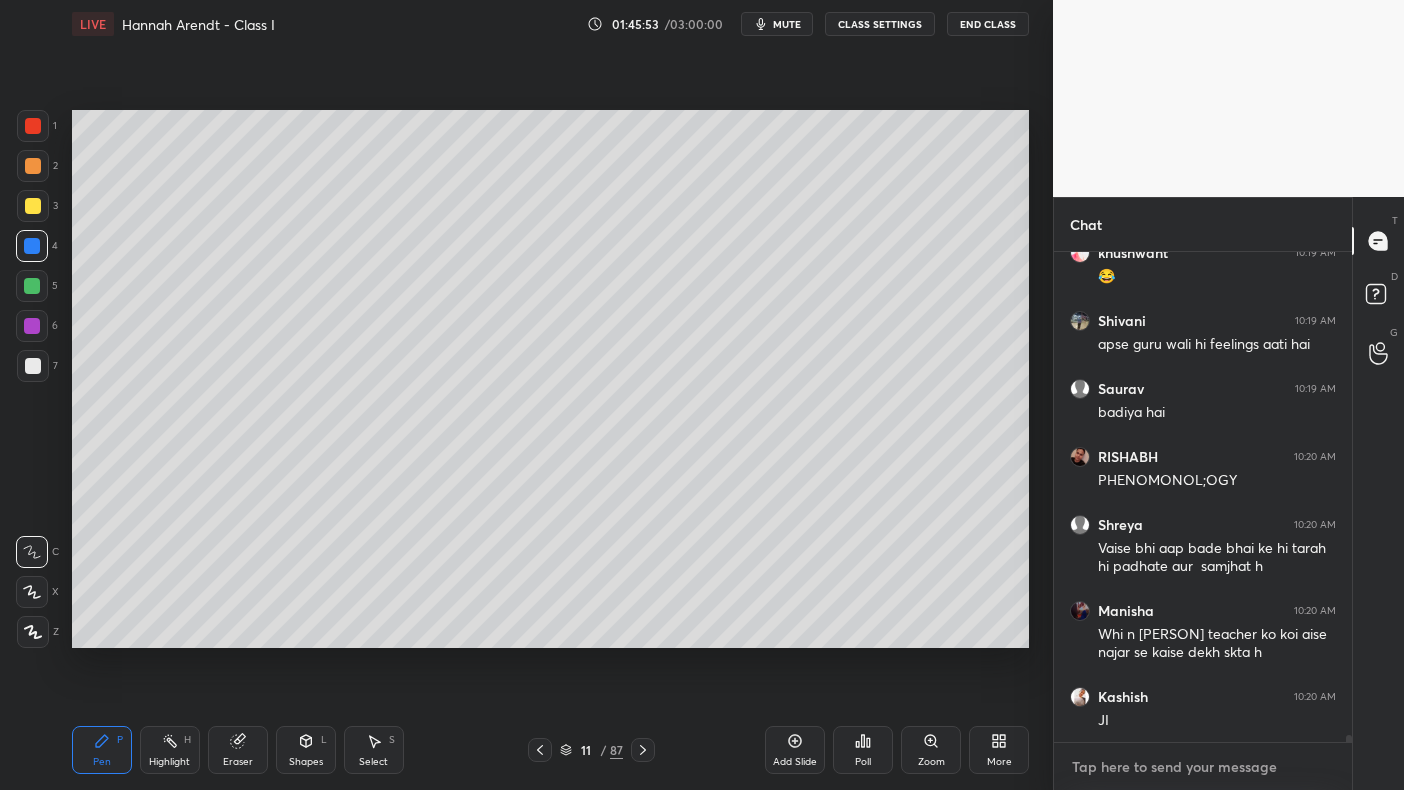 click at bounding box center [1203, 767] 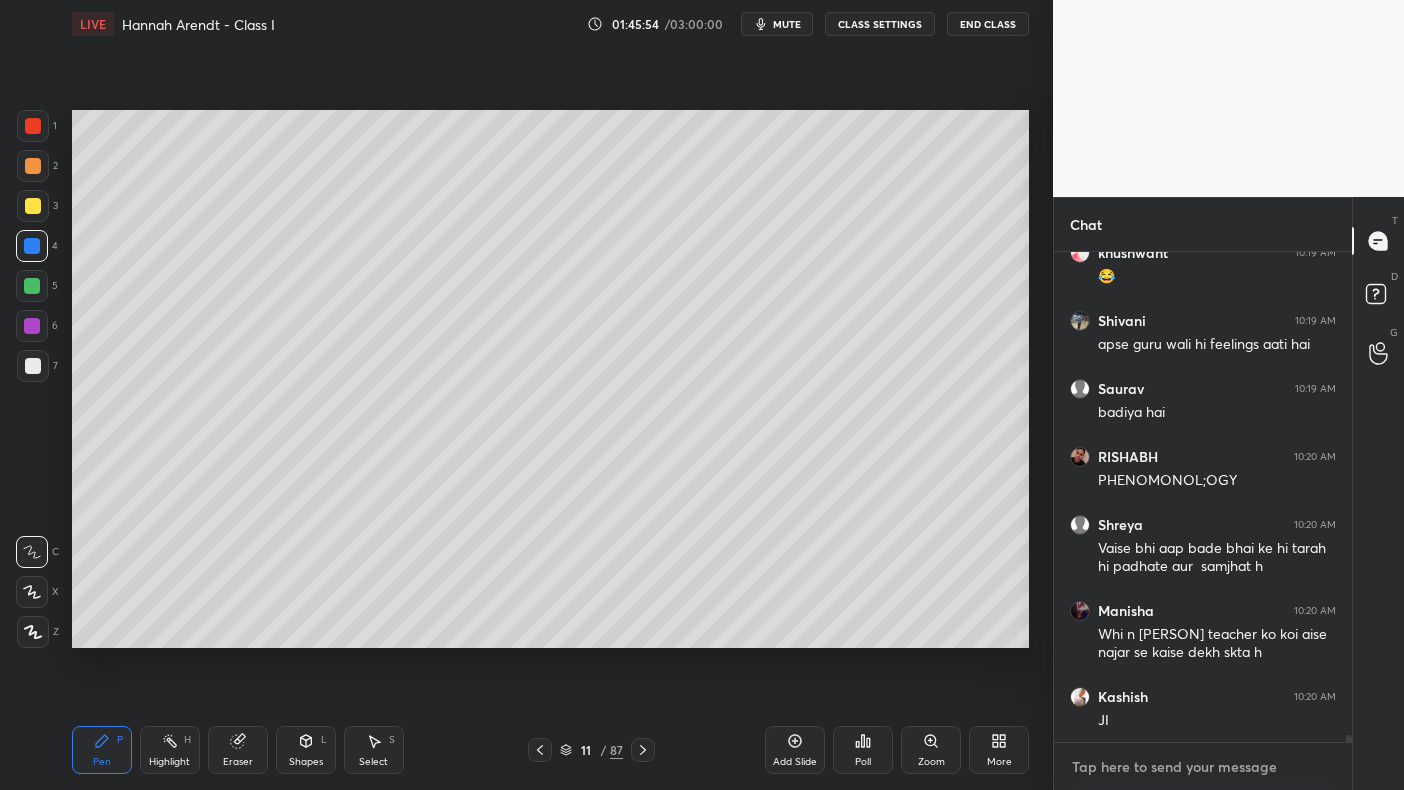 click at bounding box center [1203, 767] 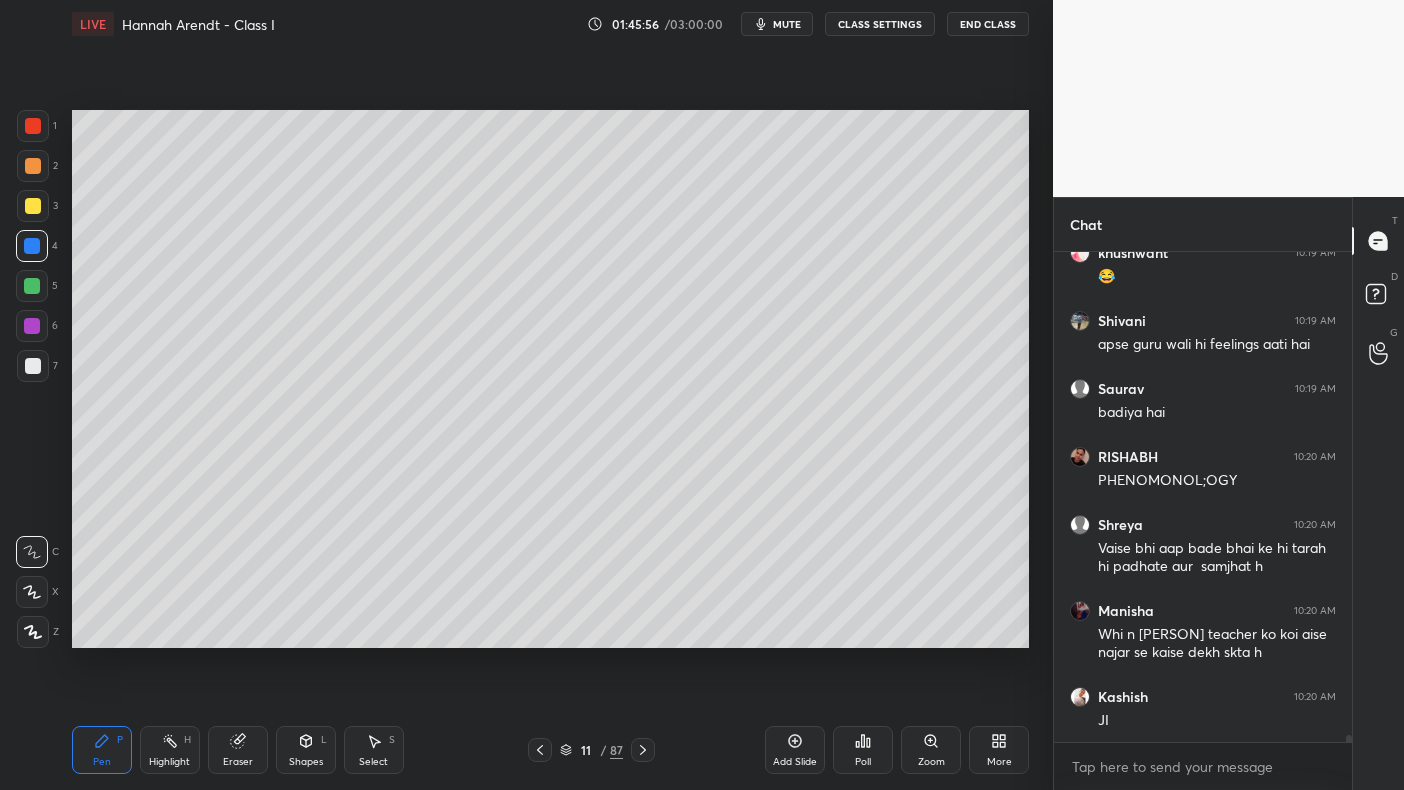 click at bounding box center (33, 166) 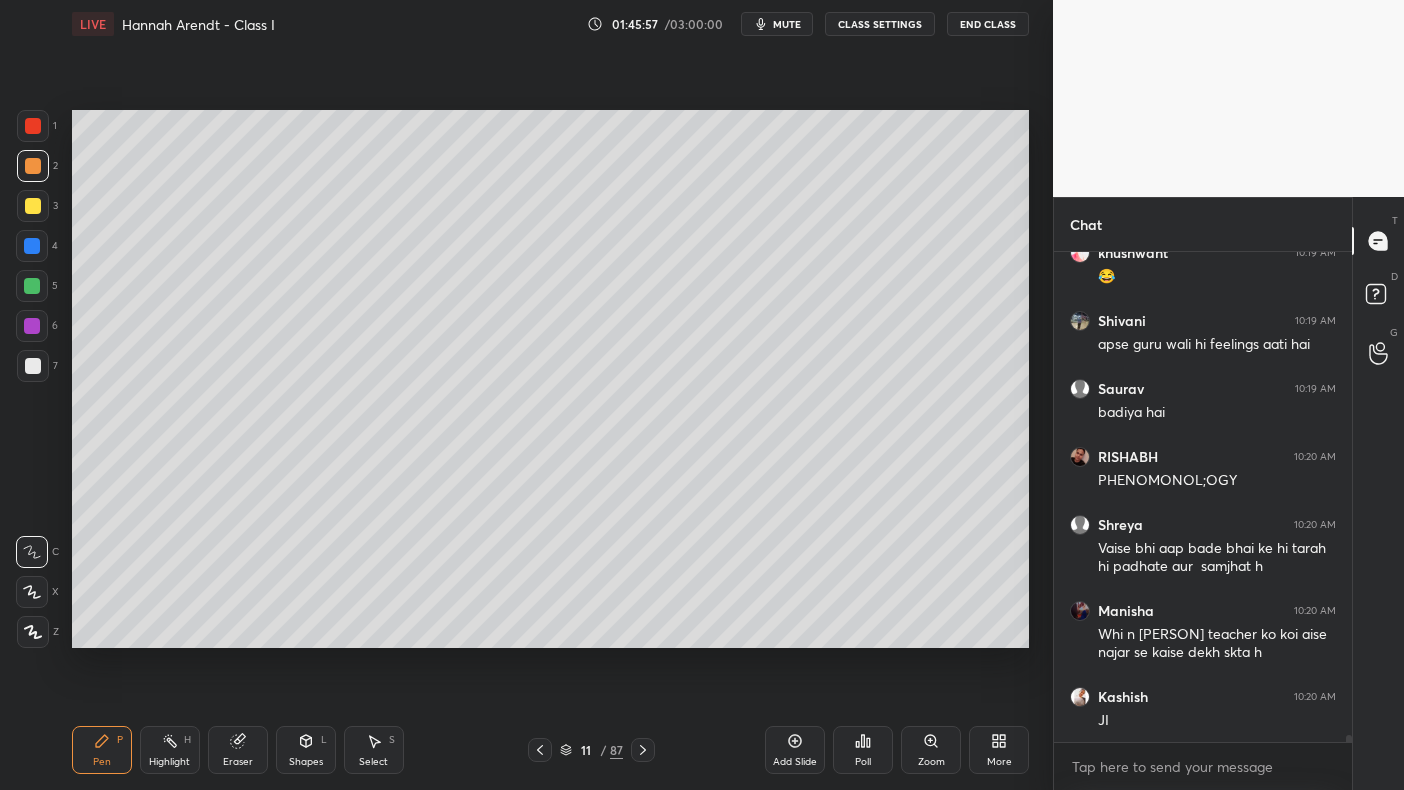 click at bounding box center [33, 166] 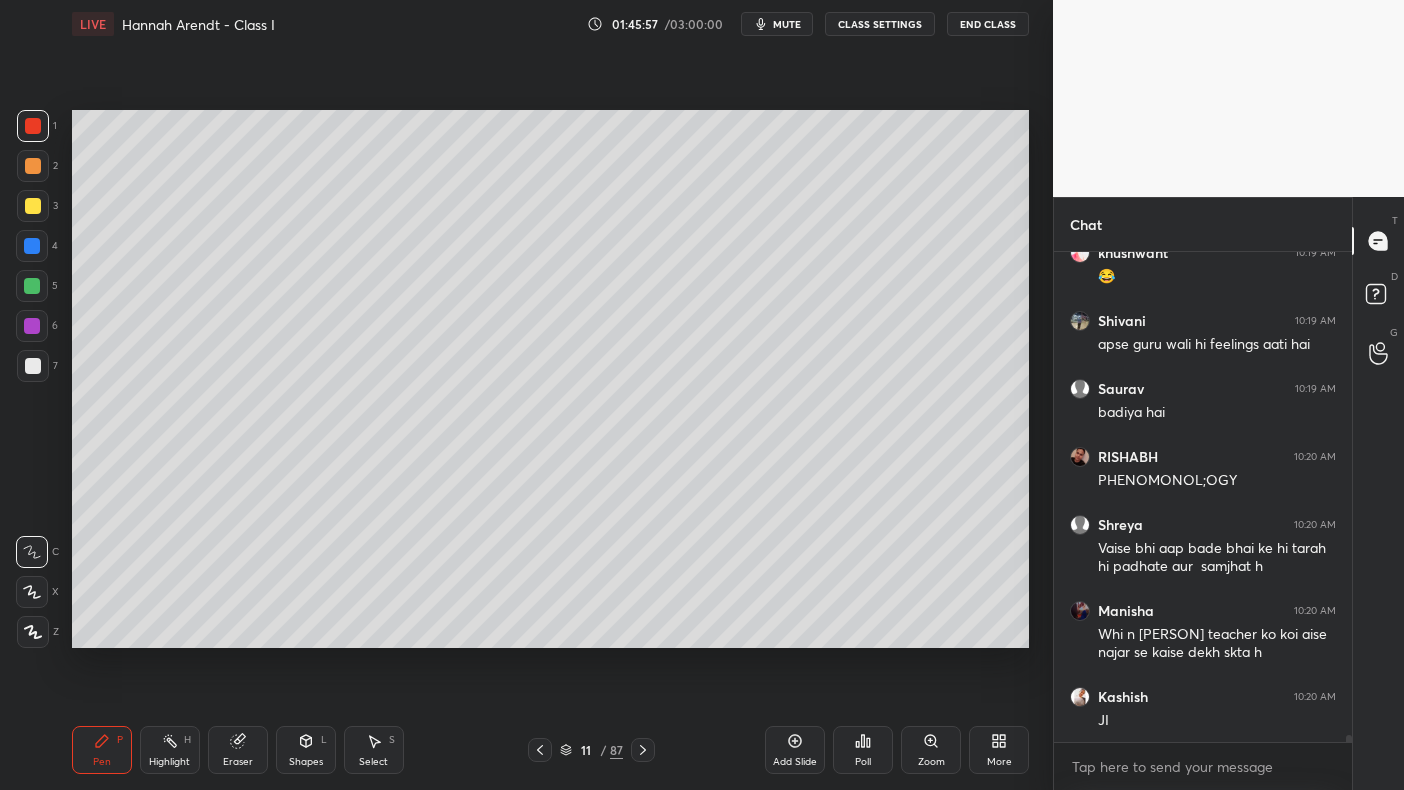 click at bounding box center (32, 246) 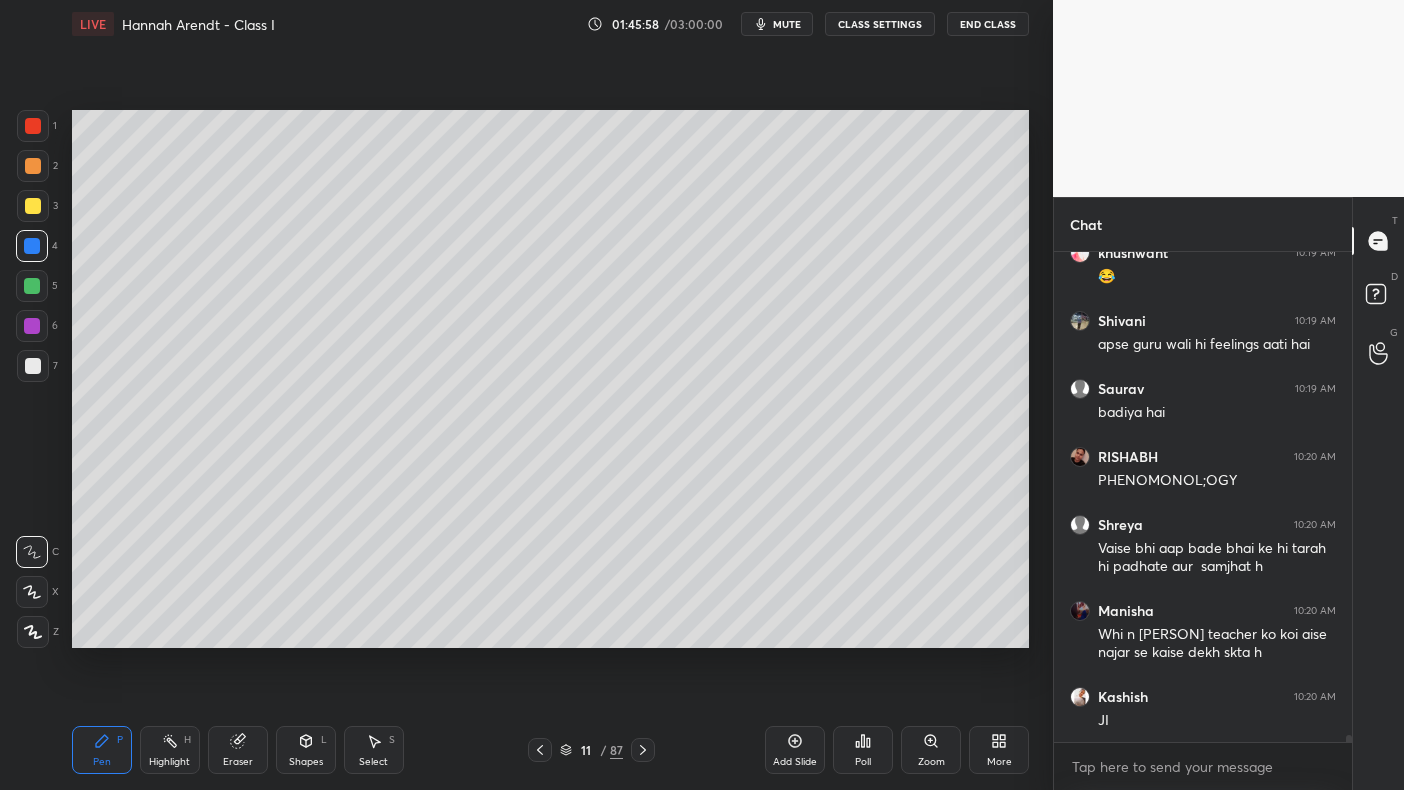 click on "4" at bounding box center [37, 250] 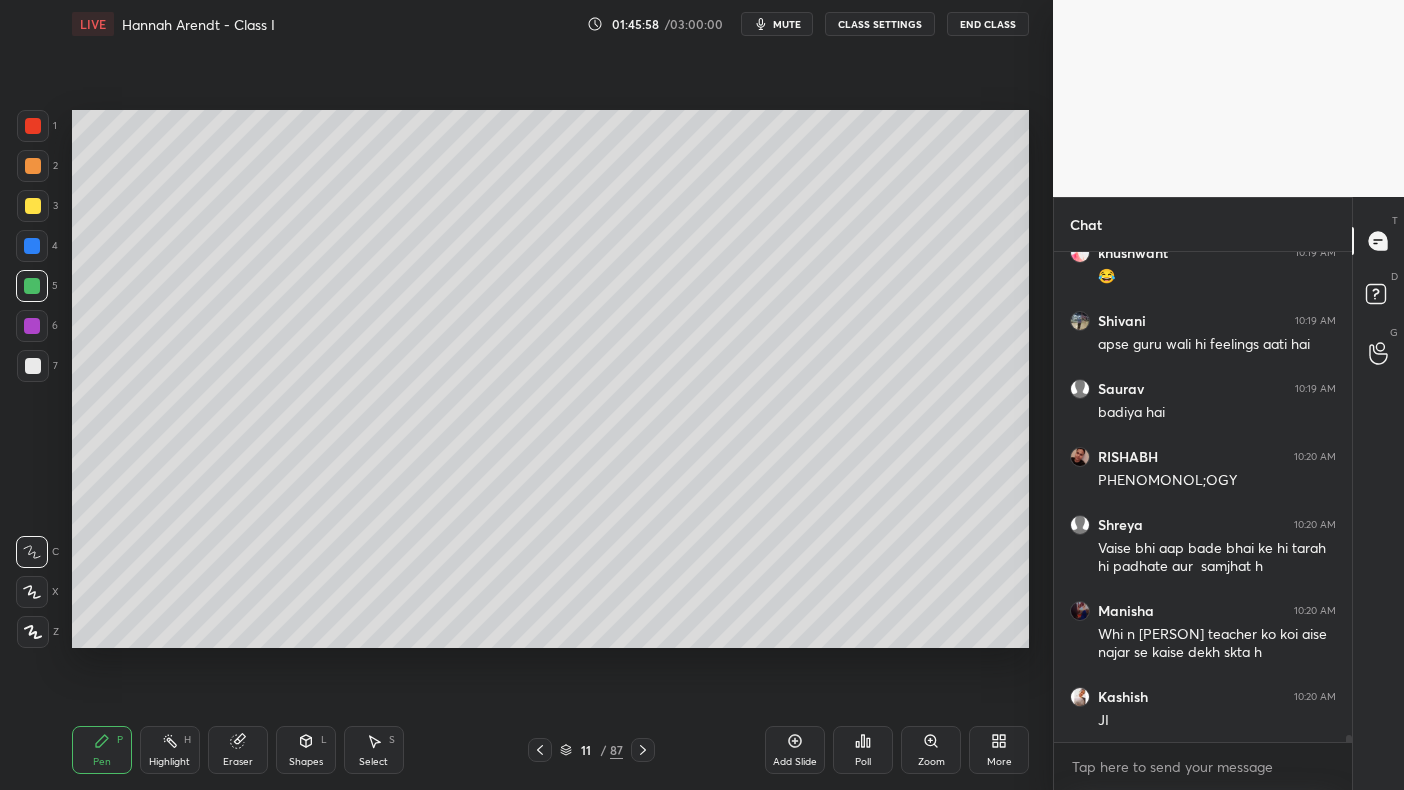 click at bounding box center (32, 326) 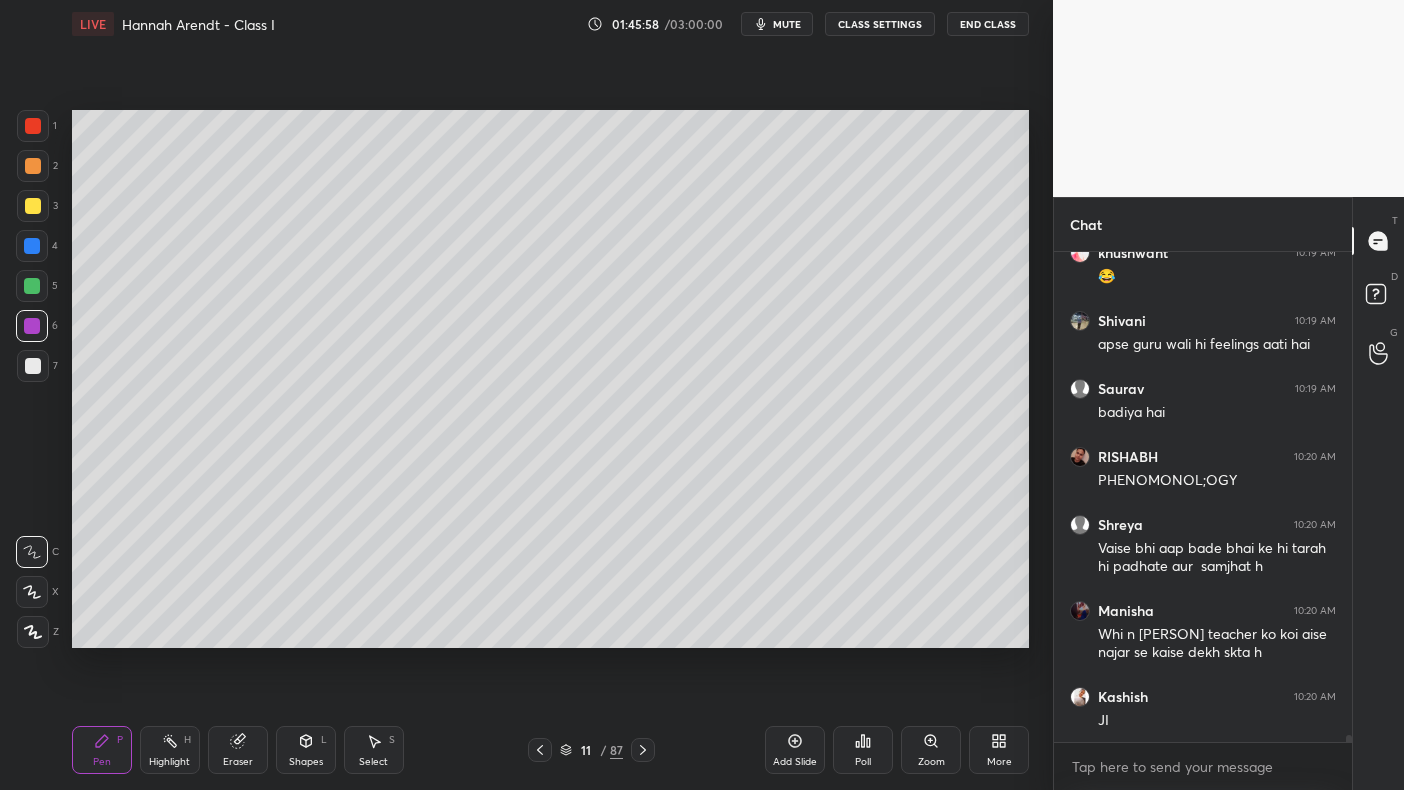 click at bounding box center [32, 326] 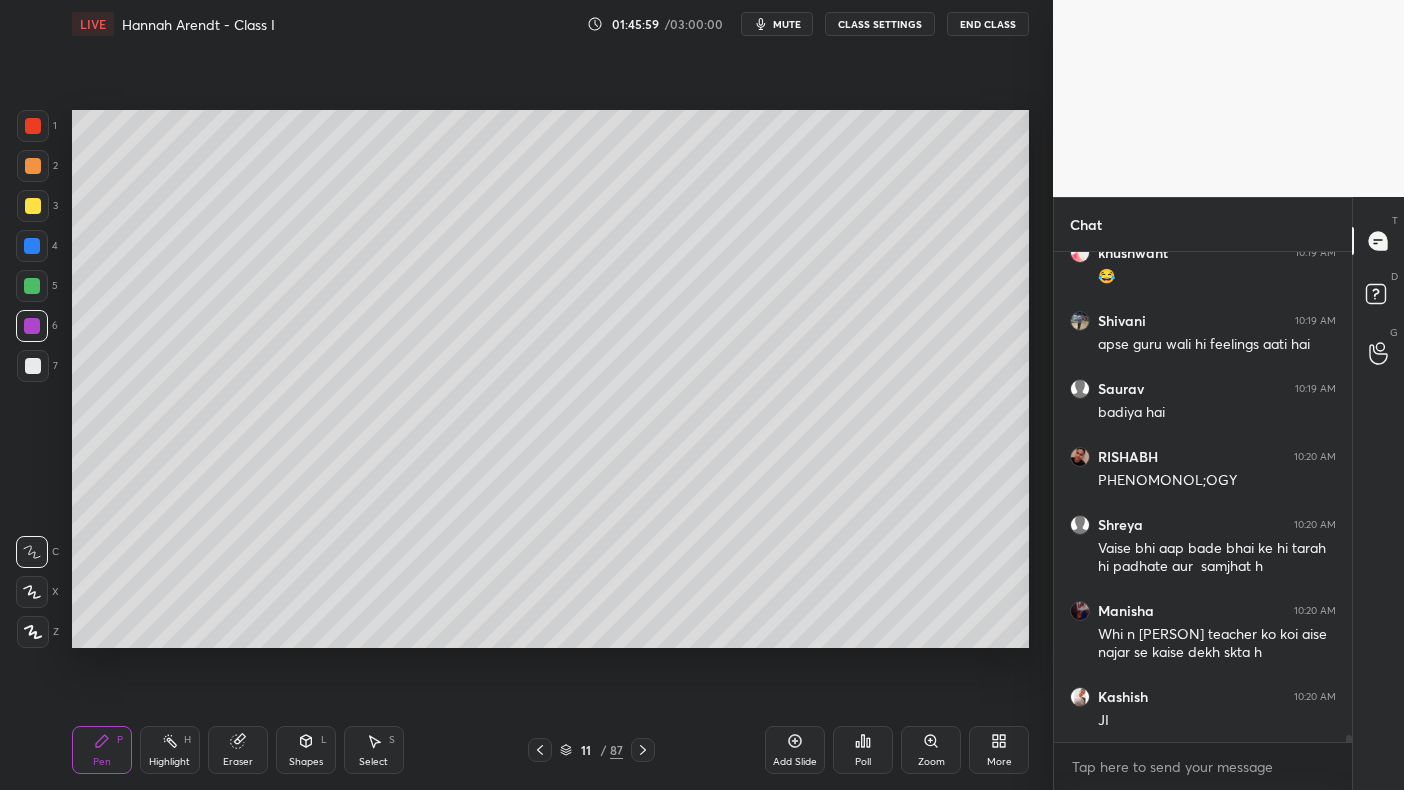 click at bounding box center (32, 326) 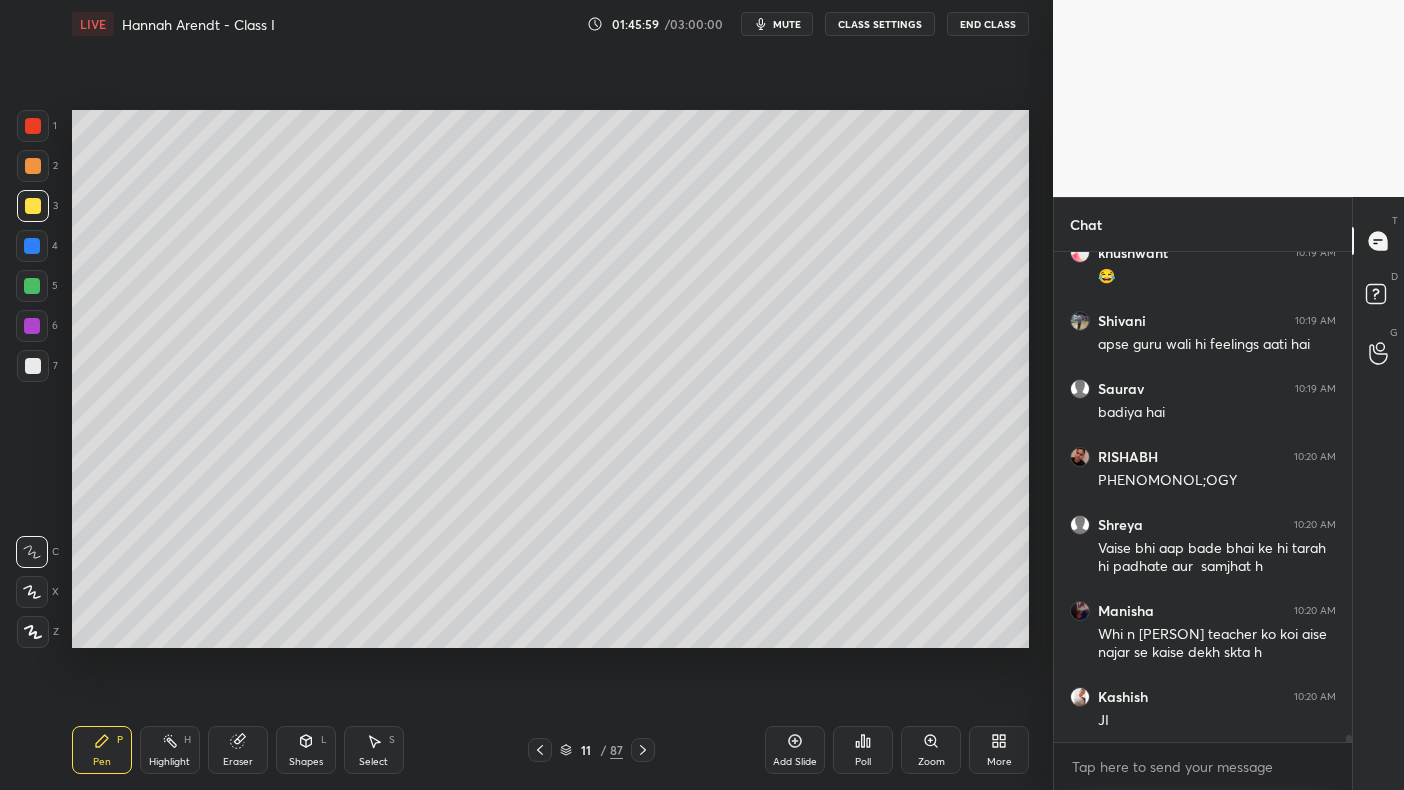 click at bounding box center [33, 206] 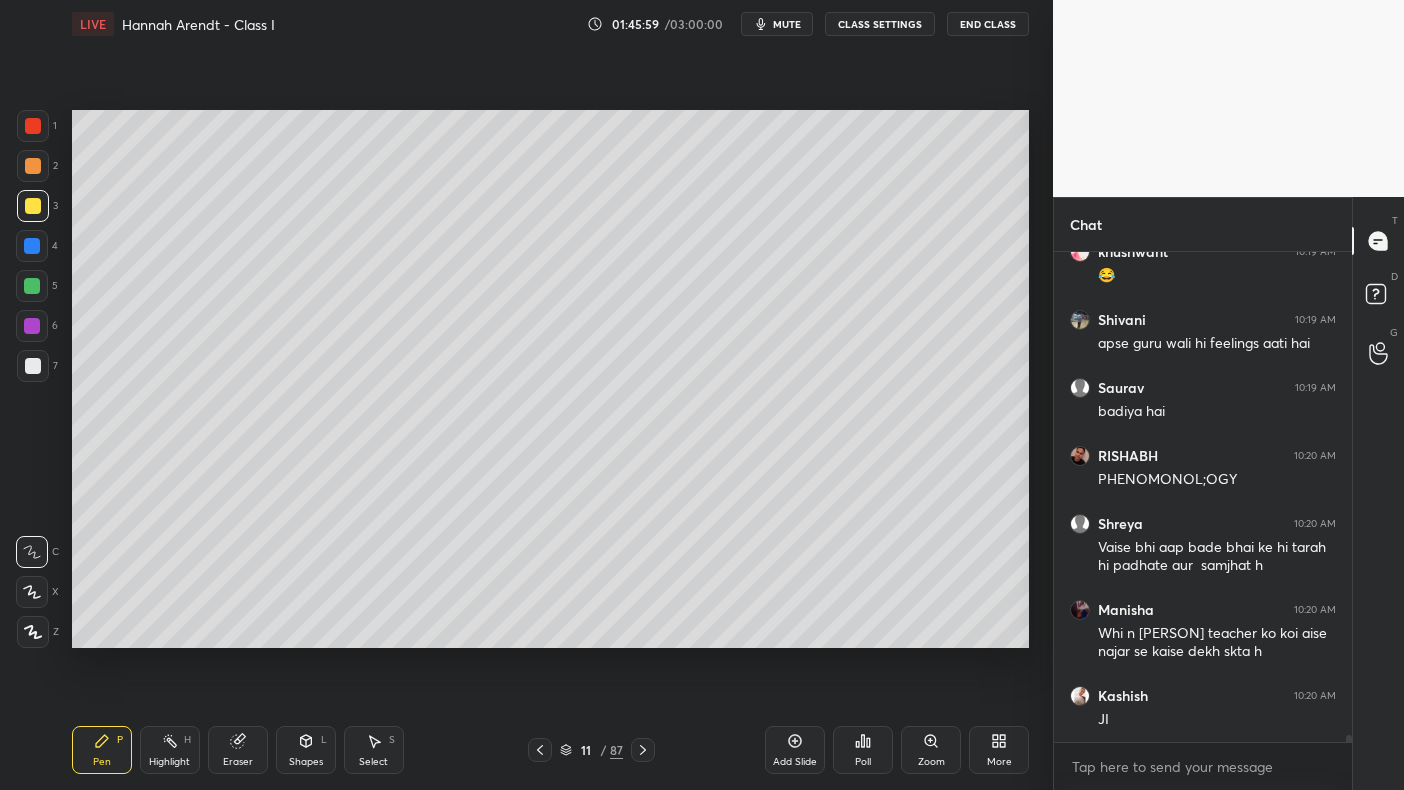 click at bounding box center (33, 166) 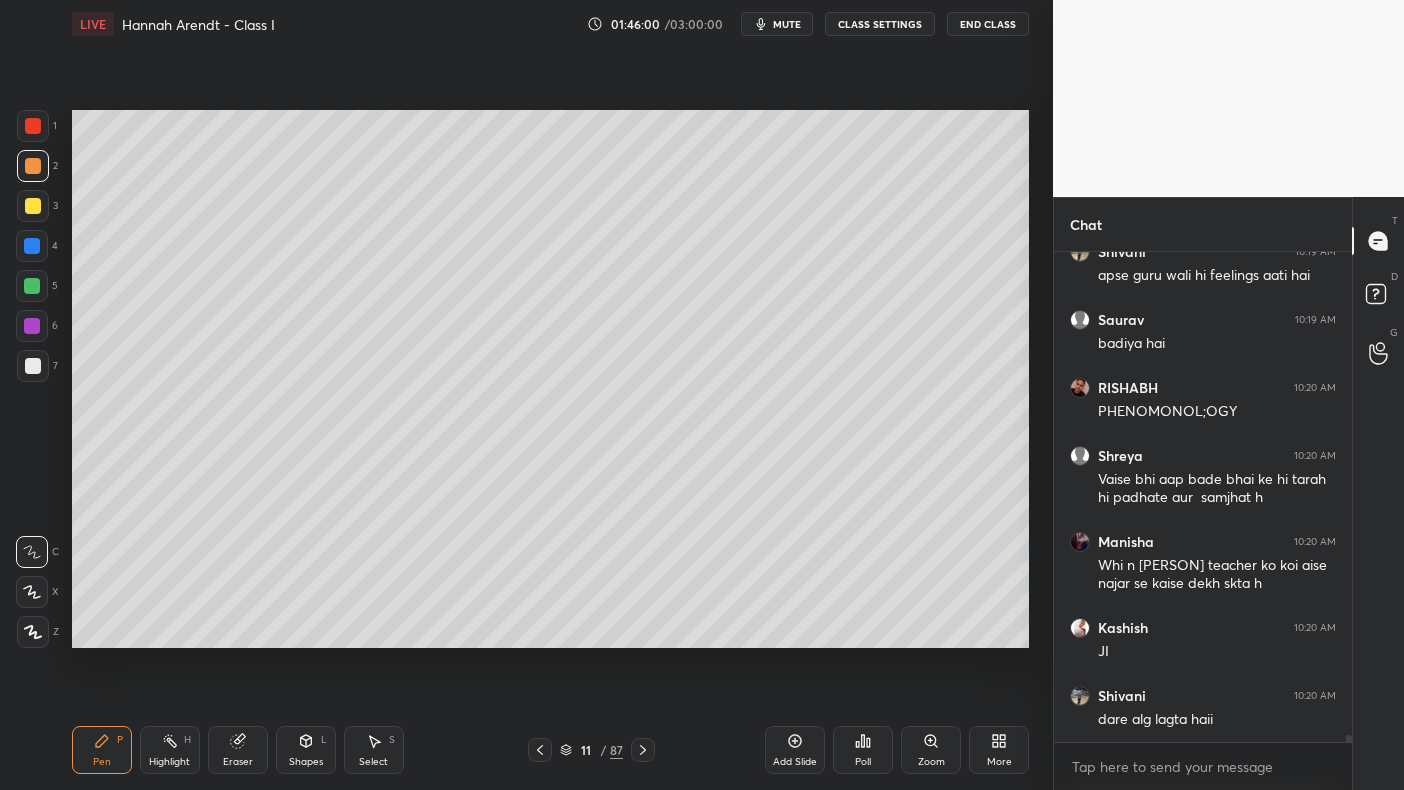 click on "1" at bounding box center (37, 130) 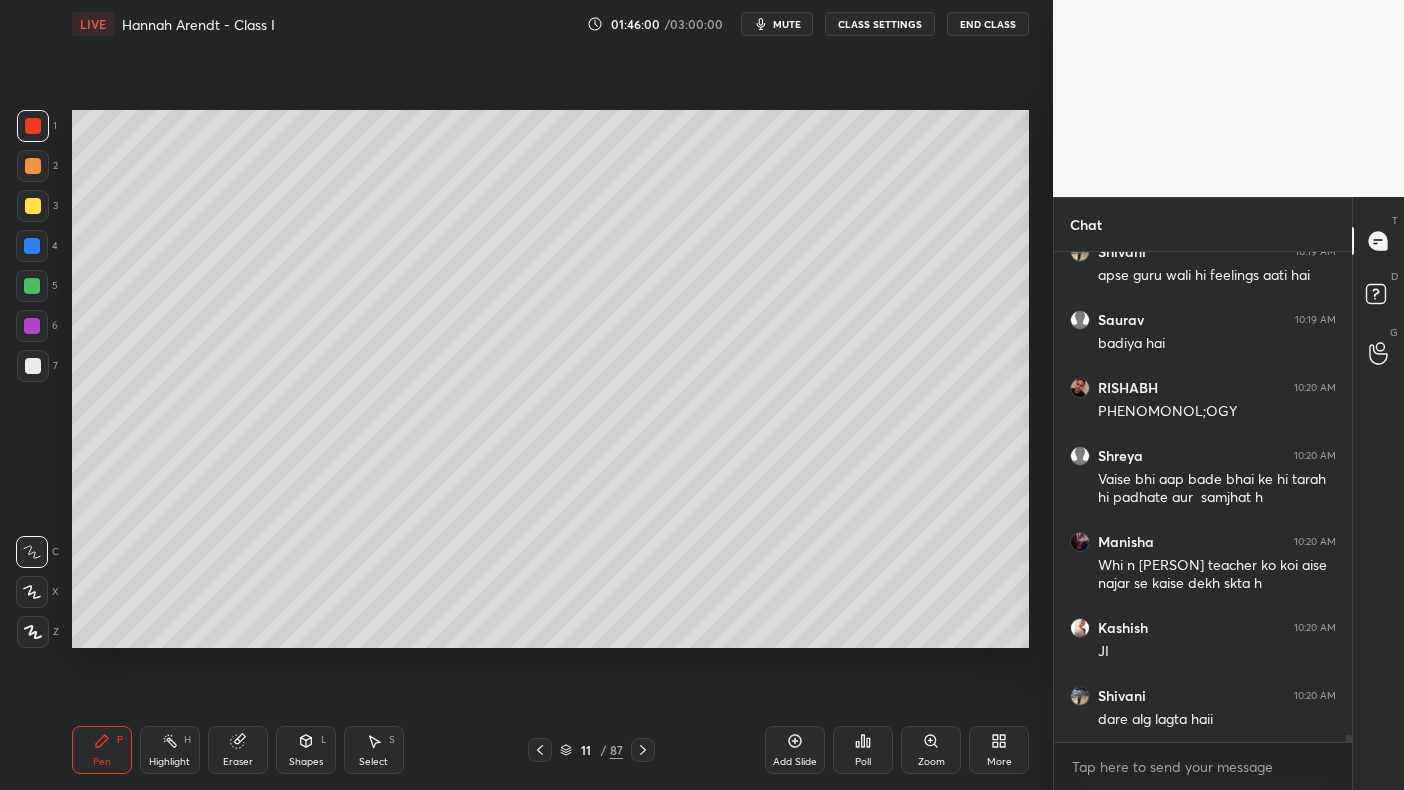 click at bounding box center [33, 126] 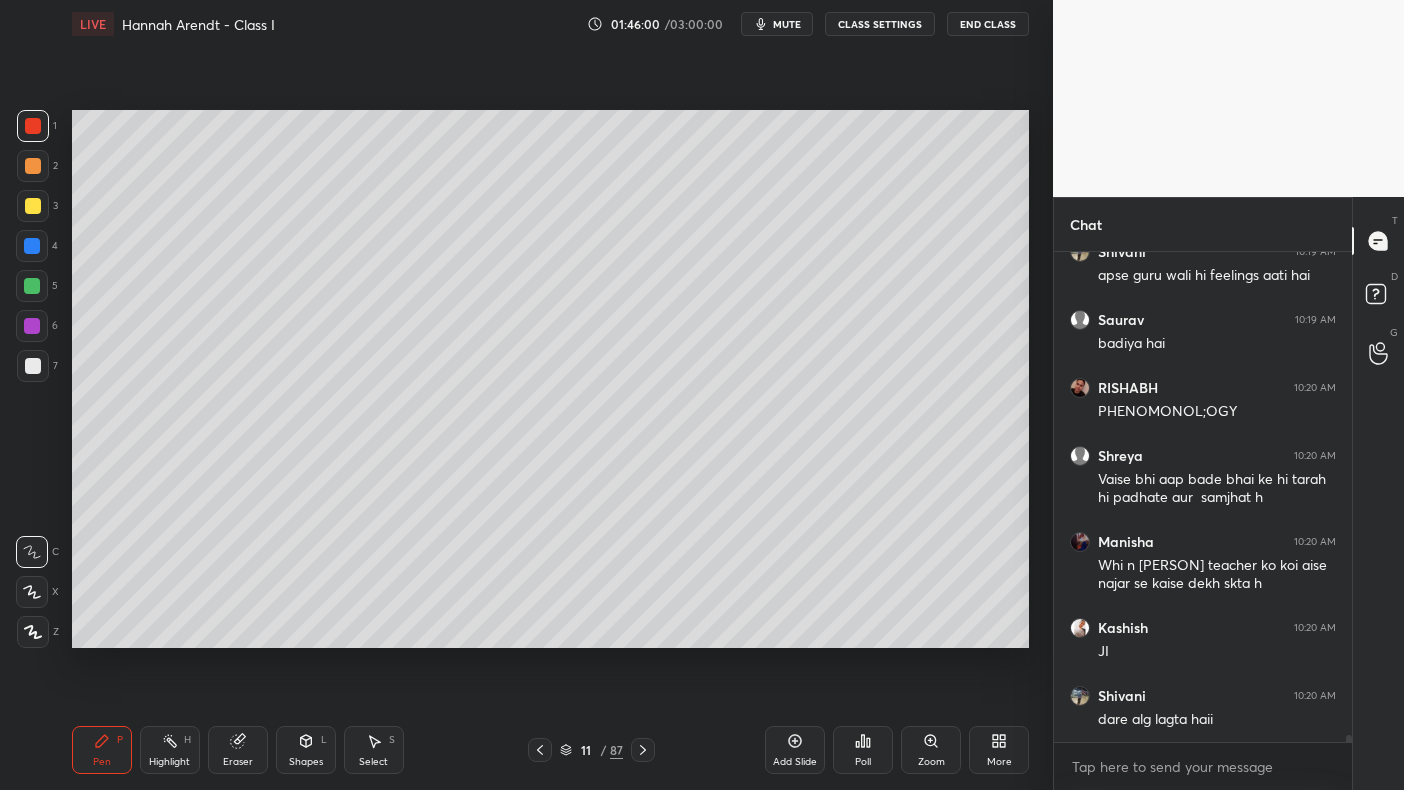 click on "1" at bounding box center (37, 130) 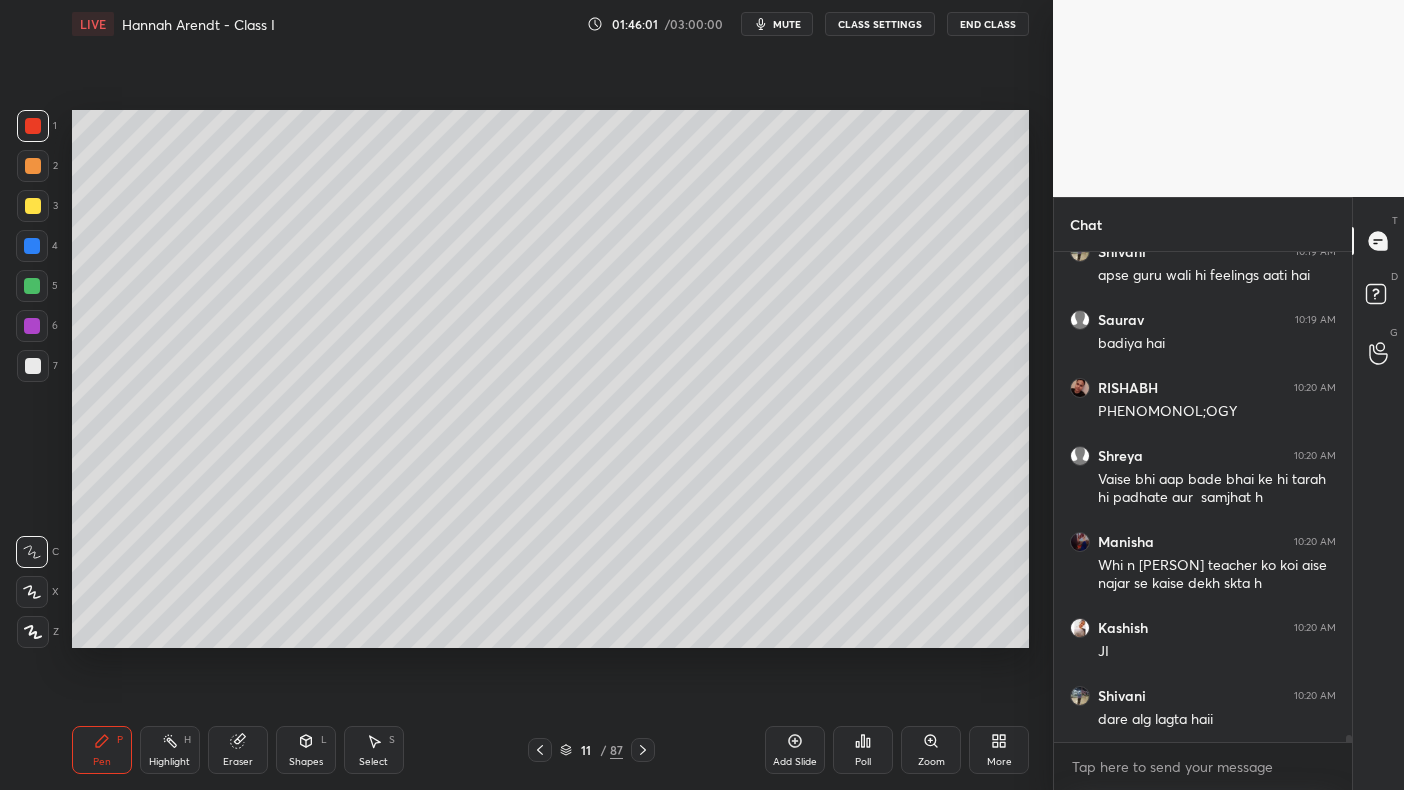 click at bounding box center (32, 246) 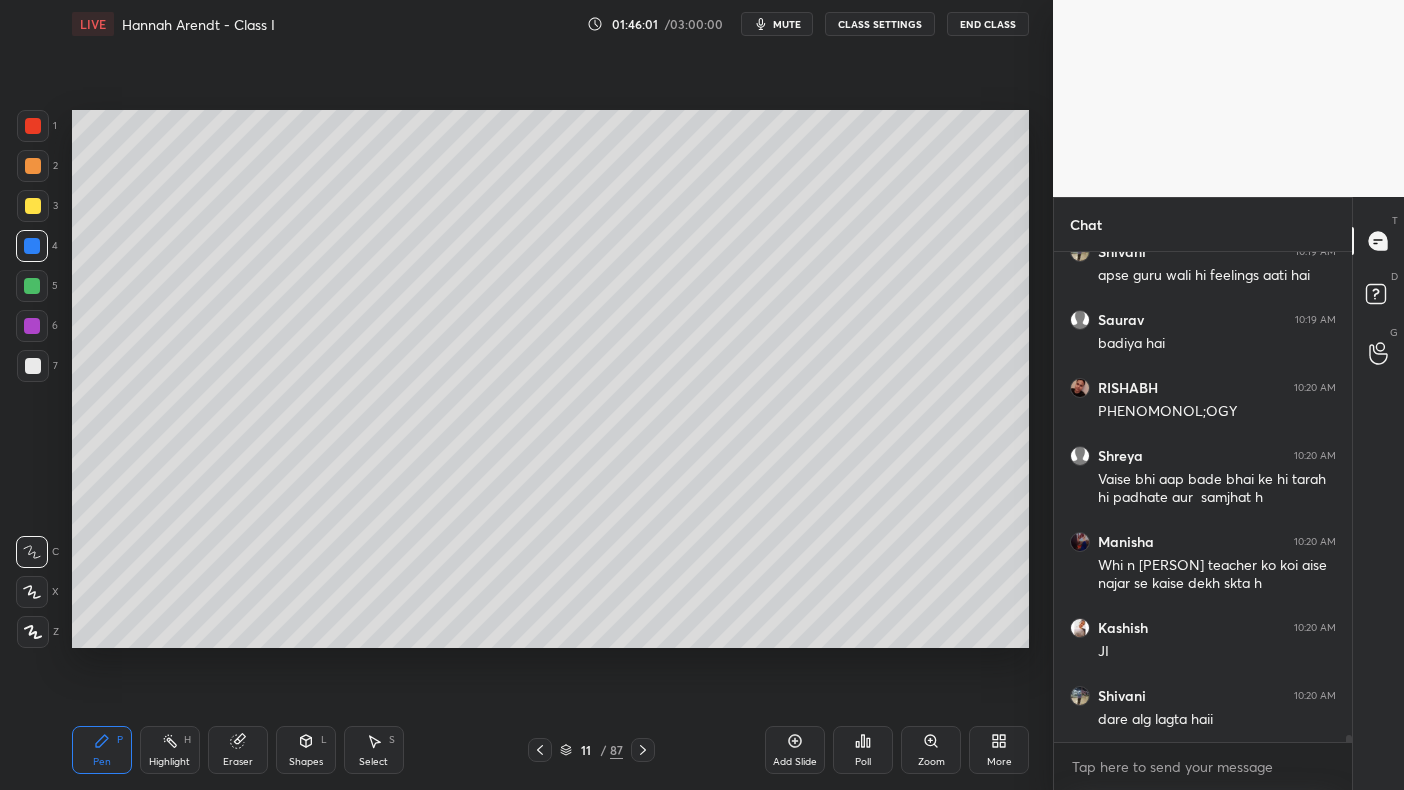 click at bounding box center (32, 246) 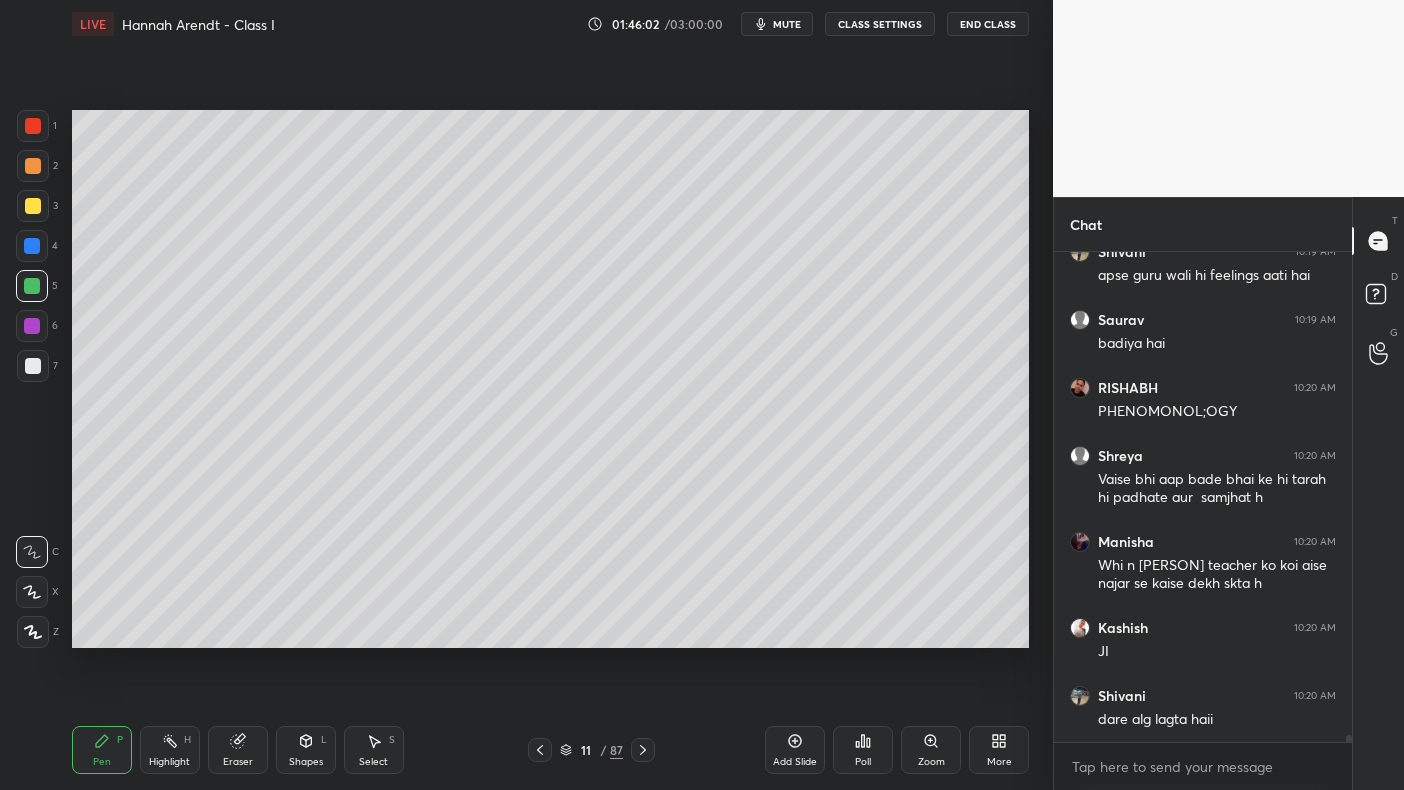 click at bounding box center [32, 326] 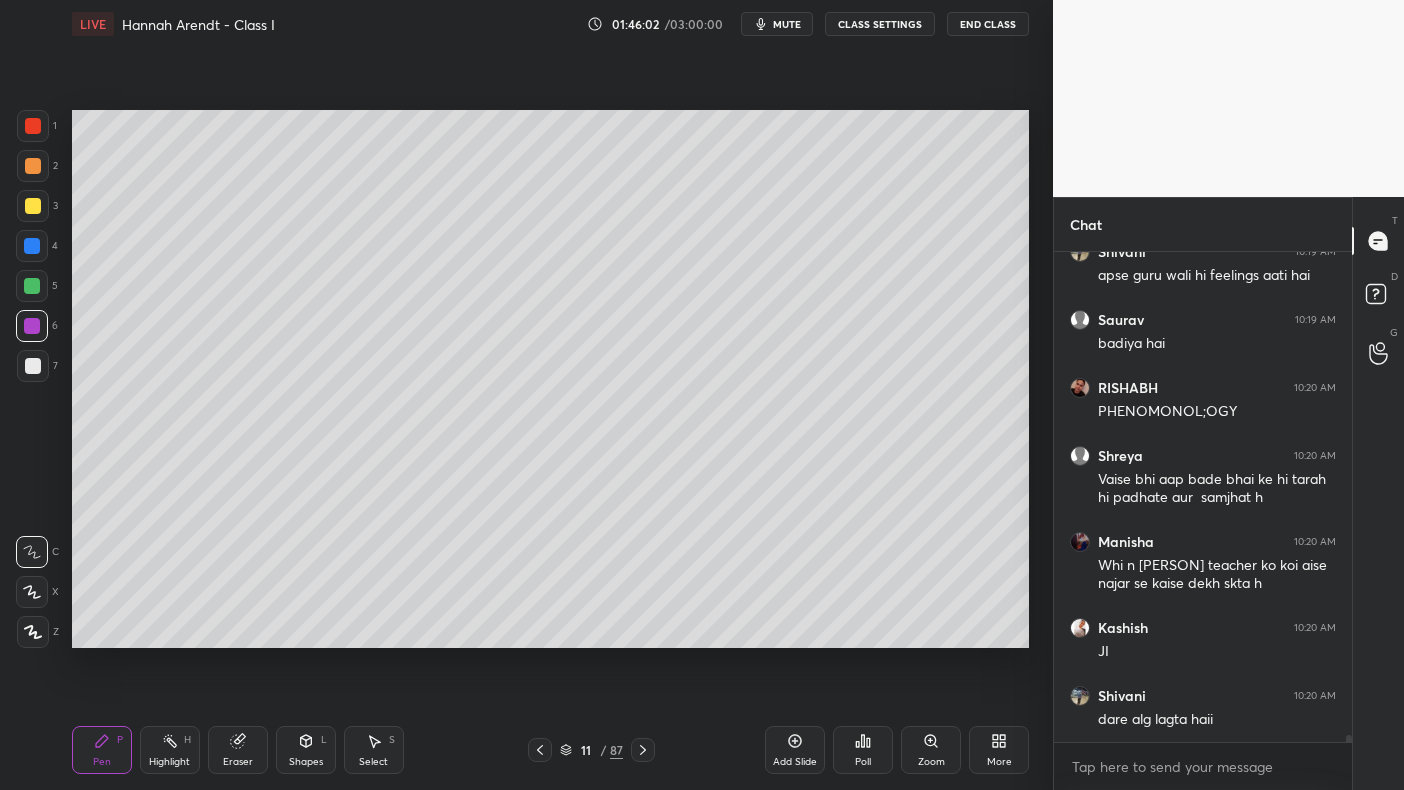 click at bounding box center [32, 326] 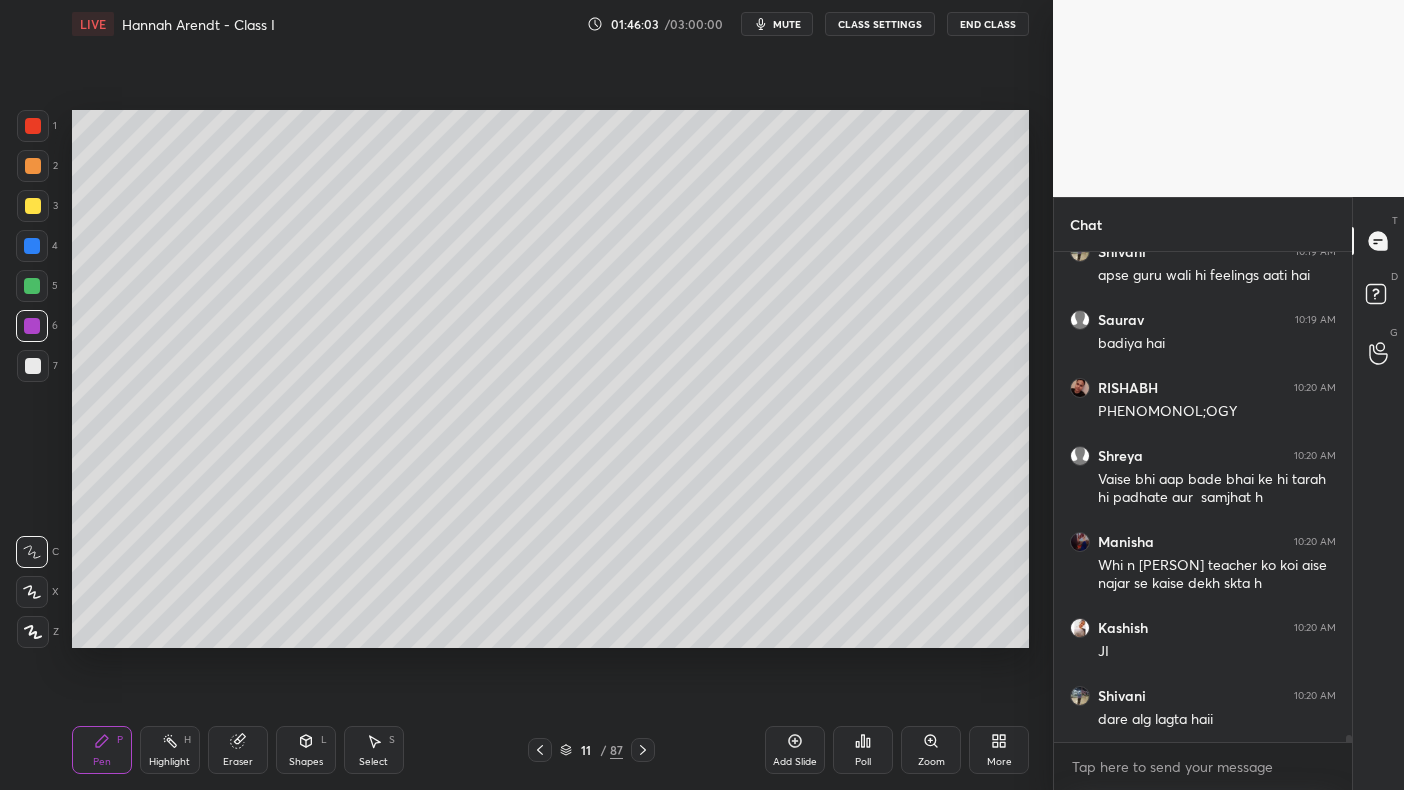 click at bounding box center [33, 366] 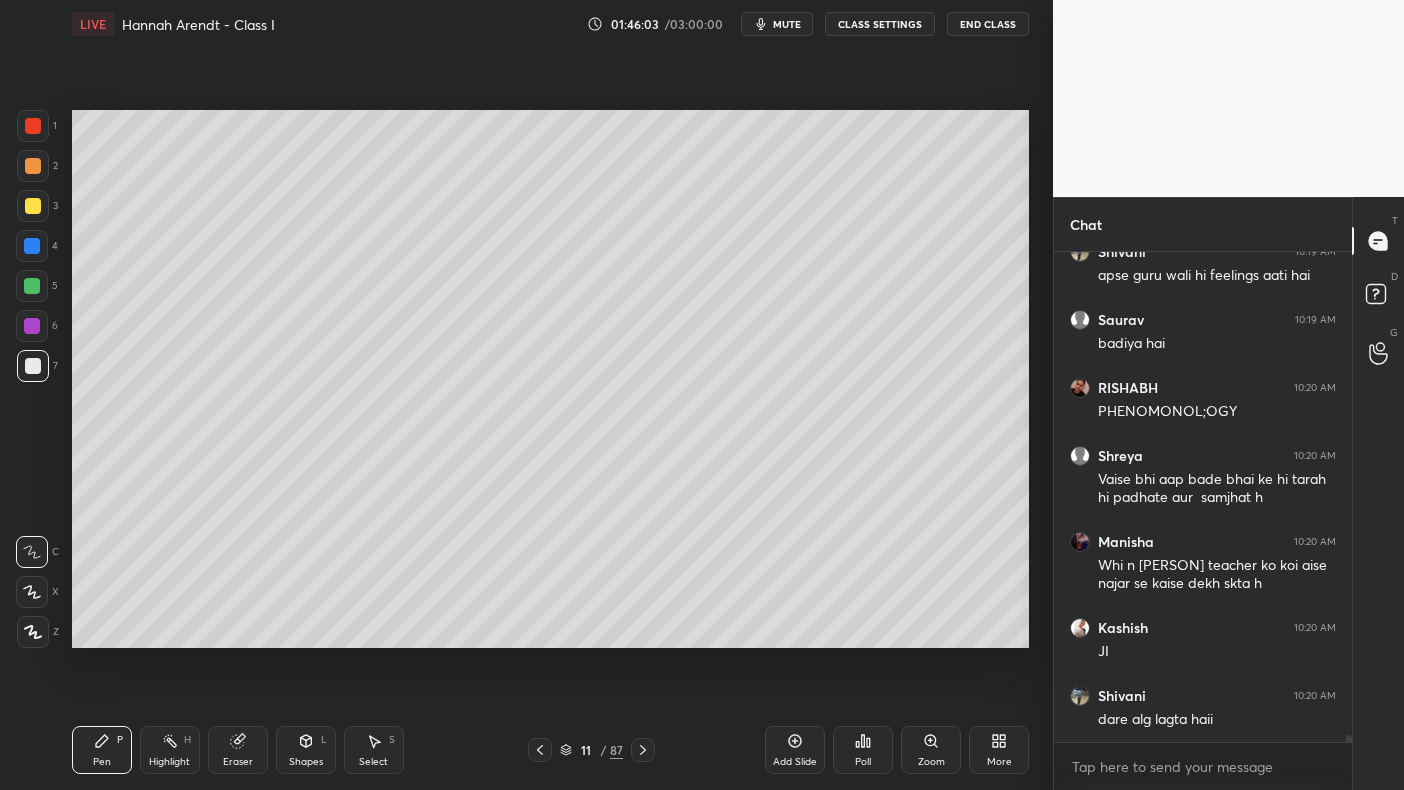 click at bounding box center (32, 286) 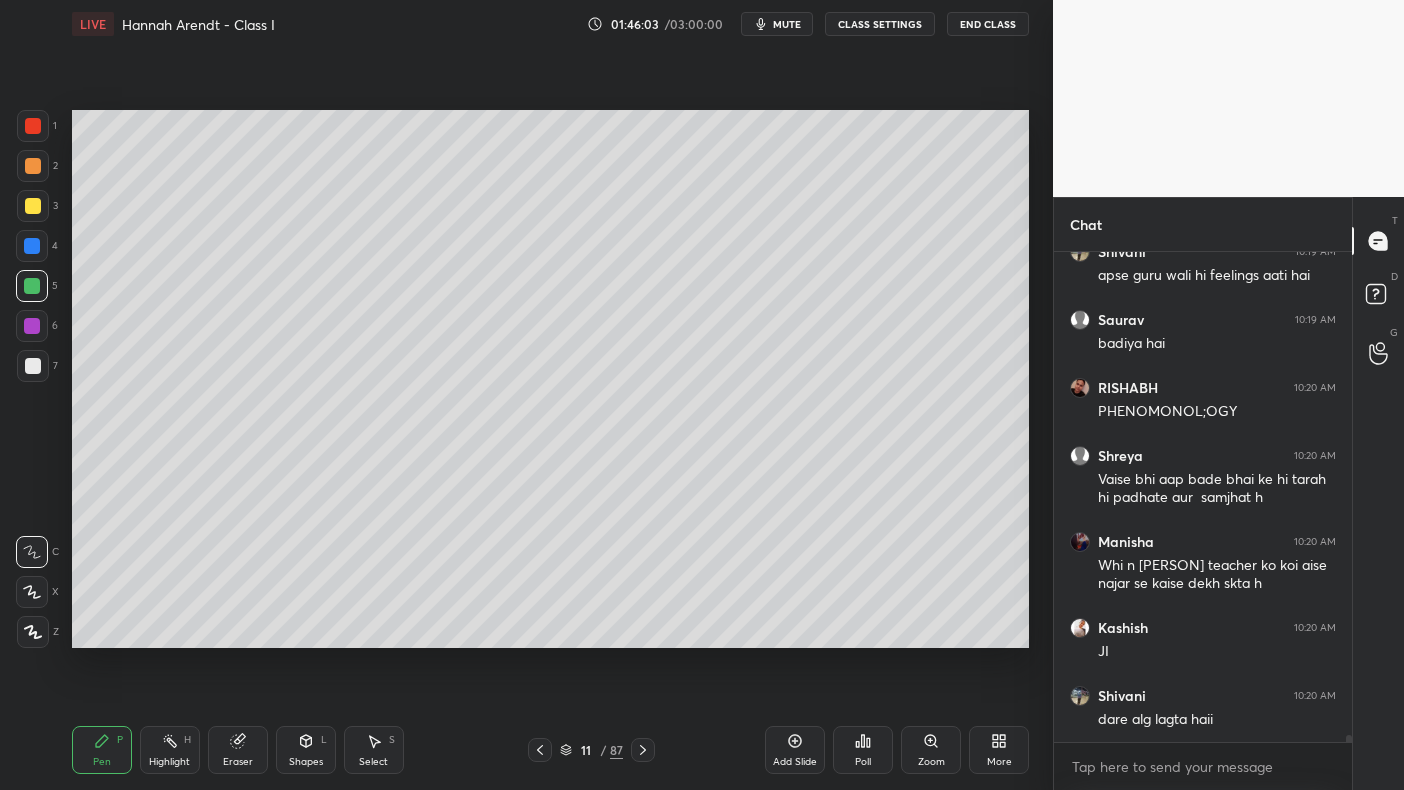 click on "4" at bounding box center (37, 250) 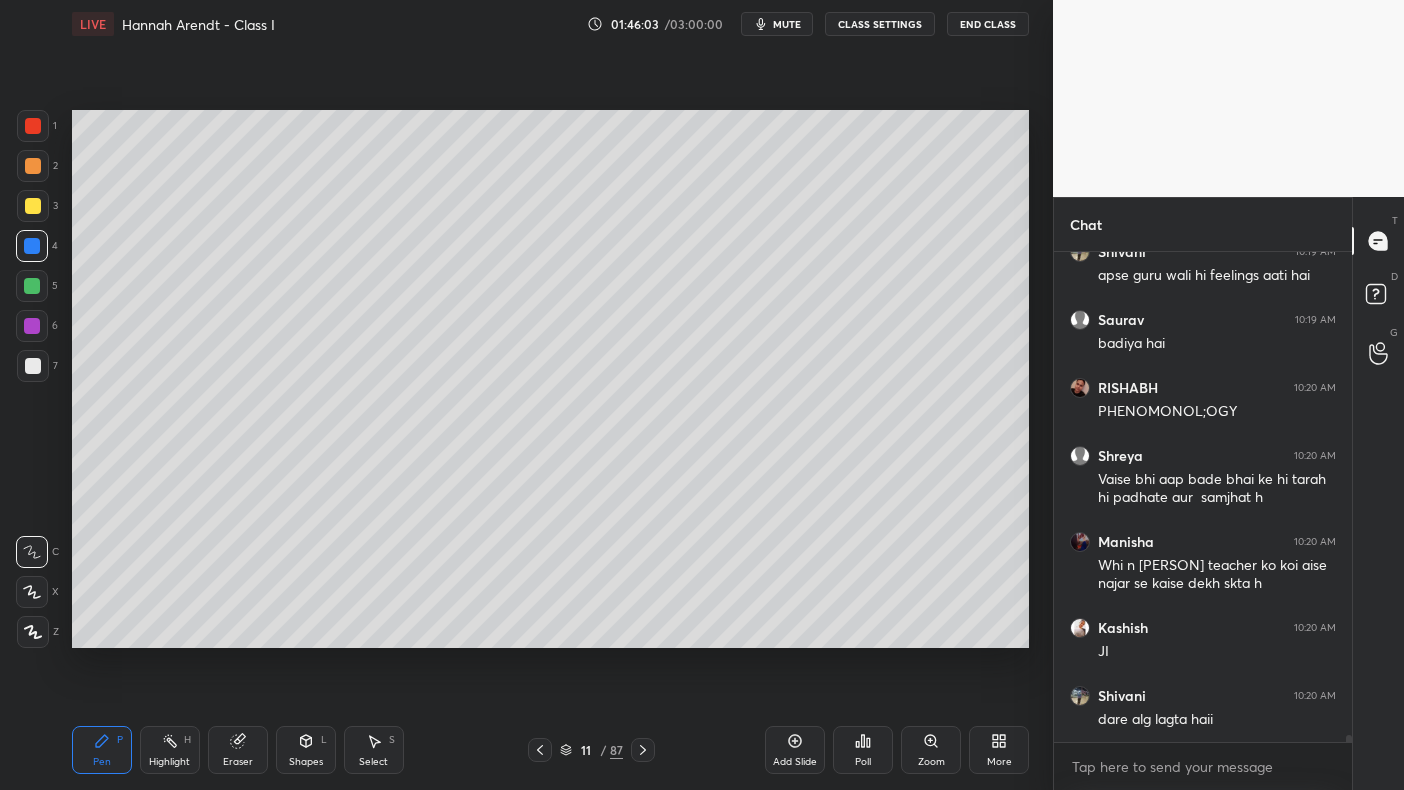 click at bounding box center (32, 246) 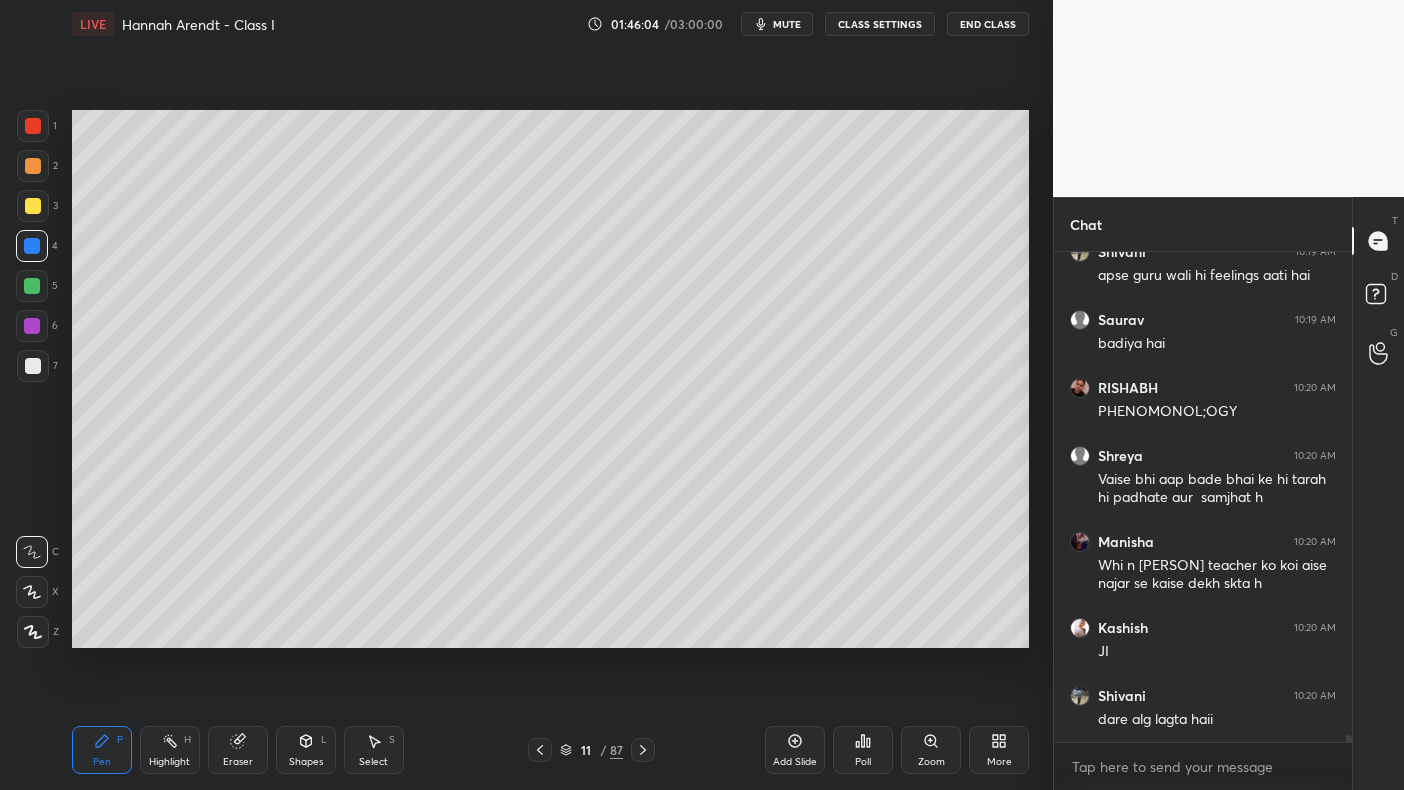 click at bounding box center (33, 206) 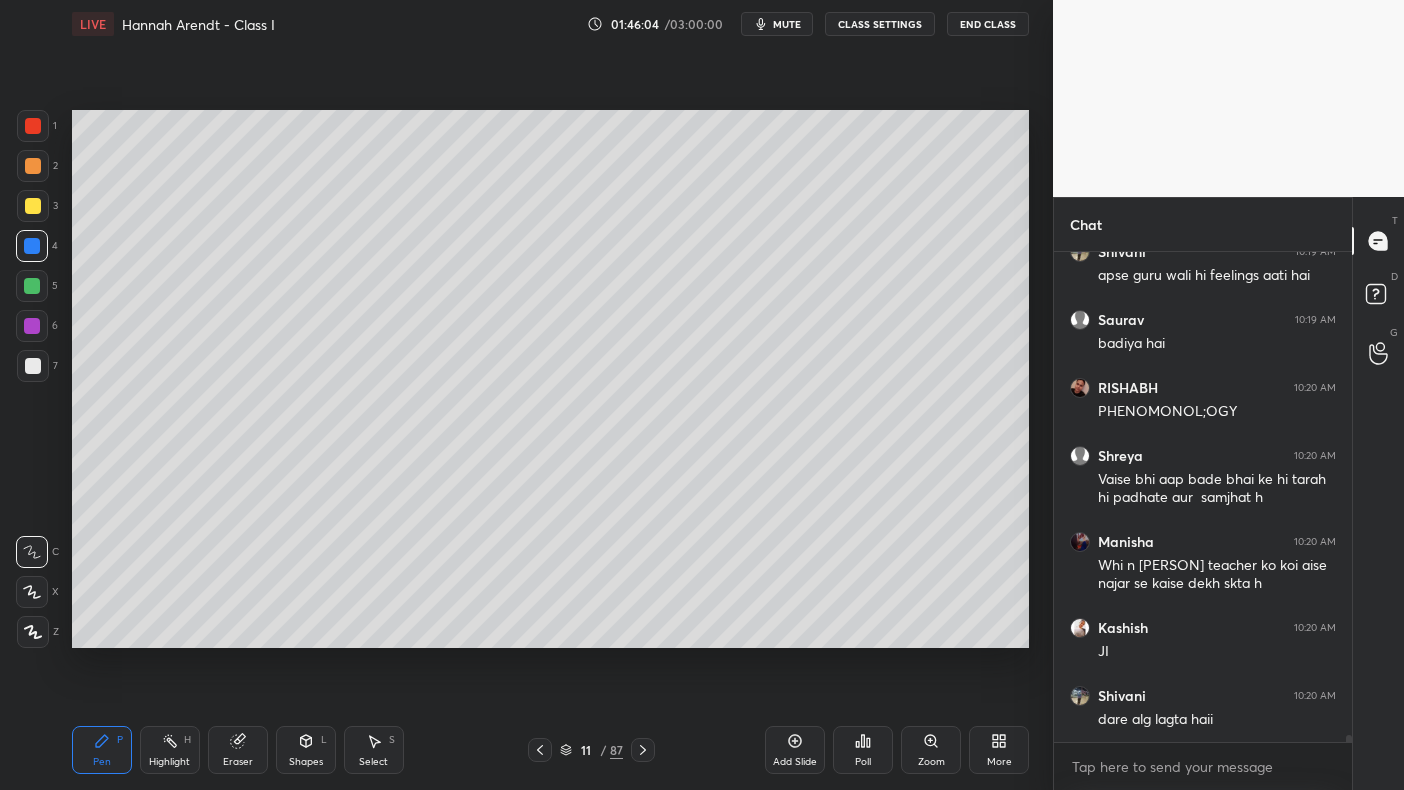 click at bounding box center [33, 206] 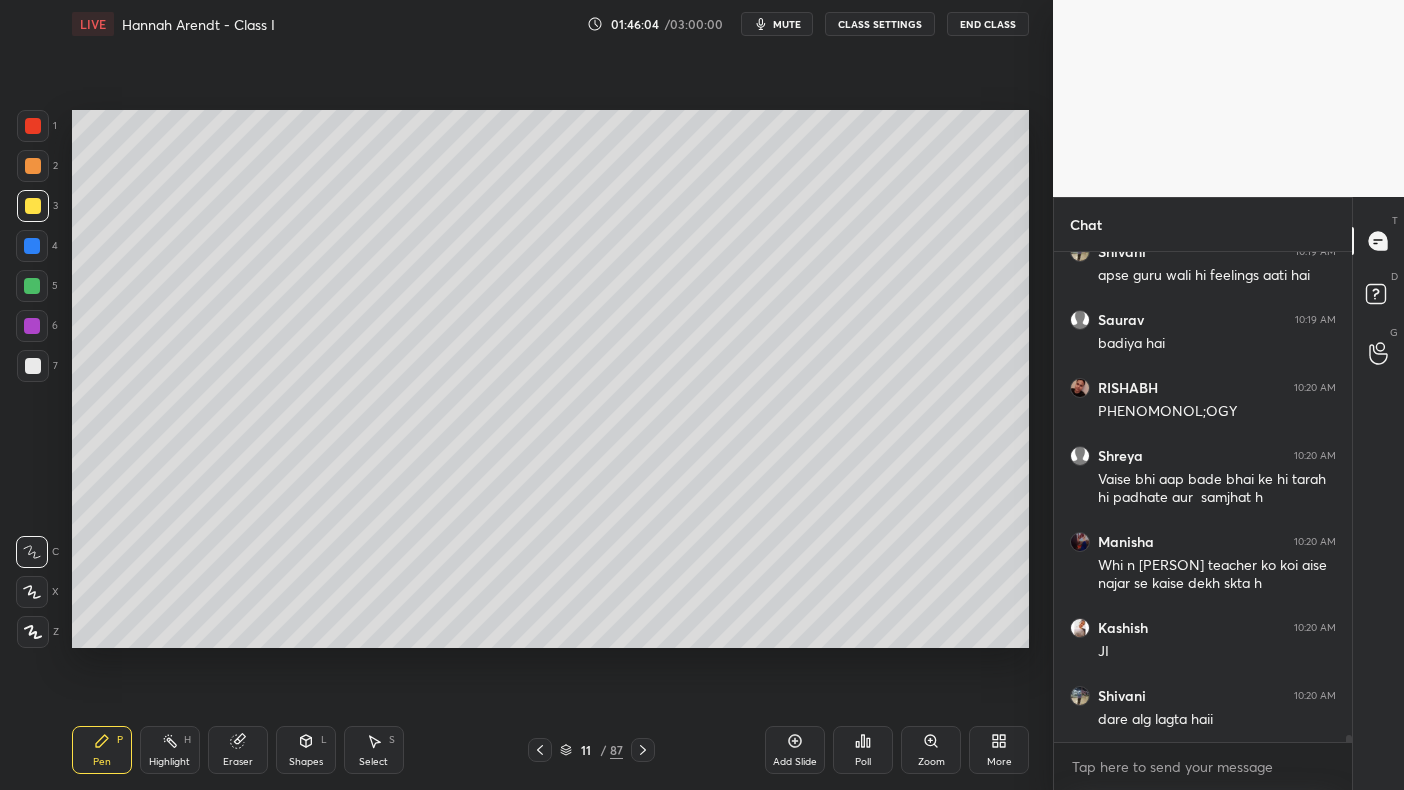 click at bounding box center [33, 166] 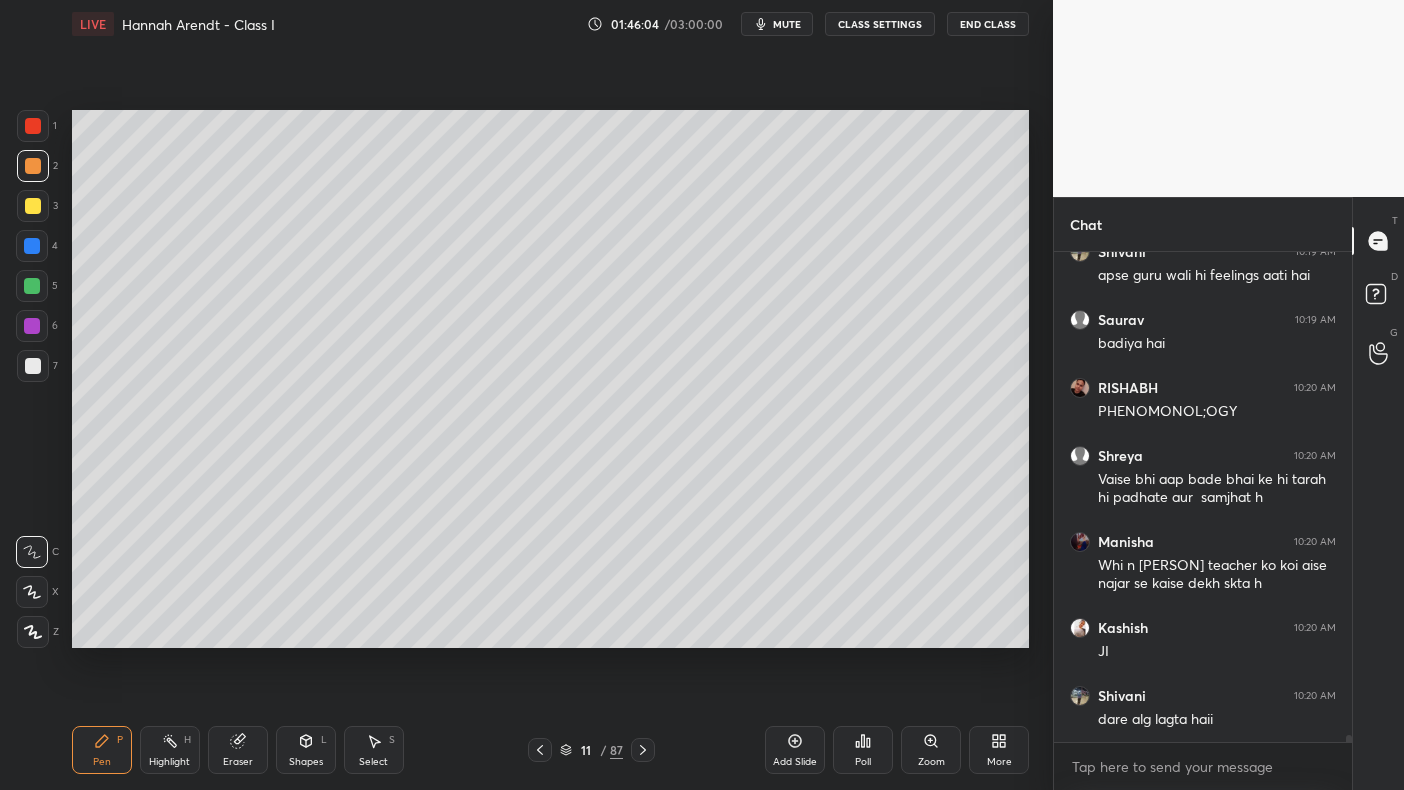 click at bounding box center [33, 166] 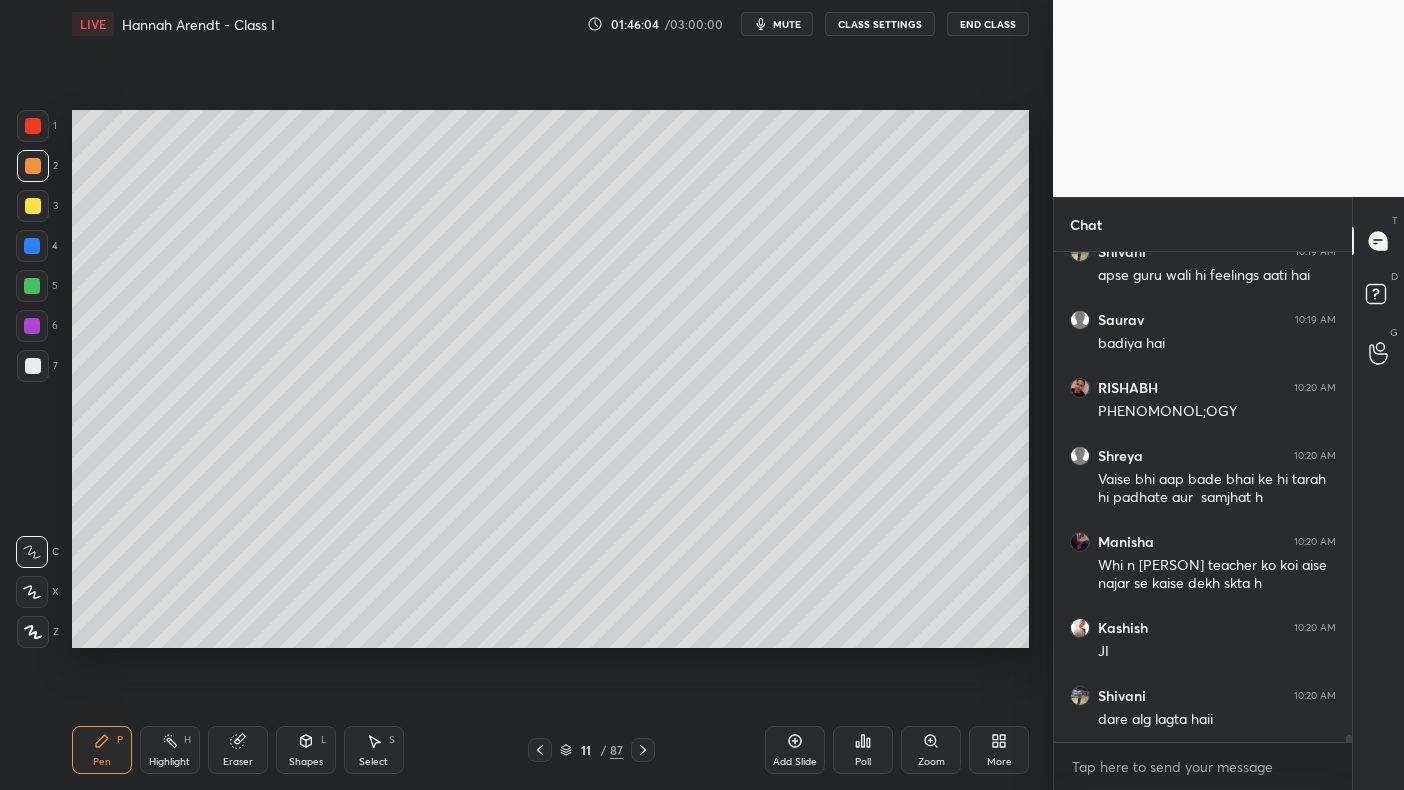 click at bounding box center [33, 126] 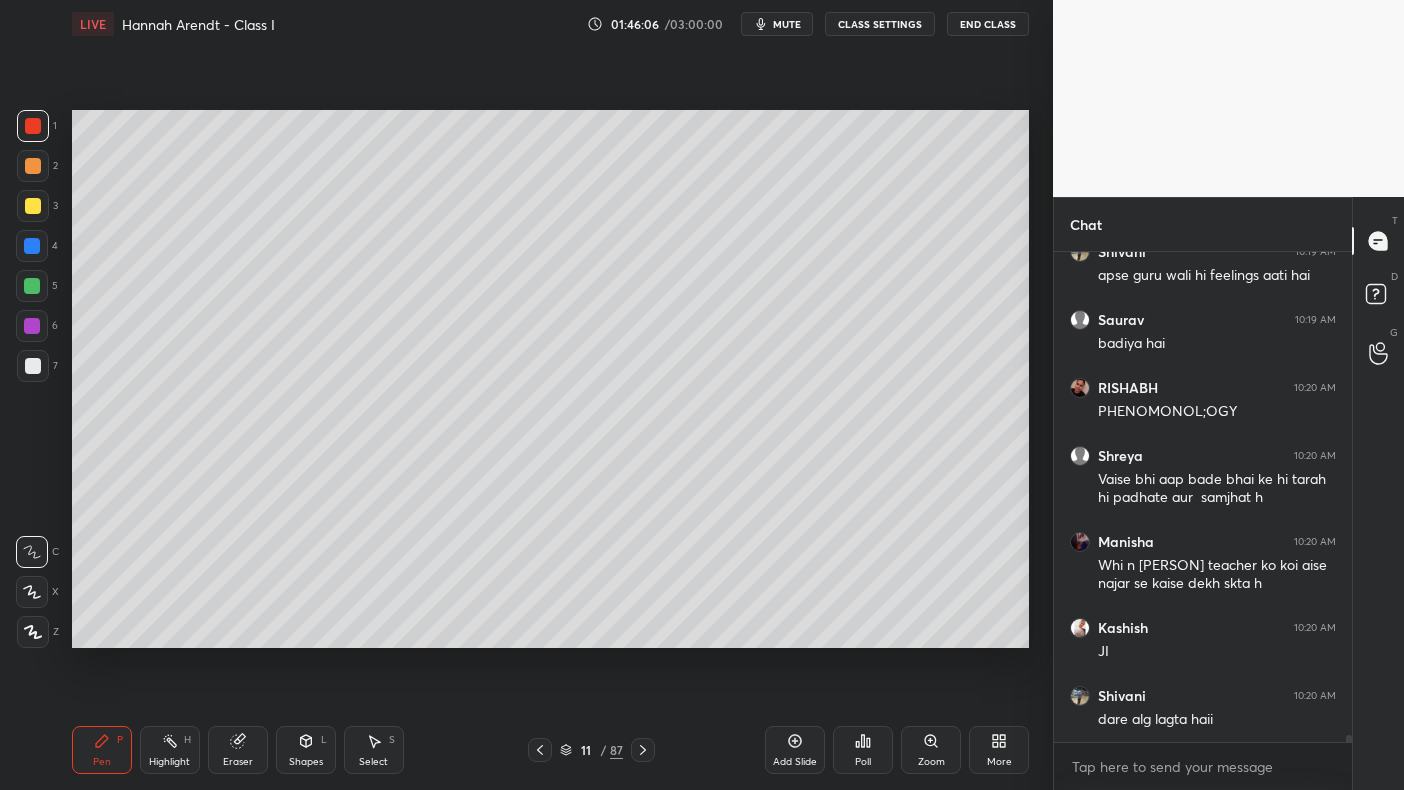 scroll, scrollTop: 35102, scrollLeft: 0, axis: vertical 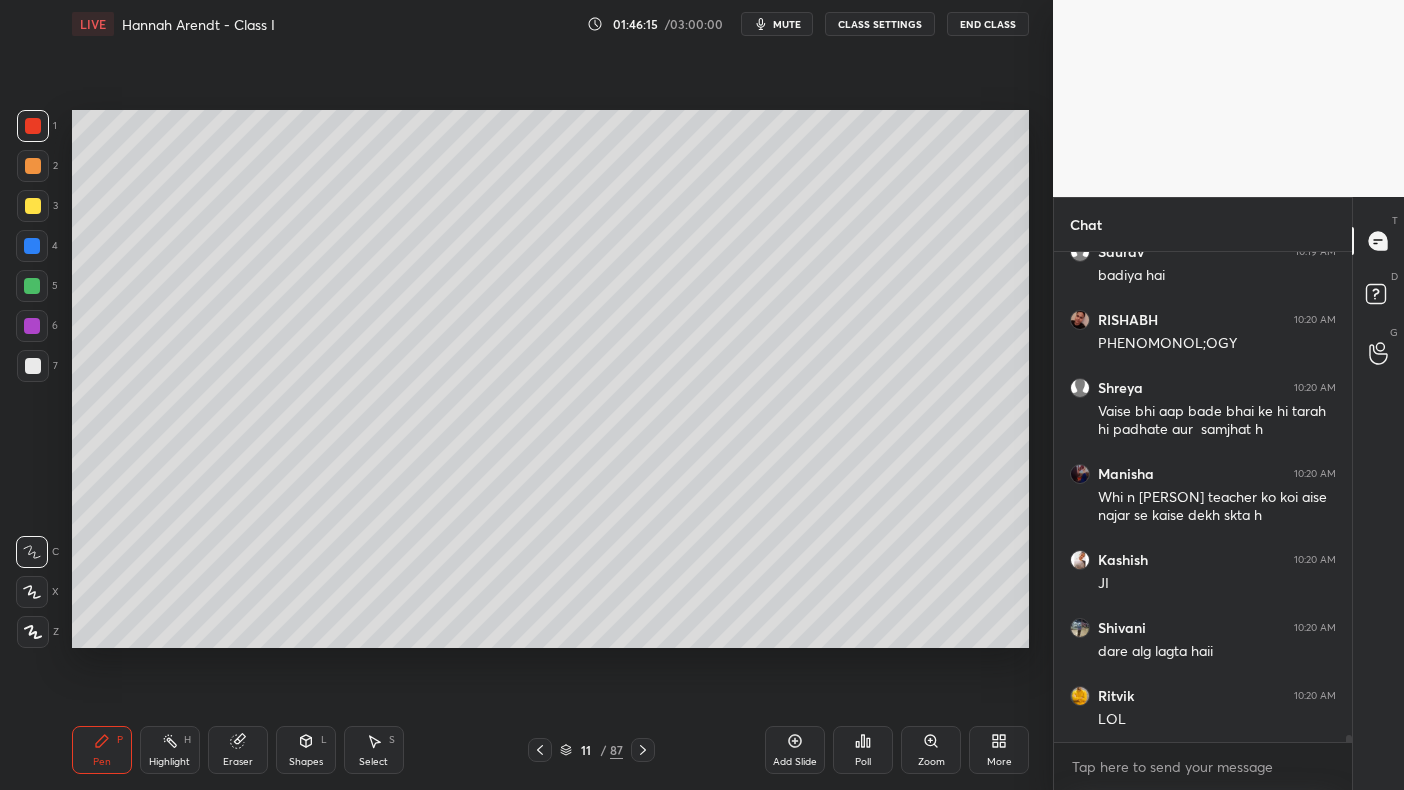 click on "Add Slide" at bounding box center [795, 750] 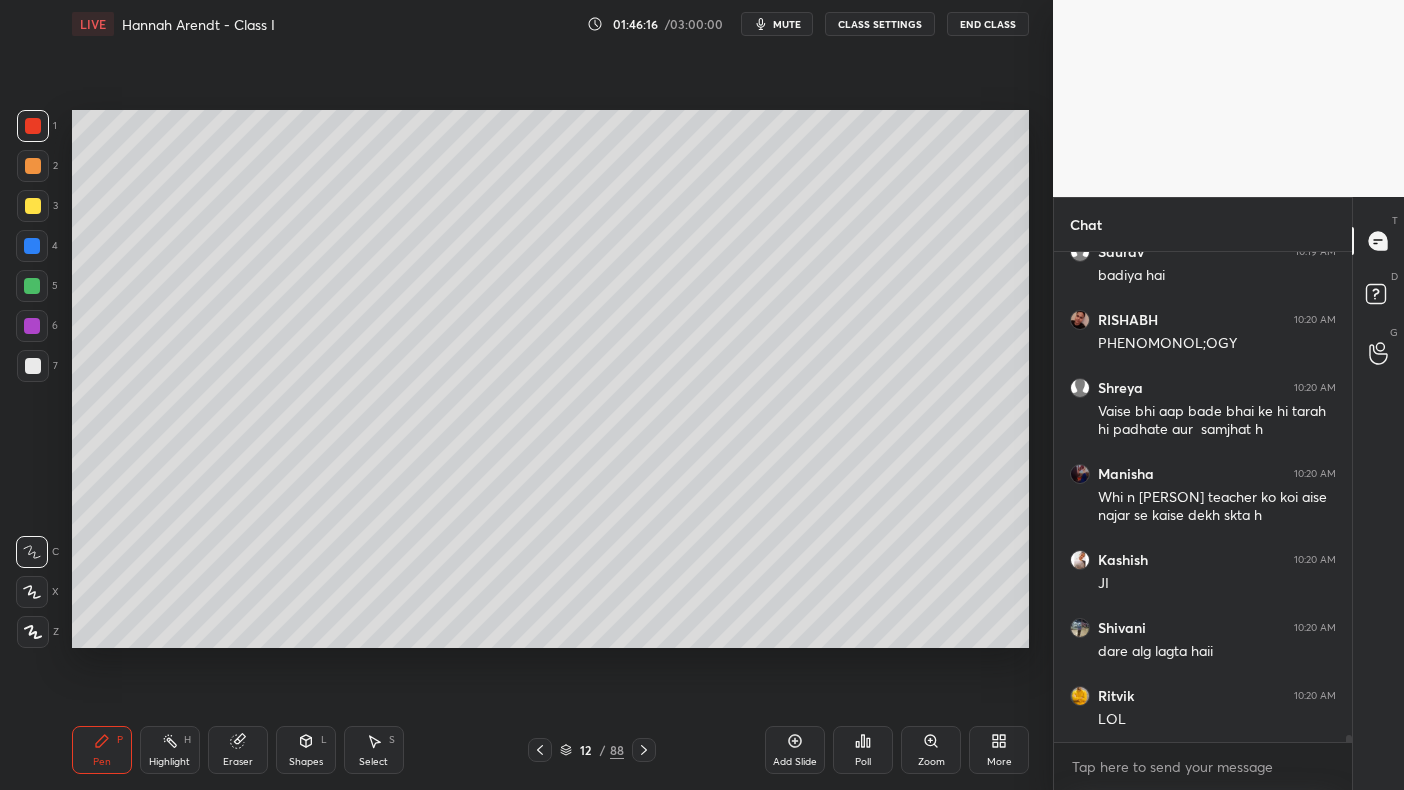 click at bounding box center (32, 246) 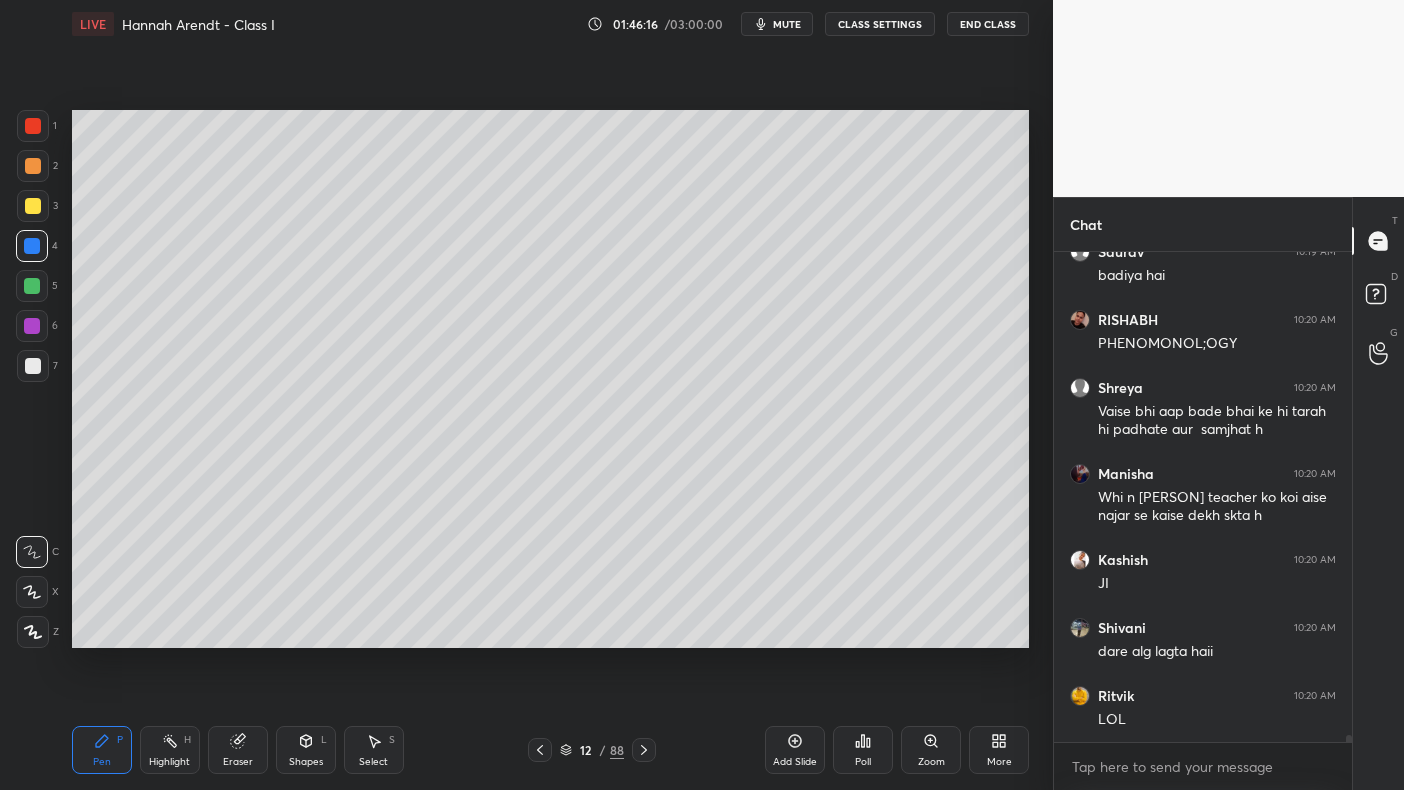click at bounding box center (33, 206) 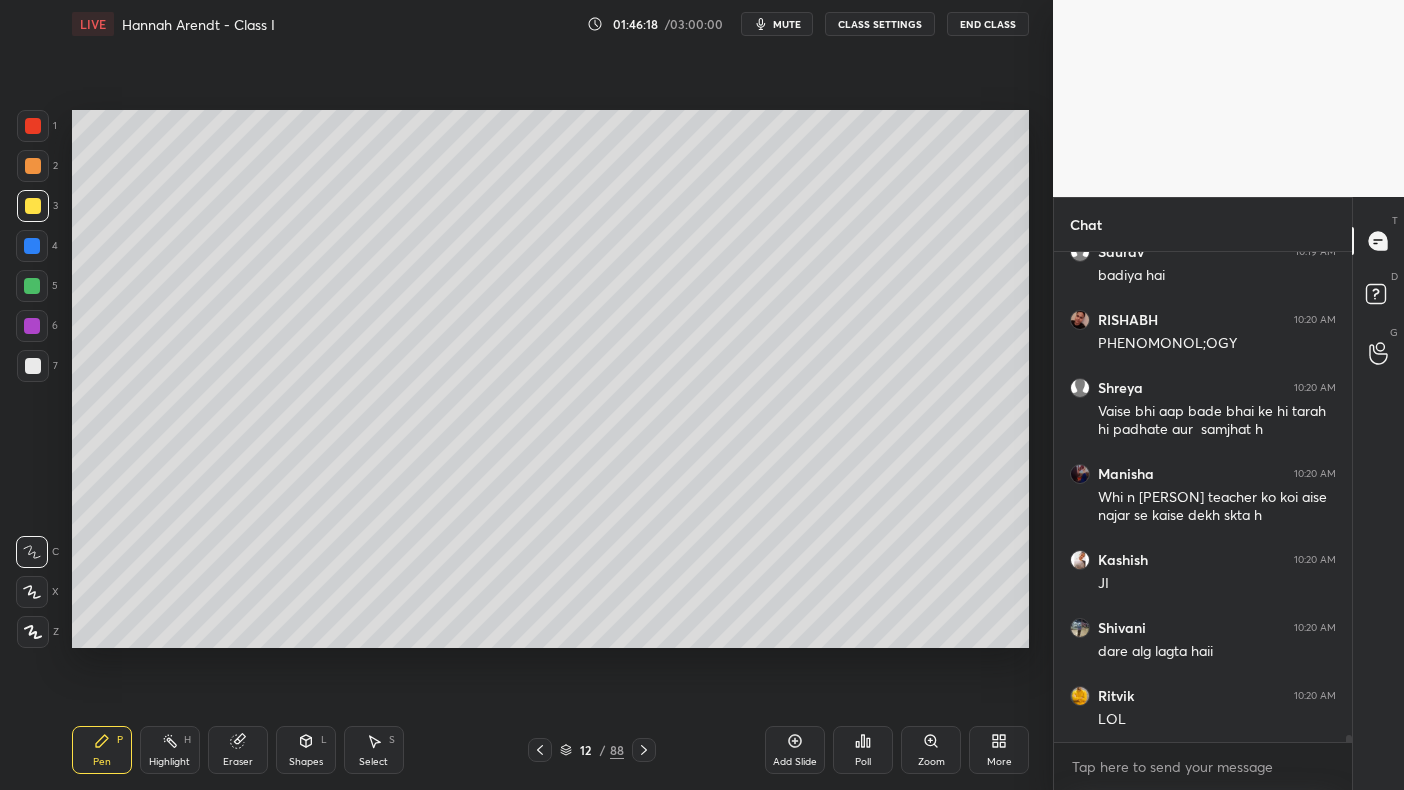 scroll, scrollTop: 35170, scrollLeft: 0, axis: vertical 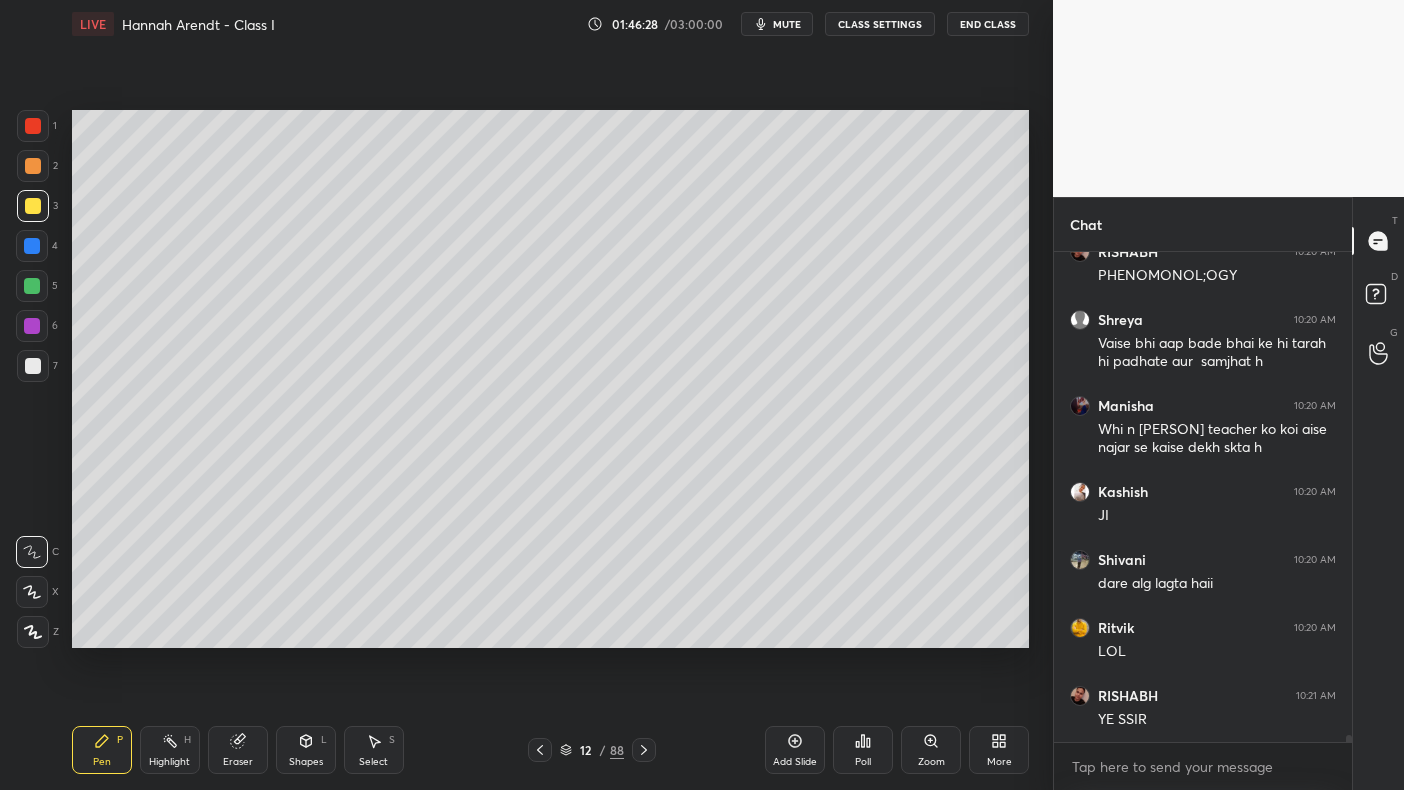 click on "1 2 3 4 5 6 7 C X Z C X Z E E Erase all   H H" at bounding box center (32, 379) 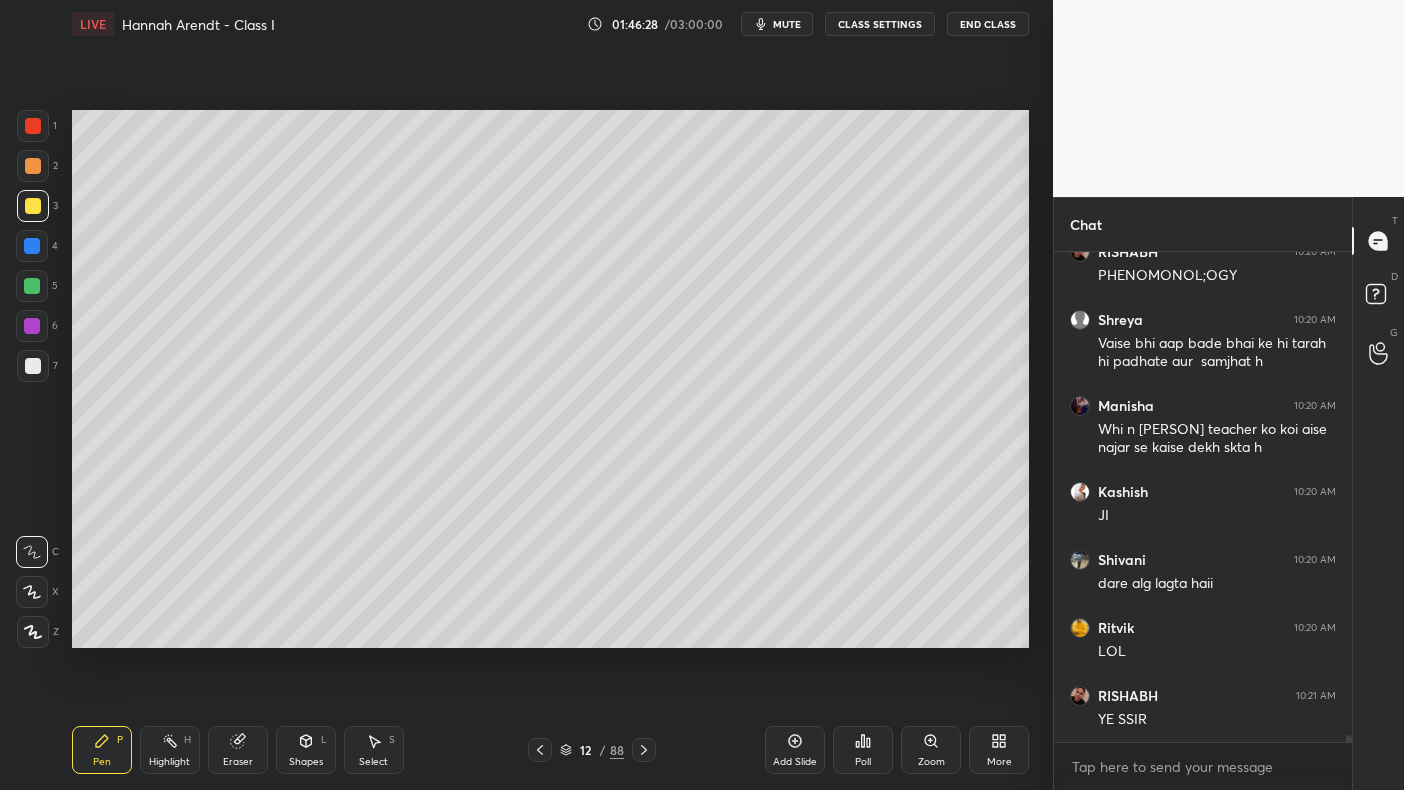 click at bounding box center [33, 166] 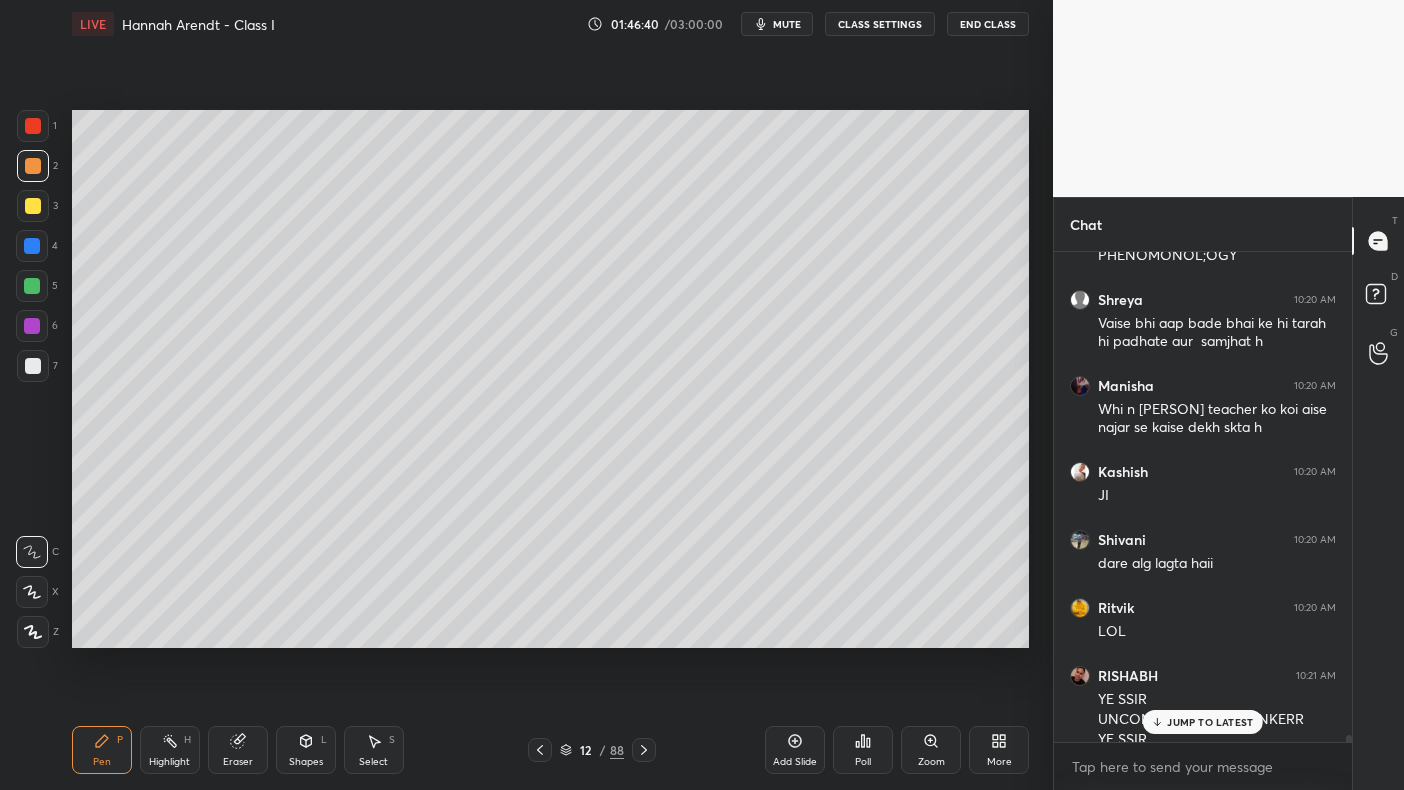 scroll, scrollTop: 35209, scrollLeft: 0, axis: vertical 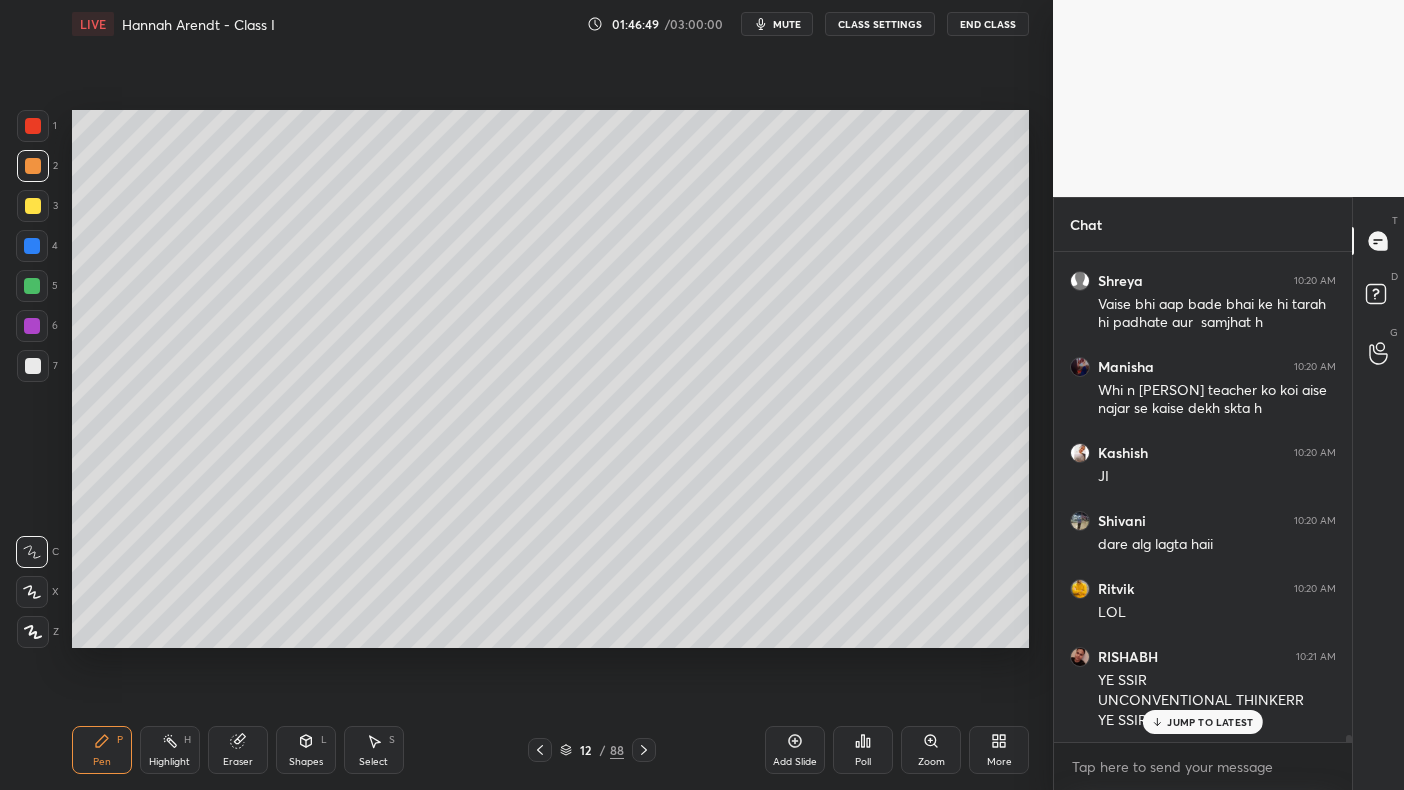 click on "4" at bounding box center (37, 250) 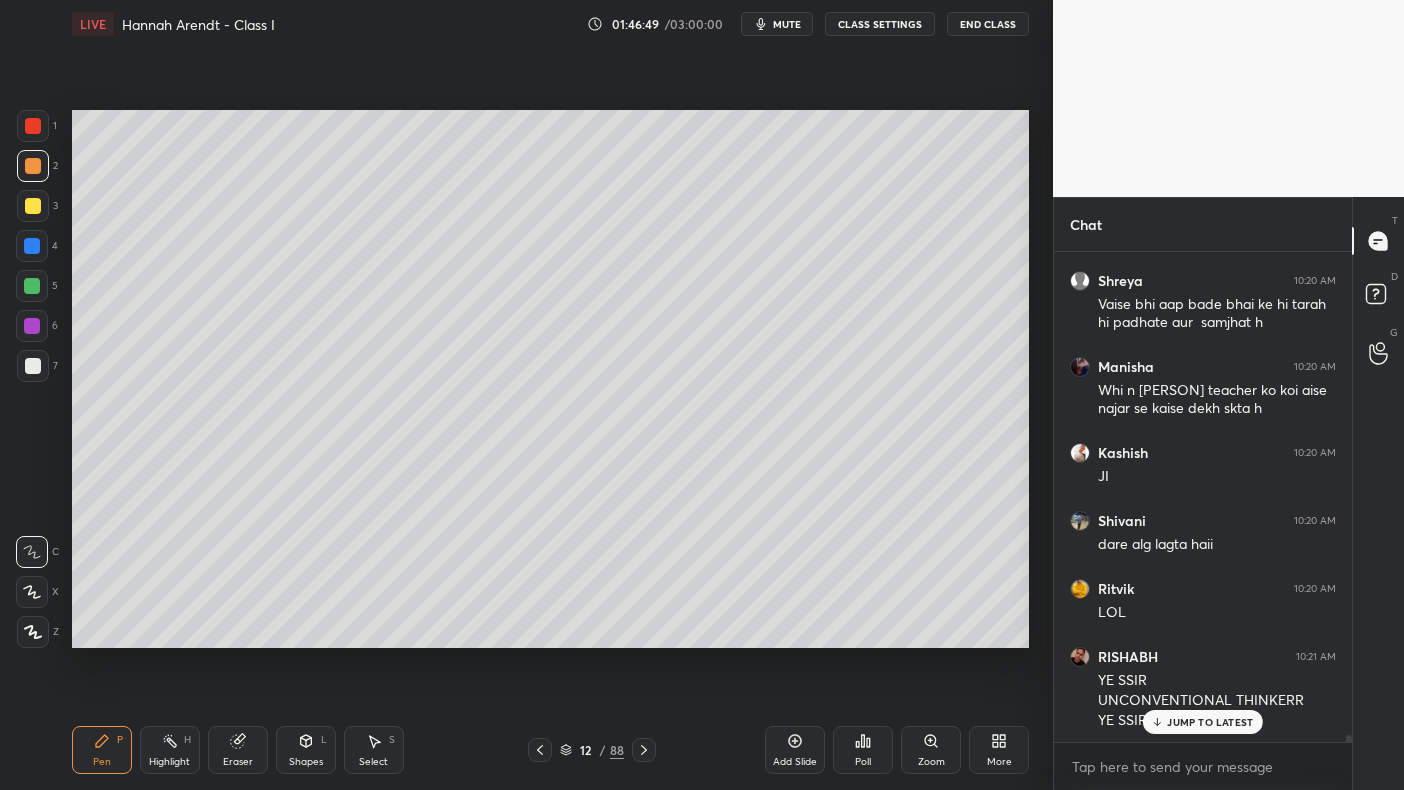 click at bounding box center [32, 246] 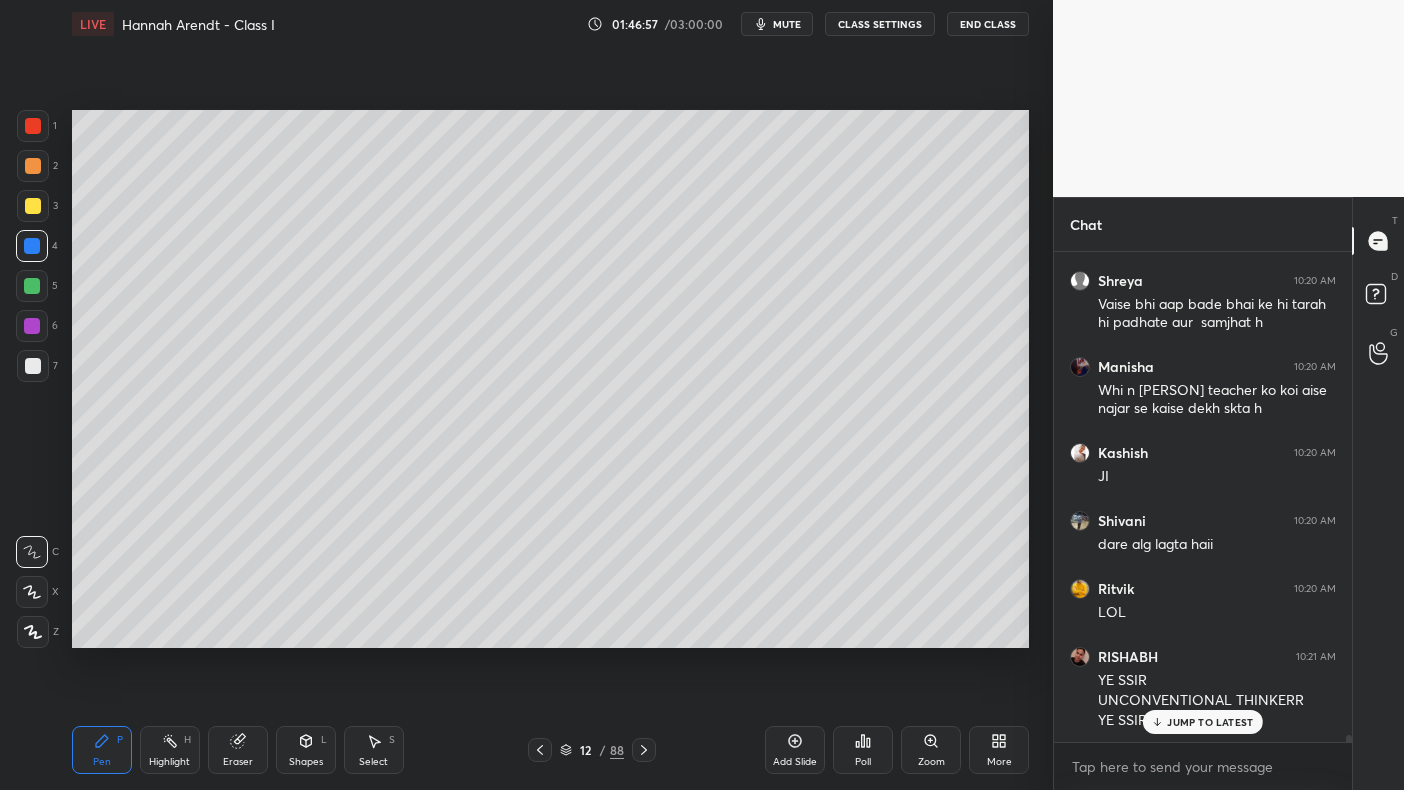 click at bounding box center (32, 286) 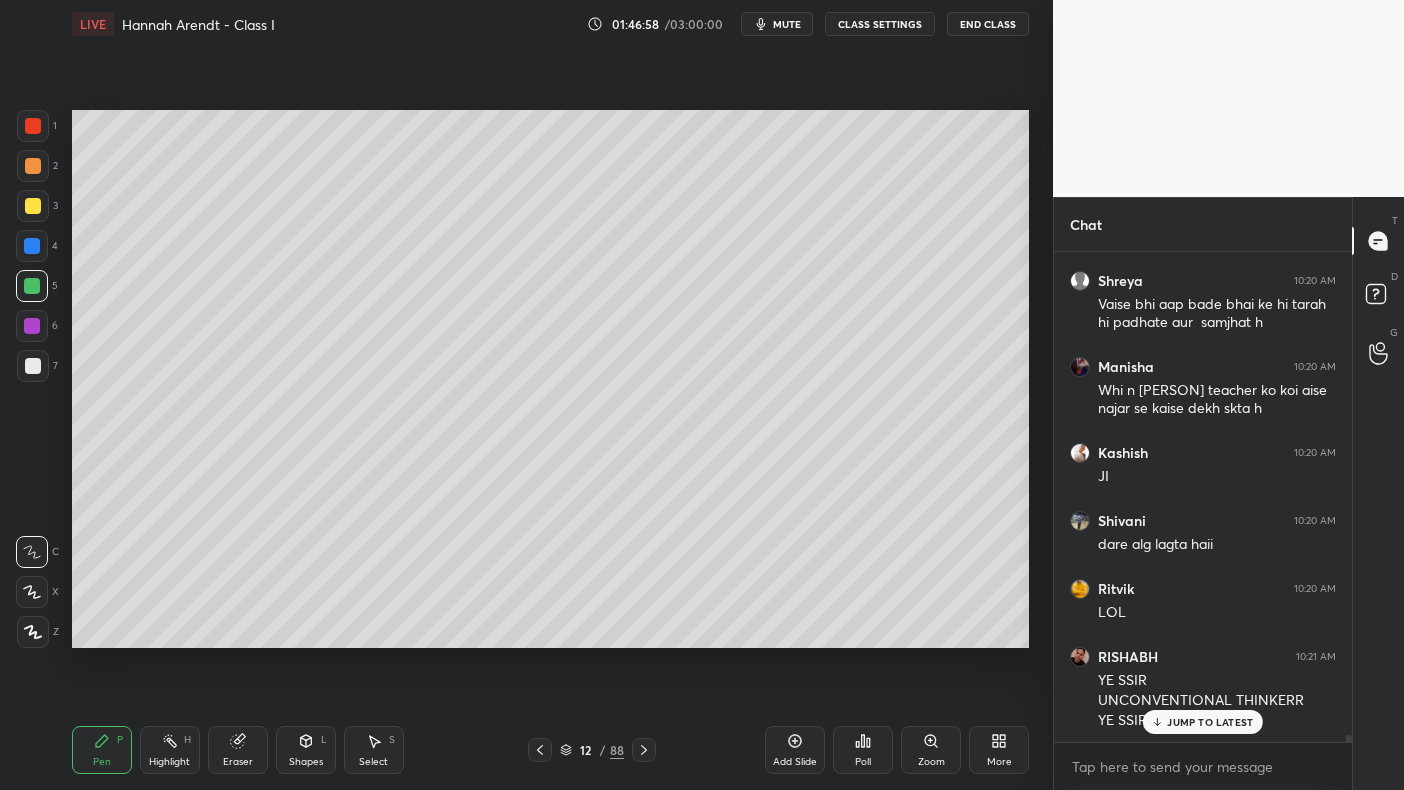 click at bounding box center [32, 286] 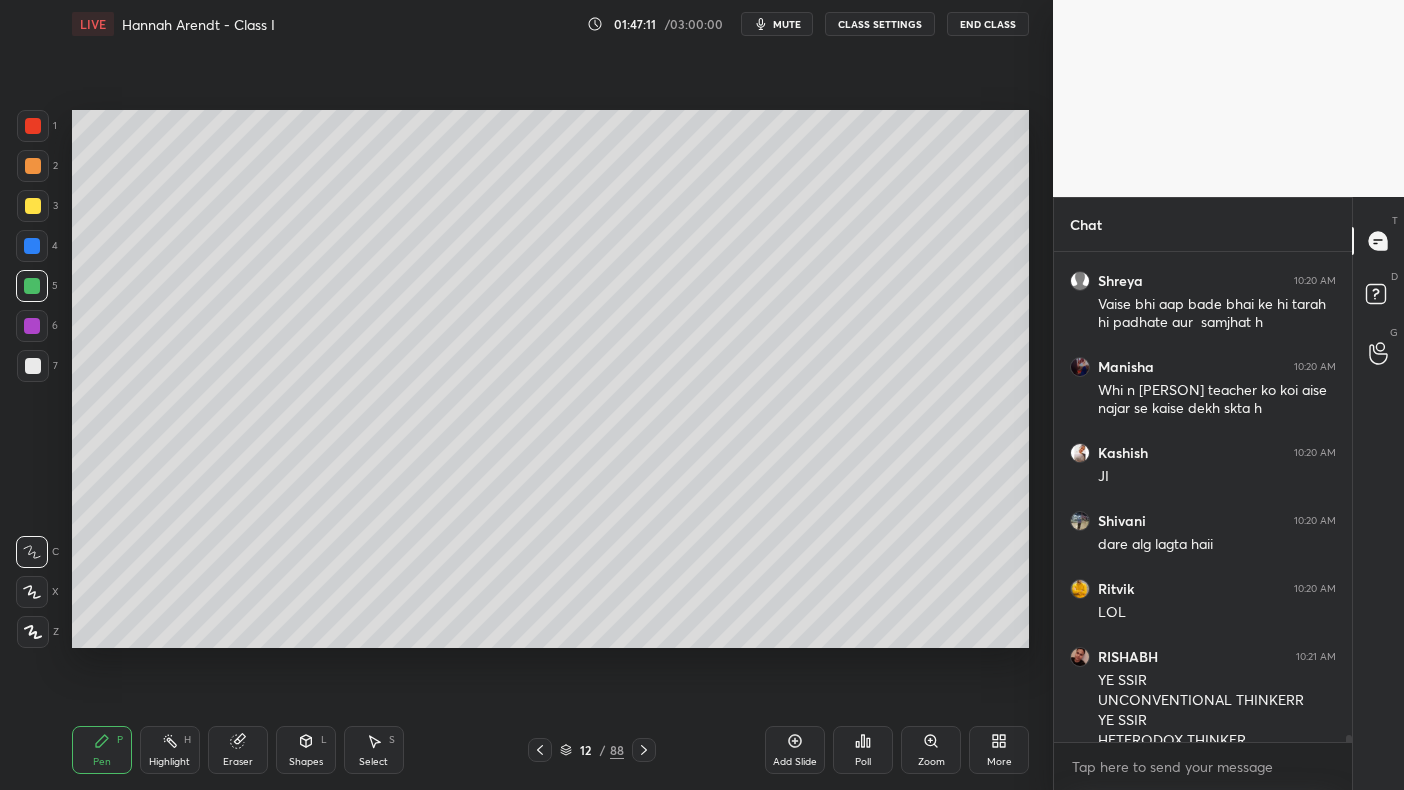 scroll, scrollTop: 35230, scrollLeft: 0, axis: vertical 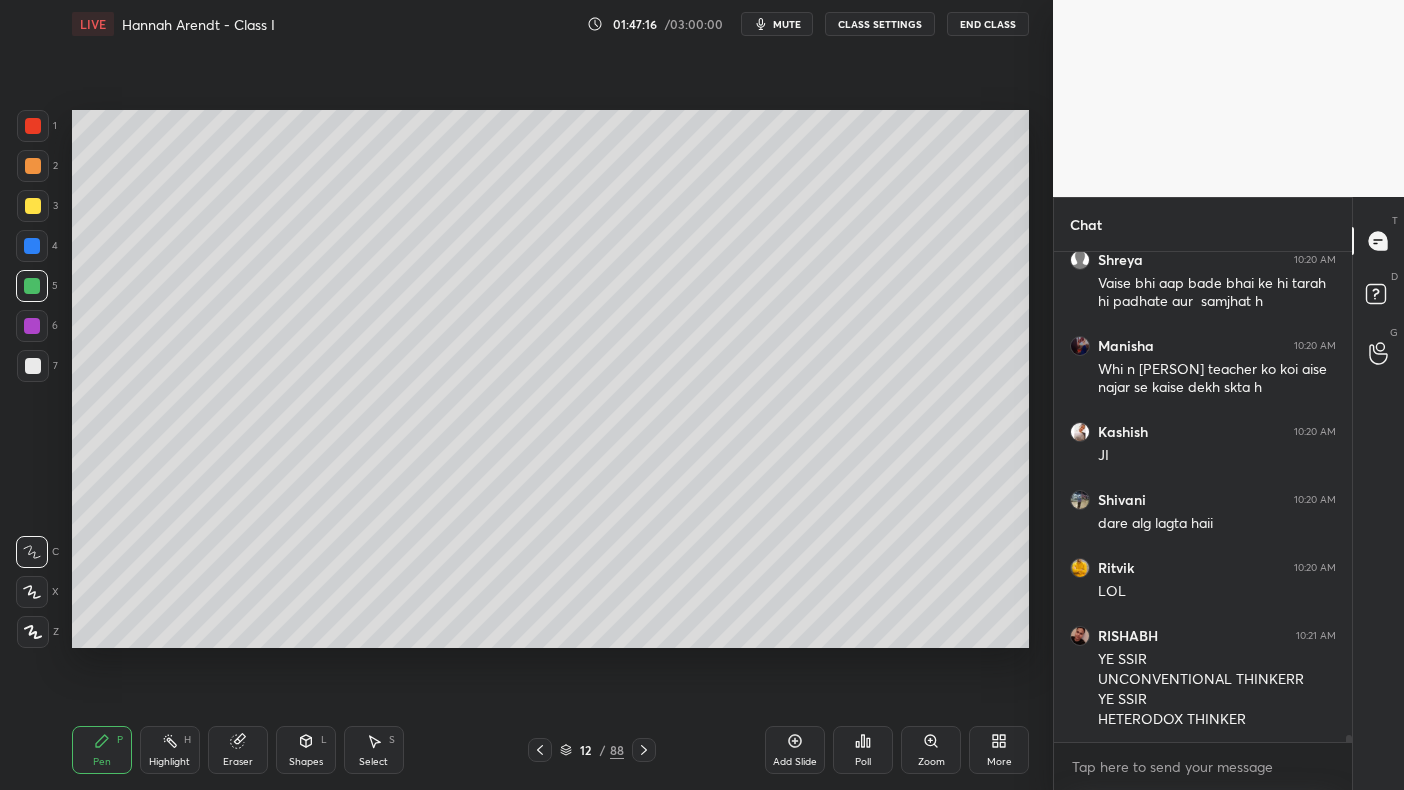 click at bounding box center (33, 206) 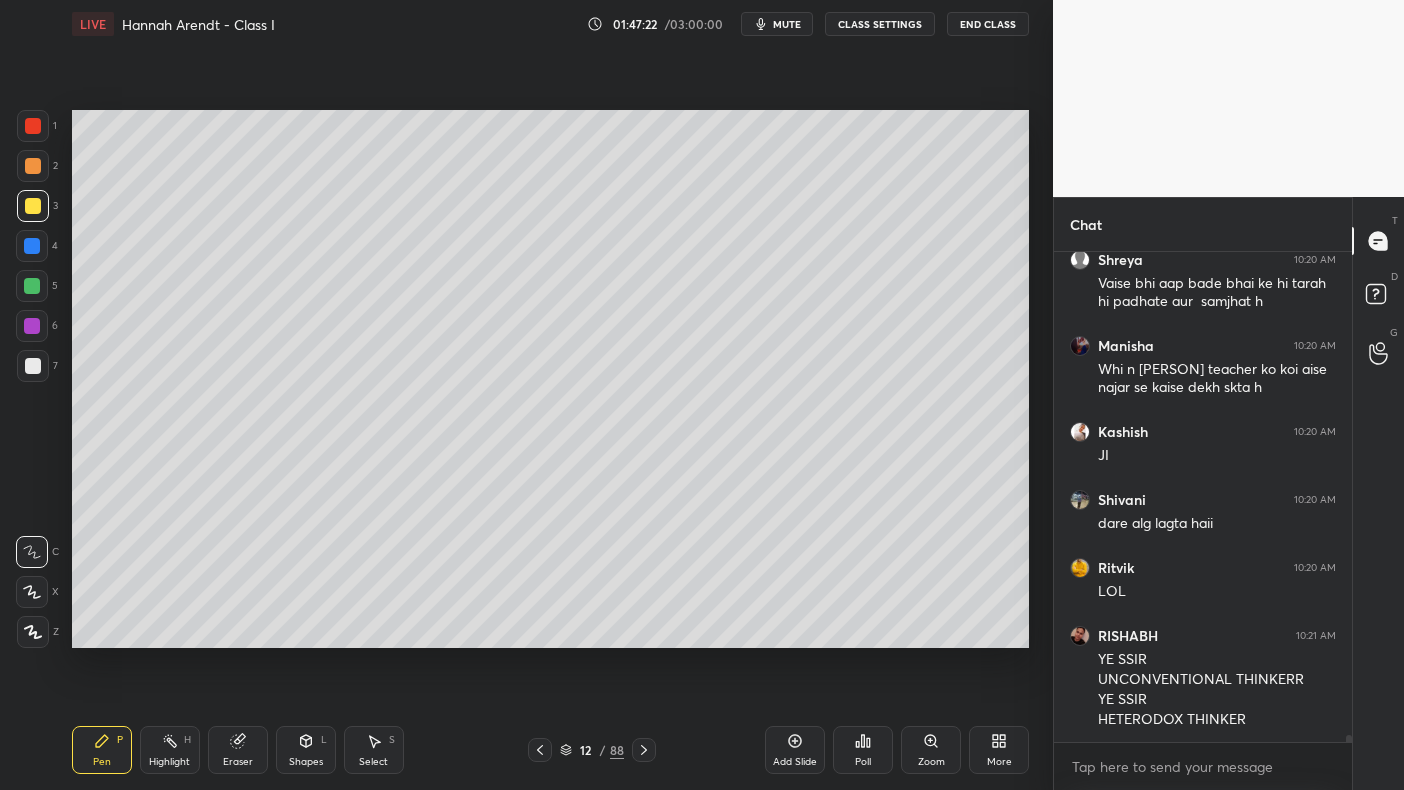 click at bounding box center (32, 286) 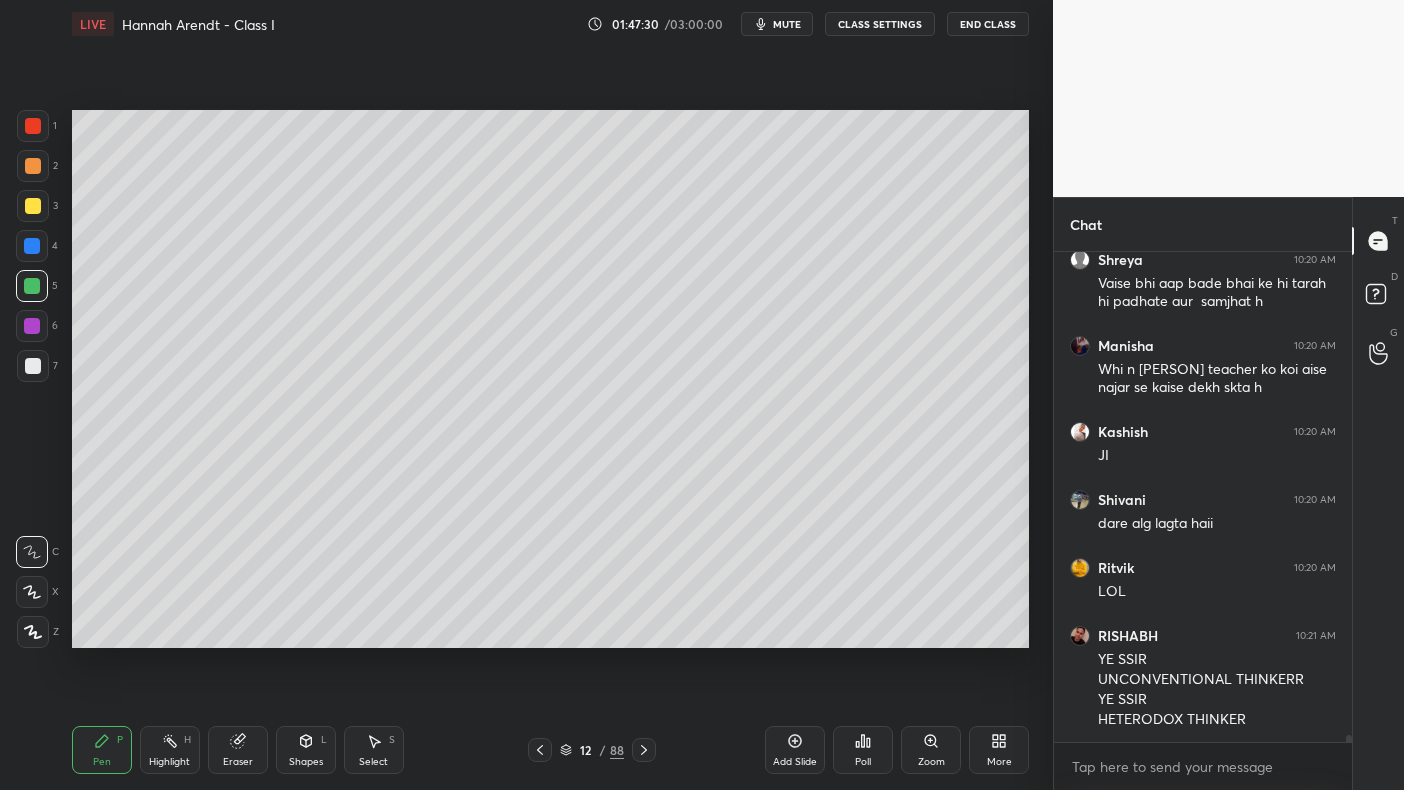 click at bounding box center (32, 246) 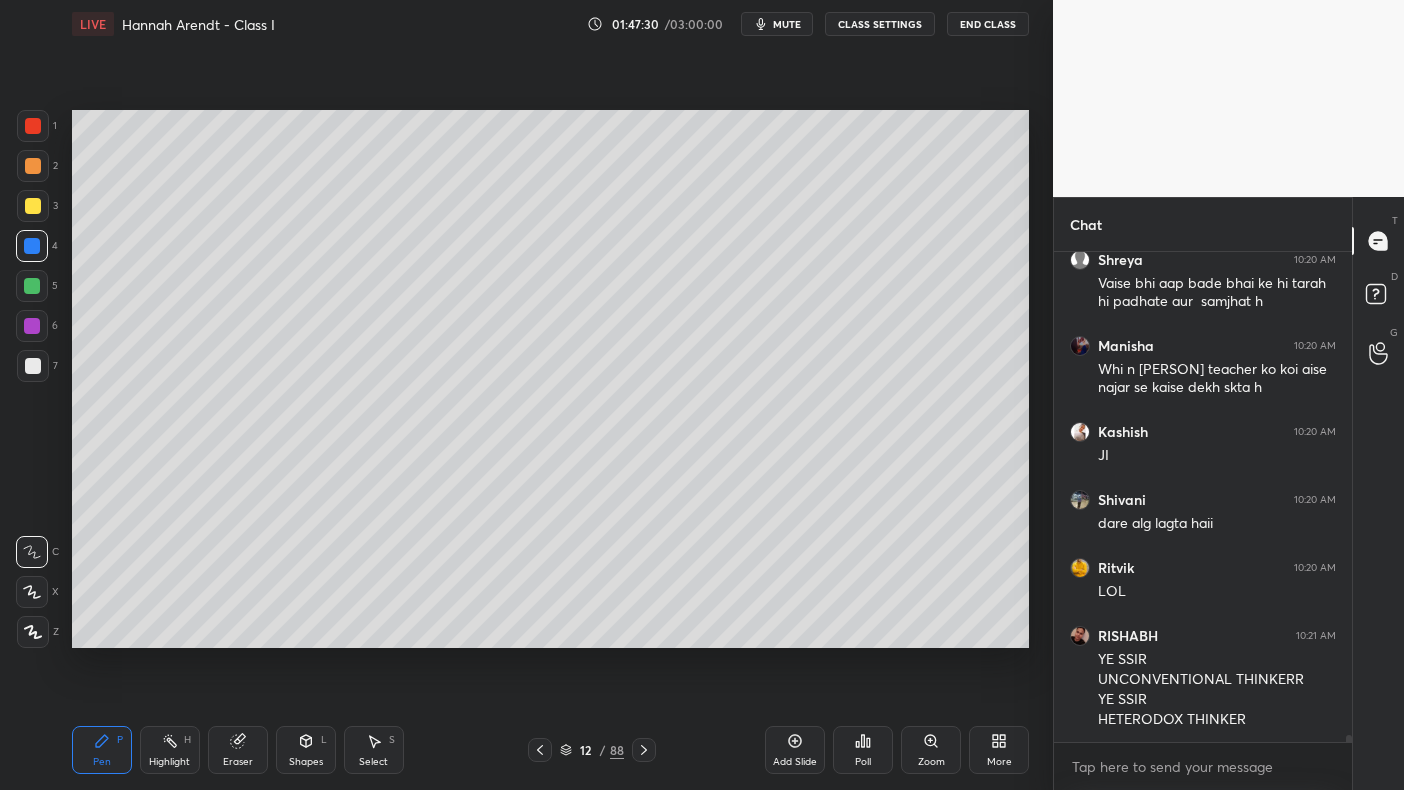 click at bounding box center (33, 206) 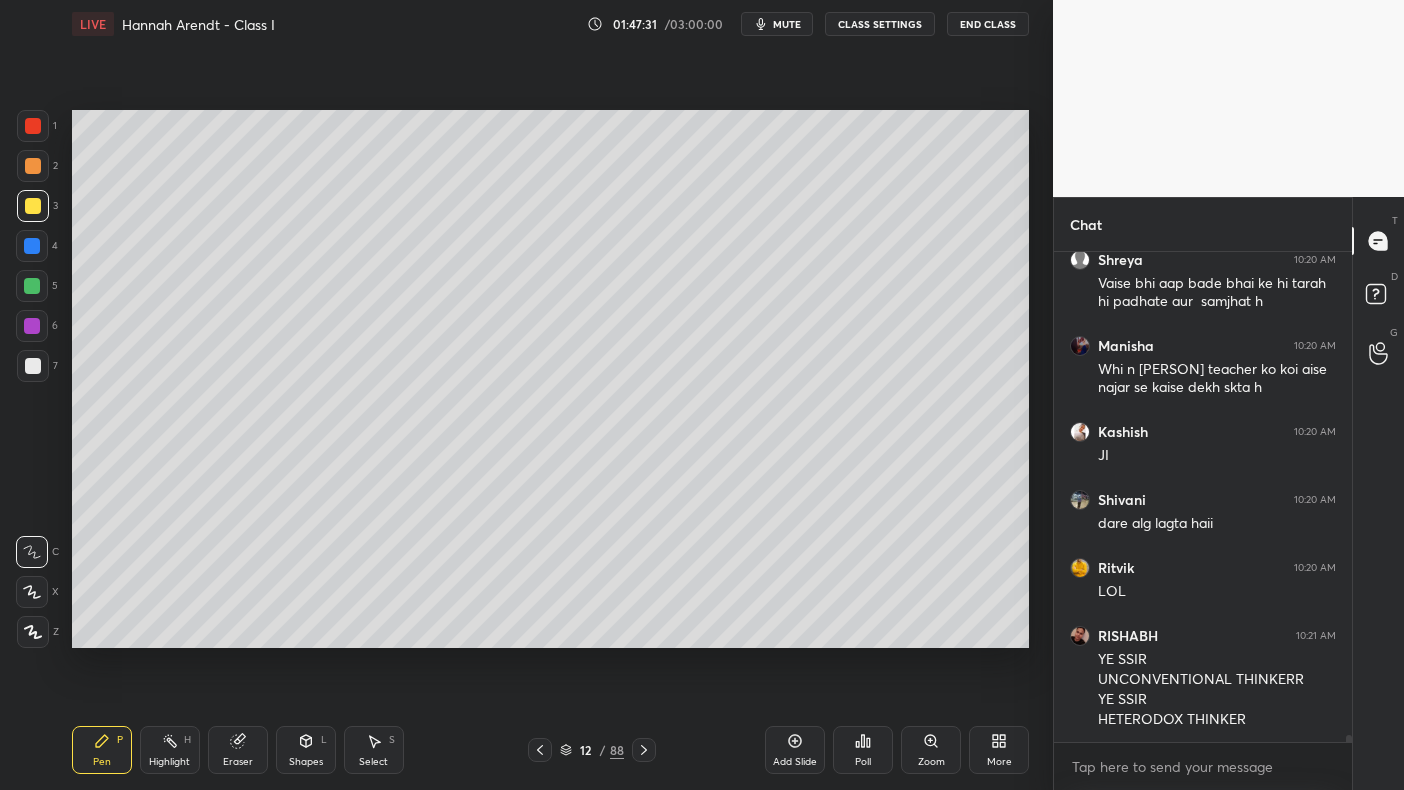 click at bounding box center [33, 206] 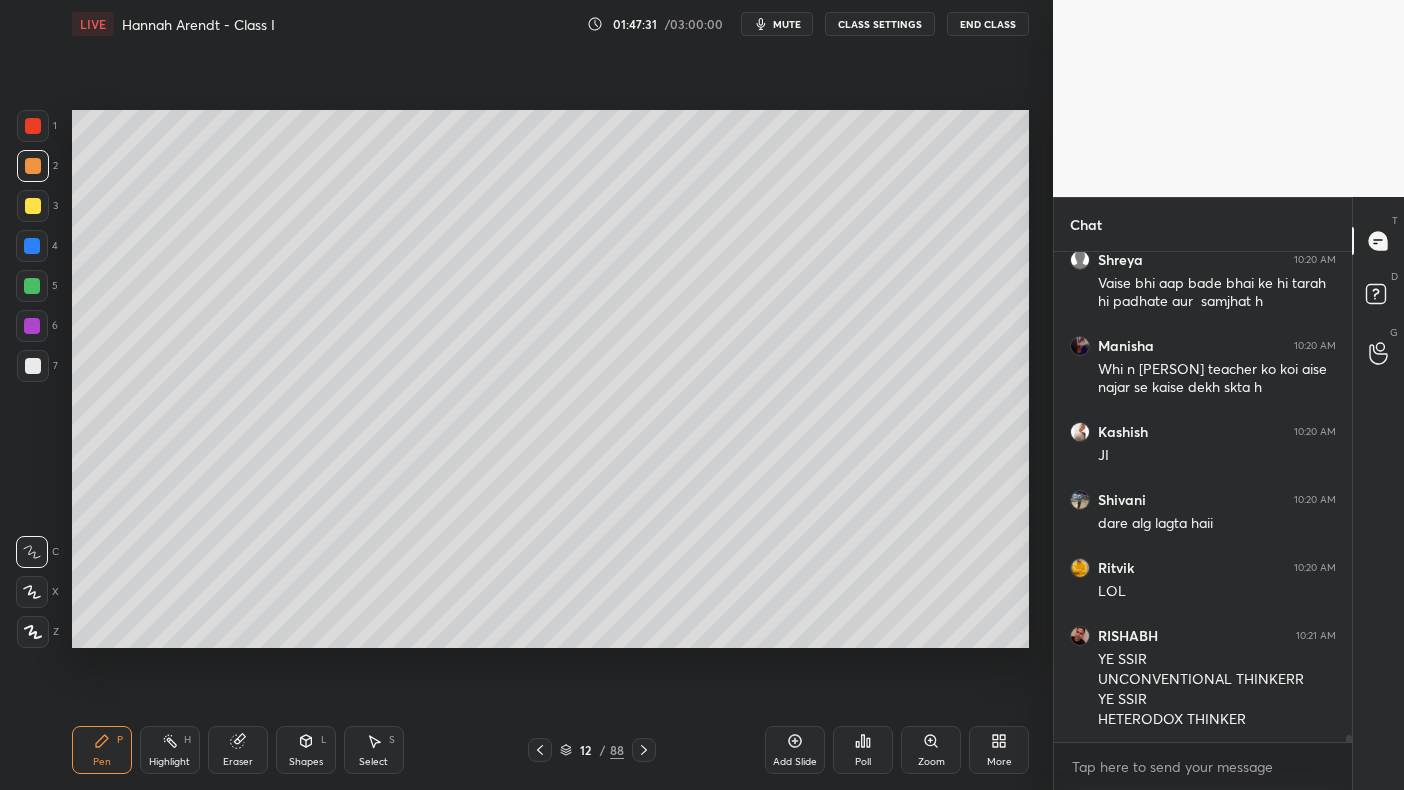 click at bounding box center (33, 166) 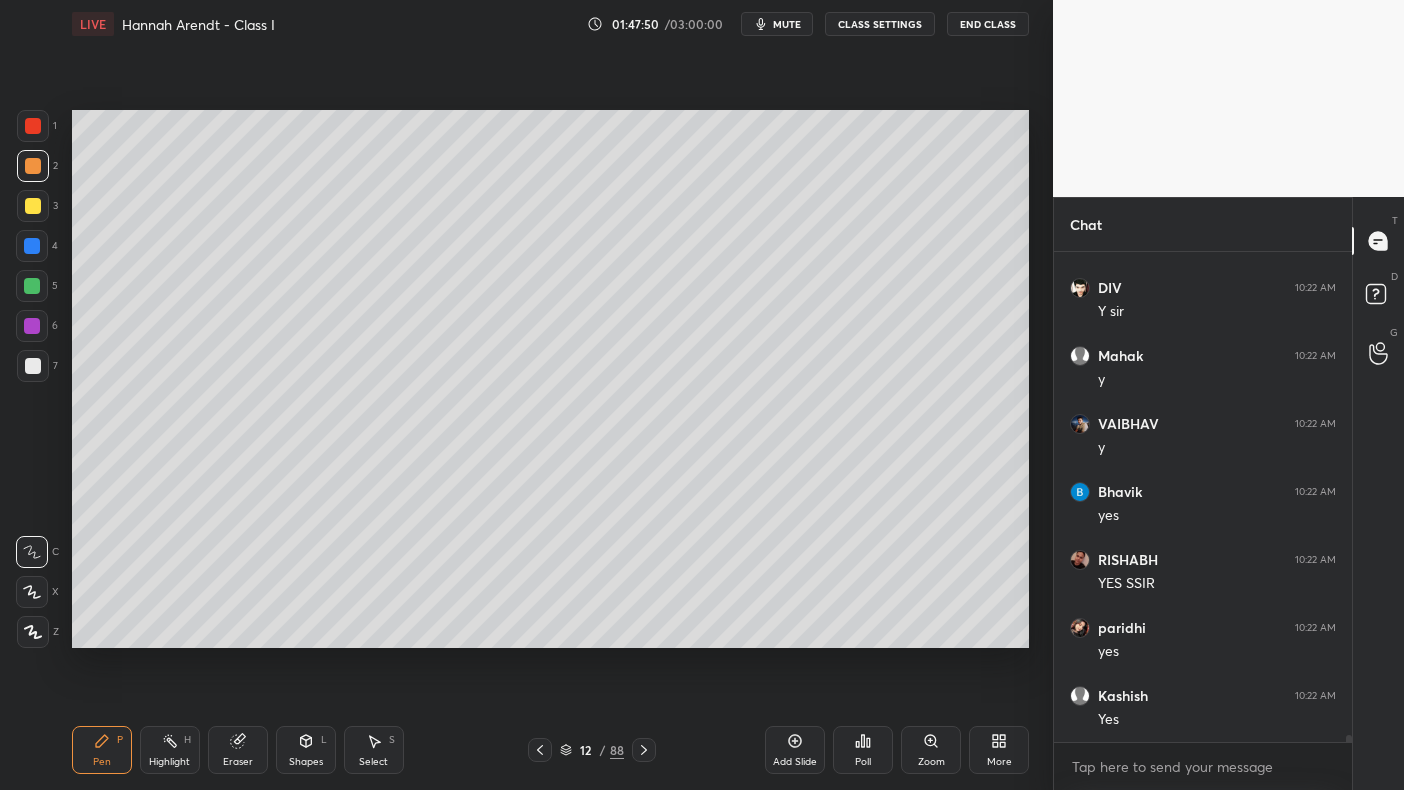 scroll, scrollTop: 36046, scrollLeft: 0, axis: vertical 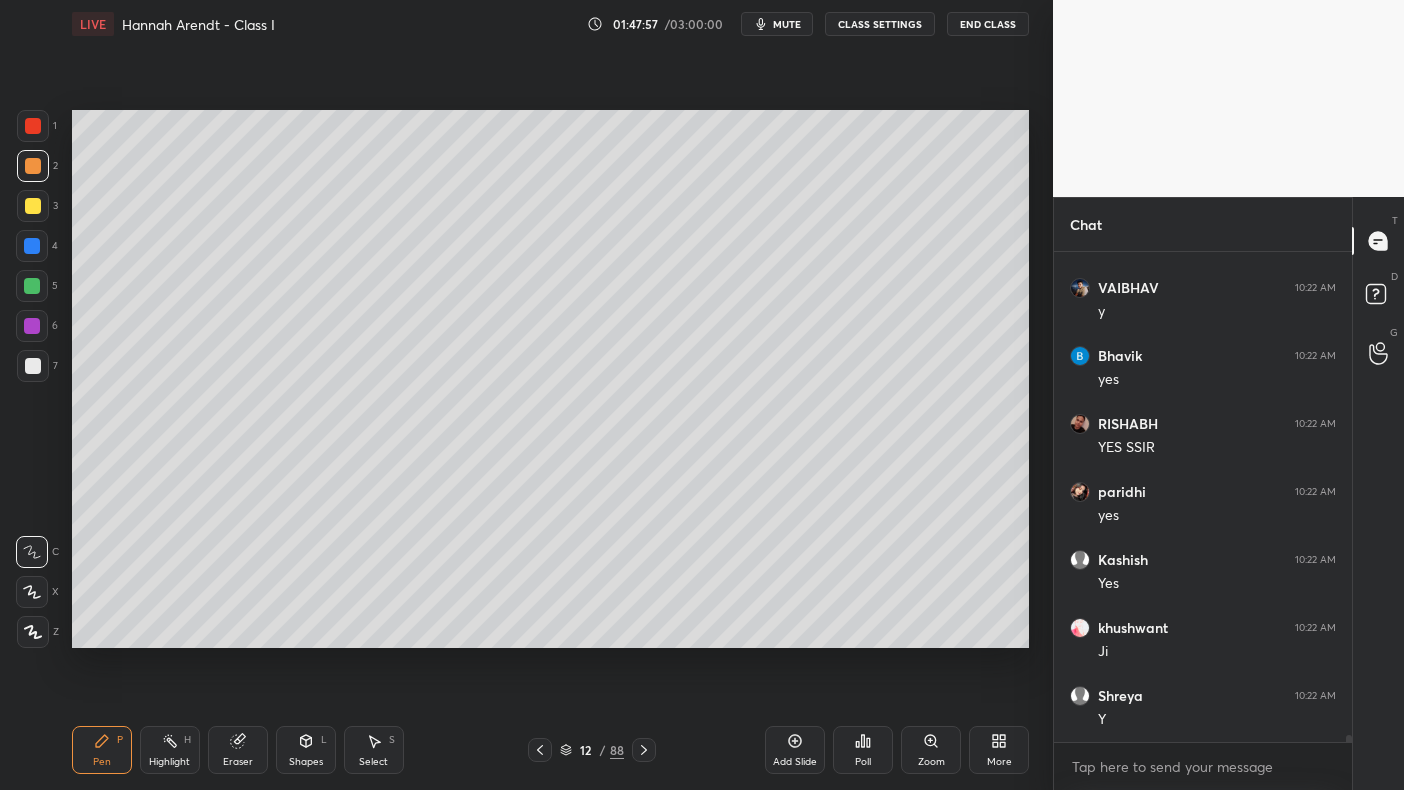 click 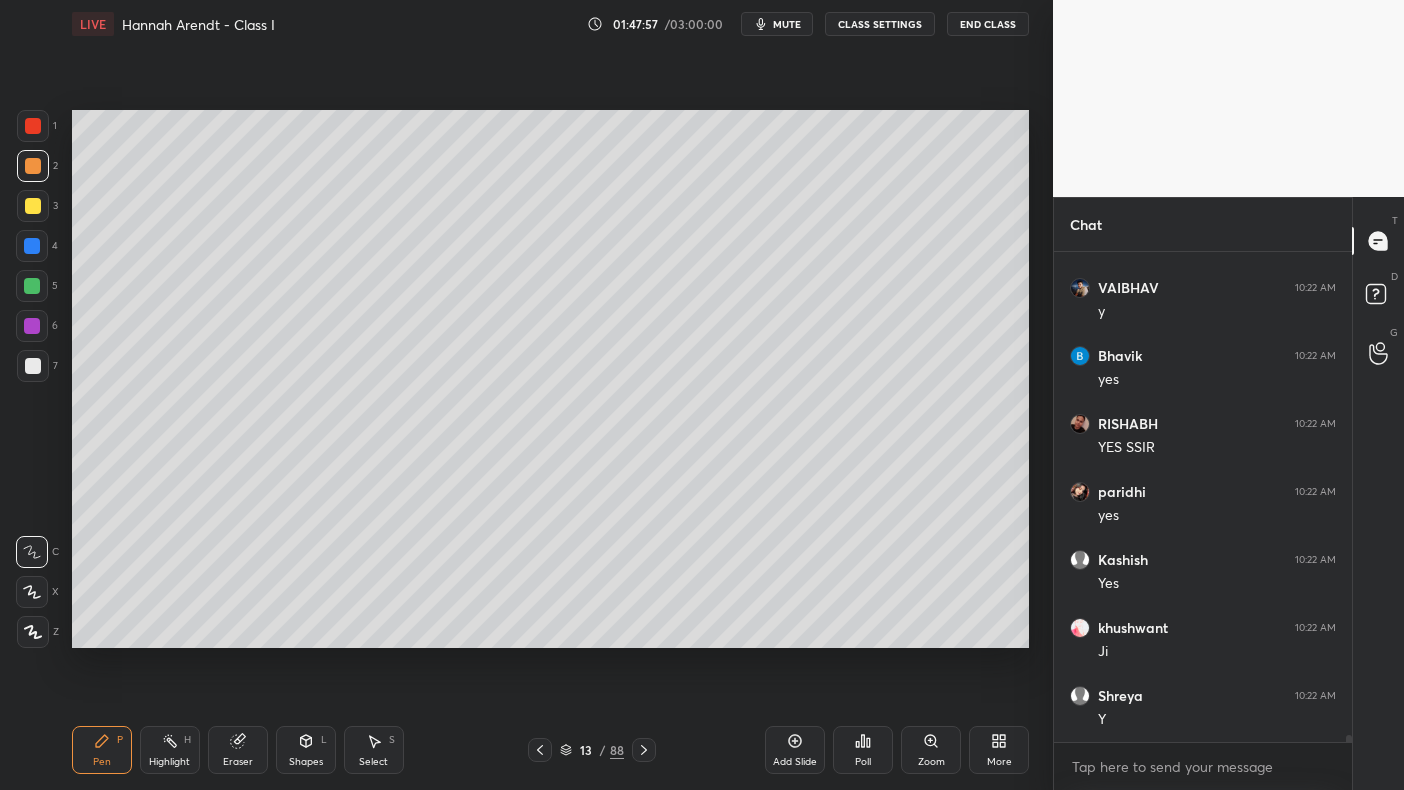click 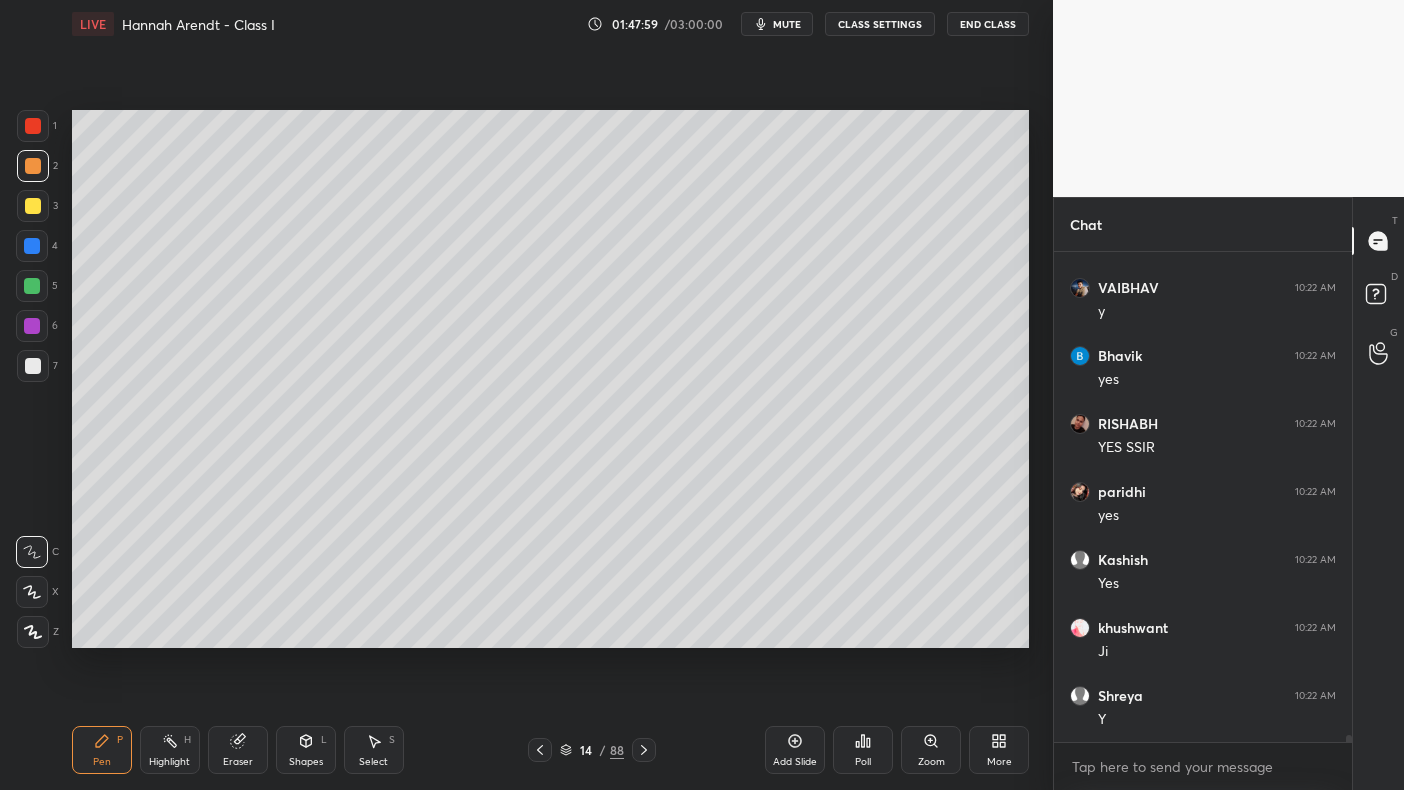 click on "Add Slide" at bounding box center (795, 750) 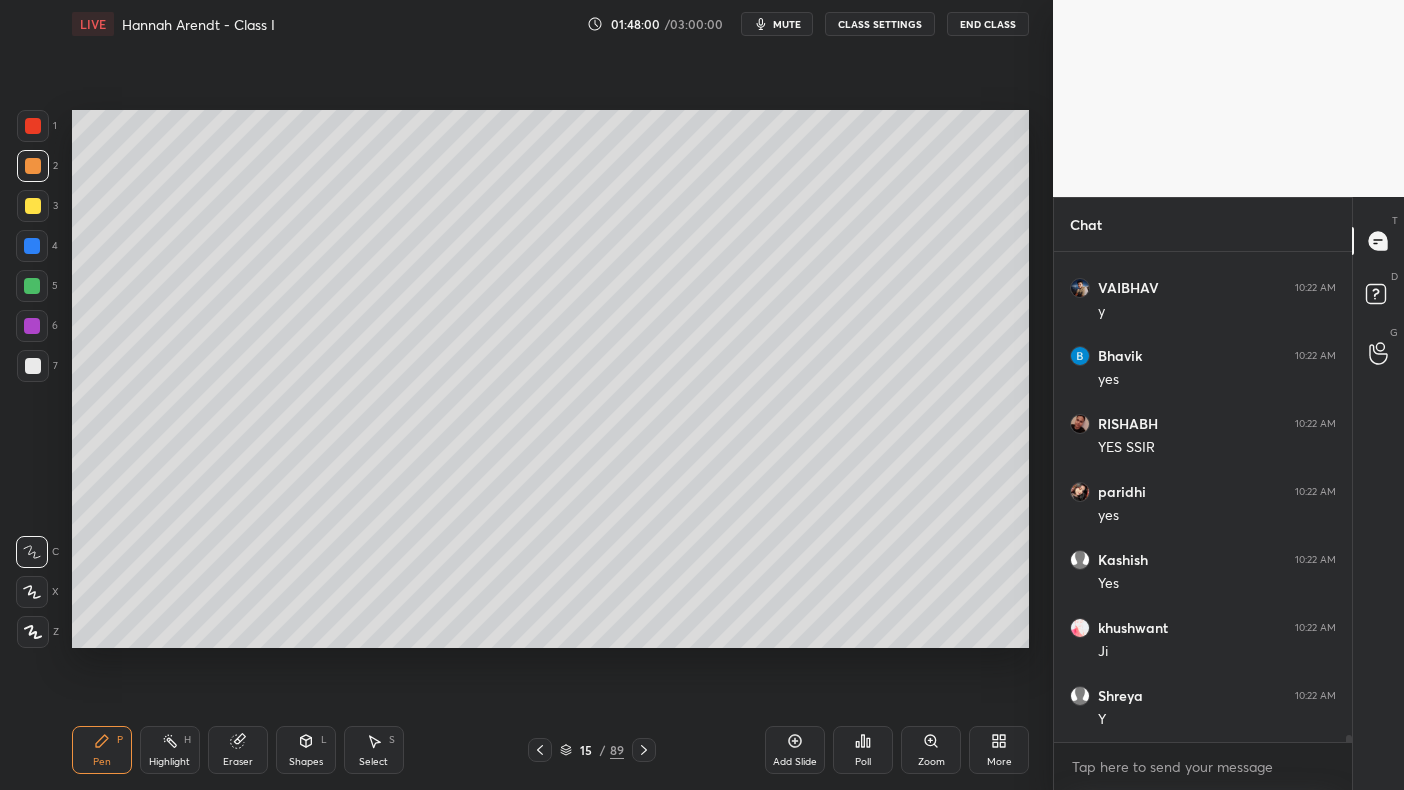 click at bounding box center (33, 206) 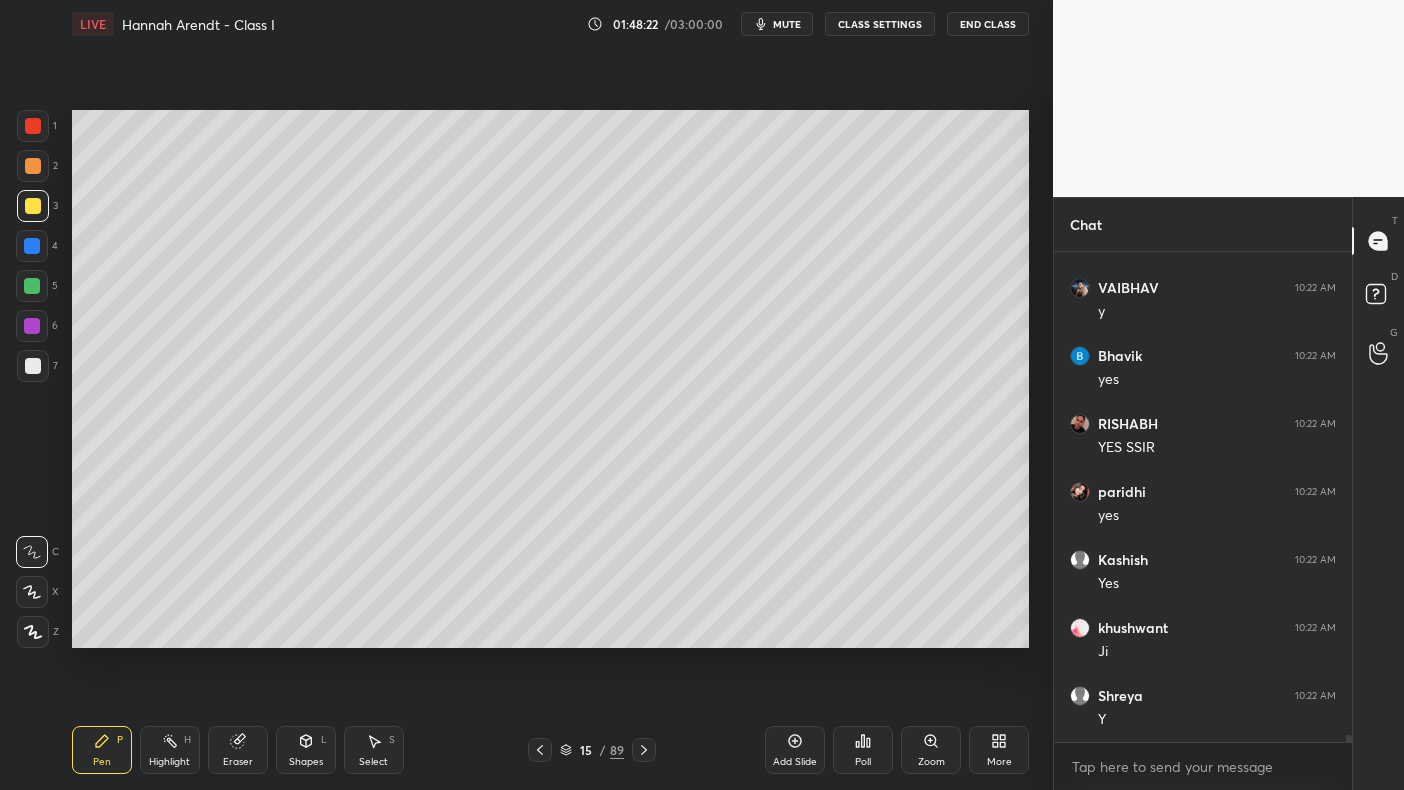 click at bounding box center [33, 366] 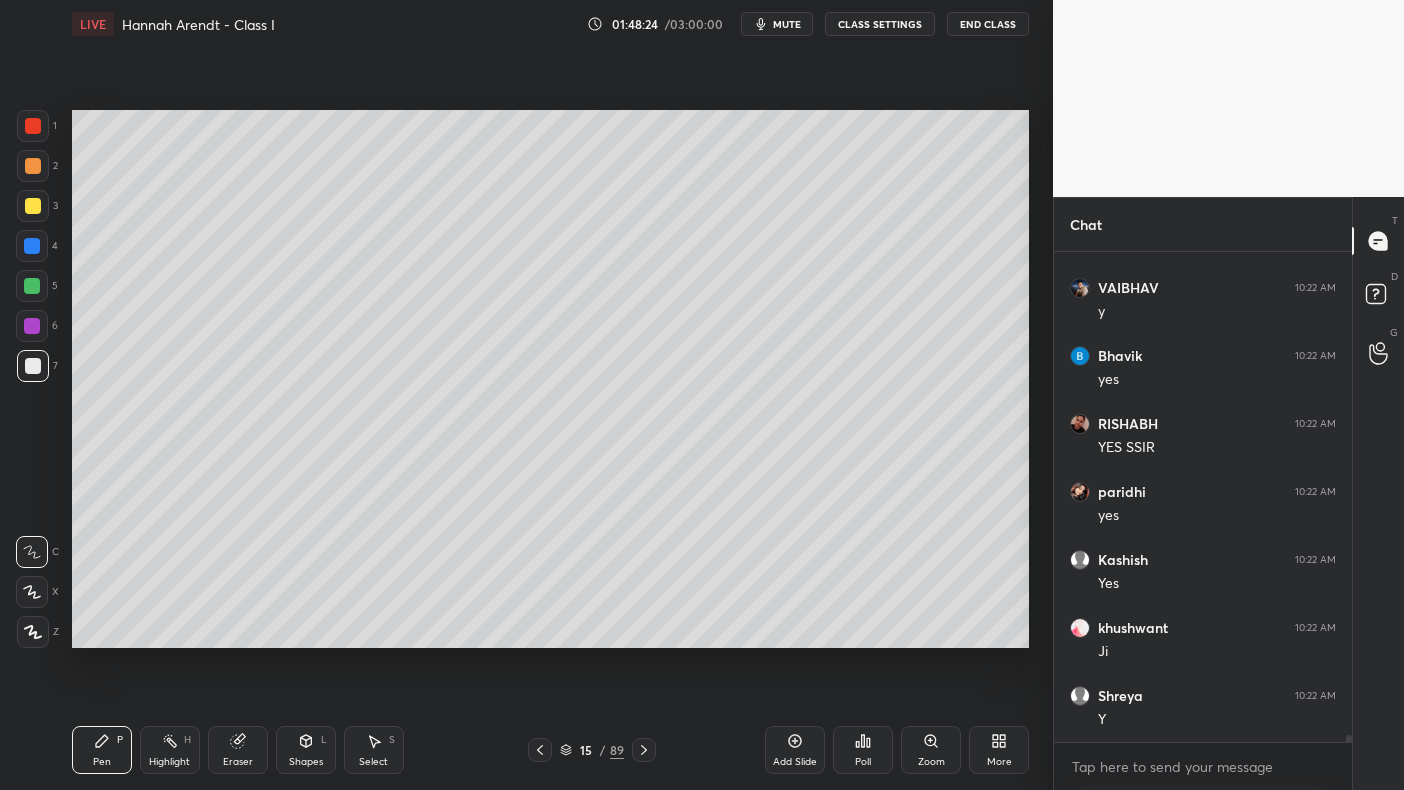 scroll, scrollTop: 36114, scrollLeft: 0, axis: vertical 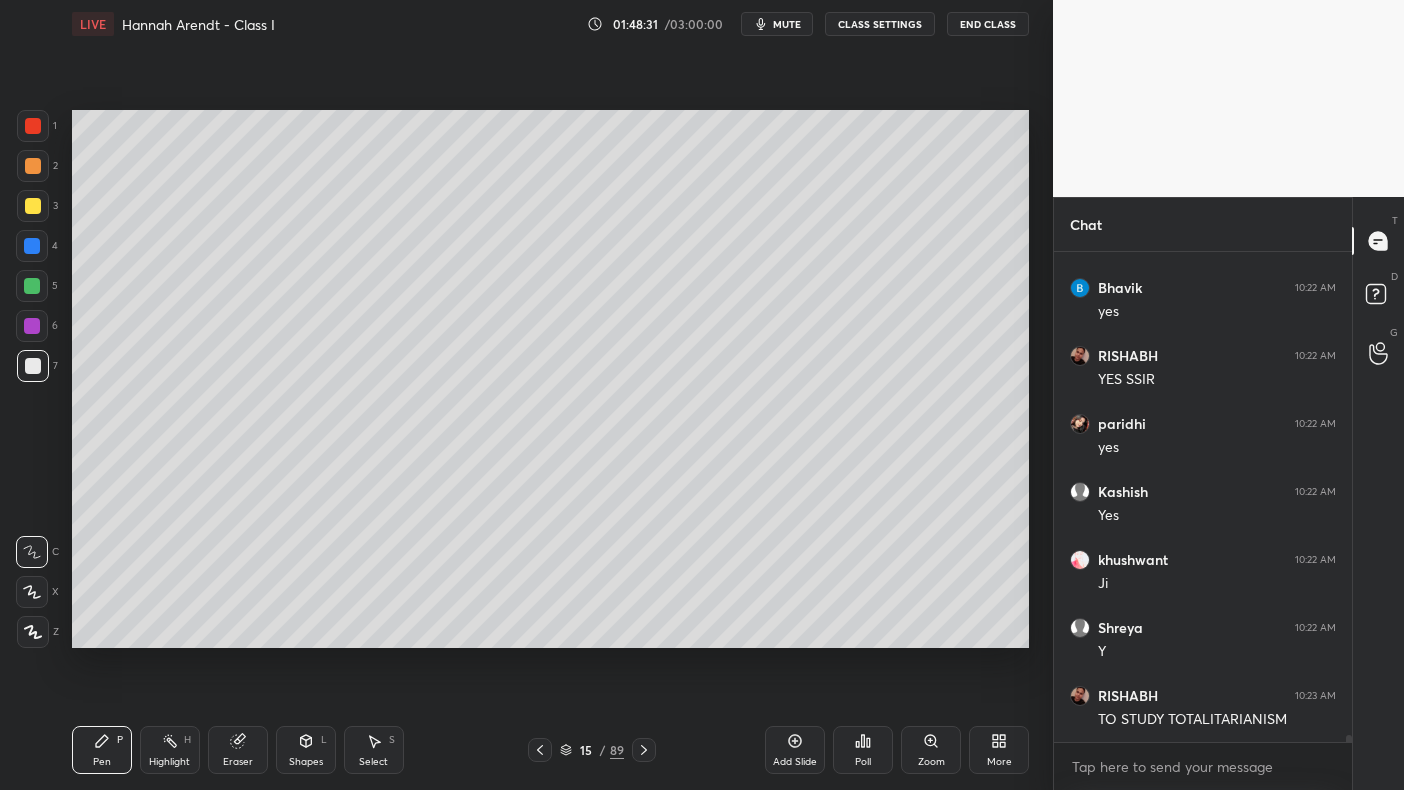 click at bounding box center [32, 326] 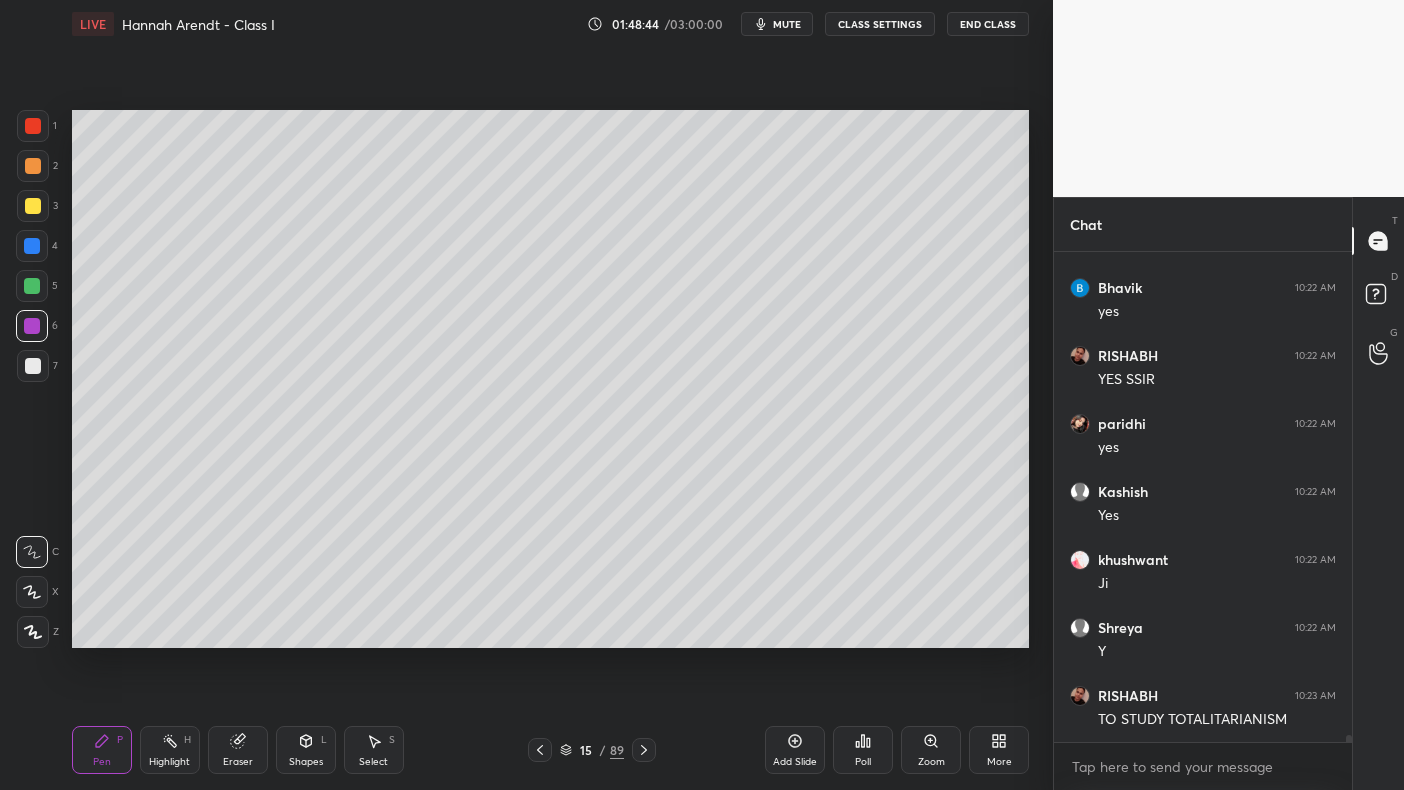 click on "2" at bounding box center [37, 170] 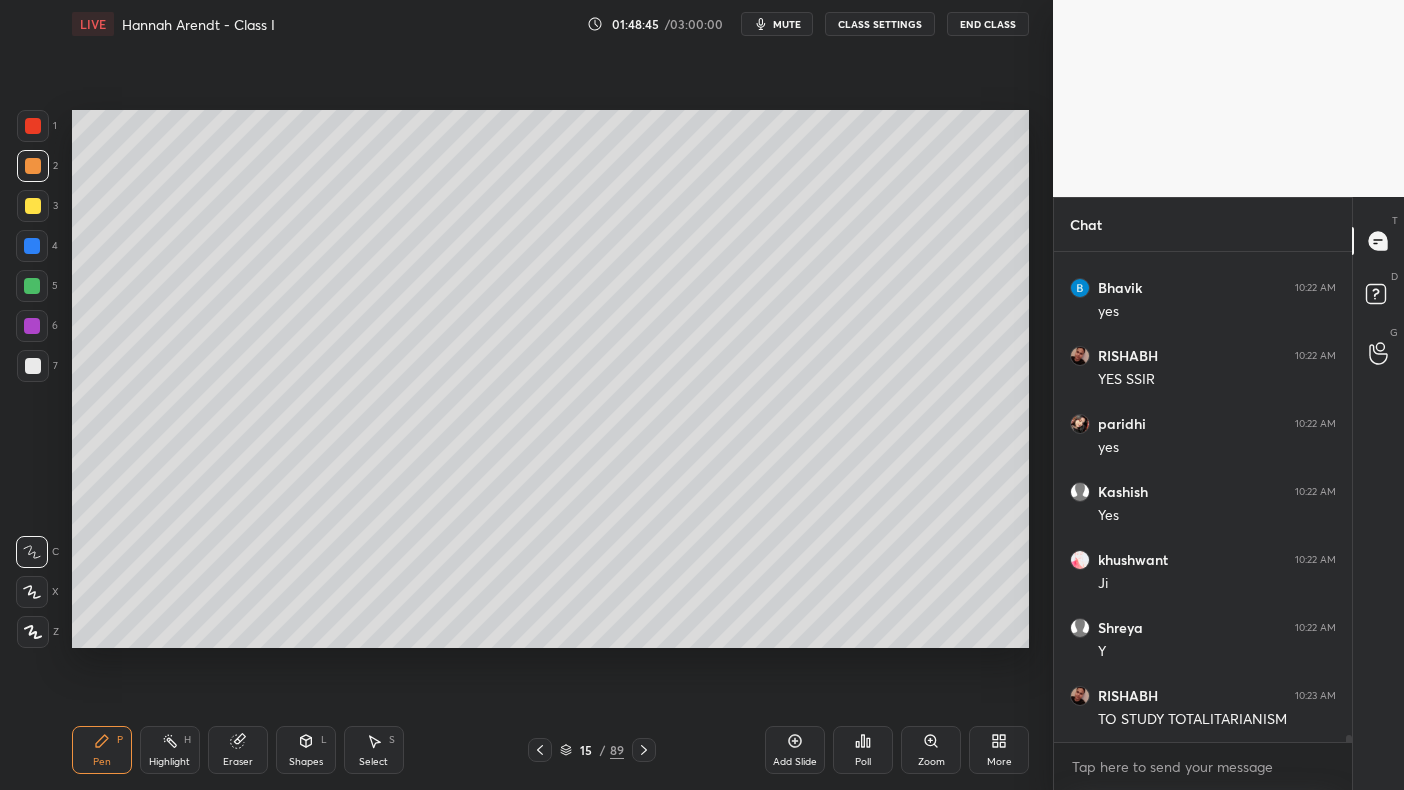click at bounding box center [33, 166] 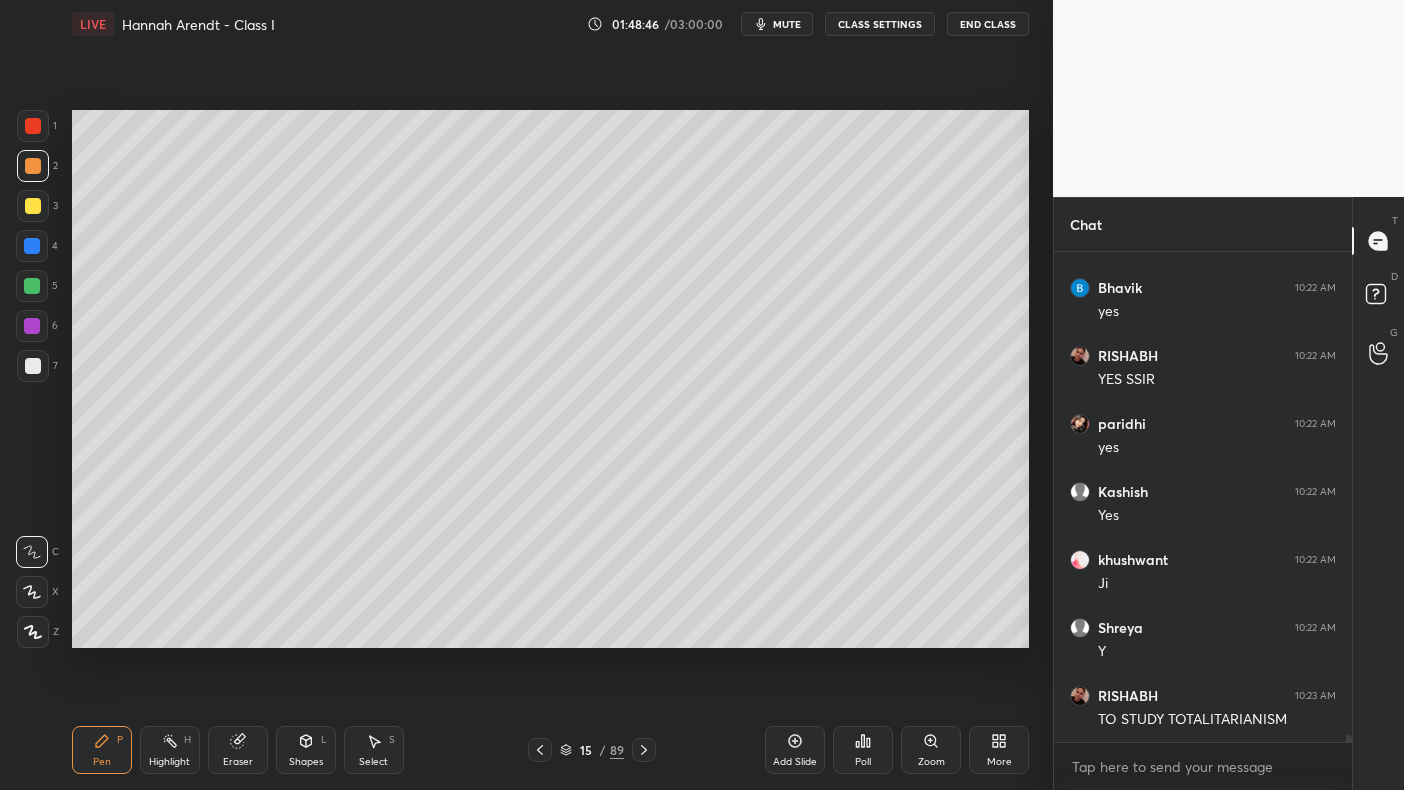 click on "Add Slide" at bounding box center [795, 762] 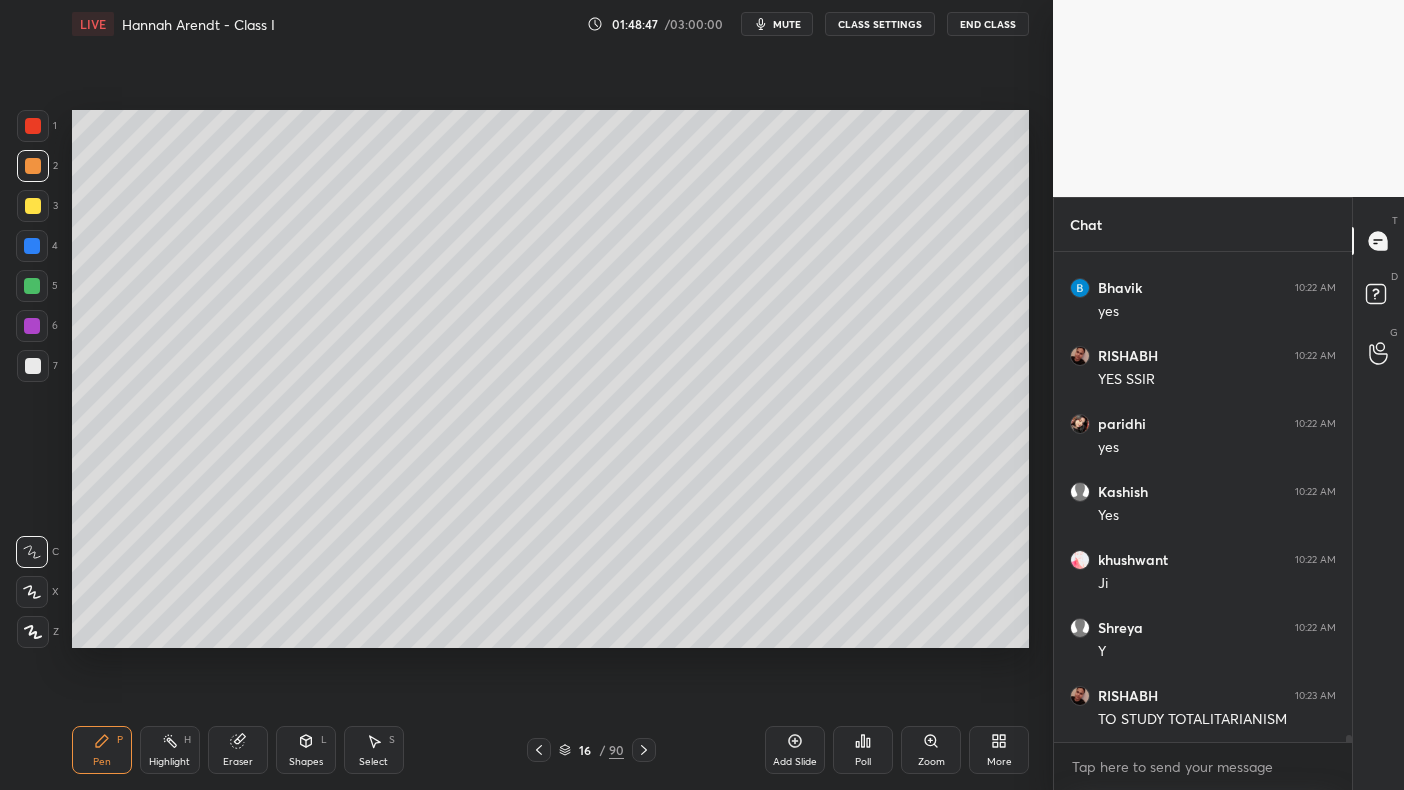 click at bounding box center [33, 126] 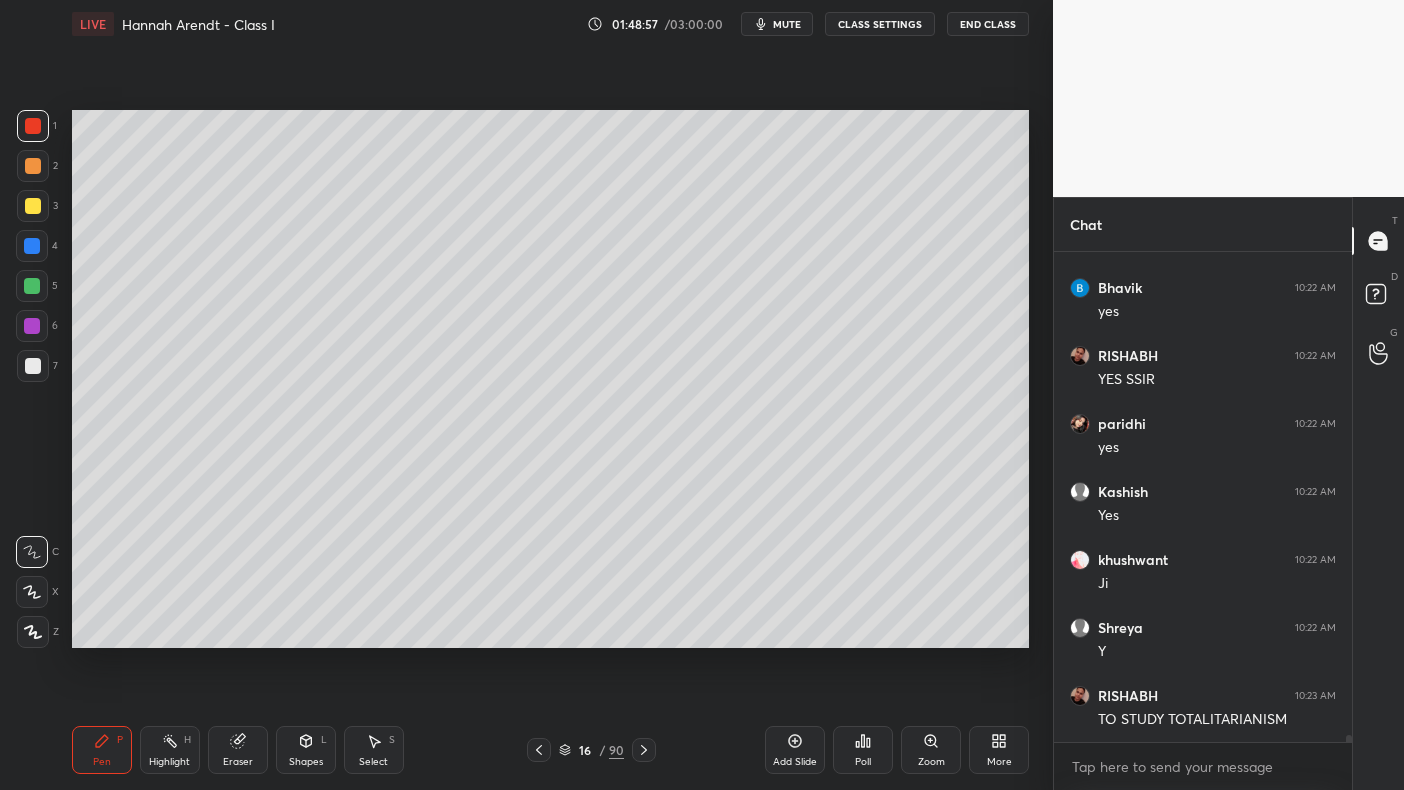 click at bounding box center (32, 286) 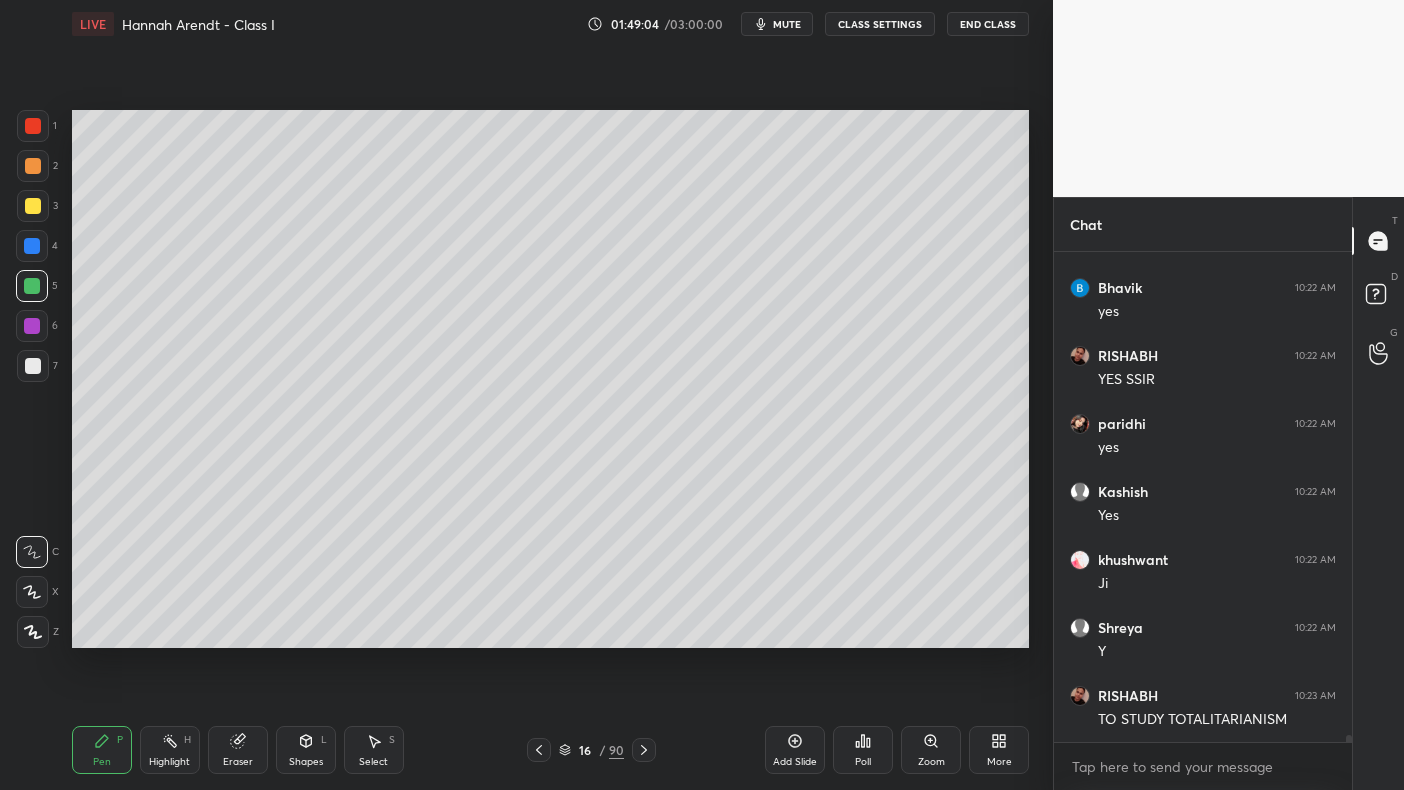 click at bounding box center [33, 166] 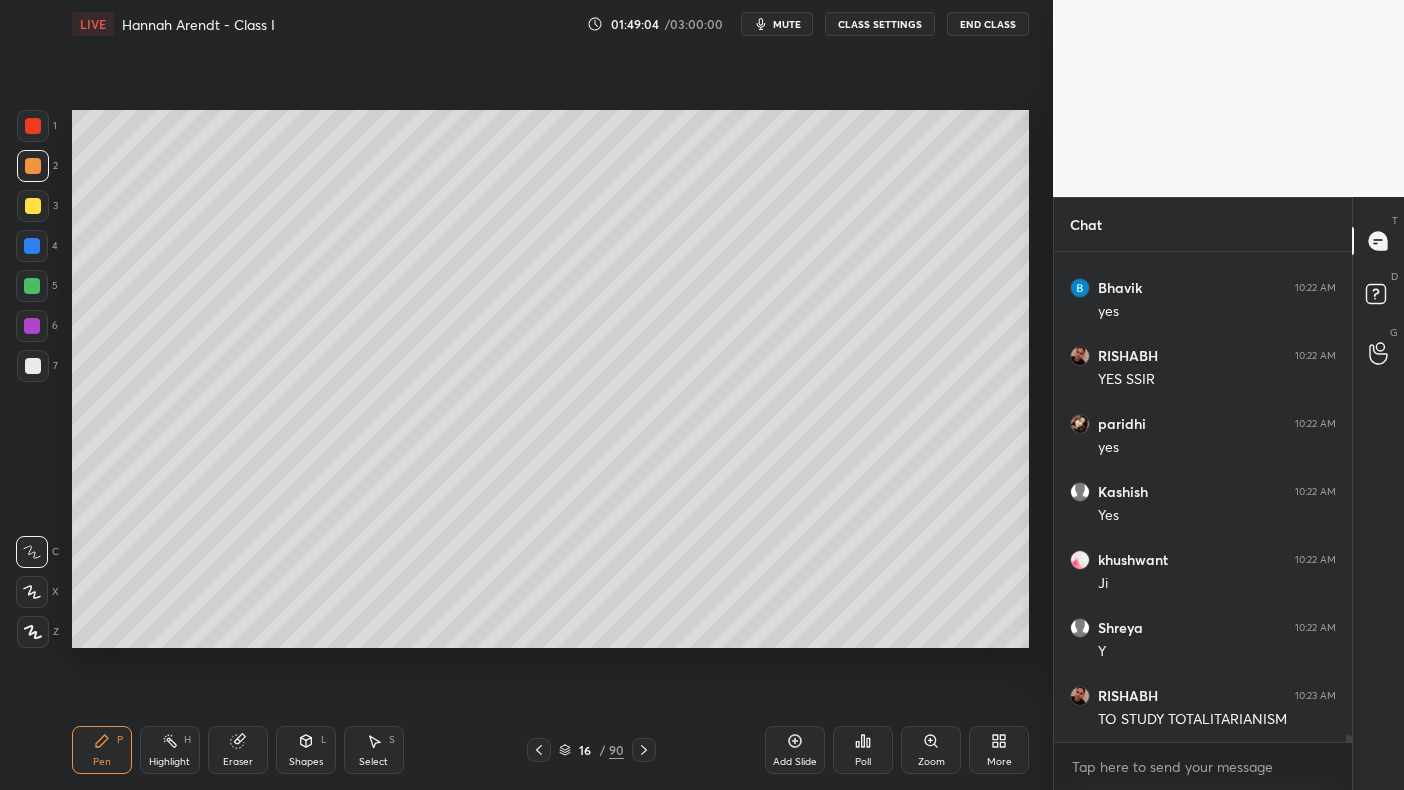click on "1" at bounding box center [37, 130] 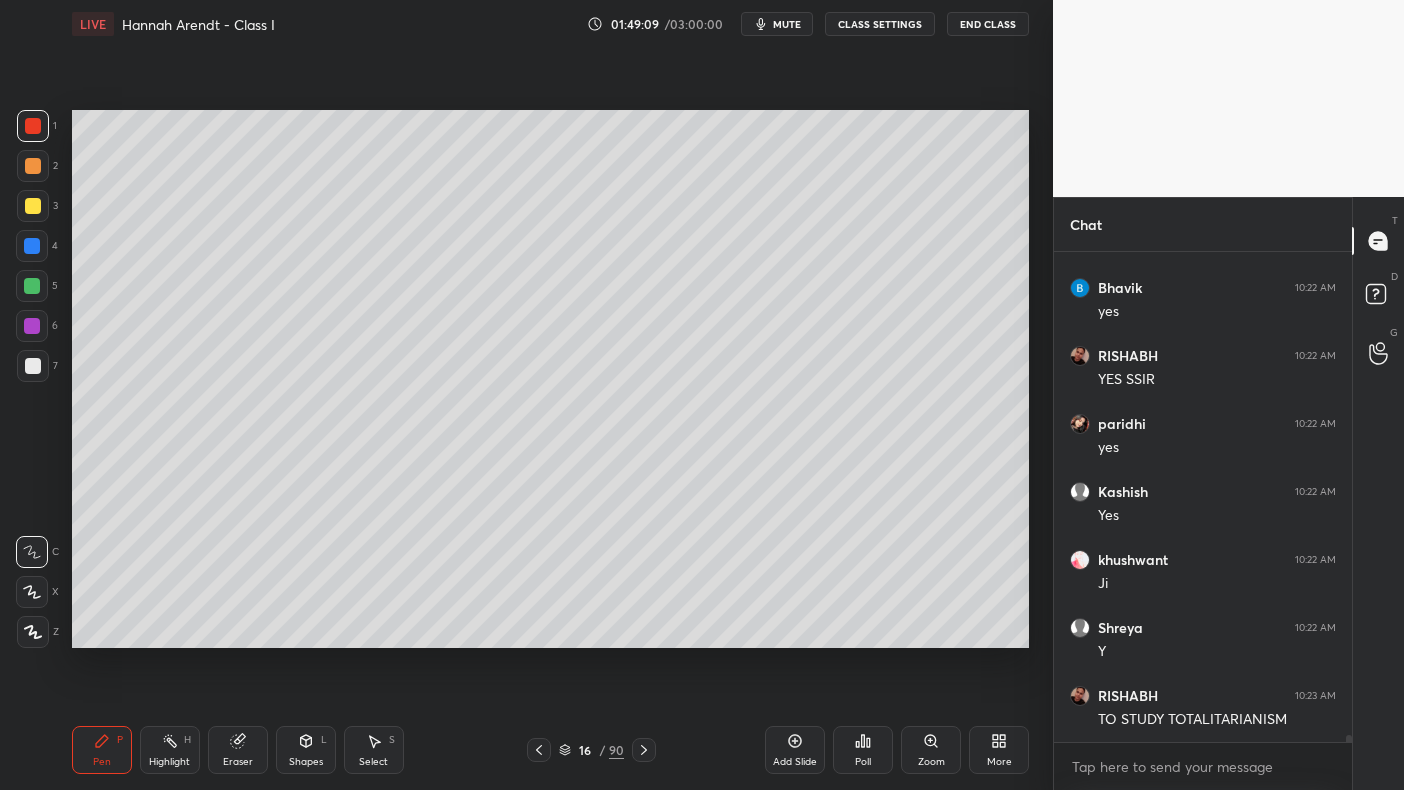 scroll, scrollTop: 36182, scrollLeft: 0, axis: vertical 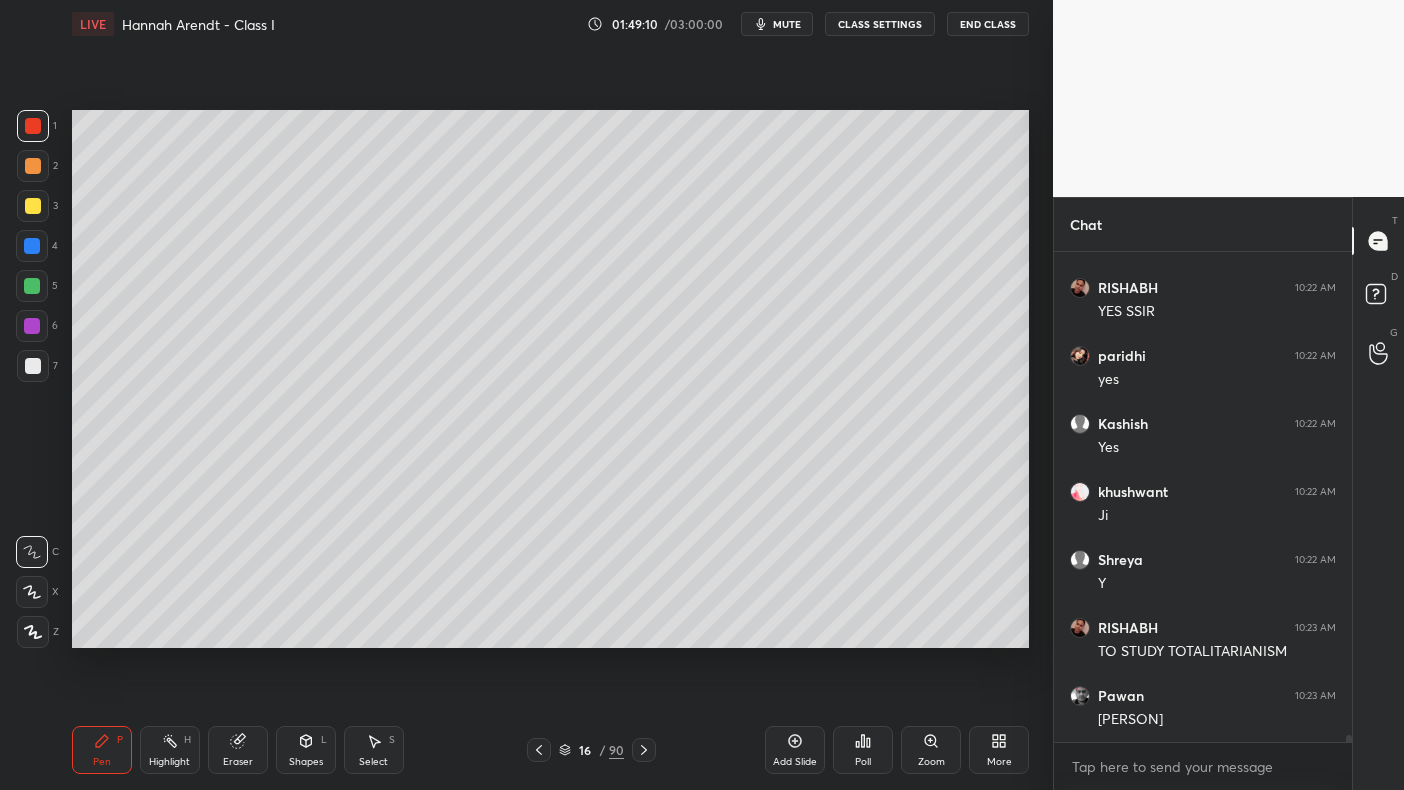 click at bounding box center (33, 206) 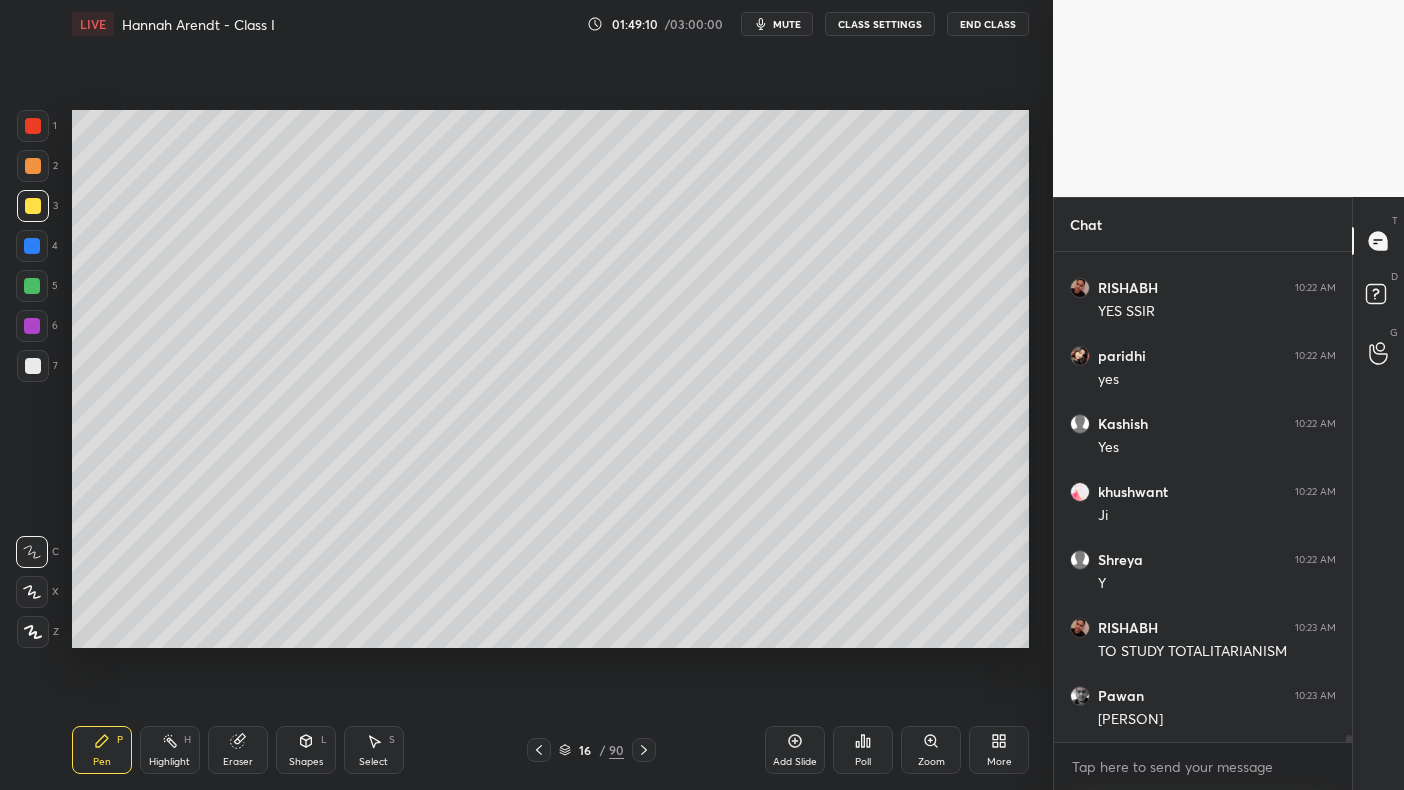 click at bounding box center (33, 206) 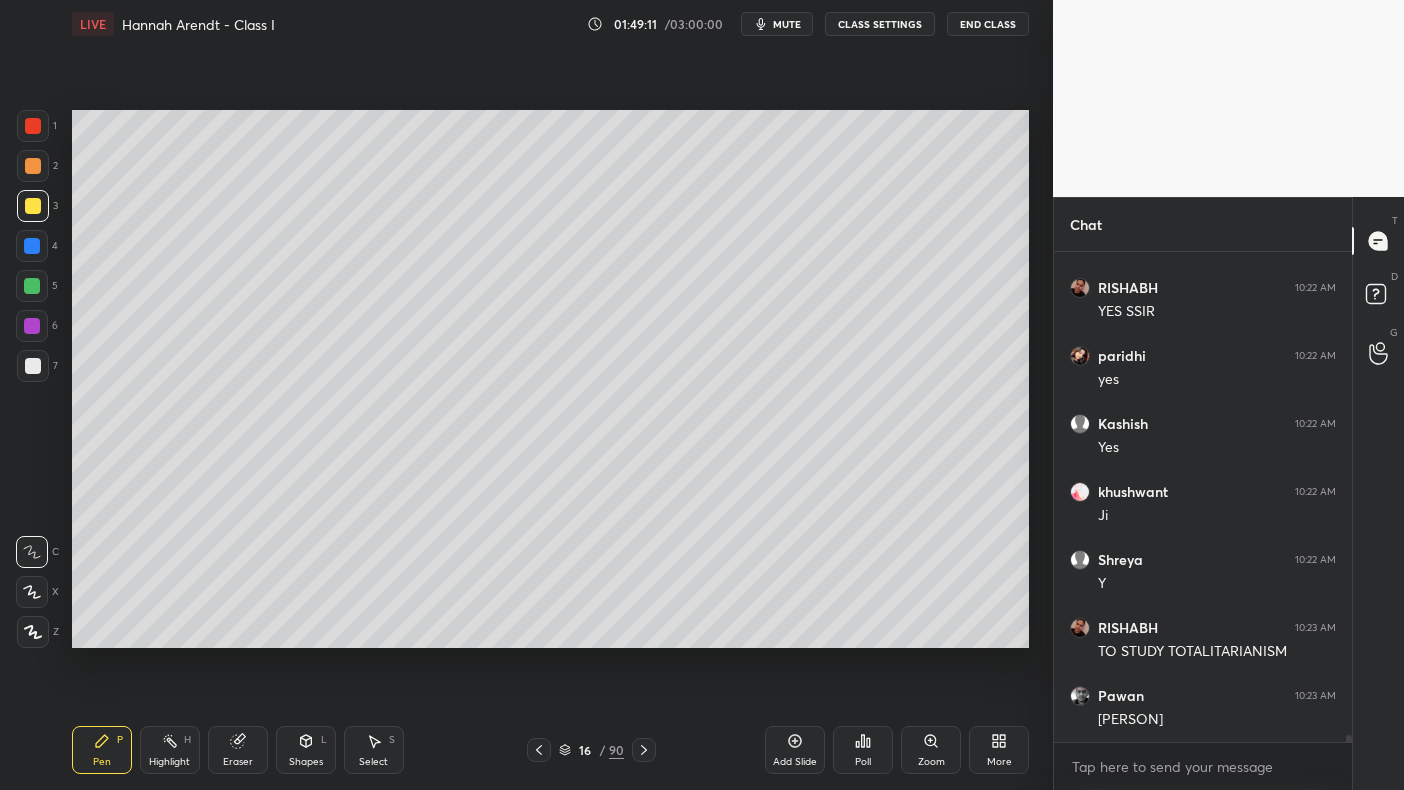 click at bounding box center (33, 206) 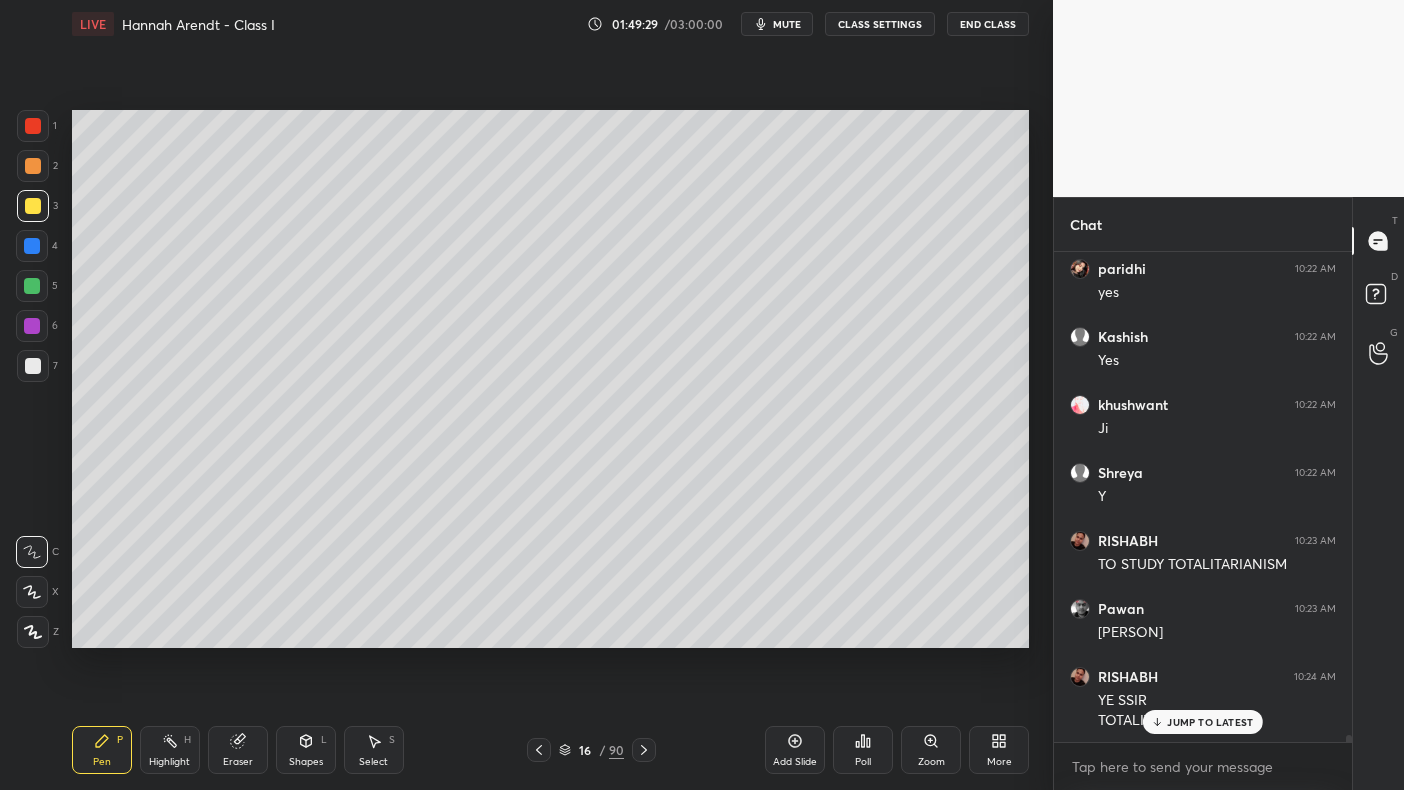 scroll, scrollTop: 36337, scrollLeft: 0, axis: vertical 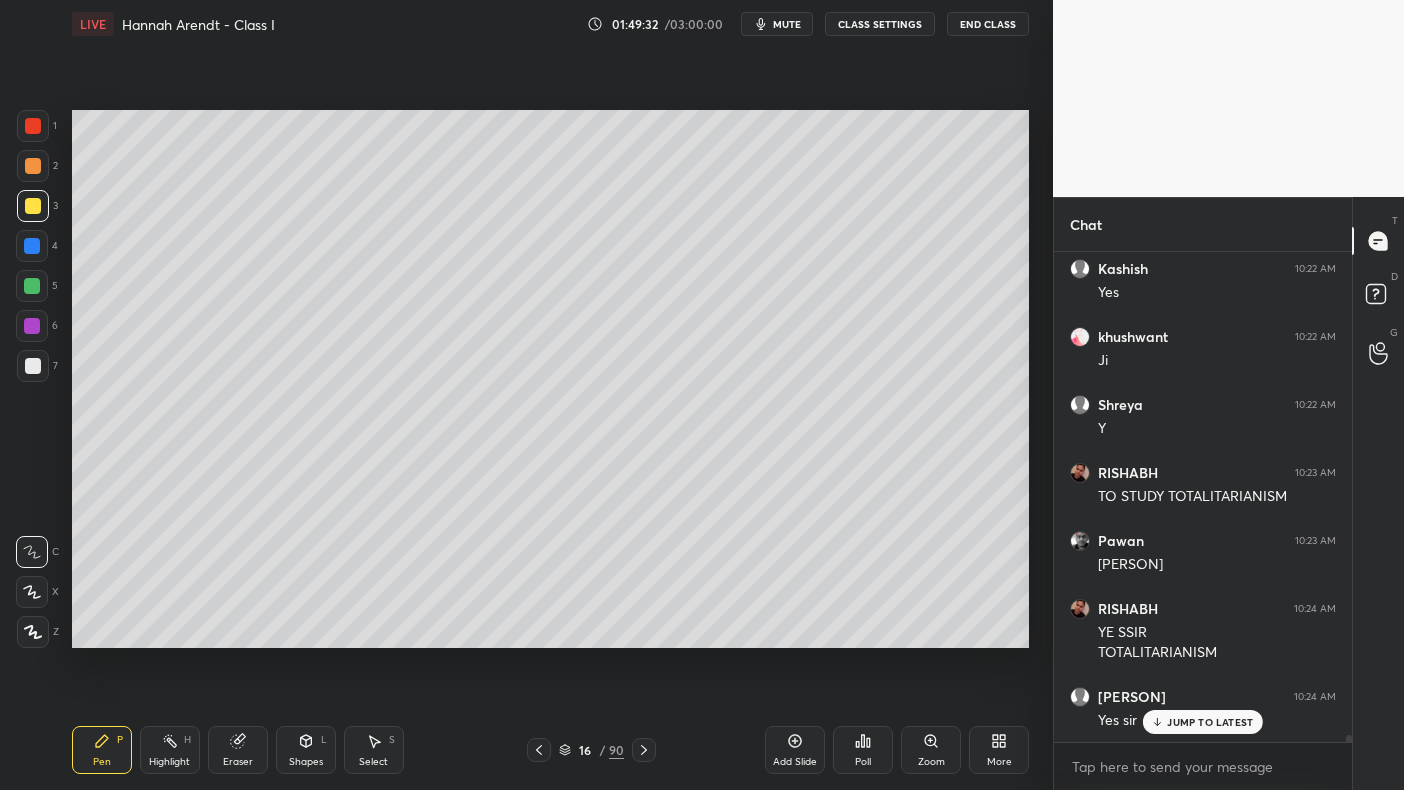 click at bounding box center (33, 206) 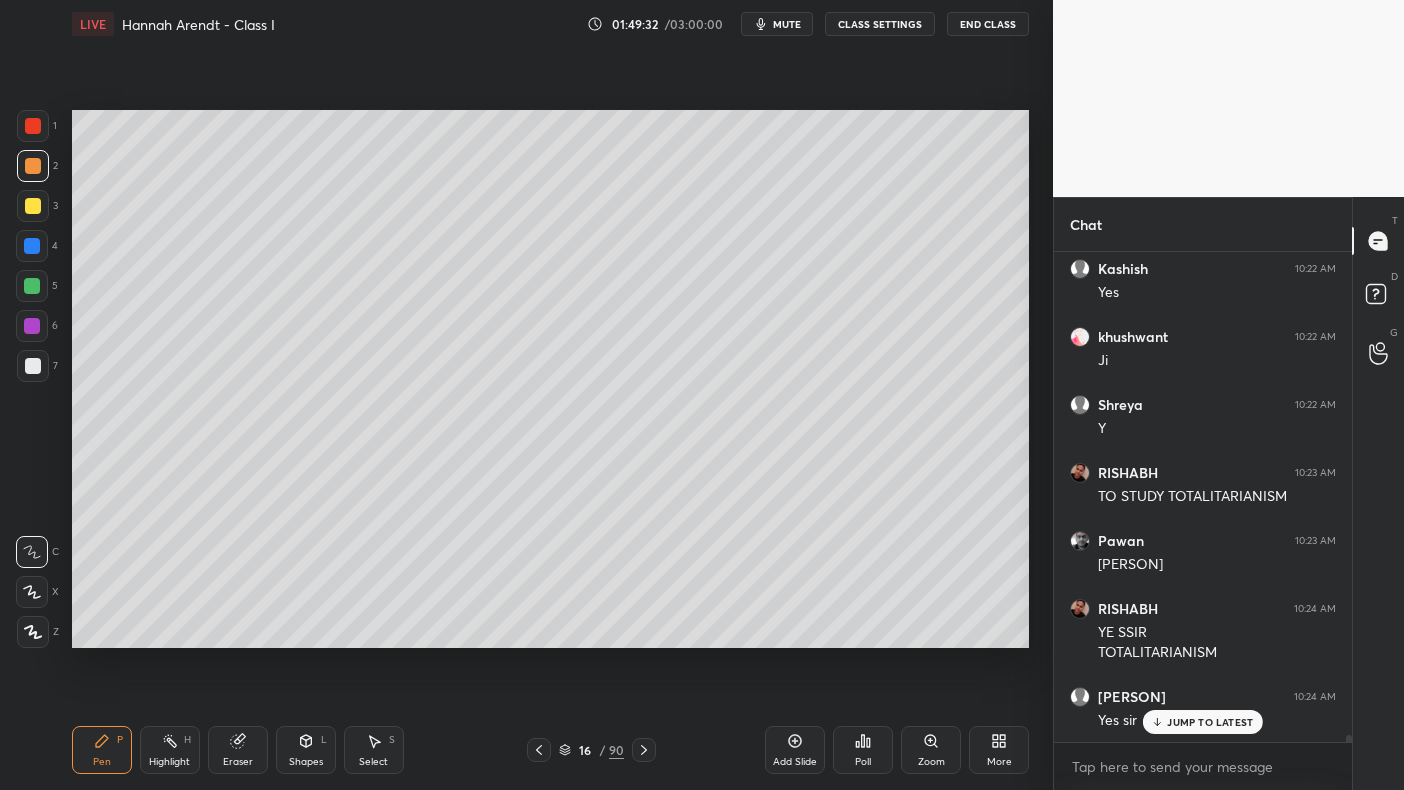 click at bounding box center [33, 166] 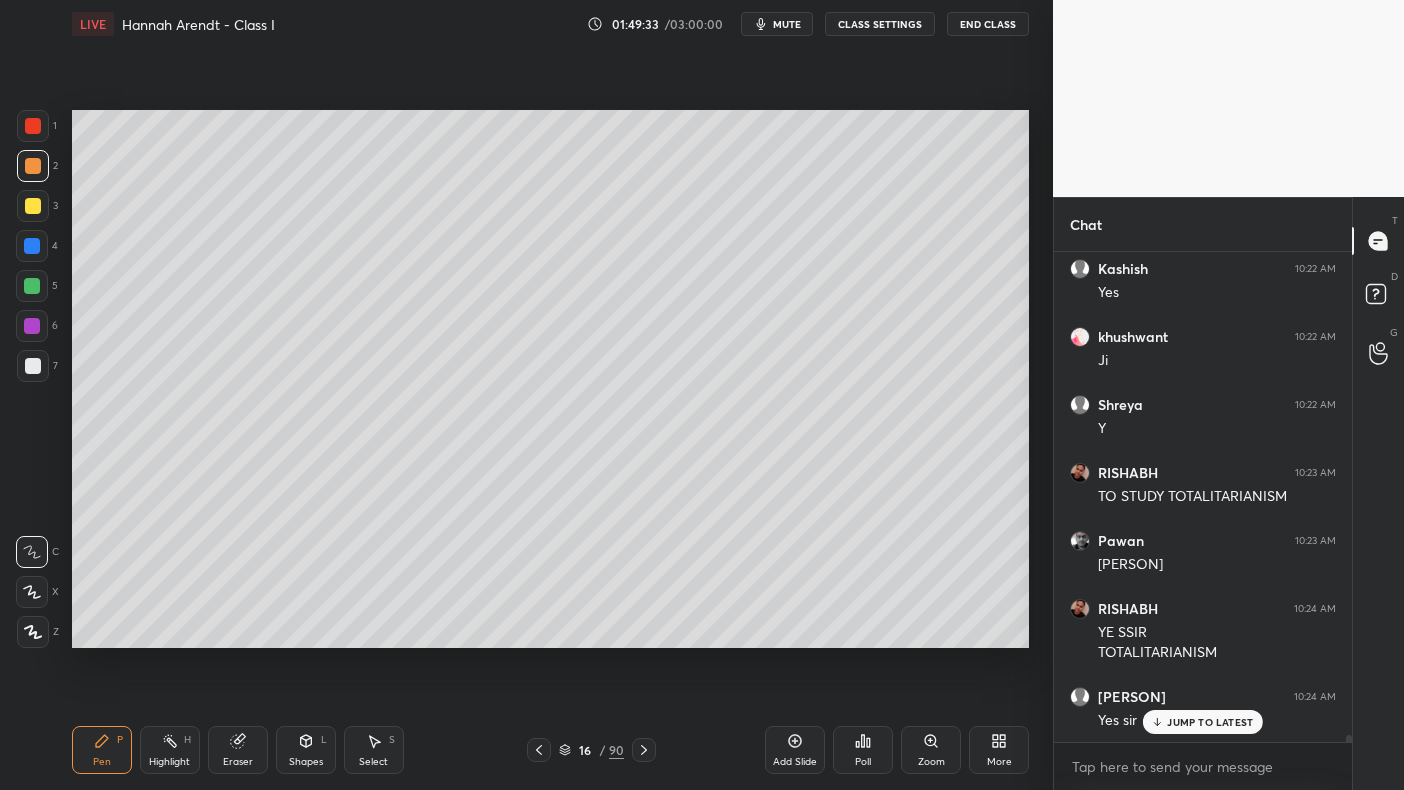 click at bounding box center (33, 126) 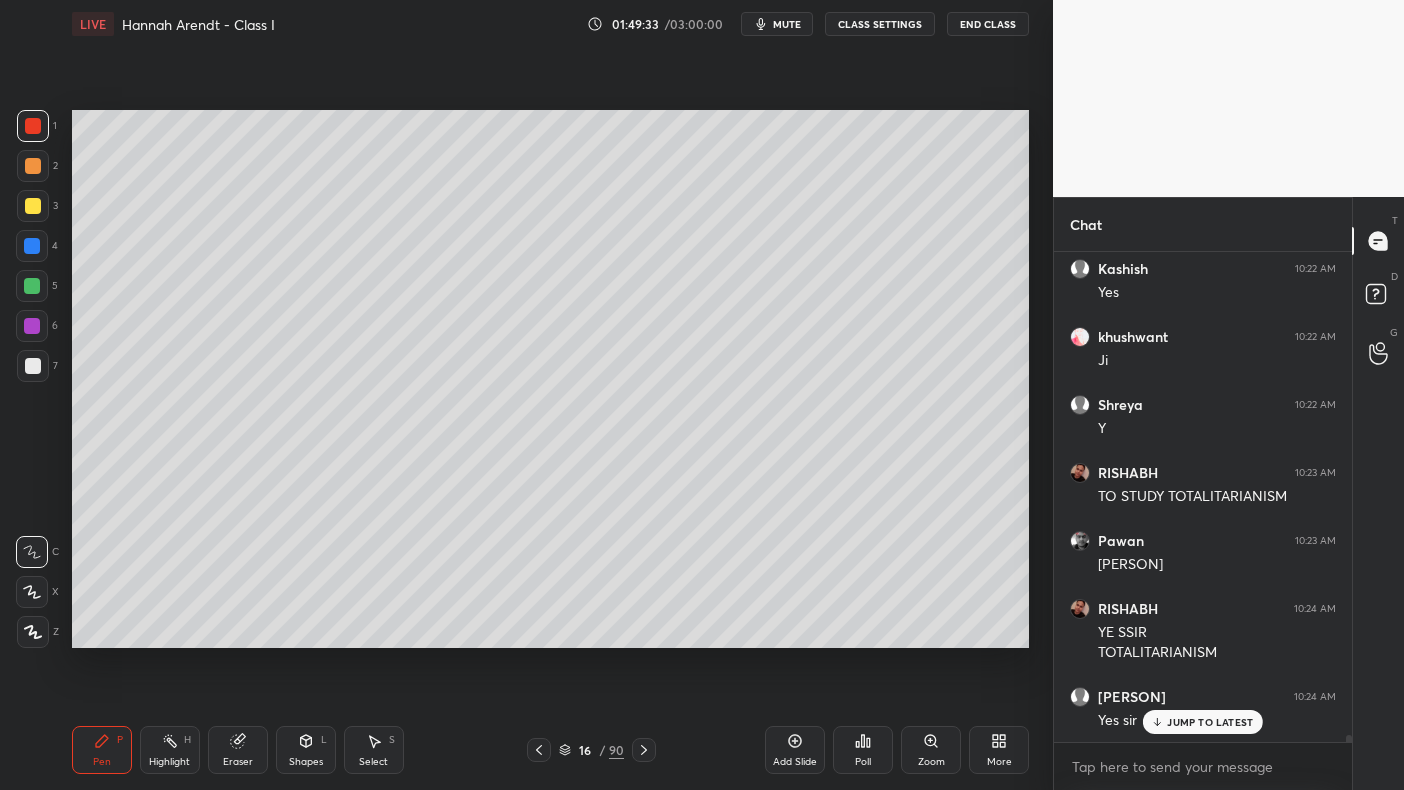 click at bounding box center (33, 166) 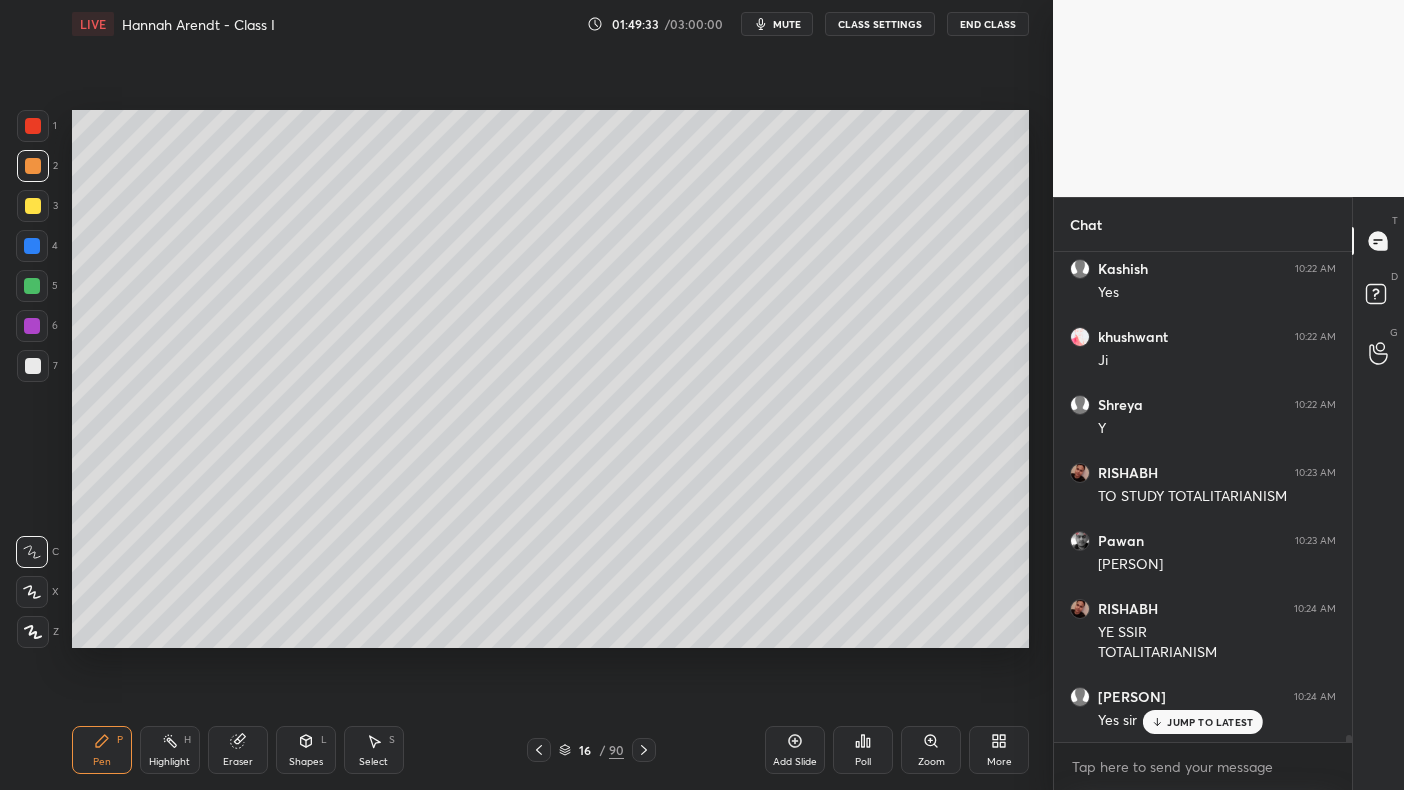 click at bounding box center [33, 206] 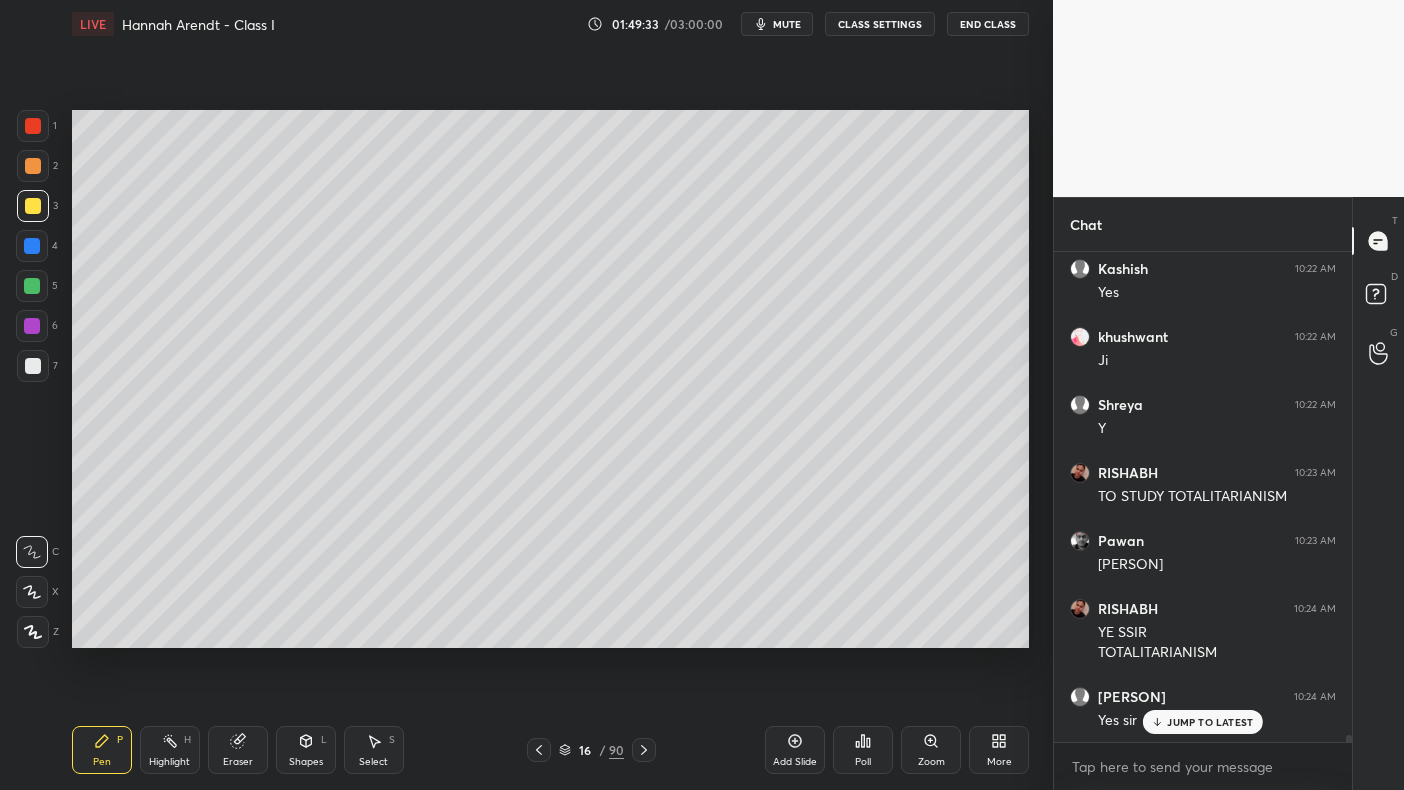 click at bounding box center (32, 246) 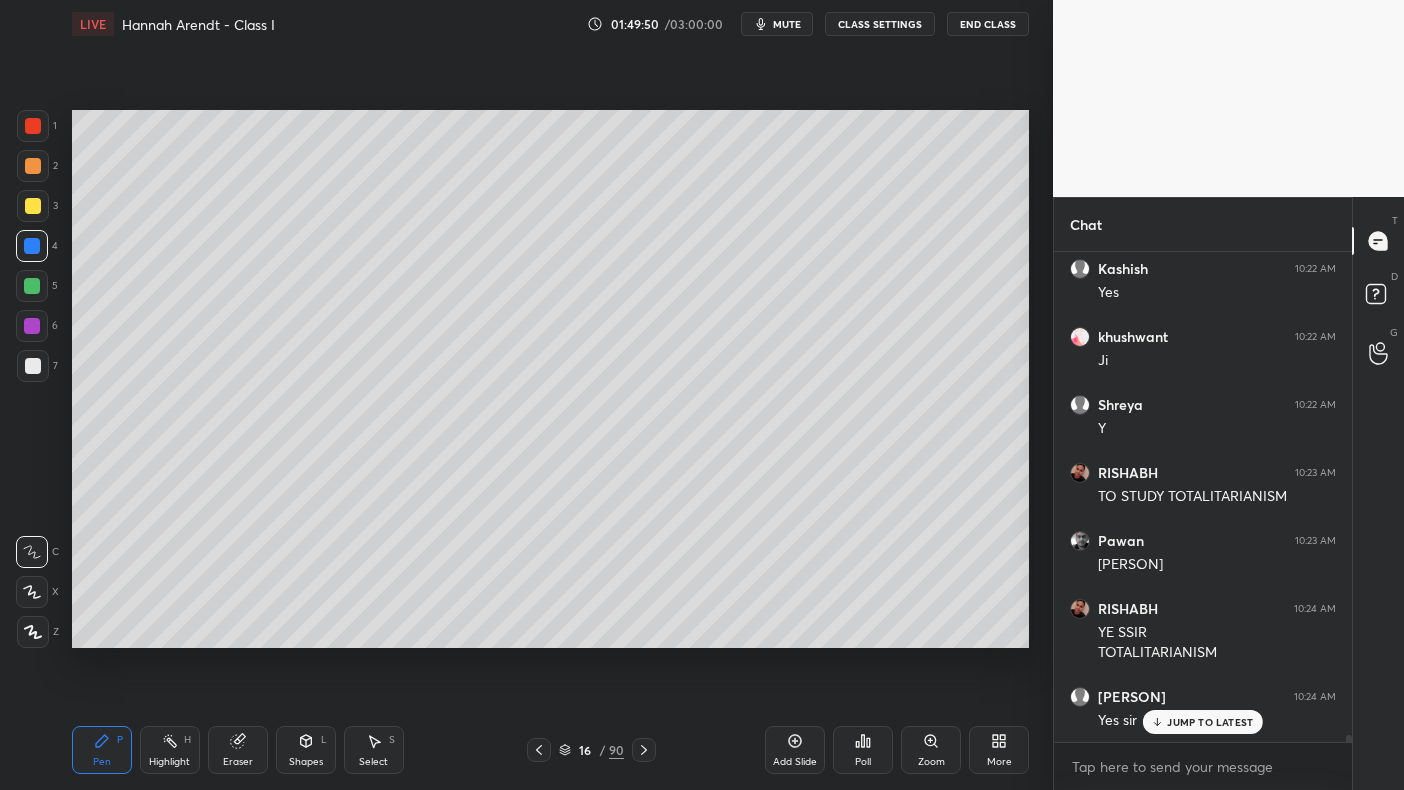 scroll, scrollTop: 36405, scrollLeft: 0, axis: vertical 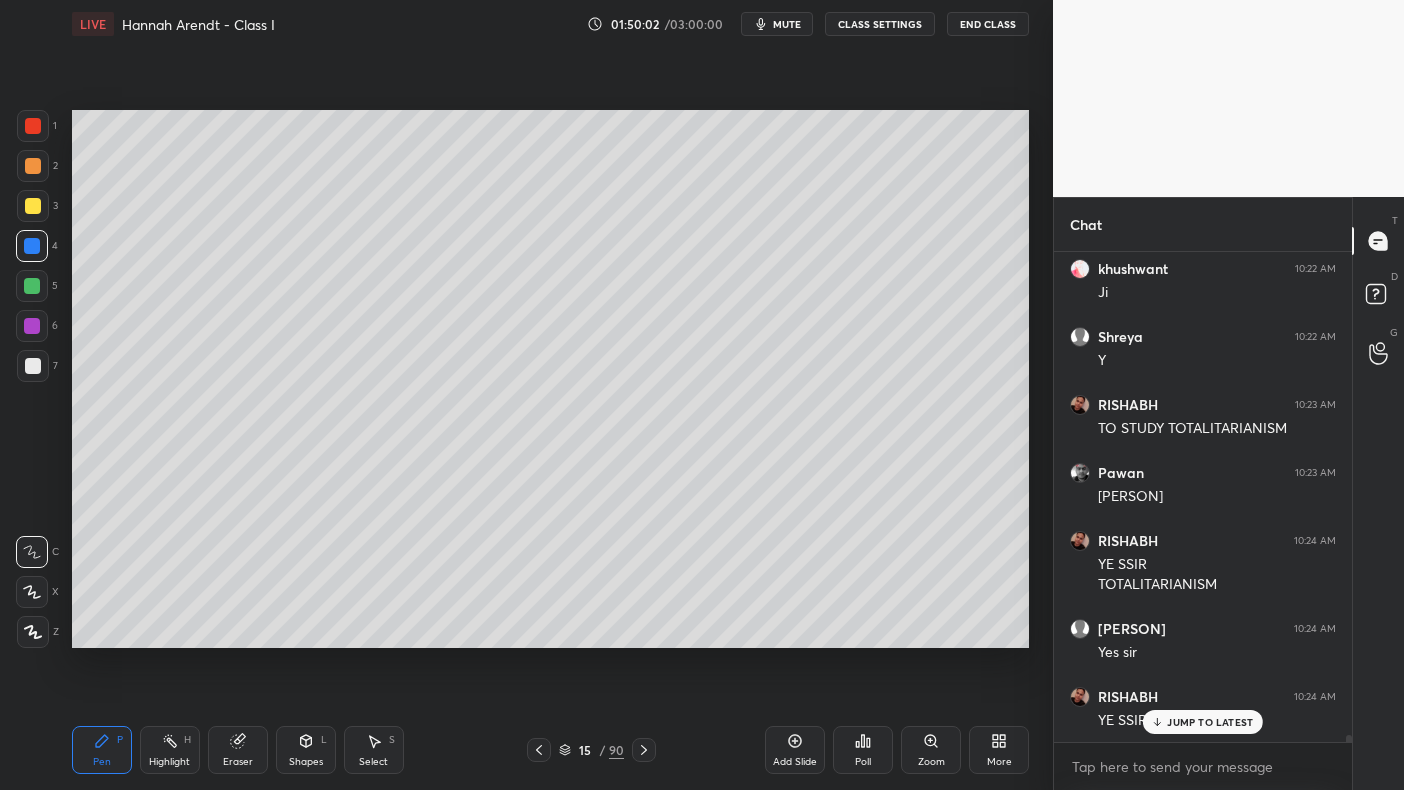 click at bounding box center [33, 166] 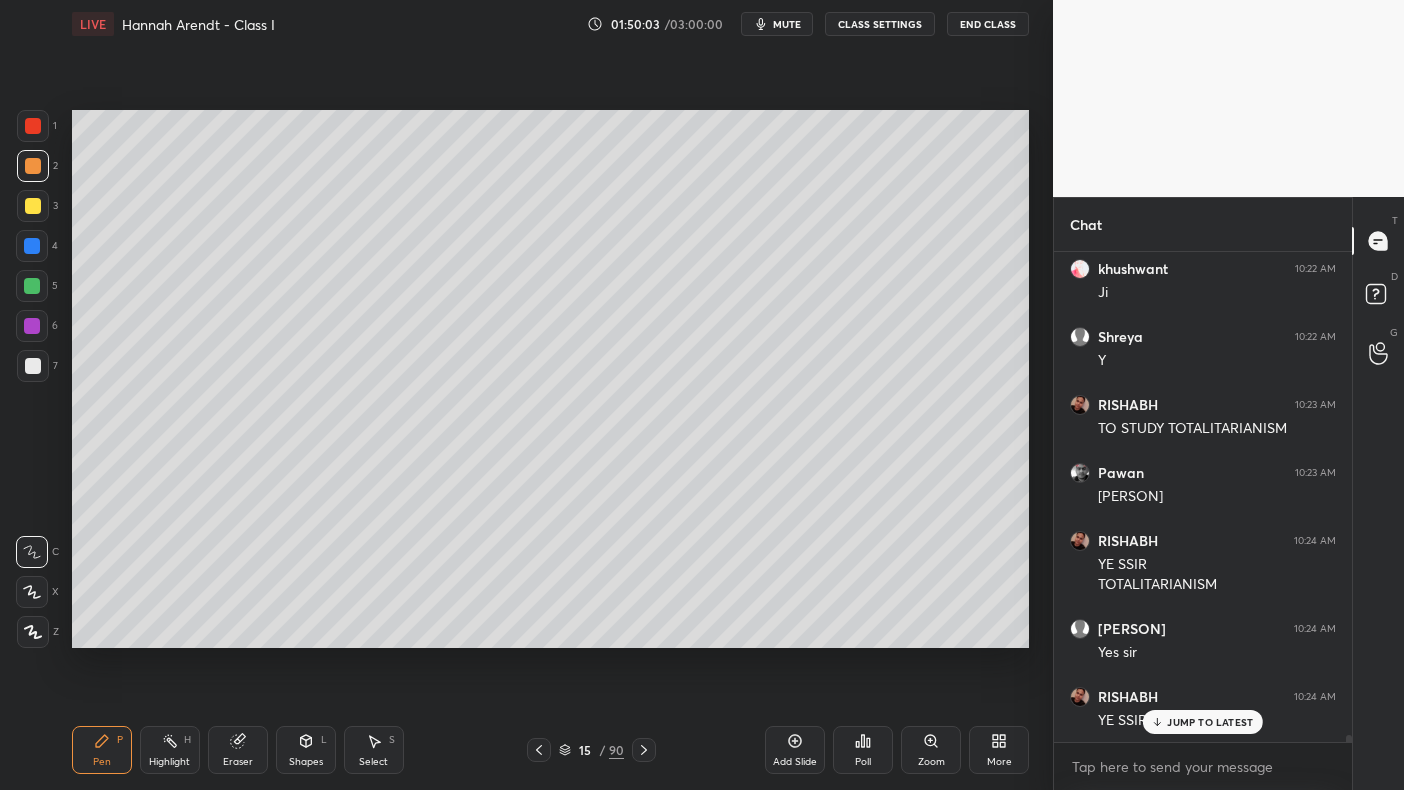 click on "1" at bounding box center [37, 130] 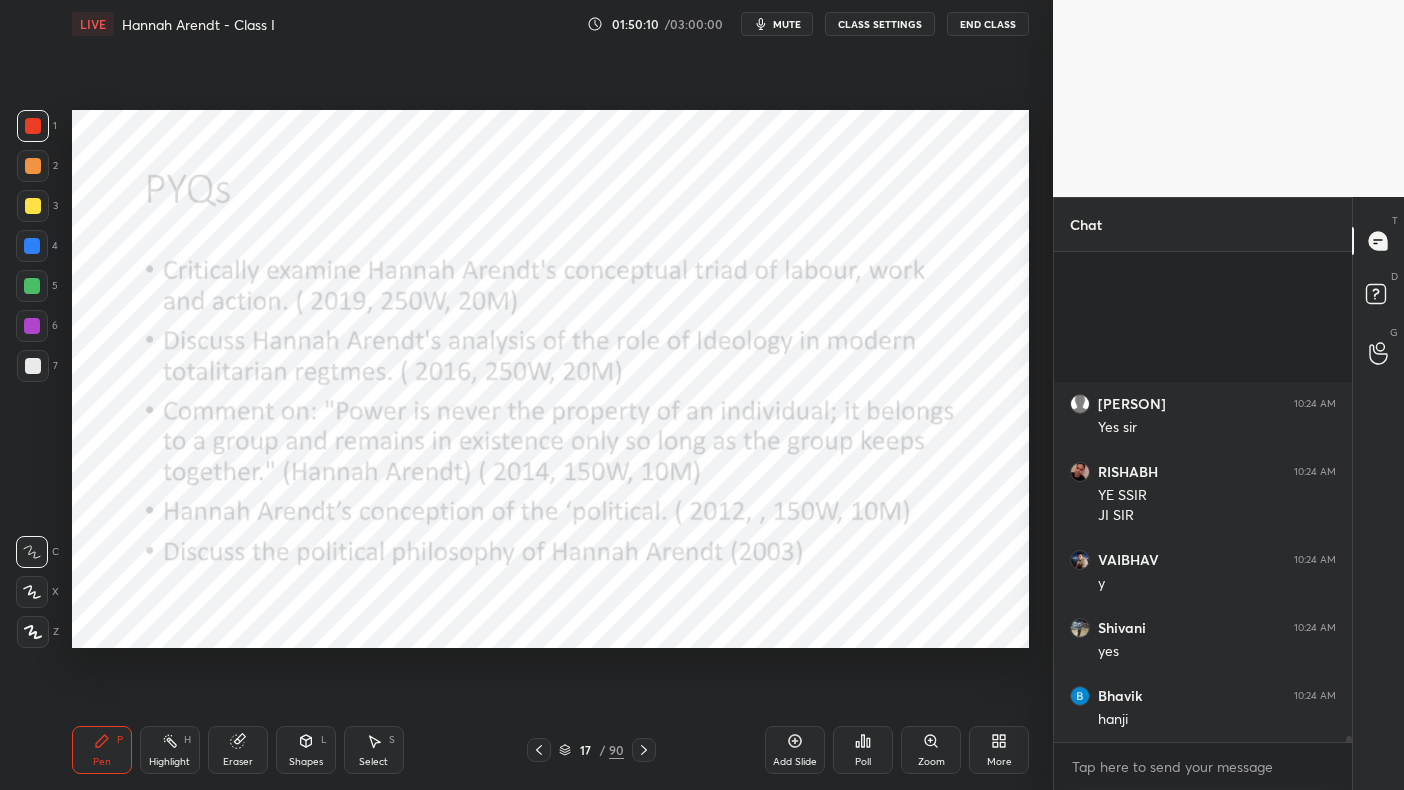 scroll, scrollTop: 36834, scrollLeft: 0, axis: vertical 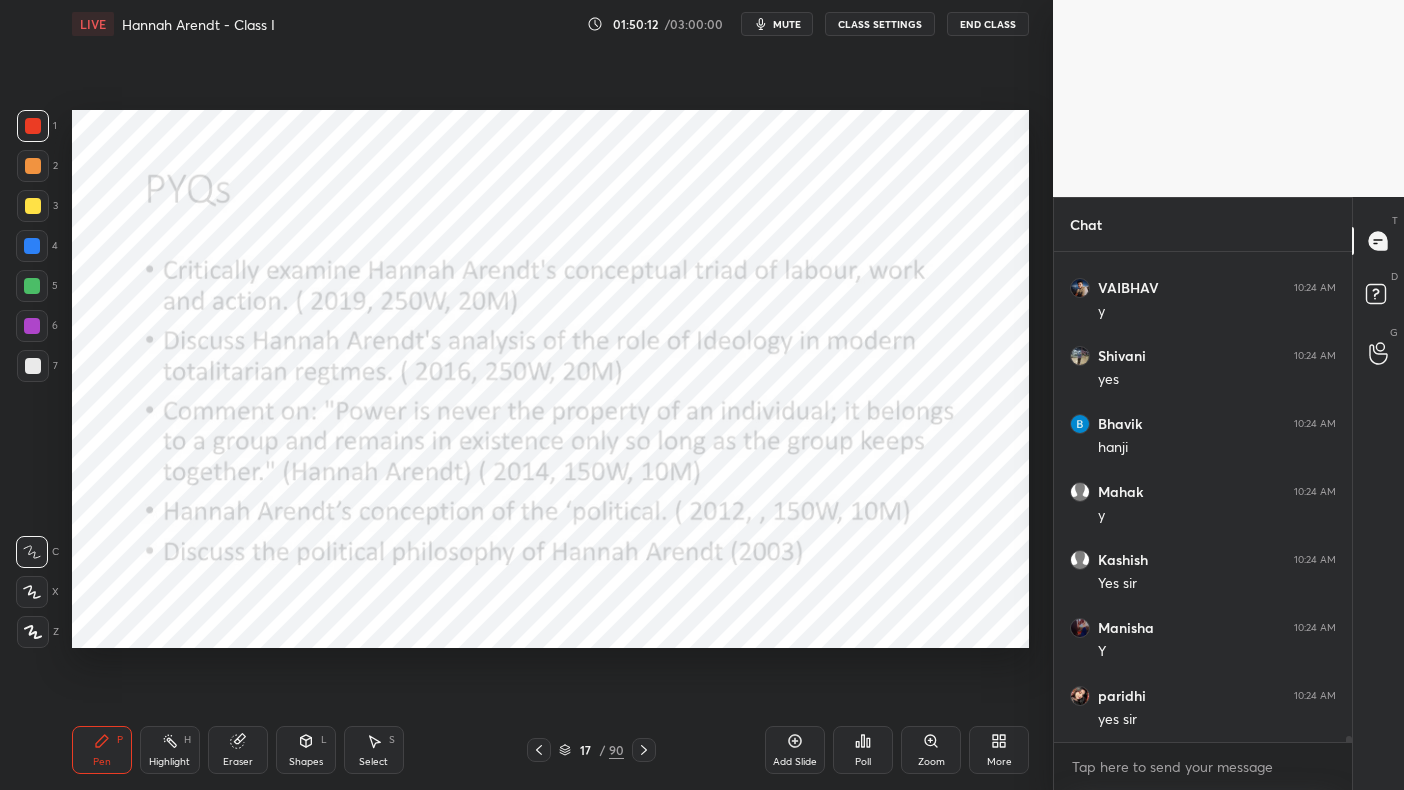 click on "1" at bounding box center [37, 126] 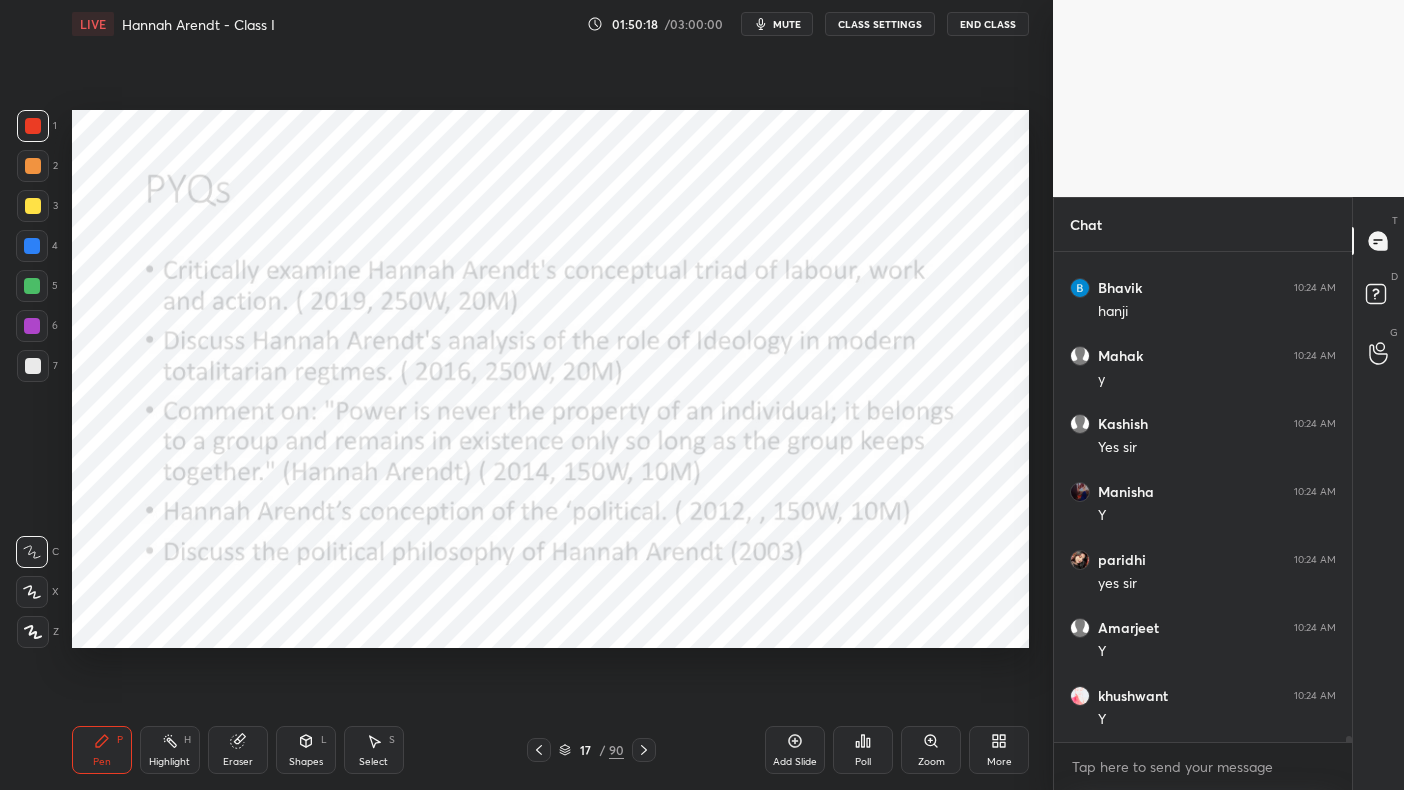 scroll, scrollTop: 37105, scrollLeft: 0, axis: vertical 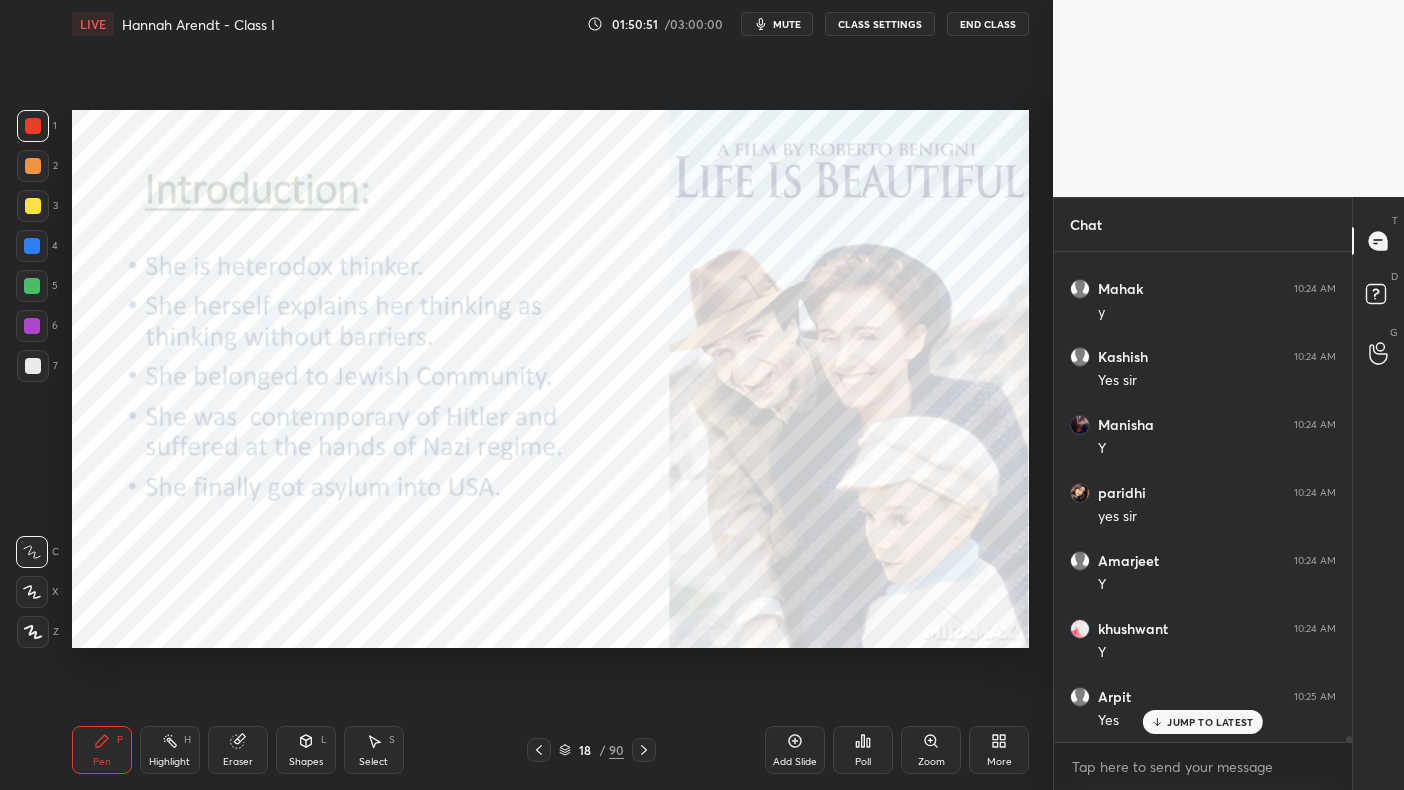 click 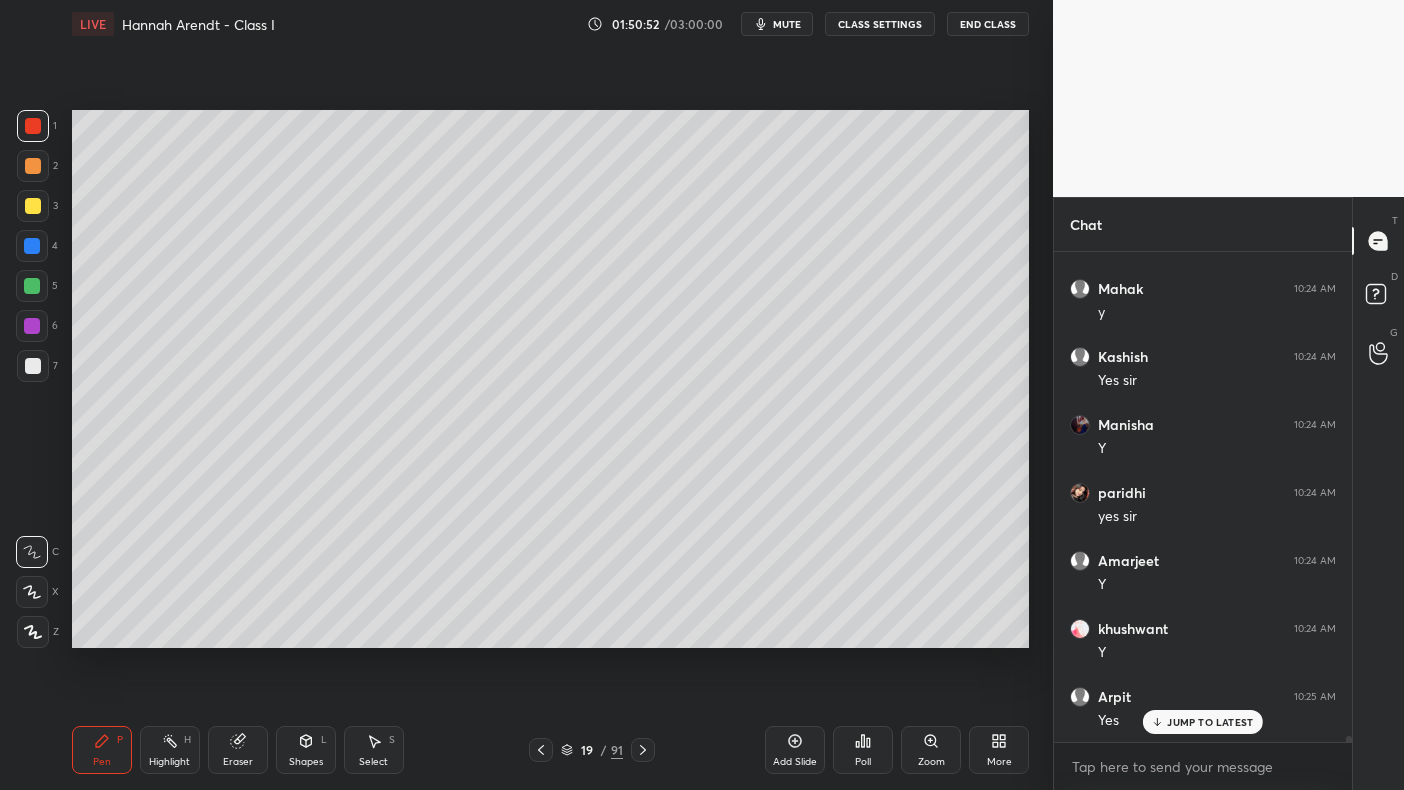 click at bounding box center [33, 206] 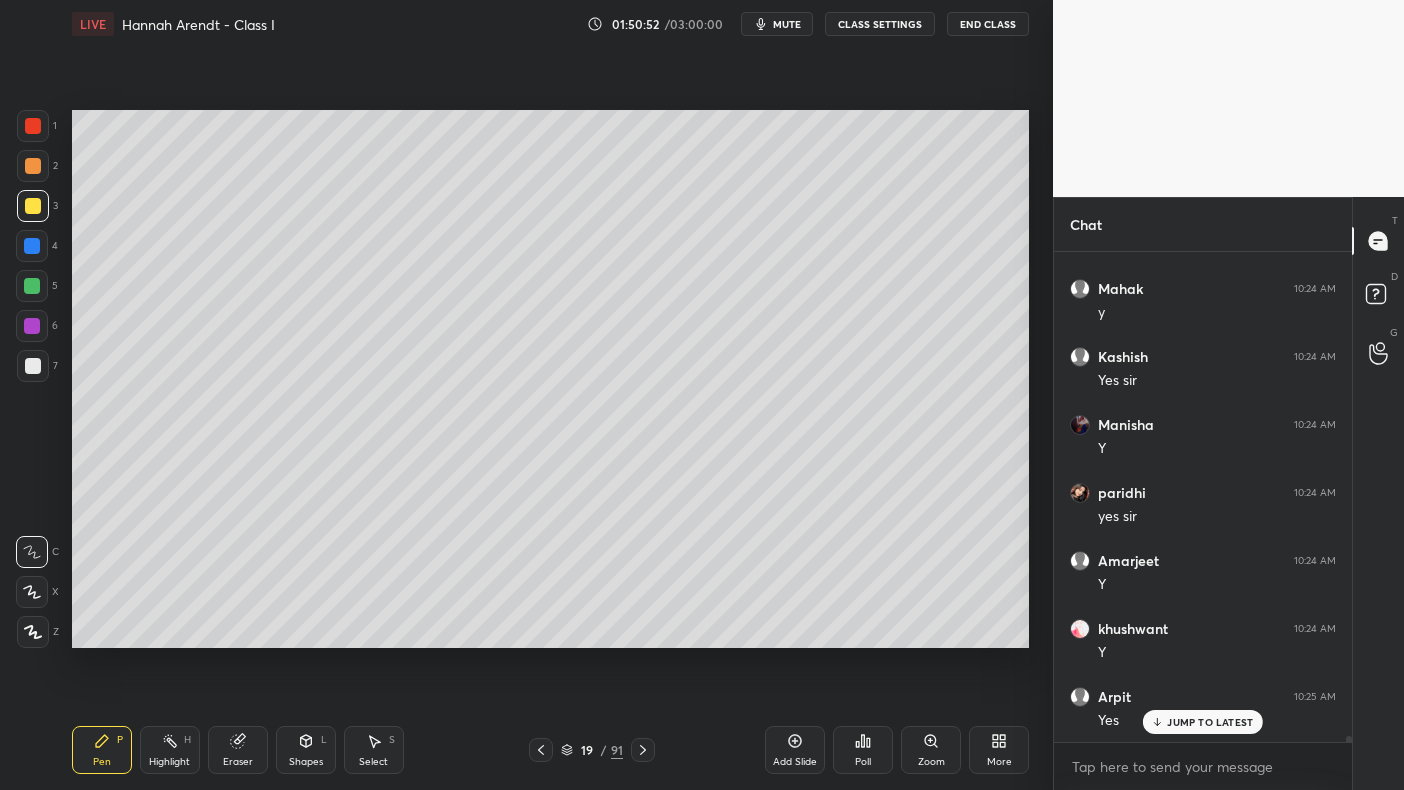 click at bounding box center [33, 206] 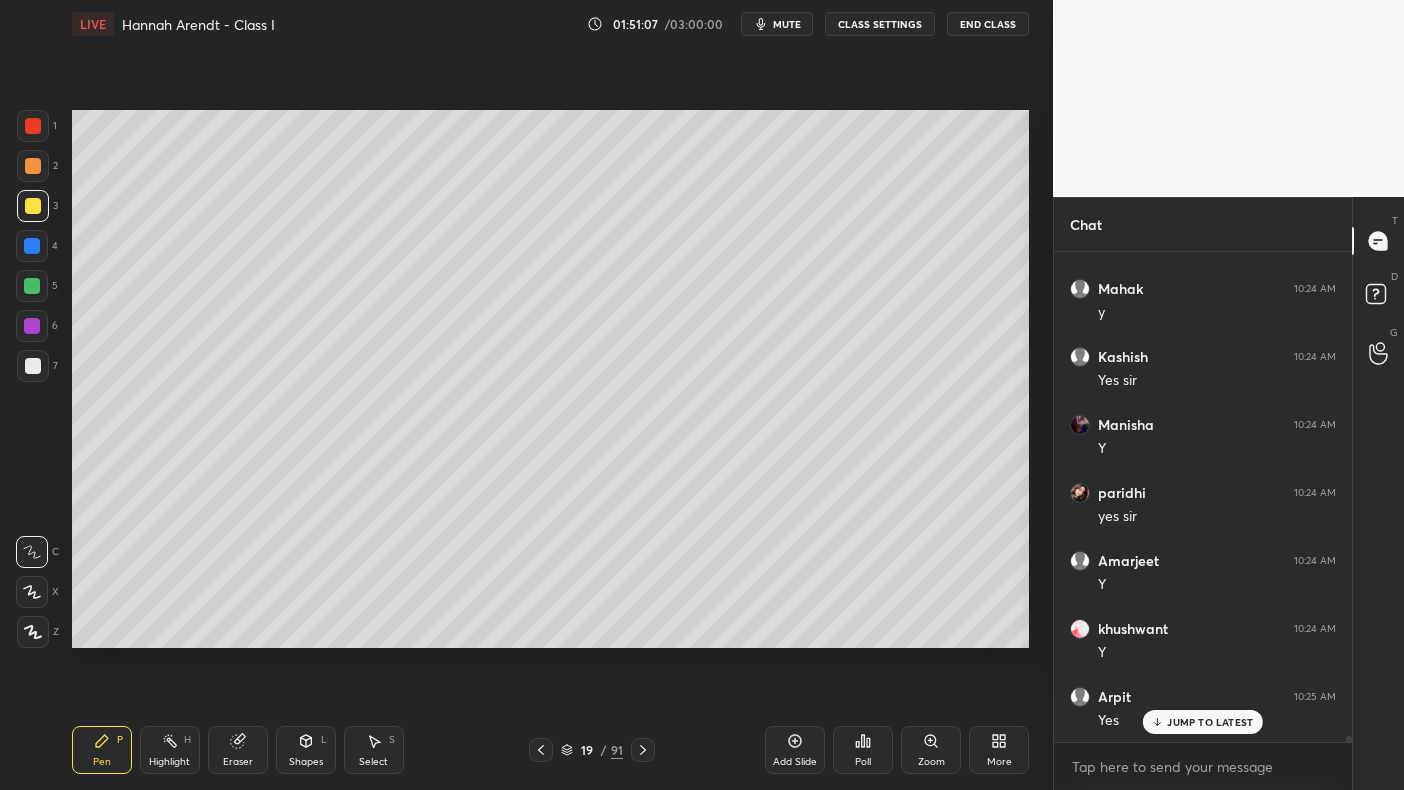 click at bounding box center [32, 246] 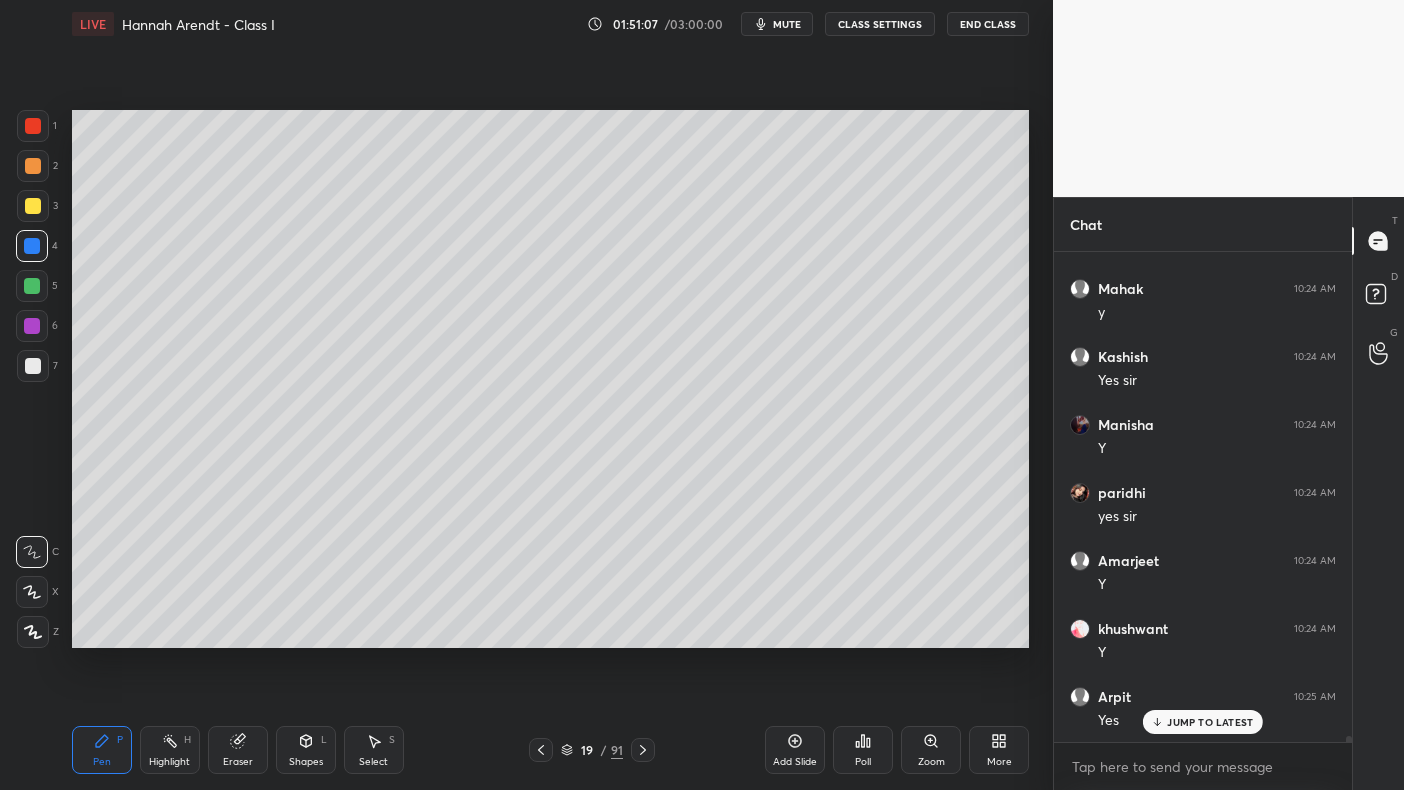 click at bounding box center (32, 246) 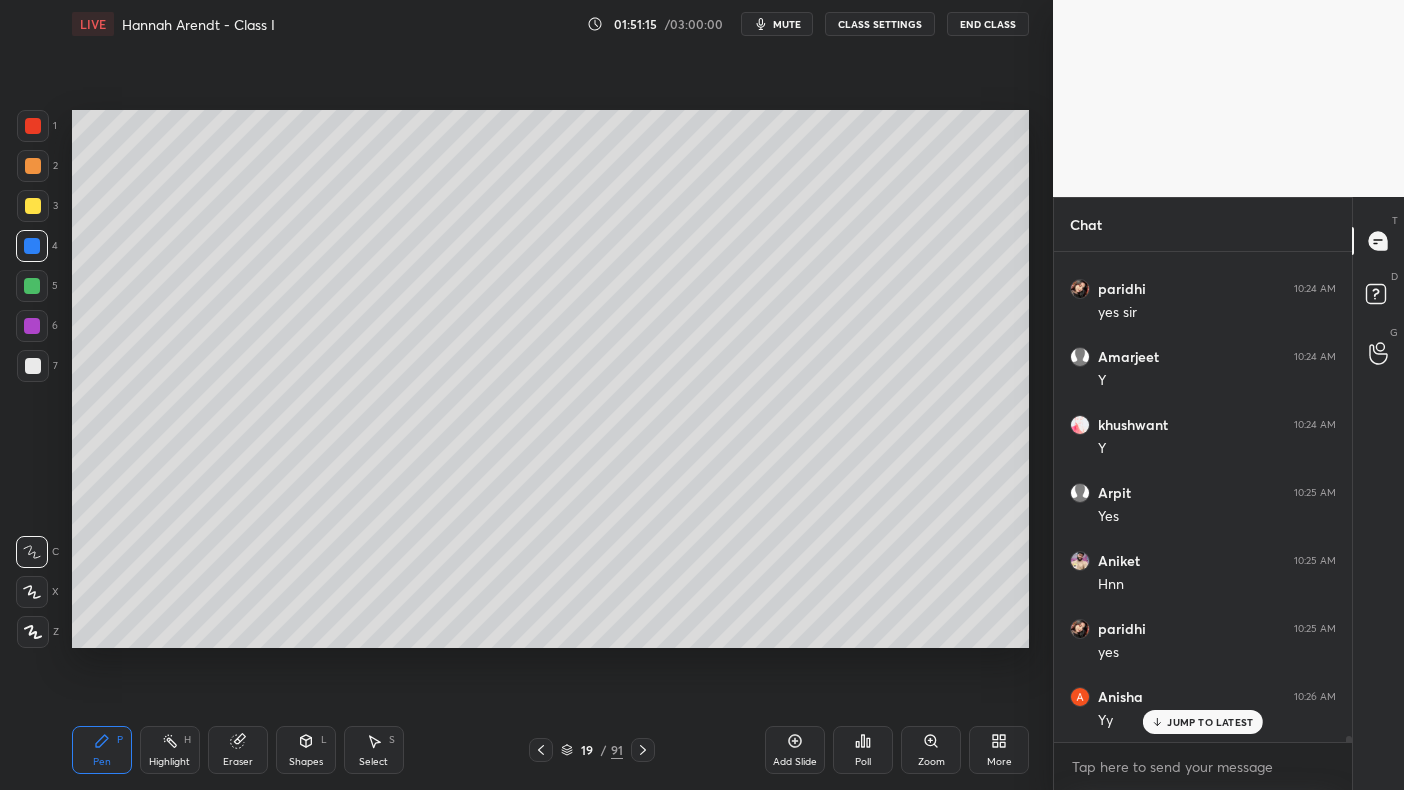 scroll, scrollTop: 37377, scrollLeft: 0, axis: vertical 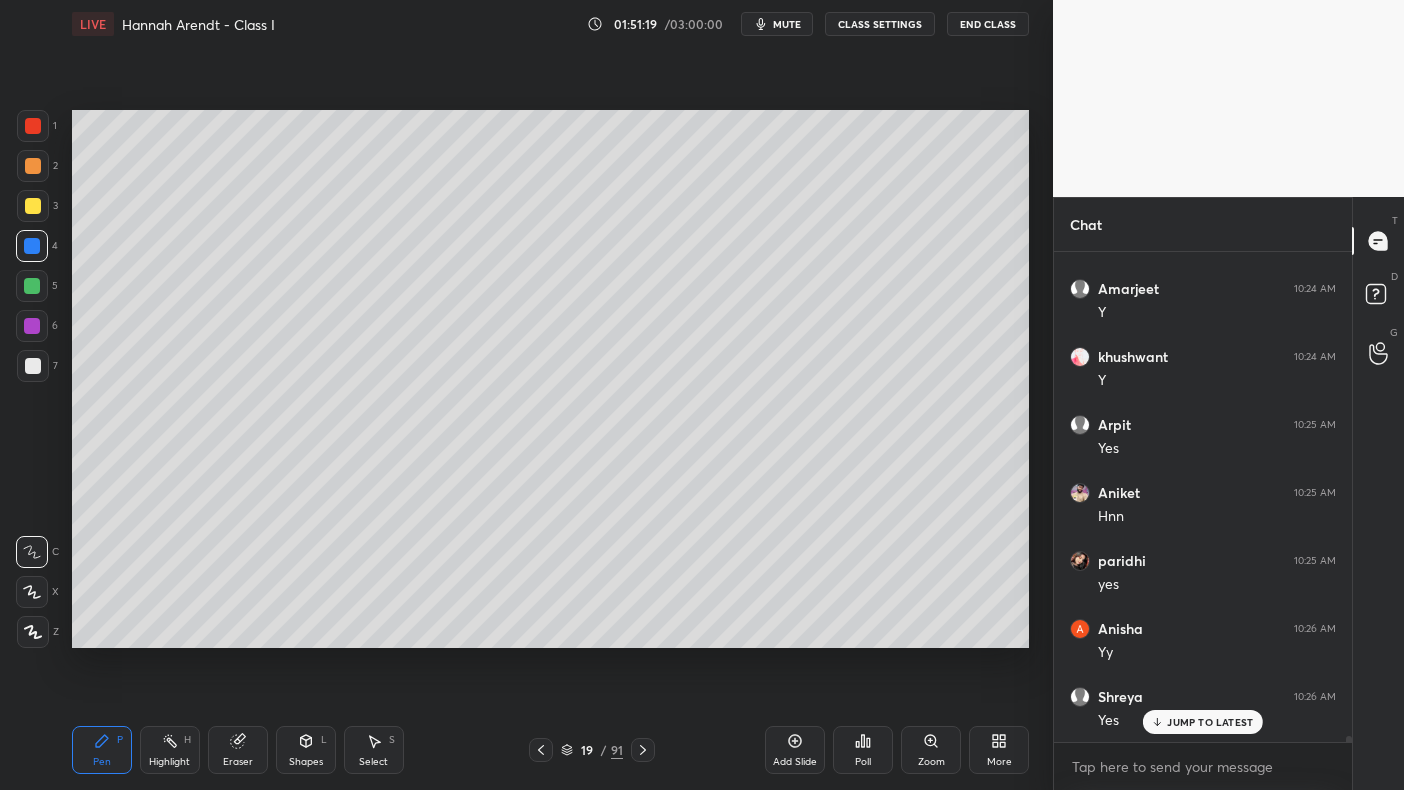 click on "1 2 3 4 5 6 7 C X Z C X Z E E Erase all   H H" at bounding box center [32, 379] 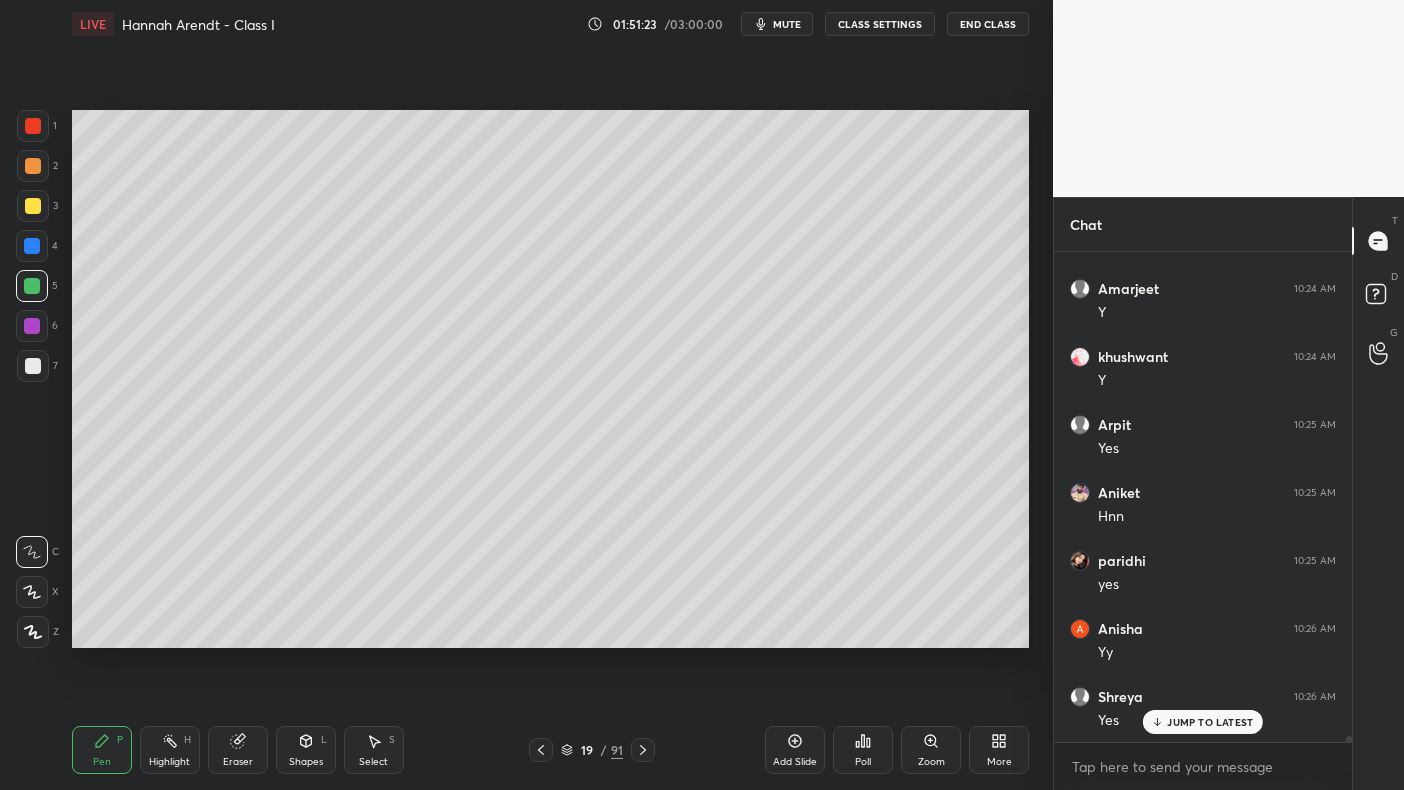 click at bounding box center (33, 166) 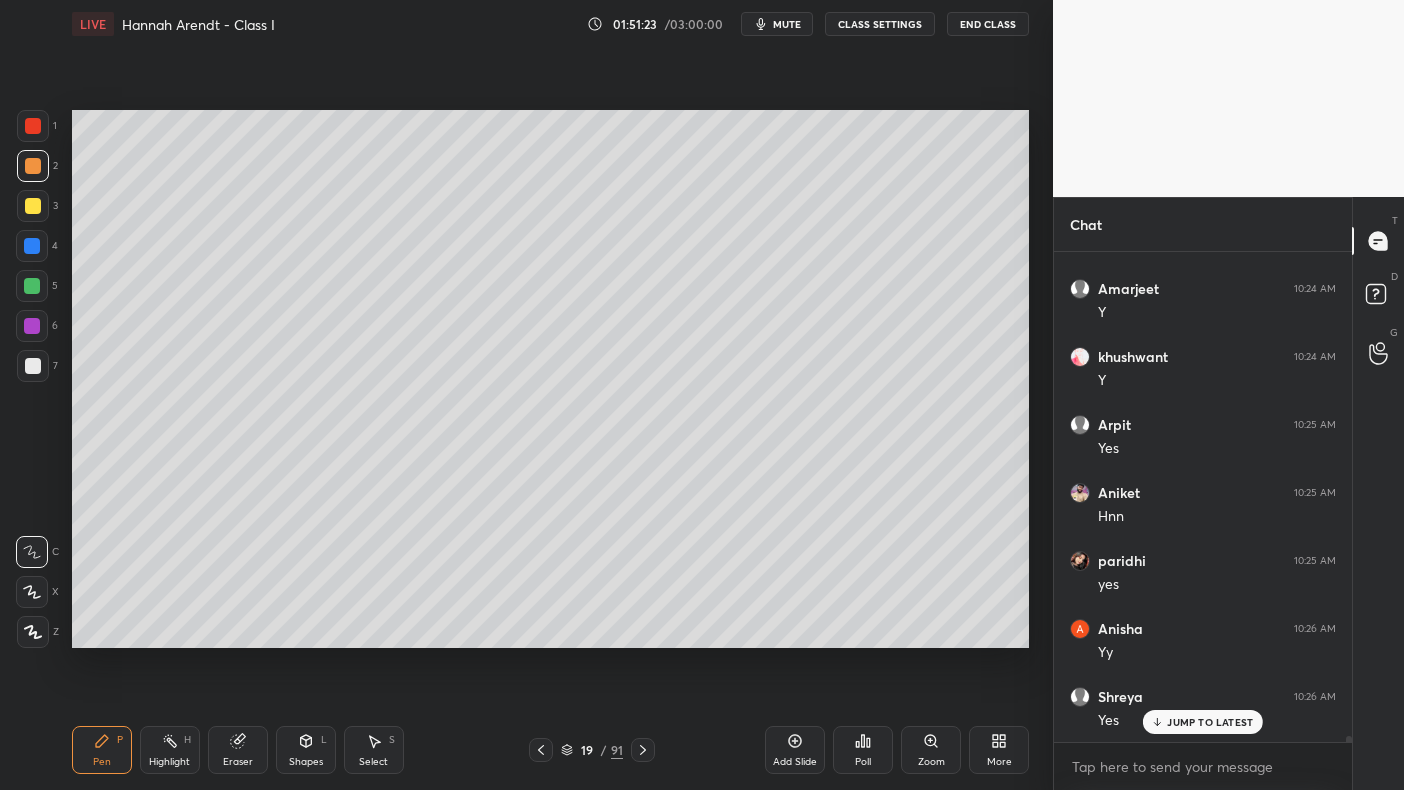 click at bounding box center (33, 166) 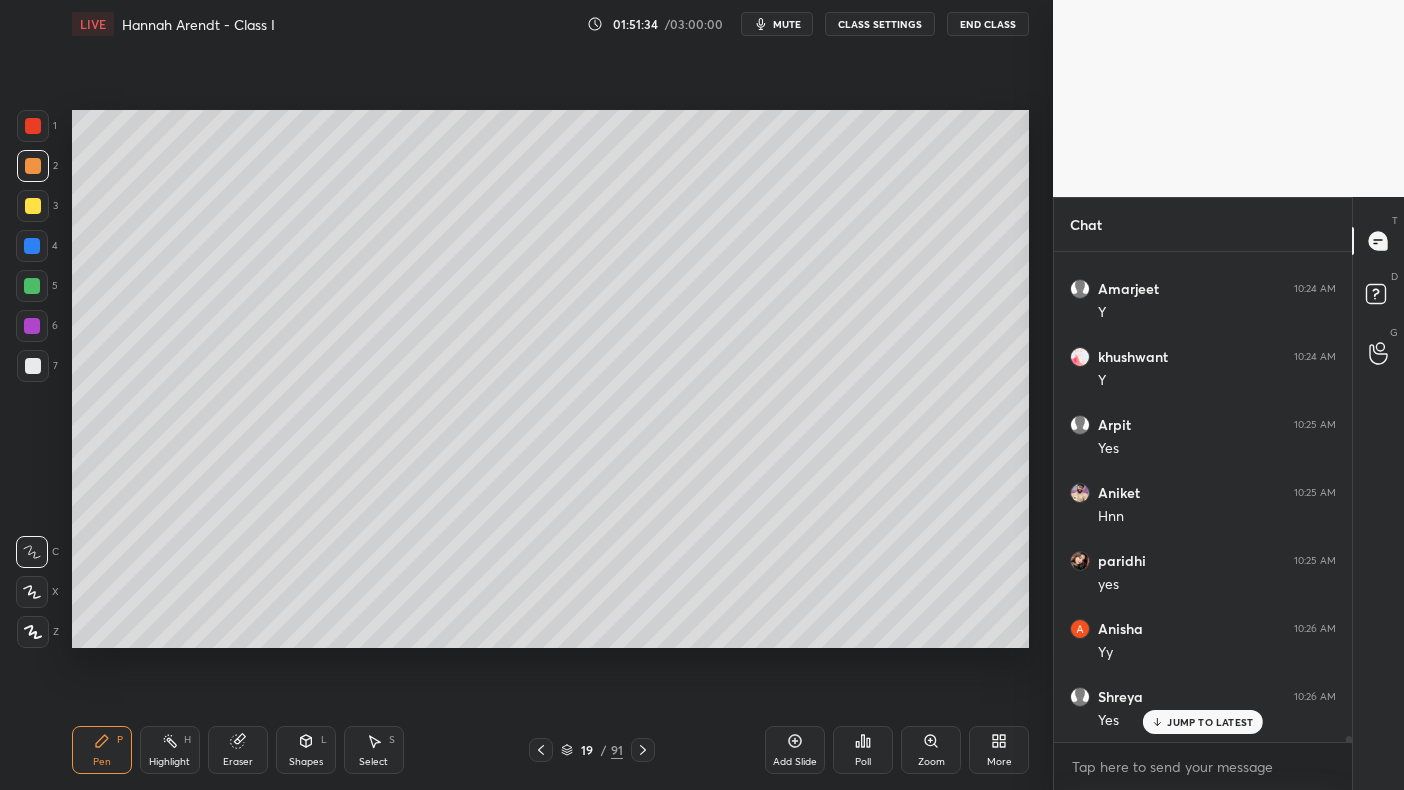 click on "4" at bounding box center (37, 250) 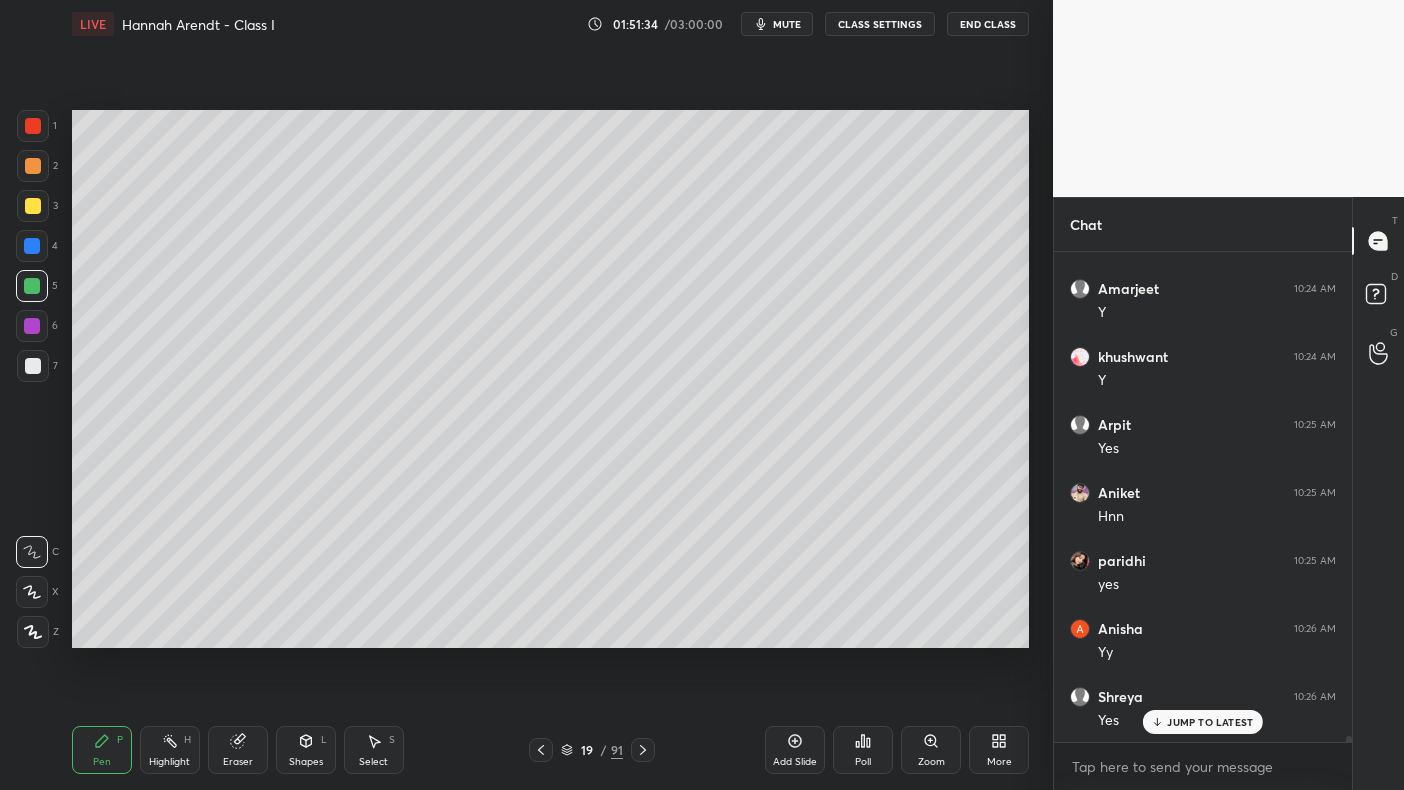 click at bounding box center (32, 286) 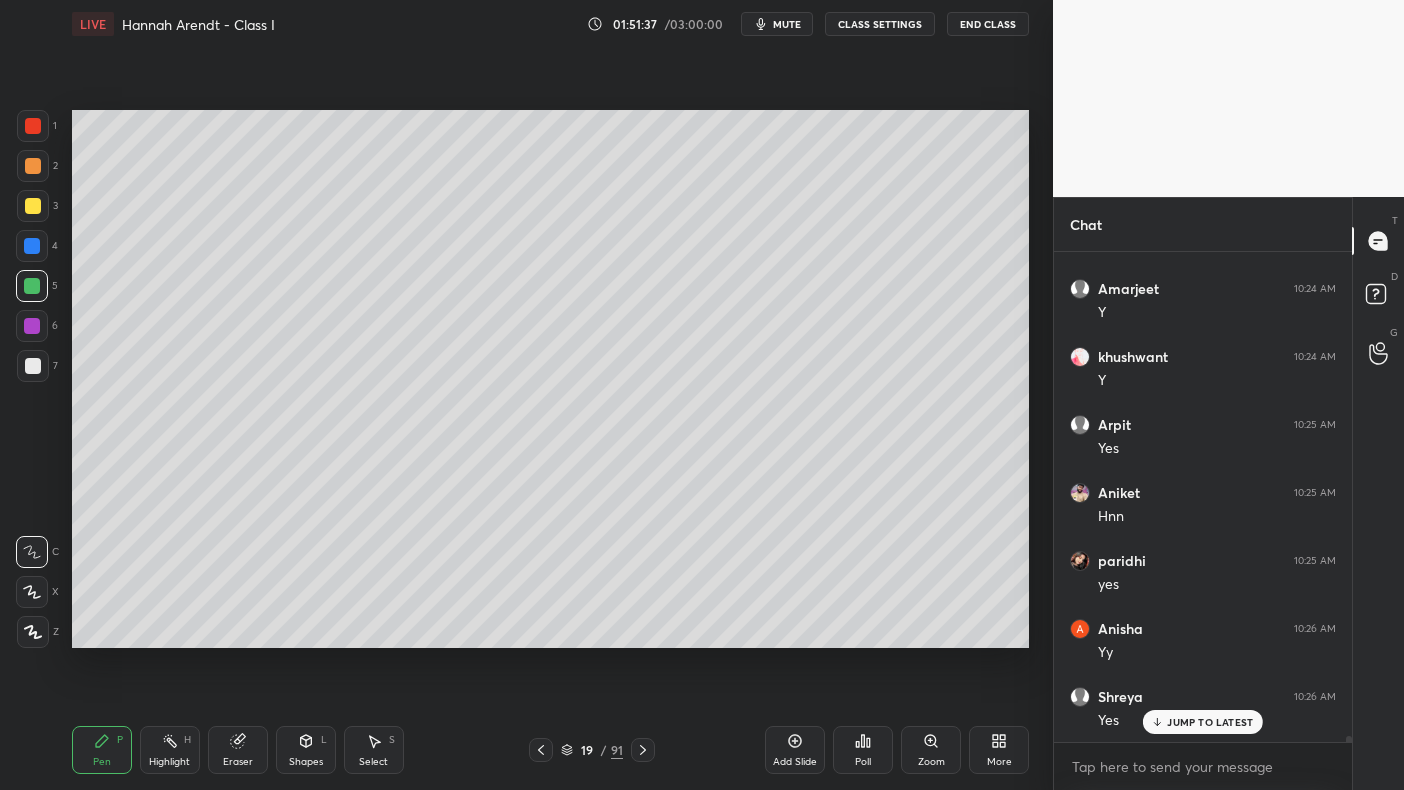 click at bounding box center (32, 286) 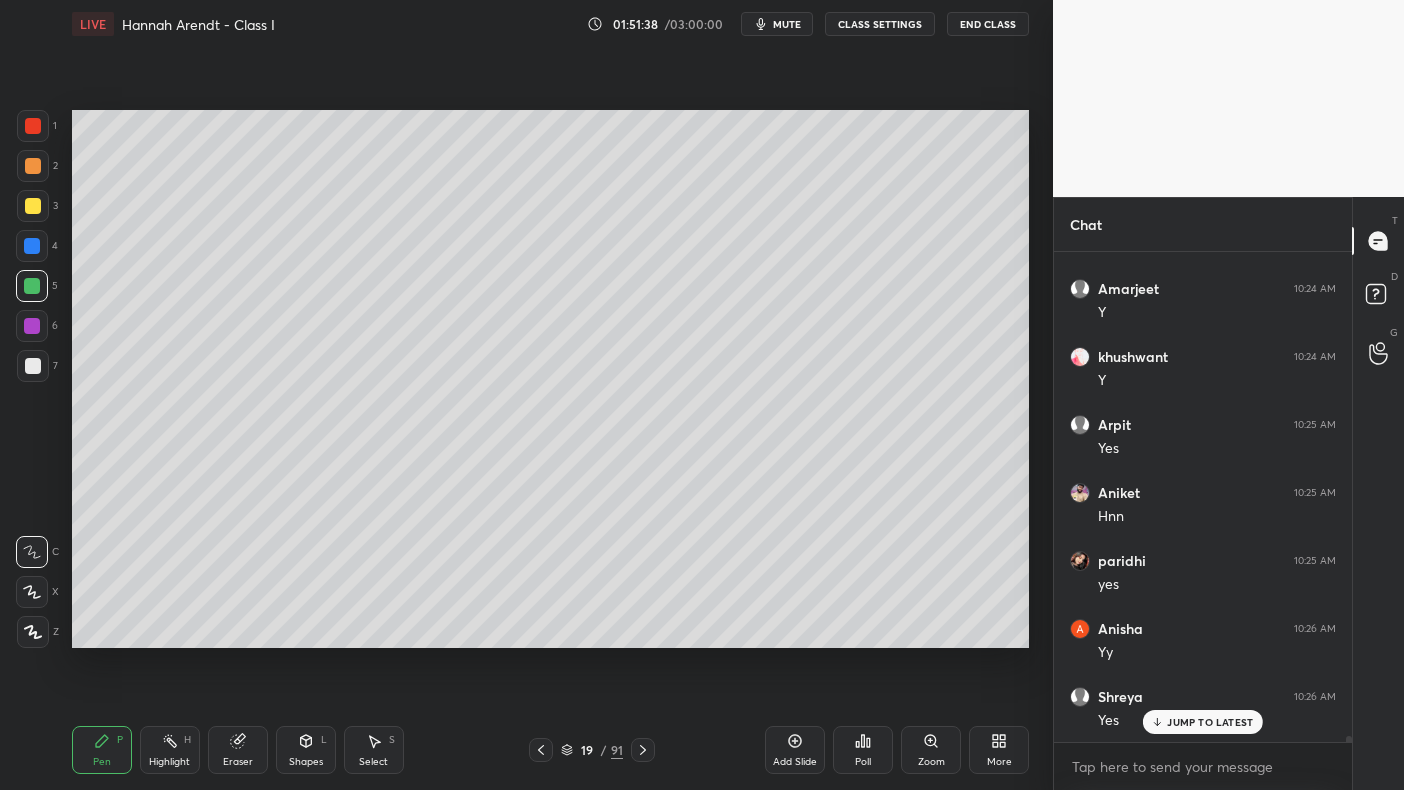 click at bounding box center [32, 246] 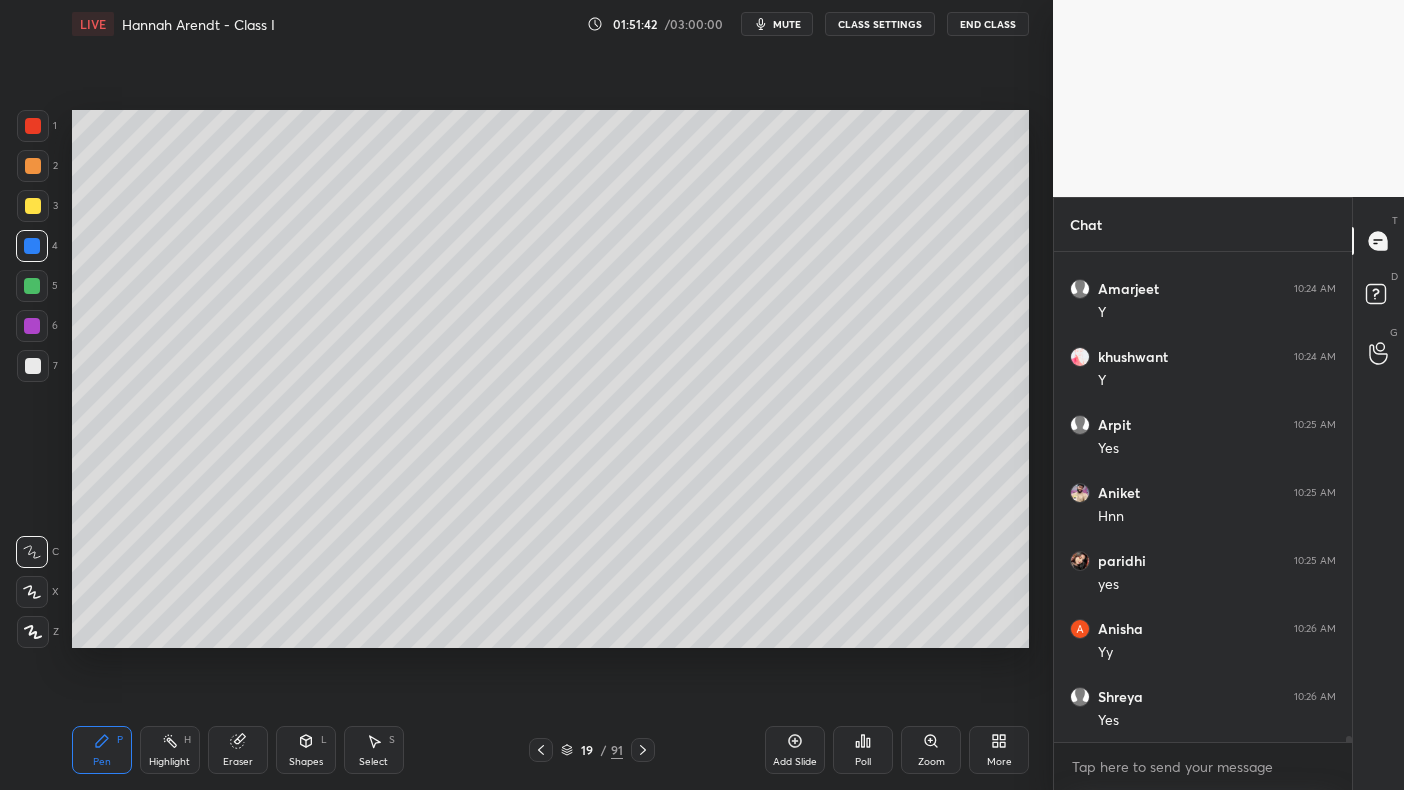 scroll, scrollTop: 37445, scrollLeft: 0, axis: vertical 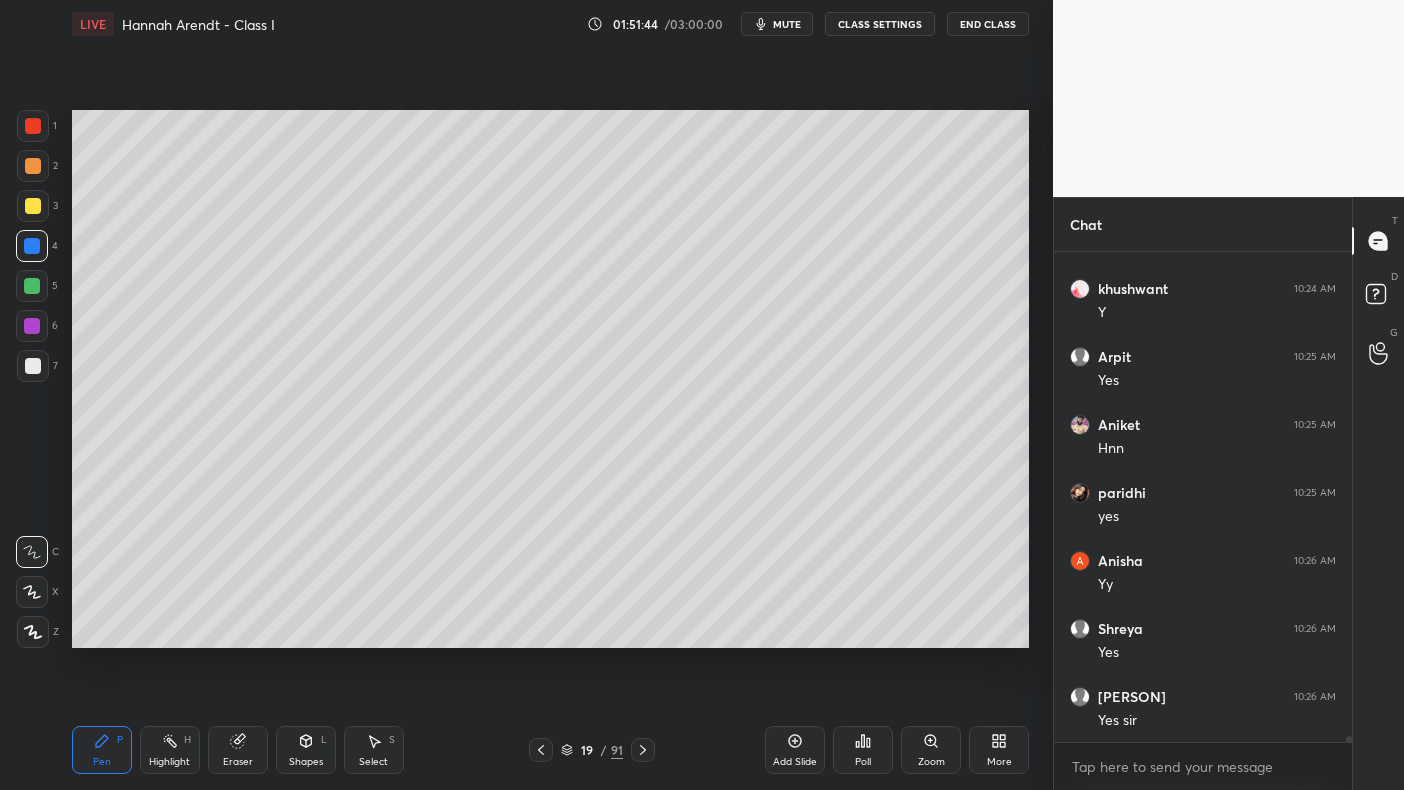 click at bounding box center [33, 206] 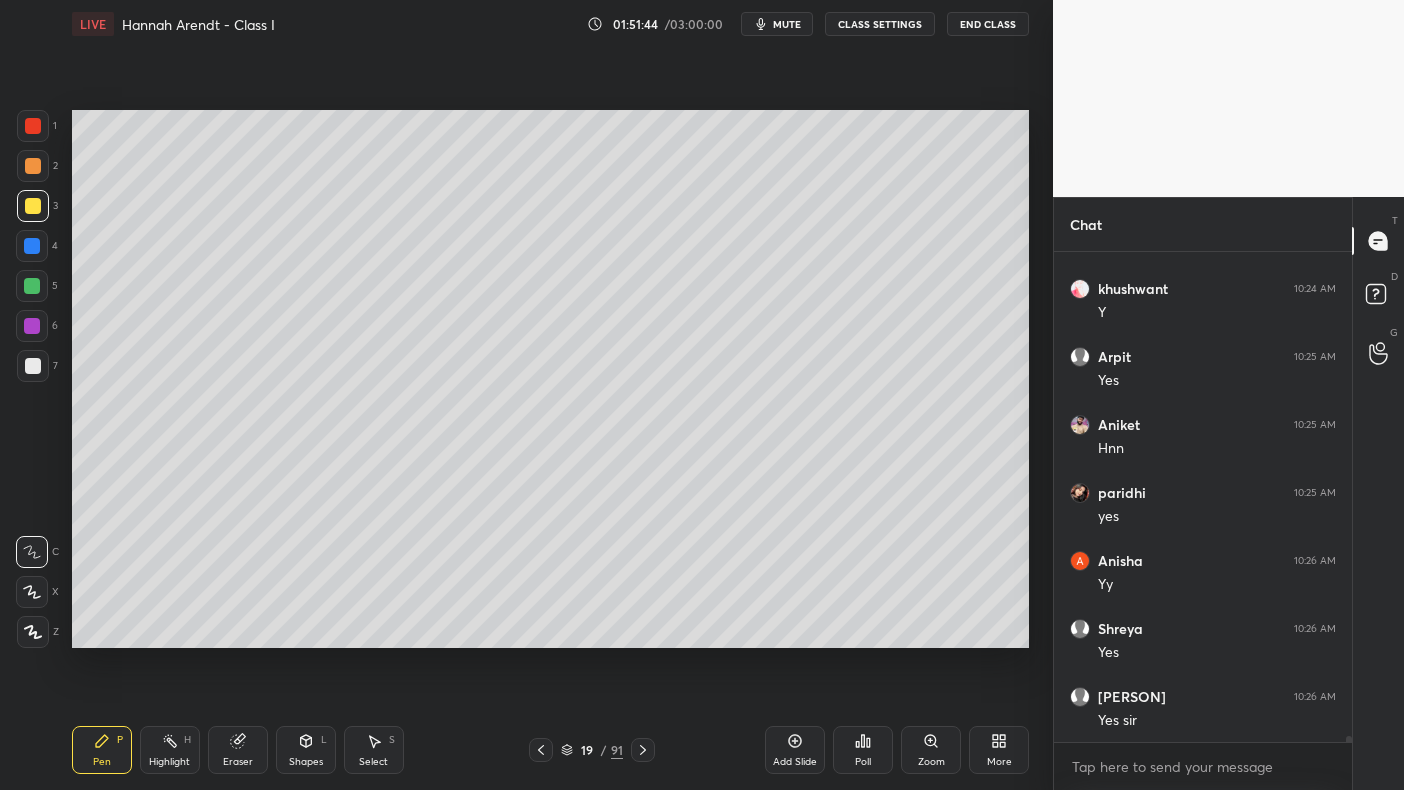 click at bounding box center [33, 206] 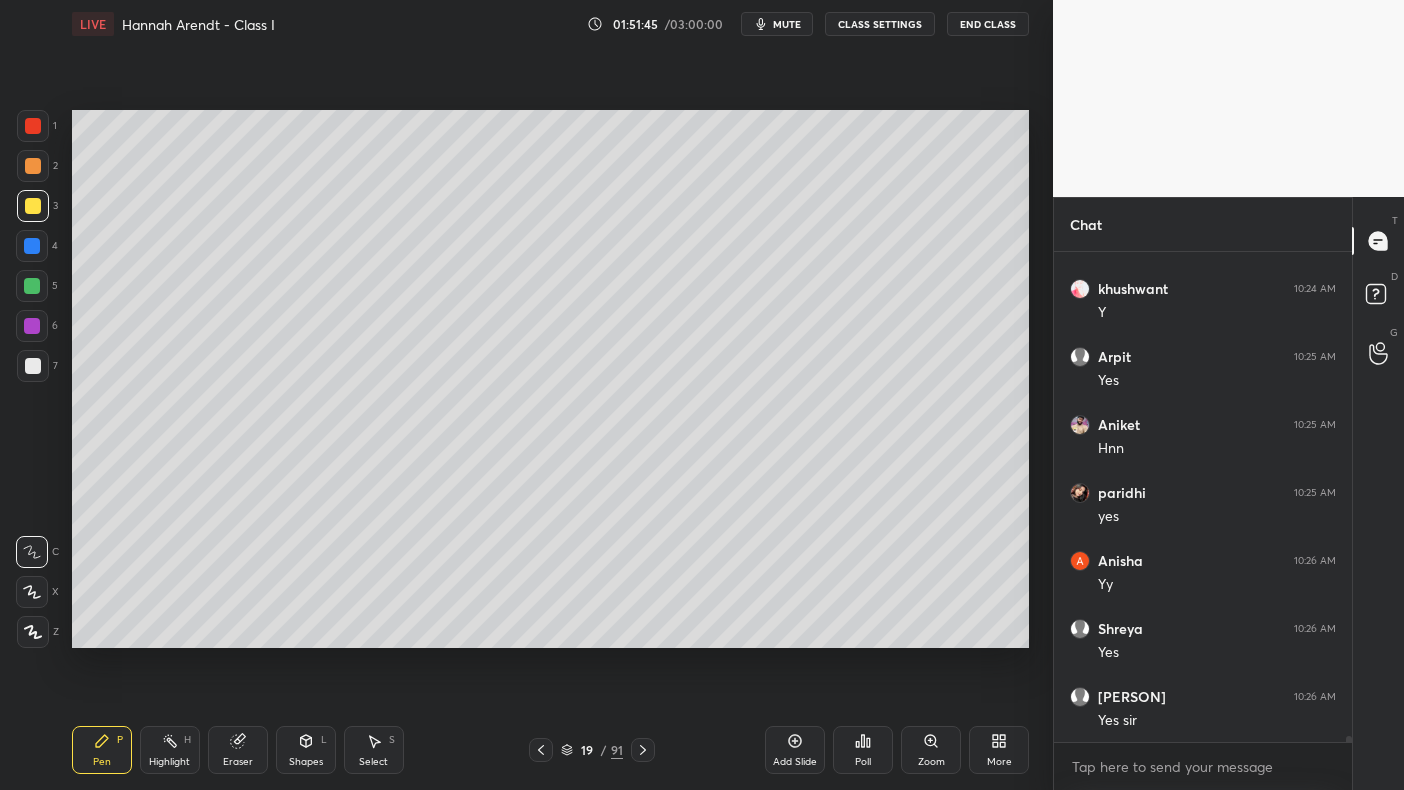 click at bounding box center [33, 166] 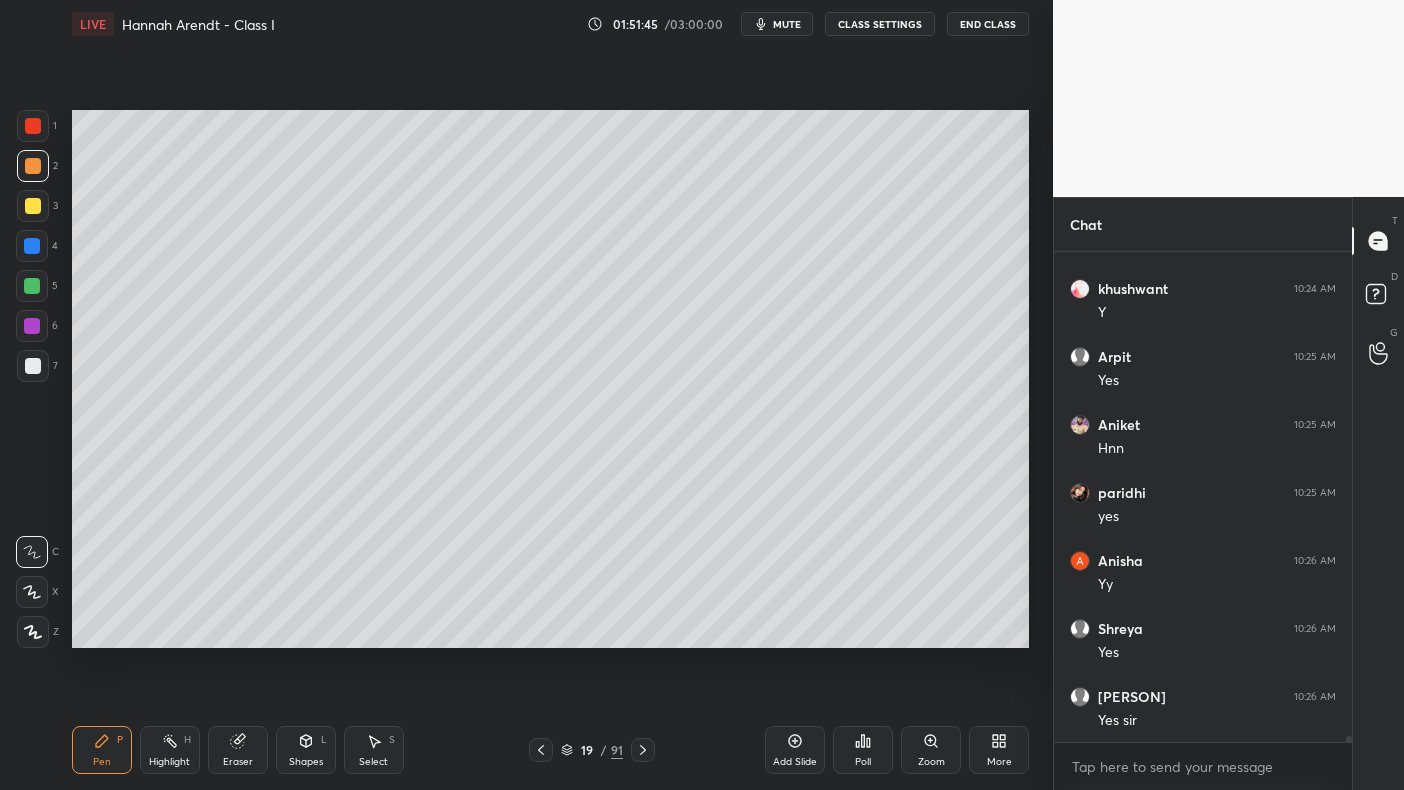 click at bounding box center (33, 166) 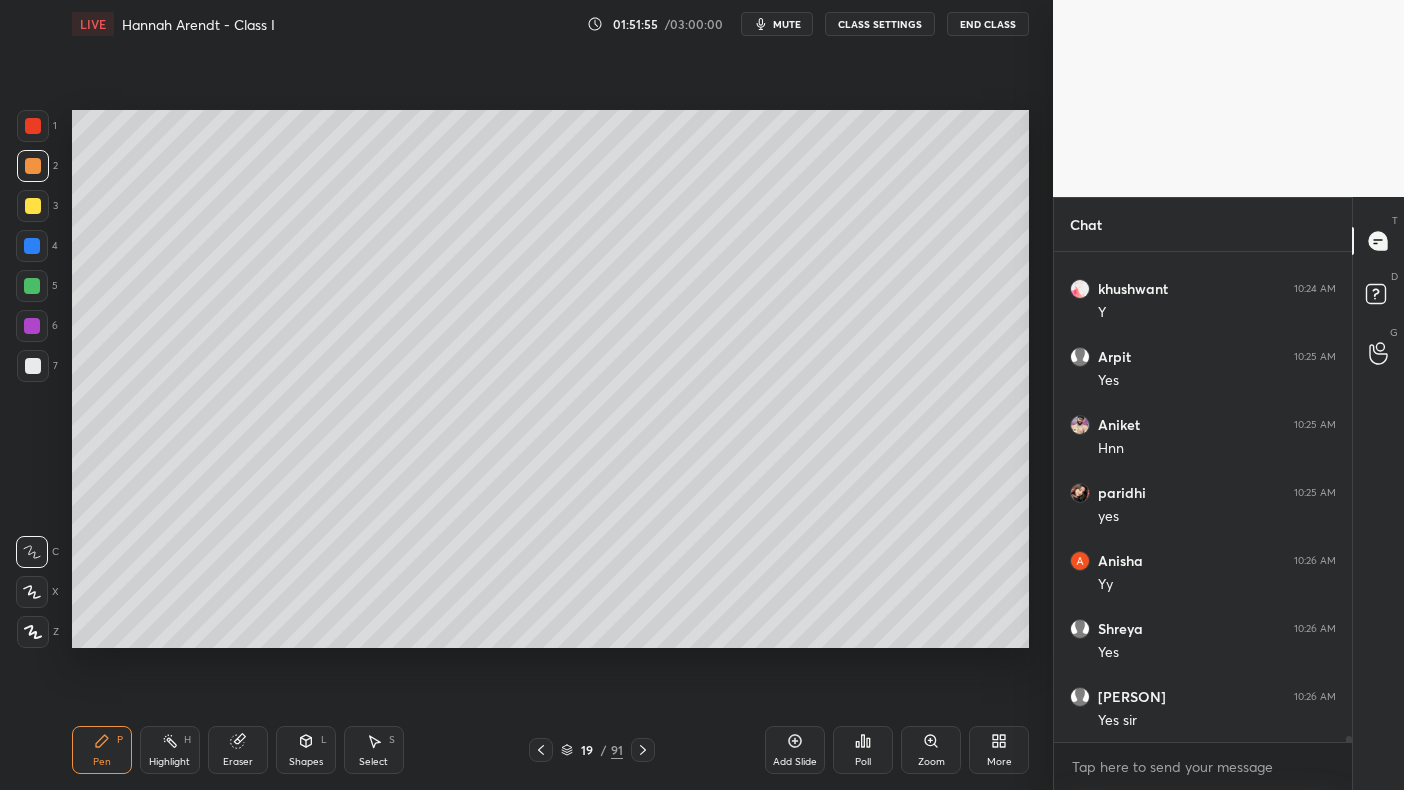 click at bounding box center [32, 246] 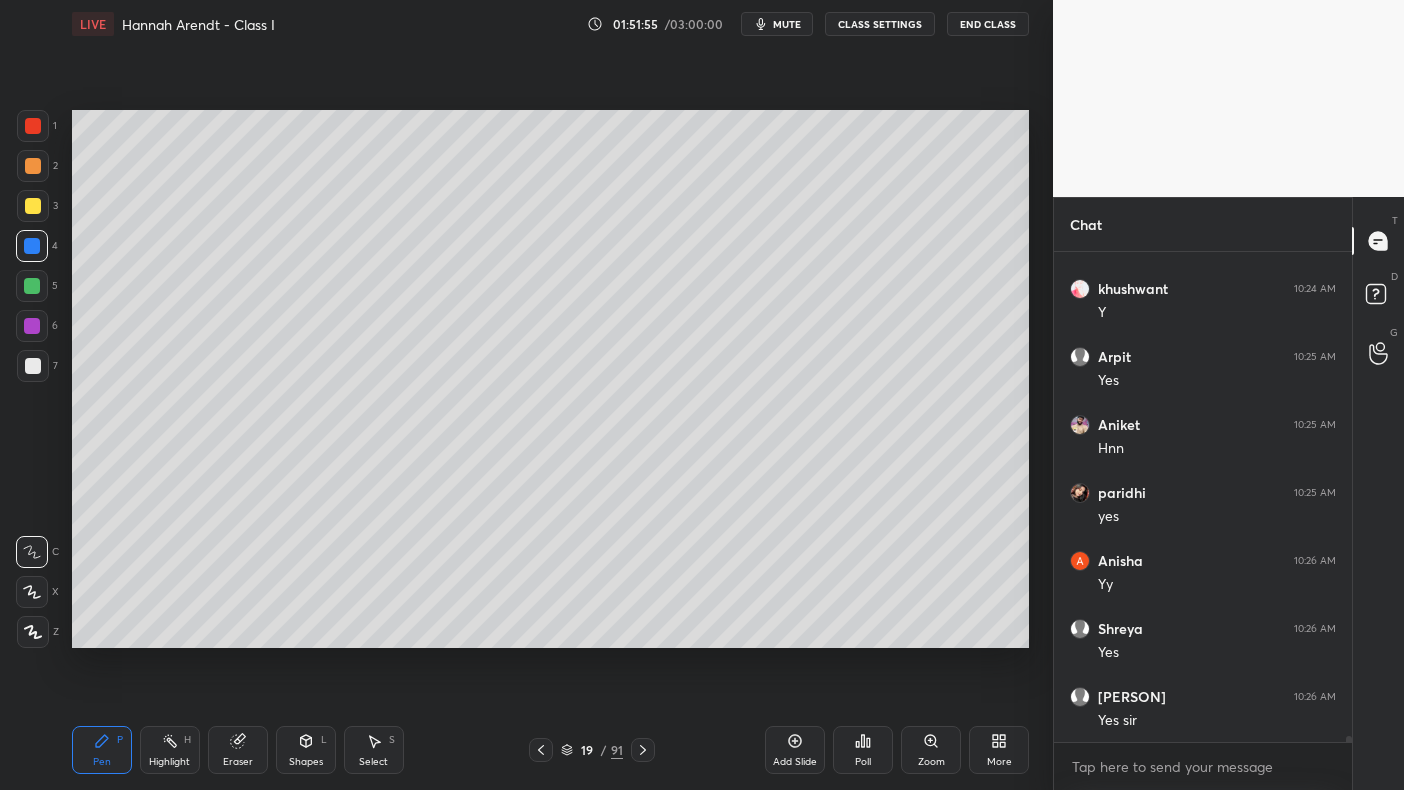 click at bounding box center (32, 246) 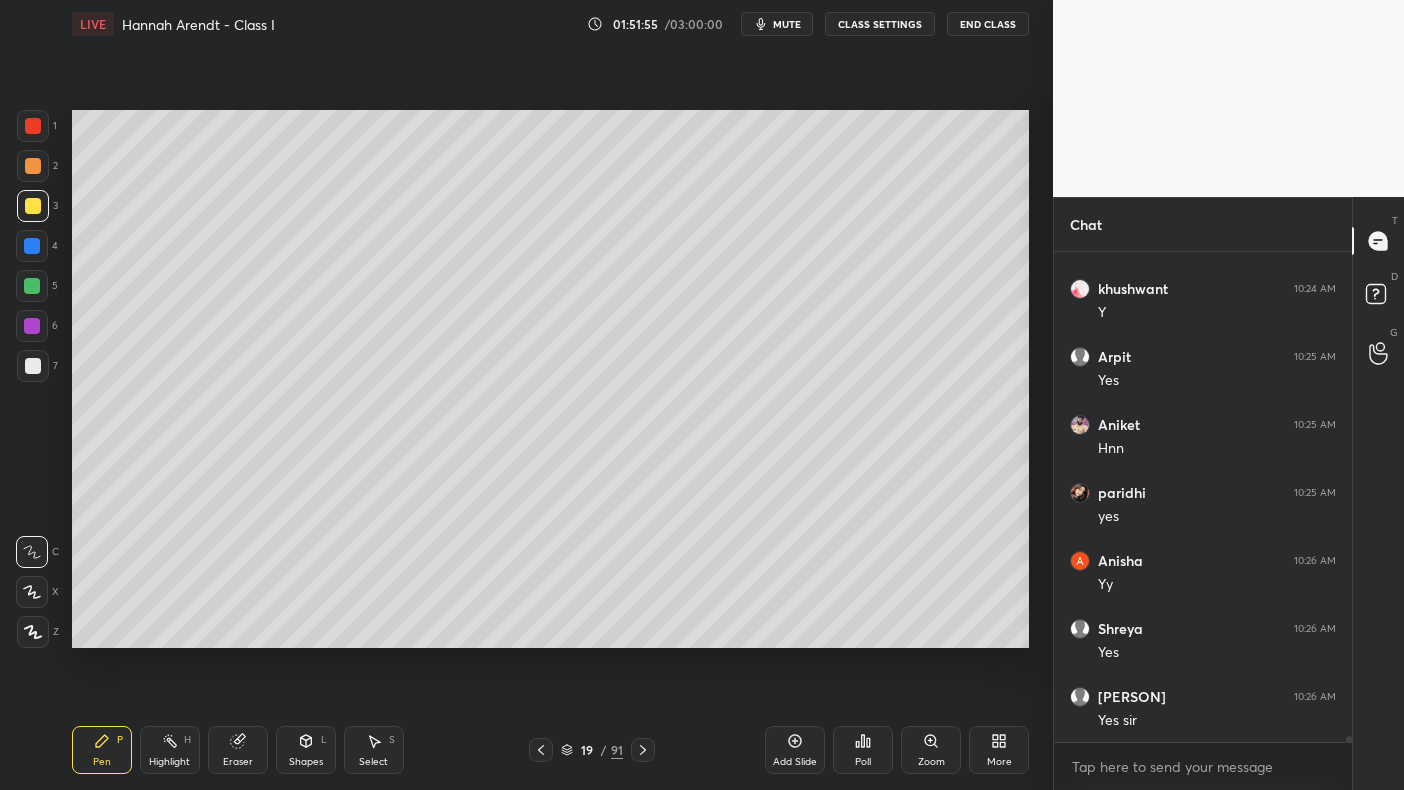 click at bounding box center [33, 206] 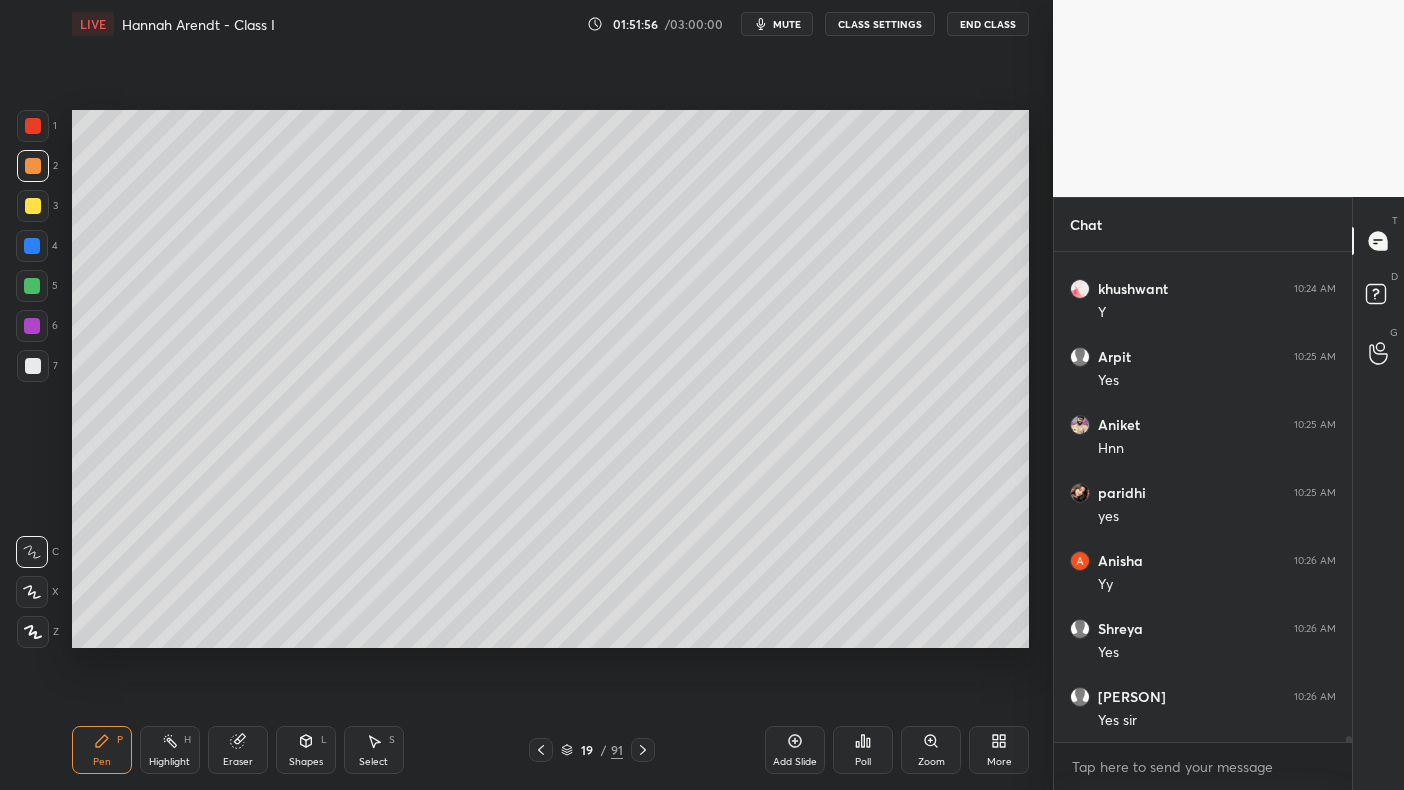 click at bounding box center (33, 166) 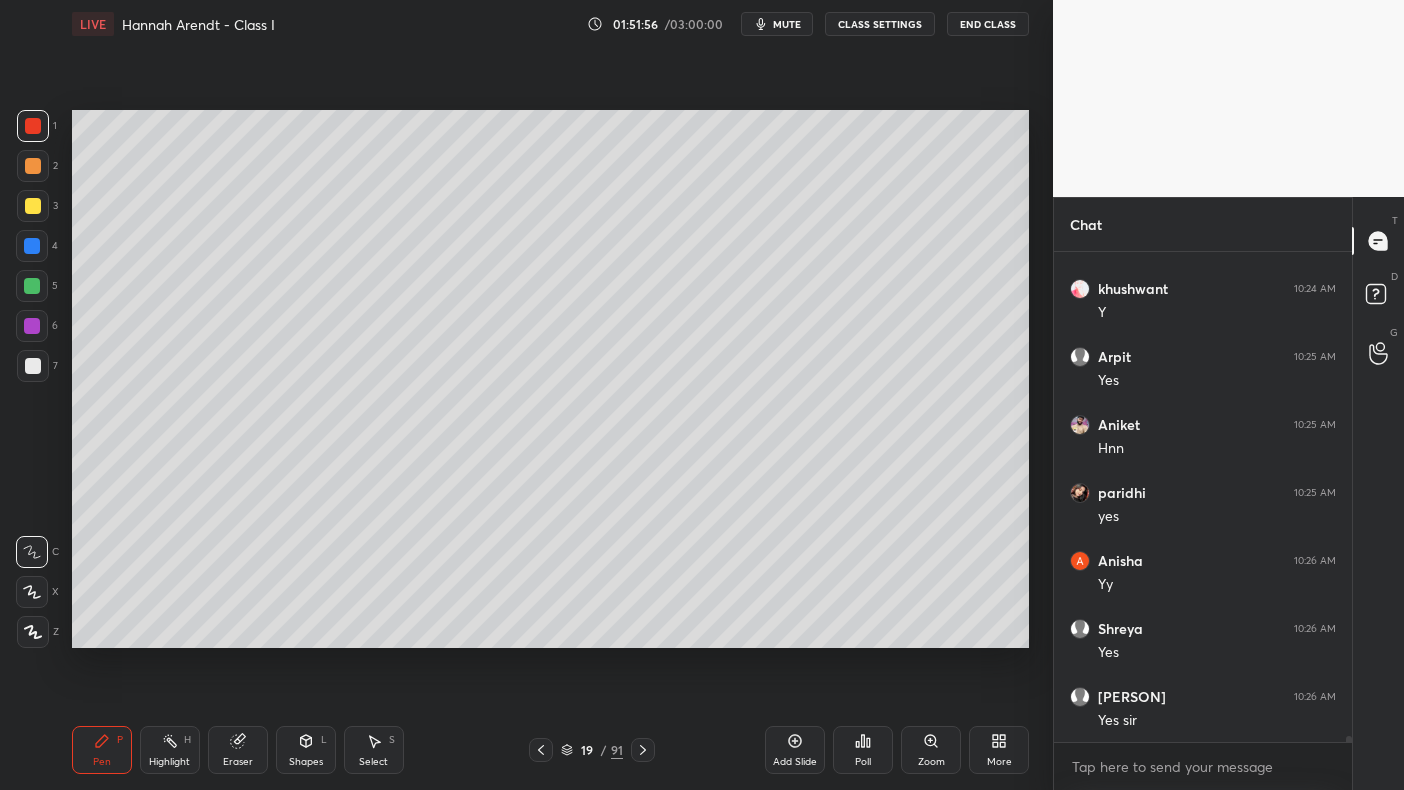 click at bounding box center [33, 126] 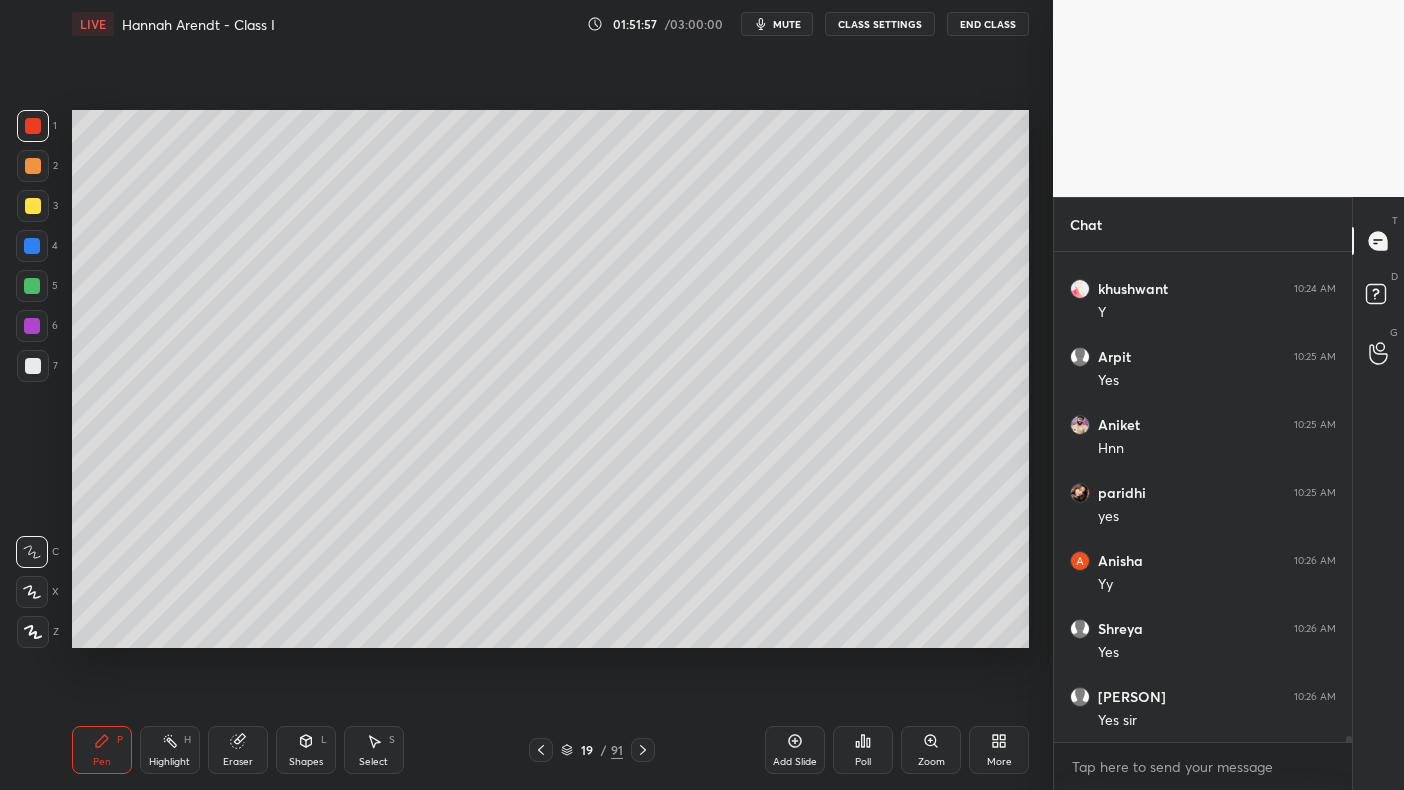 click on "3" at bounding box center [37, 210] 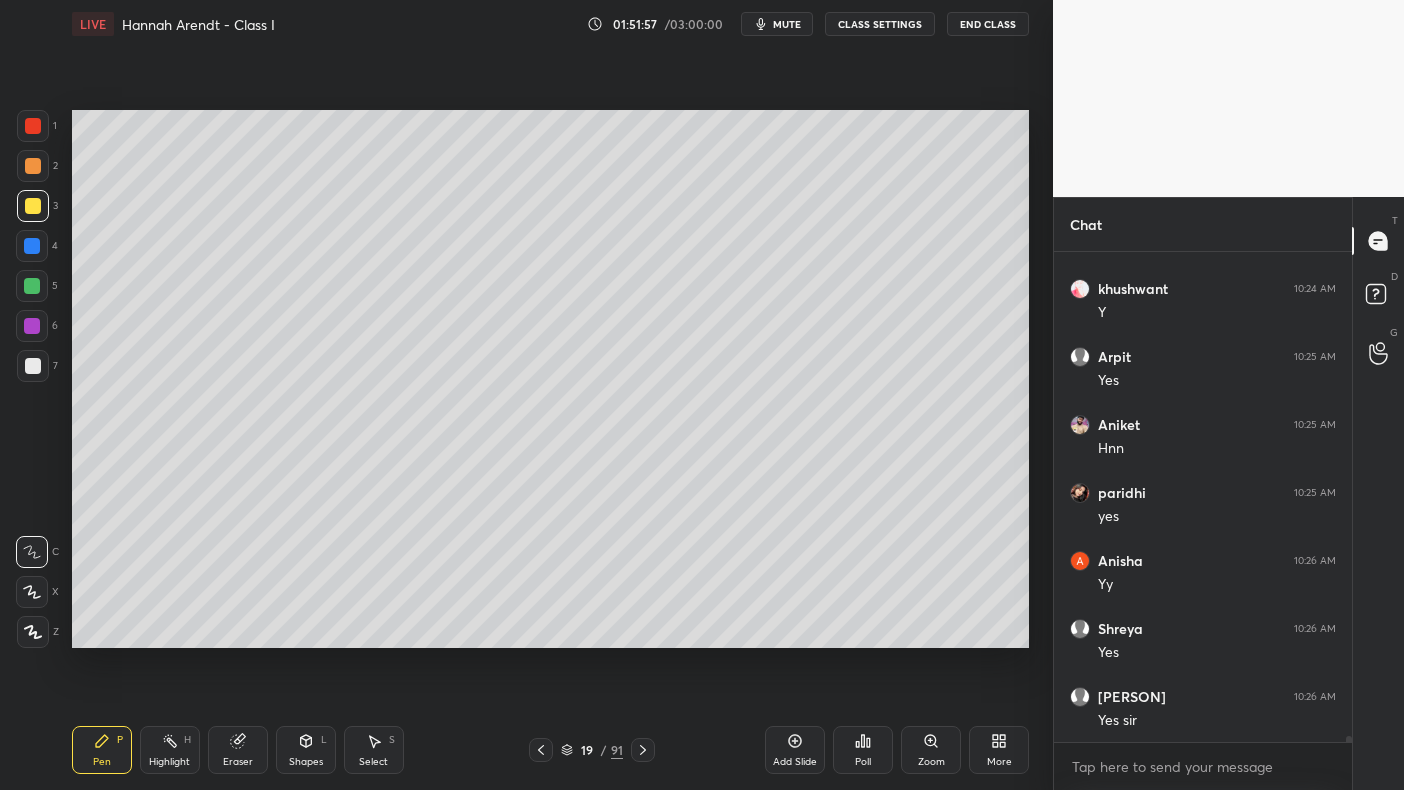 click at bounding box center [32, 246] 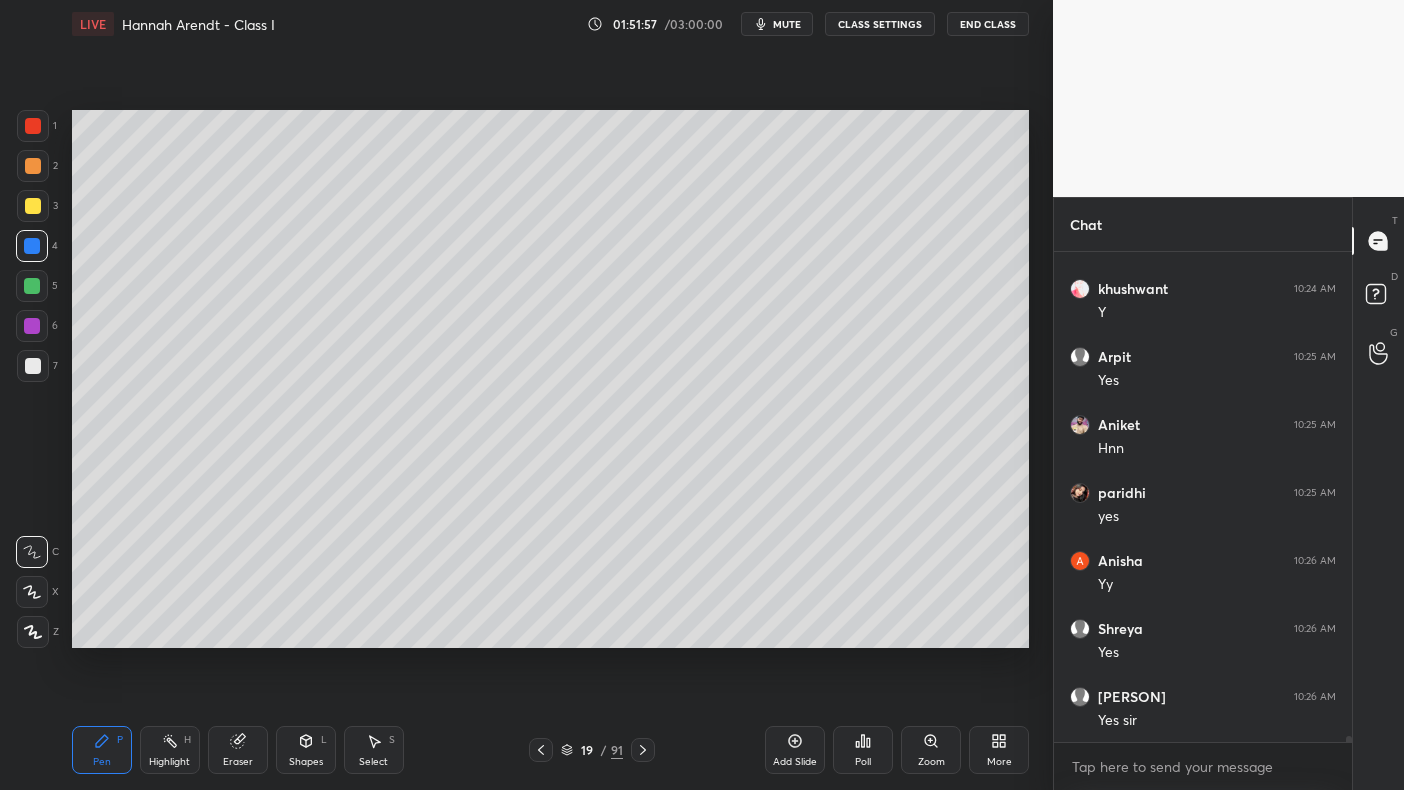 click at bounding box center (32, 246) 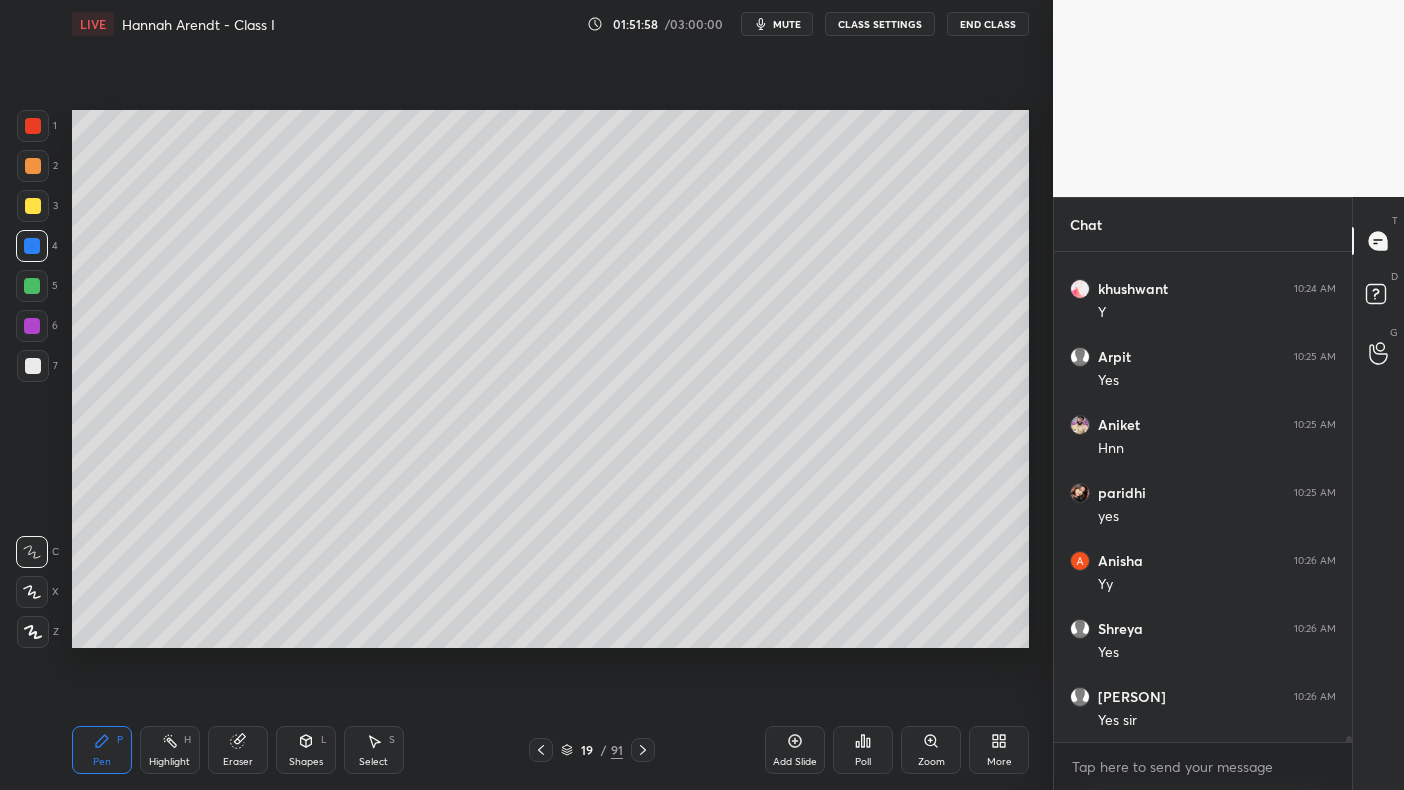 click at bounding box center [32, 286] 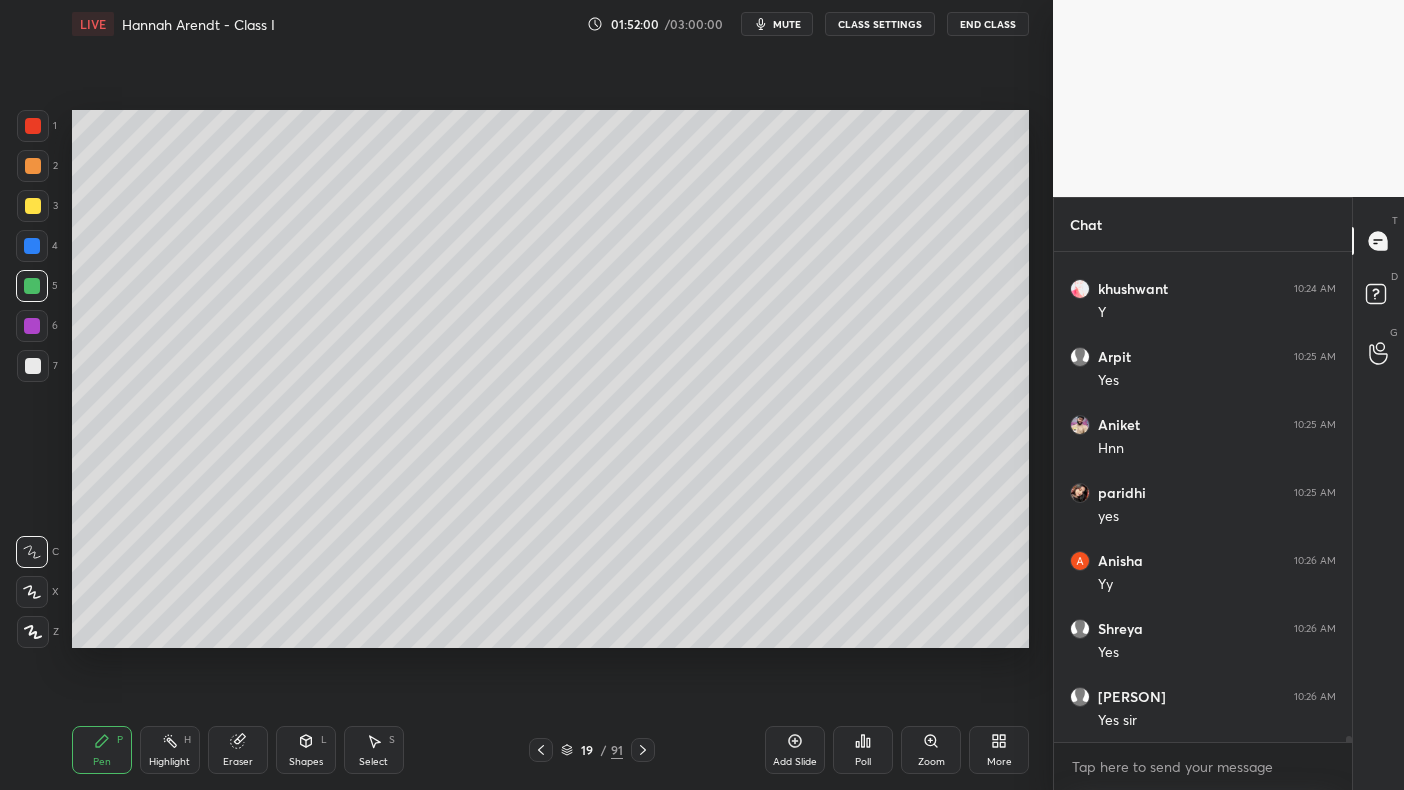 scroll, scrollTop: 37513, scrollLeft: 0, axis: vertical 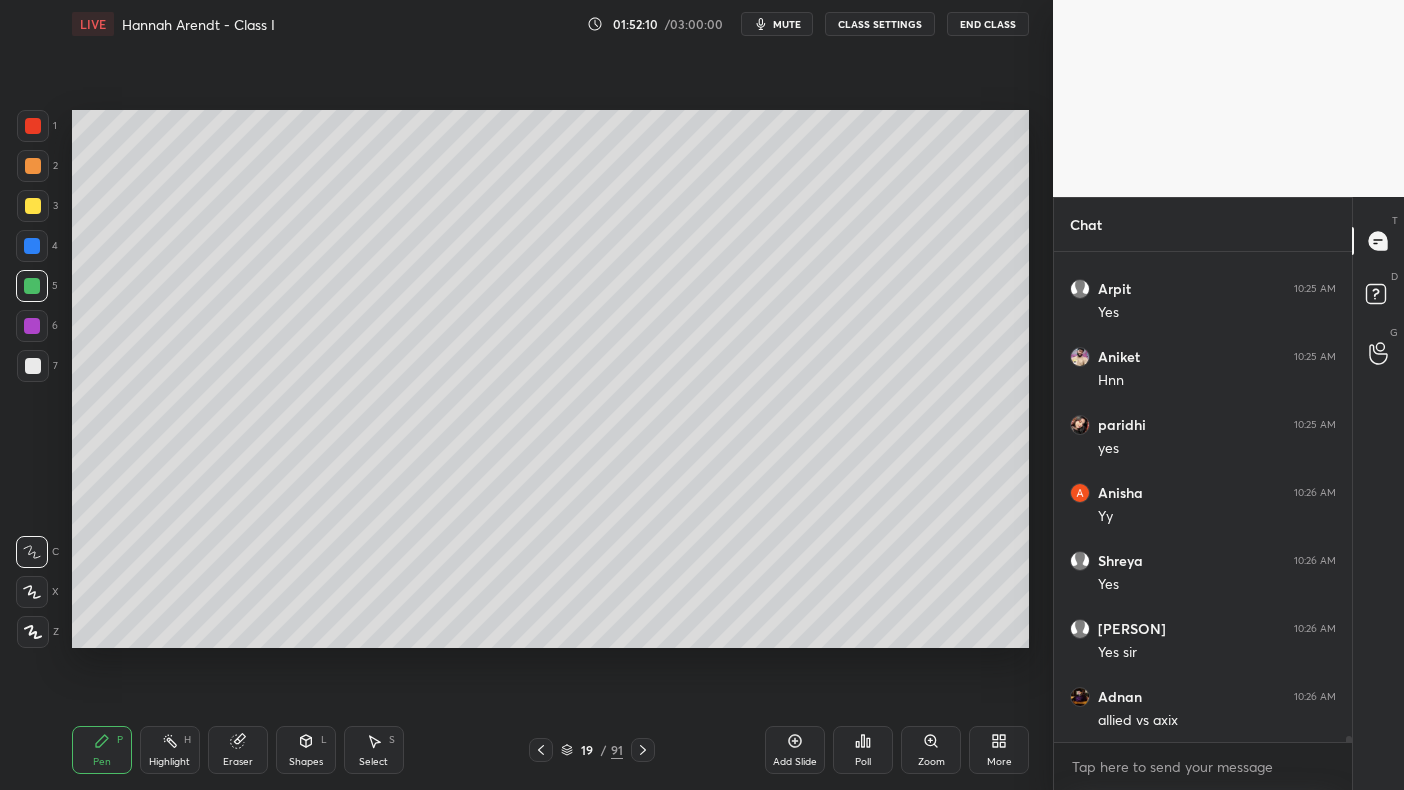 click at bounding box center (32, 286) 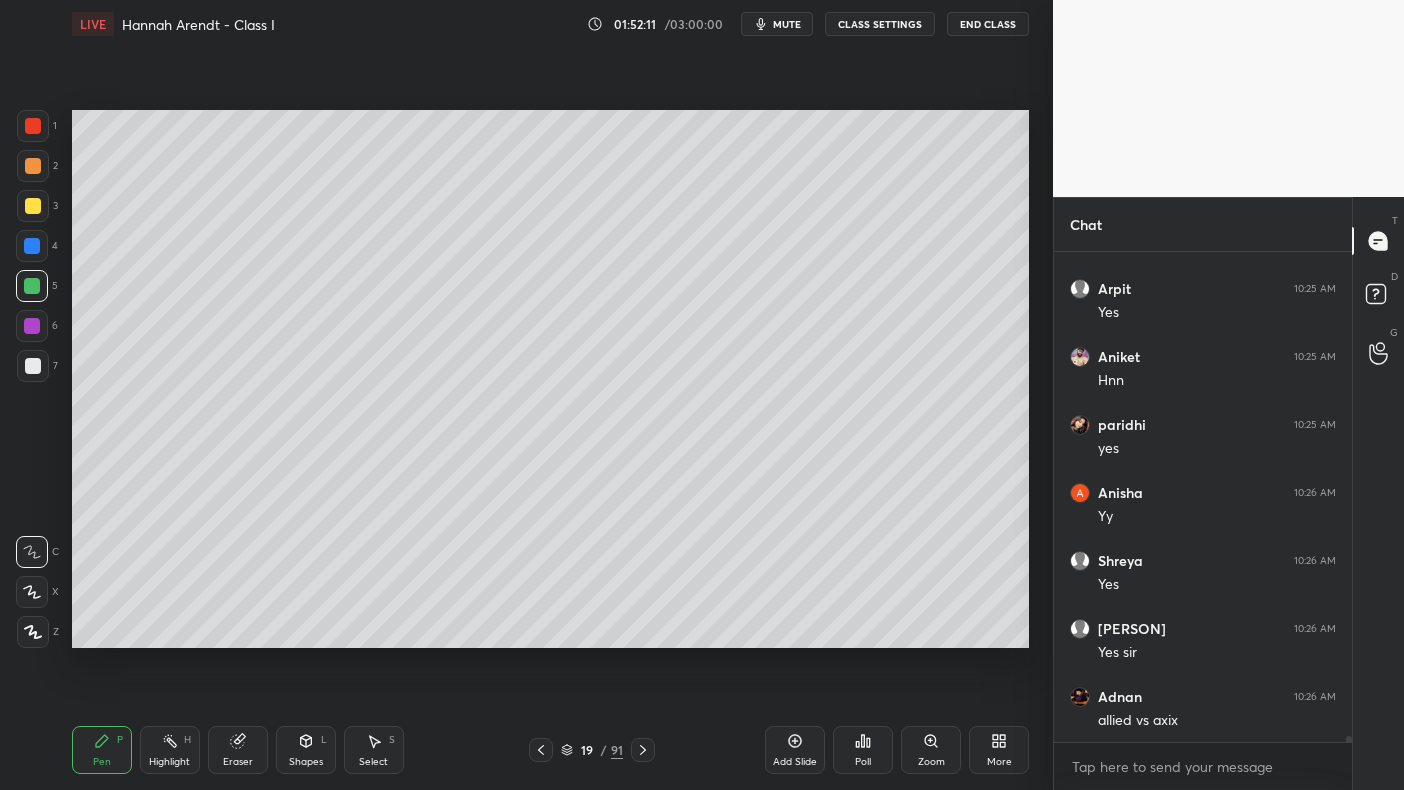 click at bounding box center (32, 246) 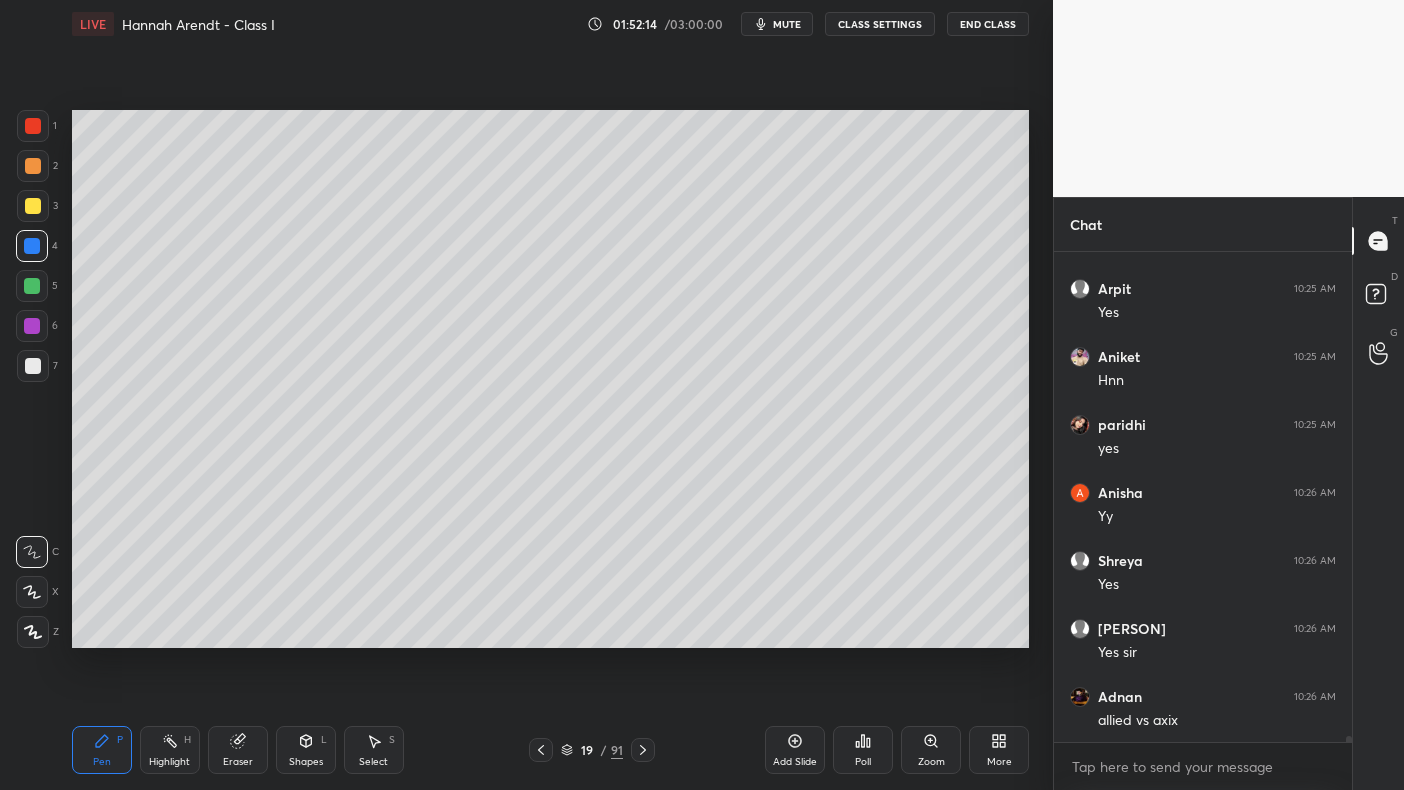click at bounding box center (32, 326) 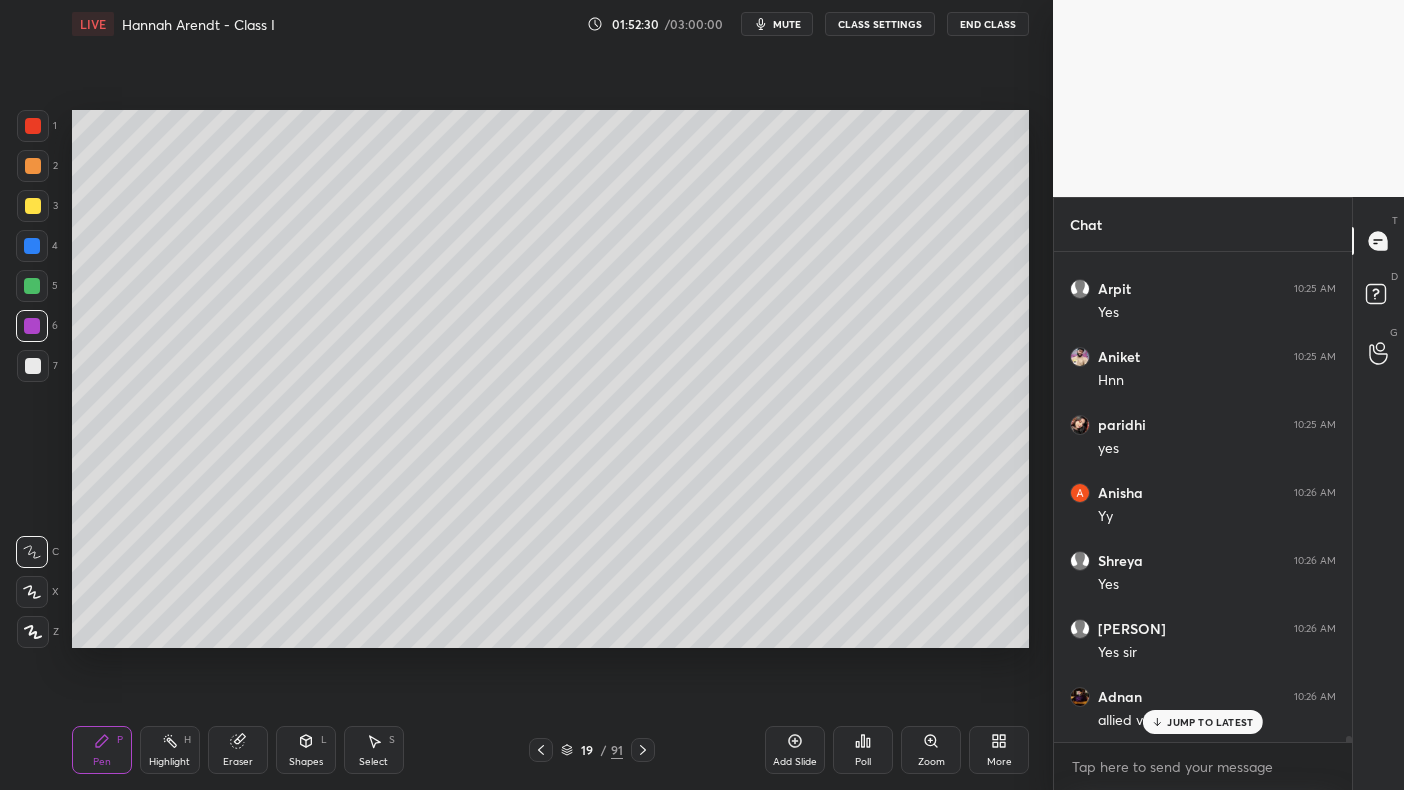 scroll, scrollTop: 37581, scrollLeft: 0, axis: vertical 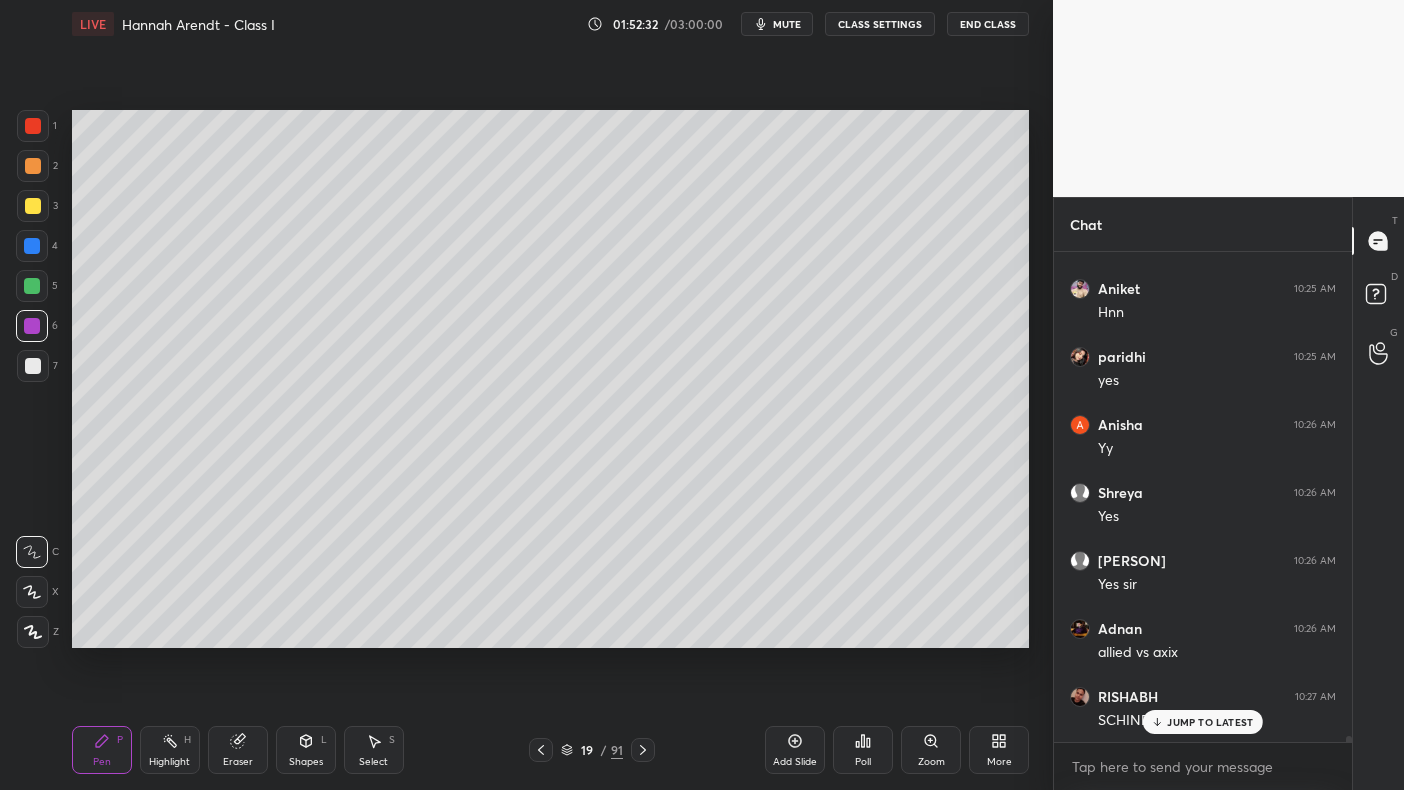 click at bounding box center (32, 286) 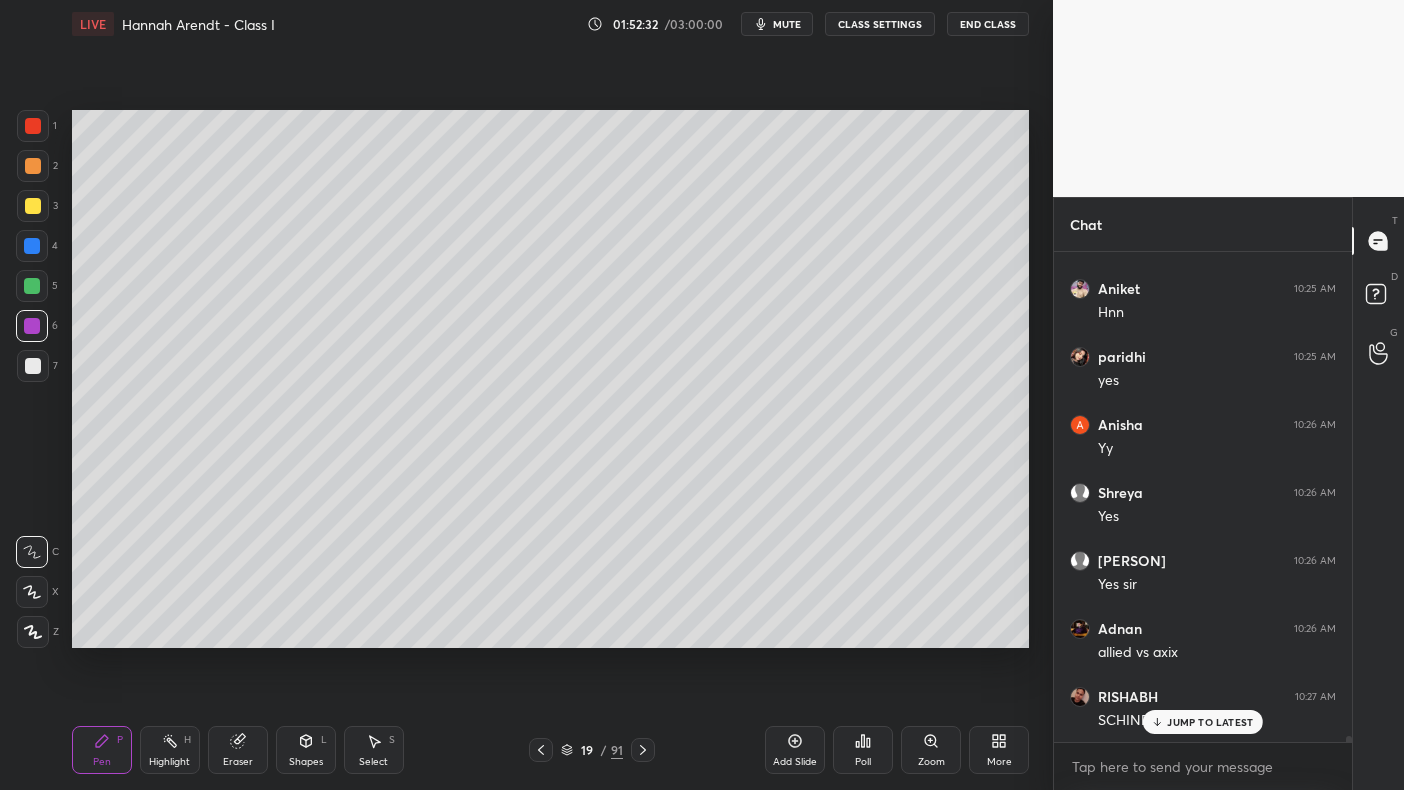 click at bounding box center [32, 286] 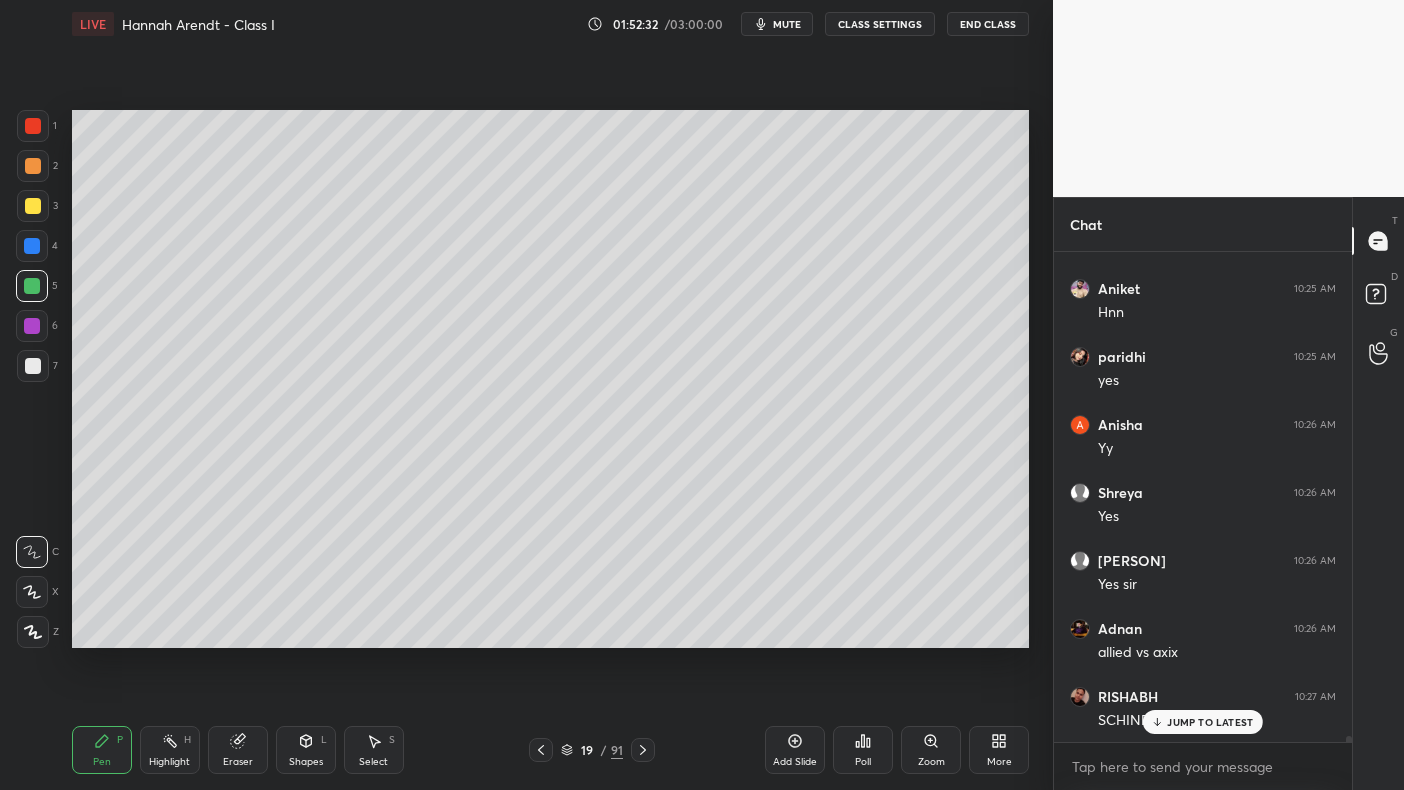 scroll, scrollTop: 37649, scrollLeft: 0, axis: vertical 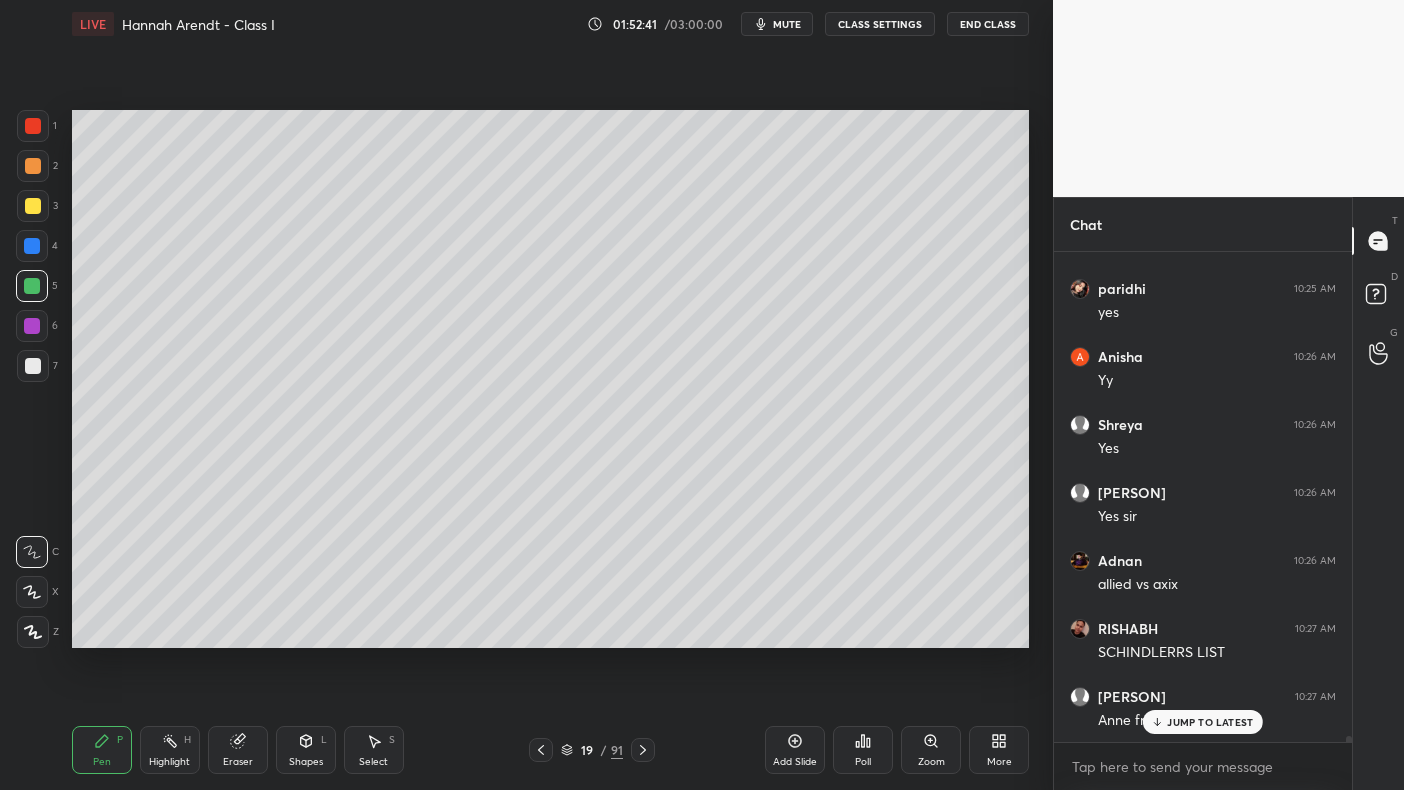 click at bounding box center (33, 206) 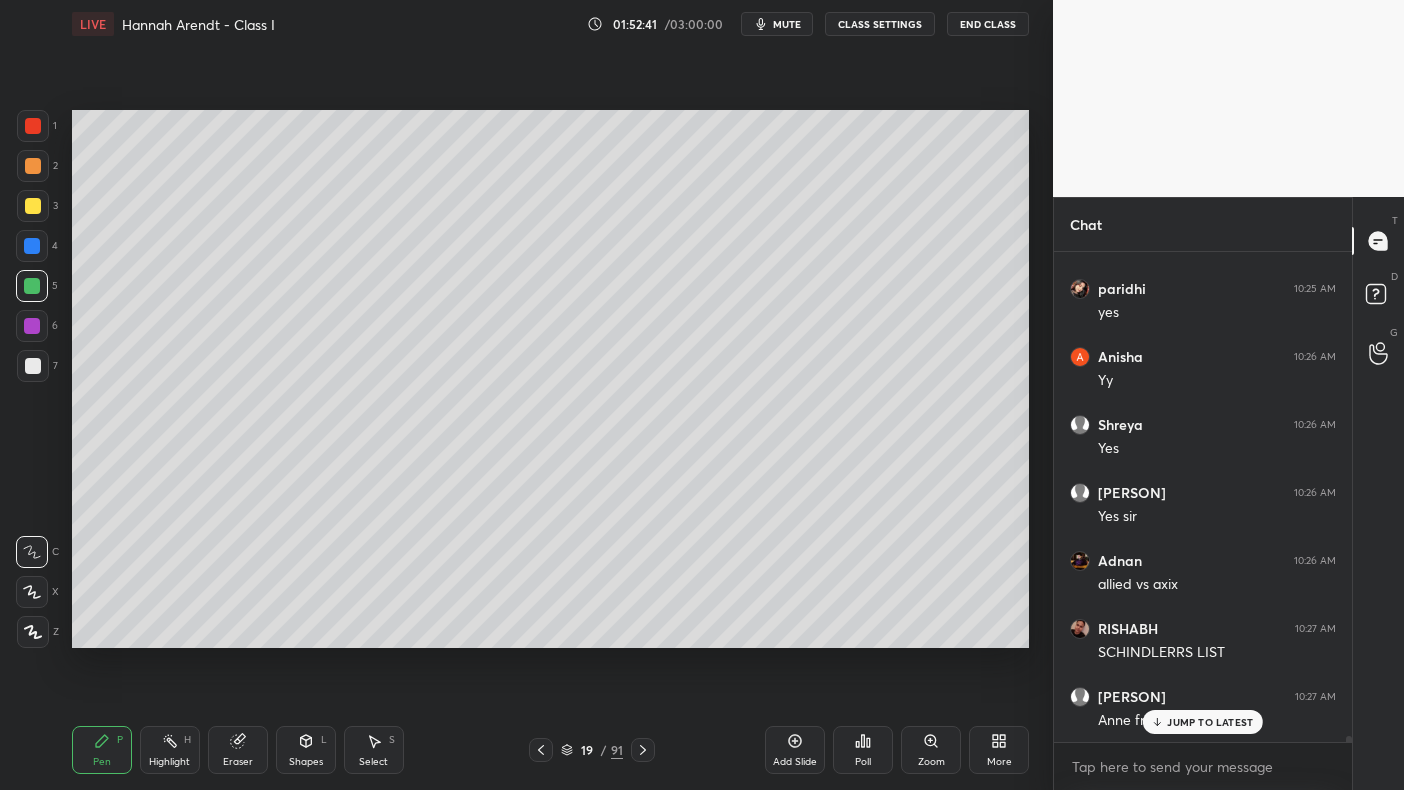 click at bounding box center (33, 206) 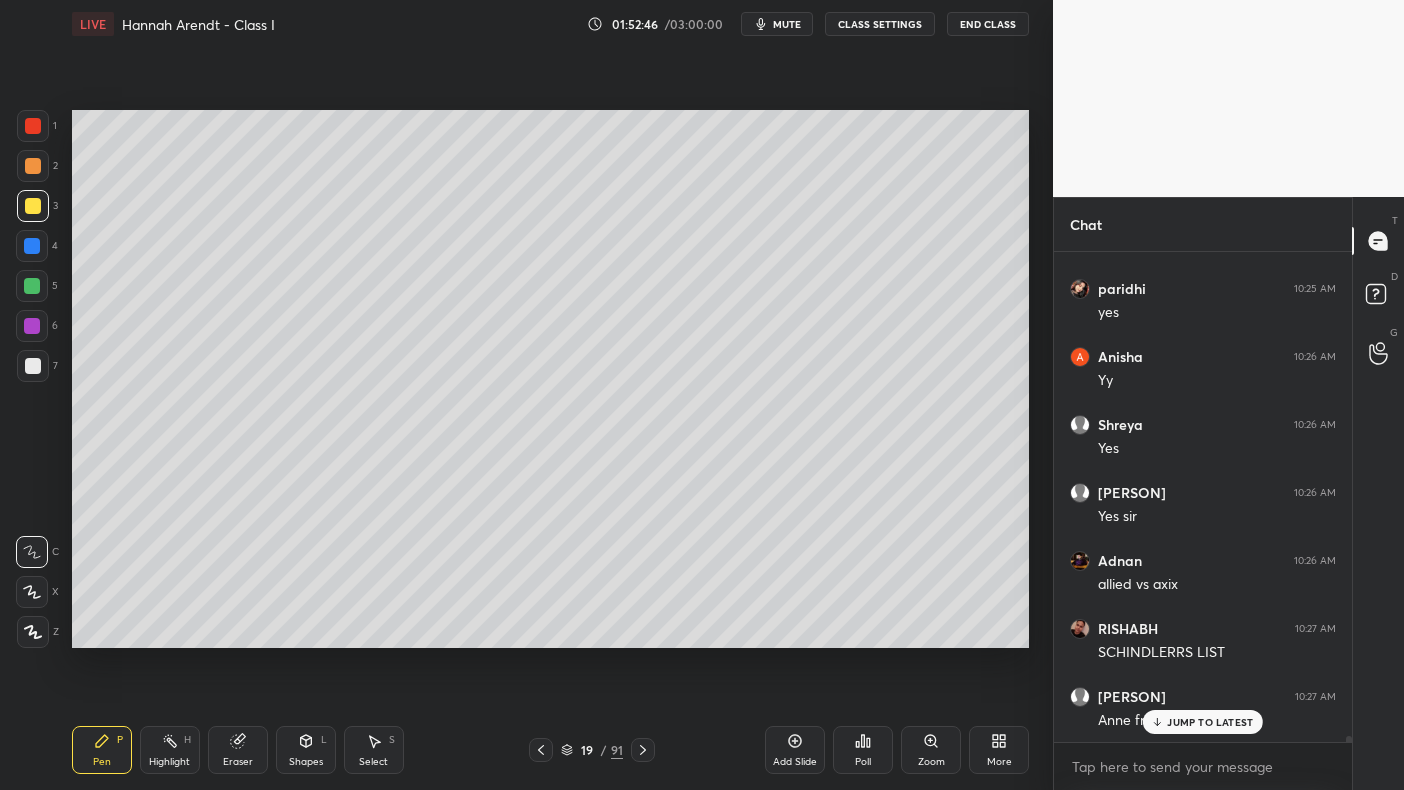 scroll, scrollTop: 37717, scrollLeft: 0, axis: vertical 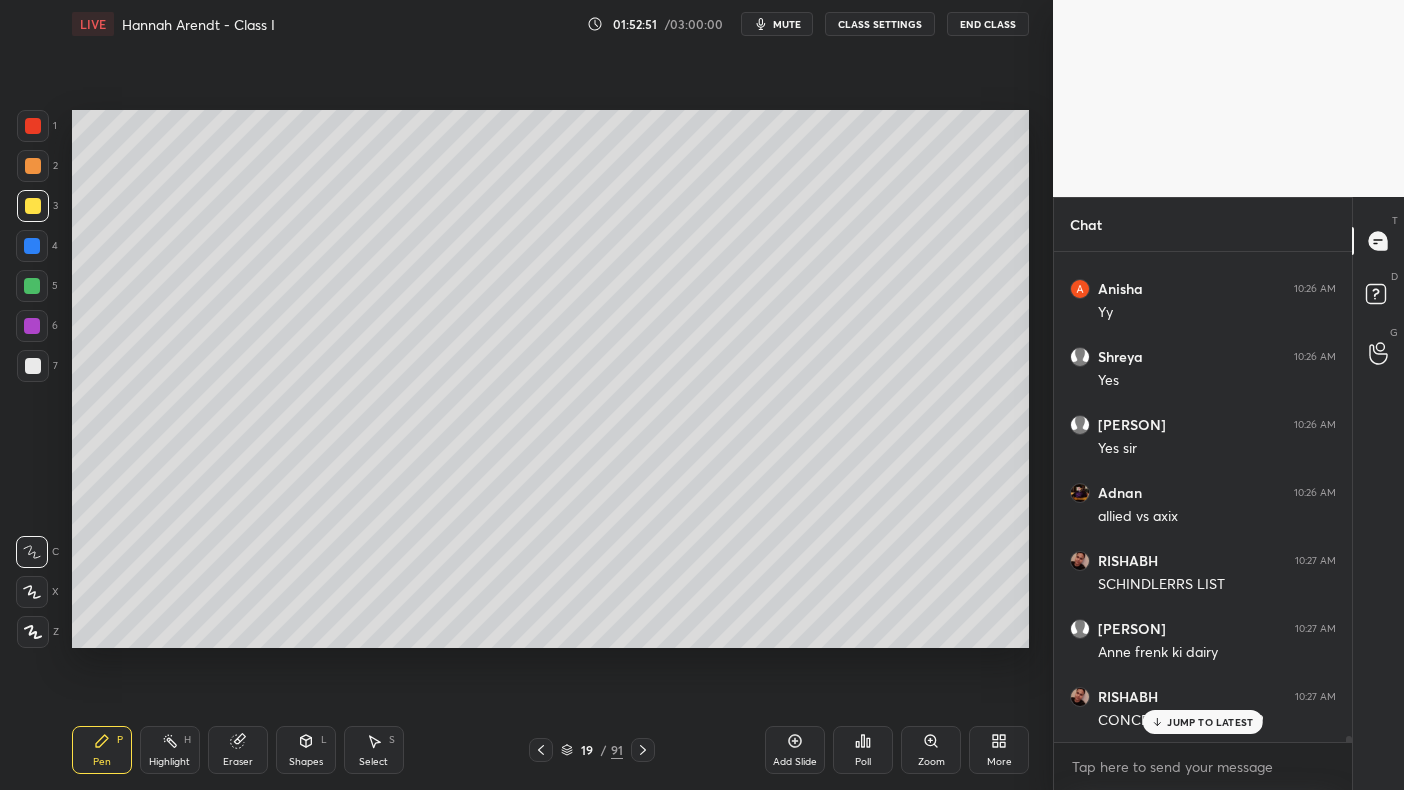 click at bounding box center (33, 166) 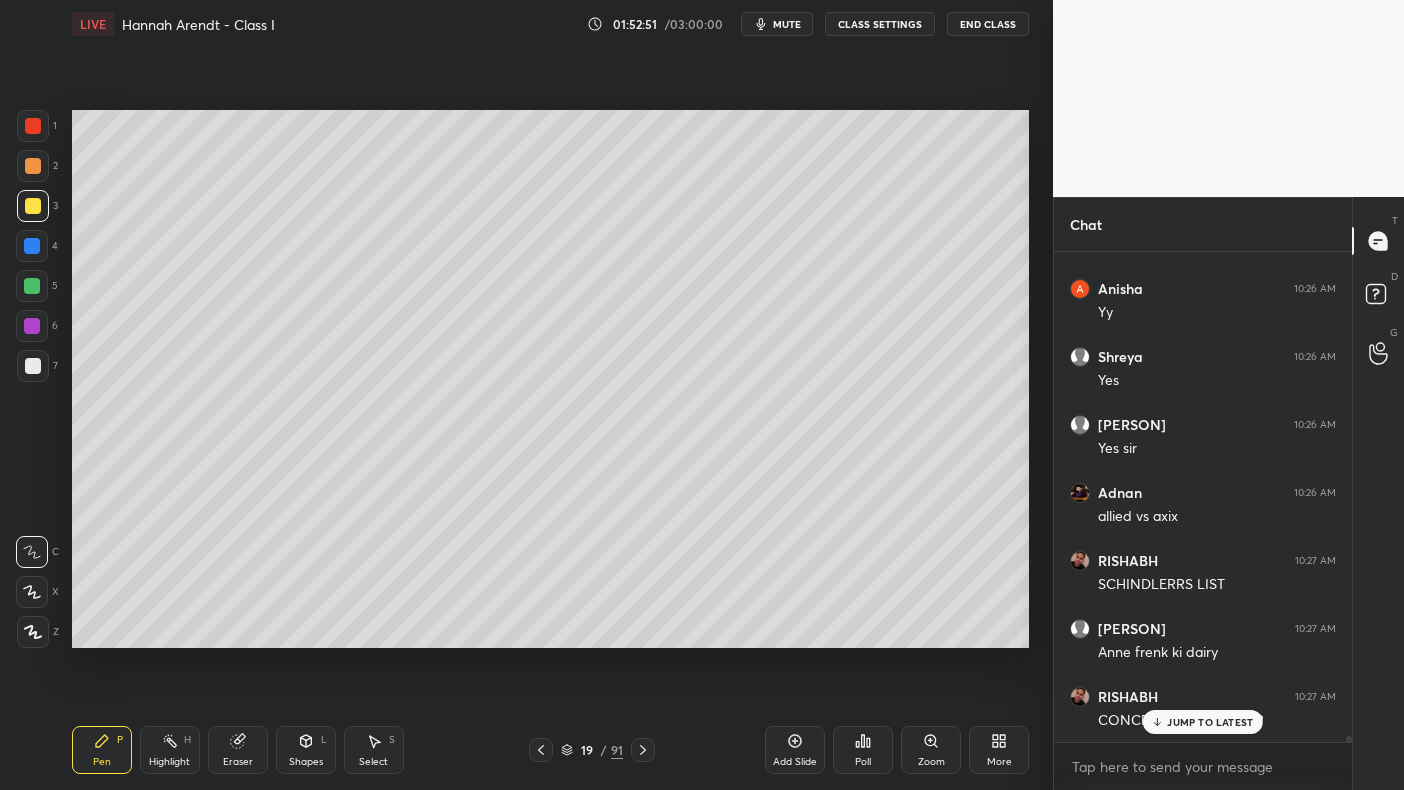 click on "1" at bounding box center [37, 130] 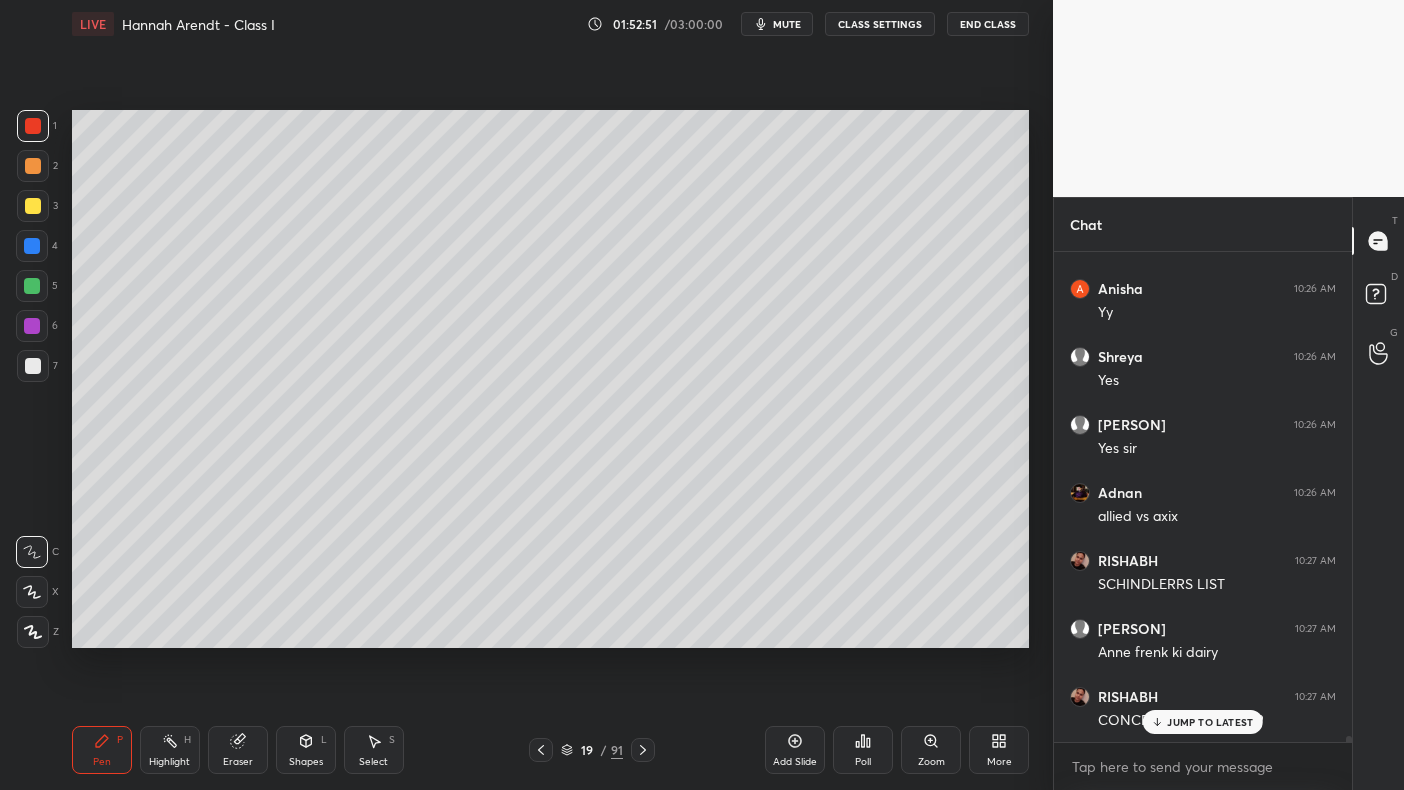 click at bounding box center (33, 126) 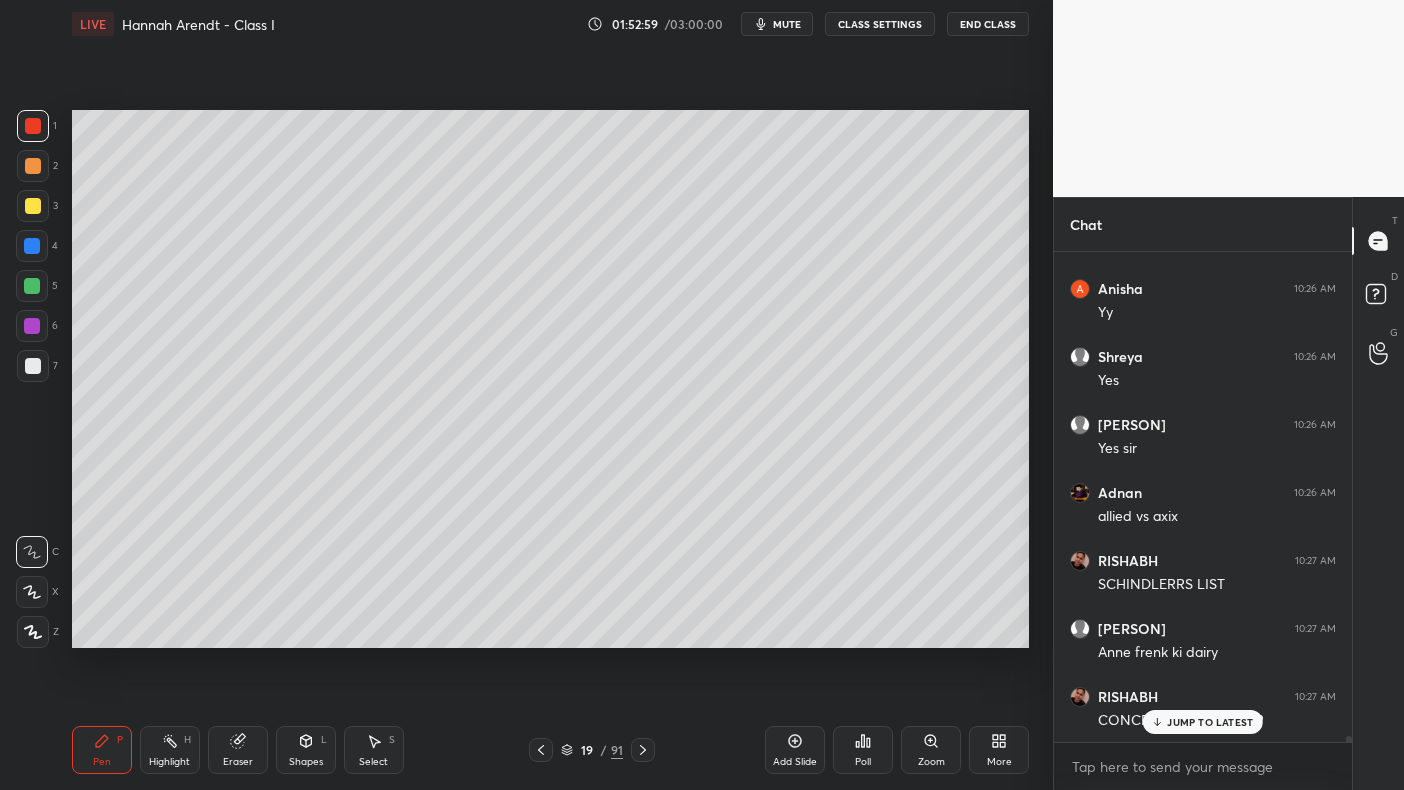 scroll, scrollTop: 37738, scrollLeft: 0, axis: vertical 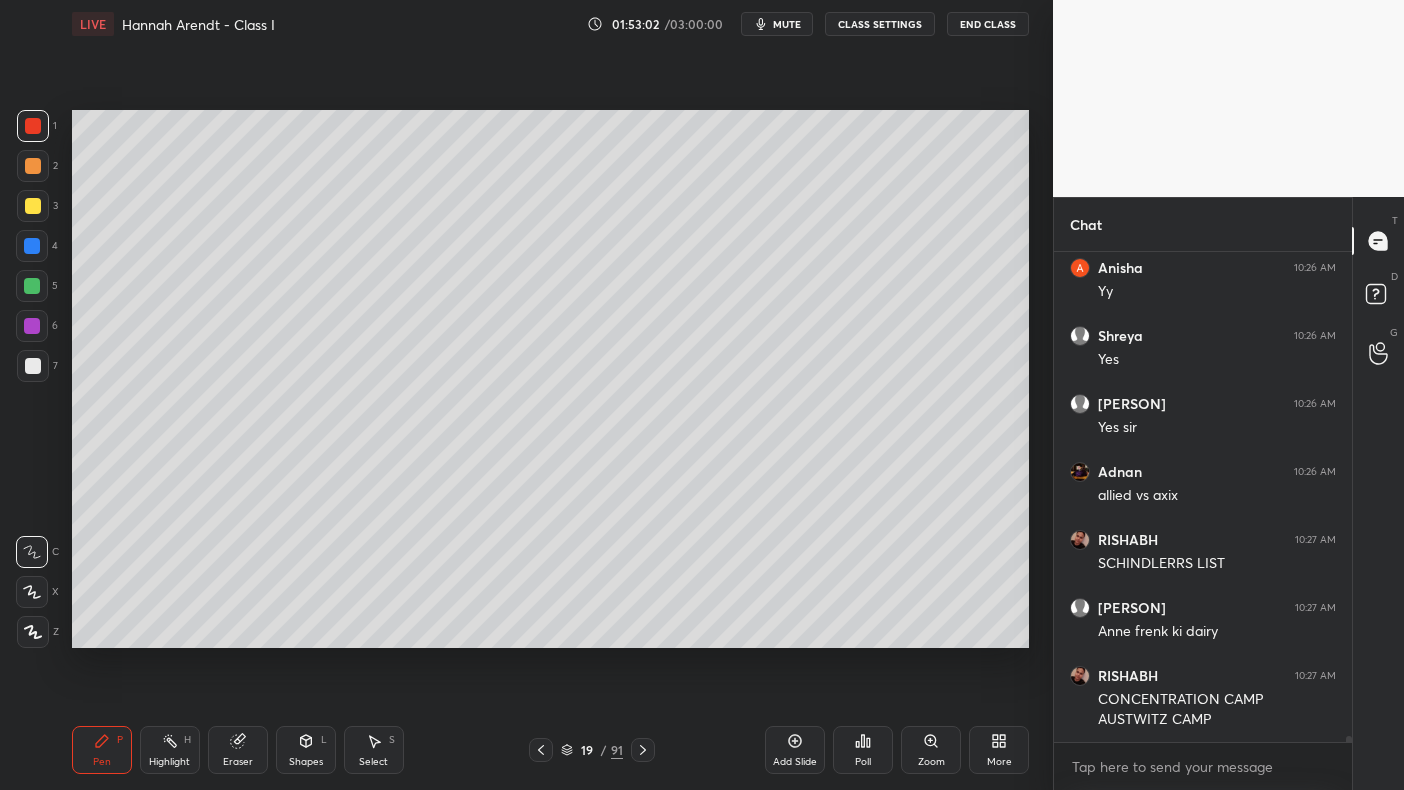 click on "4" at bounding box center (37, 250) 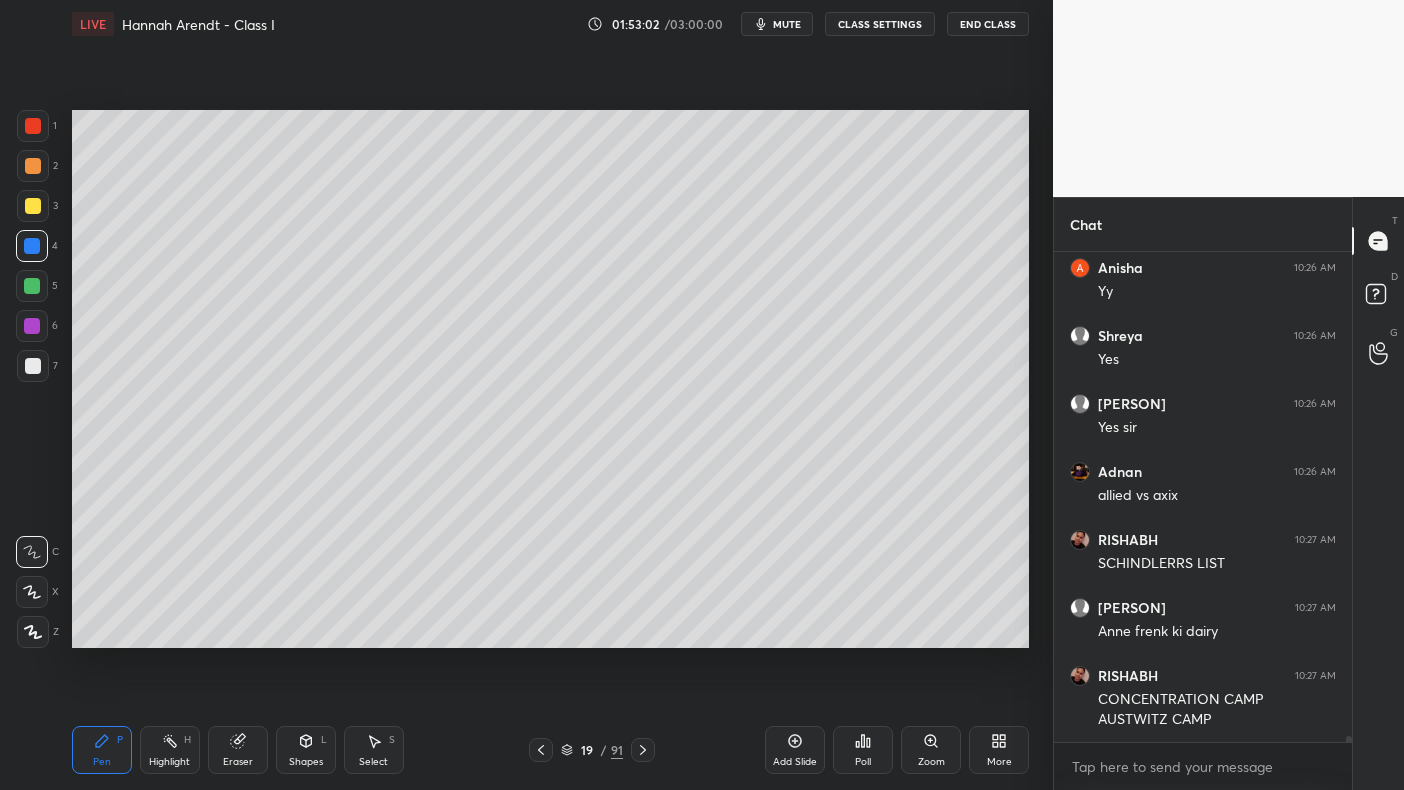 click at bounding box center (32, 246) 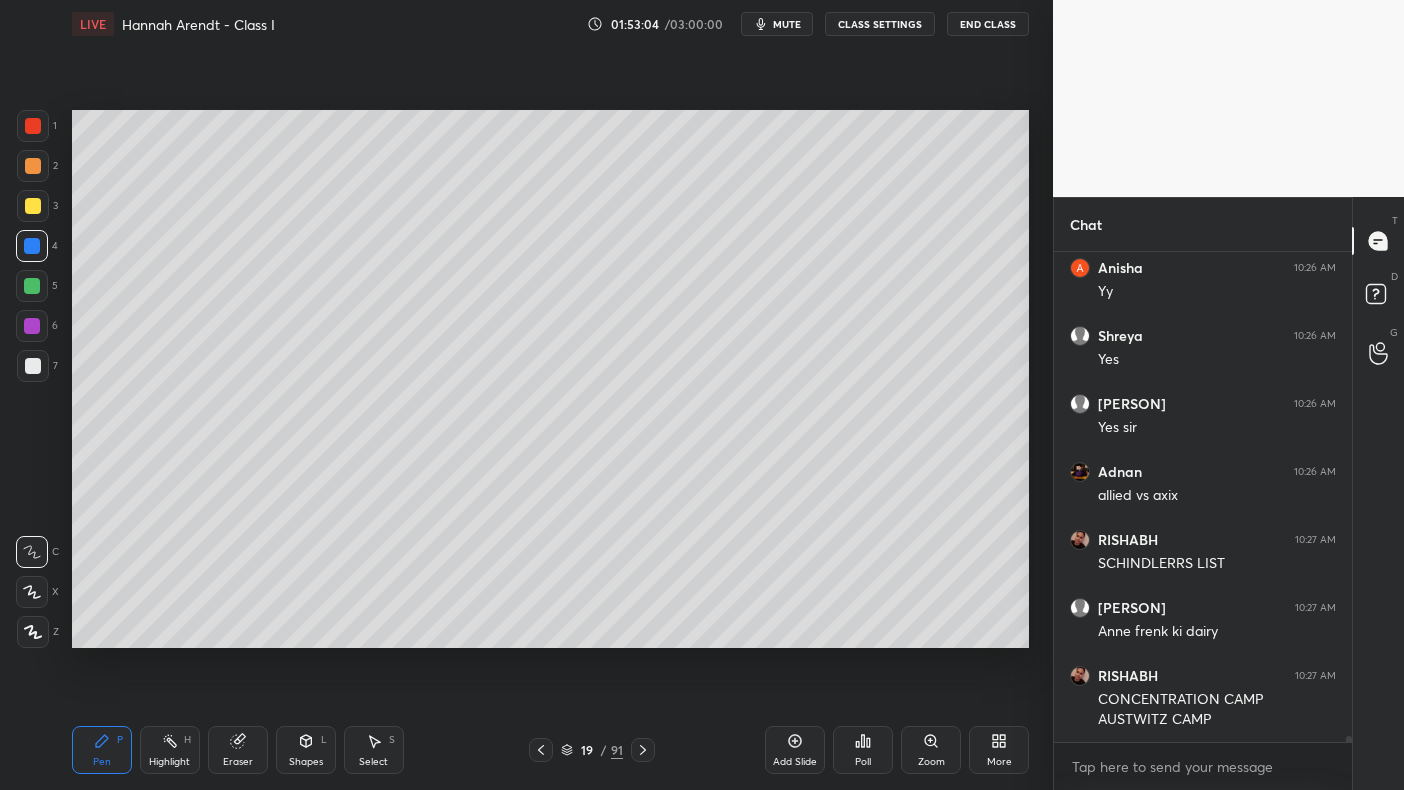 click at bounding box center (33, 366) 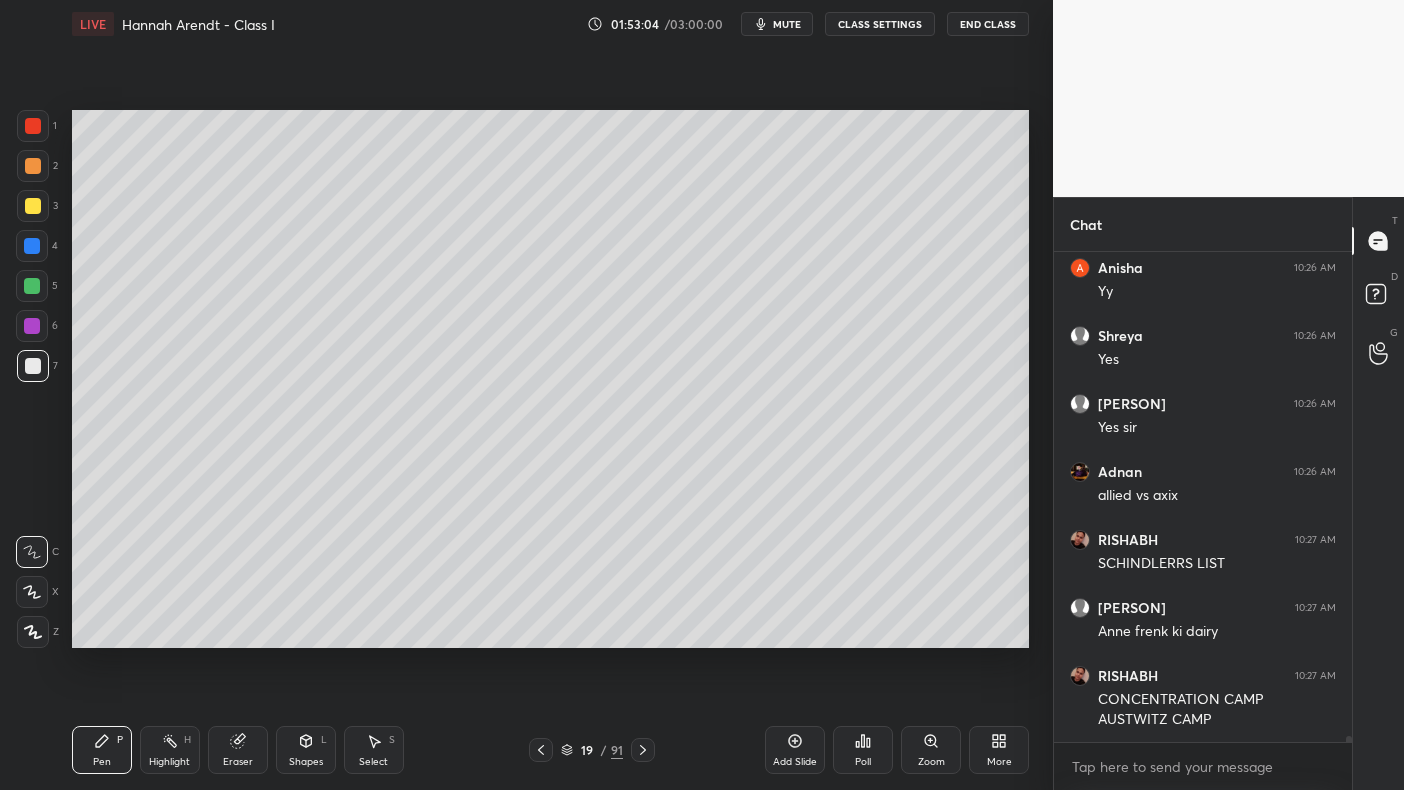 click at bounding box center (33, 366) 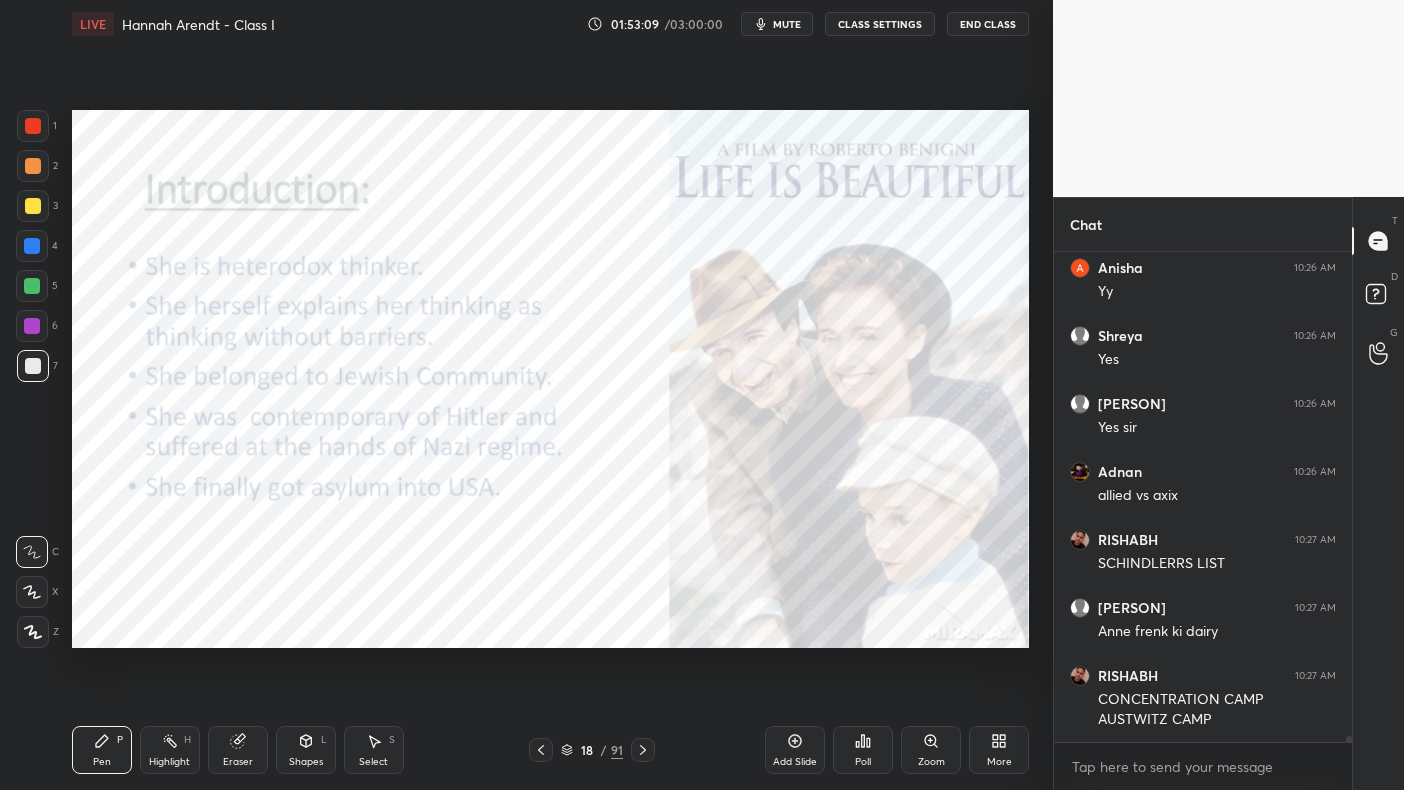 click at bounding box center (33, 126) 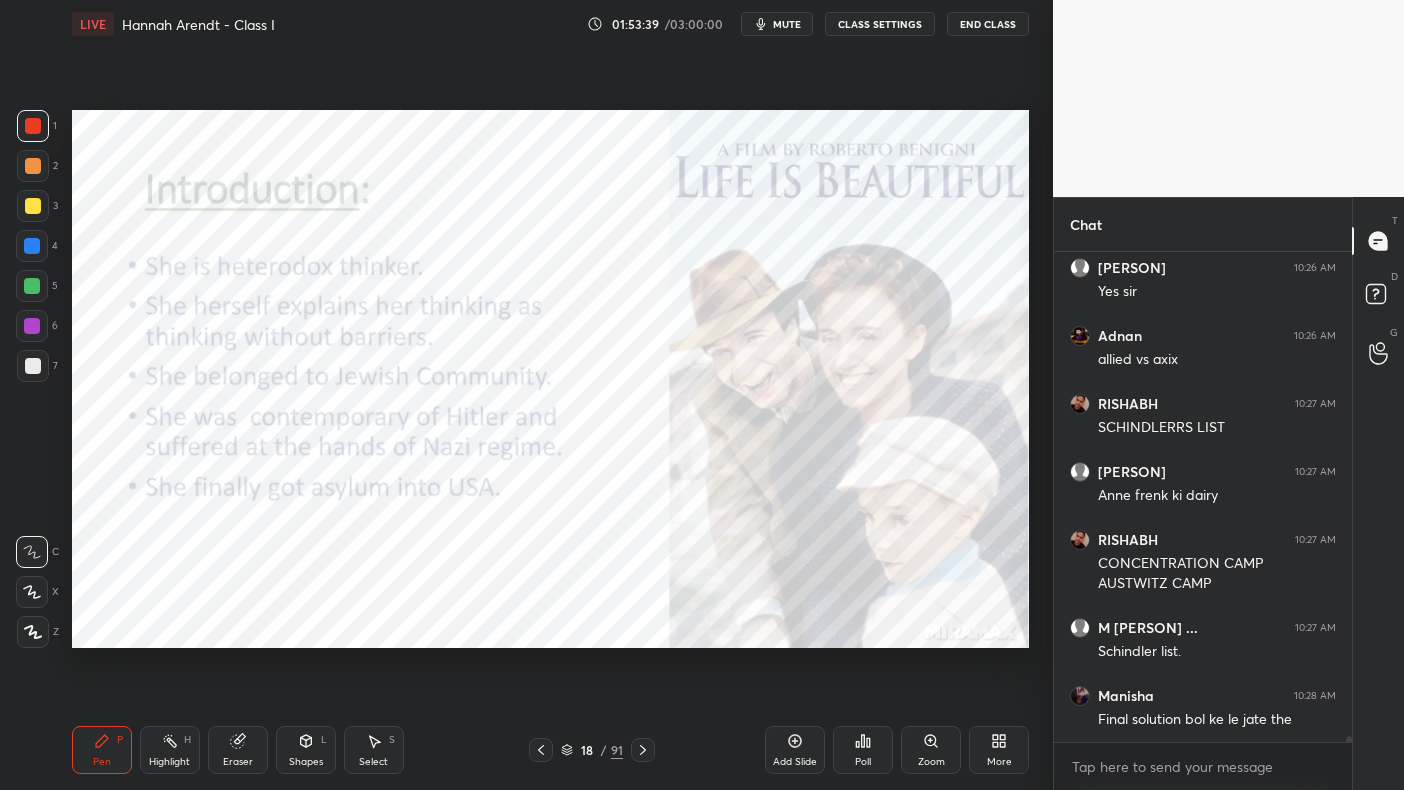 scroll, scrollTop: 37959, scrollLeft: 0, axis: vertical 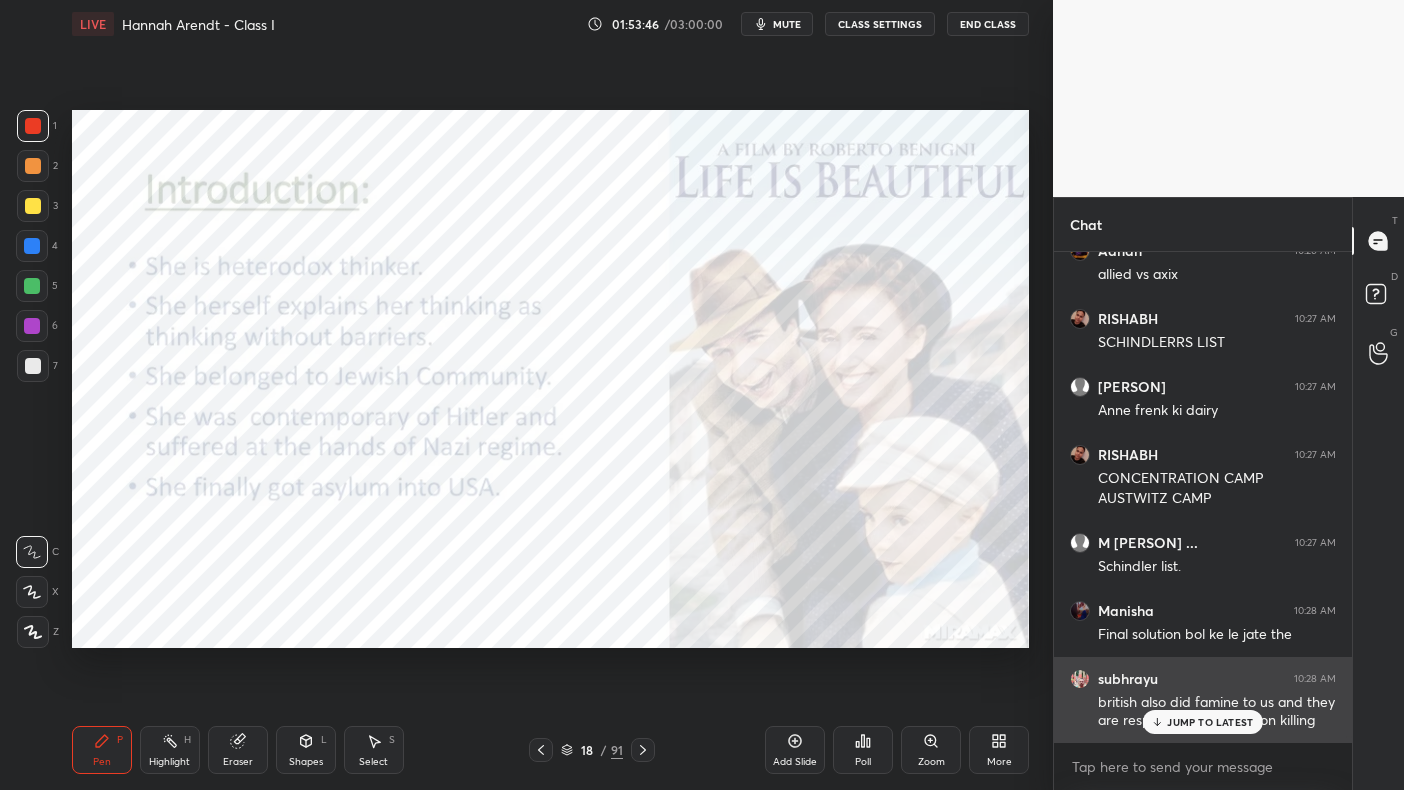 click on "JUMP TO LATEST" at bounding box center (1210, 722) 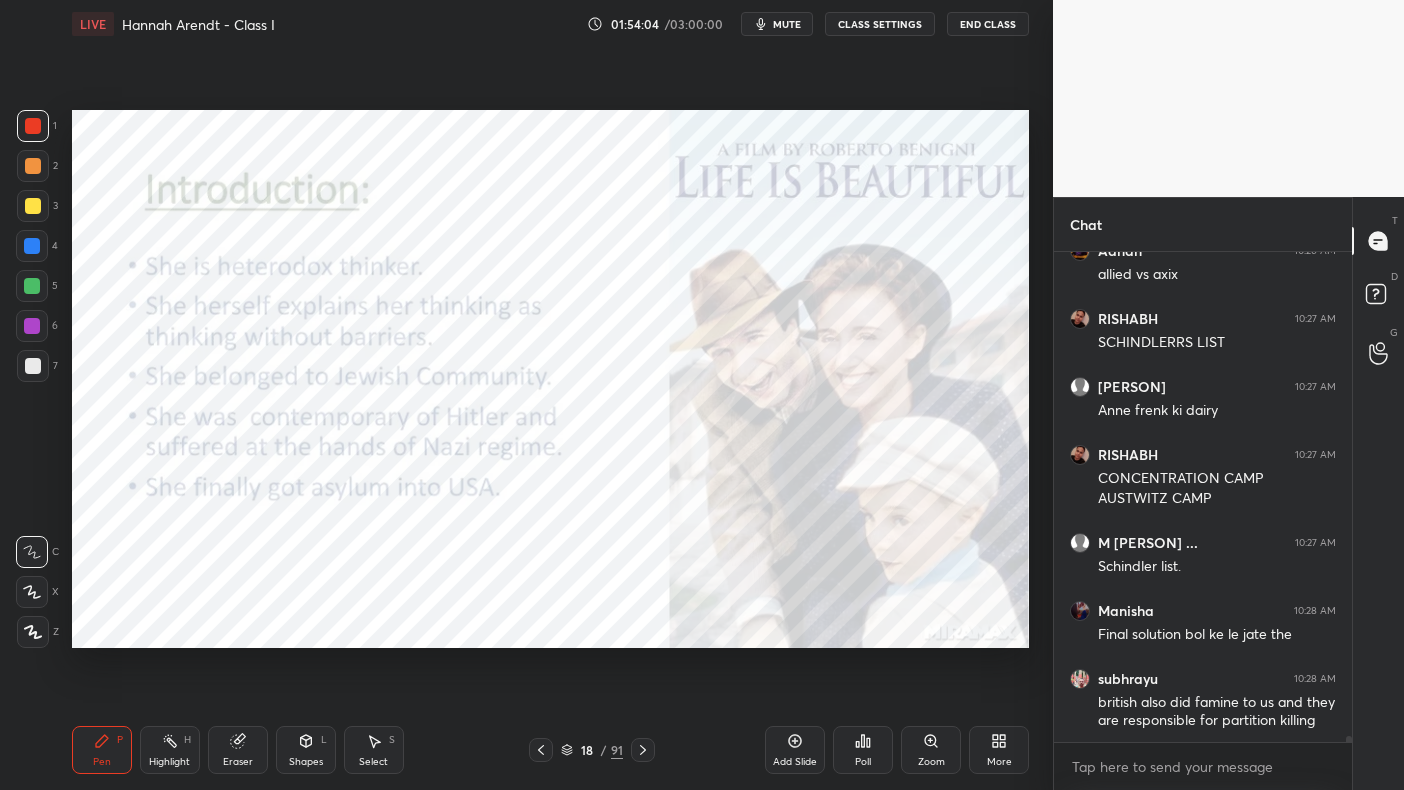 scroll, scrollTop: 38027, scrollLeft: 0, axis: vertical 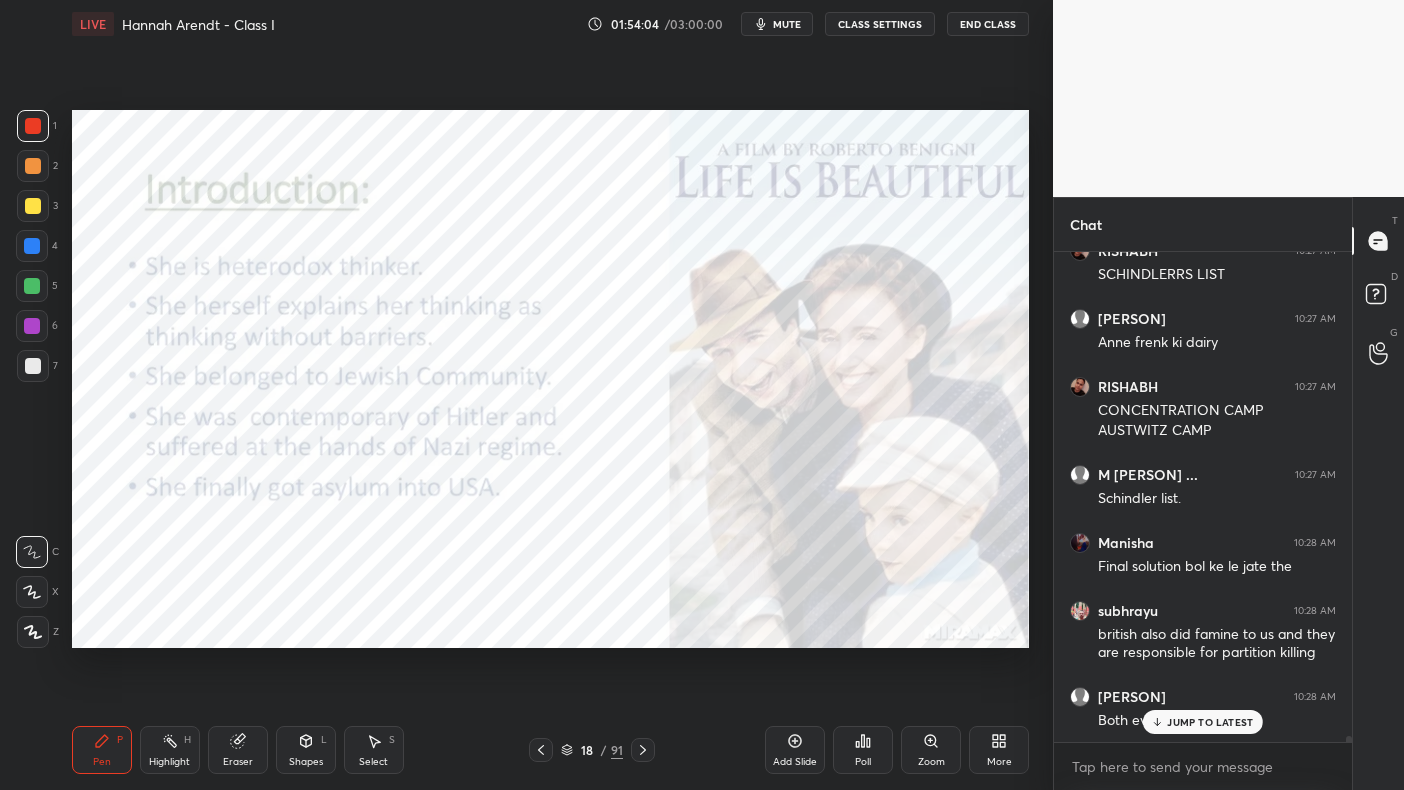 click on "1 2 3 4 5 6 7 C X Z C X Z E E Erase all   H H" at bounding box center [32, 379] 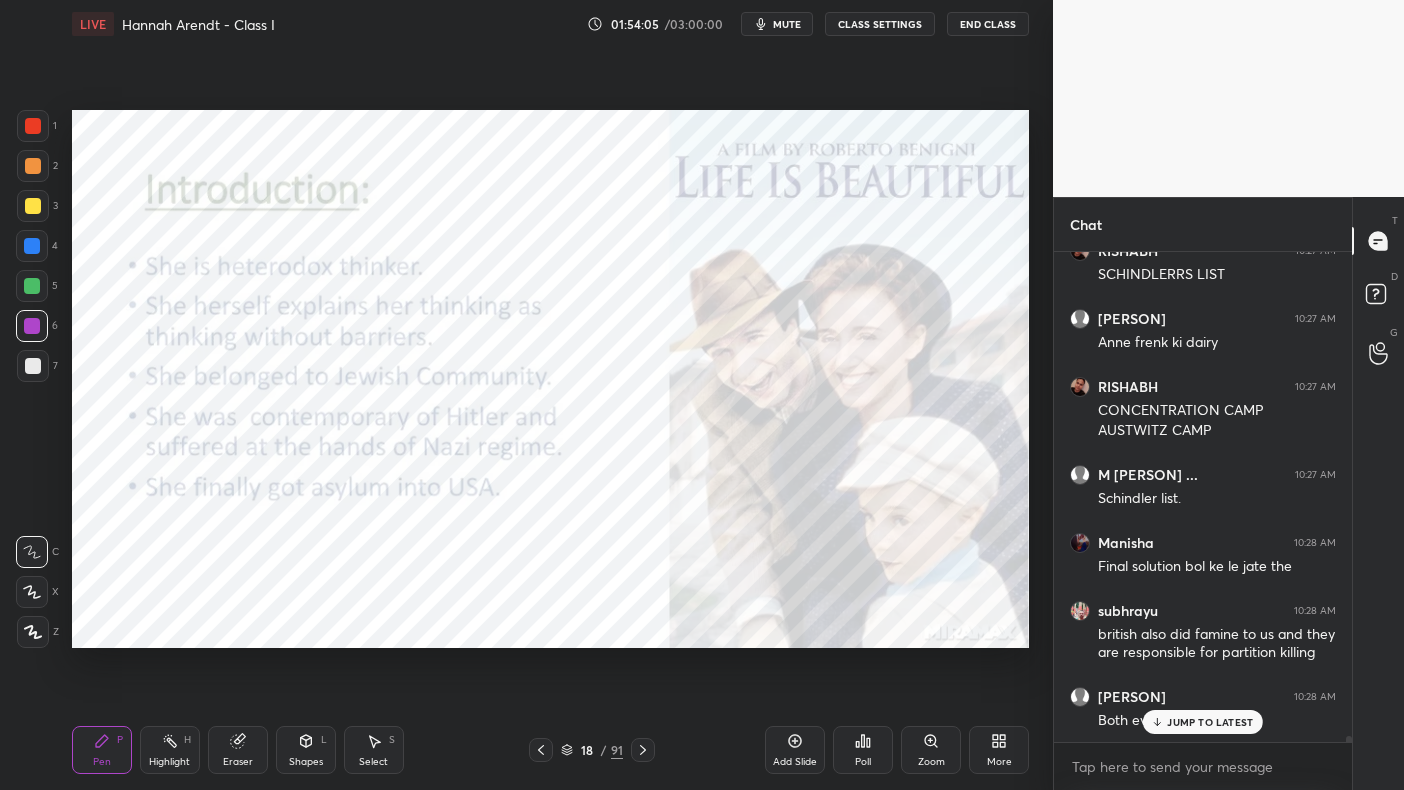 click at bounding box center (32, 326) 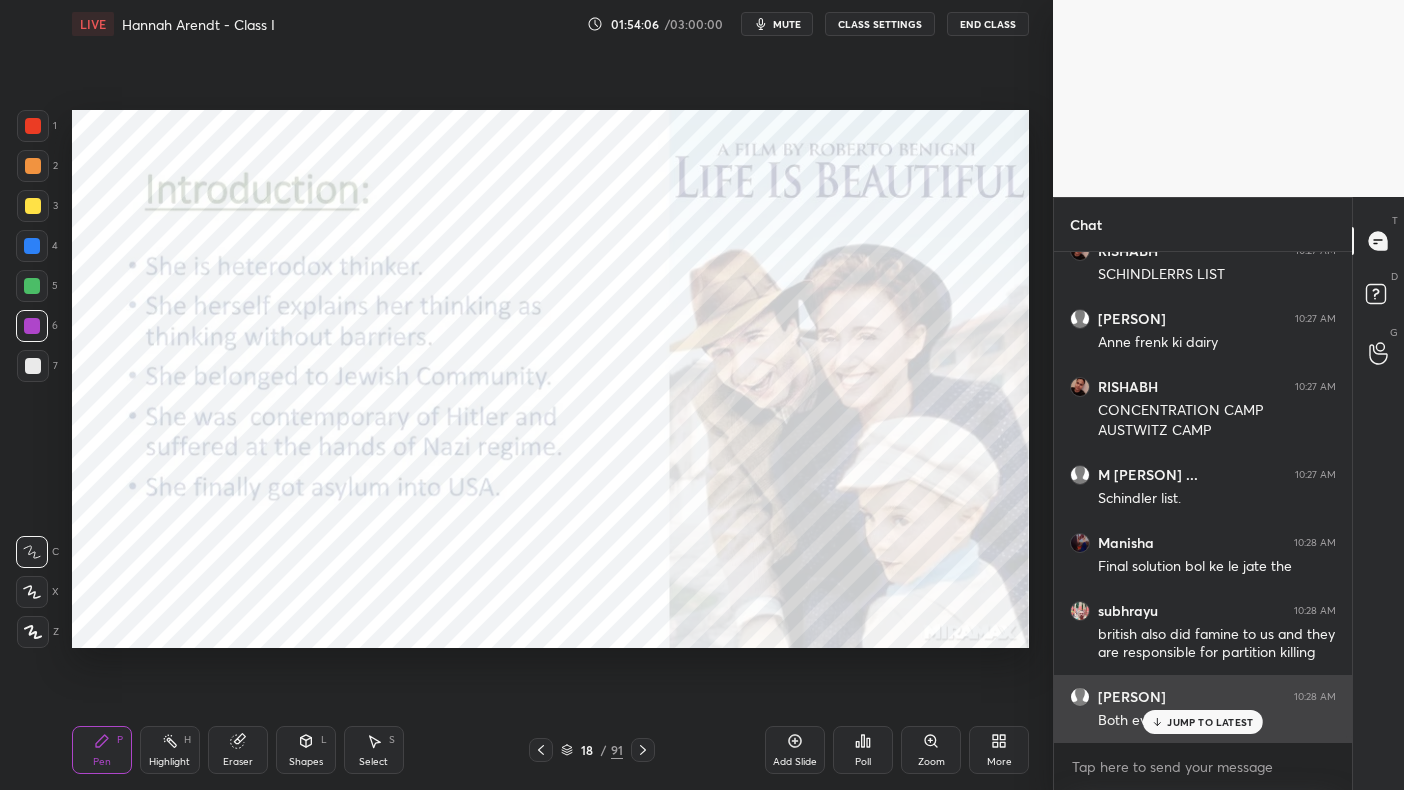click on "JUMP TO LATEST" at bounding box center [1210, 722] 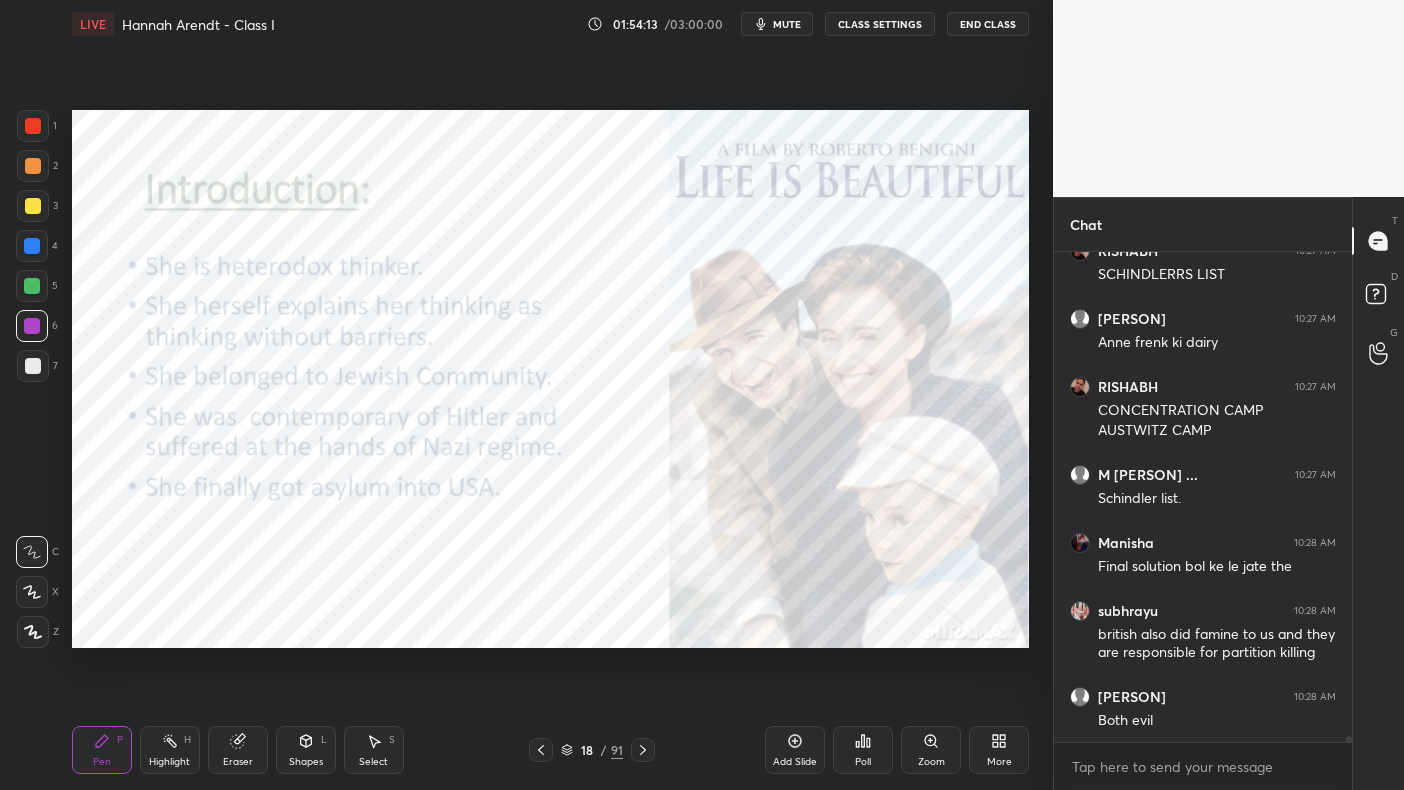 click at bounding box center (33, 126) 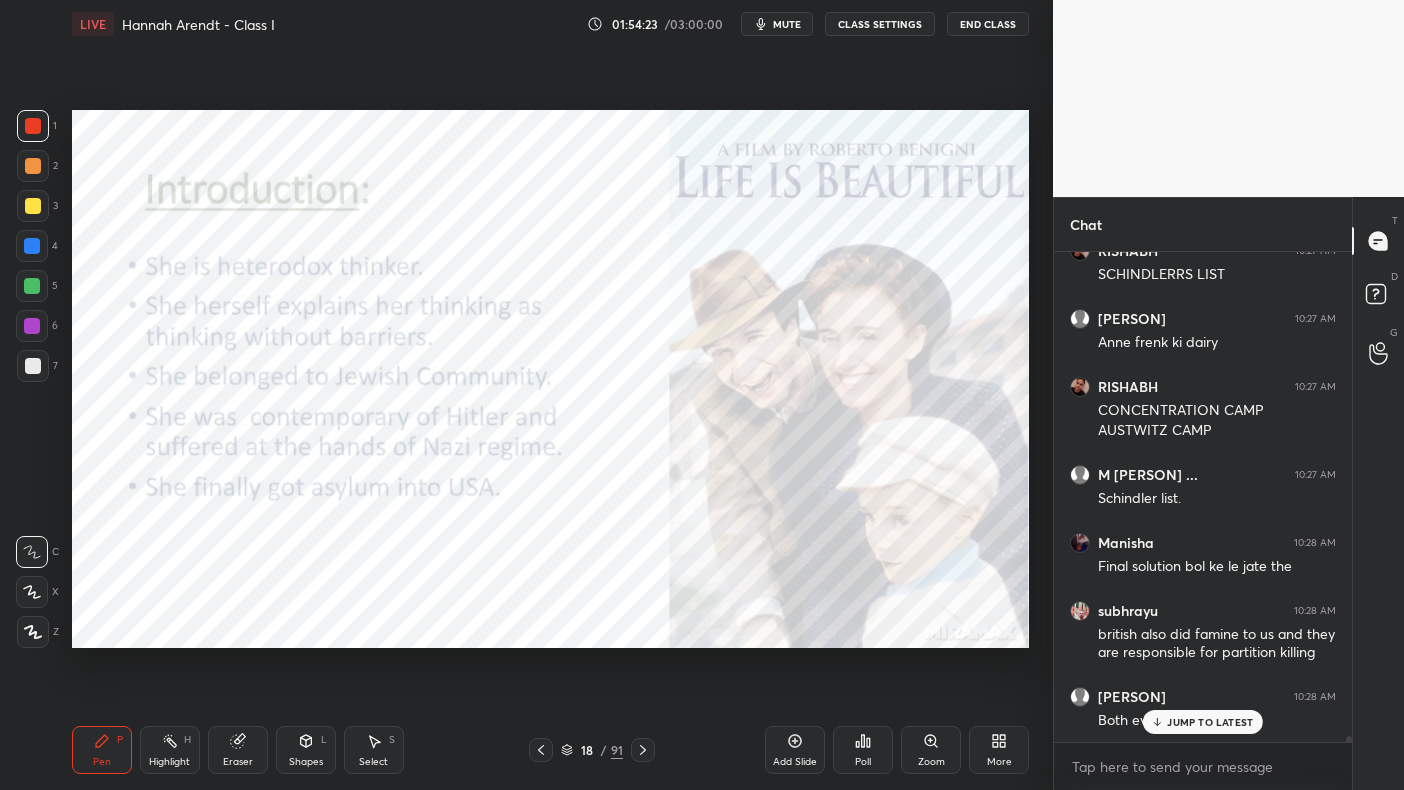 scroll, scrollTop: 38095, scrollLeft: 0, axis: vertical 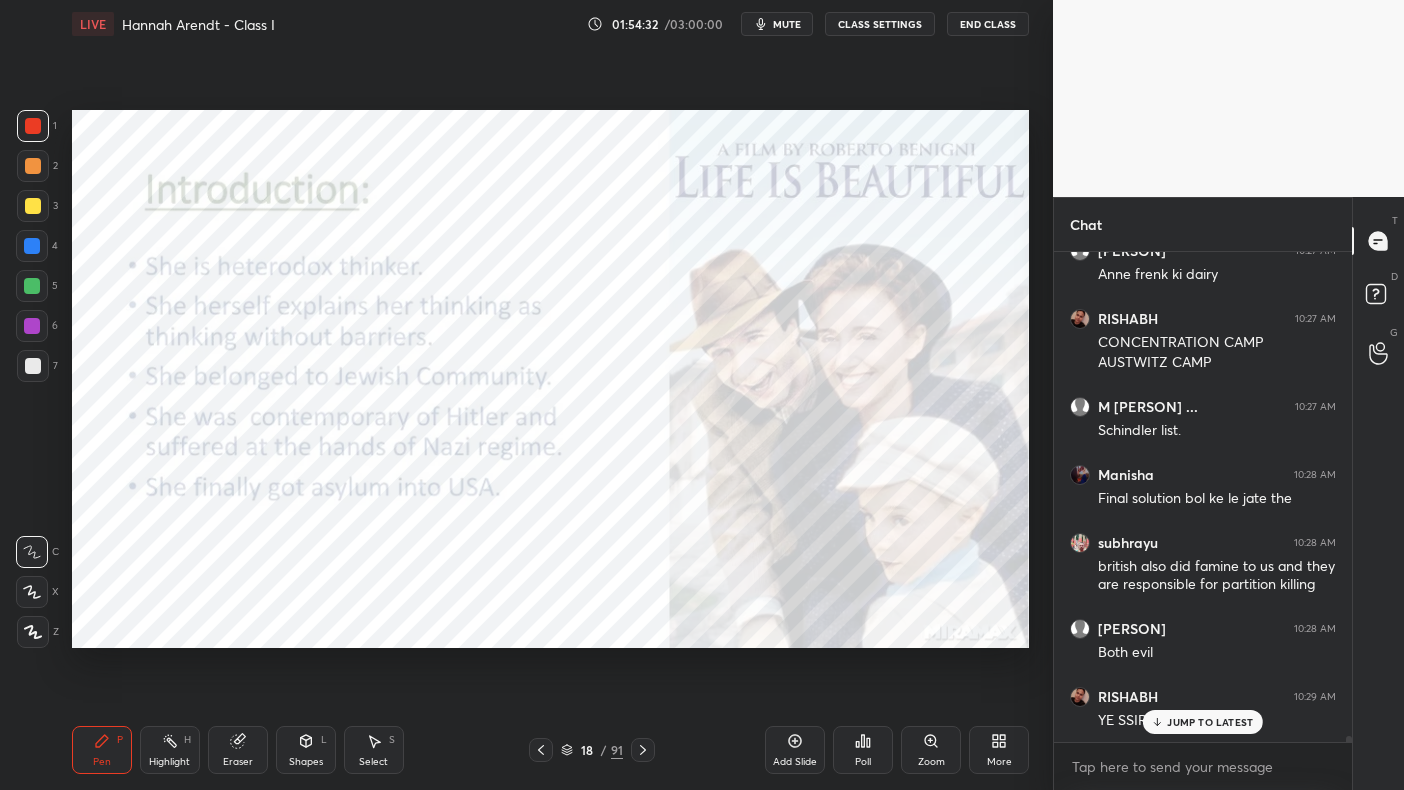 click at bounding box center (33, 126) 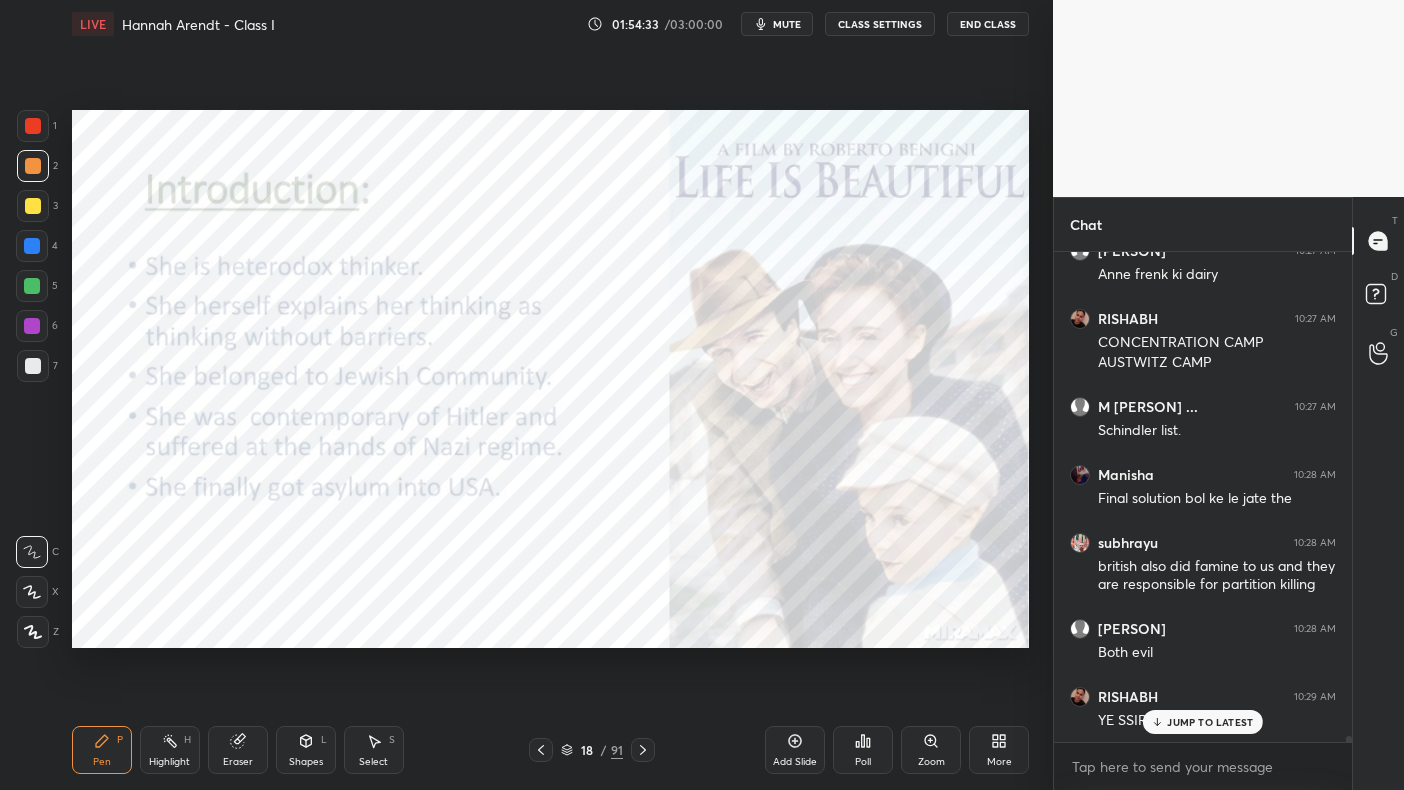 click at bounding box center (33, 166) 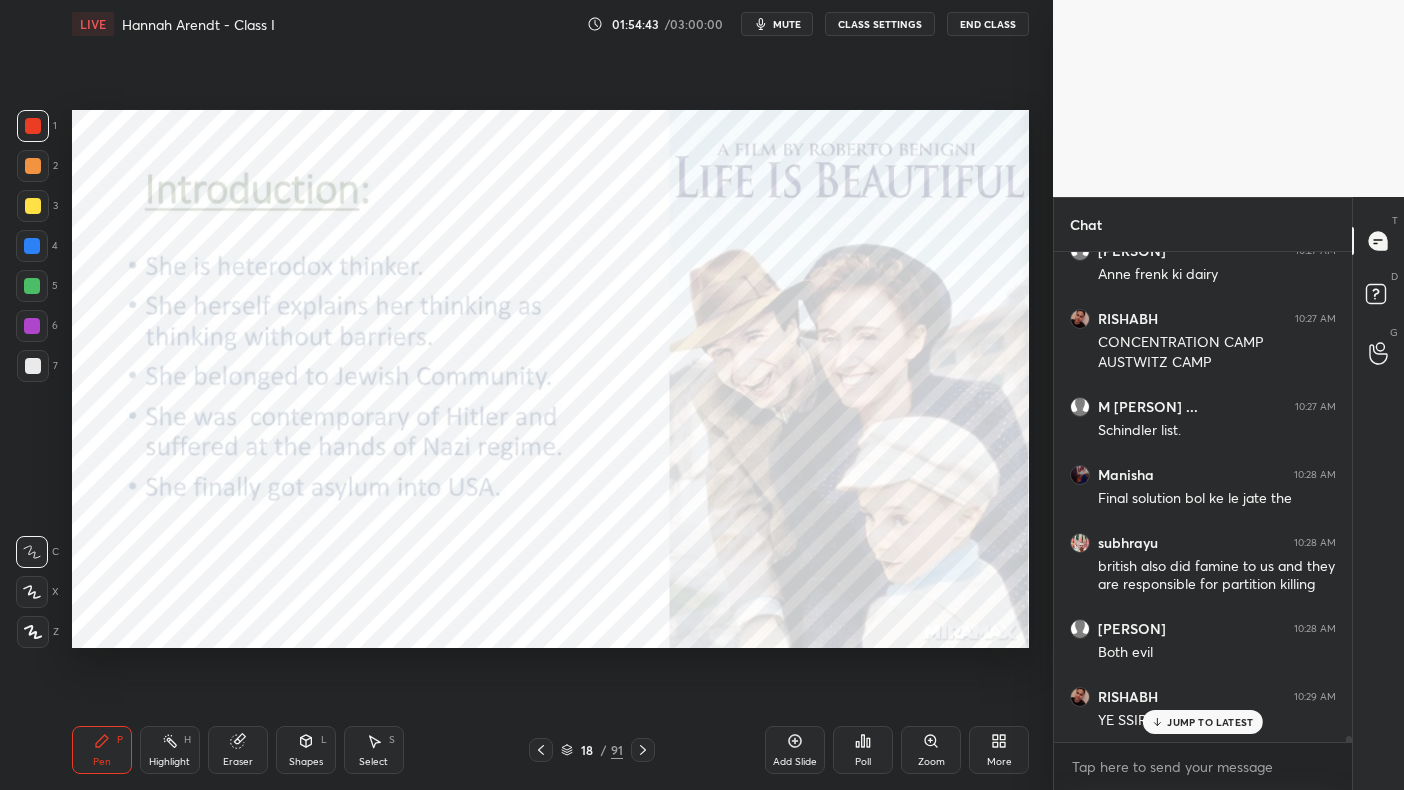 scroll, scrollTop: 38163, scrollLeft: 0, axis: vertical 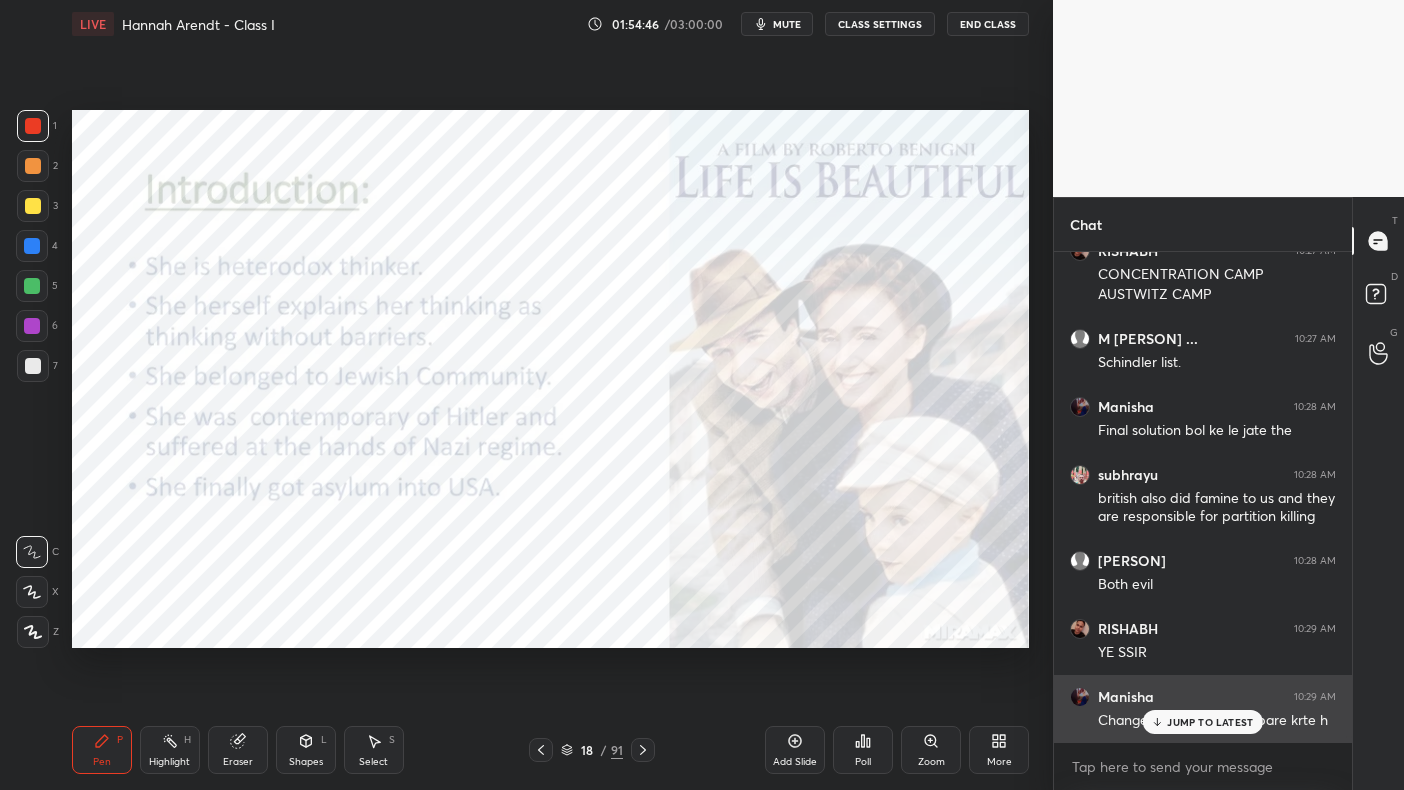 click on "JUMP TO LATEST" at bounding box center [1210, 722] 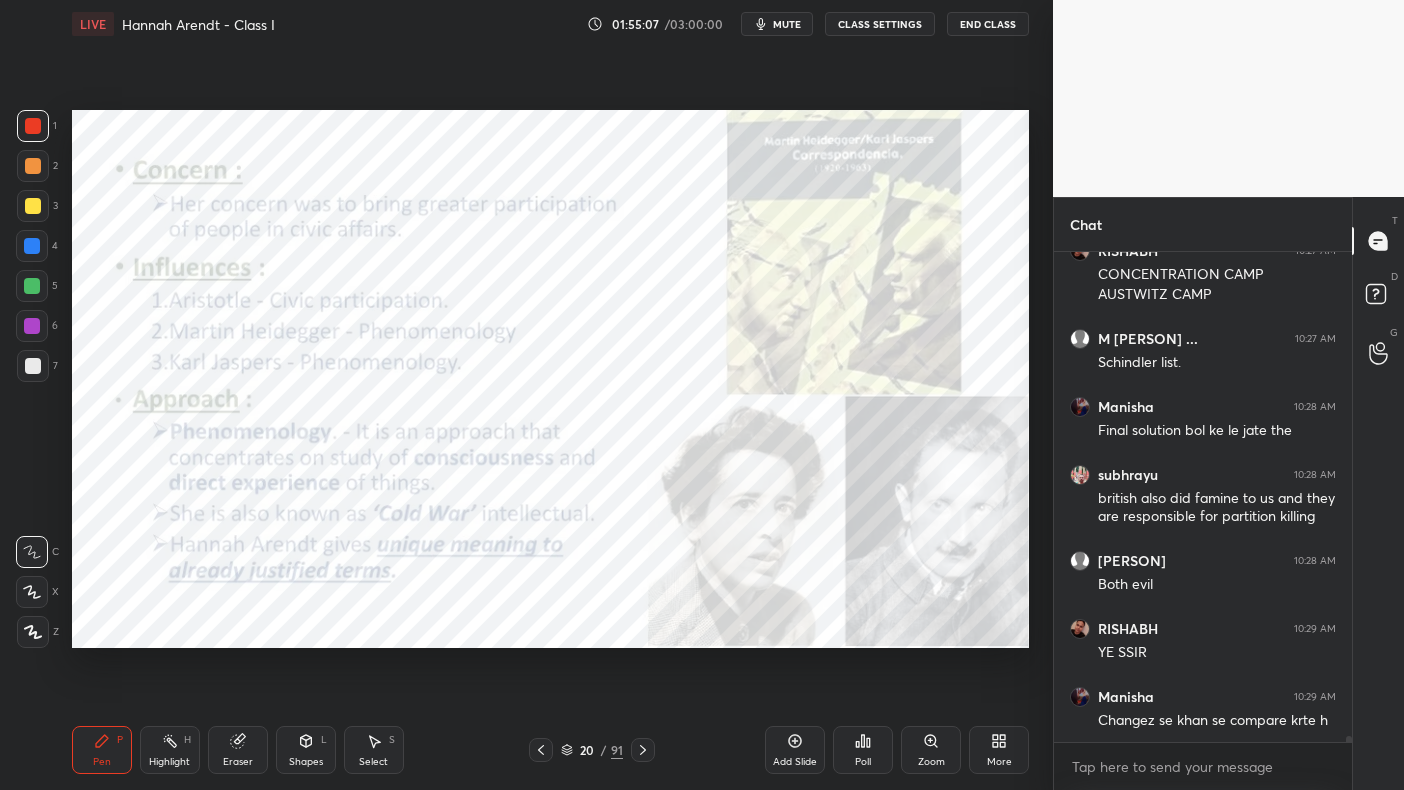 click on "Add Slide" at bounding box center [795, 750] 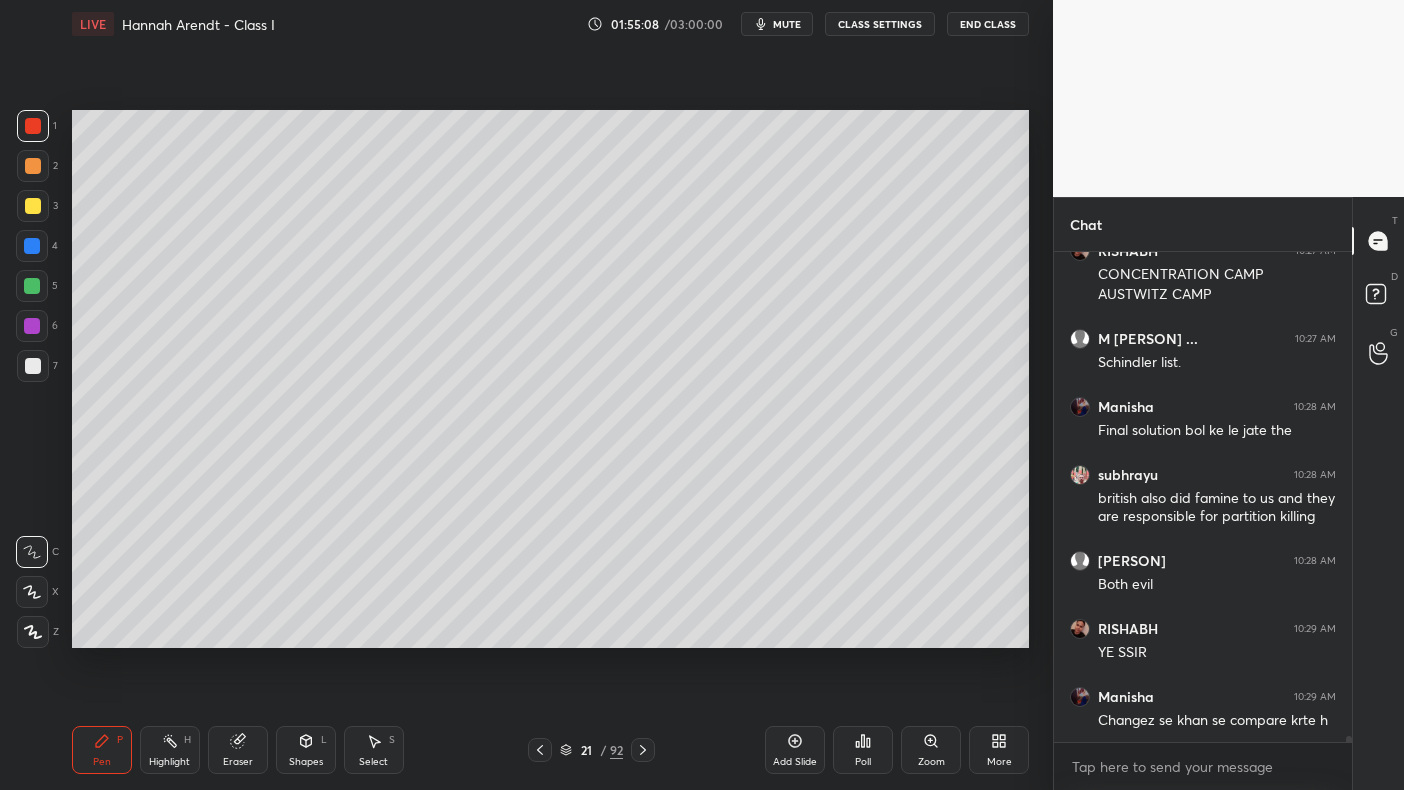 click at bounding box center [33, 206] 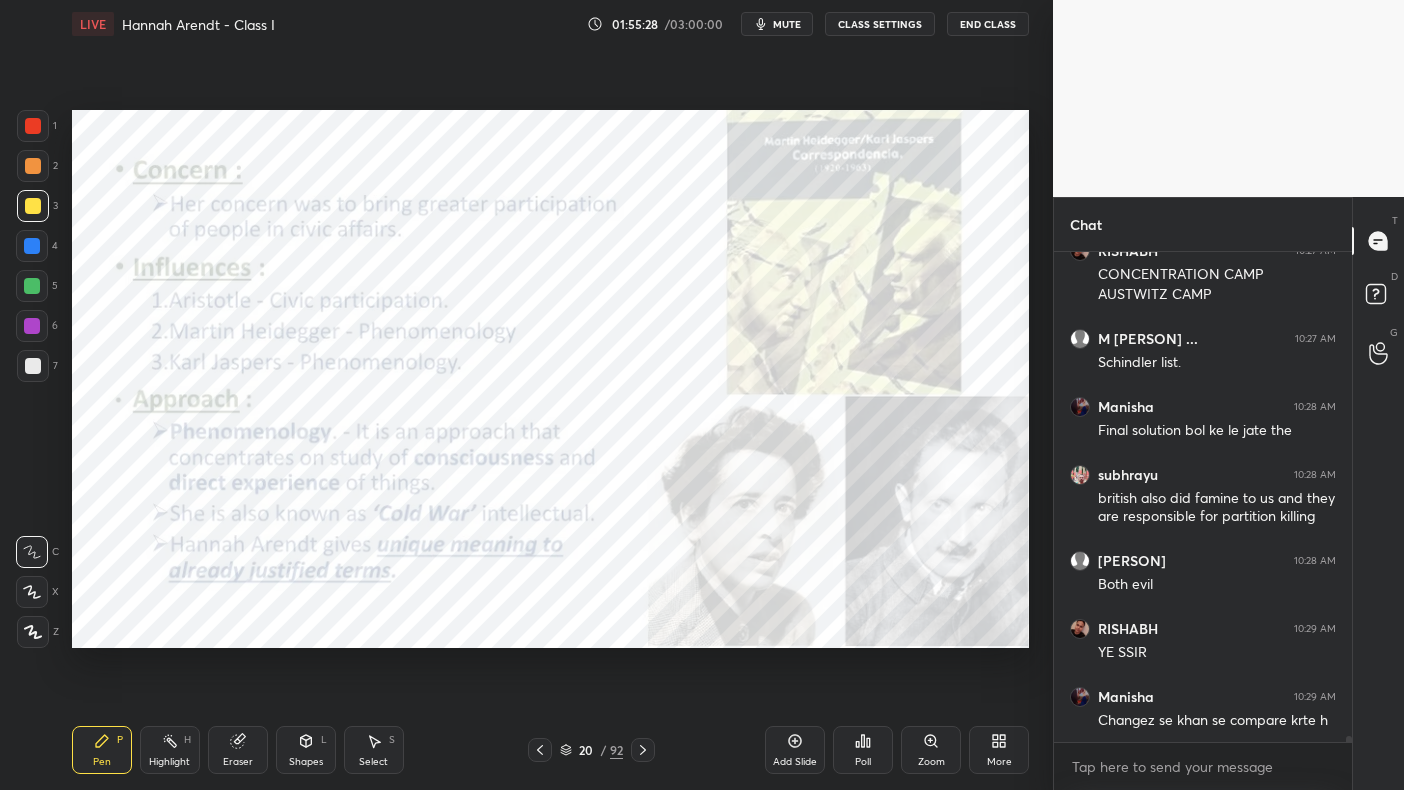 scroll, scrollTop: 38231, scrollLeft: 0, axis: vertical 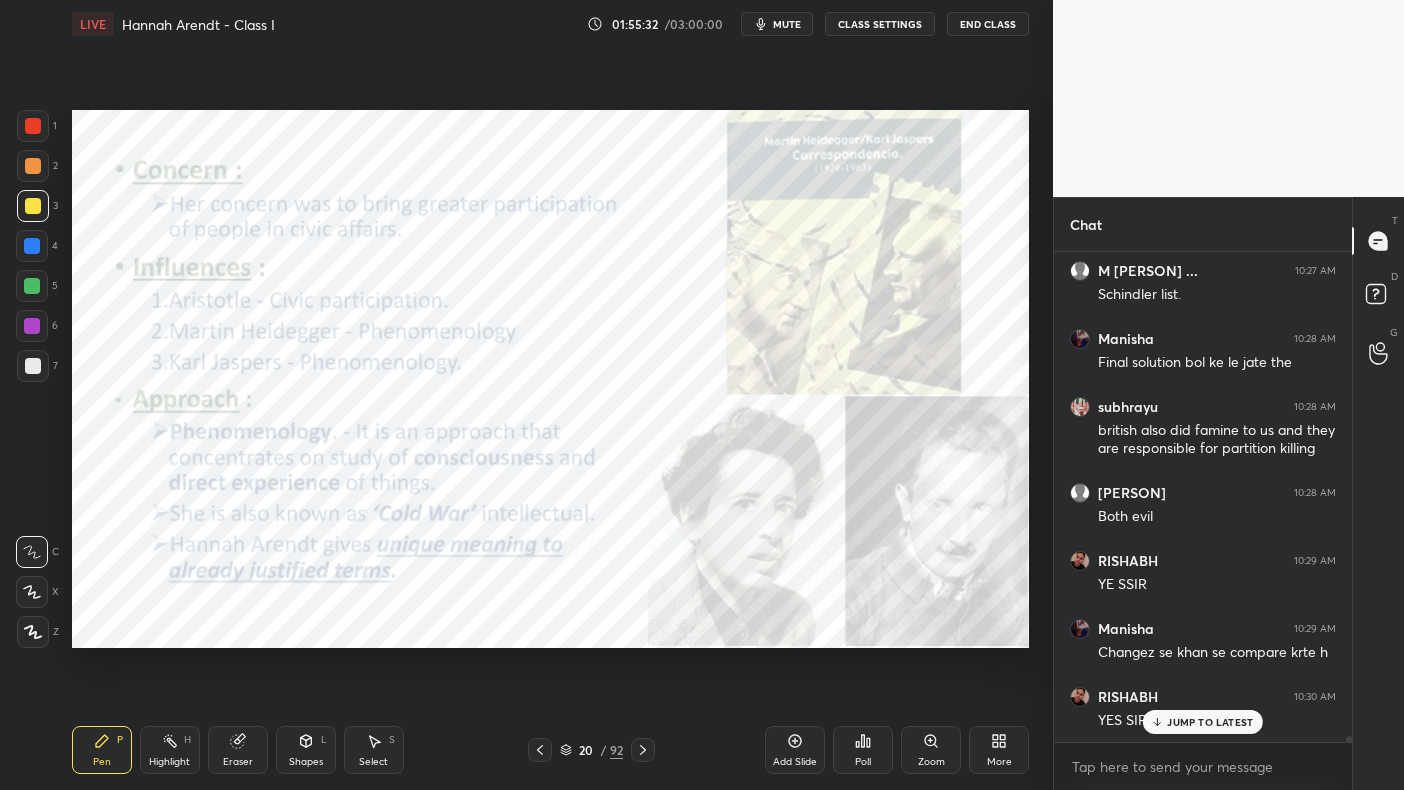 click on "1" at bounding box center [37, 130] 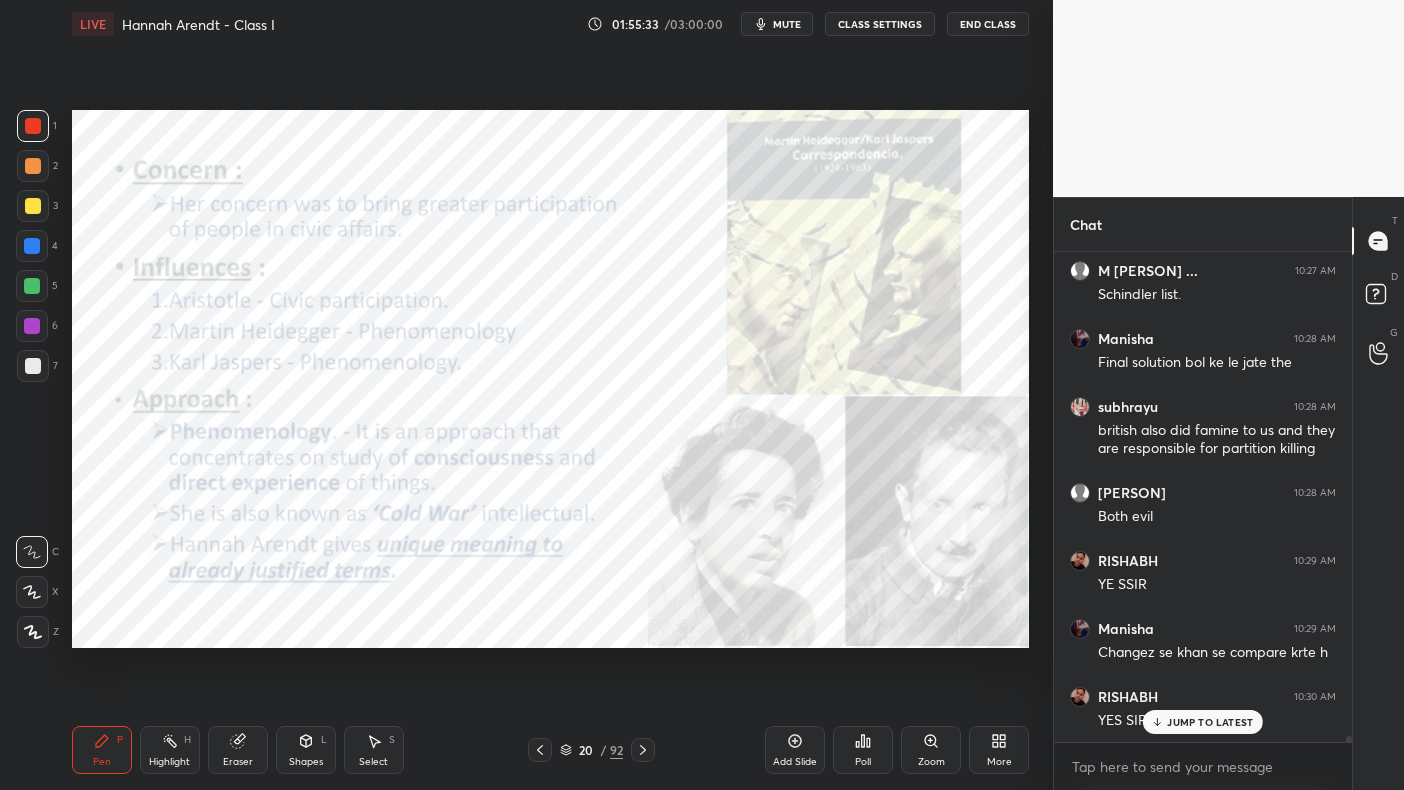 click at bounding box center (33, 126) 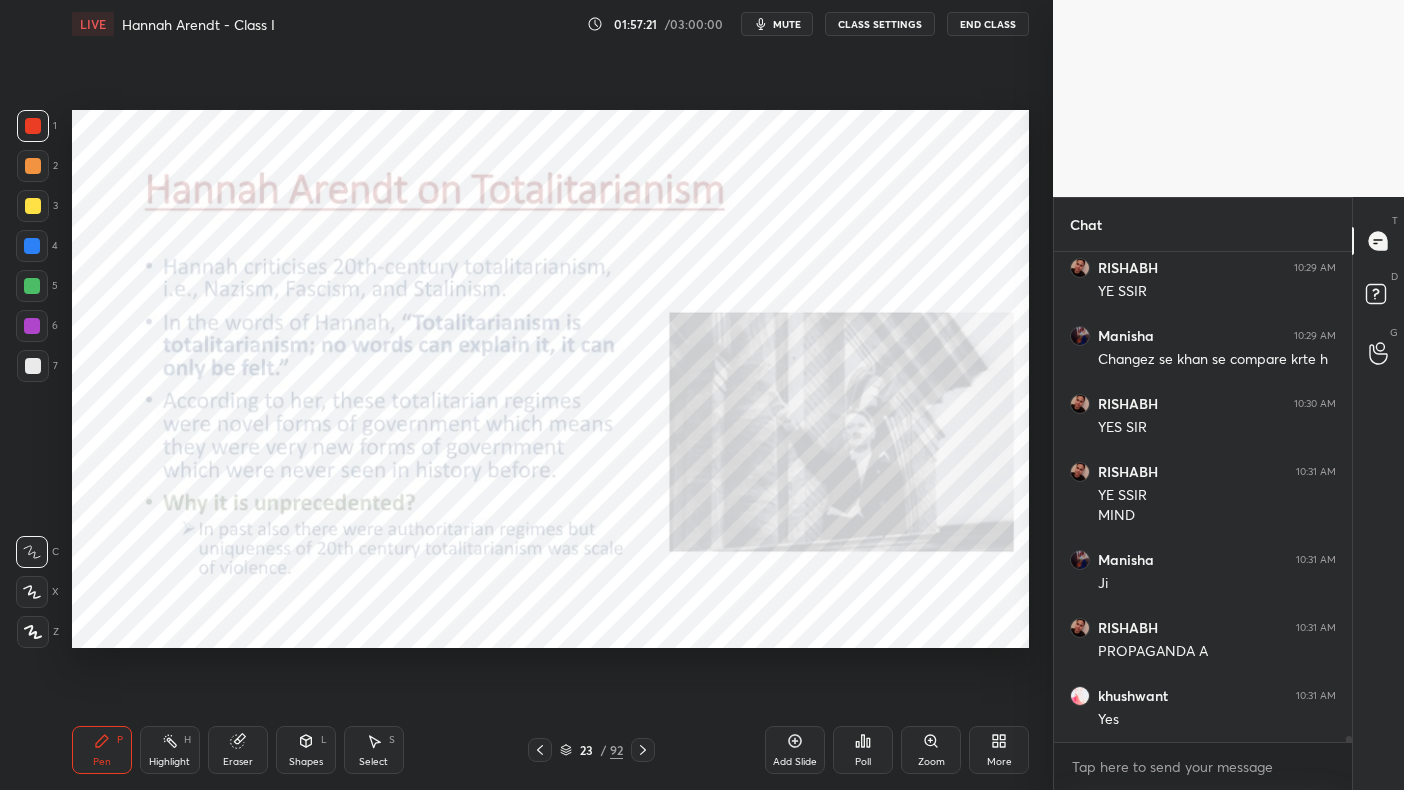 scroll, scrollTop: 38592, scrollLeft: 0, axis: vertical 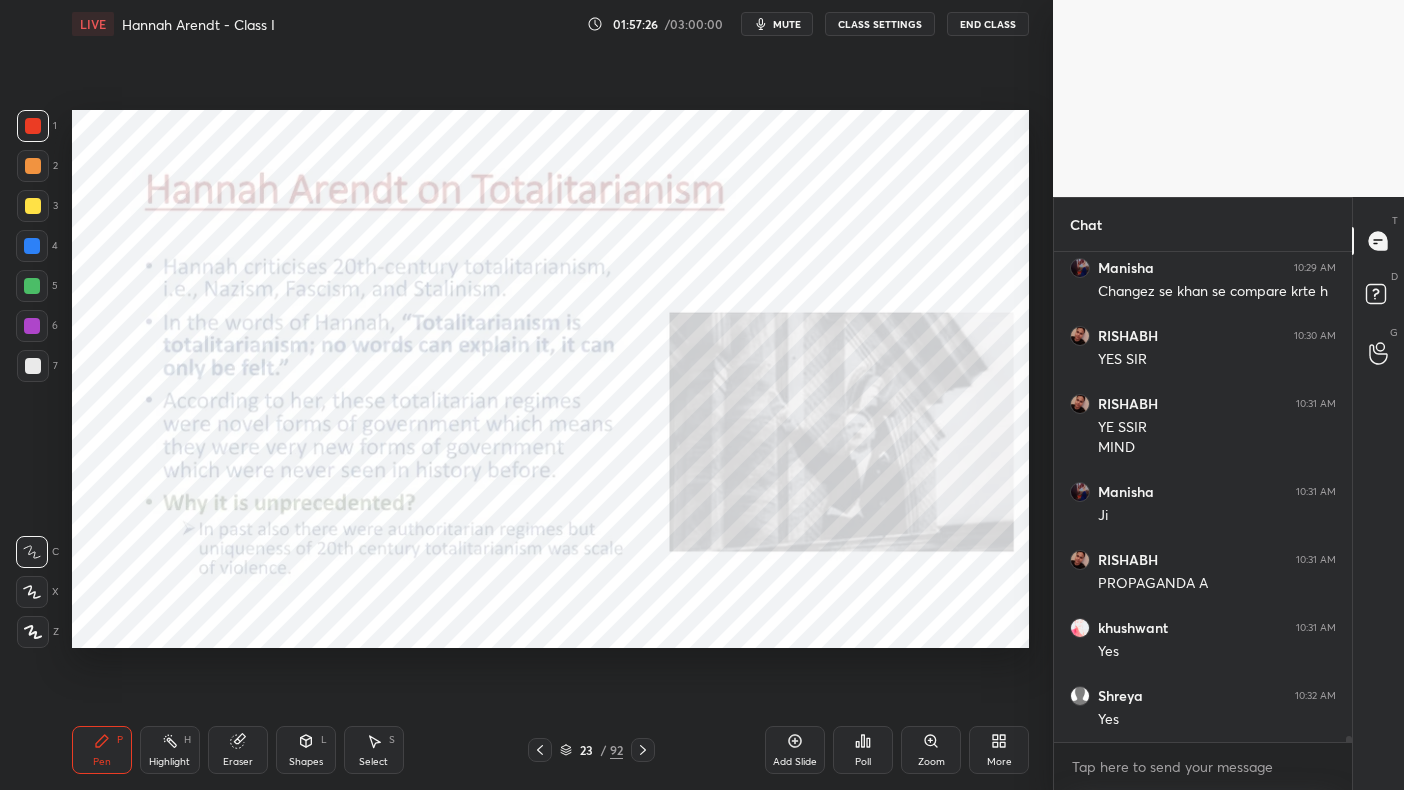 click at bounding box center [33, 126] 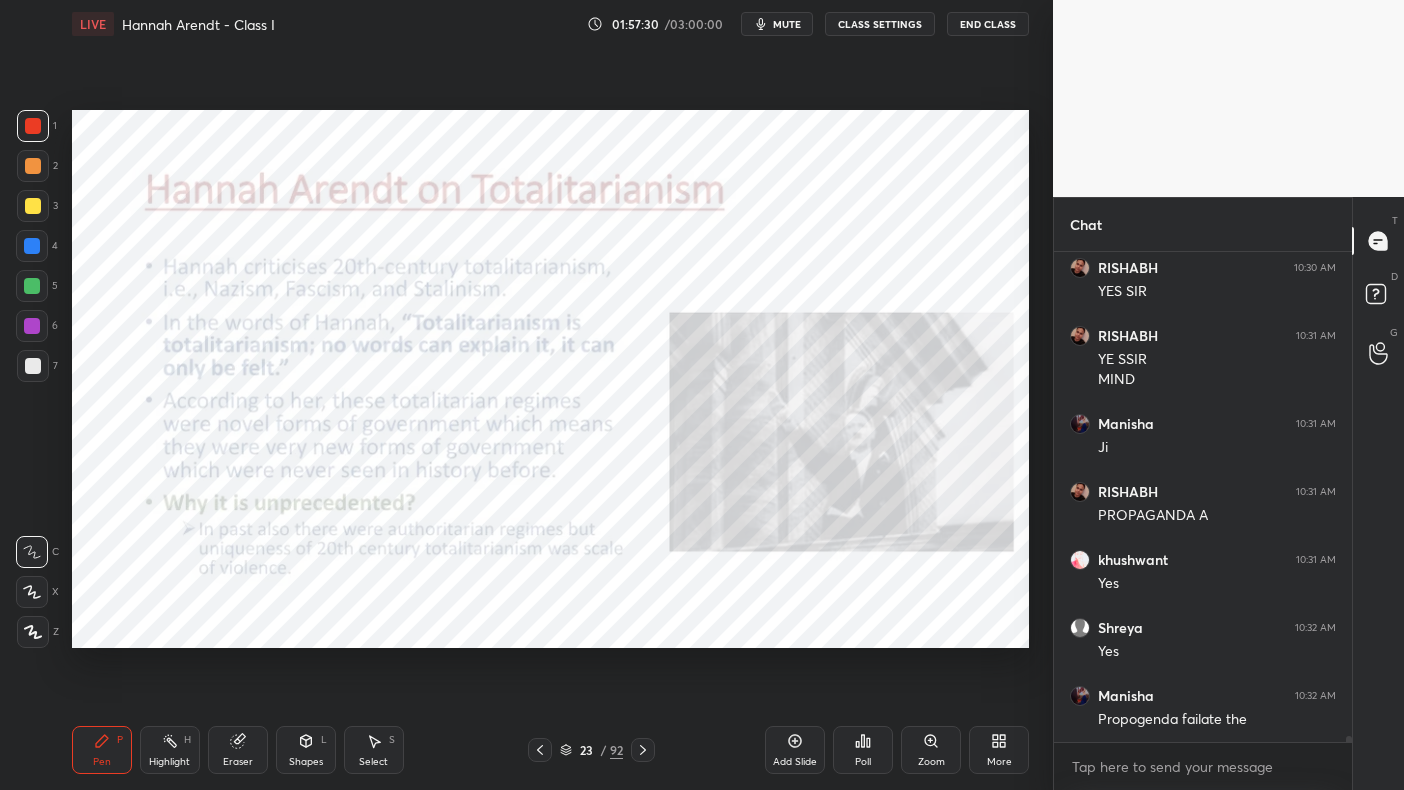 scroll, scrollTop: 38728, scrollLeft: 0, axis: vertical 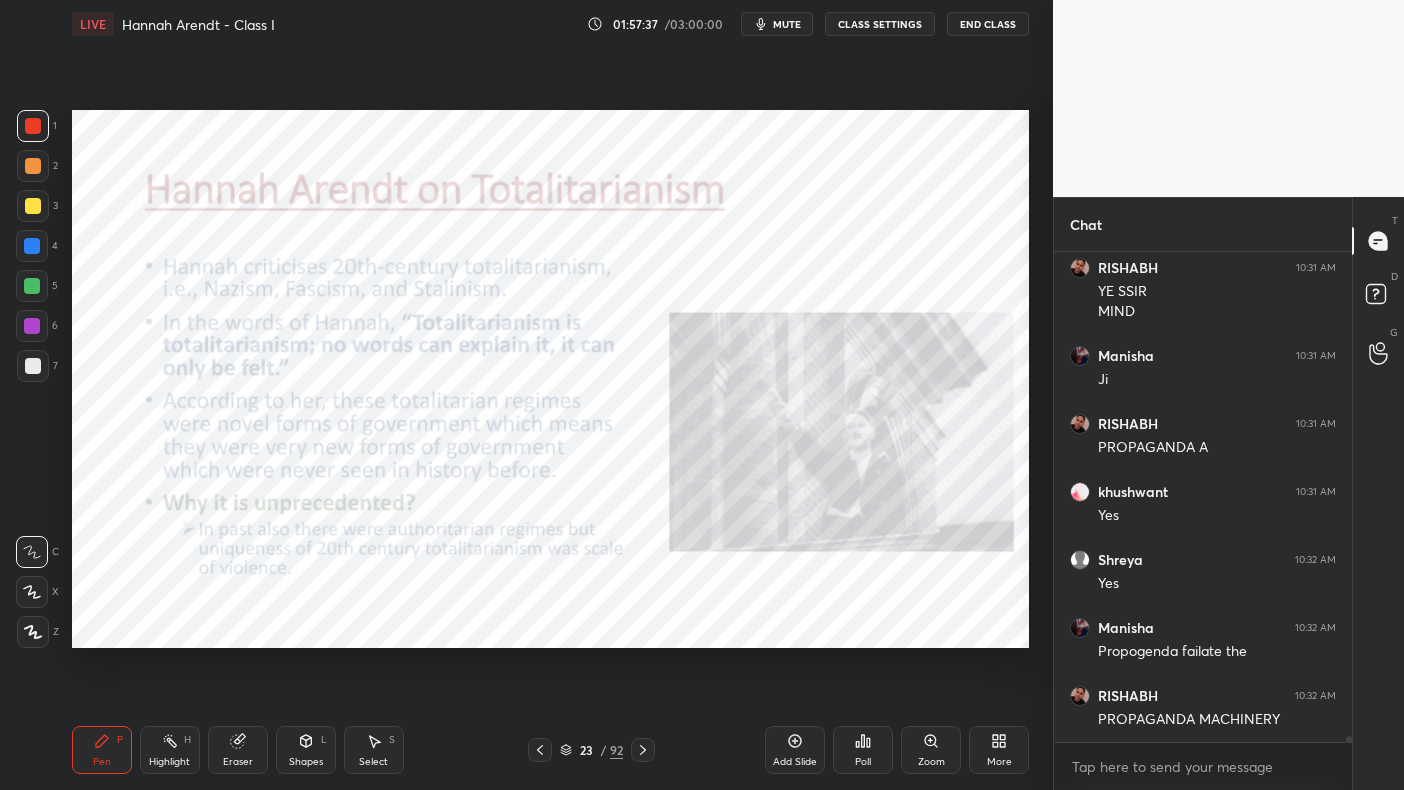 click on "Add Slide" at bounding box center (795, 762) 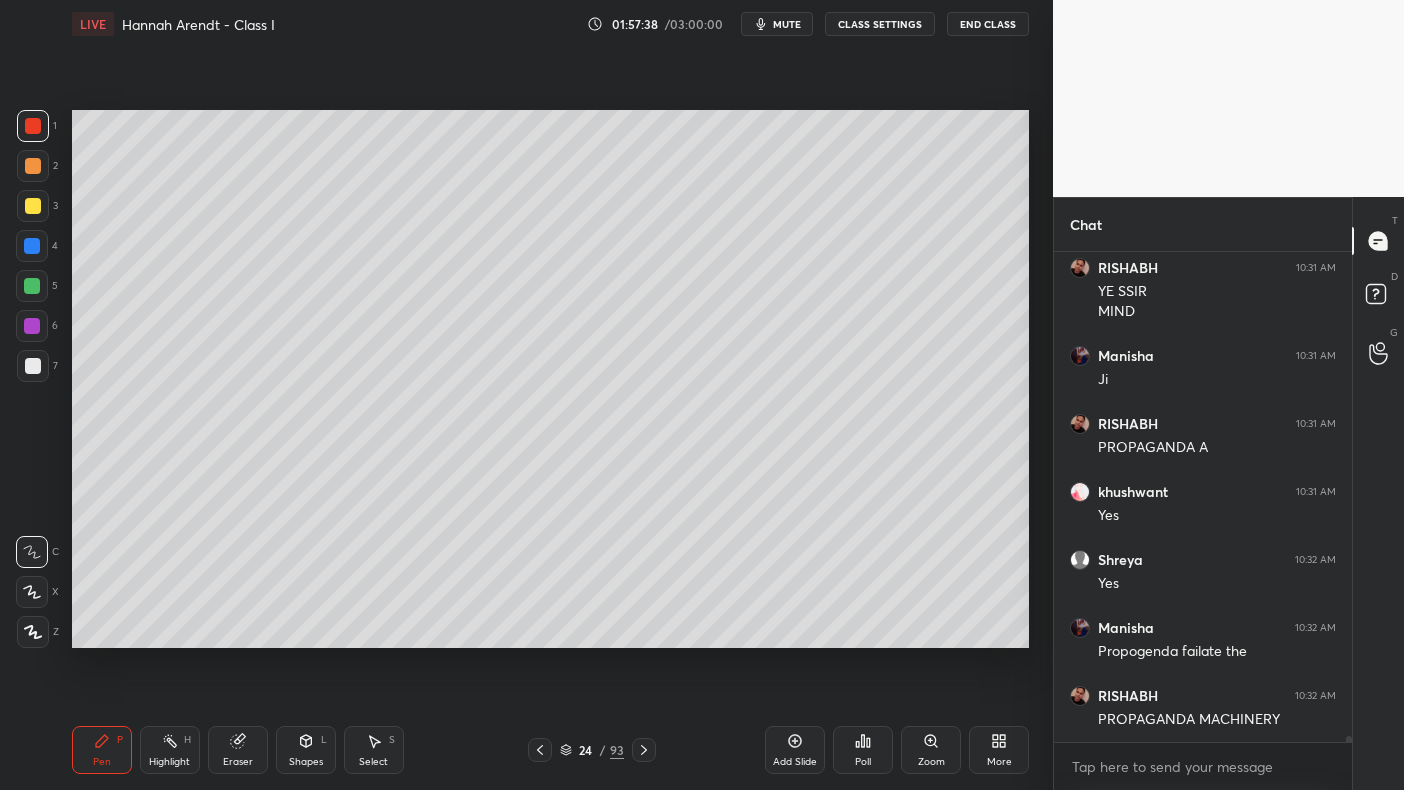 click at bounding box center [33, 166] 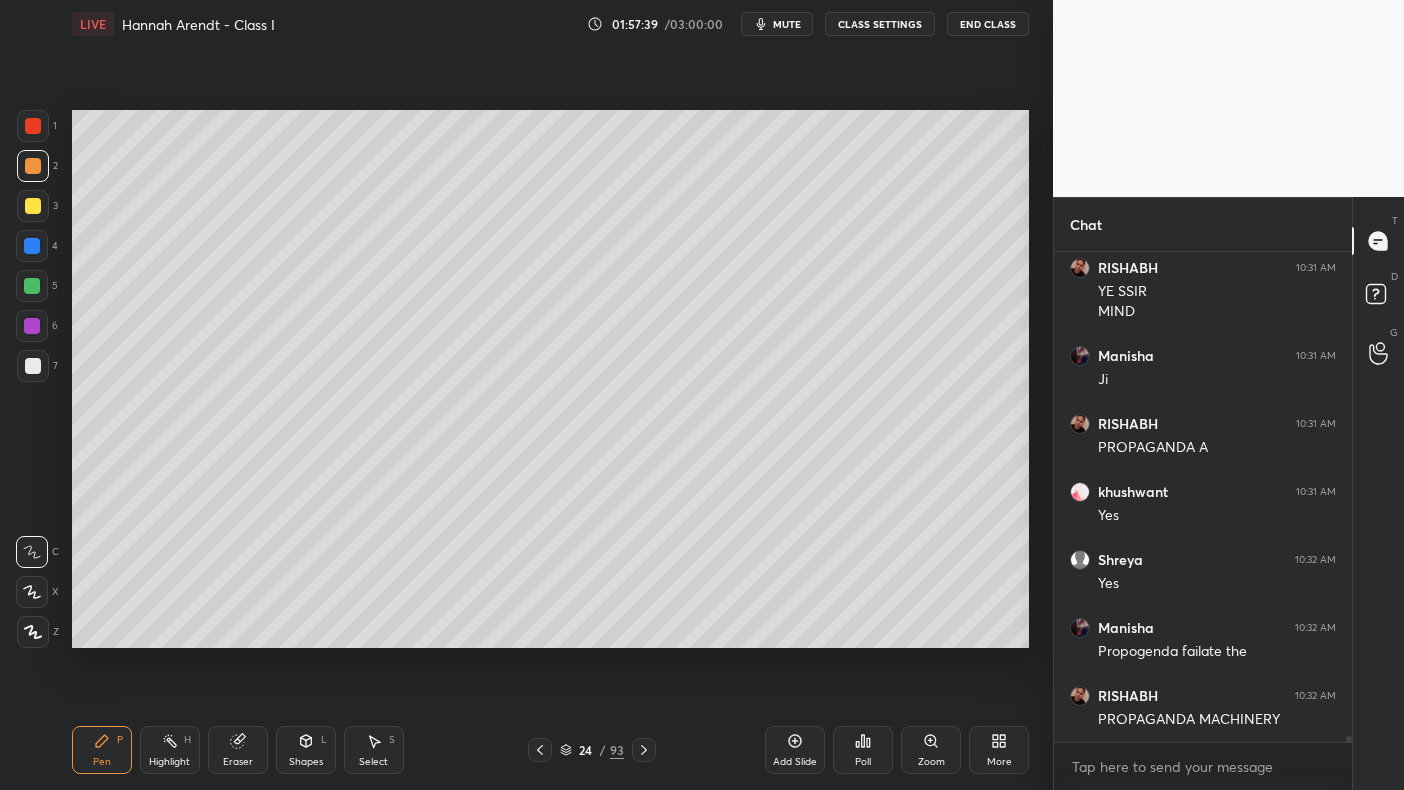 click at bounding box center (33, 166) 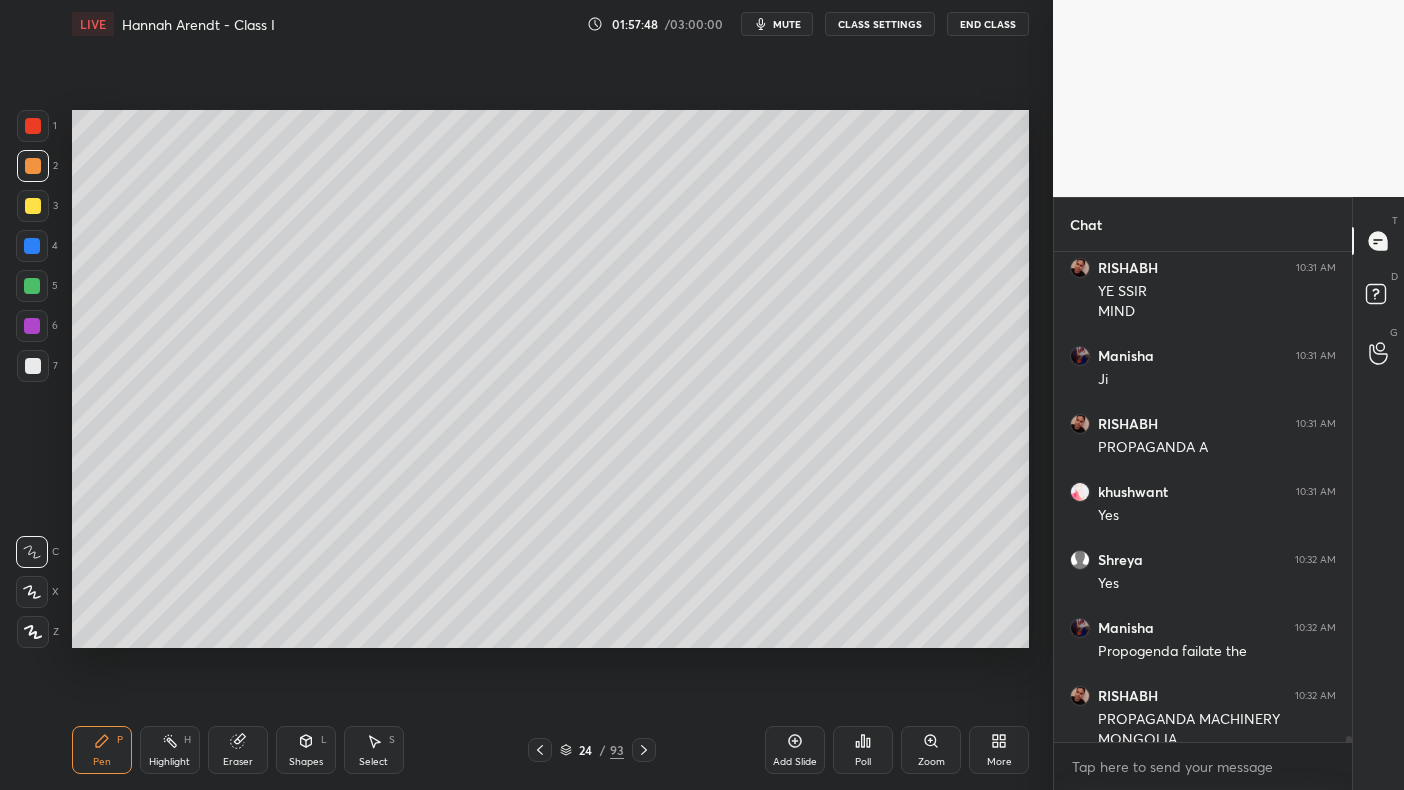 scroll, scrollTop: 38747, scrollLeft: 0, axis: vertical 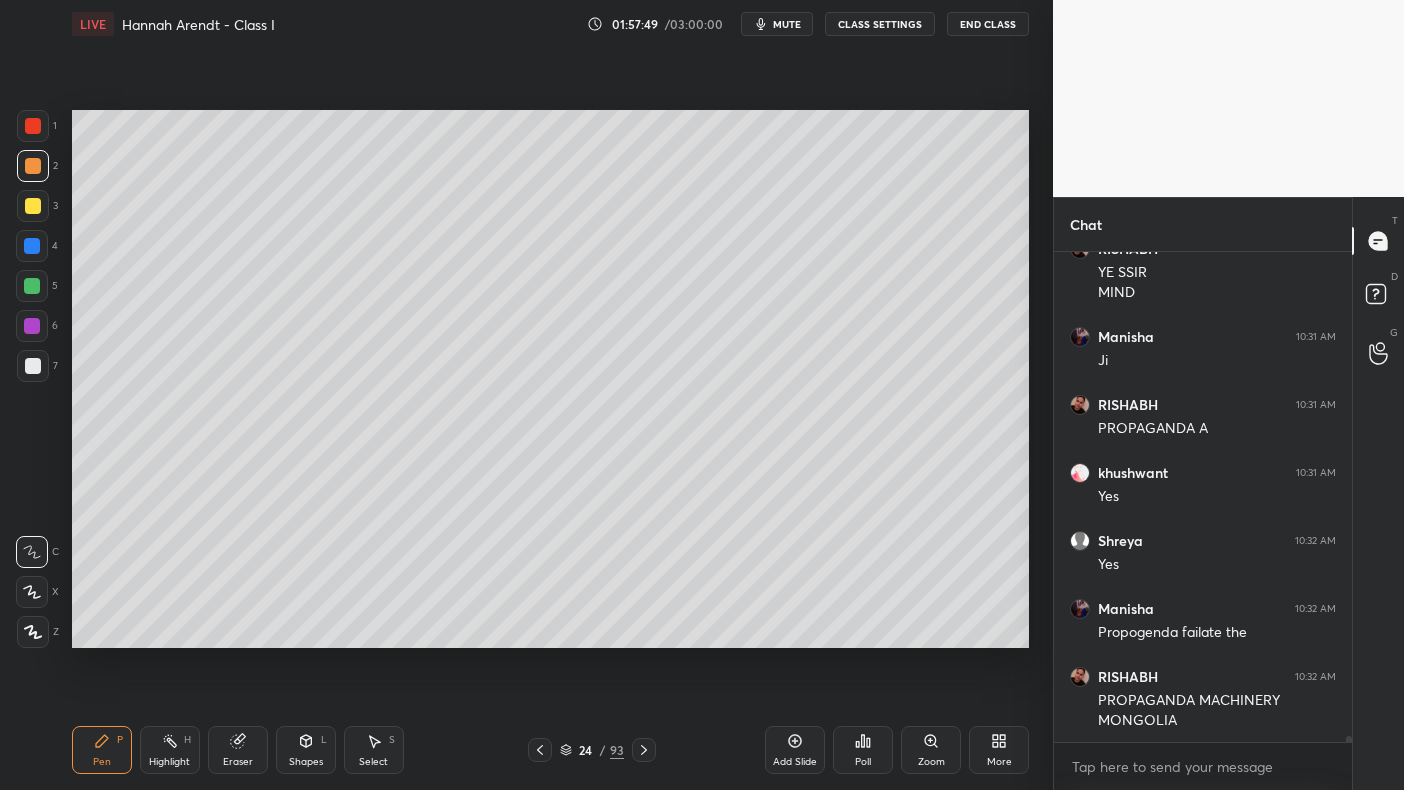 click on "1 2 3 4 5 6 7" at bounding box center (37, 250) 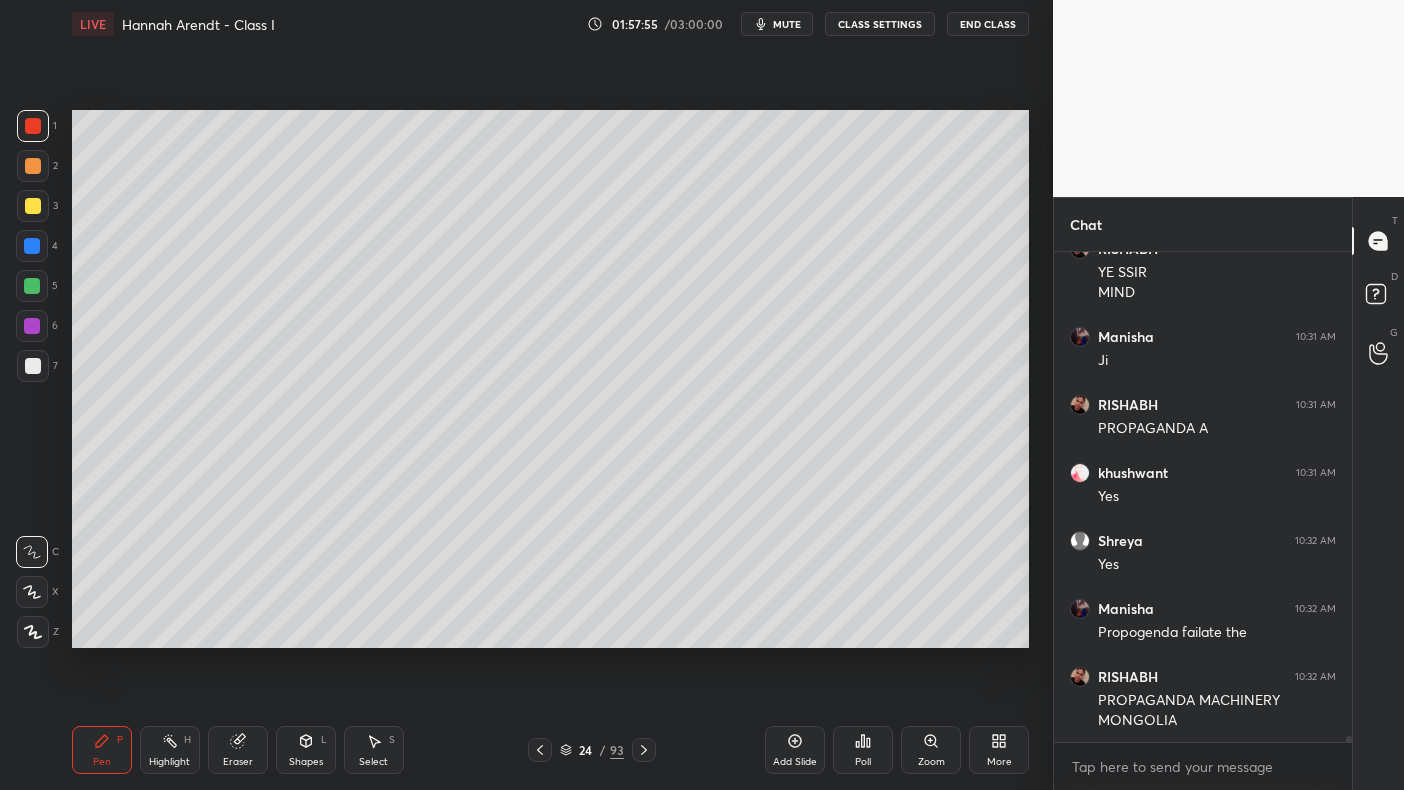 click at bounding box center [33, 206] 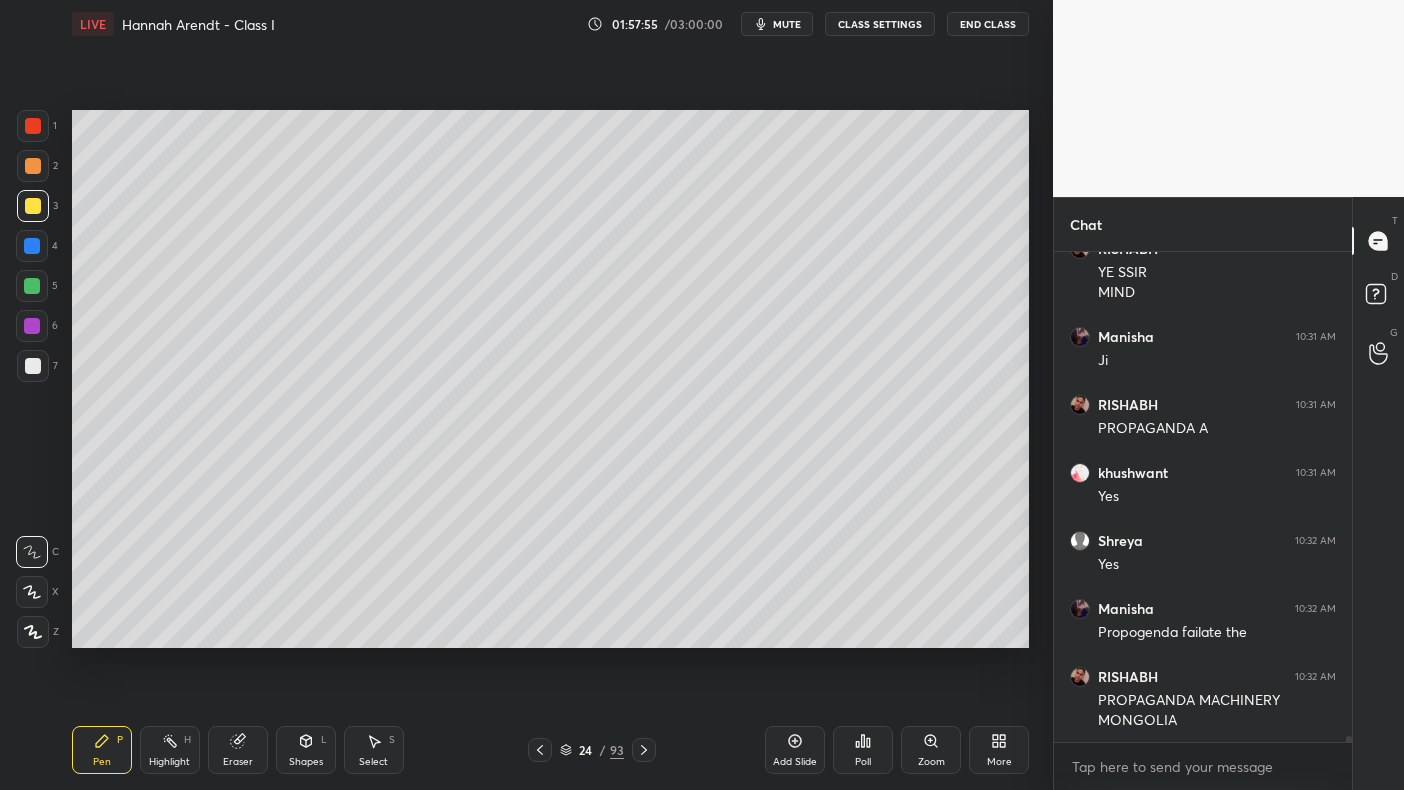 click at bounding box center [33, 206] 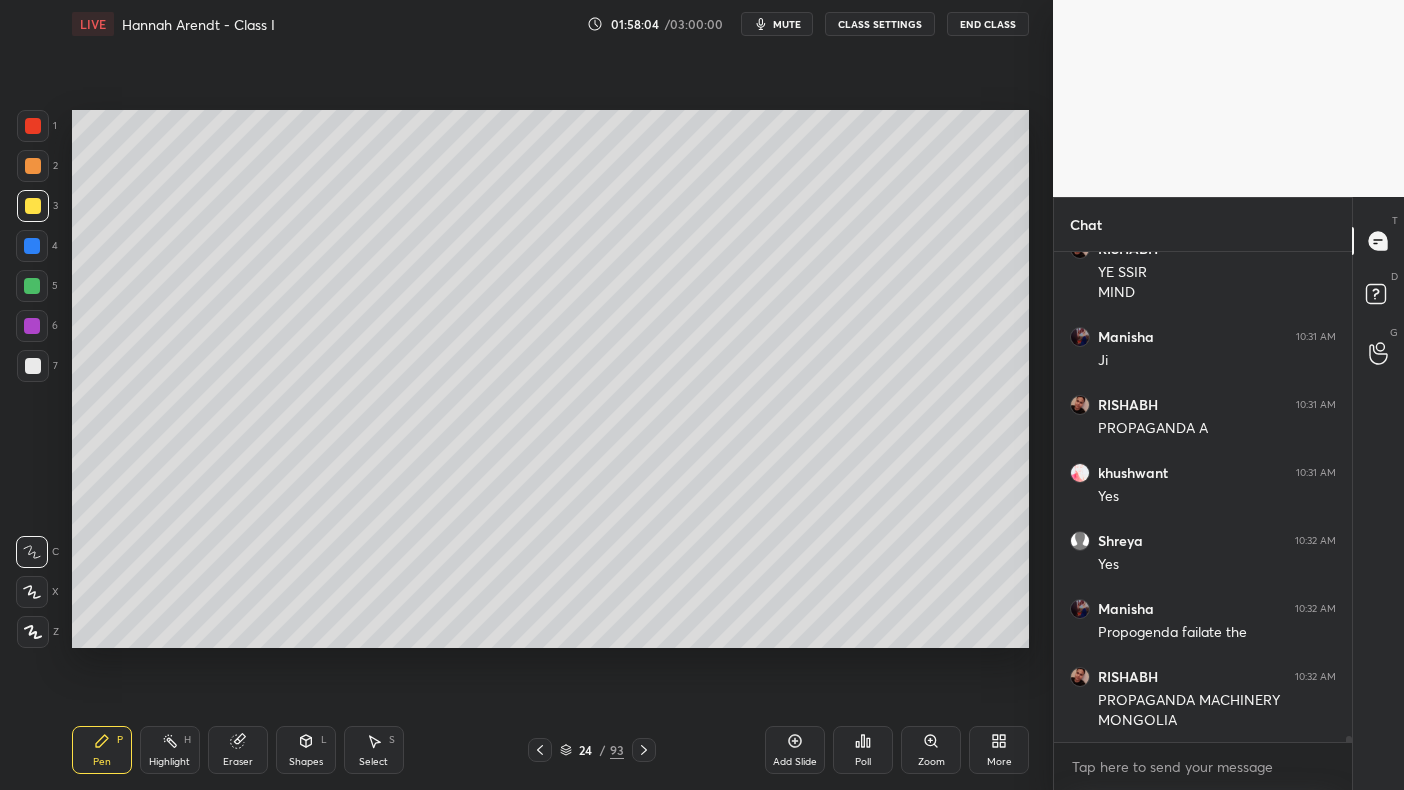 click at bounding box center (32, 286) 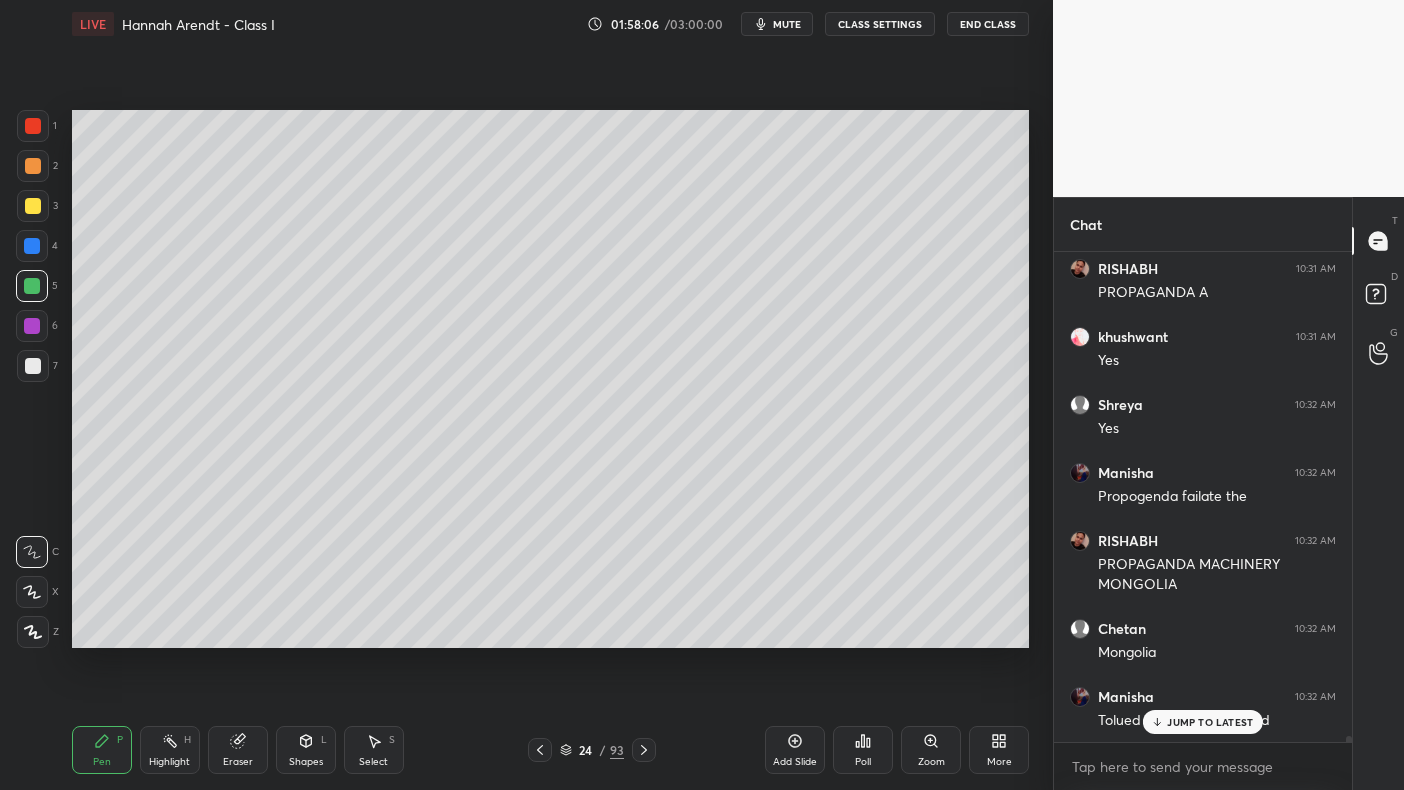 scroll, scrollTop: 38951, scrollLeft: 0, axis: vertical 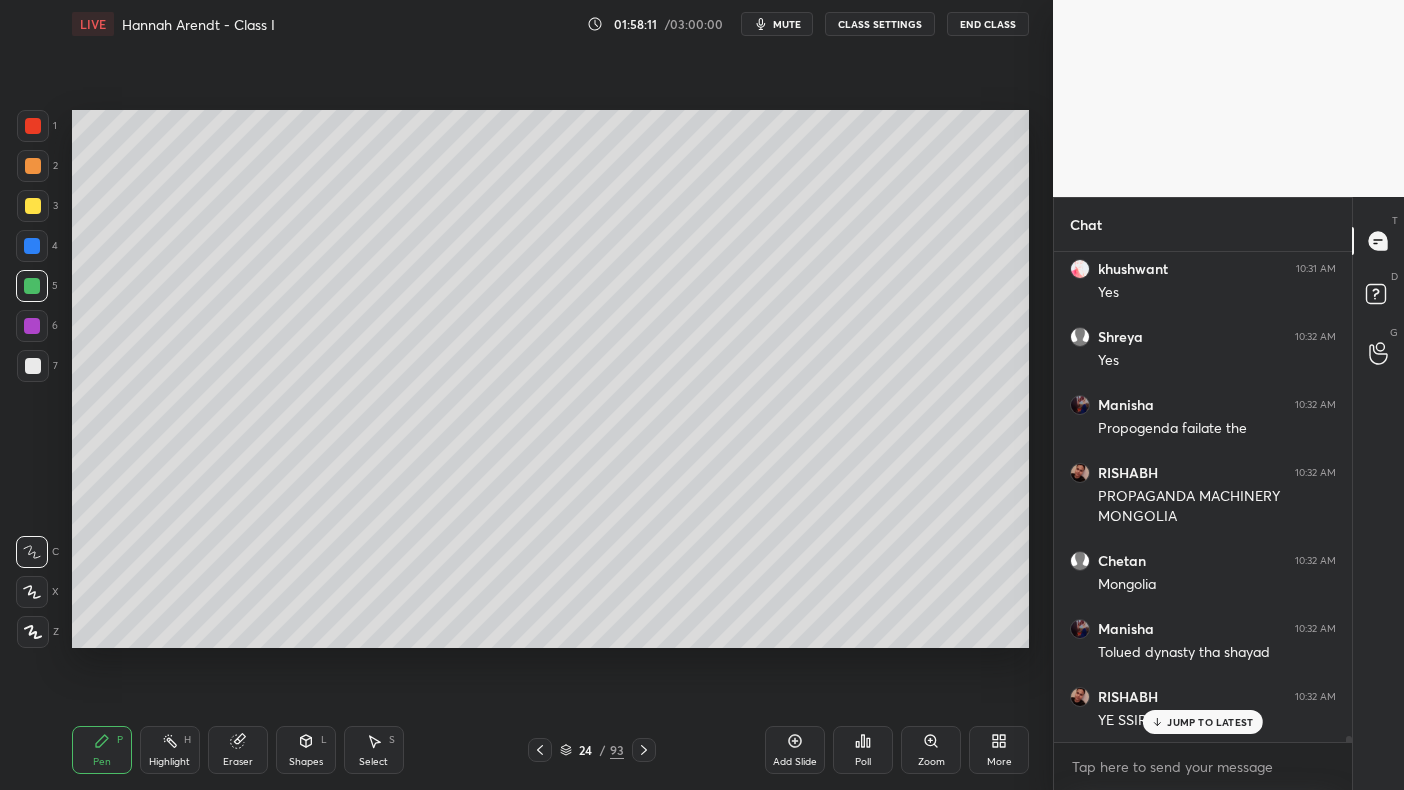 click on "6" at bounding box center [37, 326] 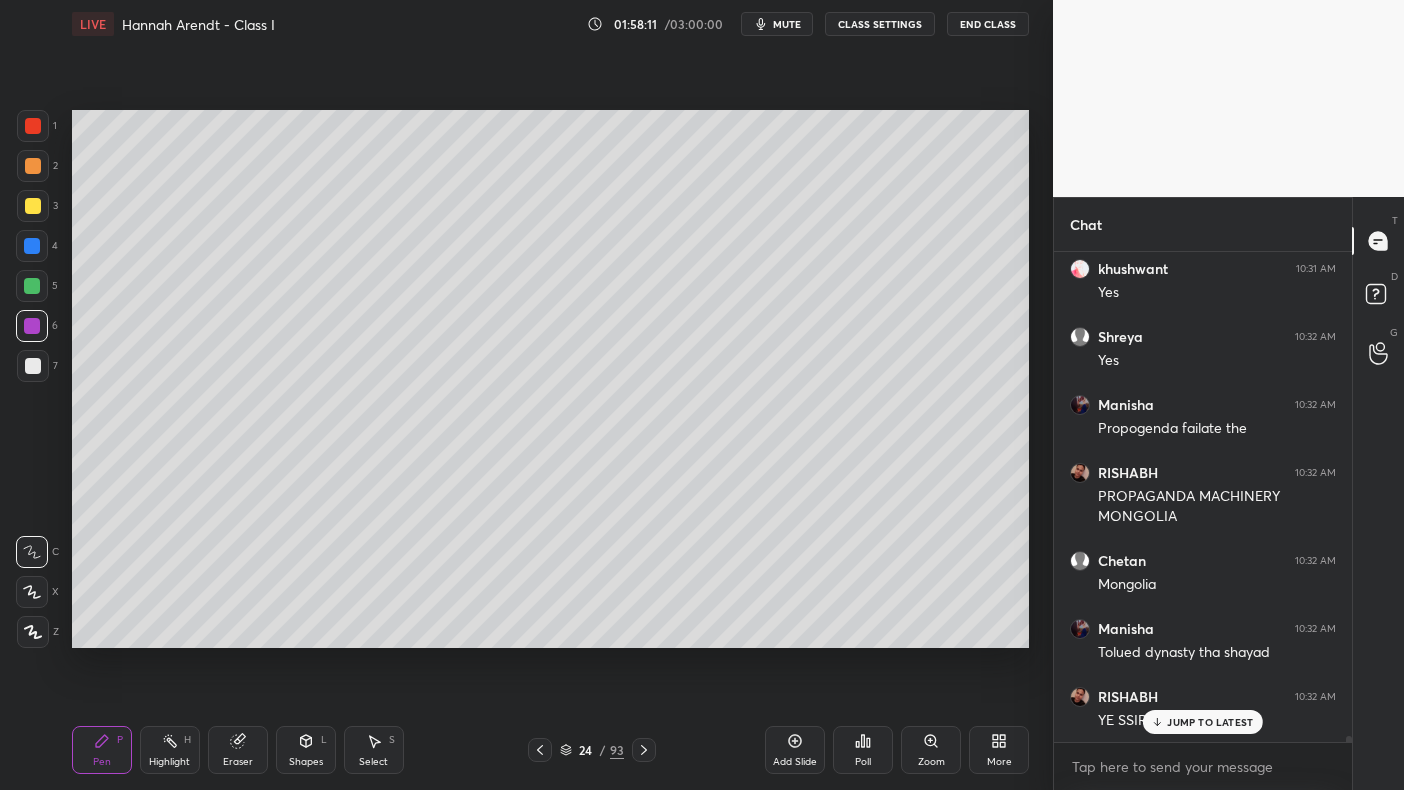 click at bounding box center (32, 326) 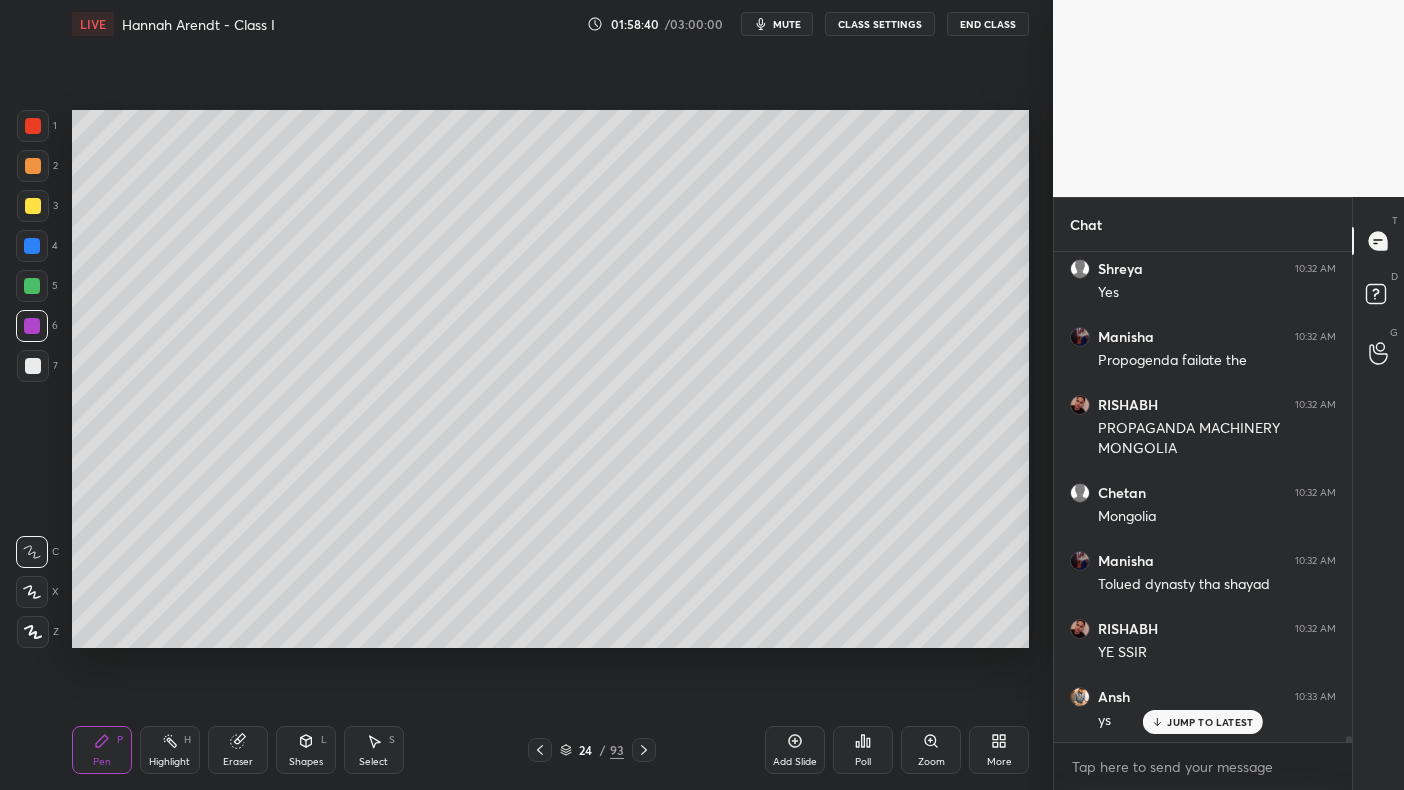 scroll, scrollTop: 39087, scrollLeft: 0, axis: vertical 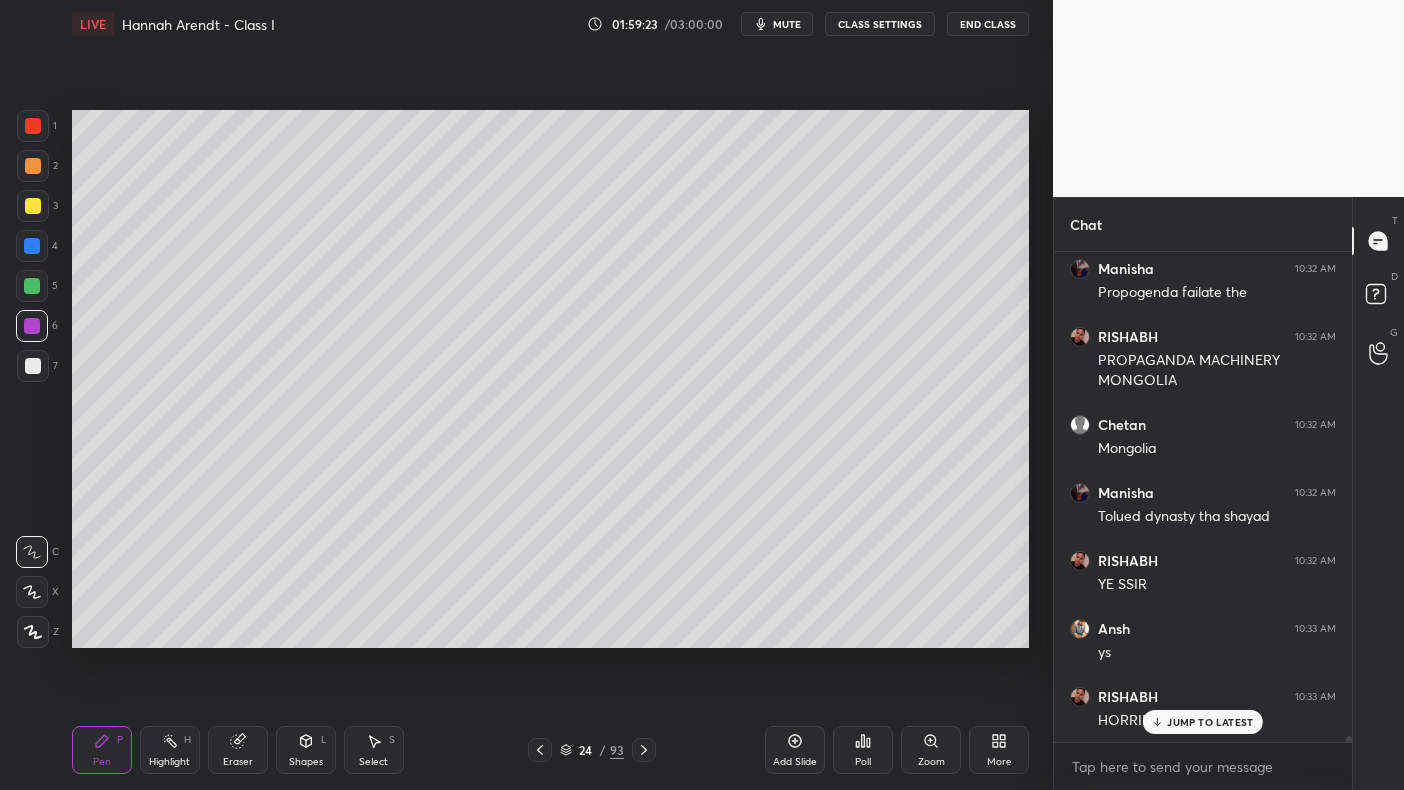 click at bounding box center (33, 206) 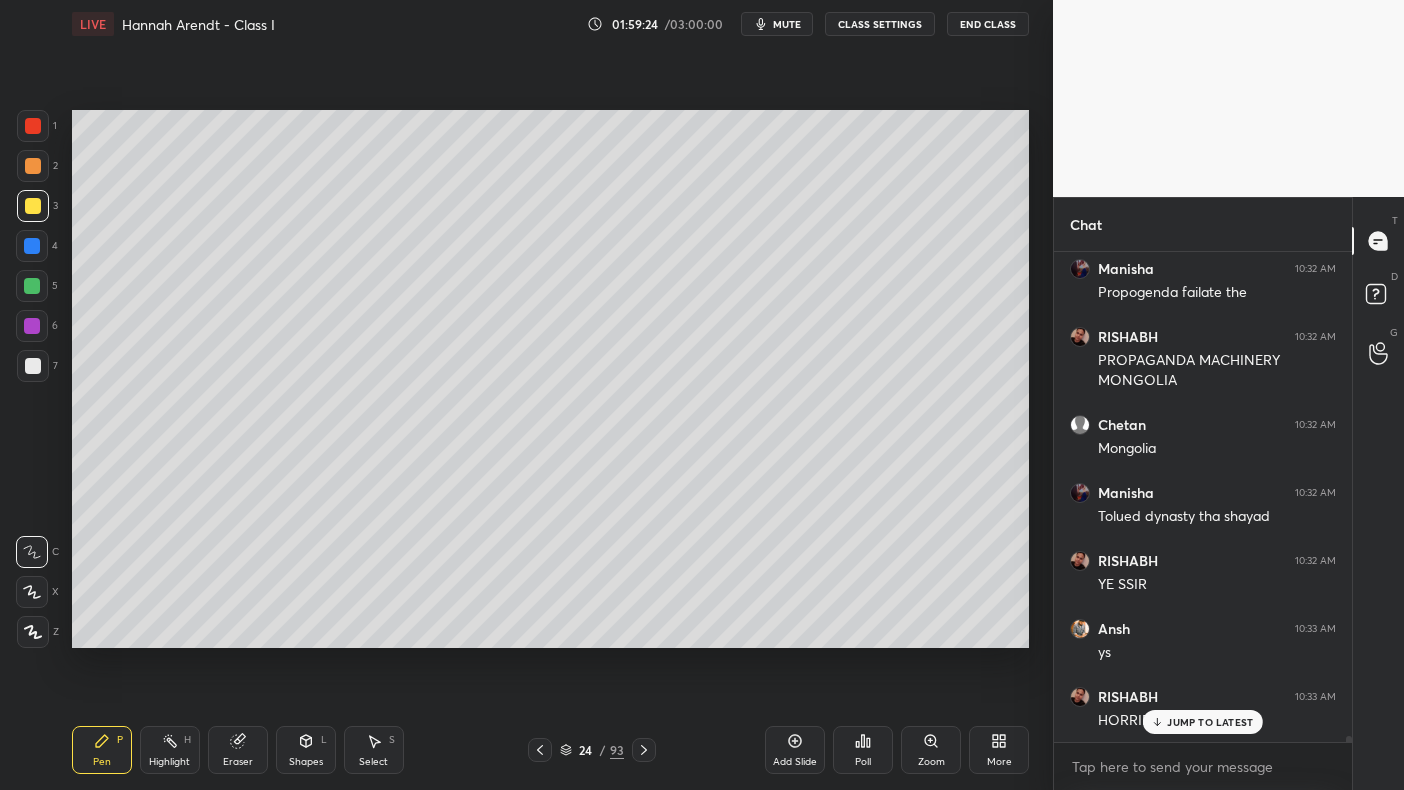click at bounding box center [33, 206] 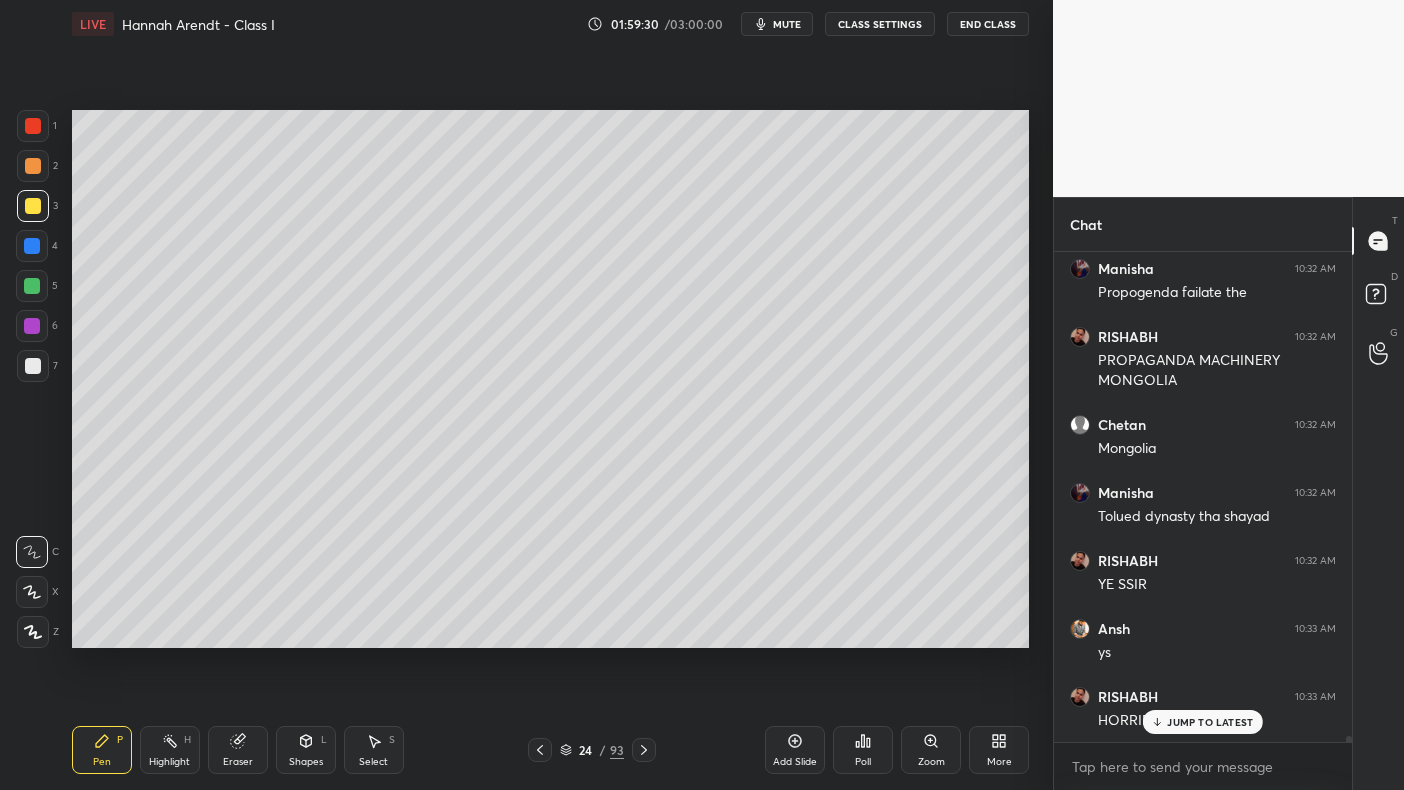 click at bounding box center [32, 286] 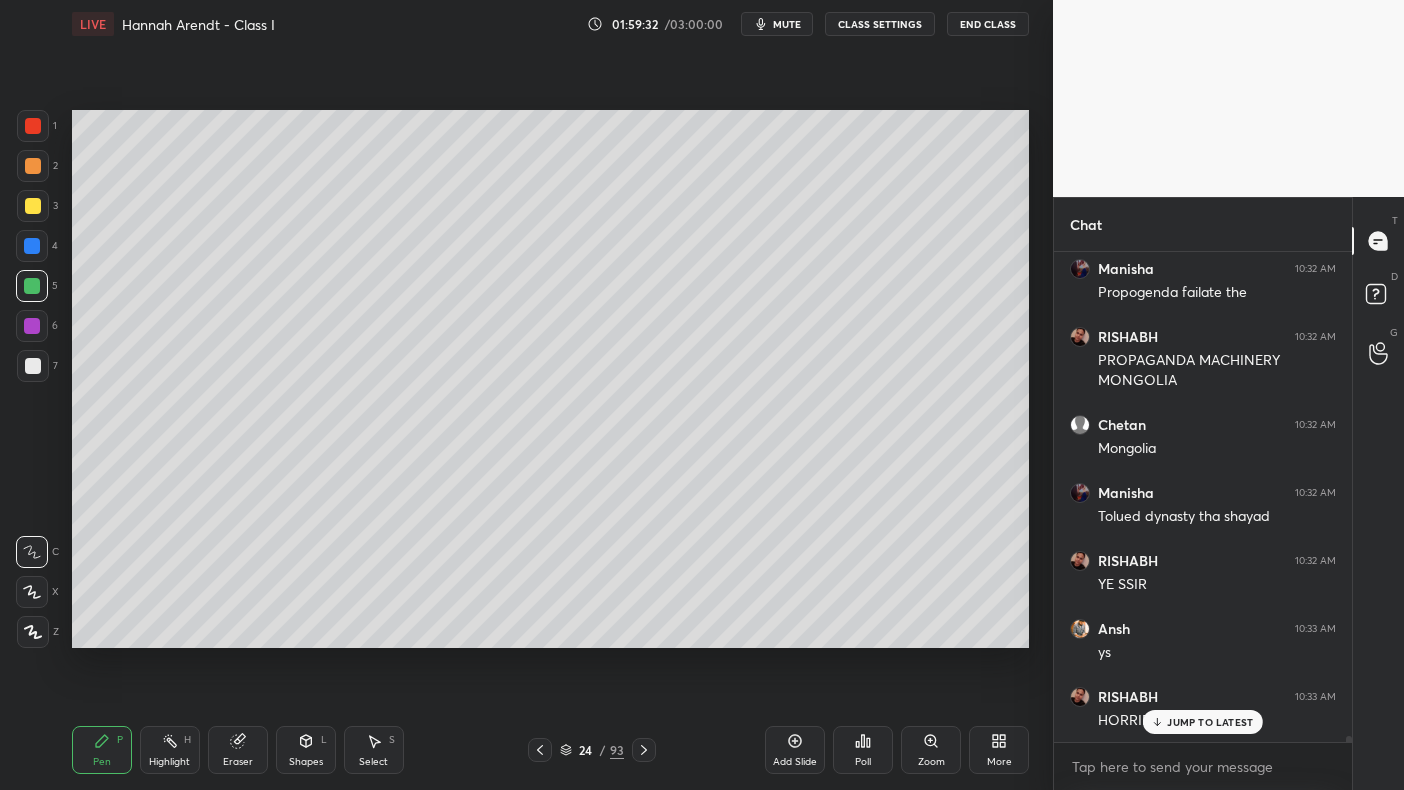 click at bounding box center [33, 206] 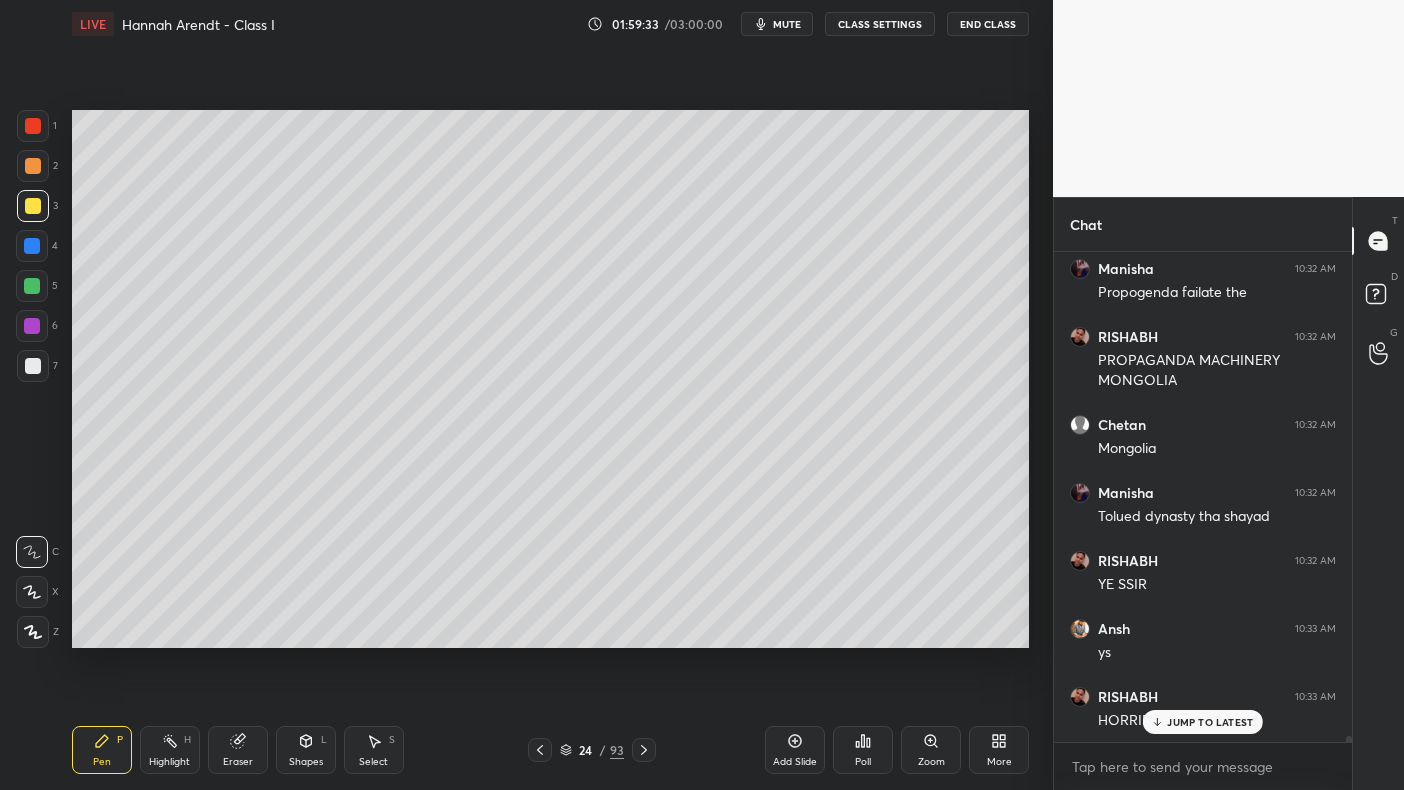 click at bounding box center [33, 206] 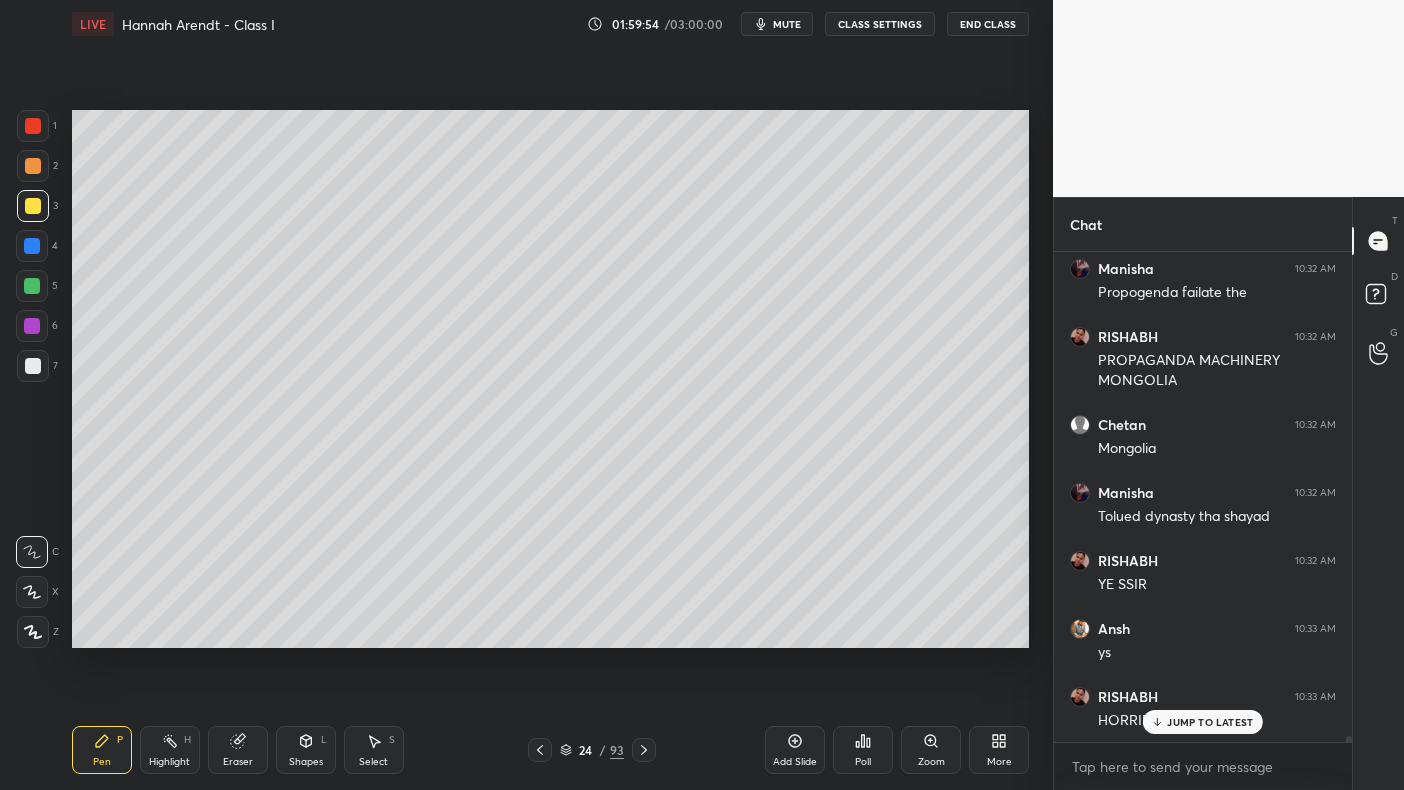 click at bounding box center (32, 246) 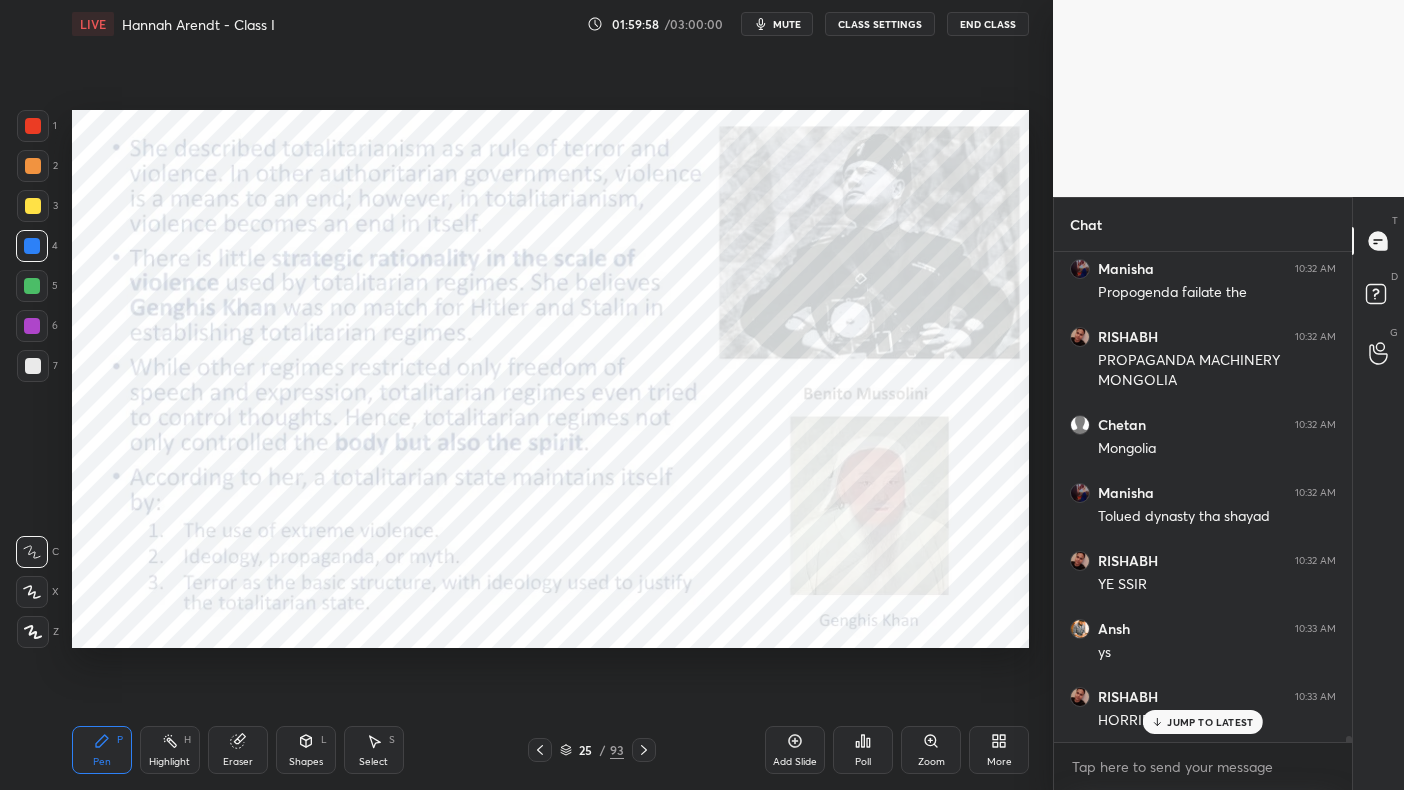 click on "1" at bounding box center (37, 126) 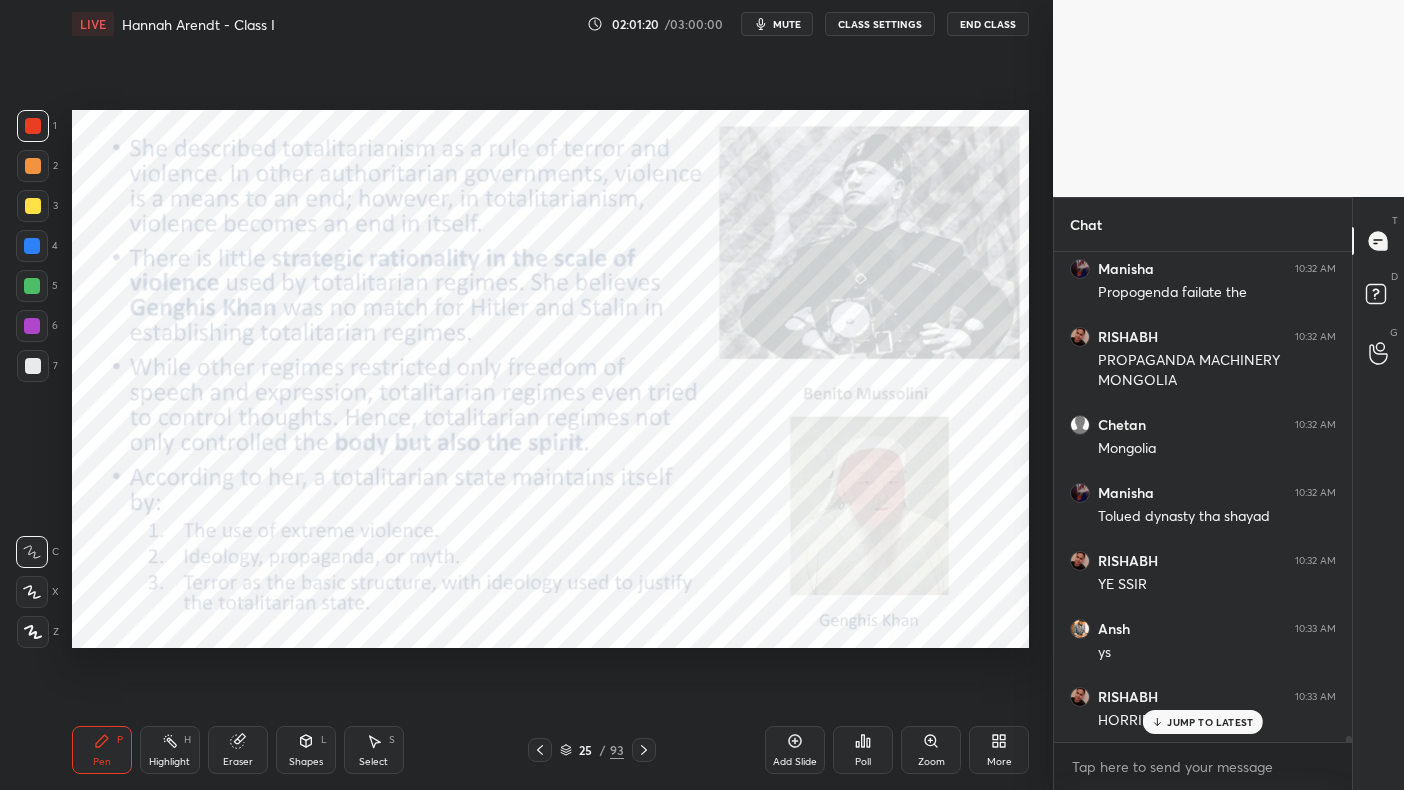 scroll, scrollTop: 39155, scrollLeft: 0, axis: vertical 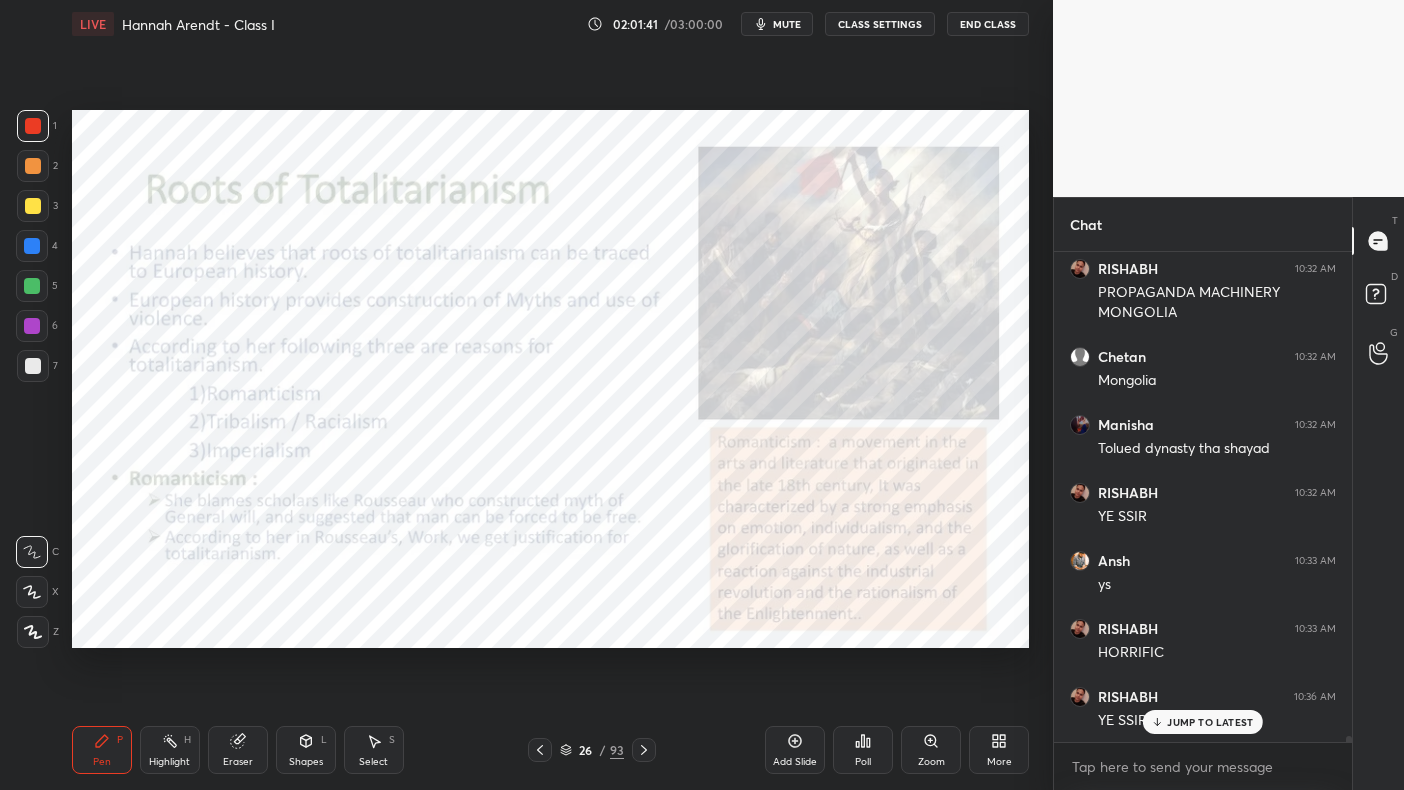 click on "Add Slide" at bounding box center (795, 762) 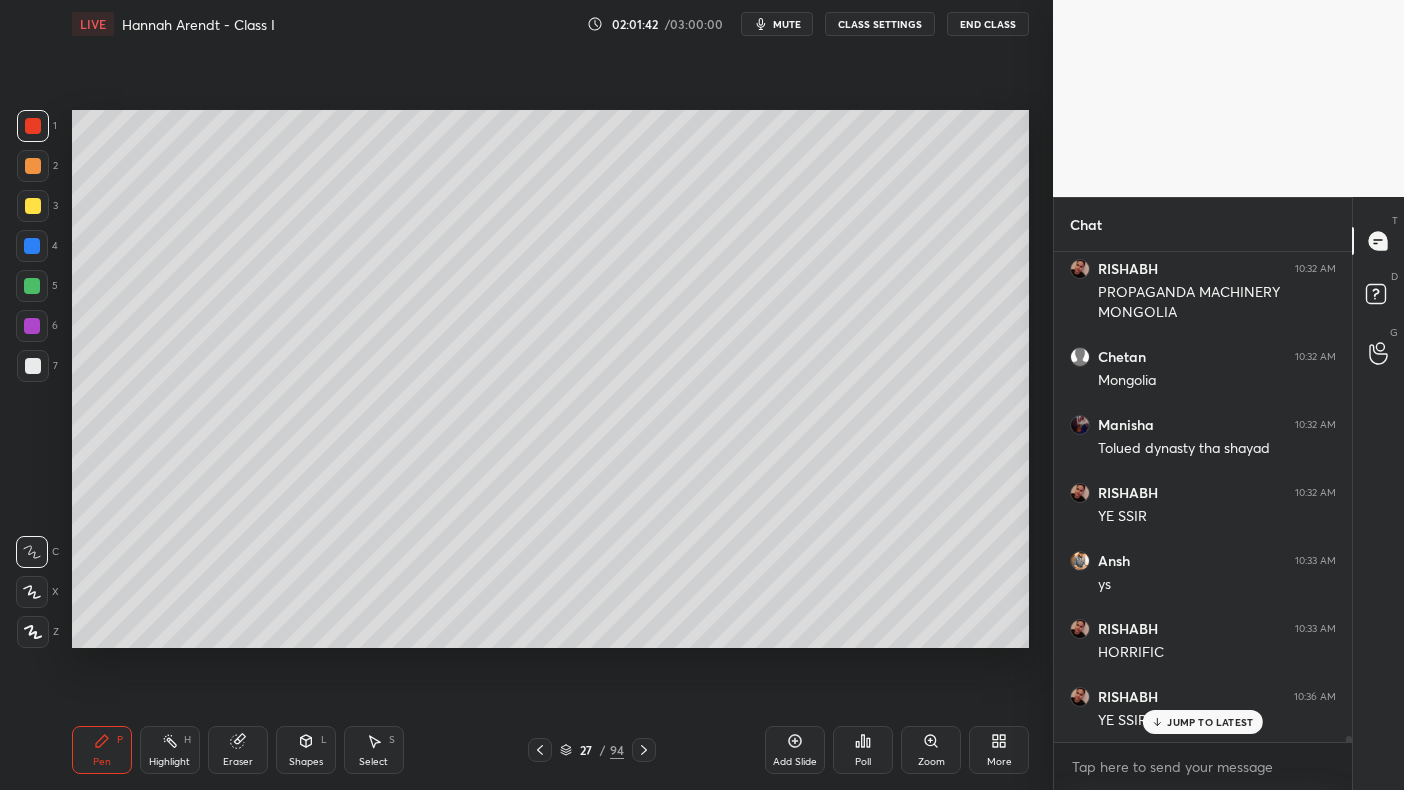 click on "4" at bounding box center (37, 246) 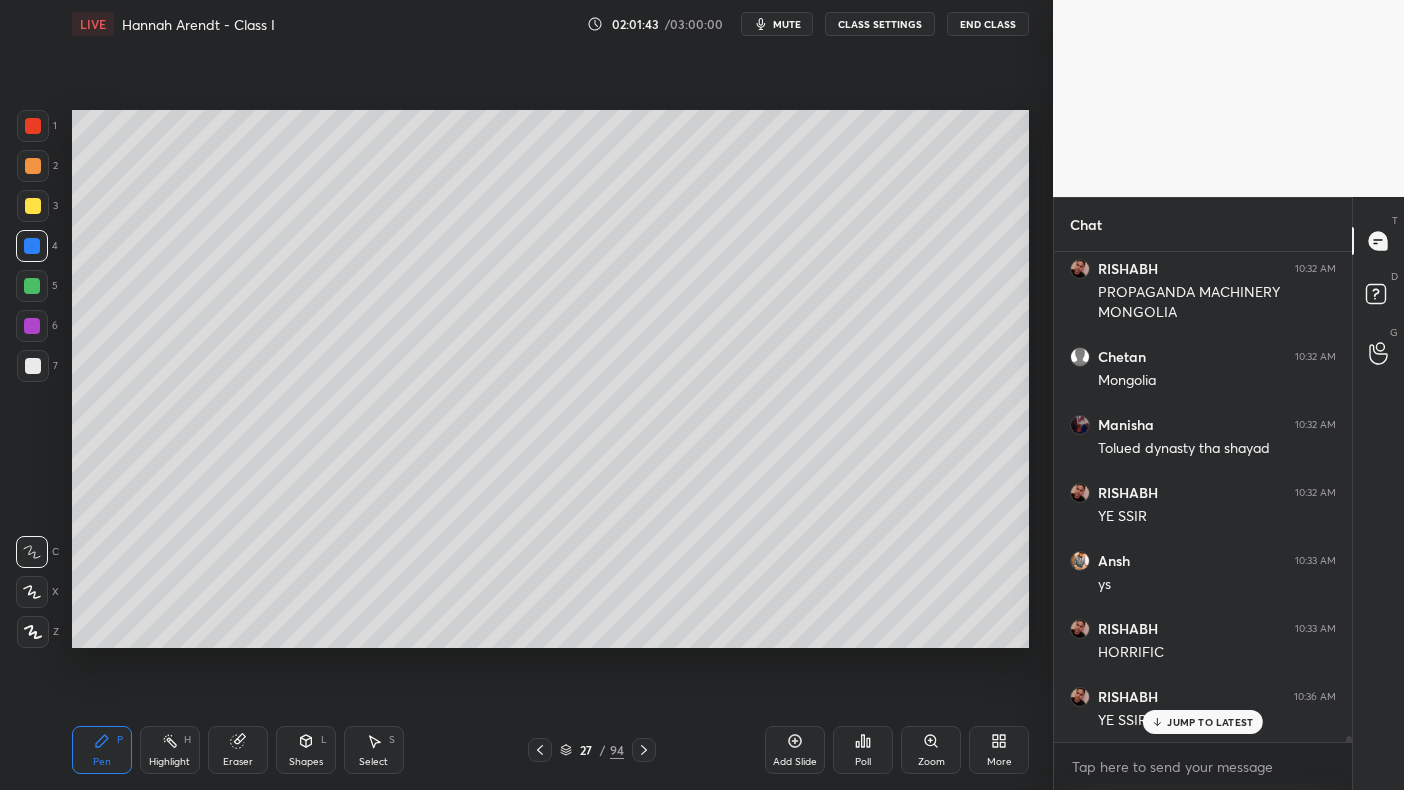 click at bounding box center [33, 206] 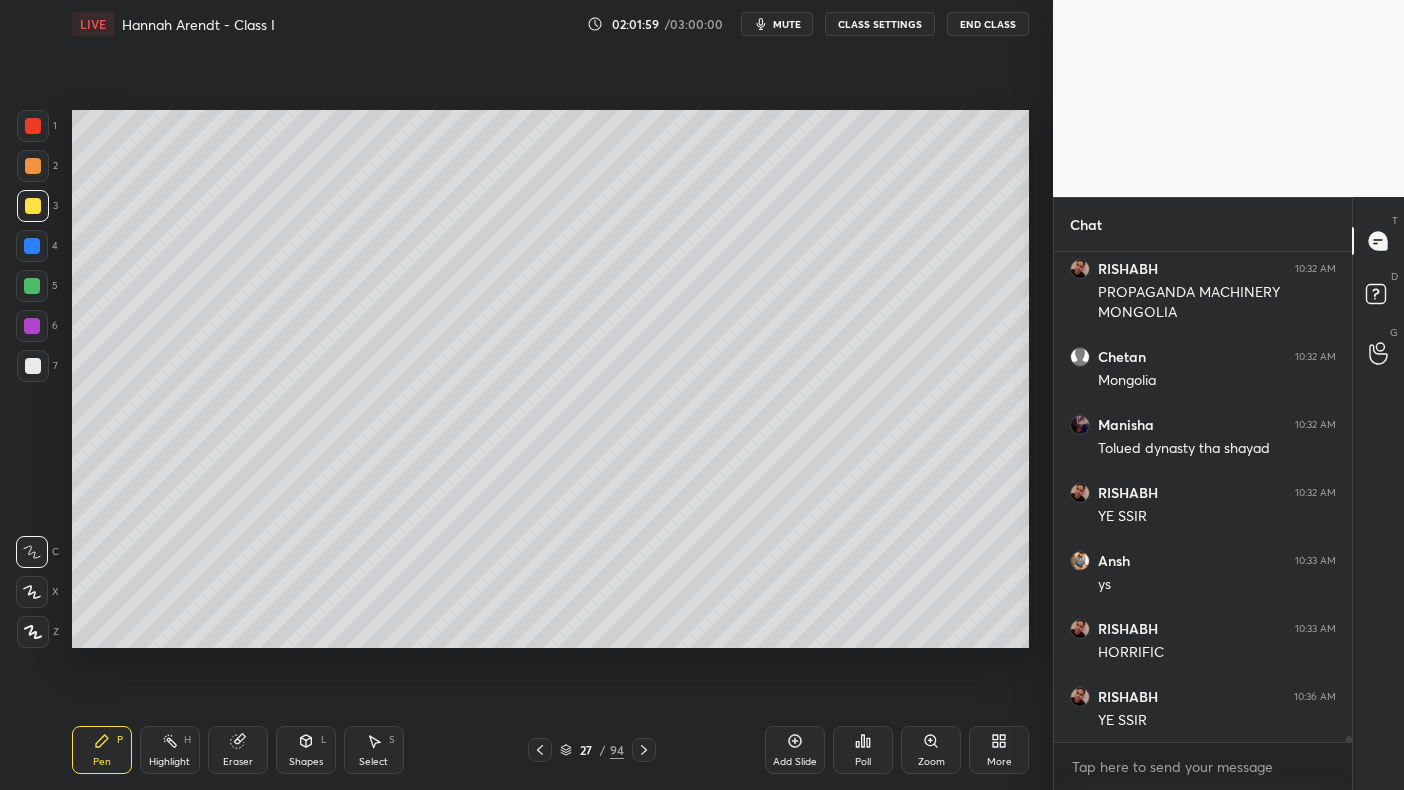 scroll, scrollTop: 39223, scrollLeft: 0, axis: vertical 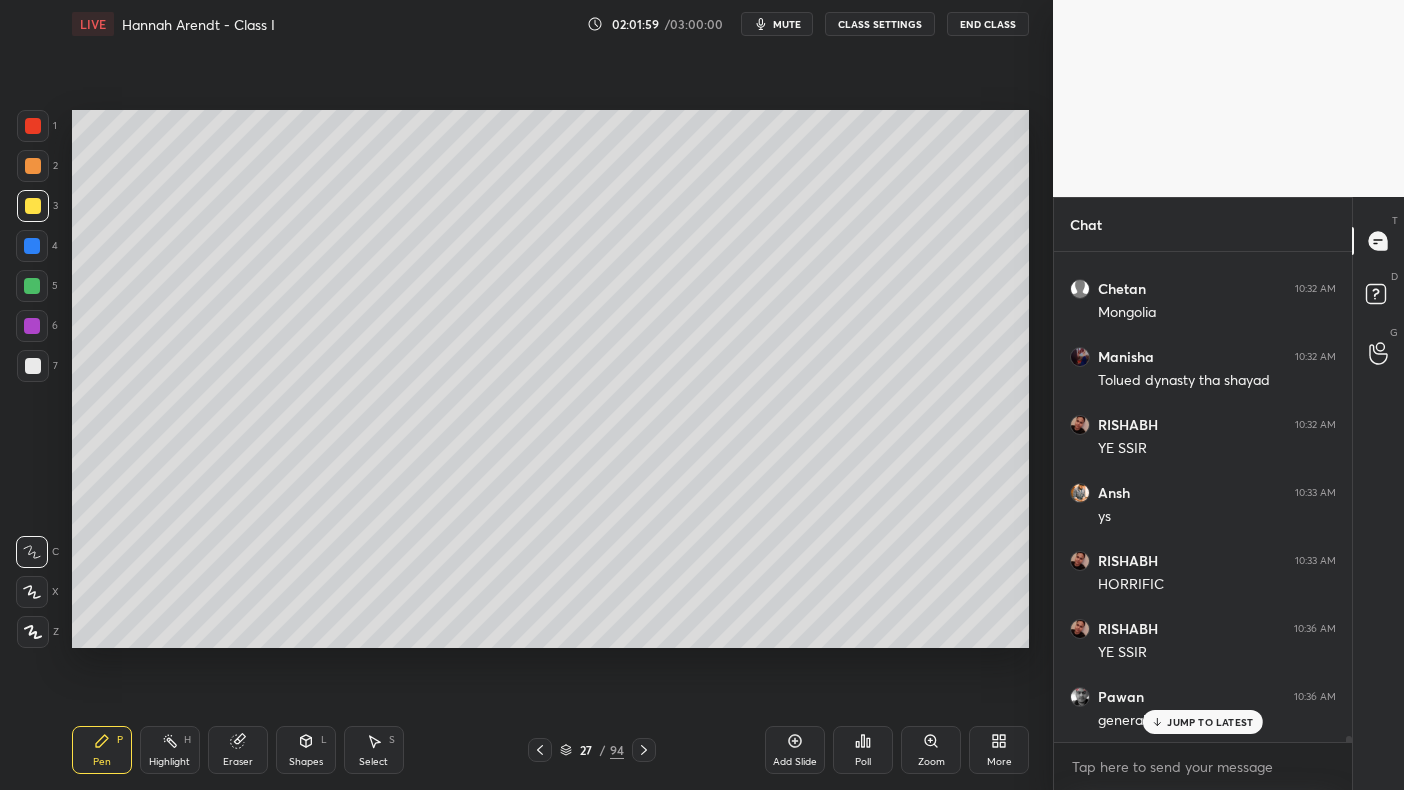 click at bounding box center (33, 166) 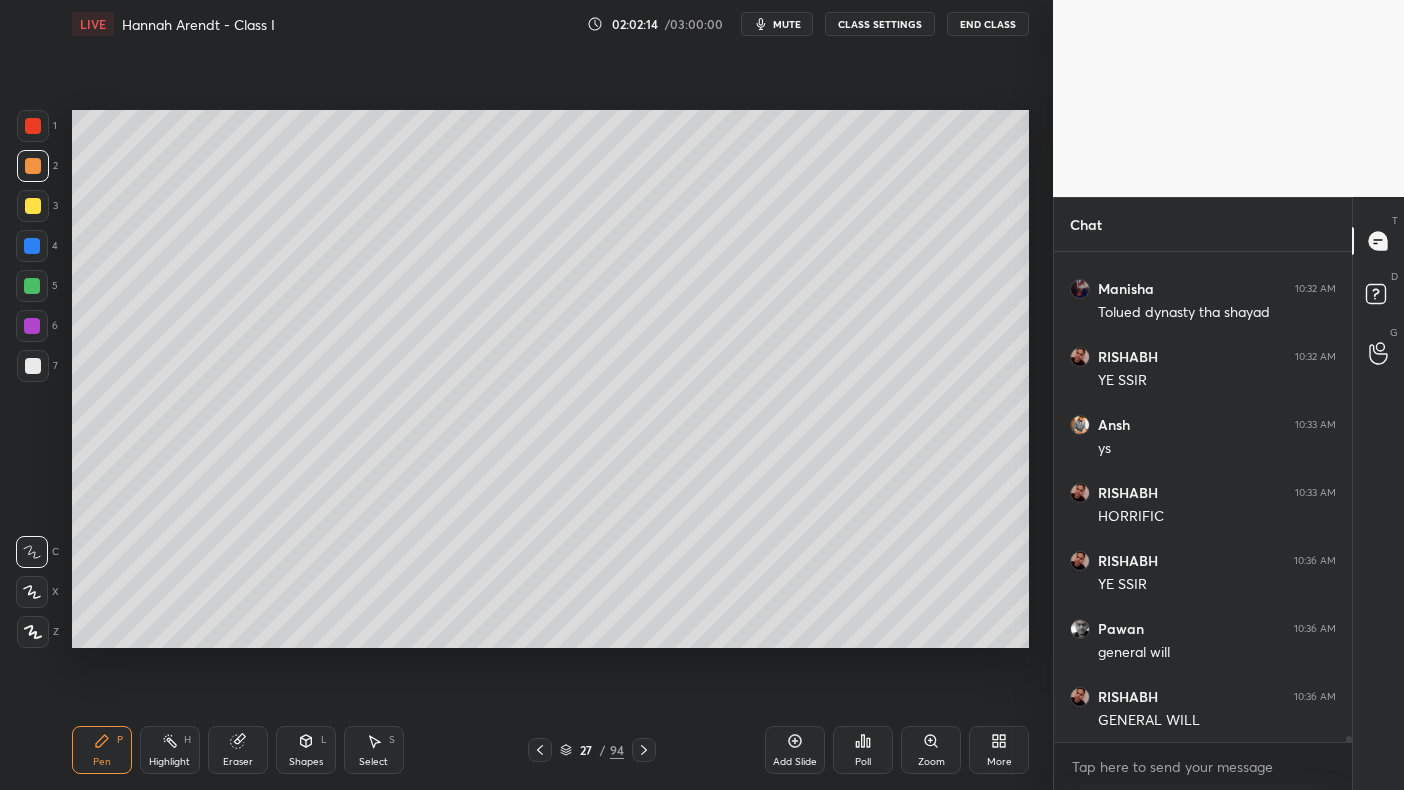 scroll, scrollTop: 39359, scrollLeft: 0, axis: vertical 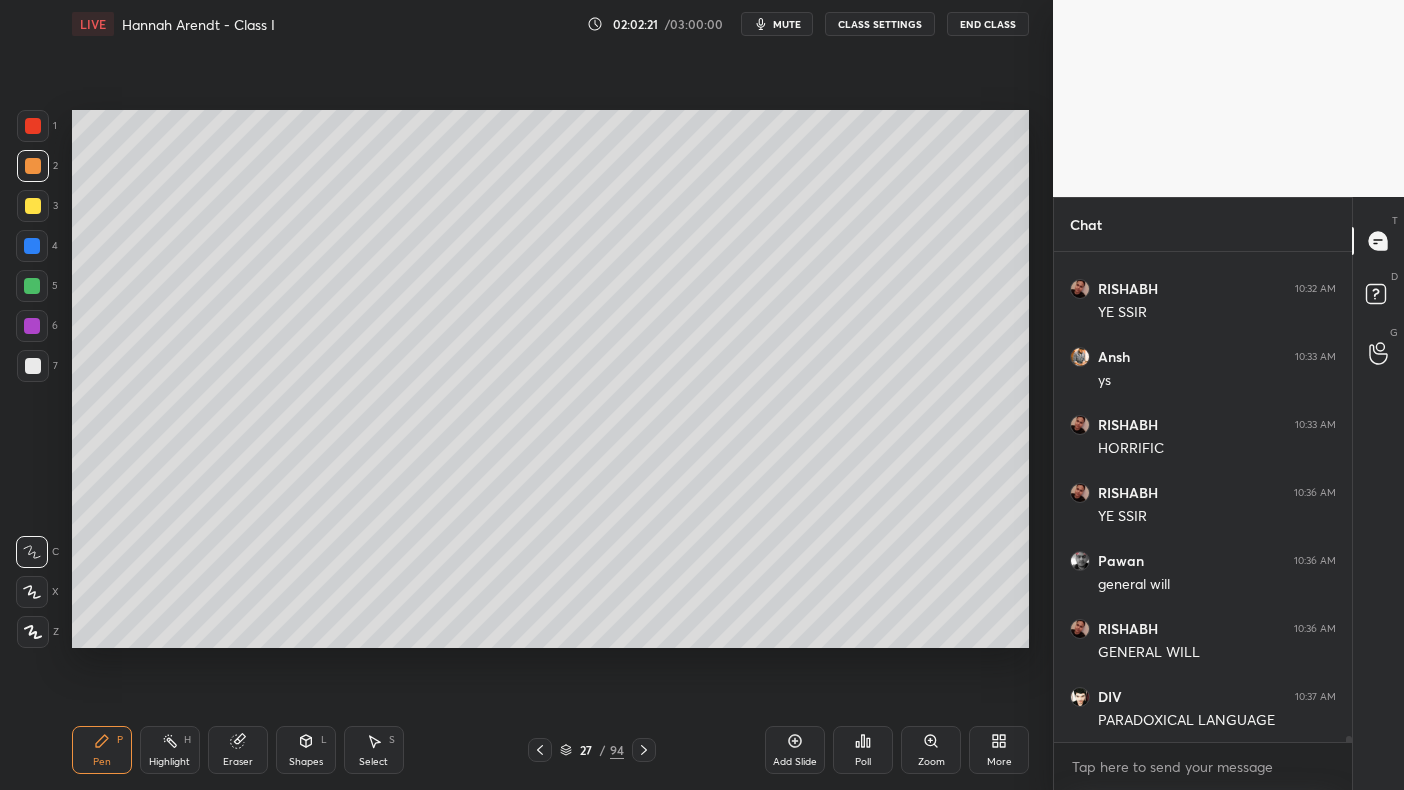 click at bounding box center [32, 246] 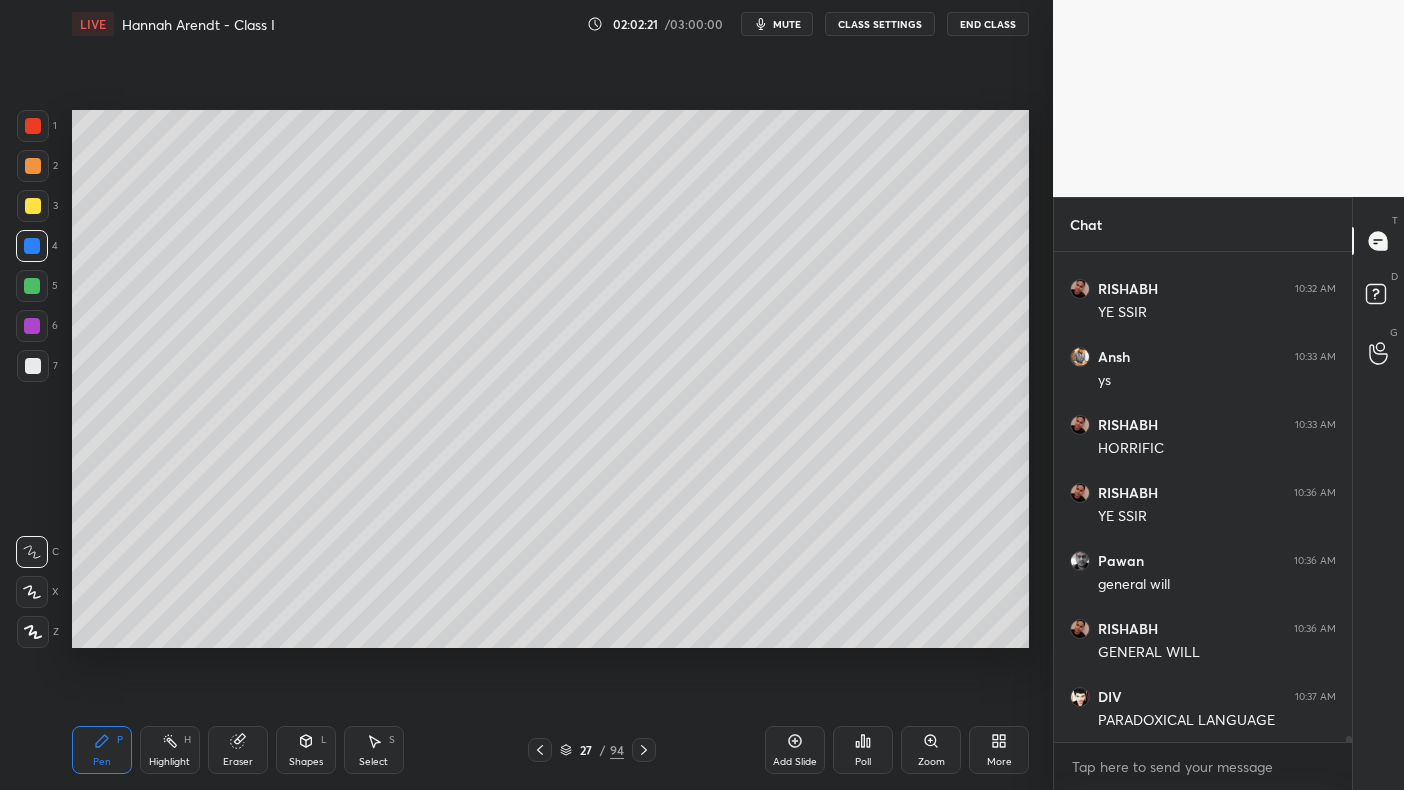 click at bounding box center [32, 326] 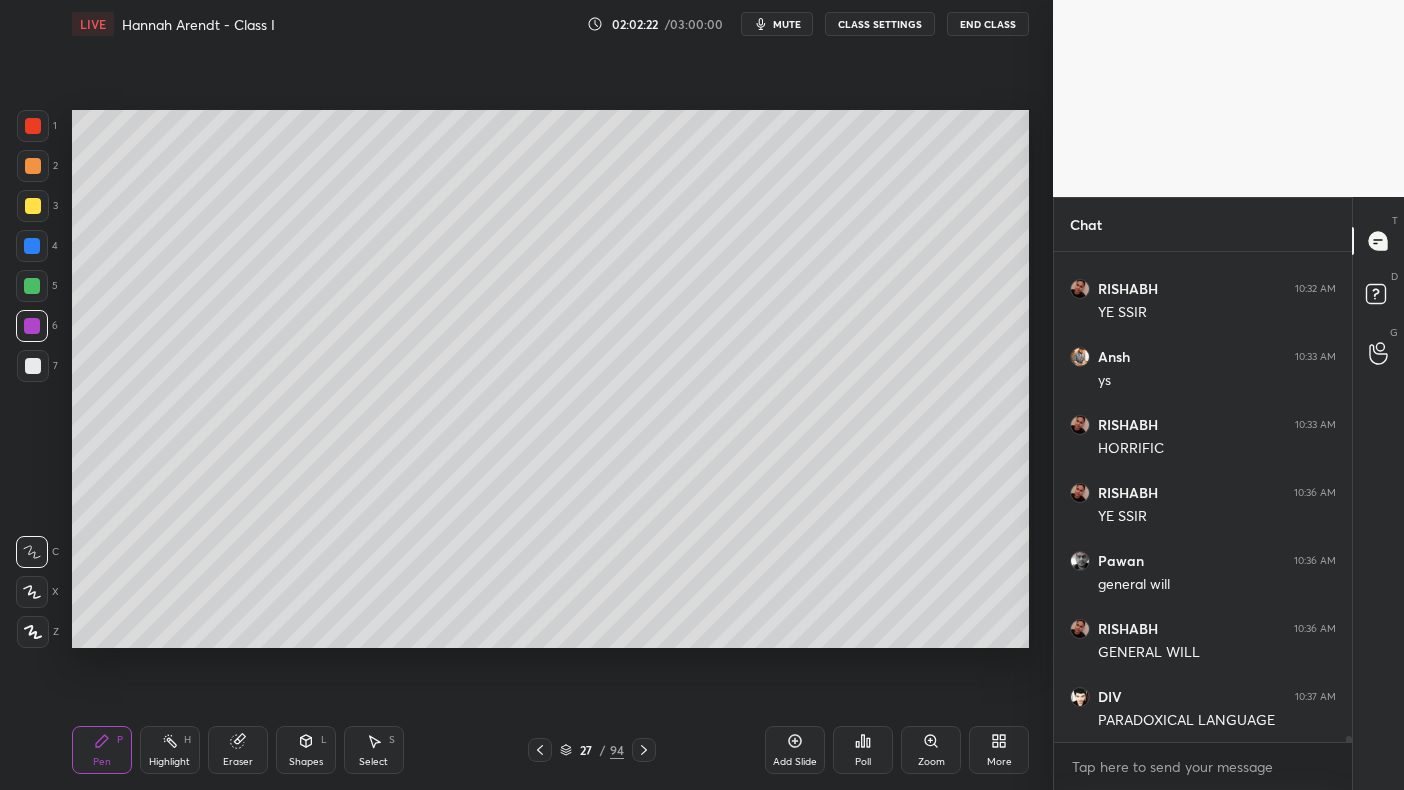click at bounding box center [32, 326] 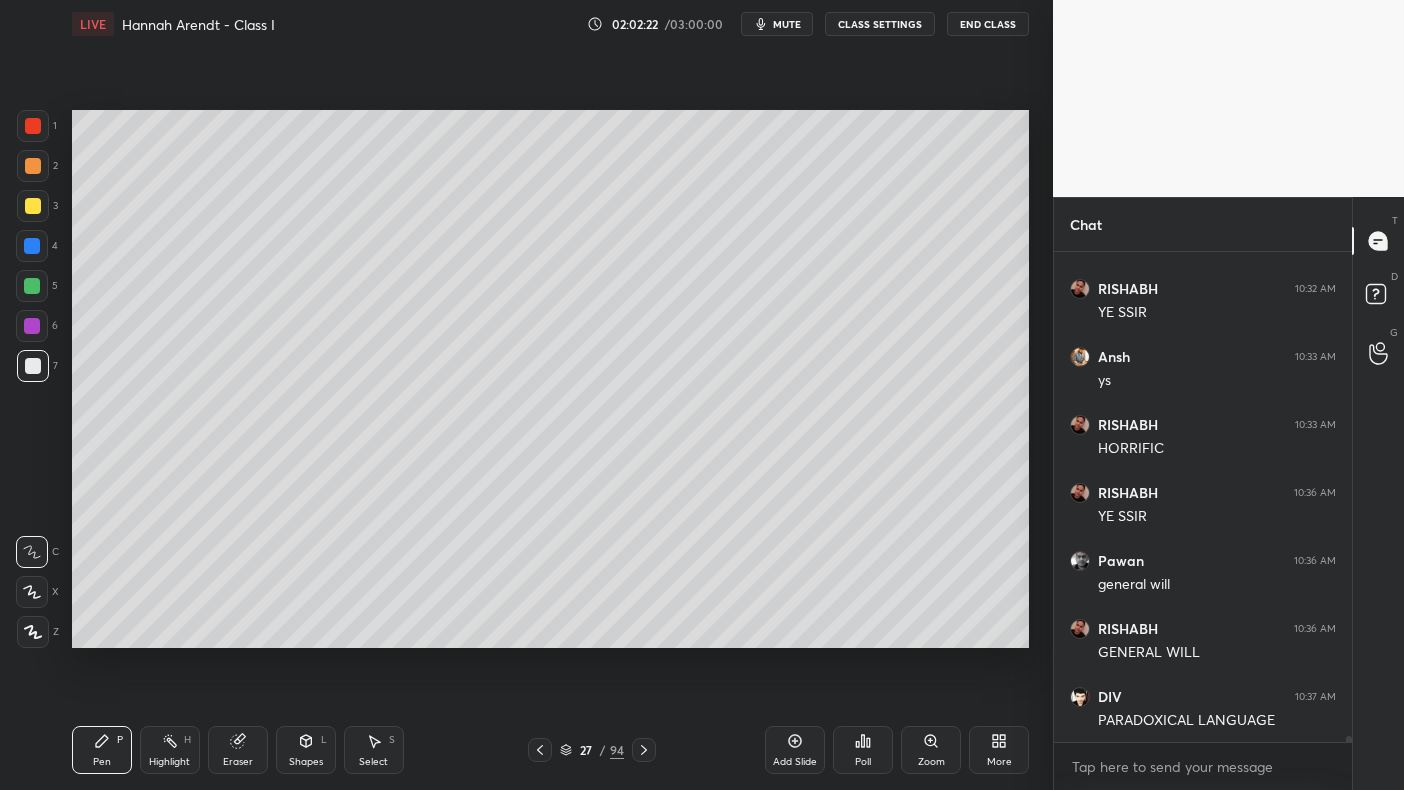 click on "1 2 3 4 5 6 7 C X Z C X Z E E Erase all   H H" at bounding box center [32, 379] 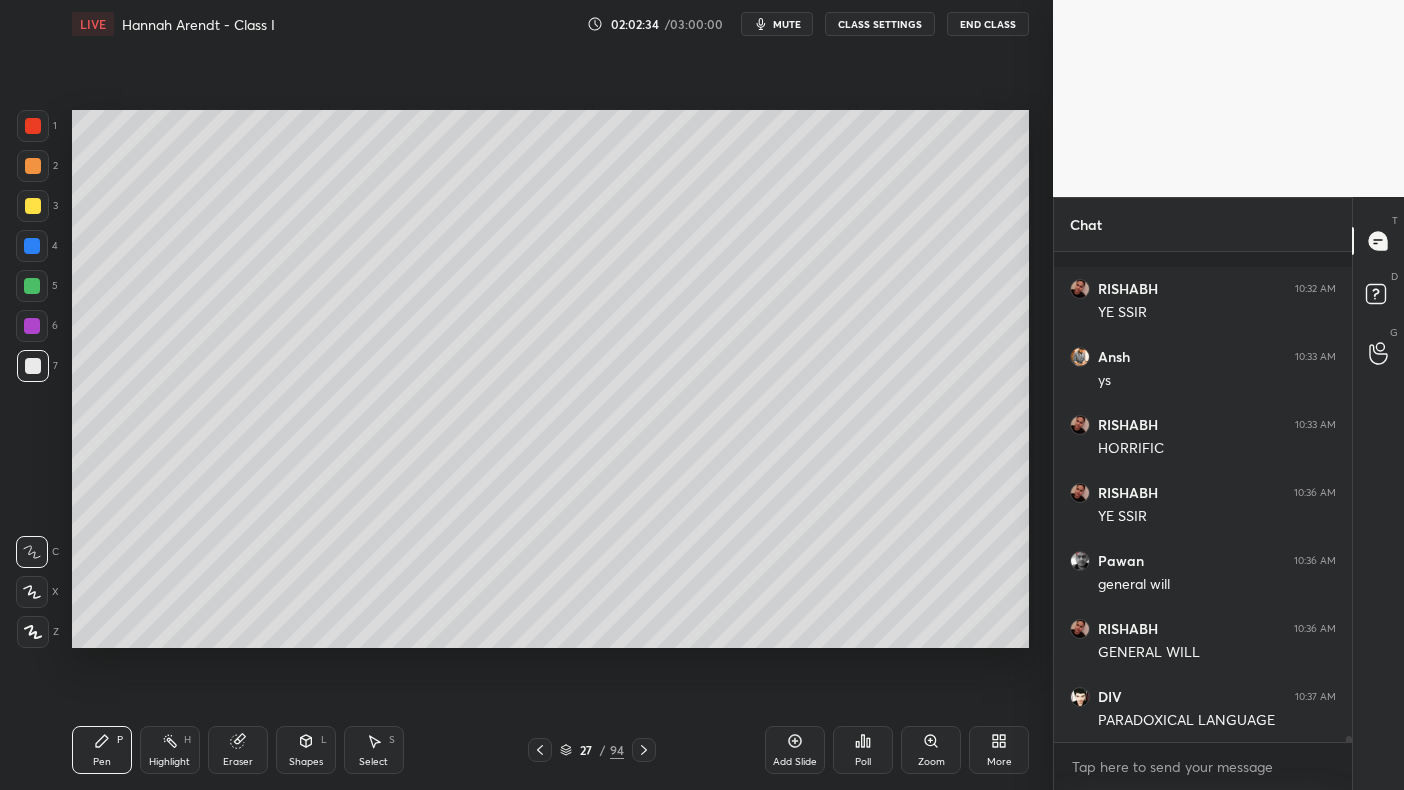 scroll, scrollTop: 39464, scrollLeft: 0, axis: vertical 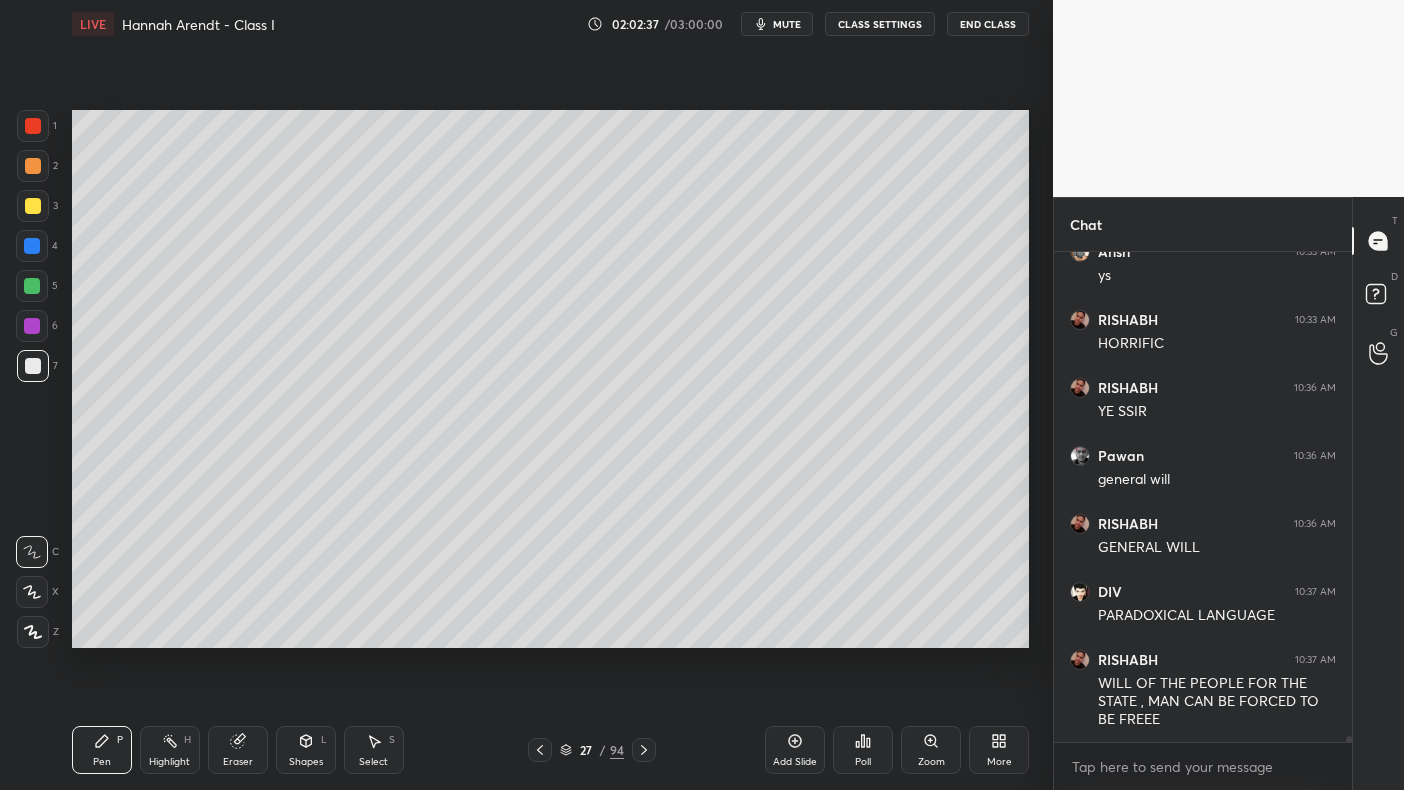 click at bounding box center (33, 126) 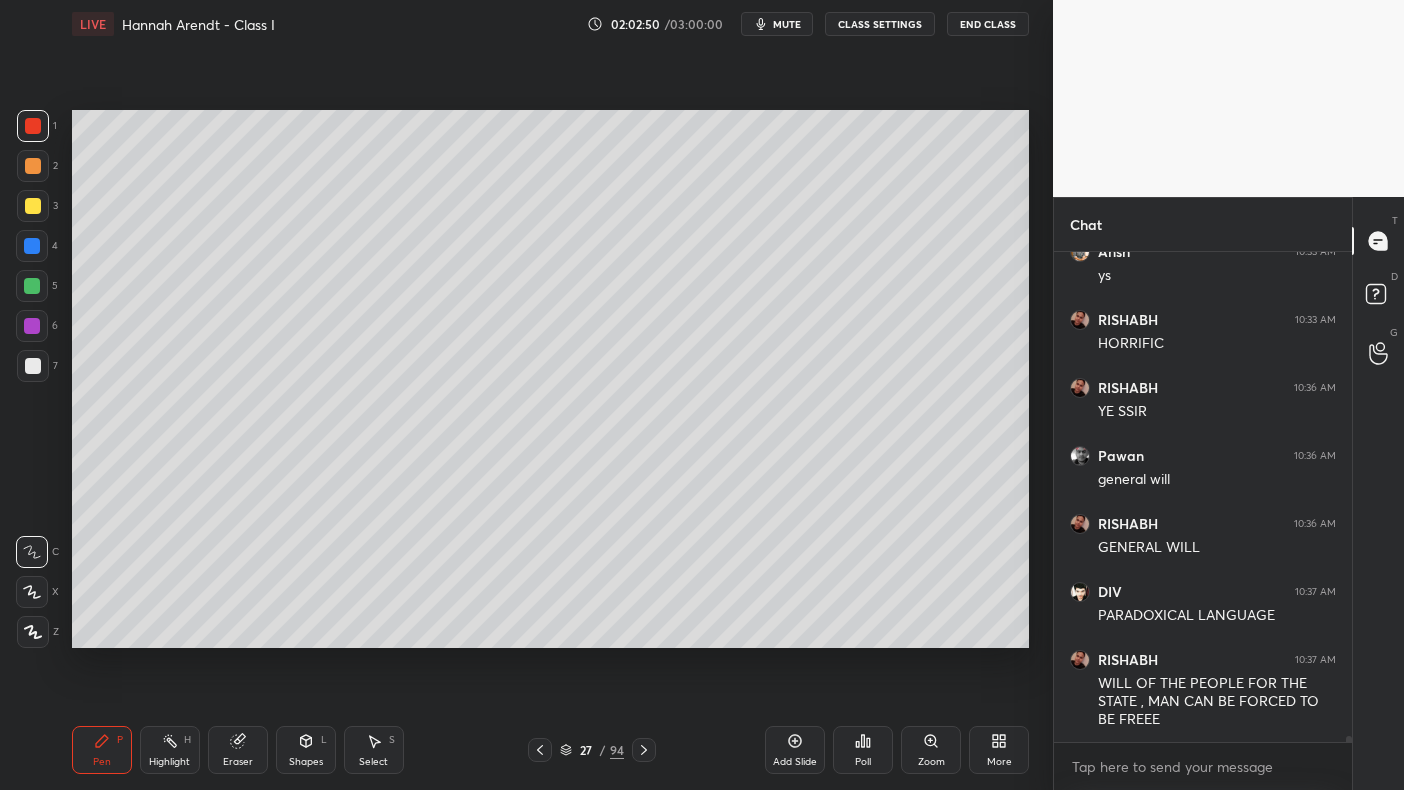 click at bounding box center (33, 206) 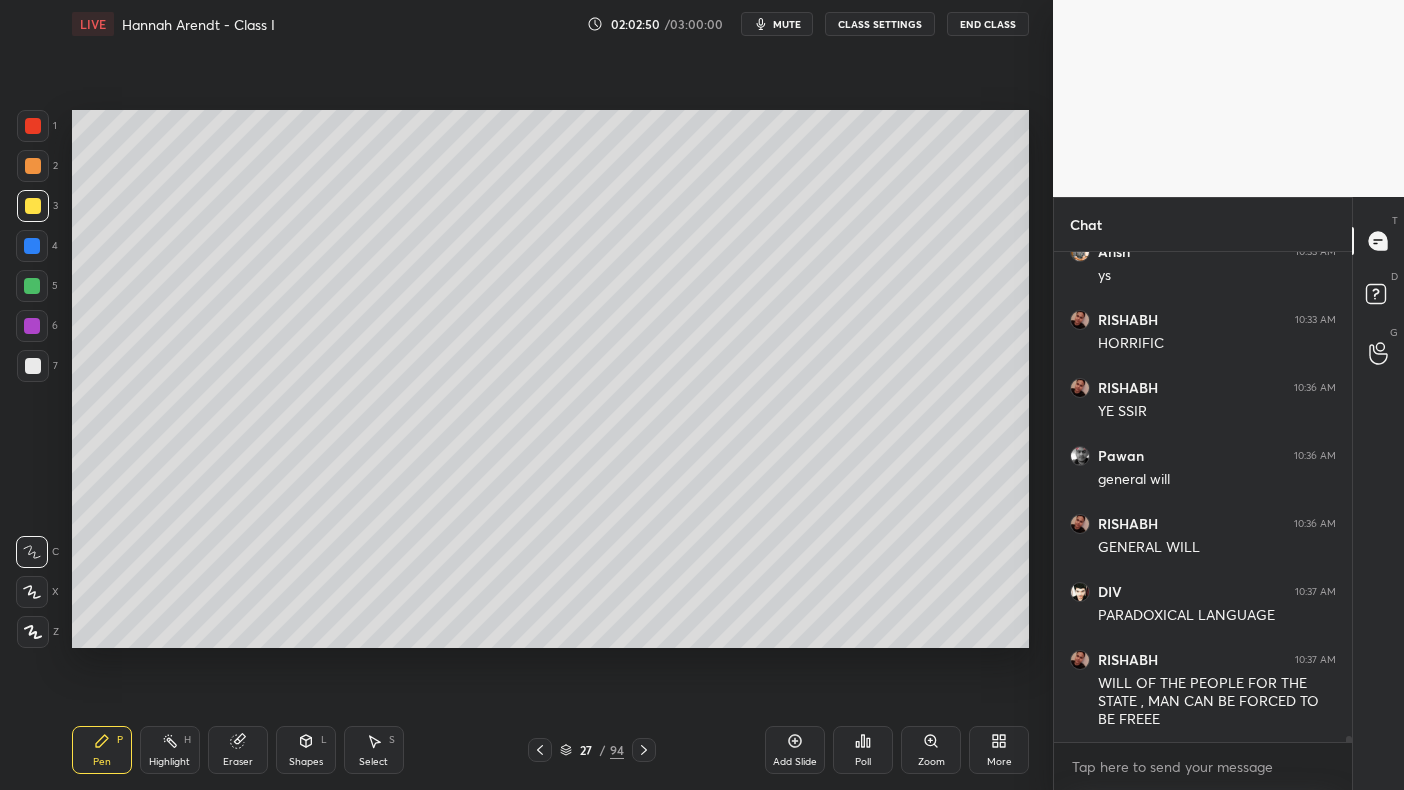 click at bounding box center (33, 206) 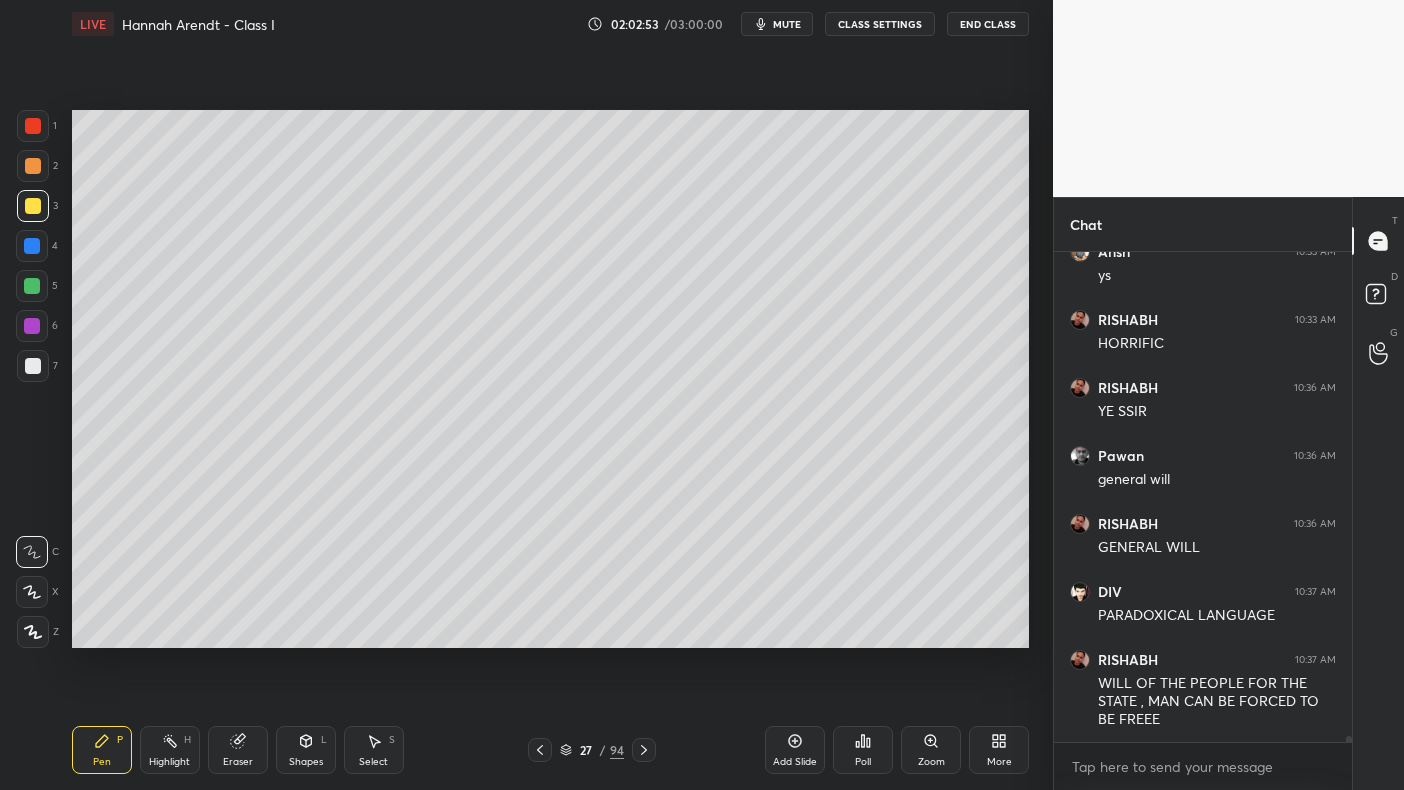 click 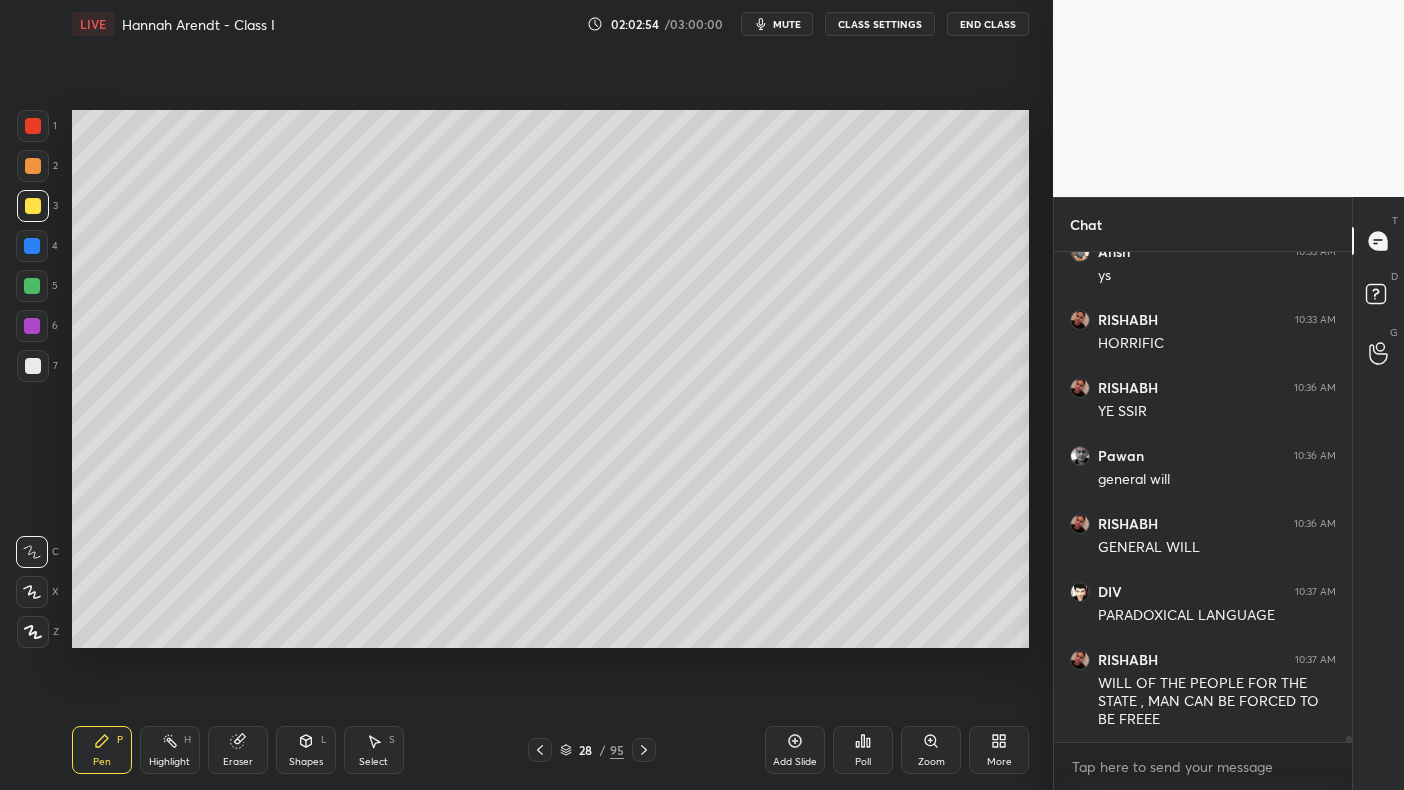 click on "2" at bounding box center (37, 166) 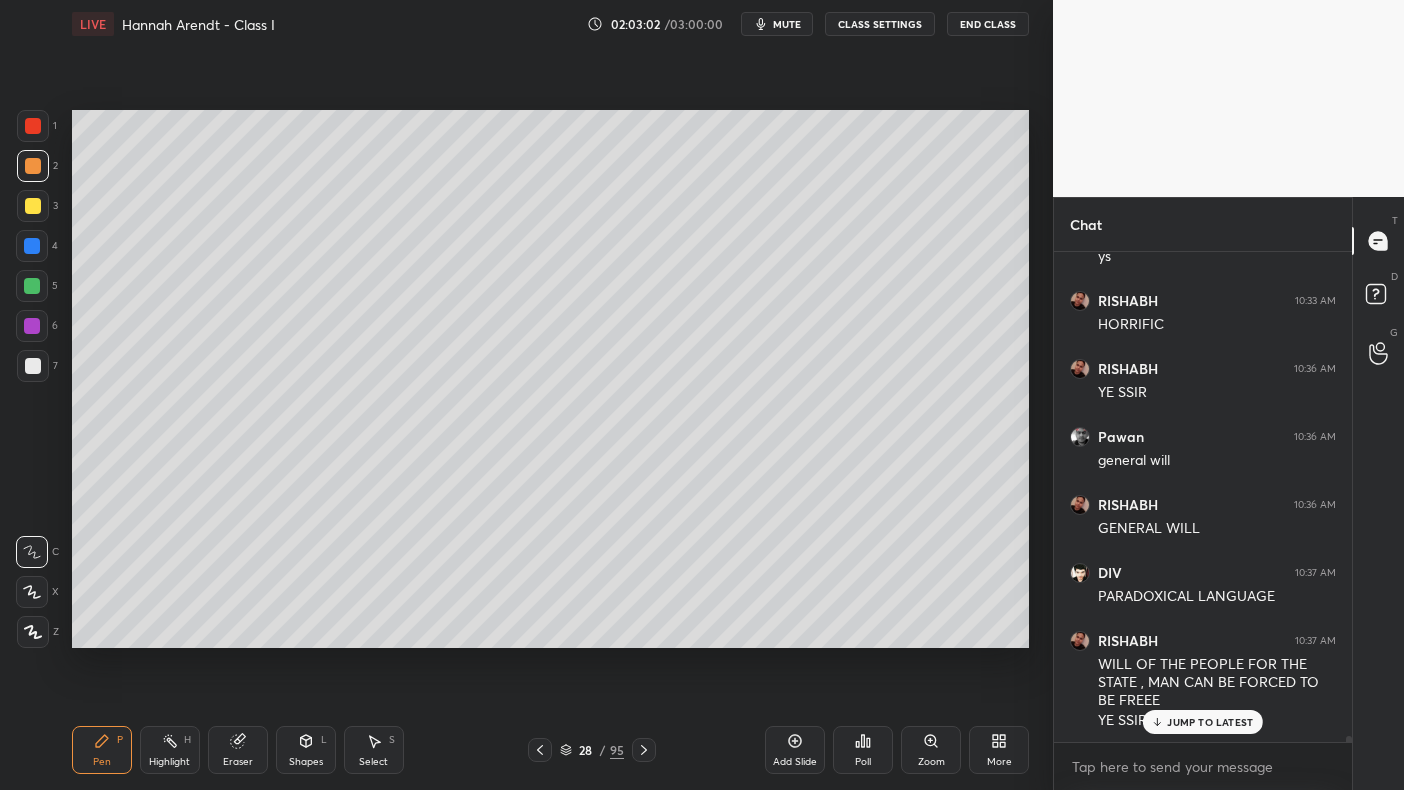click at bounding box center [33, 206] 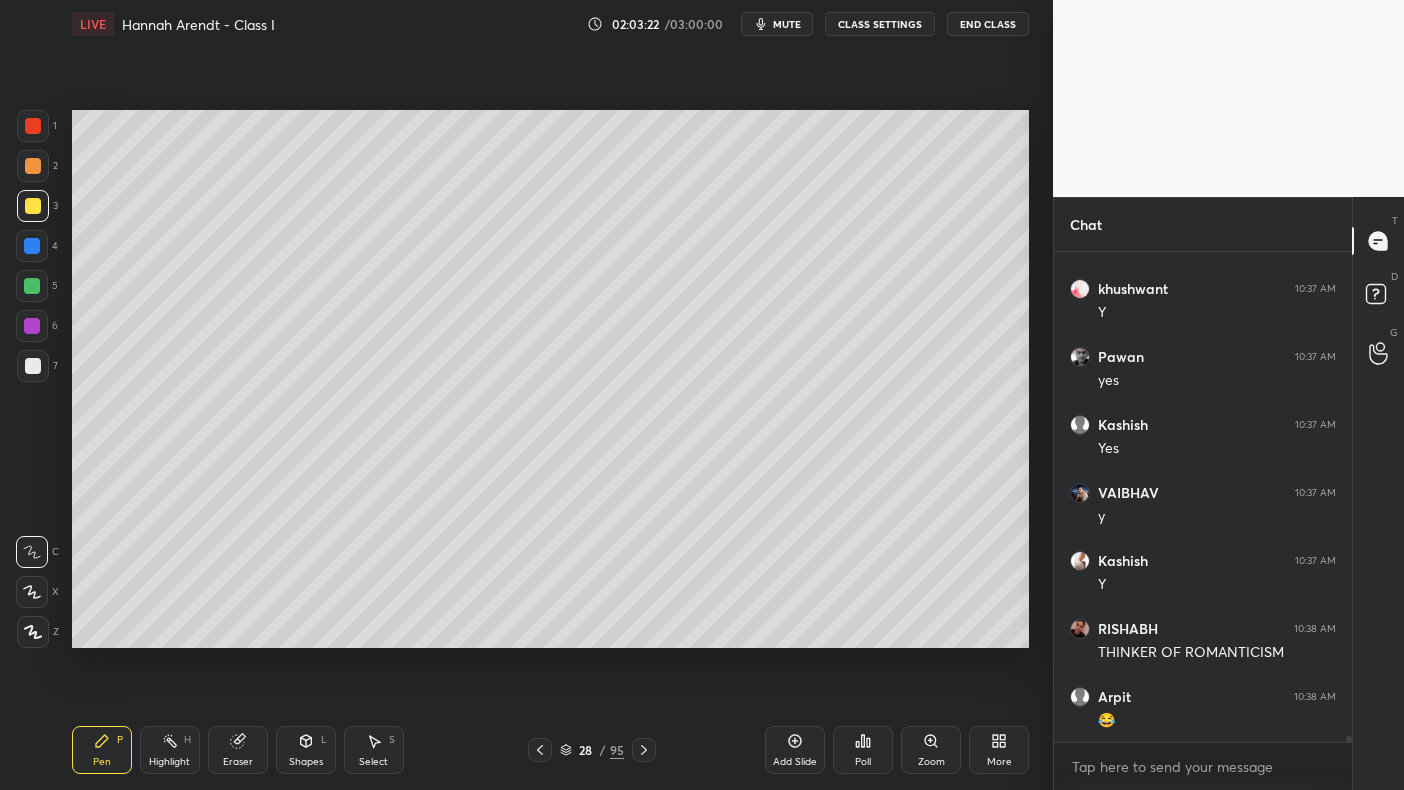 scroll, scrollTop: 40027, scrollLeft: 0, axis: vertical 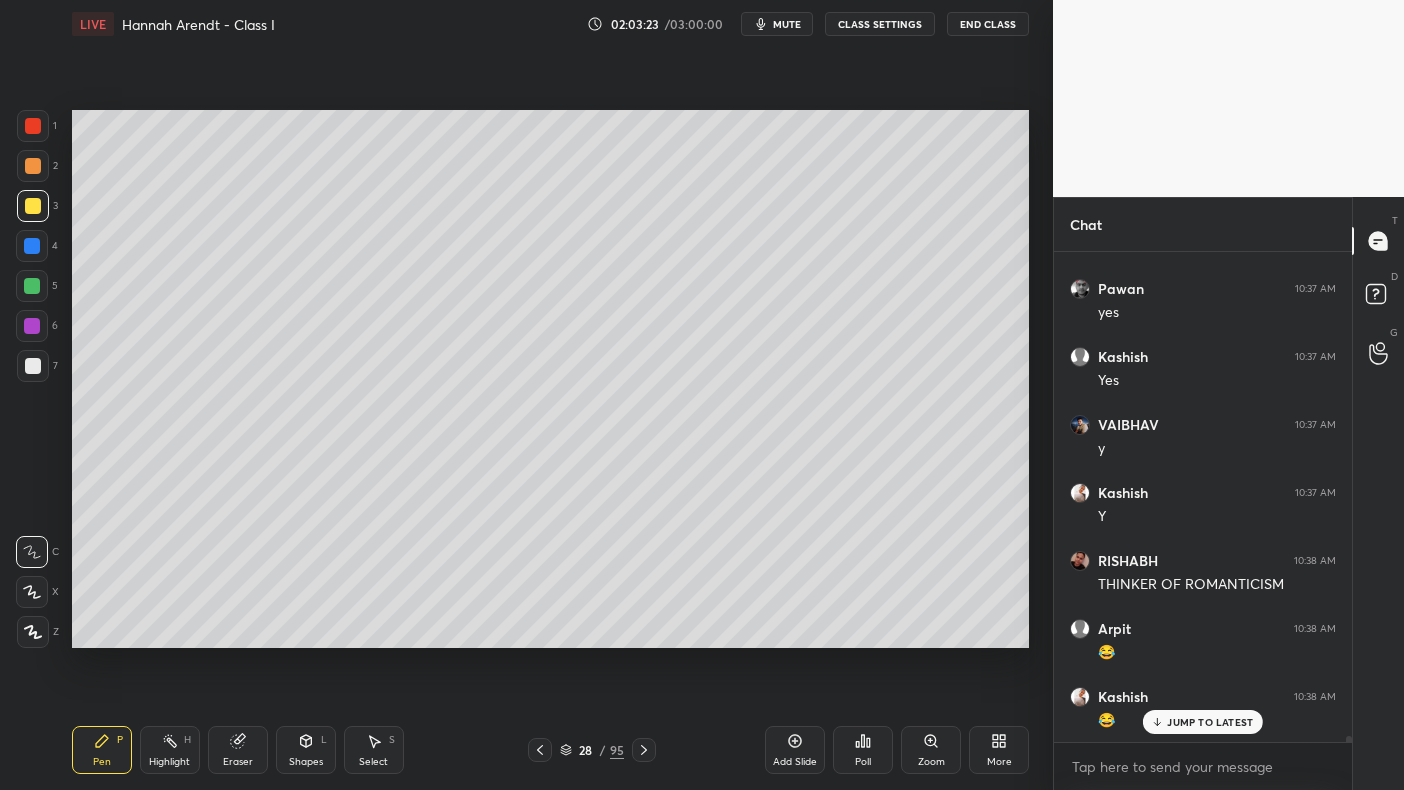 click at bounding box center [33, 166] 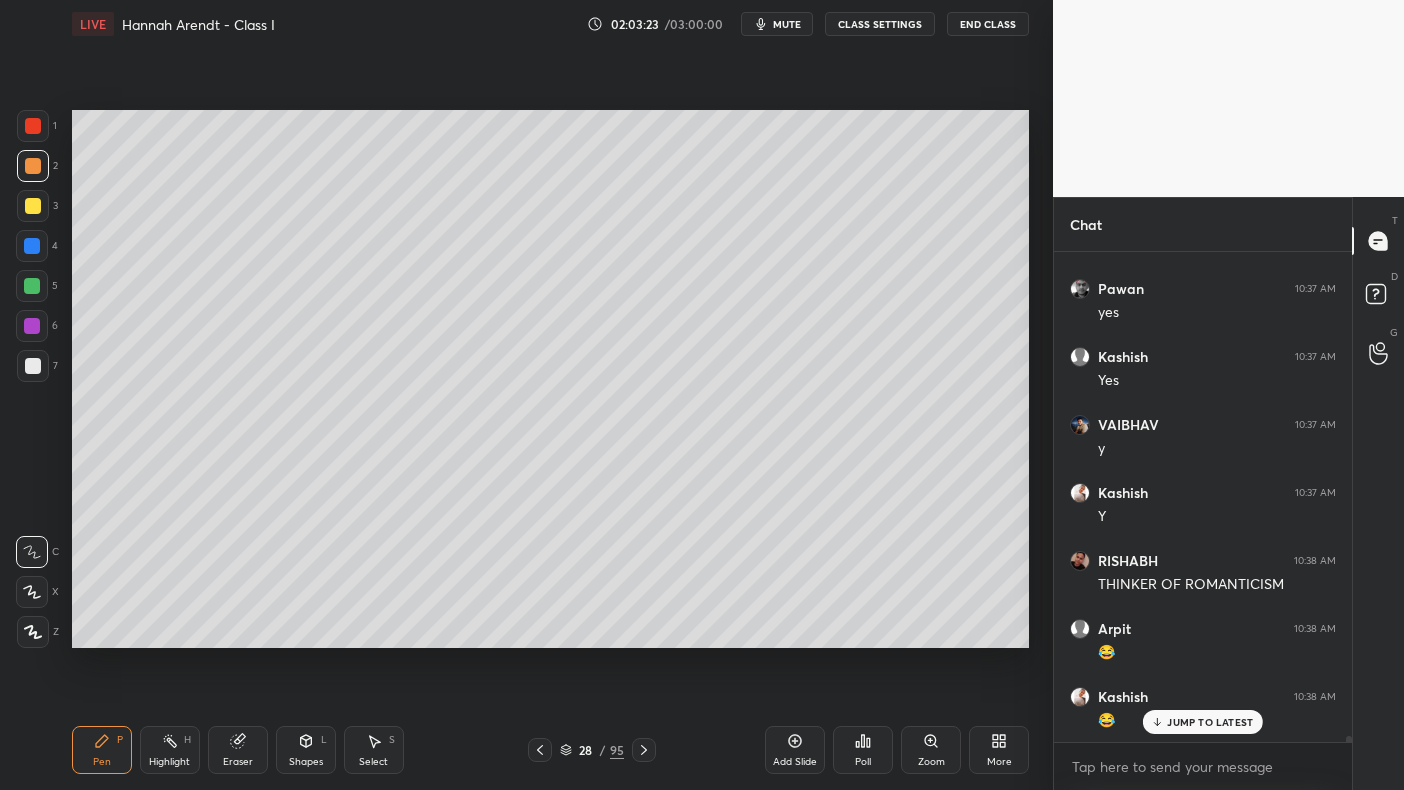 click at bounding box center (33, 166) 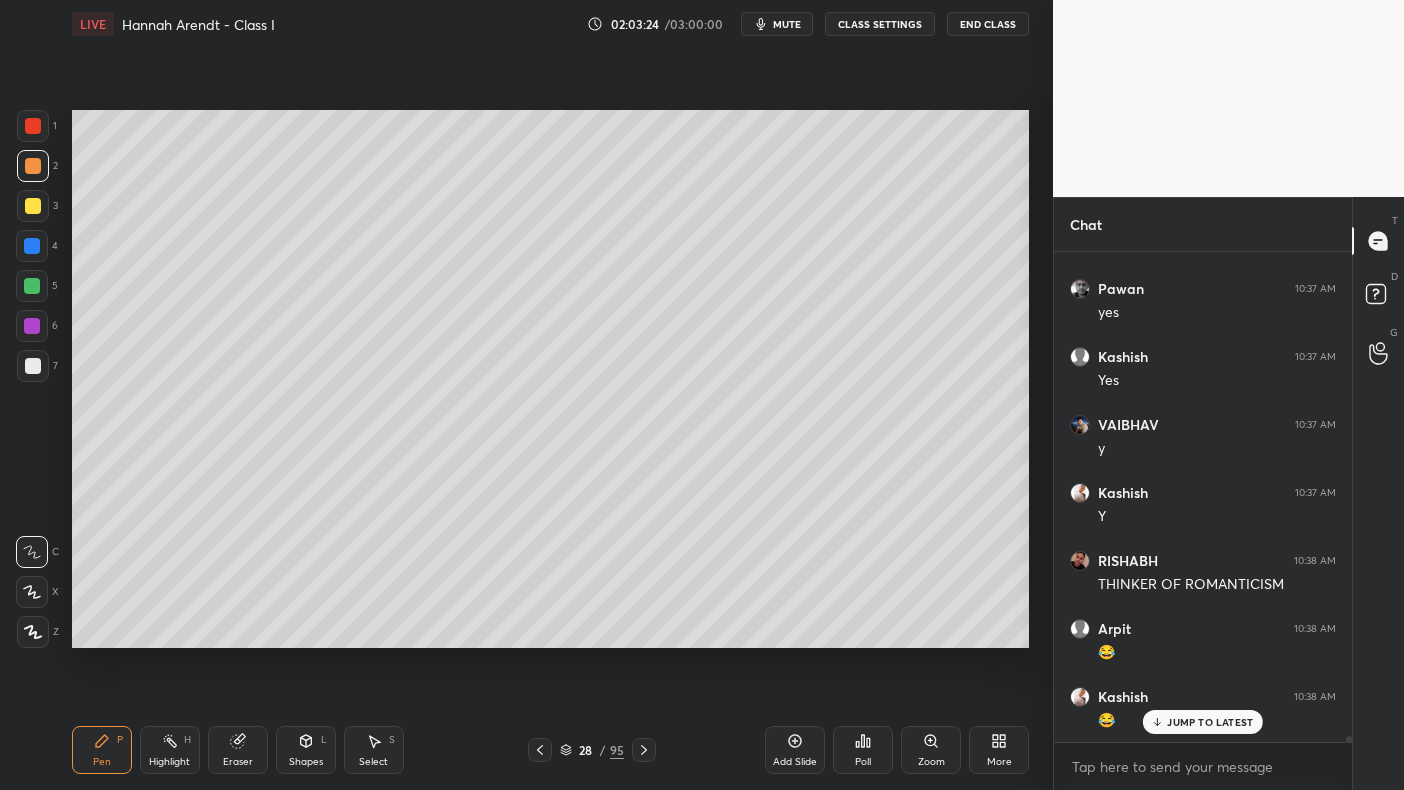 scroll, scrollTop: 40095, scrollLeft: 0, axis: vertical 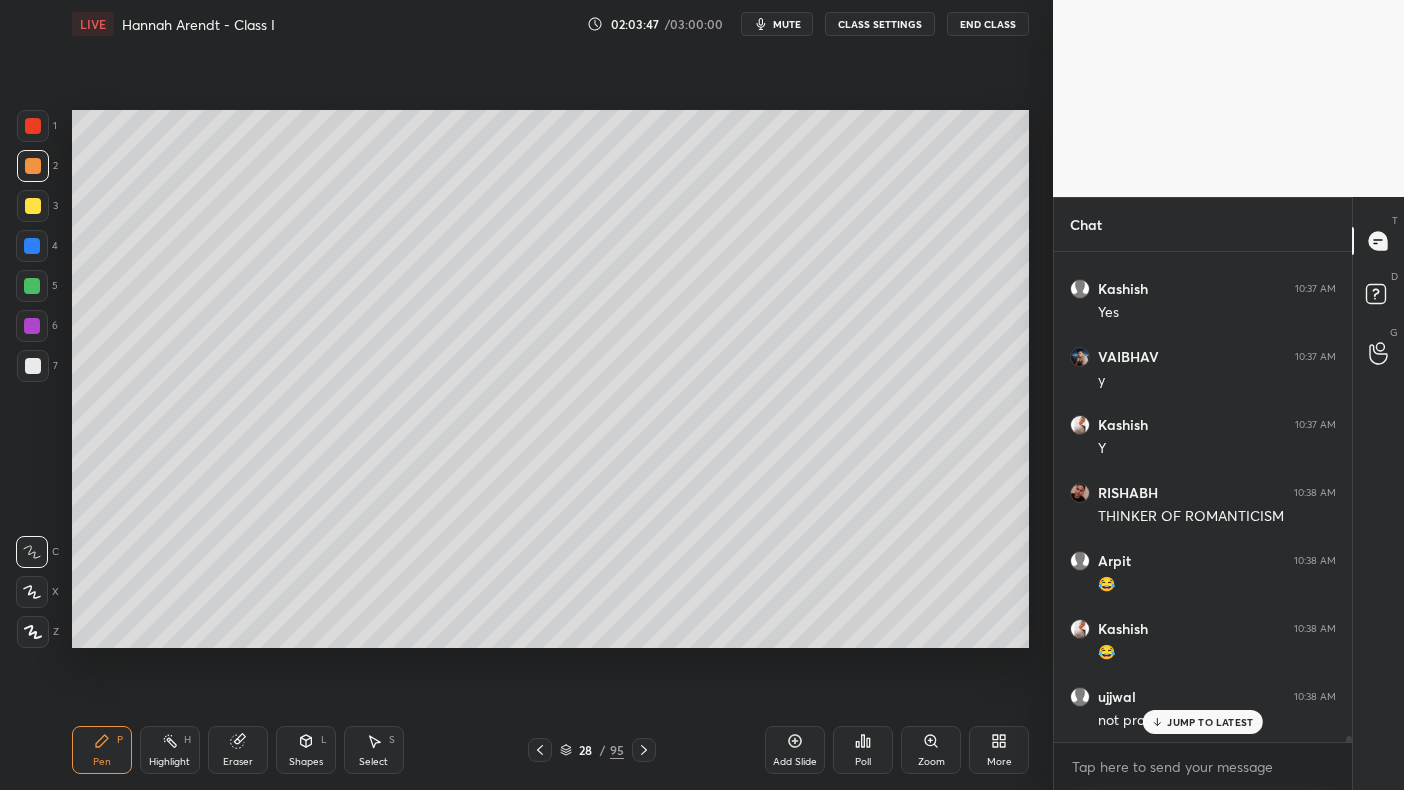 click at bounding box center (32, 246) 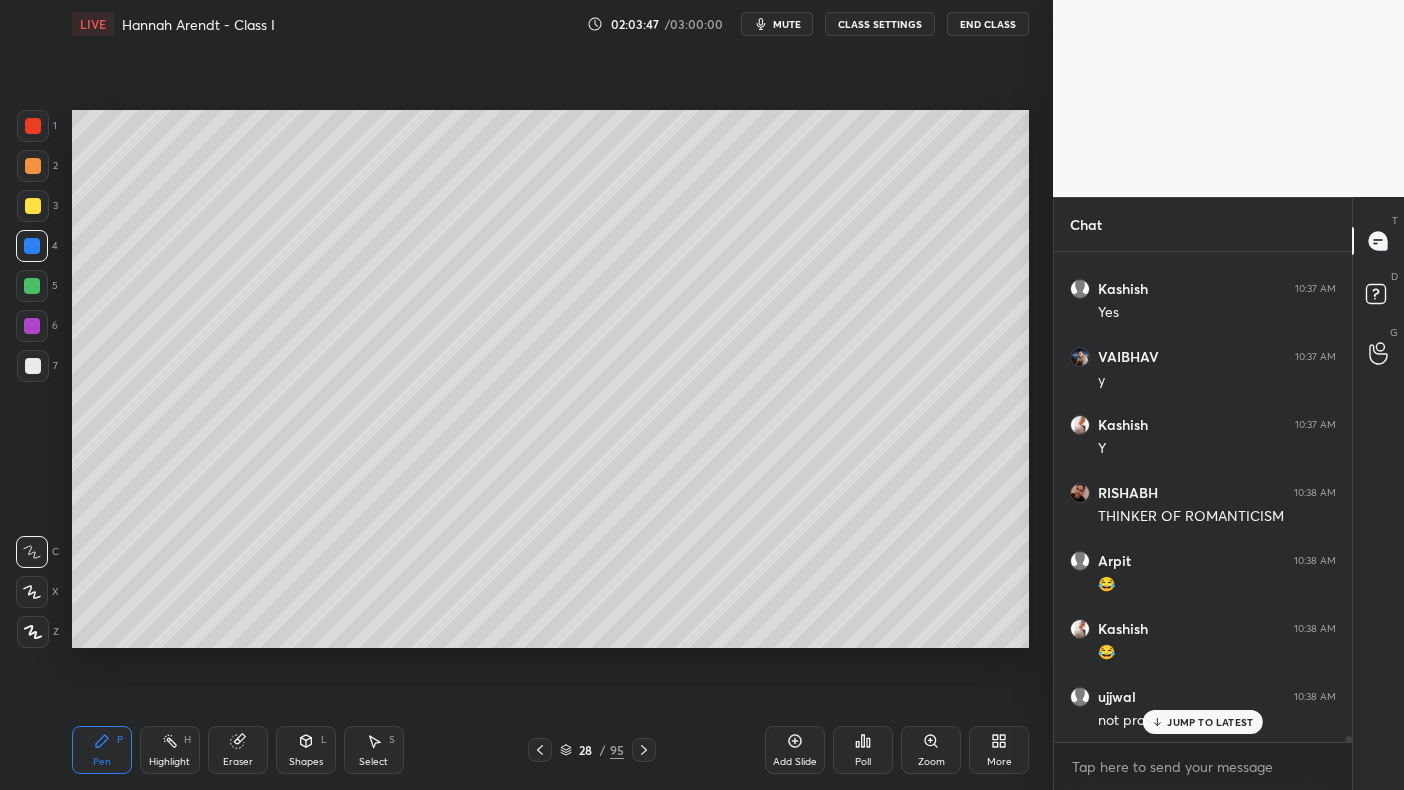 click at bounding box center [32, 246] 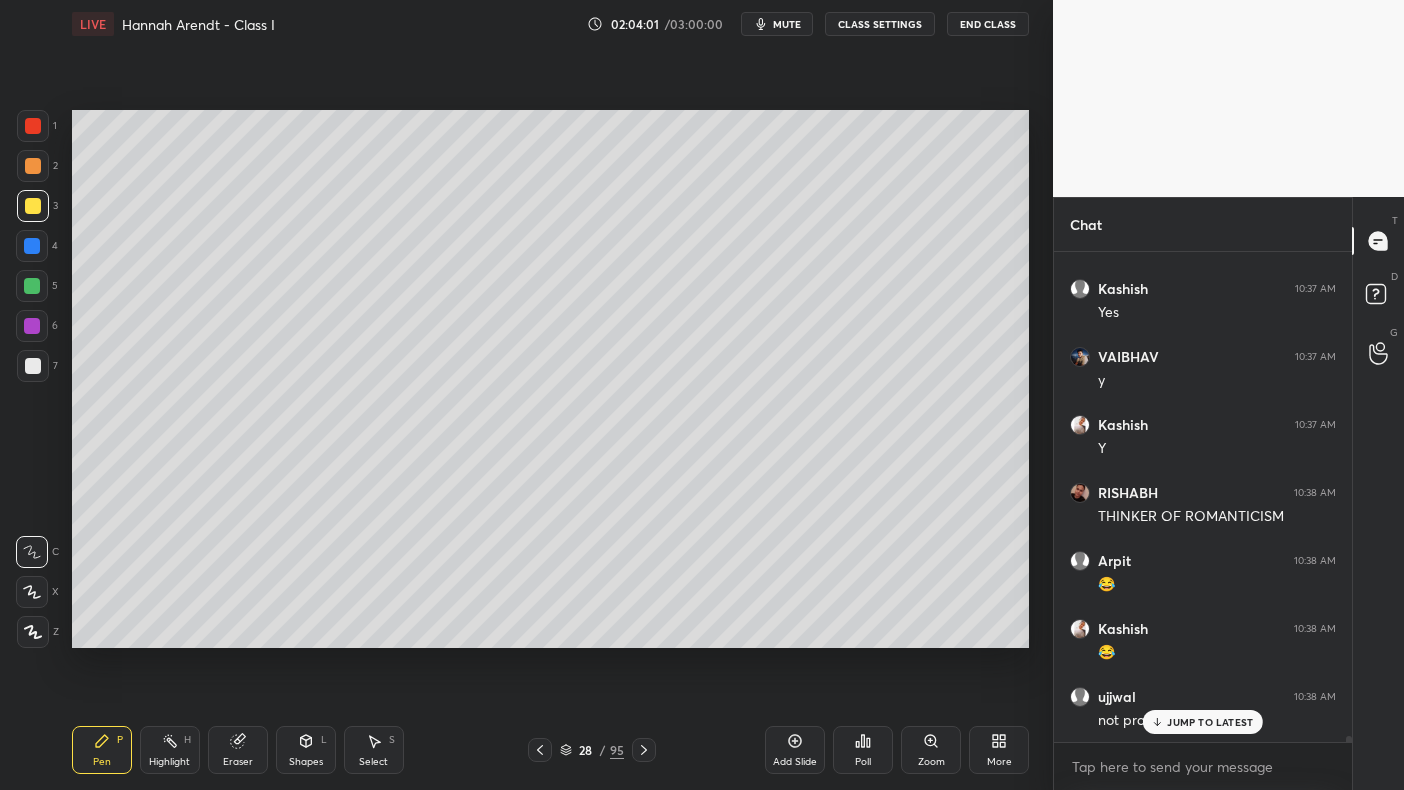 scroll, scrollTop: 40163, scrollLeft: 0, axis: vertical 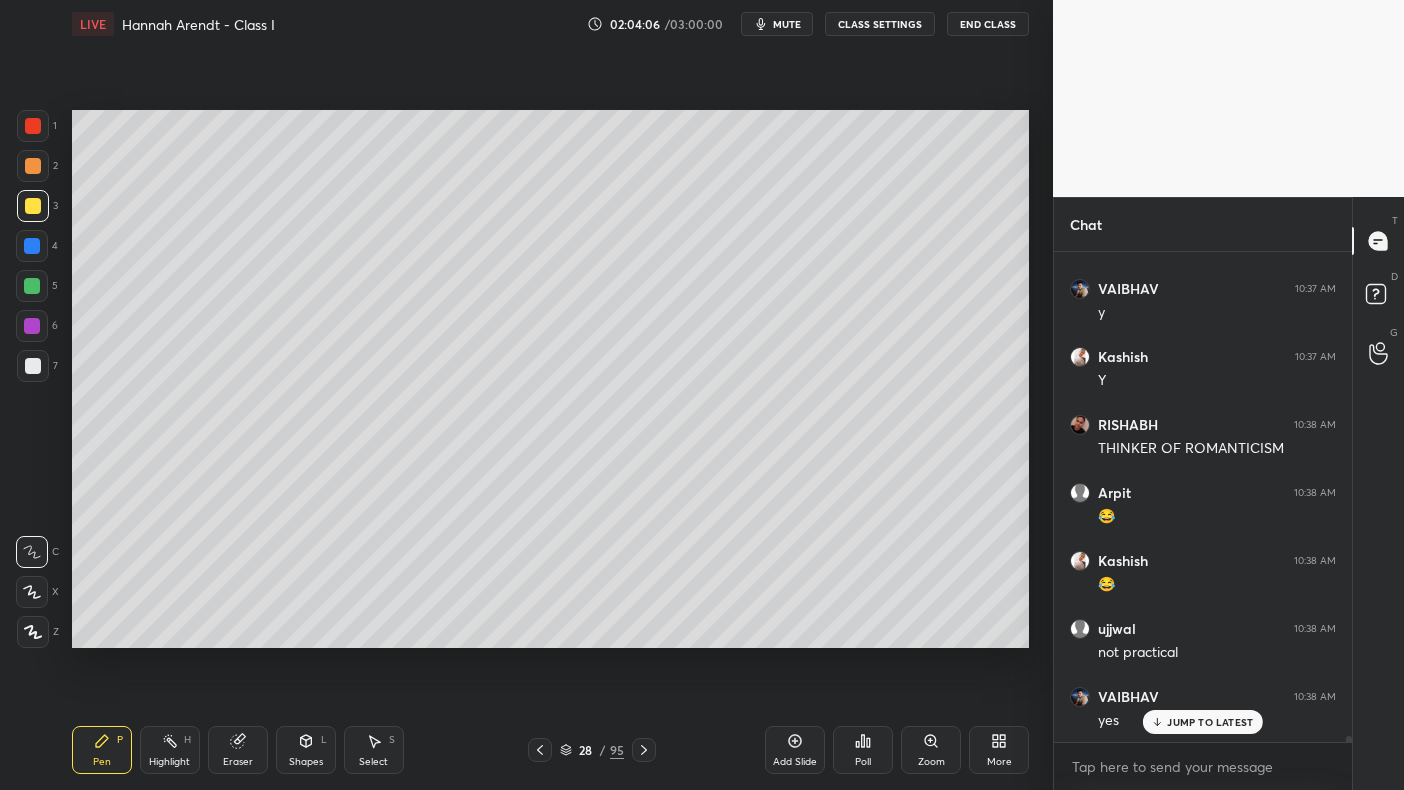 click at bounding box center [33, 206] 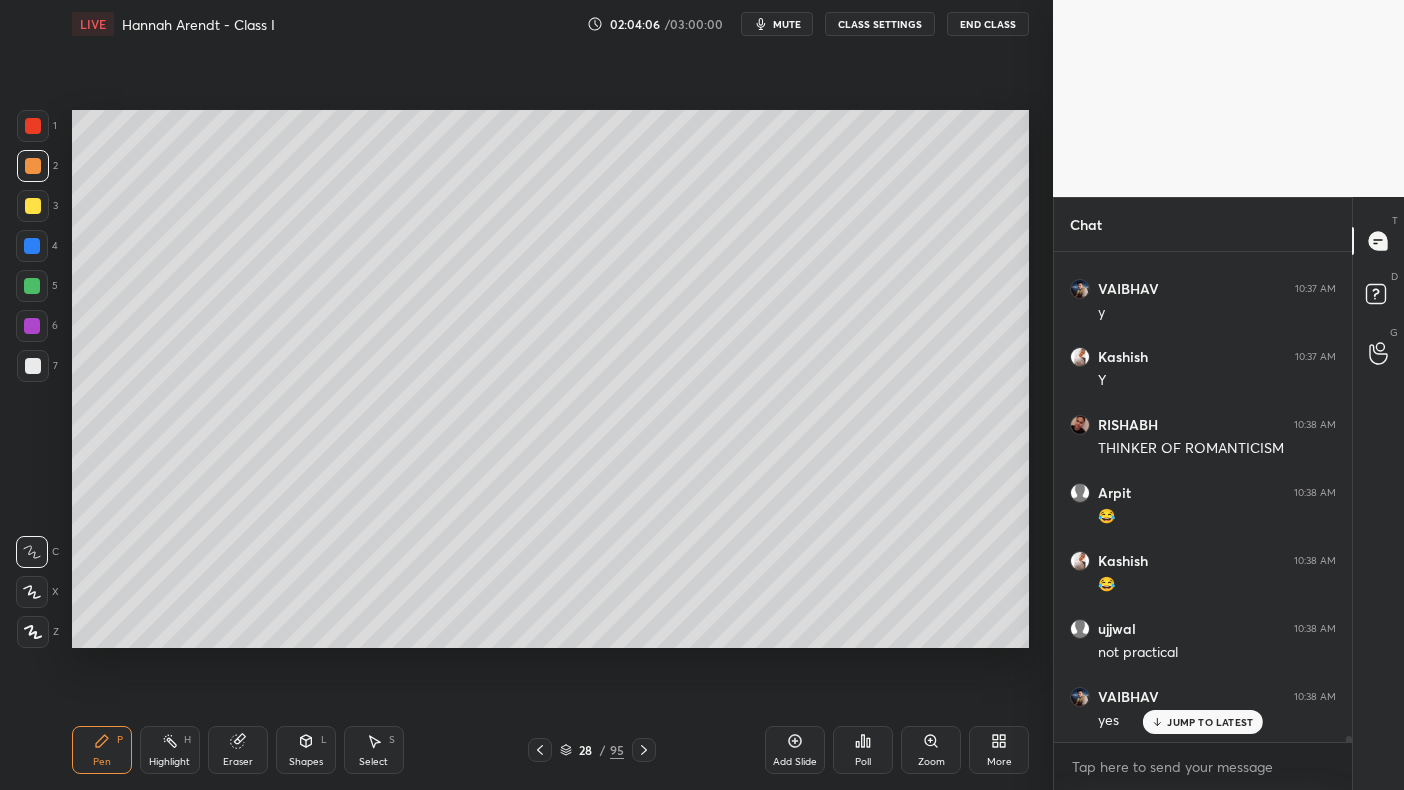 click at bounding box center (33, 126) 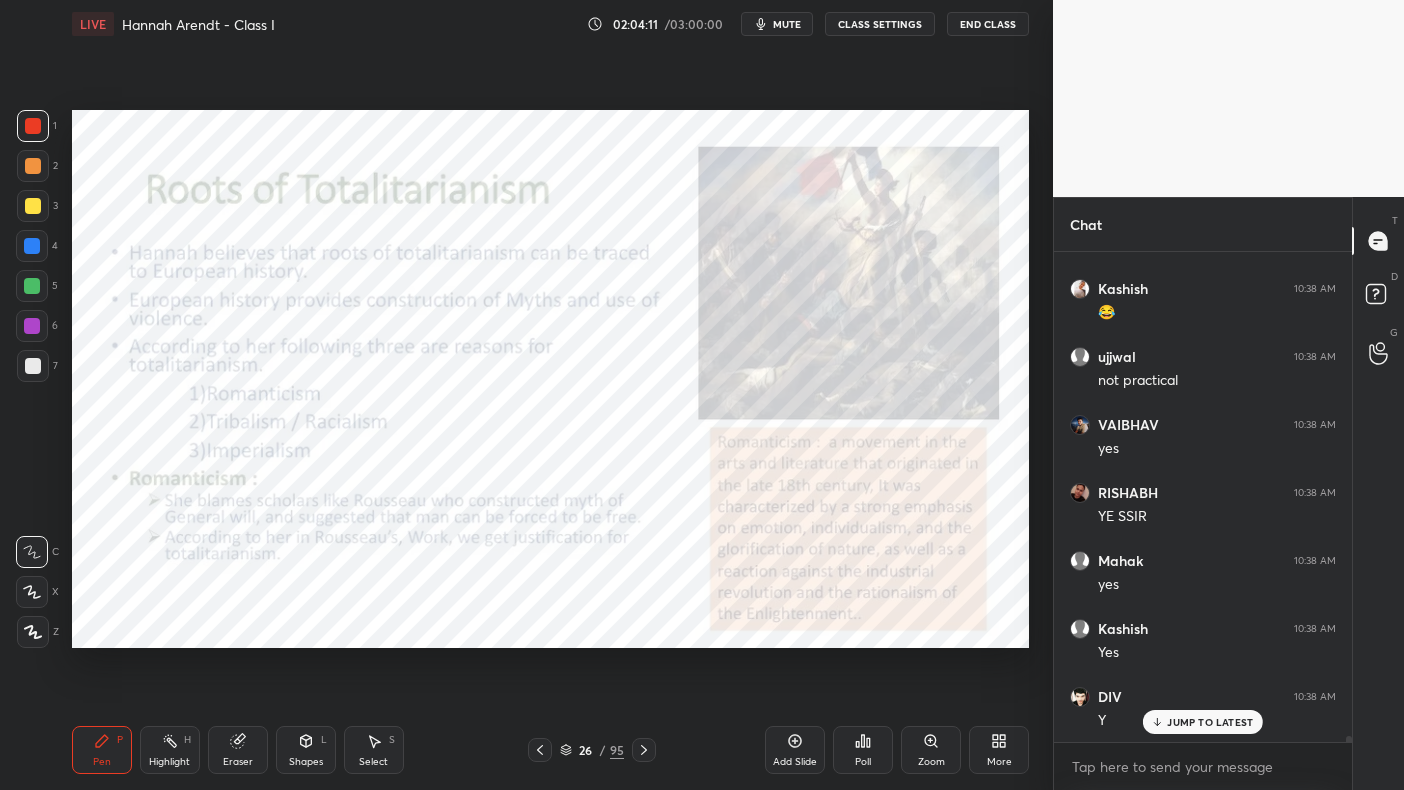 scroll, scrollTop: 40503, scrollLeft: 0, axis: vertical 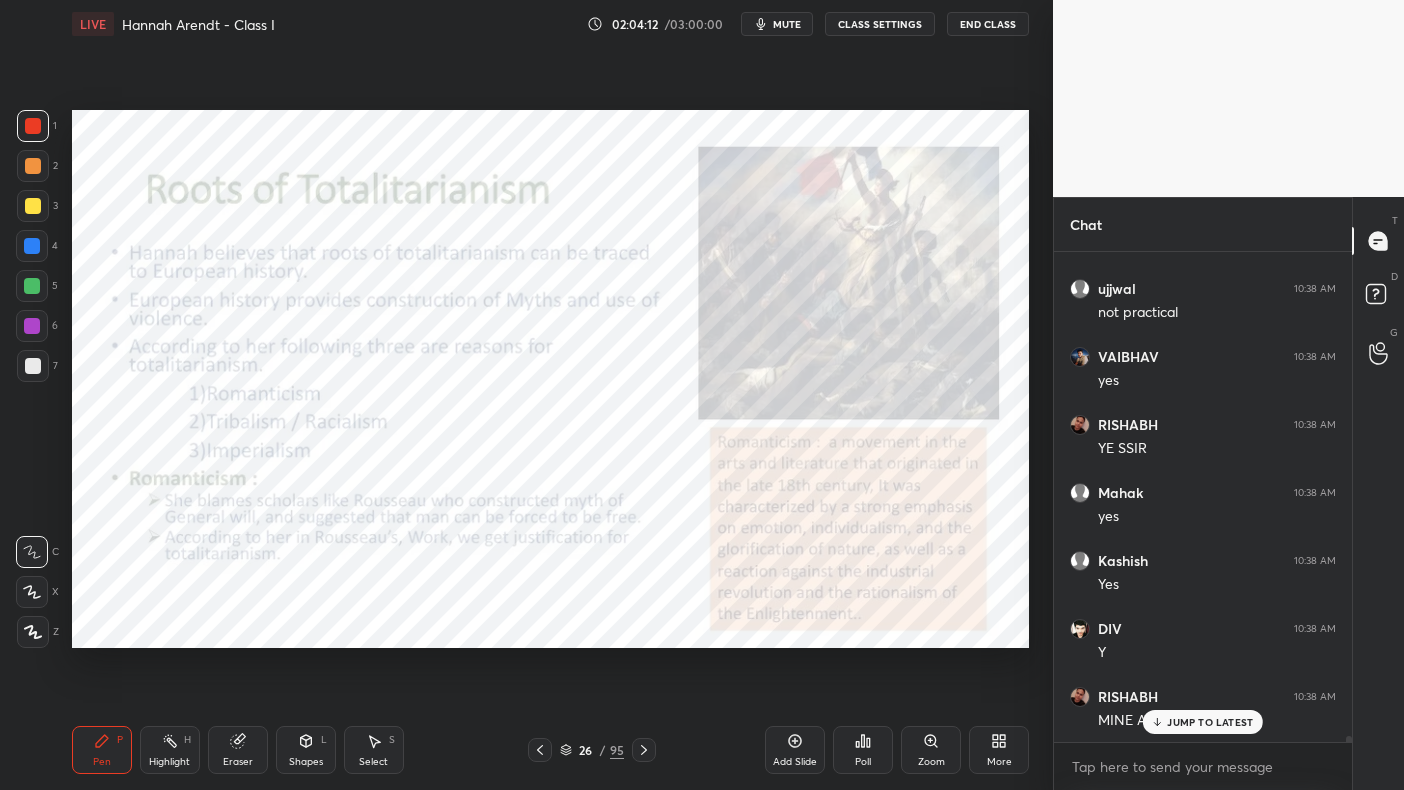 click at bounding box center (33, 126) 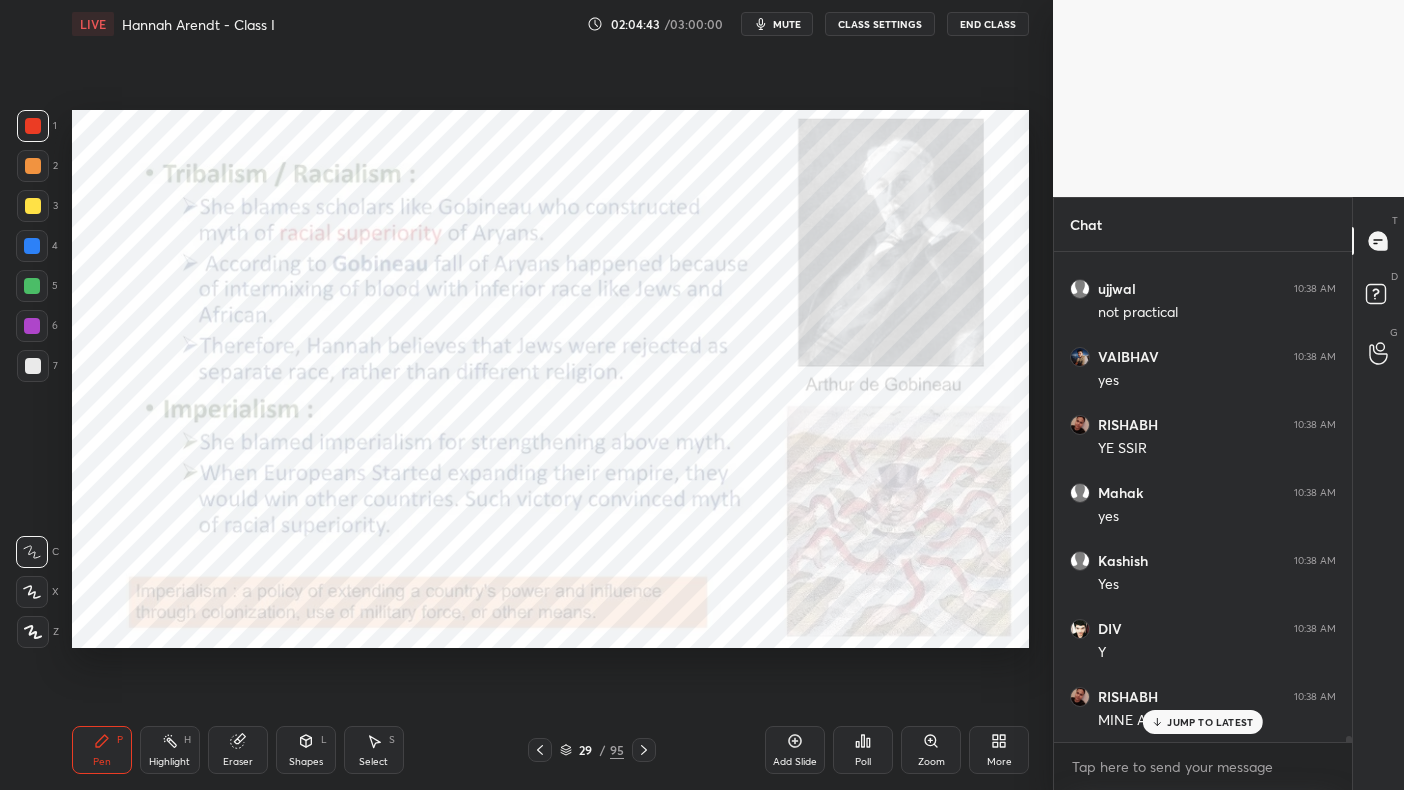 click on "Add Slide" at bounding box center (795, 750) 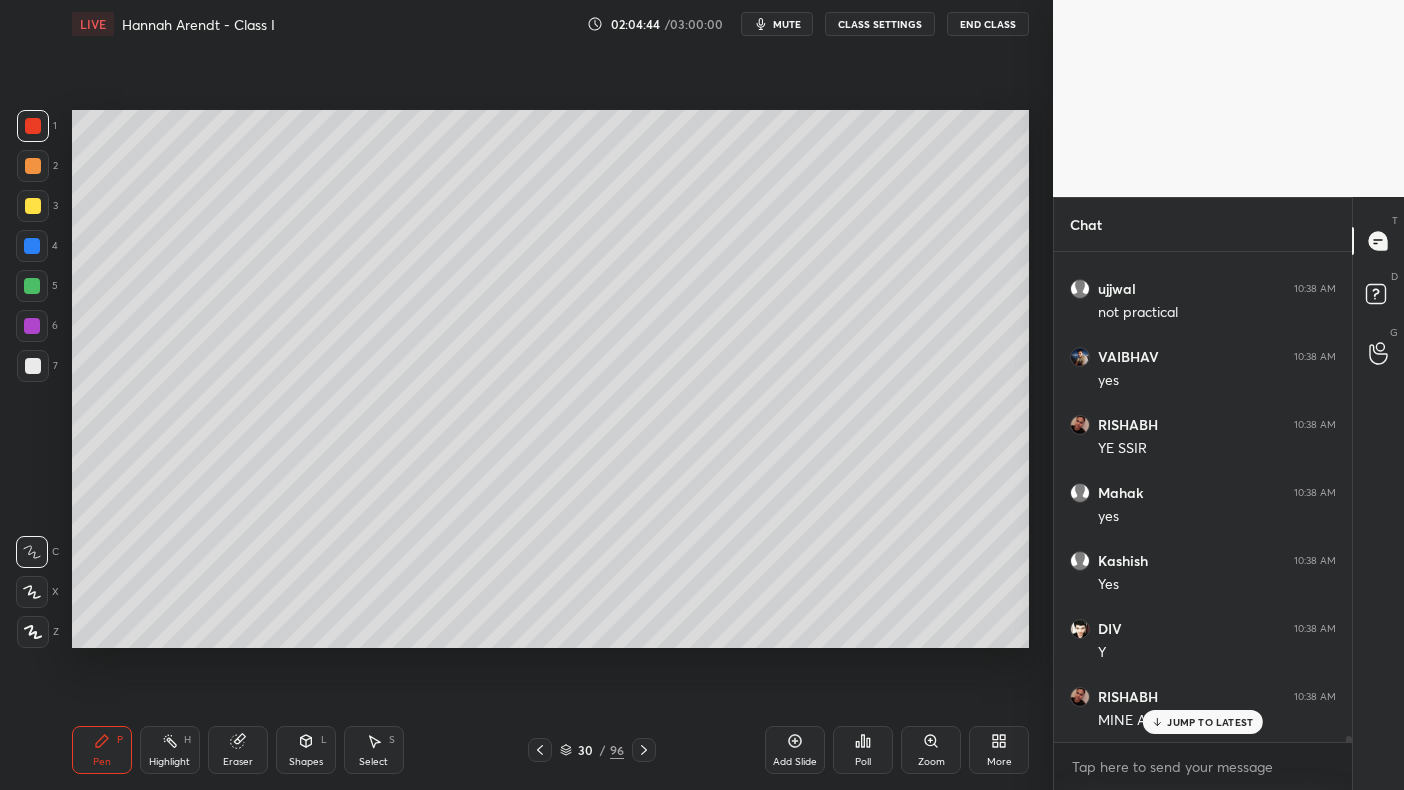 click at bounding box center [33, 206] 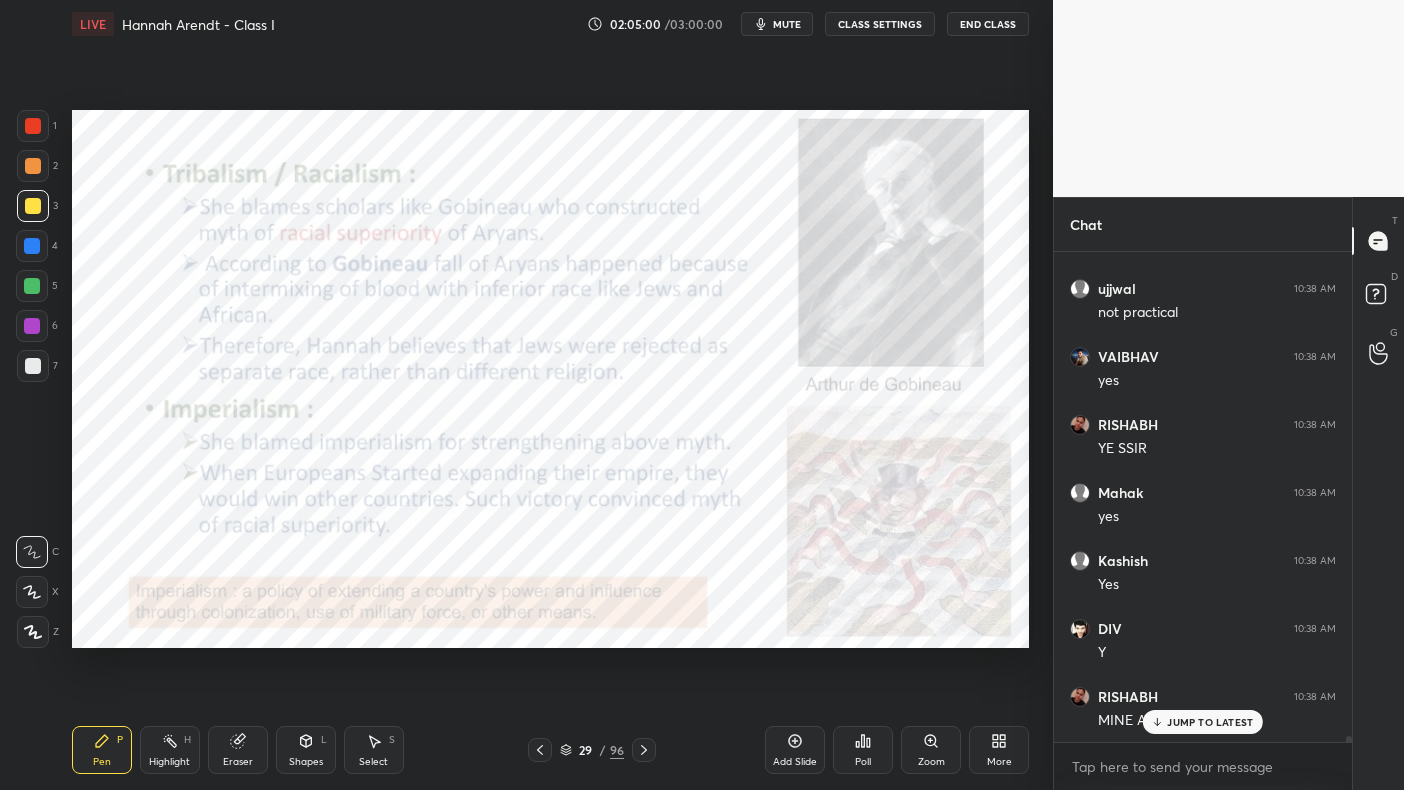 click at bounding box center (33, 126) 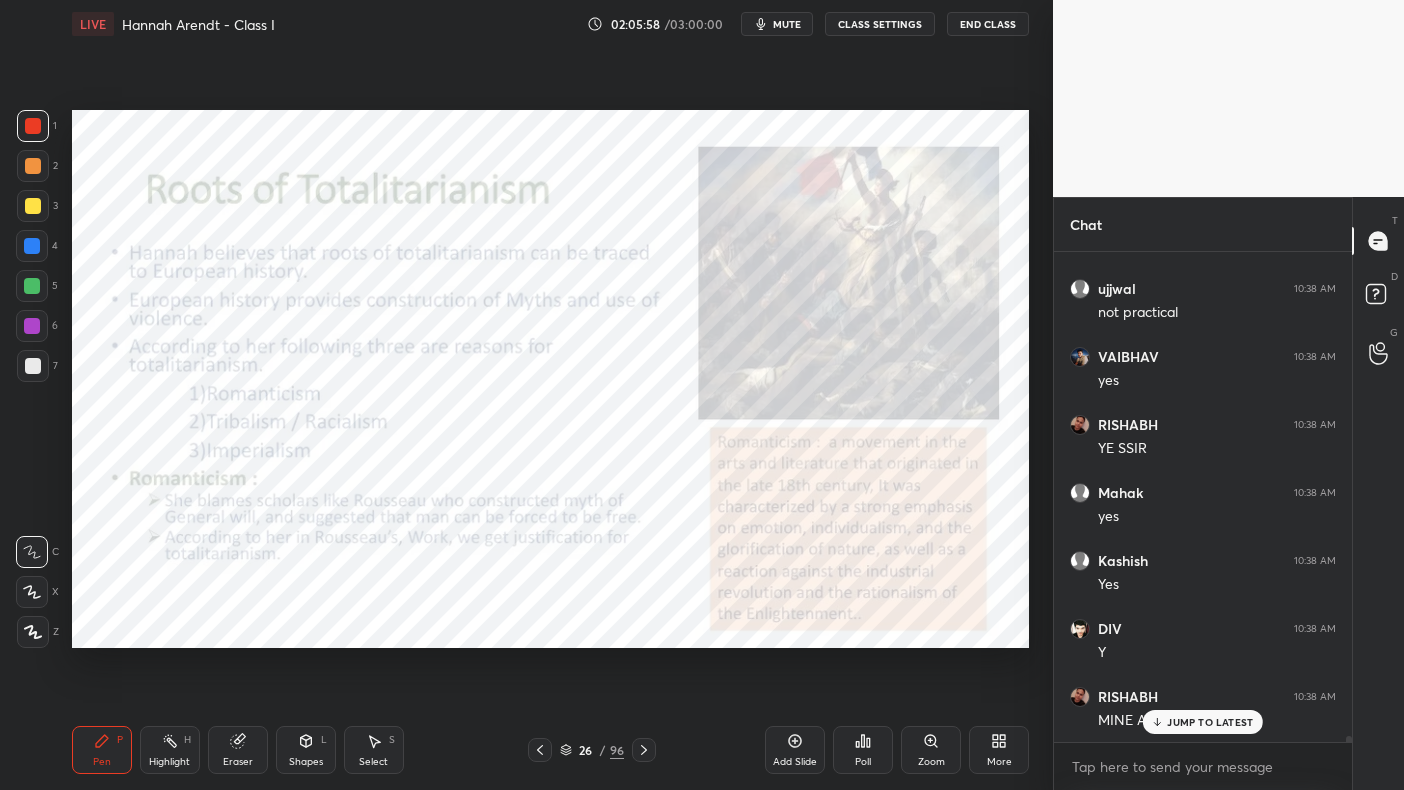 click 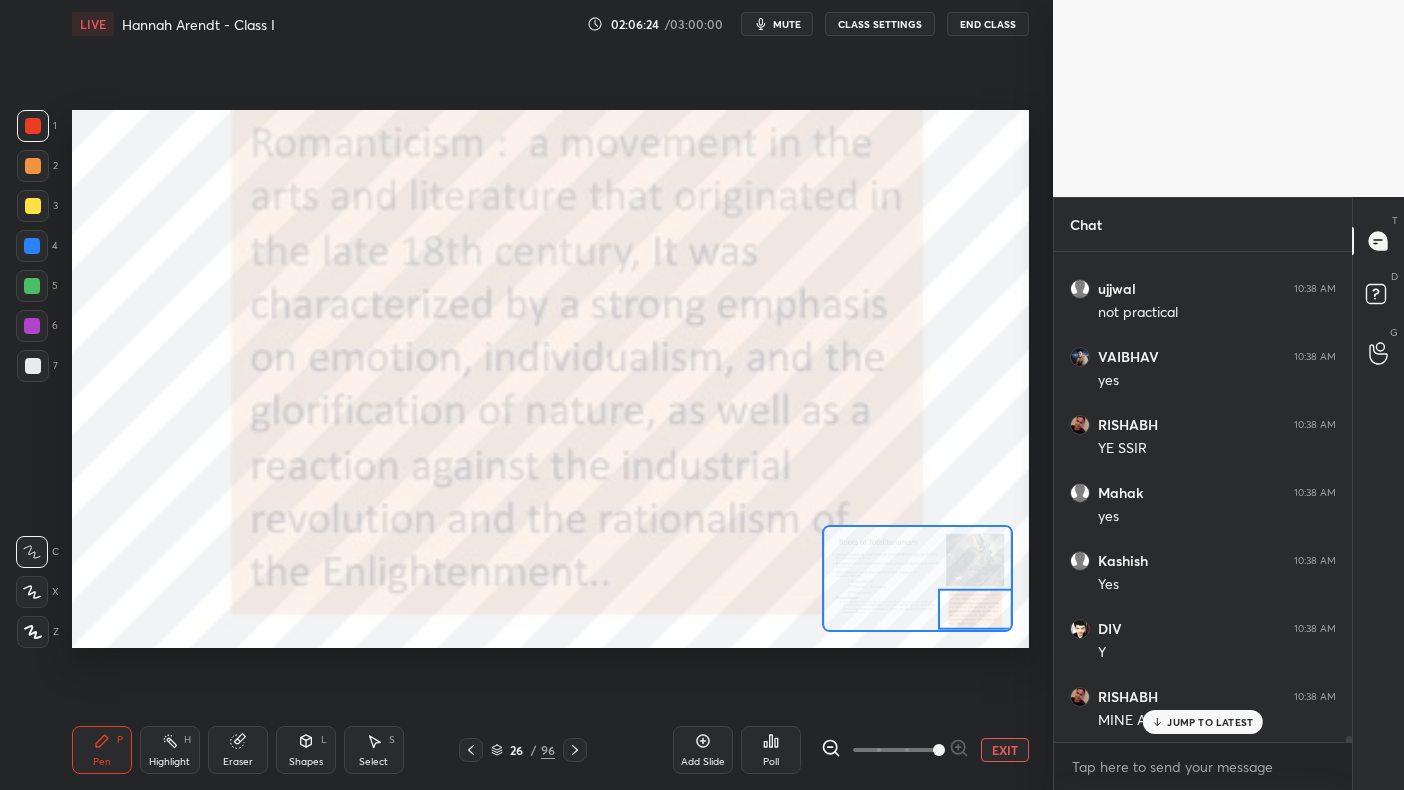 click on "EXIT" at bounding box center (1005, 750) 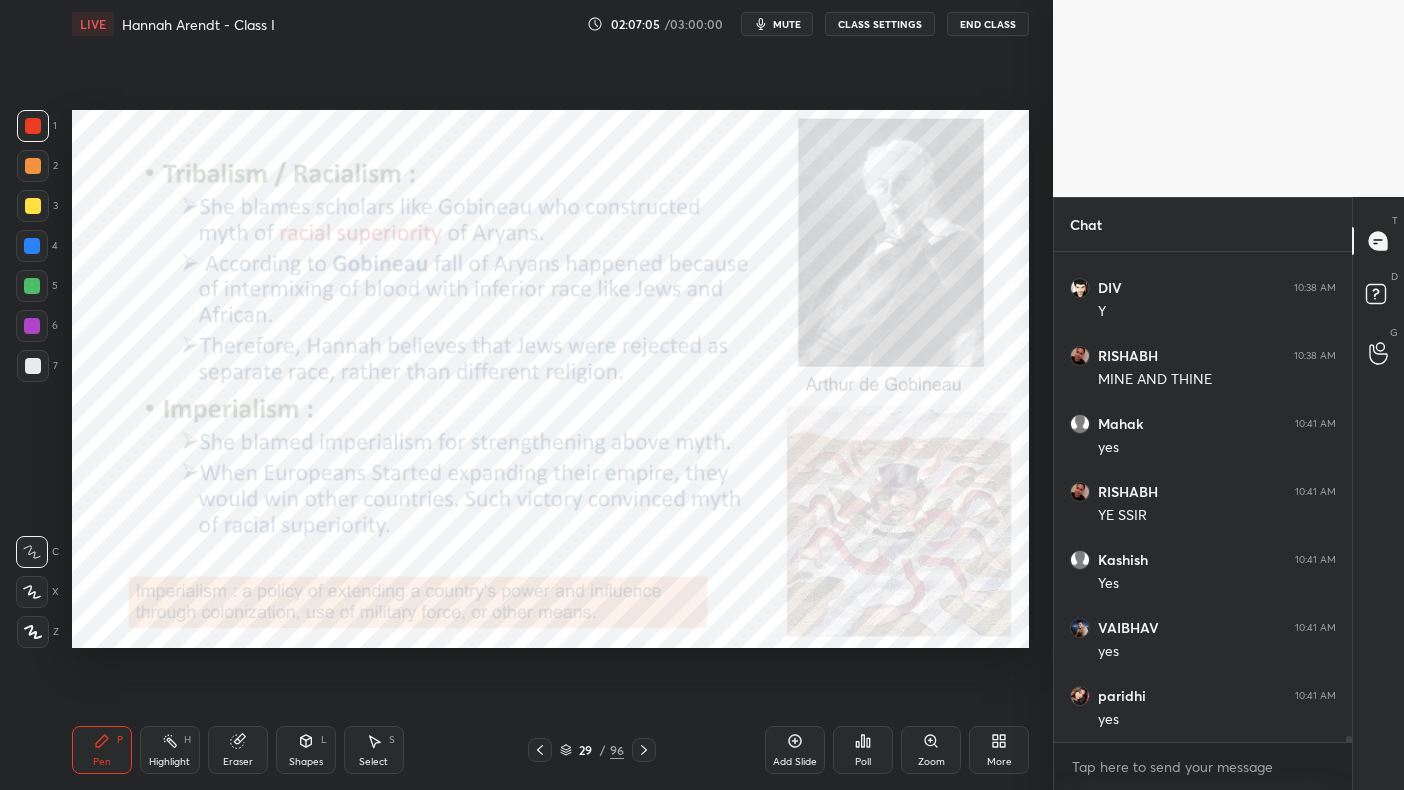 scroll, scrollTop: 40912, scrollLeft: 0, axis: vertical 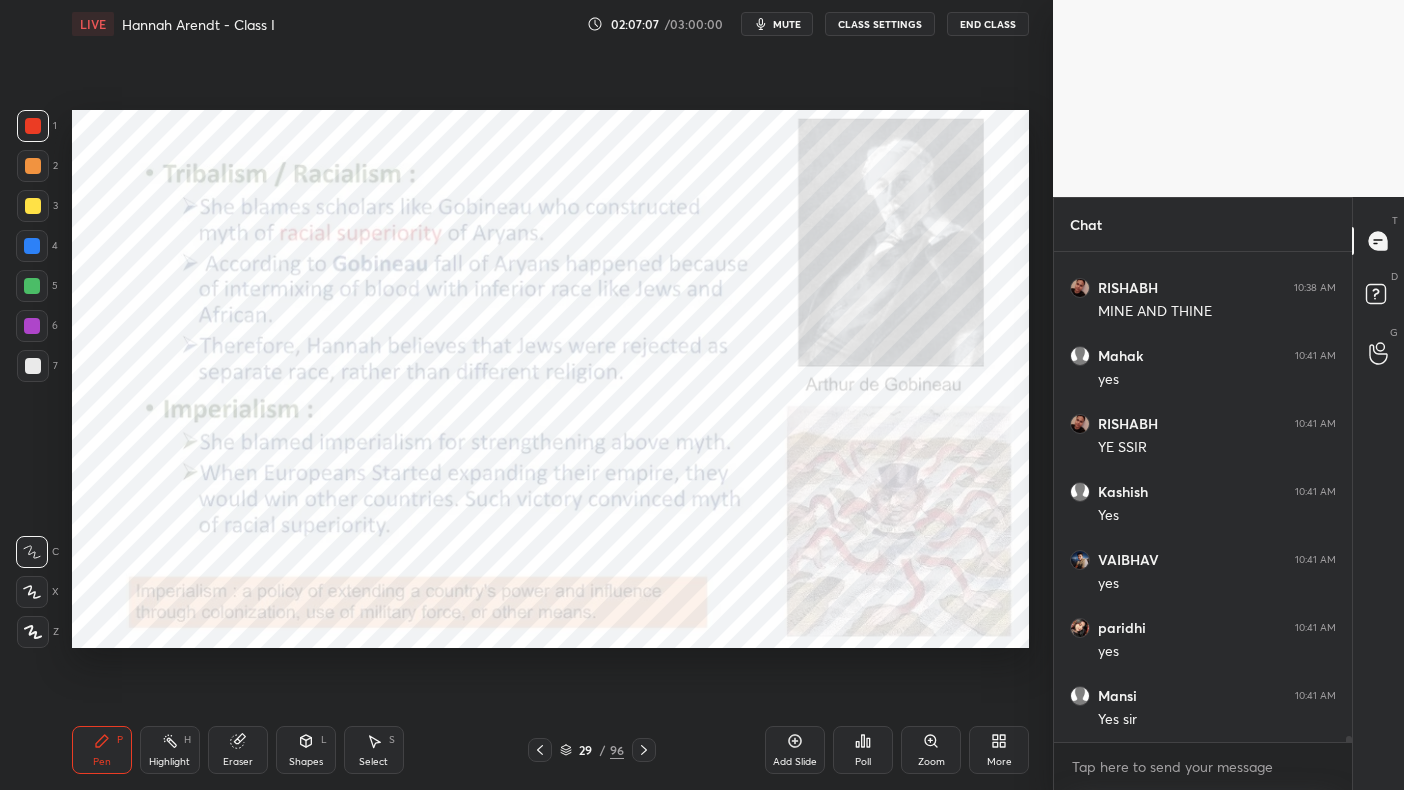 click on "Select S" at bounding box center (374, 750) 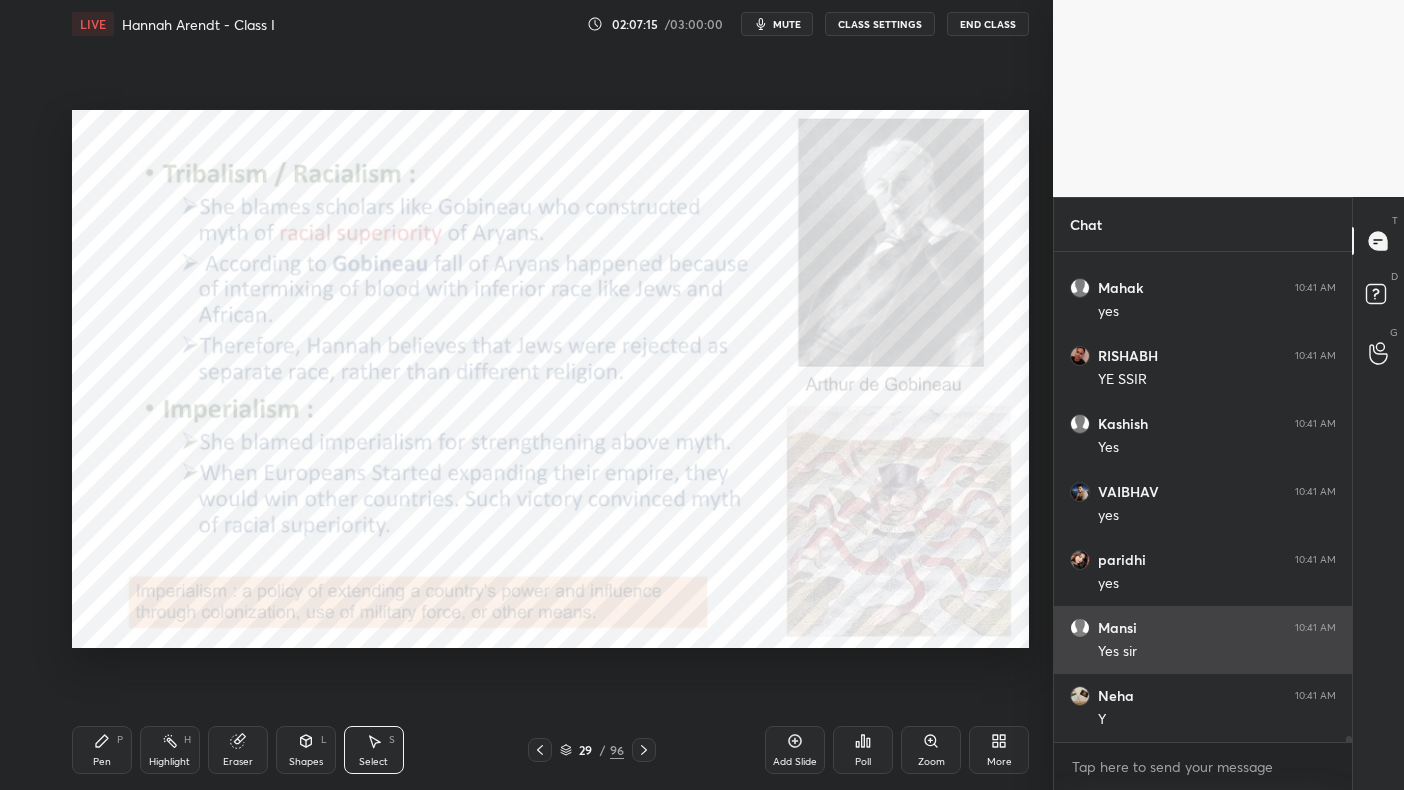 scroll, scrollTop: 41048, scrollLeft: 0, axis: vertical 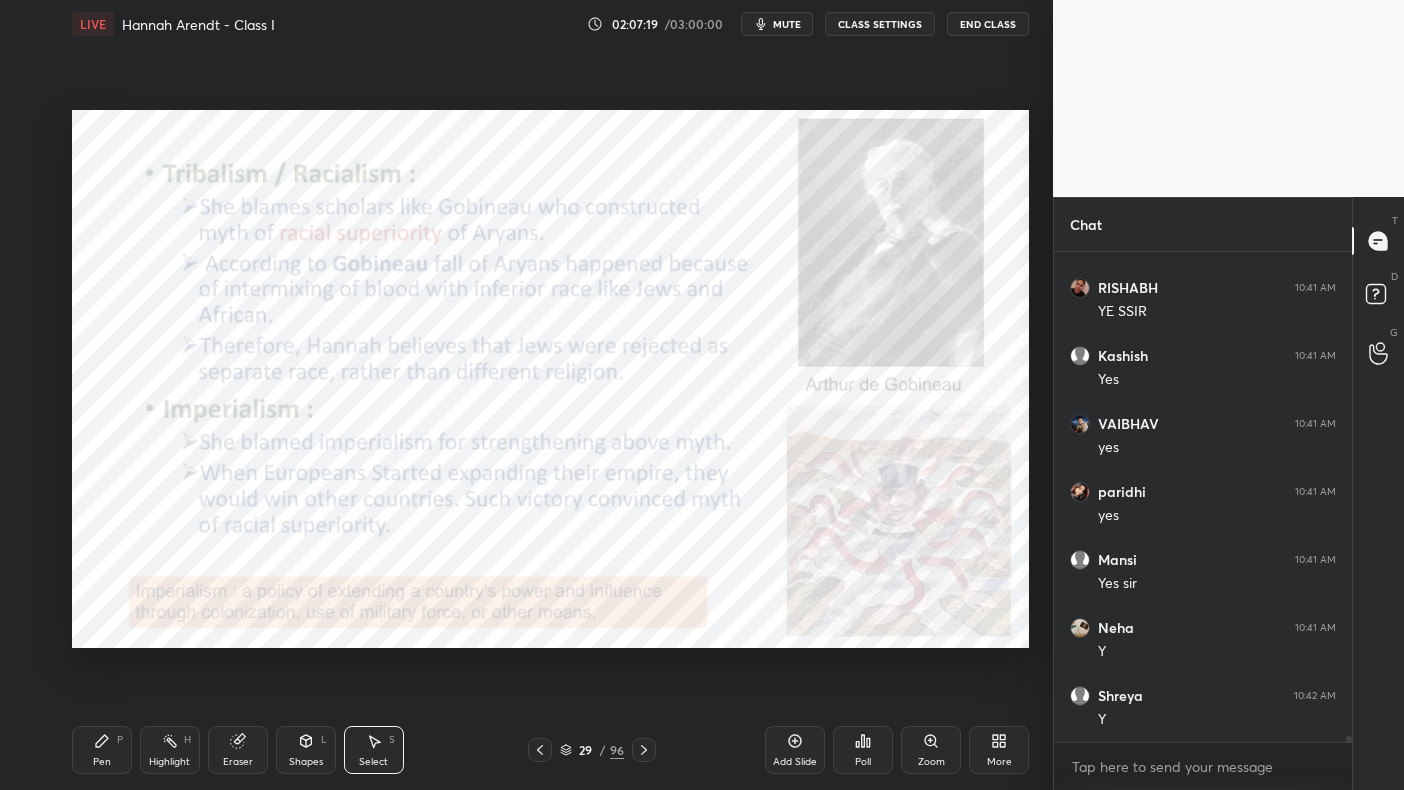 click on "Pen" at bounding box center (102, 762) 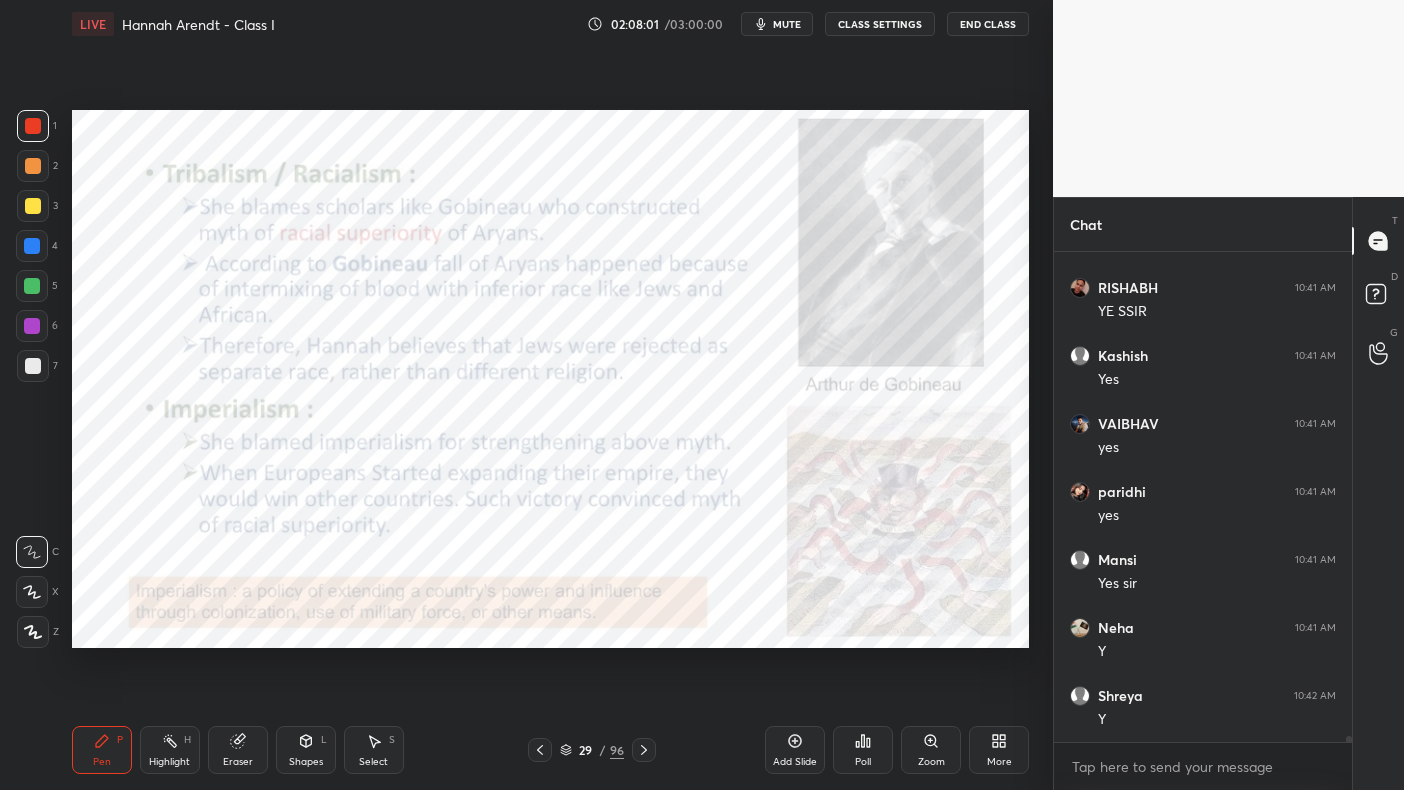 click on "Add Slide" at bounding box center [795, 750] 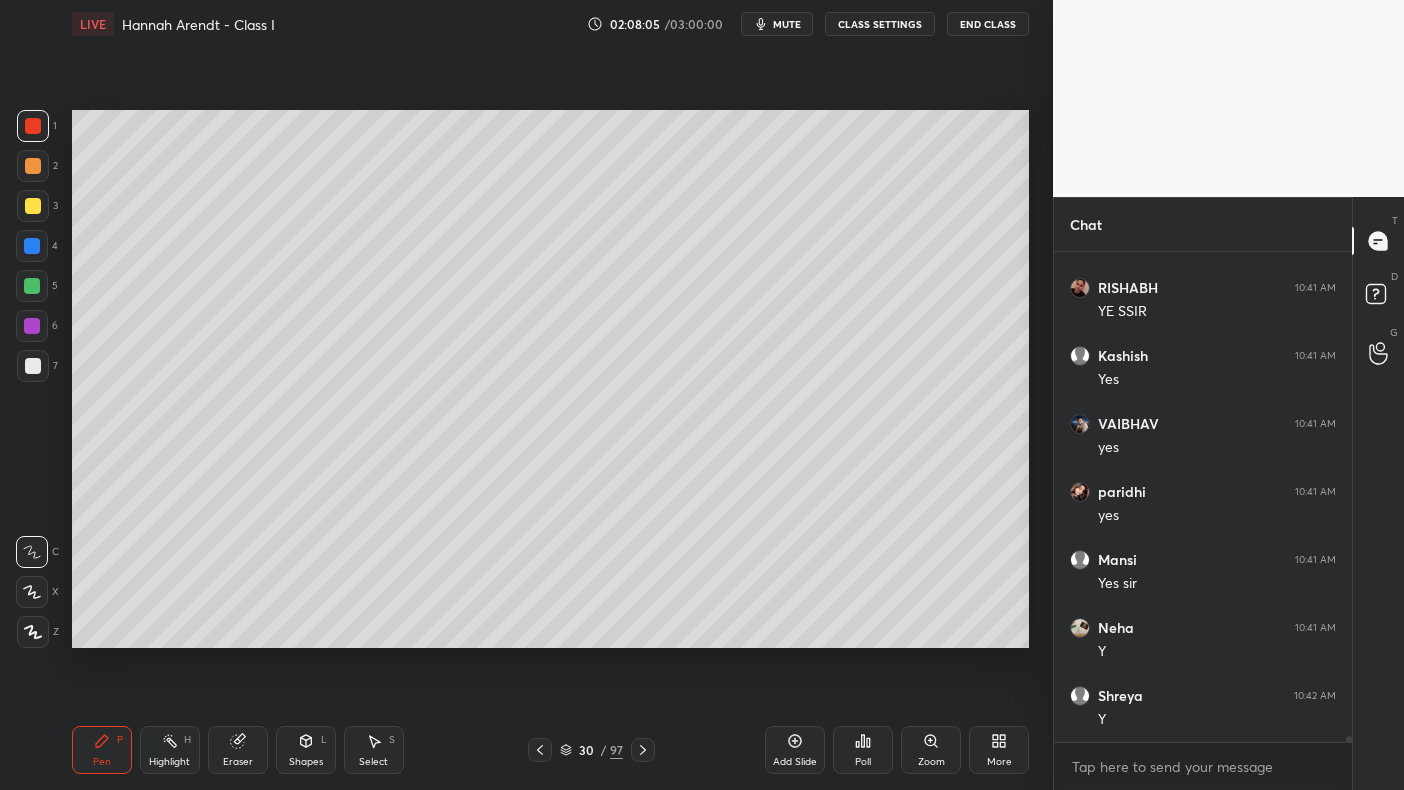 click at bounding box center [32, 286] 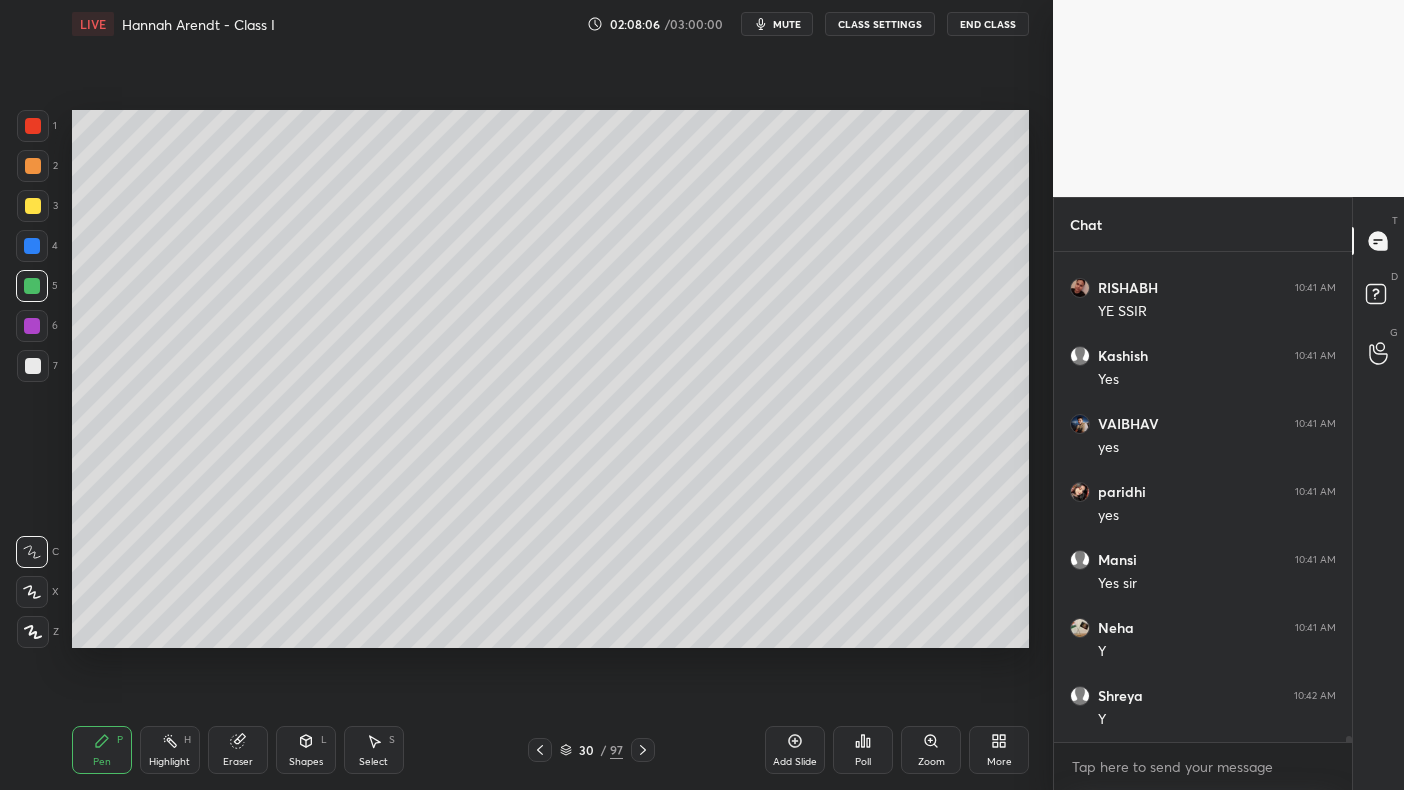 click at bounding box center (32, 286) 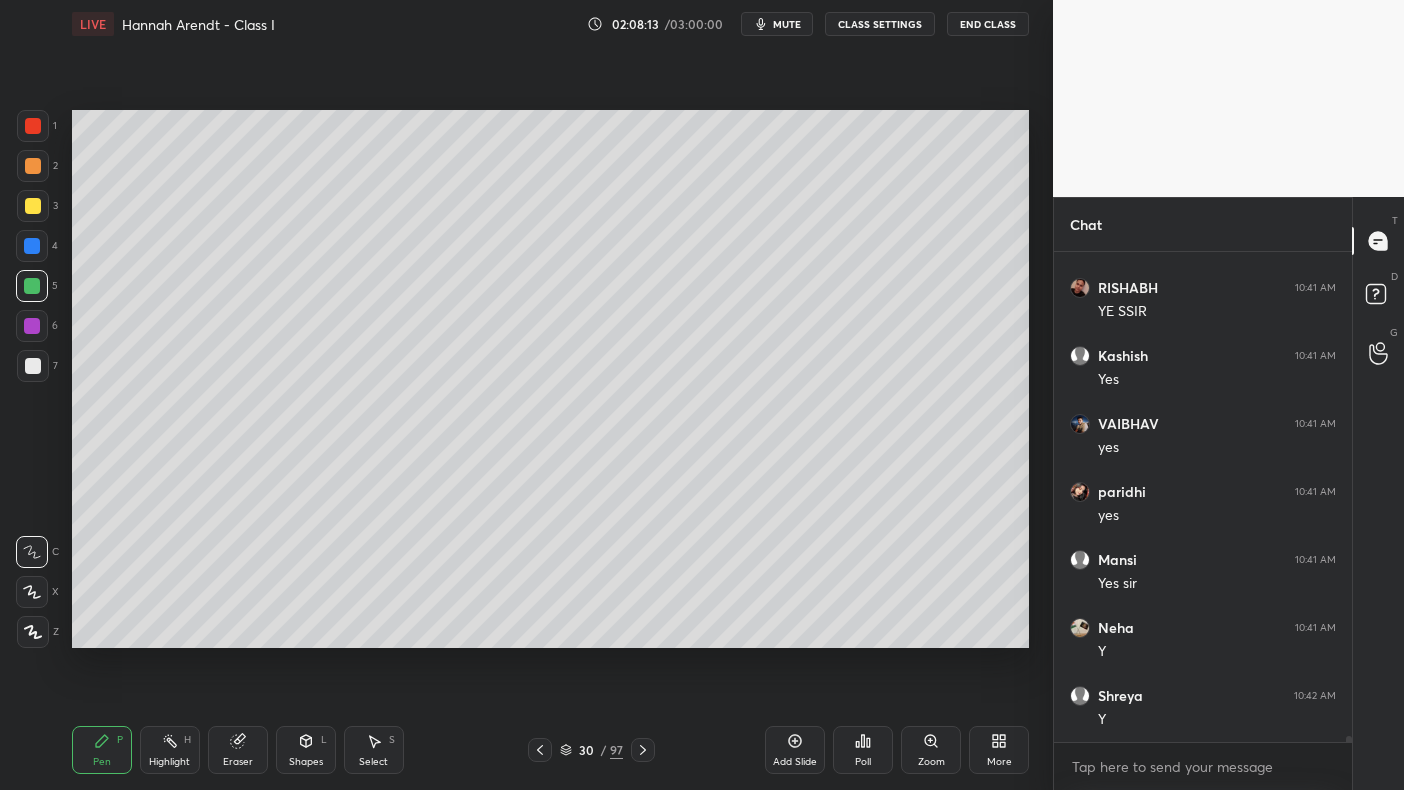 scroll, scrollTop: 41116, scrollLeft: 0, axis: vertical 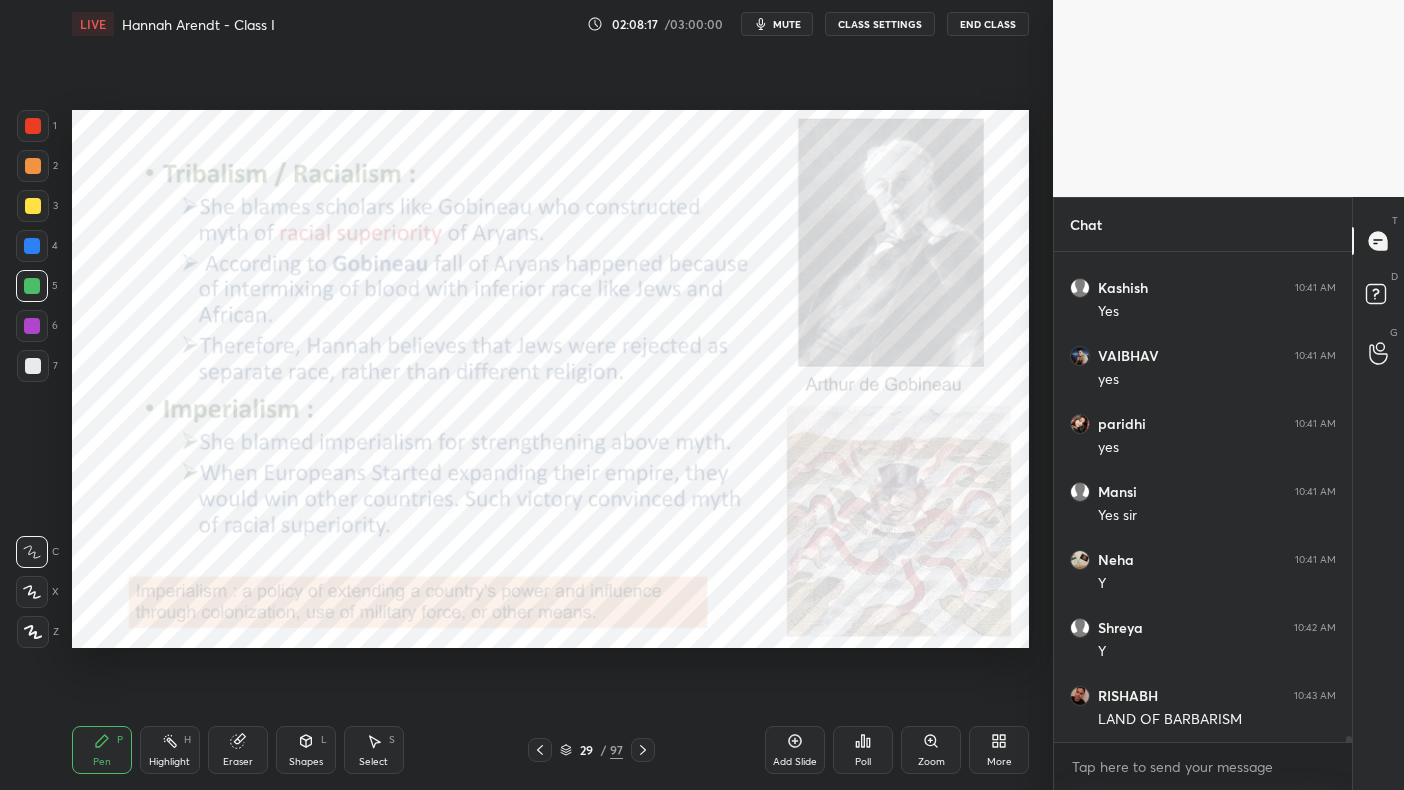 click at bounding box center [33, 126] 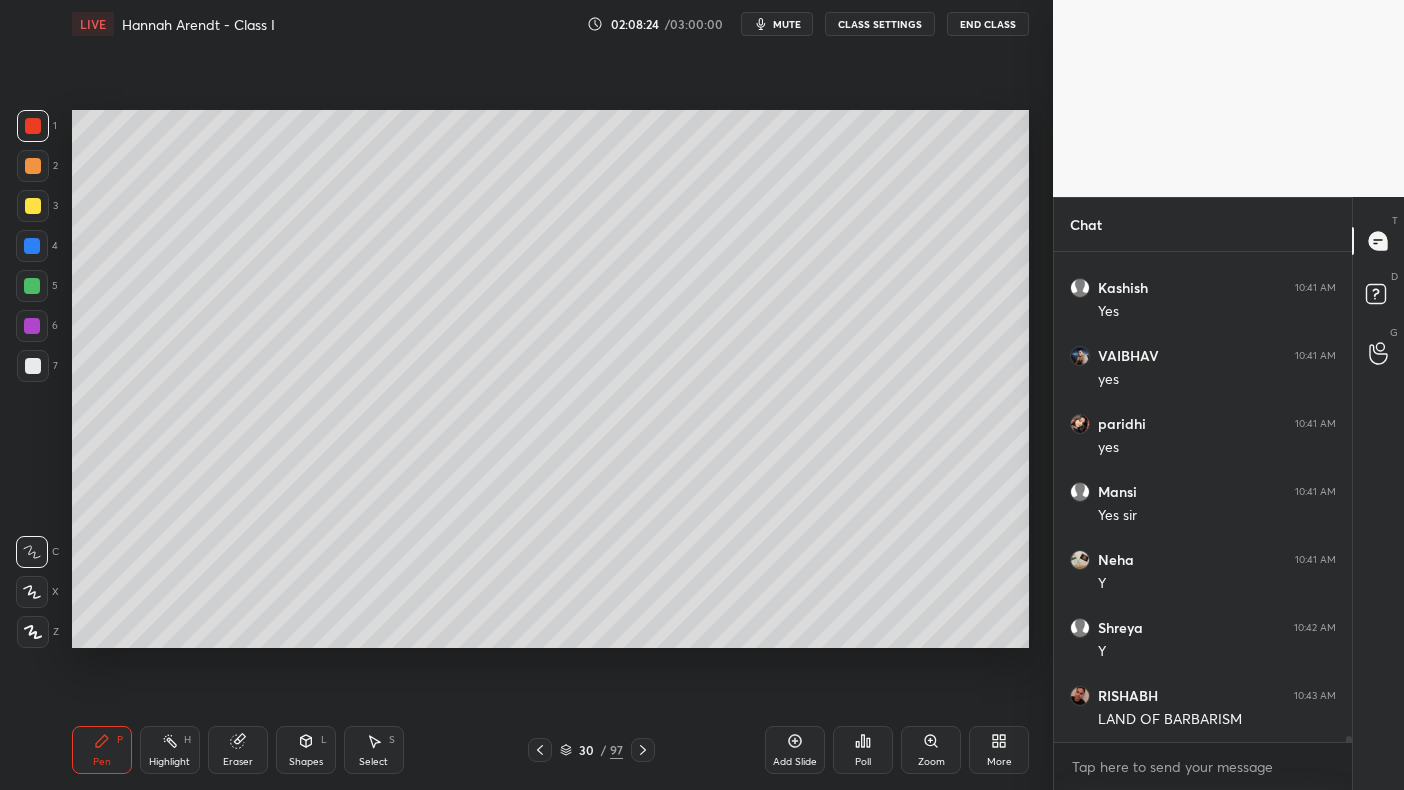 scroll, scrollTop: 41184, scrollLeft: 0, axis: vertical 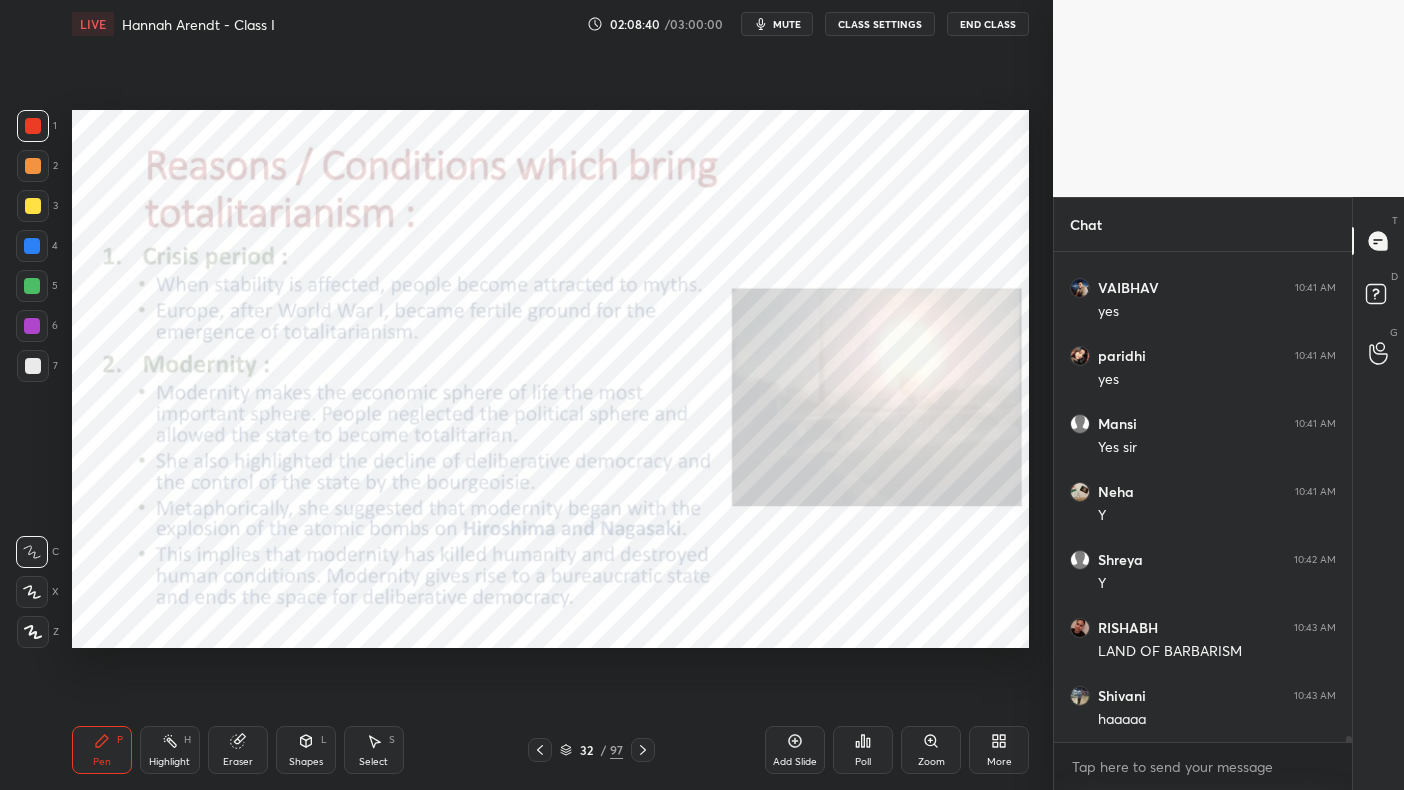 click 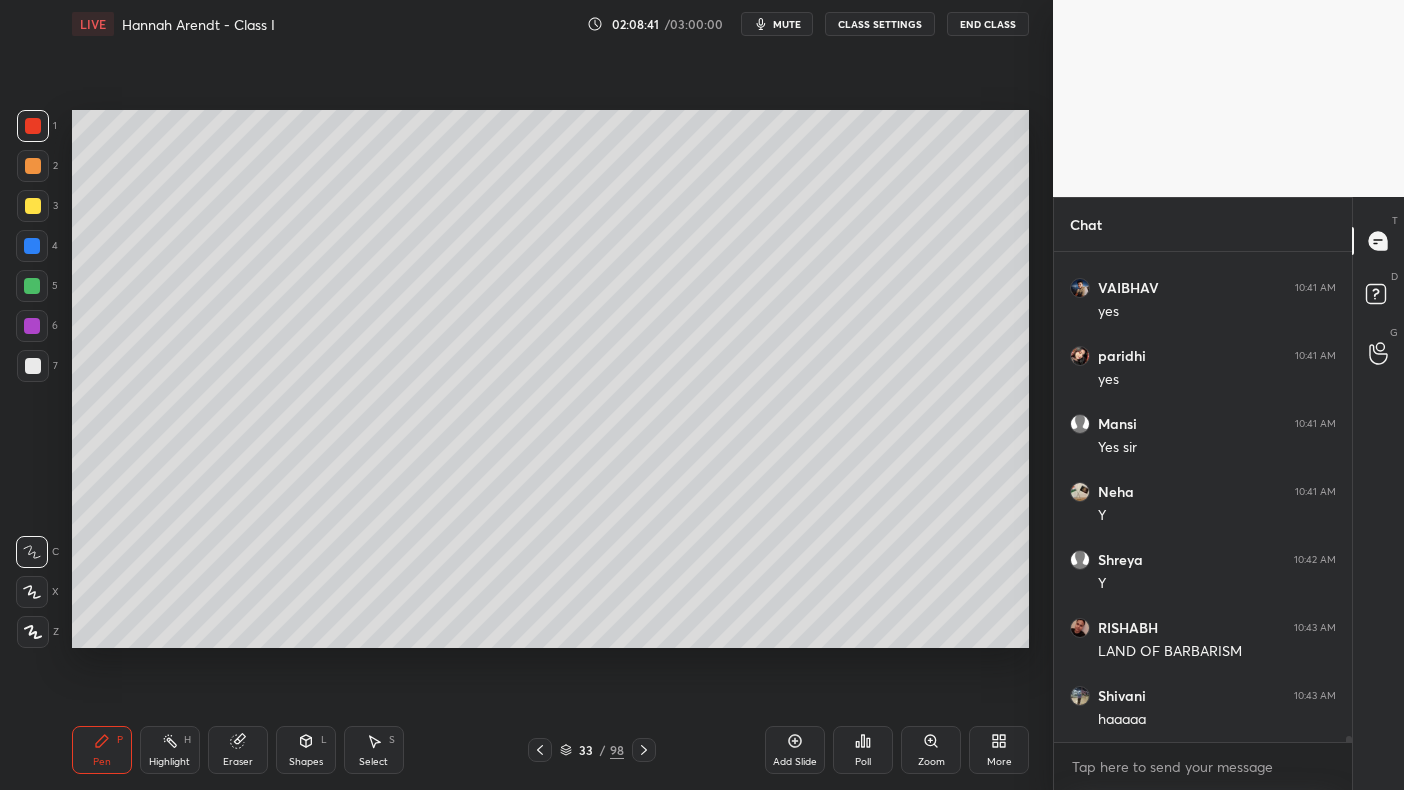 click on "2" at bounding box center (37, 170) 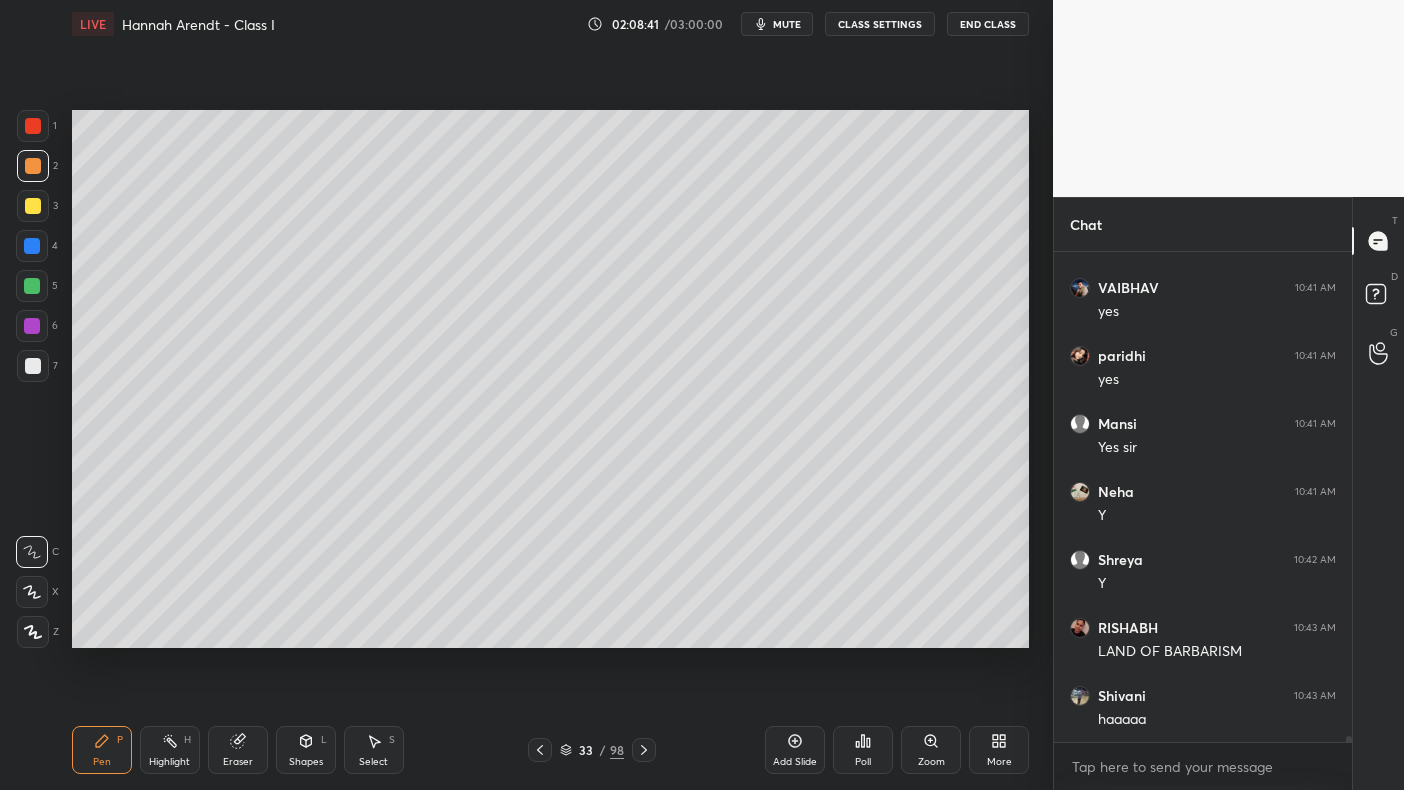 click at bounding box center (33, 166) 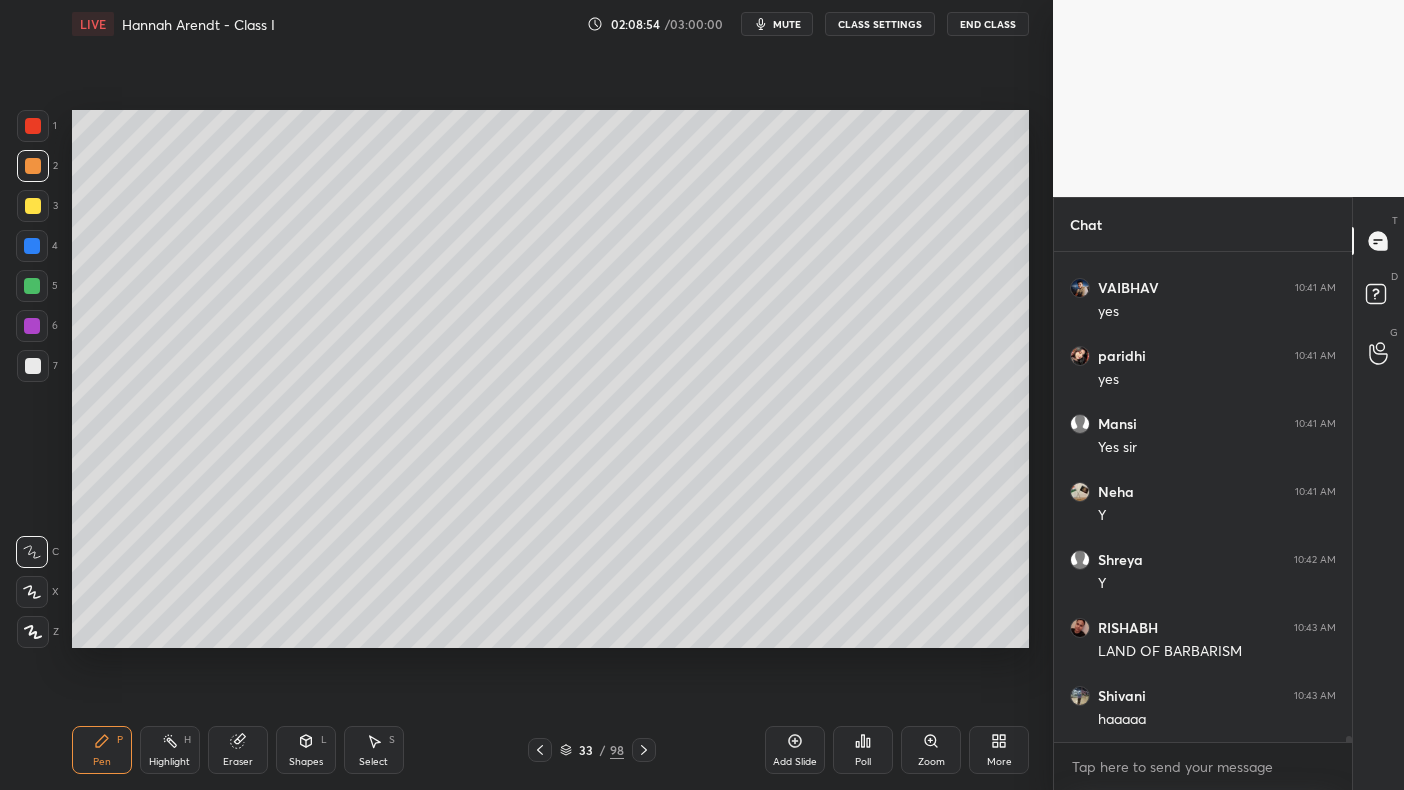 scroll, scrollTop: 41252, scrollLeft: 0, axis: vertical 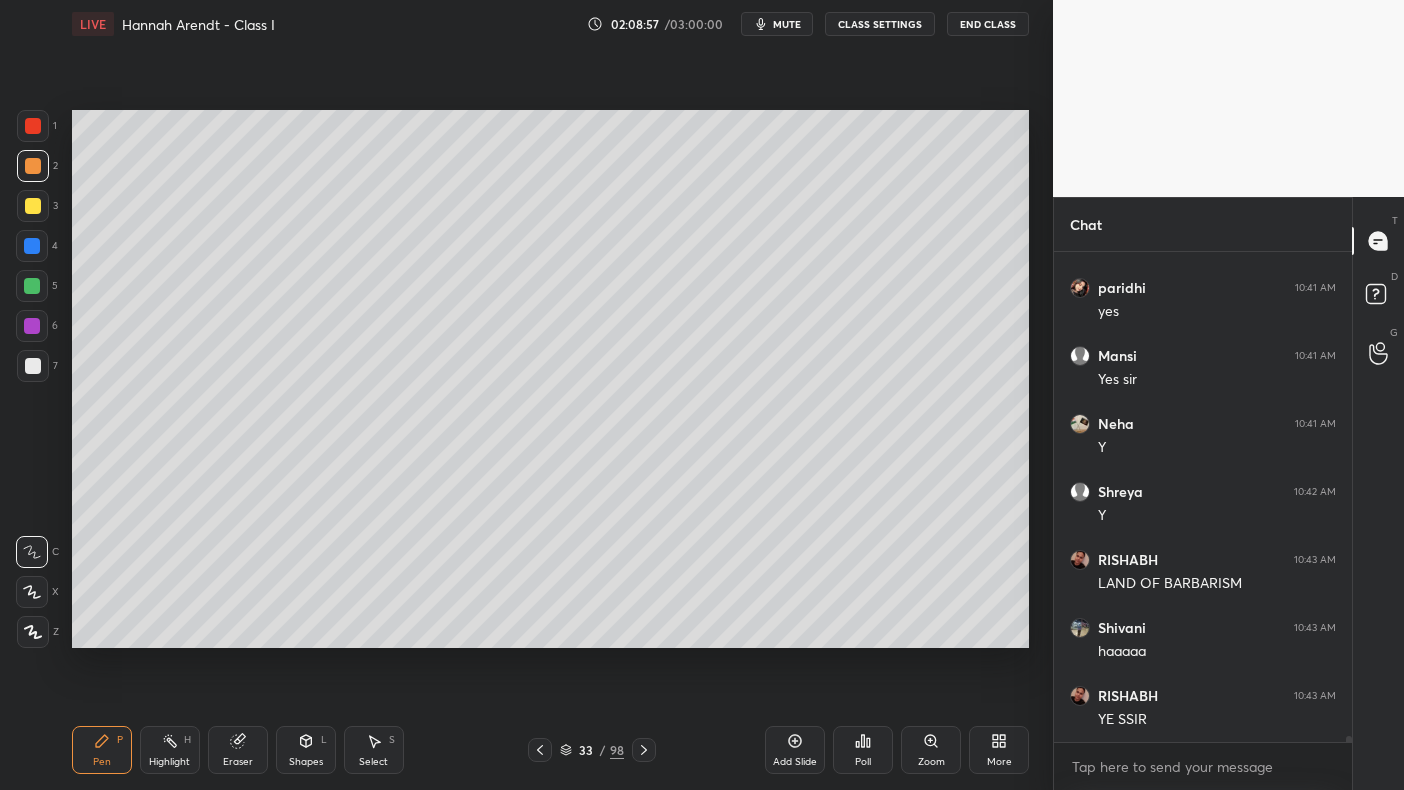 click at bounding box center (33, 206) 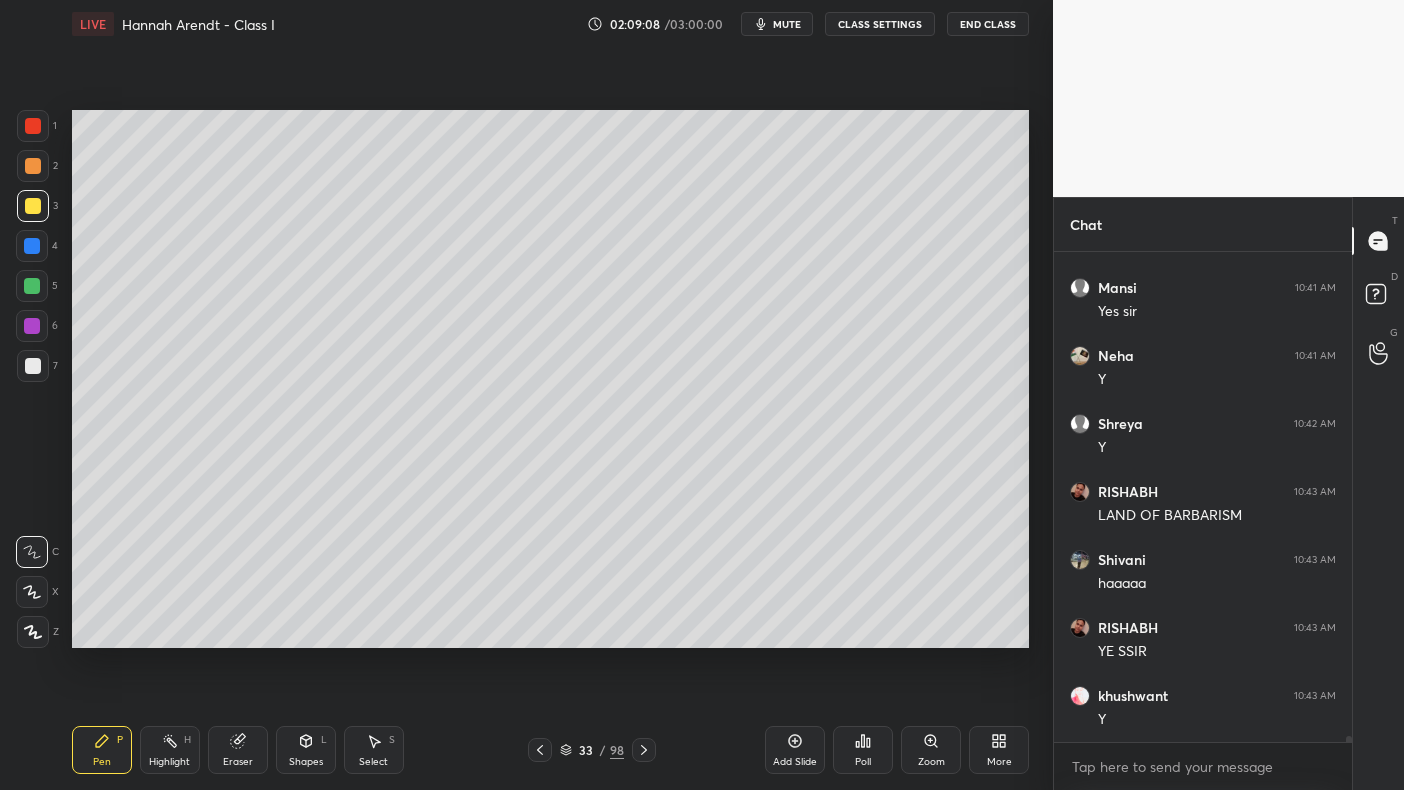 scroll, scrollTop: 41388, scrollLeft: 0, axis: vertical 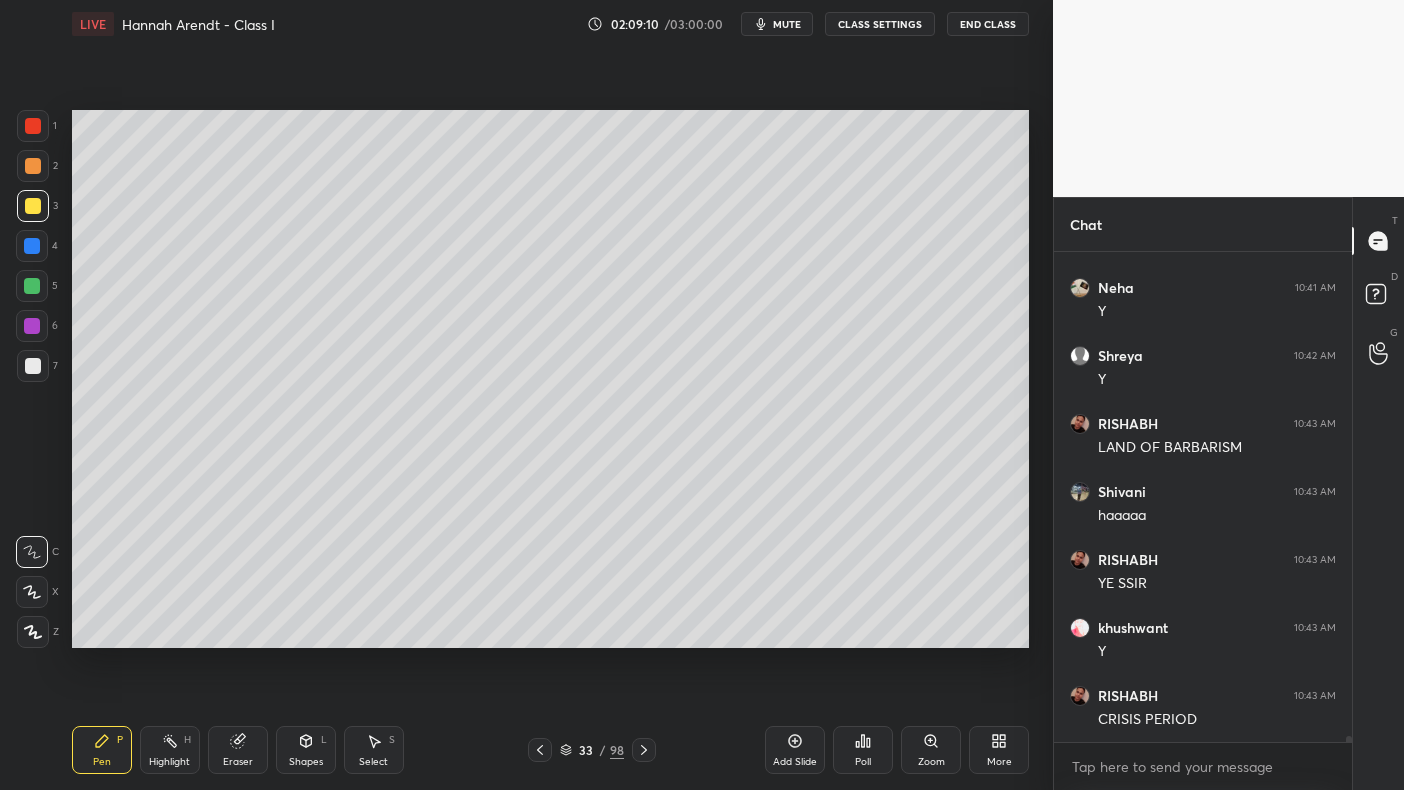 click at bounding box center [32, 286] 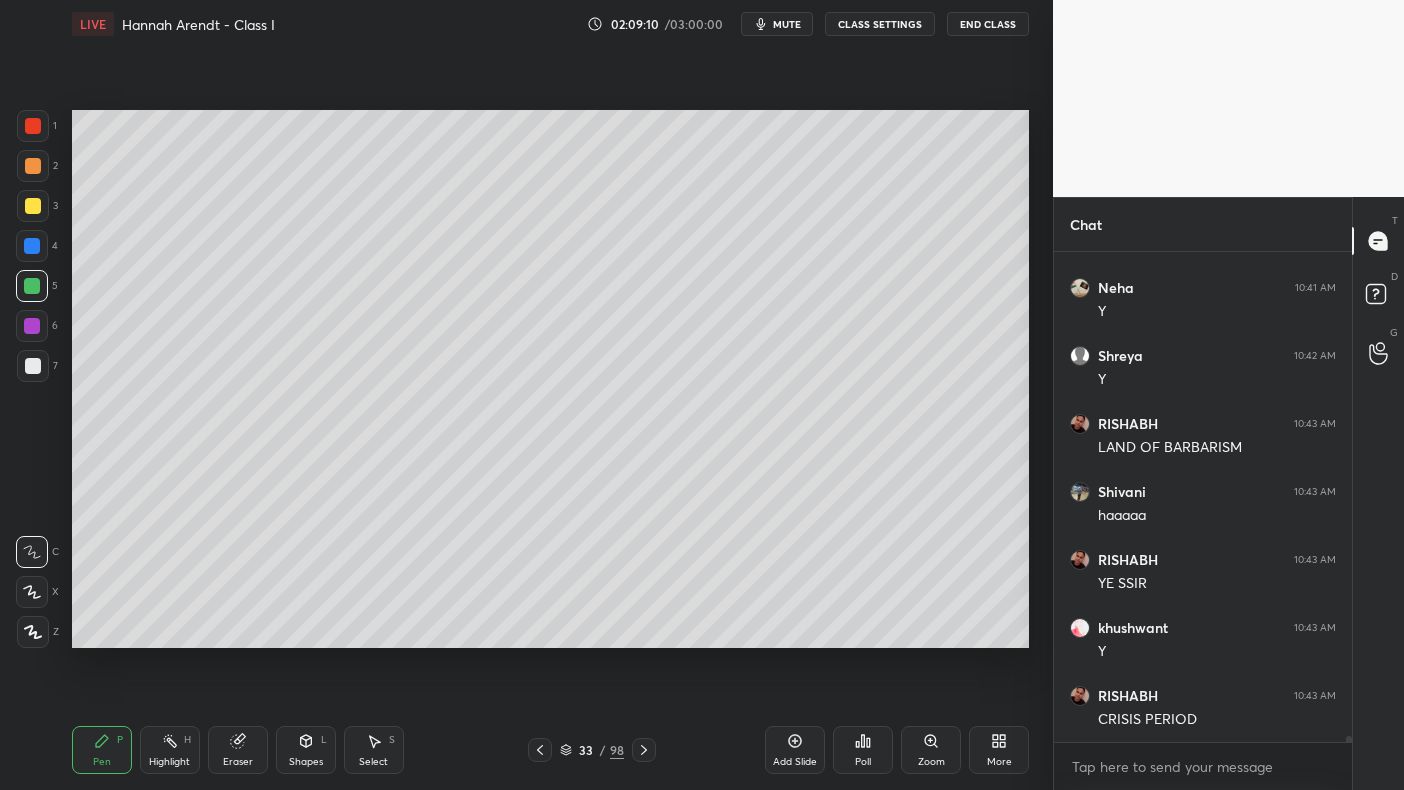 click at bounding box center (32, 286) 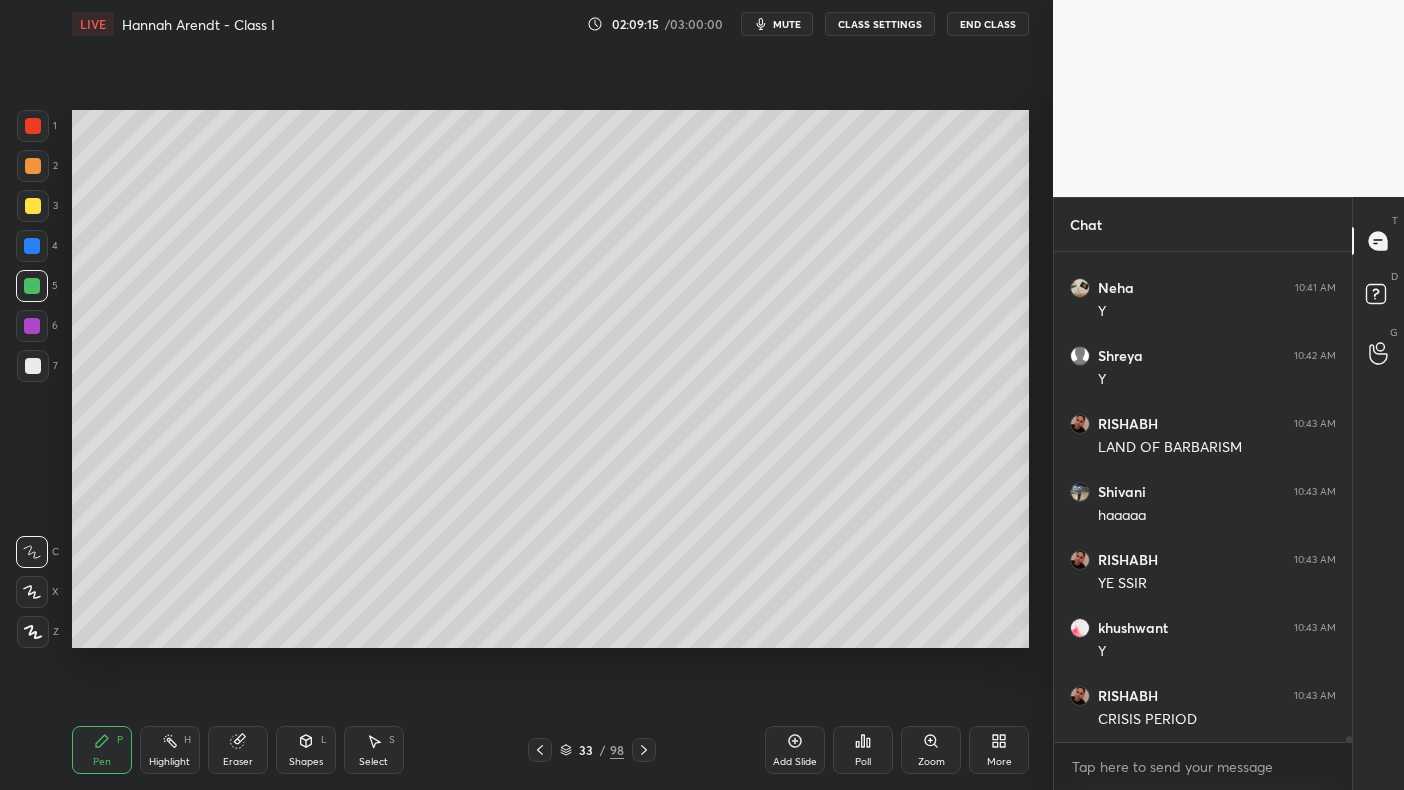 scroll, scrollTop: 41456, scrollLeft: 0, axis: vertical 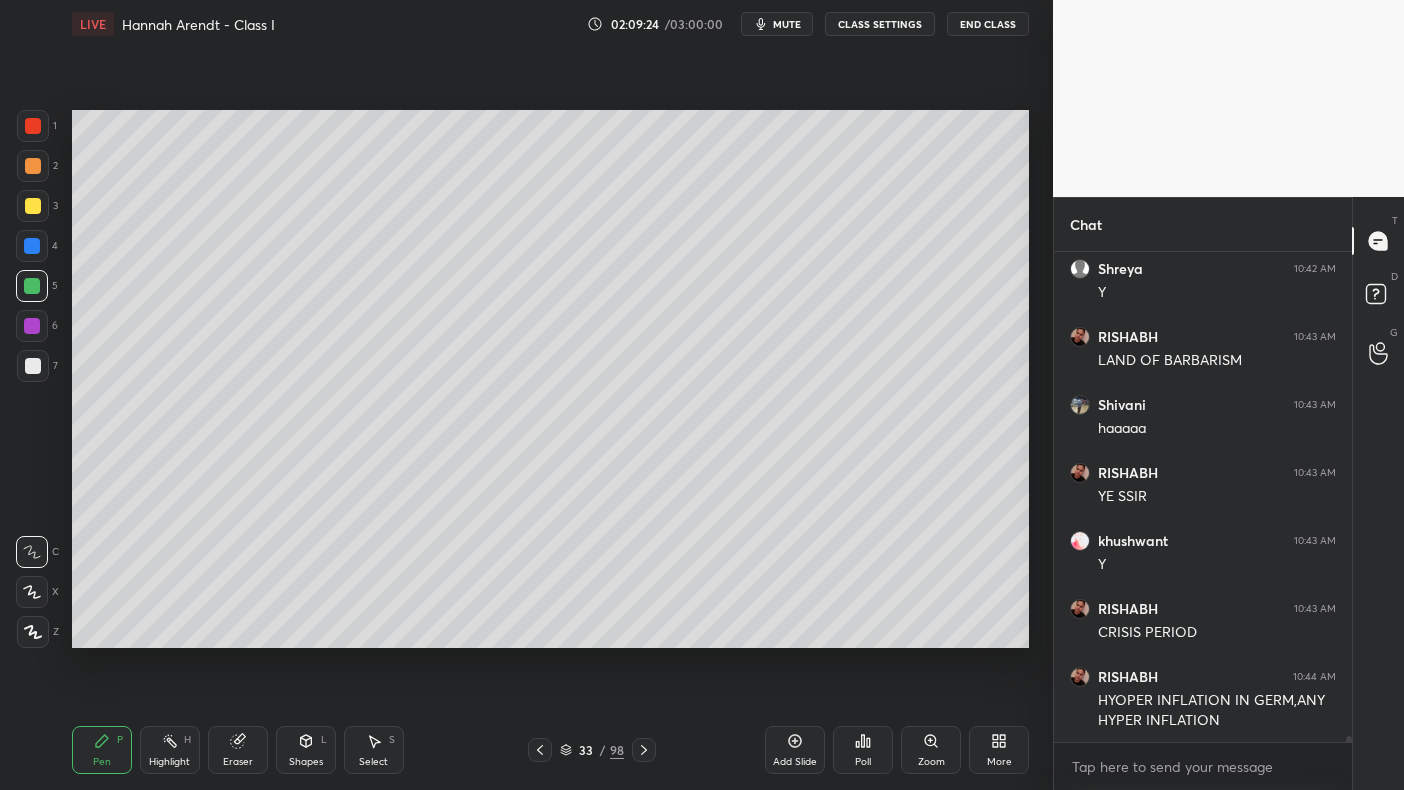 click at bounding box center (32, 246) 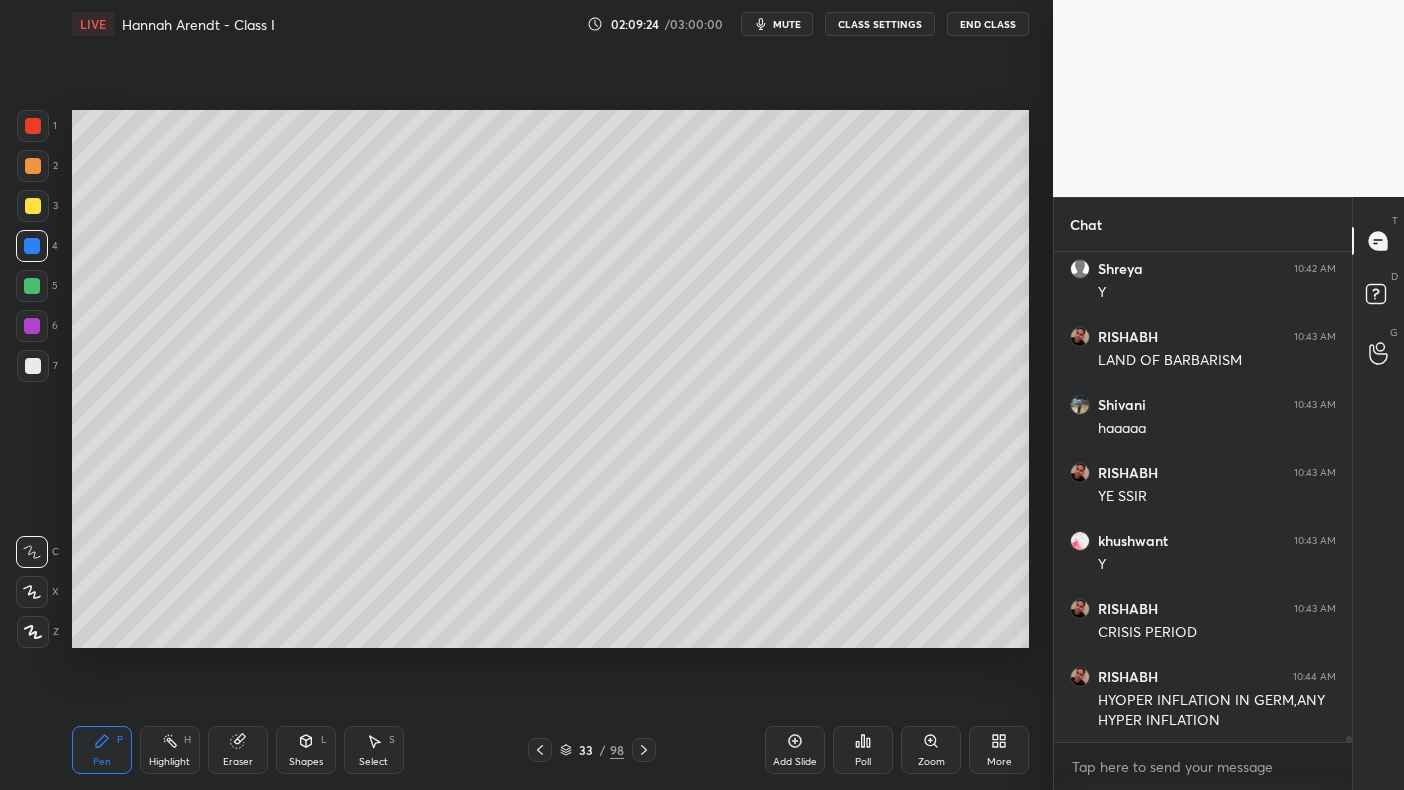 scroll, scrollTop: 41543, scrollLeft: 0, axis: vertical 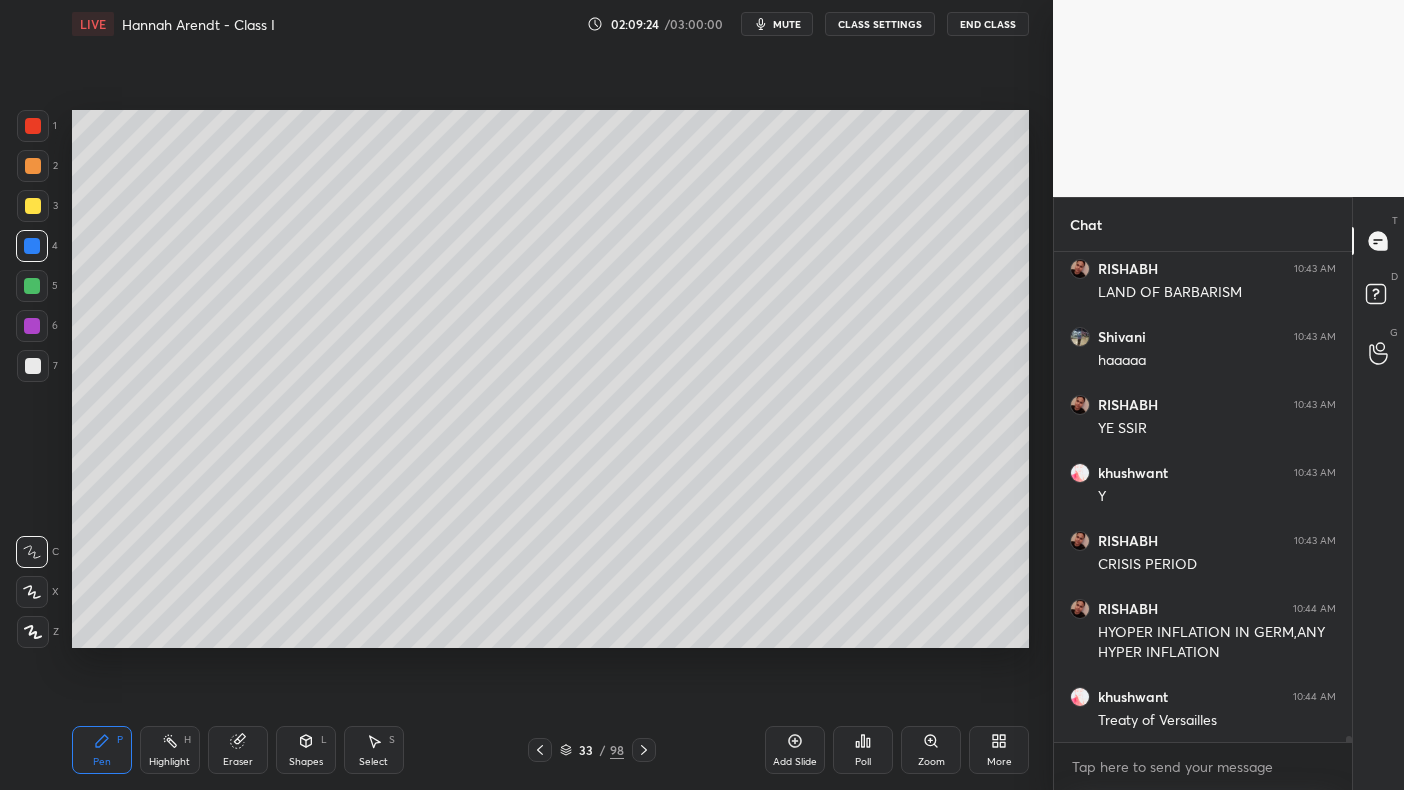 click at bounding box center [33, 206] 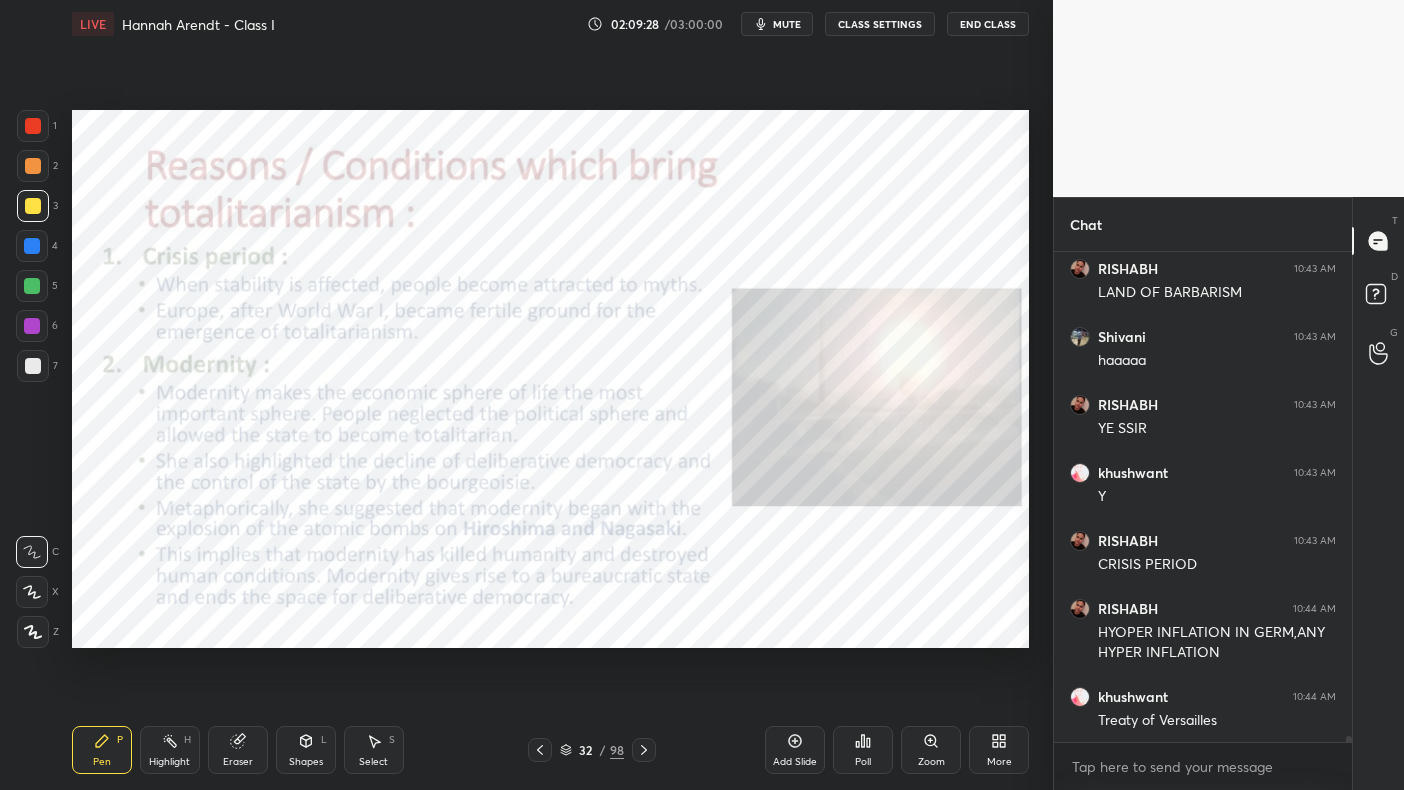 click at bounding box center [33, 126] 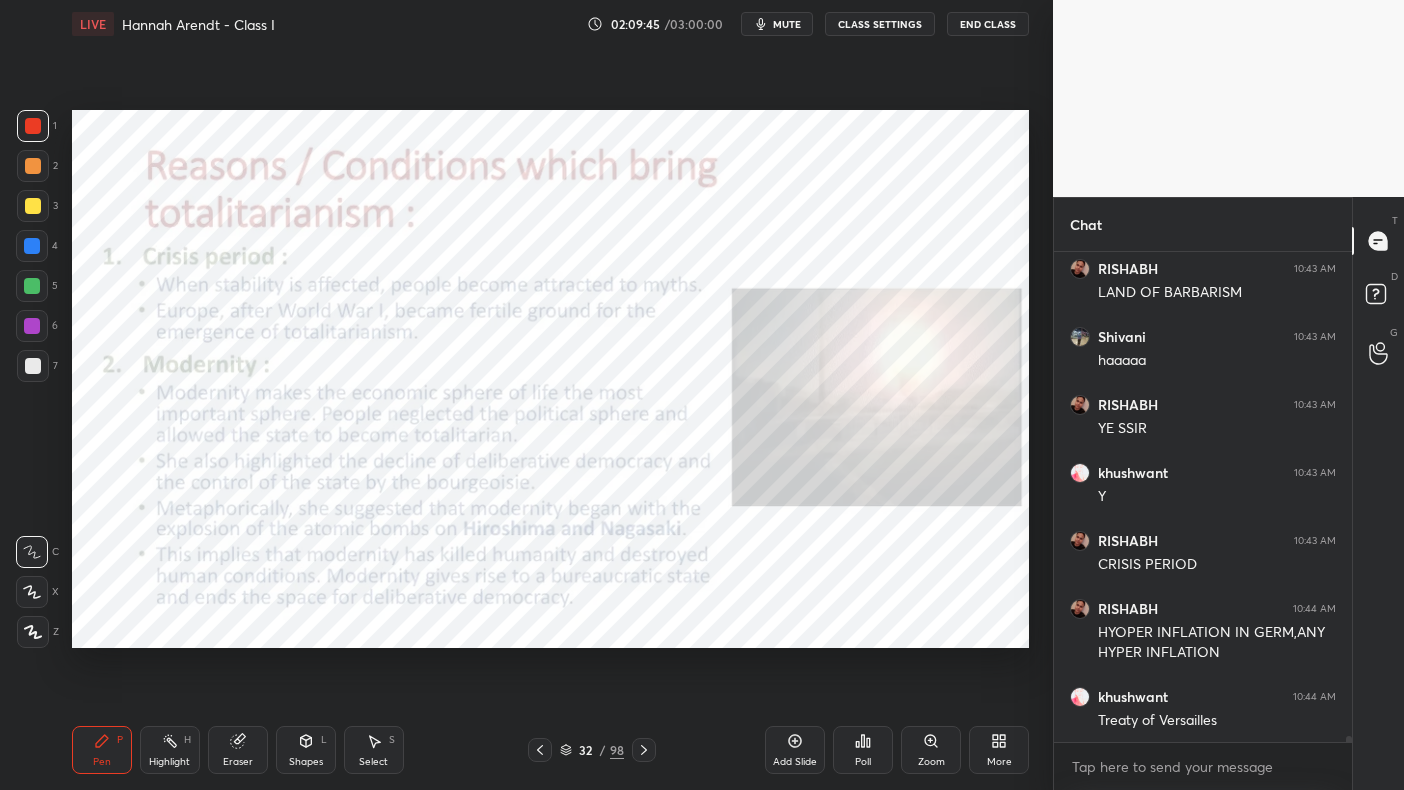 click 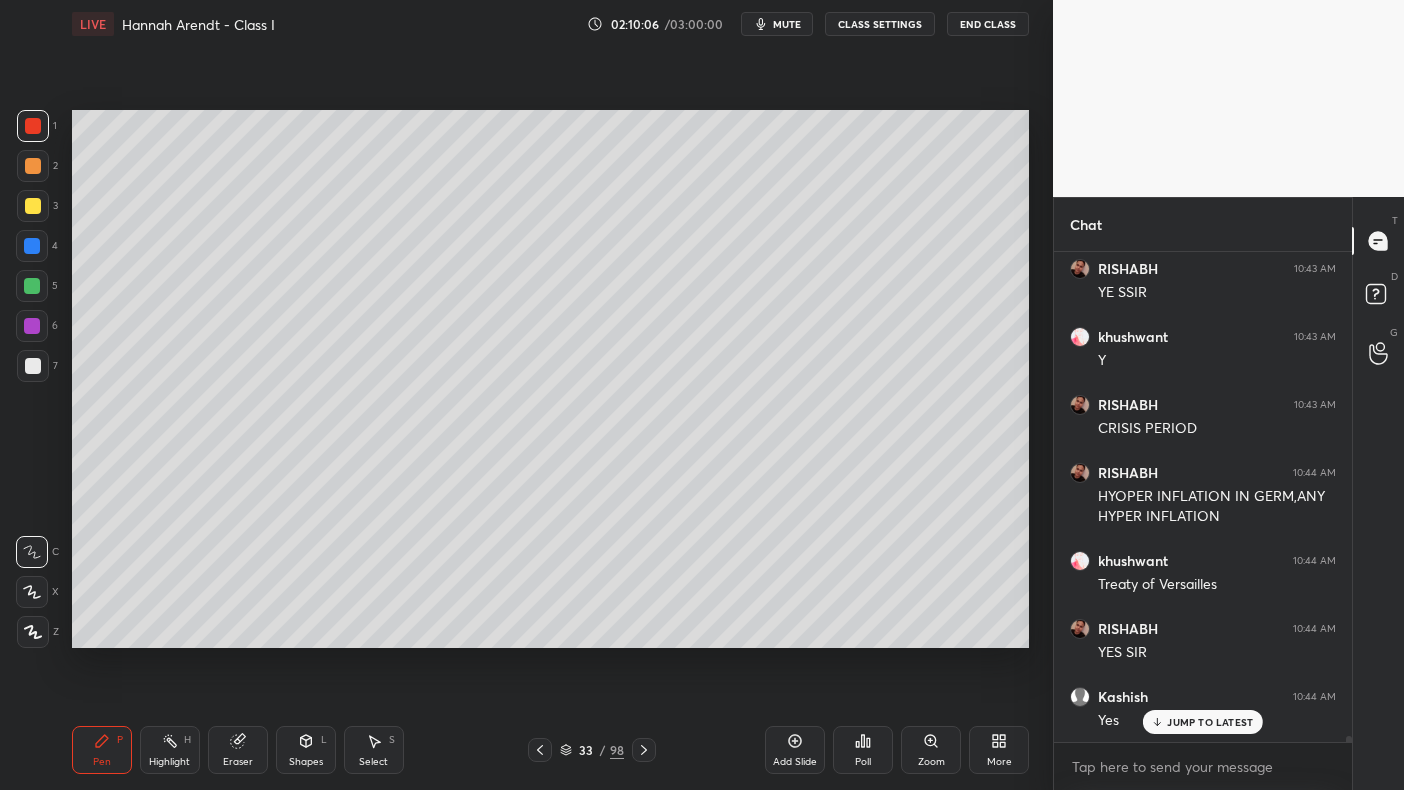 scroll, scrollTop: 41883, scrollLeft: 0, axis: vertical 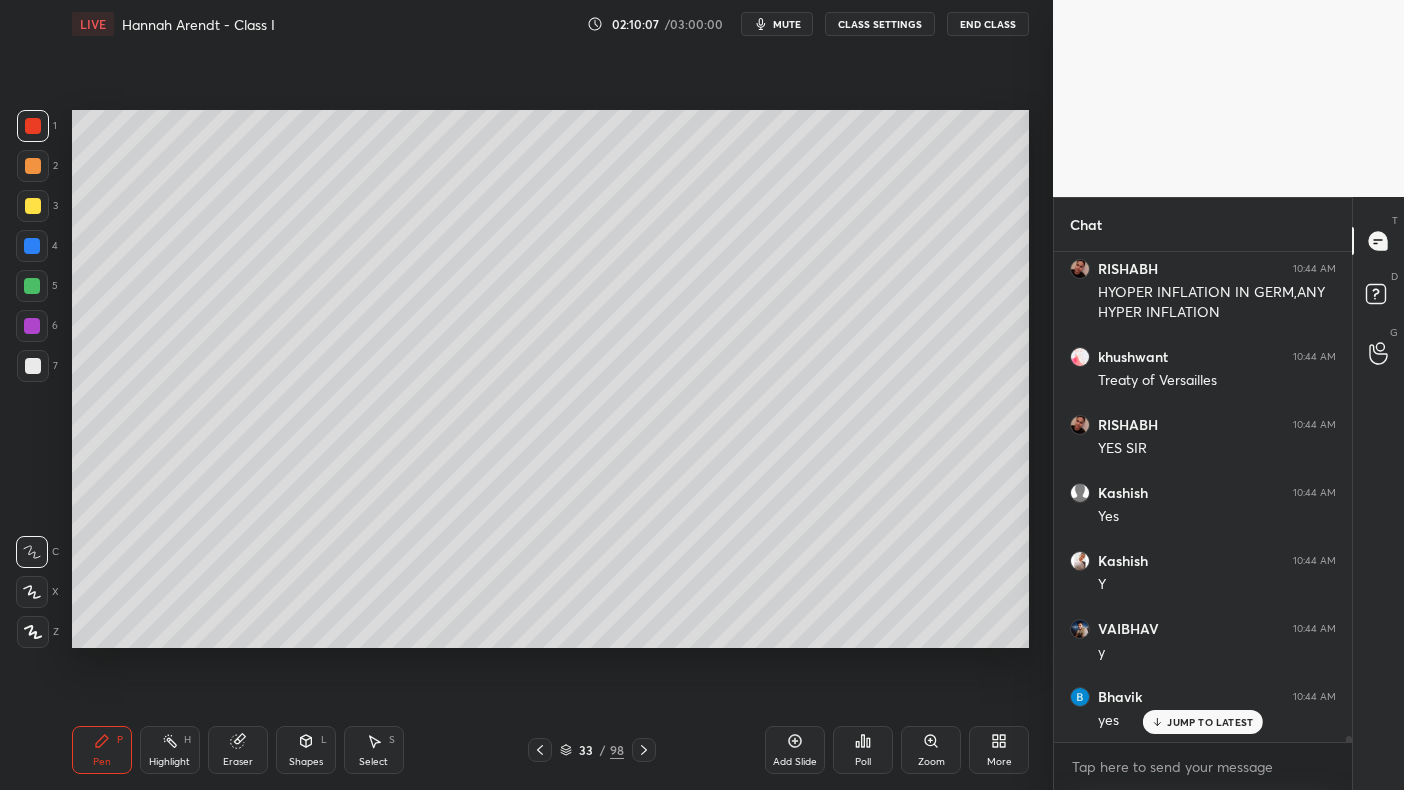 click at bounding box center (33, 366) 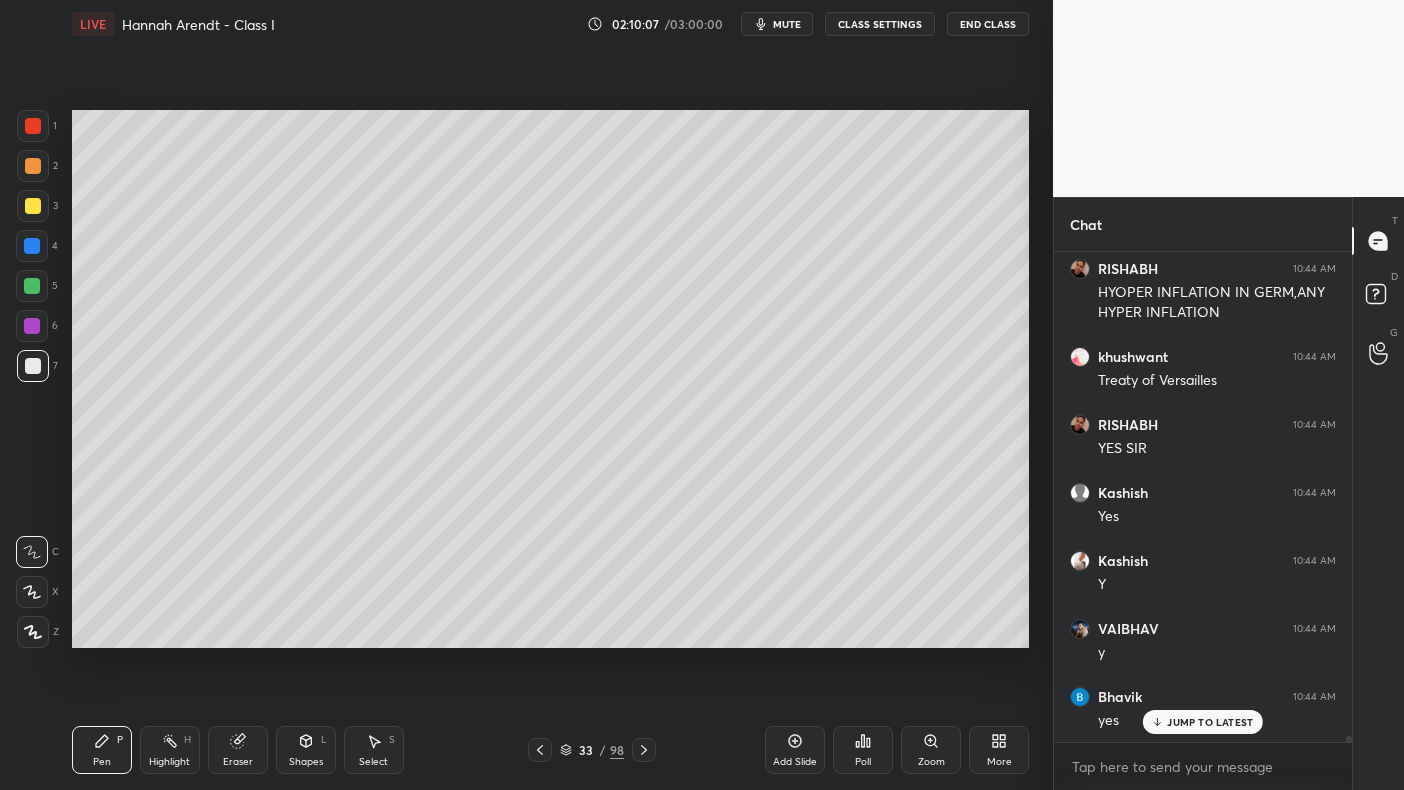 click at bounding box center [33, 366] 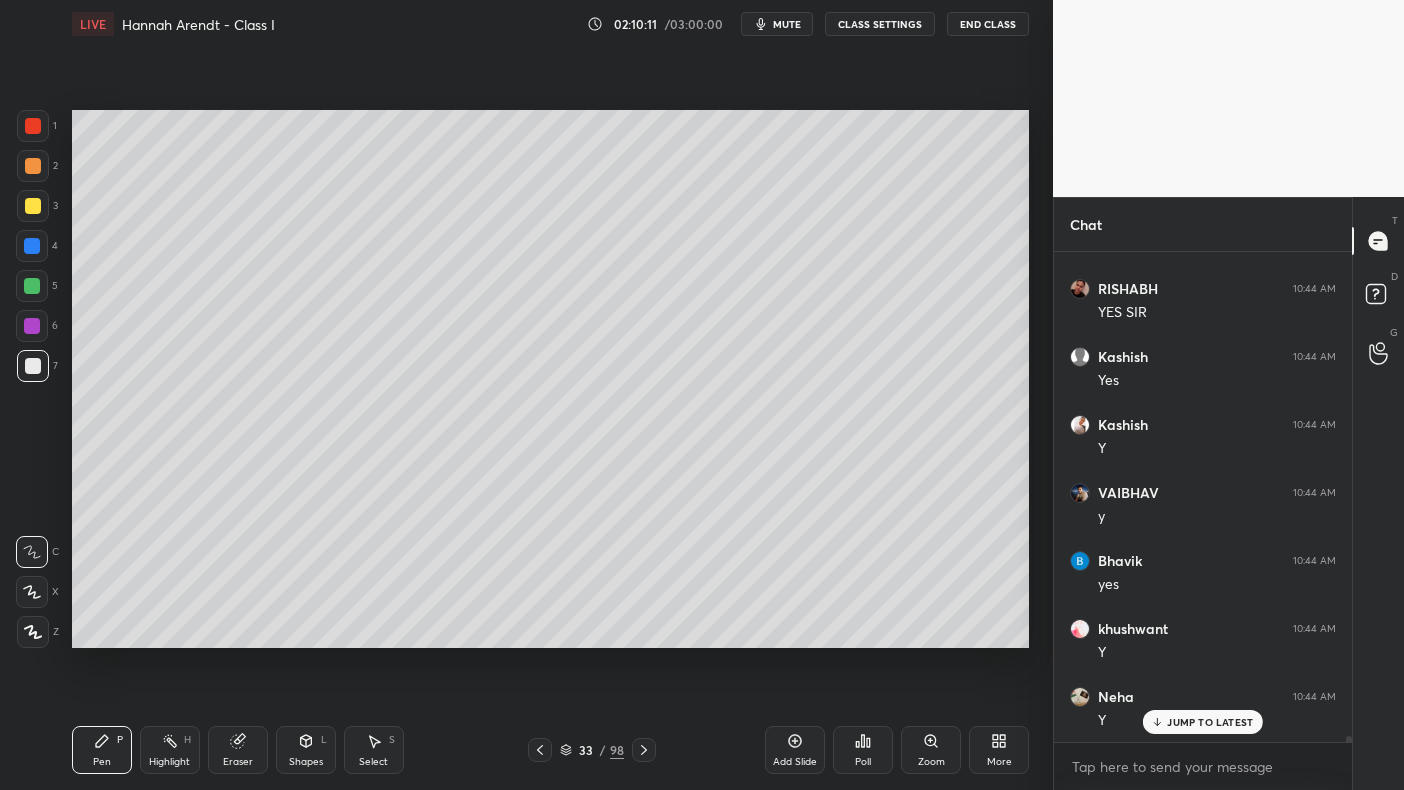 scroll, scrollTop: 42087, scrollLeft: 0, axis: vertical 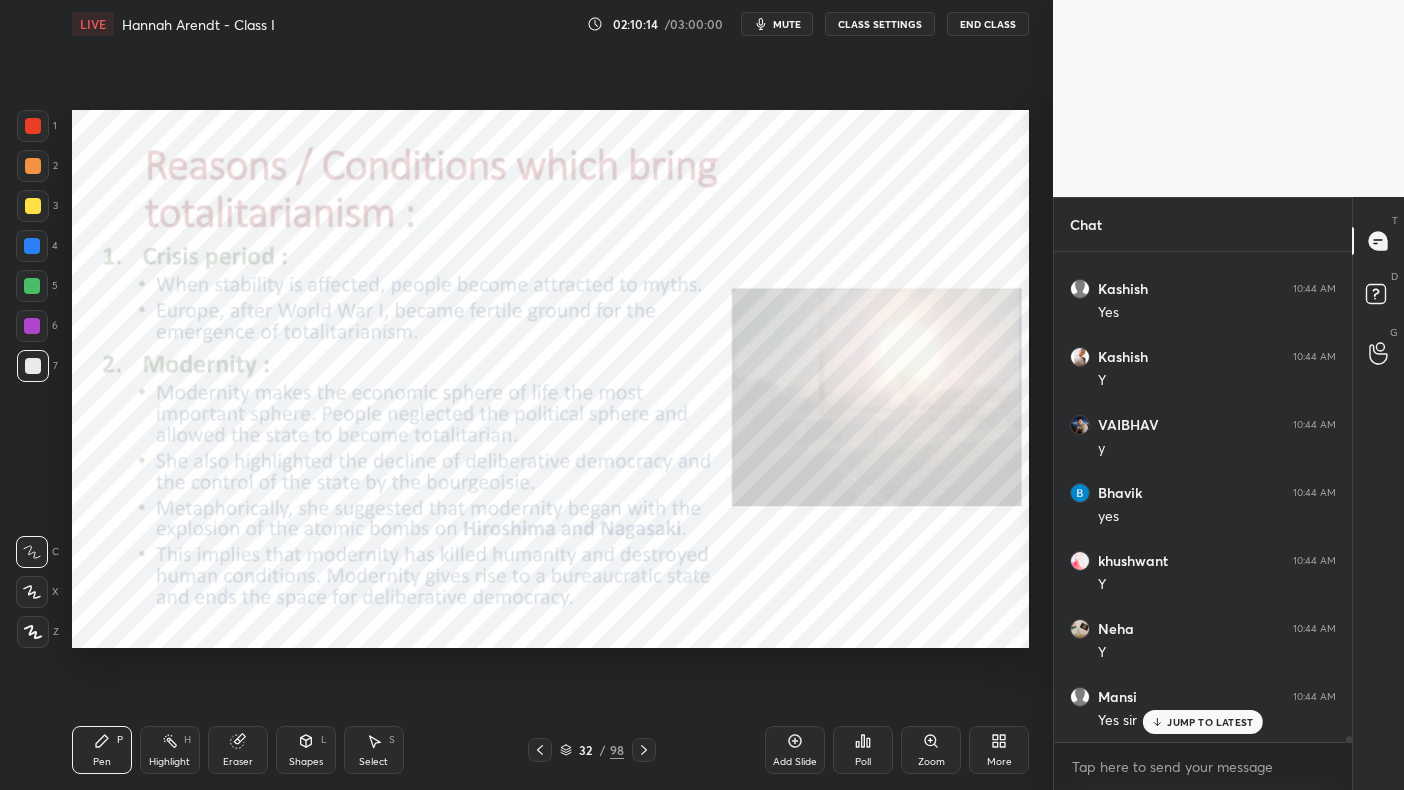 click at bounding box center (33, 126) 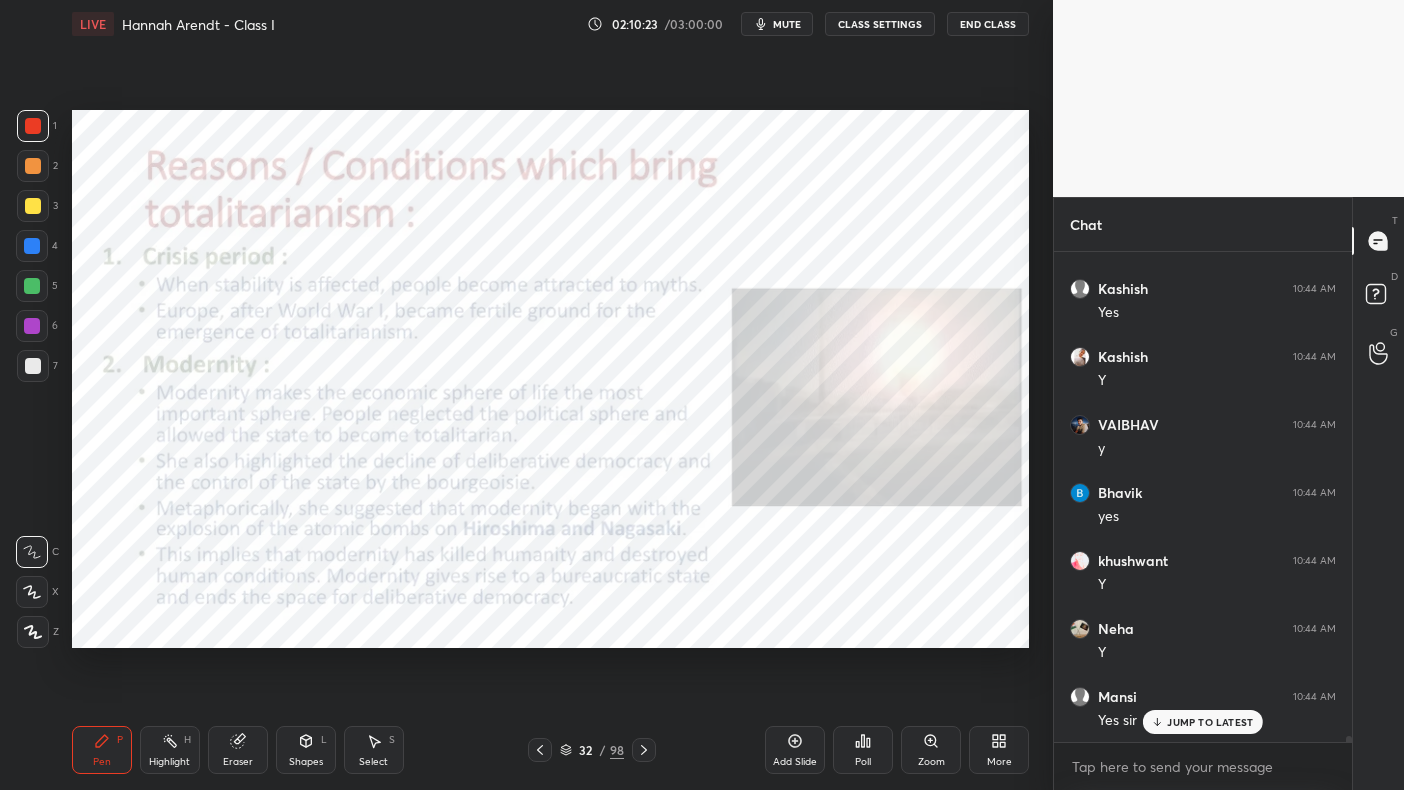 scroll, scrollTop: 42155, scrollLeft: 0, axis: vertical 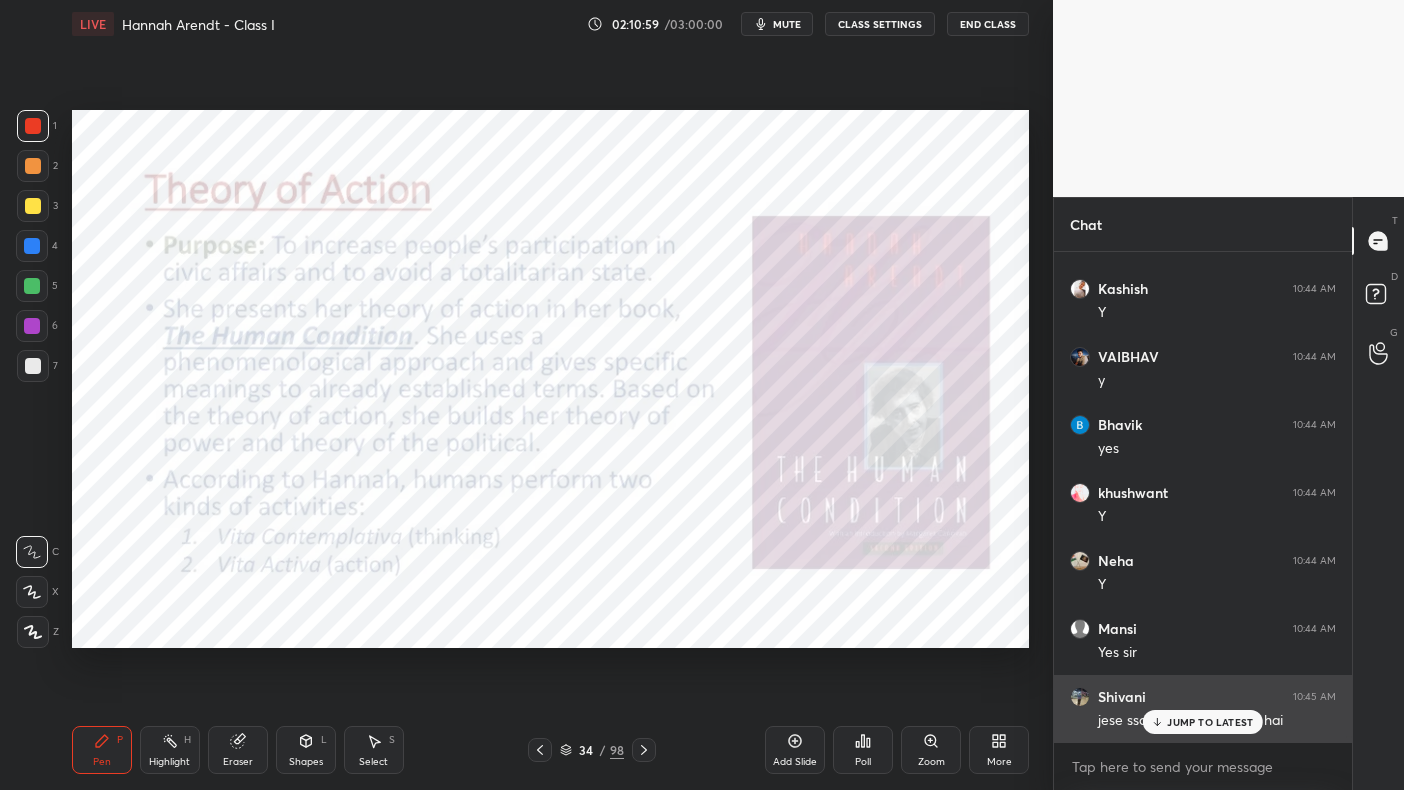 click on "JUMP TO LATEST" at bounding box center [1210, 722] 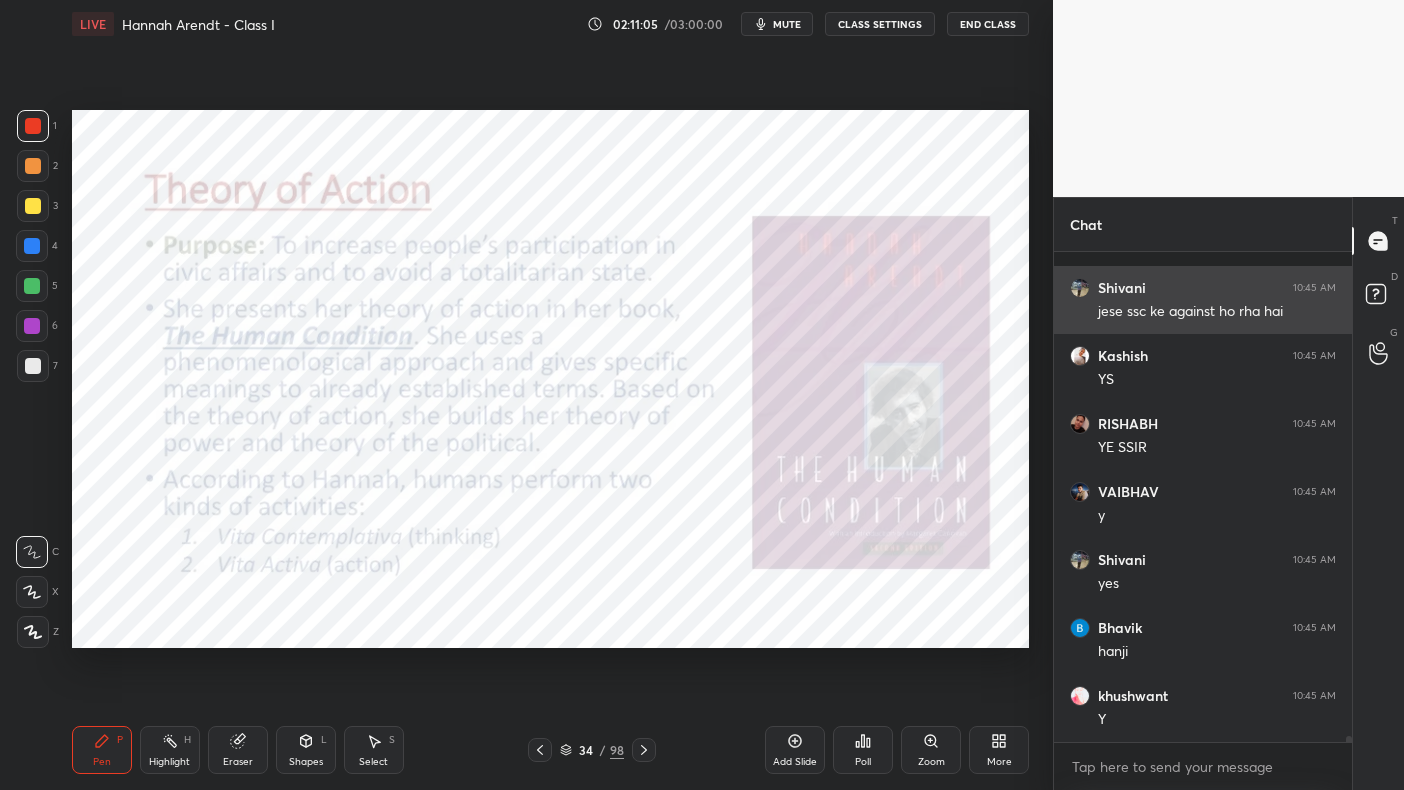 scroll, scrollTop: 42700, scrollLeft: 0, axis: vertical 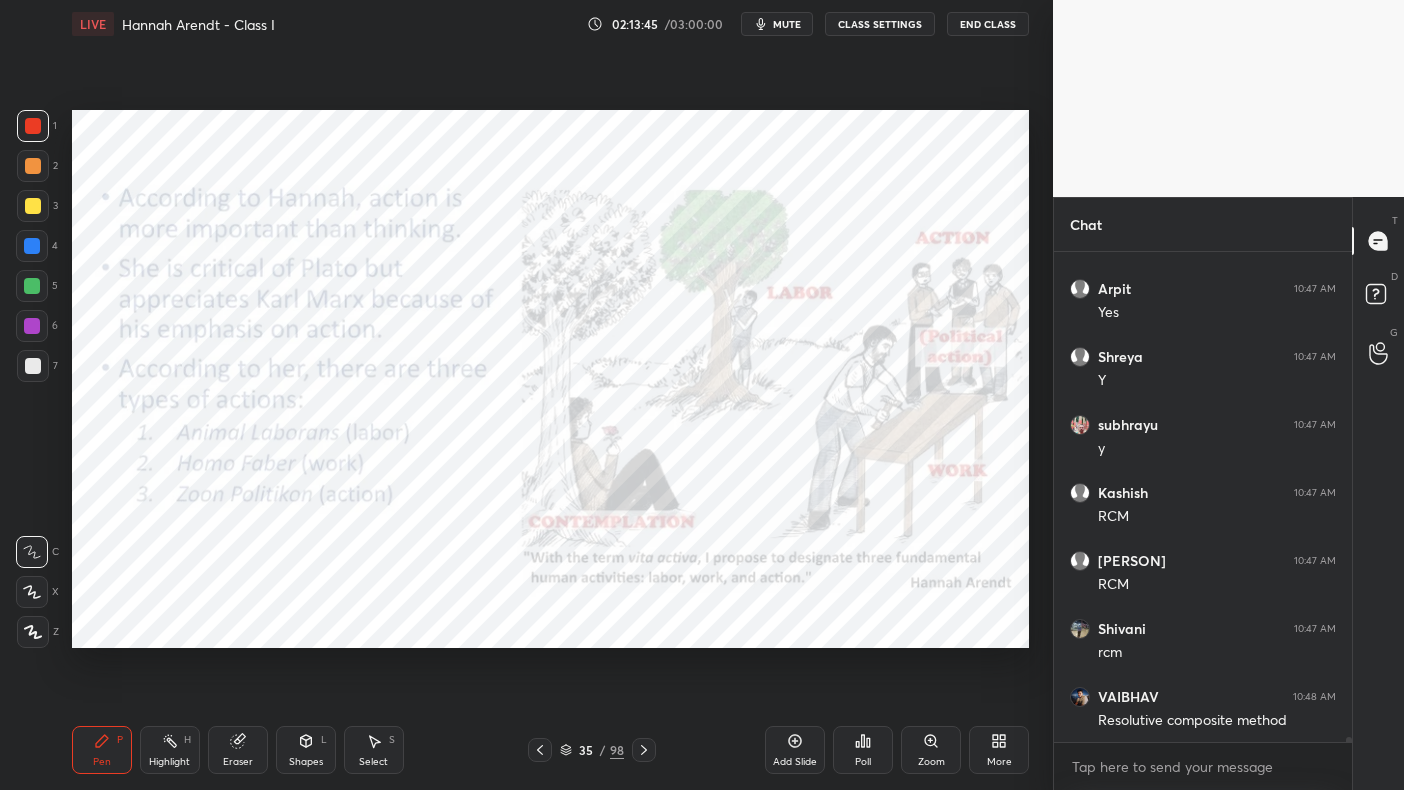 click 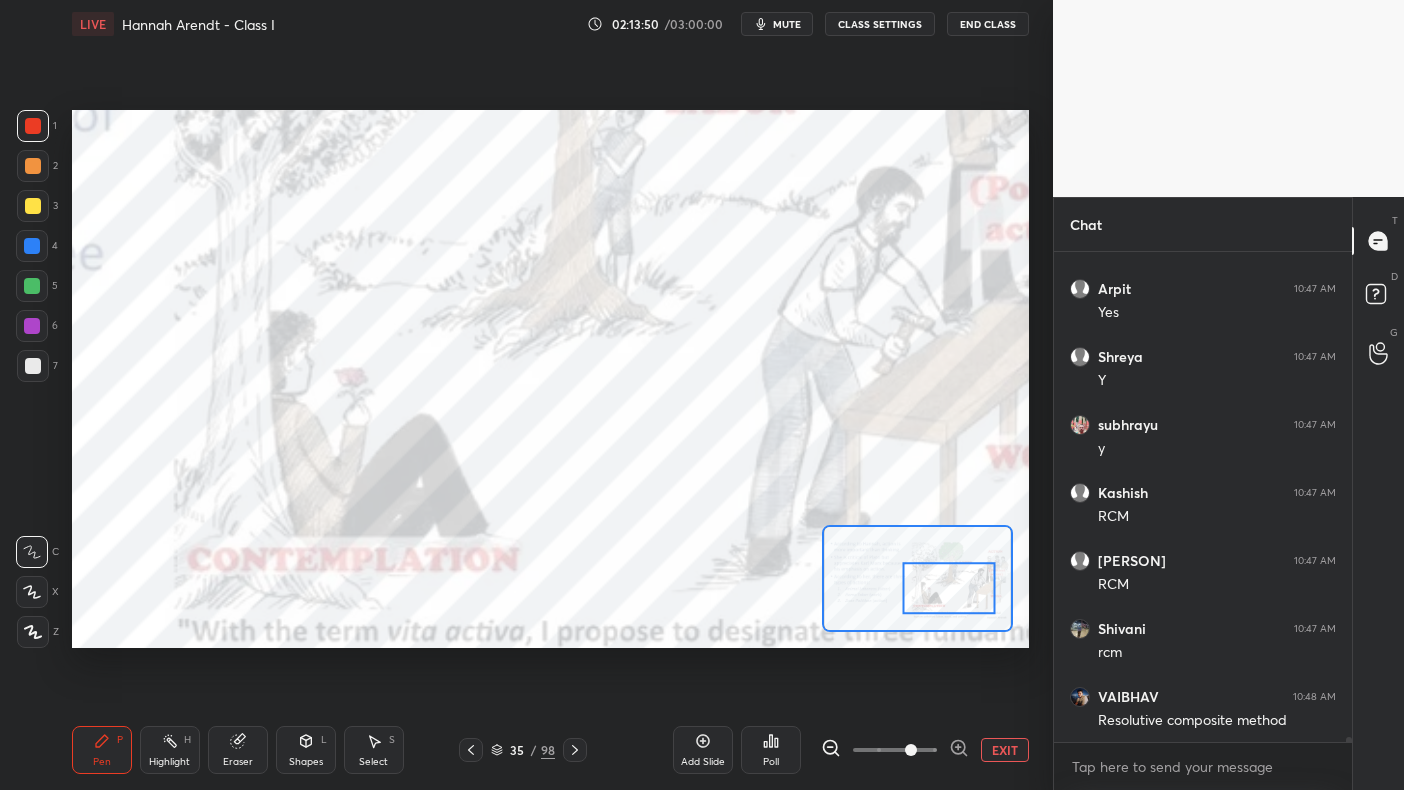 click on "EXIT" at bounding box center [1005, 750] 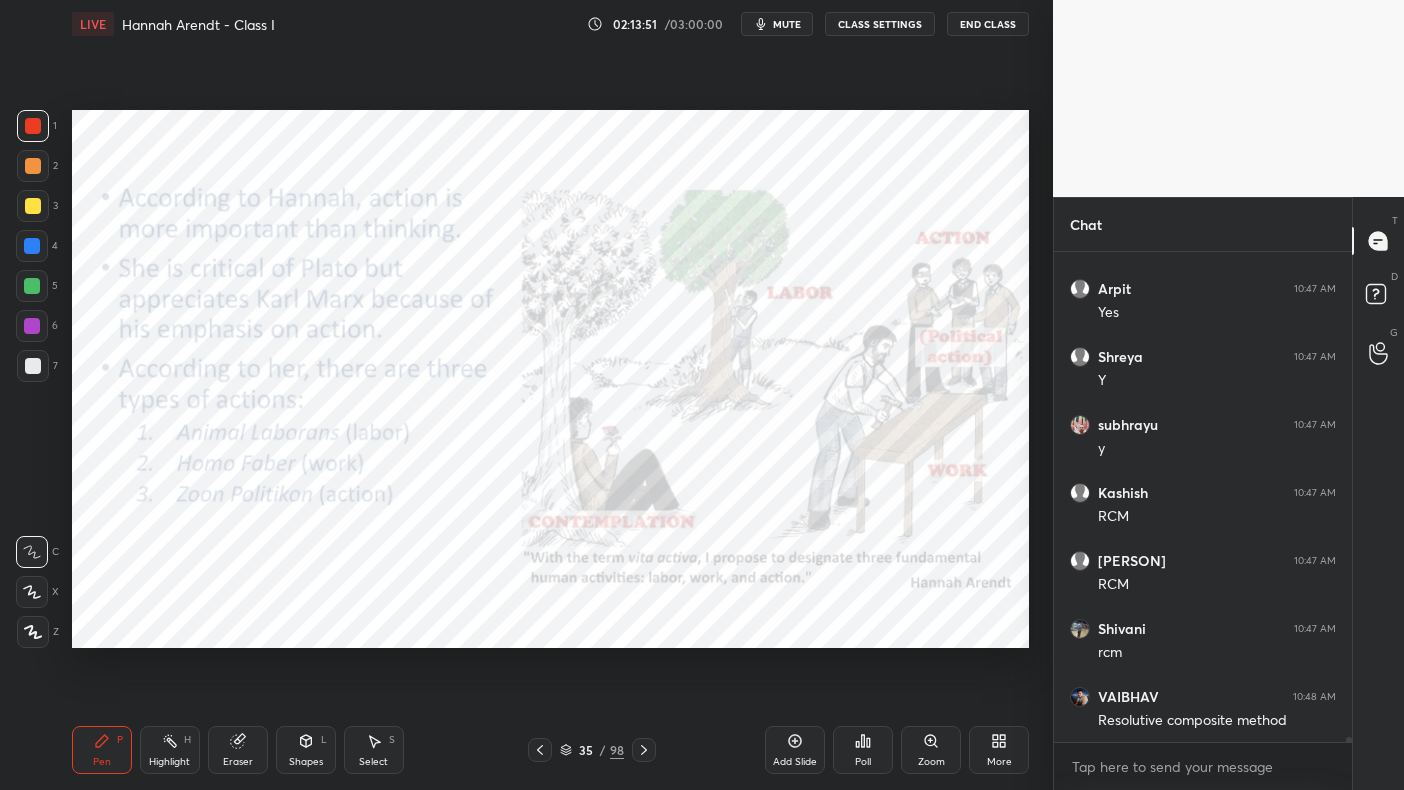 click on "Zoom" at bounding box center (931, 750) 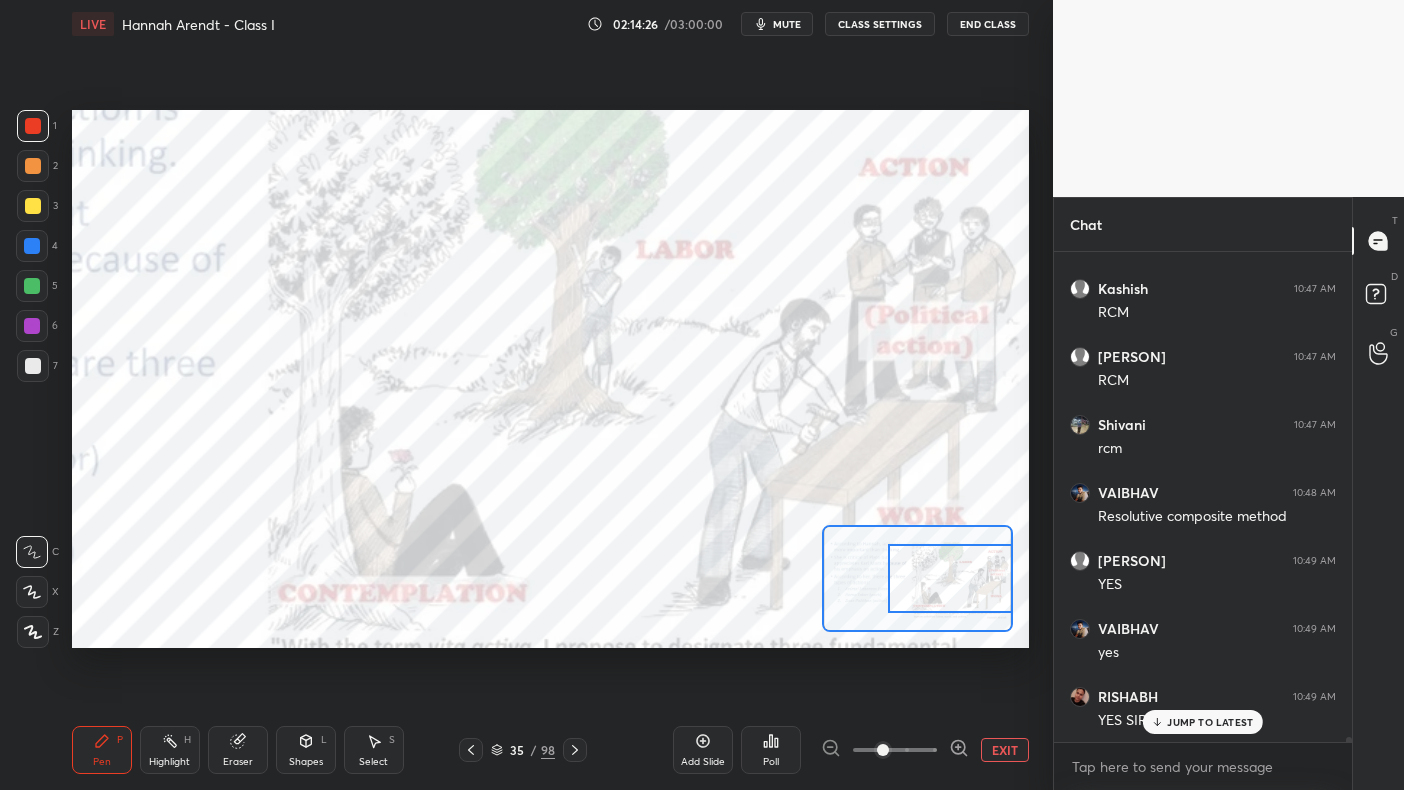 scroll, scrollTop: 44399, scrollLeft: 0, axis: vertical 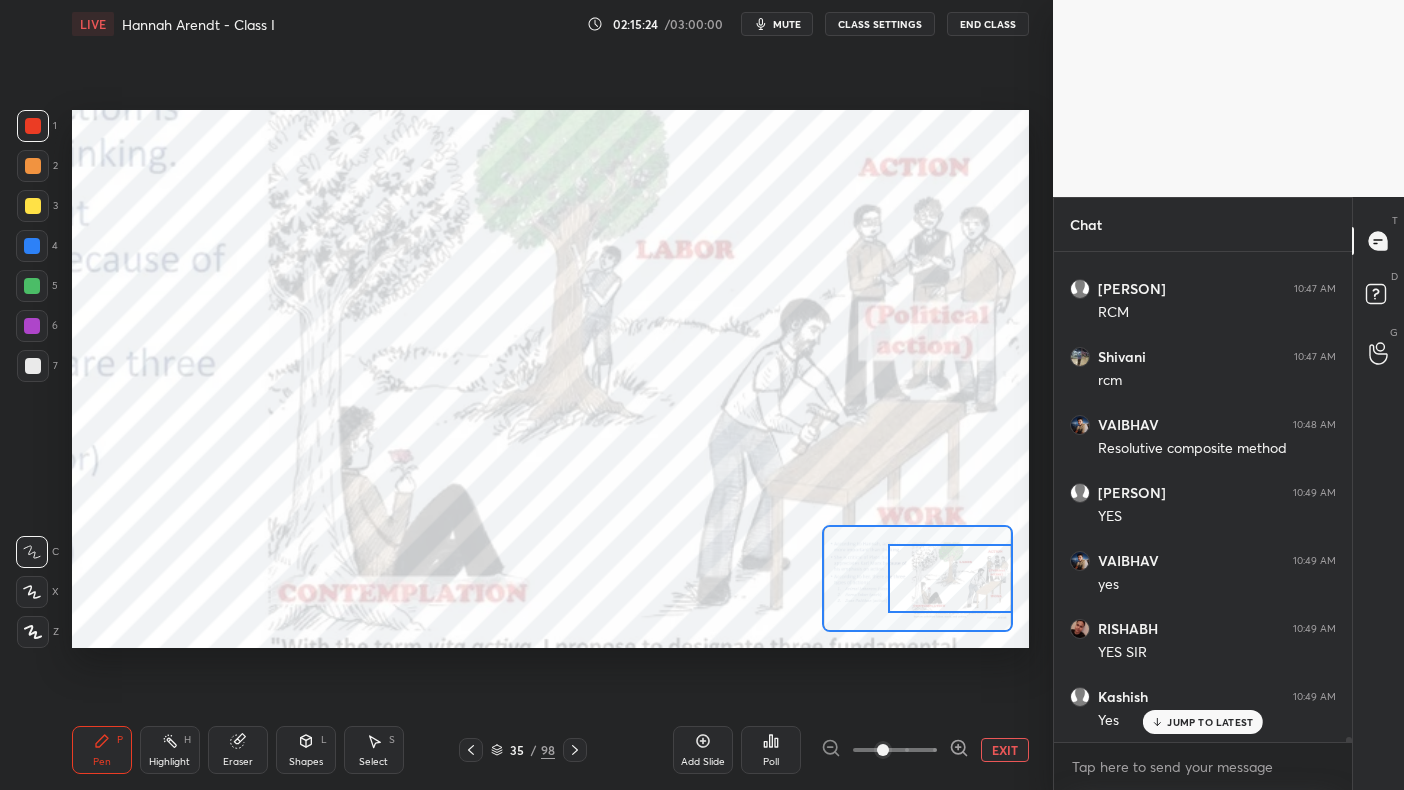 click on "Select S" at bounding box center [374, 750] 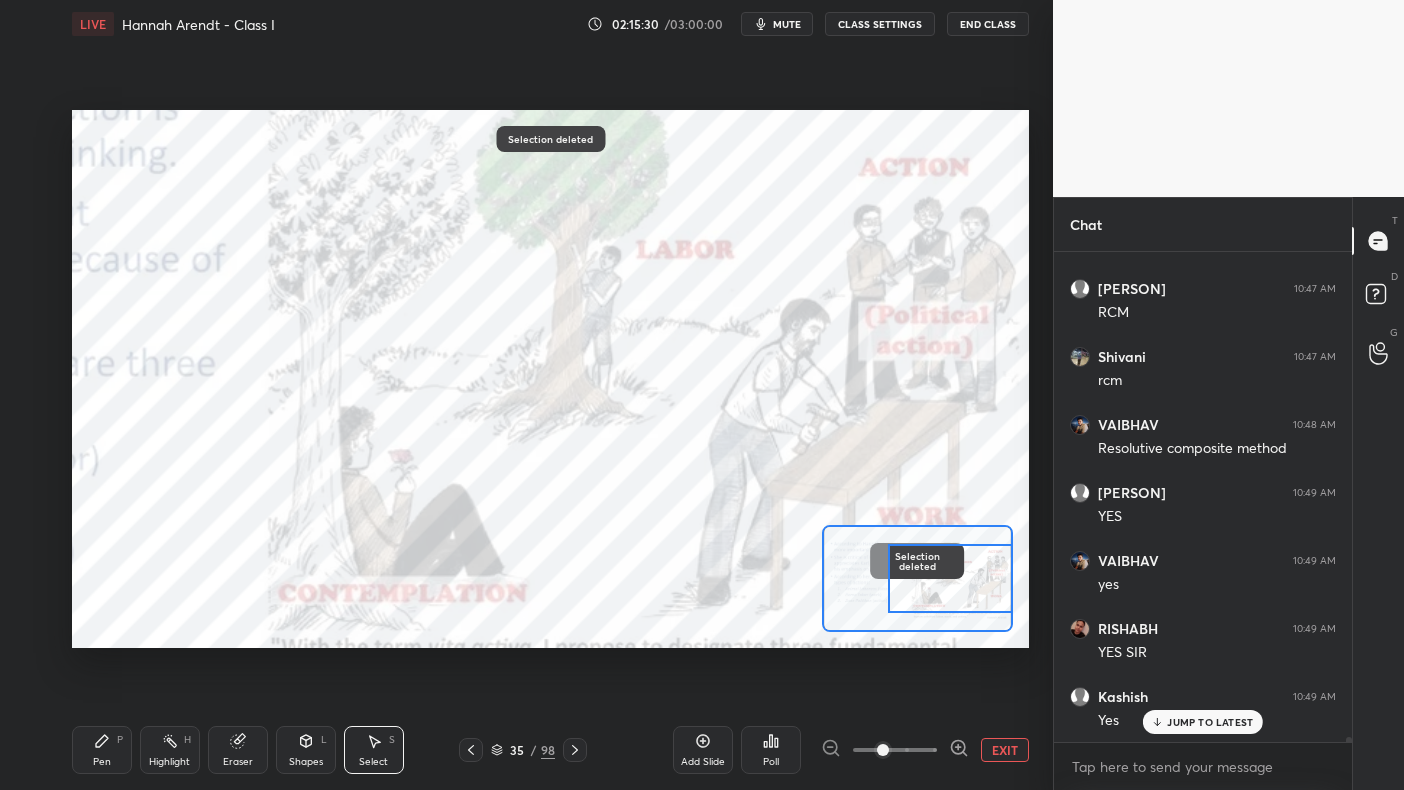 click 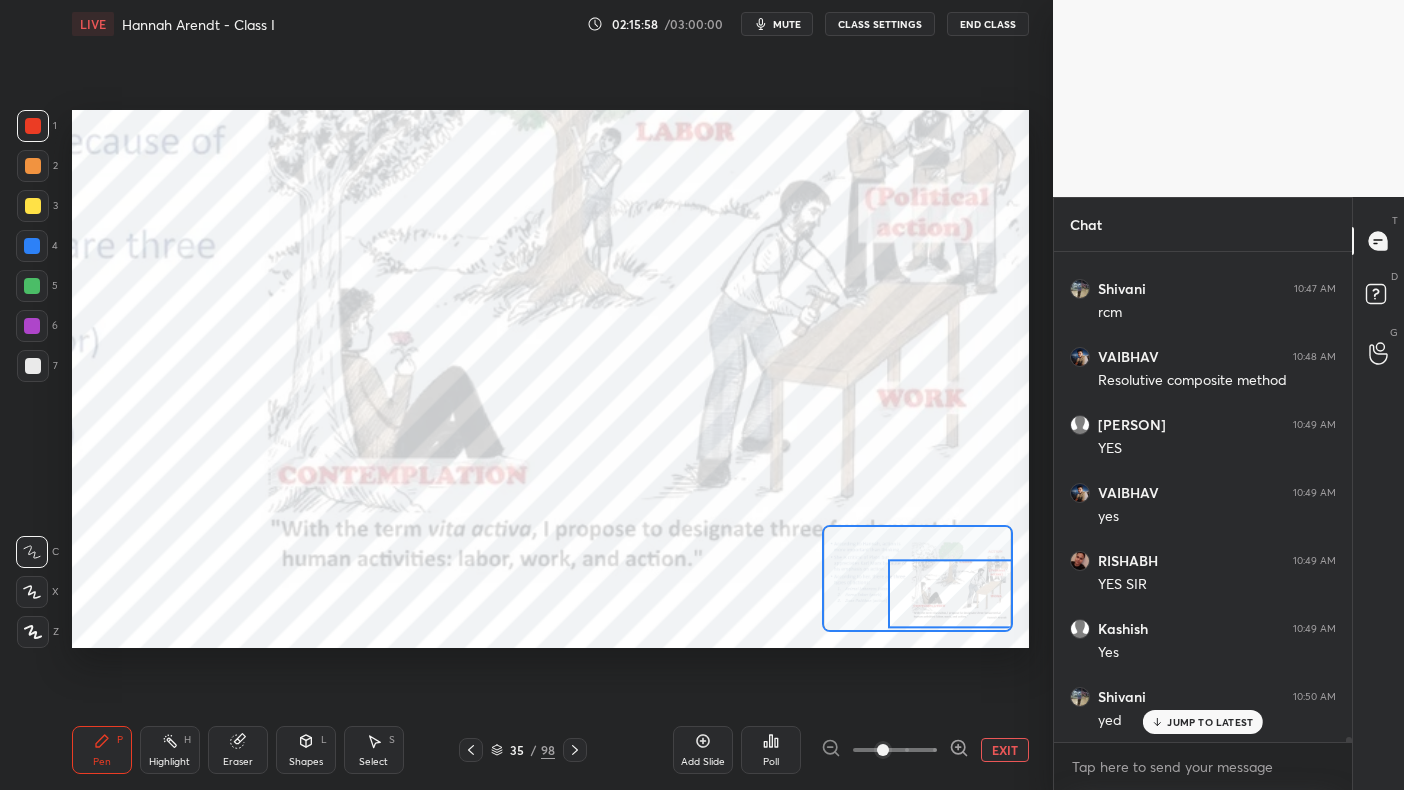 scroll, scrollTop: 44535, scrollLeft: 0, axis: vertical 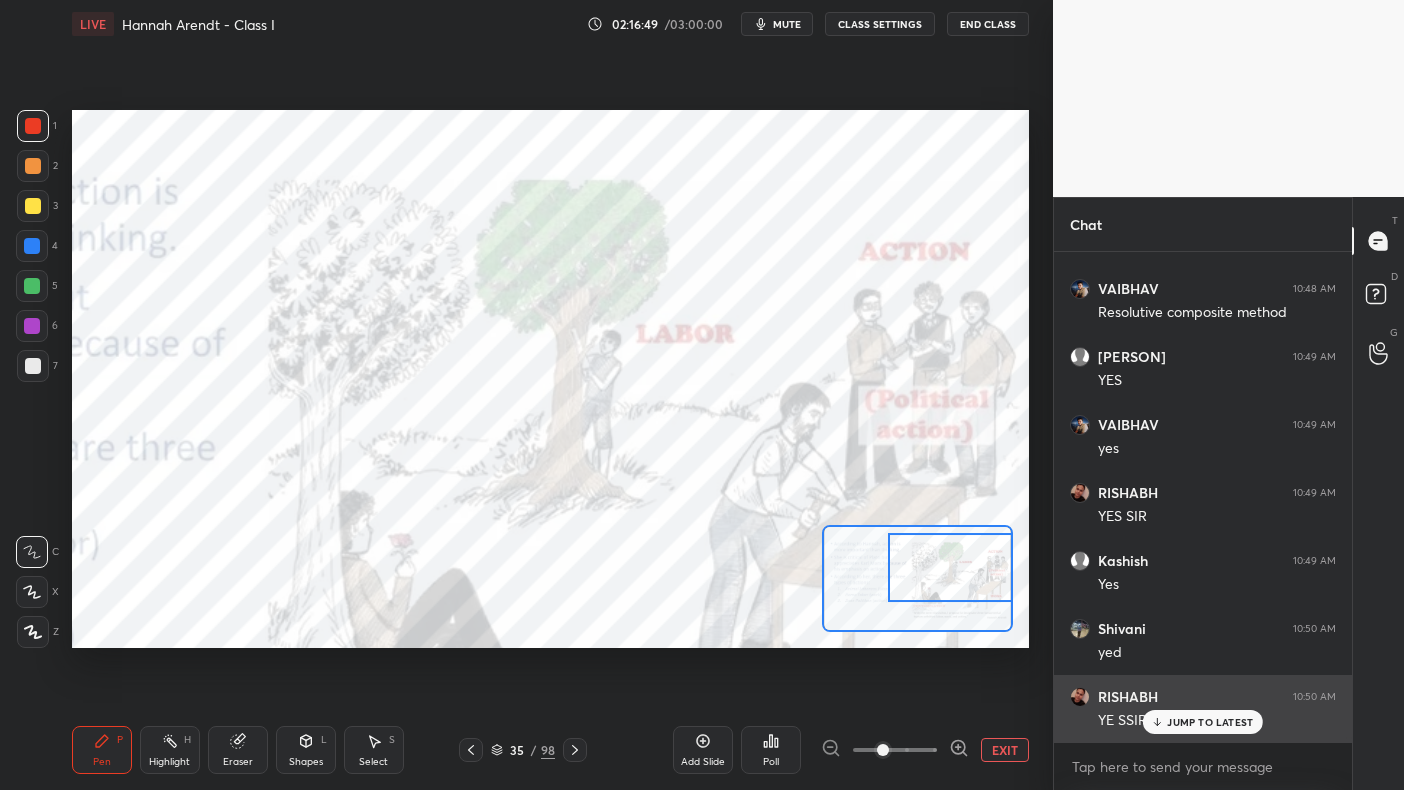 click on "[PERSON] 10:50 AM YE SSIR" at bounding box center [1203, 709] 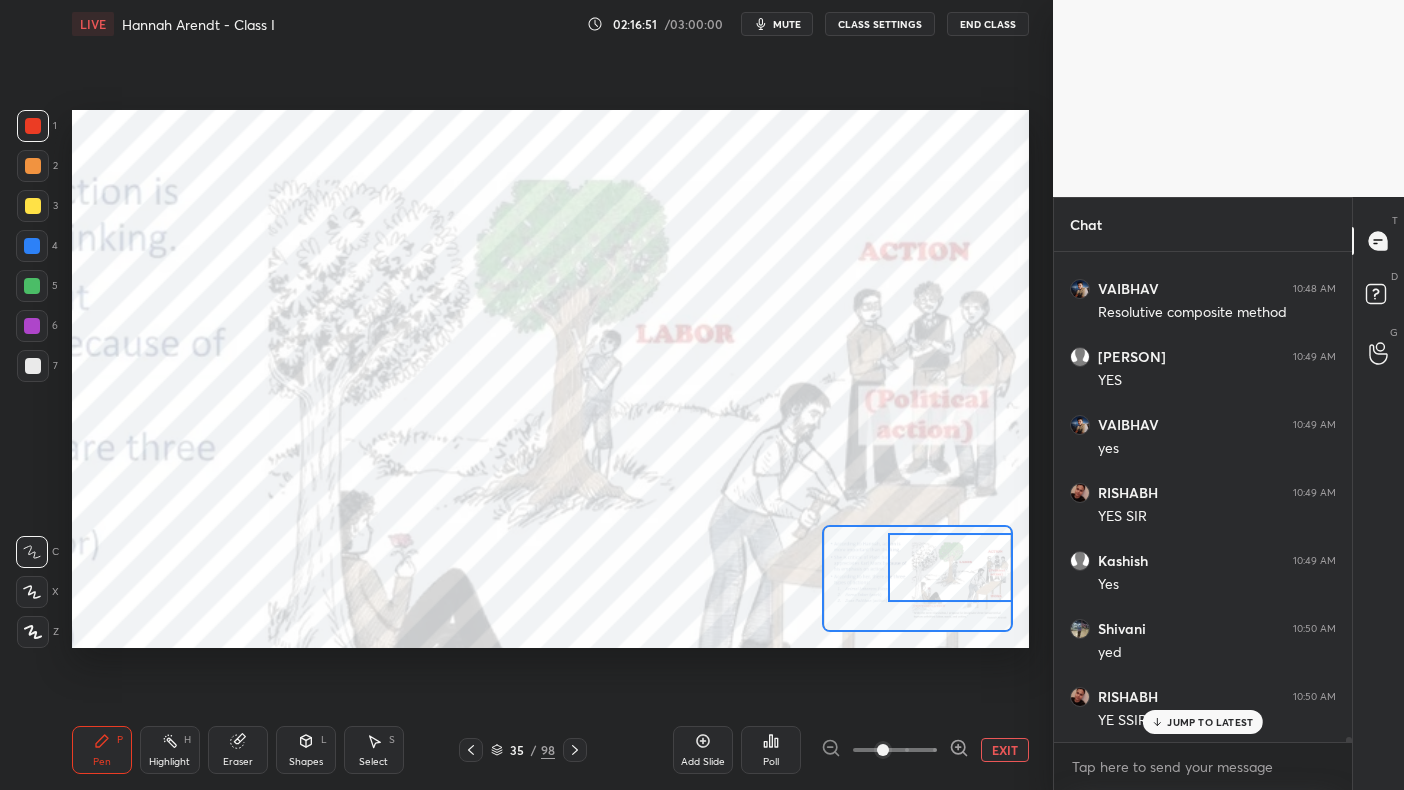 click on "EXIT" at bounding box center (1005, 750) 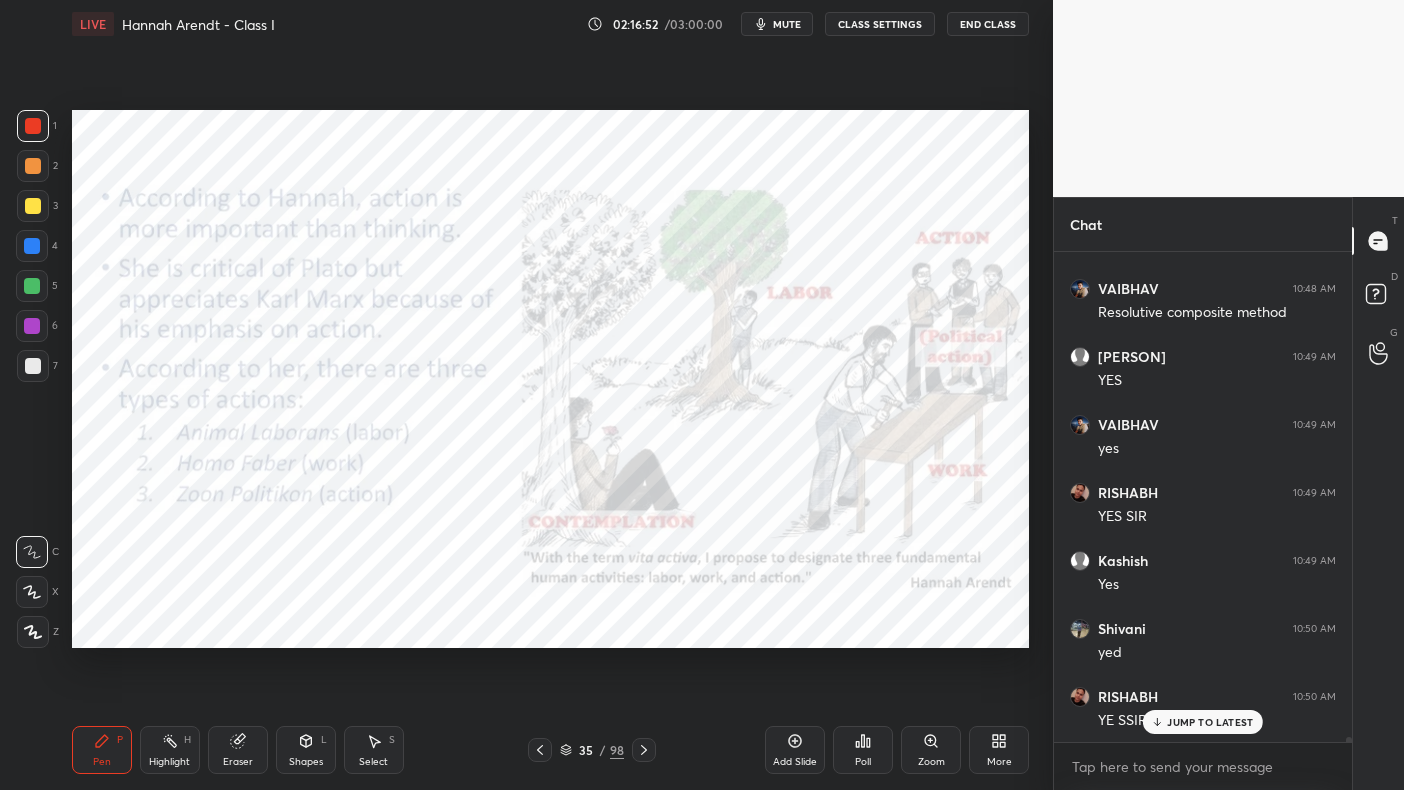 scroll, scrollTop: 44603, scrollLeft: 0, axis: vertical 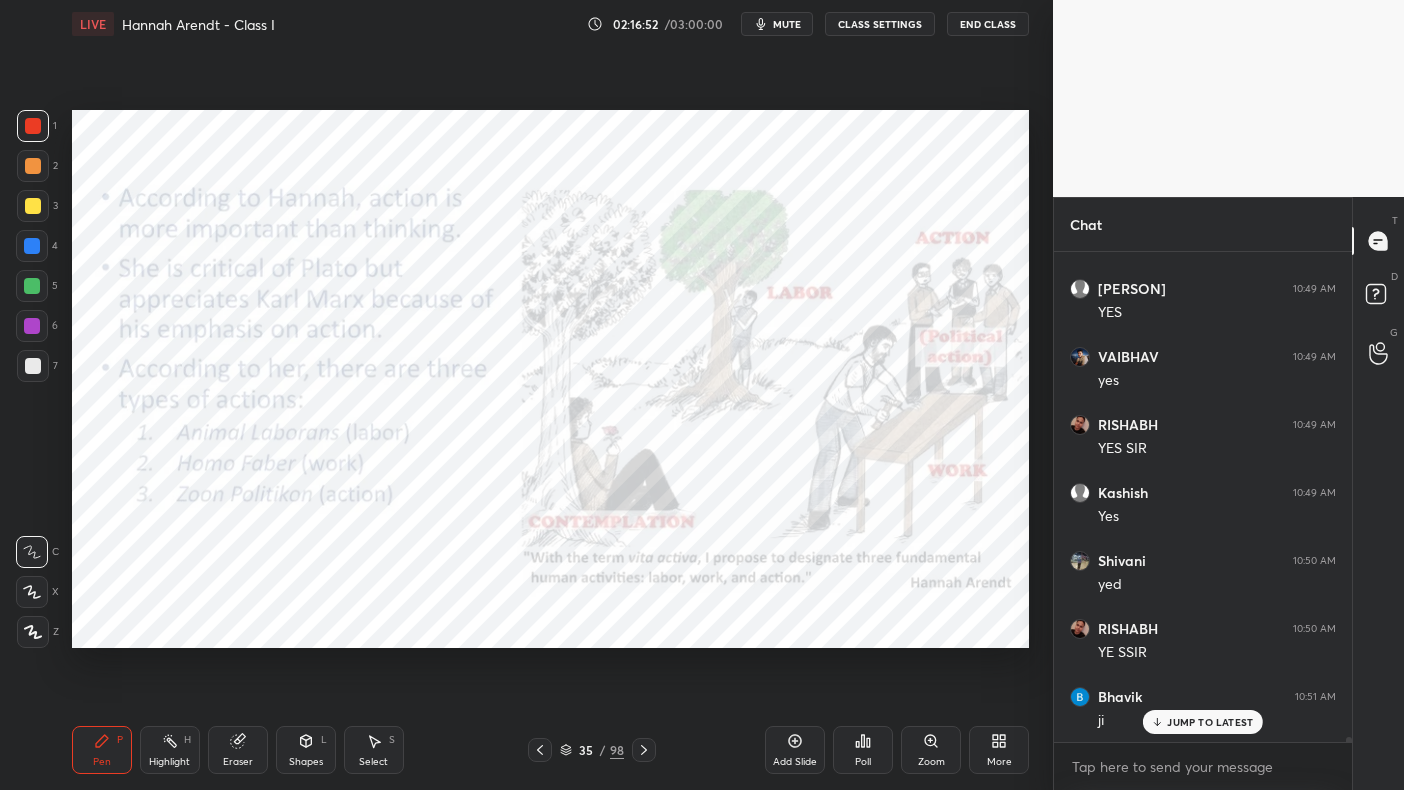click on "Zoom" at bounding box center (931, 750) 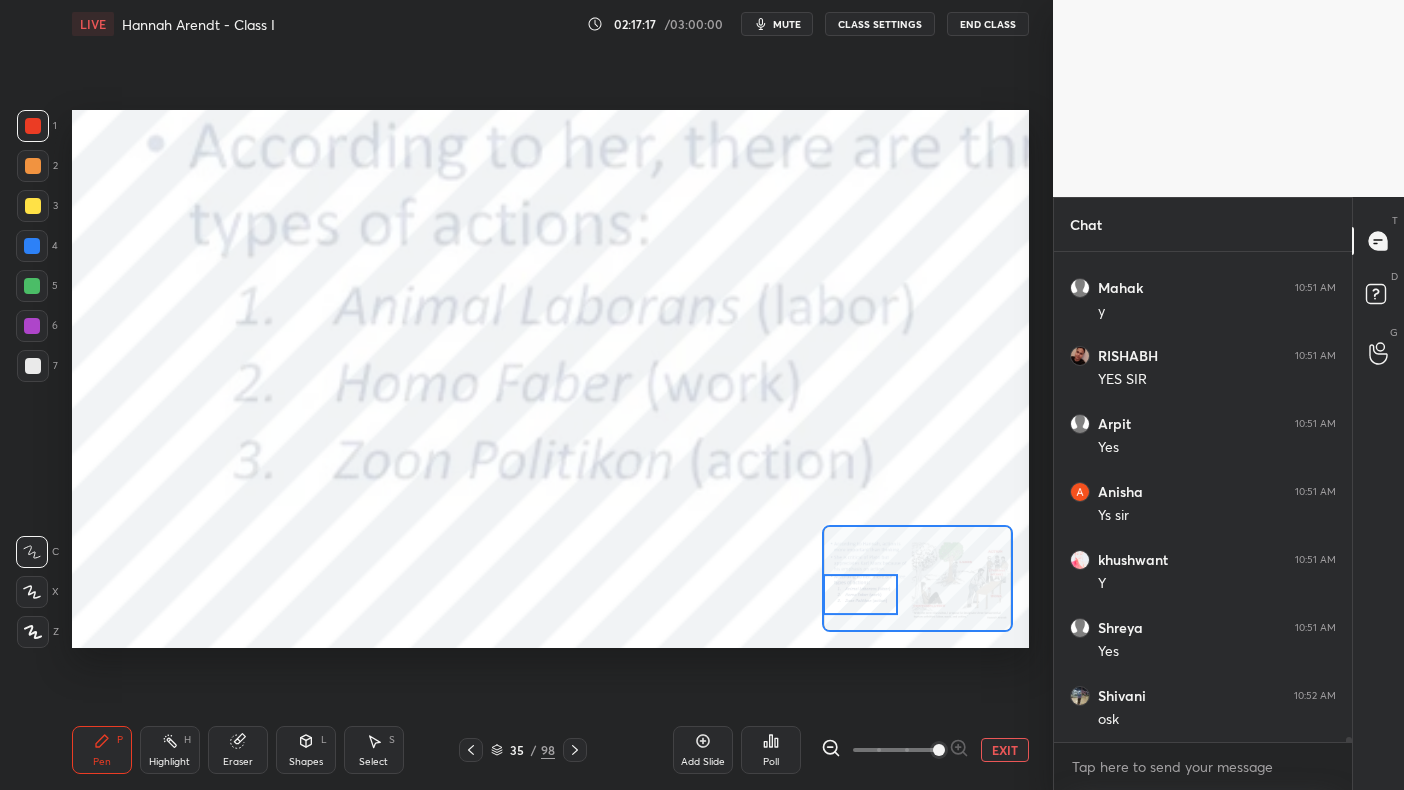 scroll, scrollTop: 45556, scrollLeft: 0, axis: vertical 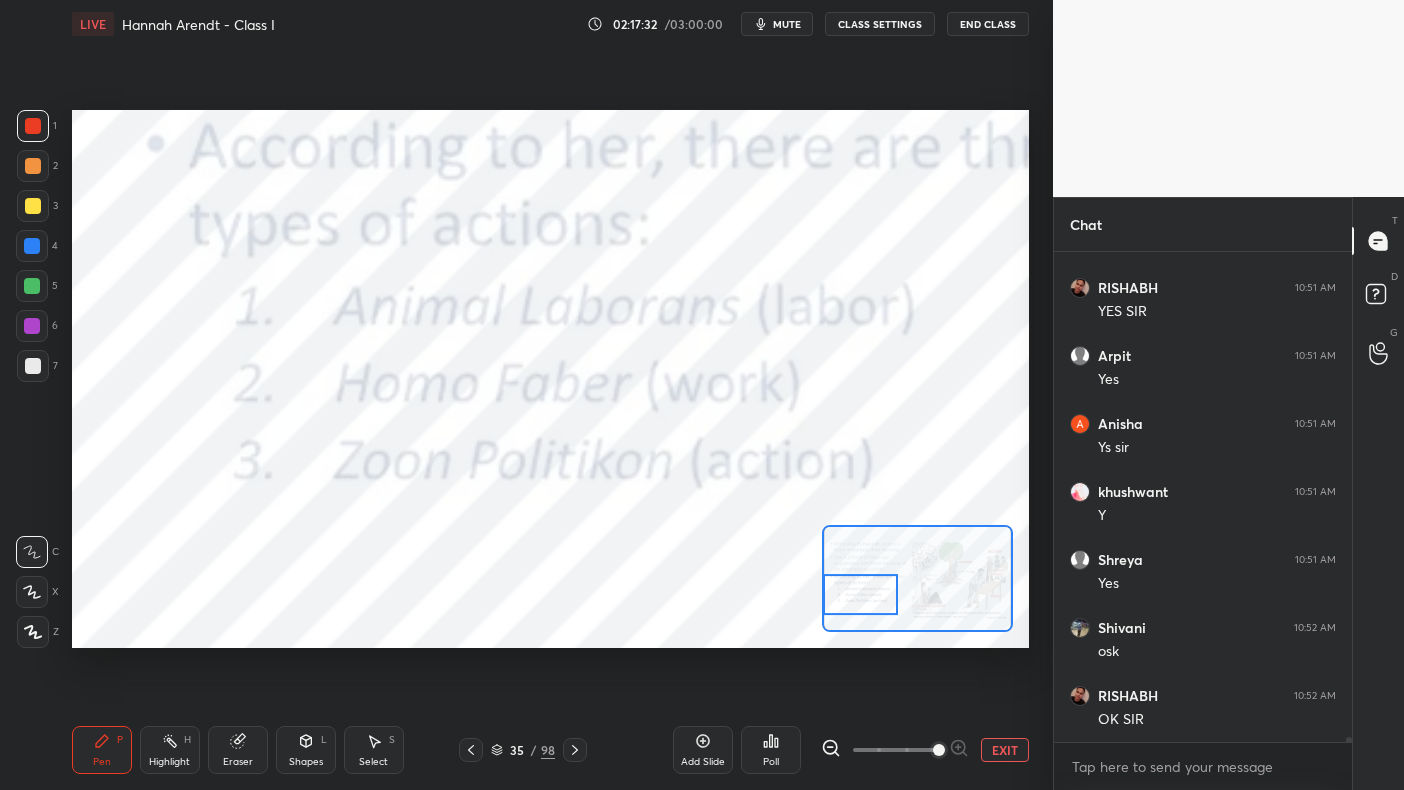 click on "EXIT" at bounding box center [1005, 750] 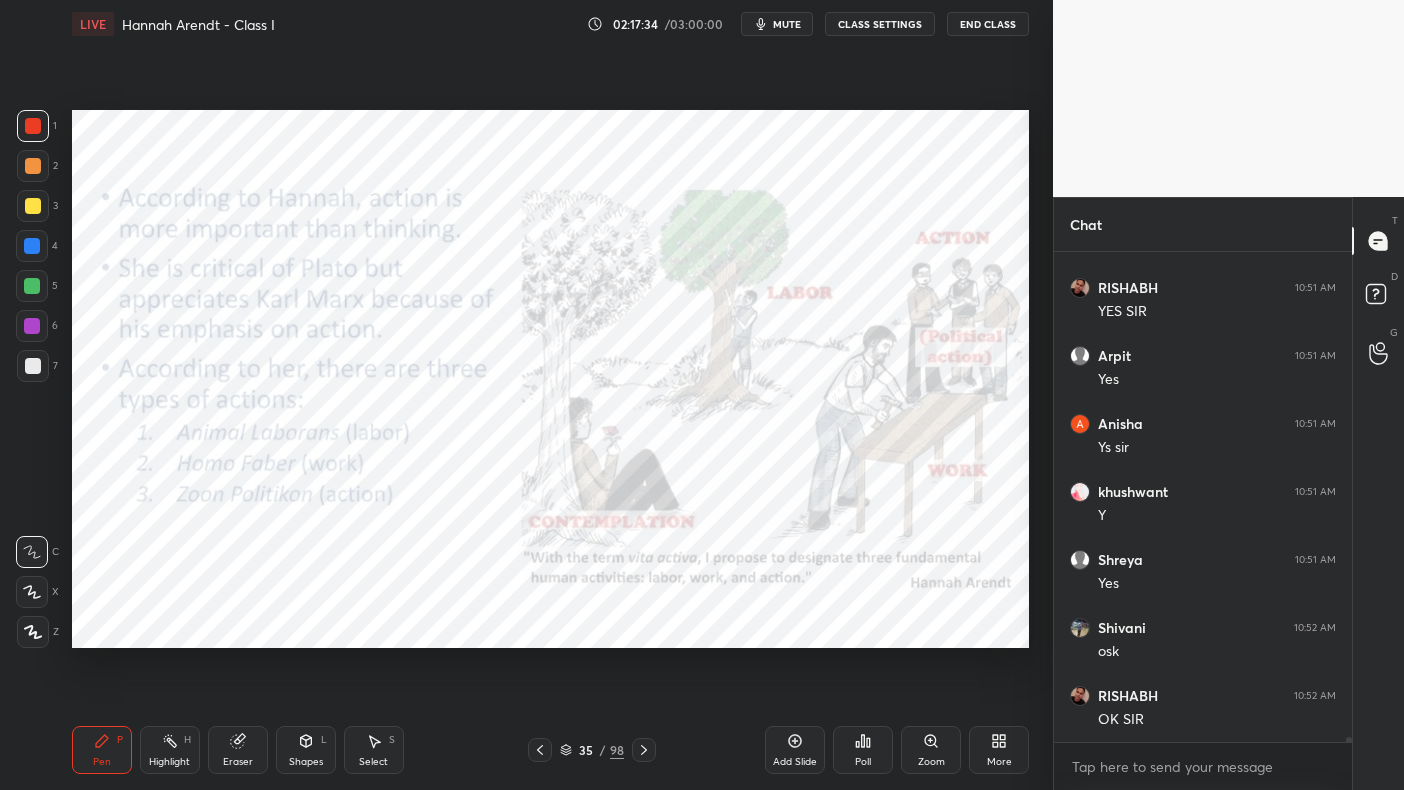 click 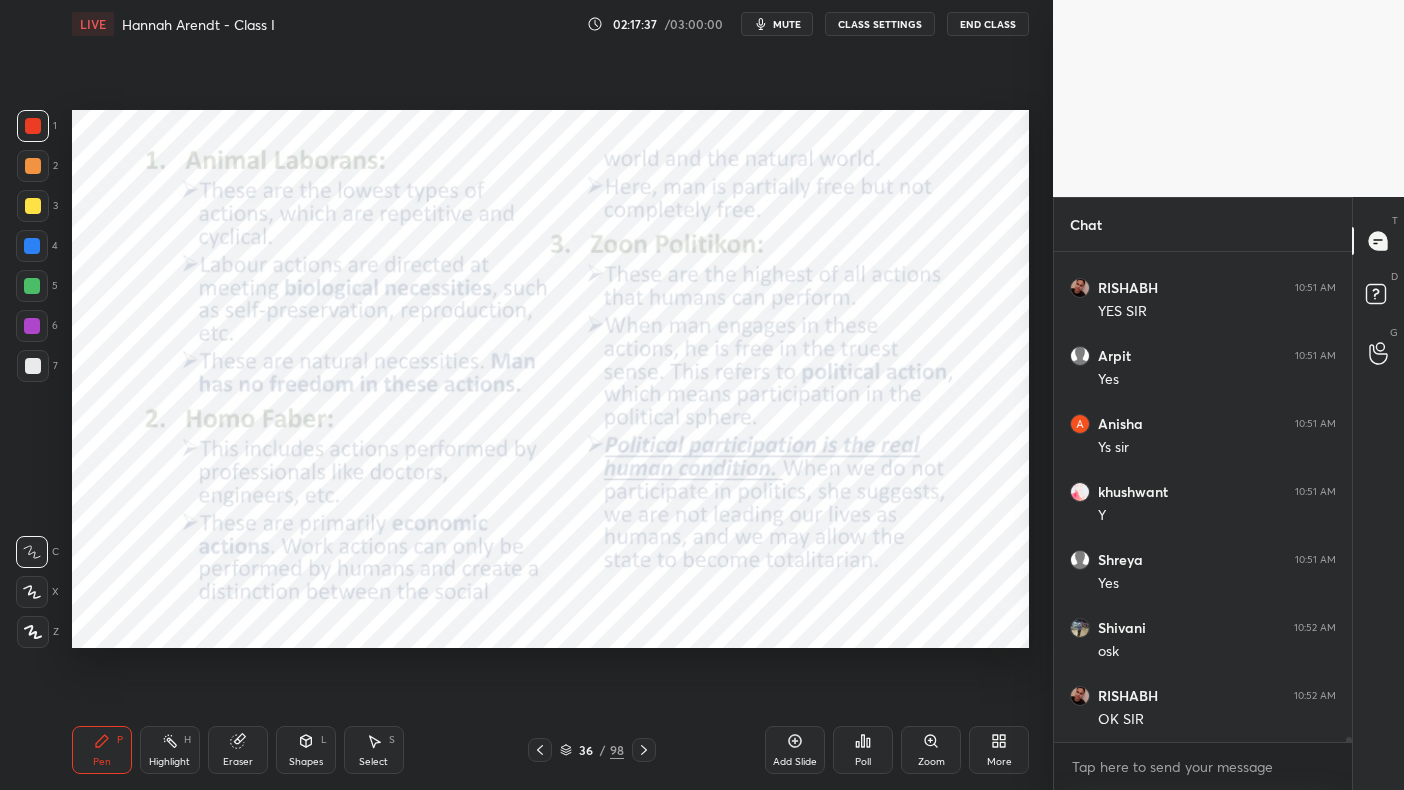 scroll, scrollTop: 45624, scrollLeft: 0, axis: vertical 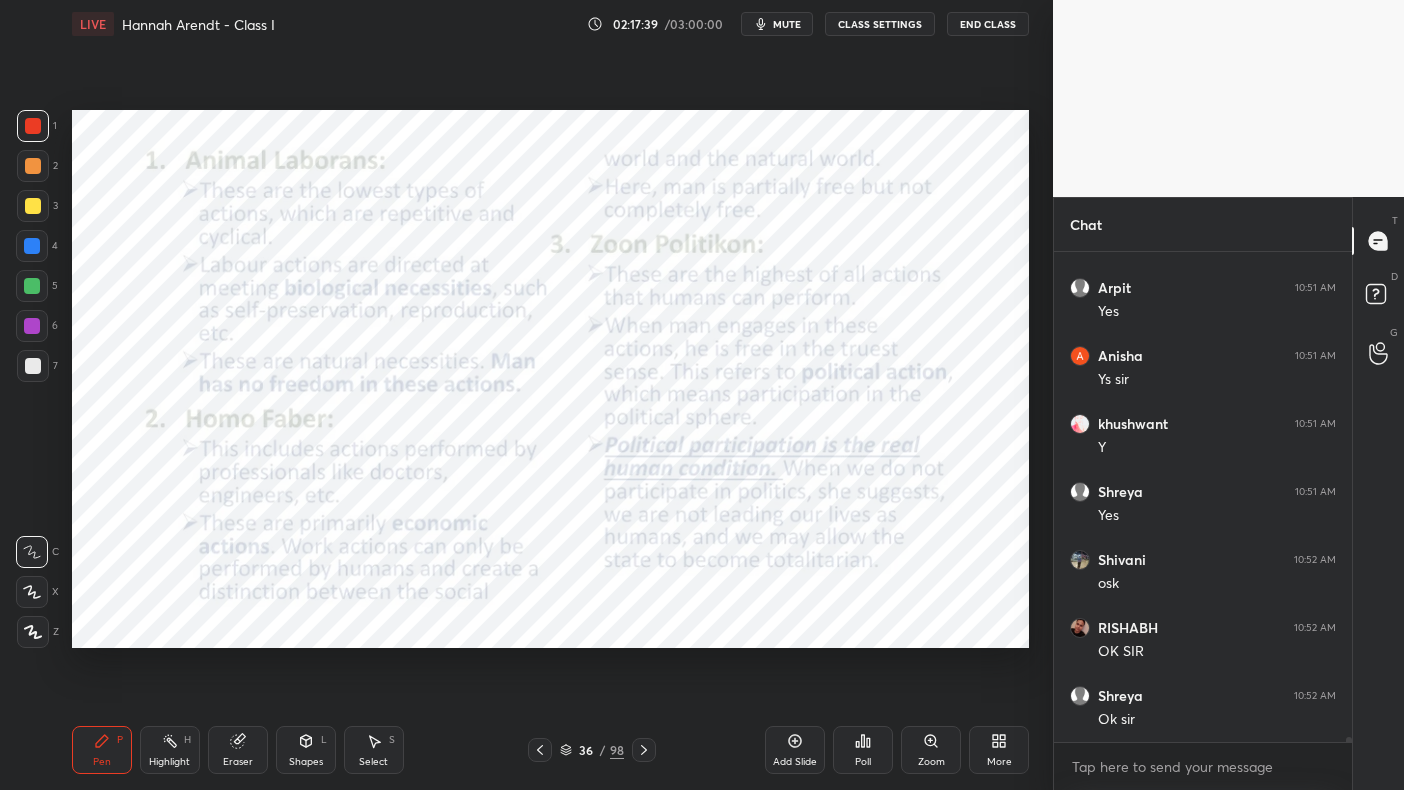 click on "Zoom" at bounding box center (931, 762) 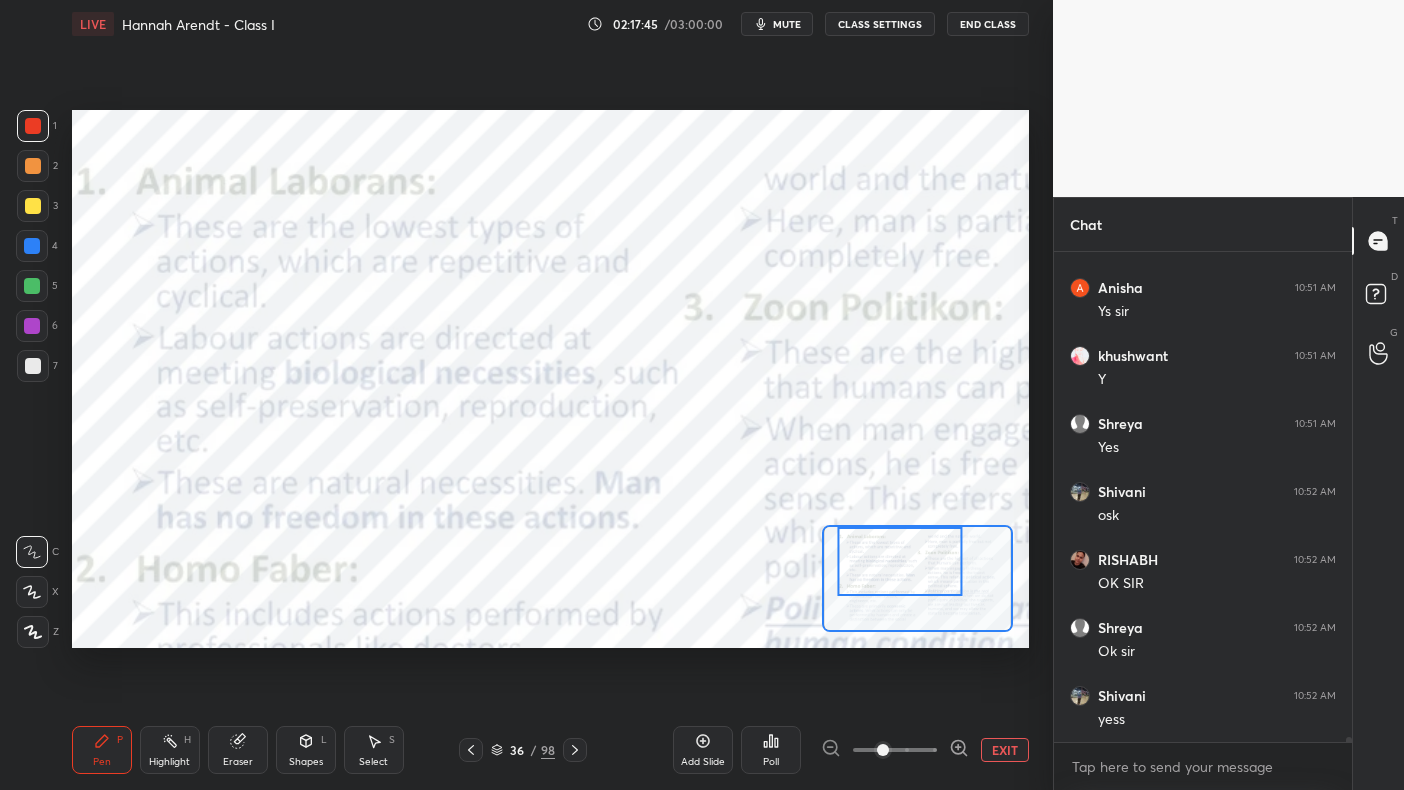 scroll, scrollTop: 45760, scrollLeft: 0, axis: vertical 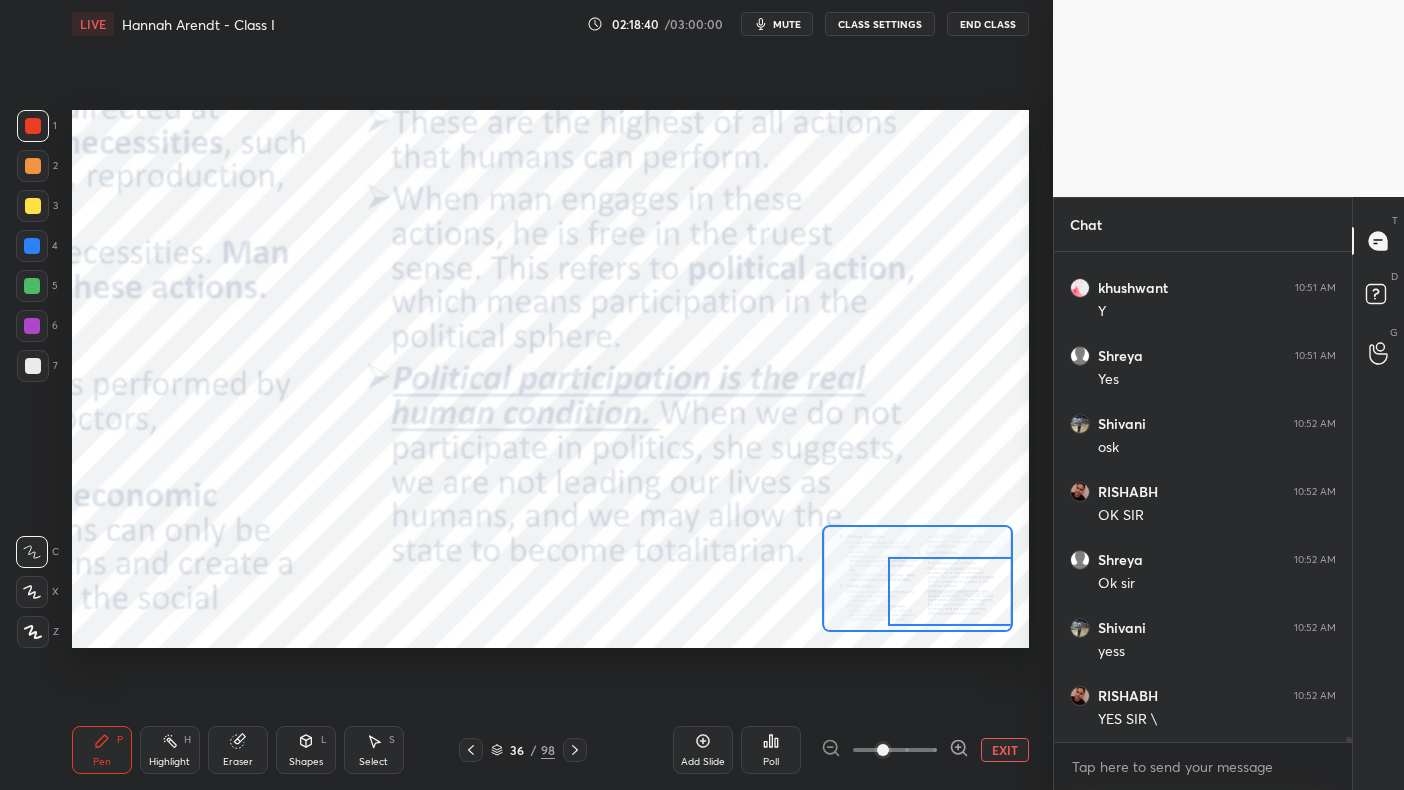 click on "EXIT" at bounding box center (1005, 750) 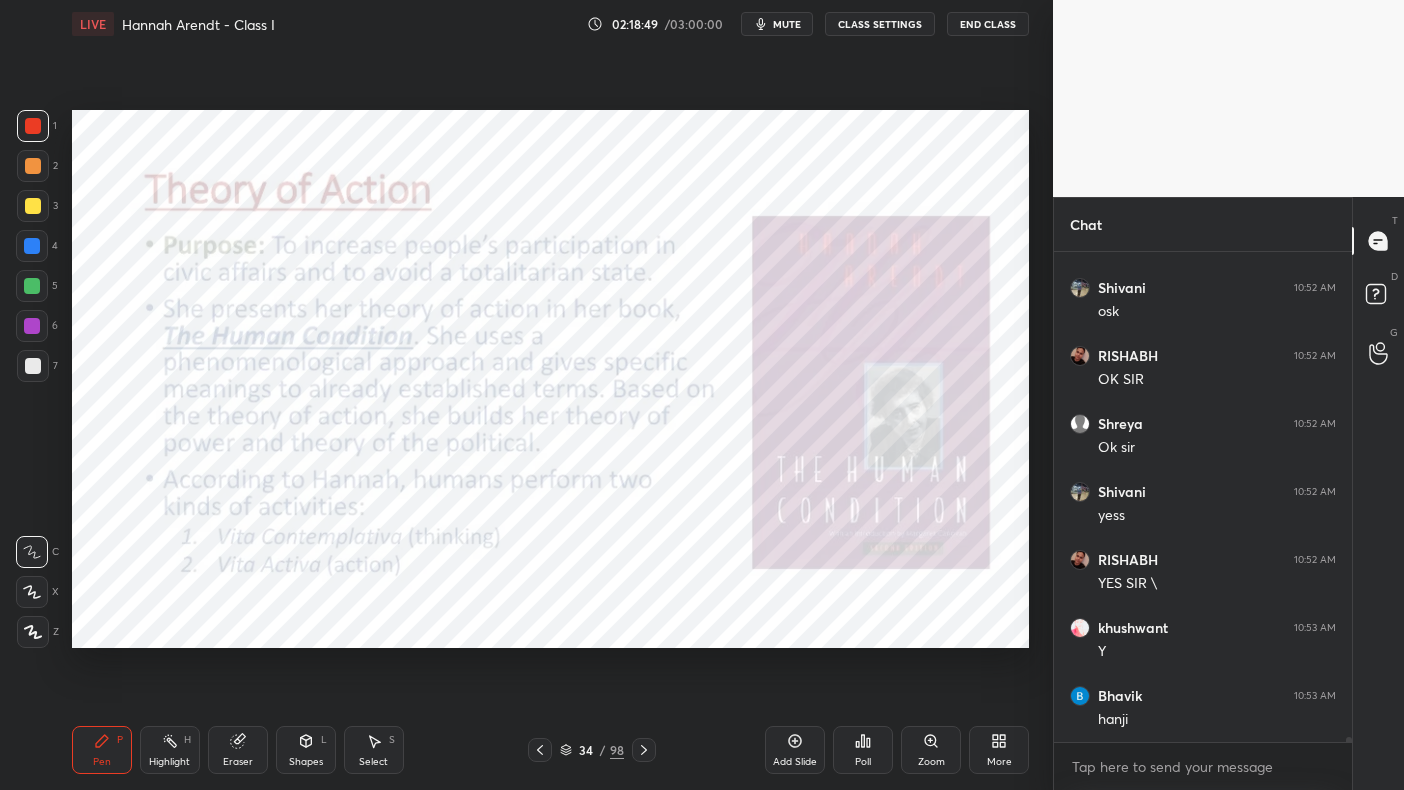 scroll, scrollTop: 45964, scrollLeft: 0, axis: vertical 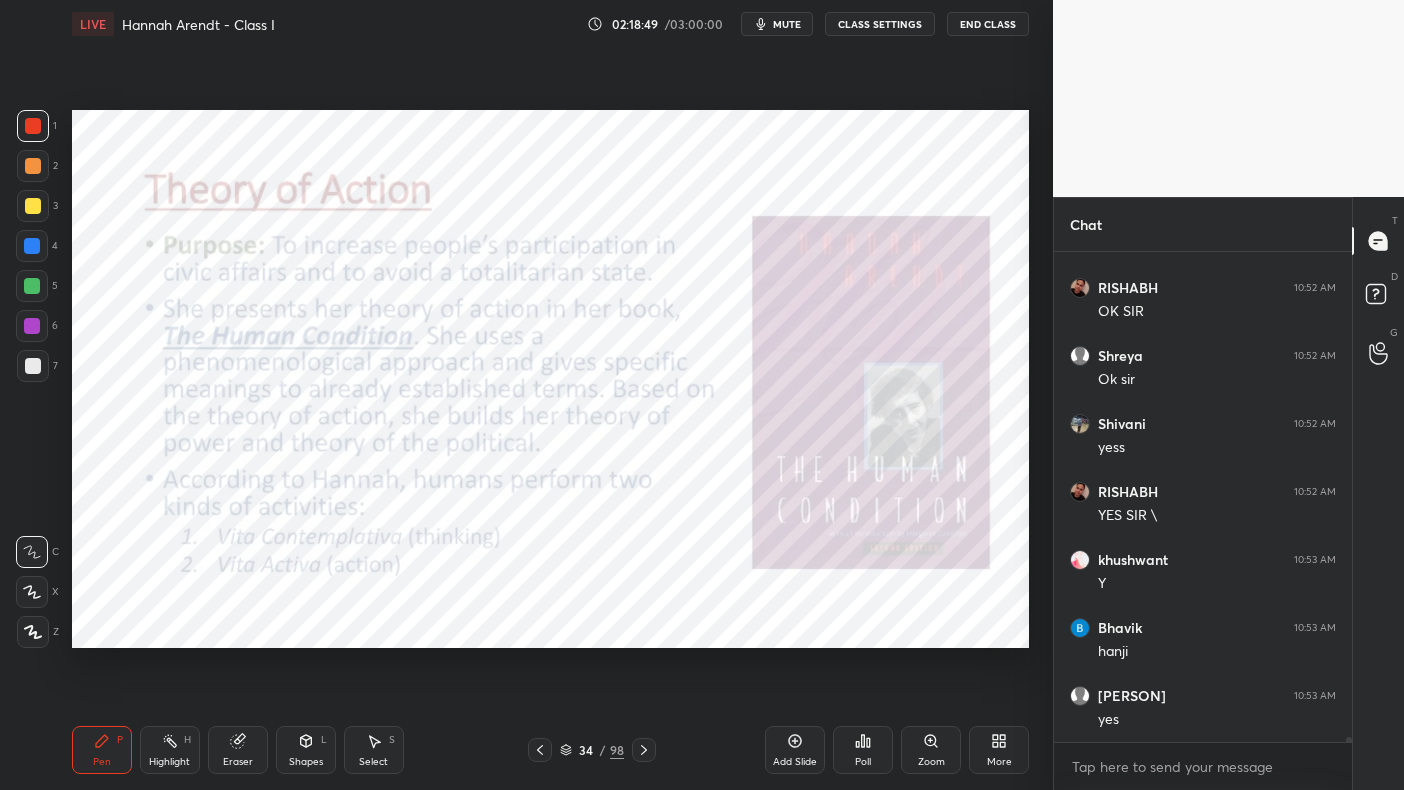 click 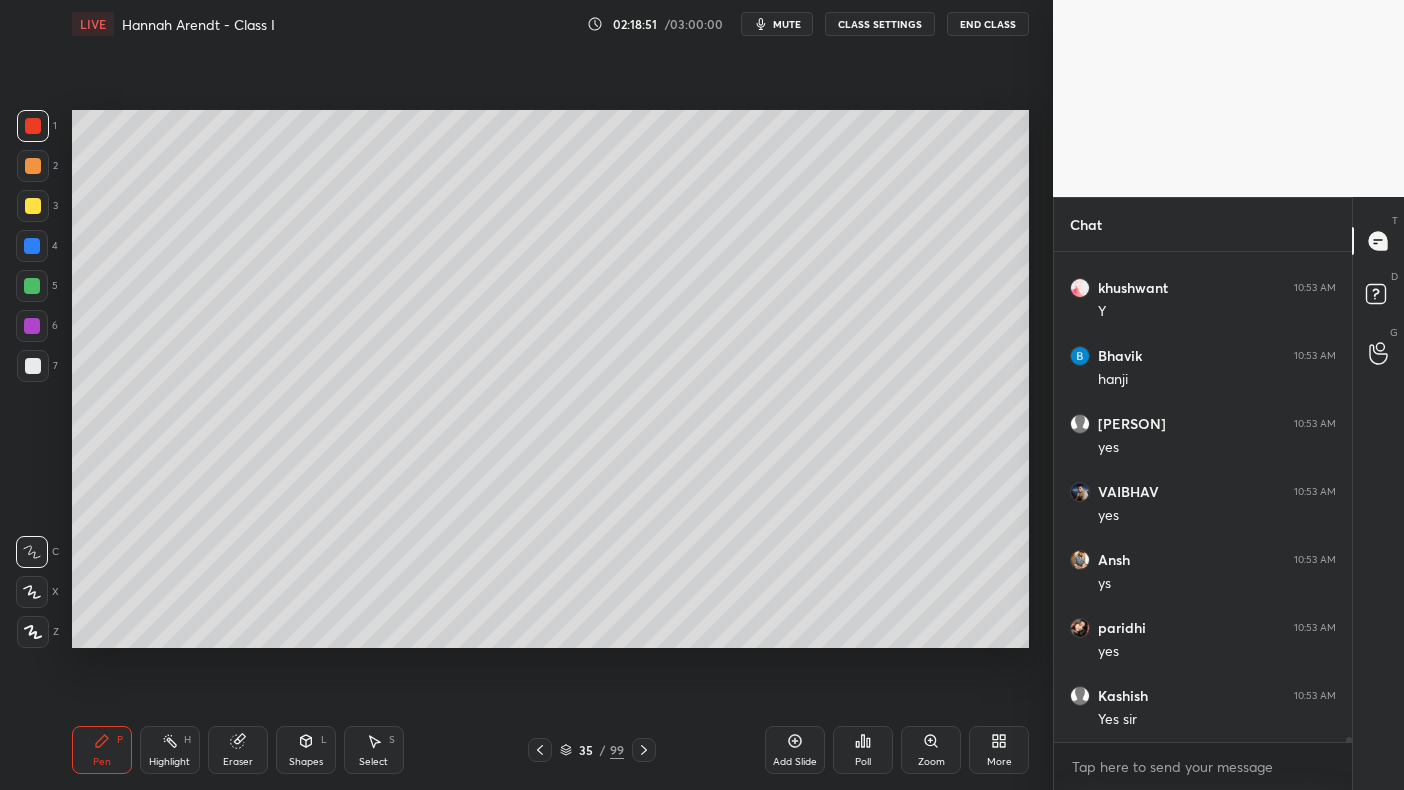 scroll, scrollTop: 46304, scrollLeft: 0, axis: vertical 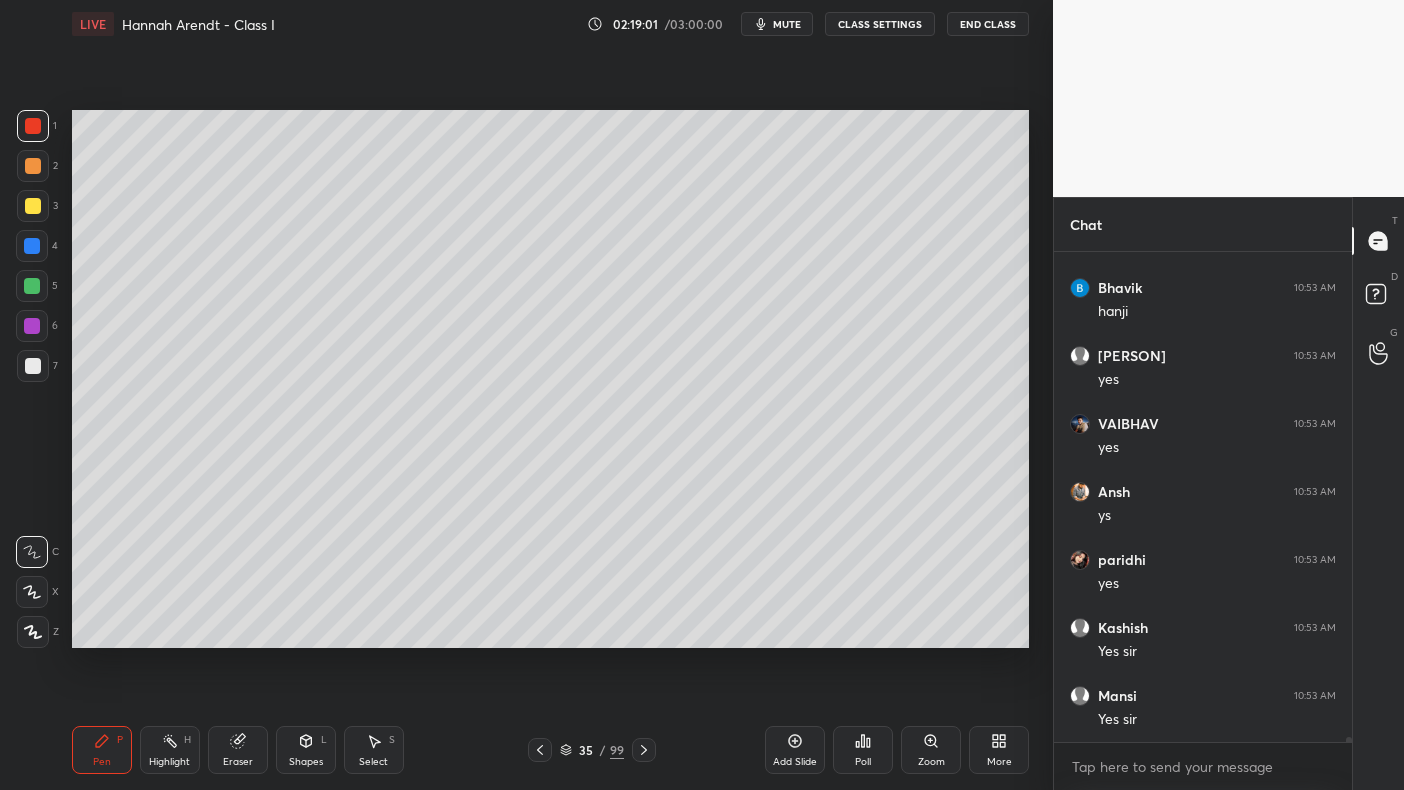 click at bounding box center [32, 246] 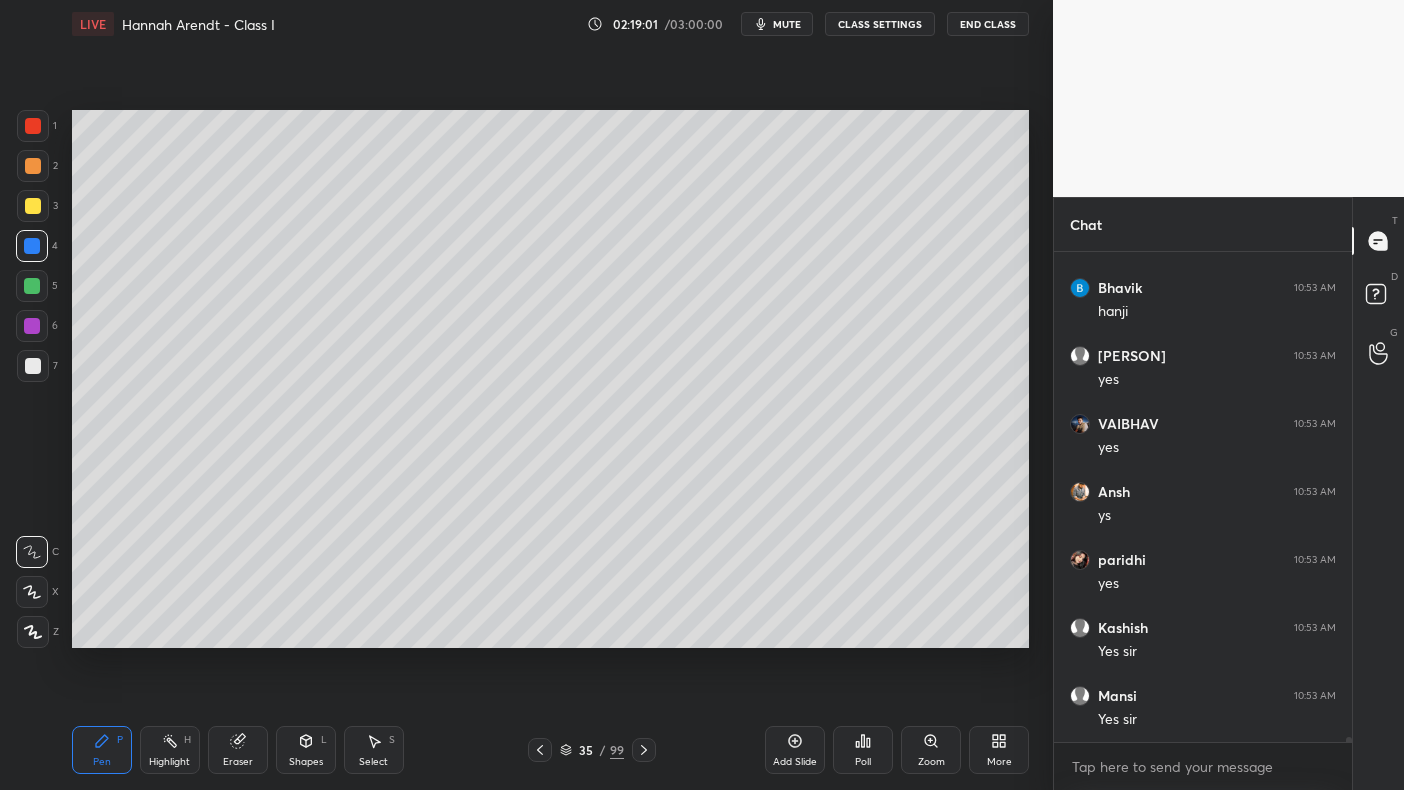 click at bounding box center [32, 246] 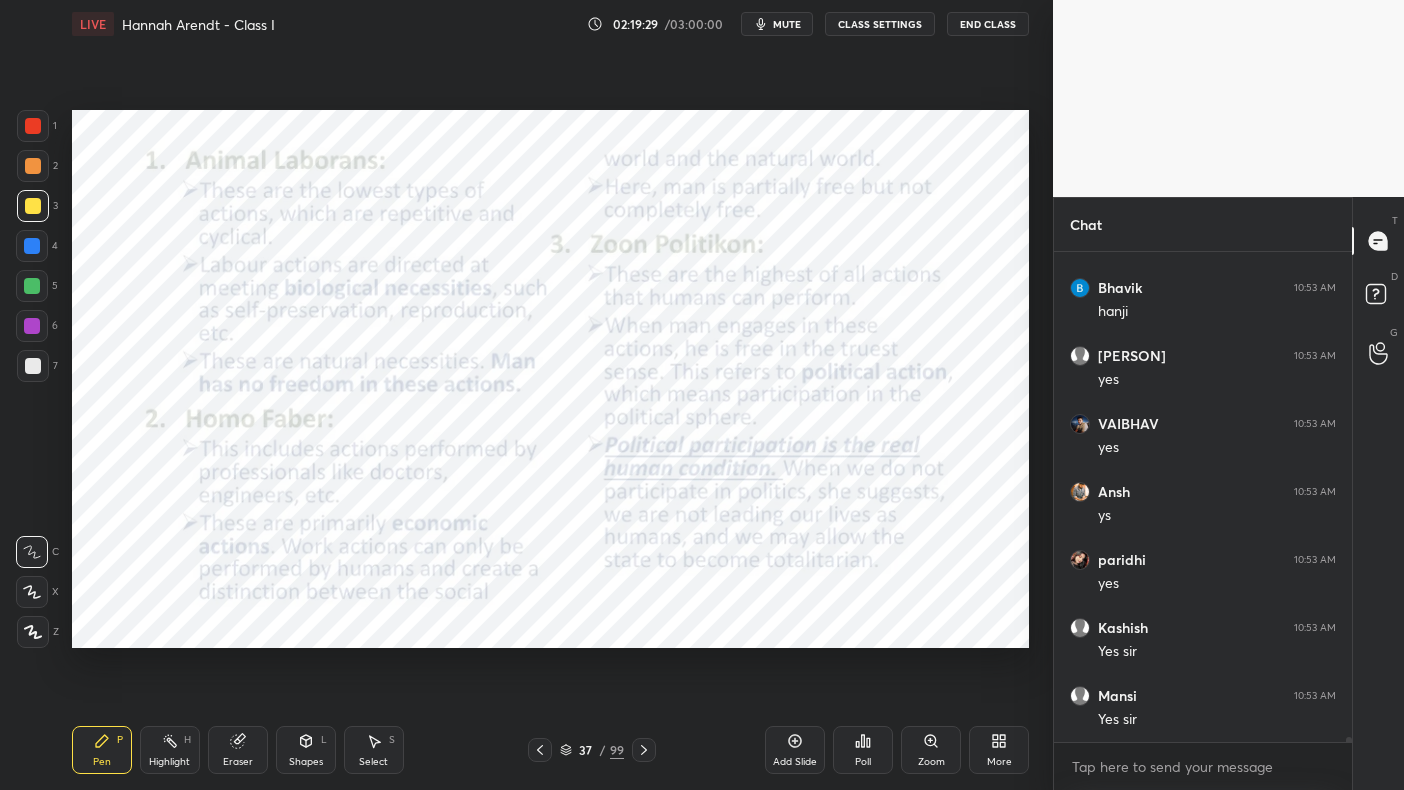 scroll, scrollTop: 46372, scrollLeft: 0, axis: vertical 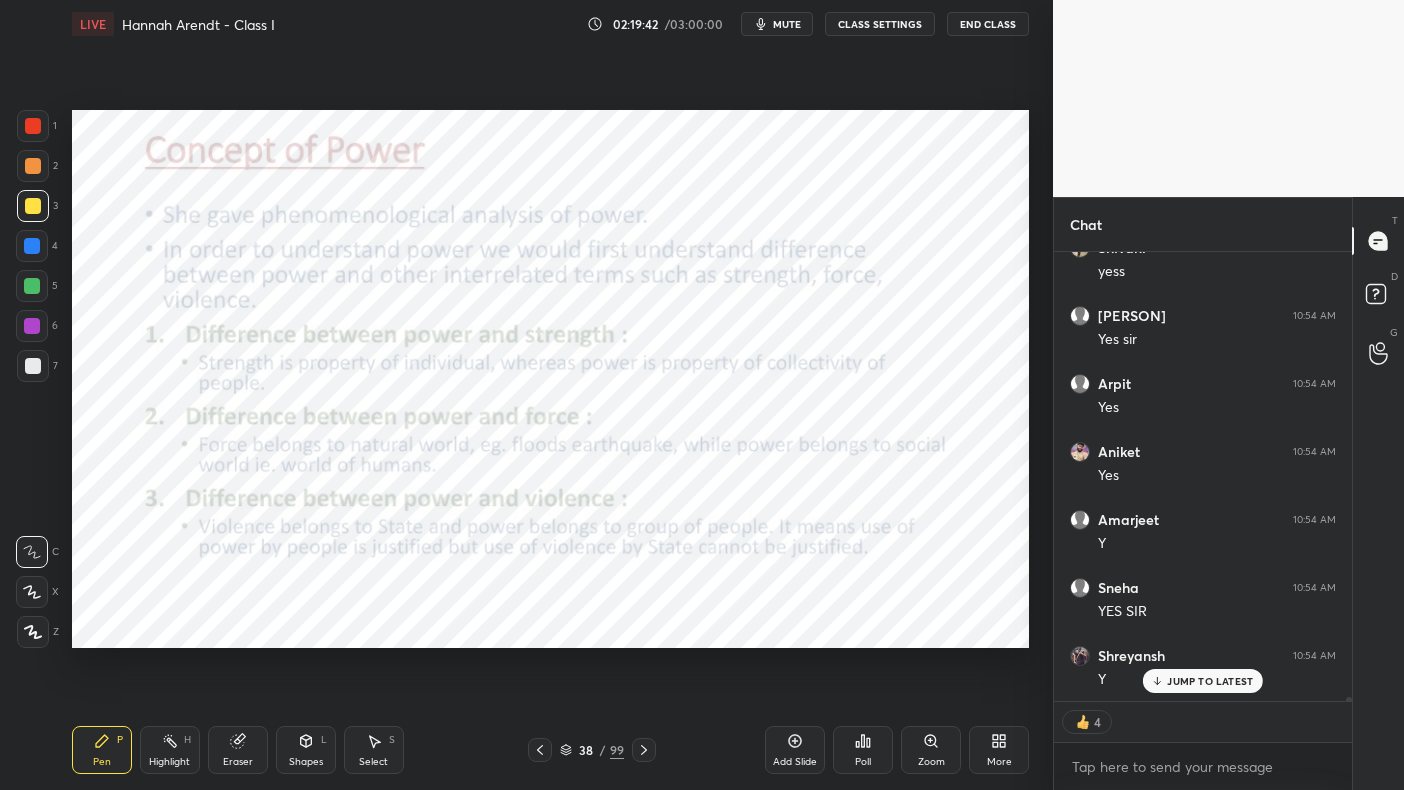 click at bounding box center (33, 126) 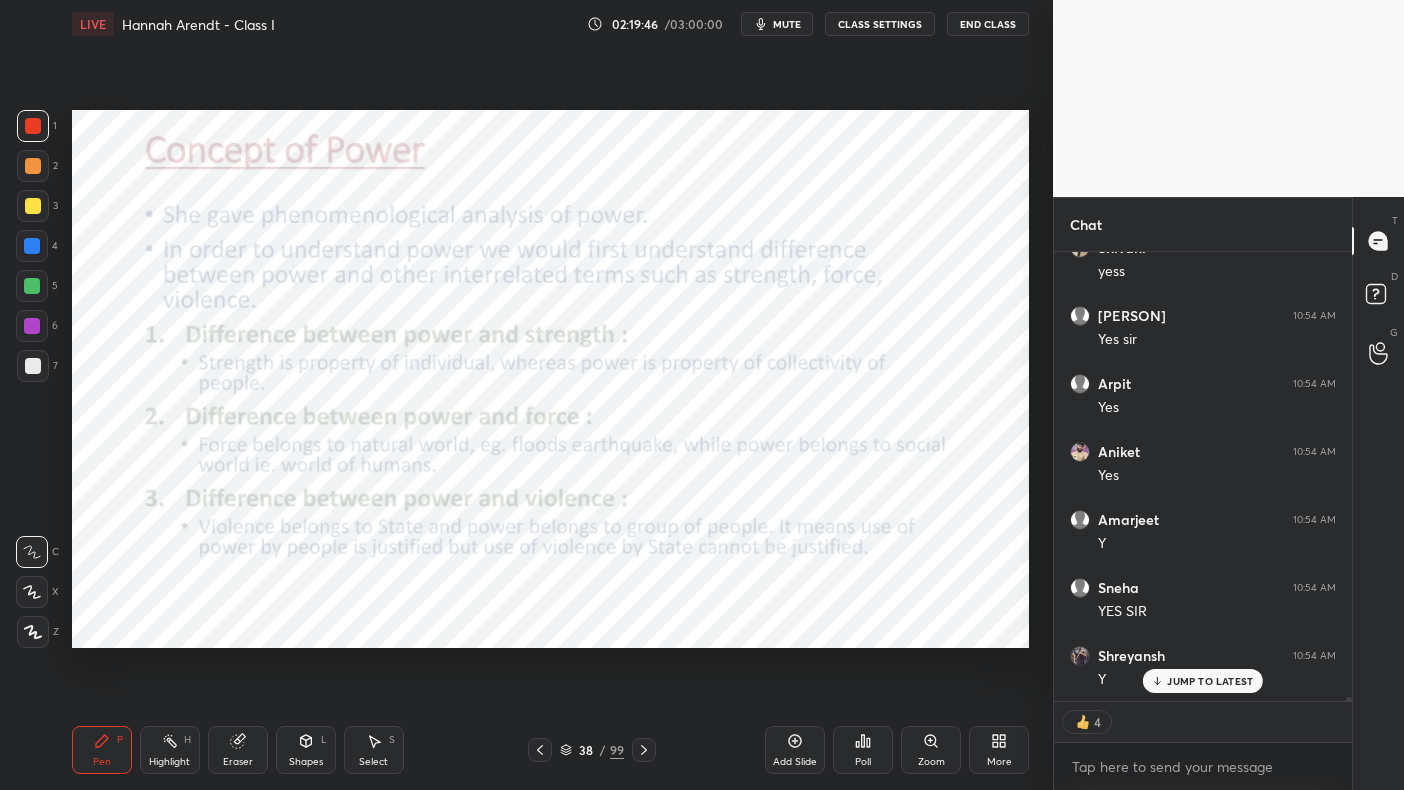 scroll, scrollTop: 7, scrollLeft: 6, axis: both 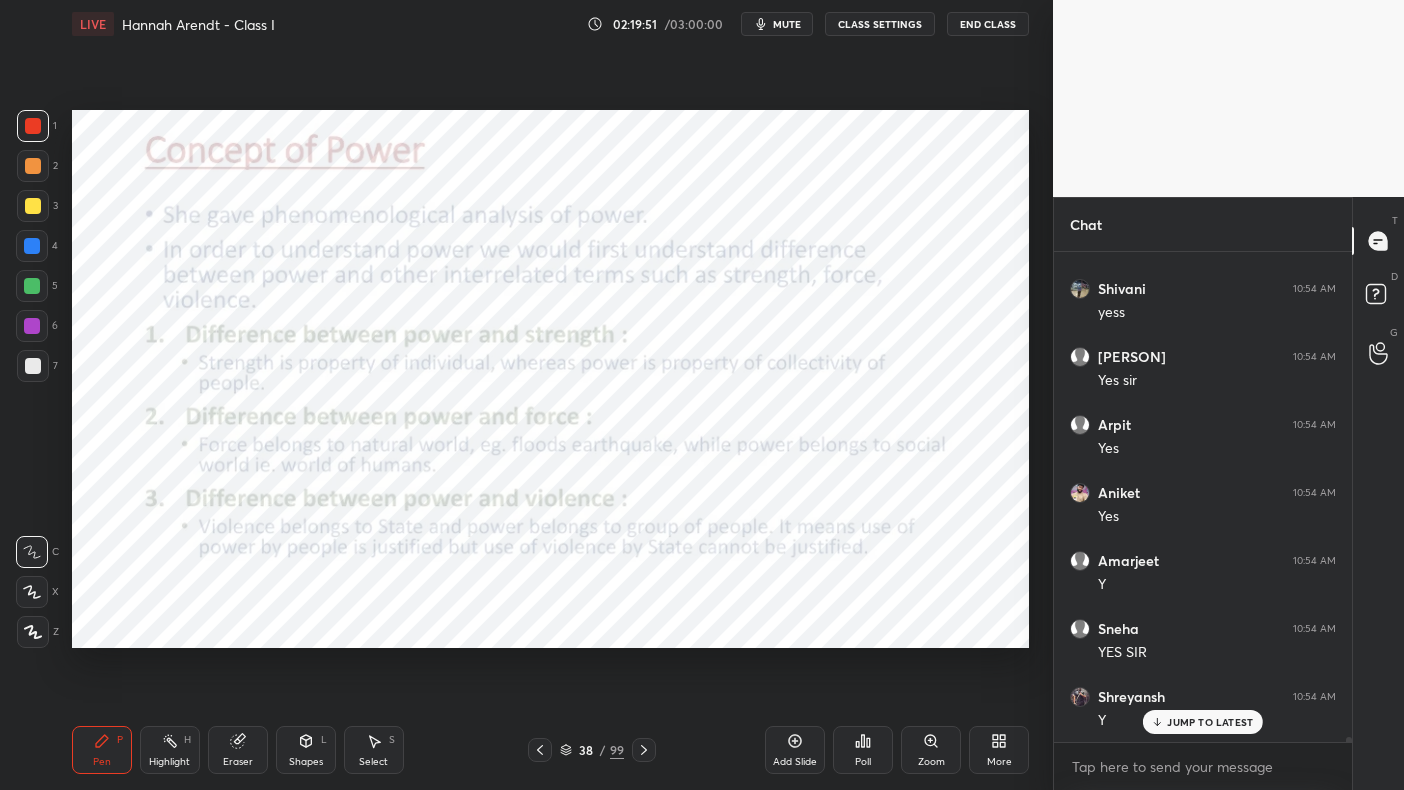 click on "Add Slide" at bounding box center [795, 762] 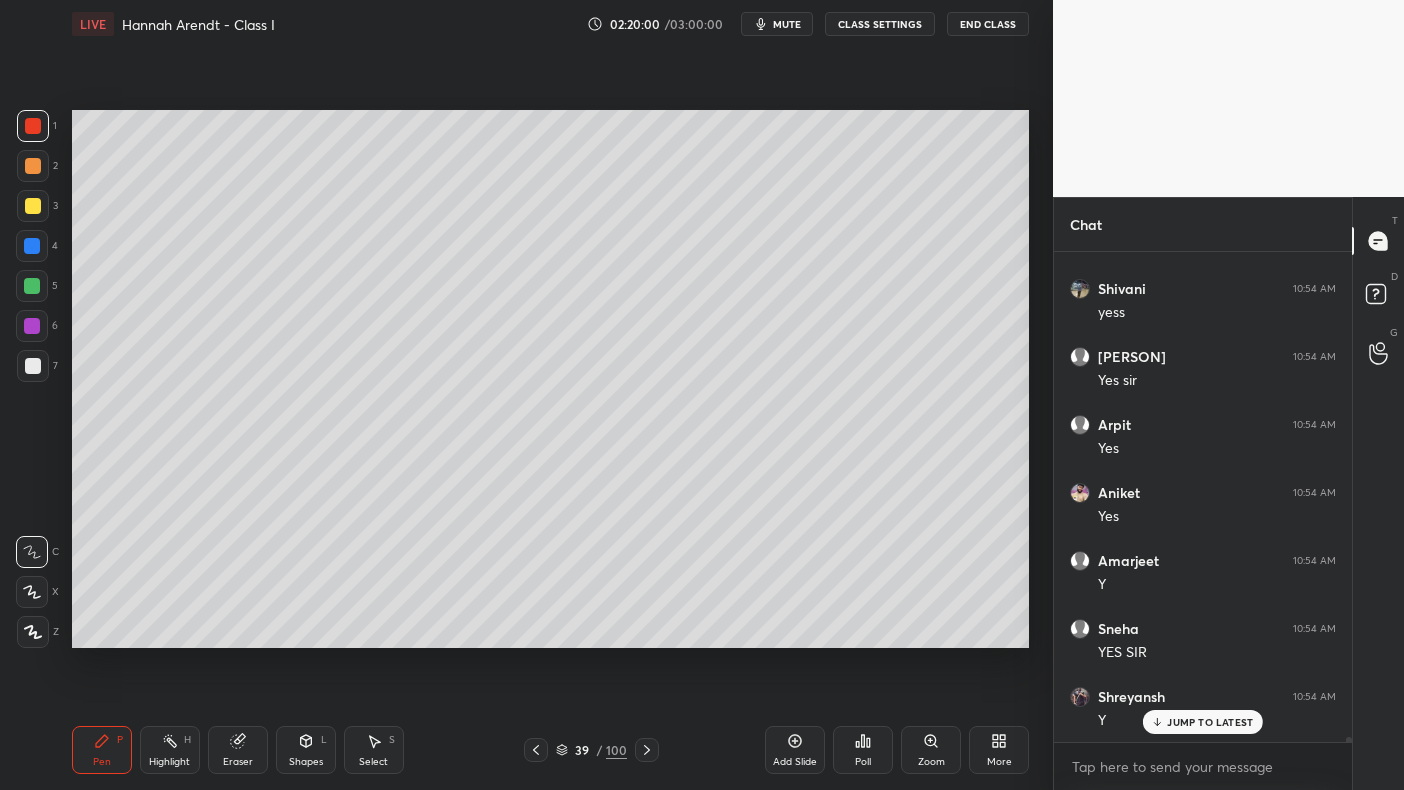 click at bounding box center (33, 206) 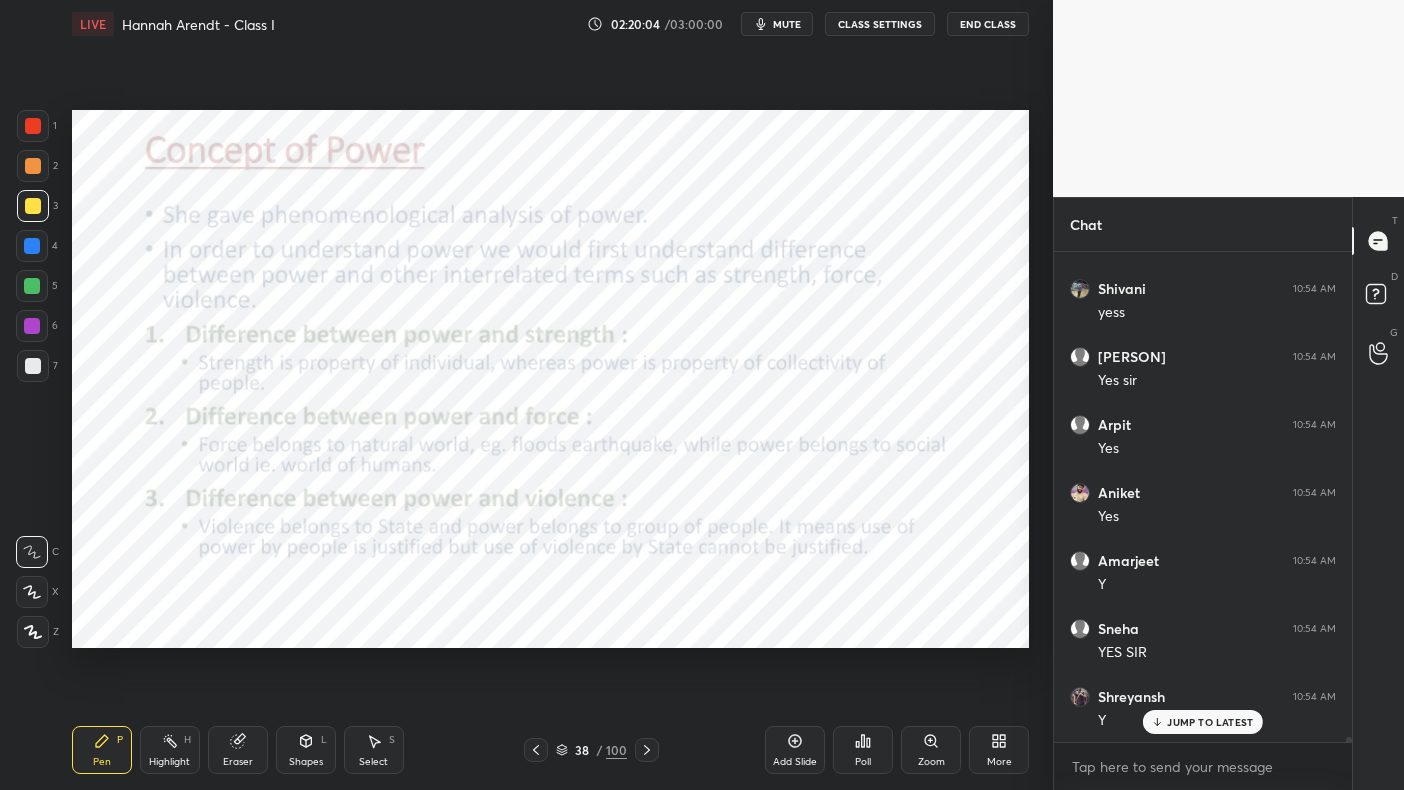 click at bounding box center [33, 126] 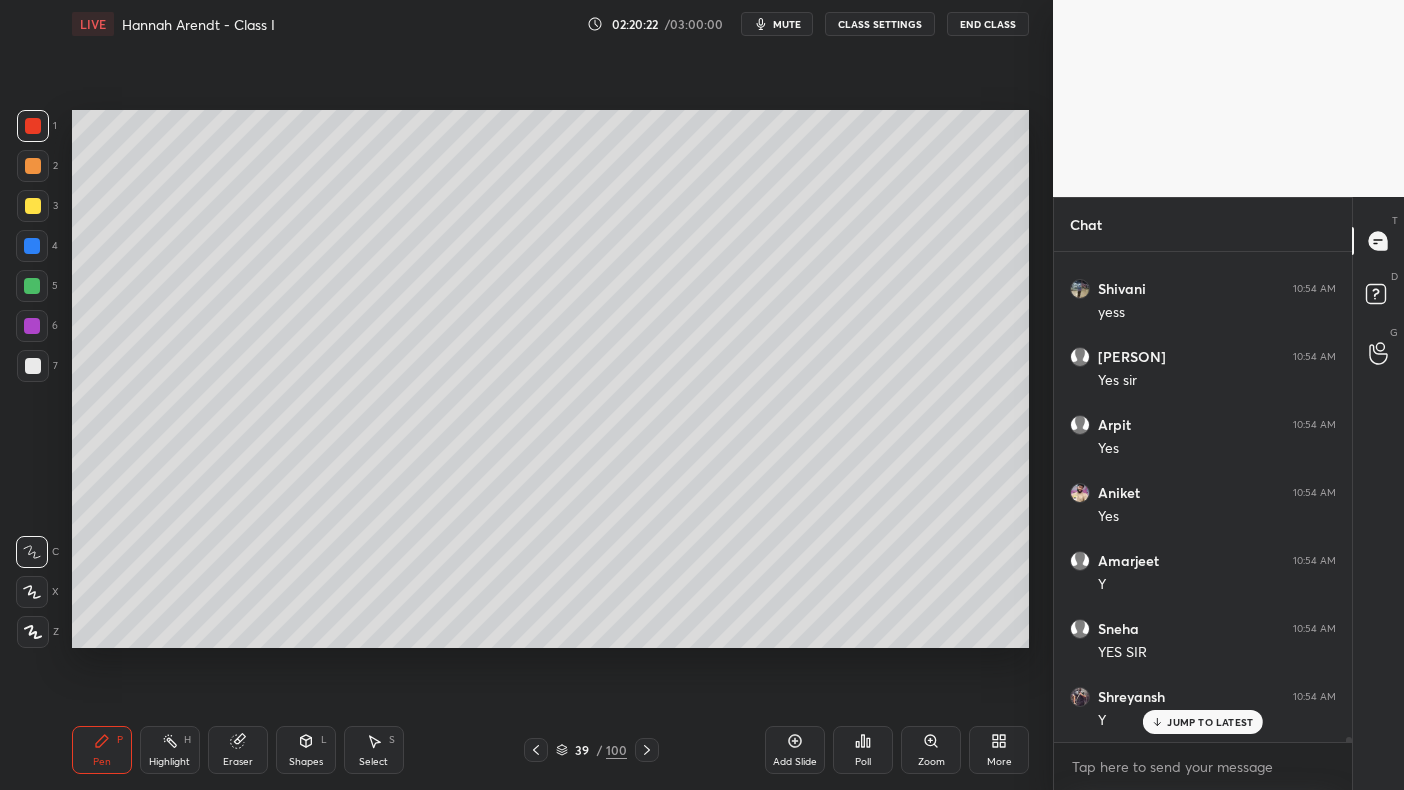 click at bounding box center [32, 246] 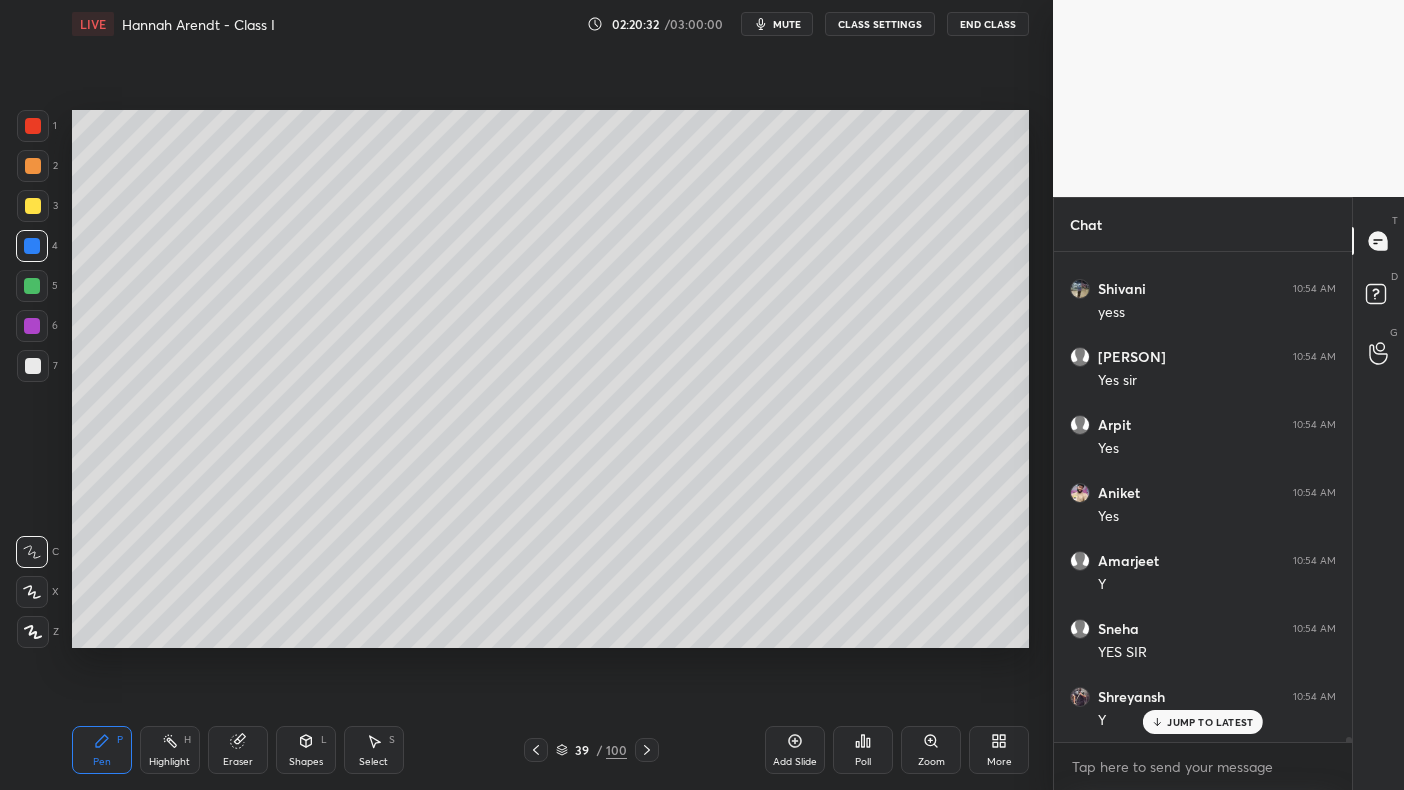 click at bounding box center (32, 326) 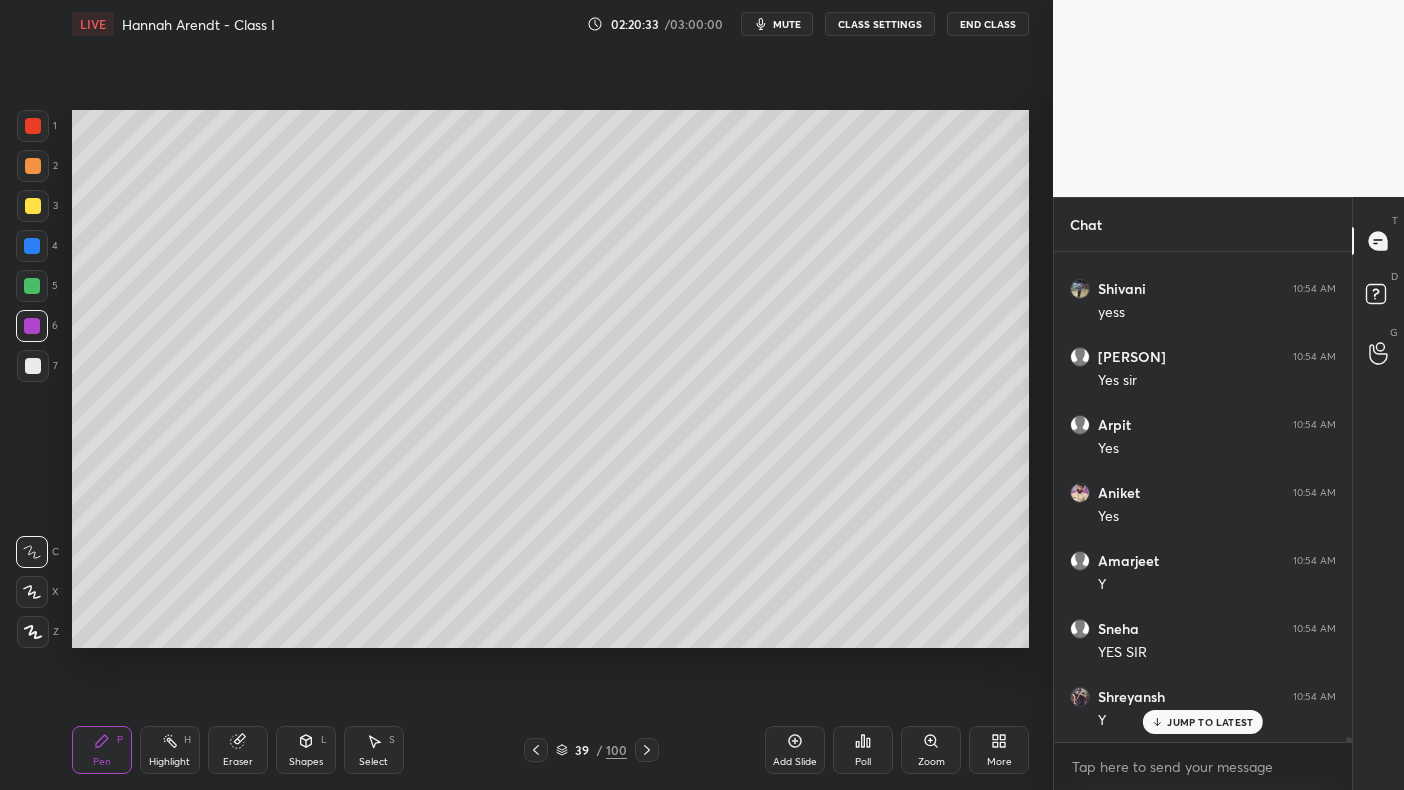 click at bounding box center [33, 366] 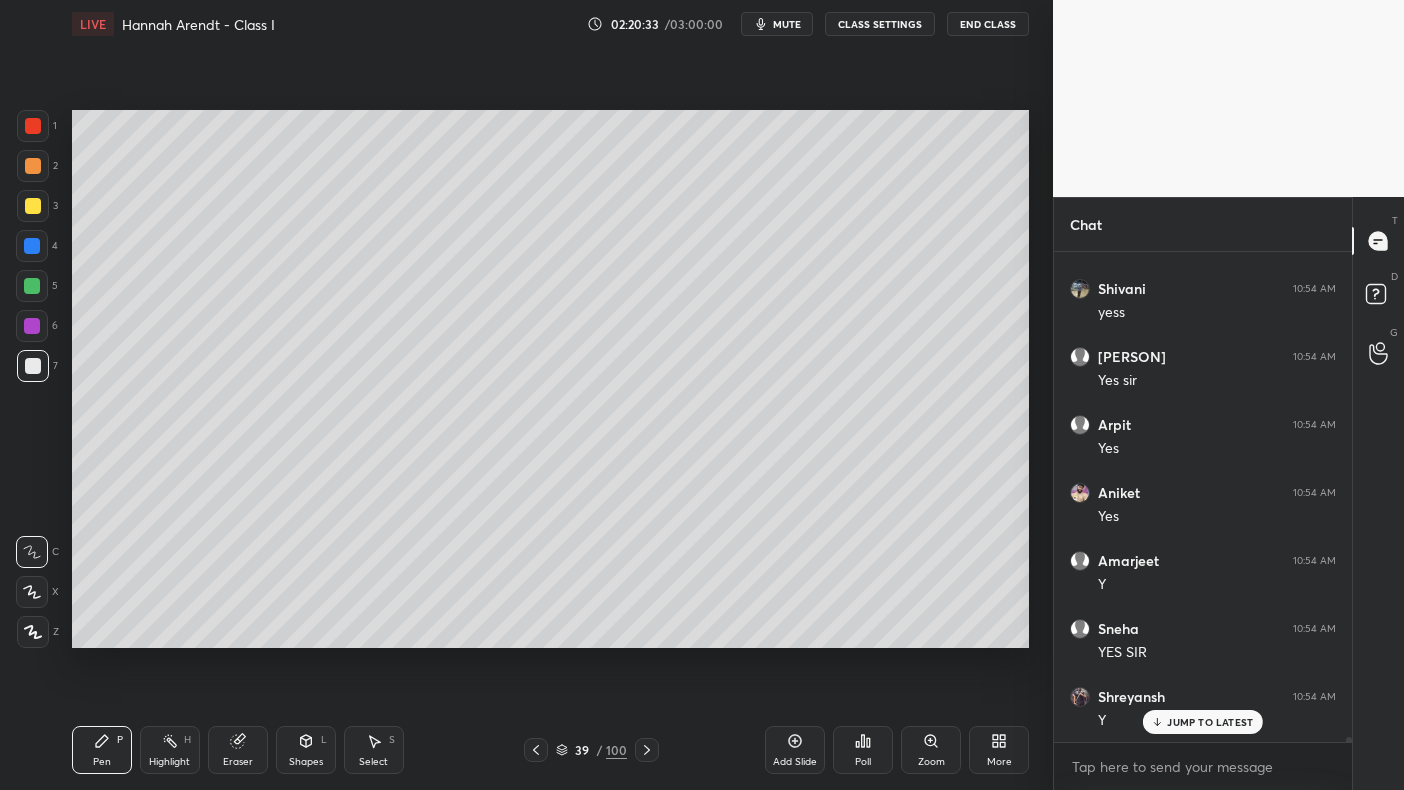 click at bounding box center (33, 366) 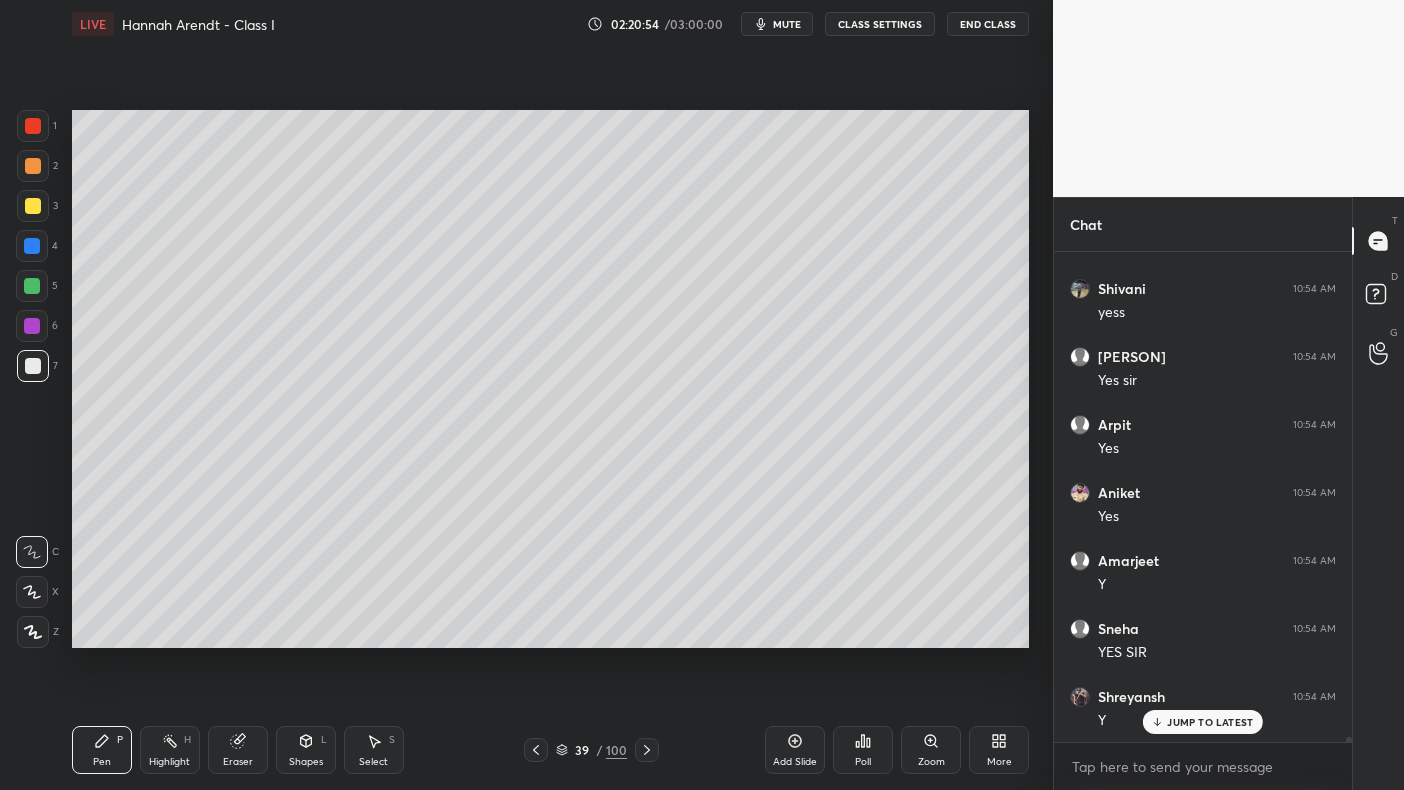 click on "5" at bounding box center (37, 286) 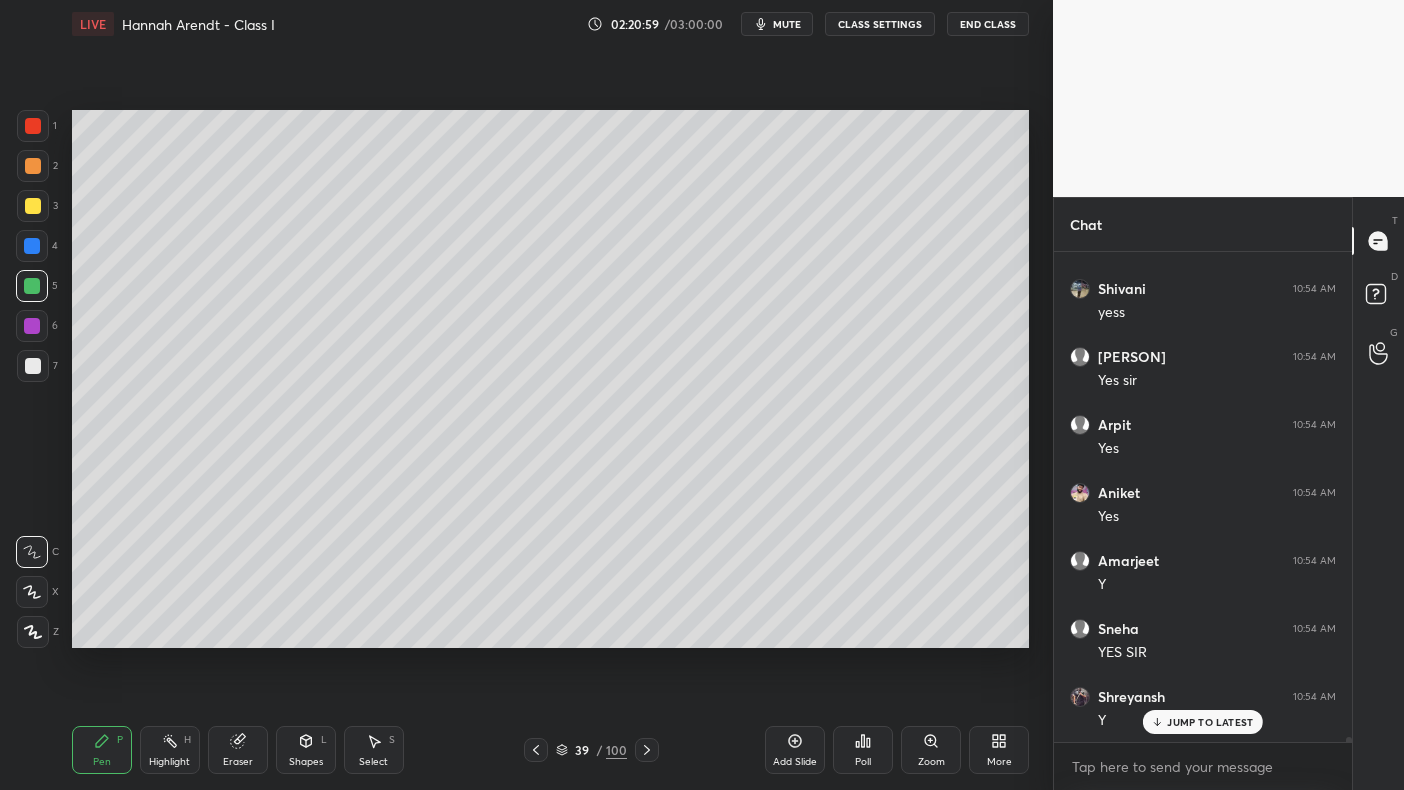 click at bounding box center [33, 206] 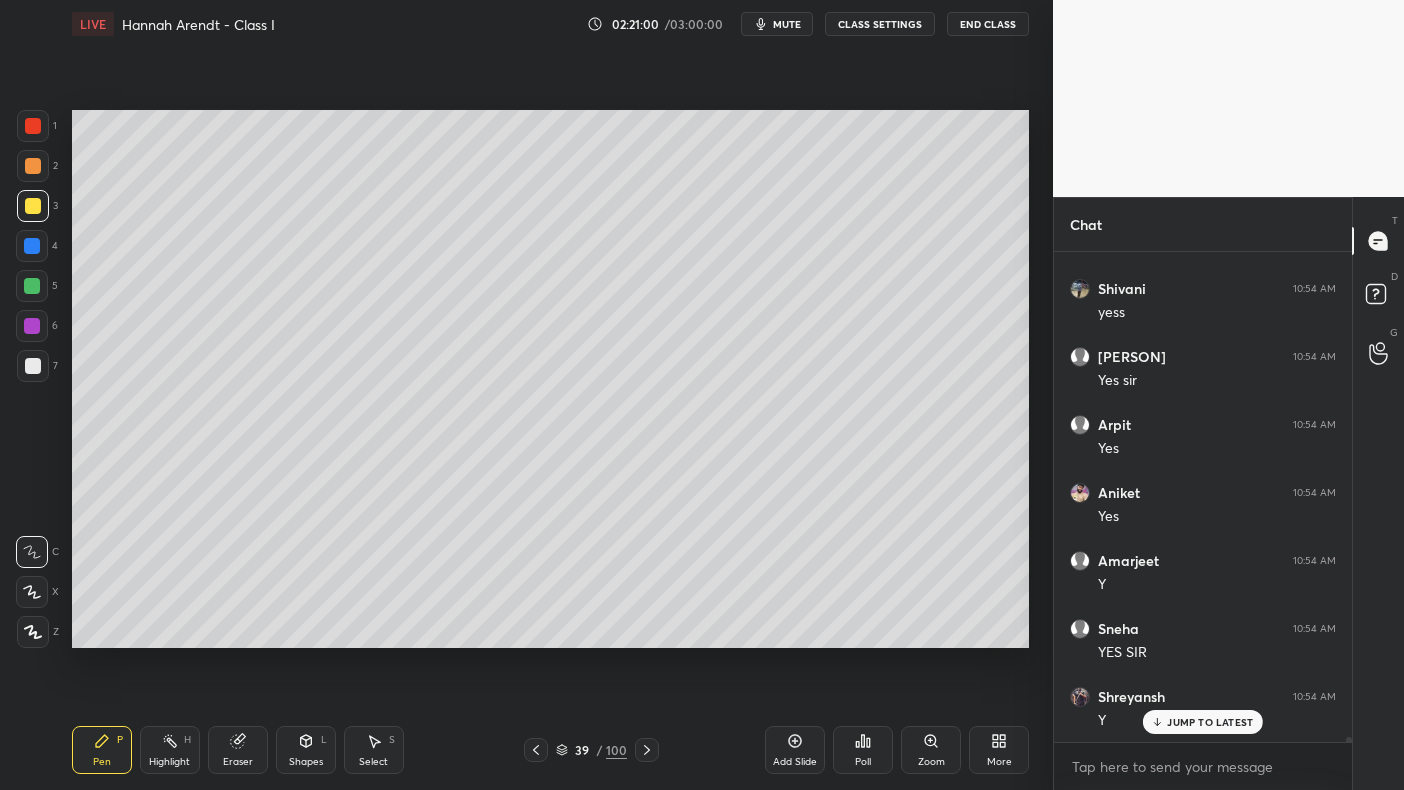 click on "3" at bounding box center [37, 206] 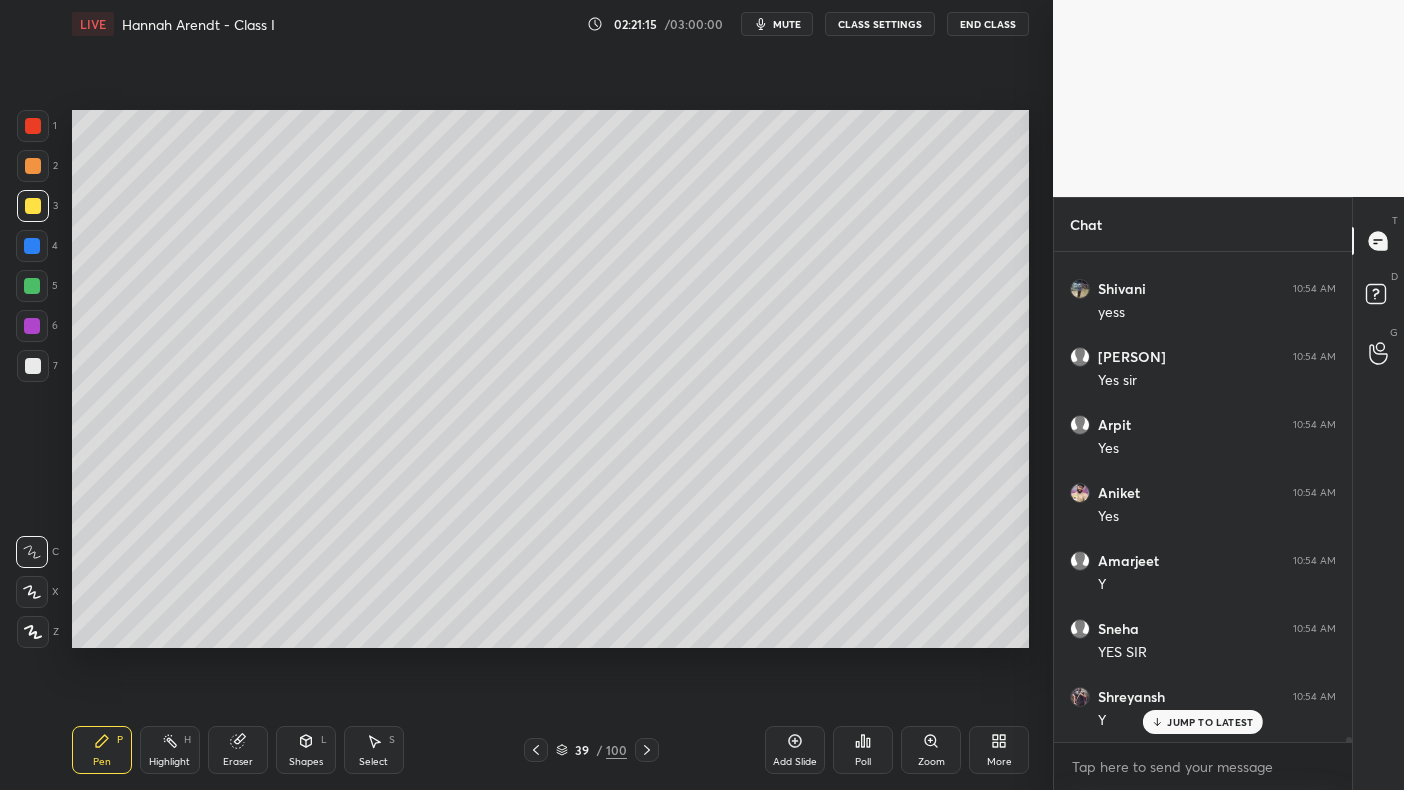 click at bounding box center [33, 206] 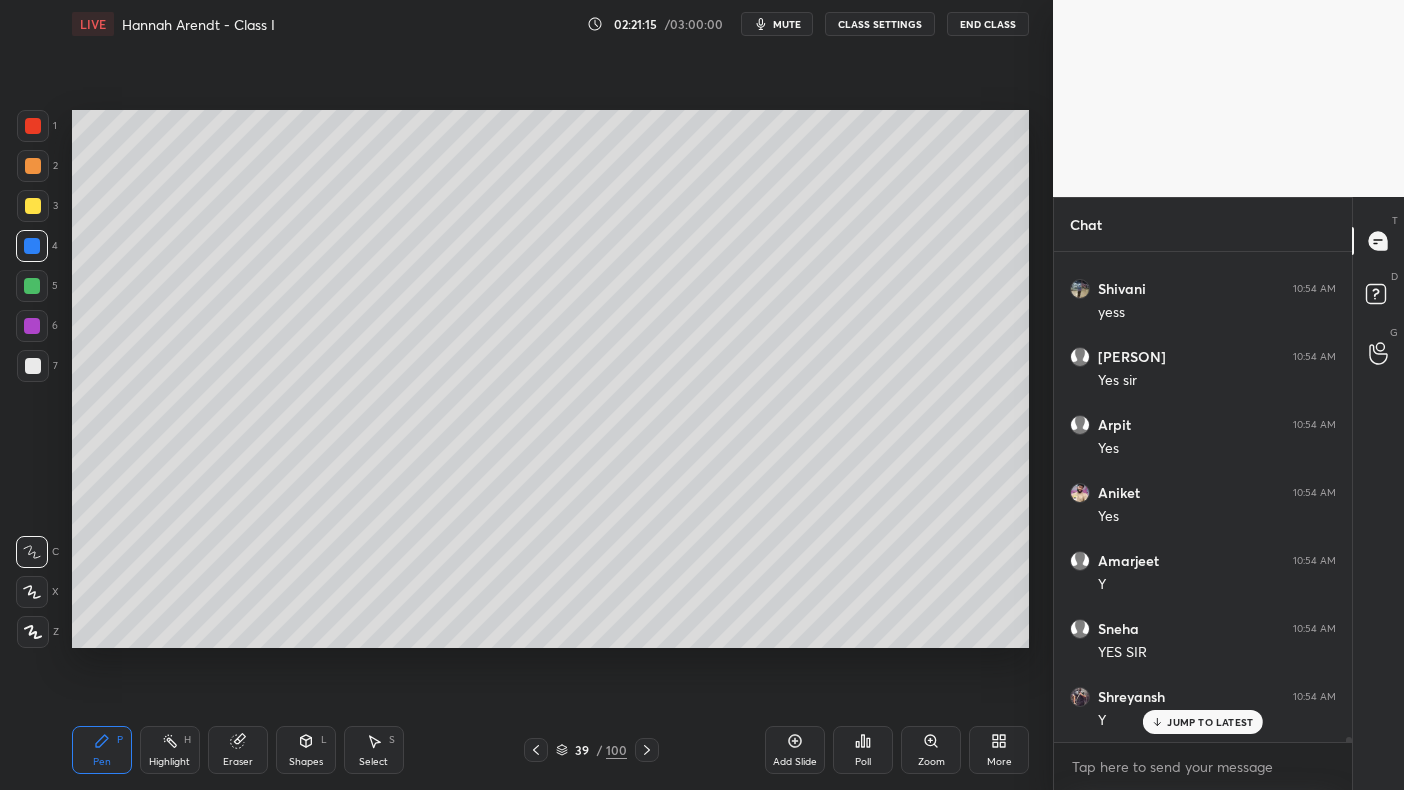 click at bounding box center [32, 246] 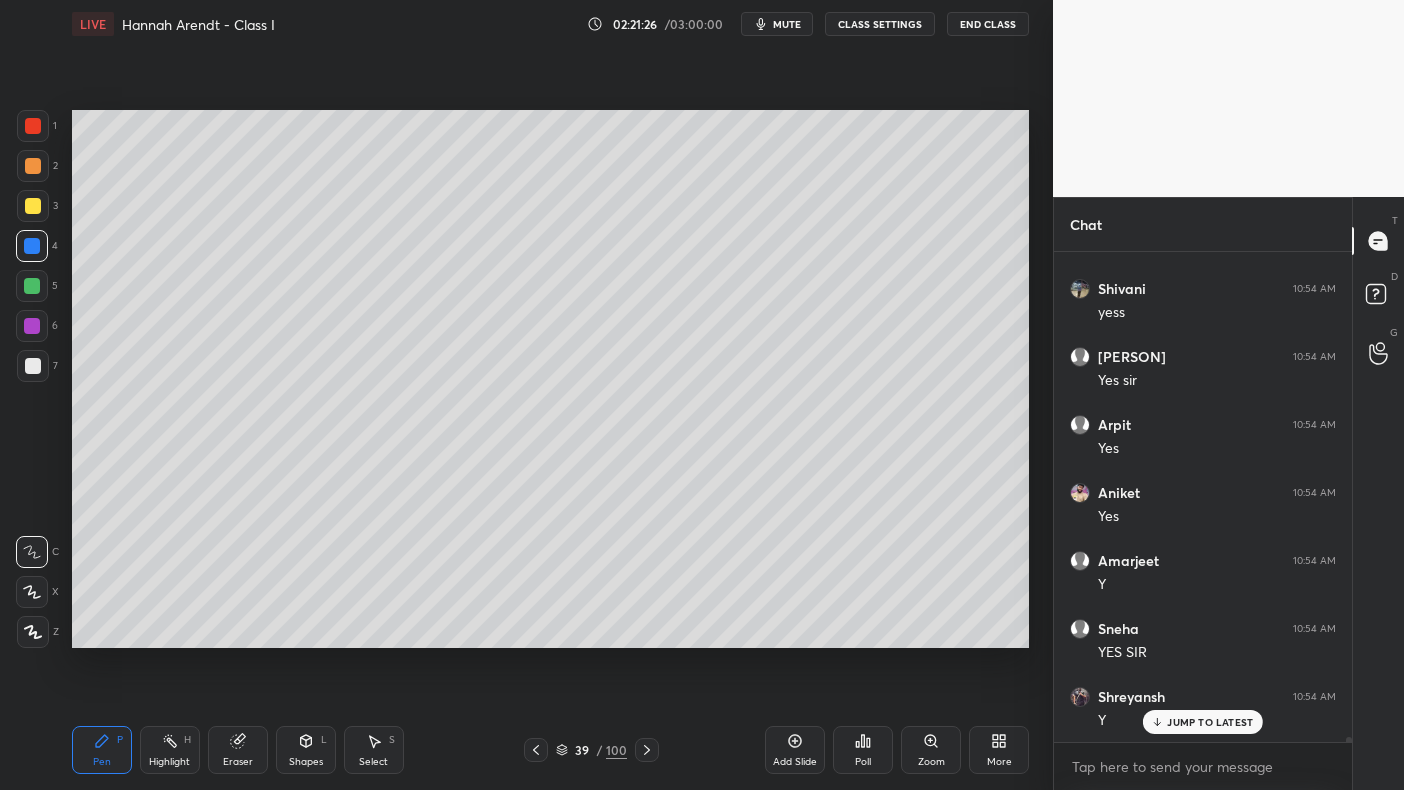click at bounding box center [33, 366] 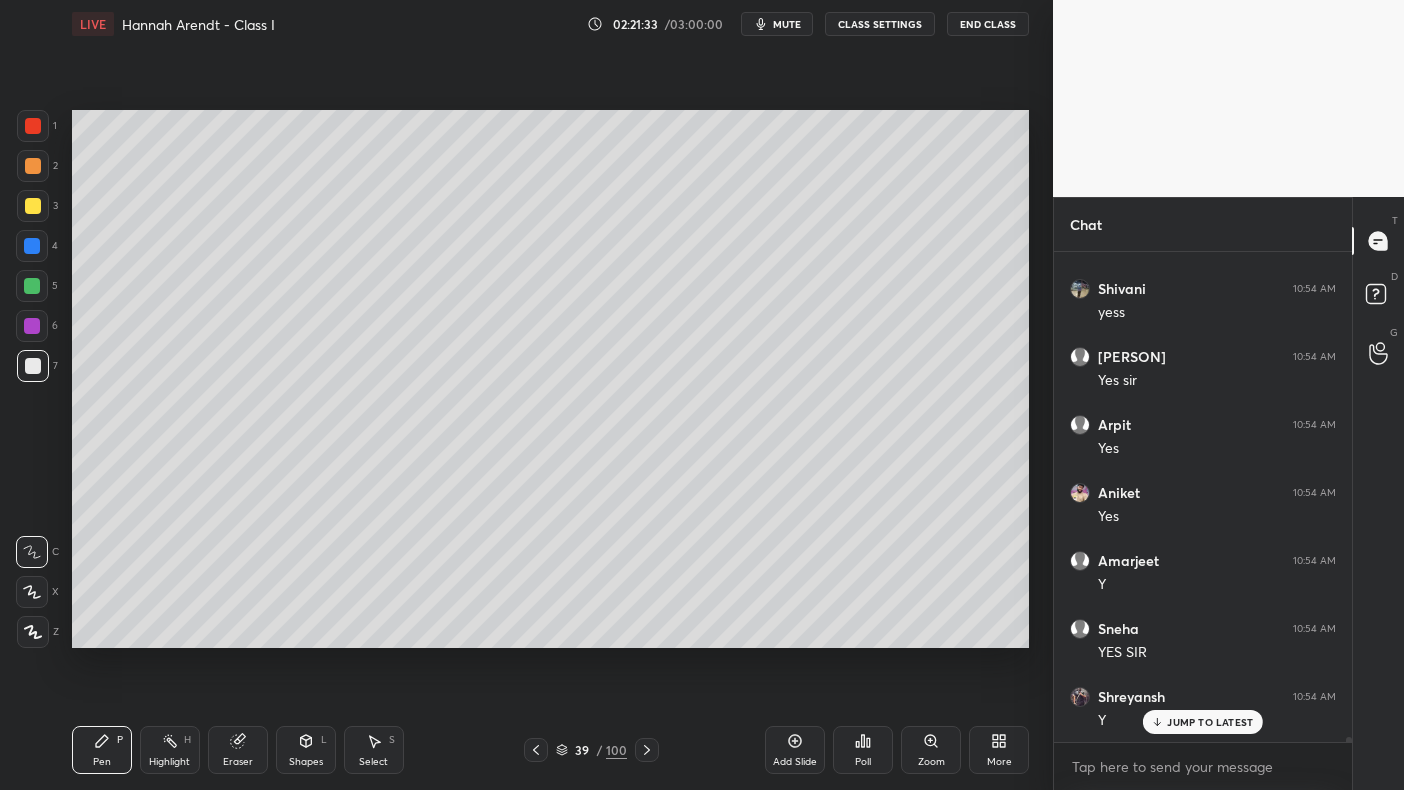 click on "Add Slide" at bounding box center [795, 750] 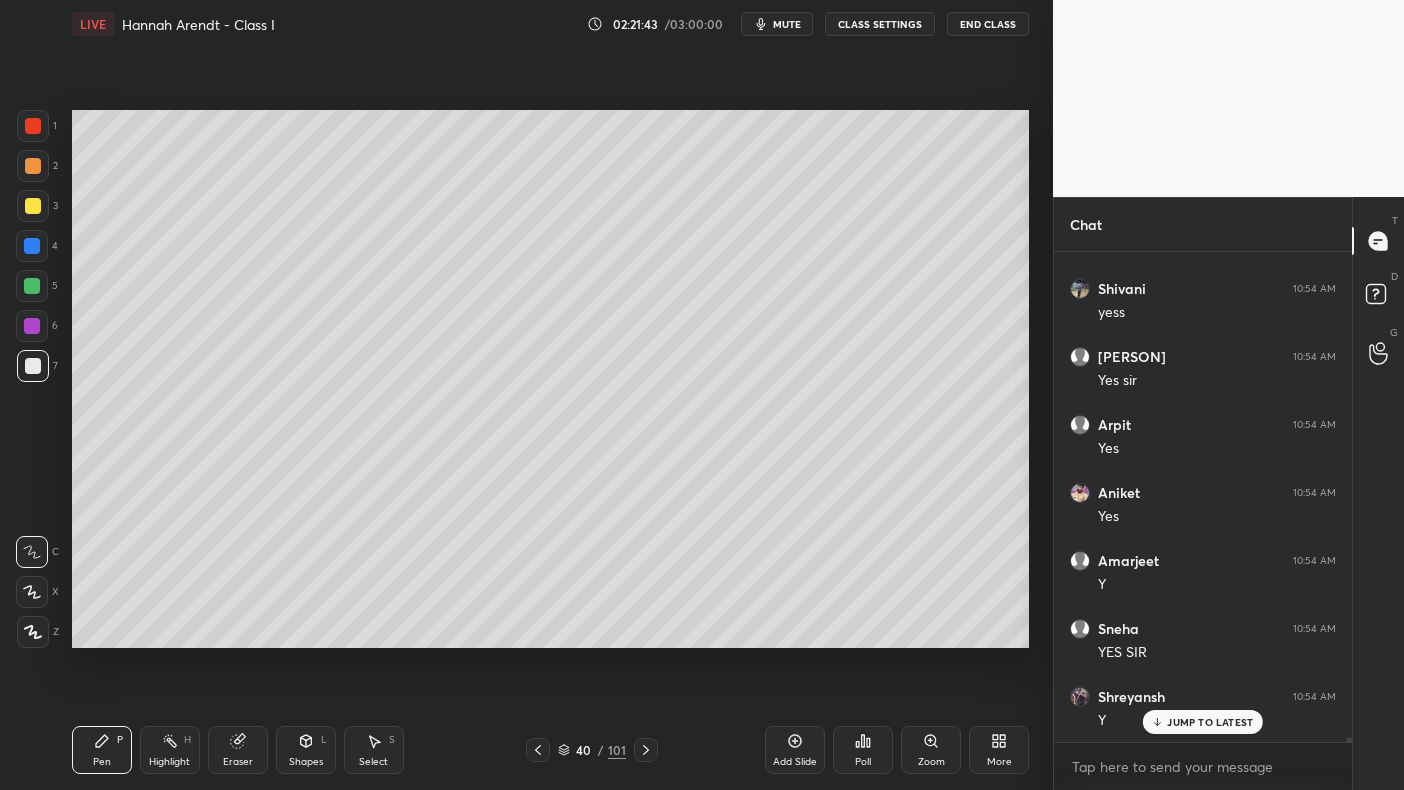 click on "2" at bounding box center (37, 170) 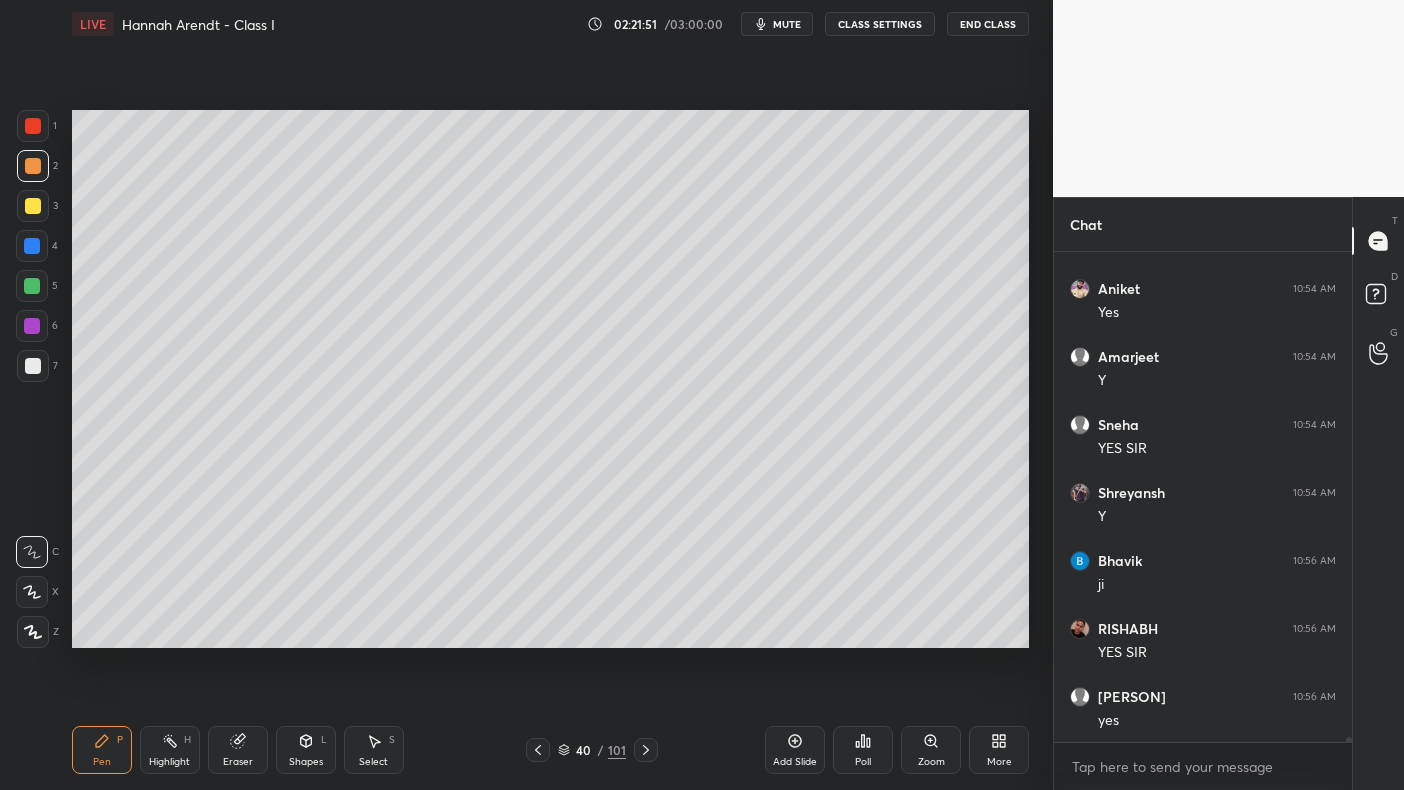 scroll, scrollTop: 47731, scrollLeft: 0, axis: vertical 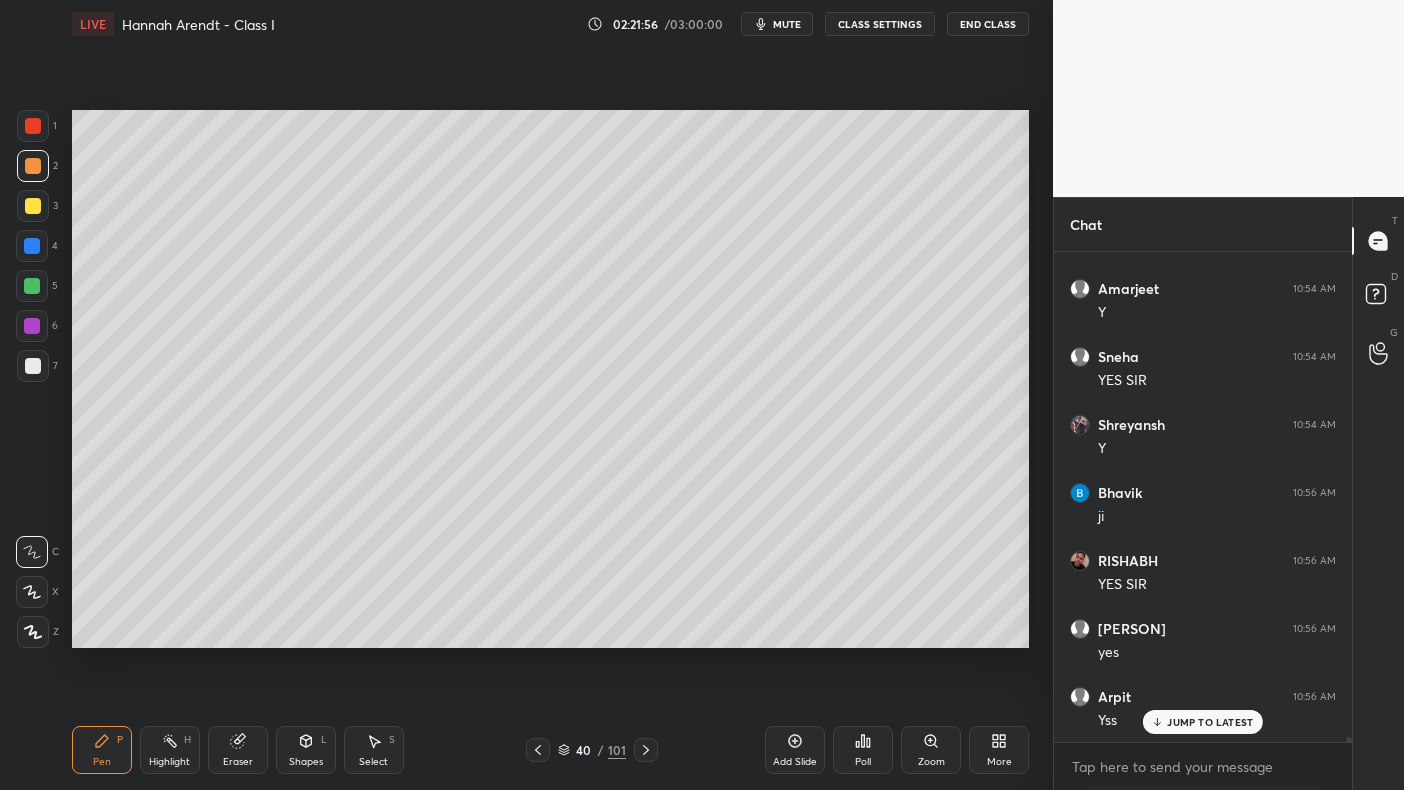 click at bounding box center (32, 286) 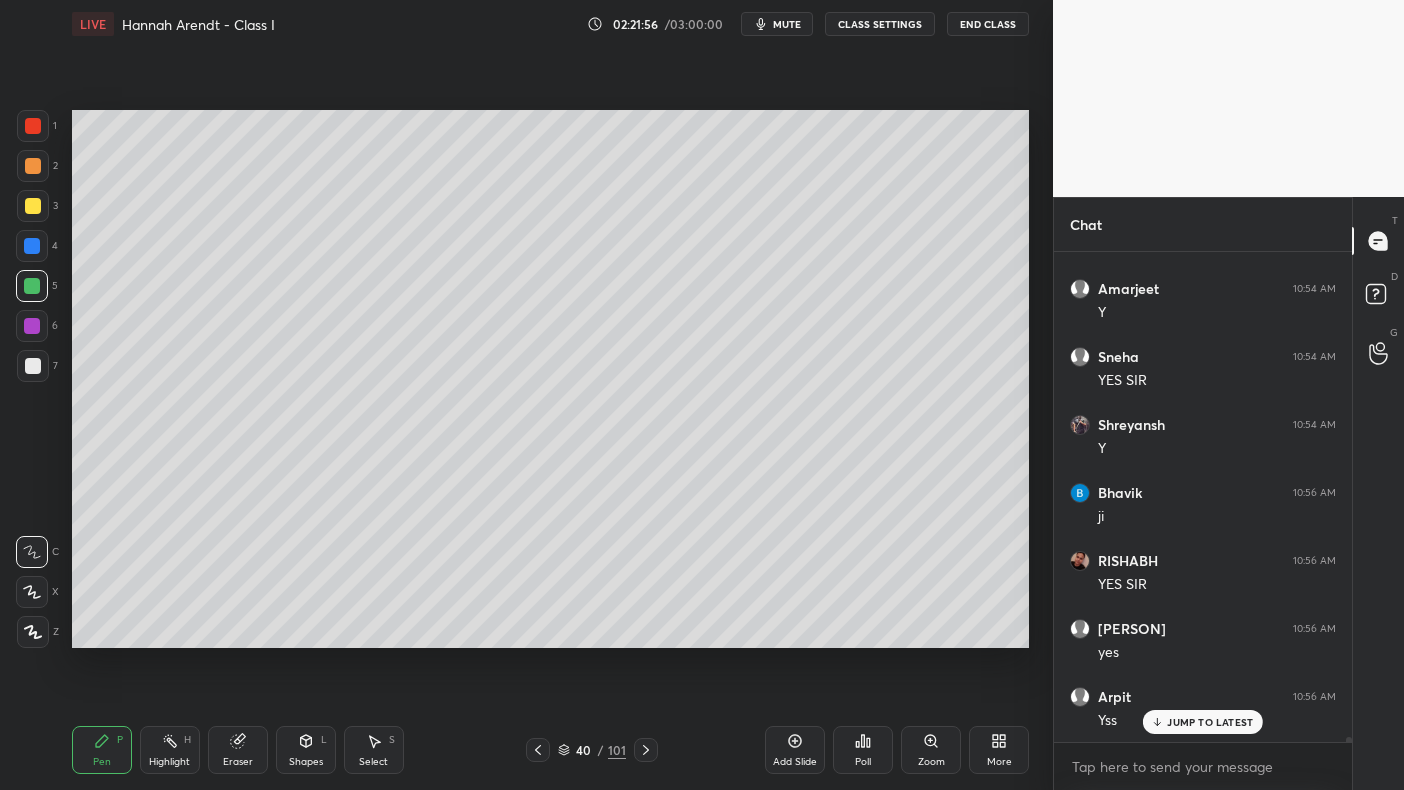 click at bounding box center [32, 286] 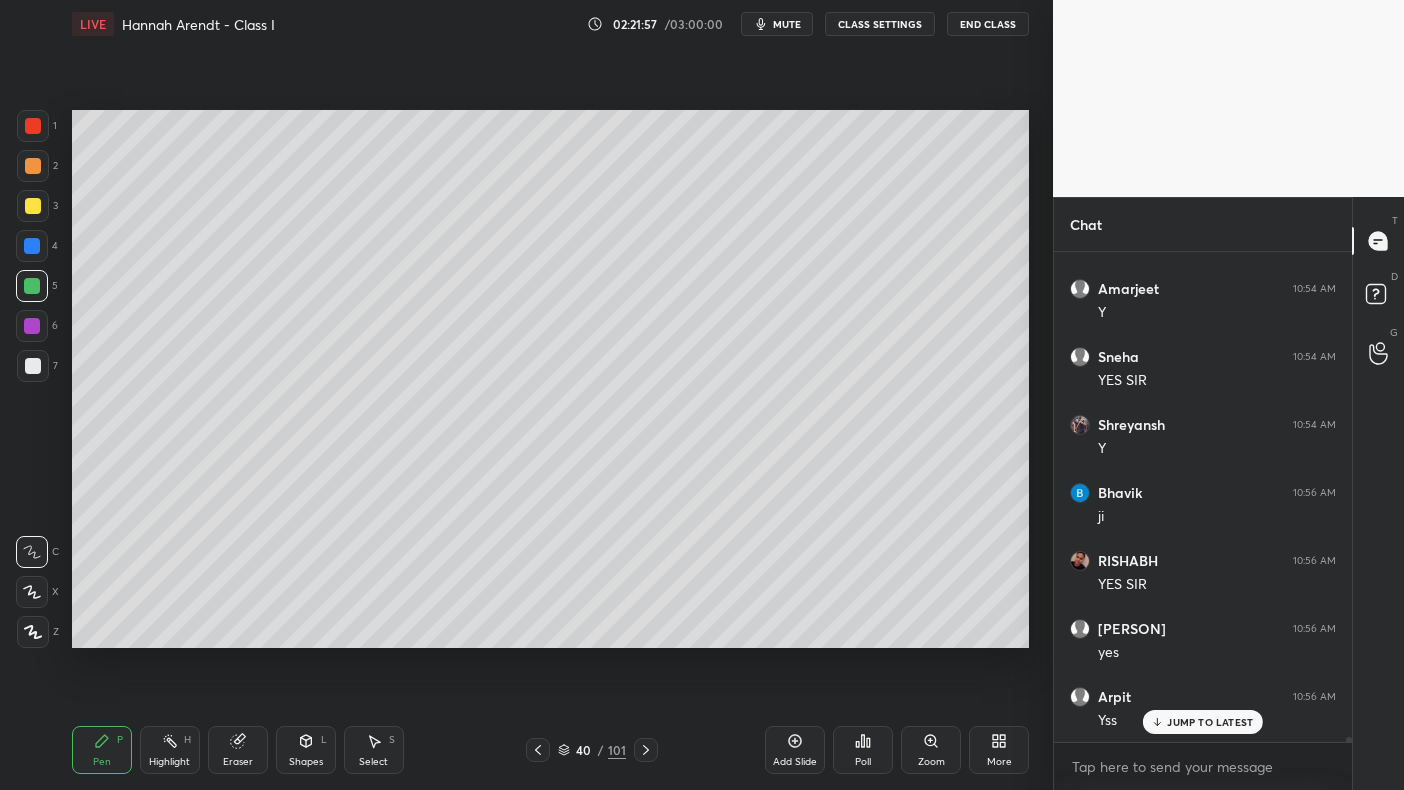 click 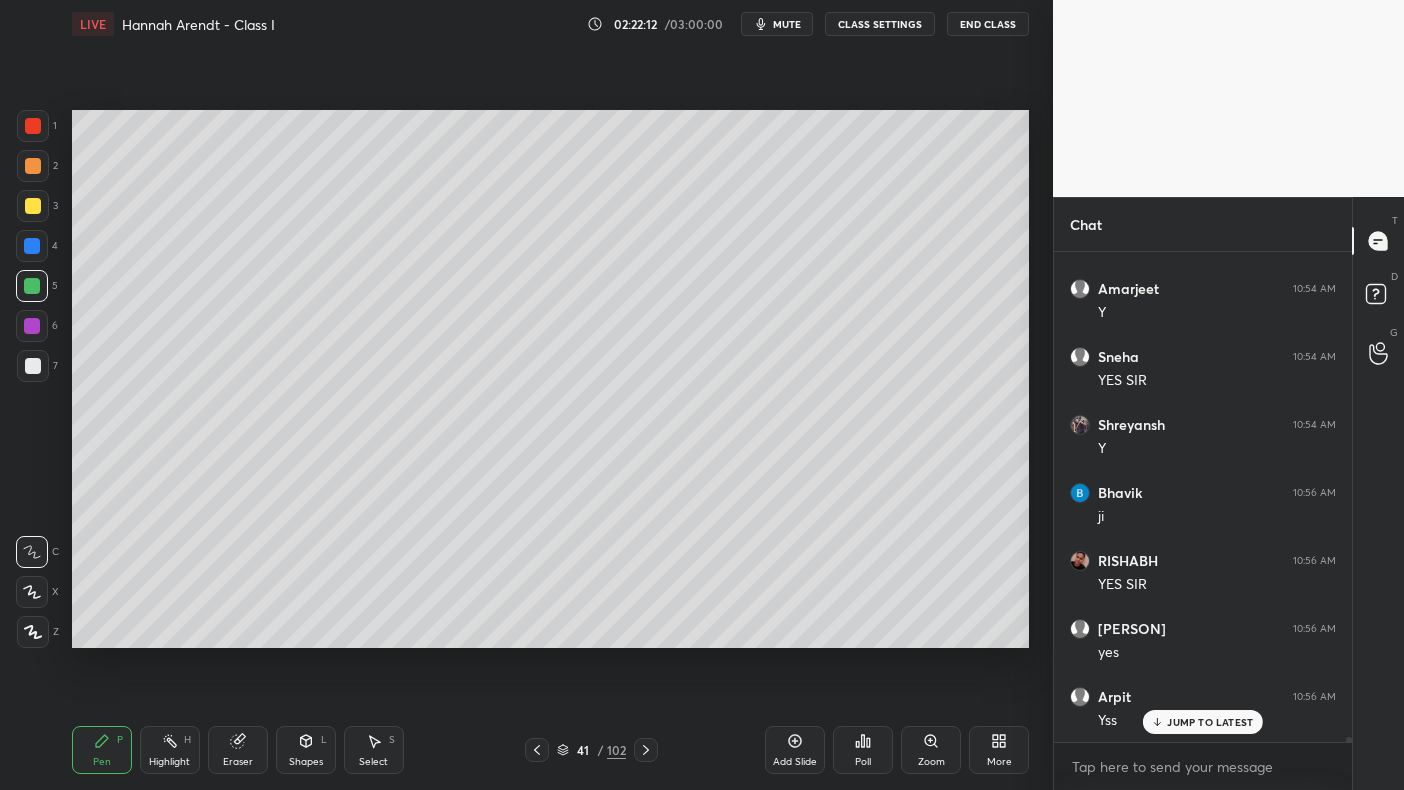 click at bounding box center [32, 246] 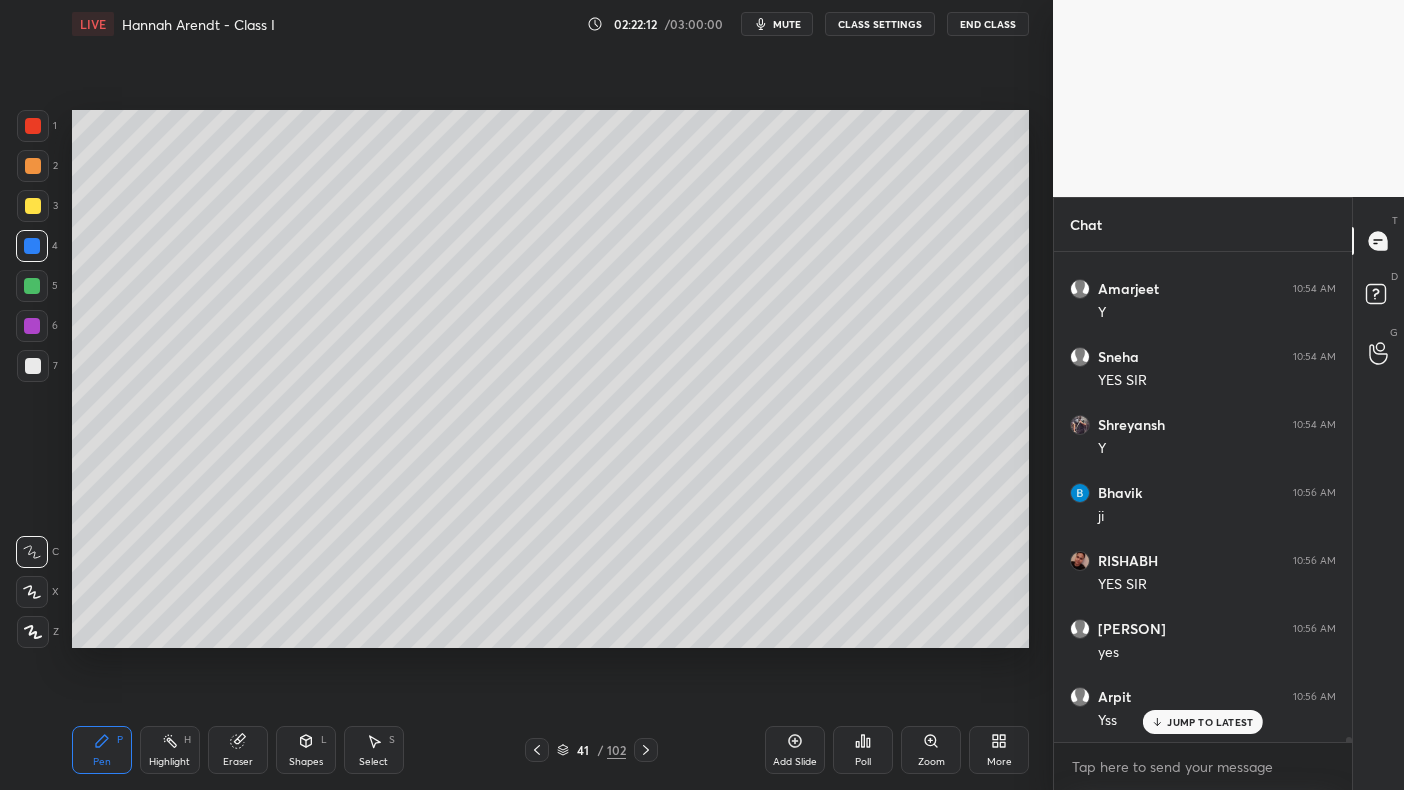 click on "3" at bounding box center [37, 206] 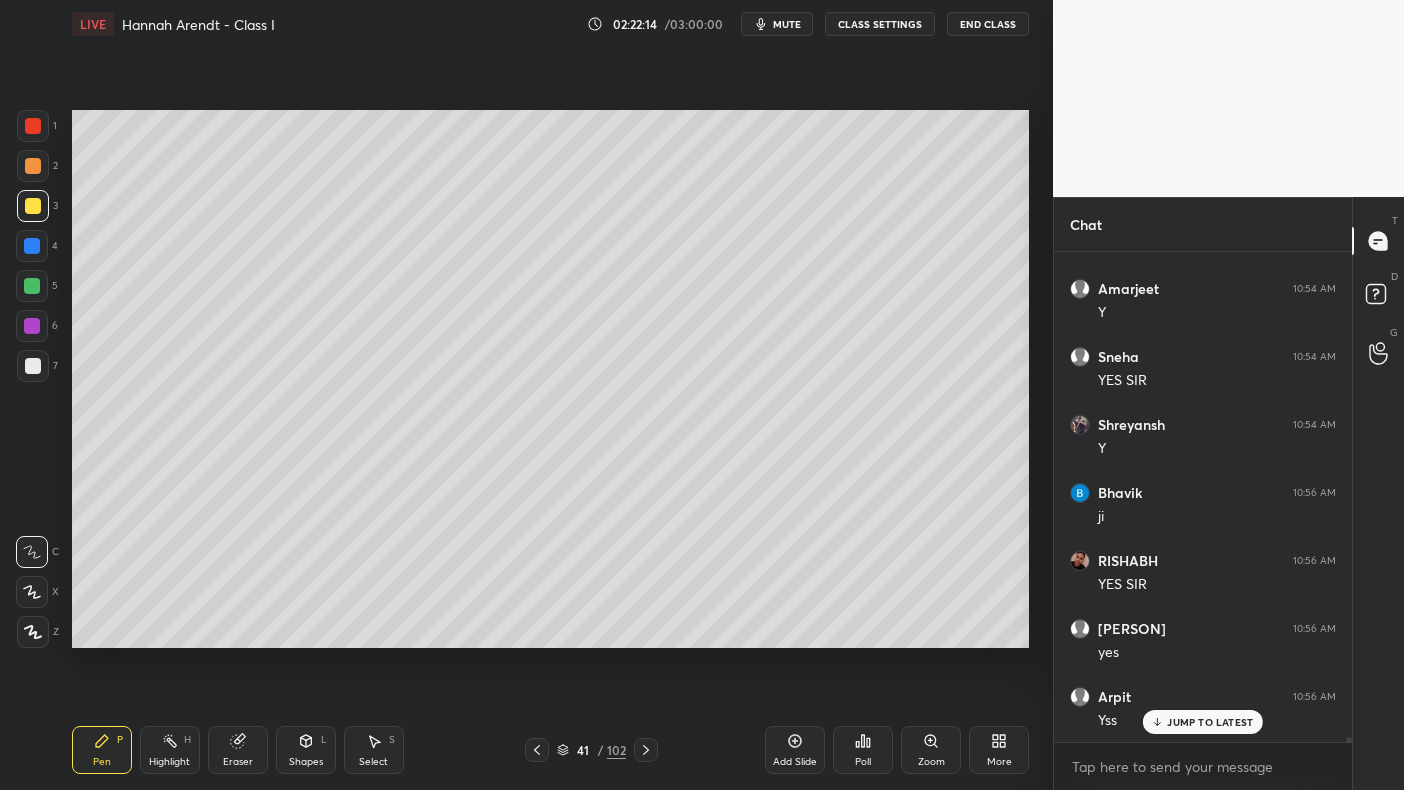 scroll, scrollTop: 47817, scrollLeft: 0, axis: vertical 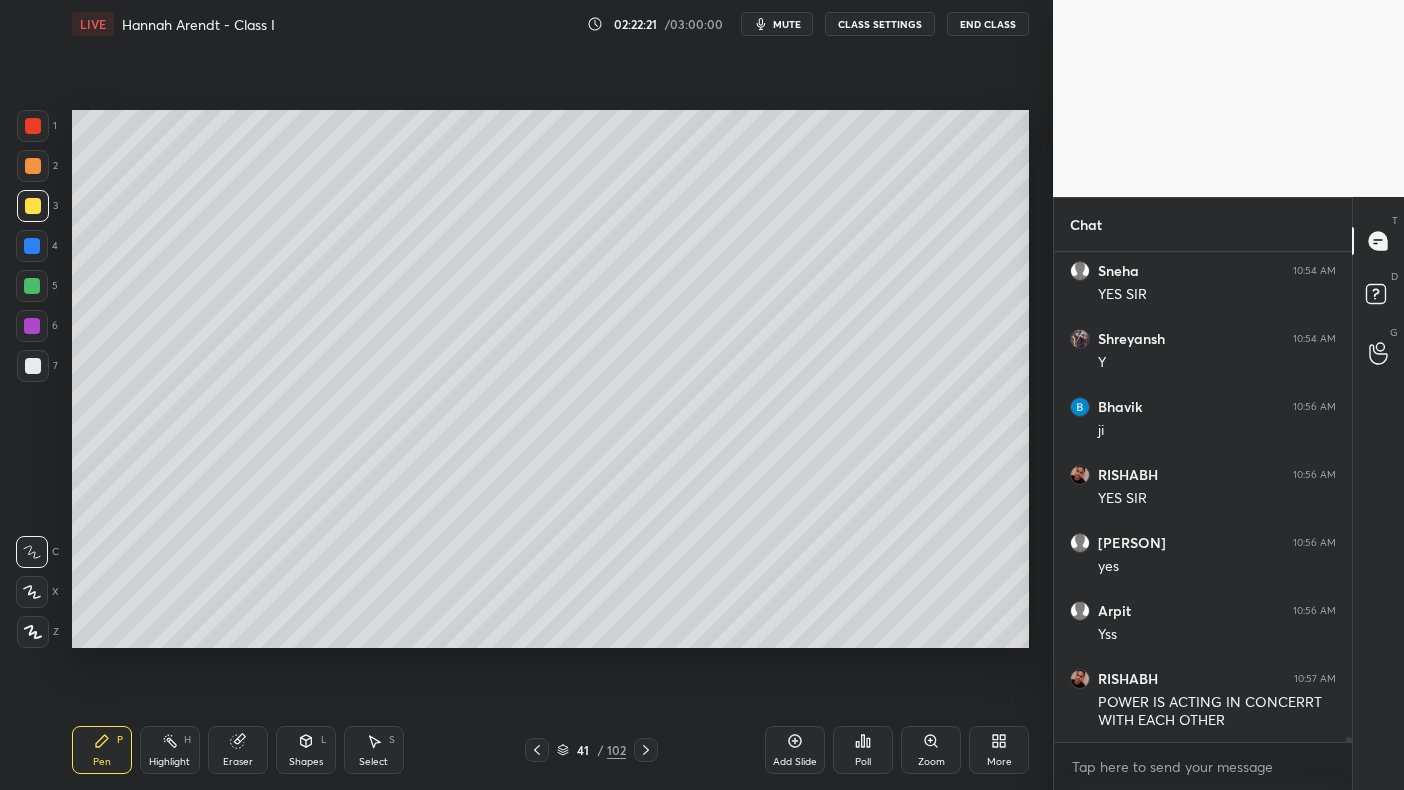 click at bounding box center [33, 206] 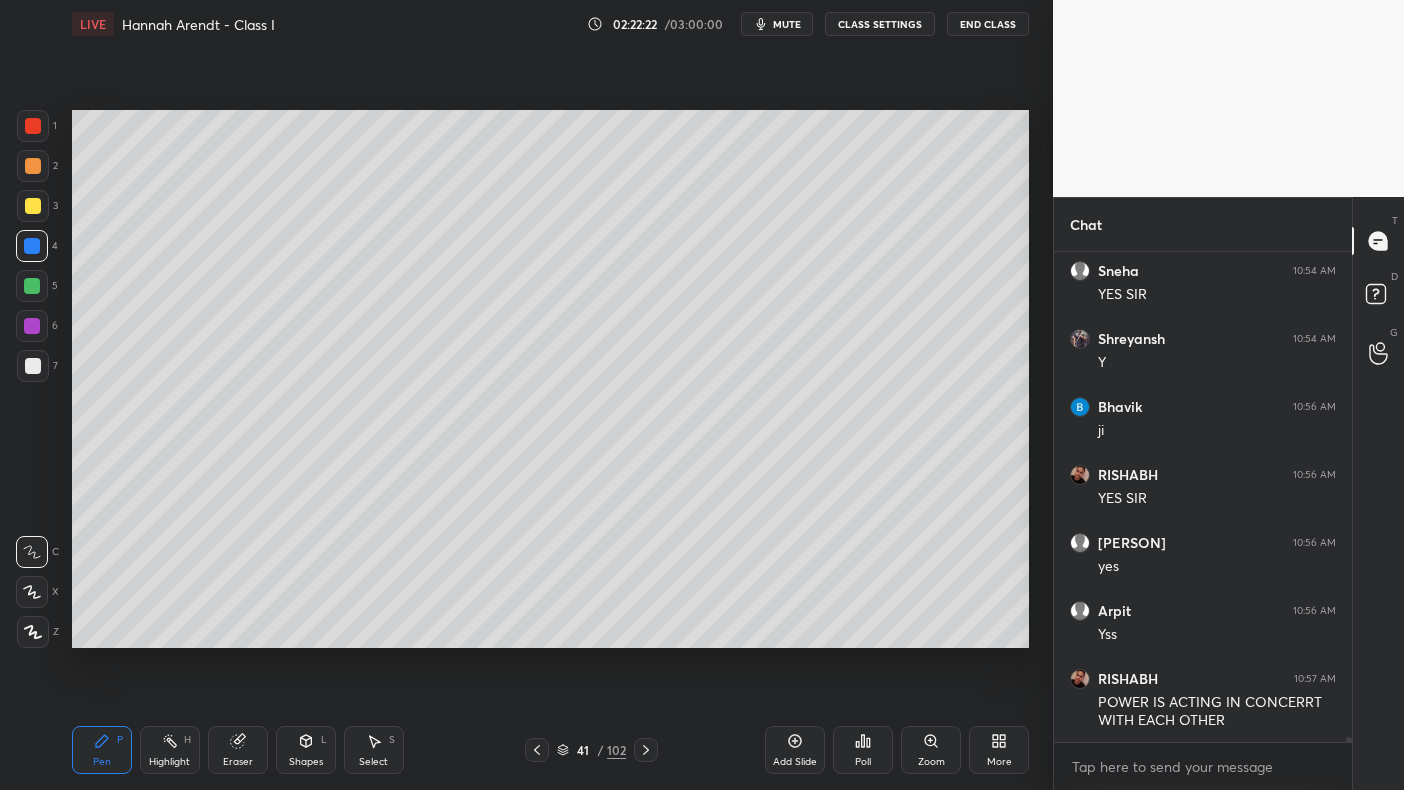 click on "2" at bounding box center [37, 170] 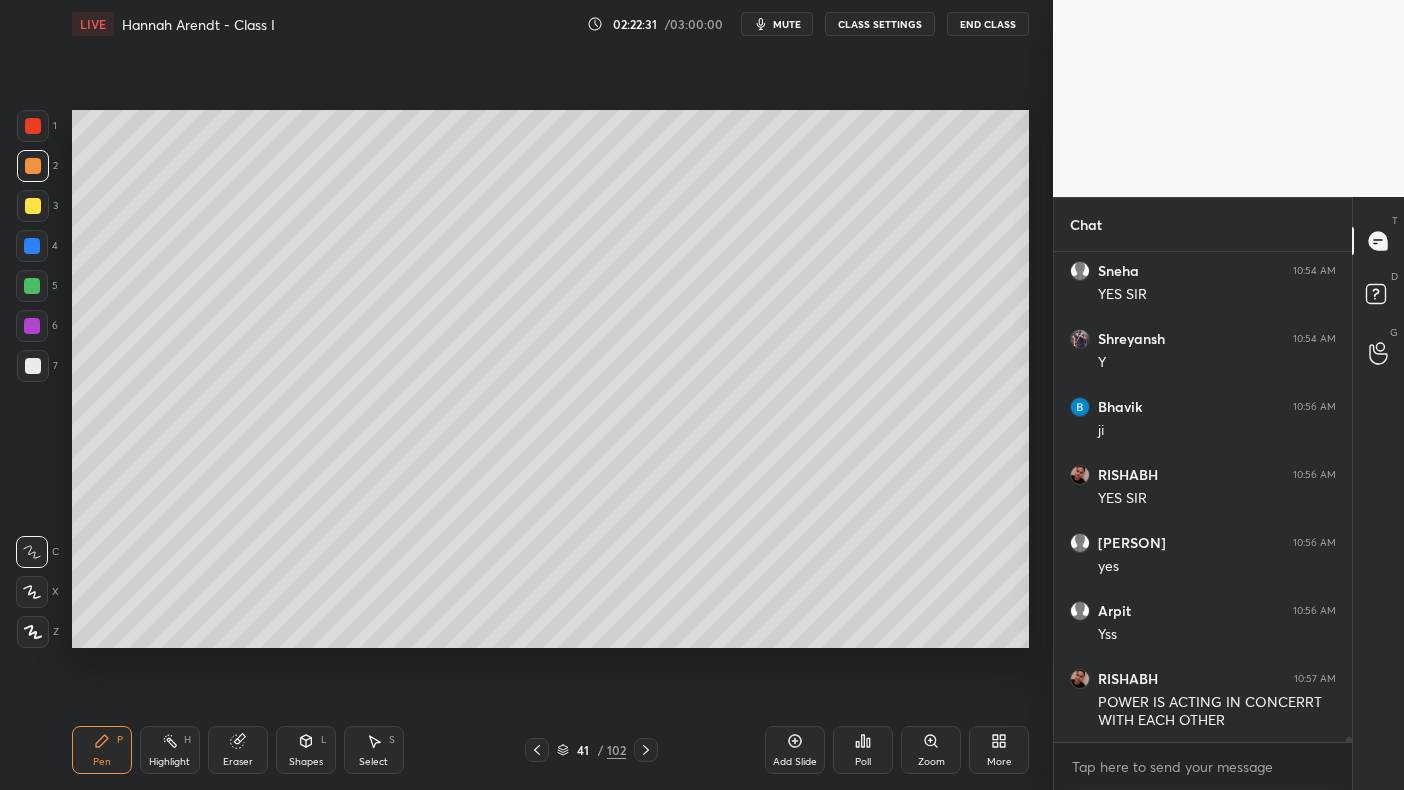 scroll, scrollTop: 47837, scrollLeft: 0, axis: vertical 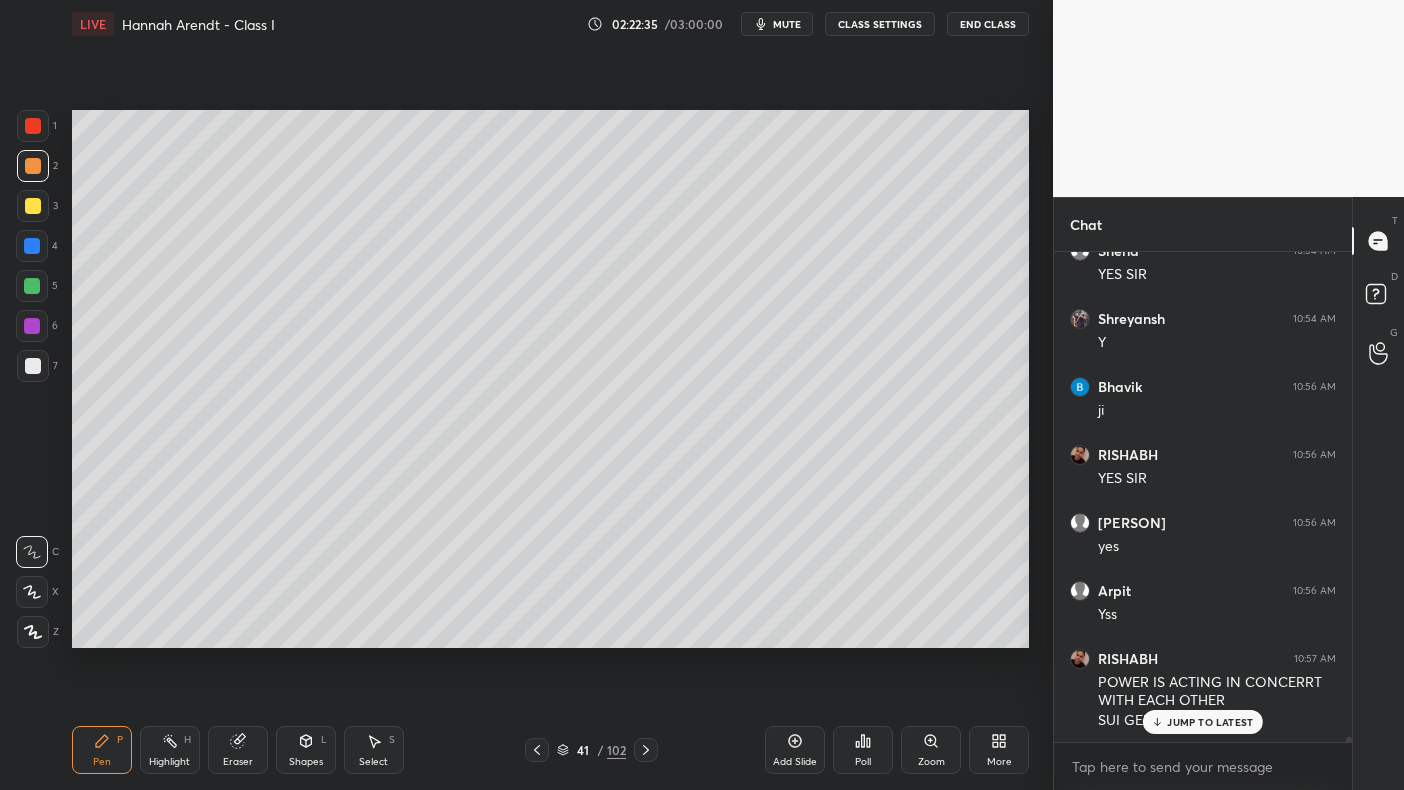 click at bounding box center (32, 326) 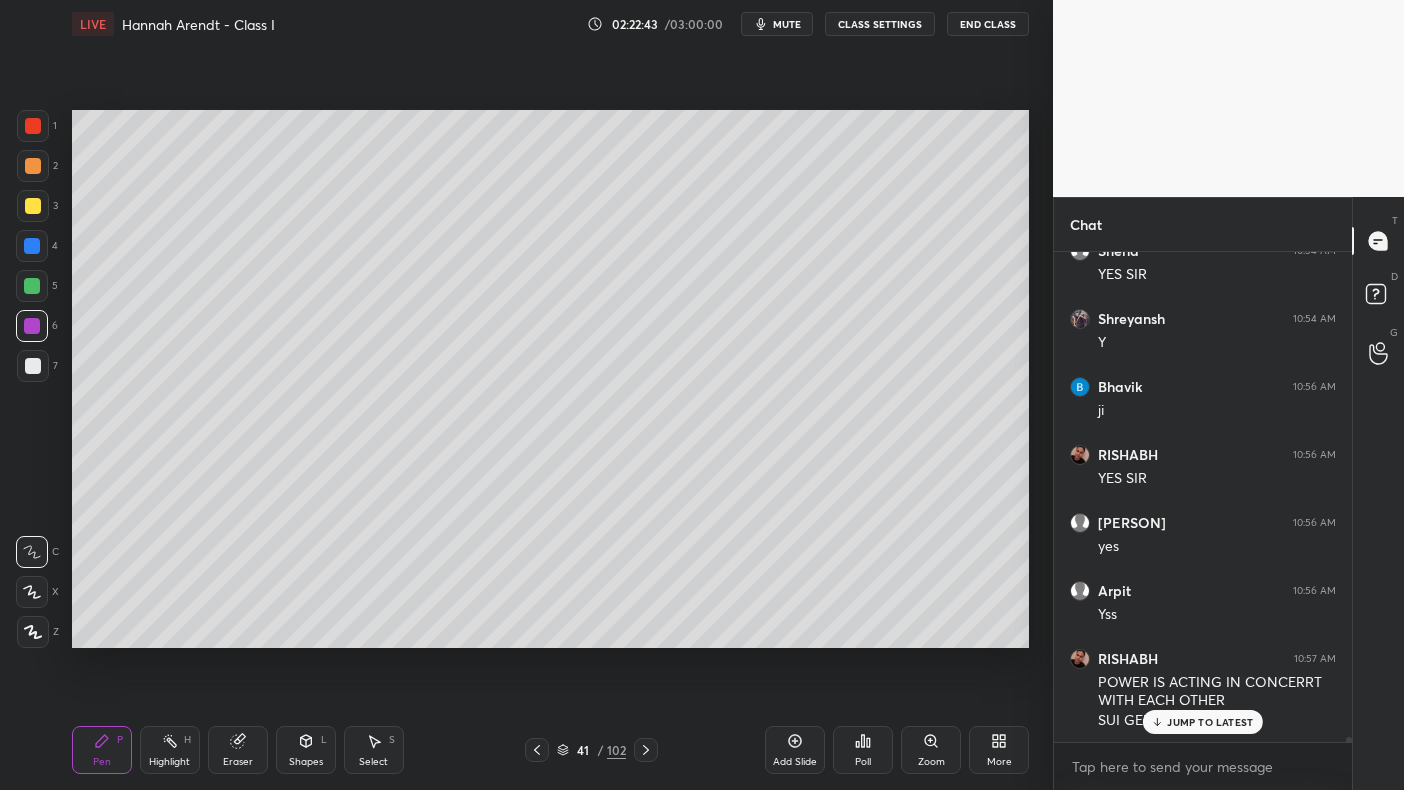 click on "7" at bounding box center (37, 370) 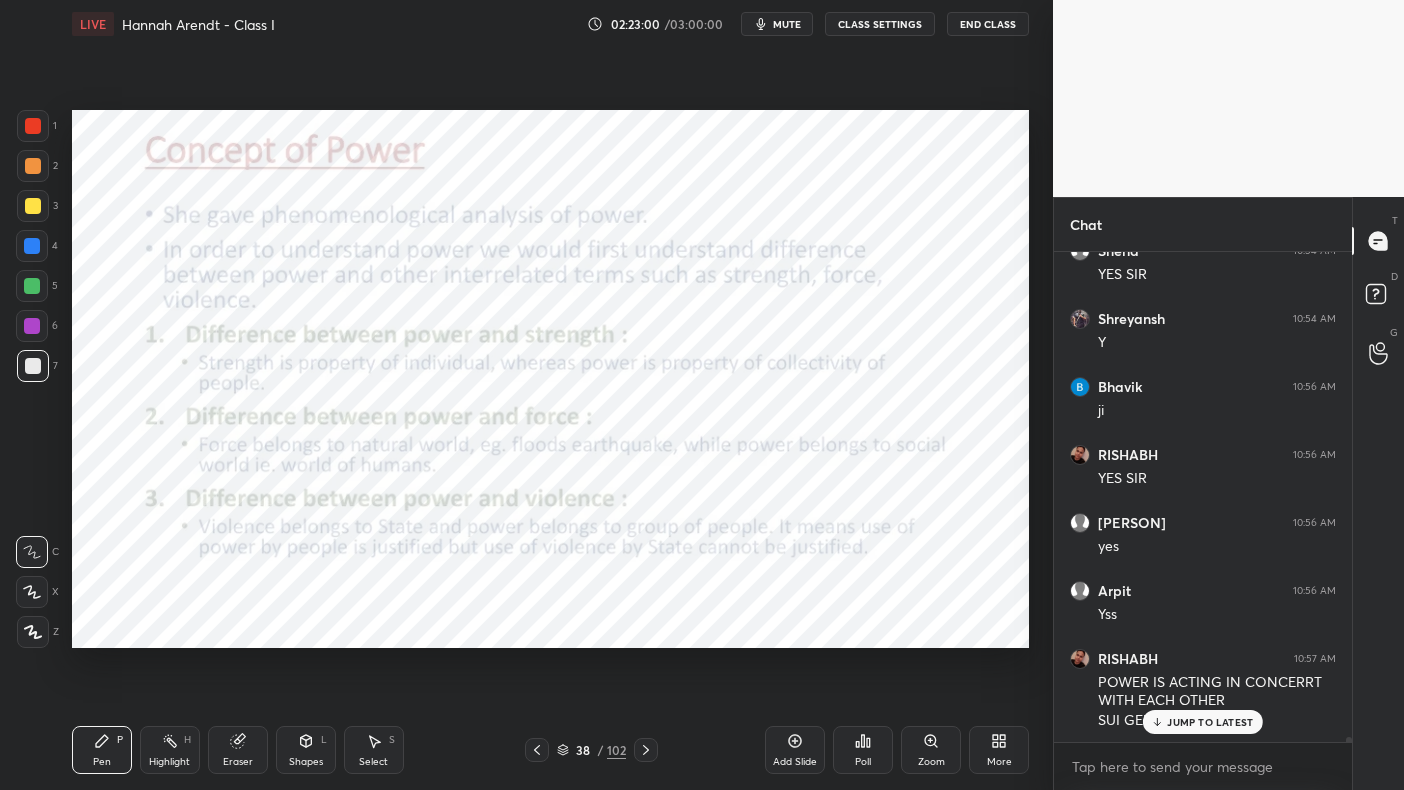click at bounding box center (33, 126) 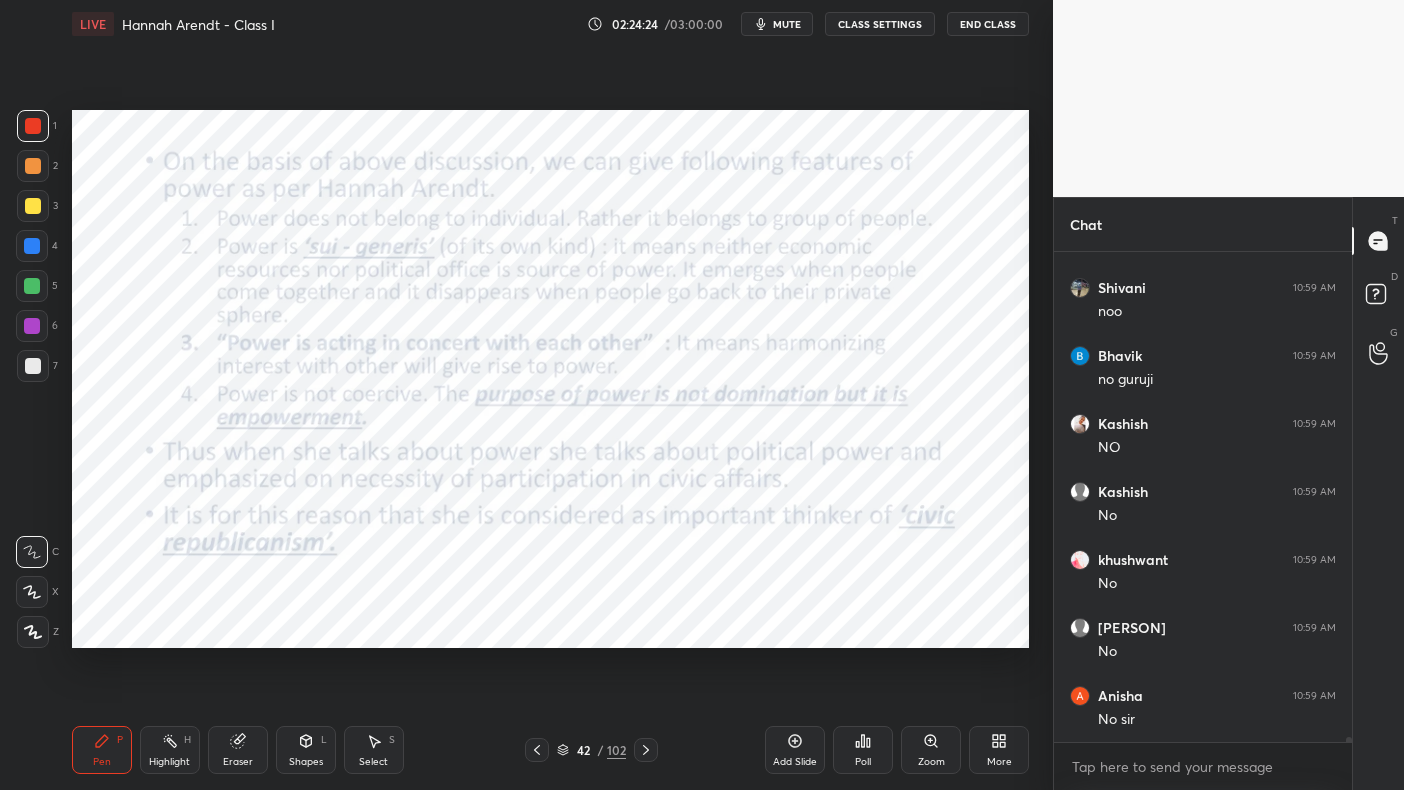scroll, scrollTop: 49130, scrollLeft: 0, axis: vertical 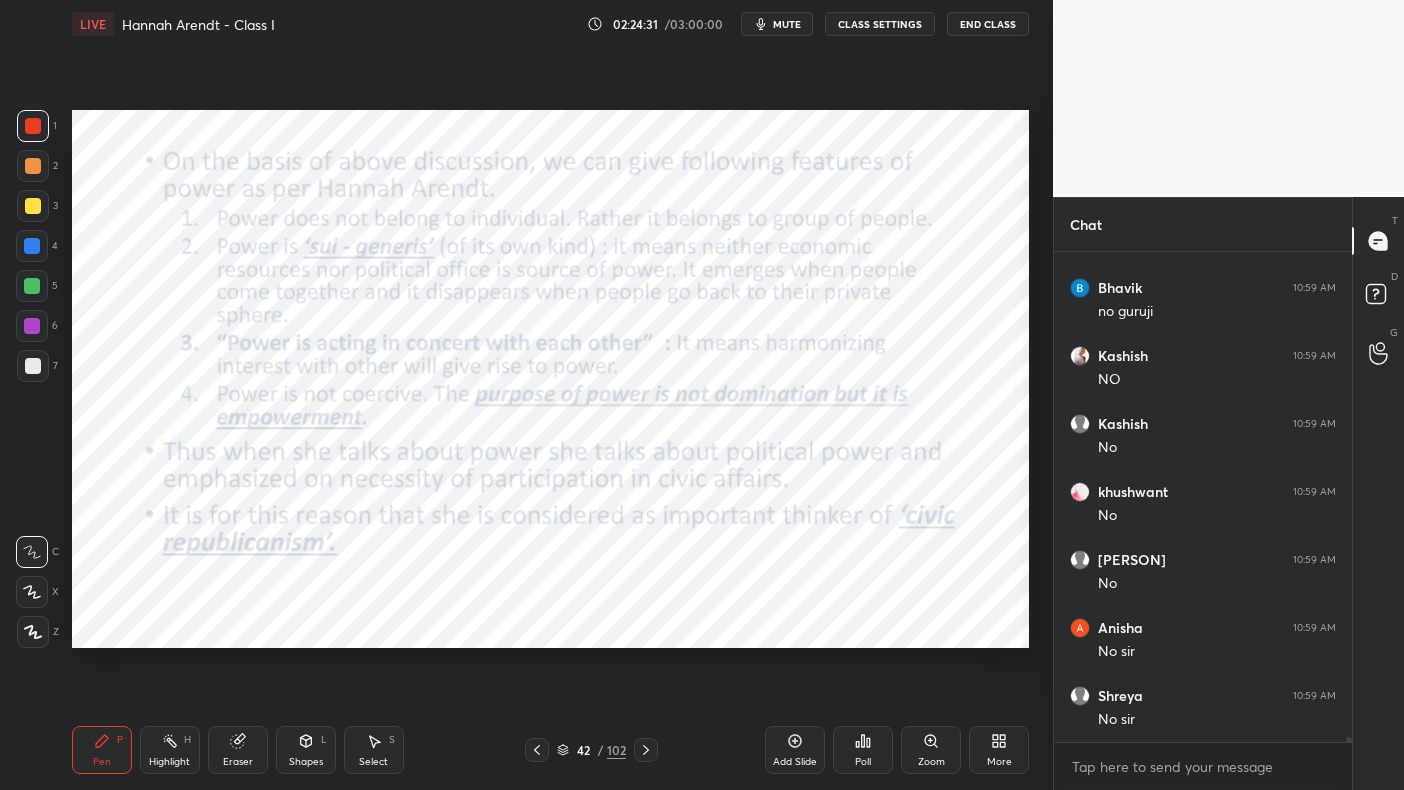click on "Add Slide" at bounding box center [795, 762] 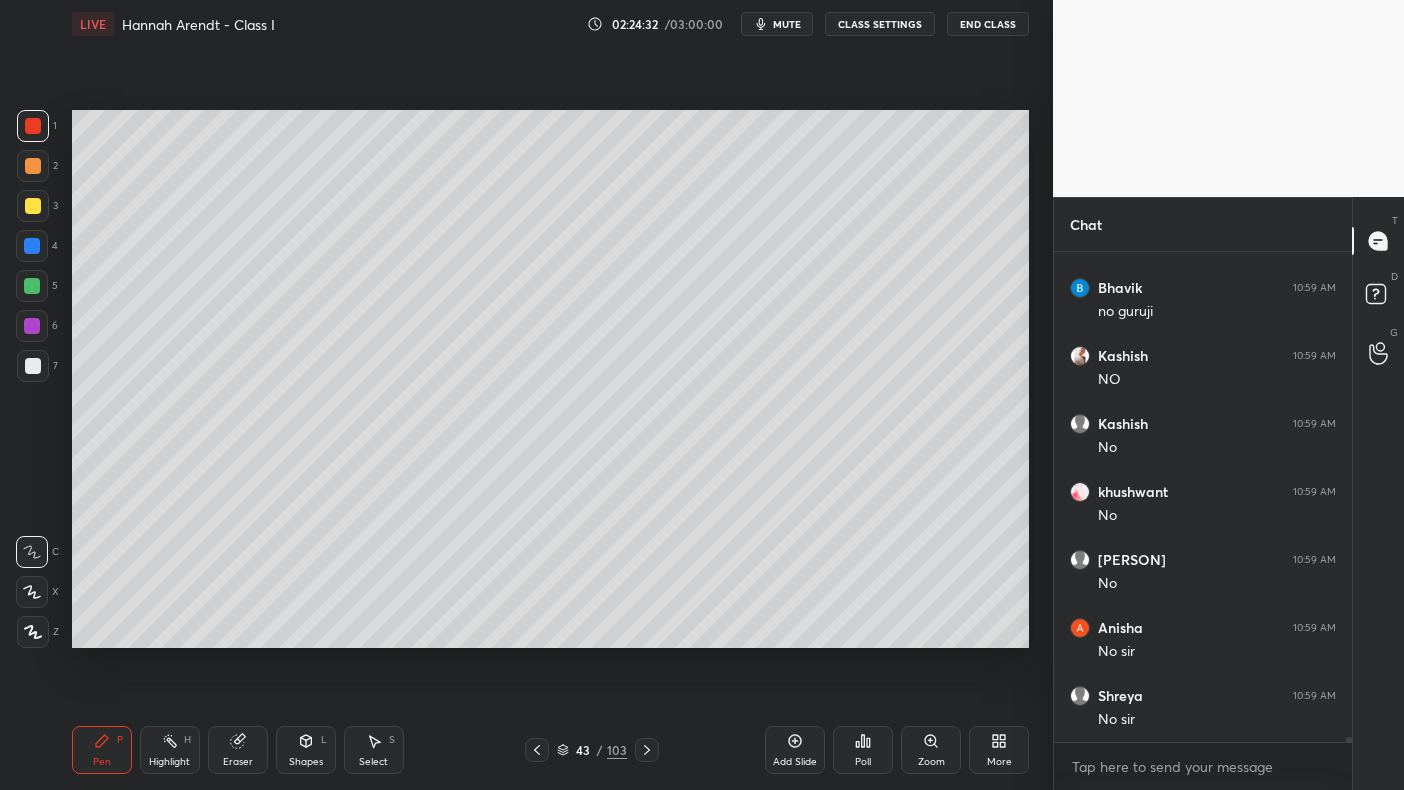 click at bounding box center [33, 206] 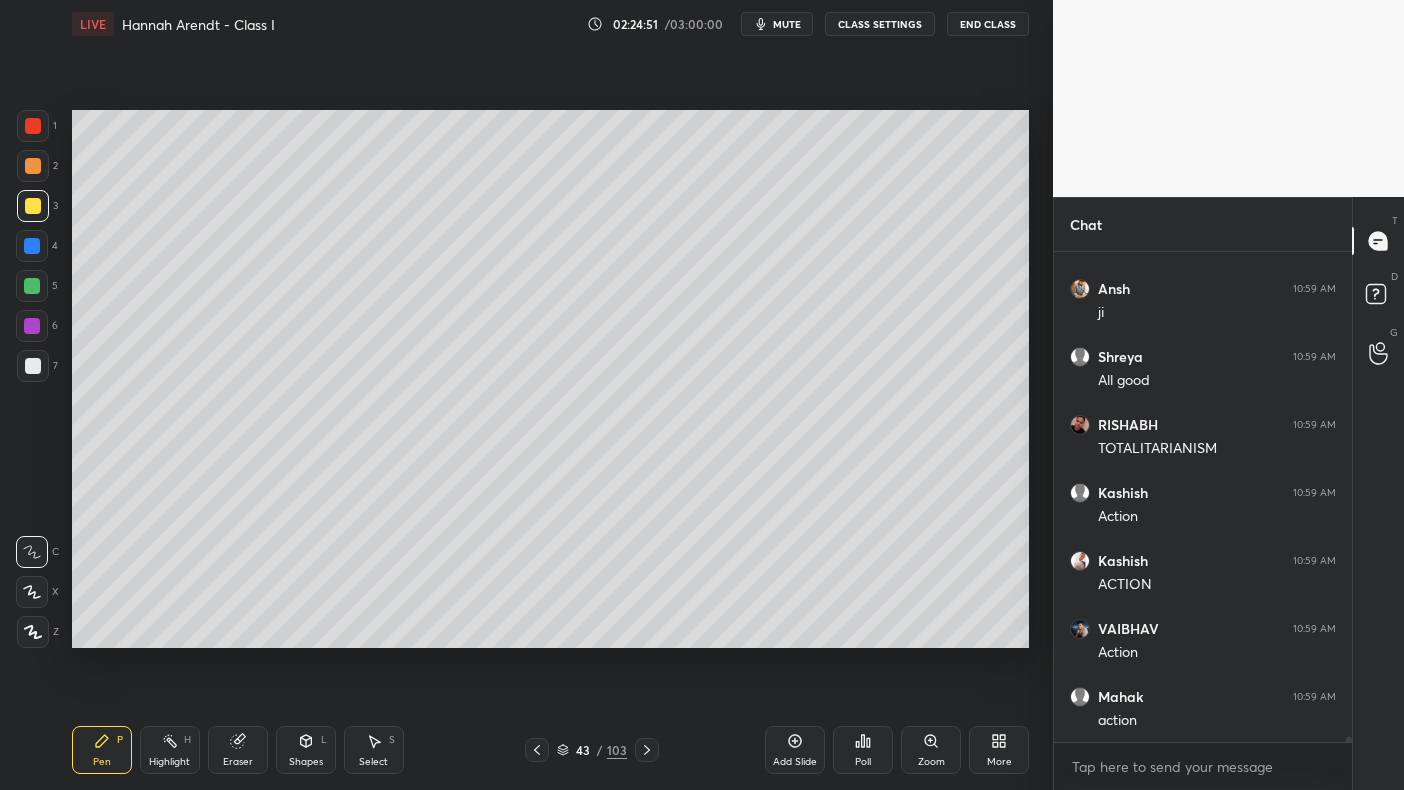 scroll, scrollTop: 49673, scrollLeft: 0, axis: vertical 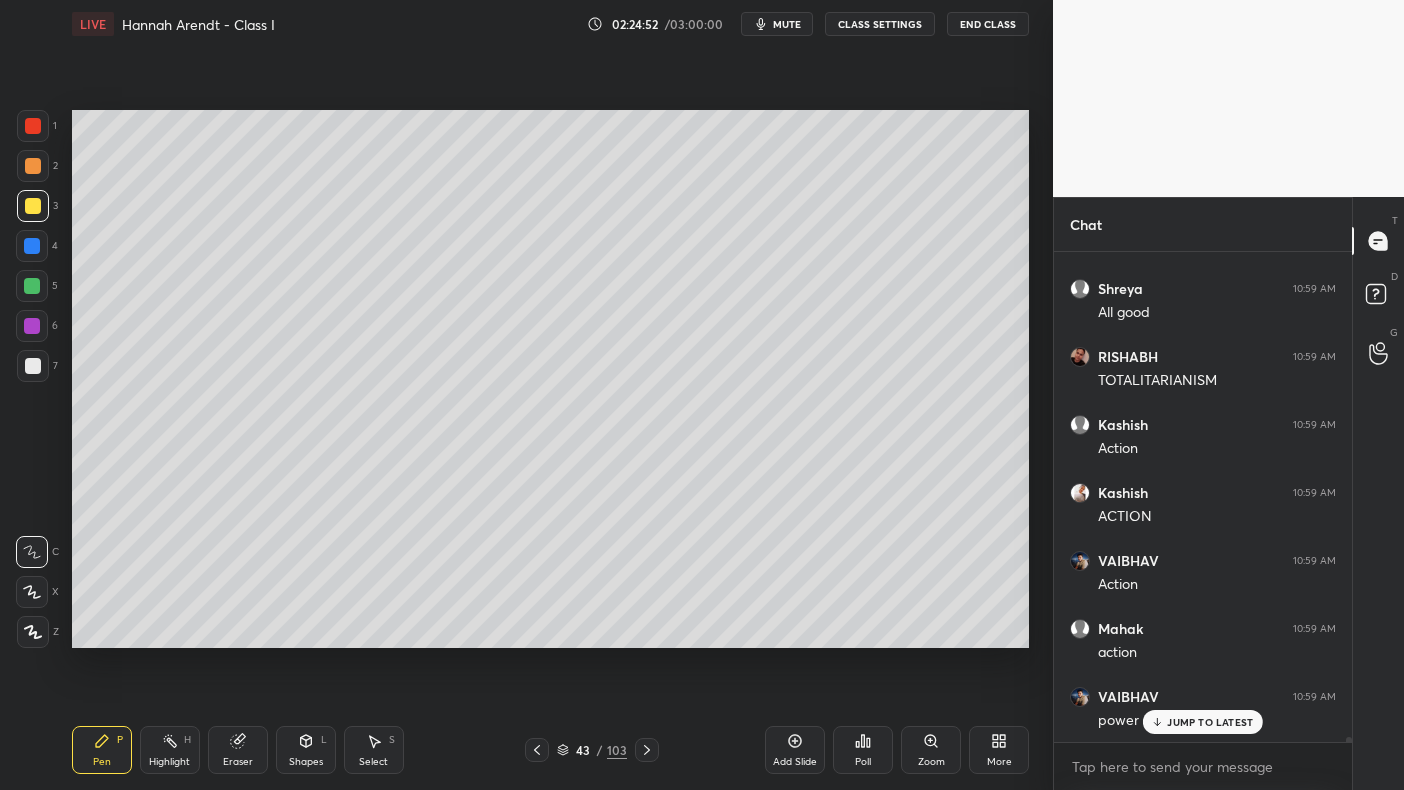 click at bounding box center [32, 286] 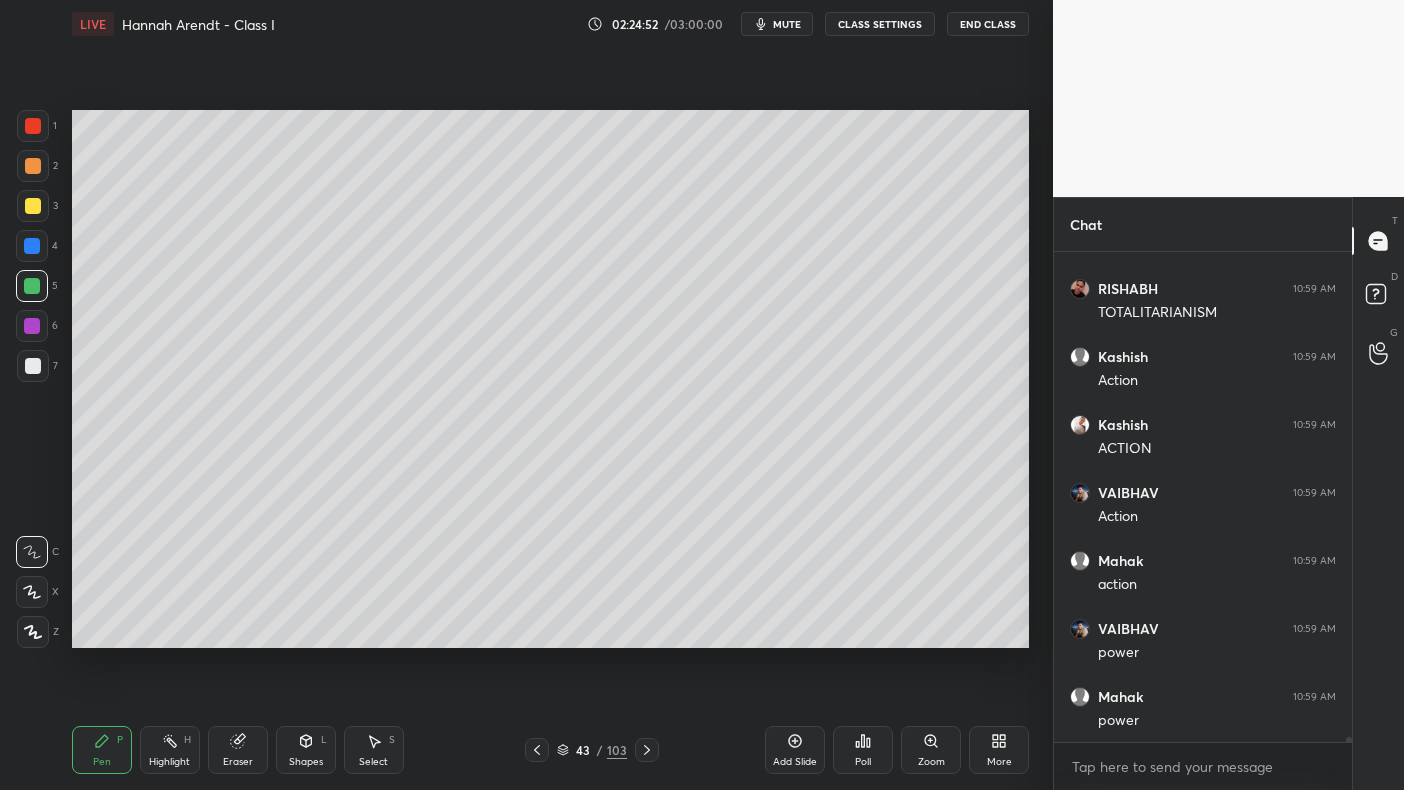 click at bounding box center [32, 286] 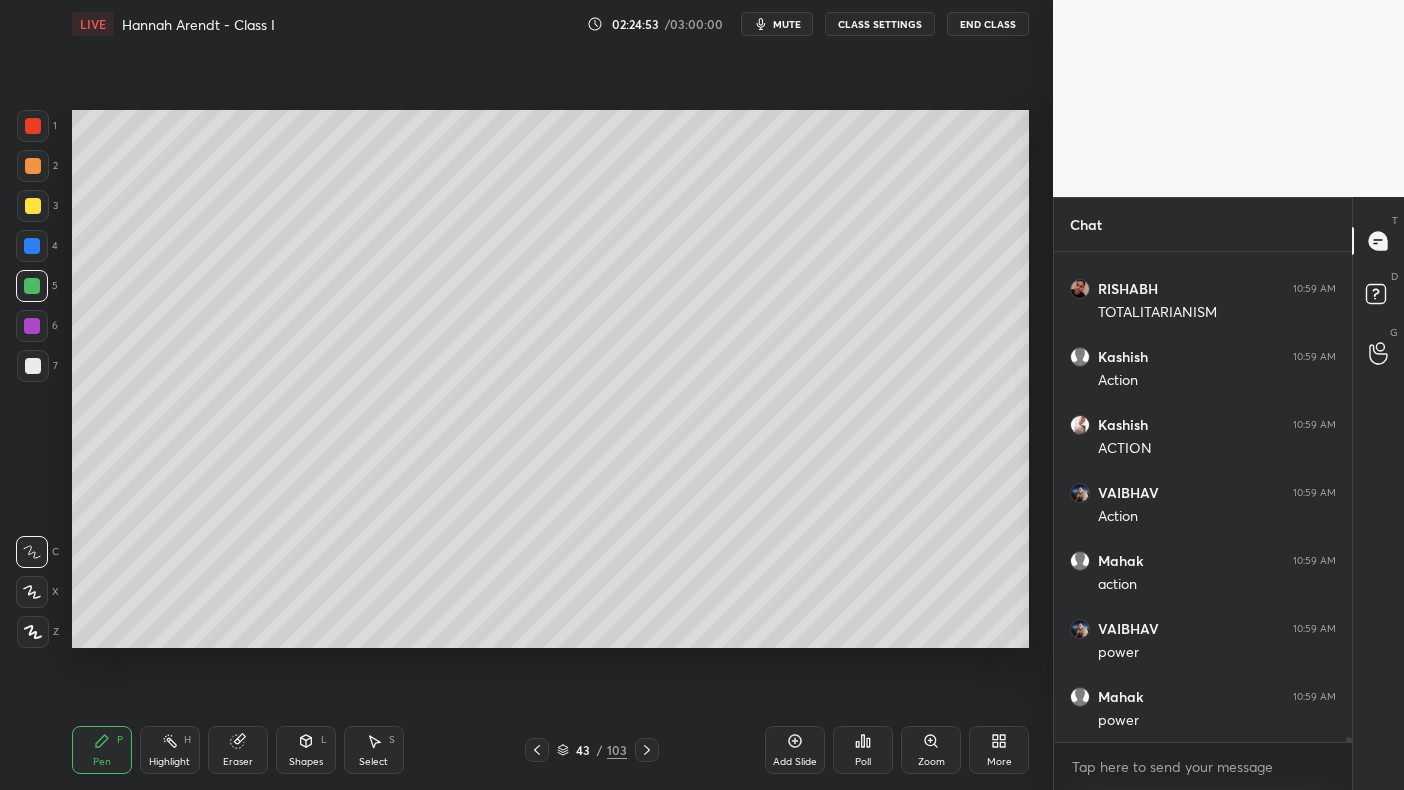 scroll, scrollTop: 49877, scrollLeft: 0, axis: vertical 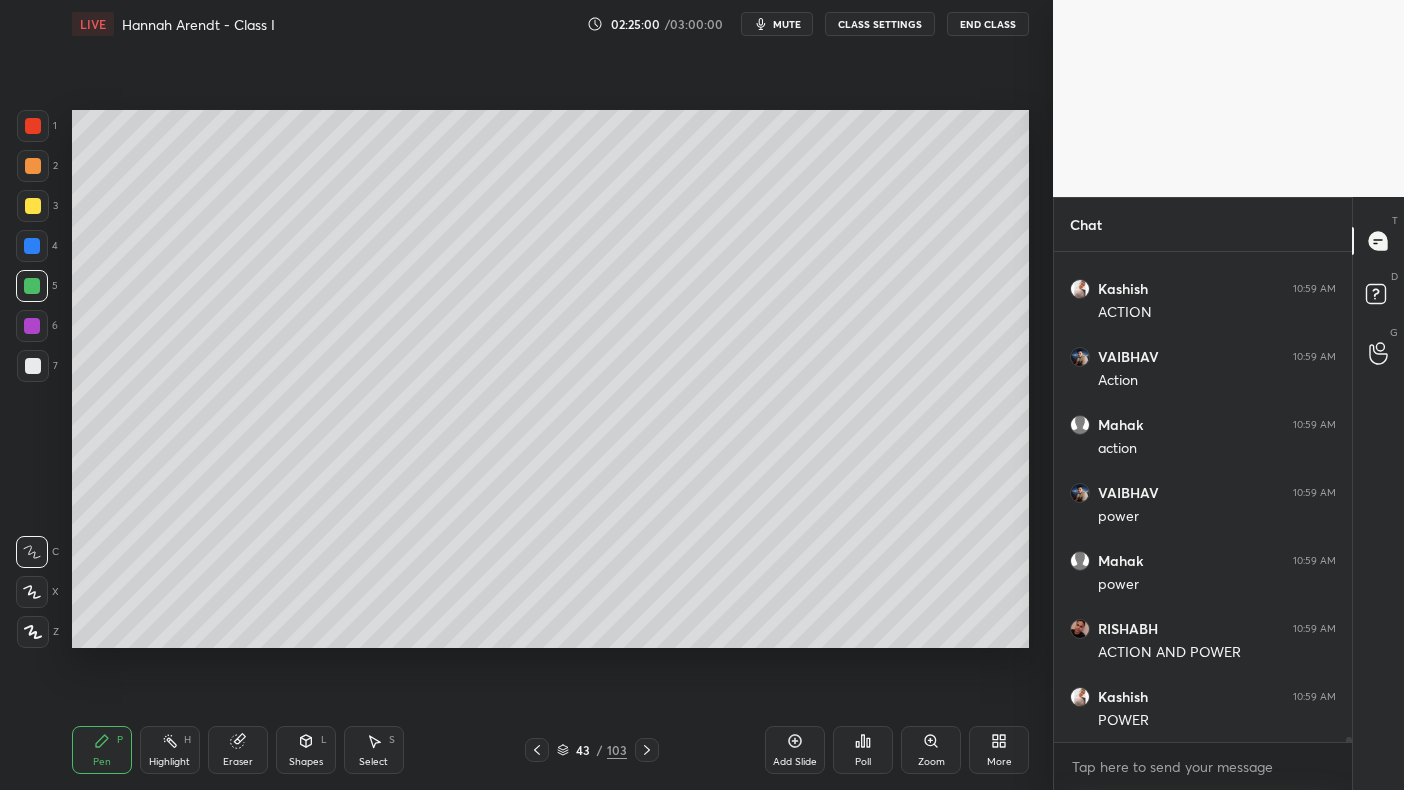 click at bounding box center [32, 246] 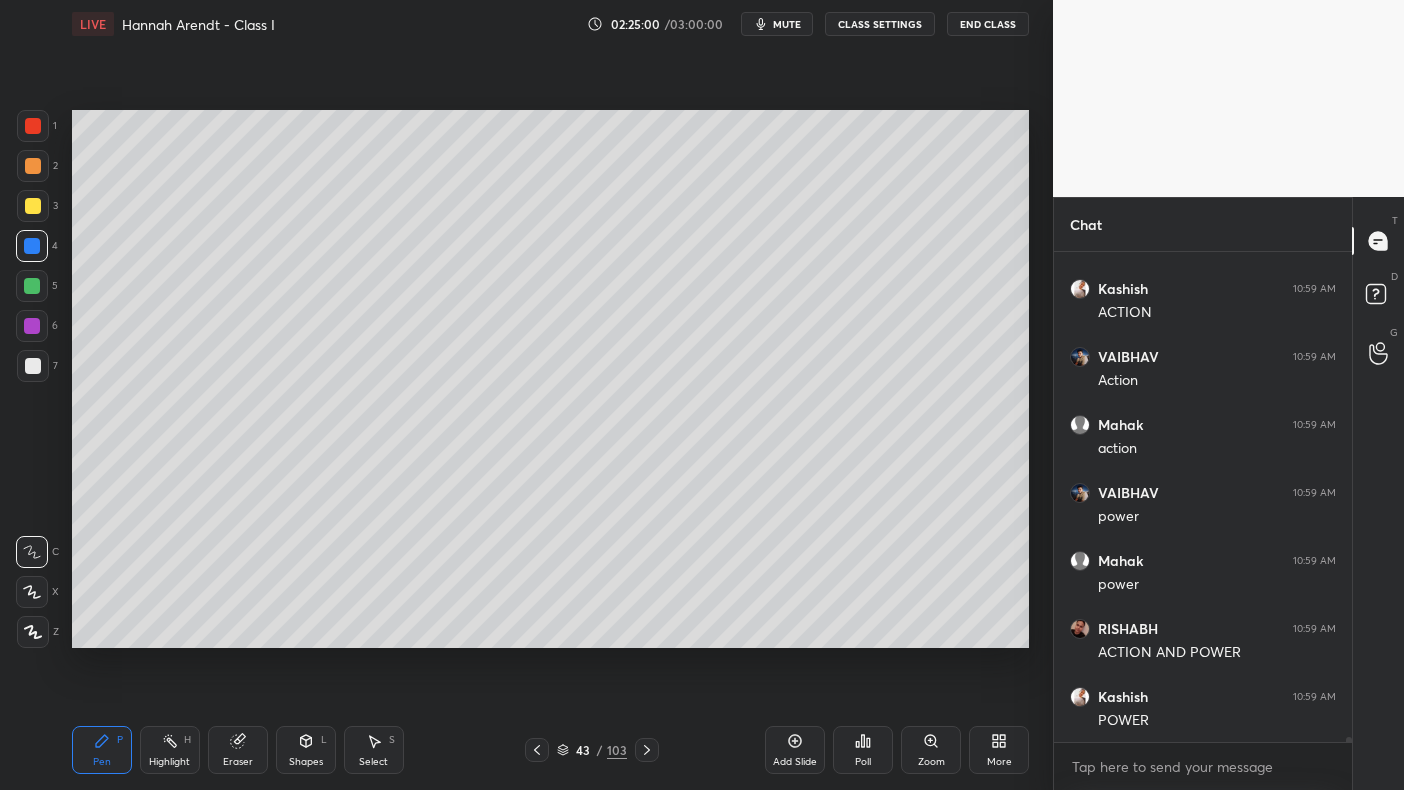click at bounding box center [32, 246] 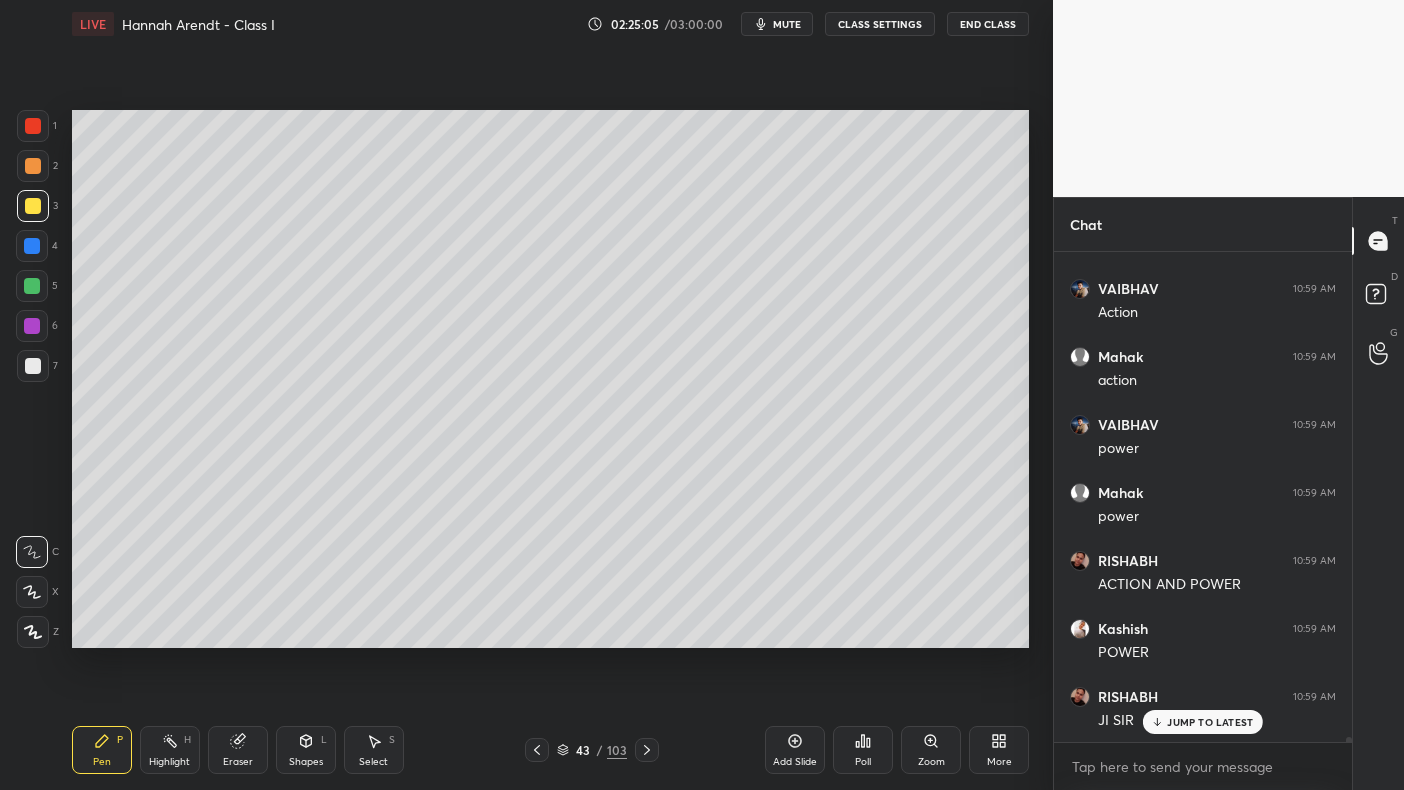 scroll, scrollTop: 50013, scrollLeft: 0, axis: vertical 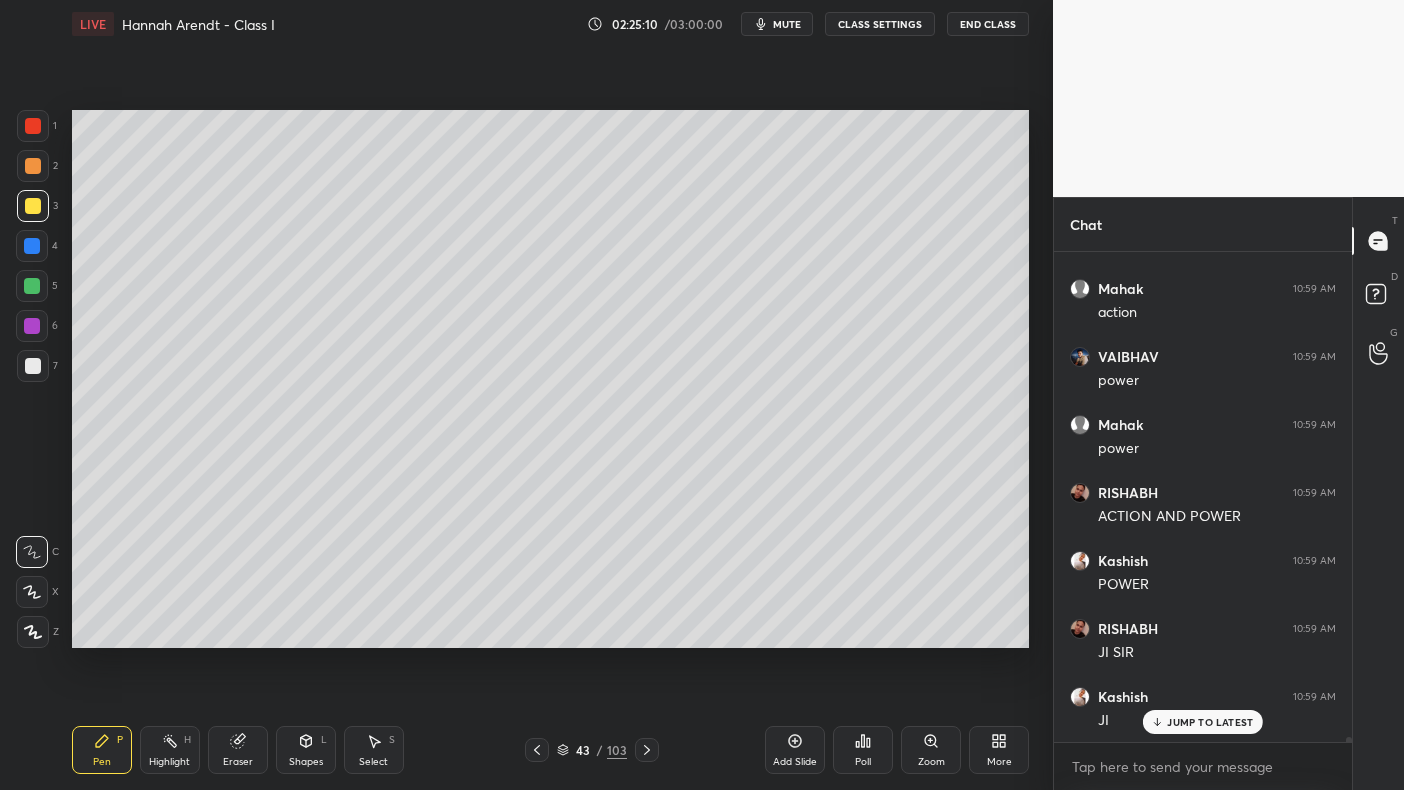 click at bounding box center [32, 246] 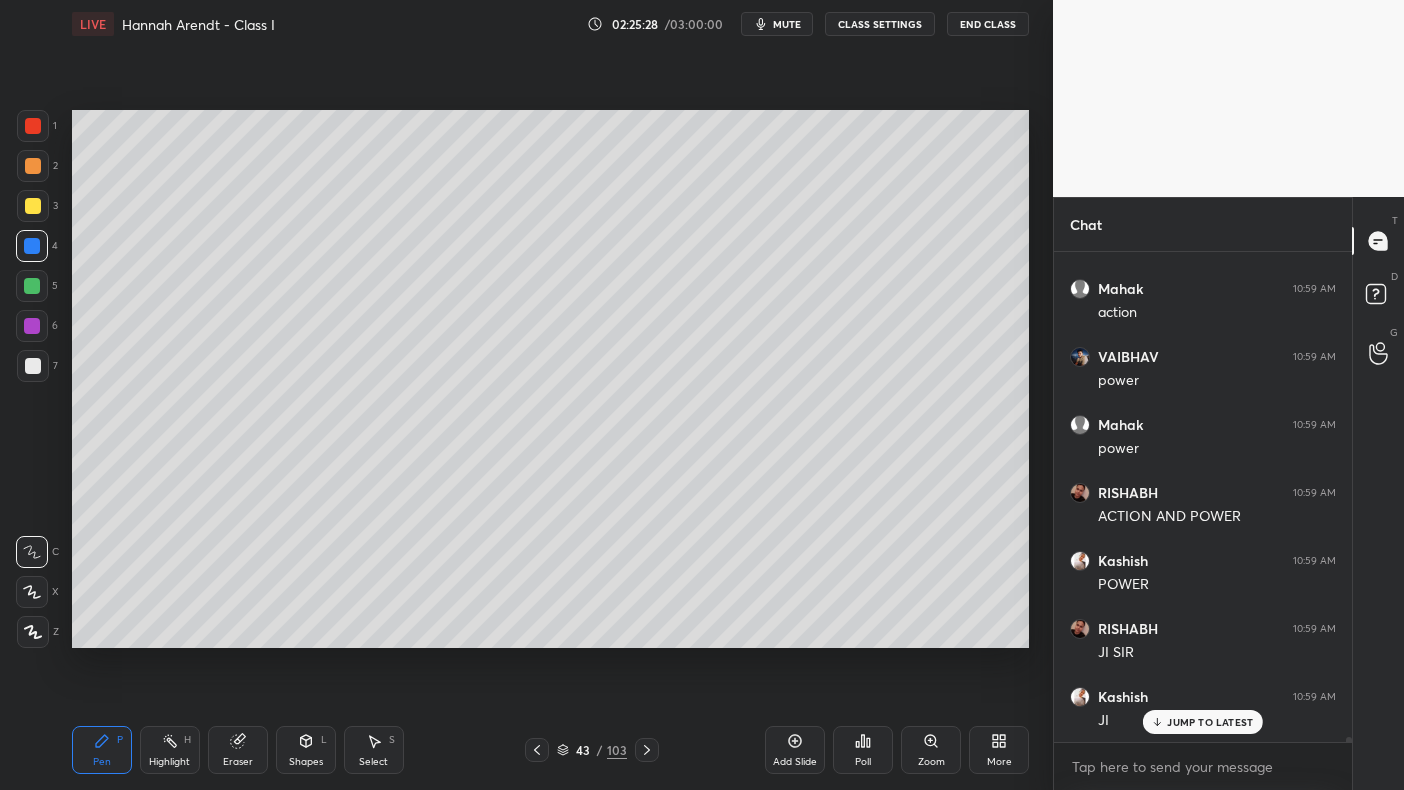 click at bounding box center [33, 206] 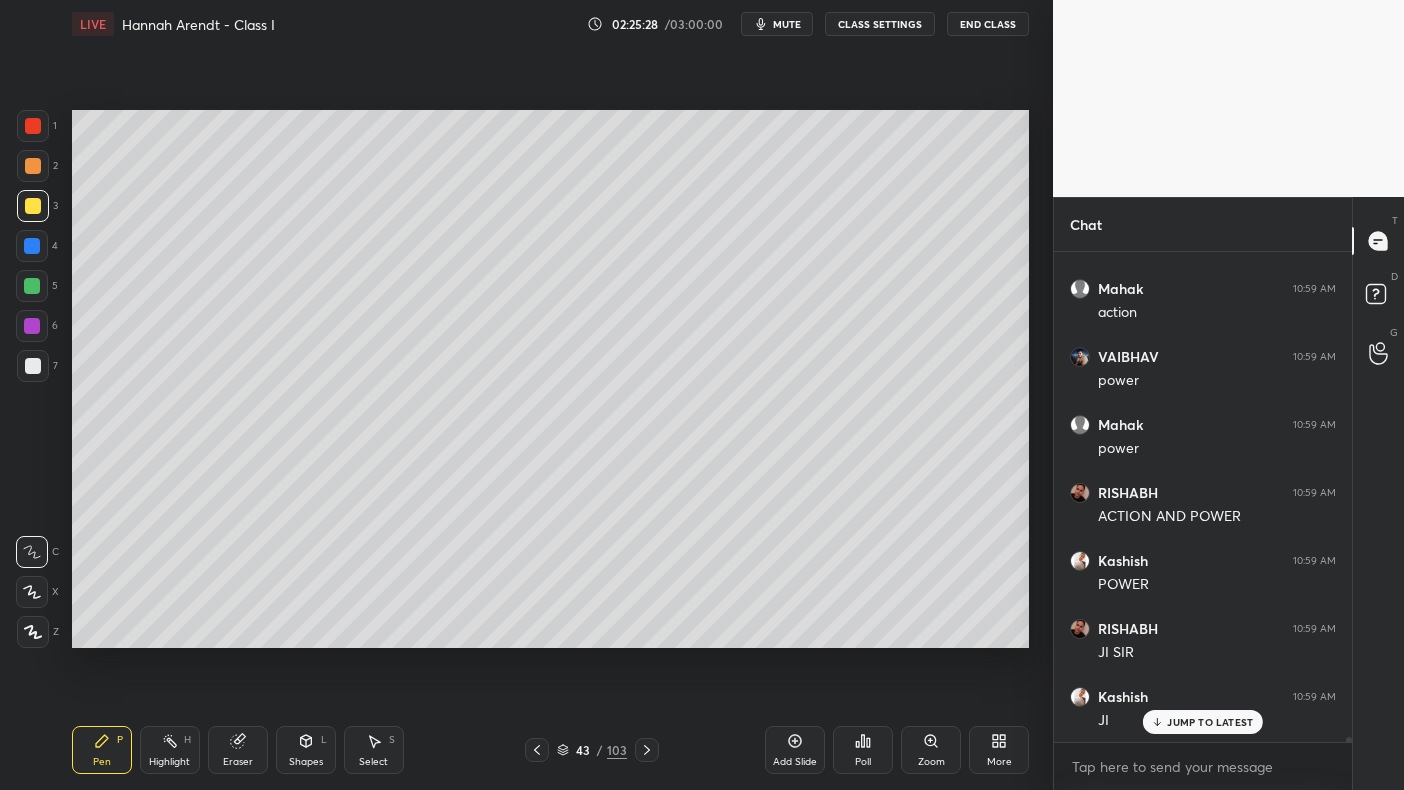 click on "2" at bounding box center (37, 170) 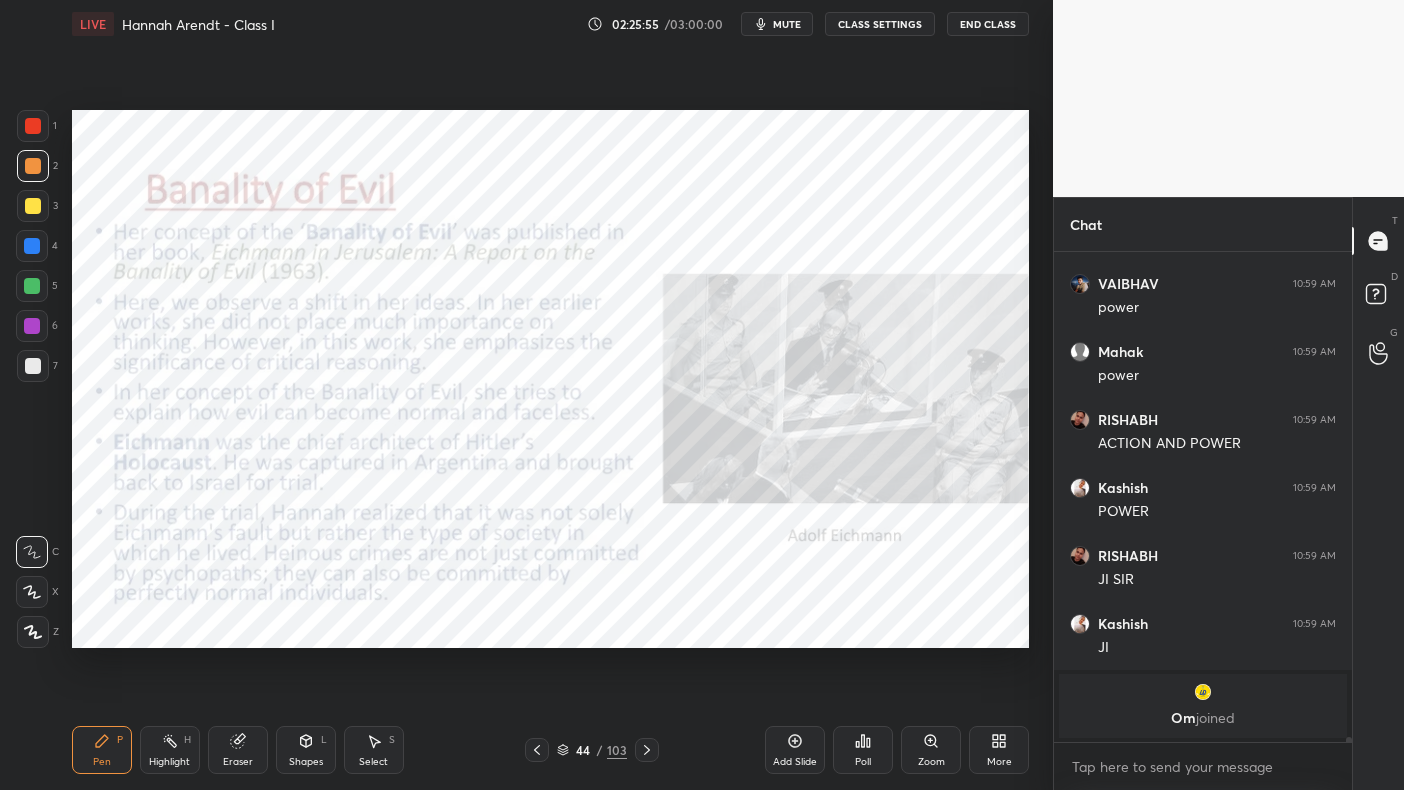 scroll, scrollTop: 50154, scrollLeft: 0, axis: vertical 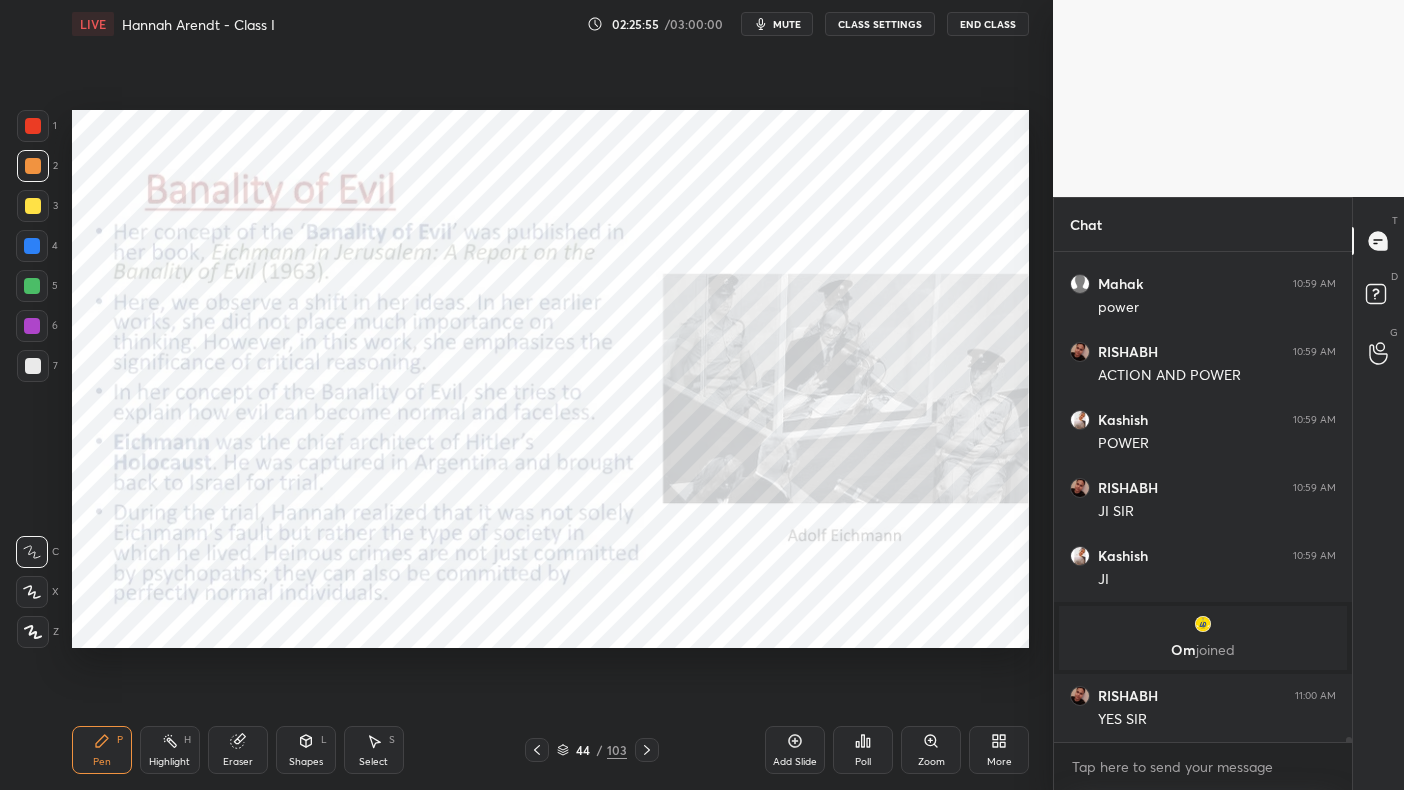 click at bounding box center [33, 126] 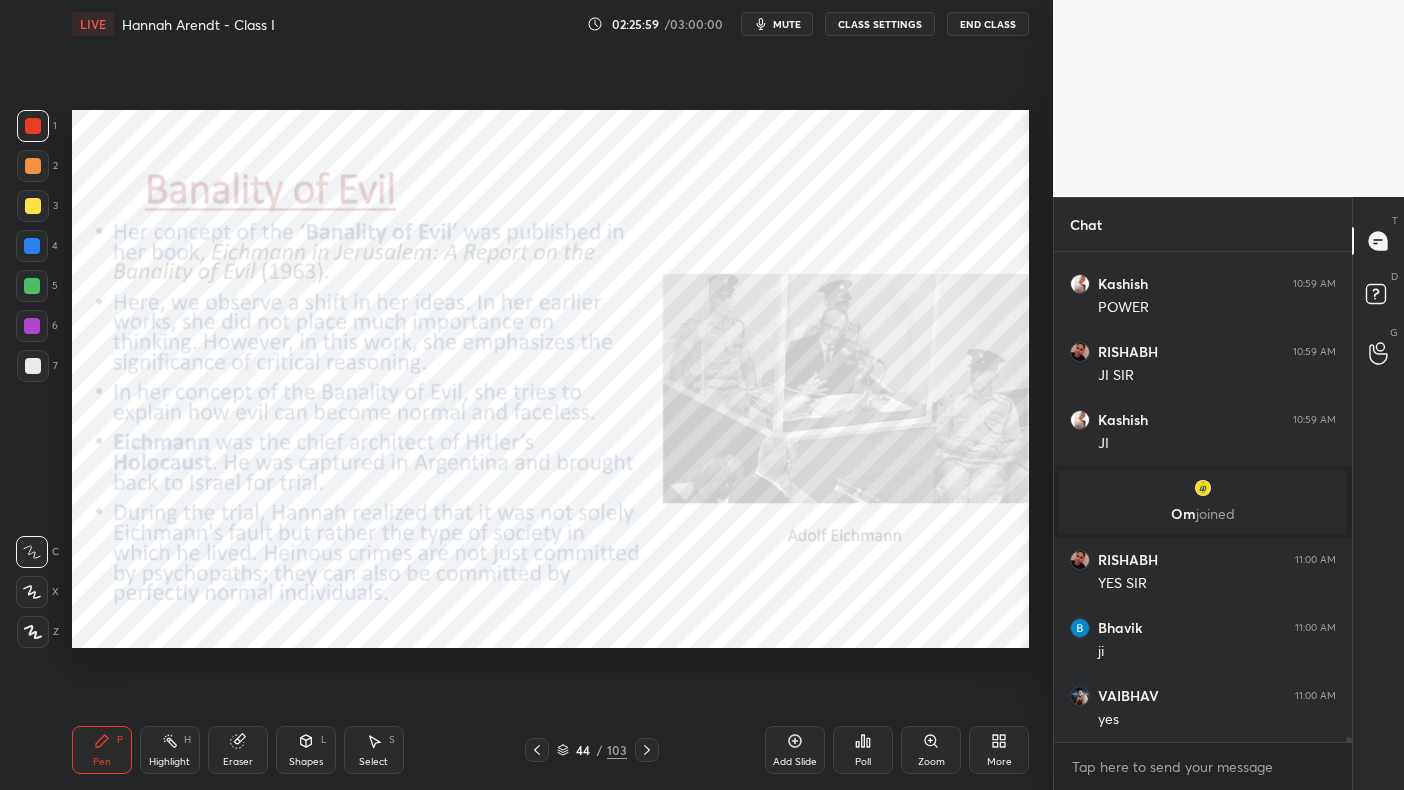 scroll, scrollTop: 50358, scrollLeft: 0, axis: vertical 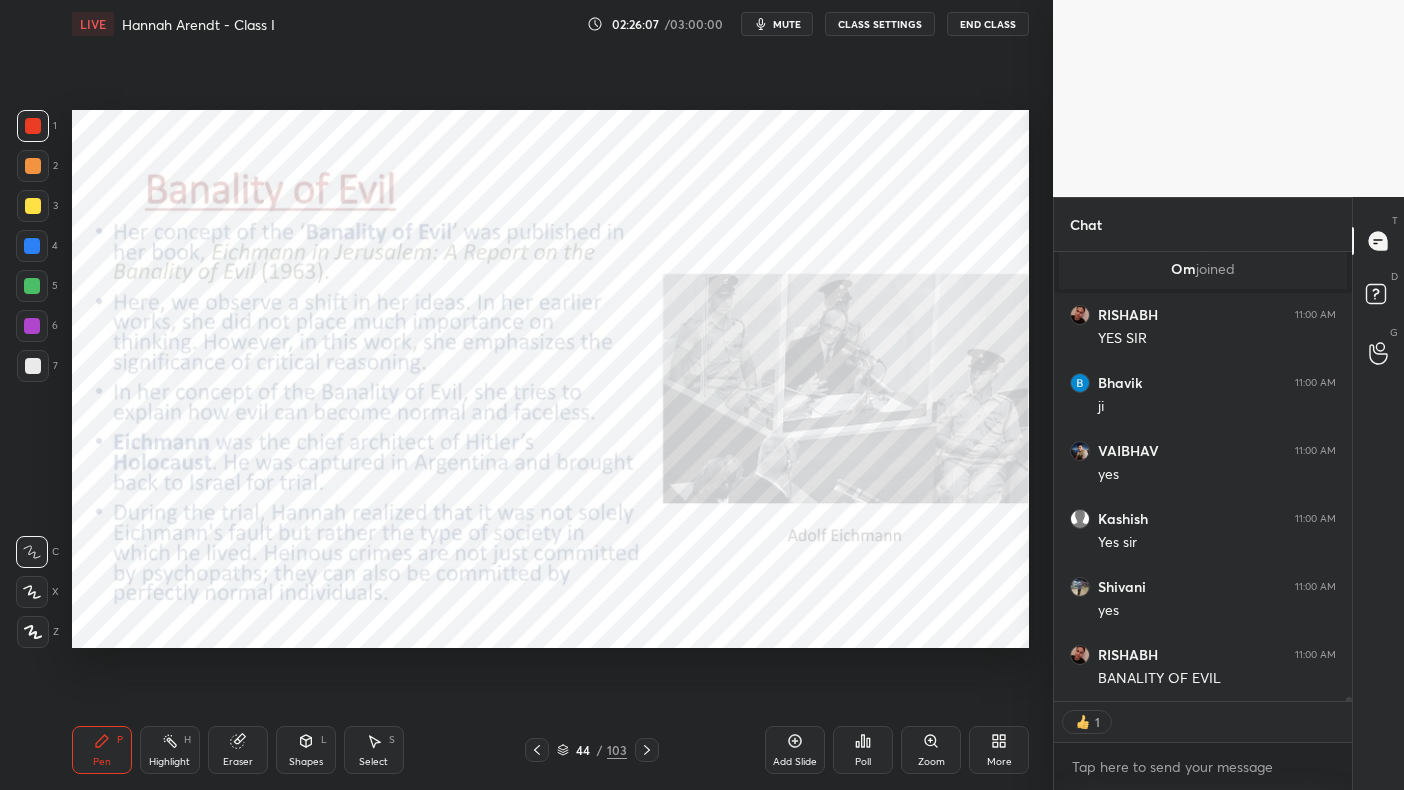 click on "Add Slide" at bounding box center (795, 750) 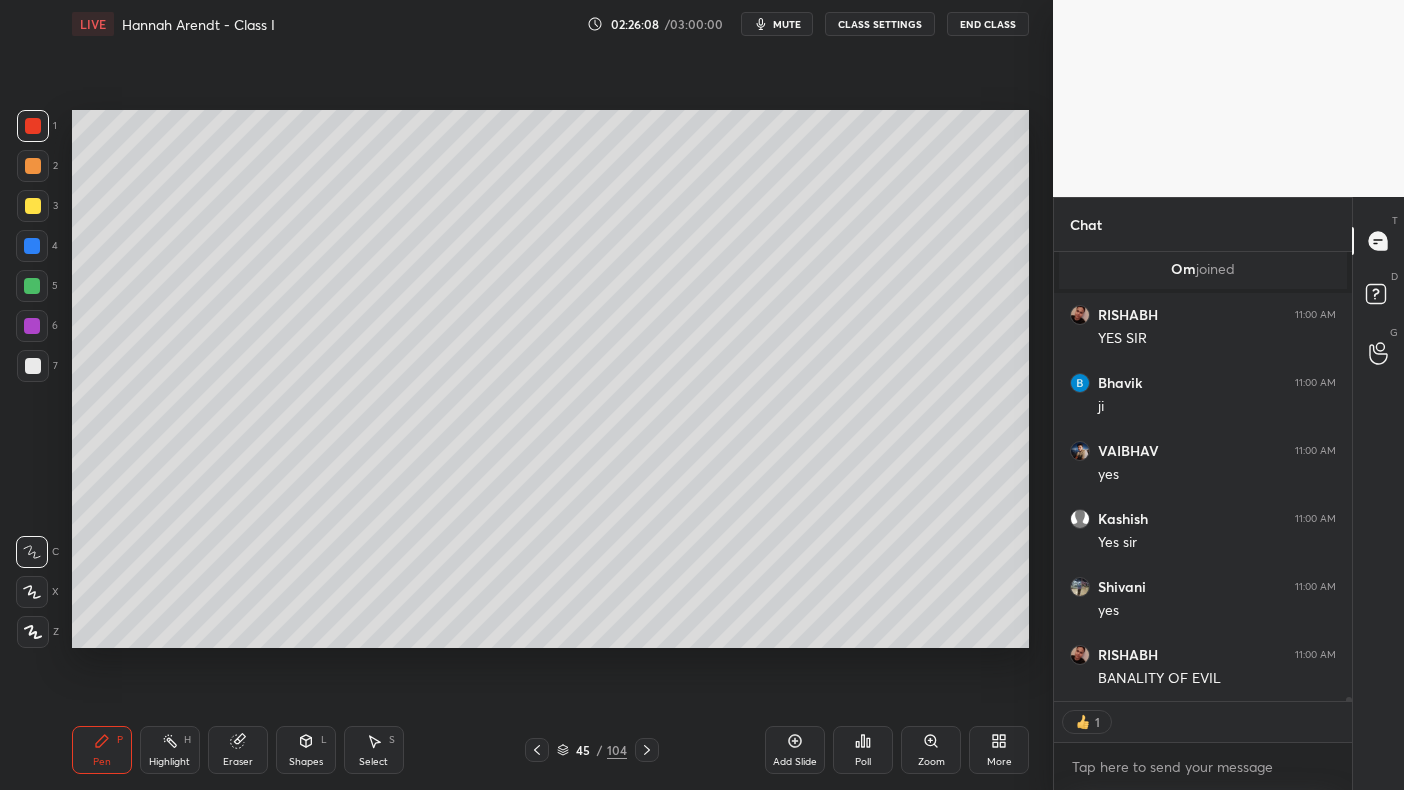 click at bounding box center (32, 246) 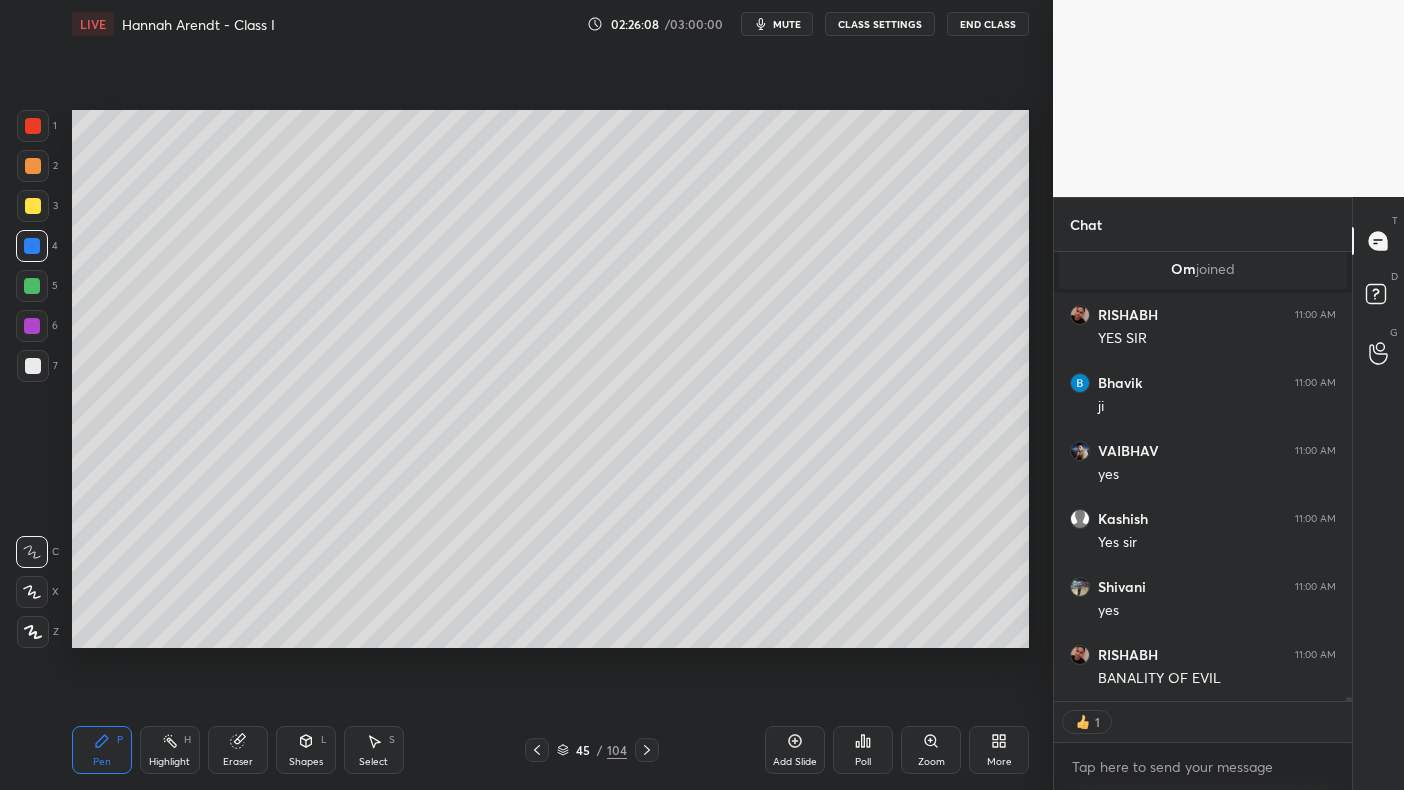 click at bounding box center (33, 206) 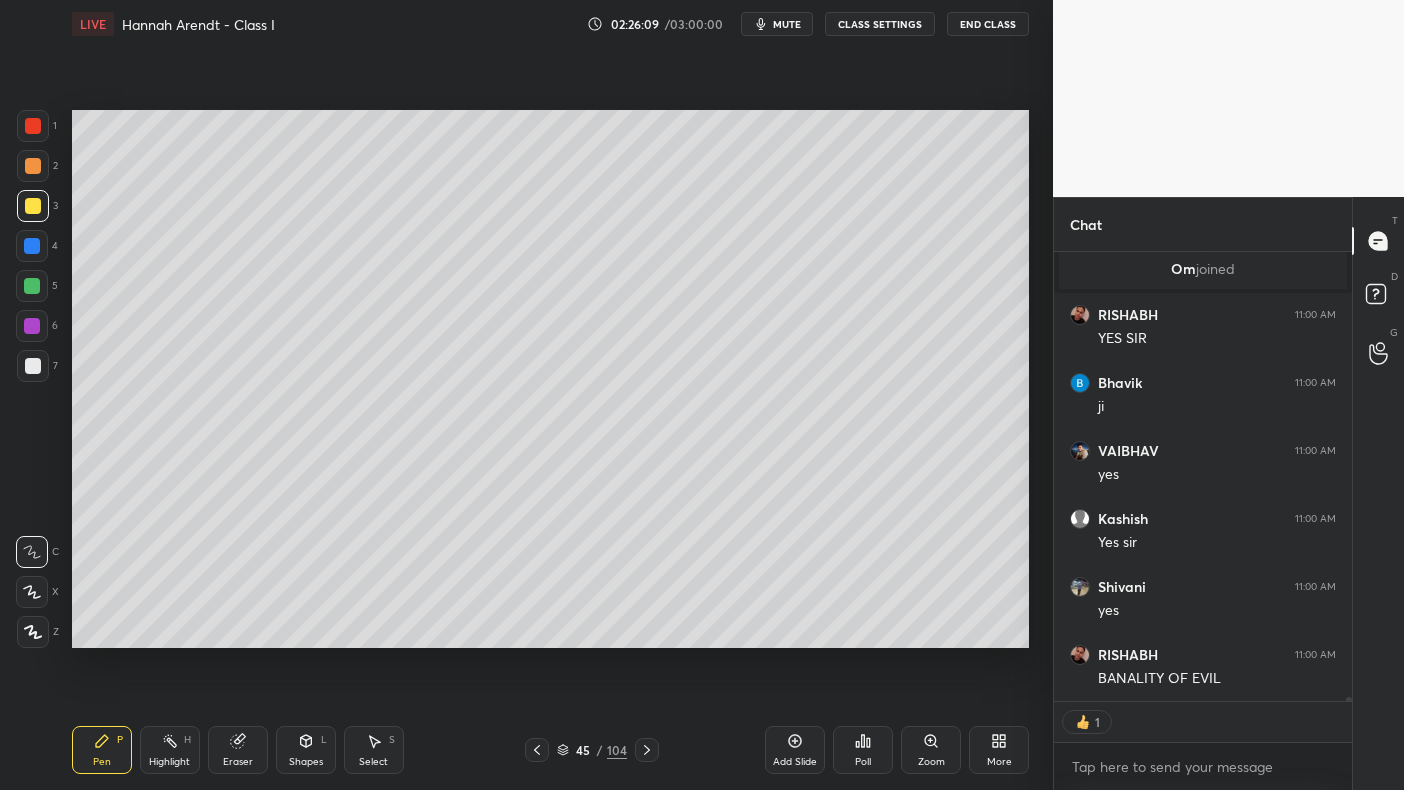 click at bounding box center [33, 206] 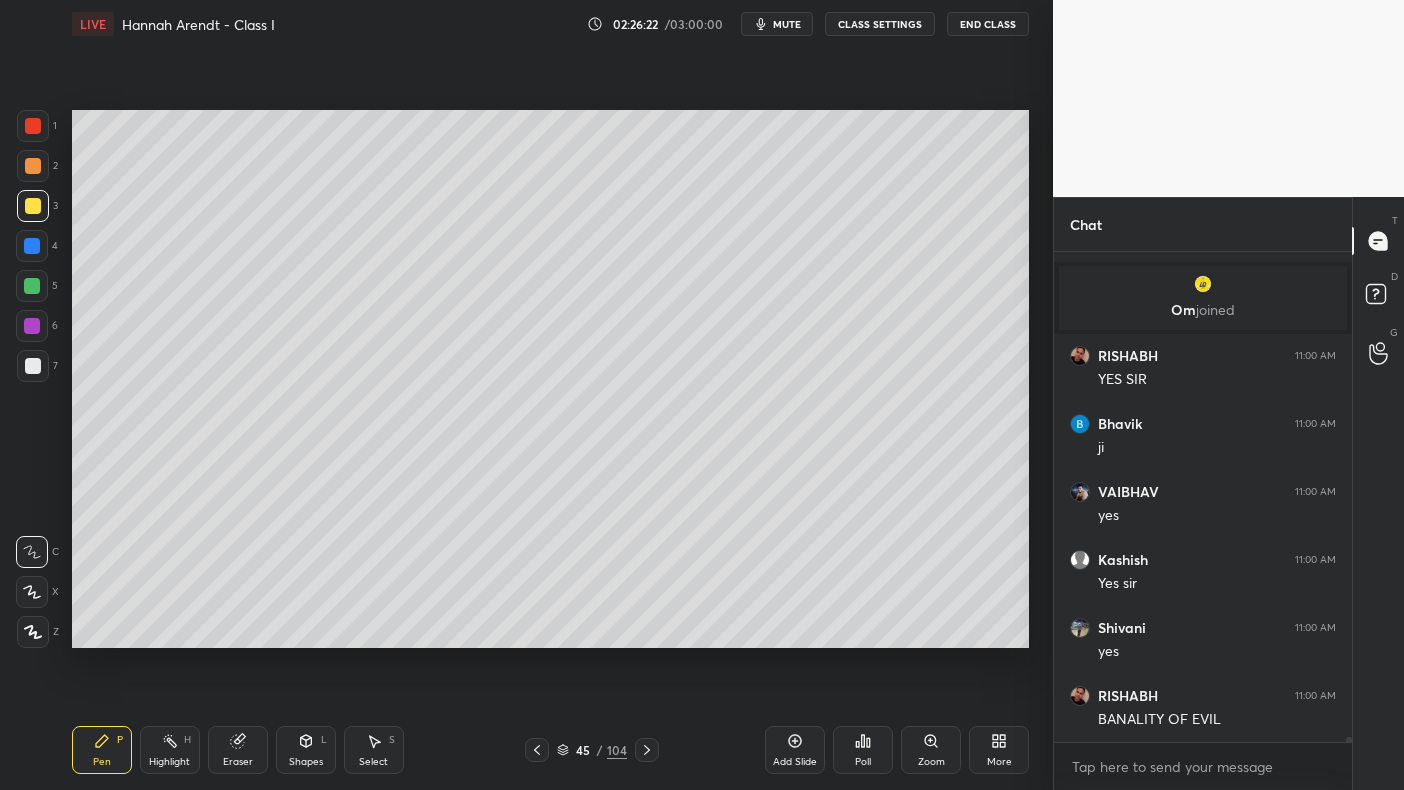click on "3" at bounding box center (37, 210) 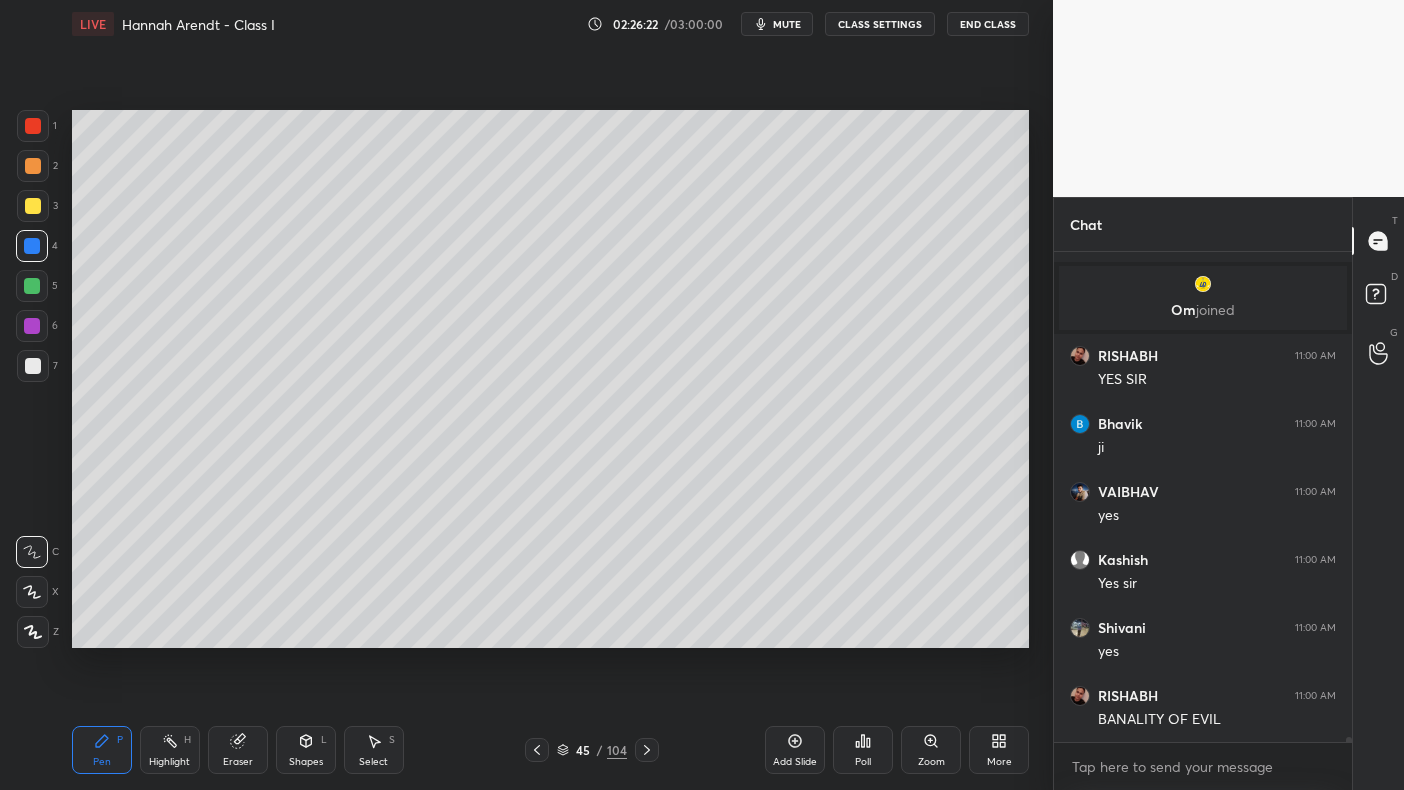 scroll, scrollTop: 50562, scrollLeft: 0, axis: vertical 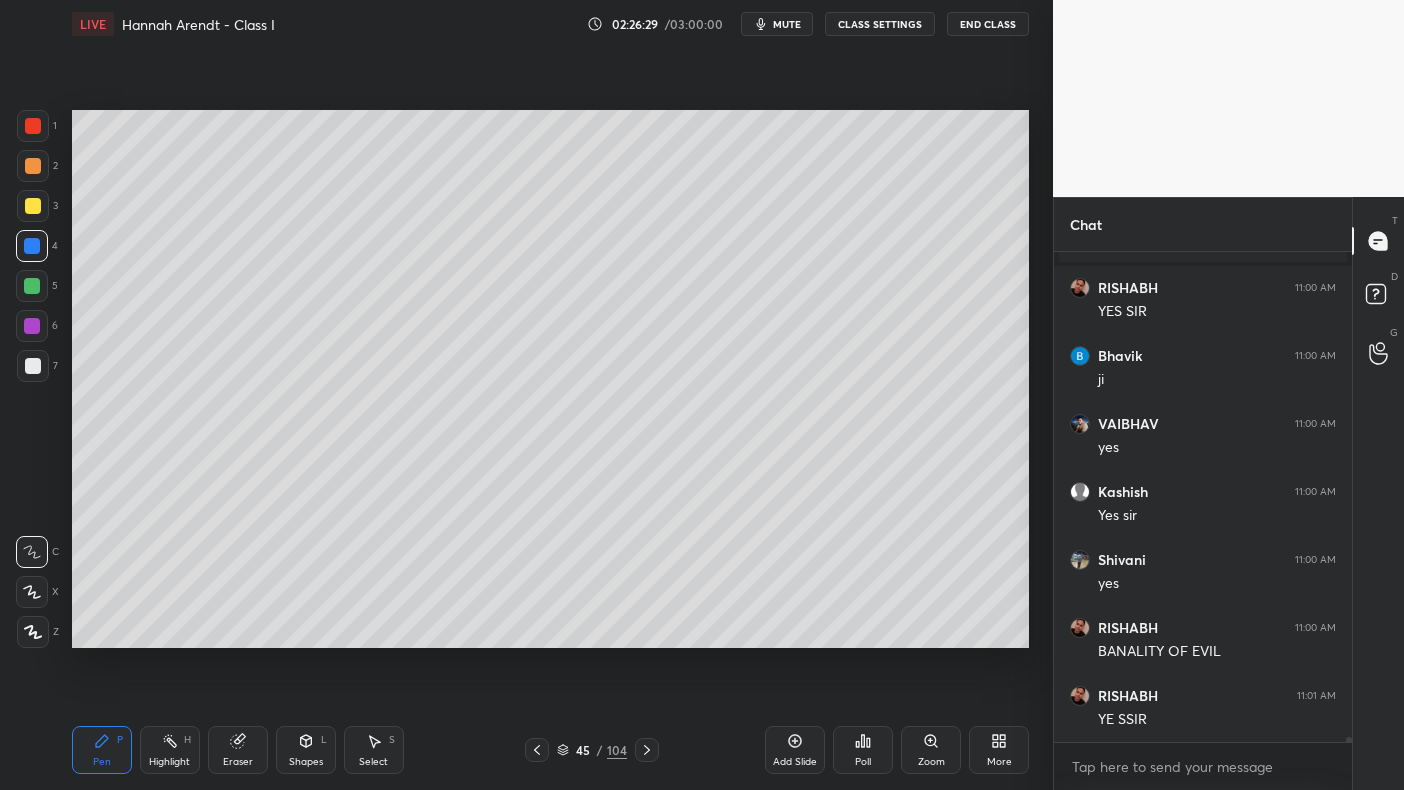 click at bounding box center [33, 366] 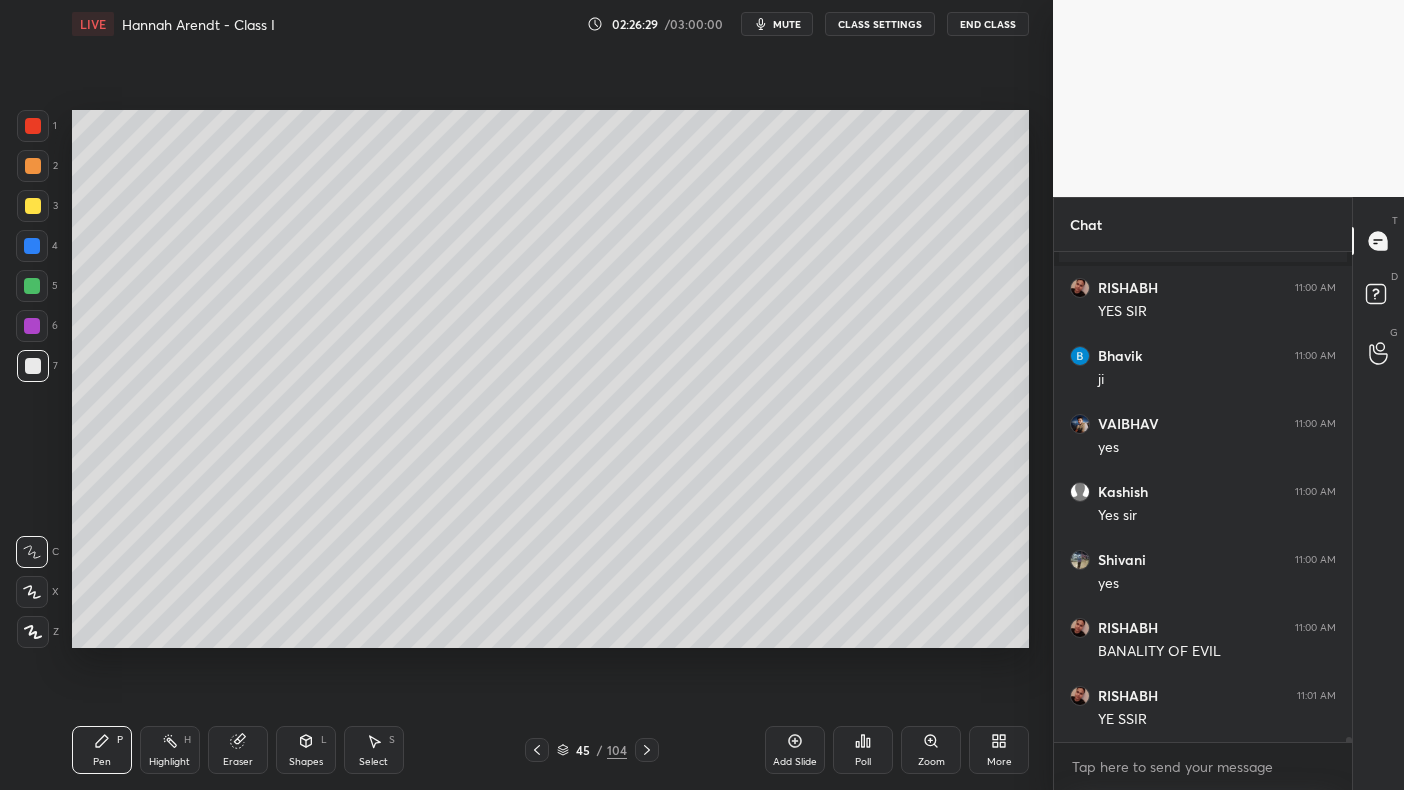 click at bounding box center (33, 366) 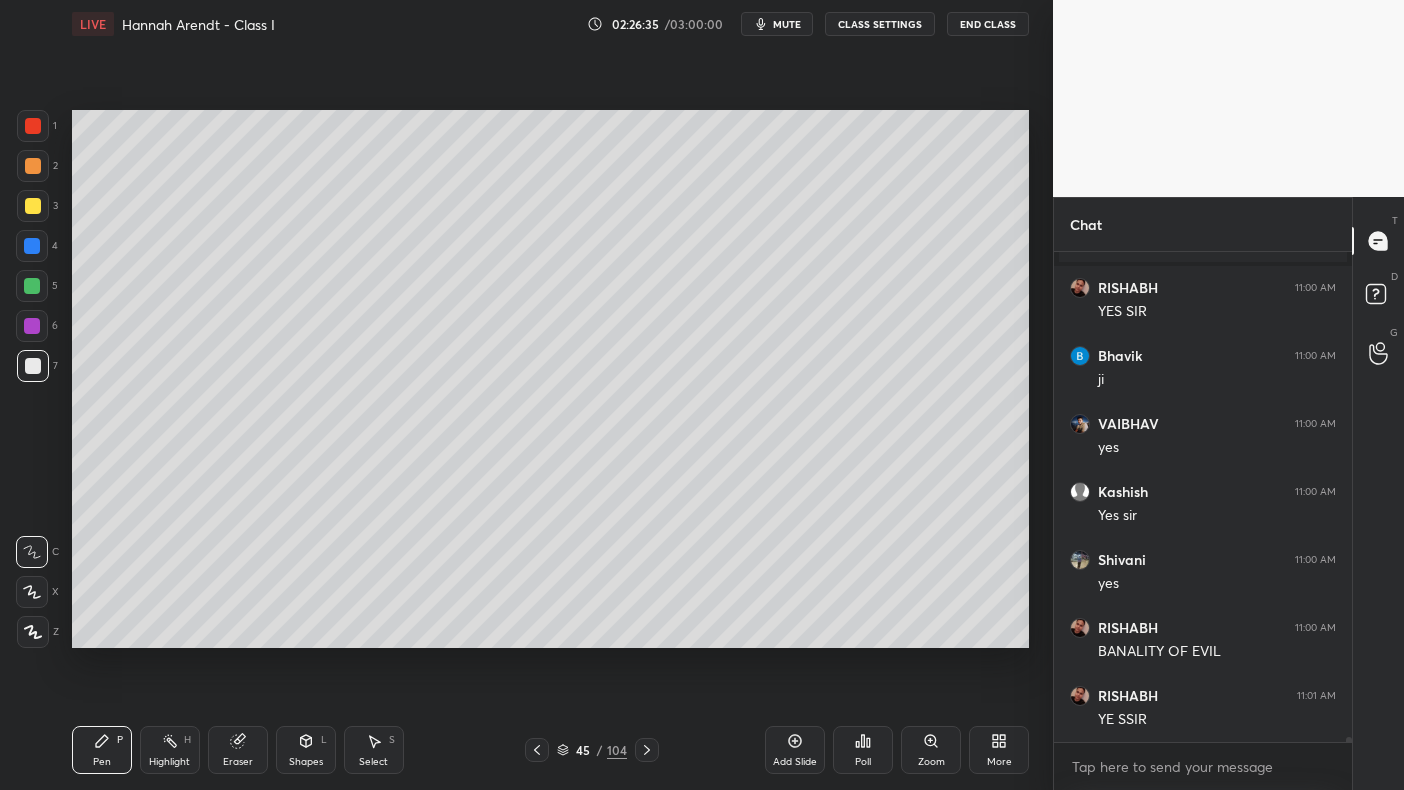click at bounding box center [32, 286] 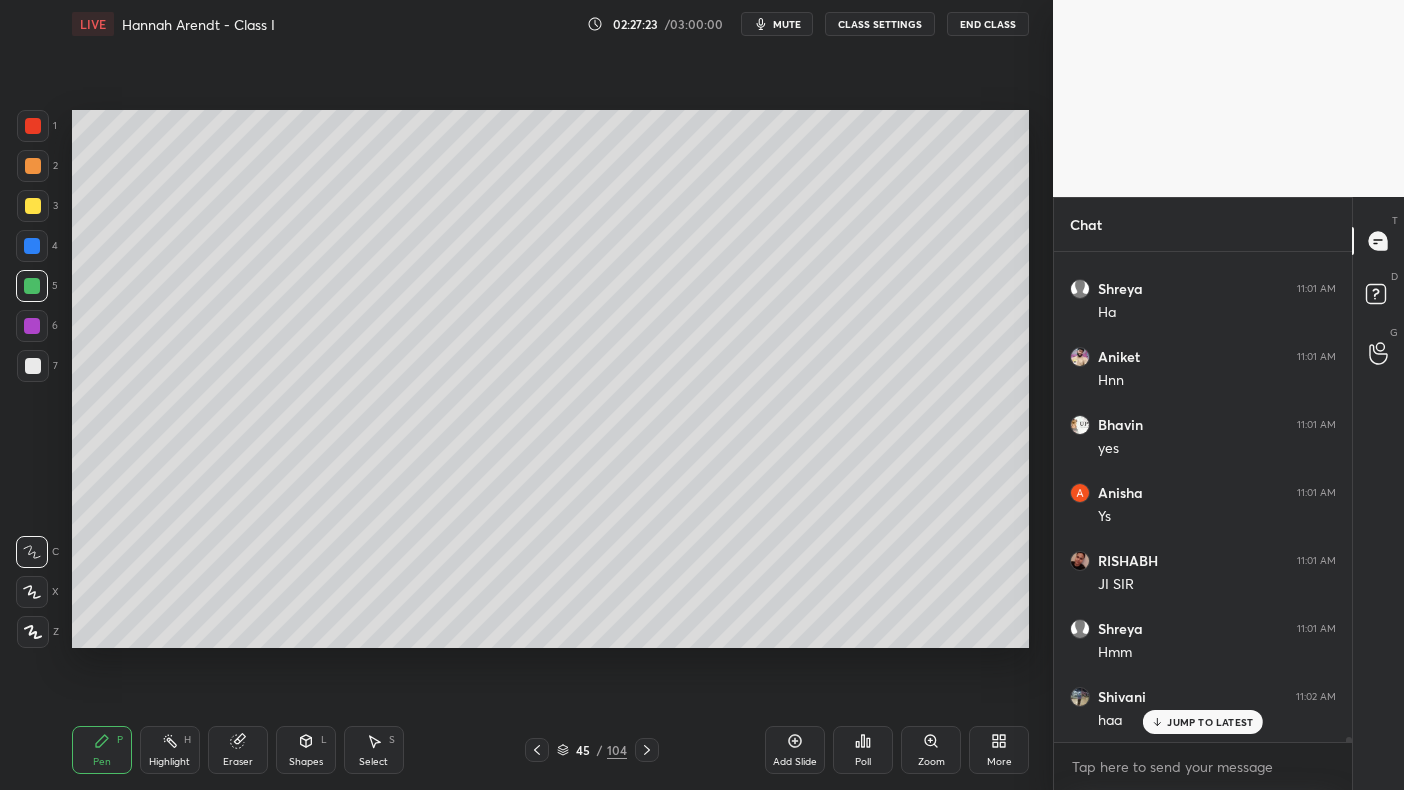 scroll, scrollTop: 51717, scrollLeft: 0, axis: vertical 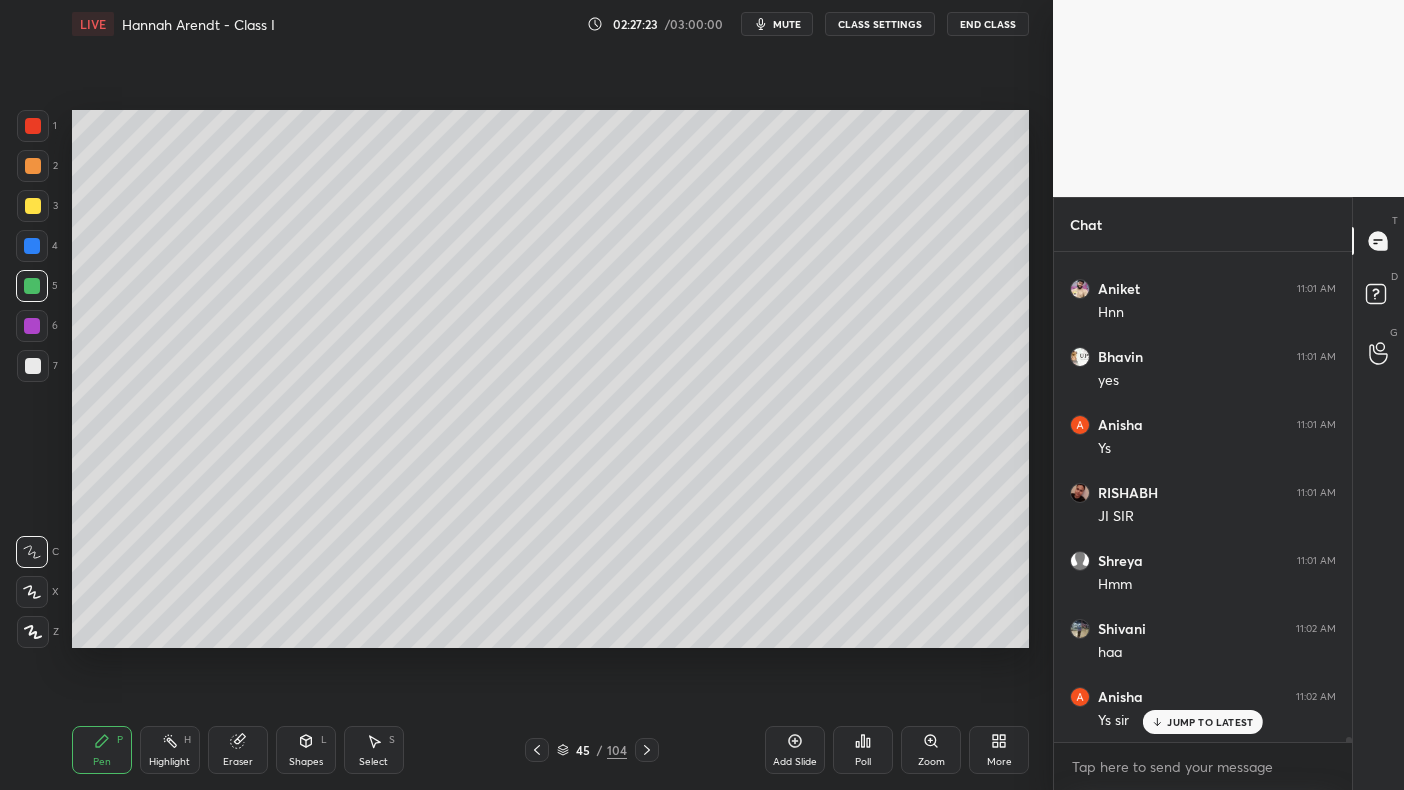 click on "1 2 3 4 5 6 7 C X Z C X Z E E Erase all   H H" at bounding box center (32, 379) 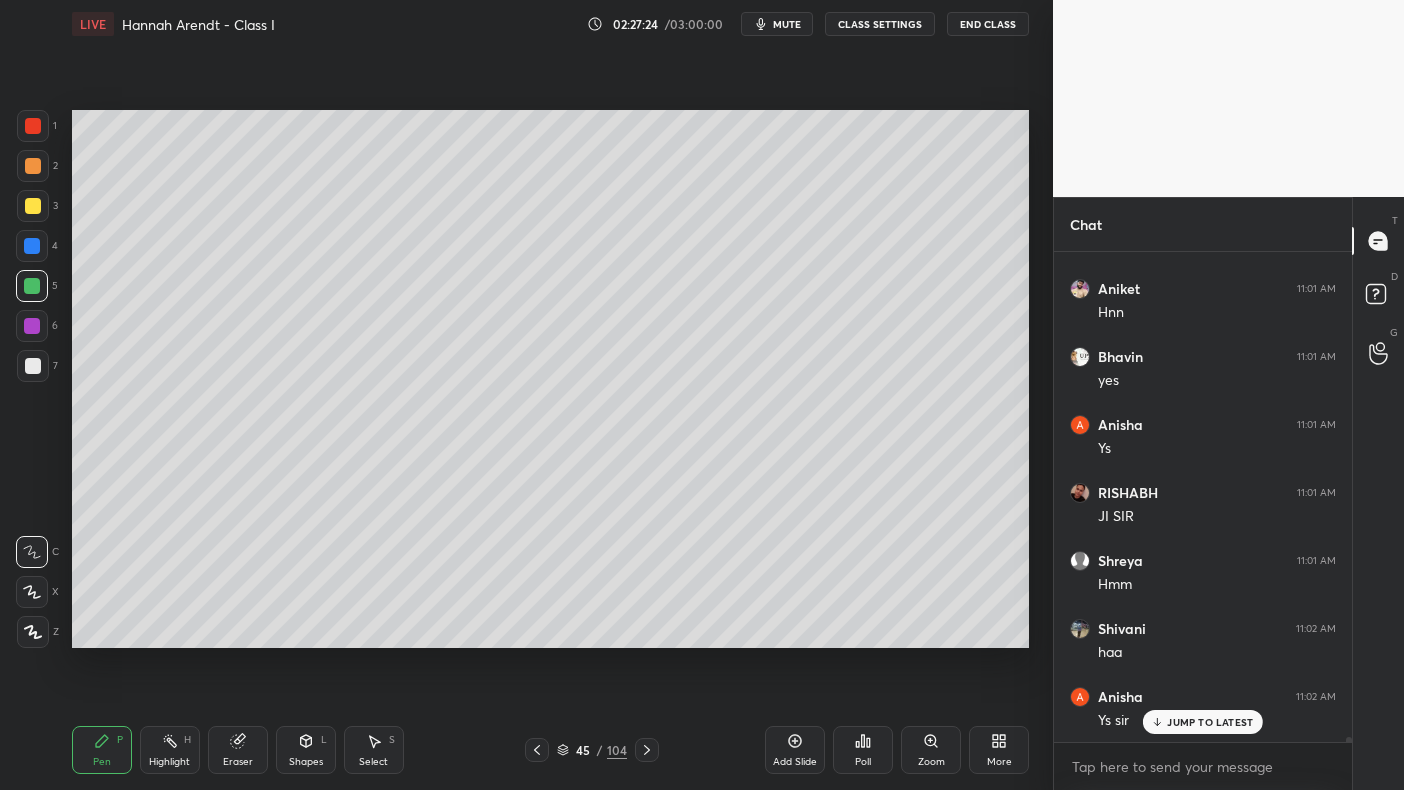 click on "1 2 3 4 5 6 7 C X Z C X Z E E Erase all   H H" at bounding box center [32, 379] 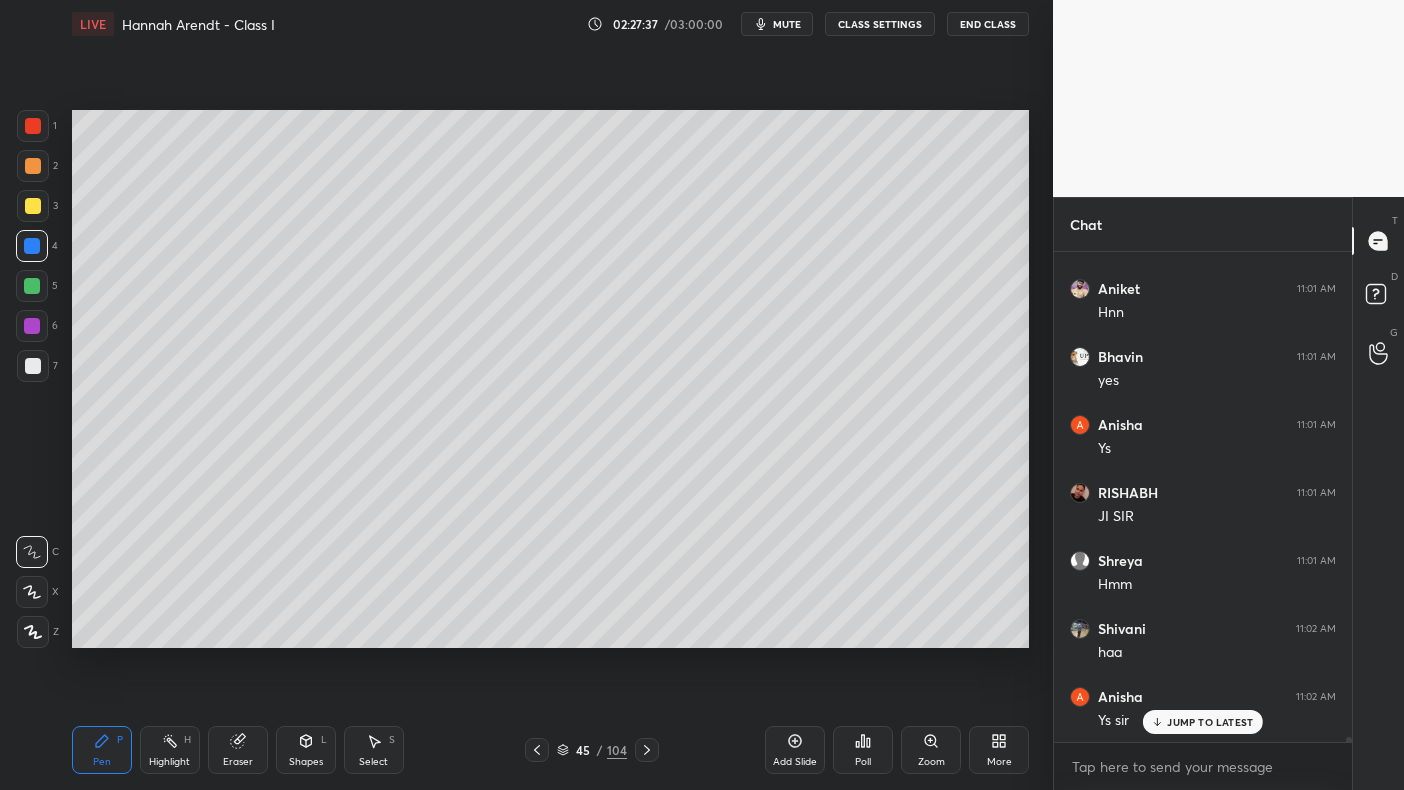 click on "3" at bounding box center [37, 210] 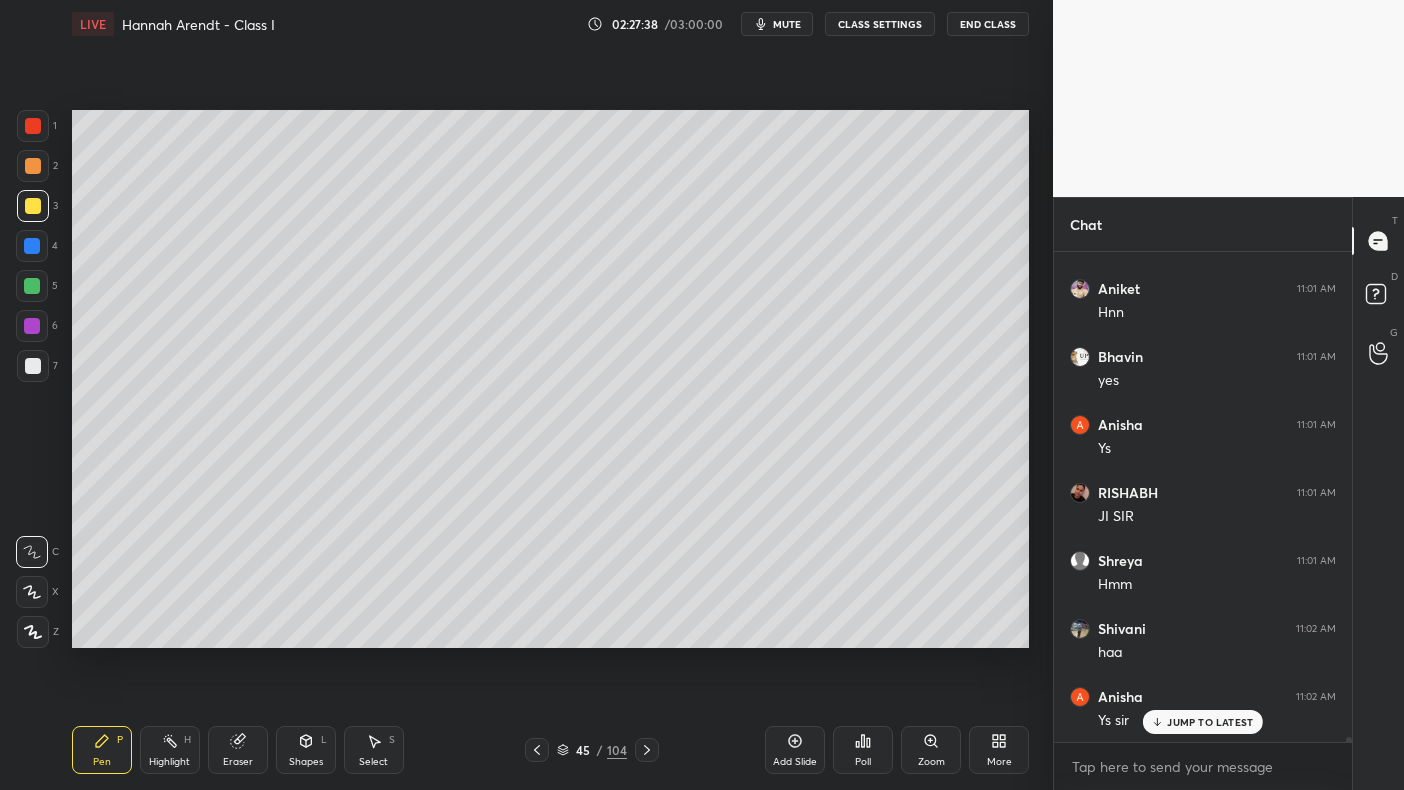click at bounding box center [33, 206] 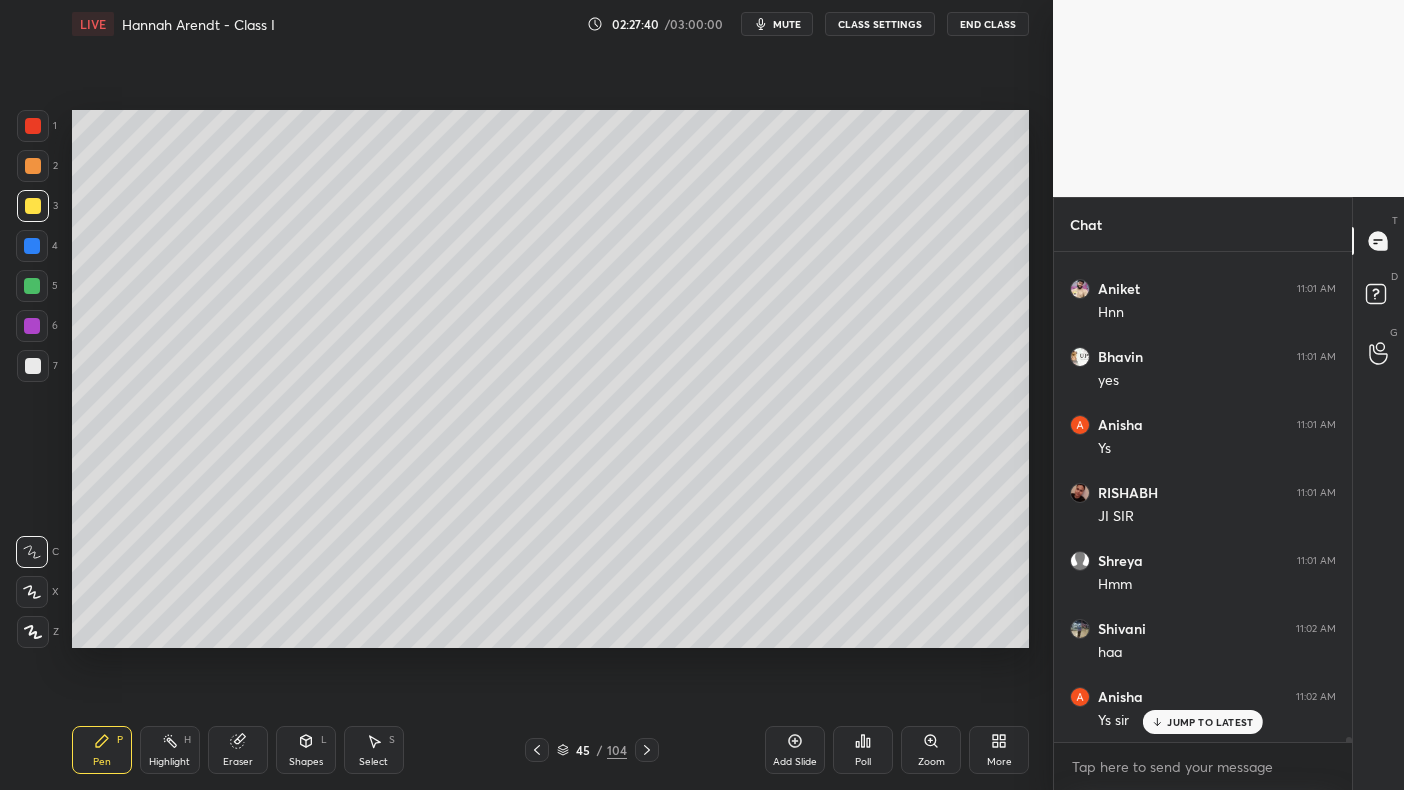 click on "Add Slide" at bounding box center (795, 762) 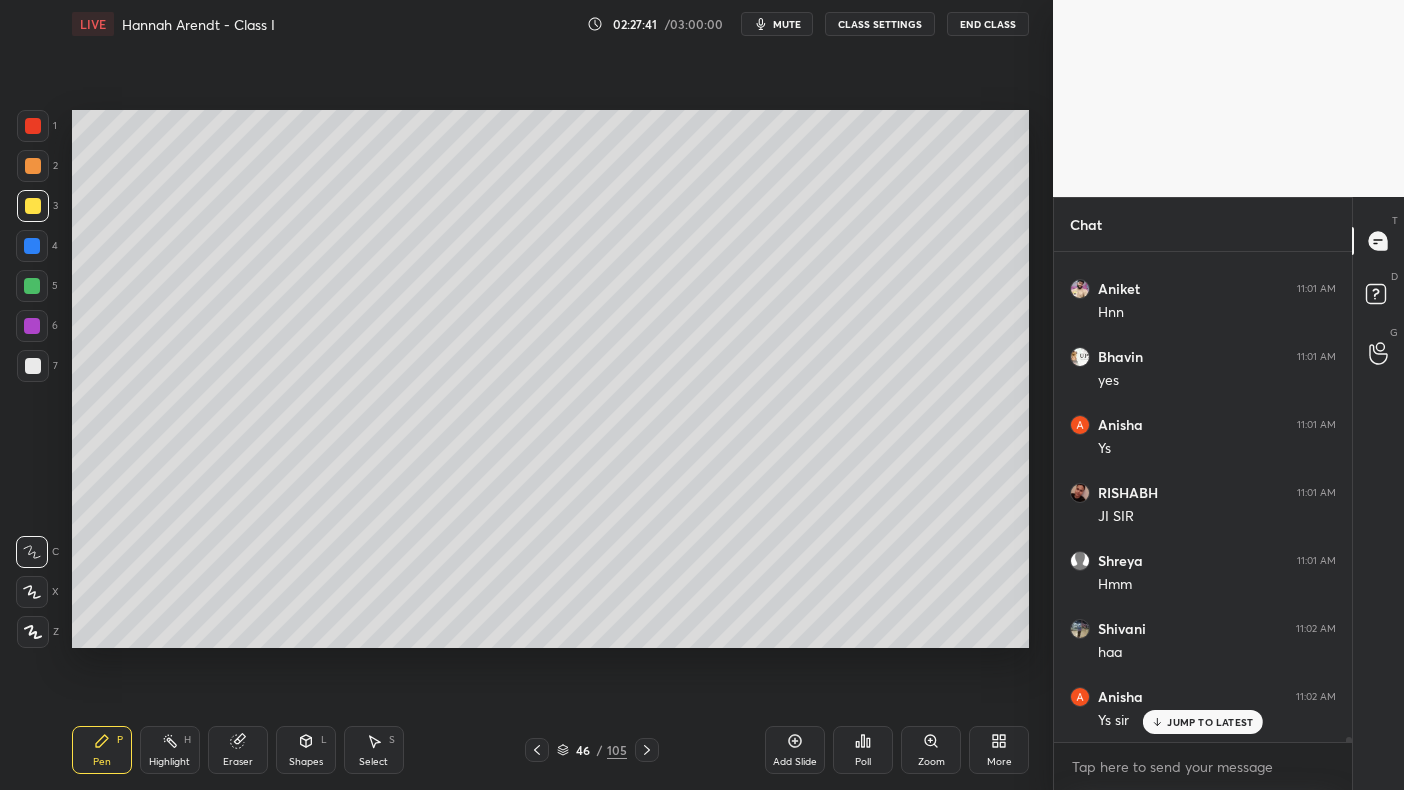 click at bounding box center [32, 246] 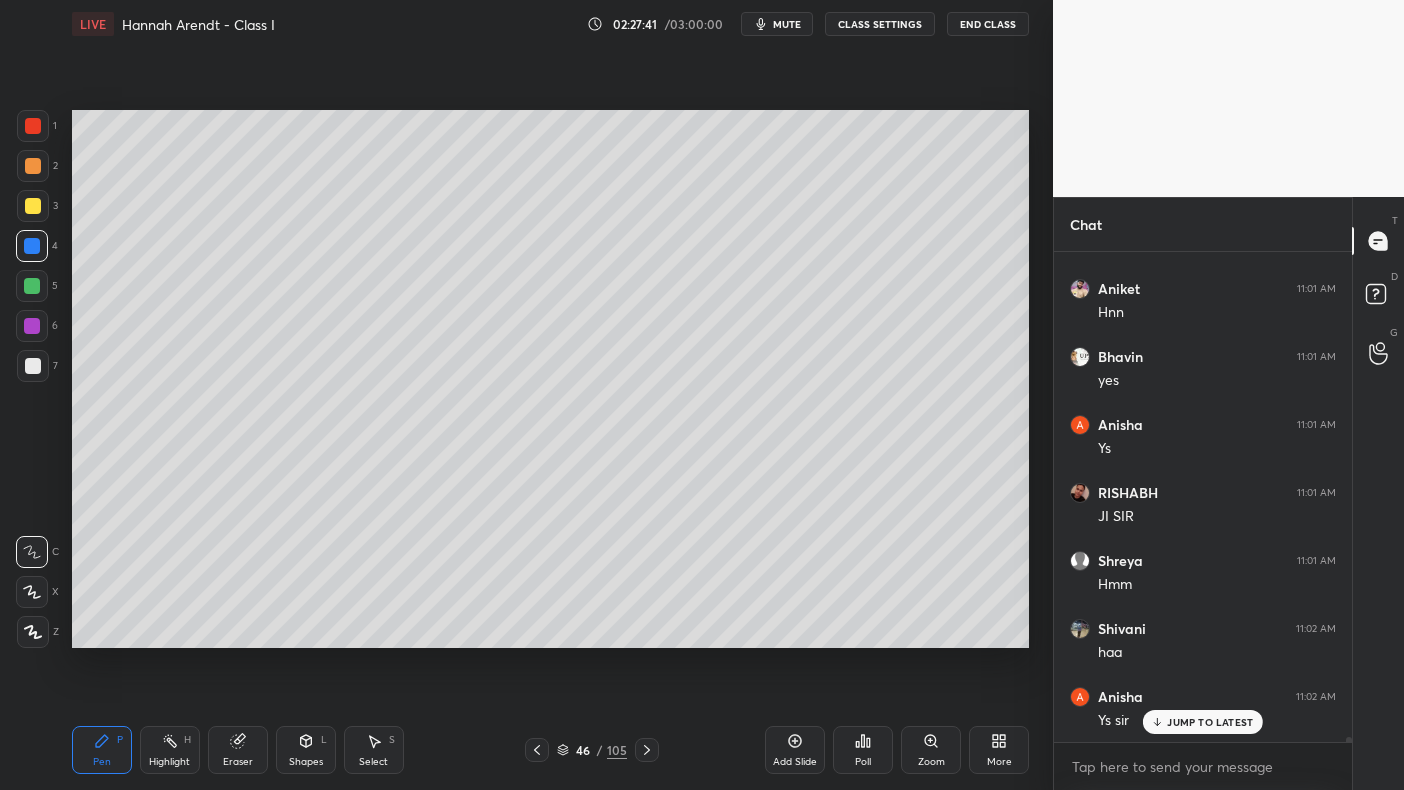 click at bounding box center [32, 246] 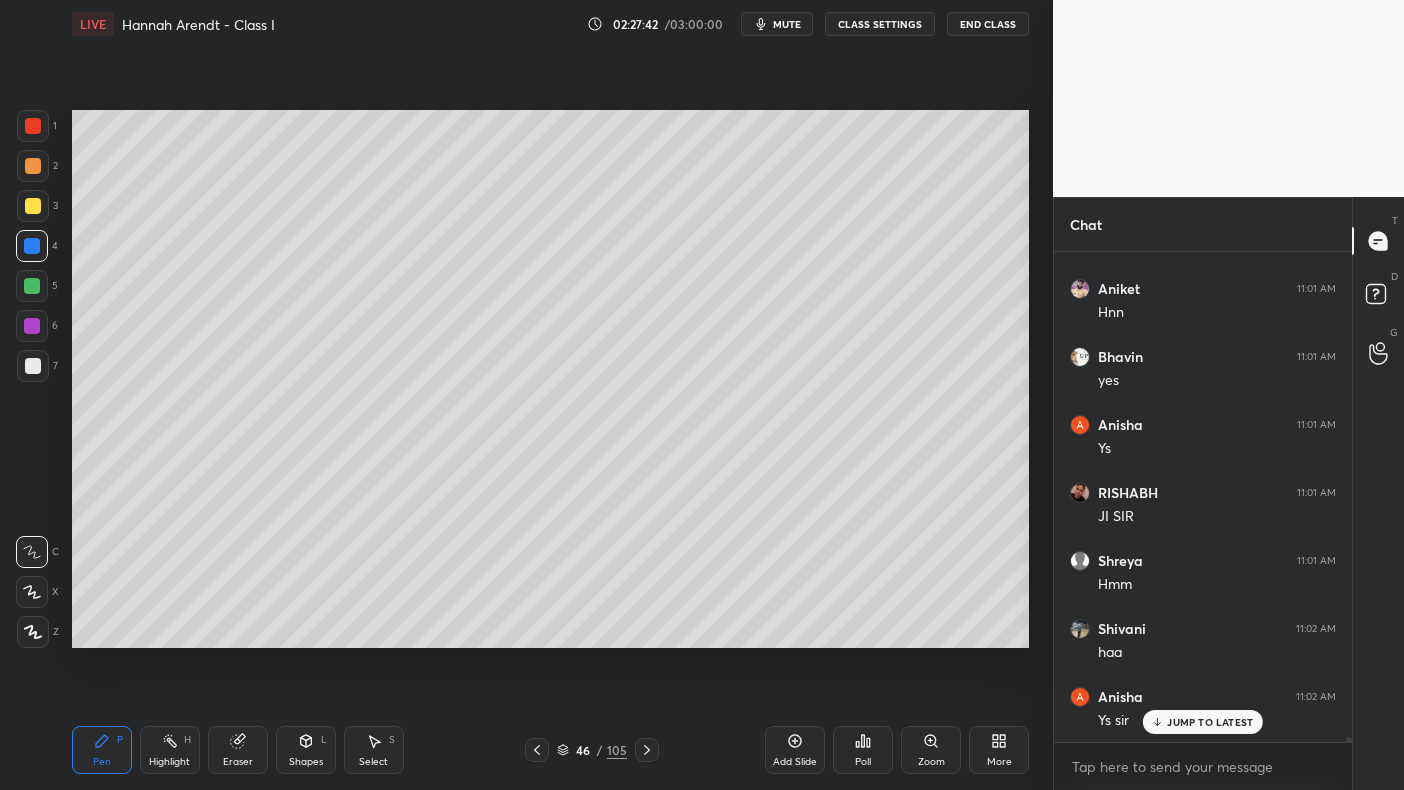click at bounding box center (32, 286) 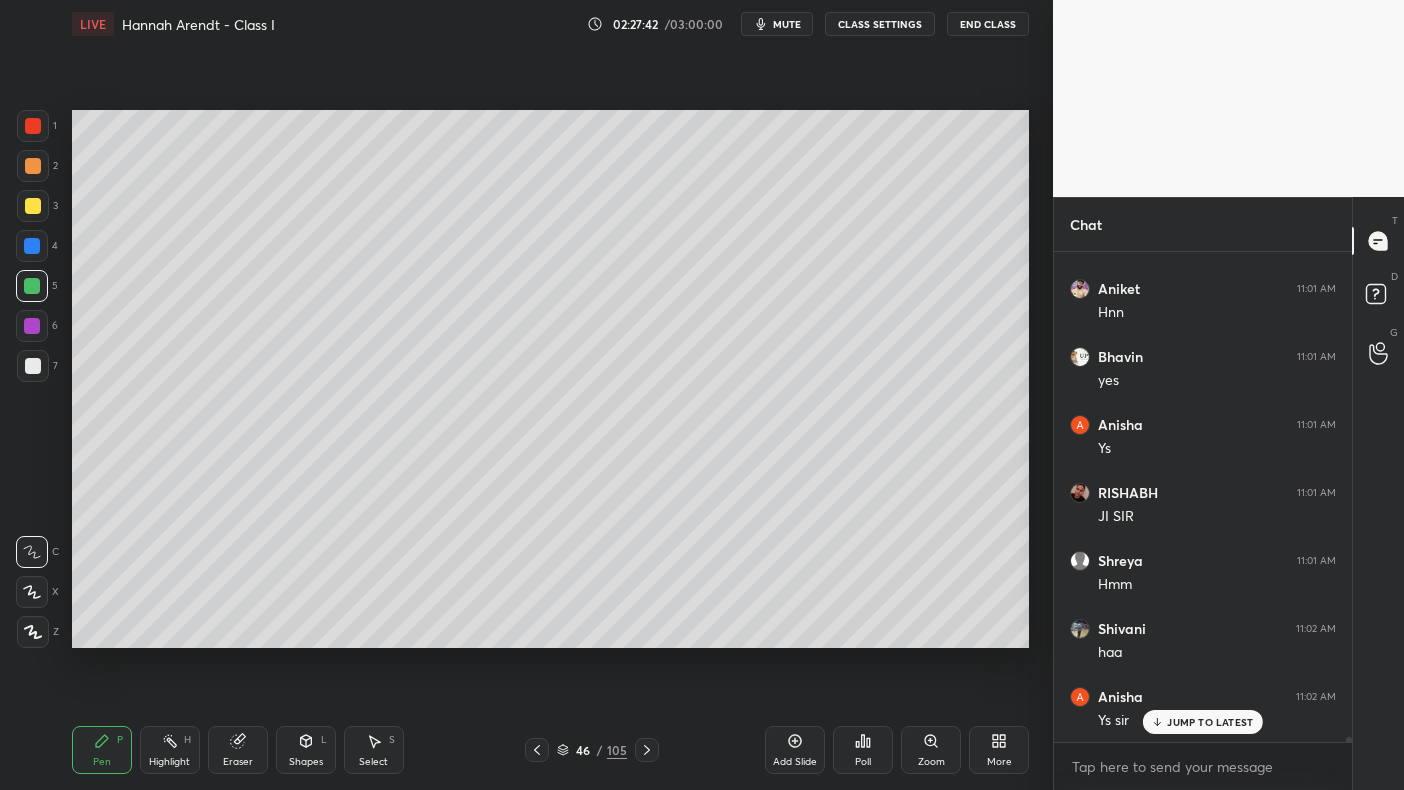 click at bounding box center (32, 286) 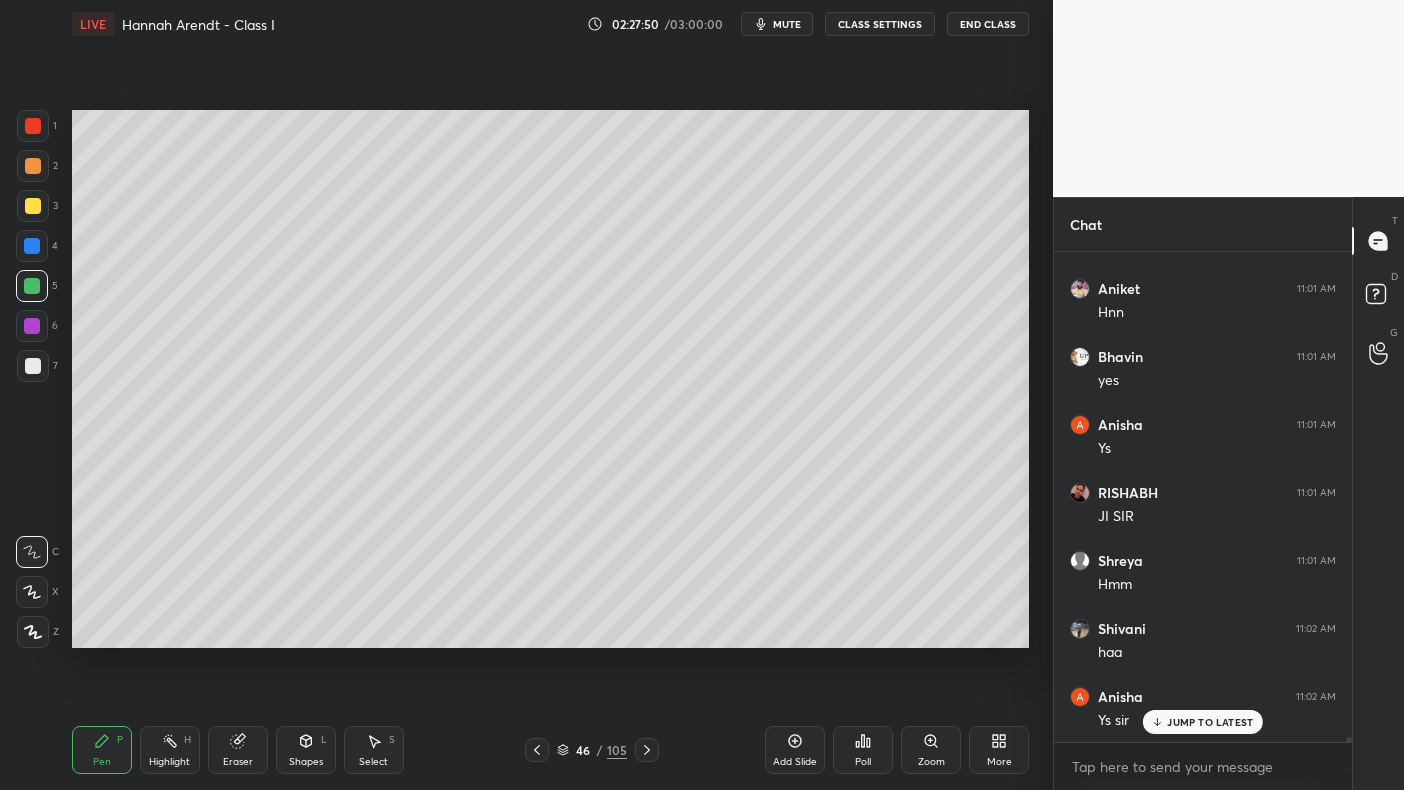 click on "1 2 3 4 5 6 7 C X Z C X Z E E Erase all   H H" at bounding box center (32, 379) 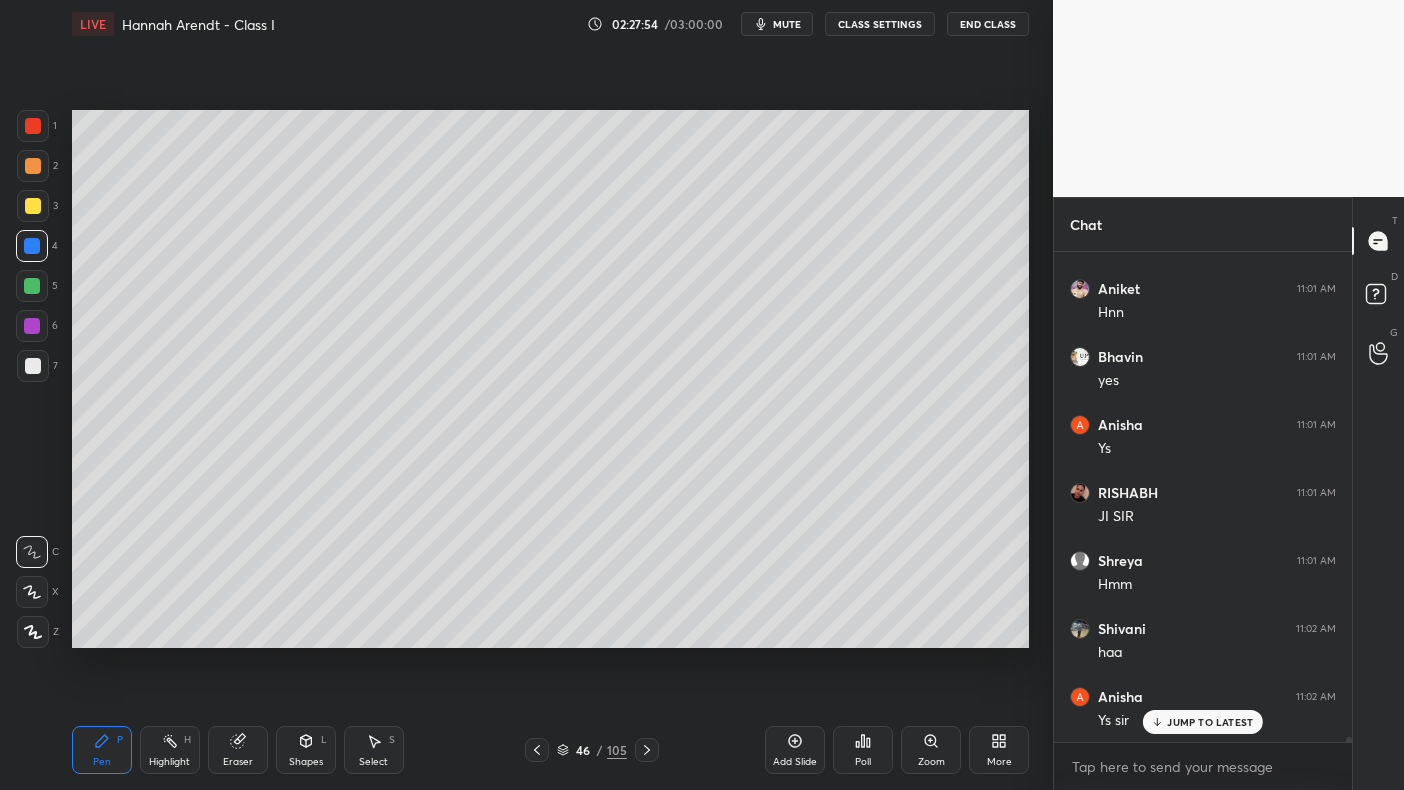click on "5" at bounding box center (37, 290) 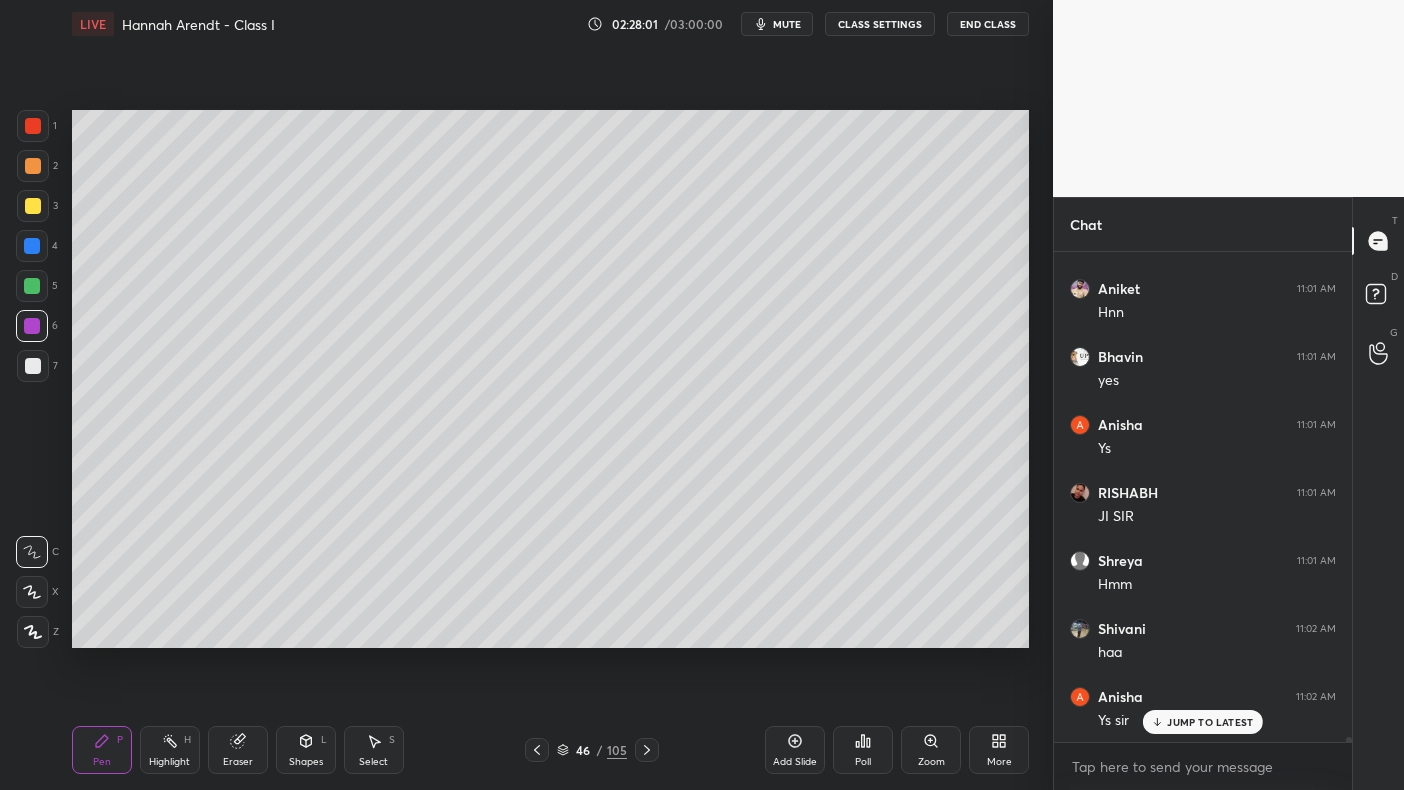 click at bounding box center (32, 286) 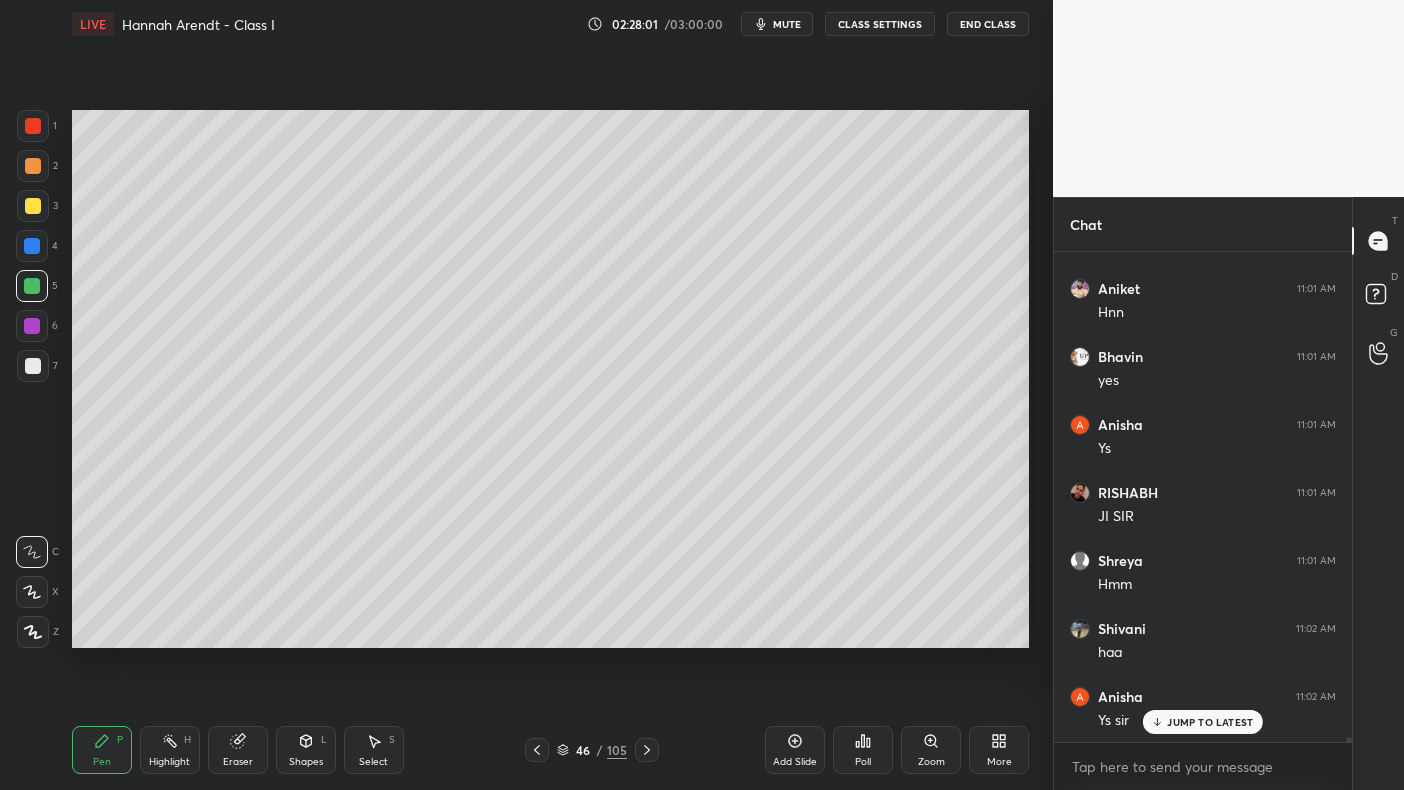 click at bounding box center [32, 286] 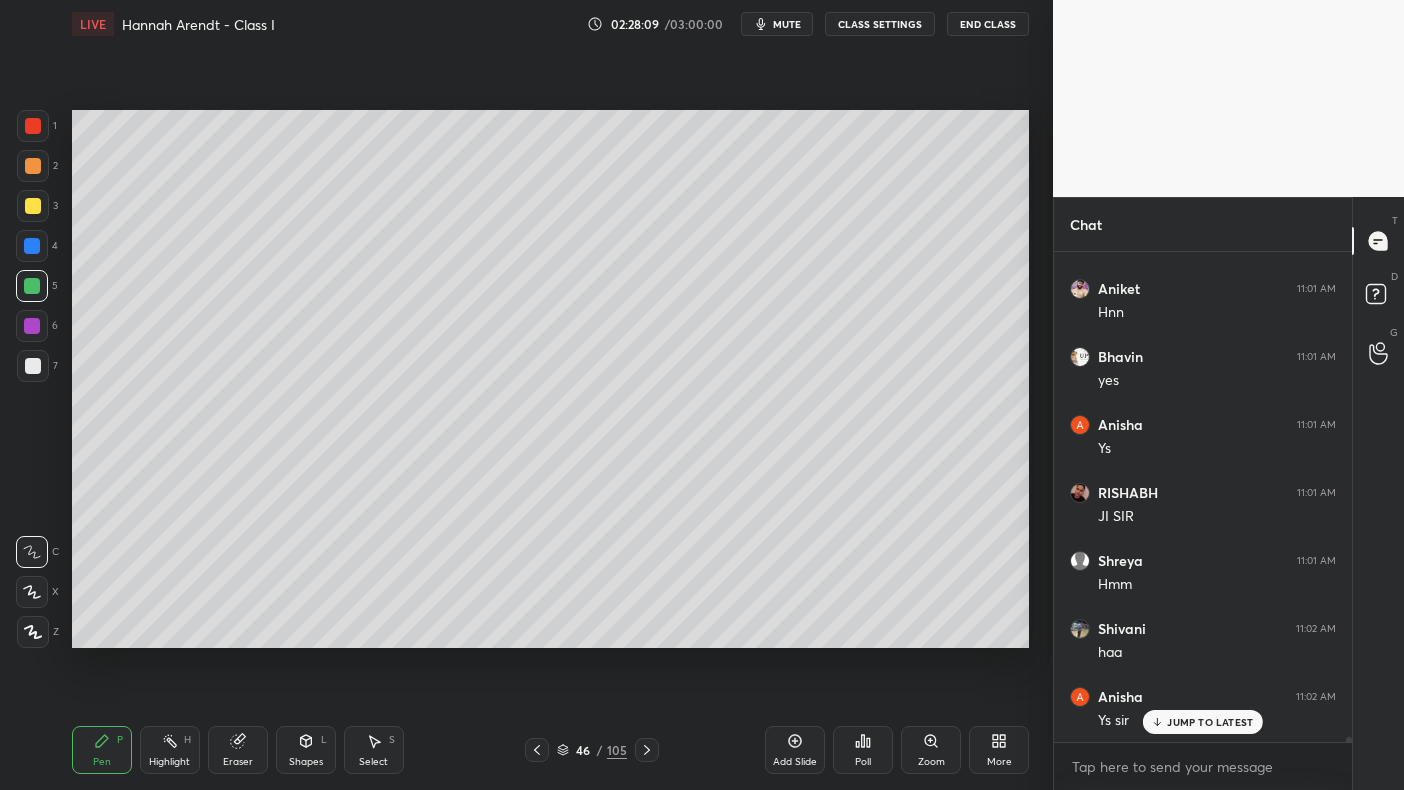 click on "3" at bounding box center (37, 210) 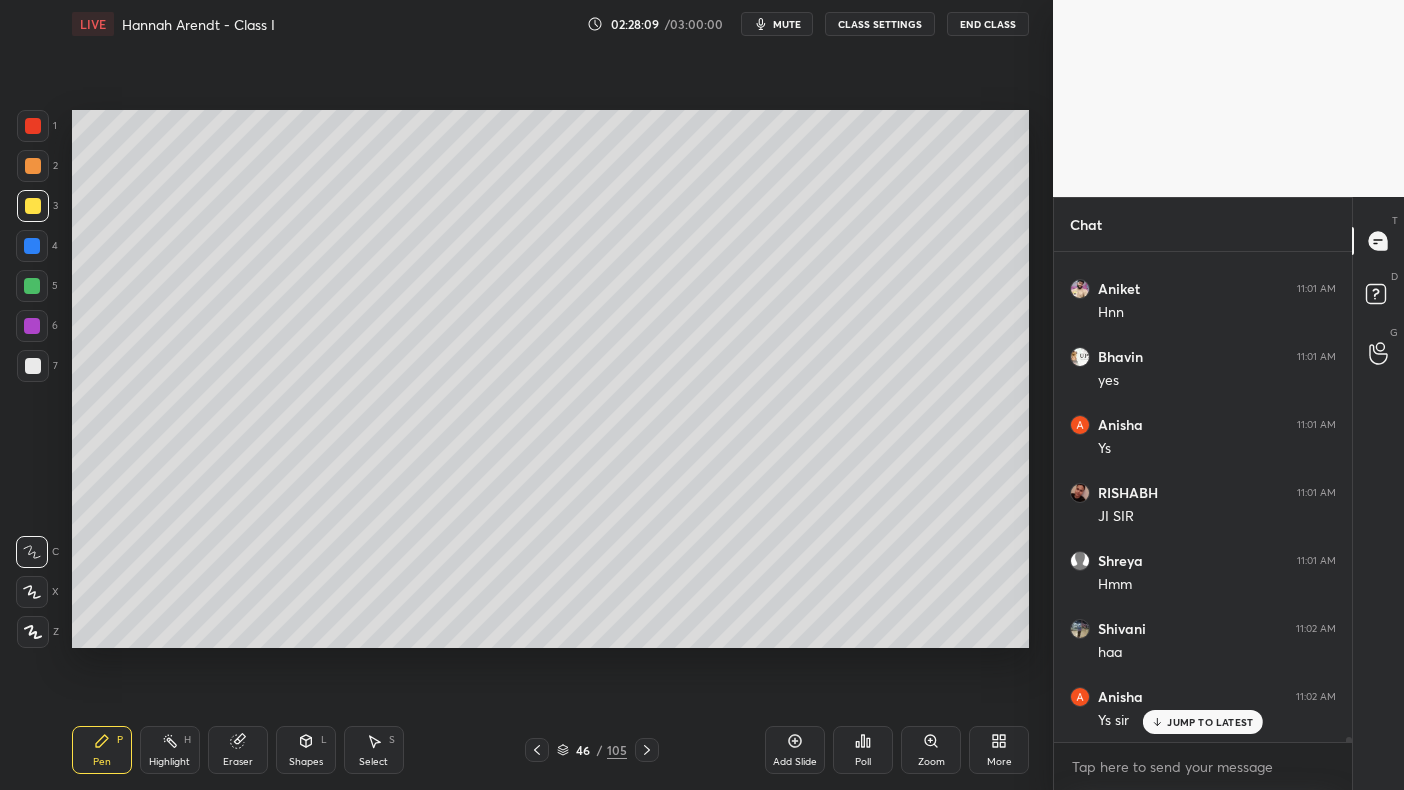 click at bounding box center (33, 206) 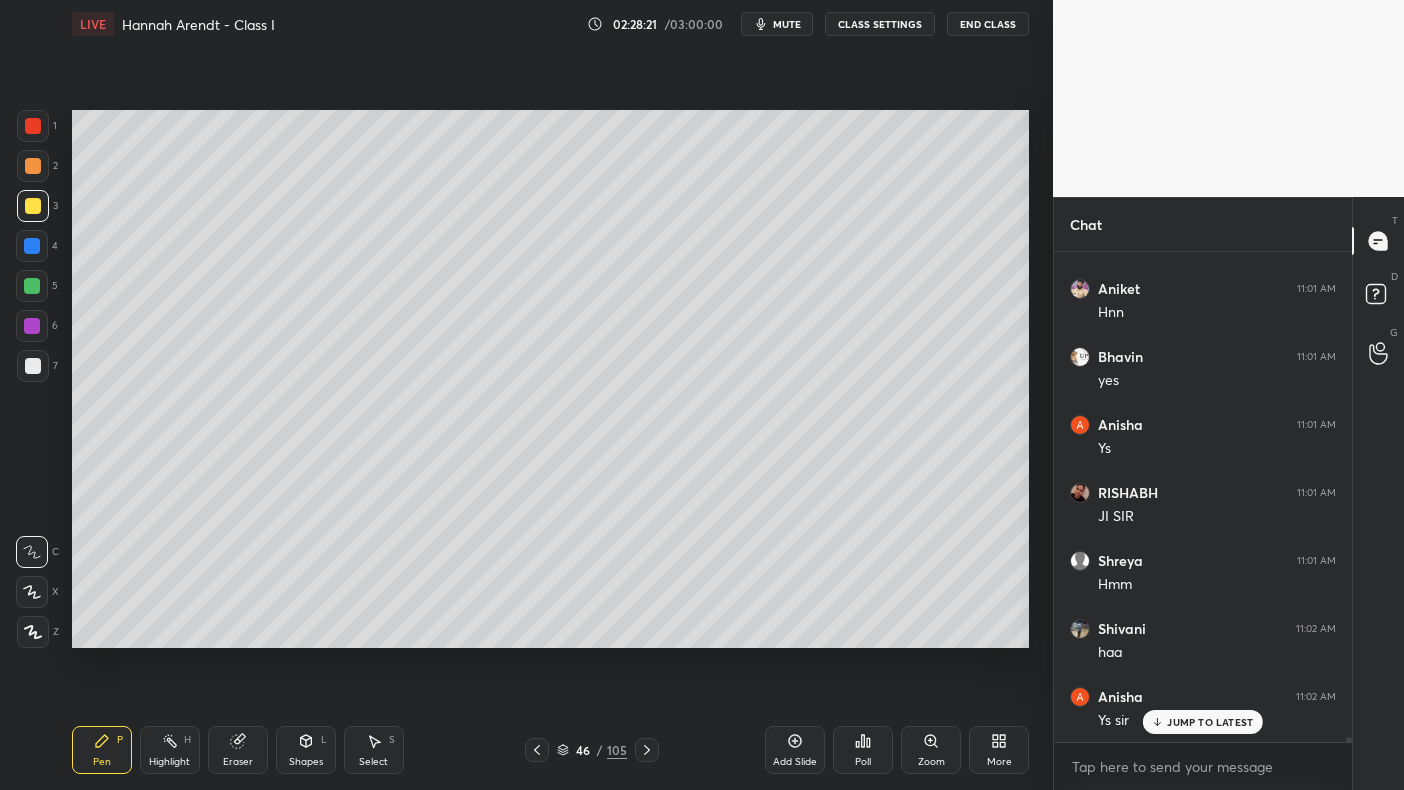 click at bounding box center [32, 246] 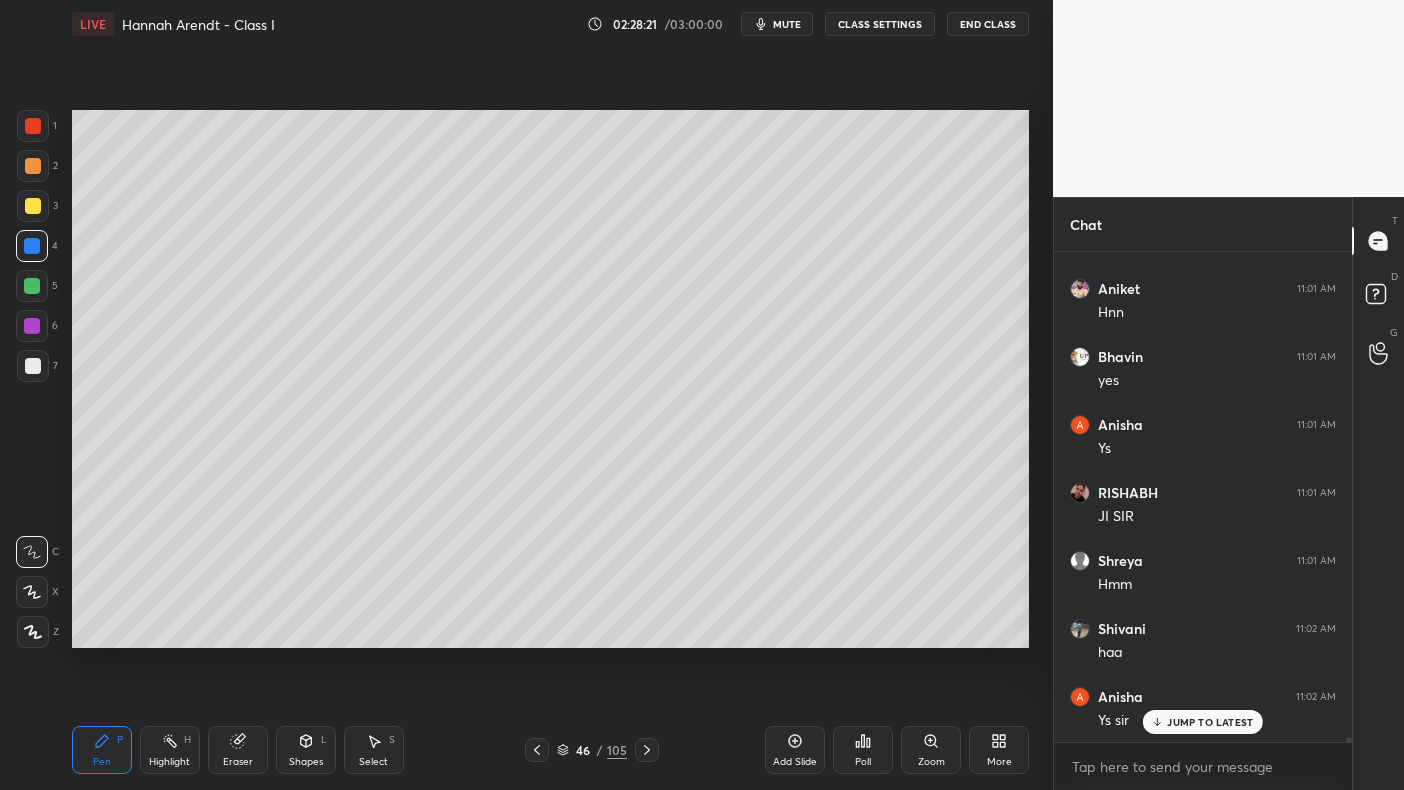 click at bounding box center [32, 246] 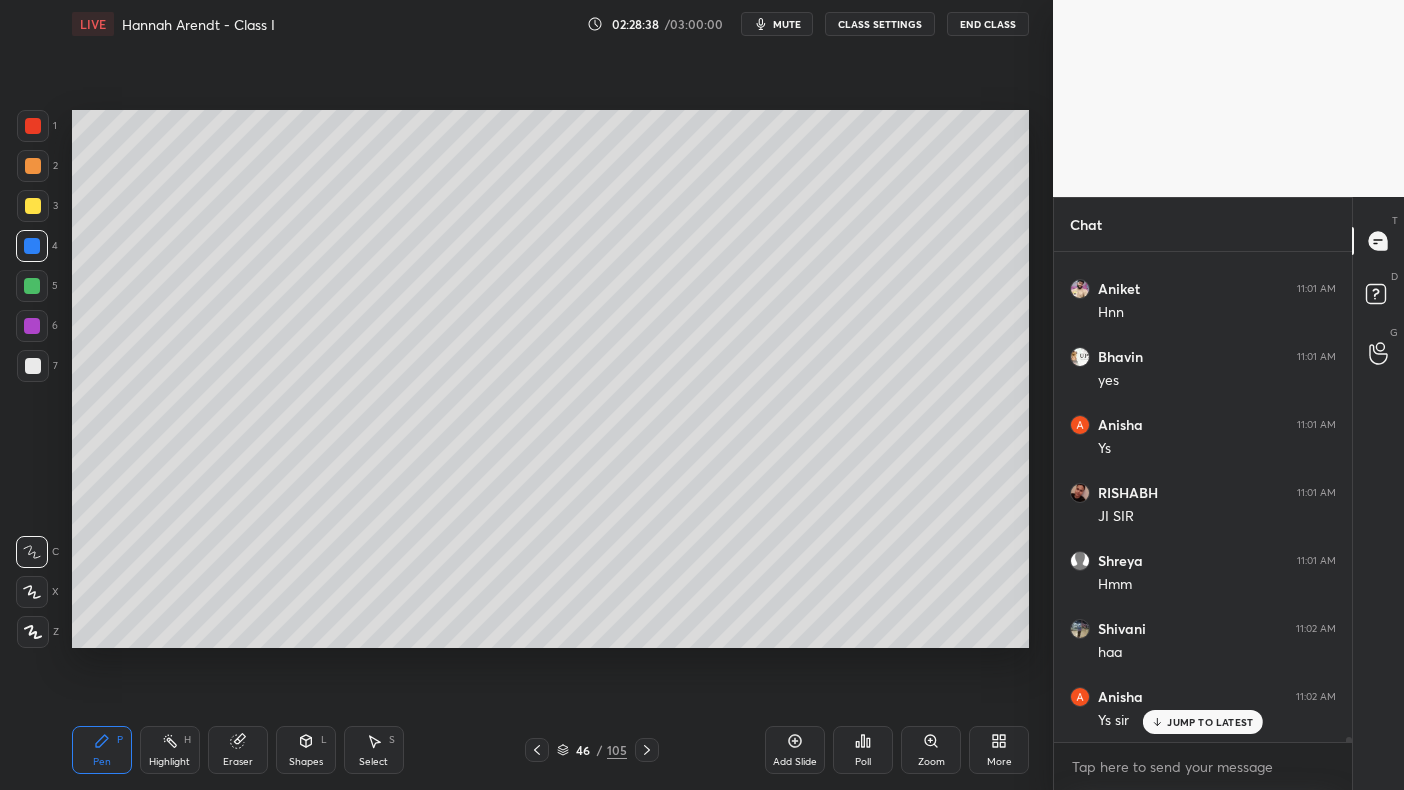 click at bounding box center [33, 366] 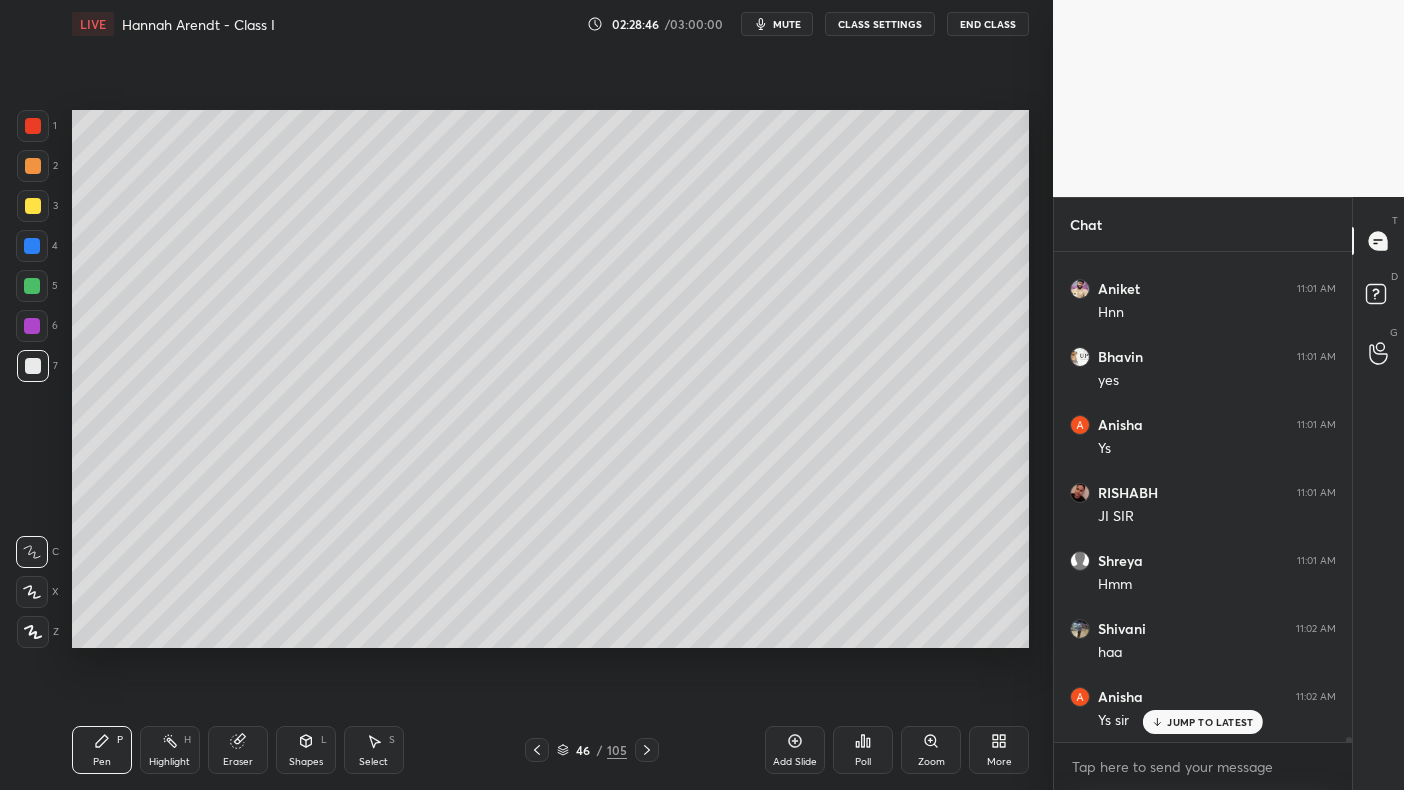 click on "1 2 3 4 5 6 7 C X Z C X Z E E Erase all   H H" at bounding box center [32, 379] 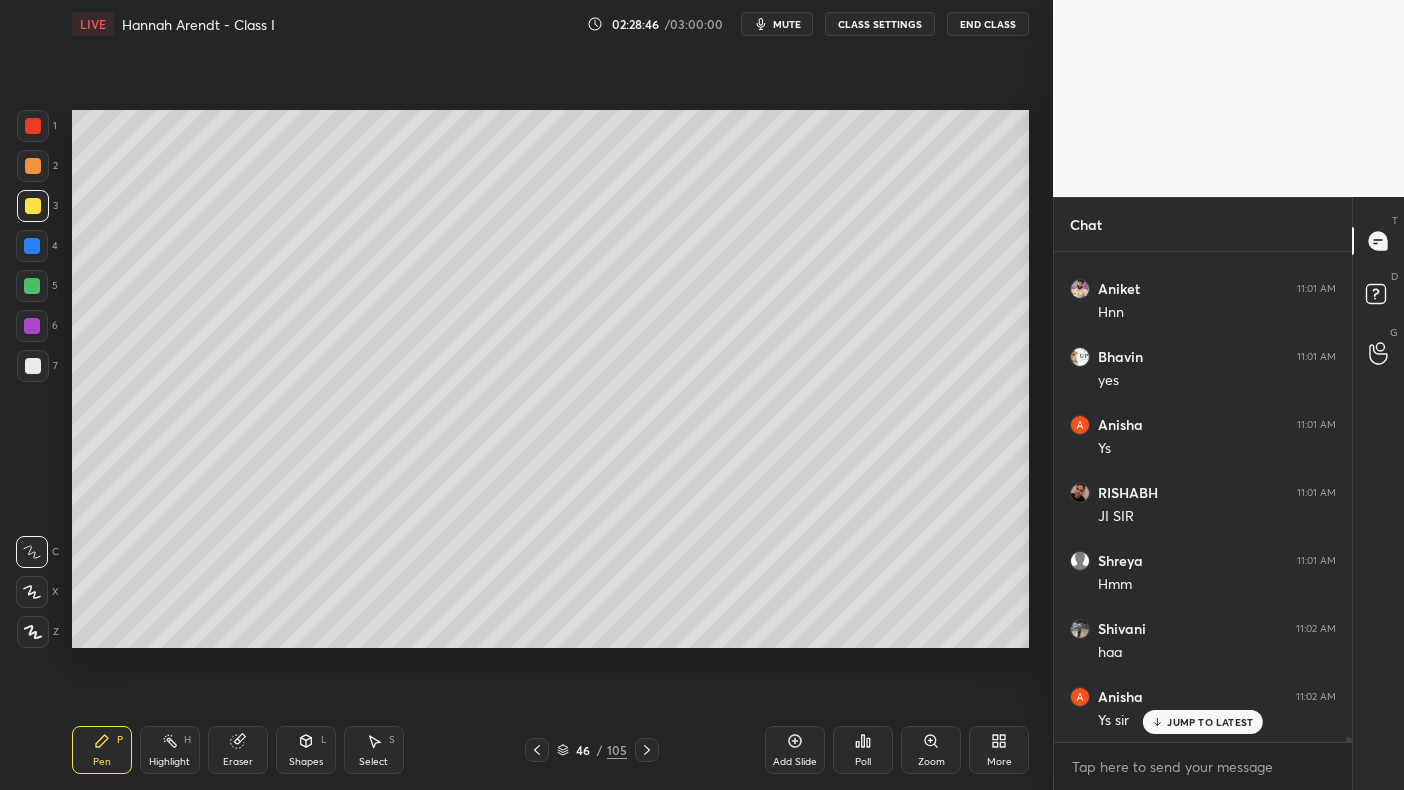 click at bounding box center (33, 166) 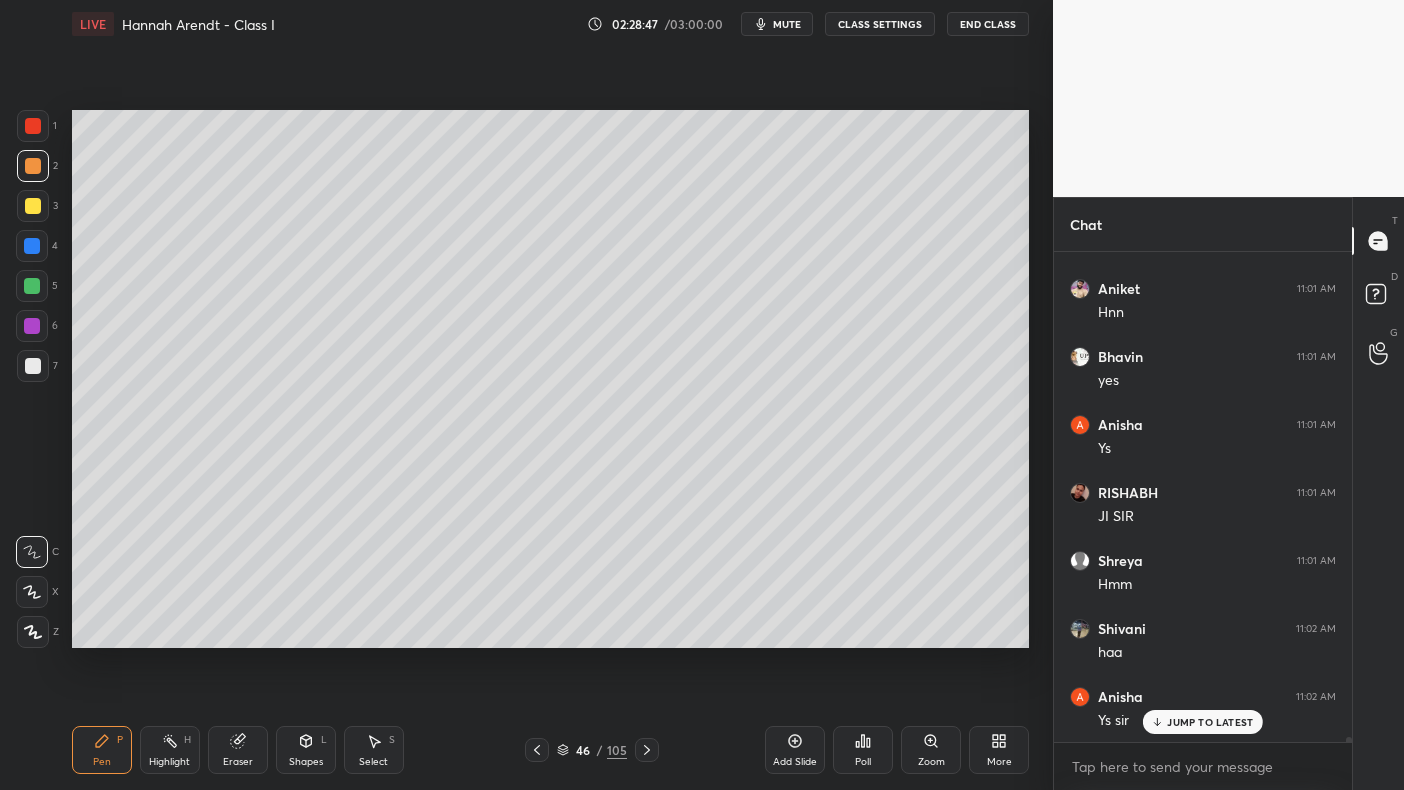 click at bounding box center (33, 166) 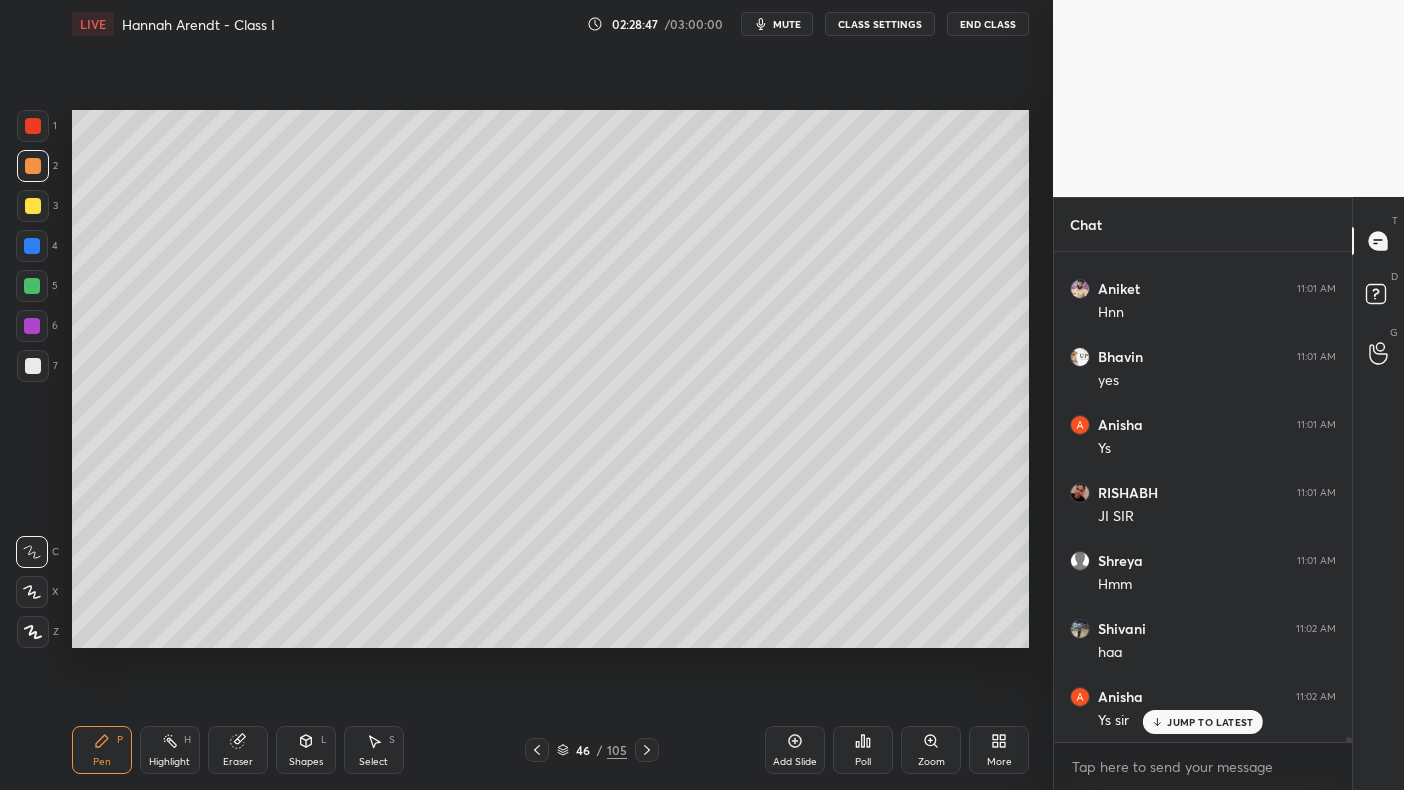 click on "4" at bounding box center (37, 250) 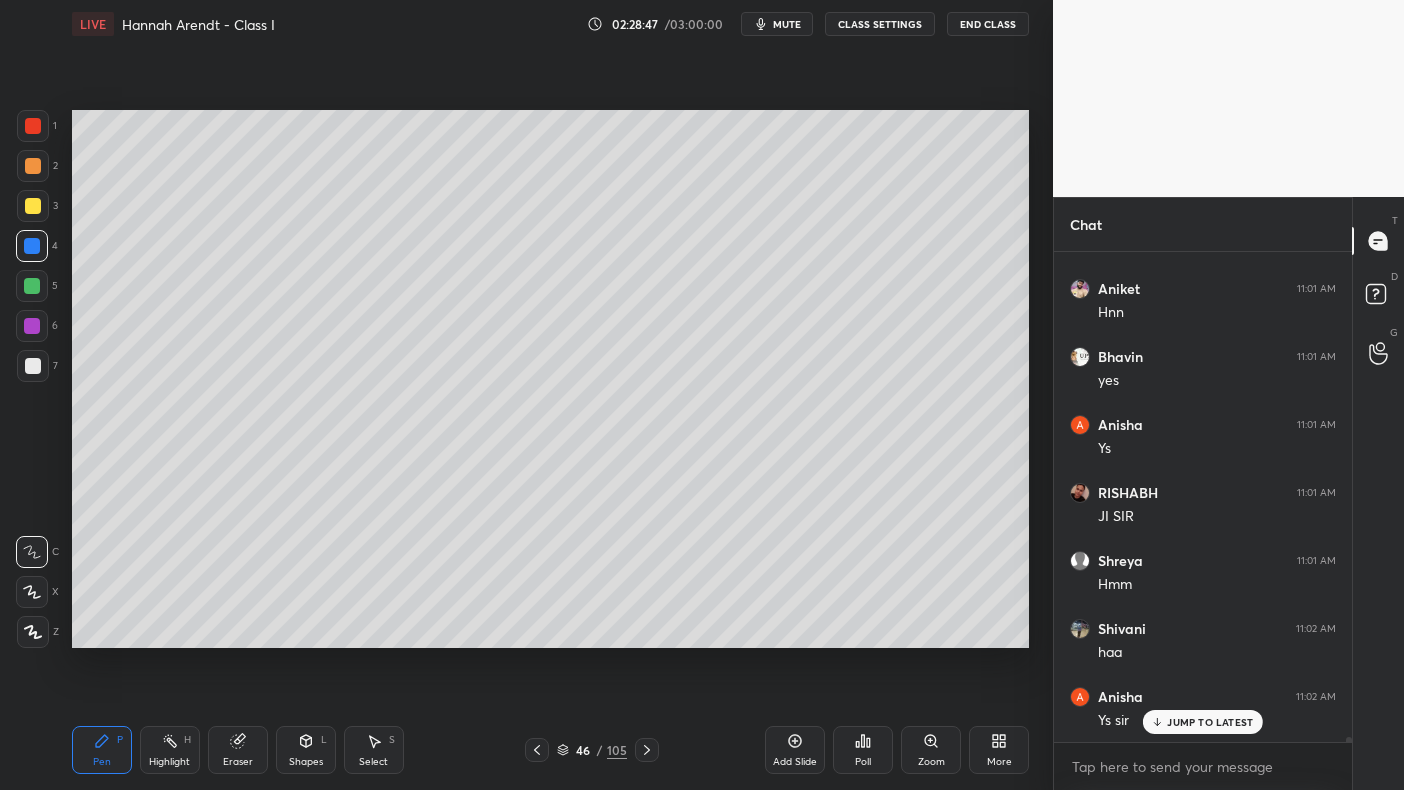 click at bounding box center (32, 286) 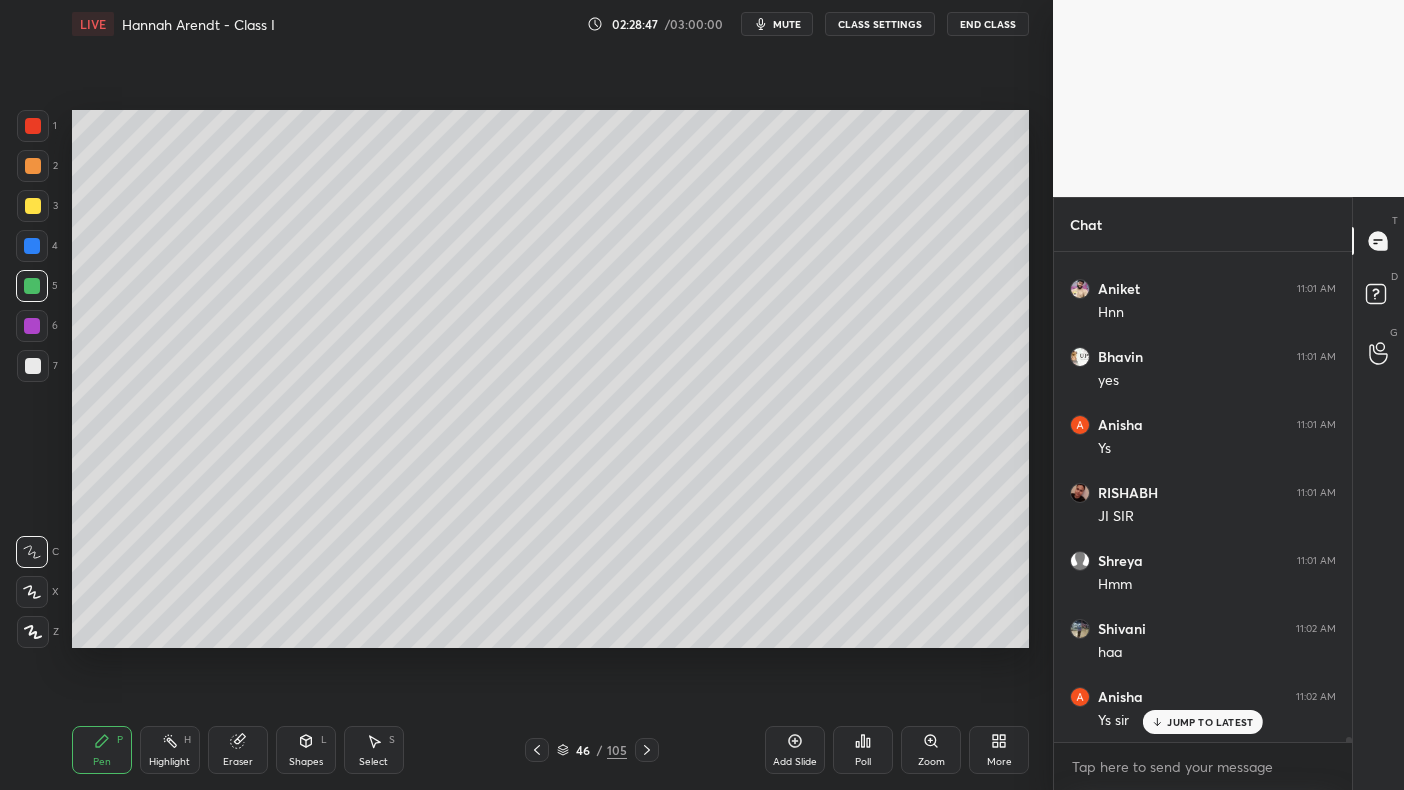 click at bounding box center [32, 286] 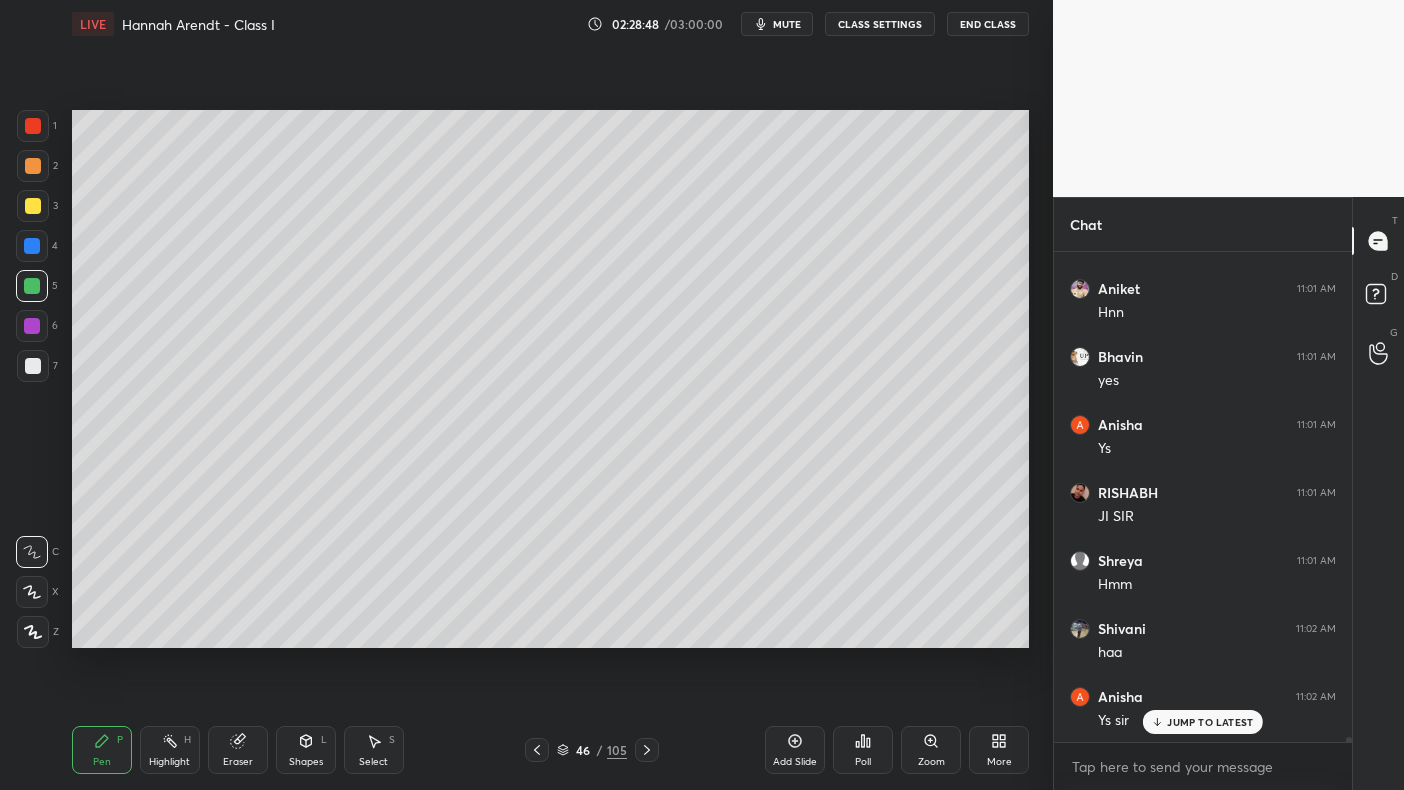 click at bounding box center (32, 326) 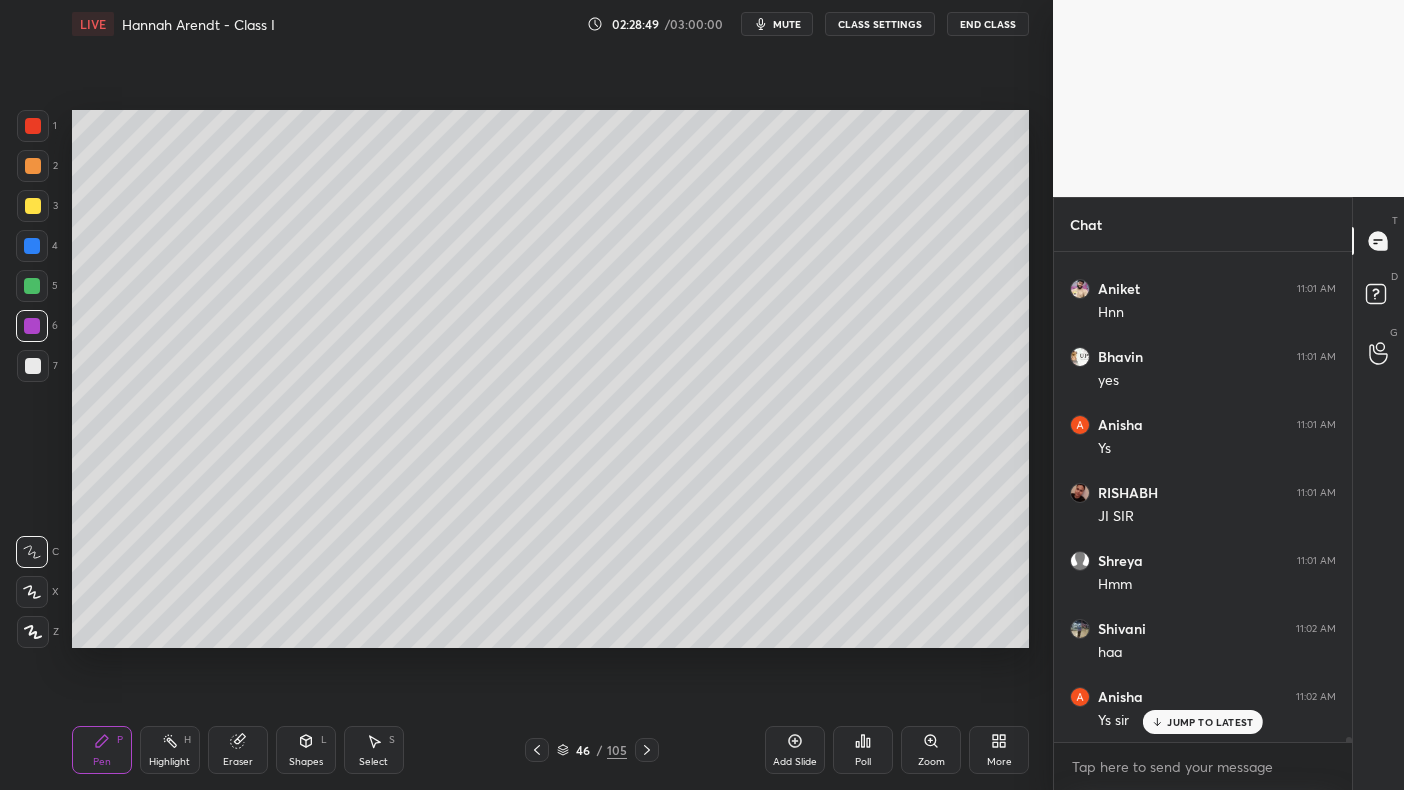 click at bounding box center (32, 326) 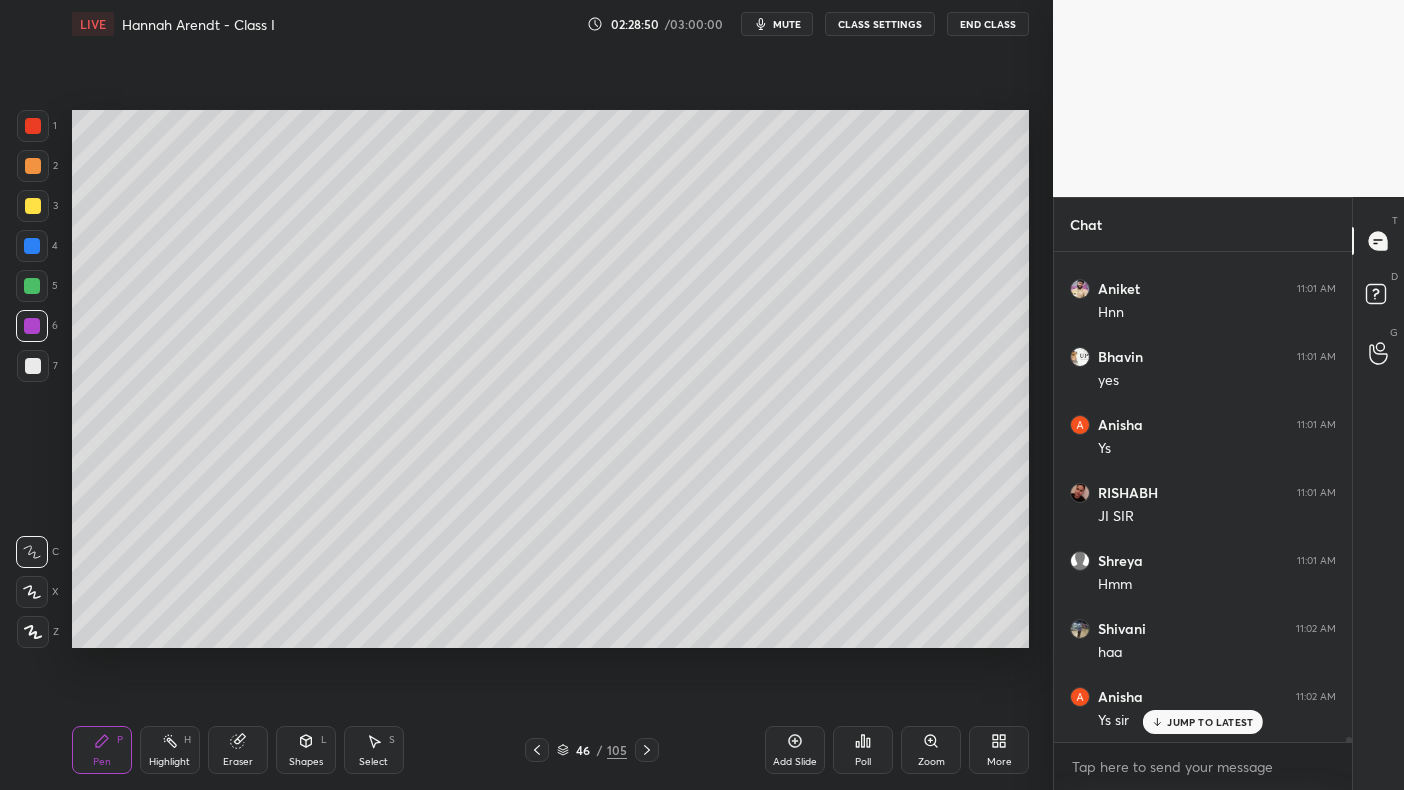 click at bounding box center (33, 366) 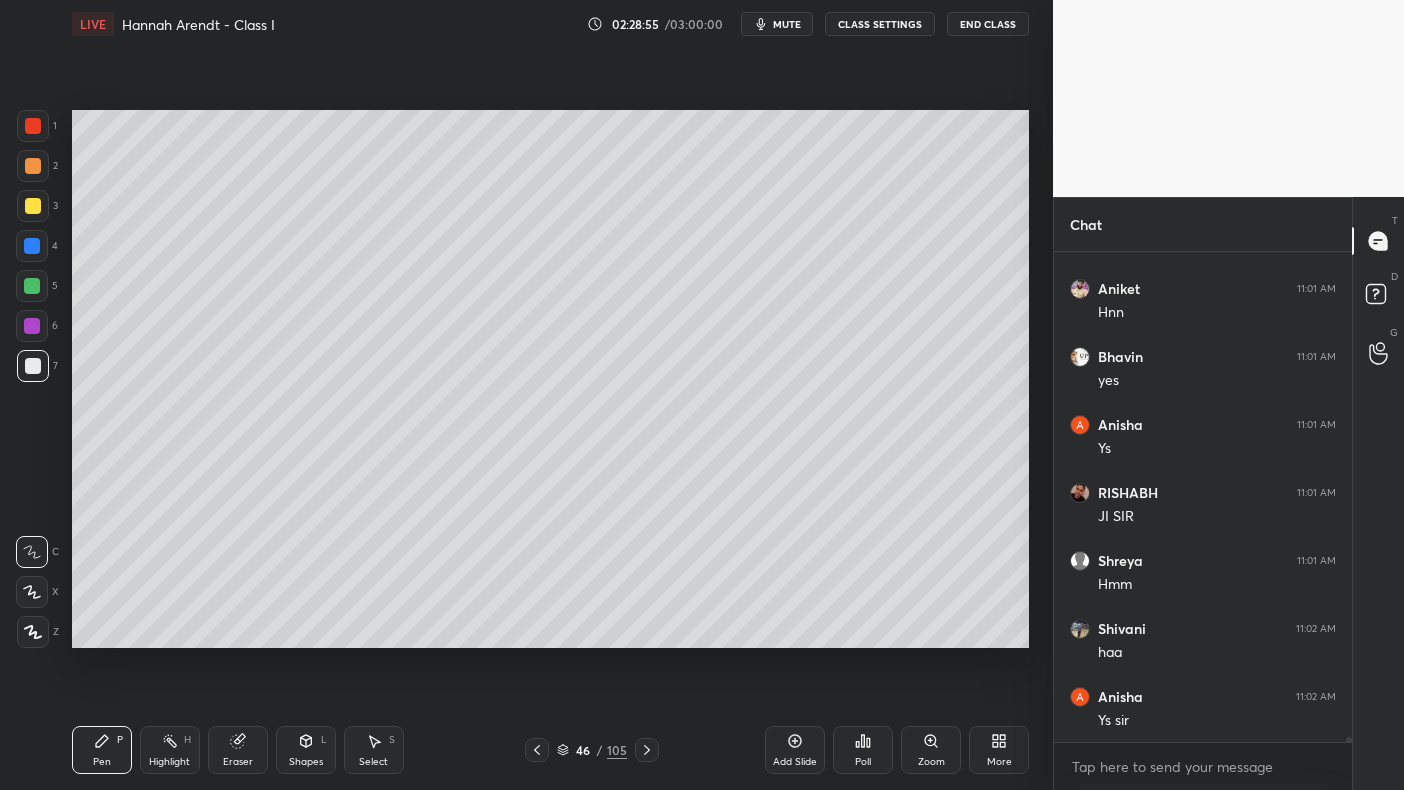 scroll, scrollTop: 51790, scrollLeft: 0, axis: vertical 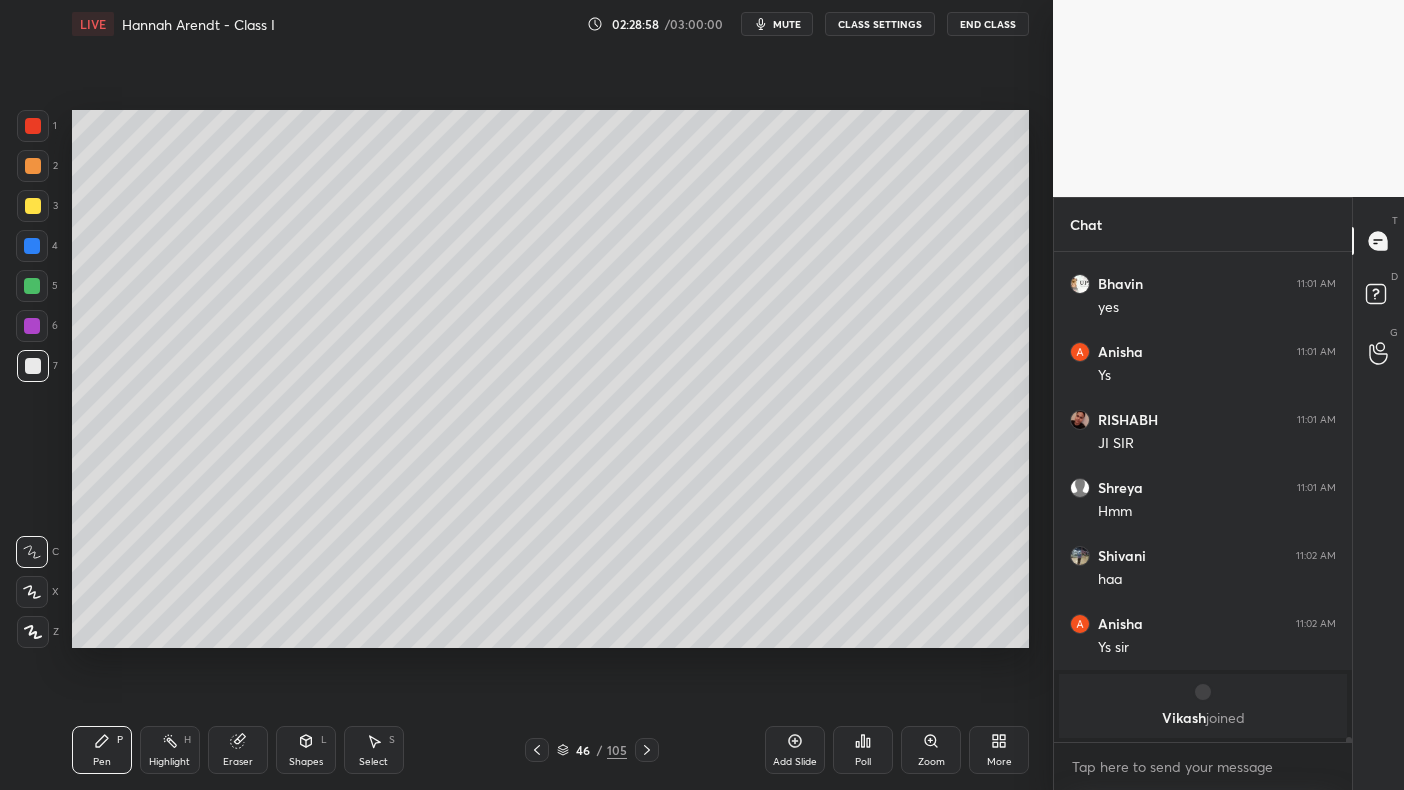 click at bounding box center (33, 126) 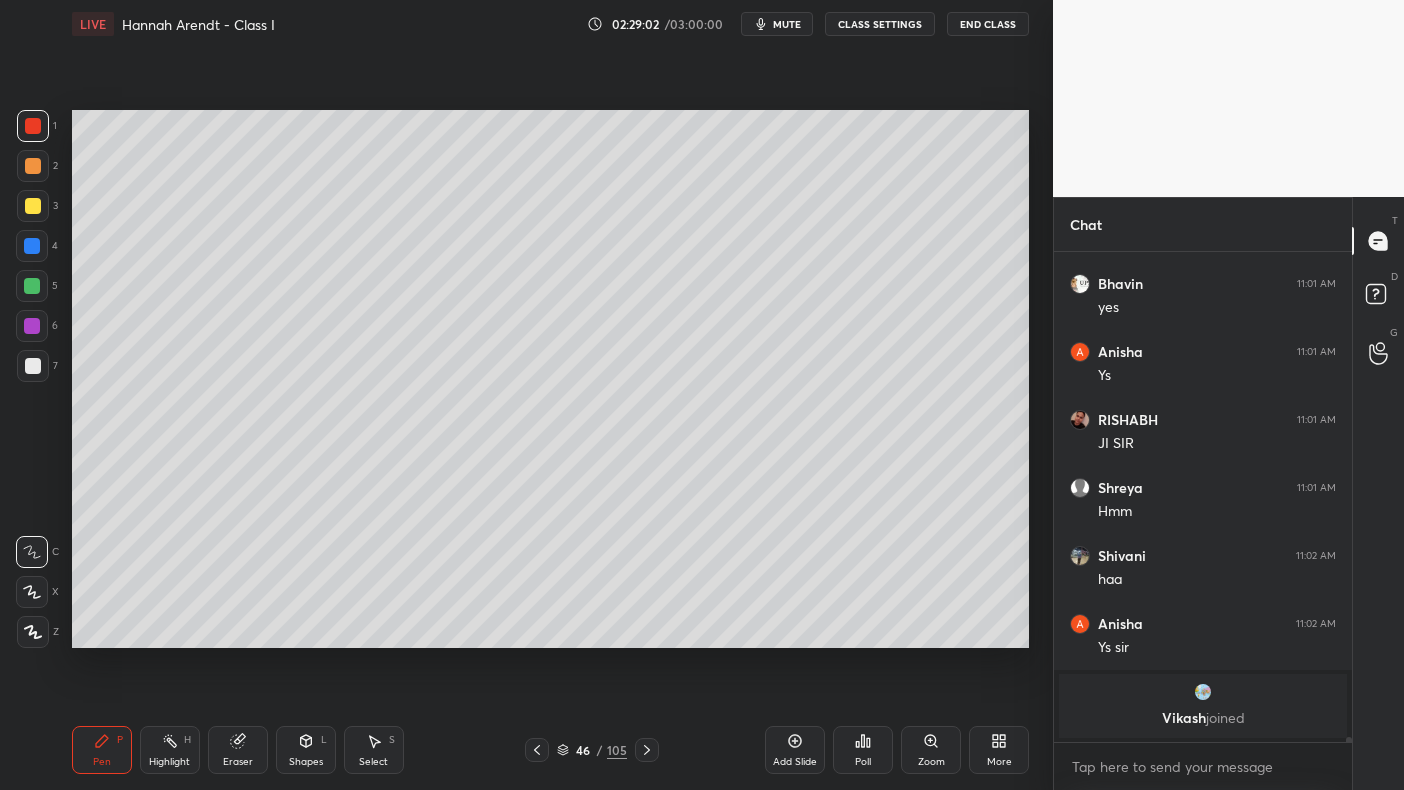 click at bounding box center [32, 246] 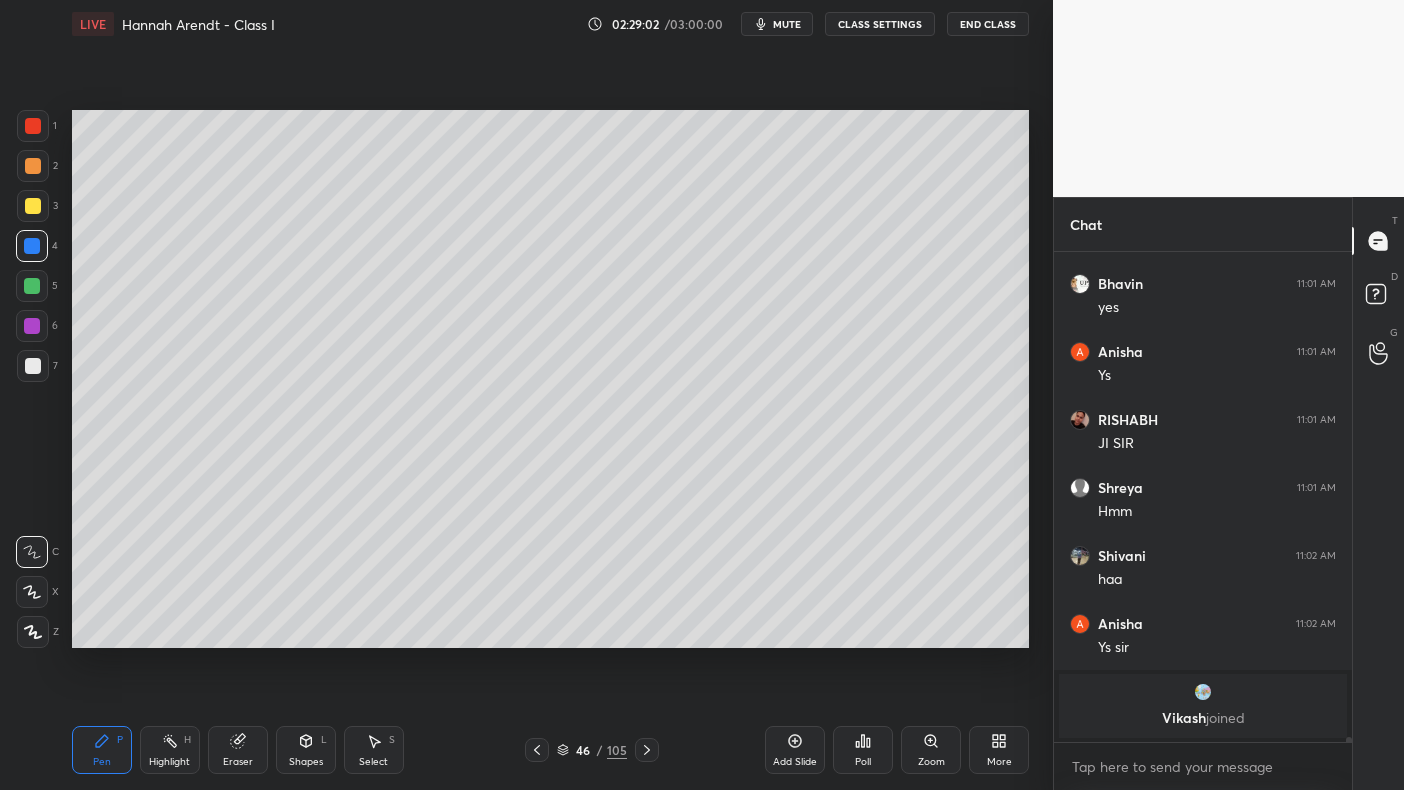 click at bounding box center [32, 246] 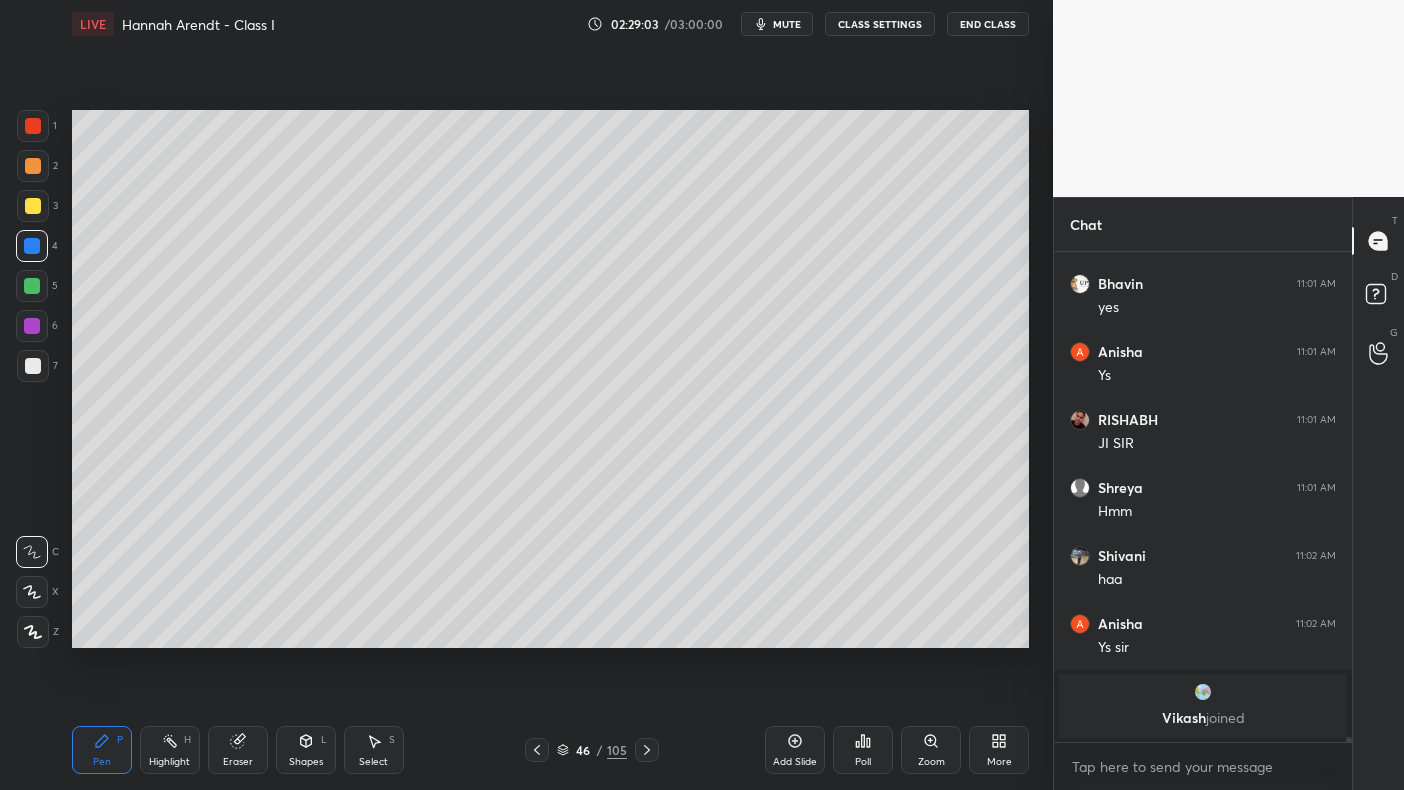 click at bounding box center (32, 246) 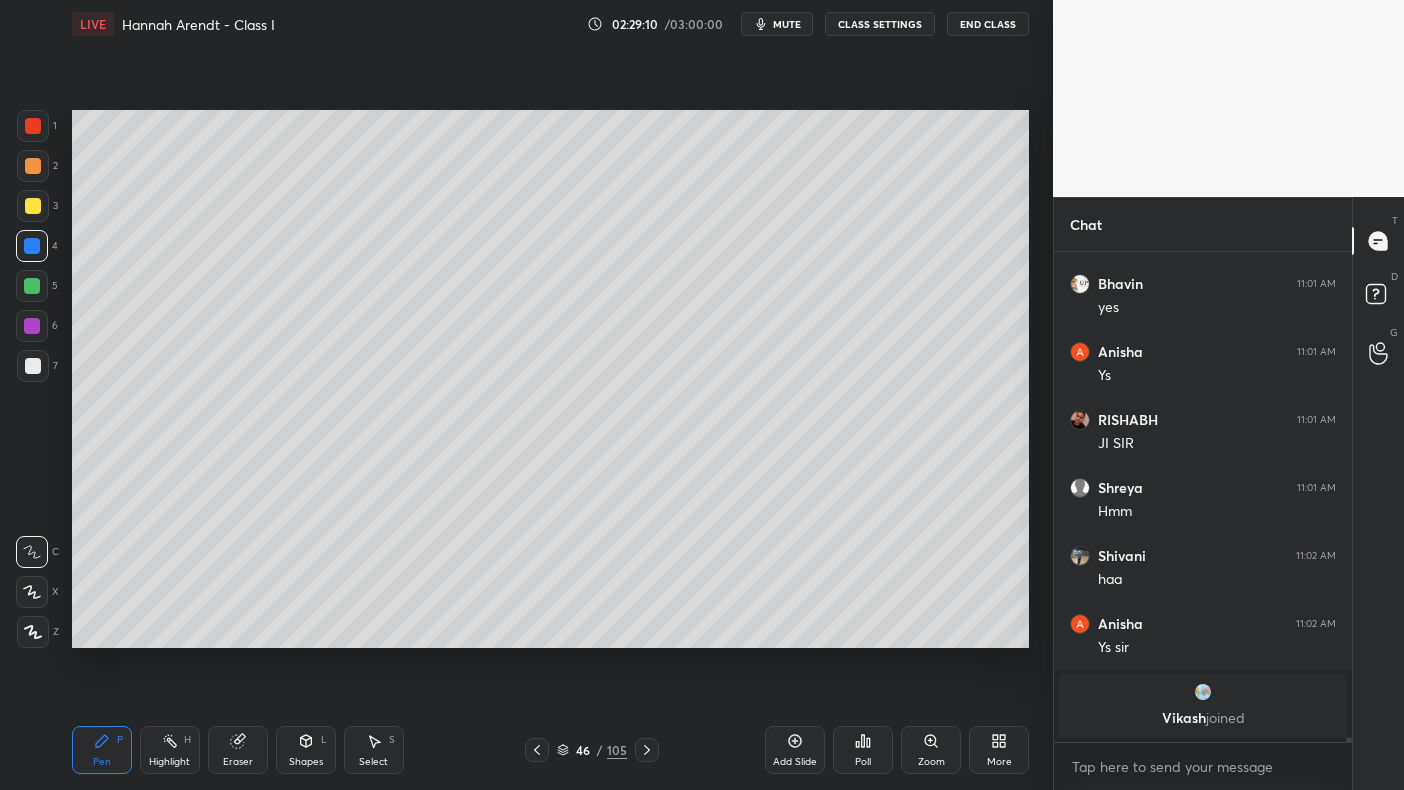 click at bounding box center [33, 166] 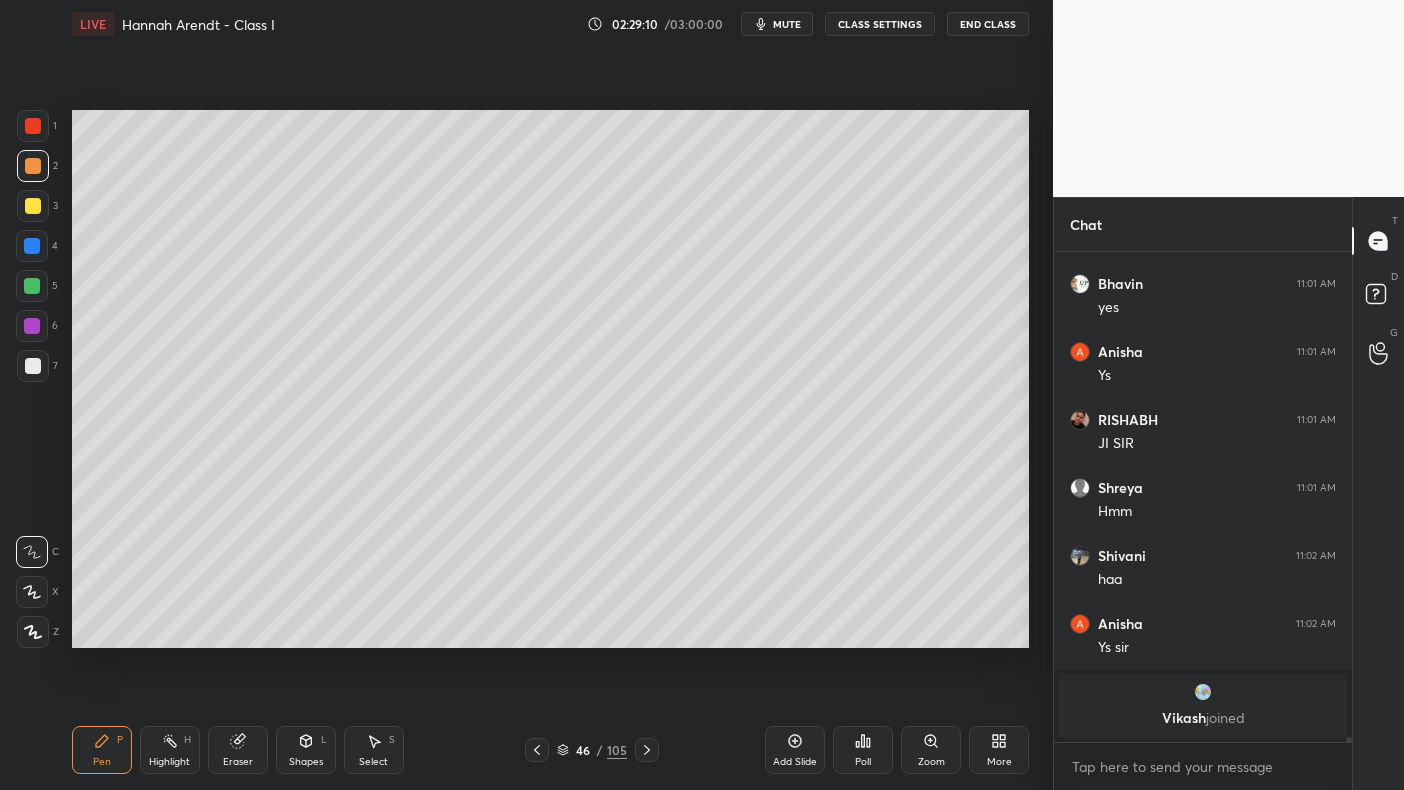 click at bounding box center [33, 166] 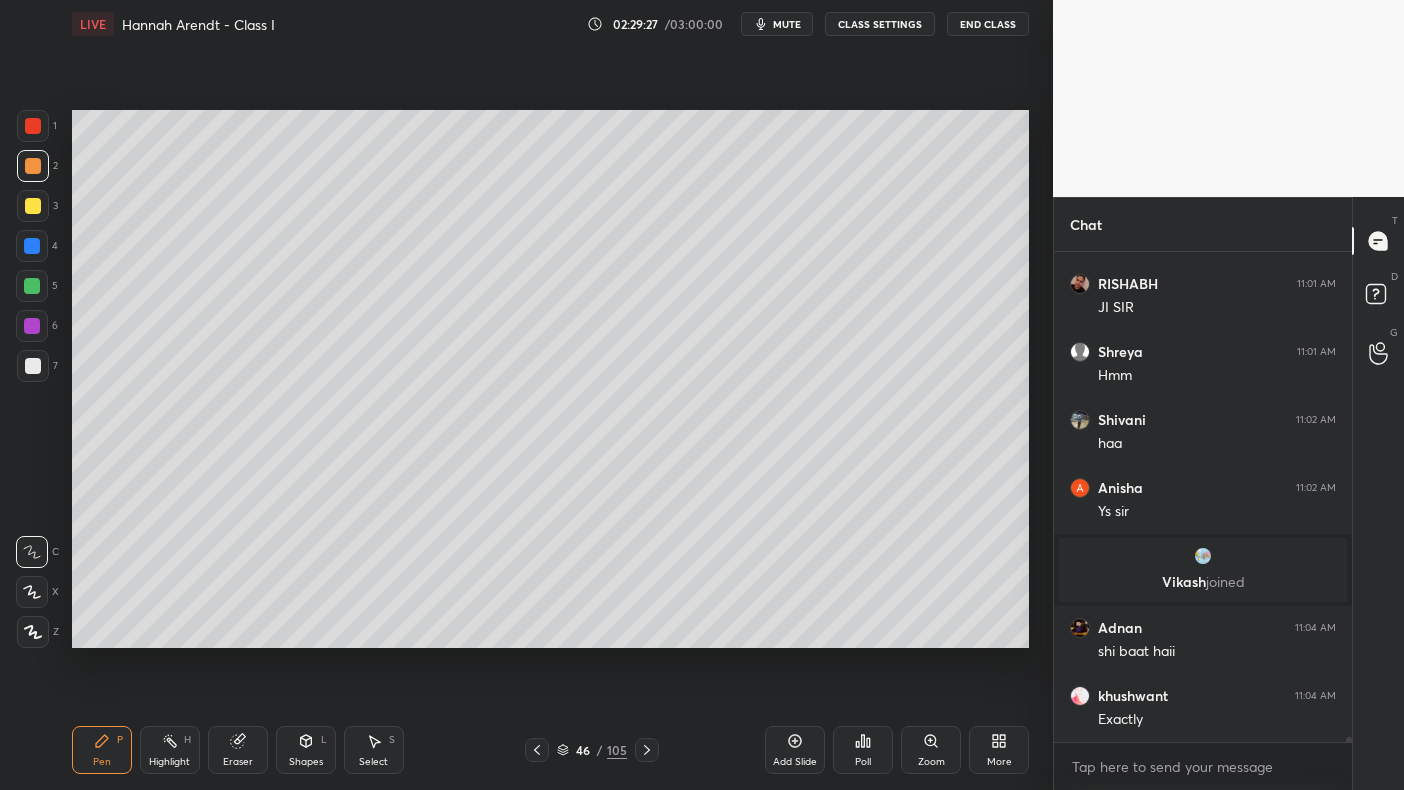 scroll, scrollTop: 51994, scrollLeft: 0, axis: vertical 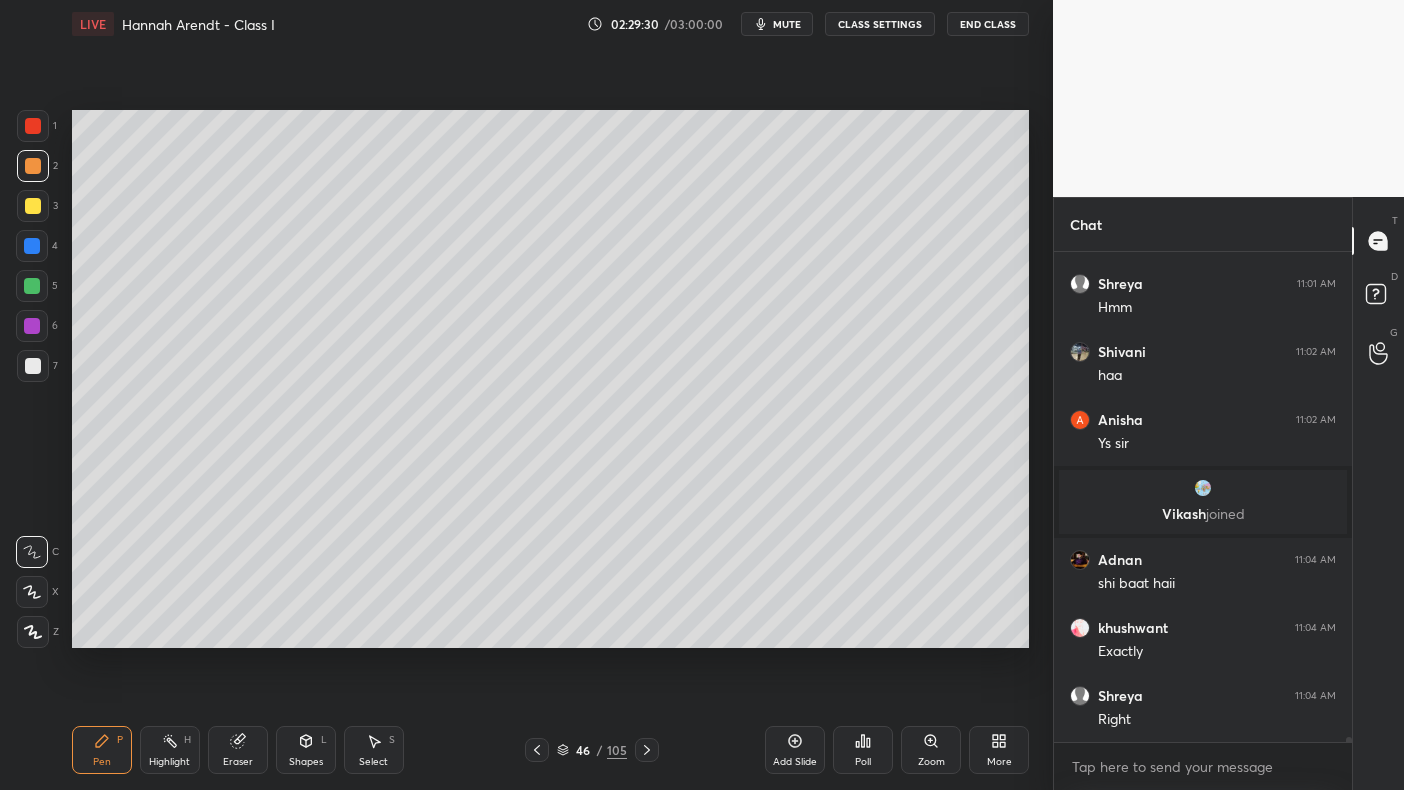 click at bounding box center (32, 286) 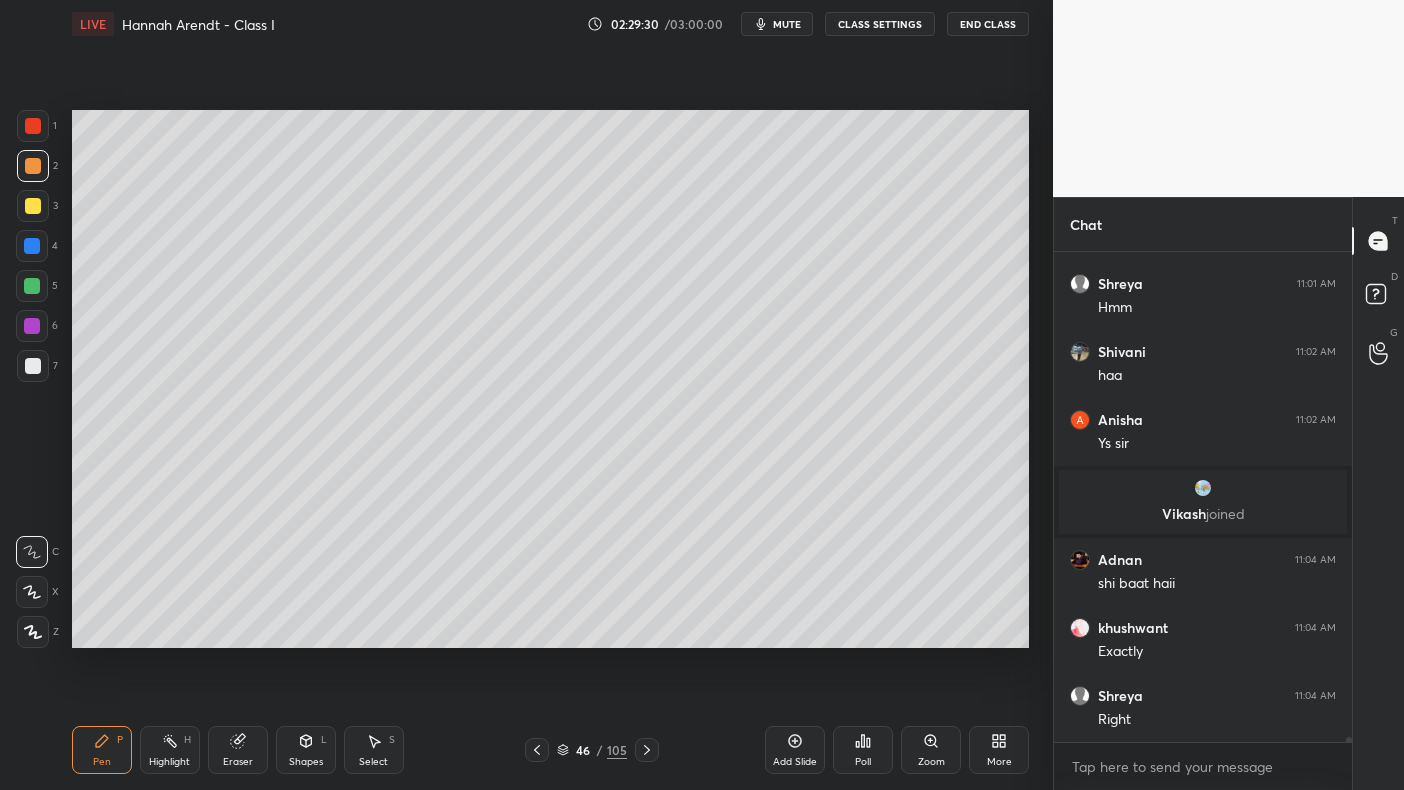 click at bounding box center (32, 286) 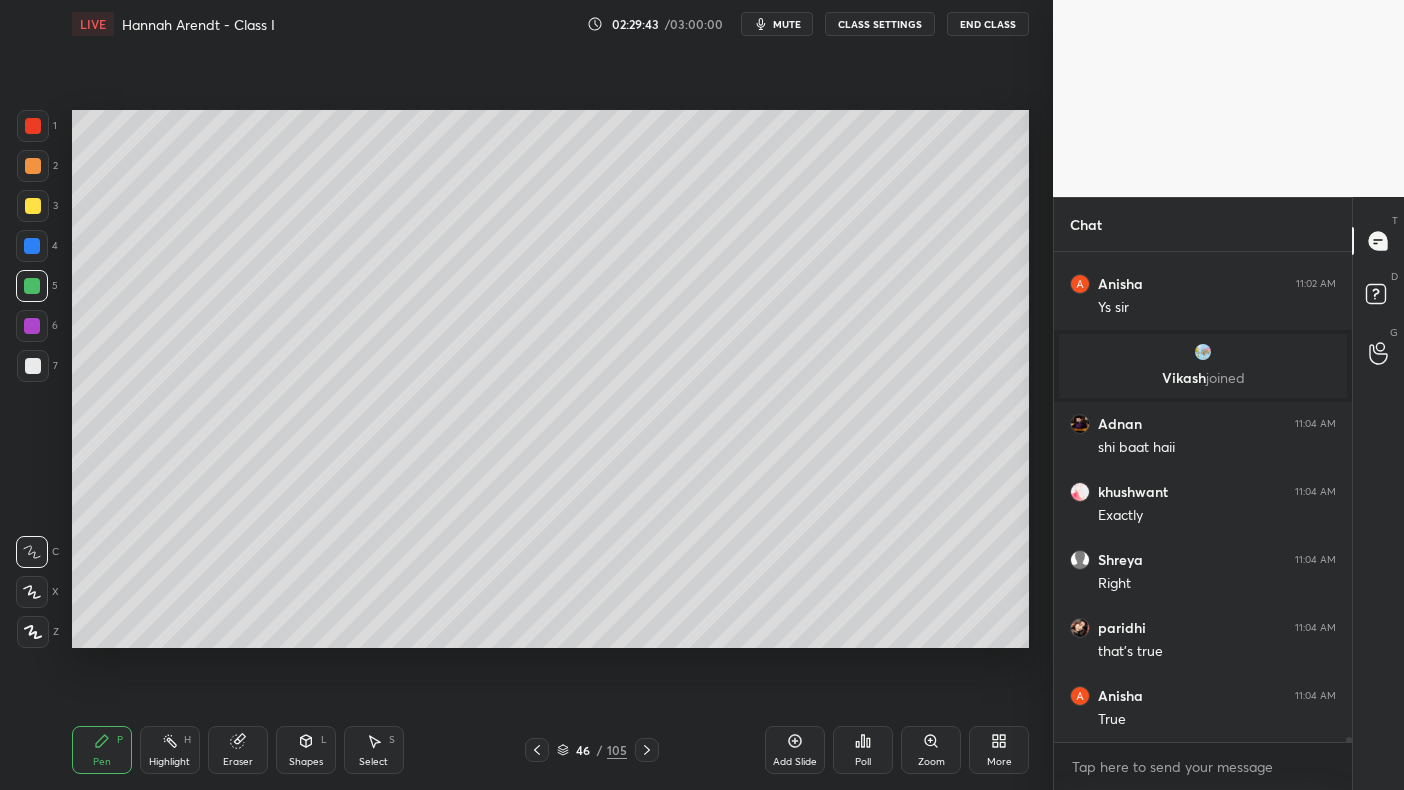 scroll, scrollTop: 52198, scrollLeft: 0, axis: vertical 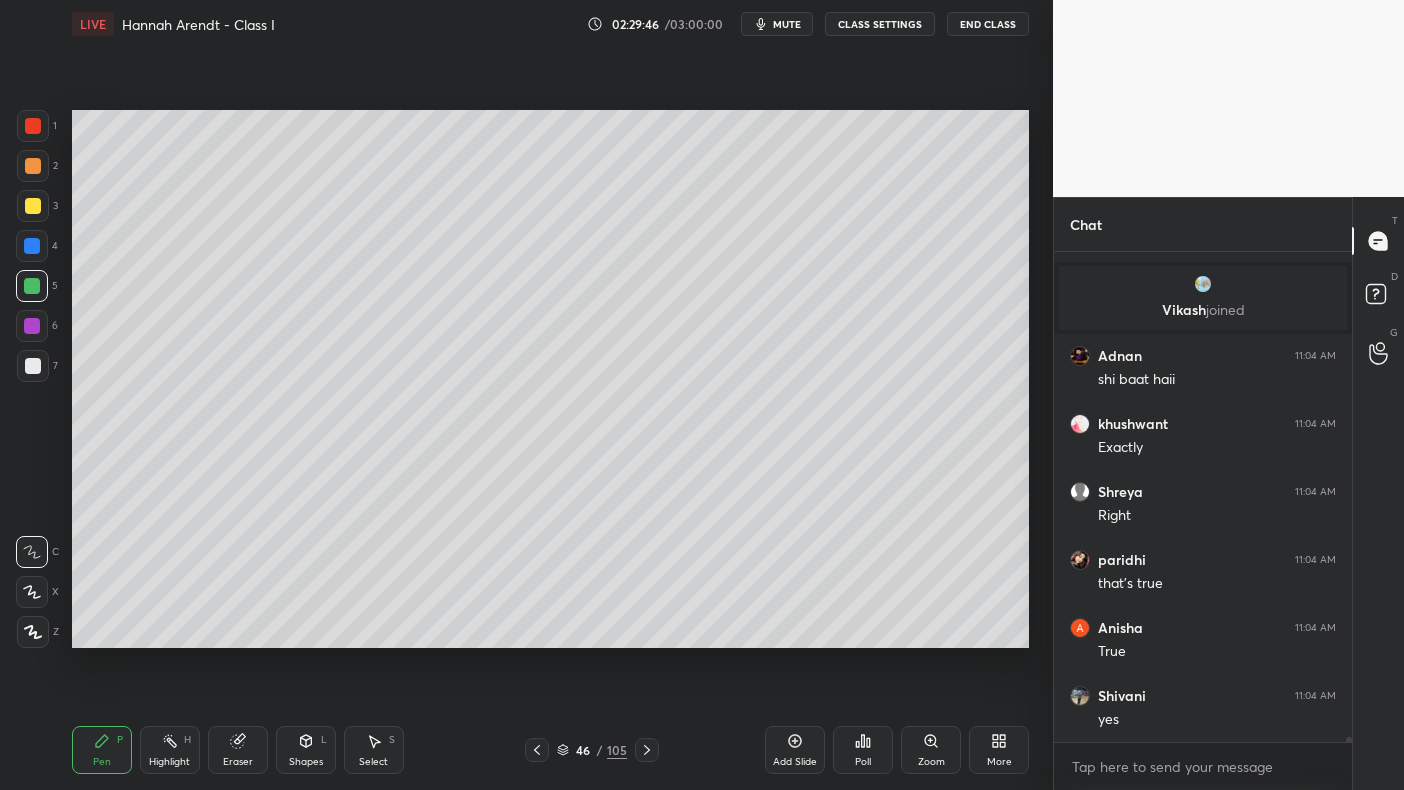 click on "6" at bounding box center [37, 330] 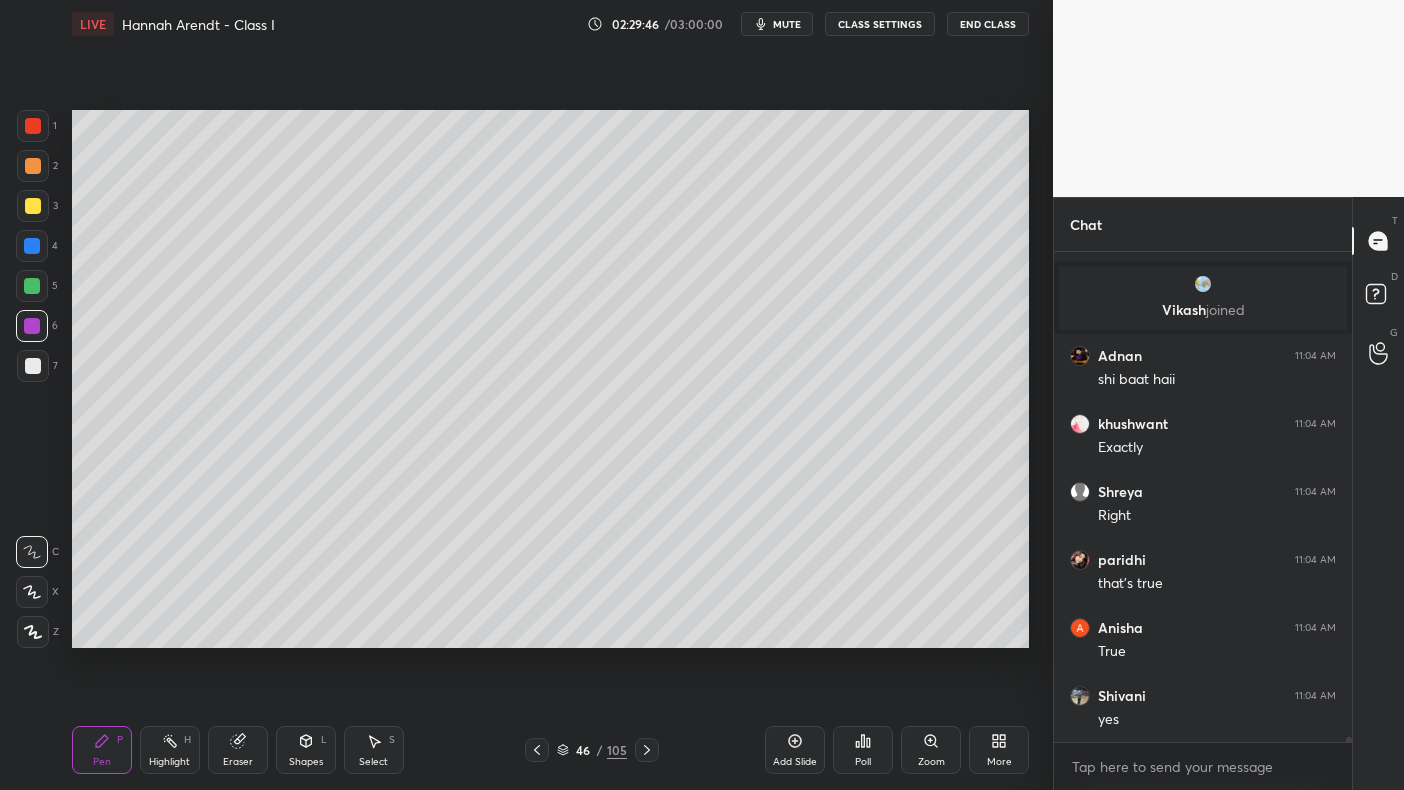 click at bounding box center [33, 366] 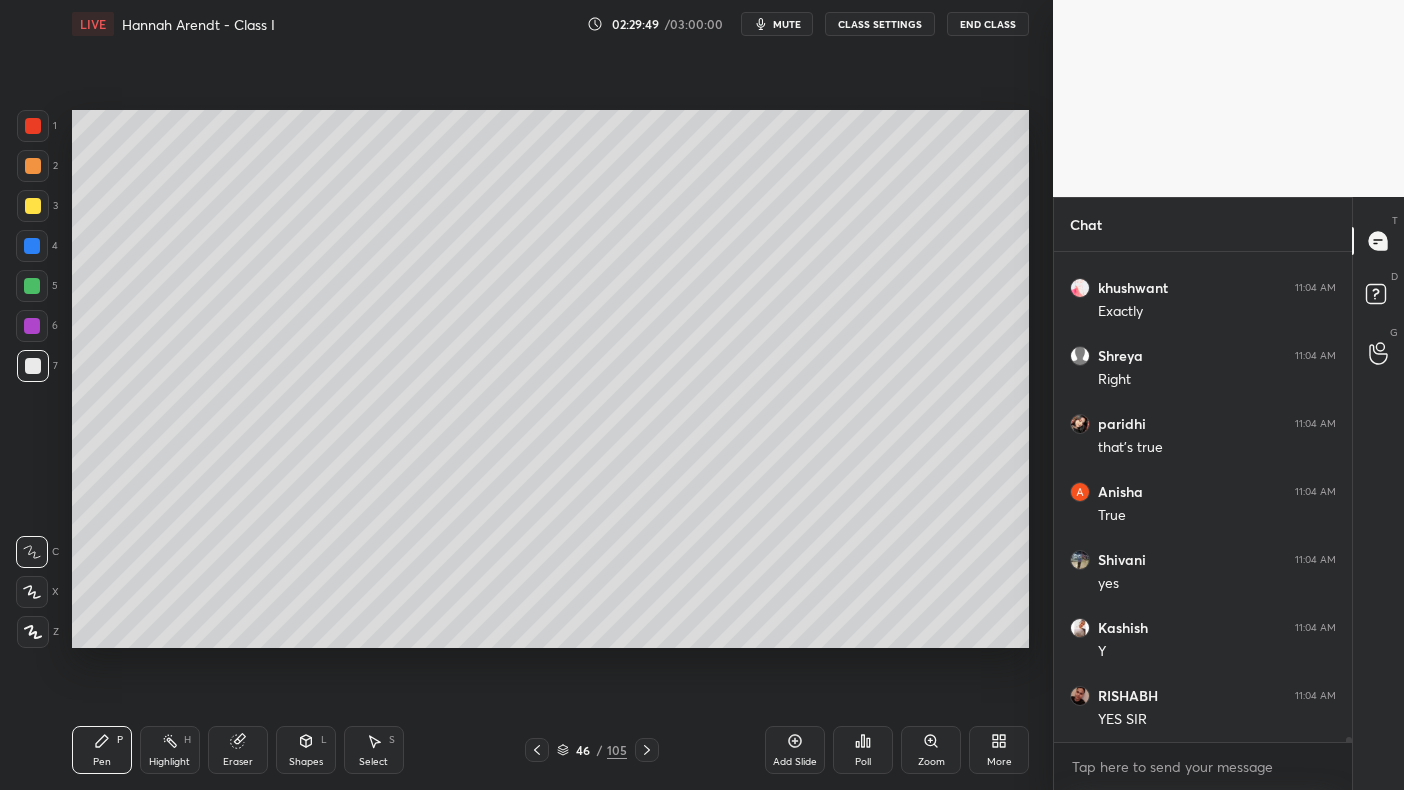 scroll, scrollTop: 52402, scrollLeft: 0, axis: vertical 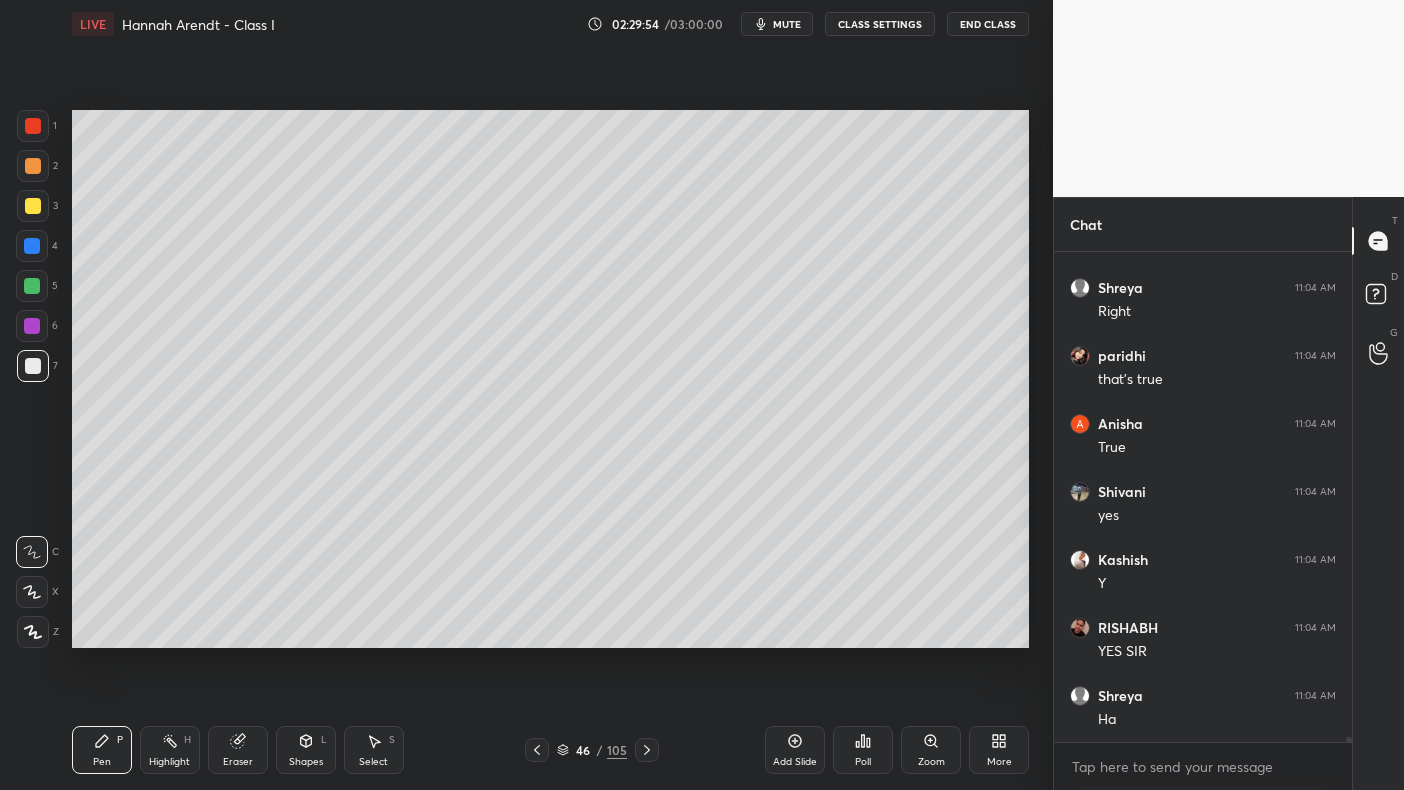 click at bounding box center [33, 366] 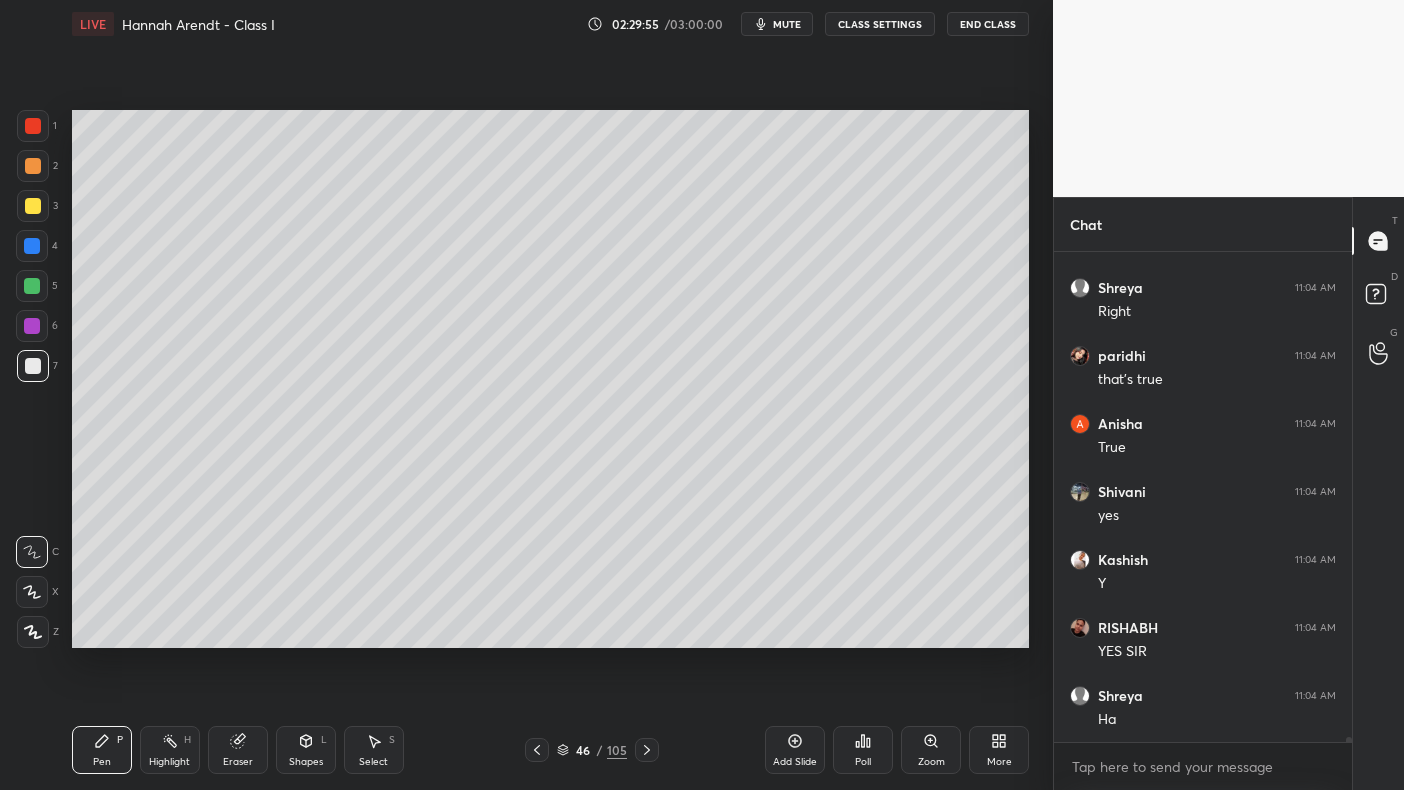 click at bounding box center (32, 326) 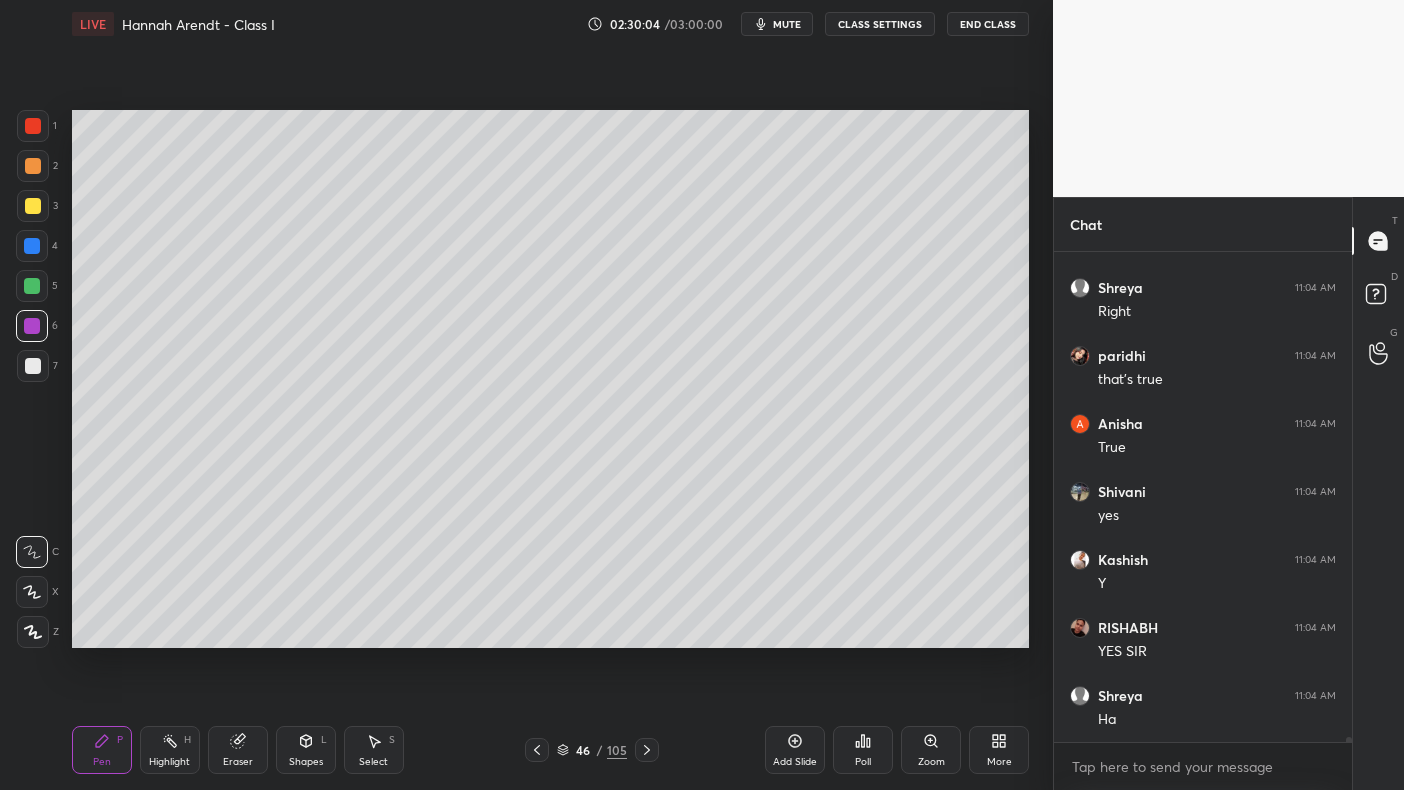 click on "1 2 3 4 5 6 7 C X Z C X Z E E Erase all   H H" at bounding box center (32, 379) 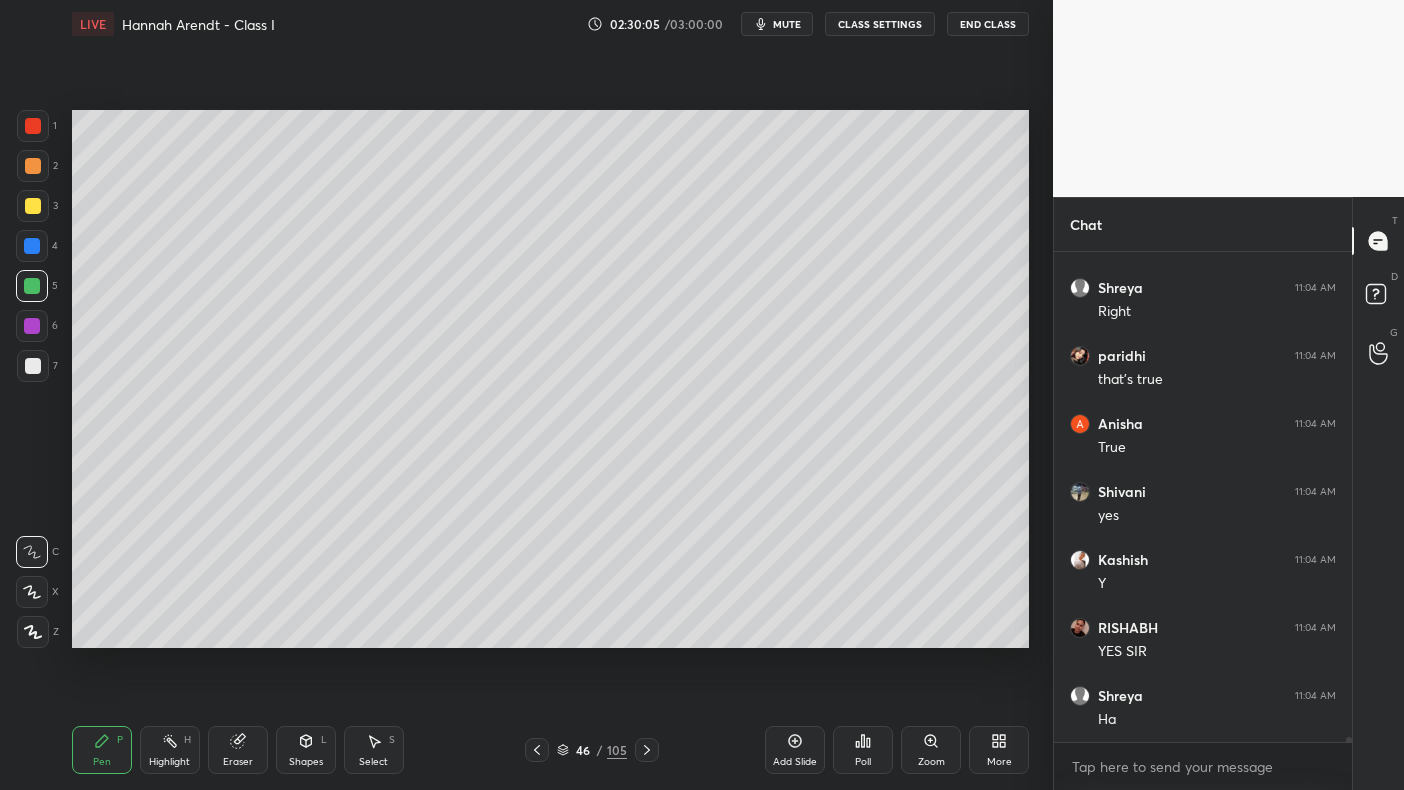 click at bounding box center [32, 286] 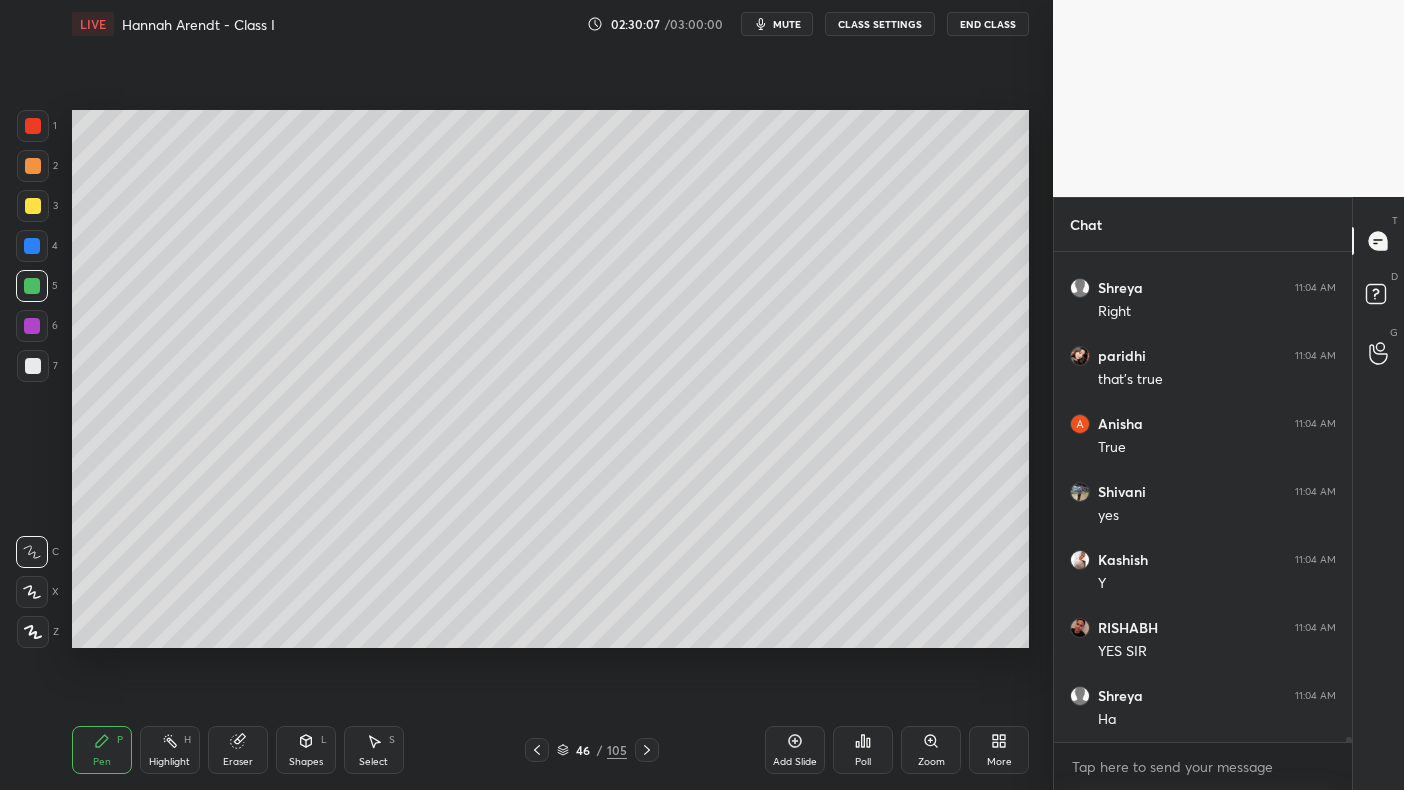 click on "1 2 3 4 5 6 7 C X Z C X Z E E Erase all   H H" at bounding box center (32, 379) 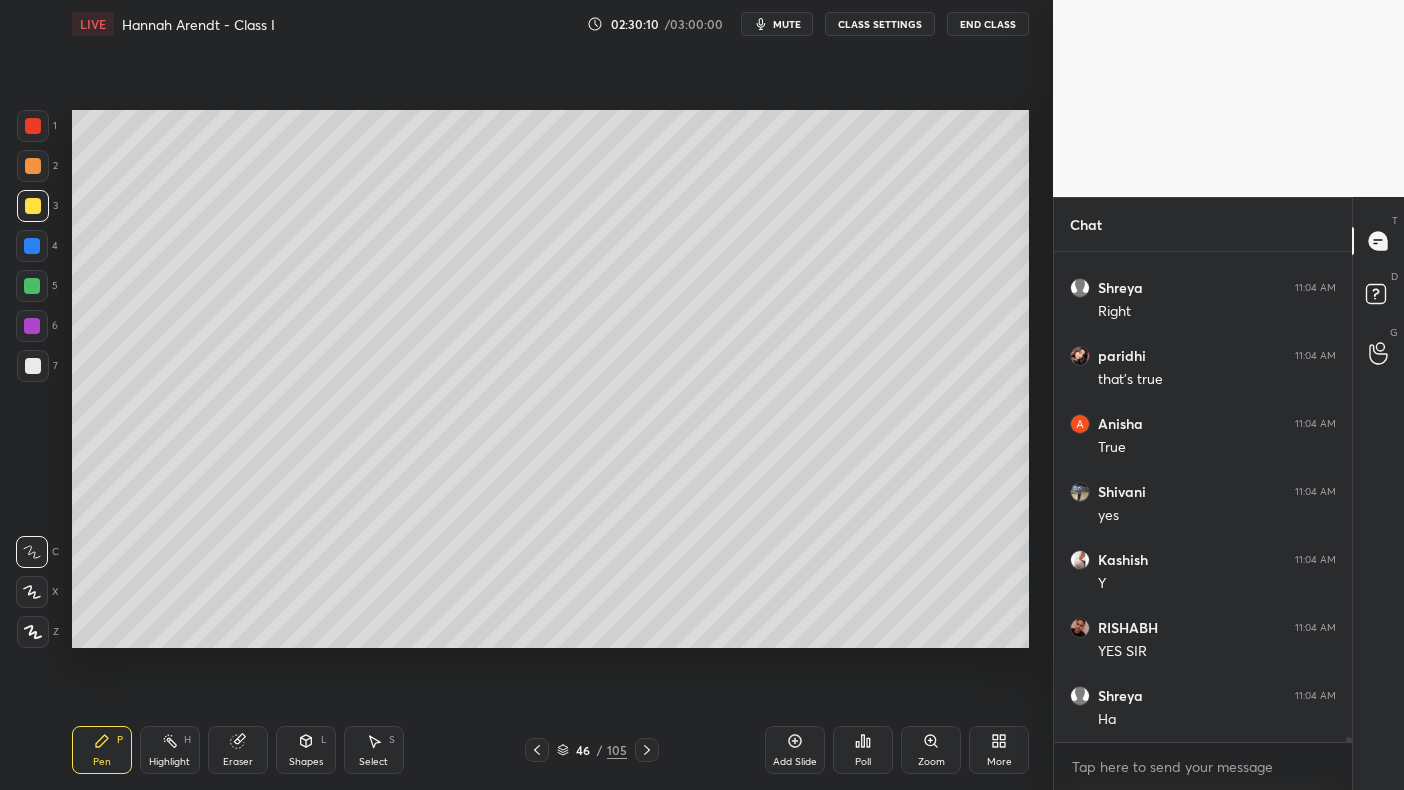 scroll, scrollTop: 52470, scrollLeft: 0, axis: vertical 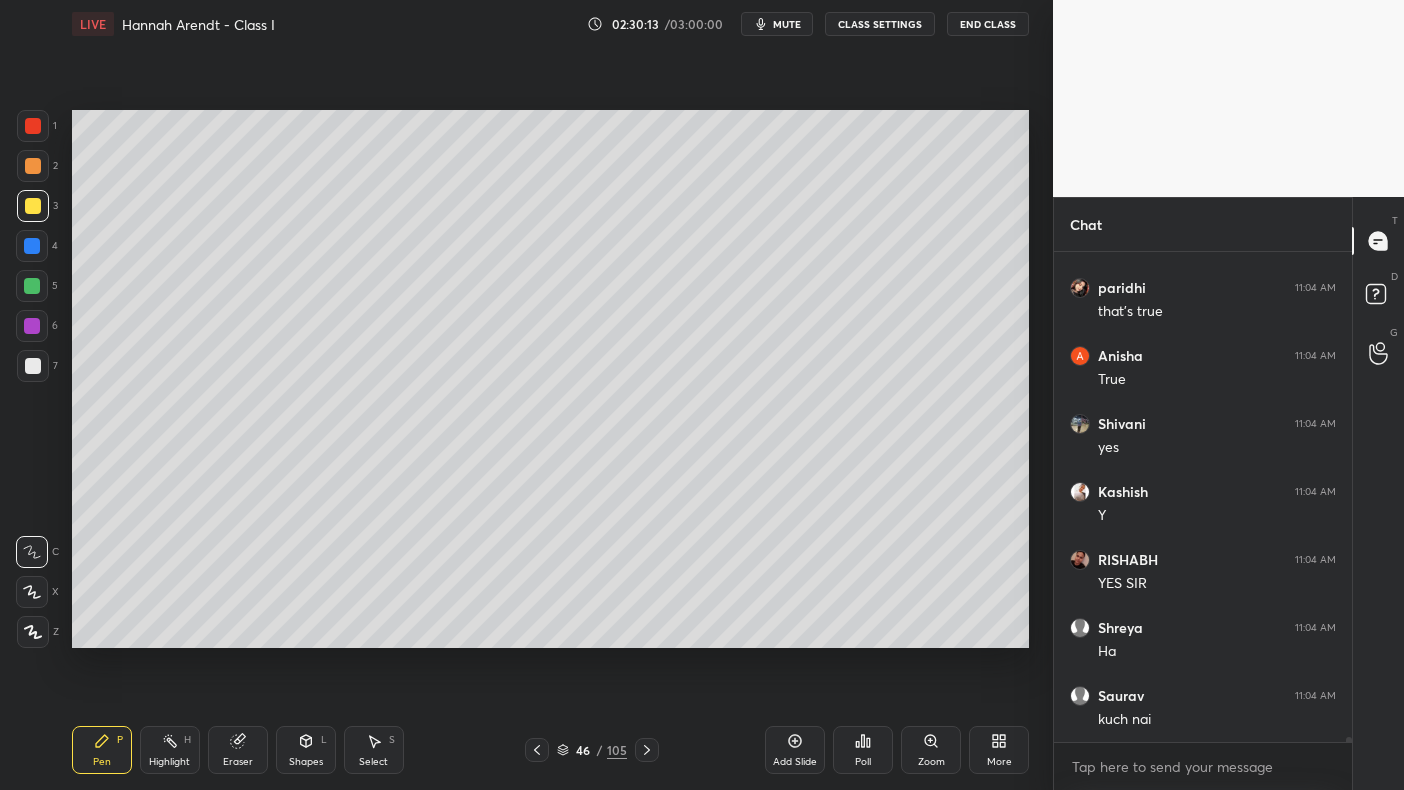 click at bounding box center (33, 166) 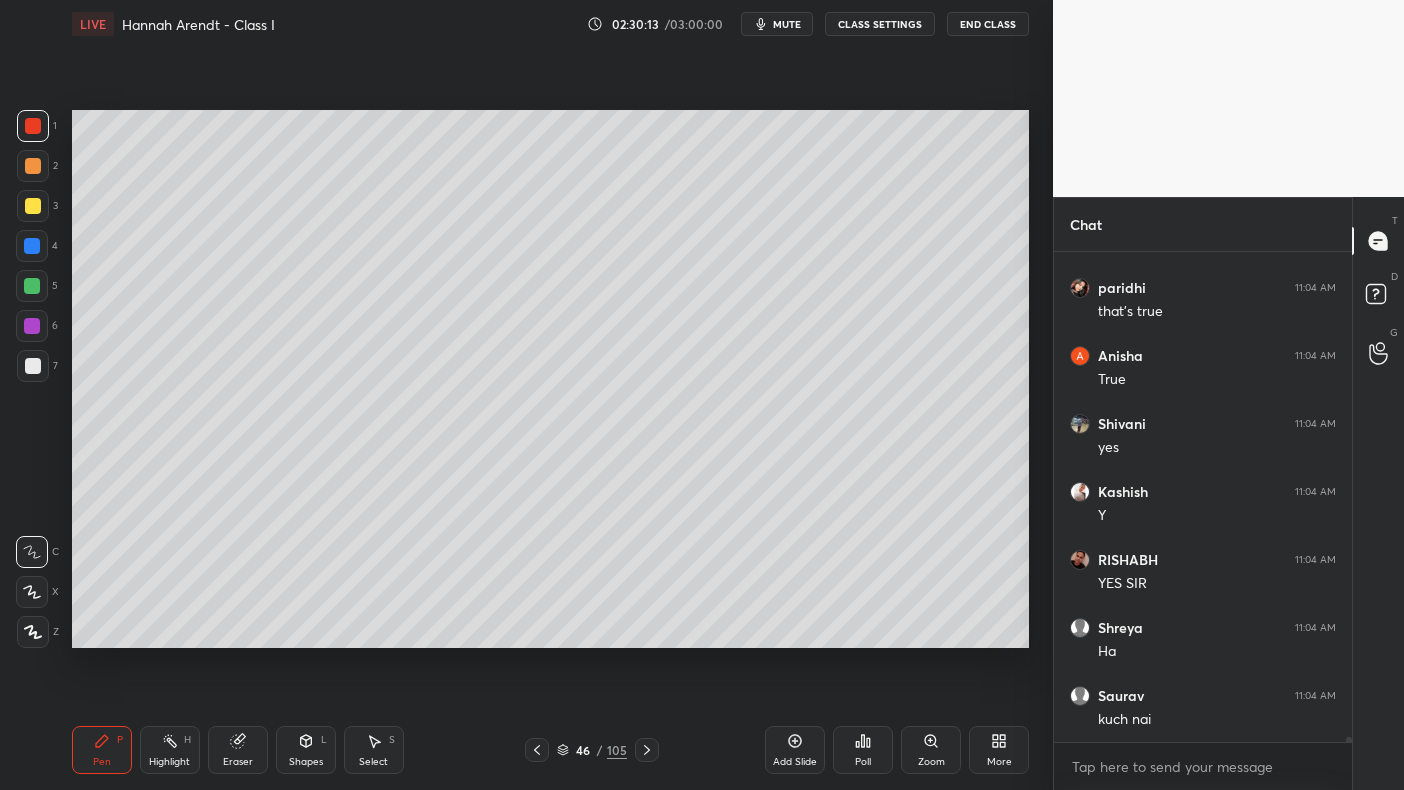 click on "1" at bounding box center [37, 126] 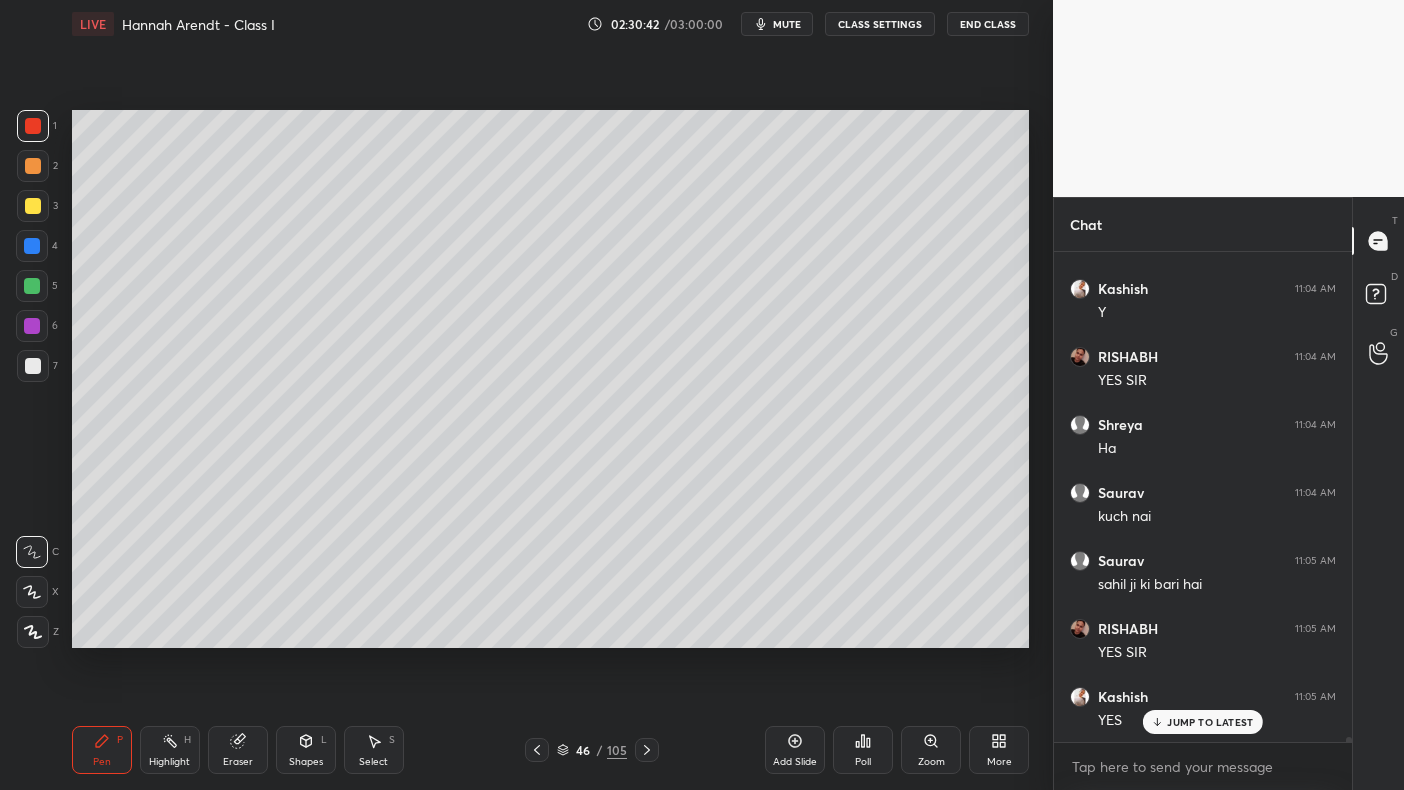scroll, scrollTop: 52741, scrollLeft: 0, axis: vertical 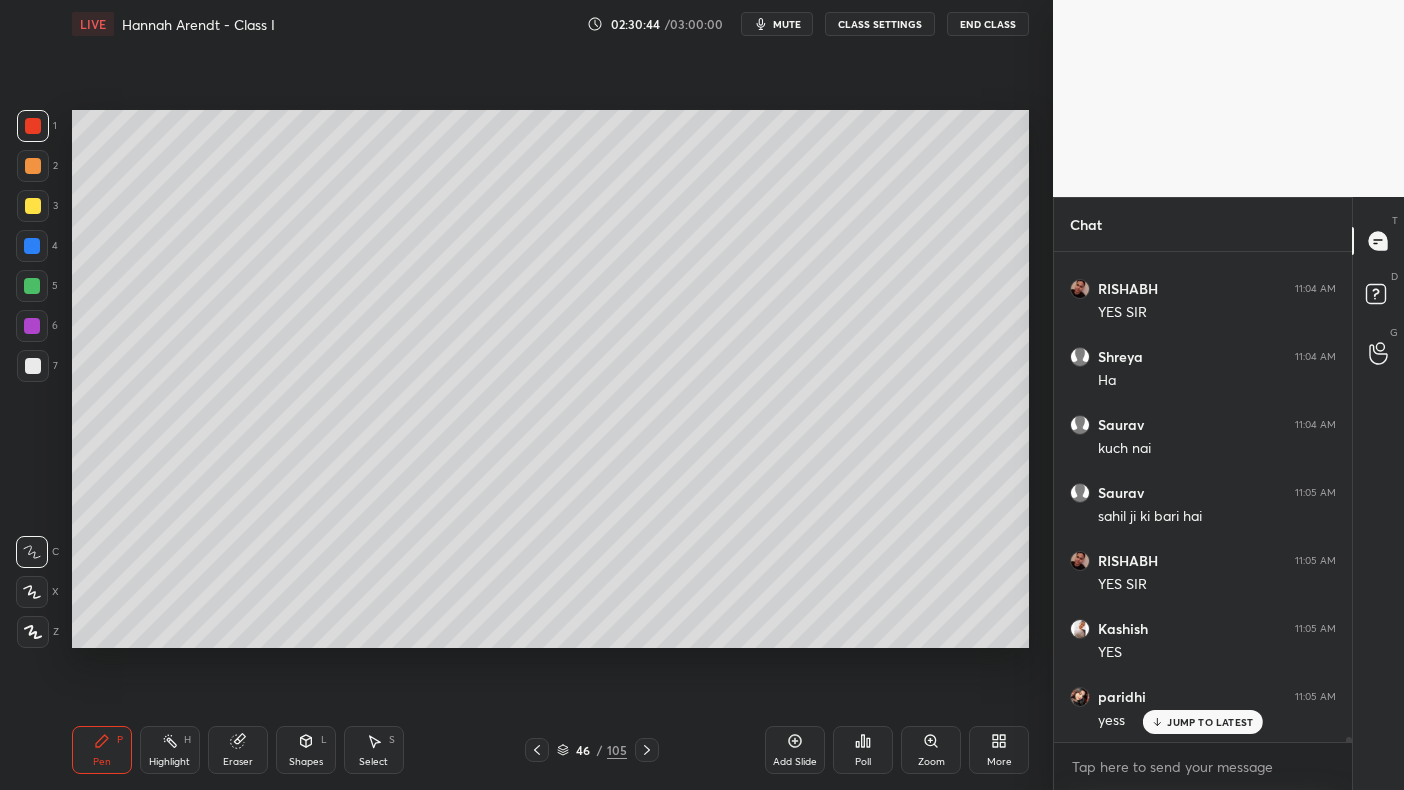 click 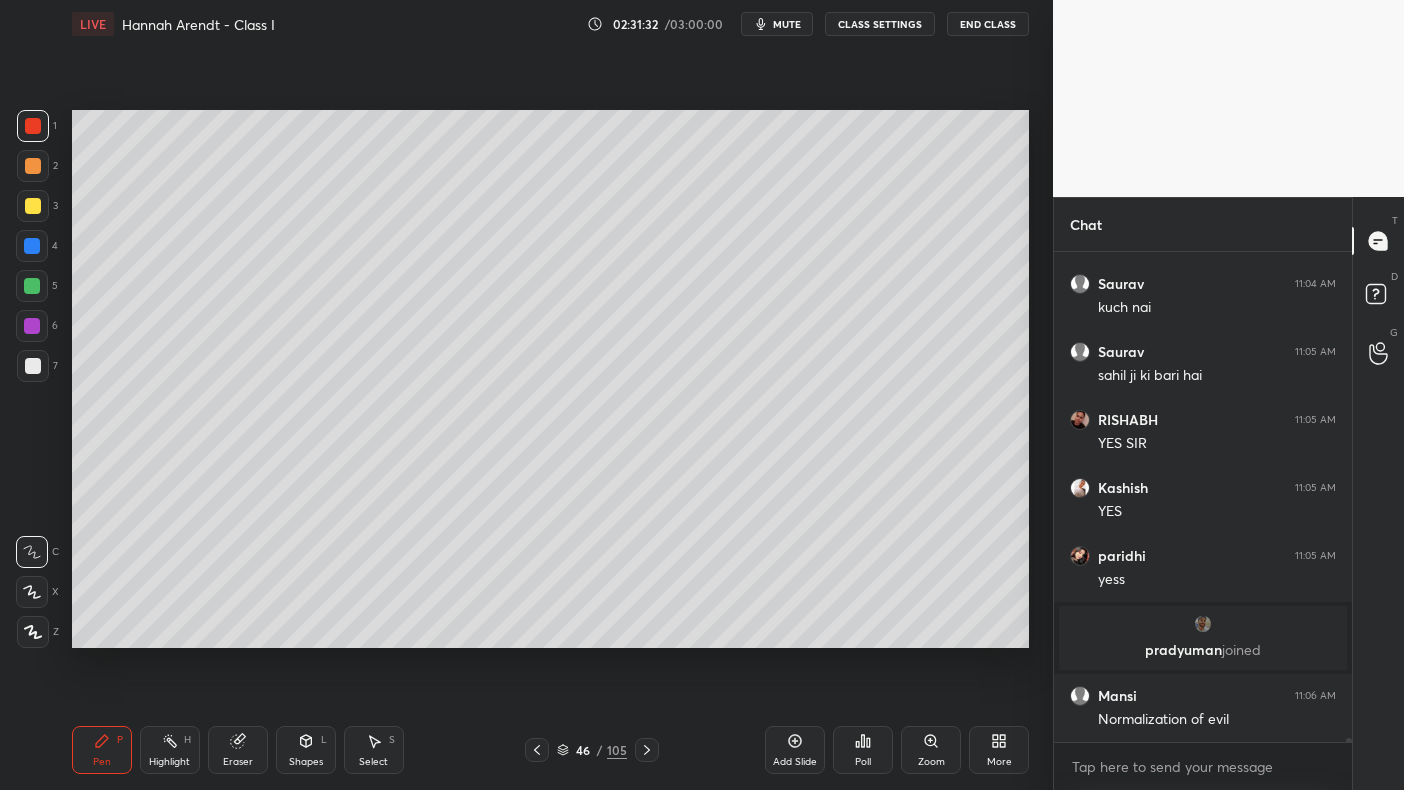 scroll, scrollTop: 52950, scrollLeft: 0, axis: vertical 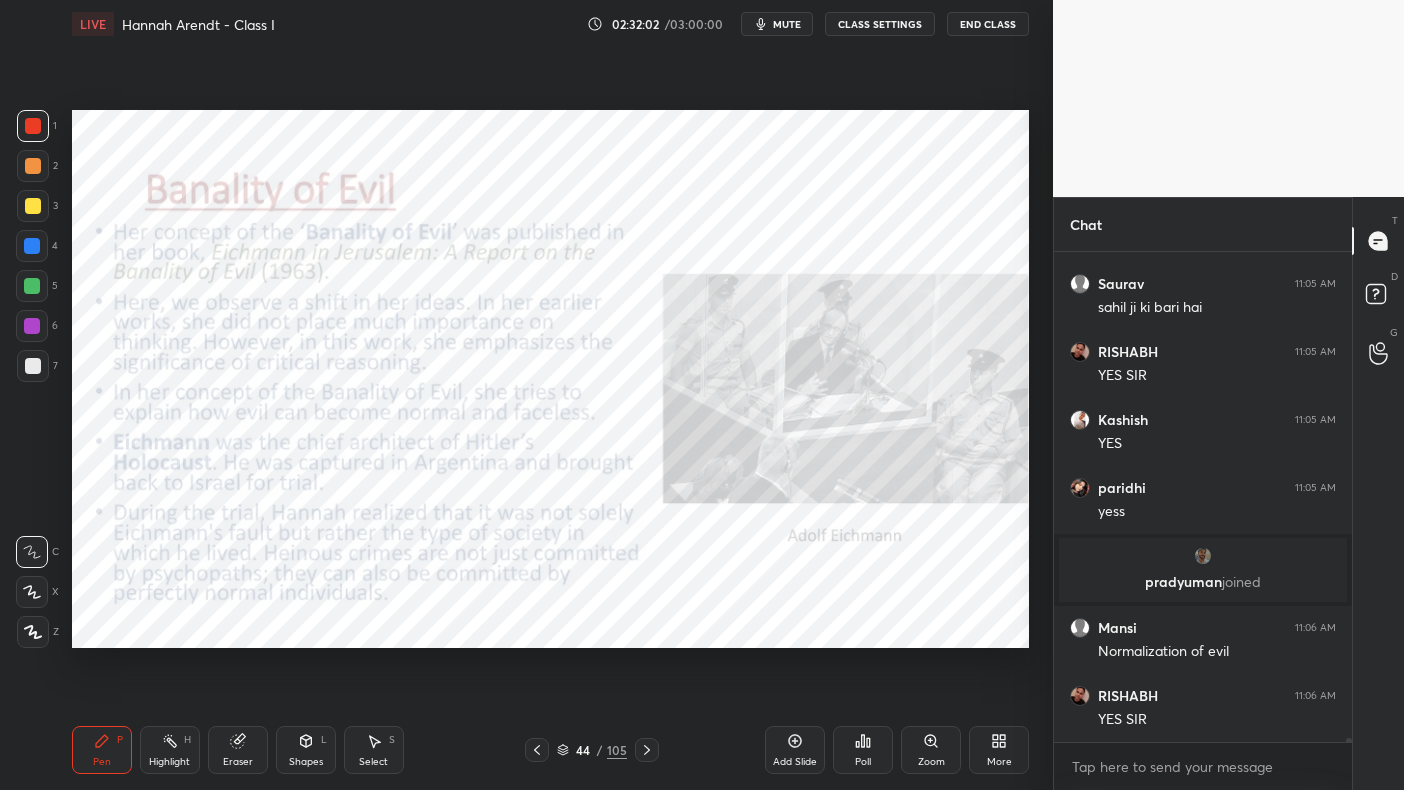 click 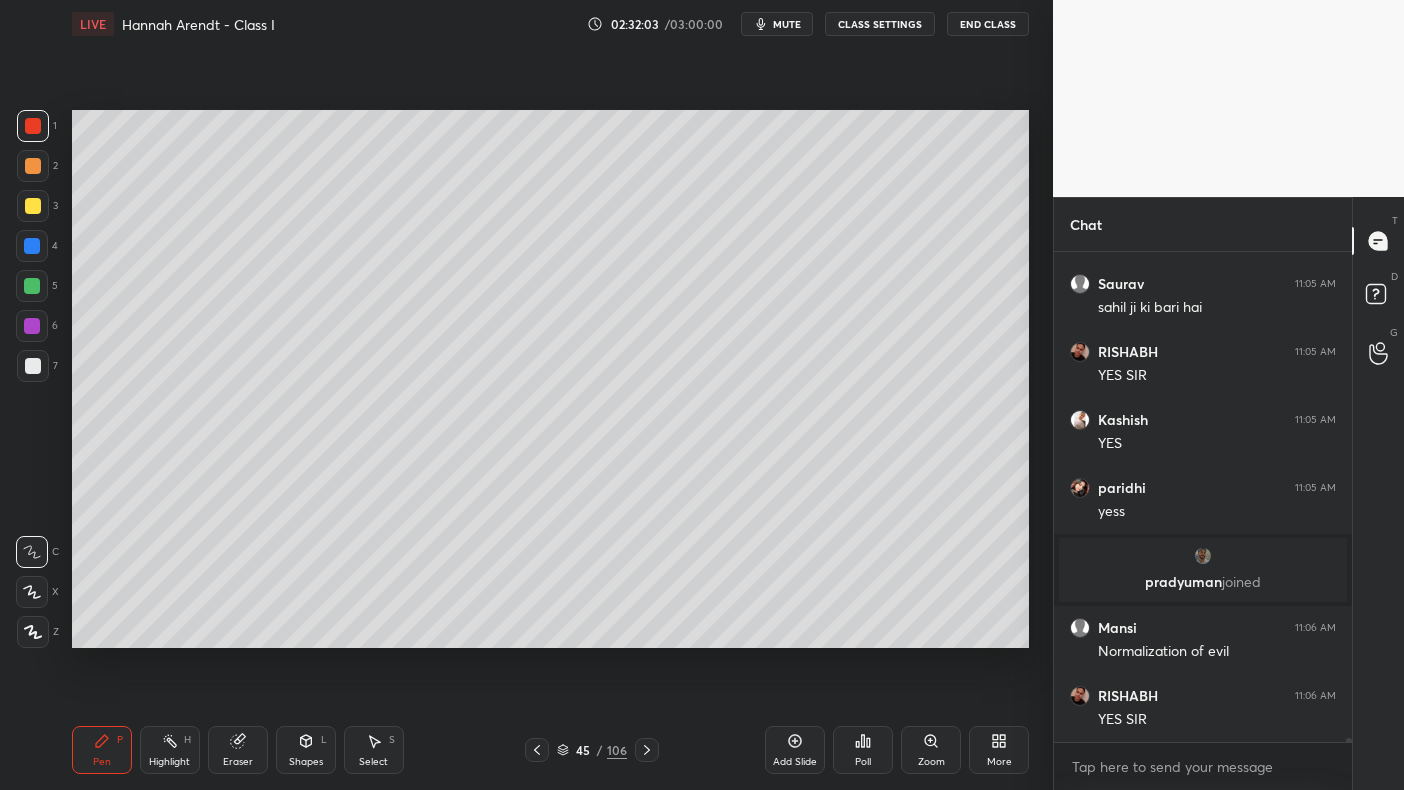 click at bounding box center (32, 246) 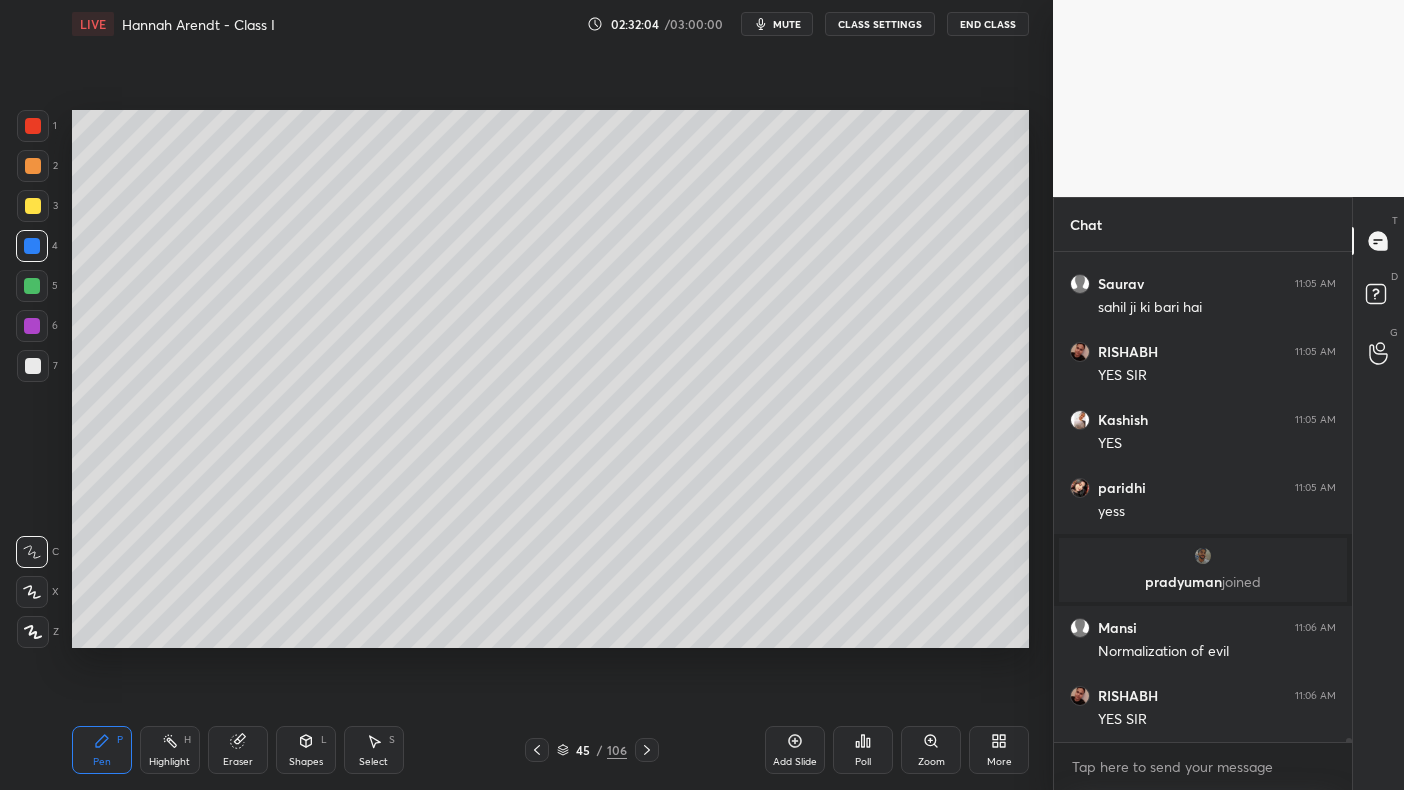 click at bounding box center (33, 206) 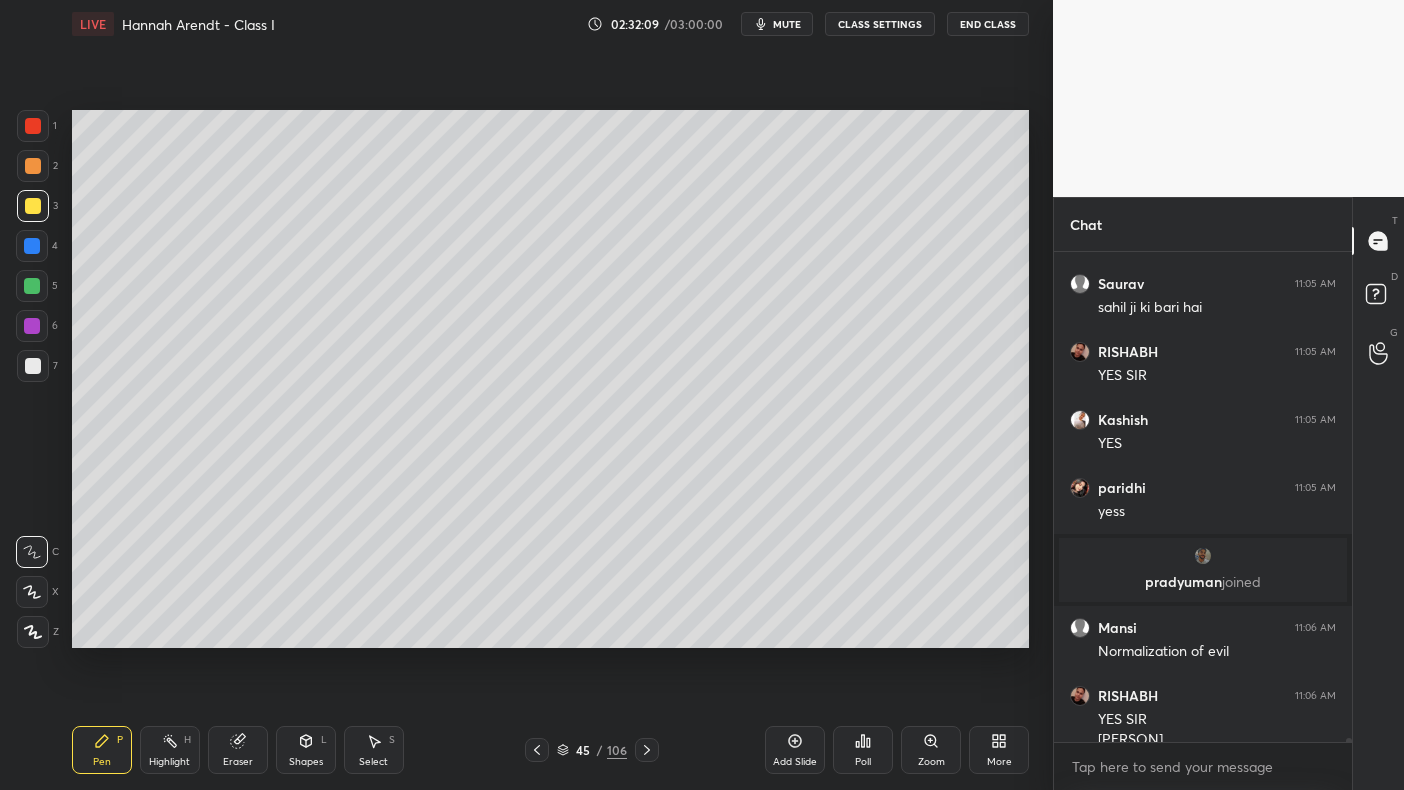 scroll, scrollTop: 52970, scrollLeft: 0, axis: vertical 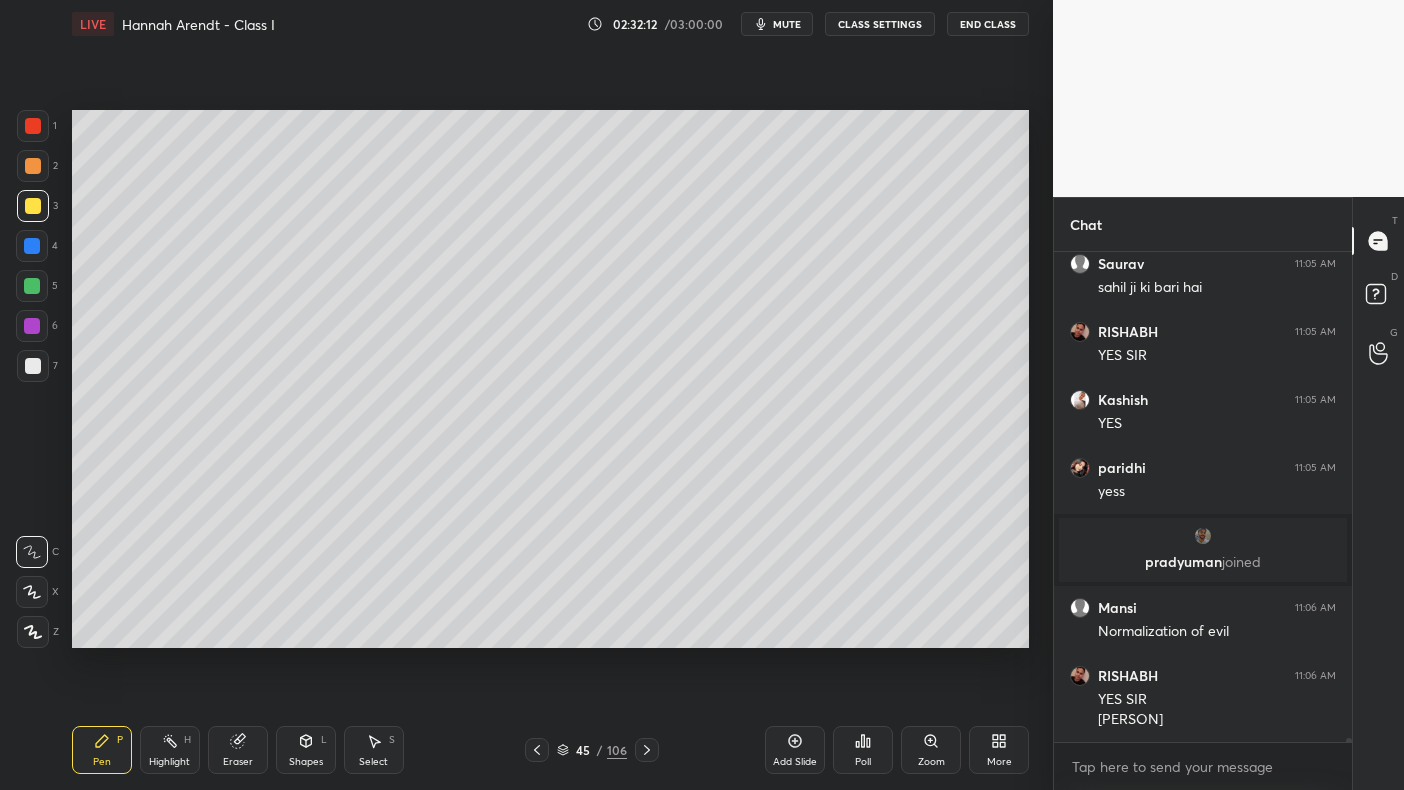 click at bounding box center (32, 246) 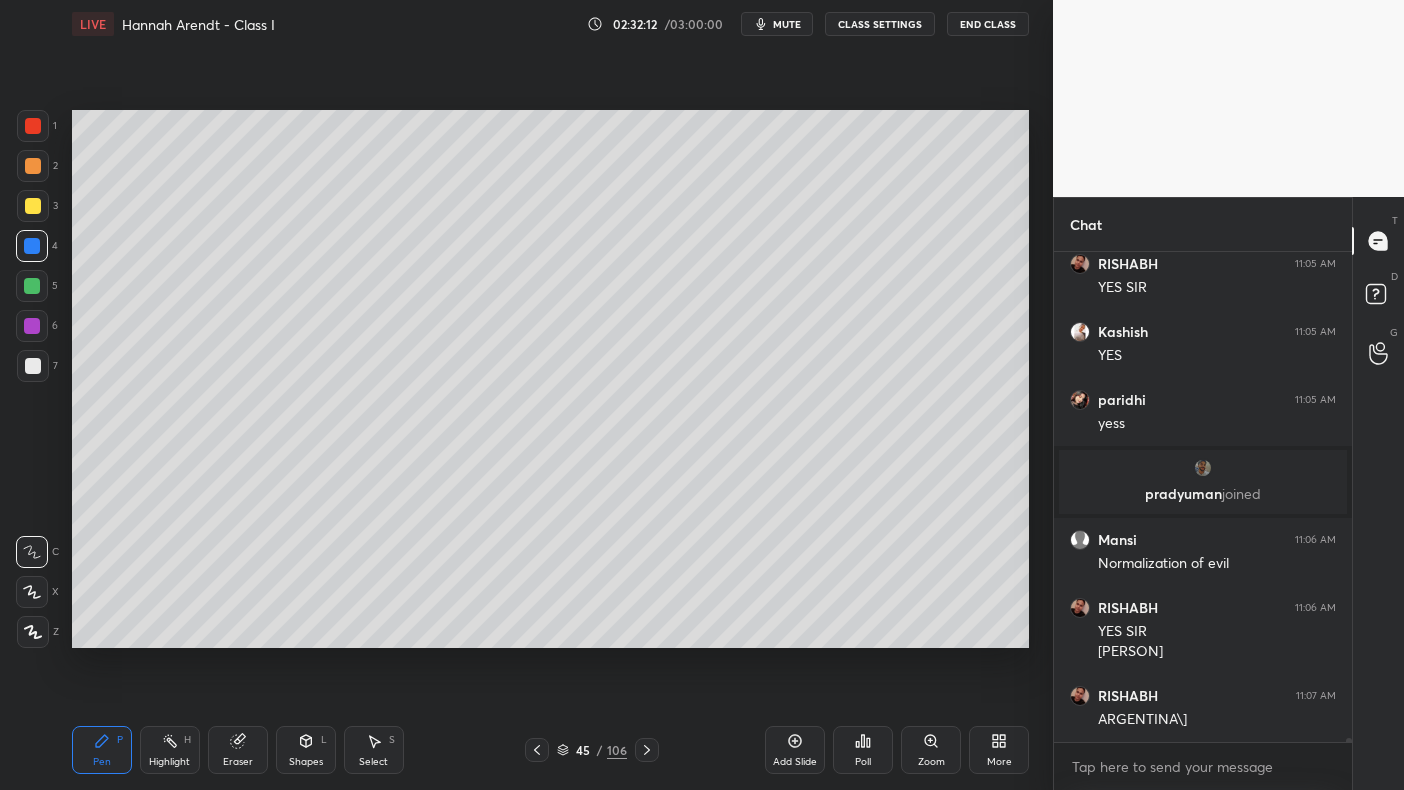 click at bounding box center (32, 246) 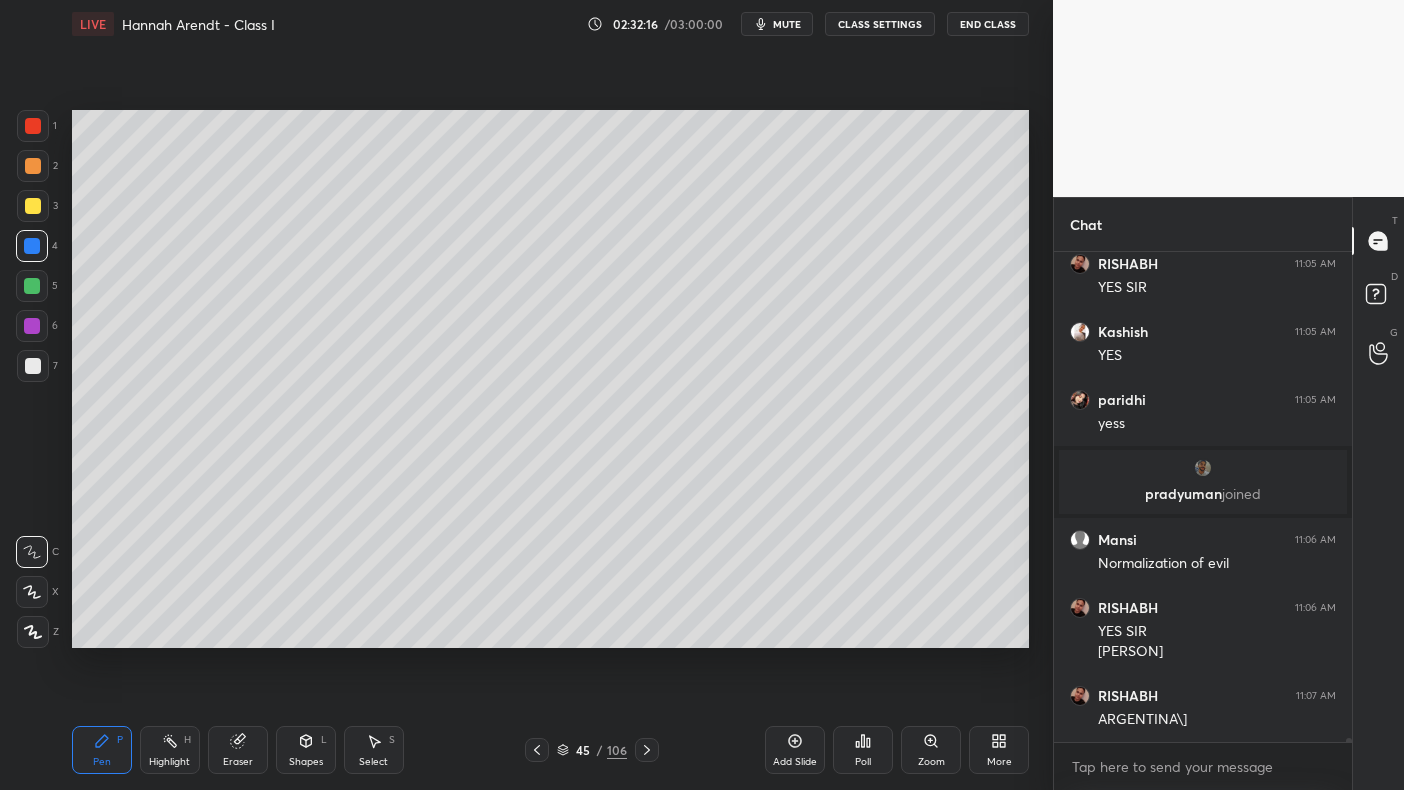 click at bounding box center [32, 286] 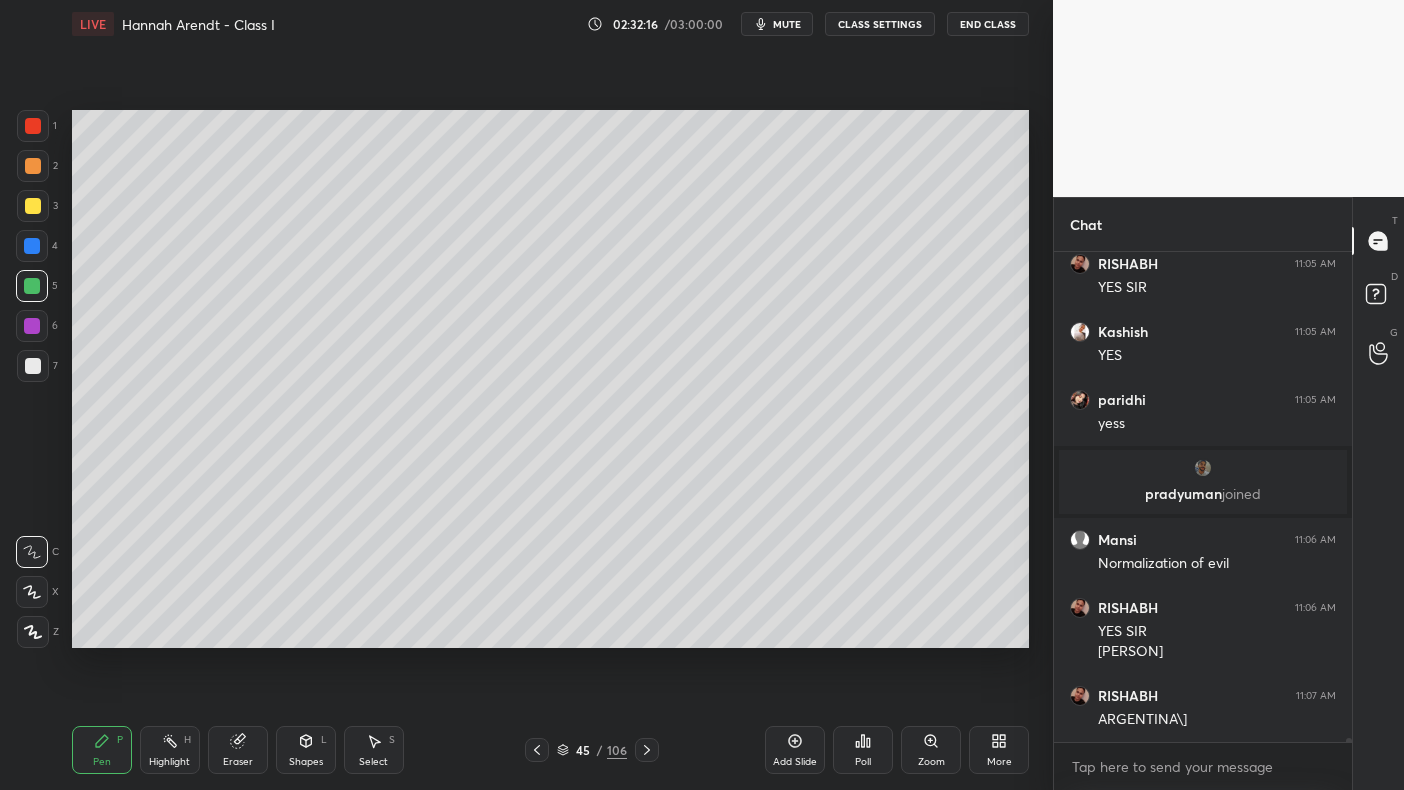 click on "1 2 3 4 5 6 7 C X Z C X Z E E Erase all   H H" at bounding box center (32, 379) 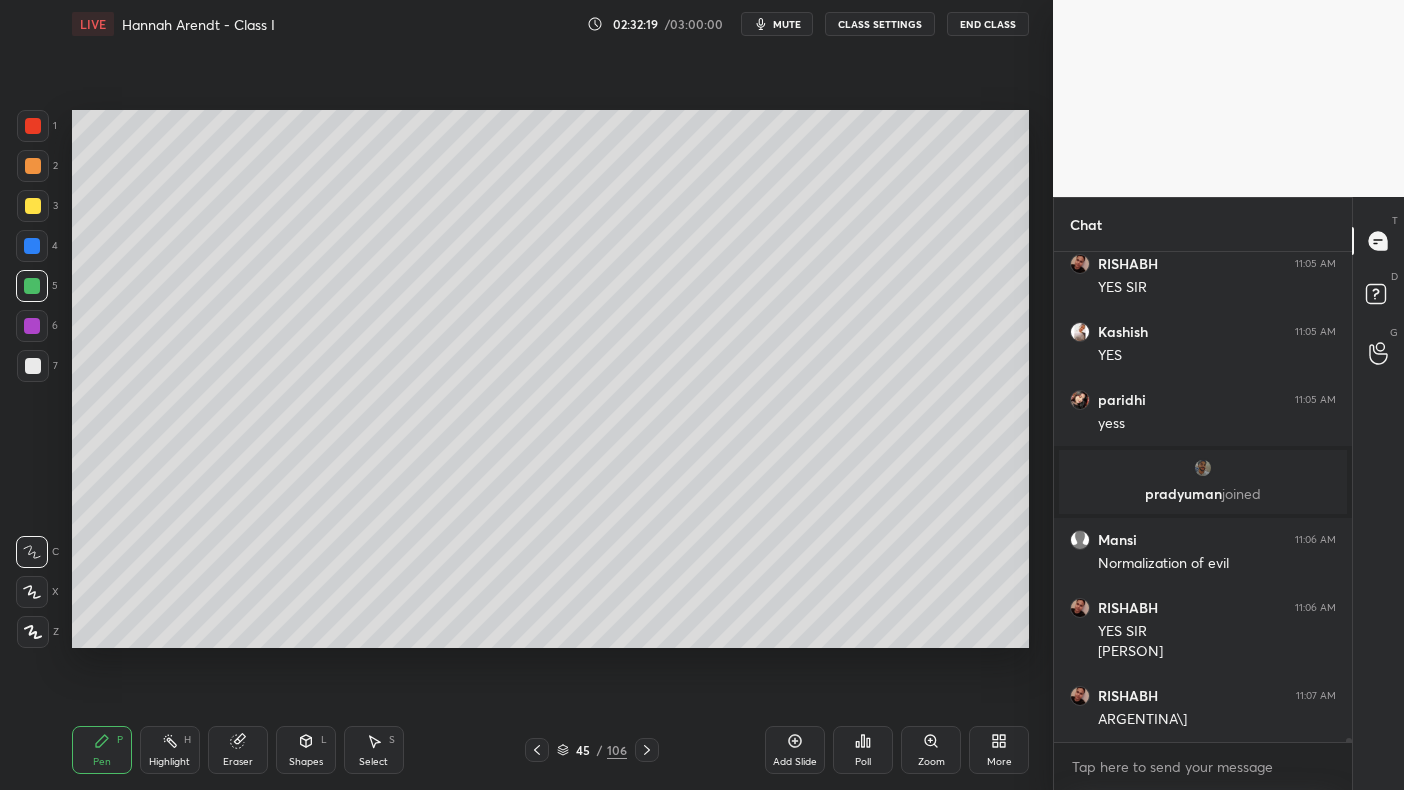 scroll, scrollTop: 53057, scrollLeft: 0, axis: vertical 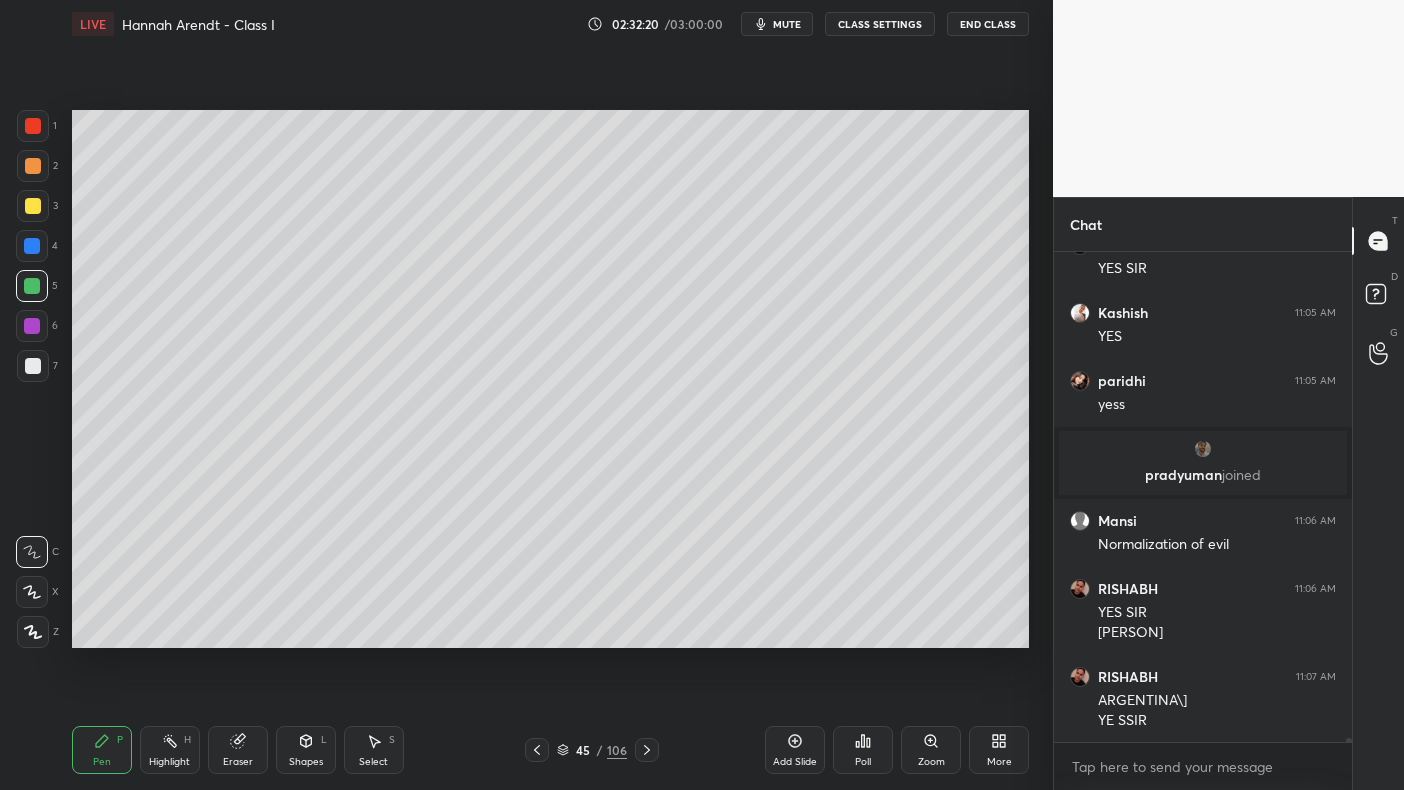 click at bounding box center (33, 166) 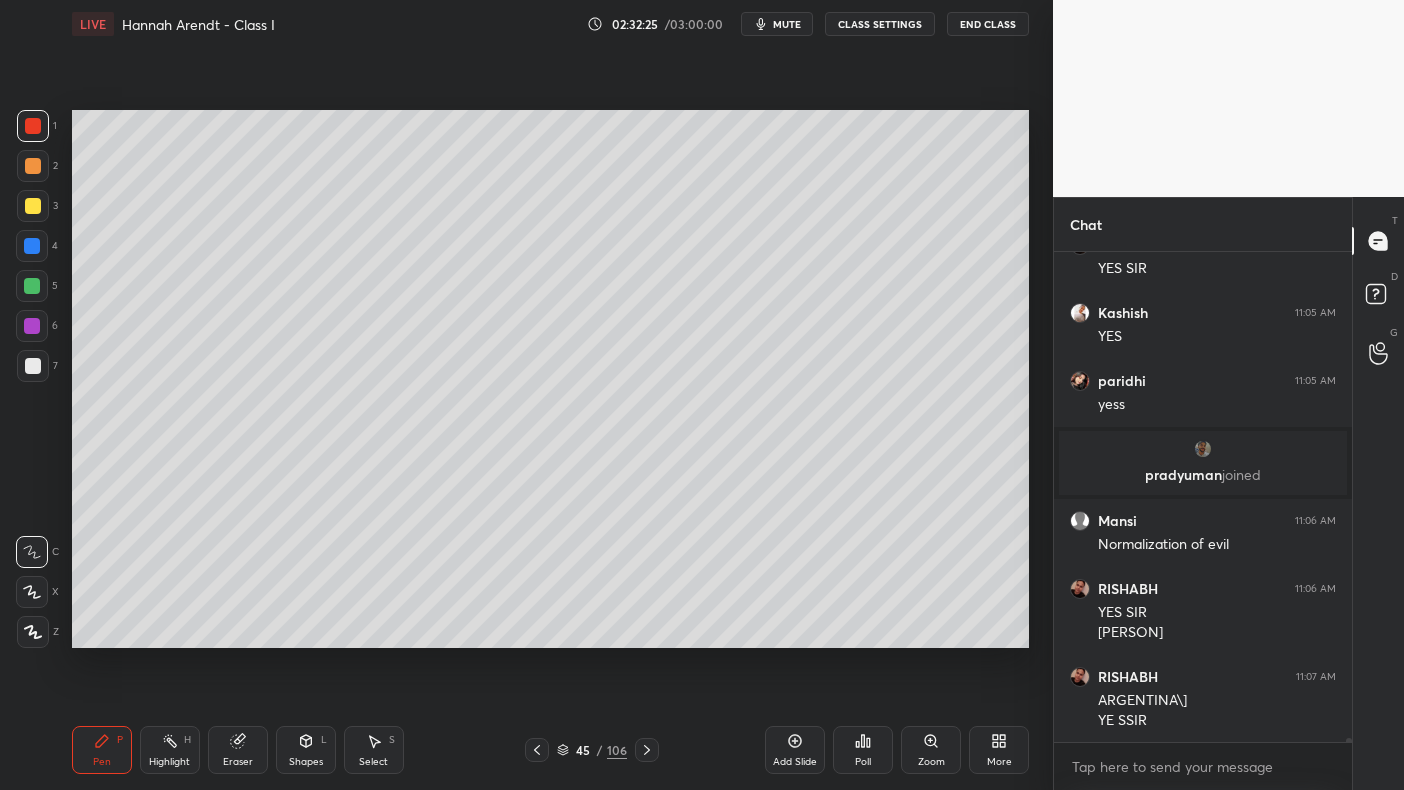 click at bounding box center (32, 326) 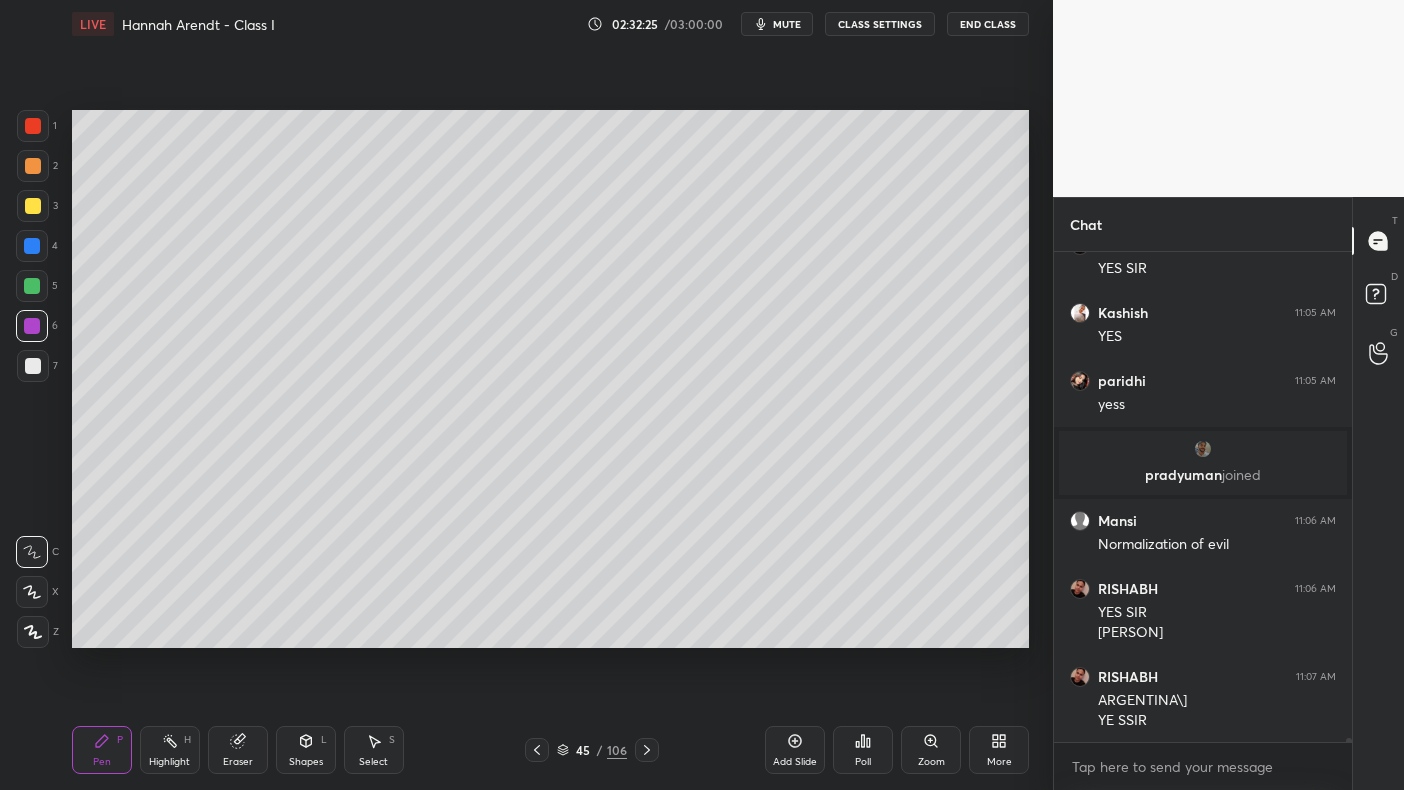click at bounding box center (32, 326) 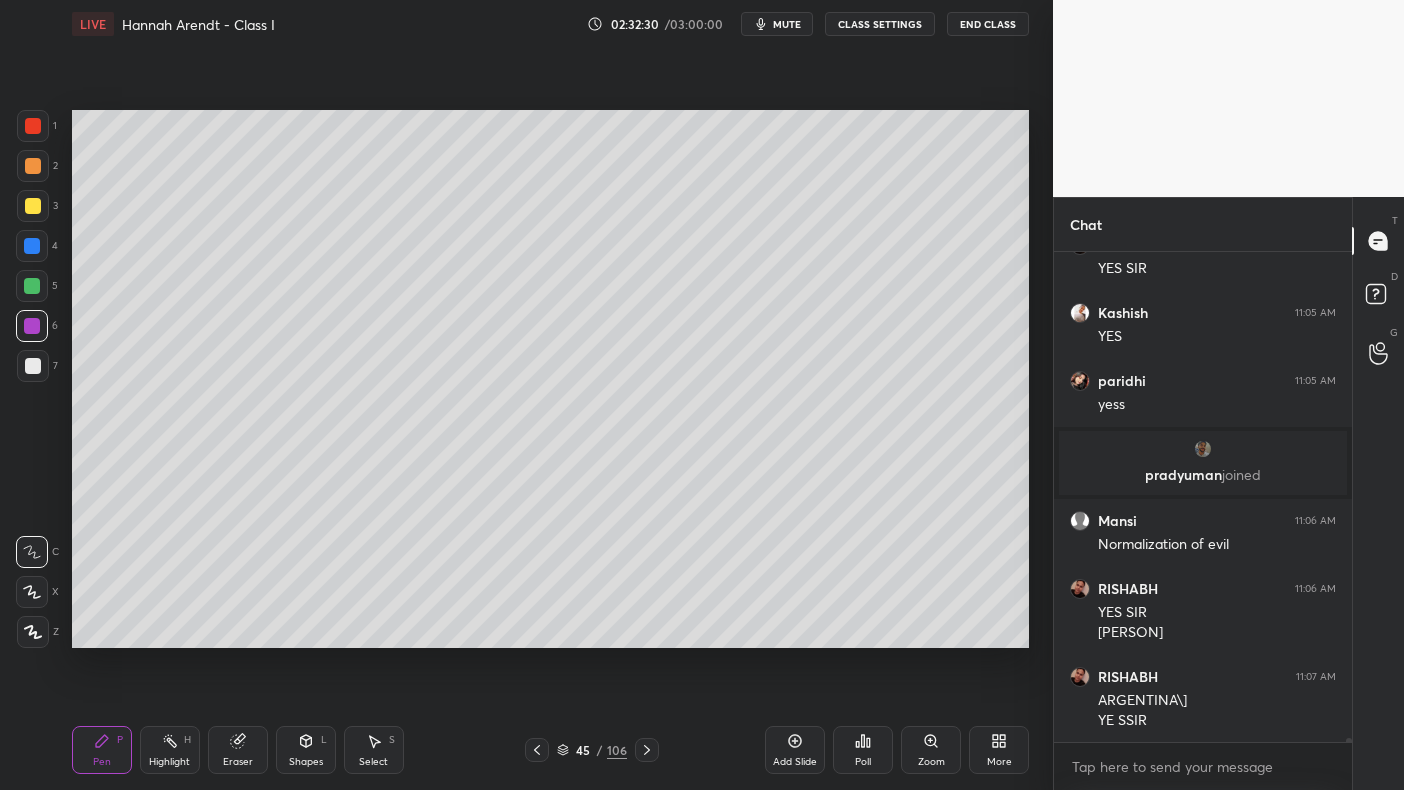 scroll, scrollTop: 53078, scrollLeft: 0, axis: vertical 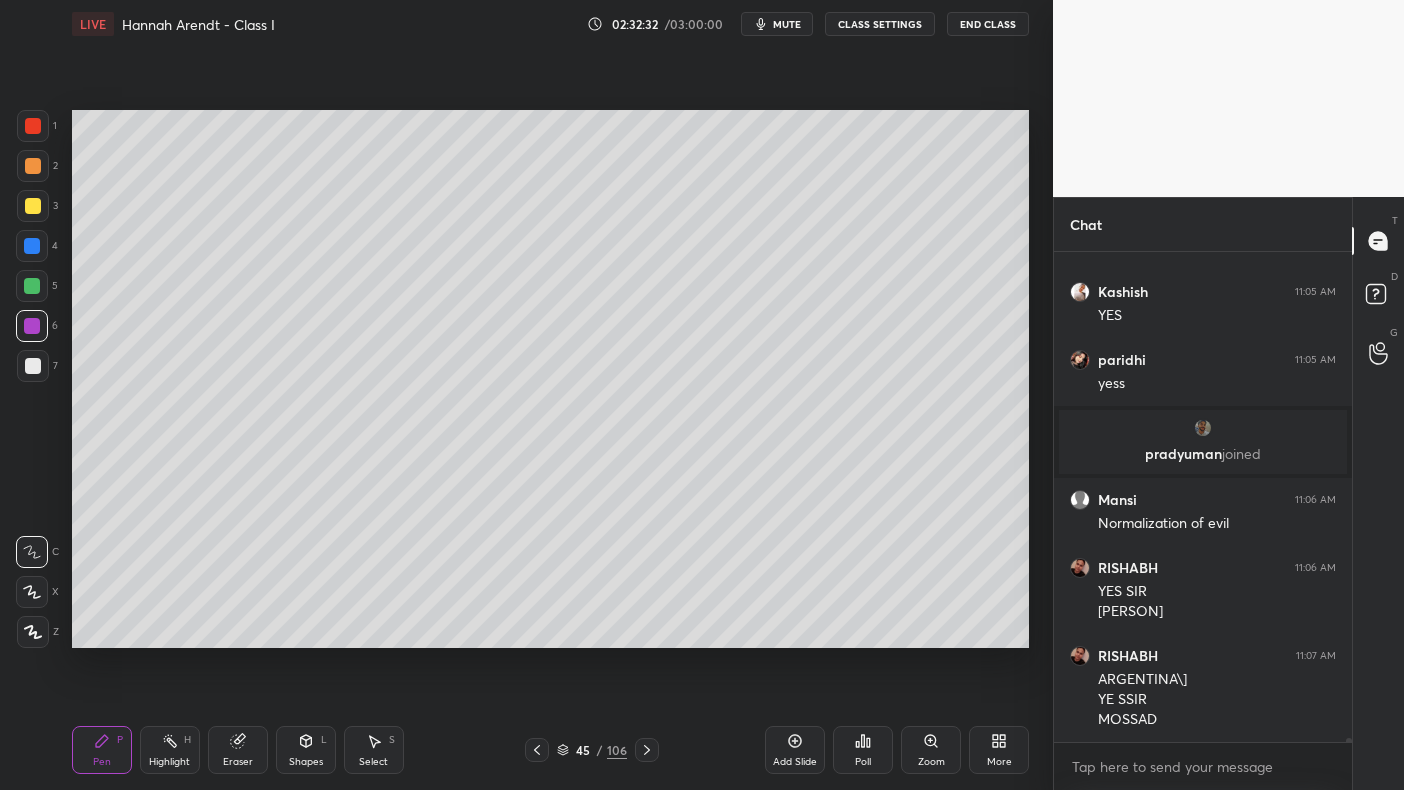 click on "4" at bounding box center [37, 250] 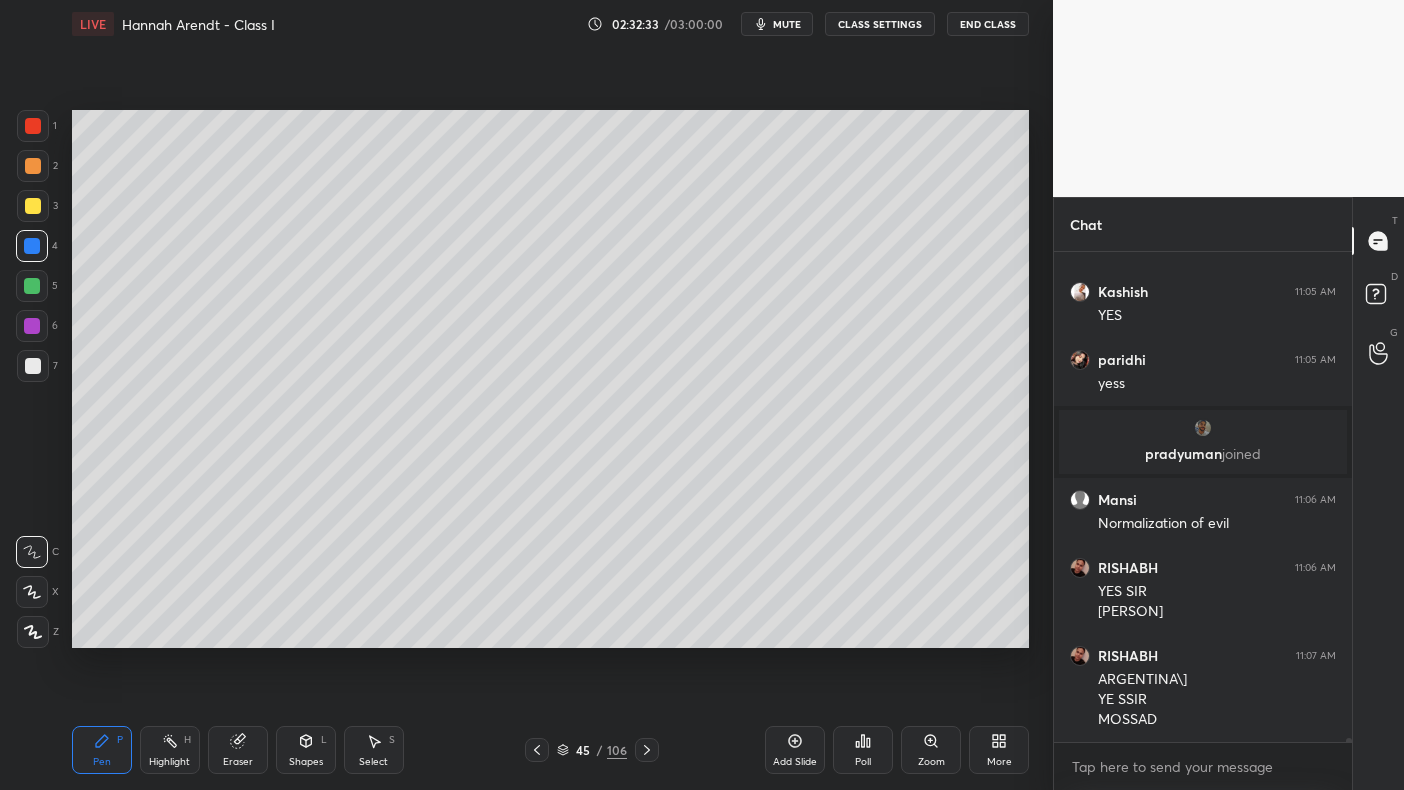 click at bounding box center (32, 246) 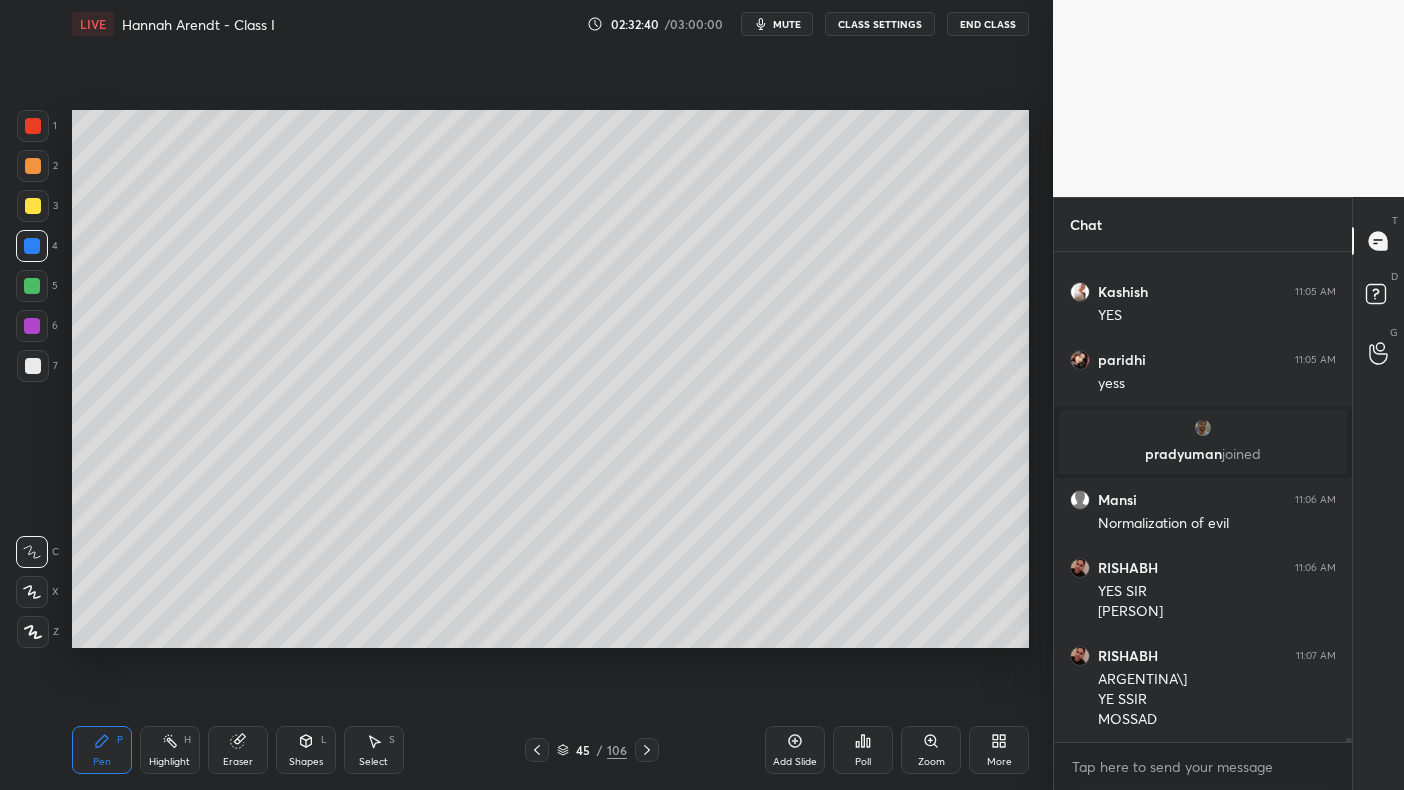 click on "1 2 3 4 5 6 7 C X Z C X Z E E Erase all   H H" at bounding box center (32, 379) 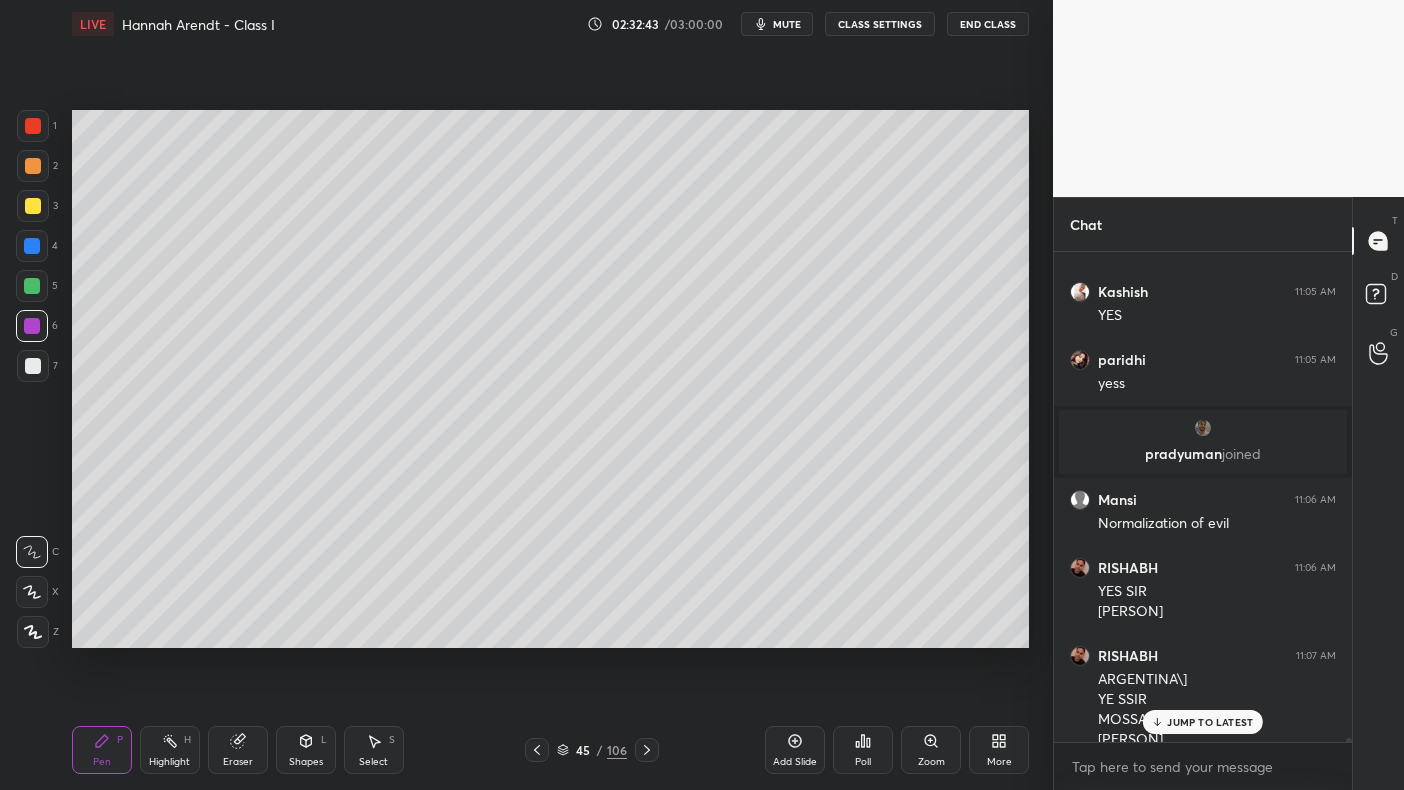 scroll, scrollTop: 53097, scrollLeft: 0, axis: vertical 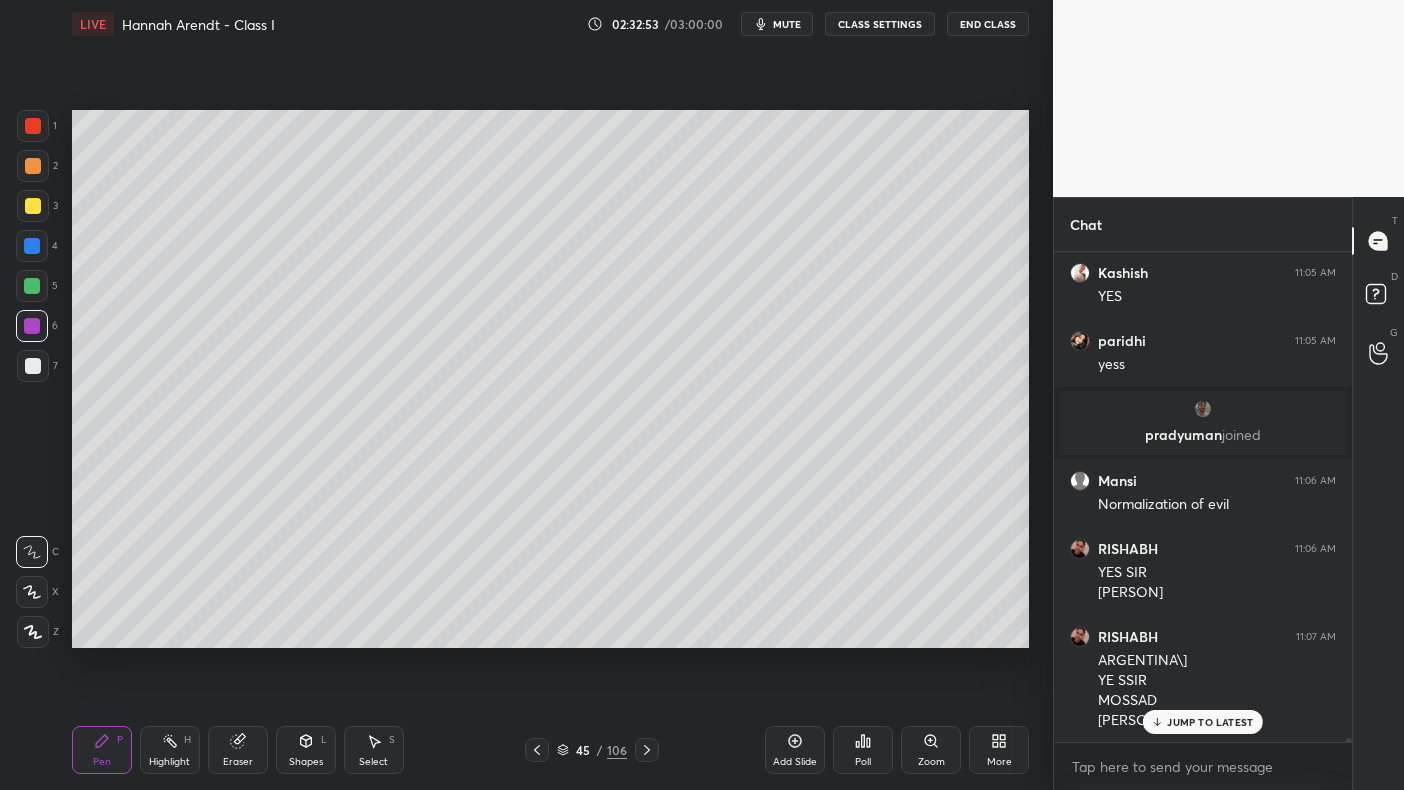 click at bounding box center [32, 246] 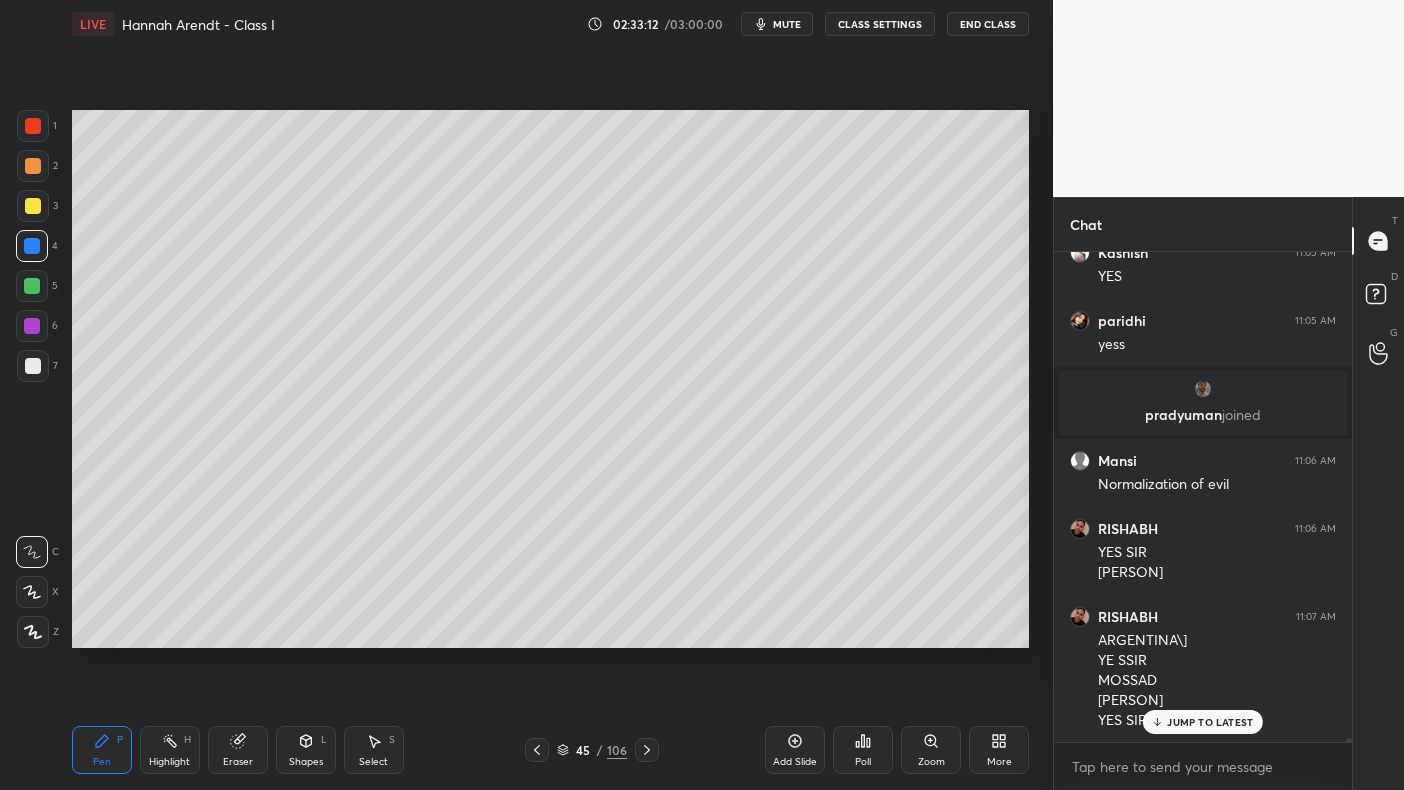 scroll, scrollTop: 53138, scrollLeft: 0, axis: vertical 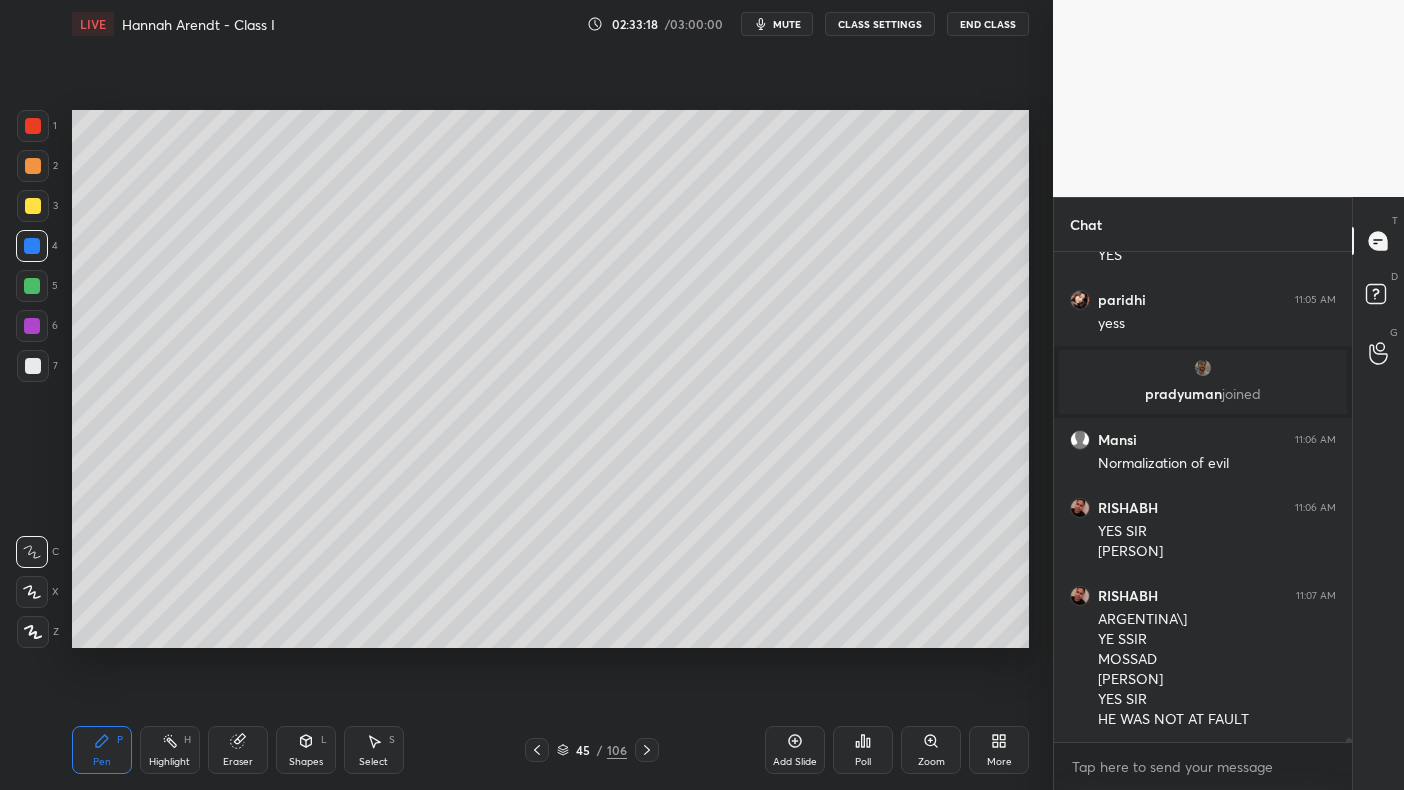 click at bounding box center [33, 366] 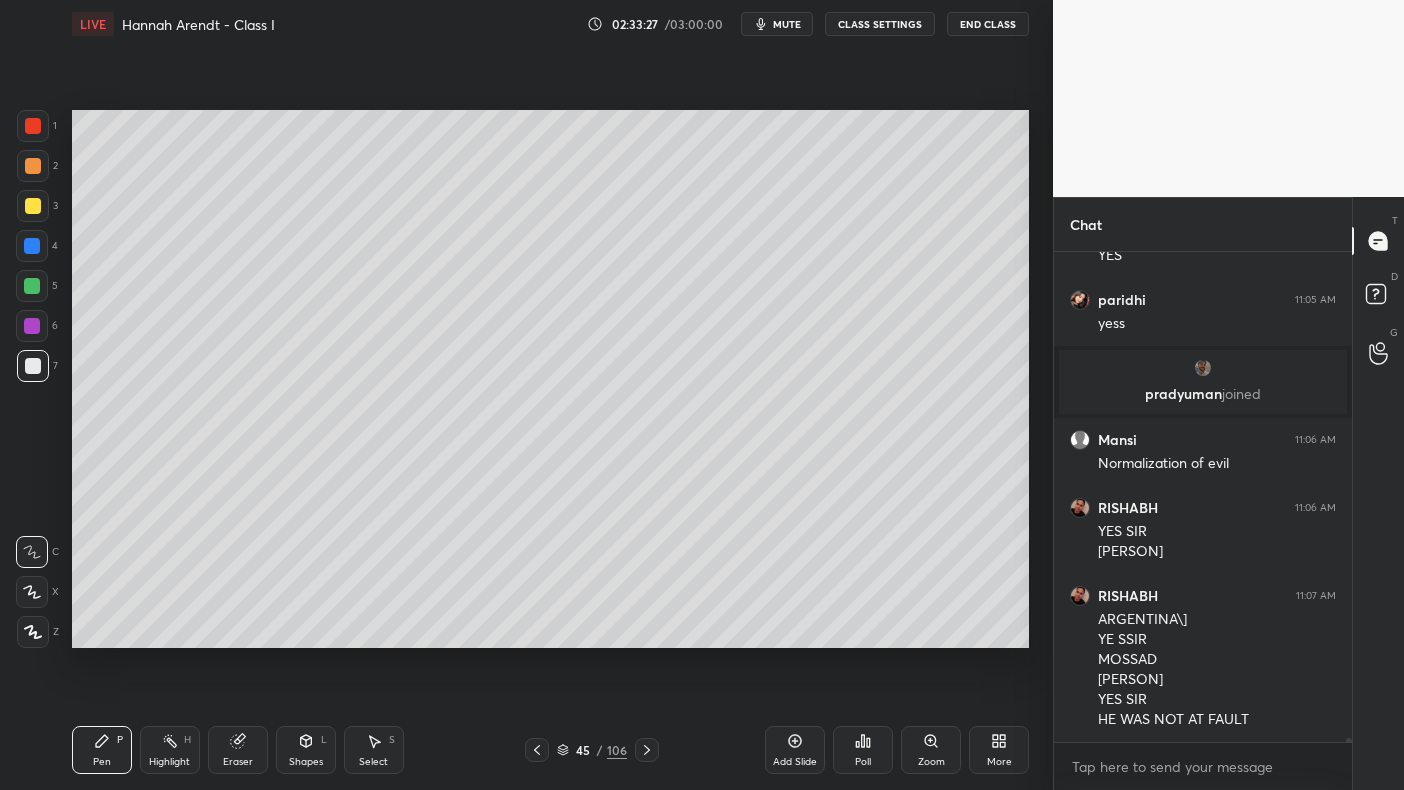 click at bounding box center (33, 206) 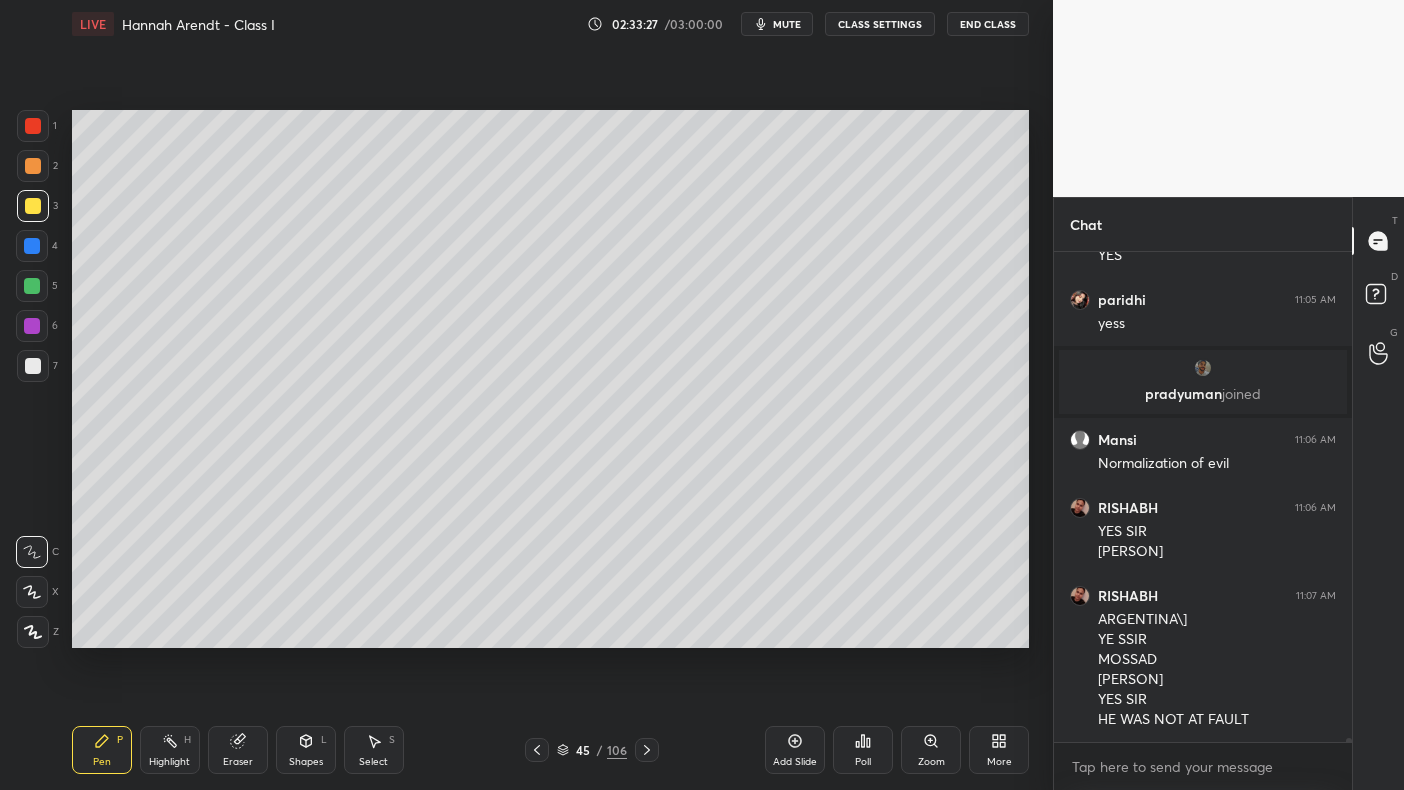click on "2" at bounding box center (37, 170) 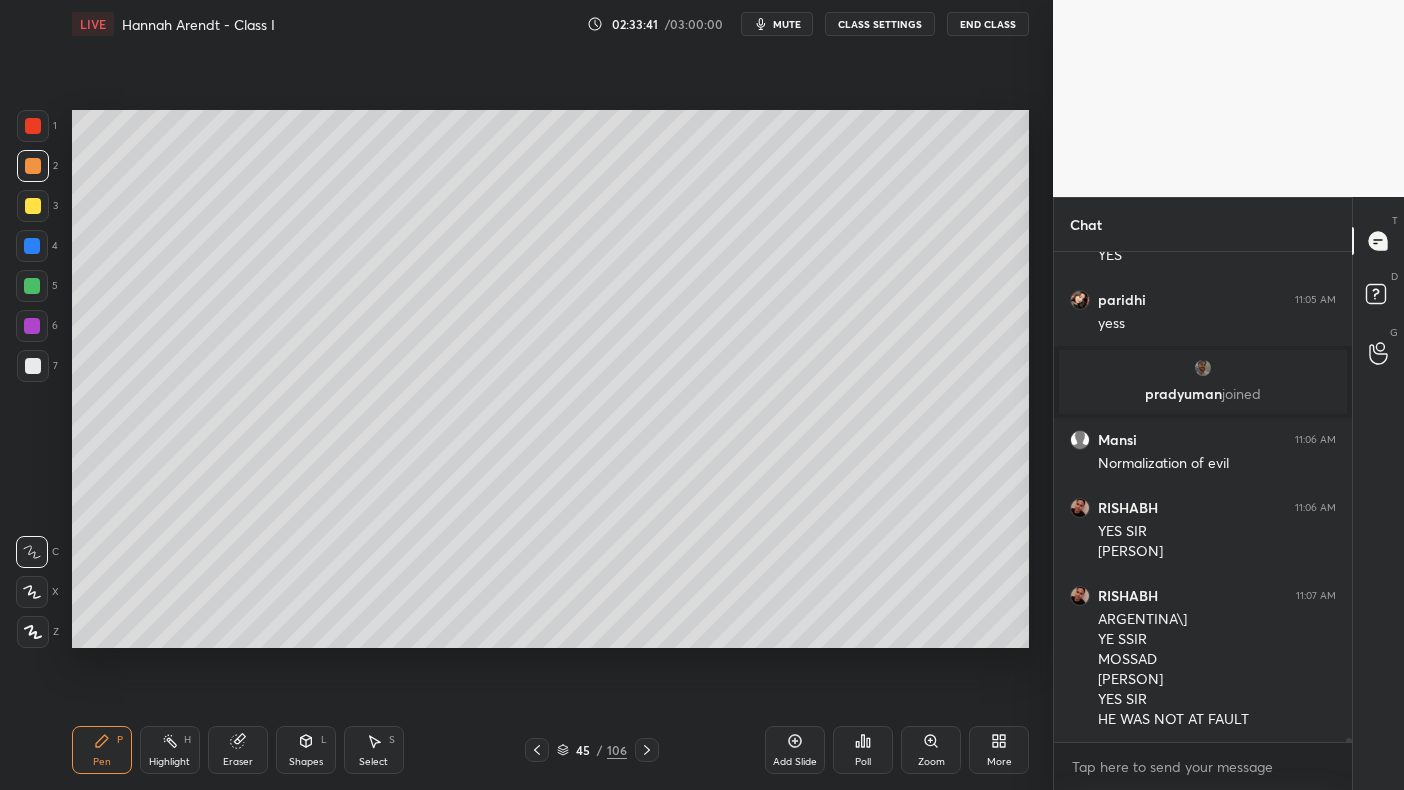 click 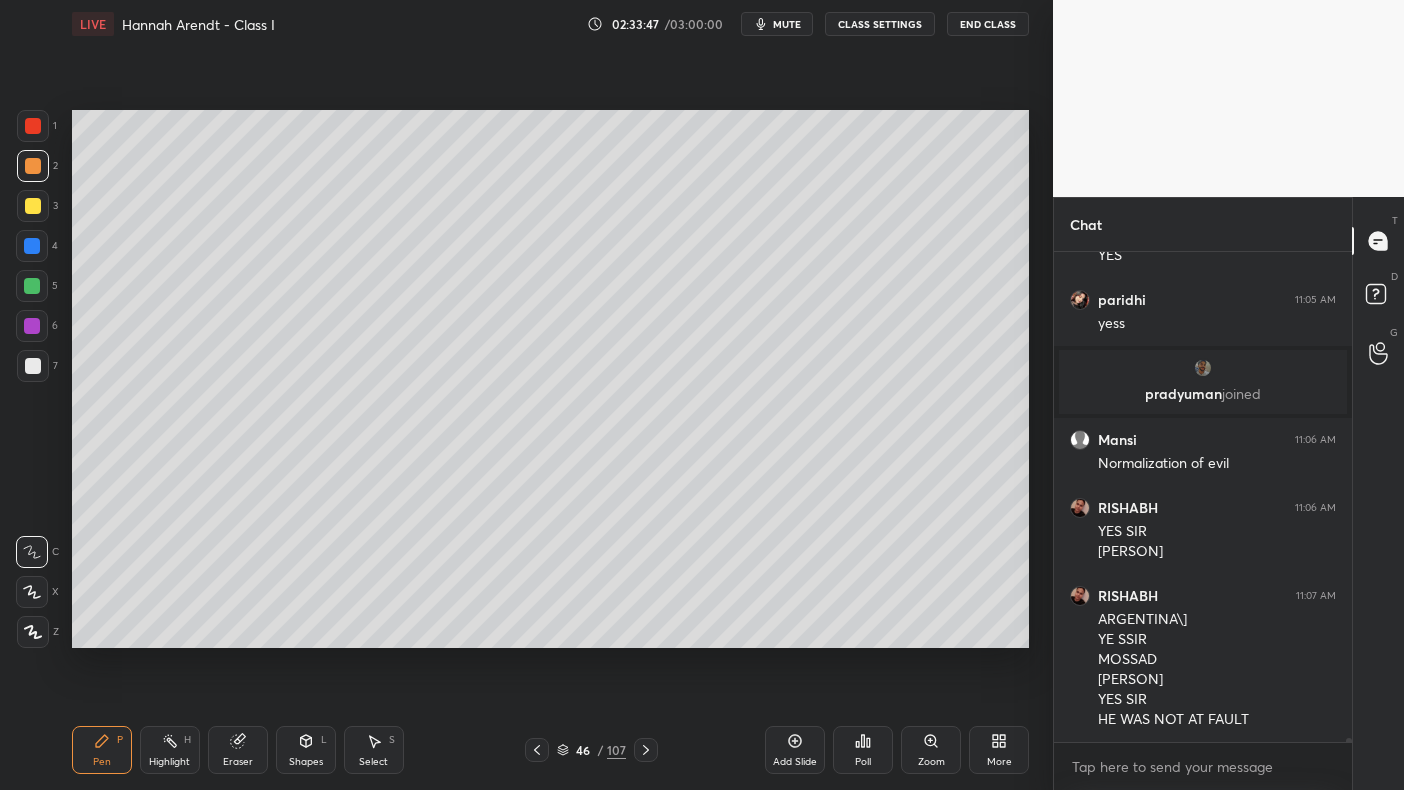 click at bounding box center [33, 366] 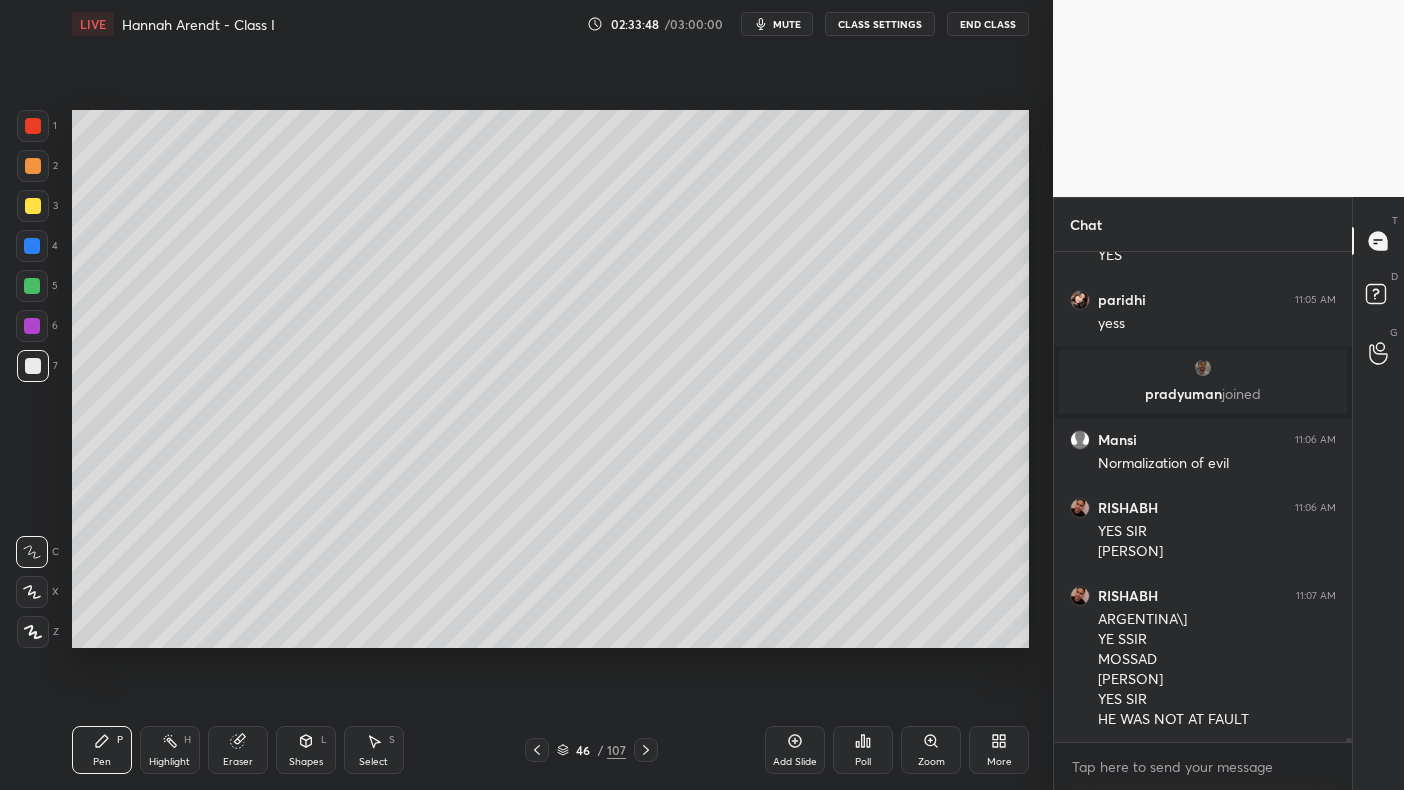 click at bounding box center (33, 366) 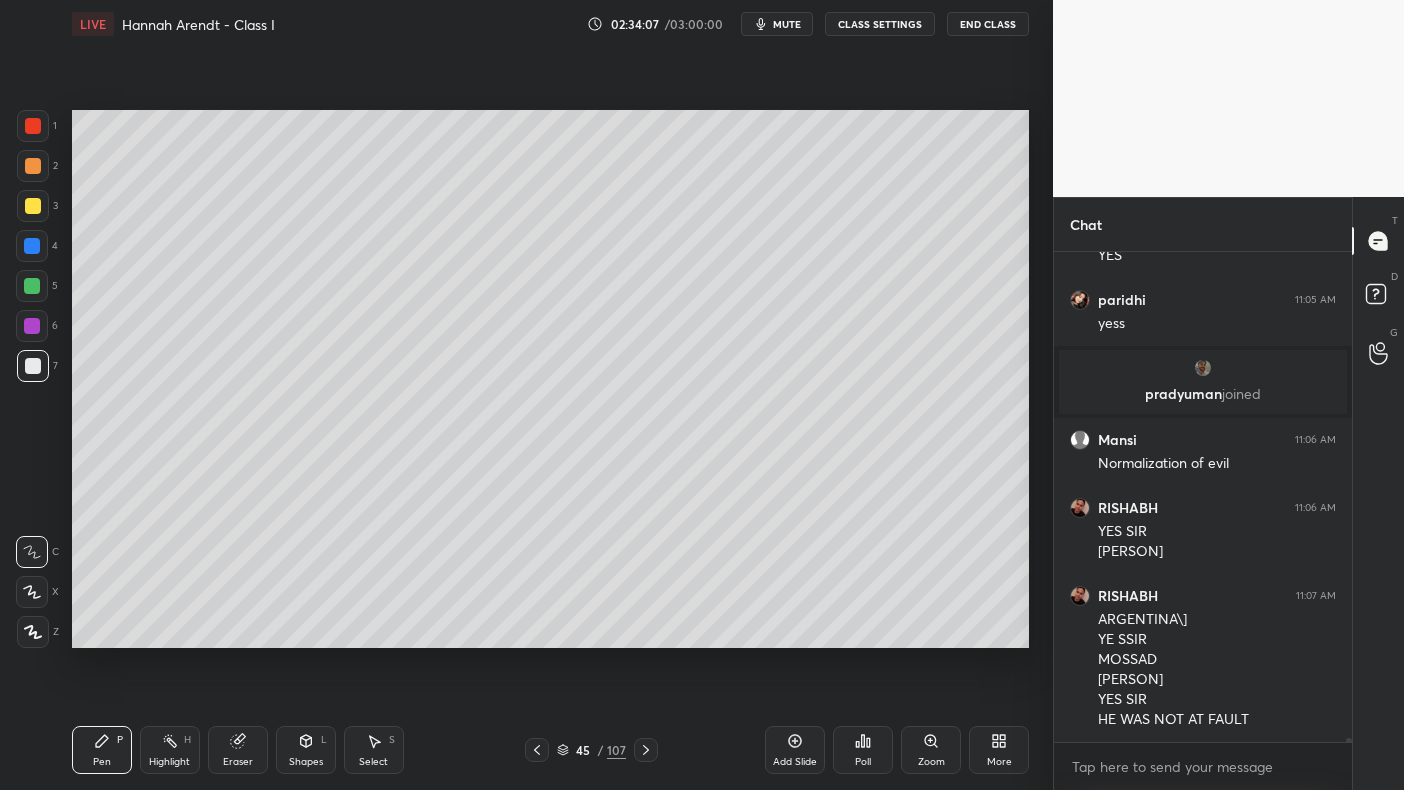 click at bounding box center [33, 126] 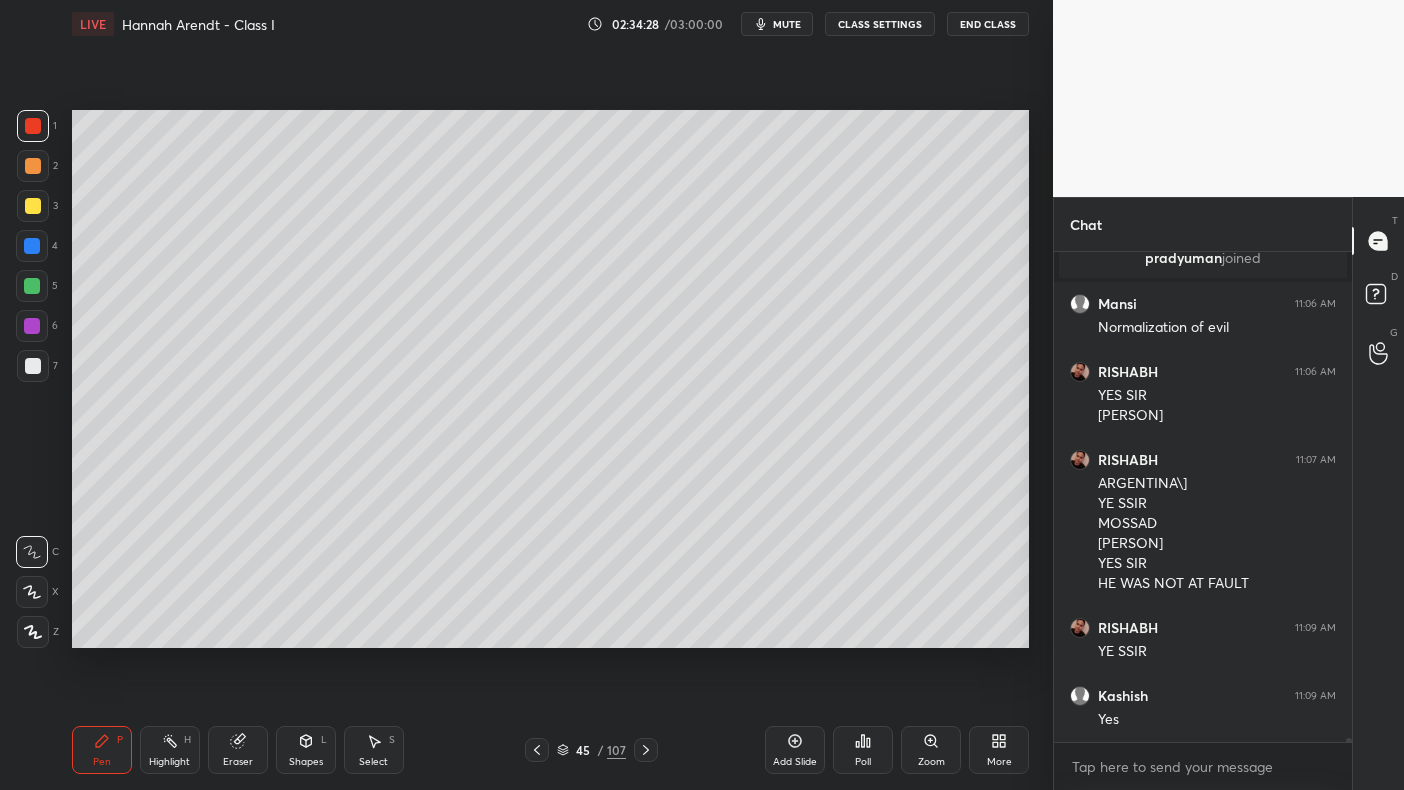 scroll, scrollTop: 53342, scrollLeft: 0, axis: vertical 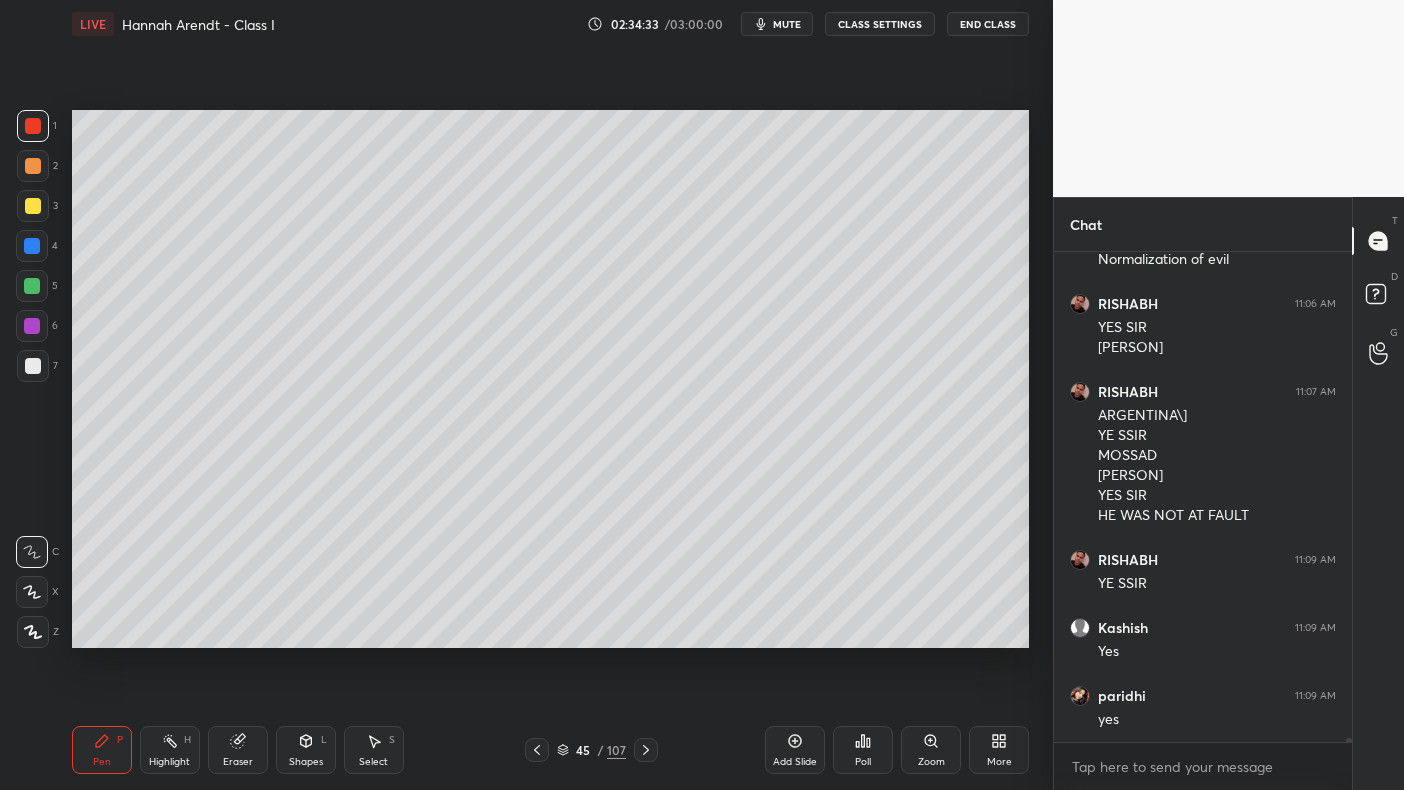 click at bounding box center [32, 246] 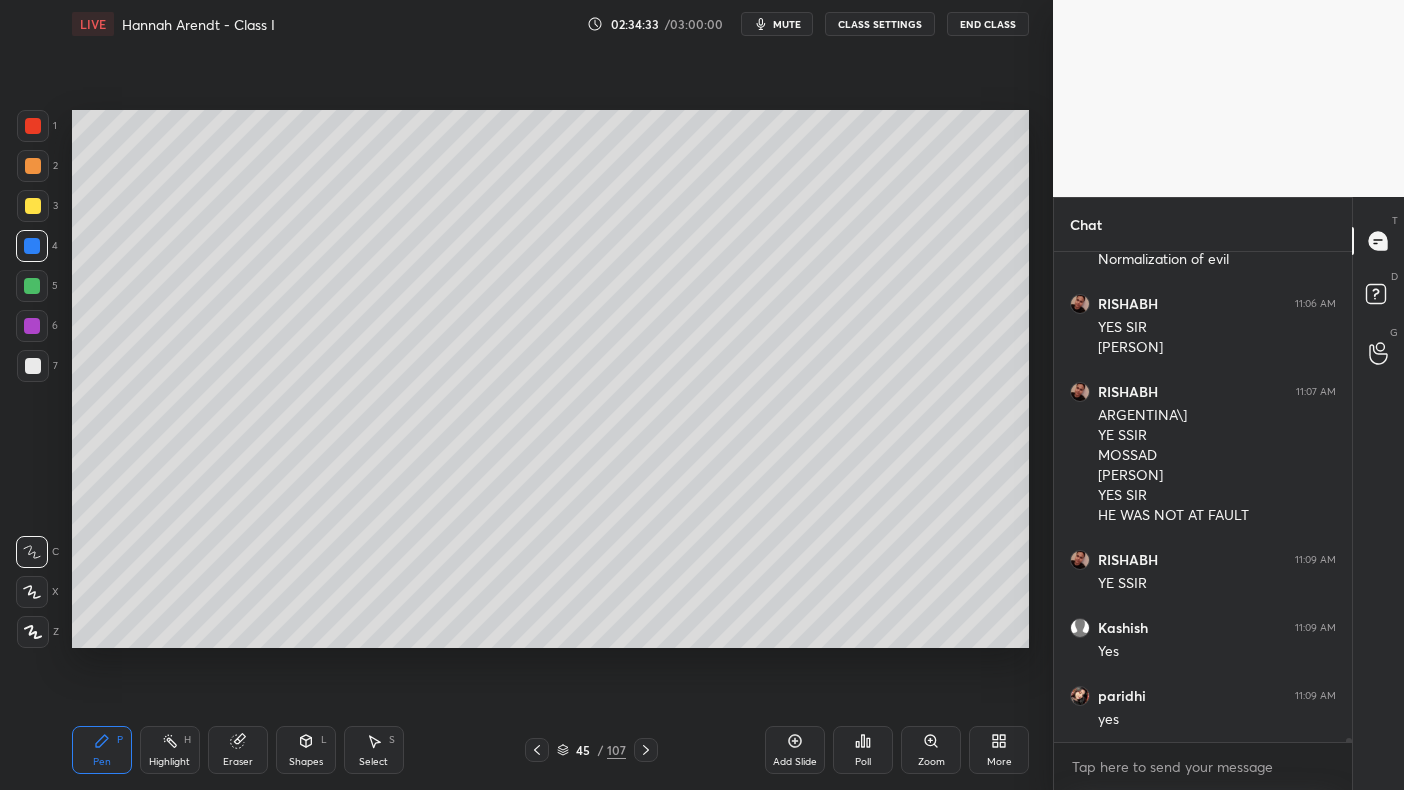 click at bounding box center [32, 286] 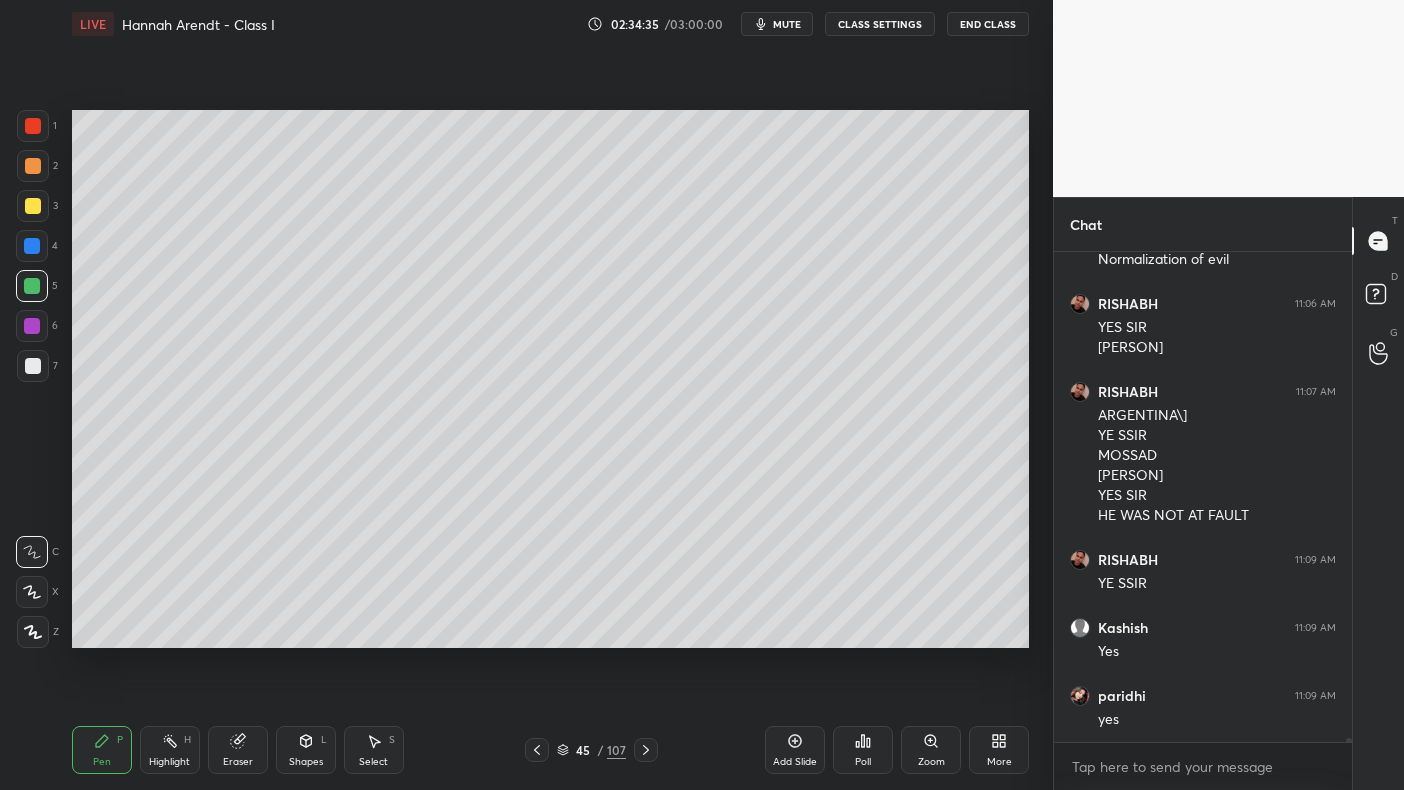 scroll, scrollTop: 53410, scrollLeft: 0, axis: vertical 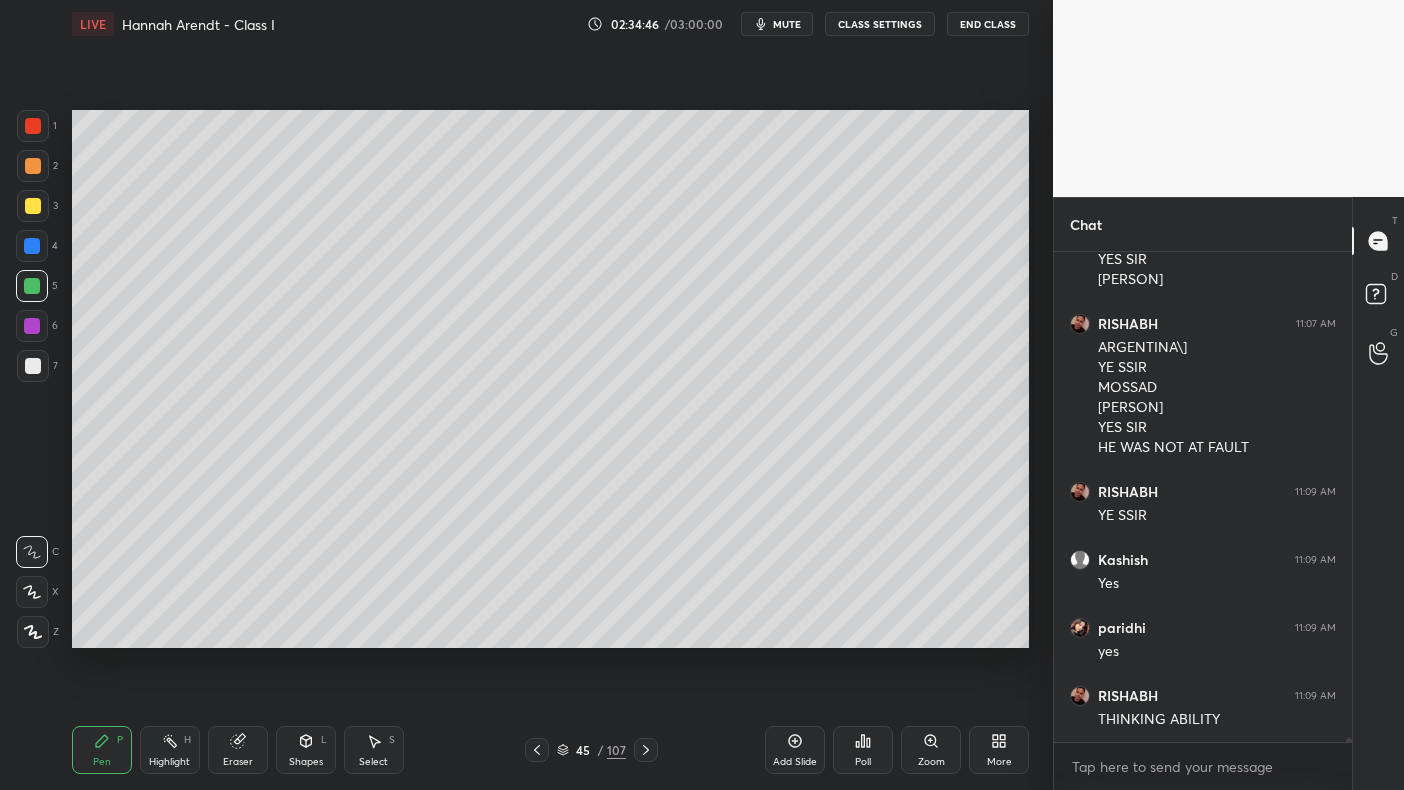 click 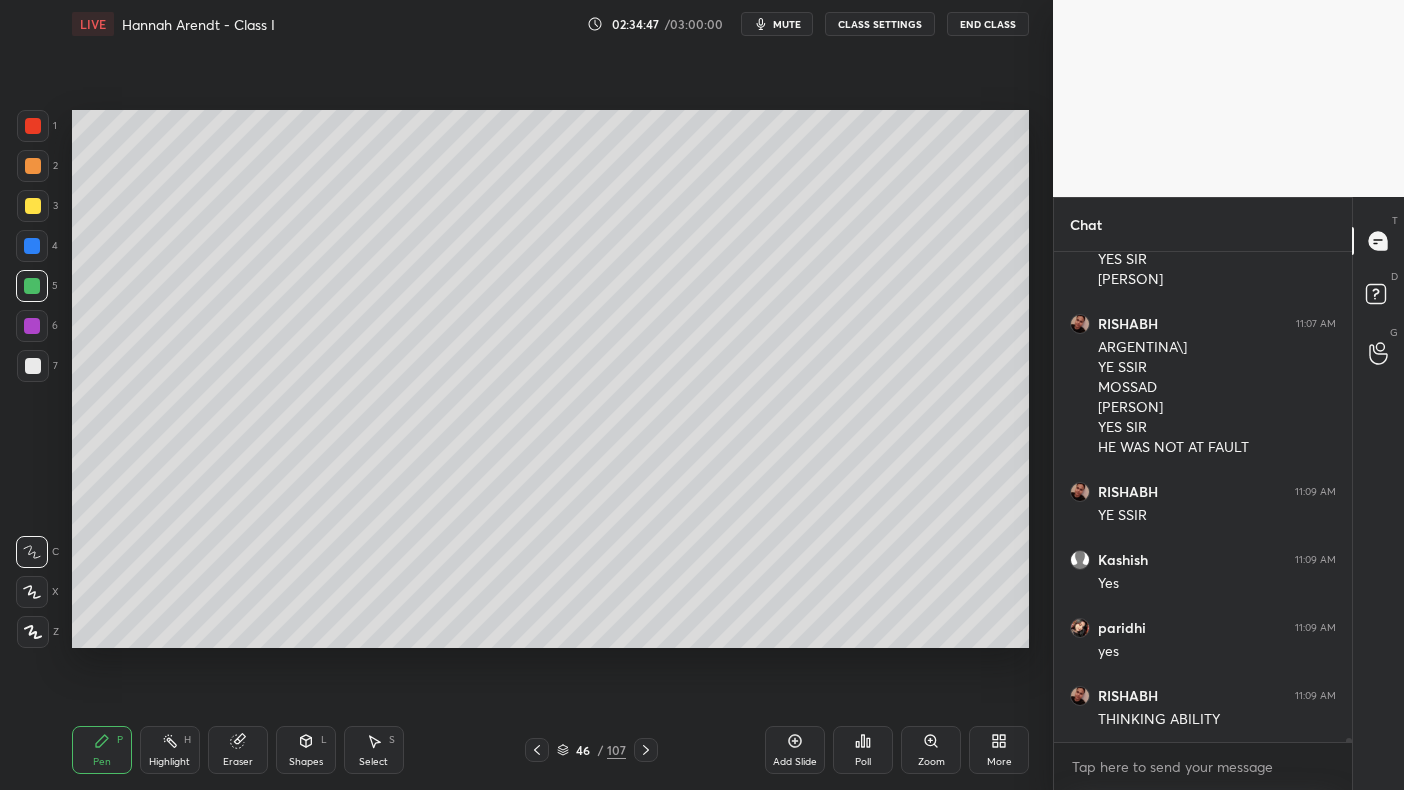 scroll, scrollTop: 53429, scrollLeft: 0, axis: vertical 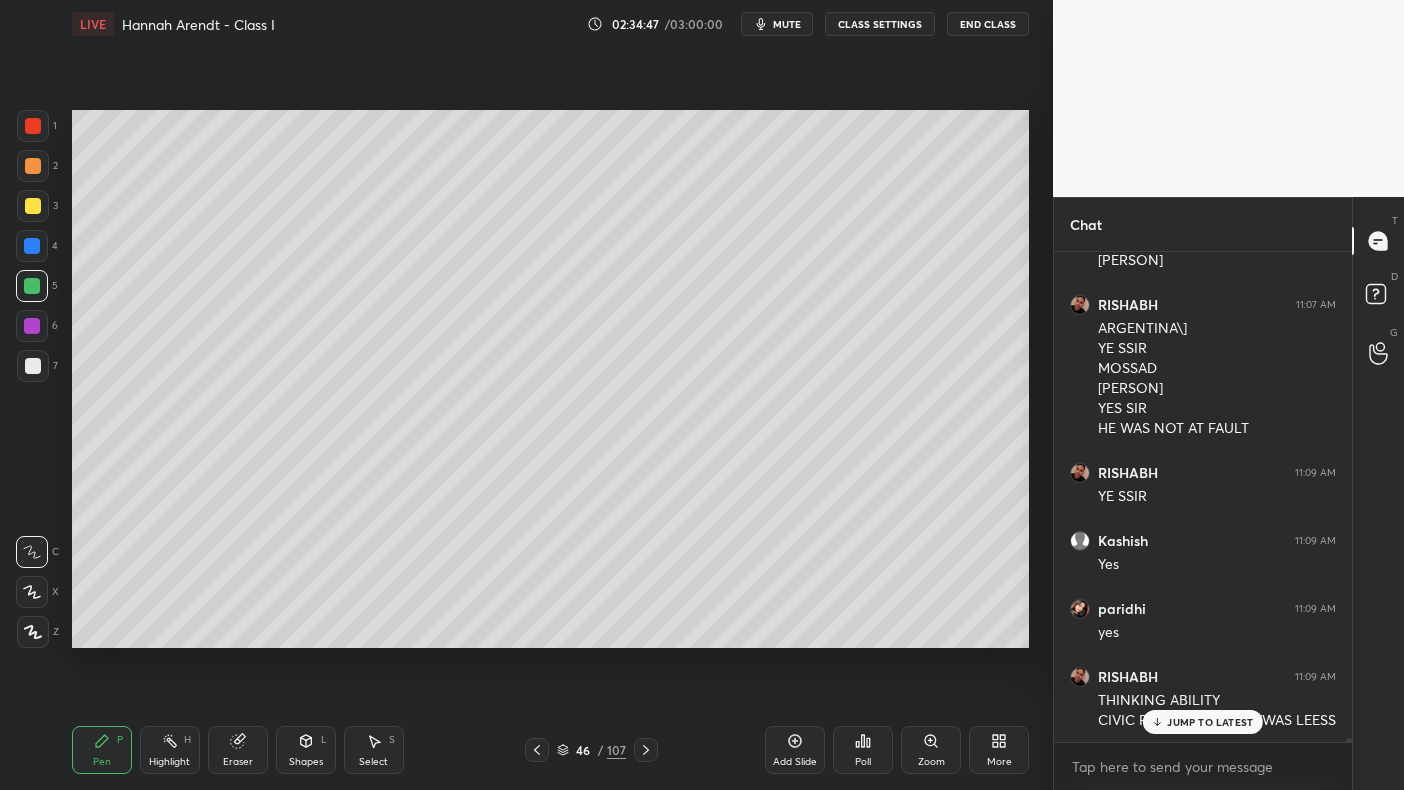 click at bounding box center [537, 750] 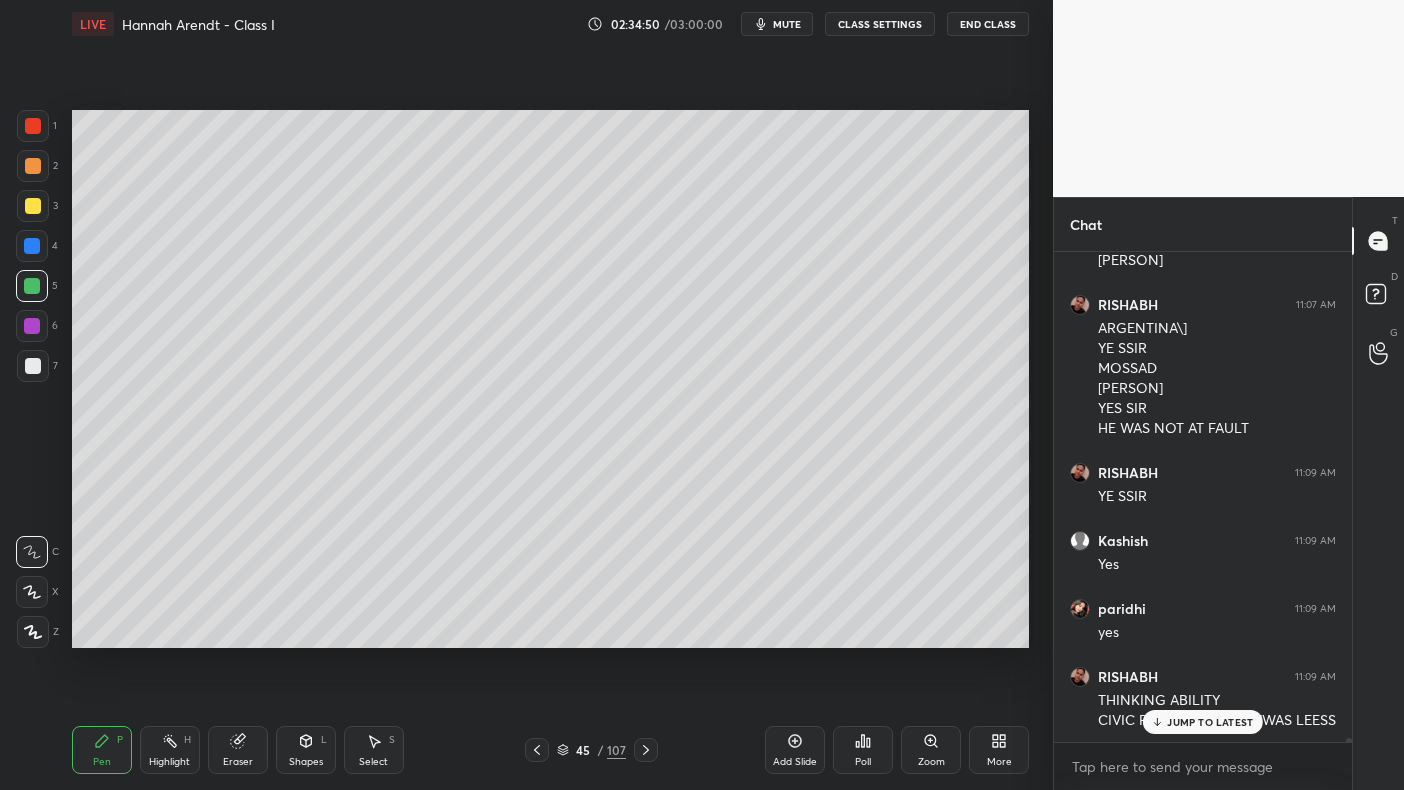 click at bounding box center [32, 246] 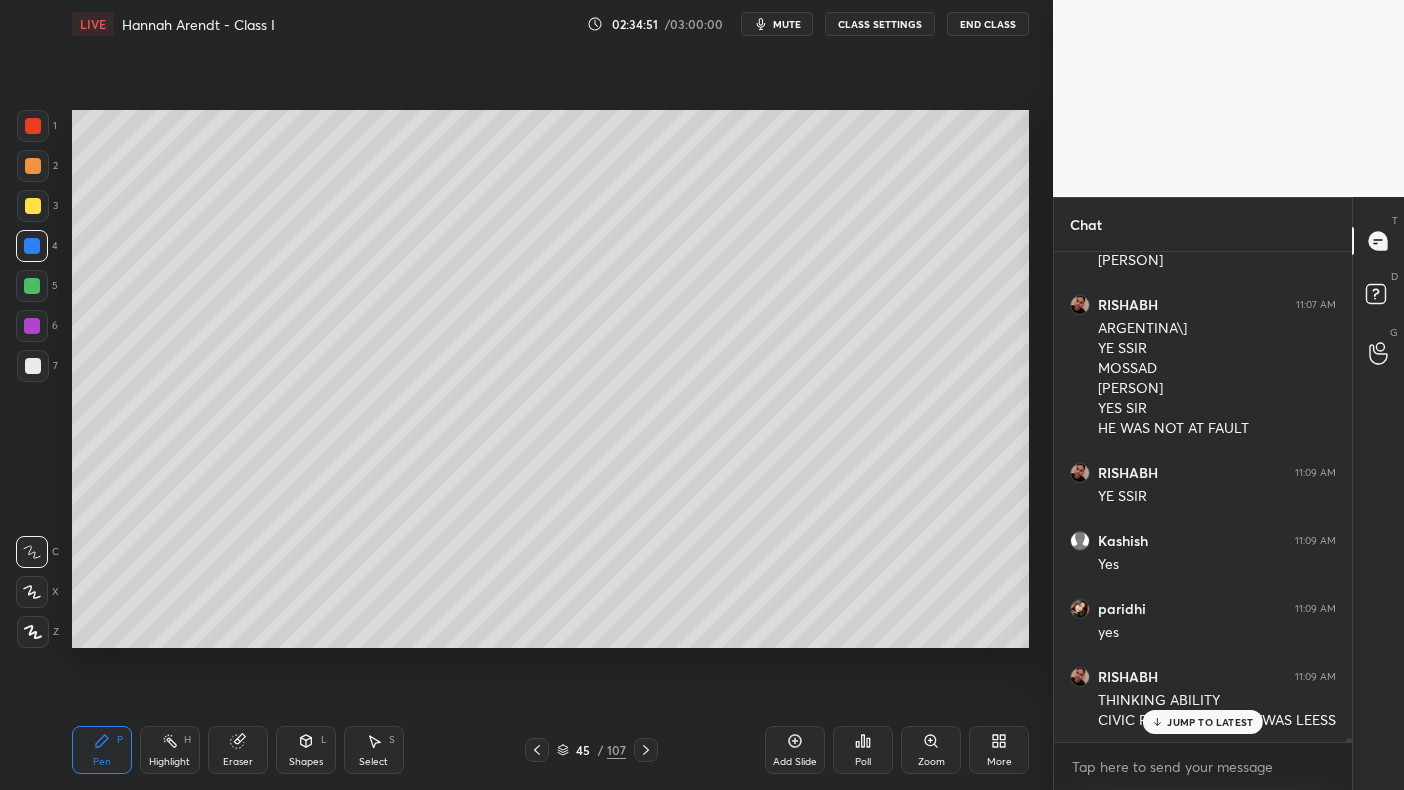 click at bounding box center [32, 246] 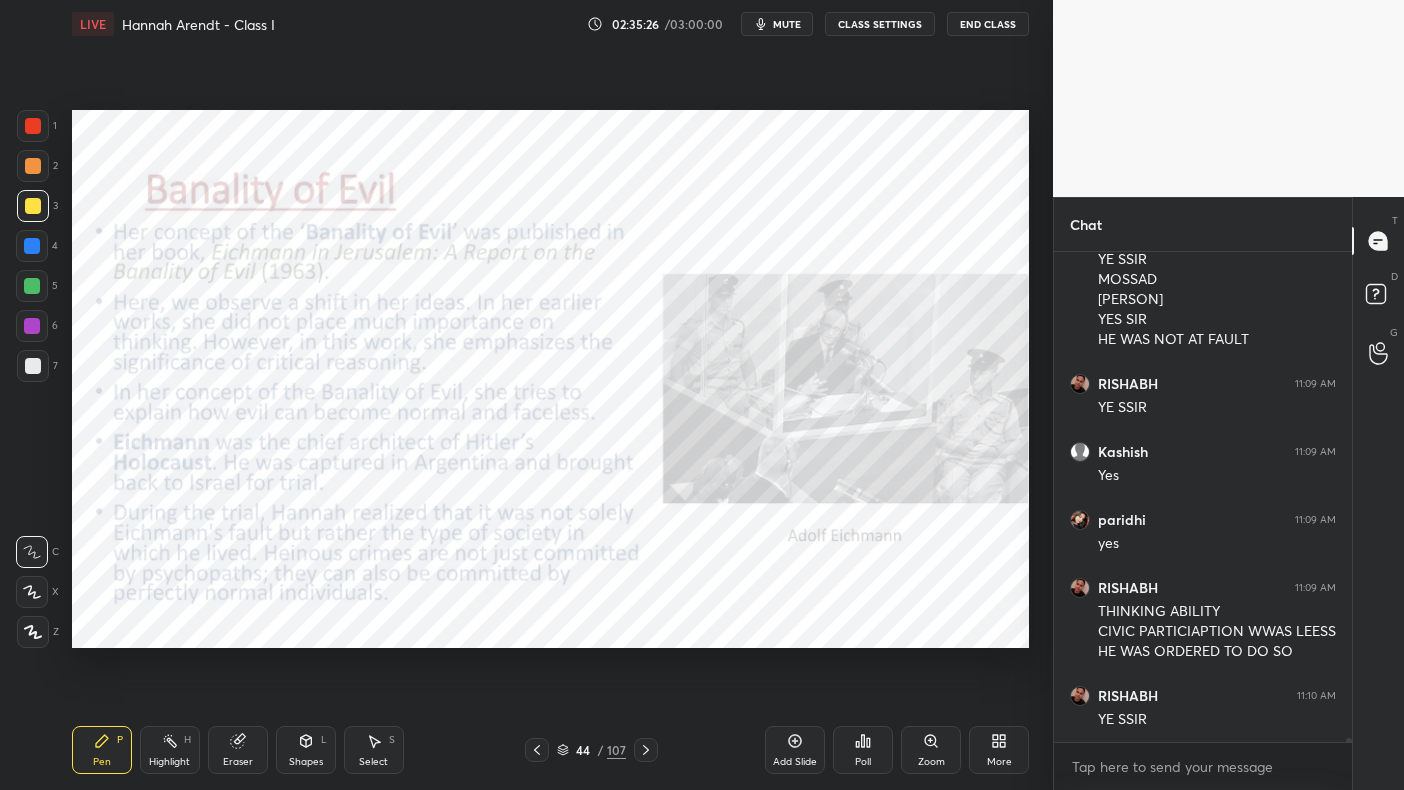 scroll, scrollTop: 53586, scrollLeft: 0, axis: vertical 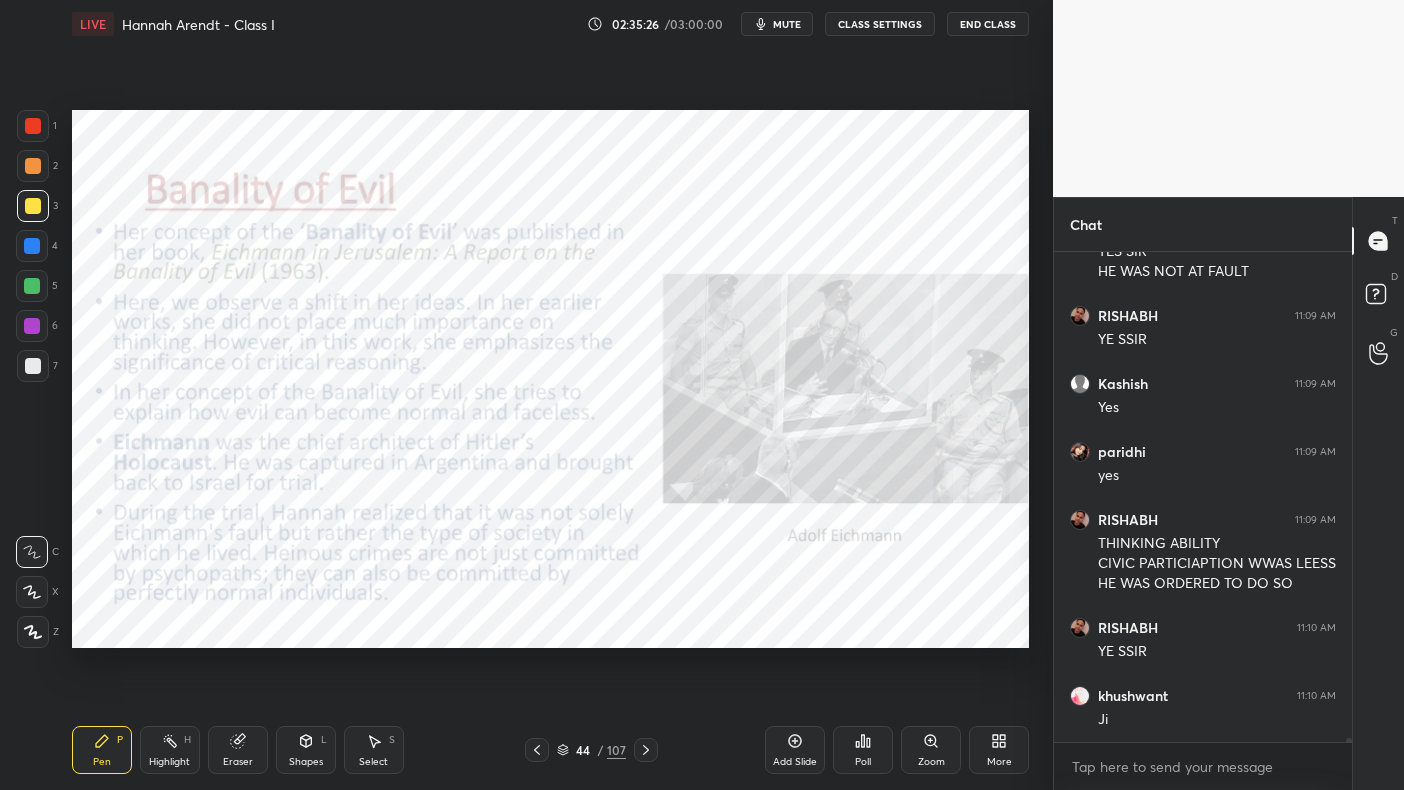 click at bounding box center [33, 126] 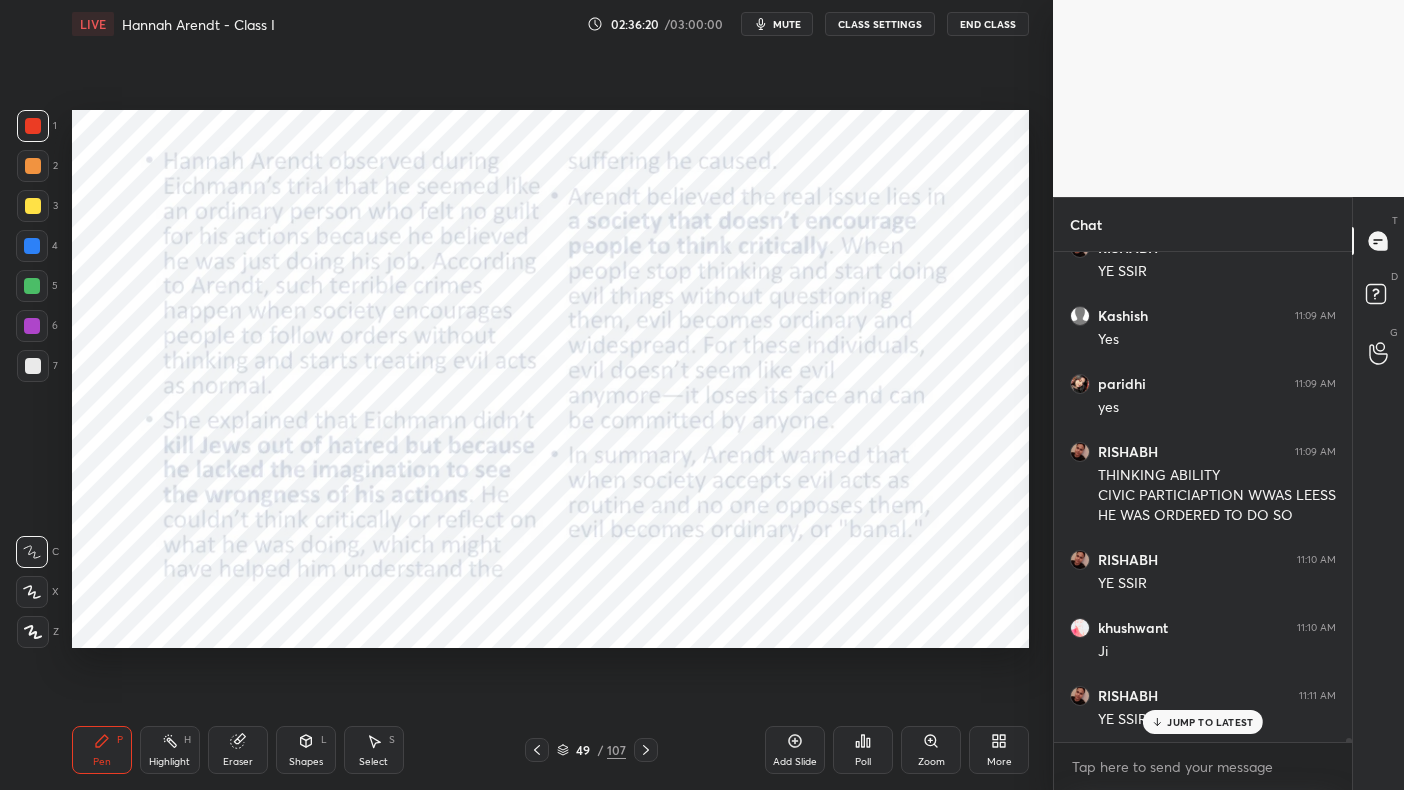 scroll, scrollTop: 53725, scrollLeft: 0, axis: vertical 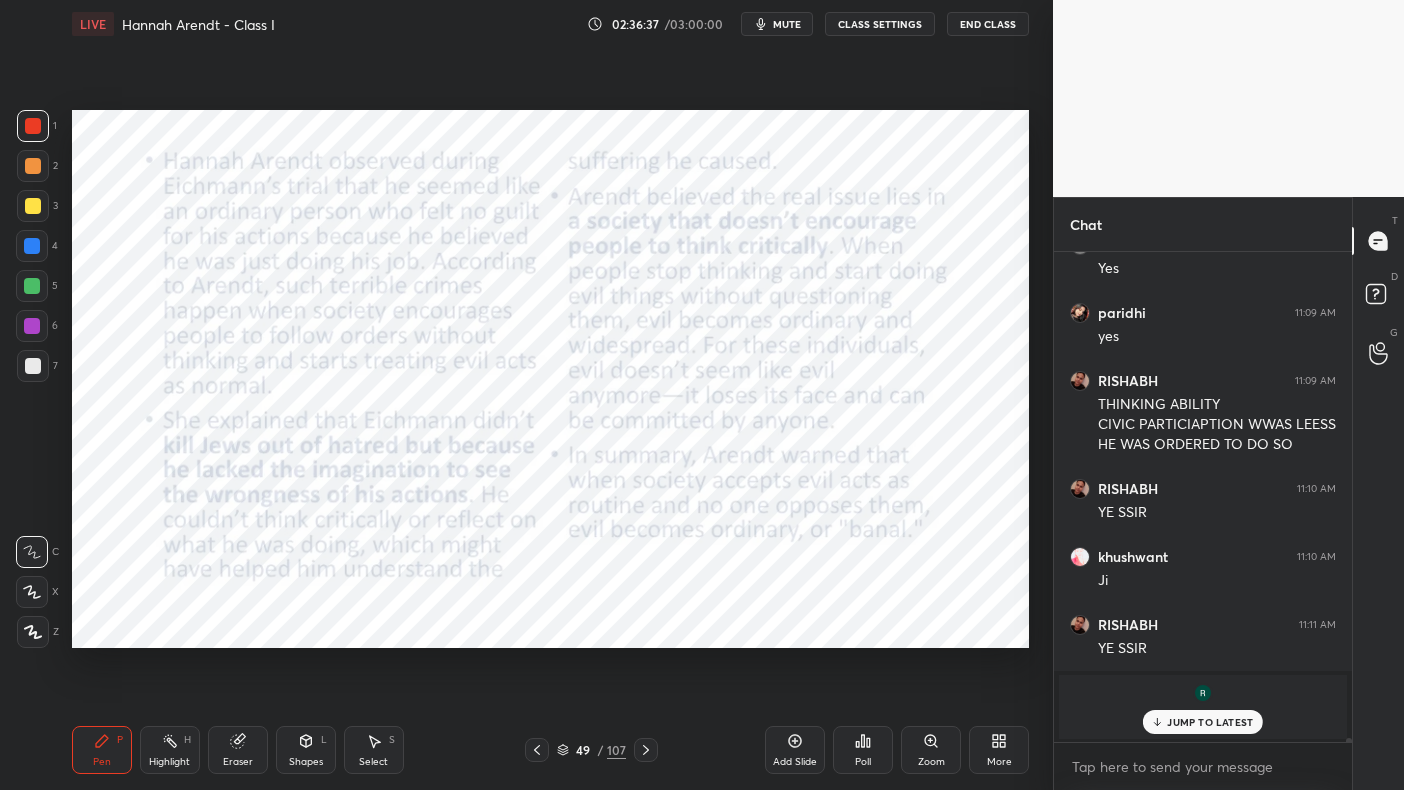 click on "Add Slide" at bounding box center (795, 750) 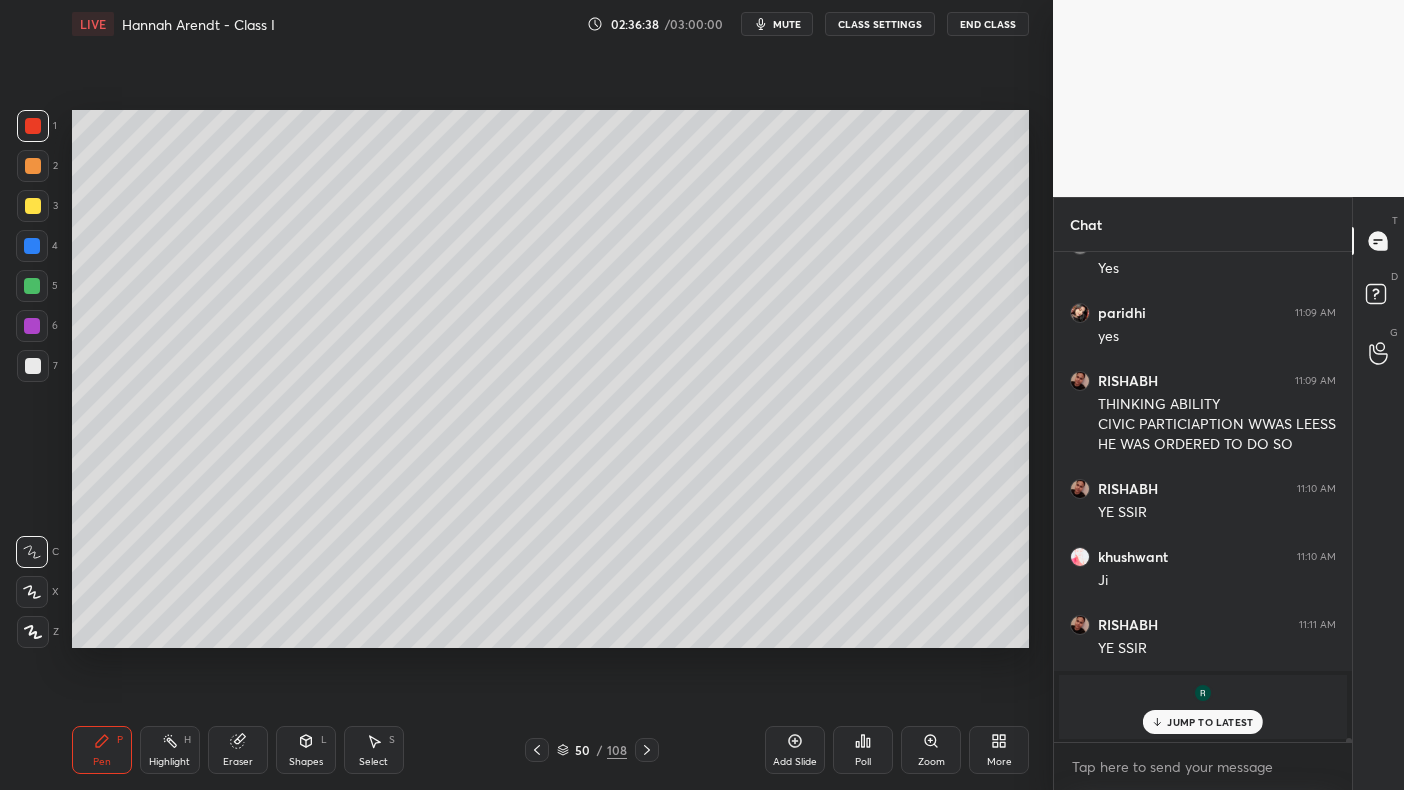 click on "2" at bounding box center (37, 170) 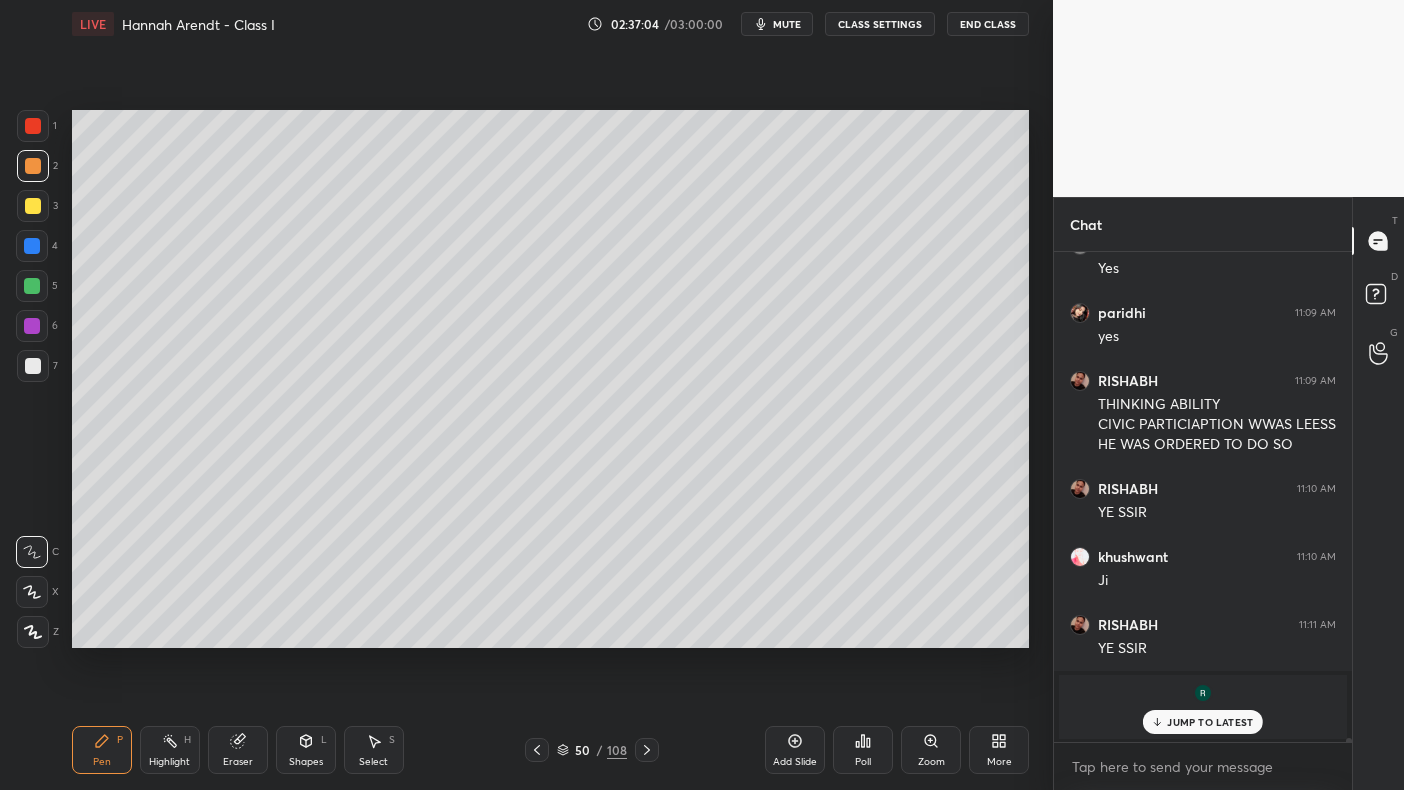 click at bounding box center [33, 206] 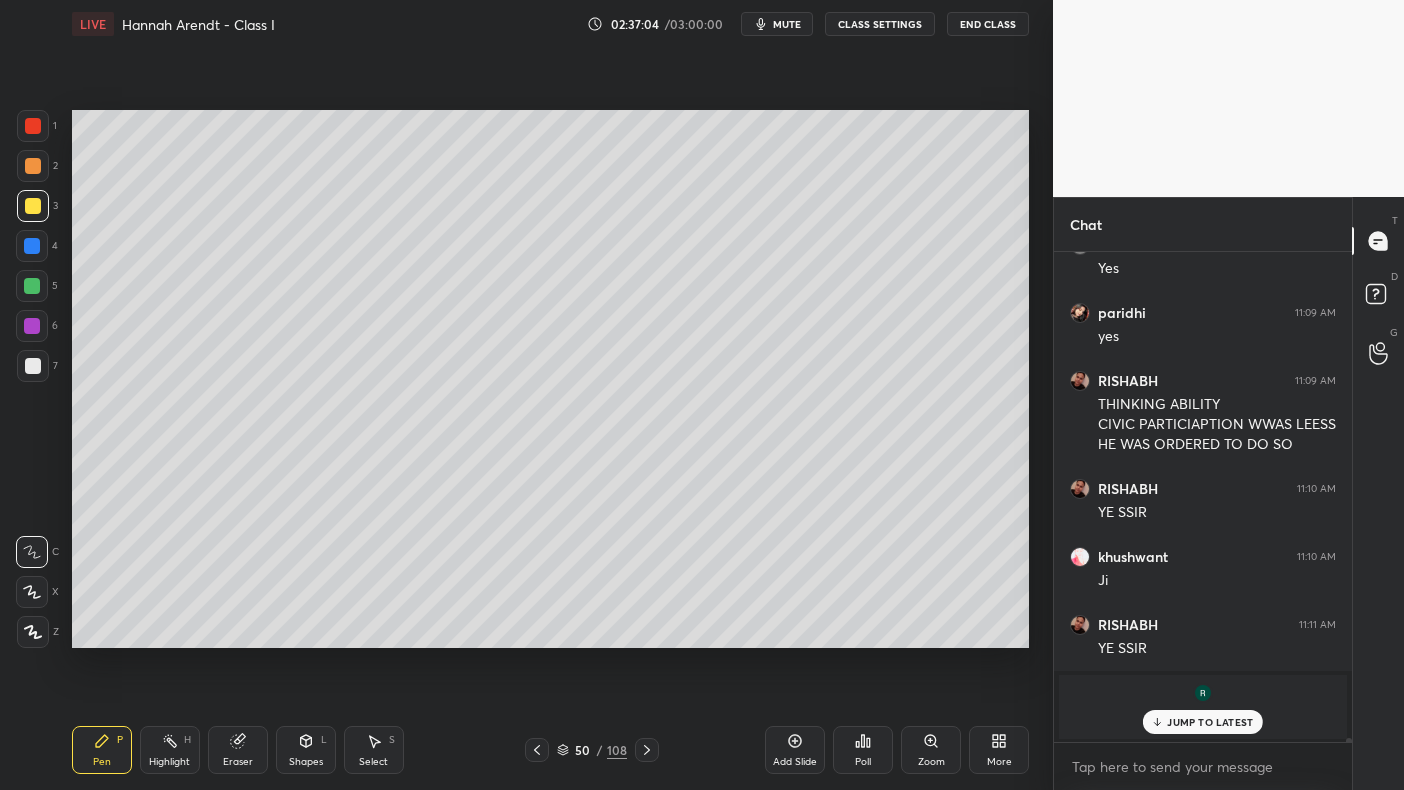 click at bounding box center (33, 206) 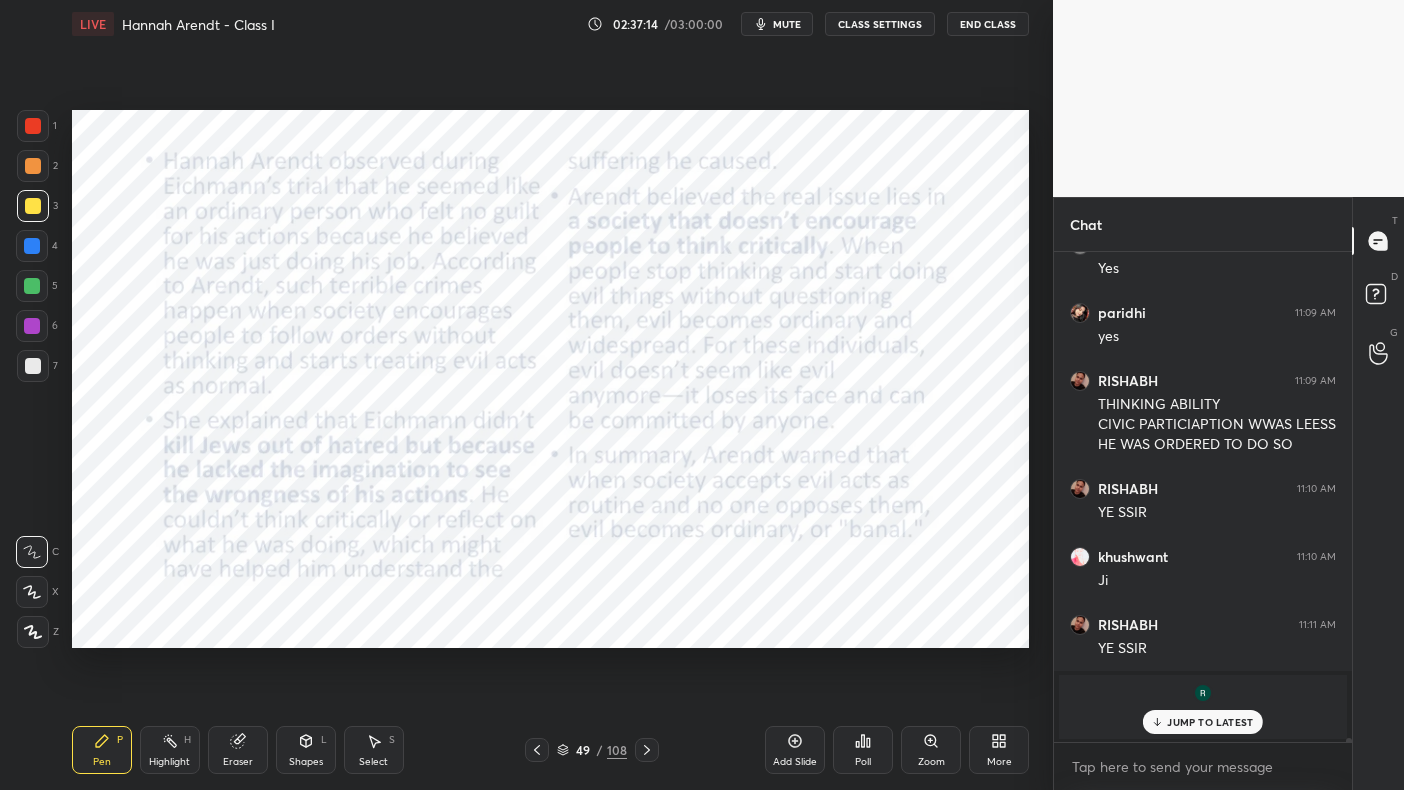 click on "1 2 3 4 5 6 7 C X Z C X Z E E Erase all   H H" at bounding box center (32, 379) 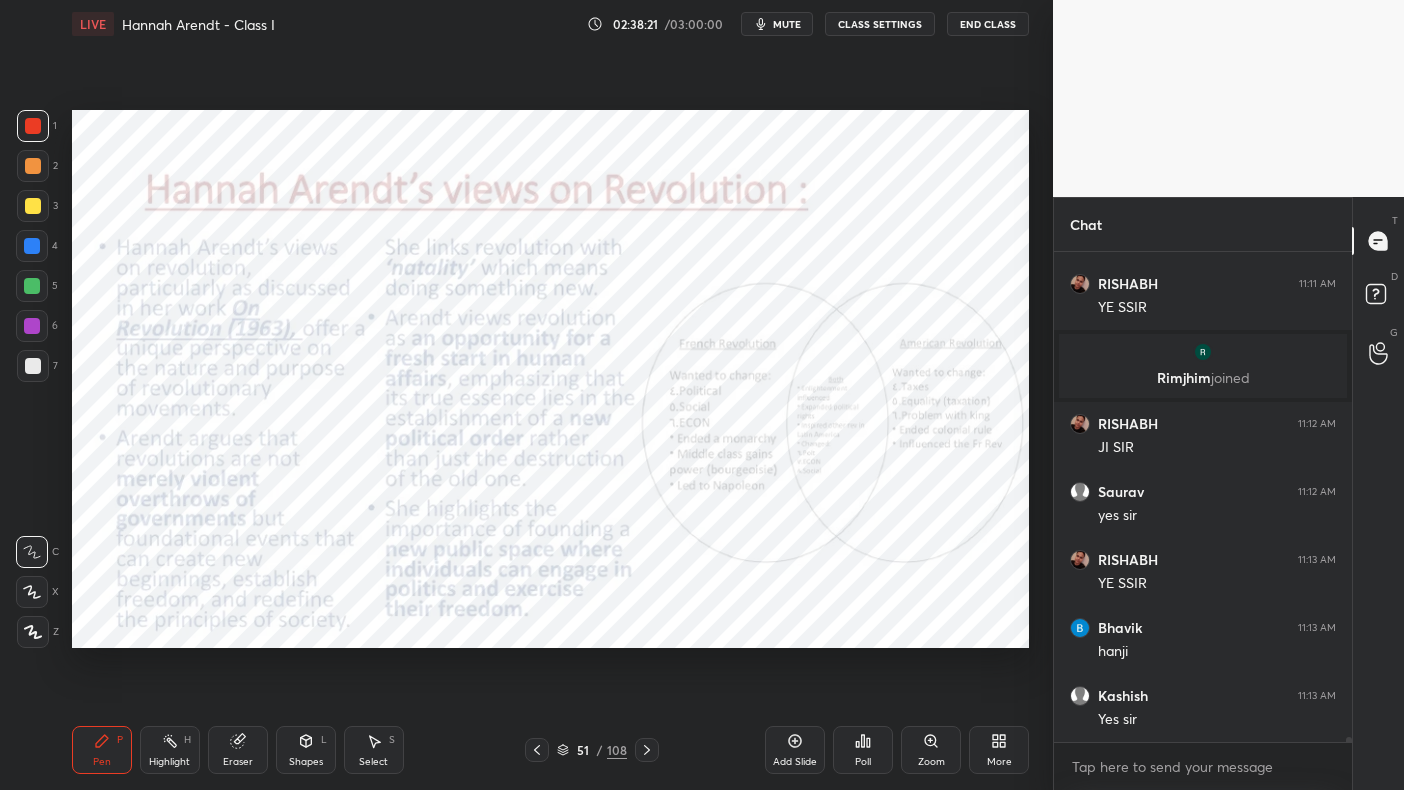 scroll, scrollTop: 46092, scrollLeft: 0, axis: vertical 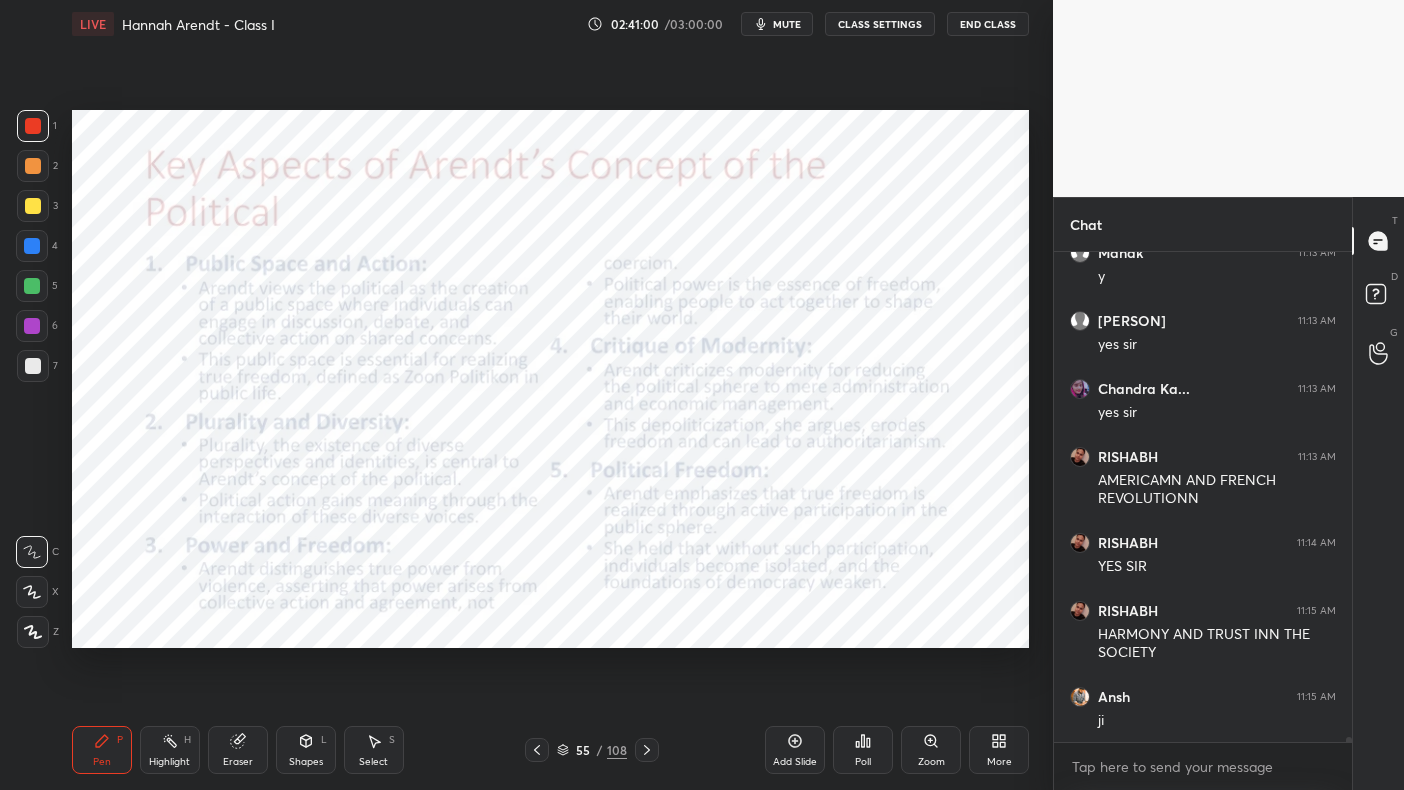 click 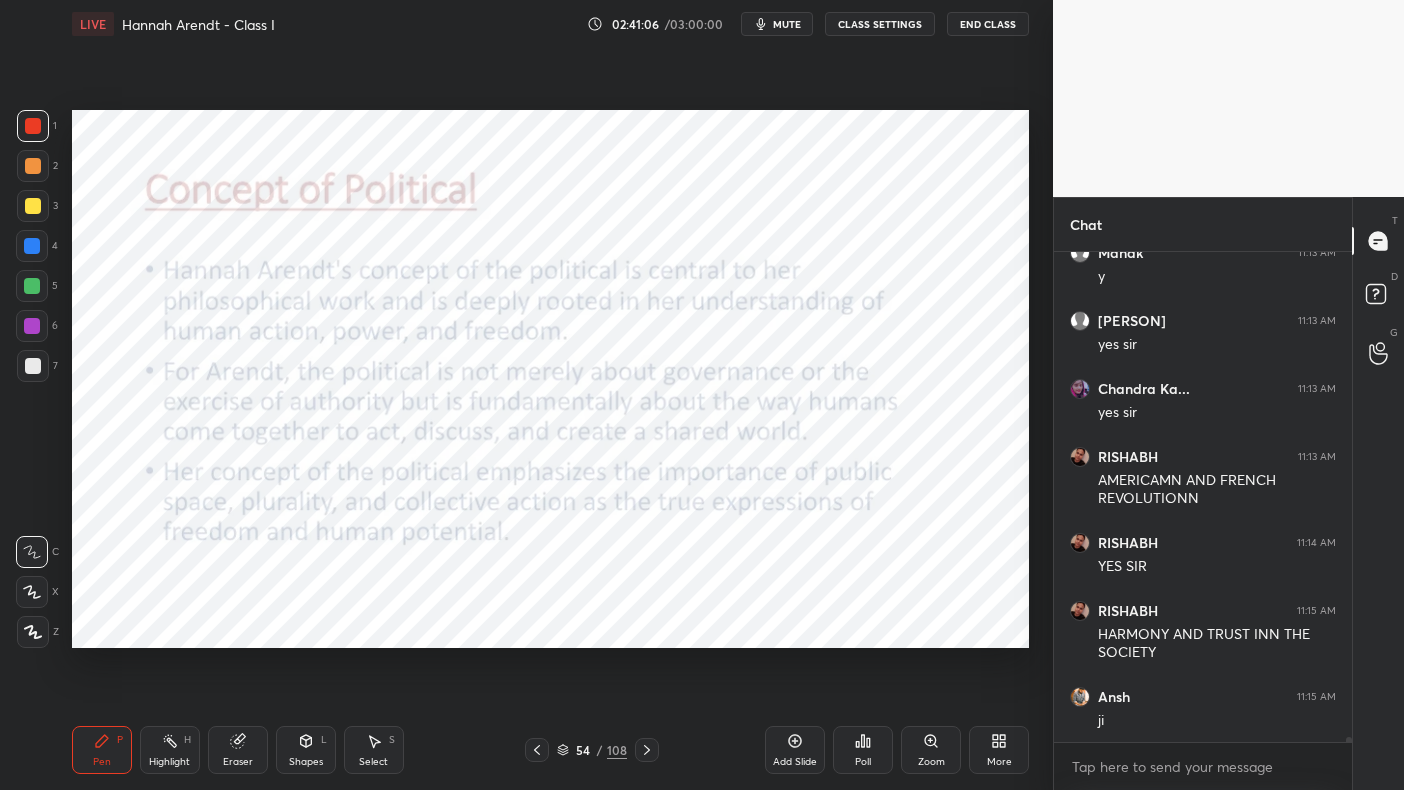 click on "Add Slide" at bounding box center [795, 750] 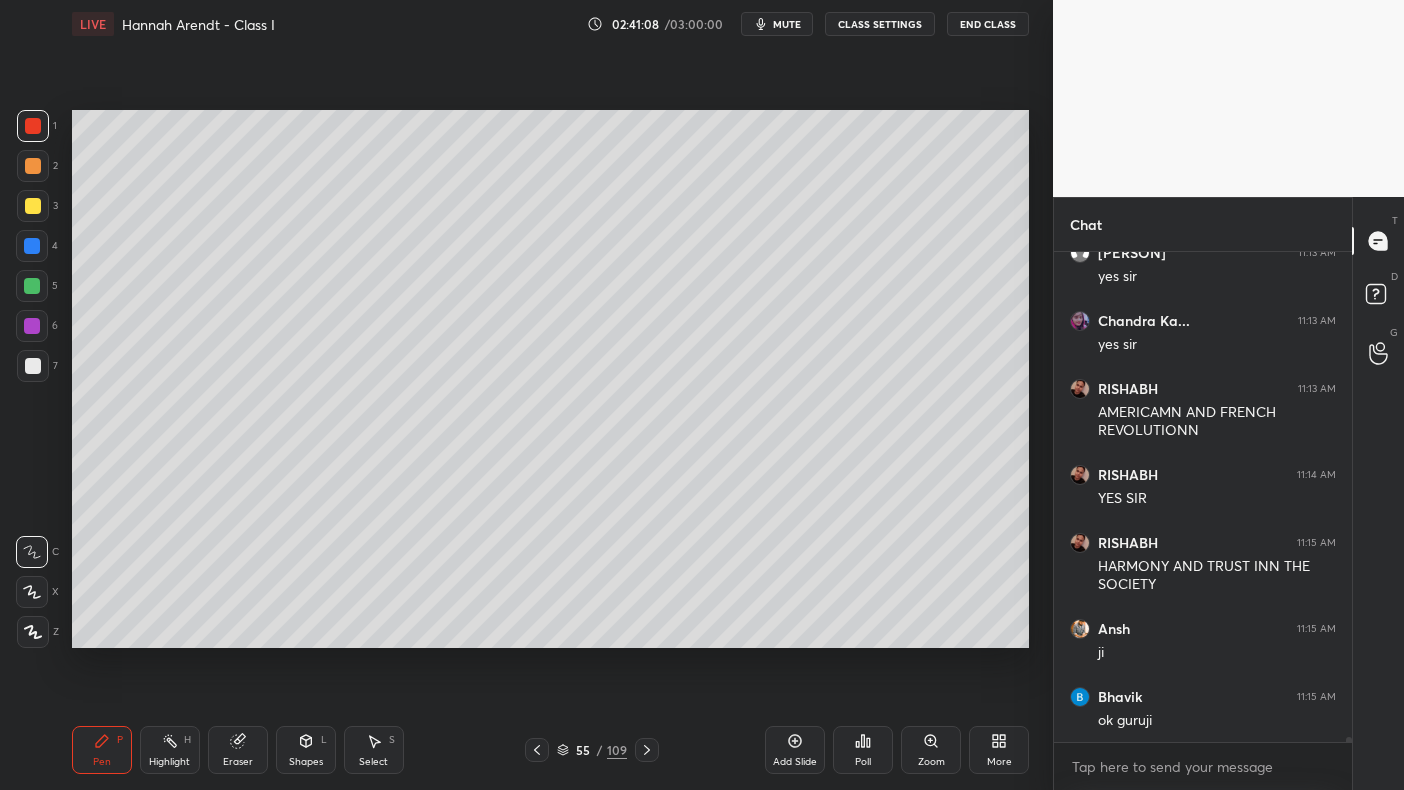 scroll, scrollTop: 47011, scrollLeft: 0, axis: vertical 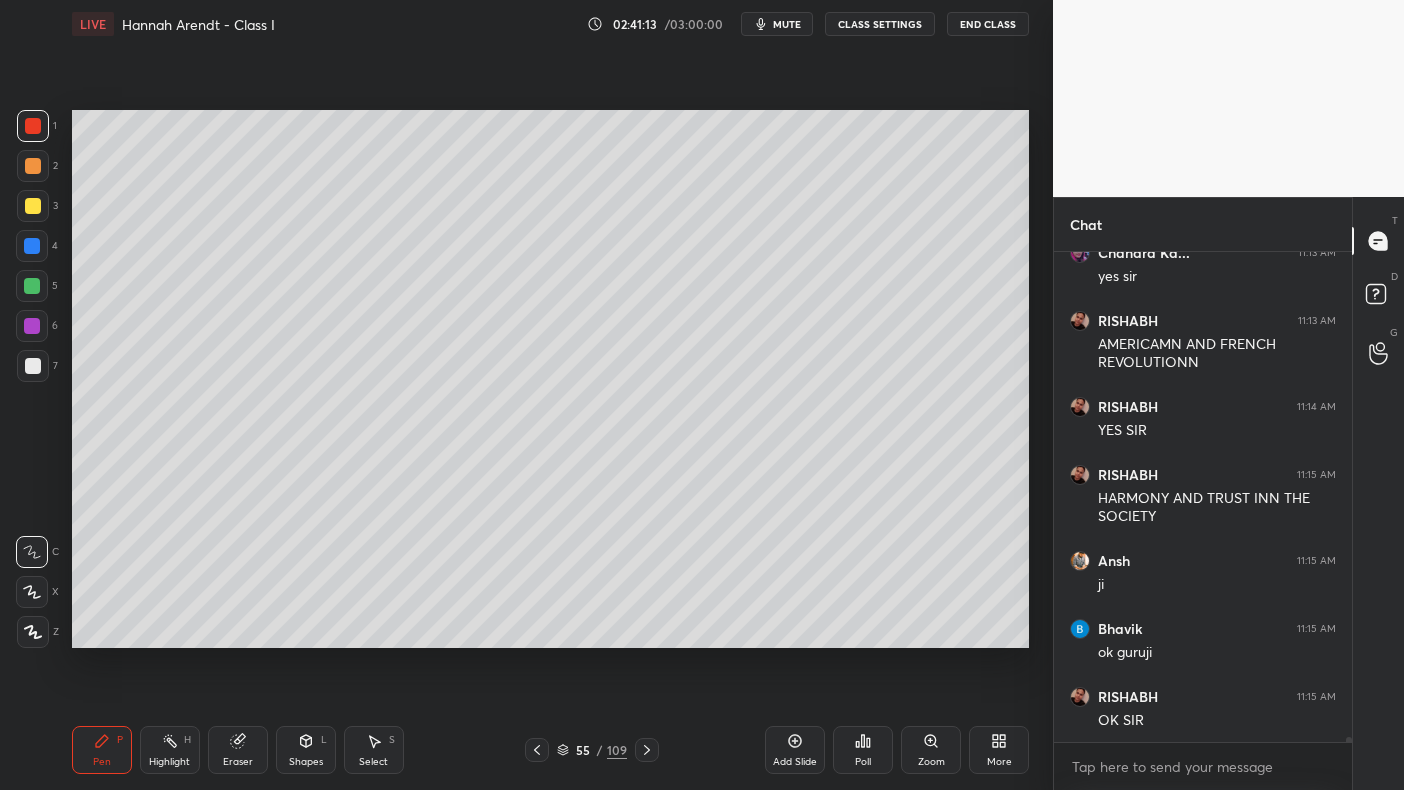 click on "4" at bounding box center [37, 246] 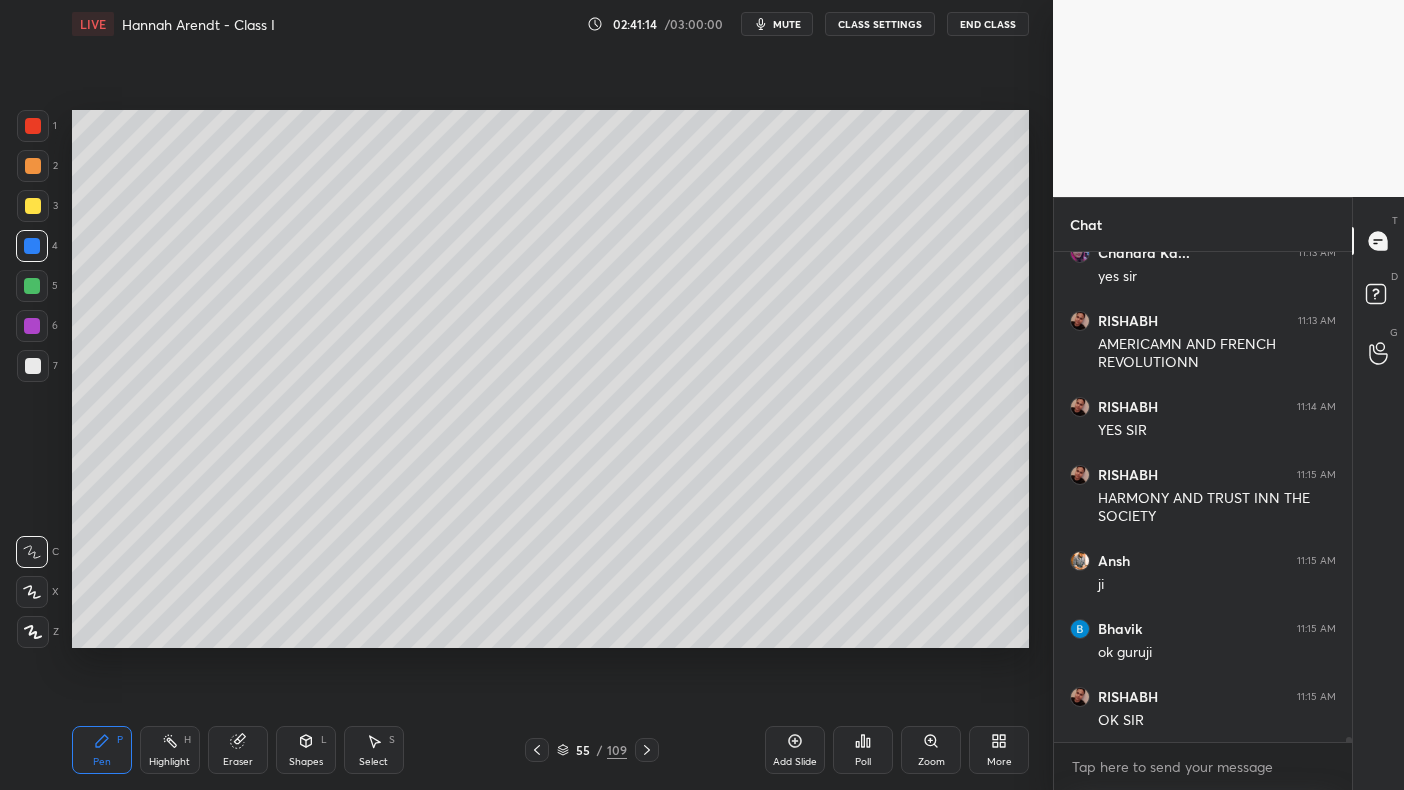 click at bounding box center (32, 246) 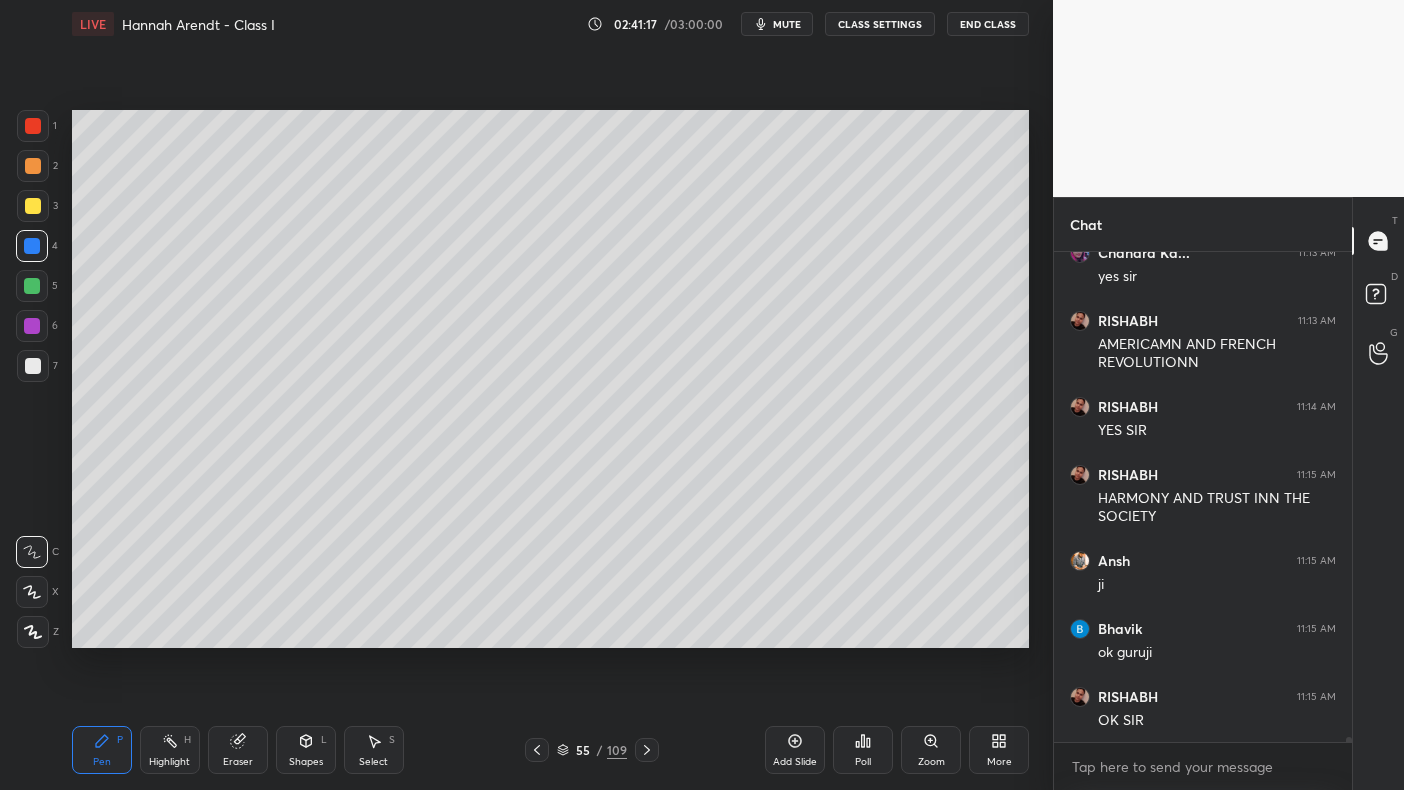 scroll, scrollTop: 443, scrollLeft: 292, axis: both 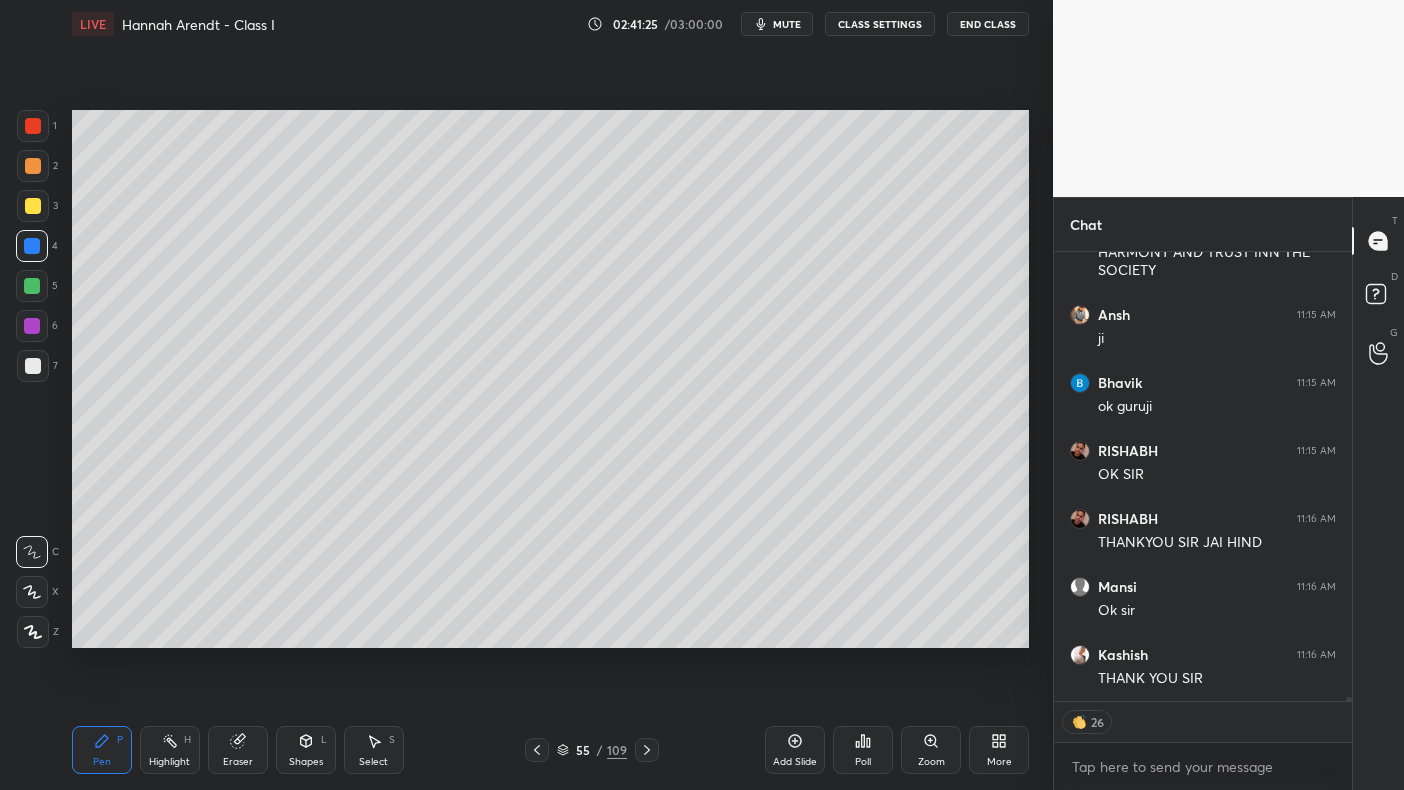 click on "7" at bounding box center [37, 366] 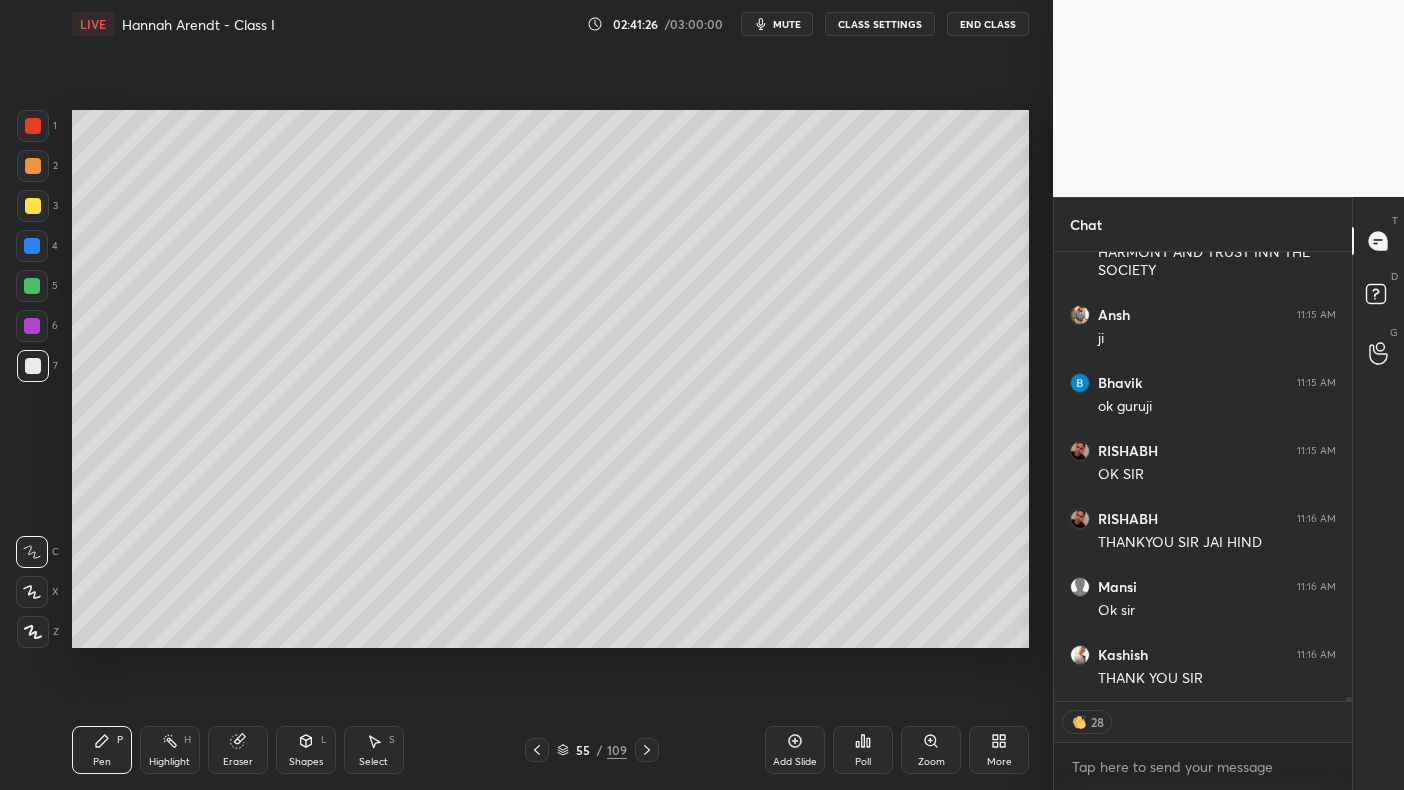 click on "7" at bounding box center (37, 366) 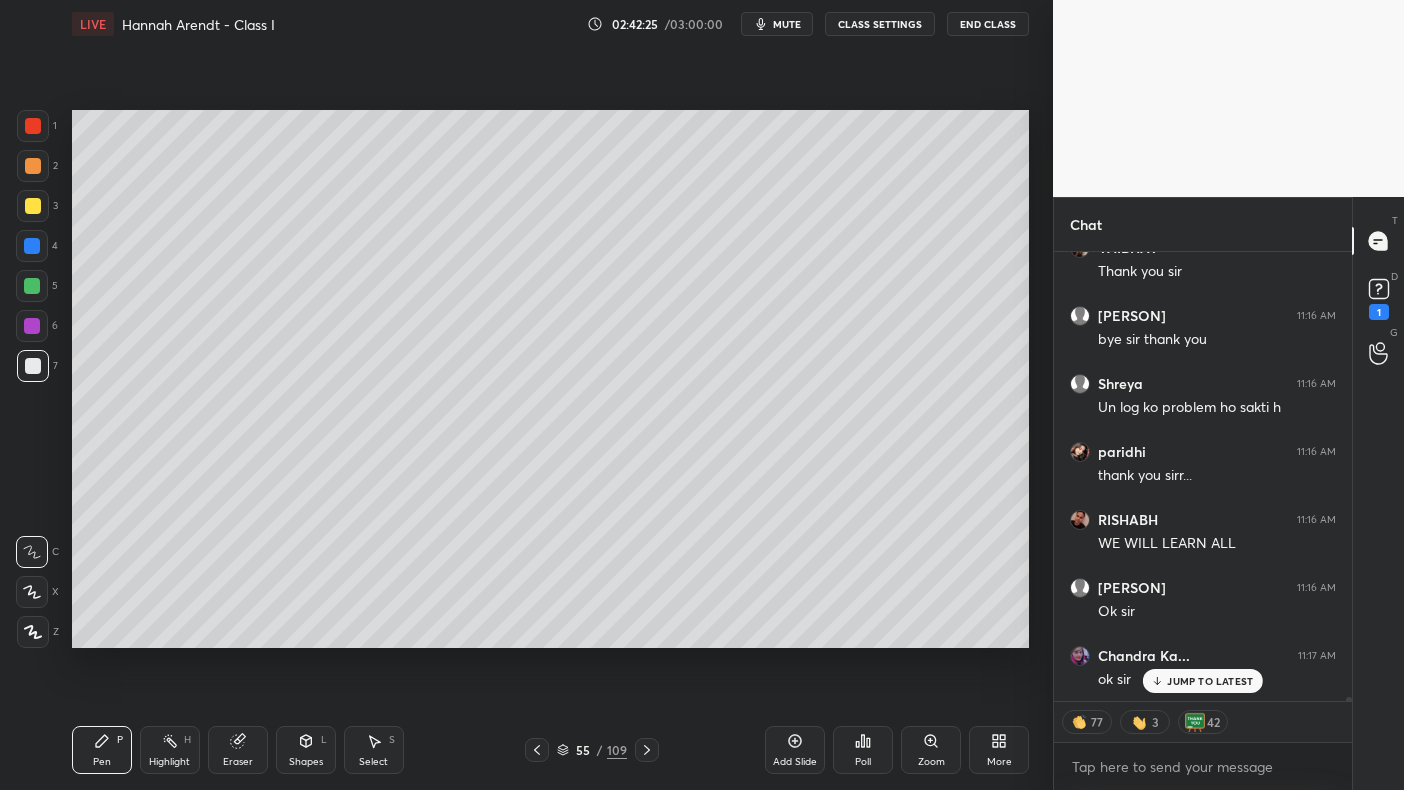 scroll, scrollTop: 48820, scrollLeft: 0, axis: vertical 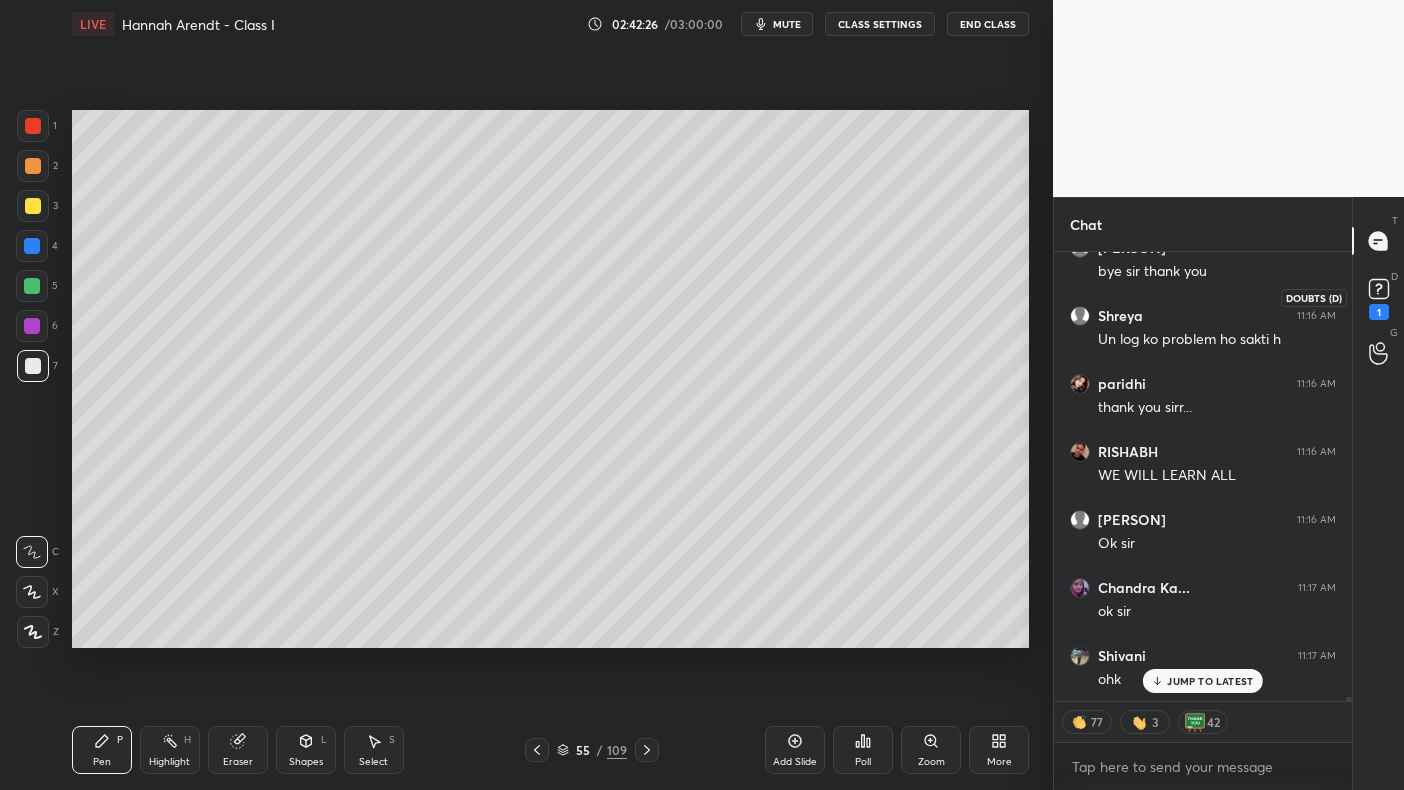 click on "1" at bounding box center (1379, 312) 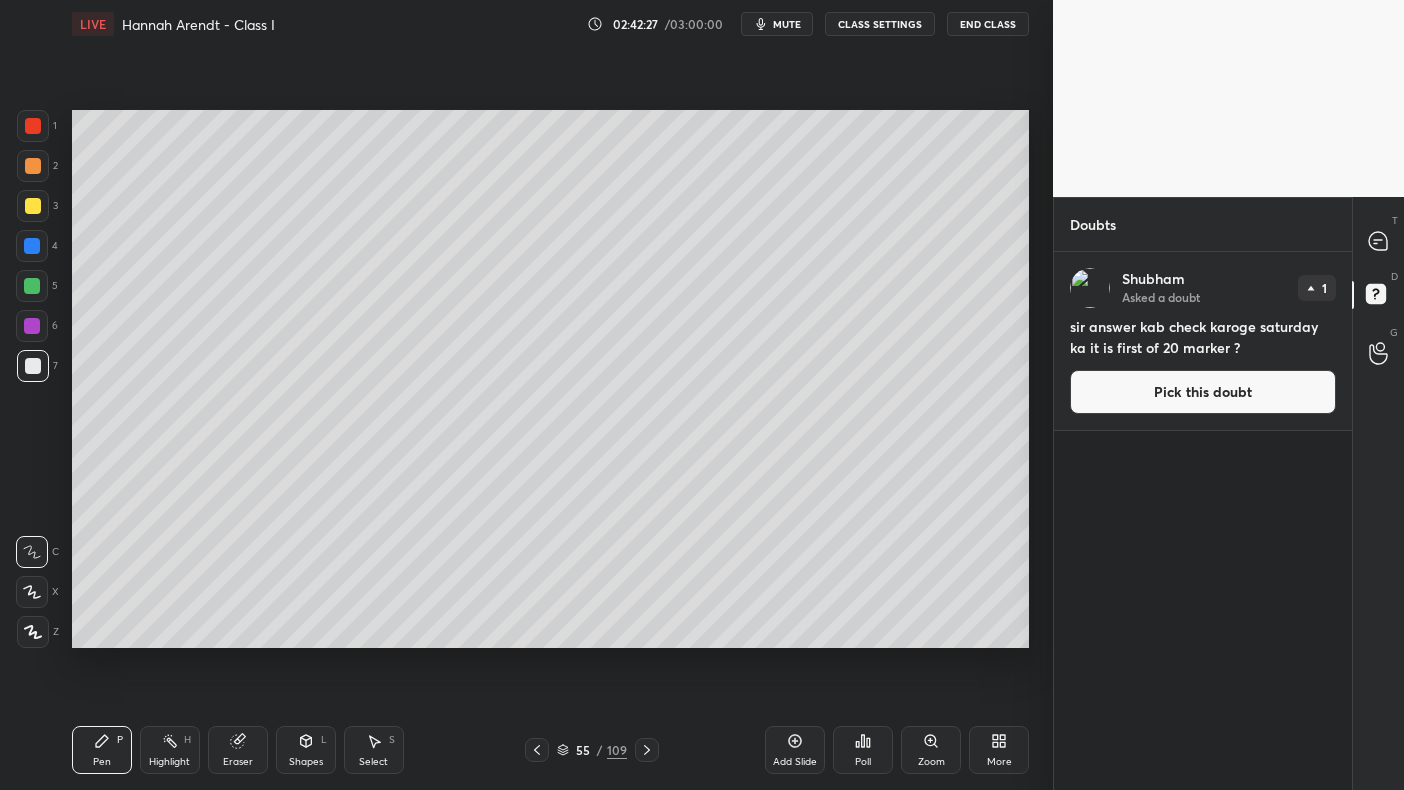 click on "Pick this doubt" at bounding box center [1203, 392] 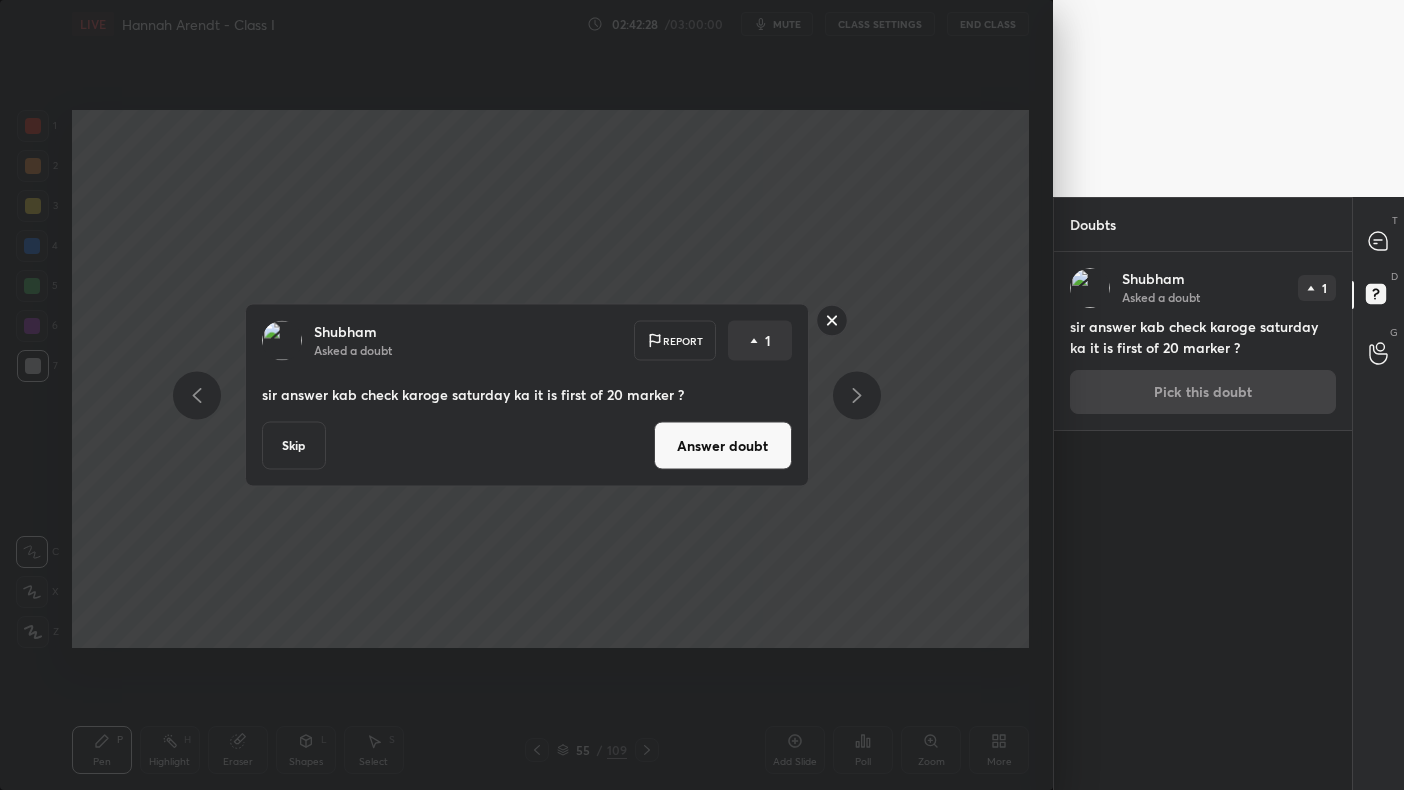 click on "Answer doubt" at bounding box center (723, 446) 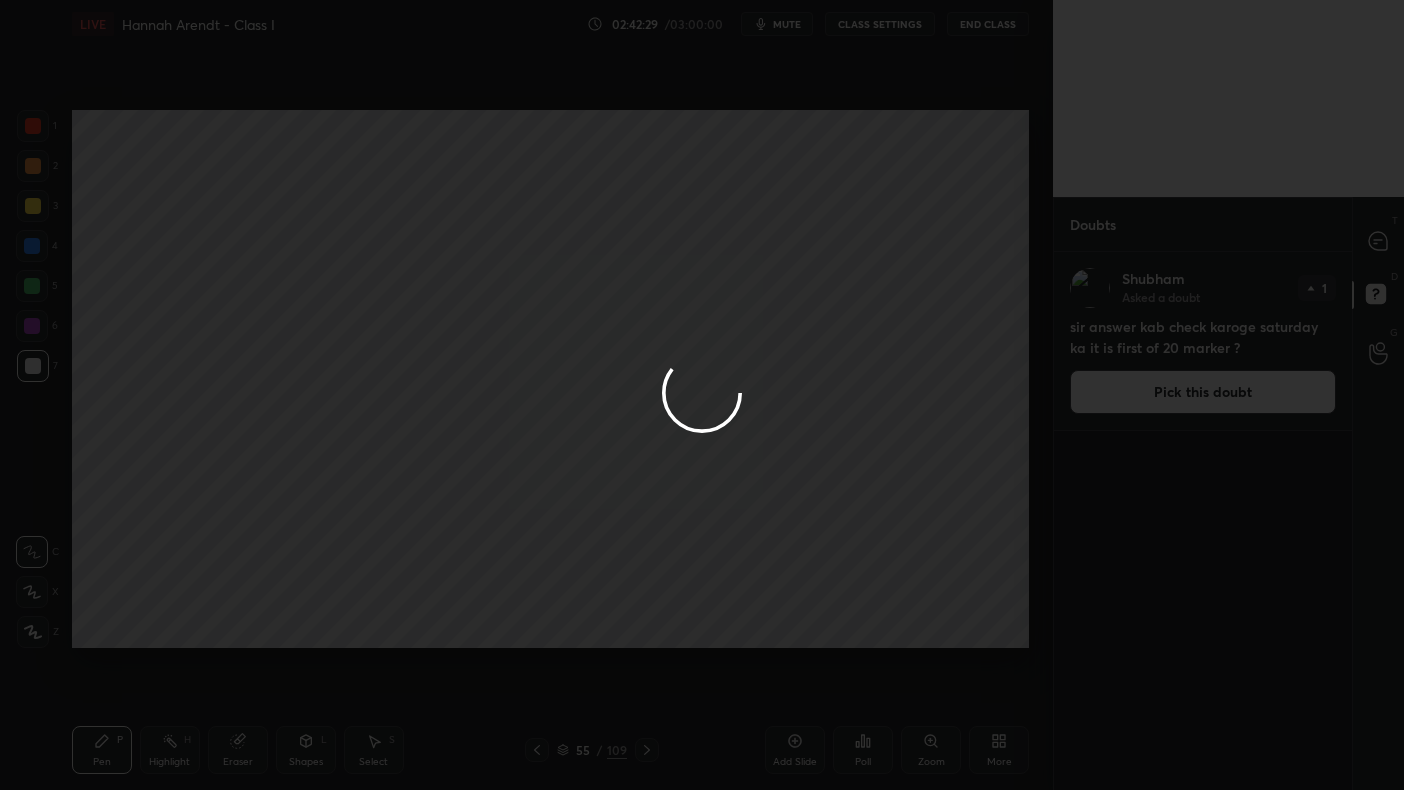 click at bounding box center [702, 395] 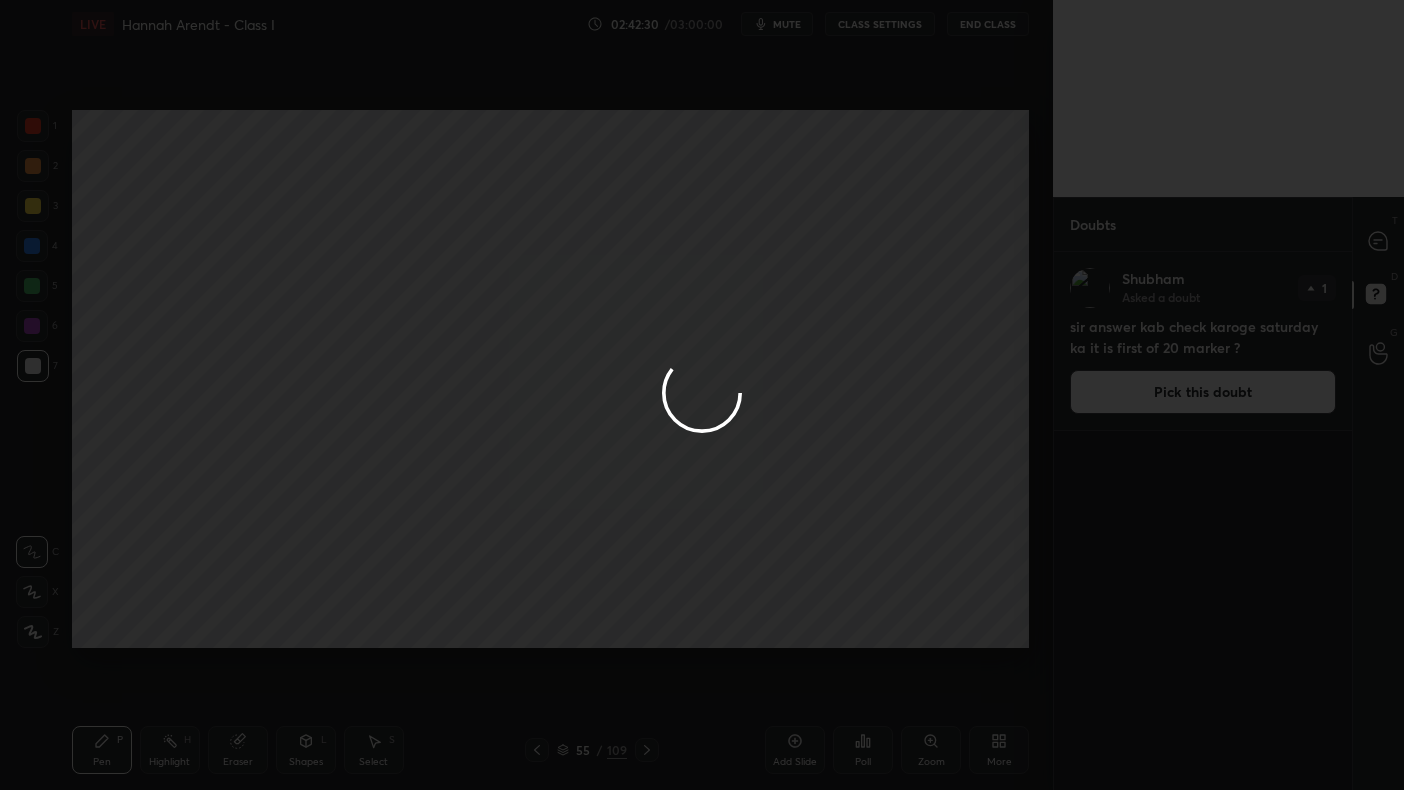 click at bounding box center [702, 395] 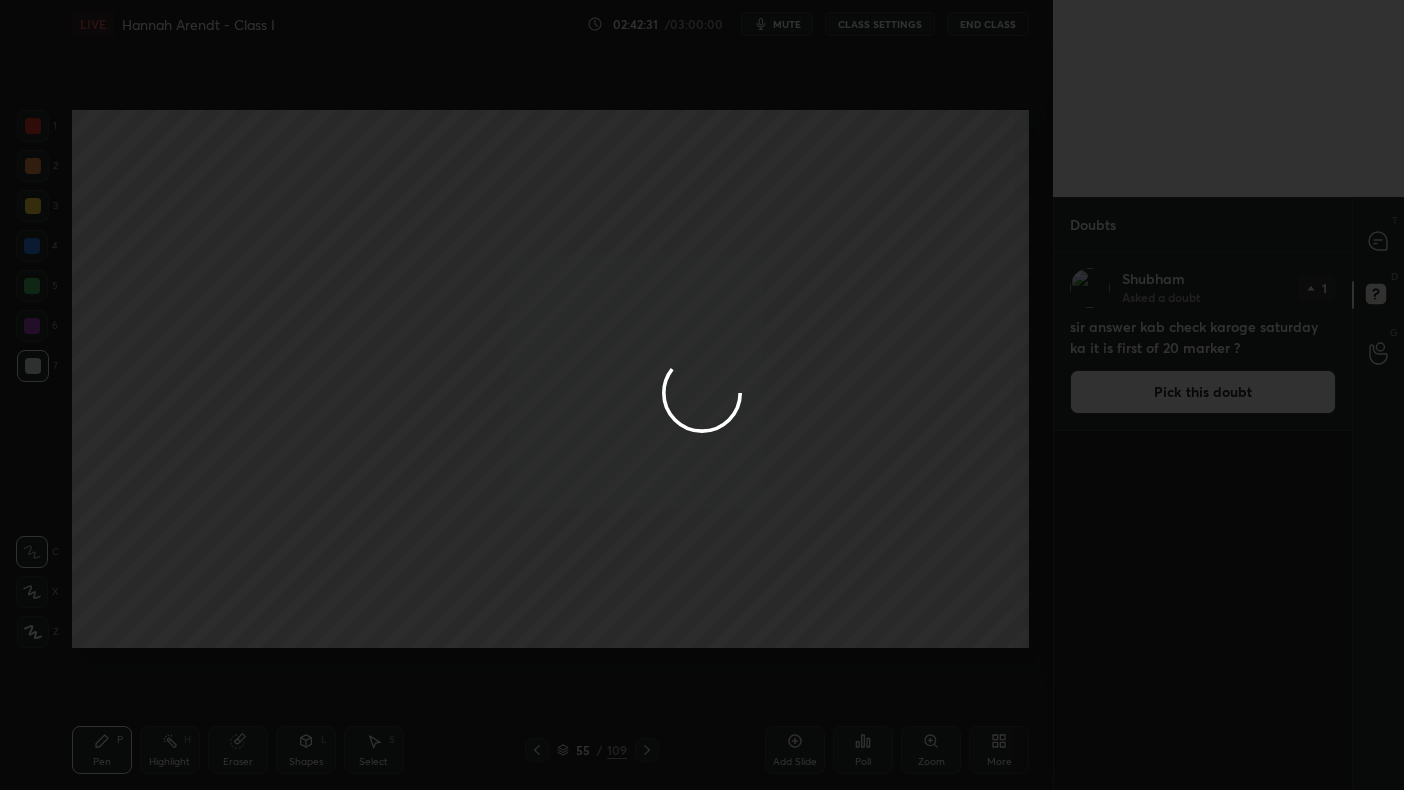 click at bounding box center [702, 395] 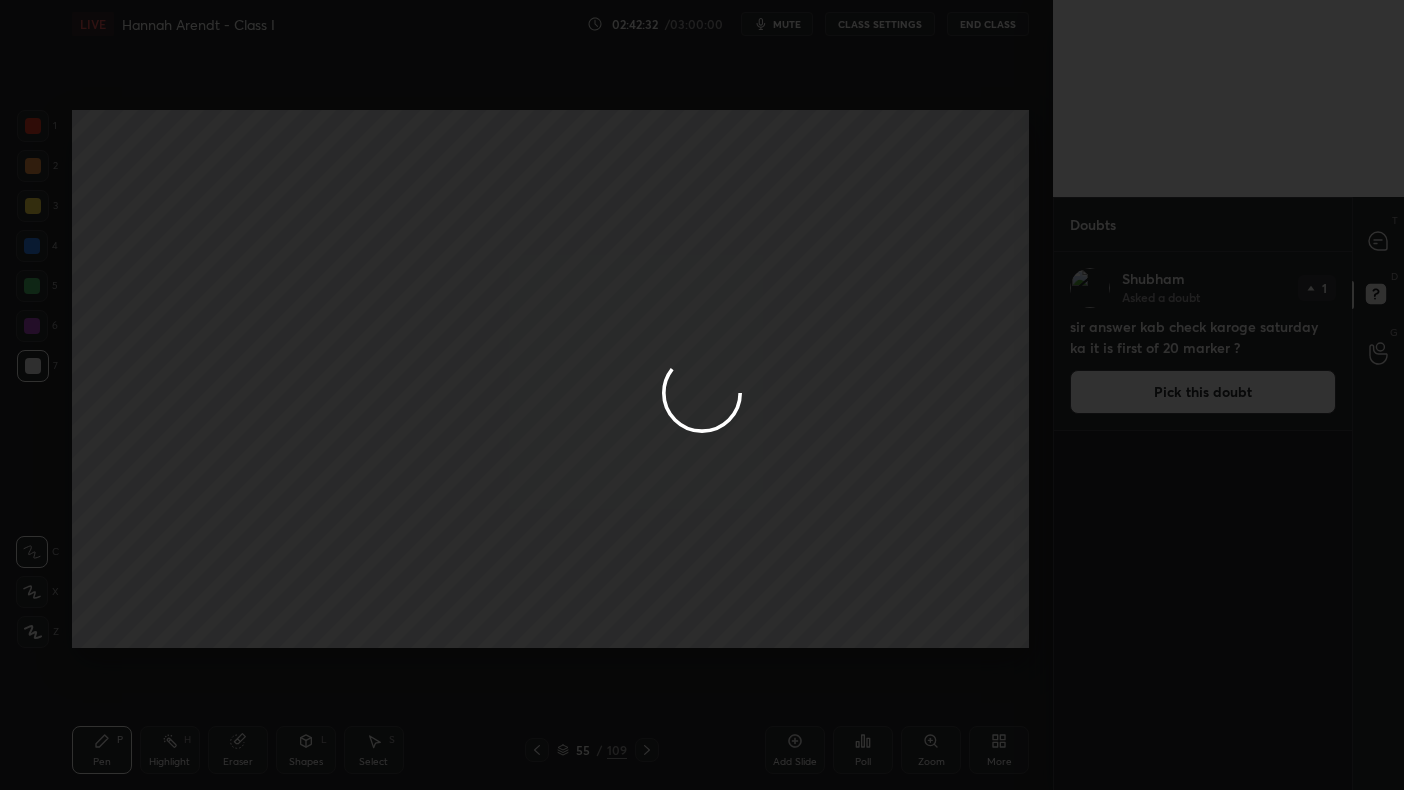 click at bounding box center (1379, 241) 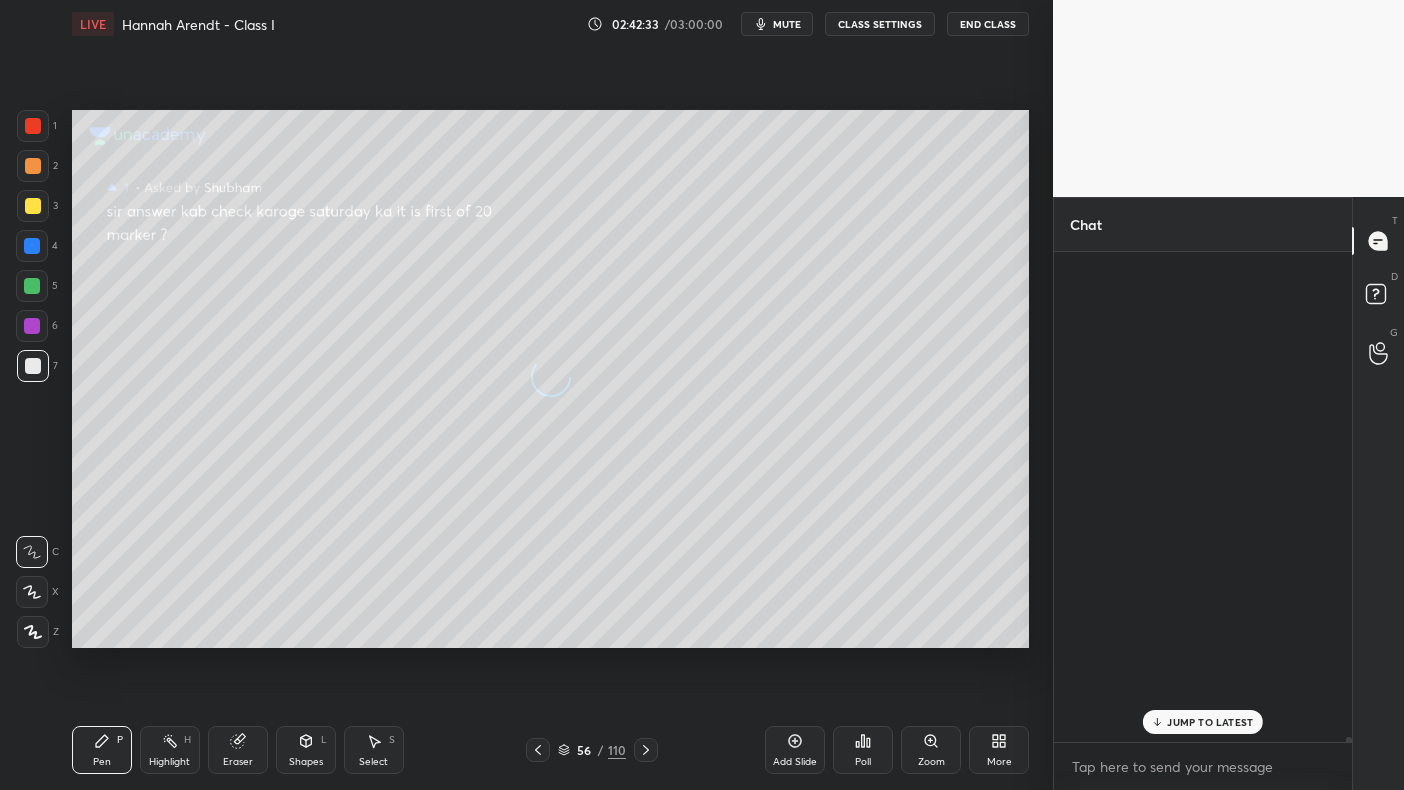 scroll, scrollTop: 49328, scrollLeft: 0, axis: vertical 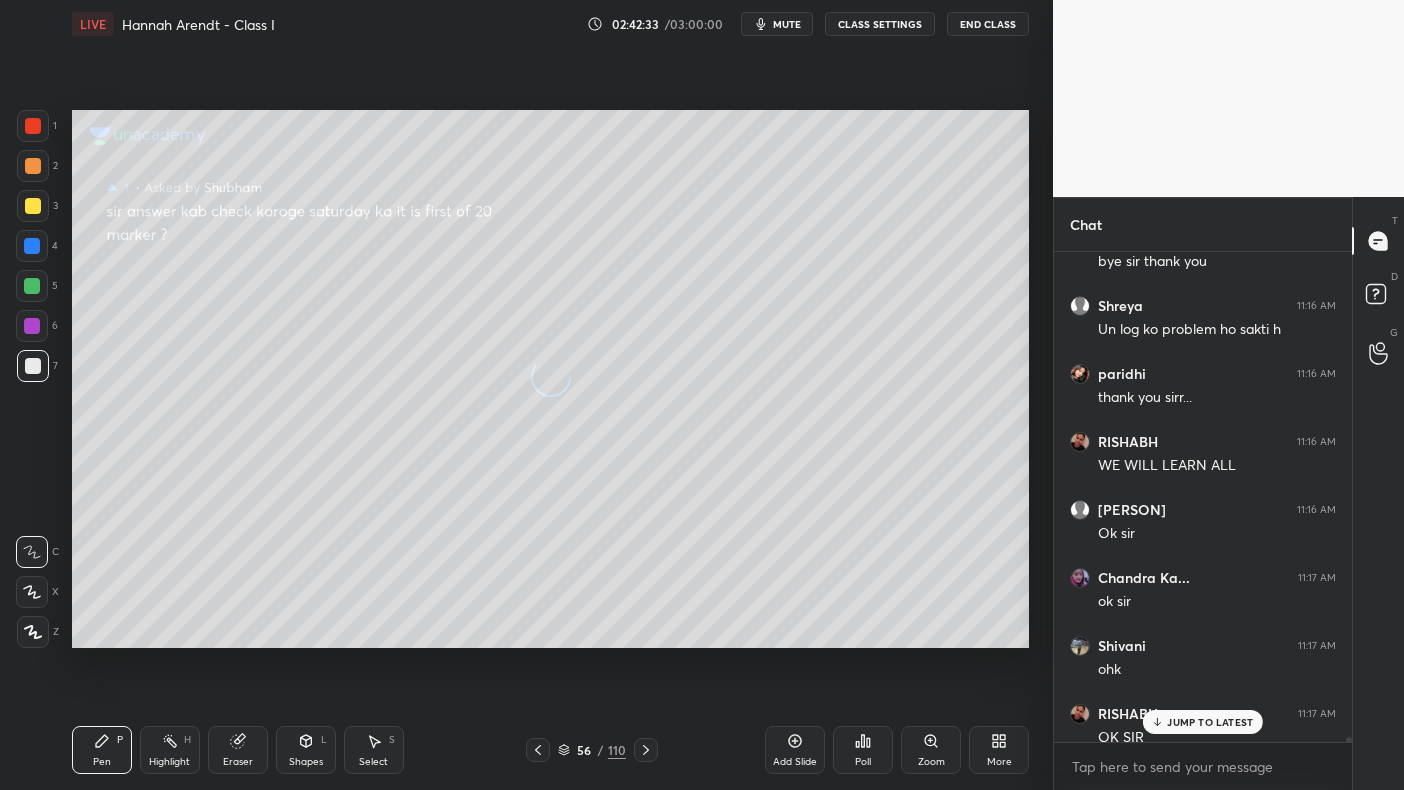click 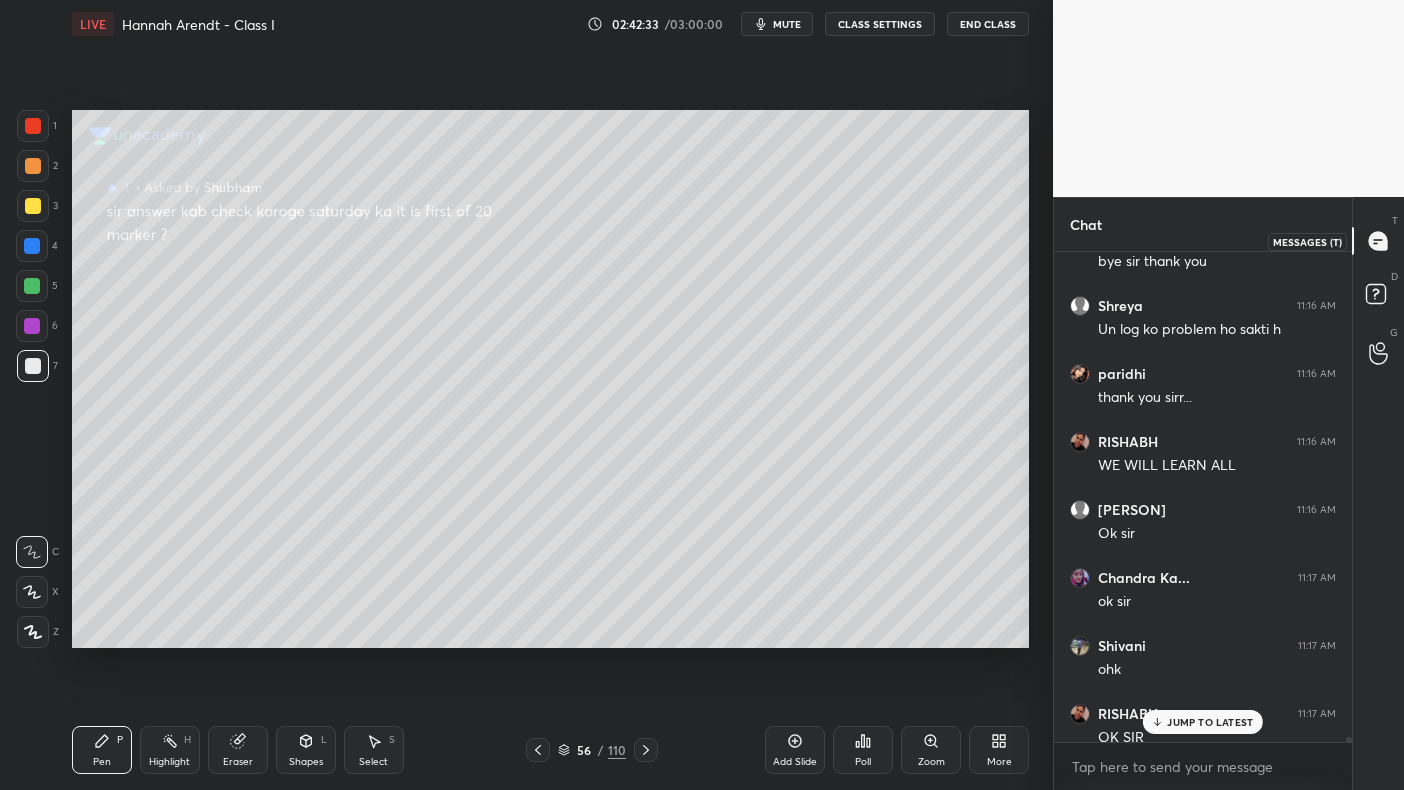click 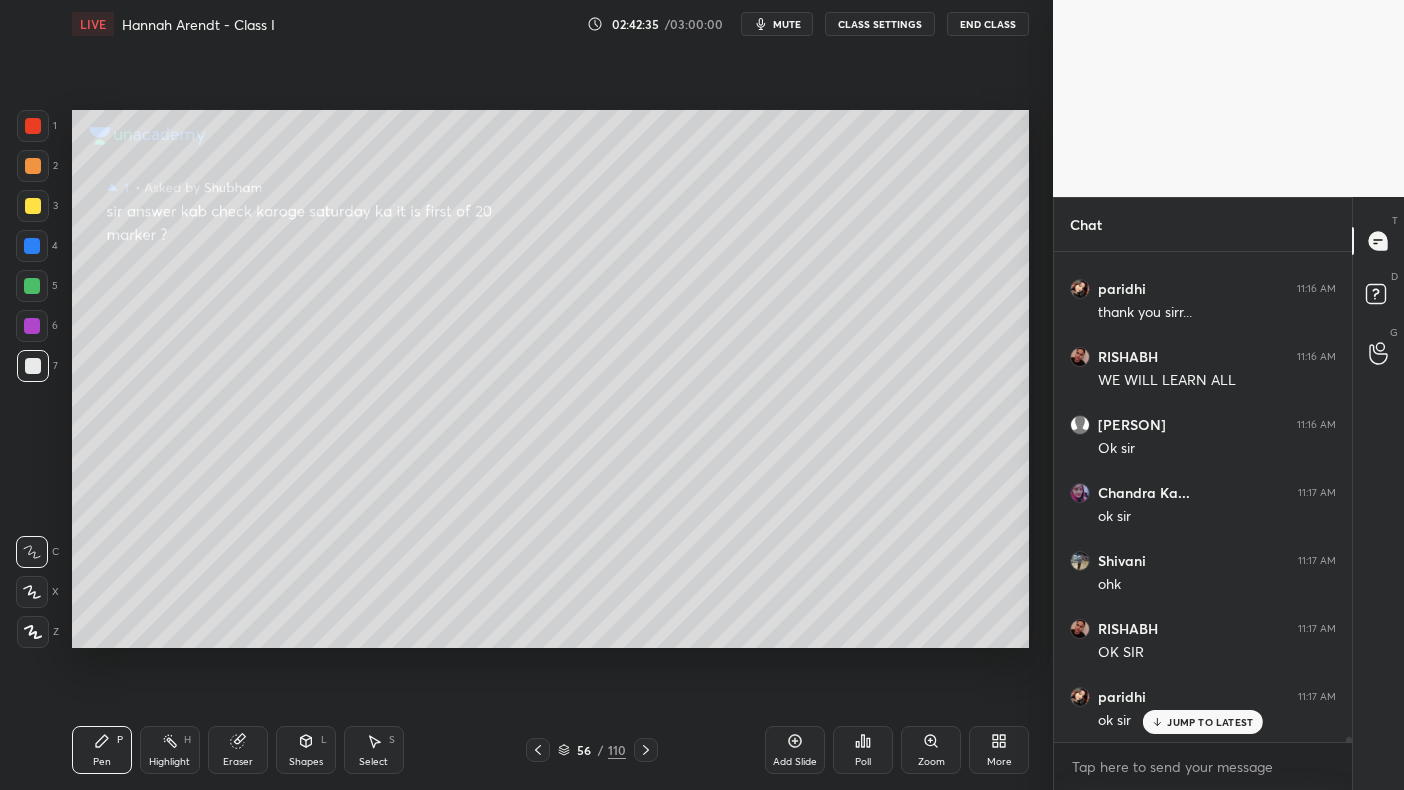 scroll, scrollTop: 49481, scrollLeft: 0, axis: vertical 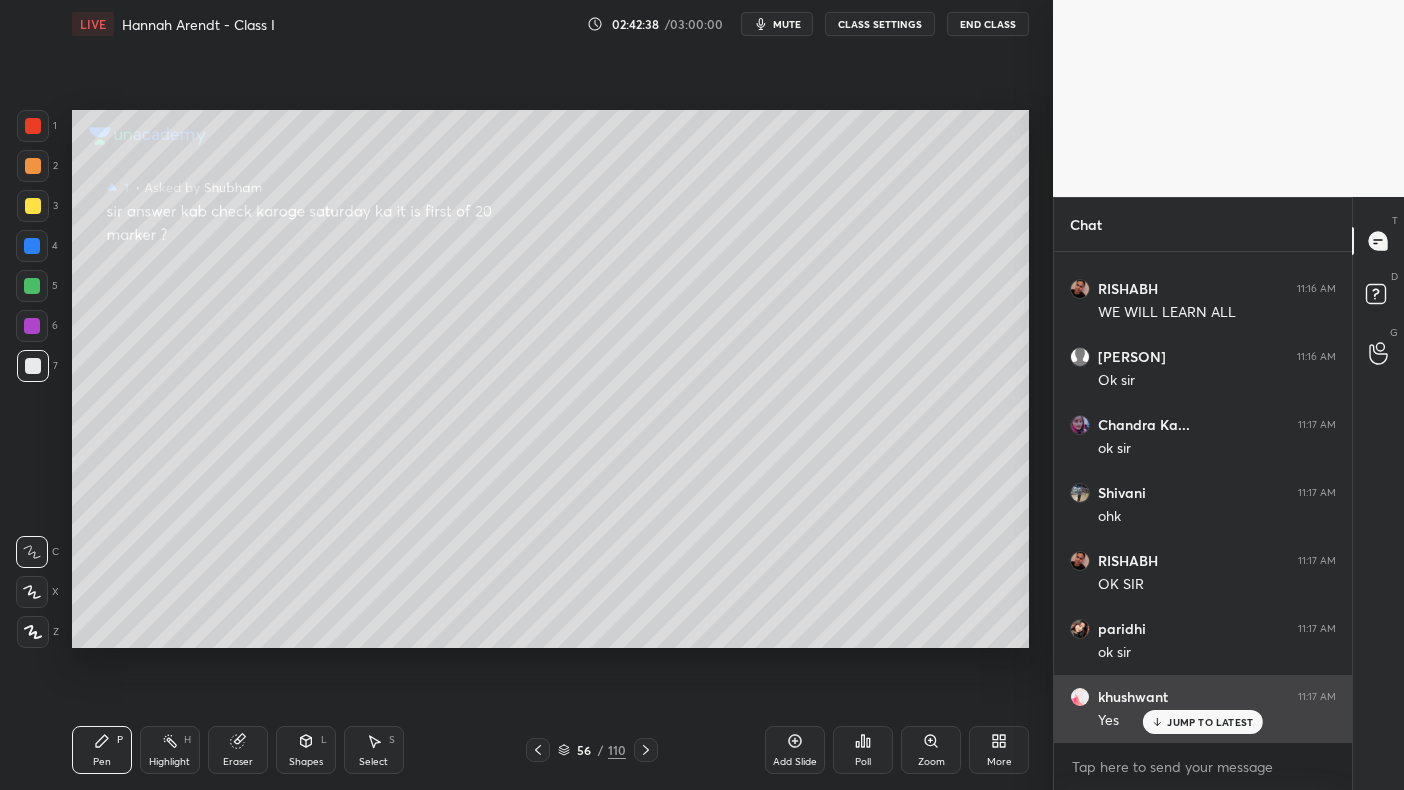 click on "JUMP TO LATEST" at bounding box center (1203, 722) 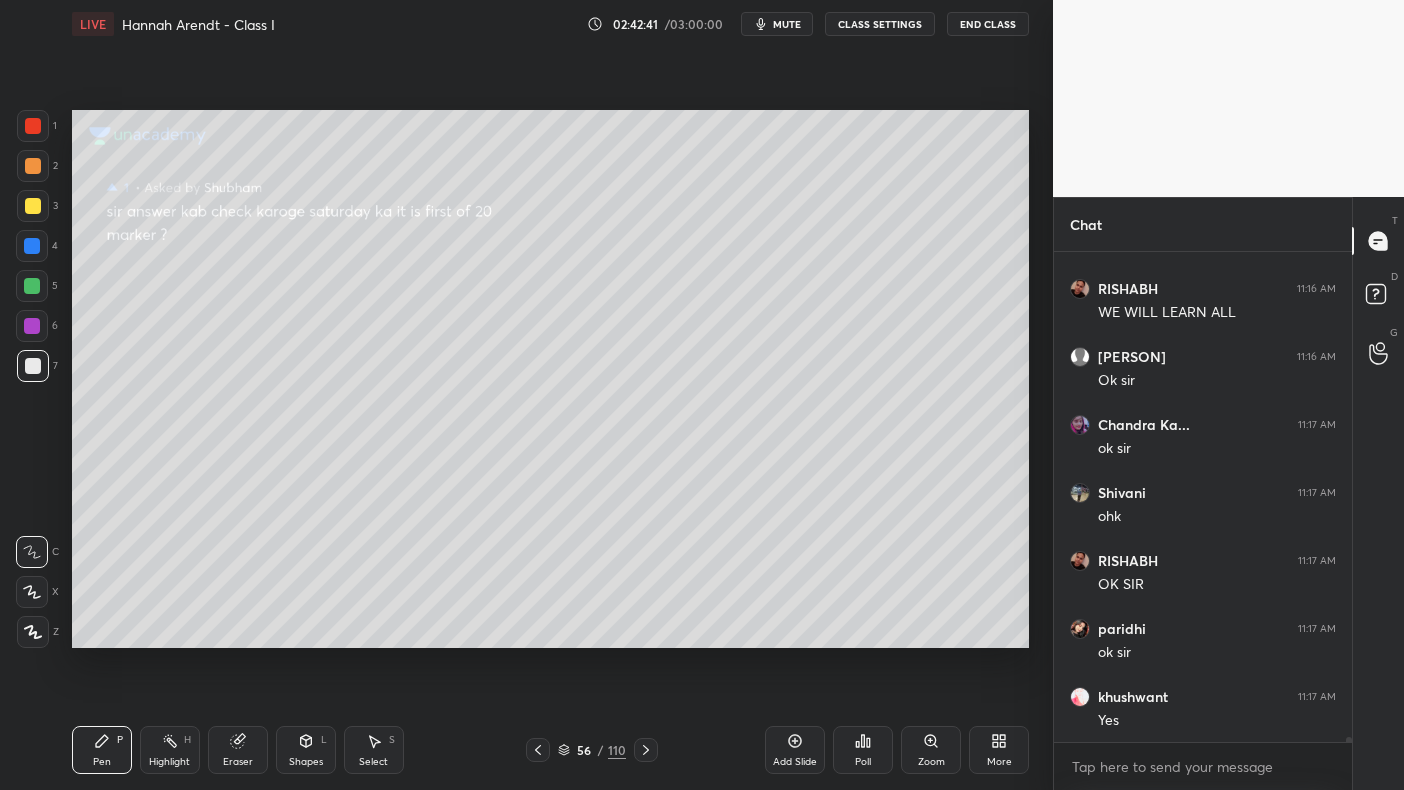 click at bounding box center (33, 126) 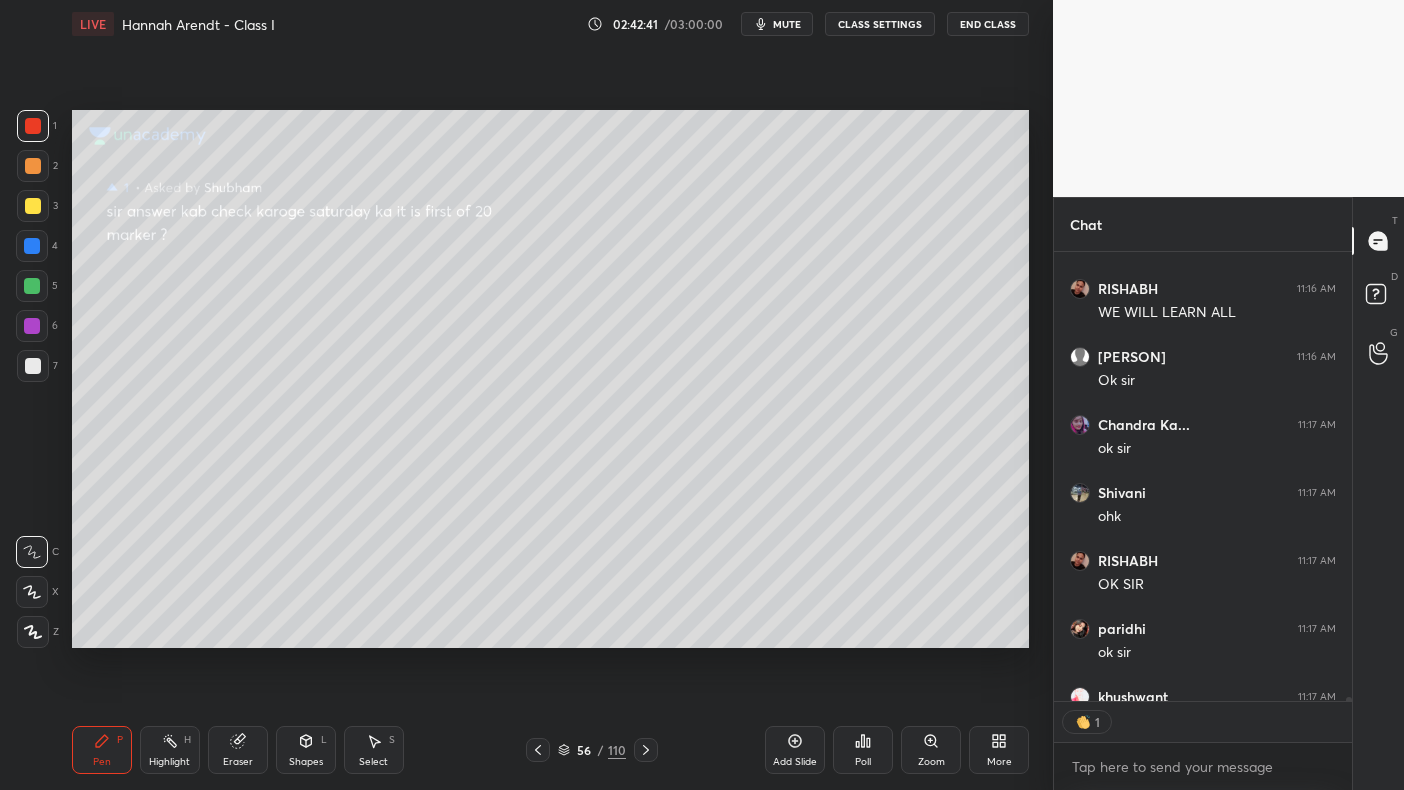 scroll, scrollTop: 443, scrollLeft: 292, axis: both 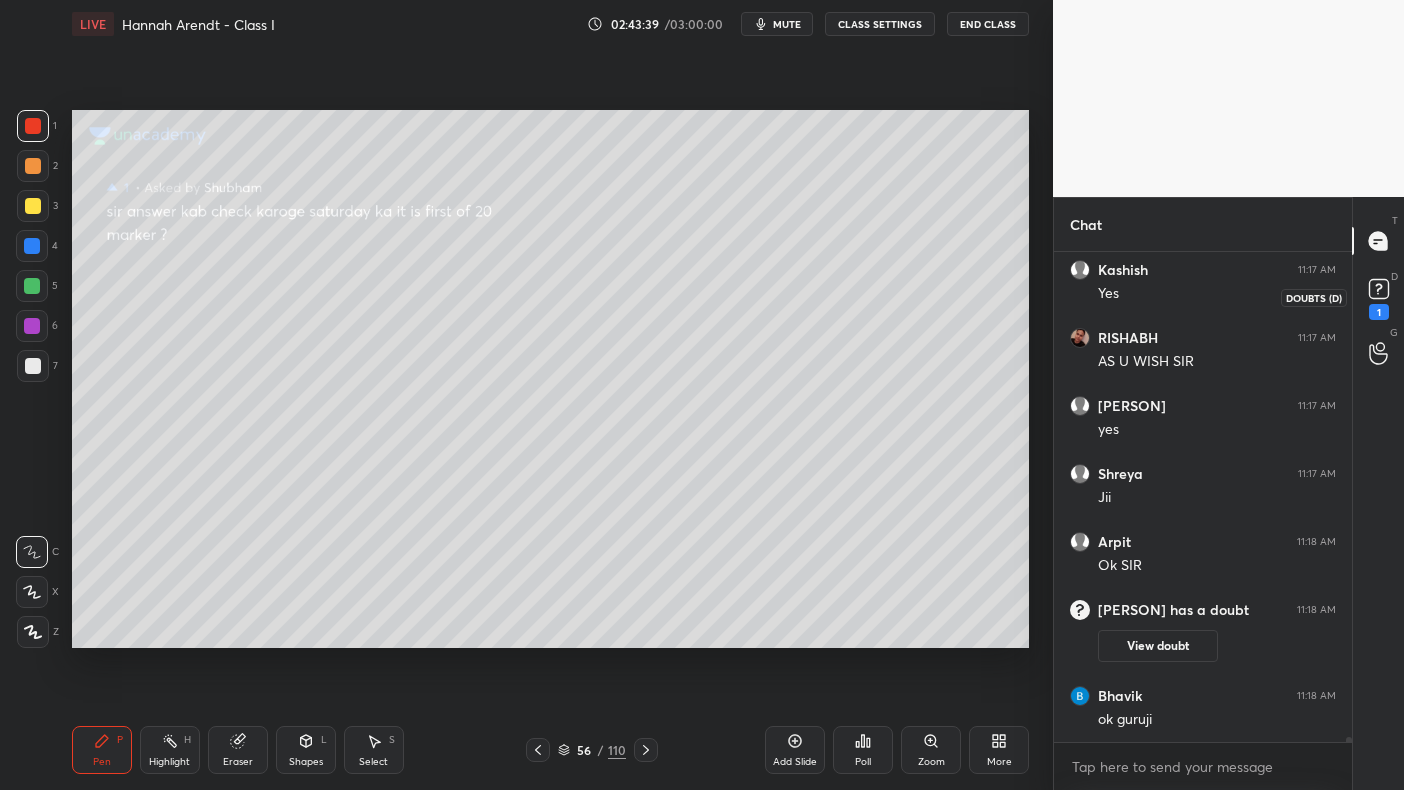 click 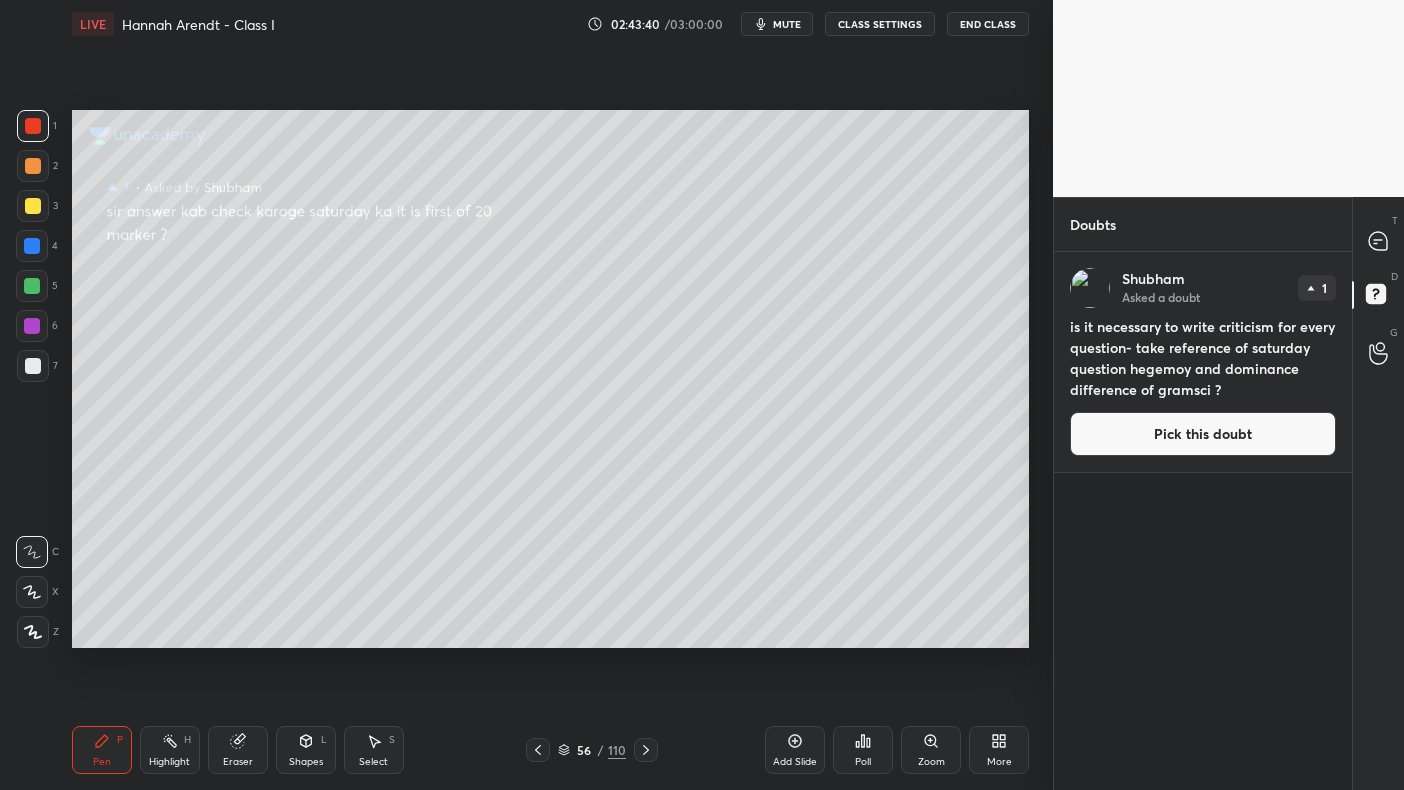 click on "Pick this doubt" at bounding box center [1203, 434] 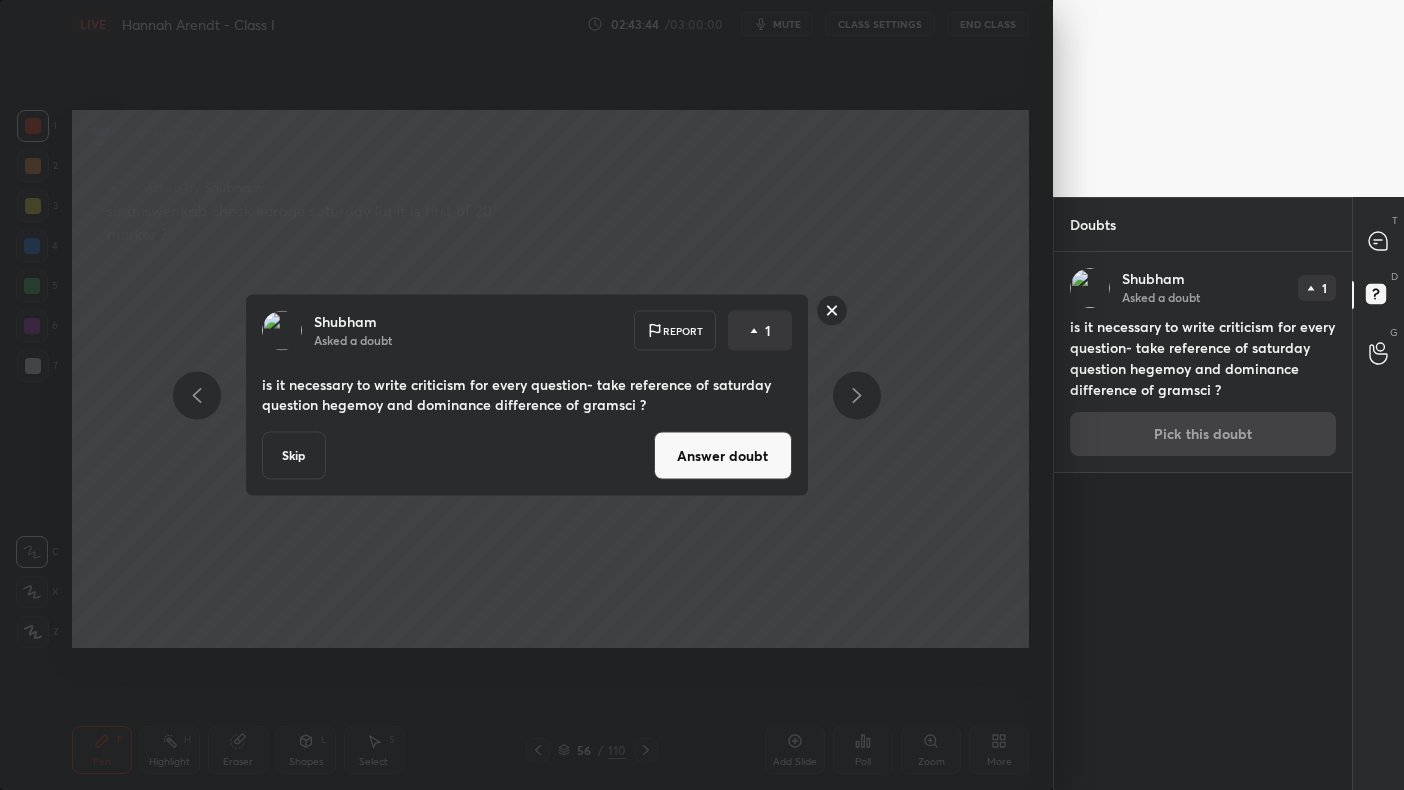click on "Answer doubt" at bounding box center (723, 456) 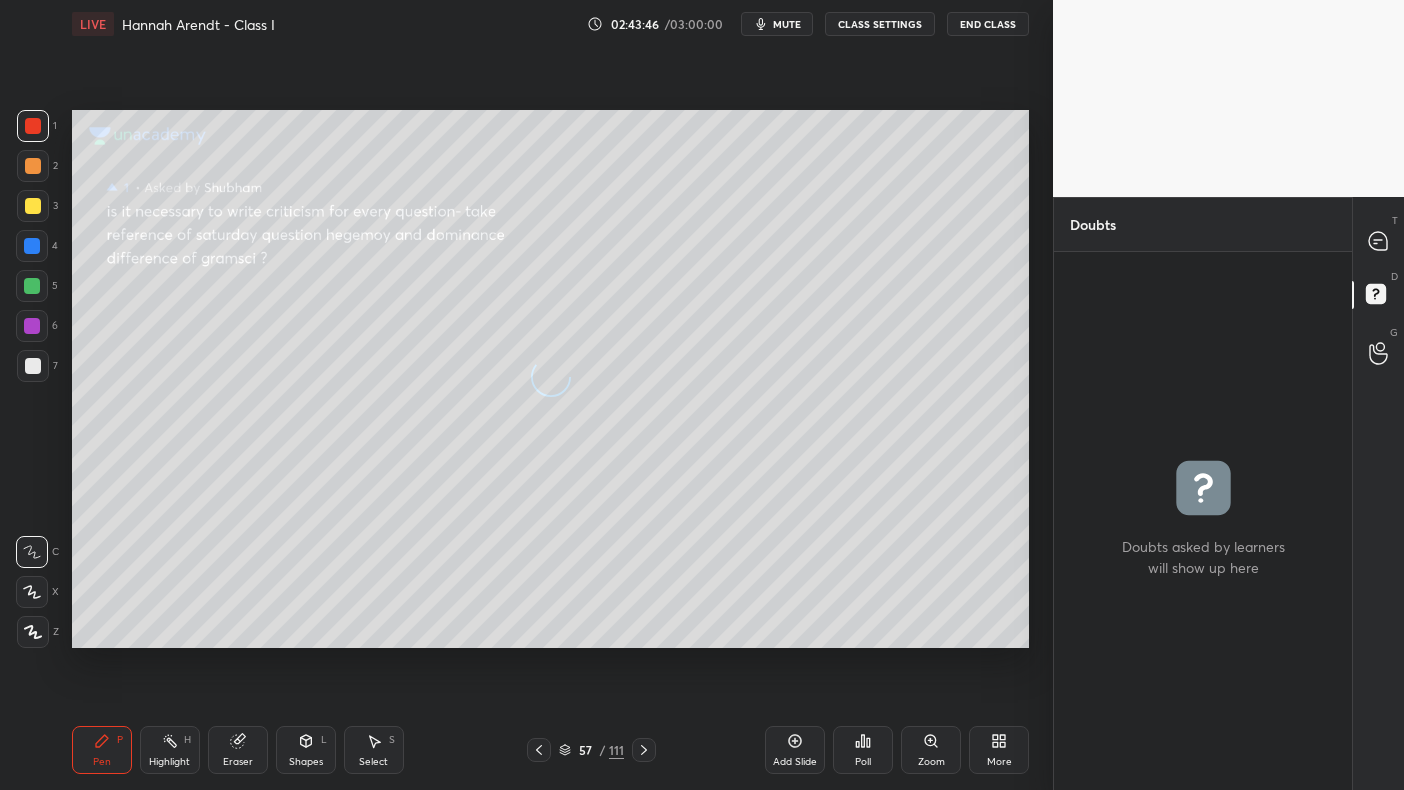 click on "T Messages (T)" at bounding box center (1378, 241) 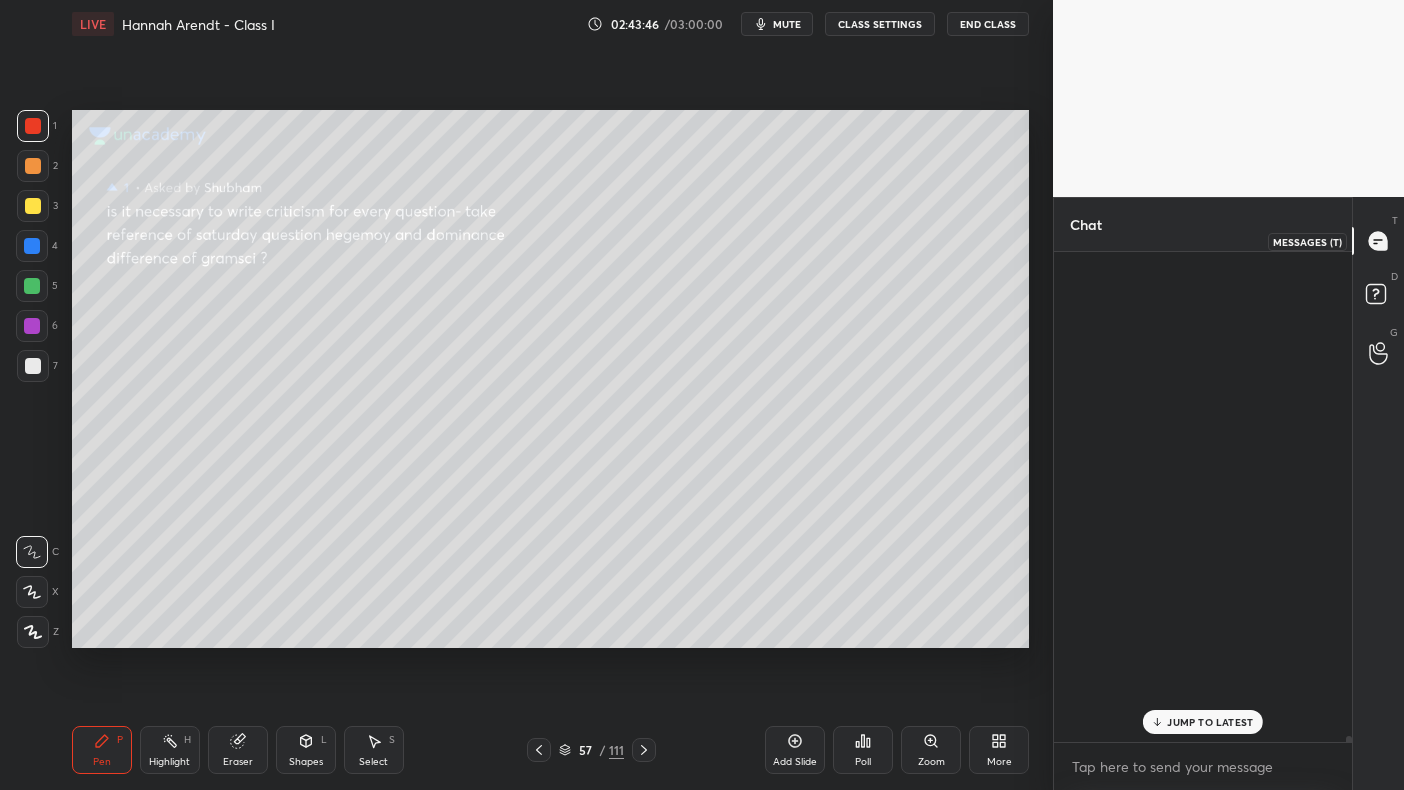 click at bounding box center [1379, 241] 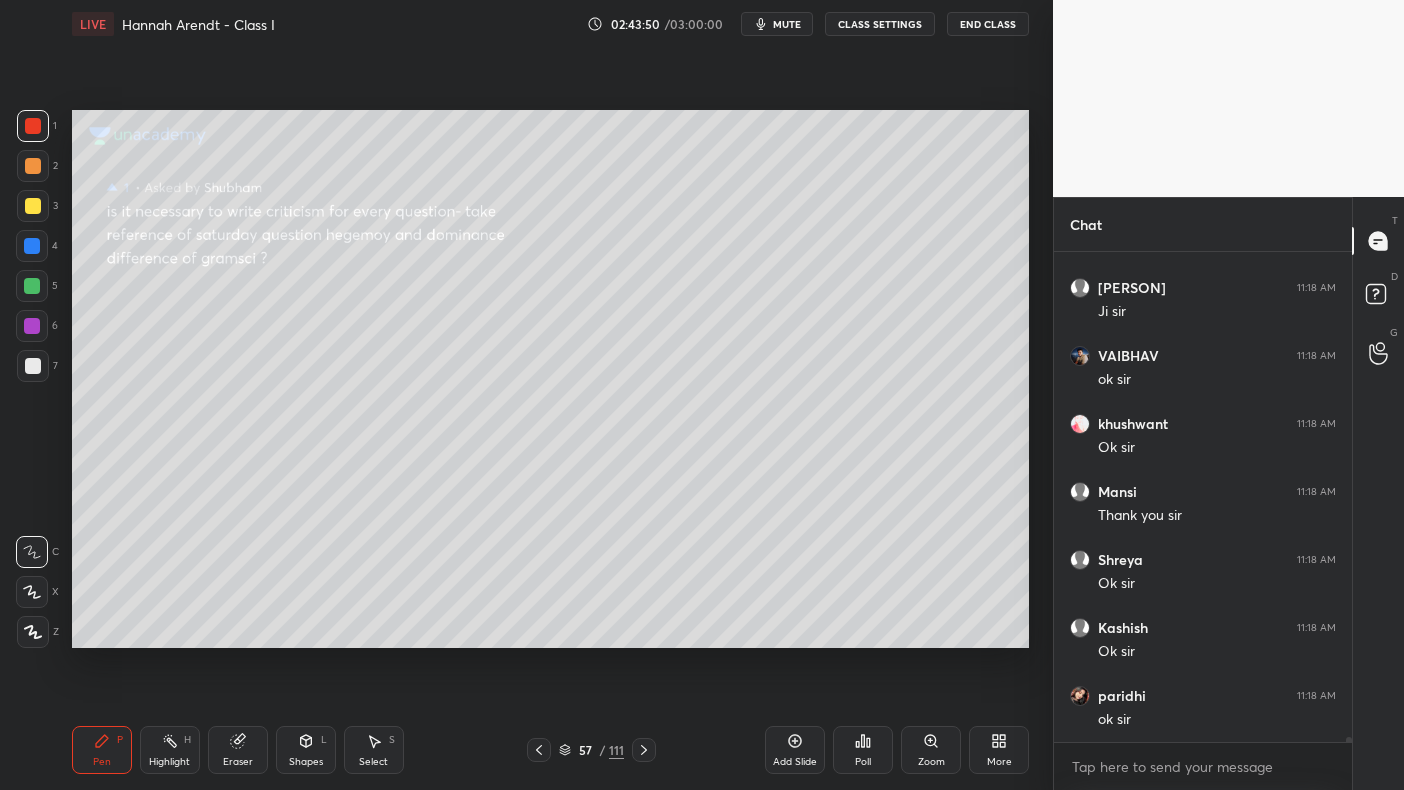 scroll, scrollTop: 49443, scrollLeft: 0, axis: vertical 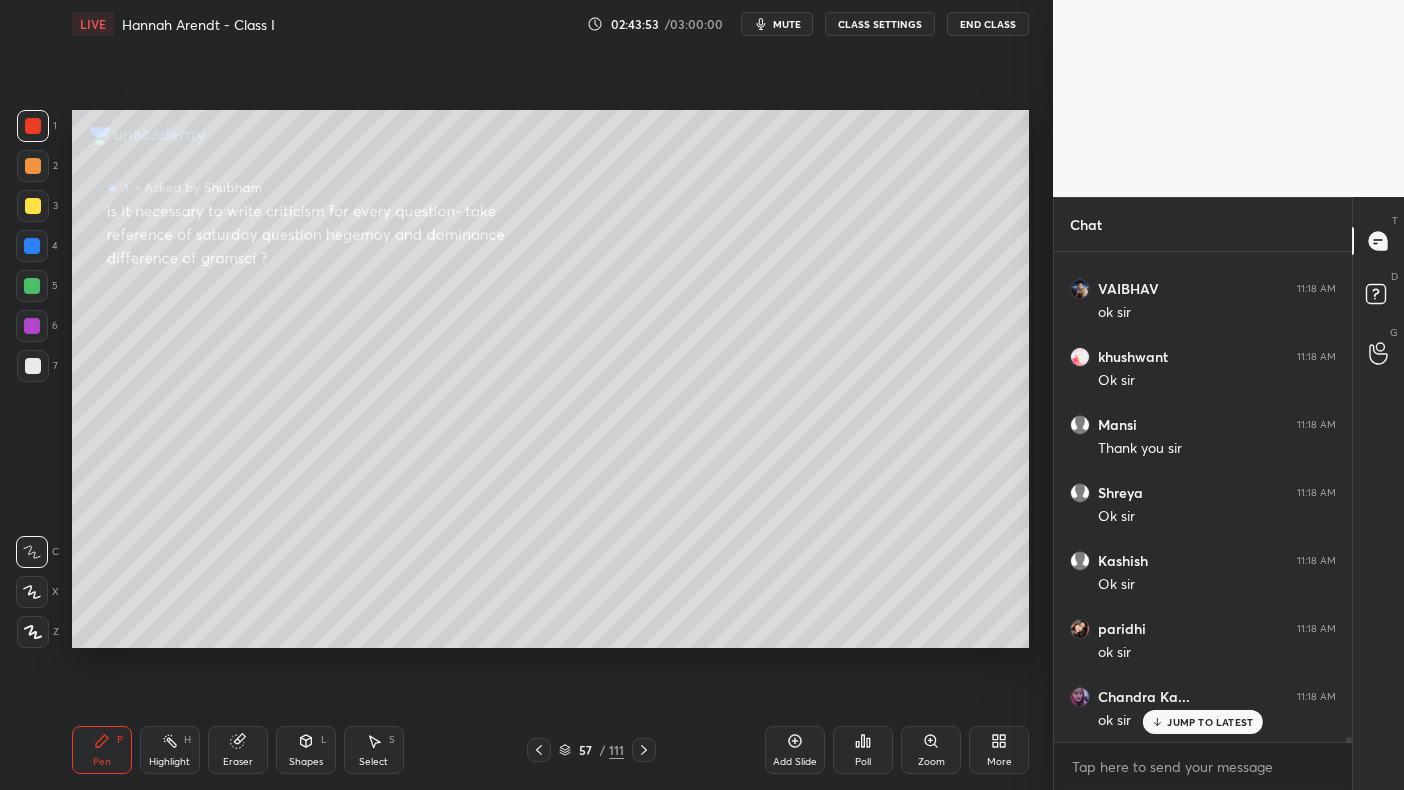 click on "End Class" at bounding box center [988, 24] 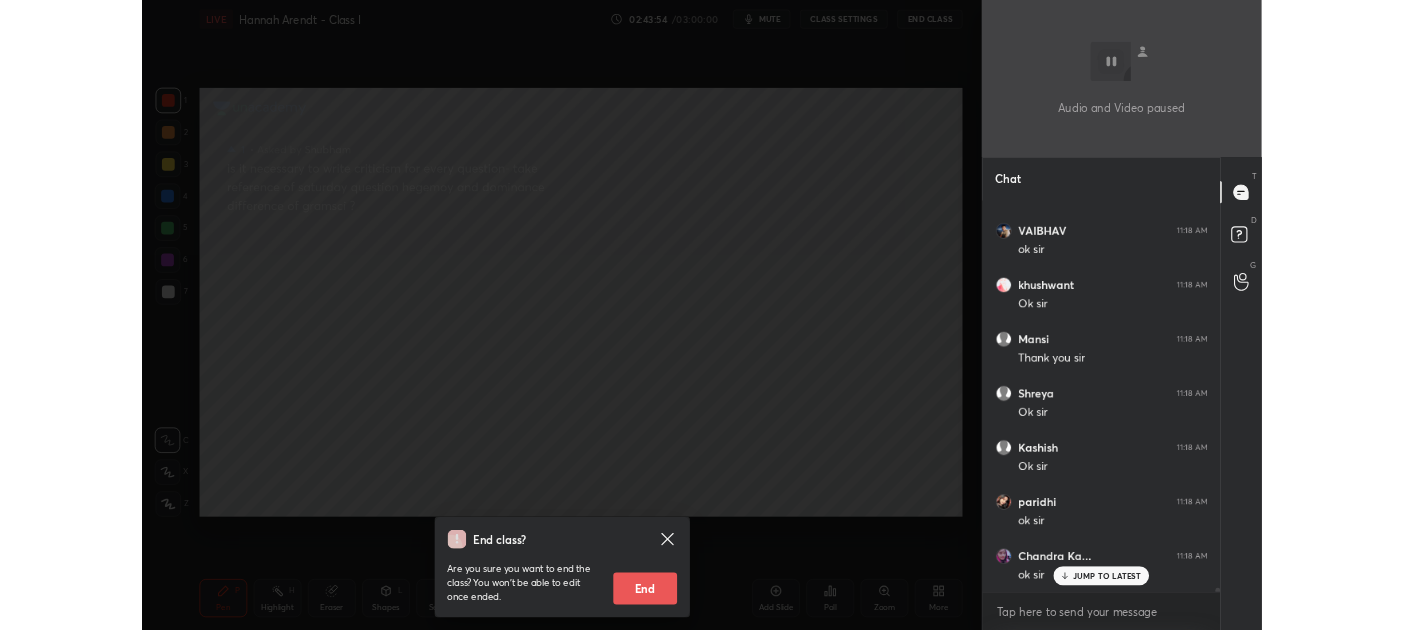 scroll, scrollTop: 49511, scrollLeft: 0, axis: vertical 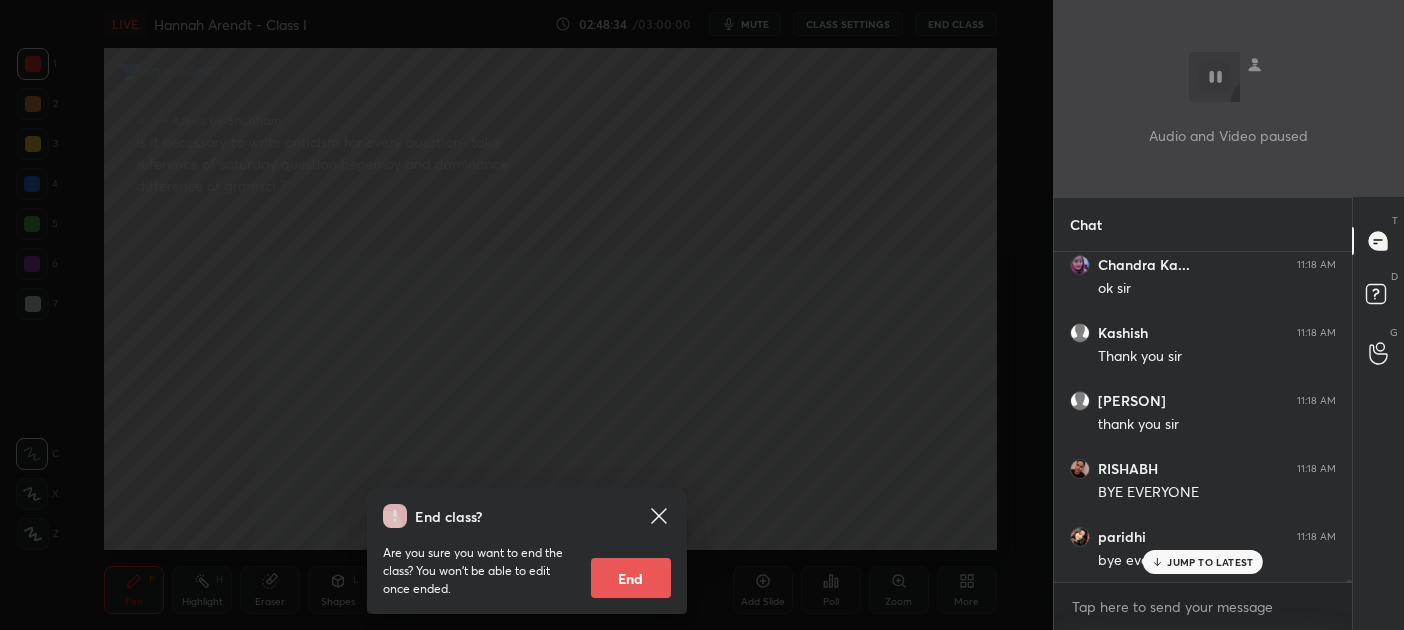 click on "End" at bounding box center (631, 578) 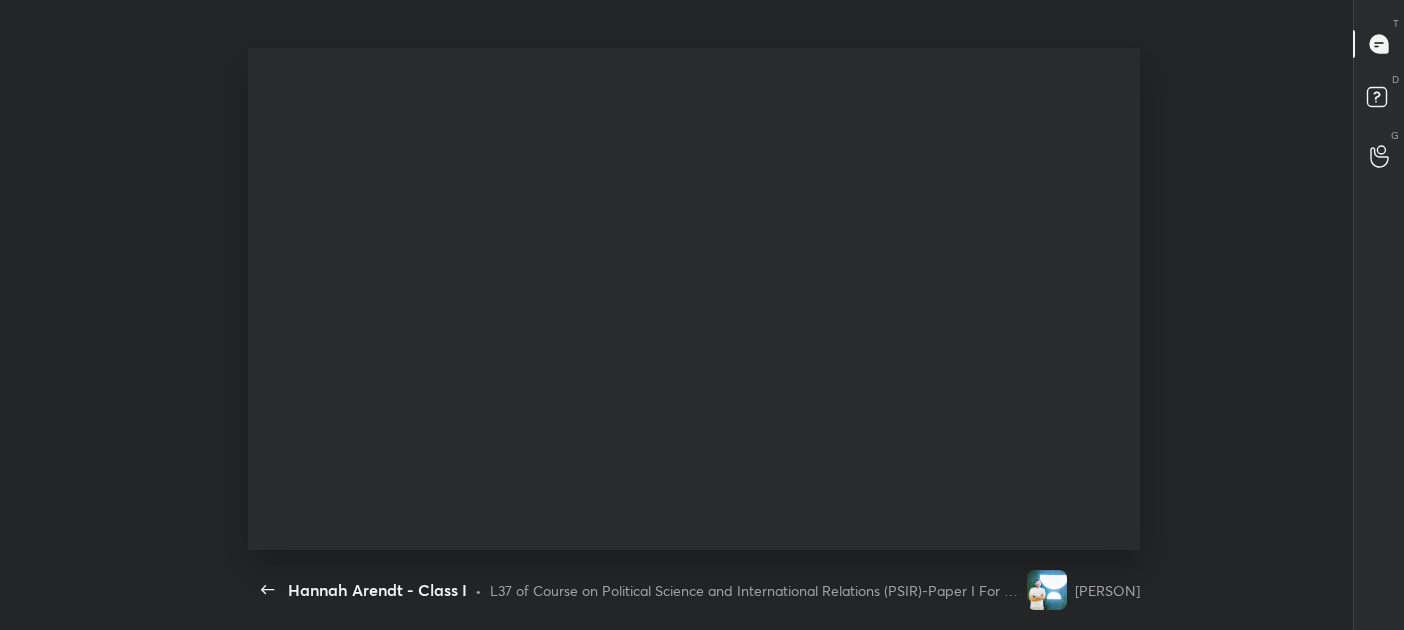 scroll, scrollTop: 99497, scrollLeft: 98846, axis: both 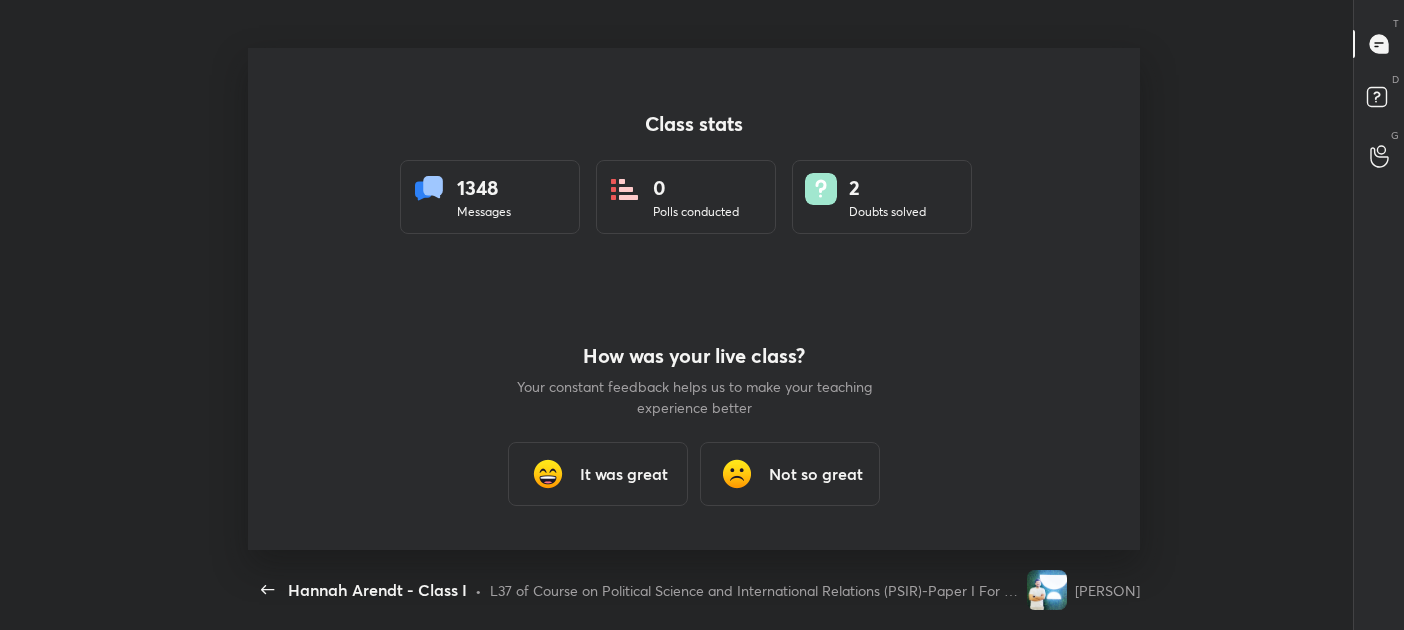 type 